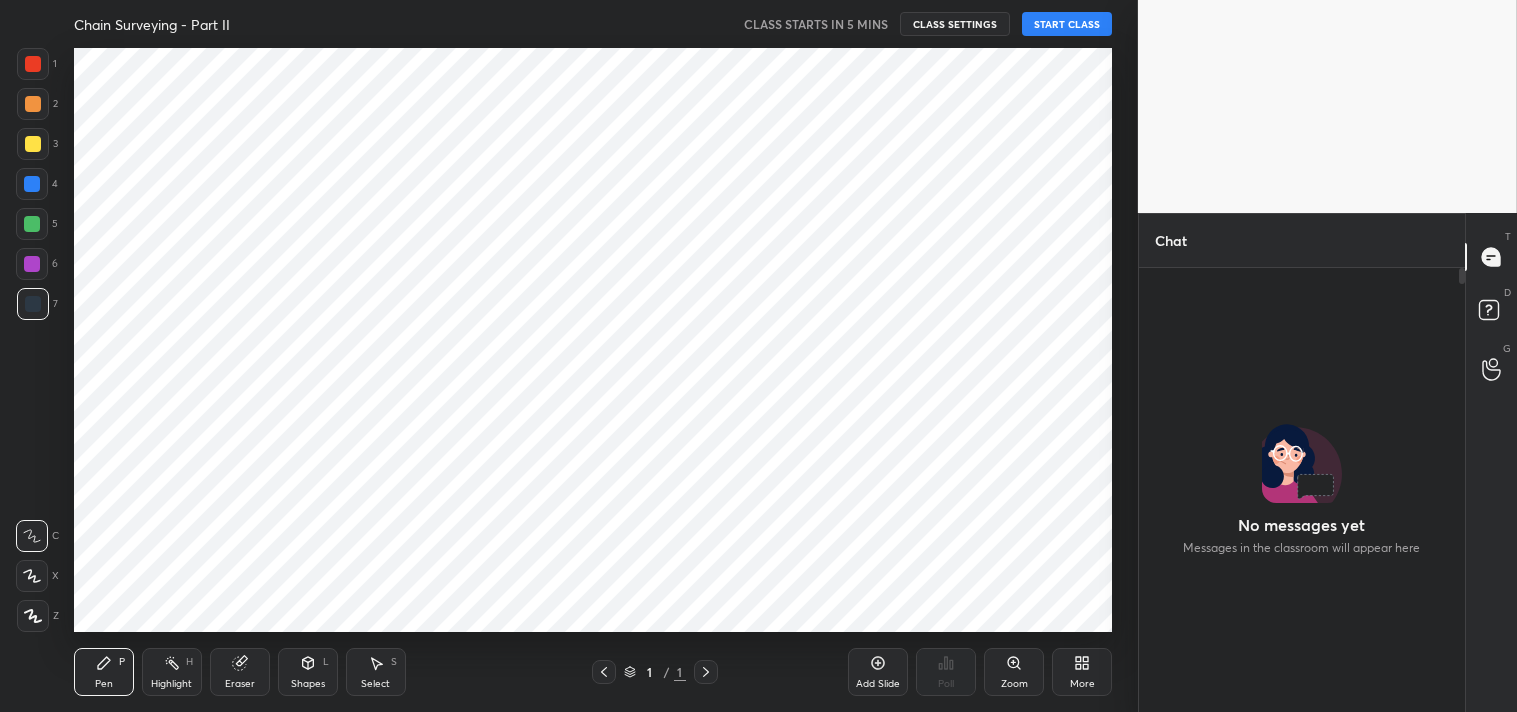 scroll, scrollTop: 0, scrollLeft: 0, axis: both 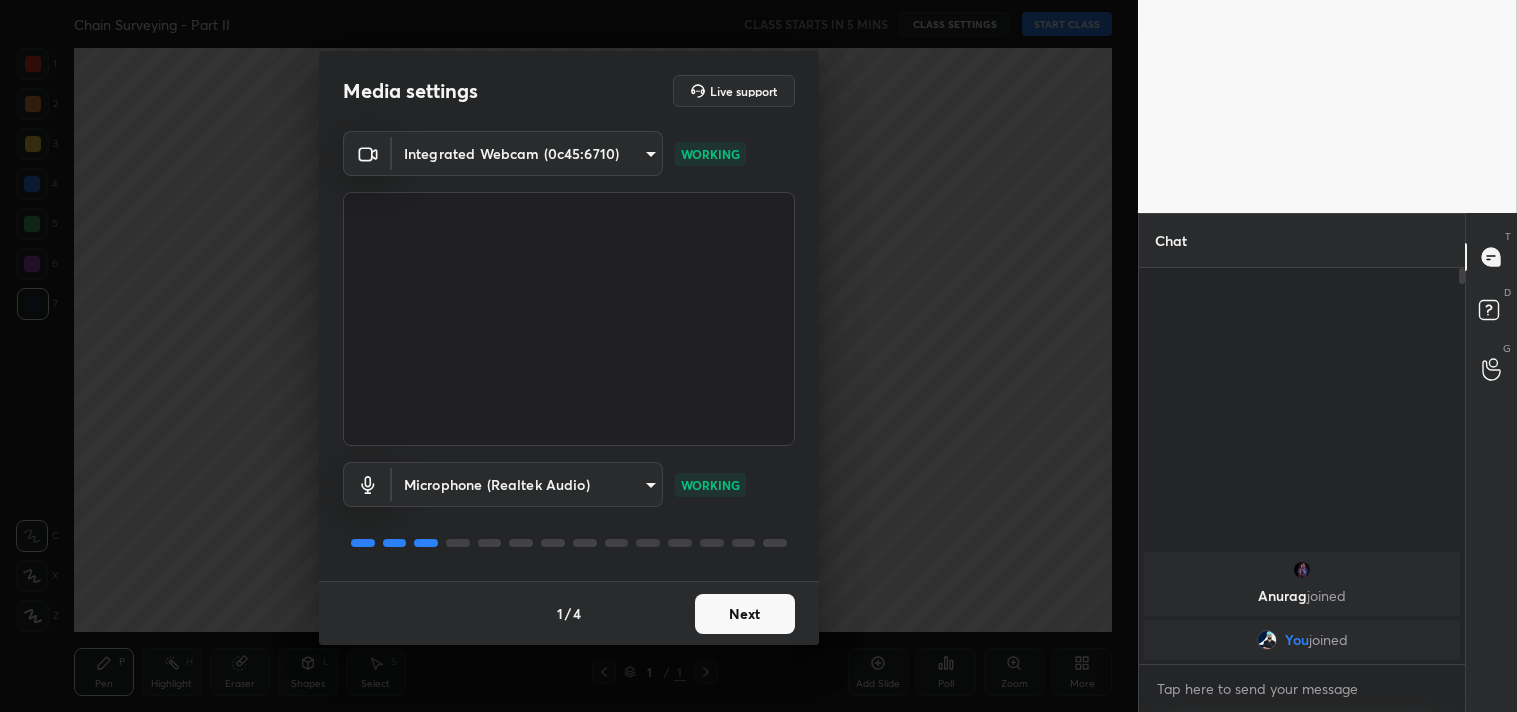 click on "Next" at bounding box center (745, 614) 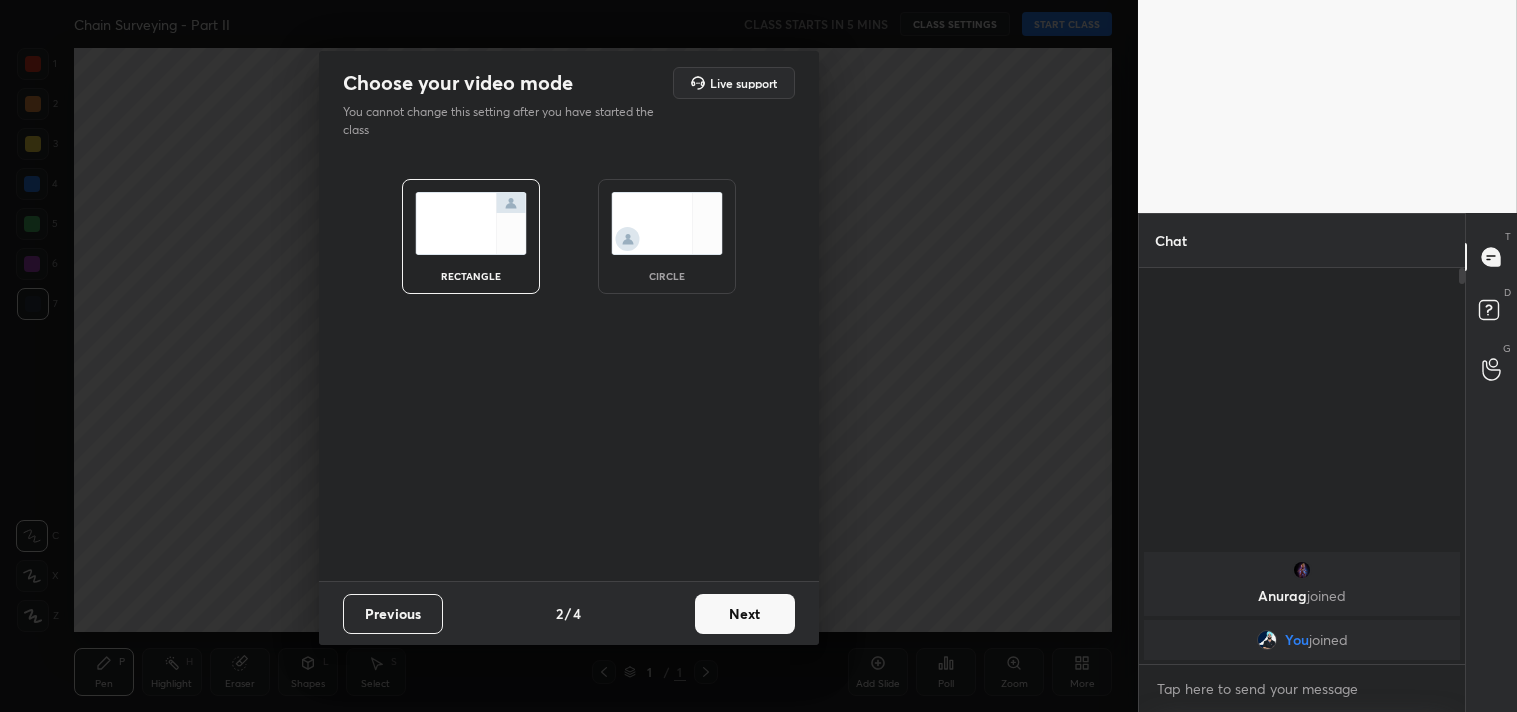 click on "Next" at bounding box center (745, 614) 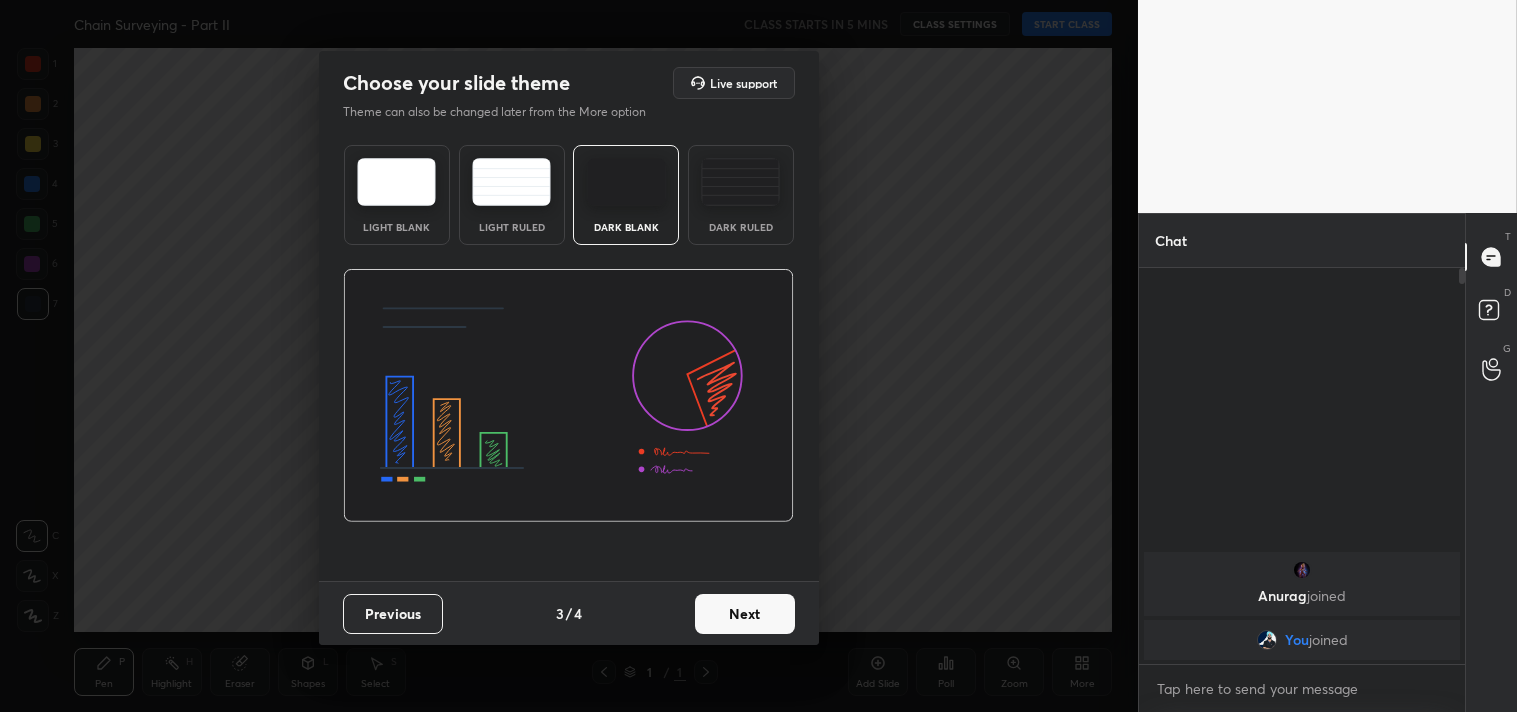 click on "Next" at bounding box center [745, 614] 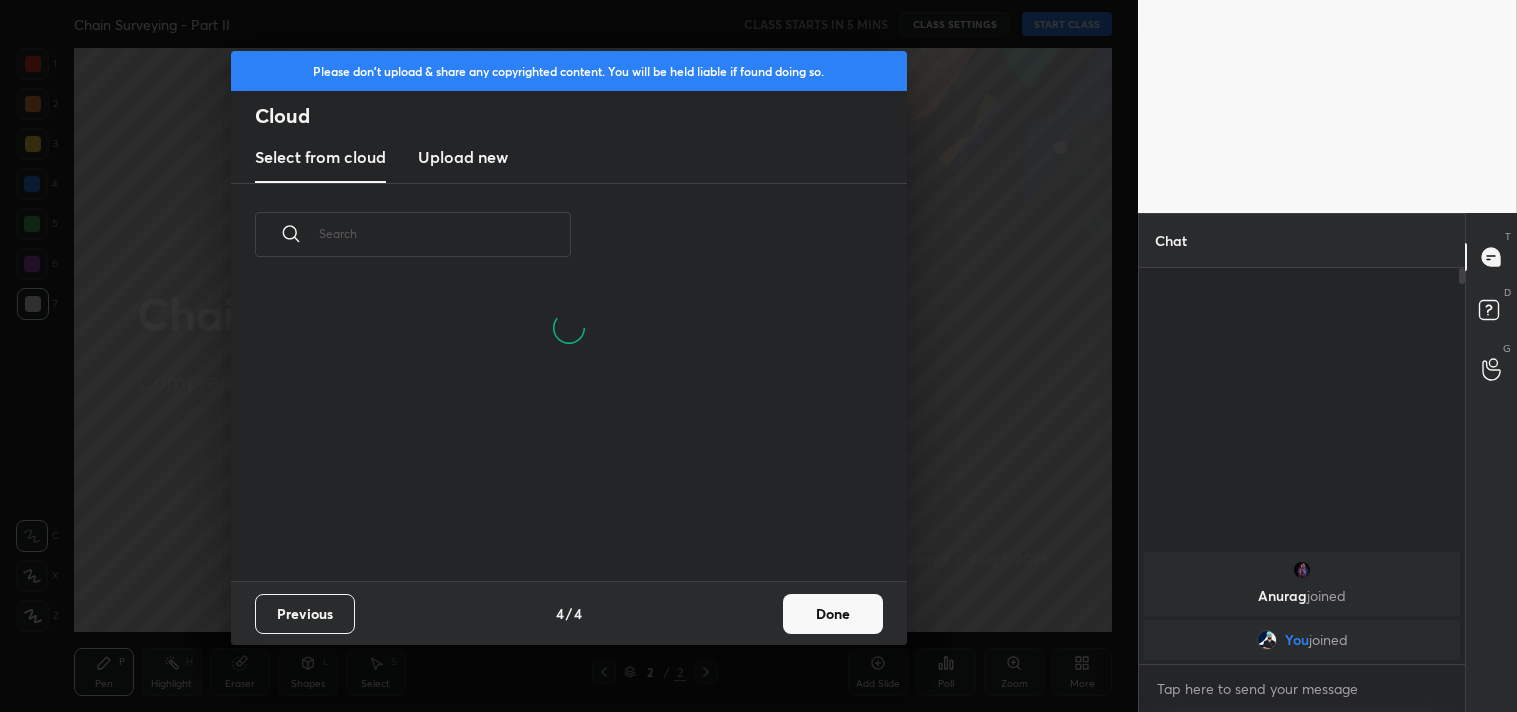scroll, scrollTop: 6, scrollLeft: 11, axis: both 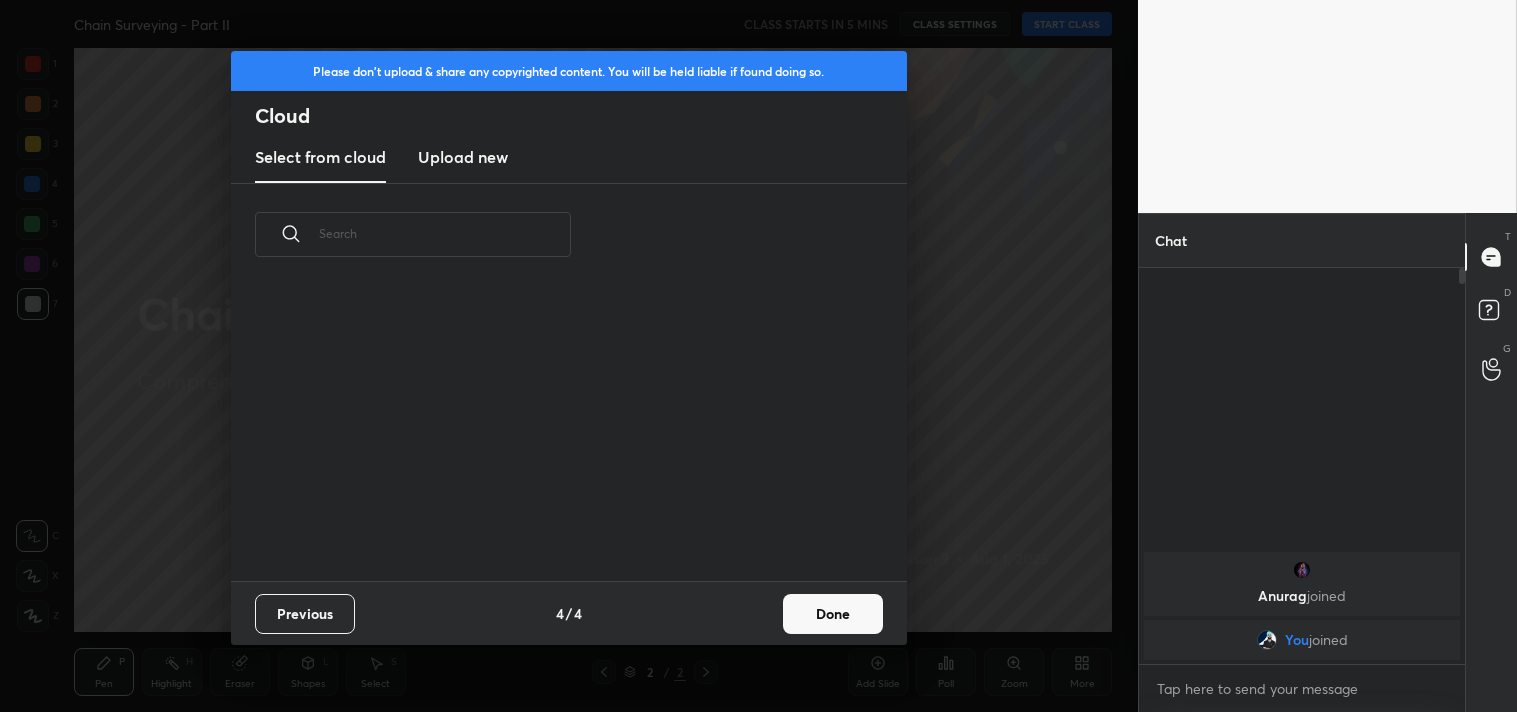 click on "Upload new" at bounding box center (463, 157) 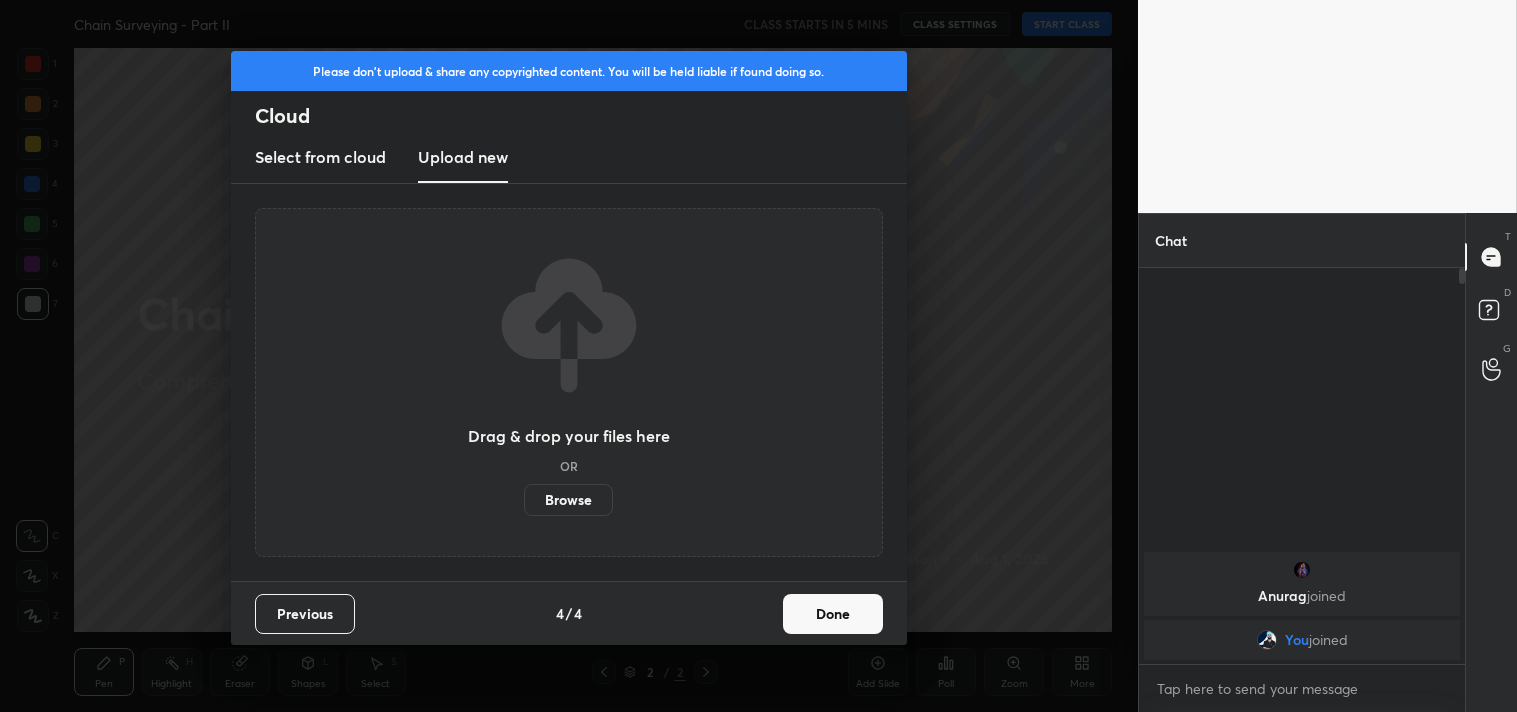 click on "Browse" at bounding box center (568, 500) 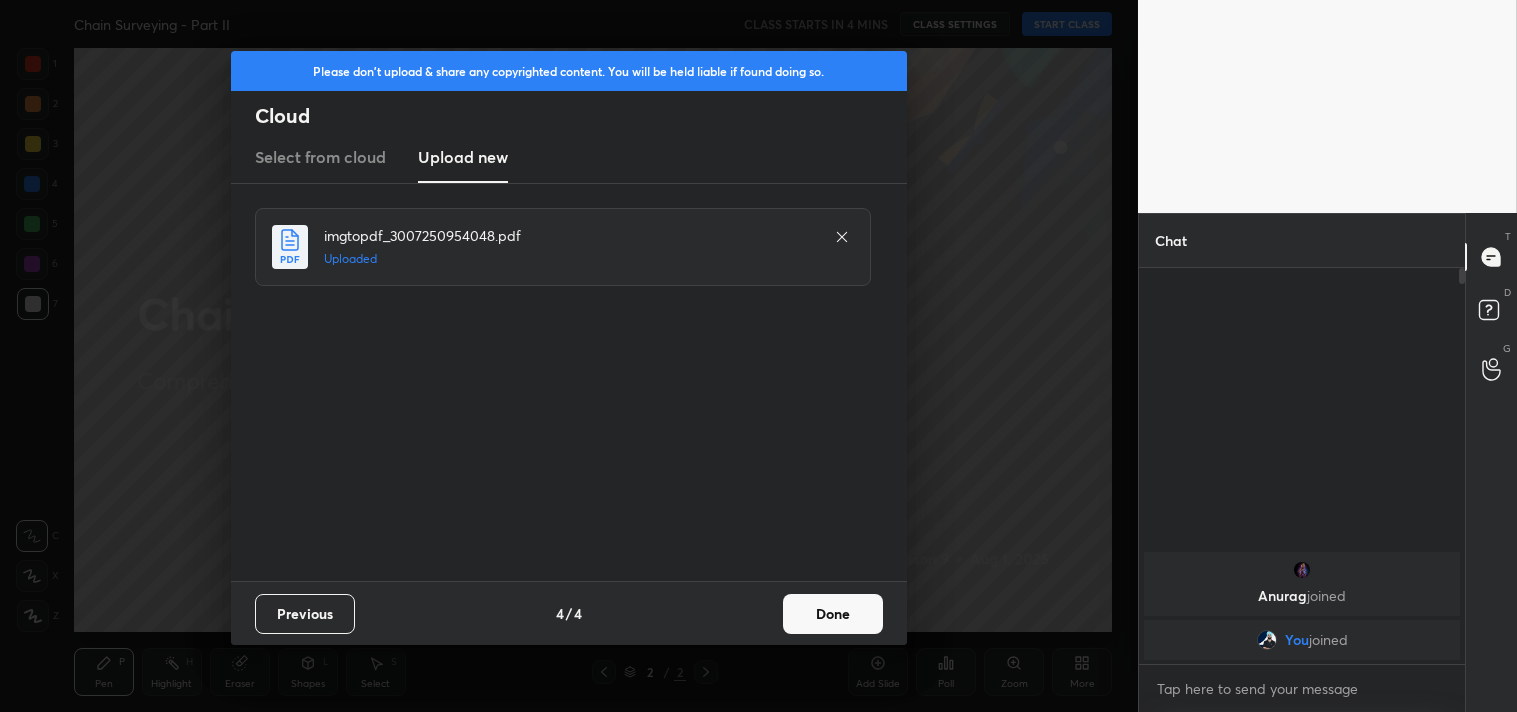 click on "Done" at bounding box center (833, 614) 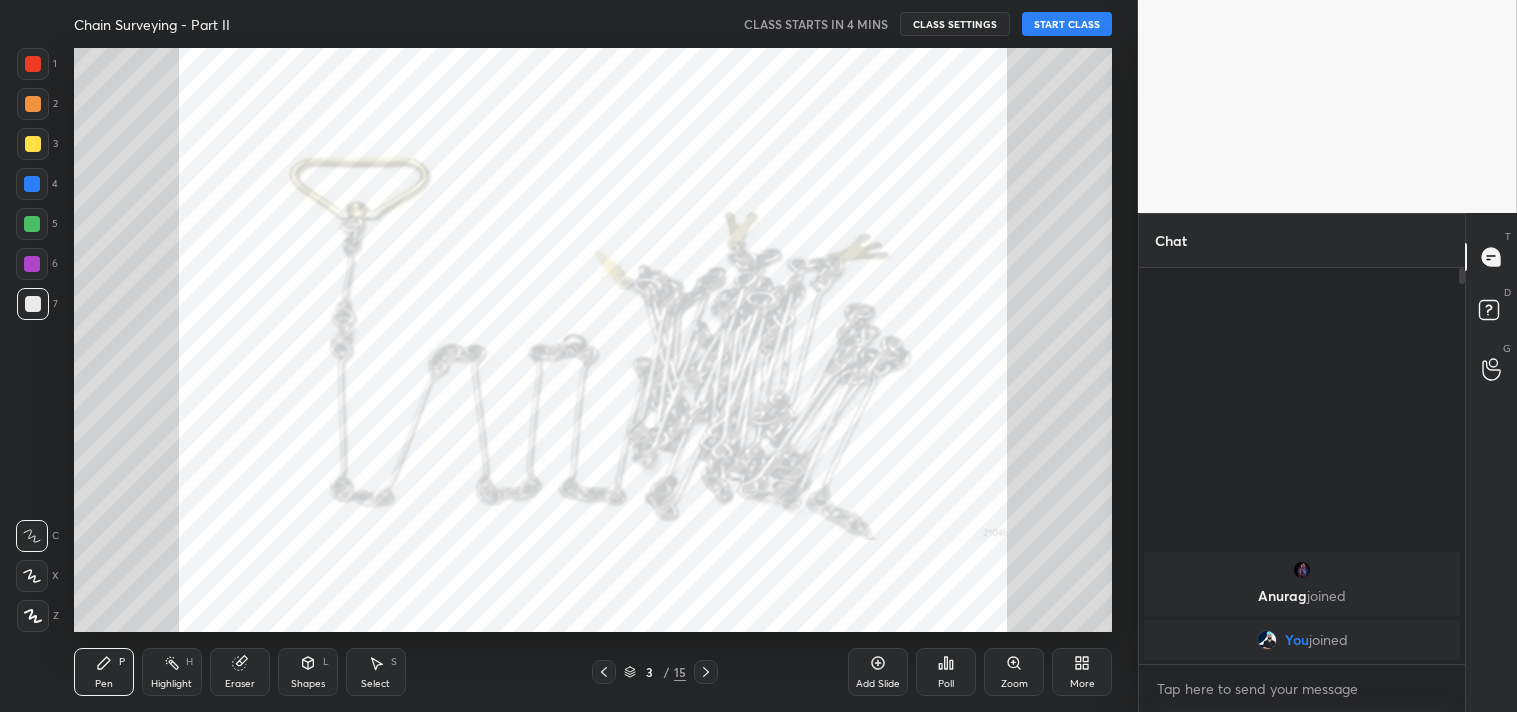 click 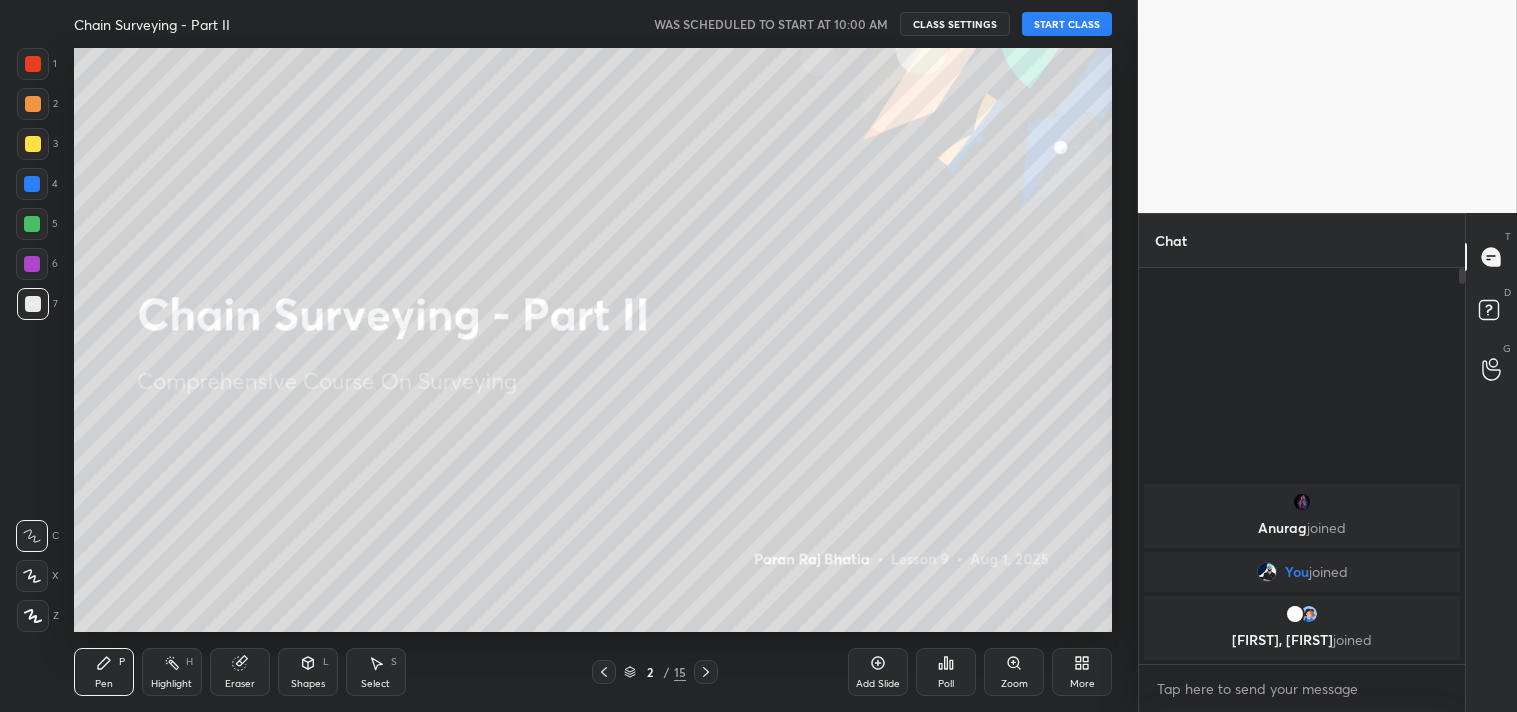 click on "START CLASS" at bounding box center (1067, 24) 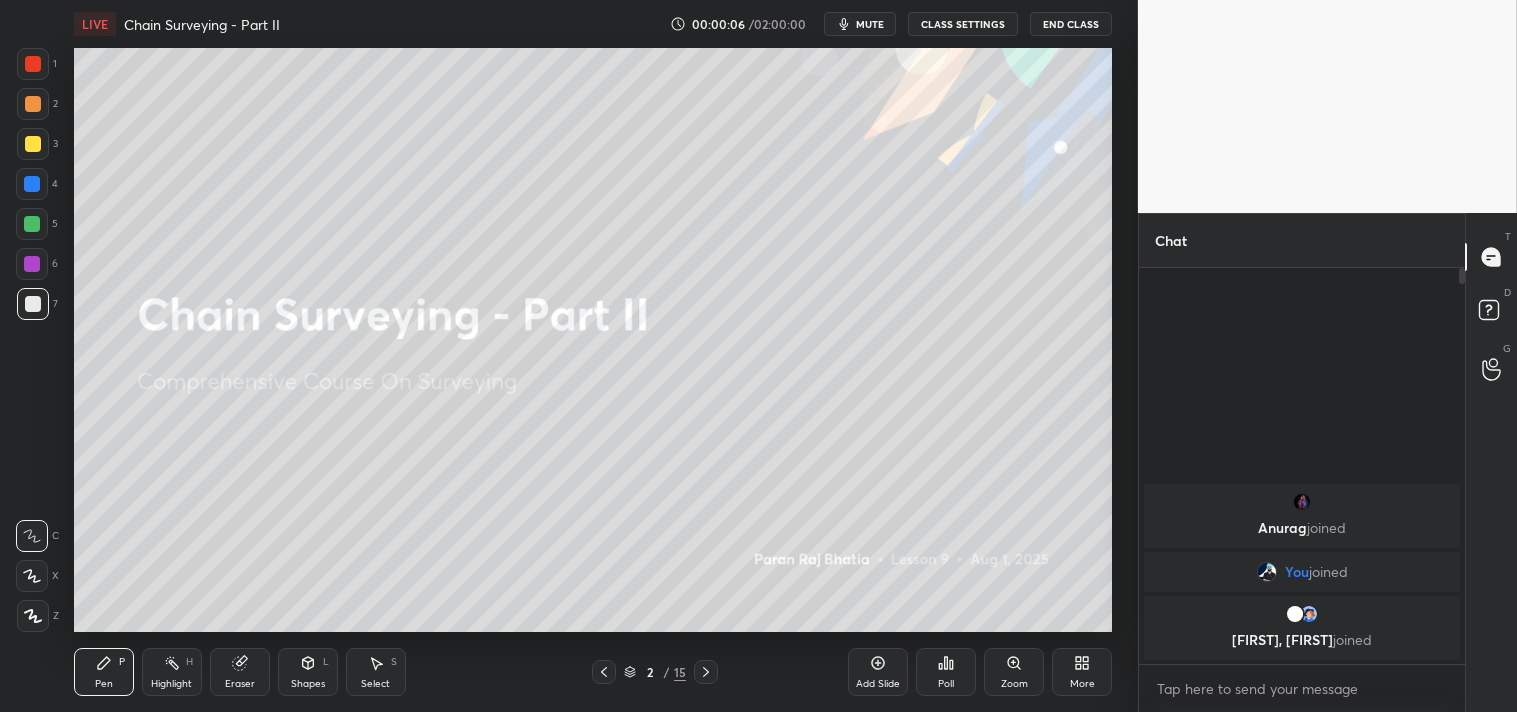 click on "mute" at bounding box center [870, 24] 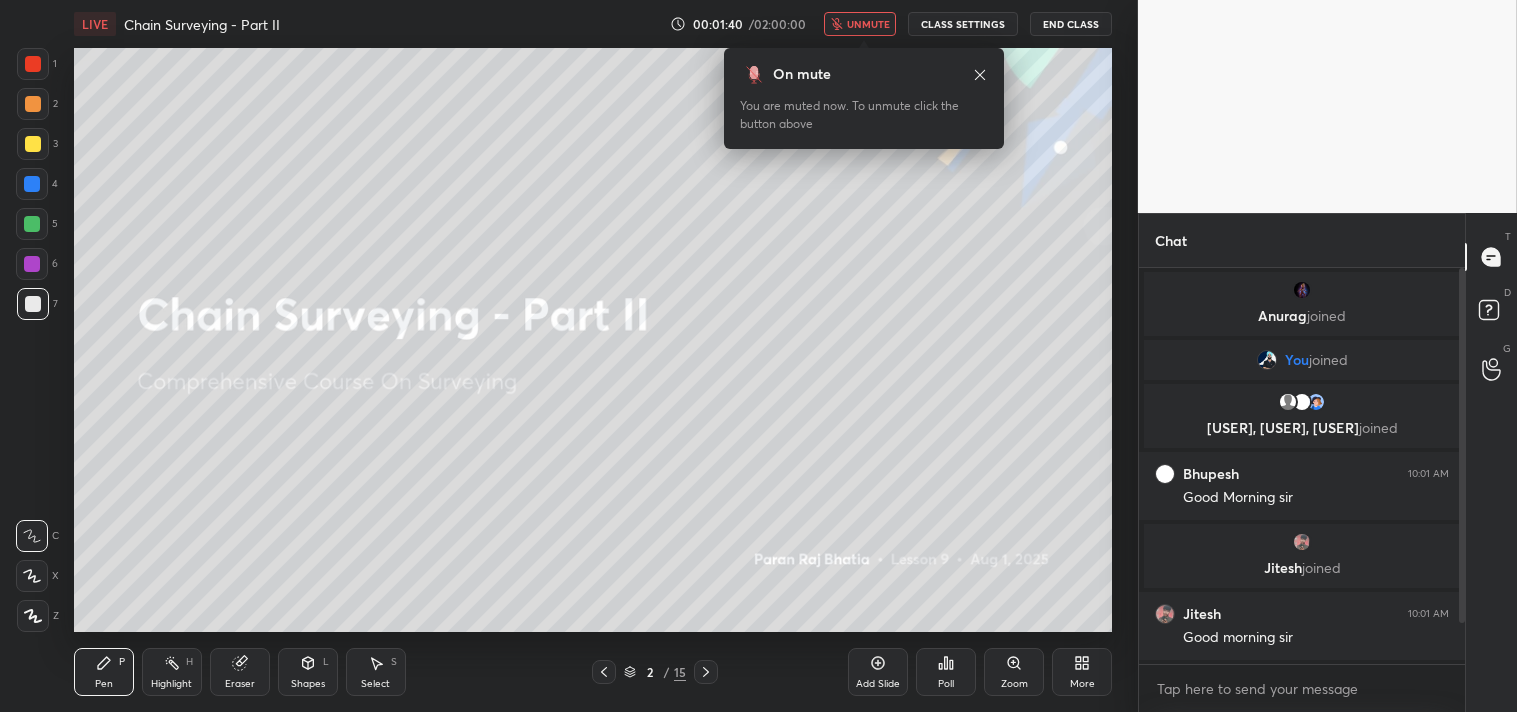 click 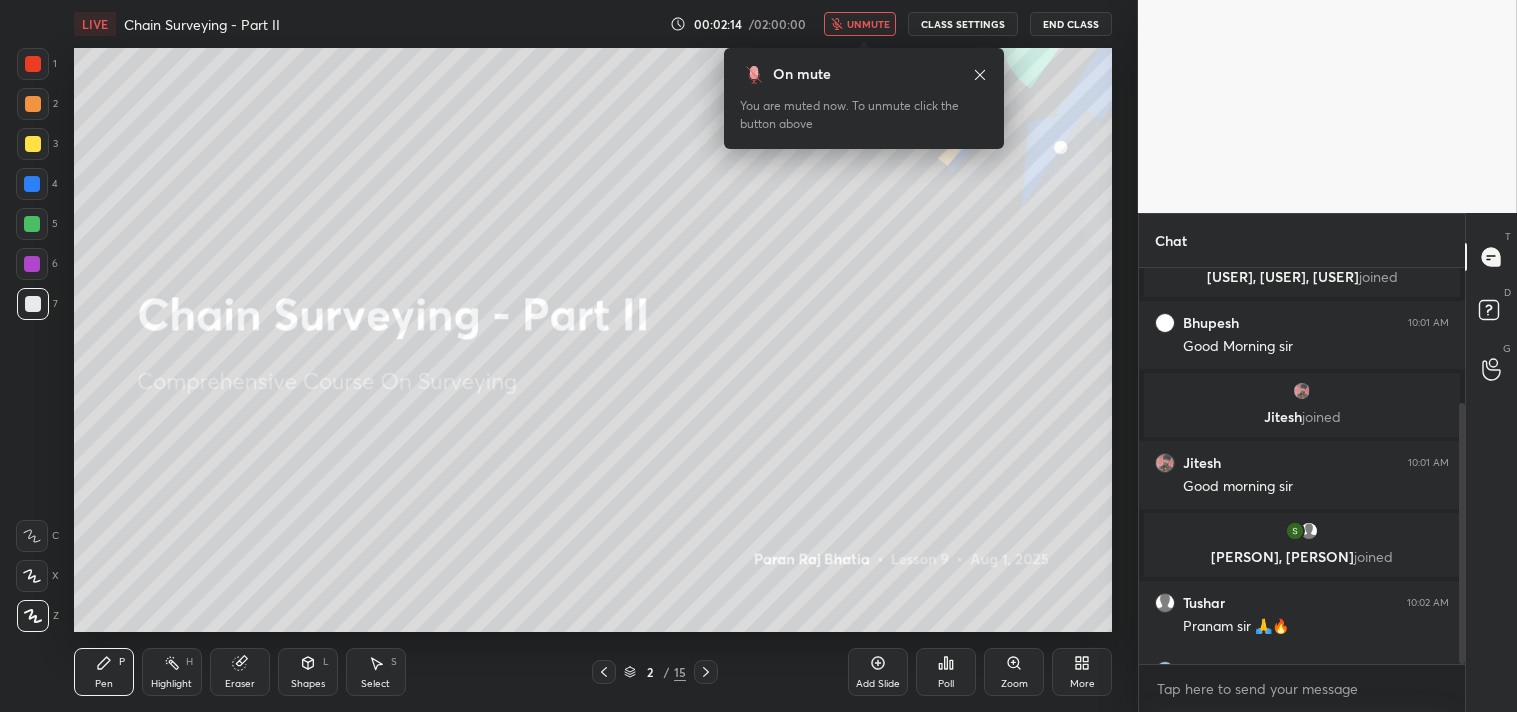 scroll, scrollTop: 204, scrollLeft: 0, axis: vertical 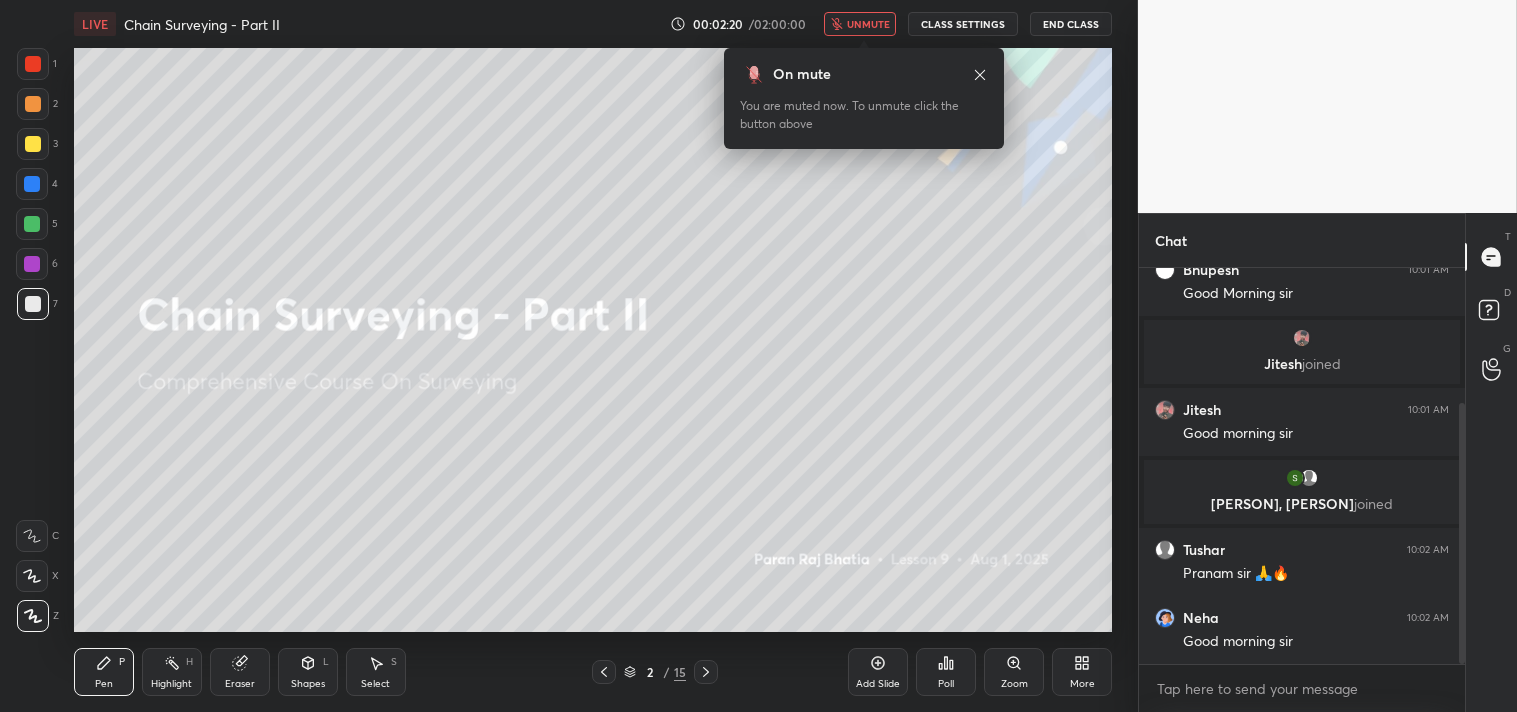 click on "Add Slide" at bounding box center [878, 672] 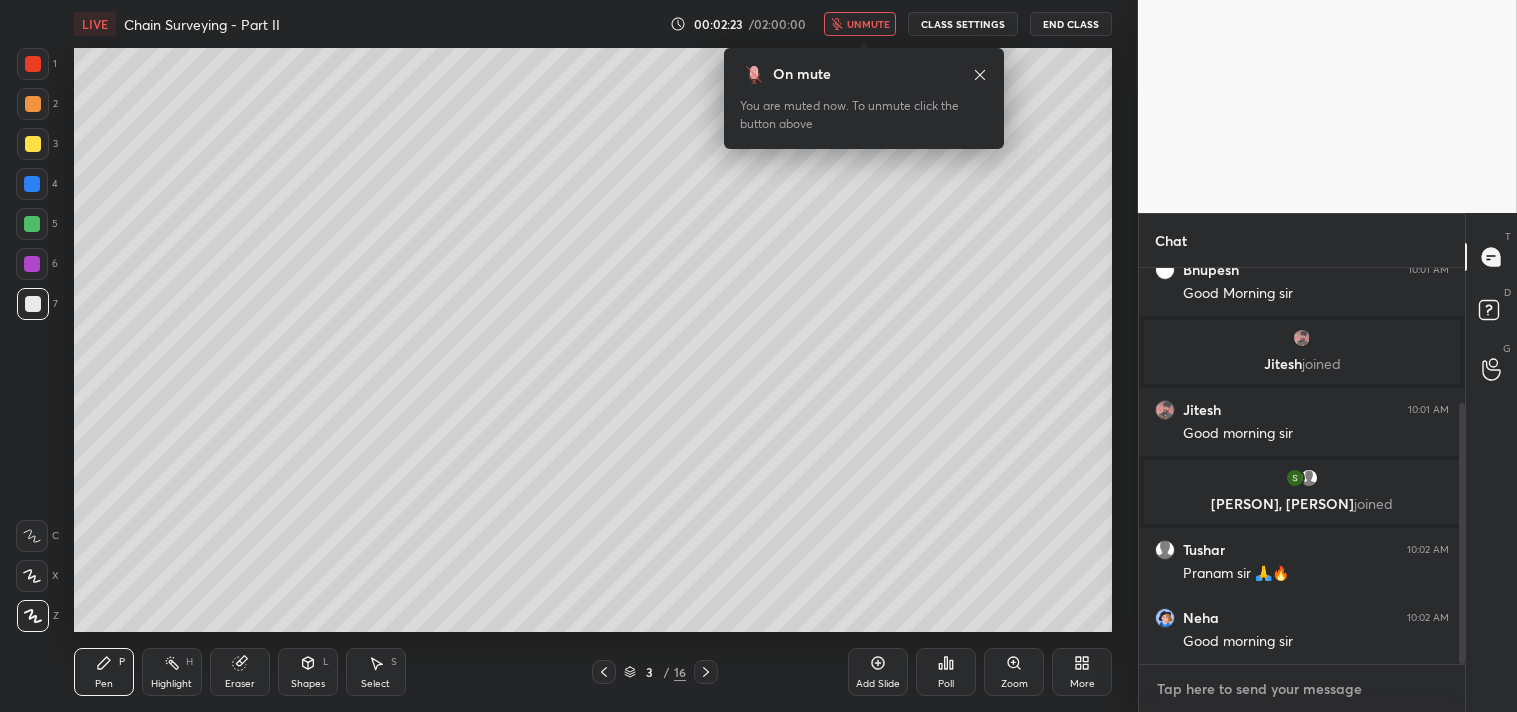 type on "x" 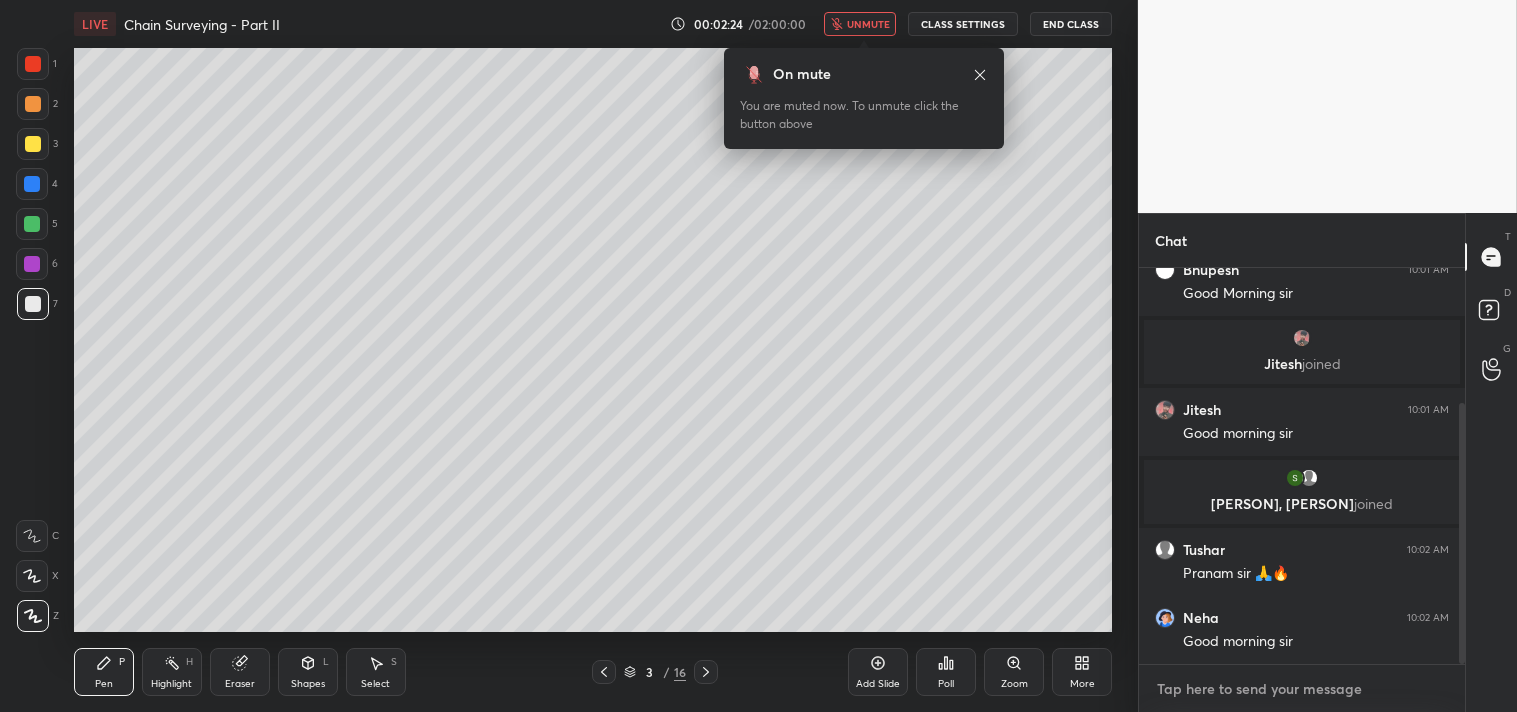 type on "j" 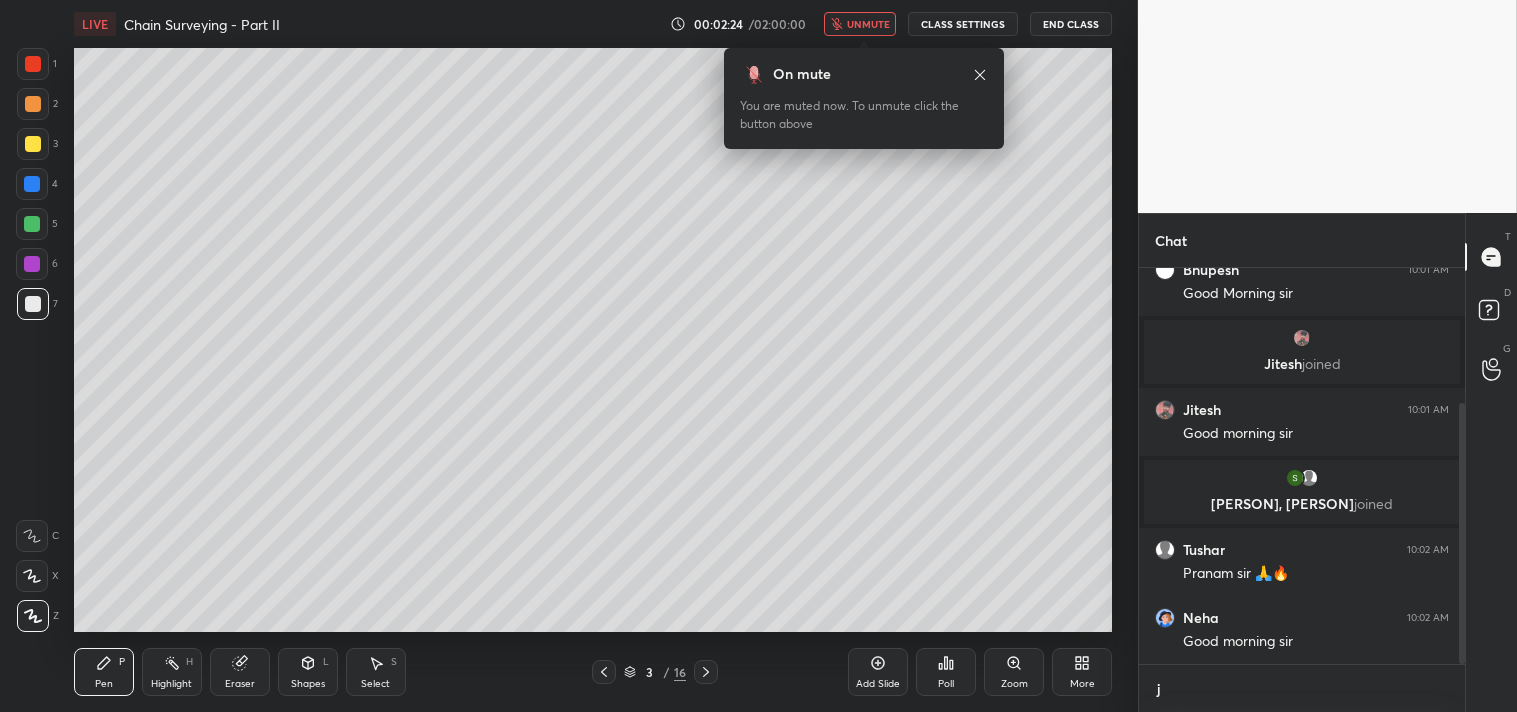 type on "x" 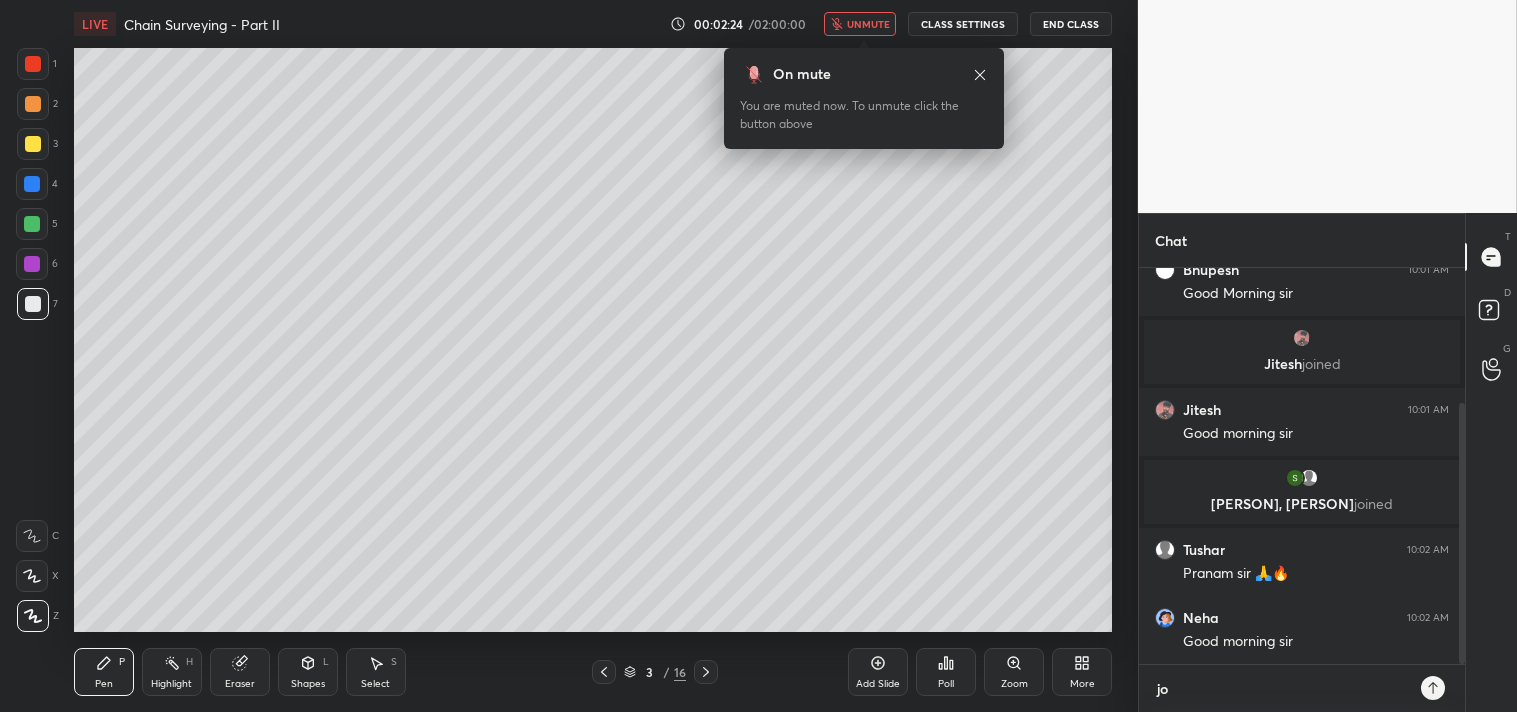 scroll, scrollTop: 6, scrollLeft: 5, axis: both 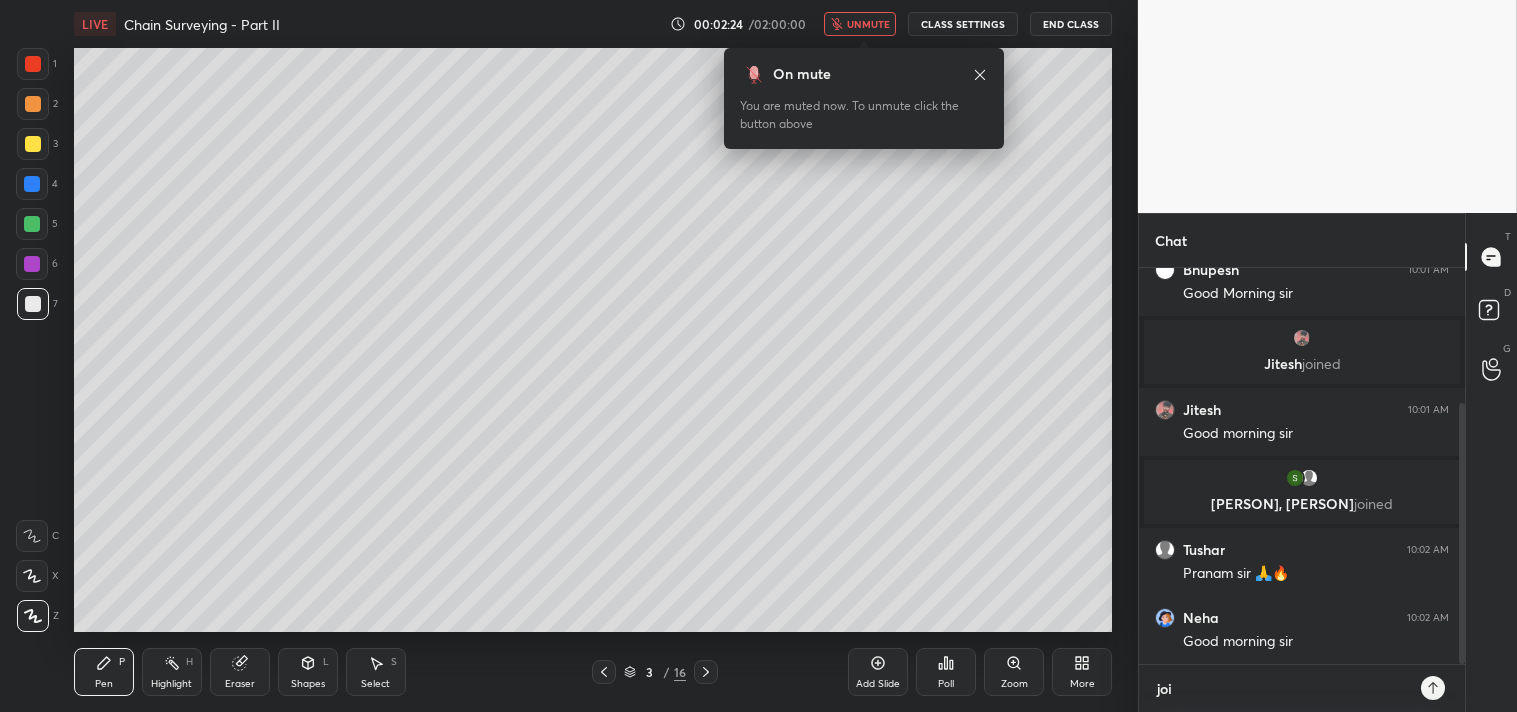 type on "join" 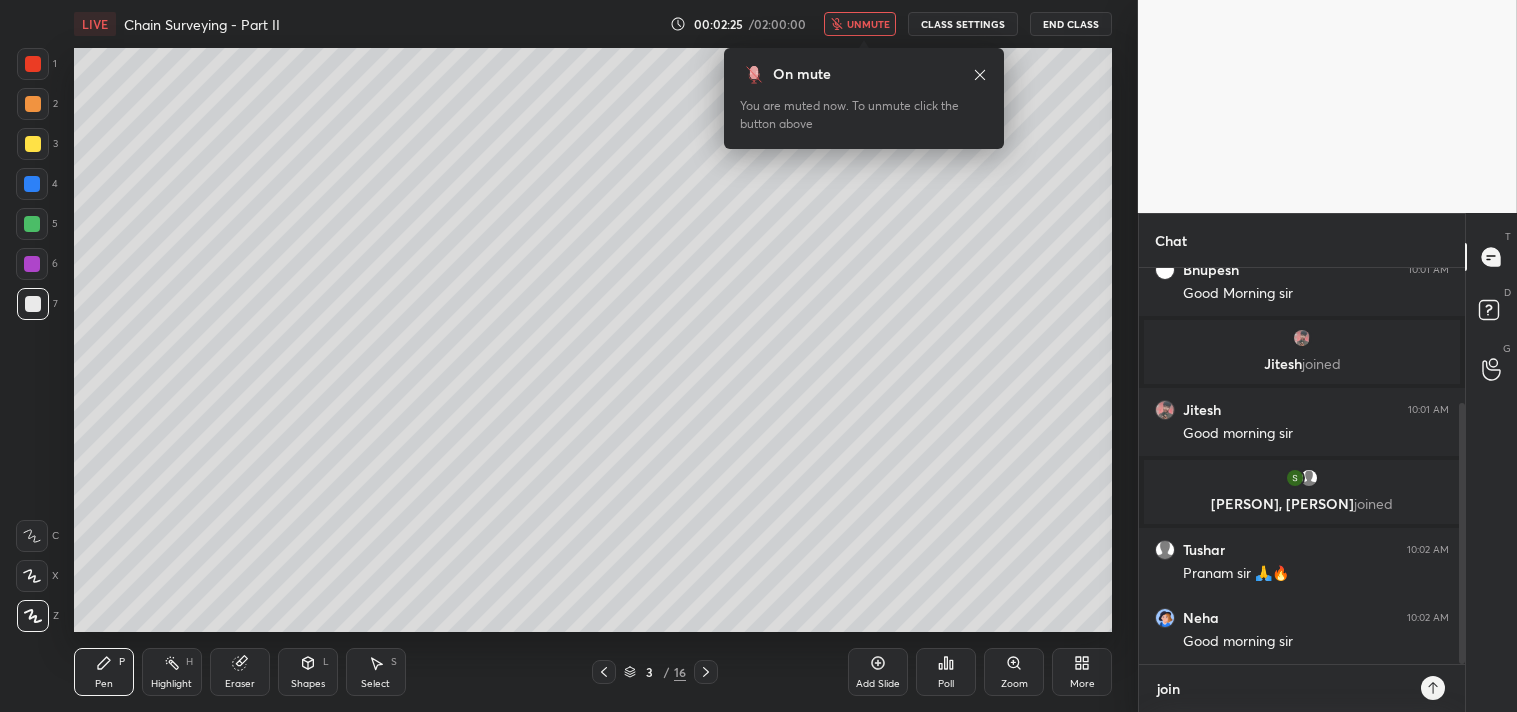 type on "joini" 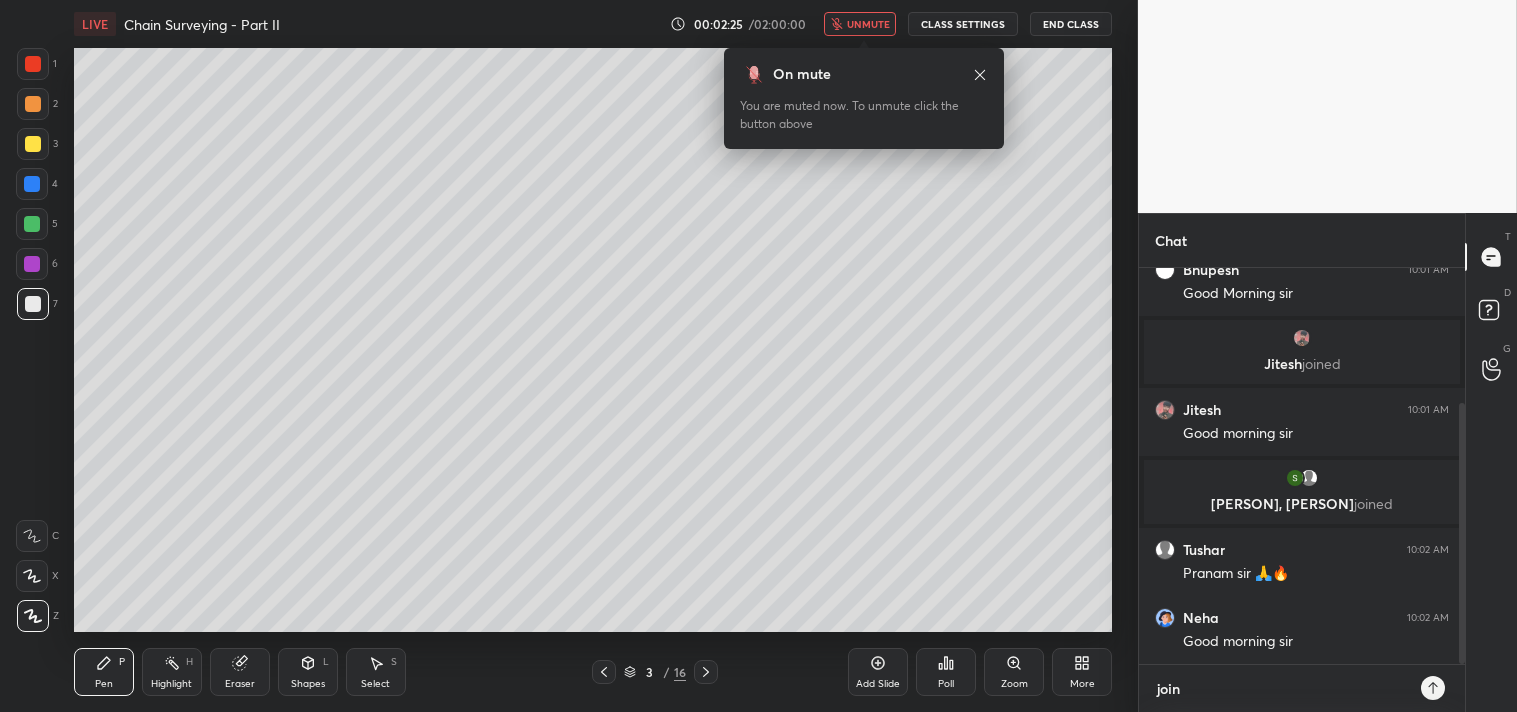 type on "x" 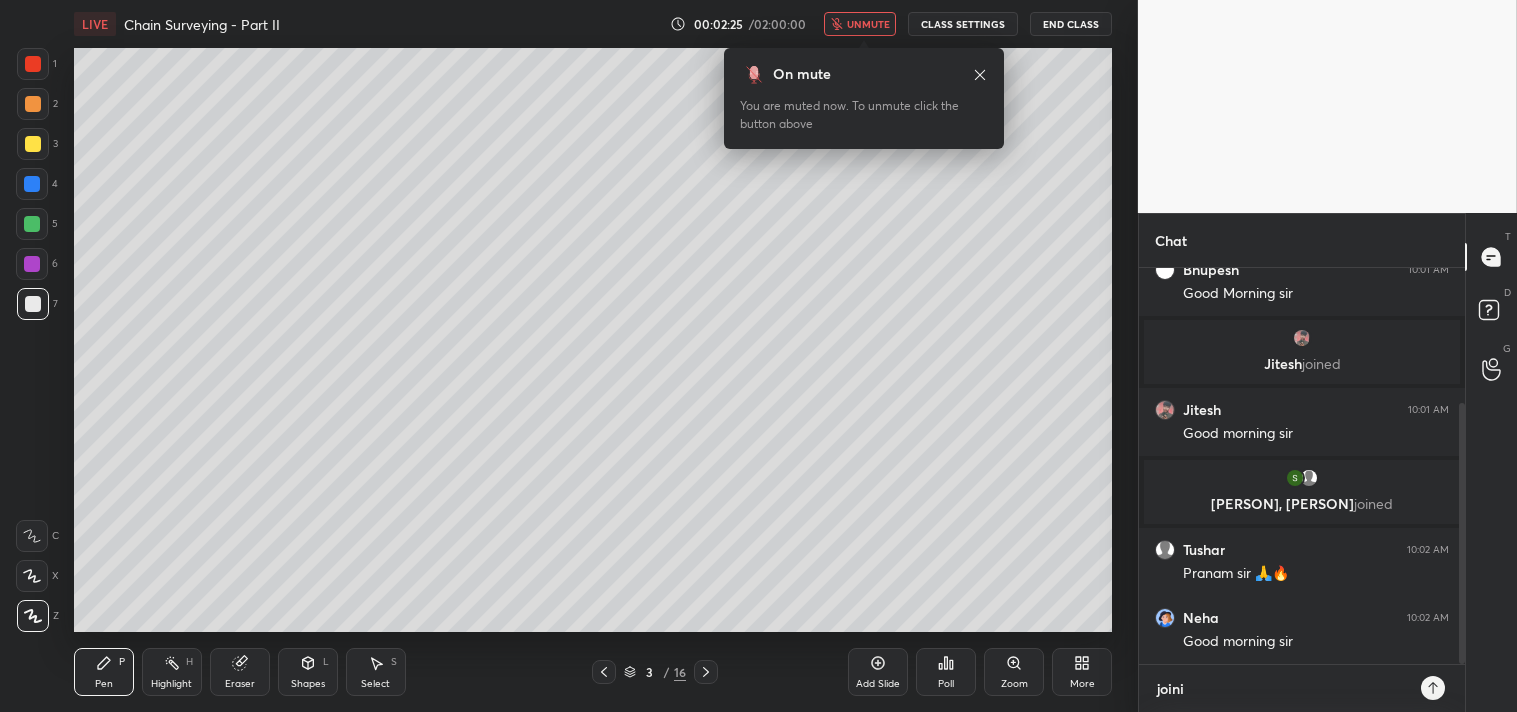 type on "joinin" 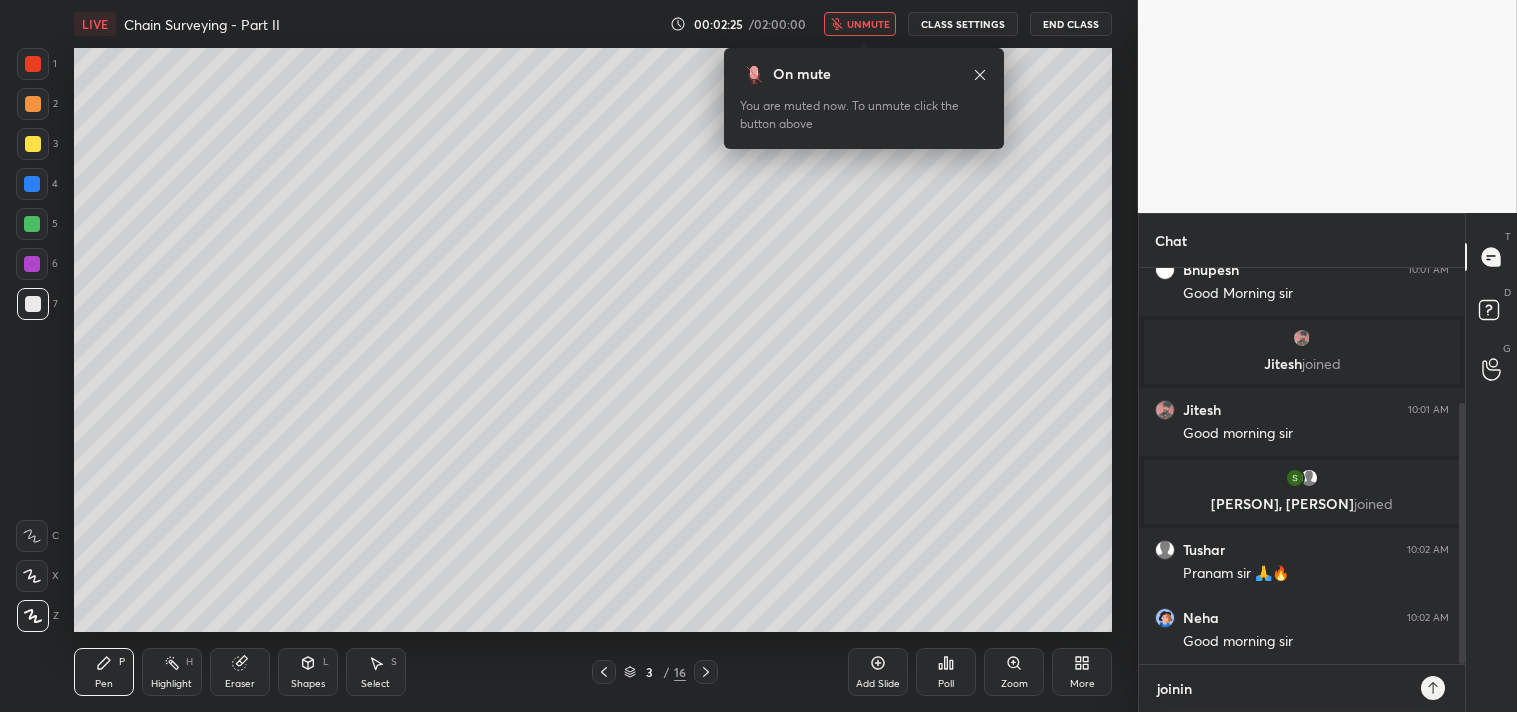 type on "x" 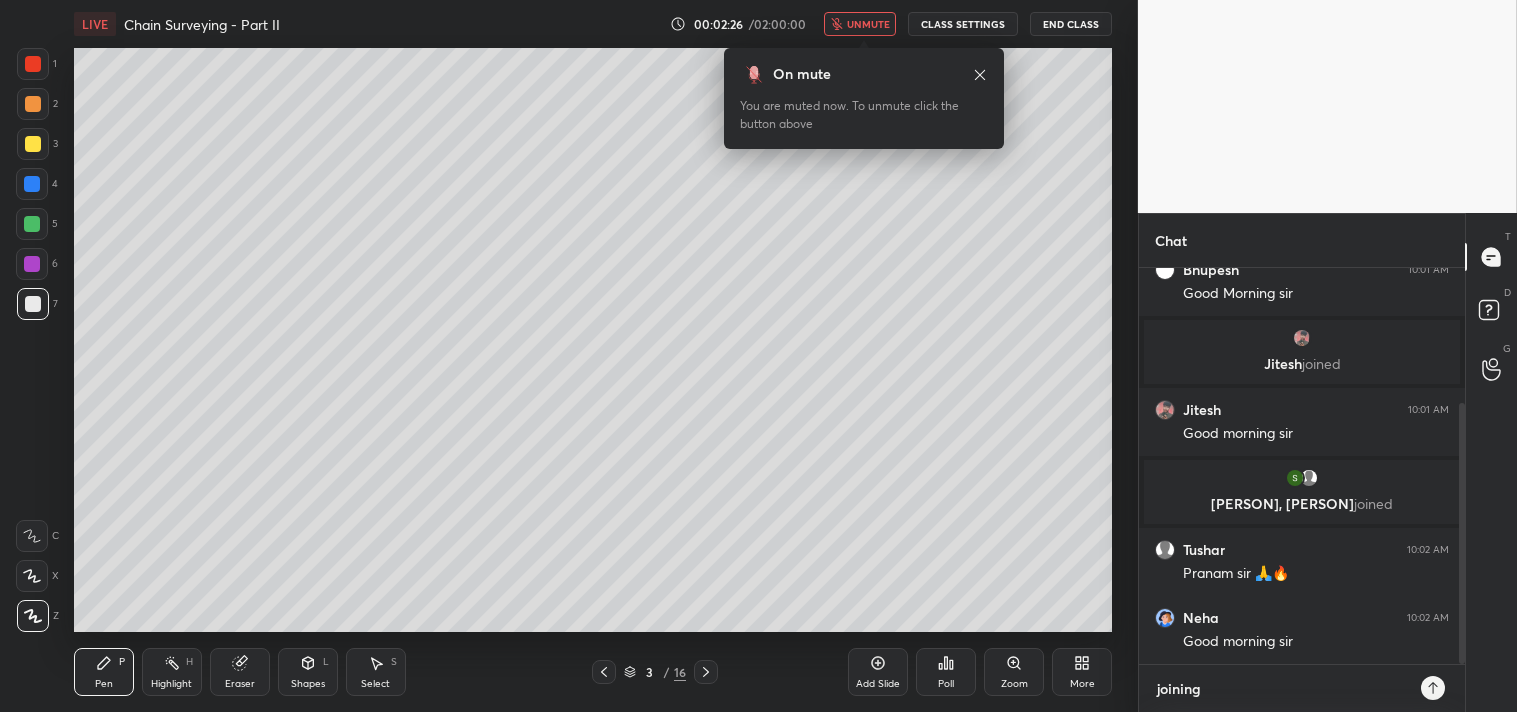 type on "joining" 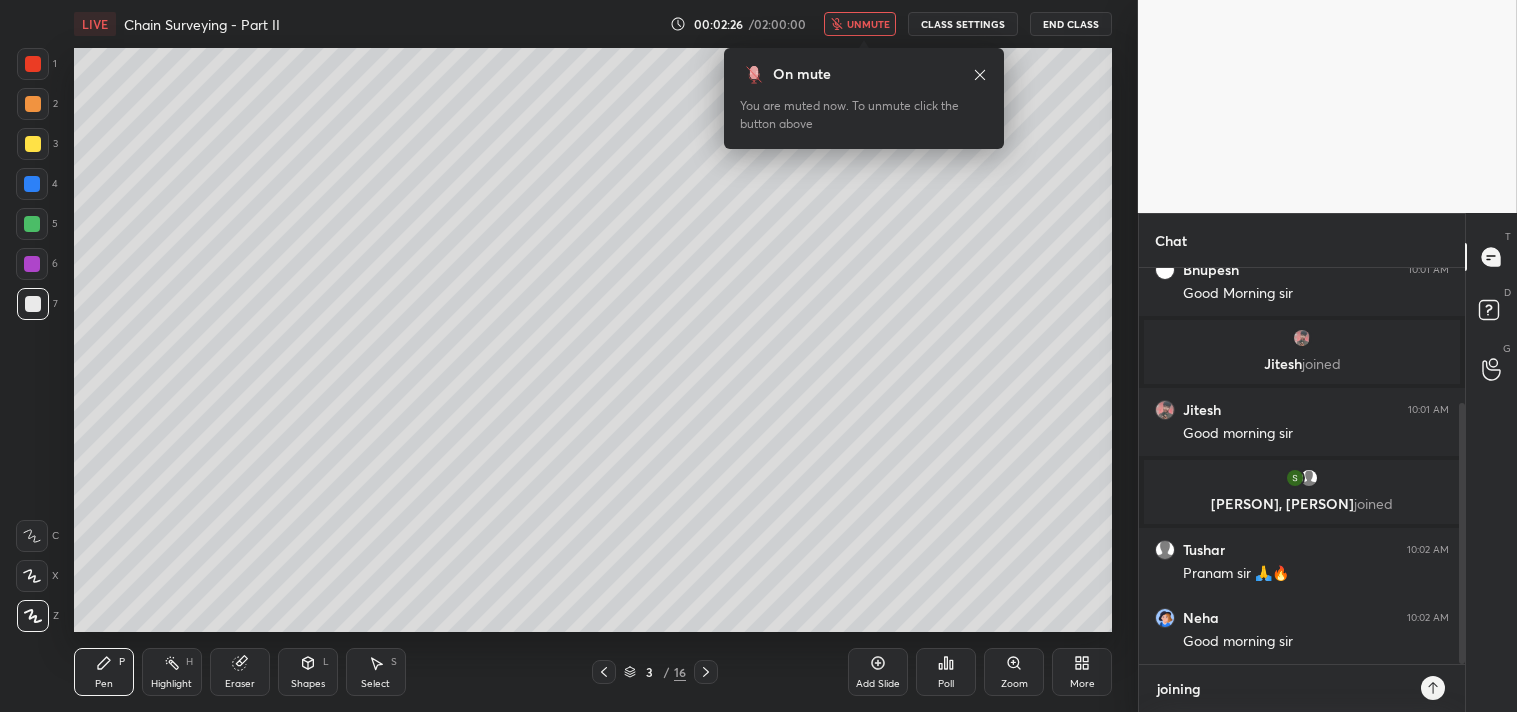 type on "x" 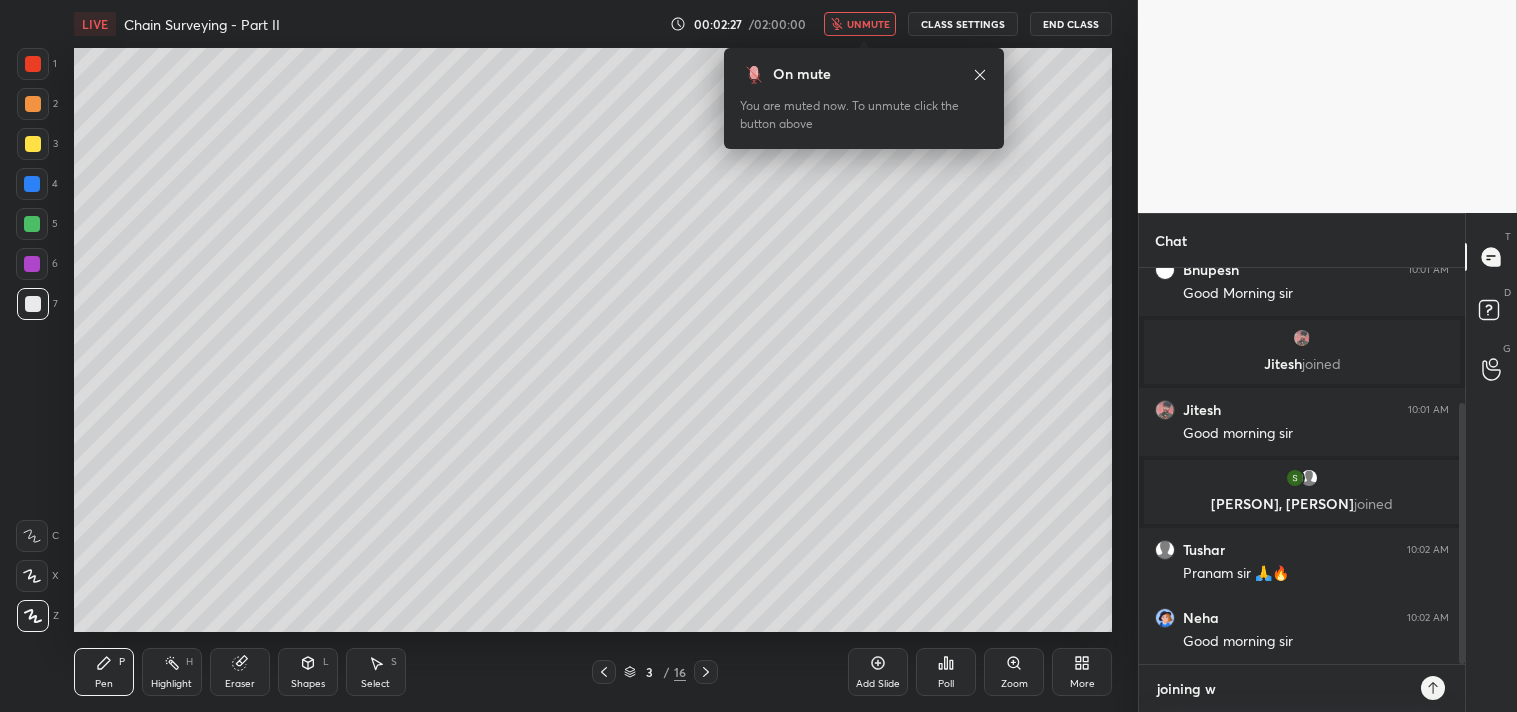 type on "joining wi" 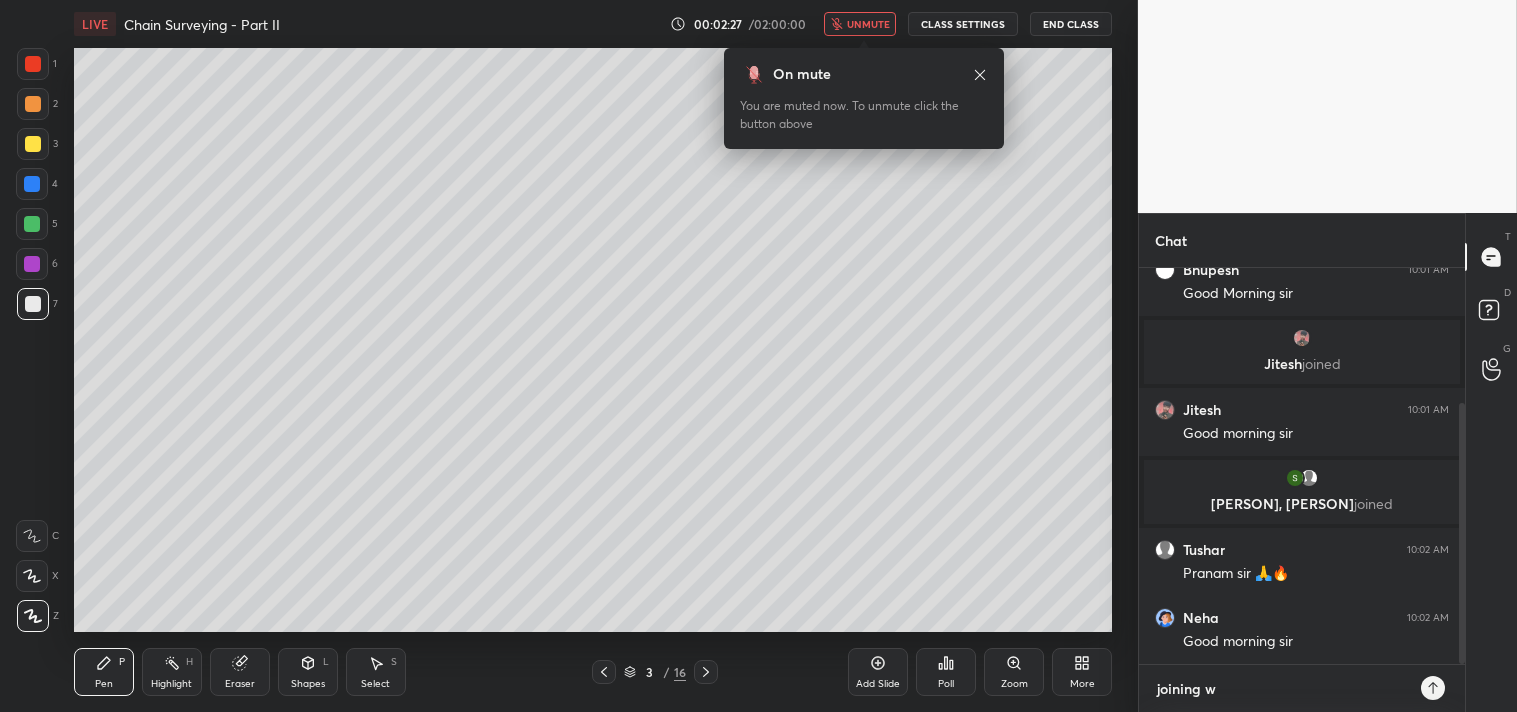 type on "x" 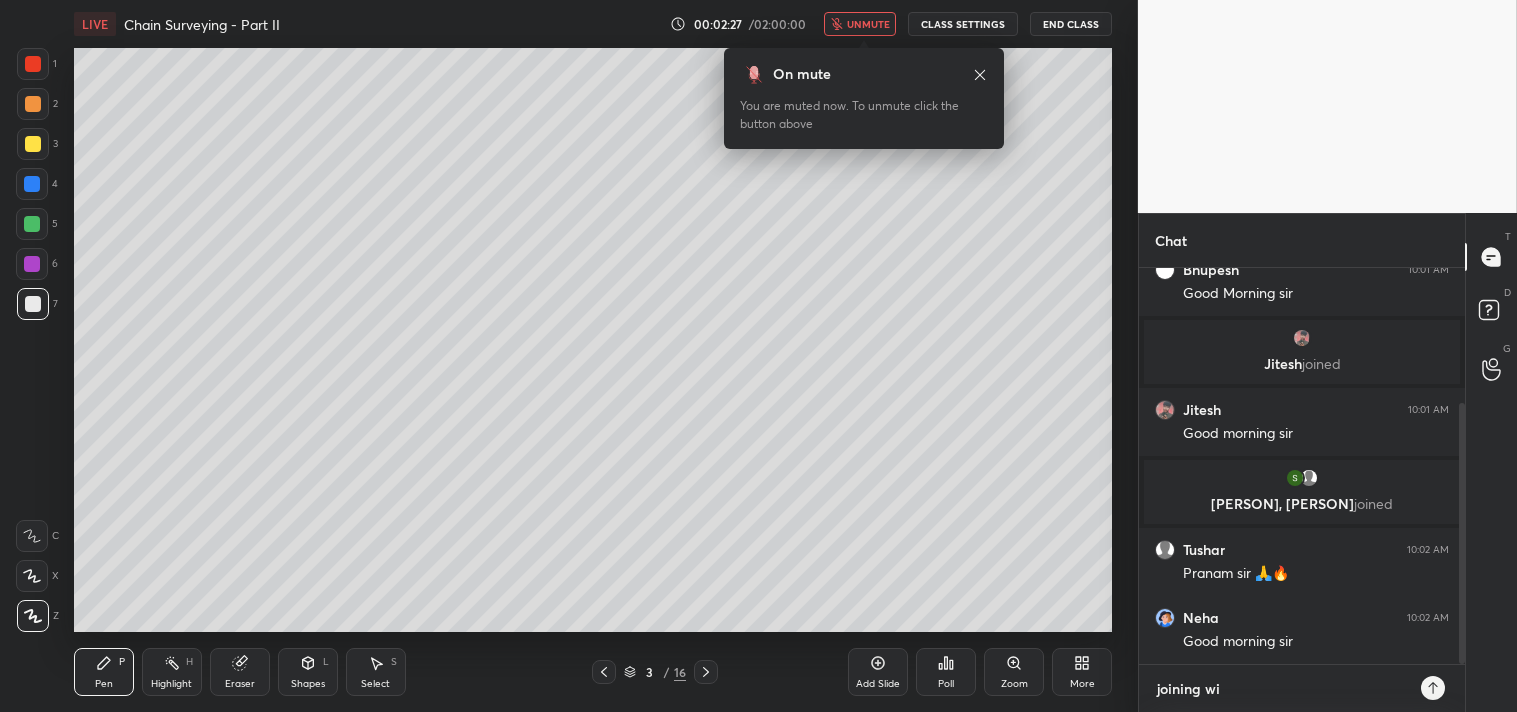 type on "joining wit" 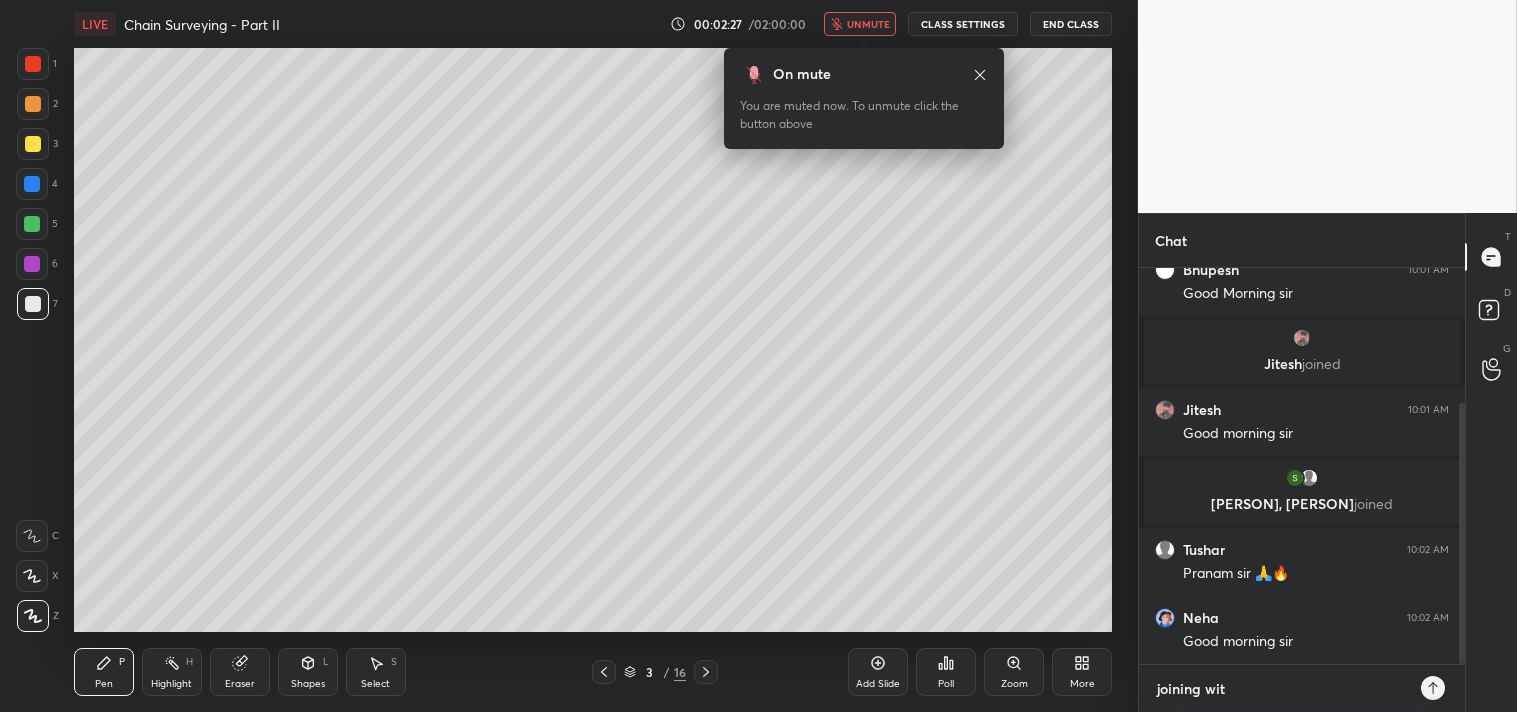 type on "joining with" 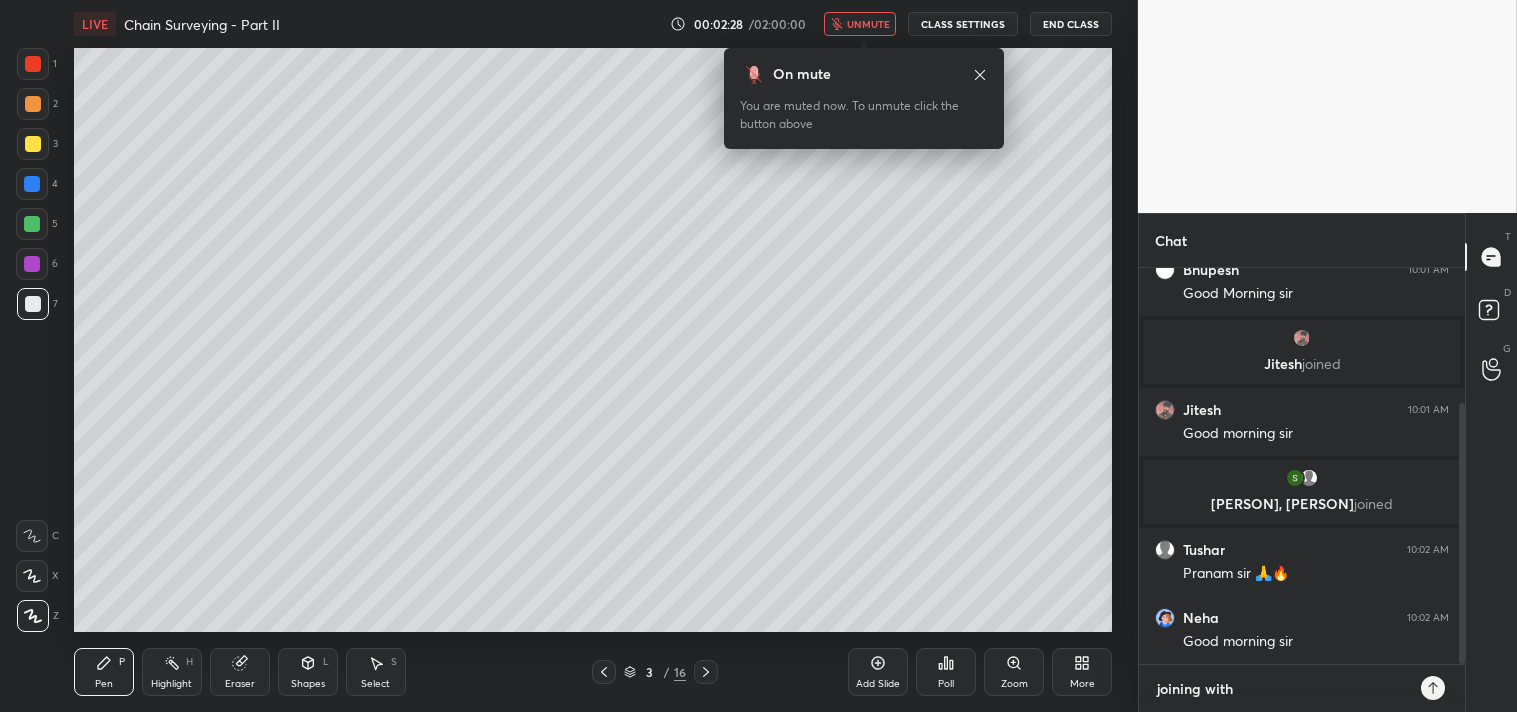 type on "joining withi" 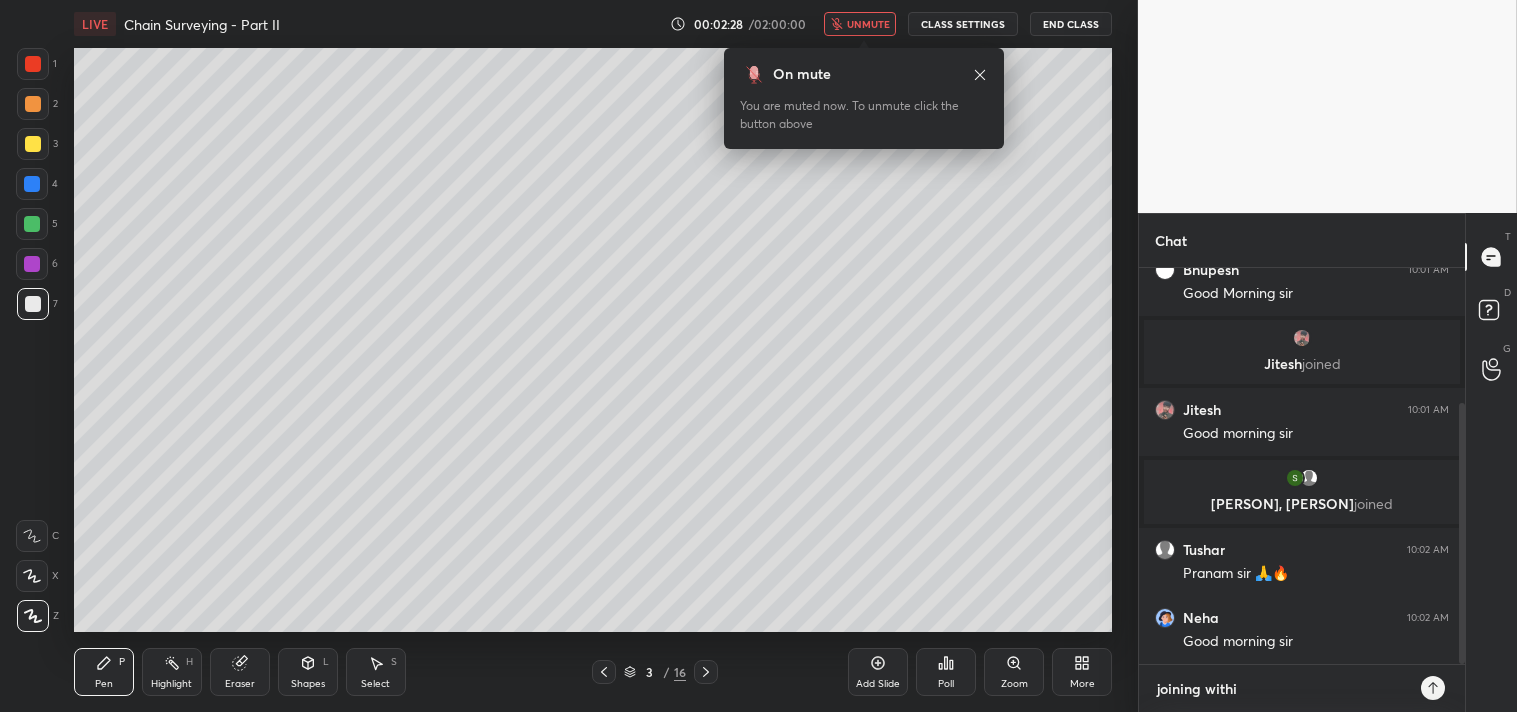 type on "x" 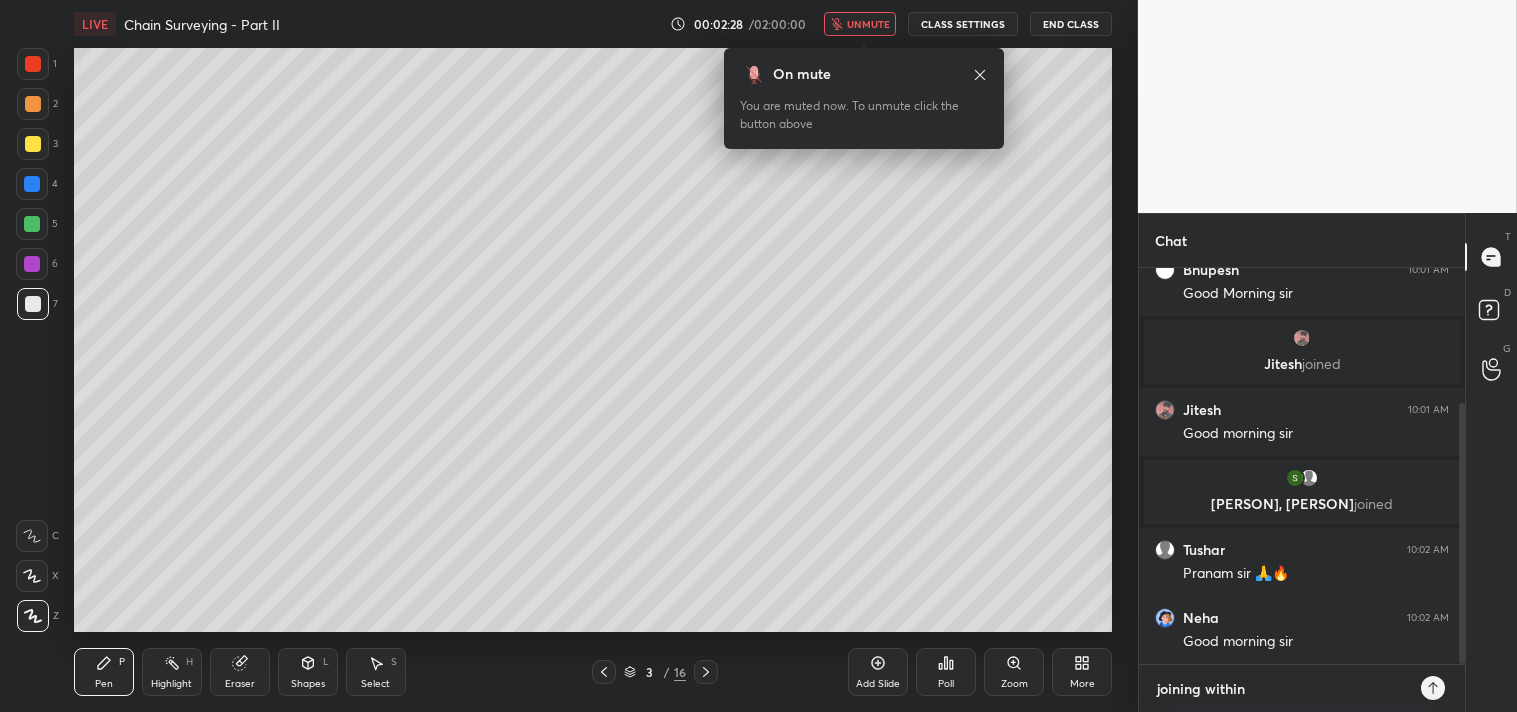 type on "joining within" 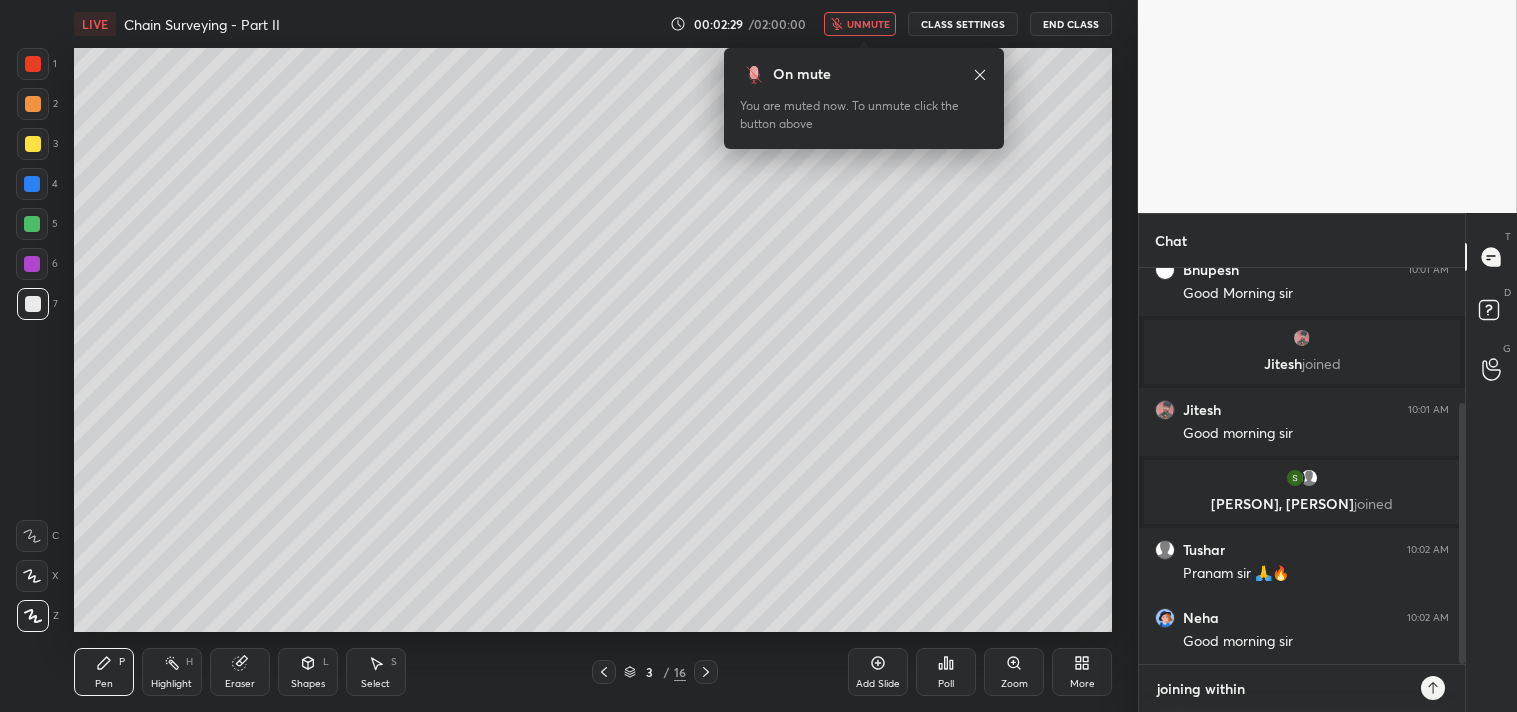 type on "joining within a" 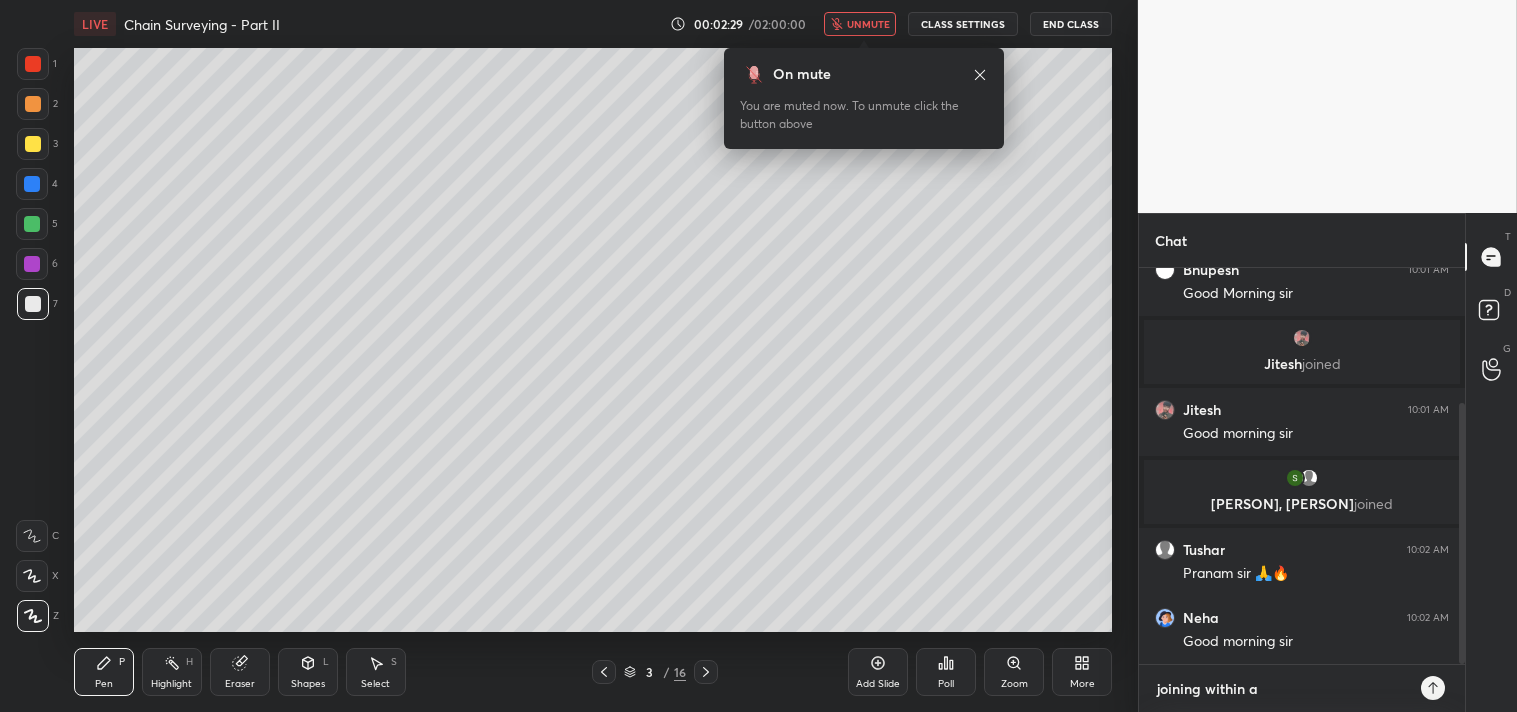 type on "x" 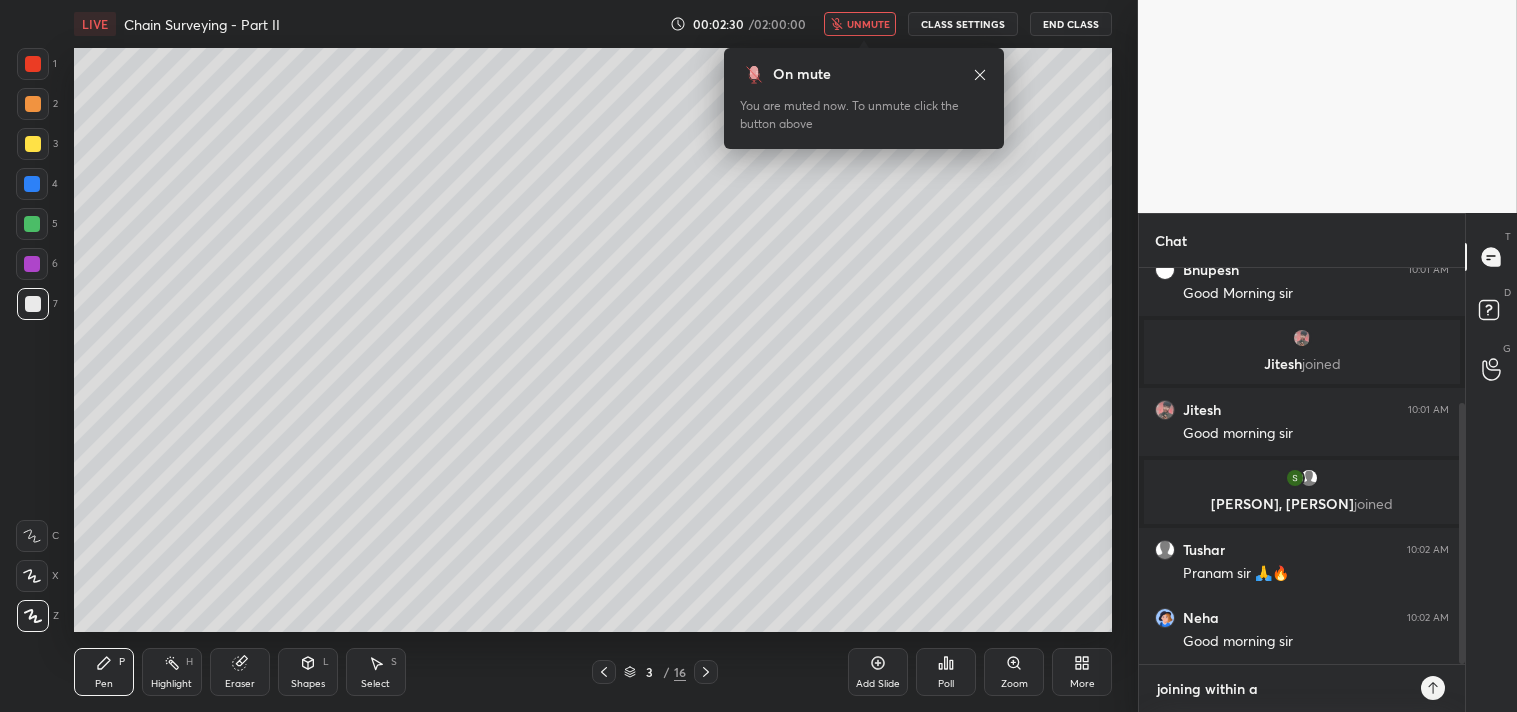 type on "joining within a m" 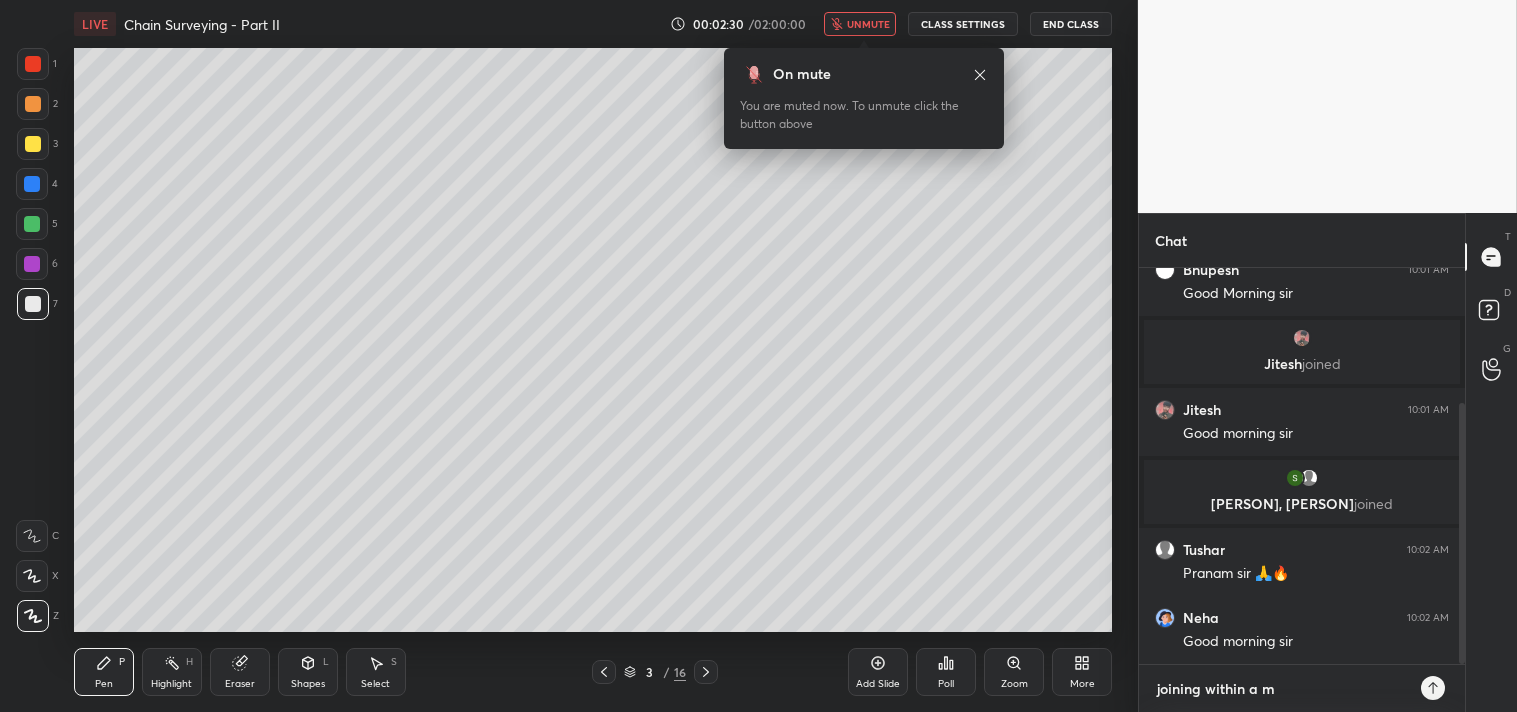 type on "joining within a mi" 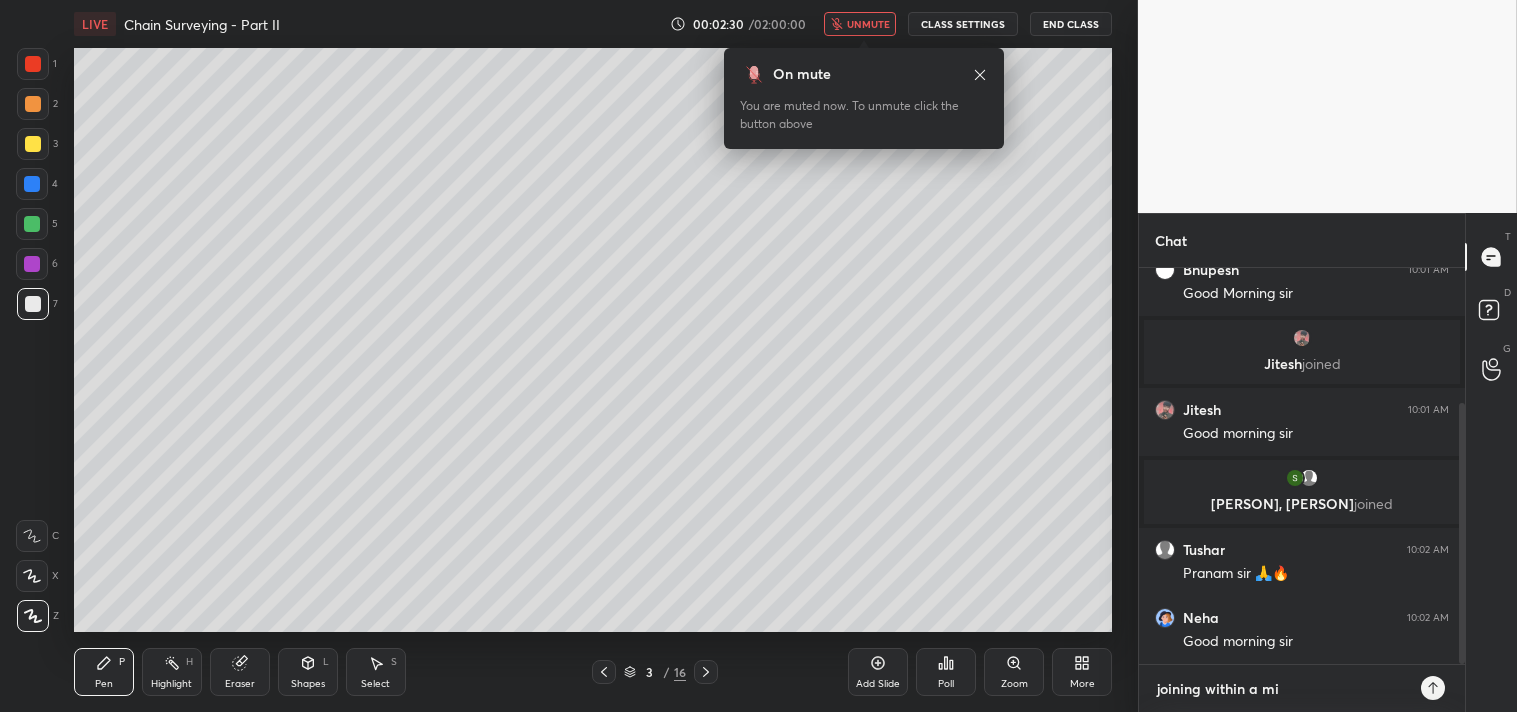 type on "joining within a min" 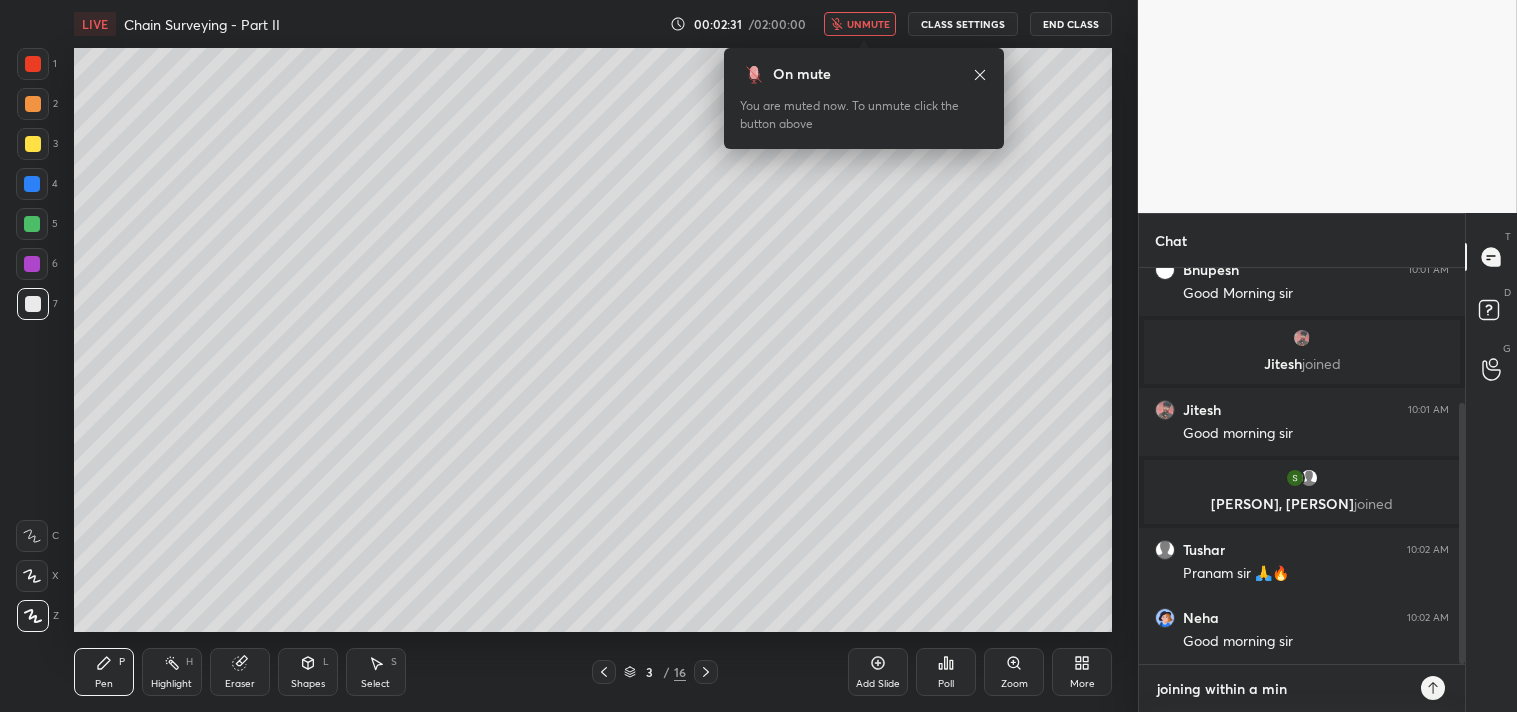scroll, scrollTop: 272, scrollLeft: 0, axis: vertical 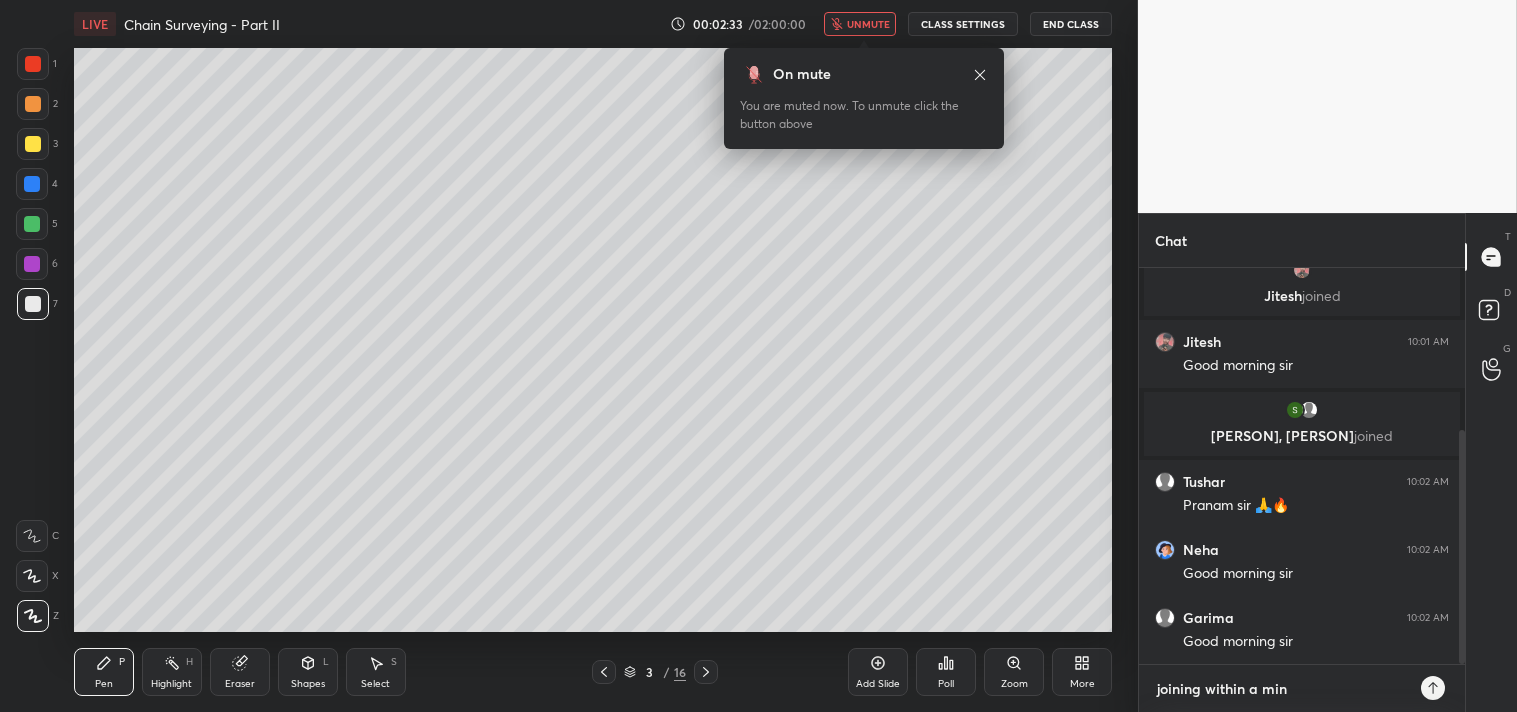 type on "joining within a min" 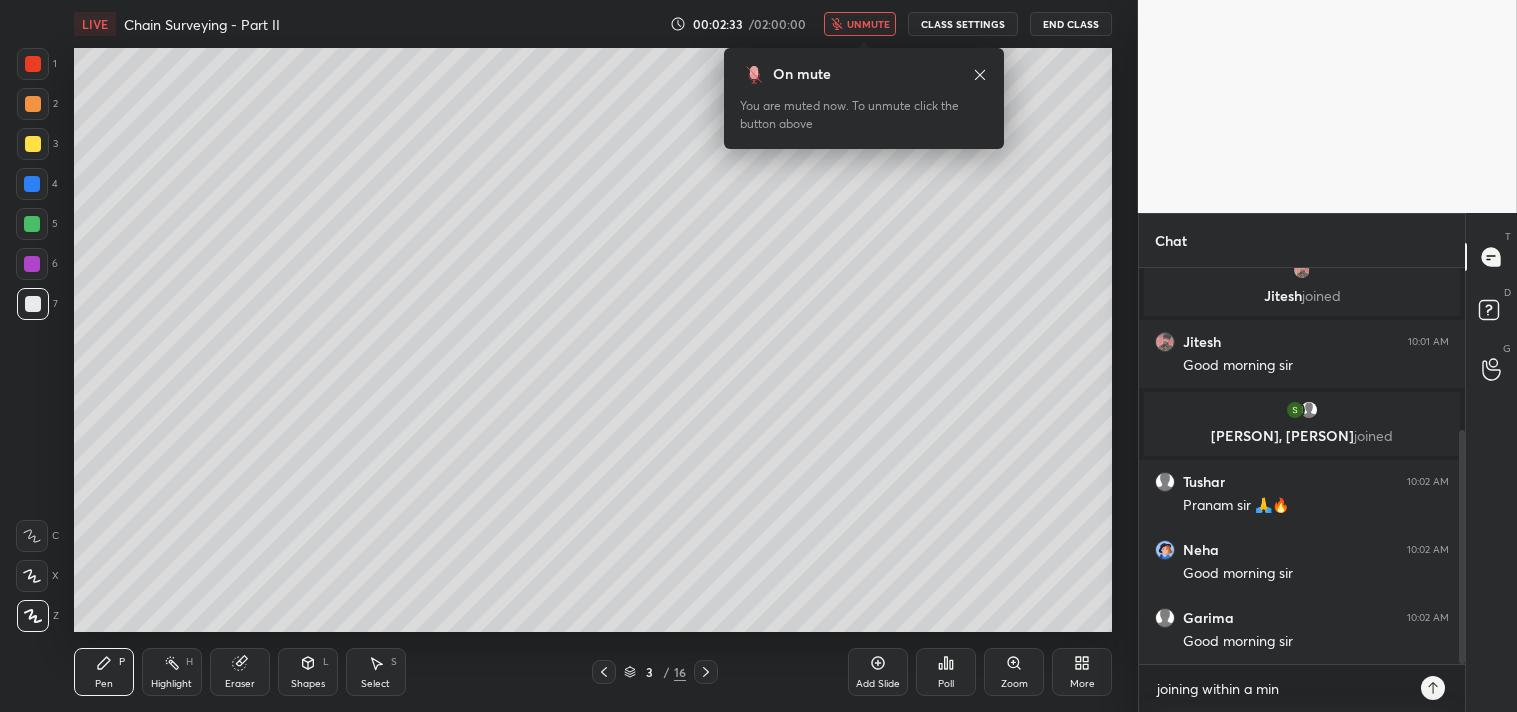 type on "x" 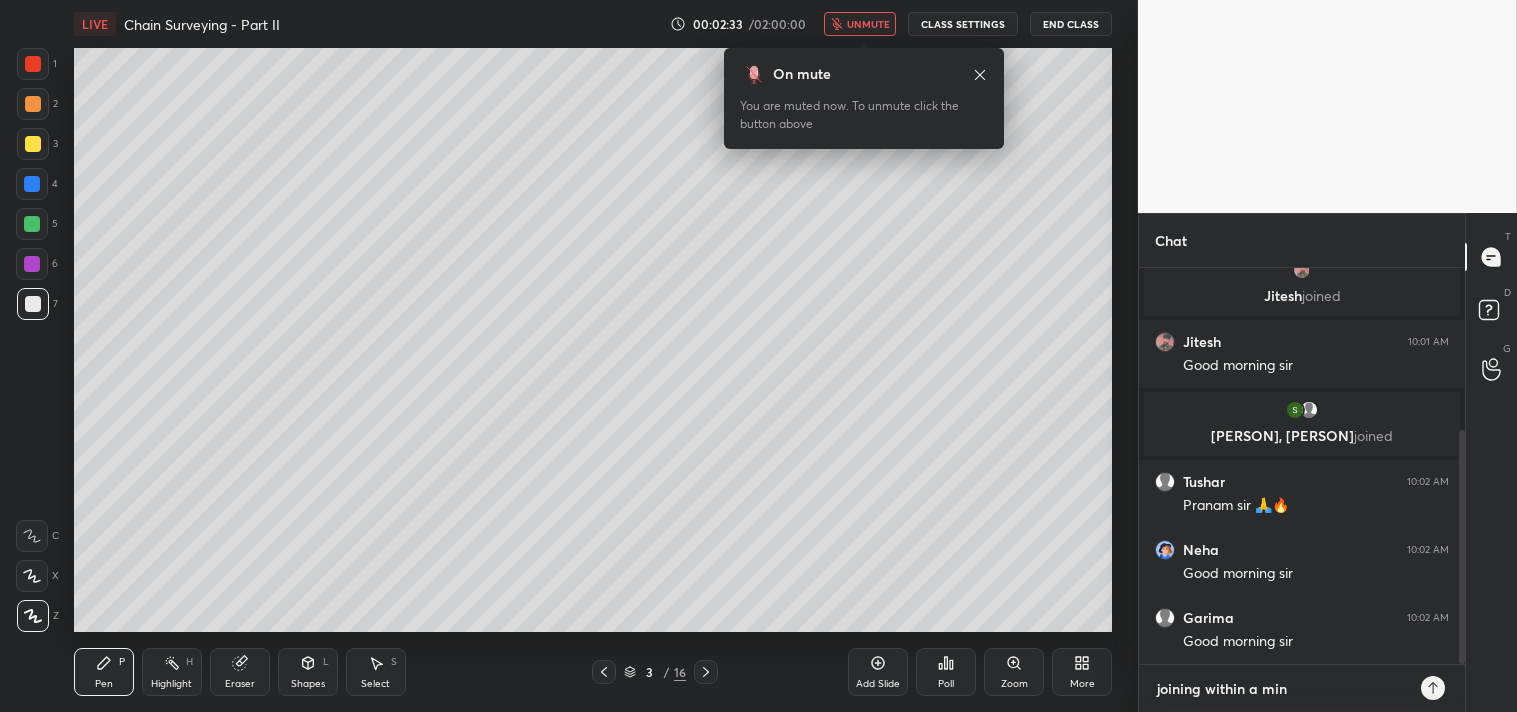 type 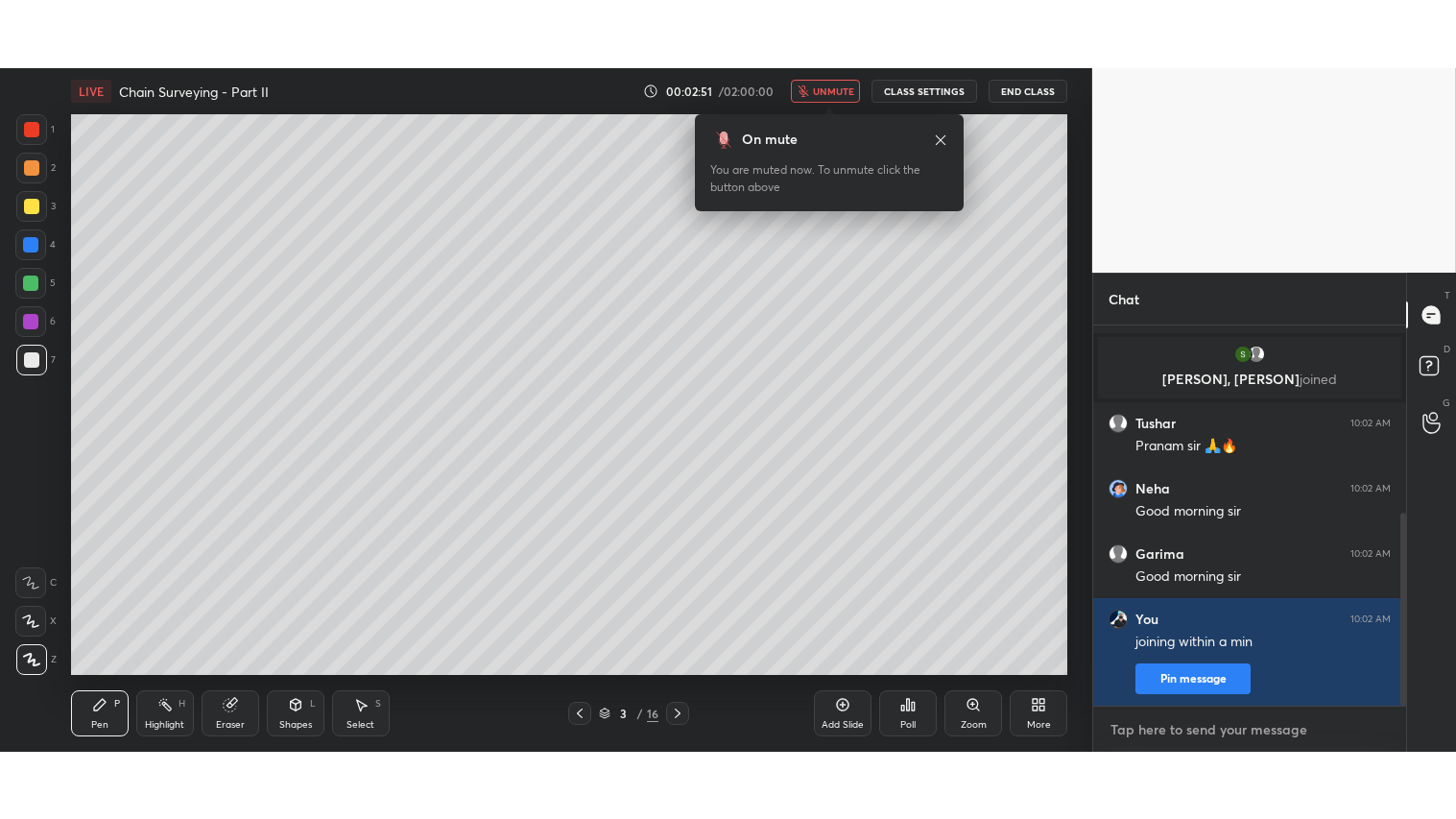 scroll, scrollTop: 437, scrollLeft: 0, axis: vertical 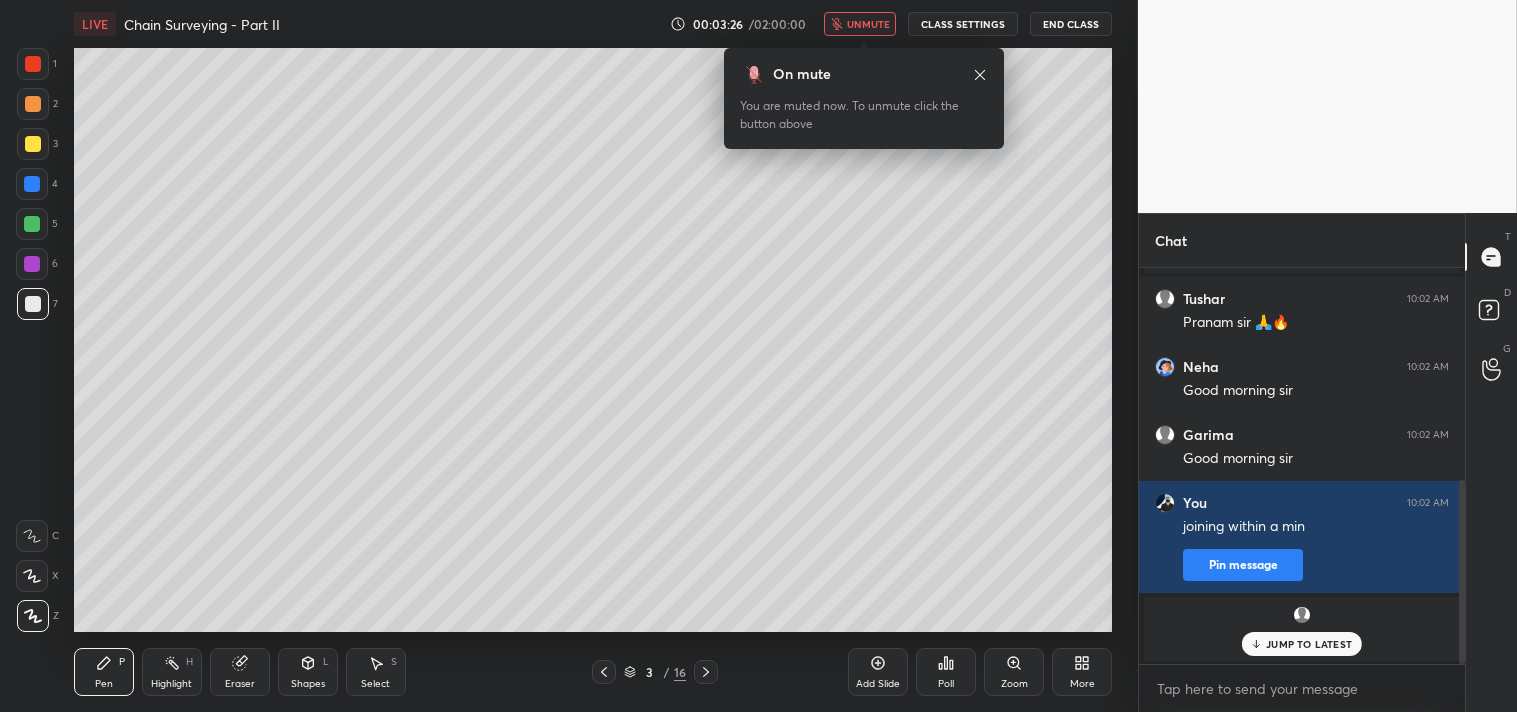 type on "x" 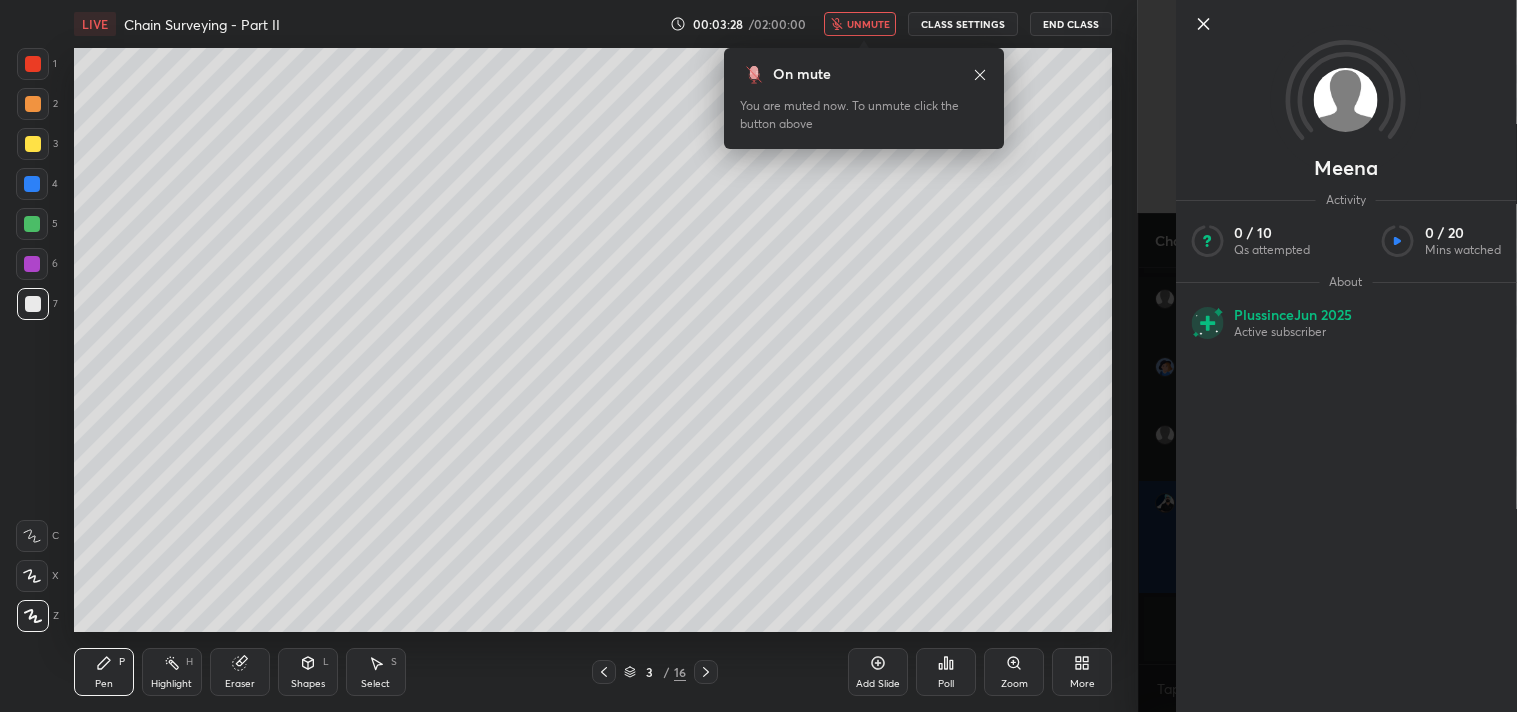 click 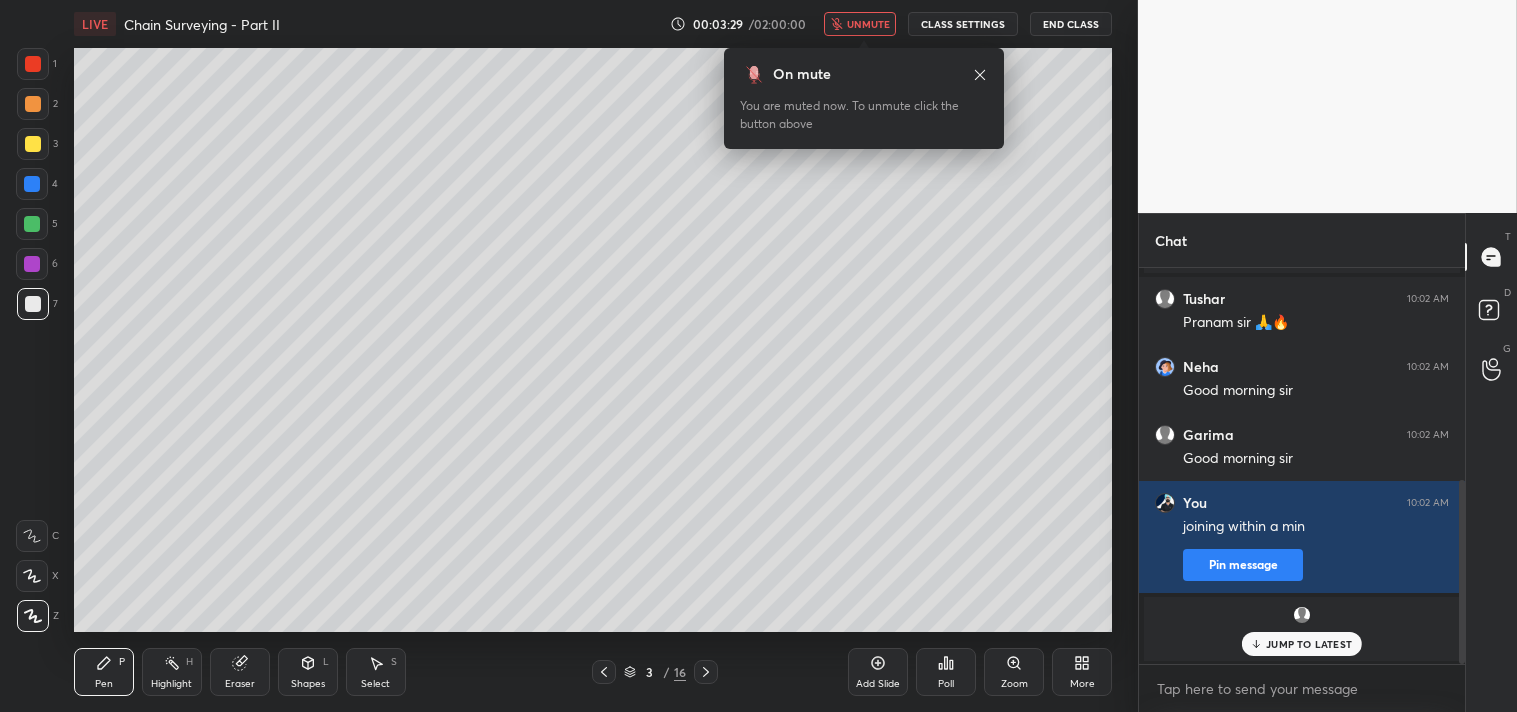 click on "JUMP TO LATEST" at bounding box center (1309, 644) 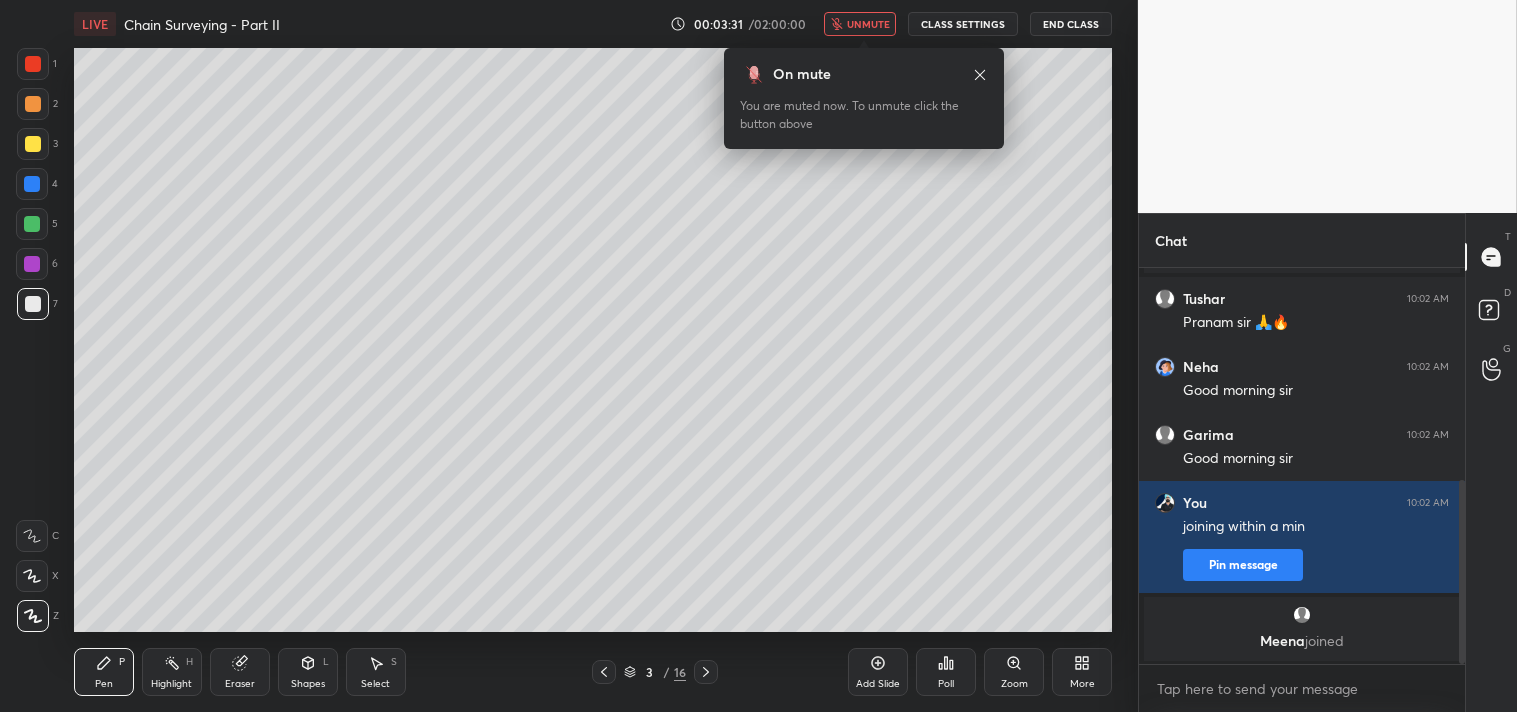 click on "CLASS SETTINGS" at bounding box center [963, 24] 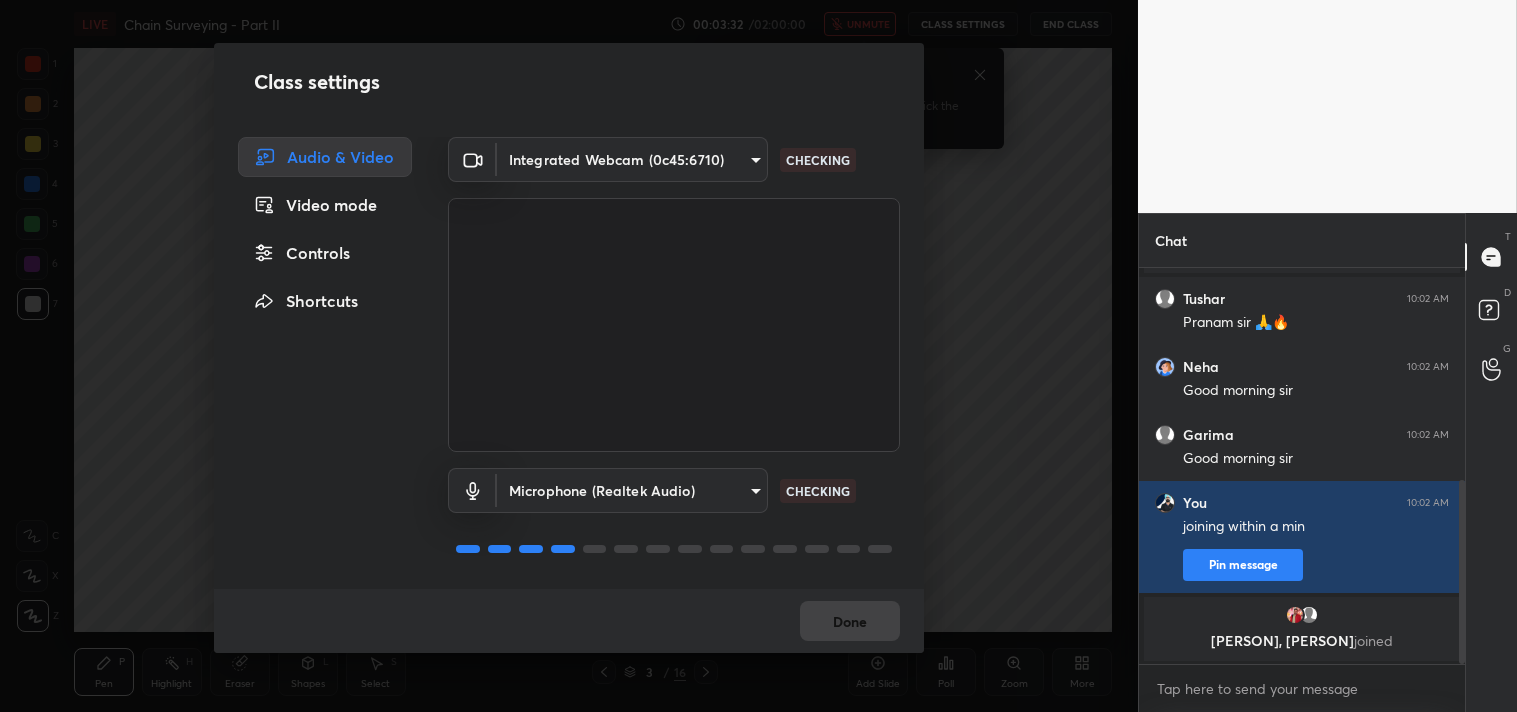 click on "1 2 3 4 5 6 7 C X Z C X Z E E Erase all   H H LIVE Chain Surveying - Part II 00:03:32 /  02:00:00 unmute CLASS SETTINGS End Class Setting up your live class Poll for   secs No correct answer Start poll Back Chain Surveying - Part II • L9 of Comprehensive Course On Surveying [PERSON] [PERSON] Pen P Highlight H Eraser Shapes L Select S 3 / 16 Add Slide Poll Zoom More Chat [PERSON] 10:01 AM Good morning sir [PERSON], [PERSON]  joined [PERSON] 10:02 AM Pranam sir 🙏🔥 [PERSON] 10:02 AM Good morning sir [PERSON] 10:02 AM Good morning sir You 10:02 AM joining within a min Pin message [PERSON], [PERSON]  joined 1 NEW MESSAGE Enable hand raising Enable raise hand to speak to learners. Once enabled, chat will be turned off temporarily. Enable x   introducing Raise a hand with a doubt Now learners can raise their hand along with a doubt  How it works? Doubts asked by learners will show up here NEW DOUBTS ASKED No one has raised a hand yet Can't raise hand Got it T Doubts (D) G Raise Hand (G) Report an issue ​" at bounding box center (758, 356) 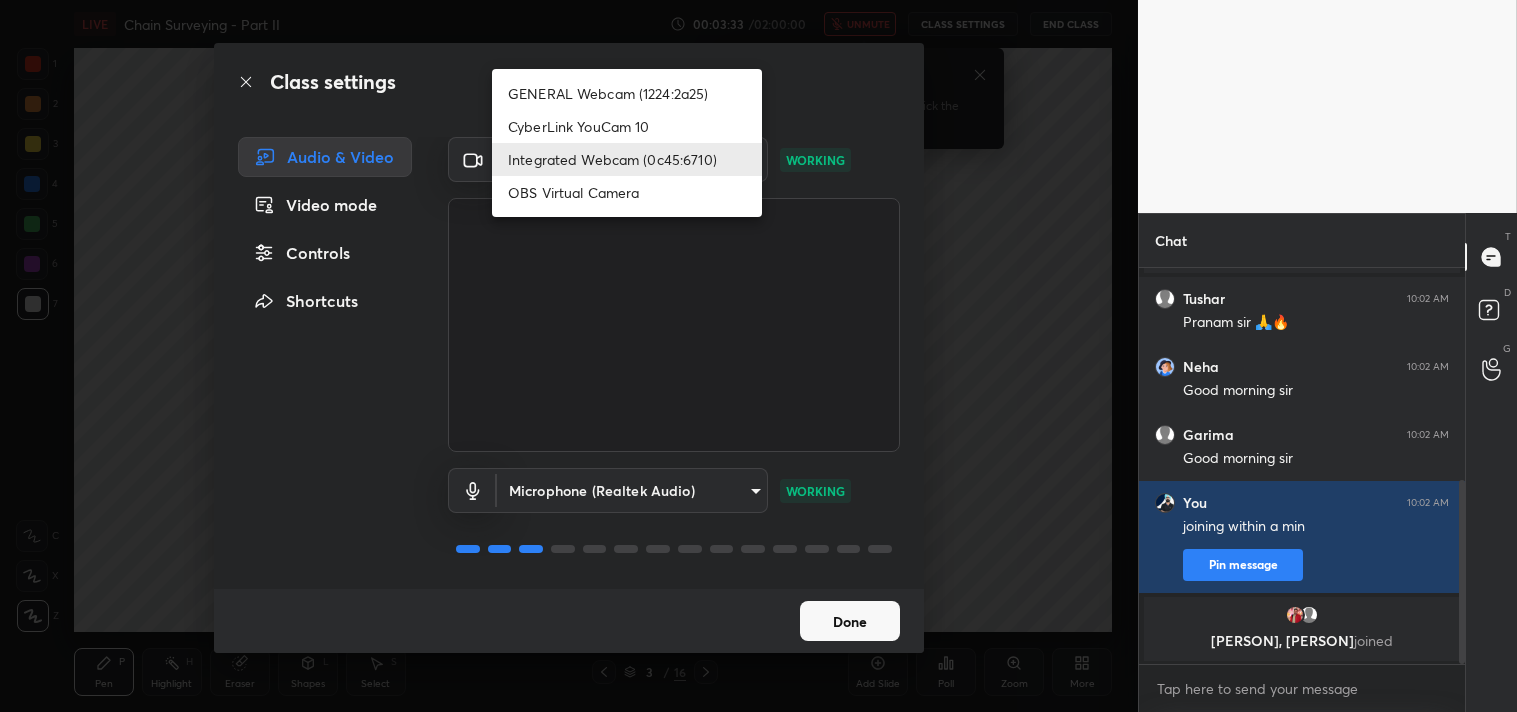 click on "GENERAL Webcam (1224:2a25)" at bounding box center [627, 93] 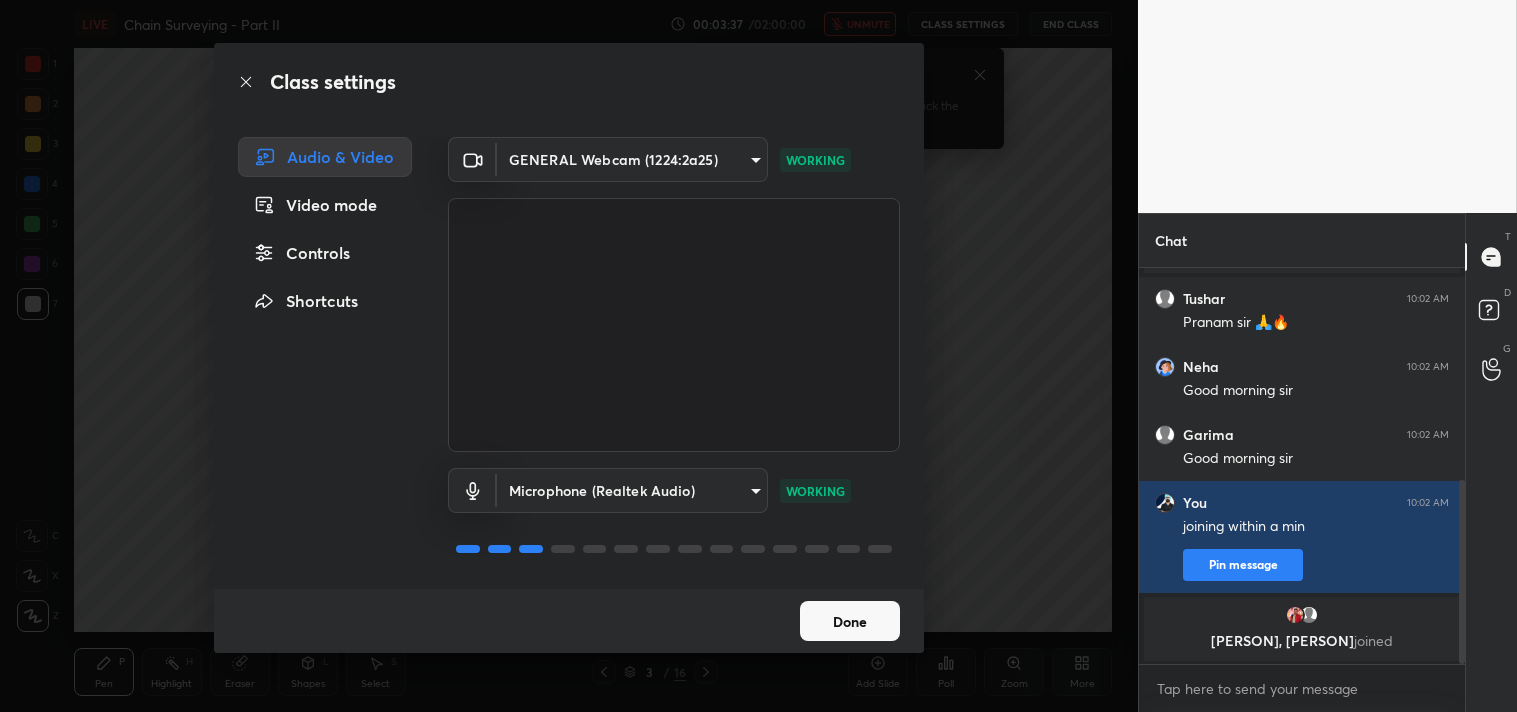 click on "Done" at bounding box center [850, 621] 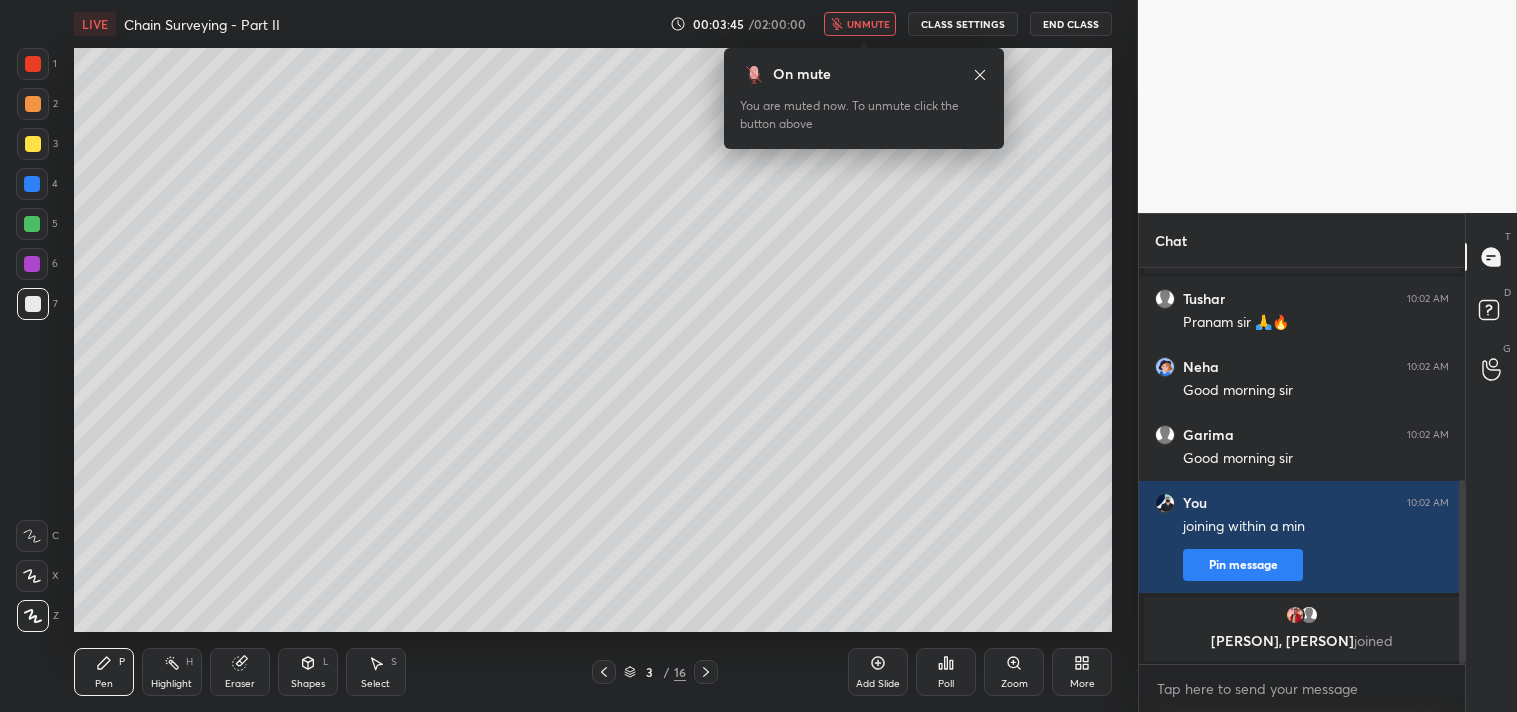 click on "More" at bounding box center [1082, 672] 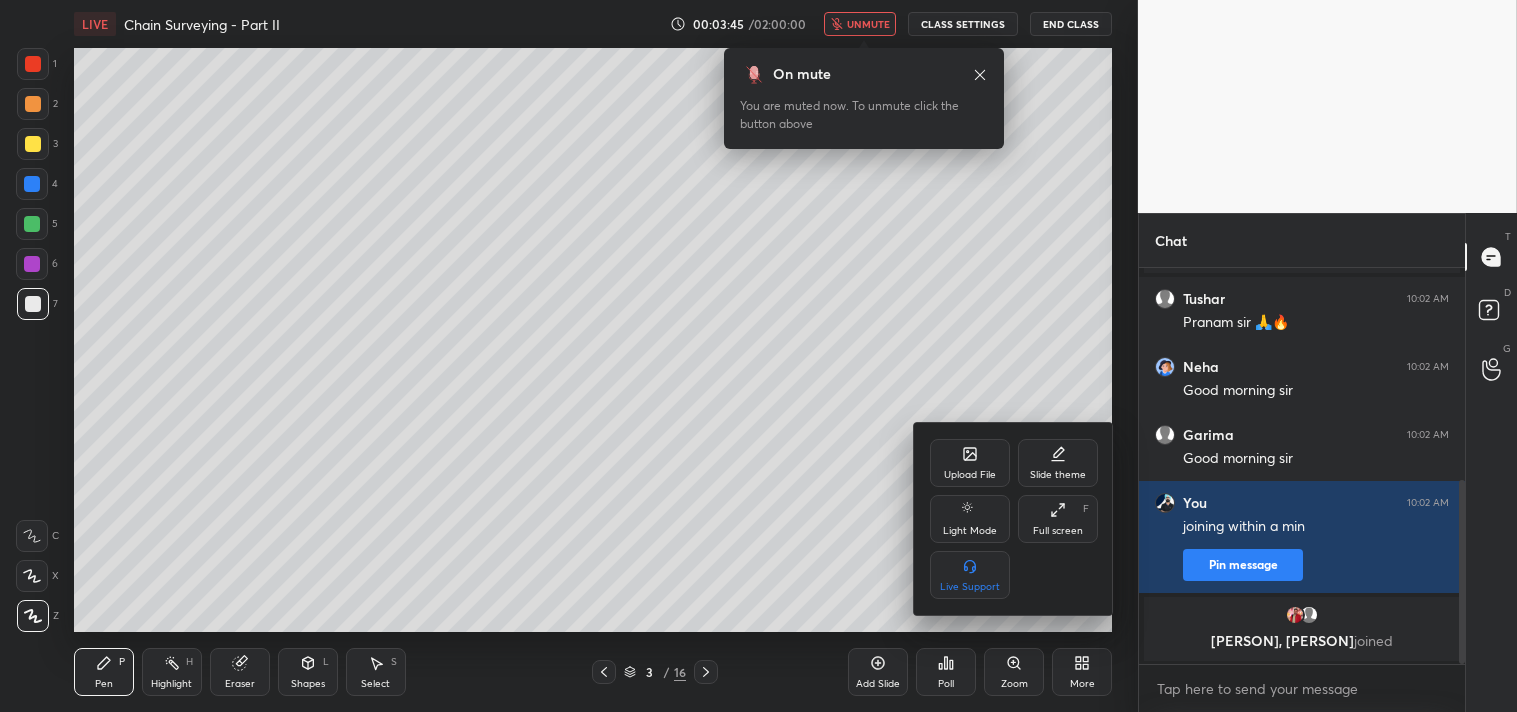 click on "Full screen F" at bounding box center (1058, 519) 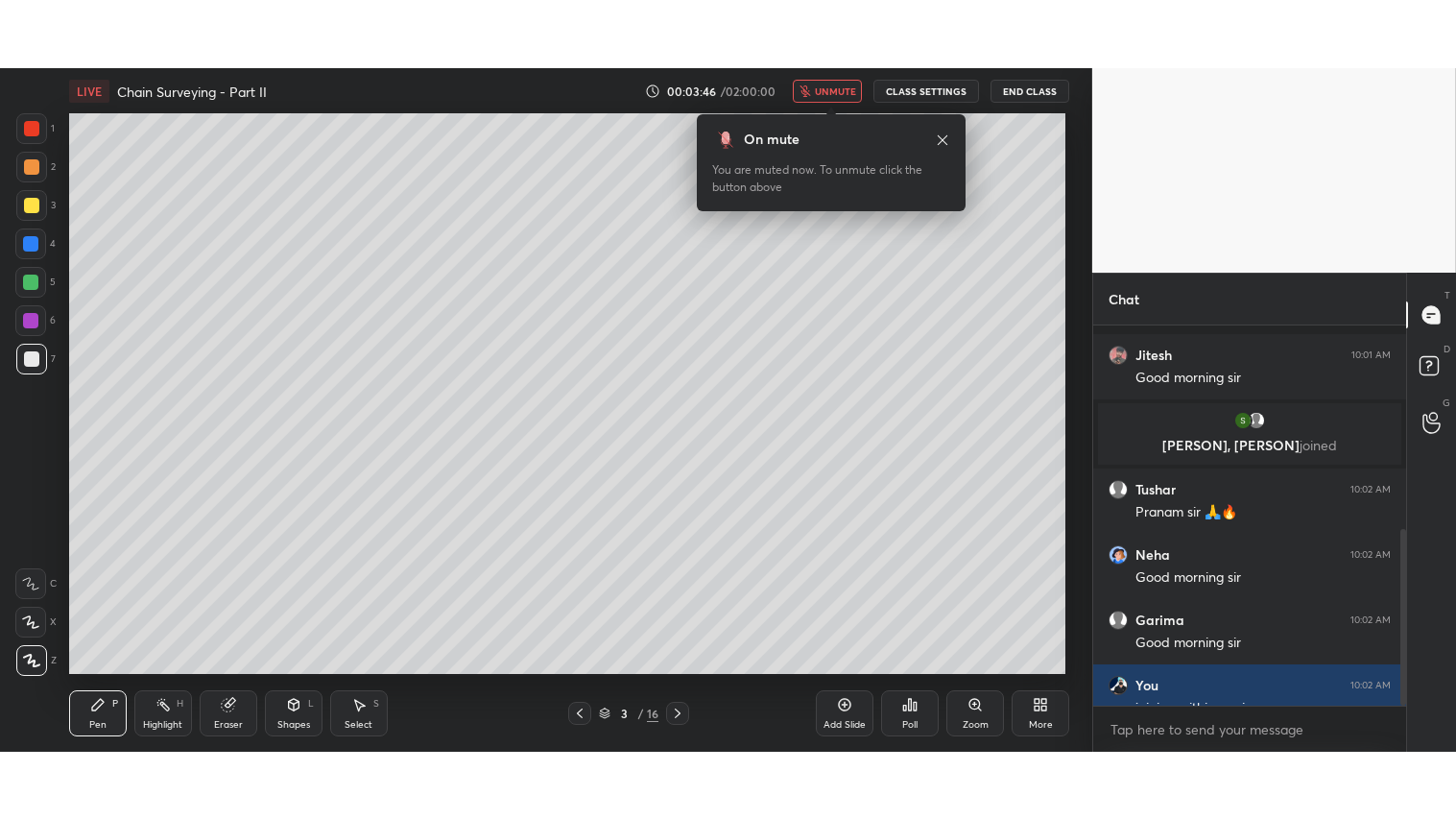 scroll, scrollTop: 95317, scrollLeft: 94962, axis: both 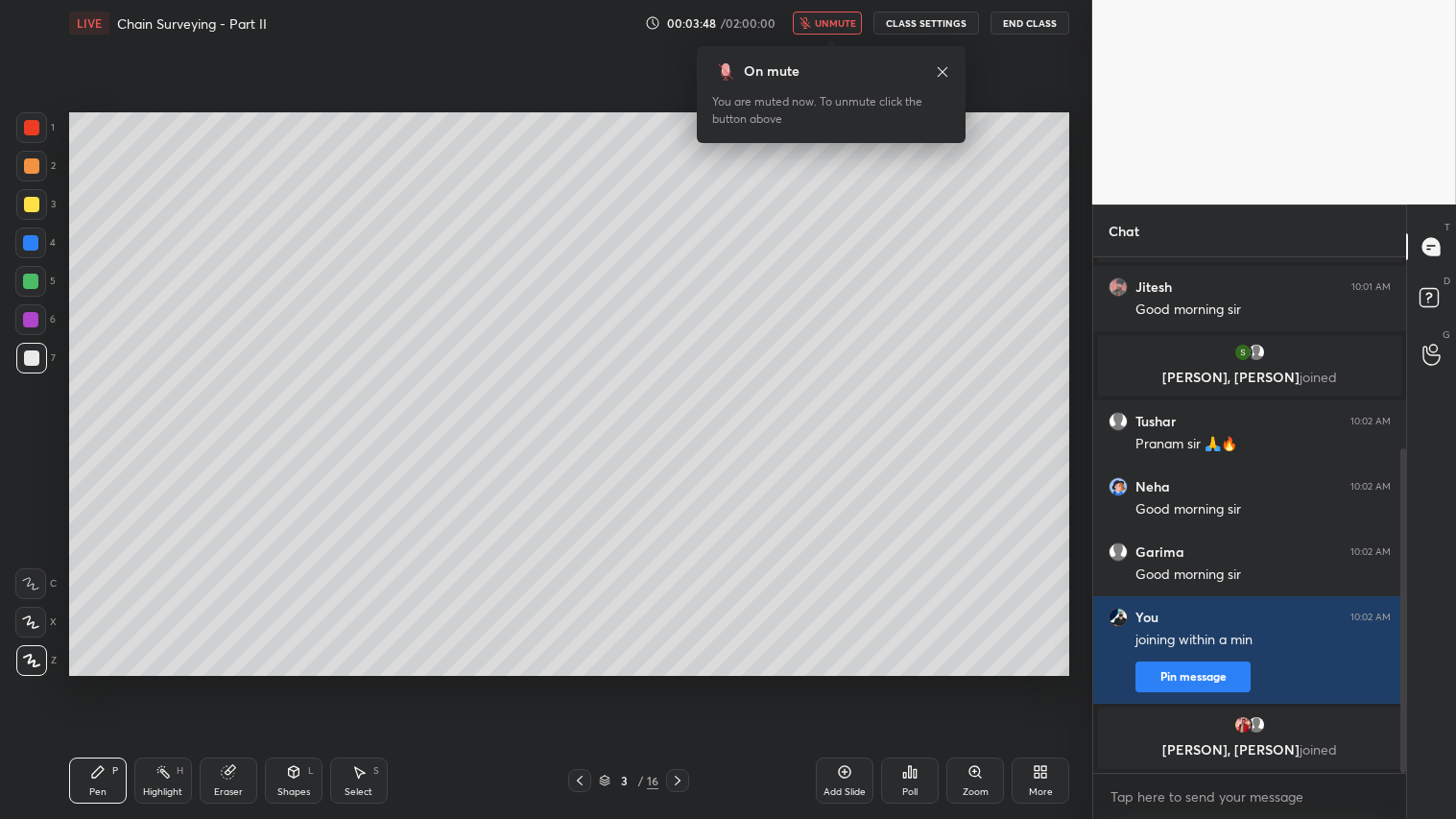 click on "Eraser" at bounding box center (228, 781) 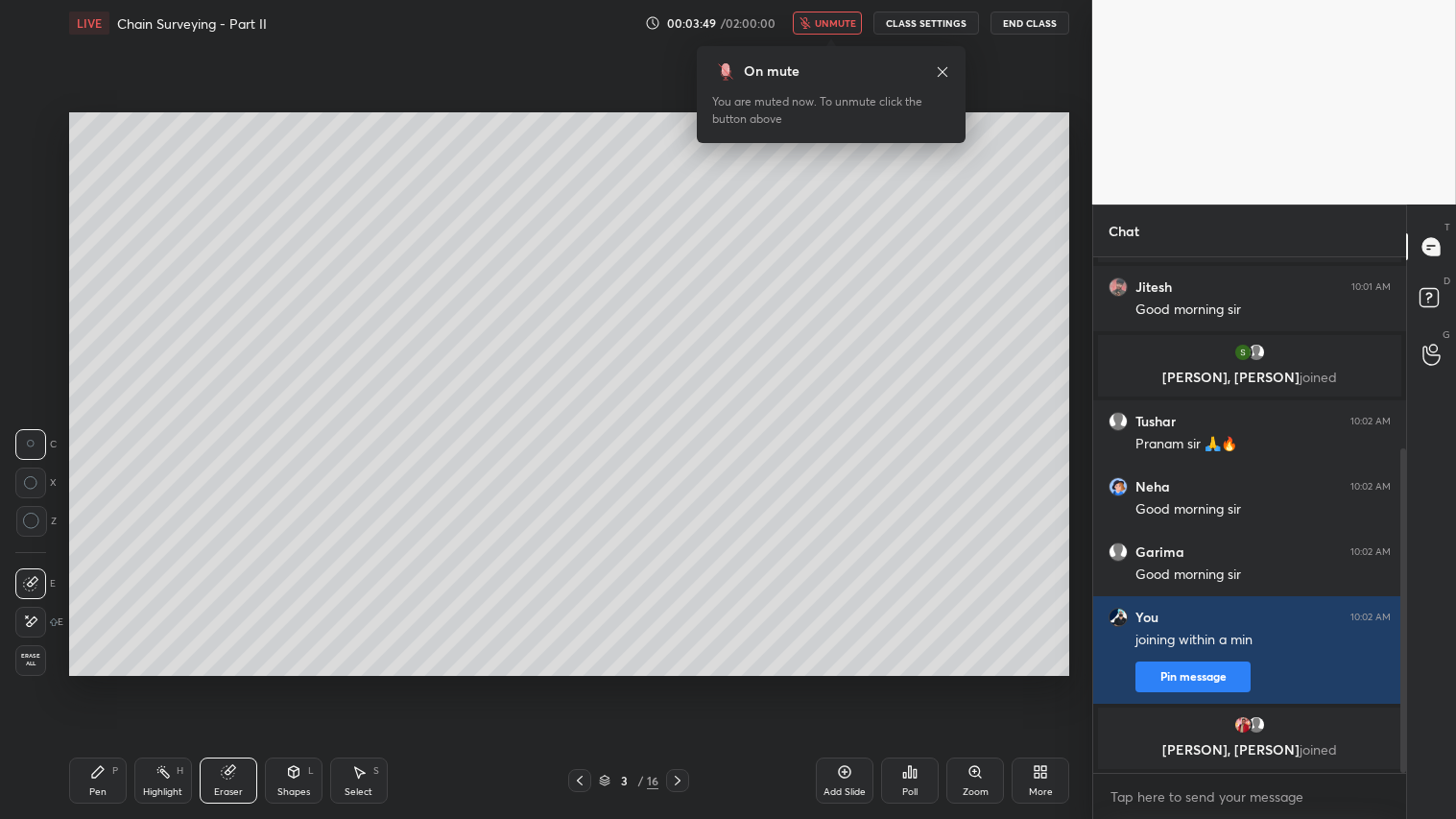 click on "Erase all" at bounding box center (31, 660) 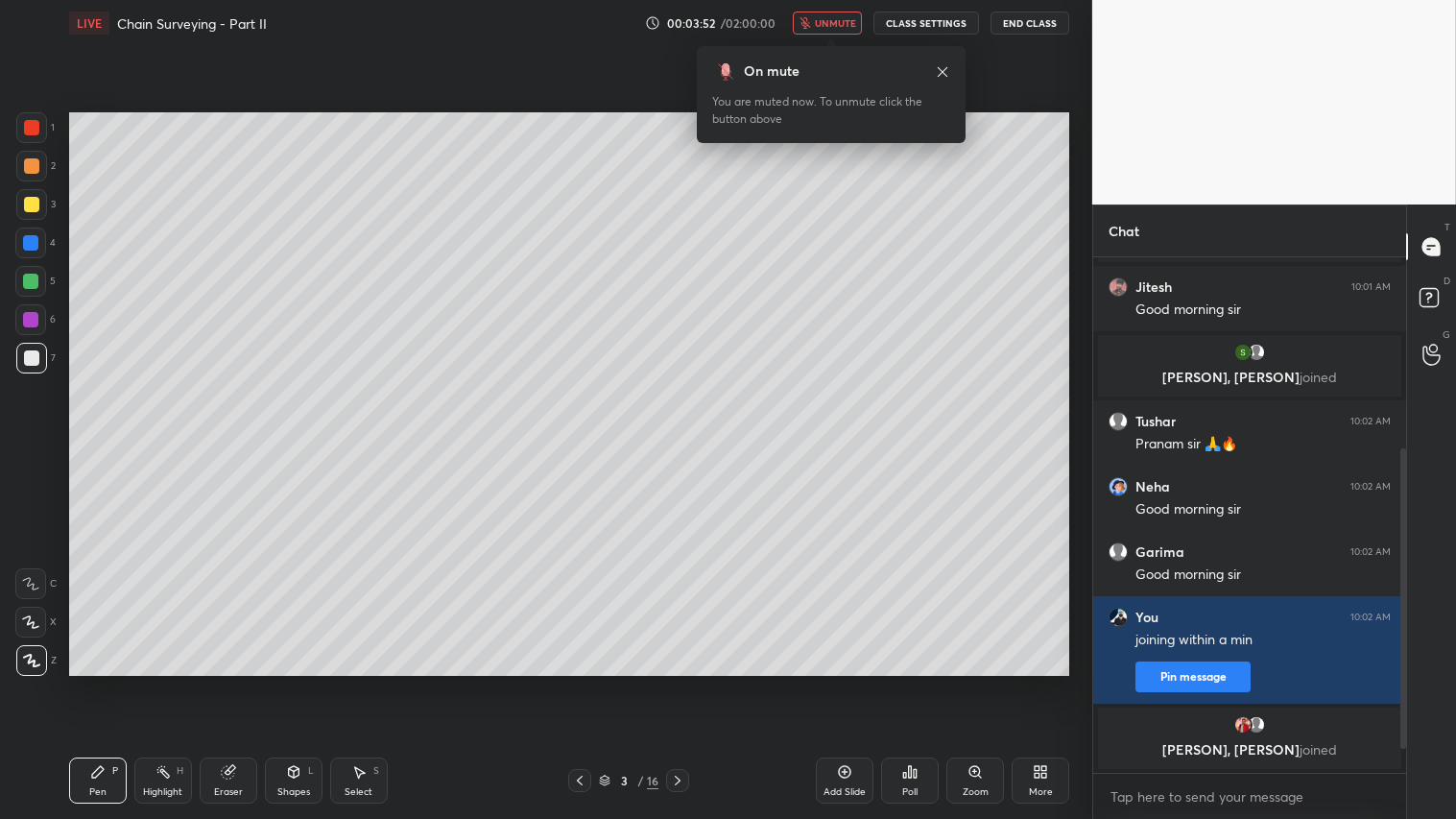 scroll, scrollTop: 368, scrollLeft: 0, axis: vertical 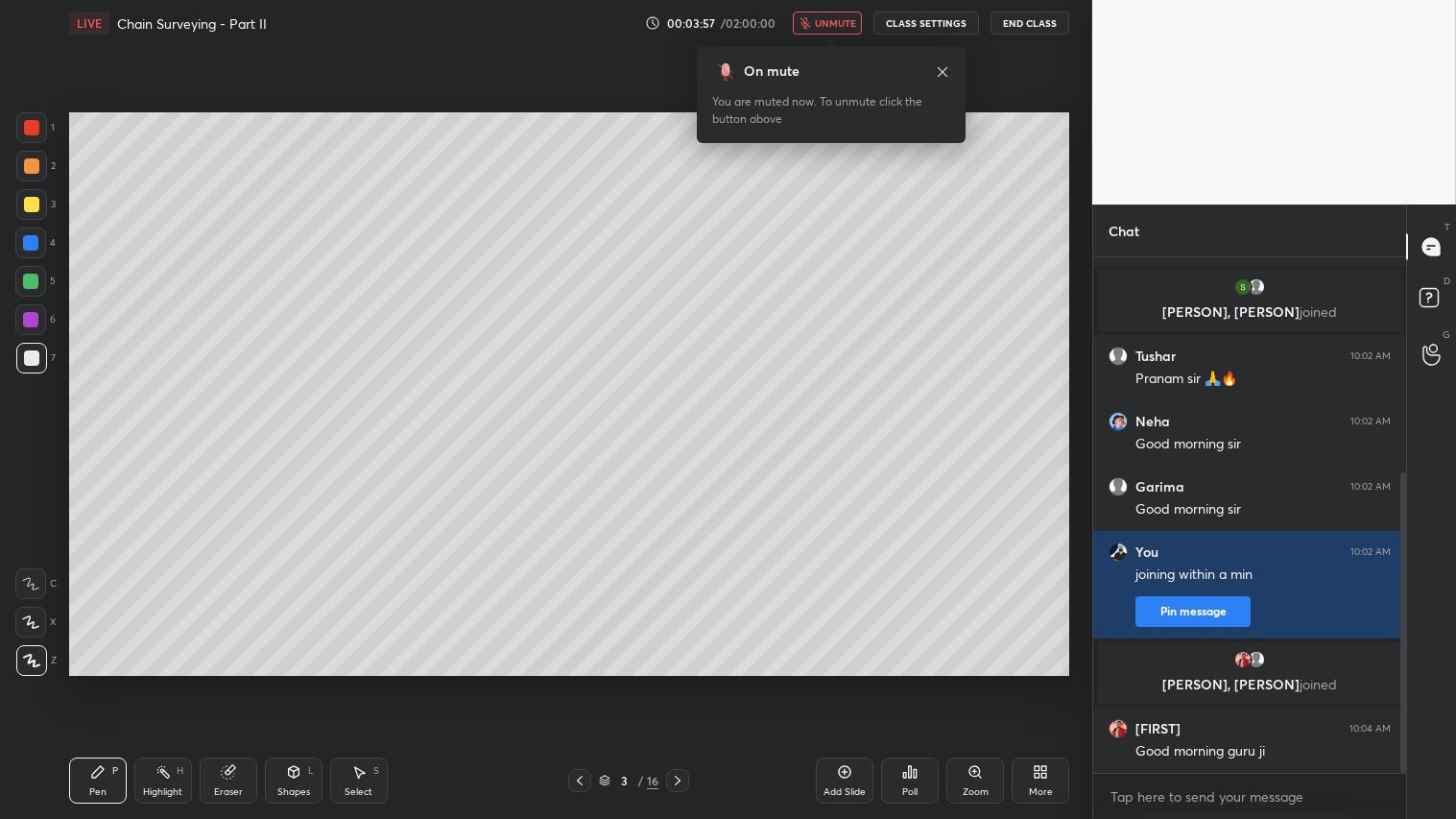 click on "unmute" at bounding box center (835, 23) 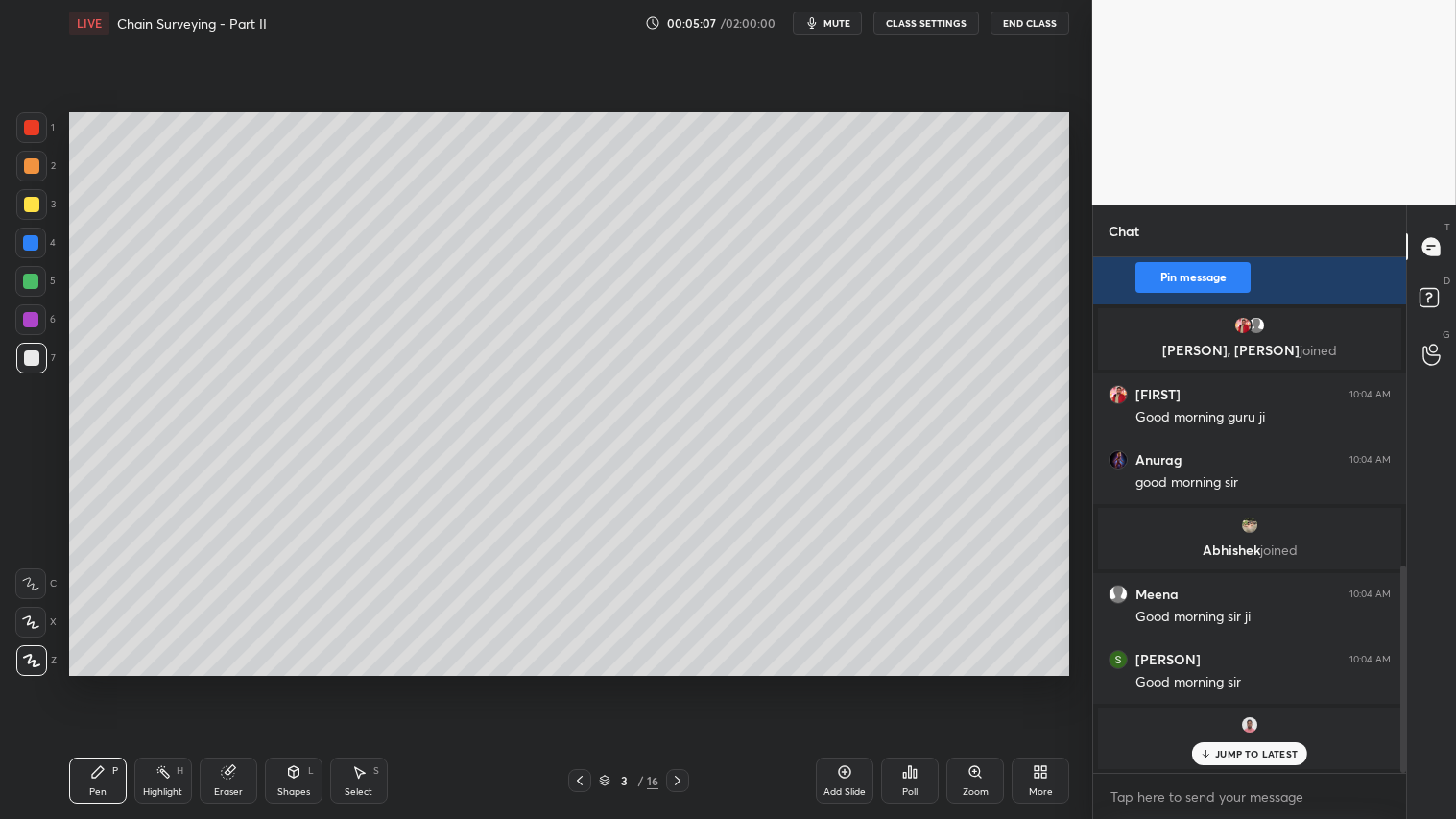 scroll, scrollTop: 766, scrollLeft: 0, axis: vertical 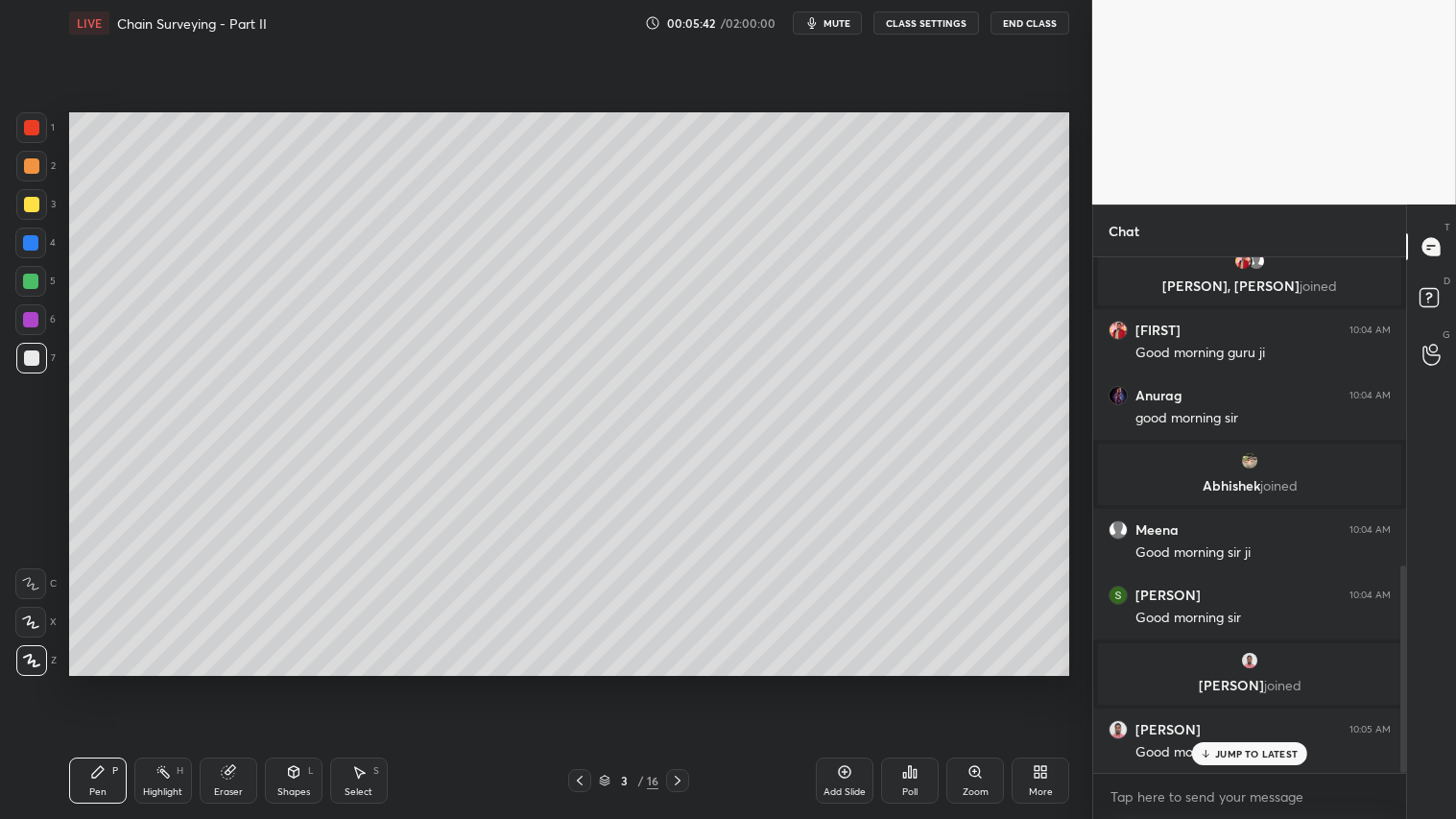 click on "JUMP TO LATEST" at bounding box center [1256, 754] 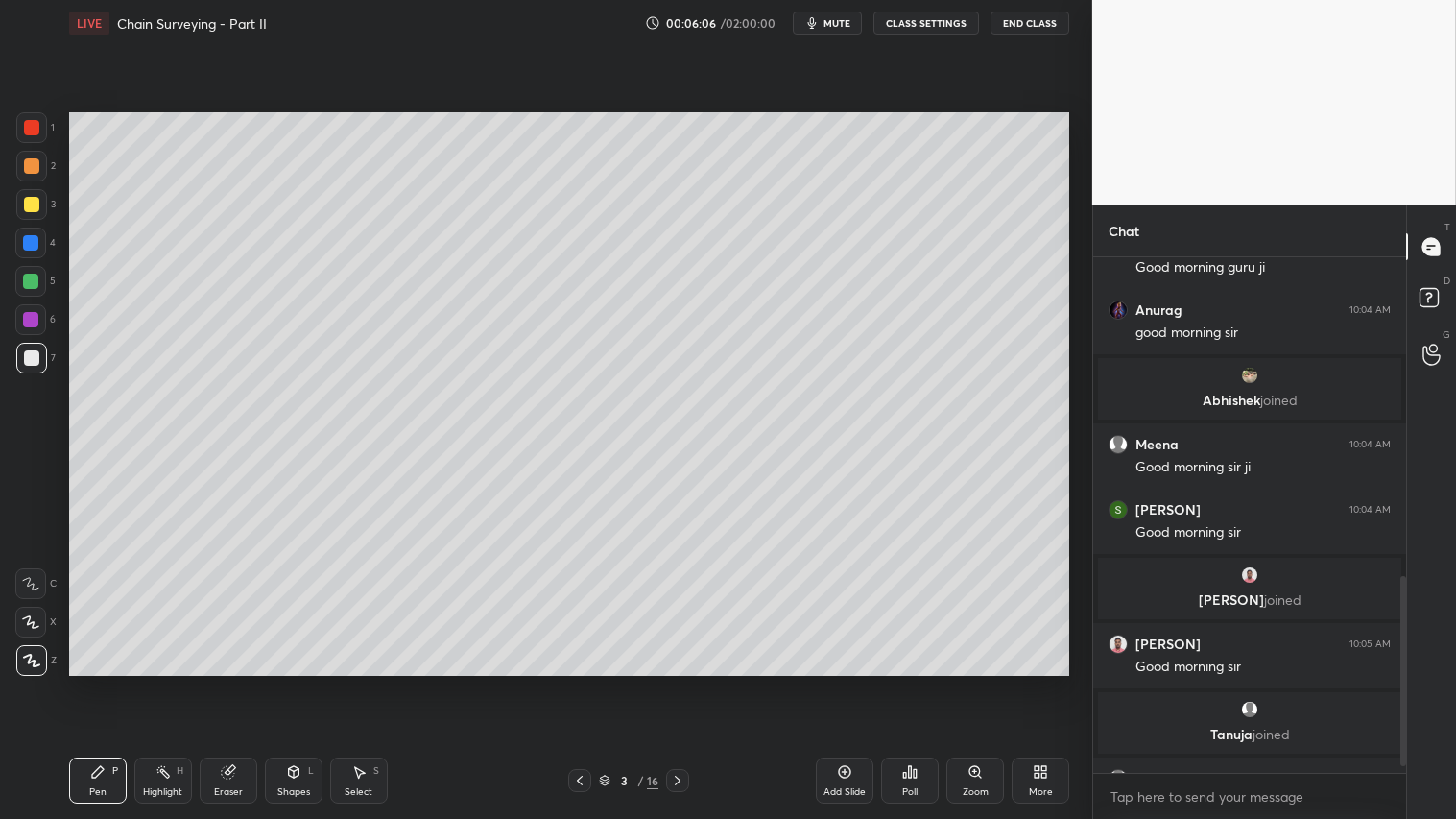 scroll, scrollTop: 886, scrollLeft: 0, axis: vertical 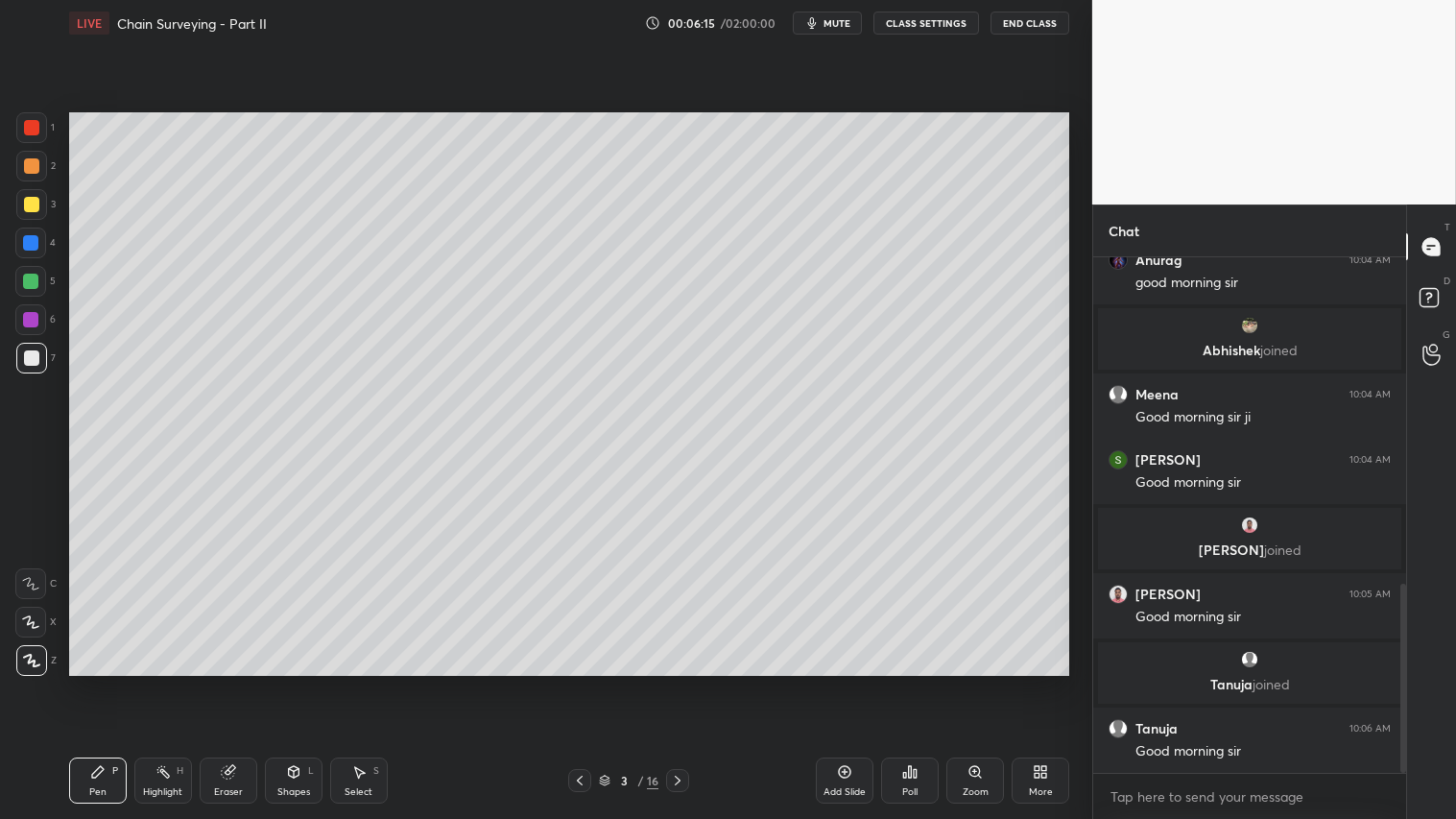 click on "Shapes L" at bounding box center (294, 781) 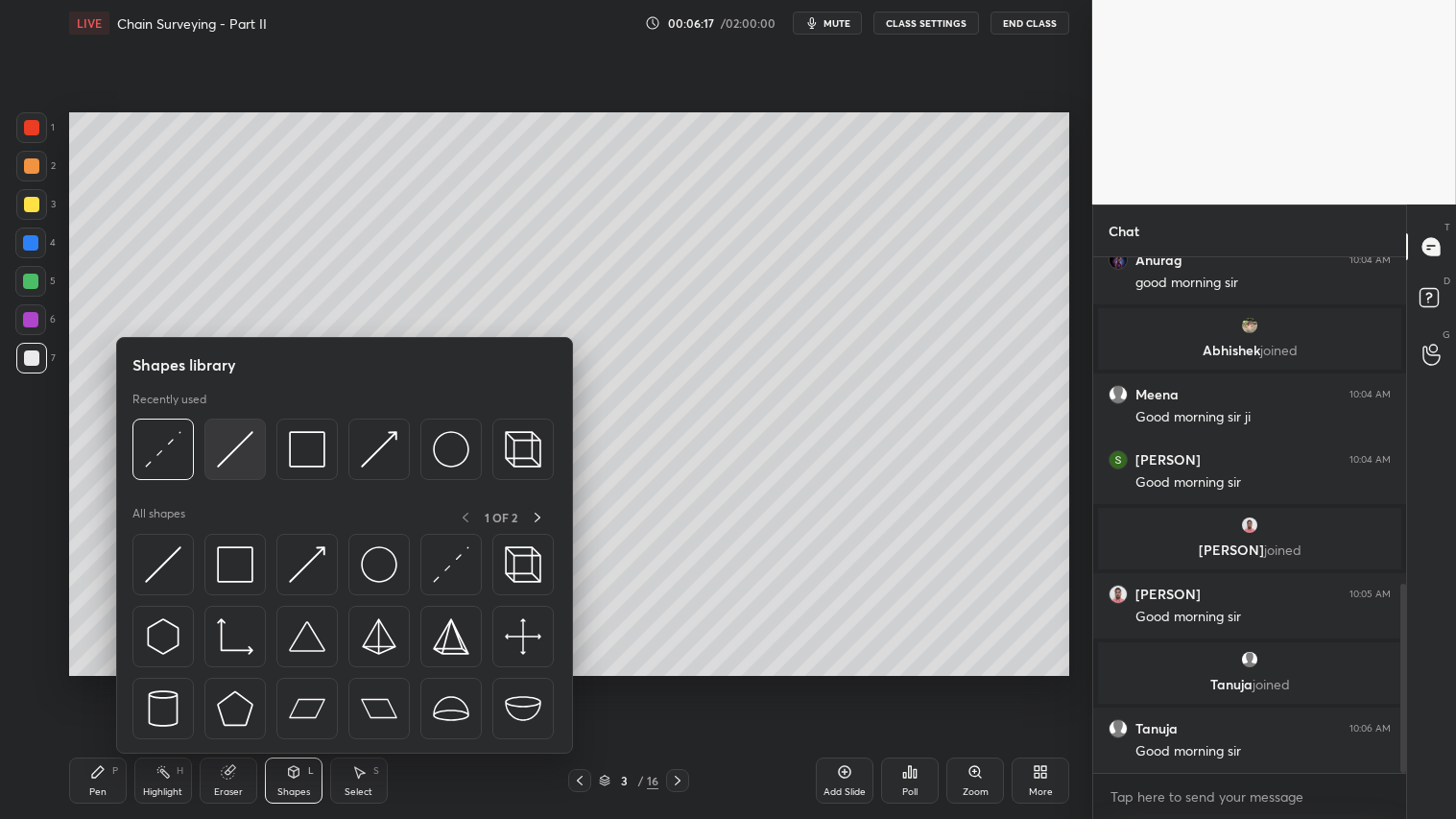 click at bounding box center [235, 449] 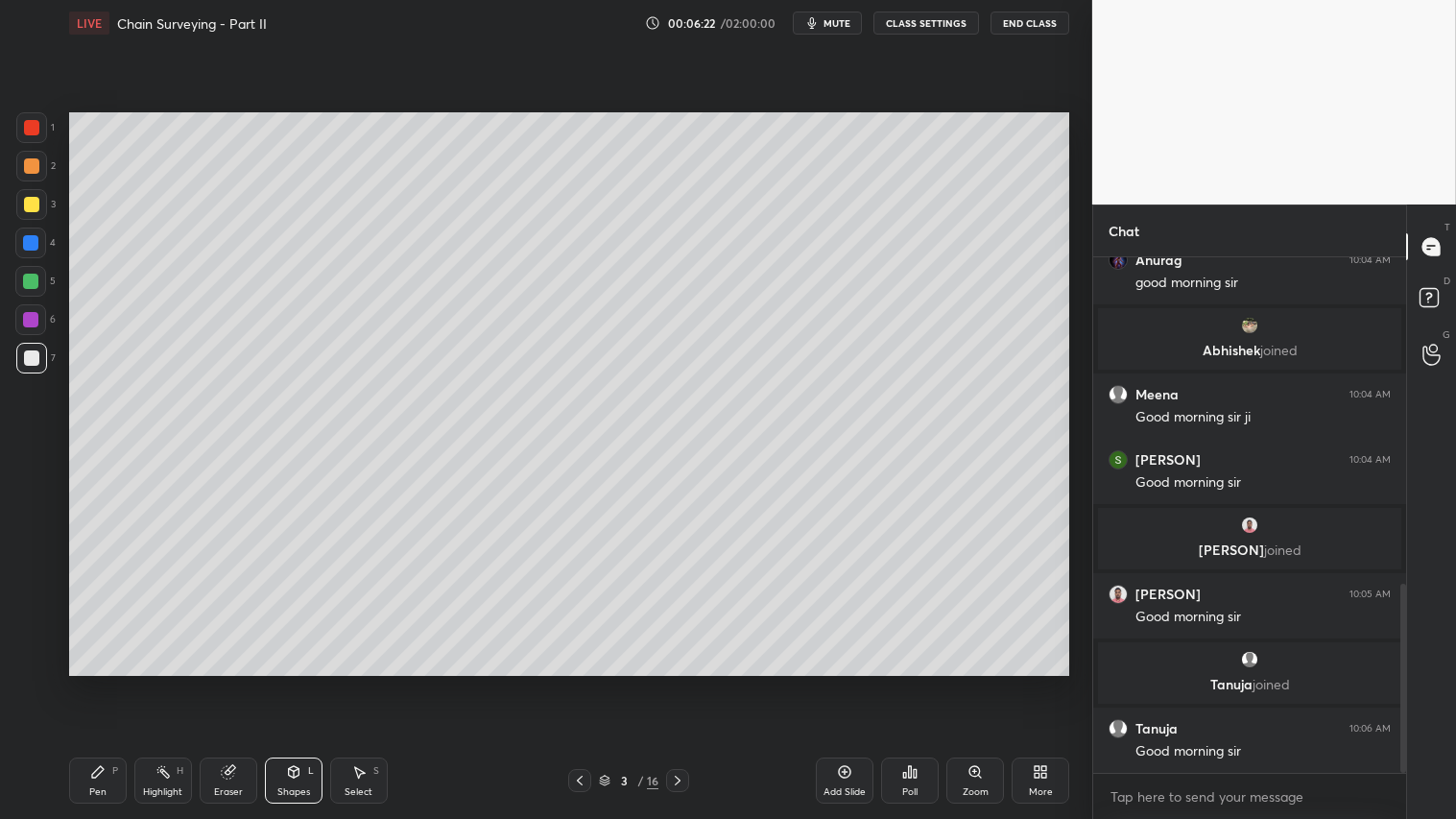 click at bounding box center (32, 166) 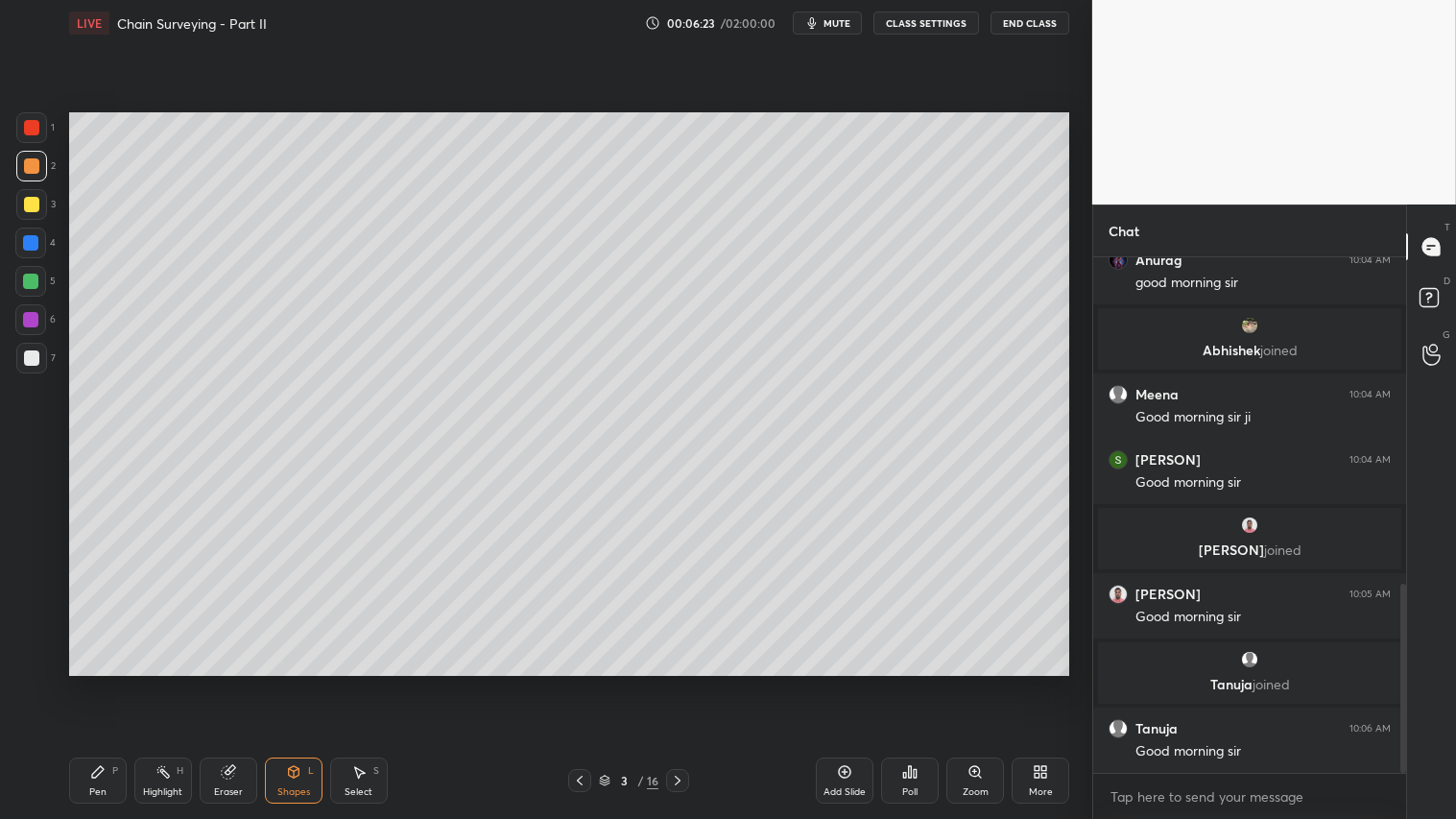 click at bounding box center [32, 205] 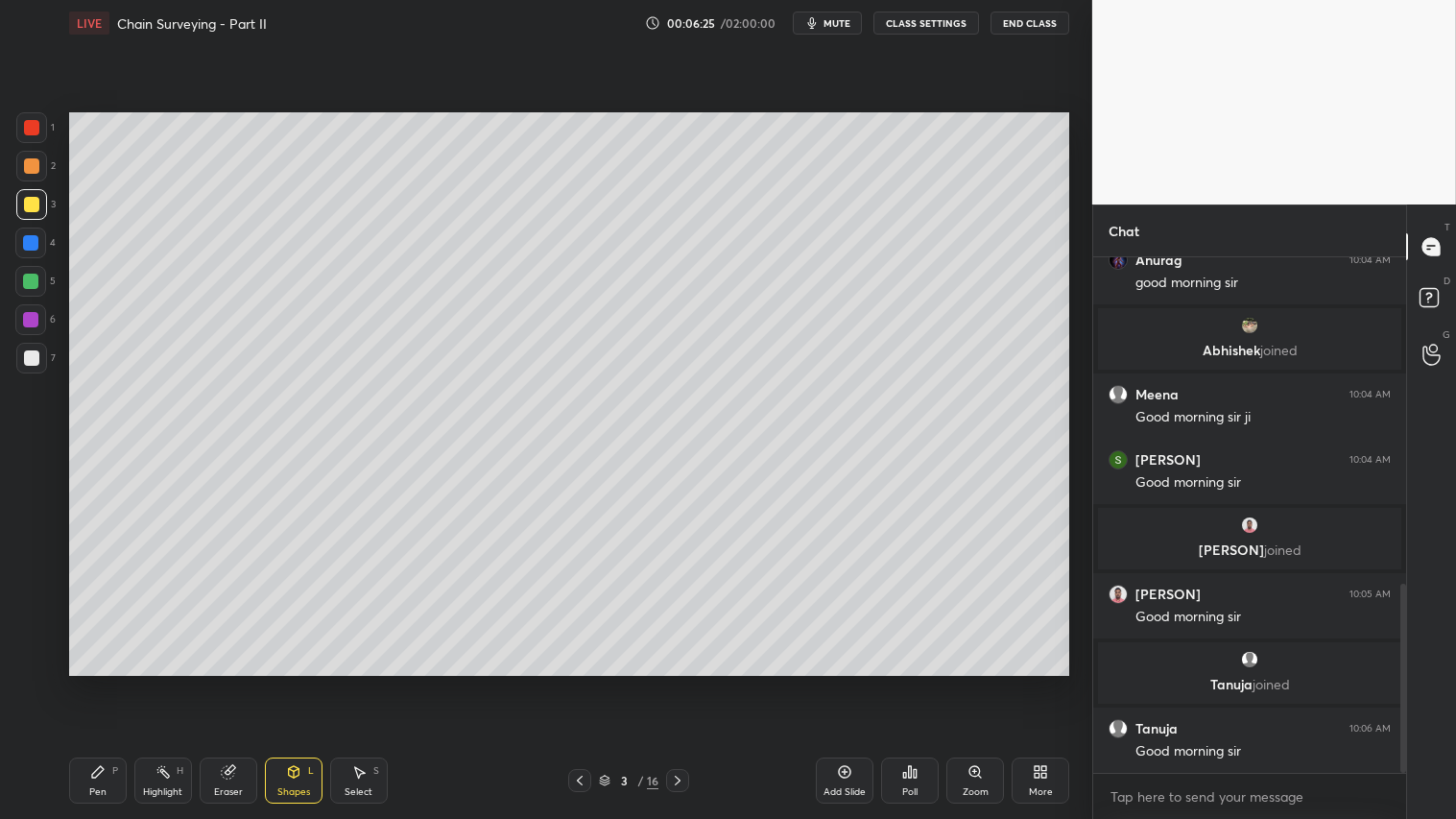 drag, startPoint x: 97, startPoint y: 774, endPoint x: 94, endPoint y: 760, distance: 14.3178211 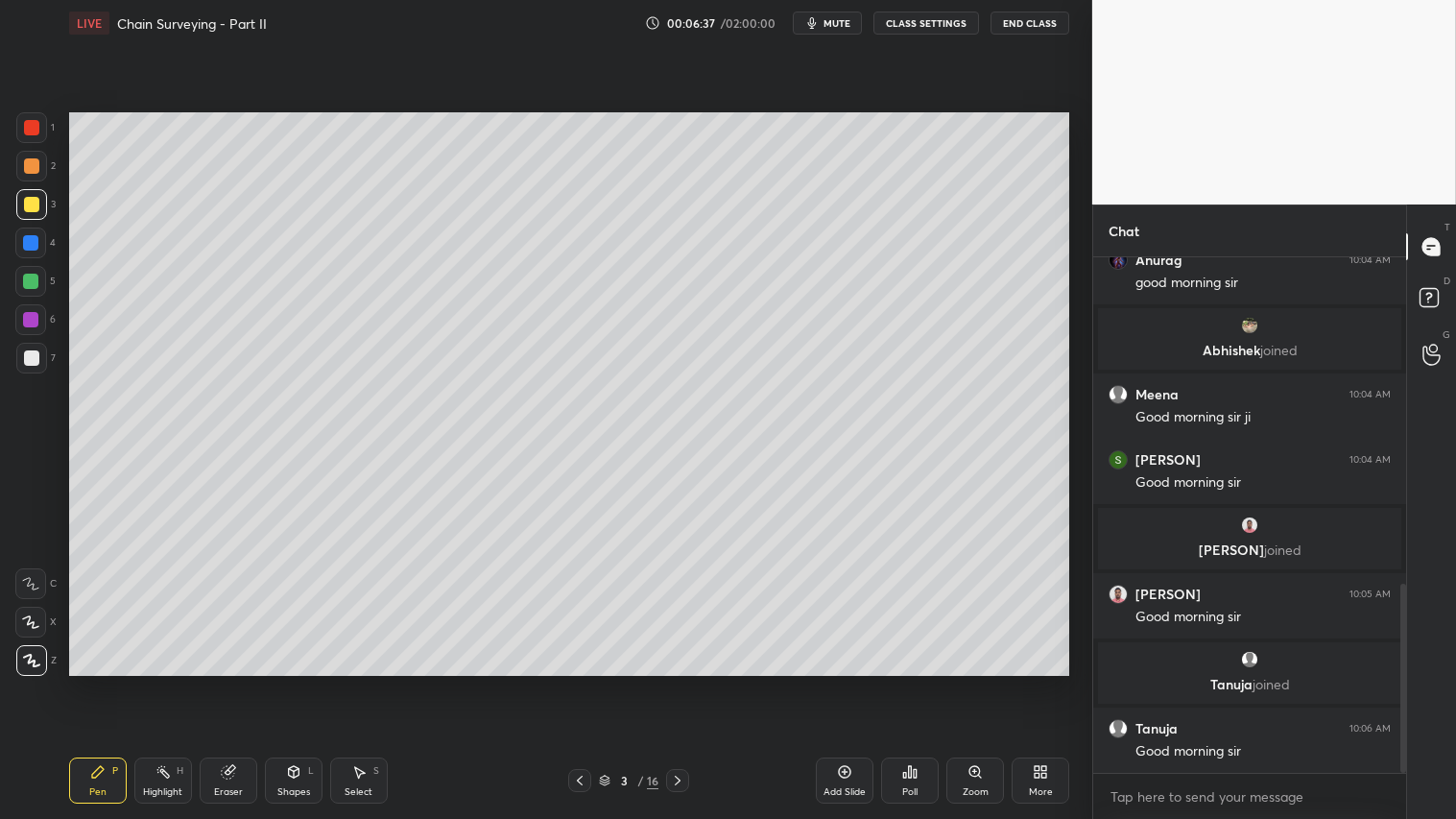 click on "Shapes" at bounding box center (294, 792) 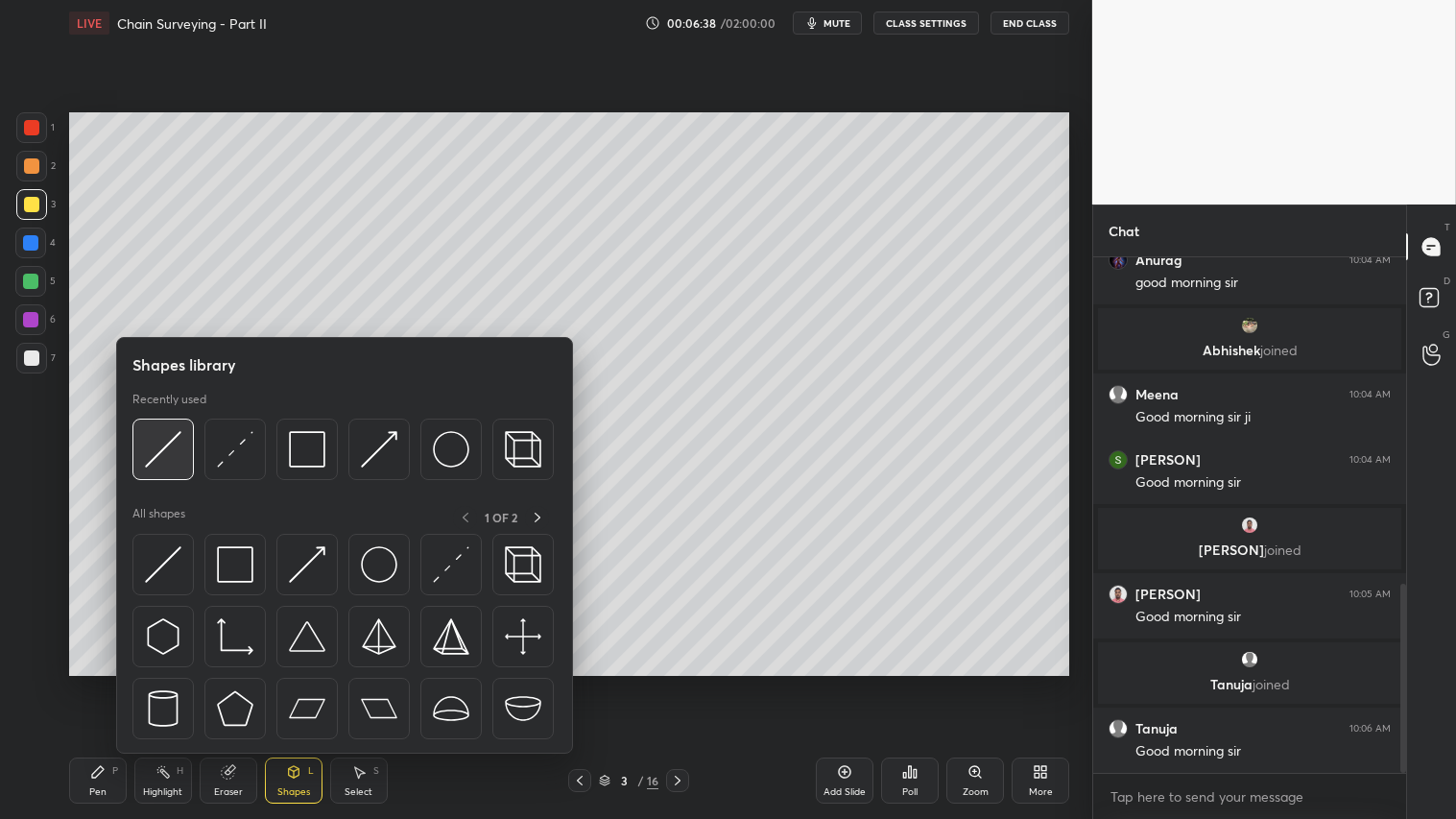 click at bounding box center [163, 449] 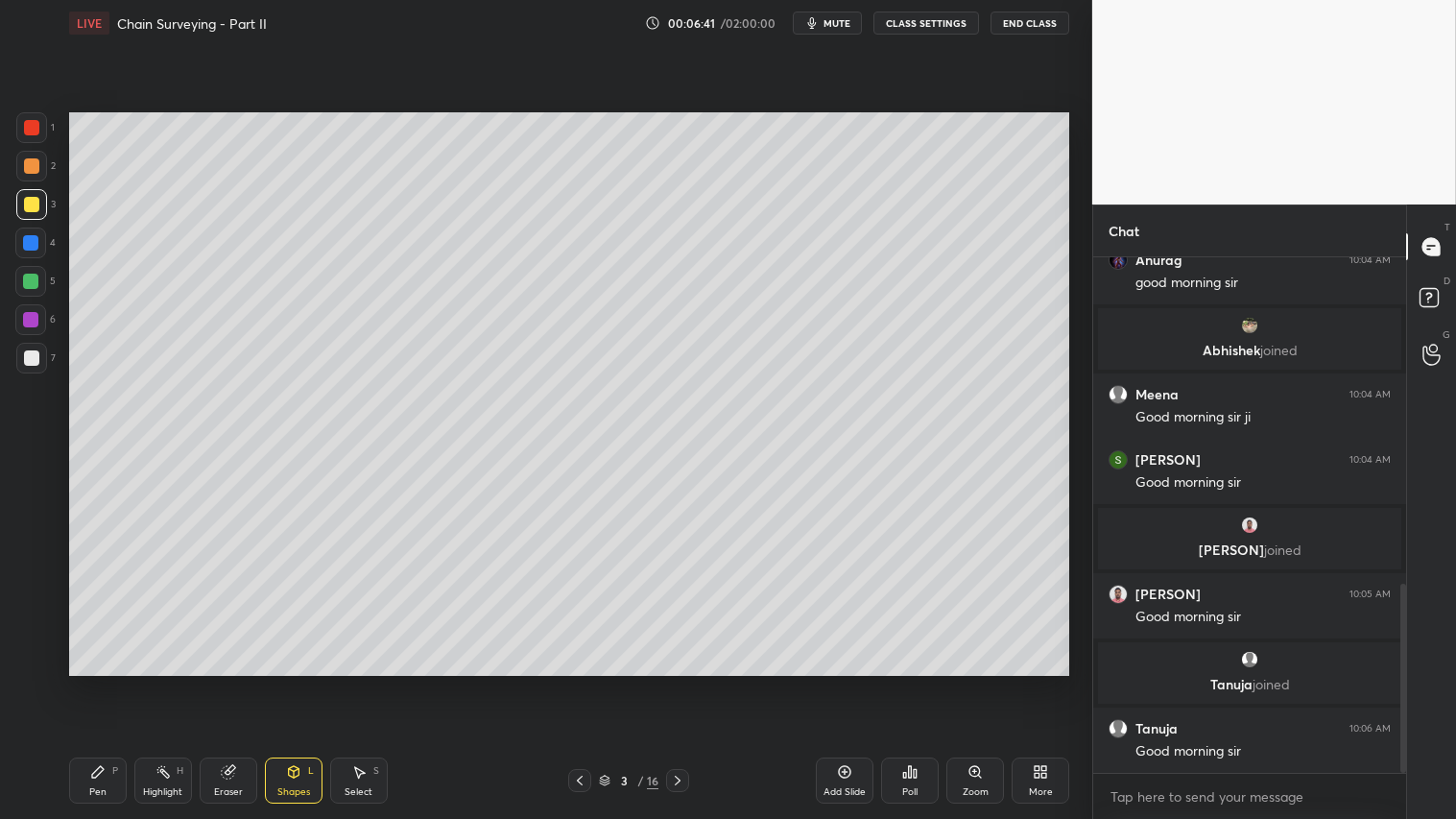 click on "Pen P" at bounding box center (98, 781) 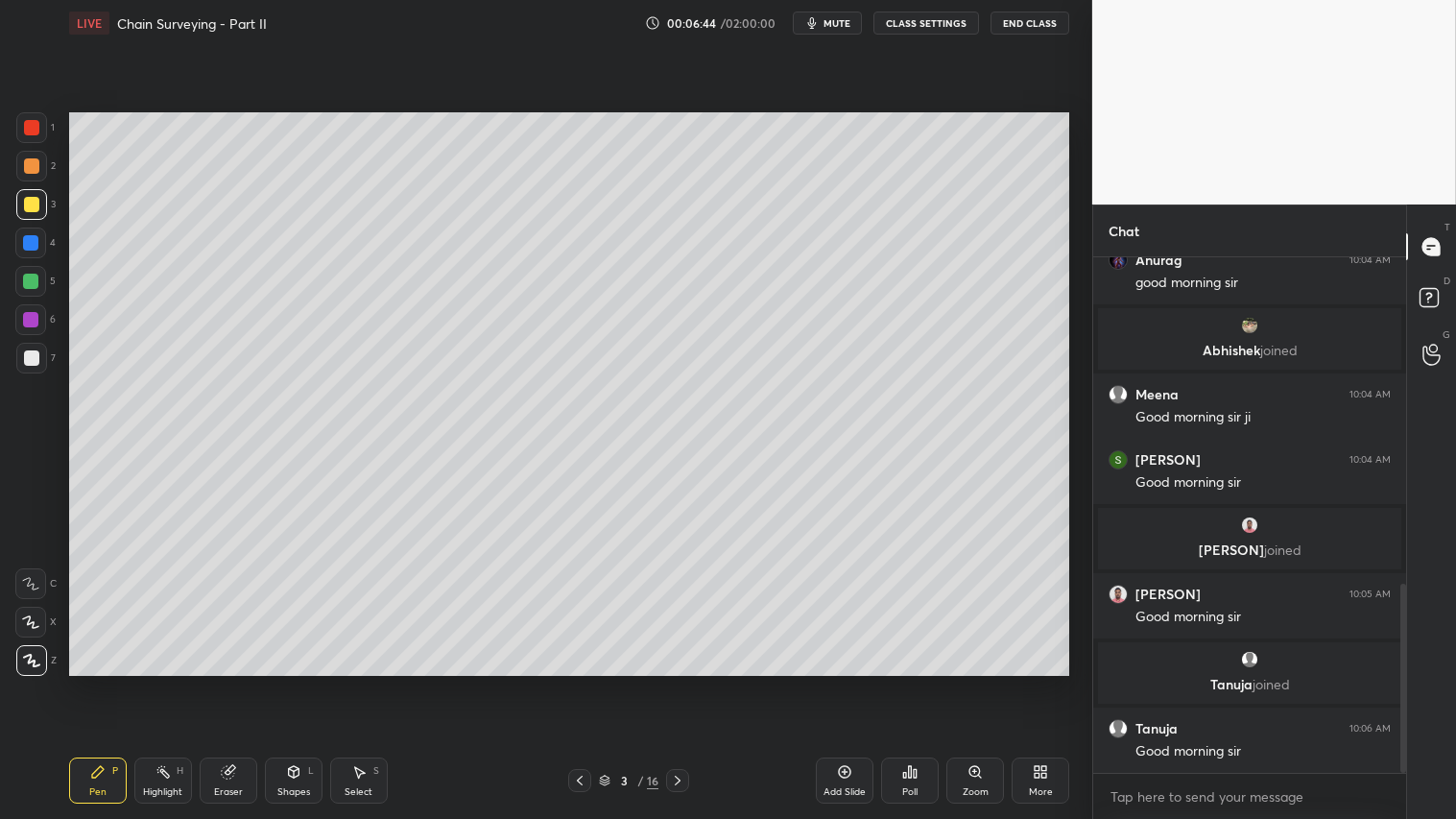 click on "More" at bounding box center [1040, 781] 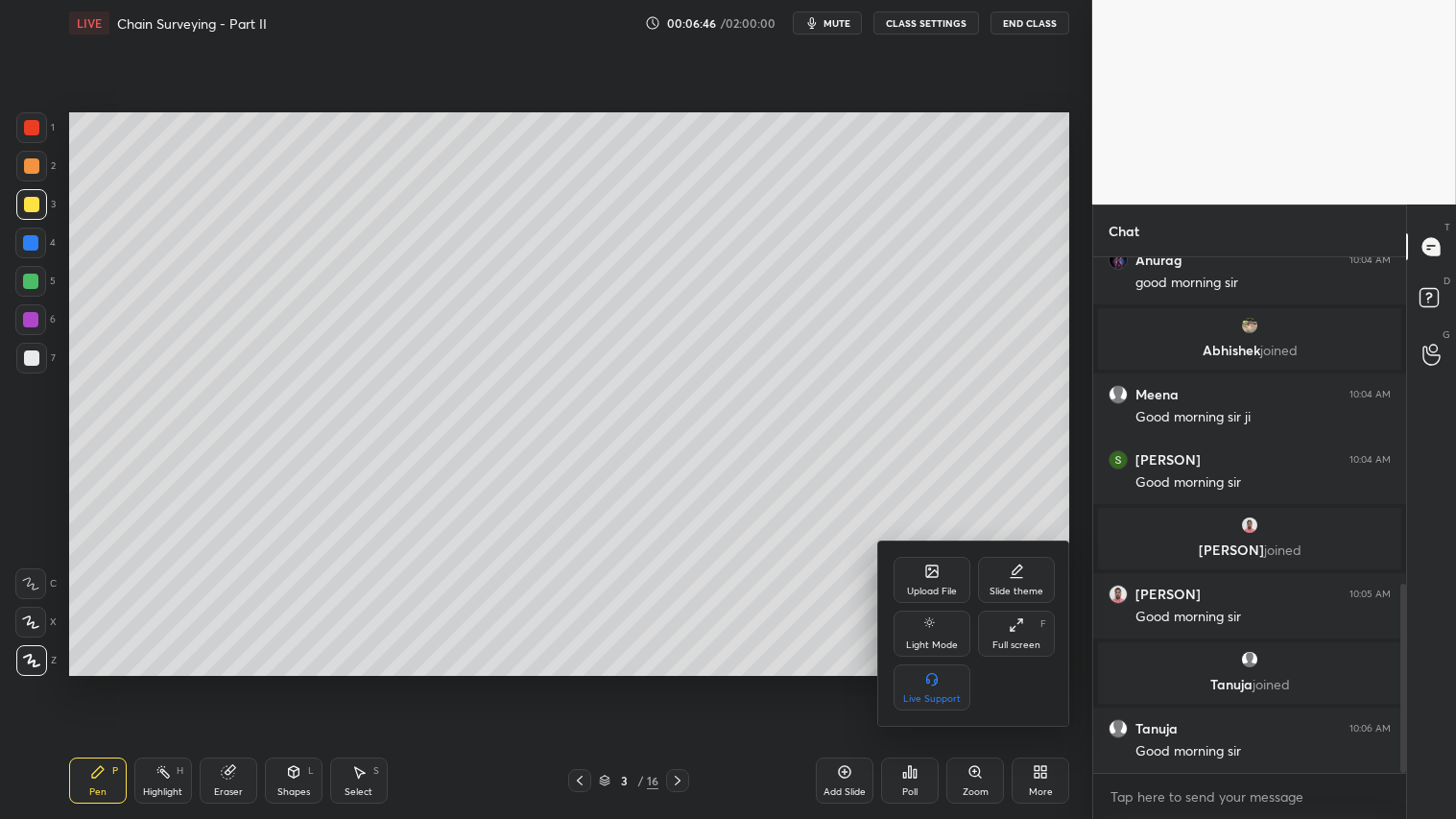 click 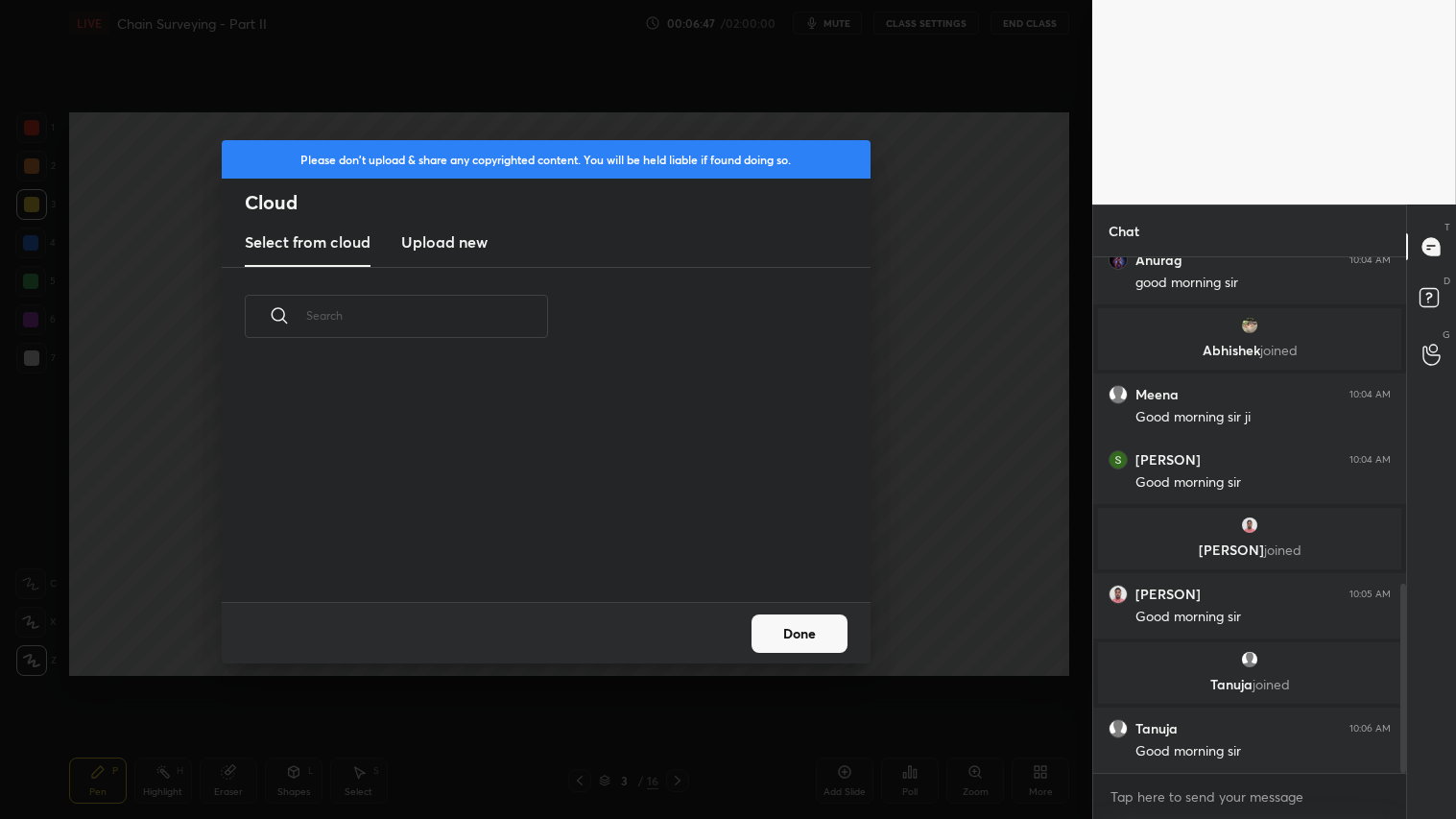 scroll, scrollTop: 6, scrollLeft: 11, axis: both 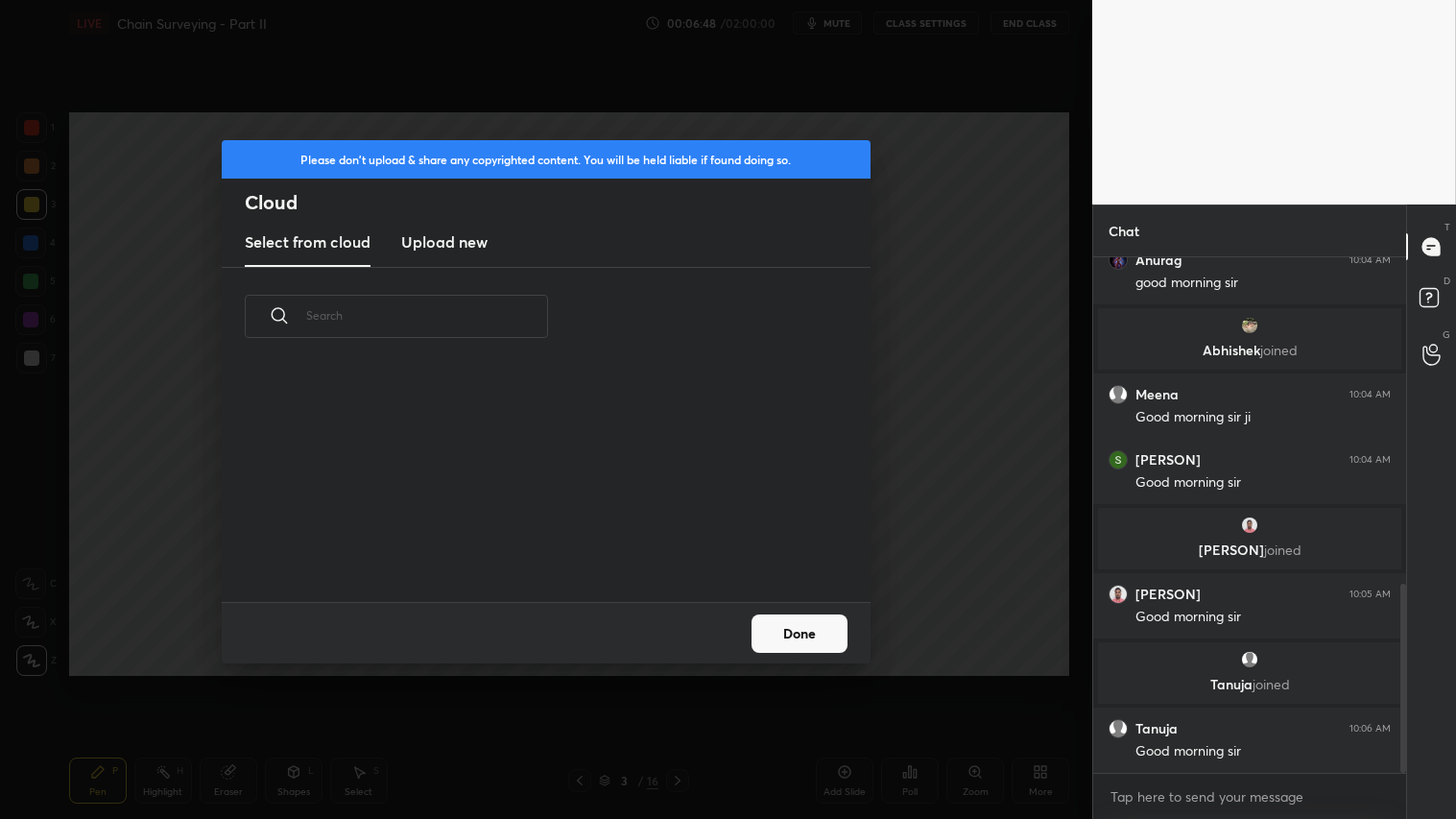 click on "Upload new" at bounding box center [444, 242] 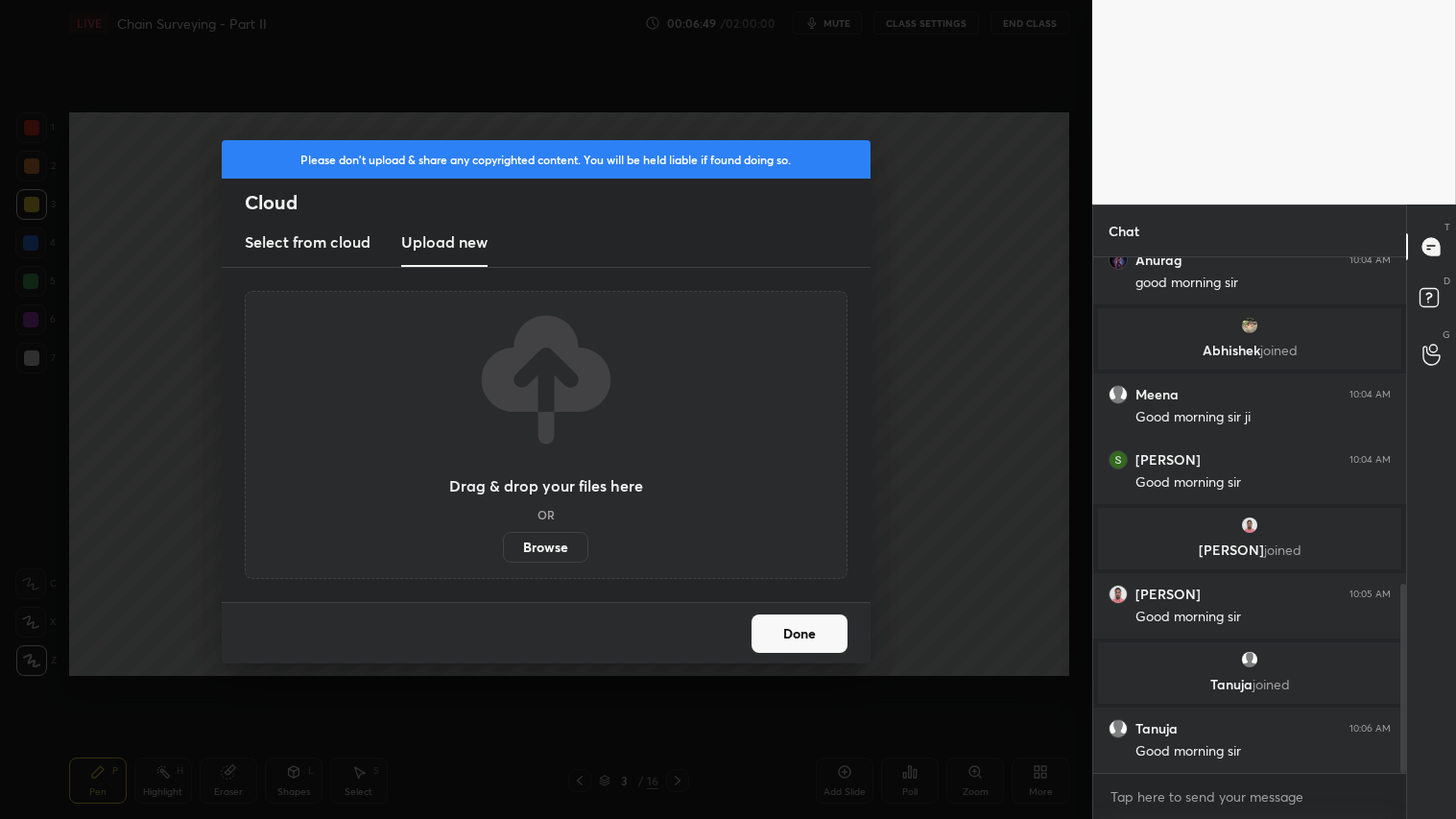 click on "Browse" at bounding box center (545, 547) 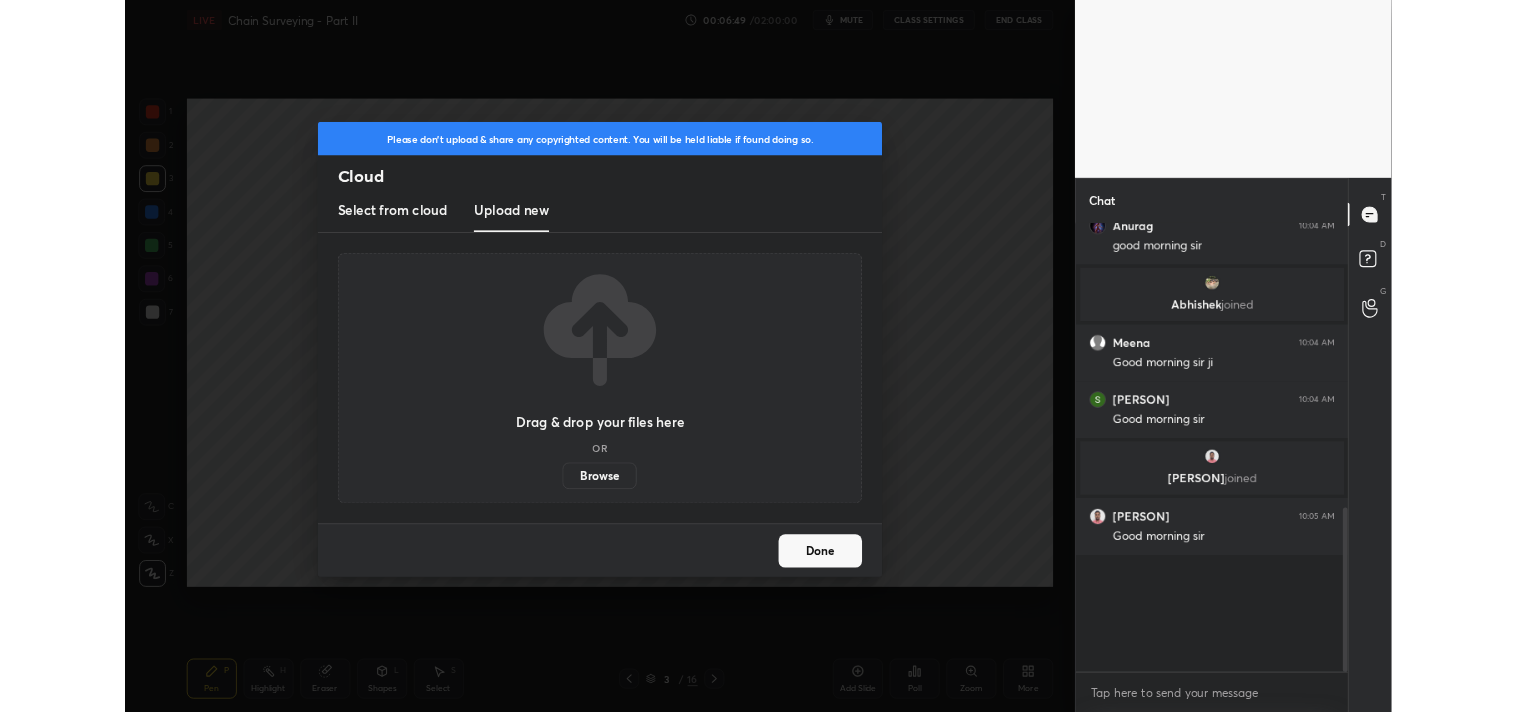 scroll, scrollTop: 584, scrollLeft: 1057, axis: both 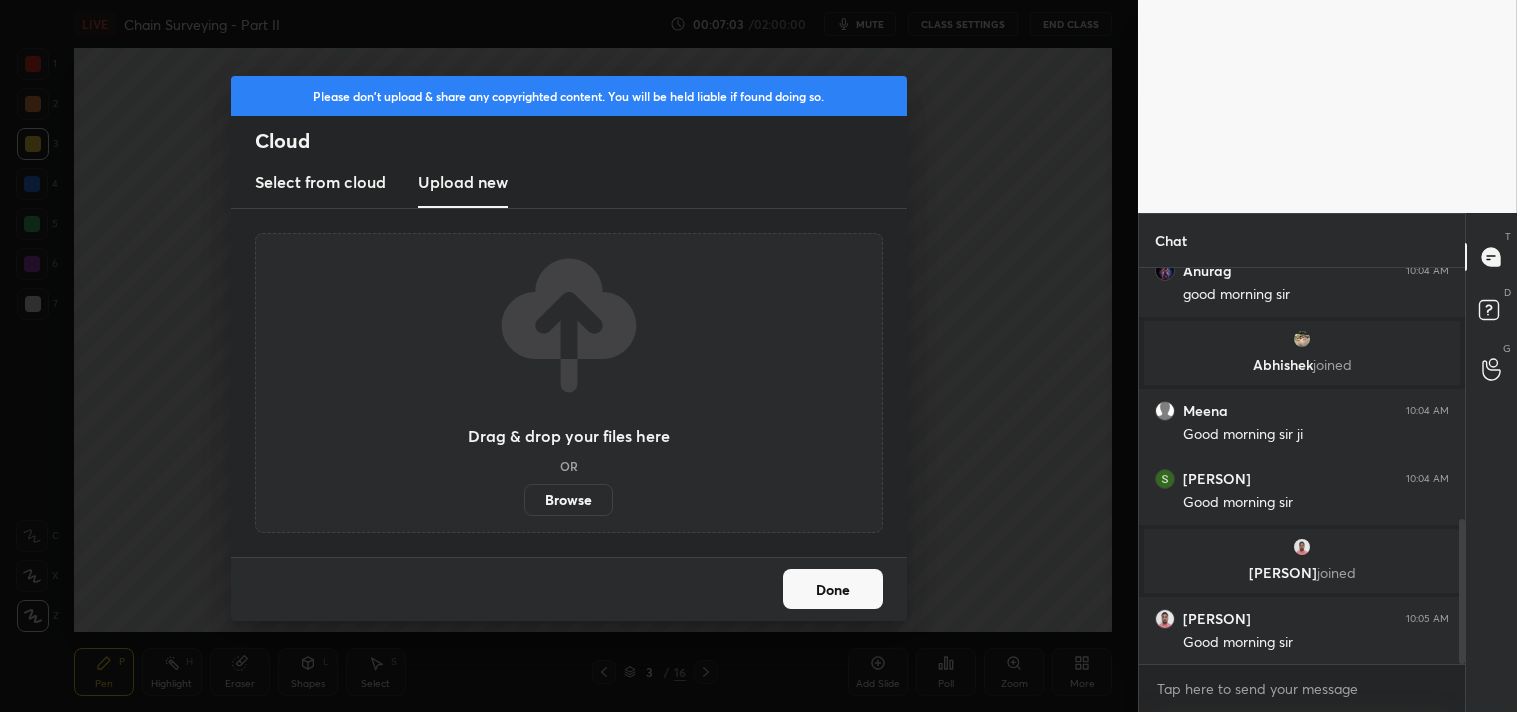 click on "Done" at bounding box center (833, 589) 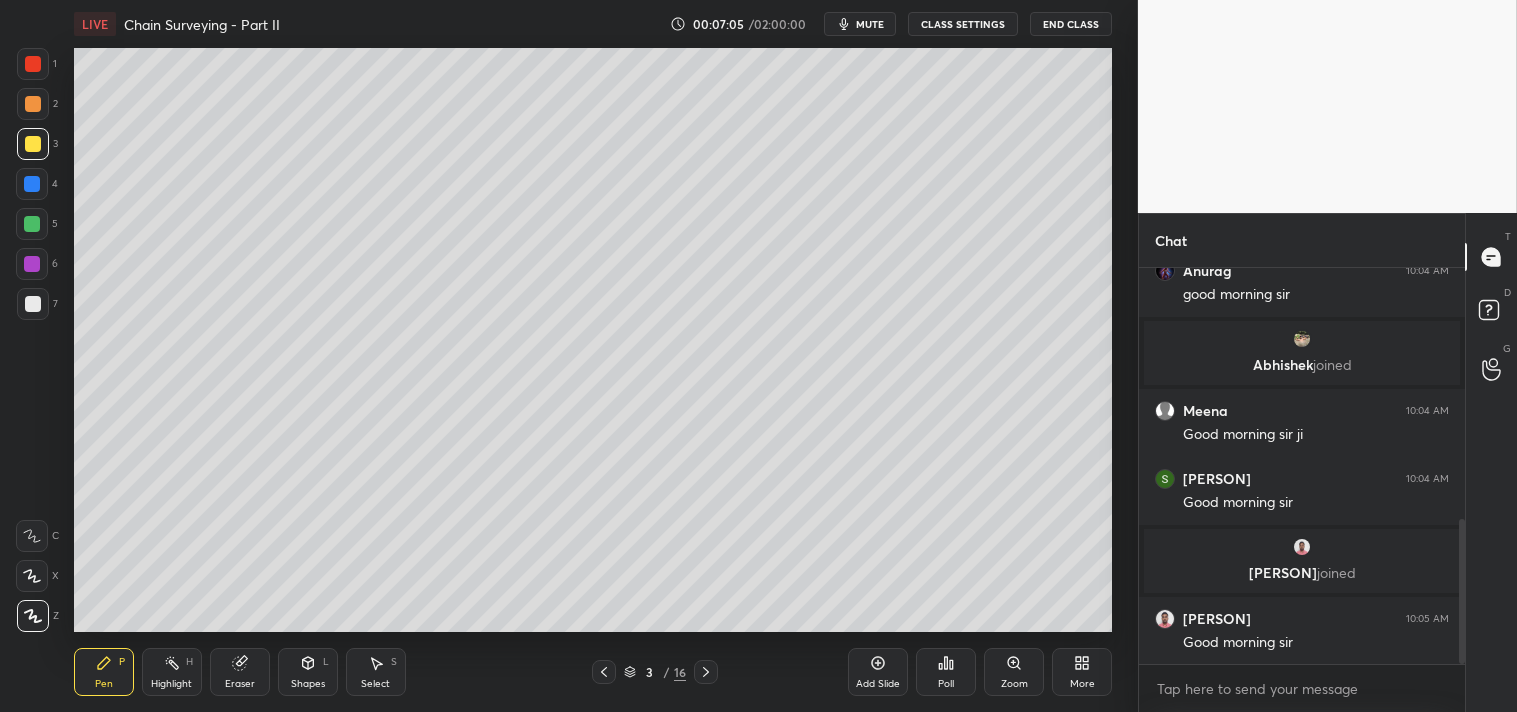 click 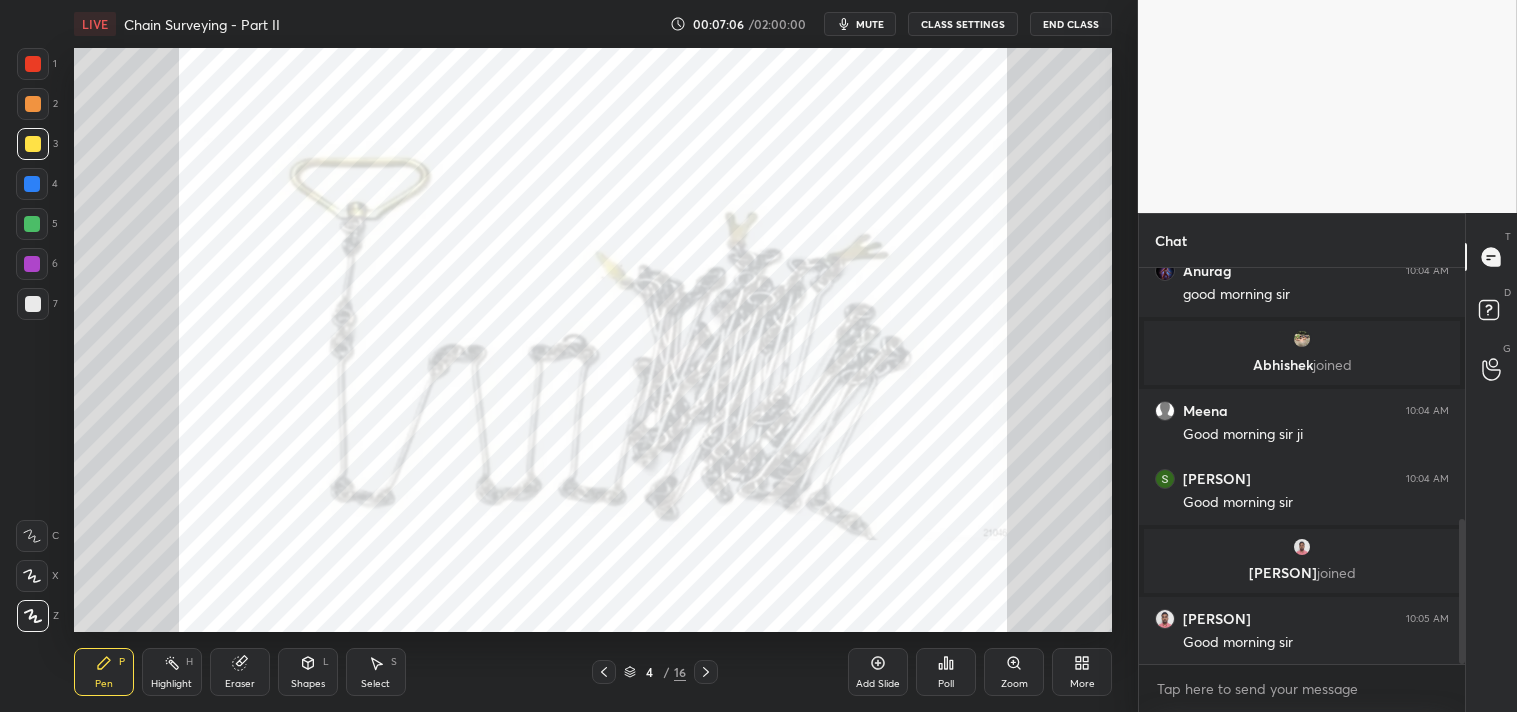 click at bounding box center (604, 672) 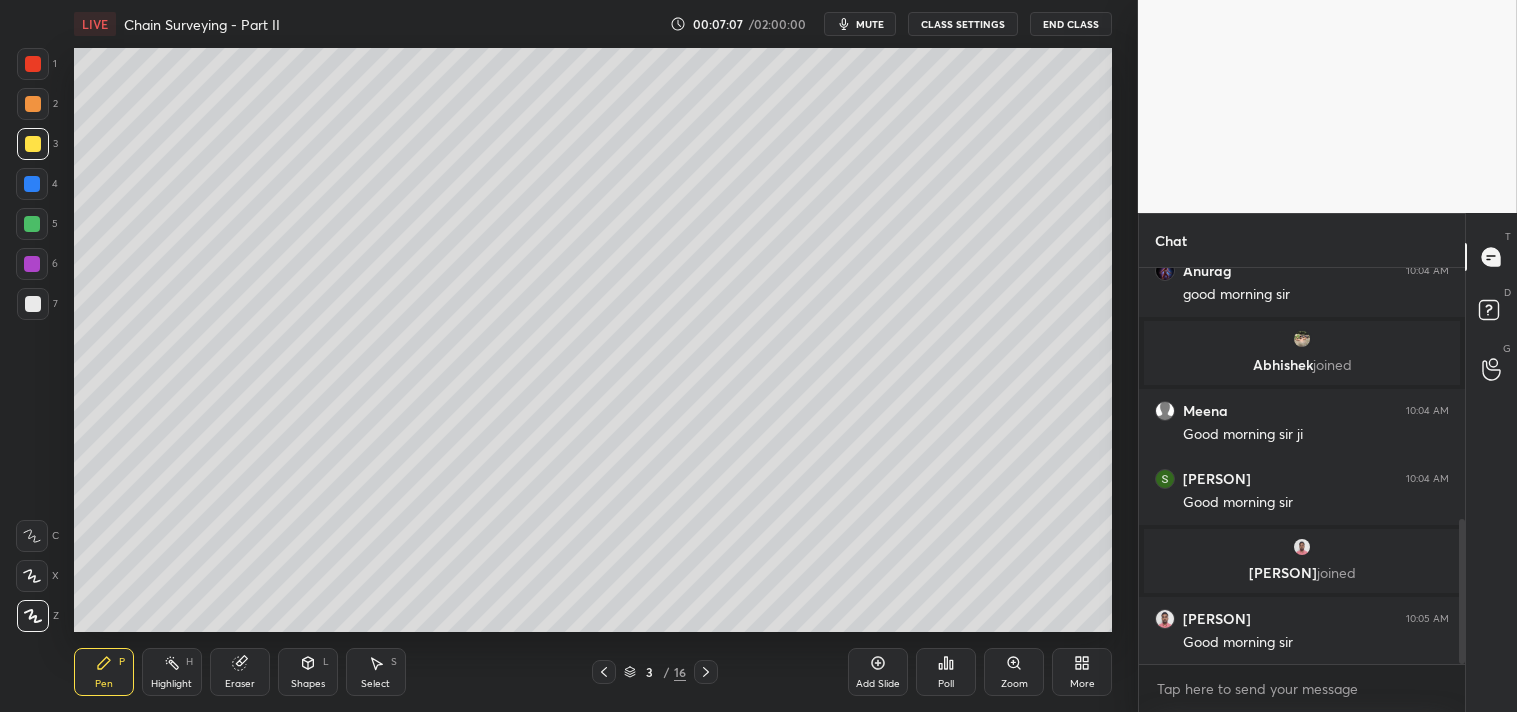 click on "Add Slide Poll Zoom More" at bounding box center (980, 672) 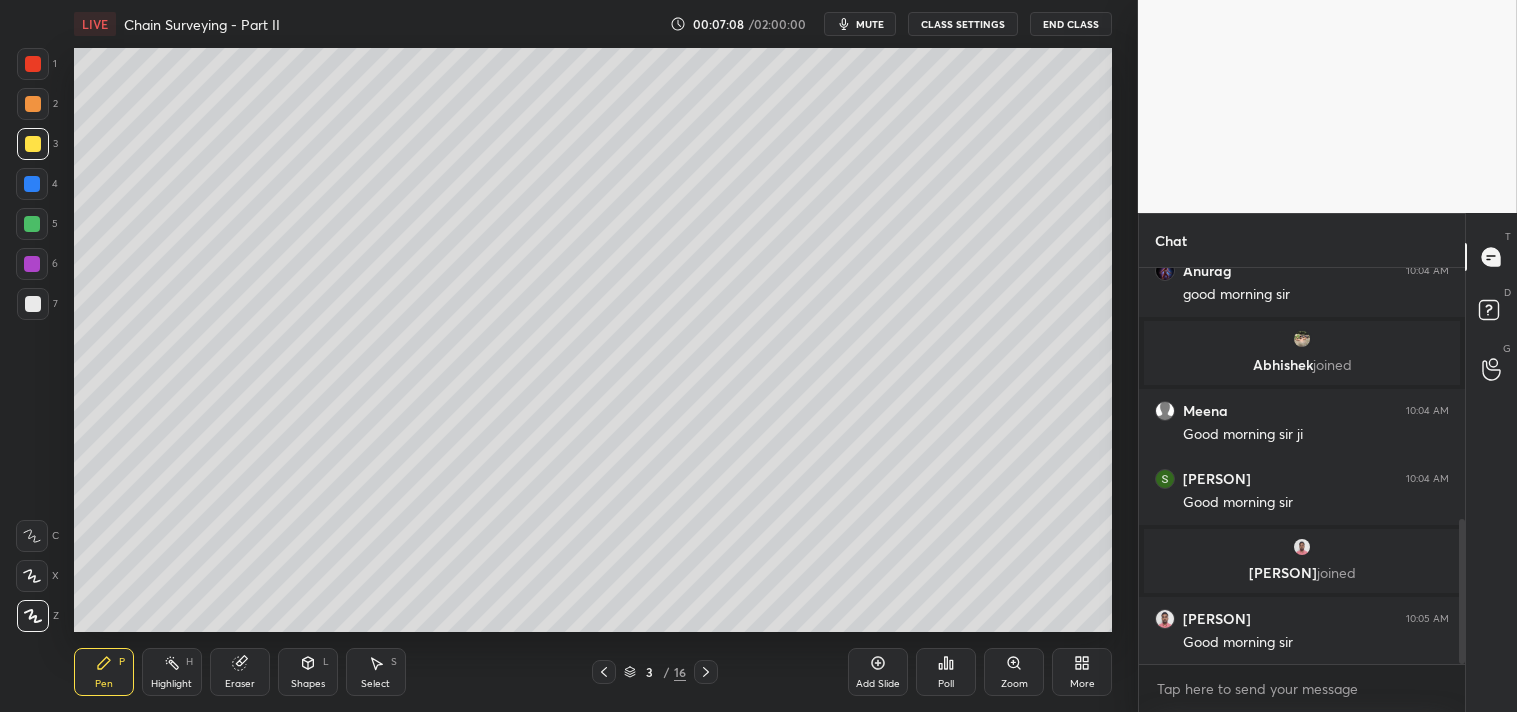 click 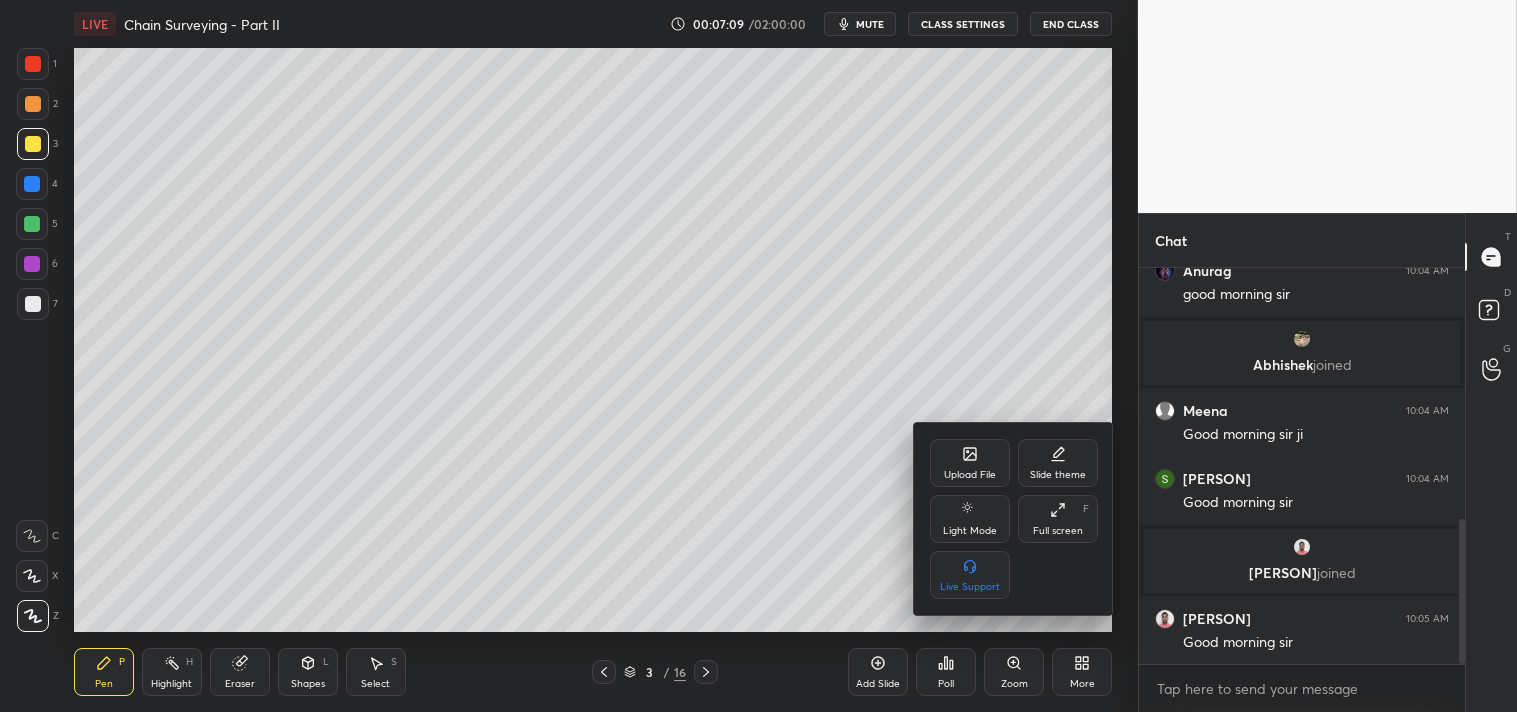click 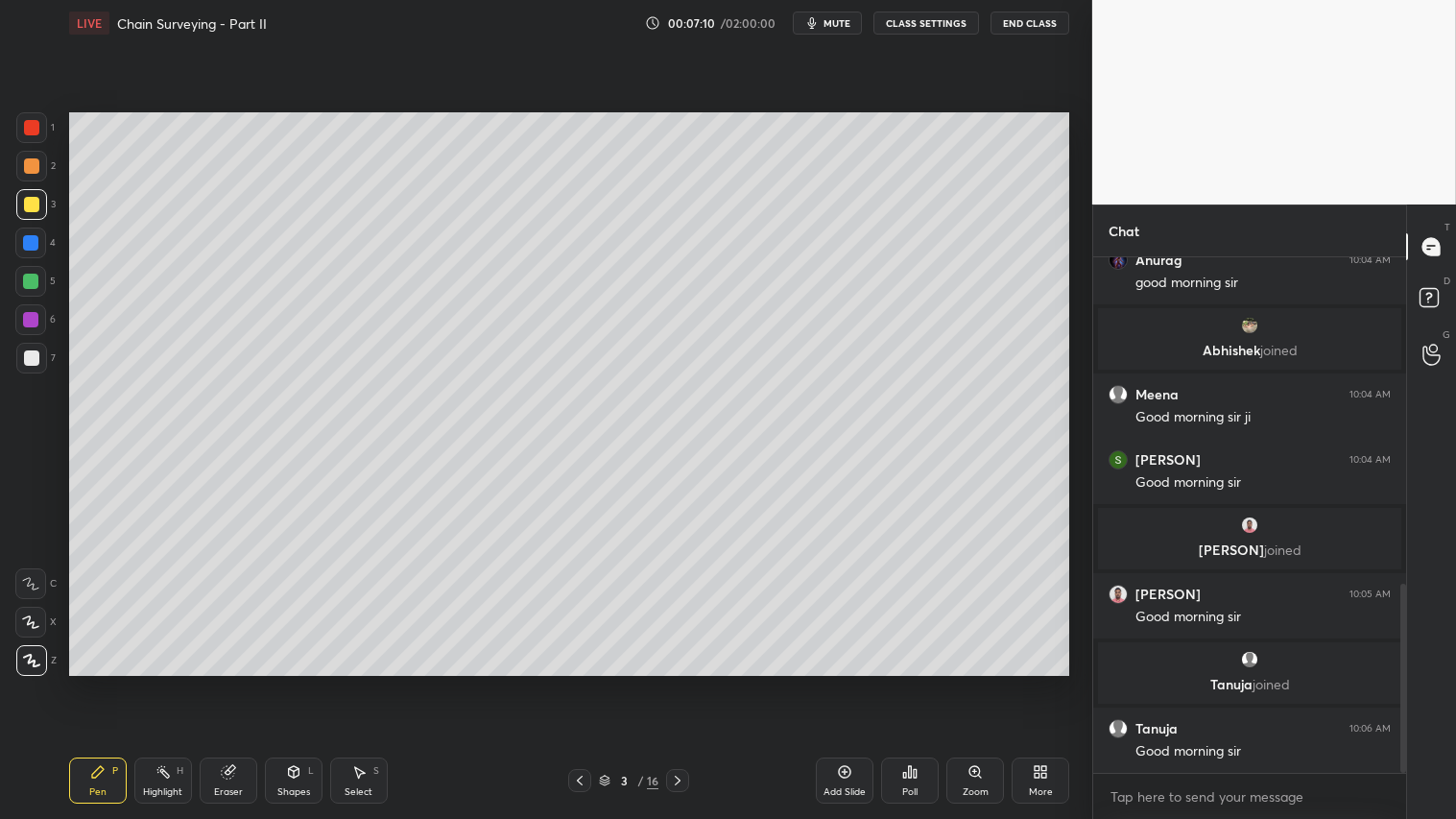 scroll, scrollTop: 95317, scrollLeft: 94962, axis: both 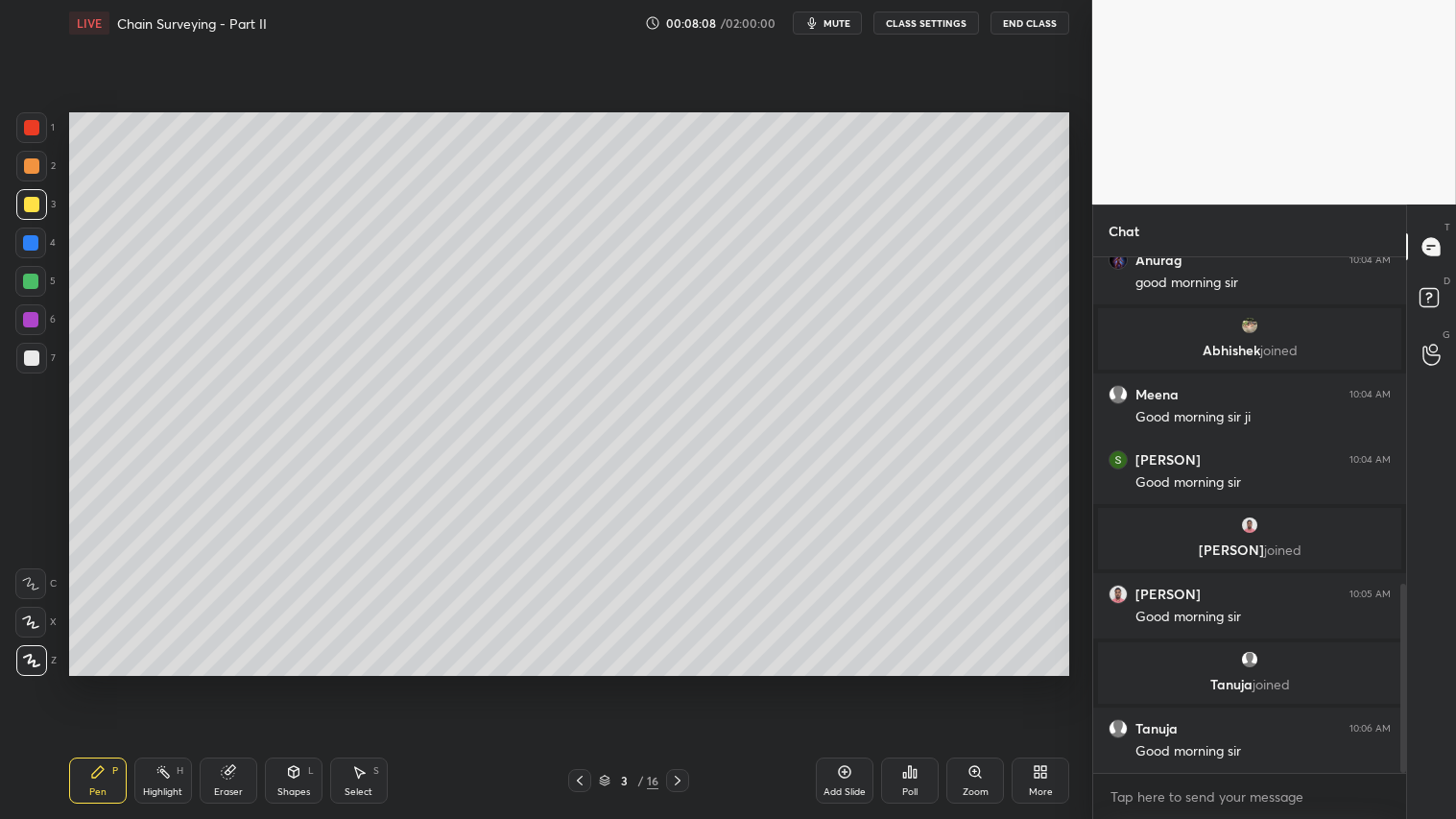 click 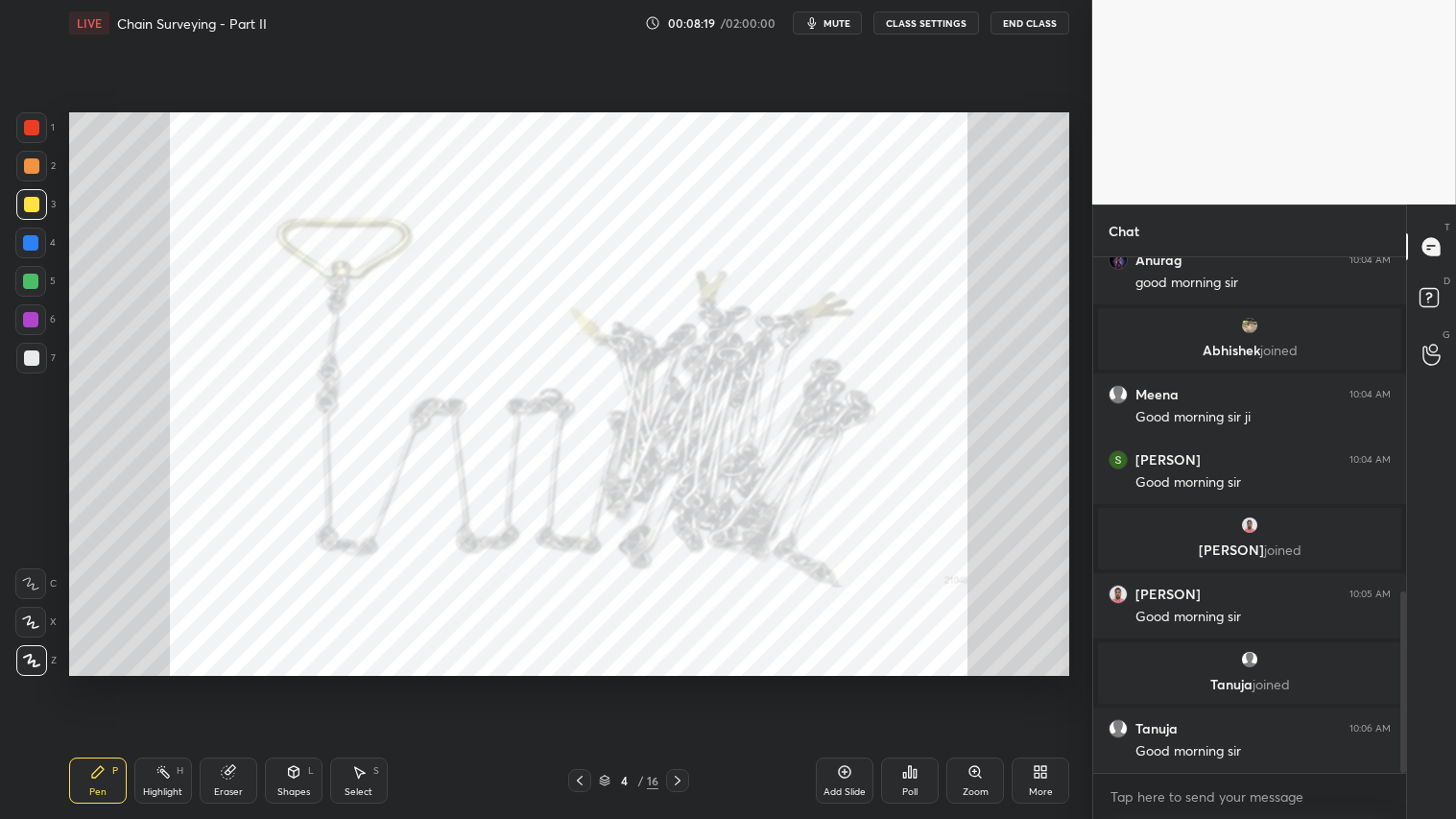scroll, scrollTop: 951, scrollLeft: 0, axis: vertical 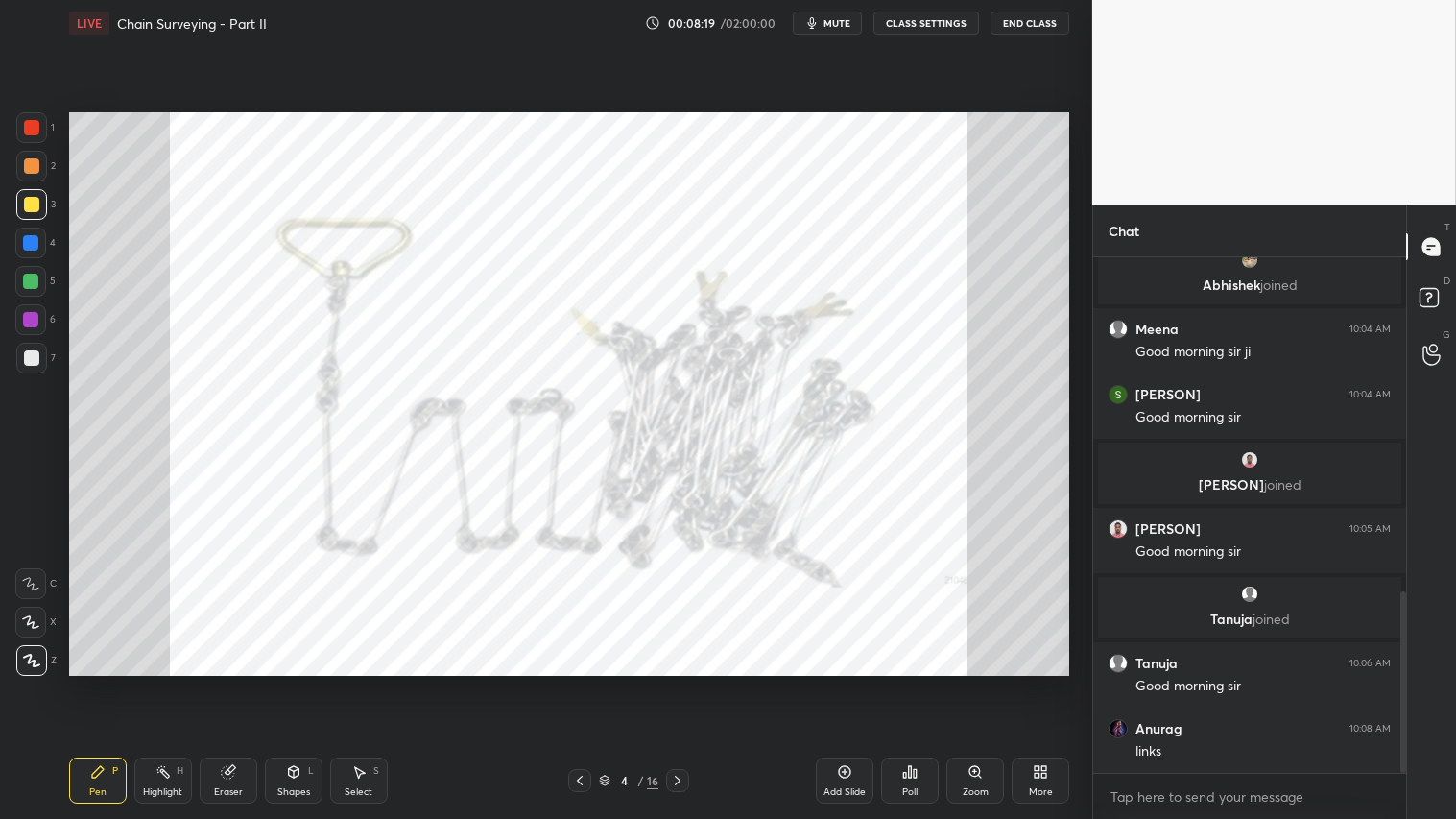 drag, startPoint x: 32, startPoint y: 122, endPoint x: 60, endPoint y: 129, distance: 28.861739 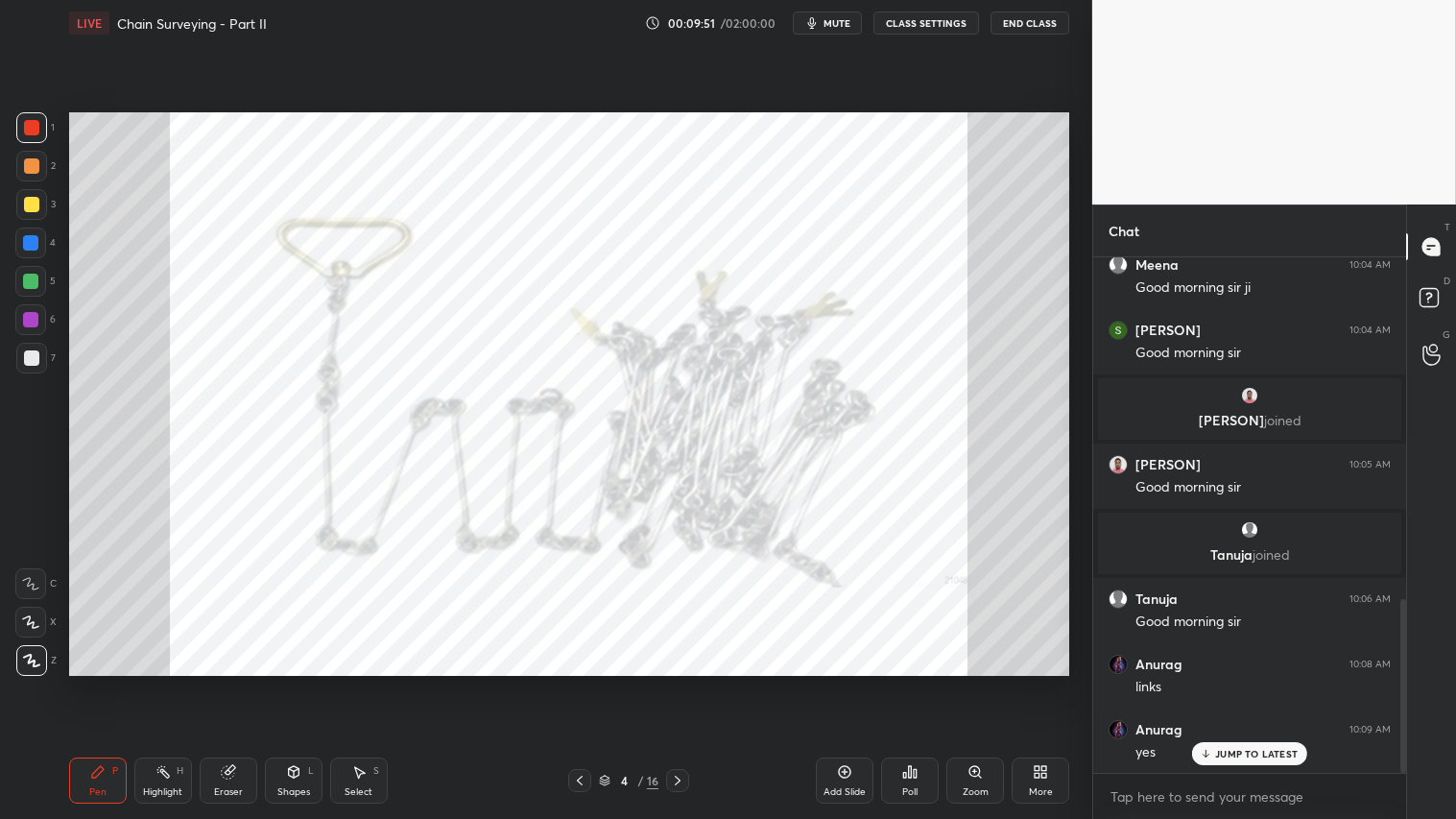 scroll, scrollTop: 1081, scrollLeft: 0, axis: vertical 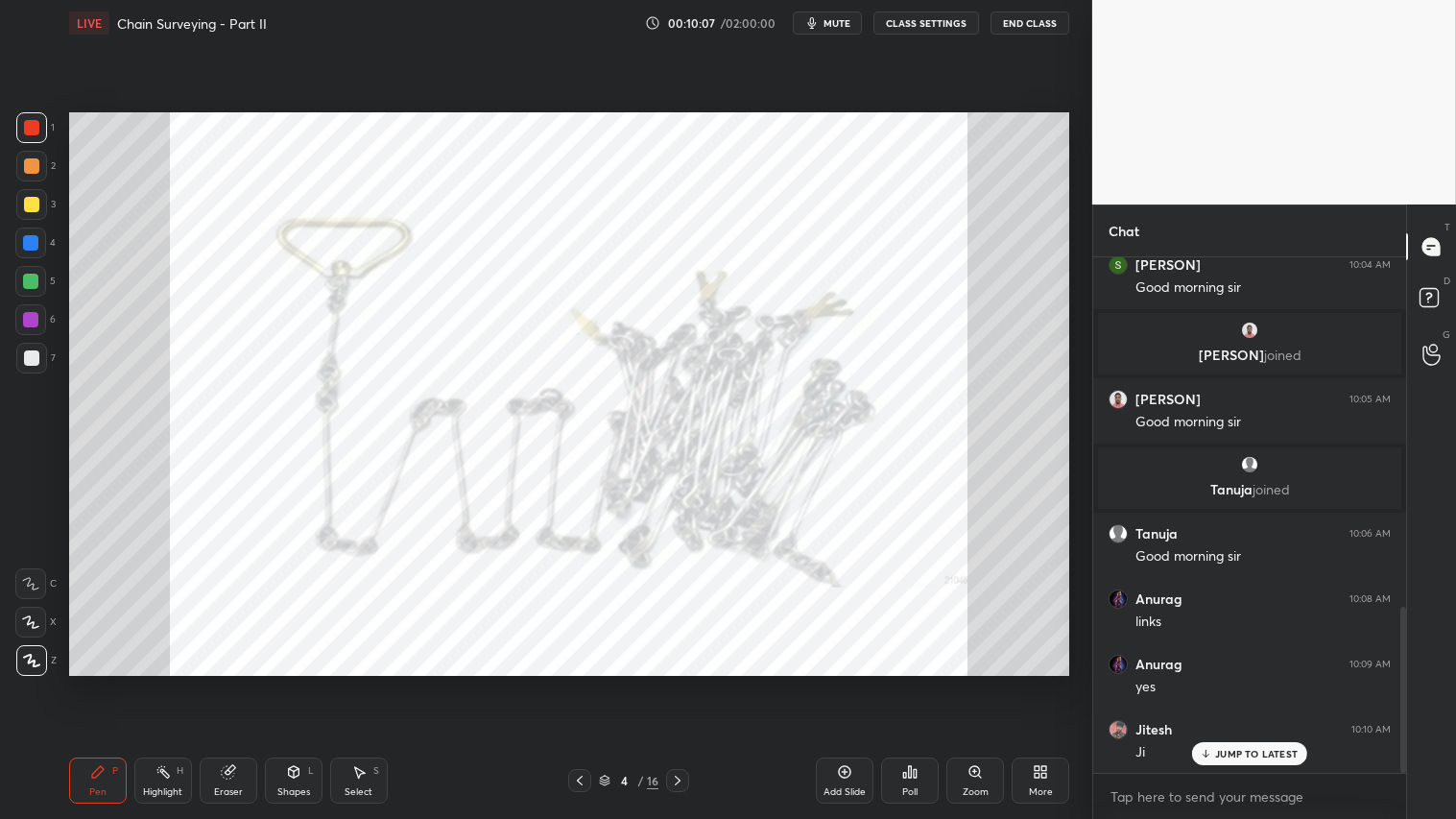 click on "Eraser" at bounding box center [228, 781] 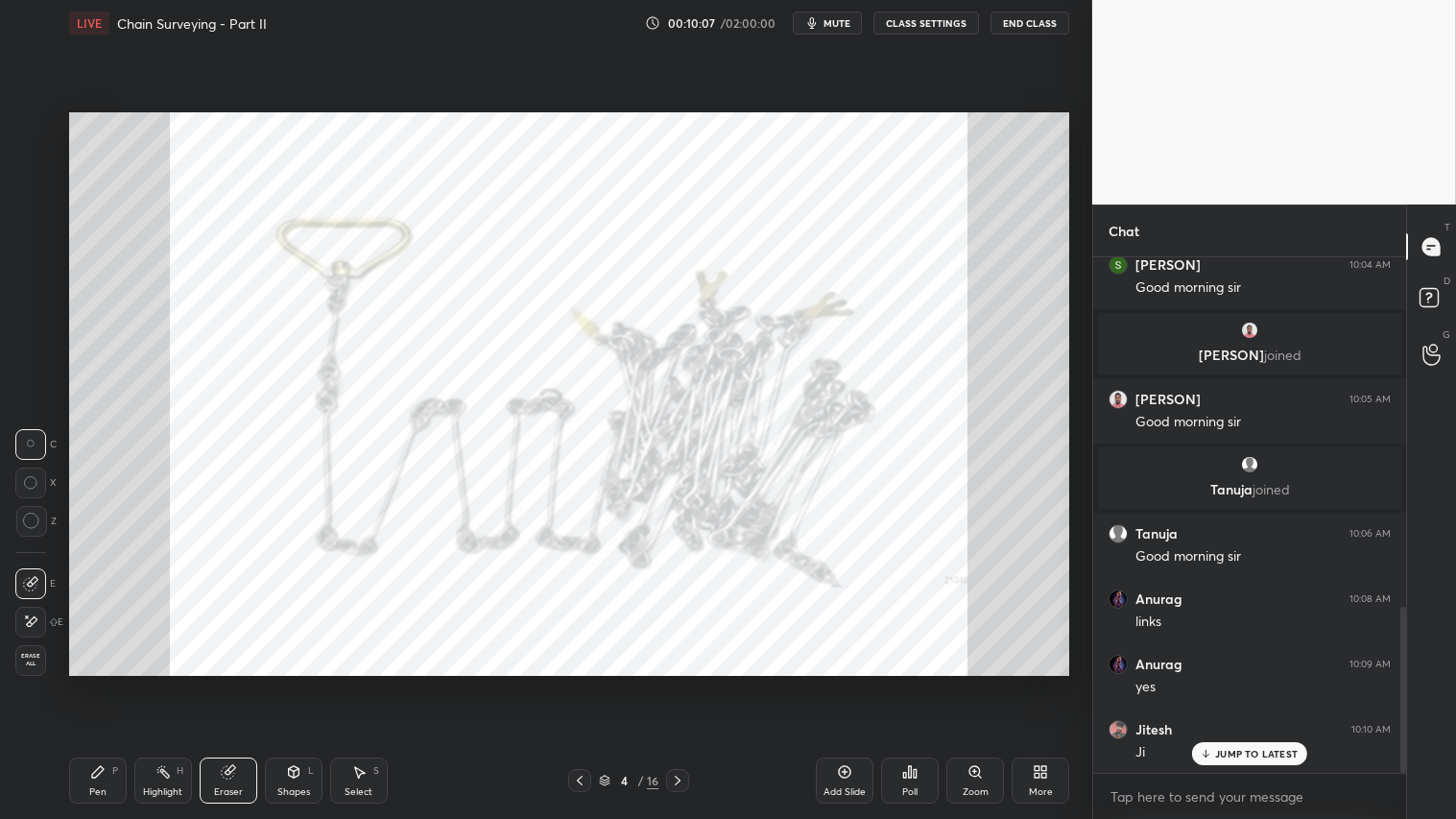 drag, startPoint x: 30, startPoint y: 657, endPoint x: 42, endPoint y: 669, distance: 16.970563 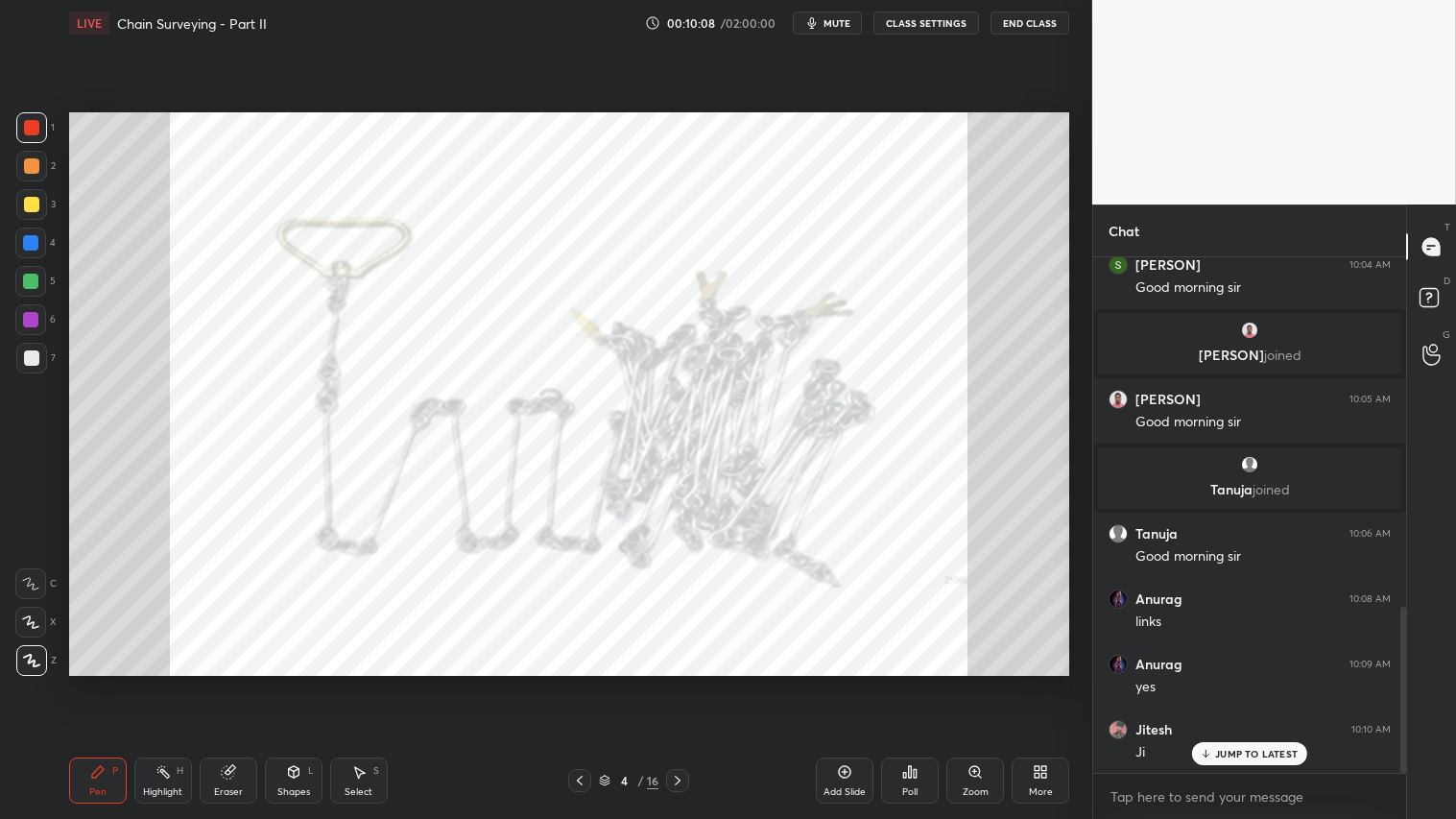 drag, startPoint x: 99, startPoint y: 785, endPoint x: 84, endPoint y: 757, distance: 31.76476 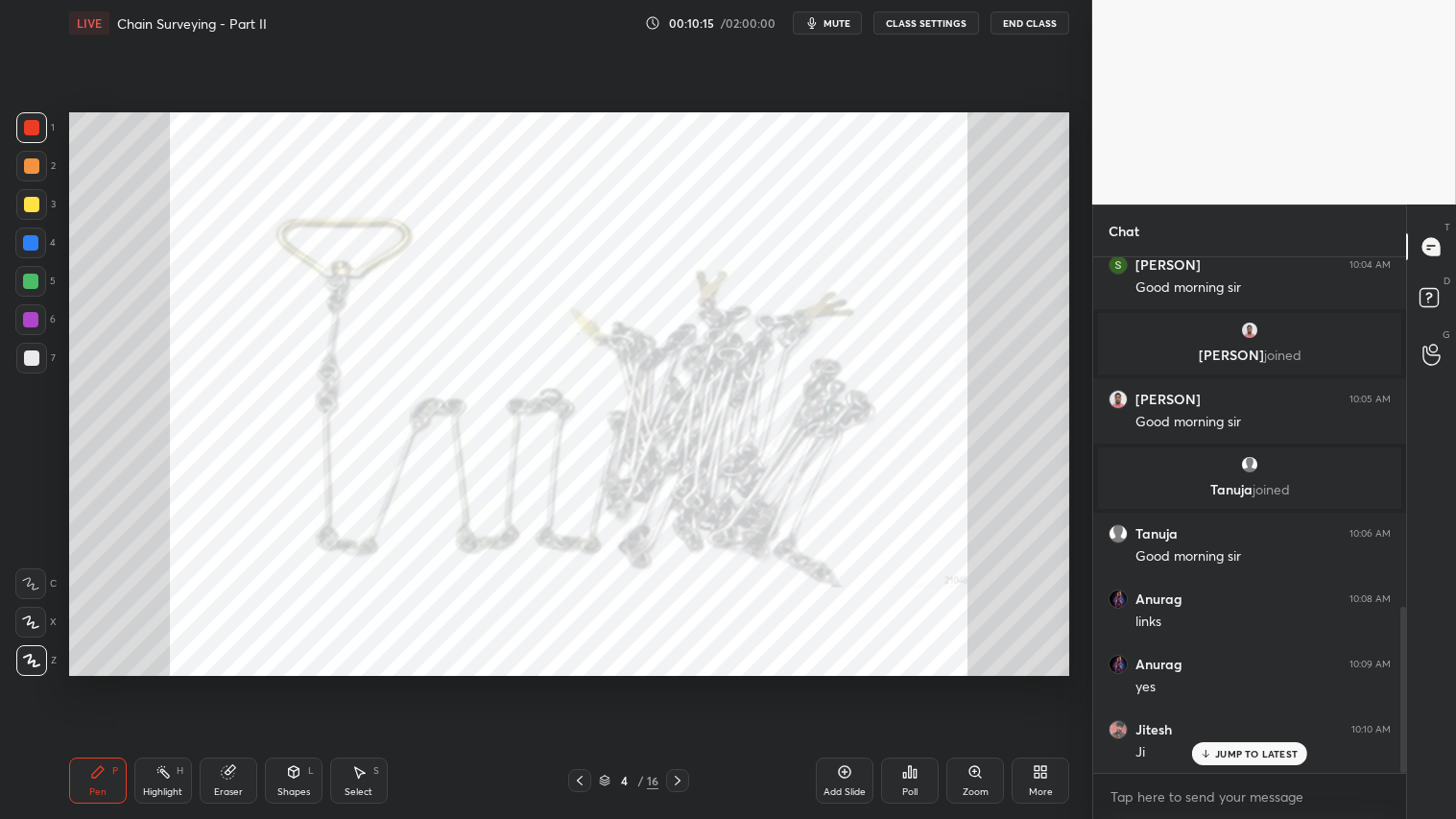 click 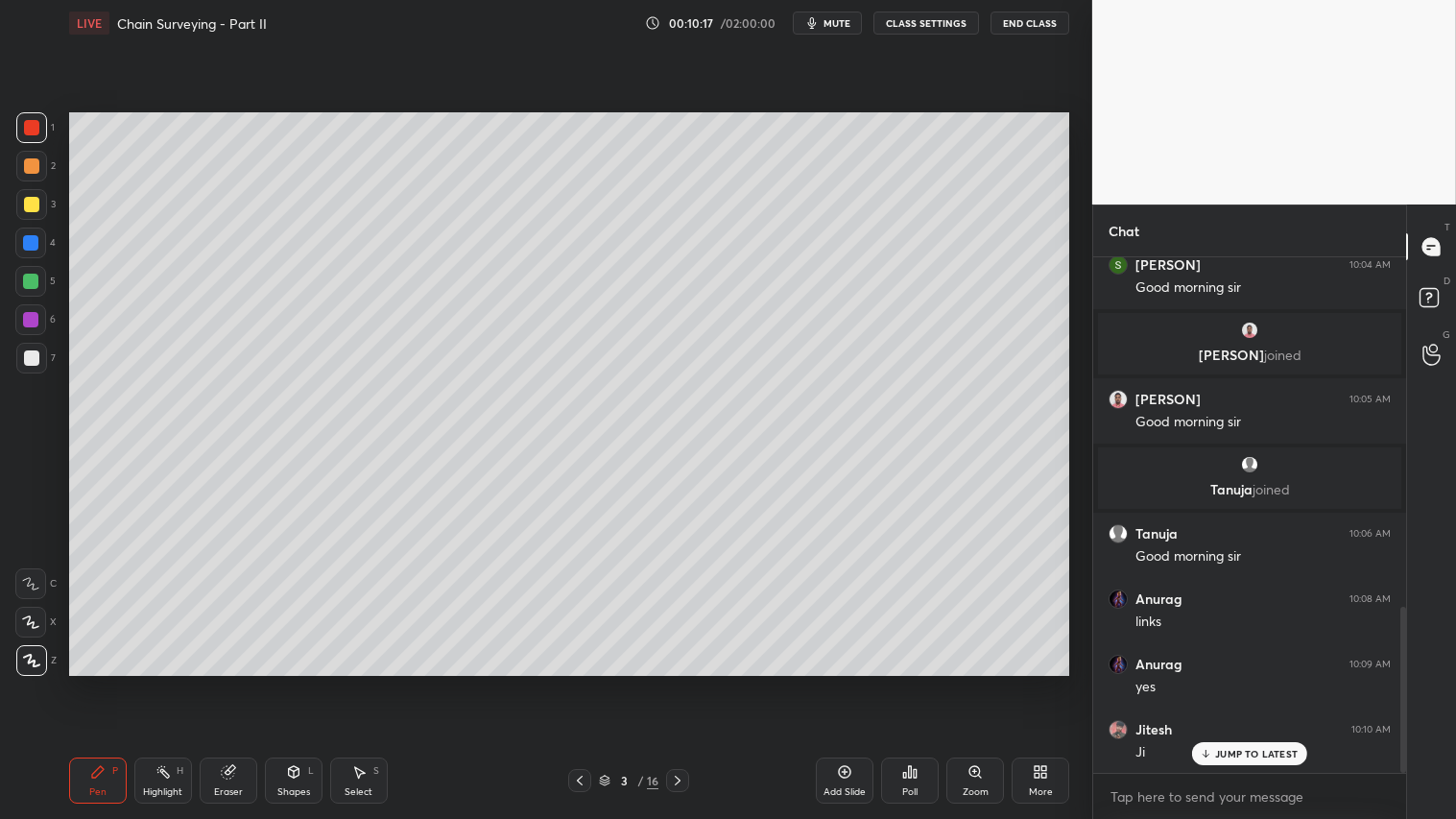 click at bounding box center [32, 166] 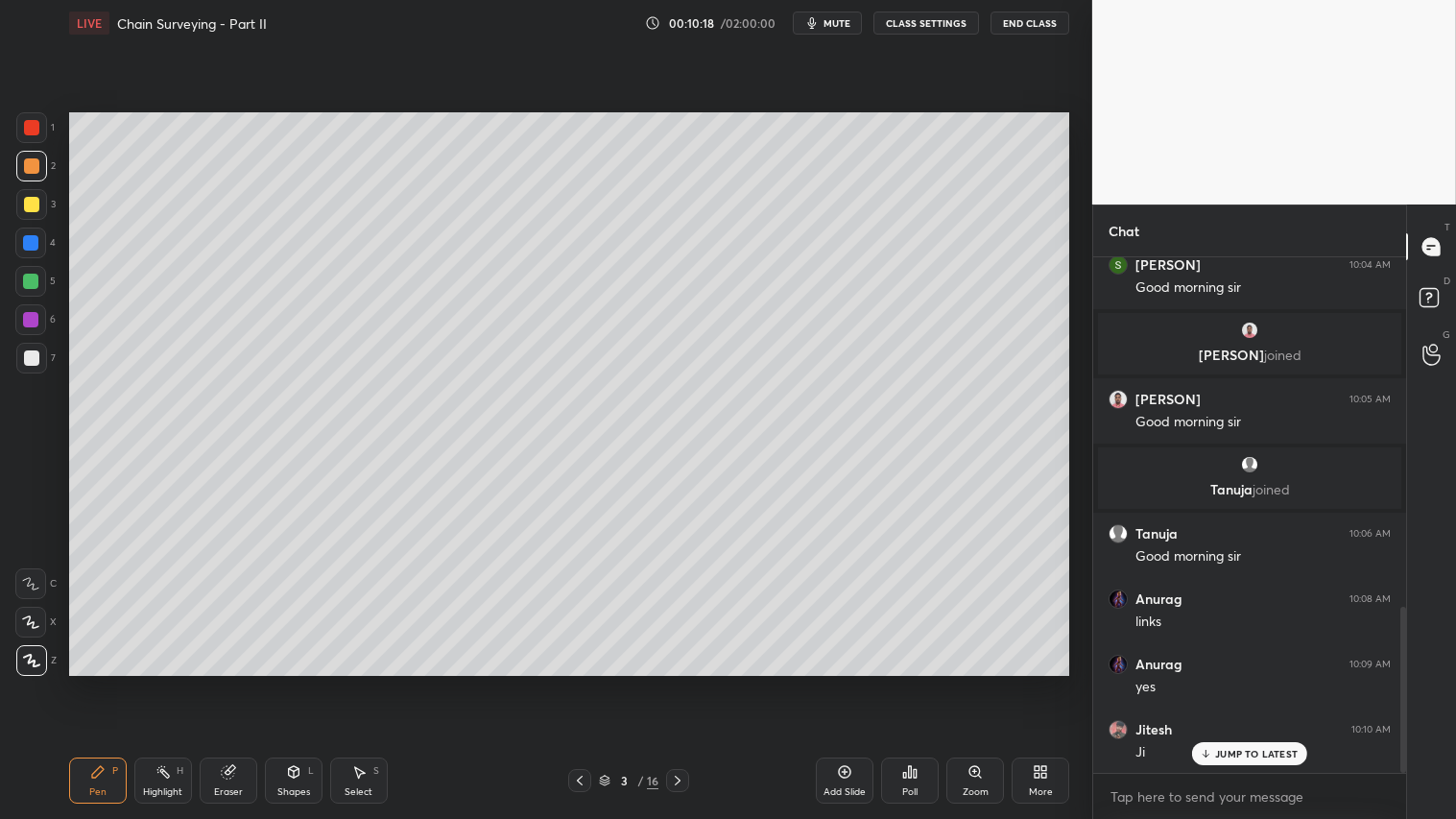click 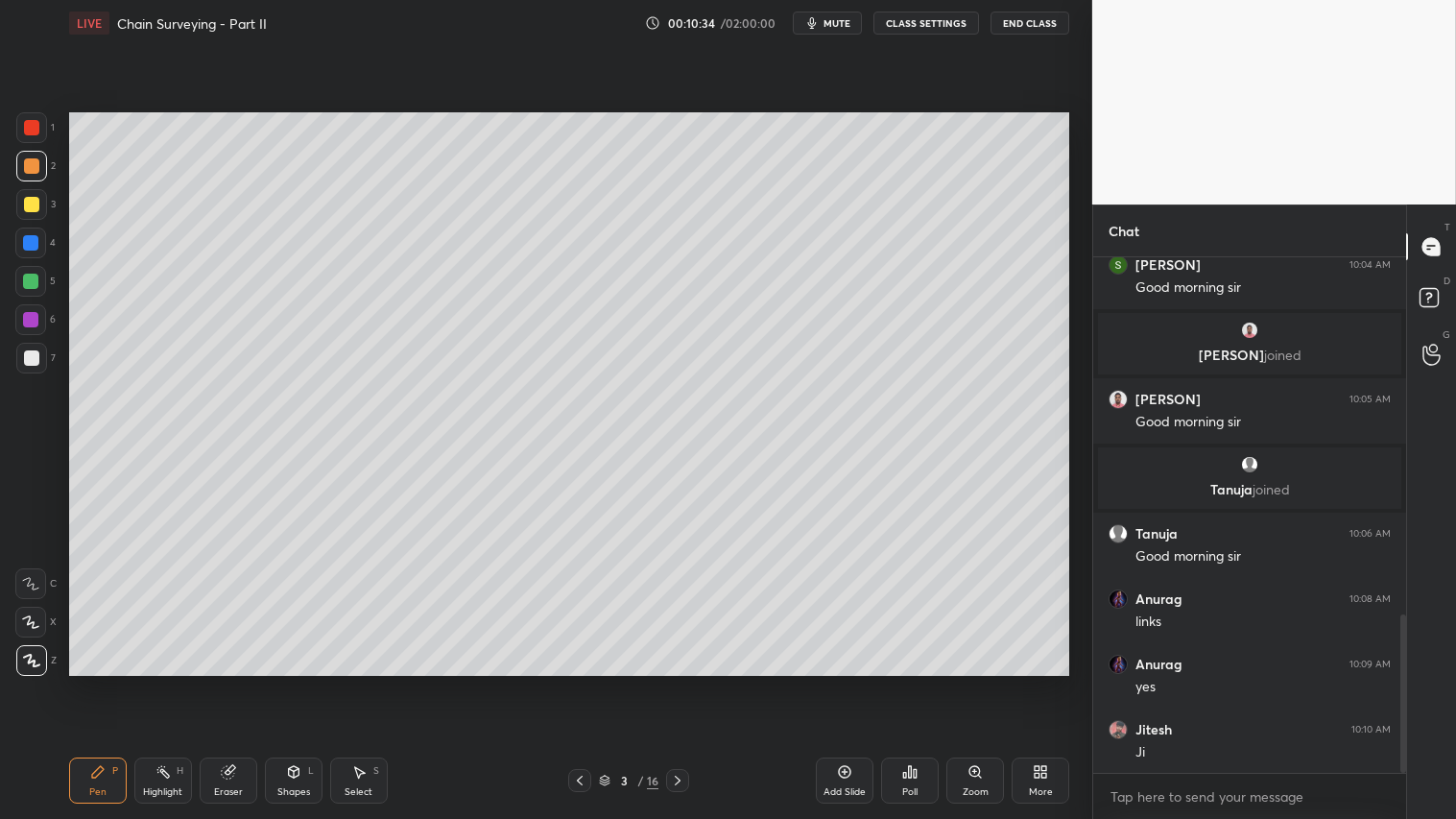 scroll, scrollTop: 1165, scrollLeft: 0, axis: vertical 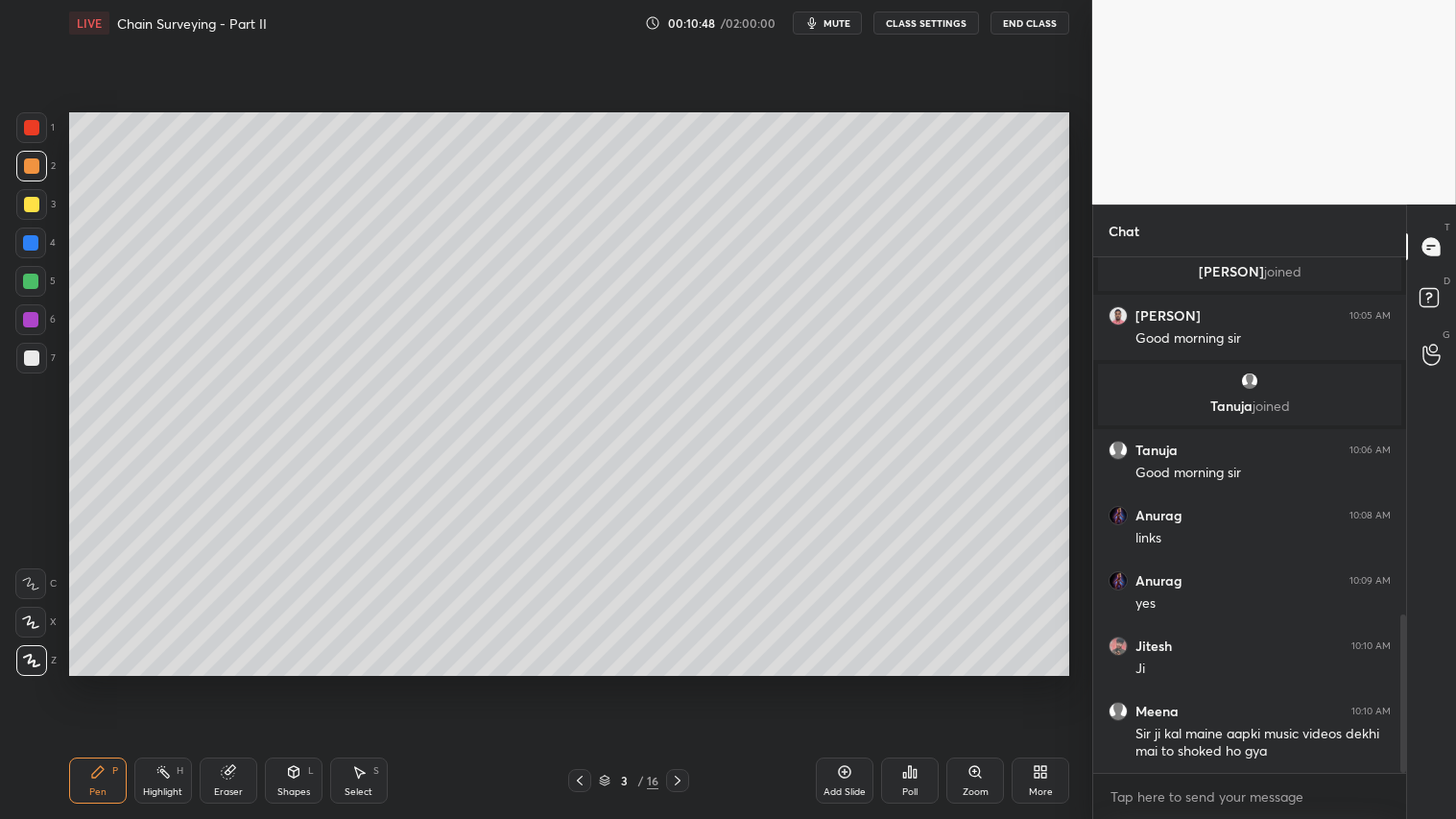 click 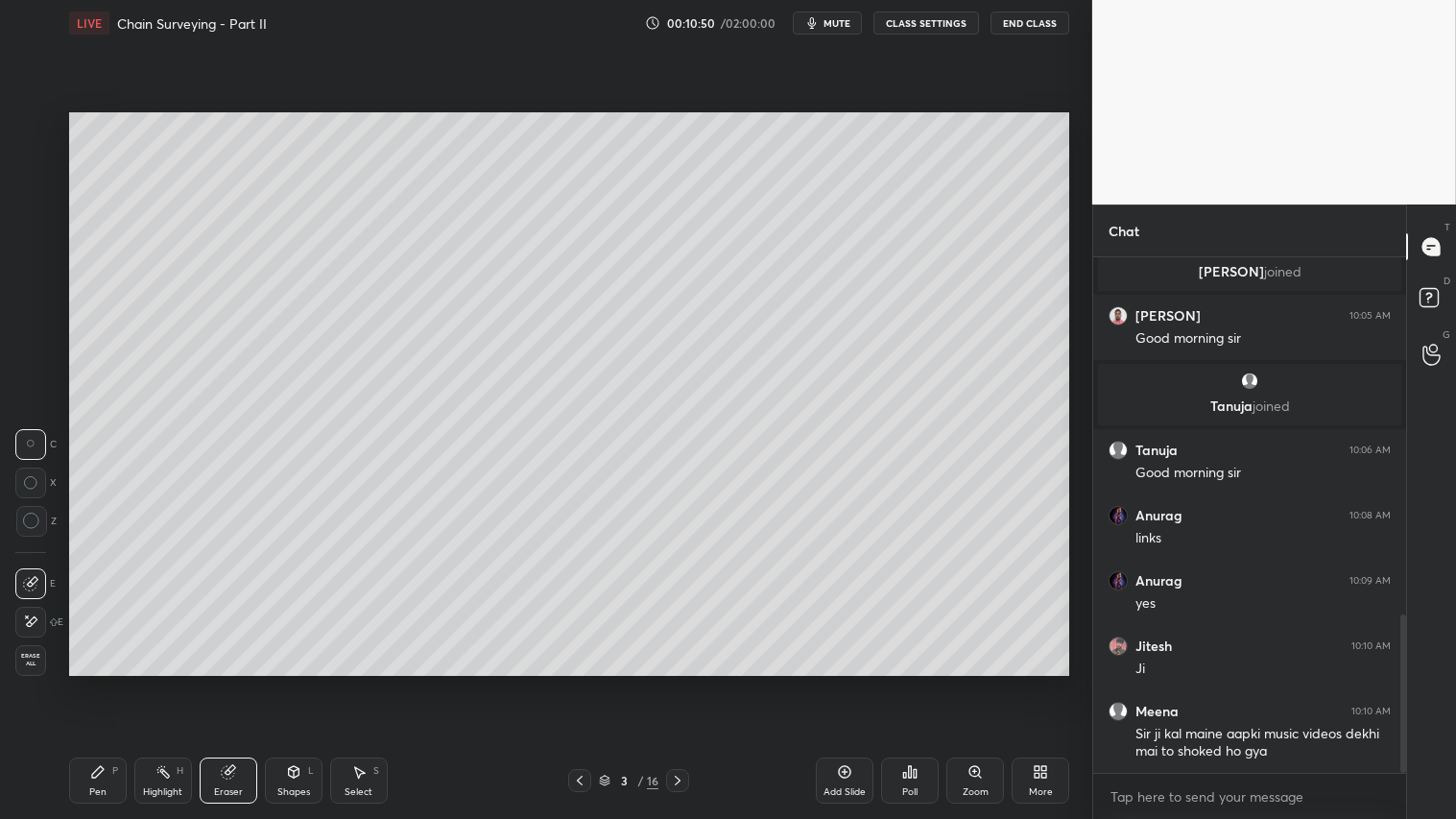 click on "Pen P" at bounding box center (98, 781) 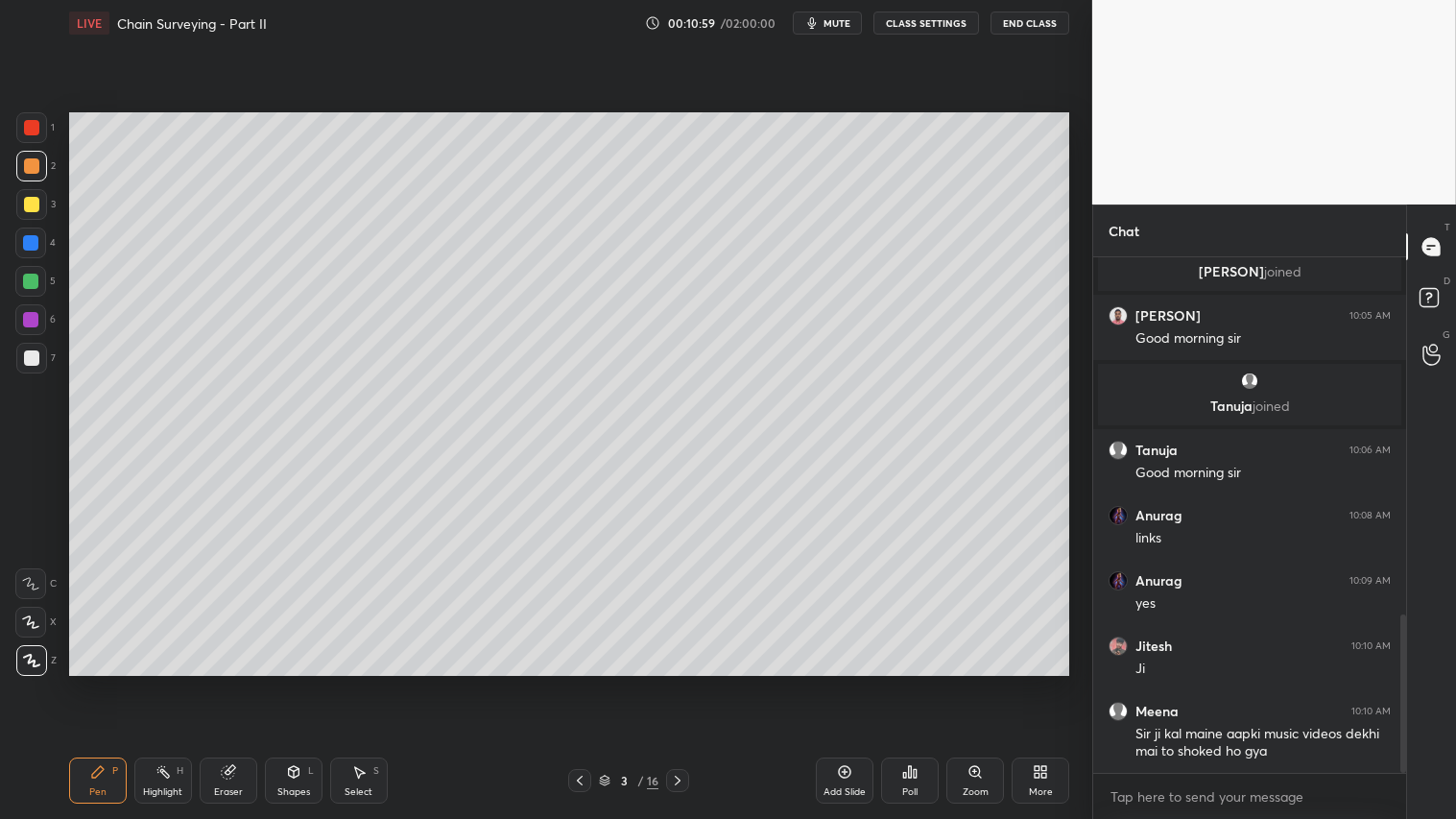 click 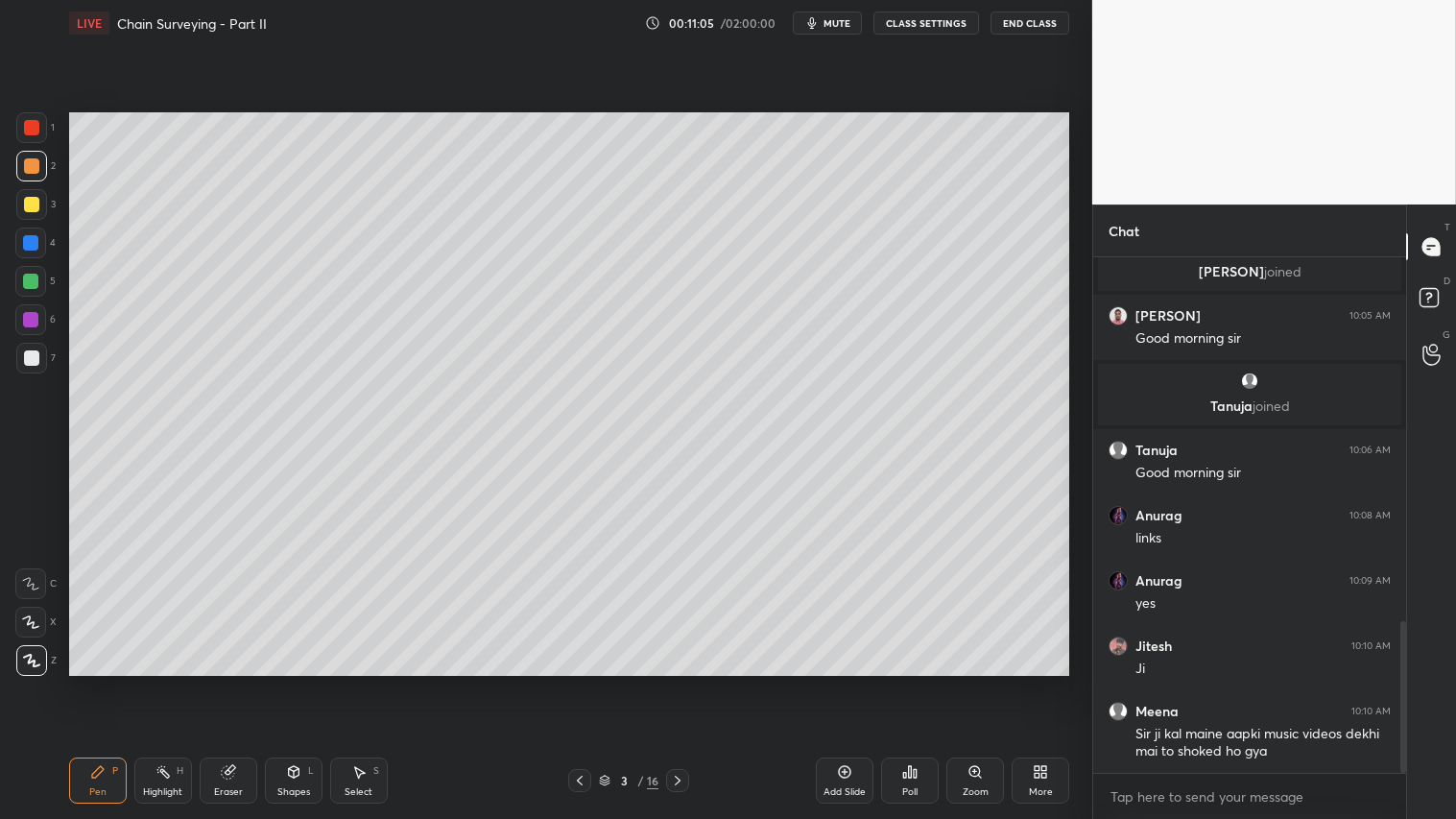 scroll, scrollTop: 1230, scrollLeft: 0, axis: vertical 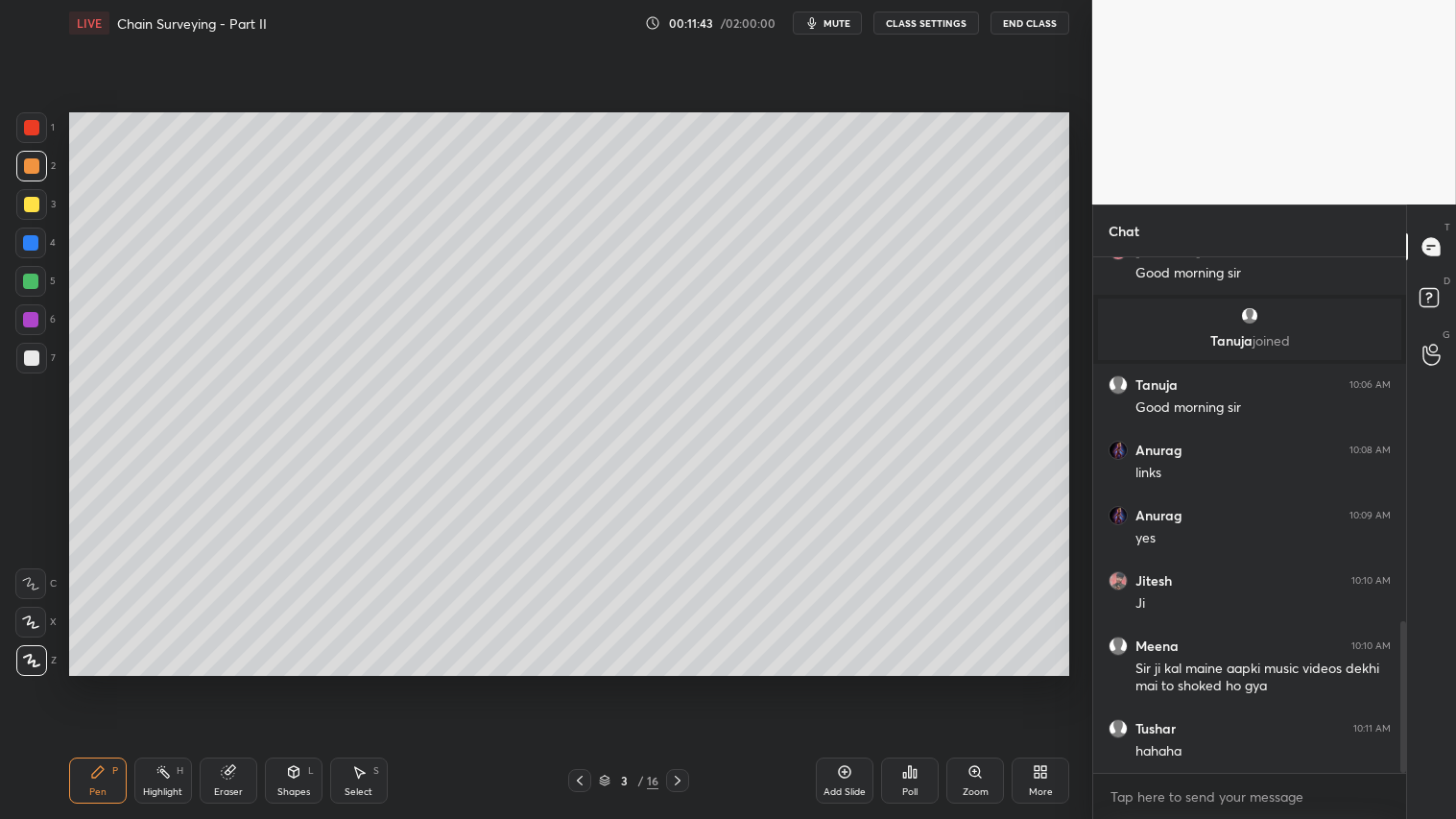 click 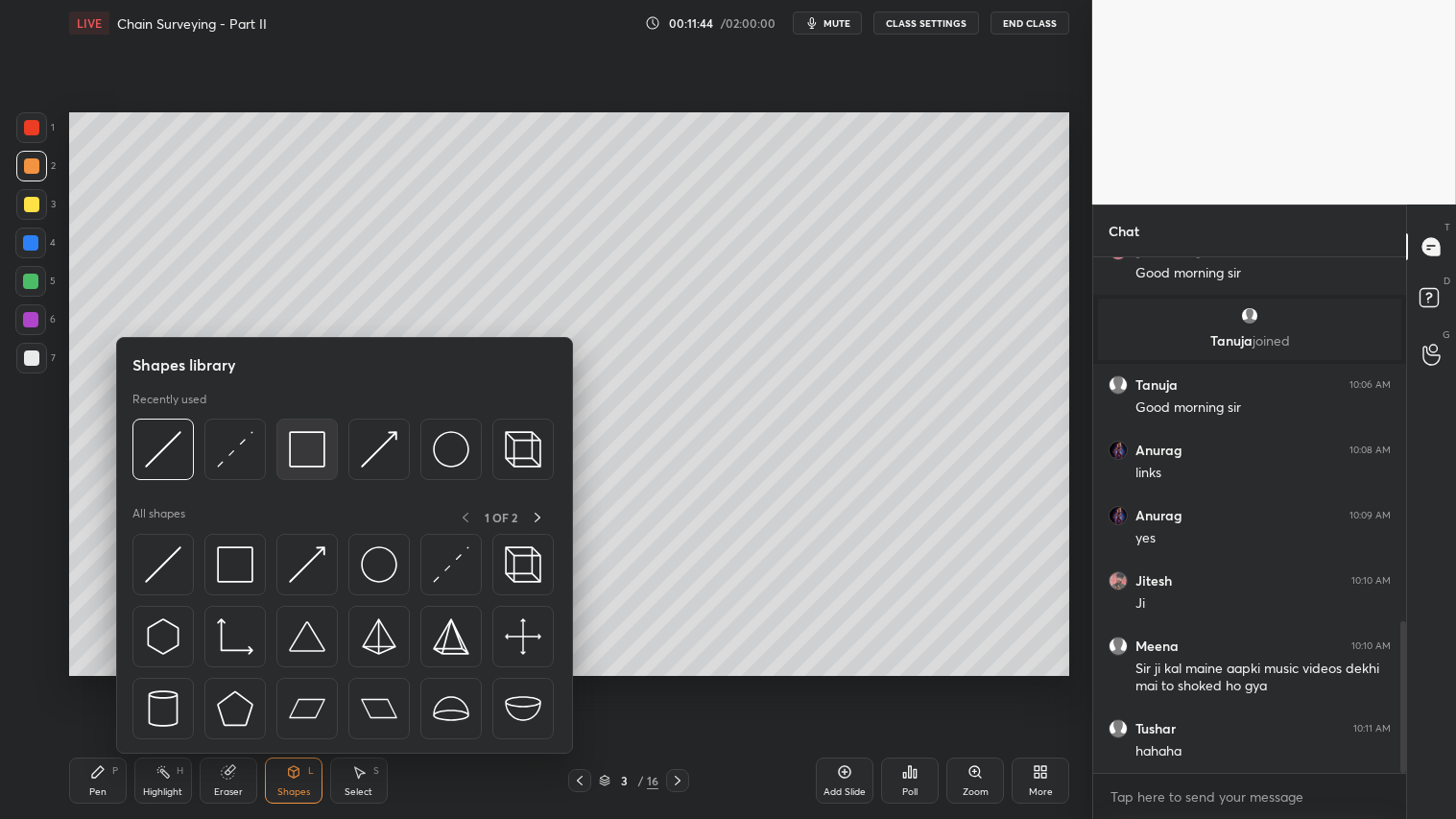 click at bounding box center (307, 449) 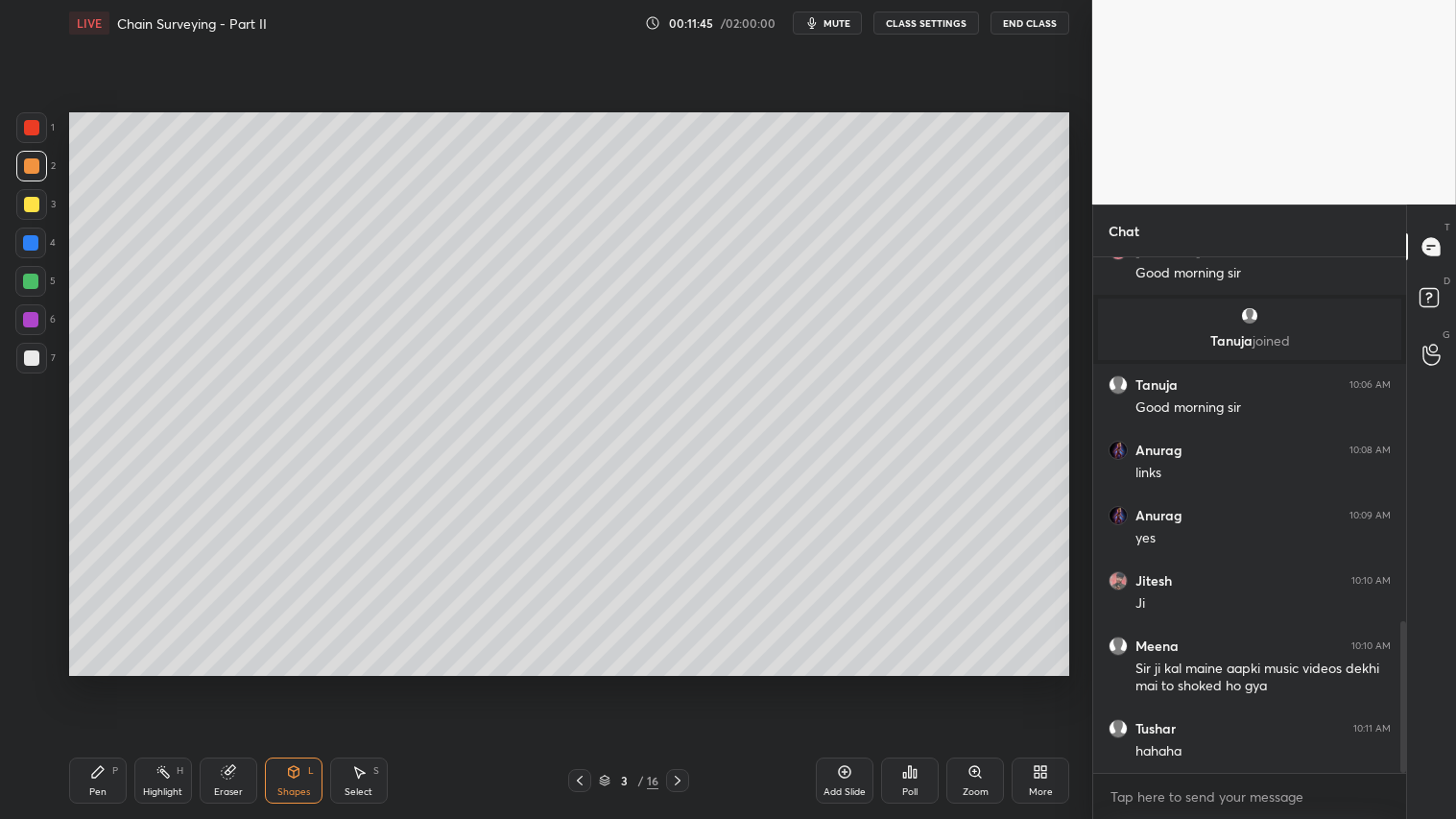 drag, startPoint x: 22, startPoint y: 350, endPoint x: 60, endPoint y: 356, distance: 38.4708 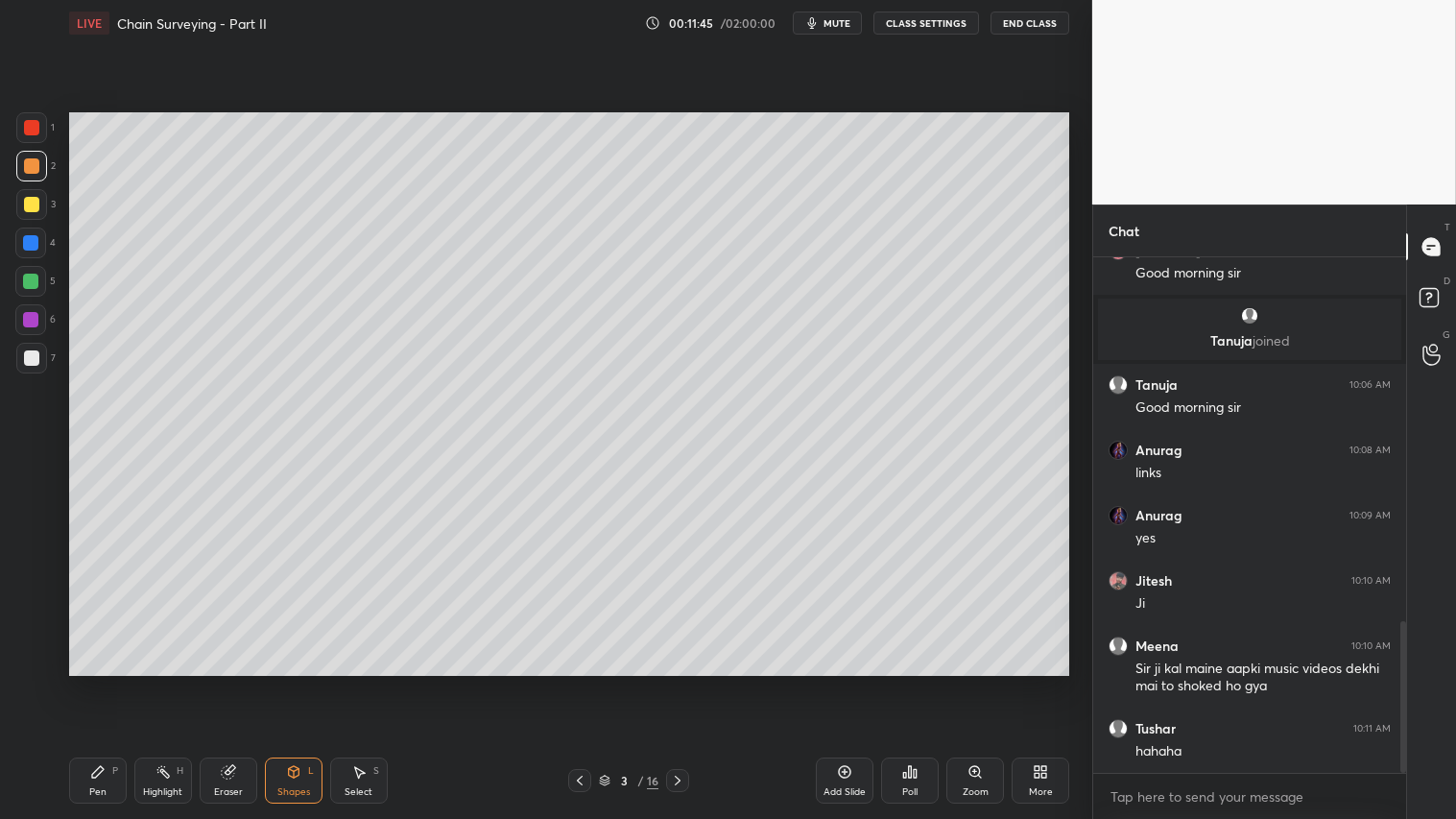 click at bounding box center [32, 358] 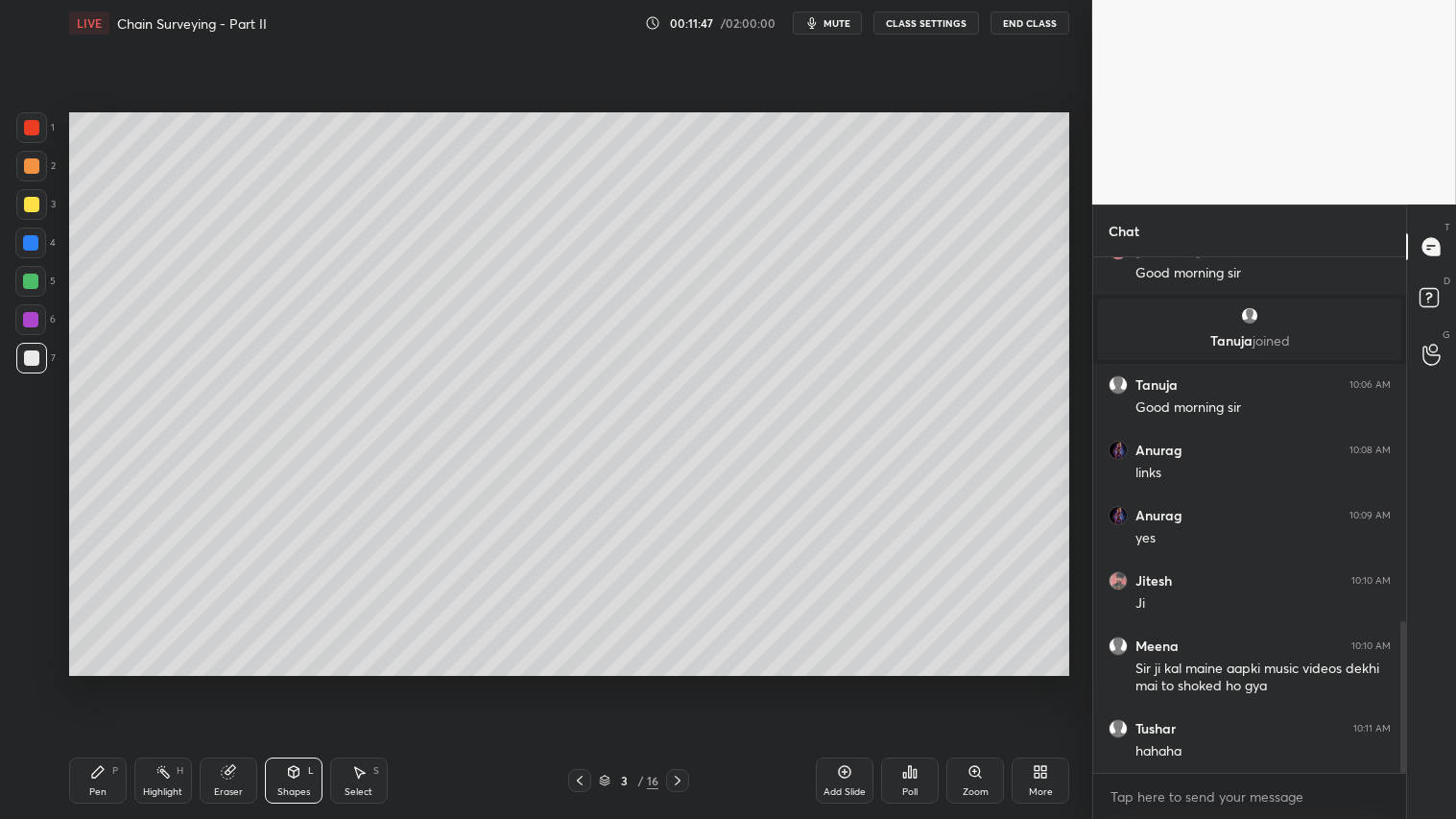 click at bounding box center [32, 166] 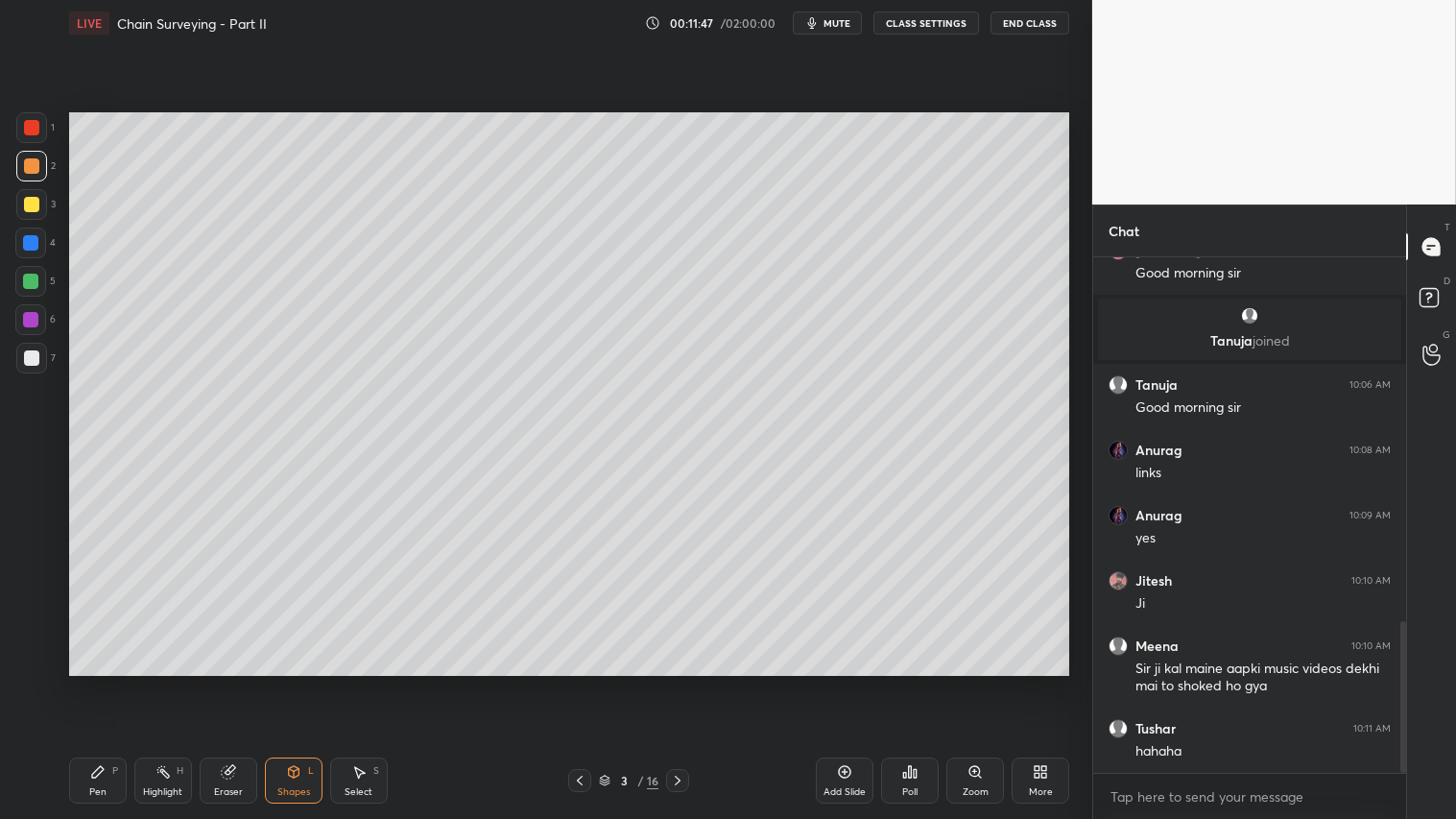 drag, startPoint x: 92, startPoint y: 773, endPoint x: 107, endPoint y: 759, distance: 20.518285 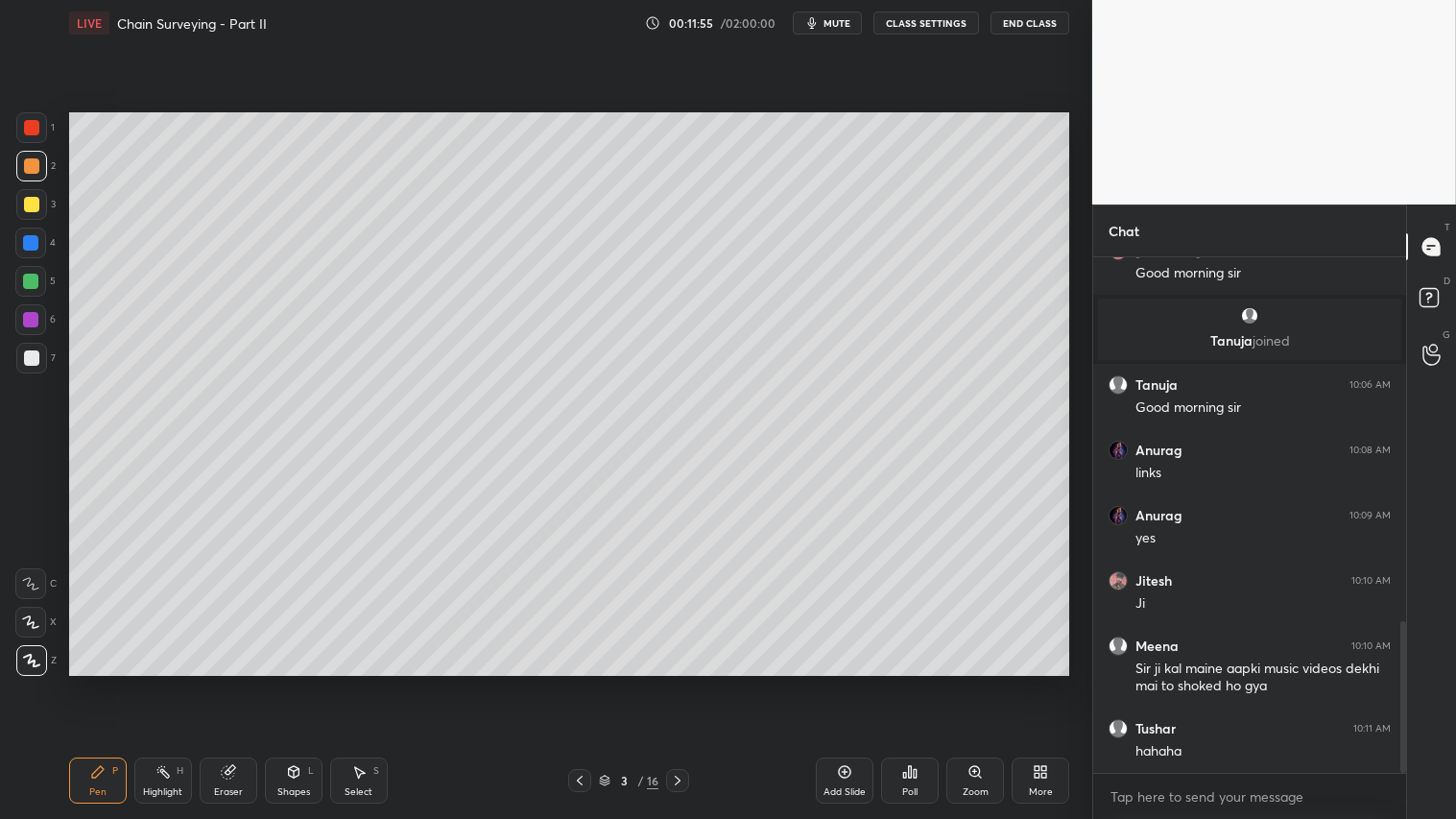 drag, startPoint x: 294, startPoint y: 783, endPoint x: 295, endPoint y: 765, distance: 18.027756 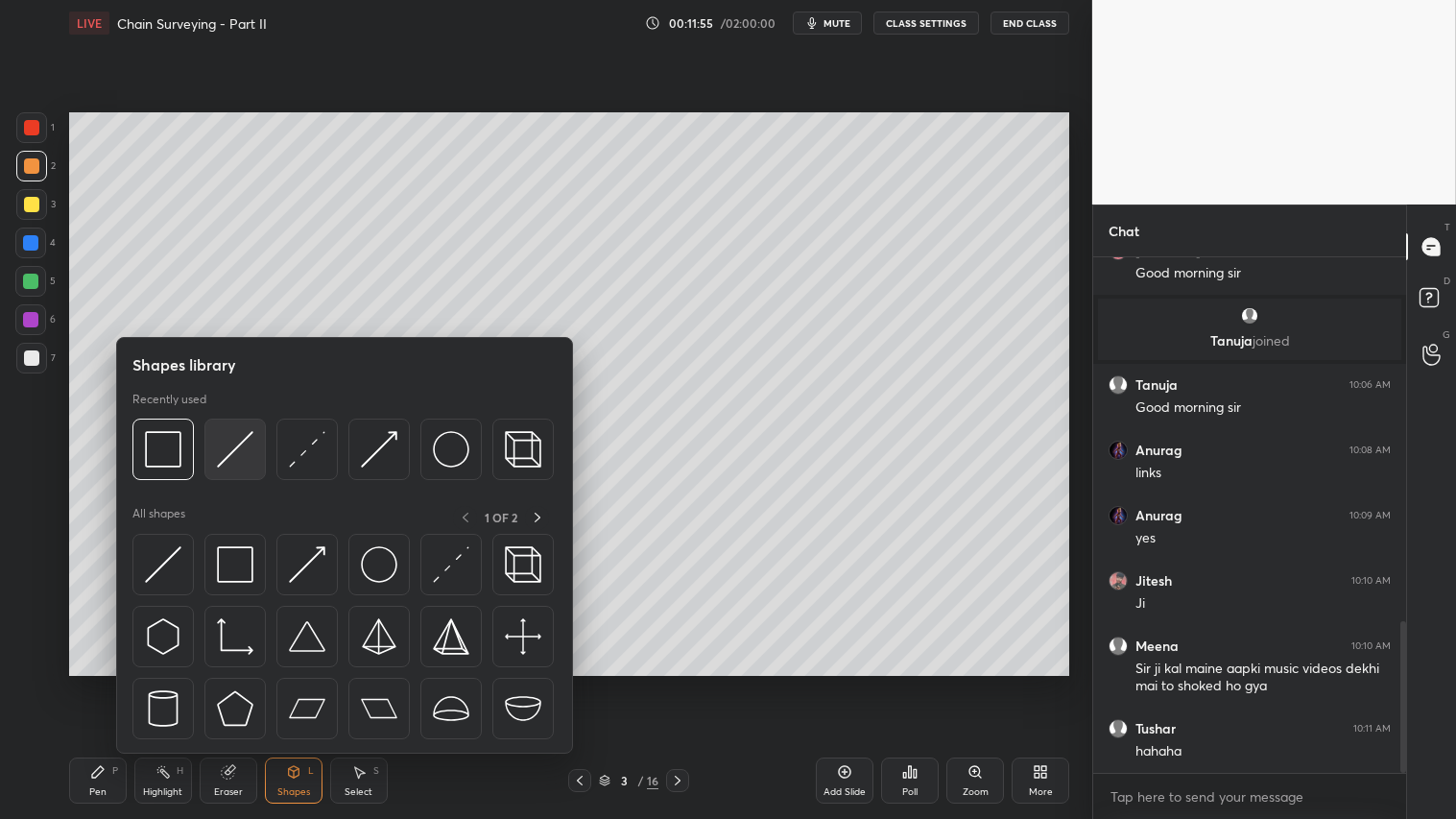 click at bounding box center (235, 449) 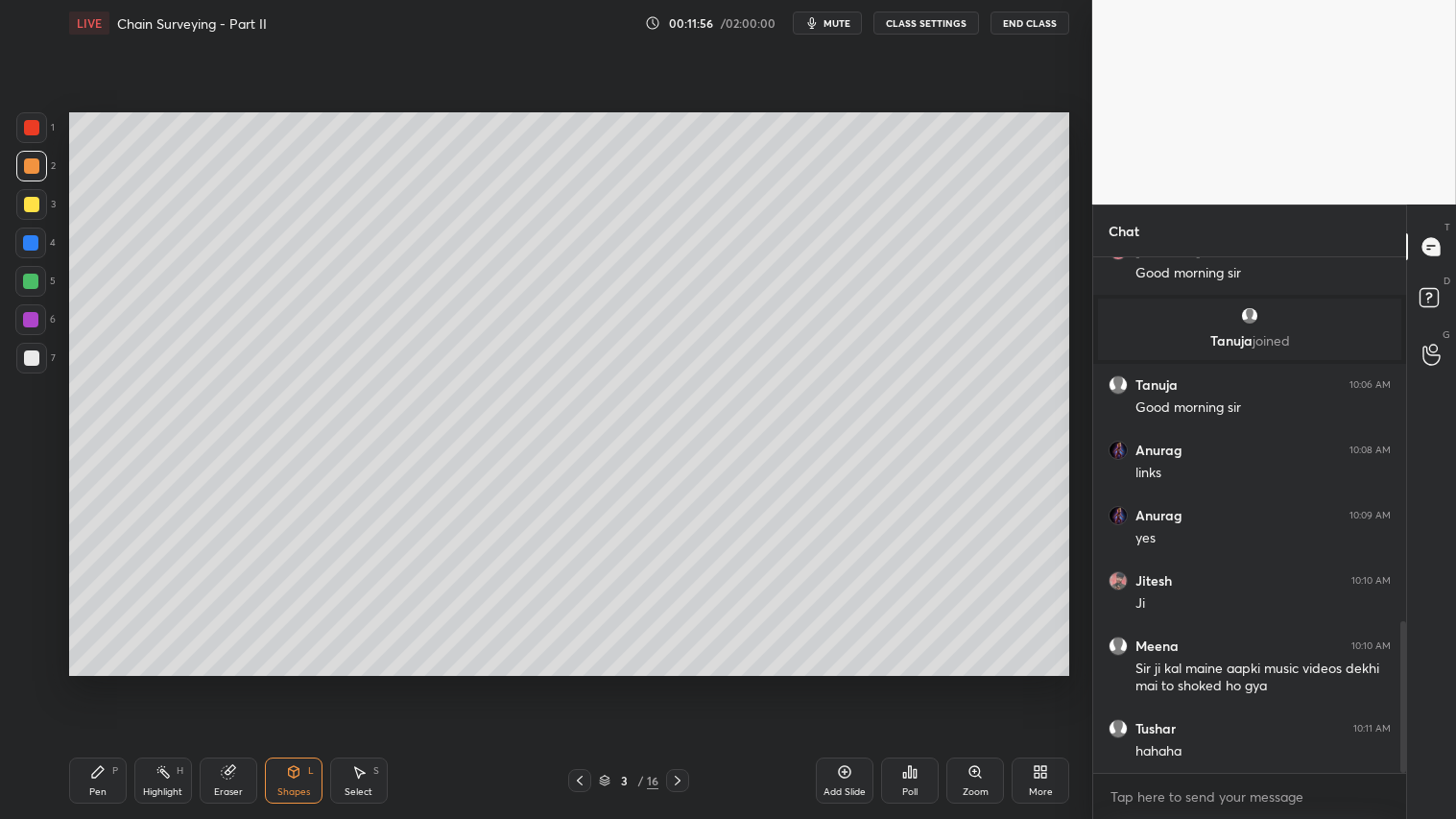 drag, startPoint x: 32, startPoint y: 359, endPoint x: 53, endPoint y: 368, distance: 22.847319 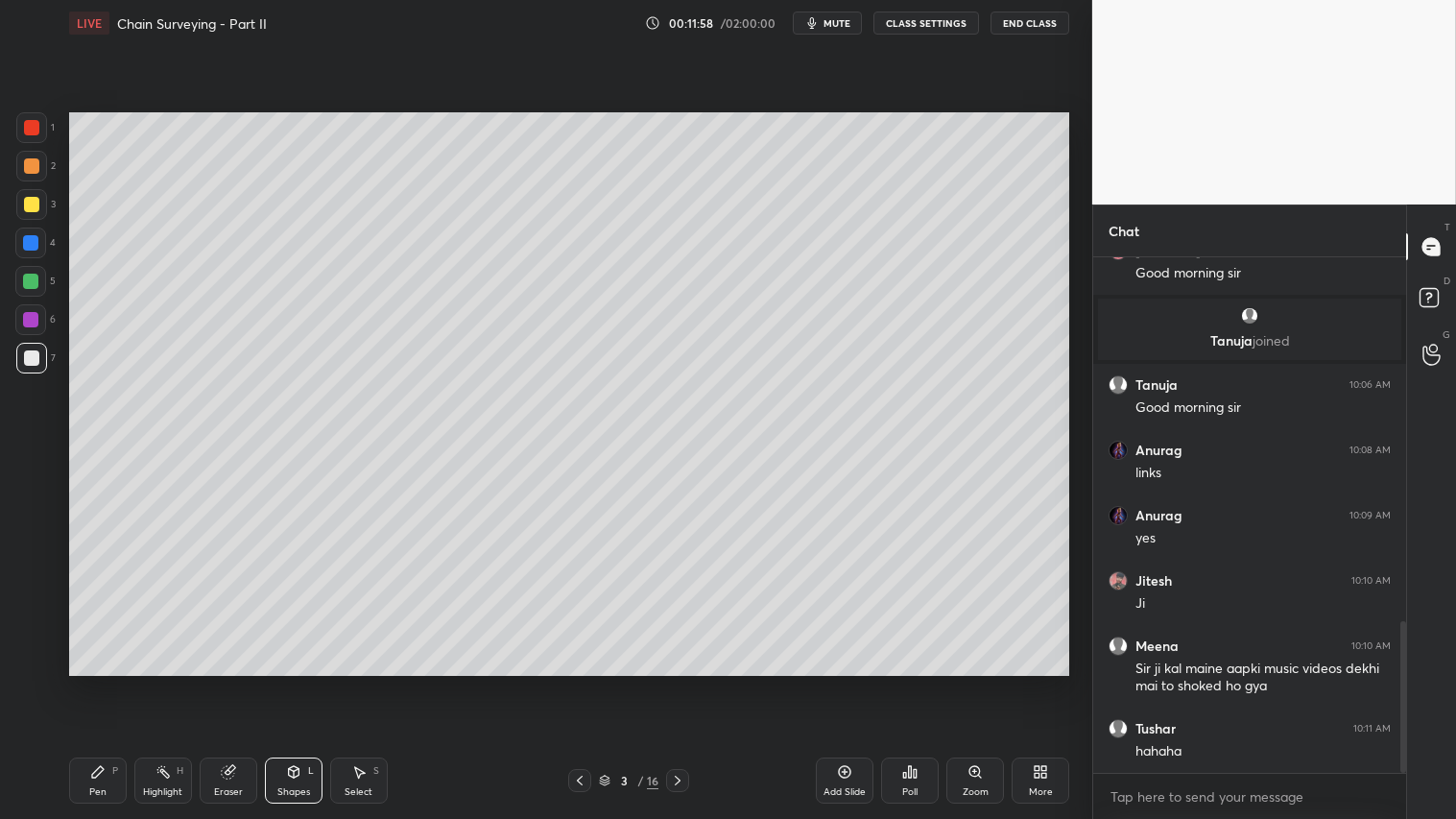click at bounding box center (32, 166) 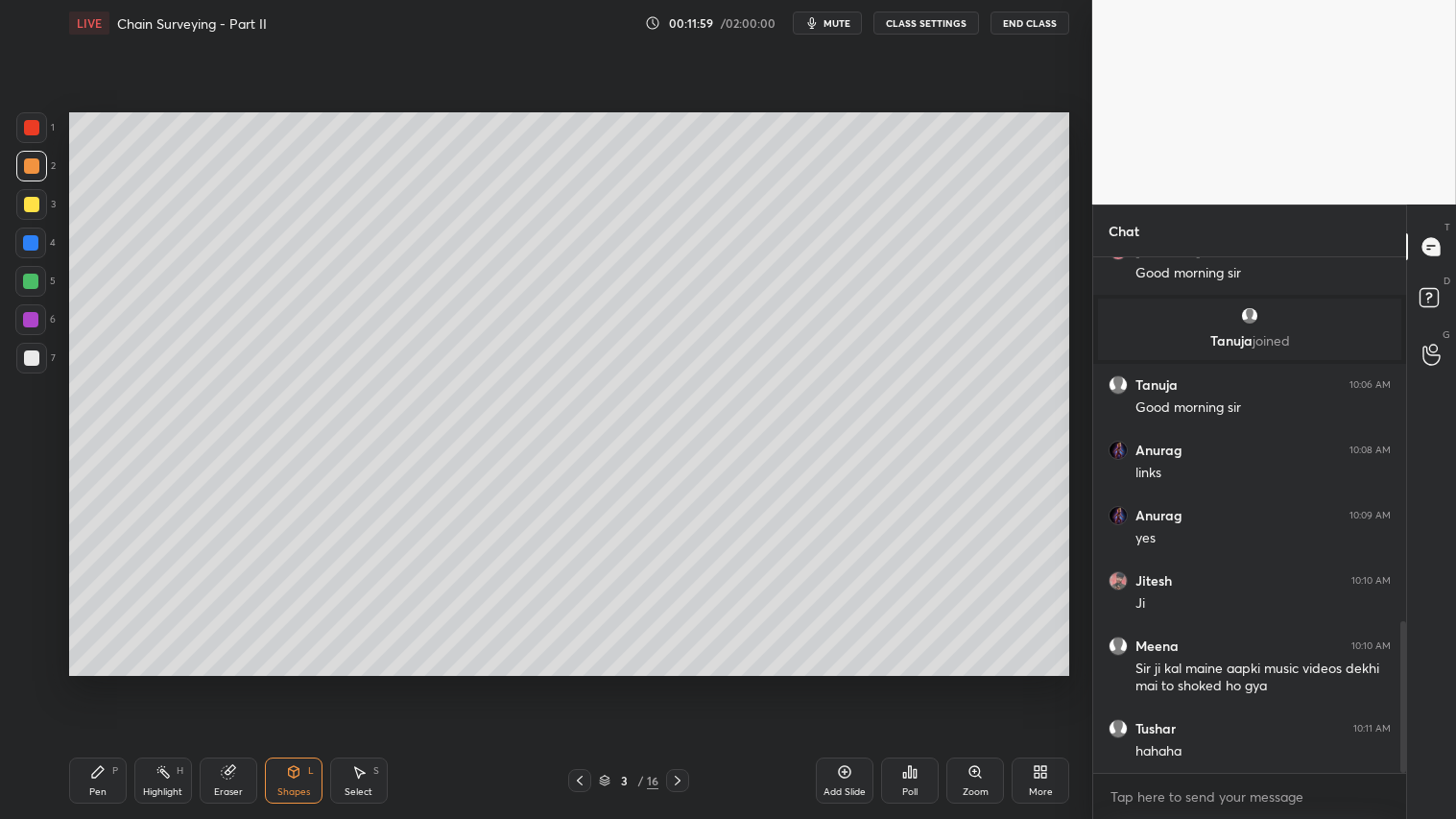 click on "Pen P" at bounding box center (98, 781) 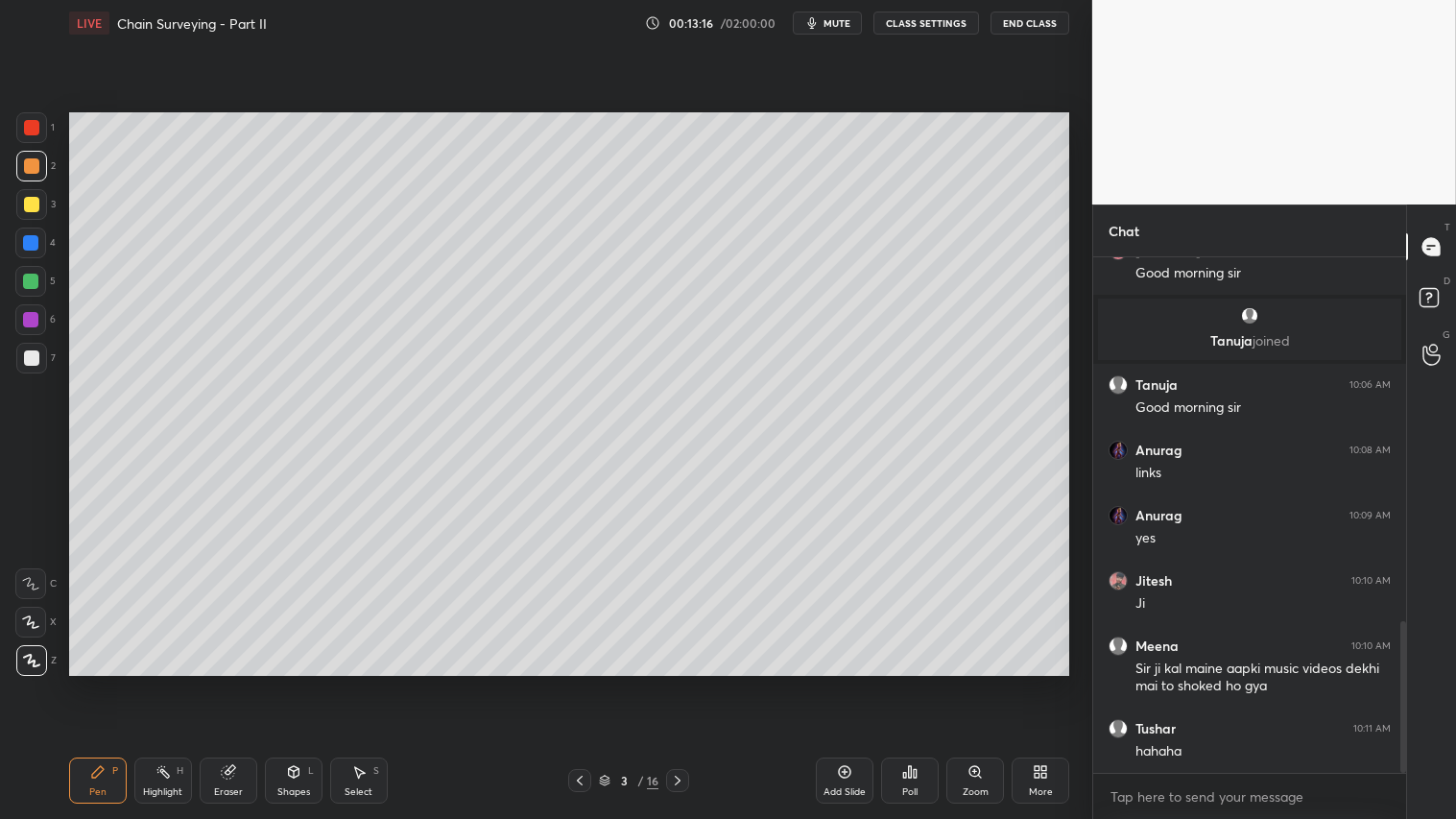 drag, startPoint x: 299, startPoint y: 793, endPoint x: 296, endPoint y: 765, distance: 28.160256 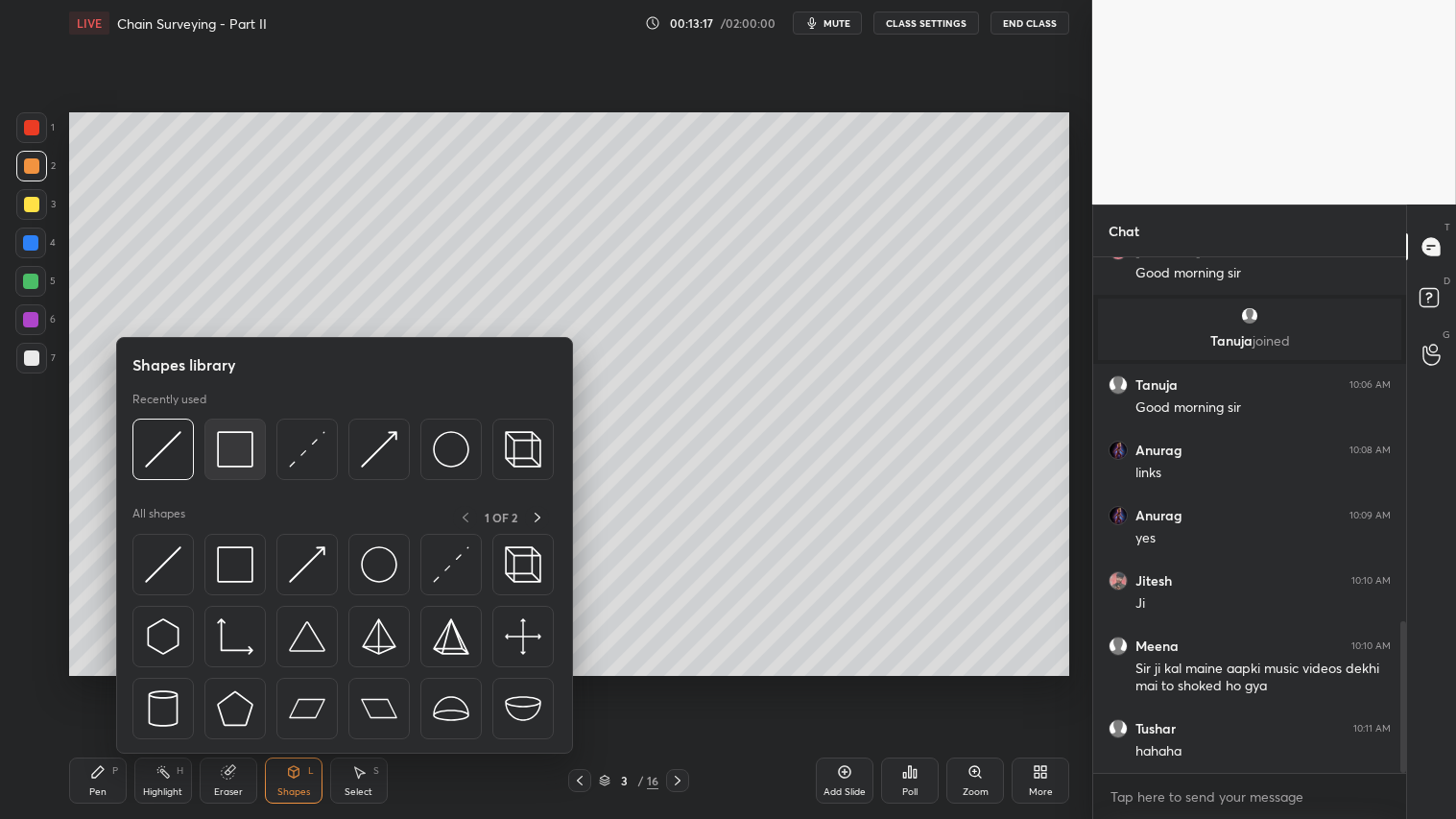 click at bounding box center (235, 449) 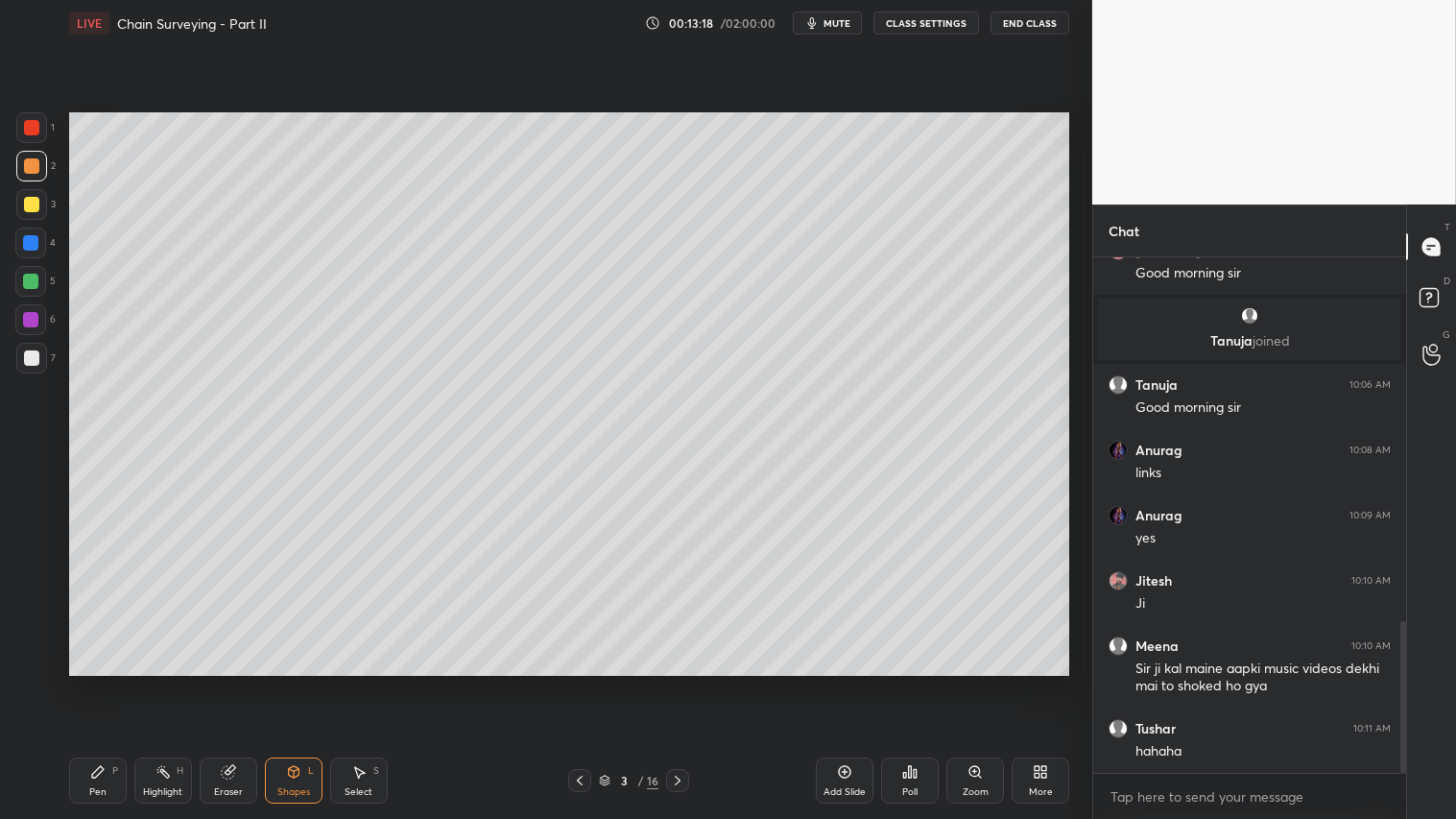 drag, startPoint x: 31, startPoint y: 350, endPoint x: 56, endPoint y: 360, distance: 26.925824 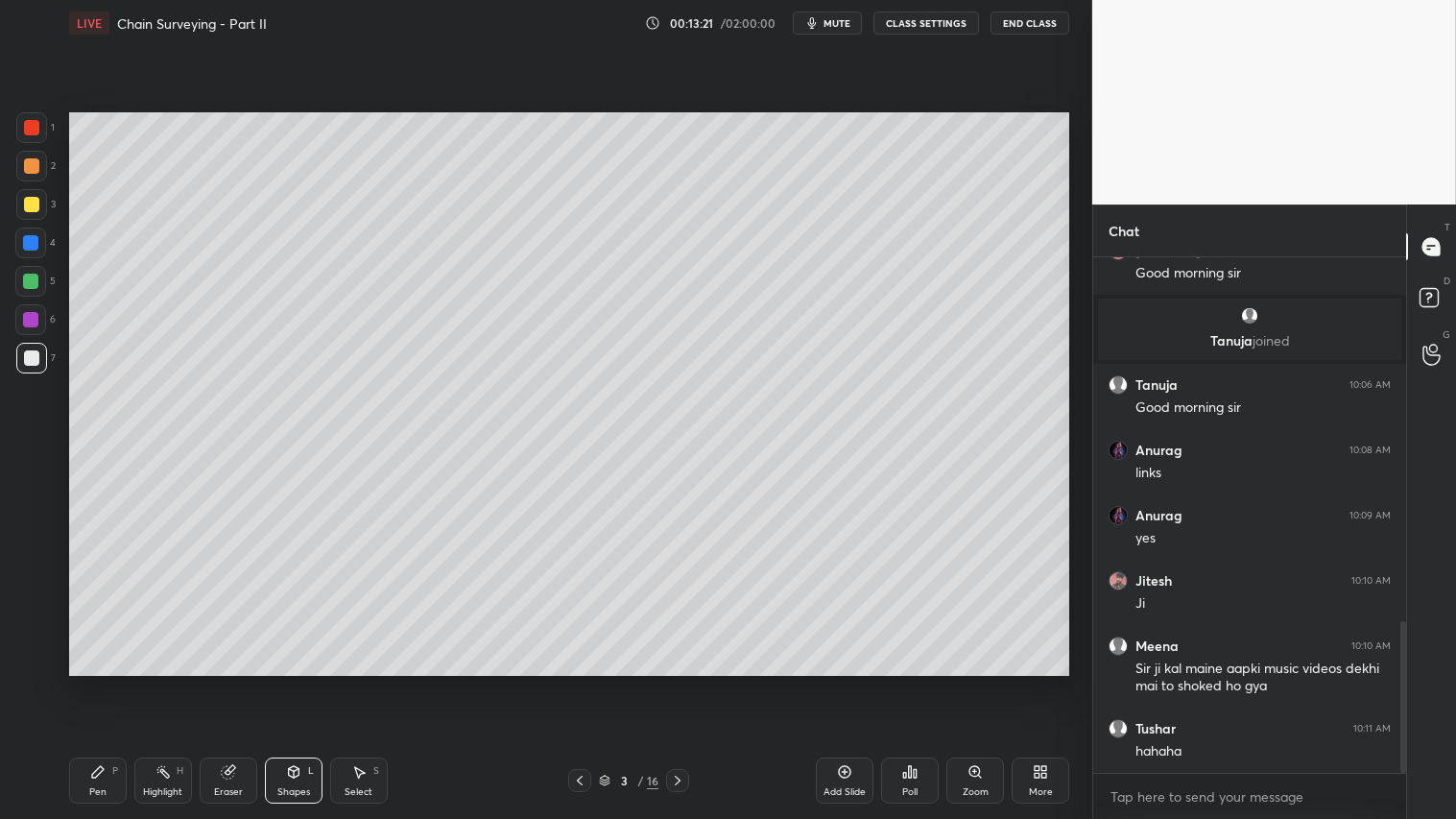 click at bounding box center (32, 166) 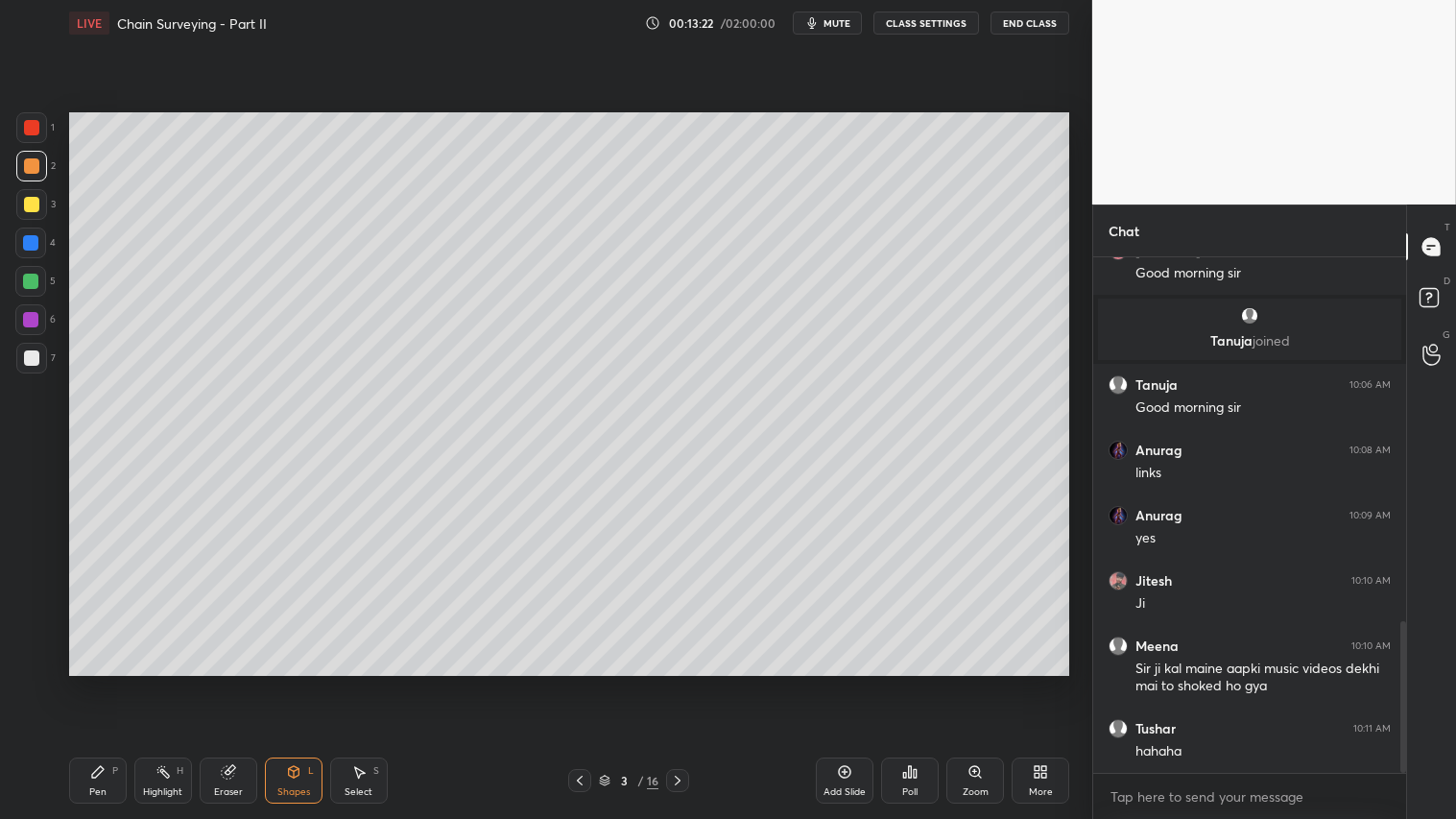 drag, startPoint x: 104, startPoint y: 780, endPoint x: 99, endPoint y: 768, distance: 13 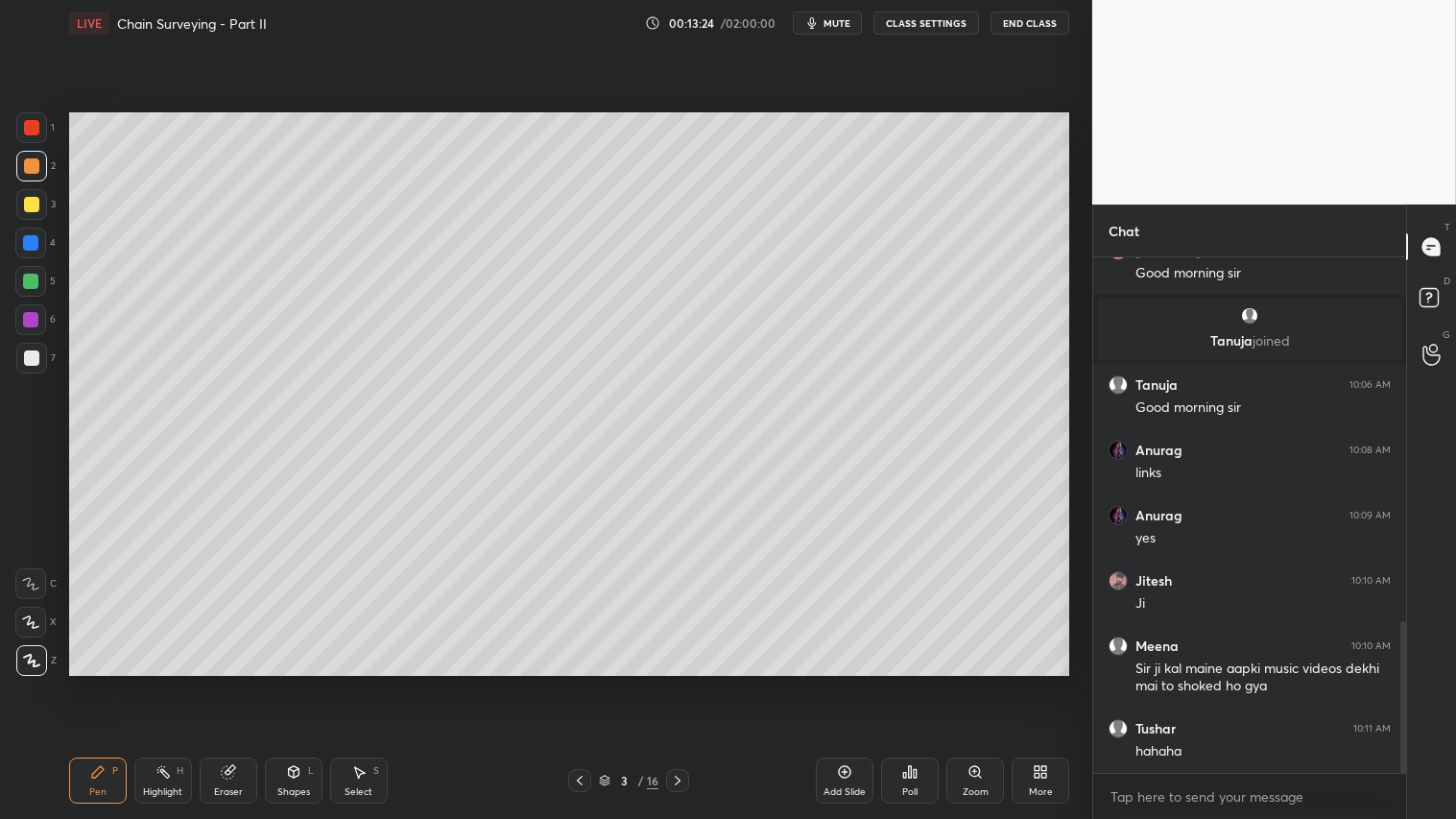 drag, startPoint x: 847, startPoint y: 779, endPoint x: 832, endPoint y: 773, distance: 16.155494 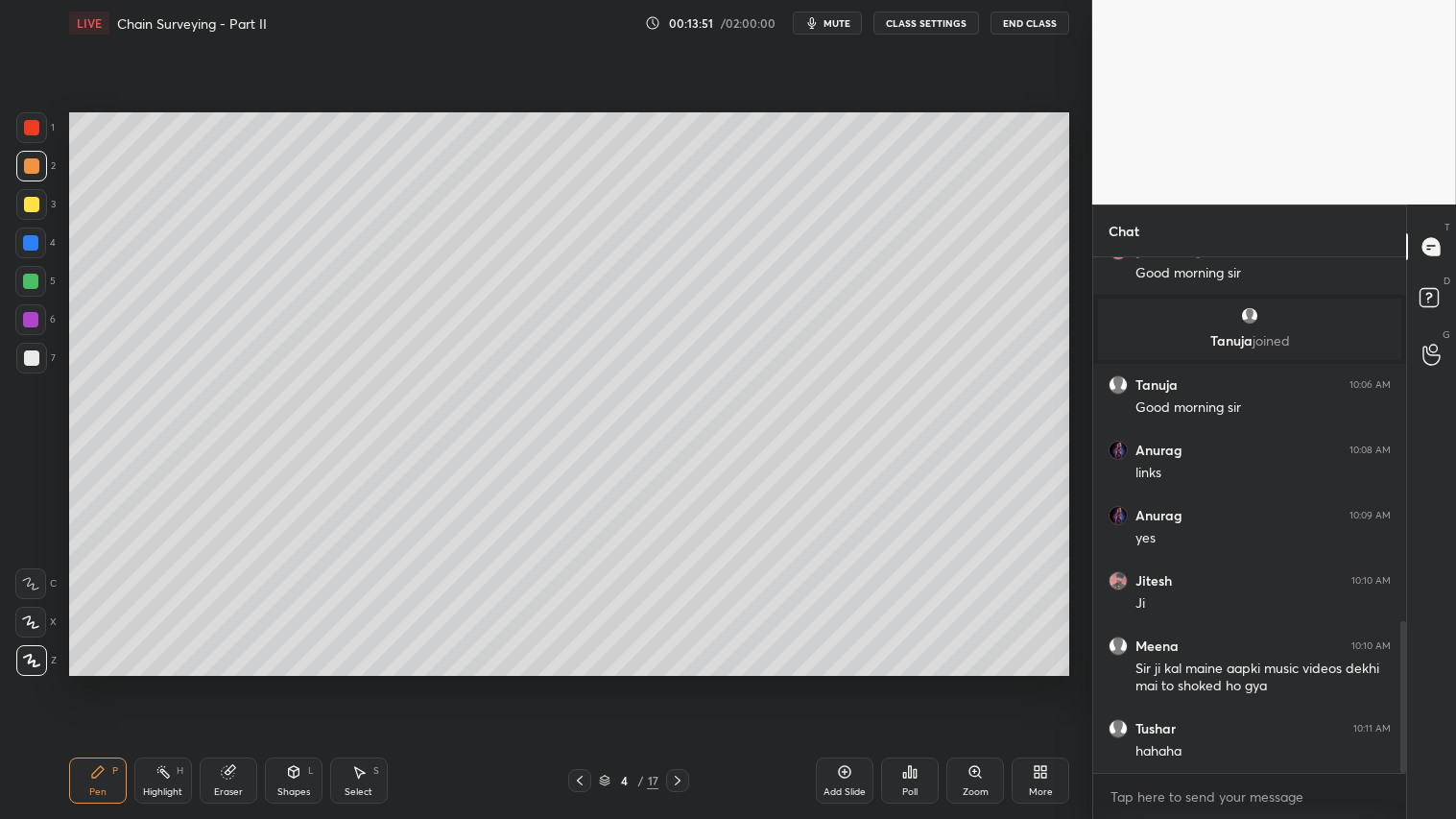 drag, startPoint x: 41, startPoint y: 158, endPoint x: 55, endPoint y: 187, distance: 32.202484 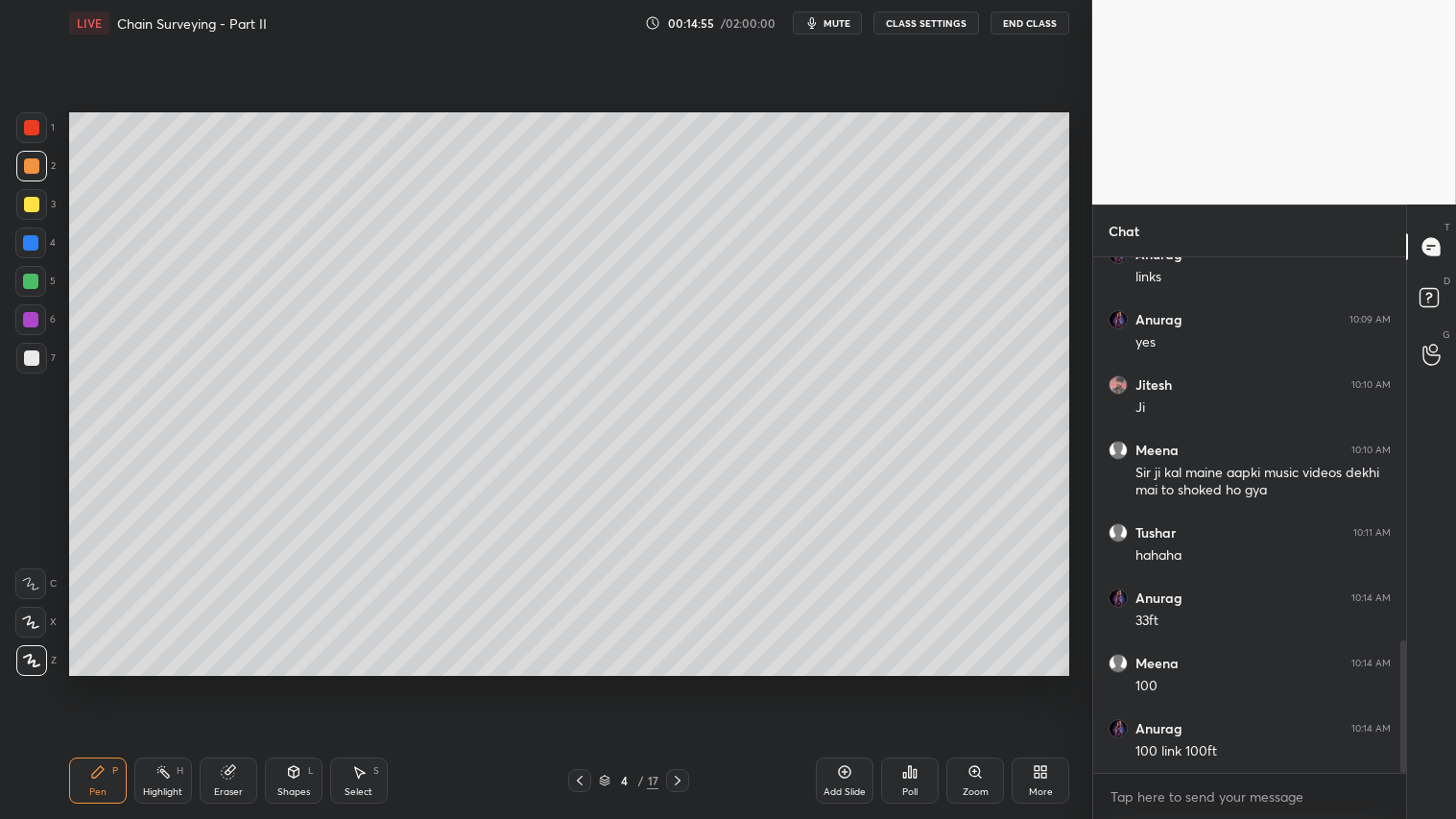 scroll, scrollTop: 1491, scrollLeft: 0, axis: vertical 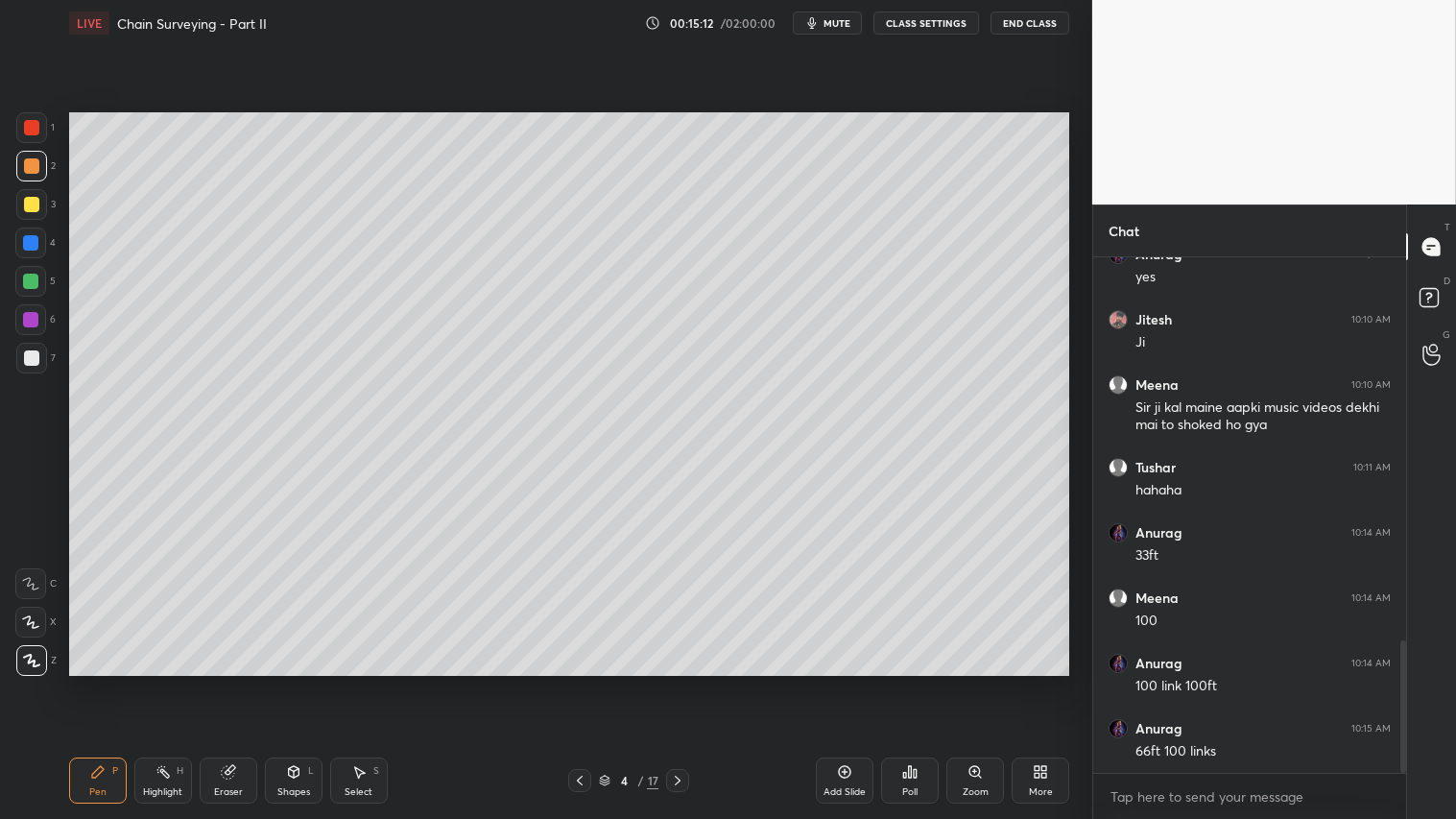 click on "Shapes L" at bounding box center [294, 781] 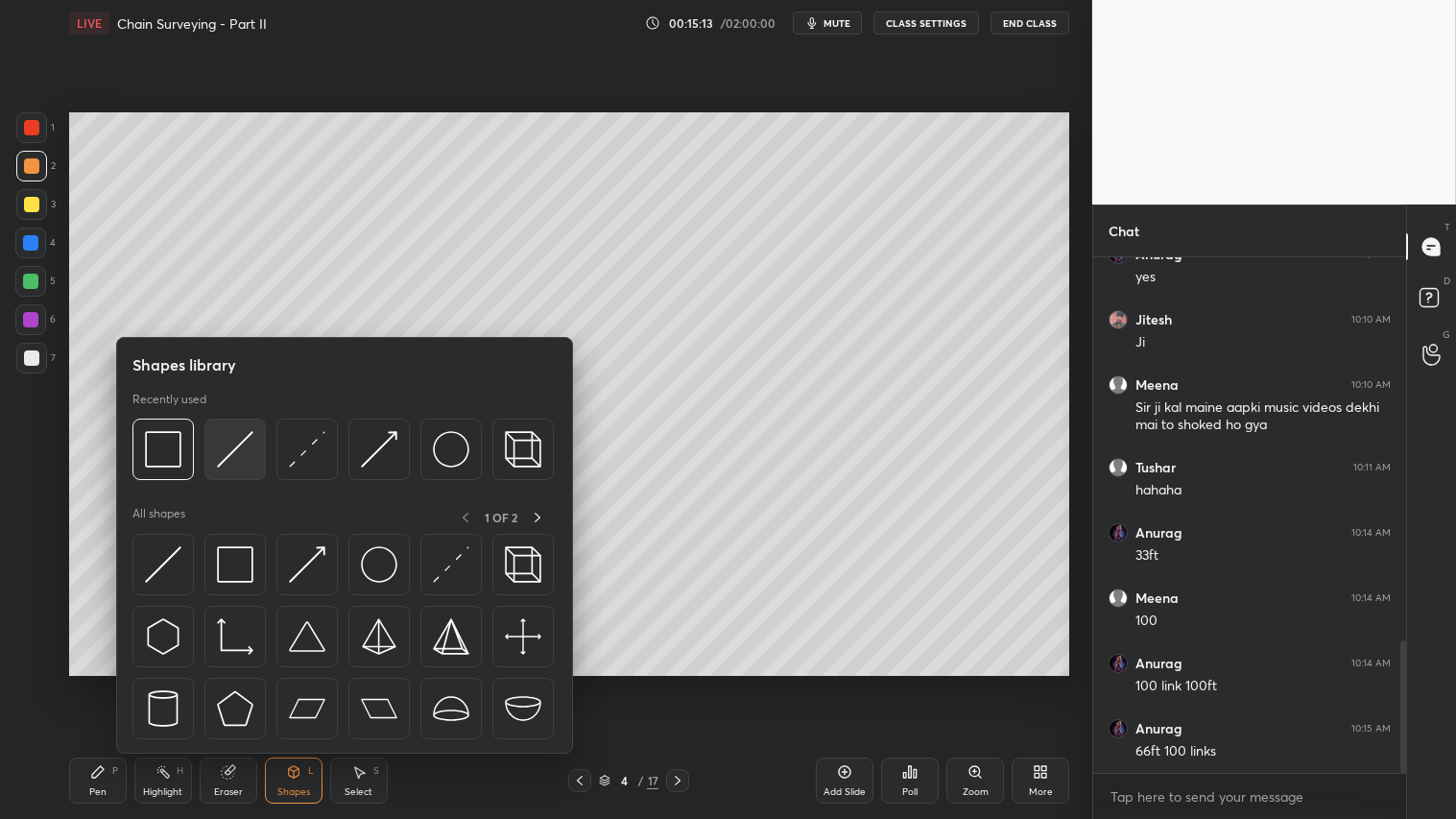 click at bounding box center [235, 449] 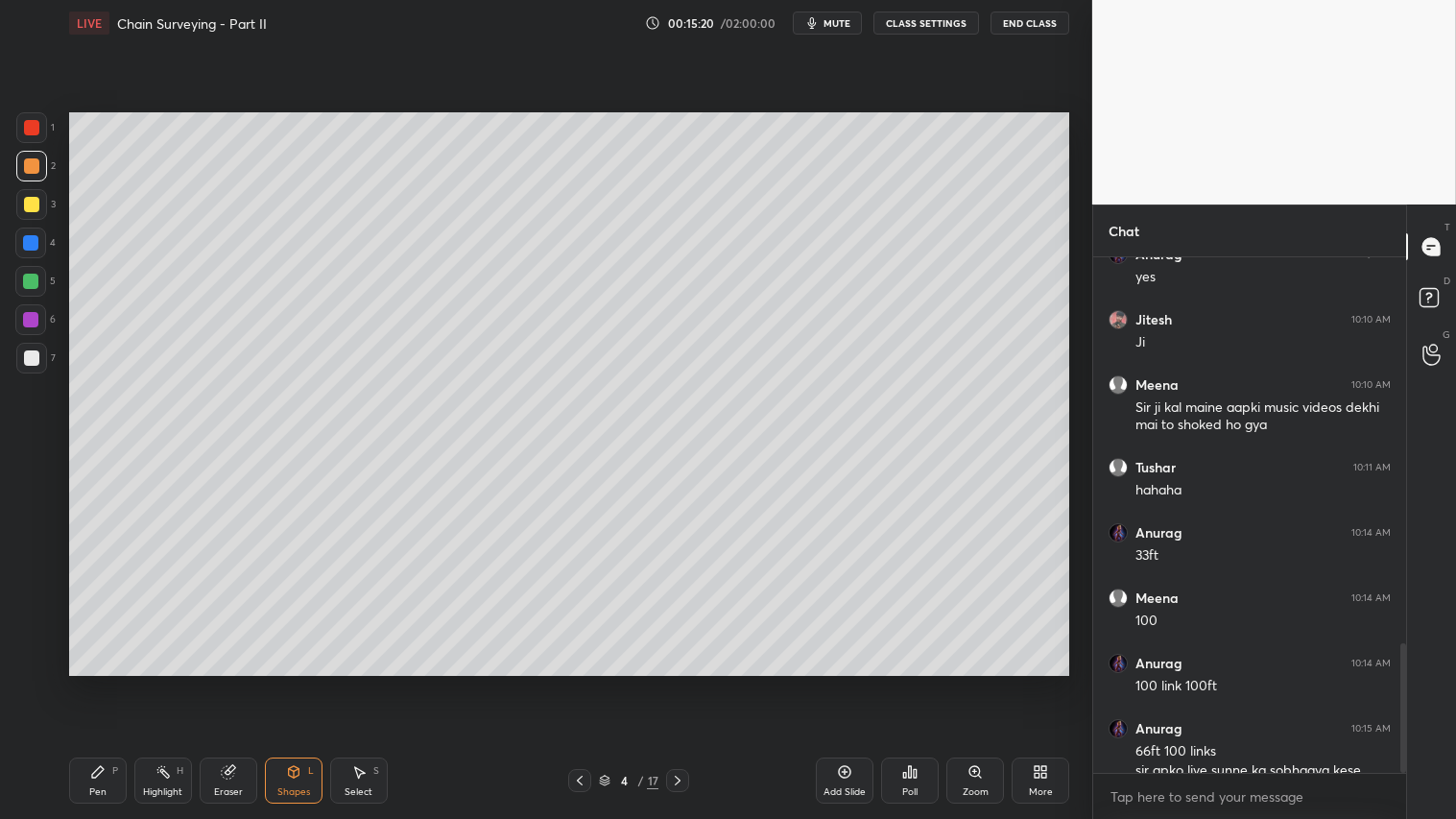 scroll, scrollTop: 1528, scrollLeft: 0, axis: vertical 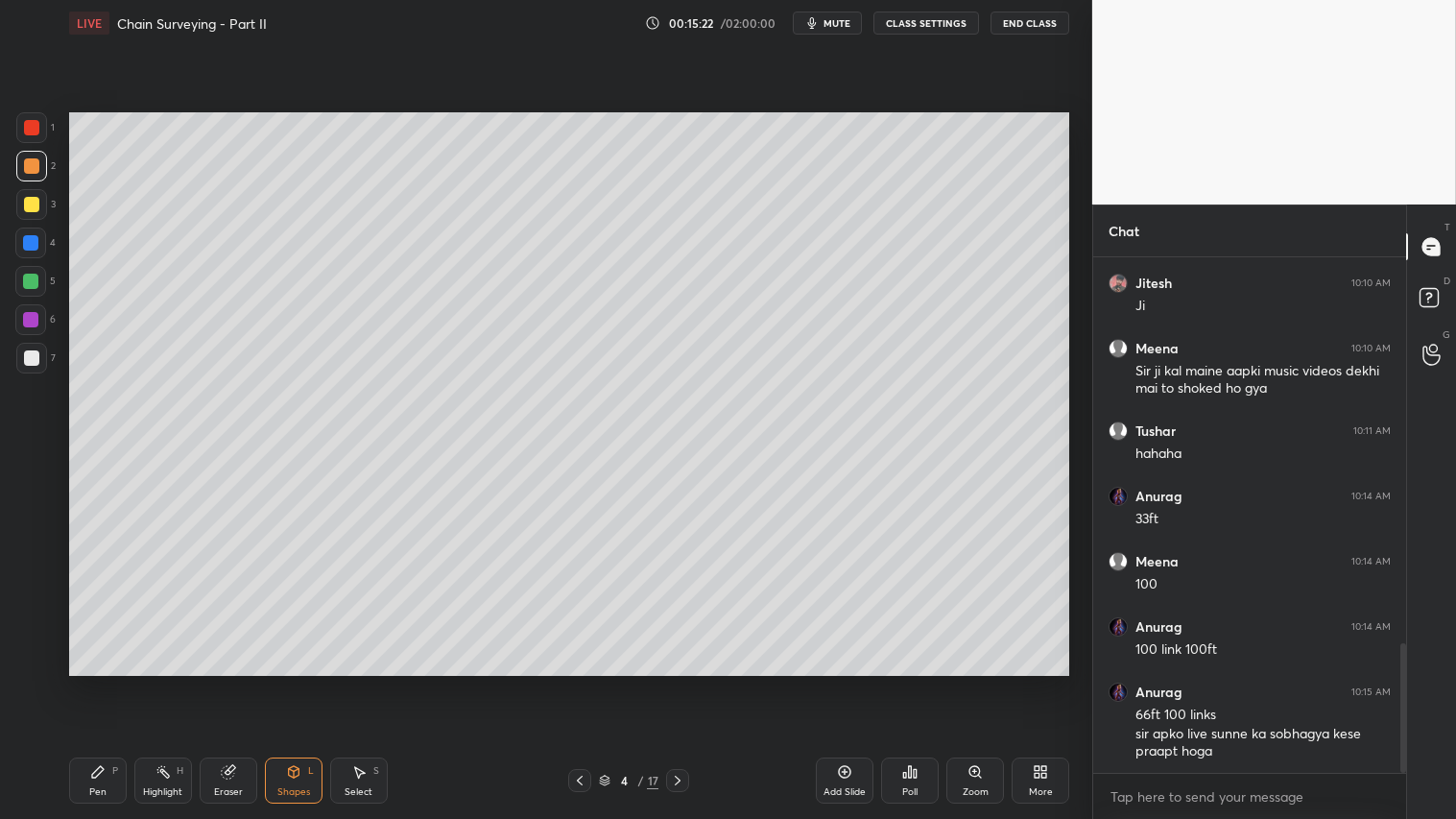 click on "Pen P" at bounding box center (98, 781) 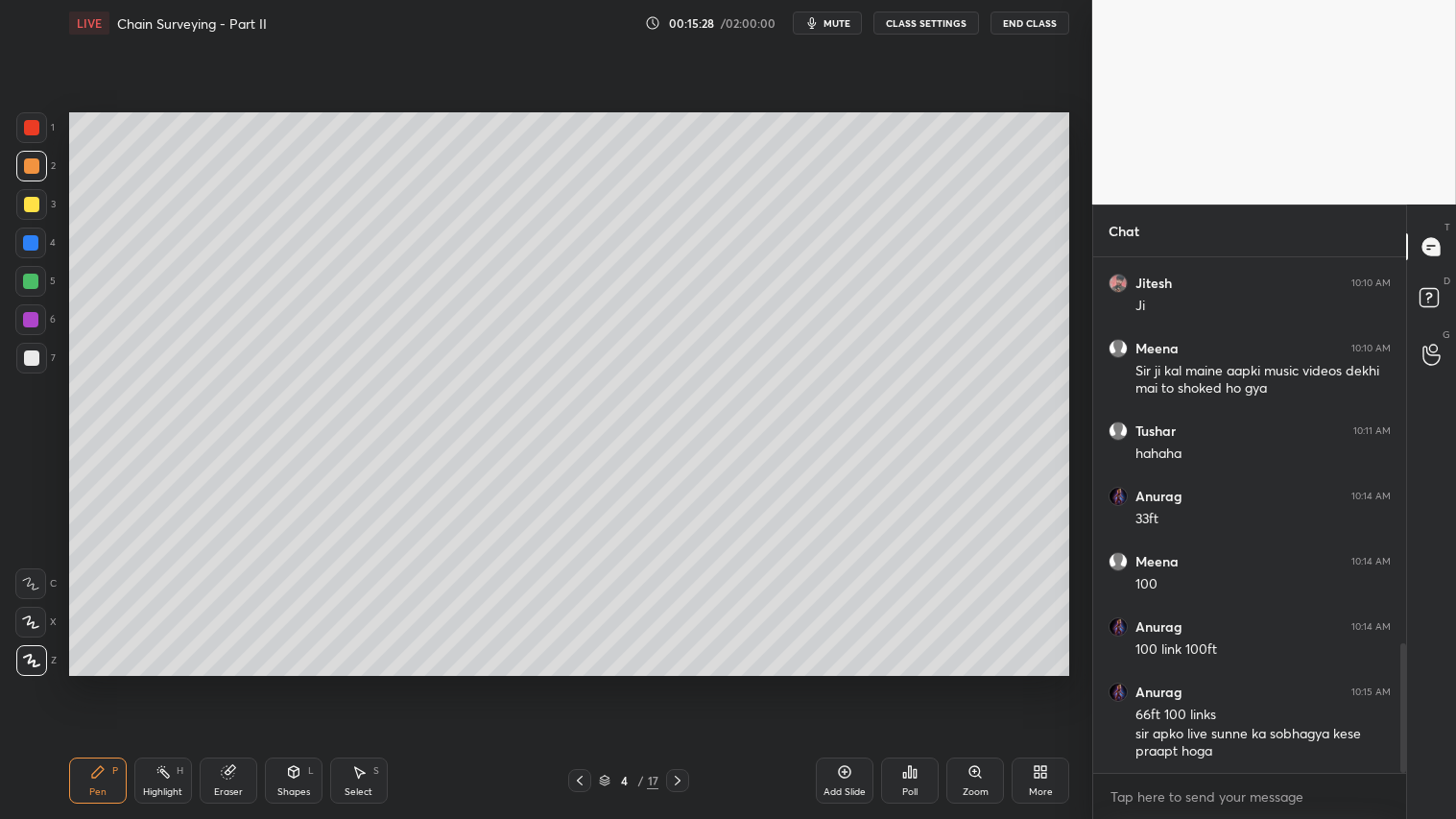 click on "Pen P" at bounding box center (98, 781) 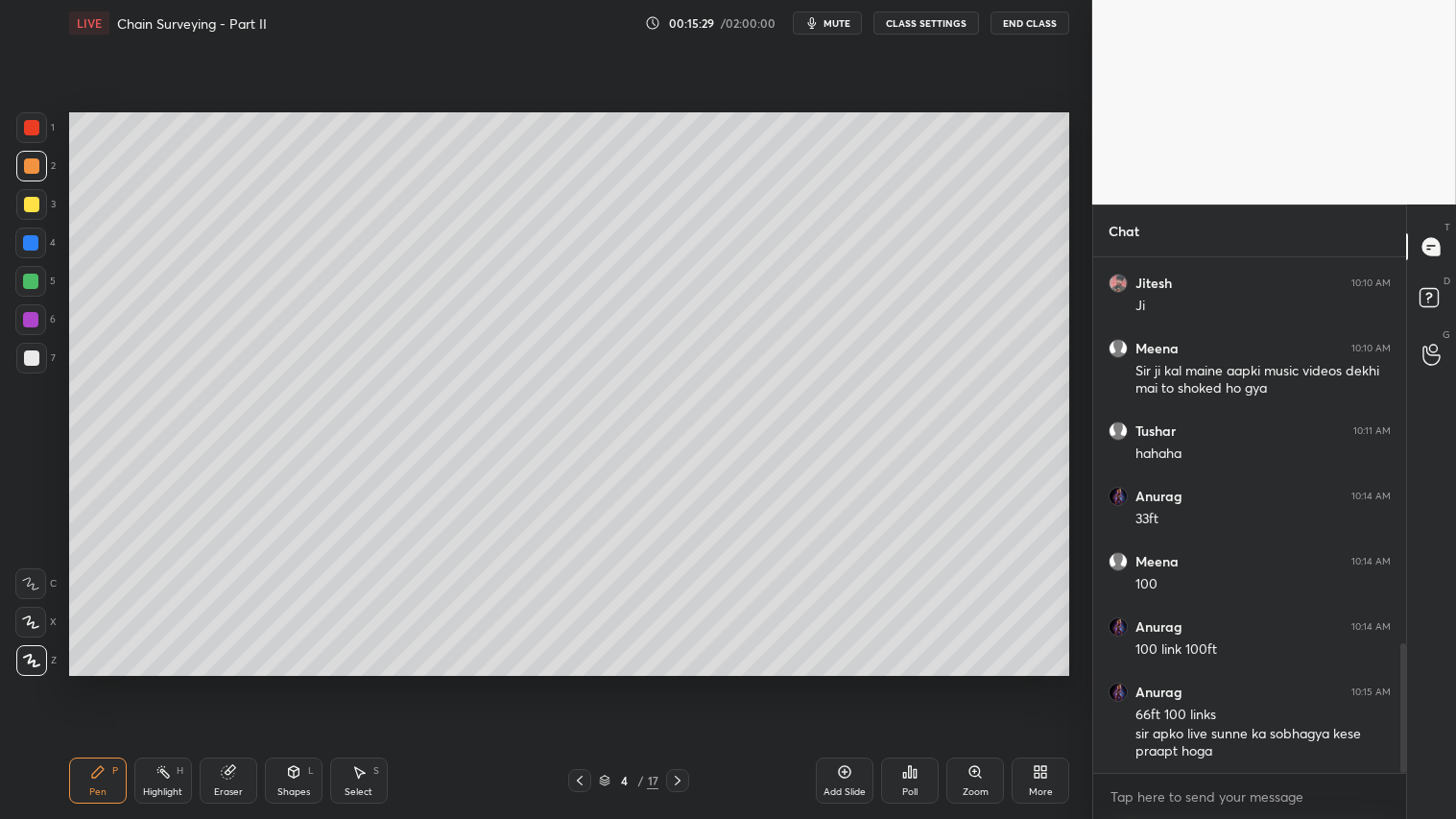 click at bounding box center [32, 166] 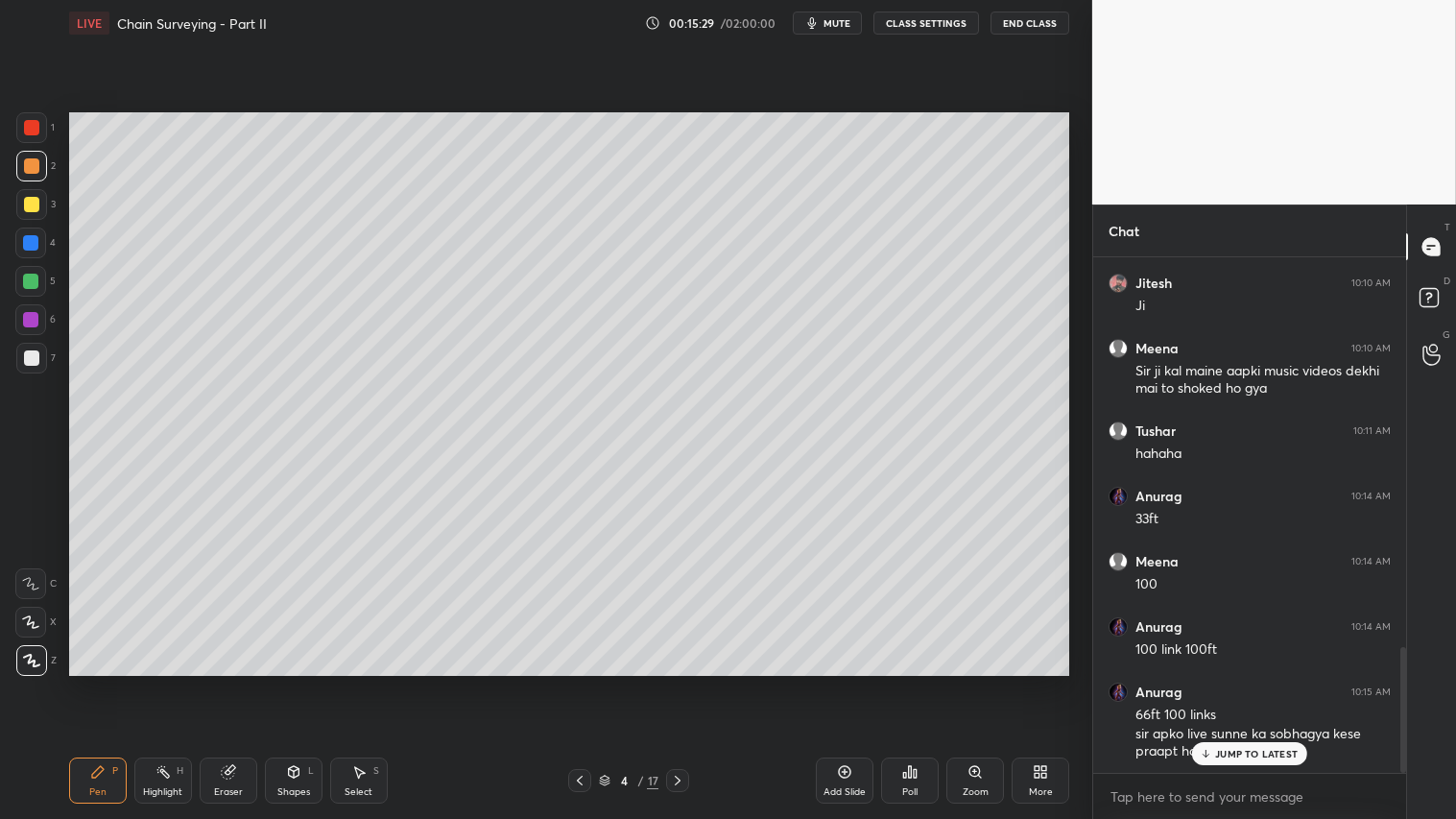 scroll, scrollTop: 1592, scrollLeft: 0, axis: vertical 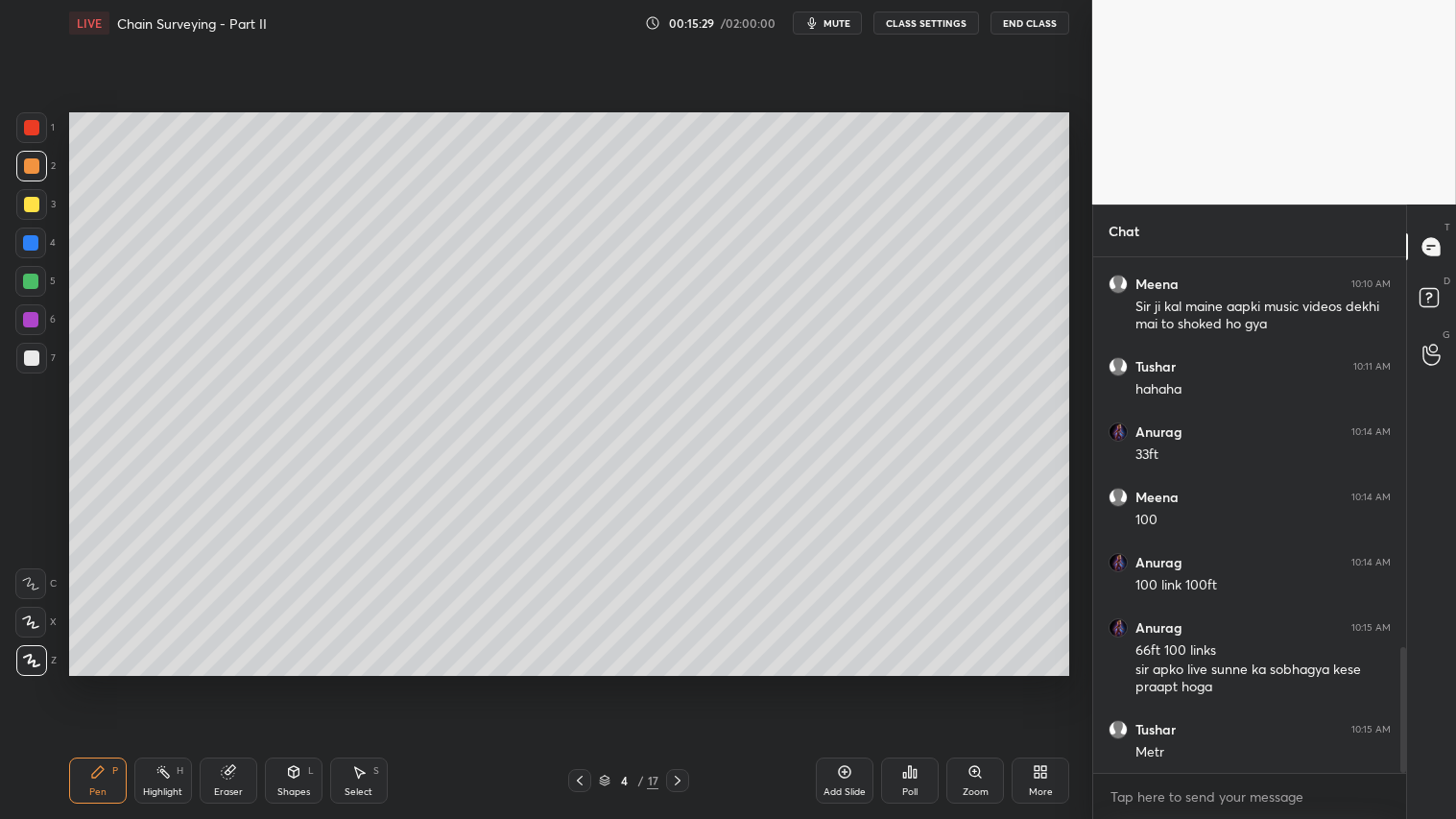 click on "Pen P" at bounding box center (98, 781) 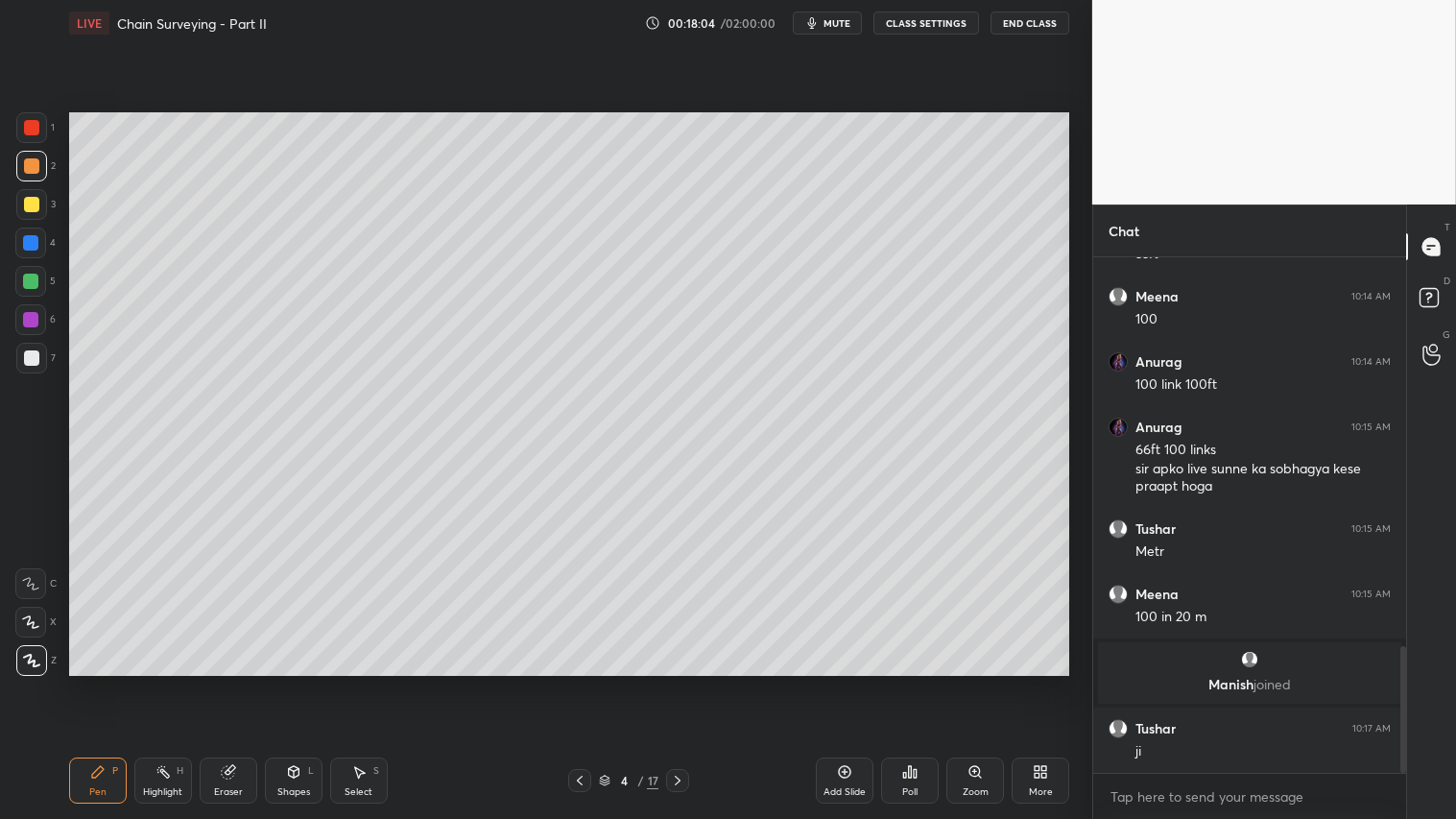 scroll, scrollTop: 1579, scrollLeft: 0, axis: vertical 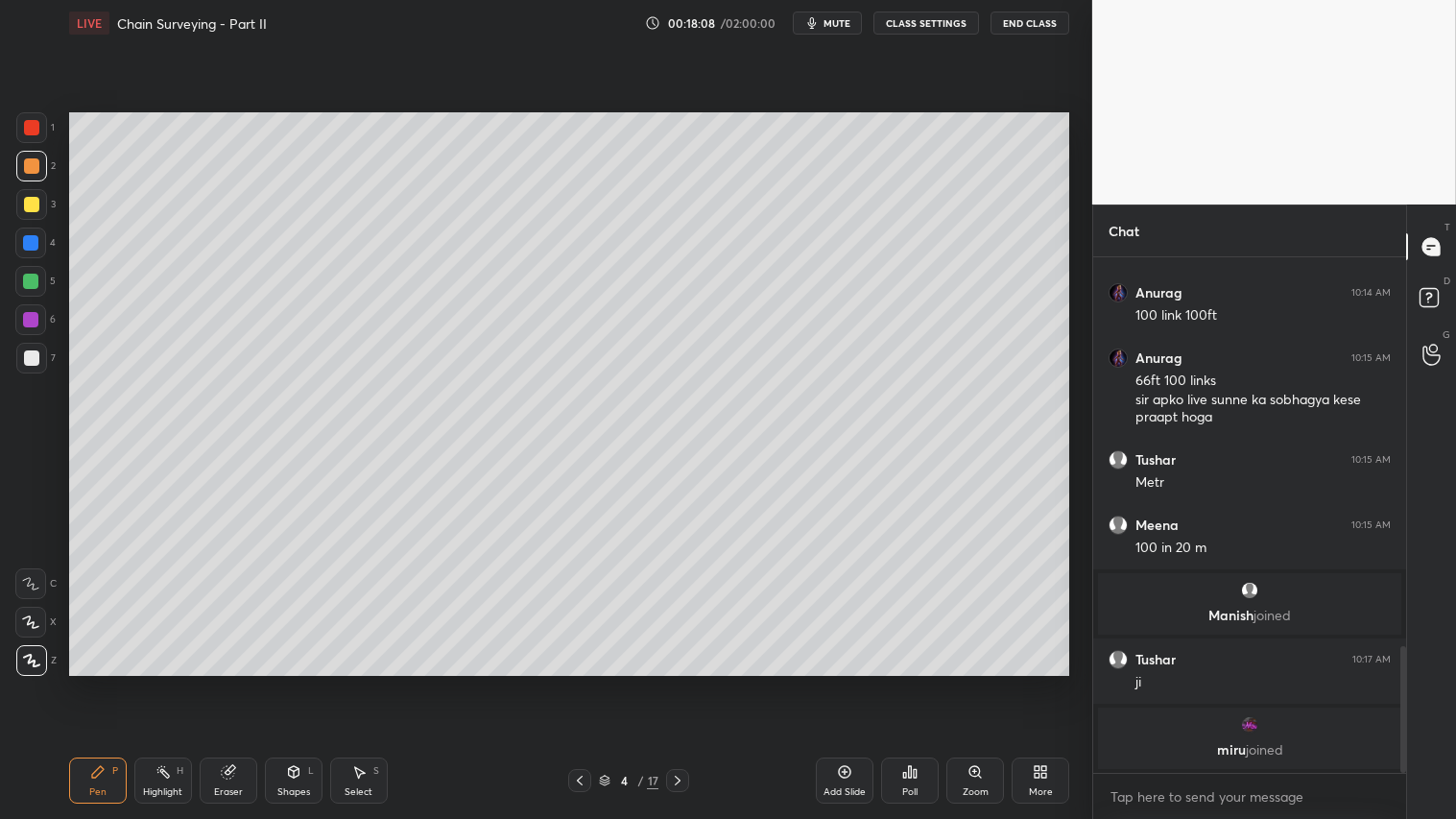 drag, startPoint x: 216, startPoint y: 789, endPoint x: 231, endPoint y: 787, distance: 15.132746 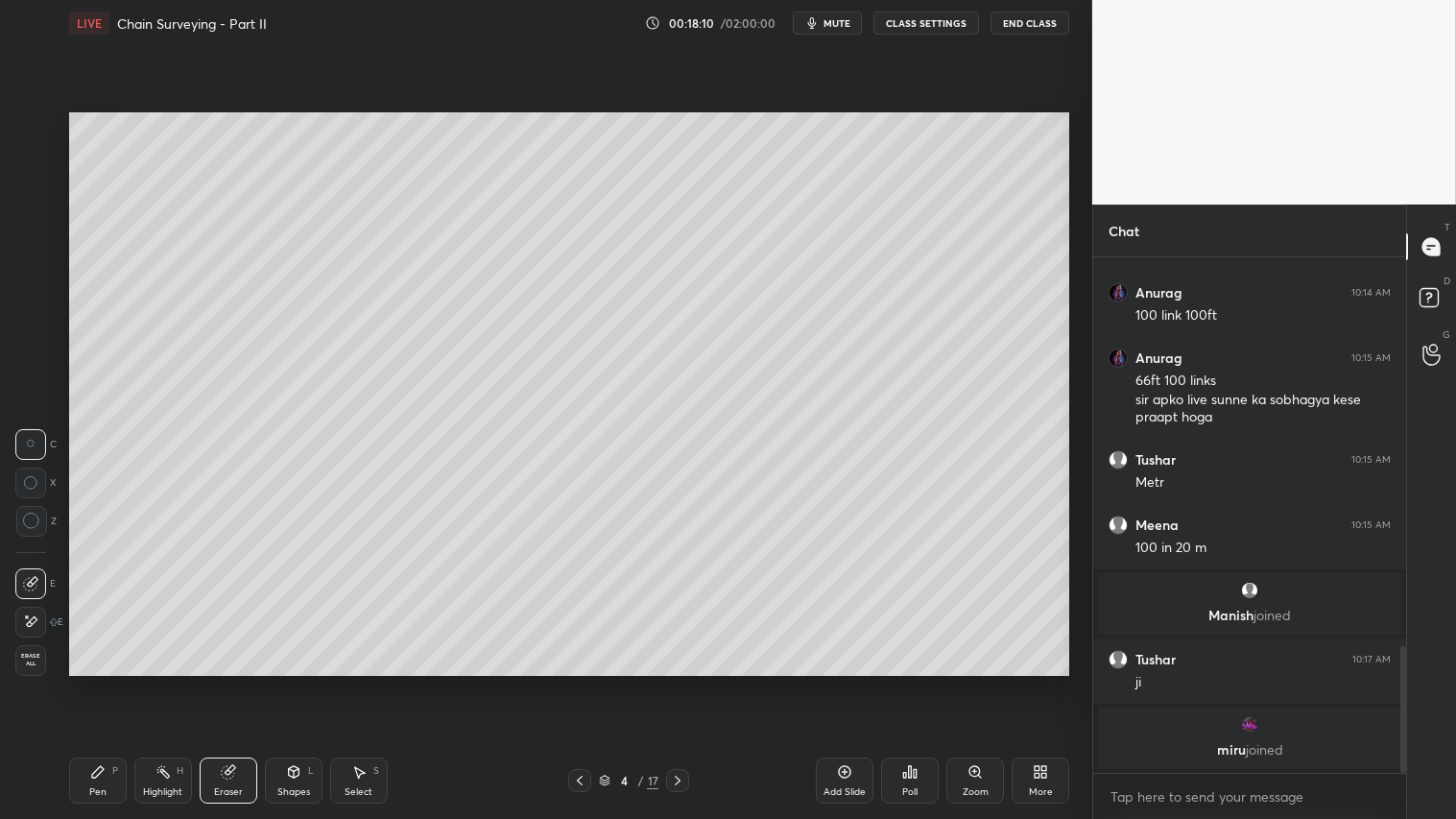 drag, startPoint x: 33, startPoint y: 514, endPoint x: 64, endPoint y: 509, distance: 31.40064 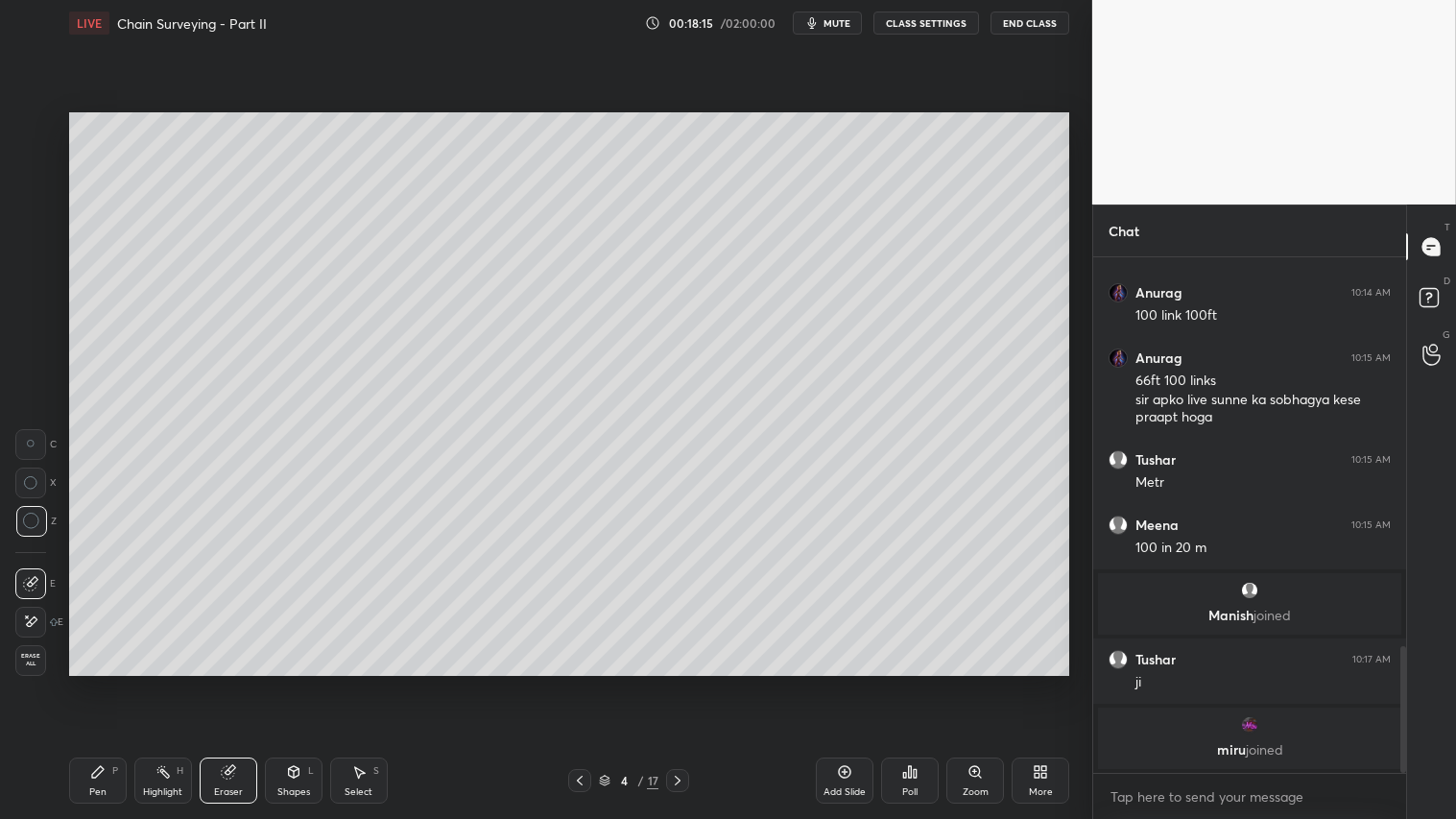 click on "P" at bounding box center (115, 771) 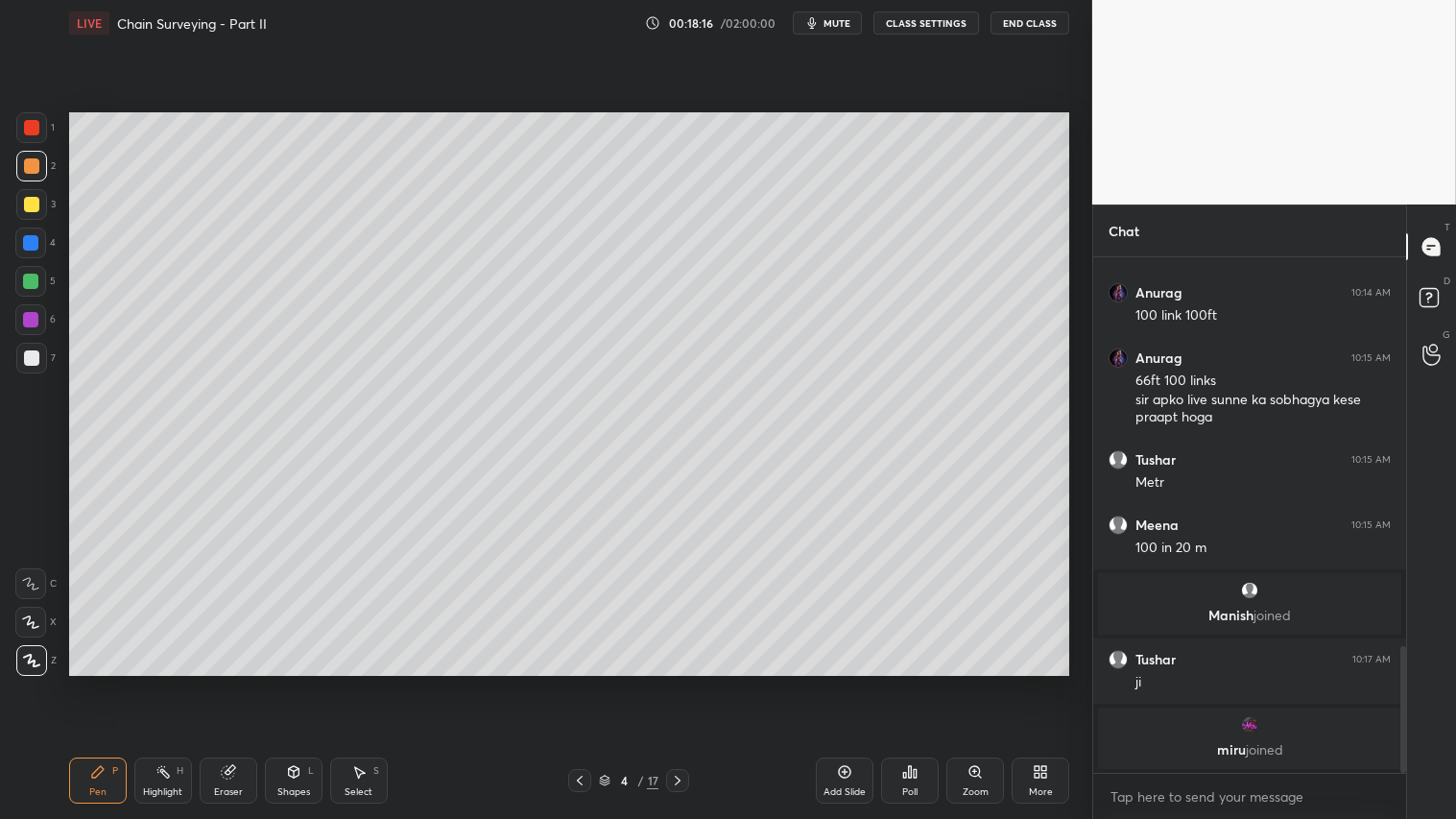 click at bounding box center (32, 166) 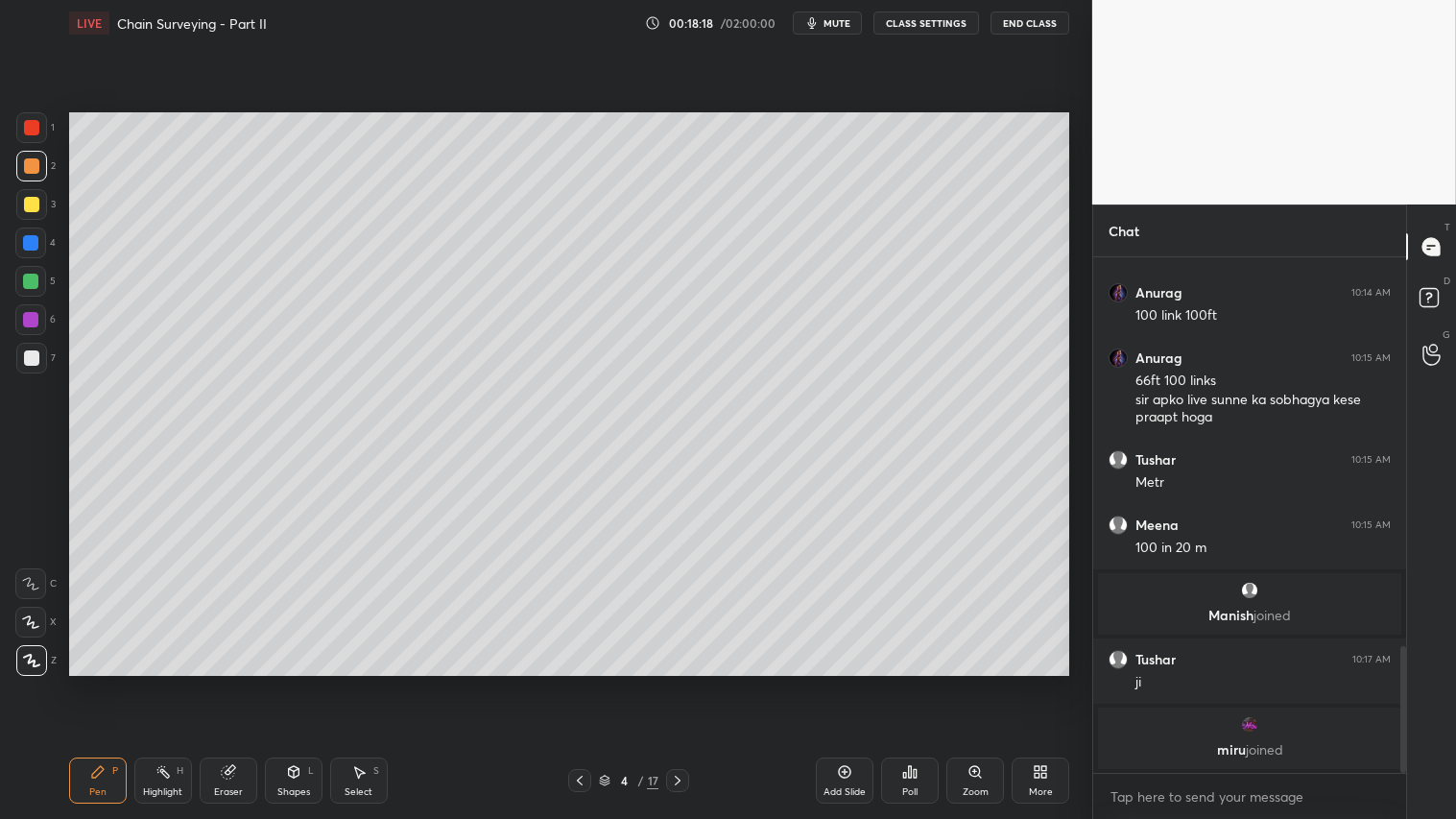 drag, startPoint x: 681, startPoint y: 781, endPoint x: 695, endPoint y: 783, distance: 14.142136 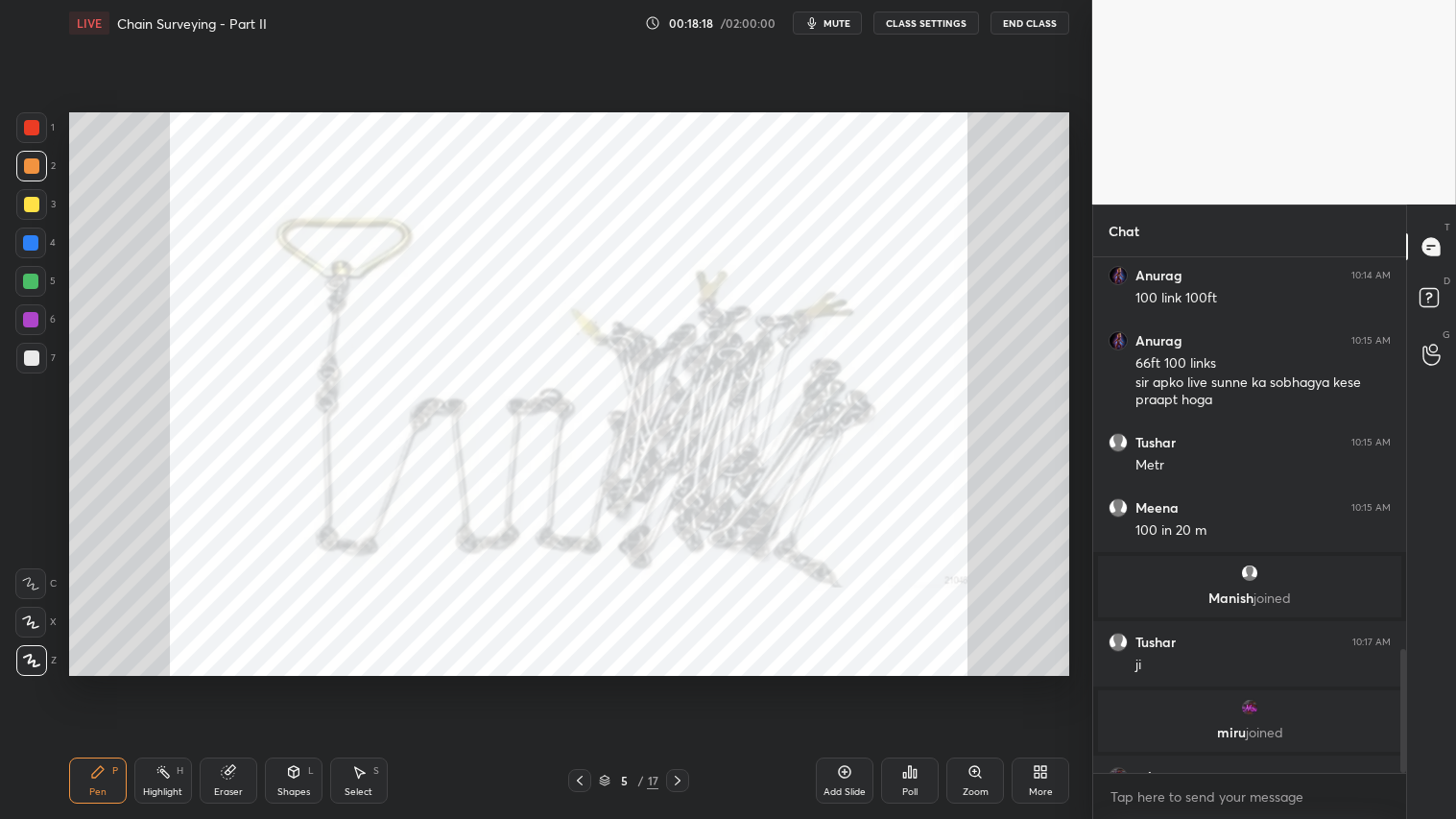 scroll, scrollTop: 1627, scrollLeft: 0, axis: vertical 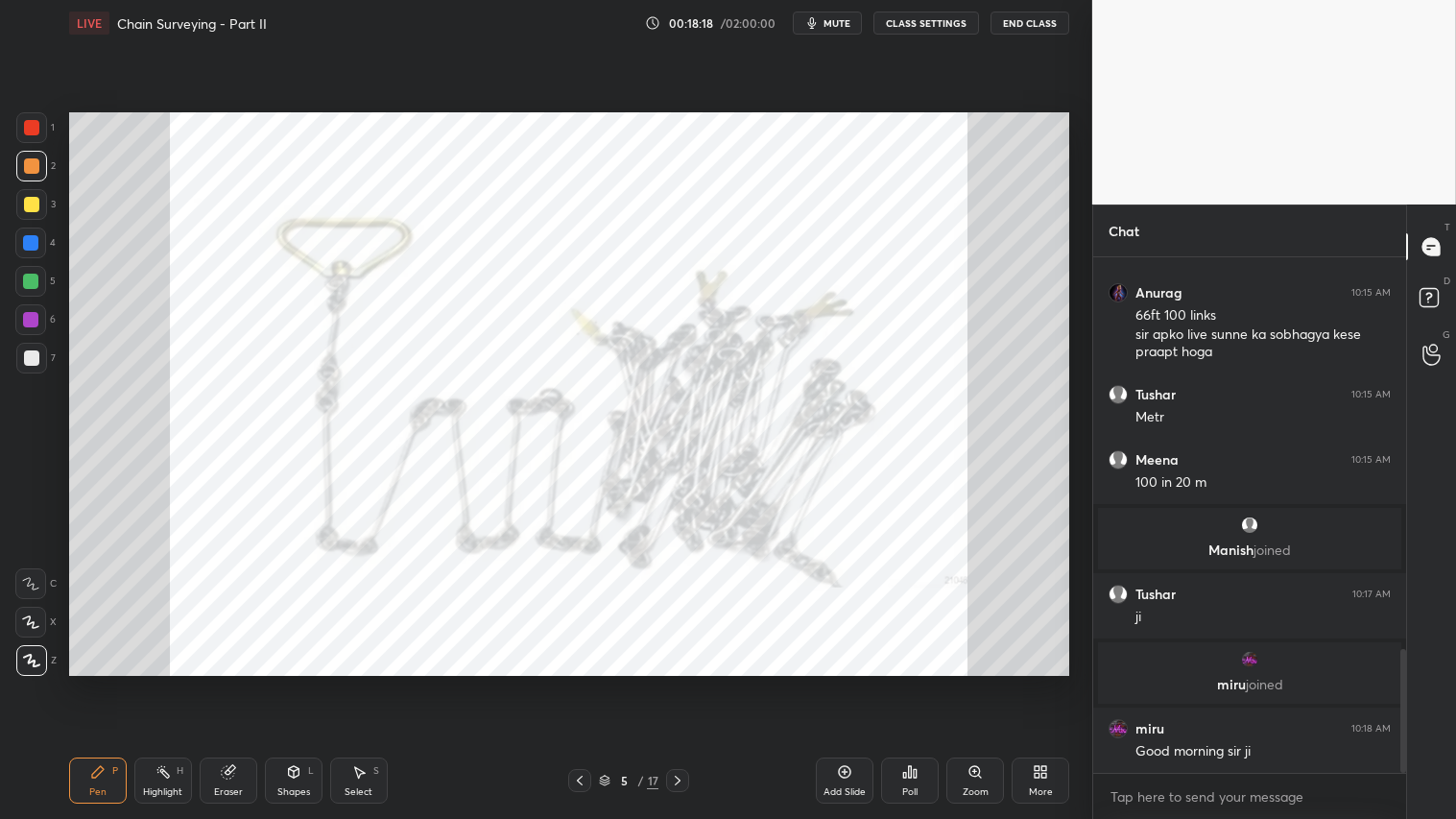 click 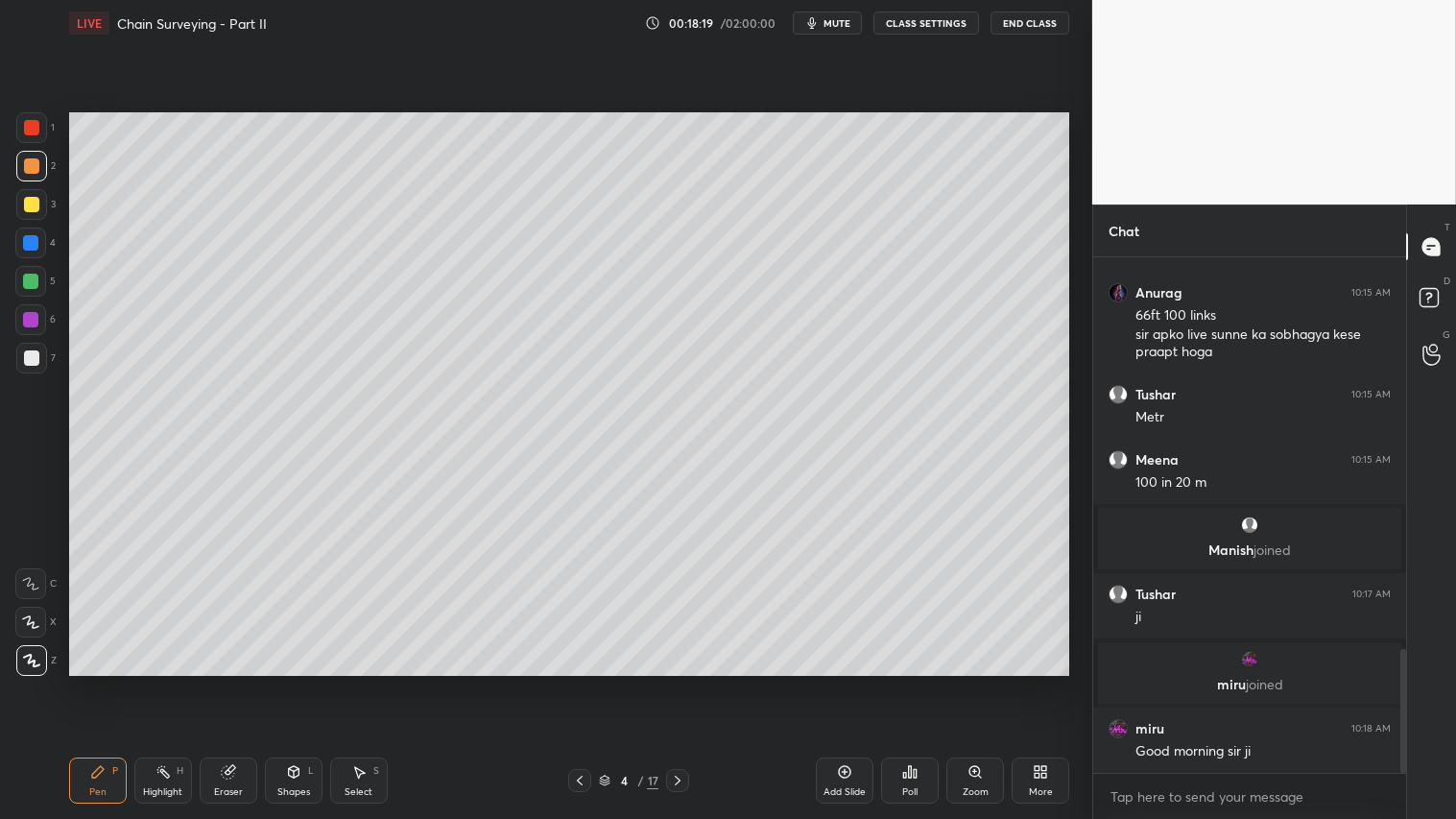 click on "Add Slide" at bounding box center [845, 781] 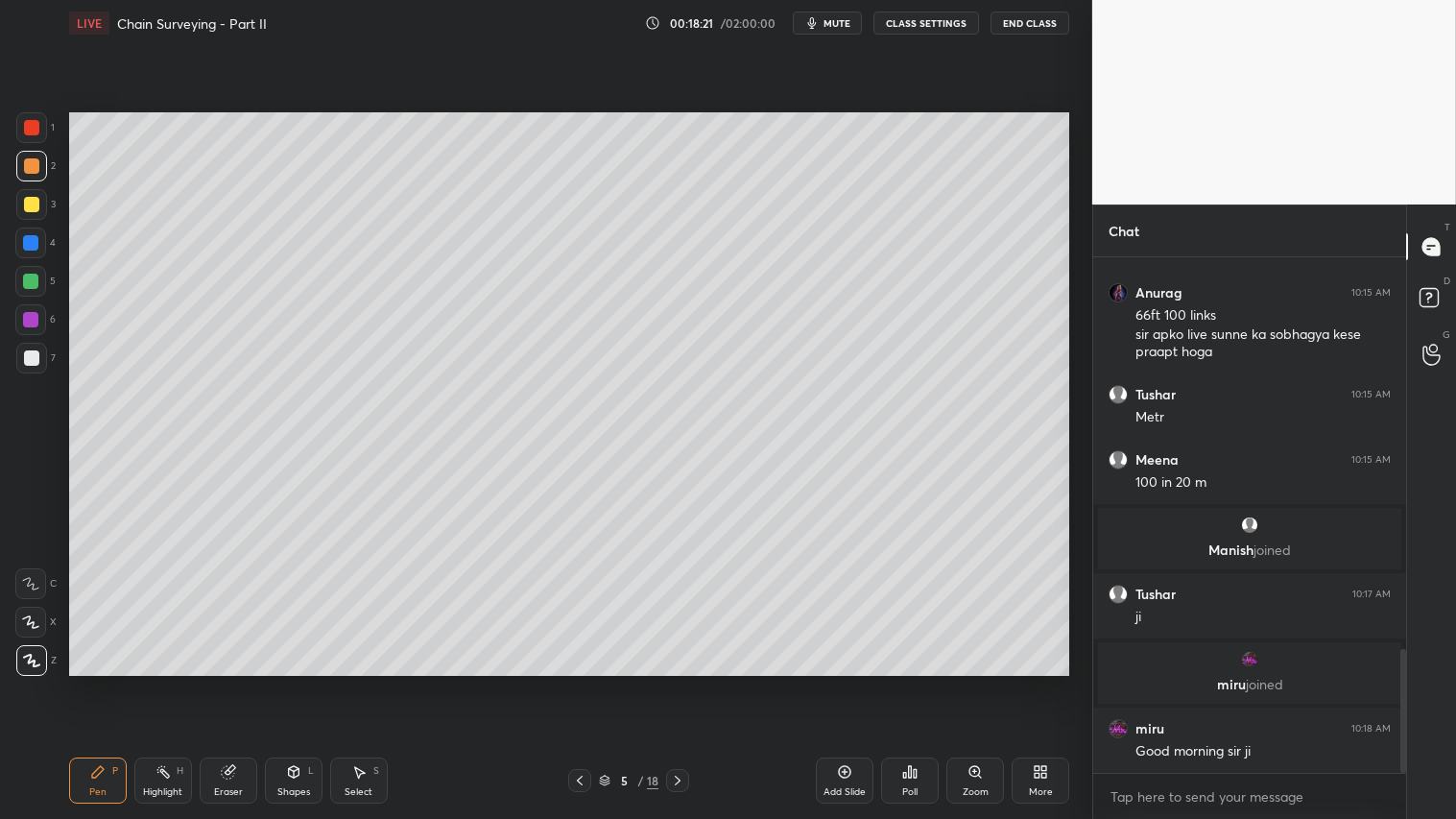 drag, startPoint x: 27, startPoint y: 284, endPoint x: 58, endPoint y: 418, distance: 137.5391 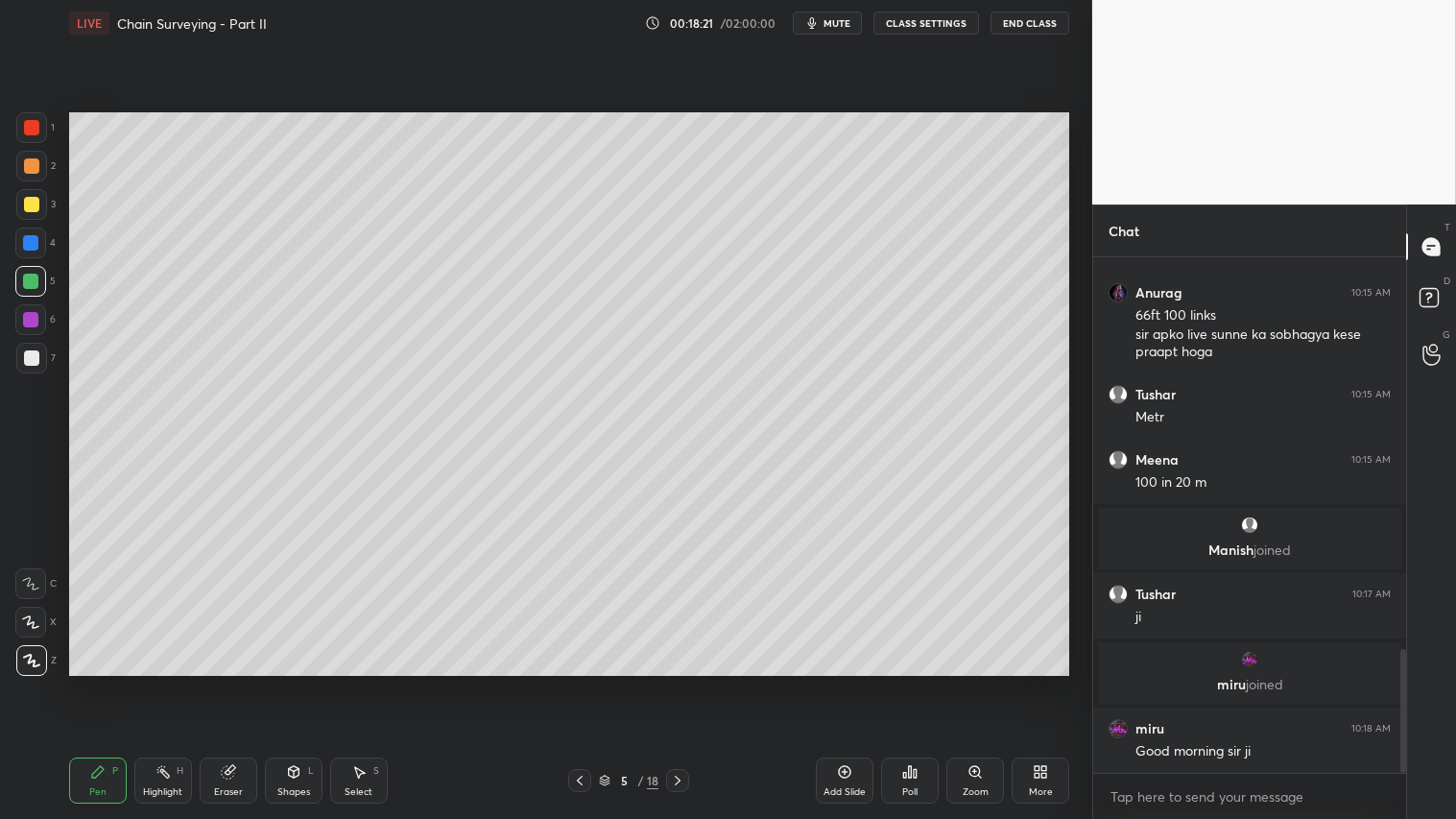 drag, startPoint x: 108, startPoint y: 788, endPoint x: 107, endPoint y: 773, distance: 15.033296 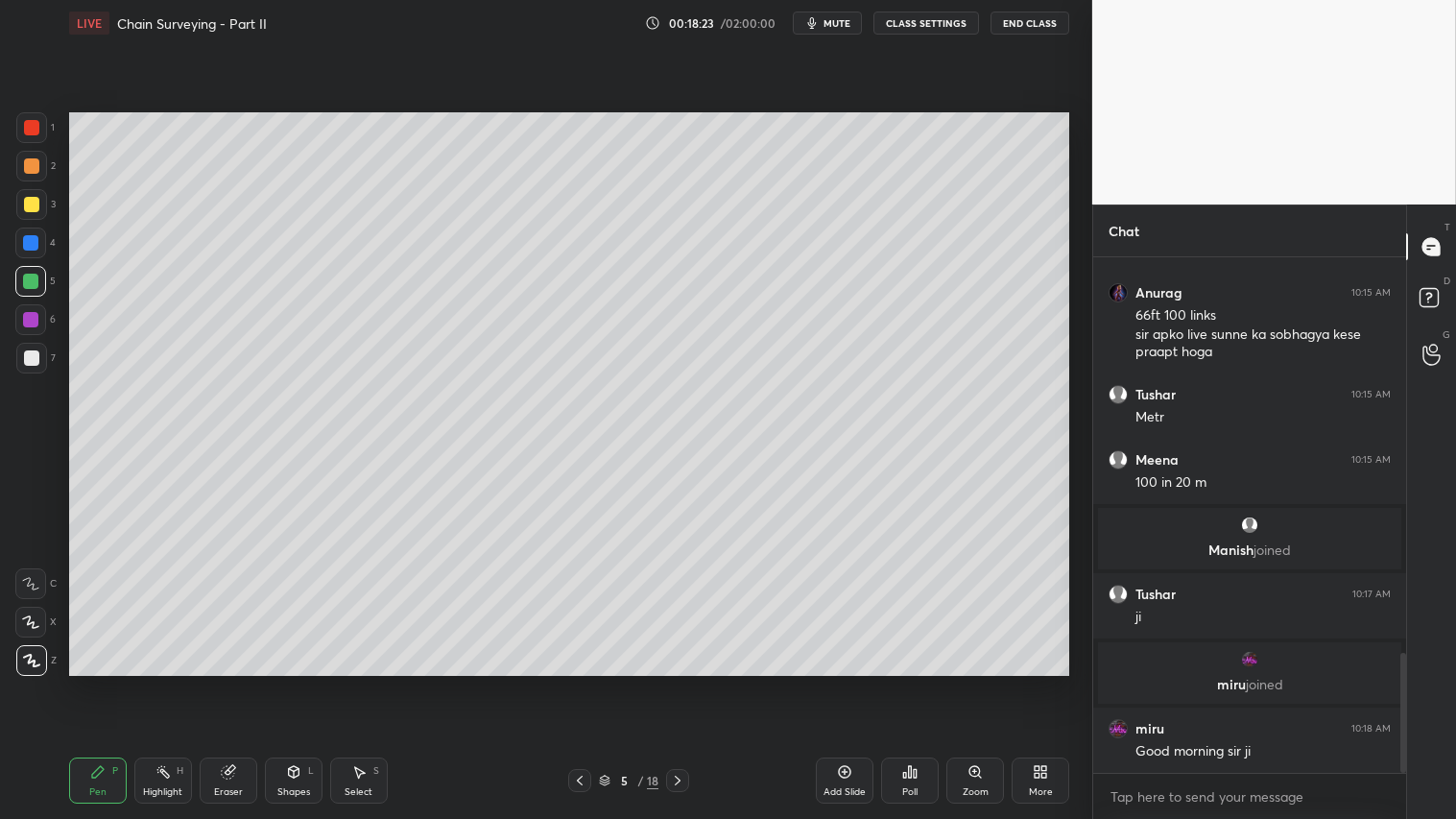 scroll, scrollTop: 1693, scrollLeft: 0, axis: vertical 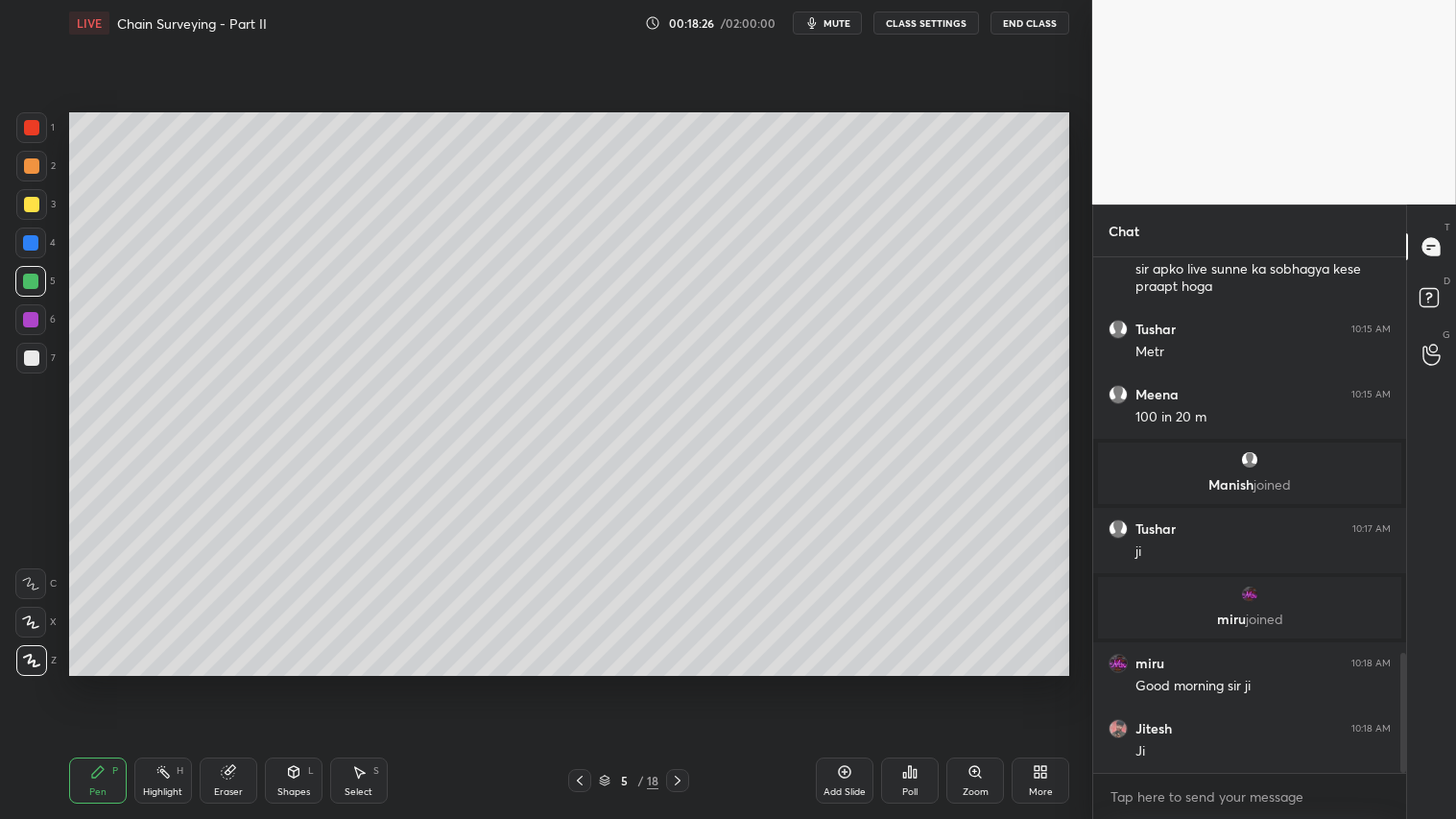 click on "Shapes" at bounding box center [294, 792] 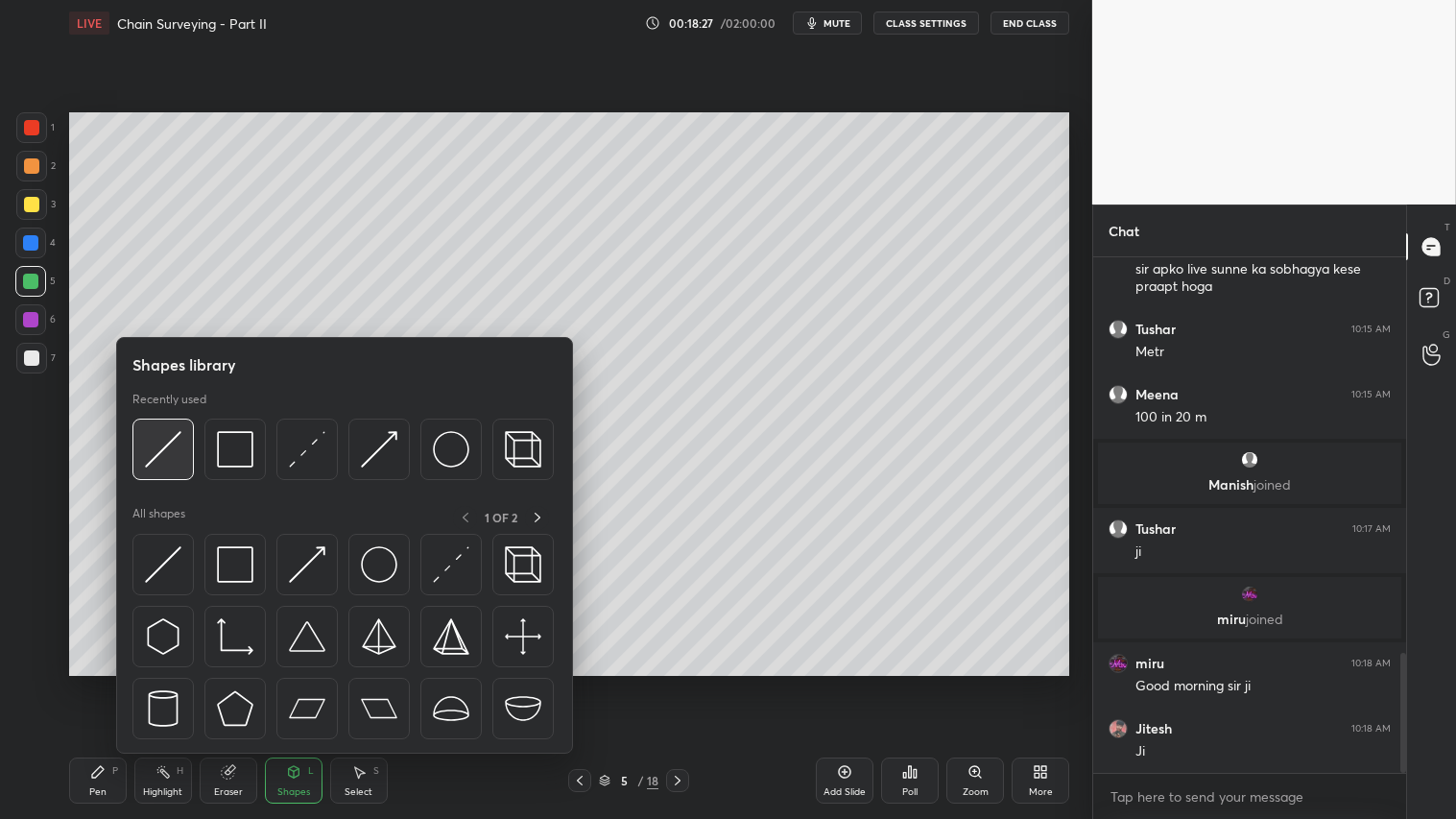 click at bounding box center (163, 449) 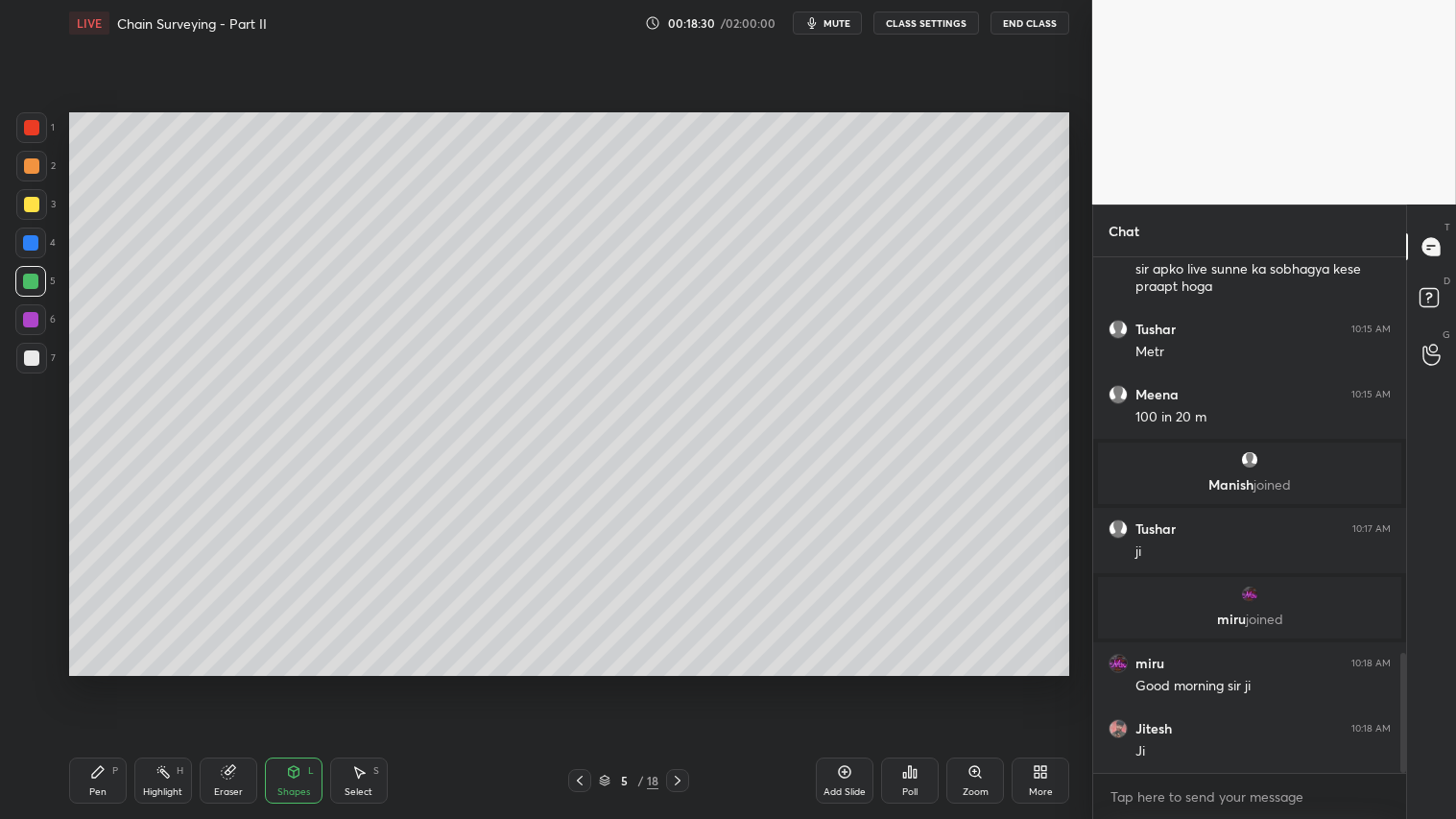 drag, startPoint x: 36, startPoint y: 160, endPoint x: 36, endPoint y: 170, distance: 10 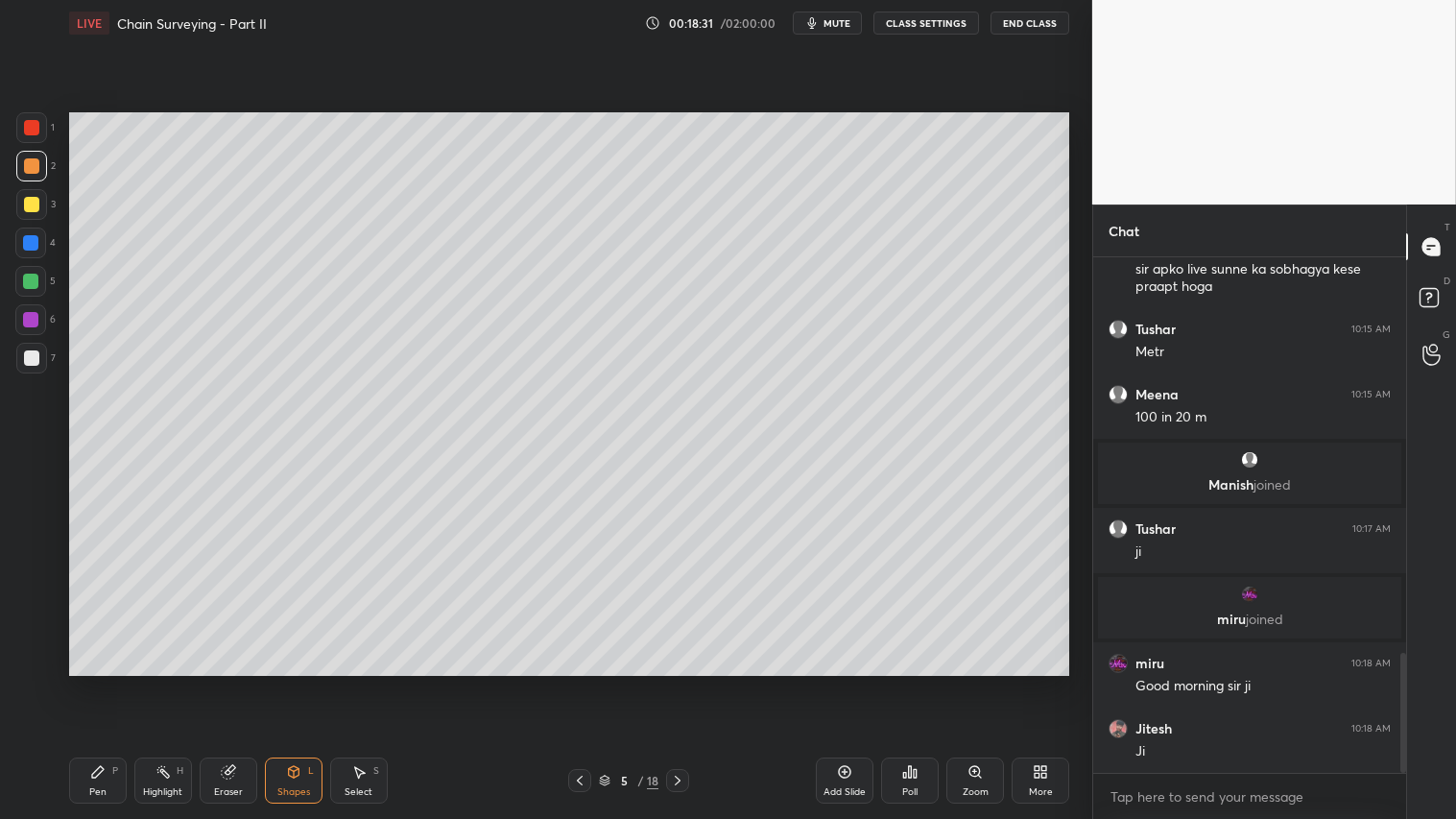 click on "Pen P" at bounding box center (98, 781) 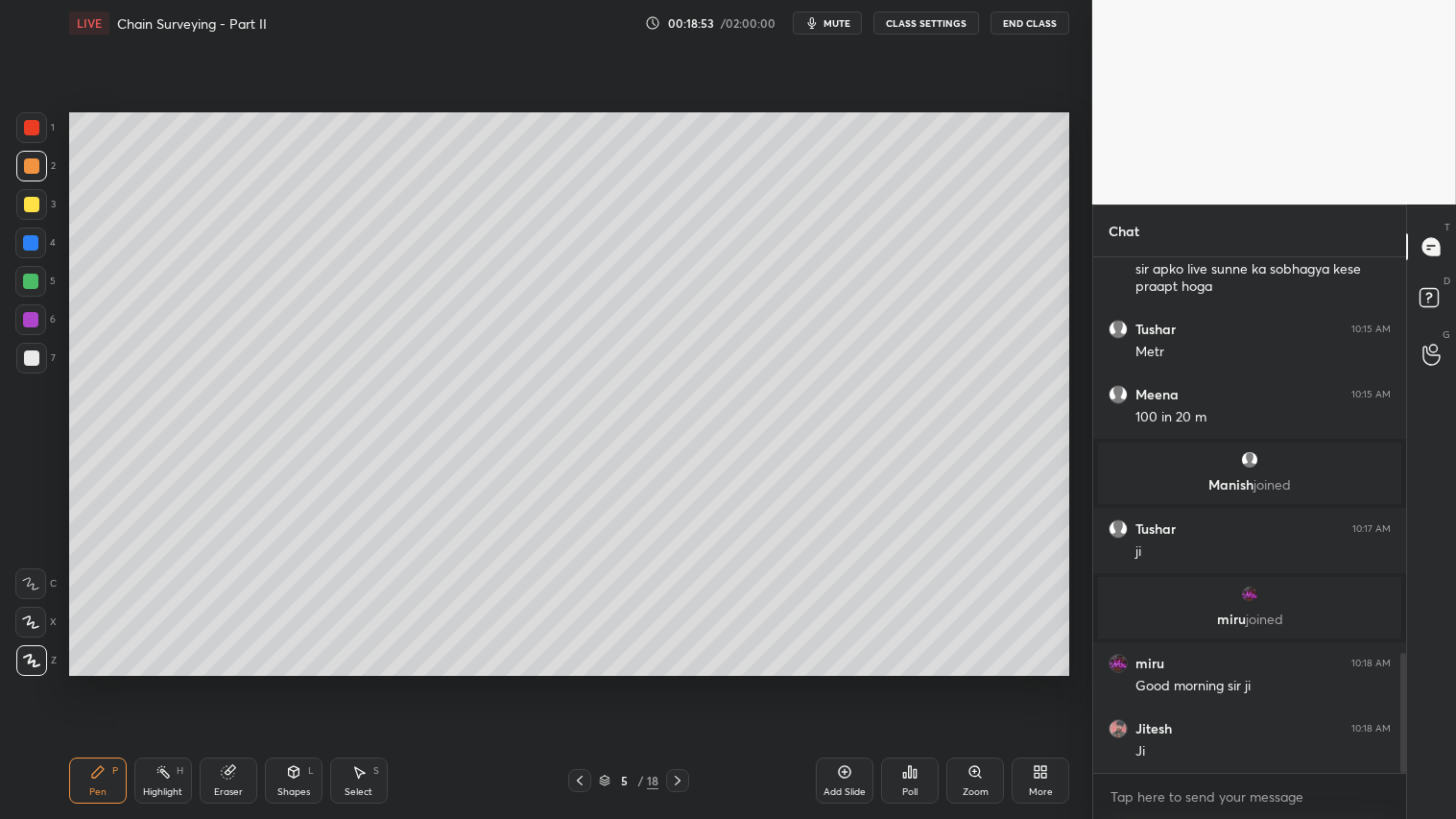 click at bounding box center [32, 166] 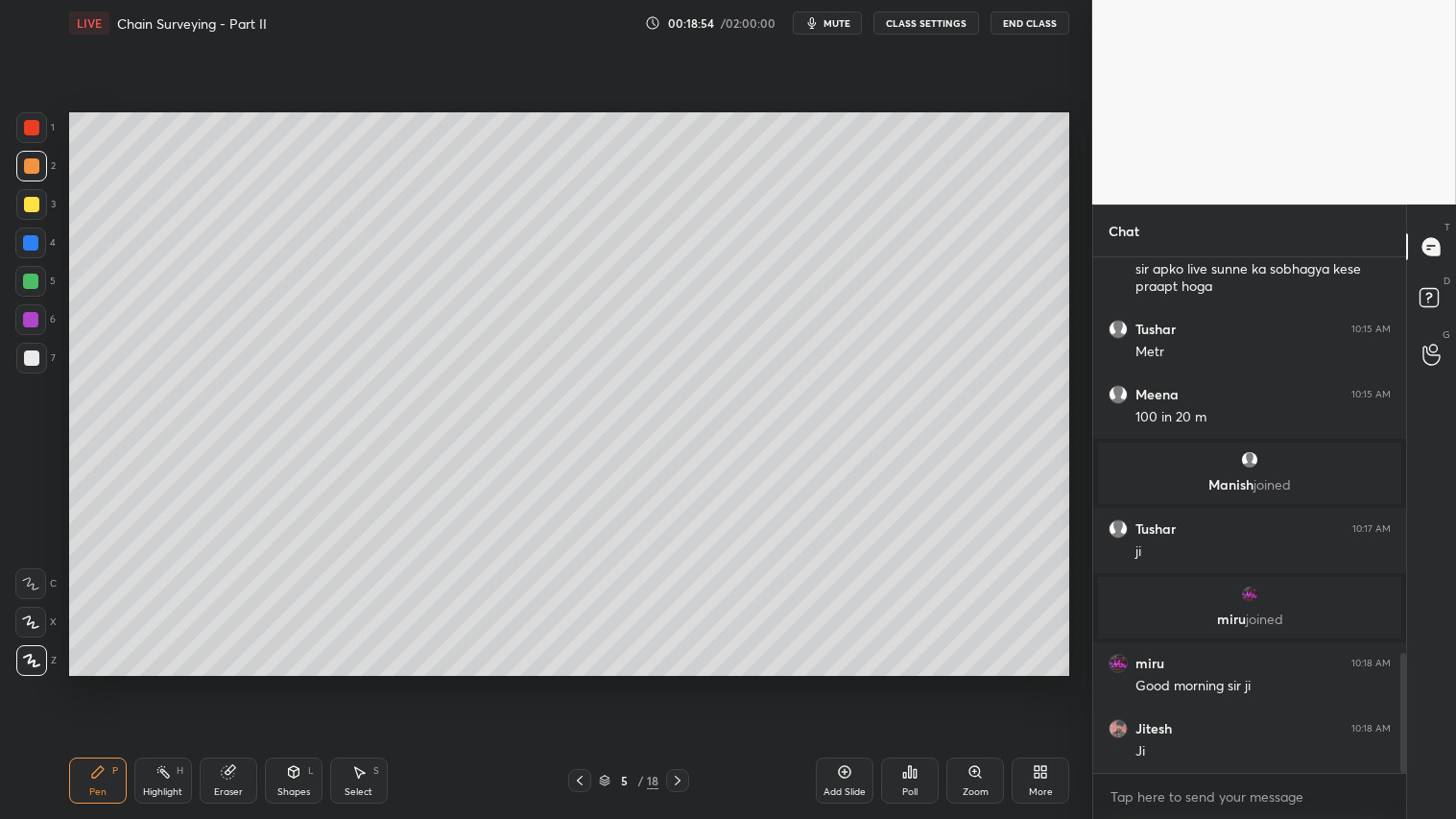 drag, startPoint x: 98, startPoint y: 794, endPoint x: 99, endPoint y: 781, distance: 13.038405 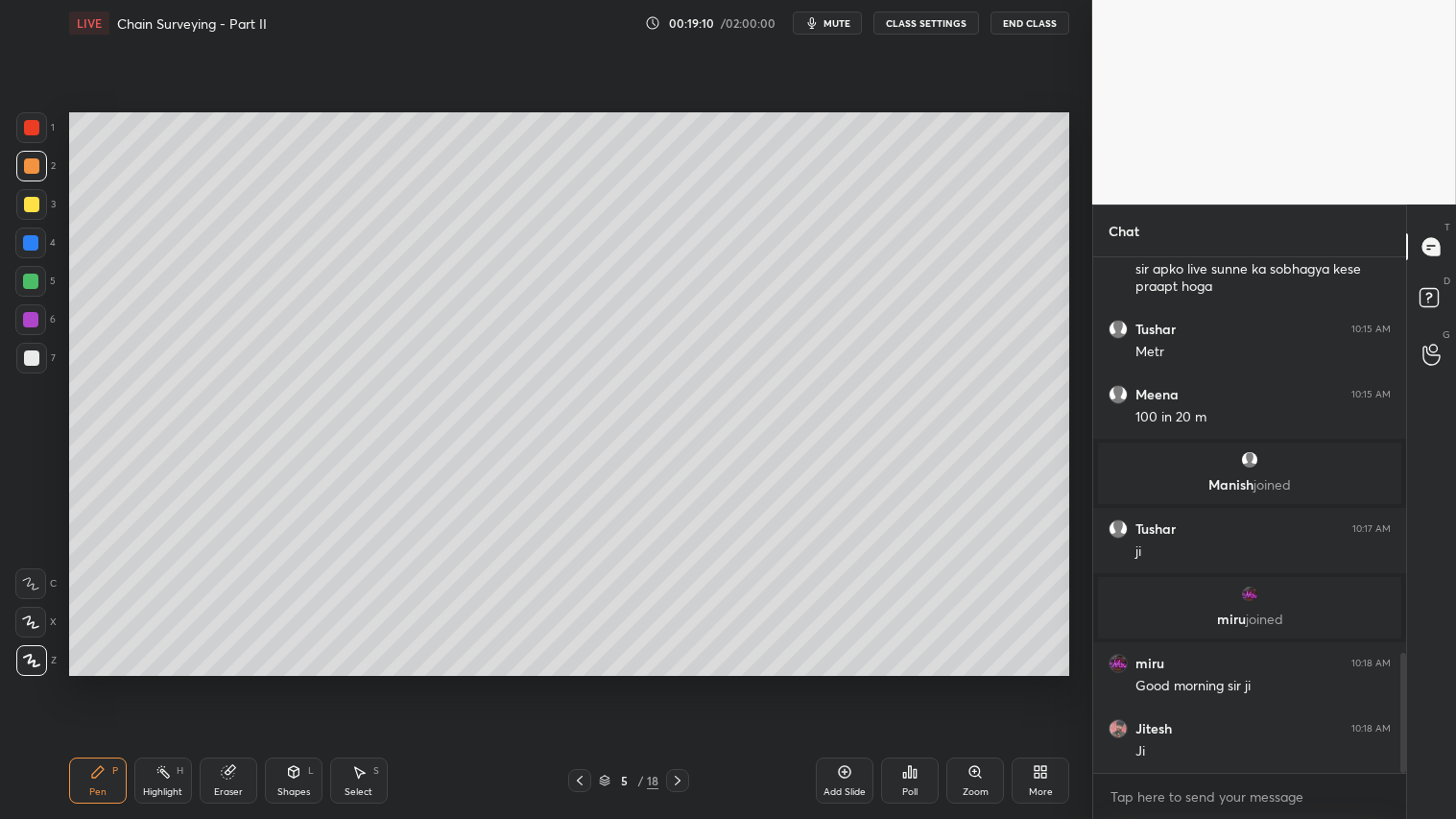 click 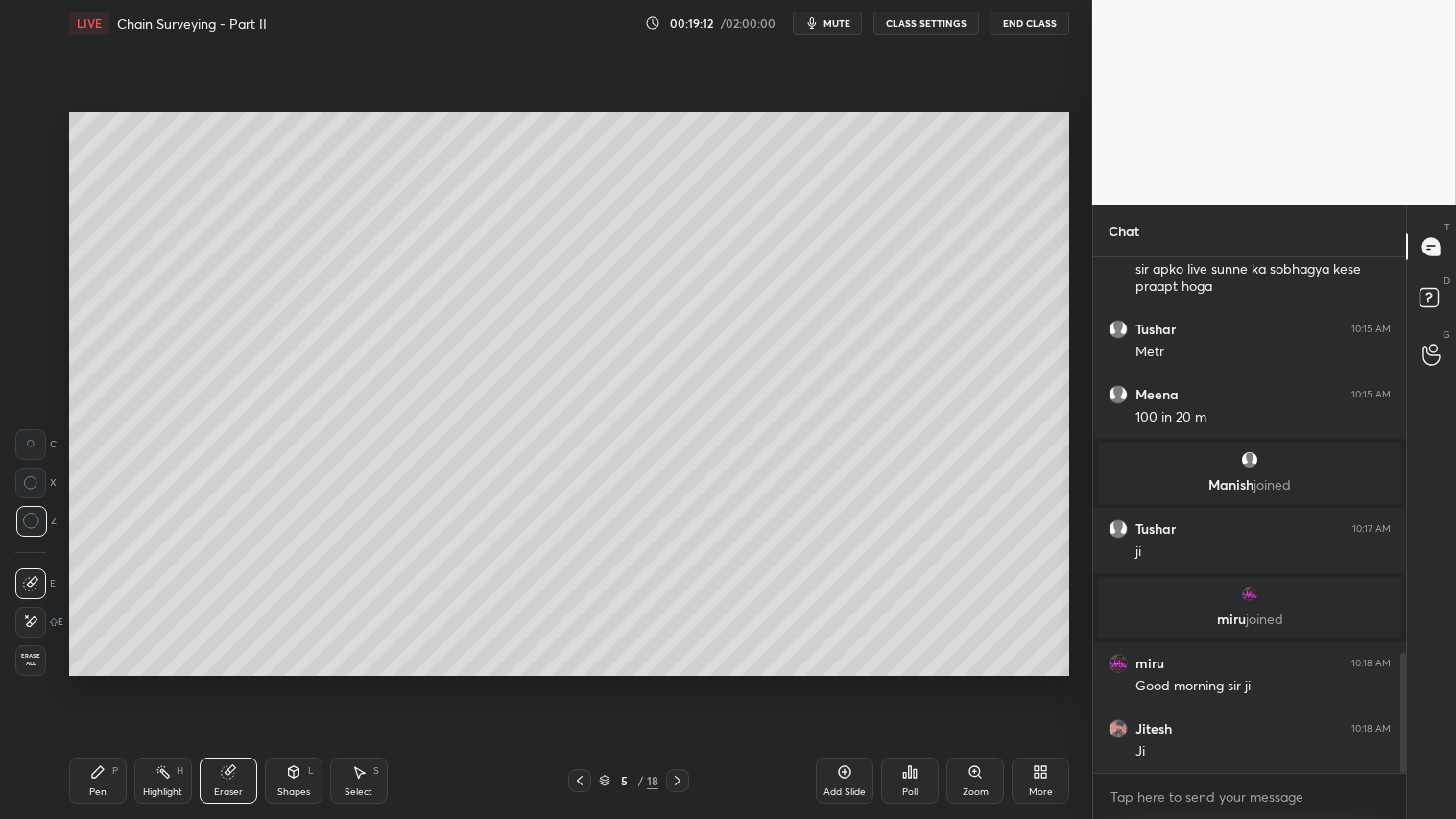 click on "Z" at bounding box center (36, 521) 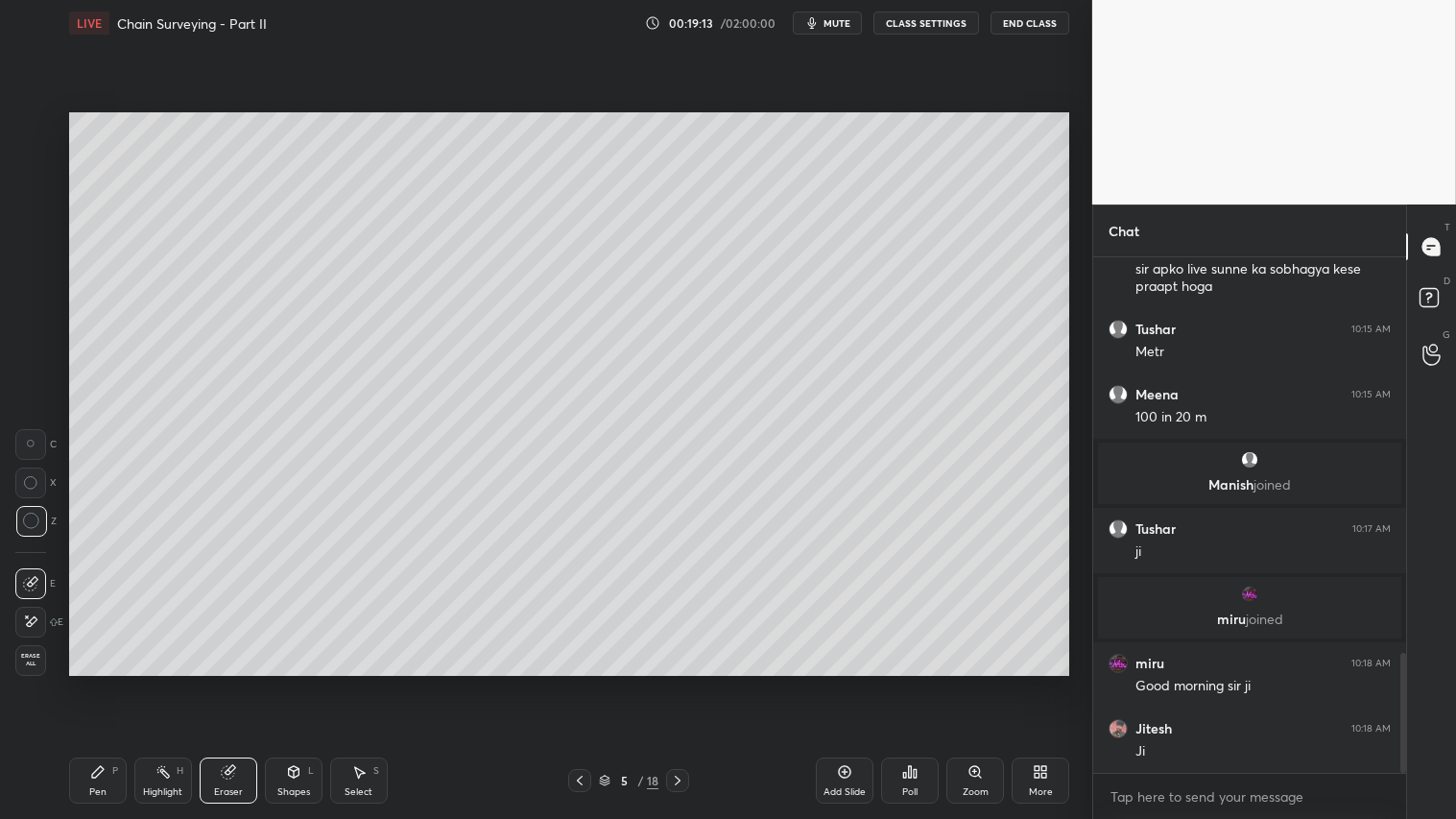 scroll, scrollTop: 1758, scrollLeft: 0, axis: vertical 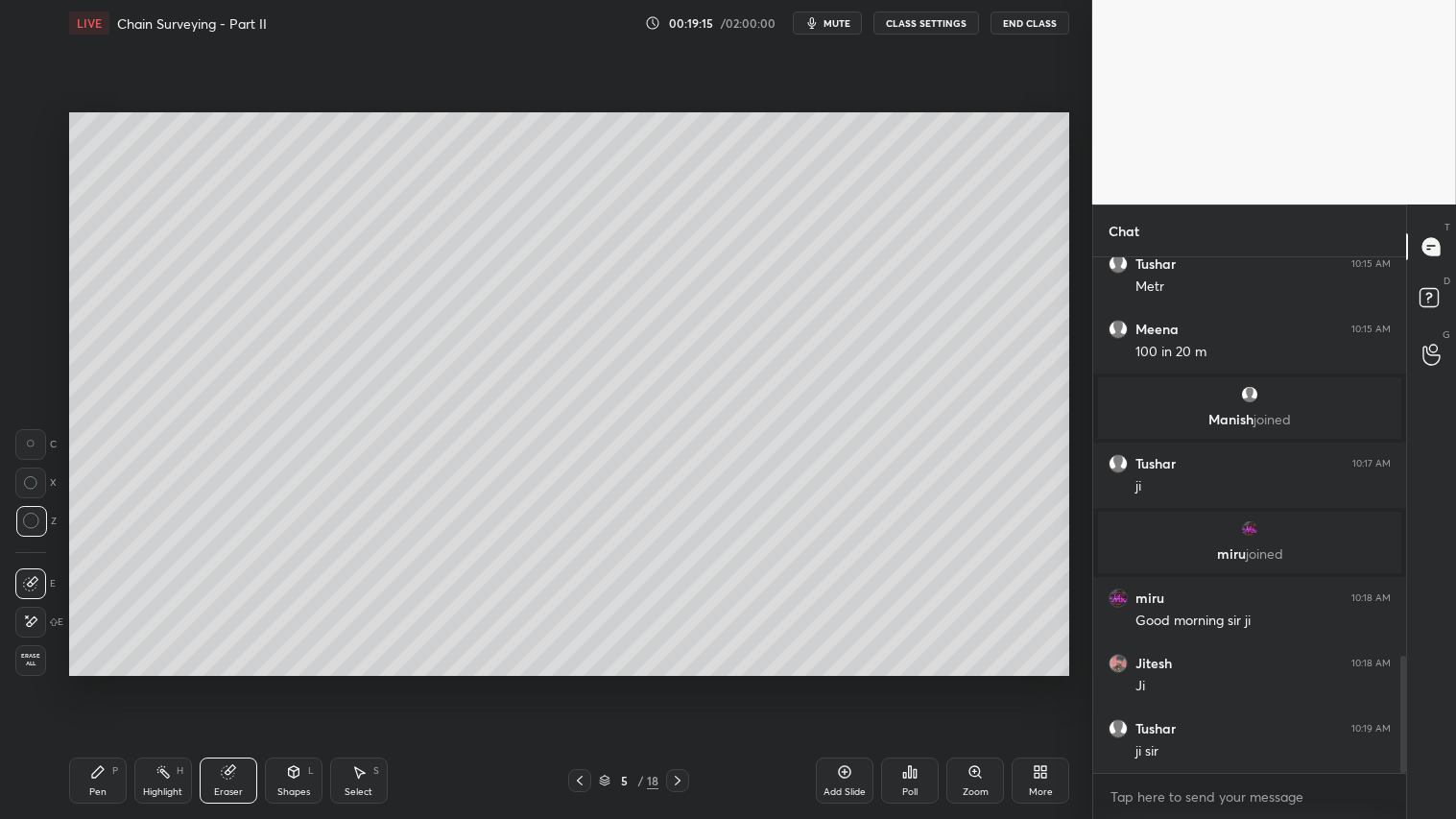 drag, startPoint x: 129, startPoint y: 772, endPoint x: 119, endPoint y: 769, distance: 10.440307 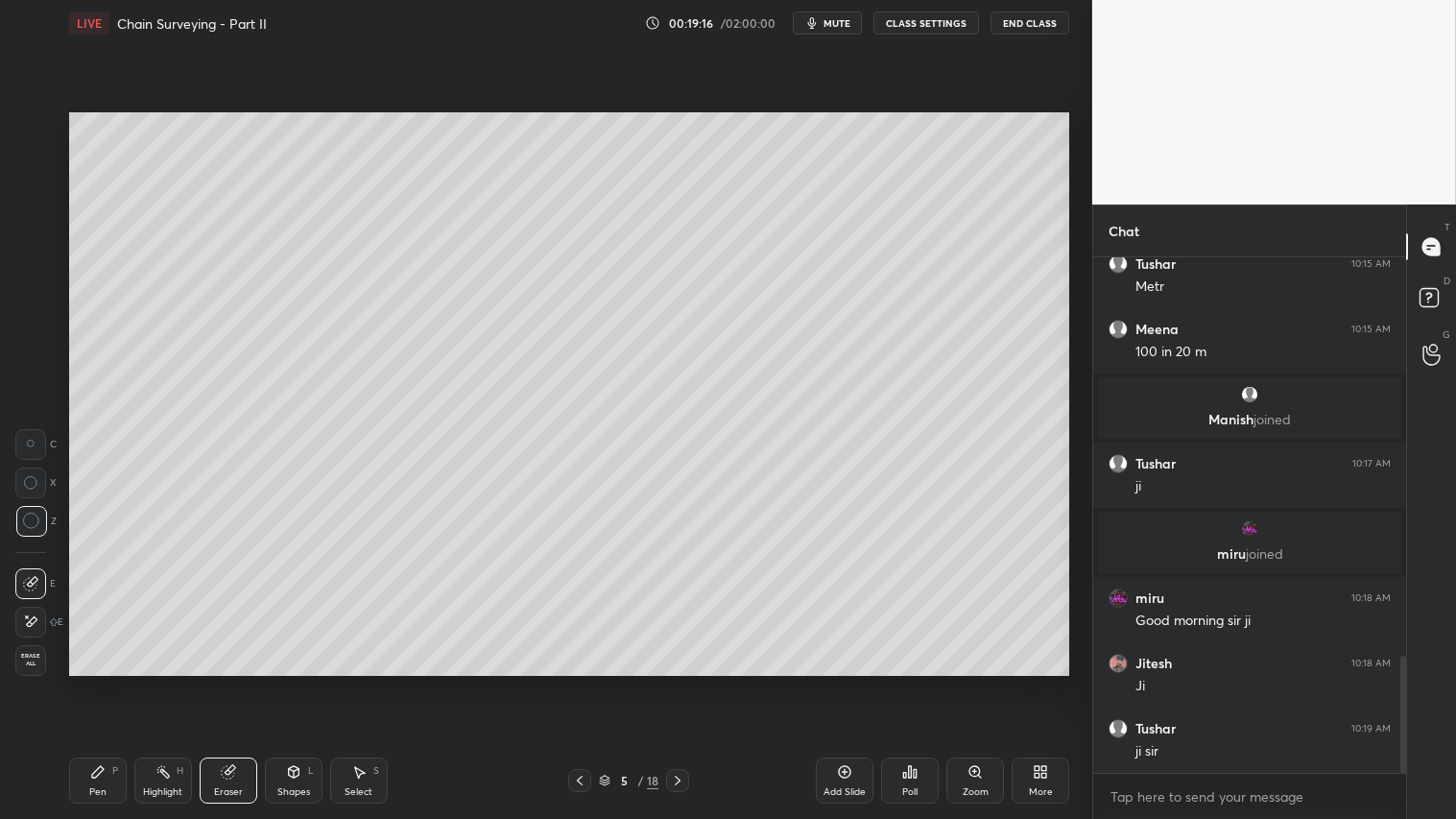 click on "Pen P" at bounding box center [98, 781] 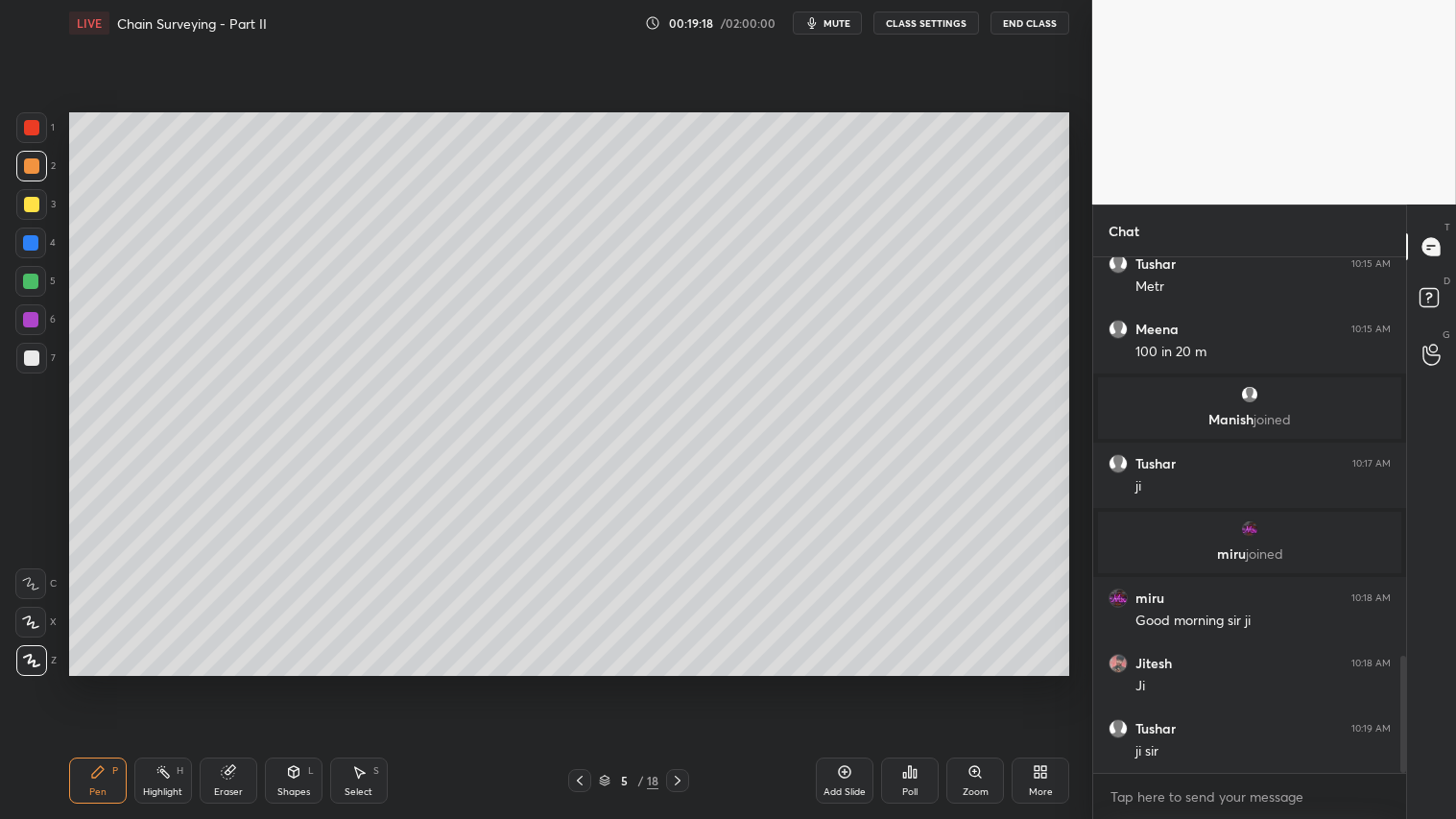 click at bounding box center (32, 166) 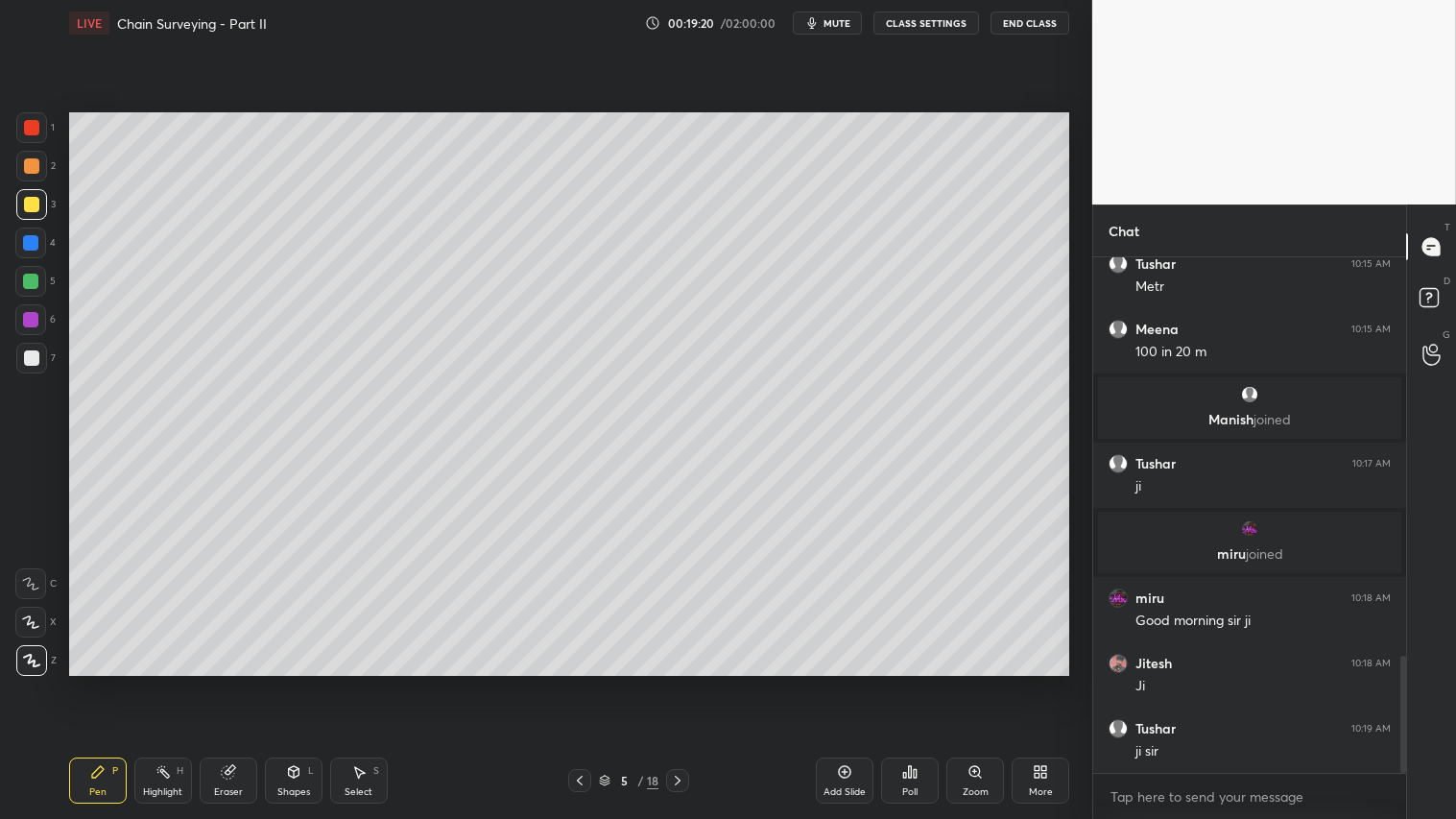 click on "Pen P" at bounding box center (98, 781) 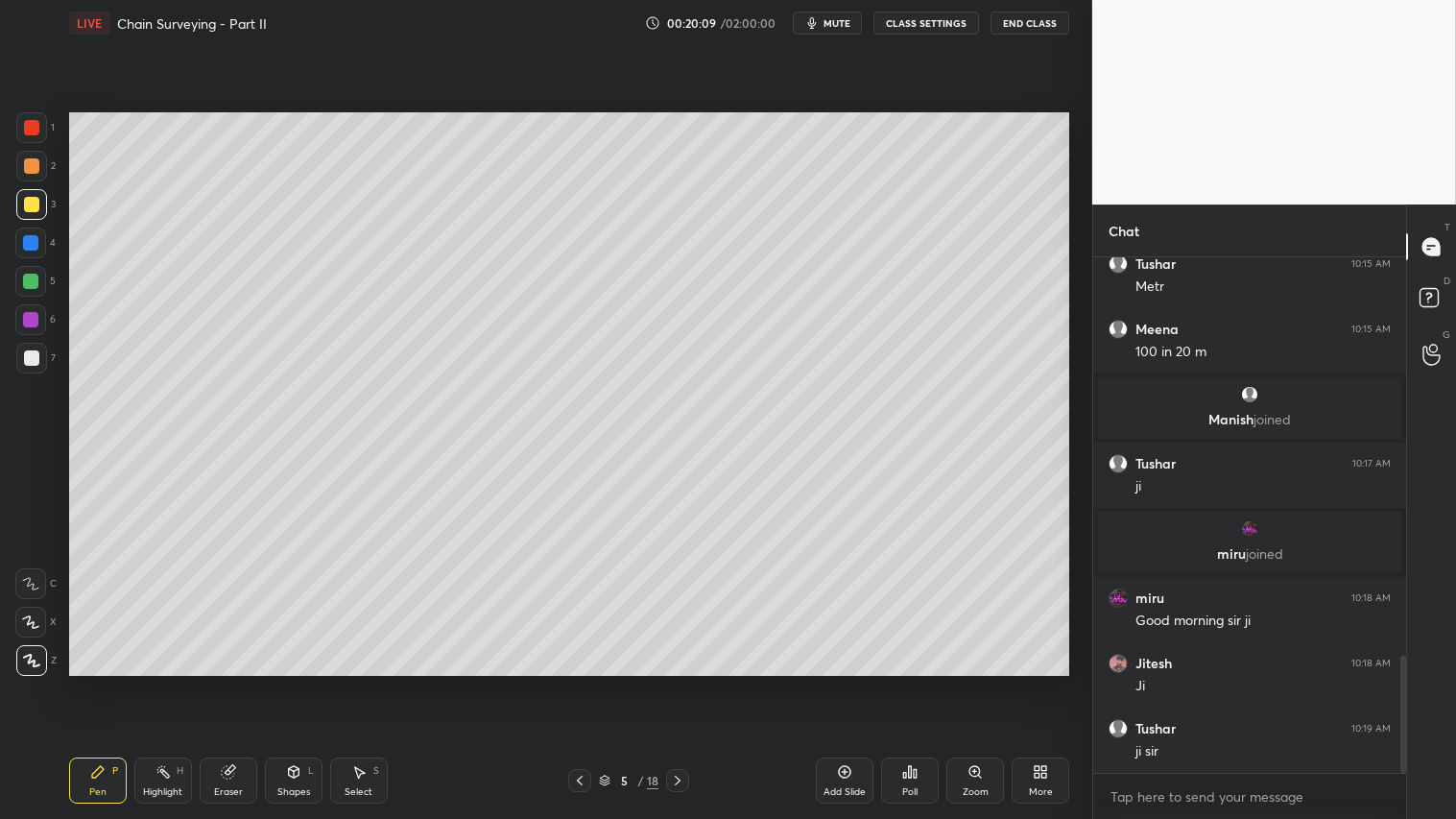 click on "Shapes" at bounding box center (294, 792) 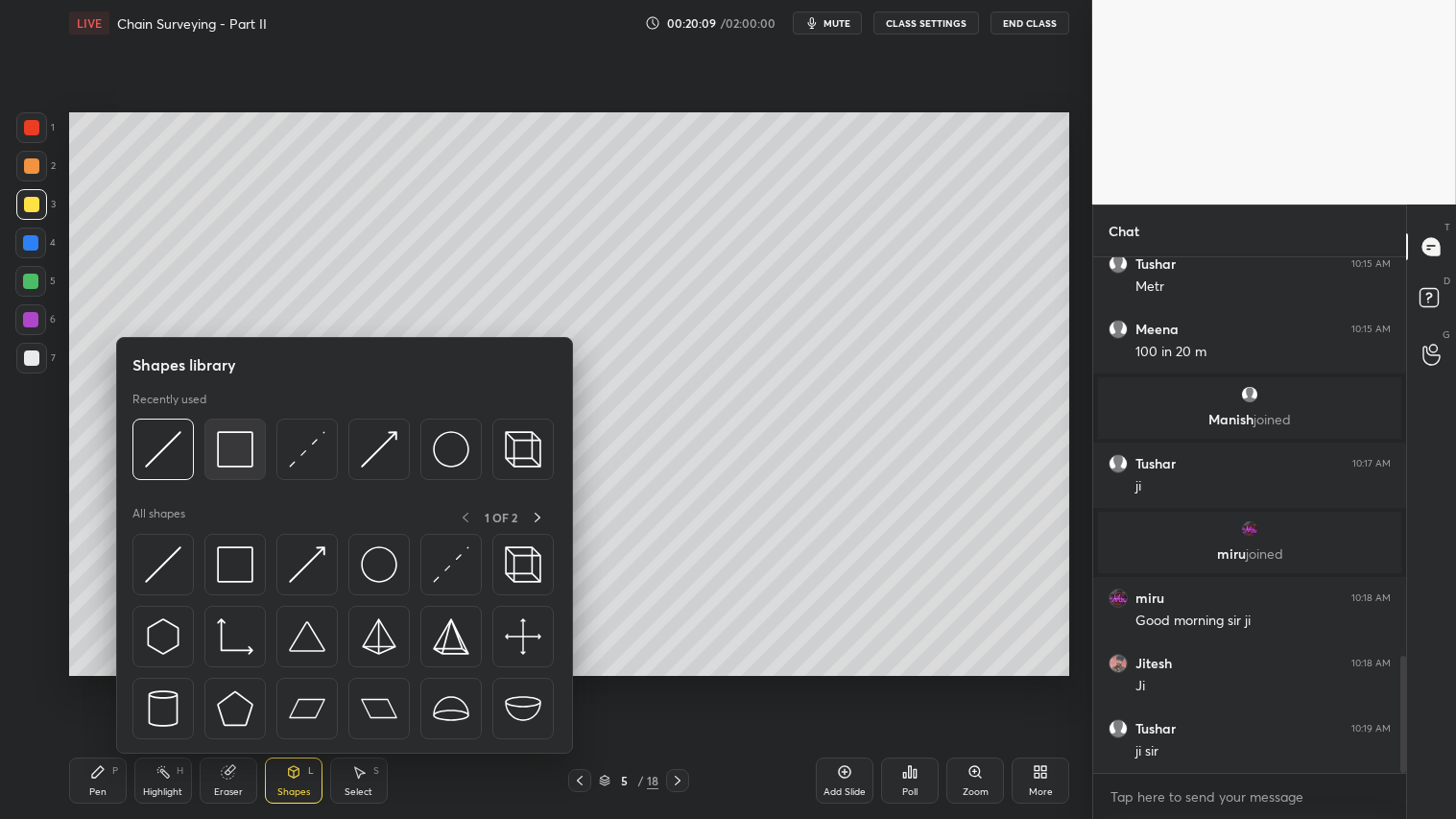 click at bounding box center [235, 449] 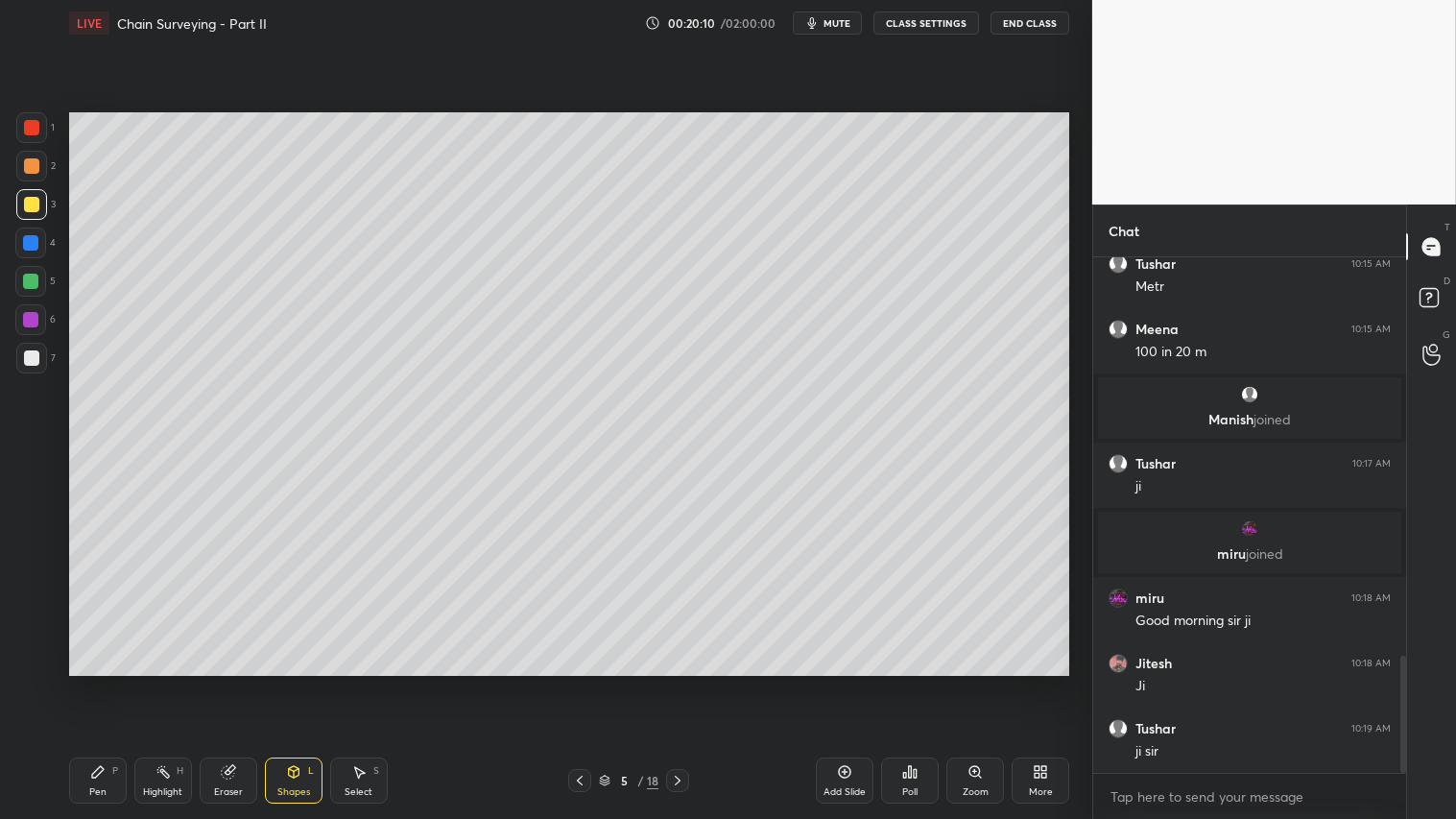 drag, startPoint x: 29, startPoint y: 349, endPoint x: 50, endPoint y: 352, distance: 21.213203 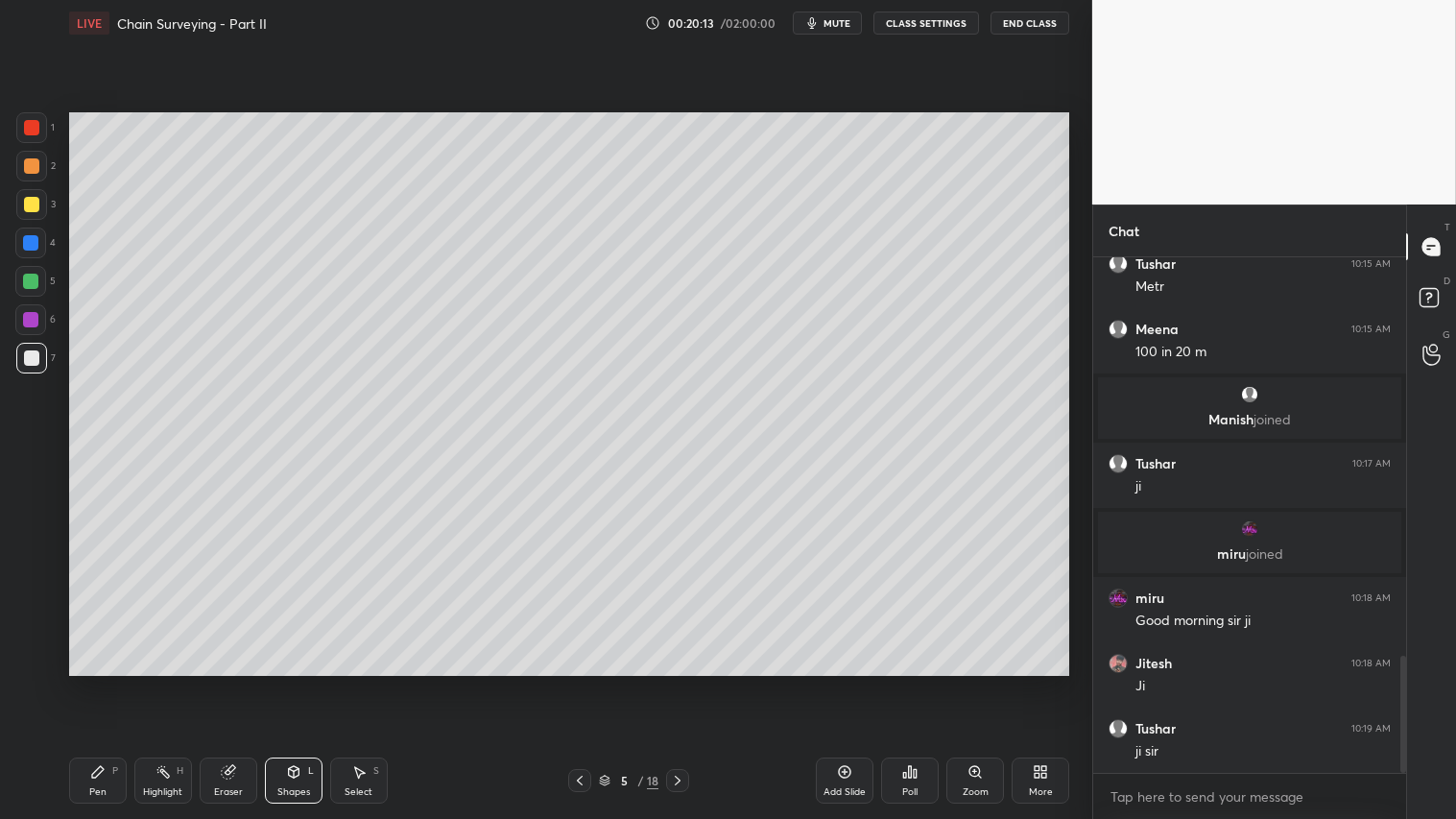click at bounding box center [32, 205] 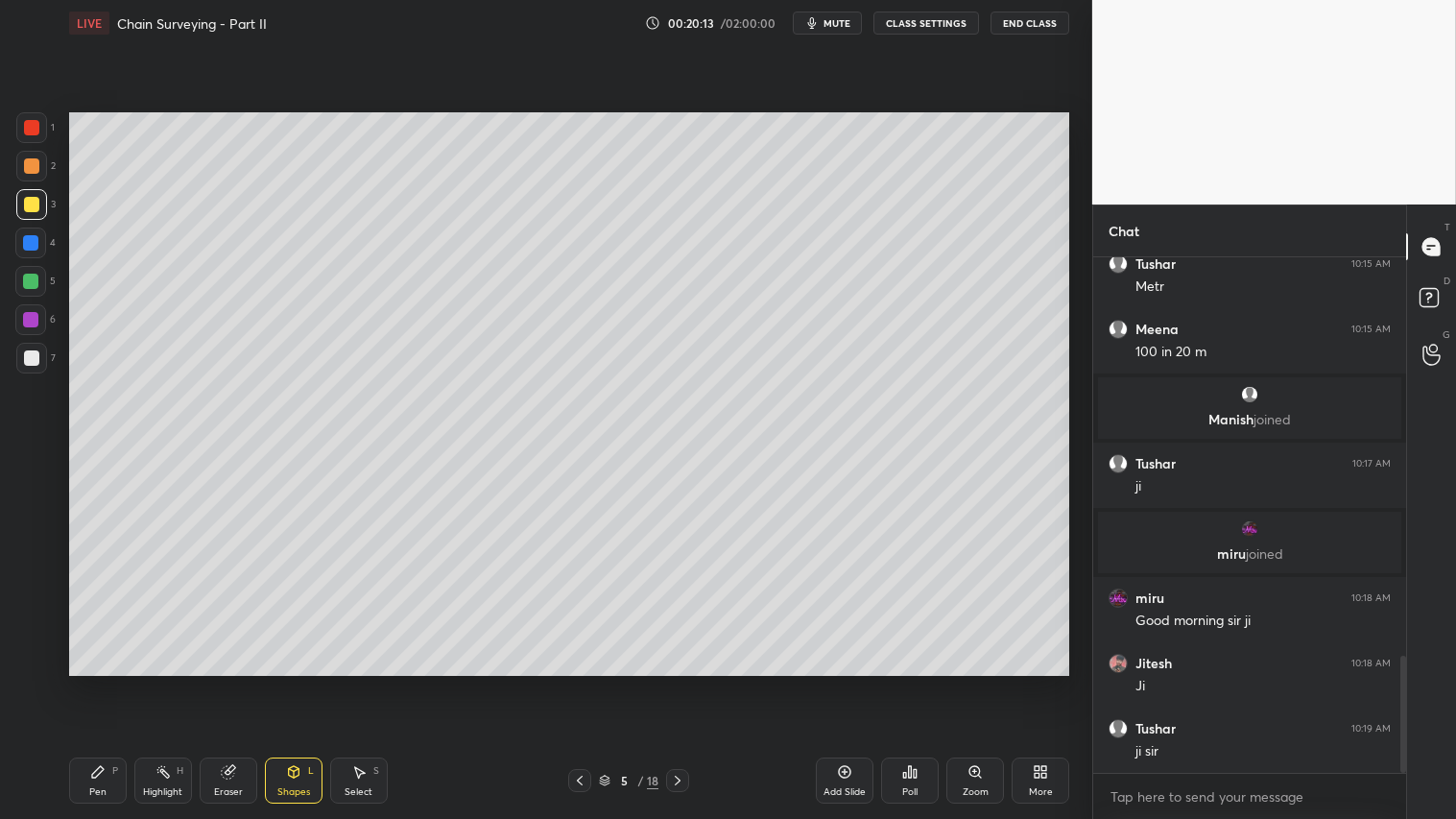 click on "Pen P Highlight H Eraser Shapes L Select S 5 / 18 Add Slide Poll Zoom More" at bounding box center [569, 781] 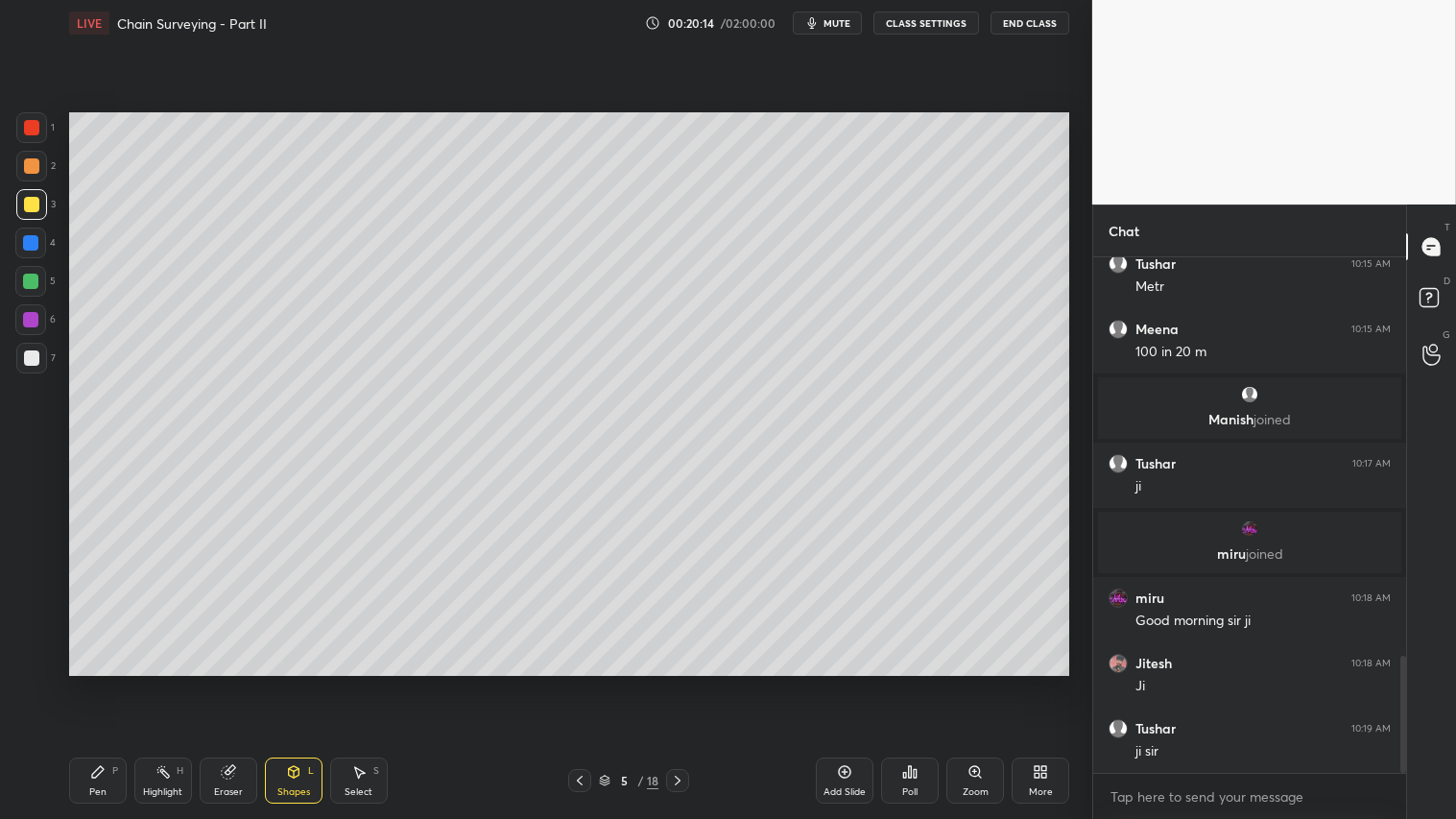 click on "Pen" at bounding box center (98, 792) 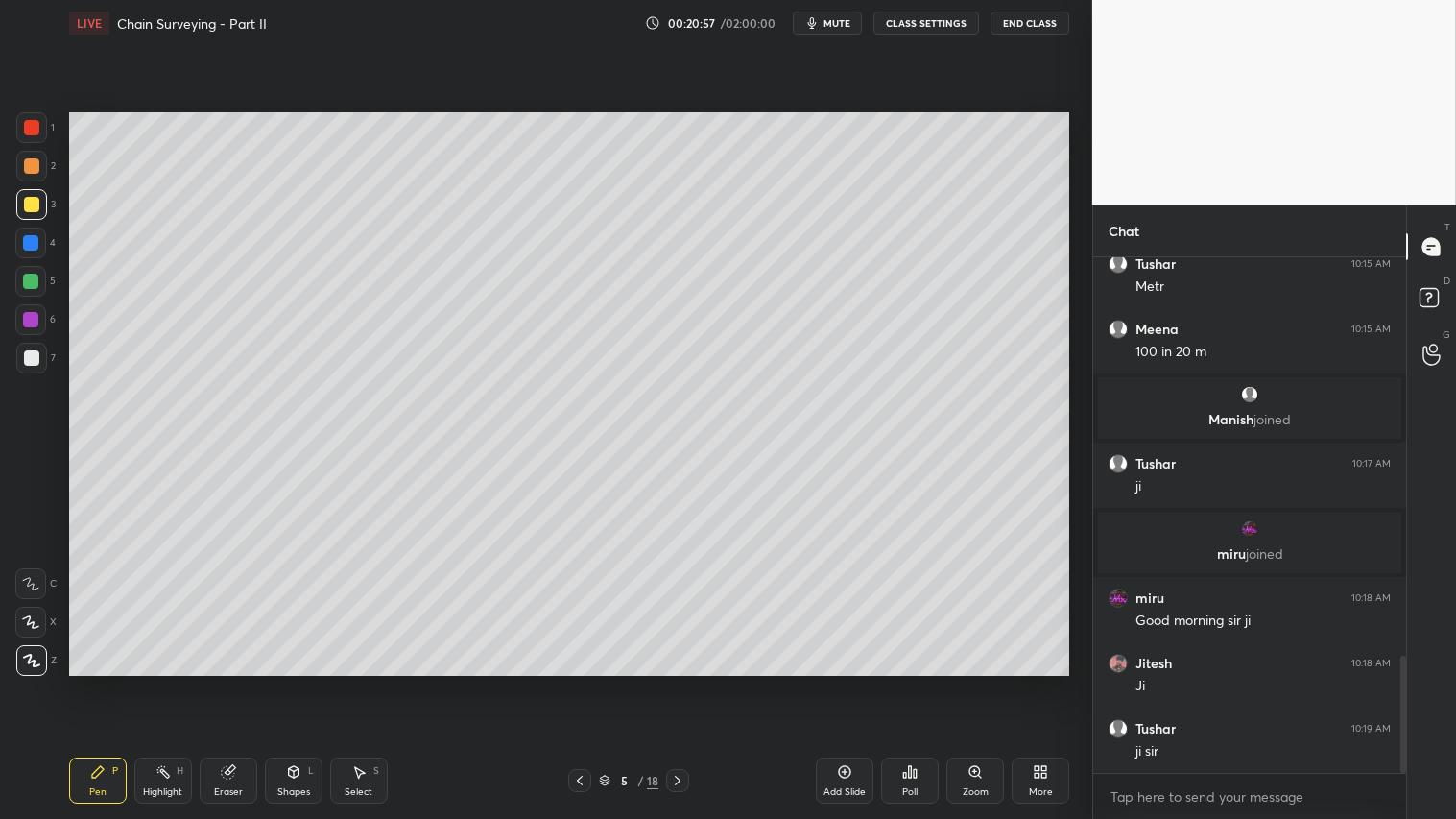 drag, startPoint x: 116, startPoint y: 778, endPoint x: 163, endPoint y: 687, distance: 102.420701 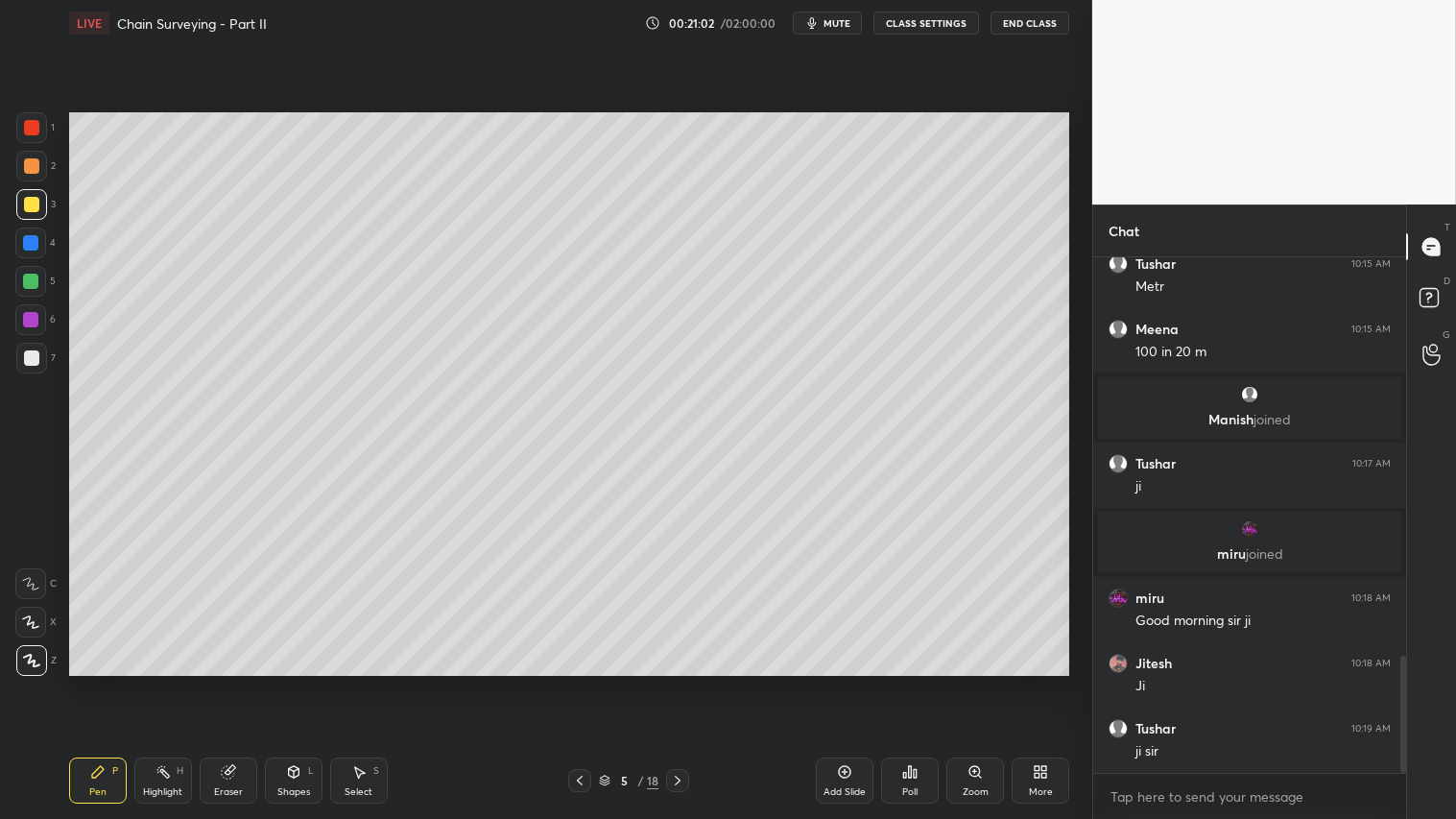 click 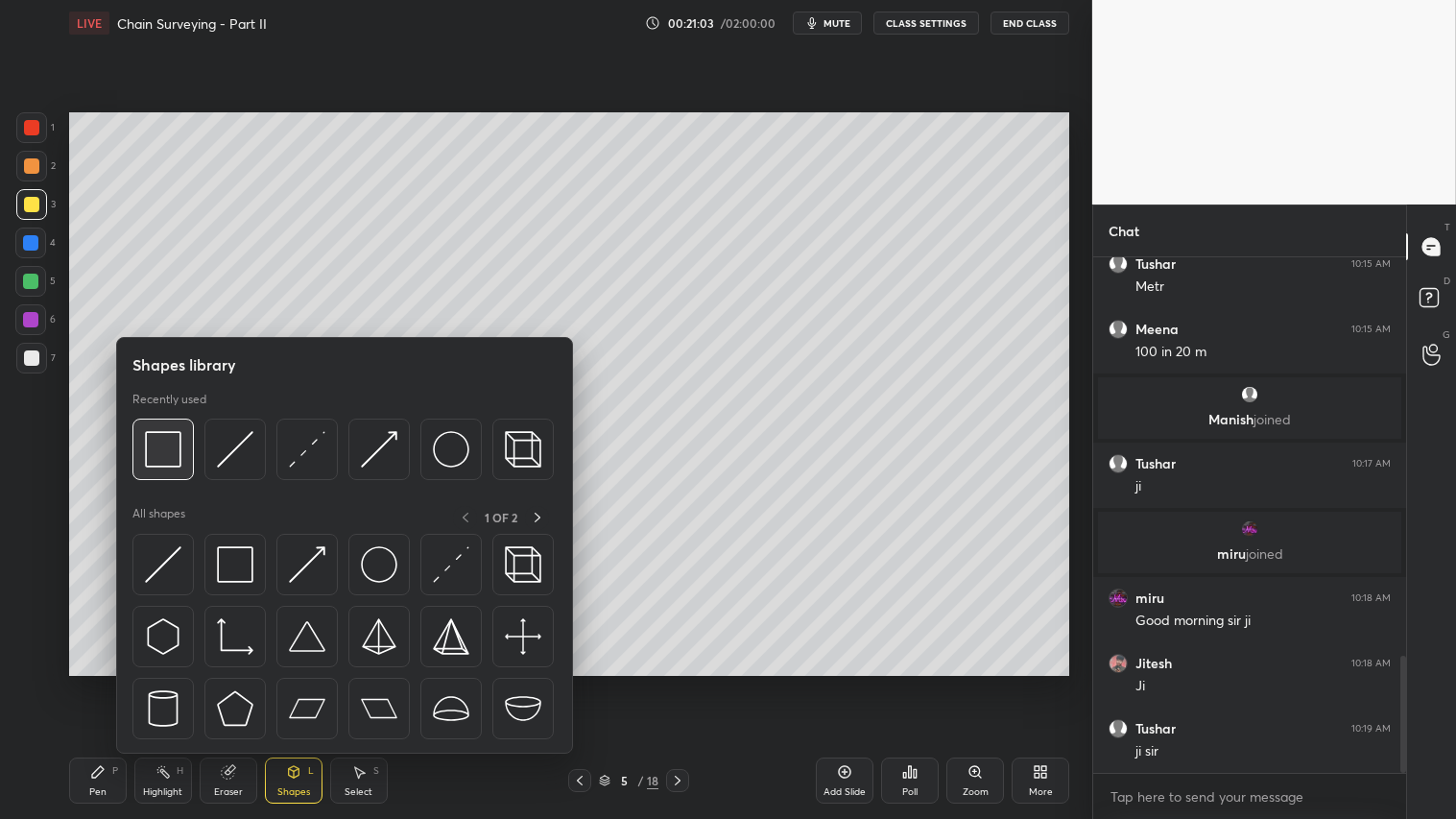 click at bounding box center [163, 449] 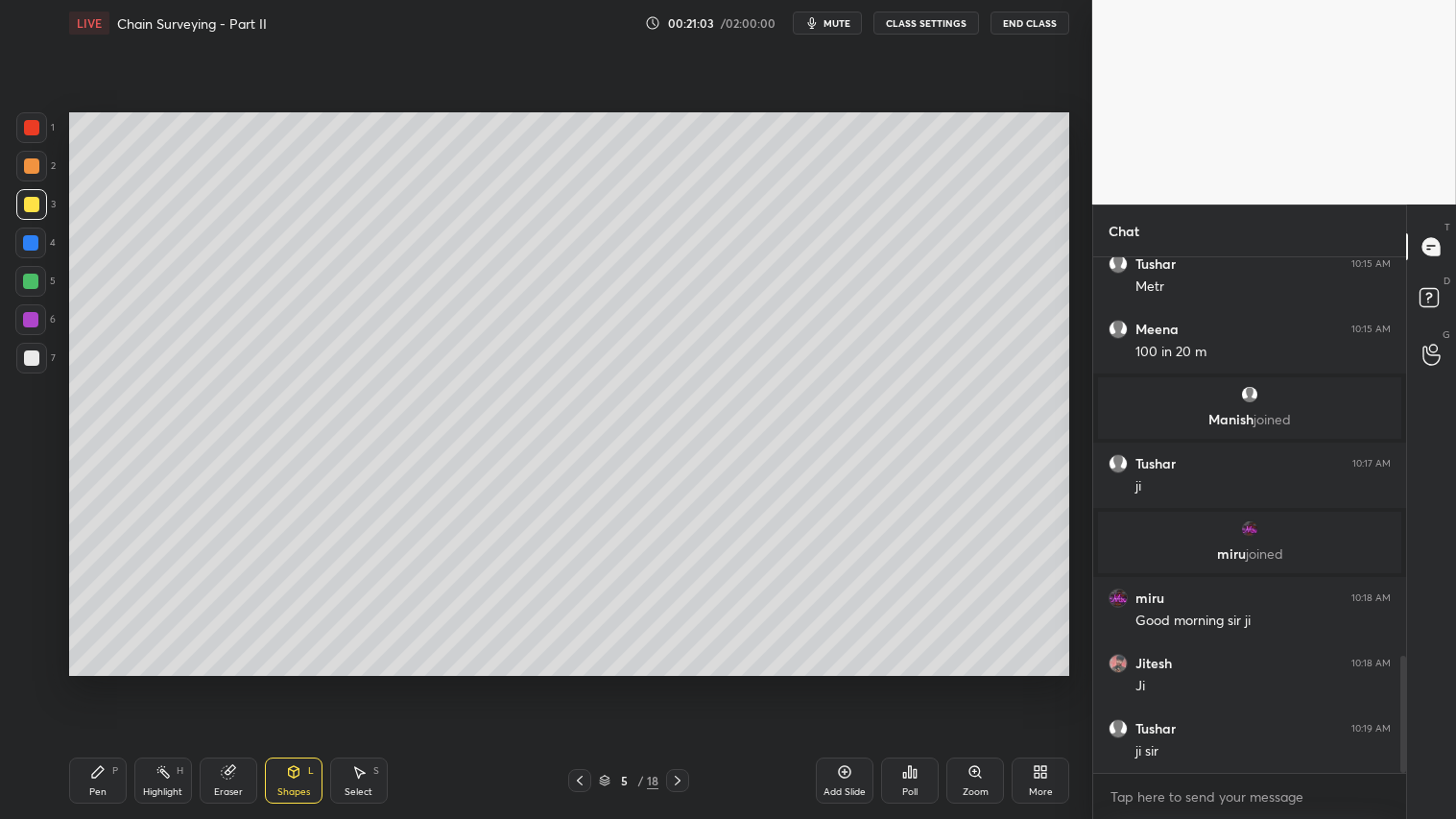 click at bounding box center (32, 358) 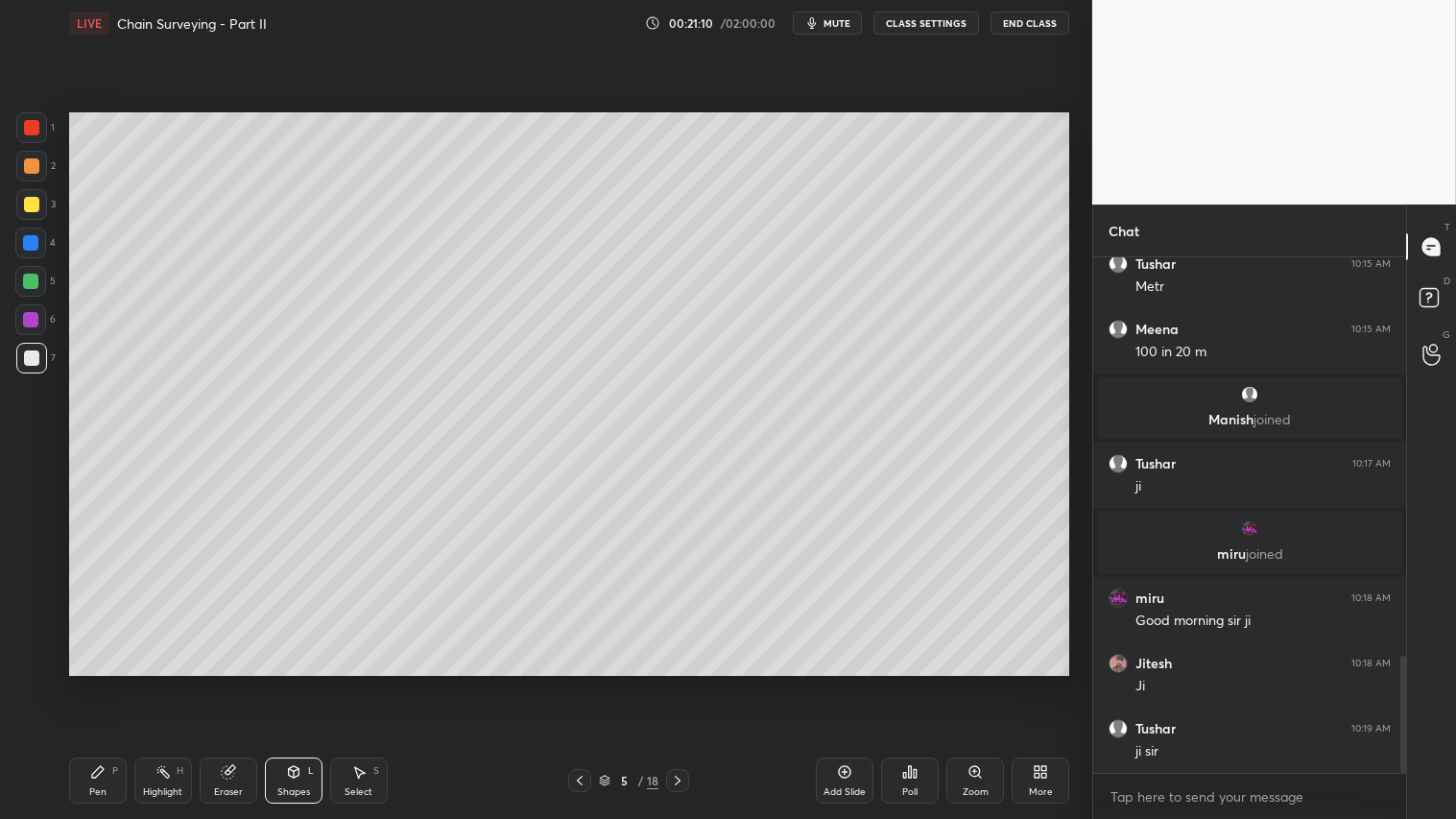 click at bounding box center (32, 205) 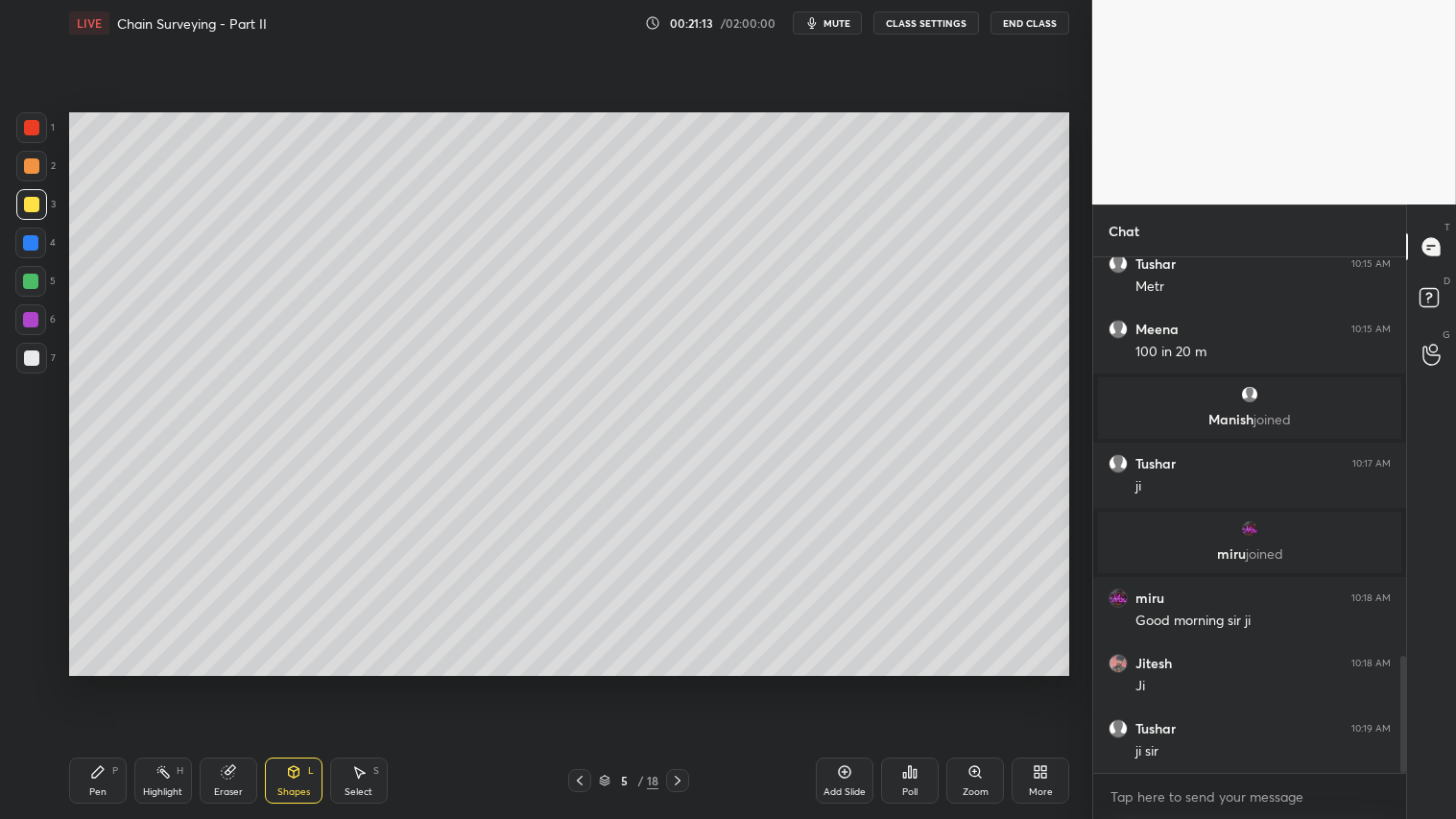 drag, startPoint x: 100, startPoint y: 792, endPoint x: 188, endPoint y: 714, distance: 117.59252 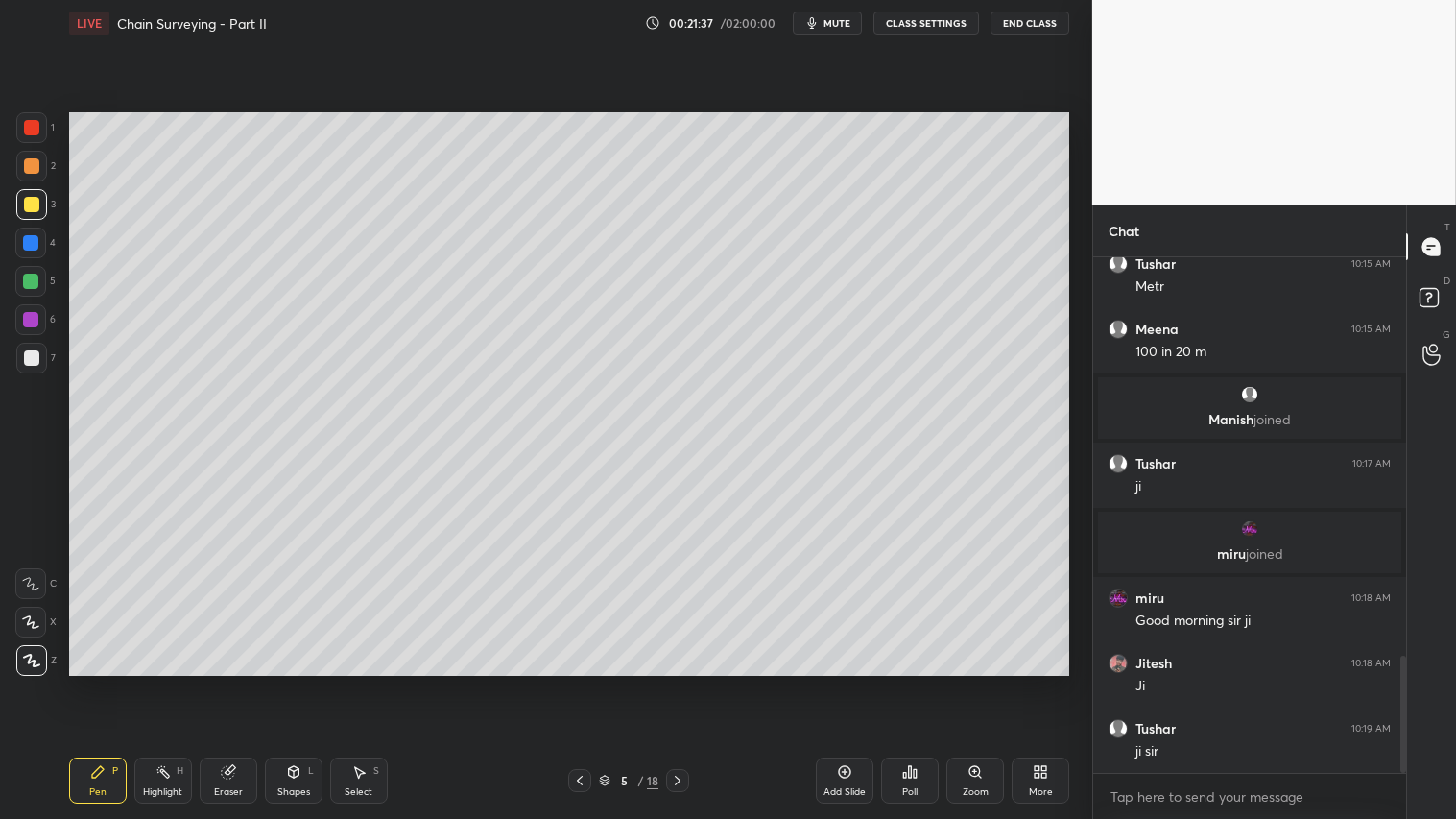 click on "Shapes L" at bounding box center [294, 781] 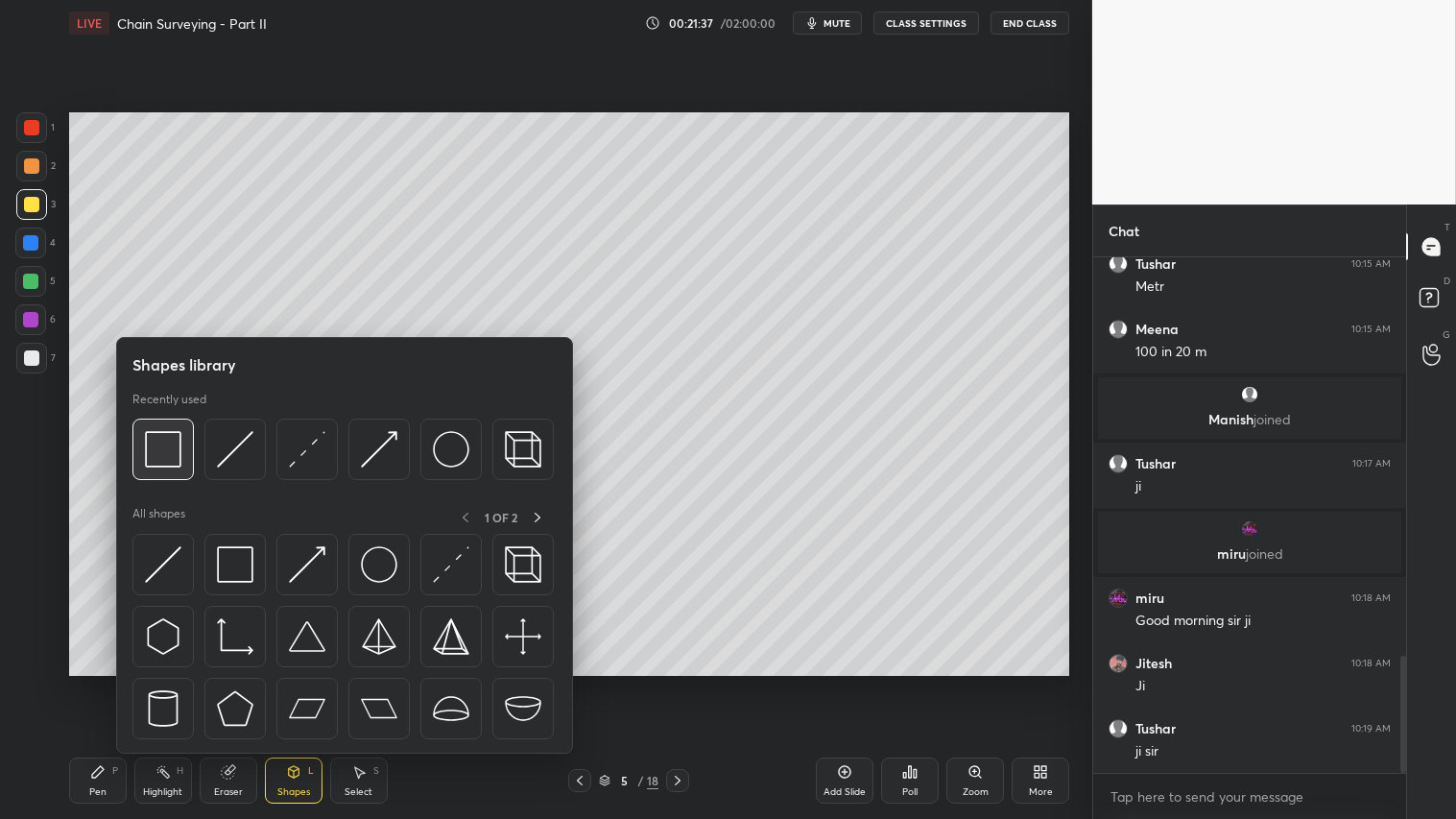 click at bounding box center [163, 449] 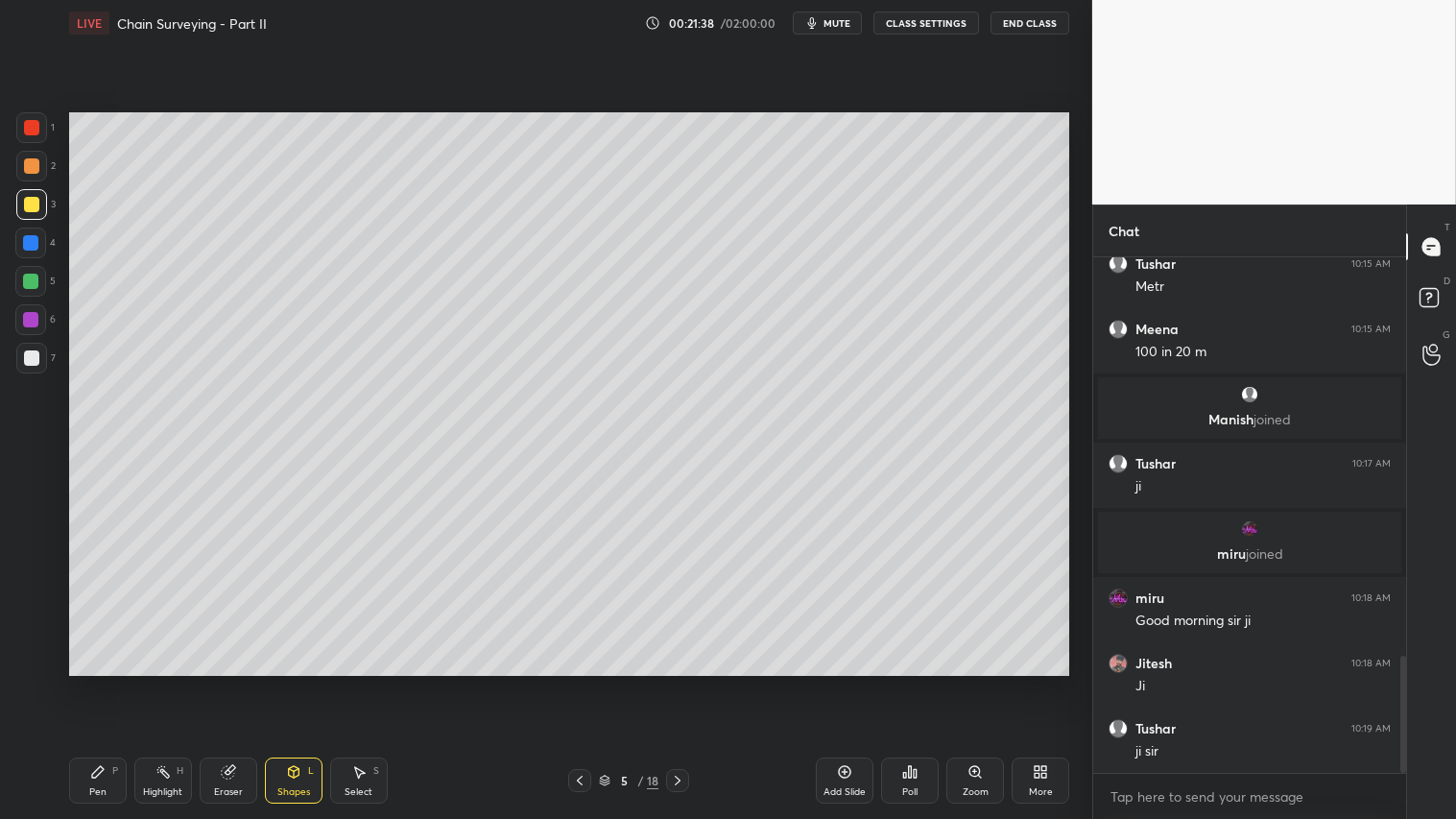 drag, startPoint x: 34, startPoint y: 350, endPoint x: 60, endPoint y: 365, distance: 30.016662 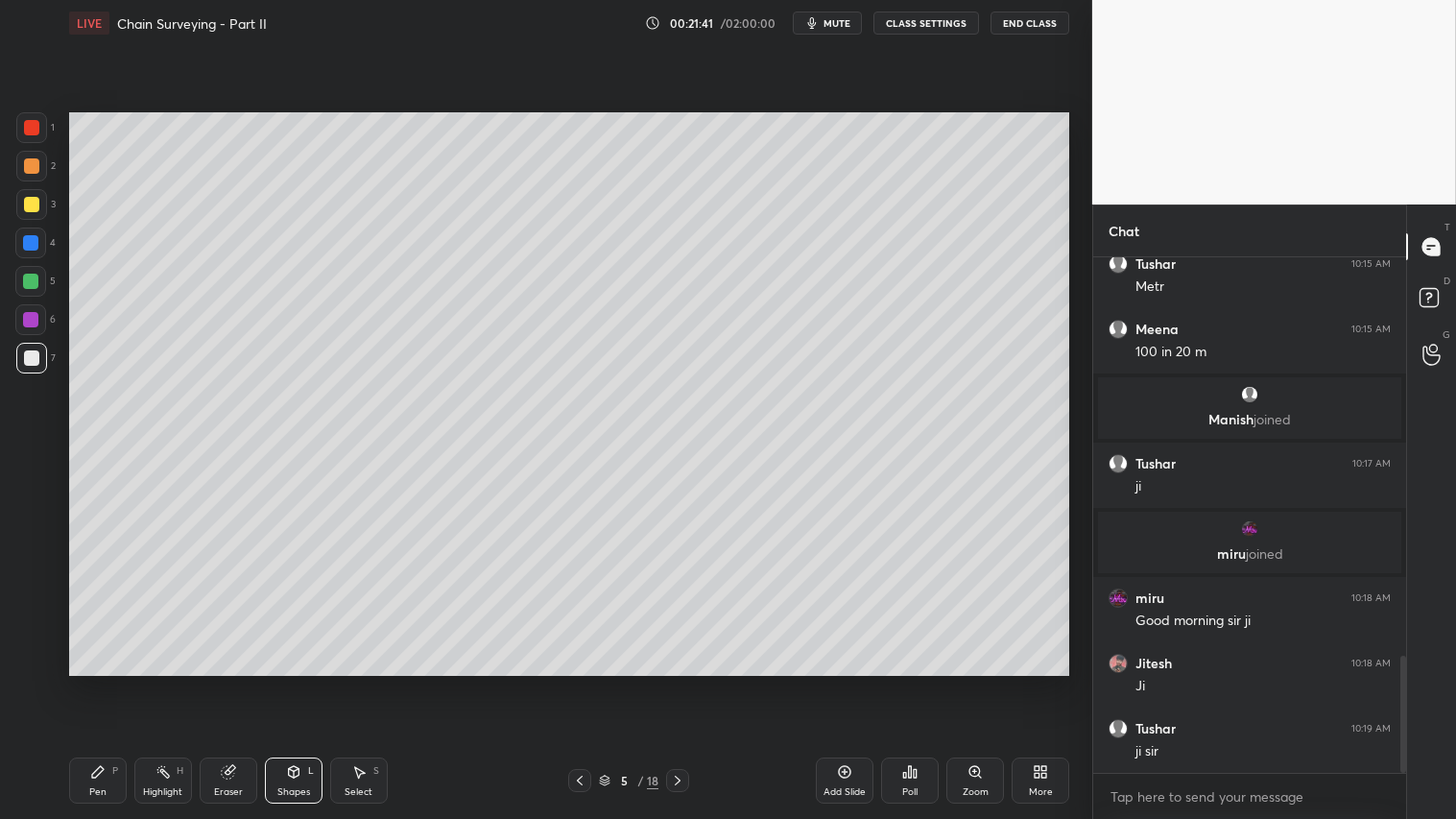 drag, startPoint x: 54, startPoint y: 703, endPoint x: 43, endPoint y: 680, distance: 25.495098 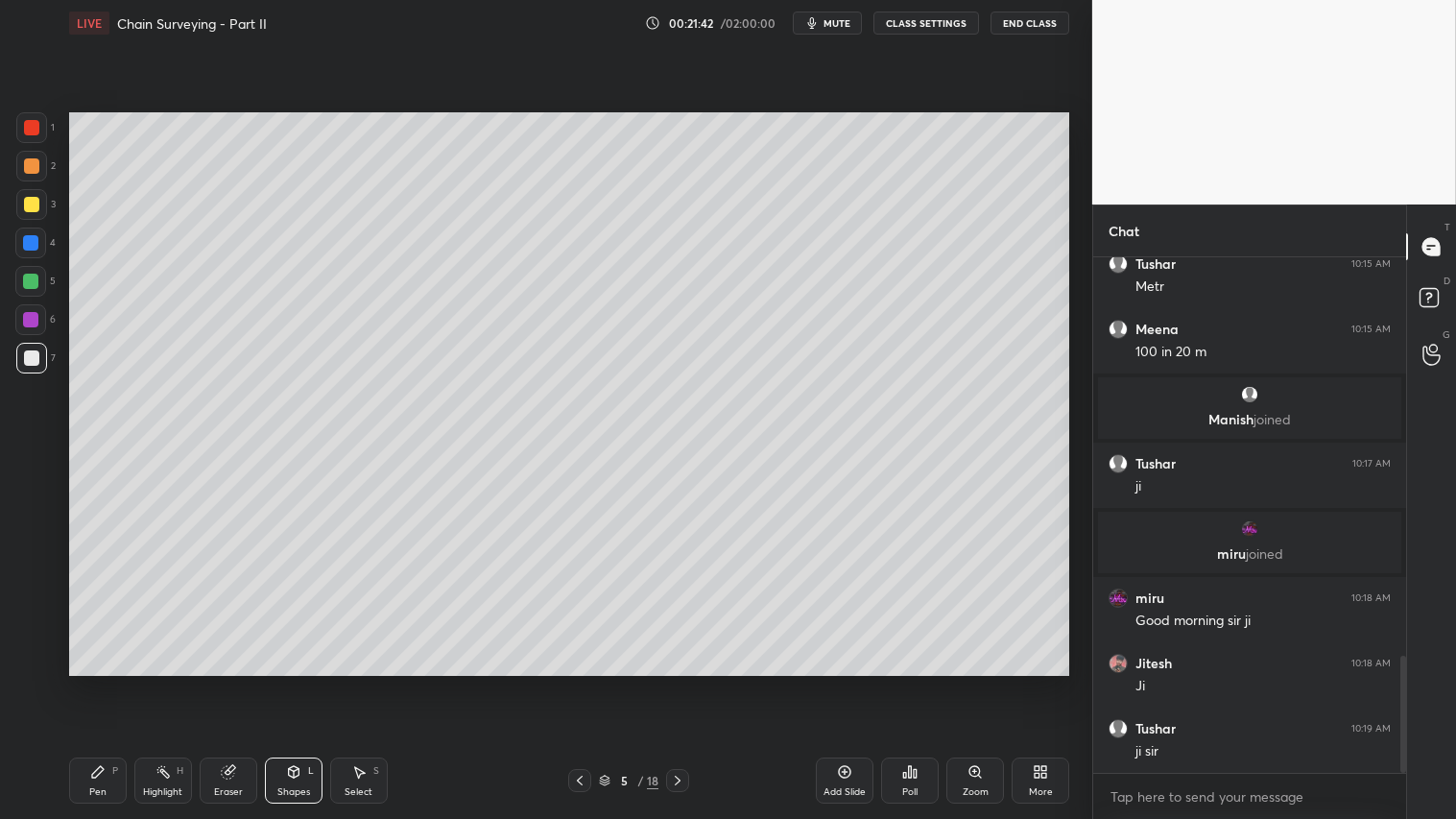 click on "Pen P" at bounding box center (98, 781) 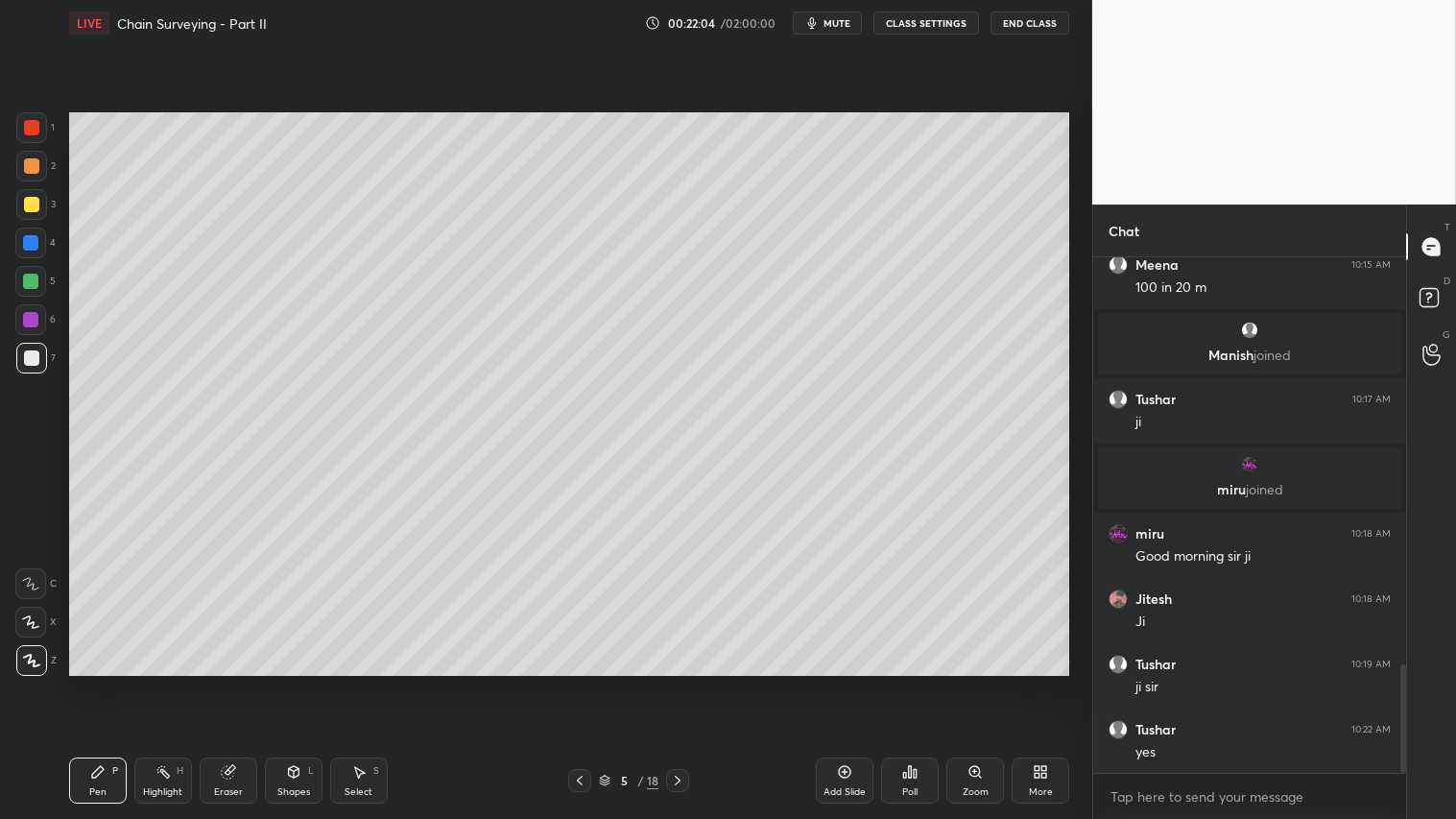 scroll, scrollTop: 1923, scrollLeft: 0, axis: vertical 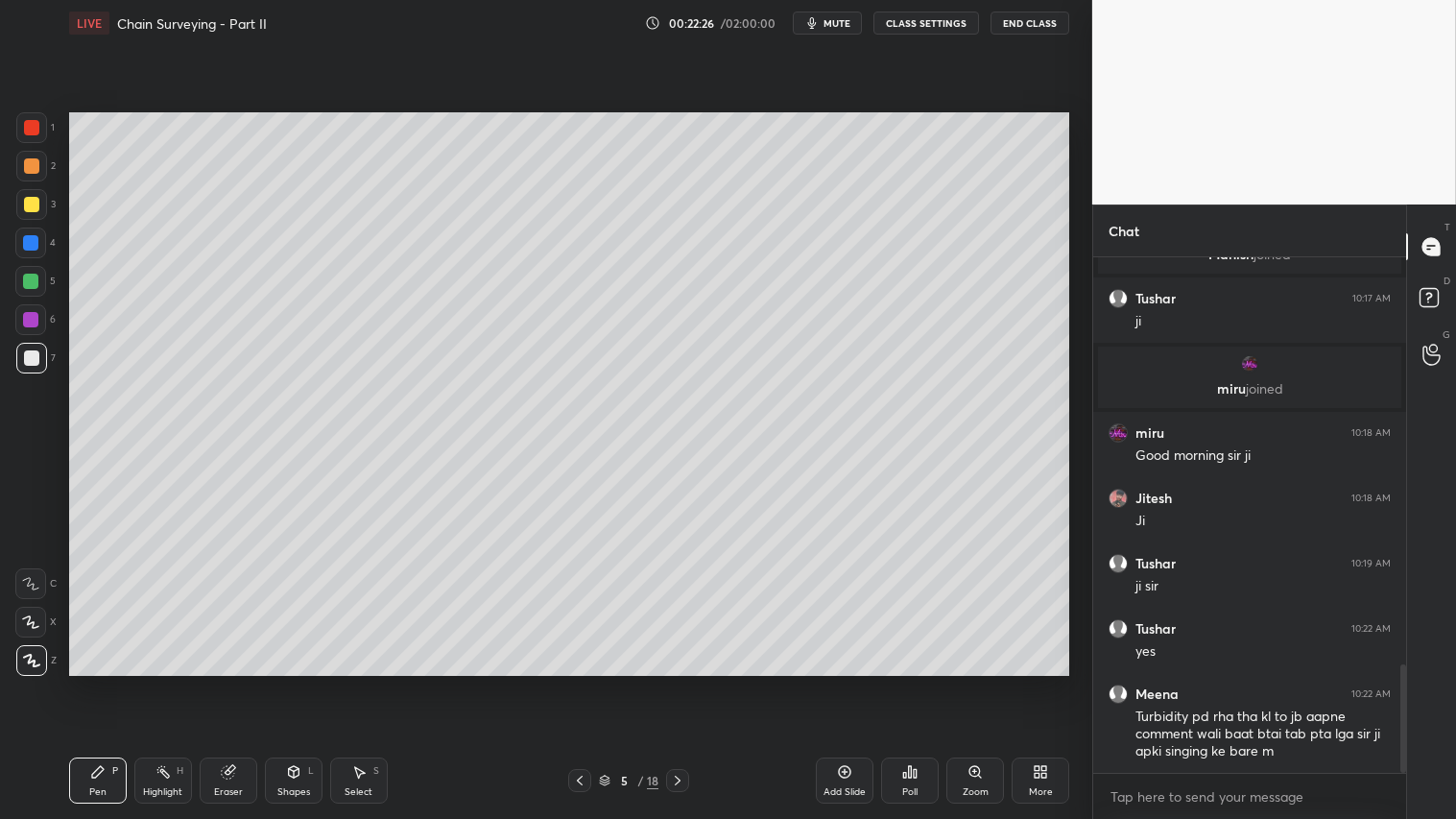 click 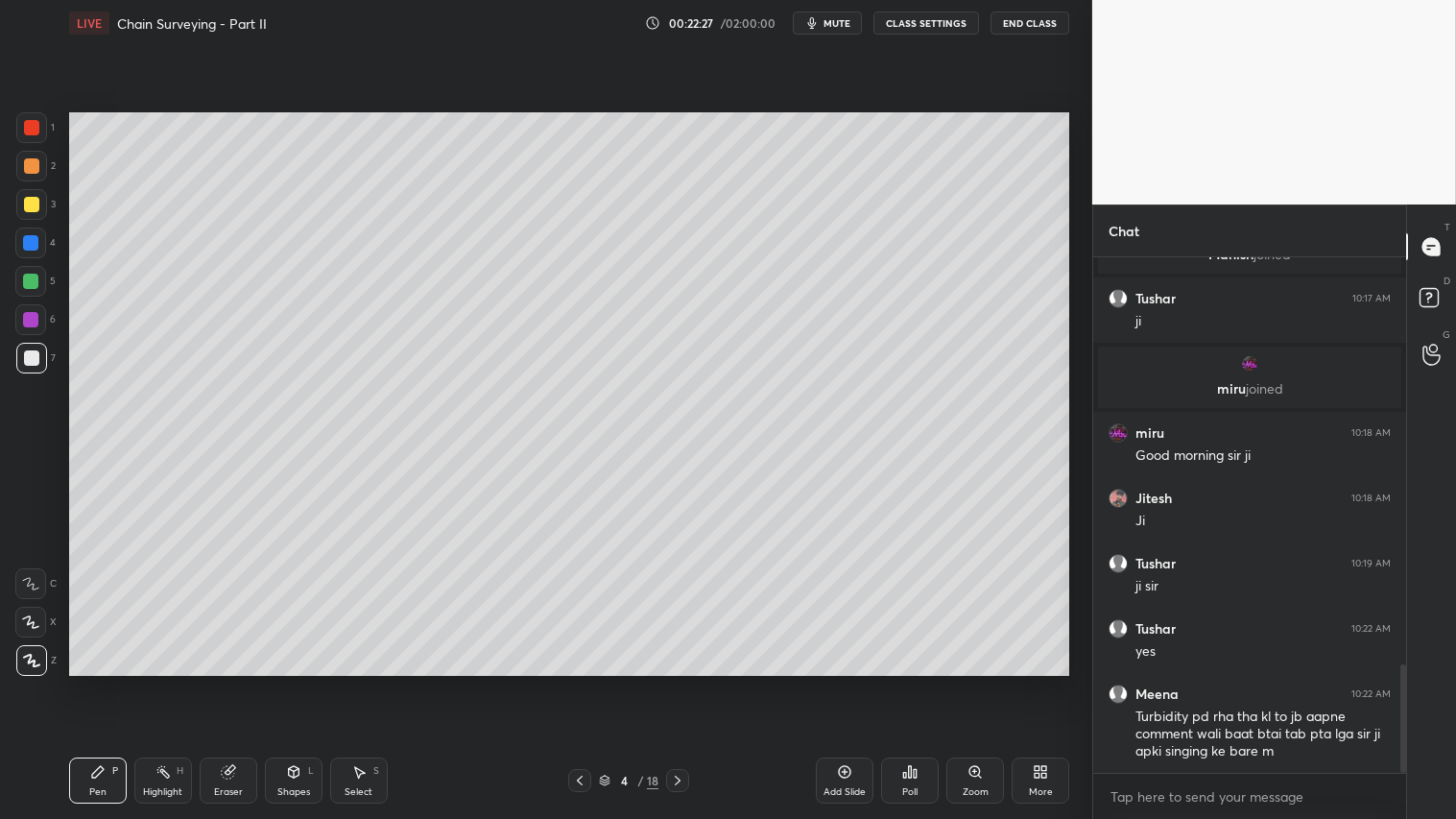 click 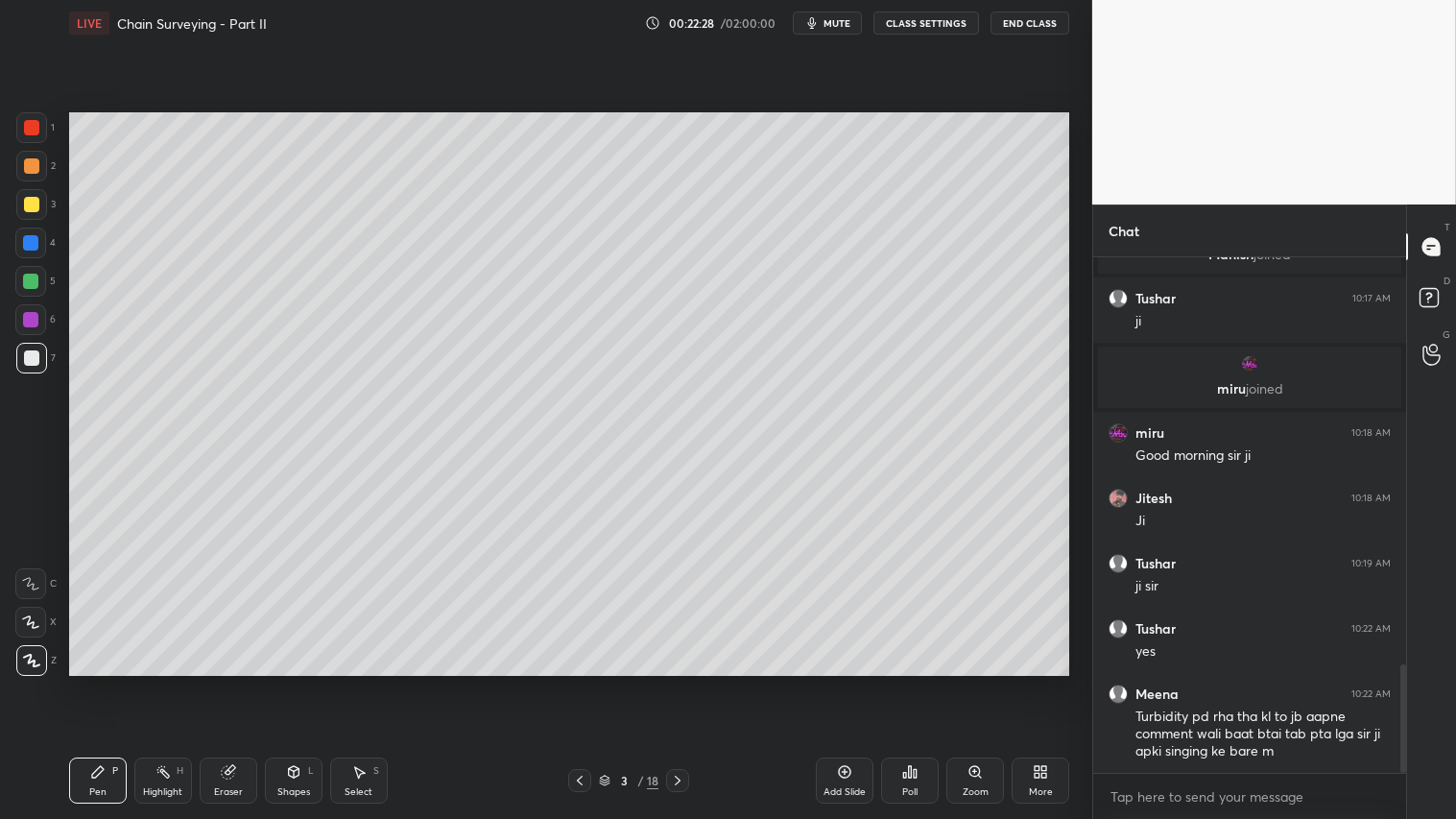 click 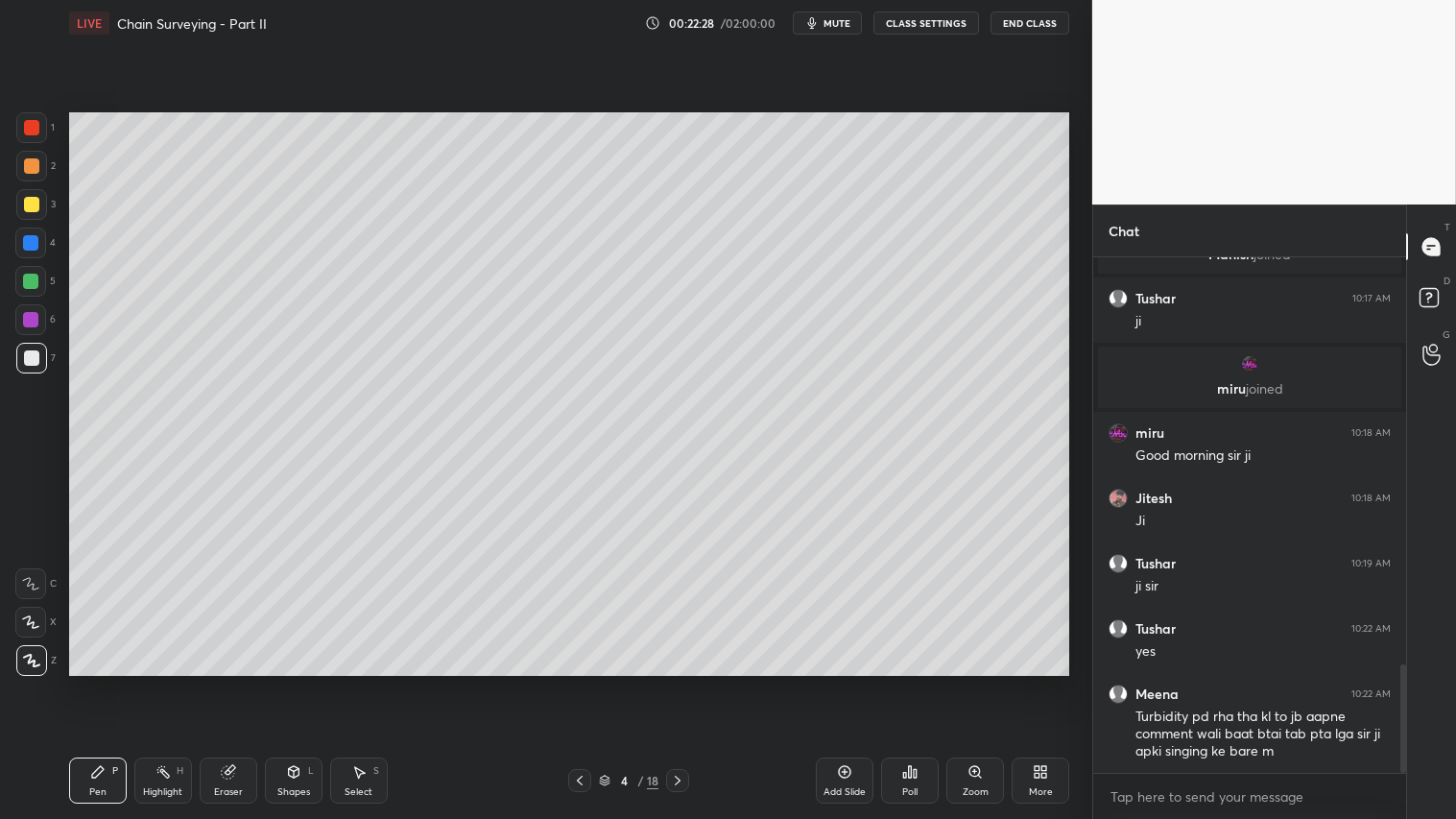 click at bounding box center [678, 781] 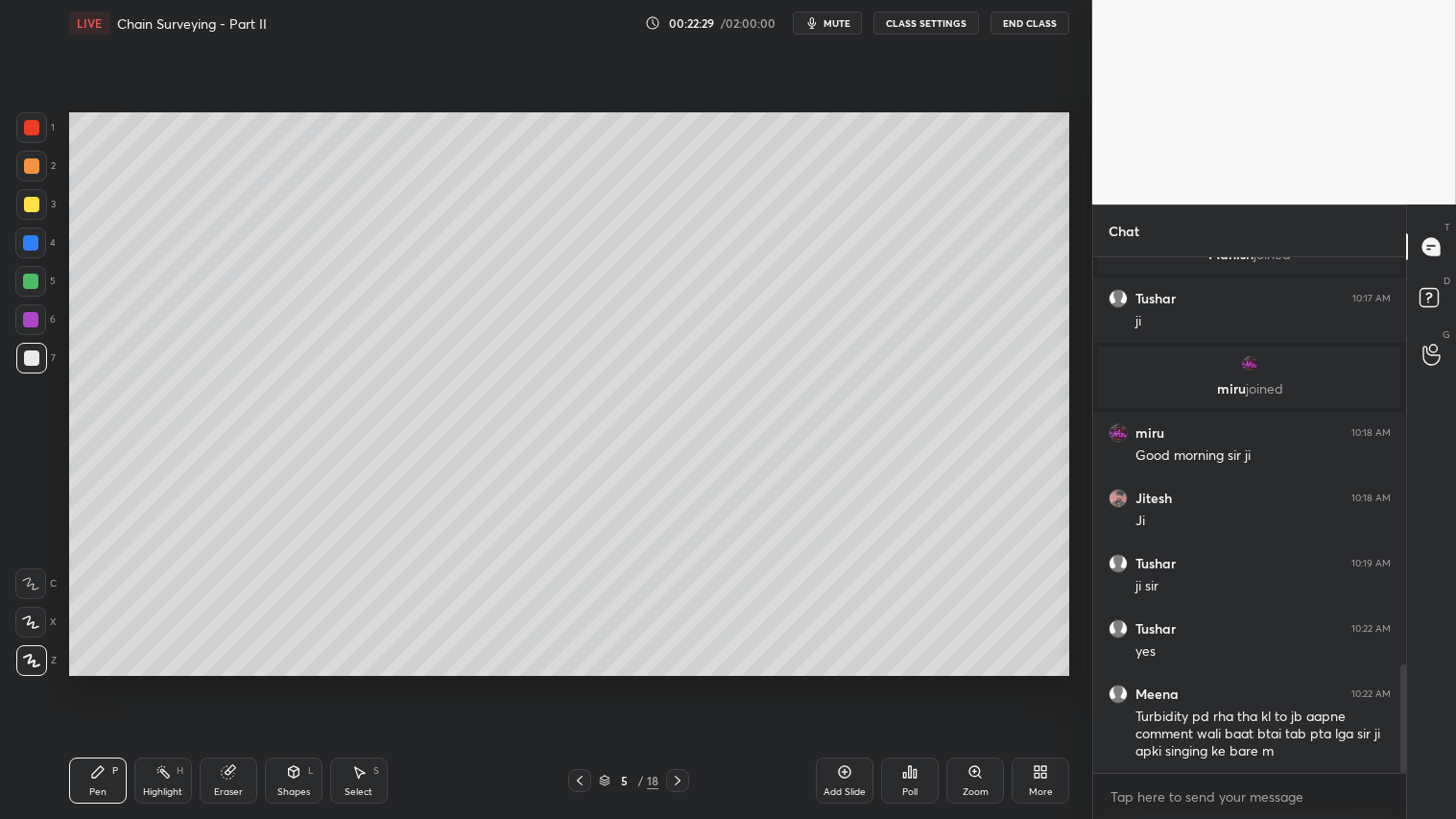 click 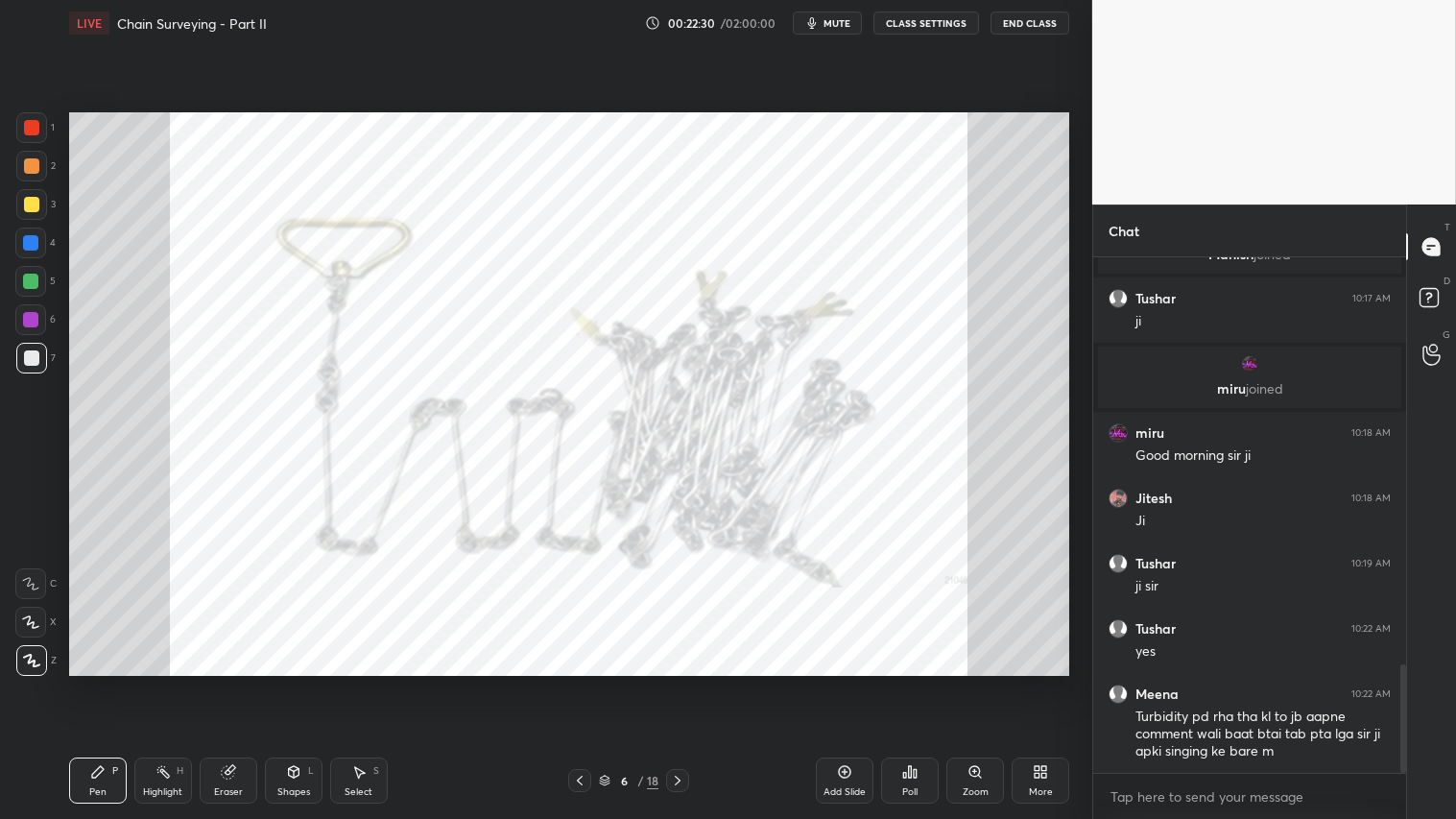 click at bounding box center (678, 781) 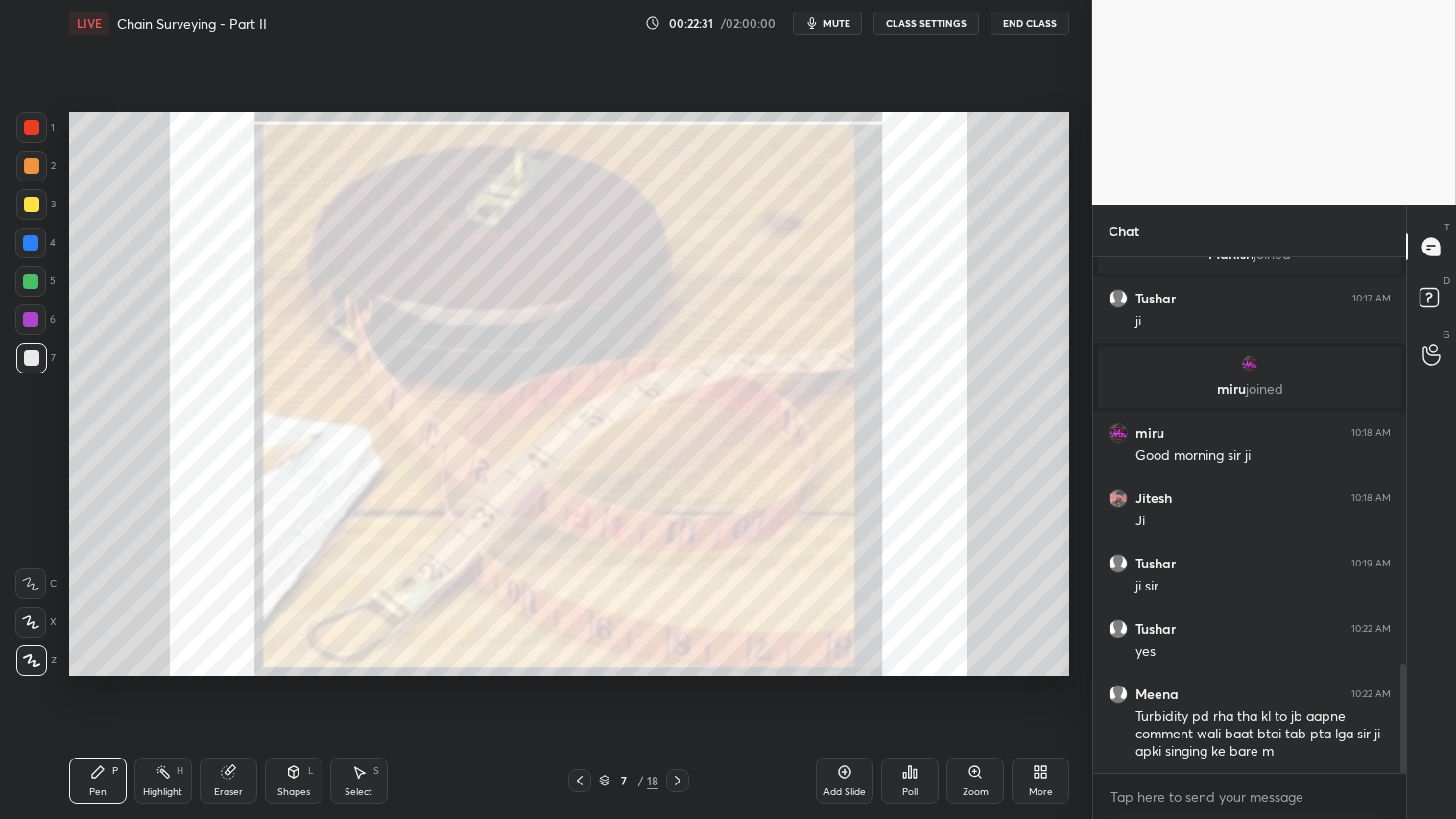 click 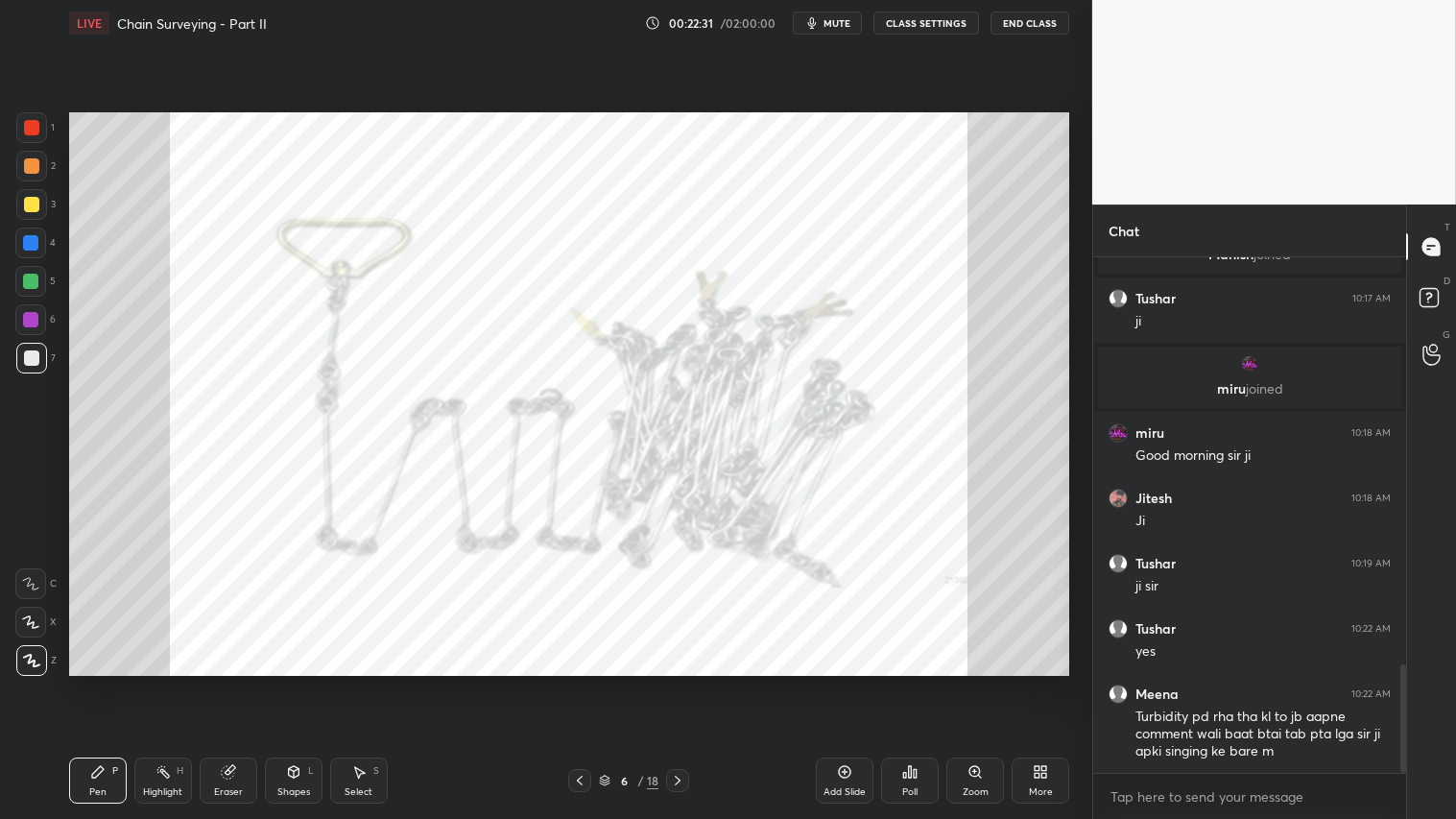 drag, startPoint x: 840, startPoint y: 771, endPoint x: 832, endPoint y: 762, distance: 12.0415946 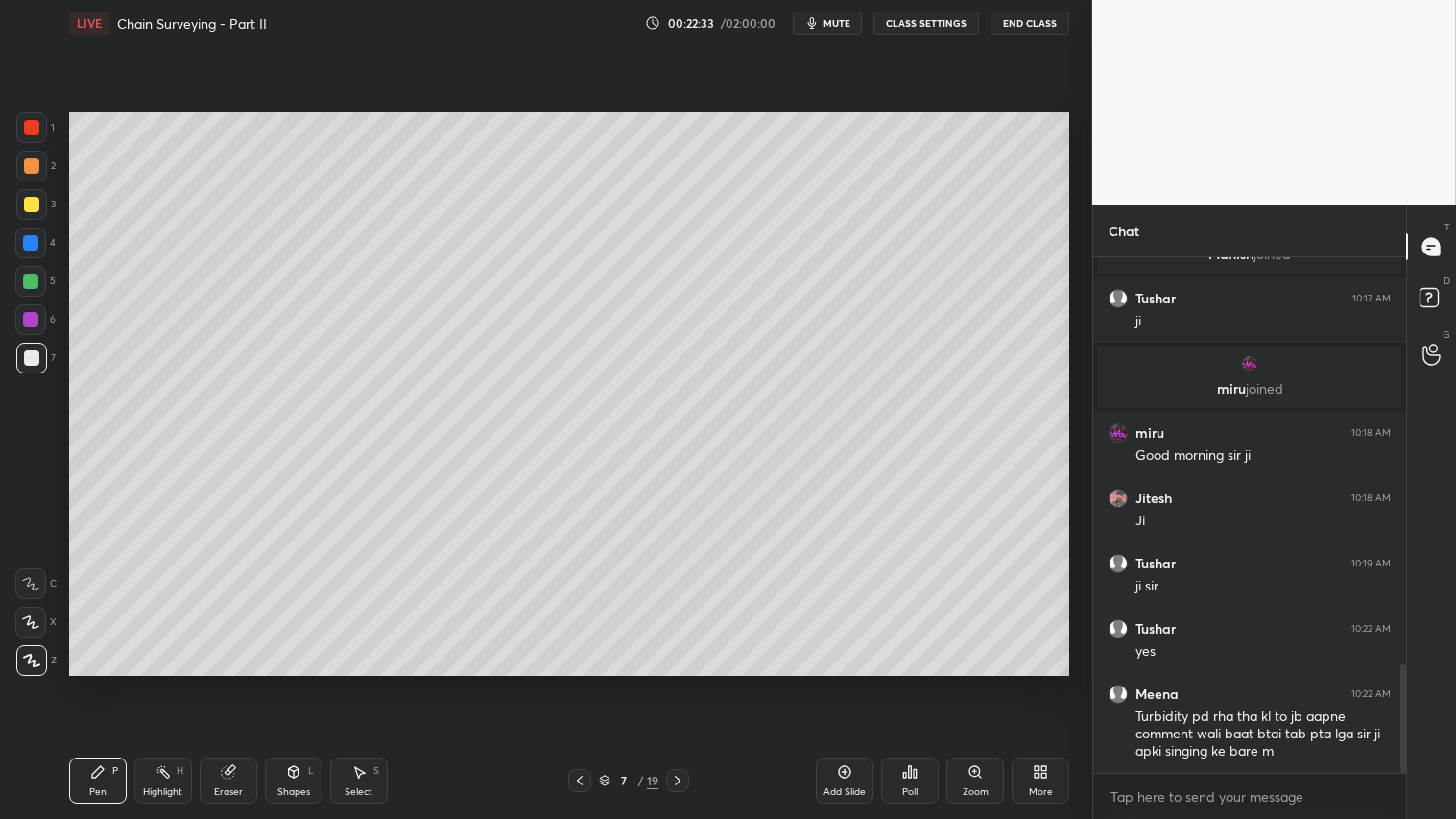 click at bounding box center (32, 205) 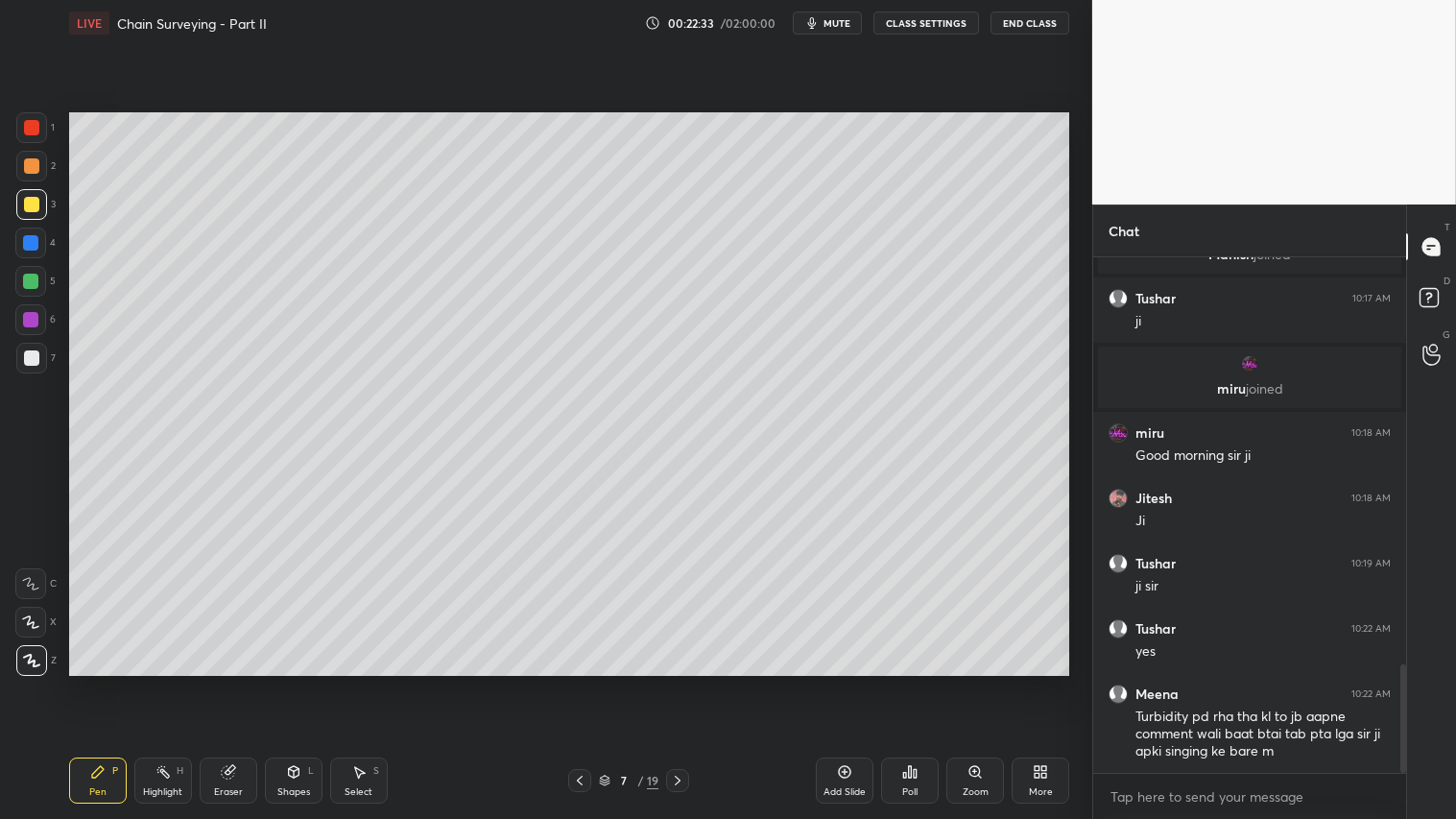 drag, startPoint x: 110, startPoint y: 783, endPoint x: 96, endPoint y: 781, distance: 14.142136 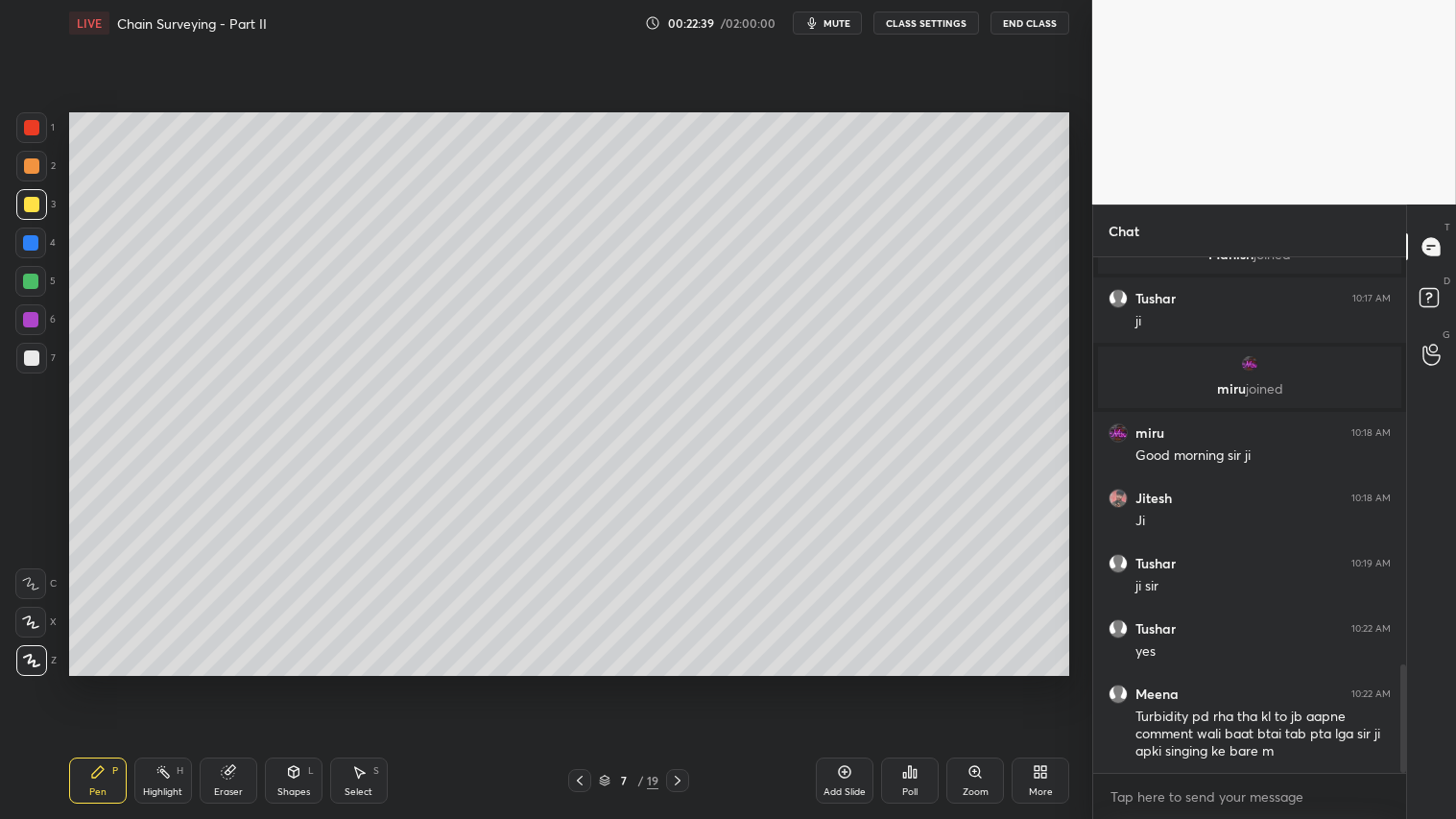 click on "Shapes L" at bounding box center [294, 781] 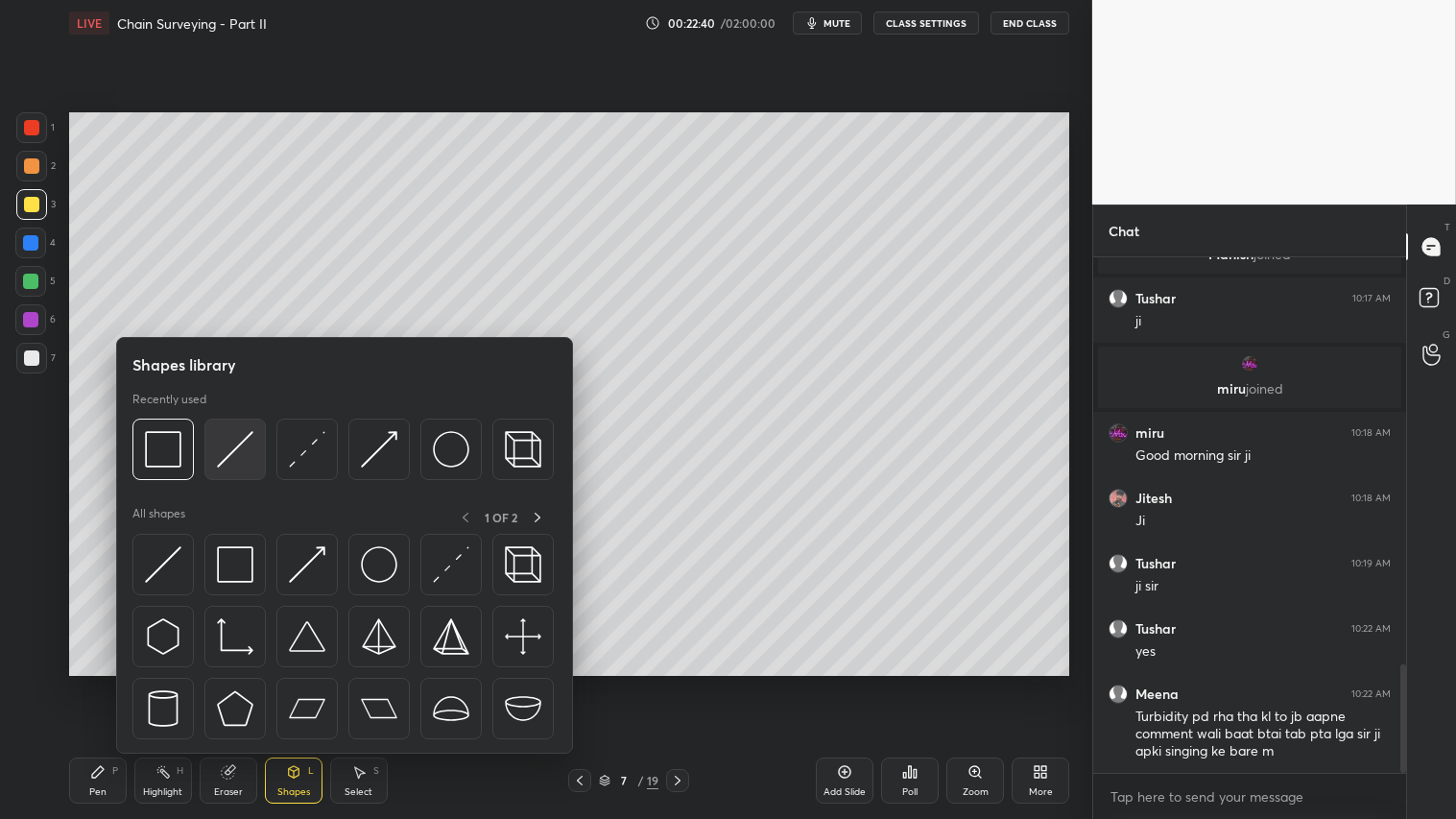 click at bounding box center (235, 449) 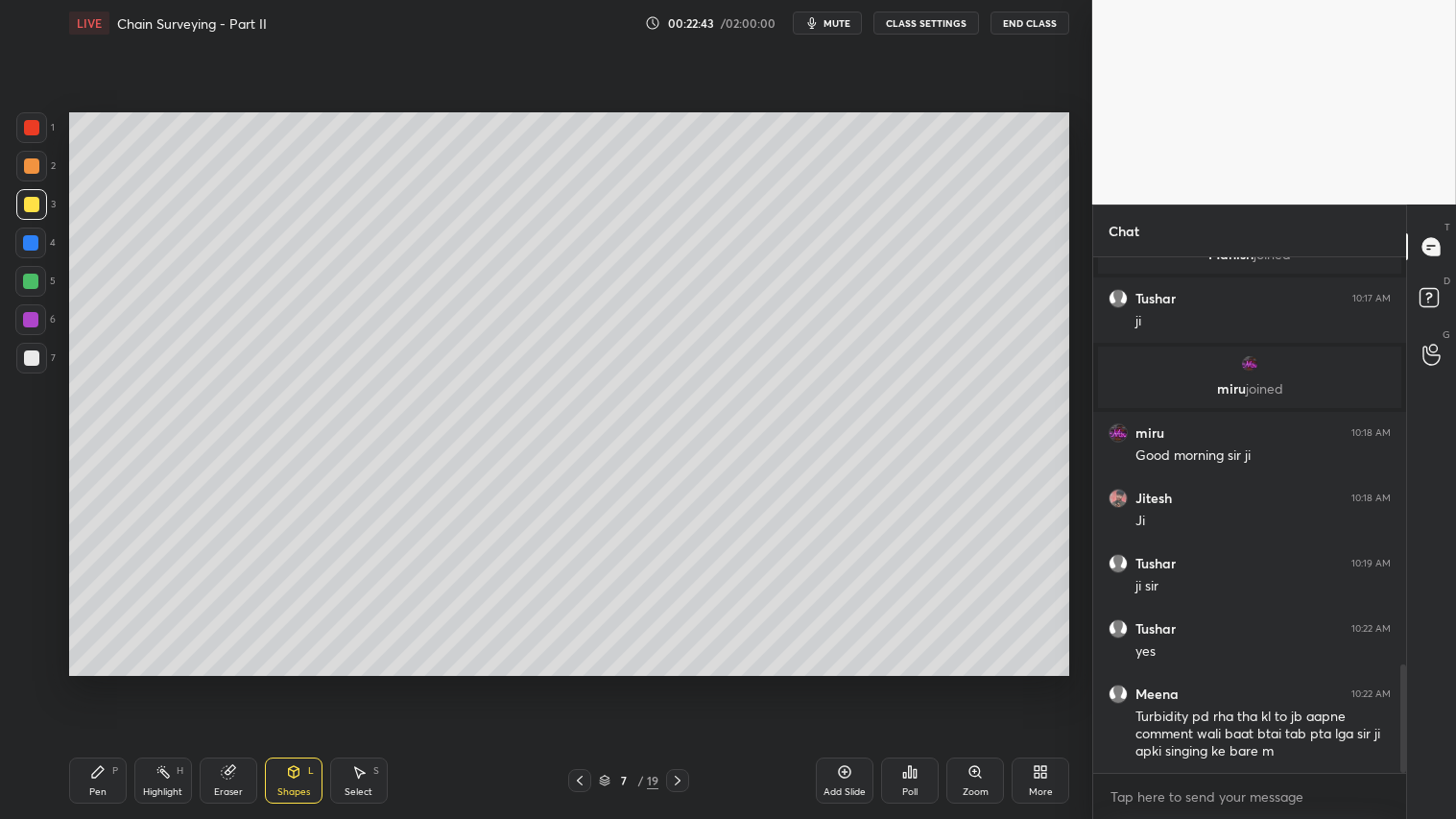 drag, startPoint x: 39, startPoint y: 161, endPoint x: 44, endPoint y: 170, distance: 10.29563 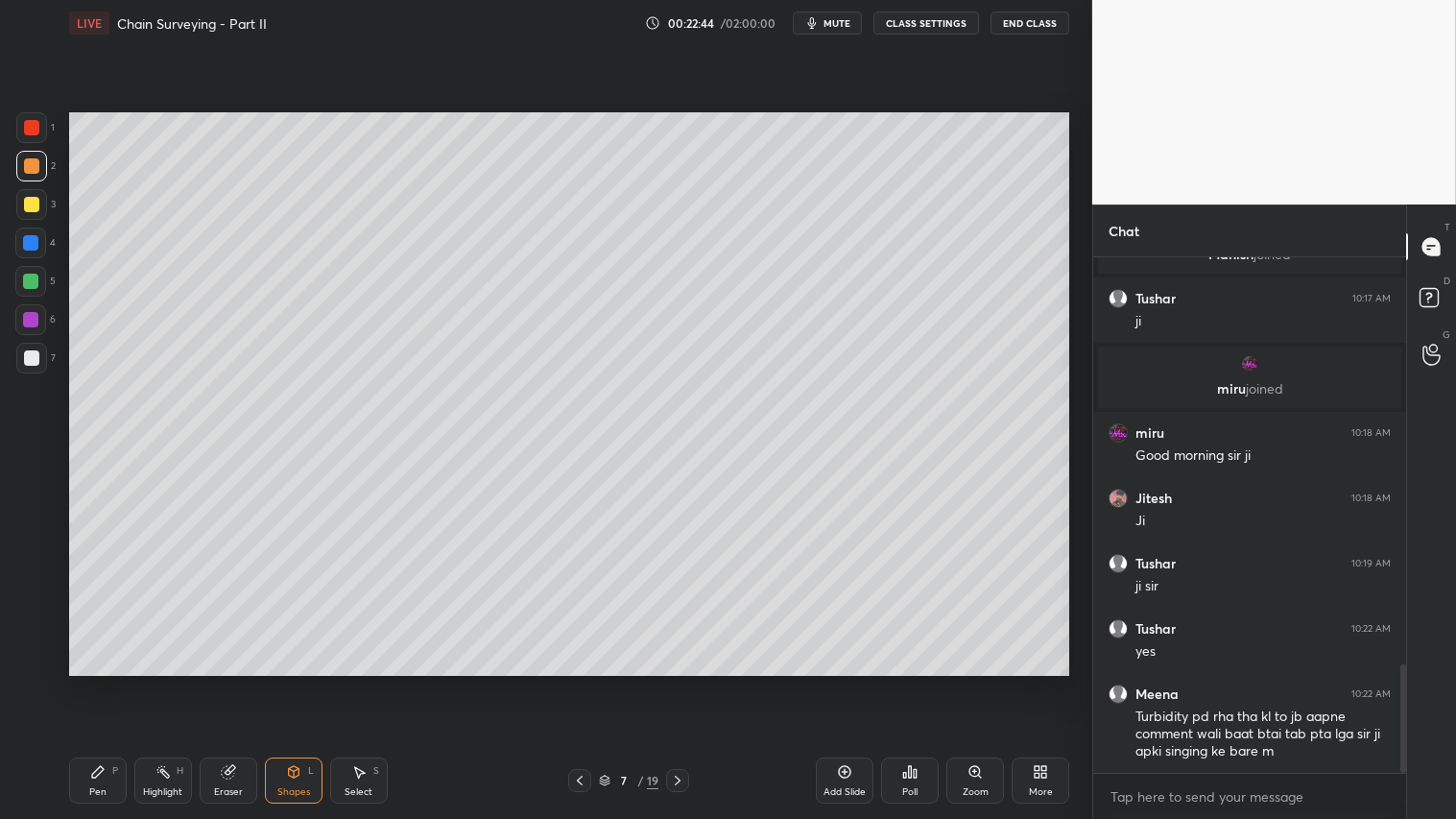click on "Pen" at bounding box center (98, 792) 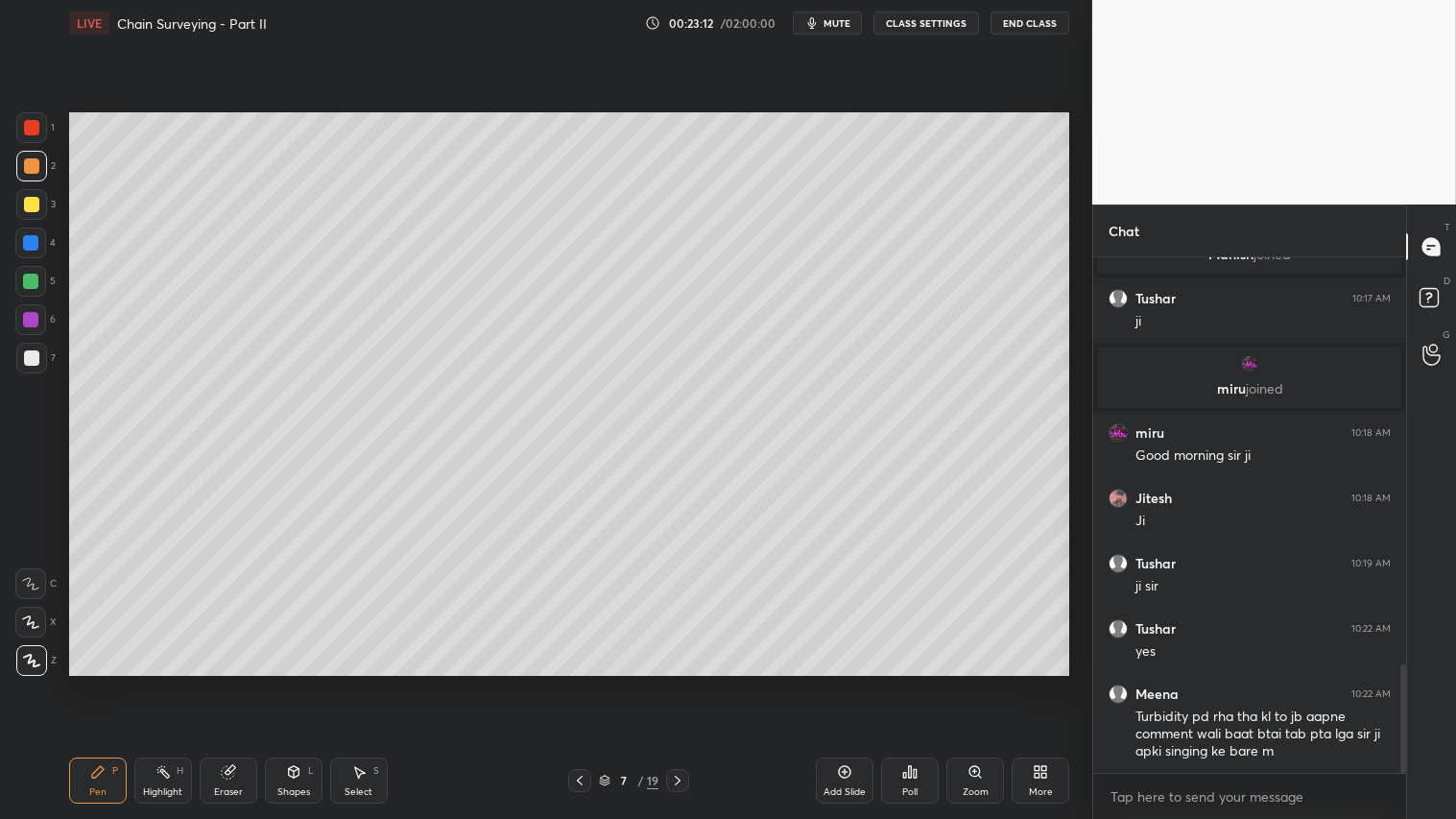 scroll, scrollTop: 1988, scrollLeft: 0, axis: vertical 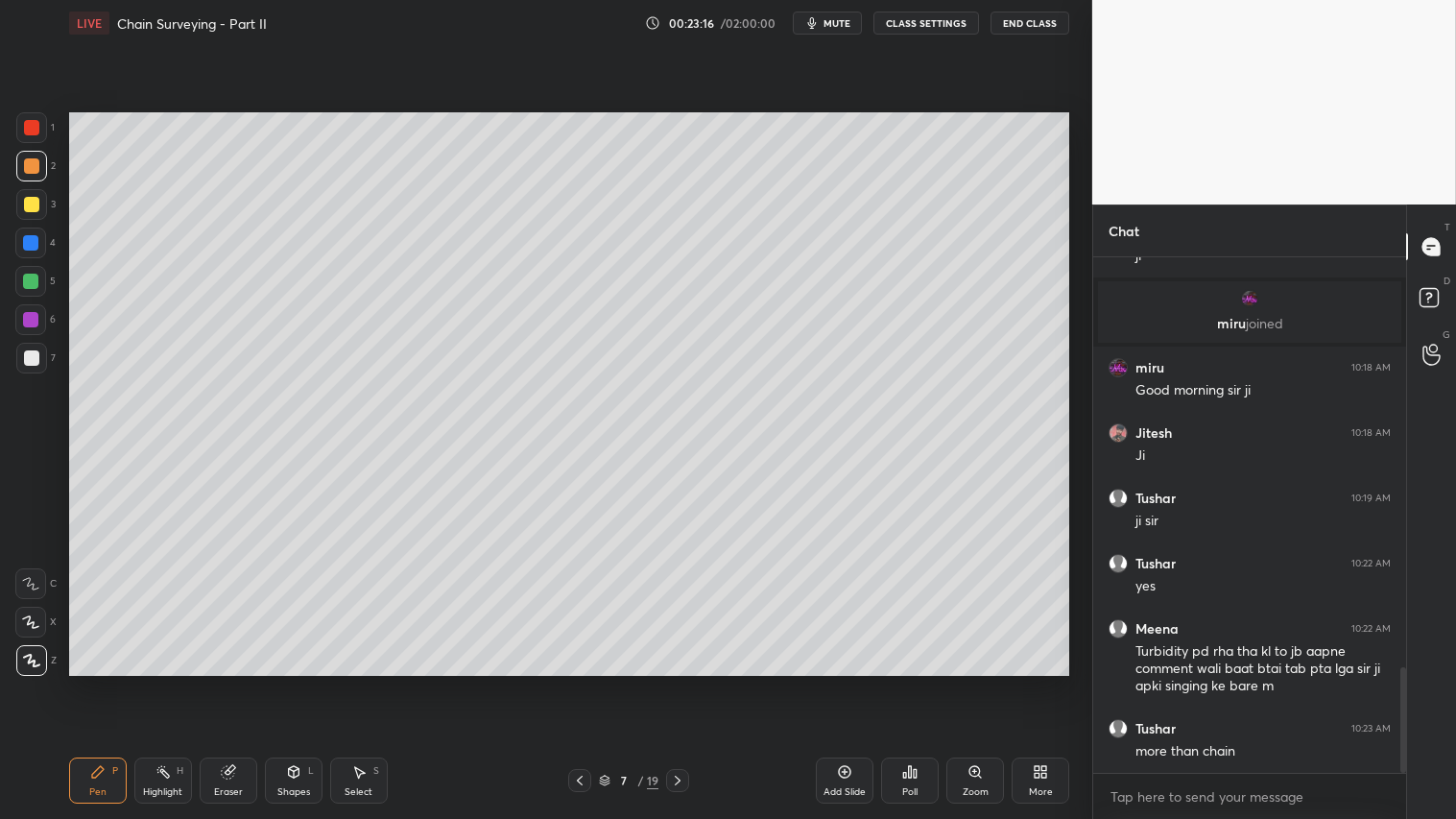 click 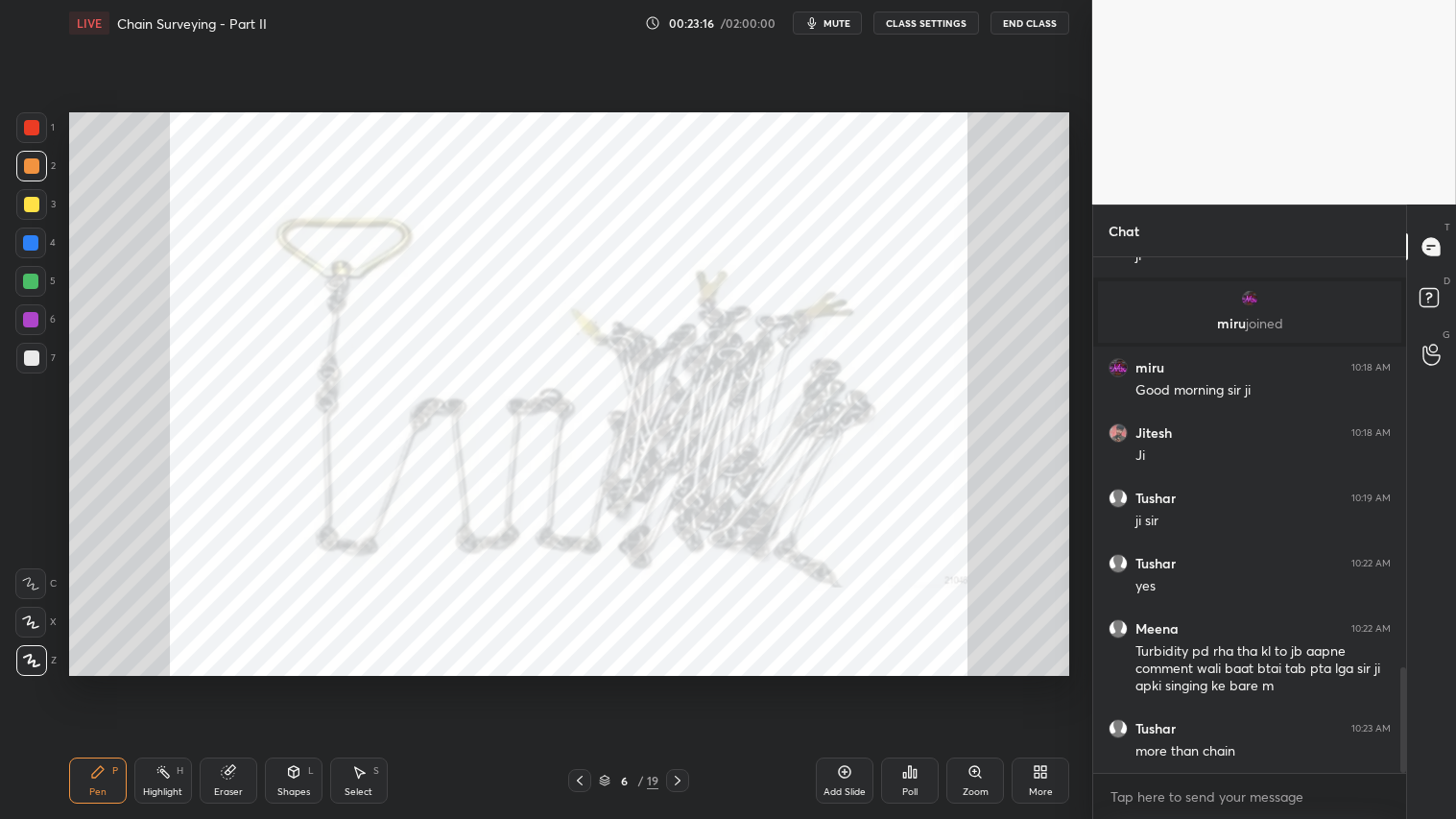 click 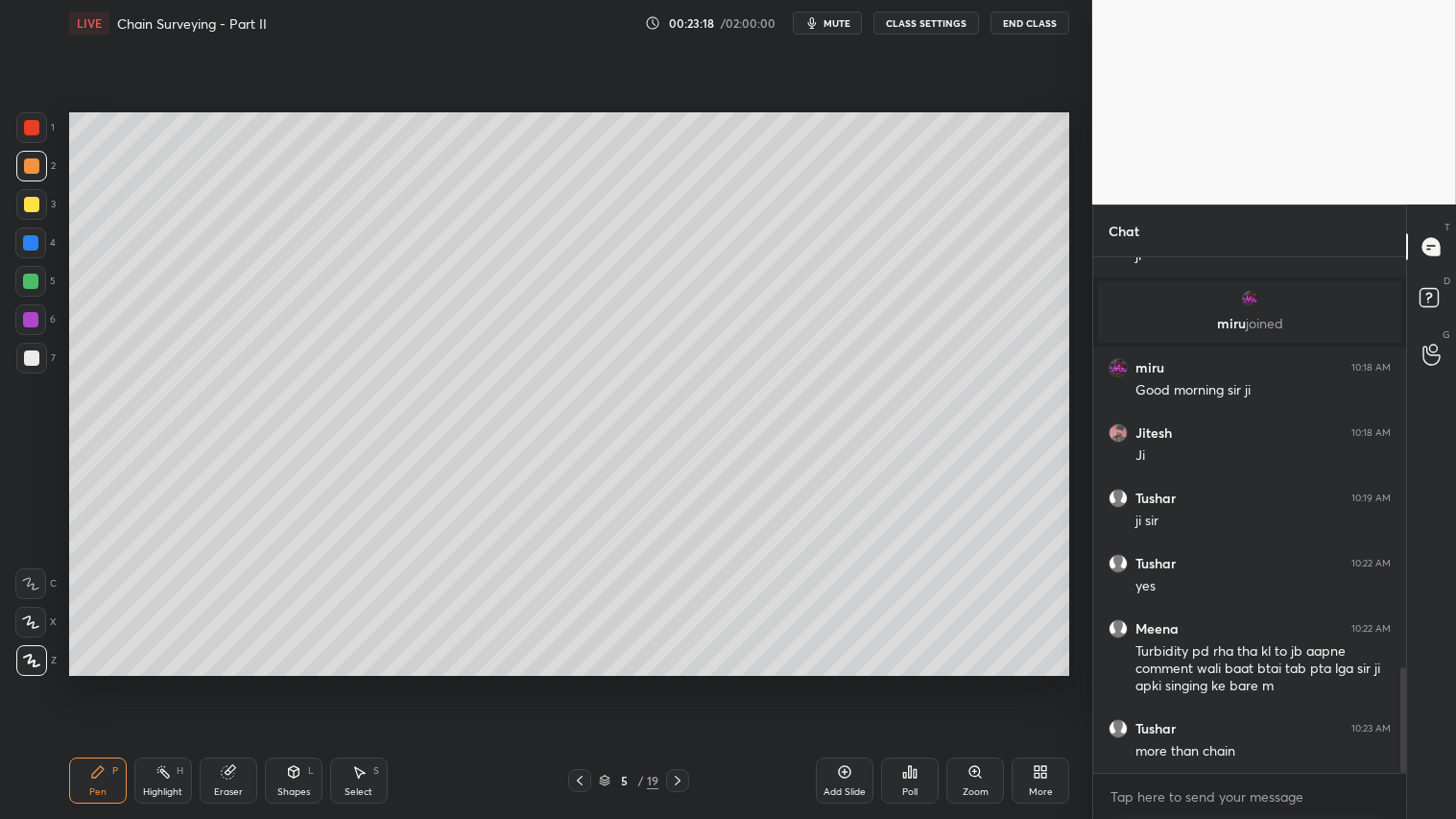 click 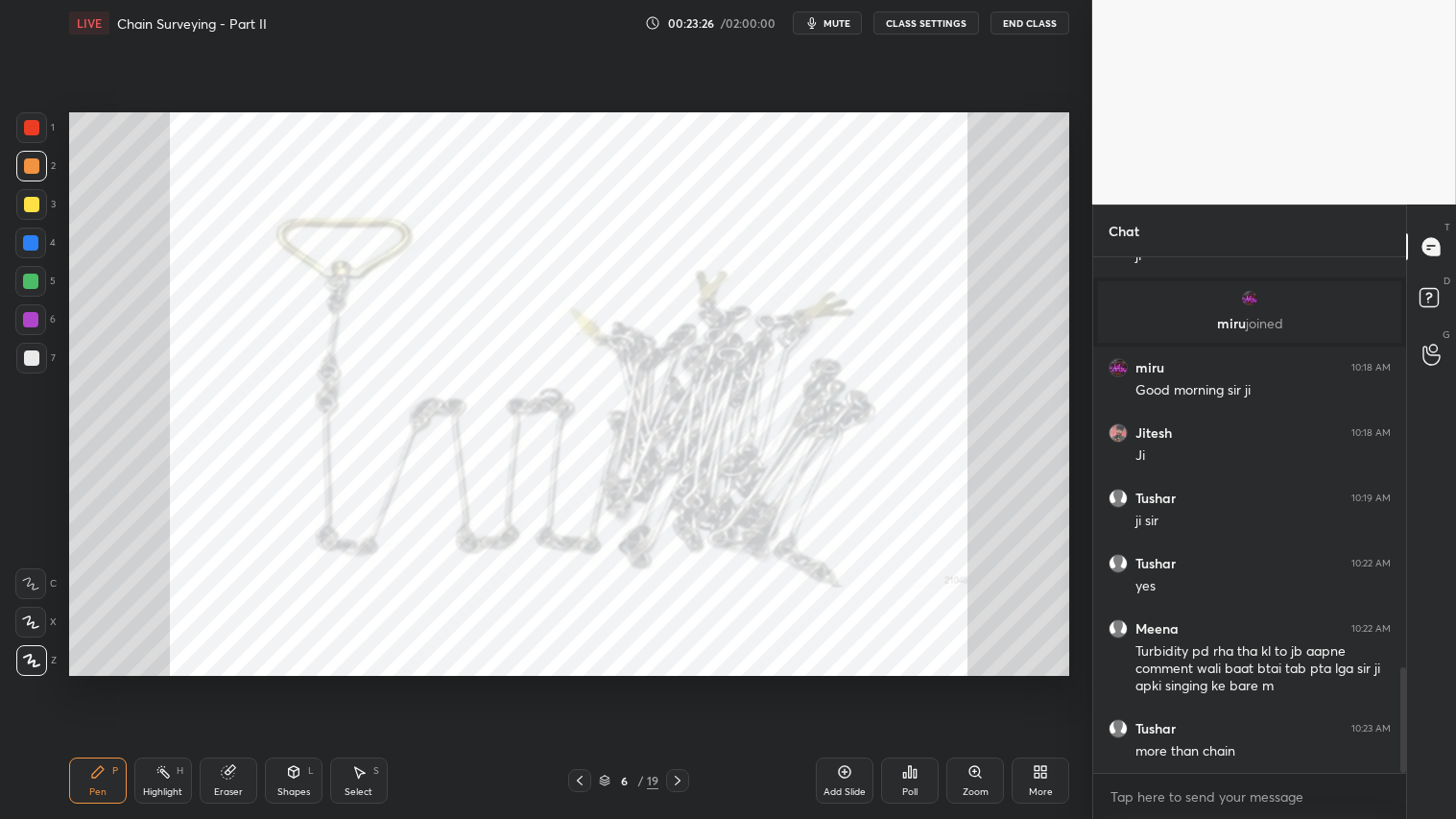 click 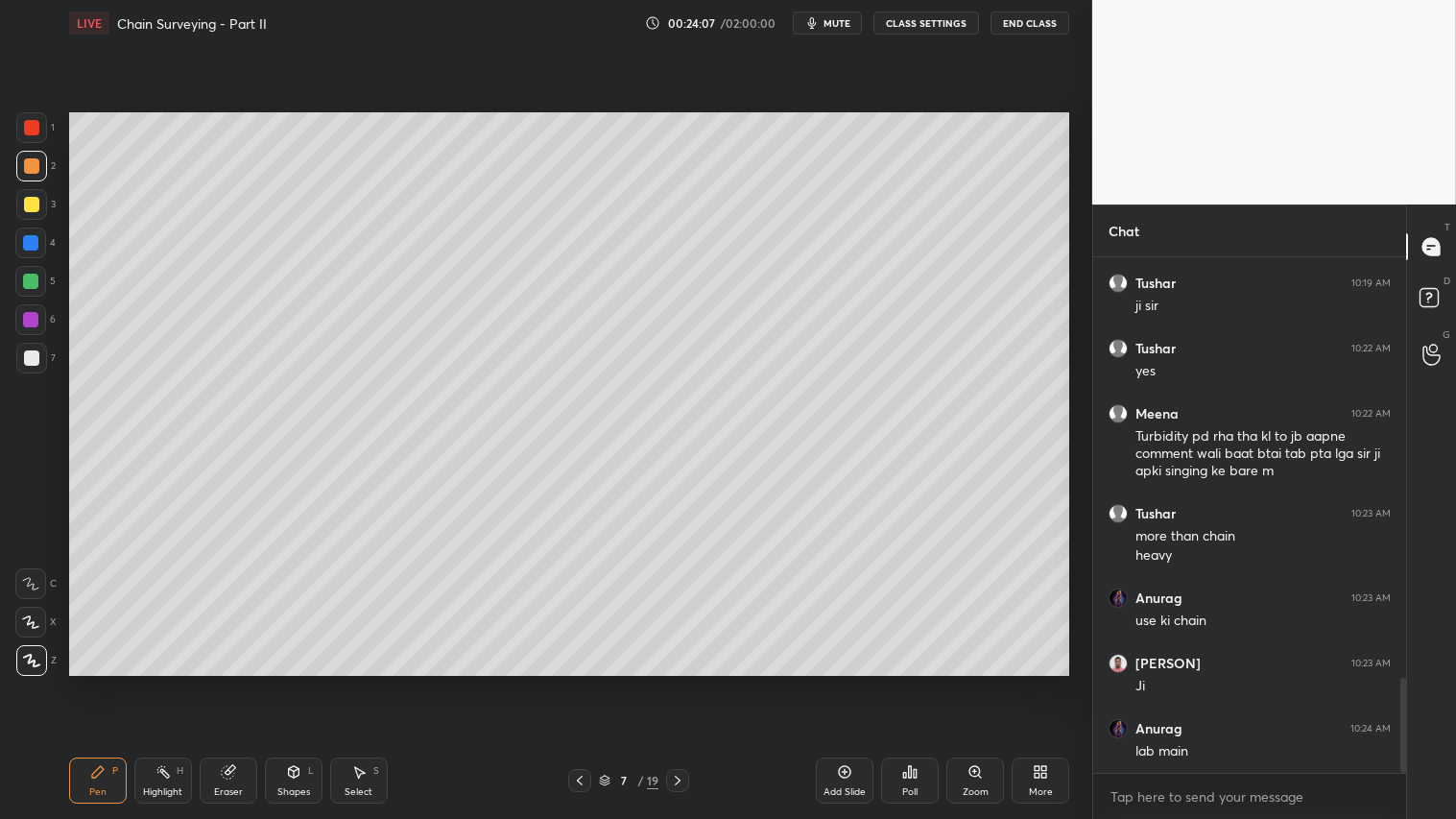 scroll, scrollTop: 2269, scrollLeft: 0, axis: vertical 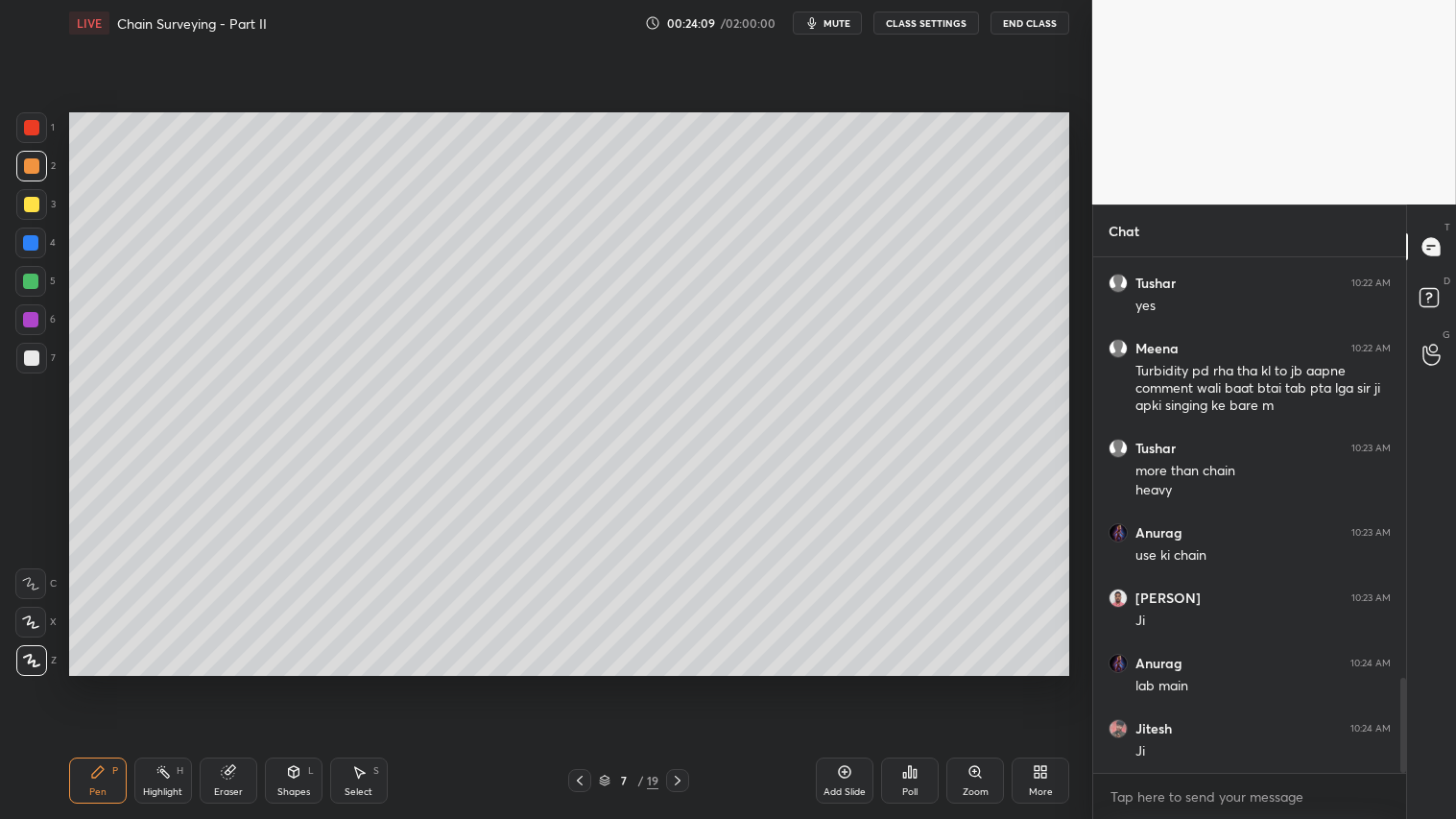 drag, startPoint x: 32, startPoint y: 155, endPoint x: 36, endPoint y: 167, distance: 12.649111 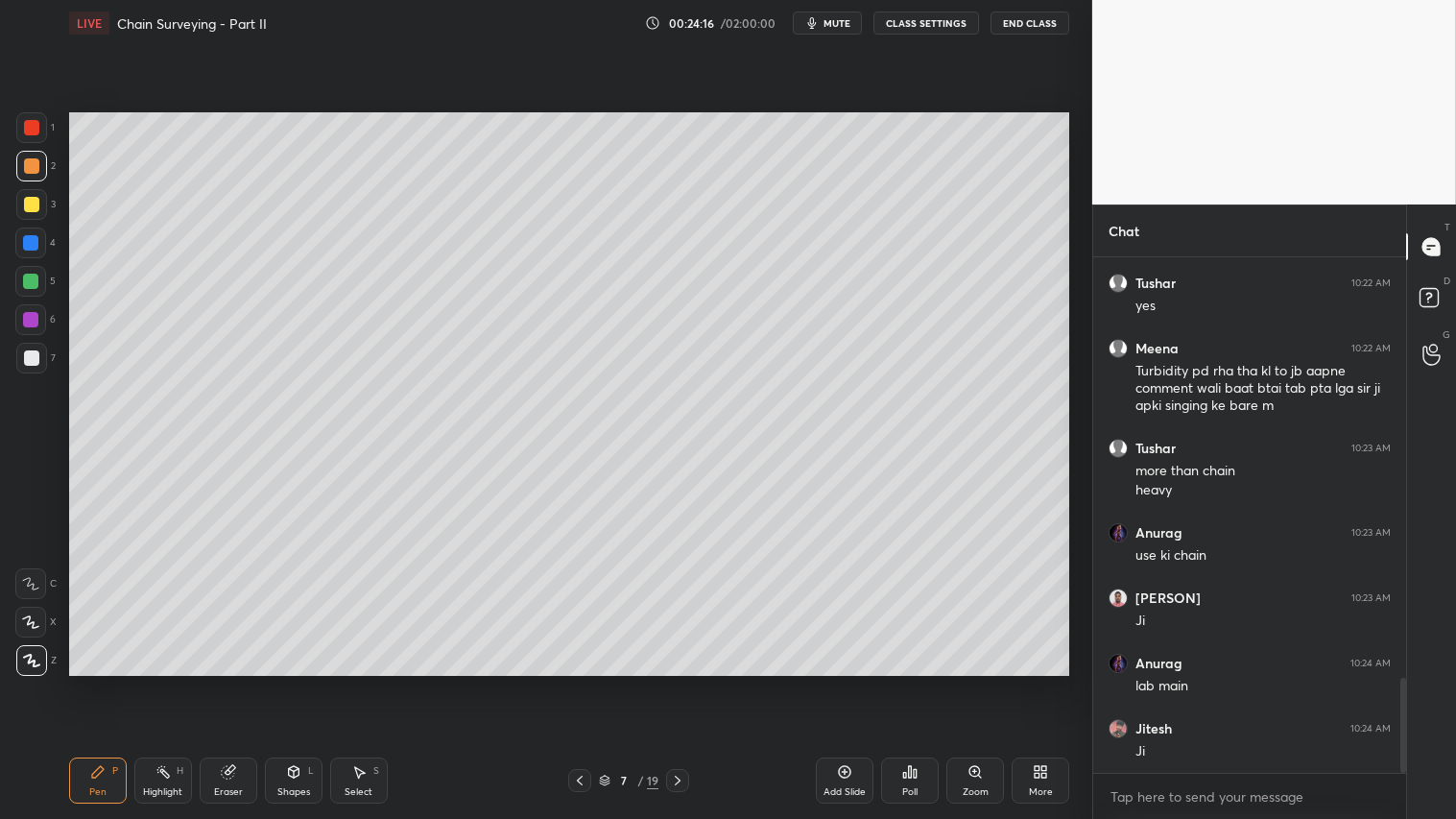 click on "Pen" at bounding box center (98, 792) 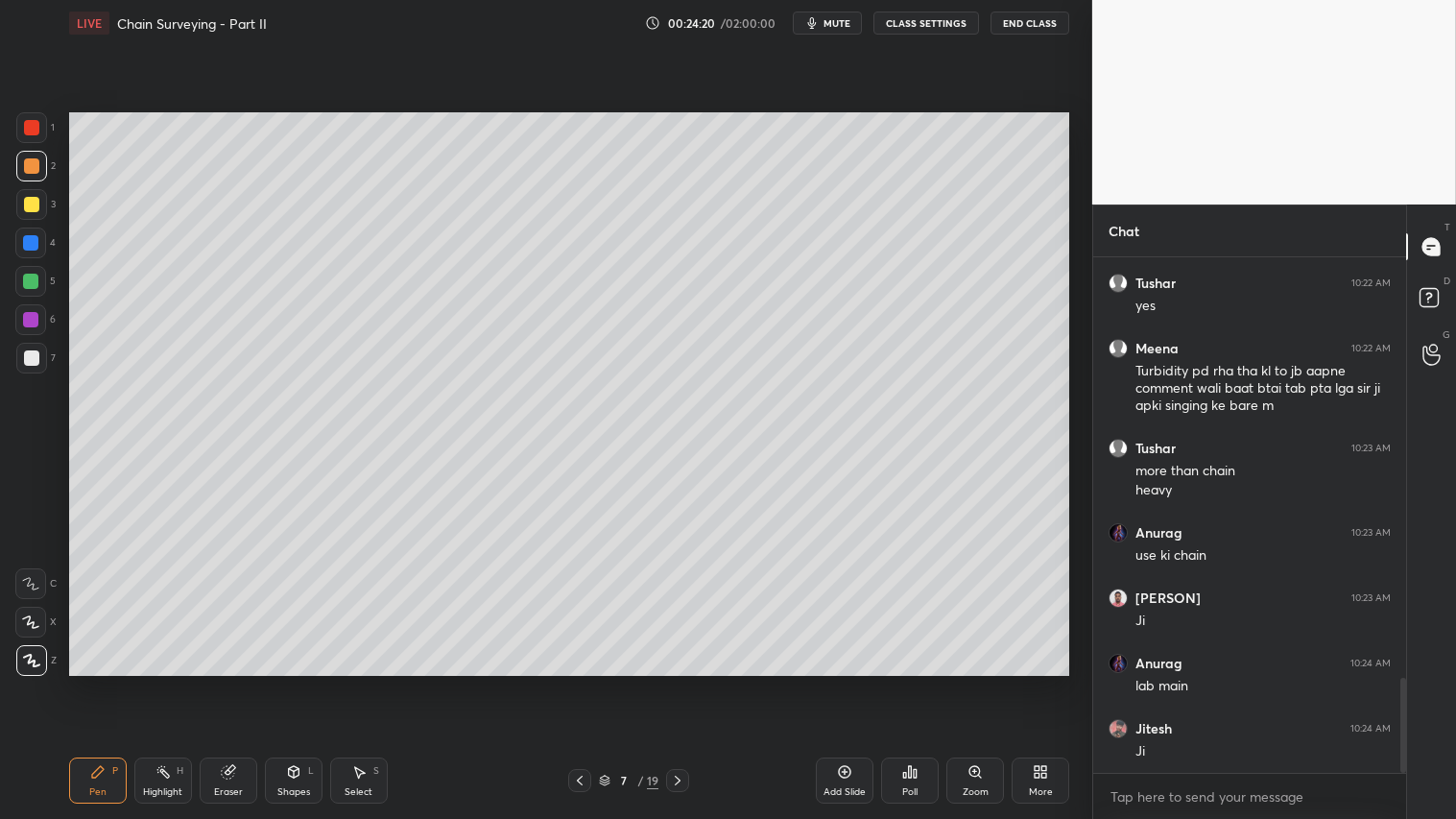 drag, startPoint x: 25, startPoint y: 159, endPoint x: 48, endPoint y: 589, distance: 430.61468 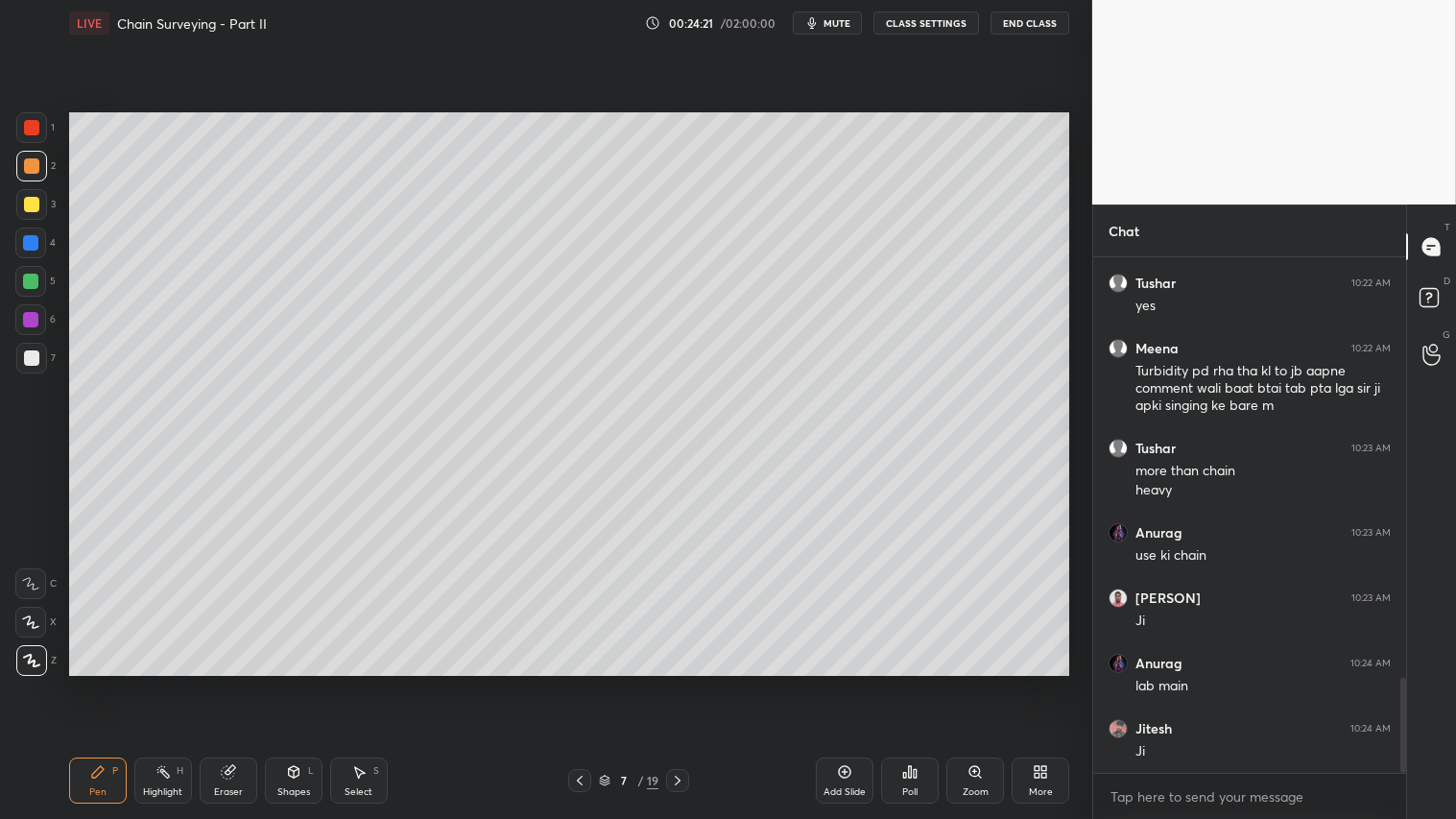 drag, startPoint x: 97, startPoint y: 779, endPoint x: 92, endPoint y: 769, distance: 11.18034 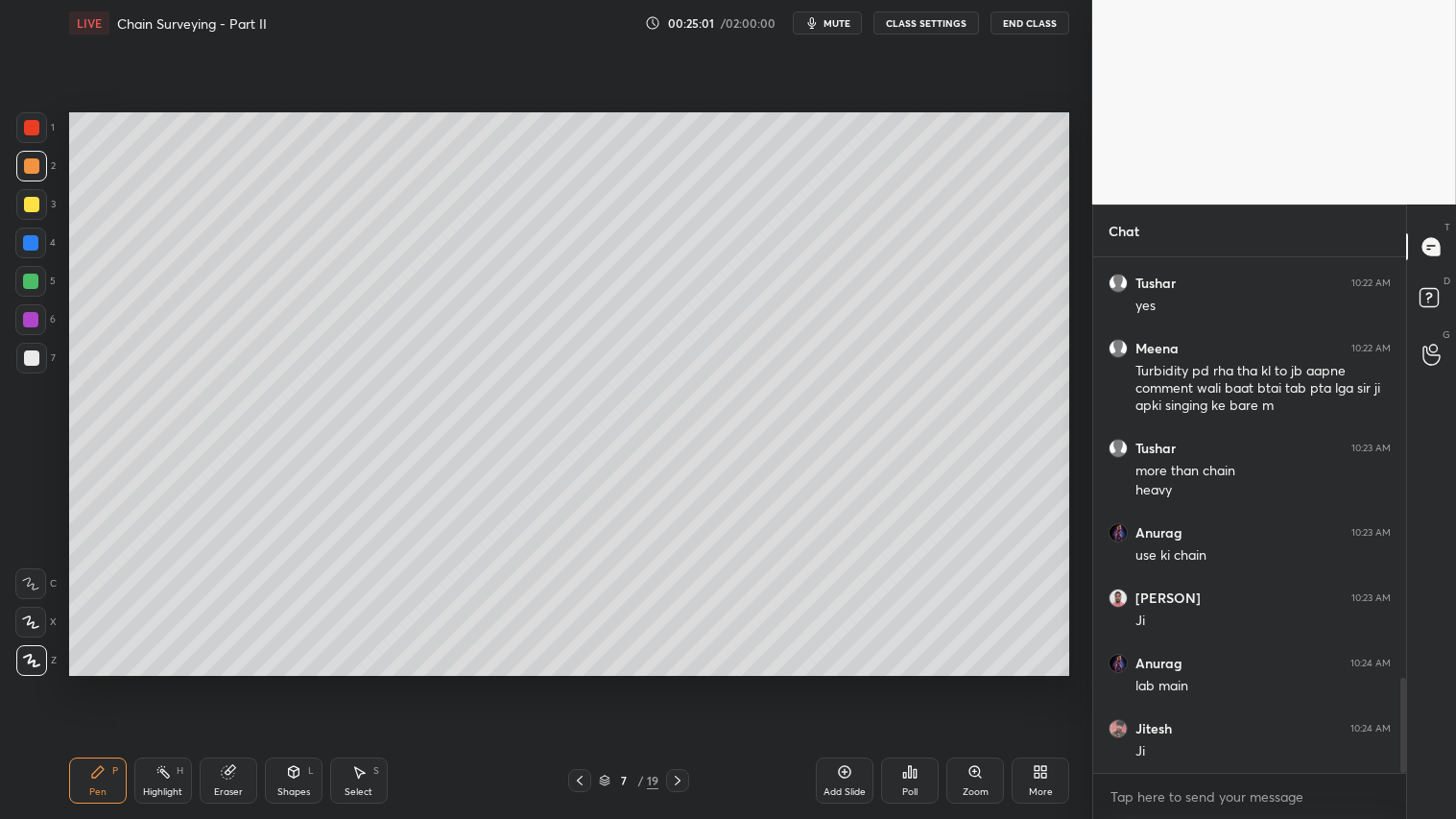 drag, startPoint x: 234, startPoint y: 778, endPoint x: 248, endPoint y: 704, distance: 75.31268 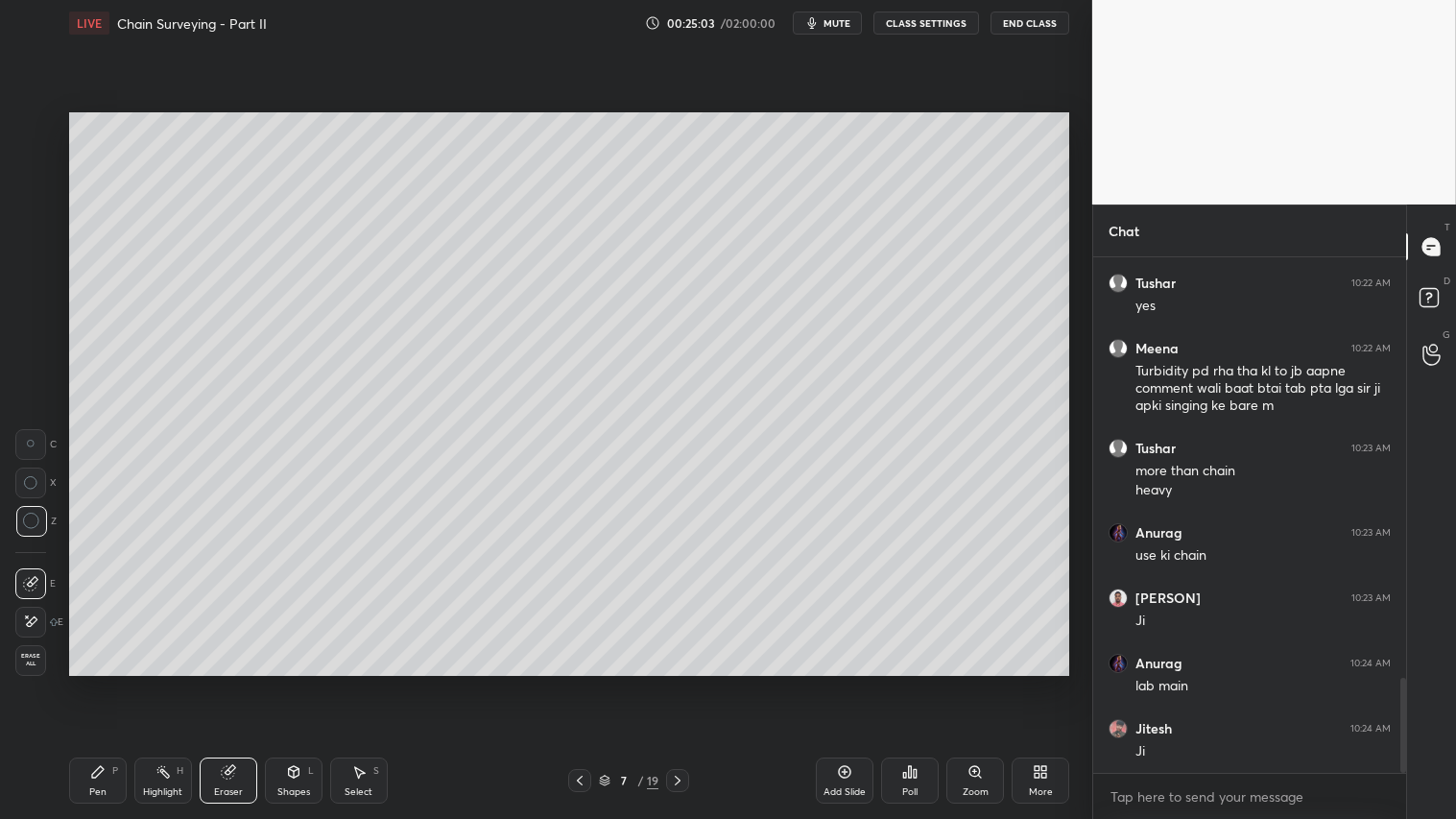 click on "Pen P" at bounding box center (98, 781) 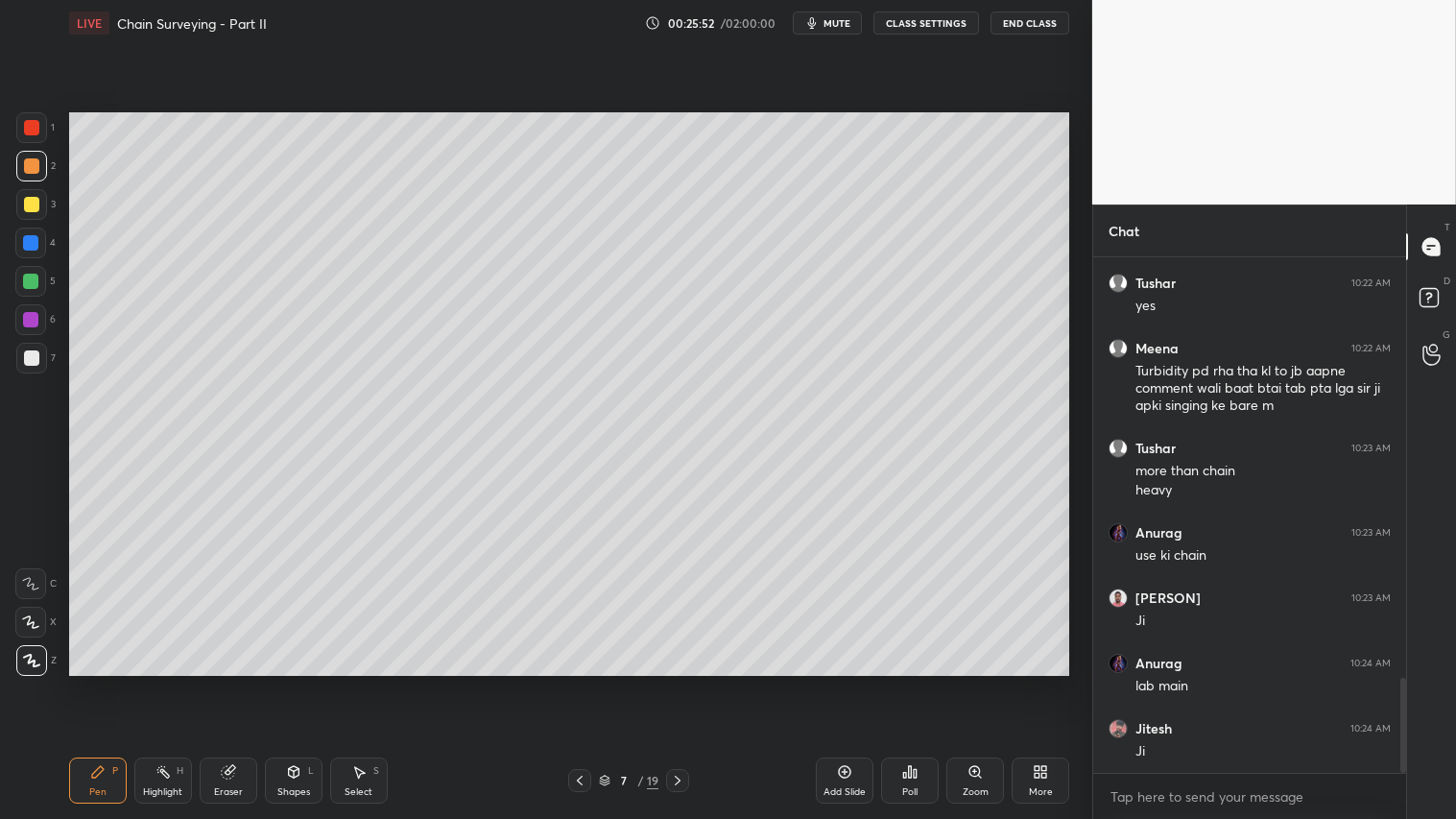 drag, startPoint x: 24, startPoint y: 160, endPoint x: 19, endPoint y: 152, distance: 9.43398 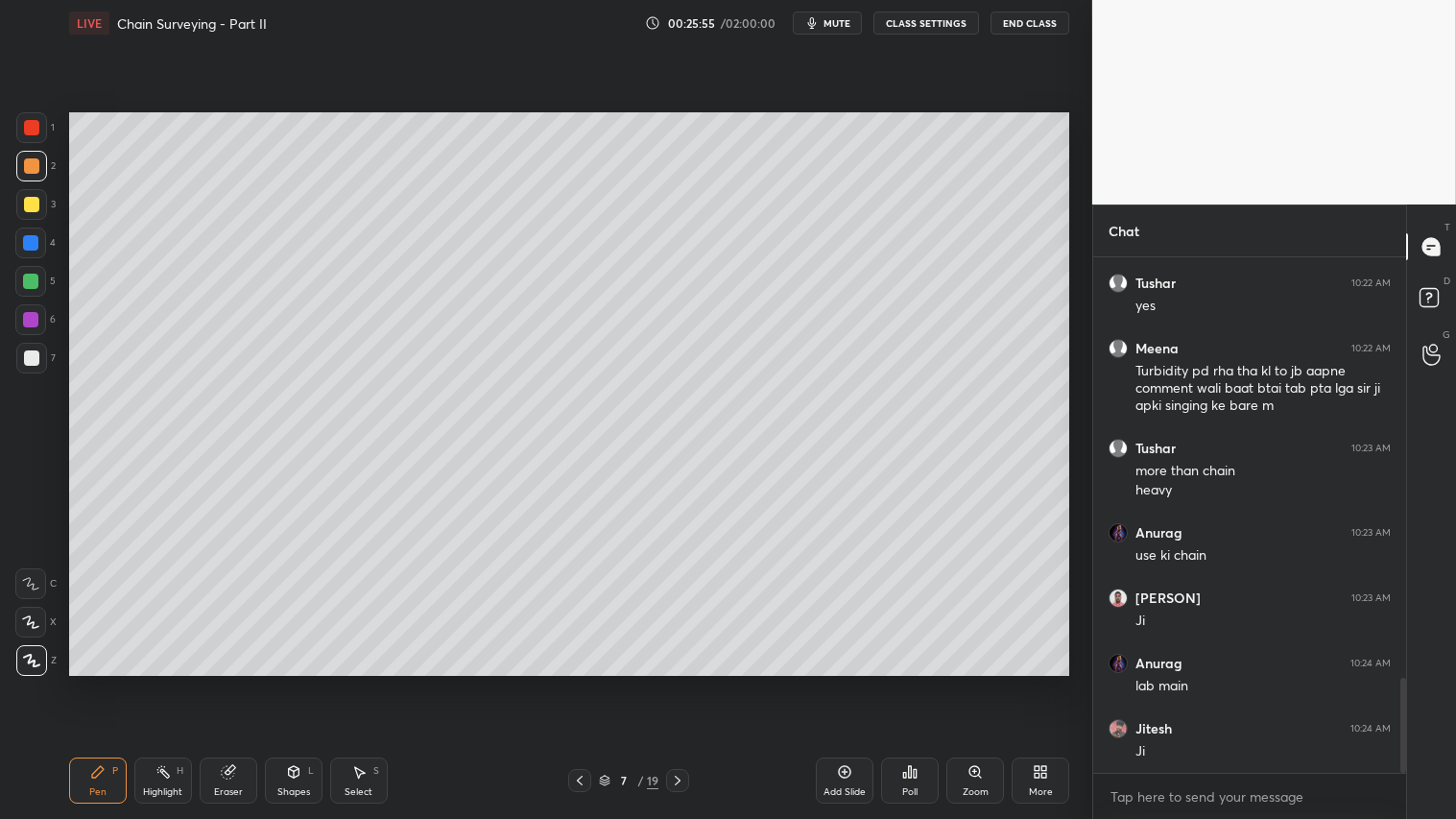 click 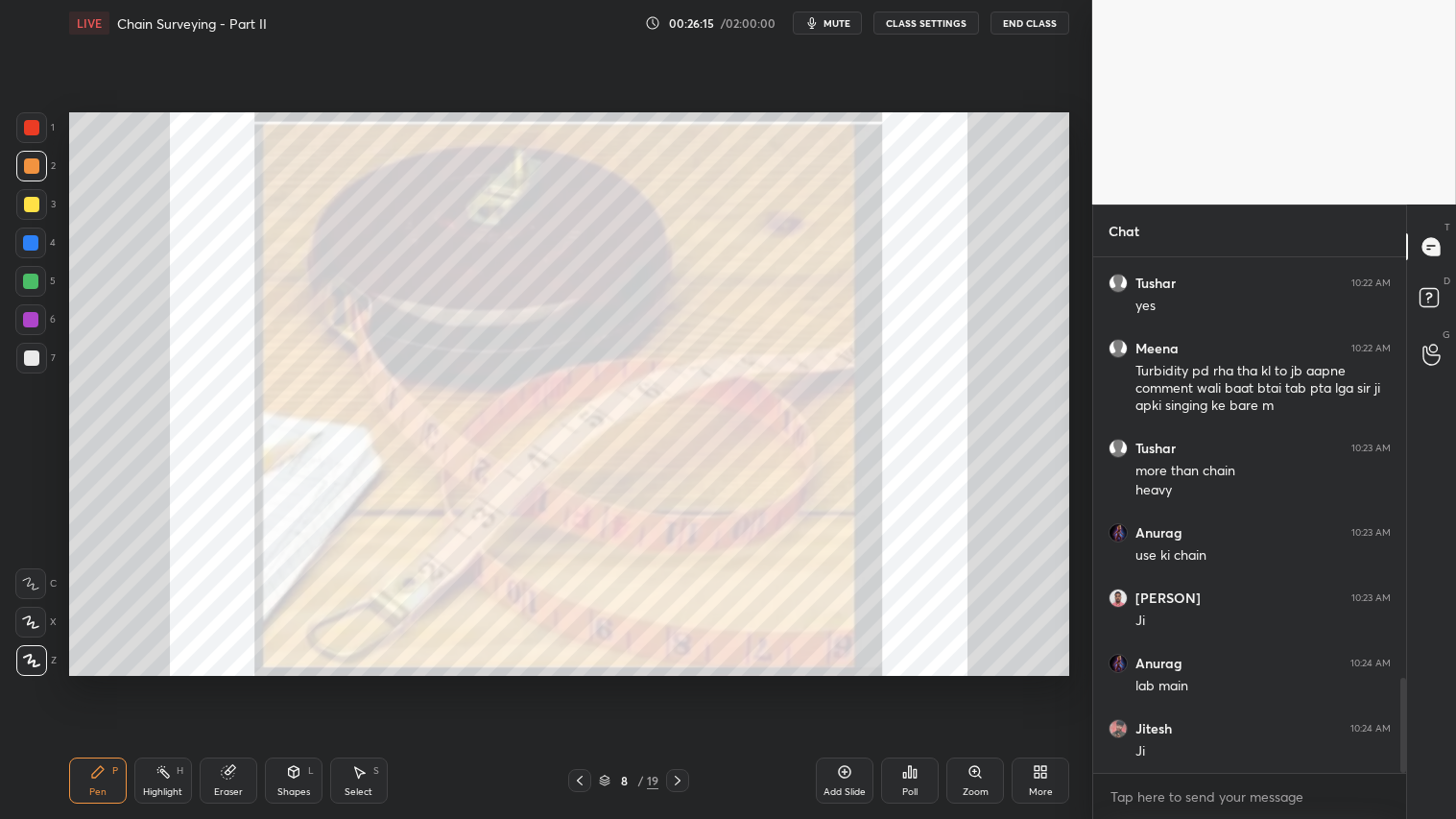 click at bounding box center (32, 128) 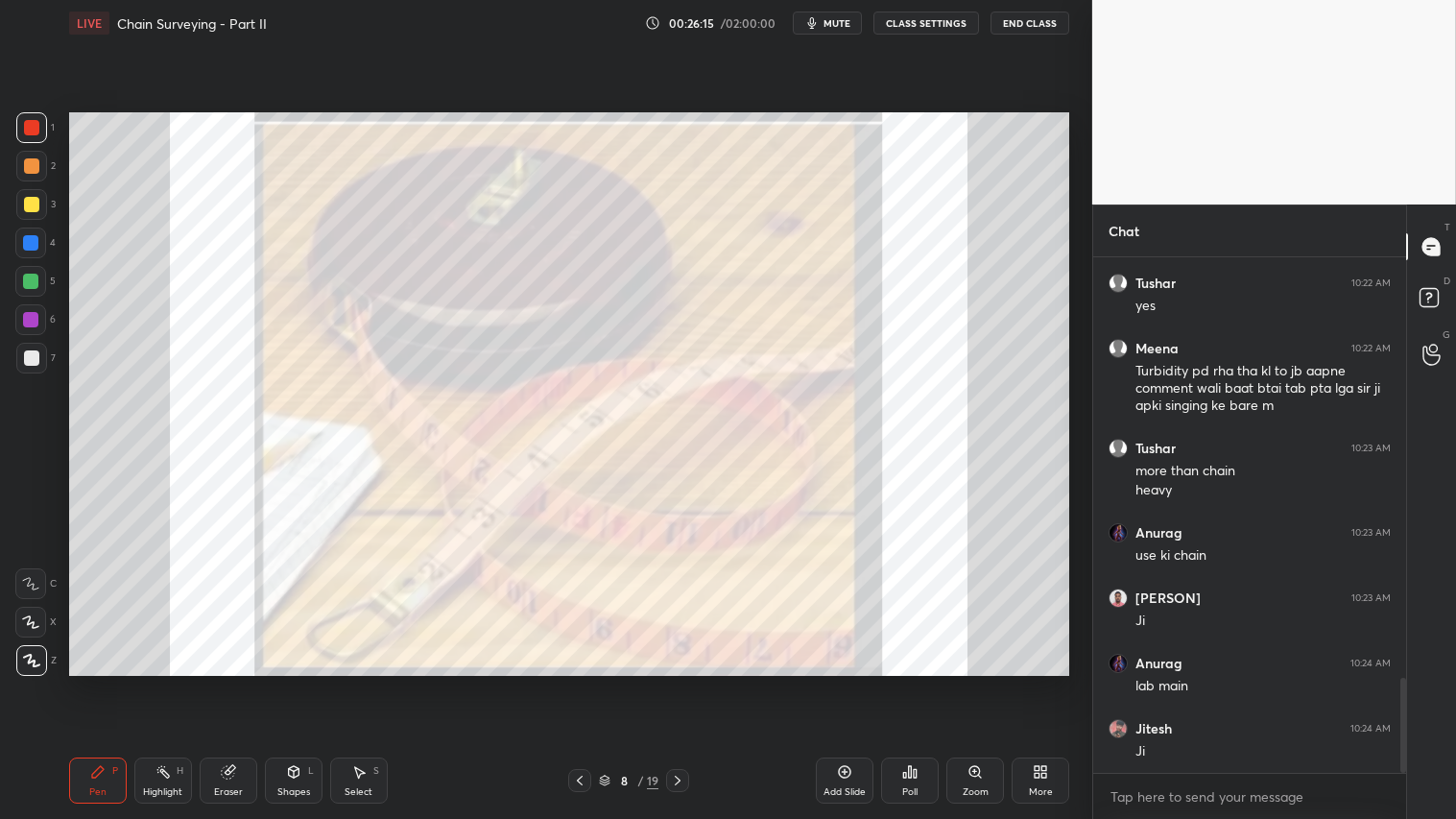 drag, startPoint x: 98, startPoint y: 791, endPoint x: 152, endPoint y: 698, distance: 107.54069 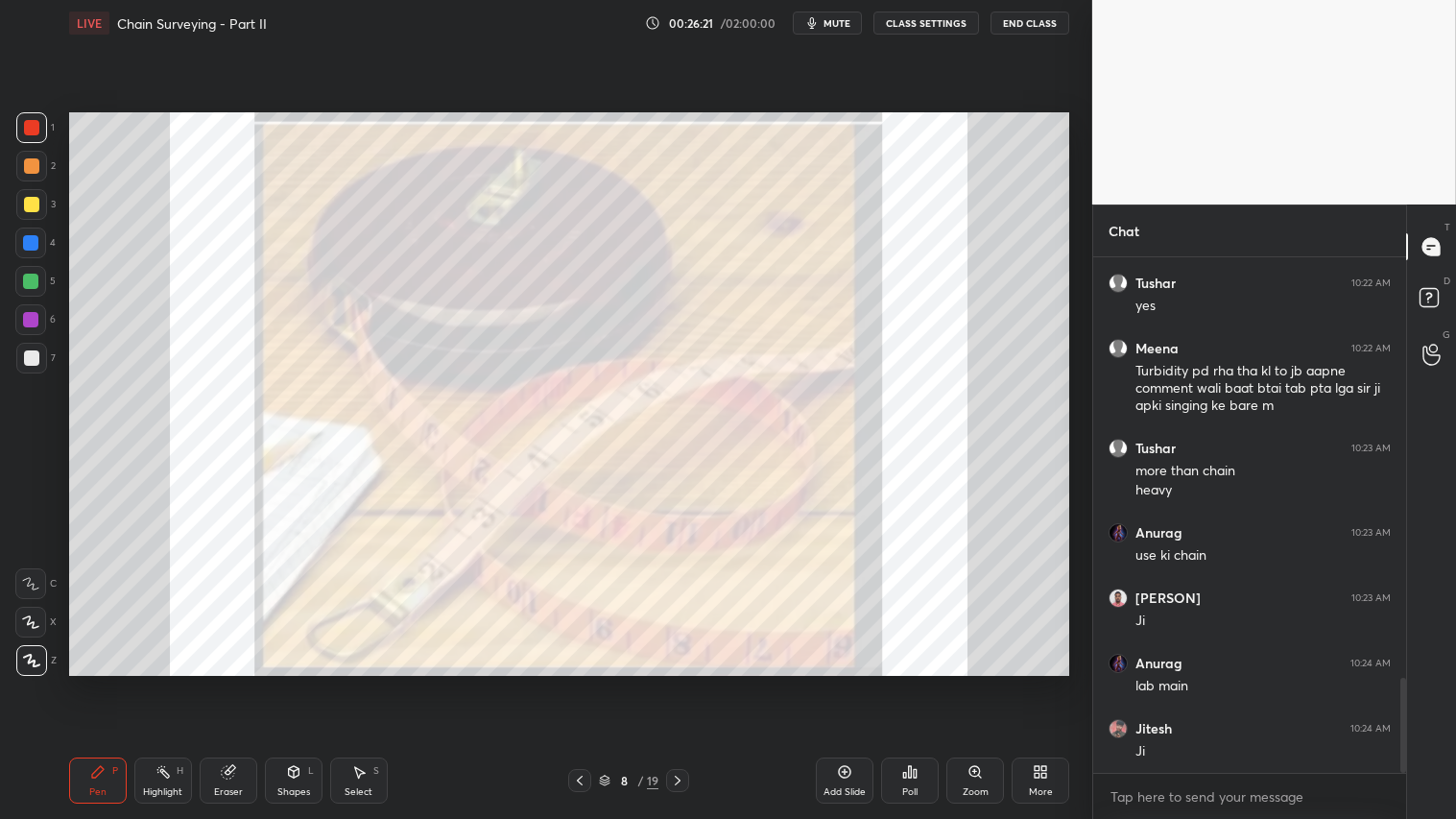 drag, startPoint x: 36, startPoint y: 164, endPoint x: 55, endPoint y: 190, distance: 32.202484 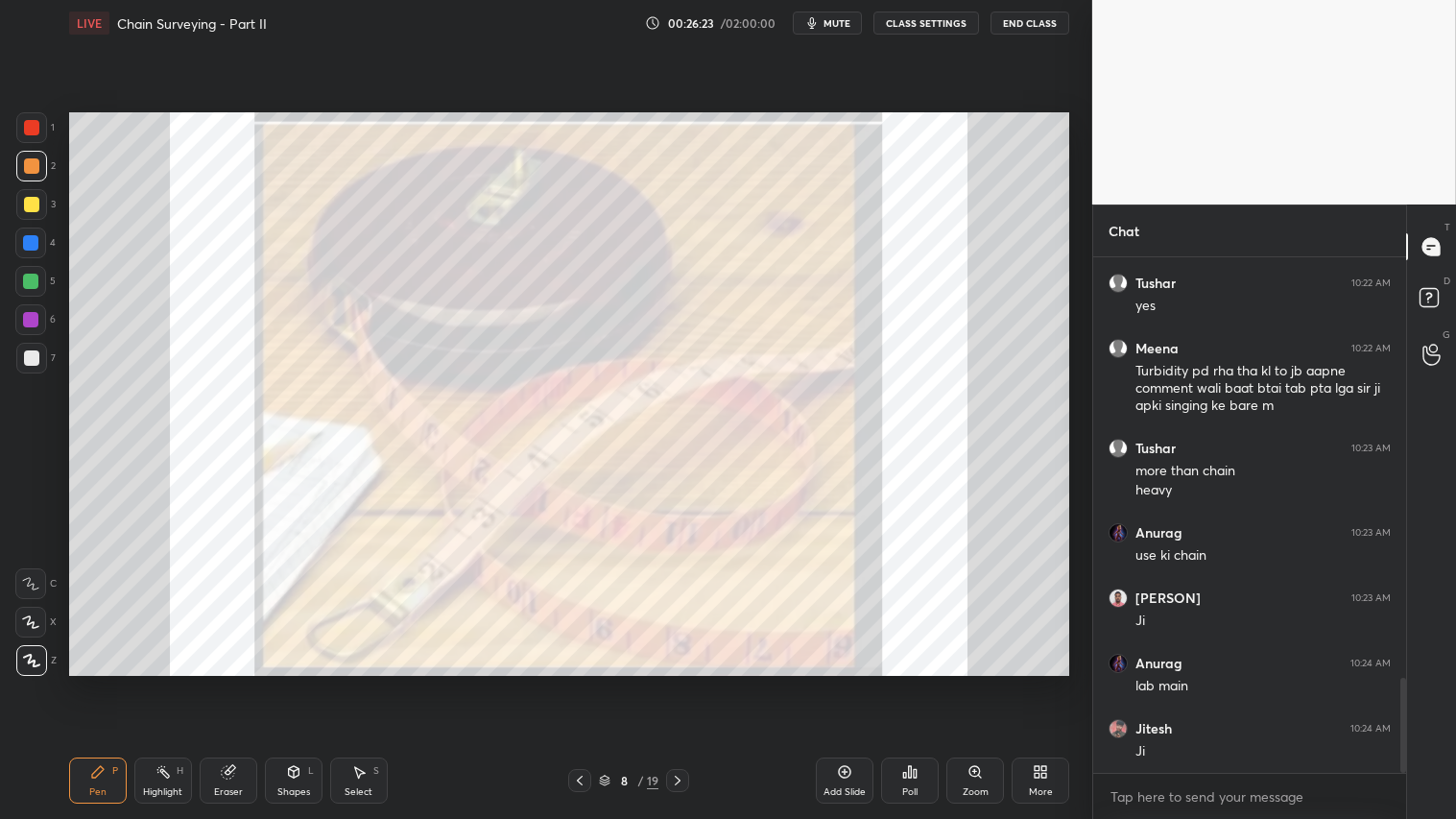 drag, startPoint x: 32, startPoint y: 237, endPoint x: 46, endPoint y: 257, distance: 24.413111 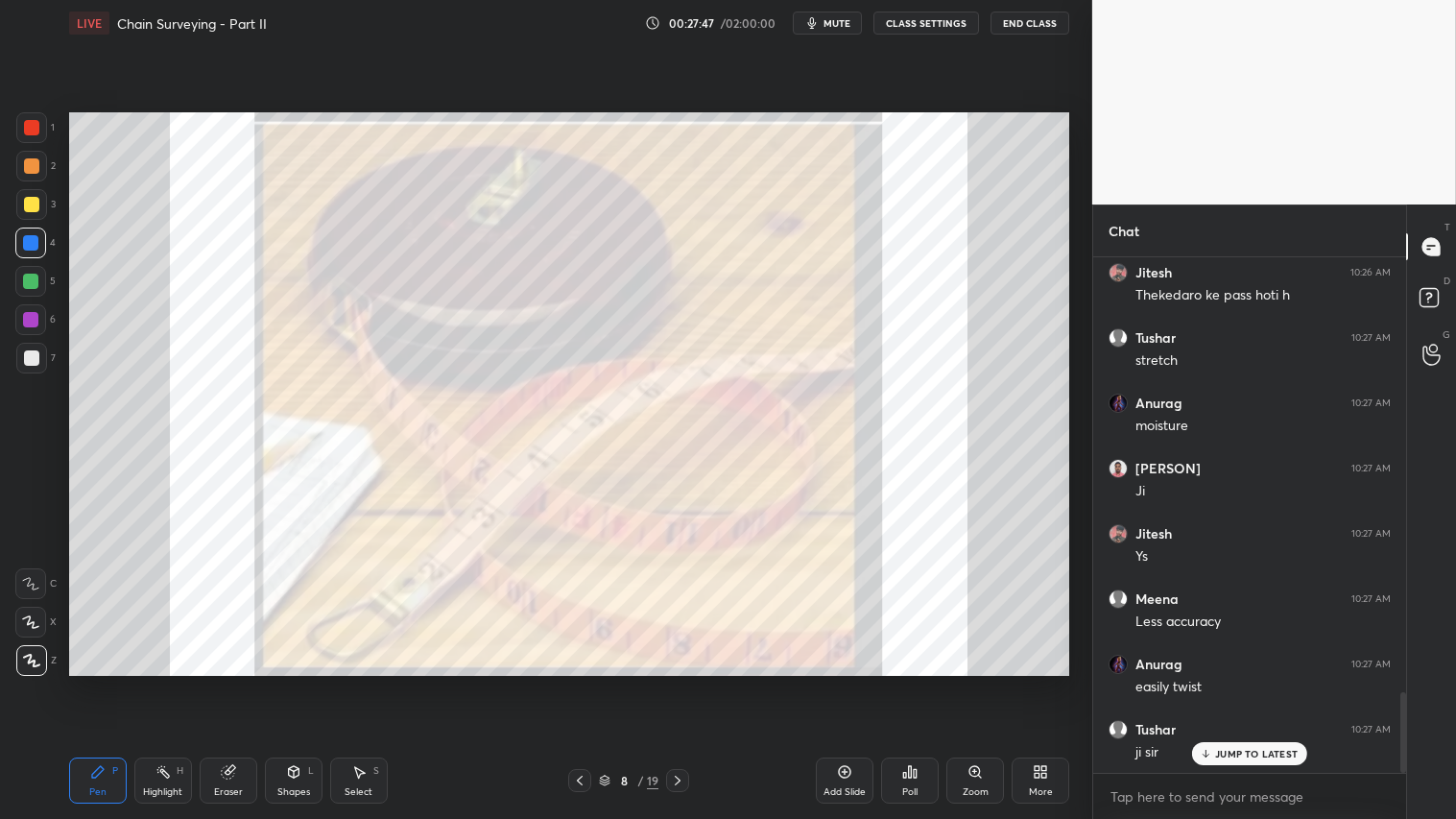 scroll, scrollTop: 2856, scrollLeft: 0, axis: vertical 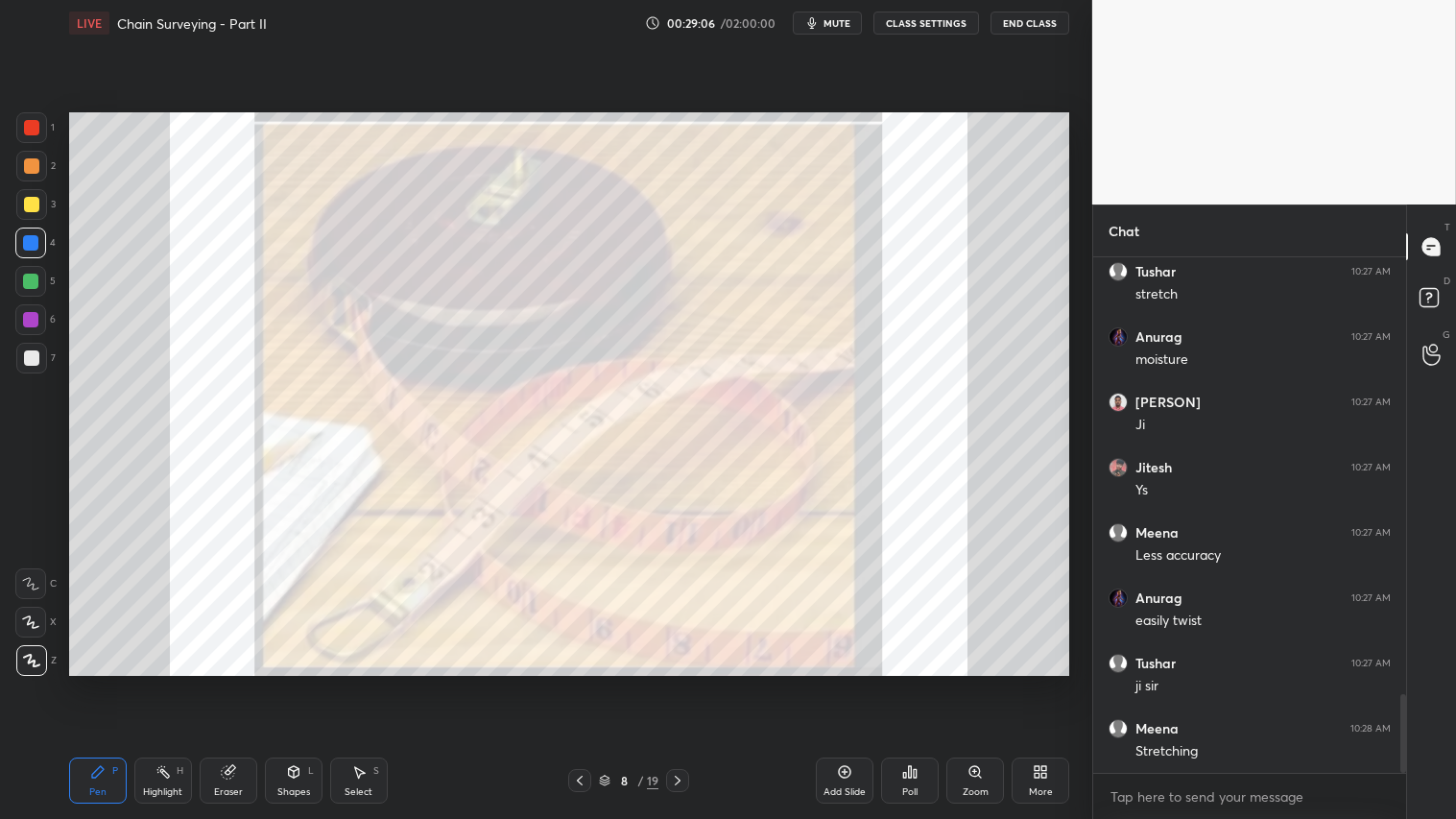 drag, startPoint x: 230, startPoint y: 784, endPoint x: 222, endPoint y: 776, distance: 11.313708 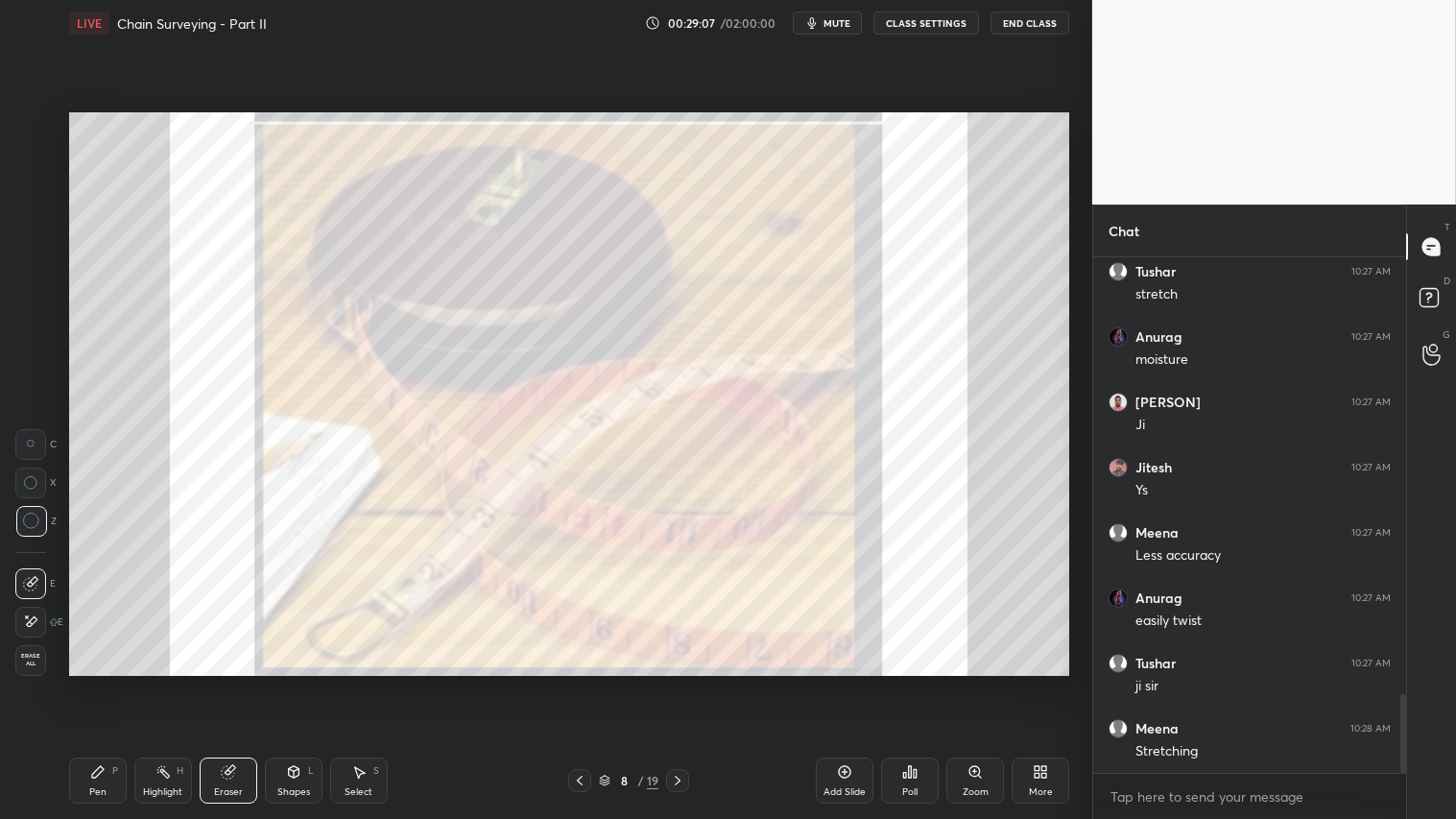 click on "Erase all" at bounding box center (31, 661) 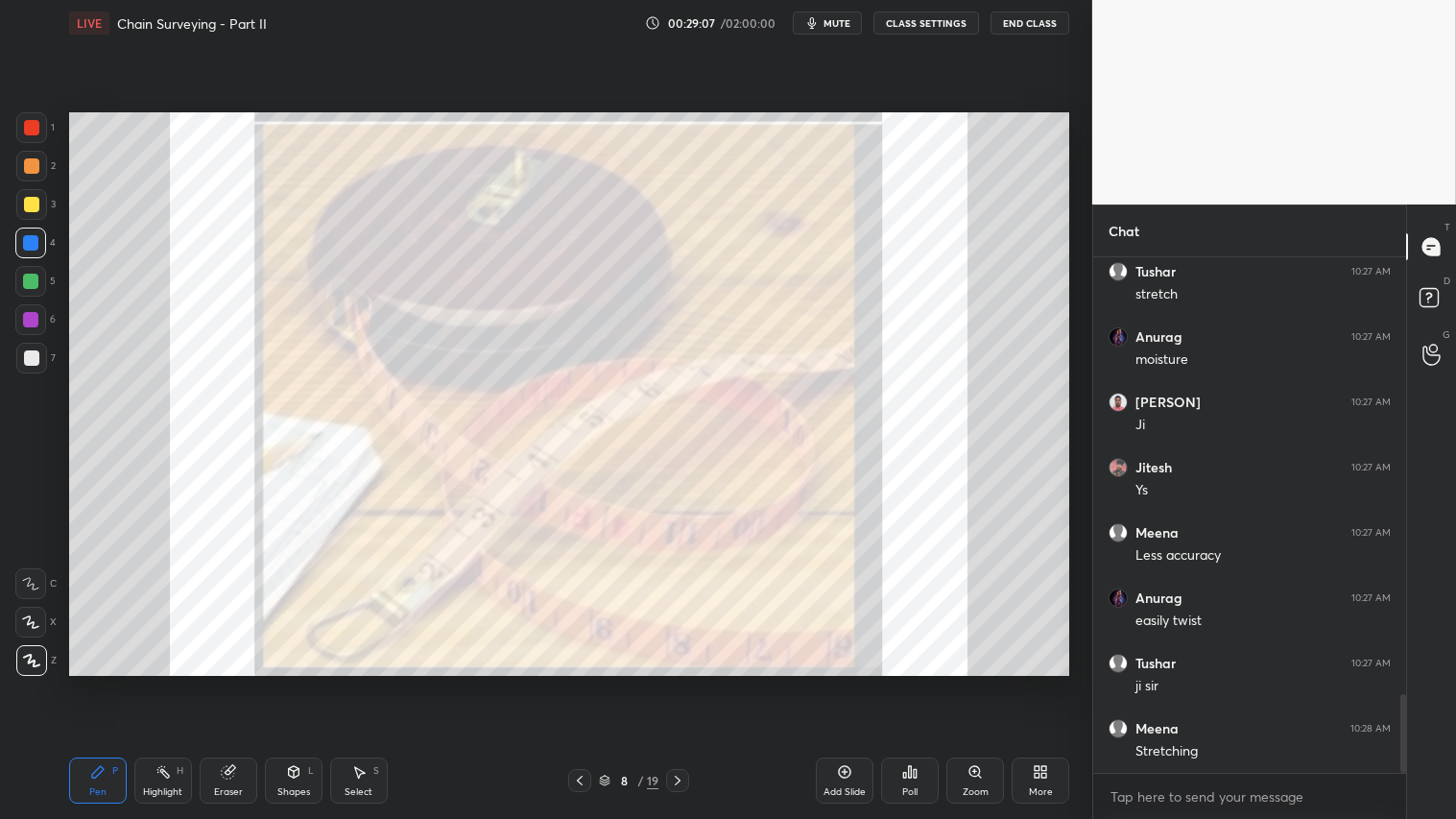 click on "Pen" at bounding box center [98, 792] 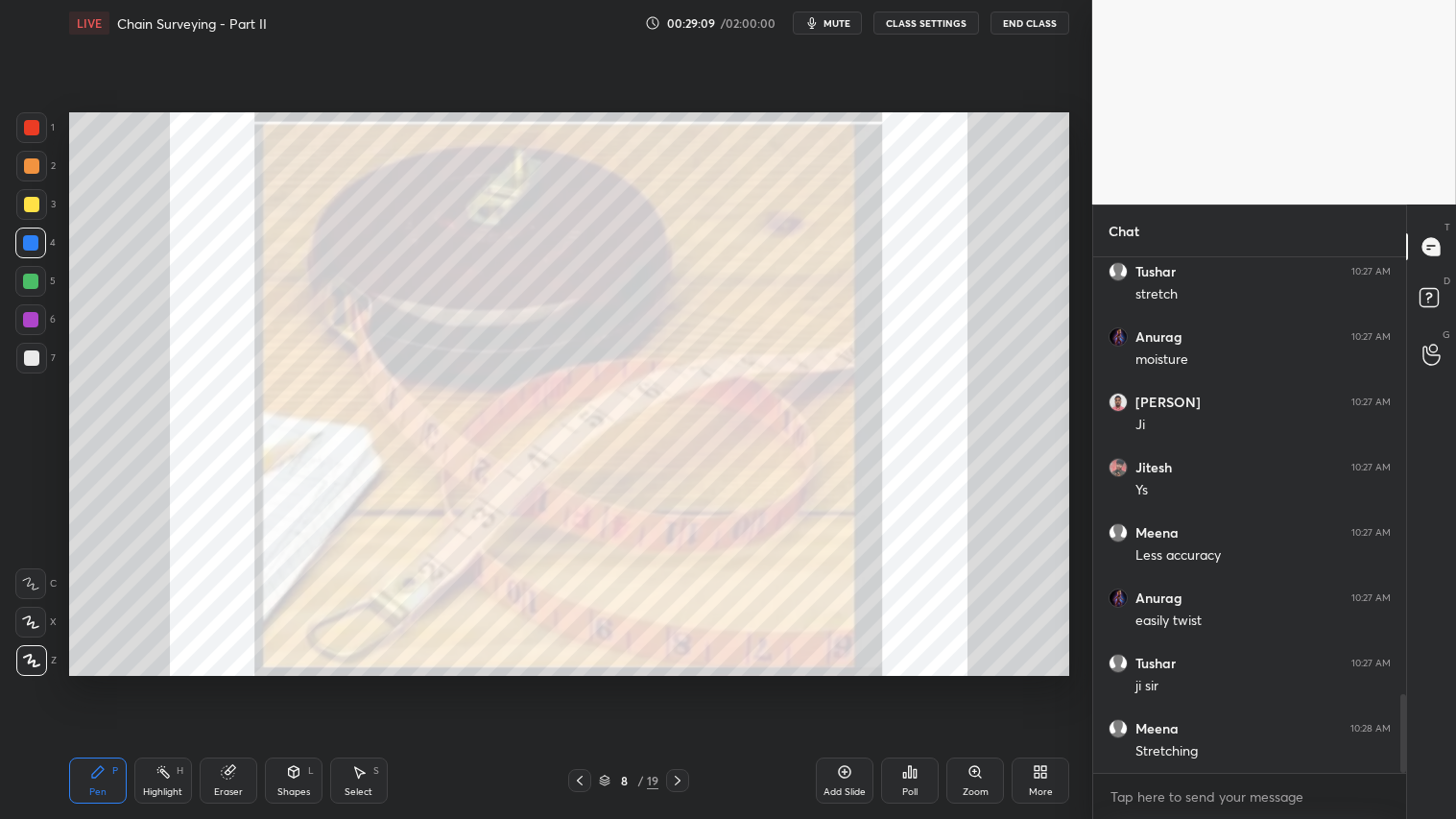 click at bounding box center (32, 166) 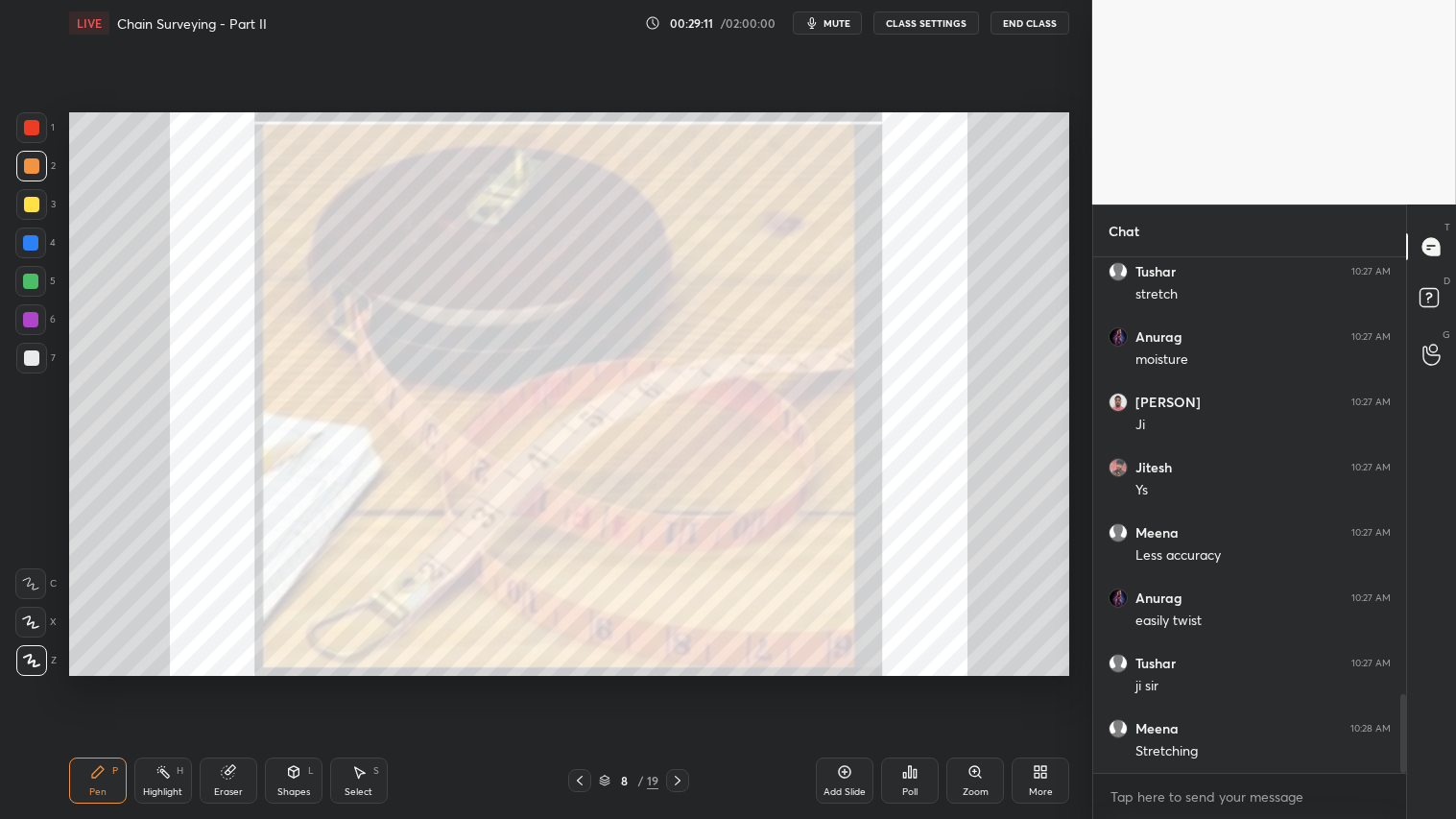 click 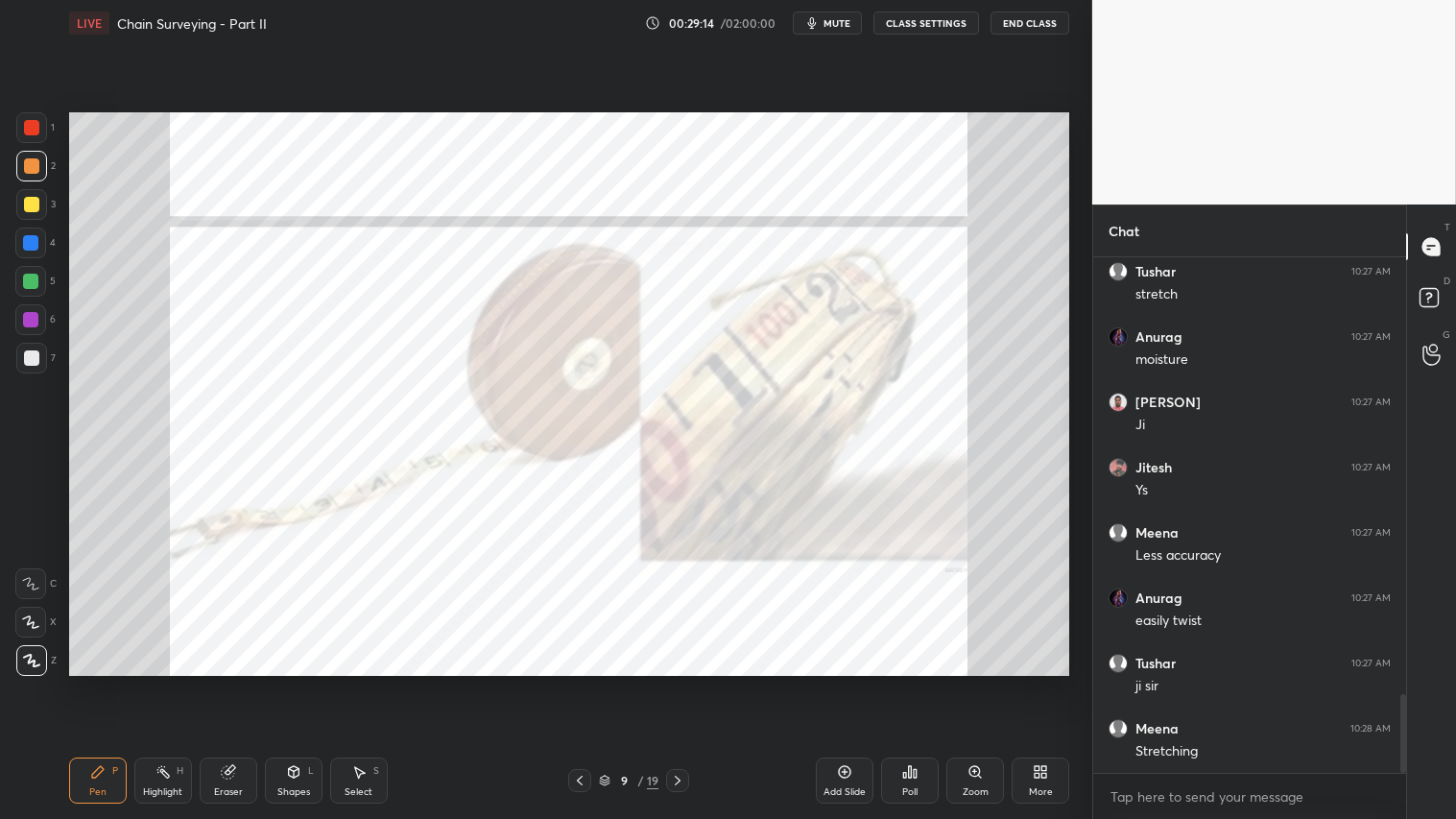 click 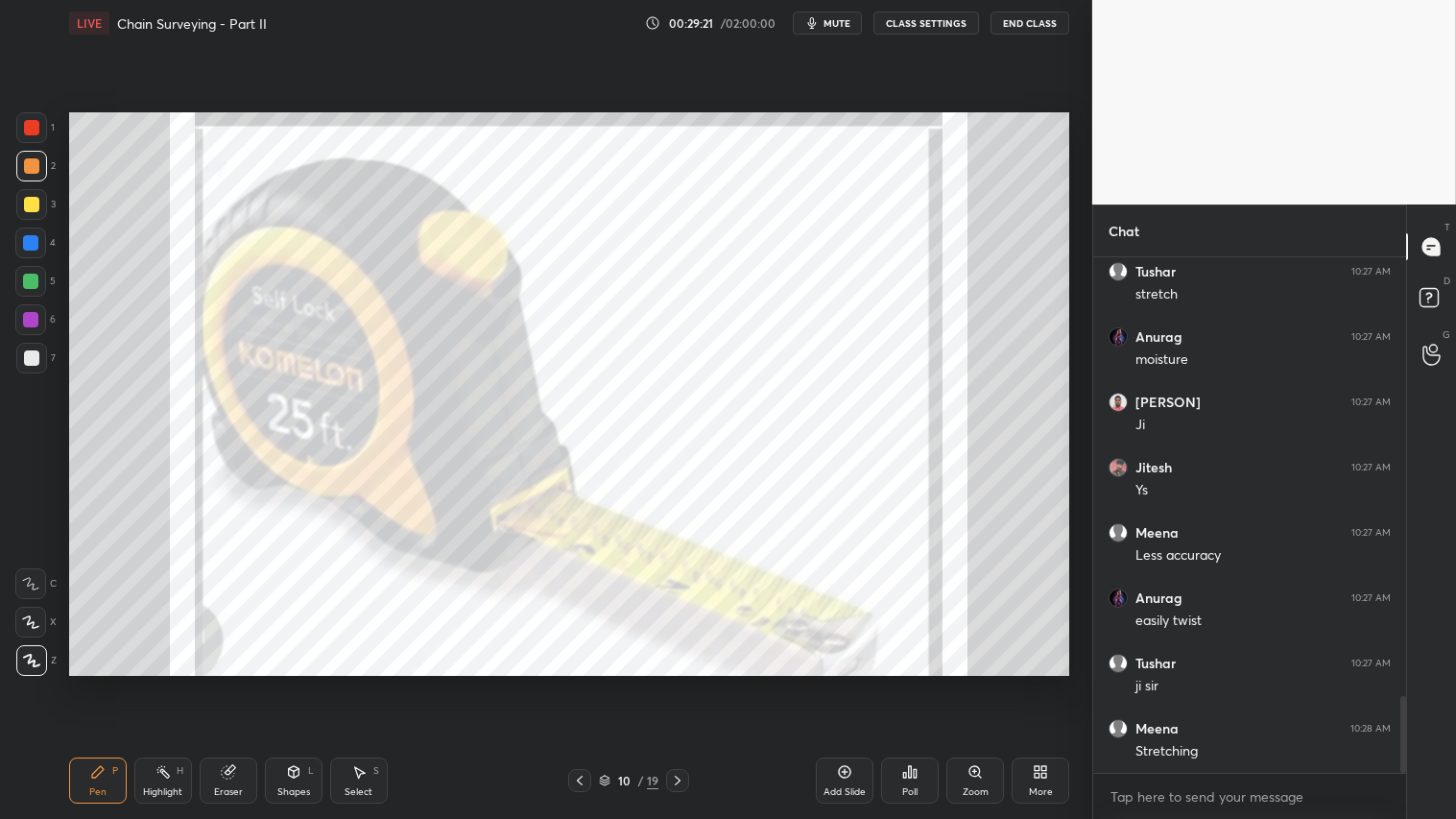scroll, scrollTop: 2922, scrollLeft: 0, axis: vertical 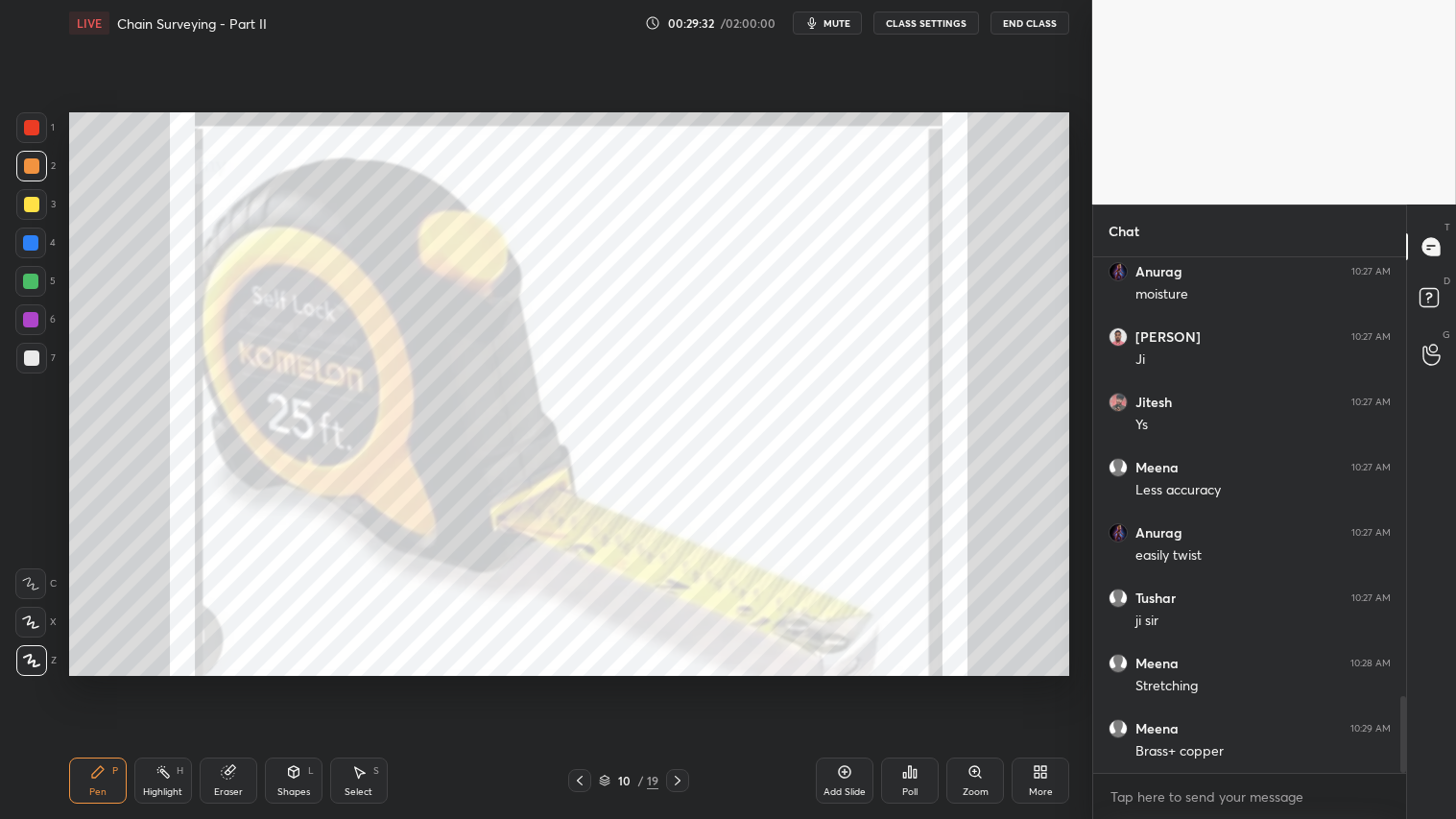 click 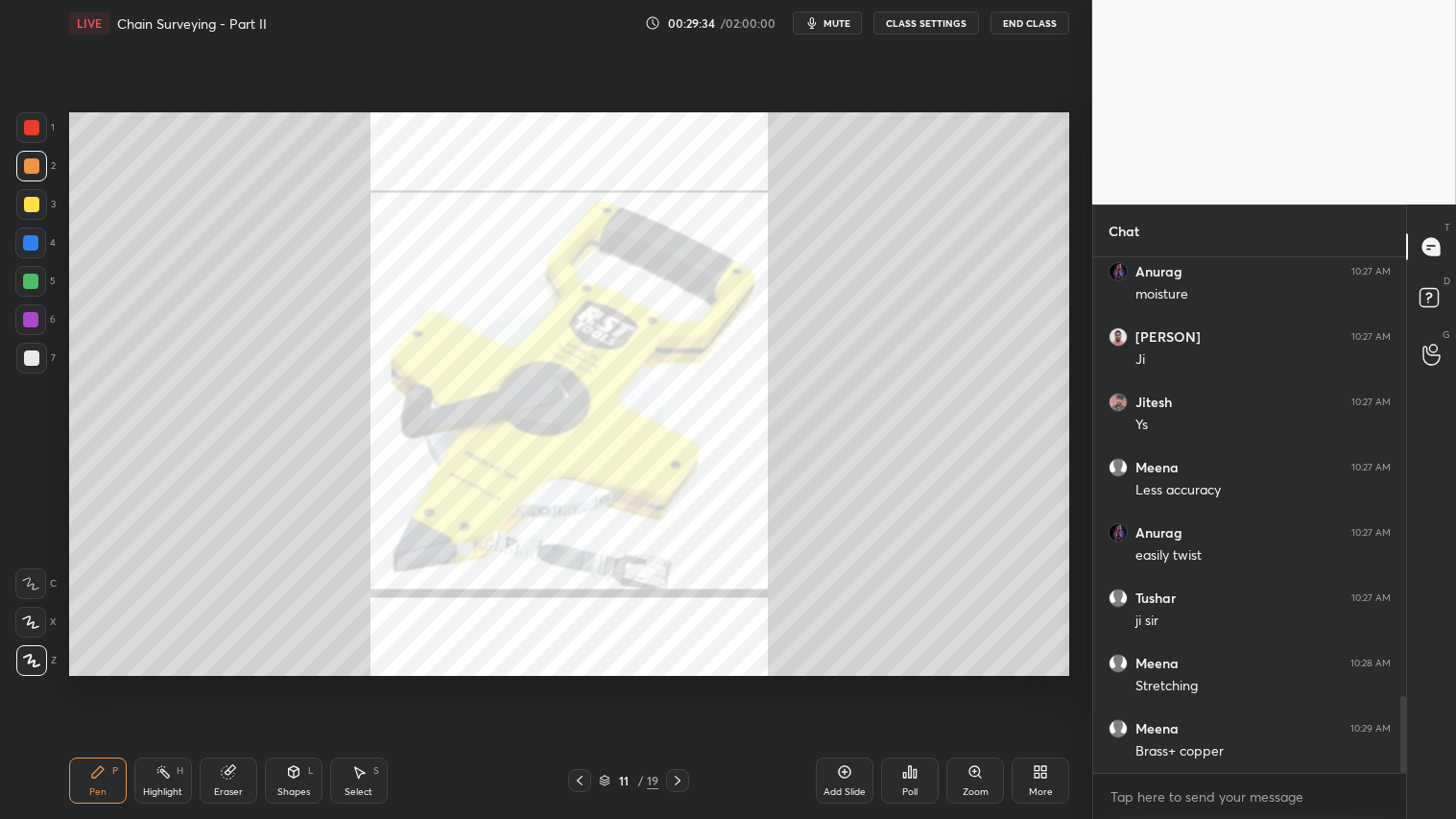 click 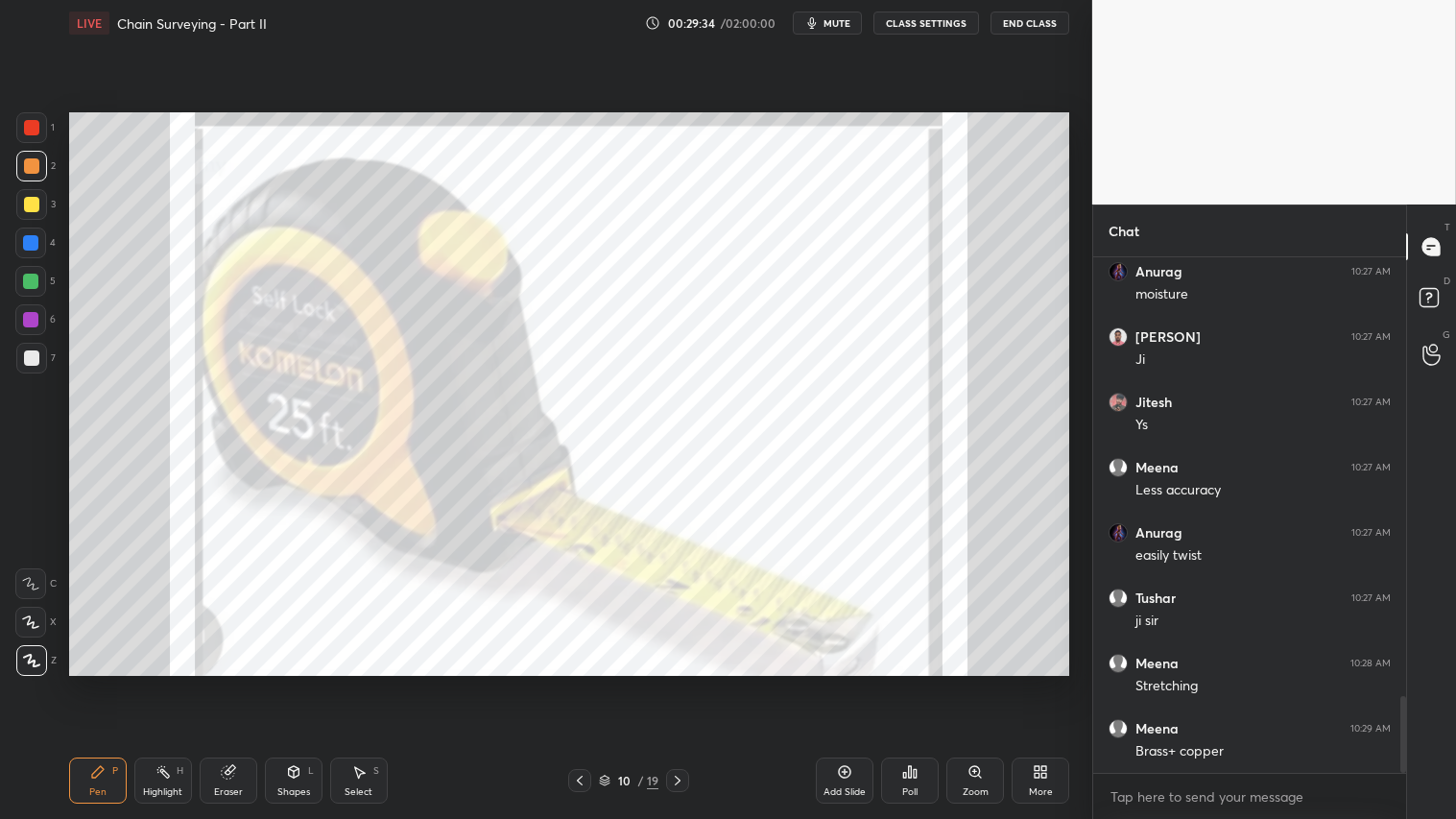 click 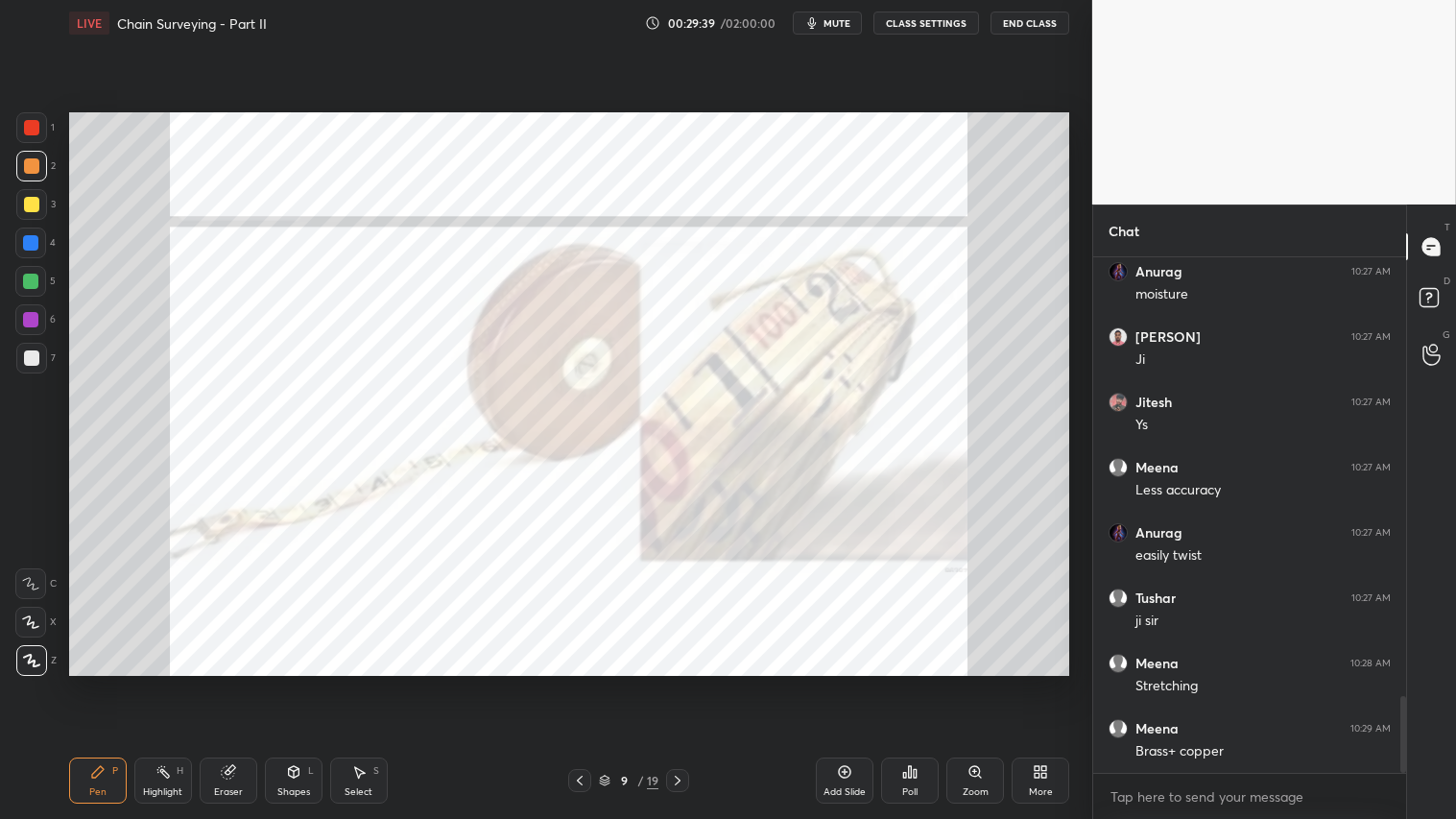 scroll, scrollTop: 2987, scrollLeft: 0, axis: vertical 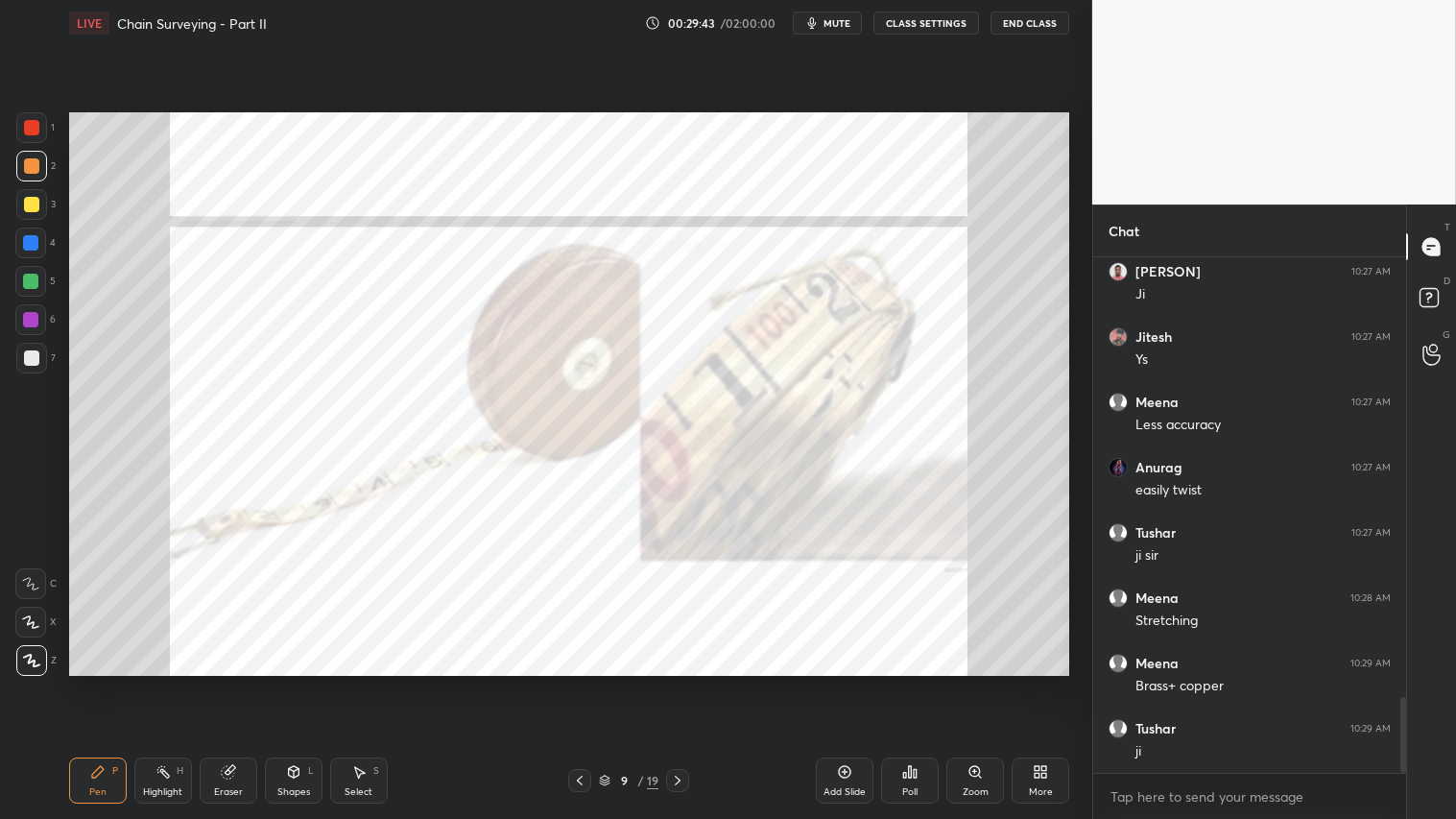 click 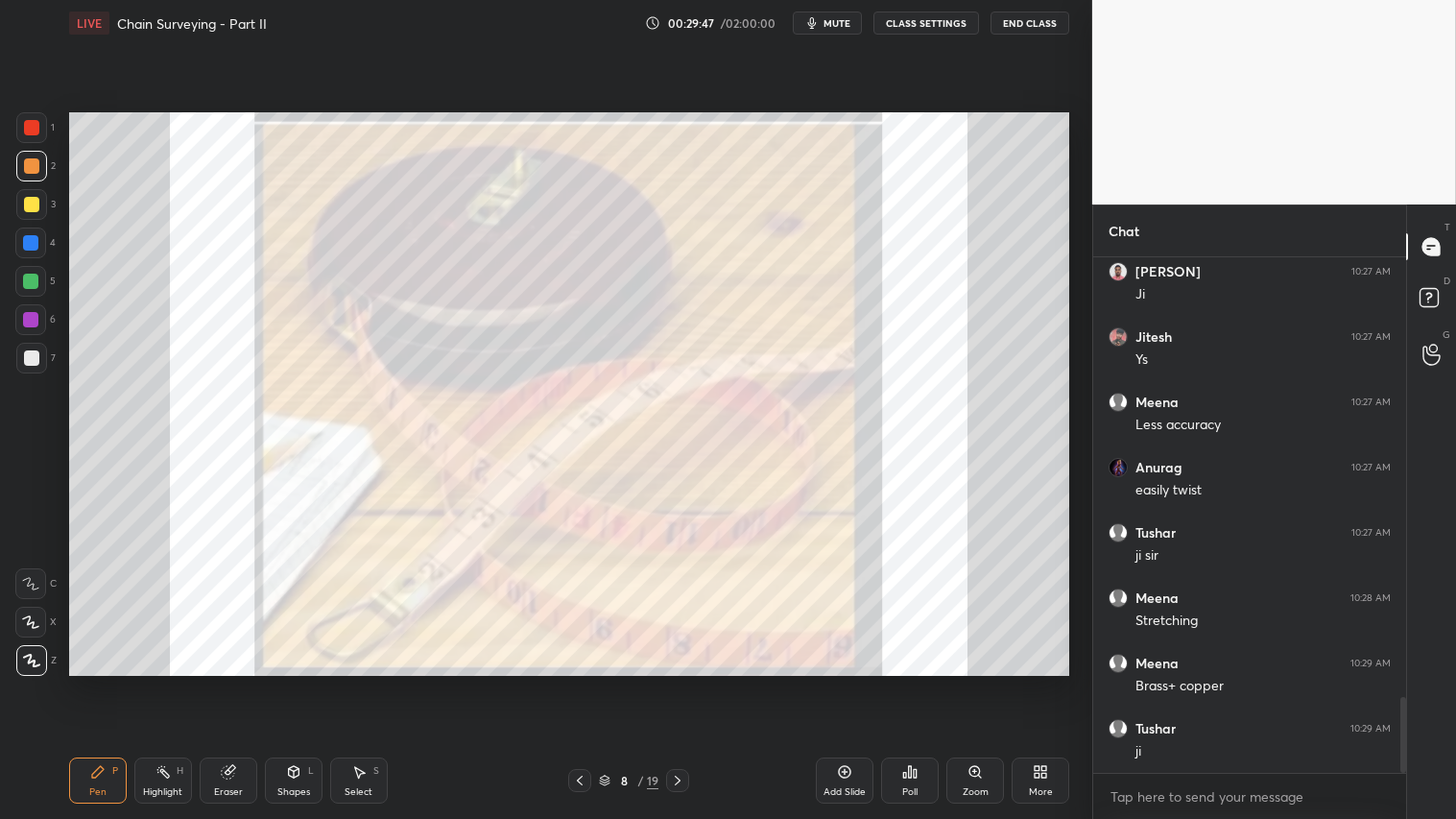 click 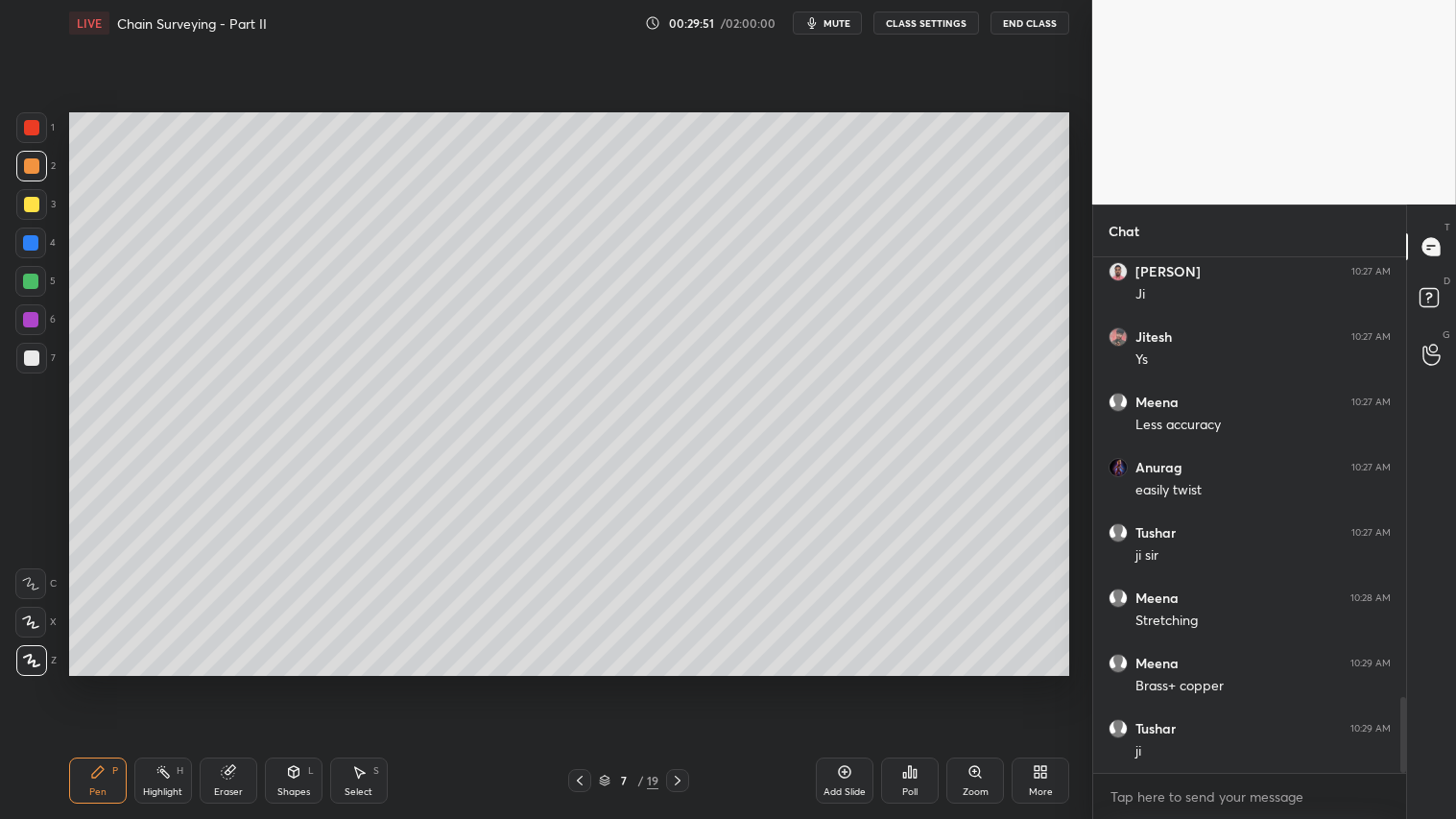 click at bounding box center (32, 358) 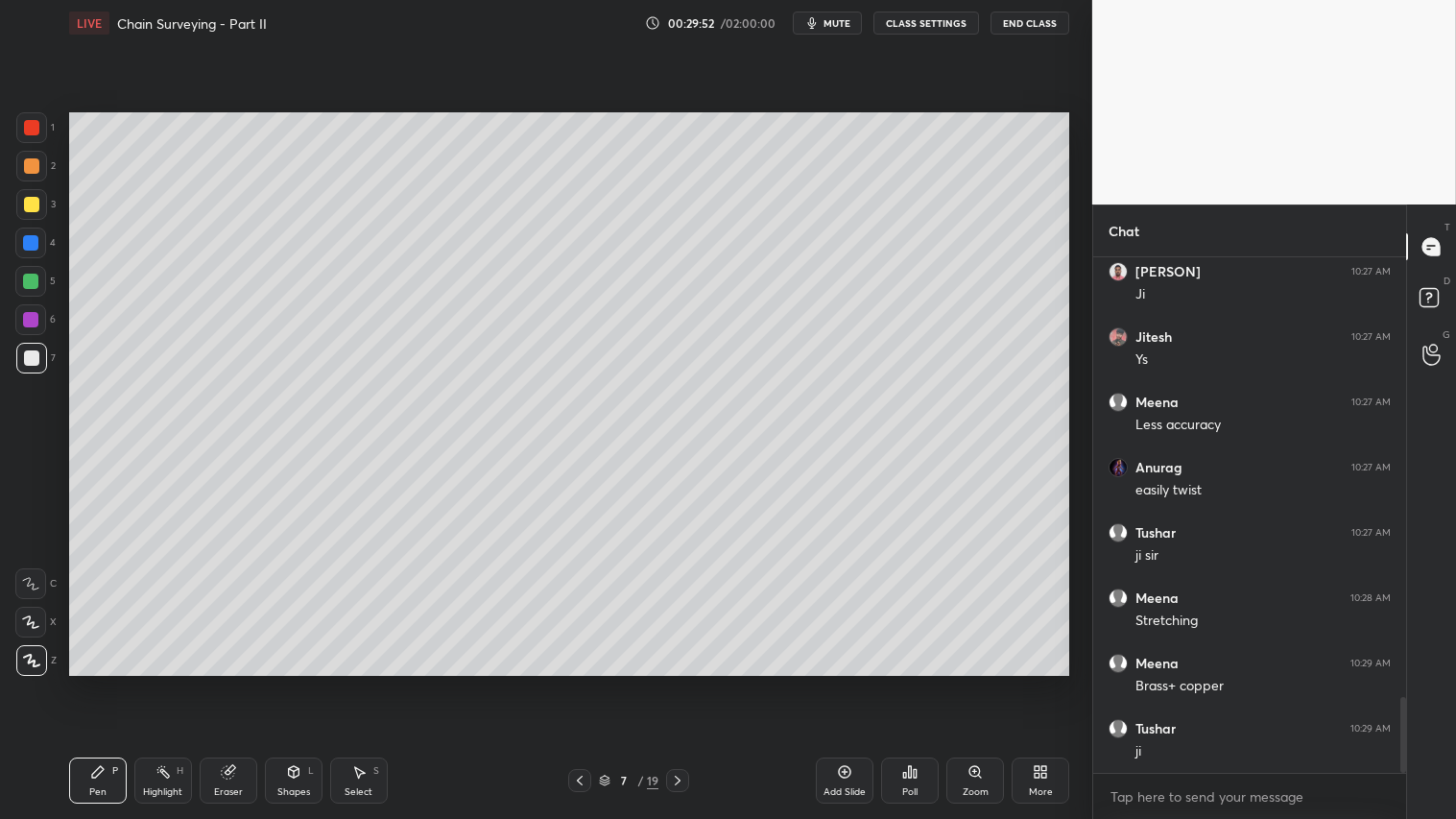 click 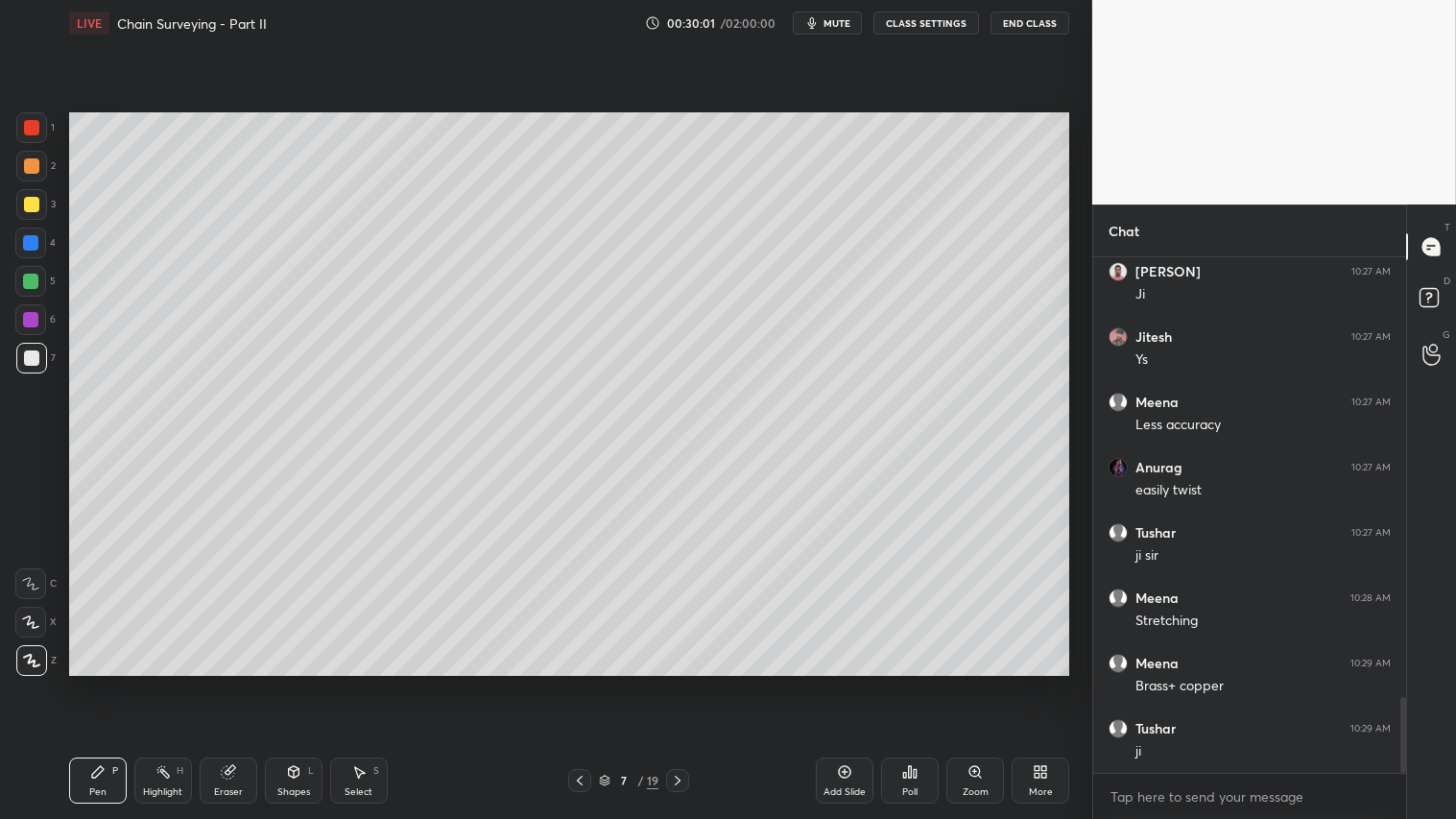 click 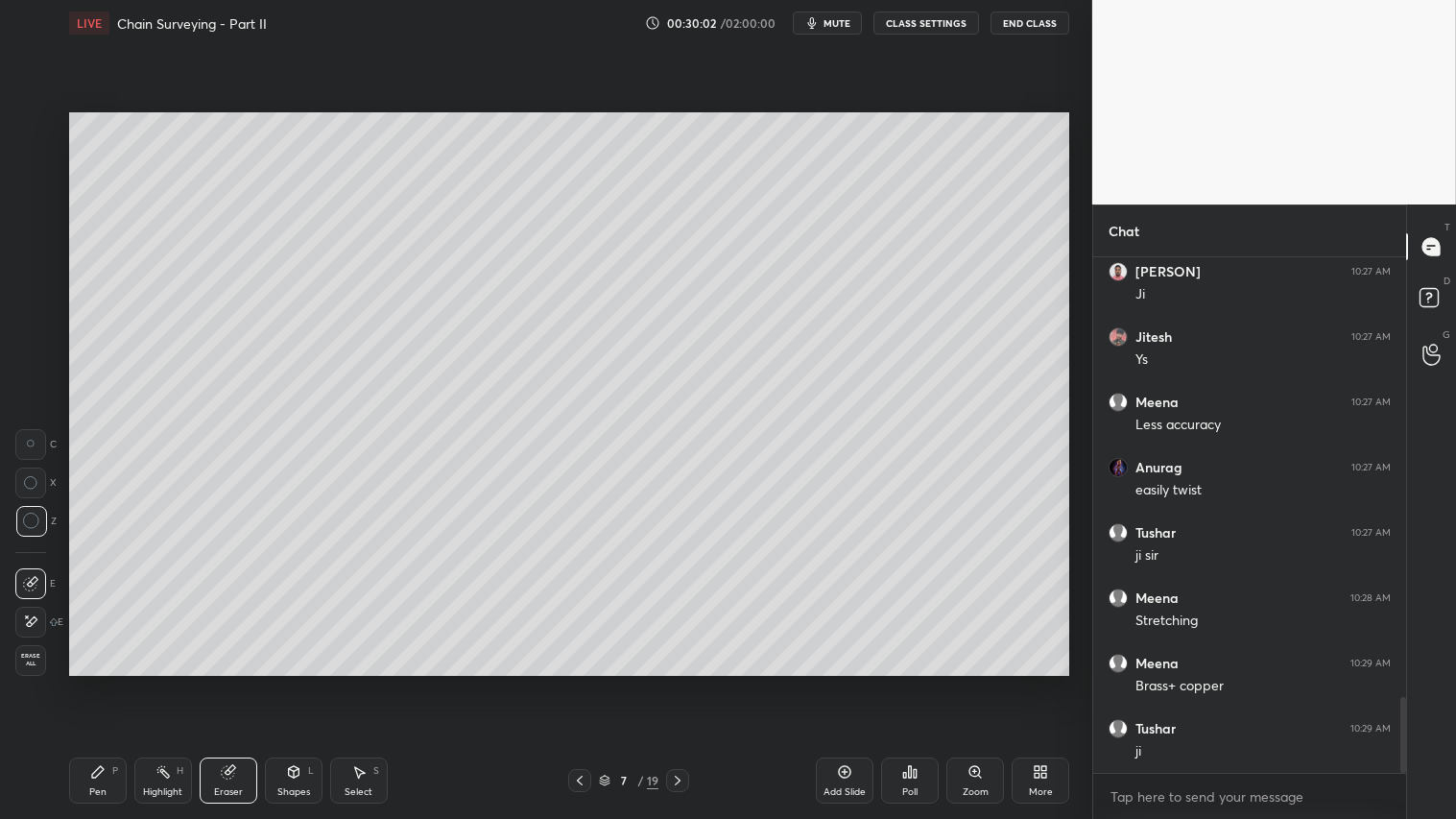 click 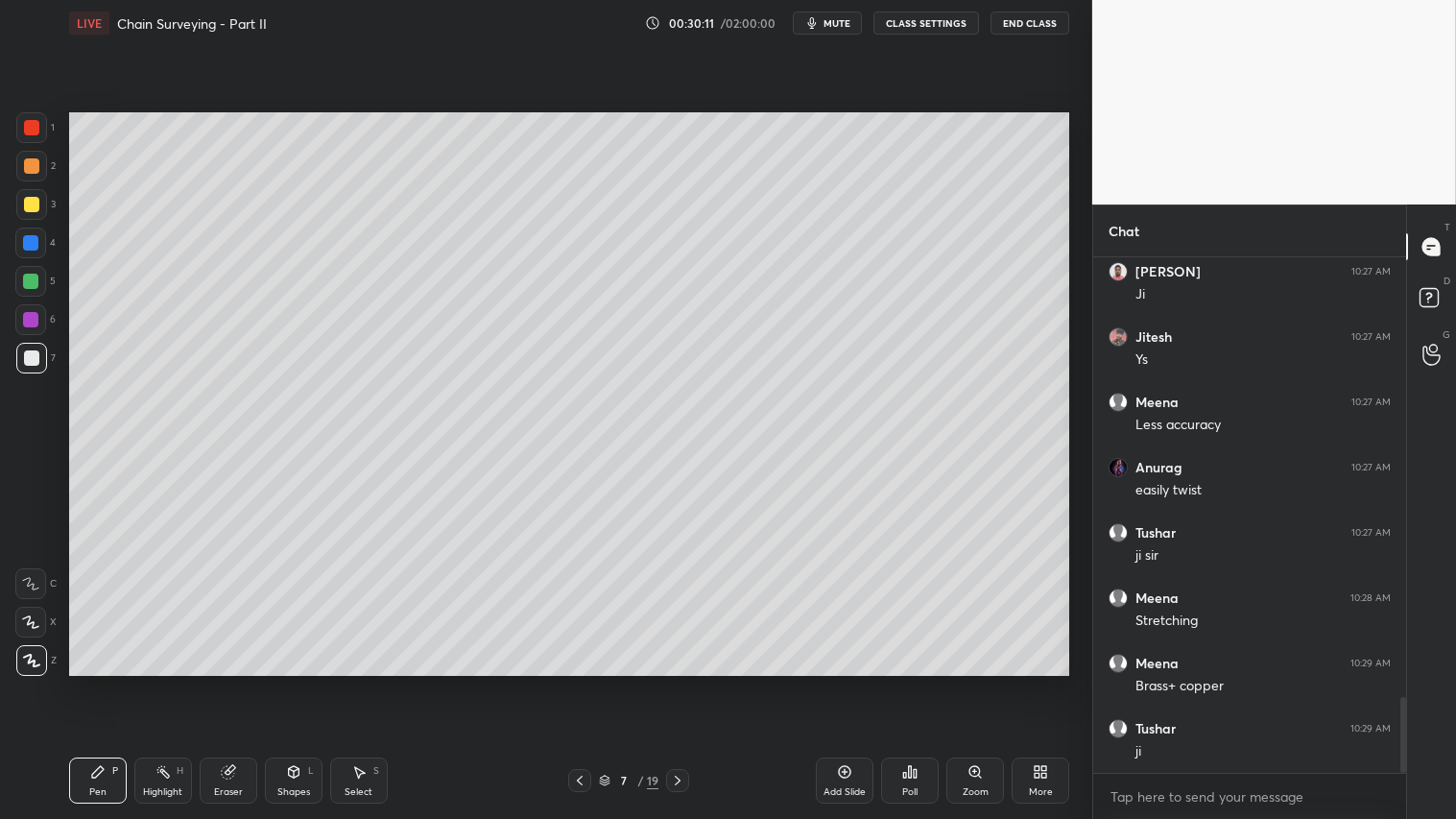 click on "Shapes L" at bounding box center [294, 781] 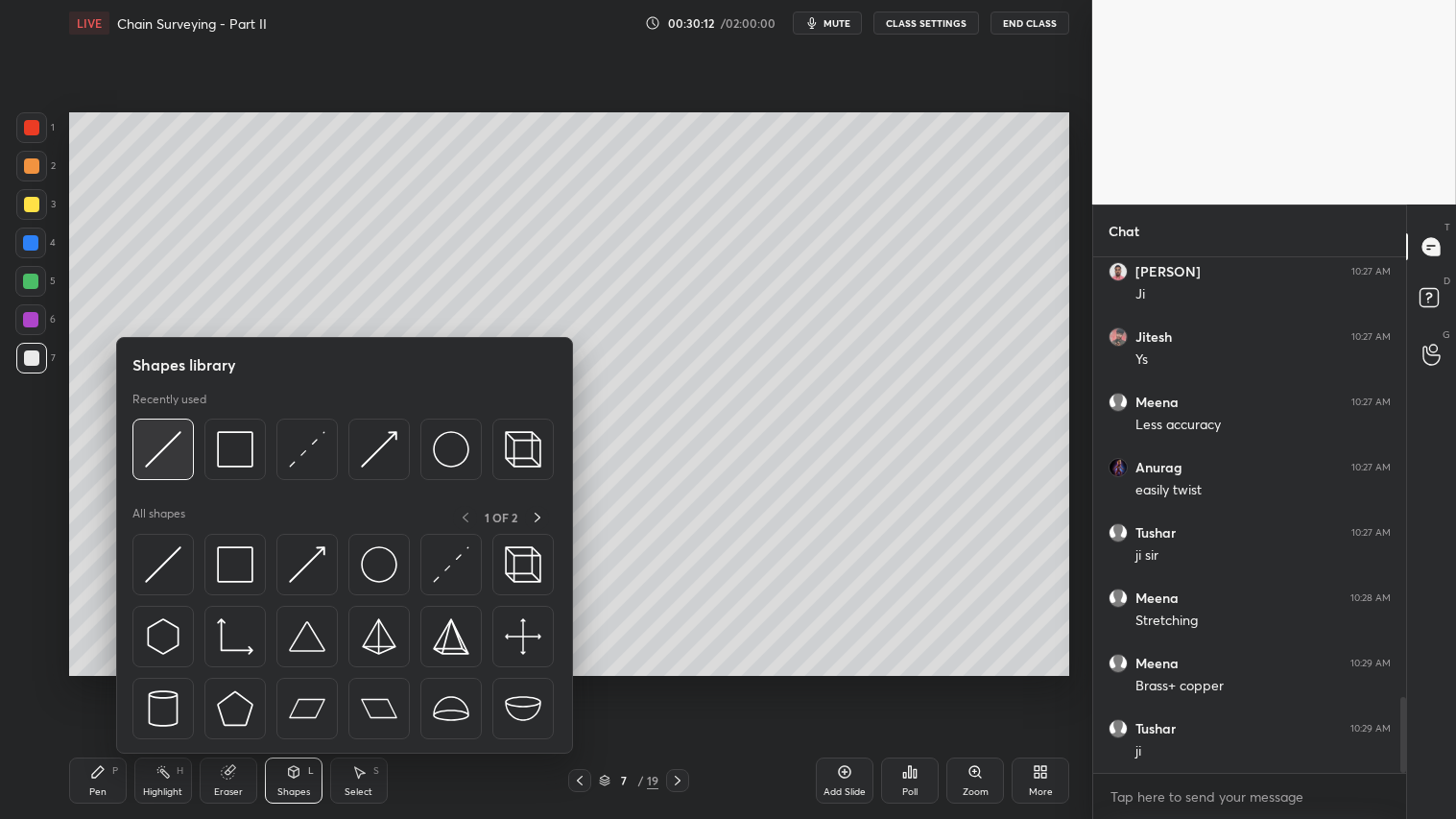 click at bounding box center [163, 449] 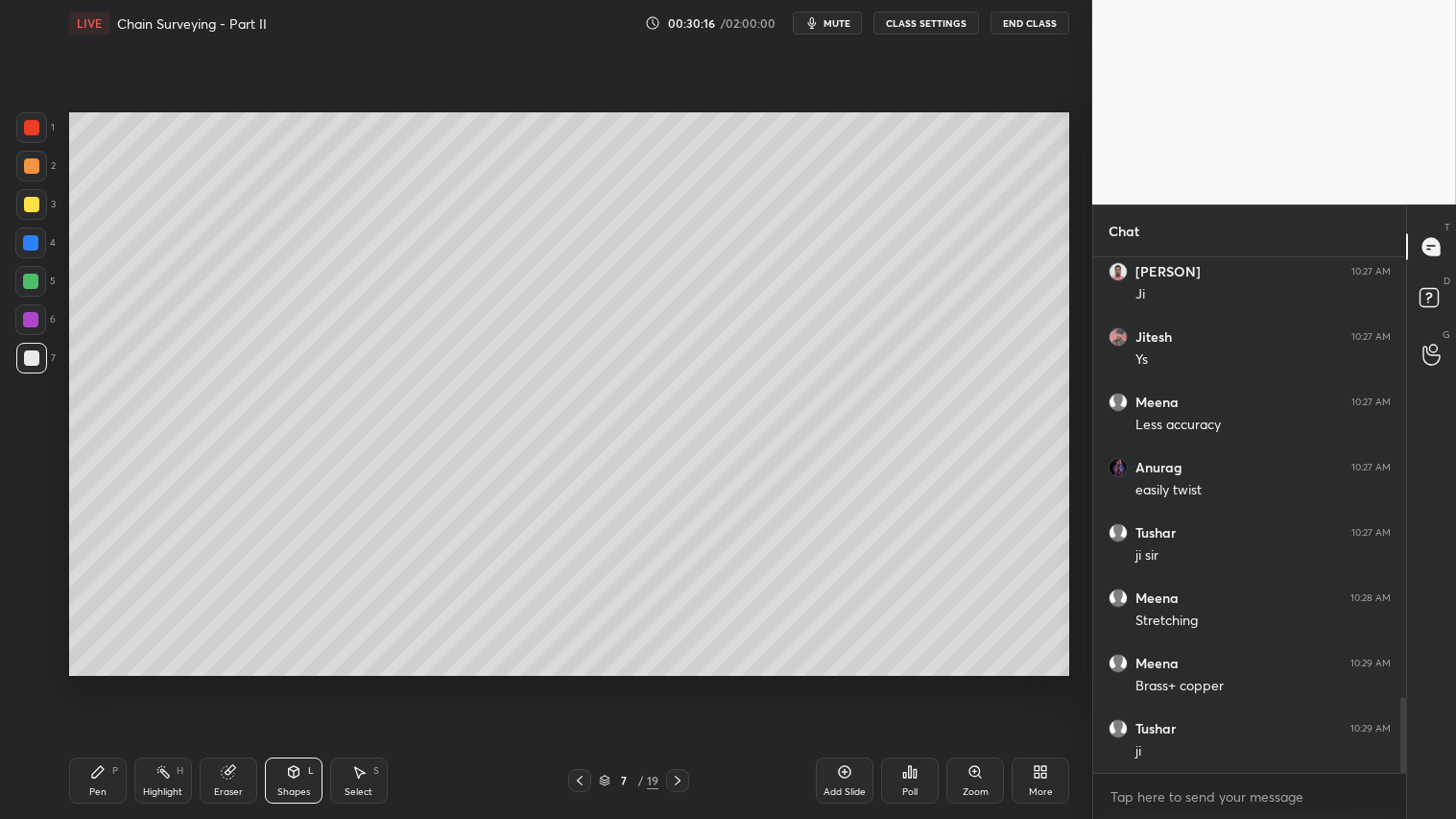 drag, startPoint x: 98, startPoint y: 780, endPoint x: 107, endPoint y: 769, distance: 14.21267 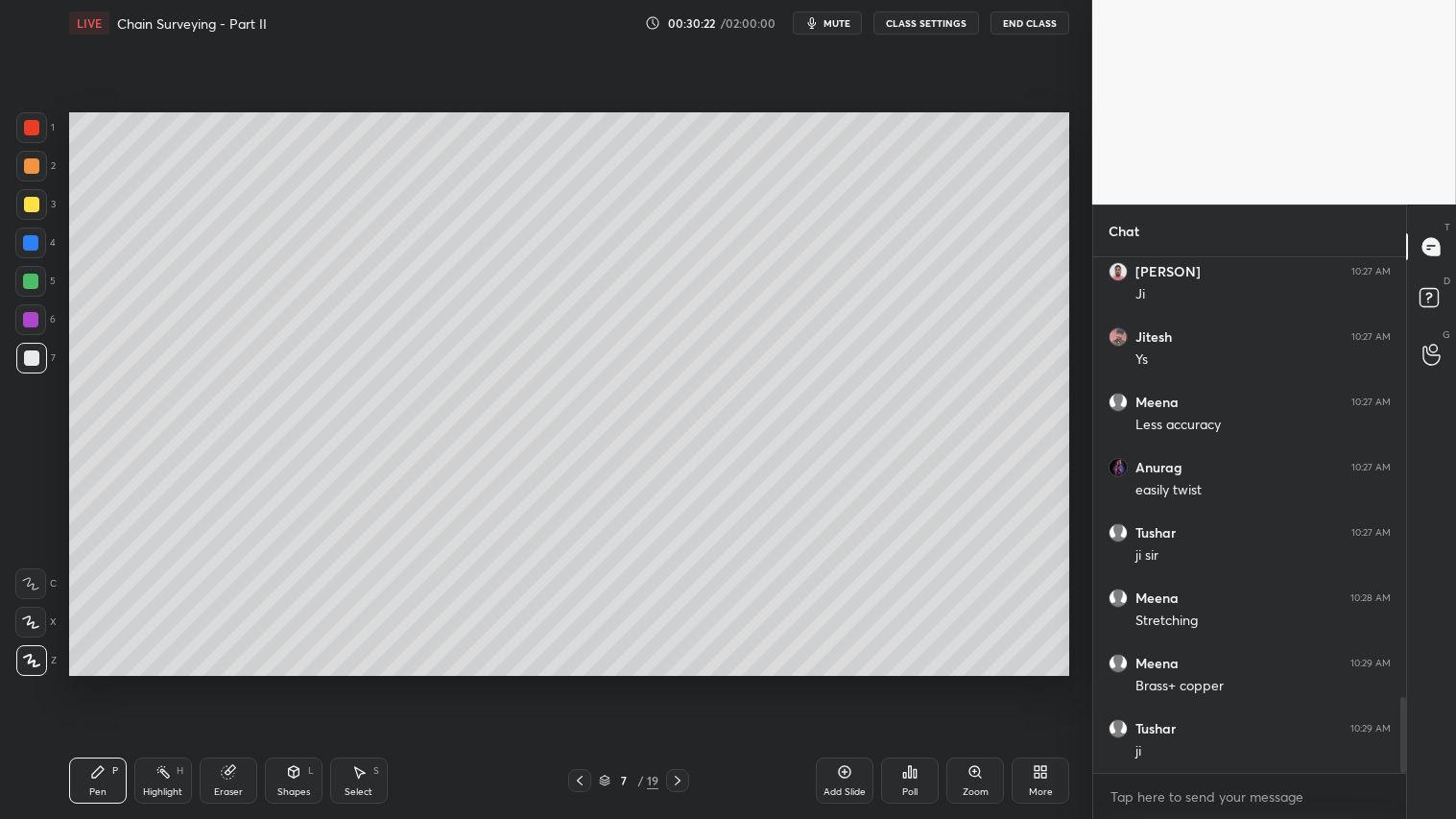 drag, startPoint x: 35, startPoint y: 166, endPoint x: 33, endPoint y: 200, distance: 34.058773 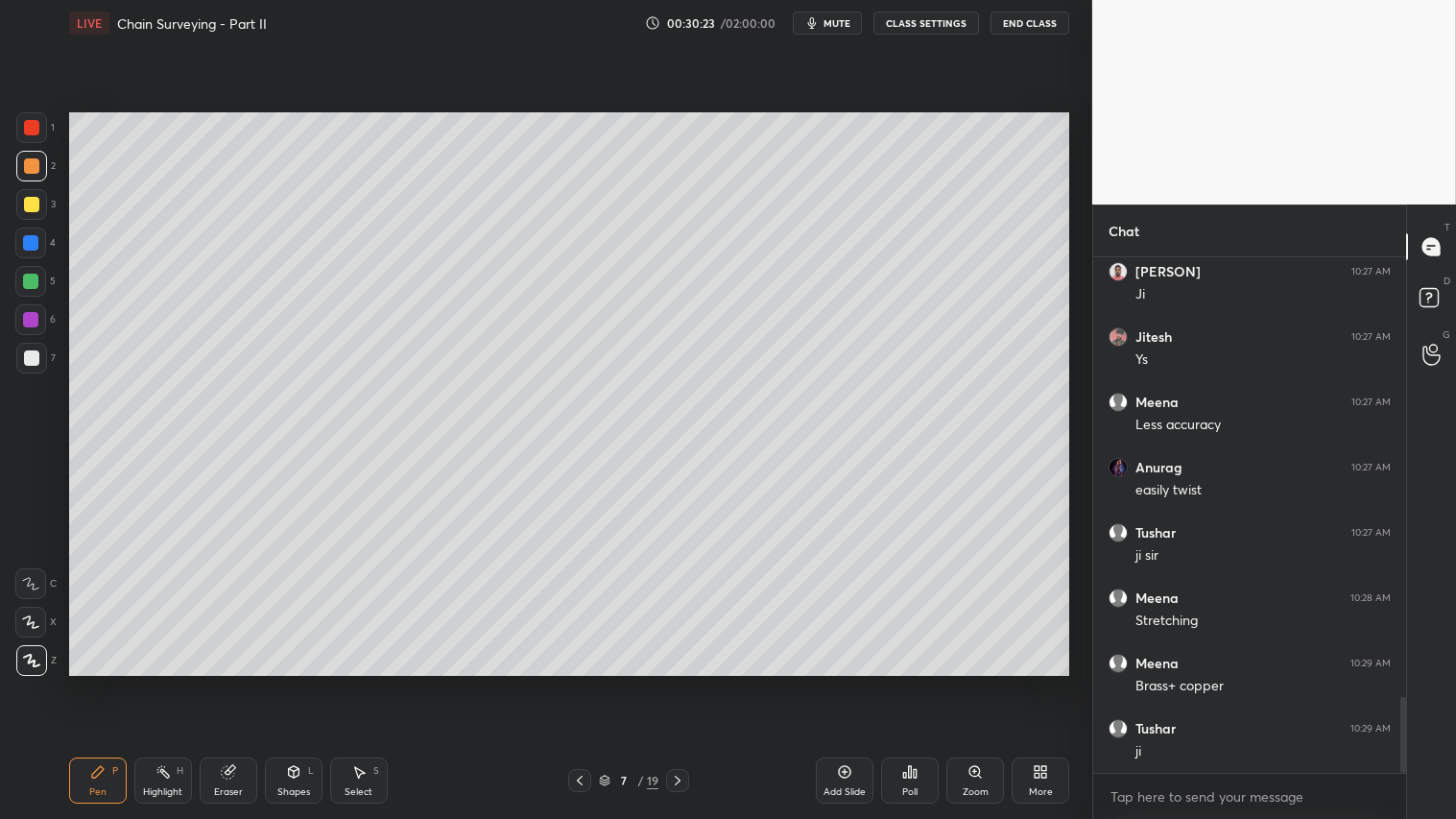 click 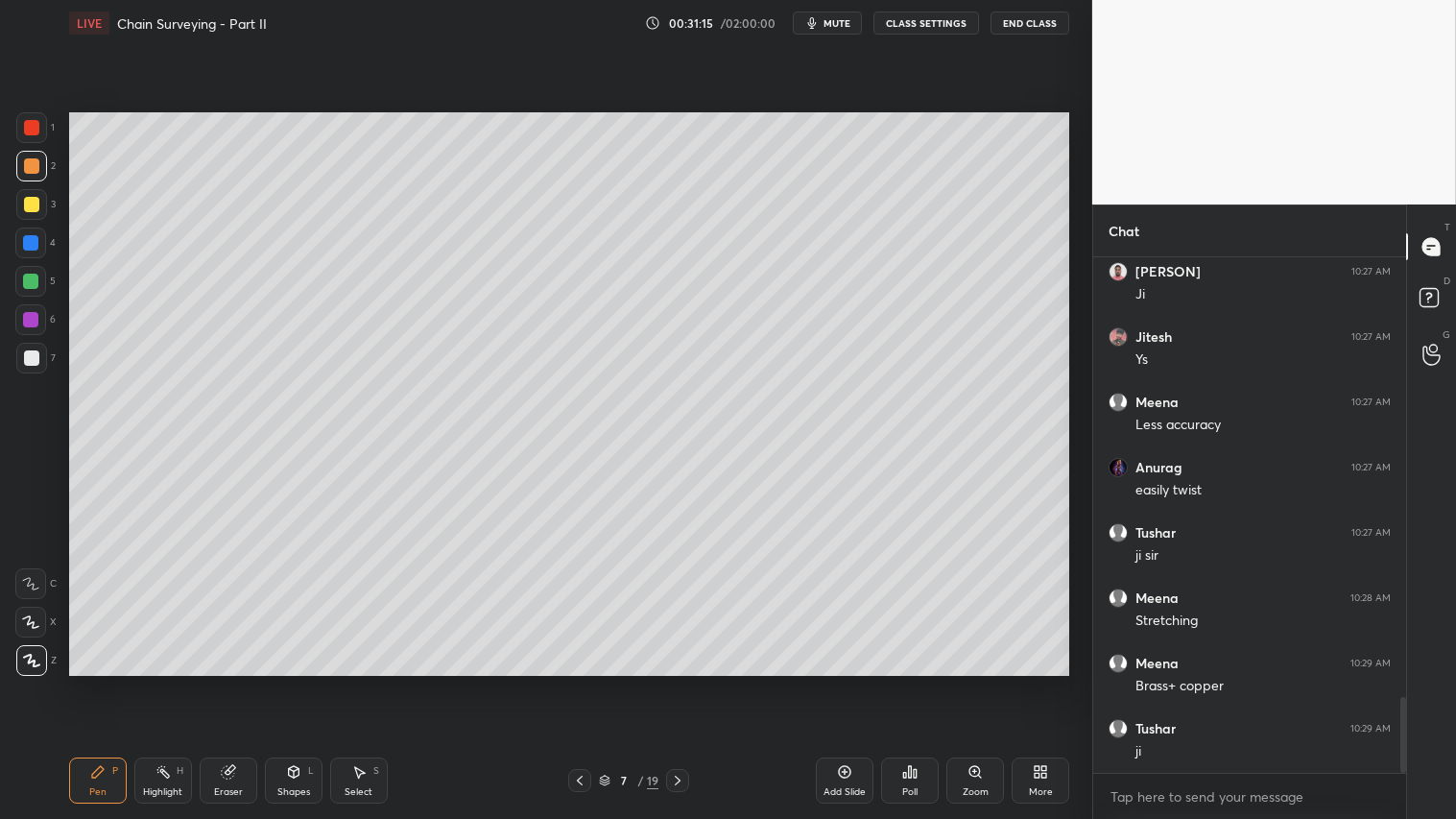 click at bounding box center (32, 166) 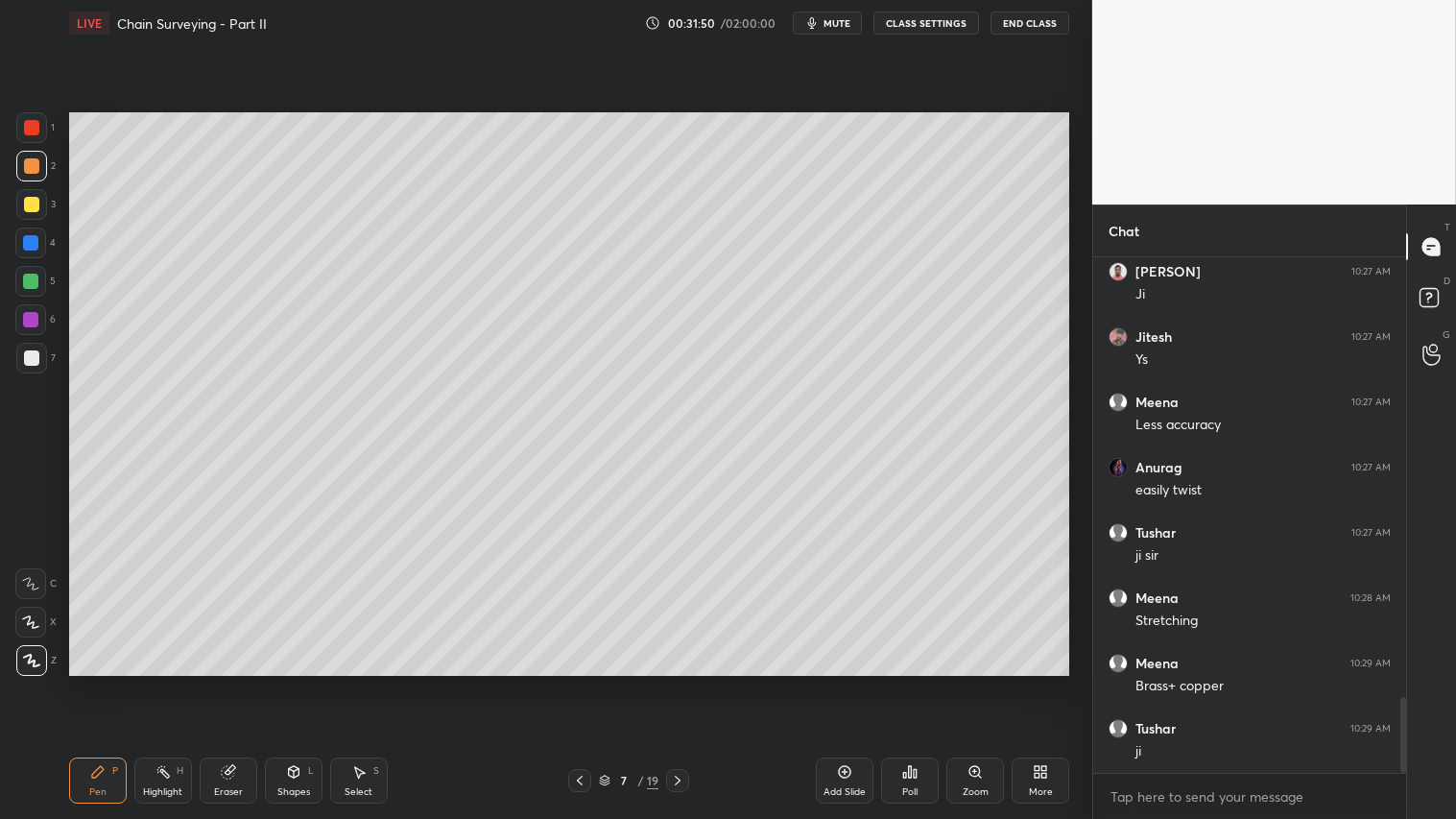 click on "Add Slide" at bounding box center (845, 781) 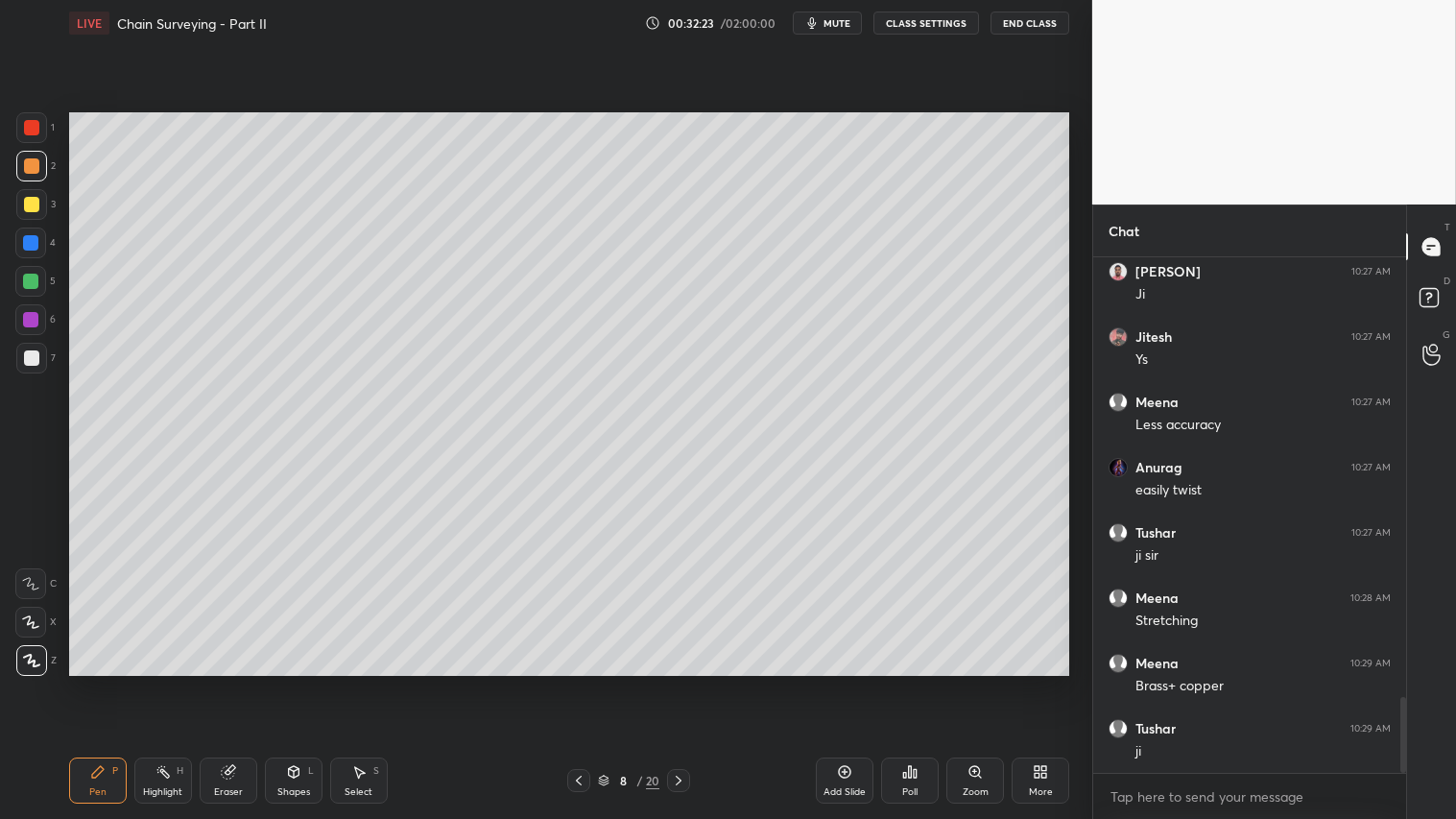 click 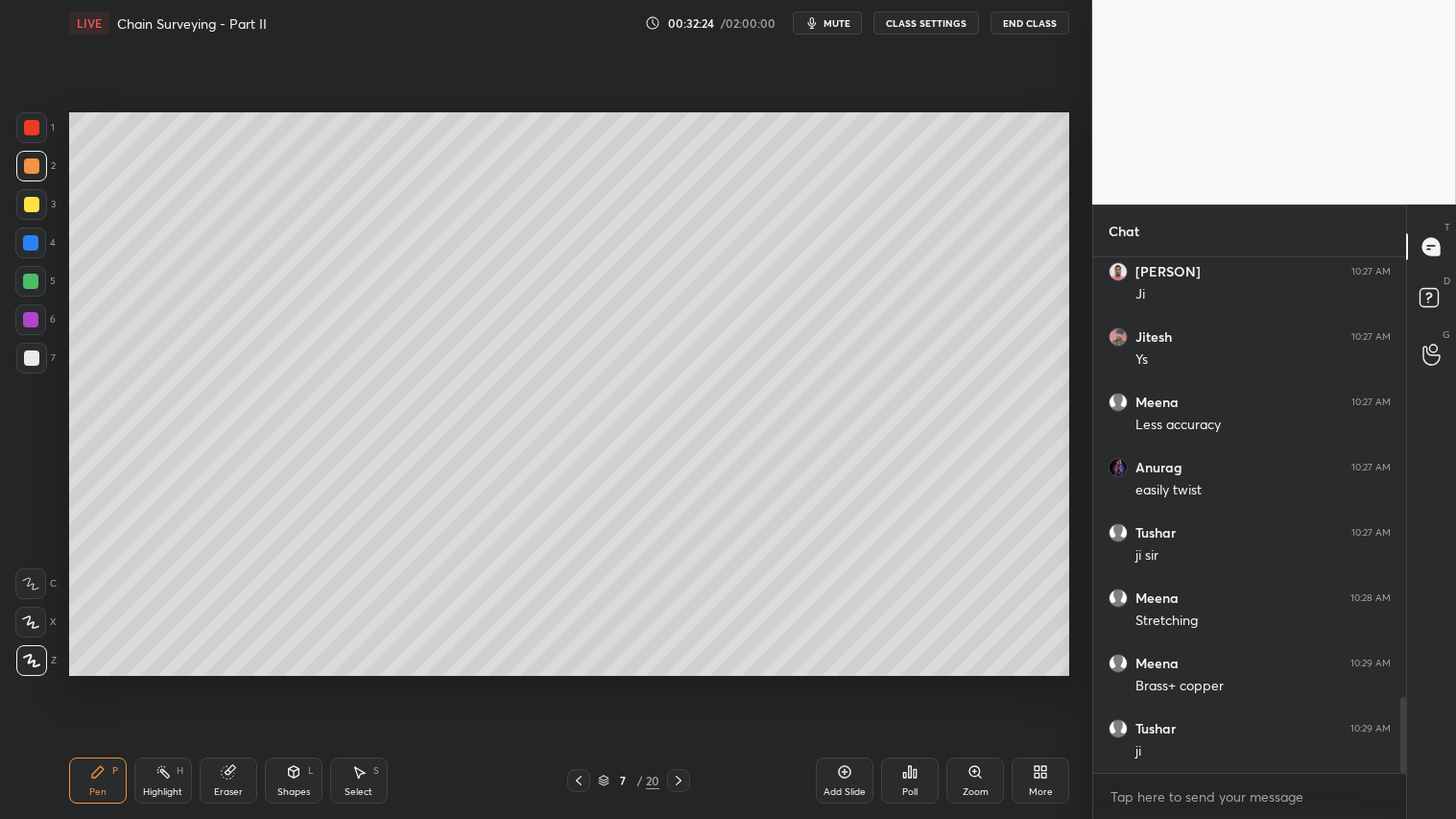 click 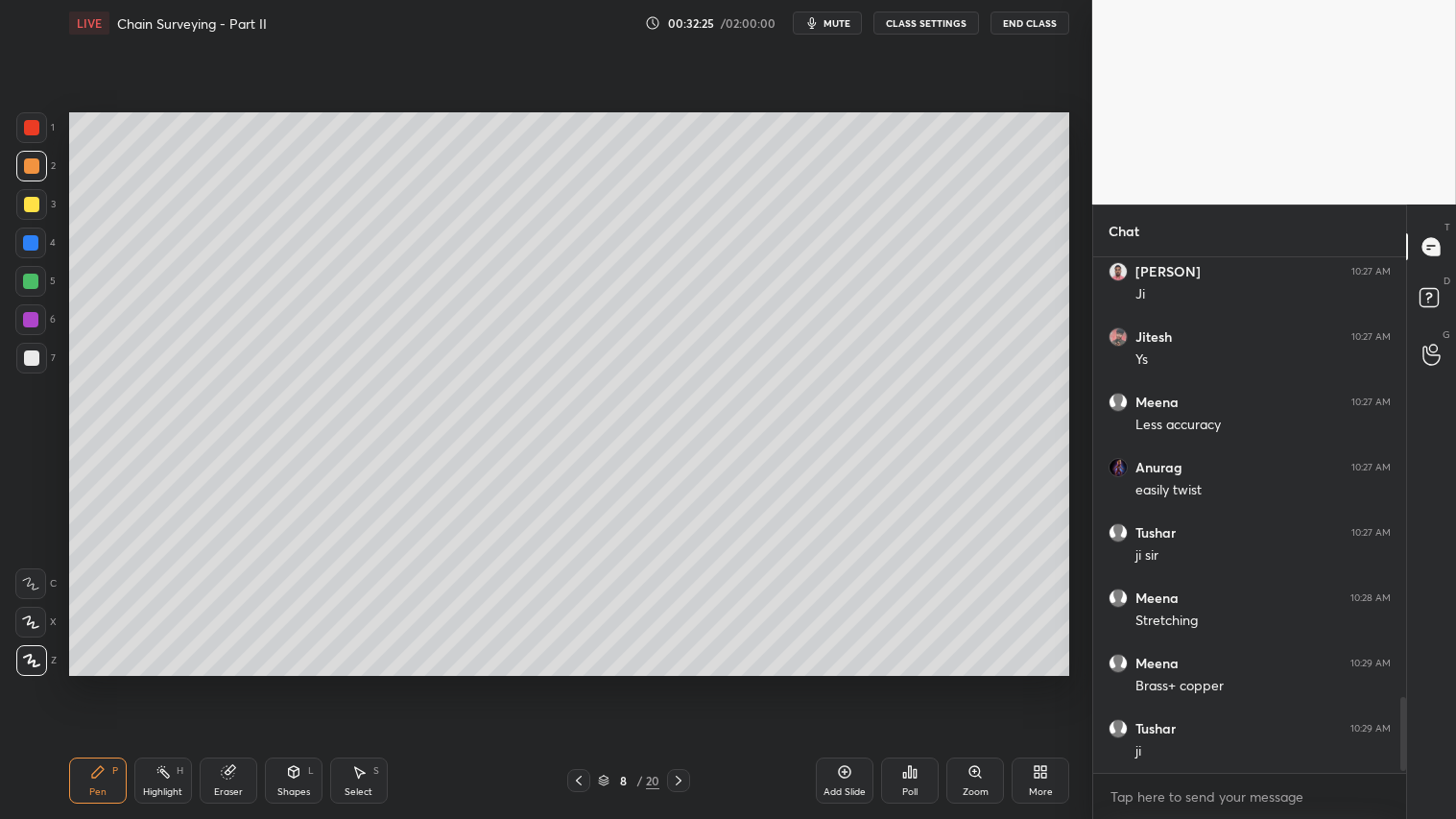 scroll, scrollTop: 3056, scrollLeft: 0, axis: vertical 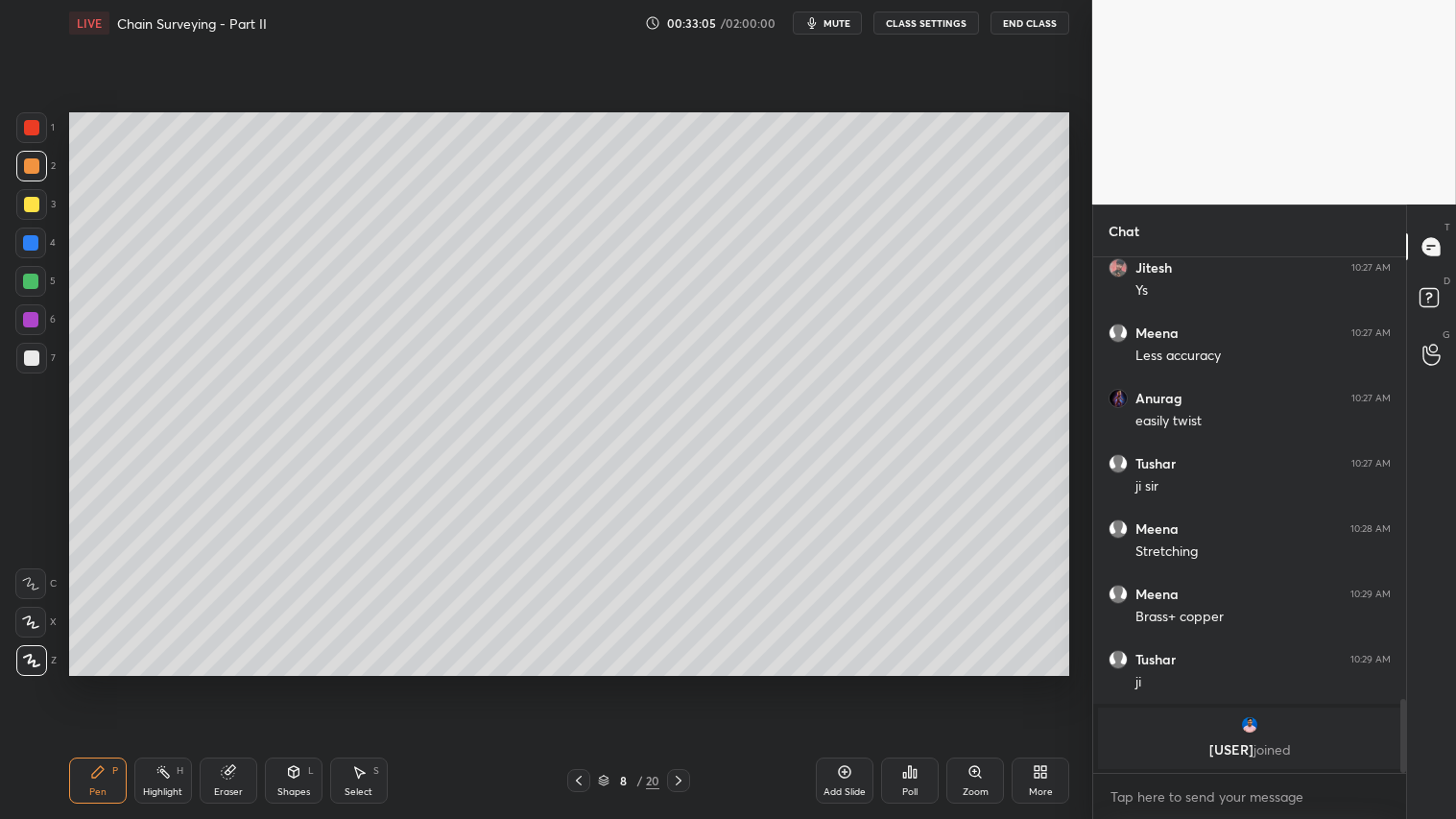 click at bounding box center [579, 781] 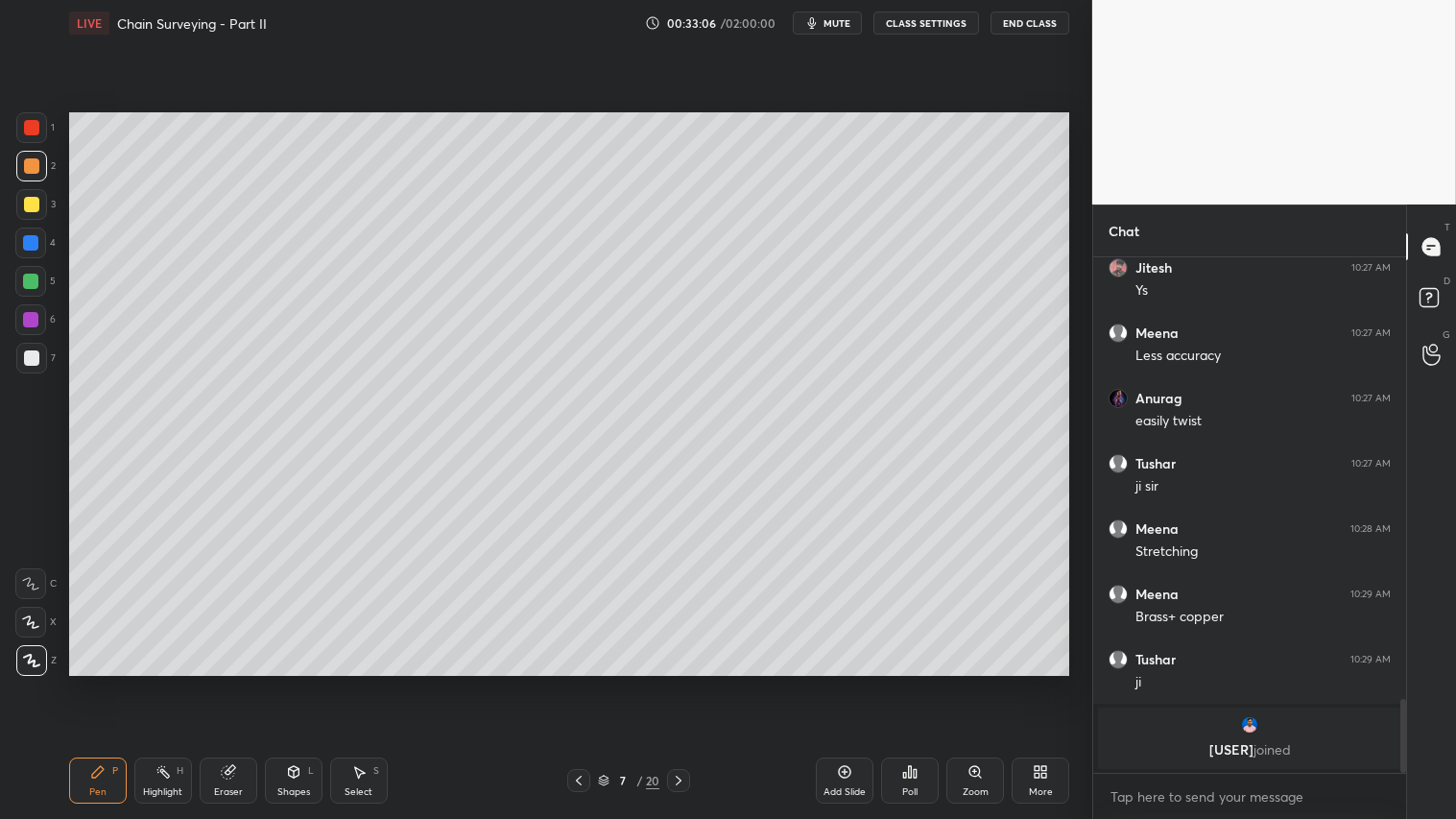 click 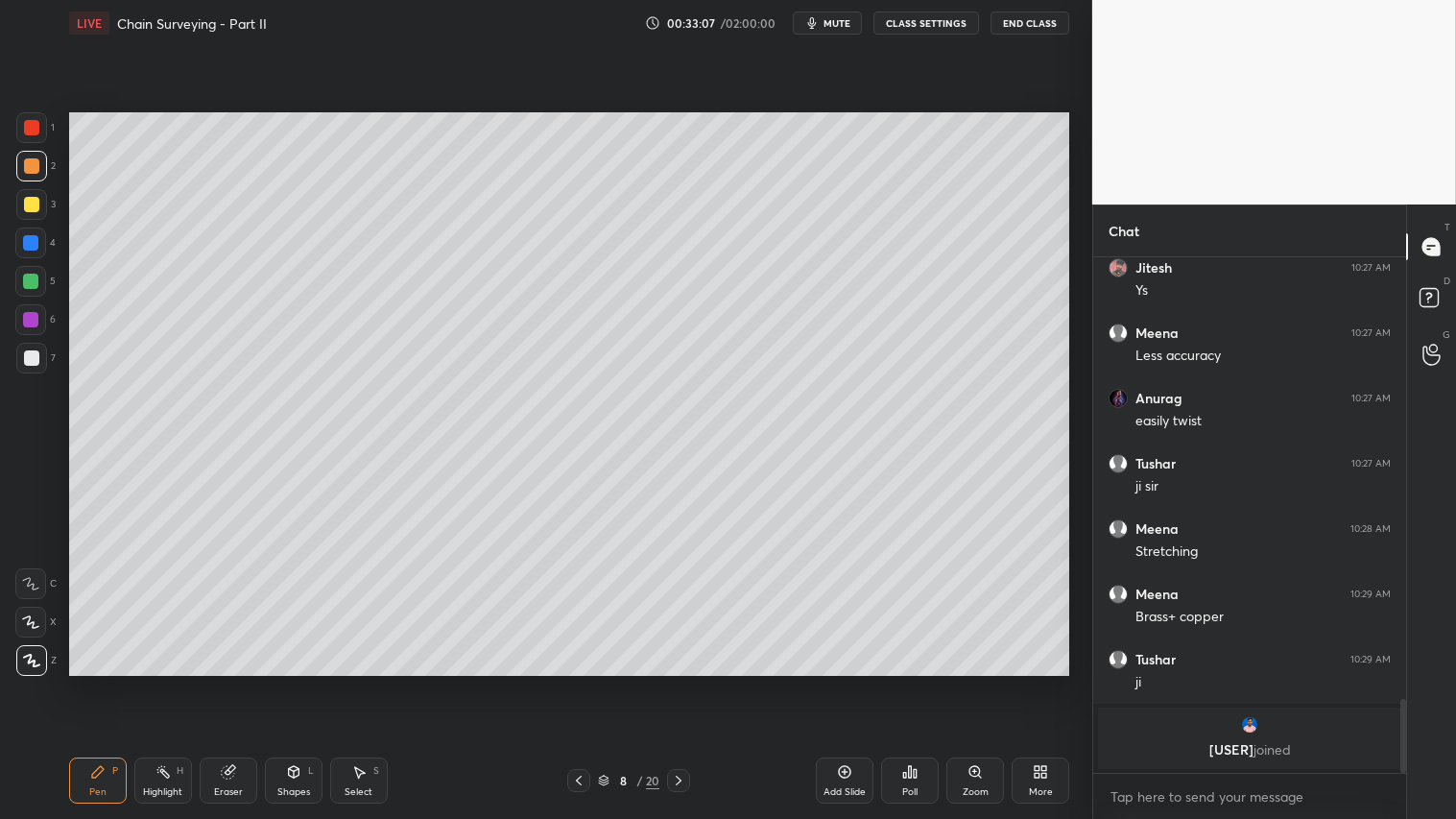 click at bounding box center [32, 358] 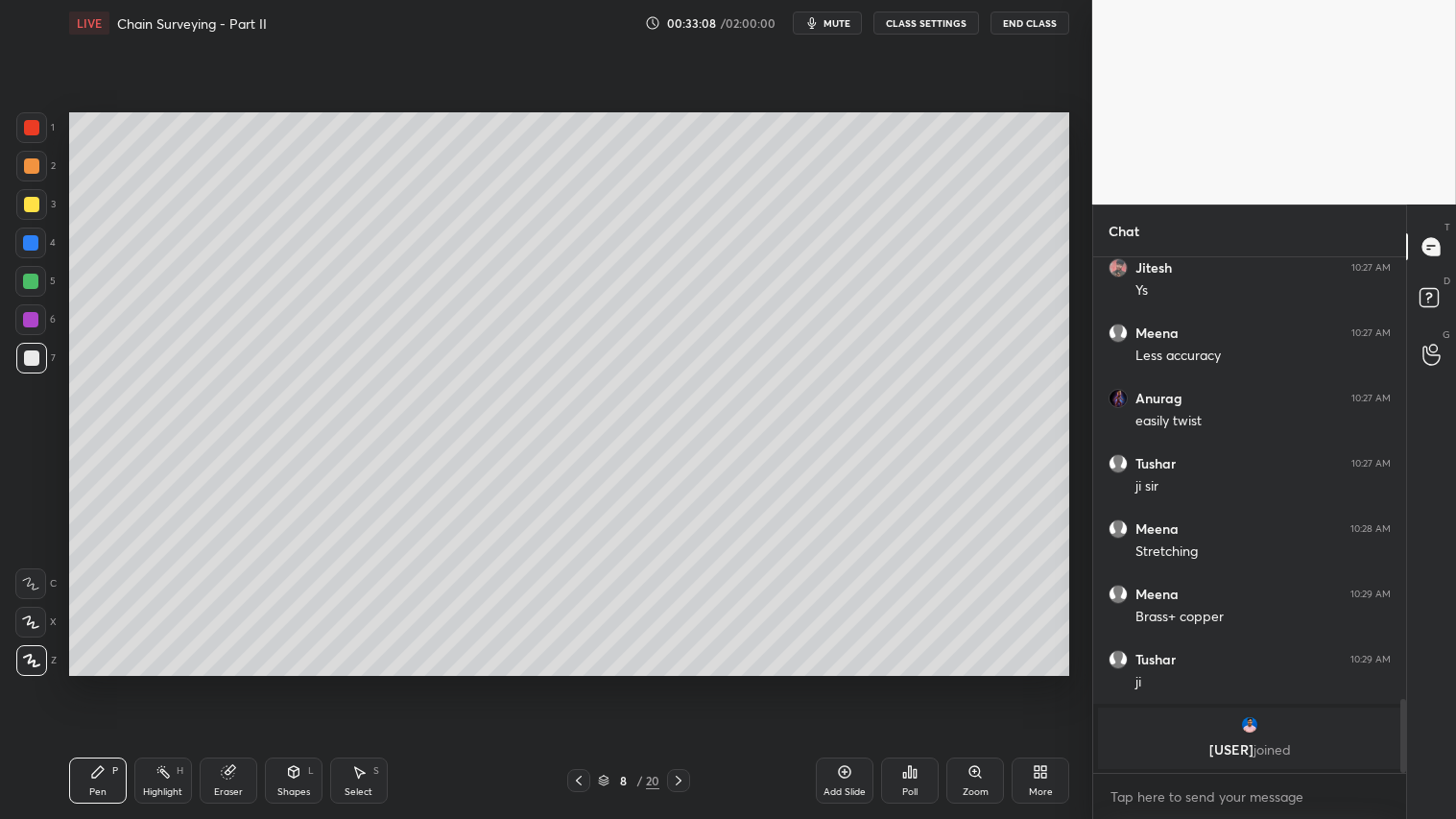 click 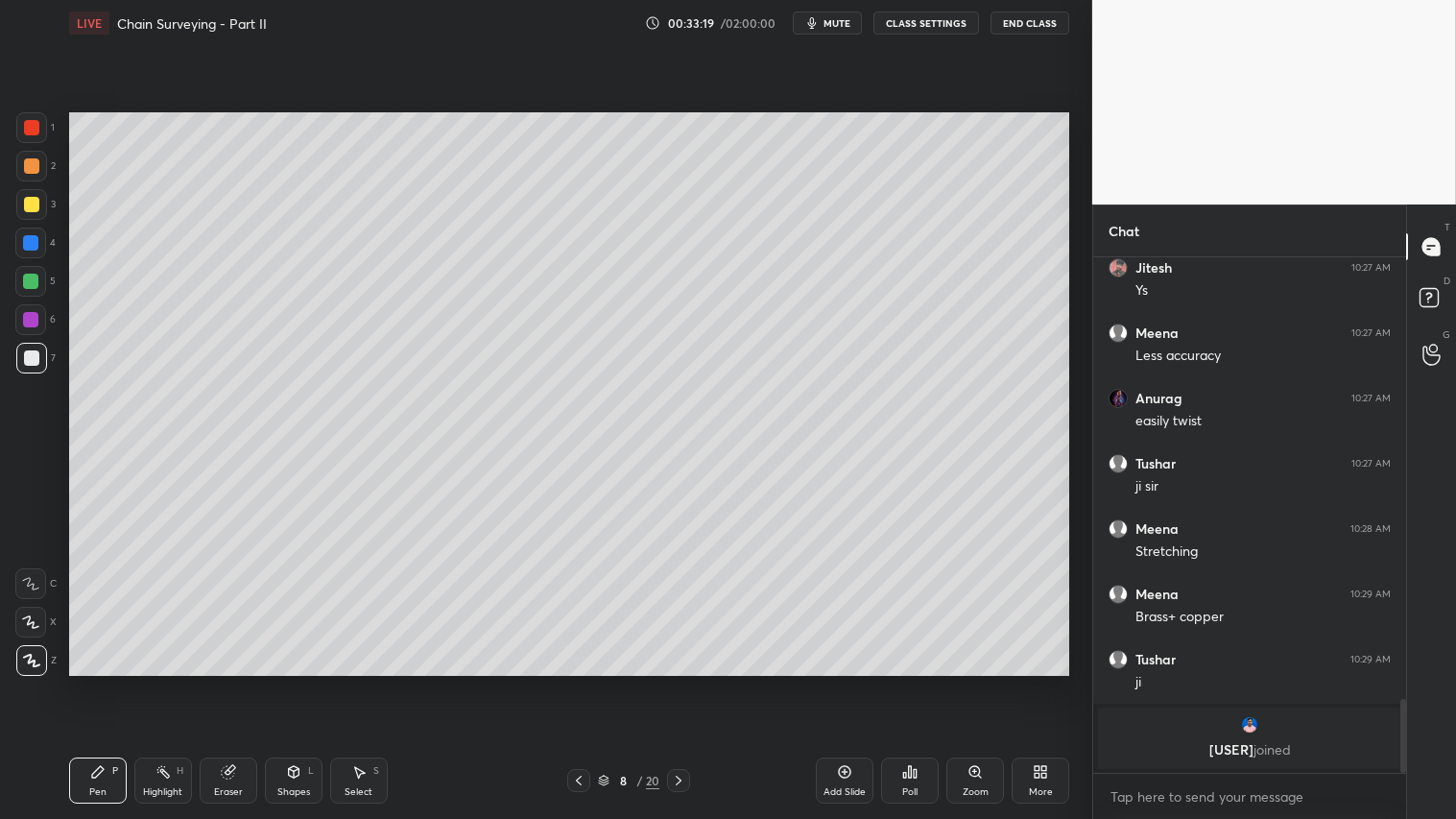 click on "Shapes L" at bounding box center [294, 781] 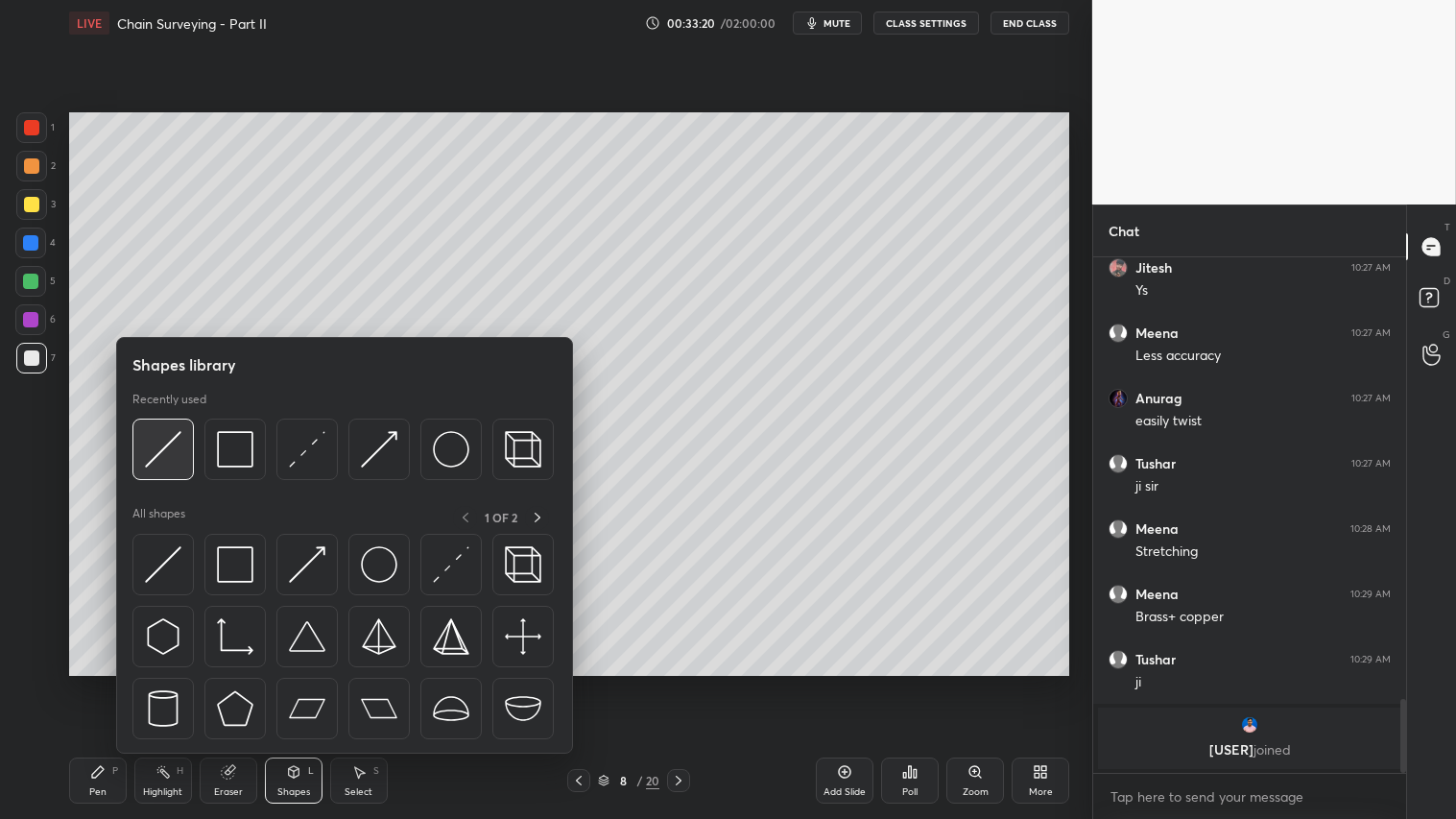 click at bounding box center (163, 449) 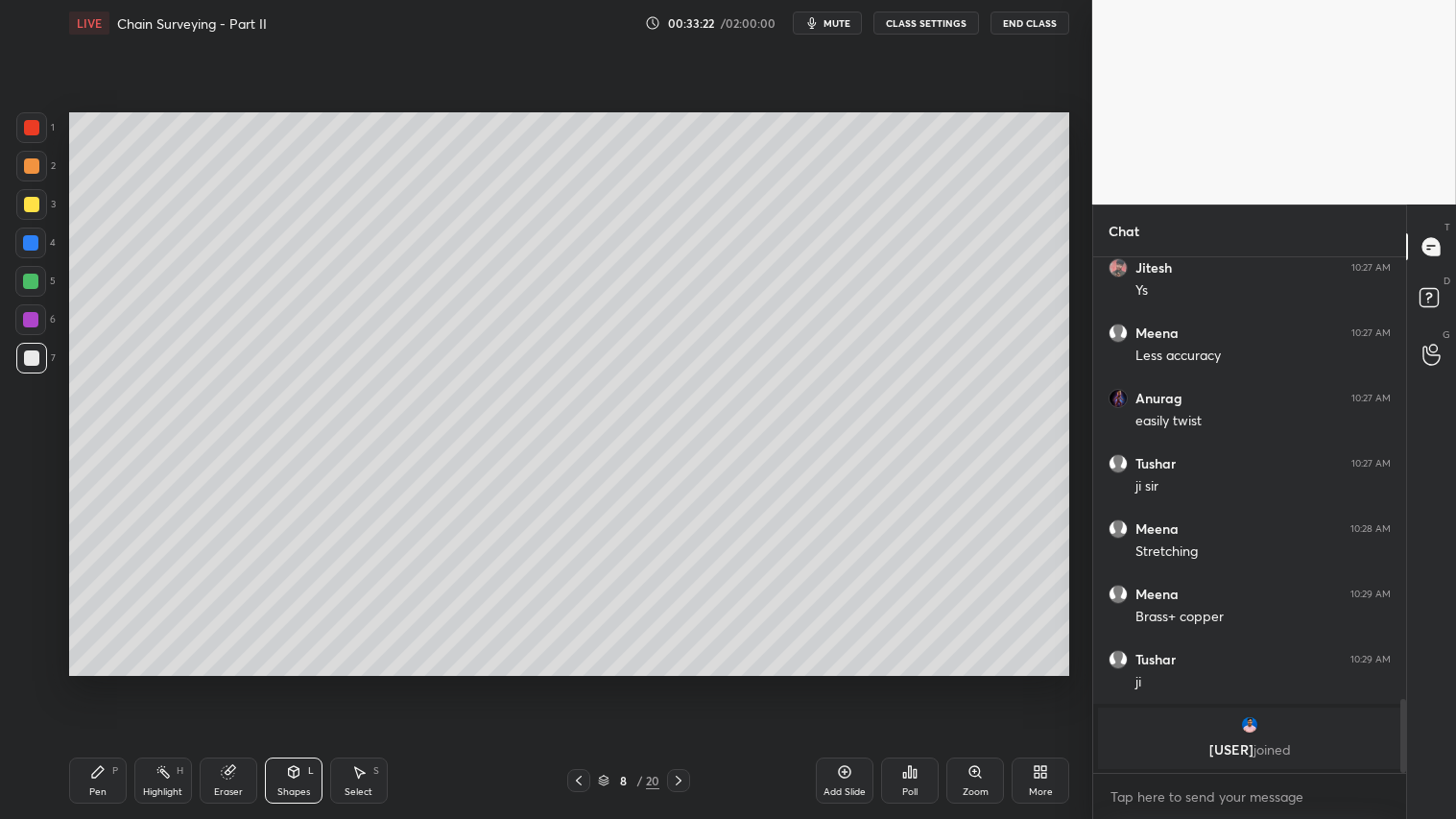 click on "Pen P" at bounding box center [98, 781] 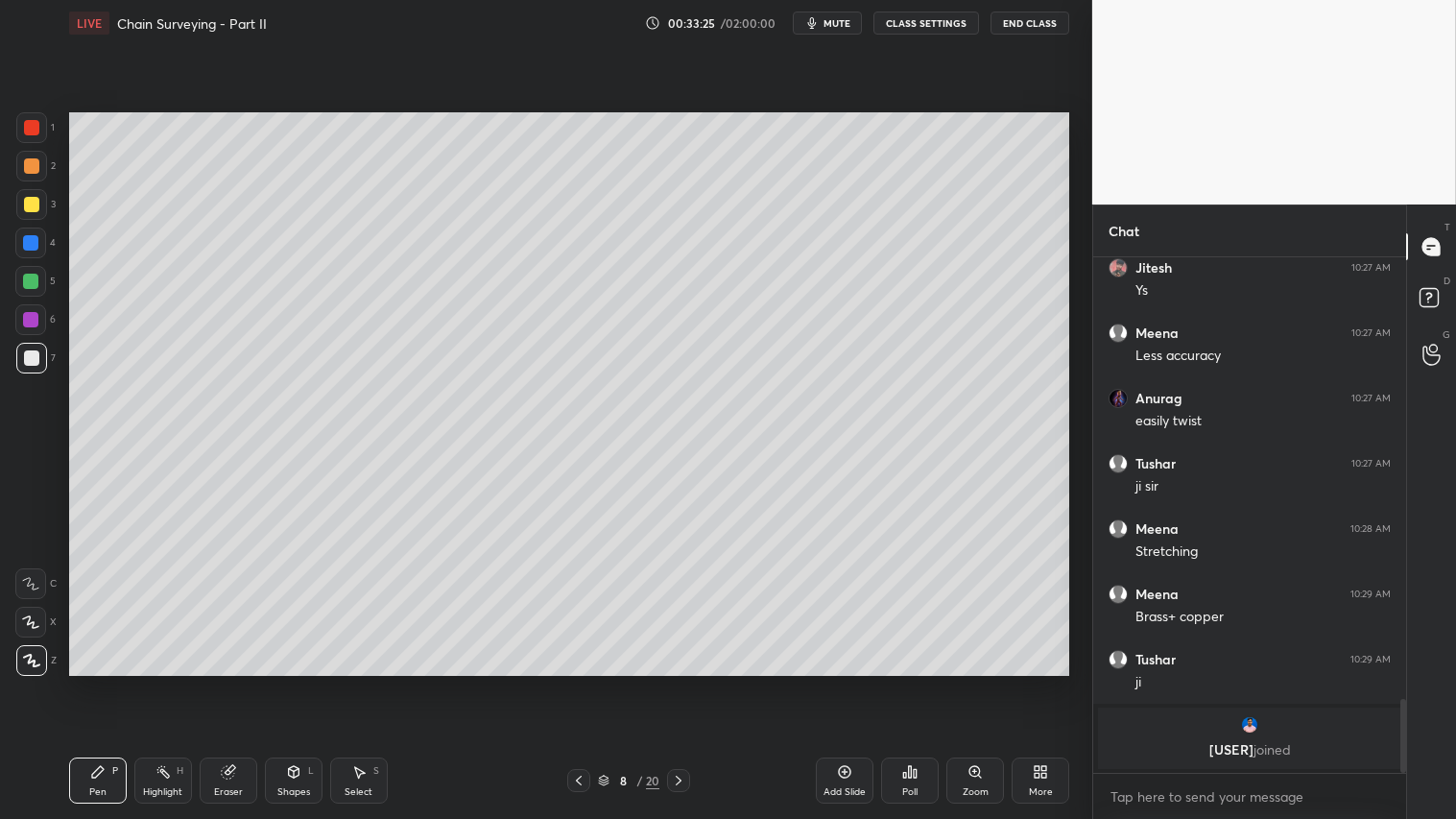 drag, startPoint x: 33, startPoint y: 164, endPoint x: 48, endPoint y: 293, distance: 129.86916 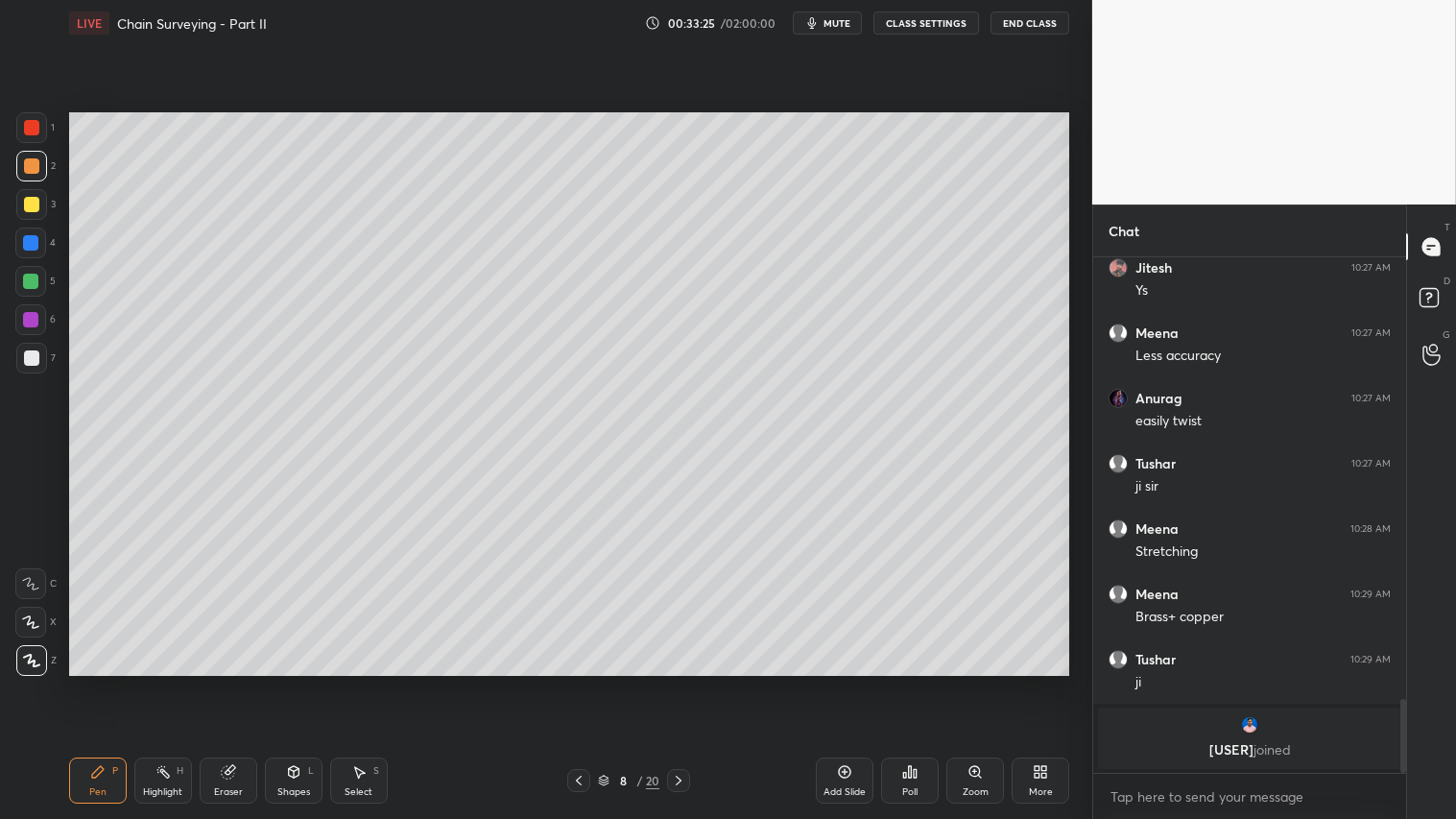 drag, startPoint x: 107, startPoint y: 775, endPoint x: 89, endPoint y: 766, distance: 20.124612 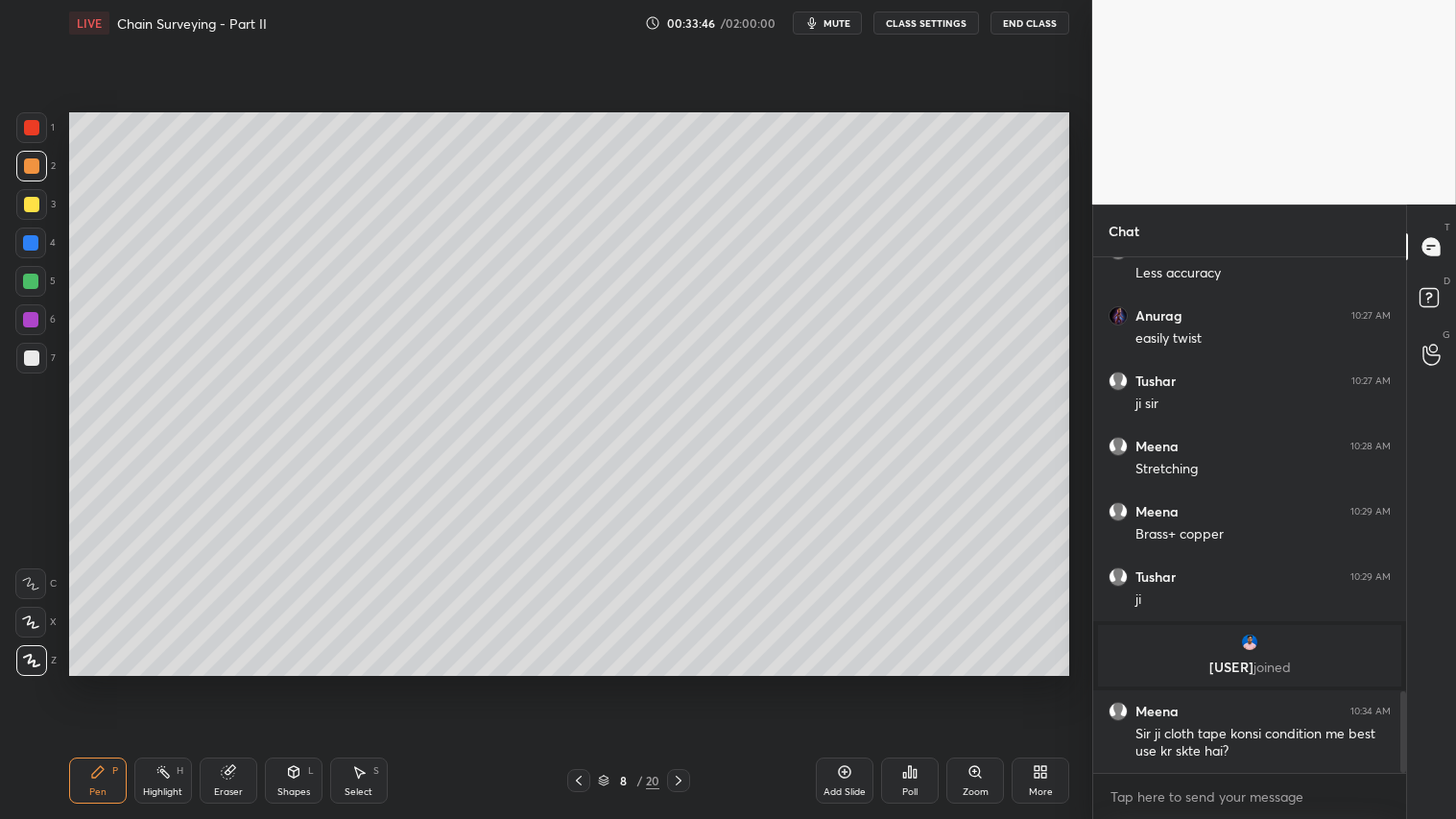 scroll, scrollTop: 2723, scrollLeft: 0, axis: vertical 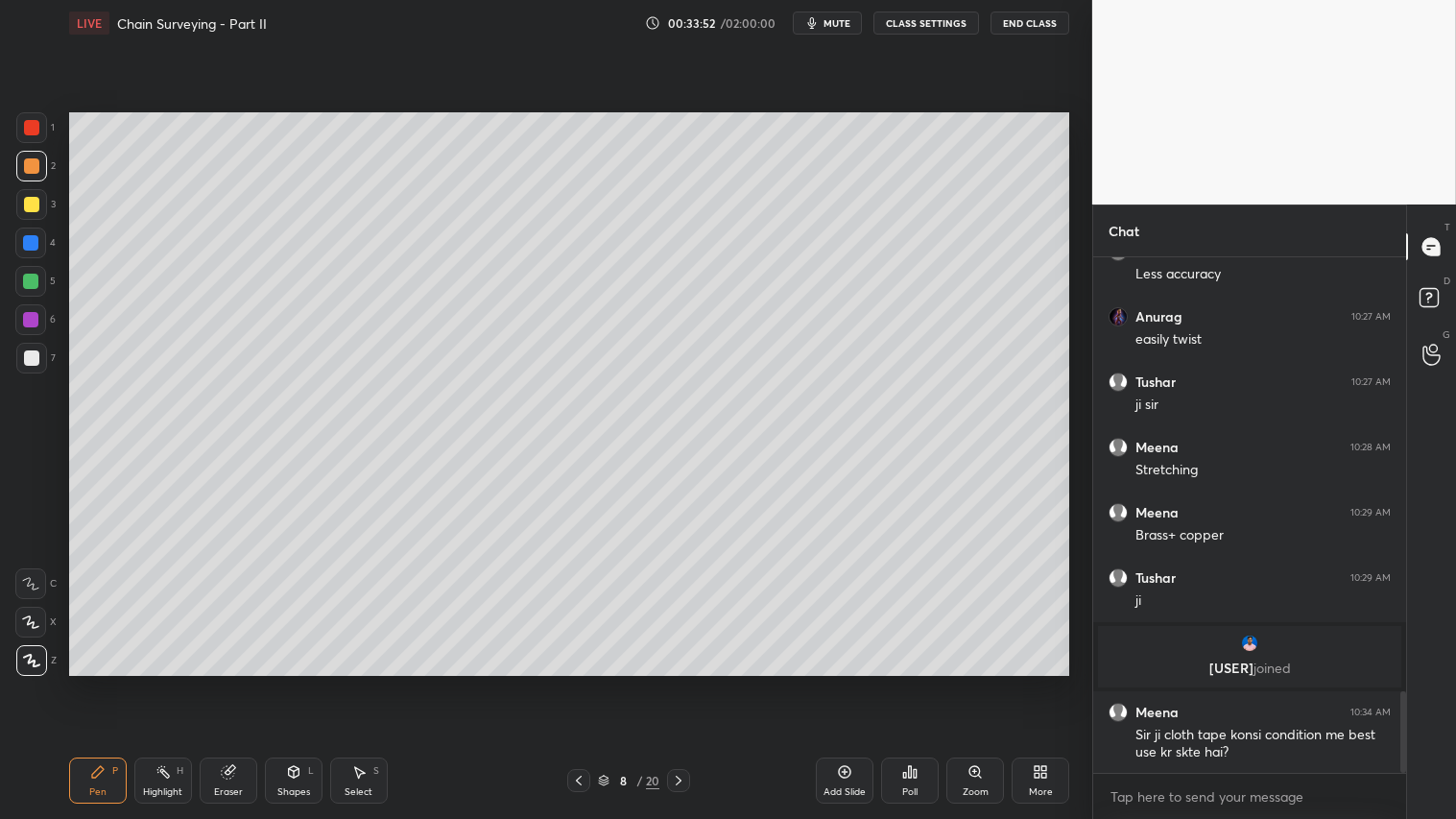 click at bounding box center [32, 166] 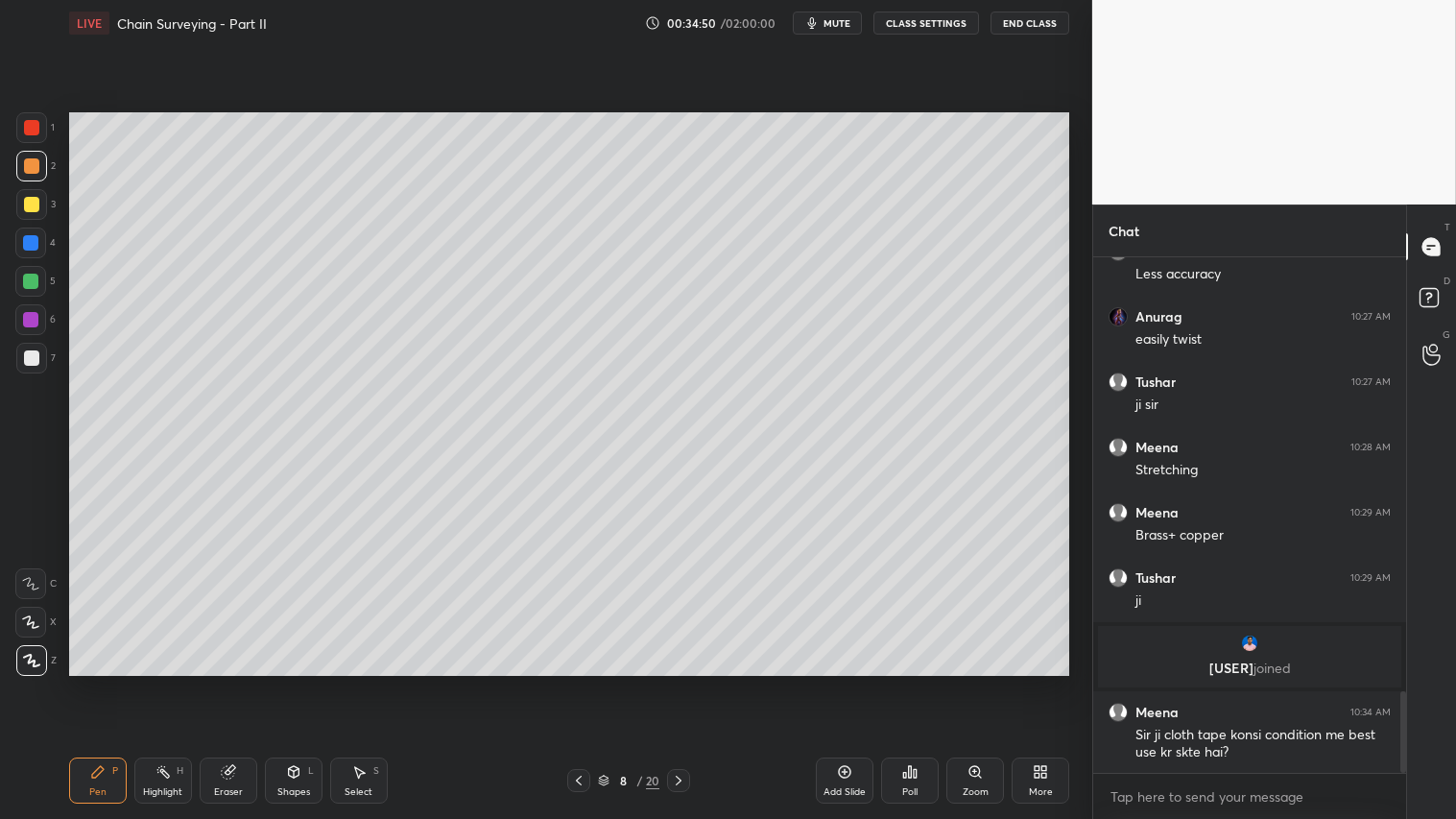 click on "mute" at bounding box center [827, 23] 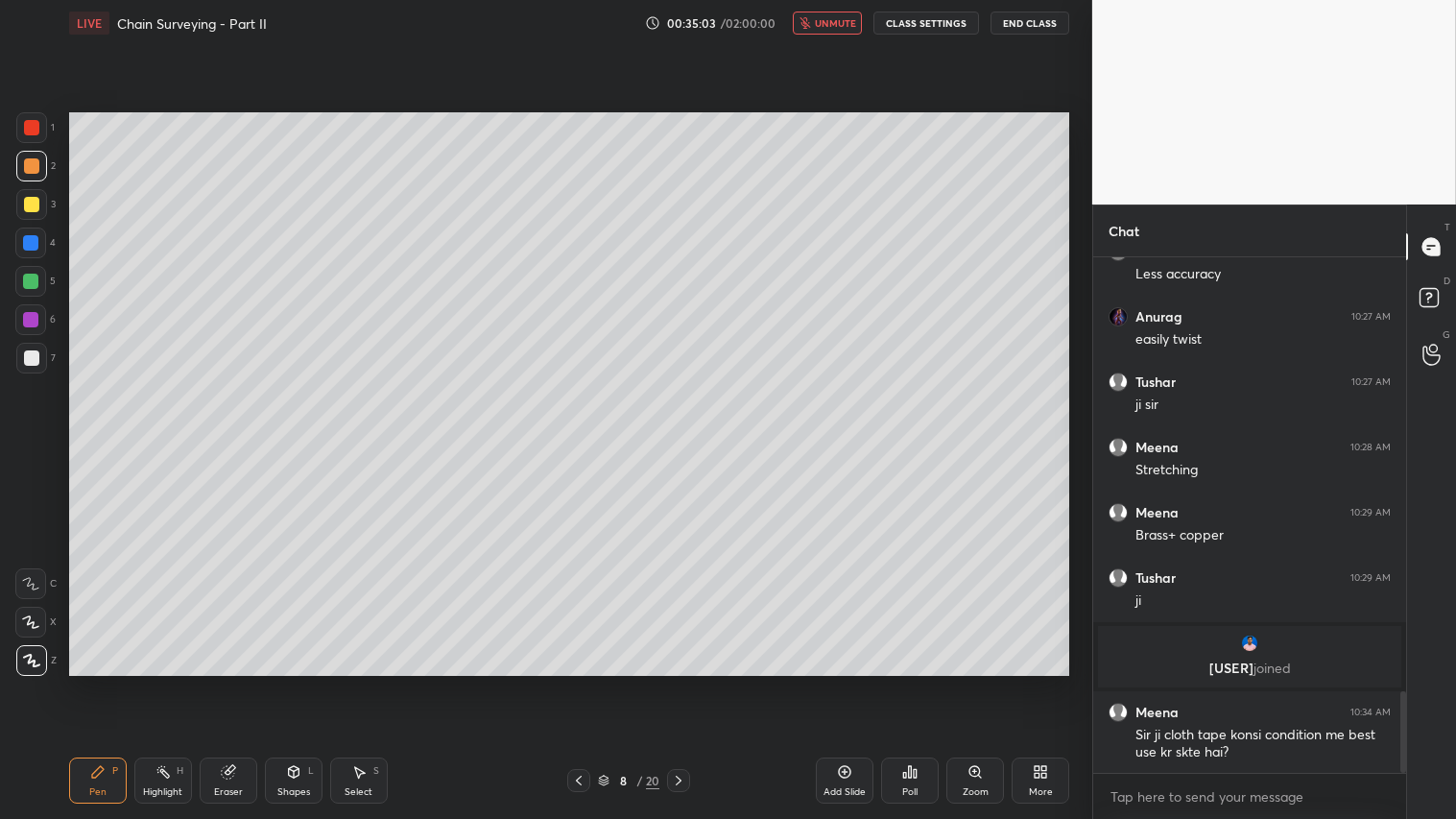click on "unmute" at bounding box center [835, 23] 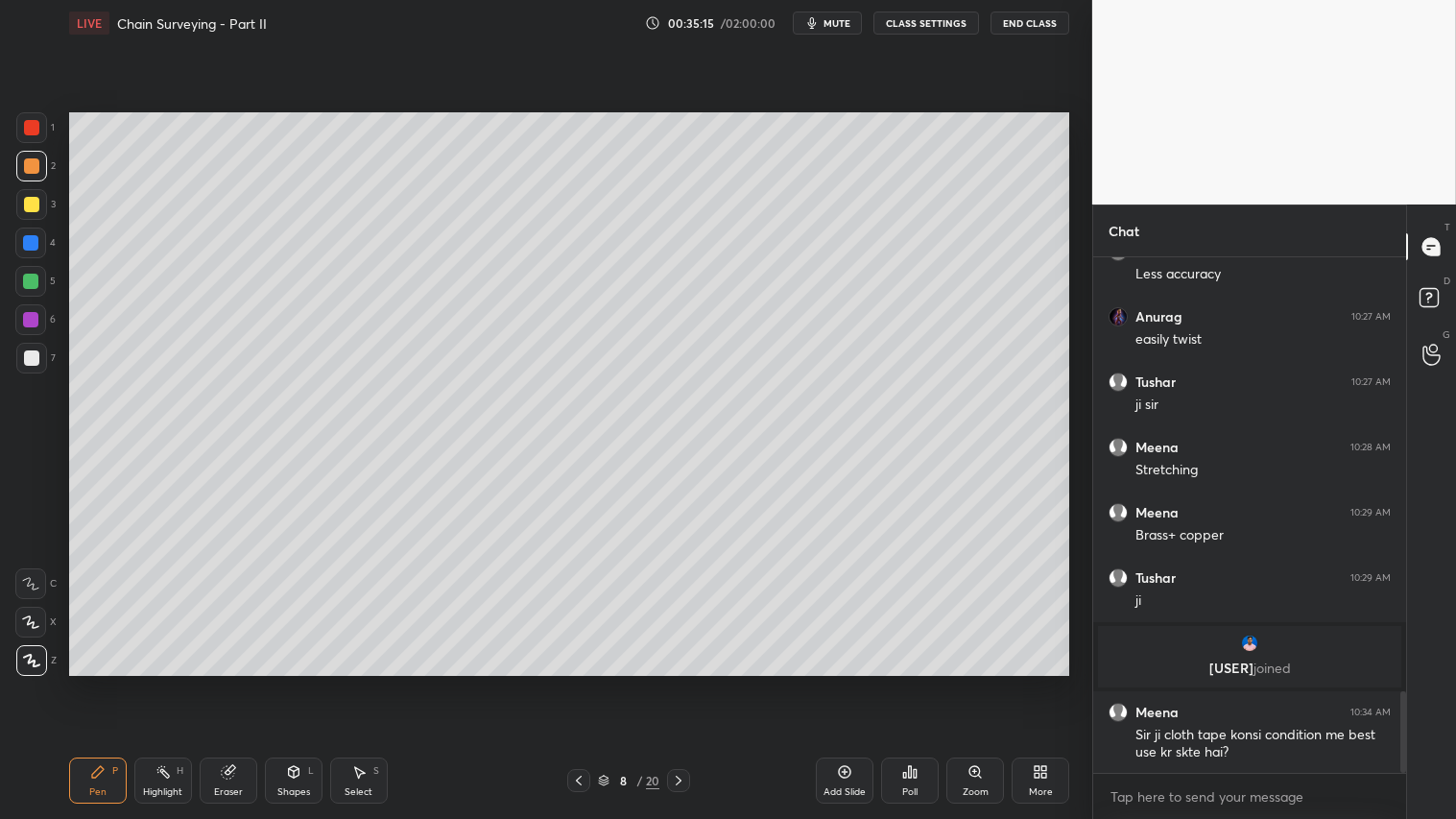 click at bounding box center [32, 166] 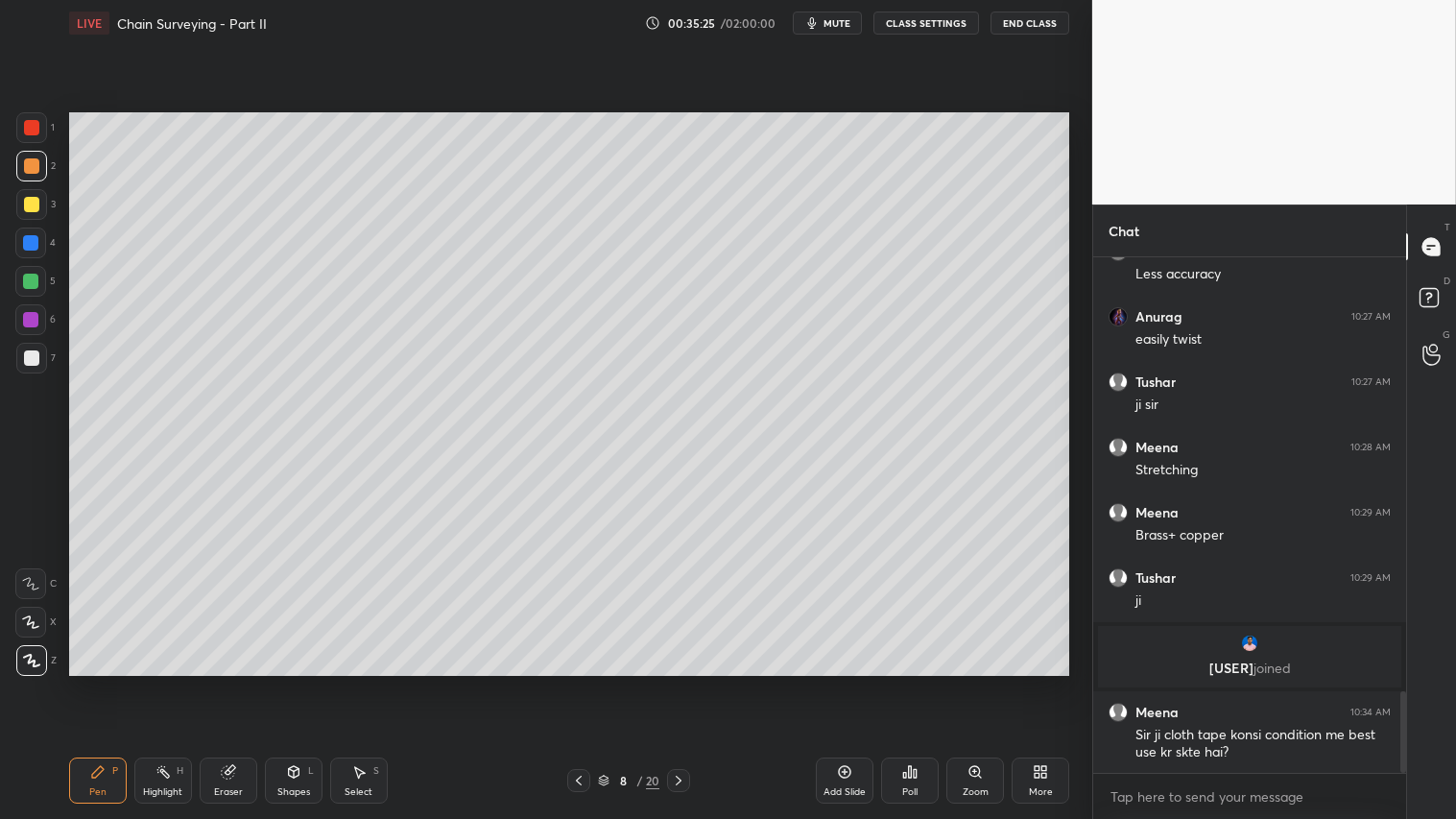 drag, startPoint x: 578, startPoint y: 780, endPoint x: 641, endPoint y: 780, distance: 63 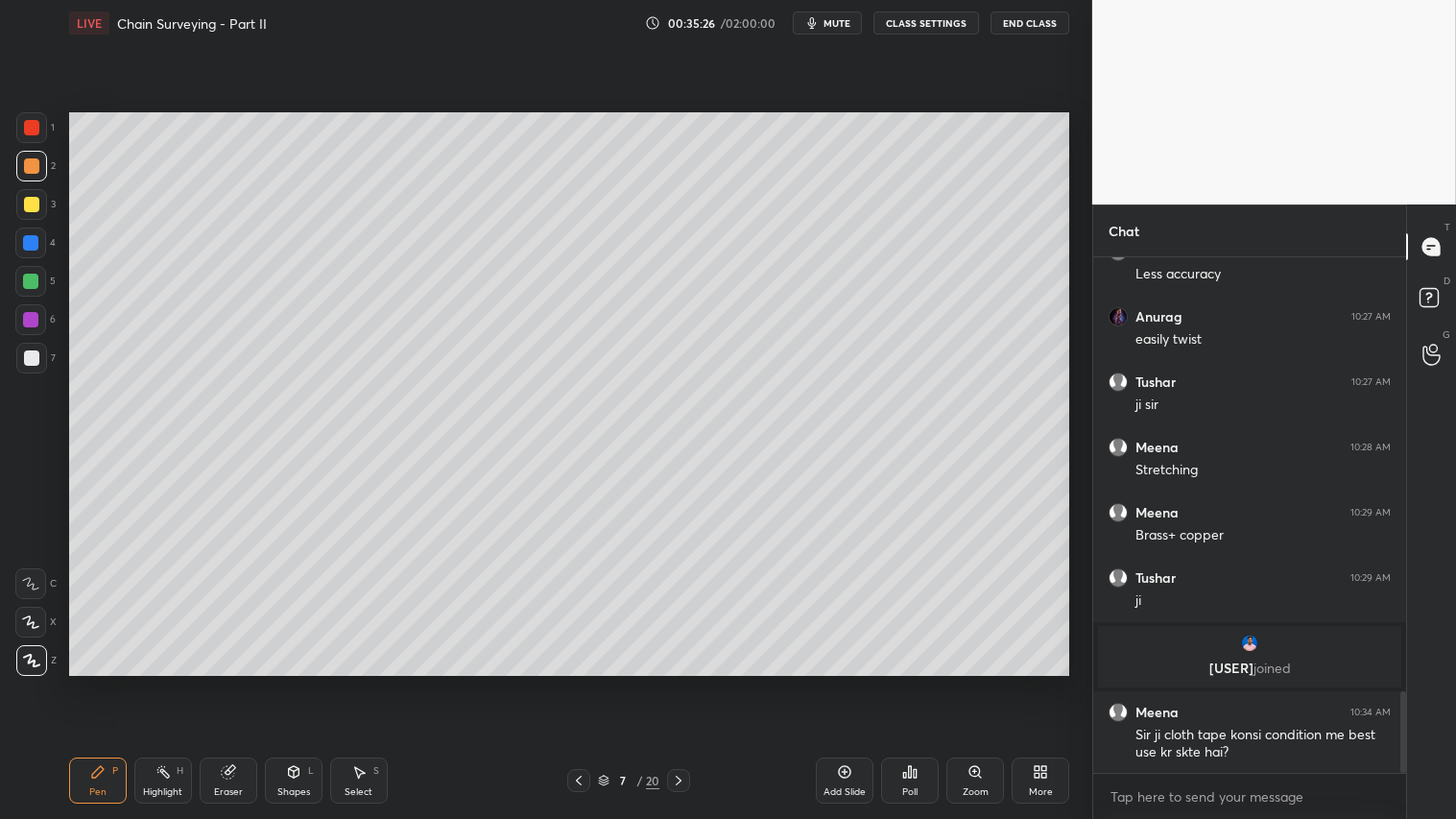 click 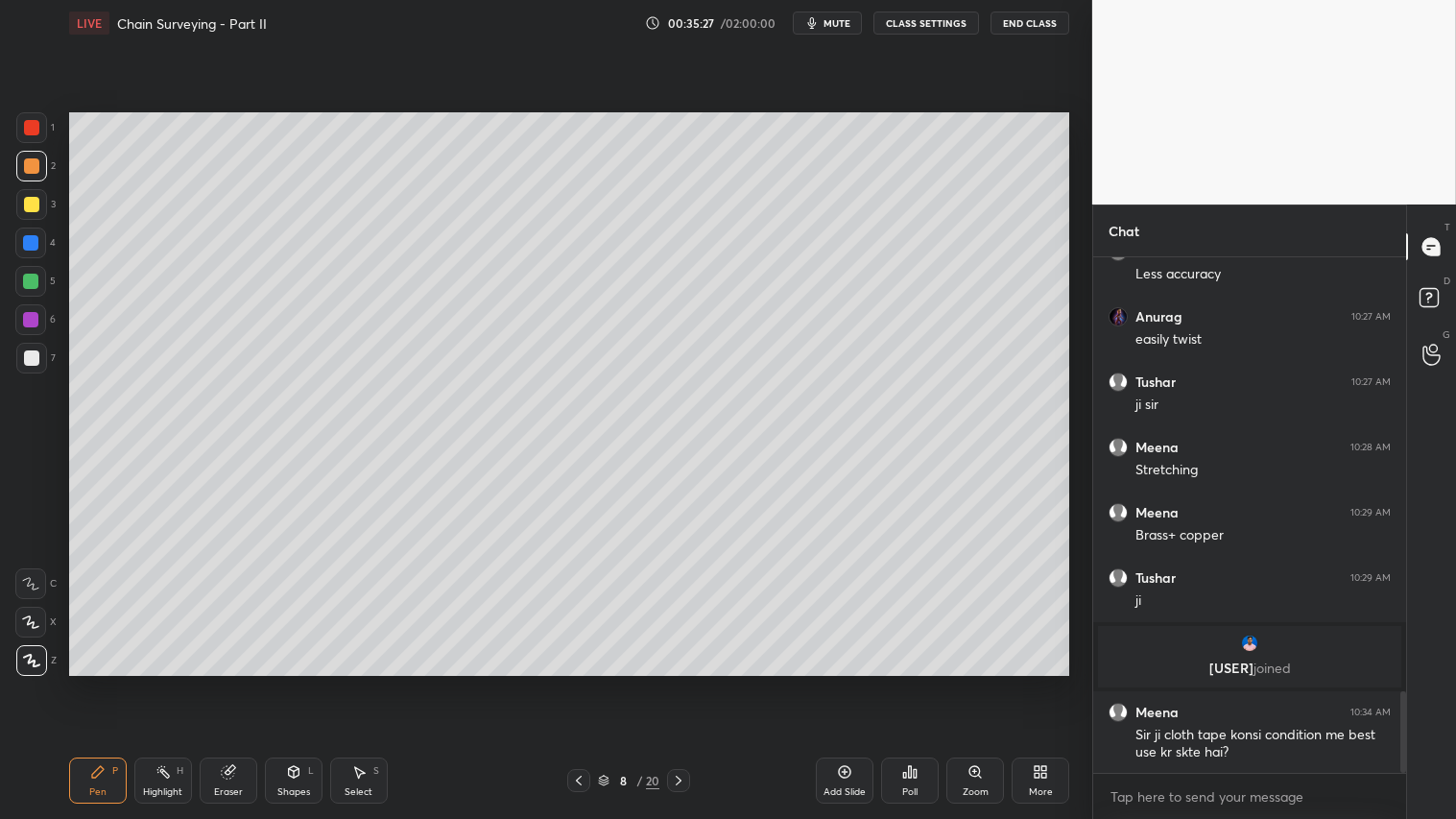 click 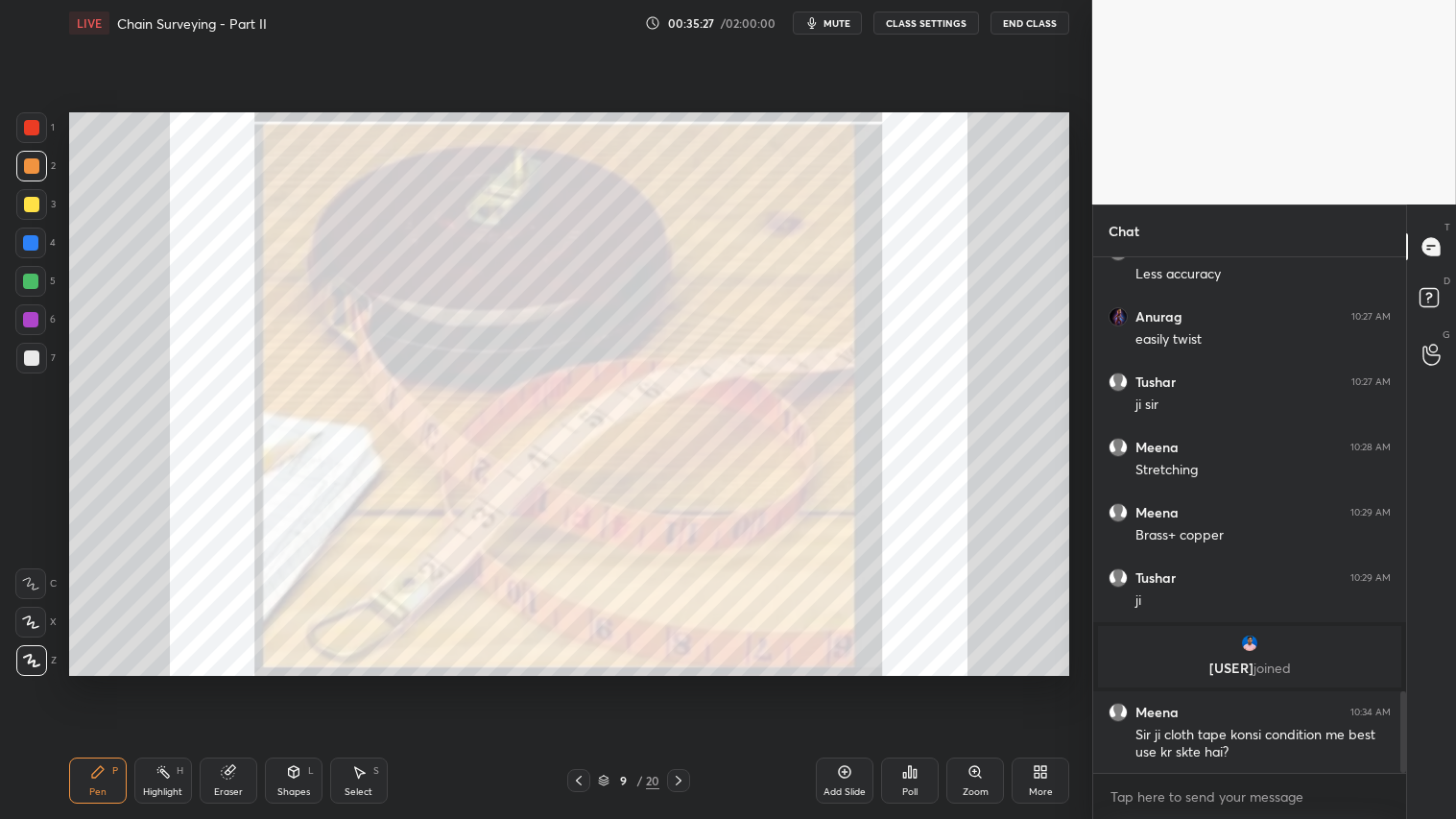 click 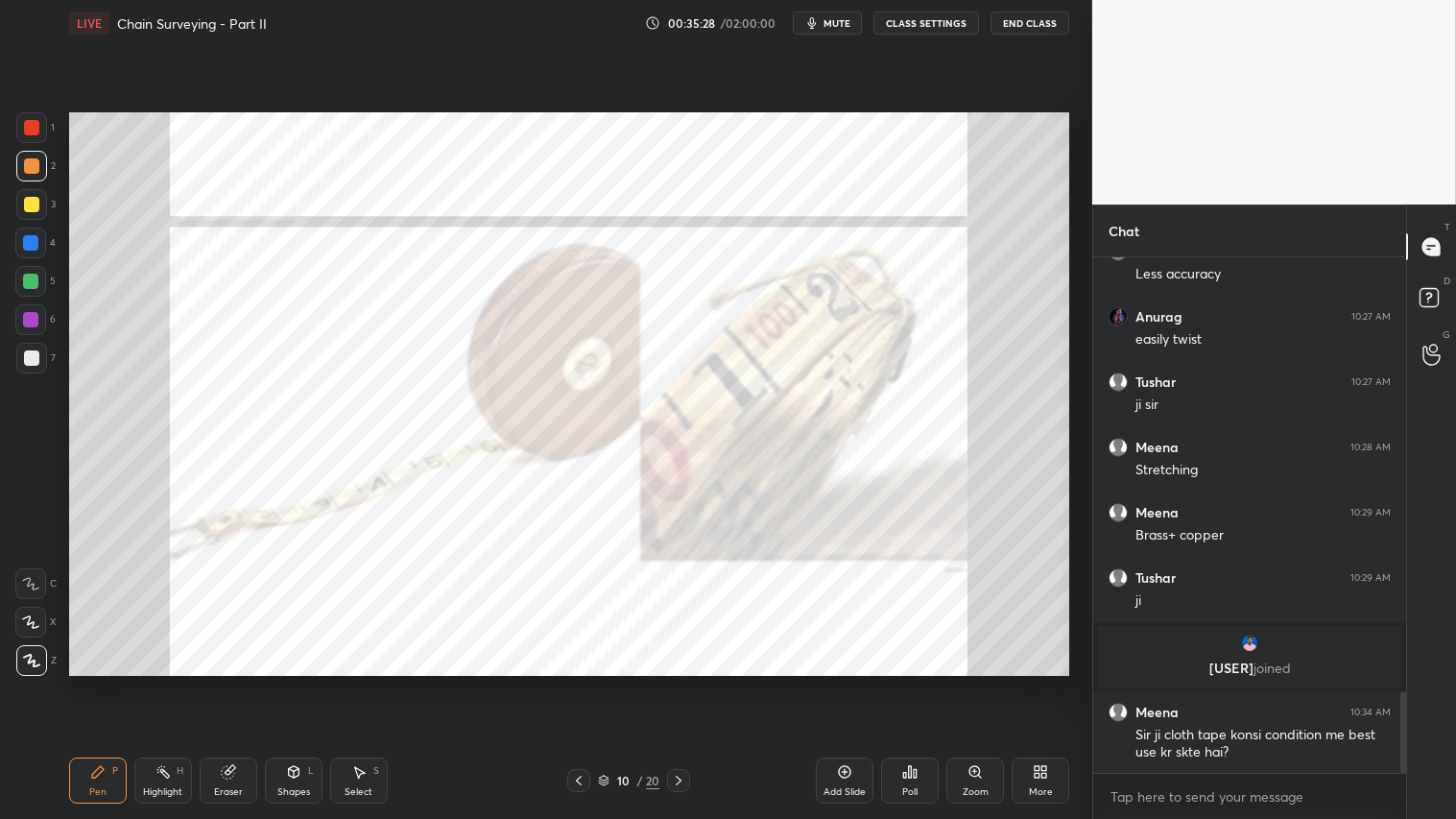 click 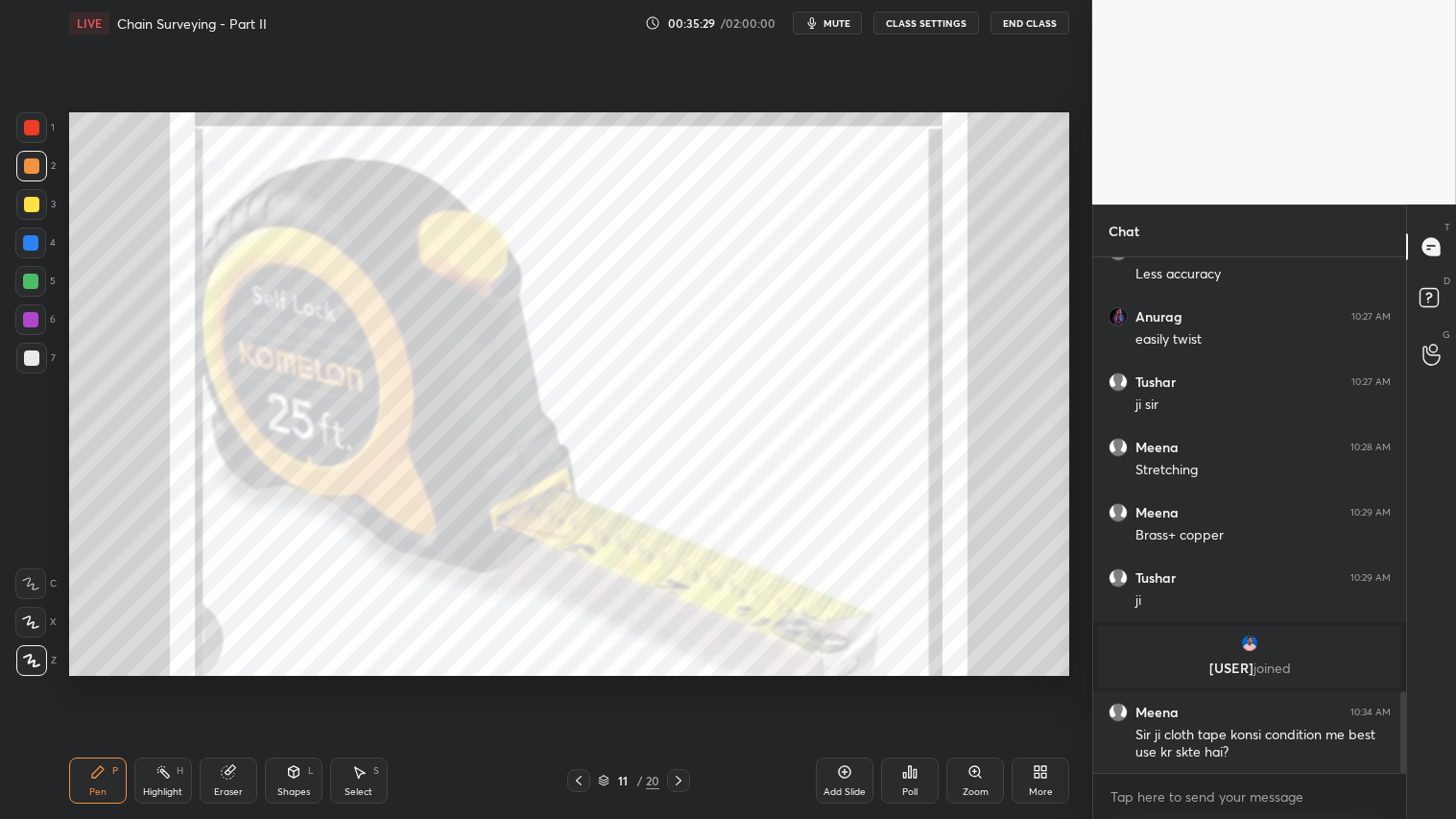drag, startPoint x: 688, startPoint y: 773, endPoint x: 598, endPoint y: 781, distance: 90.35486 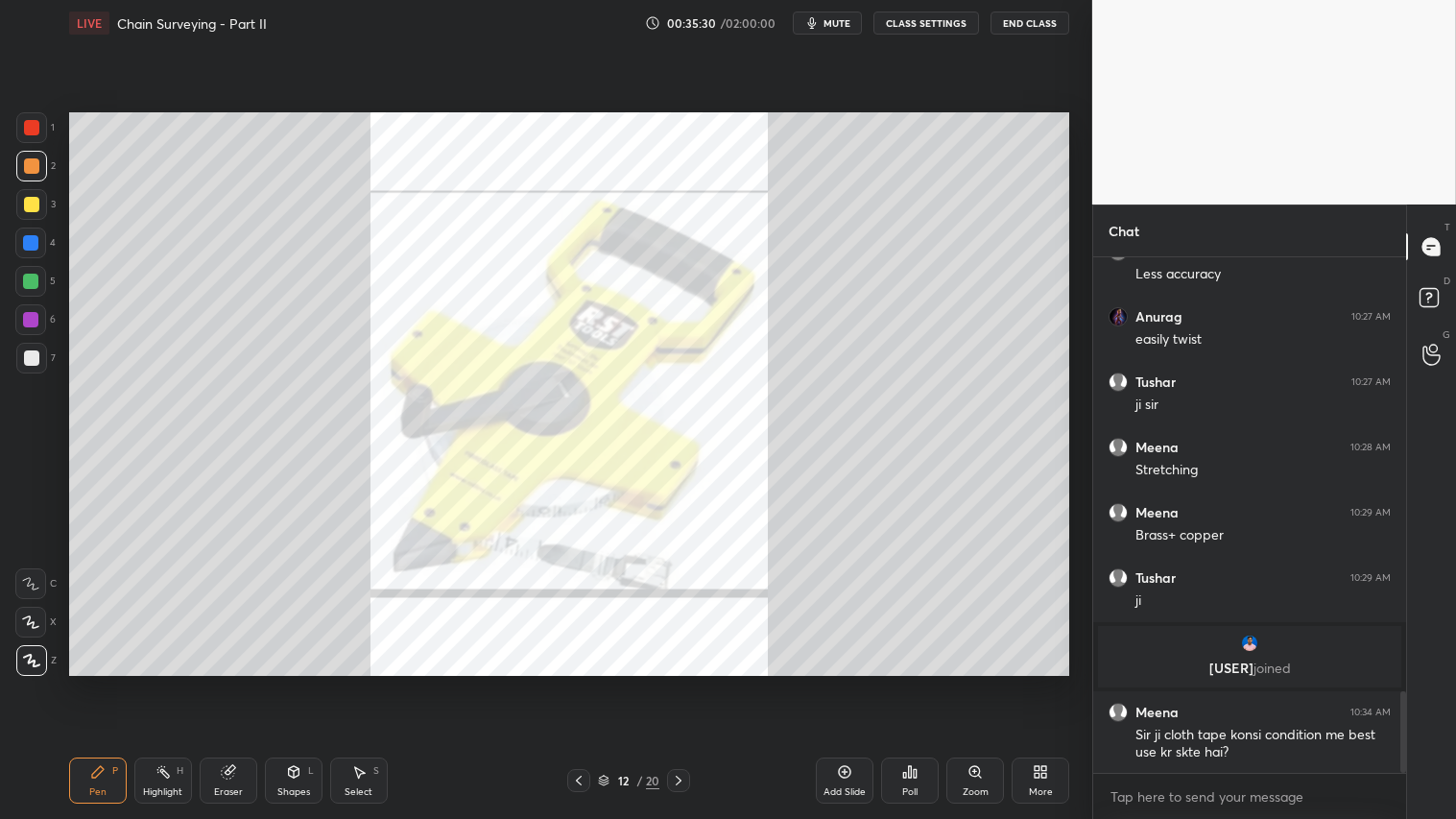 click 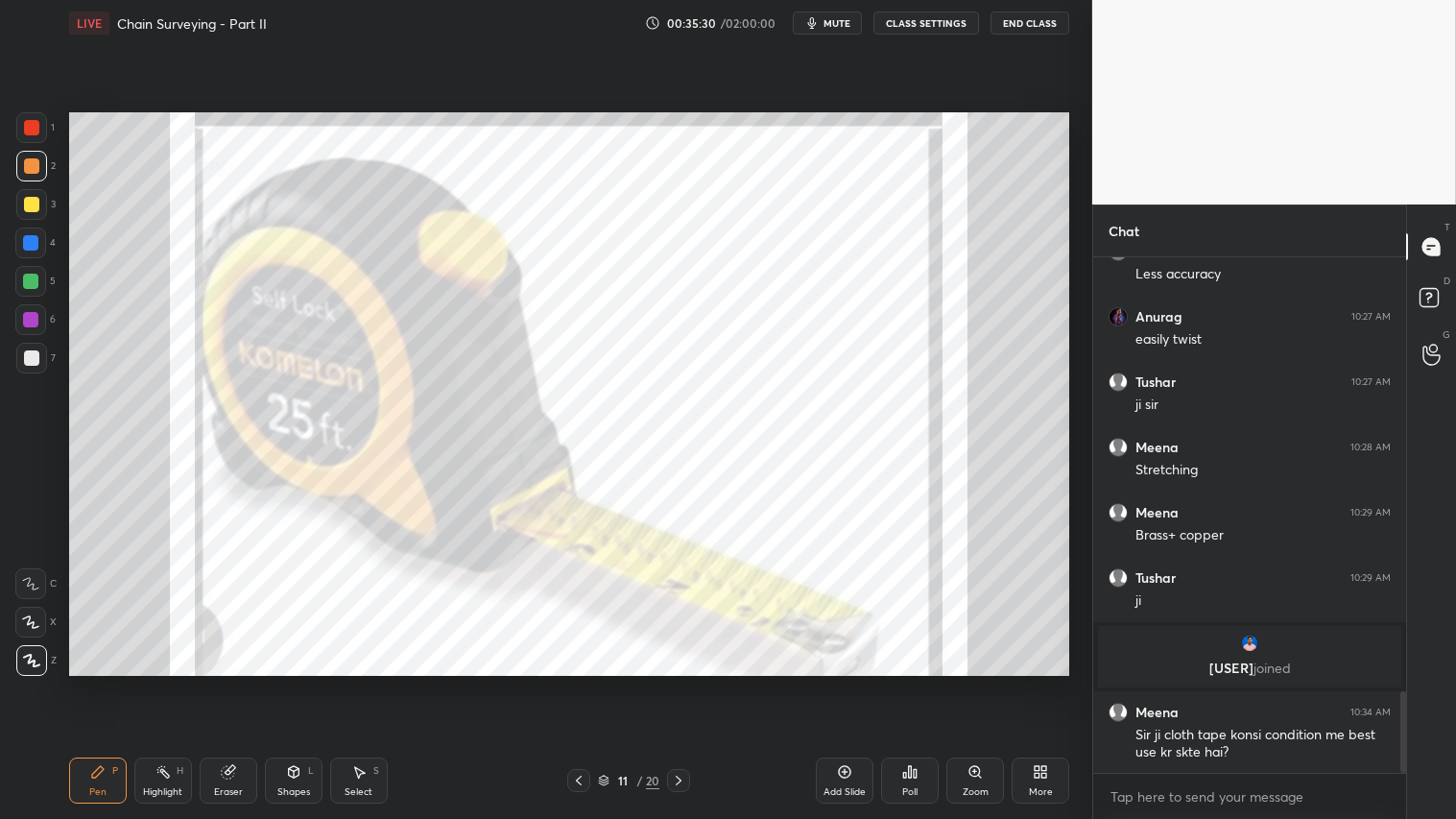 click 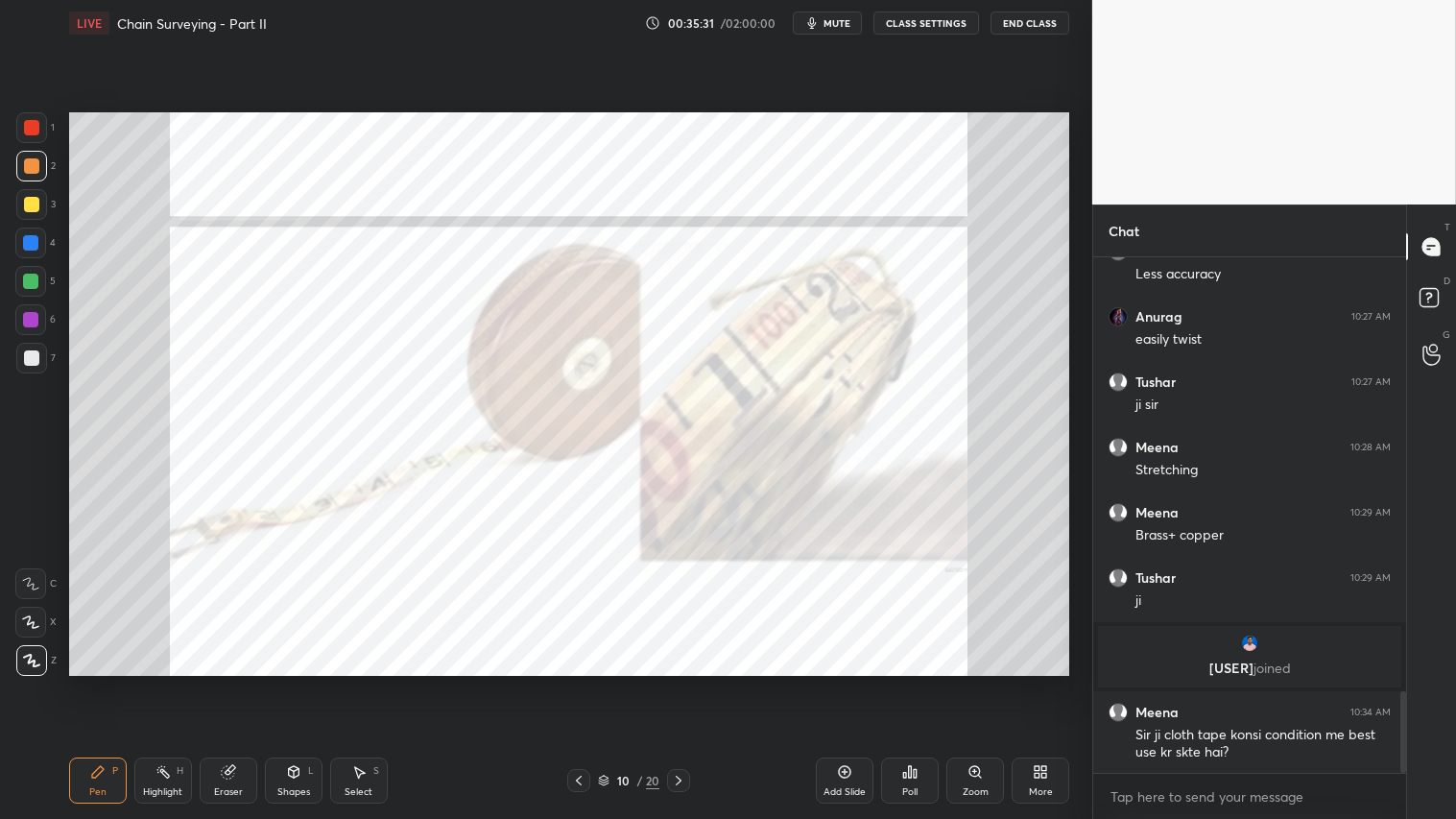 click 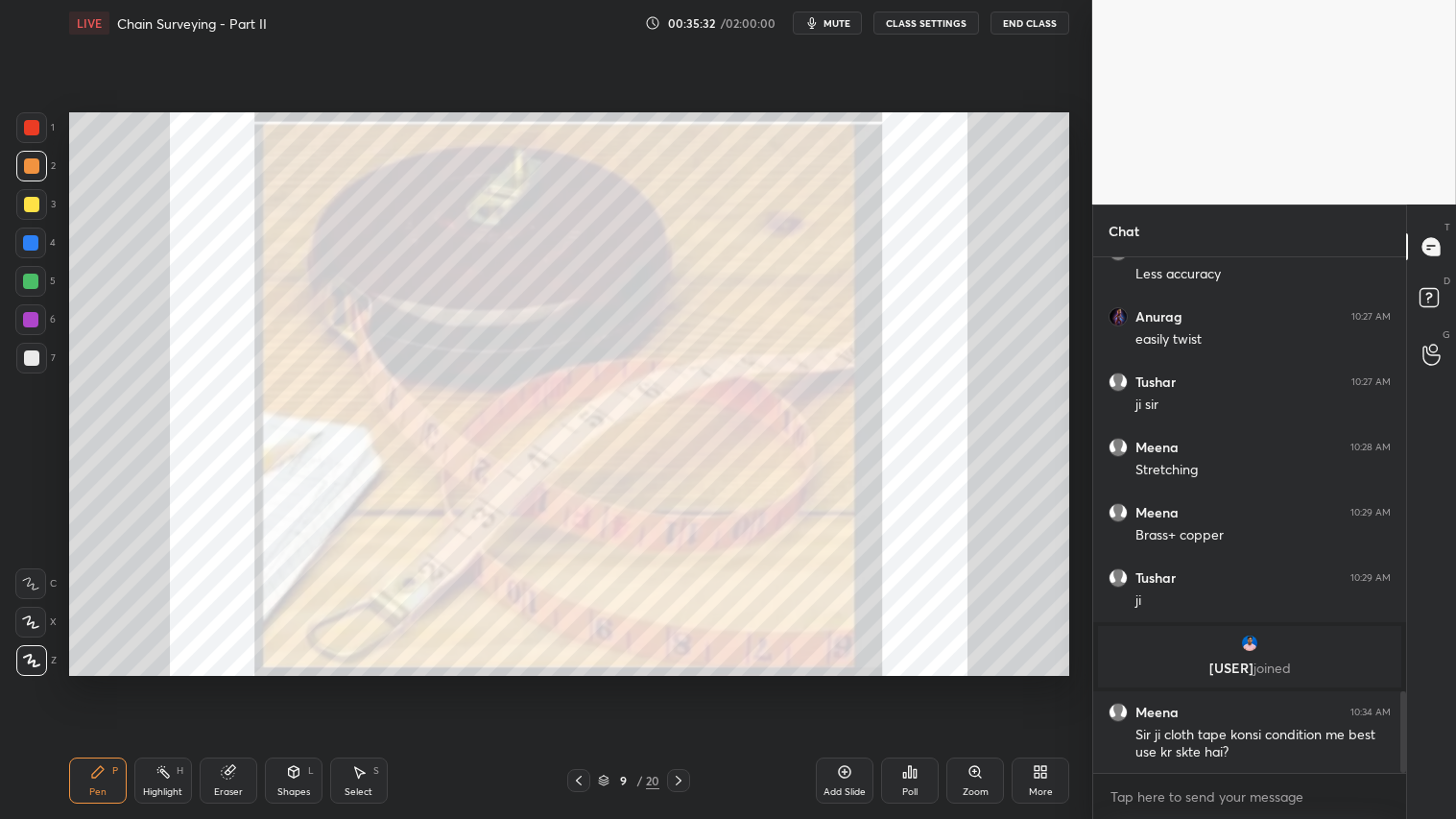 click 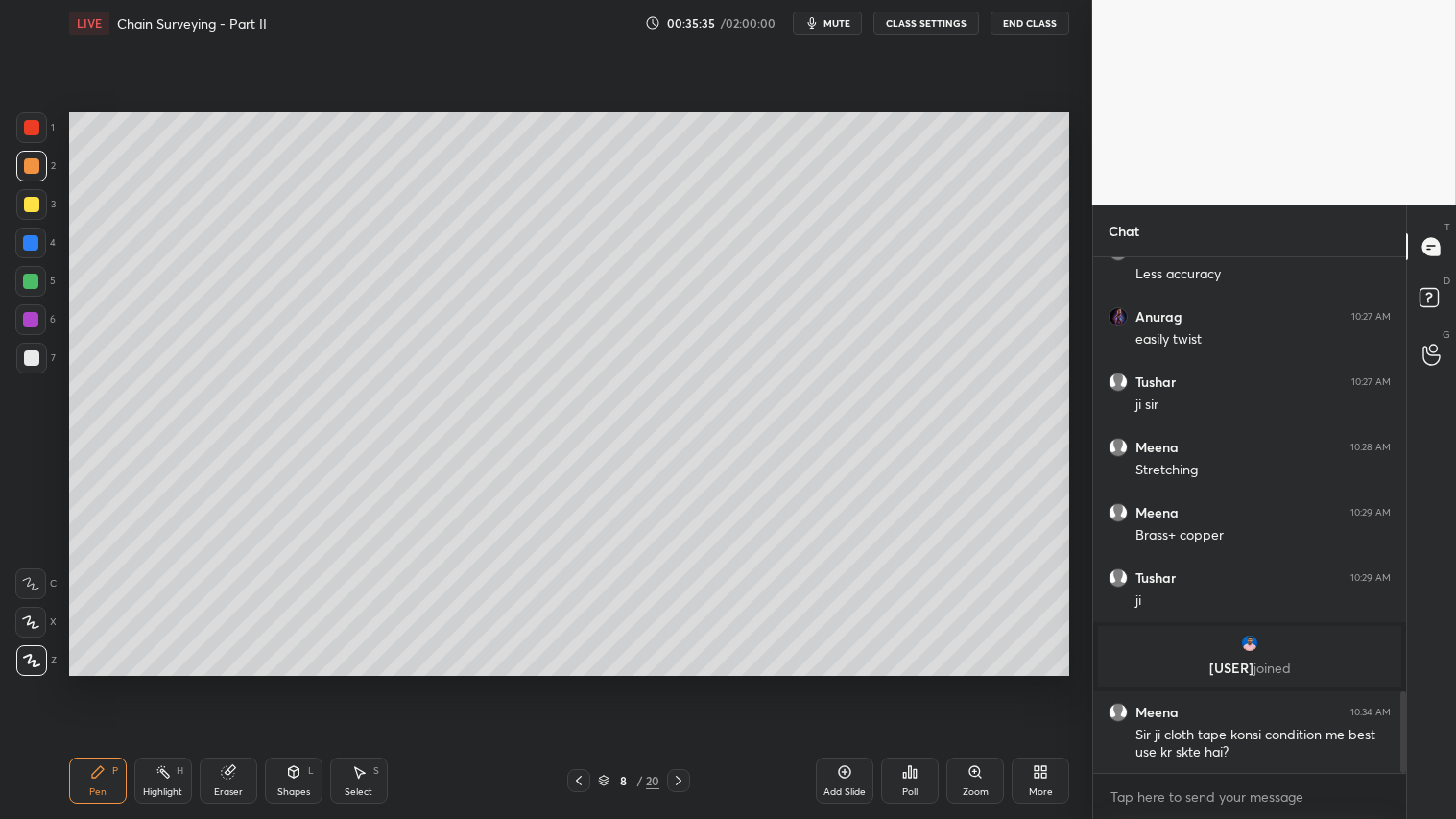 drag, startPoint x: 846, startPoint y: 783, endPoint x: 840, endPoint y: 773, distance: 11.661904 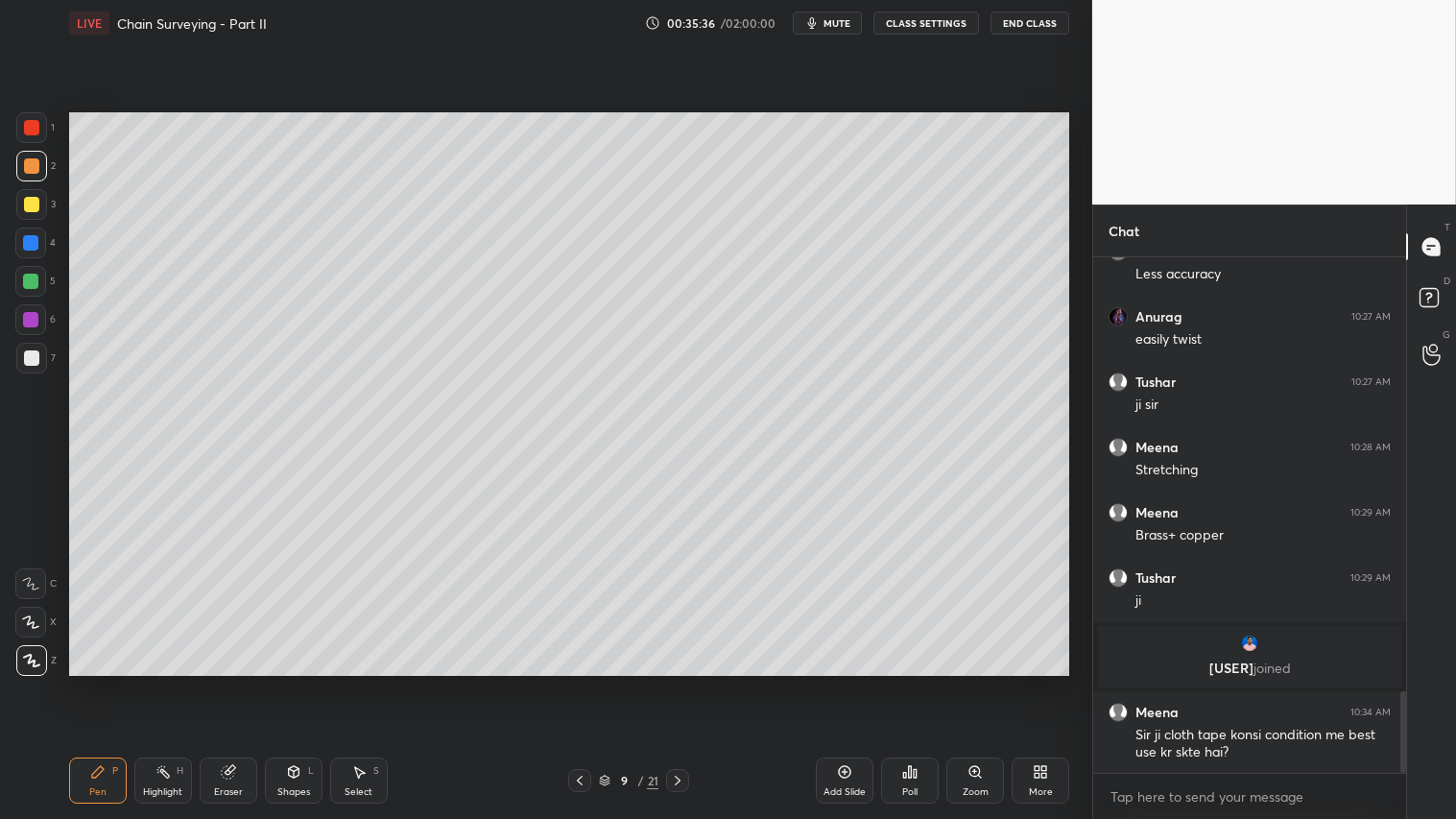 click at bounding box center (32, 358) 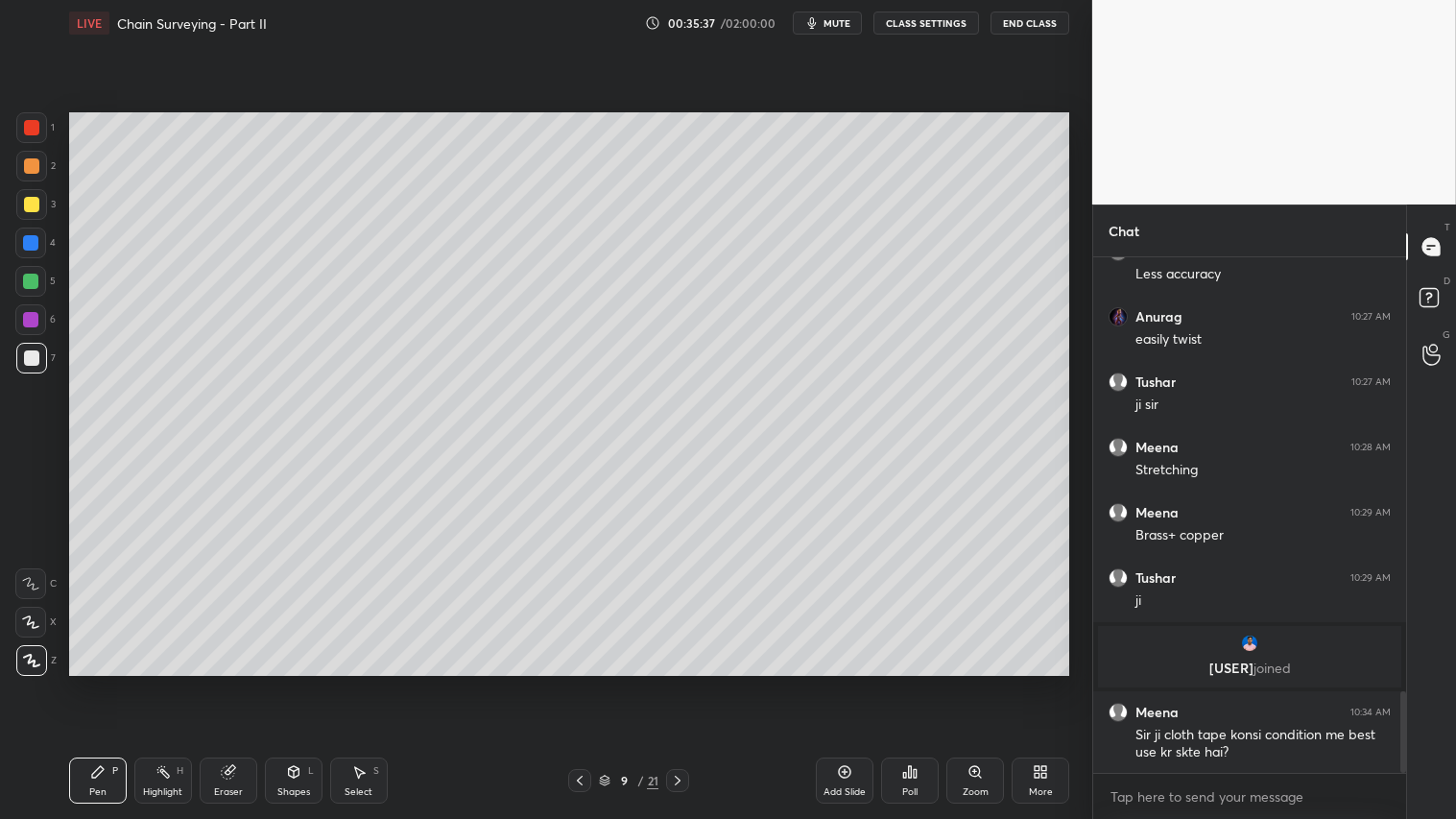 click on "Pen P" at bounding box center [98, 781] 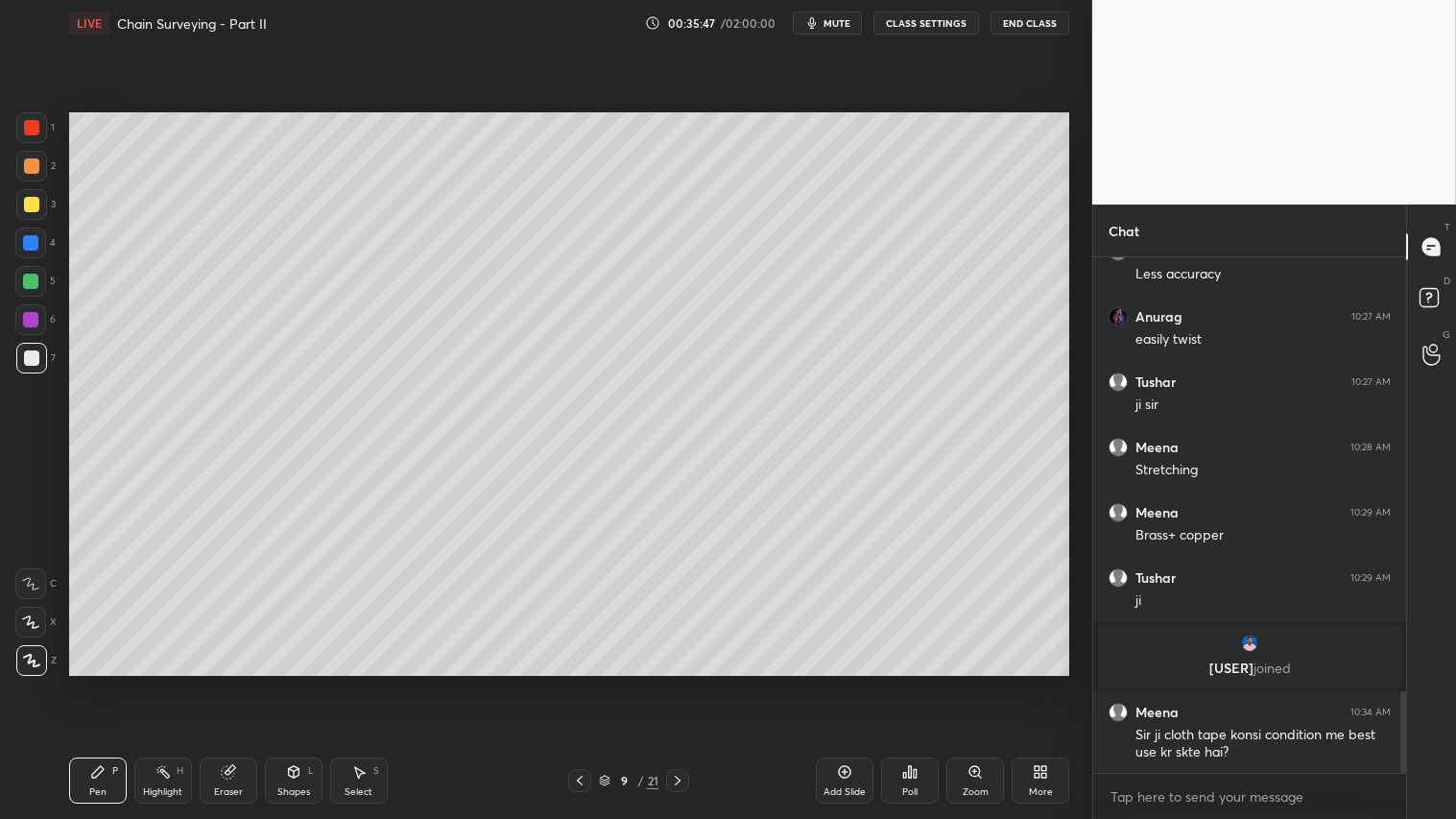 drag, startPoint x: 293, startPoint y: 783, endPoint x: 295, endPoint y: 755, distance: 28.071338 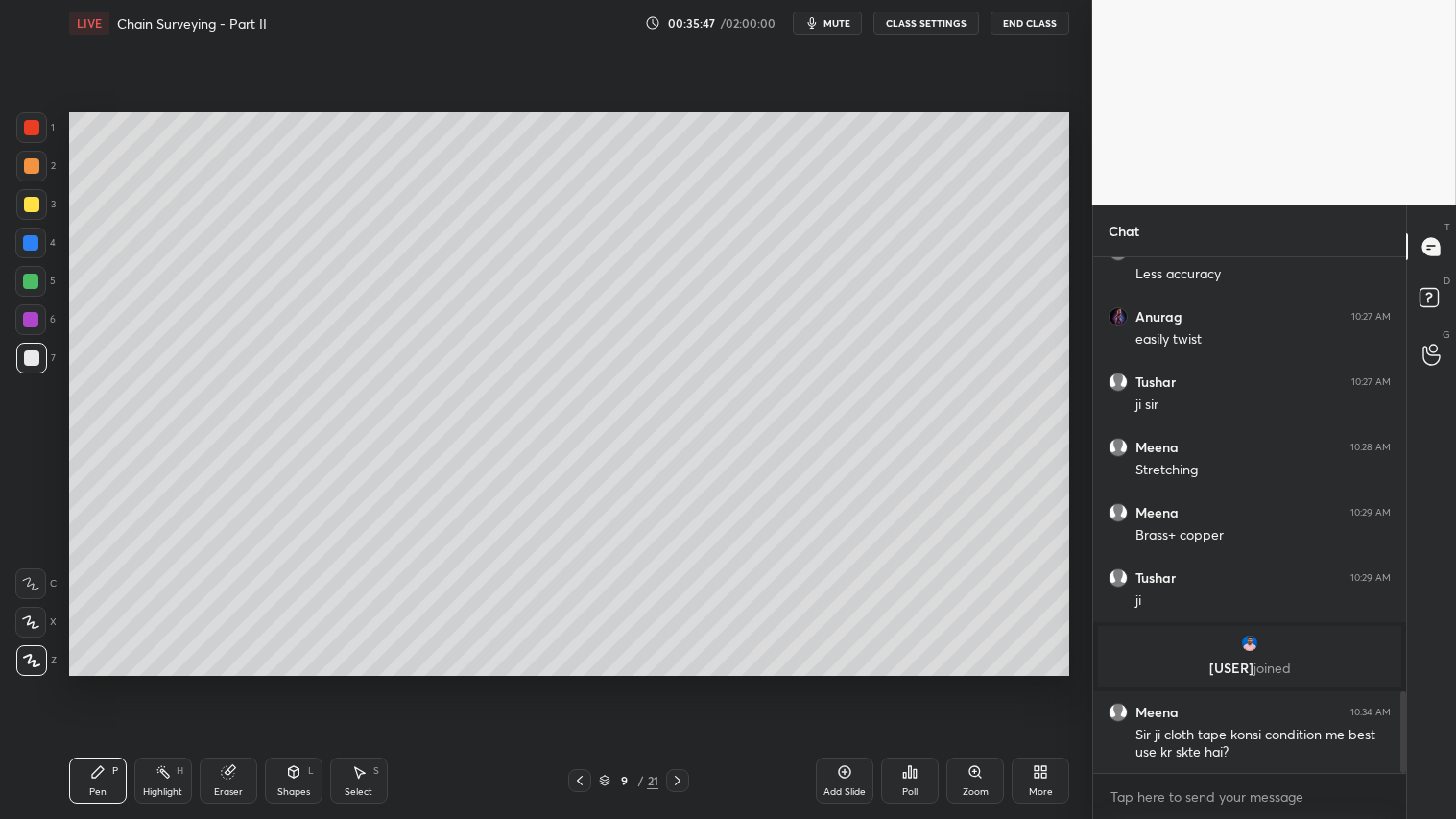 click on "Shapes L" at bounding box center [294, 781] 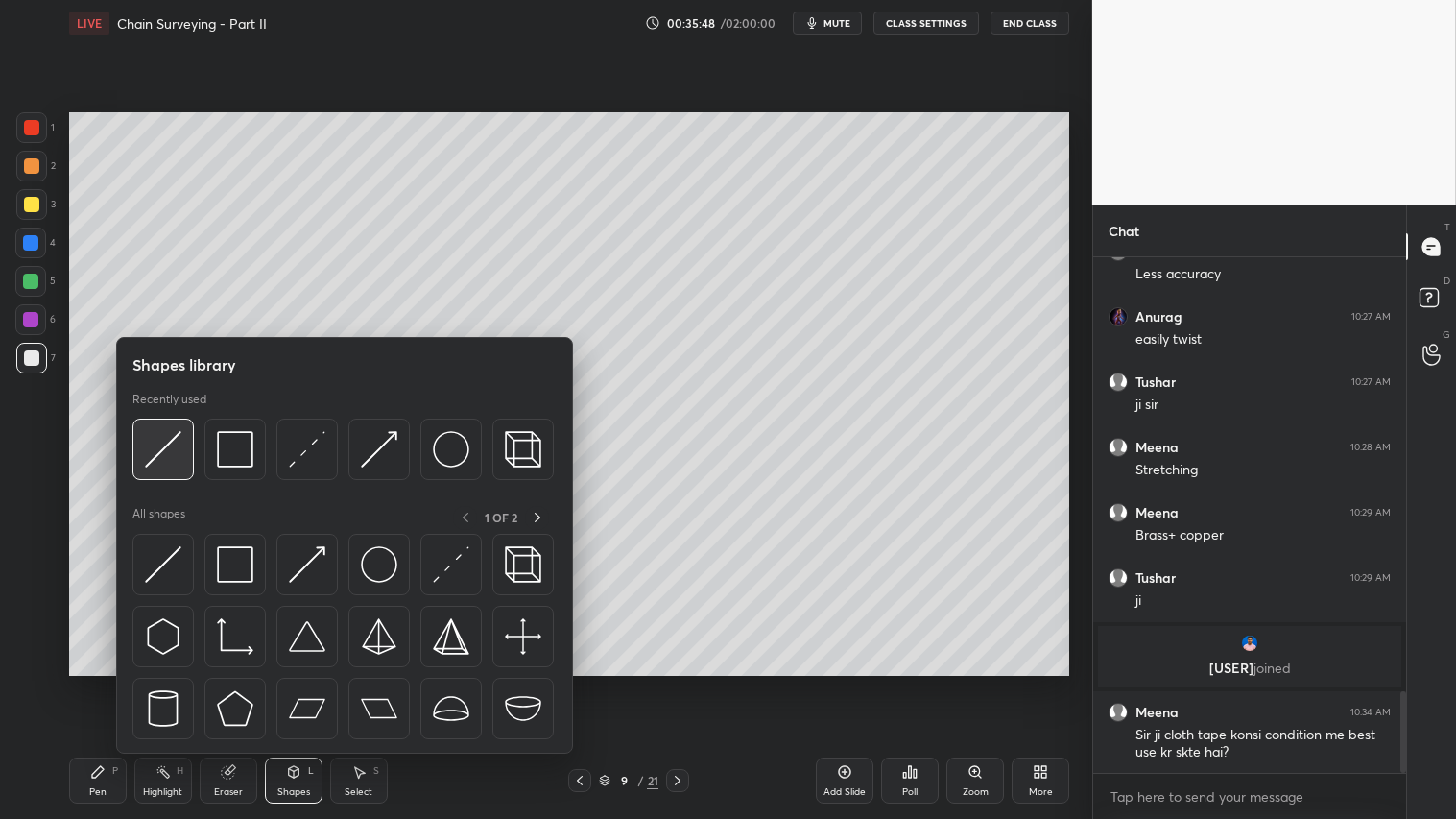 click at bounding box center [163, 449] 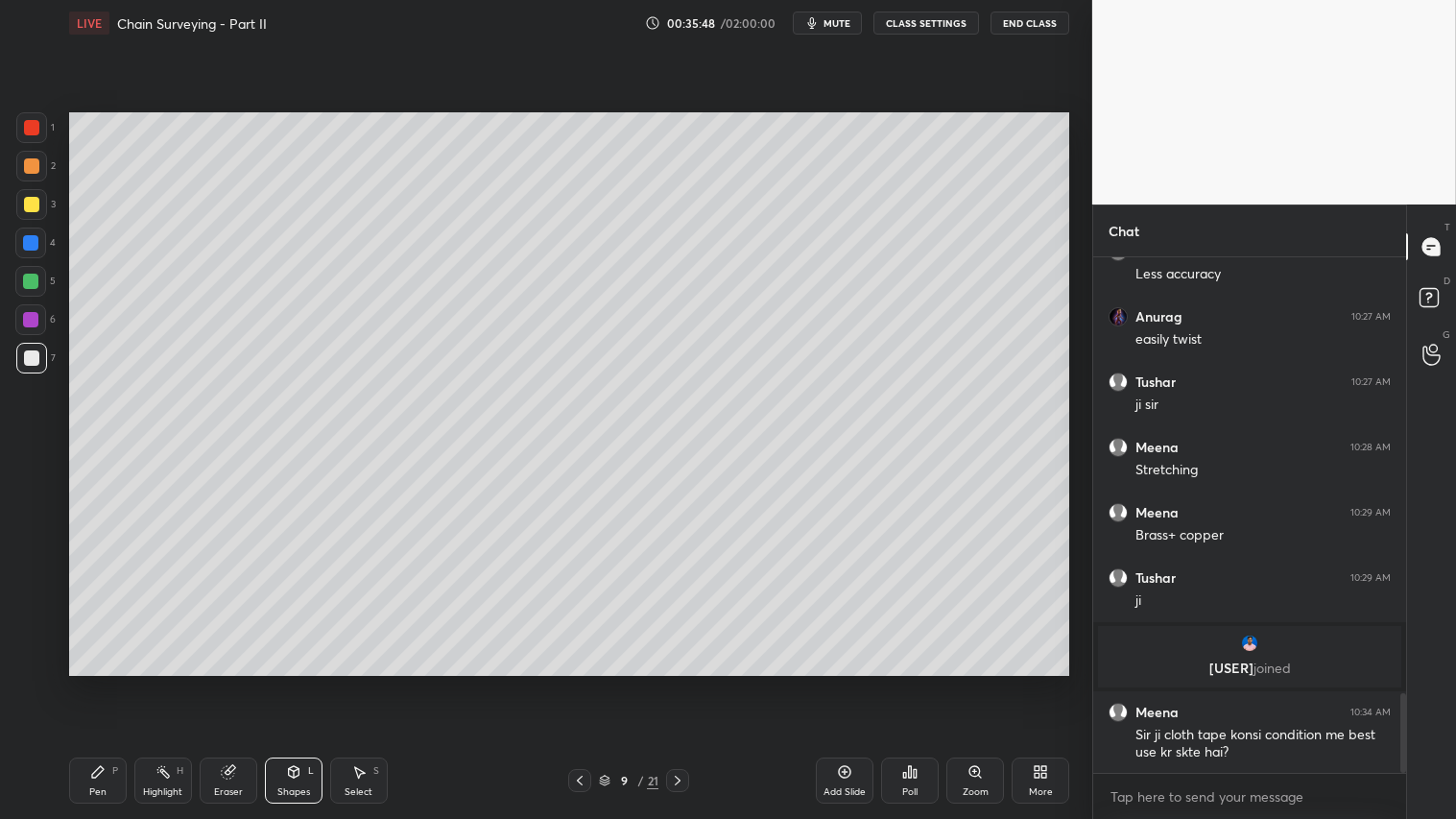 scroll, scrollTop: 2806, scrollLeft: 0, axis: vertical 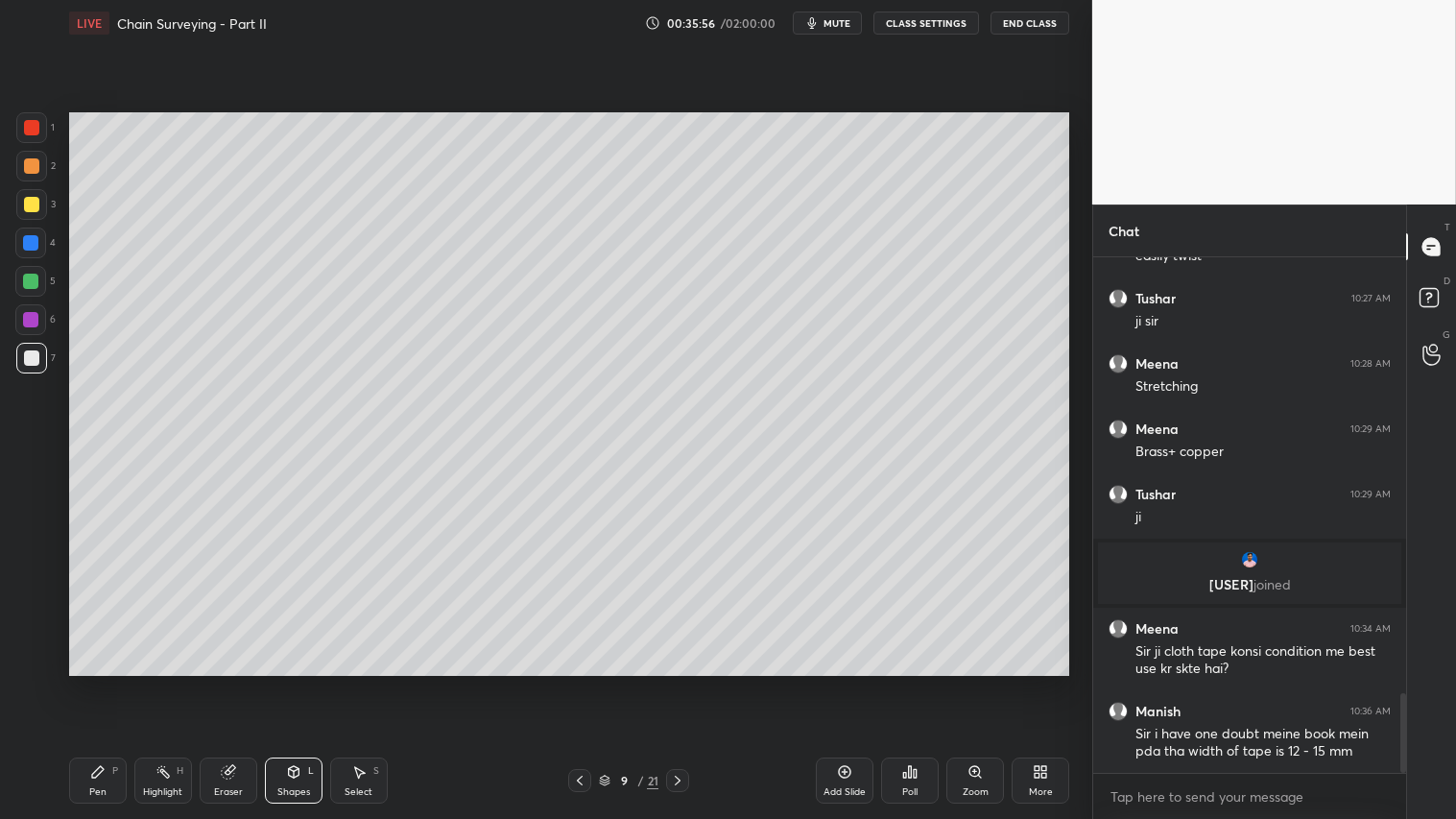 click at bounding box center [32, 166] 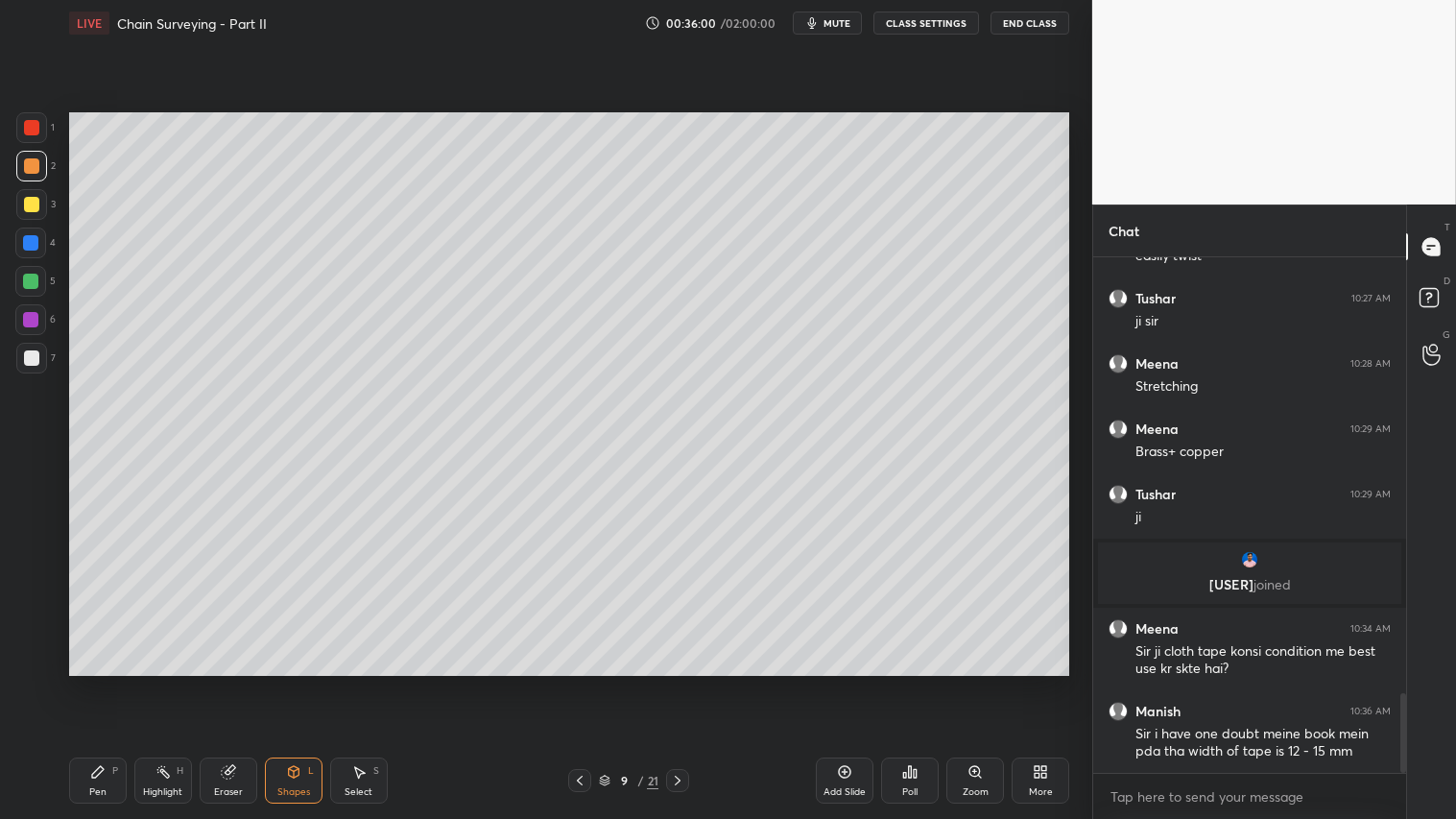 click 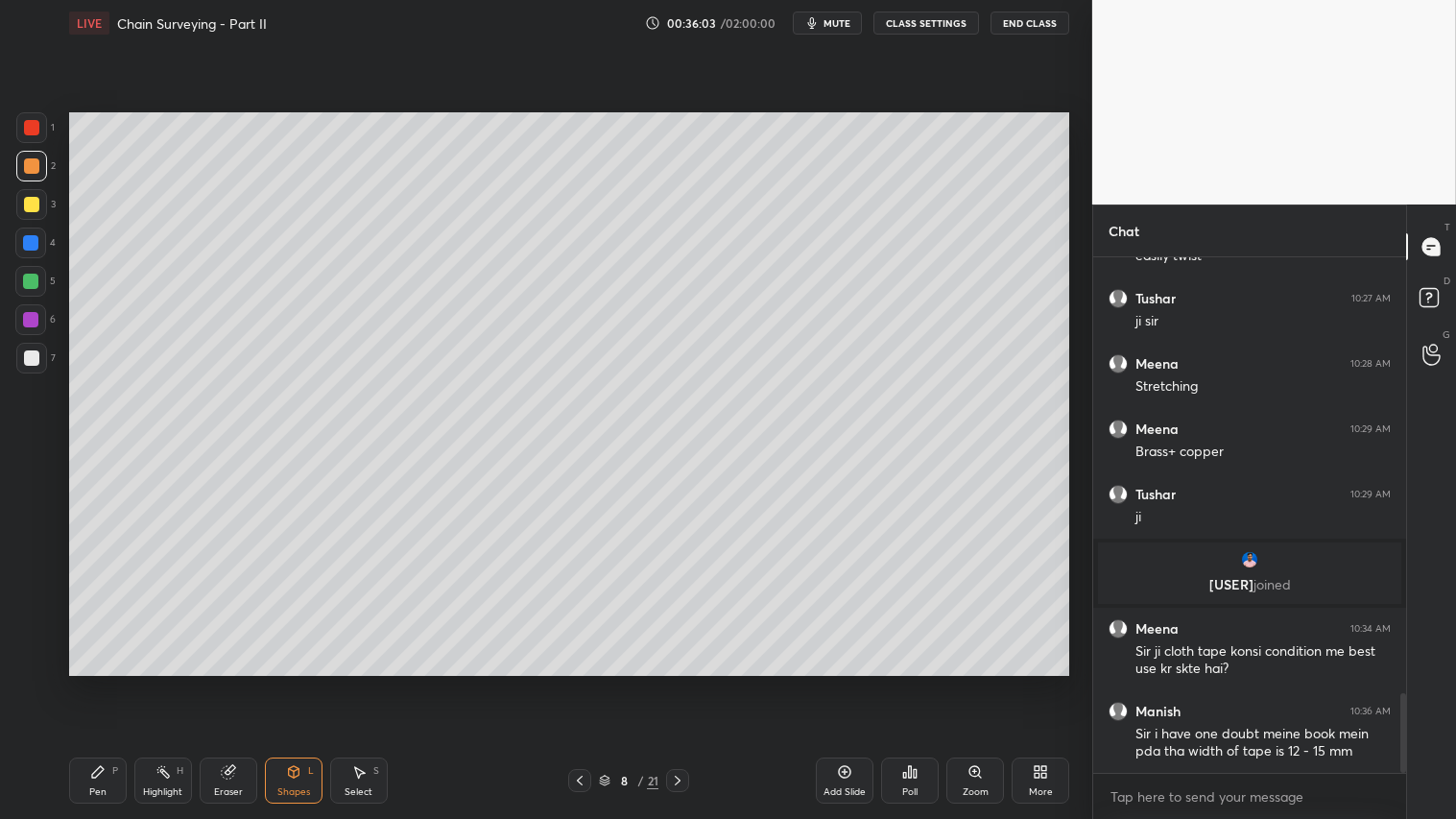 click at bounding box center [32, 205] 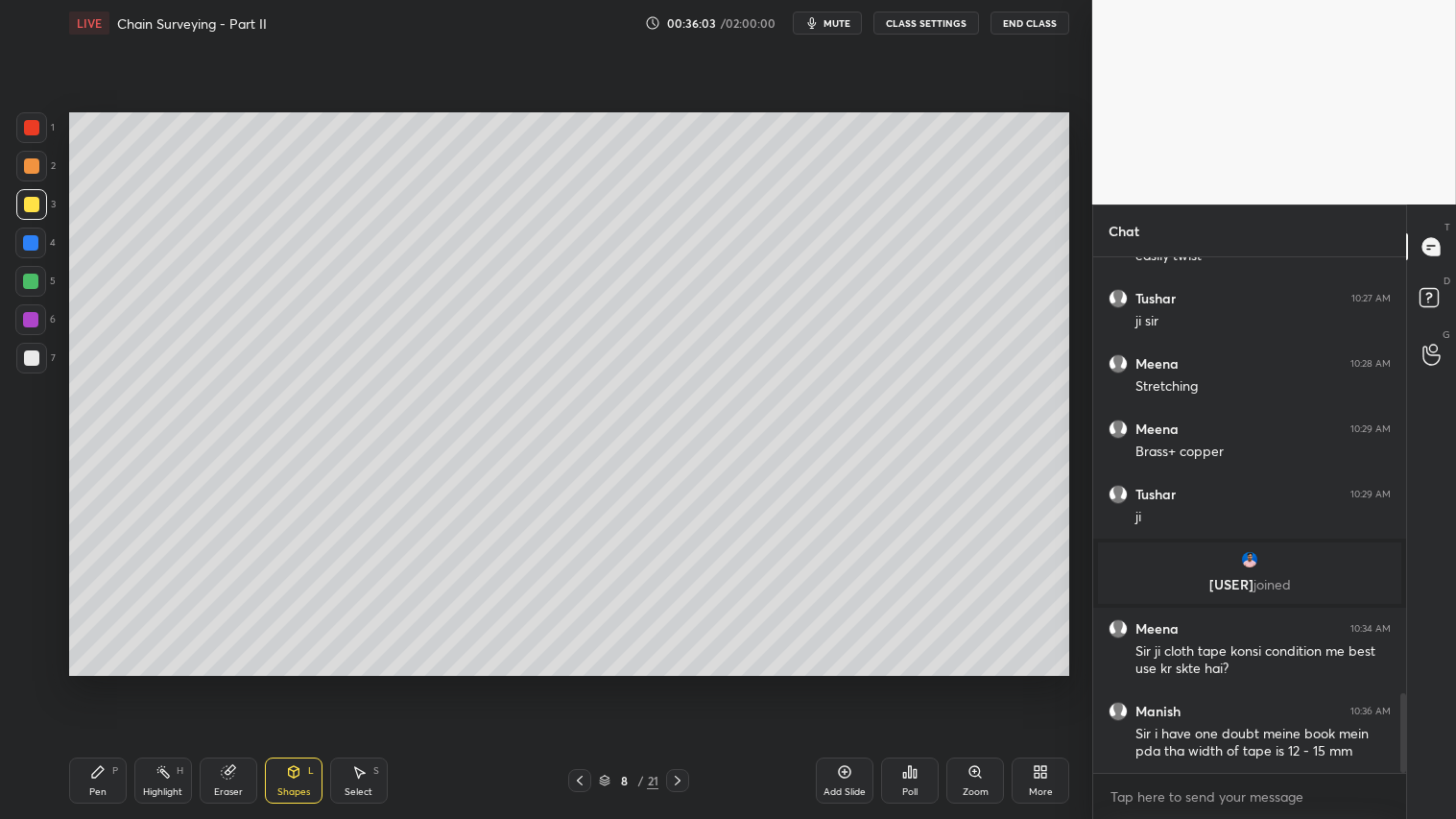 drag, startPoint x: 227, startPoint y: 779, endPoint x: 302, endPoint y: 721, distance: 94.81034 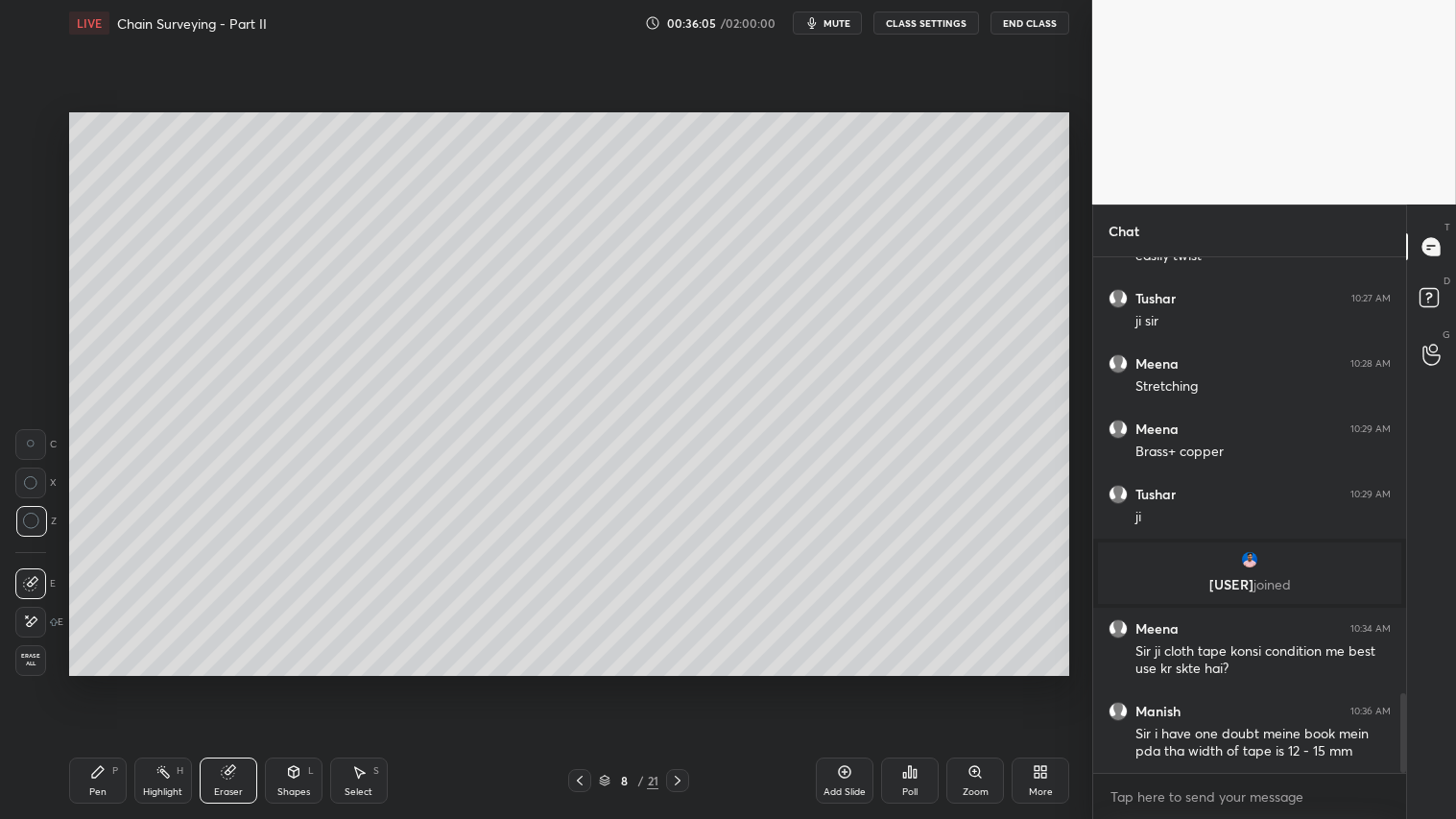 drag, startPoint x: 79, startPoint y: 771, endPoint x: 136, endPoint y: 684, distance: 104 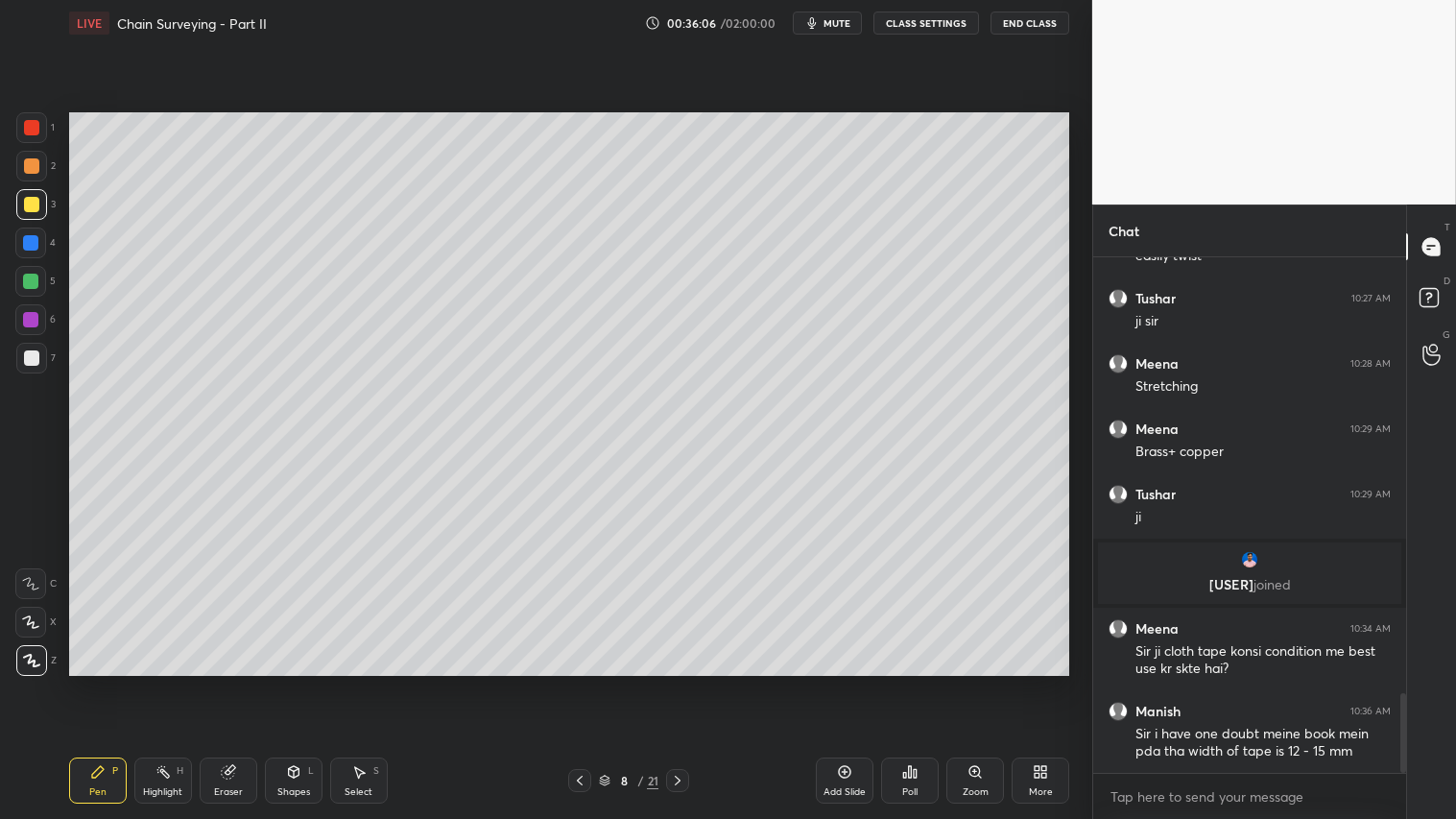click at bounding box center [32, 166] 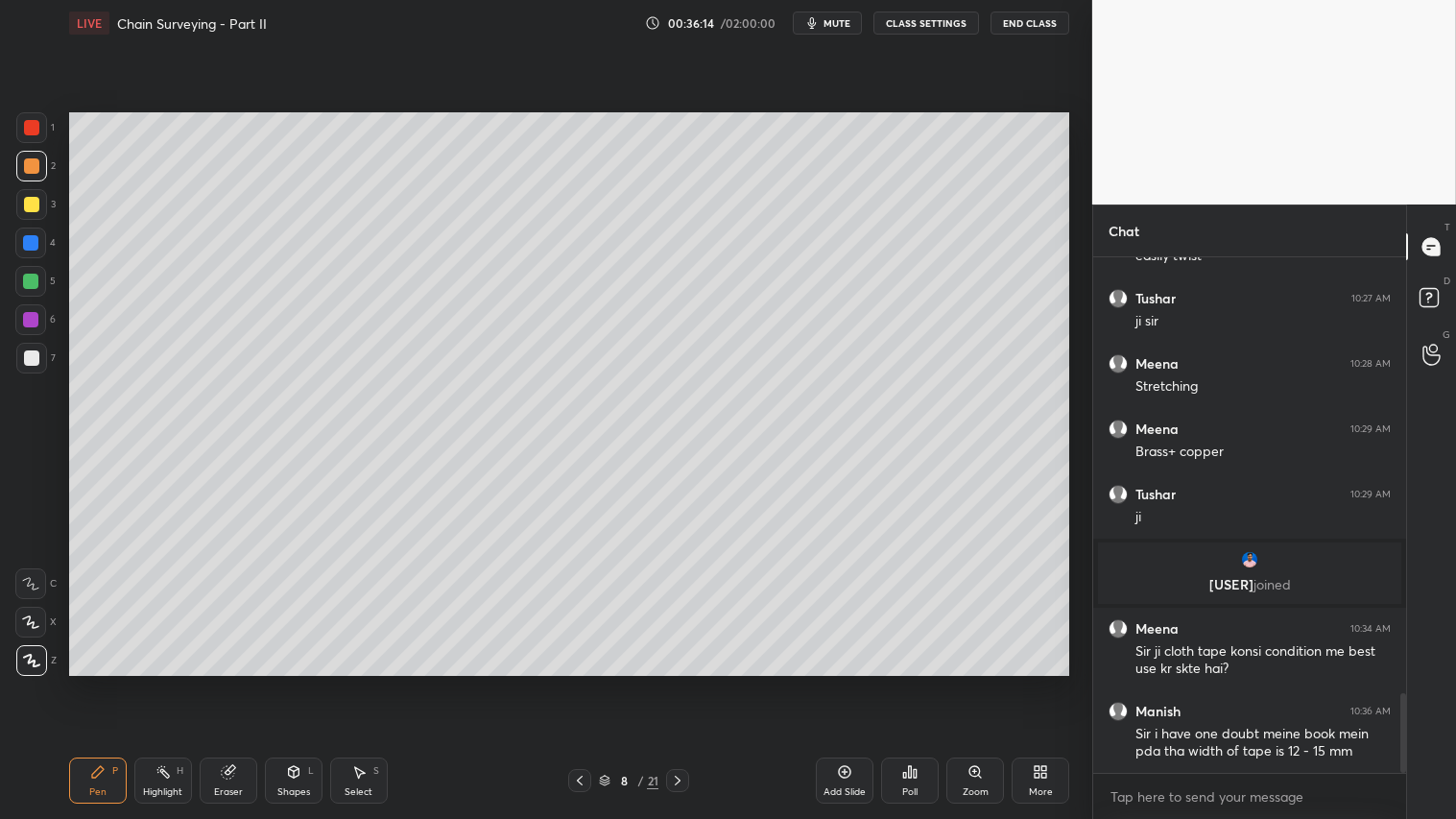 click at bounding box center [32, 166] 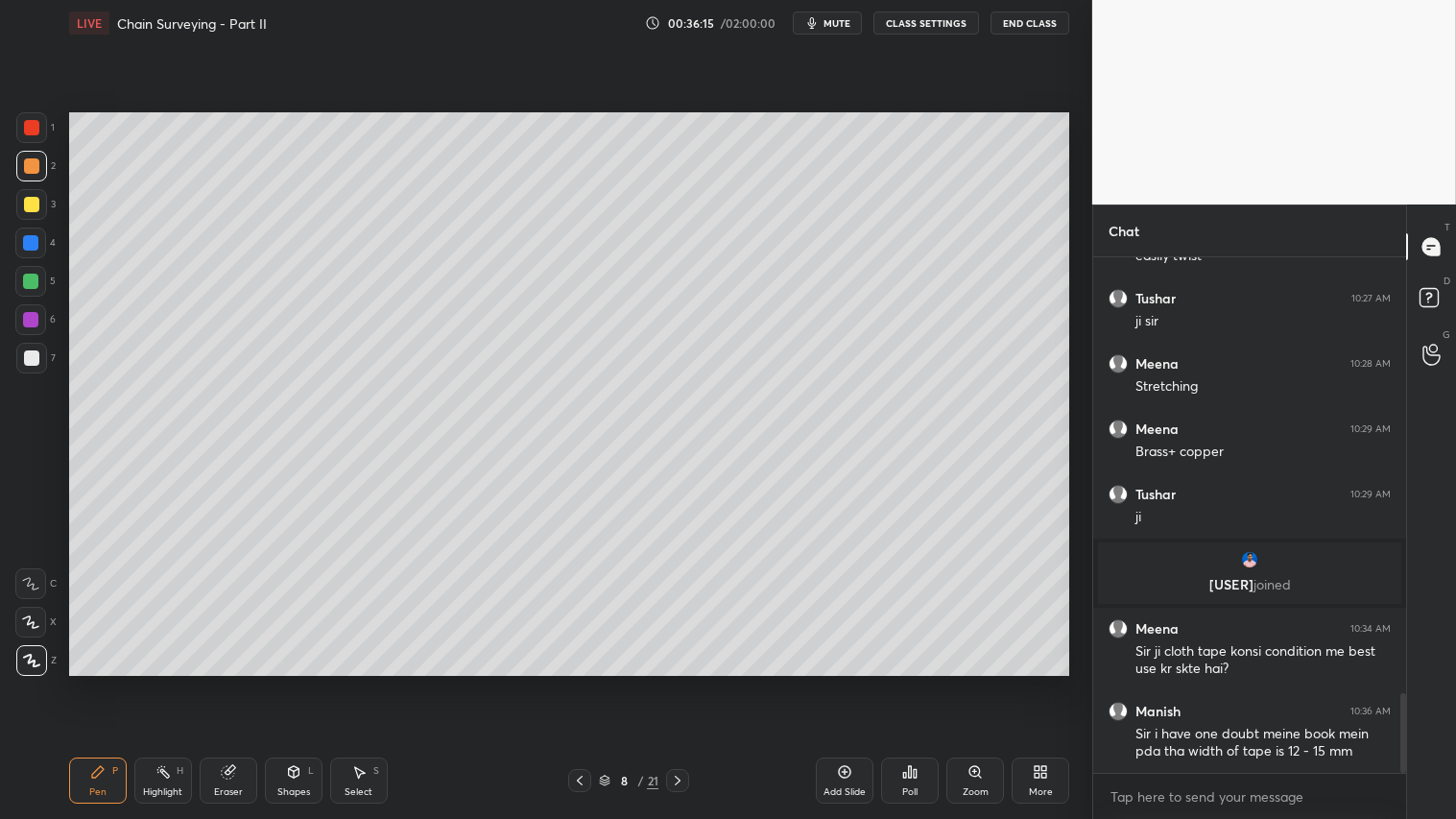 click 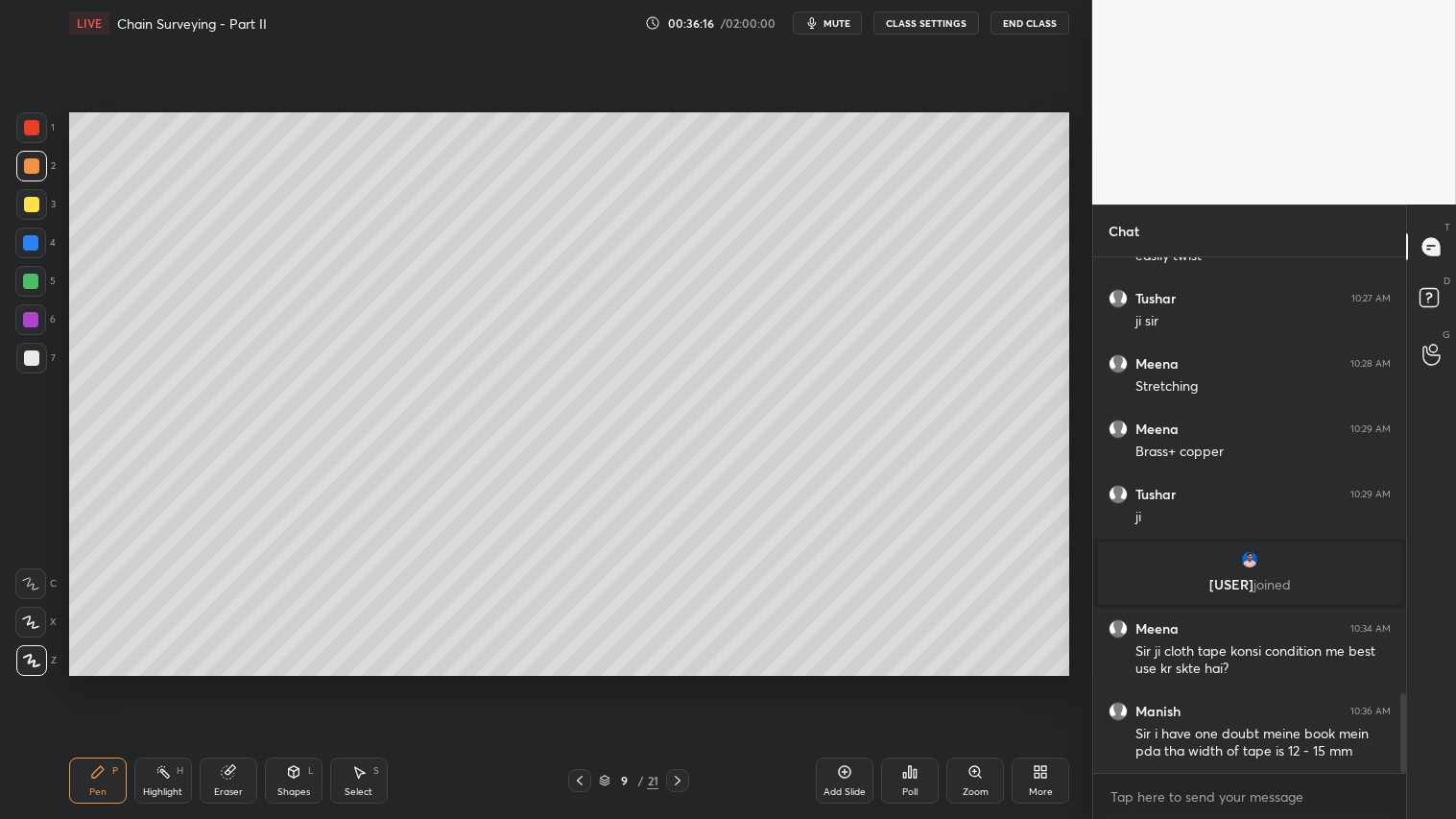 click 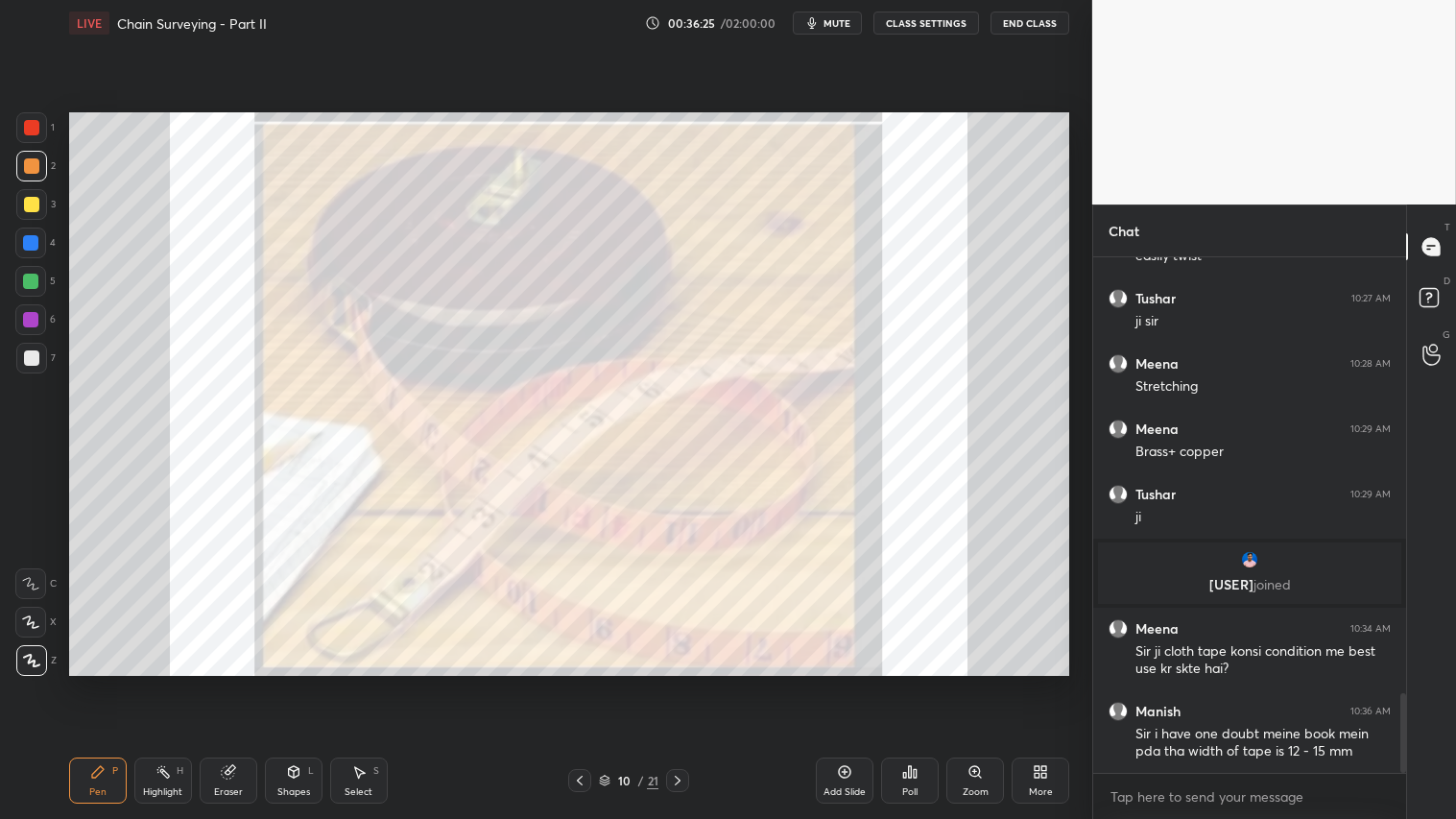 drag, startPoint x: 234, startPoint y: 783, endPoint x: 282, endPoint y: 759, distance: 53.665631 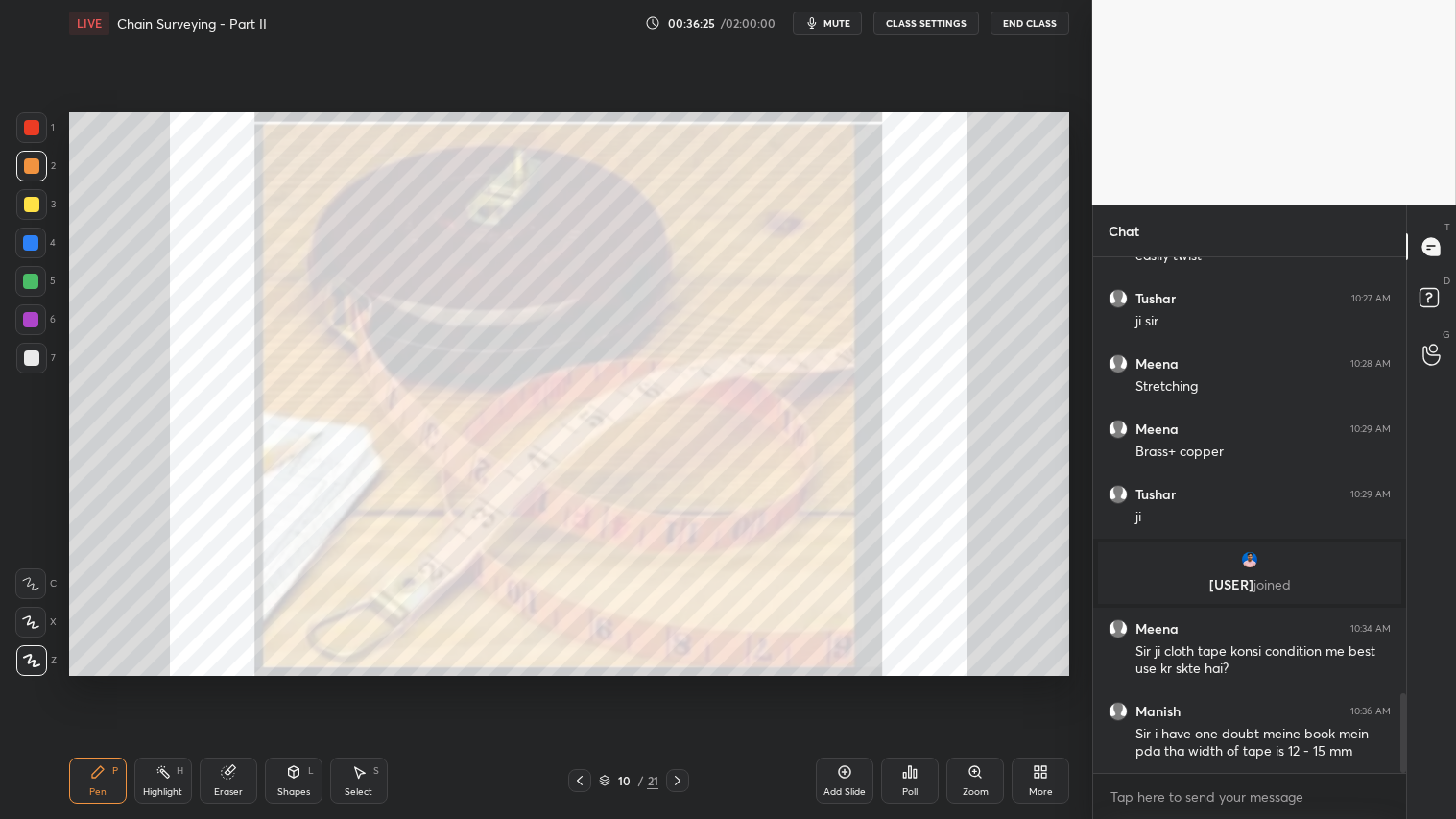 click on "Eraser" at bounding box center [228, 781] 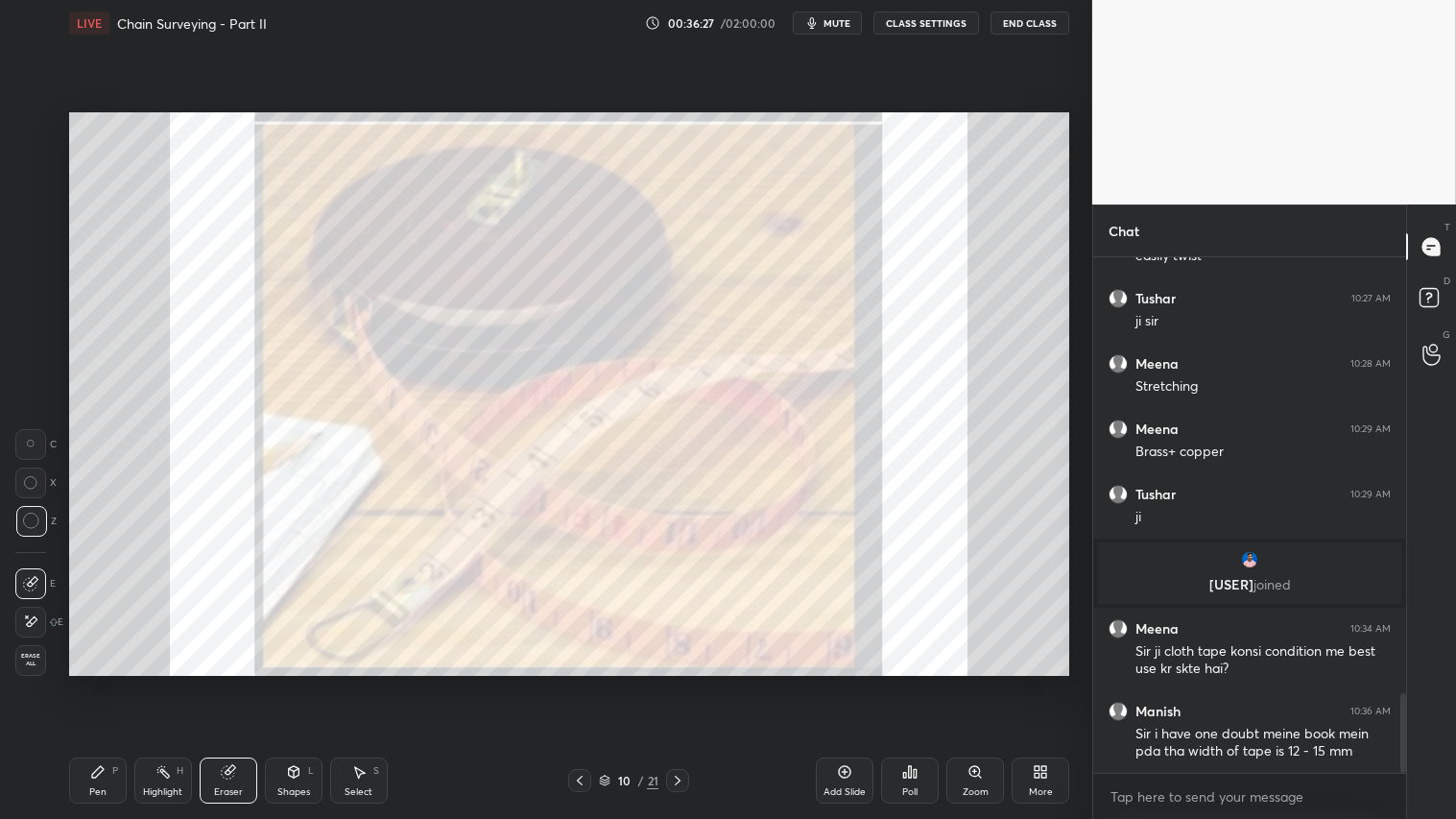 click on "Pen P" at bounding box center (98, 781) 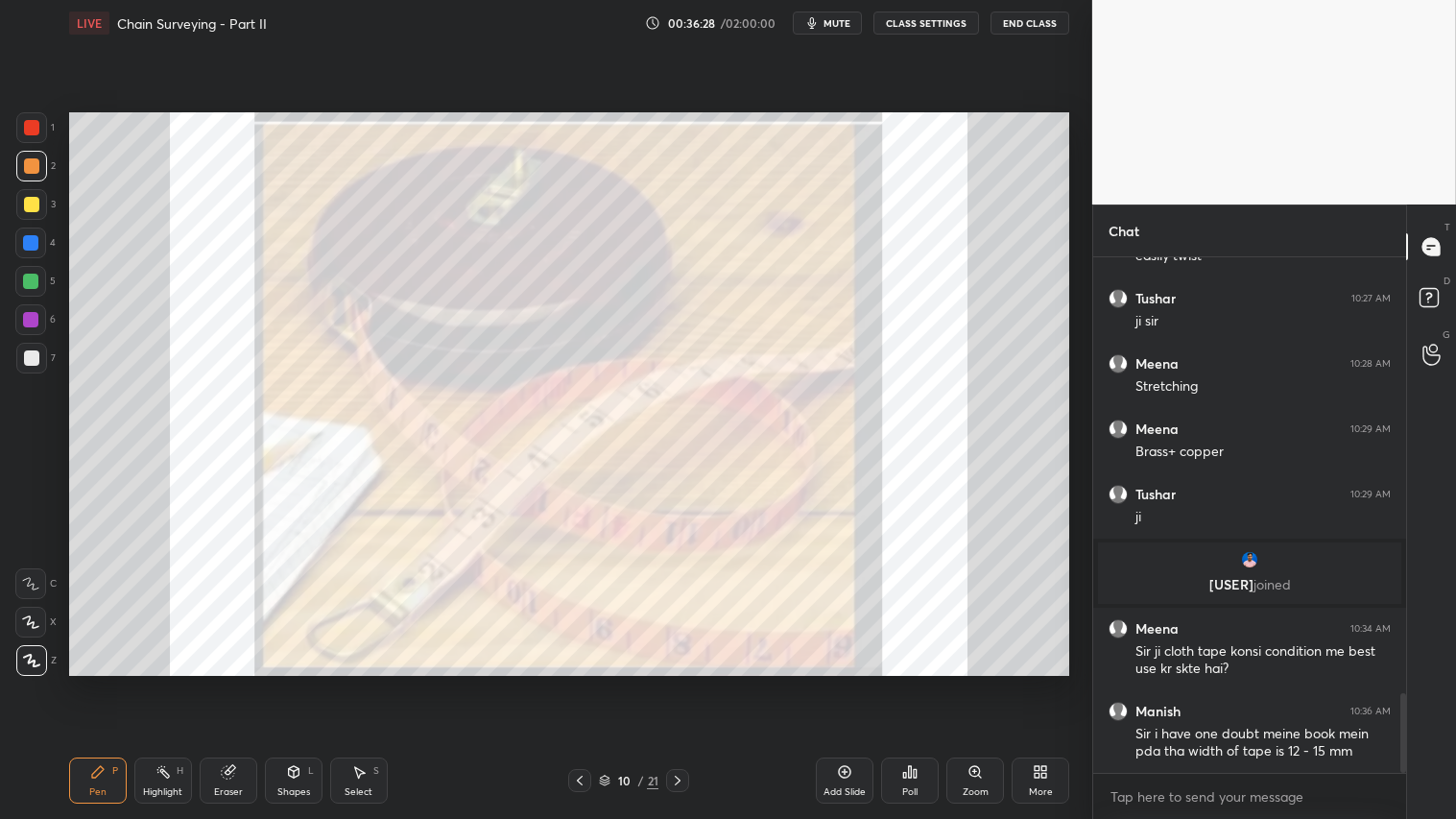 click 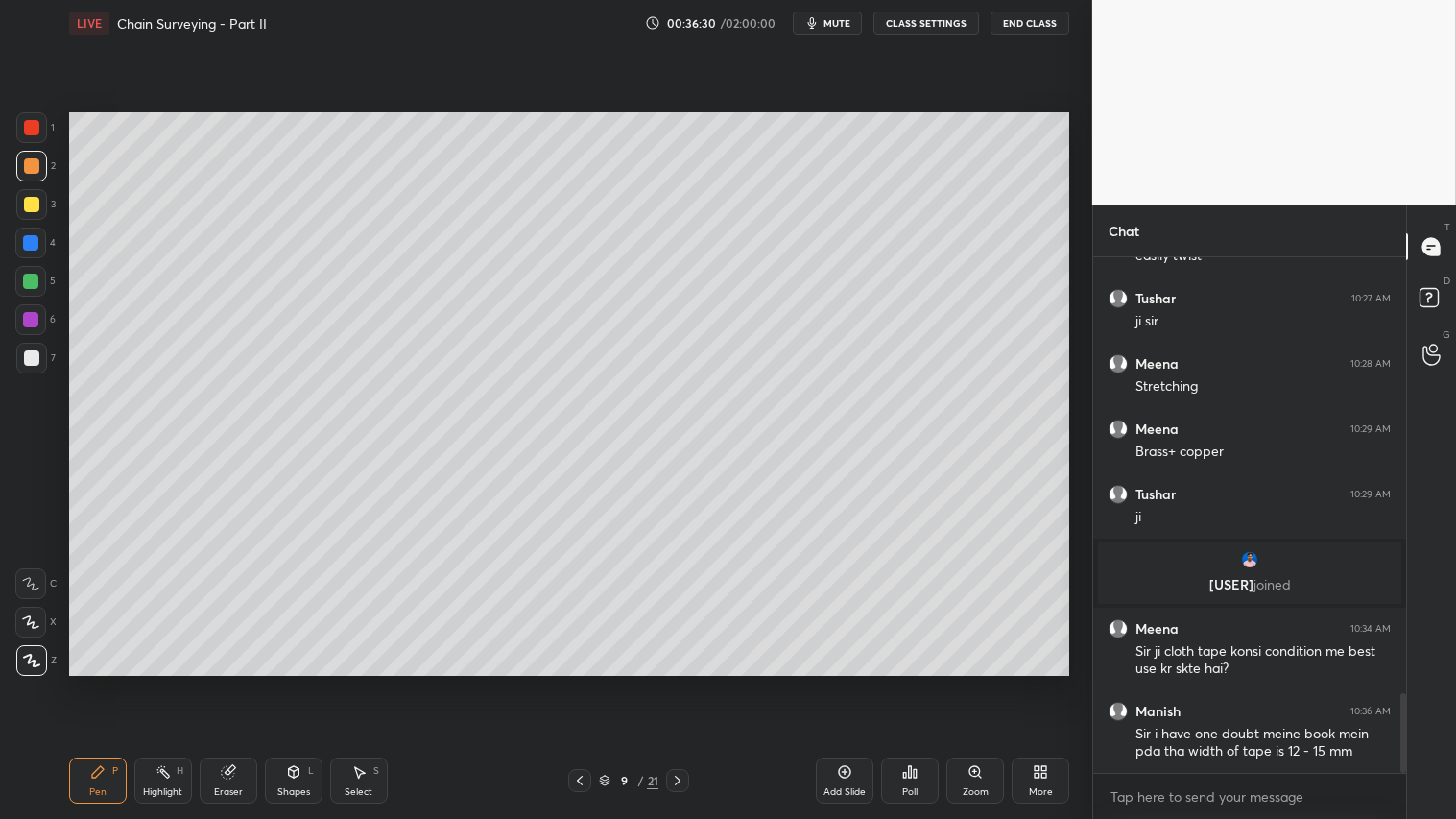 click at bounding box center [32, 166] 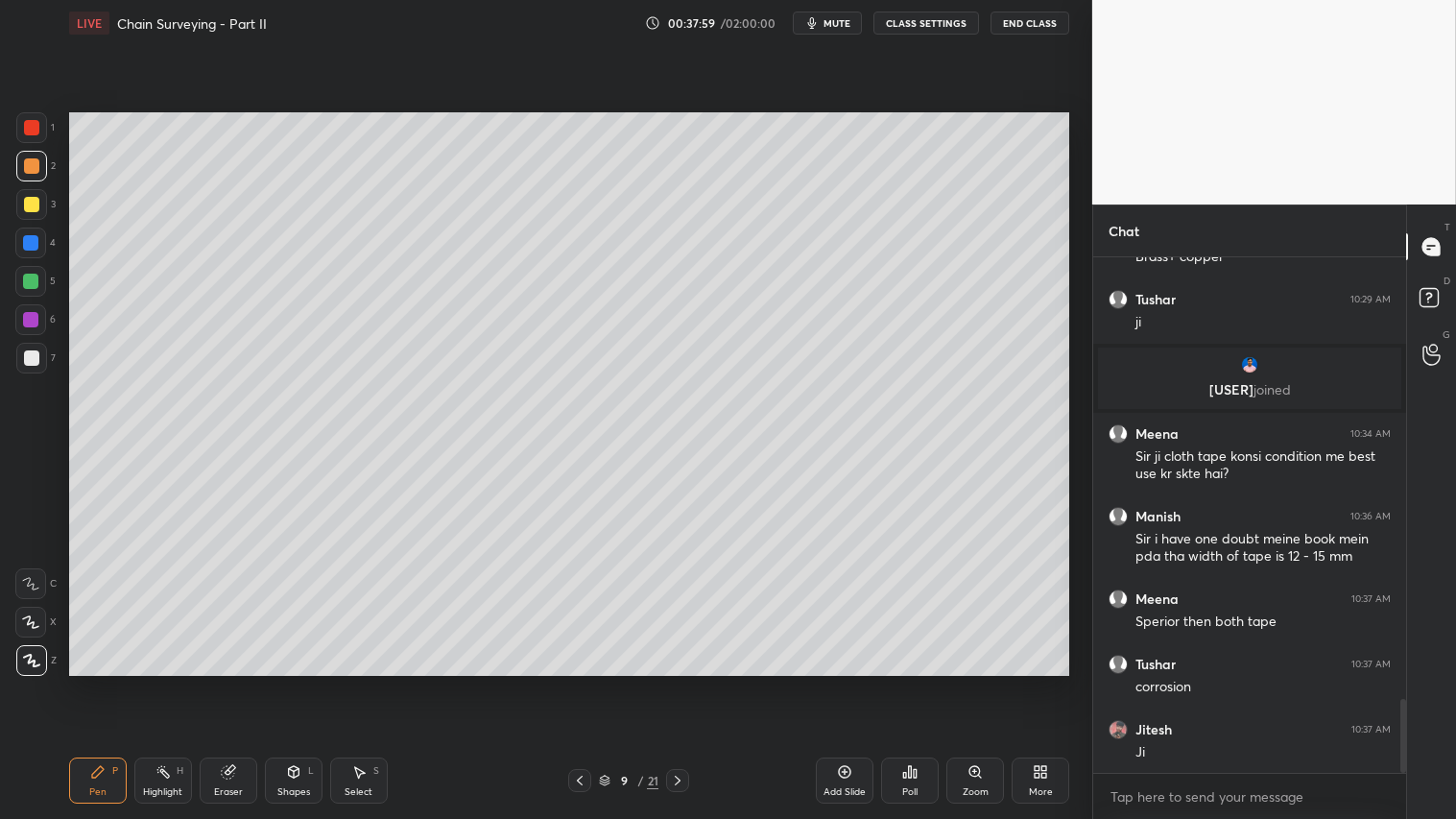 scroll, scrollTop: 3068, scrollLeft: 0, axis: vertical 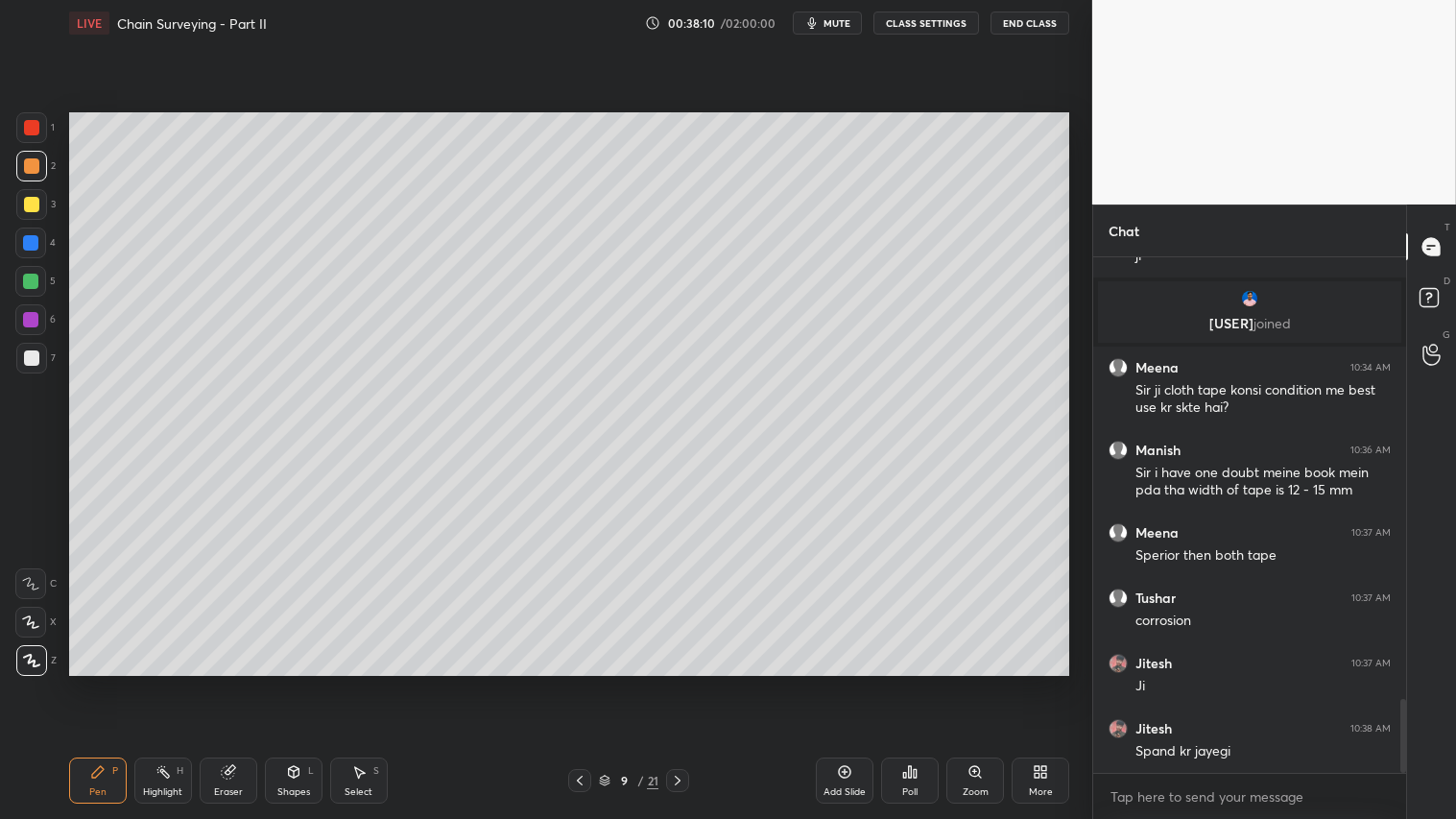 click at bounding box center (32, 358) 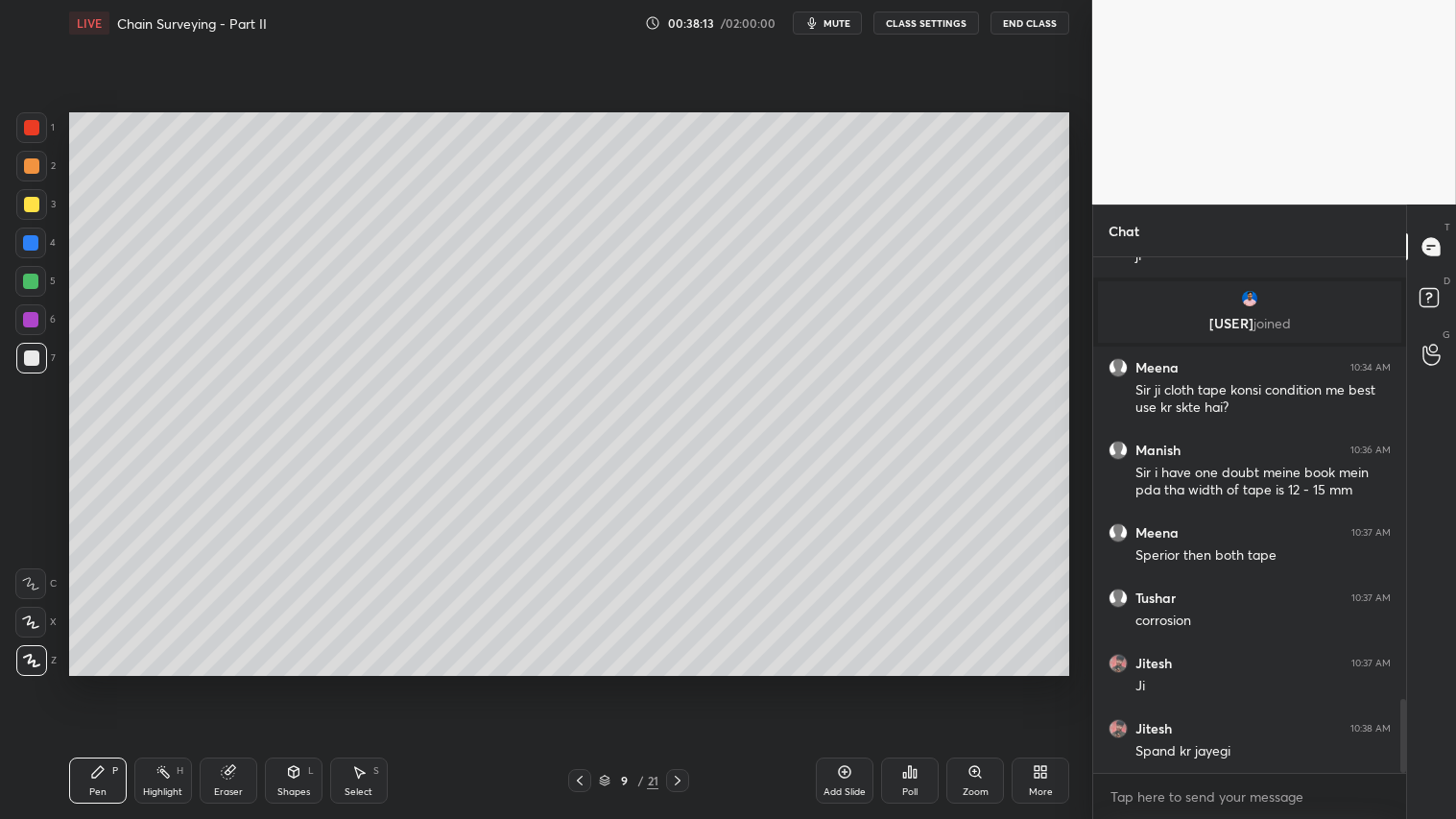 click at bounding box center [32, 166] 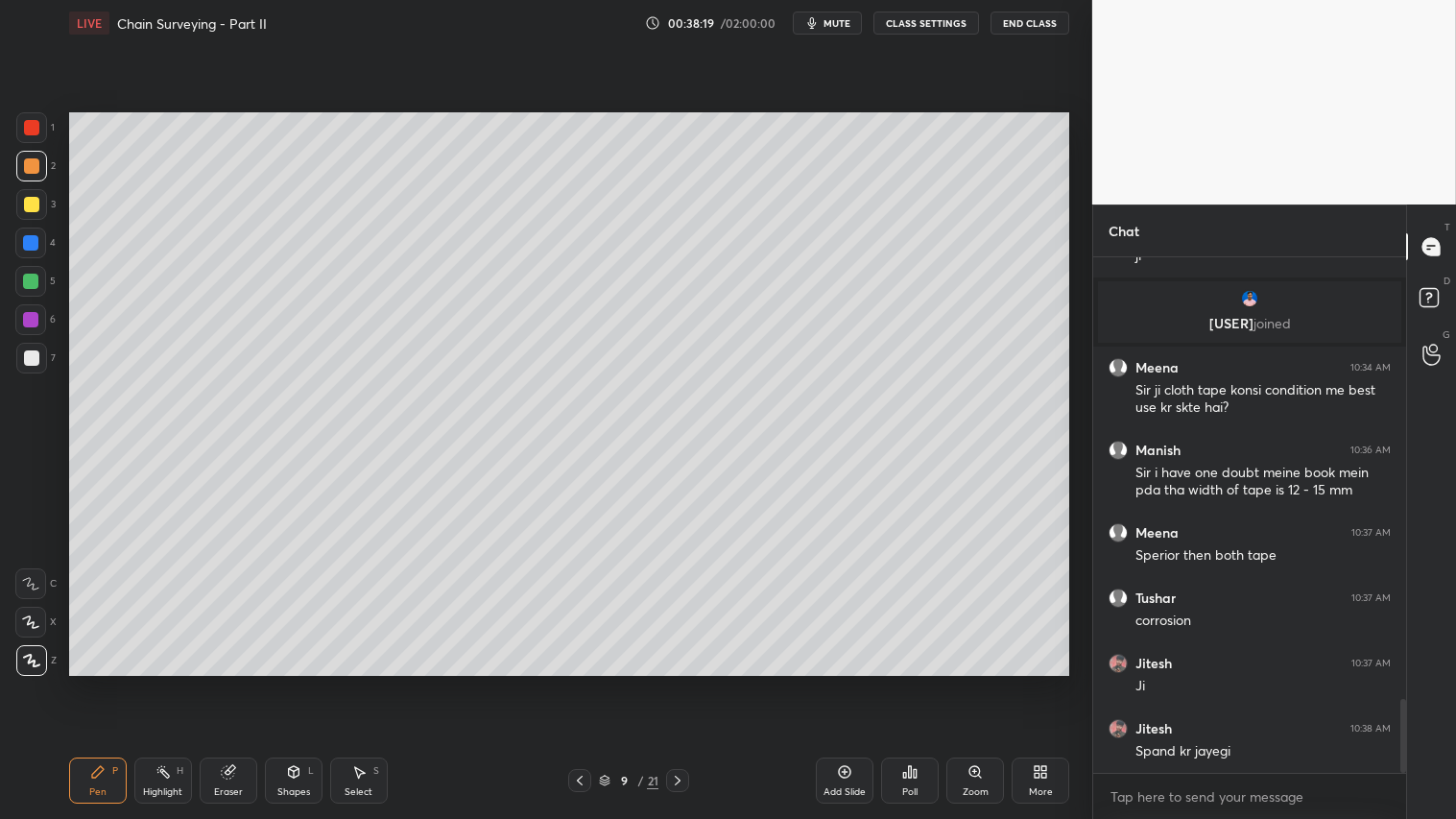 click at bounding box center (32, 358) 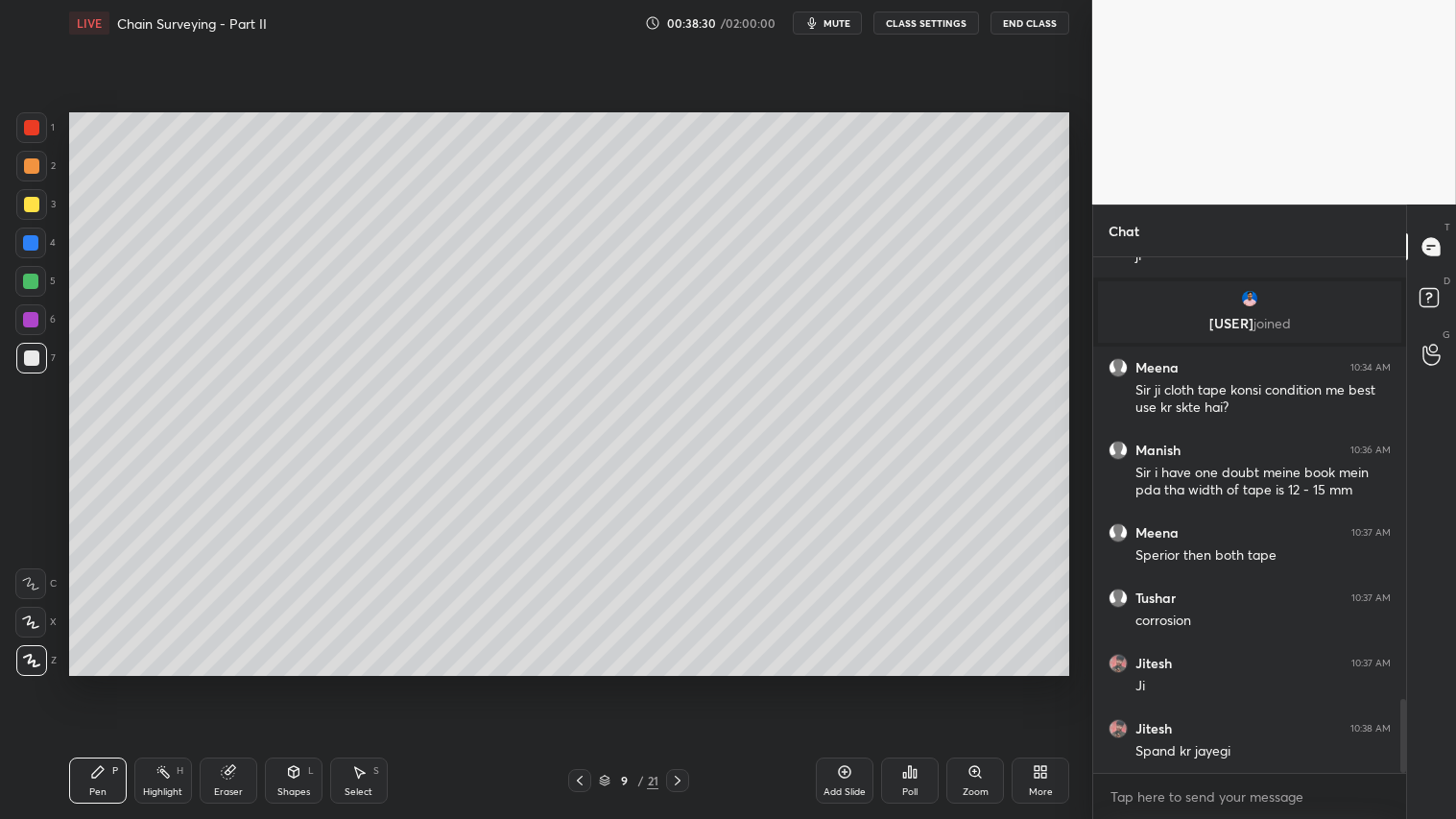 click on "Eraser" at bounding box center [228, 781] 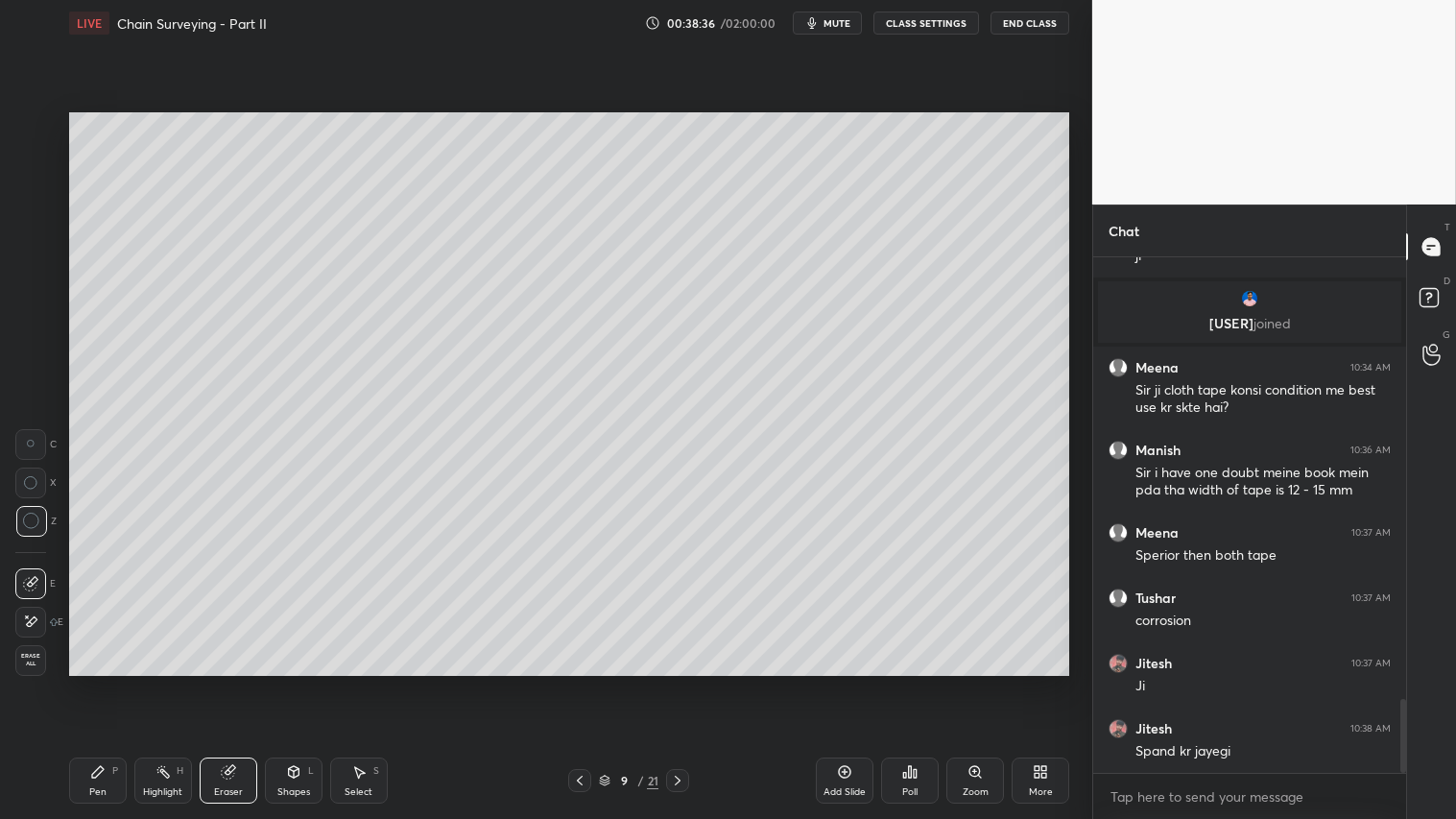 click on "Pen P" at bounding box center [98, 781] 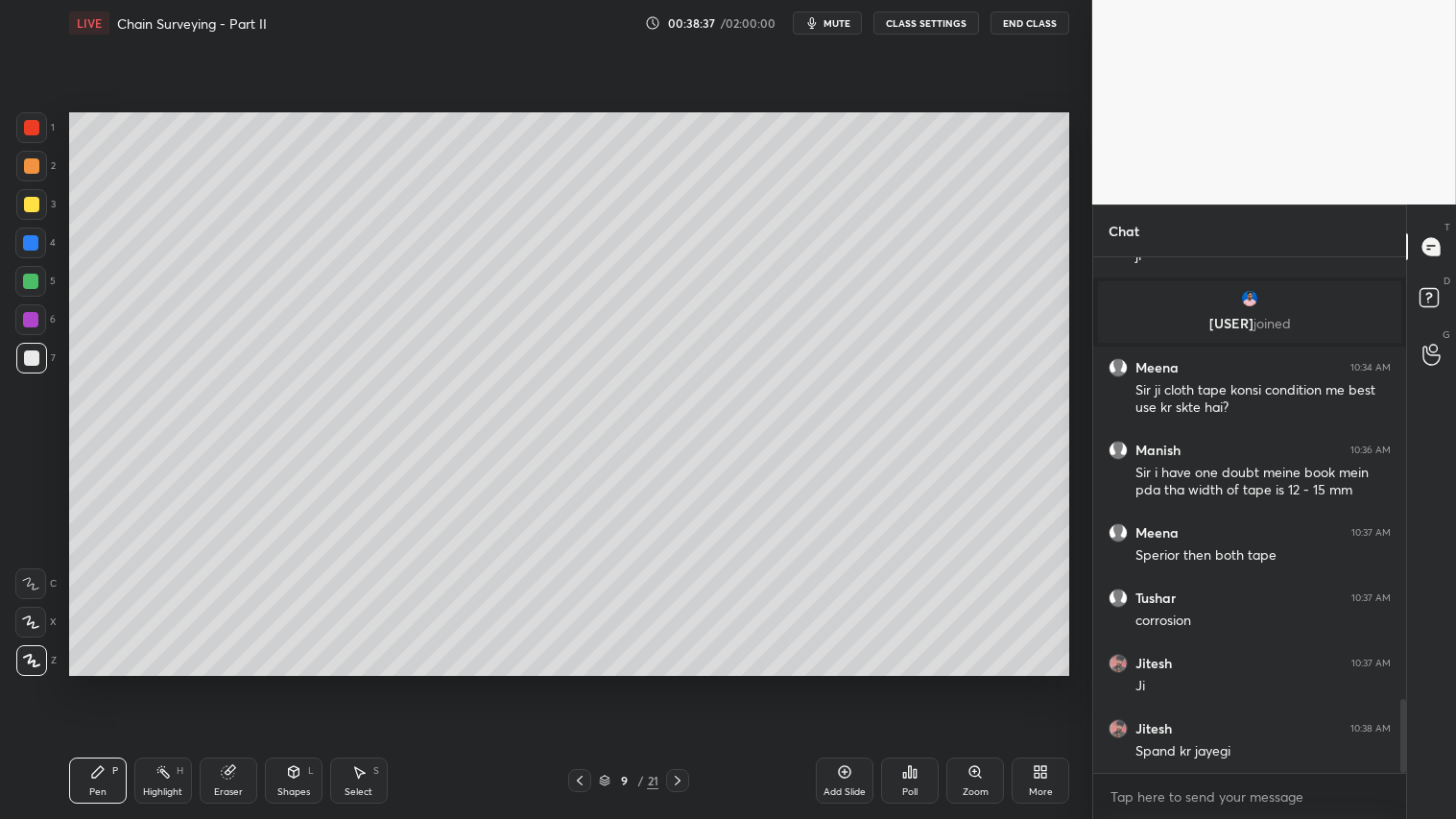 click at bounding box center (32, 166) 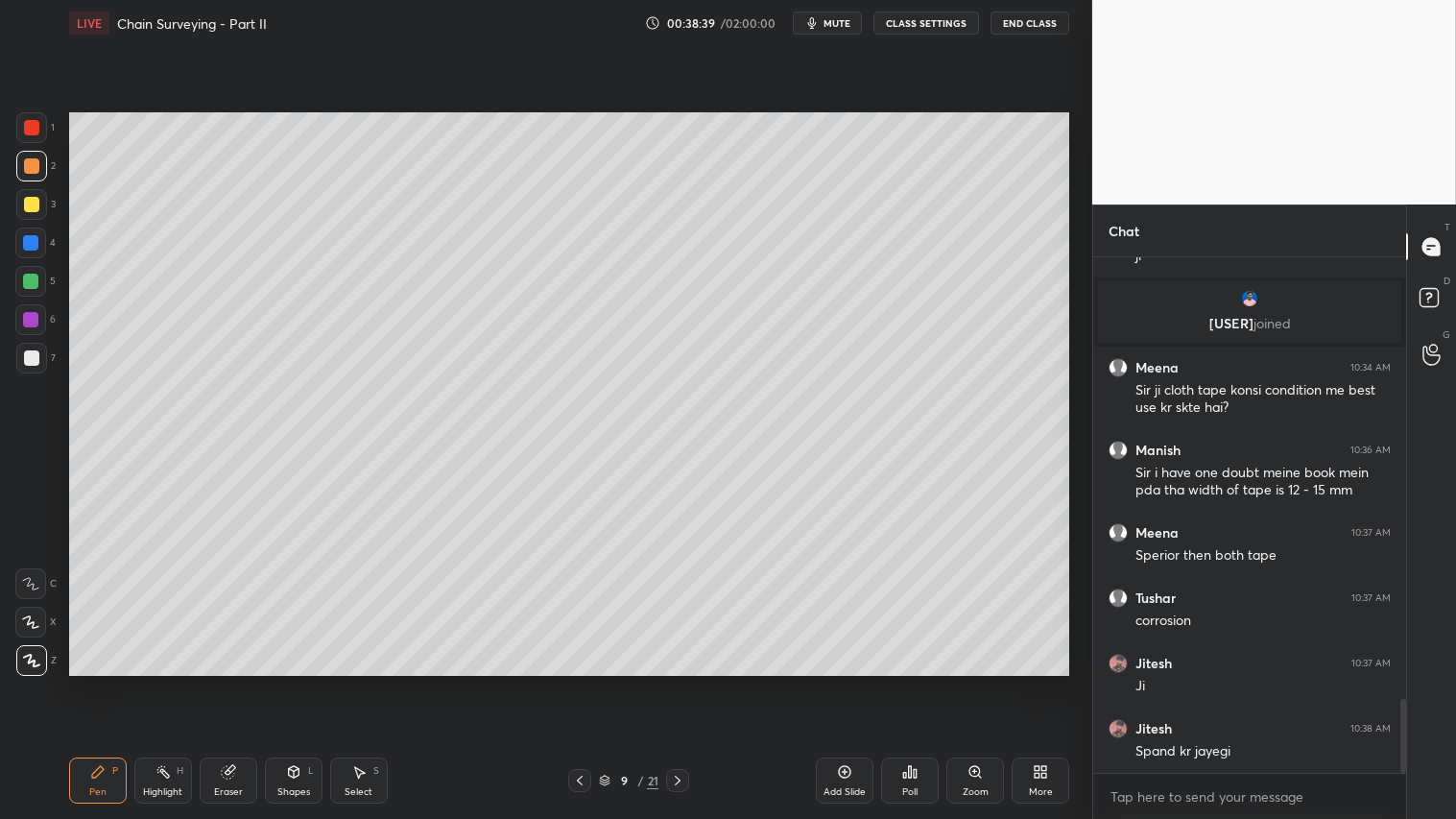 click 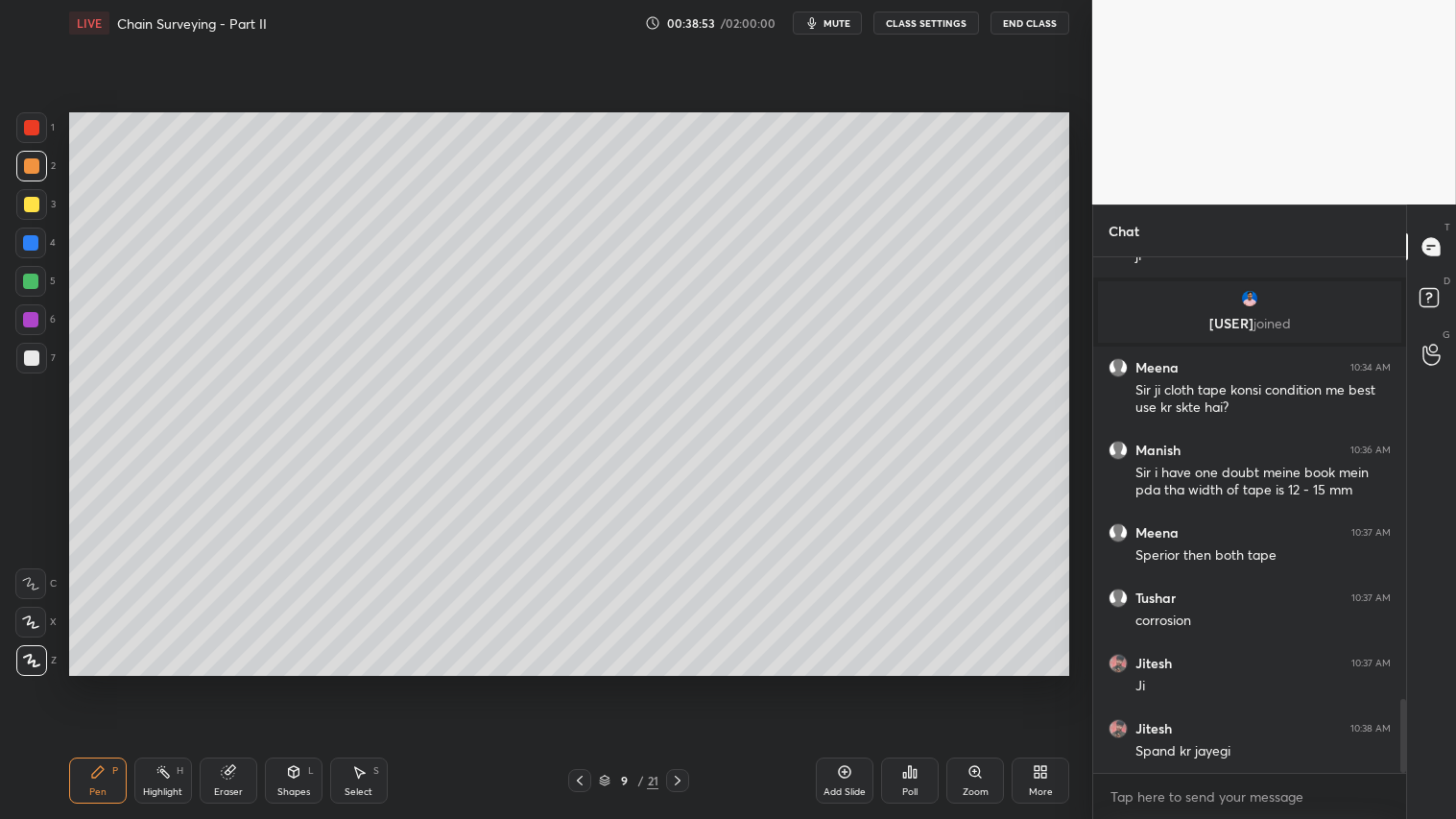 click on "Pen P" at bounding box center (98, 781) 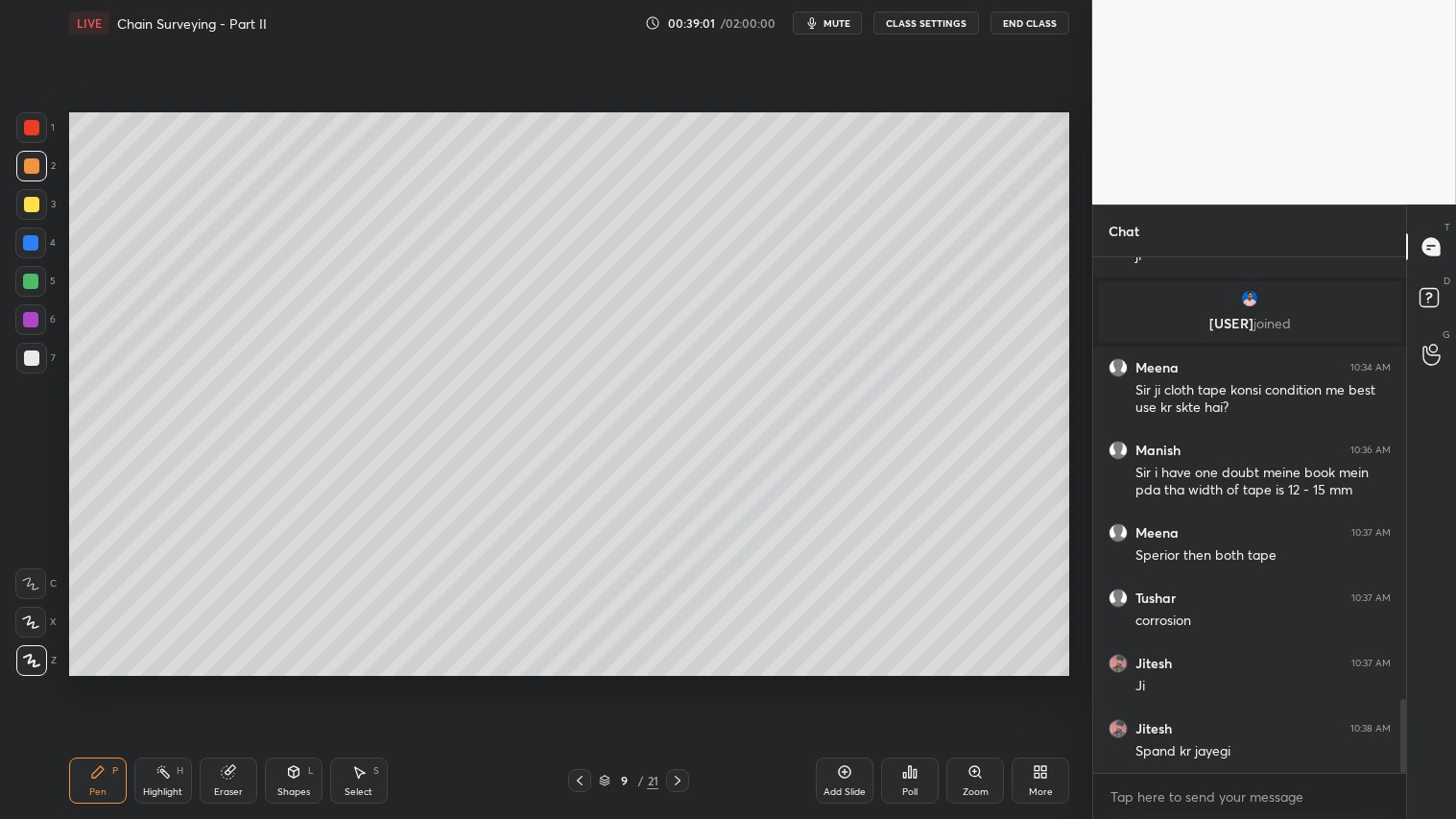 drag, startPoint x: 84, startPoint y: 783, endPoint x: 86, endPoint y: 753, distance: 30.06659 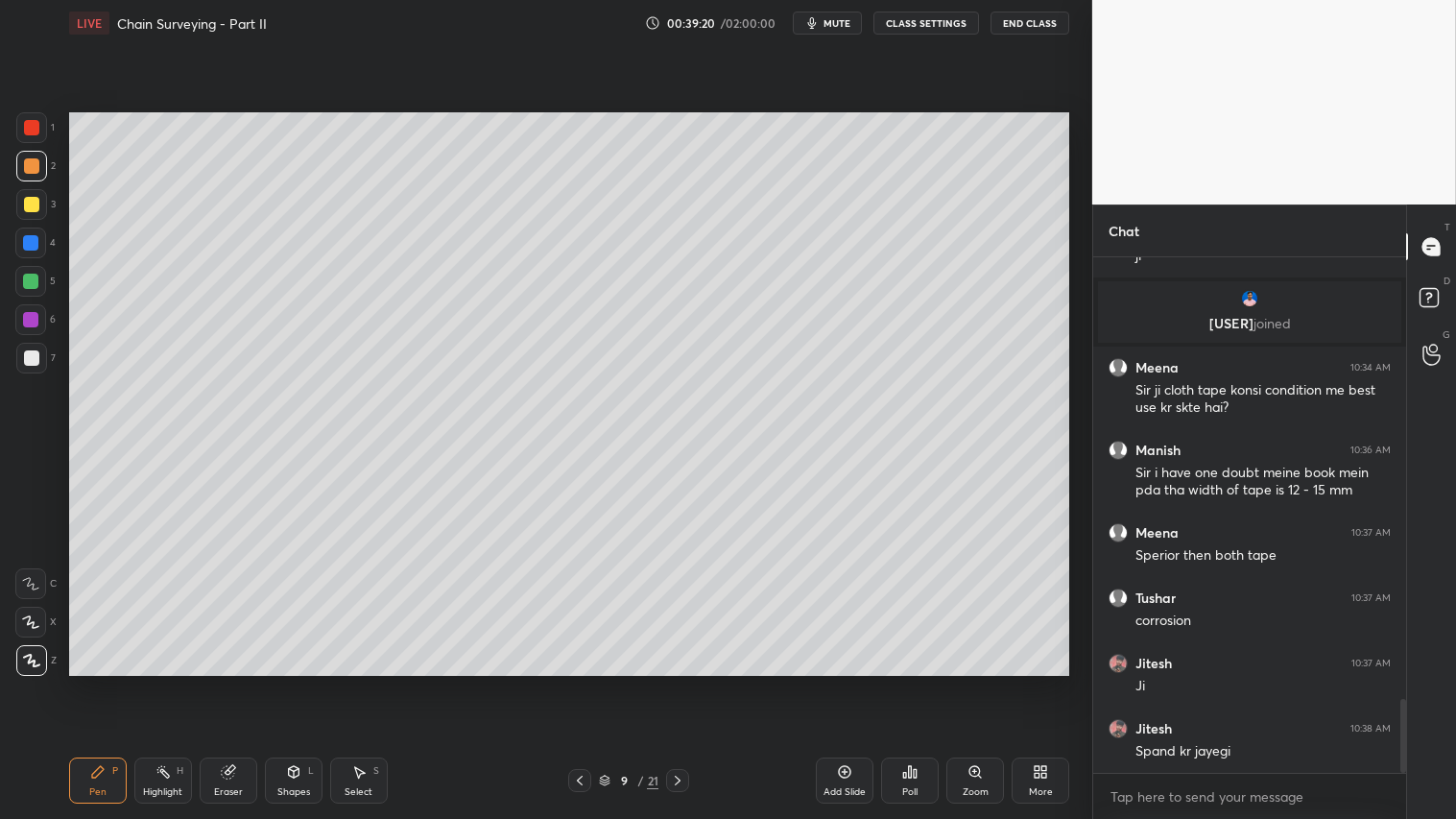 click at bounding box center (32, 166) 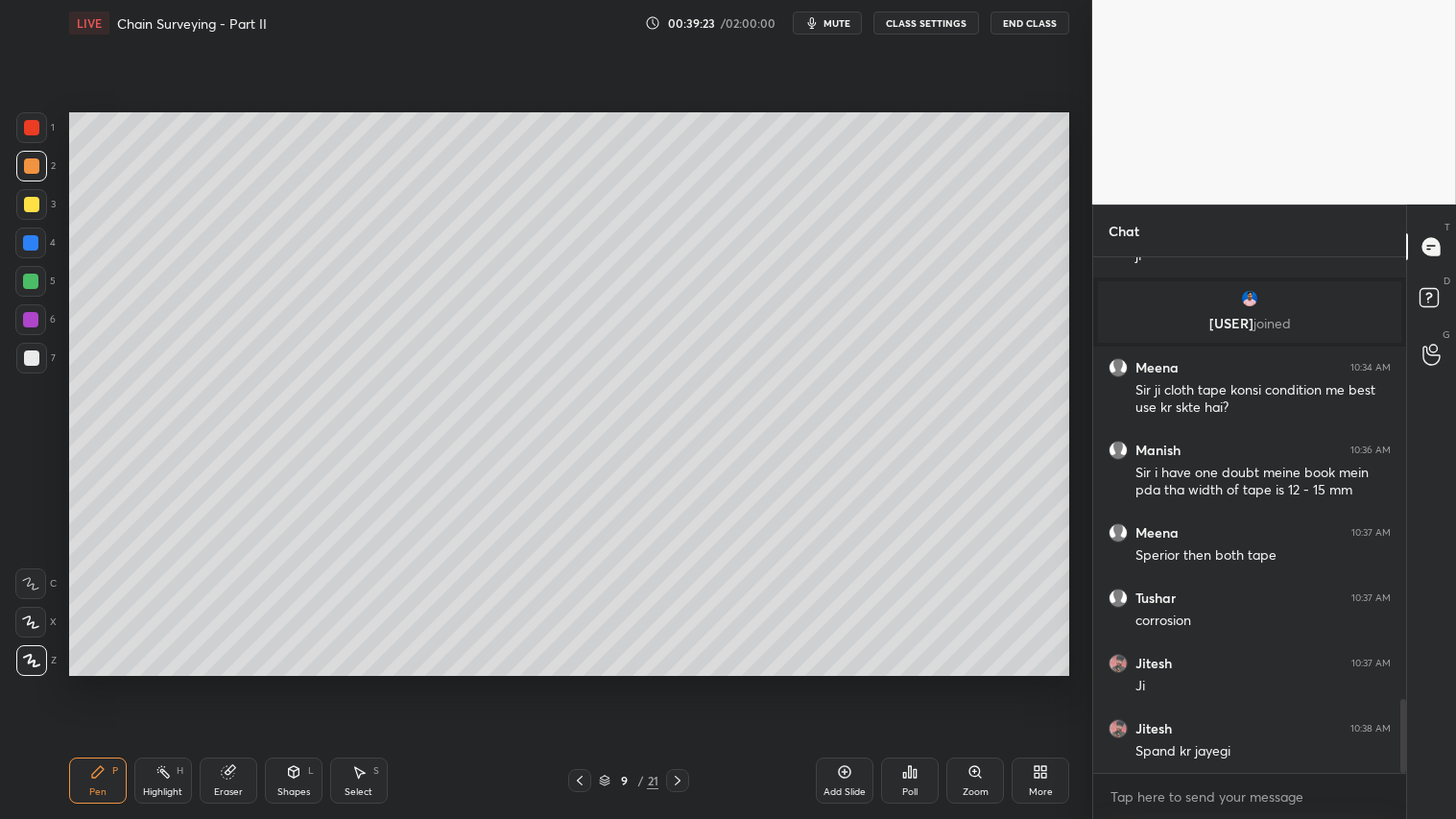 click 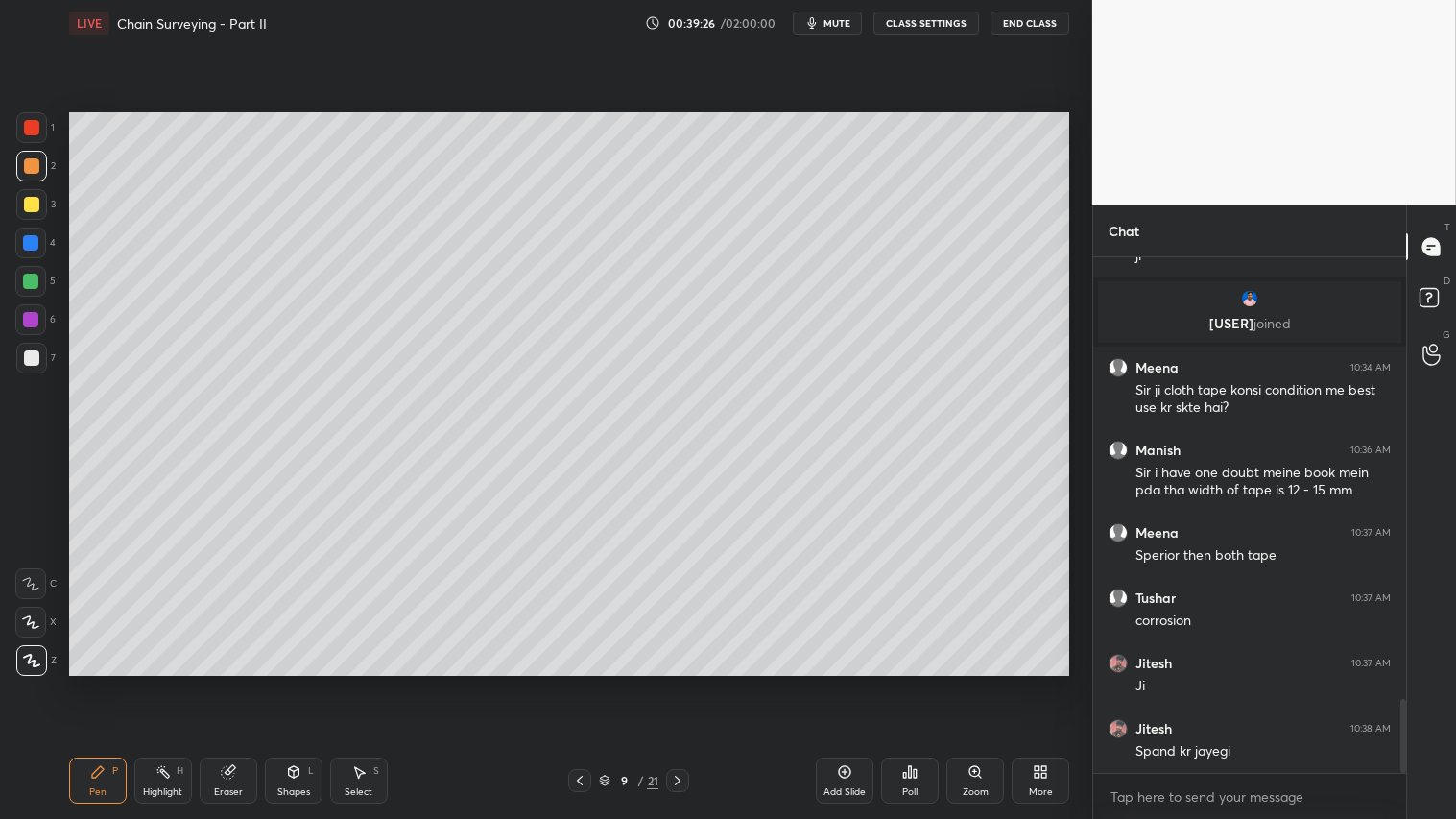 click 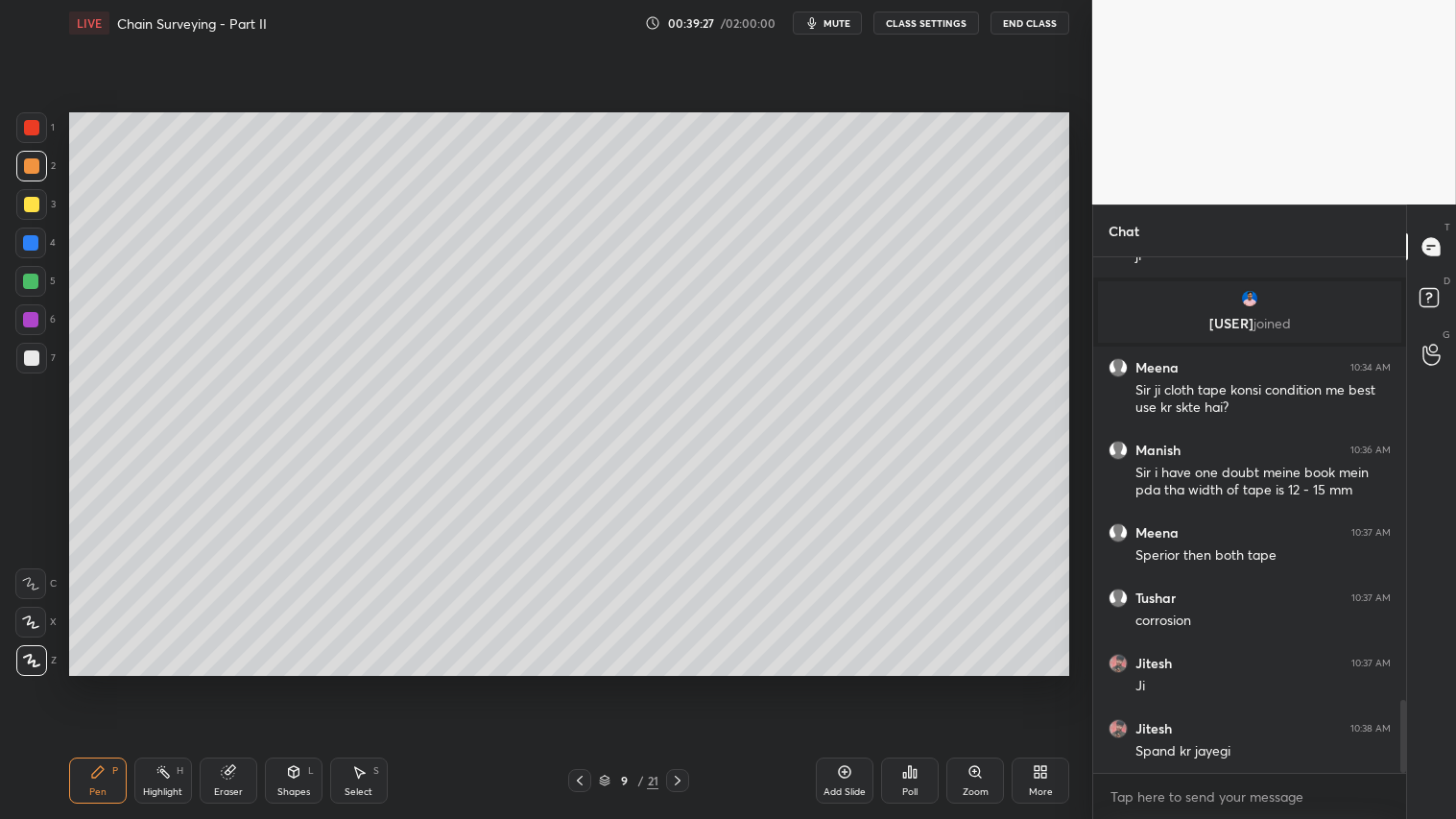 scroll, scrollTop: 3133, scrollLeft: 0, axis: vertical 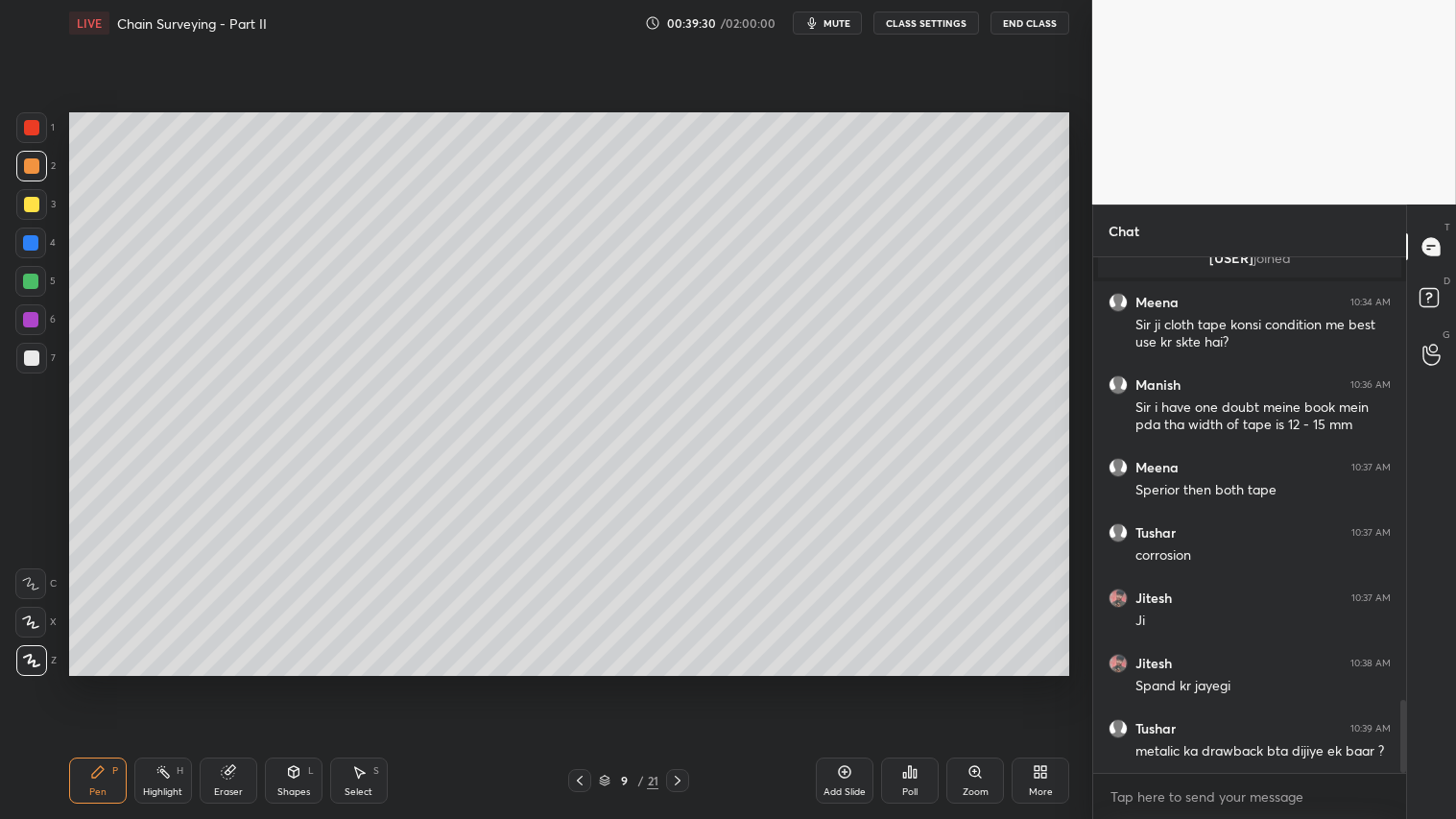 drag, startPoint x: 33, startPoint y: 176, endPoint x: 56, endPoint y: 204, distance: 36.23534 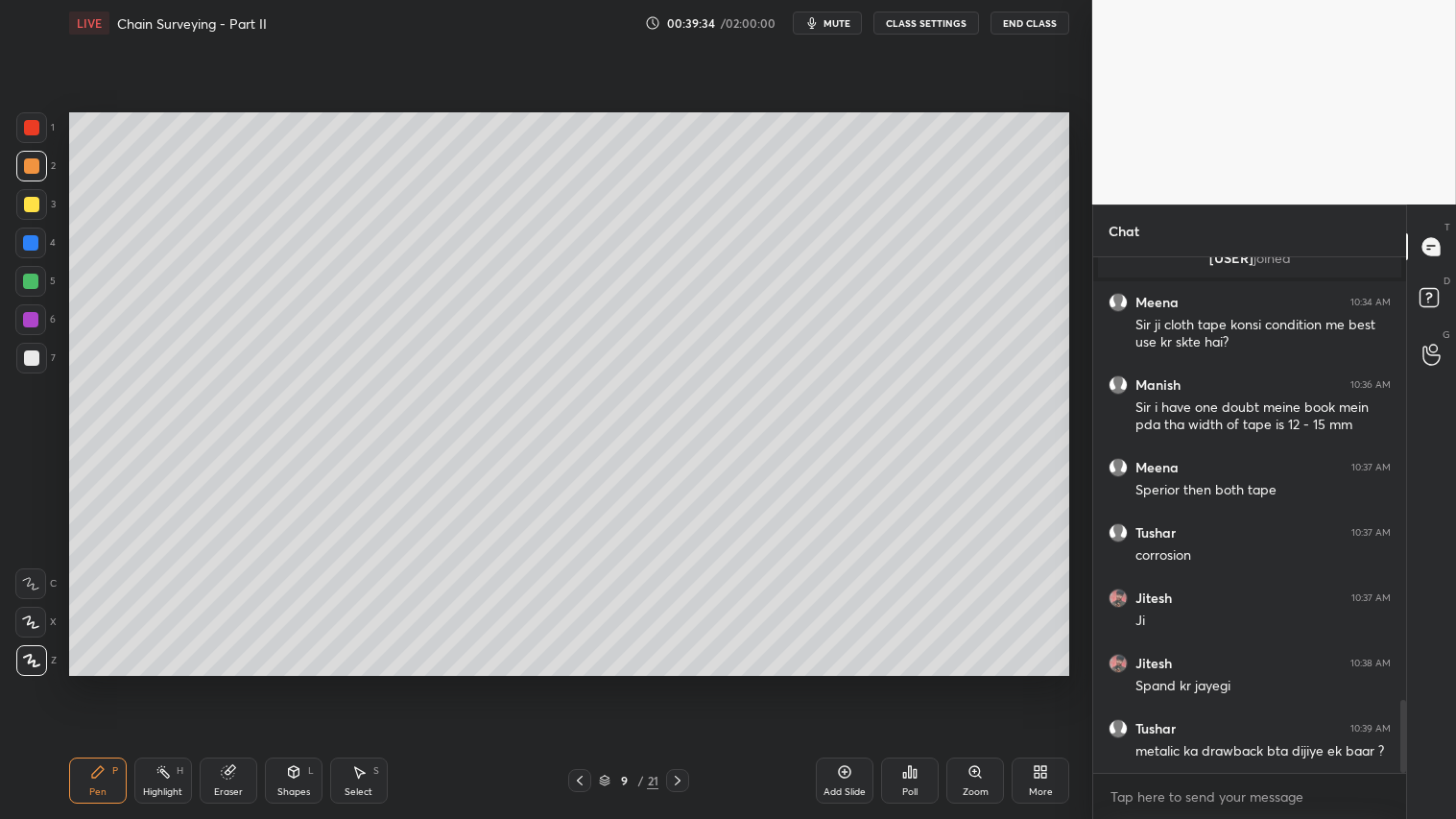 click 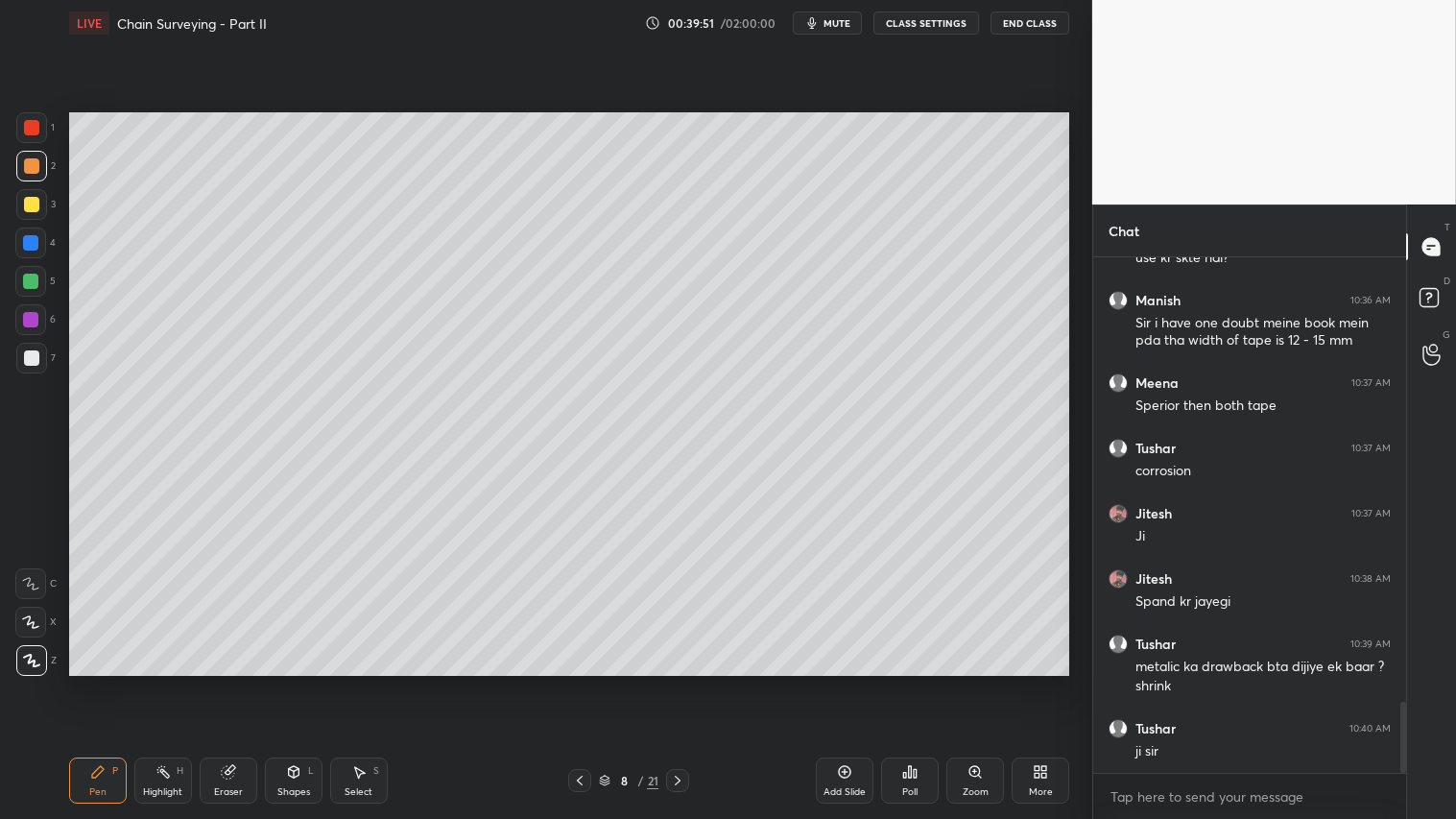 scroll, scrollTop: 3282, scrollLeft: 0, axis: vertical 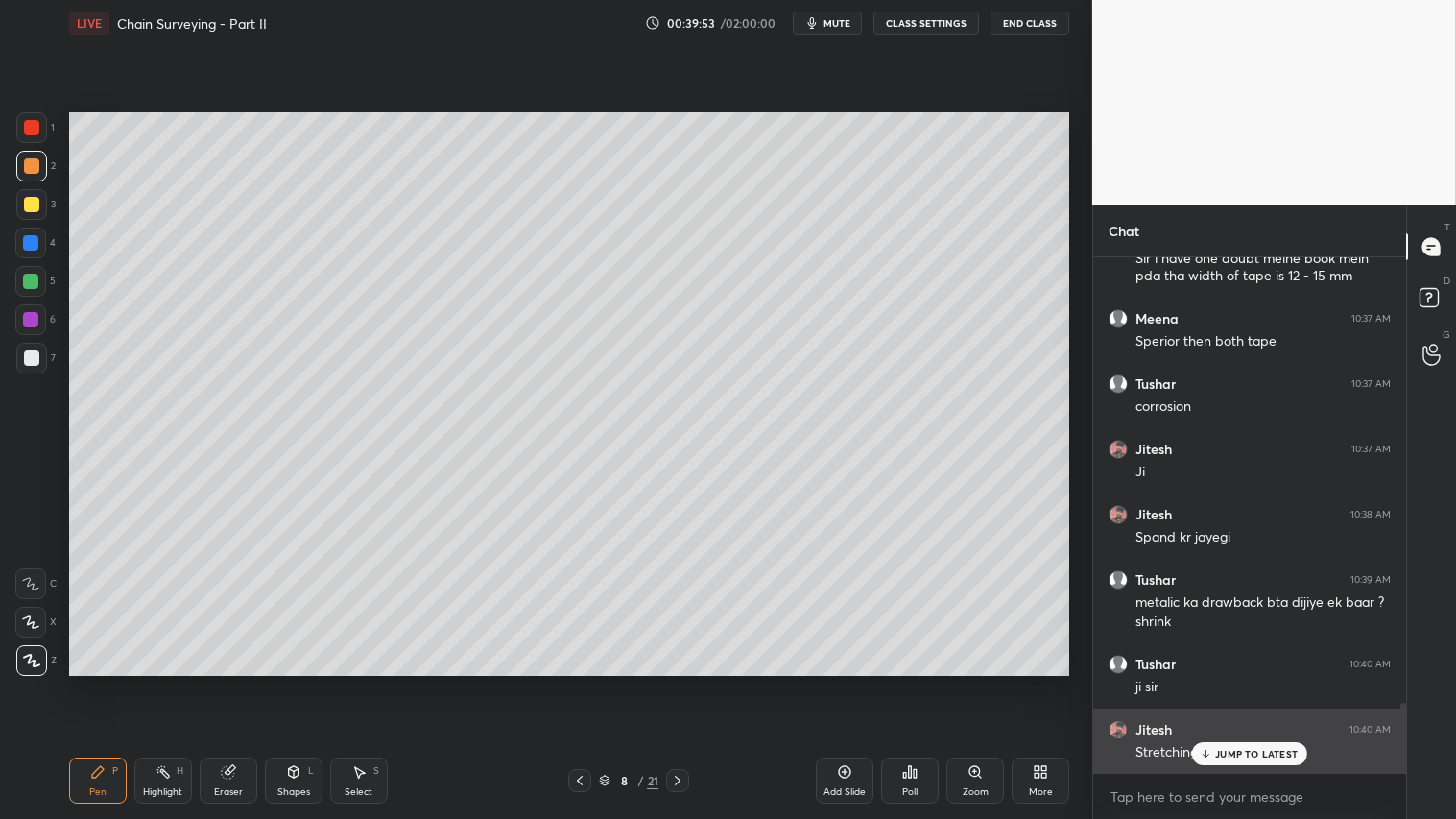 click on "JUMP TO LATEST" at bounding box center [1256, 754] 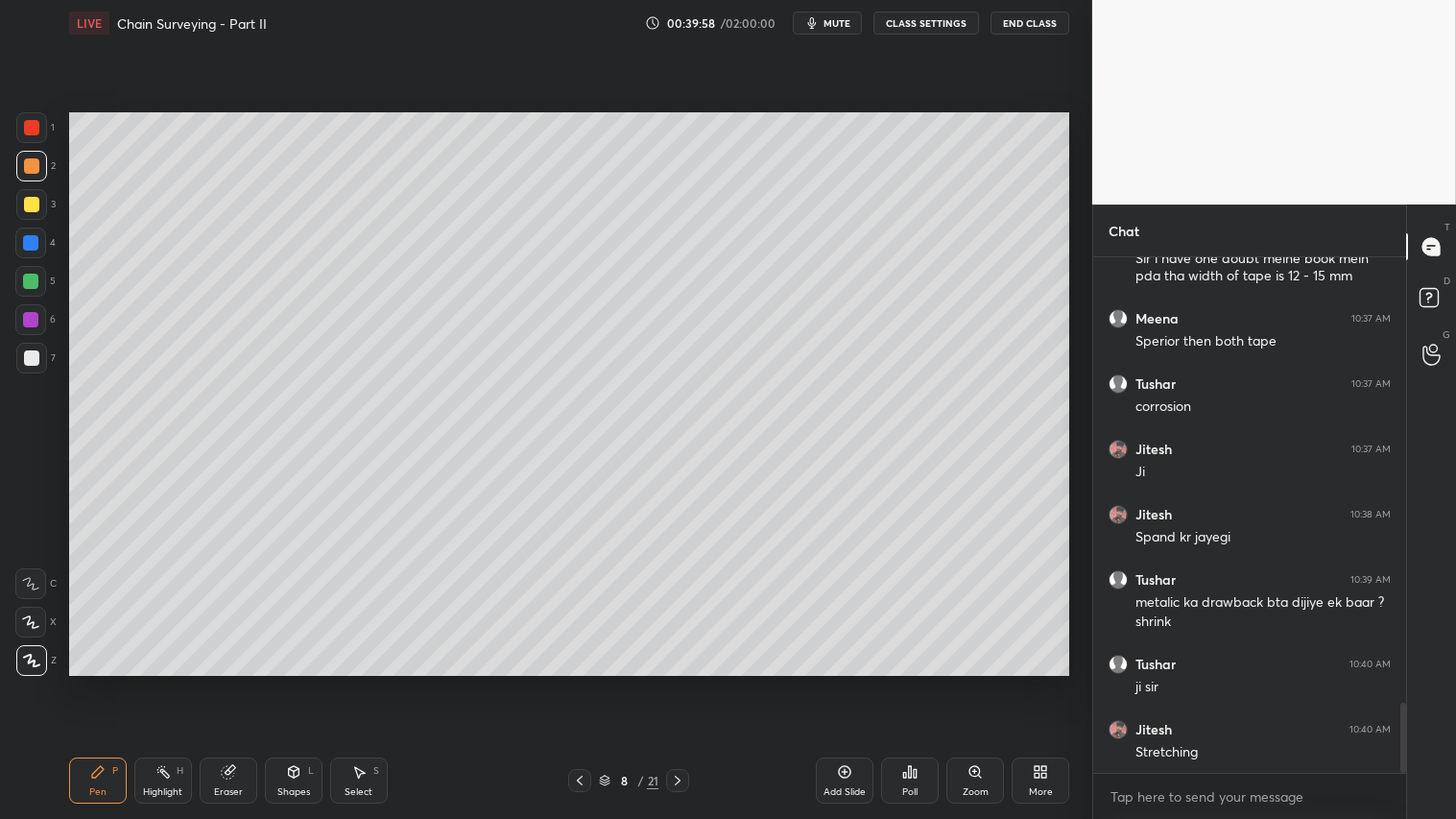 click at bounding box center (32, 166) 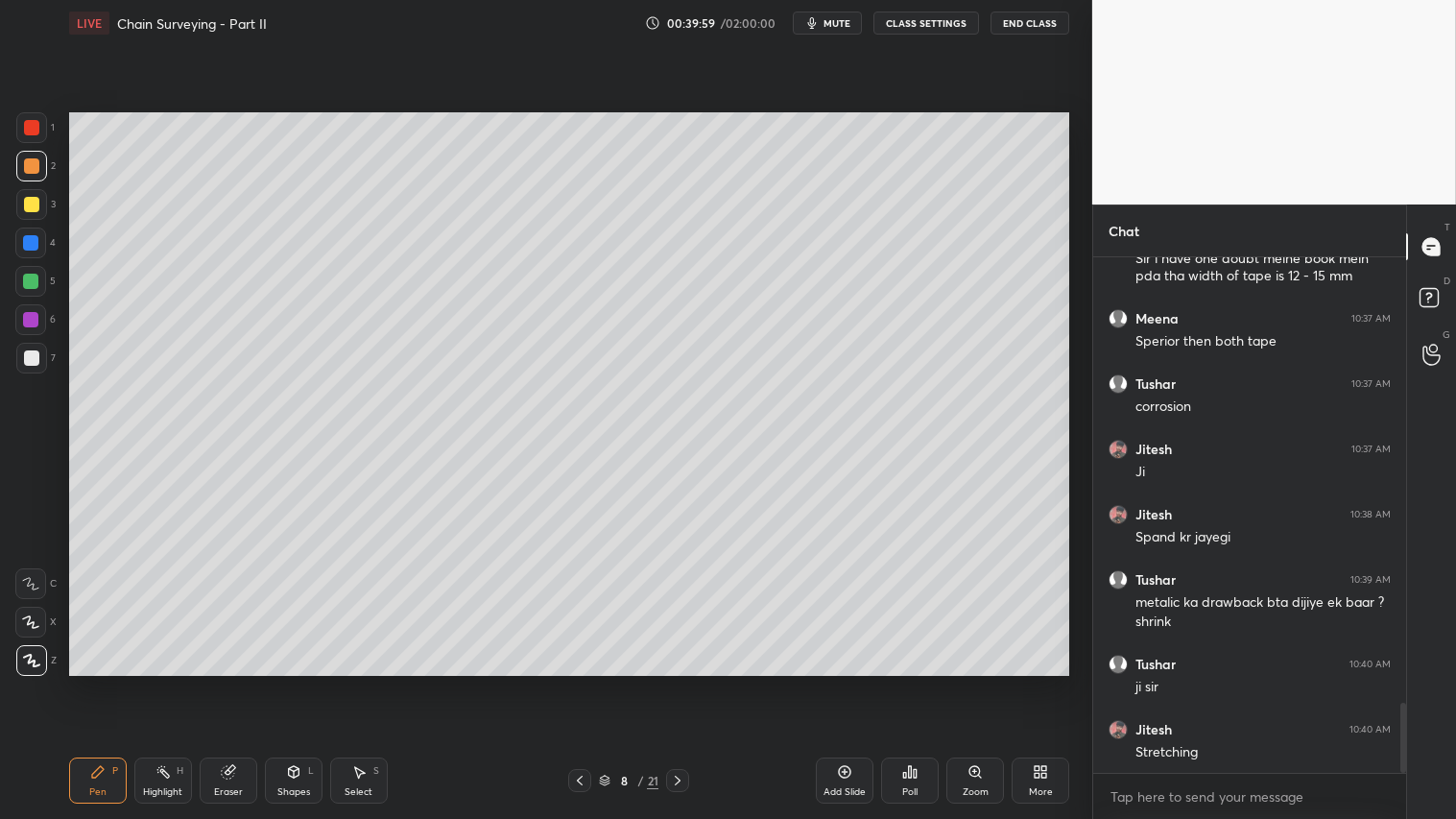 click 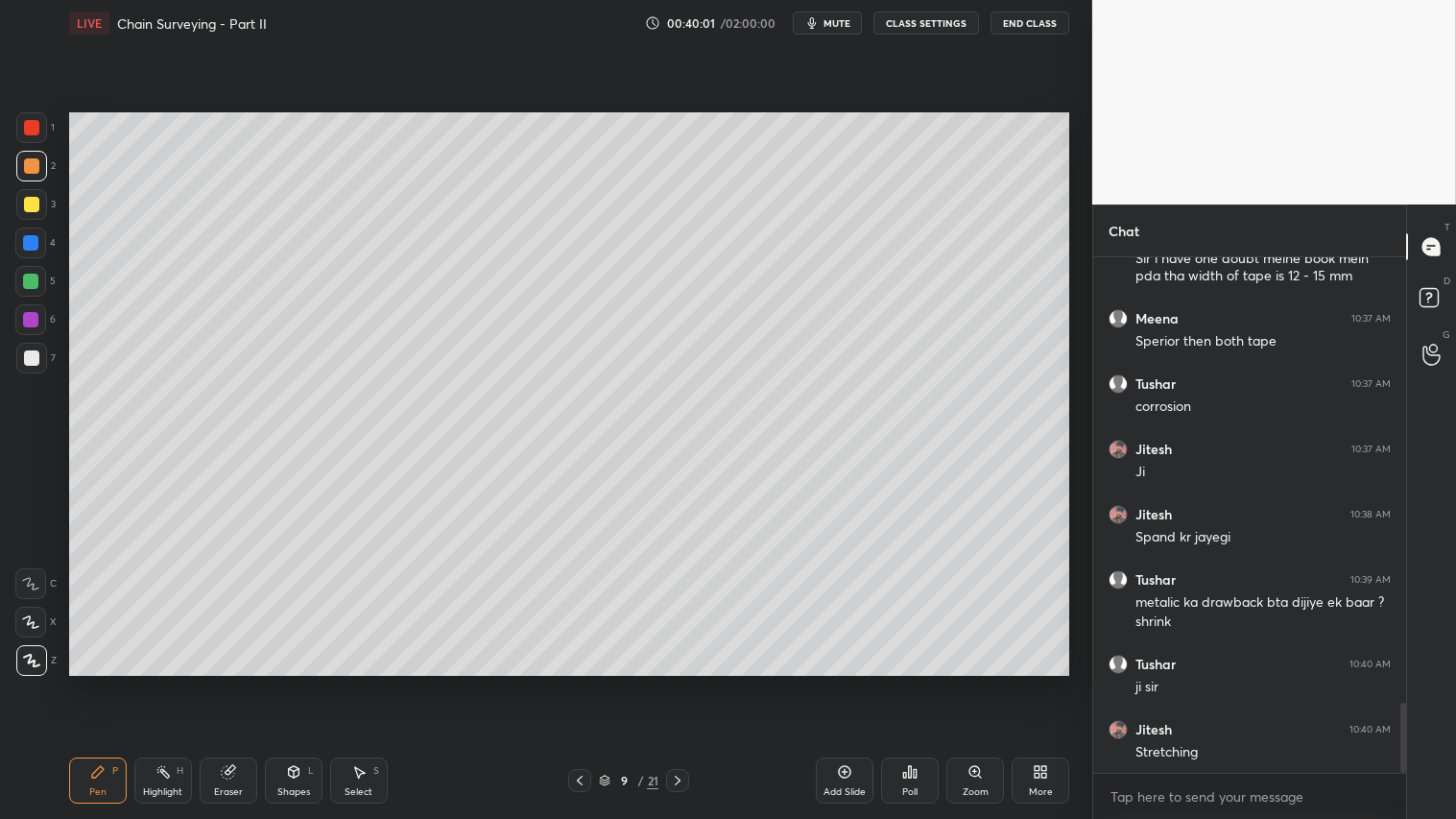 click at bounding box center [32, 166] 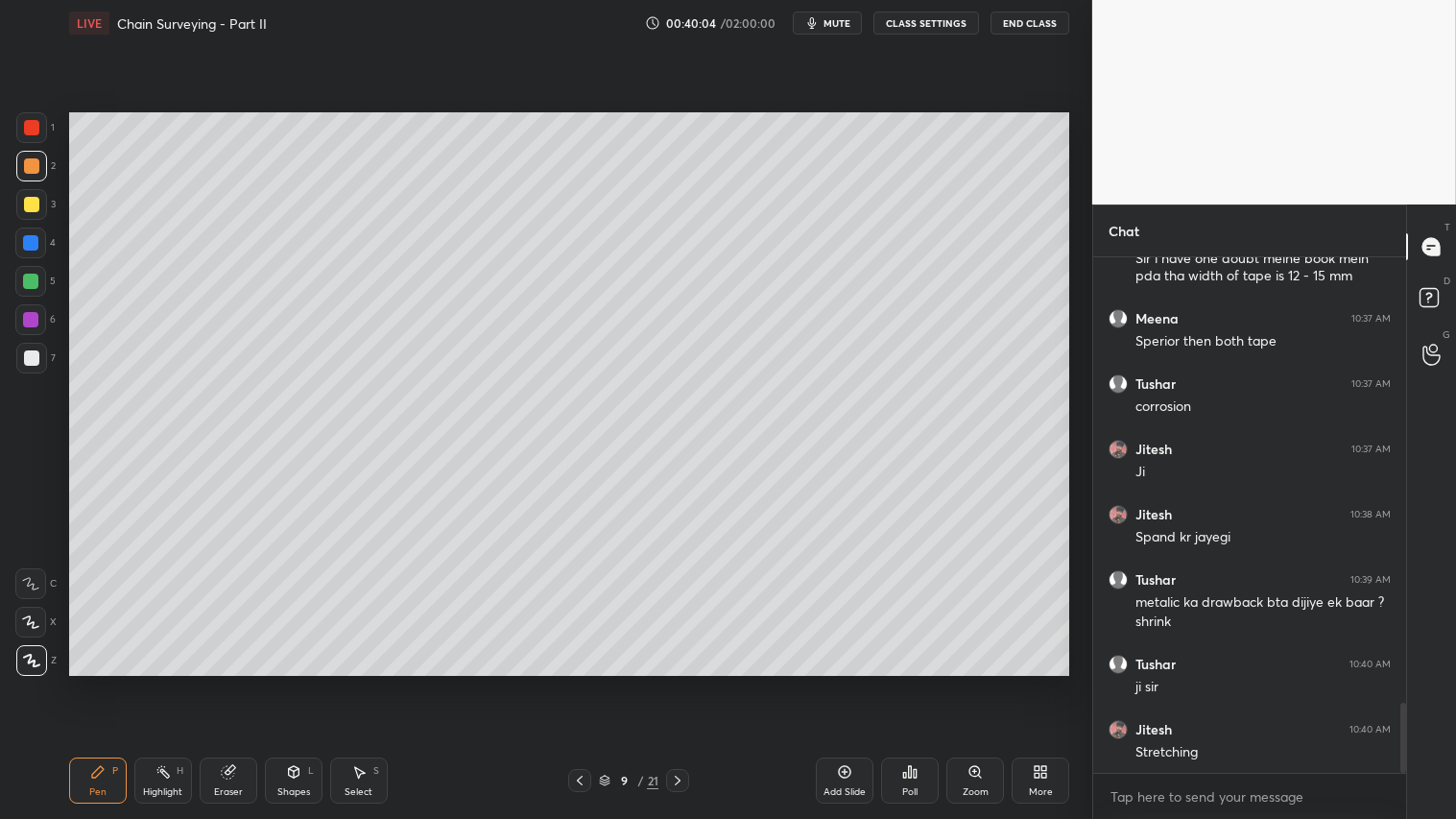 click 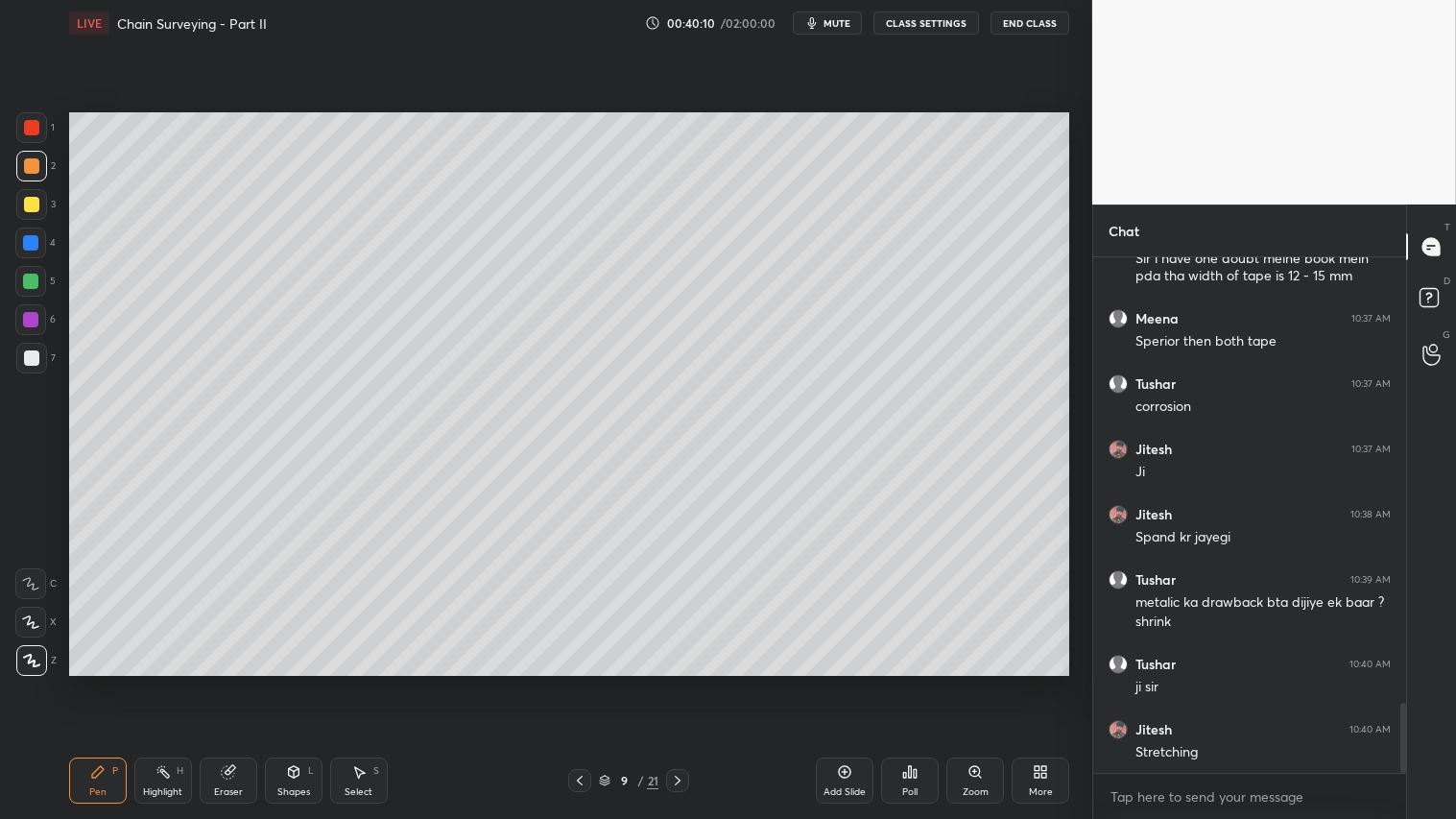 click on "Pen" at bounding box center [98, 792] 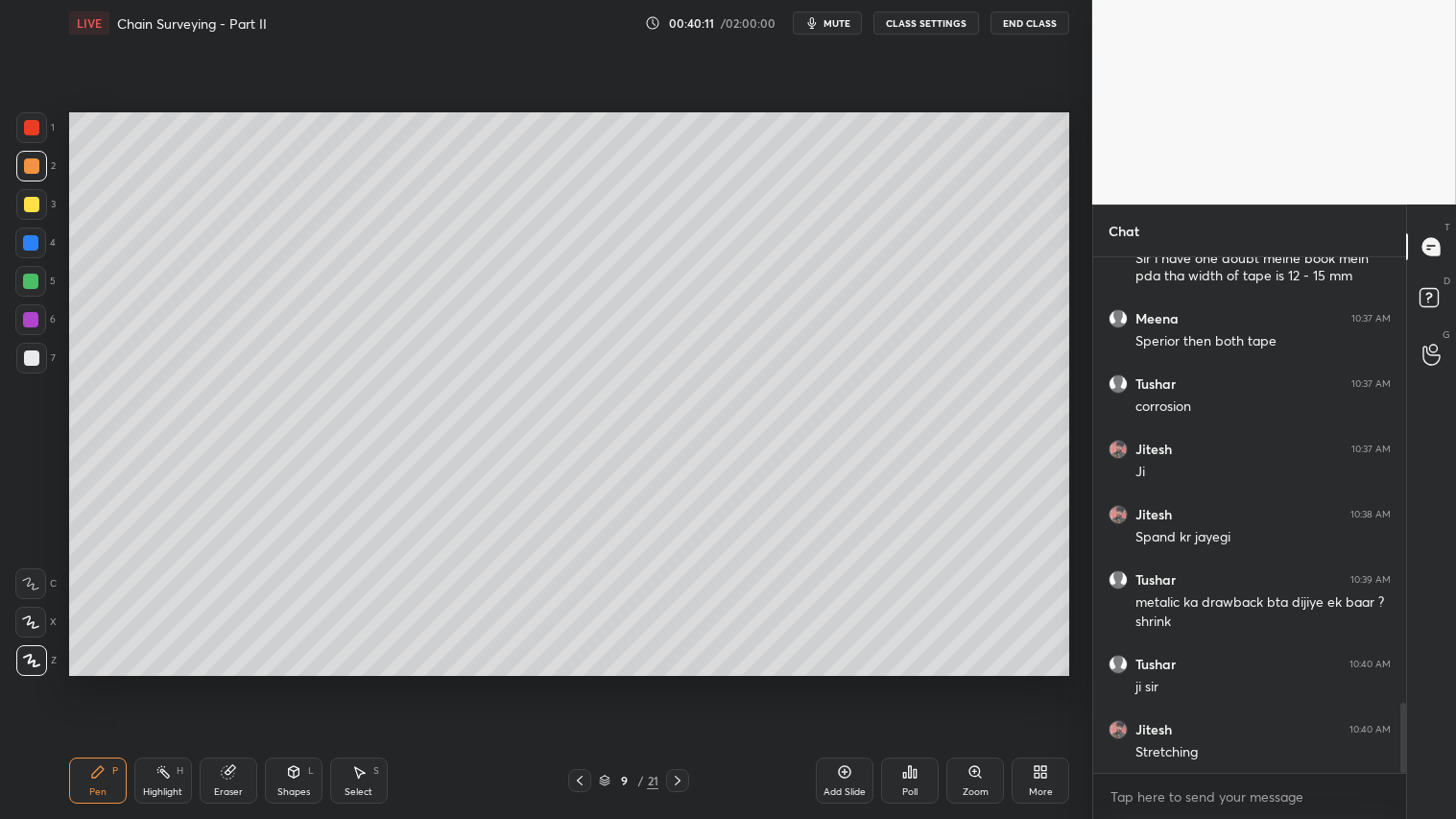 click at bounding box center [32, 166] 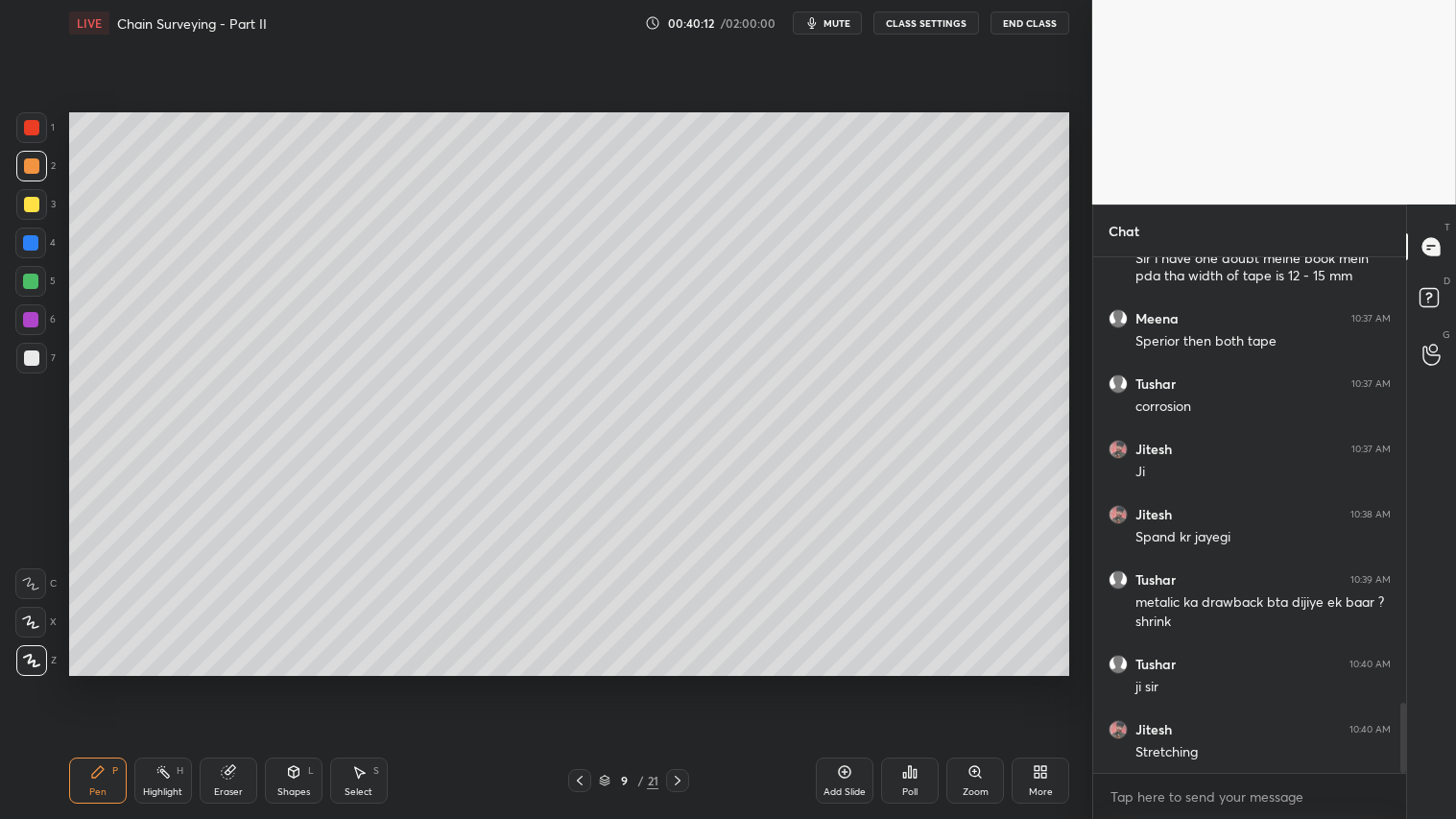 click on "Pen P" at bounding box center [98, 781] 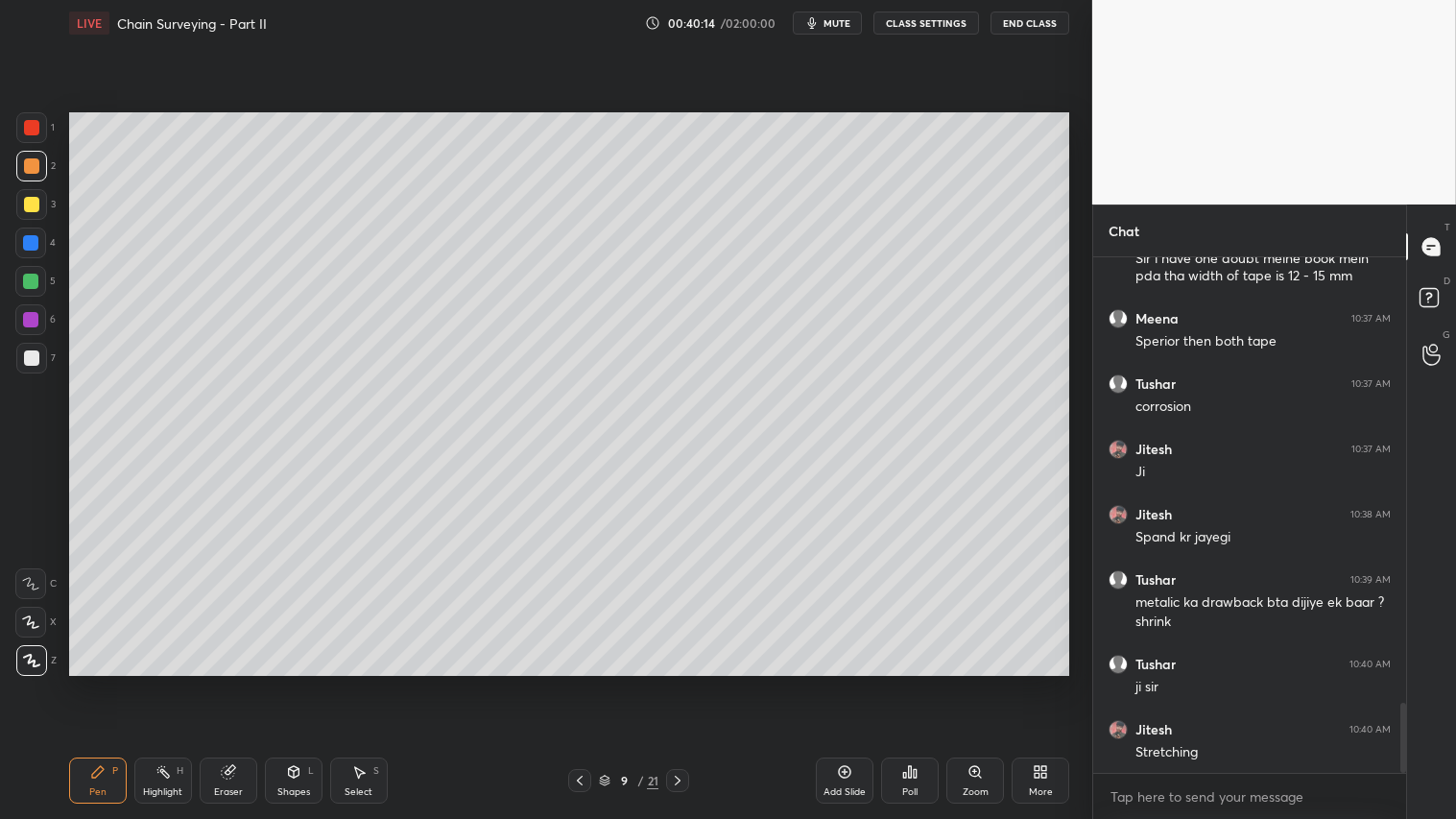 click at bounding box center [32, 166] 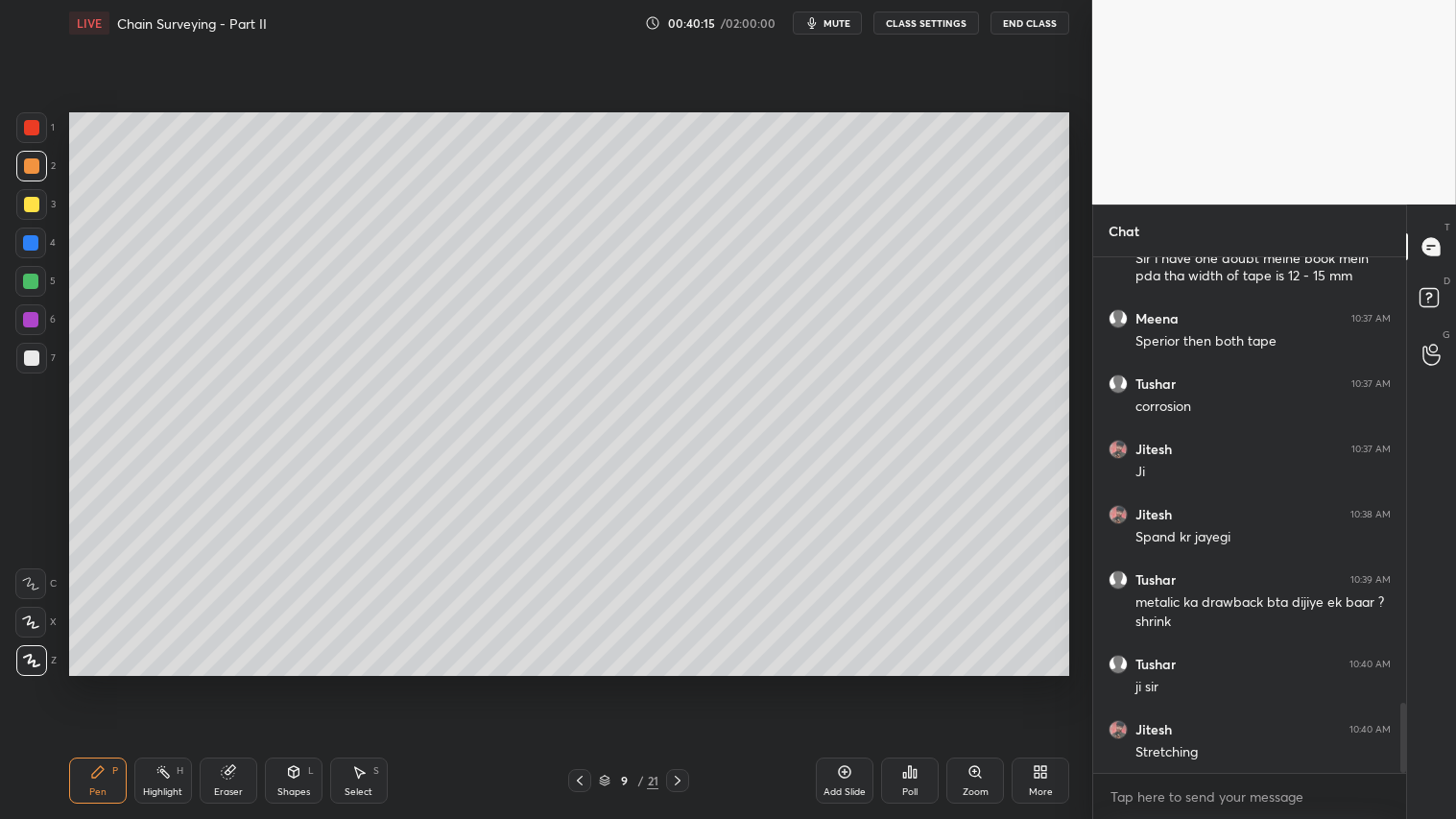 click on "Pen P" at bounding box center [98, 781] 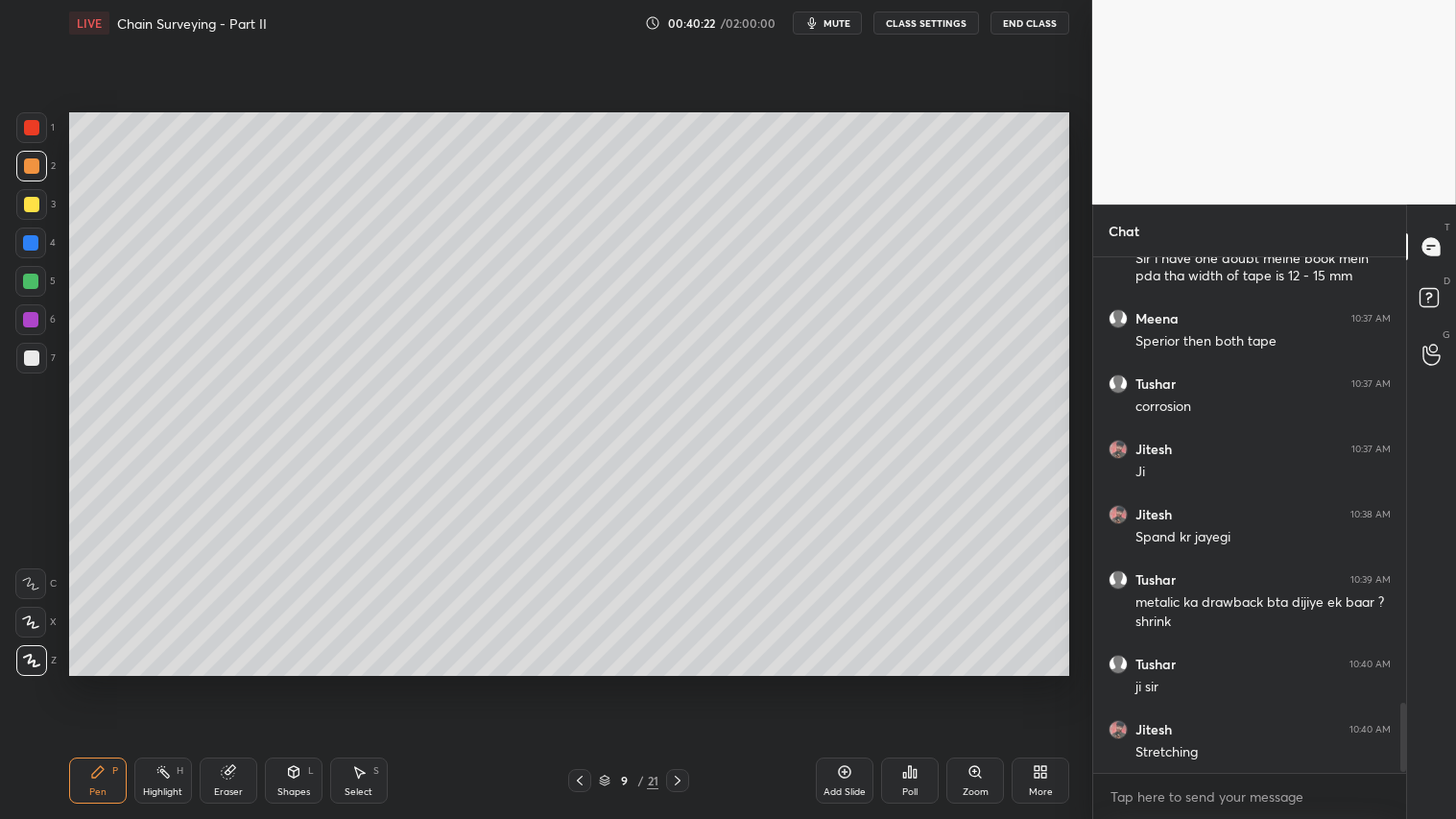scroll, scrollTop: 3347, scrollLeft: 0, axis: vertical 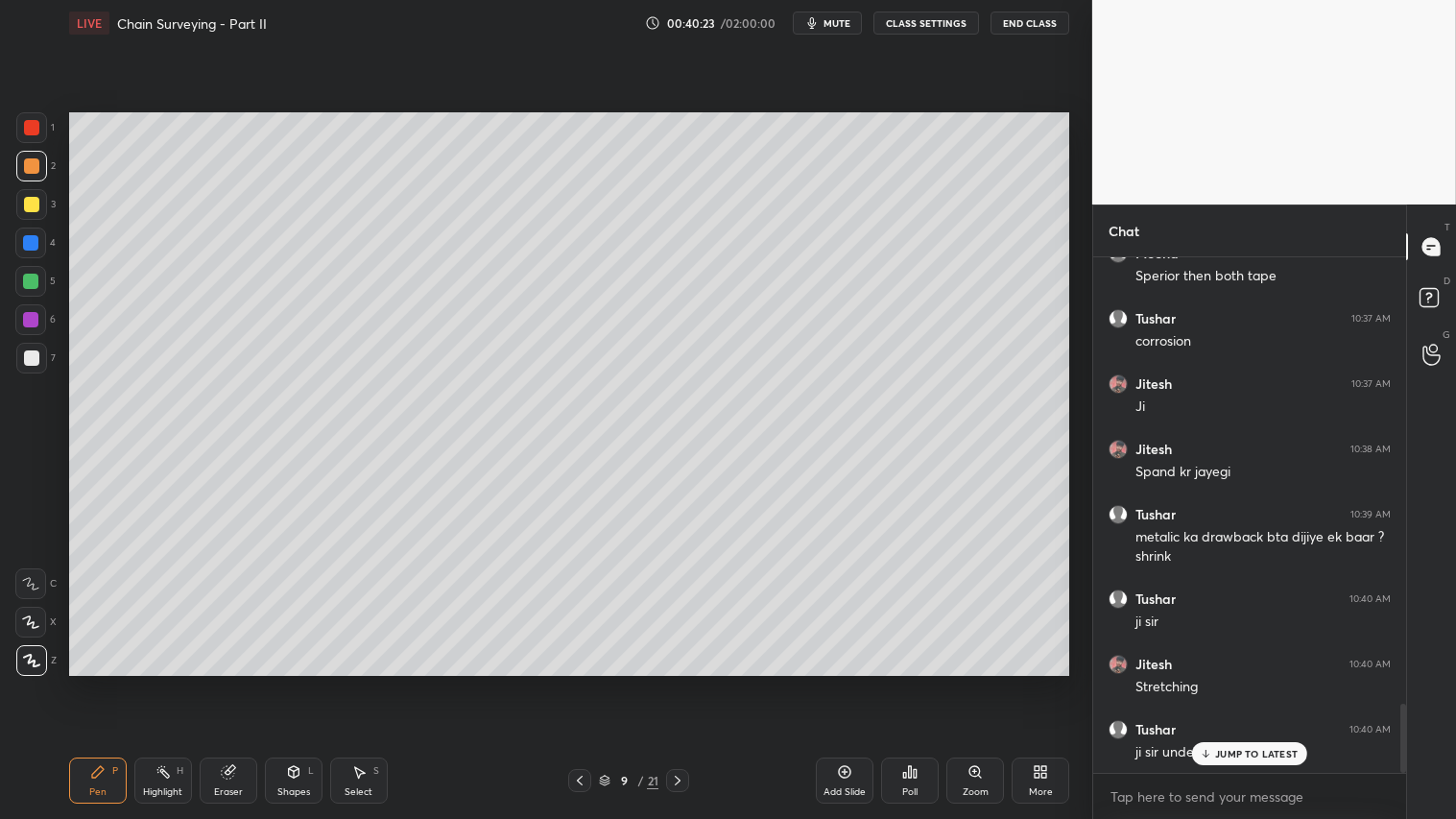 click on "Eraser" at bounding box center (228, 781) 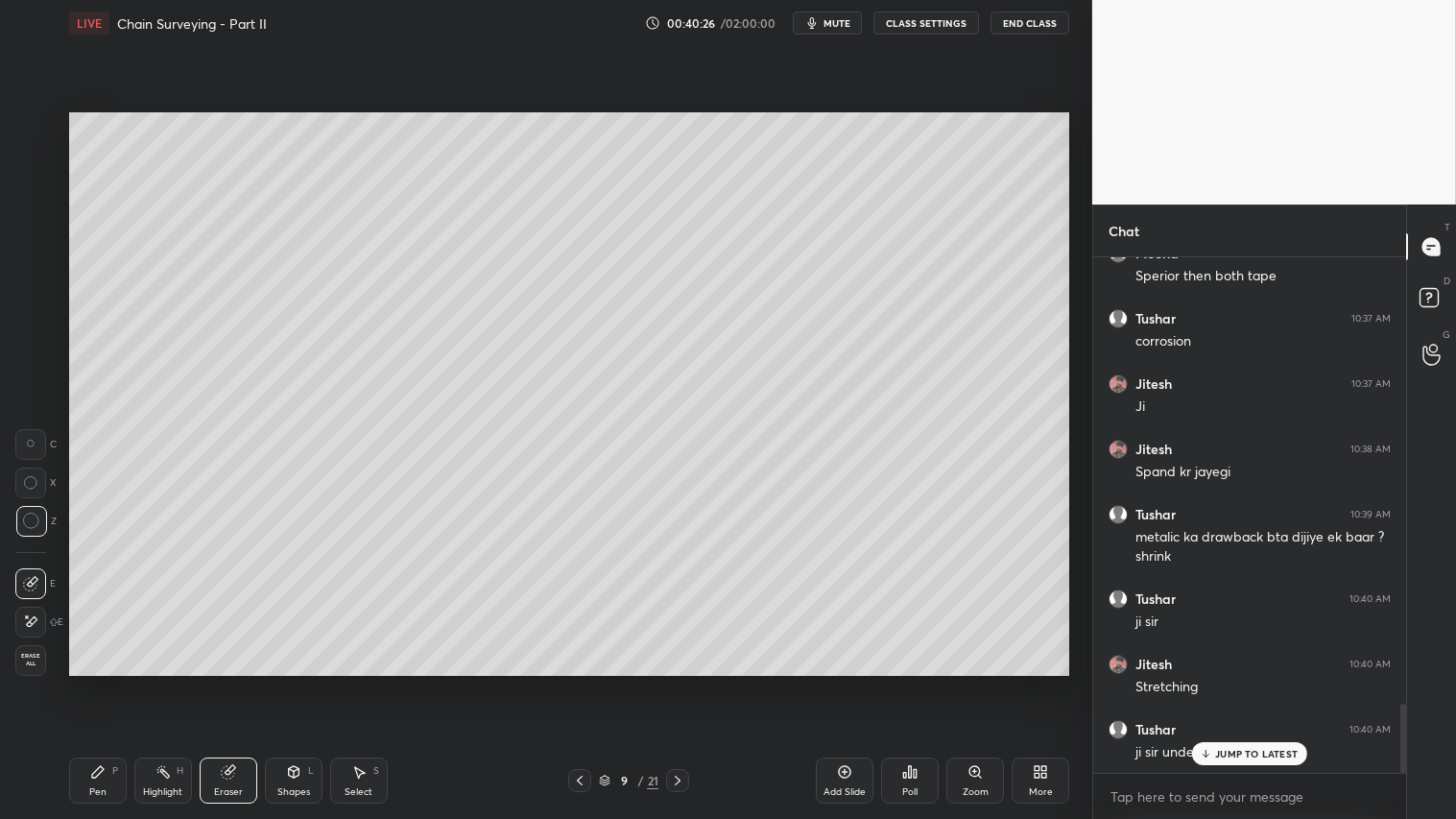 drag, startPoint x: 106, startPoint y: 765, endPoint x: 129, endPoint y: 704, distance: 65.19202 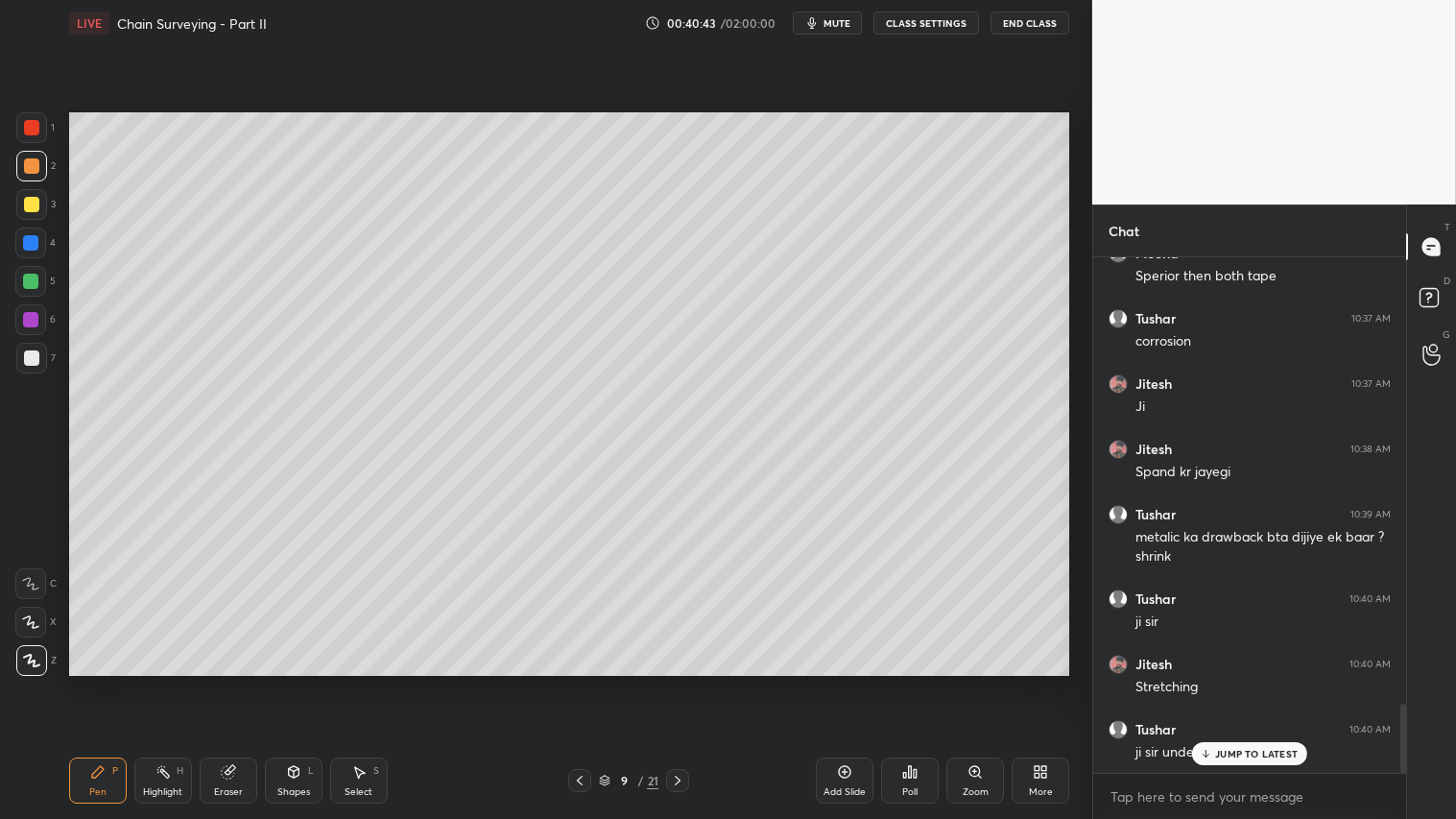 click on "JUMP TO LATEST" at bounding box center (1256, 754) 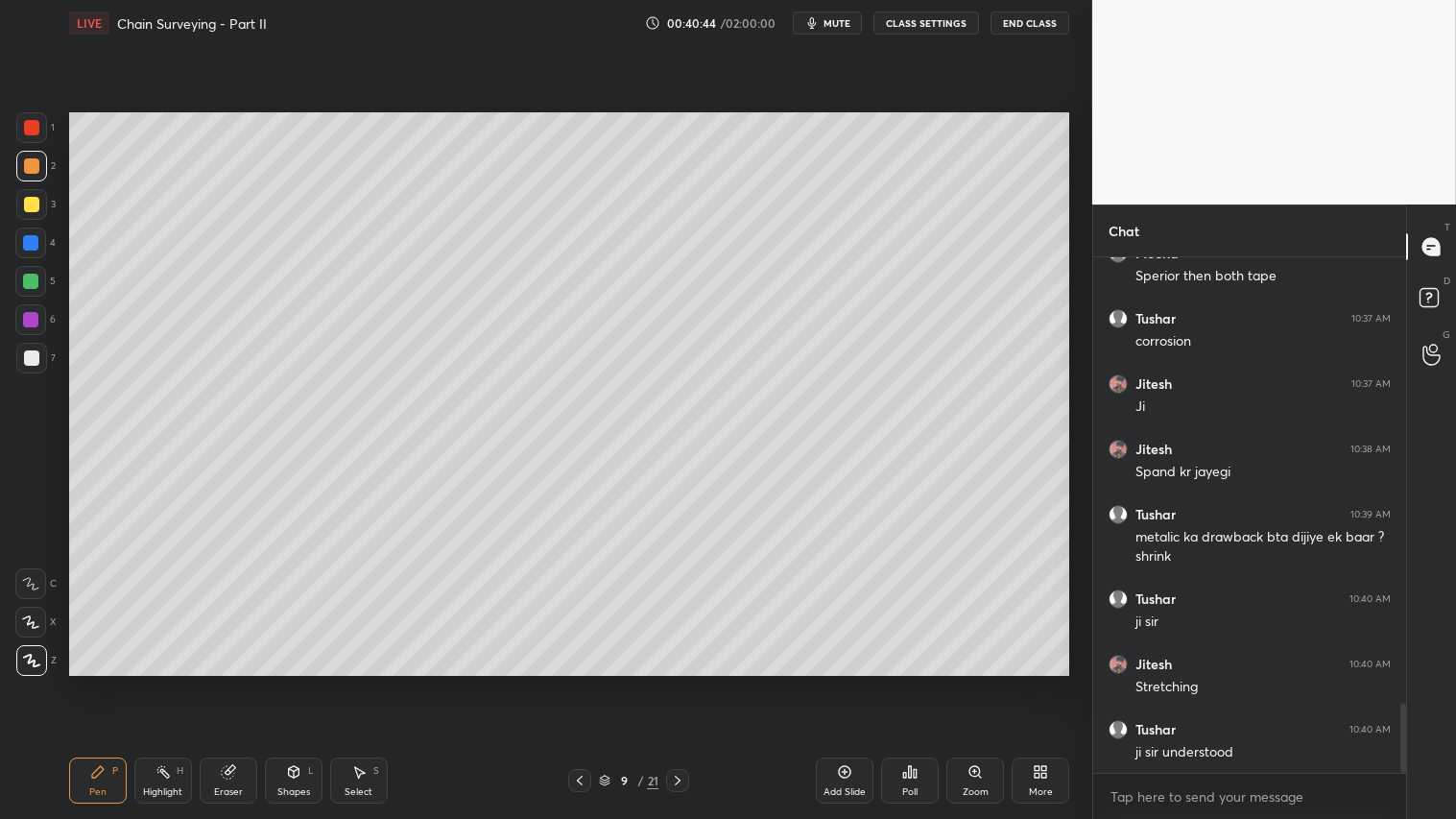 click on "Pen P" at bounding box center (98, 781) 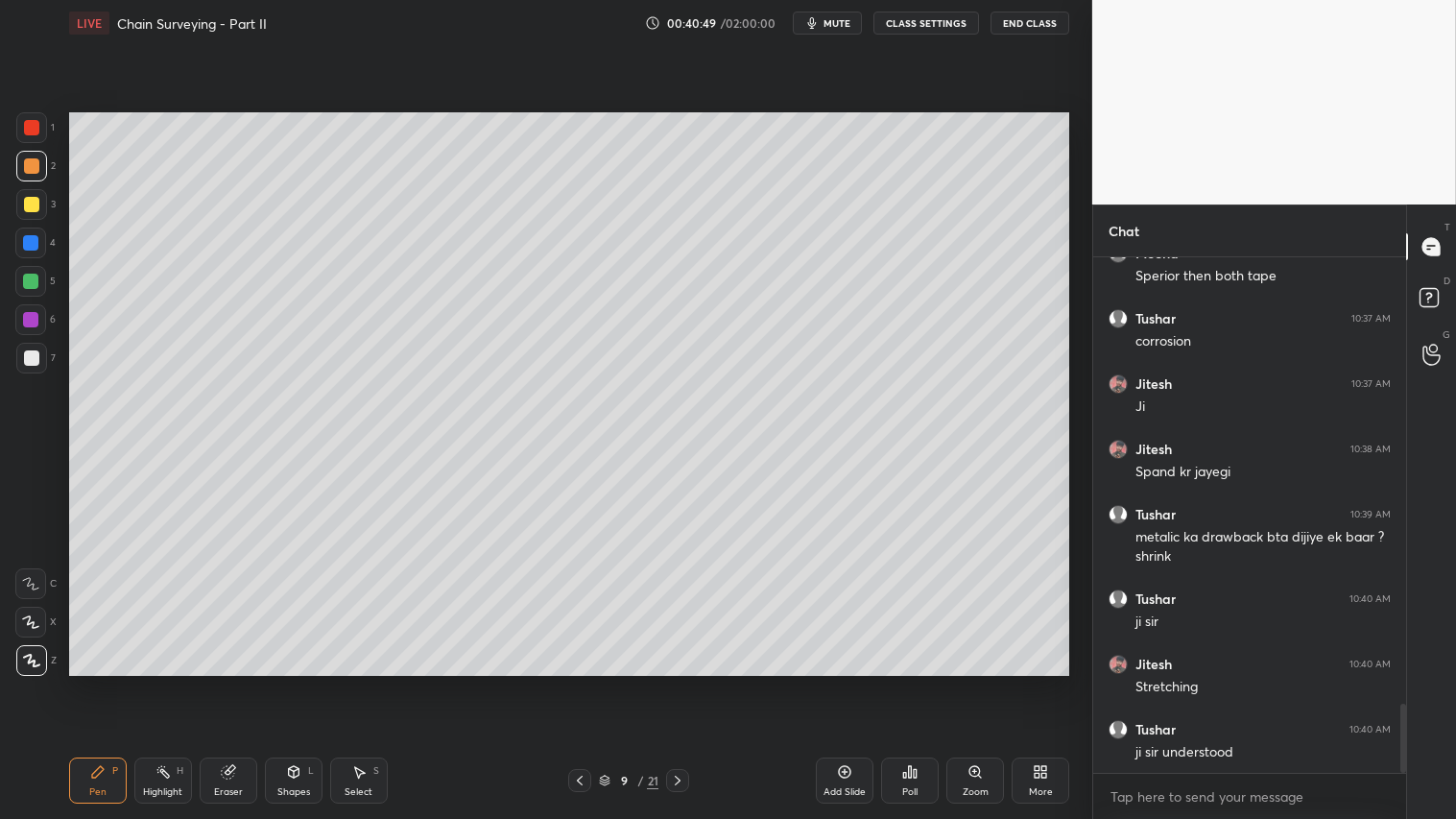 click at bounding box center (32, 166) 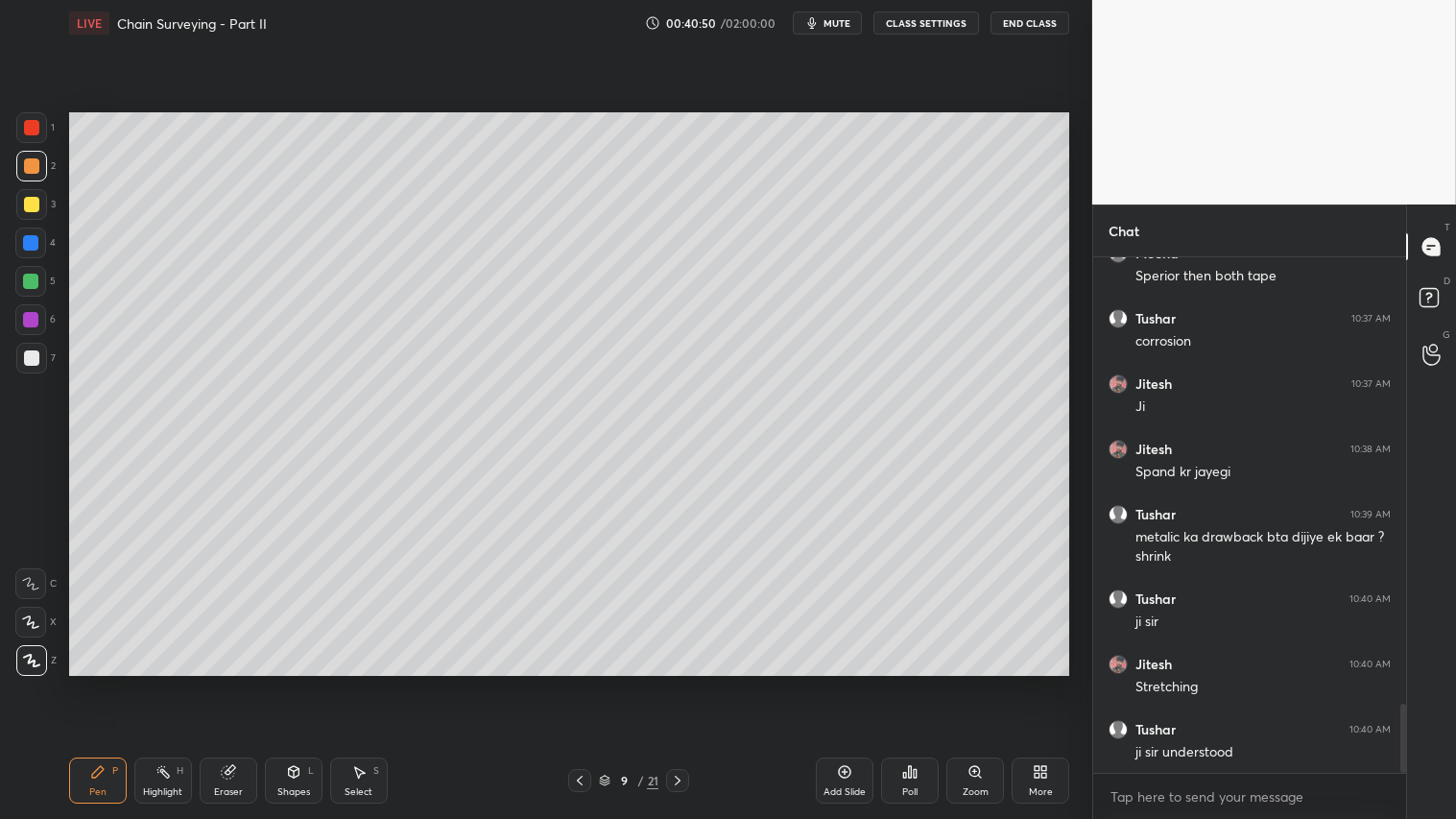 click on "Pen P" at bounding box center [98, 781] 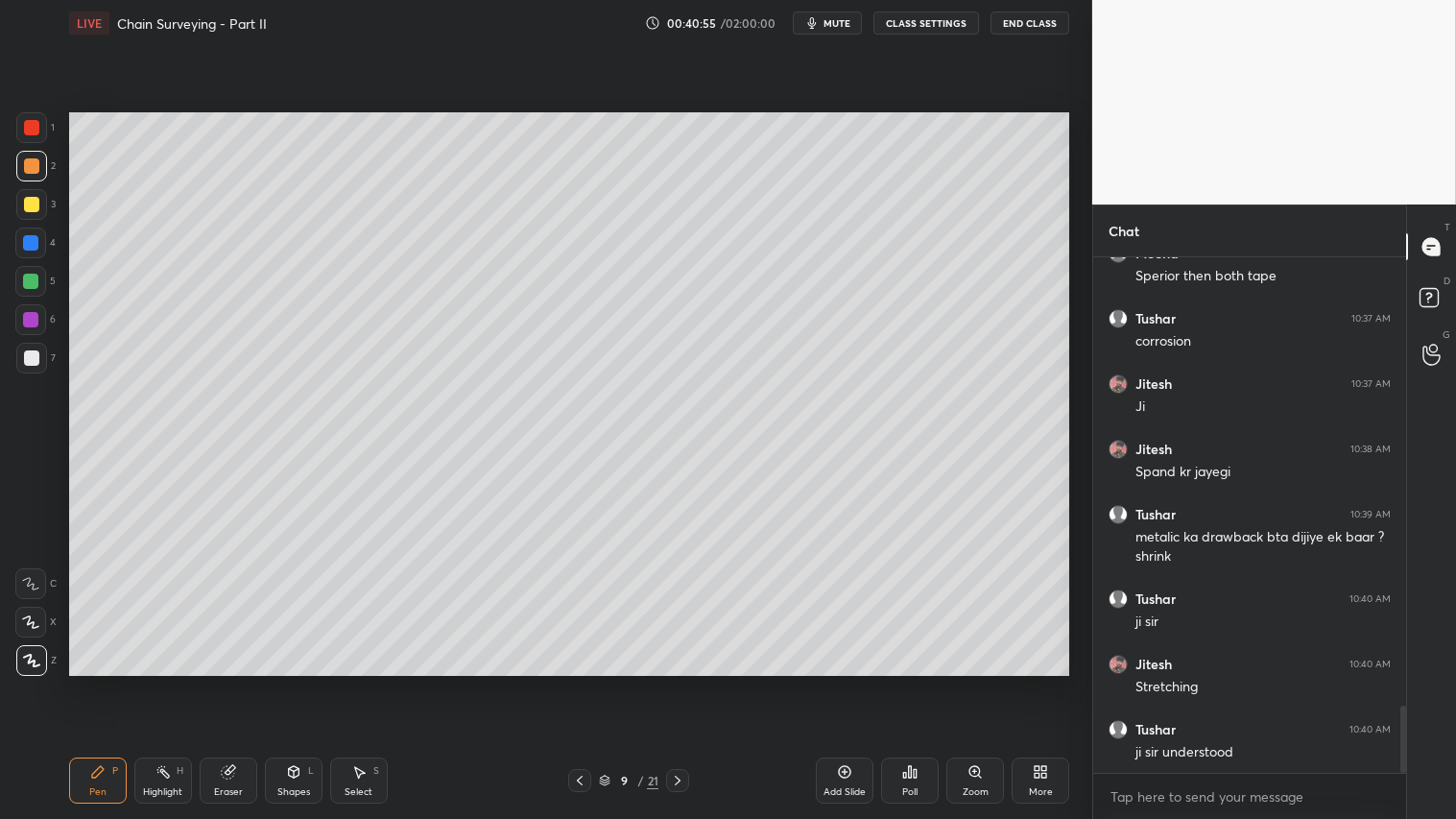 click on "Pen P" at bounding box center [98, 781] 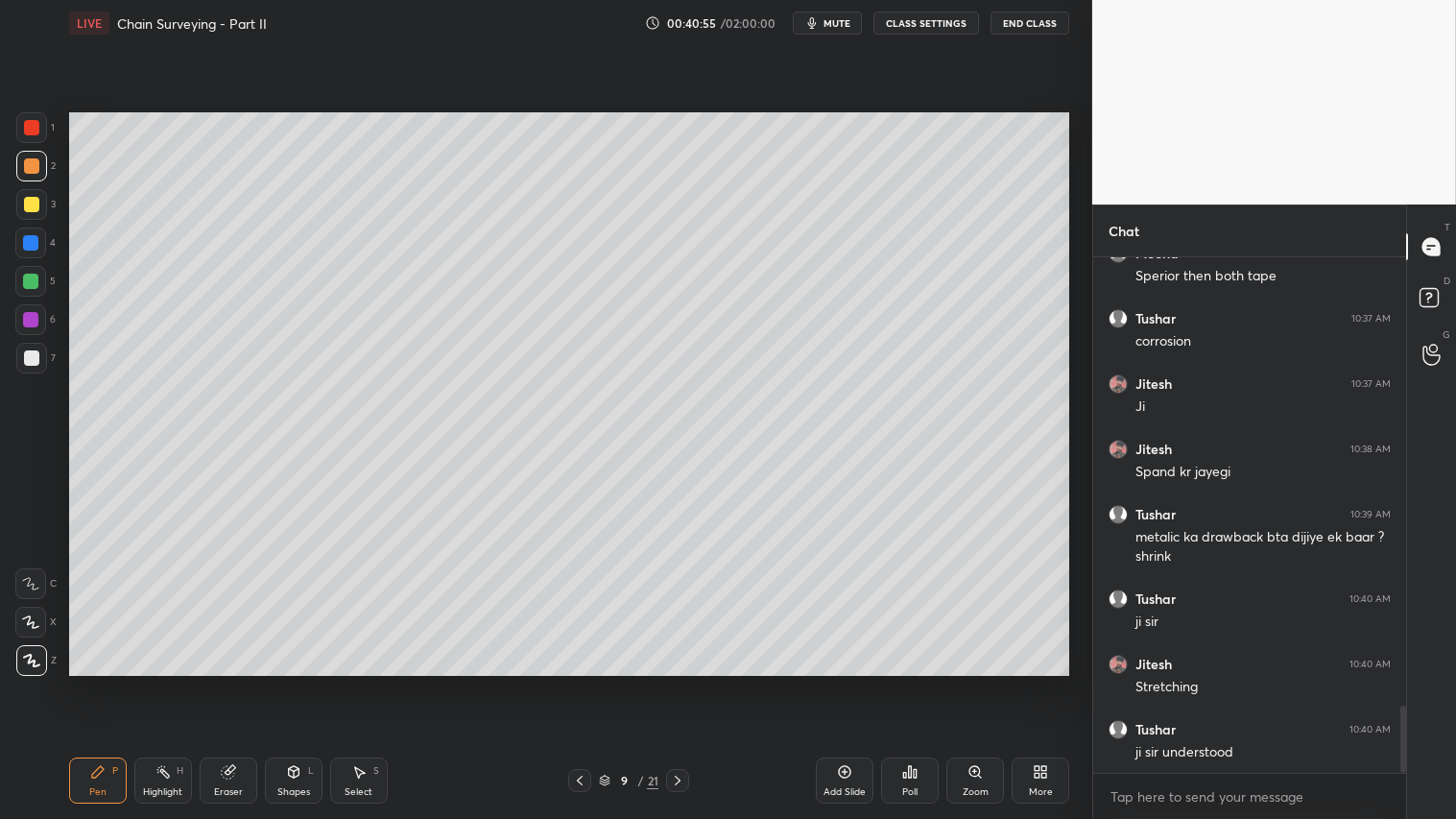 scroll, scrollTop: 3413, scrollLeft: 0, axis: vertical 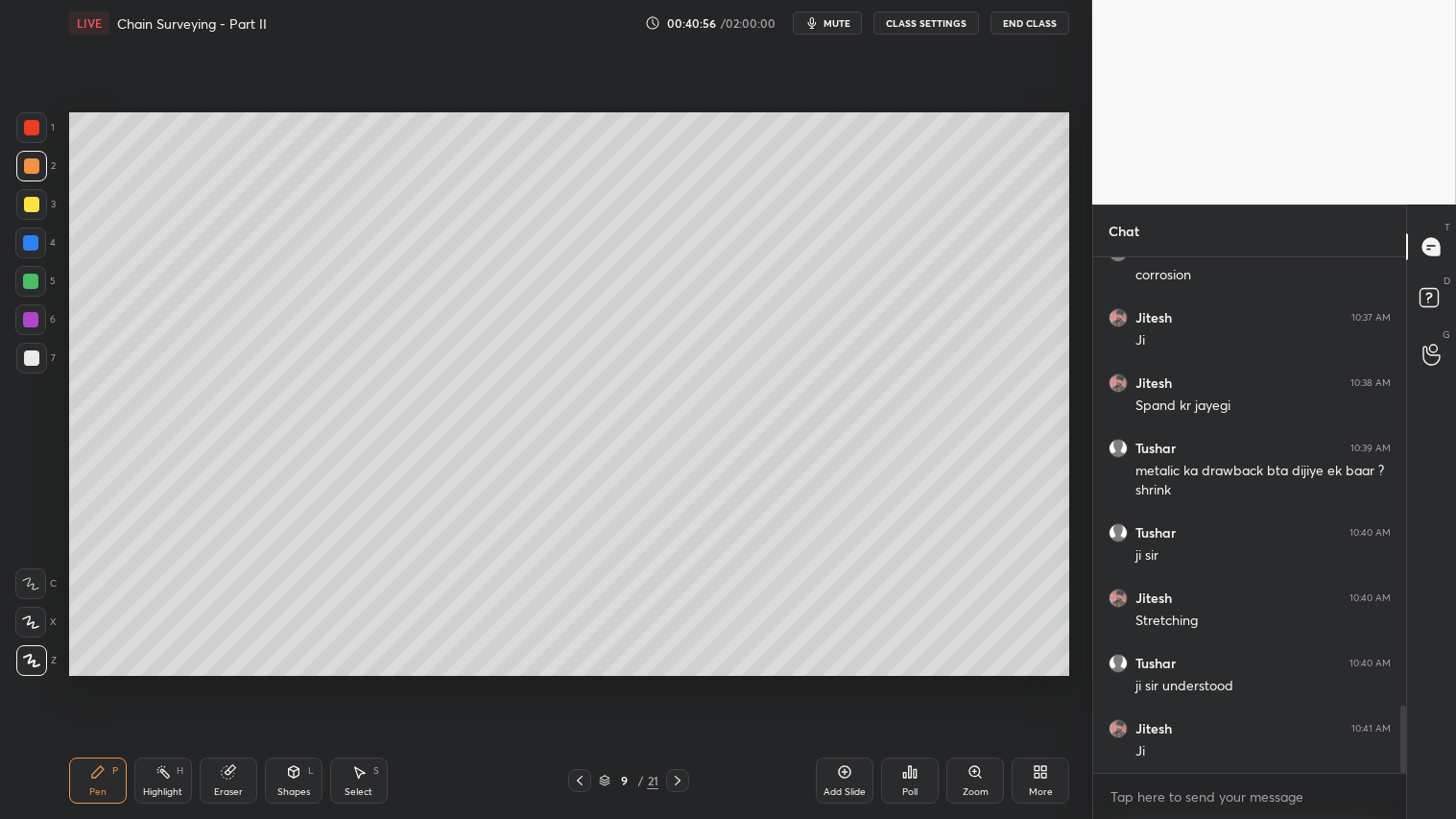 click at bounding box center [32, 166] 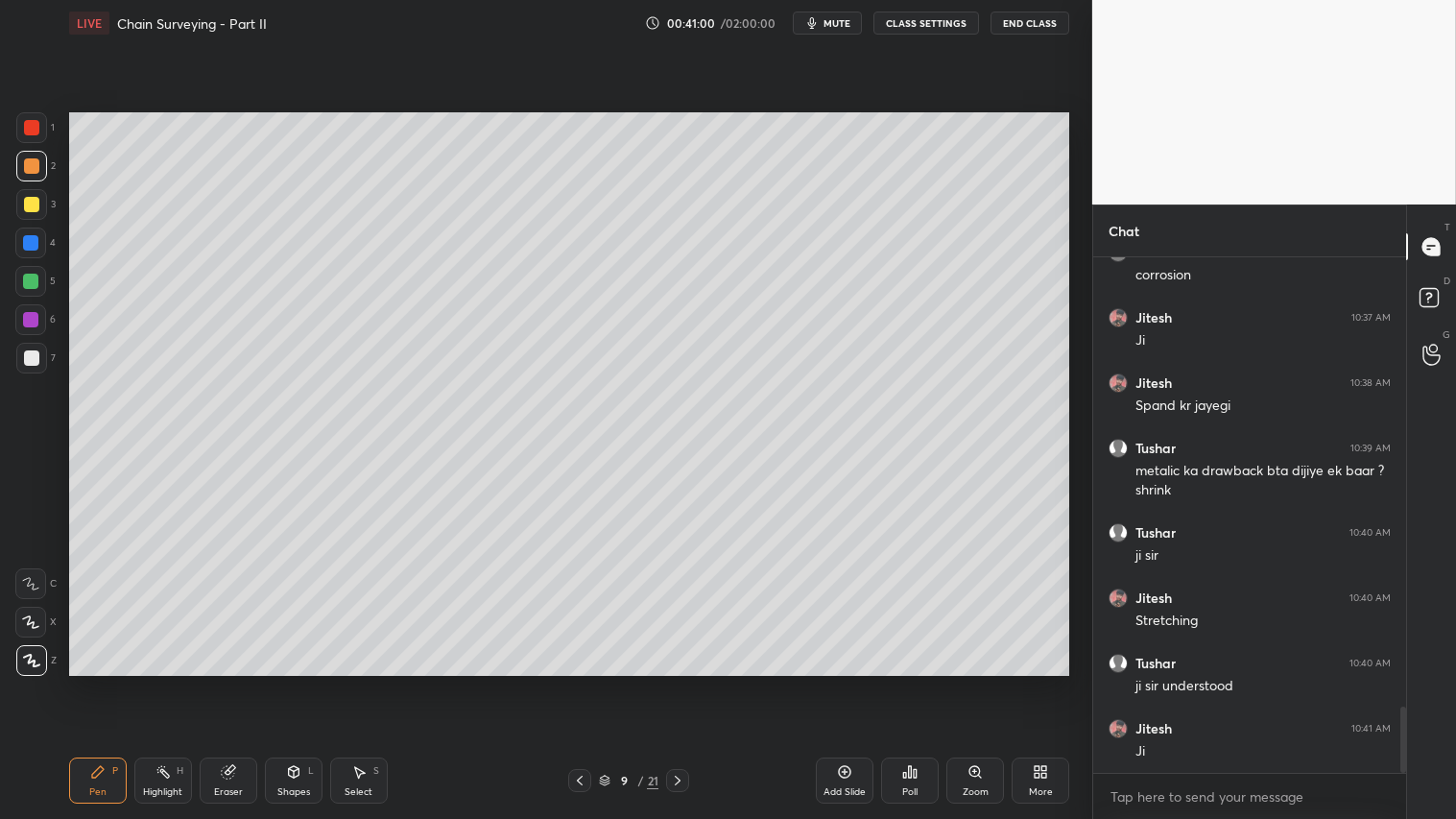 scroll, scrollTop: 3479, scrollLeft: 0, axis: vertical 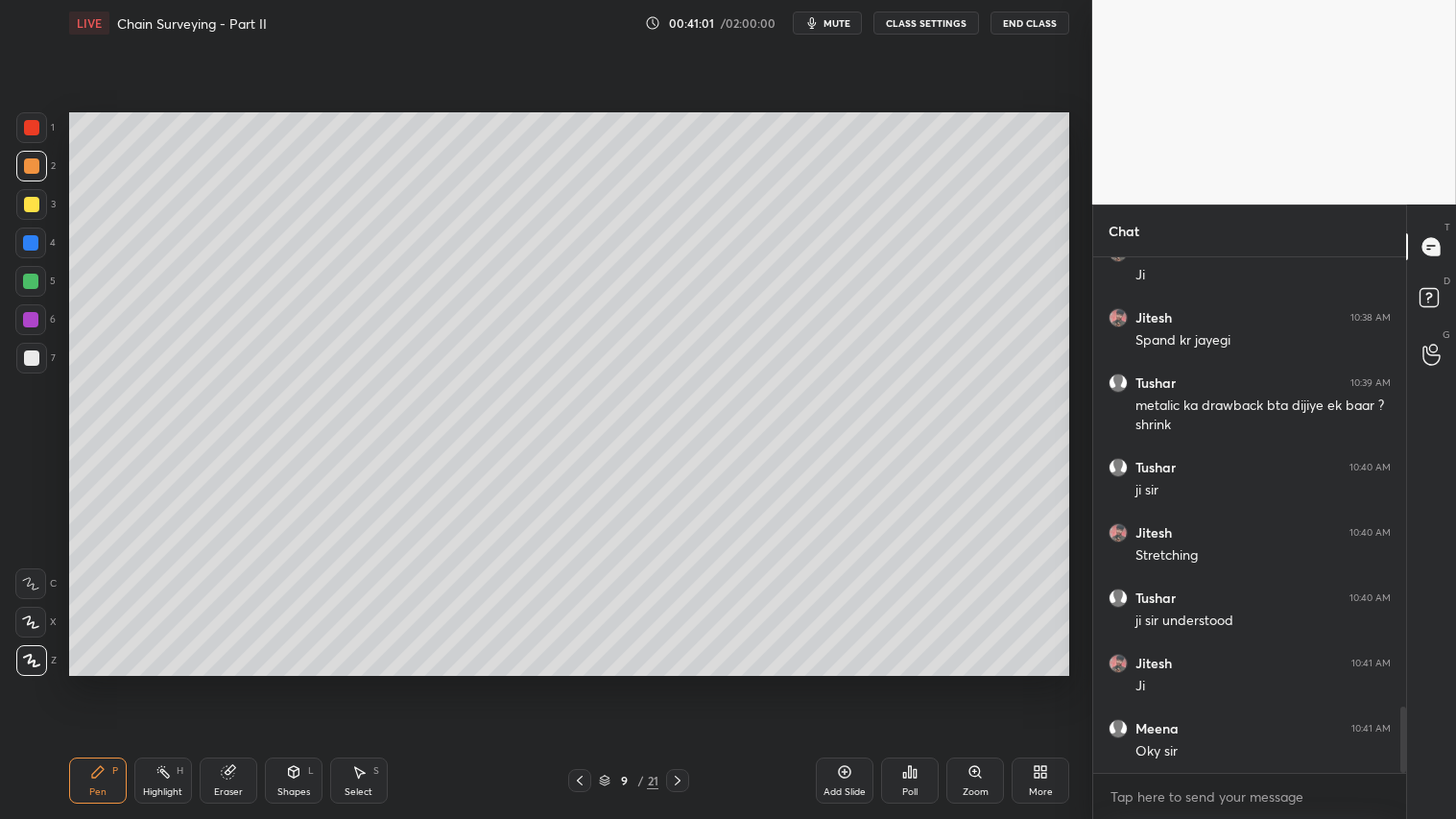 click 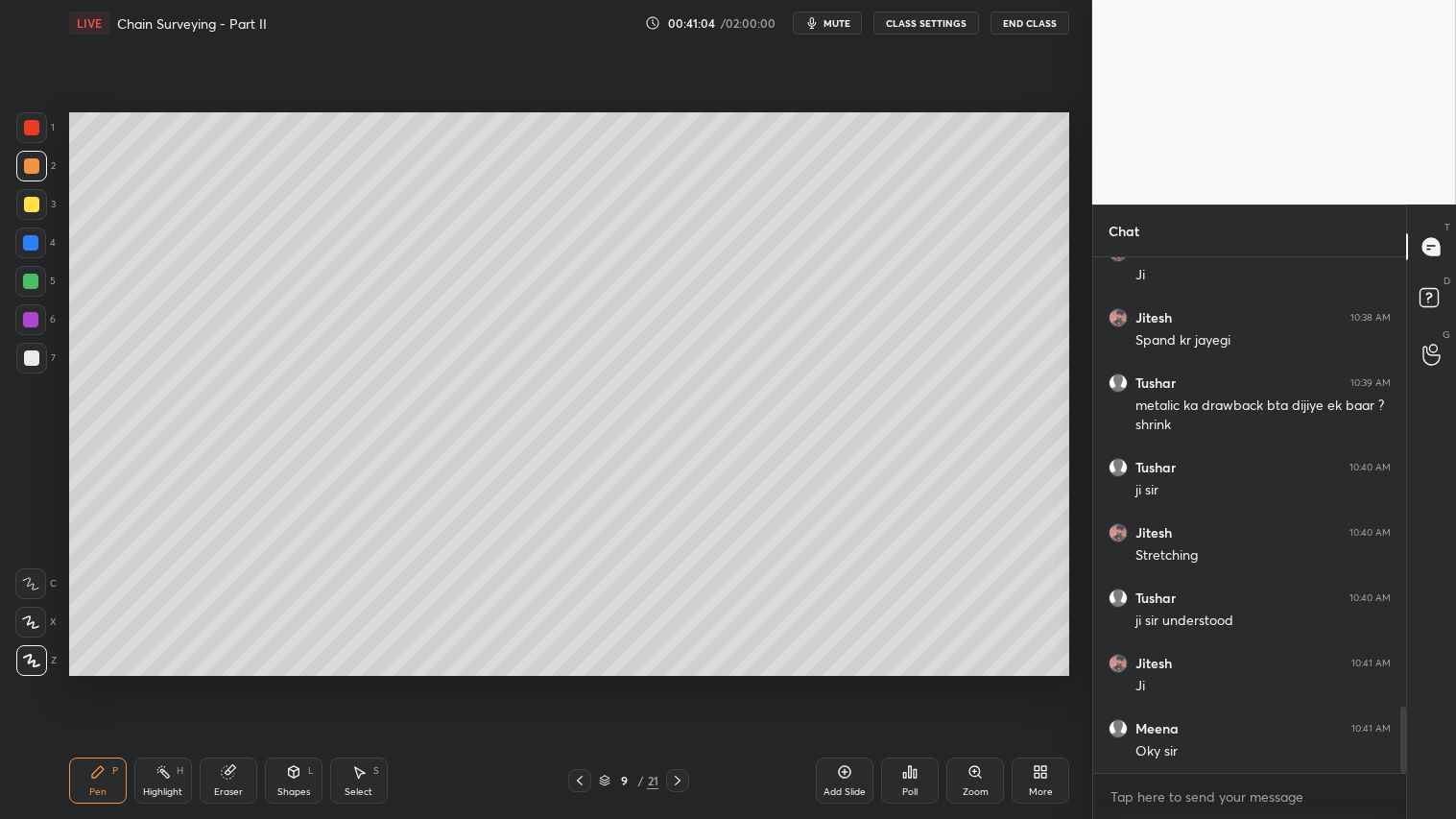click at bounding box center [32, 166] 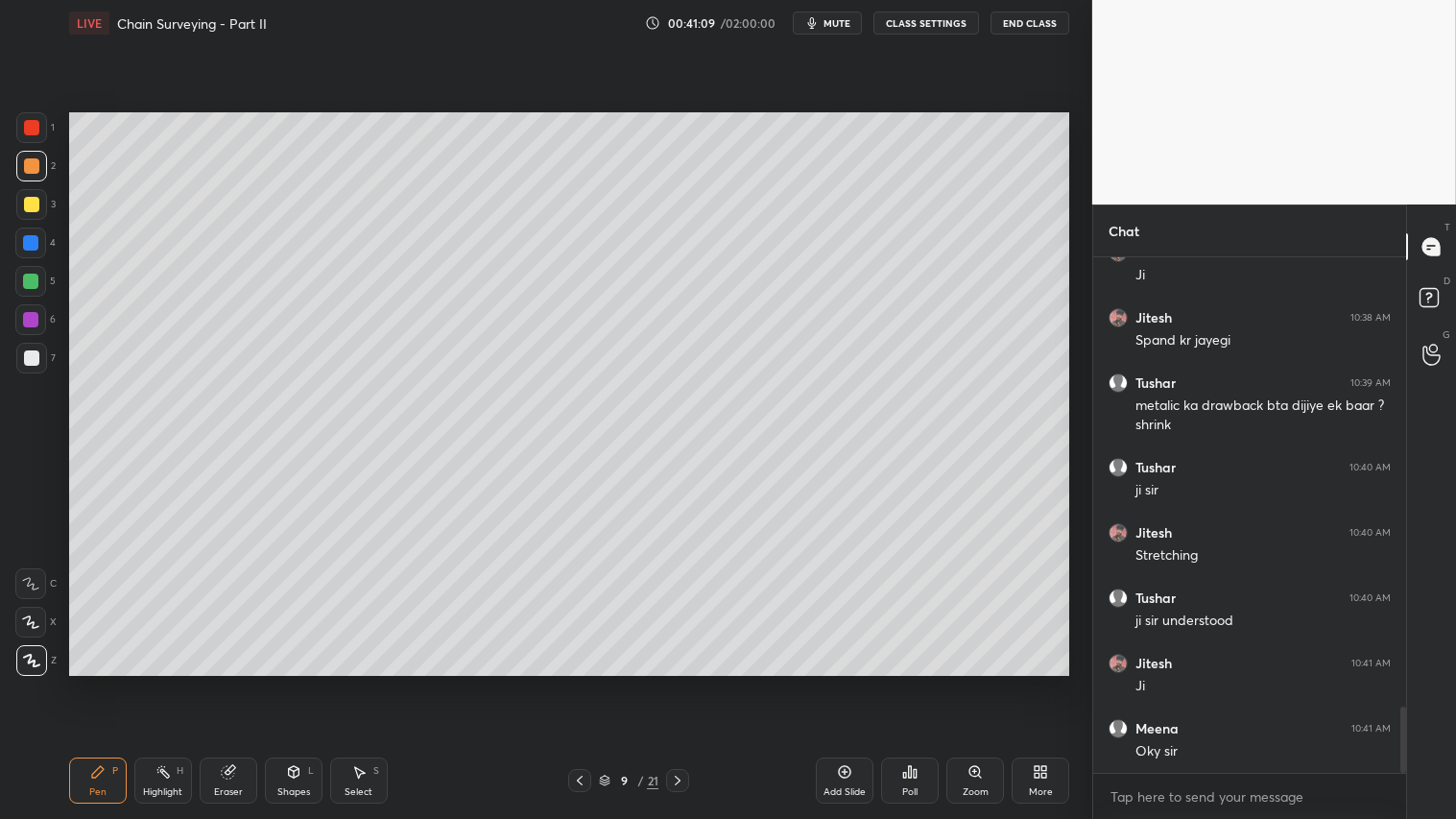 drag, startPoint x: 33, startPoint y: 168, endPoint x: 45, endPoint y: 203, distance: 37 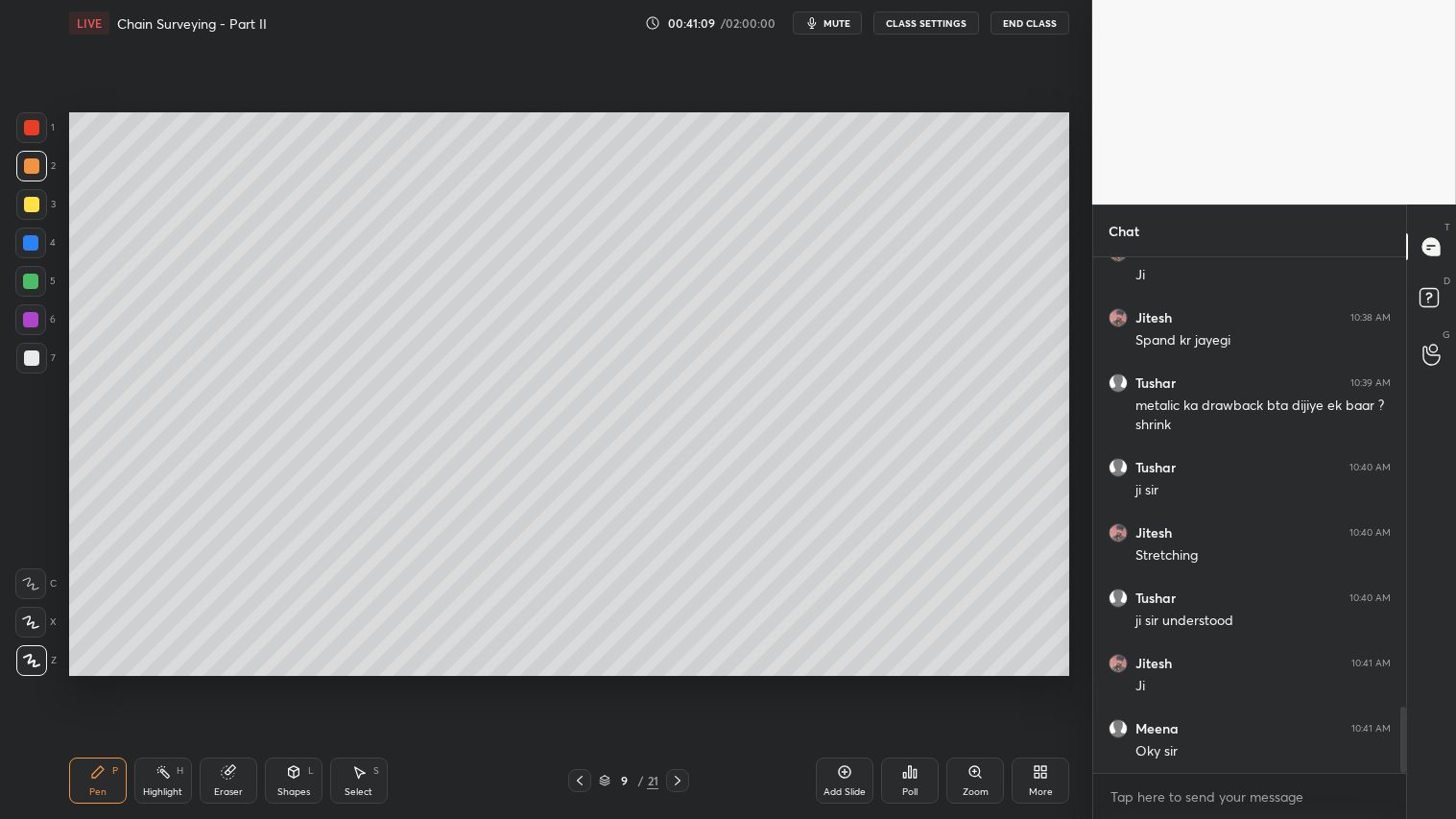 click at bounding box center [32, 166] 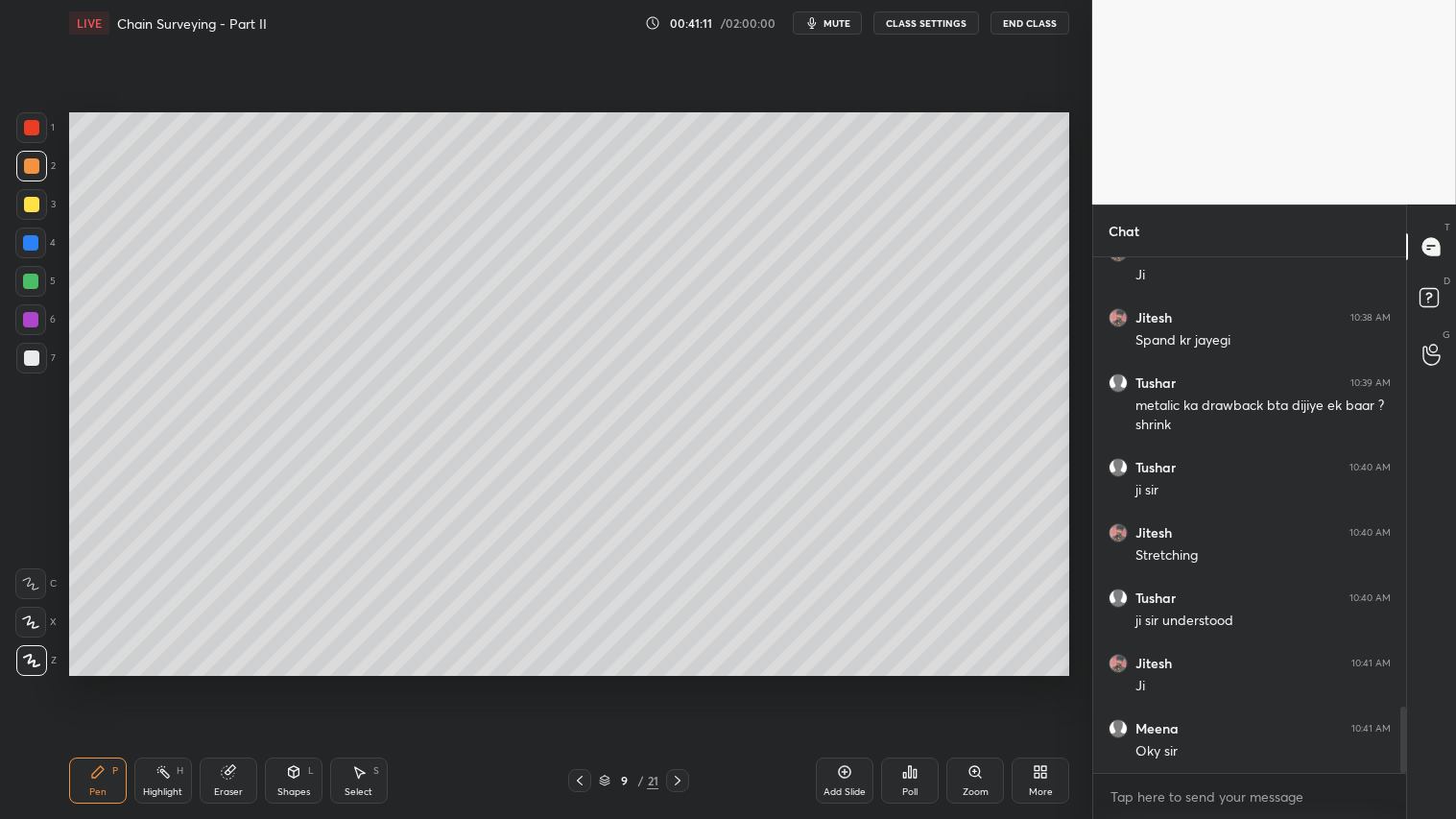 click on "Pen P" at bounding box center (98, 781) 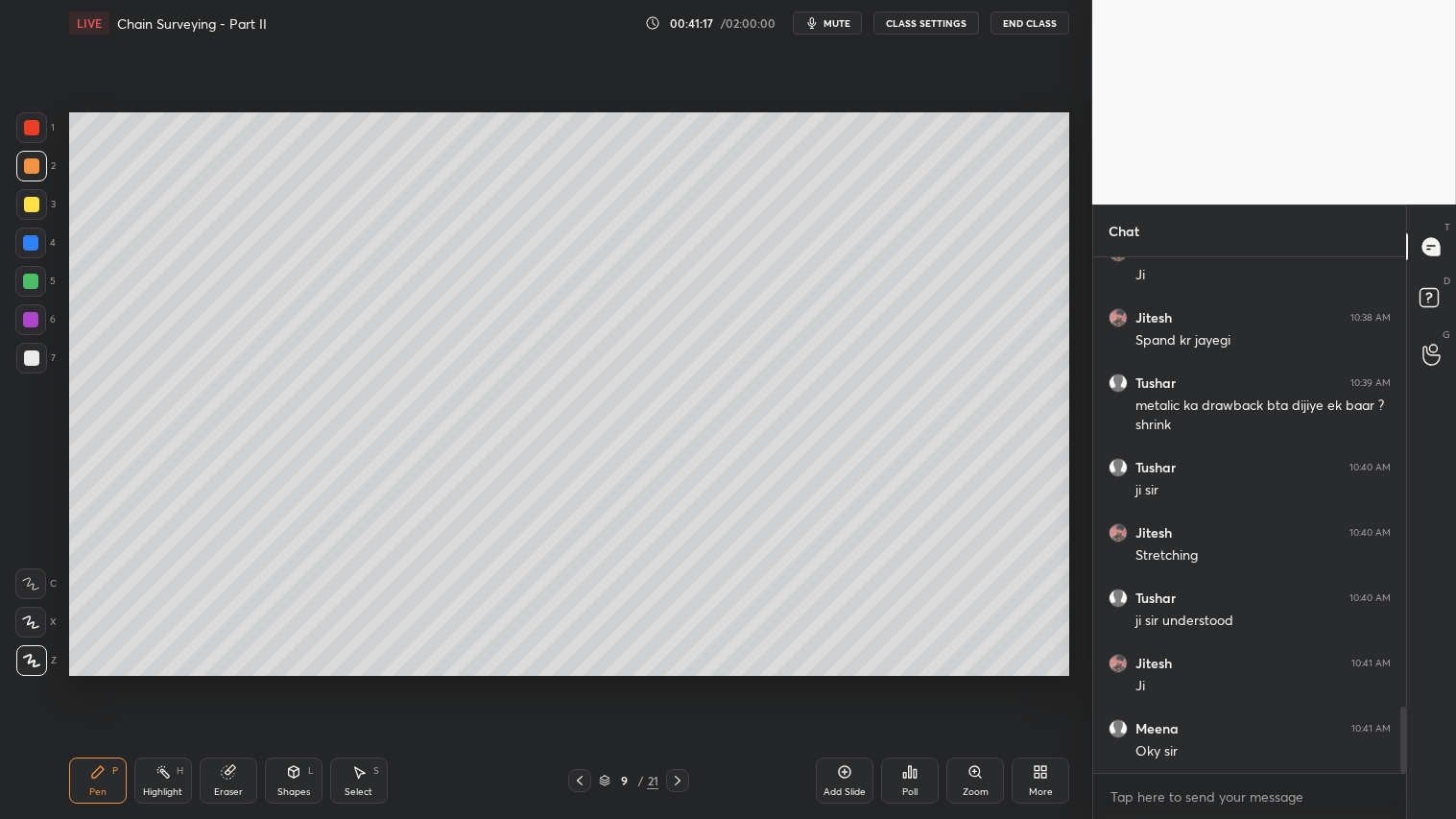 click on "Pen P" at bounding box center [98, 781] 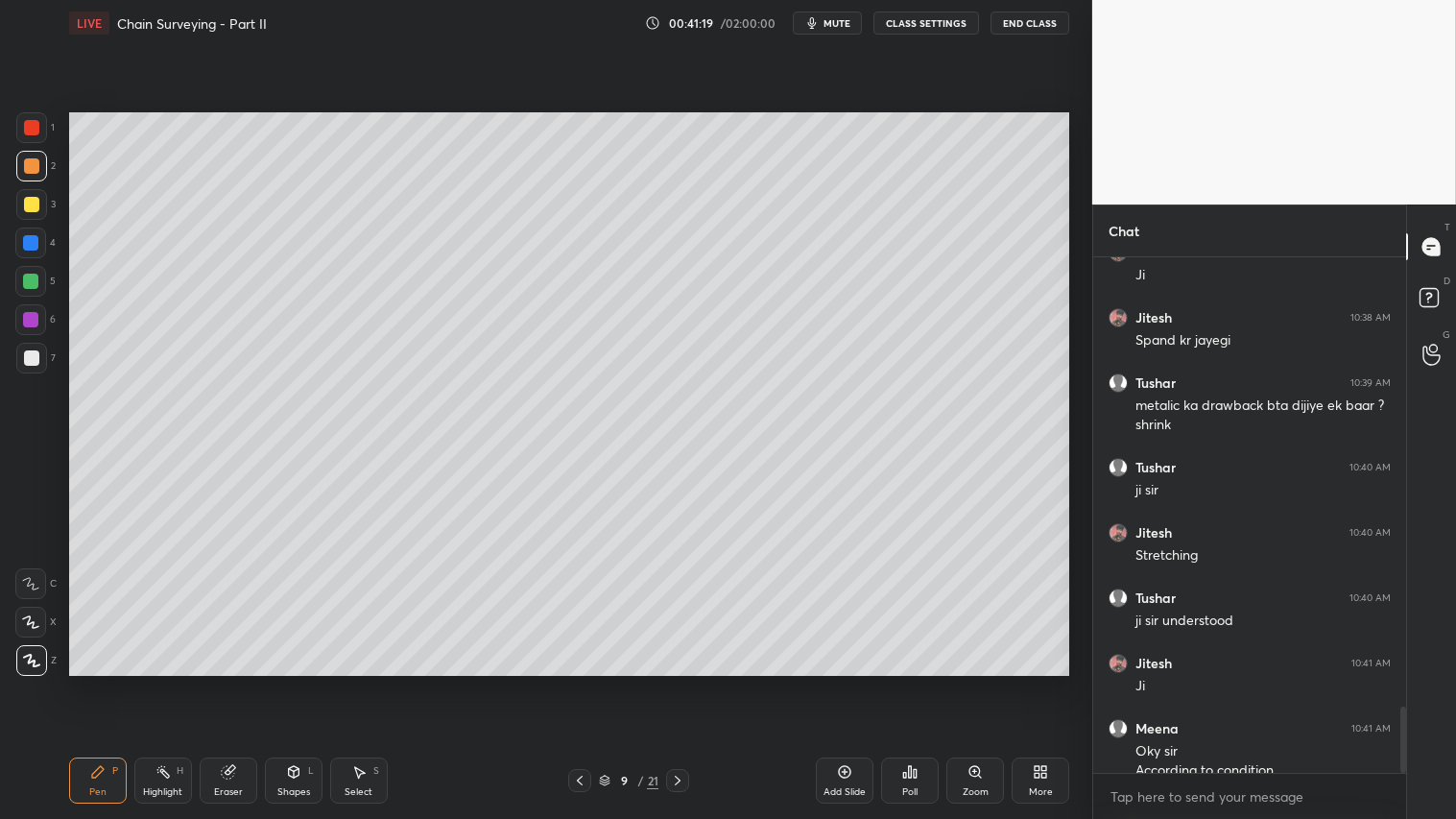 scroll, scrollTop: 3498, scrollLeft: 0, axis: vertical 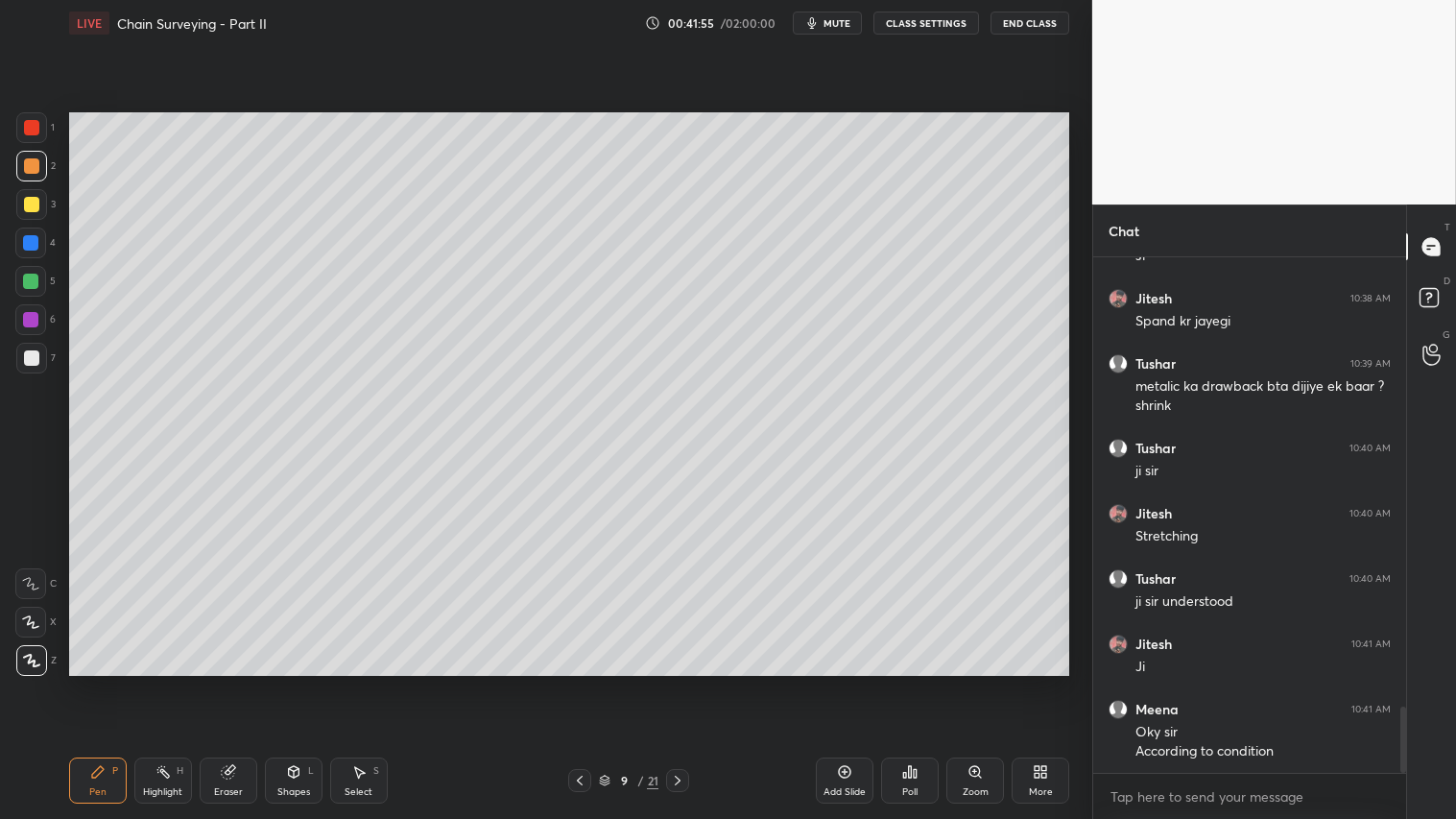 click at bounding box center [32, 166] 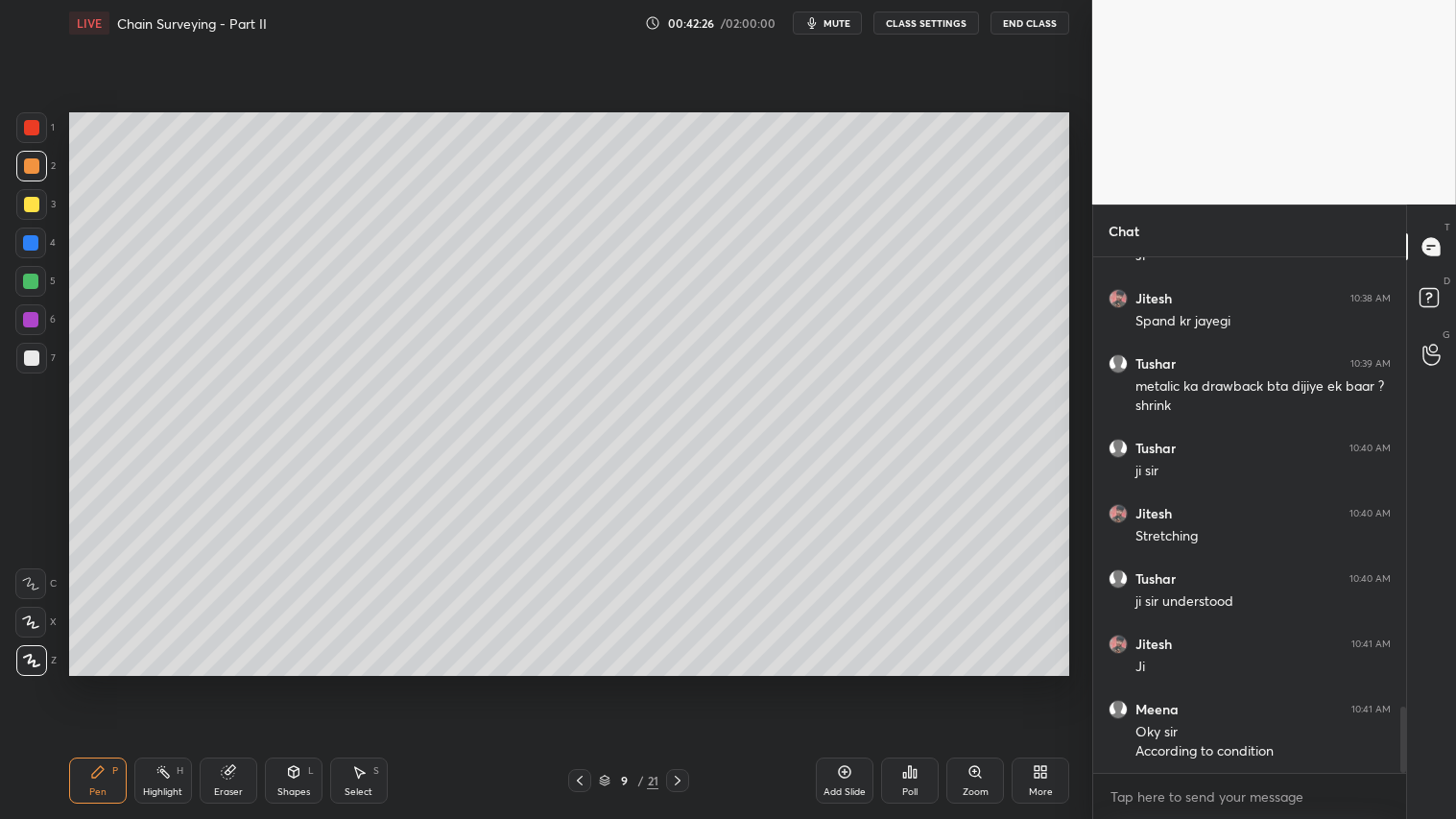 click at bounding box center [32, 166] 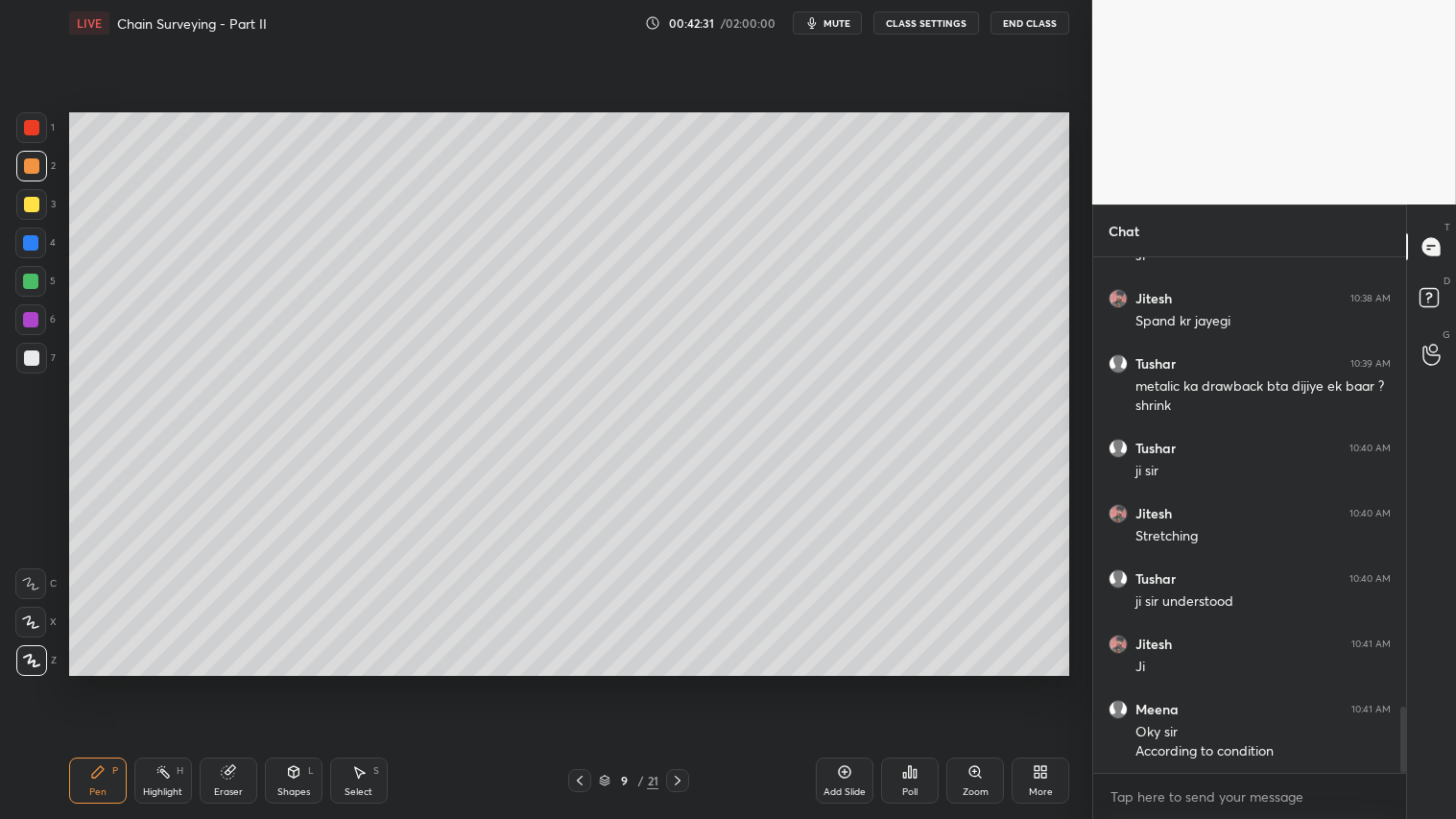 click on "Pen P" at bounding box center (98, 781) 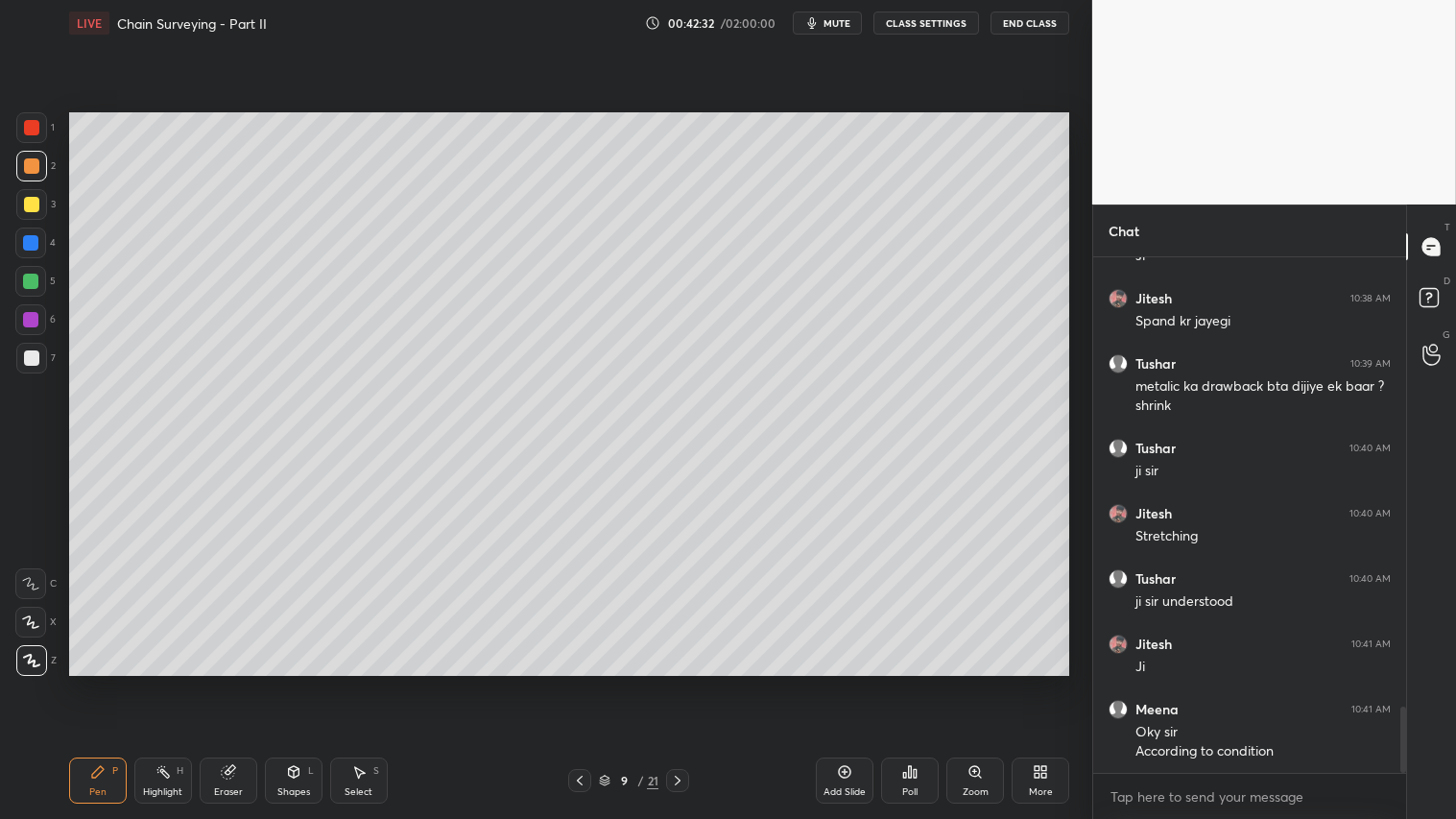 drag, startPoint x: 92, startPoint y: 779, endPoint x: 106, endPoint y: 744, distance: 37.696154 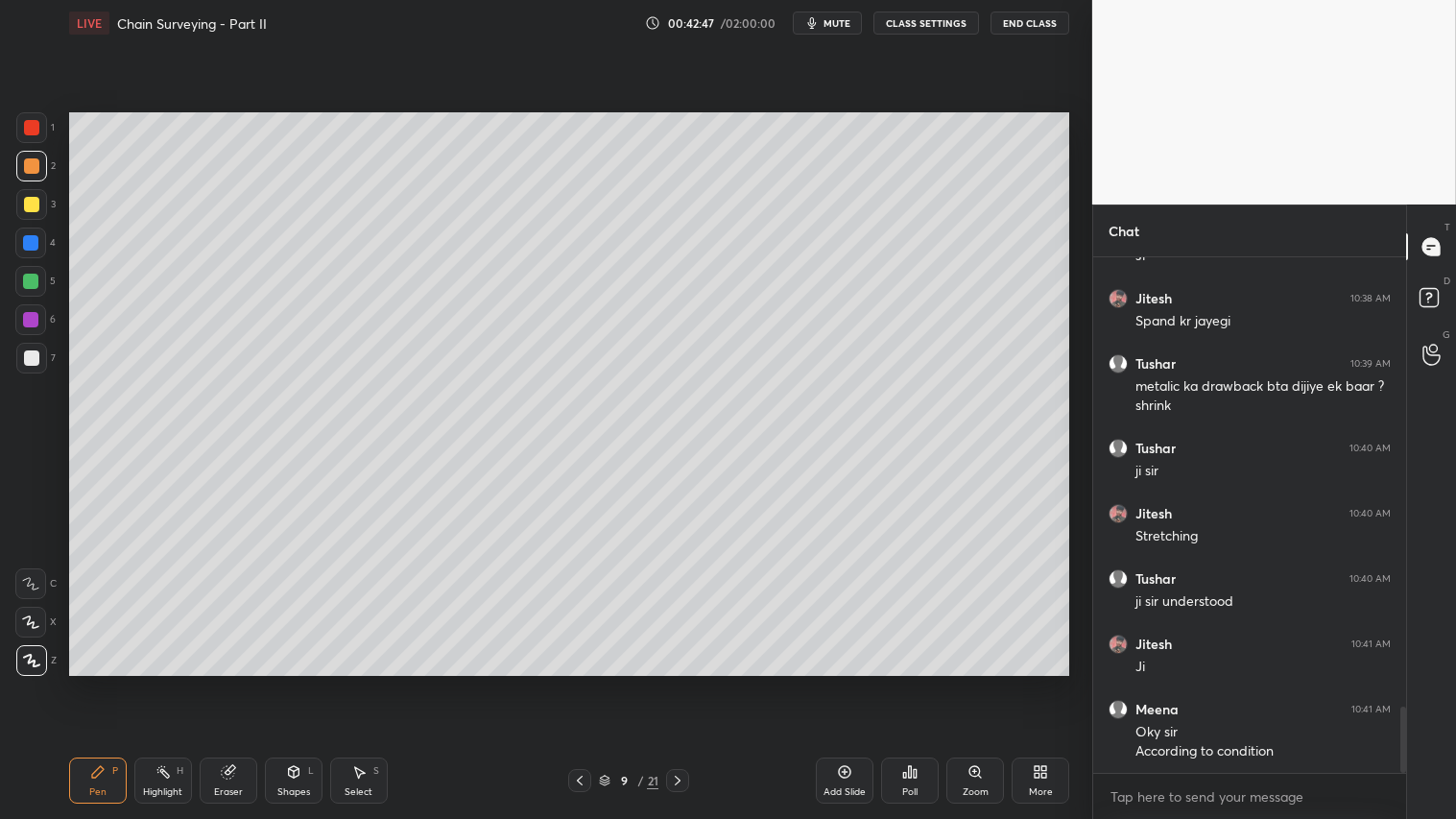 click 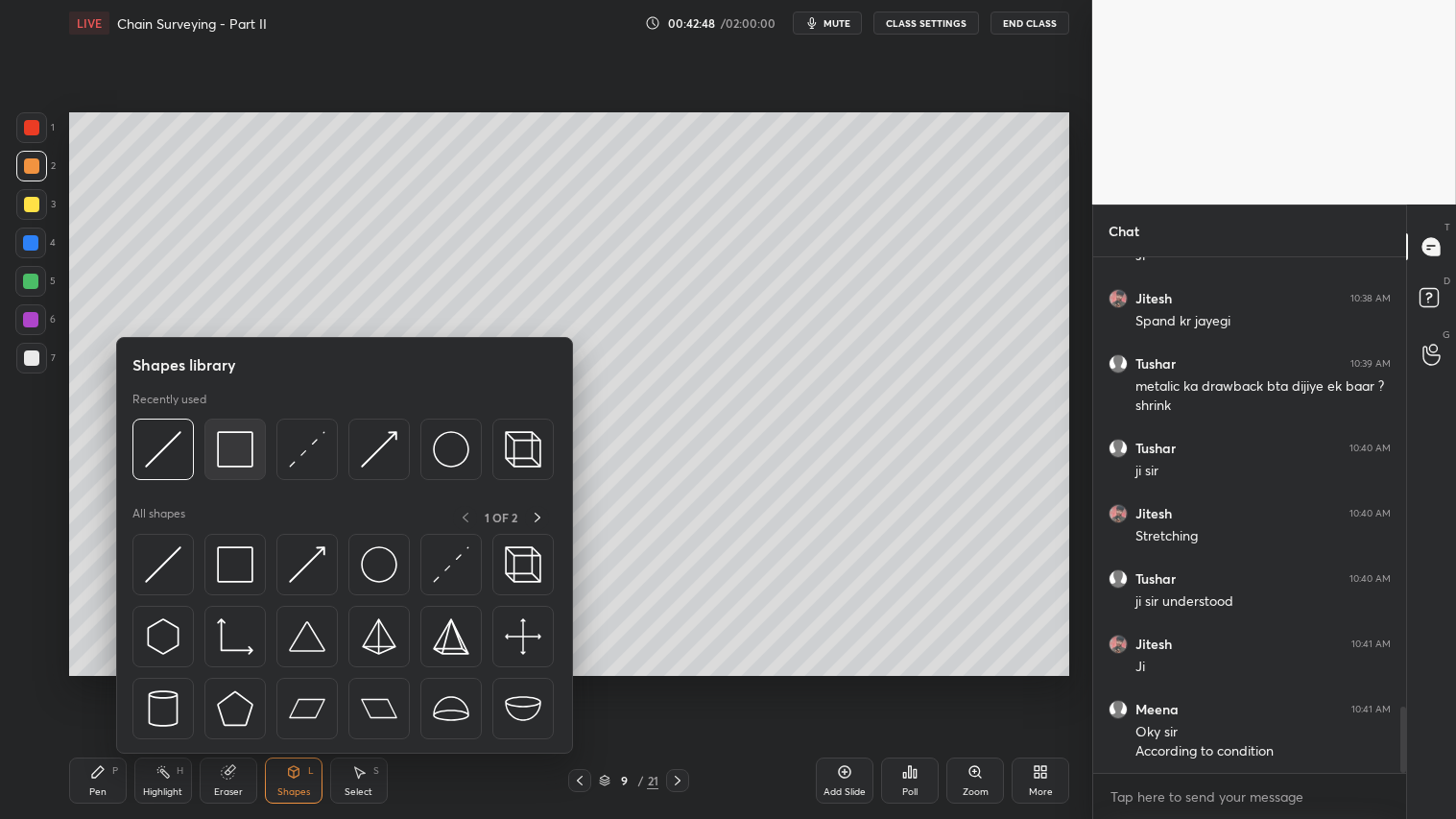 click at bounding box center [235, 449] 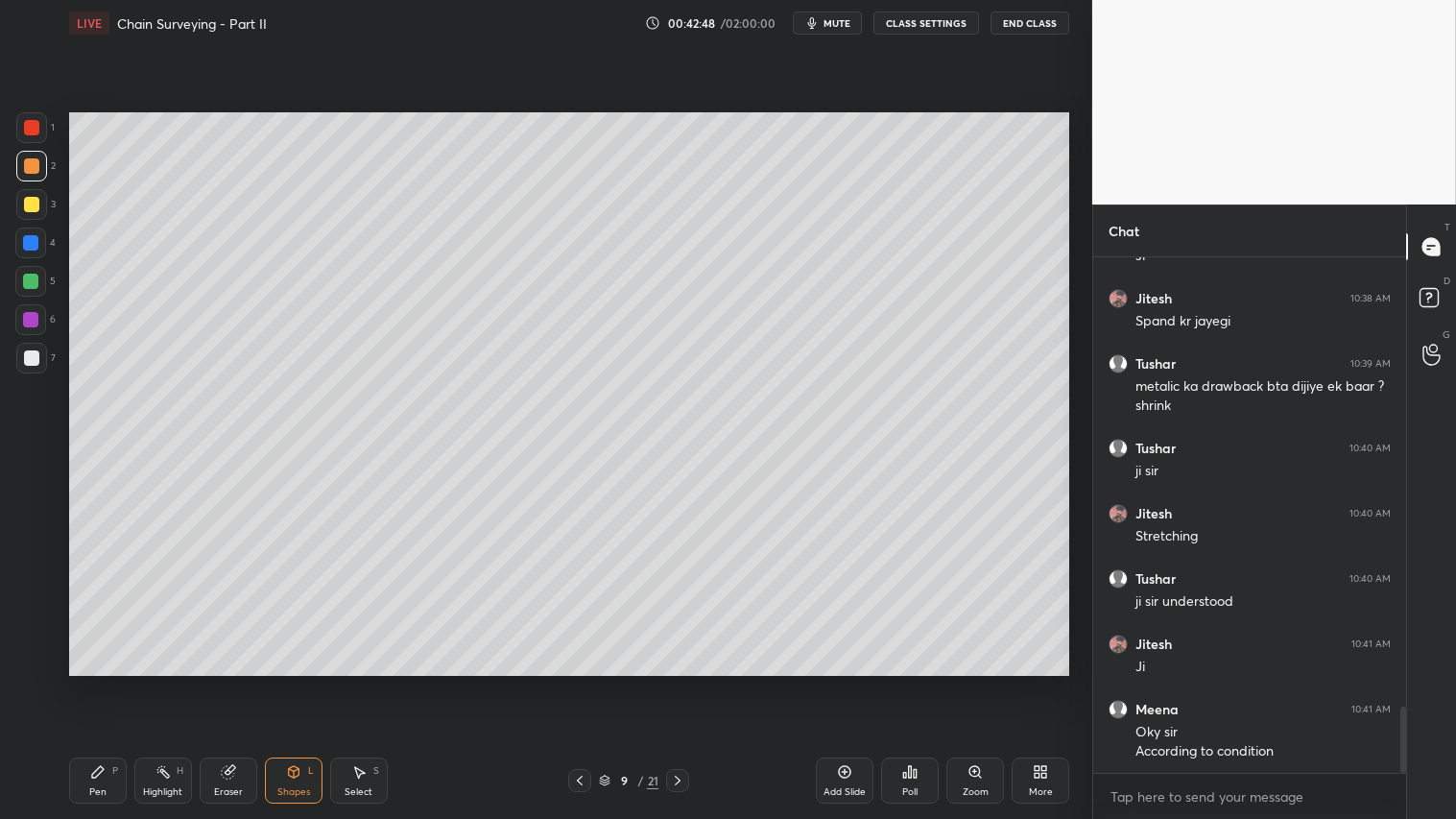 click at bounding box center [32, 358] 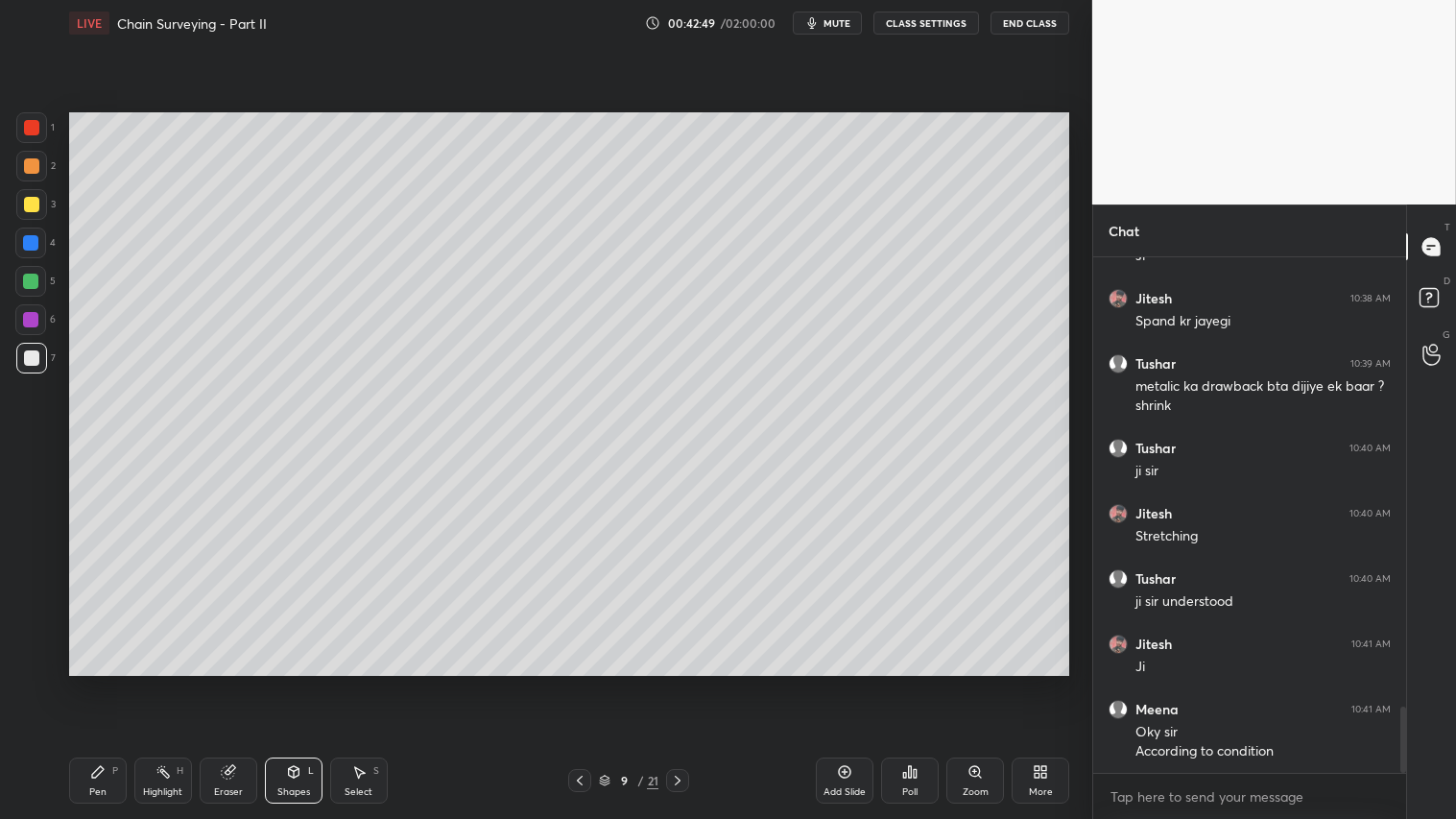 click at bounding box center [32, 358] 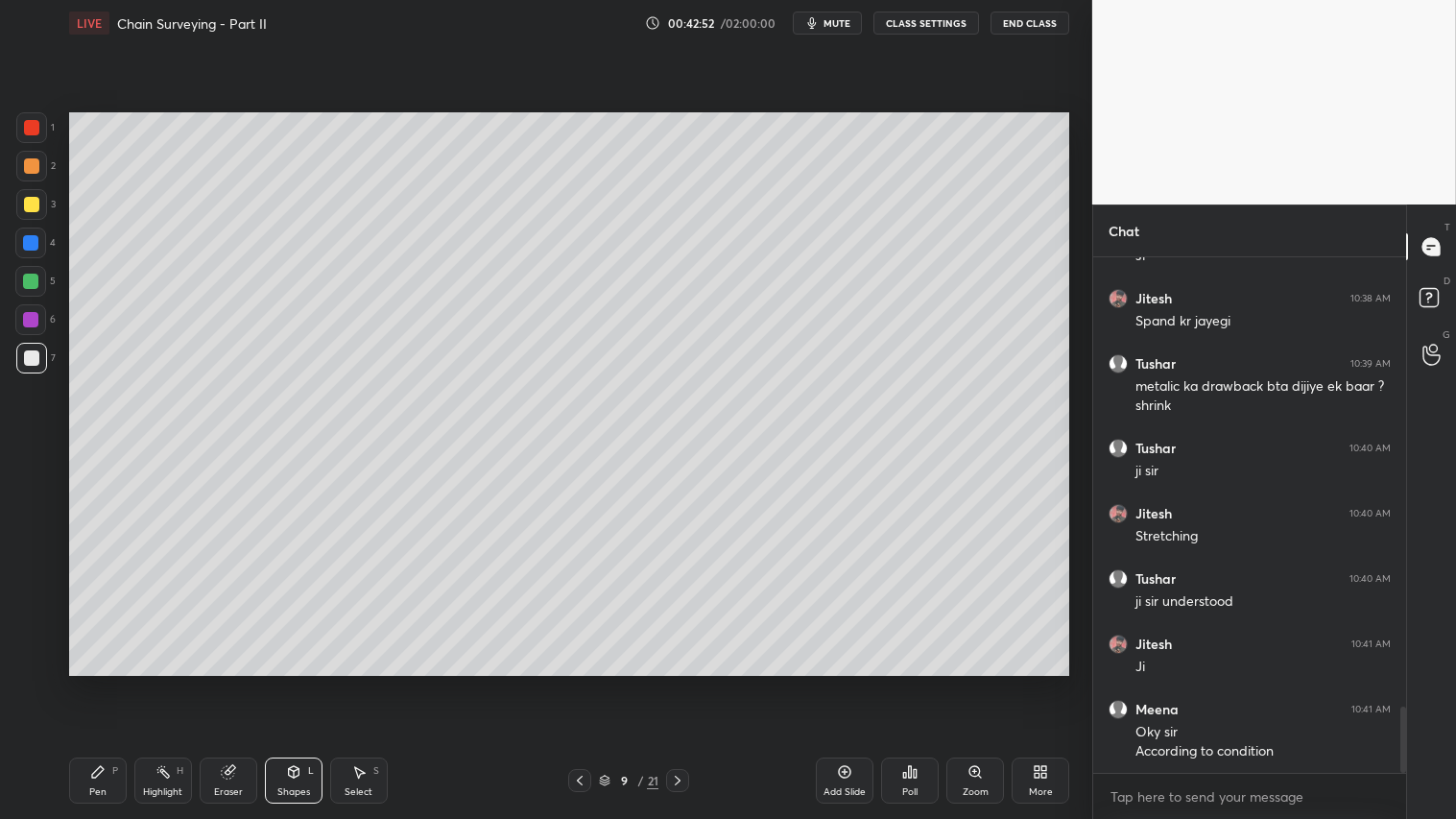 click at bounding box center [32, 166] 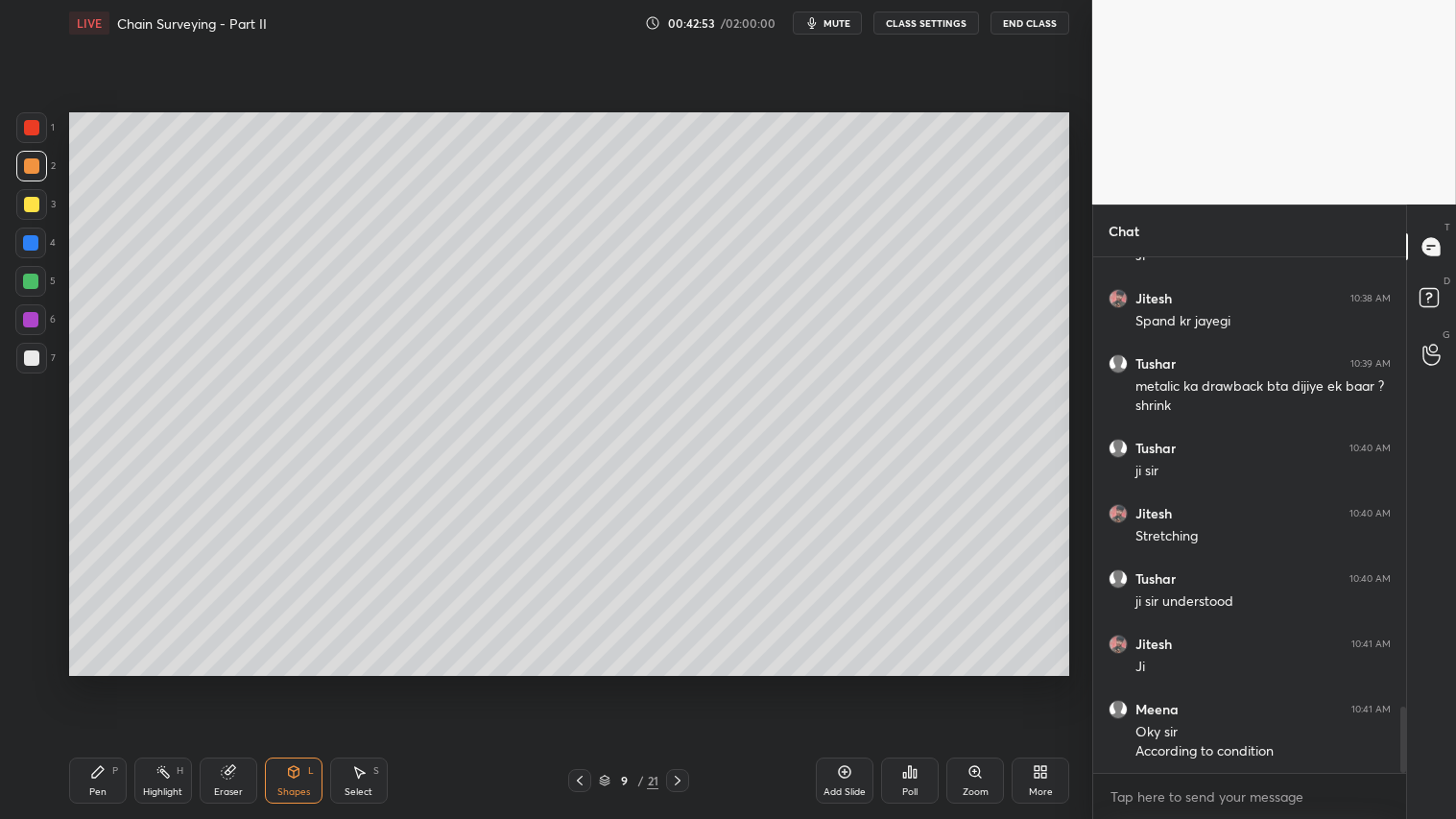 click on "Pen" at bounding box center (98, 792) 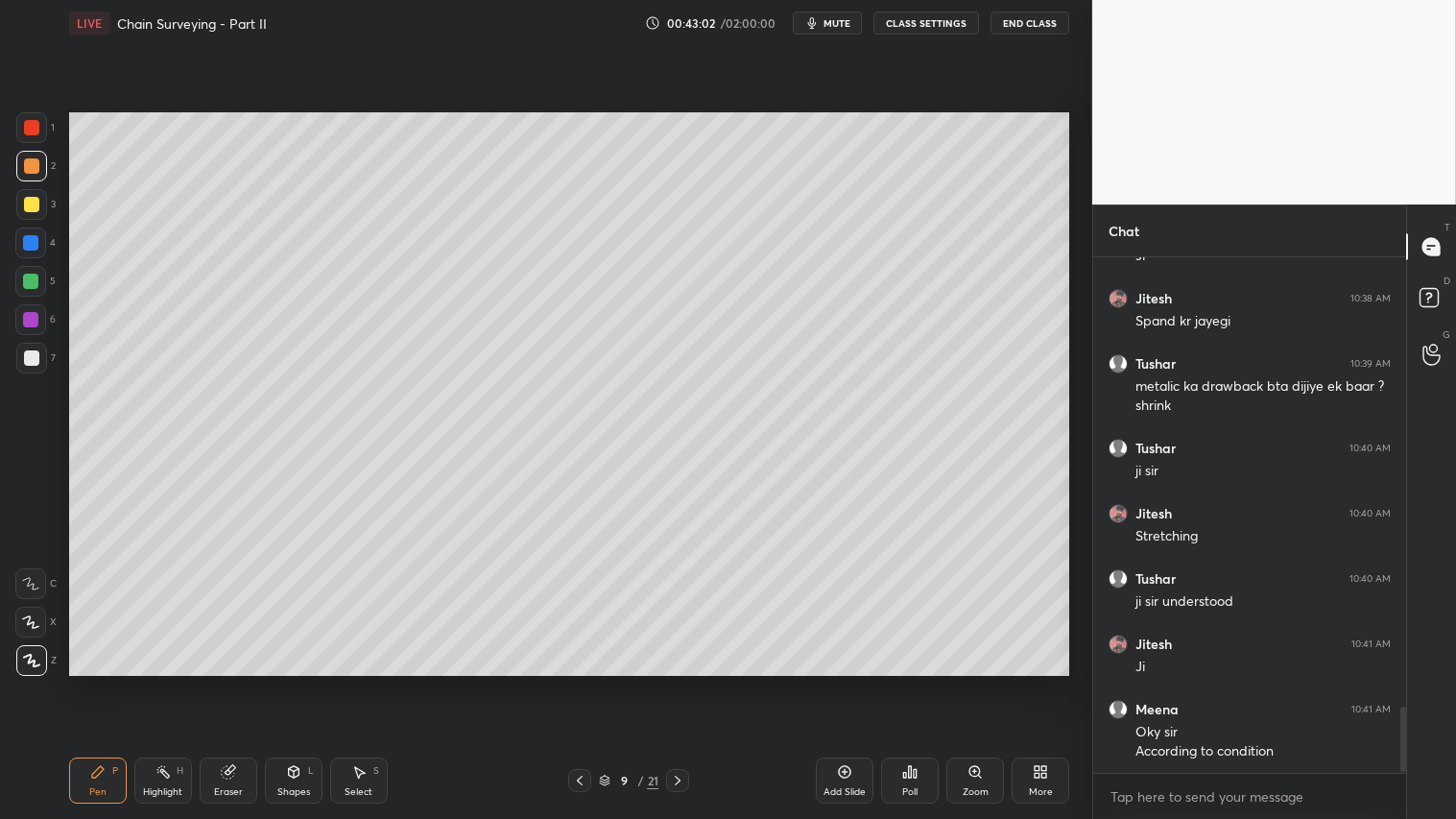scroll, scrollTop: 3563, scrollLeft: 0, axis: vertical 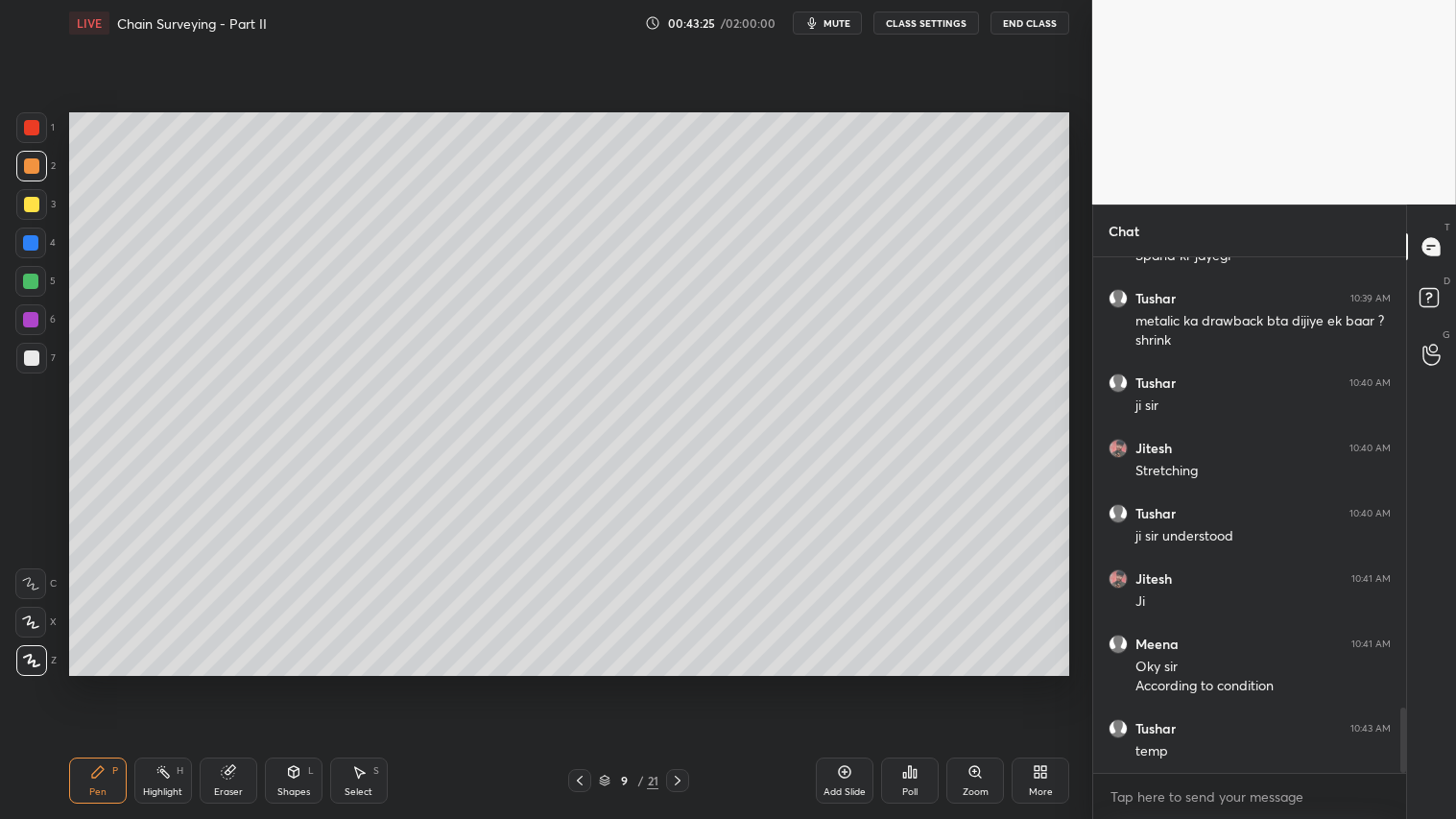 drag, startPoint x: 41, startPoint y: 163, endPoint x: 41, endPoint y: 178, distance: 15 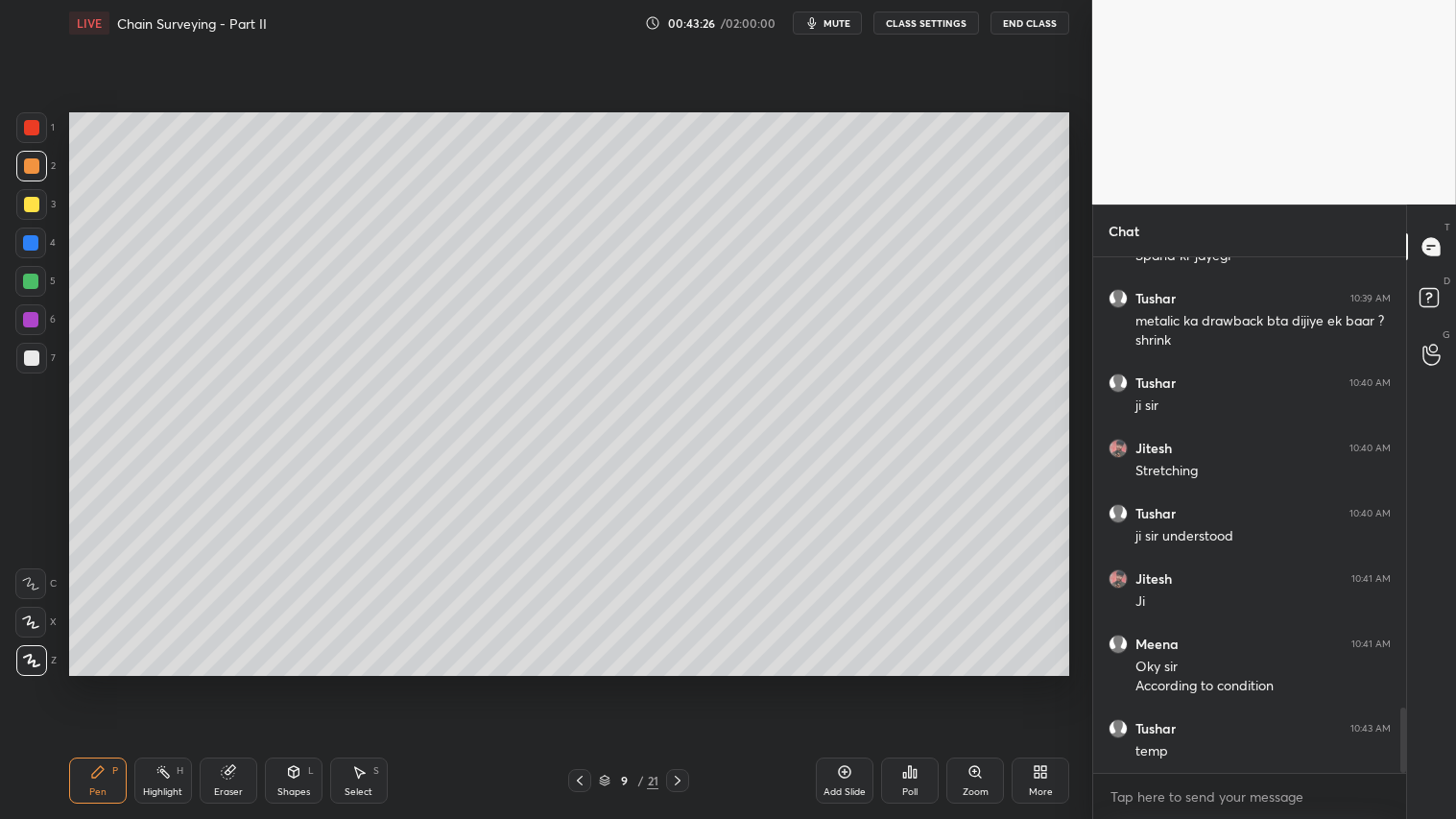 click 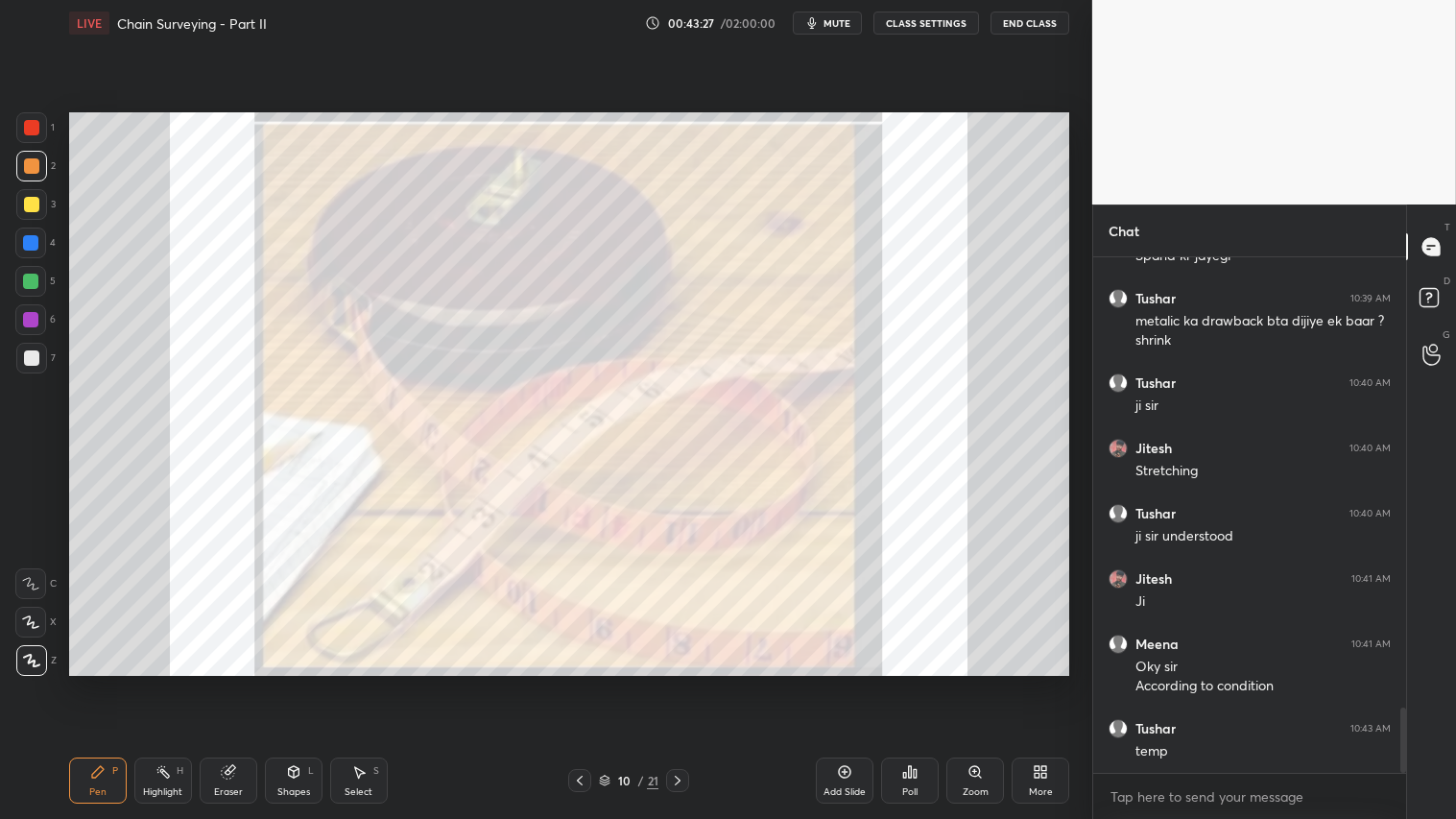 click 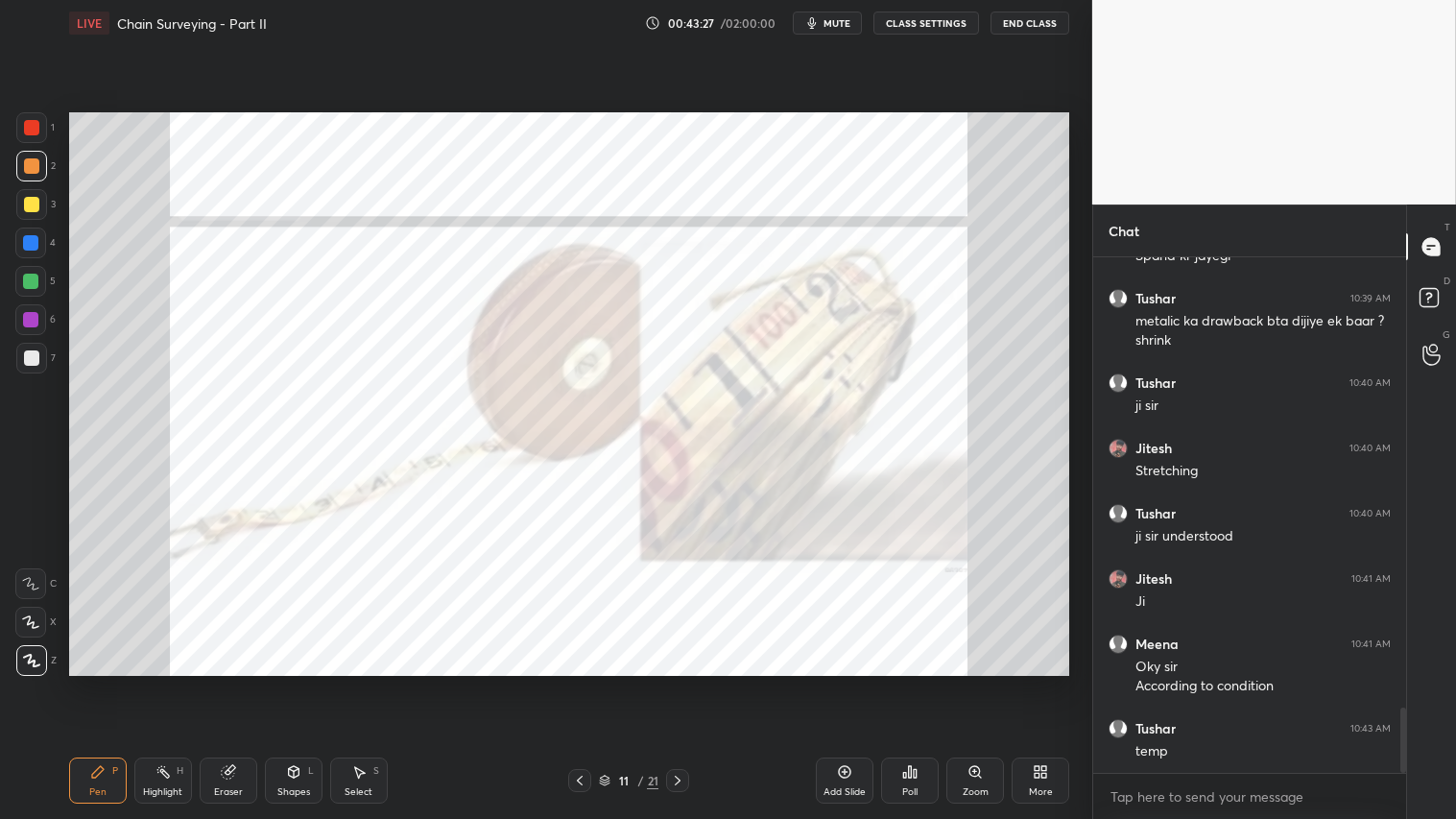 click 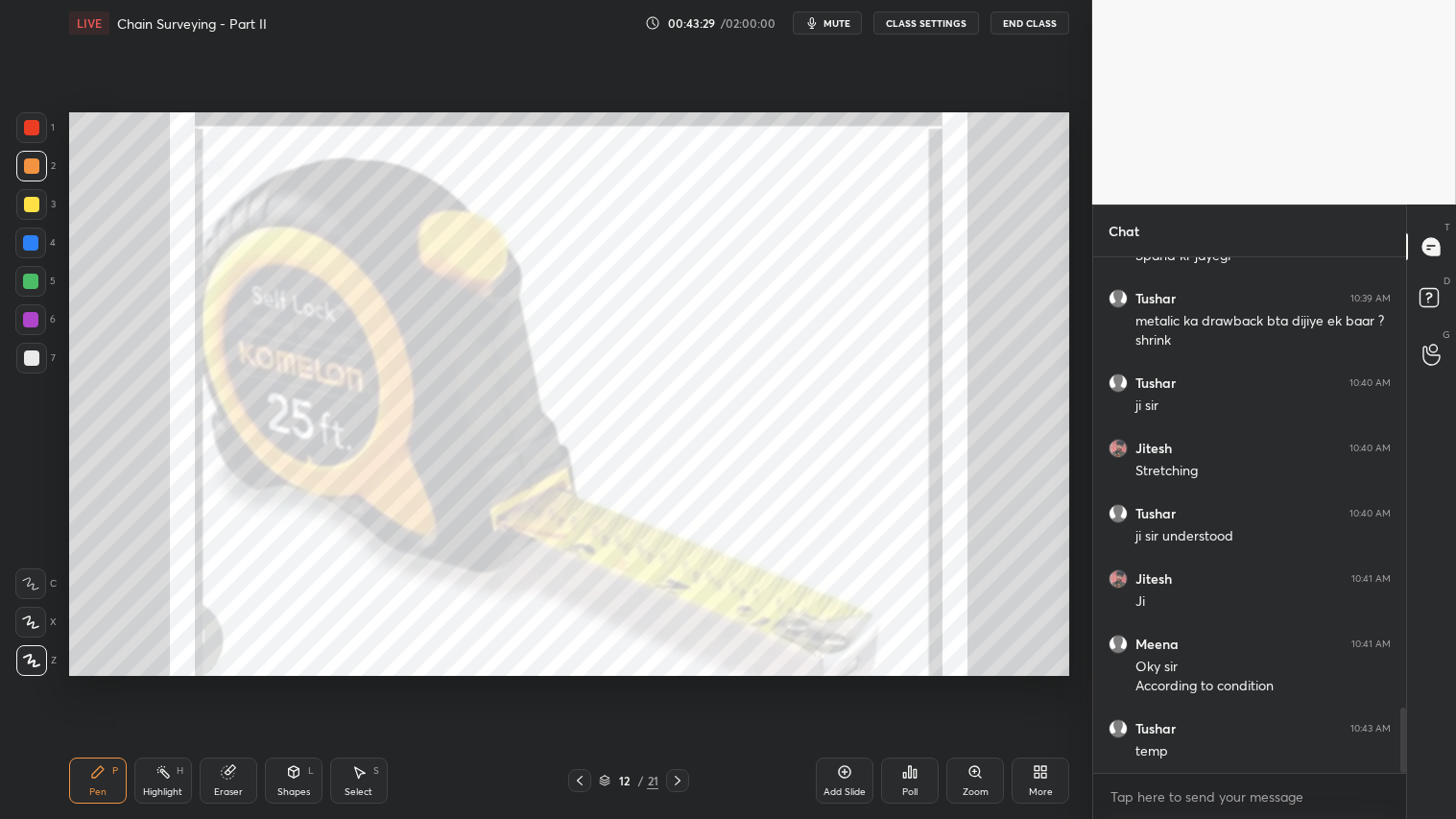 click 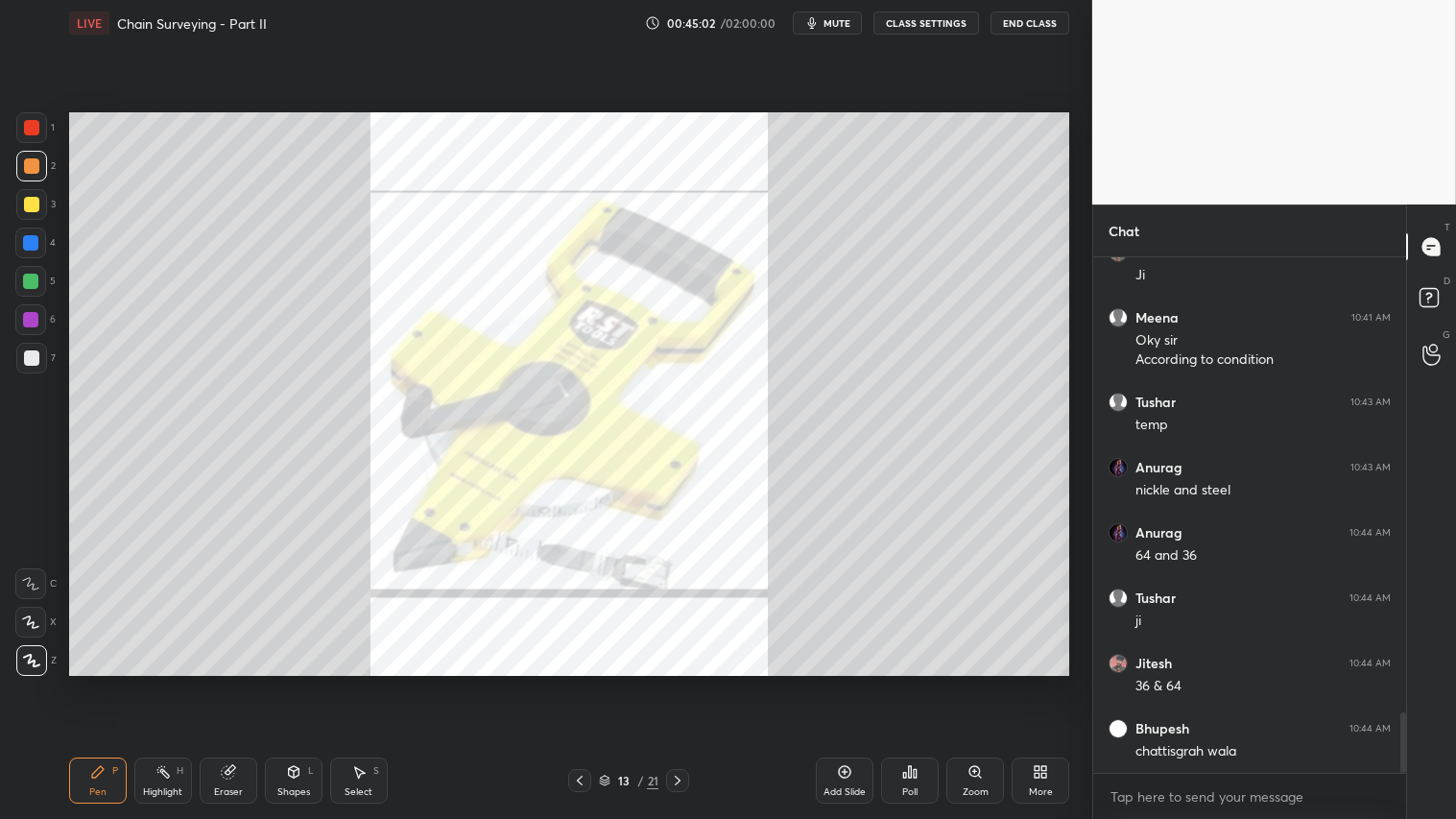 scroll, scrollTop: 3954, scrollLeft: 0, axis: vertical 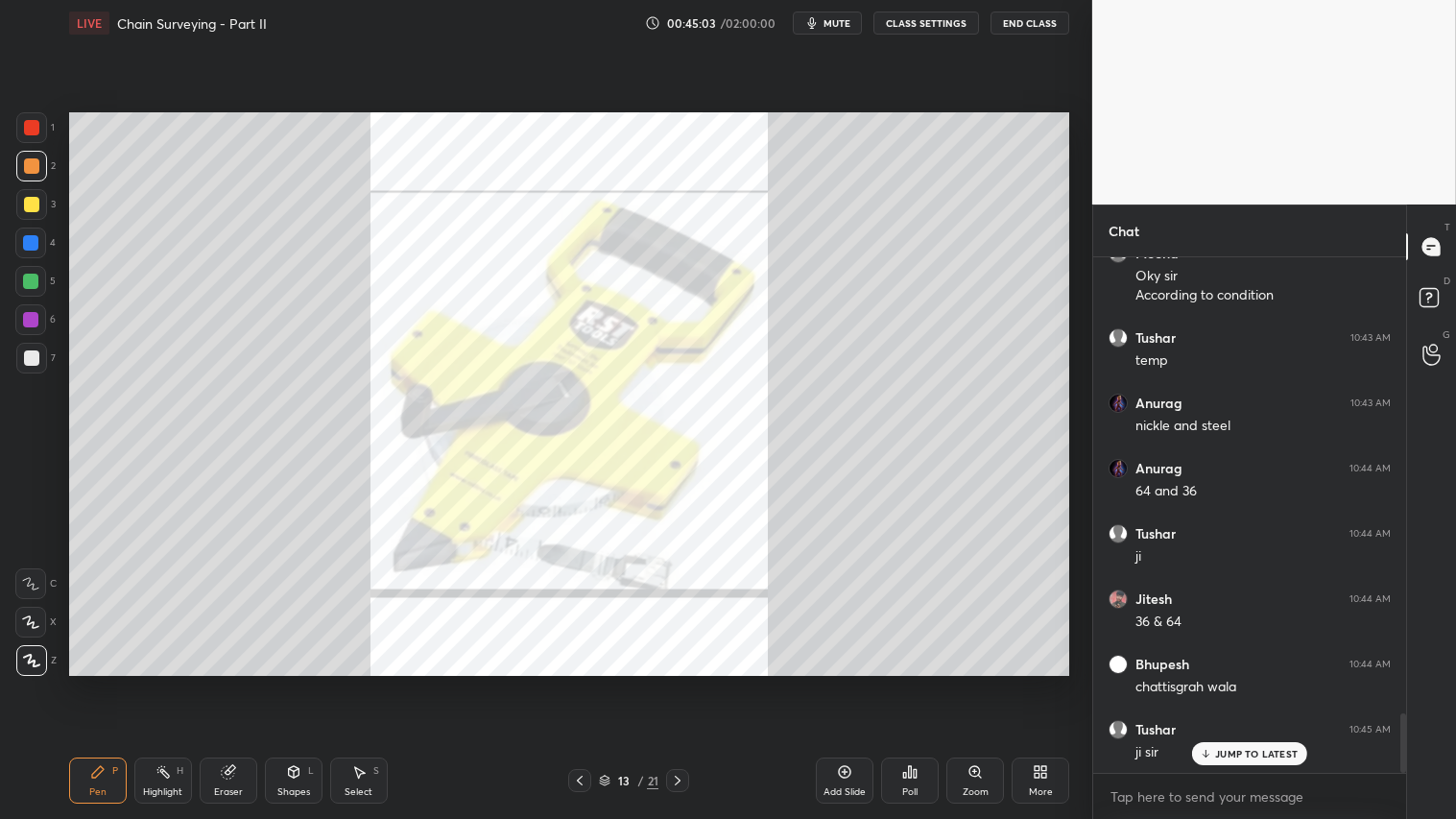 click on "Eraser" at bounding box center (228, 781) 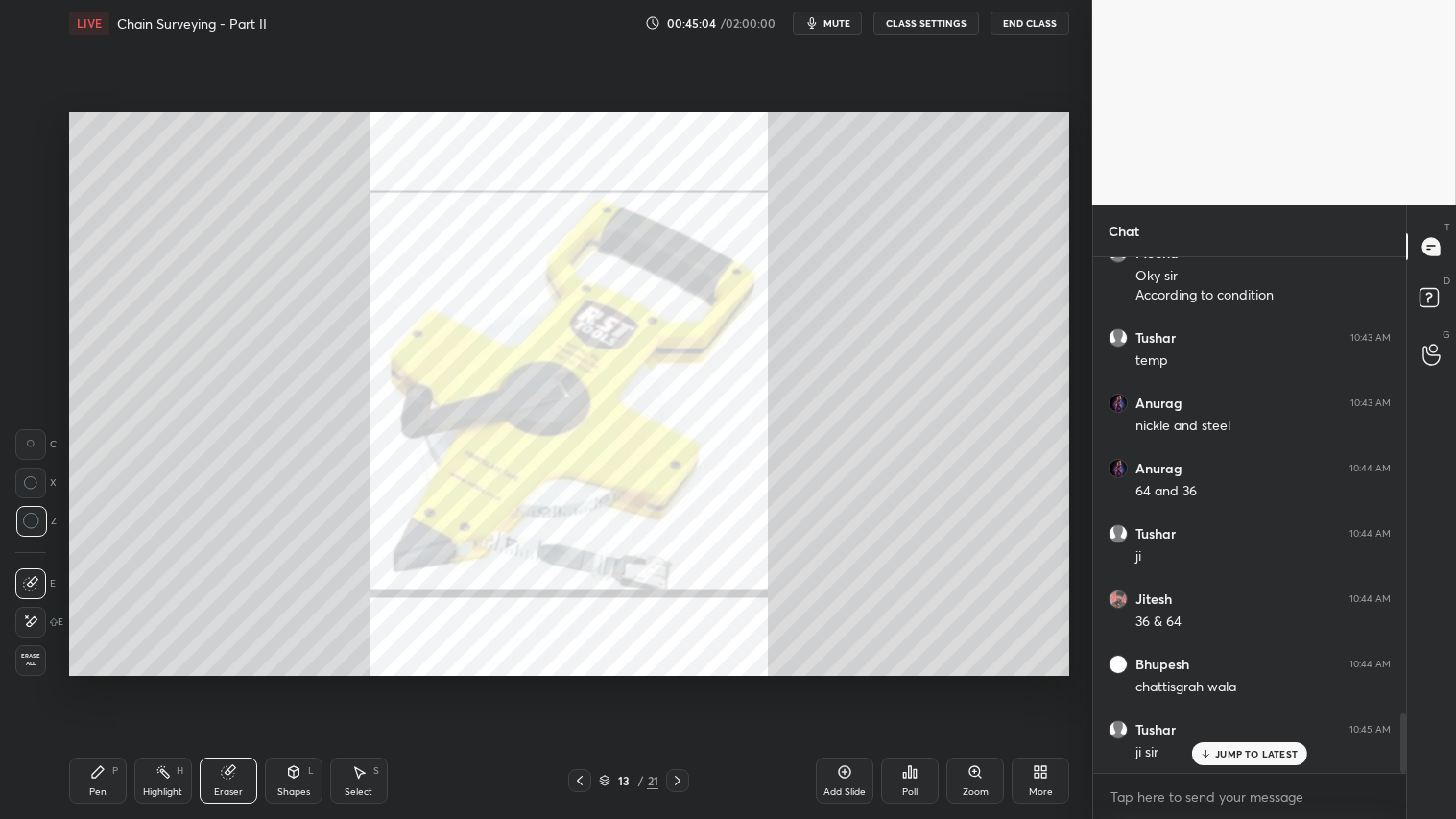 click on "Erase all" at bounding box center [31, 661] 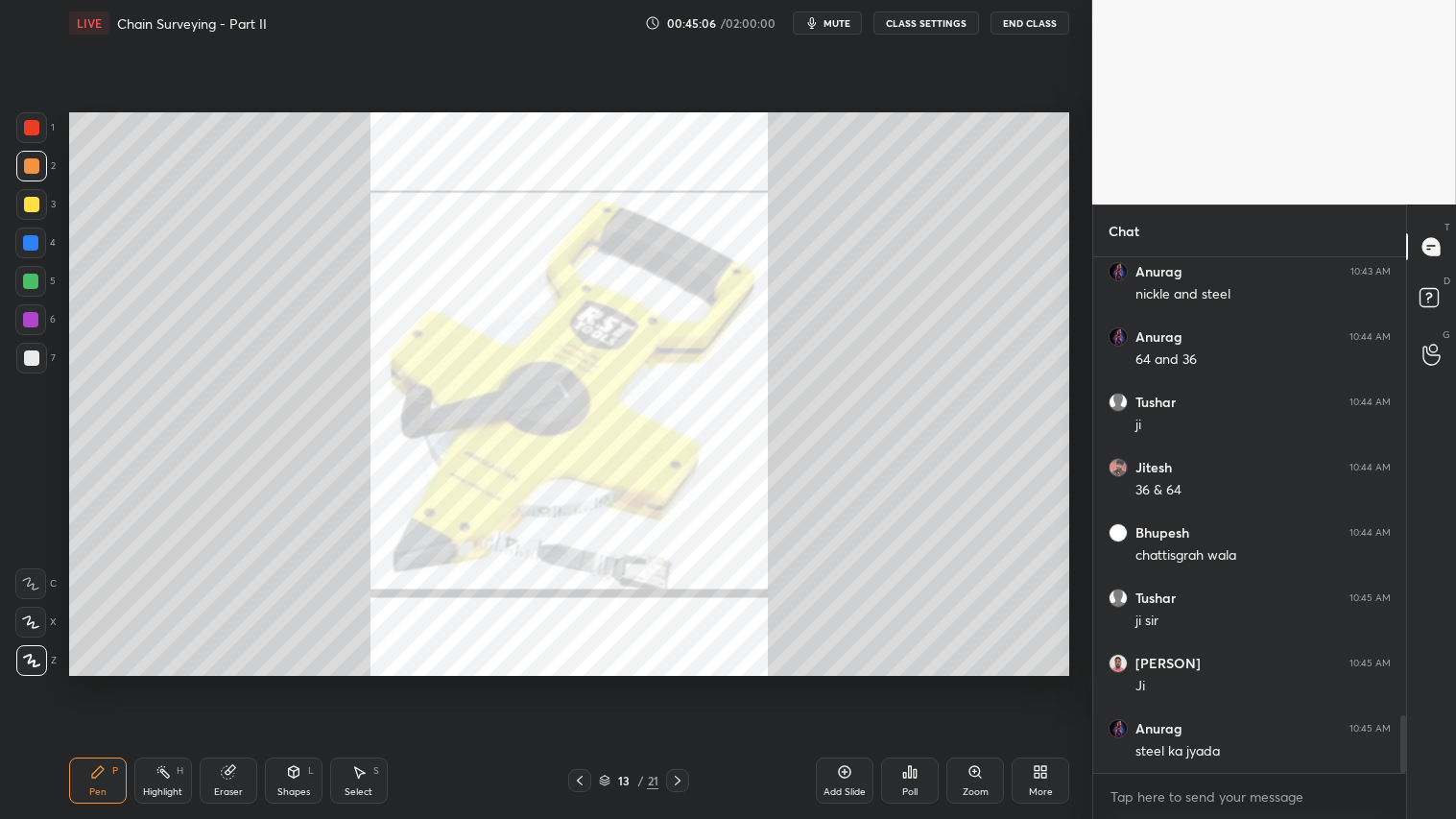 scroll, scrollTop: 4151, scrollLeft: 0, axis: vertical 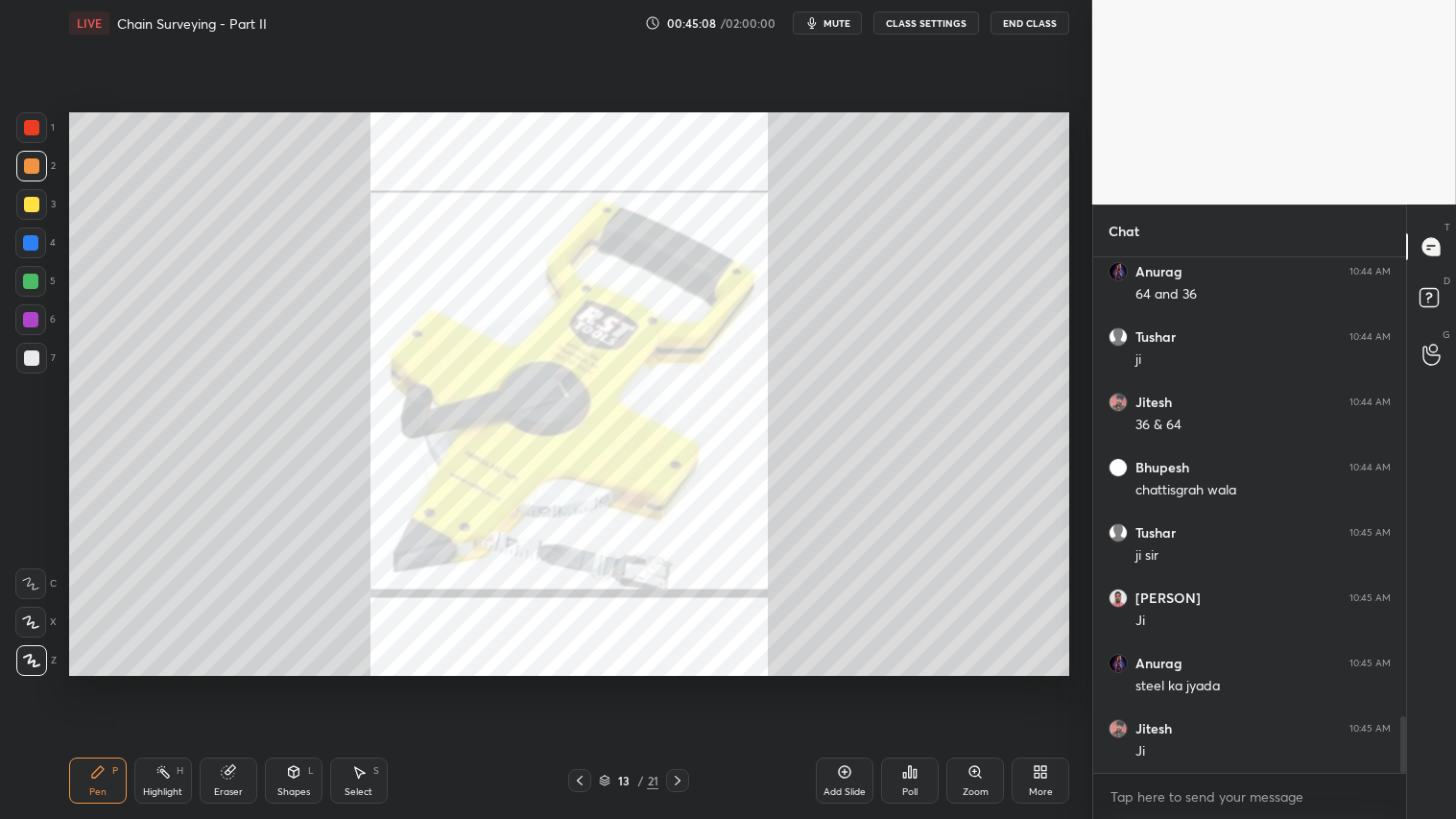 click at bounding box center [32, 166] 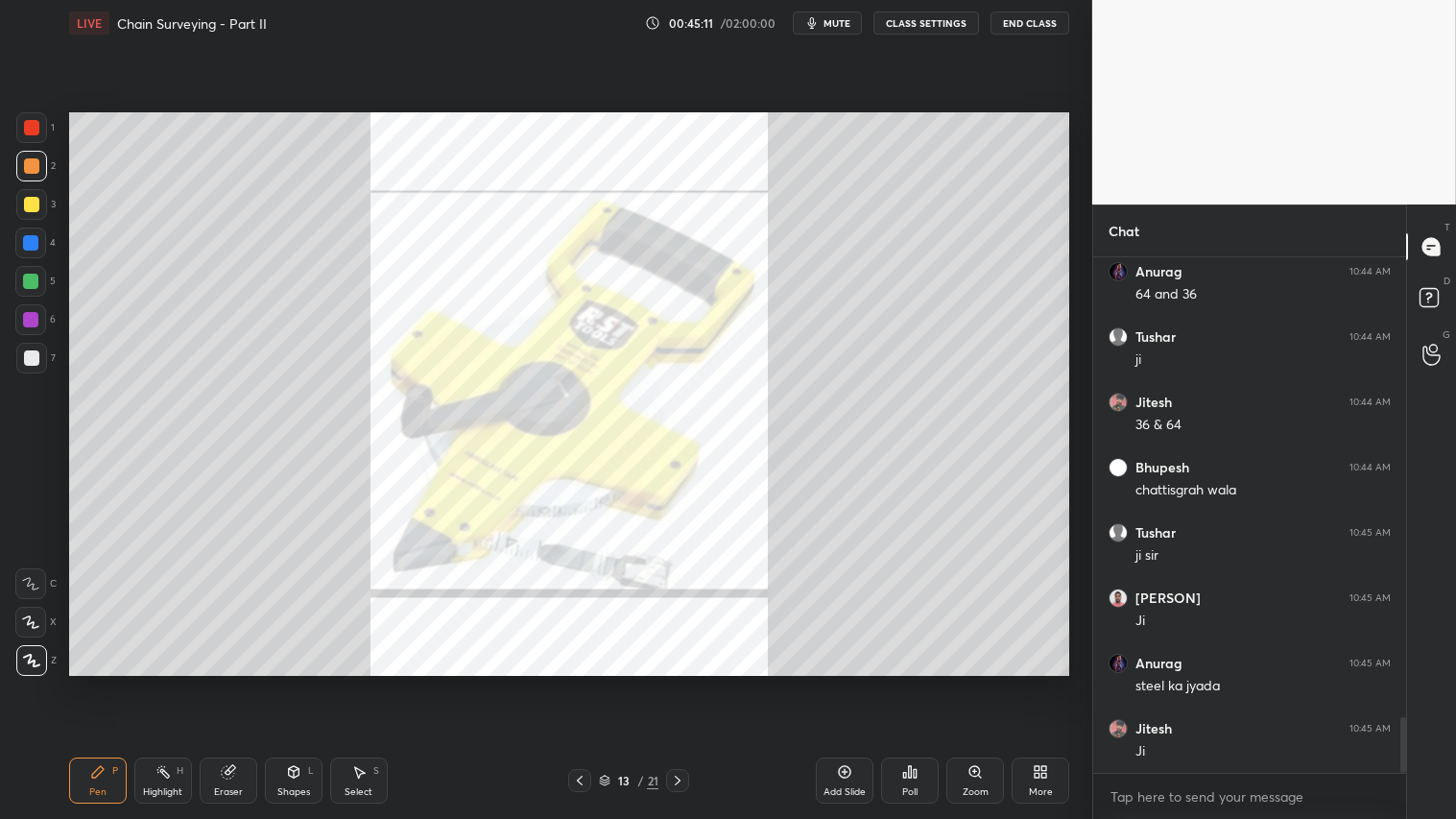 scroll, scrollTop: 4216, scrollLeft: 0, axis: vertical 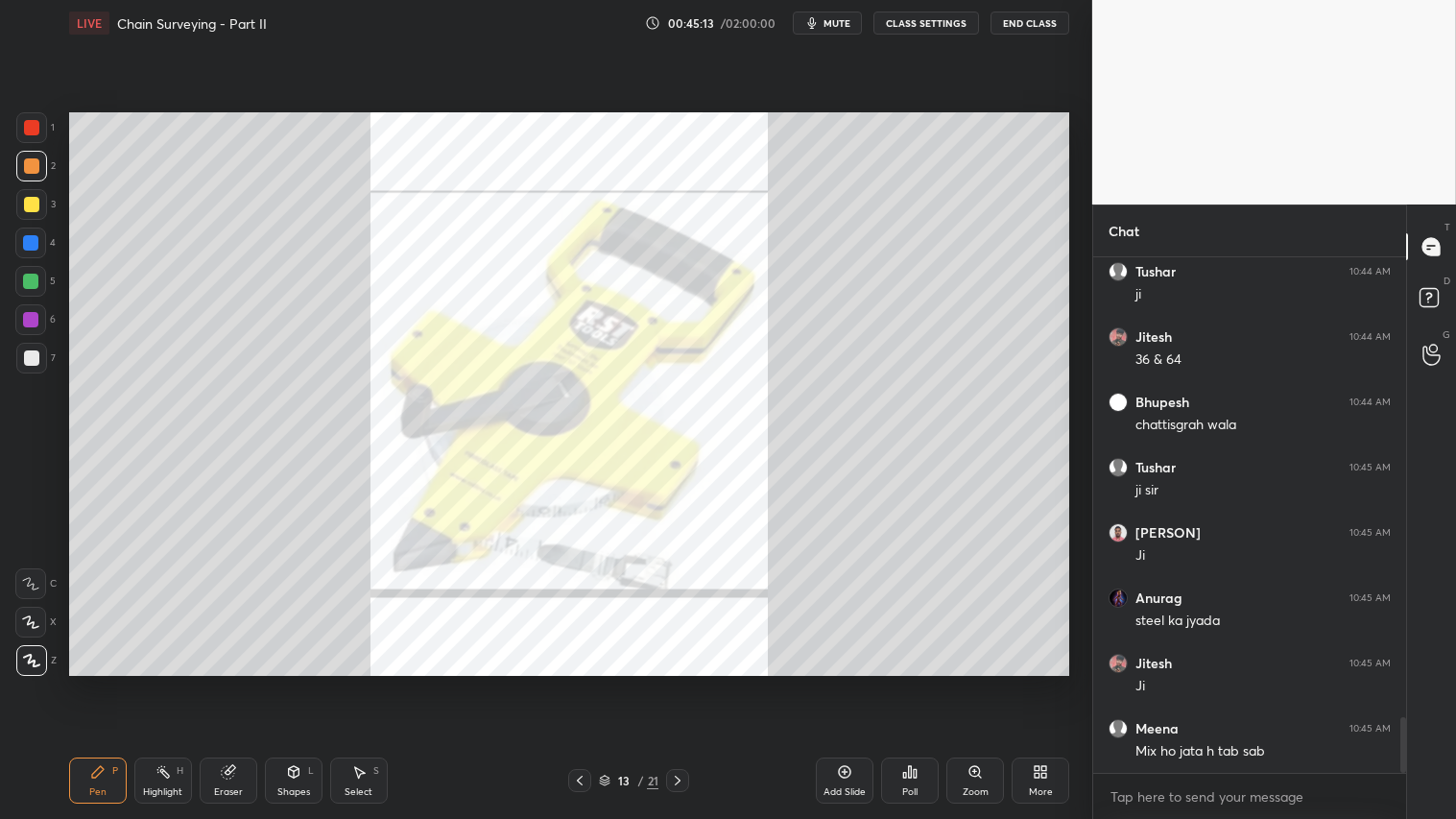 click 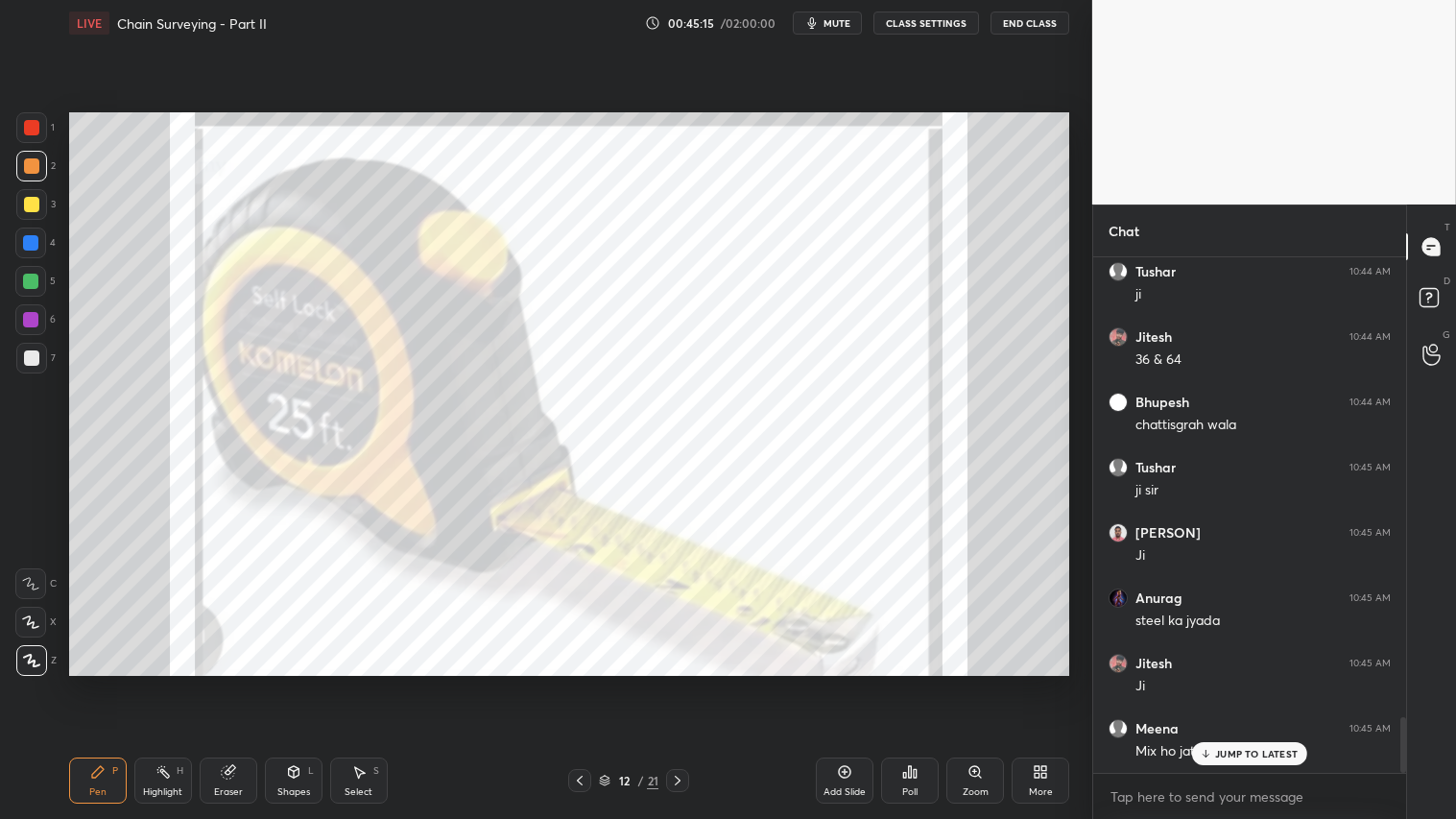 scroll, scrollTop: 4280, scrollLeft: 0, axis: vertical 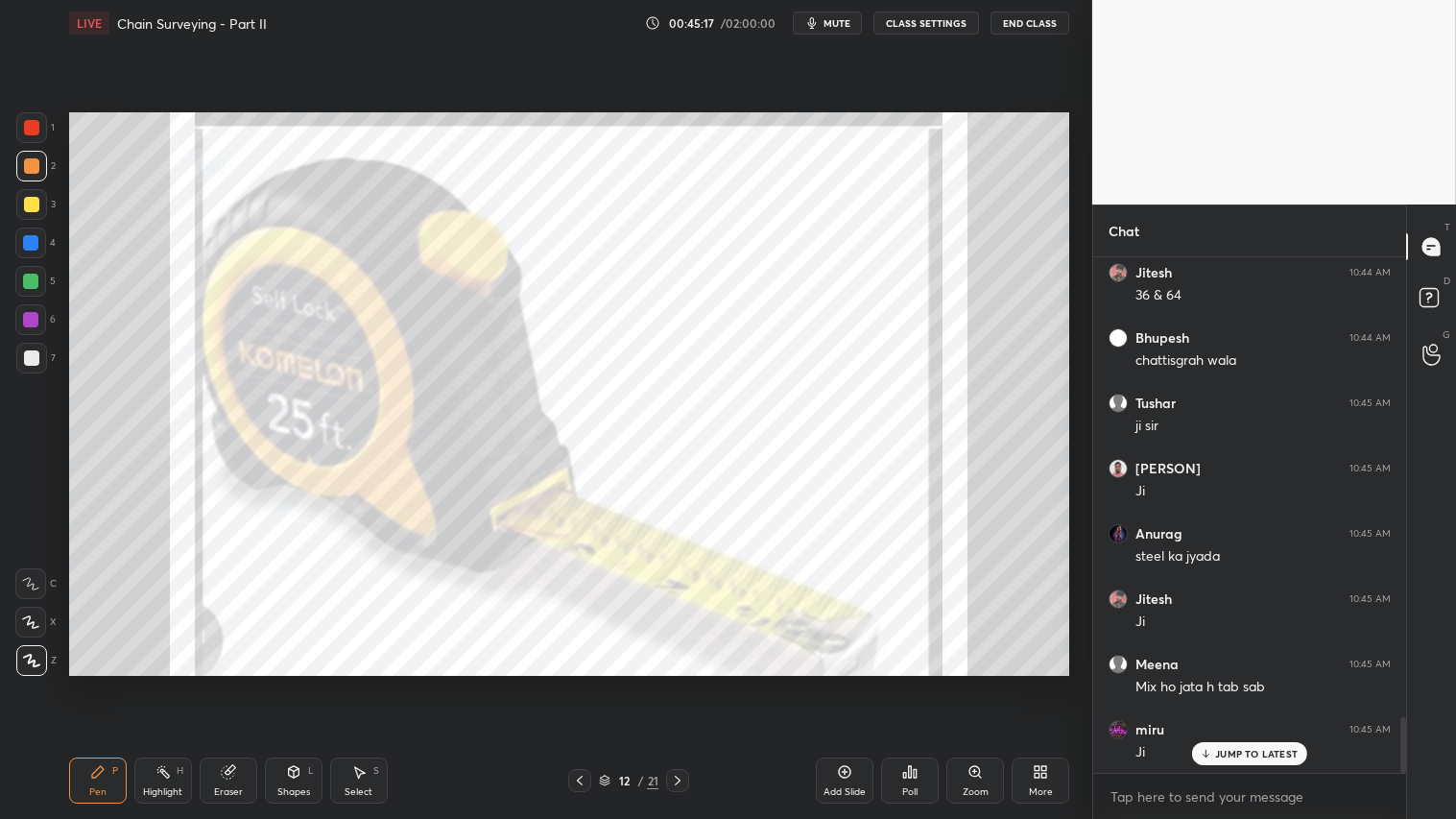 click 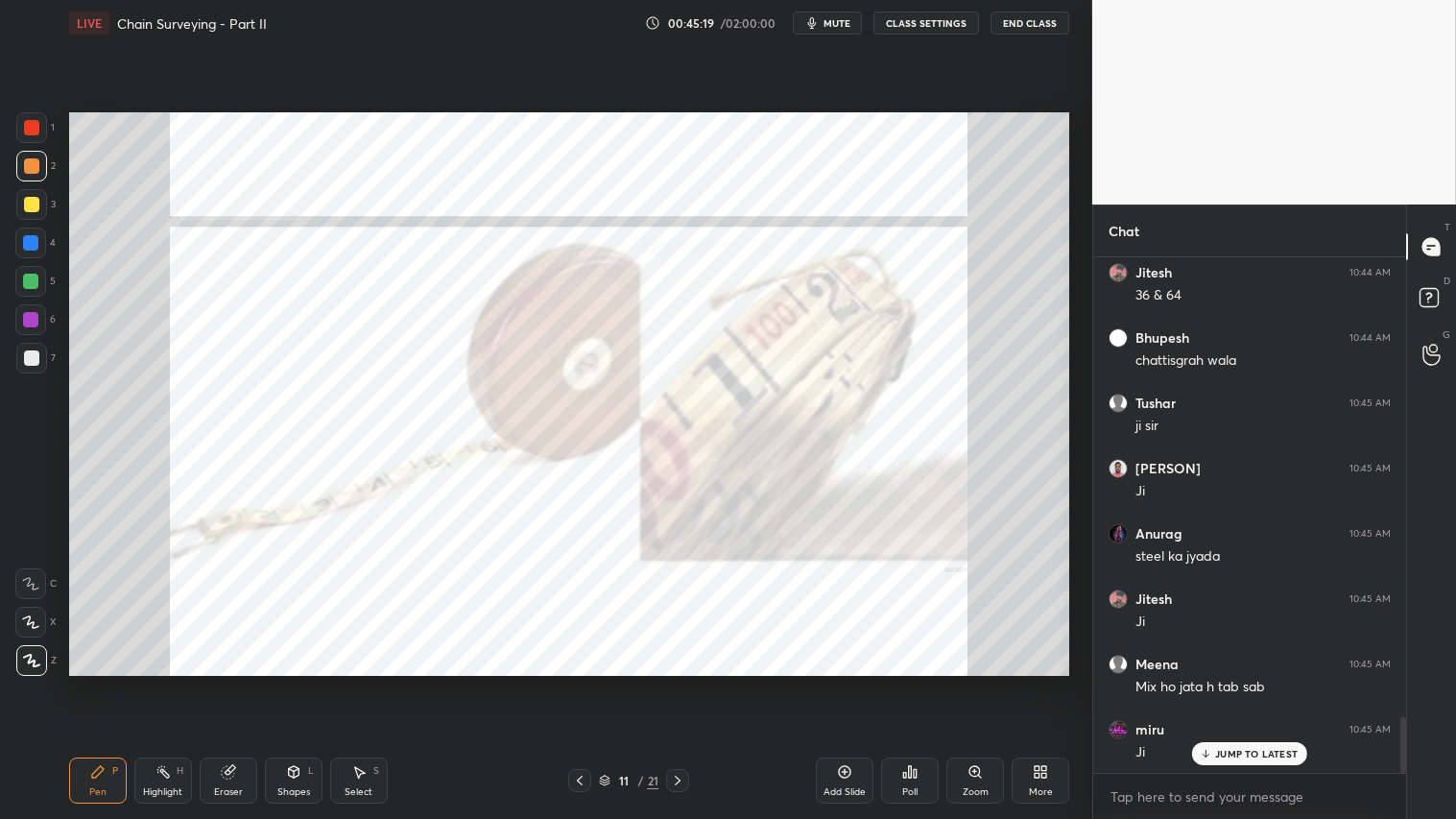 click 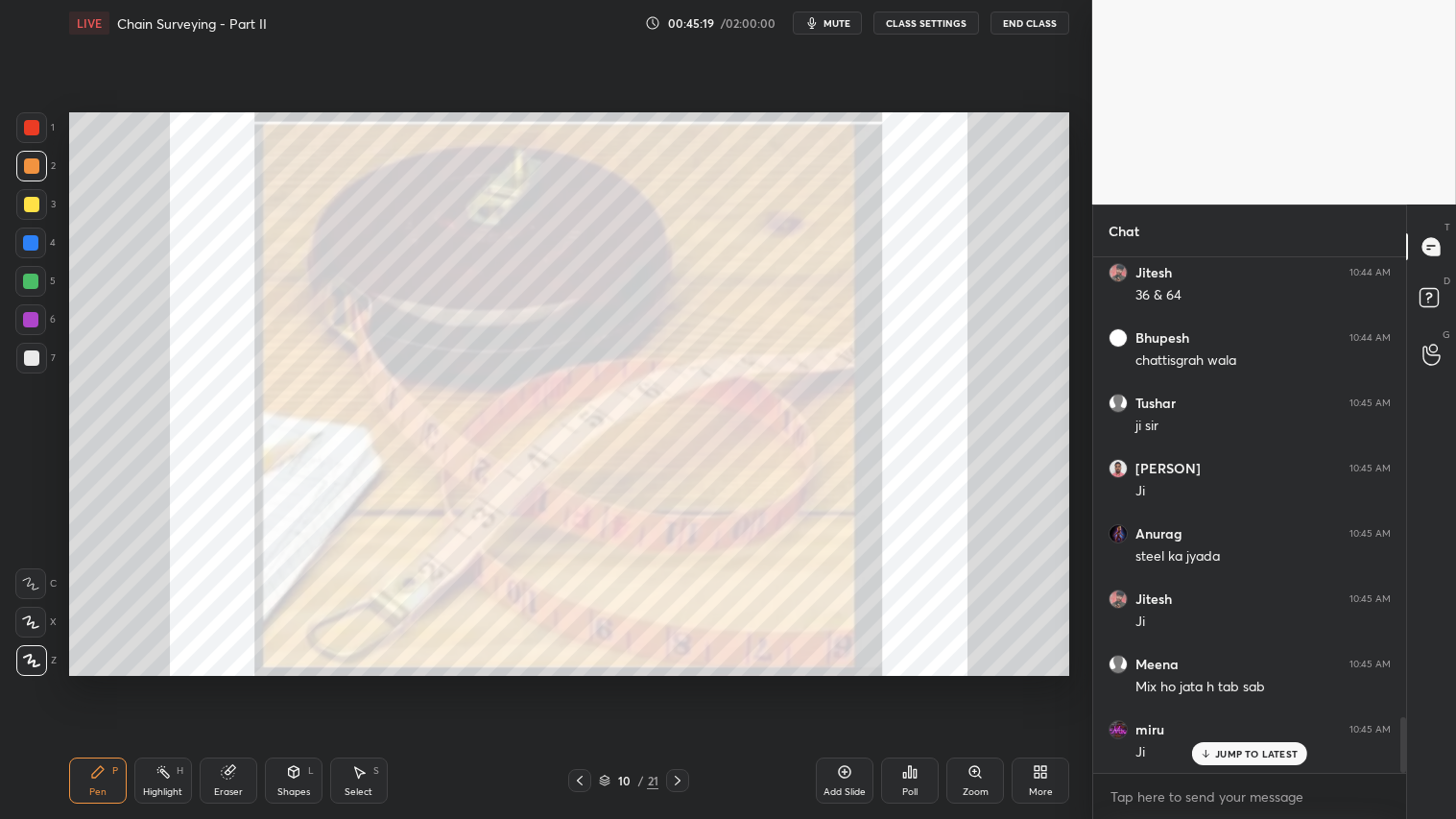 click at bounding box center (580, 781) 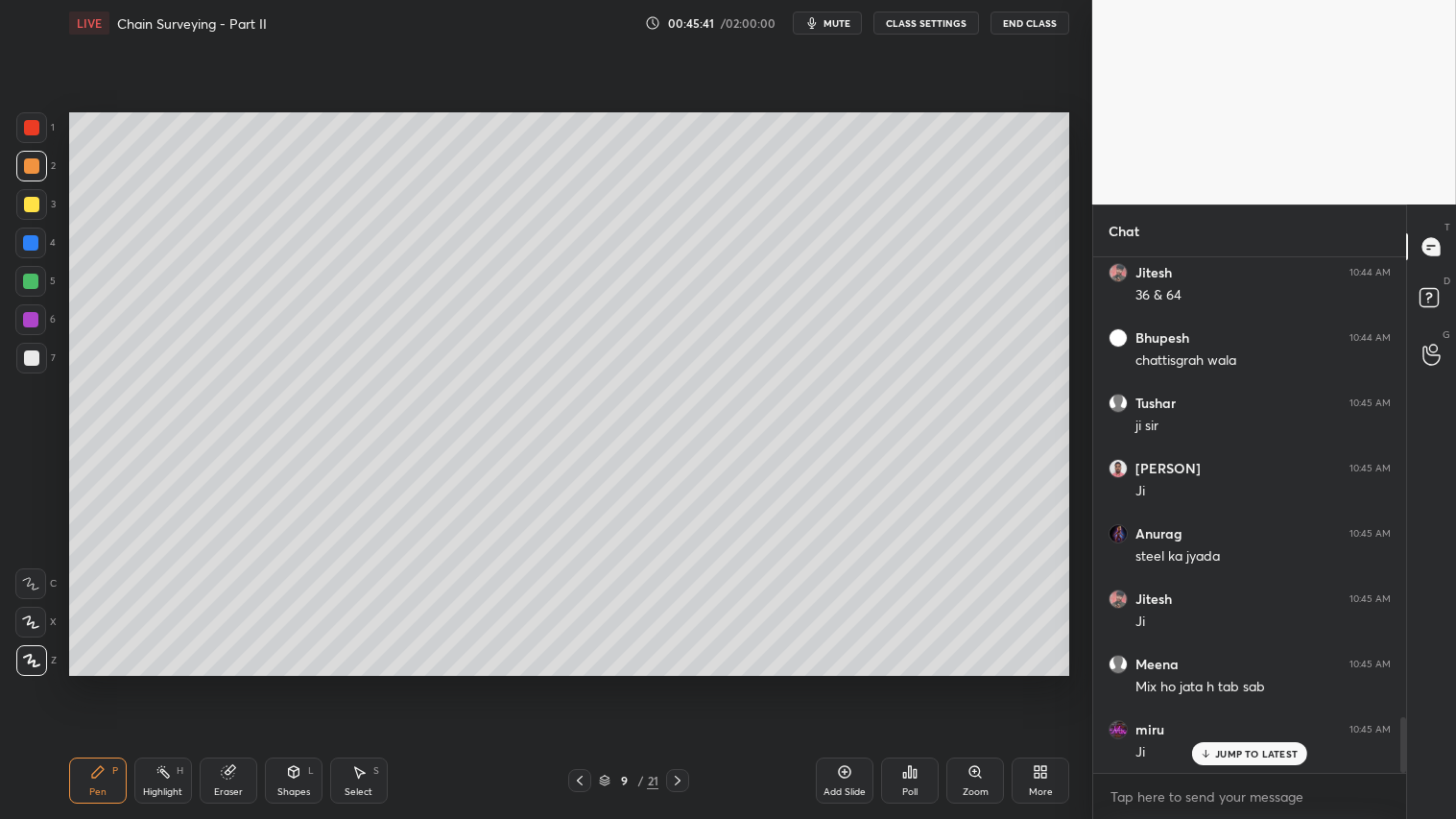 click 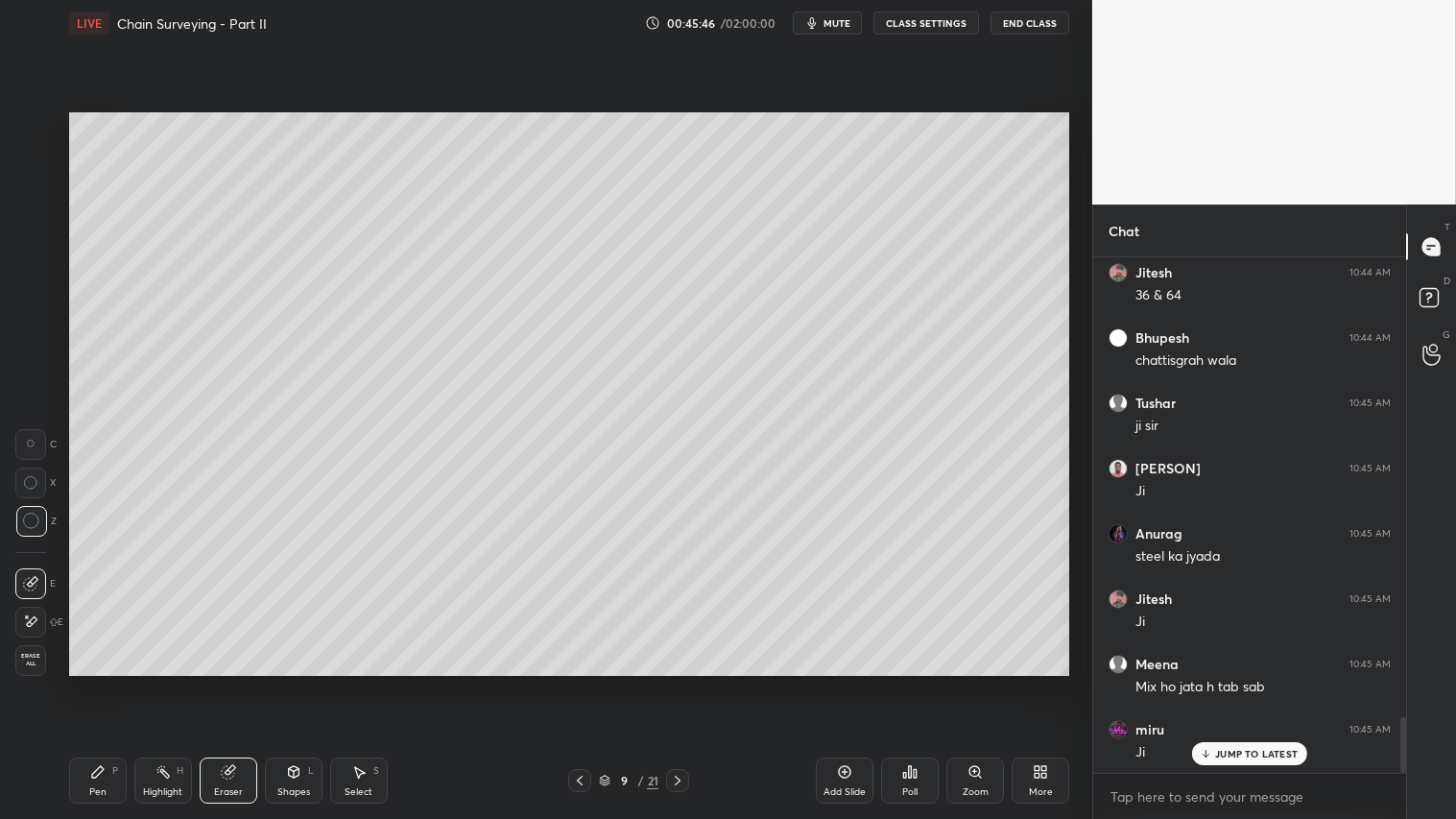 click on "Pen P" at bounding box center [98, 781] 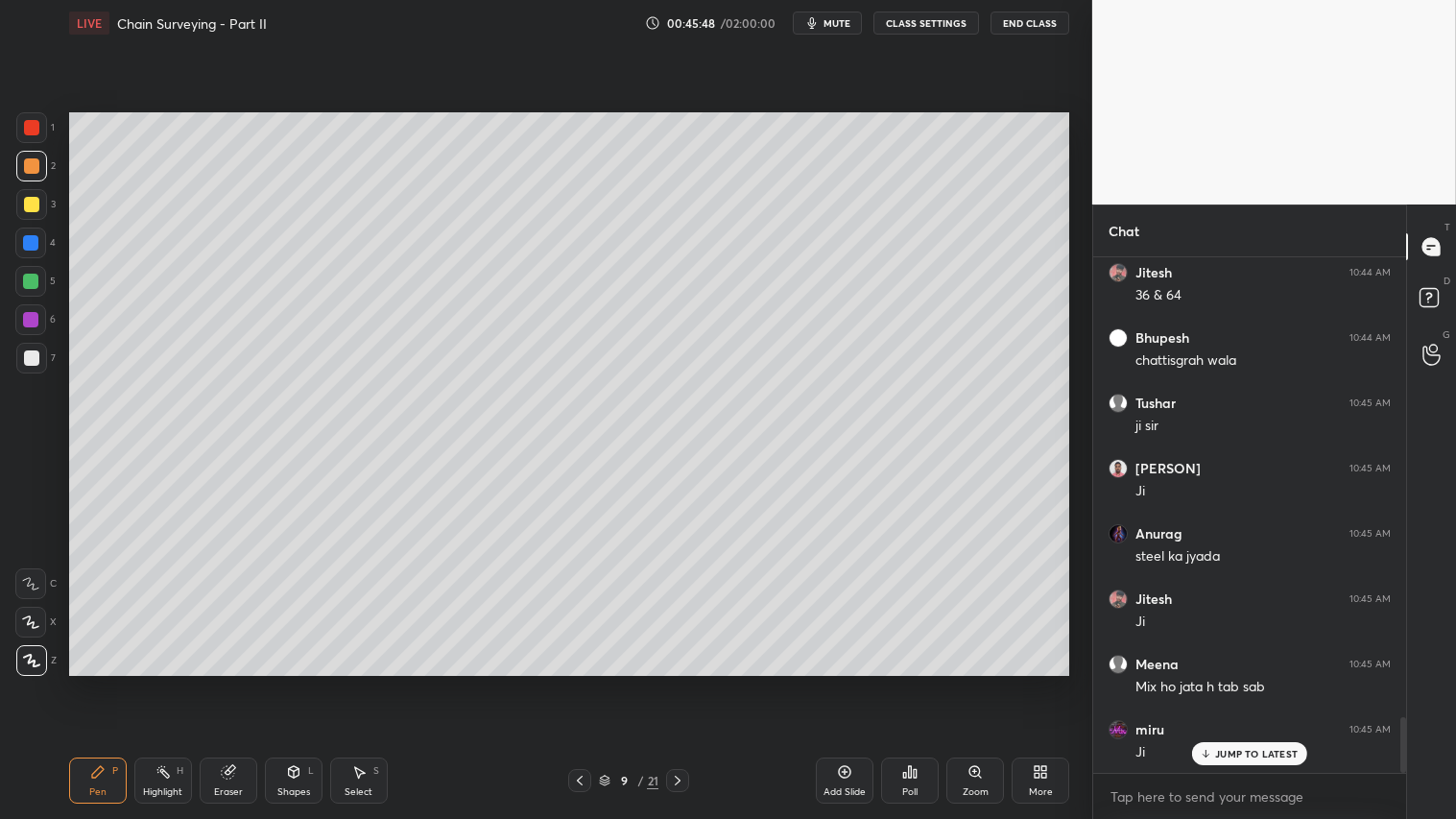 click at bounding box center [32, 166] 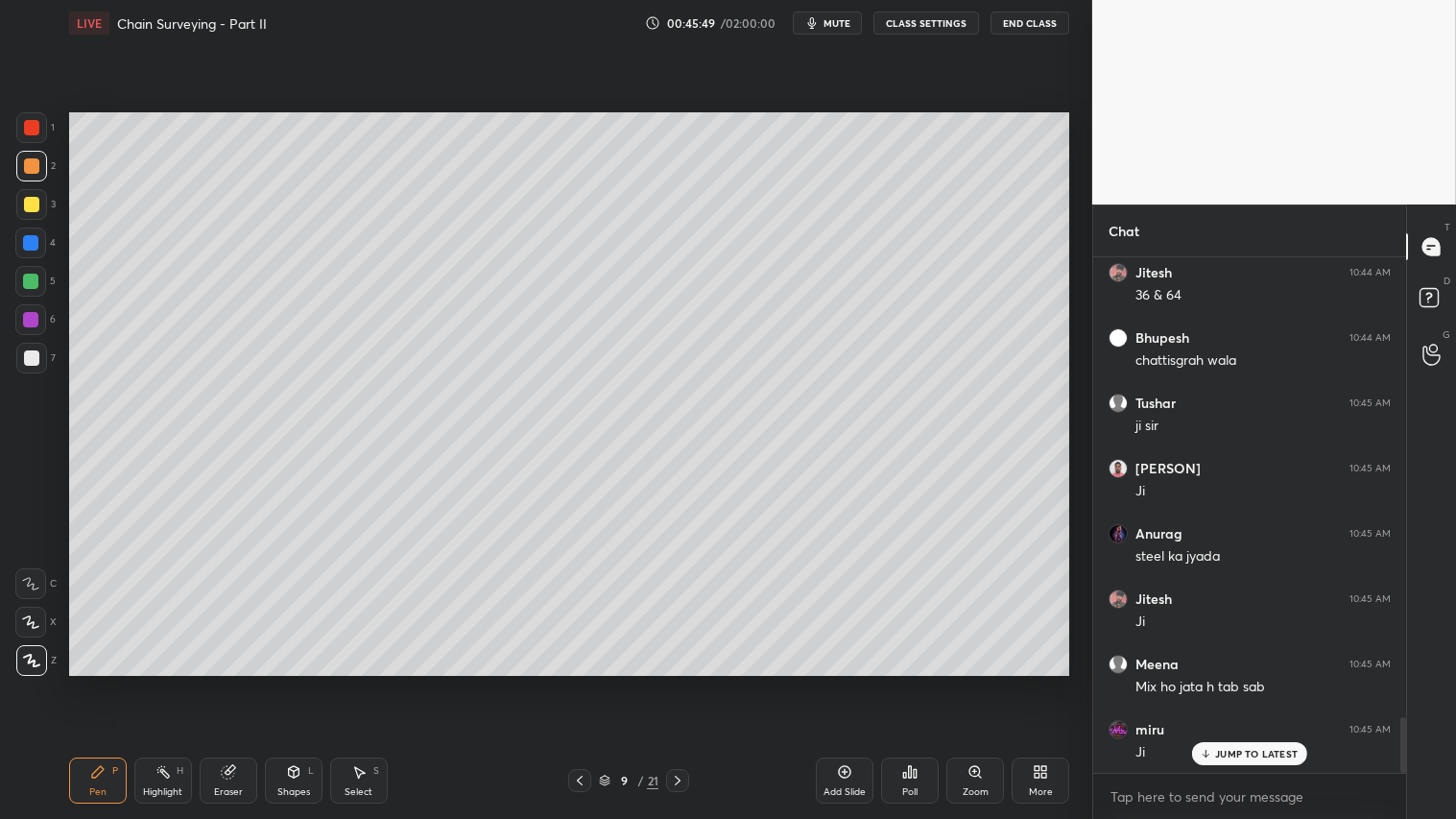drag, startPoint x: 680, startPoint y: 771, endPoint x: 626, endPoint y: 778, distance: 54.451814 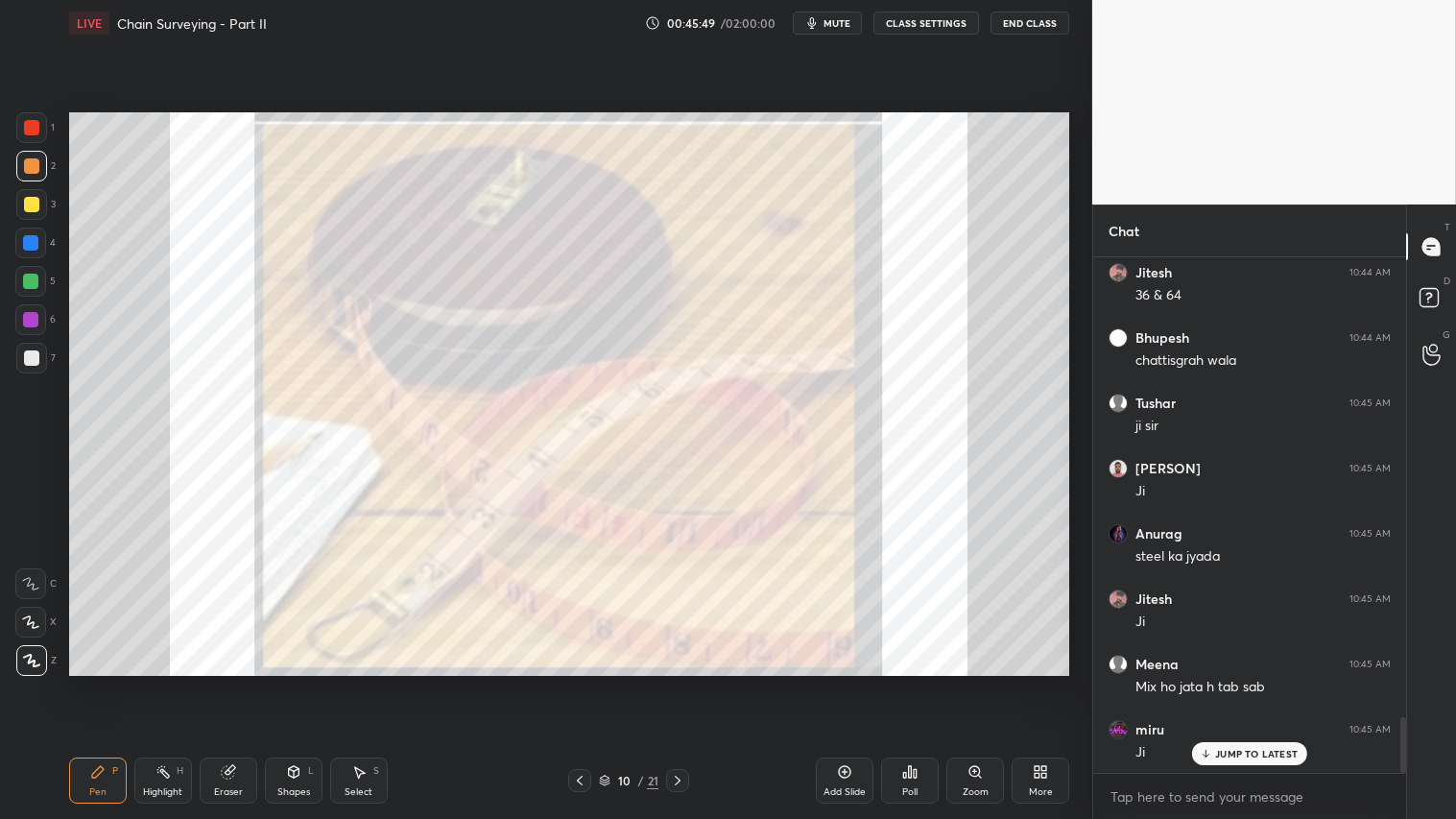 drag, startPoint x: 577, startPoint y: 770, endPoint x: 695, endPoint y: 792, distance: 120.03333 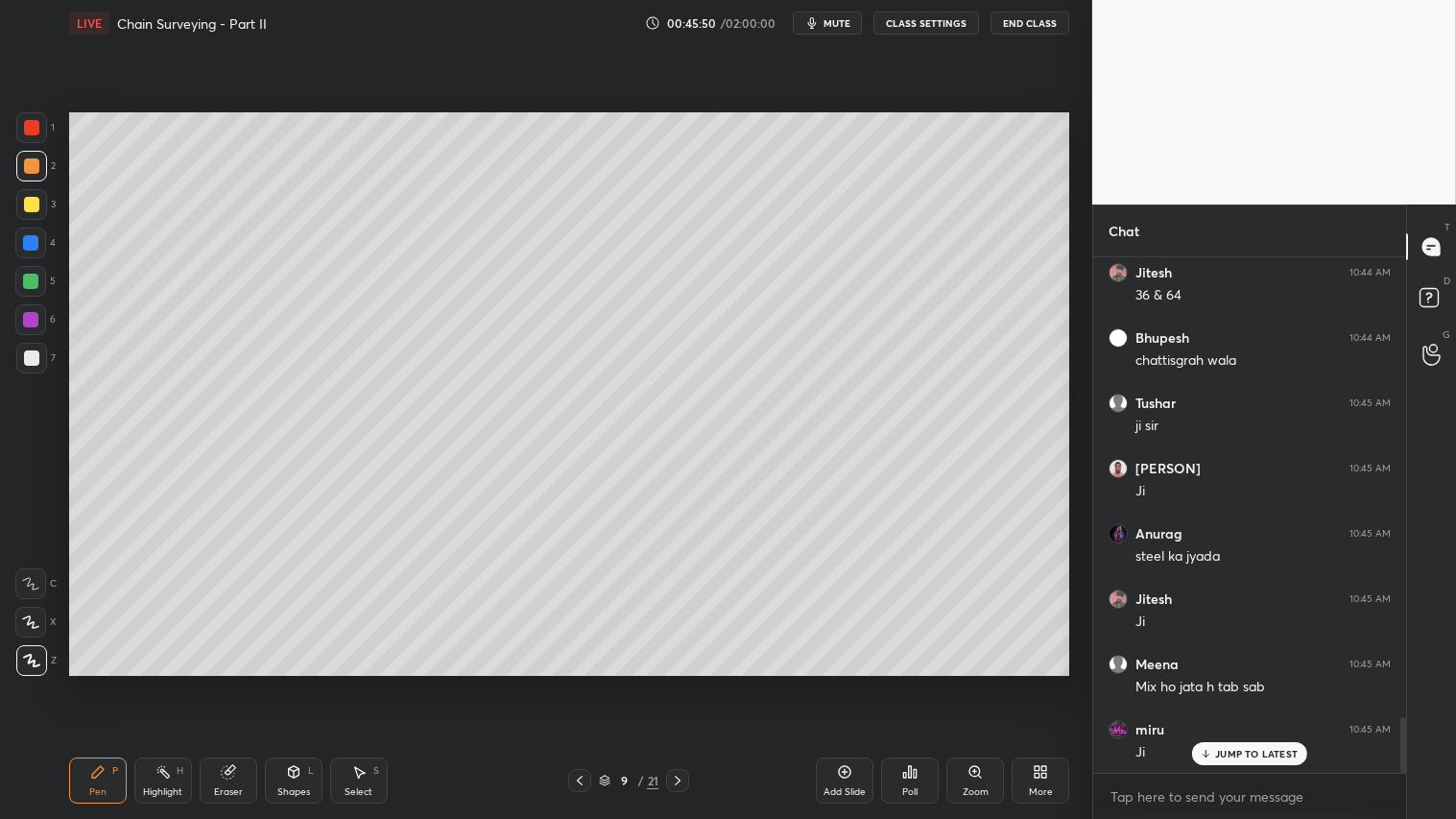 click on "Add Slide" at bounding box center [845, 781] 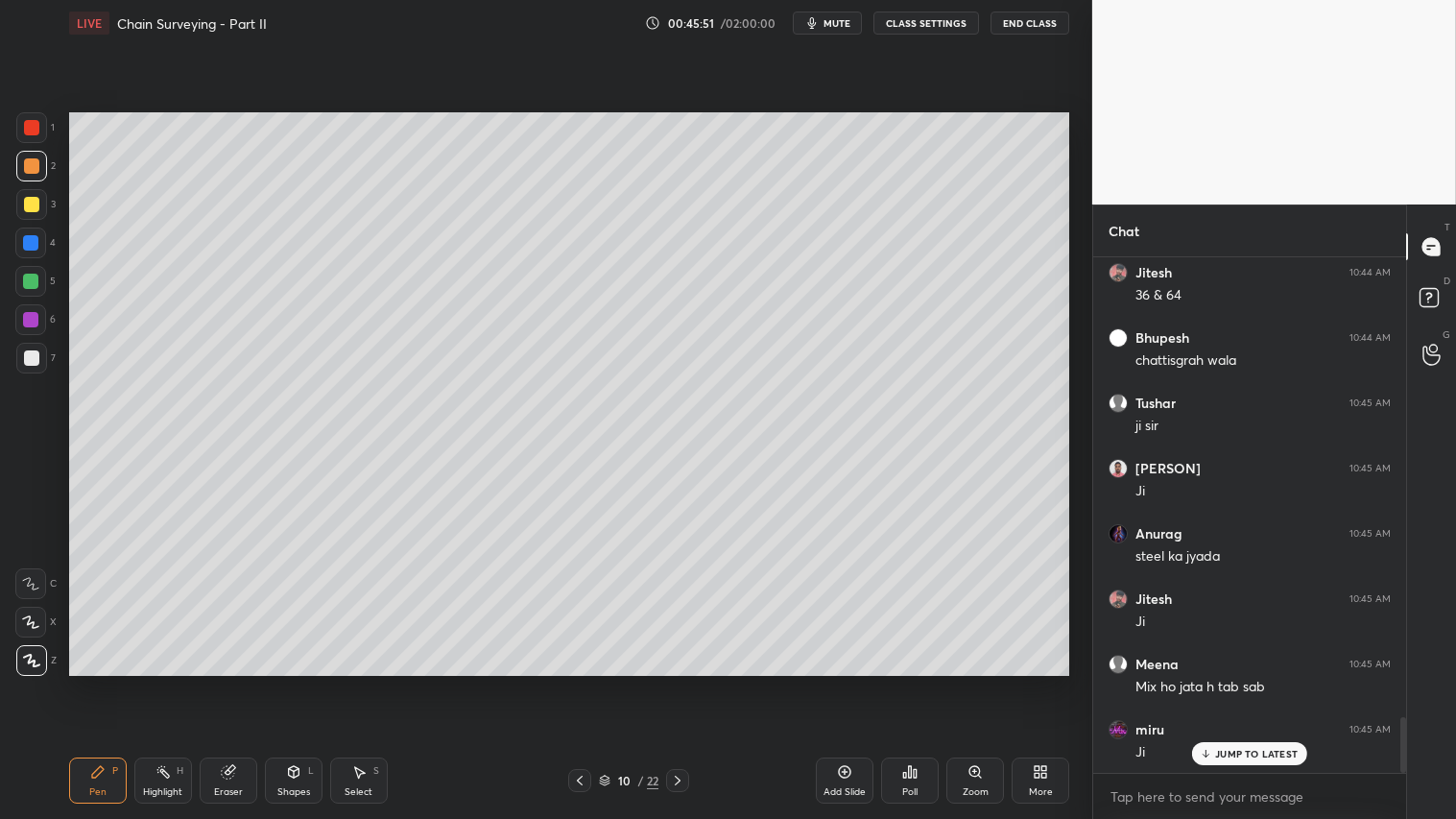 drag, startPoint x: 31, startPoint y: 358, endPoint x: 46, endPoint y: 589, distance: 231.4865 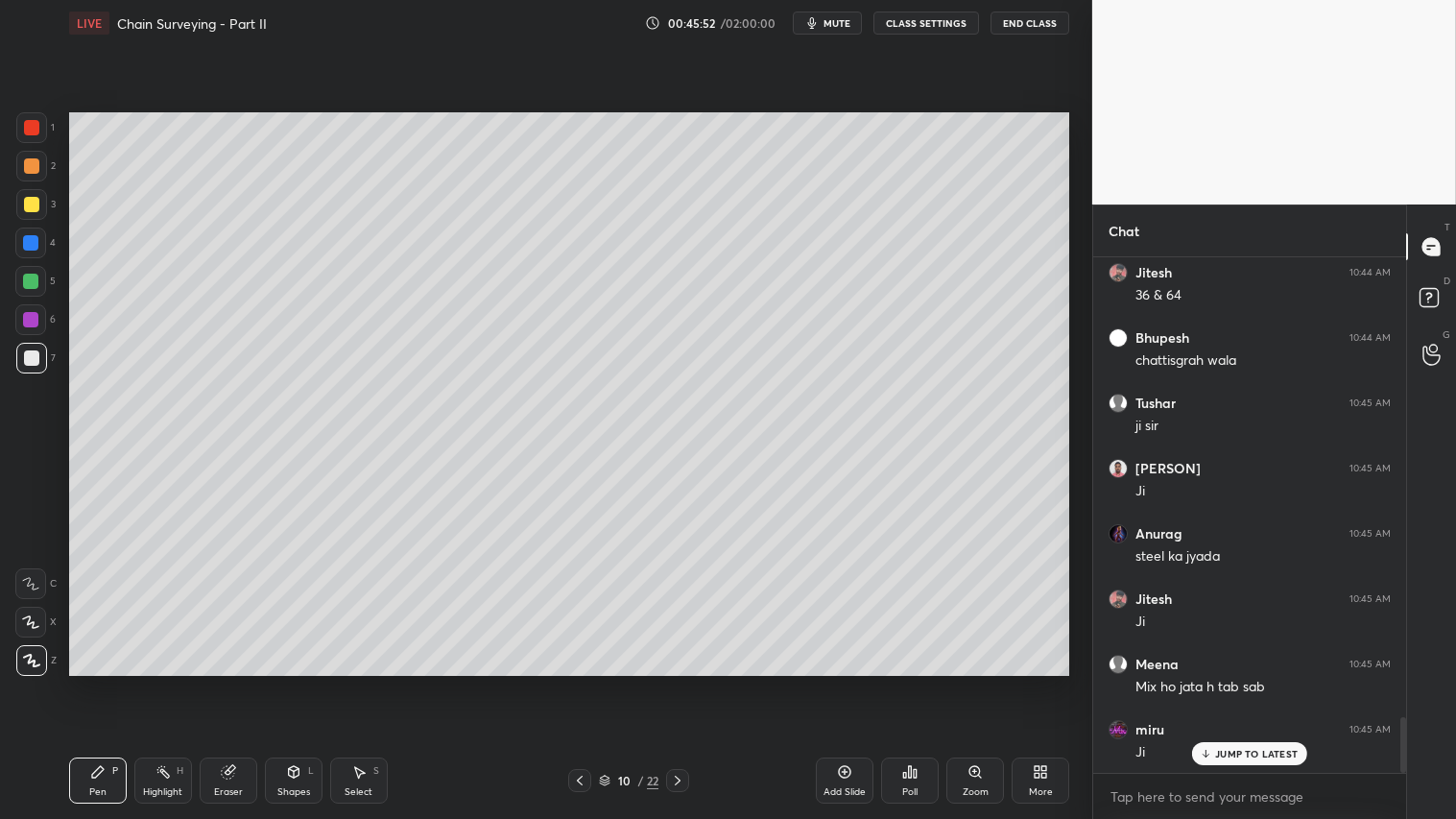 click on "Pen P" at bounding box center (98, 781) 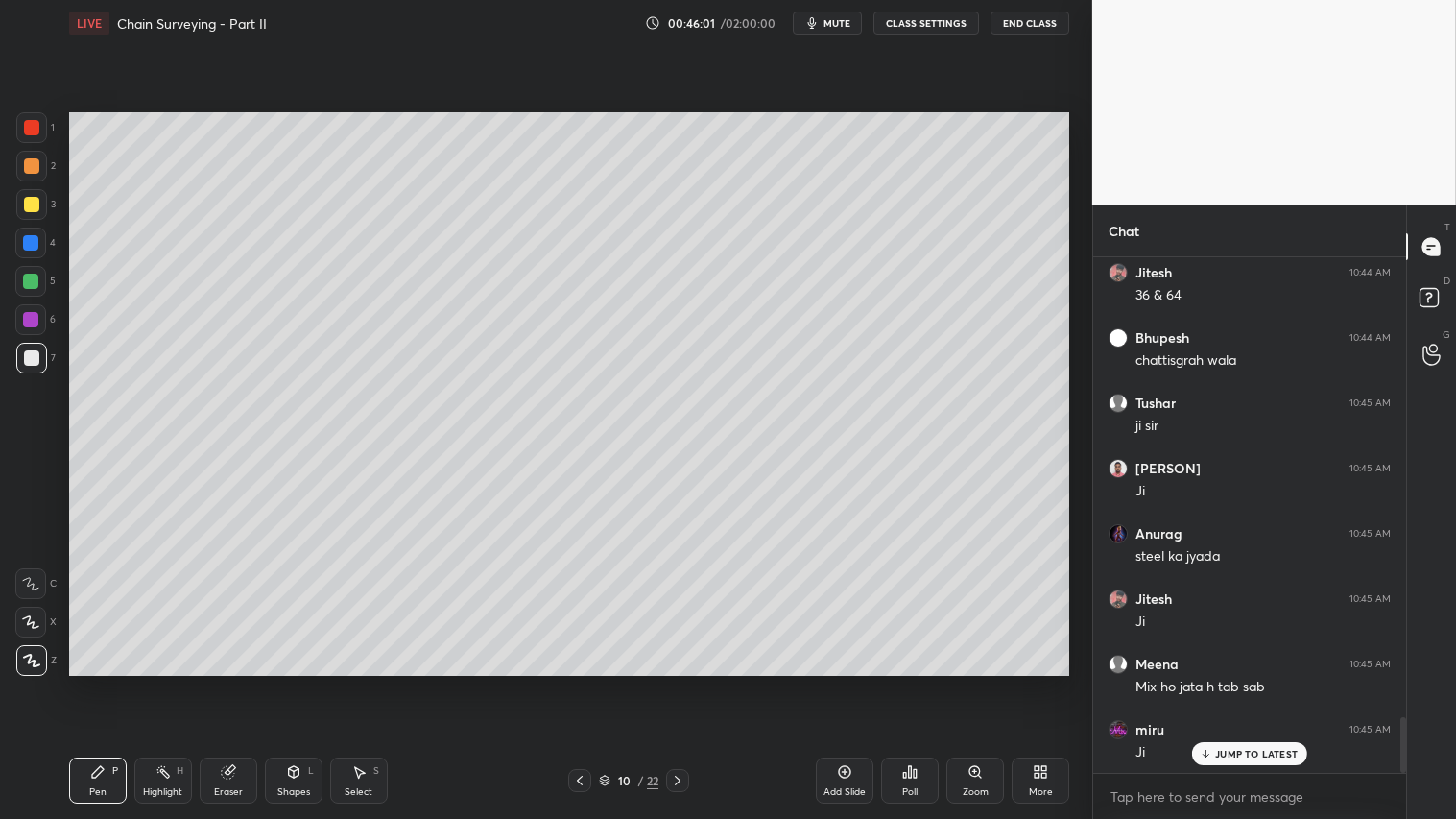 click on "Shapes L" at bounding box center [294, 781] 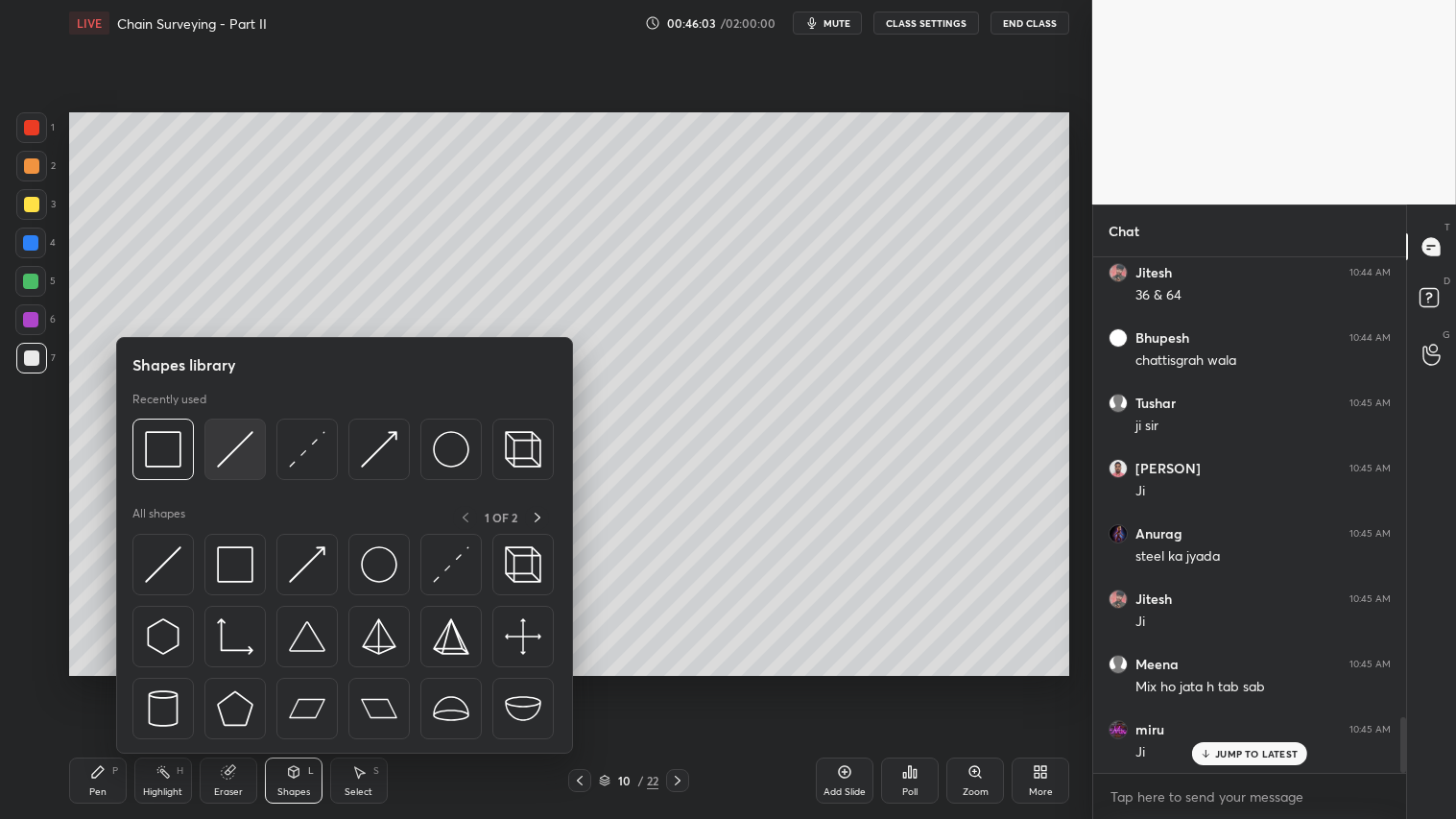 click at bounding box center (235, 449) 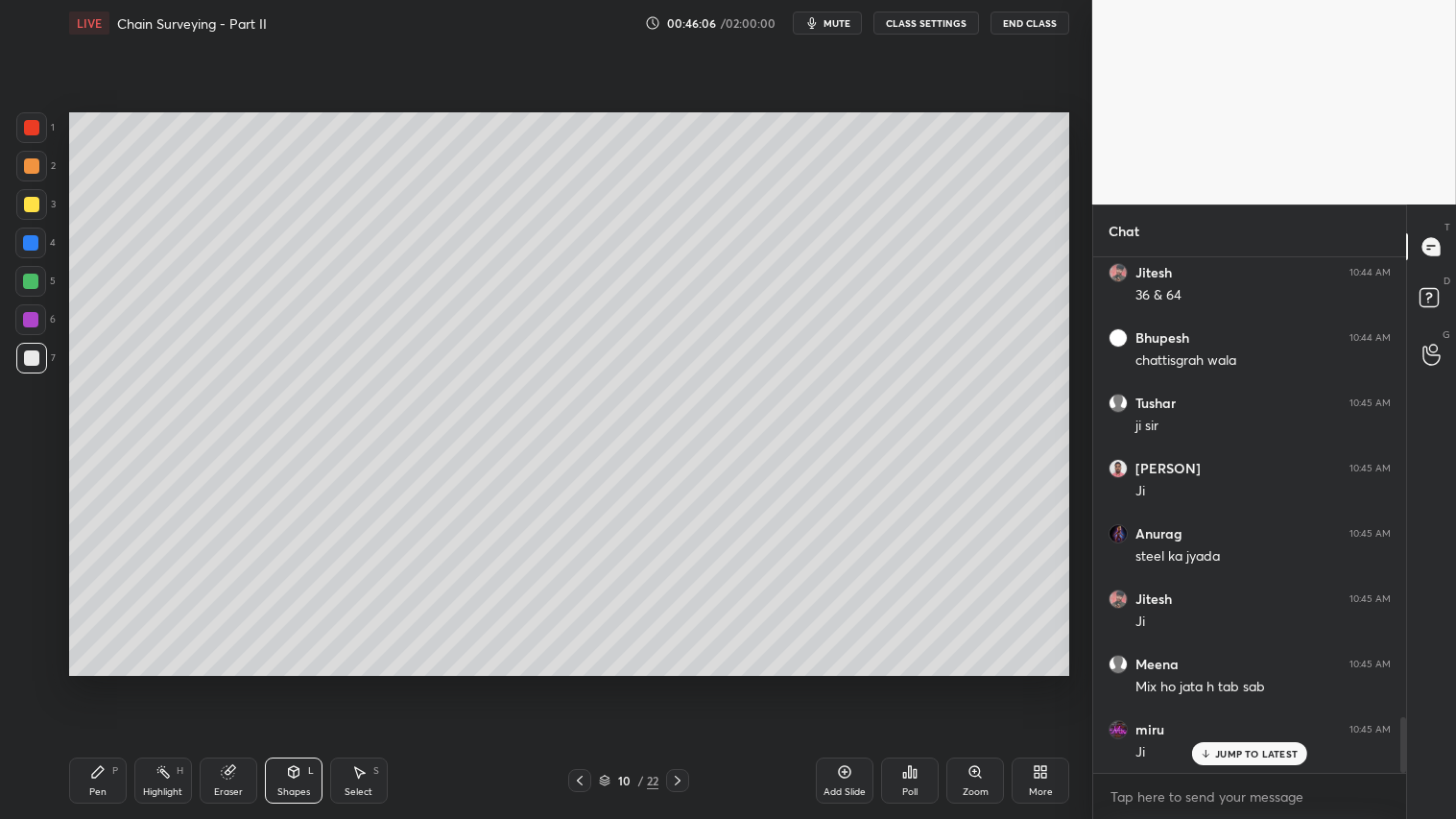 click on "Pen P" at bounding box center [98, 781] 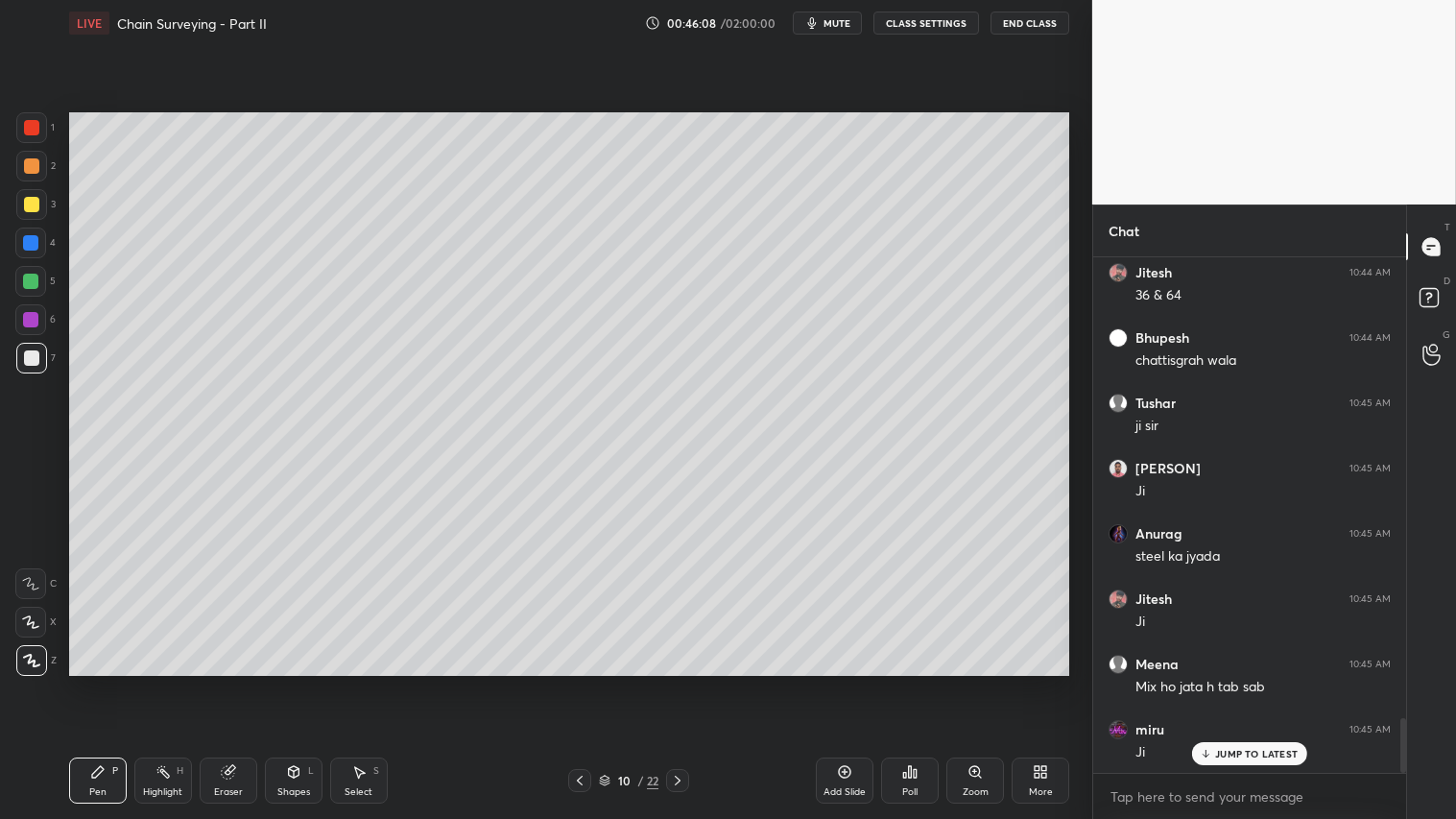 scroll, scrollTop: 4346, scrollLeft: 0, axis: vertical 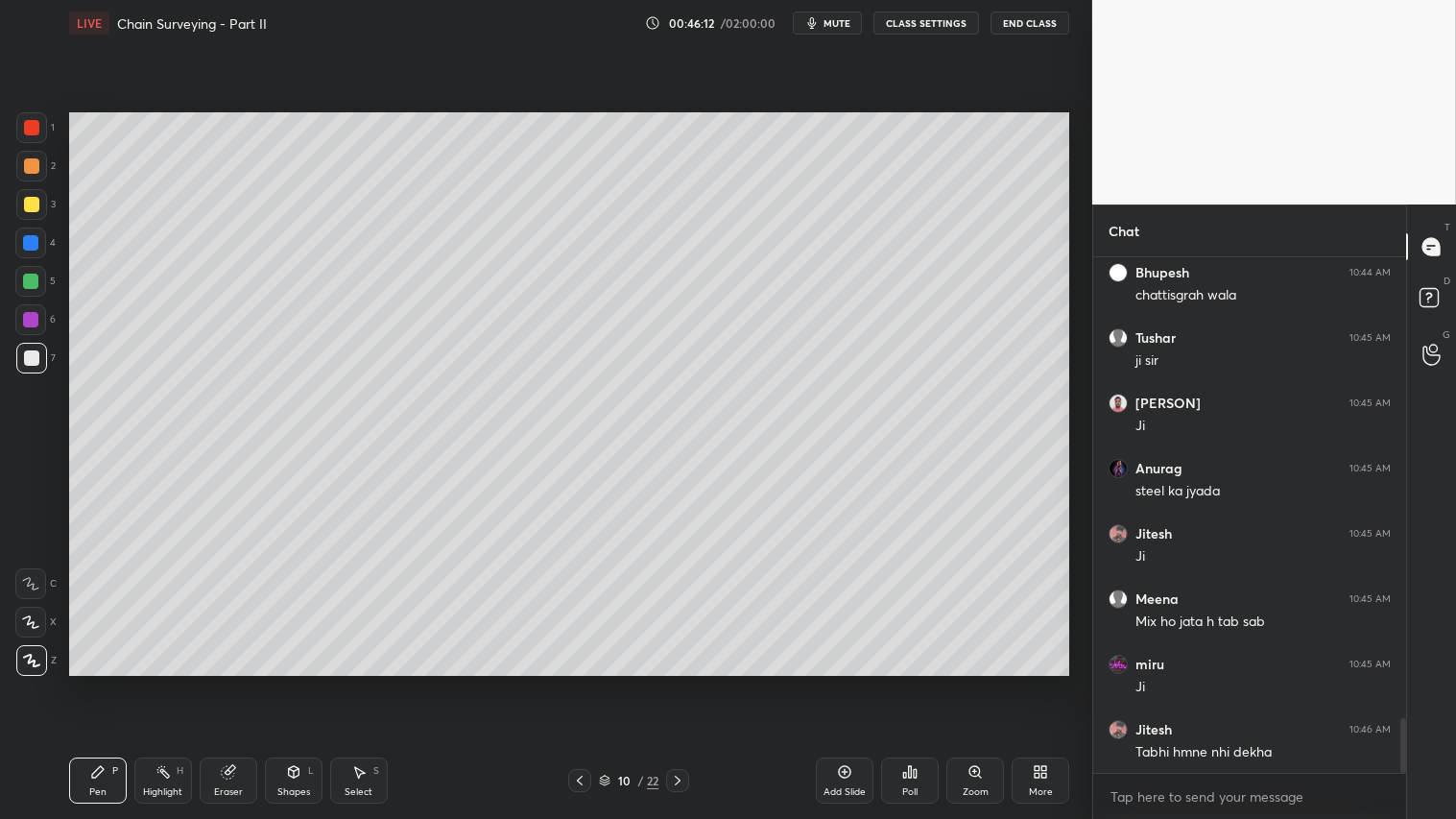 click at bounding box center [32, 166] 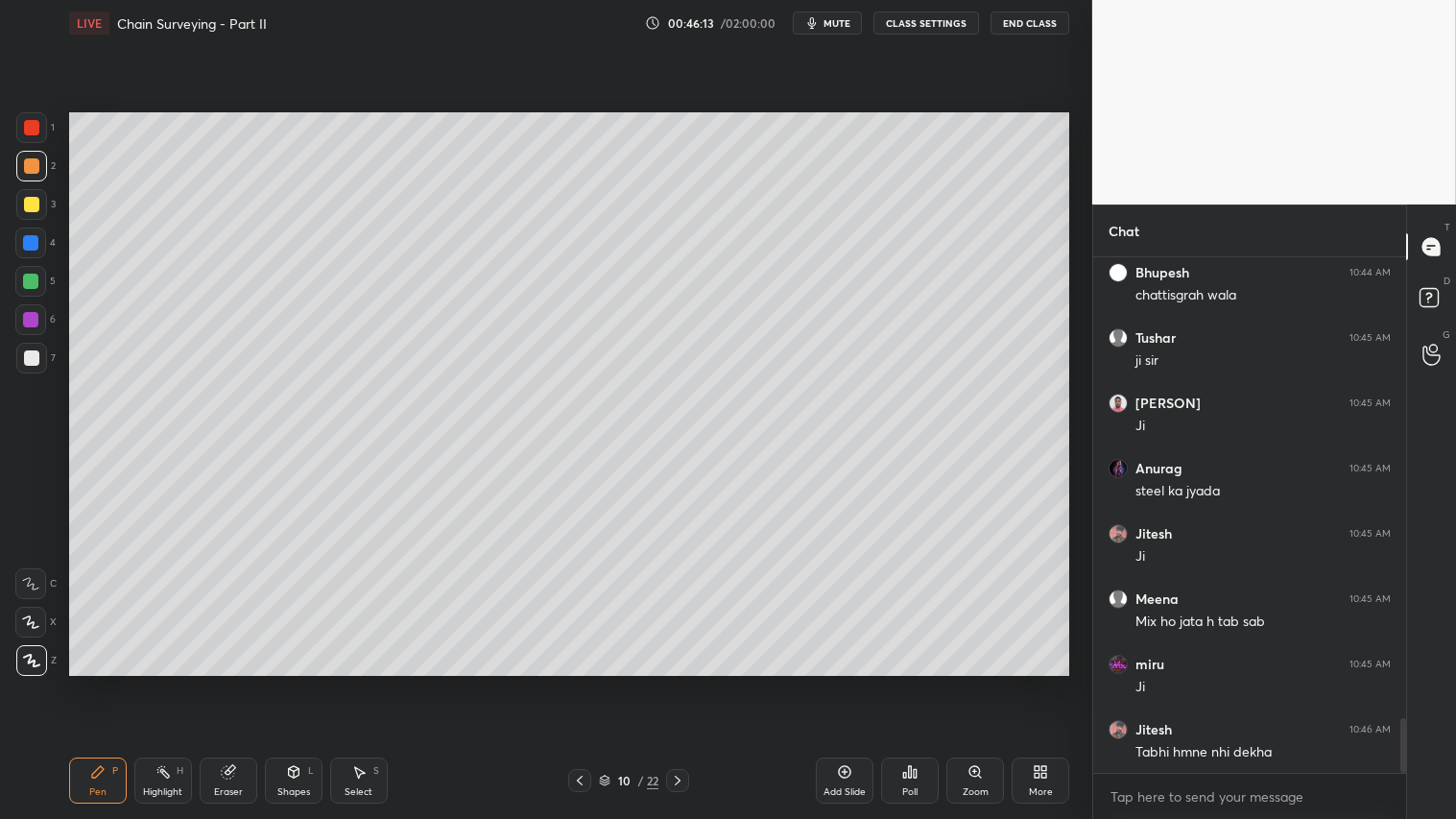 click on "Pen P" at bounding box center [98, 781] 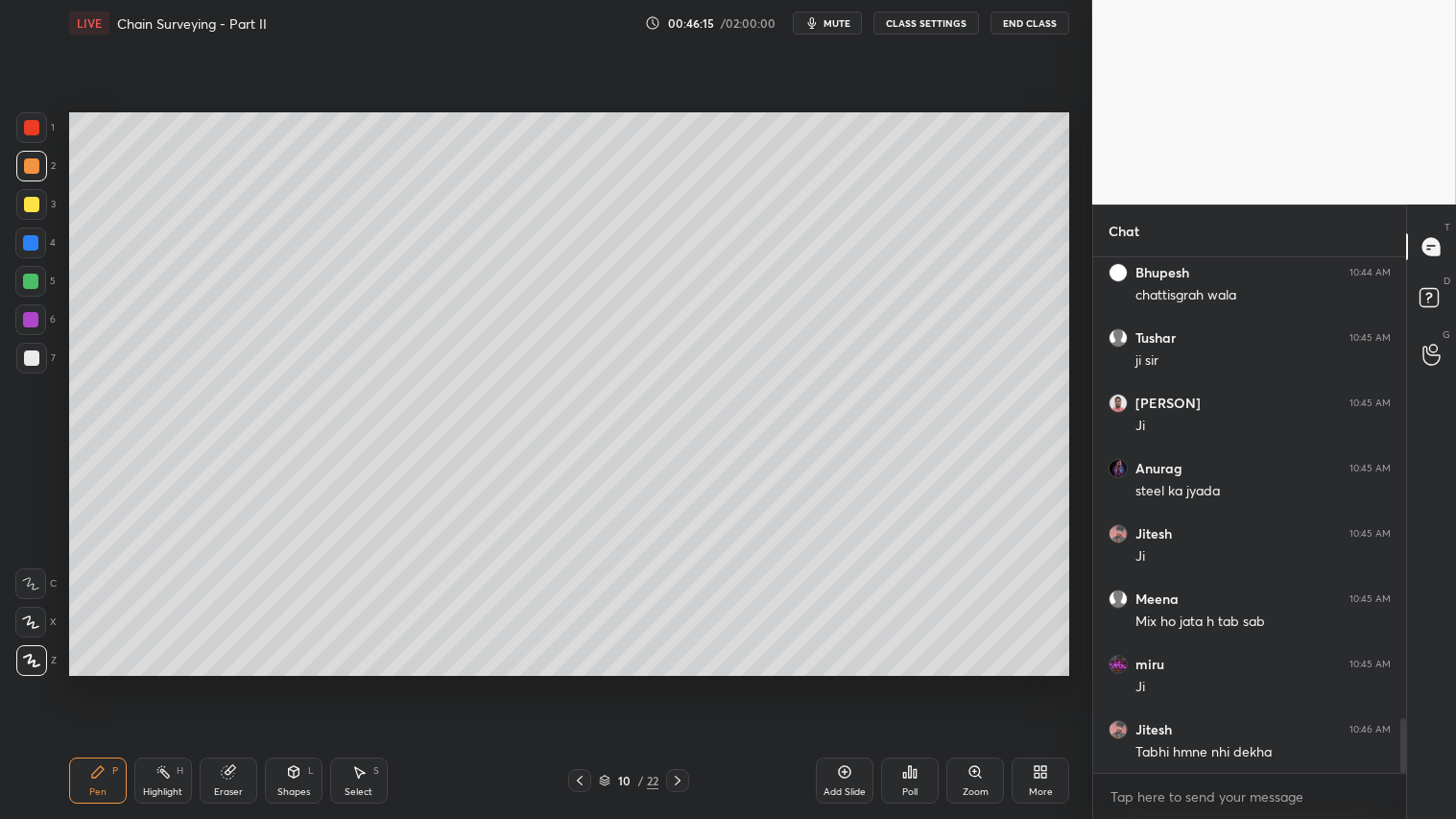 click on "Pen P" at bounding box center (98, 781) 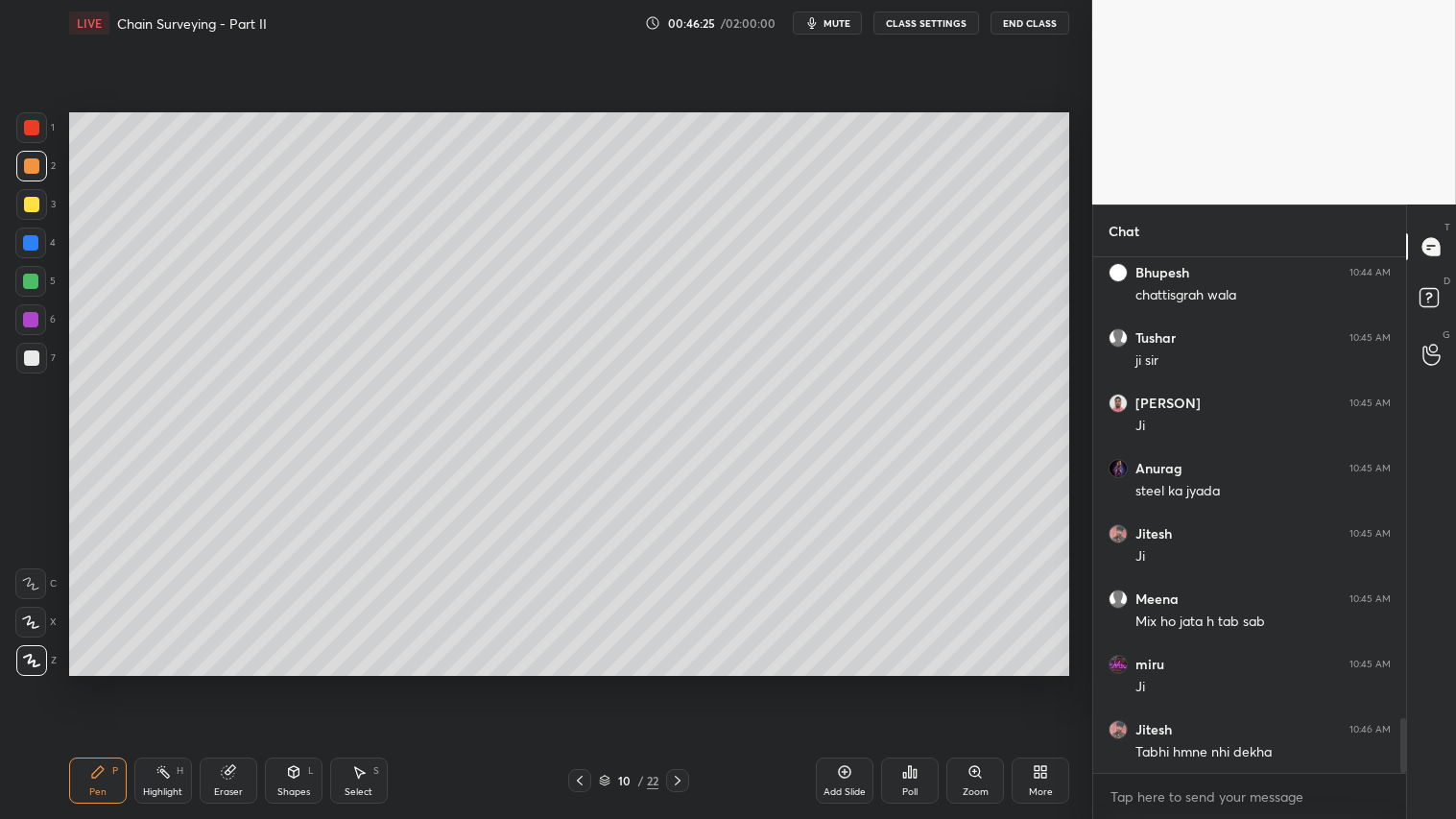 click at bounding box center [32, 166] 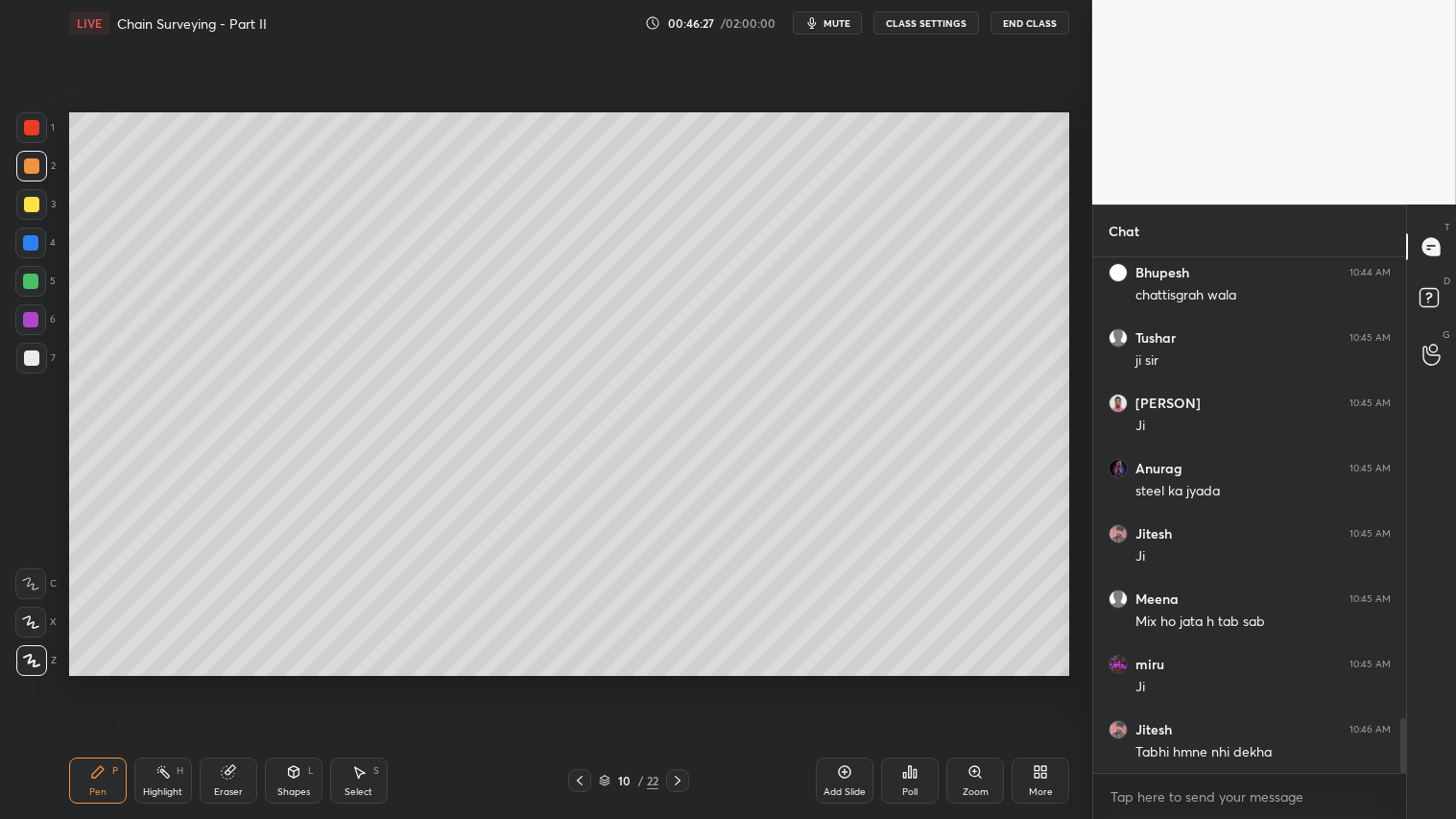 click 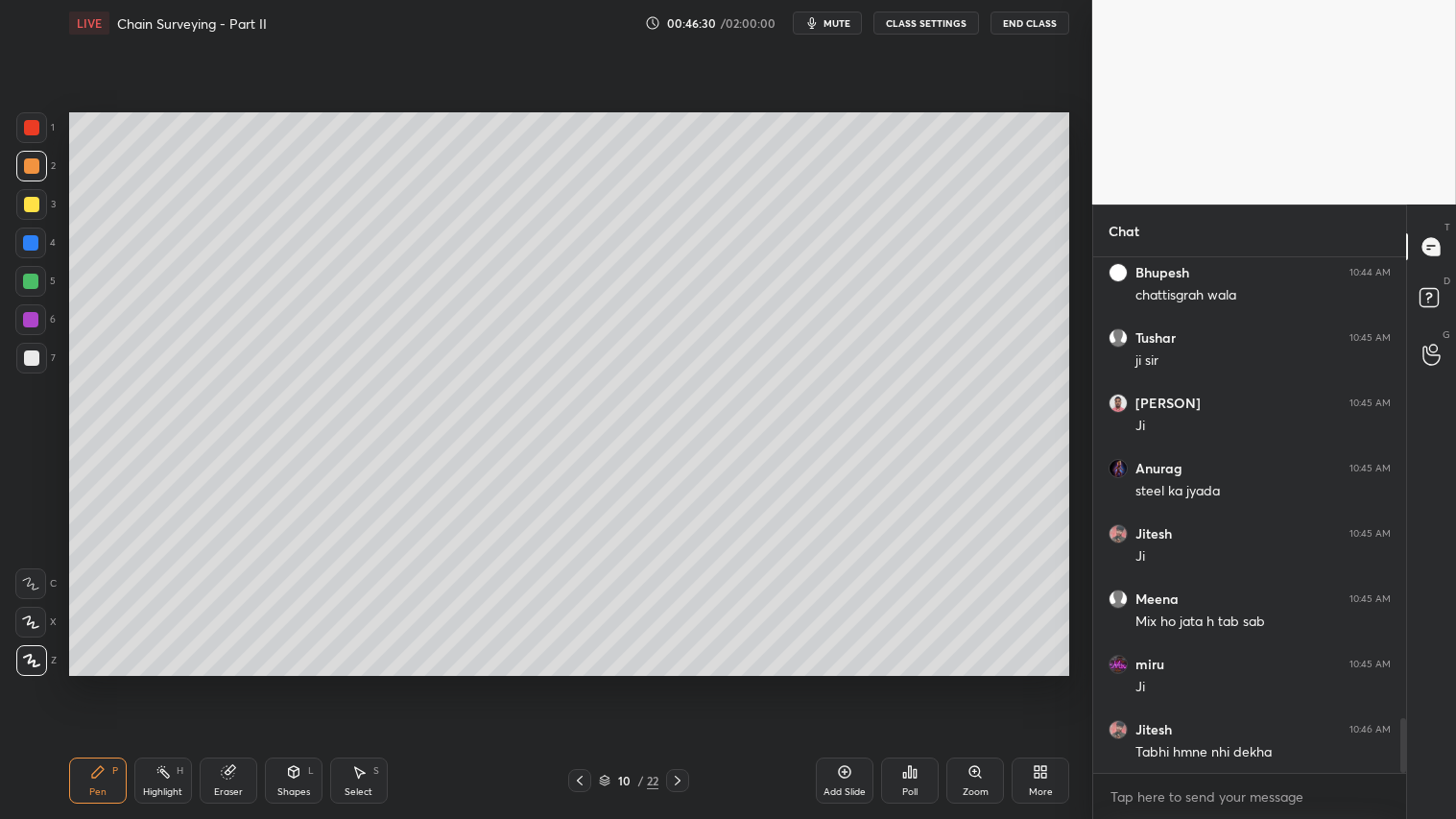 click on "Pen P" at bounding box center (98, 781) 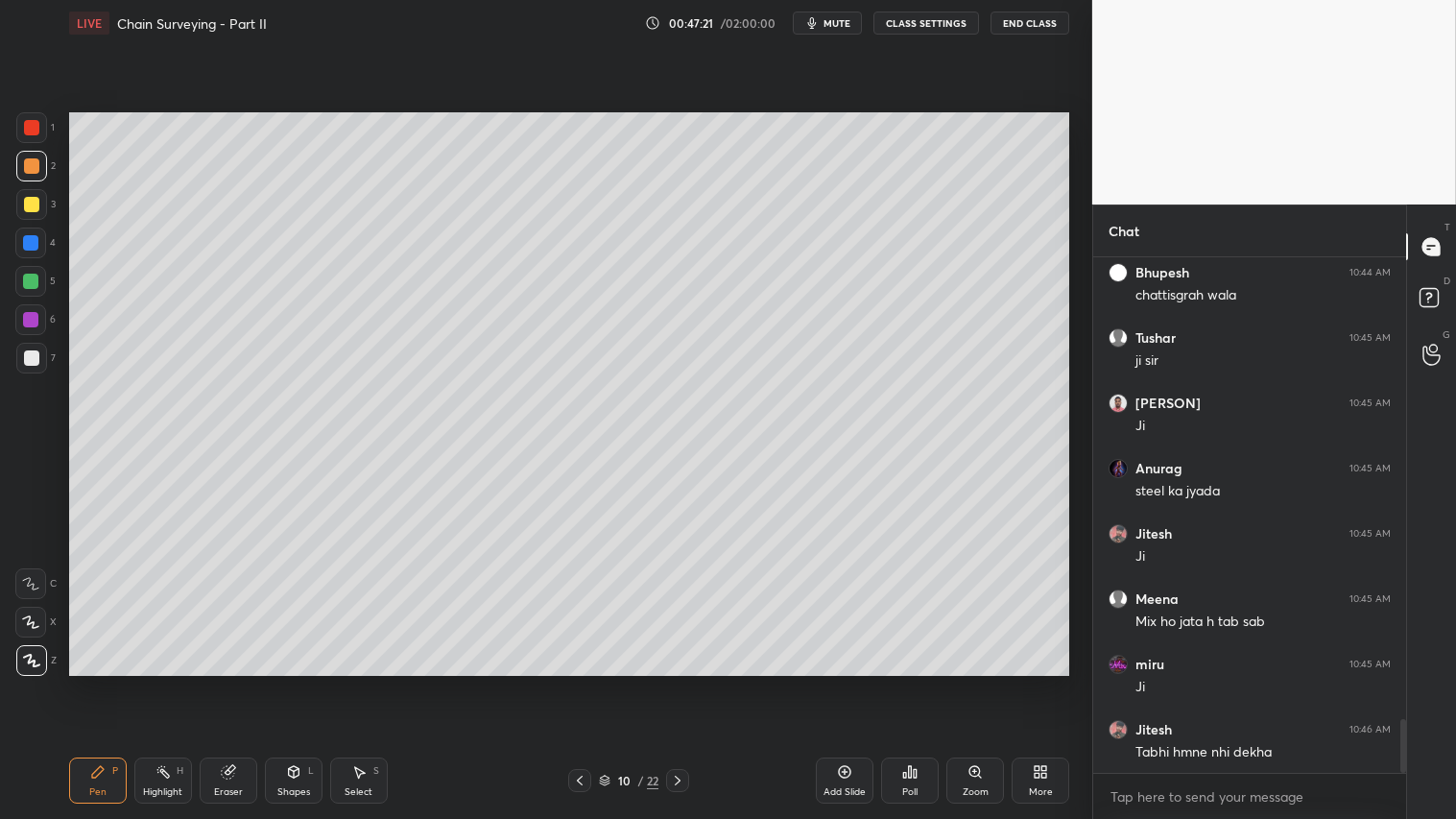 scroll, scrollTop: 4412, scrollLeft: 0, axis: vertical 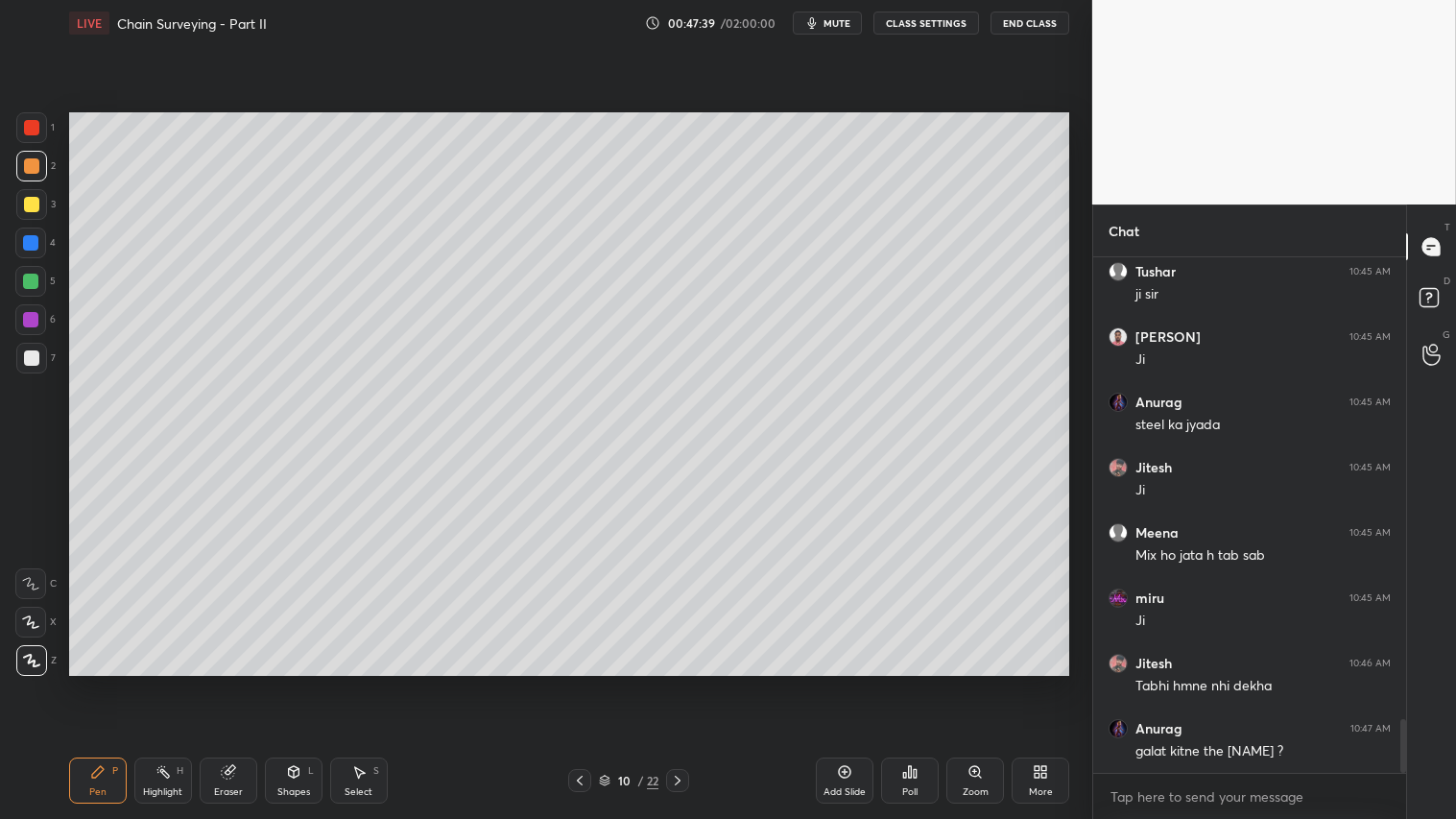 click on "Eraser" at bounding box center (228, 781) 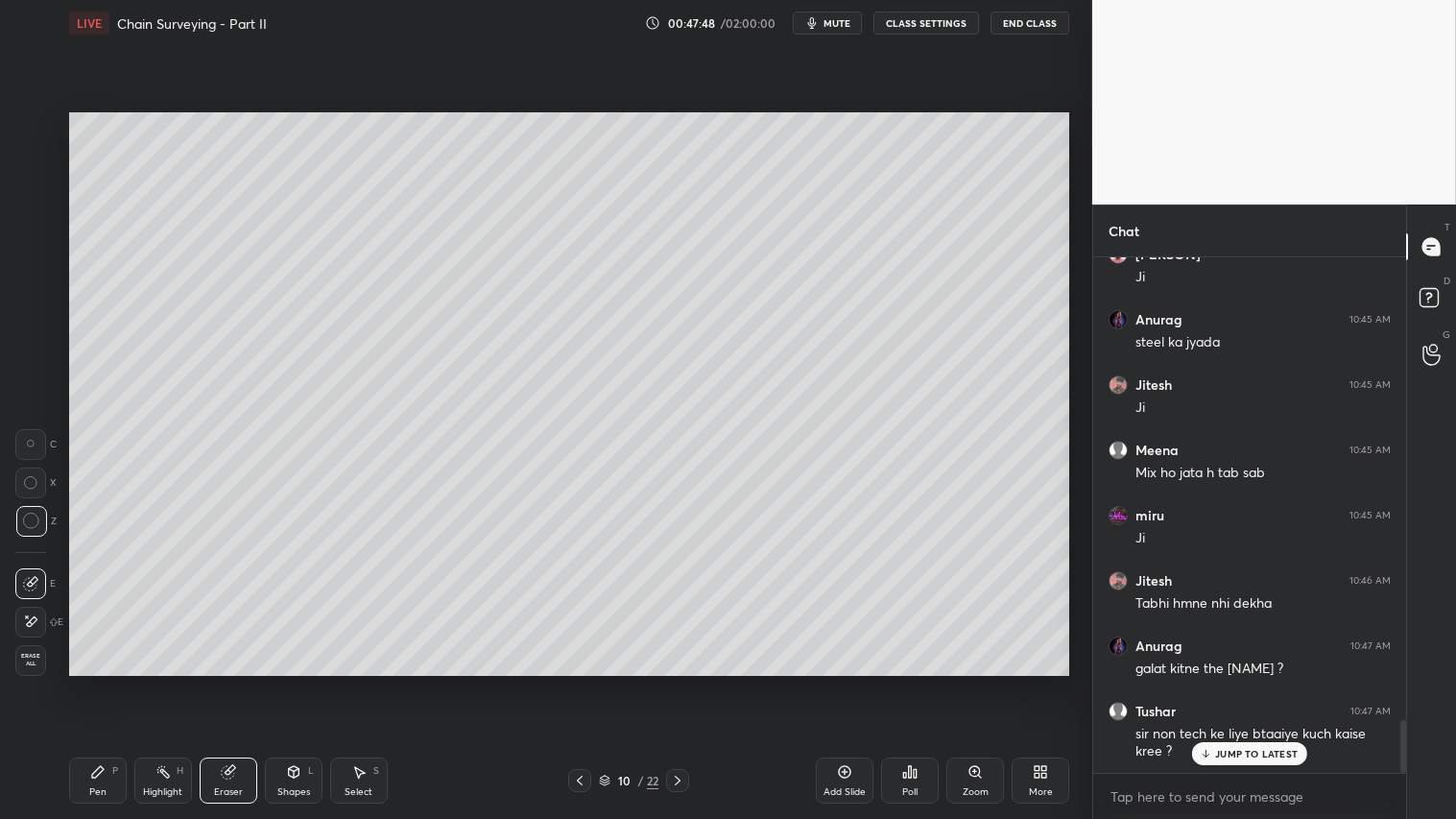 scroll, scrollTop: 4559, scrollLeft: 0, axis: vertical 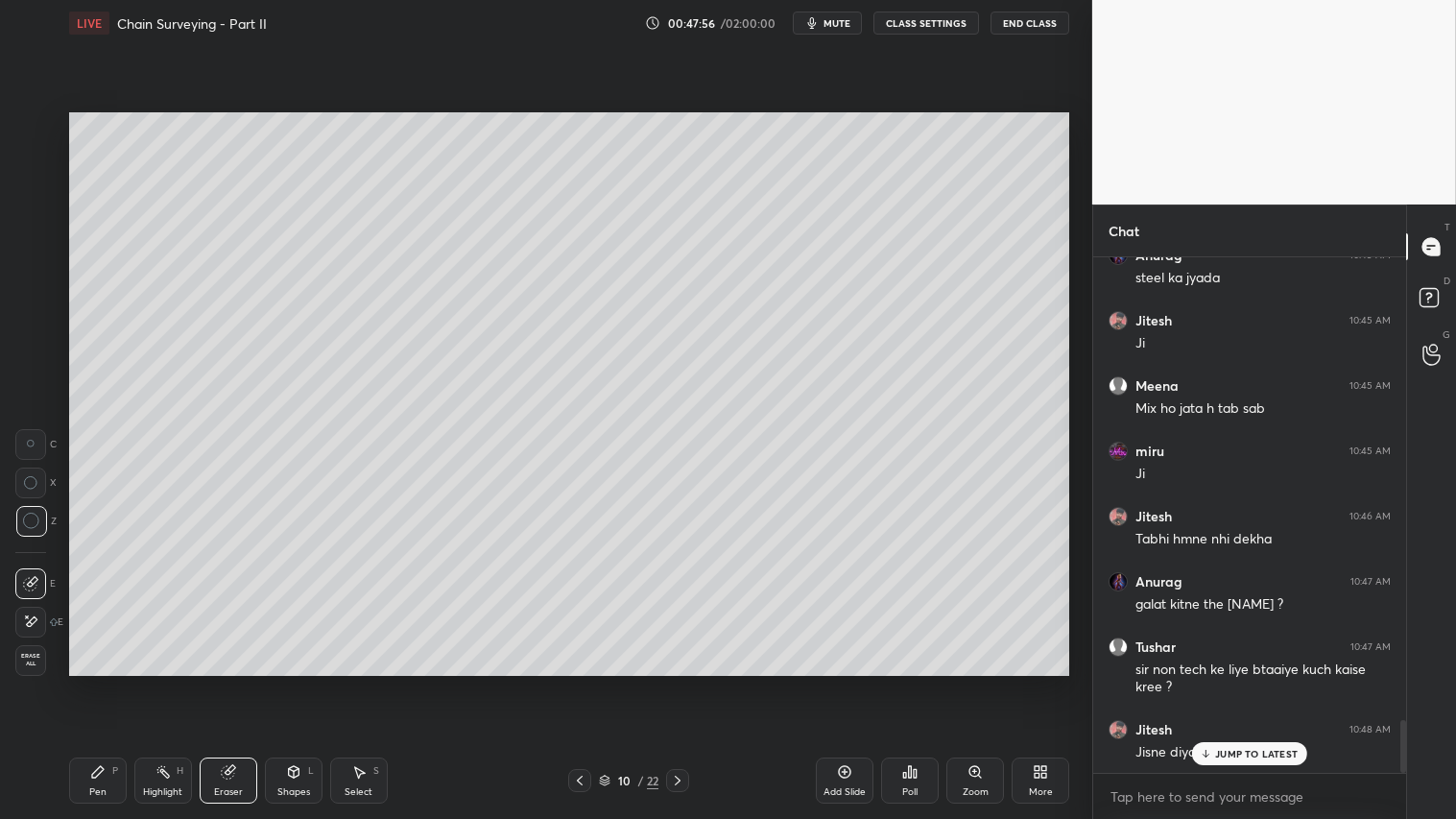 click on "JUMP TO LATEST" at bounding box center [1256, 754] 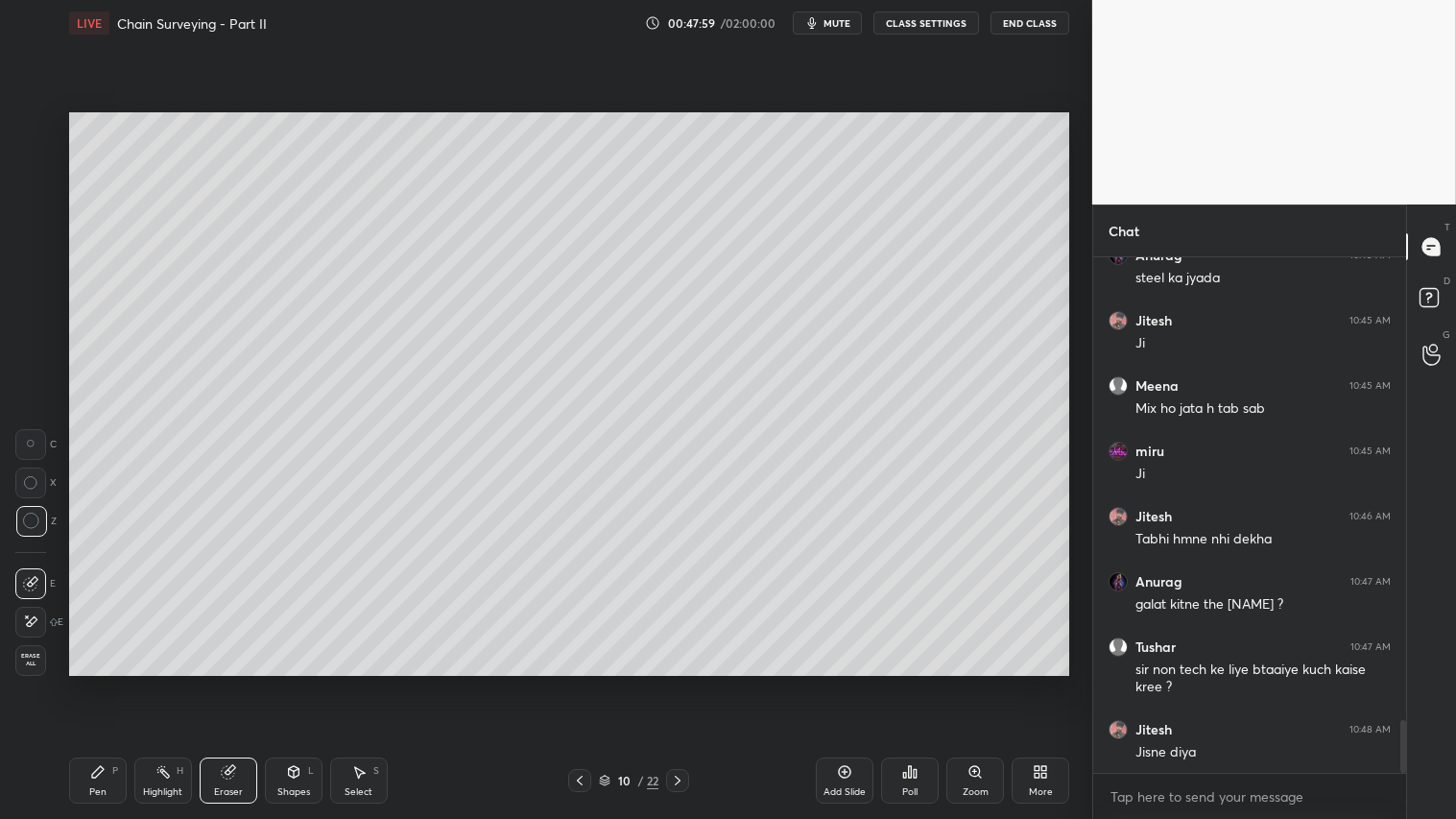 click 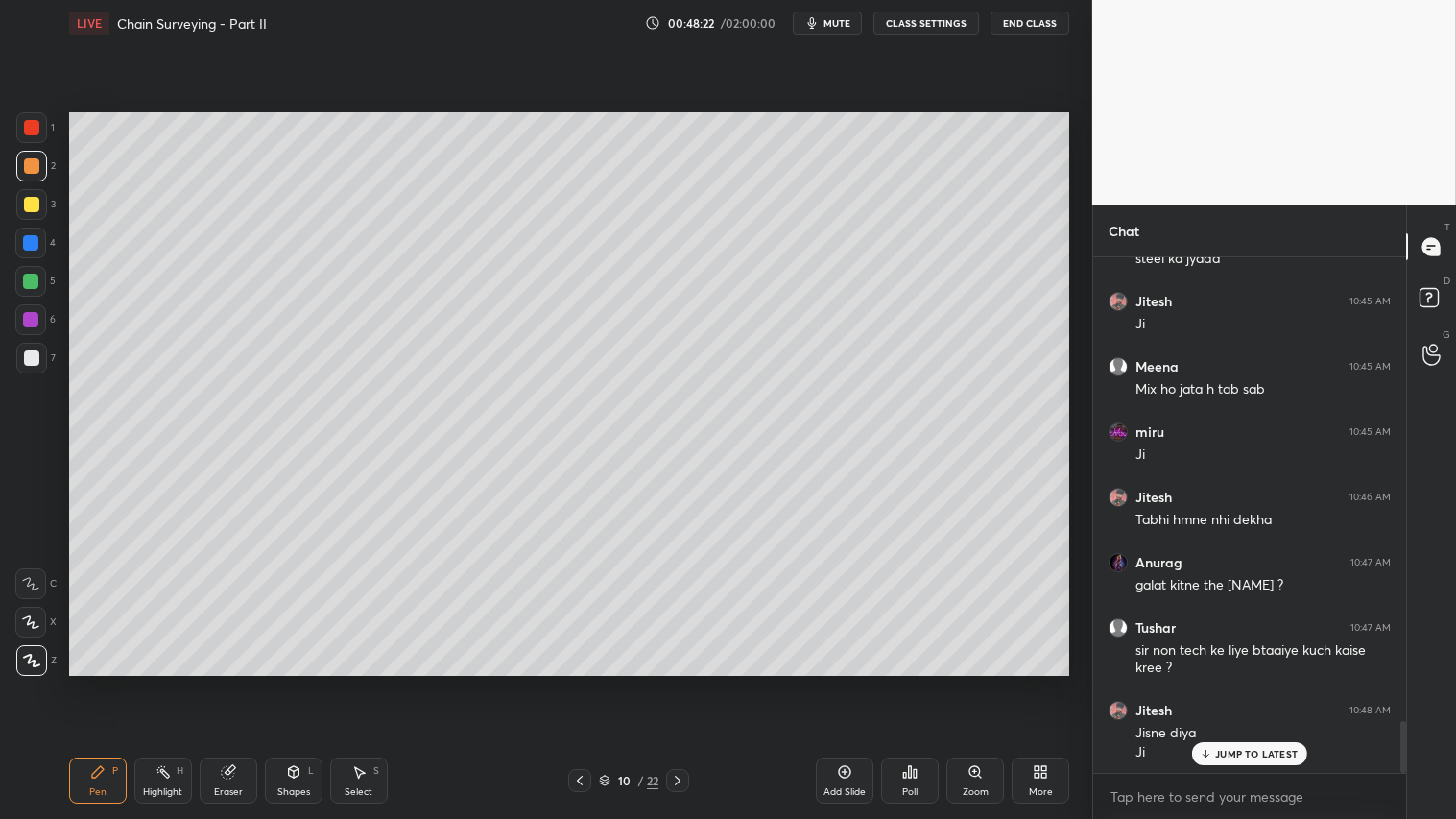 scroll, scrollTop: 4643, scrollLeft: 0, axis: vertical 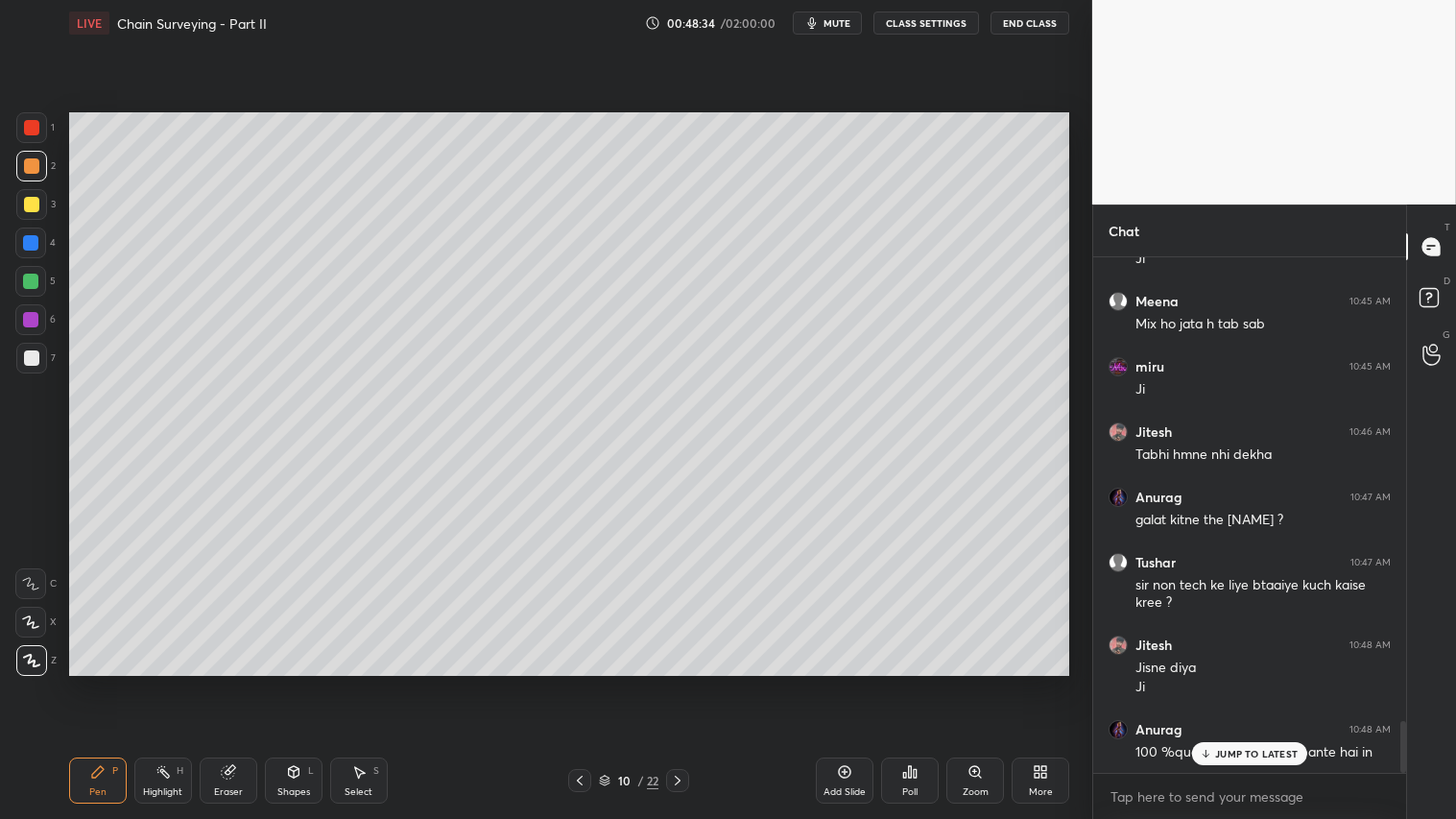 click on "JUMP TO LATEST" at bounding box center [1256, 754] 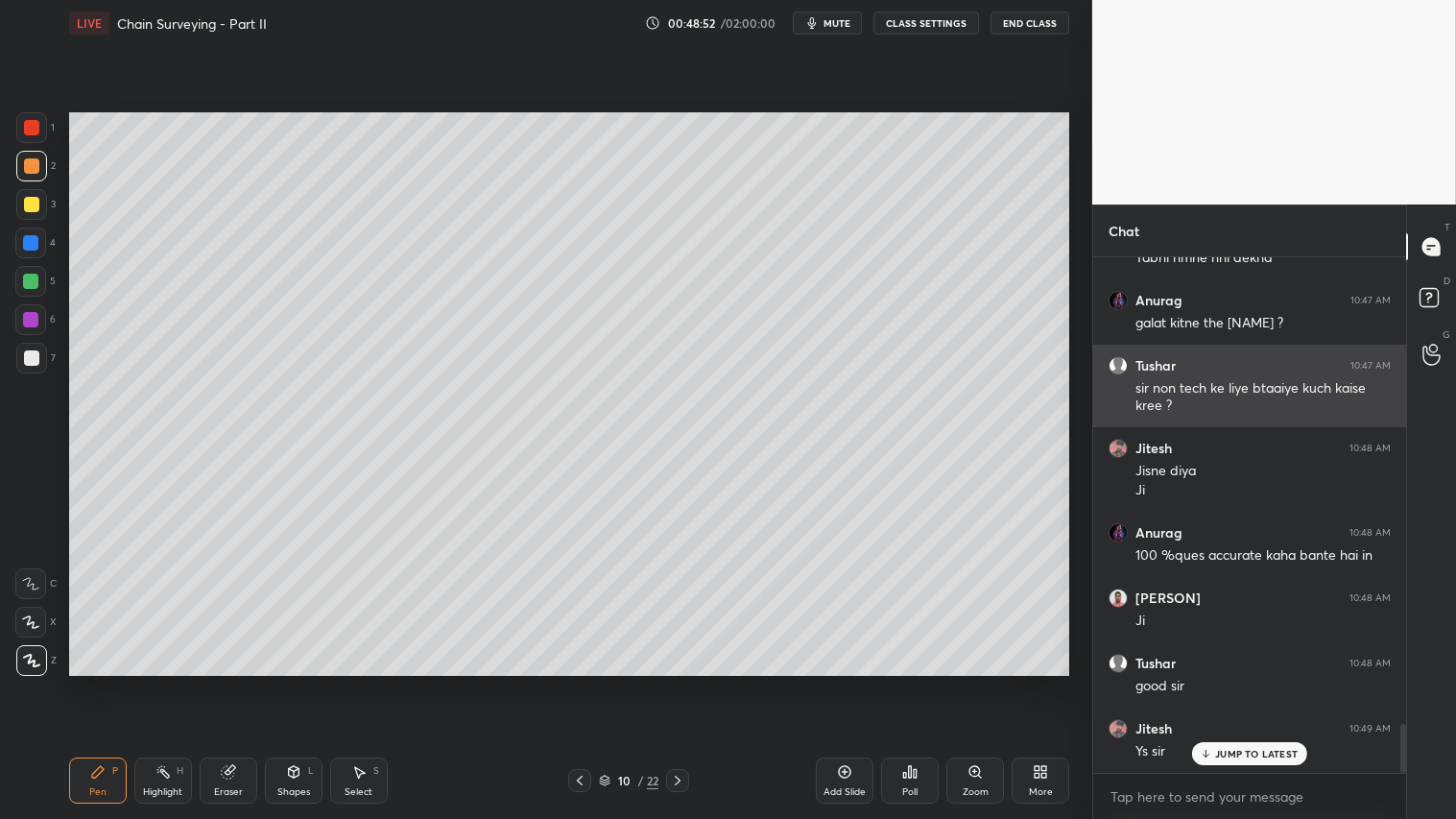 scroll, scrollTop: 4904, scrollLeft: 0, axis: vertical 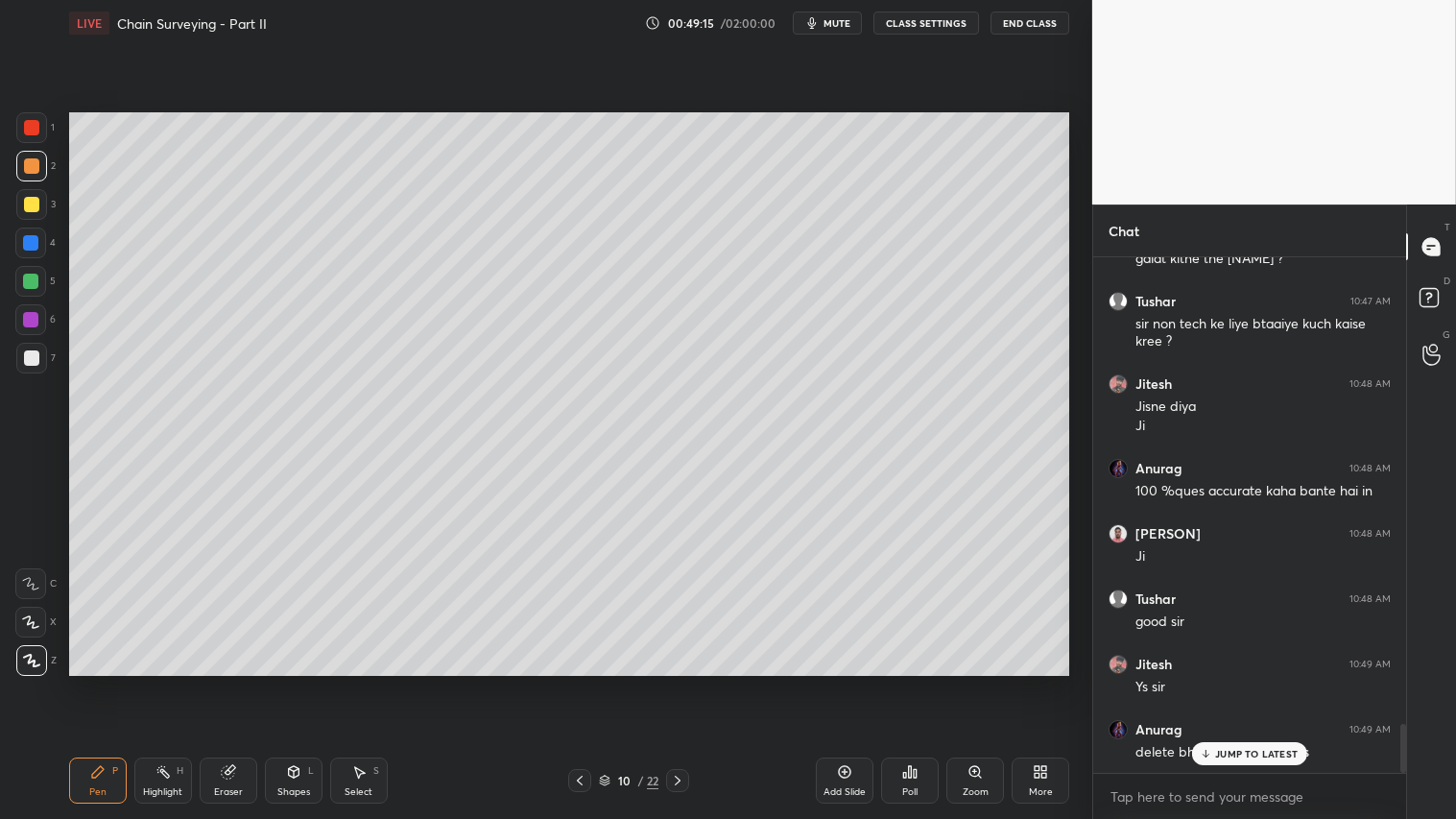 click on "JUMP TO LATEST" at bounding box center [1256, 754] 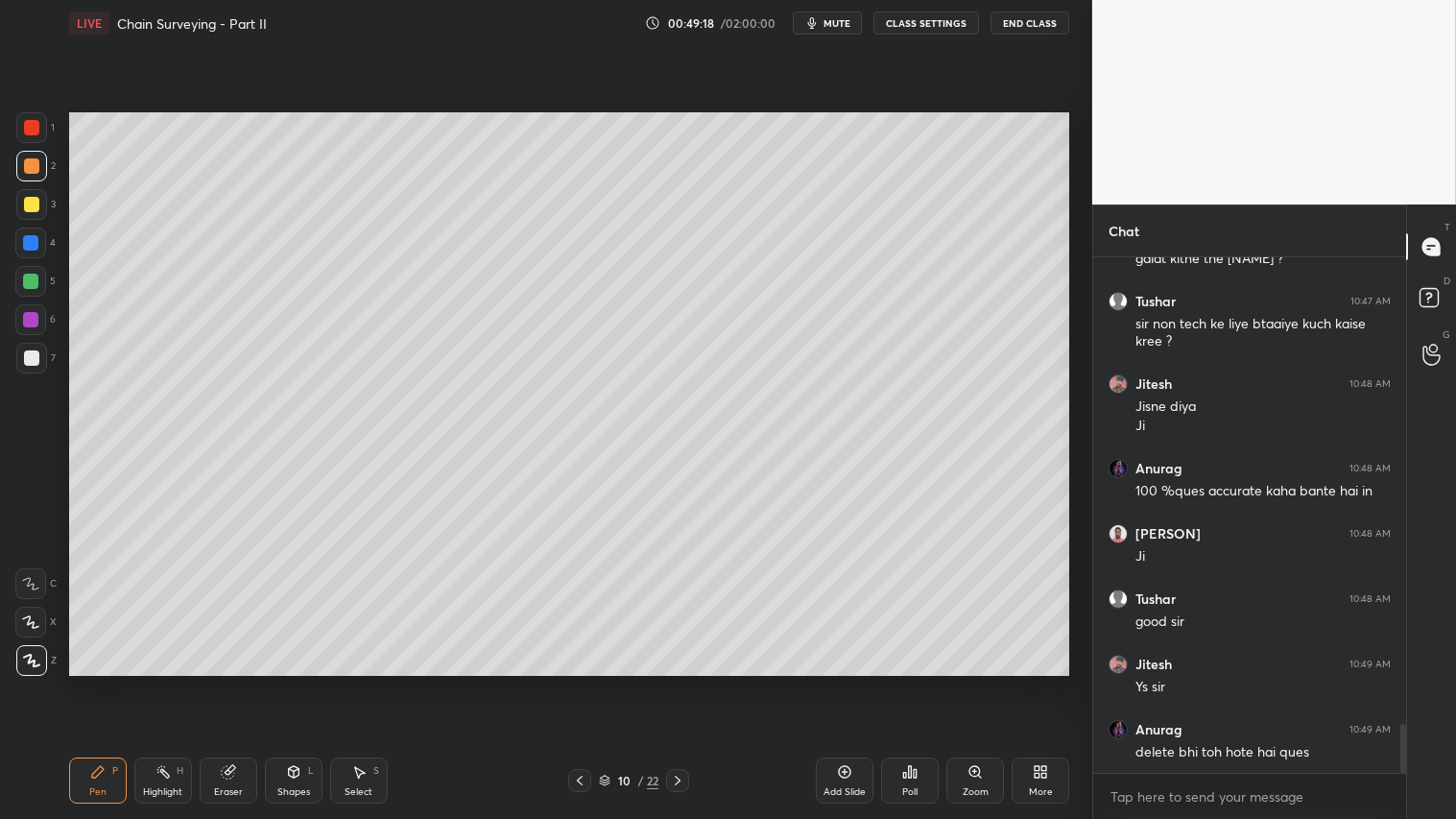click on "Eraser" at bounding box center (228, 781) 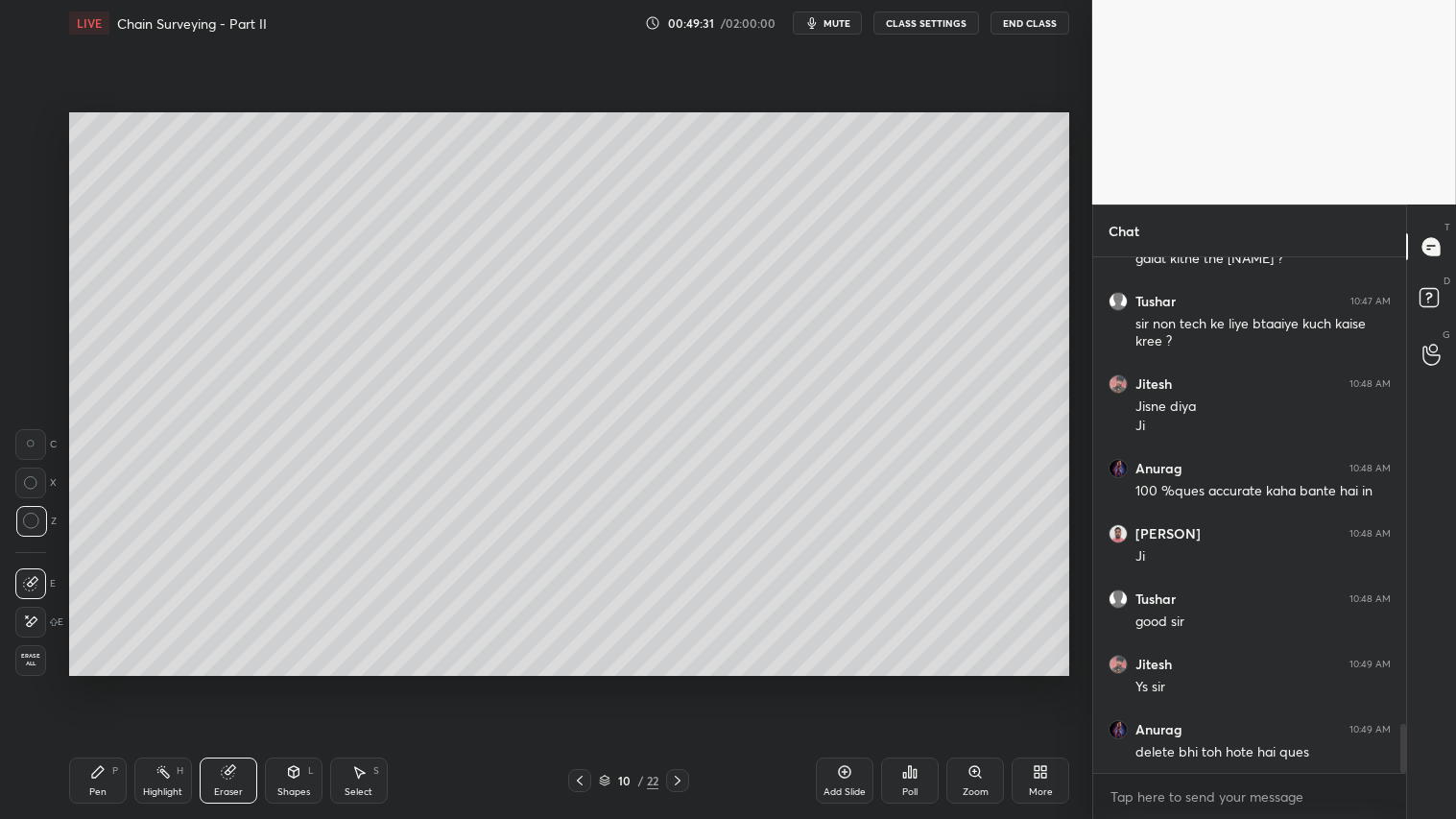 drag, startPoint x: 96, startPoint y: 783, endPoint x: 96, endPoint y: 771, distance: 12 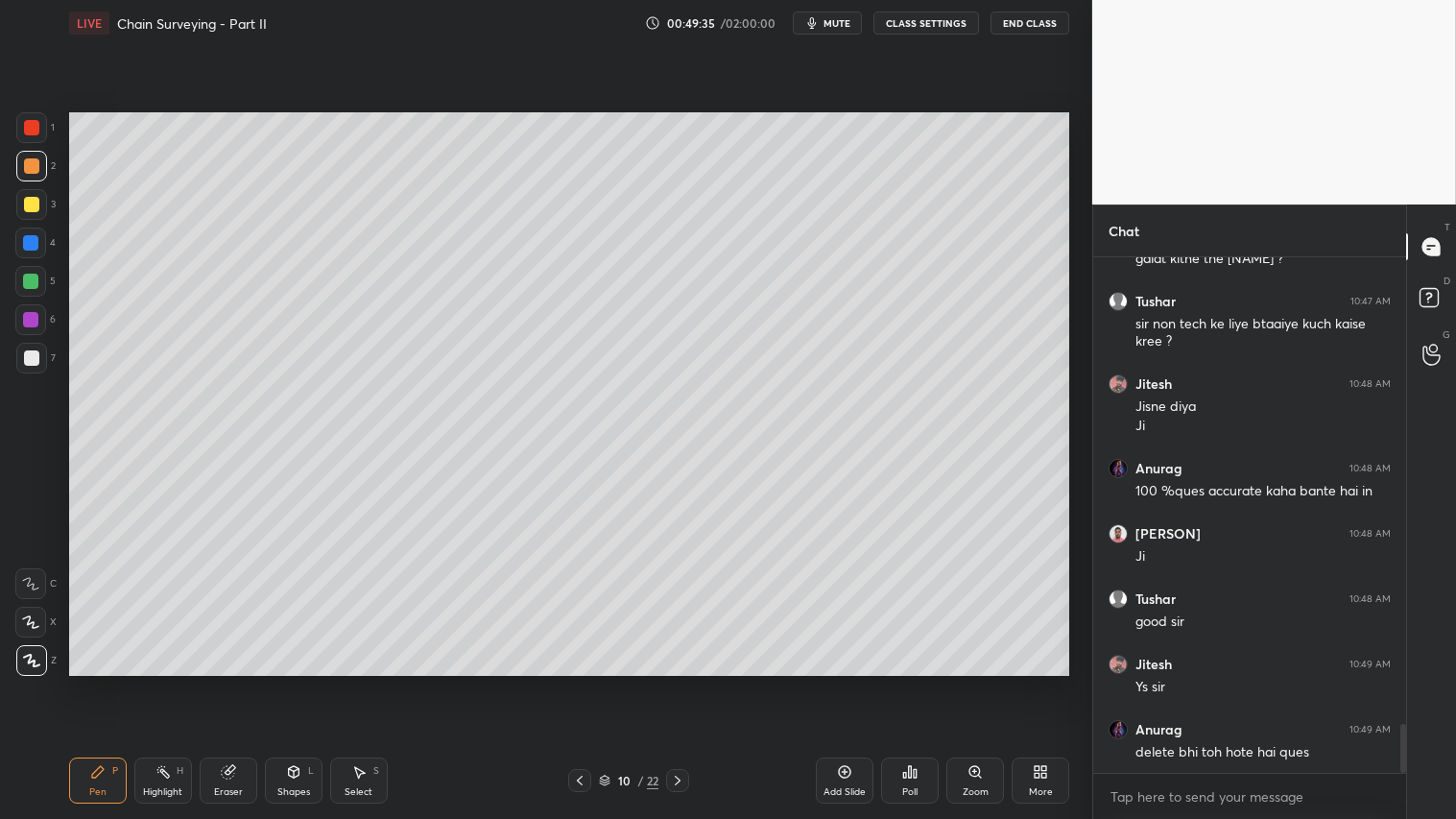 scroll, scrollTop: 4970, scrollLeft: 0, axis: vertical 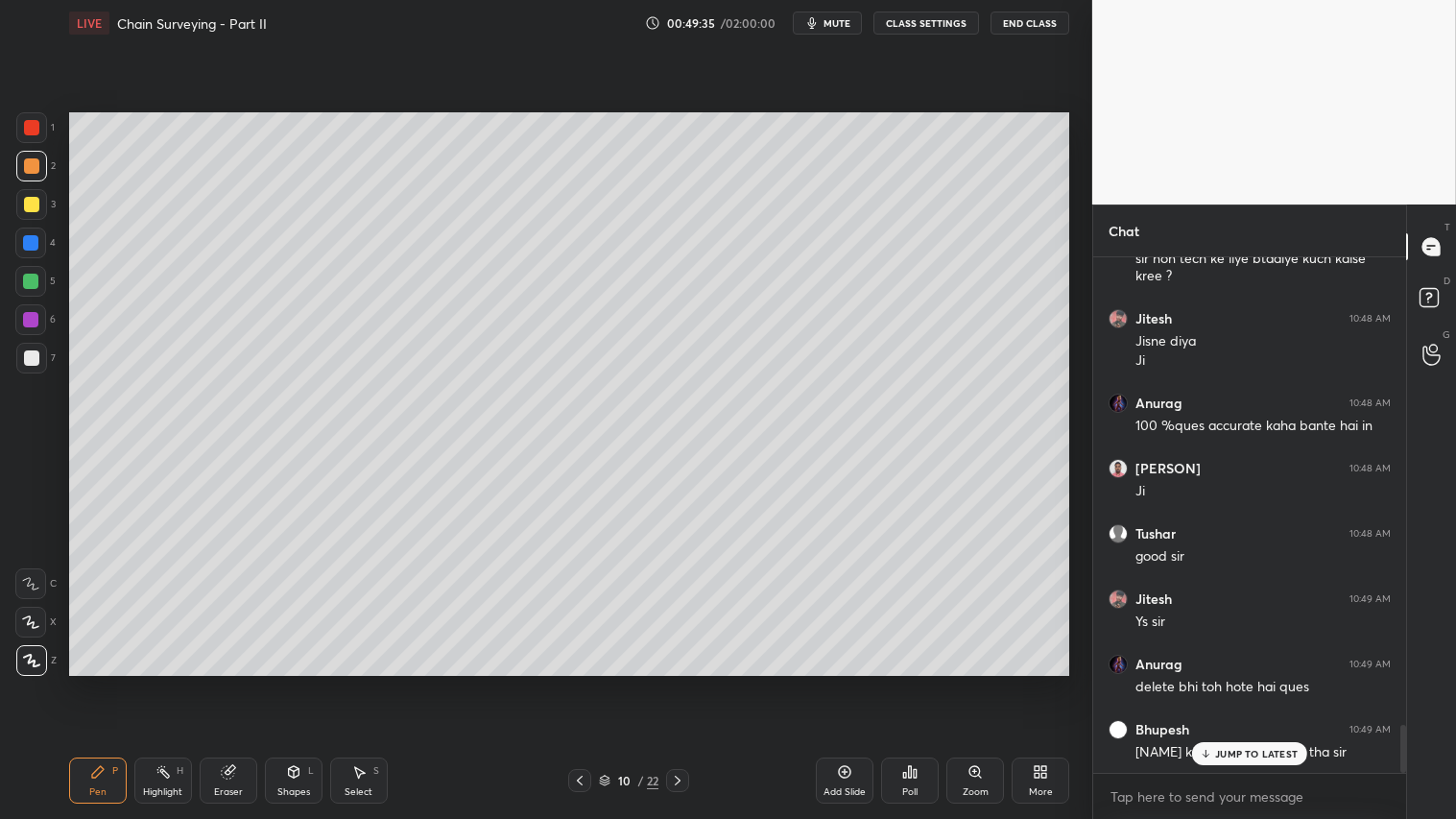 click at bounding box center (32, 166) 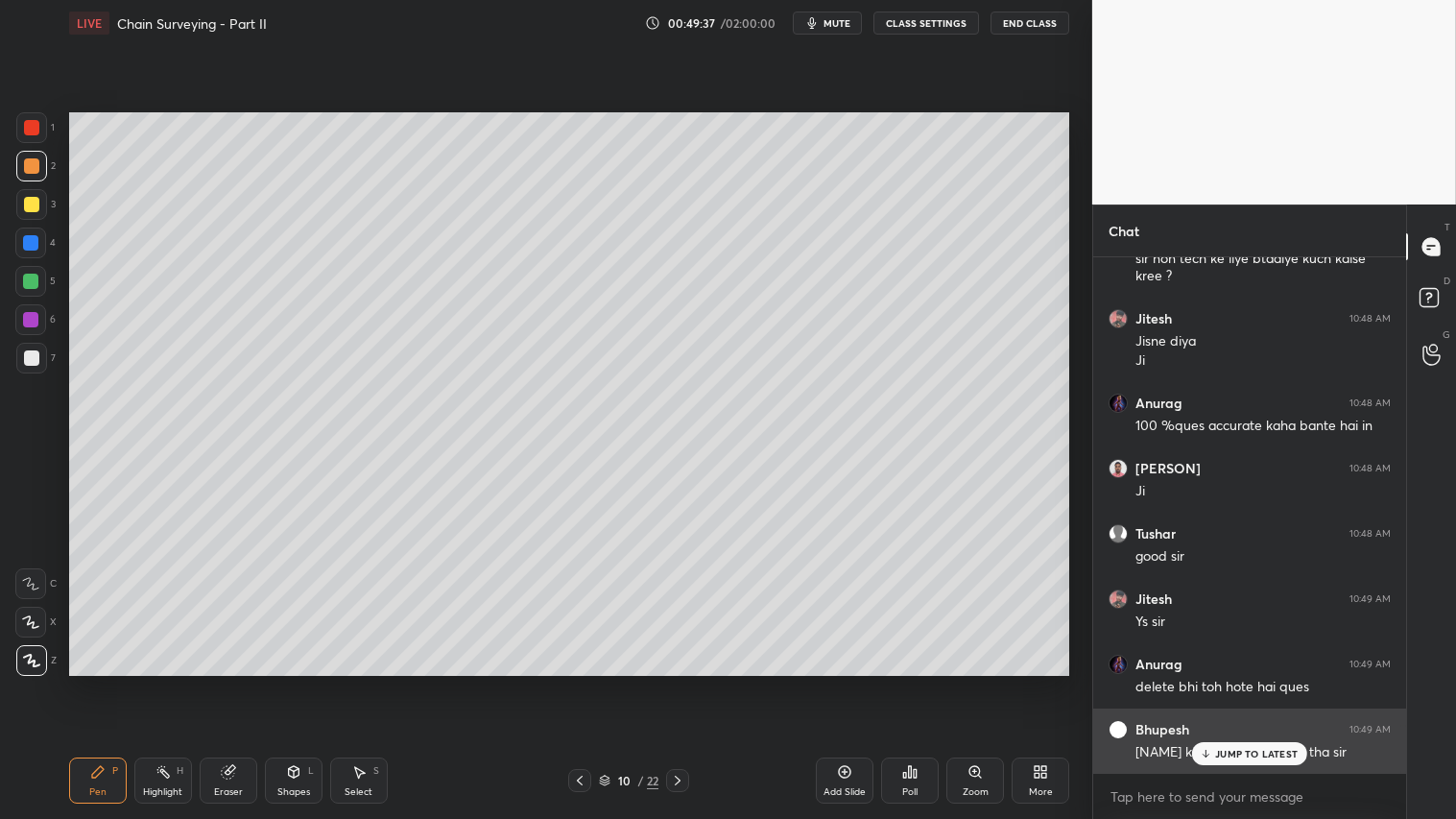 click on "JUMP TO LATEST" at bounding box center [1256, 754] 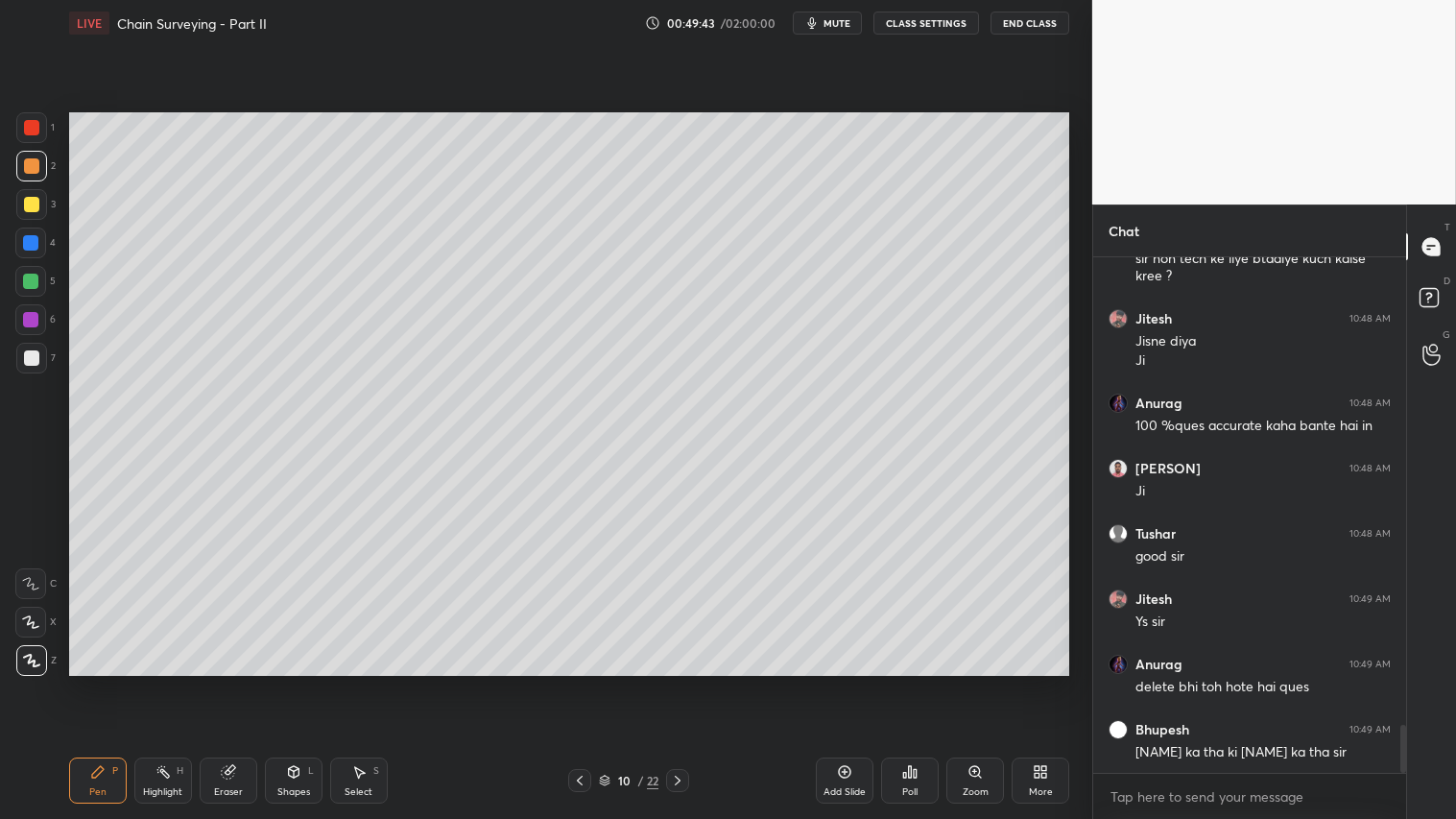 click at bounding box center [32, 166] 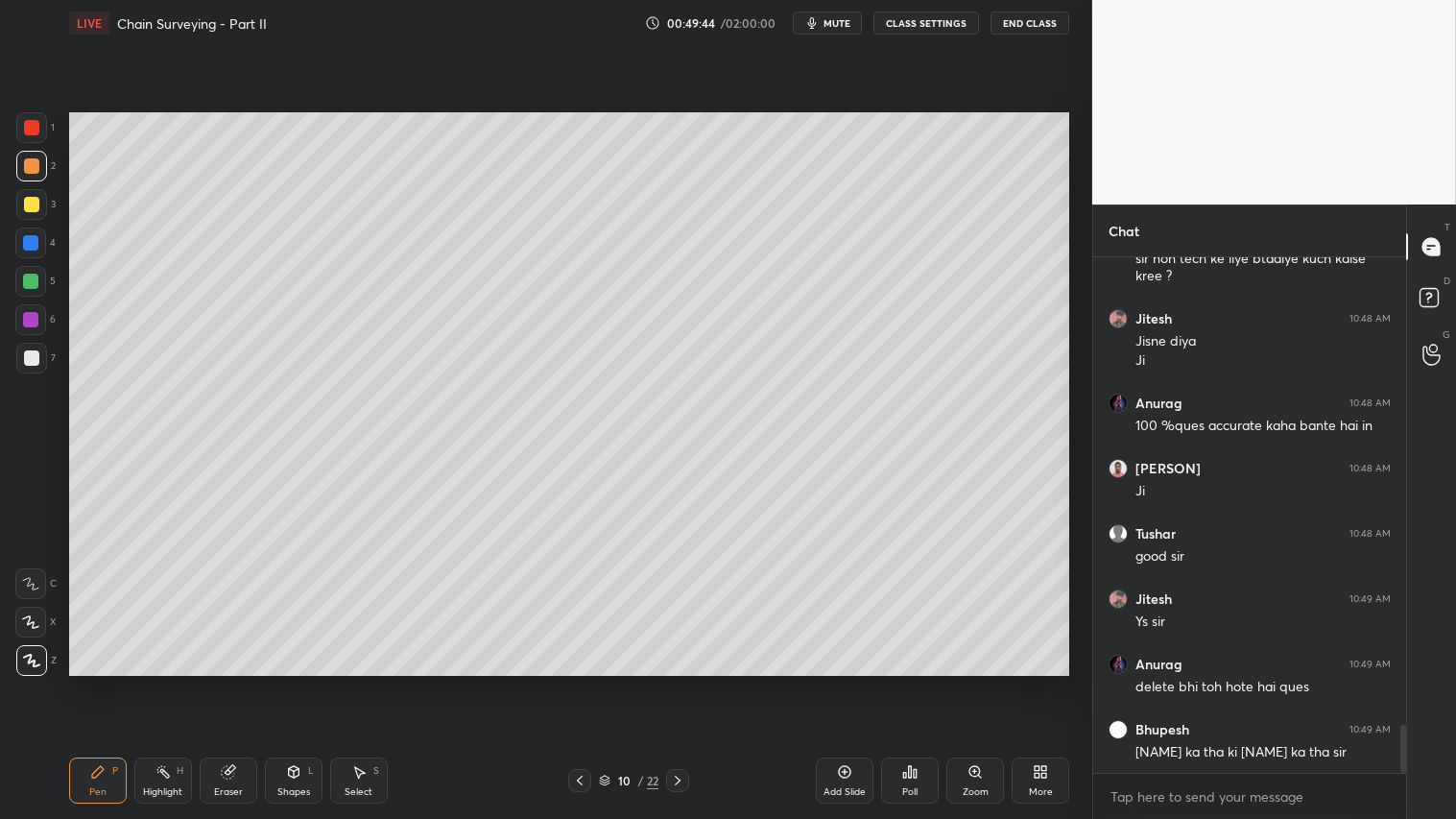 click 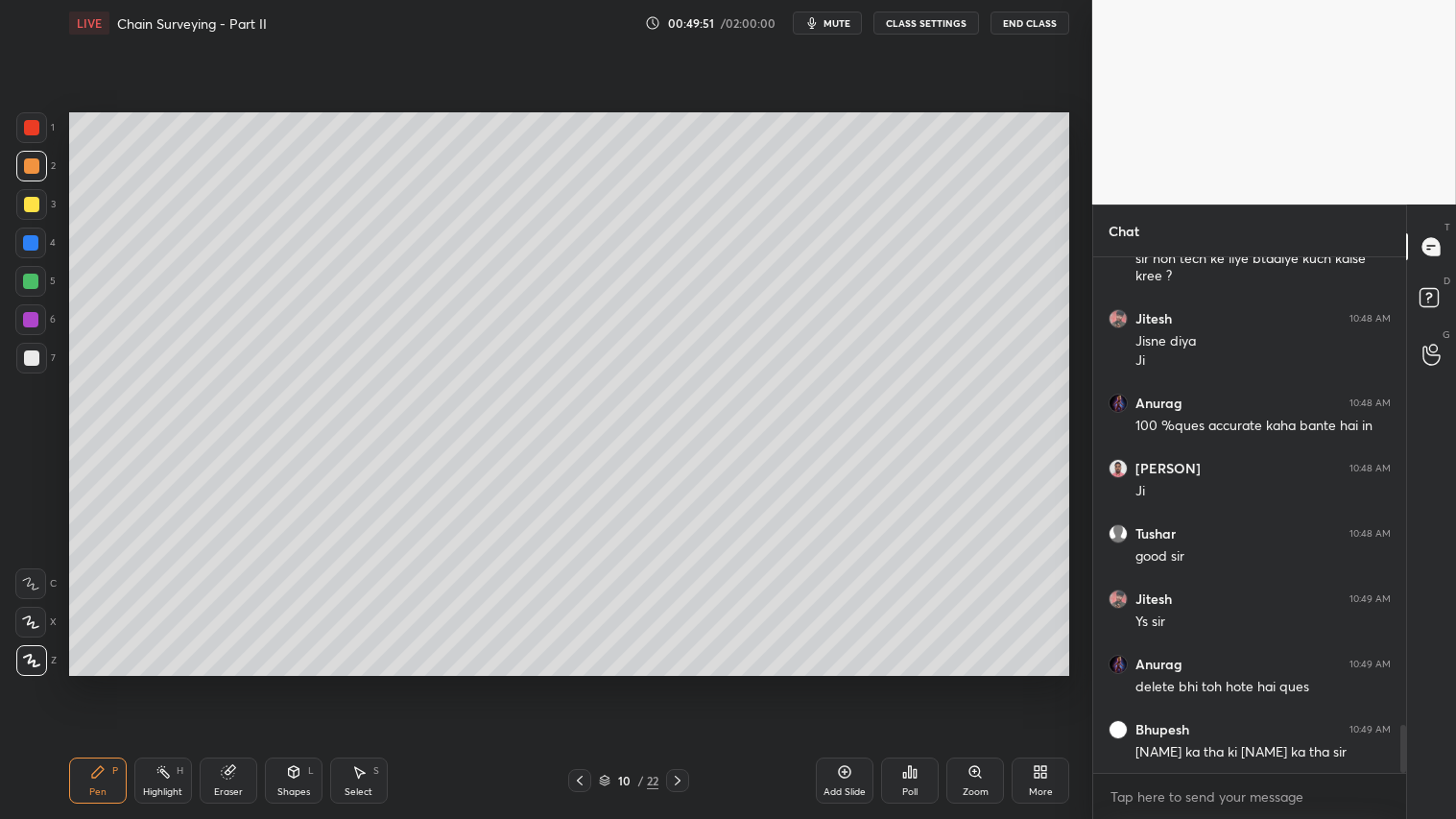 click at bounding box center [32, 166] 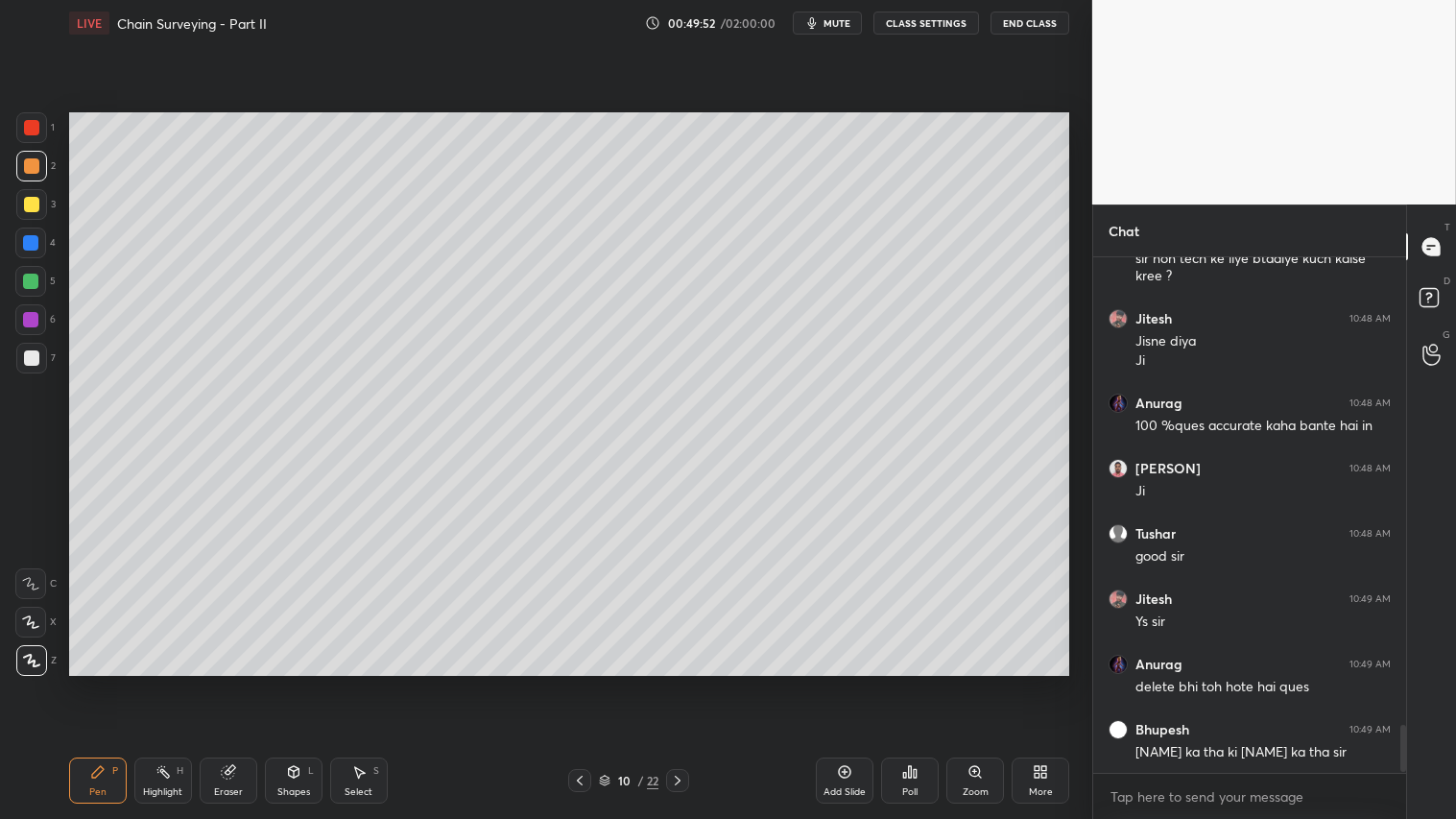 scroll, scrollTop: 5053, scrollLeft: 0, axis: vertical 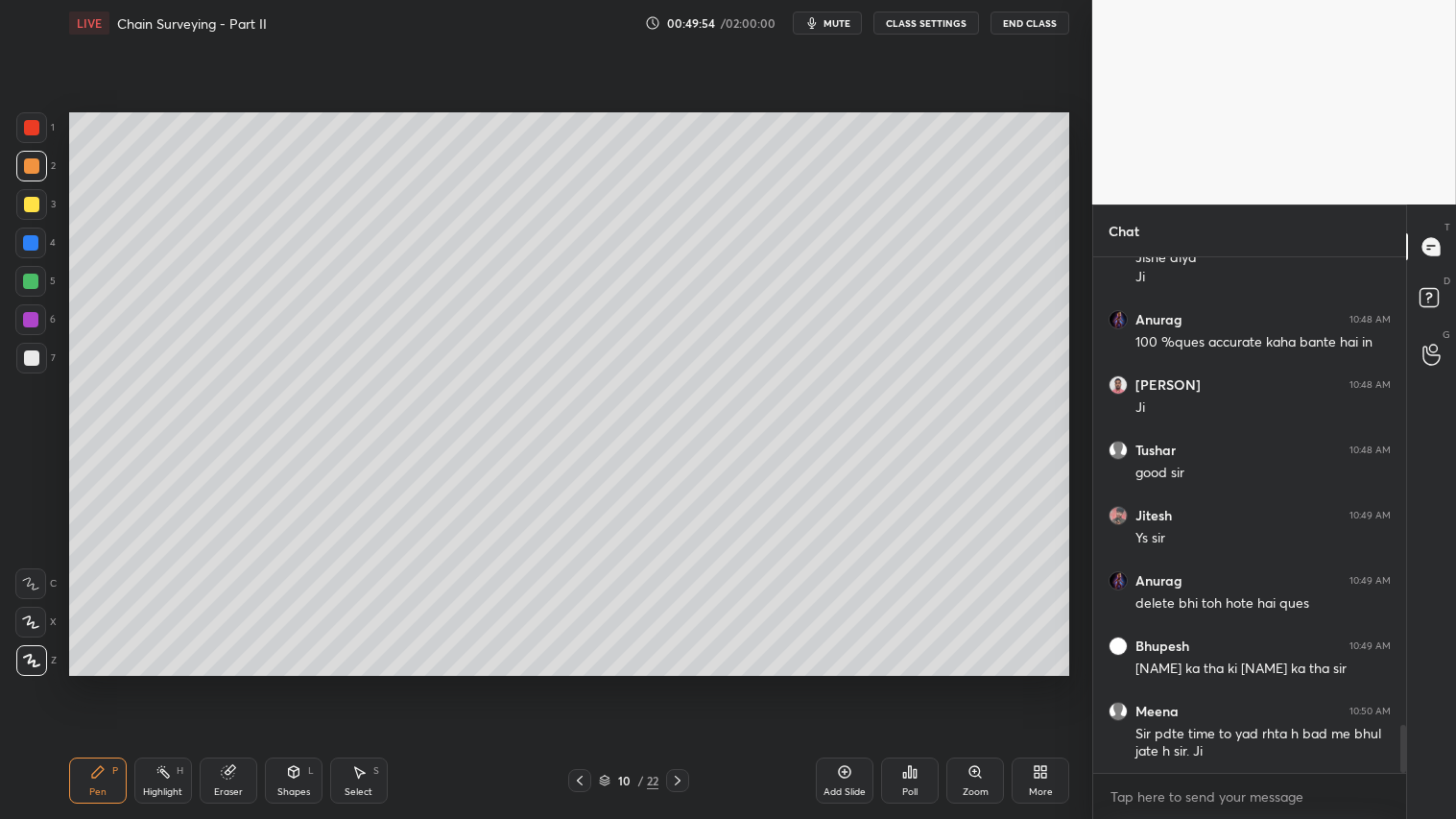 click on "Pen P" at bounding box center [98, 781] 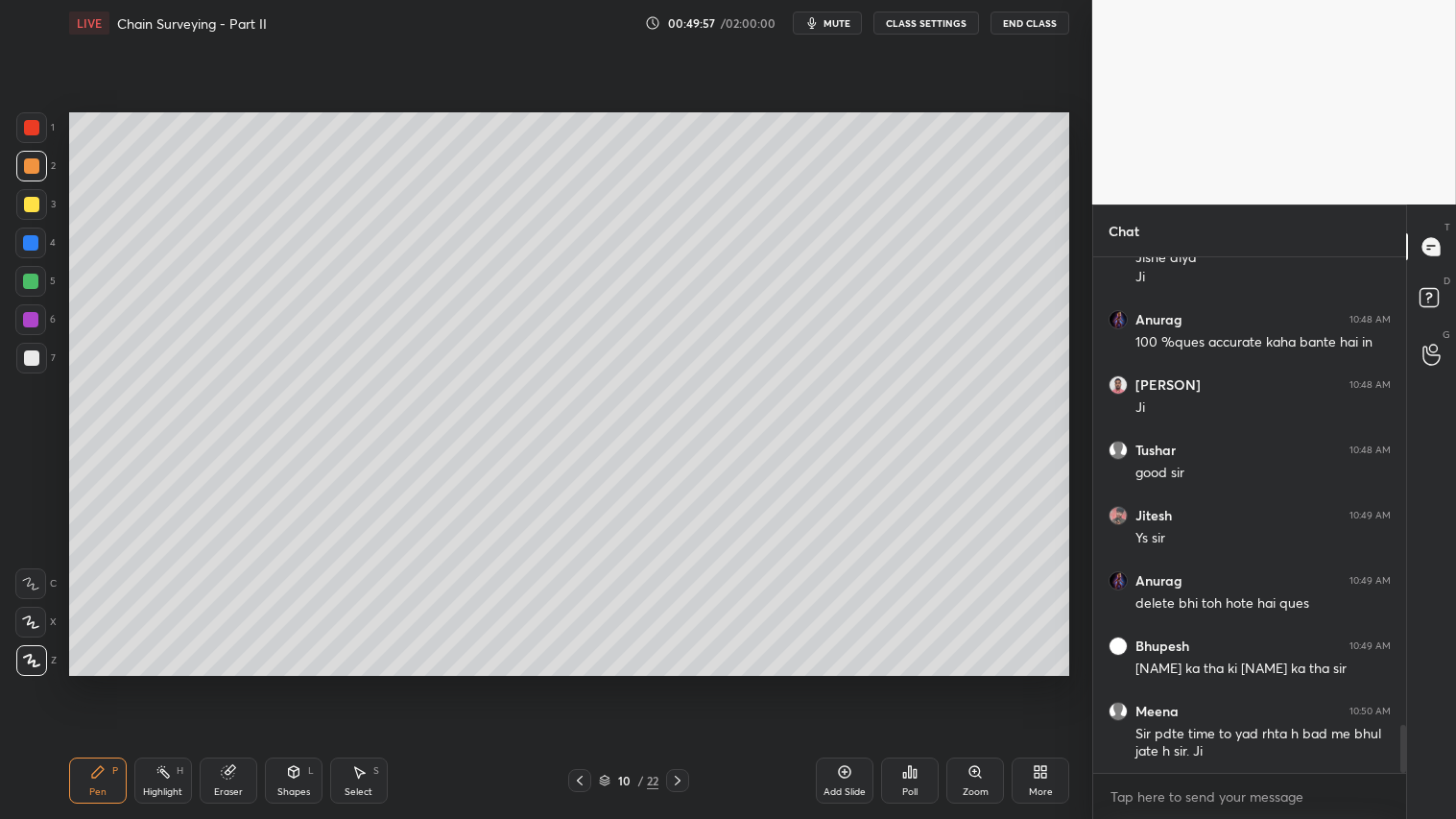 scroll, scrollTop: 5119, scrollLeft: 0, axis: vertical 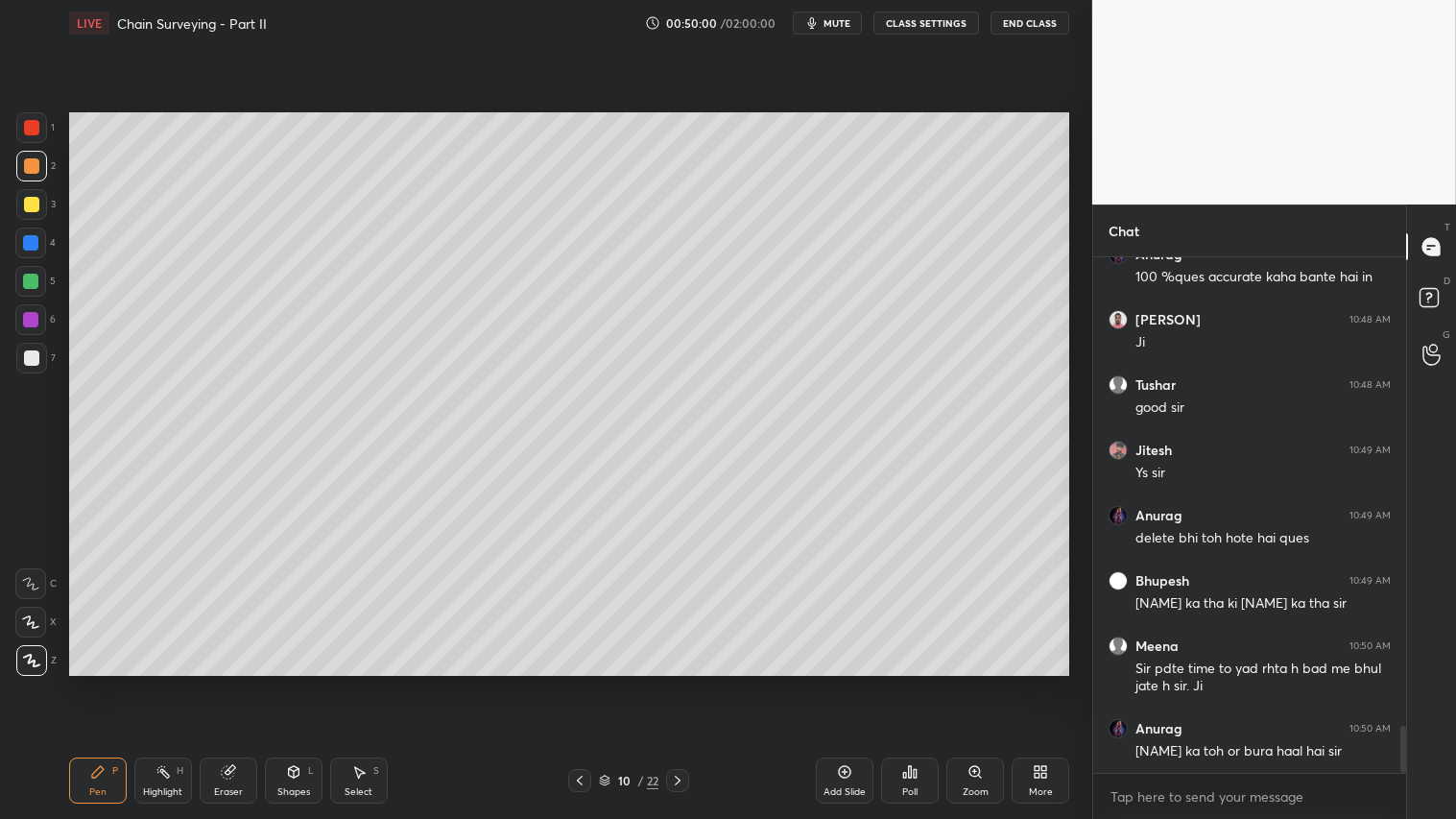 click at bounding box center [32, 166] 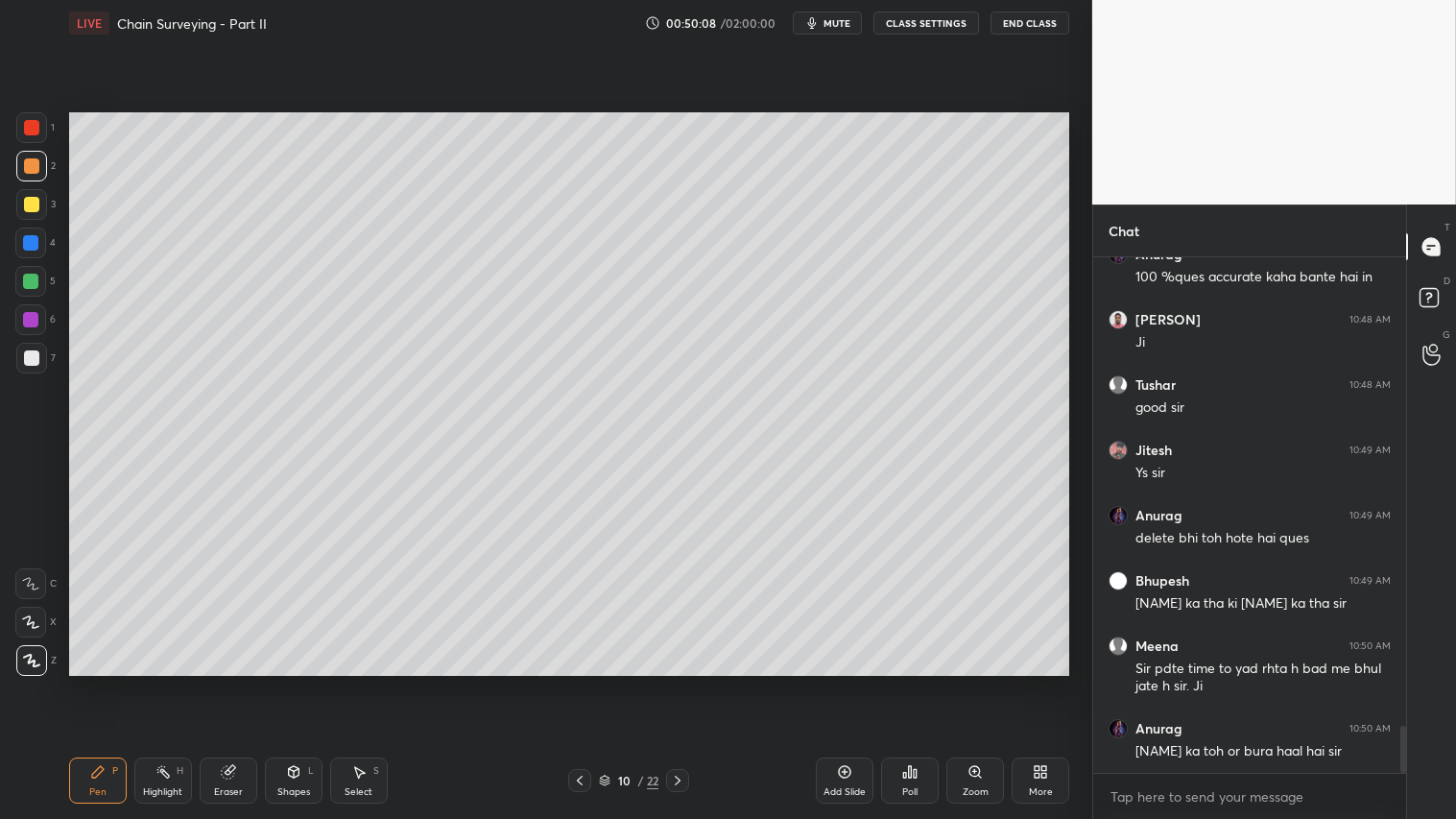 click at bounding box center [32, 166] 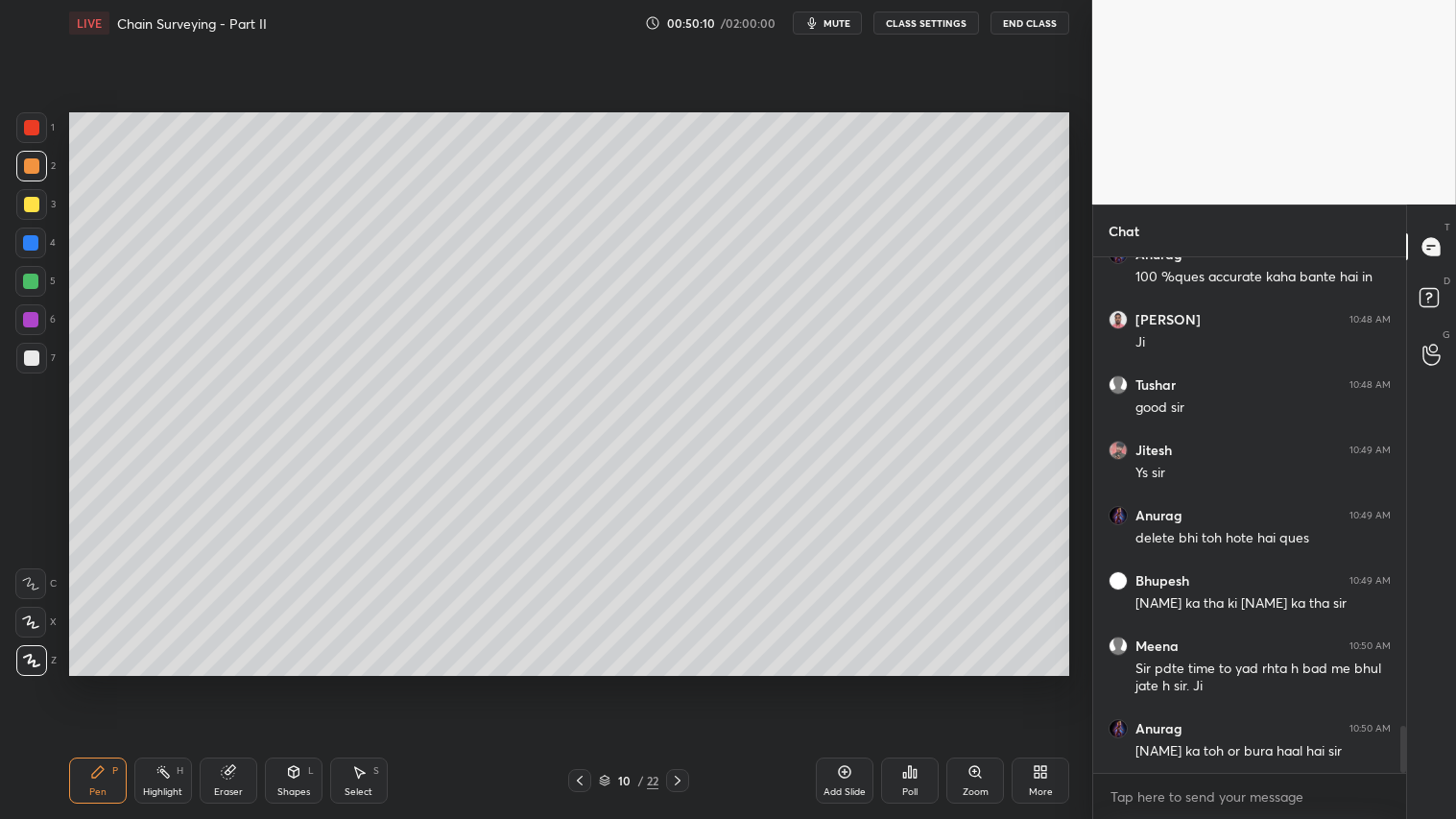click 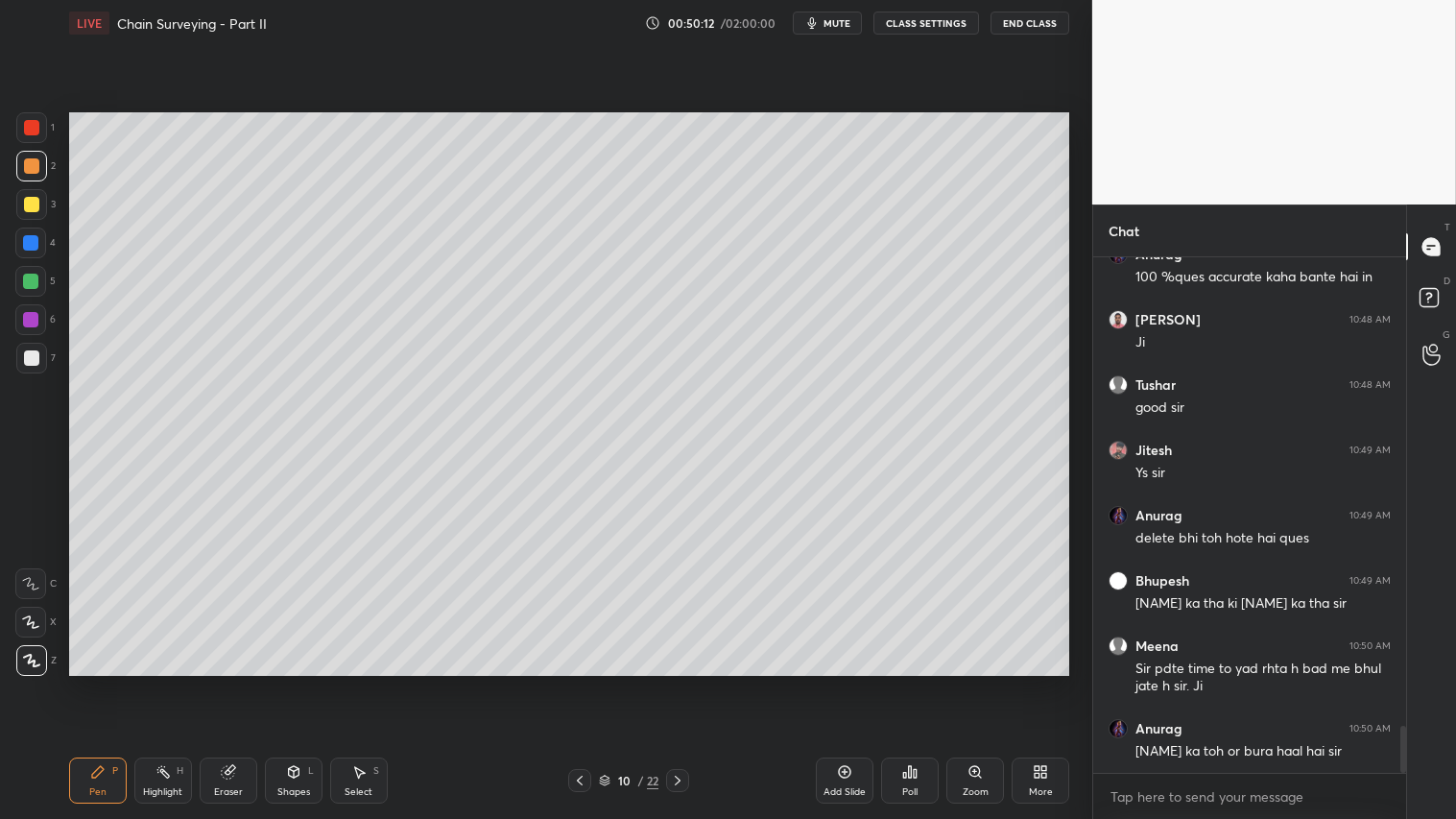click at bounding box center (32, 166) 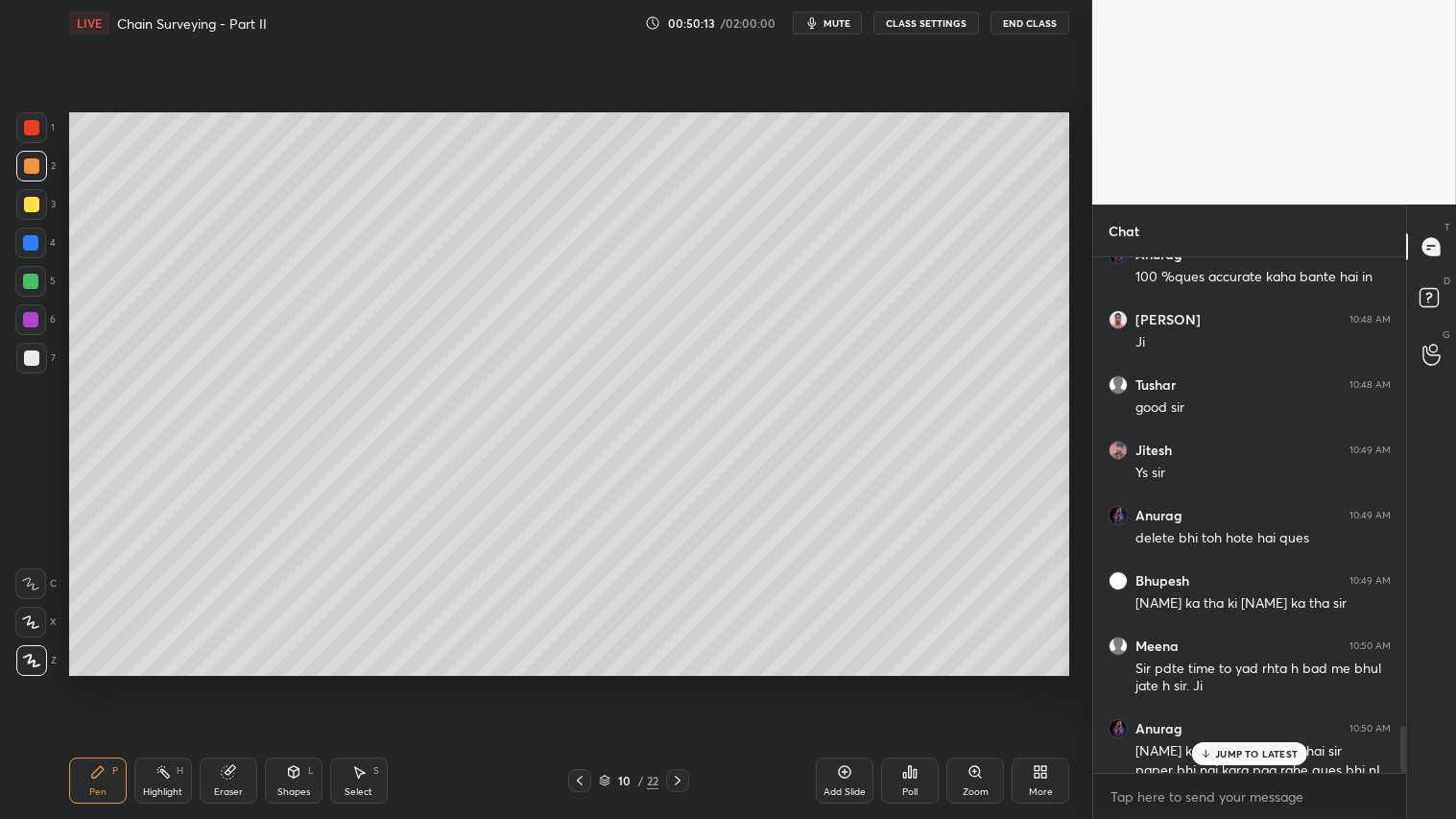 scroll, scrollTop: 5154, scrollLeft: 0, axis: vertical 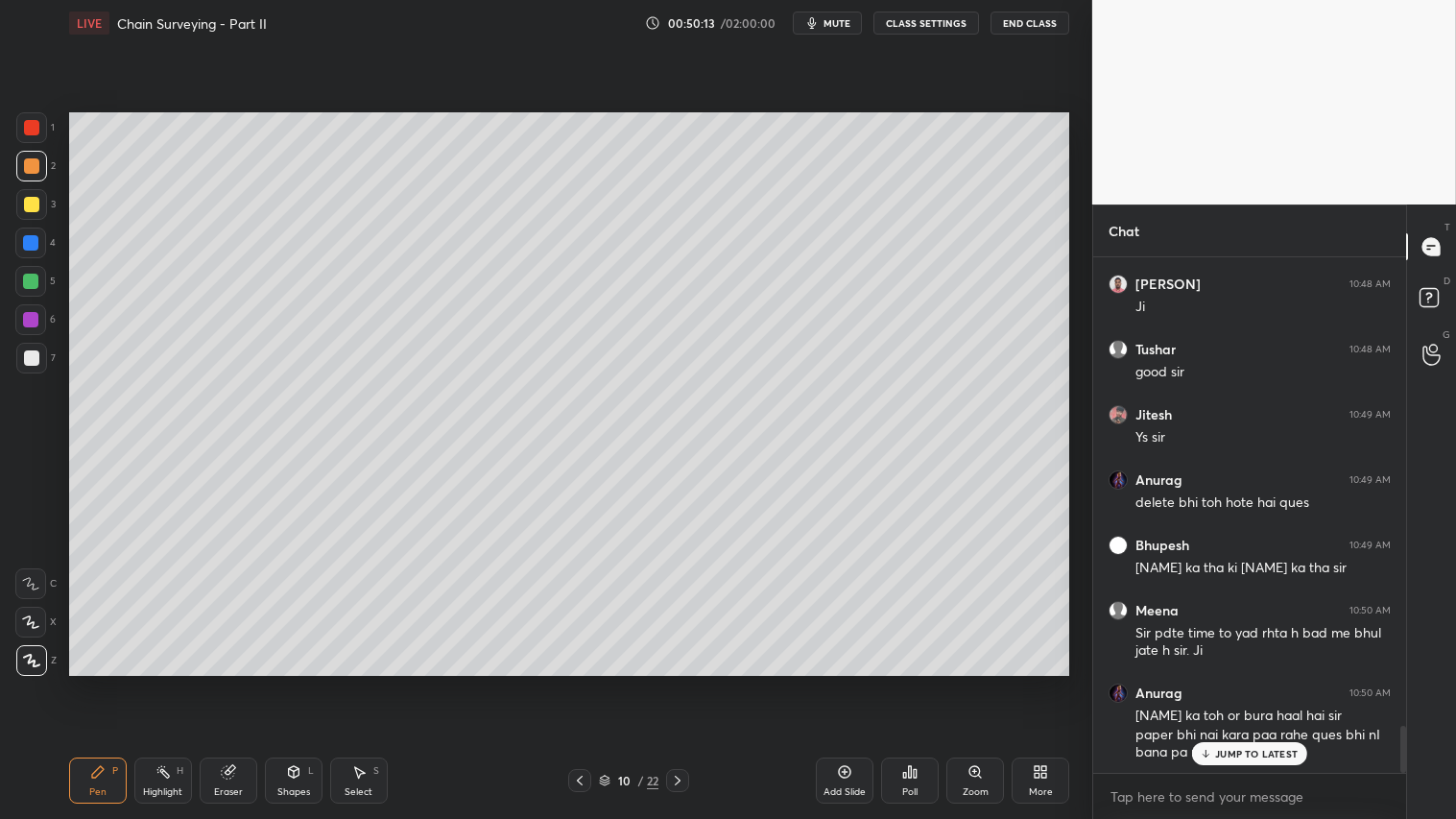 click on "Pen P" at bounding box center [98, 781] 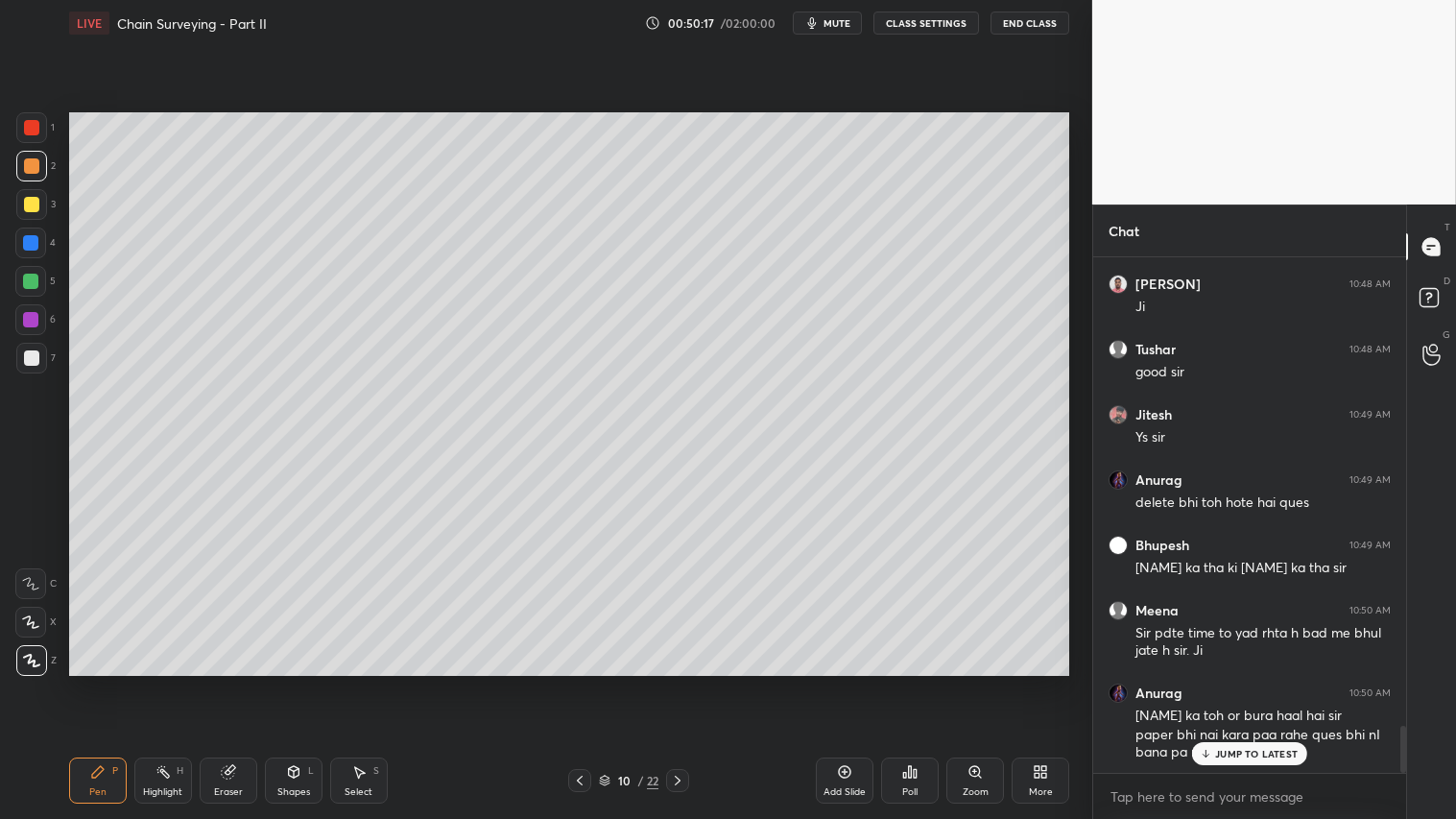 click on "JUMP TO LATEST" at bounding box center (1256, 754) 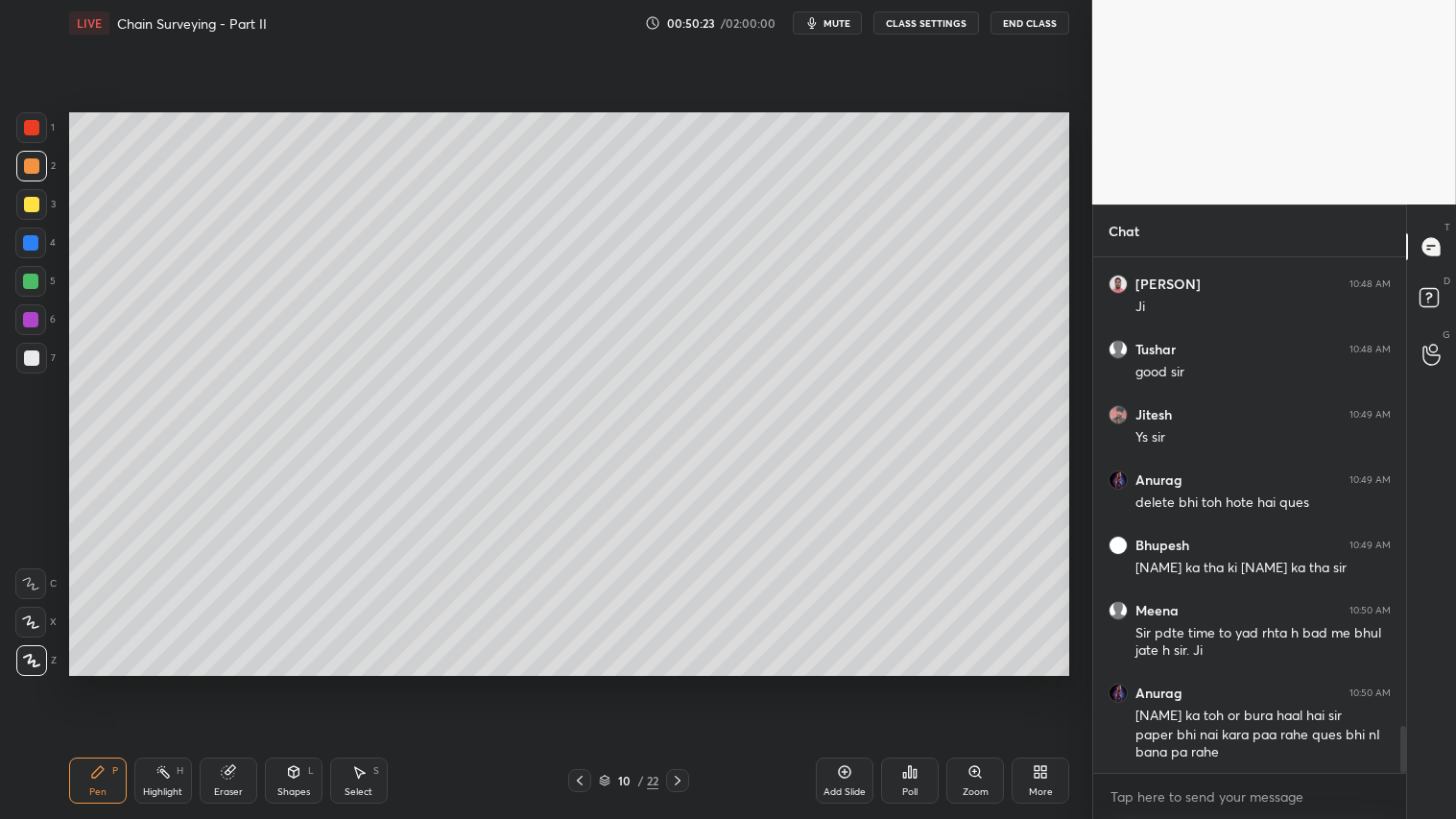 click on "Pen P" at bounding box center (98, 781) 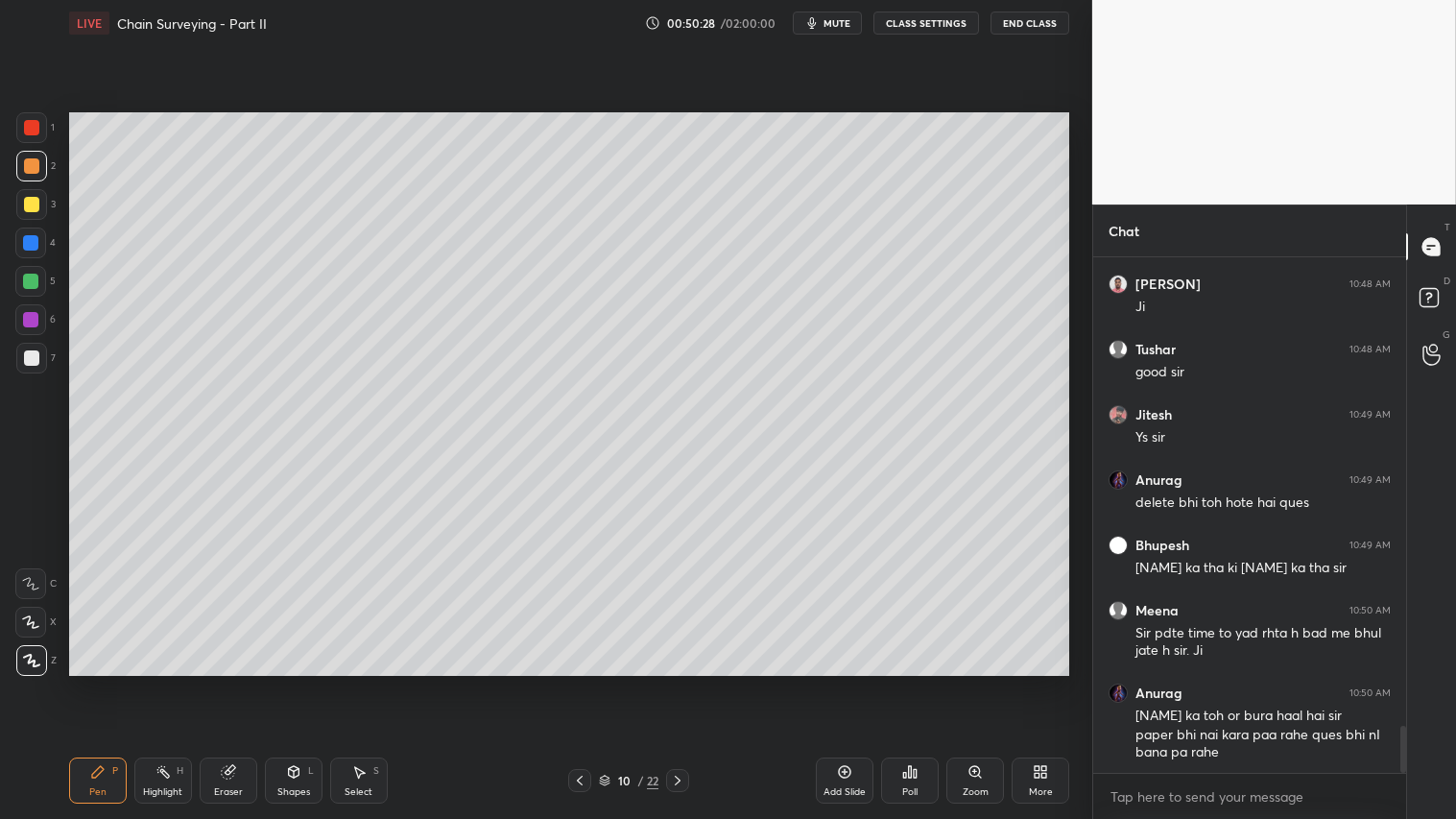 click on "Pen P" at bounding box center (98, 781) 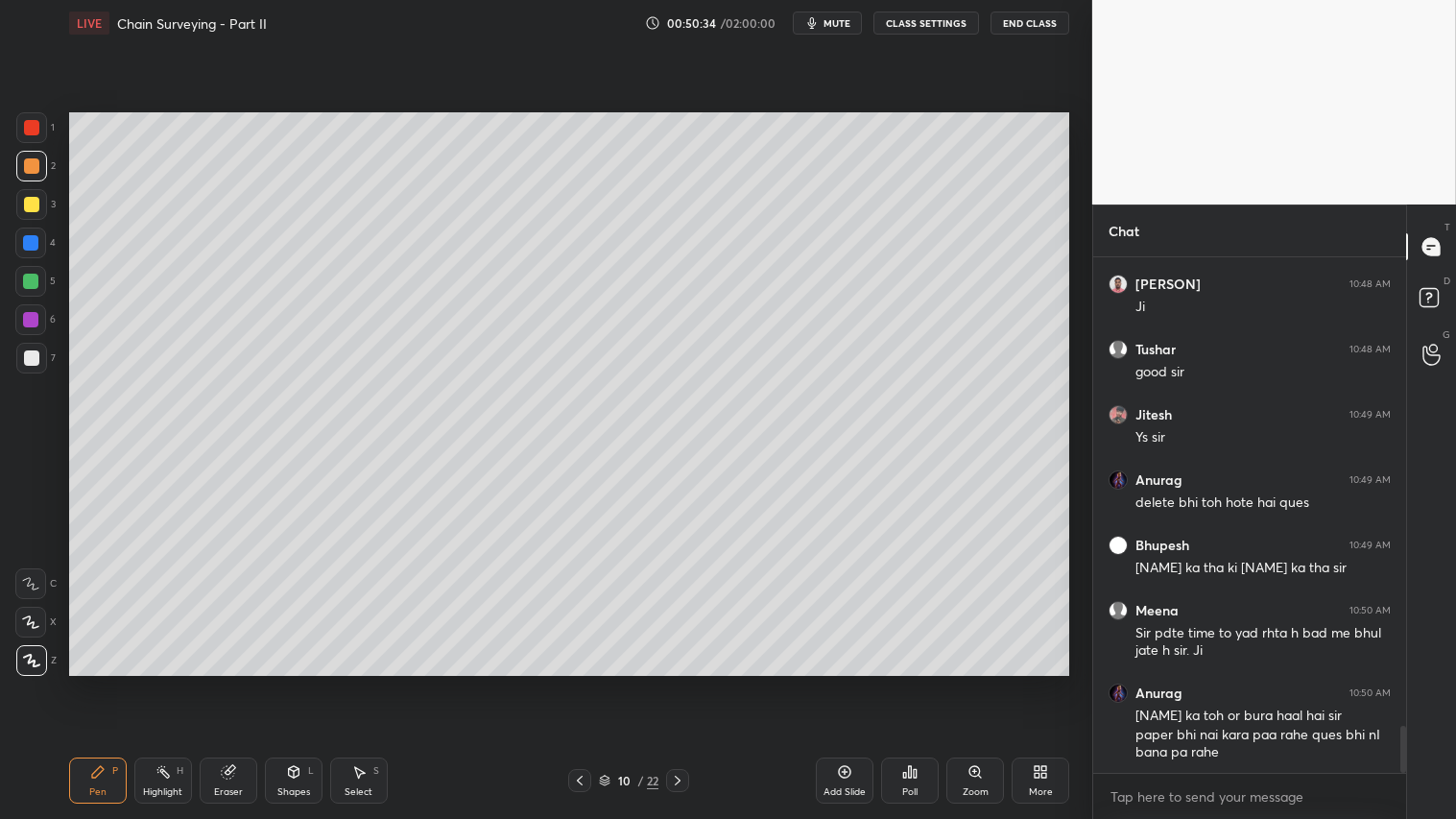 click at bounding box center (32, 166) 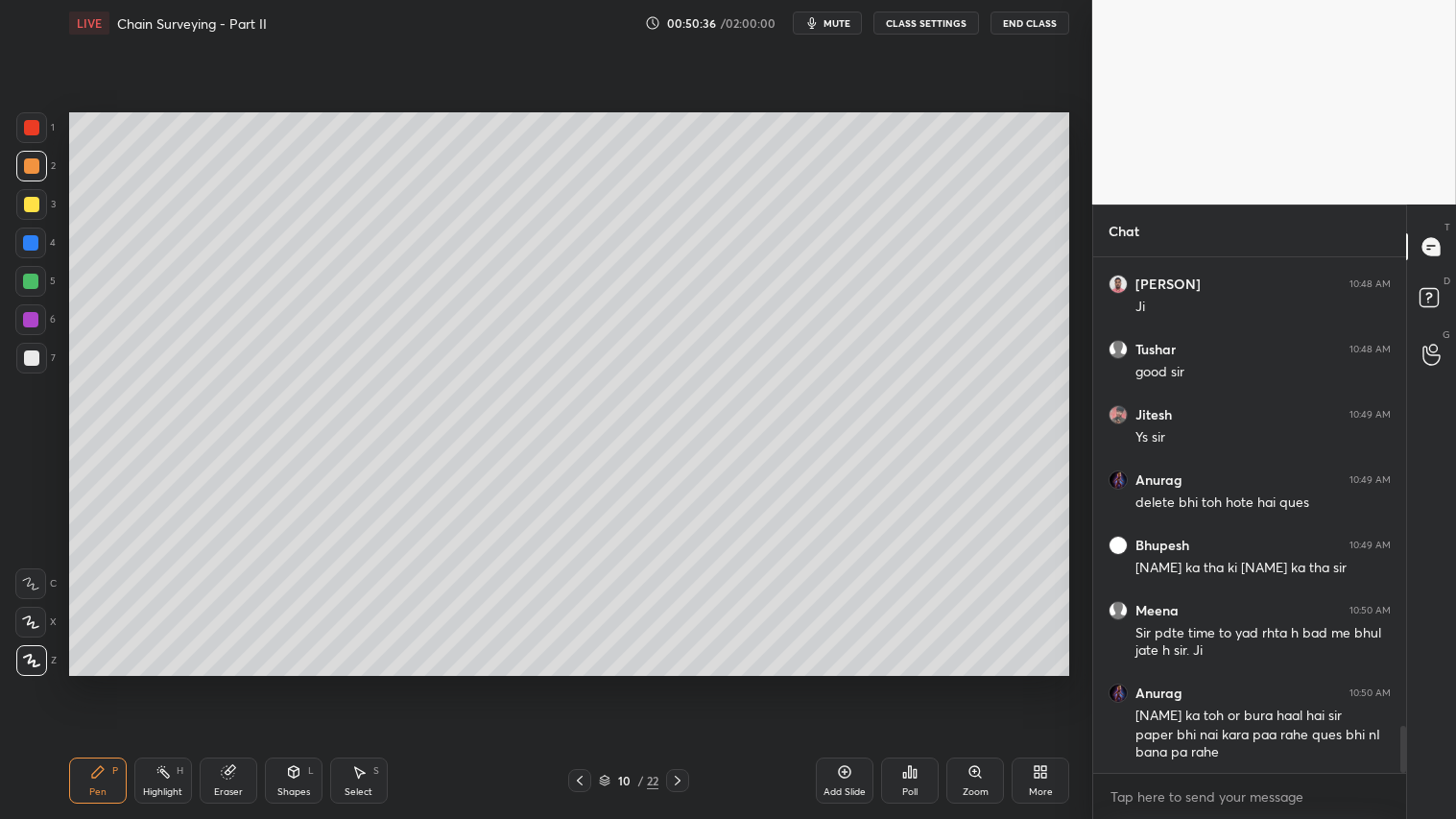 click on "Pen P" at bounding box center (98, 781) 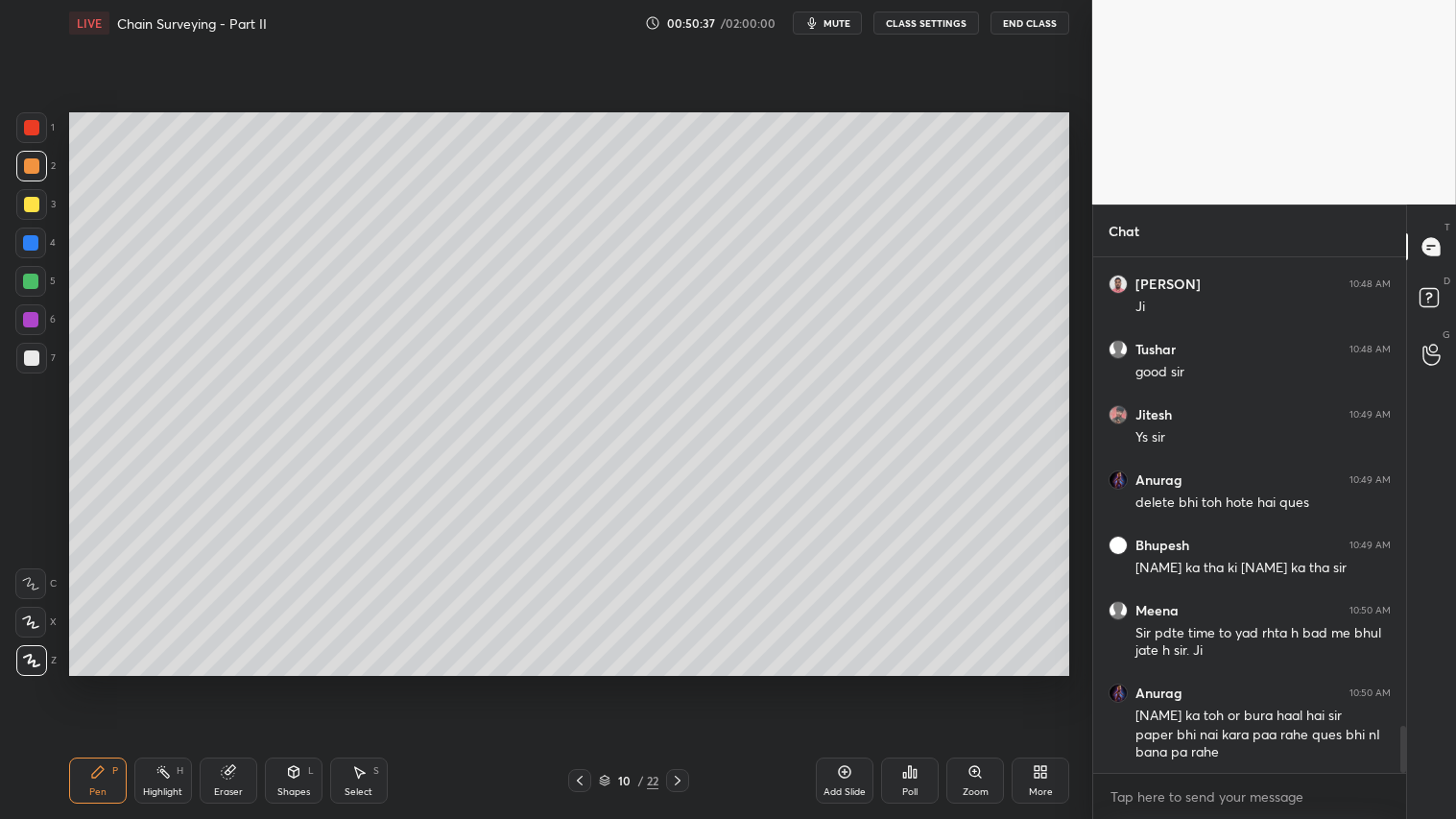 click at bounding box center (32, 166) 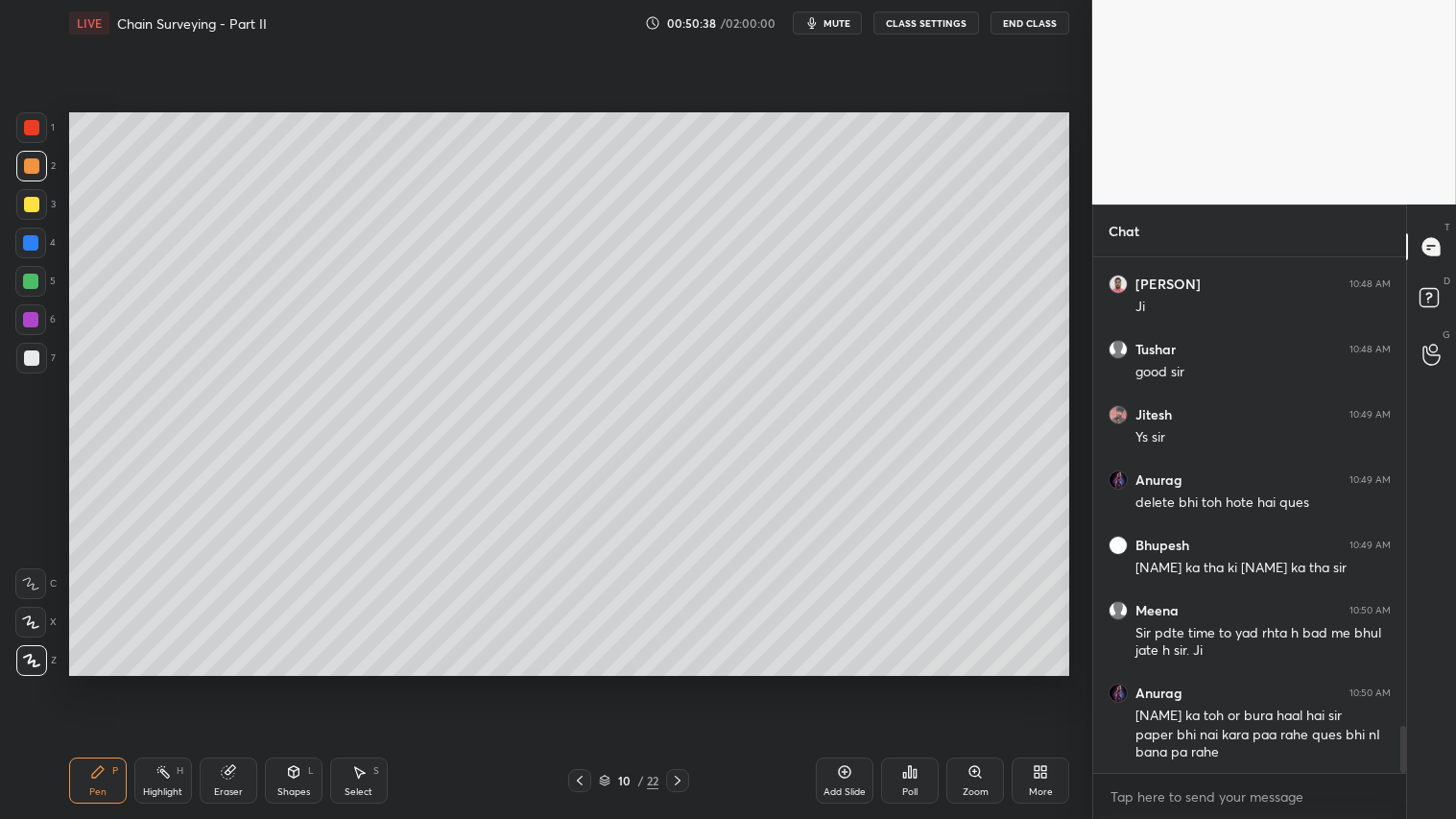 click on "Pen" at bounding box center [98, 792] 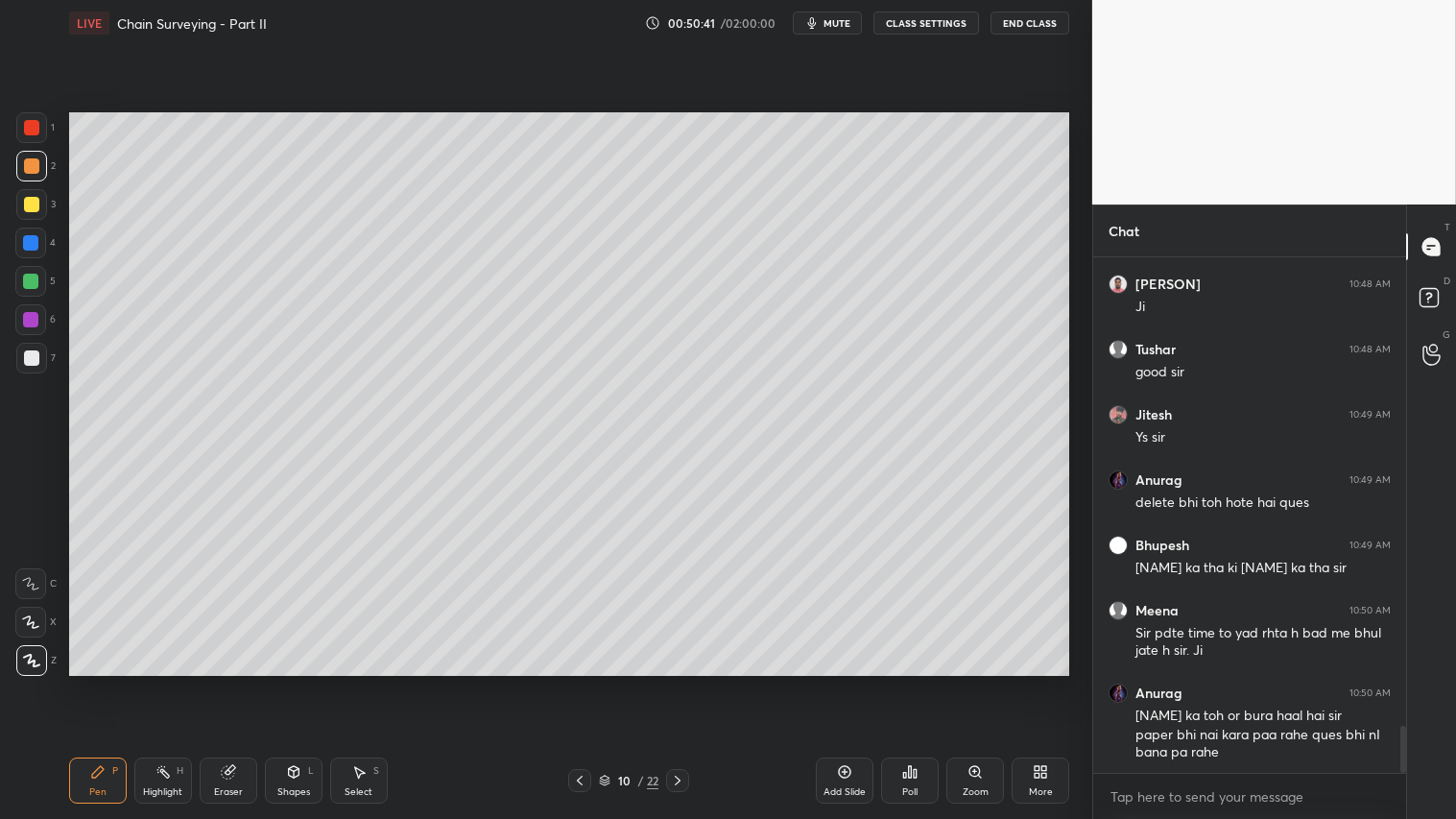 click at bounding box center (32, 166) 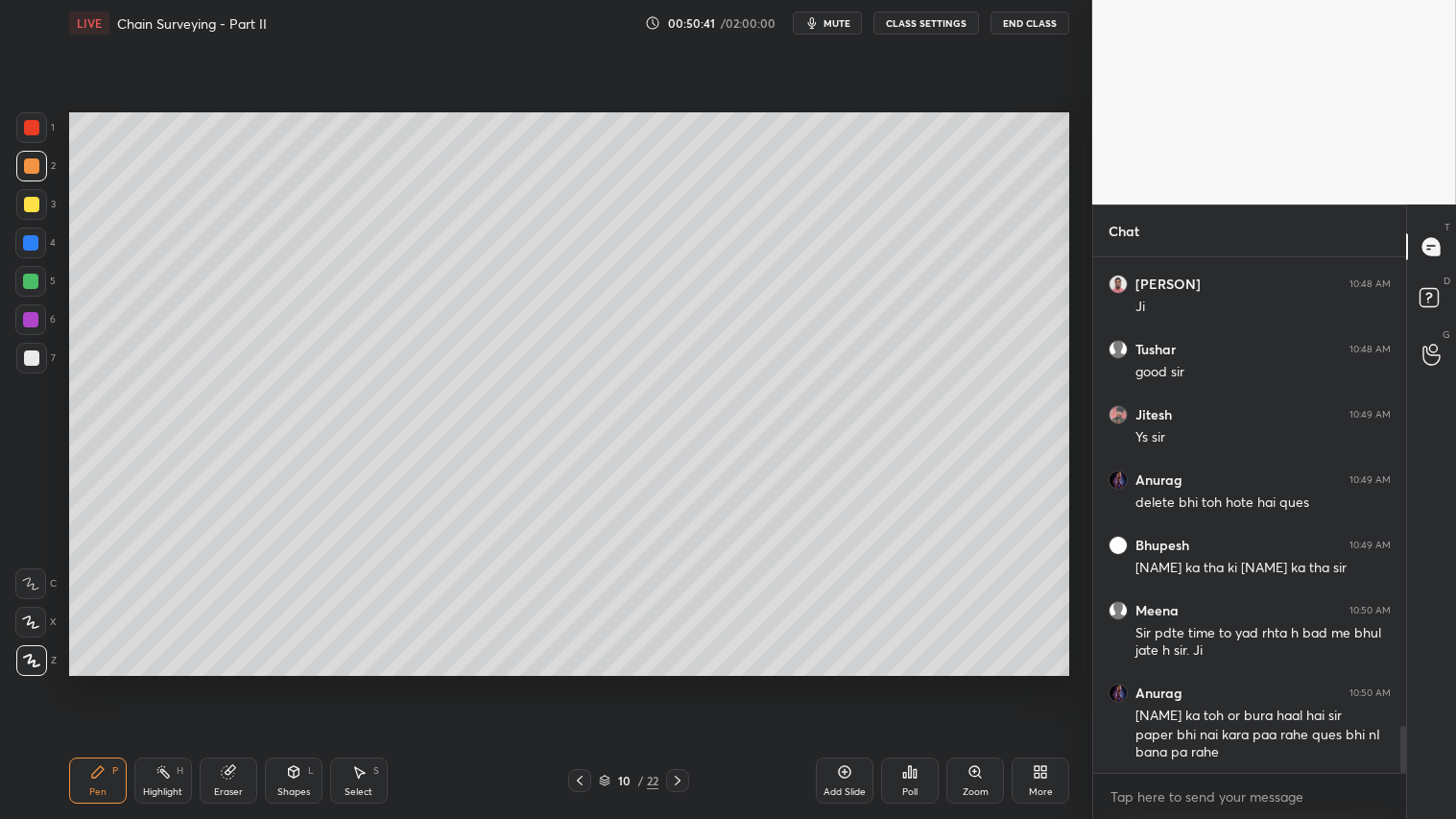 click on "Pen P" at bounding box center [98, 781] 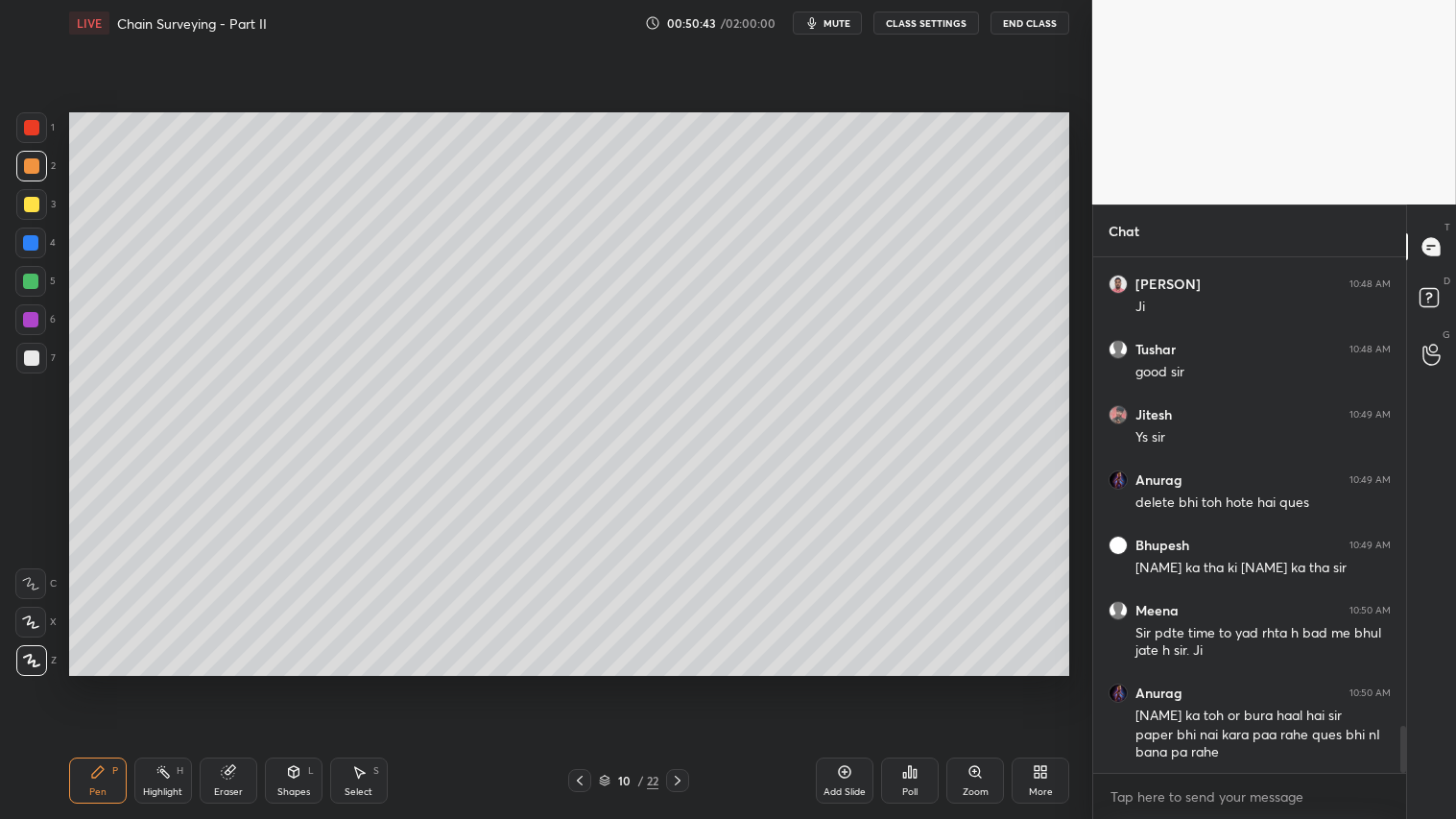 scroll, scrollTop: 5219, scrollLeft: 0, axis: vertical 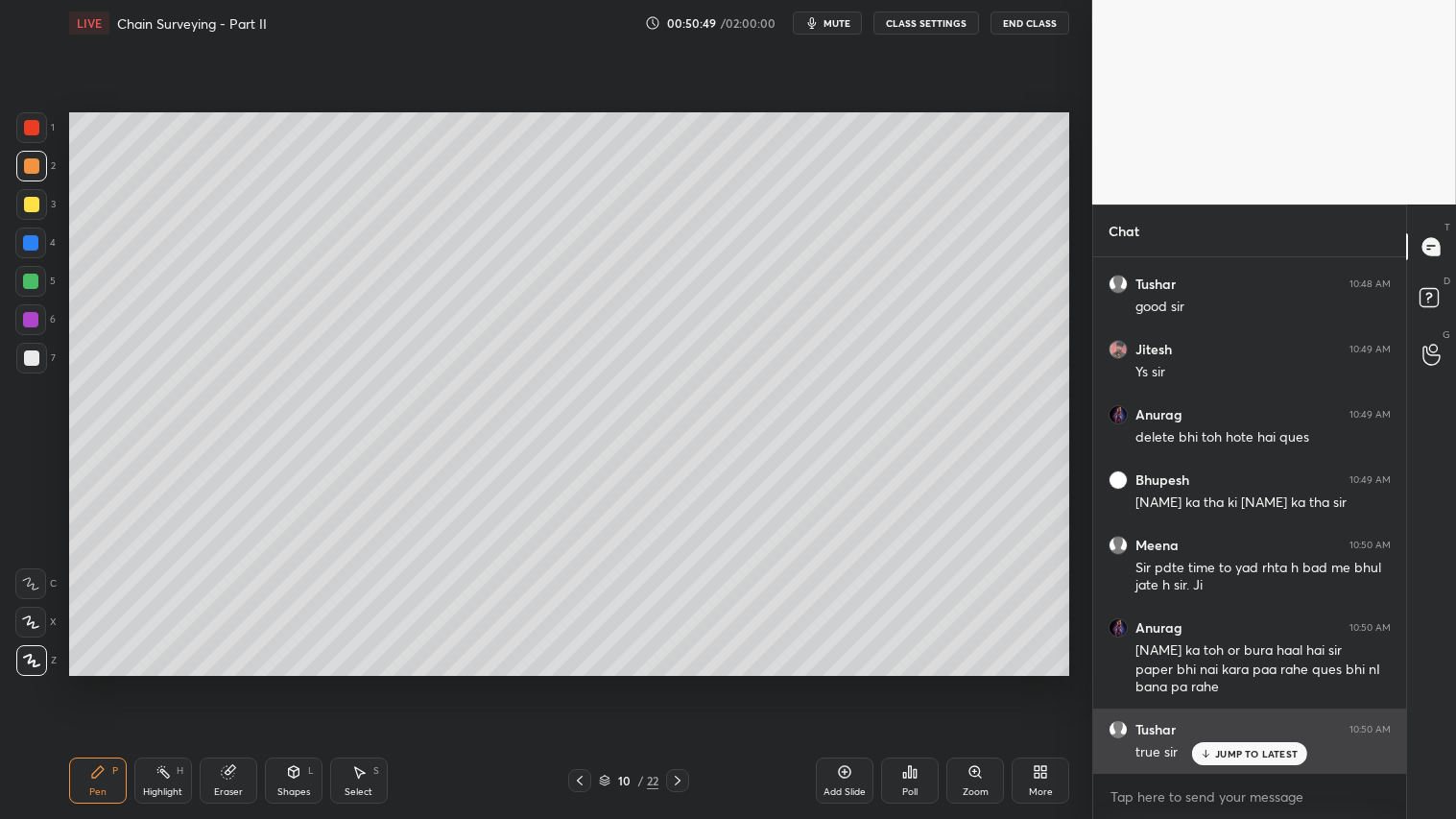 click on "JUMP TO LATEST" at bounding box center (1256, 754) 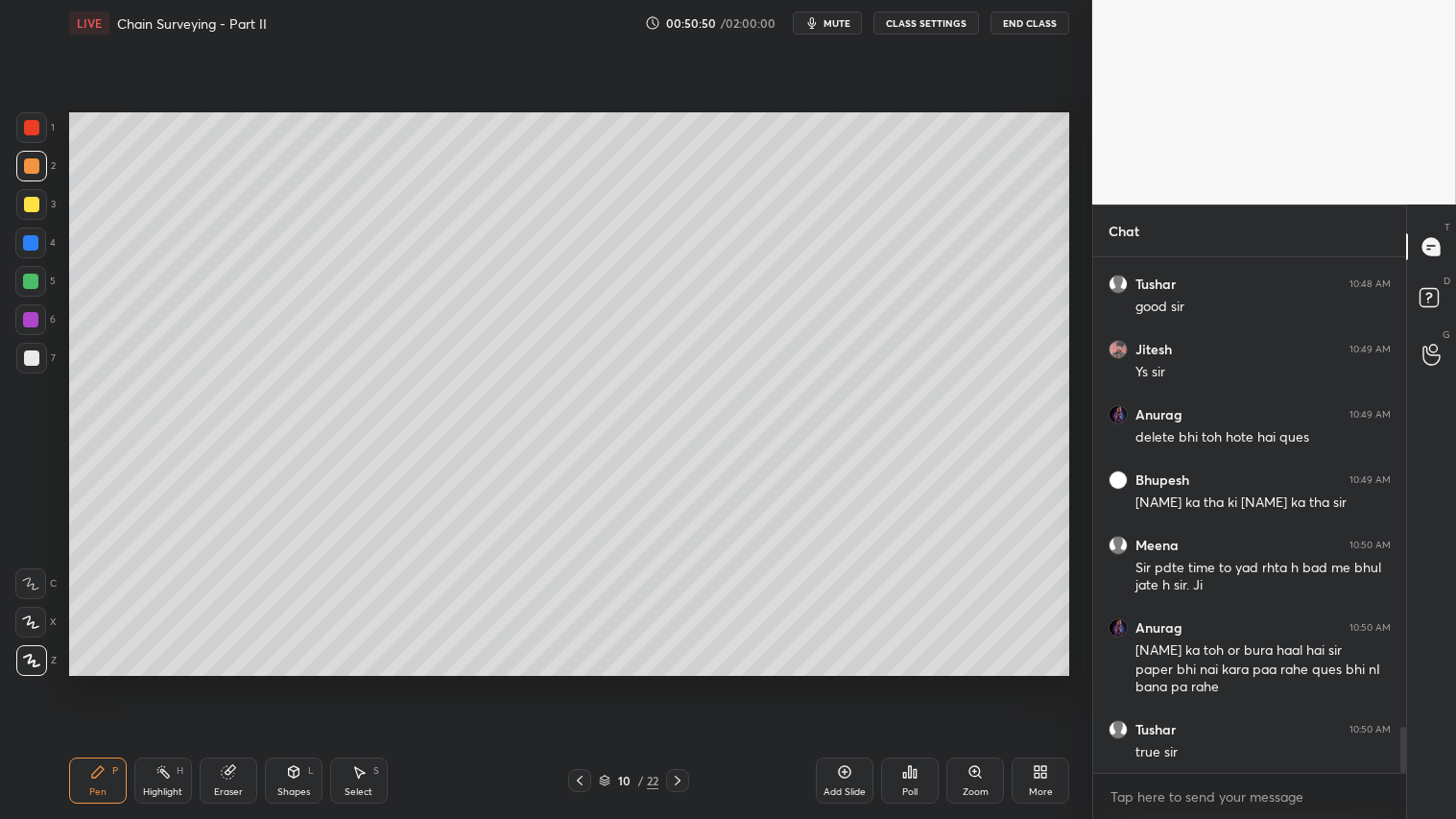 click on "Pen P" at bounding box center [98, 781] 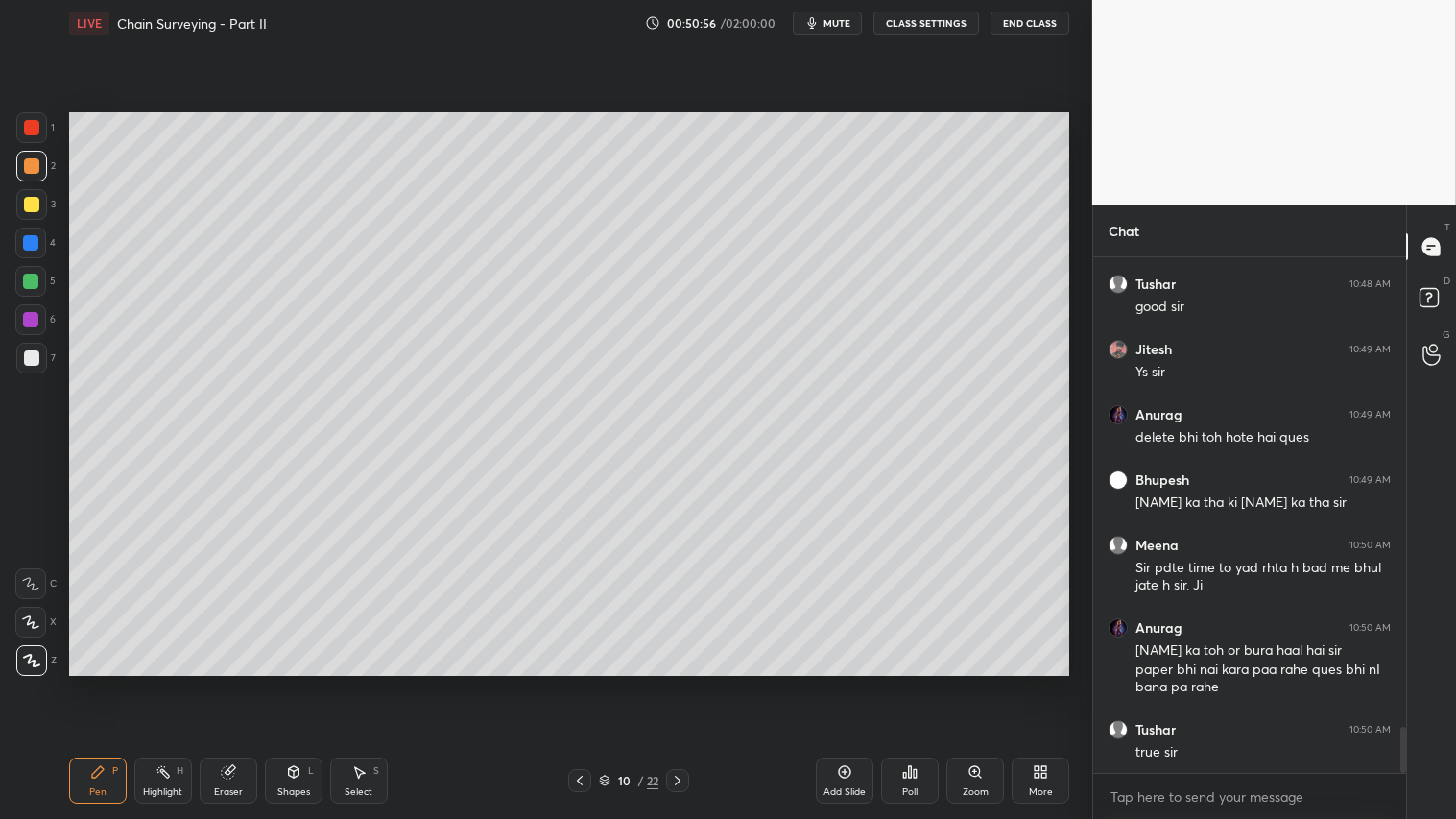 click at bounding box center [32, 166] 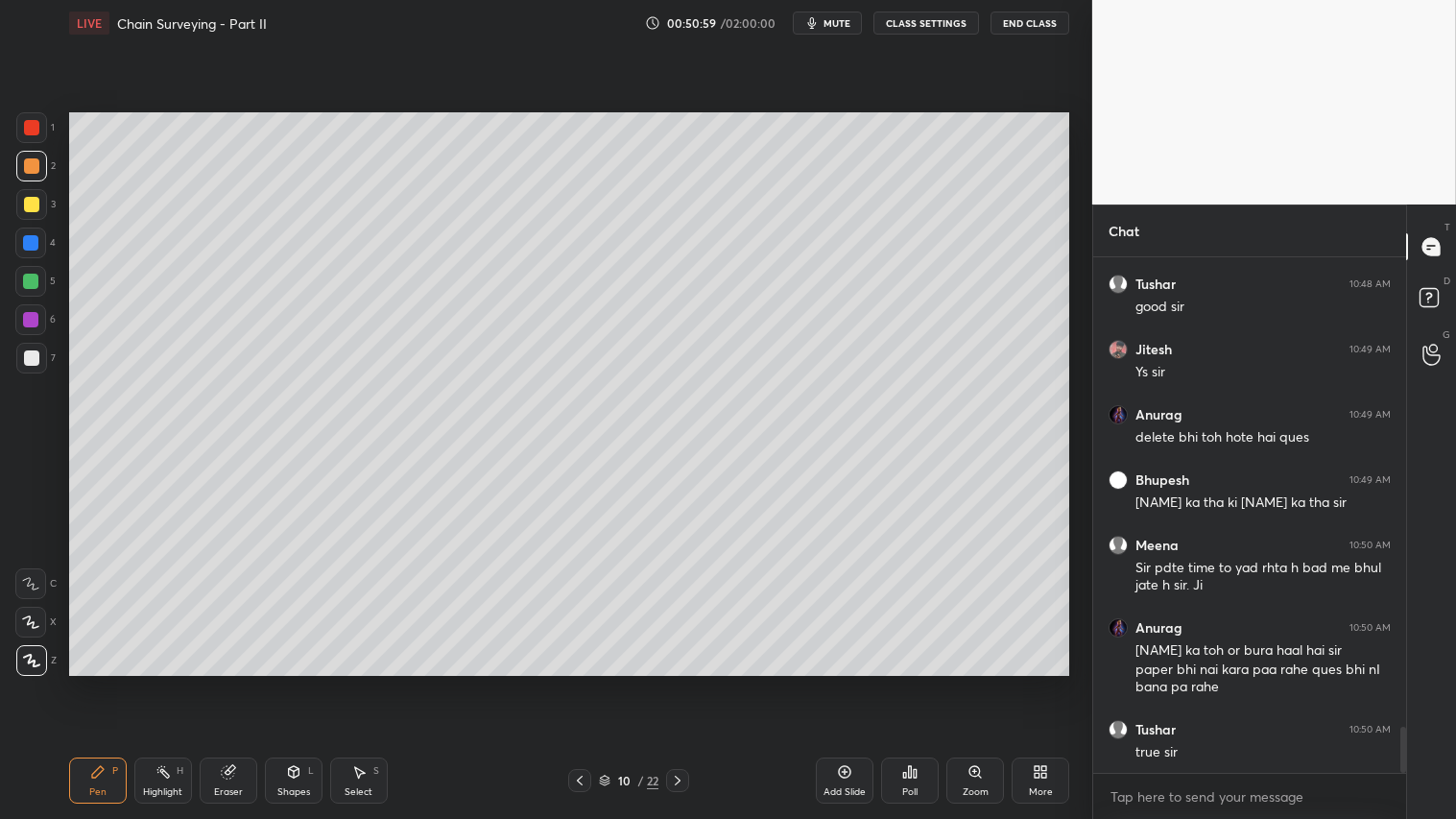 click on "Pen P" at bounding box center [98, 781] 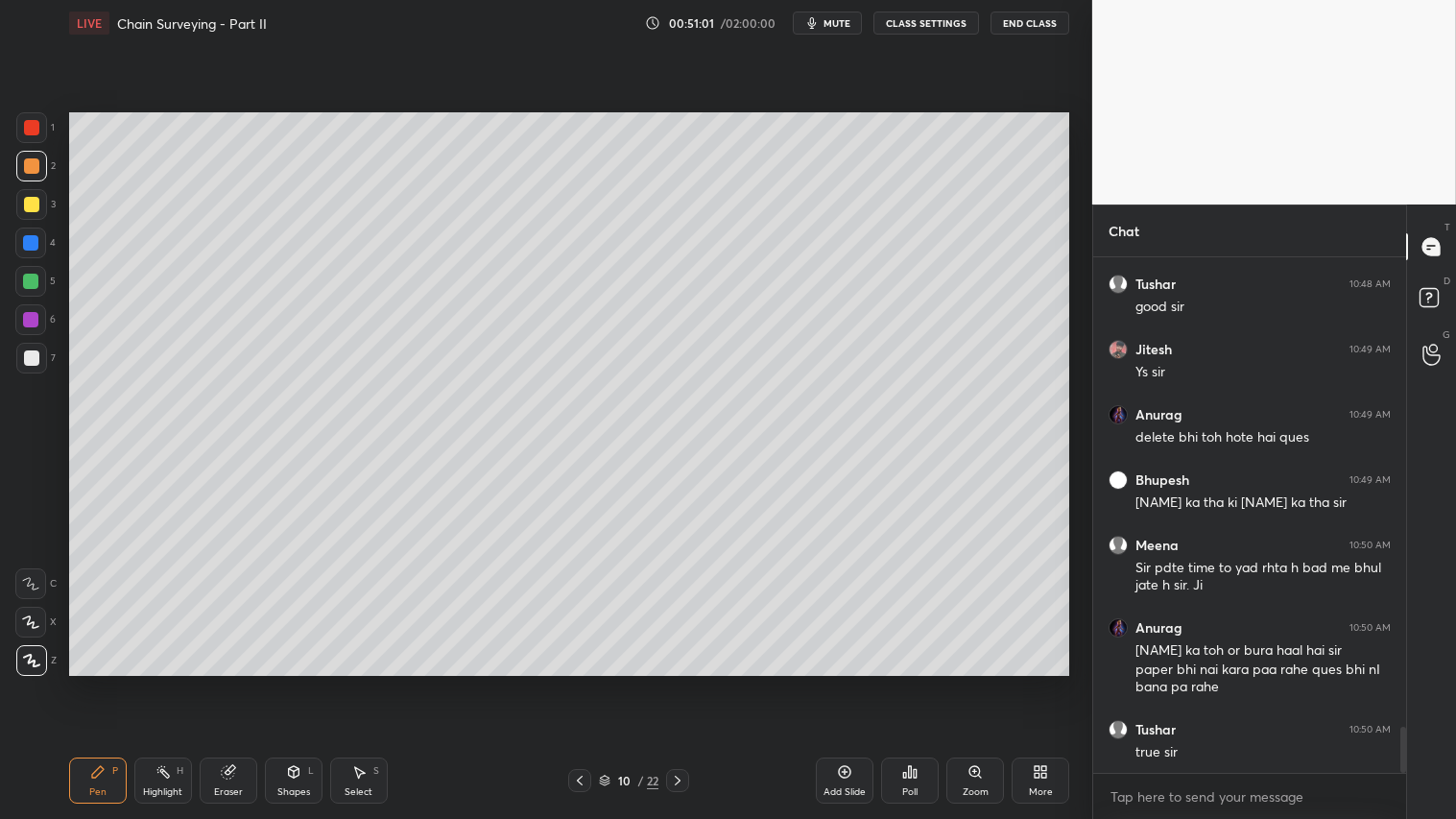 click at bounding box center (32, 166) 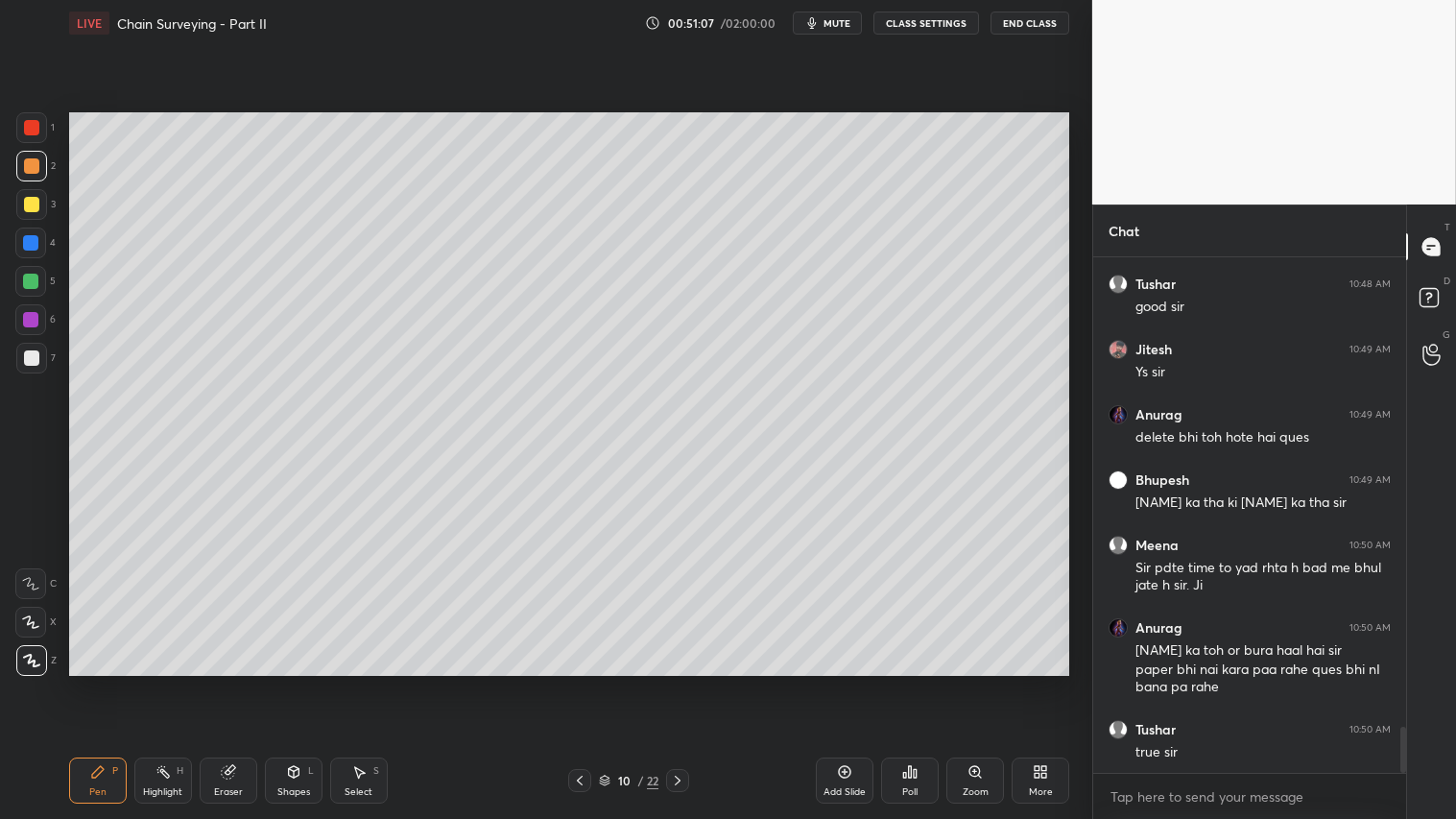 click on "Pen P" at bounding box center (98, 781) 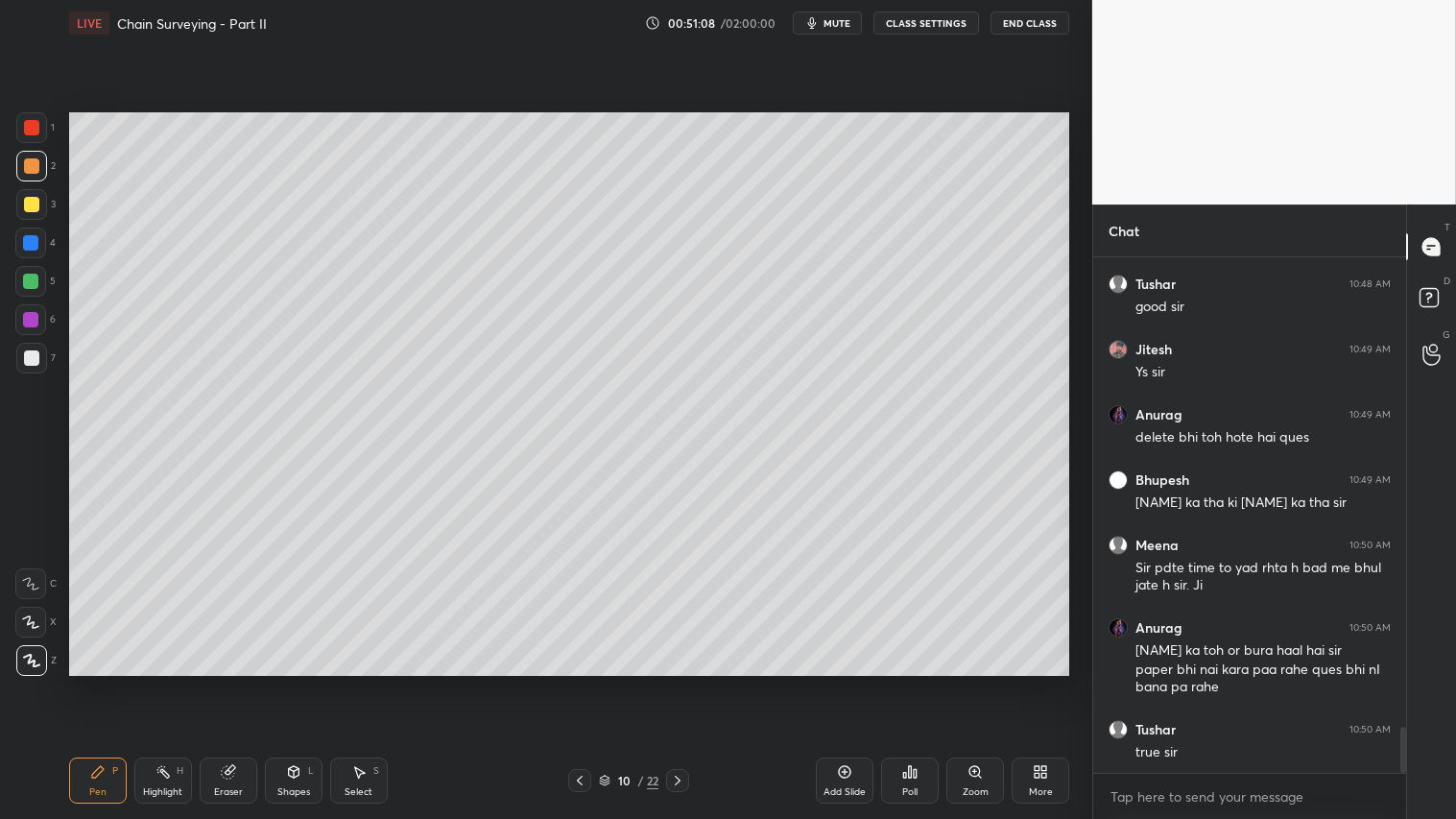 click at bounding box center [32, 166] 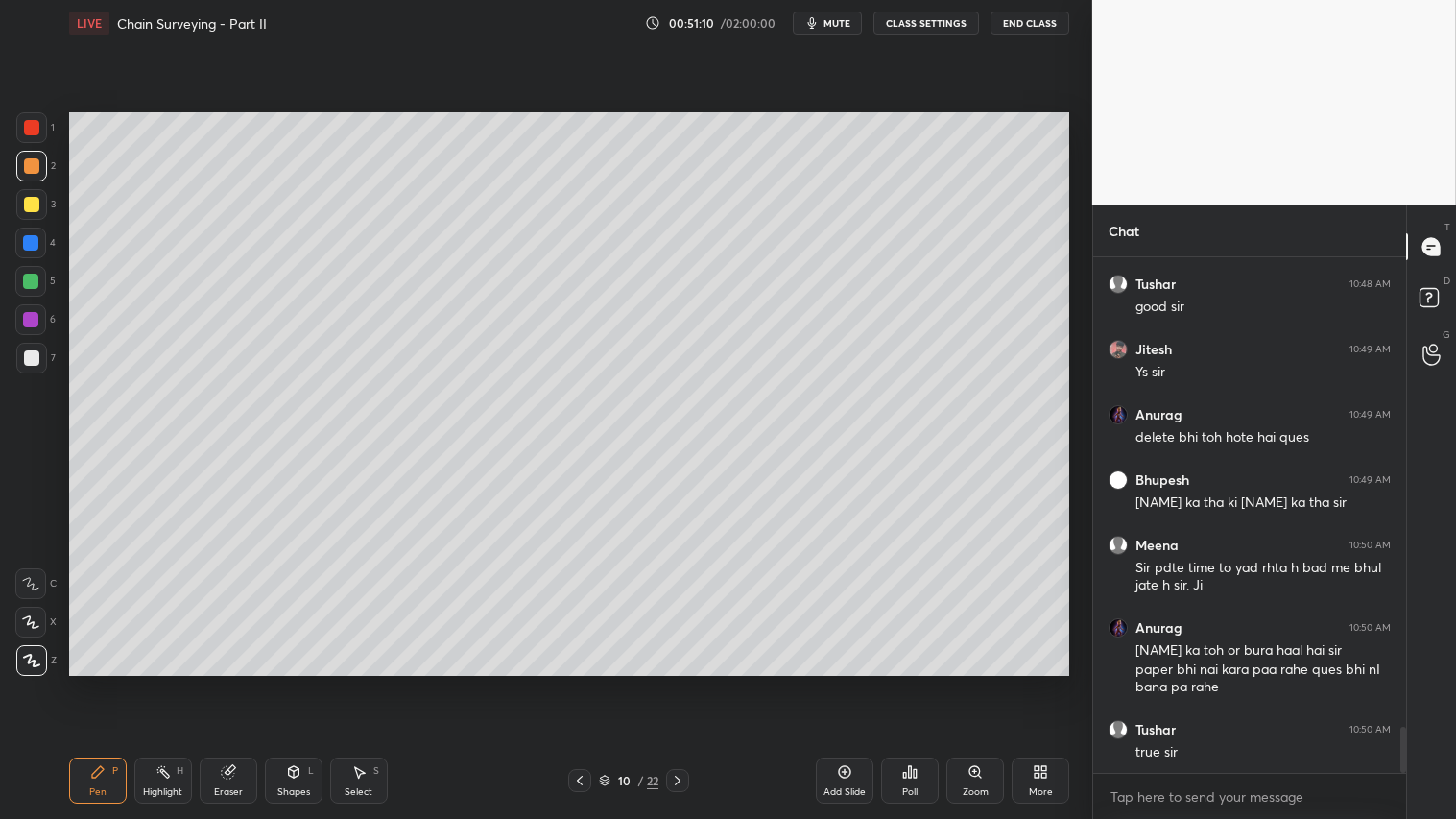 drag, startPoint x: 115, startPoint y: 790, endPoint x: 112, endPoint y: 778, distance: 12.369317 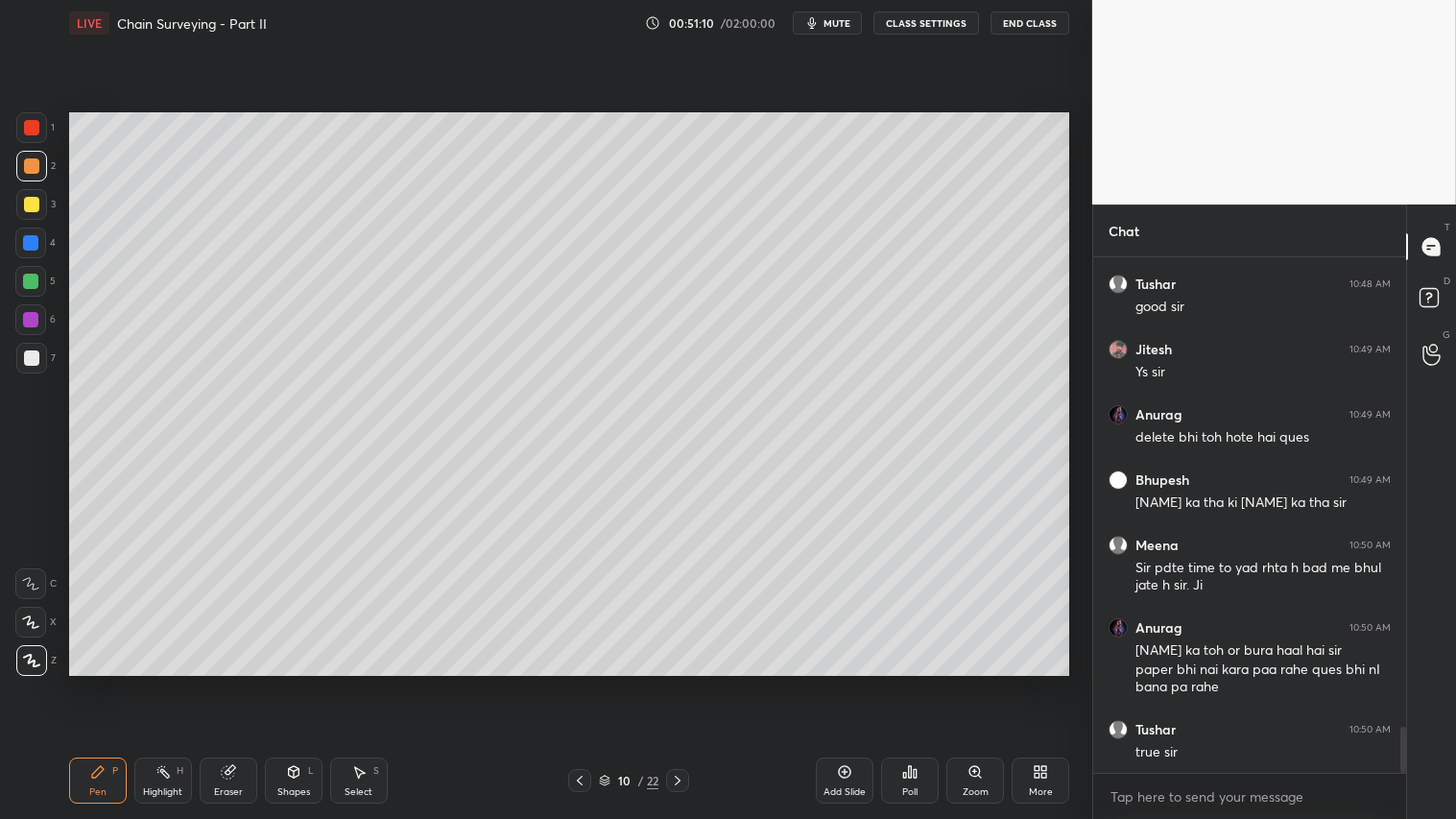 click on "Pen P" at bounding box center (98, 781) 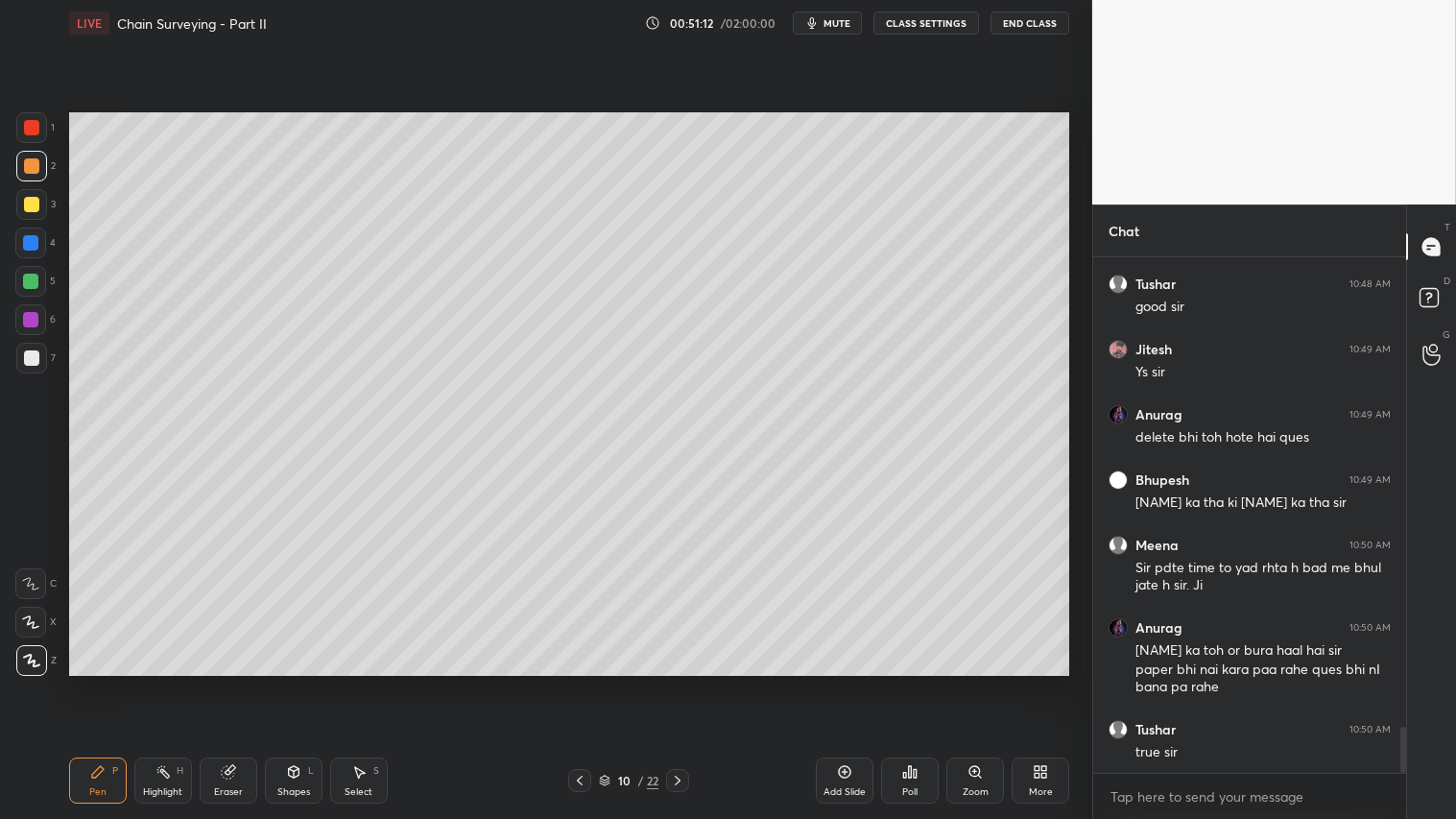 click at bounding box center [32, 166] 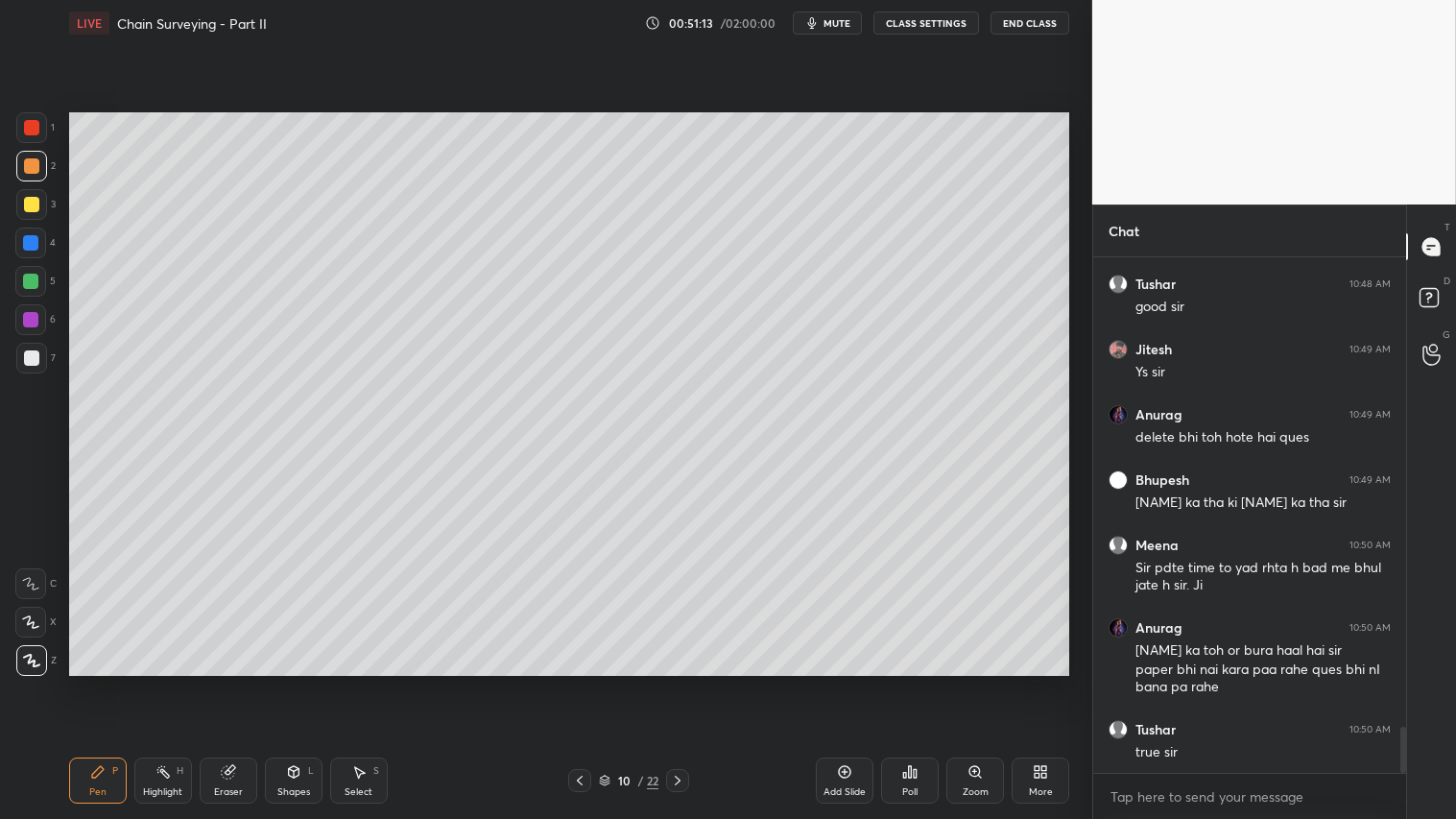 scroll, scrollTop: 5286, scrollLeft: 0, axis: vertical 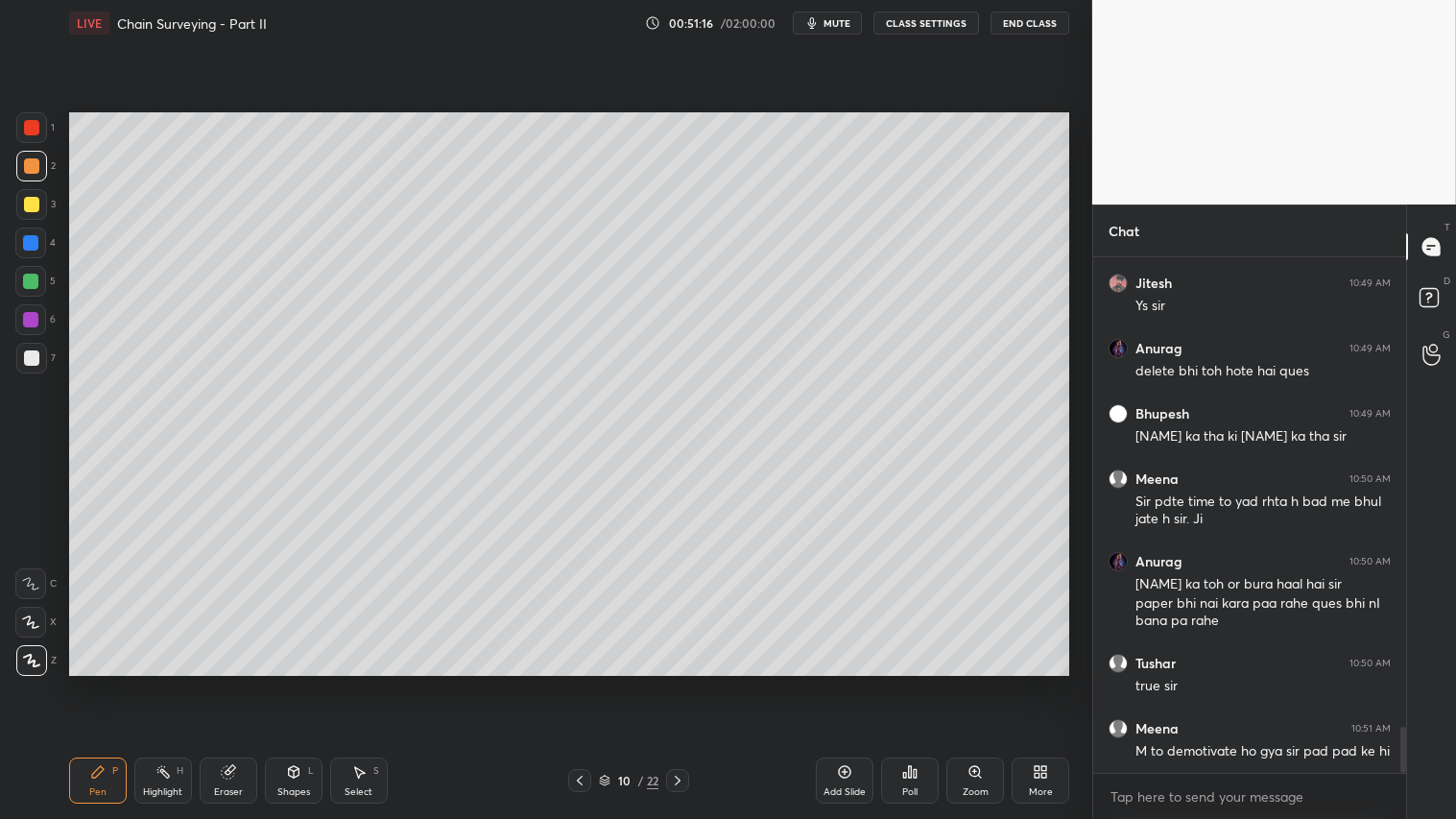 click 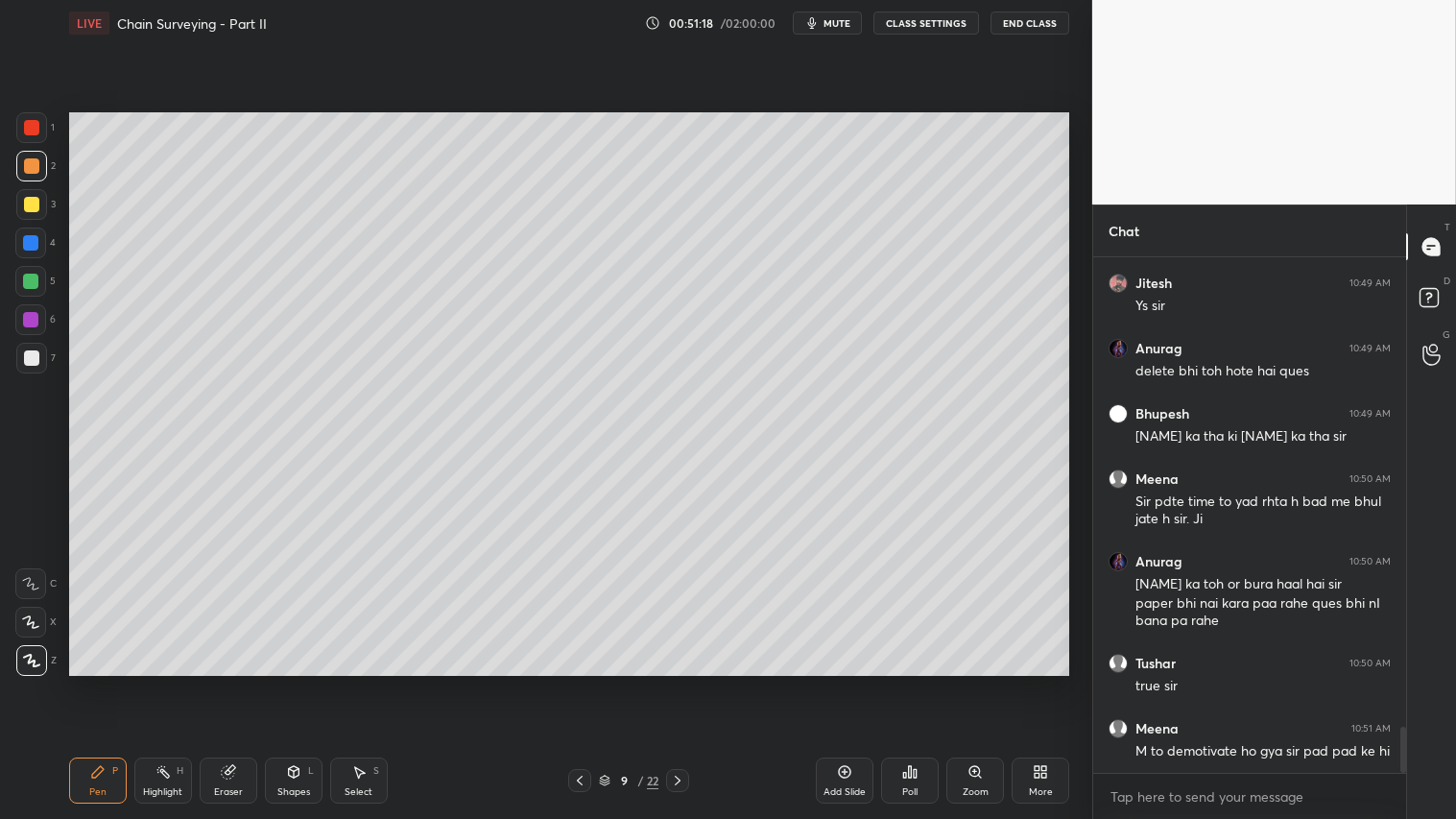 click 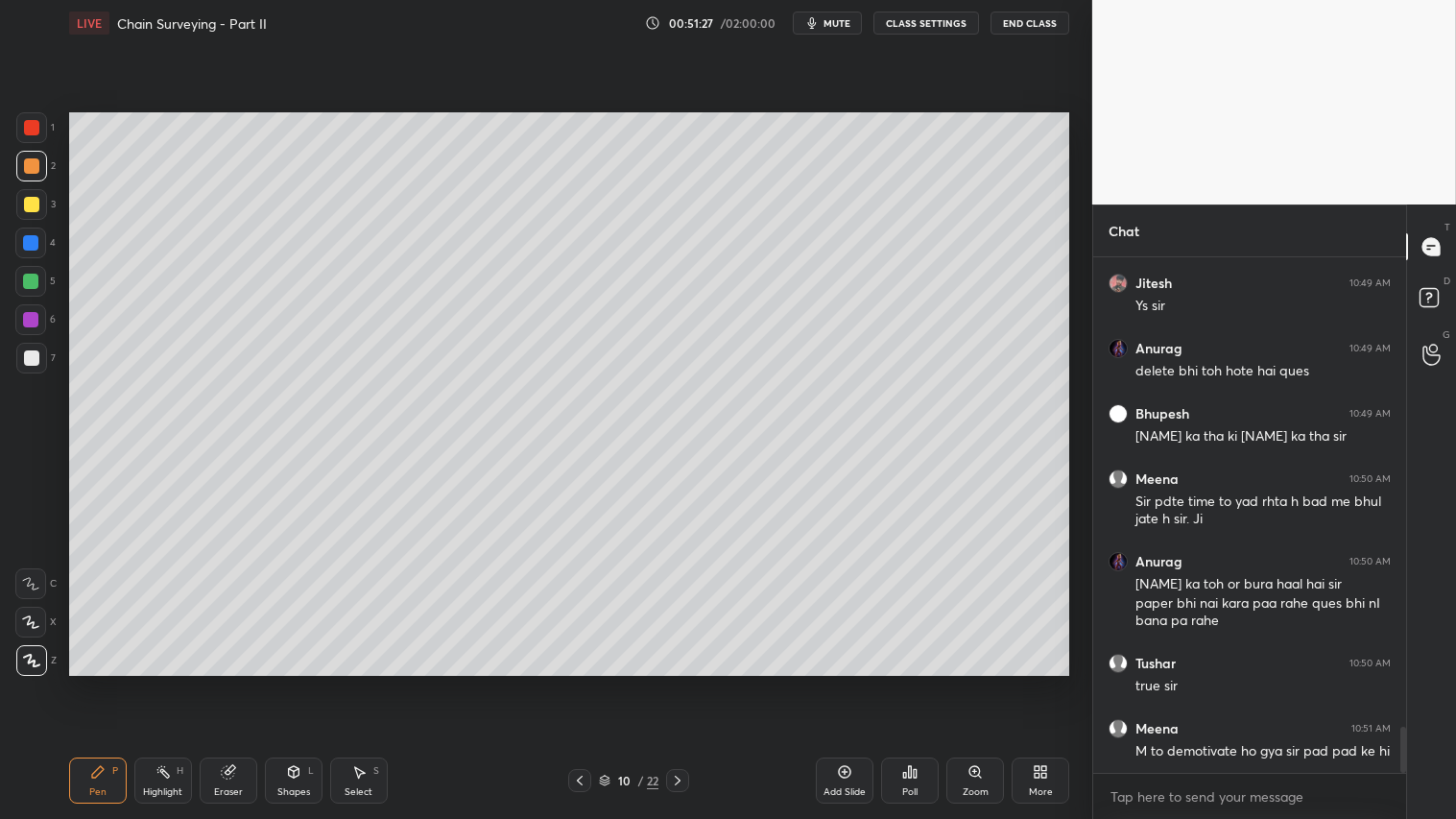 click at bounding box center (32, 166) 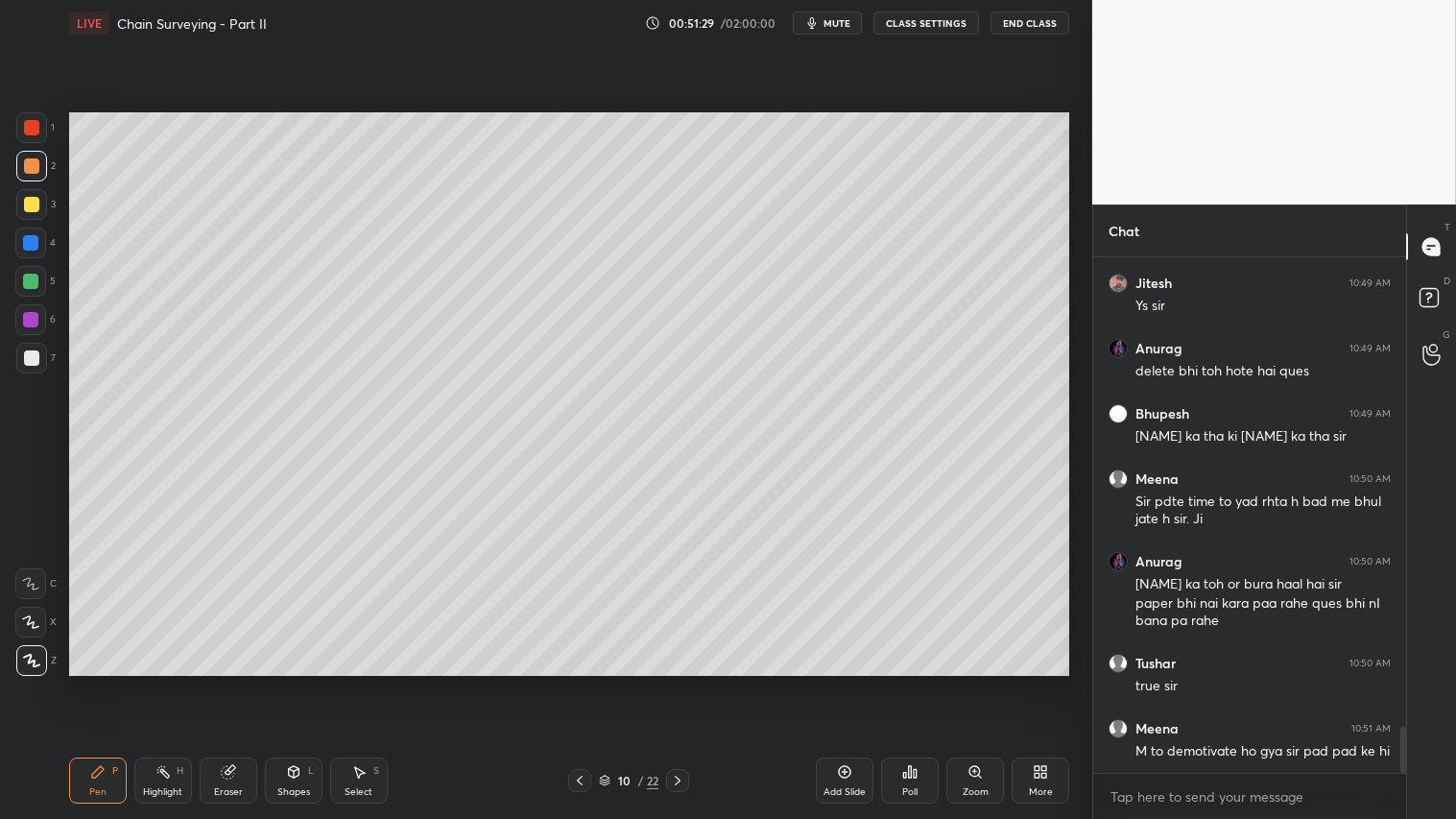 scroll, scrollTop: 5351, scrollLeft: 0, axis: vertical 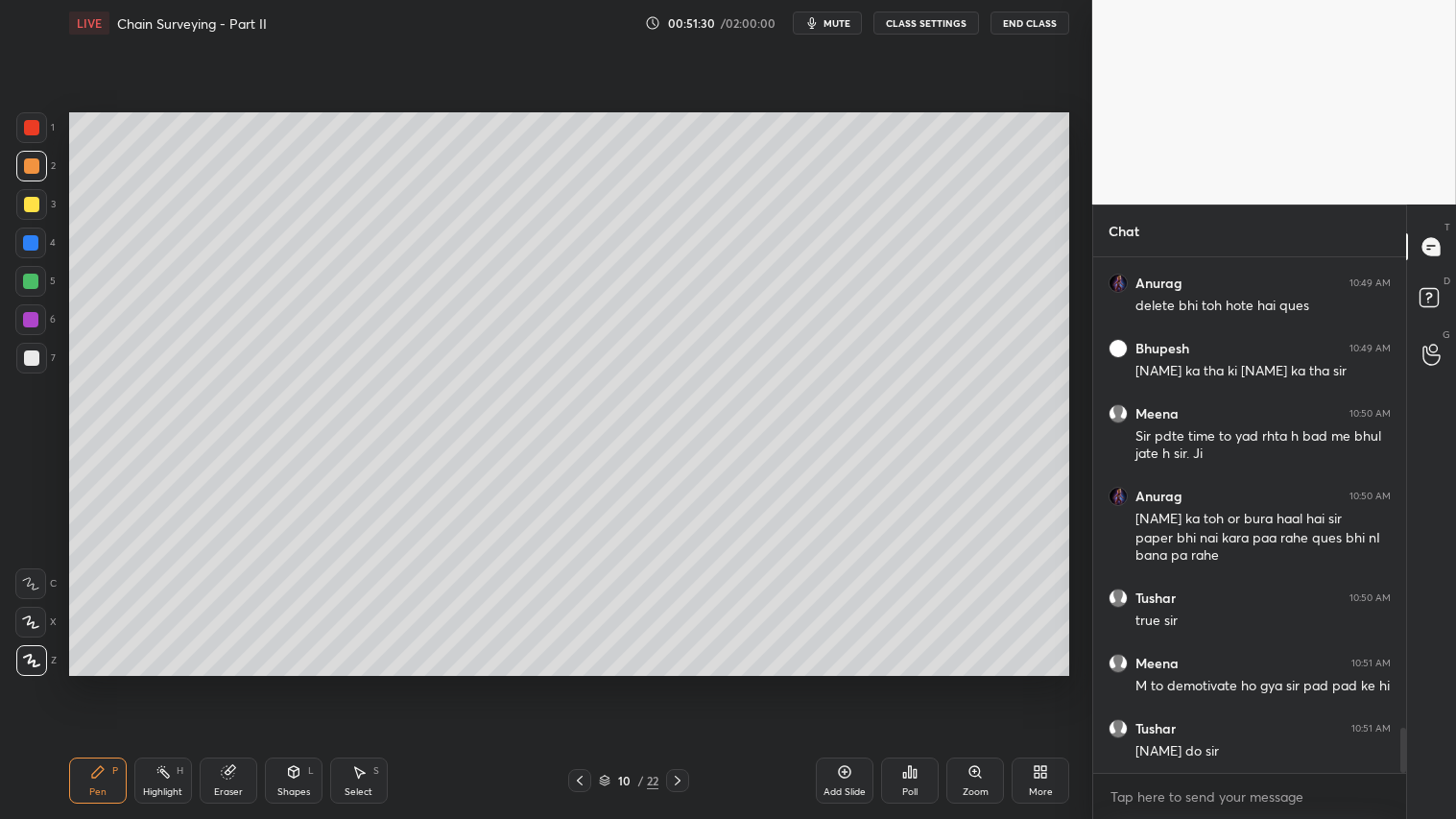 click on "Pen P" at bounding box center (98, 781) 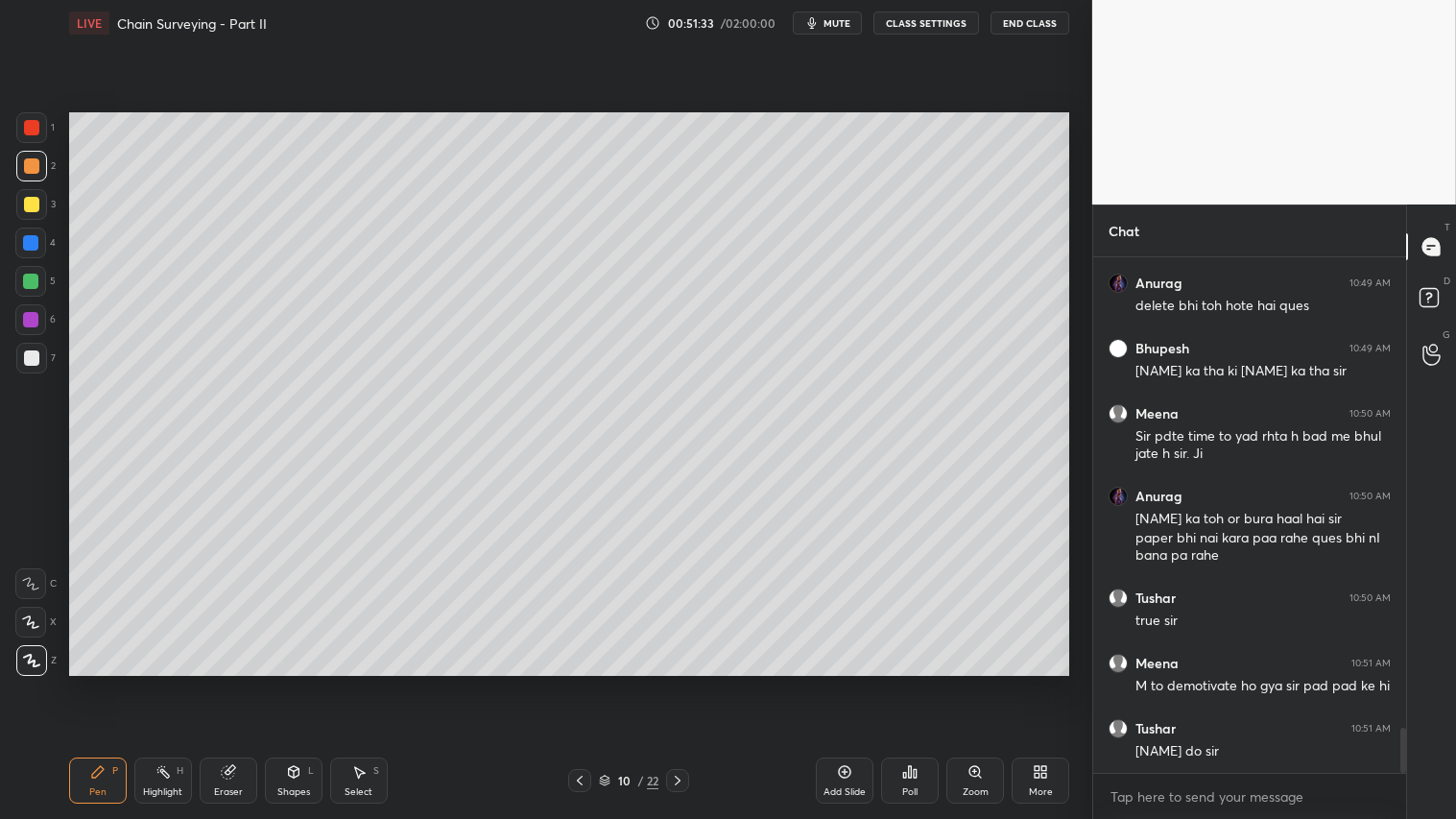 click on "Pen P" at bounding box center [98, 781] 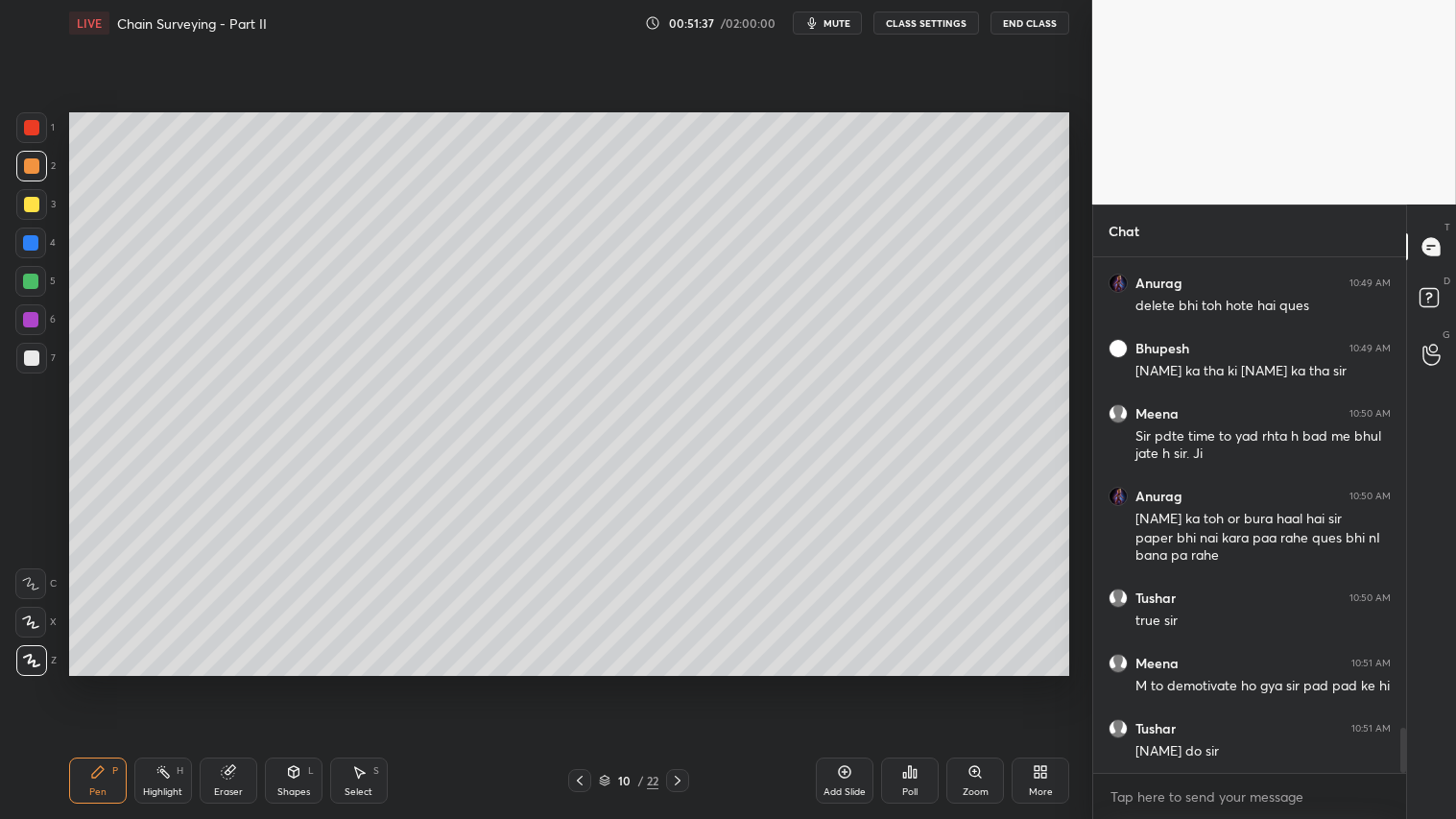 click at bounding box center [32, 166] 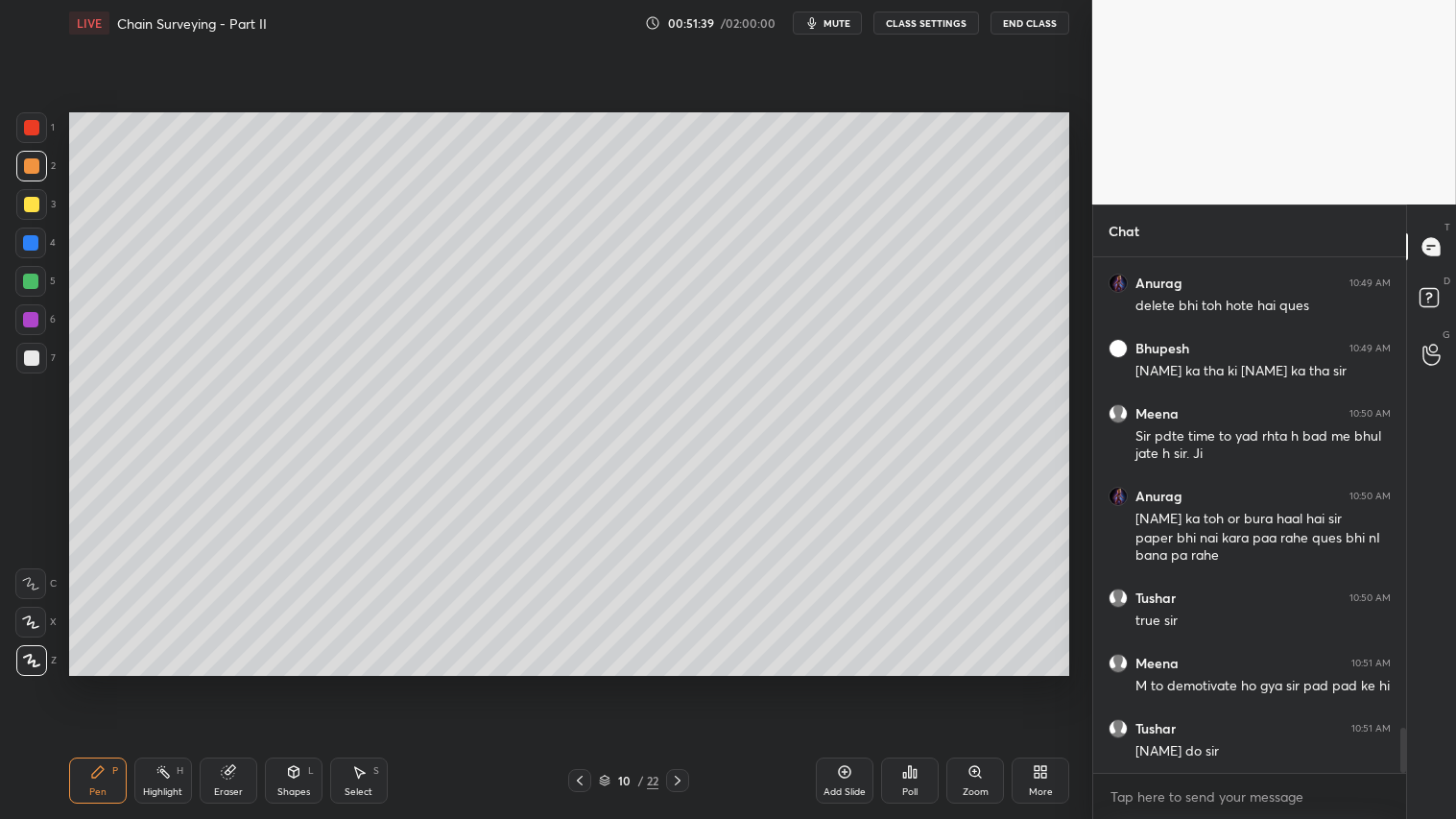 drag, startPoint x: 97, startPoint y: 778, endPoint x: 81, endPoint y: 768, distance: 18.867962 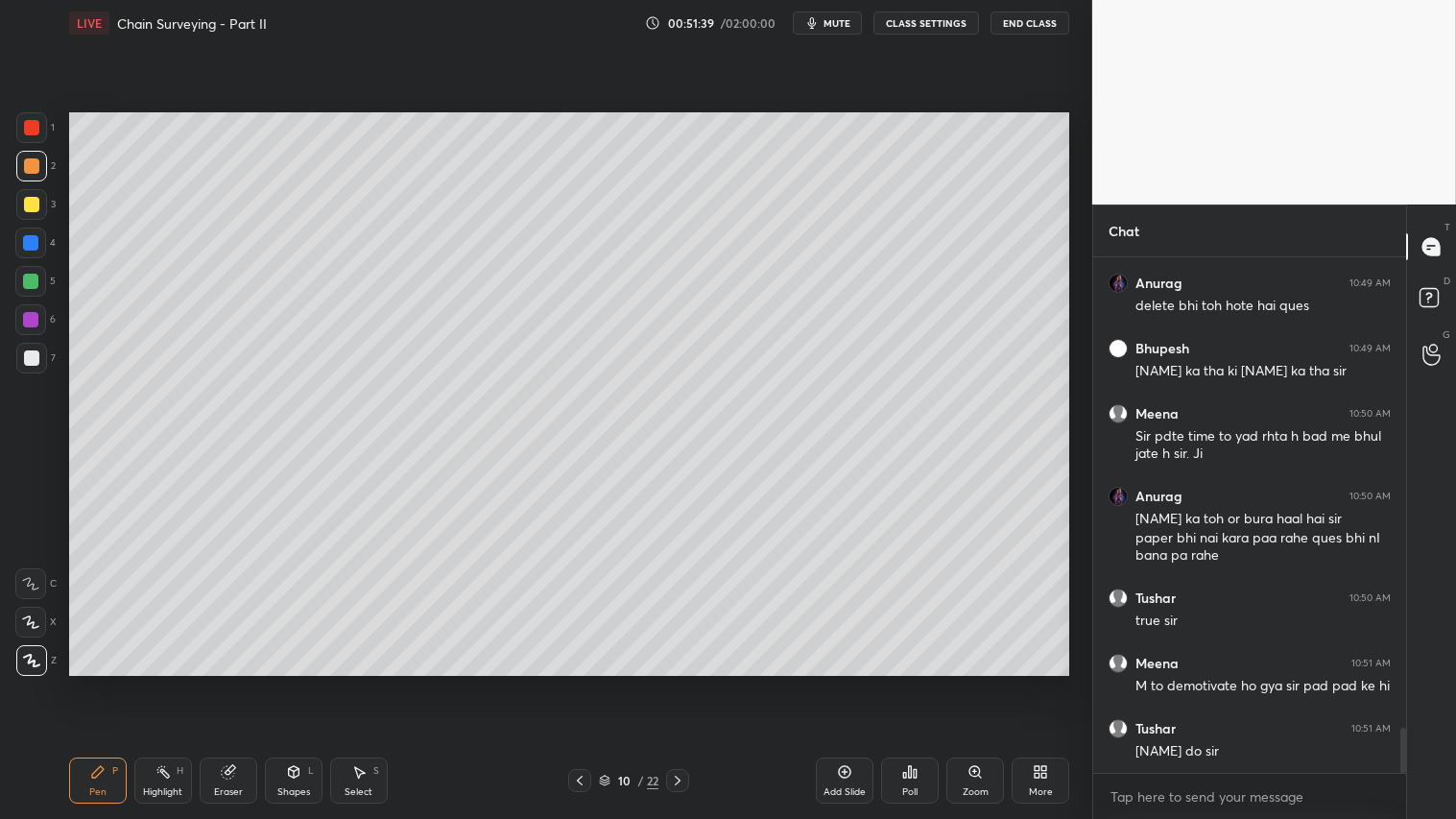 click 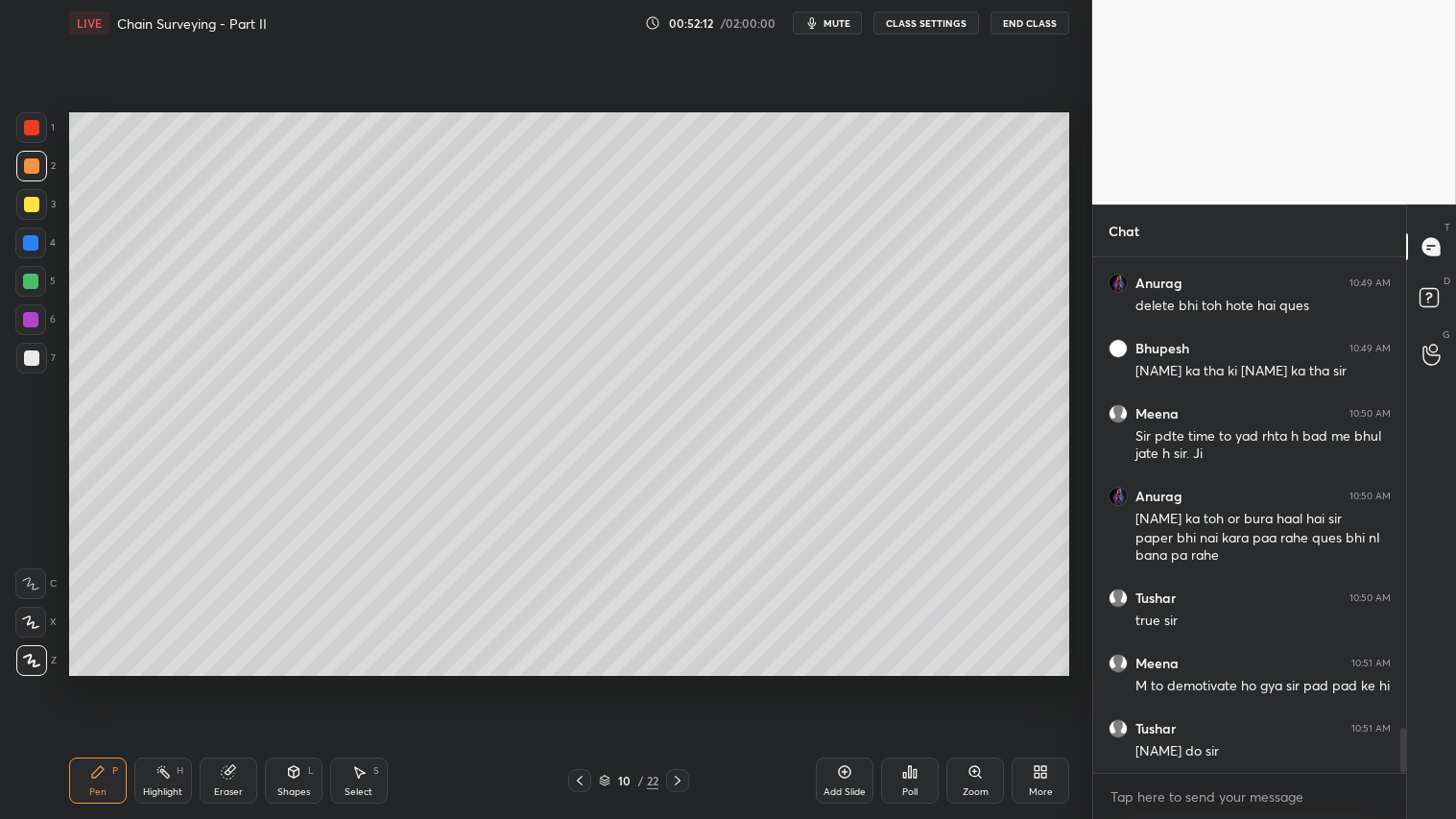 drag, startPoint x: 299, startPoint y: 787, endPoint x: 308, endPoint y: 774, distance: 15.811388 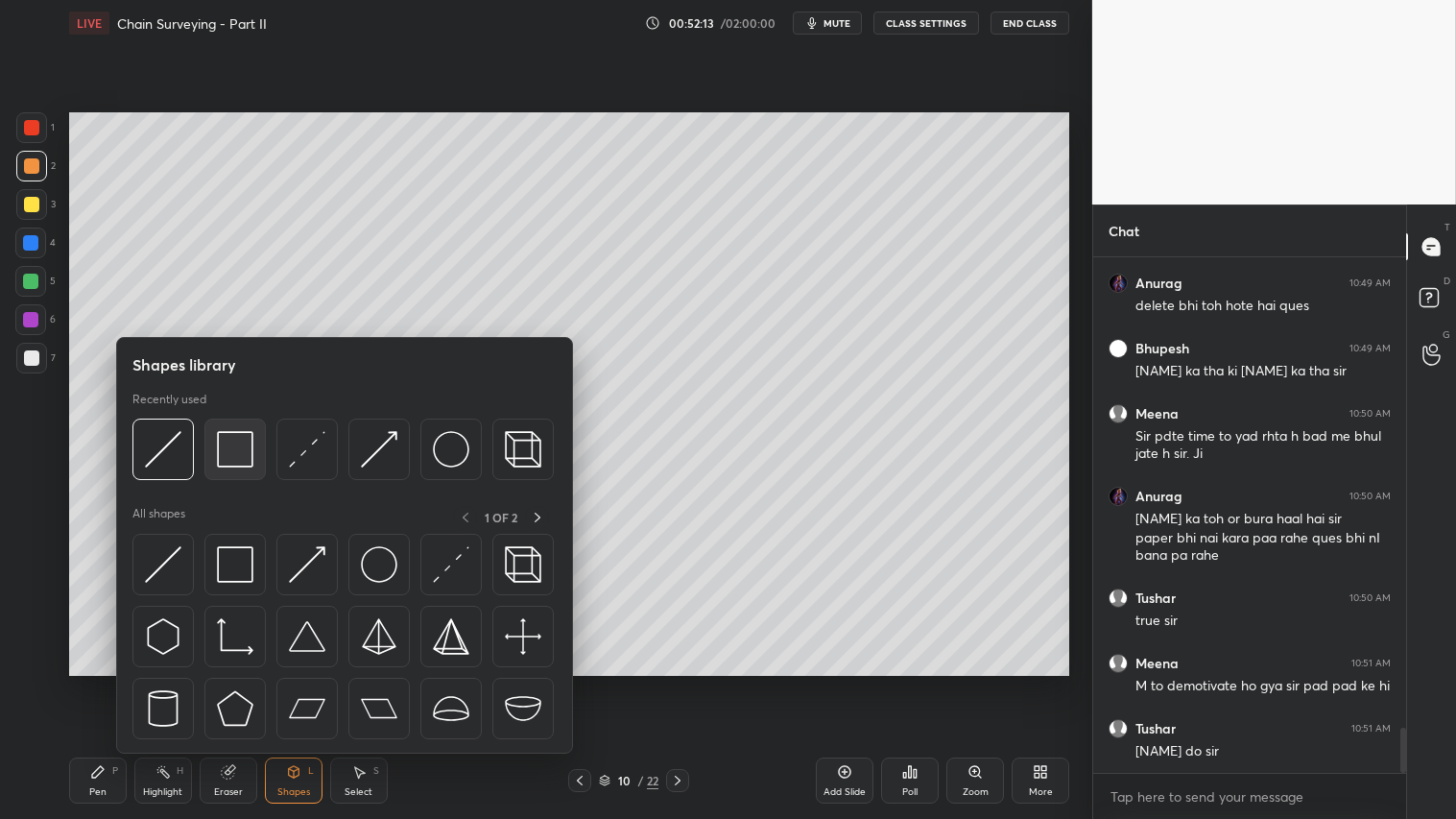 click at bounding box center (235, 449) 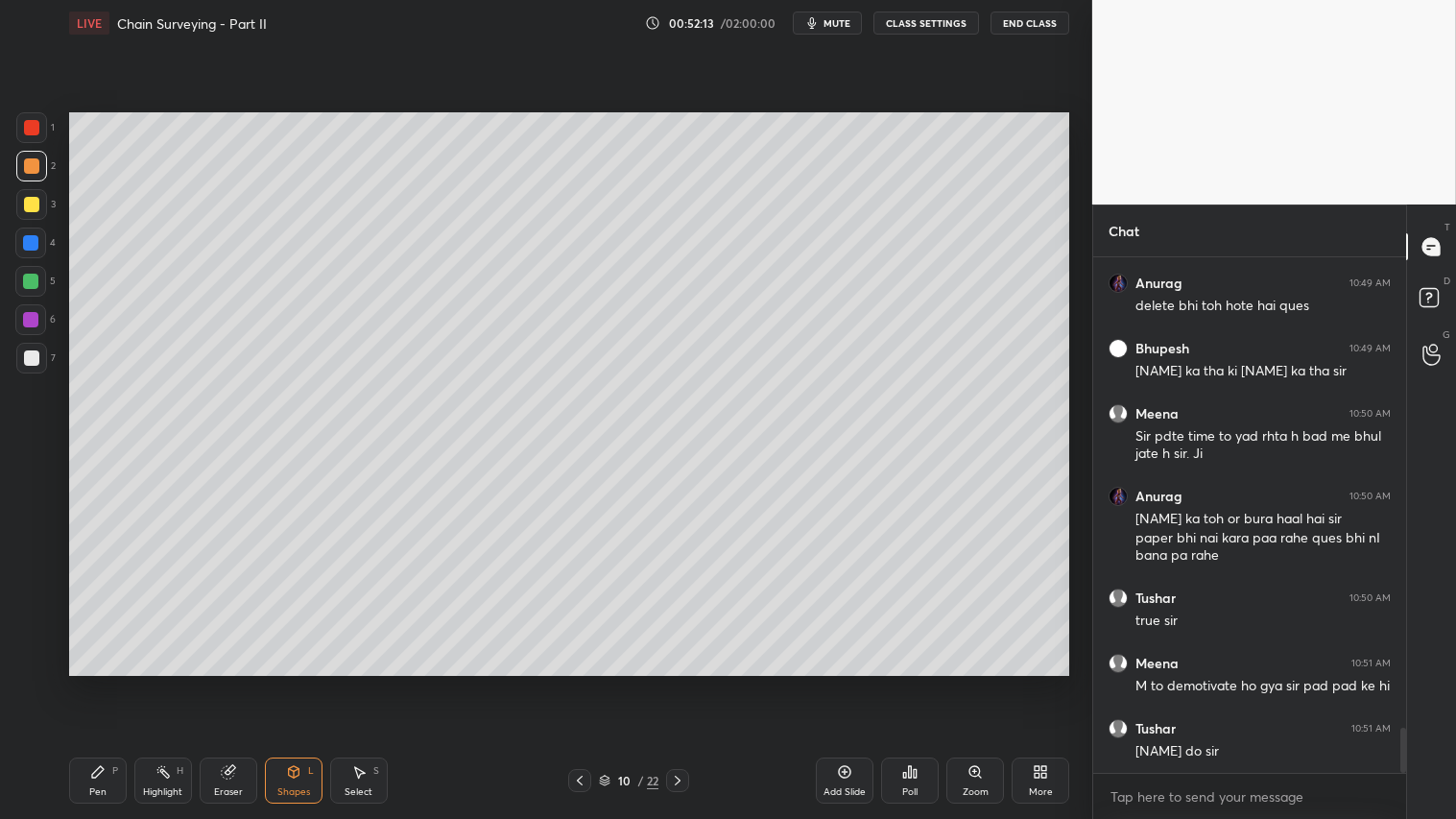 click at bounding box center [32, 205] 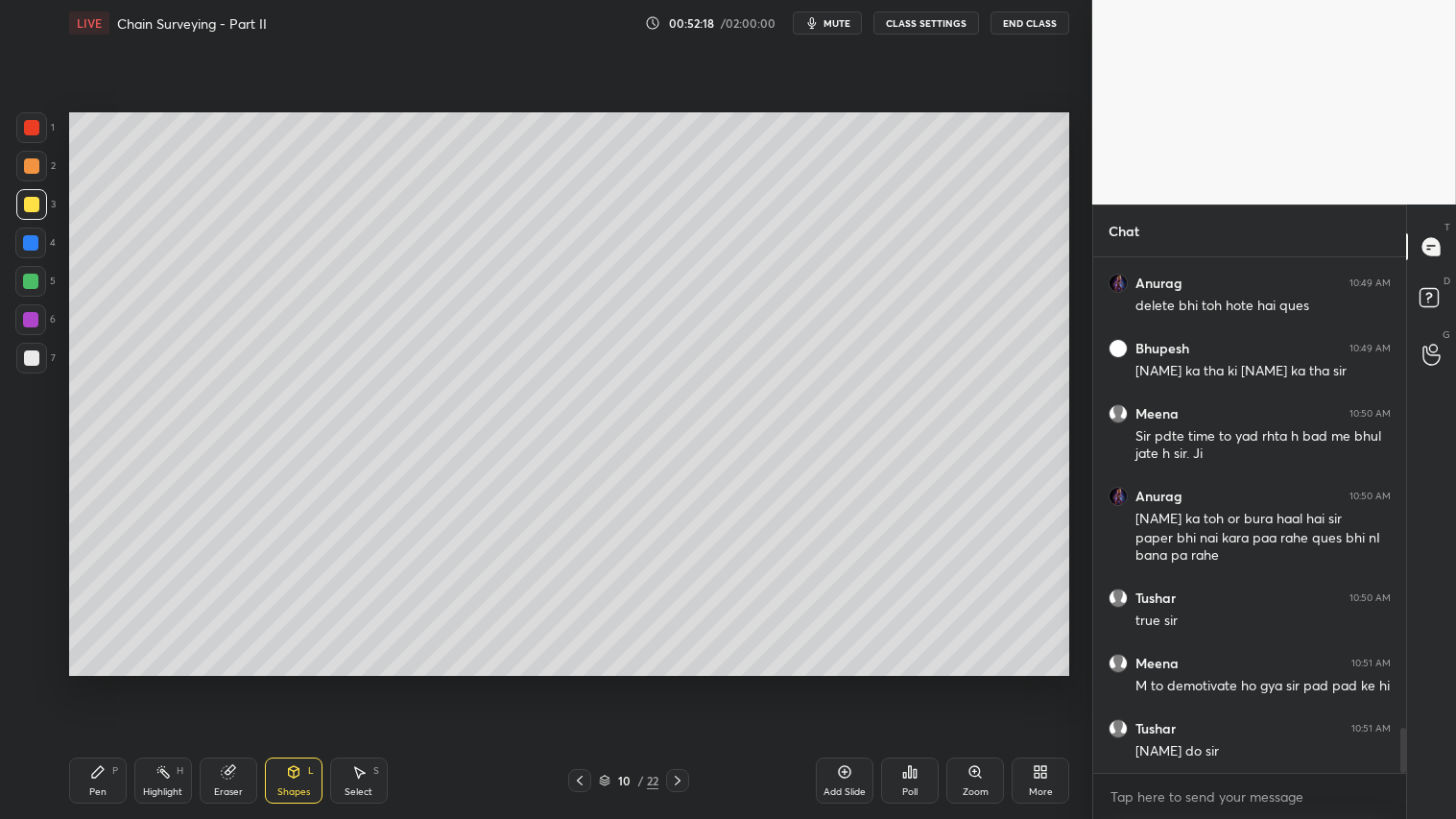 click at bounding box center (32, 166) 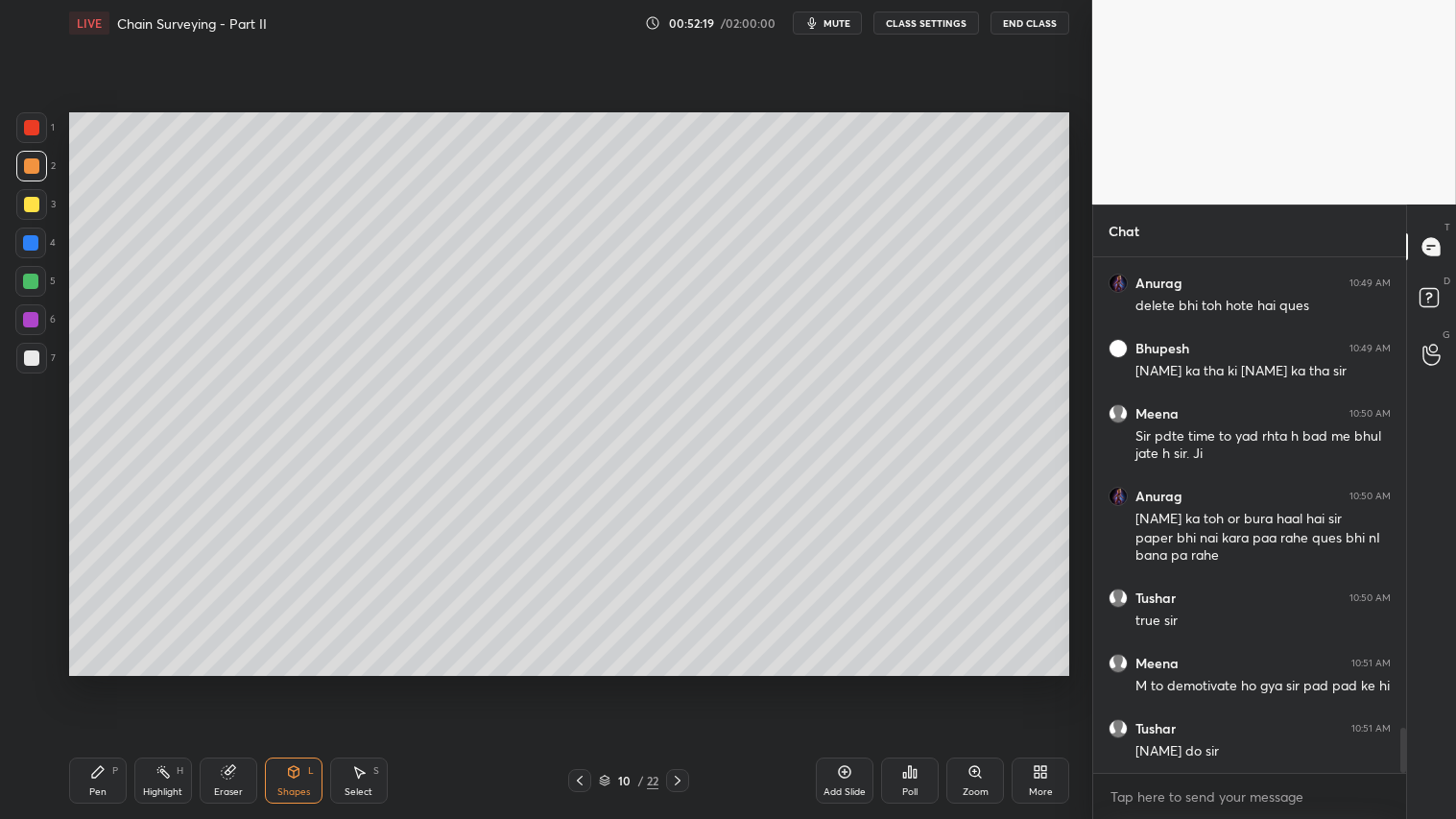 click on "Pen P" at bounding box center (98, 781) 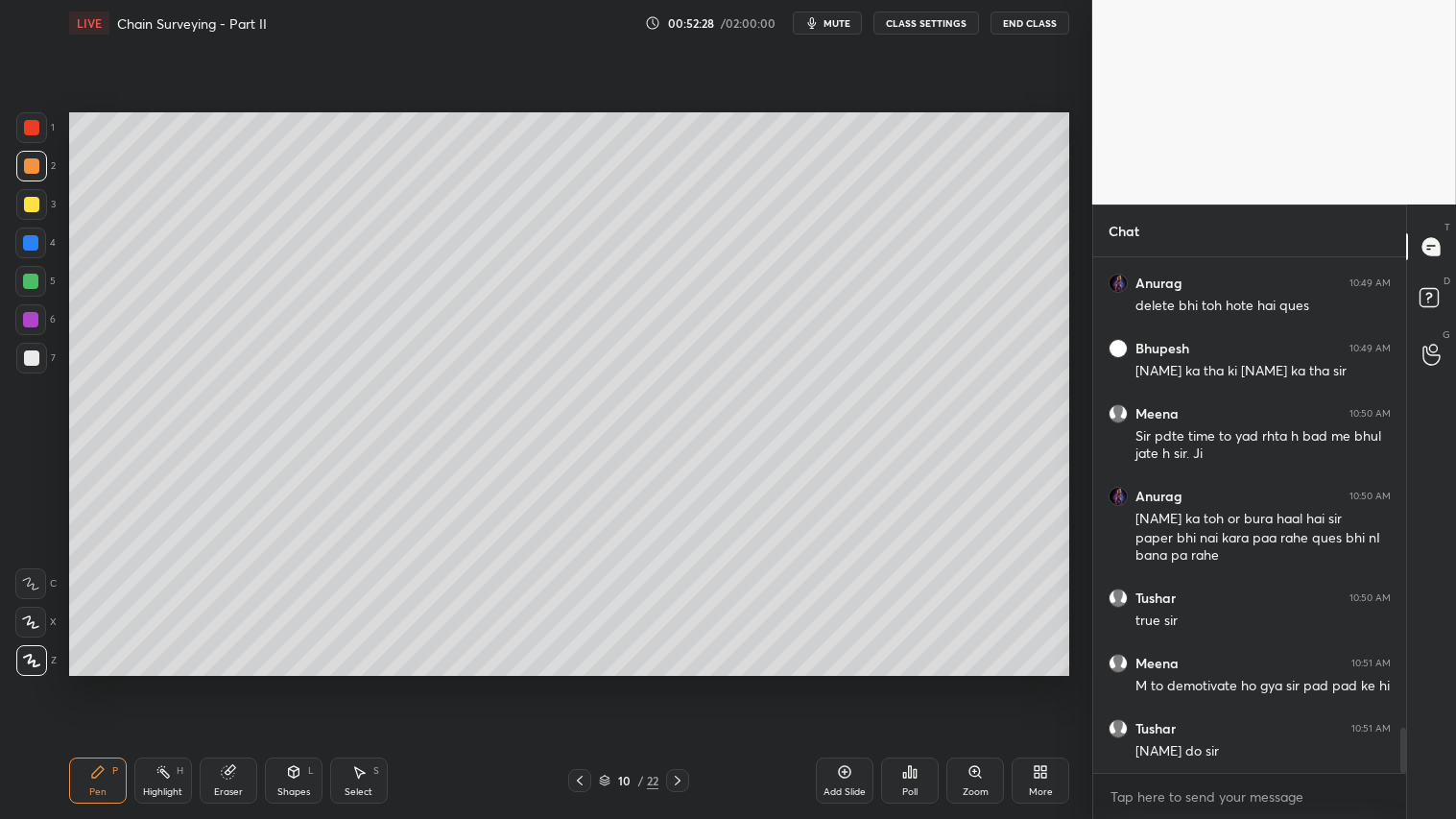 click on "Eraser" at bounding box center [228, 781] 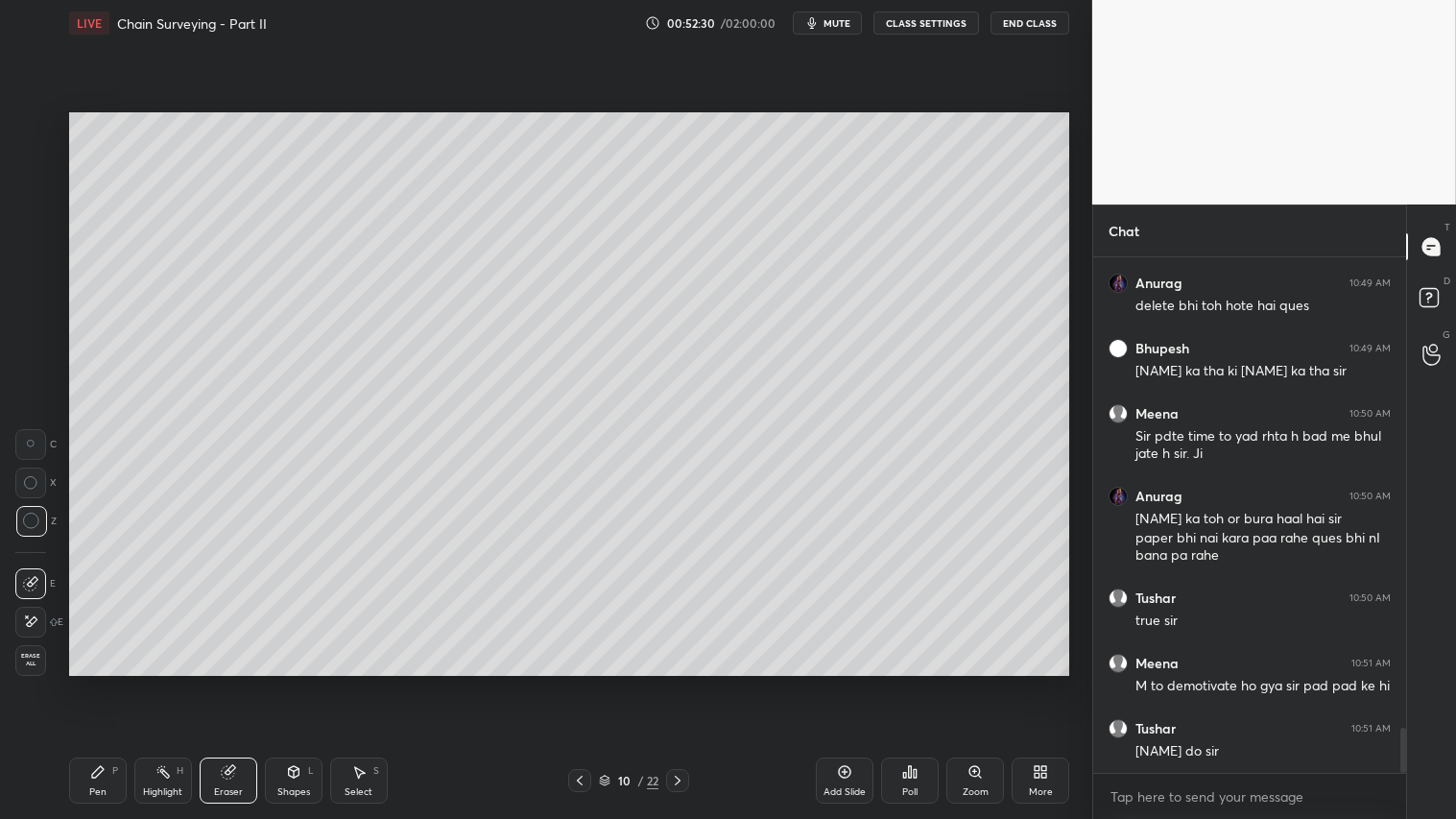 drag, startPoint x: 111, startPoint y: 805, endPoint x: 108, endPoint y: 782, distance: 23.194827 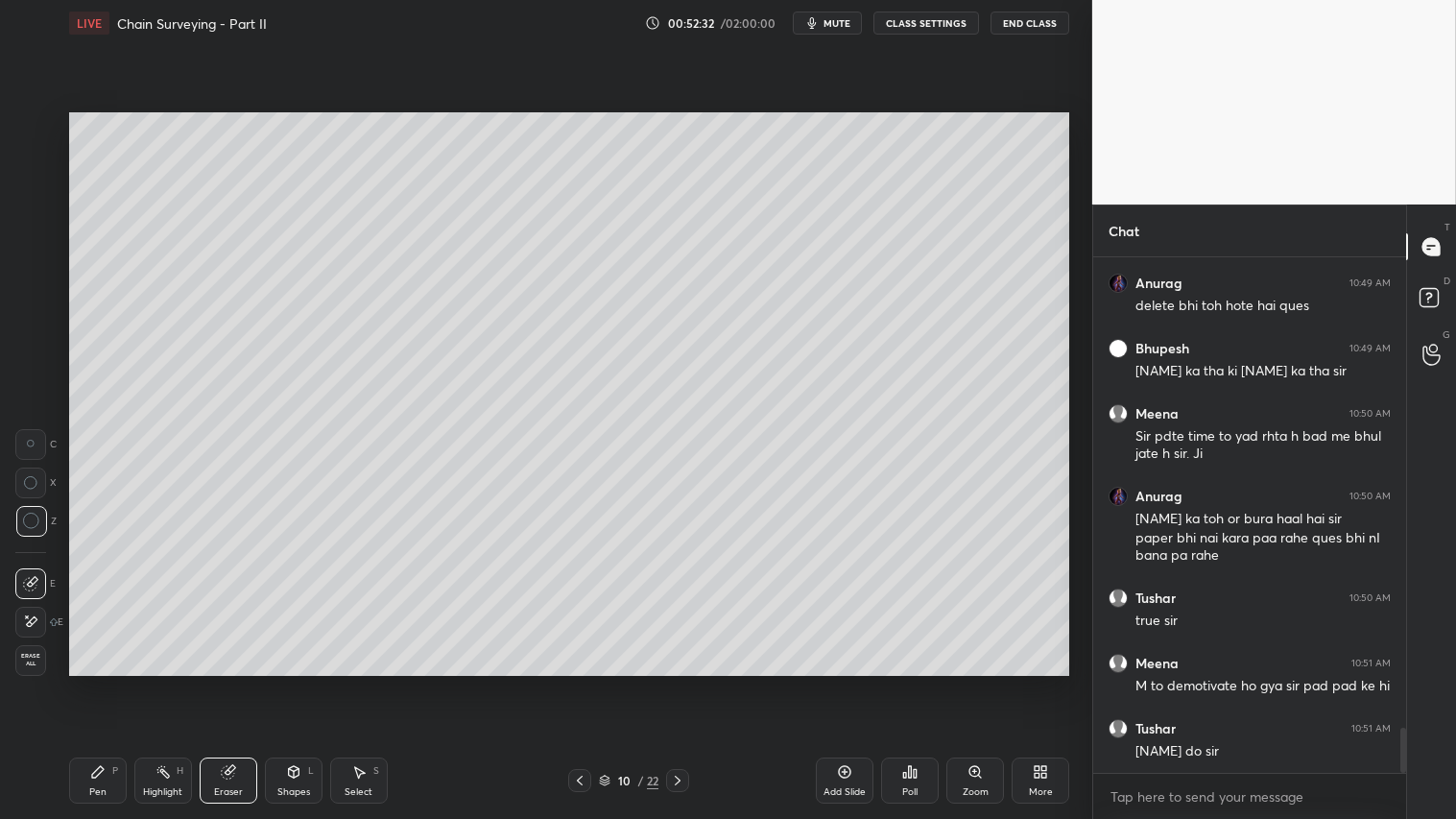 click on "Pen P" at bounding box center (98, 781) 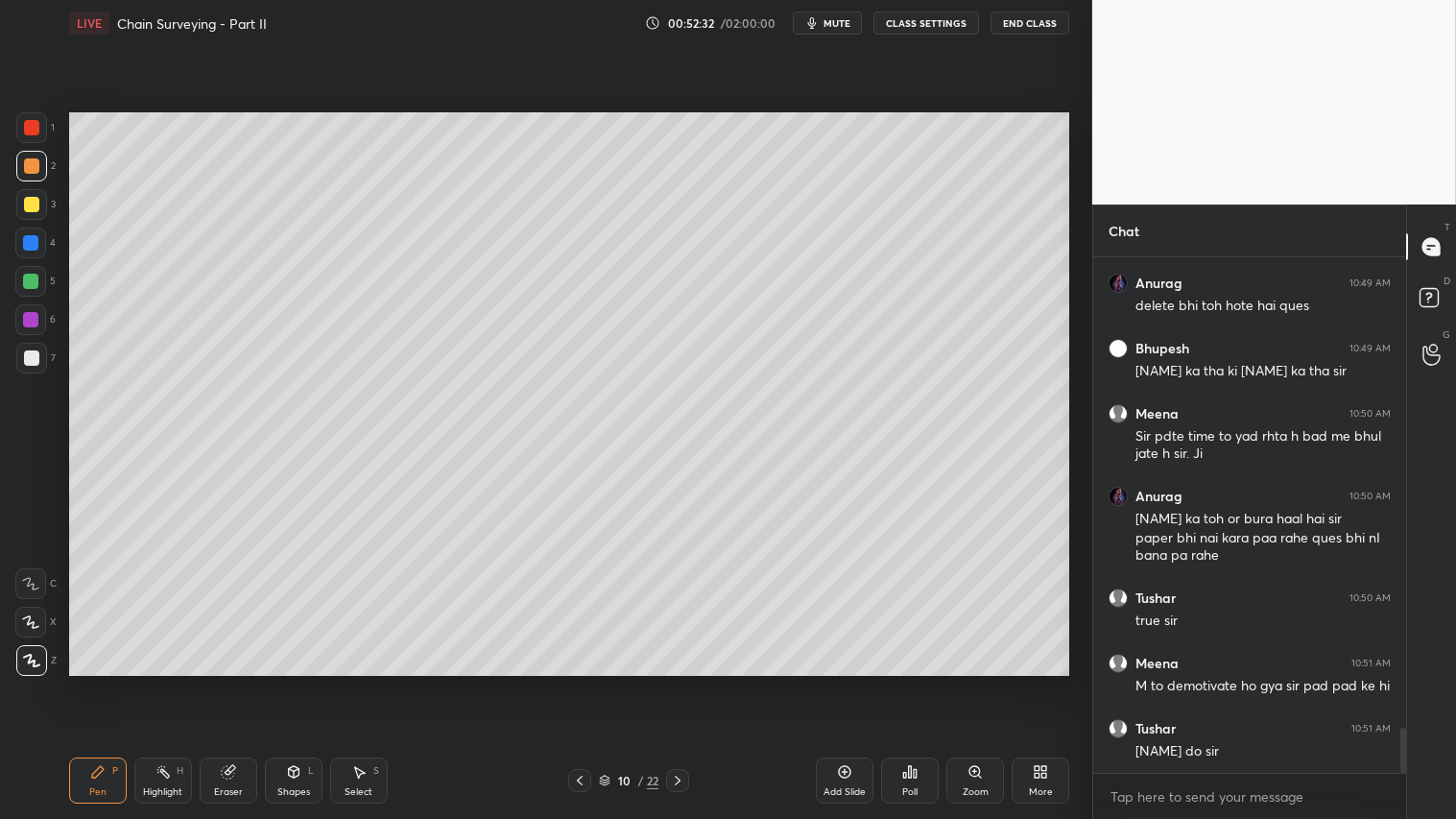 scroll, scrollTop: 5416, scrollLeft: 0, axis: vertical 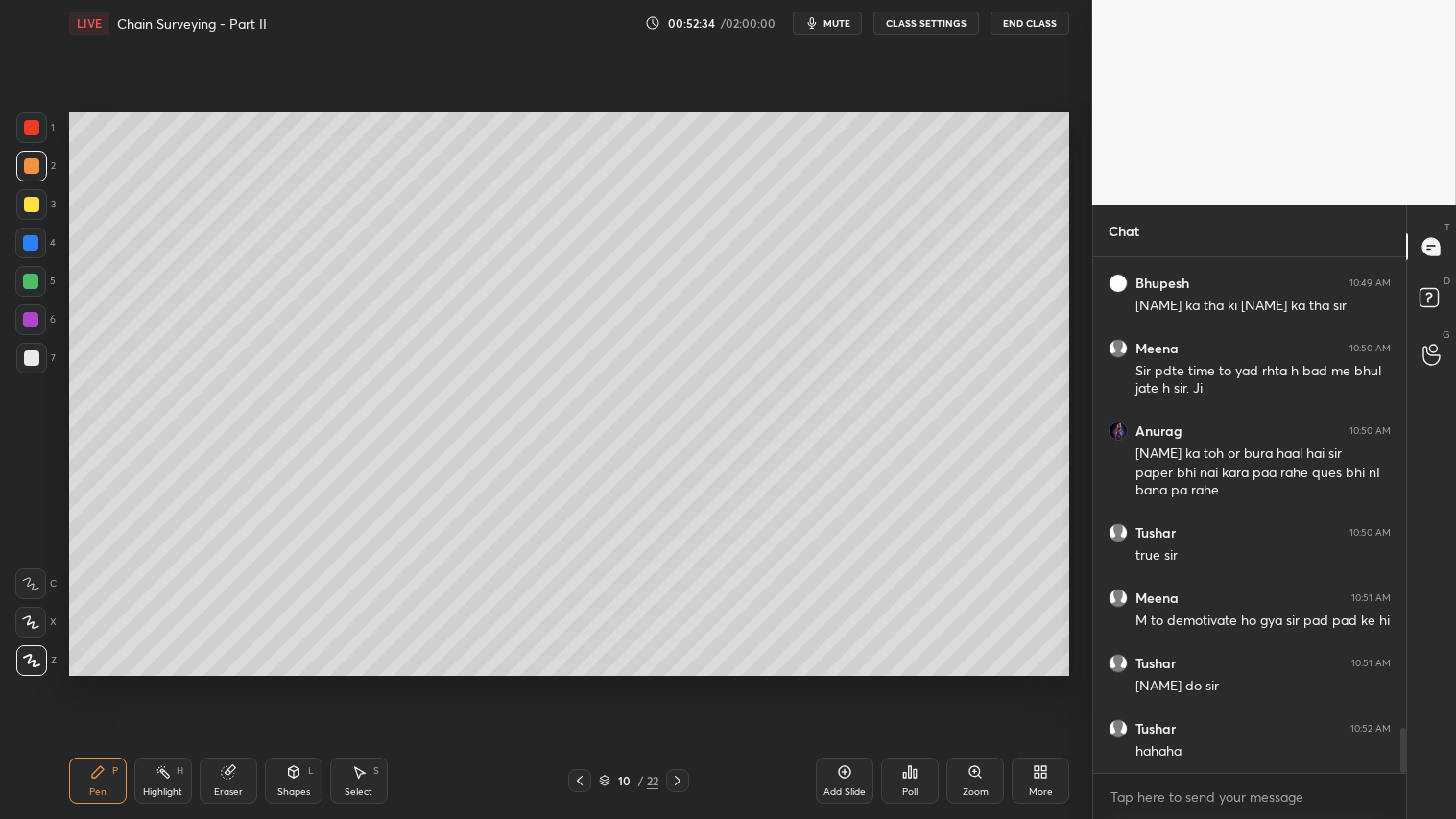 click at bounding box center (32, 166) 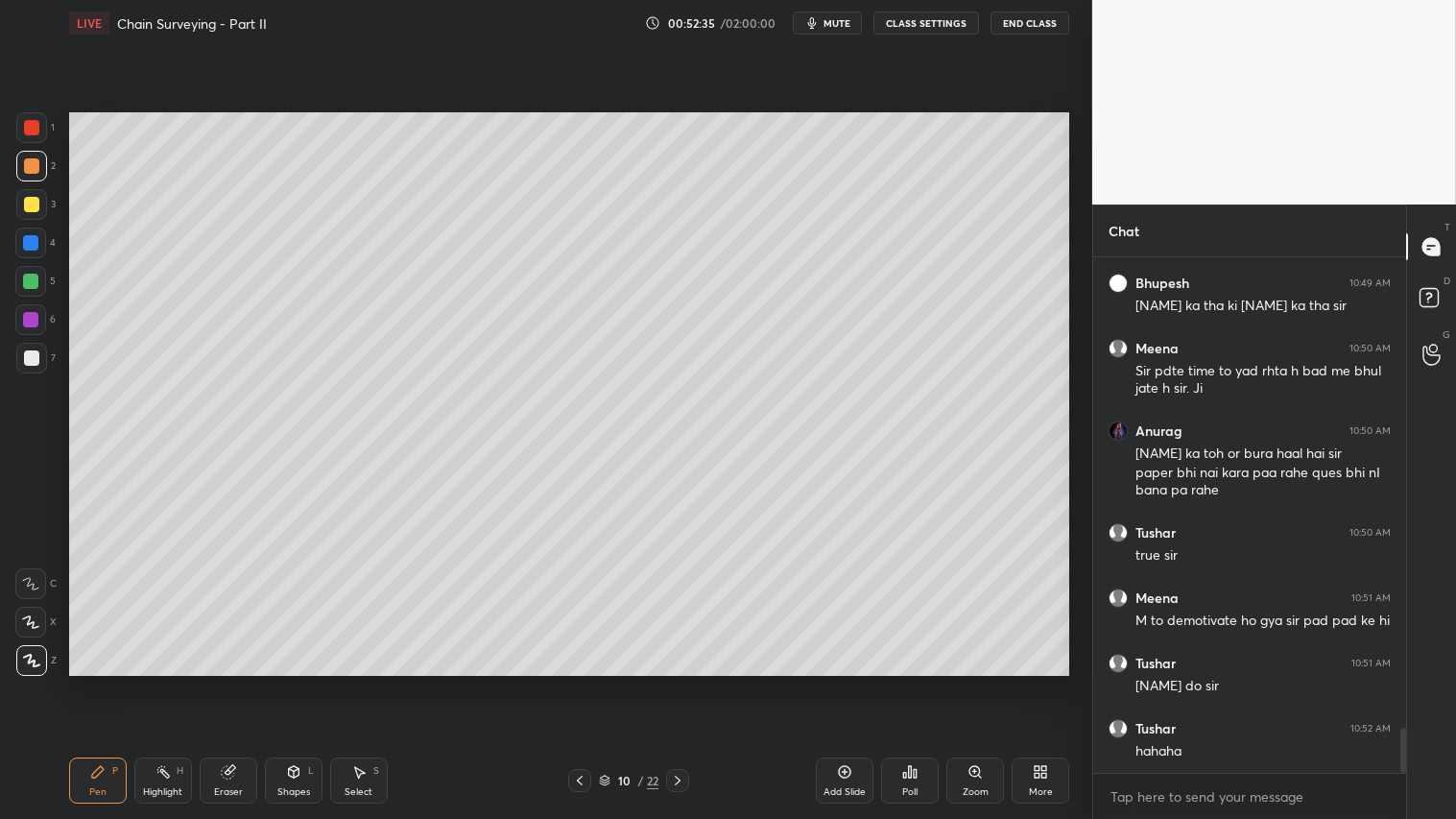 click on "Pen P" at bounding box center [98, 781] 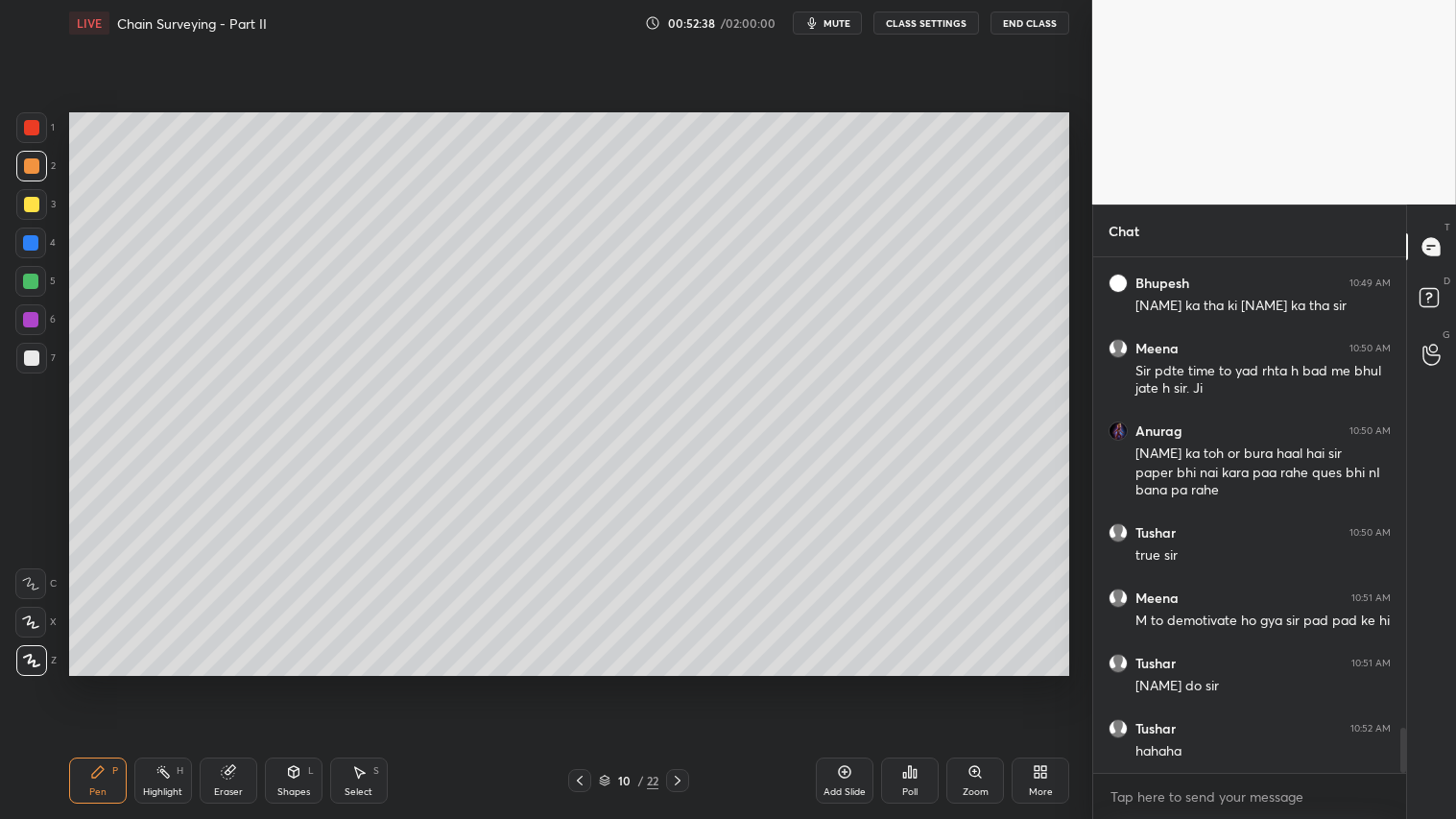 click on "Pen P" at bounding box center [98, 781] 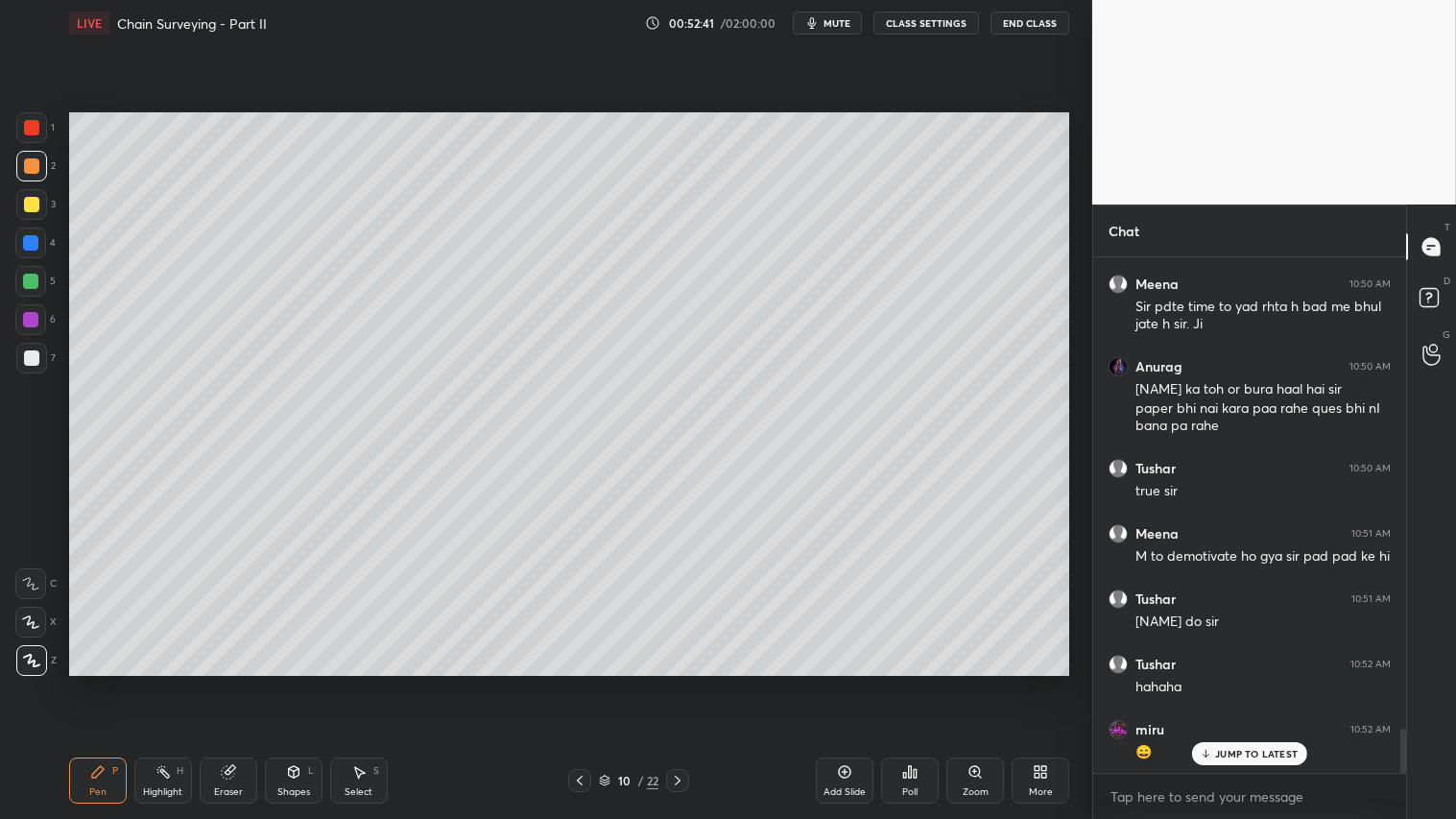 scroll, scrollTop: 5612, scrollLeft: 0, axis: vertical 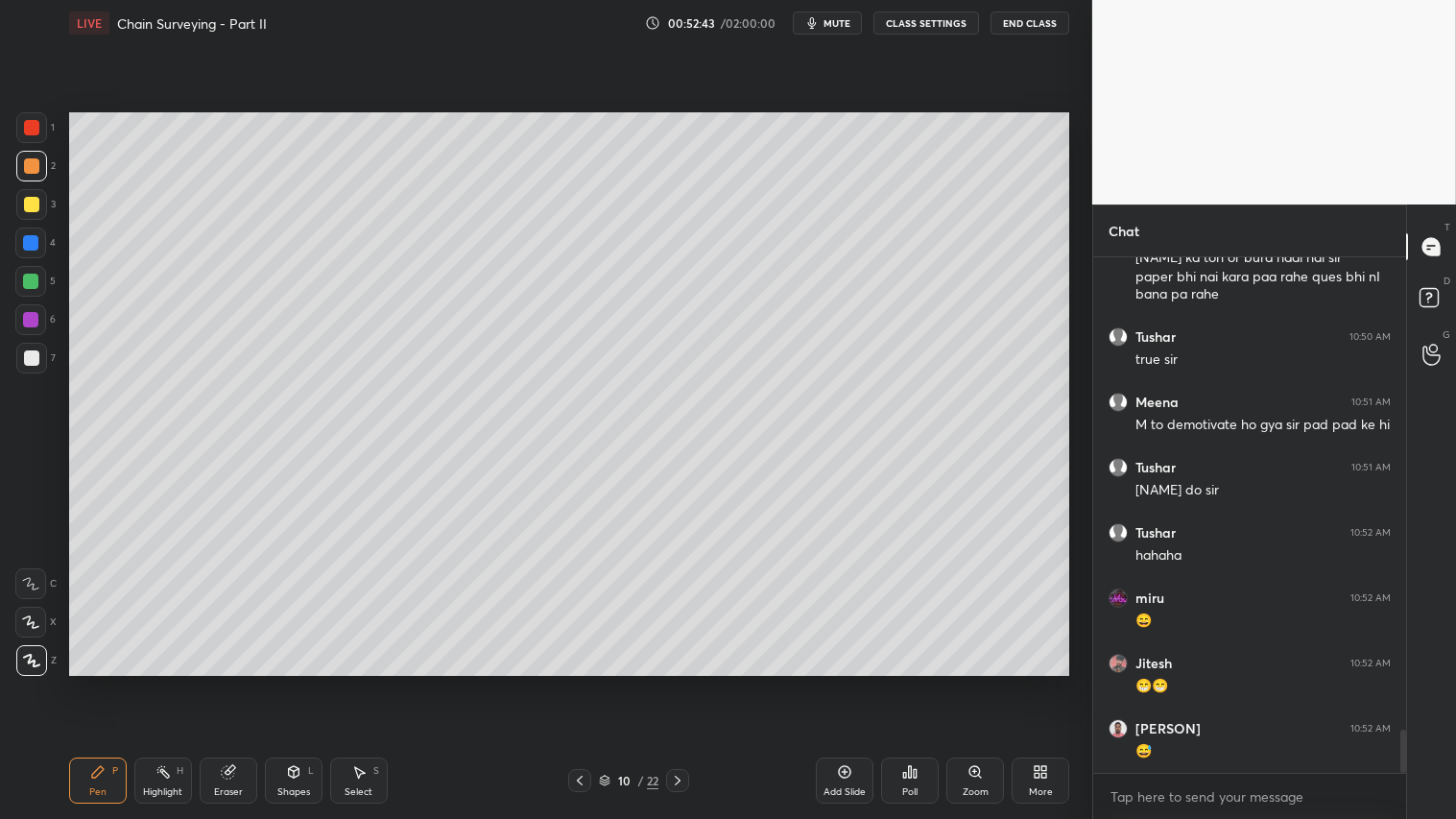 click 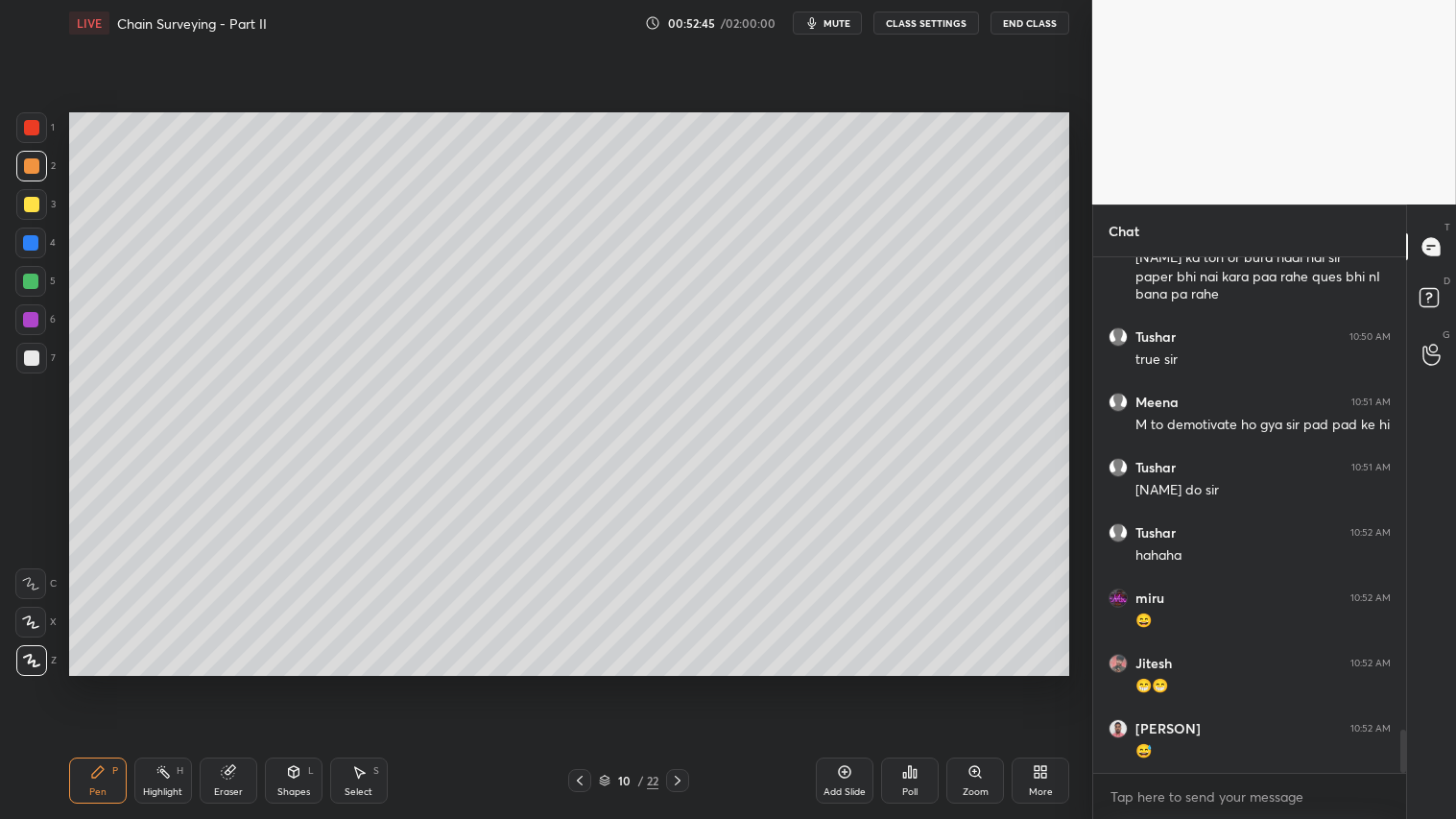 click at bounding box center [32, 166] 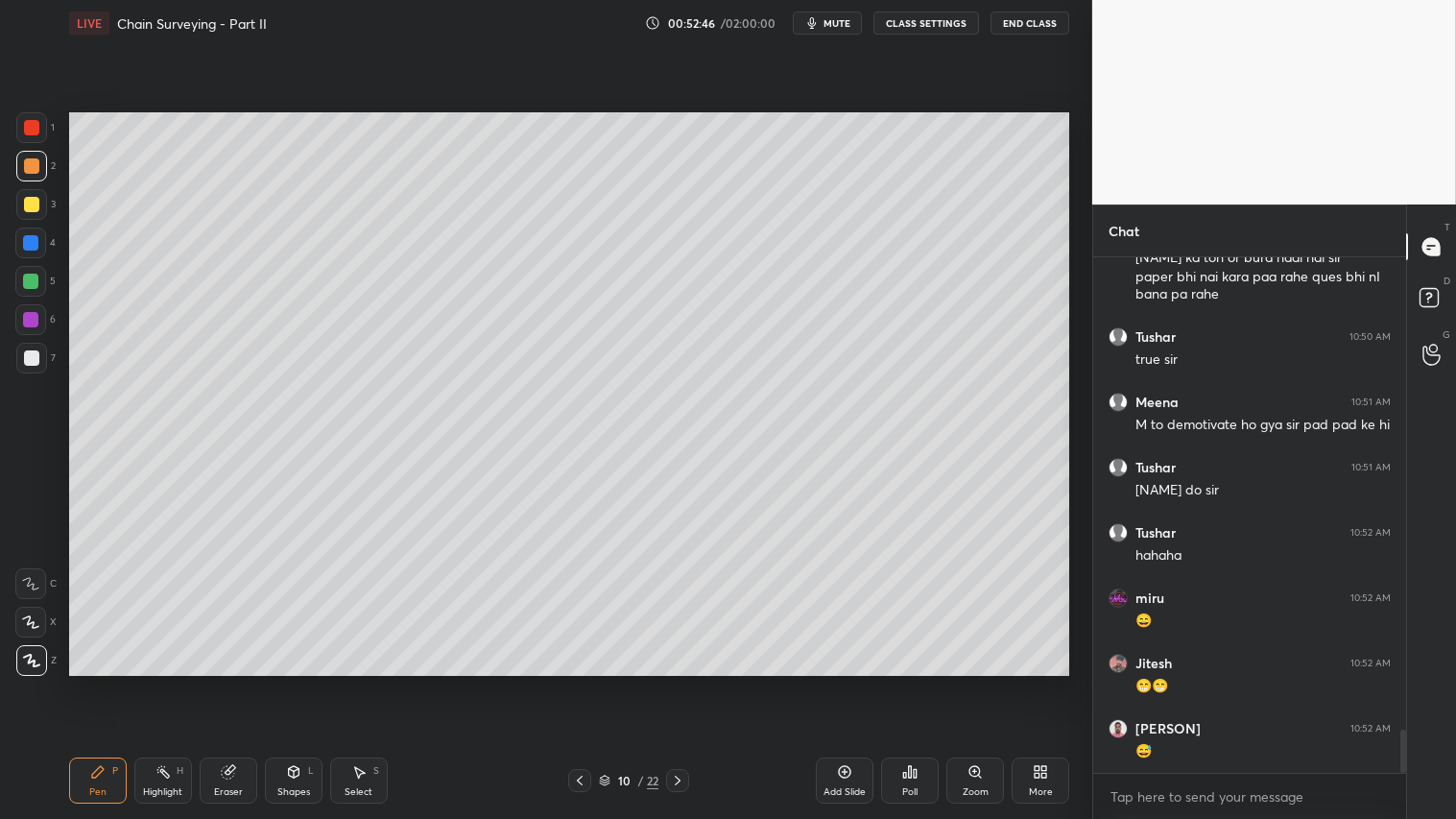 scroll, scrollTop: 5677, scrollLeft: 0, axis: vertical 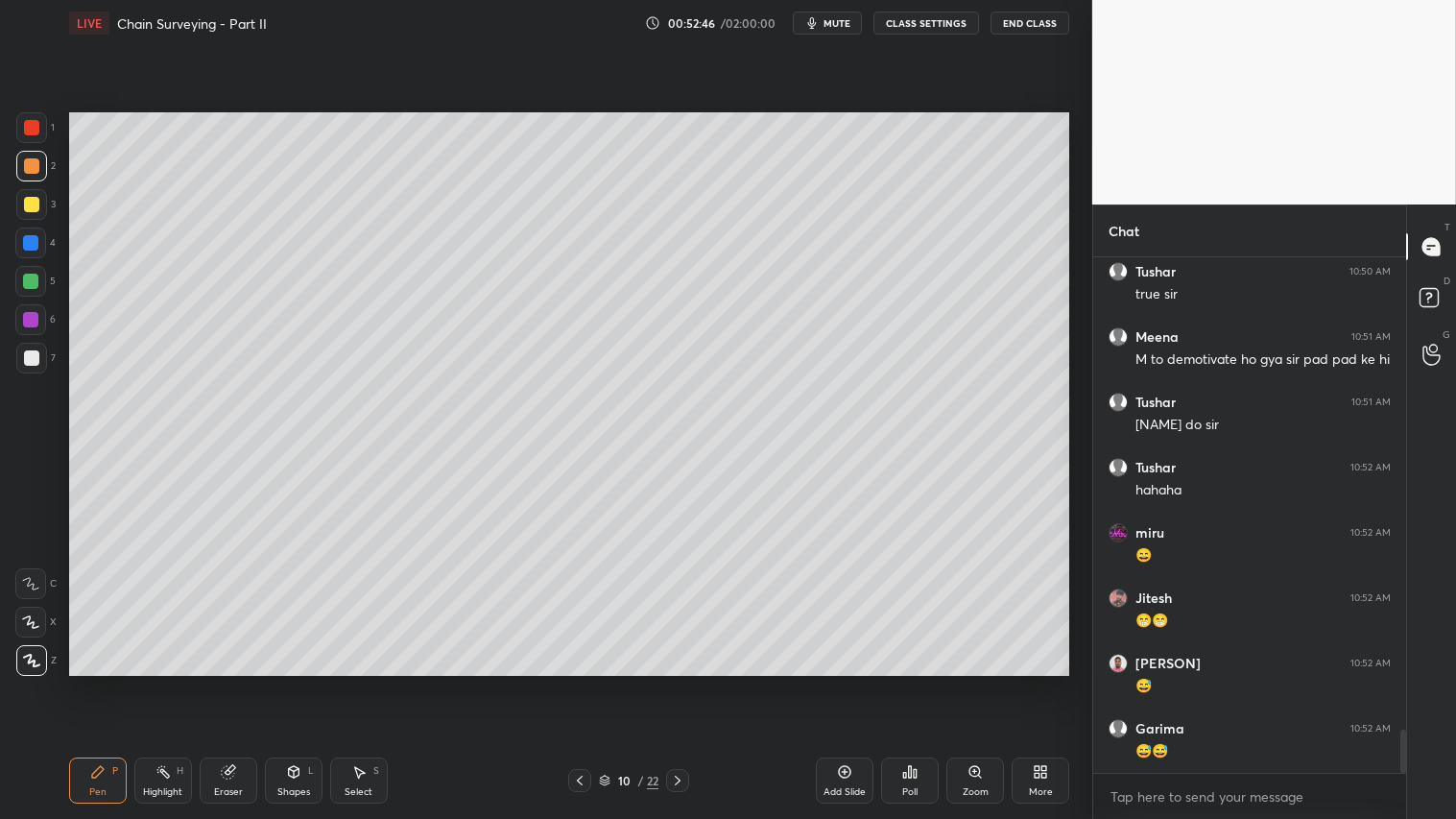 click 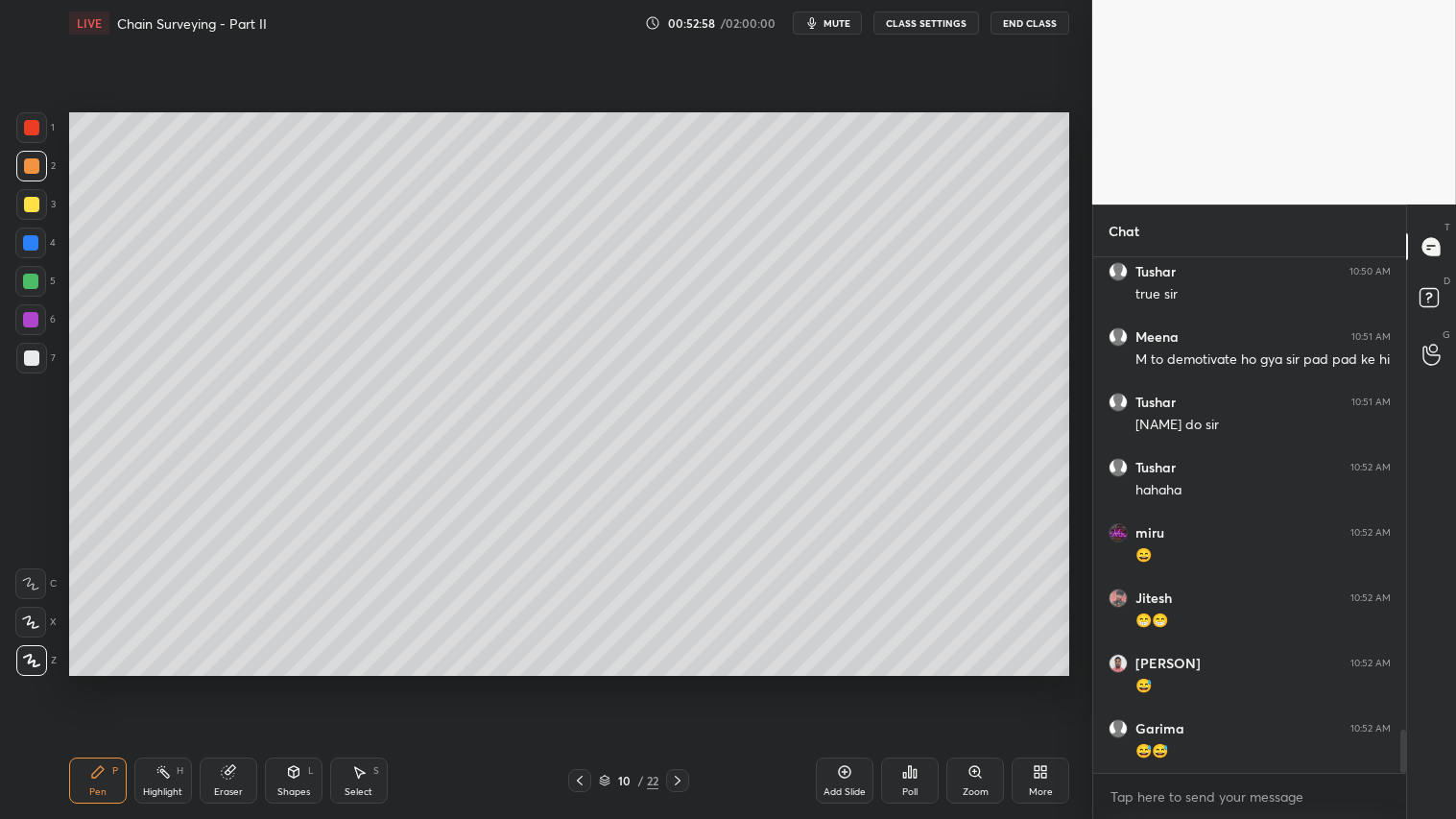 click on "Pen P" at bounding box center [98, 781] 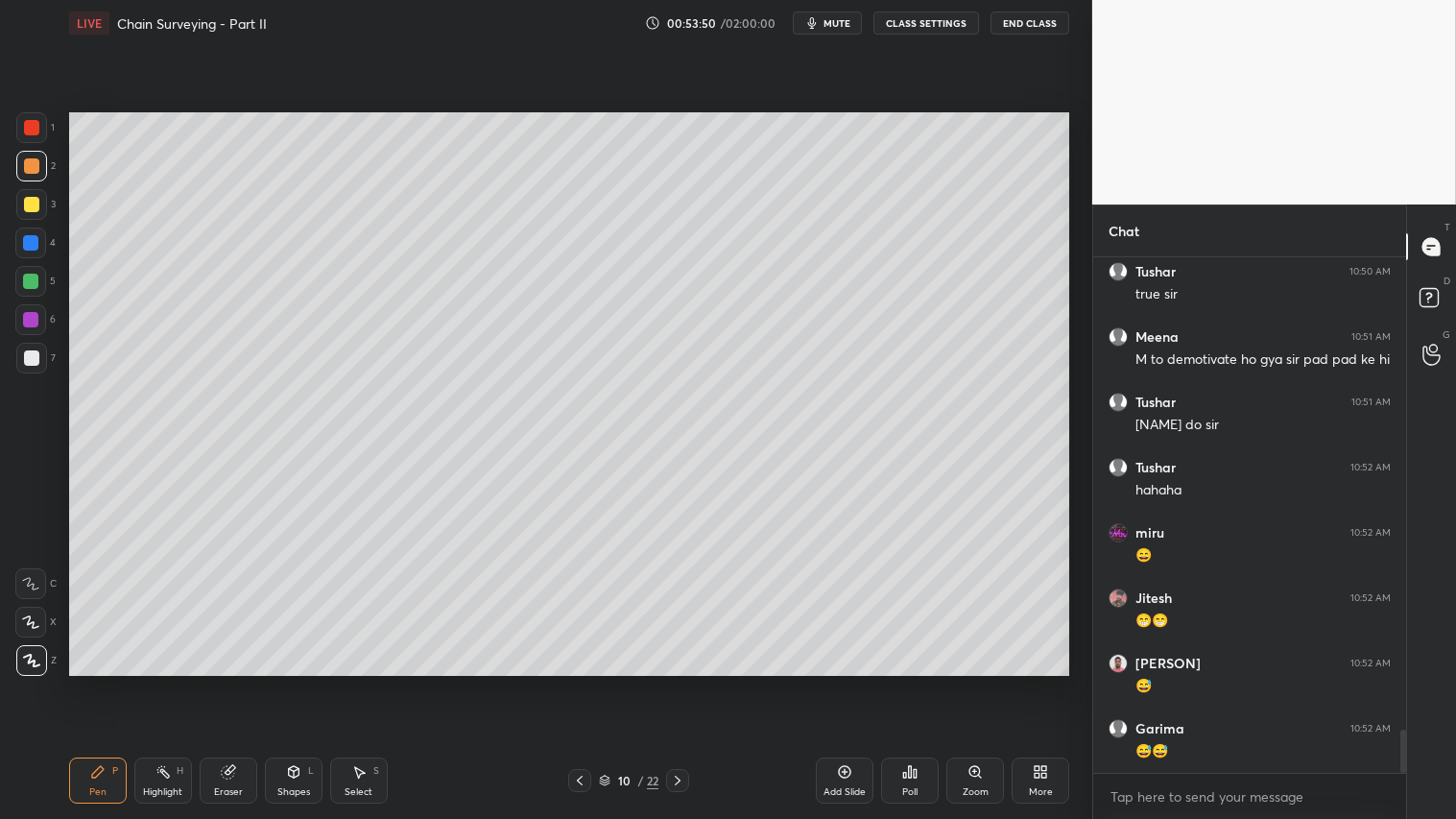 click on "Shapes" at bounding box center [294, 792] 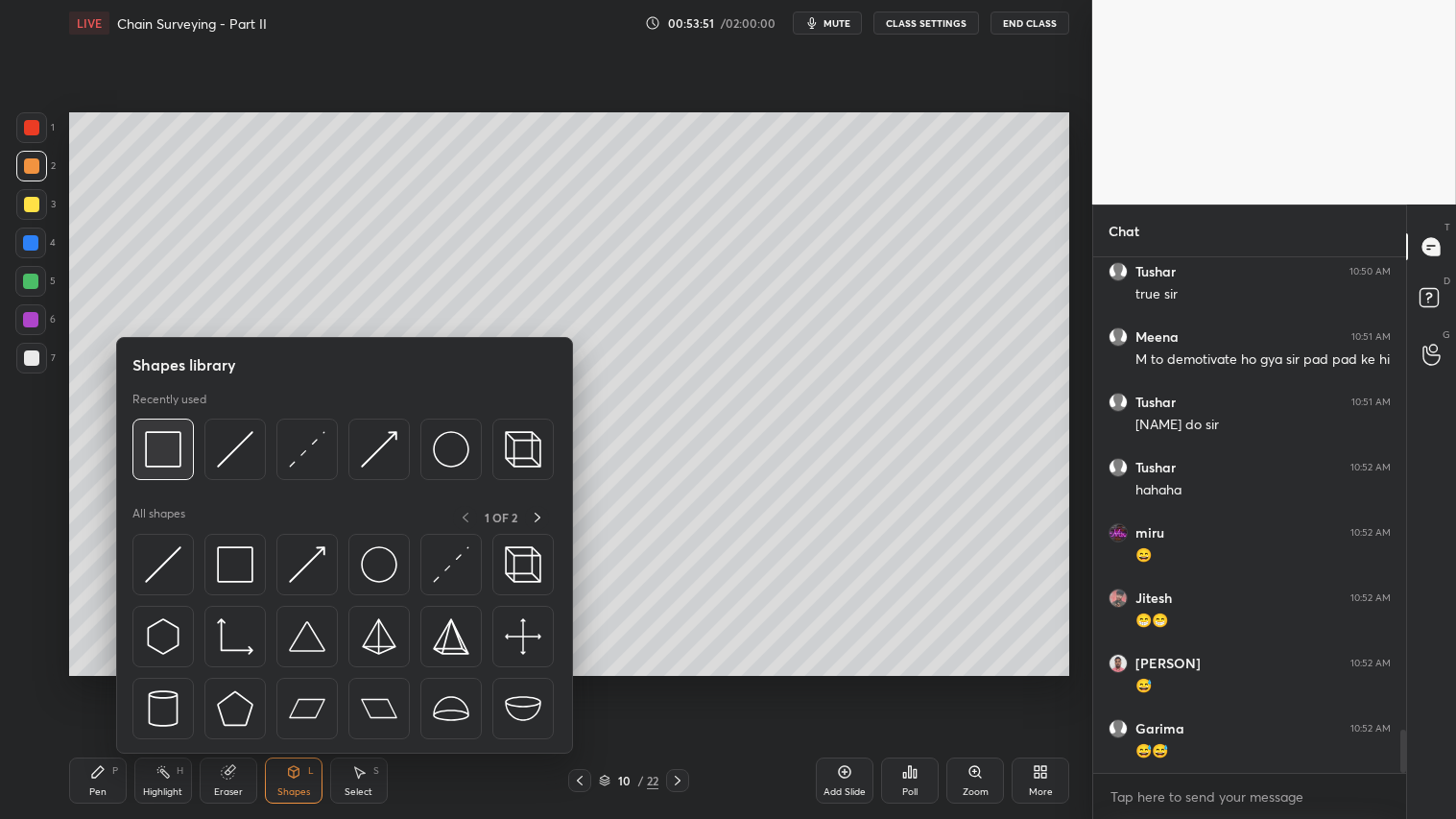 click at bounding box center (163, 449) 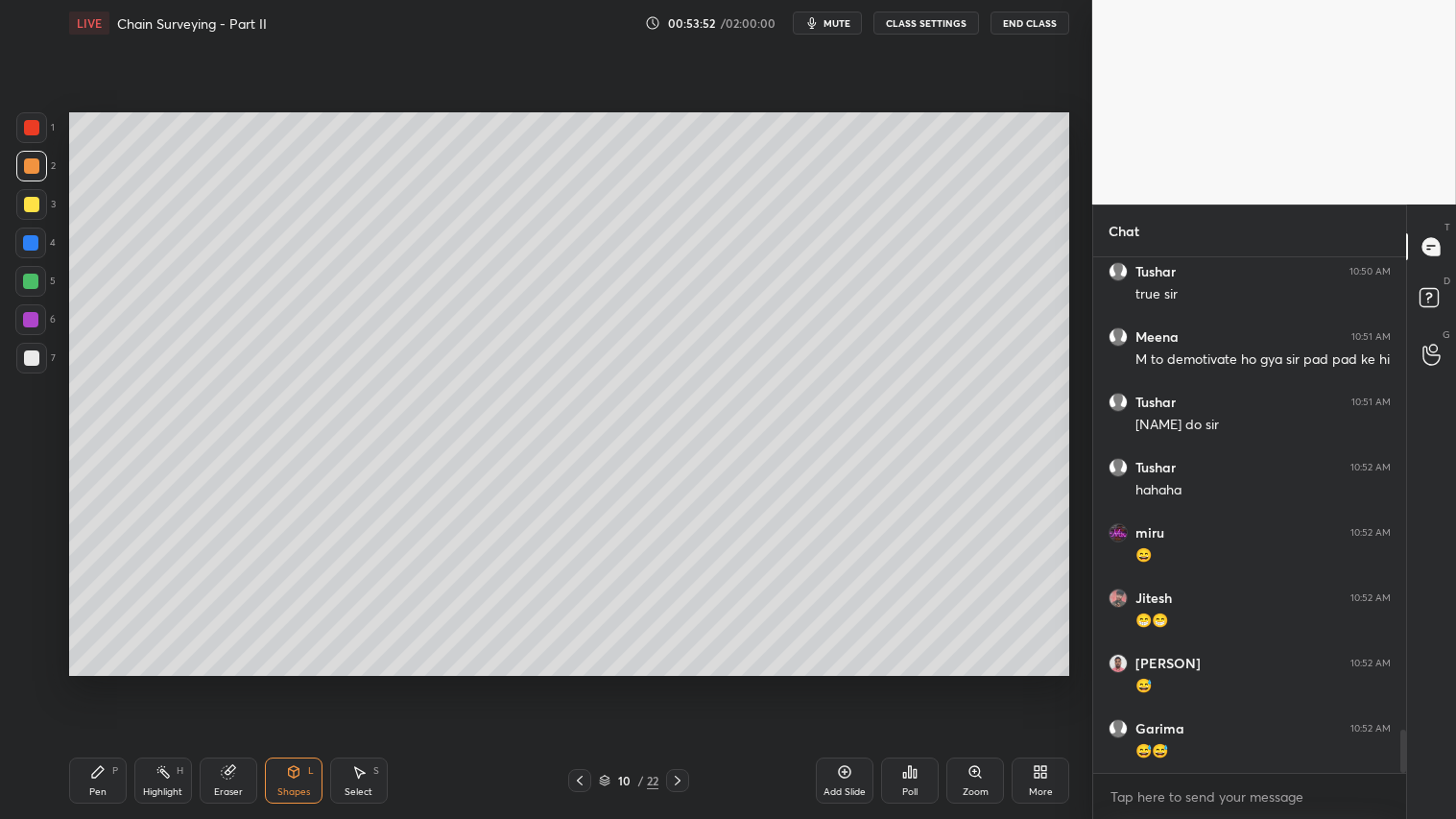 drag, startPoint x: 36, startPoint y: 353, endPoint x: 67, endPoint y: 428, distance: 81.15417 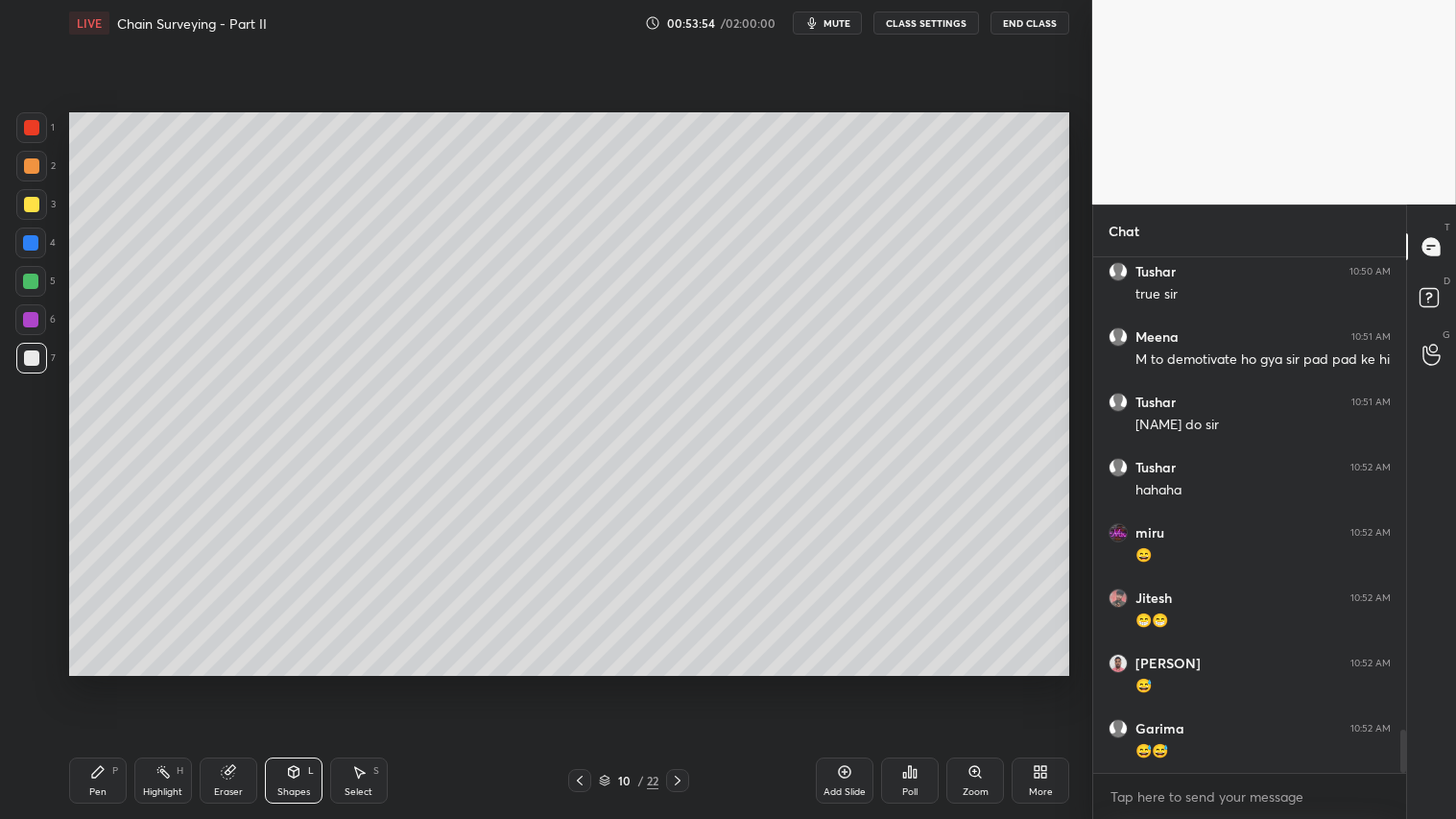click at bounding box center [32, 166] 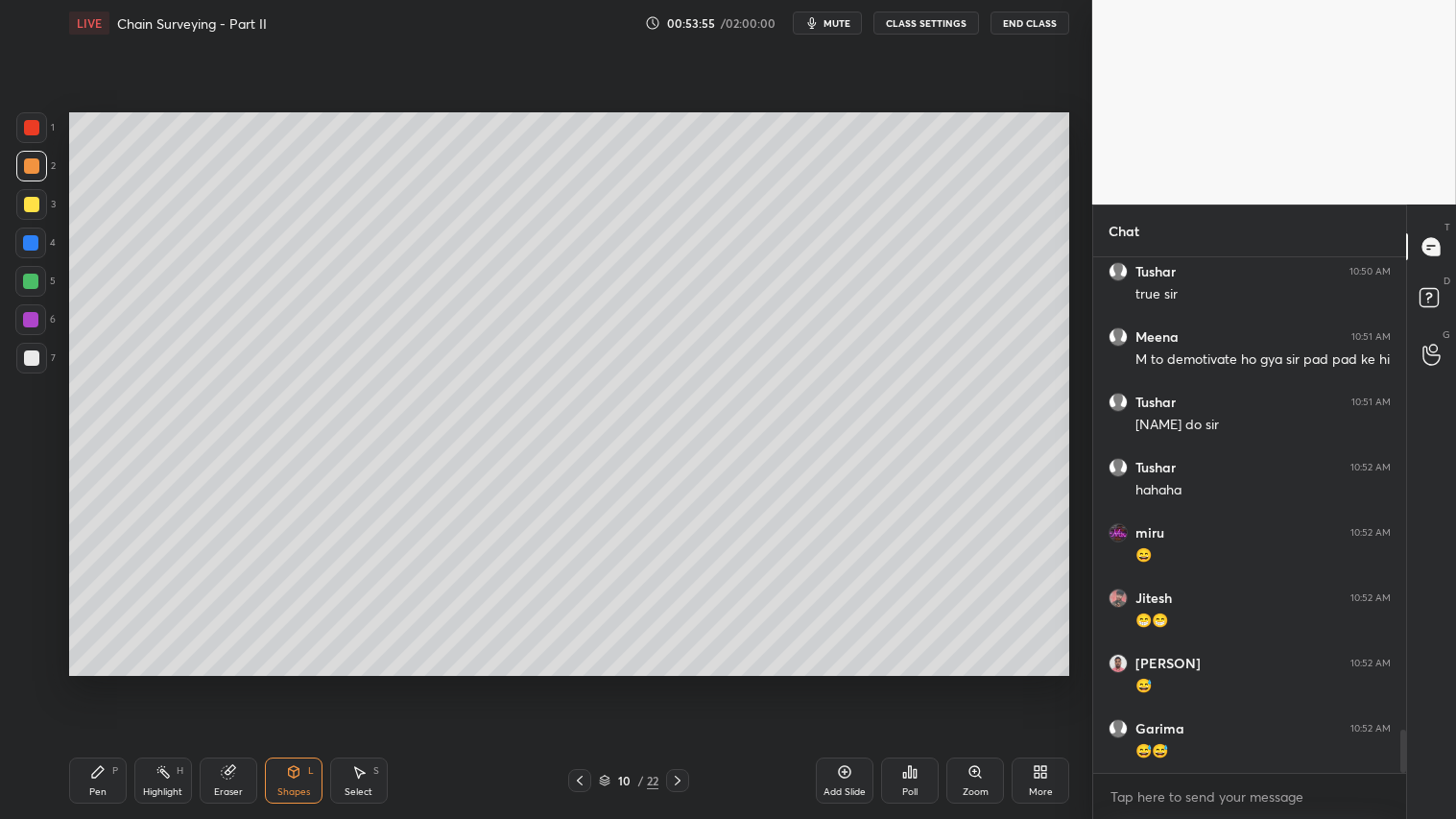 click 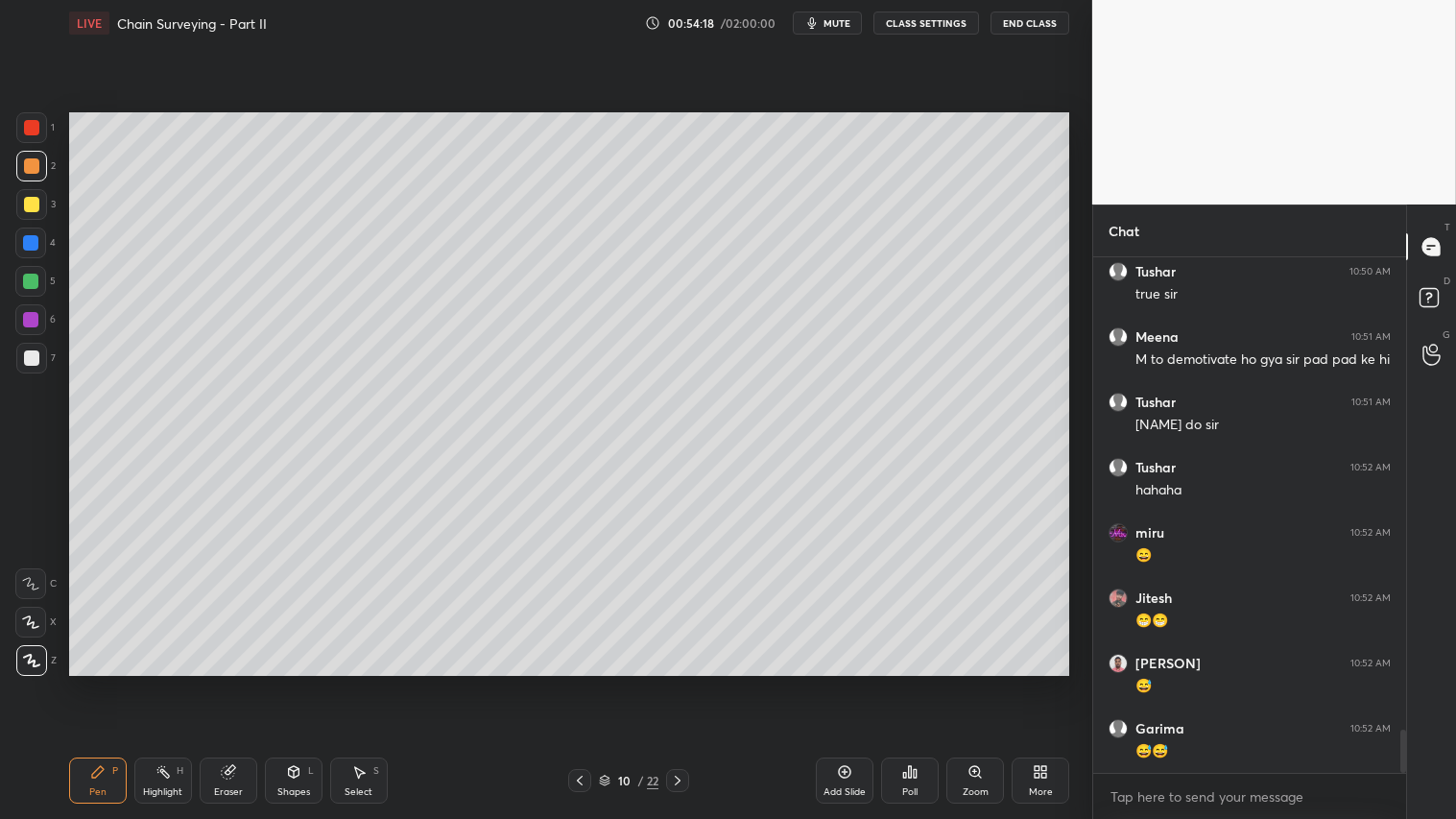 drag, startPoint x: 225, startPoint y: 783, endPoint x: 263, endPoint y: 772, distance: 39.560081 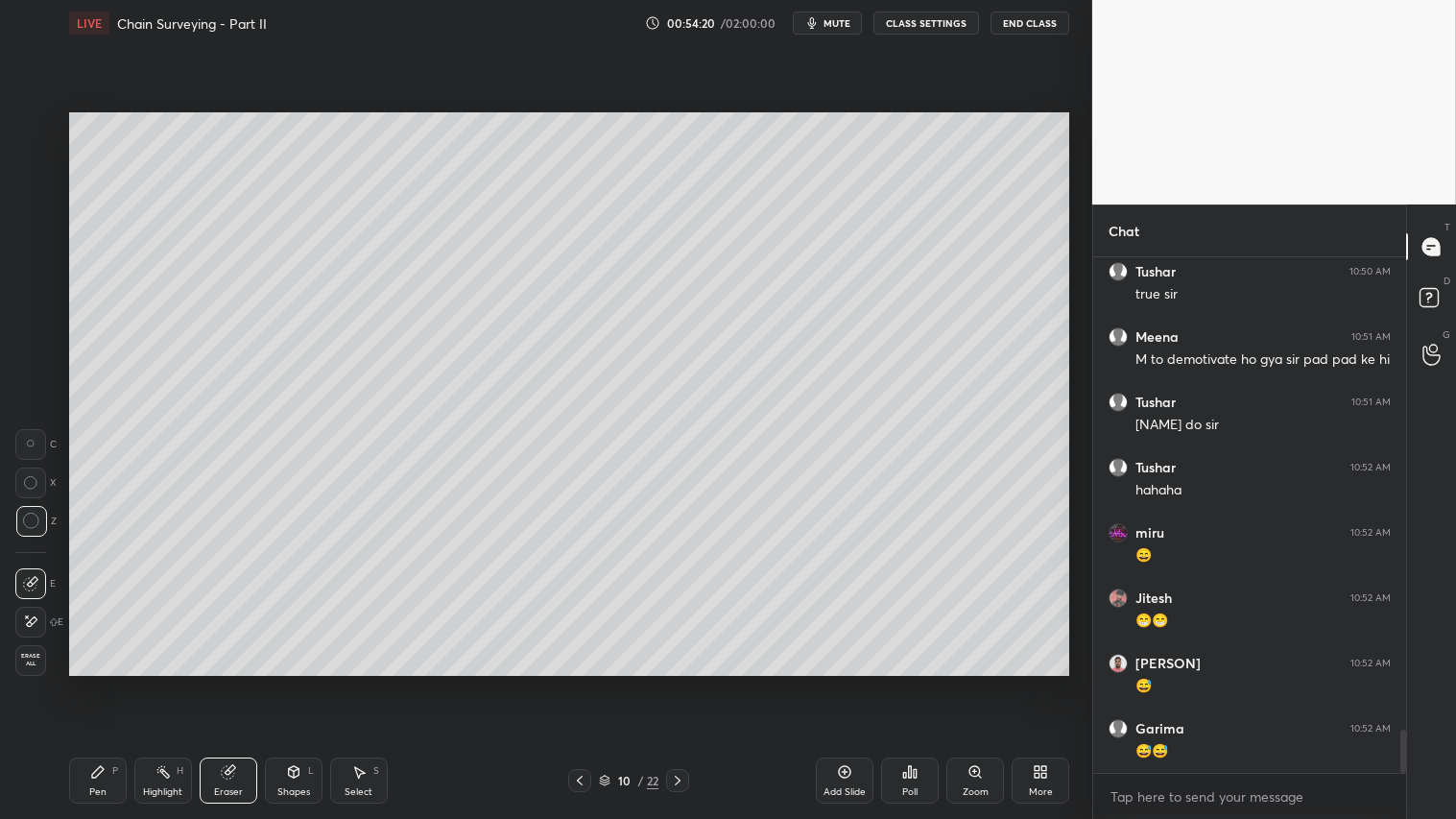 drag, startPoint x: 109, startPoint y: 791, endPoint x: 125, endPoint y: 778, distance: 20.615528 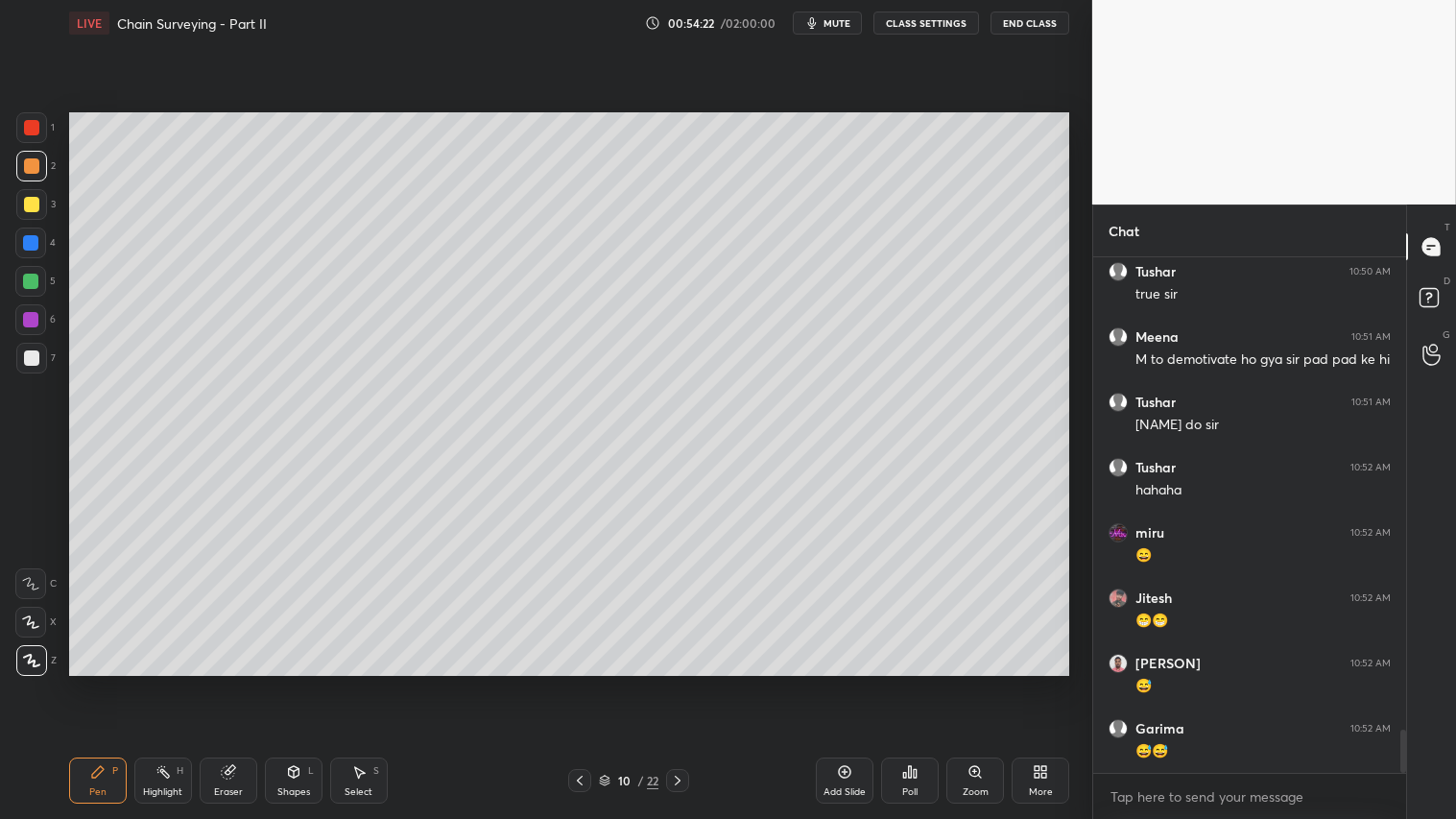 click on "Setting up your live class Poll for   secs No correct answer Start poll" at bounding box center [569, 394] 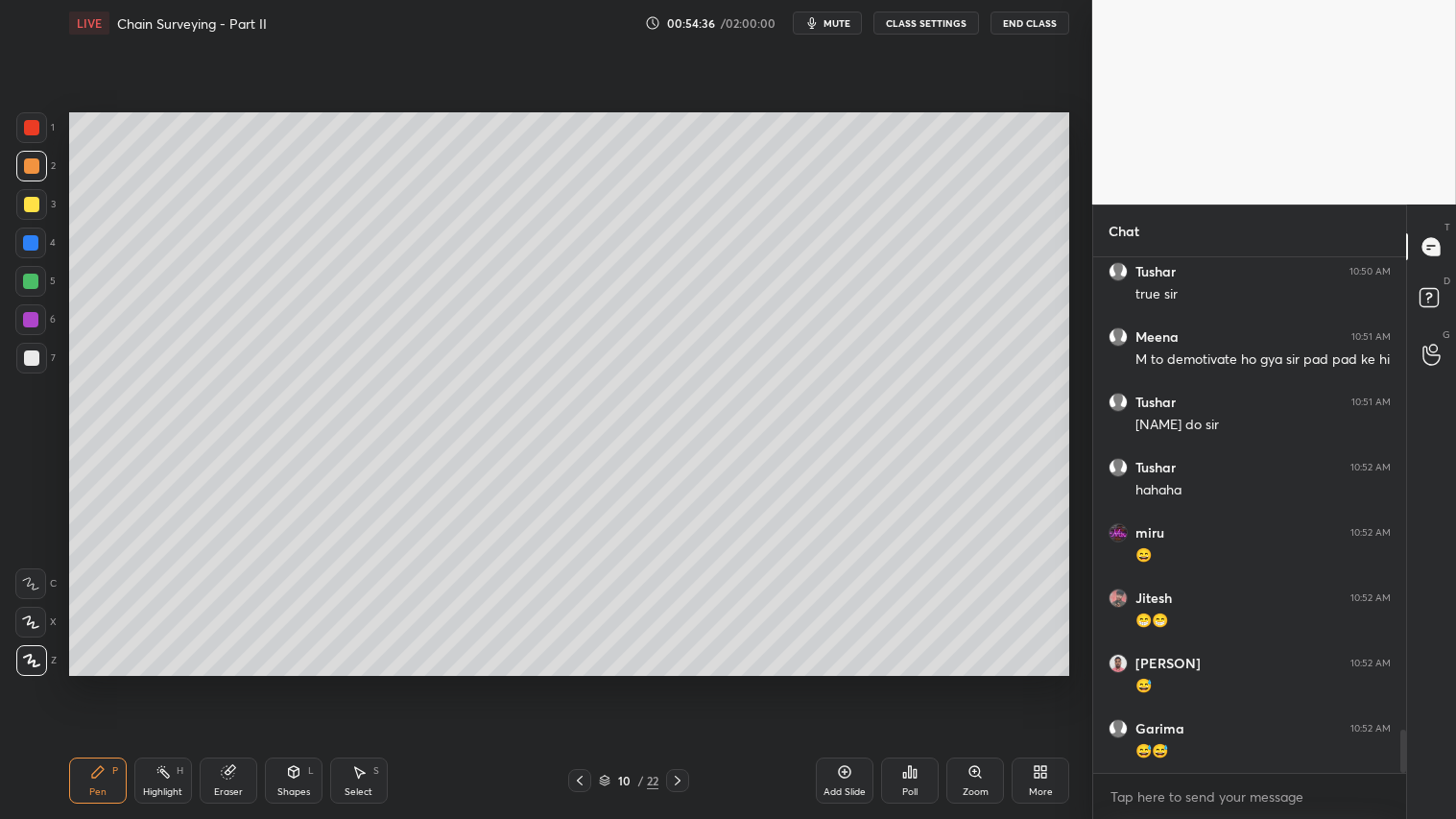 click 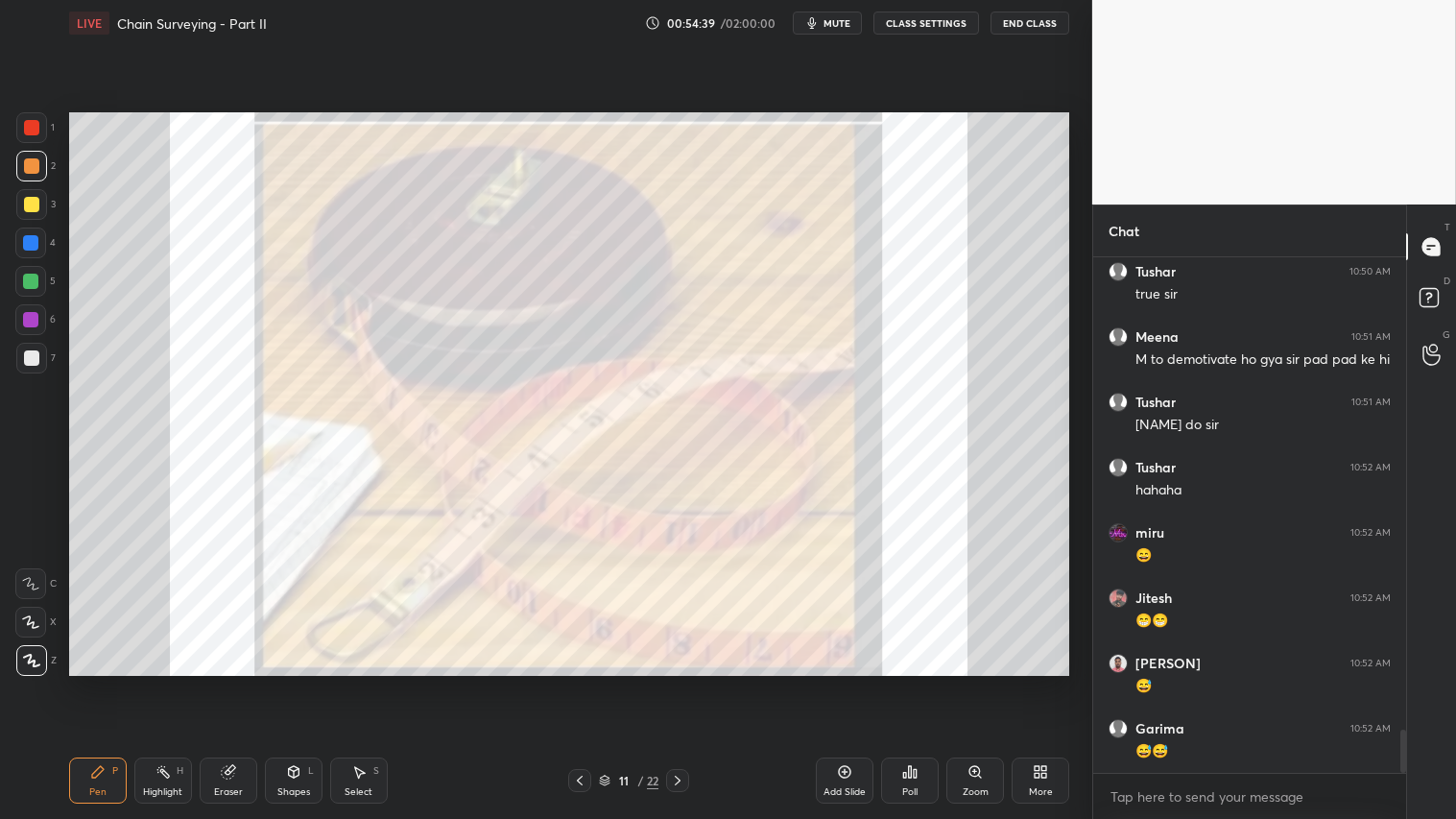 click 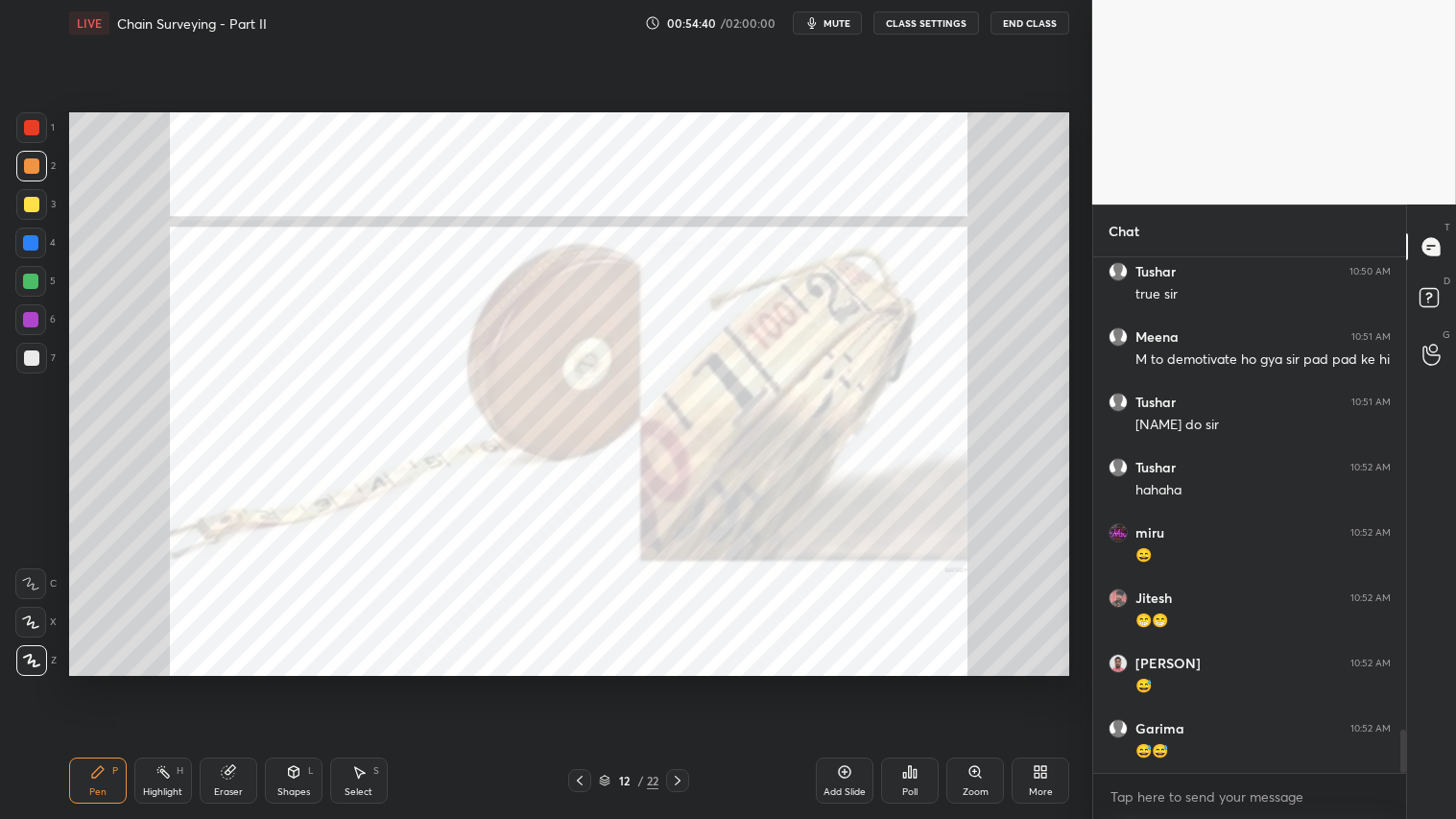 click 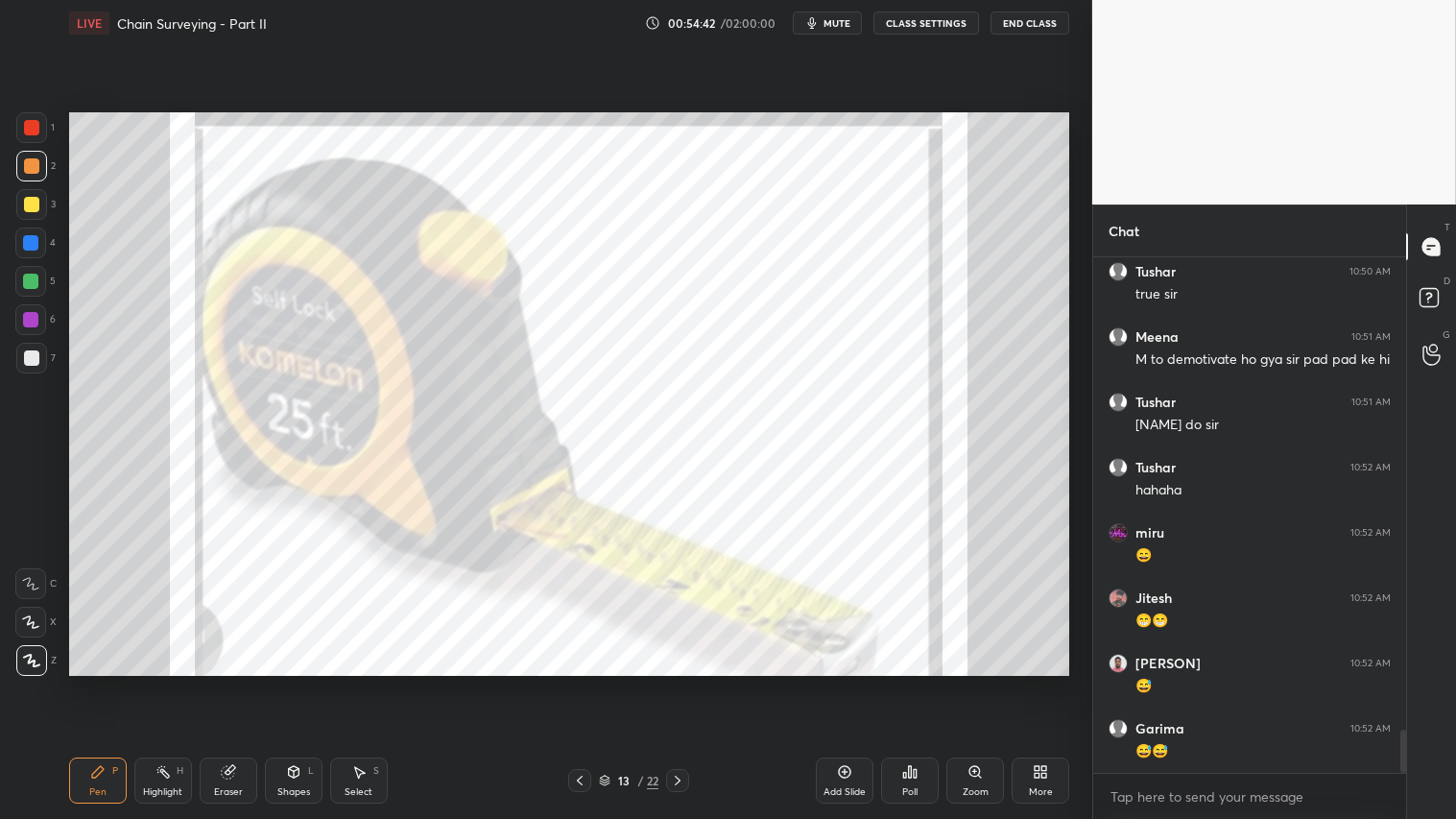 click 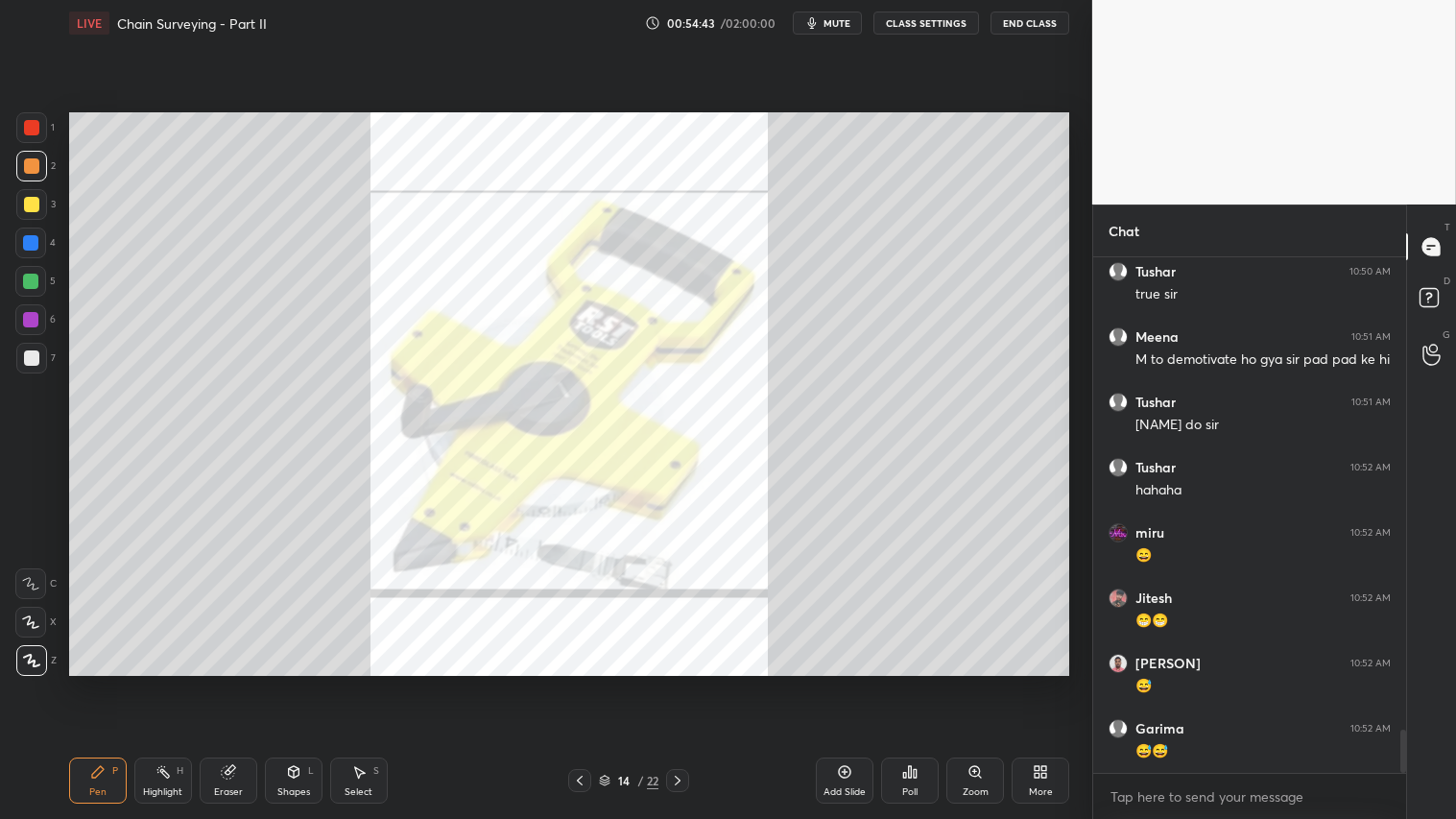 click 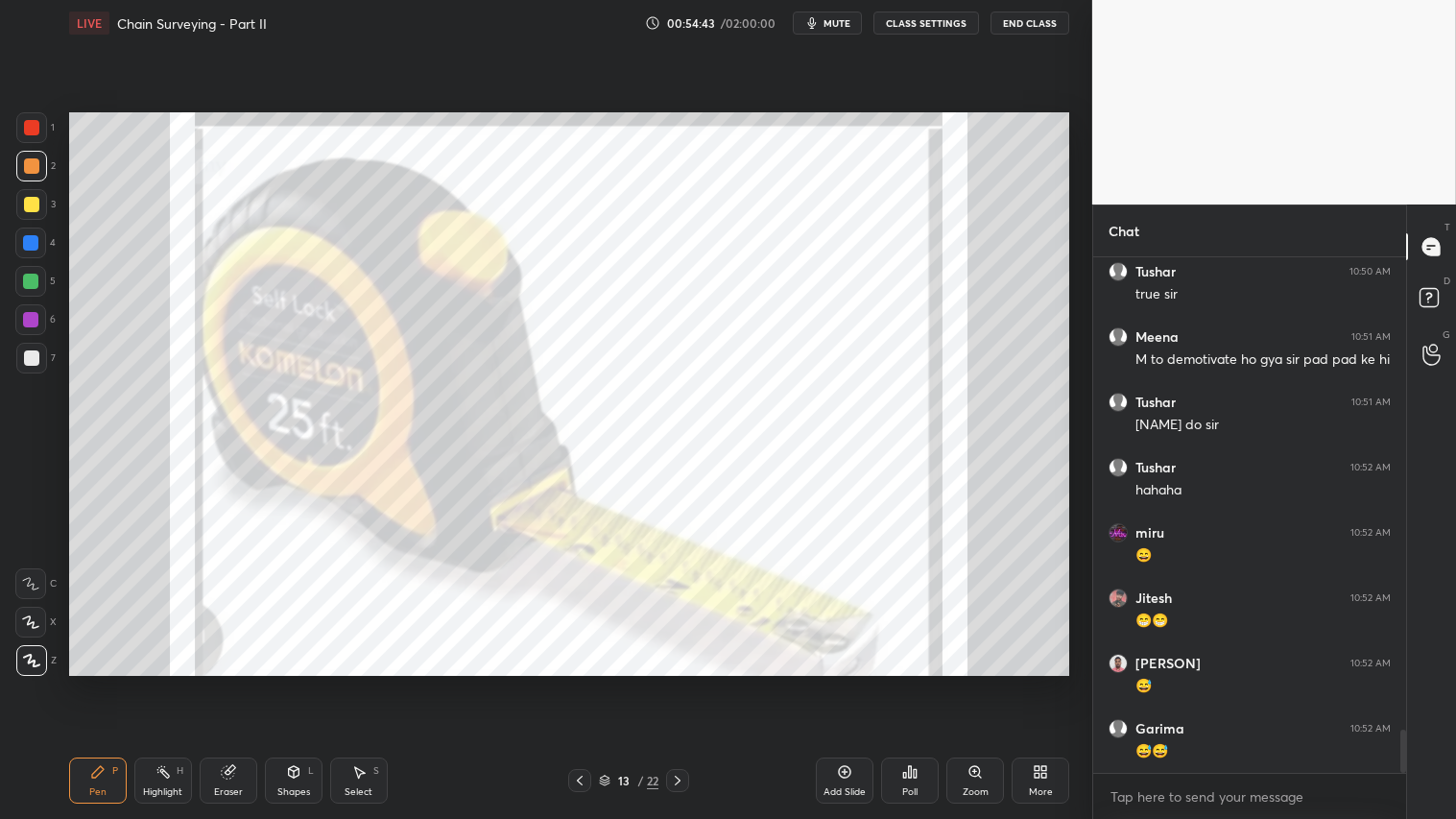 click 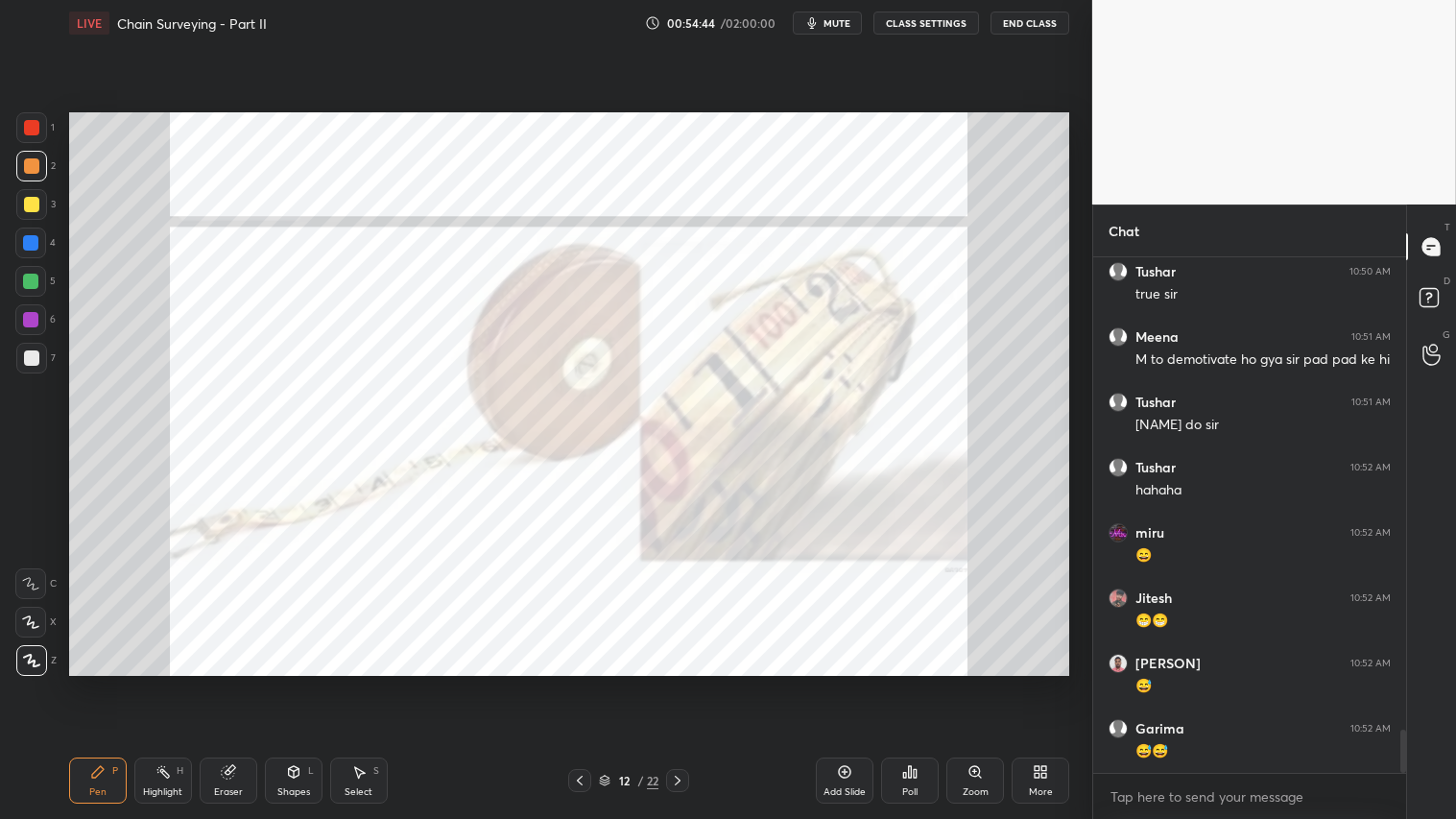click 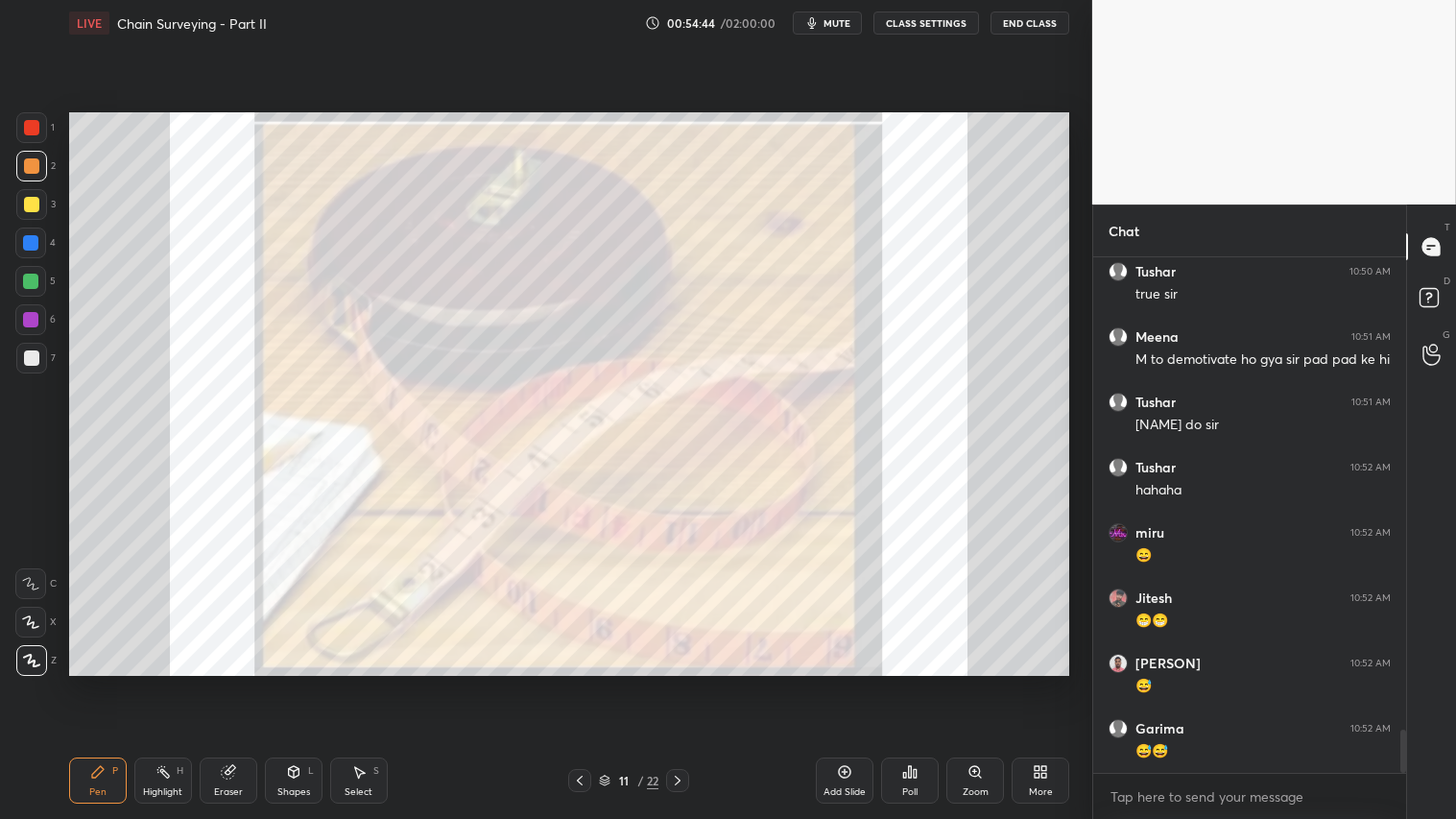 click 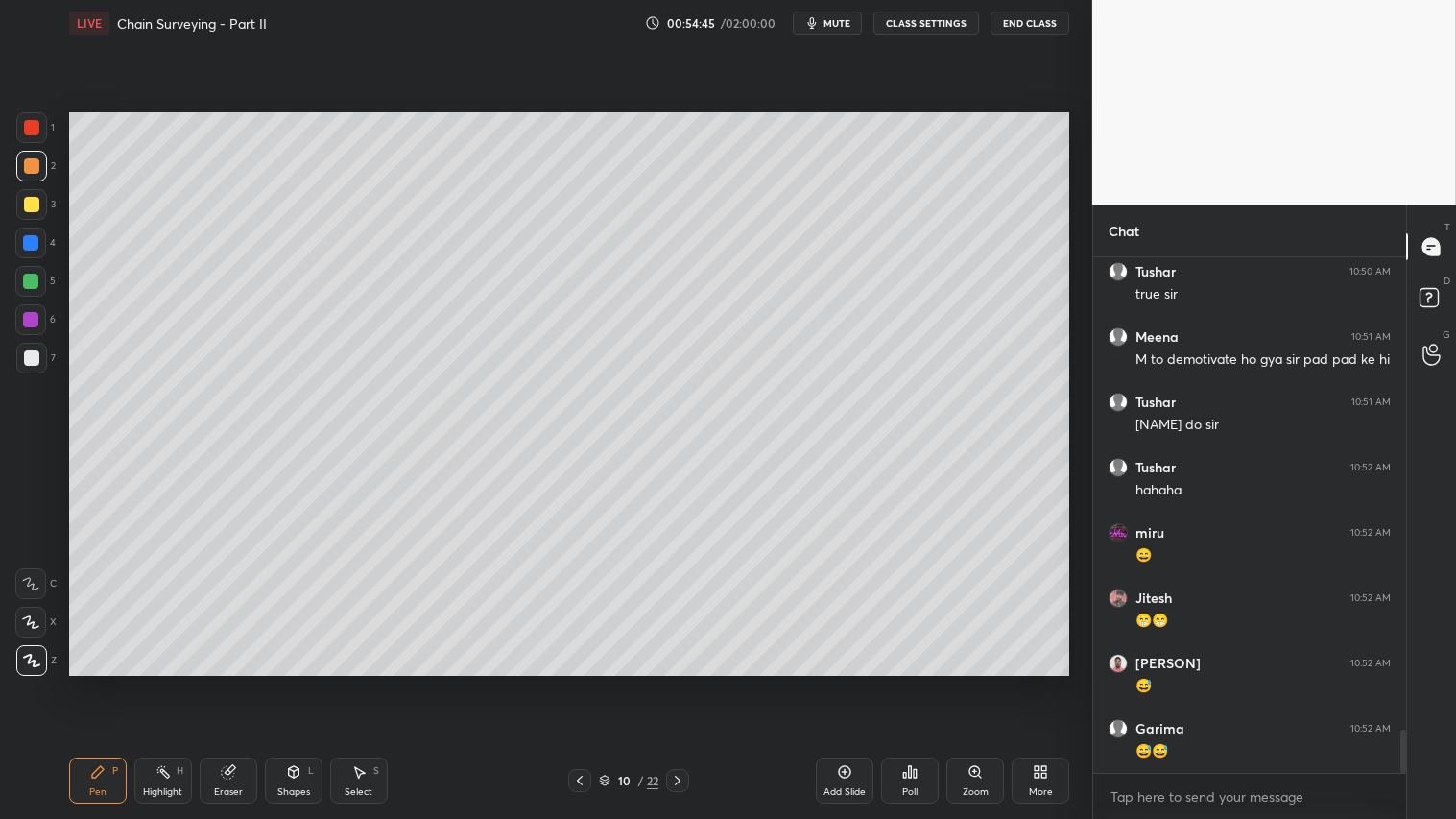 click 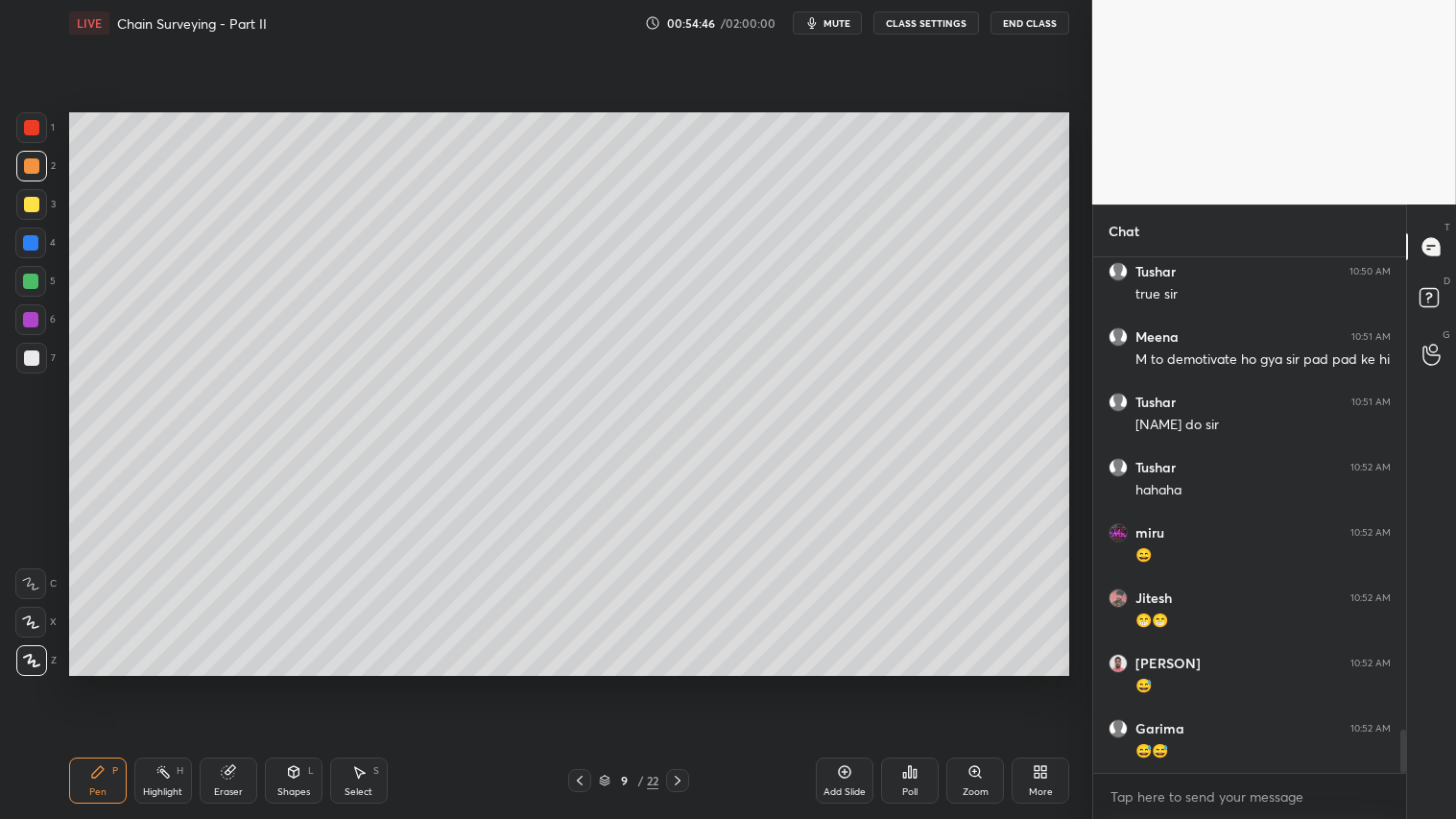click 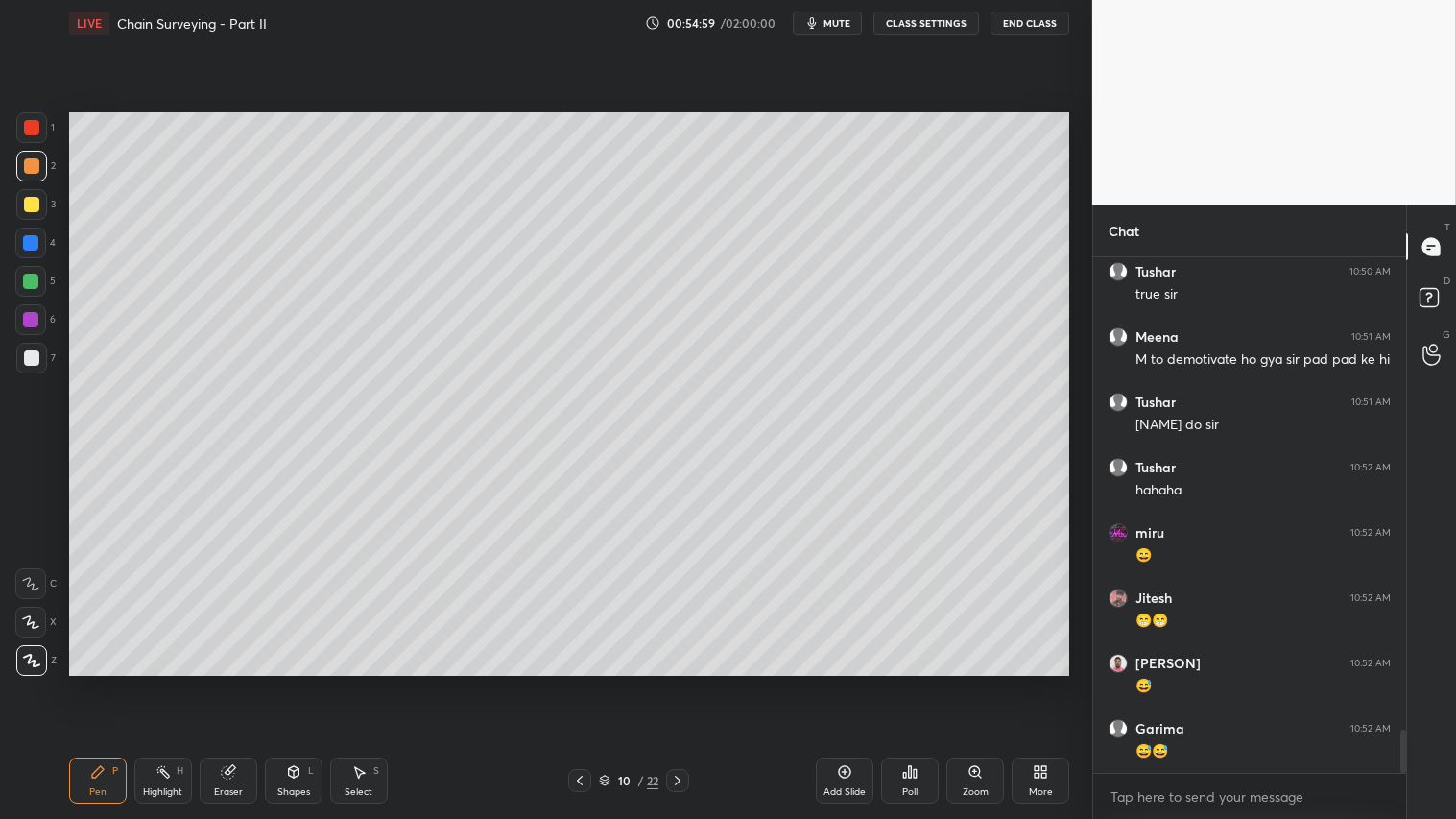 click at bounding box center (32, 166) 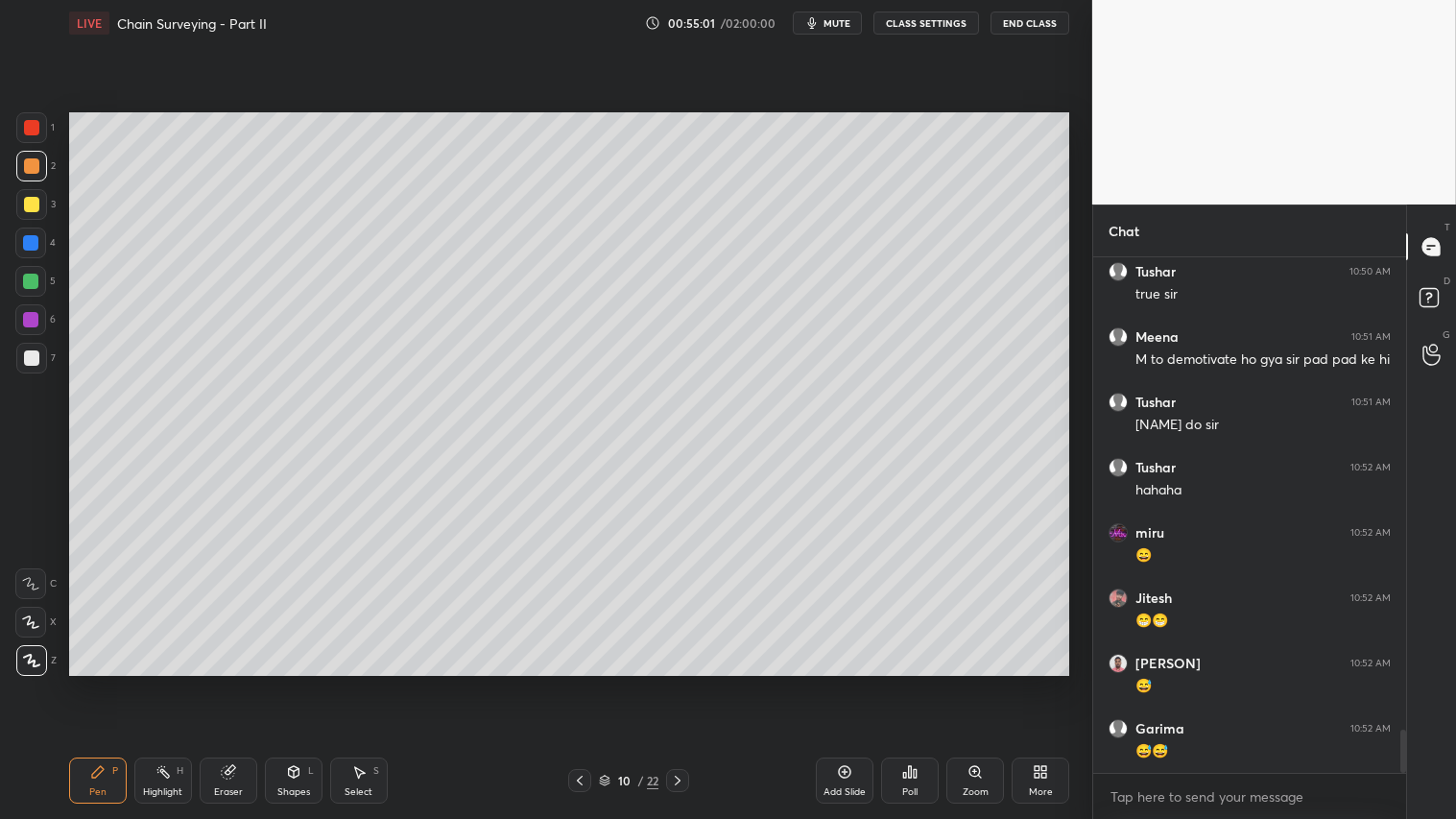 click at bounding box center (32, 166) 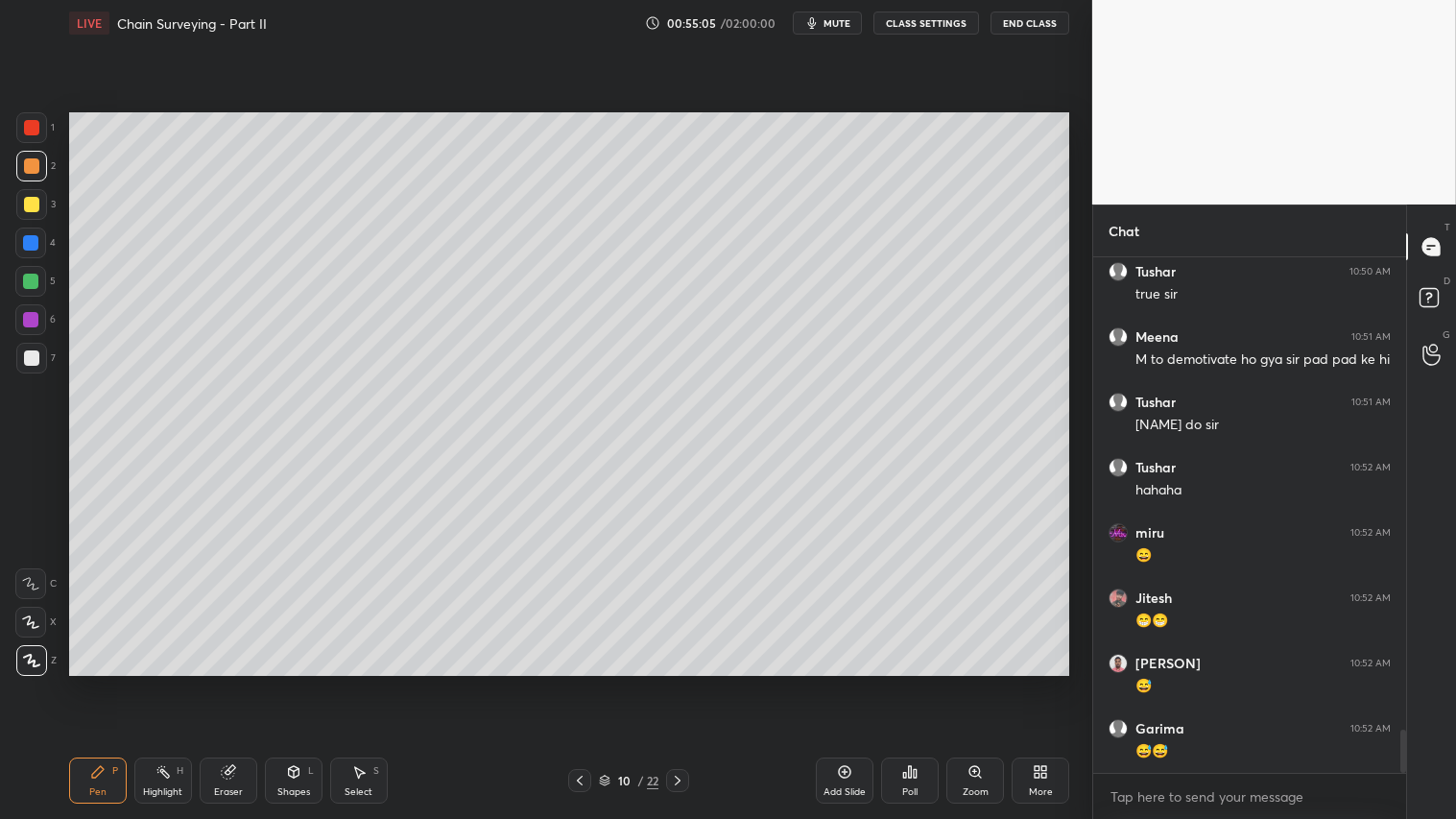 click 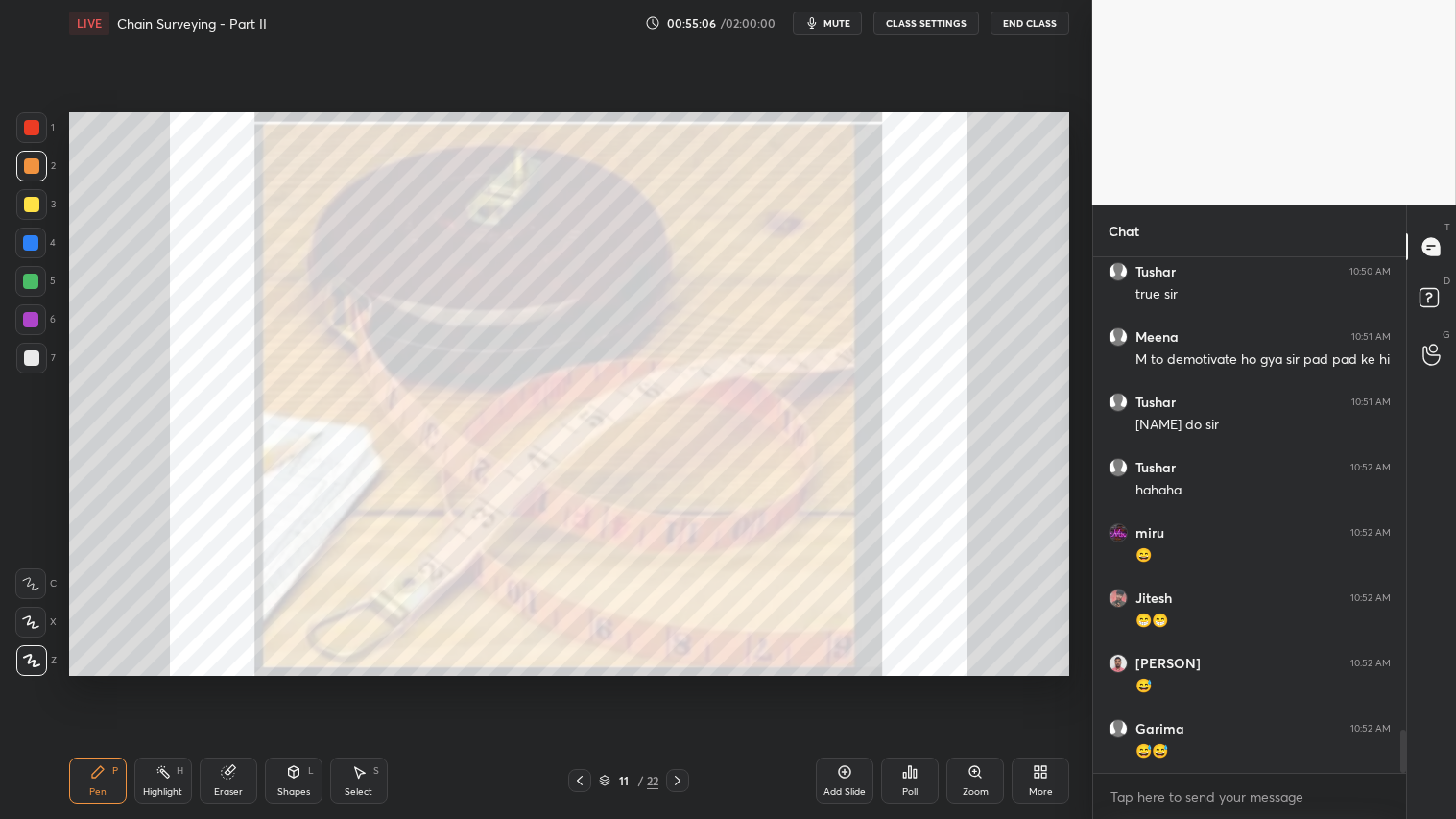 click 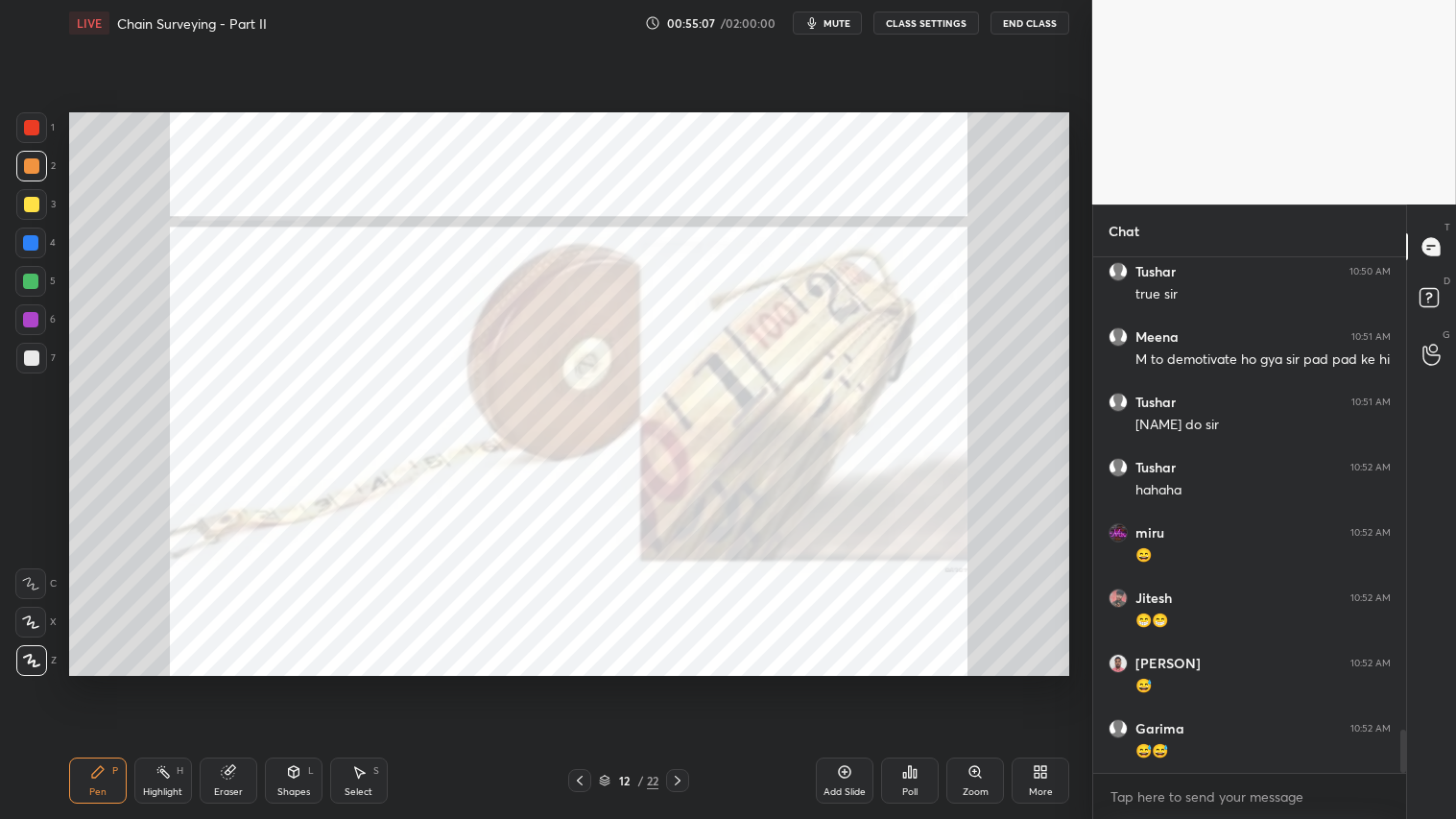 click 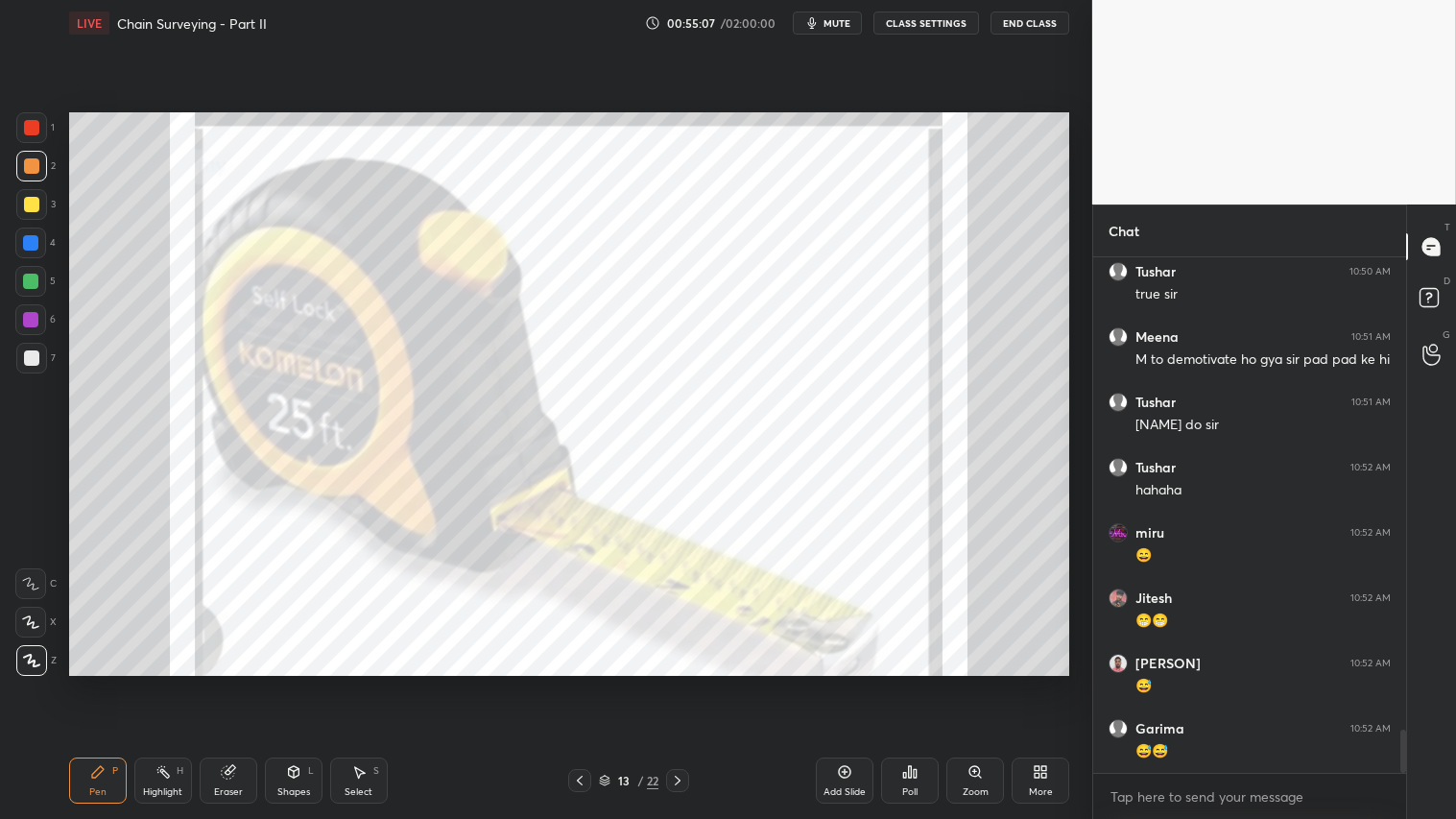 click 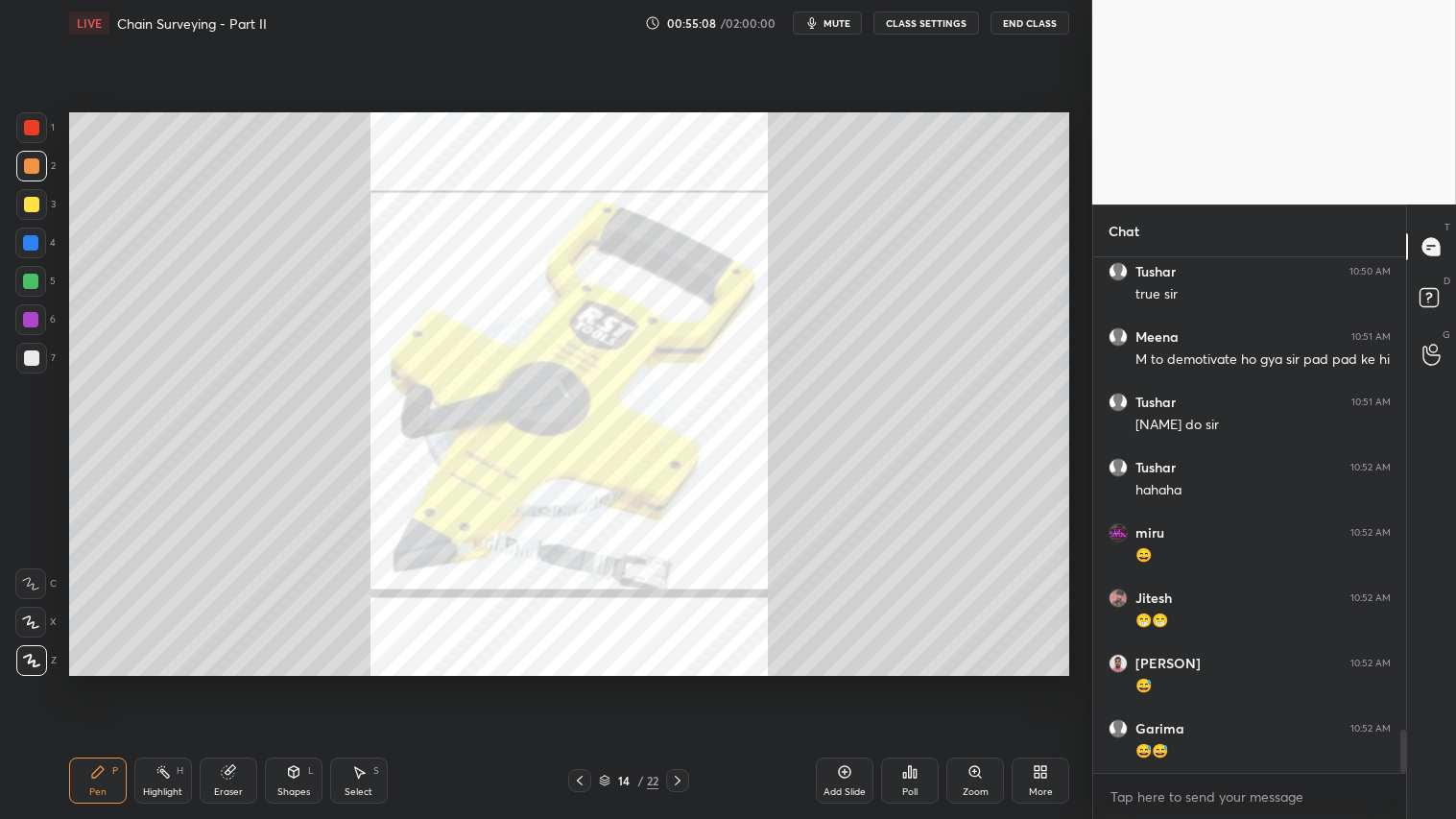 click 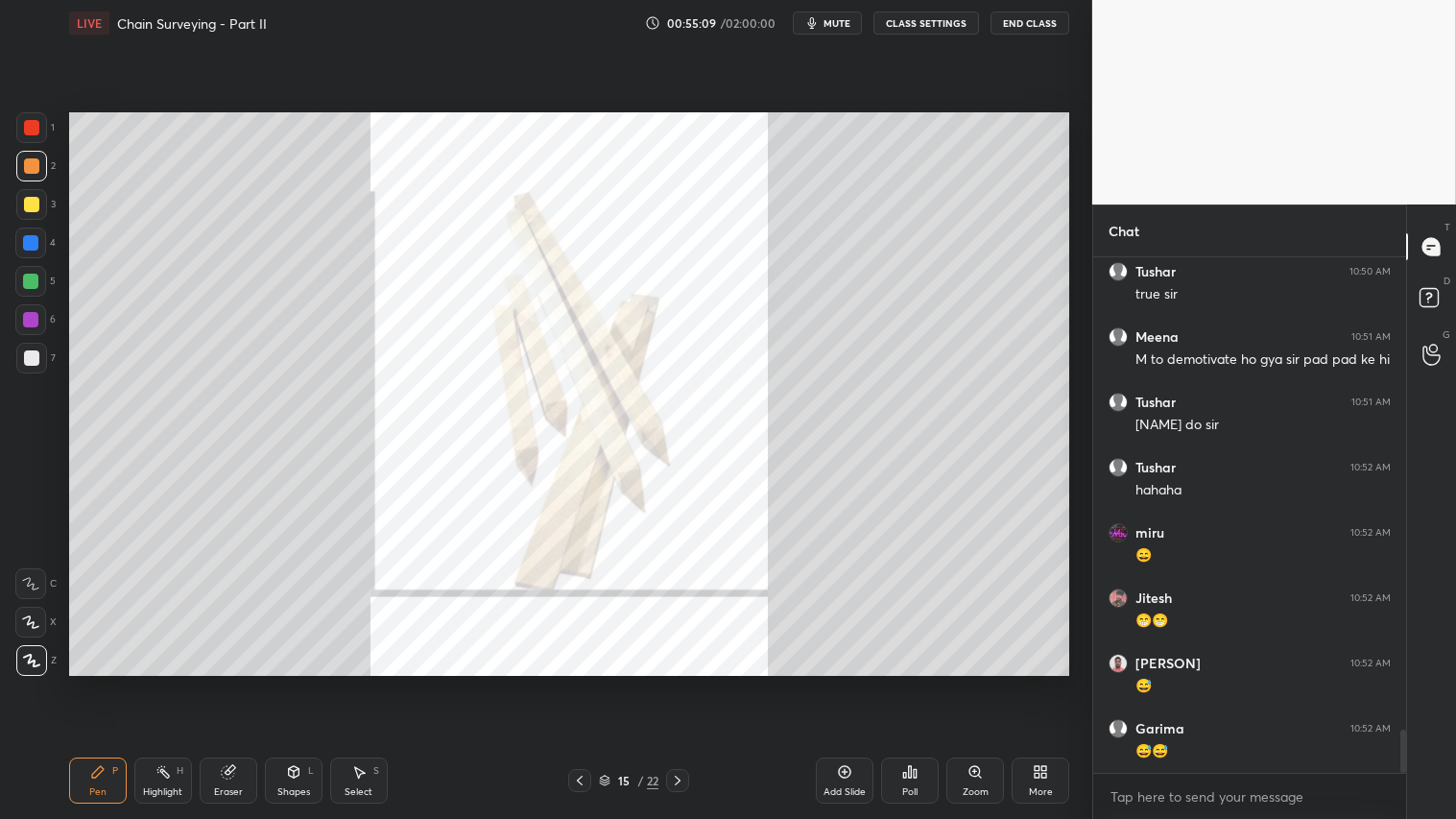 click at bounding box center [580, 781] 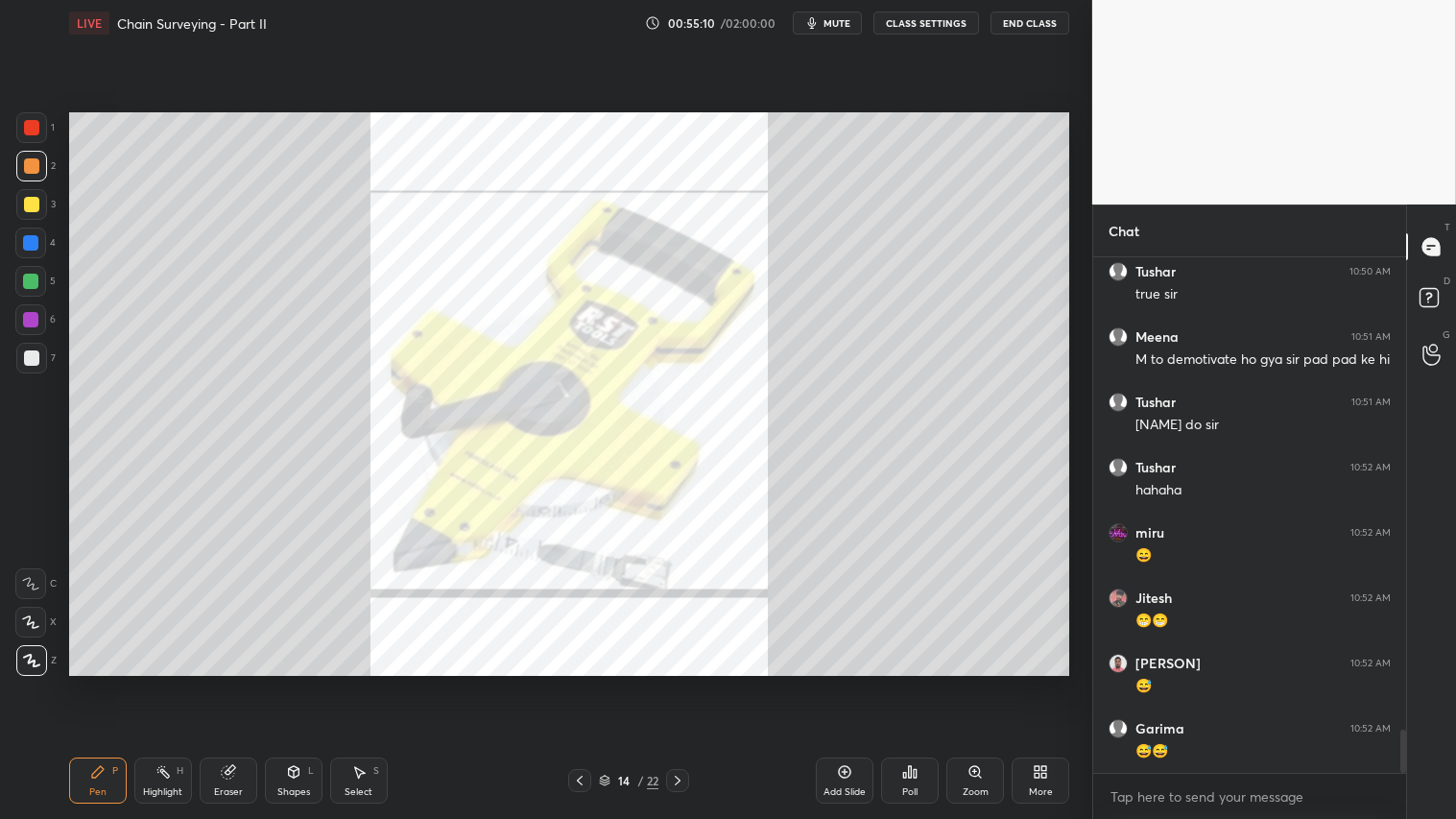 click 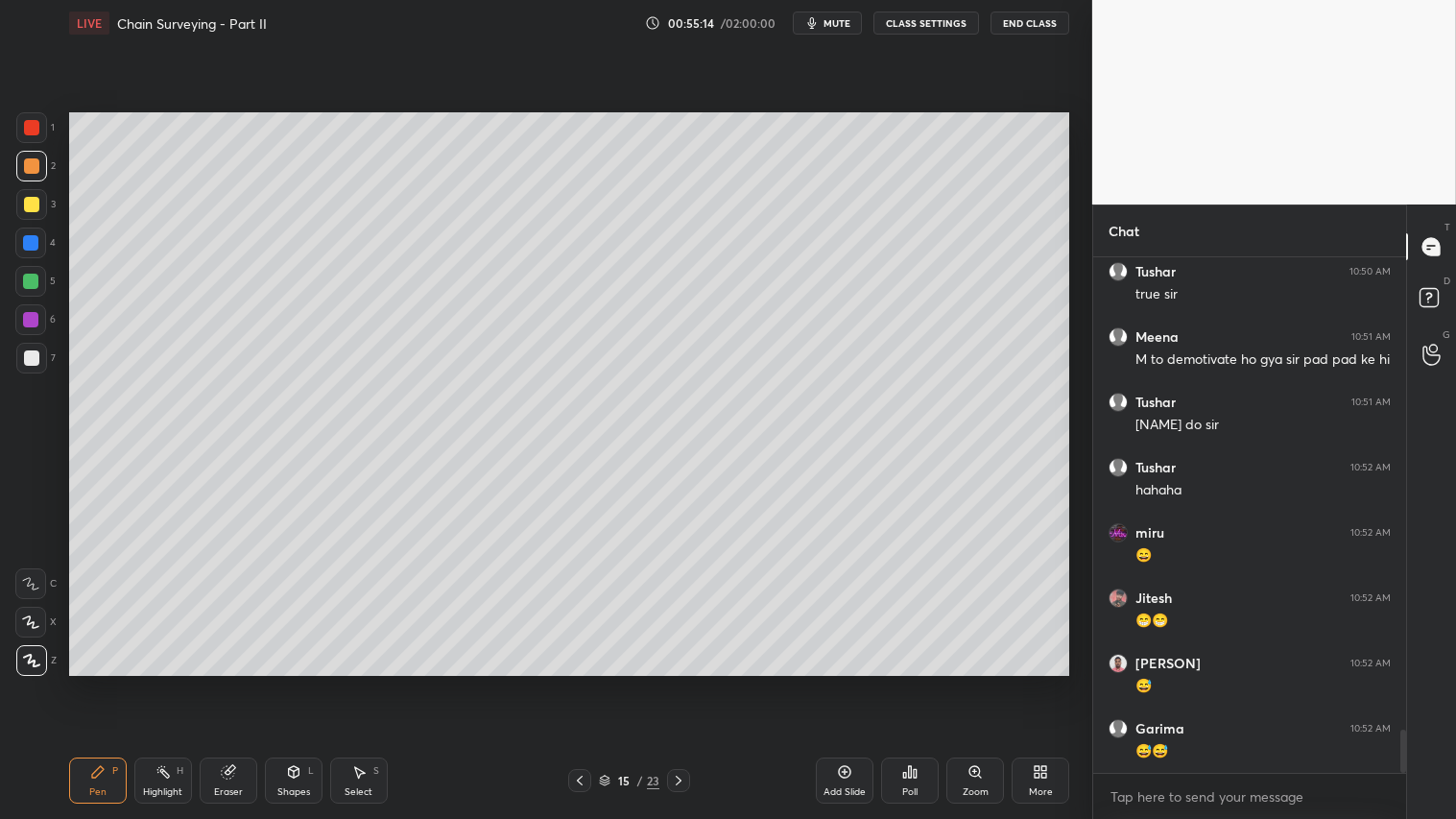 click at bounding box center [32, 205] 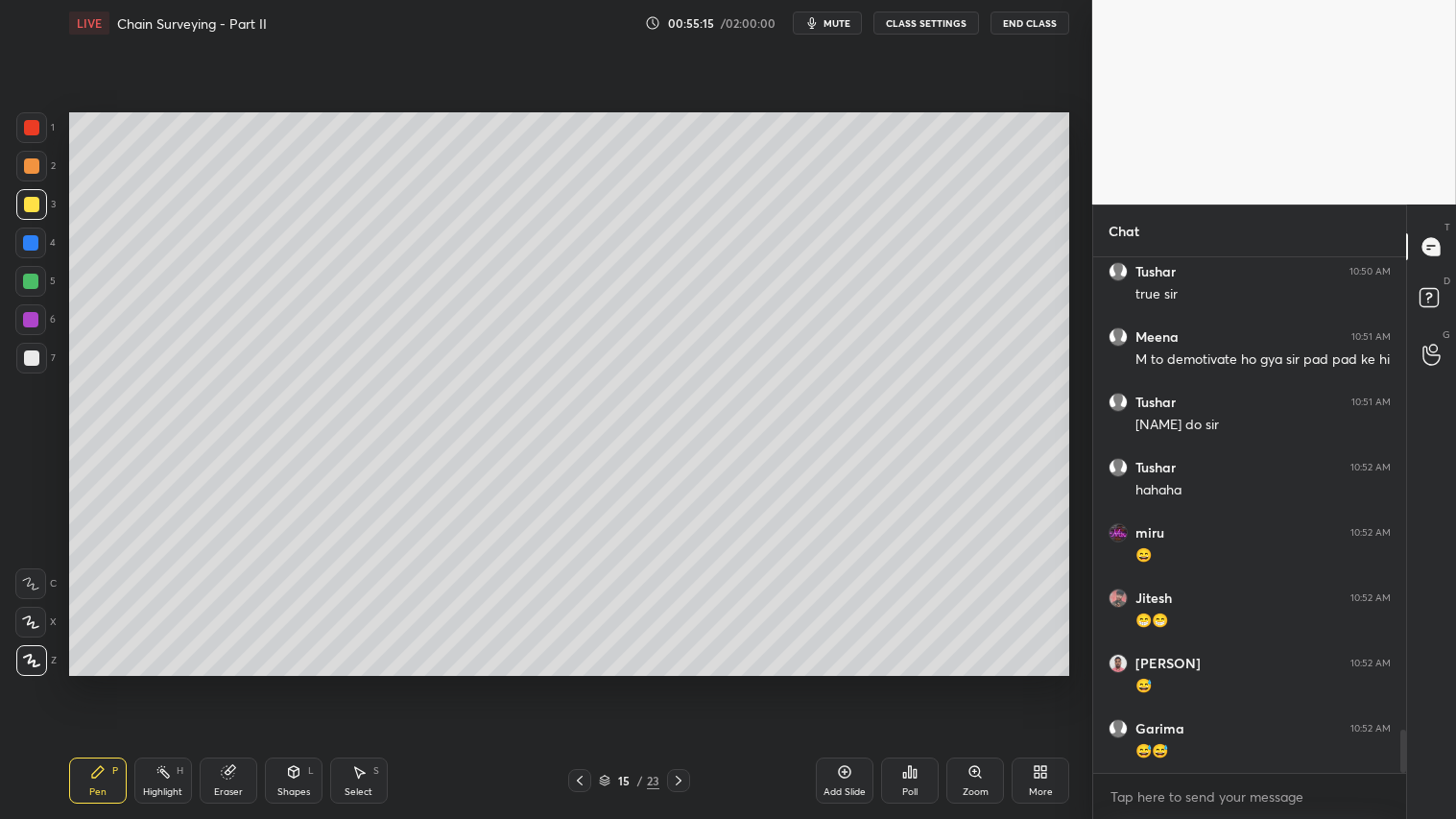 click on "Pen" at bounding box center [98, 792] 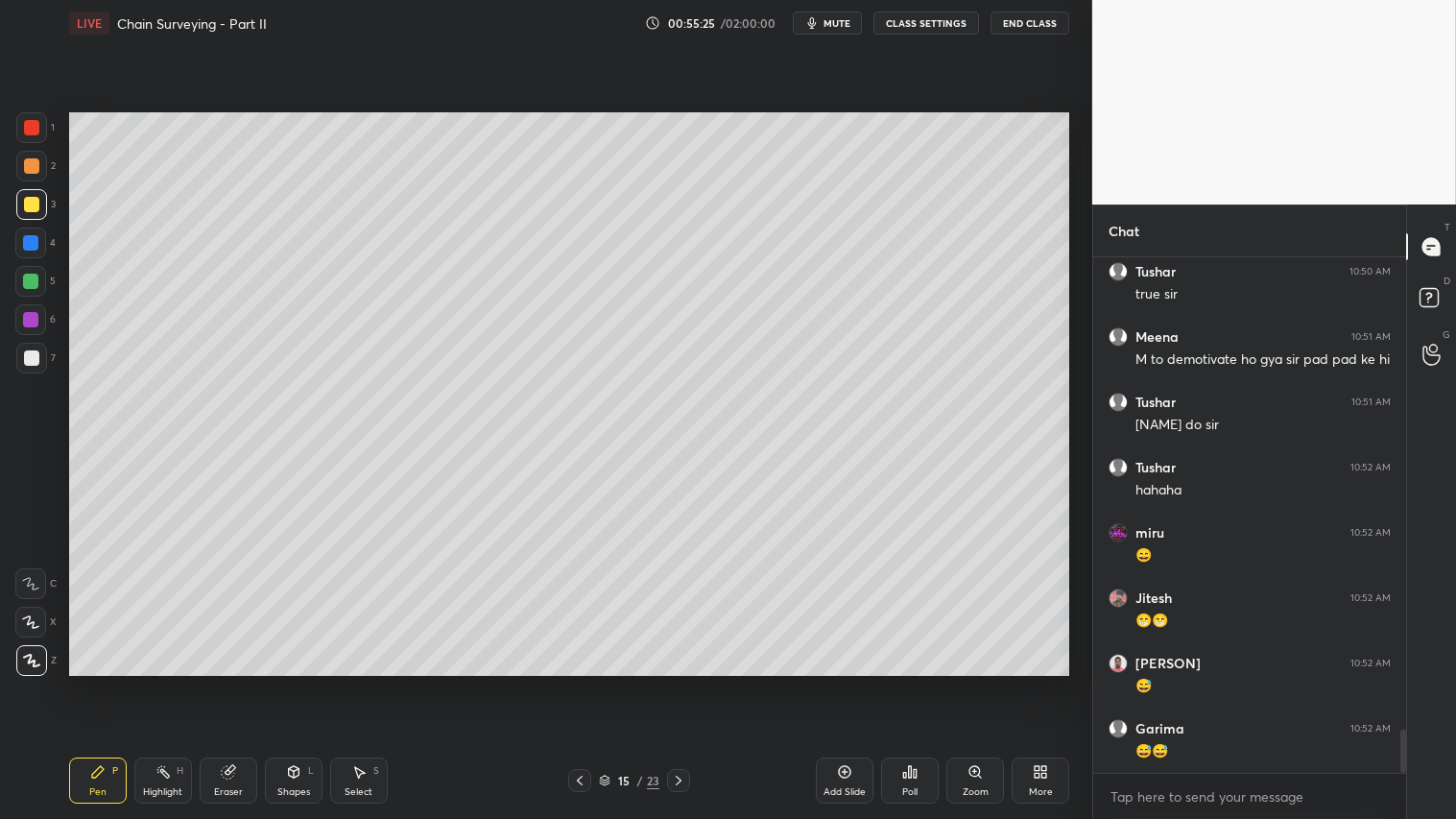 click 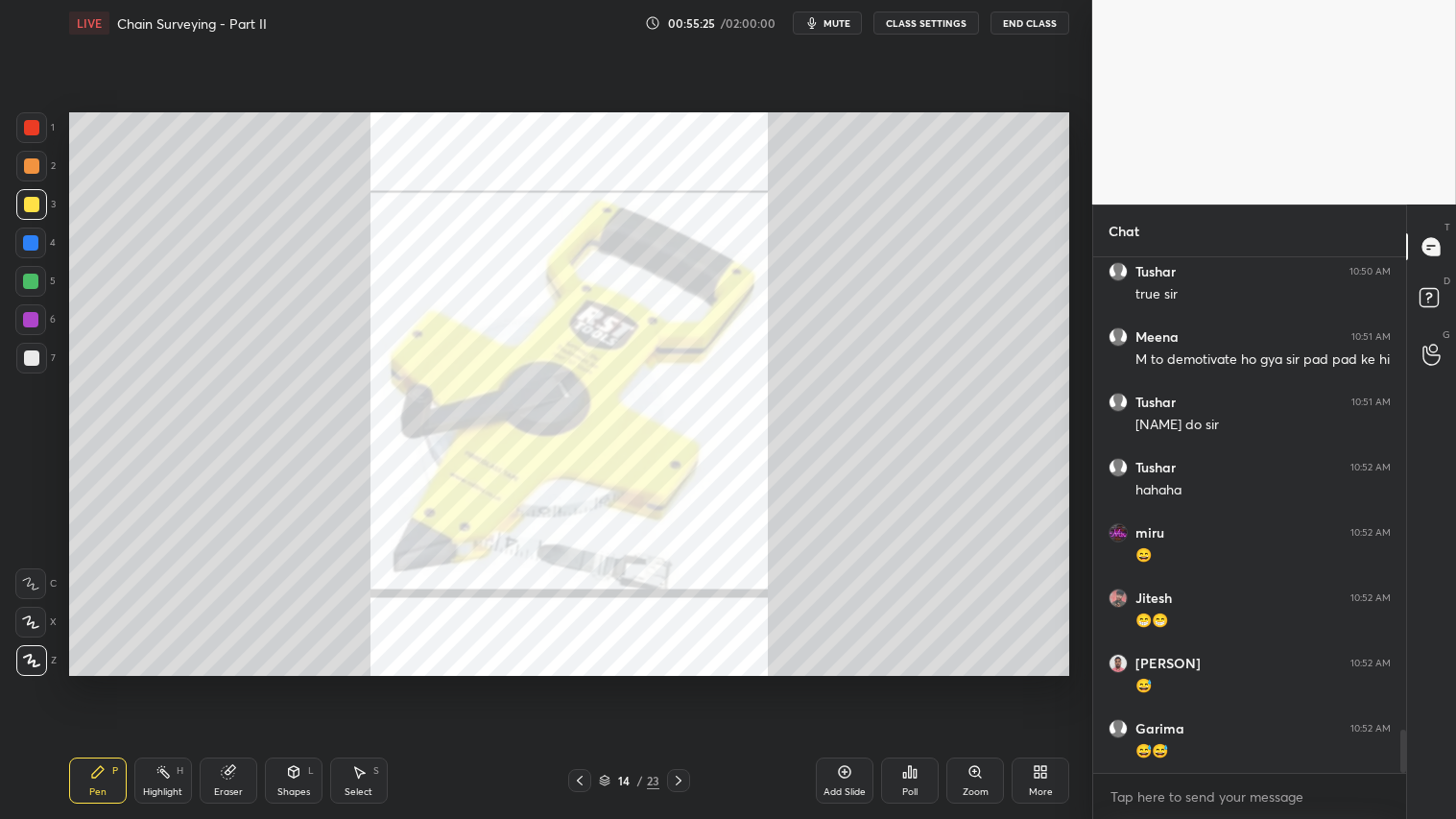click 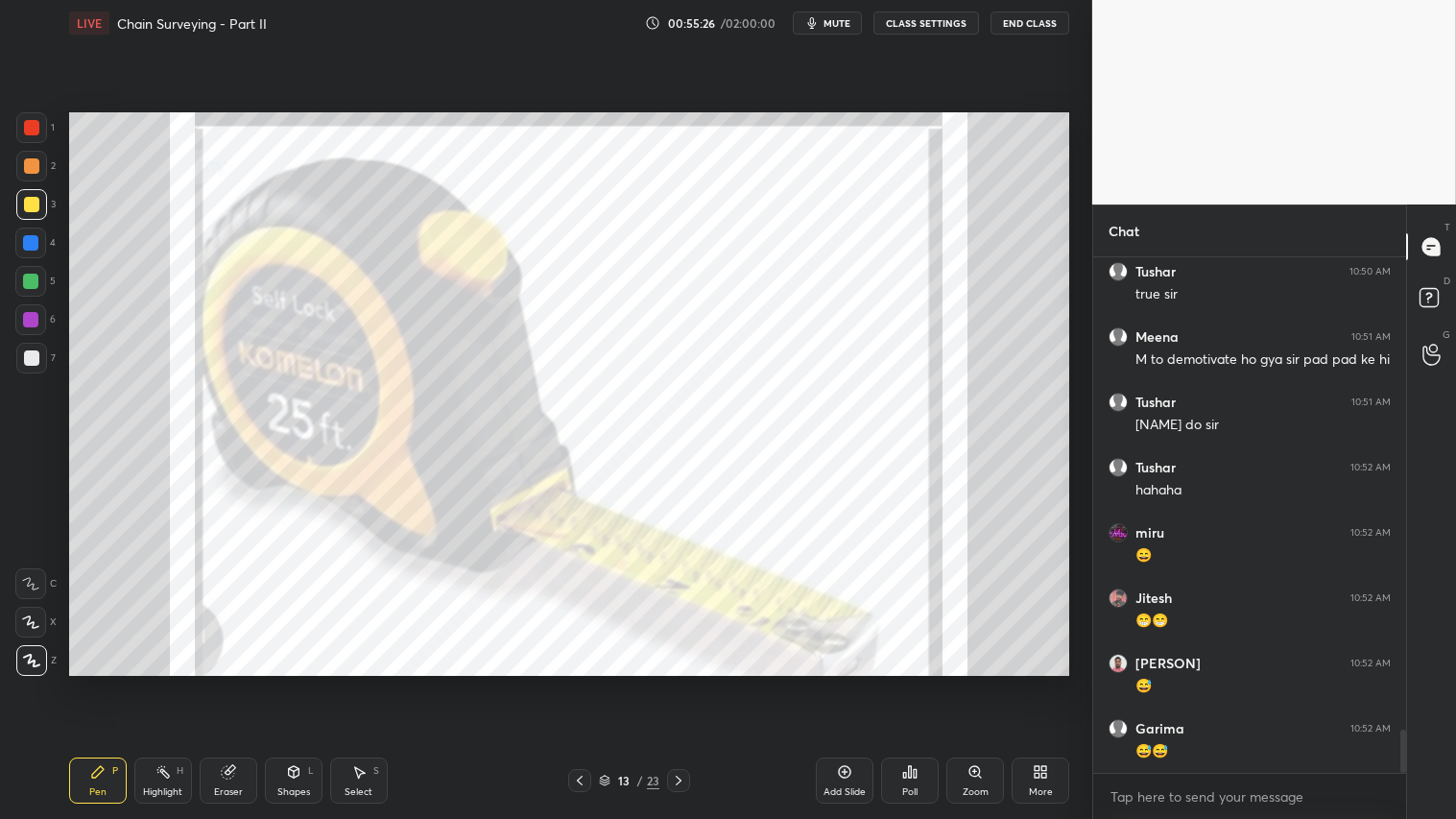 click 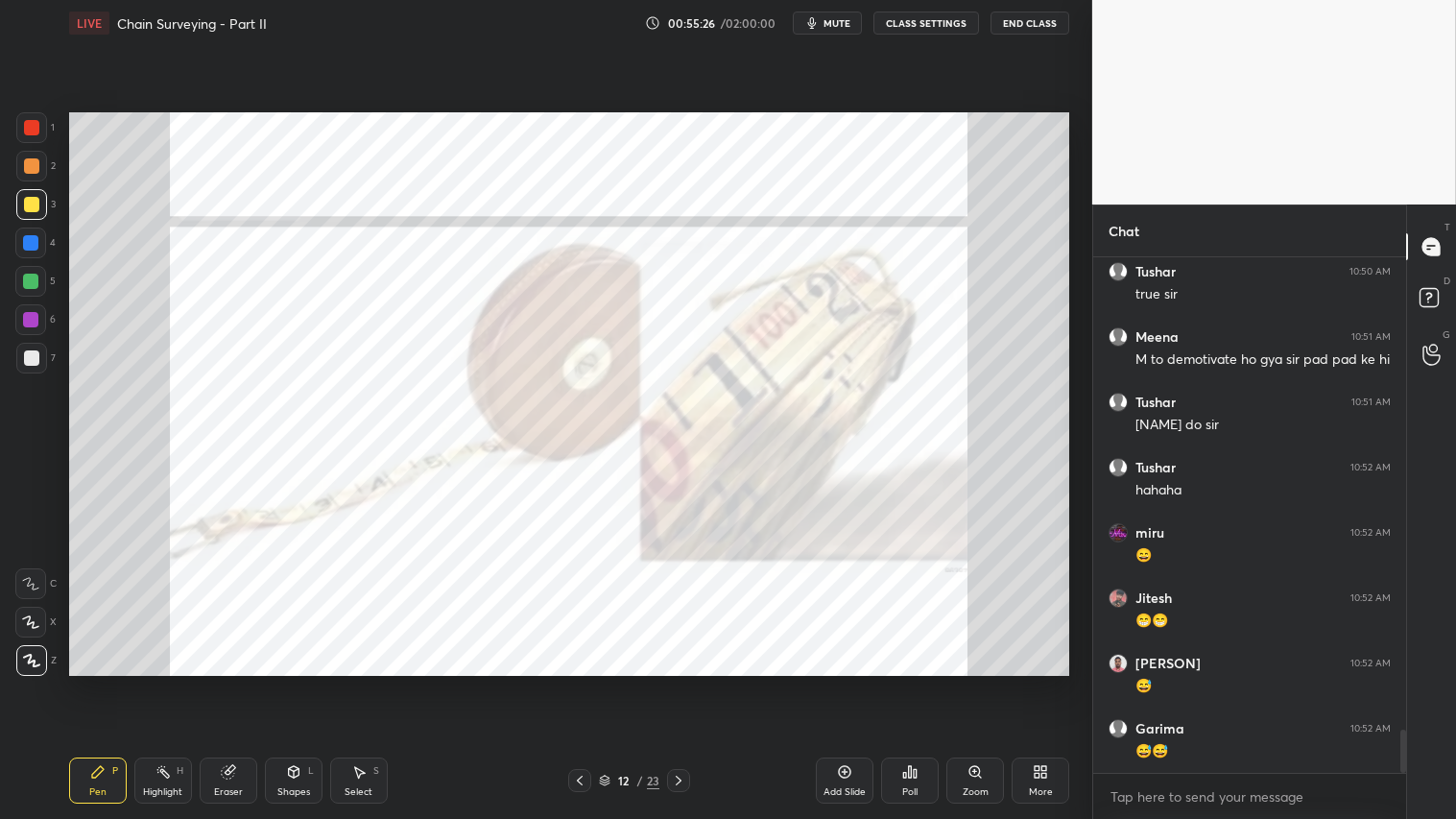 click 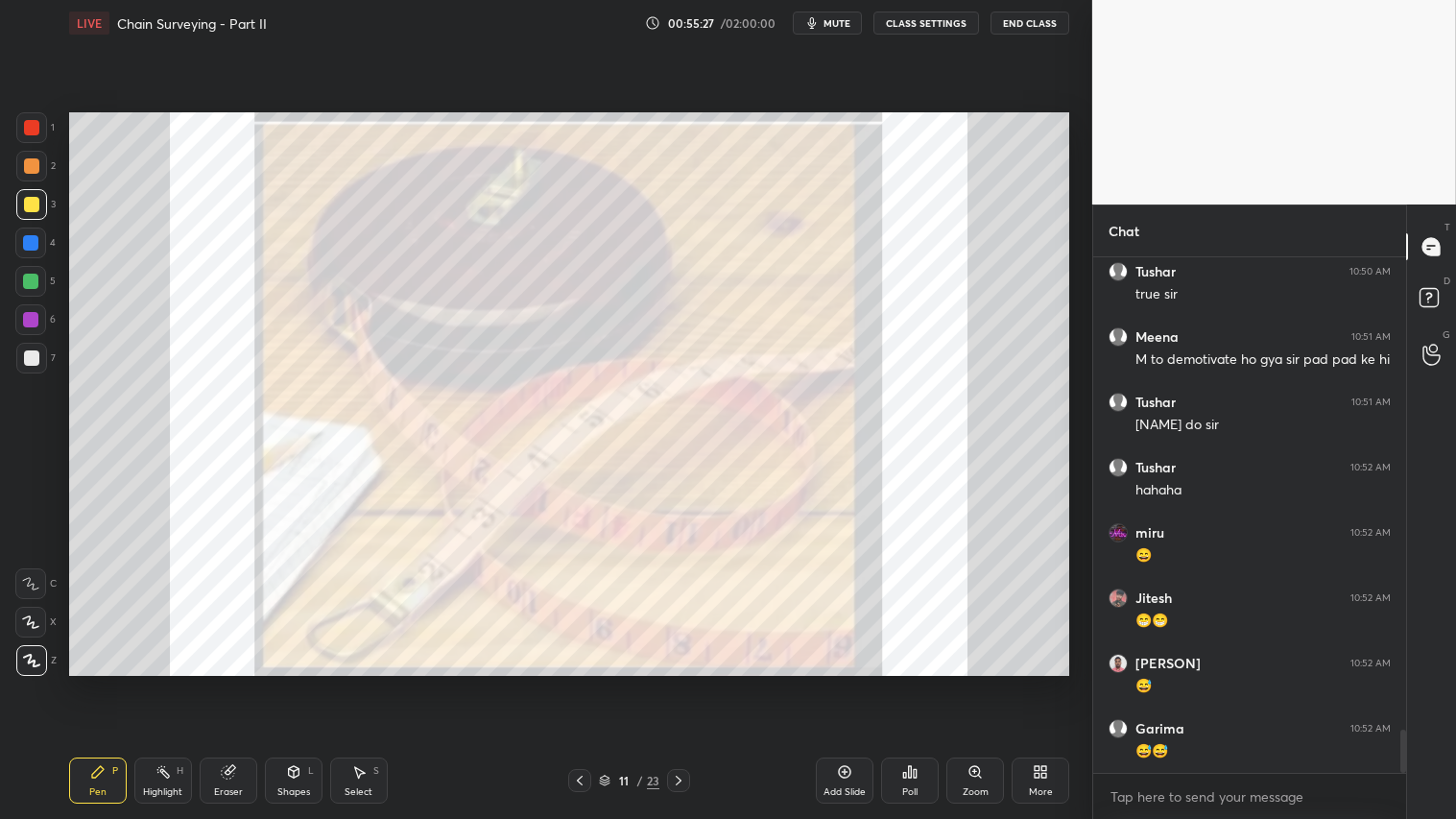 click at bounding box center [580, 781] 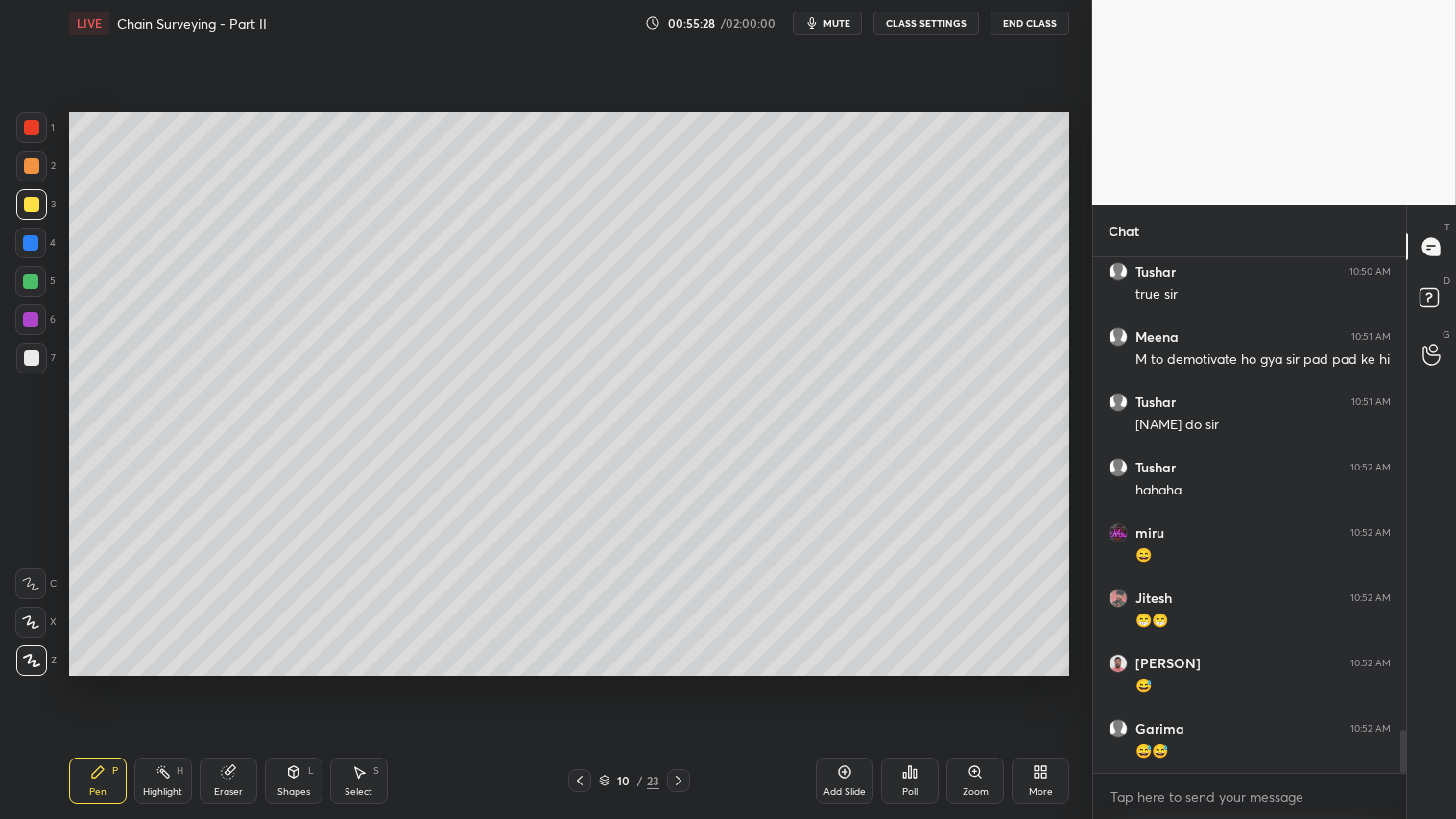 click 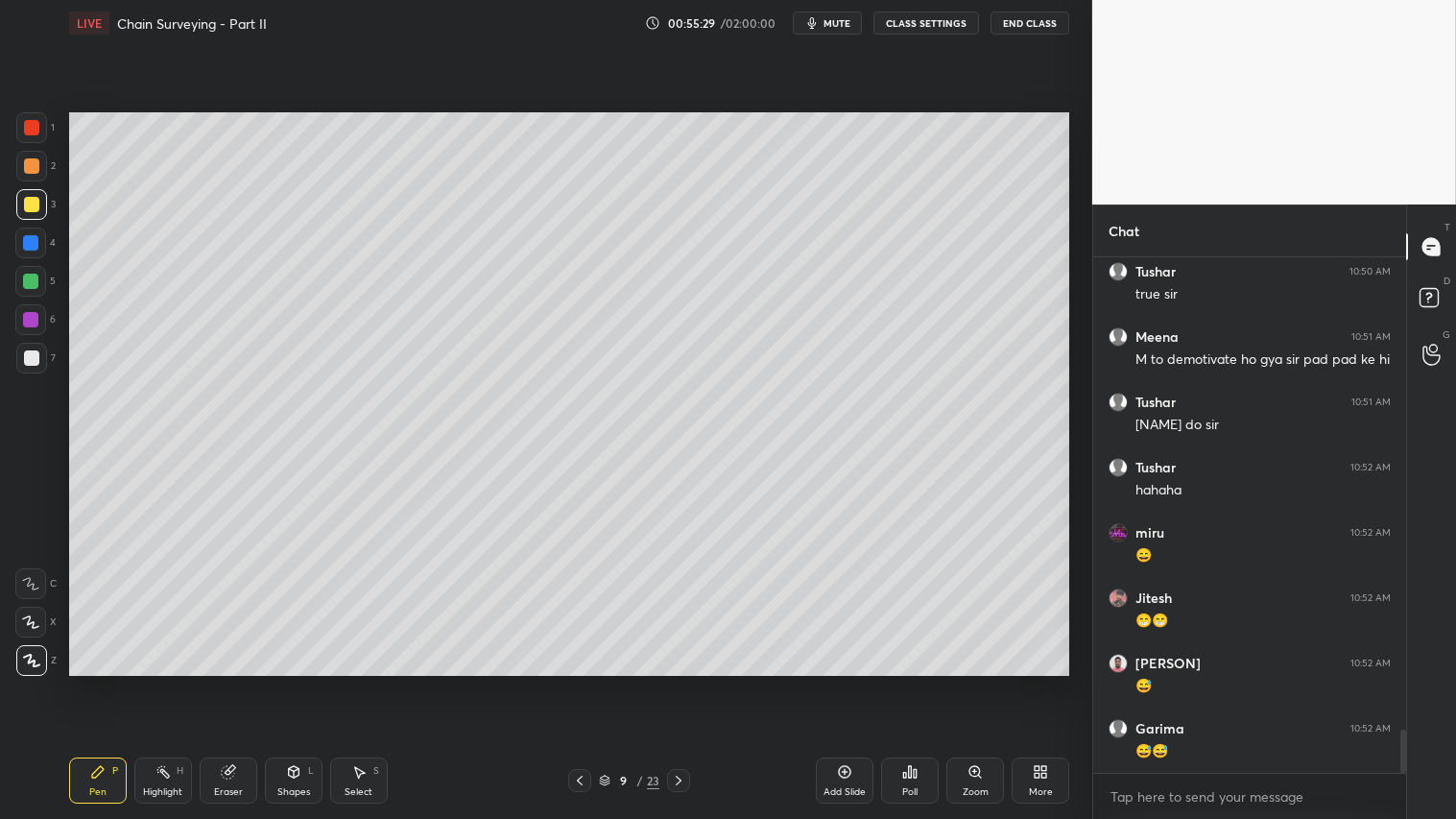click 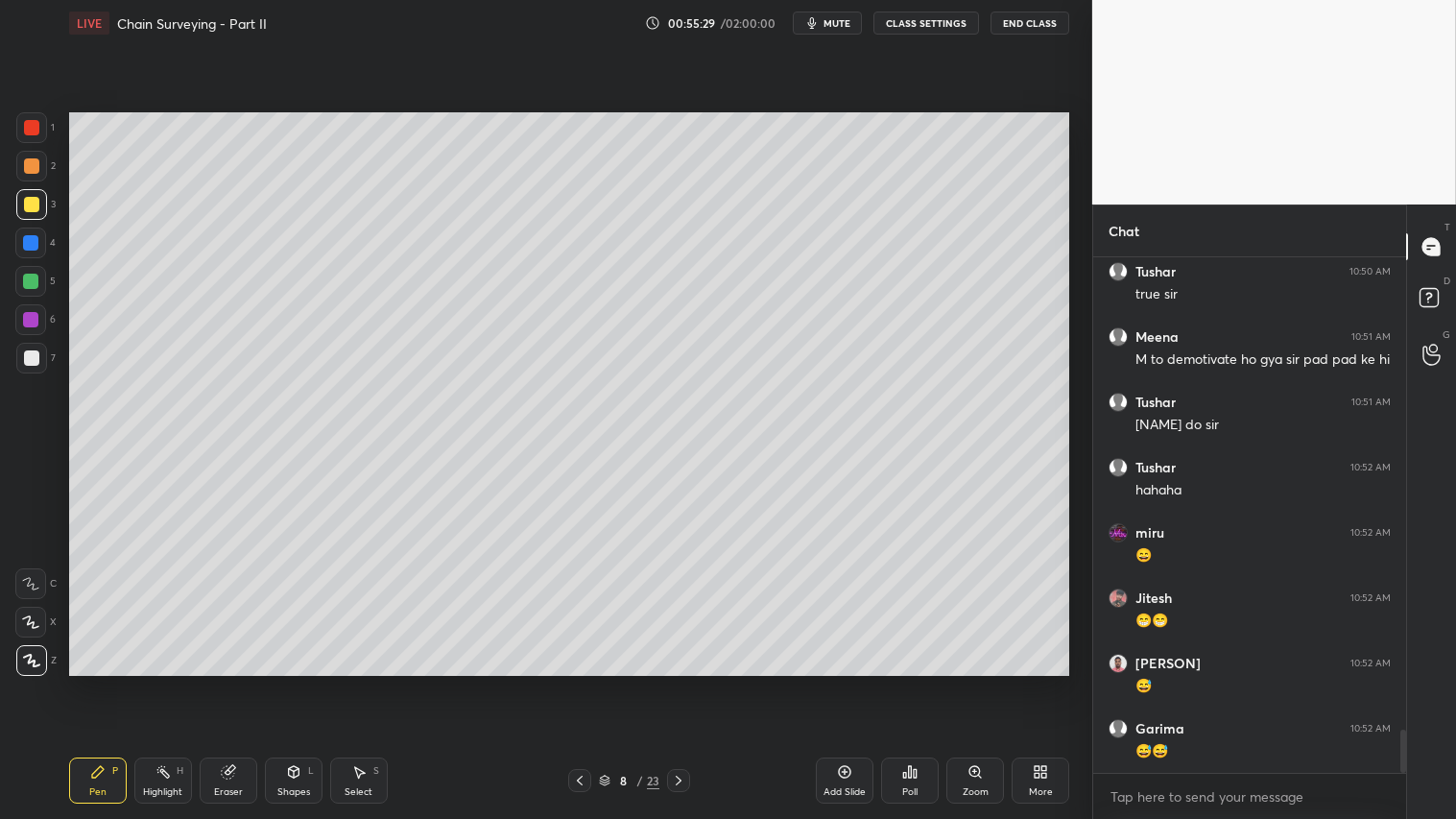 click at bounding box center [580, 781] 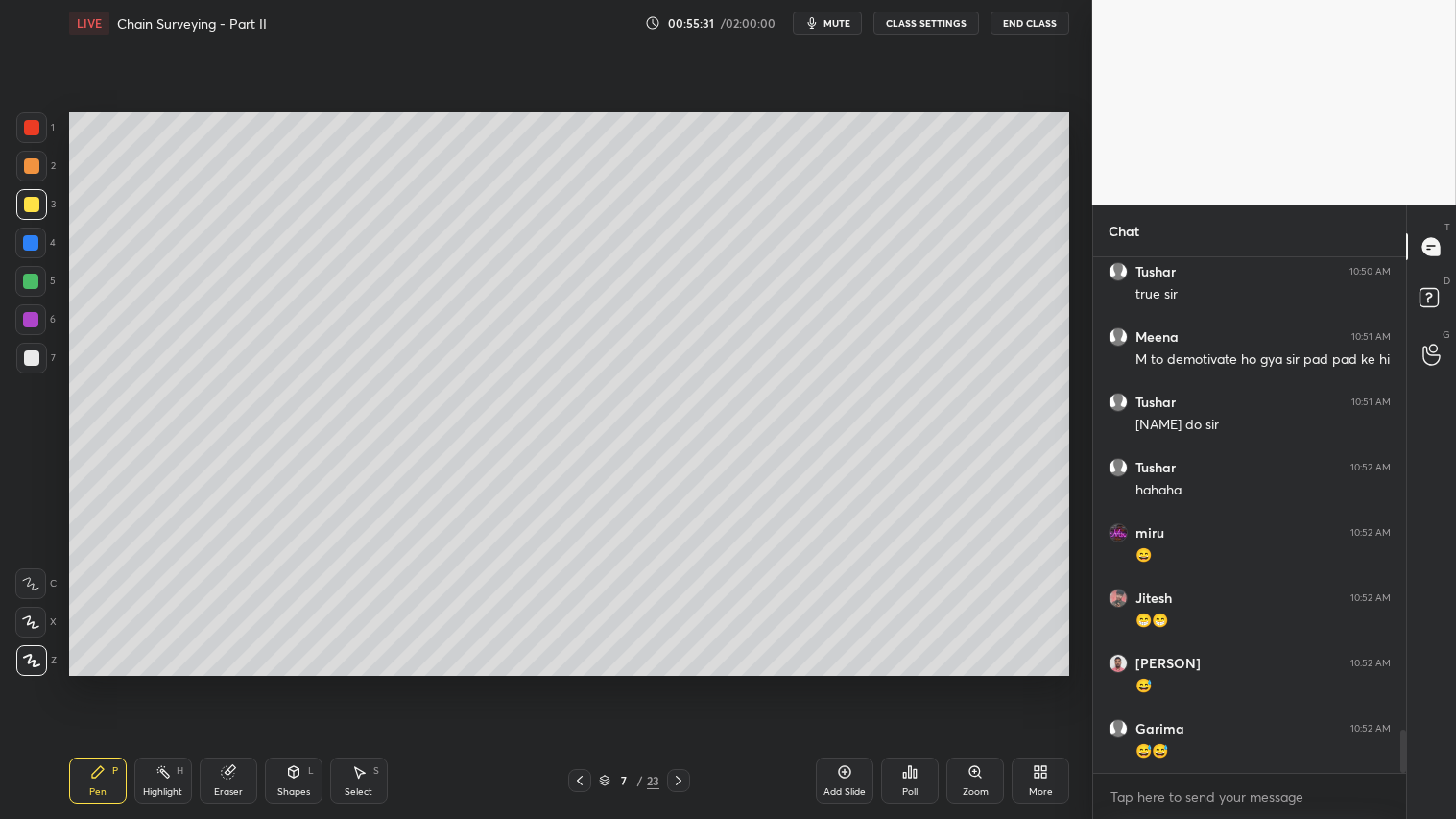 click 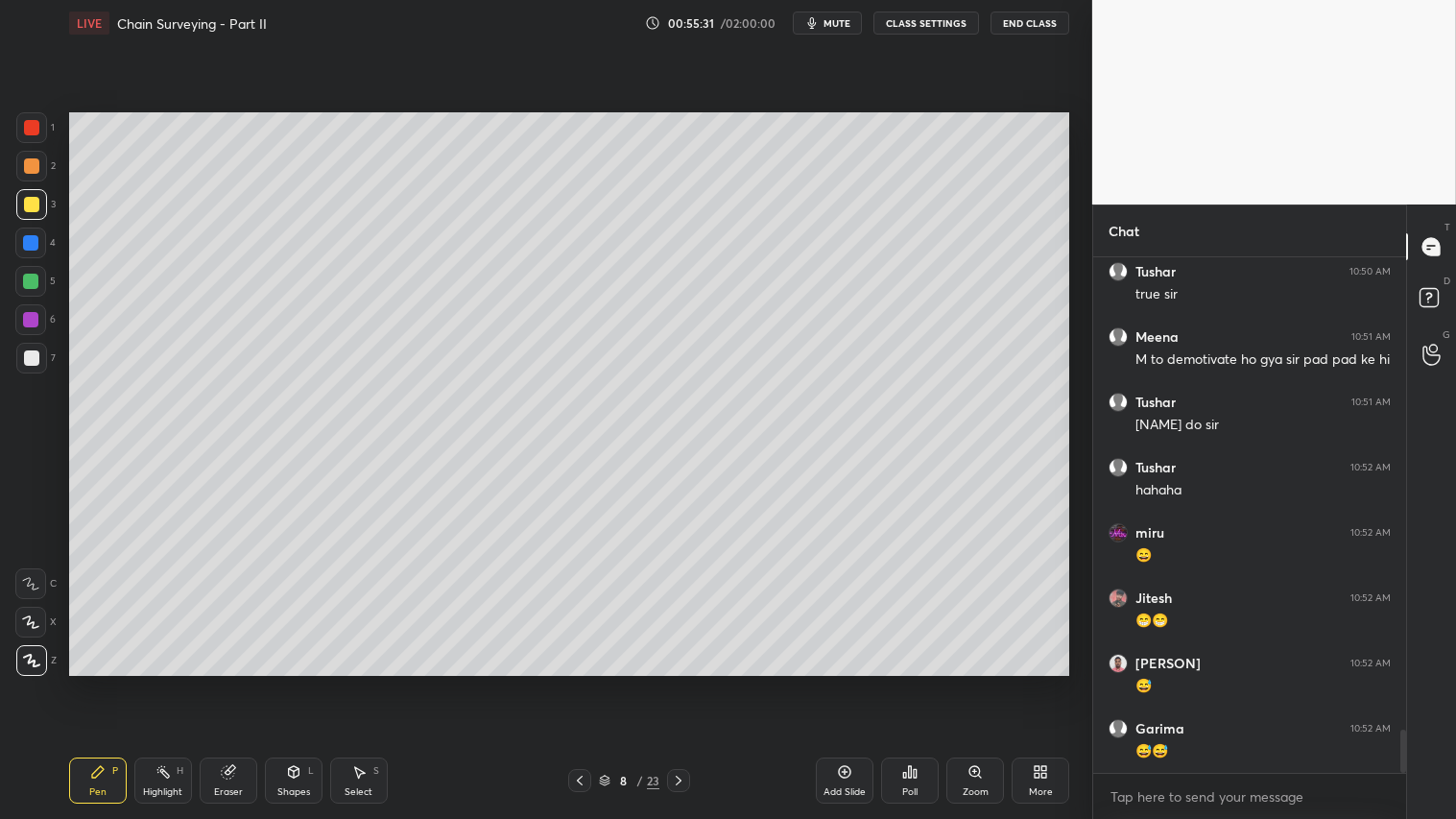 click 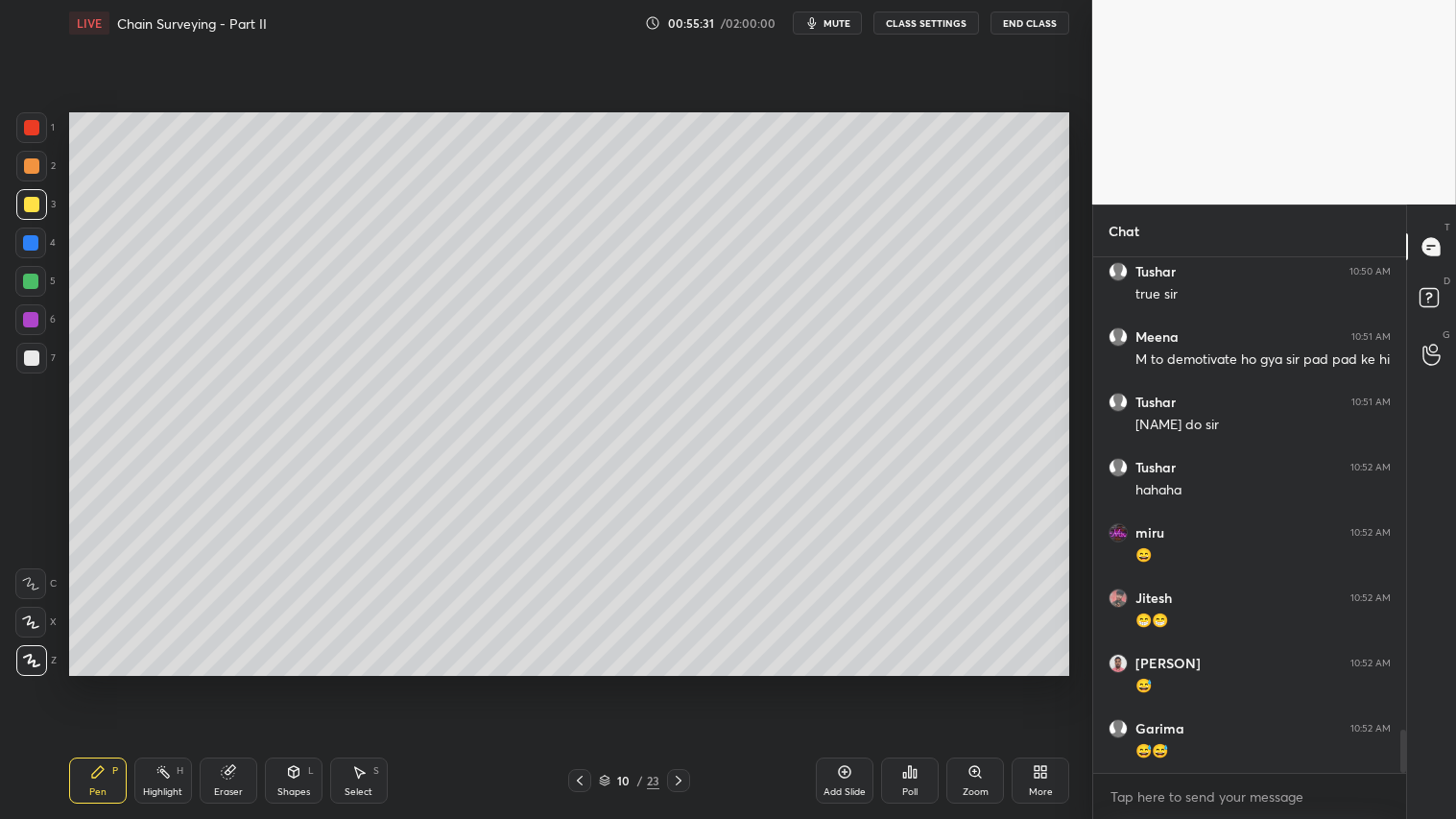 click 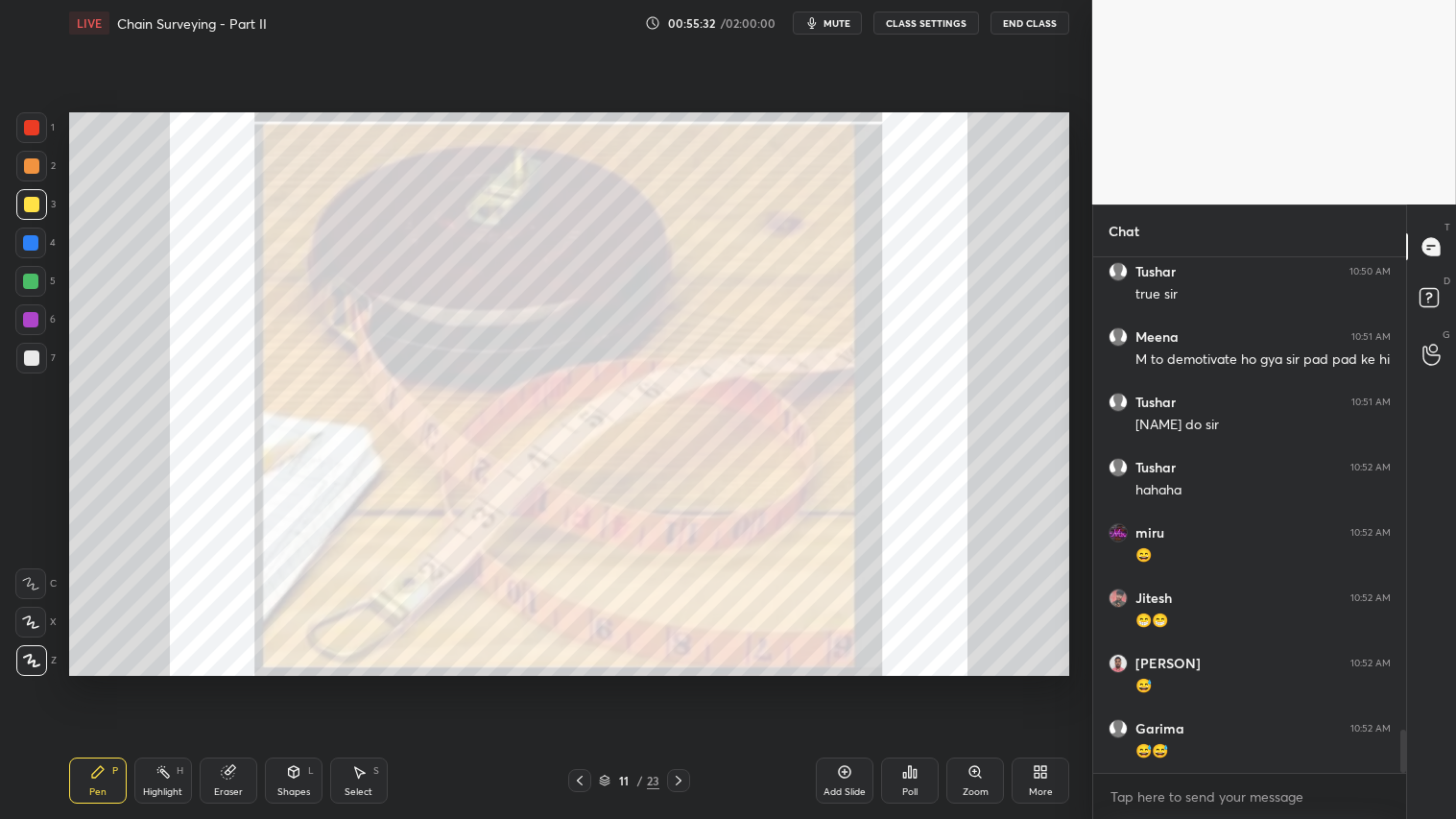 click 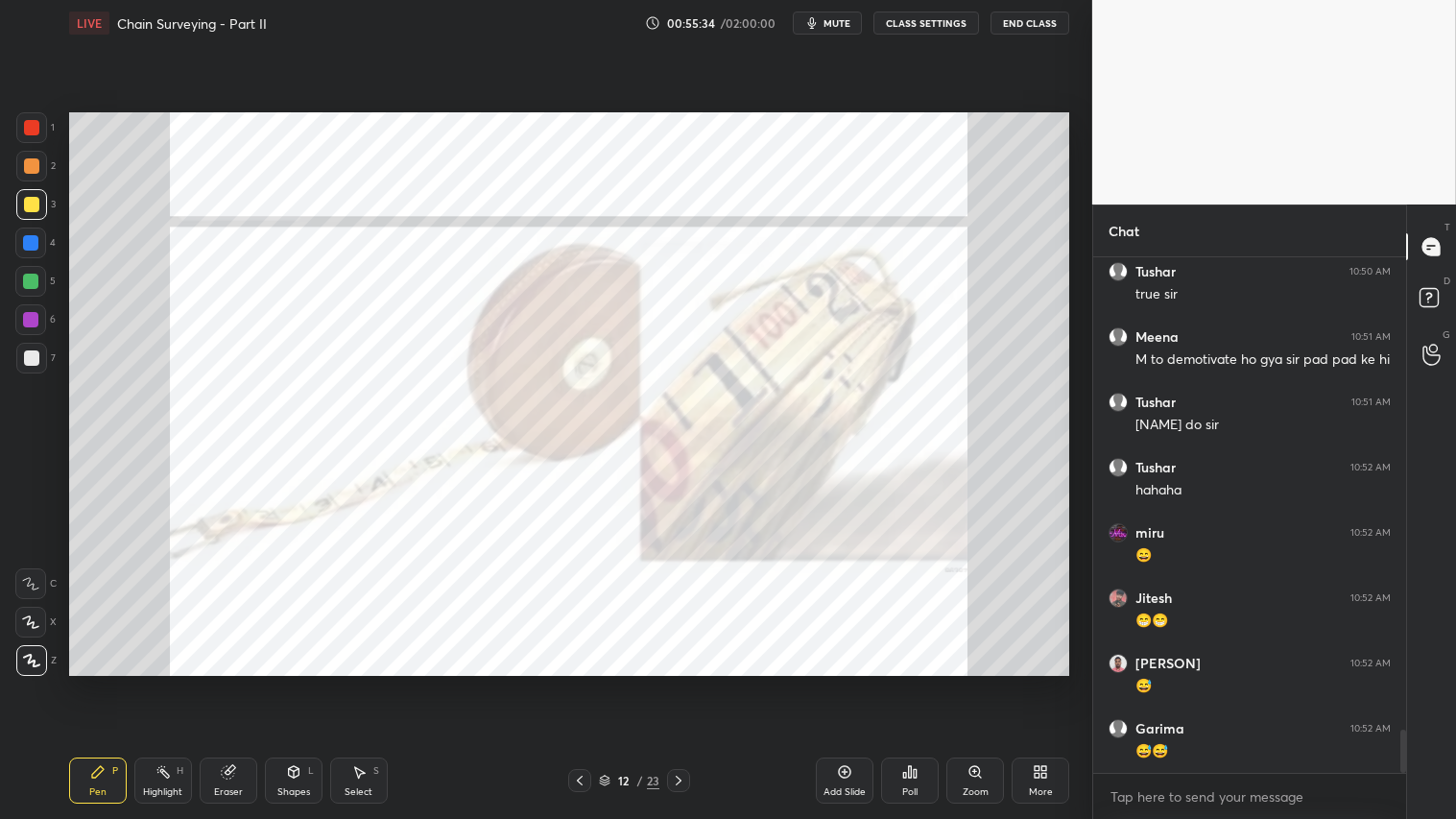 click 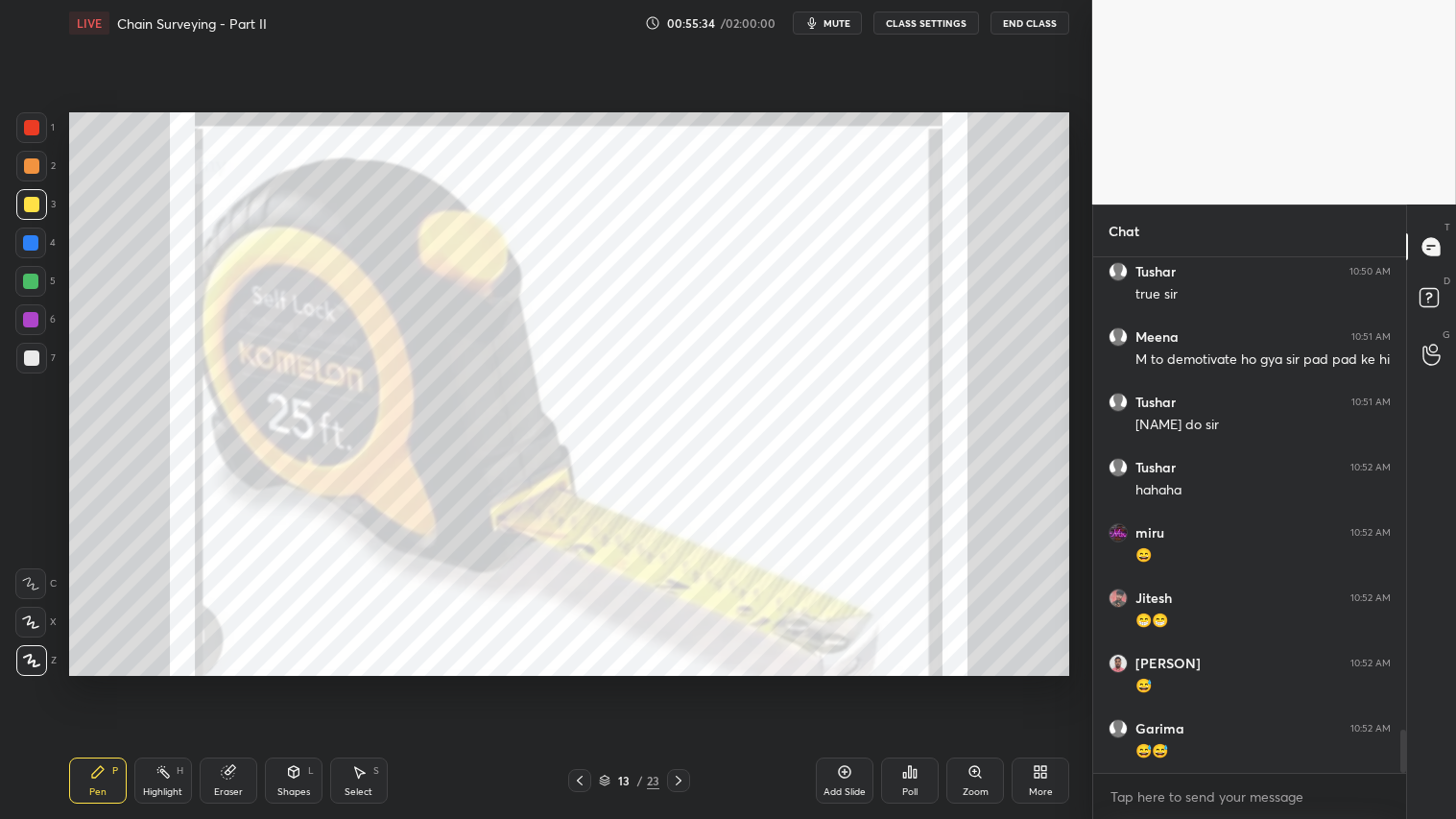 click 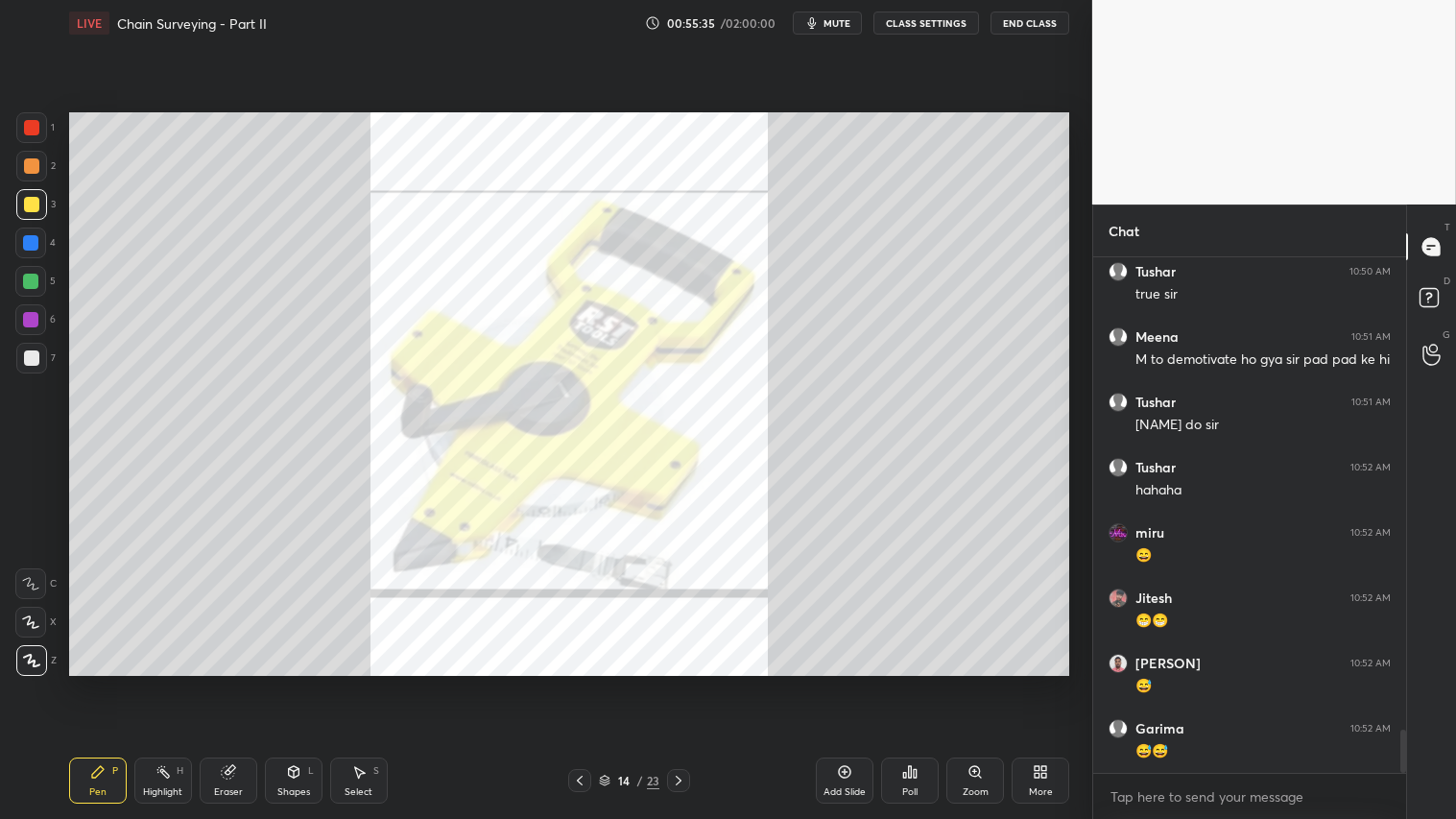 click at bounding box center [679, 781] 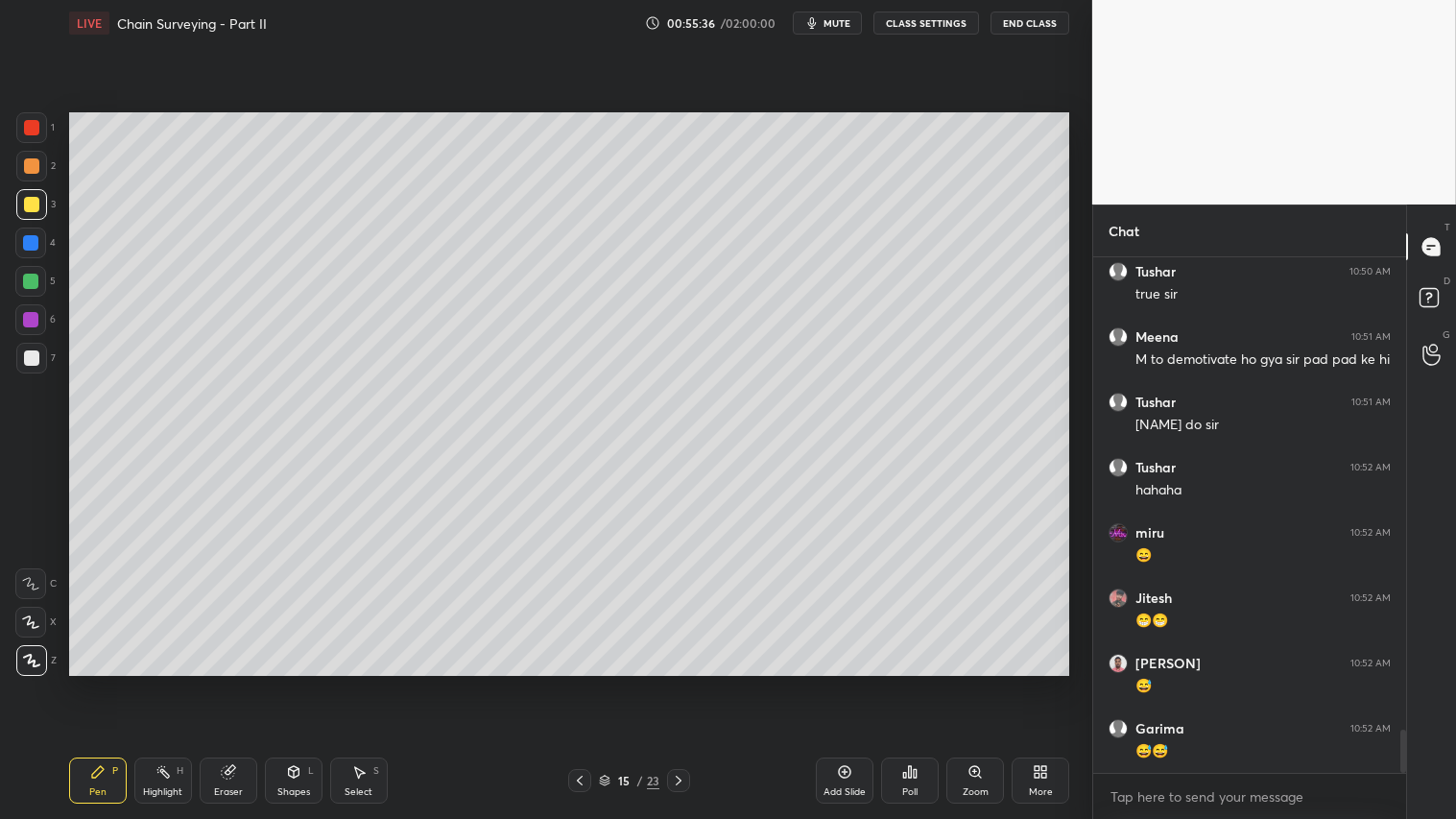 click 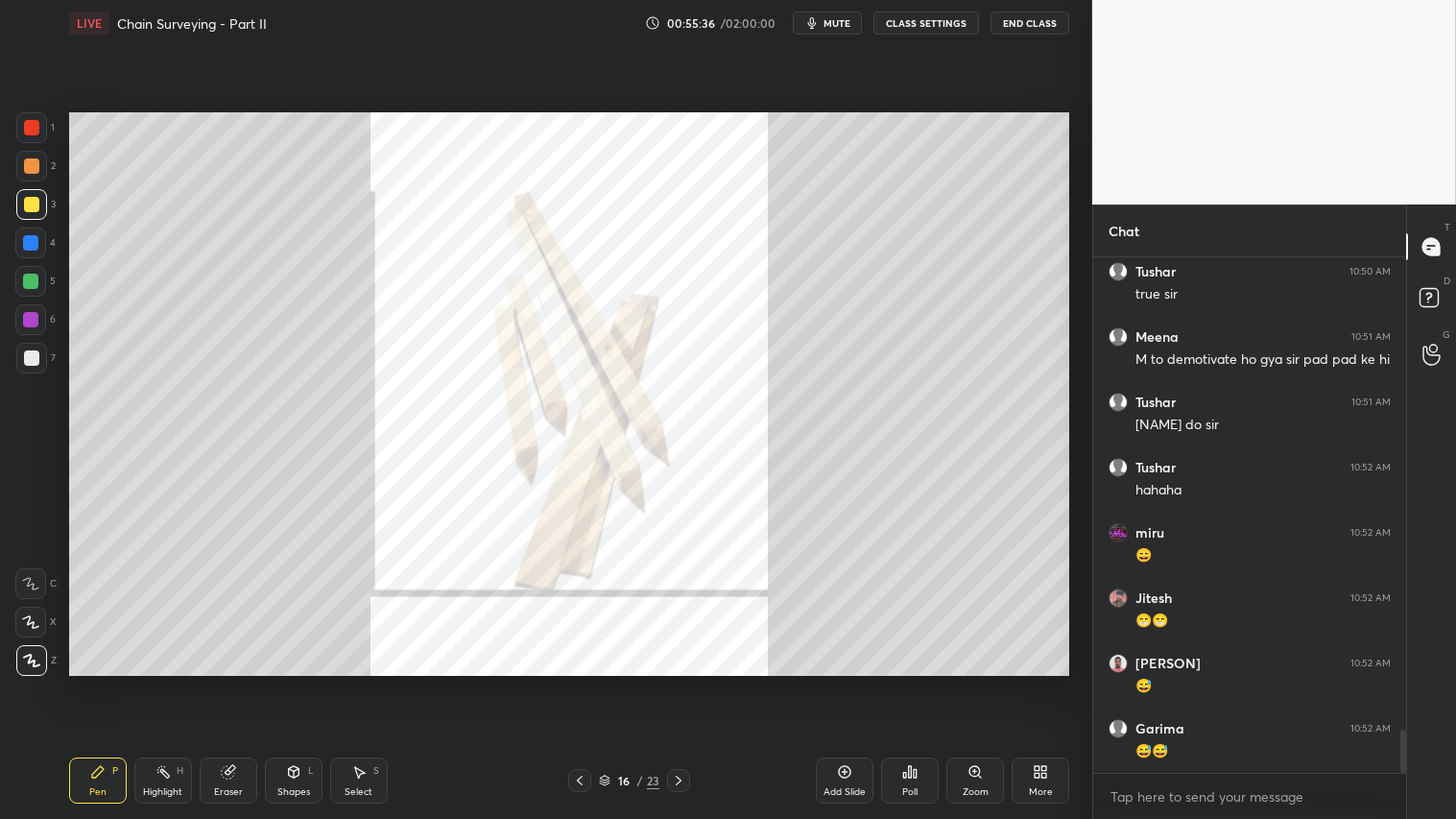 click 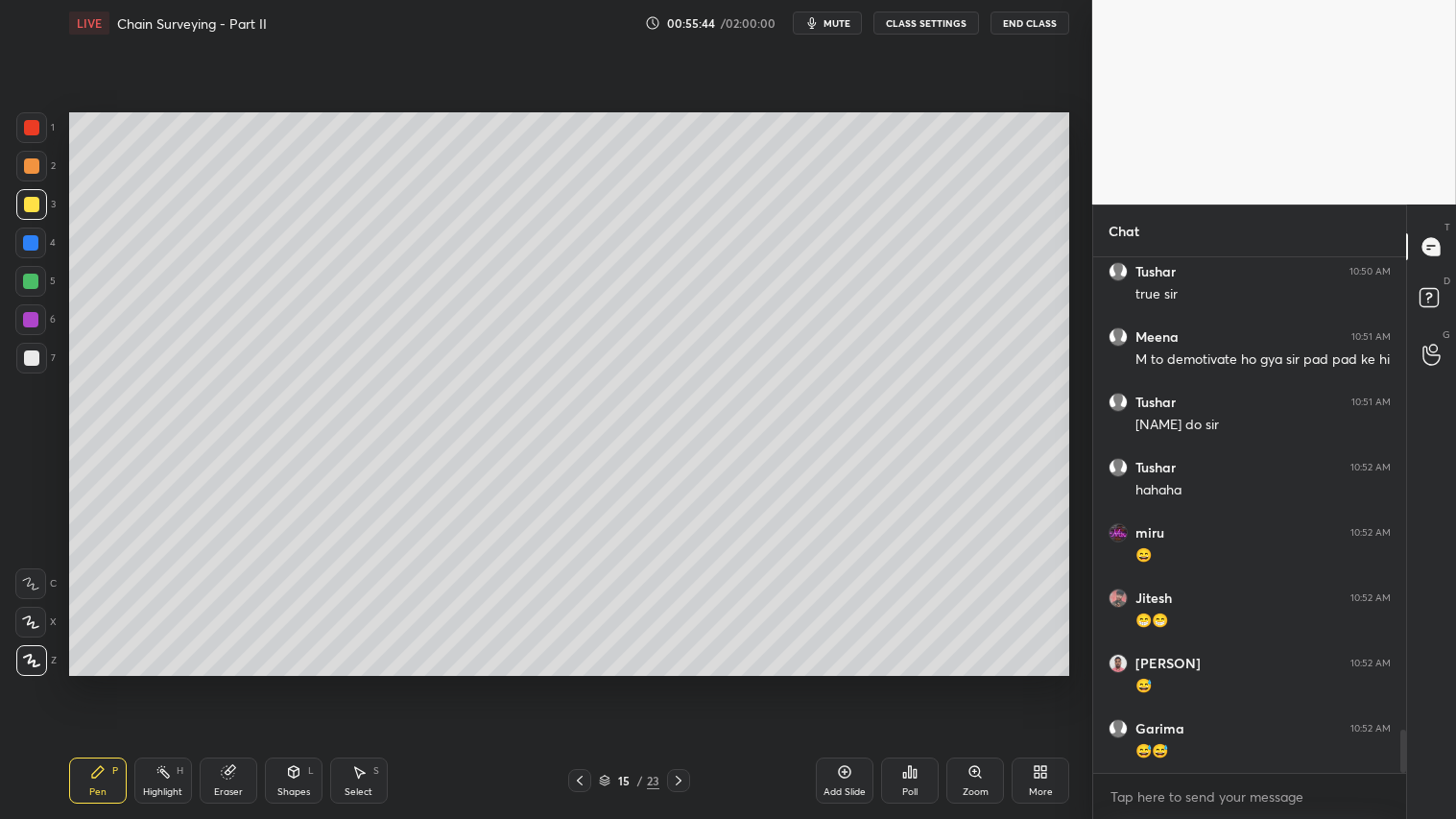 click on "Shapes L" at bounding box center [294, 781] 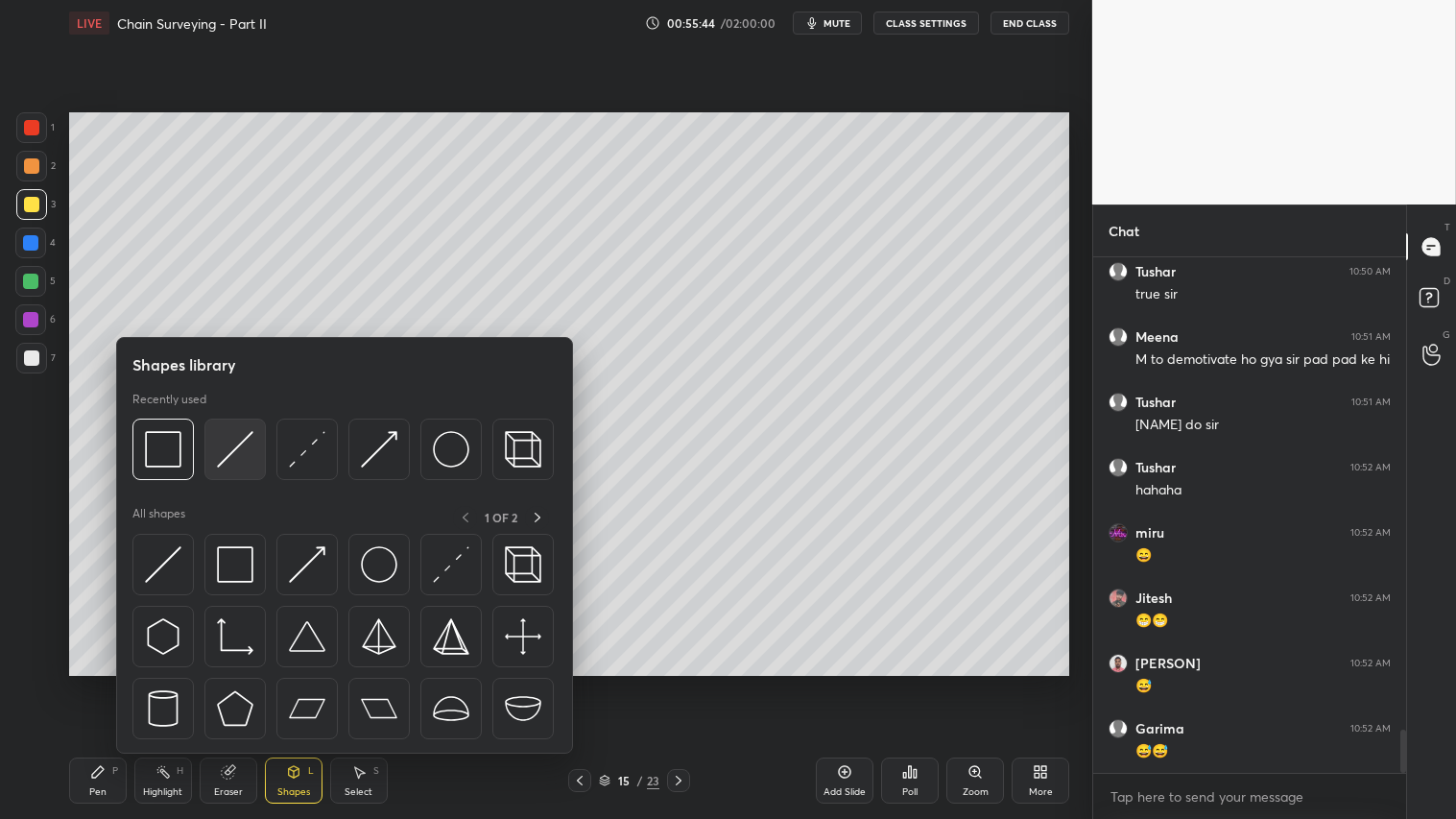 click at bounding box center [235, 449] 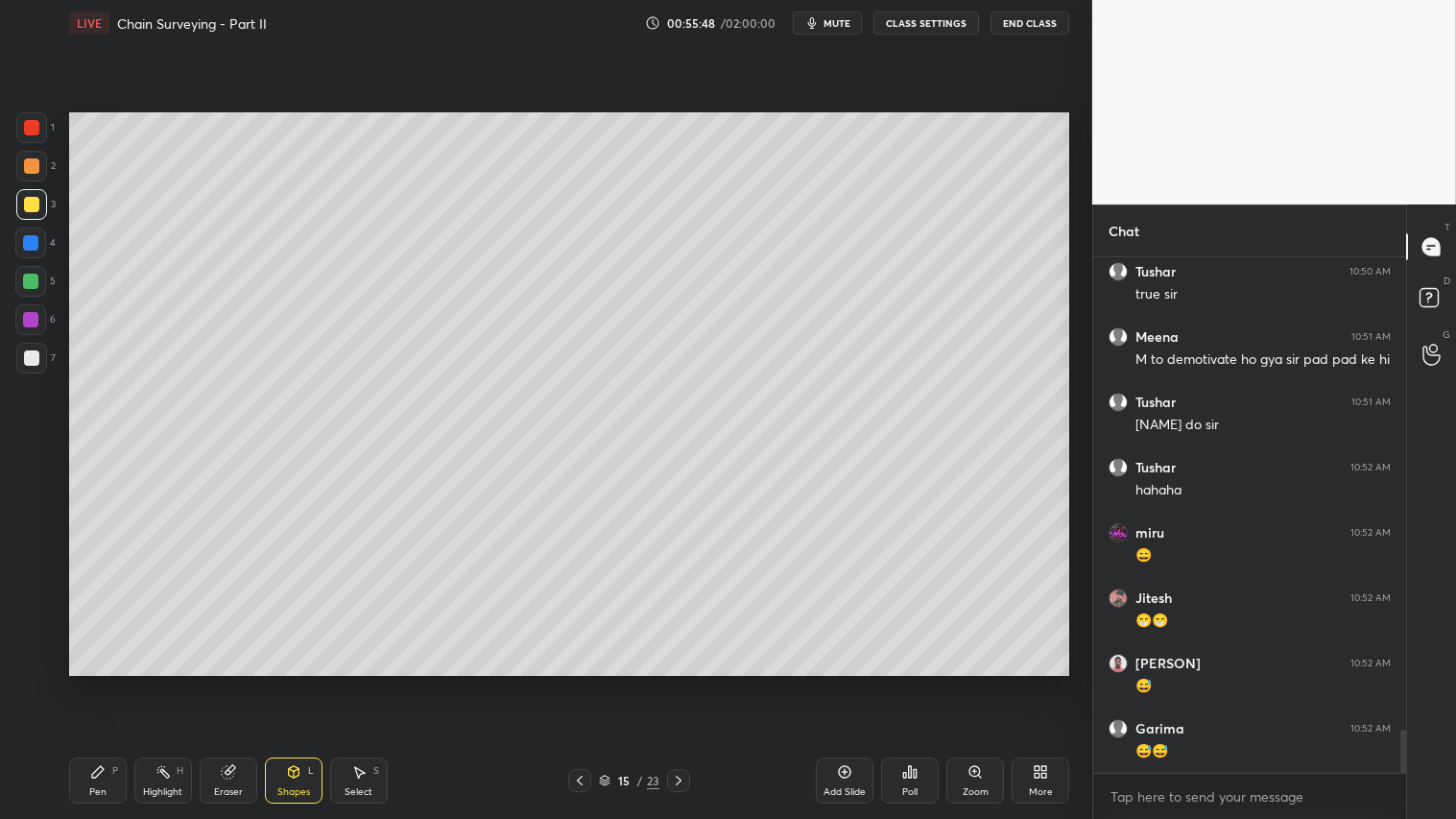 drag, startPoint x: 112, startPoint y: 781, endPoint x: 118, endPoint y: 756, distance: 25.70992 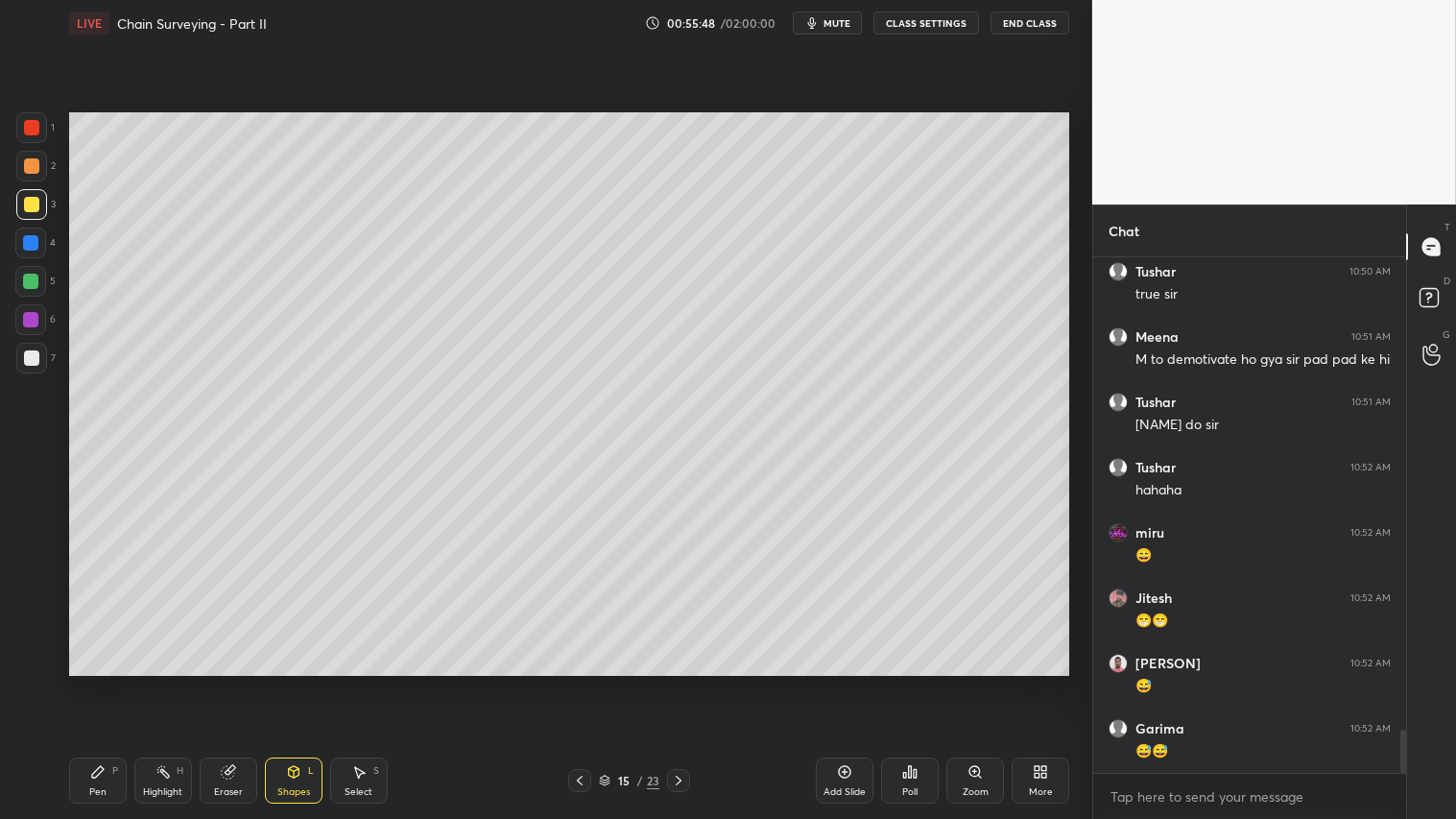 click on "Pen P" at bounding box center (98, 781) 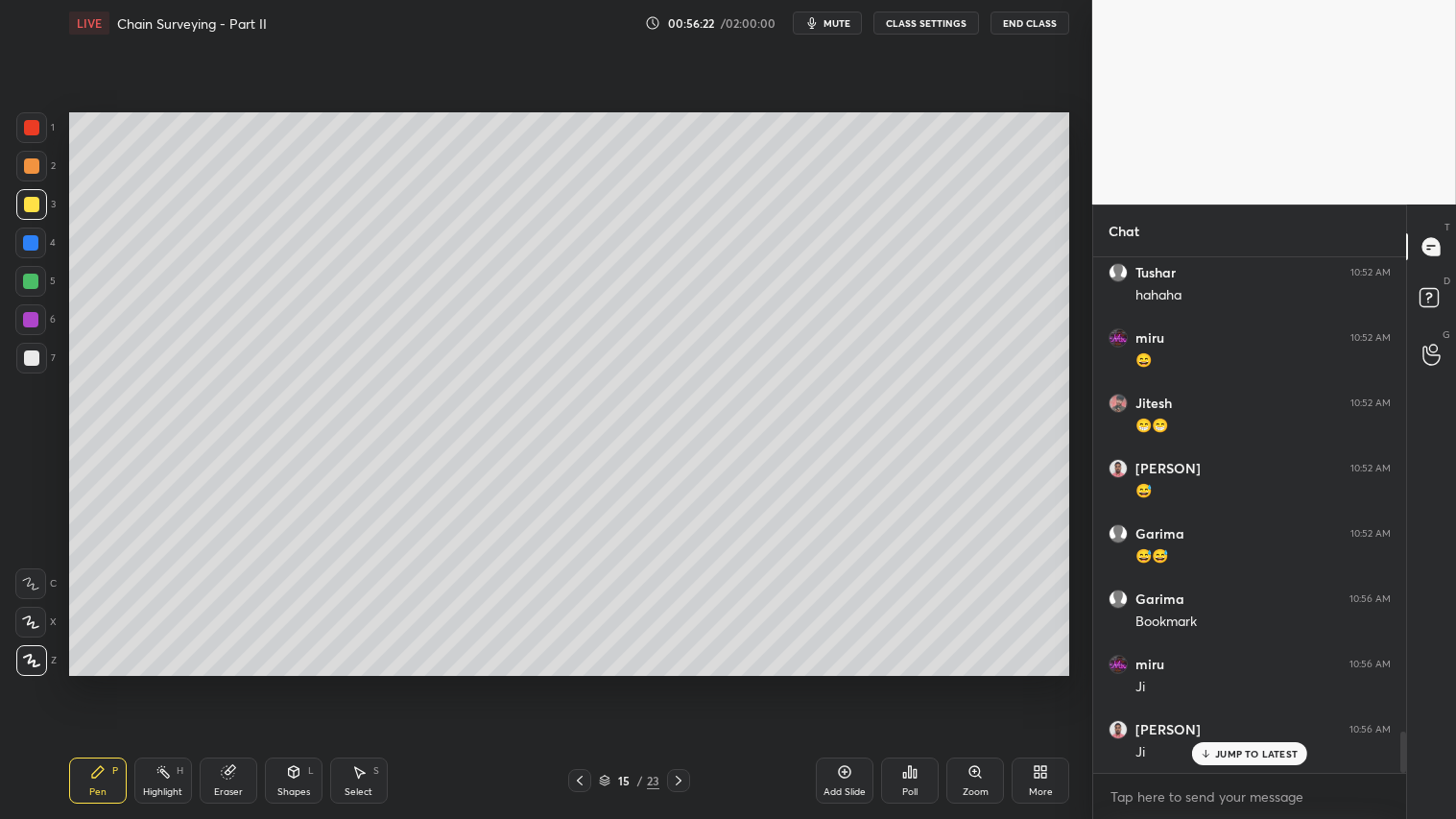 scroll, scrollTop: 5938, scrollLeft: 0, axis: vertical 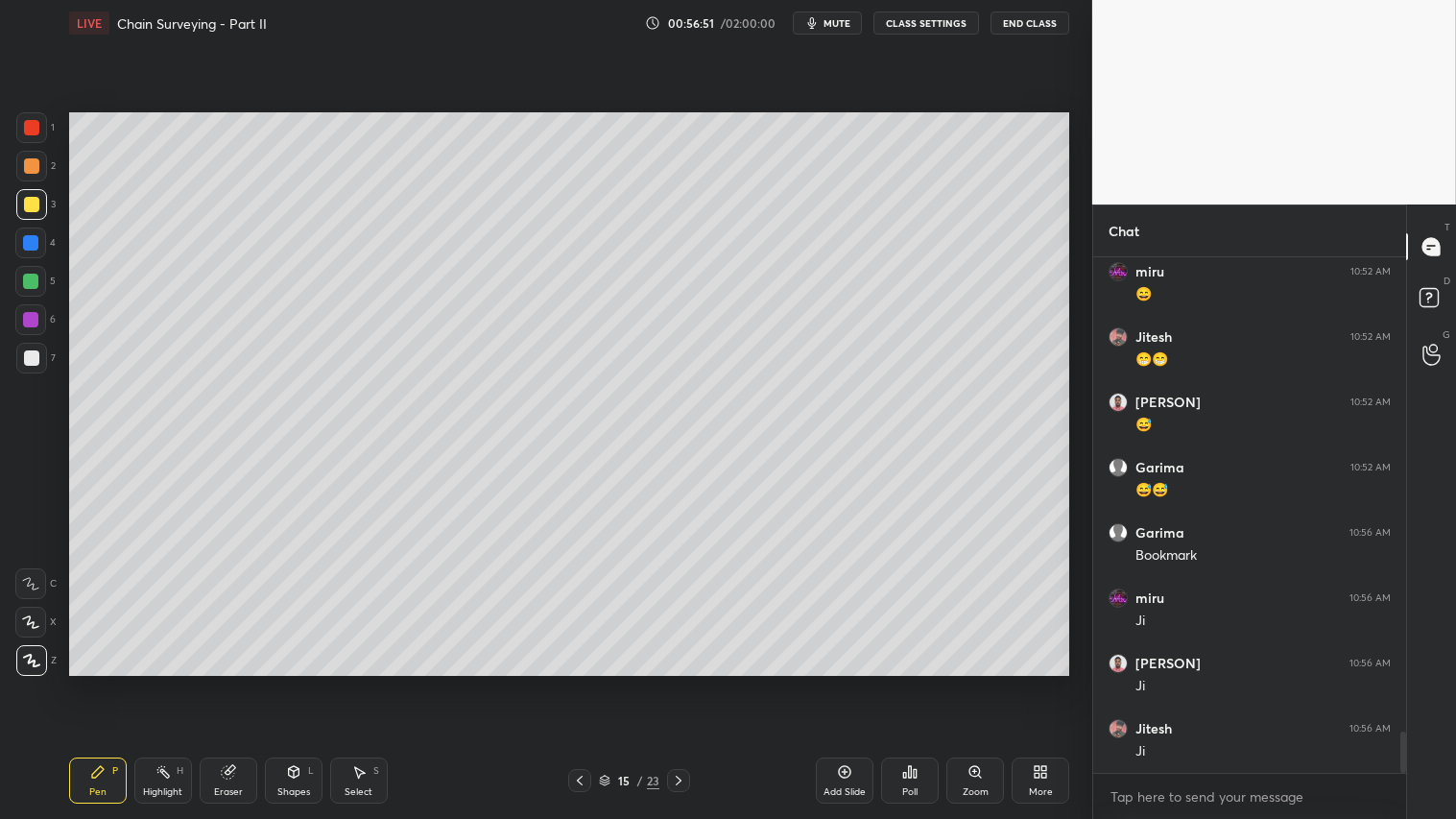 click 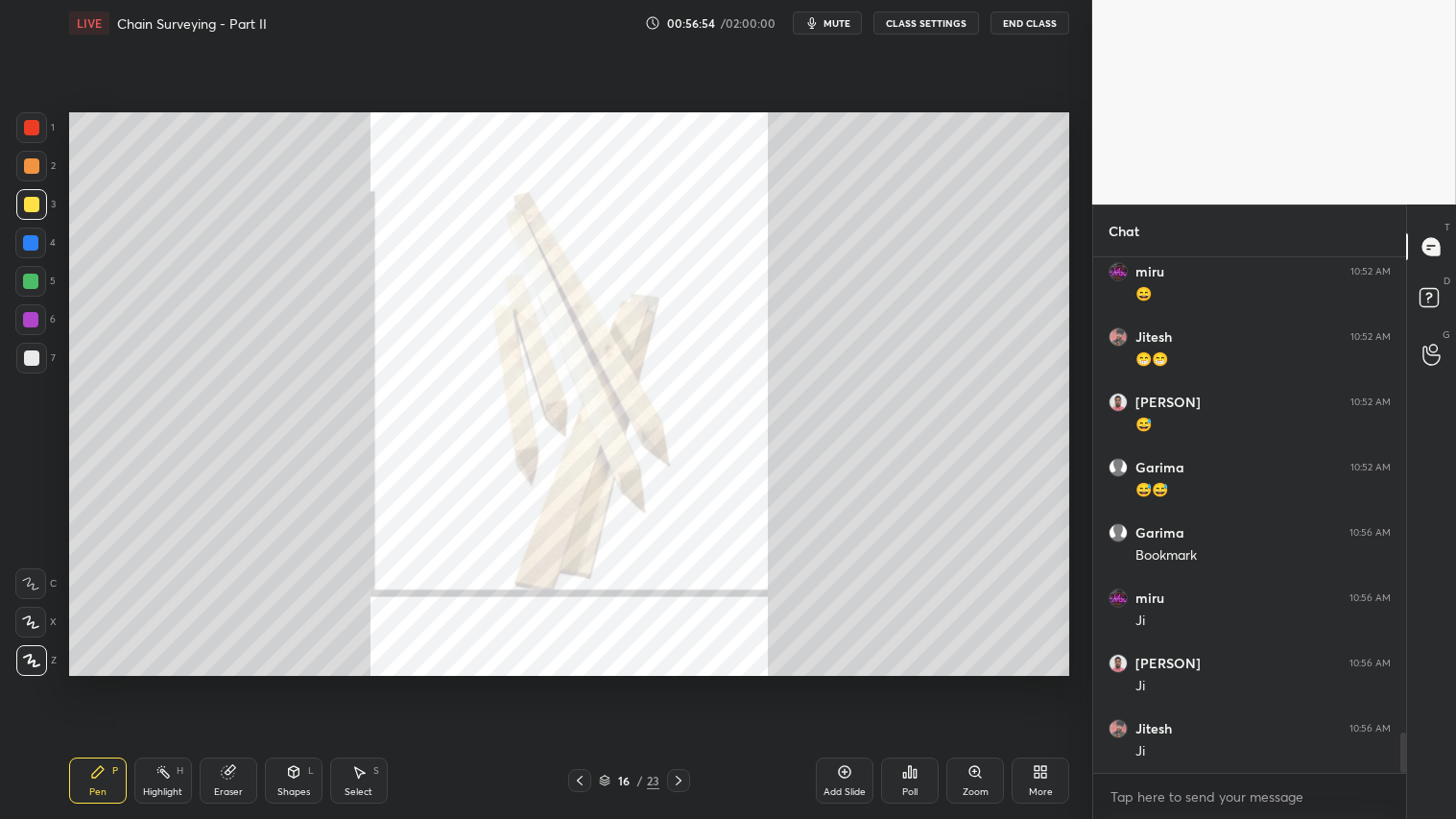 scroll, scrollTop: 6004, scrollLeft: 0, axis: vertical 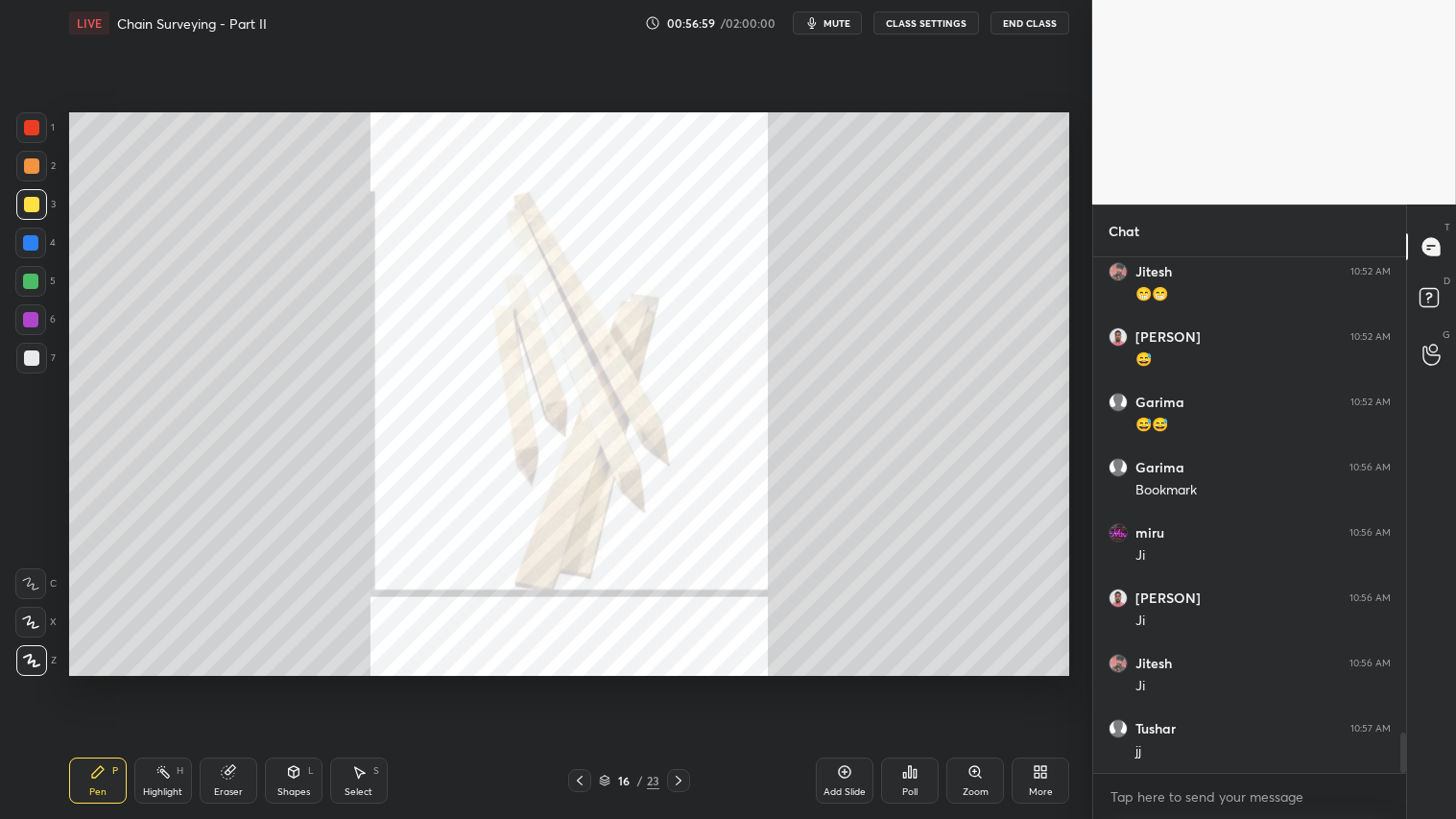click at bounding box center (32, 128) 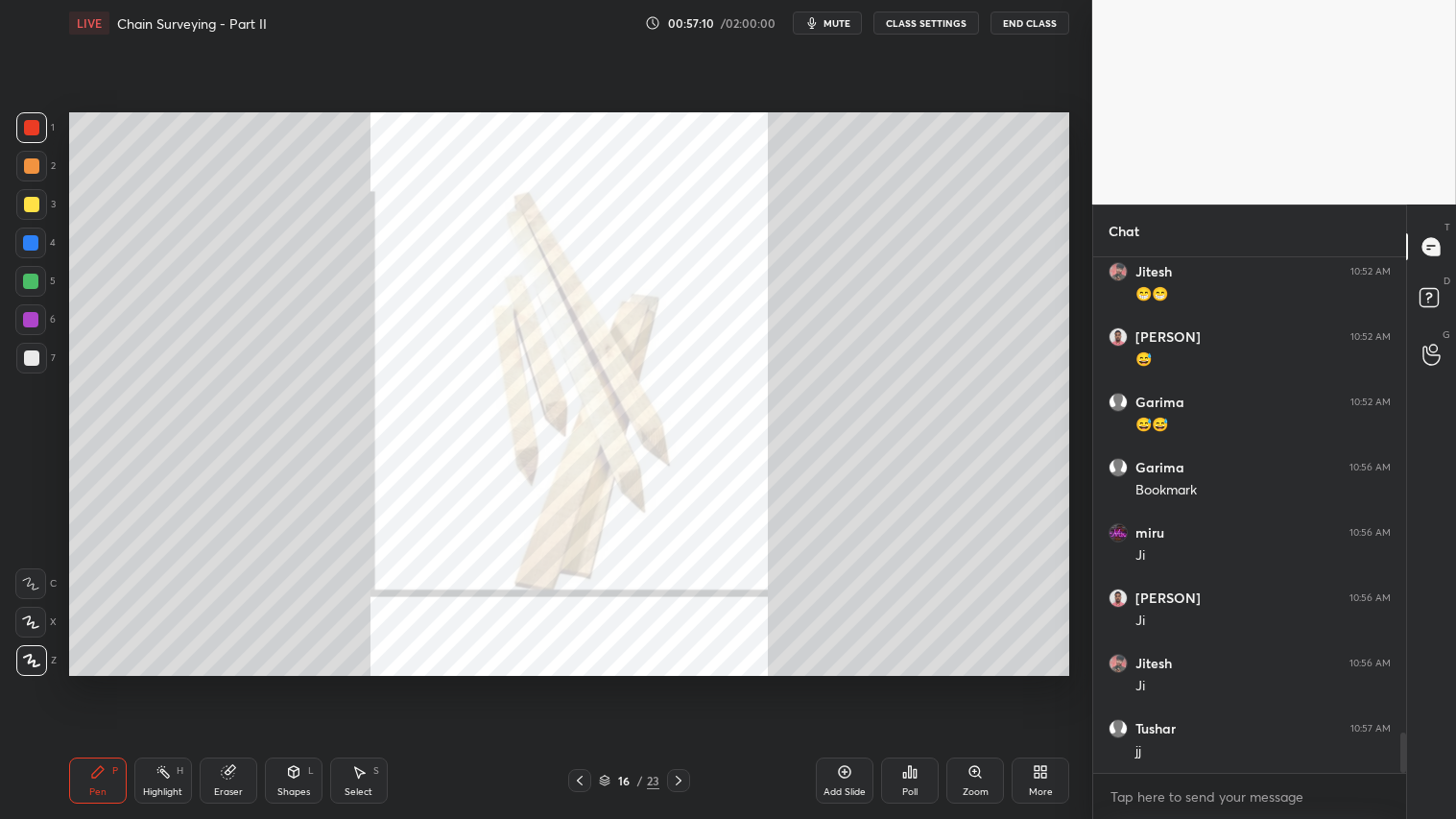 scroll, scrollTop: 6069, scrollLeft: 0, axis: vertical 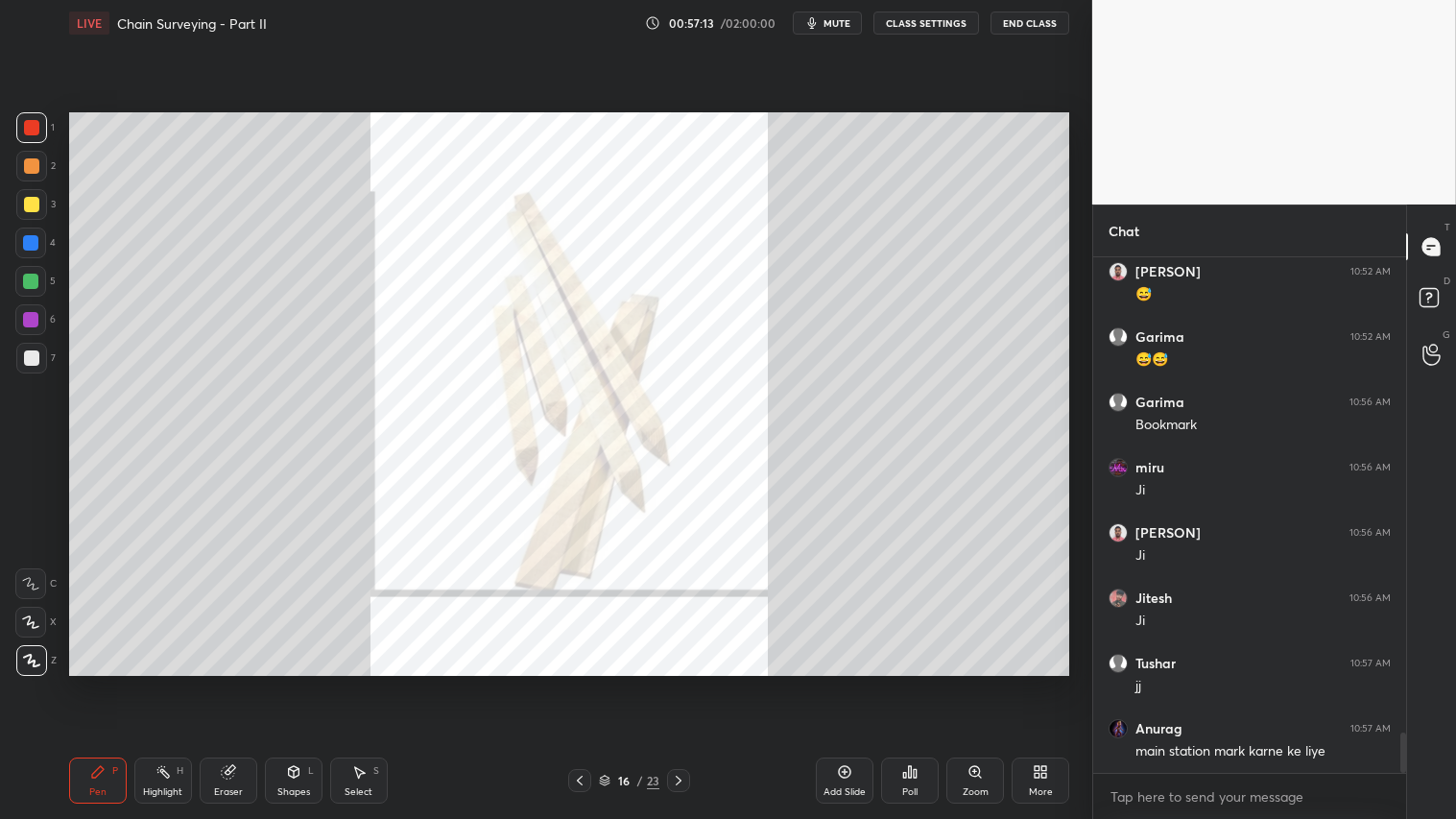 click on "Eraser" at bounding box center (228, 781) 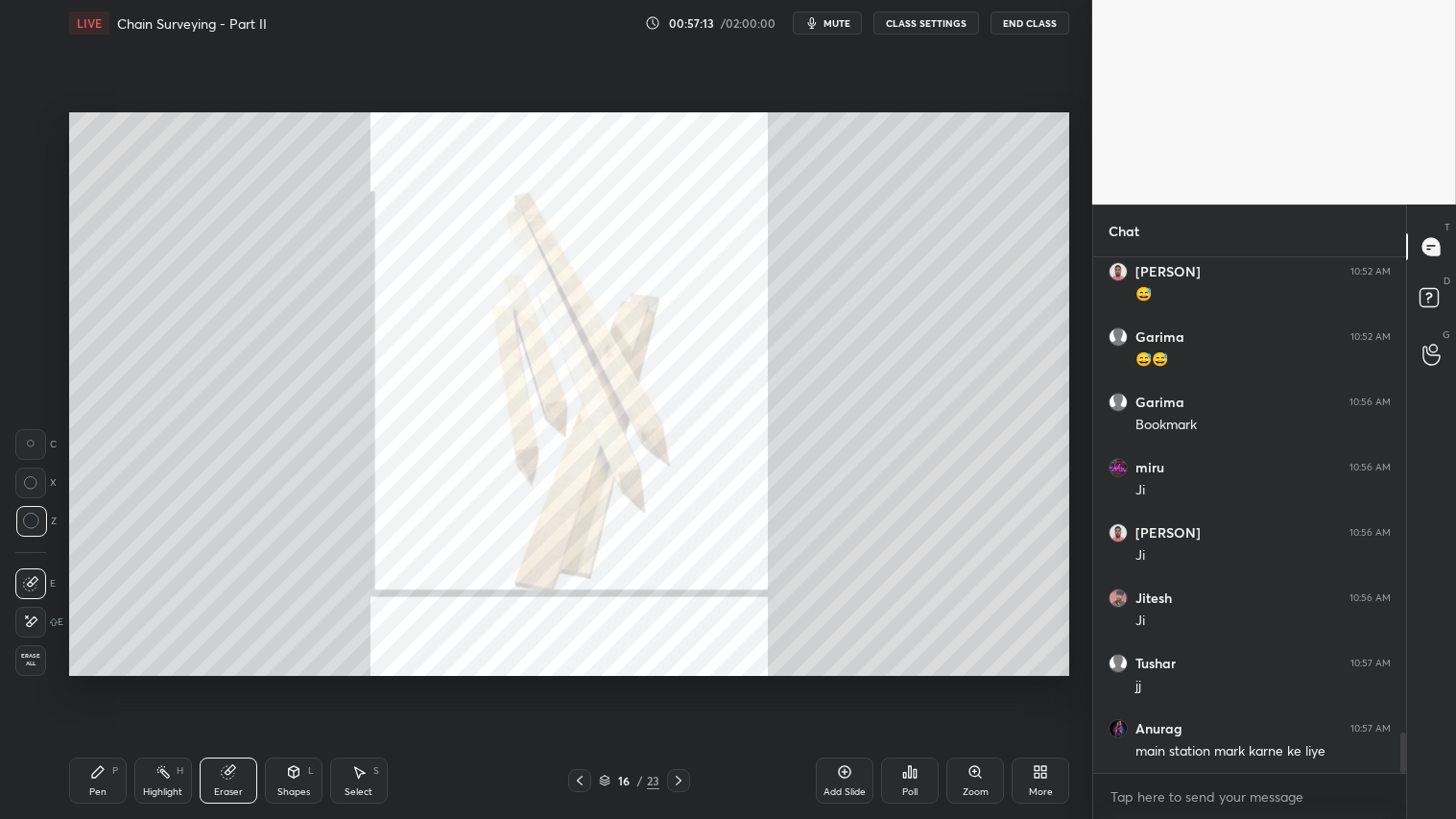 click on "Erase all" at bounding box center (31, 660) 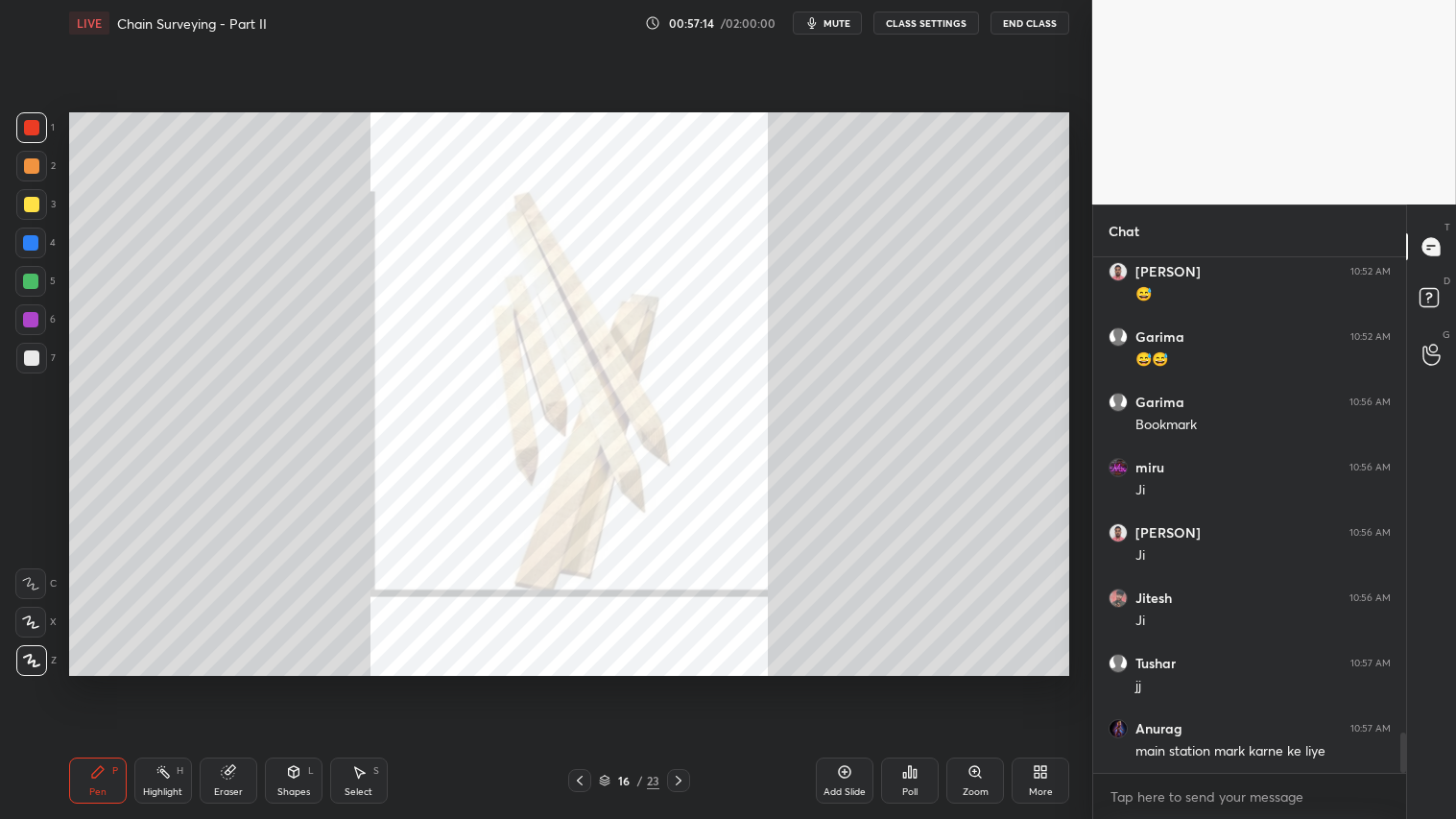 click 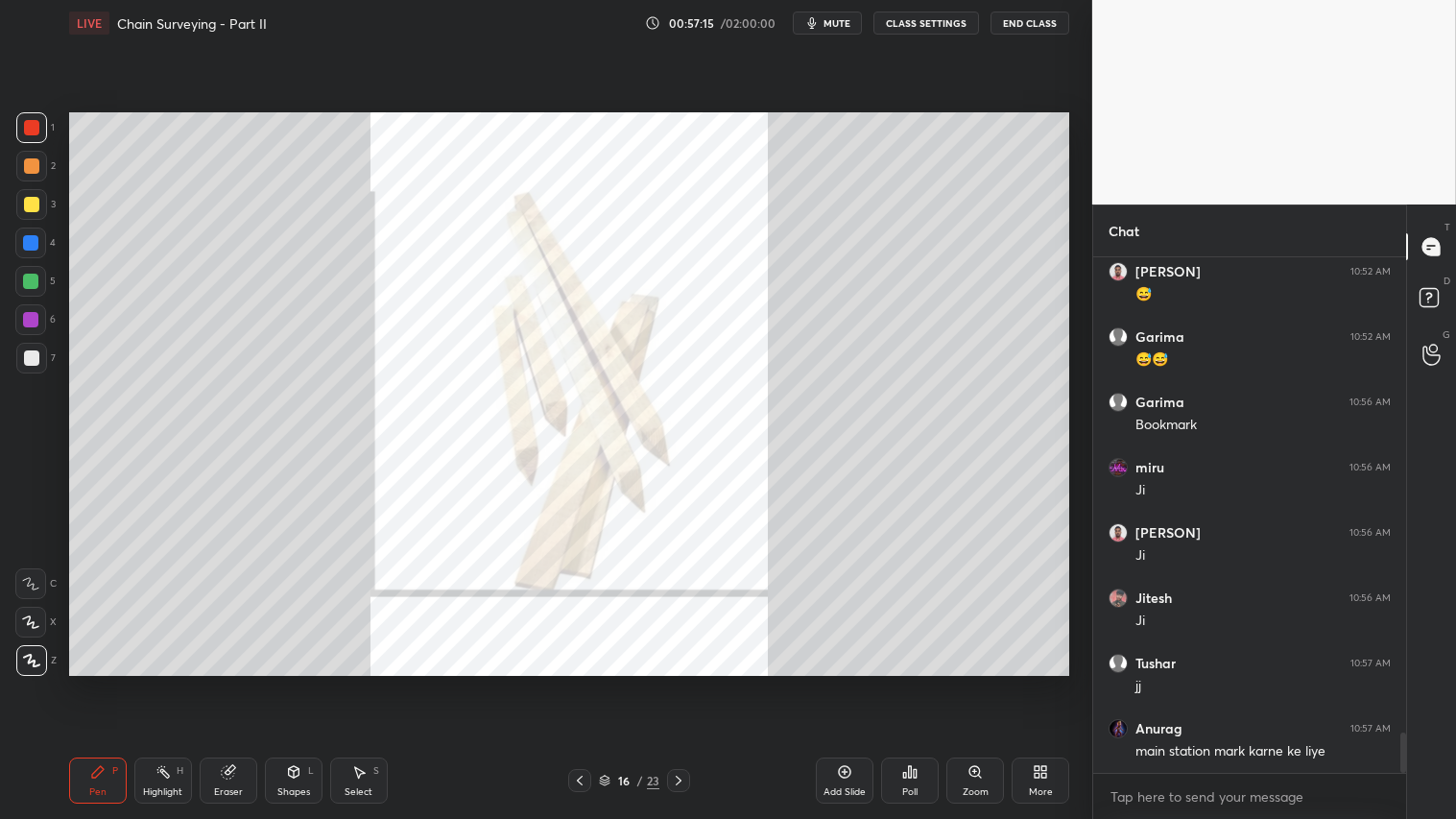click 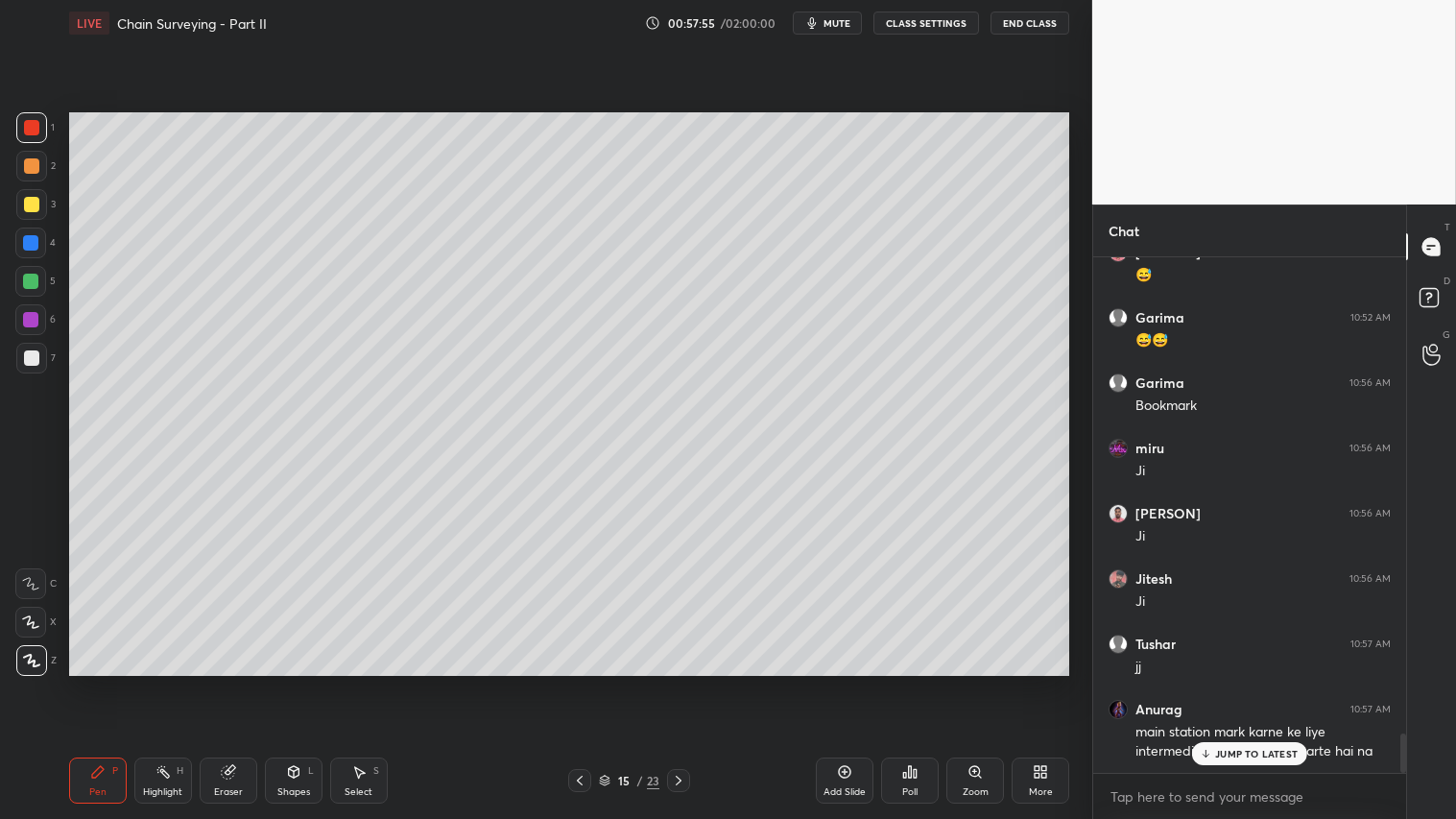 scroll, scrollTop: 6153, scrollLeft: 0, axis: vertical 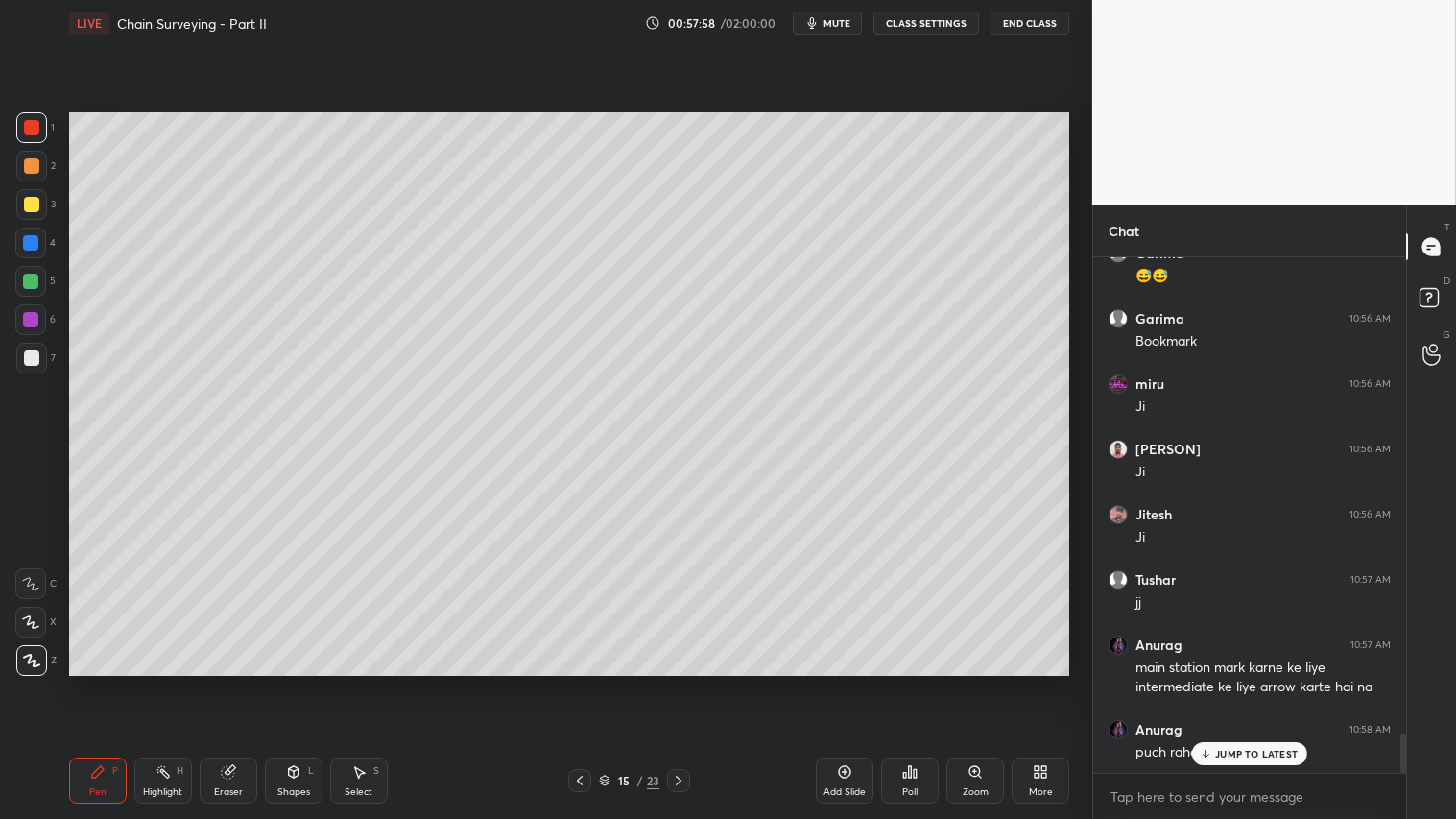 drag, startPoint x: 230, startPoint y: 775, endPoint x: 212, endPoint y: 689, distance: 87.86353 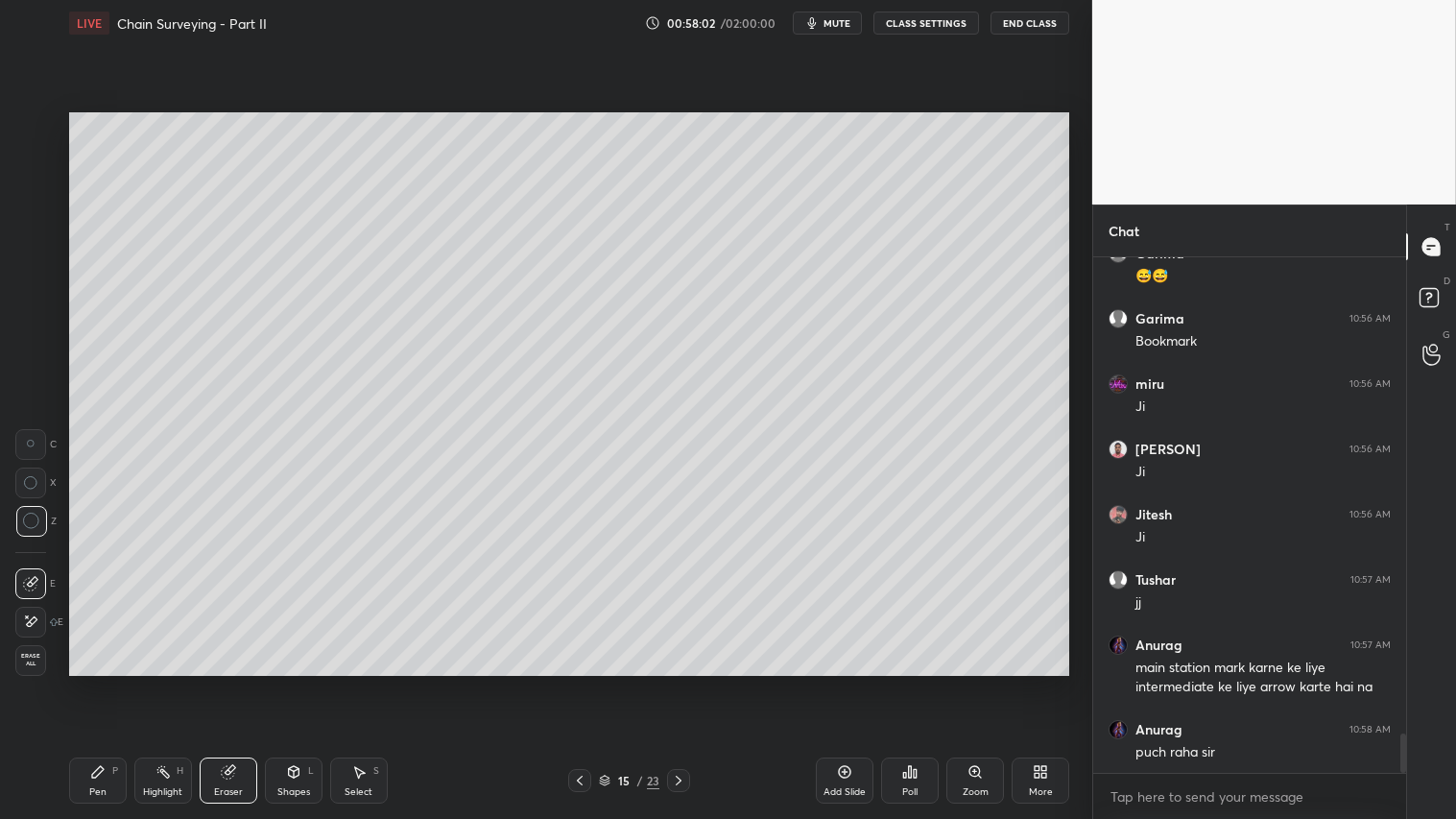 scroll, scrollTop: 6218, scrollLeft: 0, axis: vertical 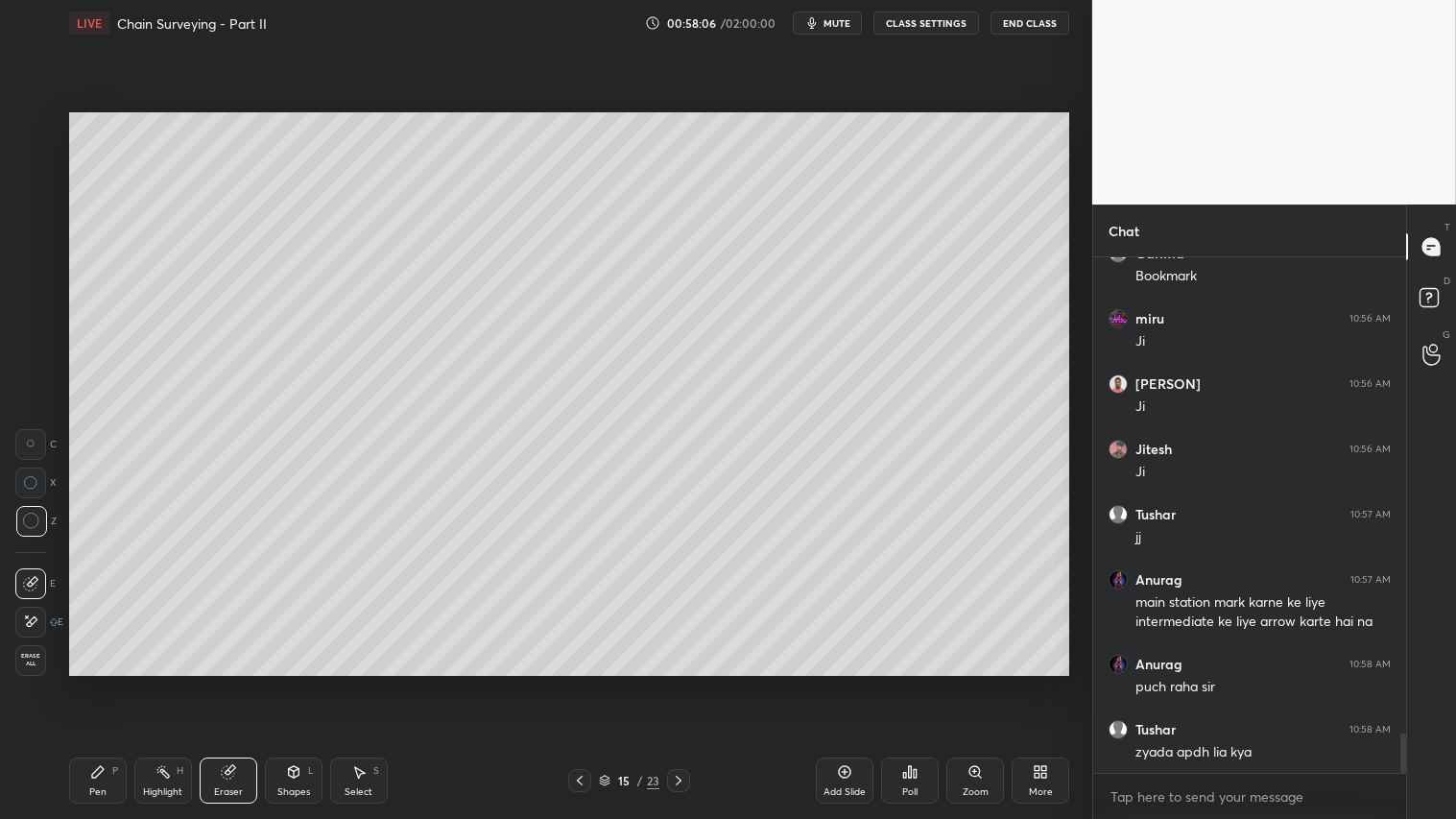 click on "Pen" at bounding box center (98, 792) 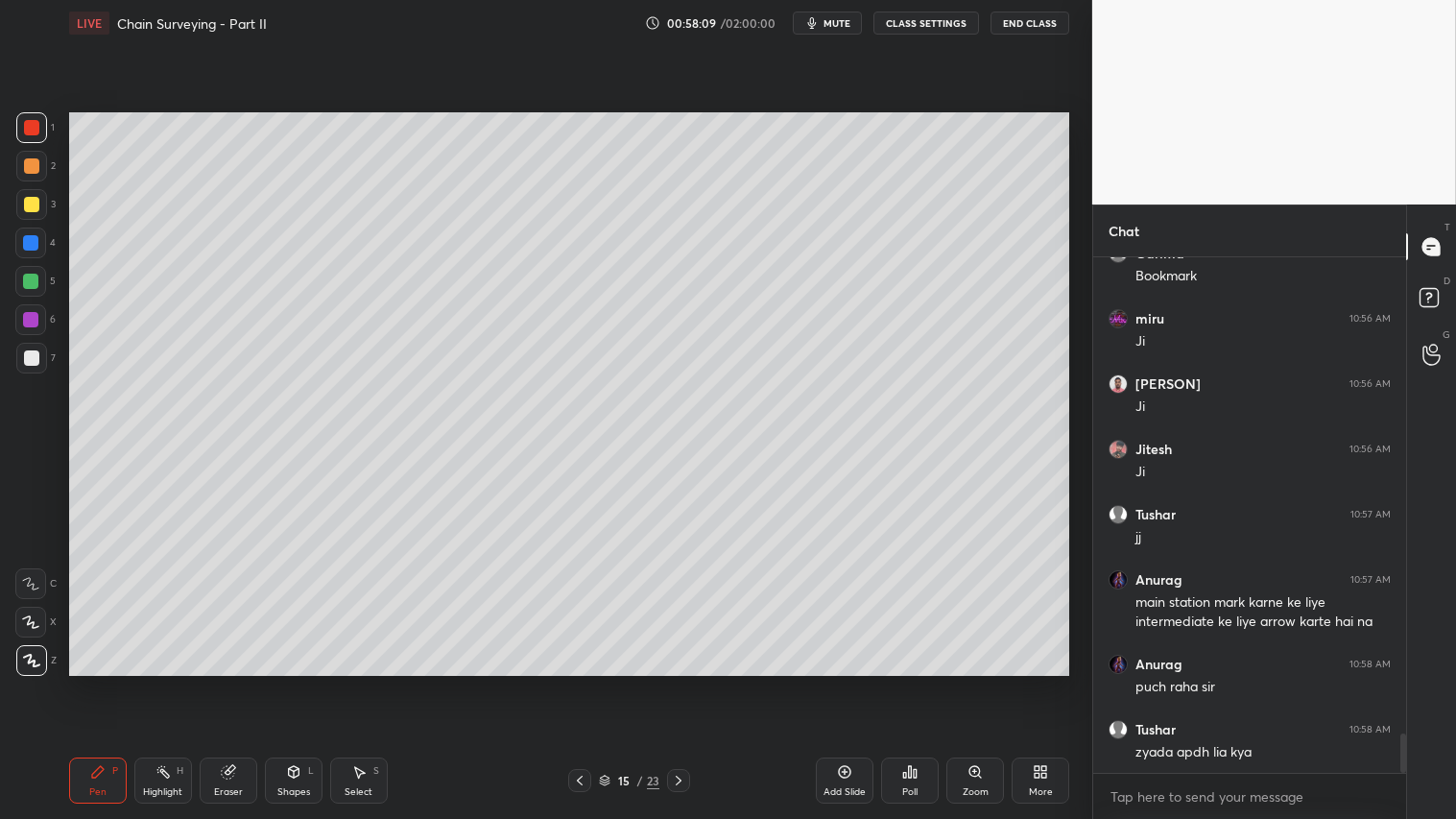 click at bounding box center (32, 166) 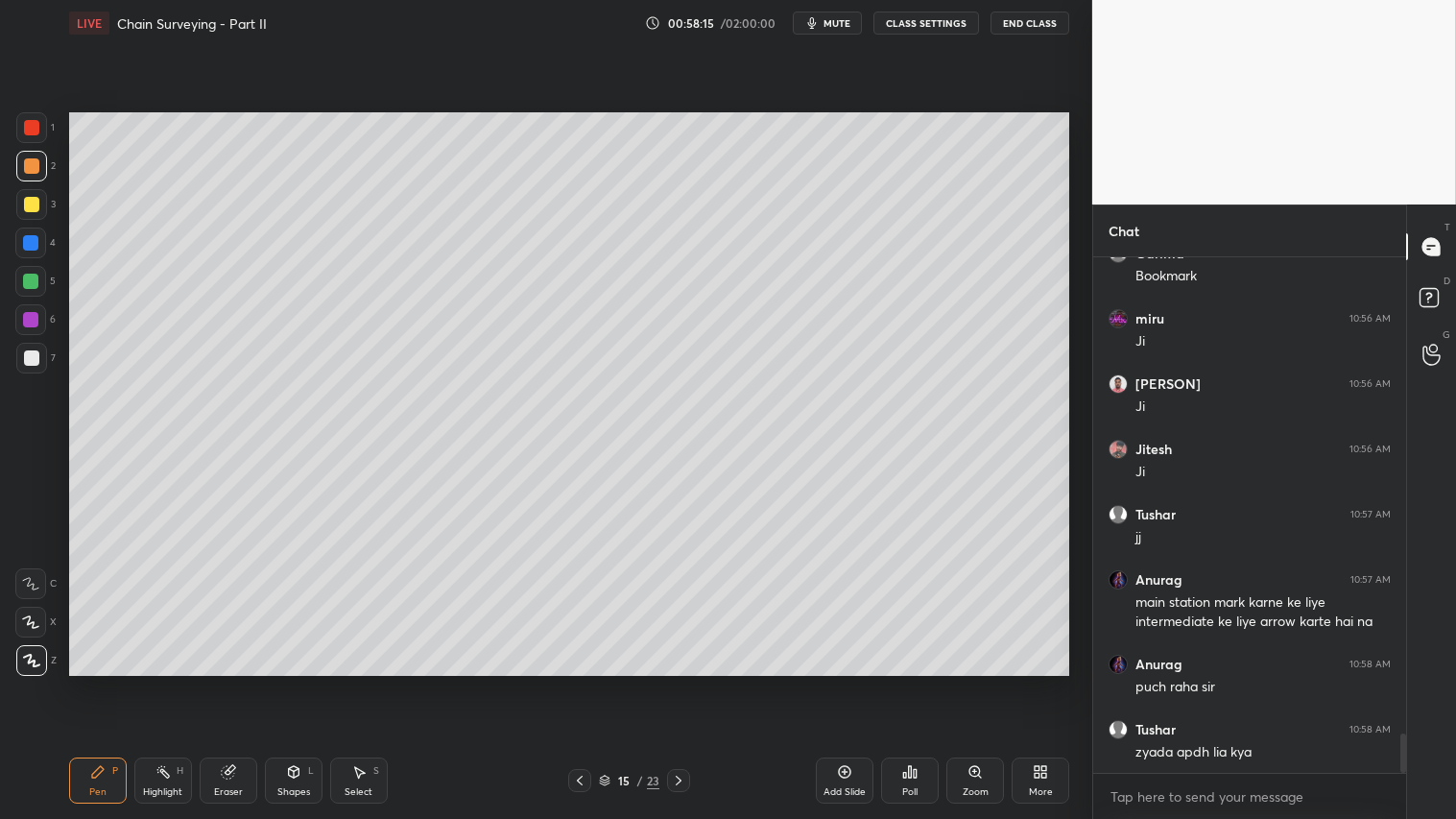 scroll, scrollTop: 6284, scrollLeft: 0, axis: vertical 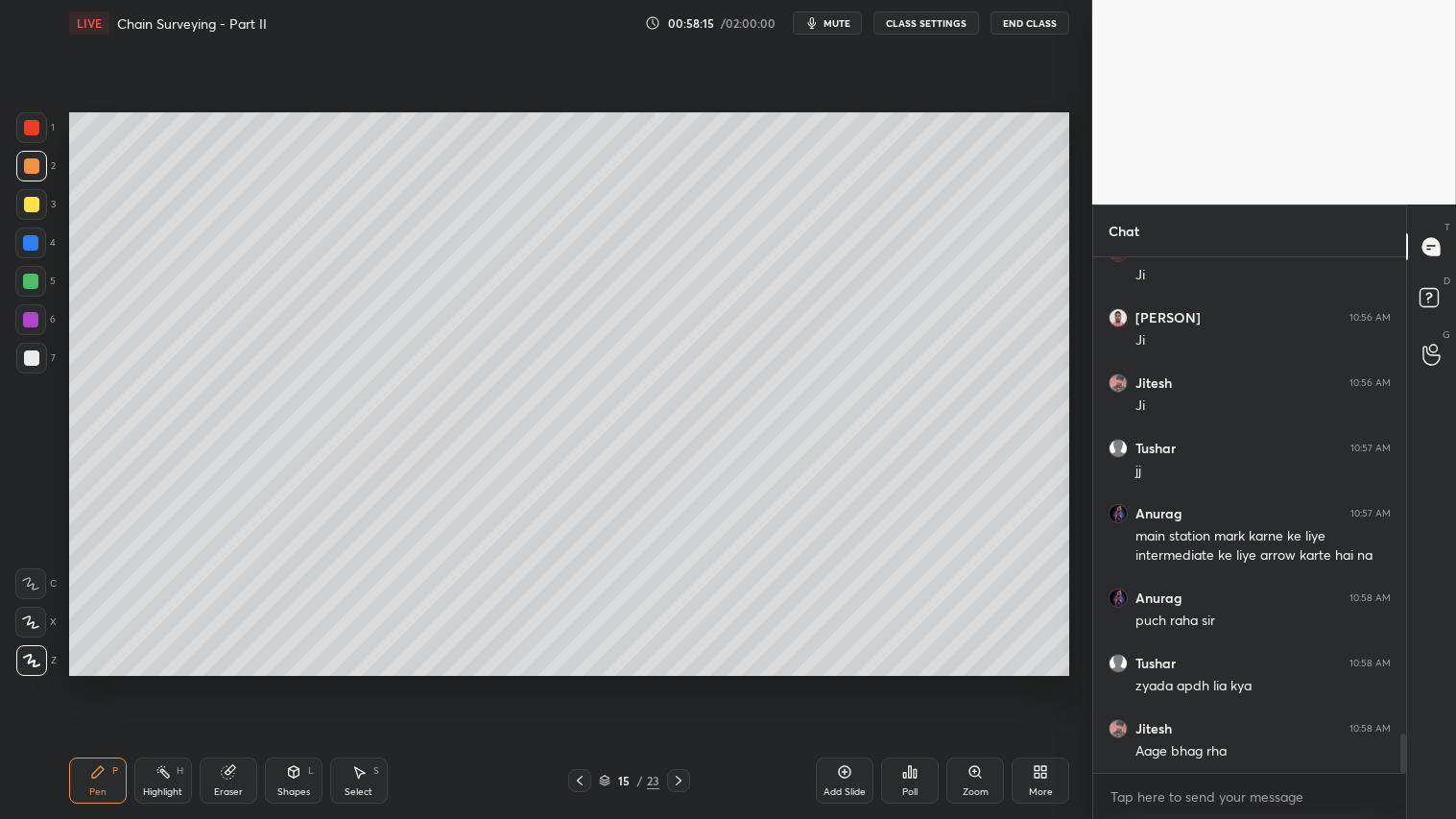 click on "1" at bounding box center [36, 132] 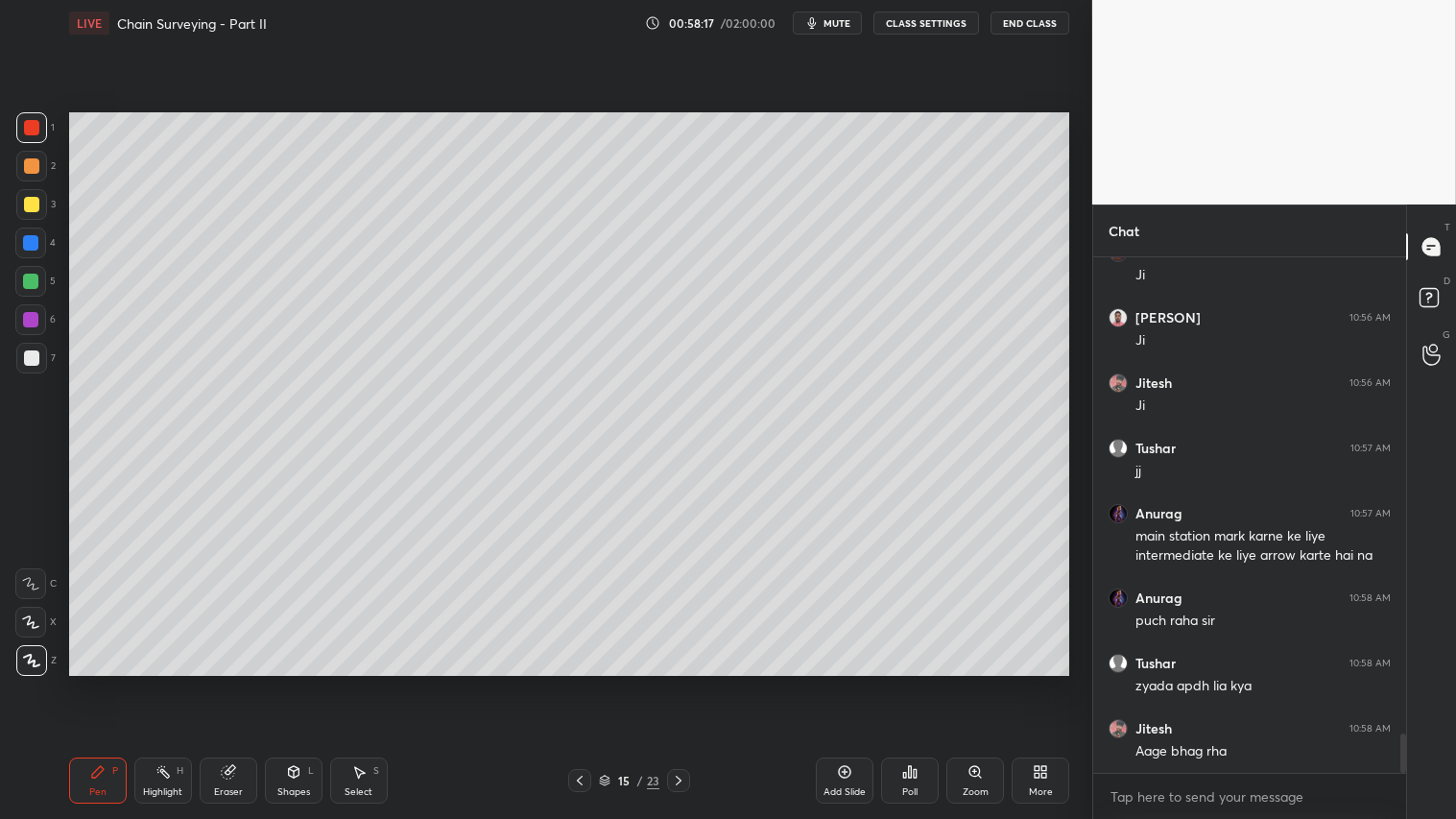 click at bounding box center (32, 166) 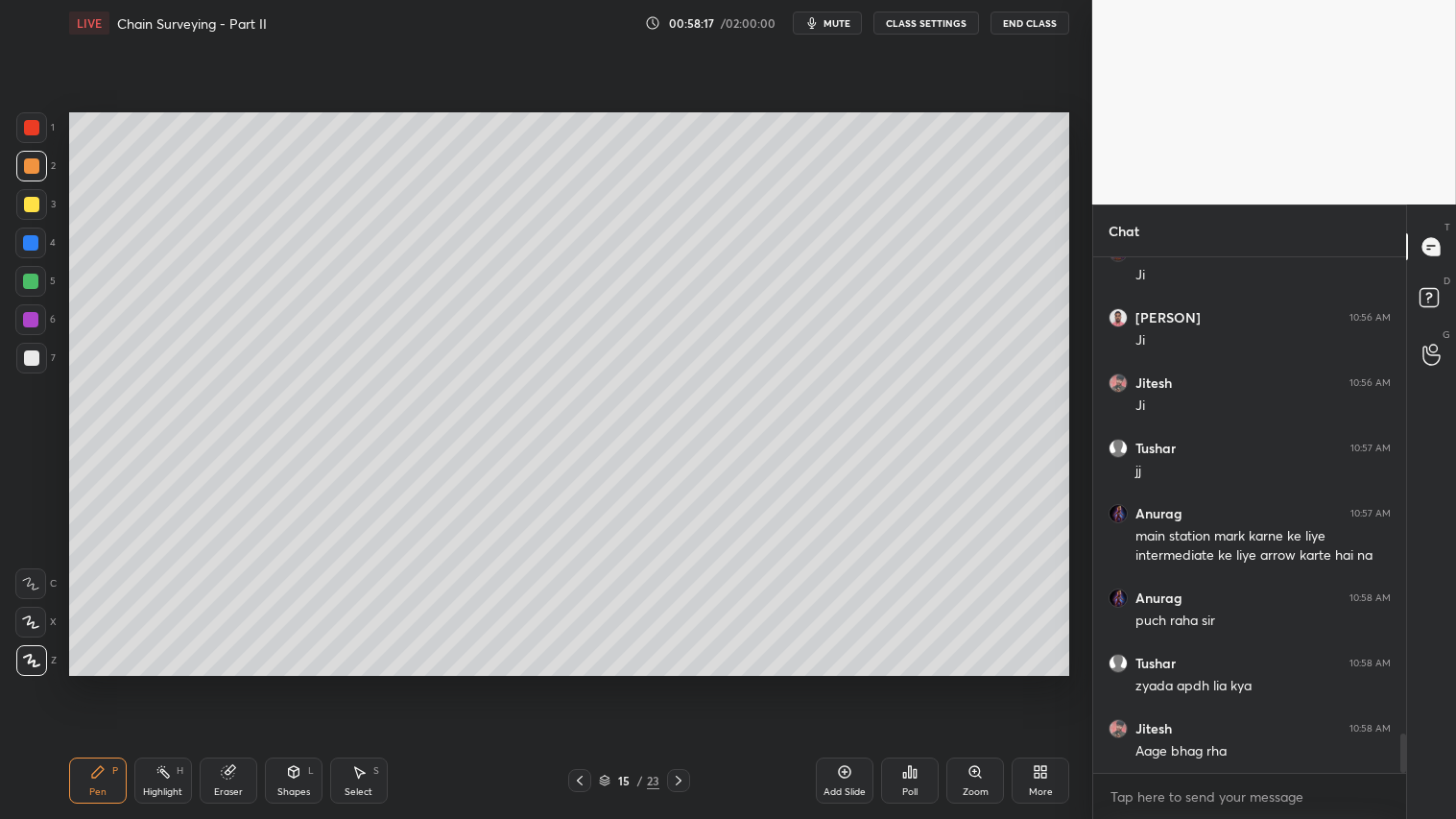 click on "Pen P" at bounding box center [98, 781] 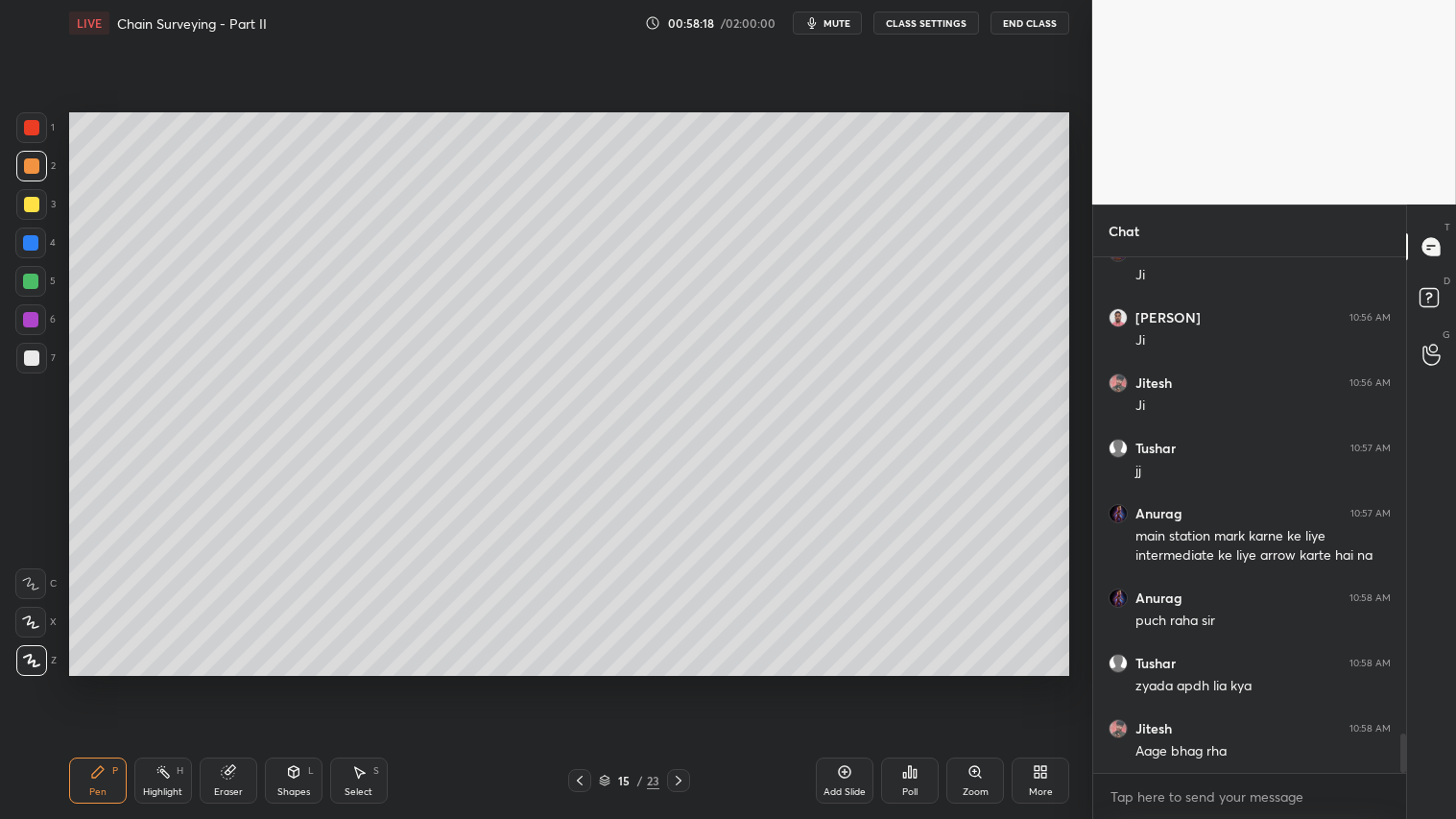 drag, startPoint x: 582, startPoint y: 776, endPoint x: 694, endPoint y: 779, distance: 112.04017 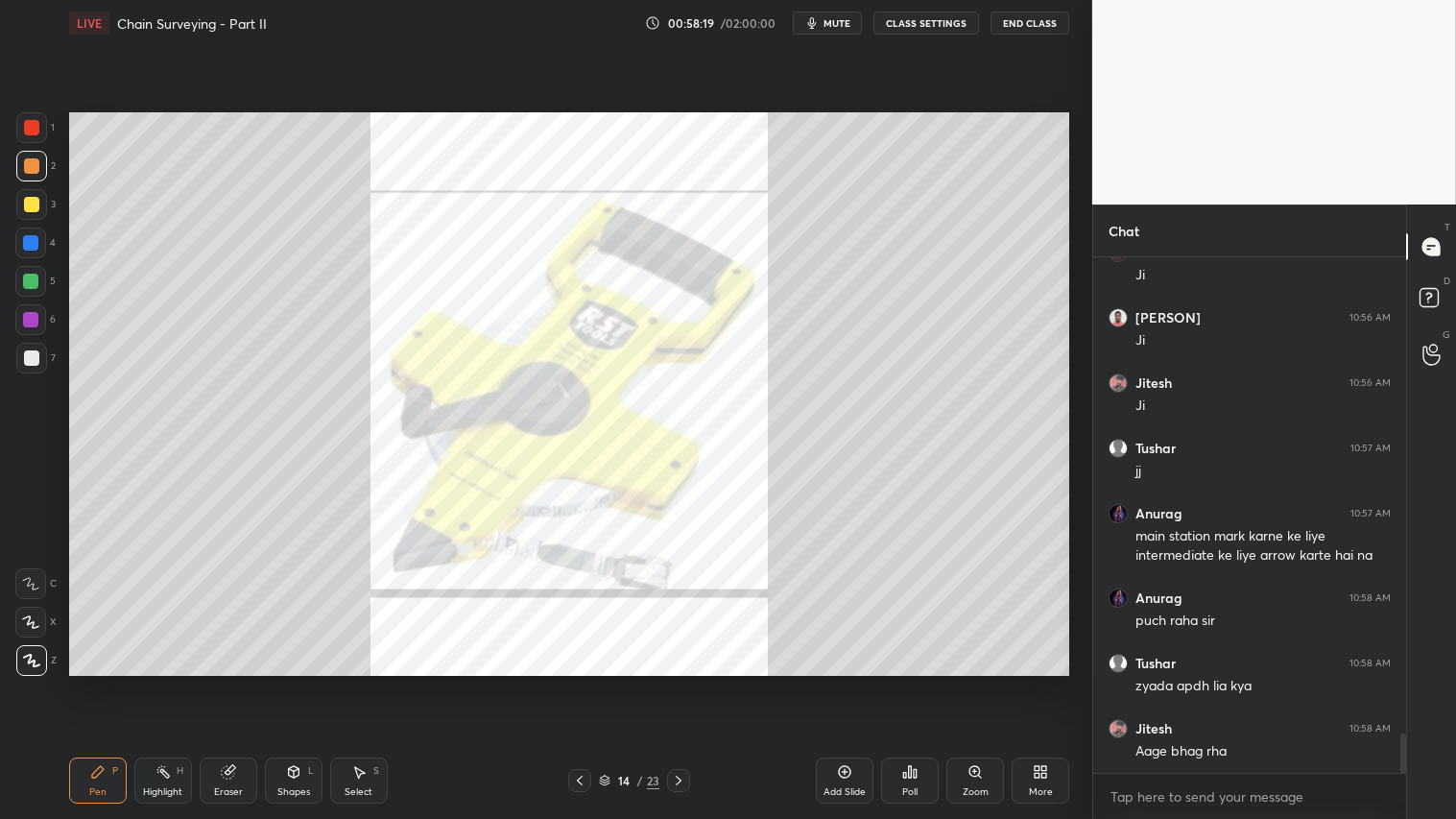 click 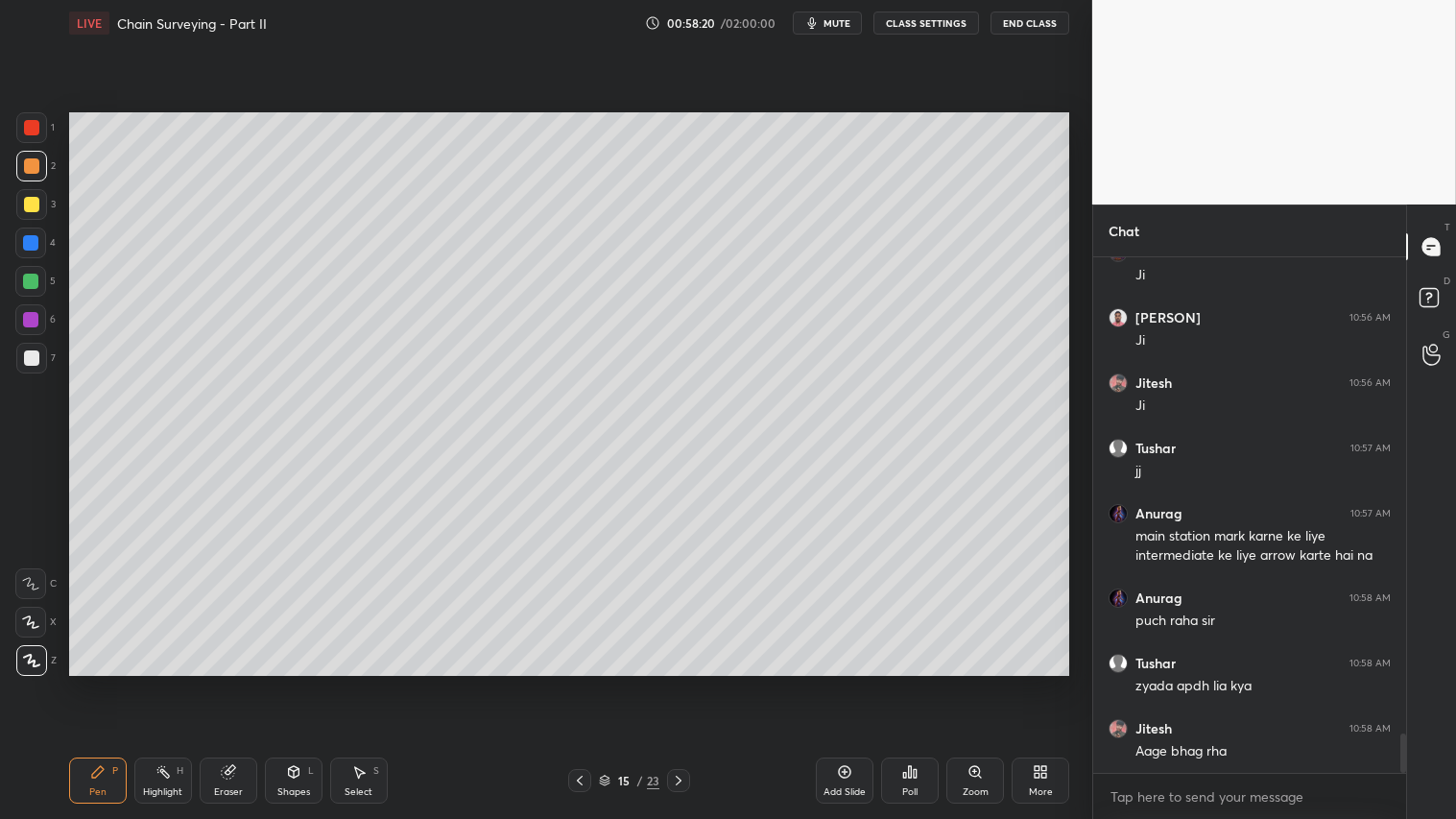 click at bounding box center (32, 166) 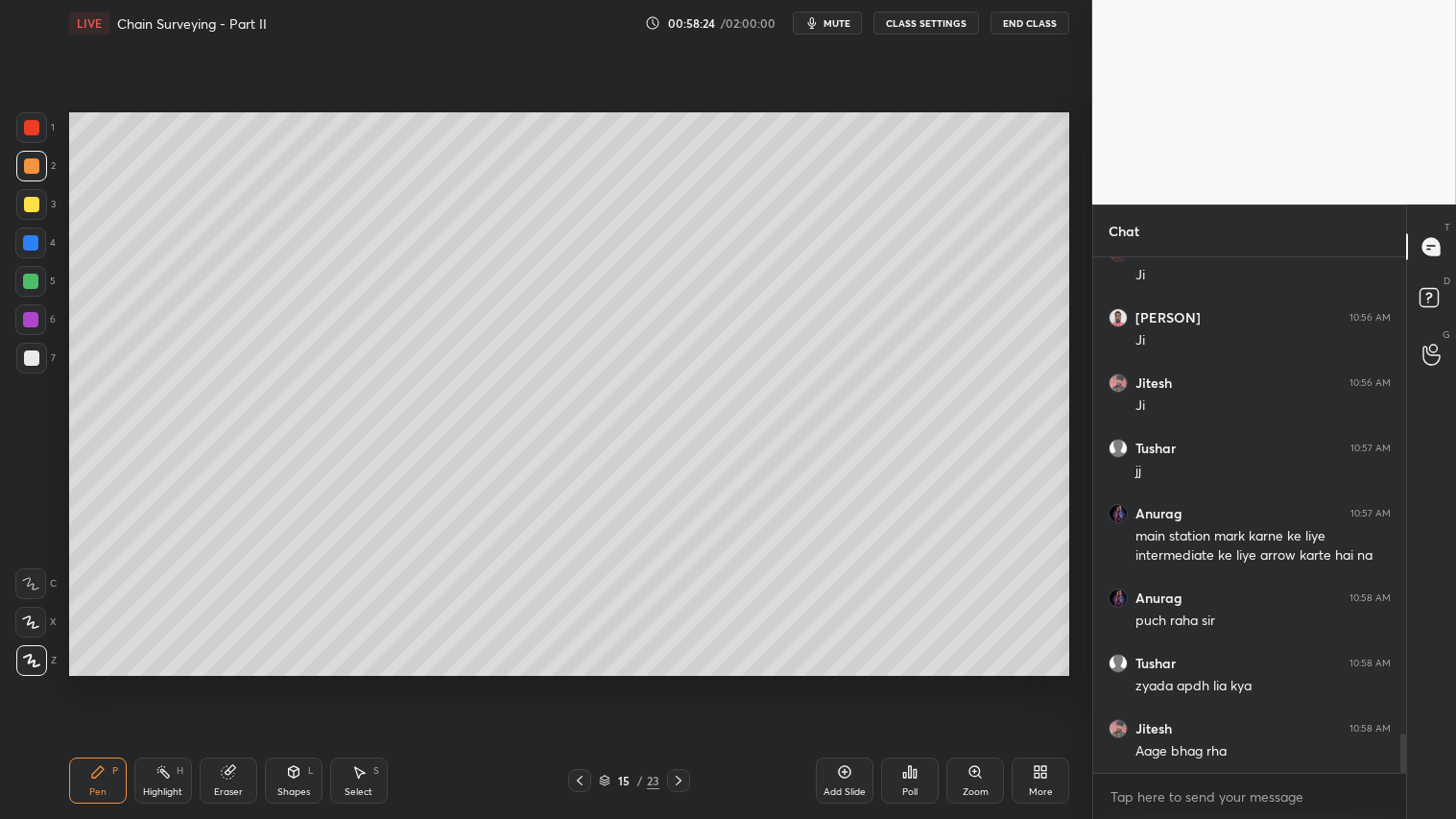 click 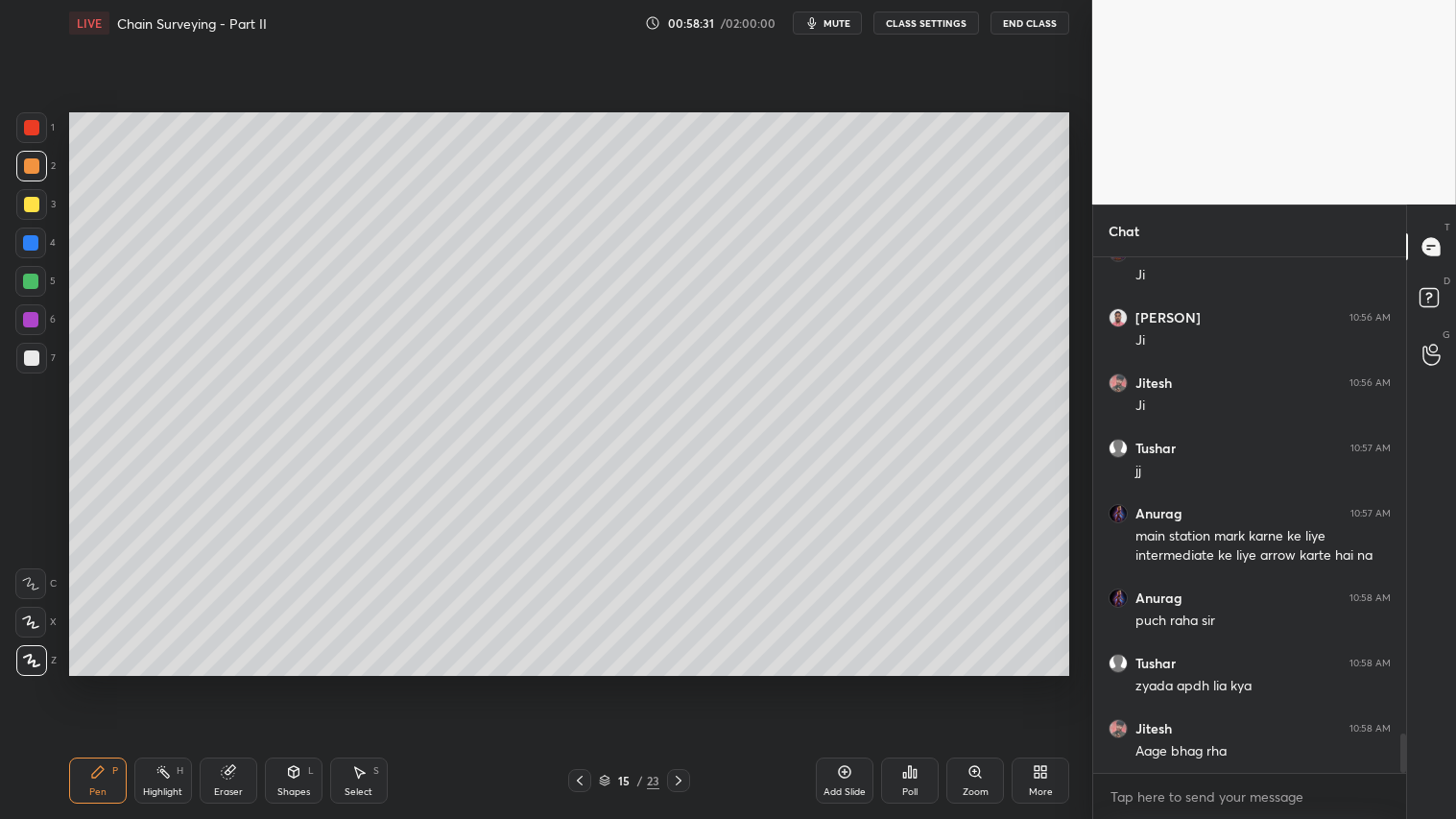 click 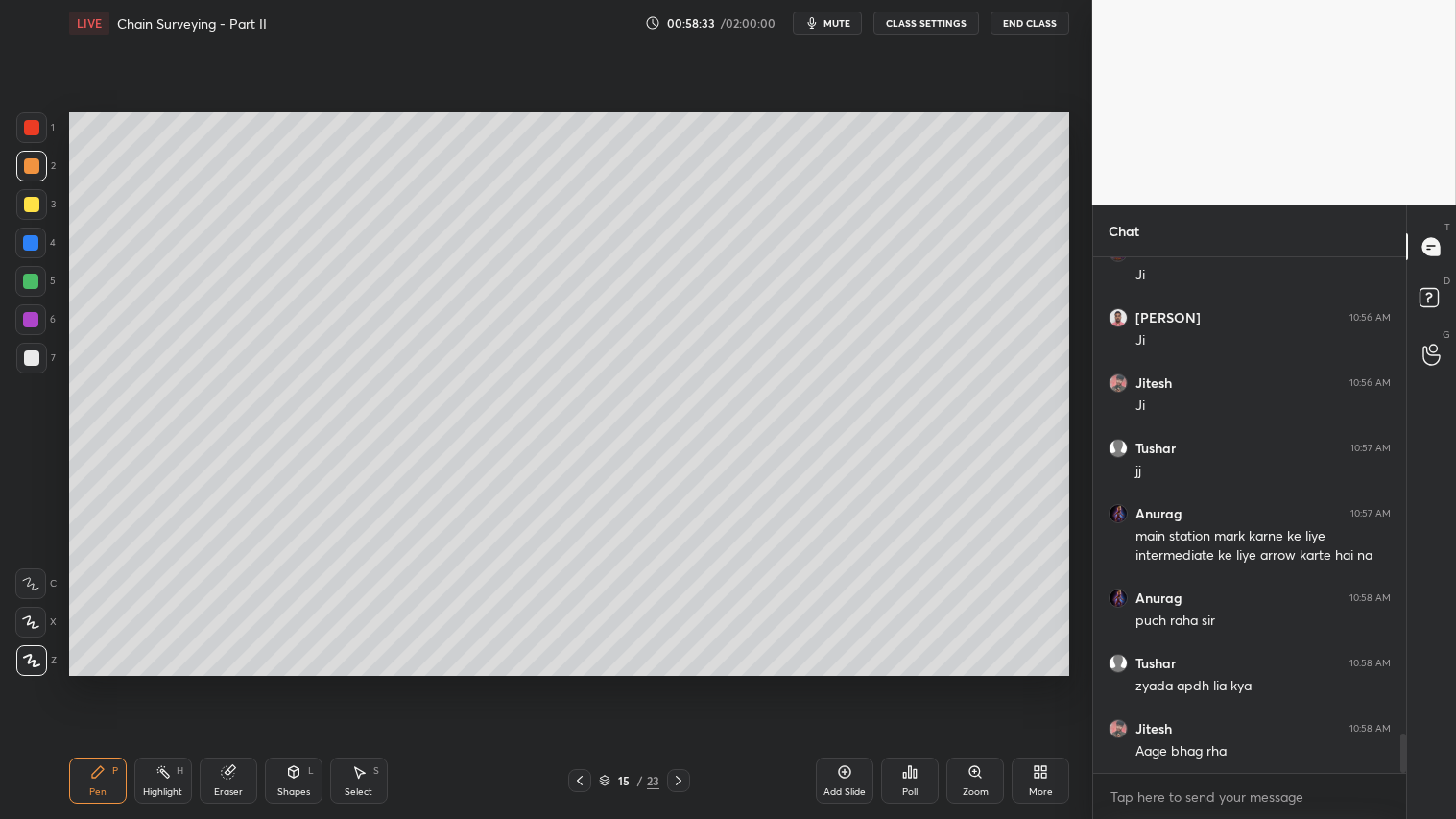 click at bounding box center (32, 166) 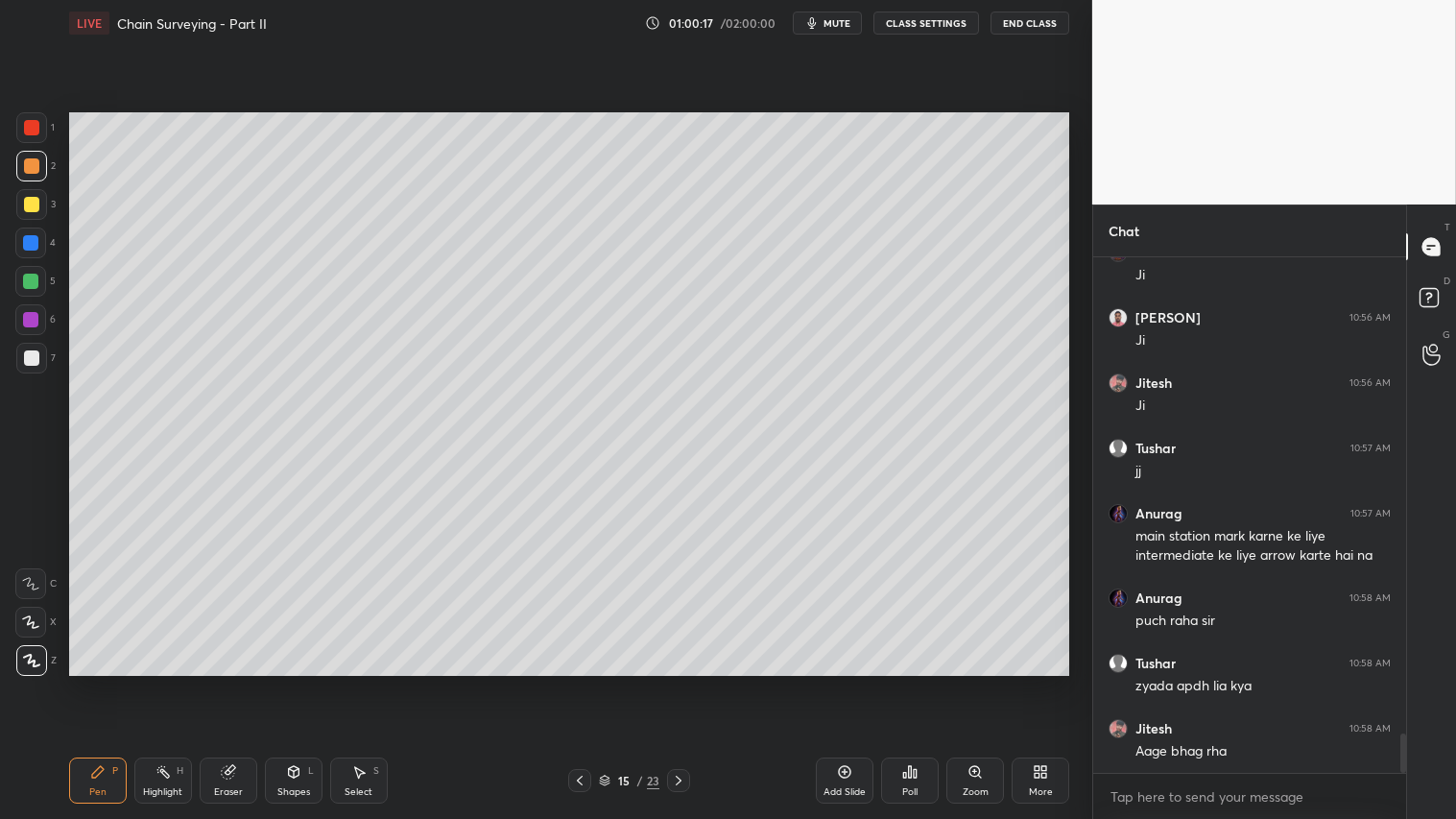click on "Shapes L" at bounding box center (294, 781) 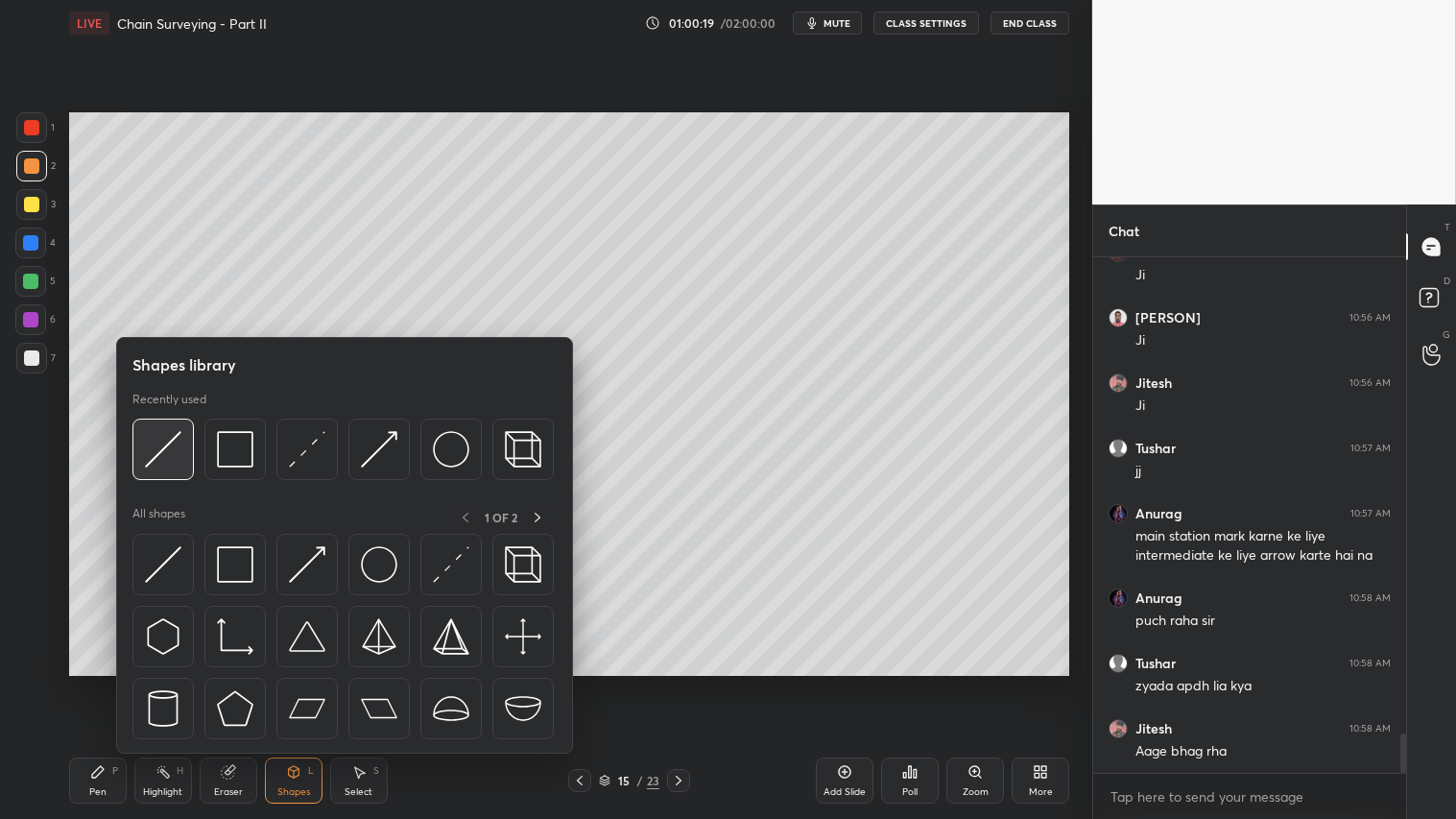 click at bounding box center [163, 449] 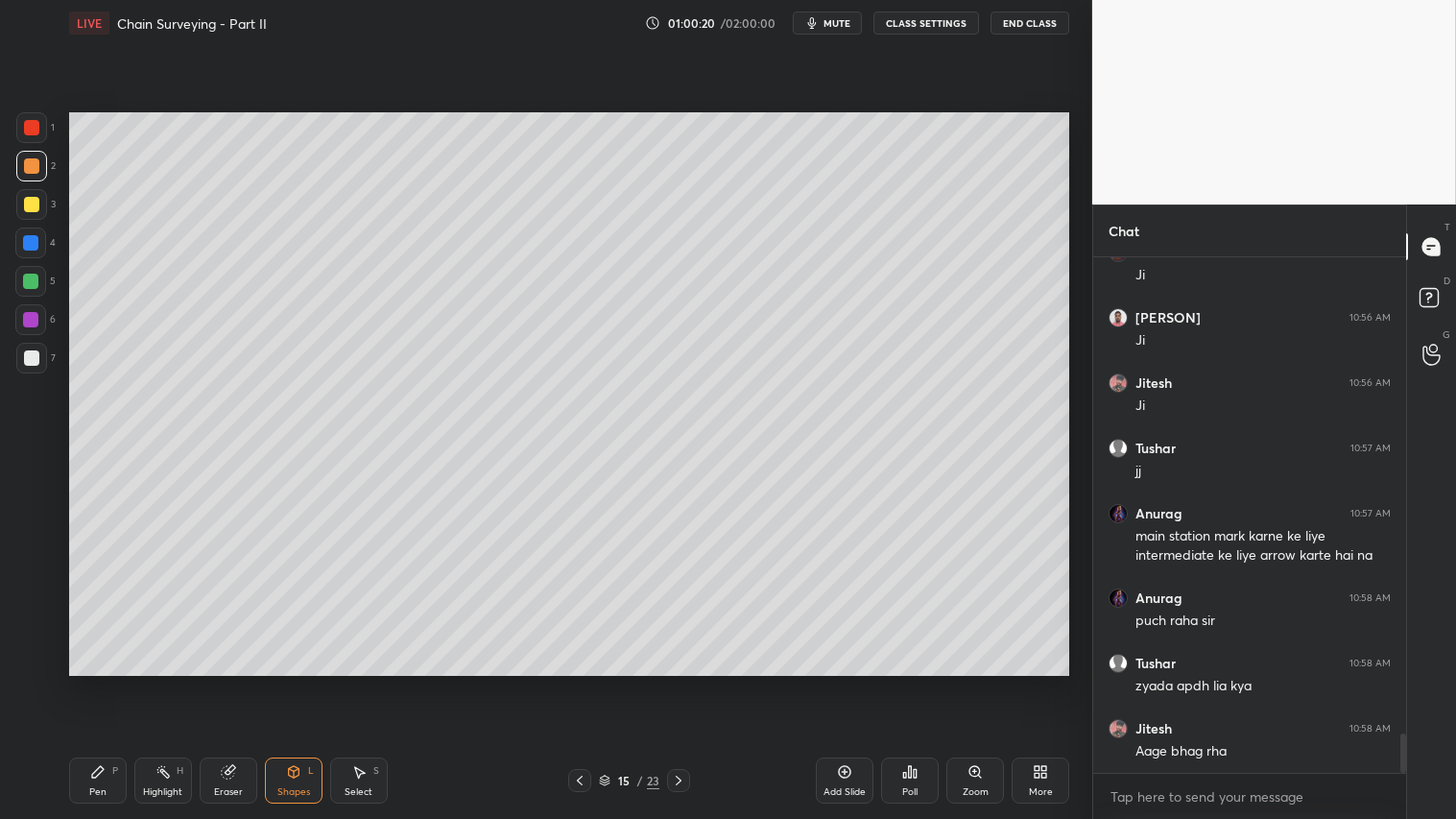 click 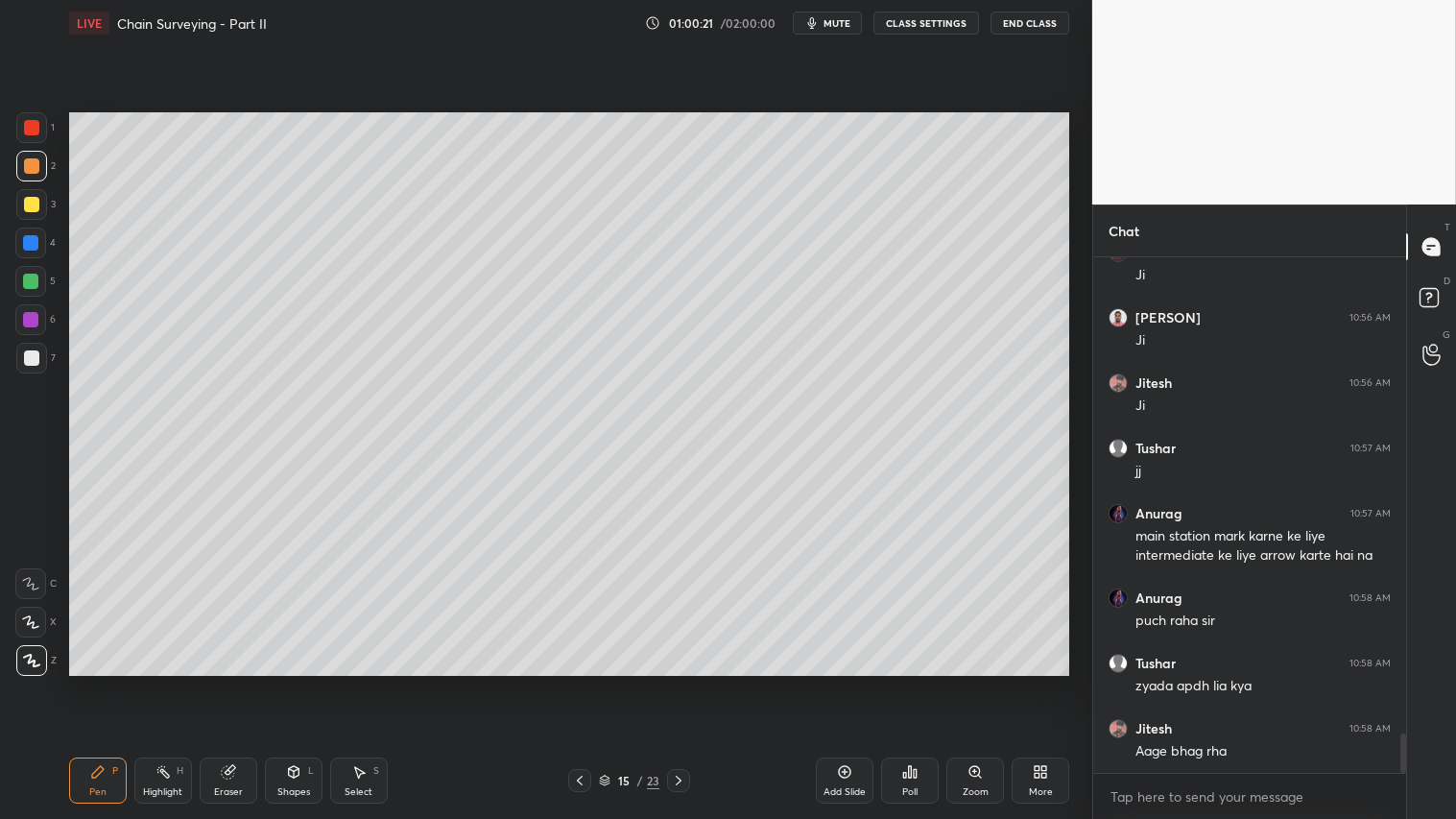 click 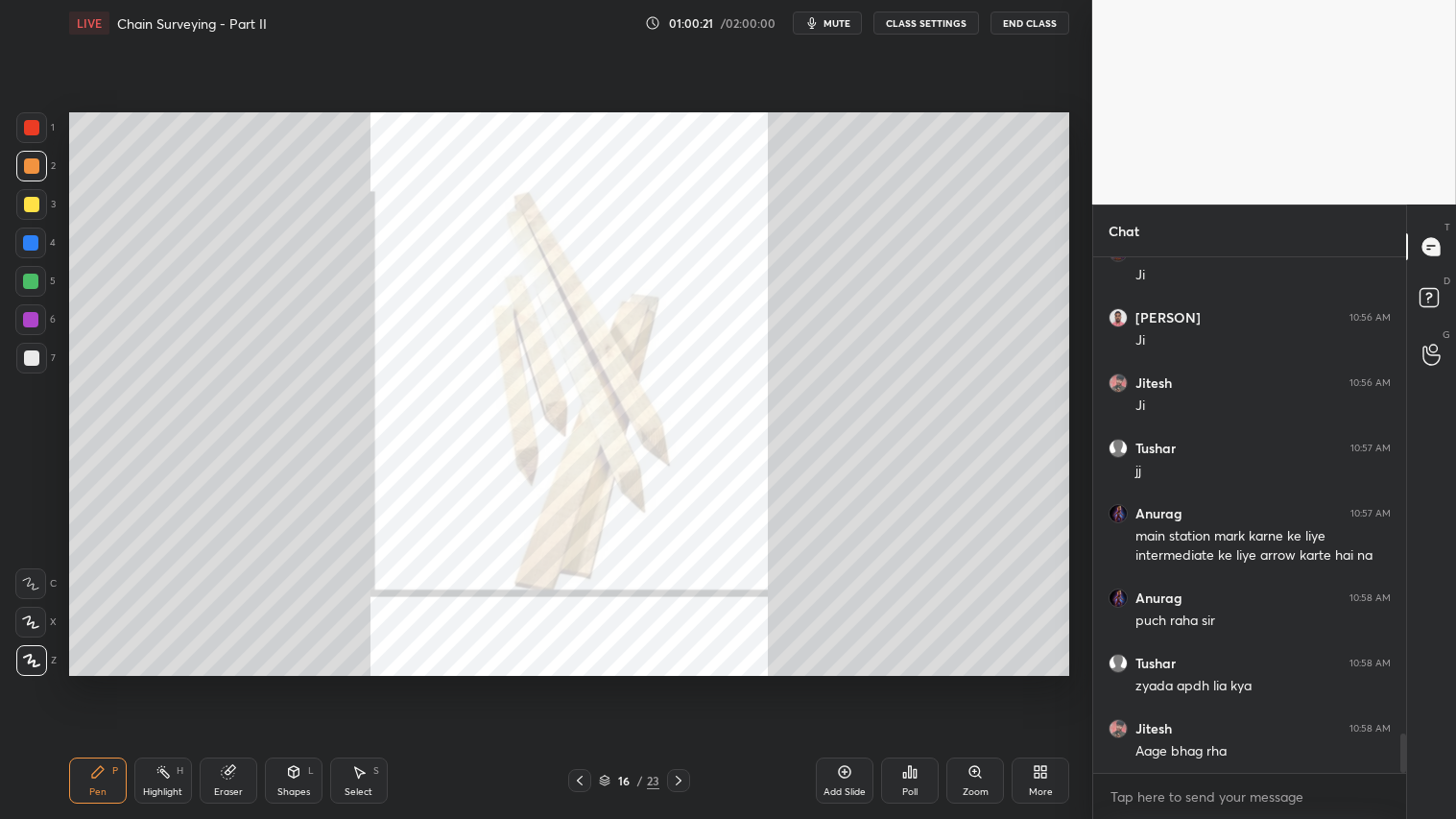 drag, startPoint x: 587, startPoint y: 776, endPoint x: 609, endPoint y: 774, distance: 22.090722 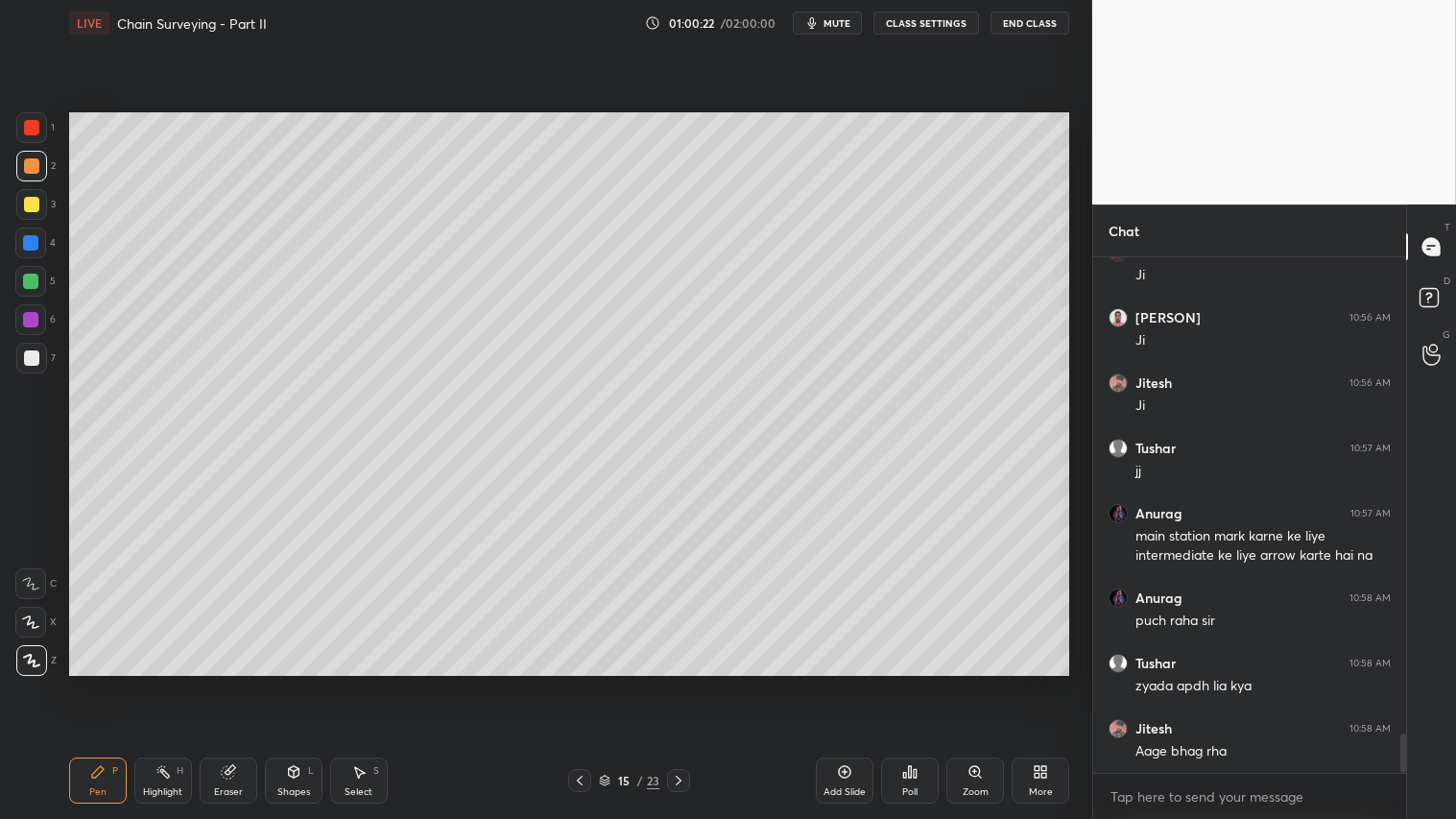 click on "Add Slide" at bounding box center (845, 781) 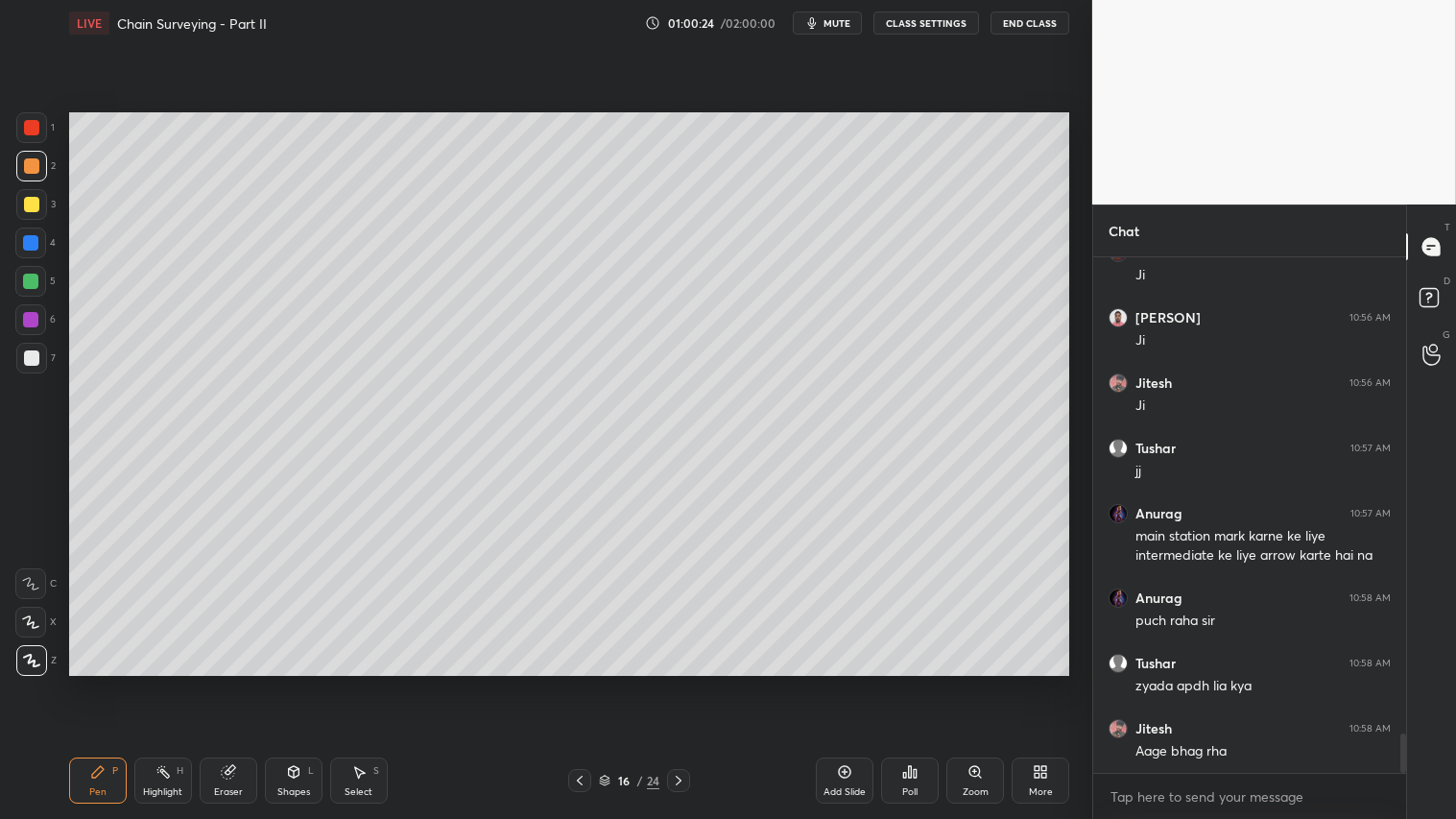 click on "Shapes L" at bounding box center (294, 781) 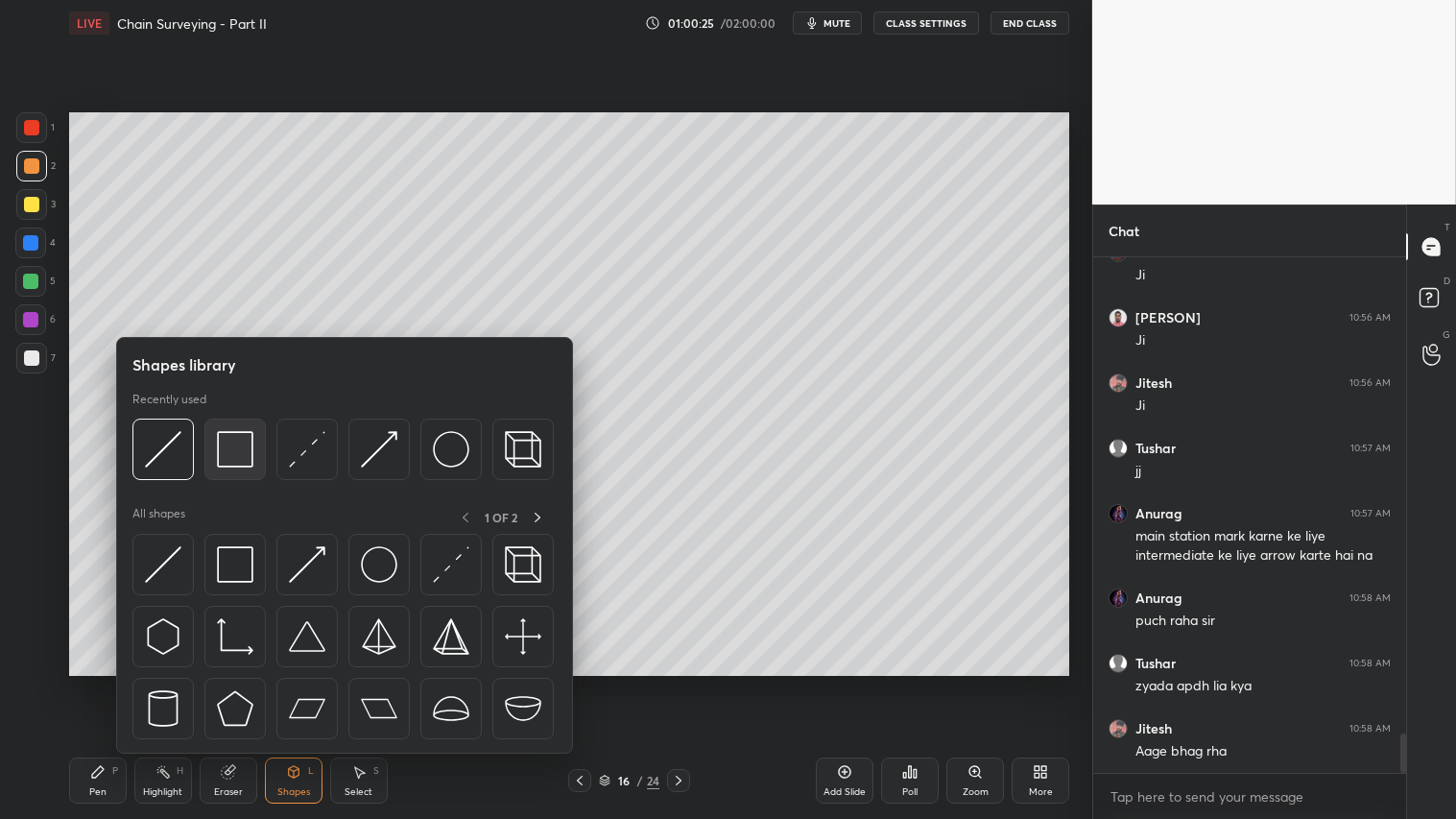 click at bounding box center (235, 449) 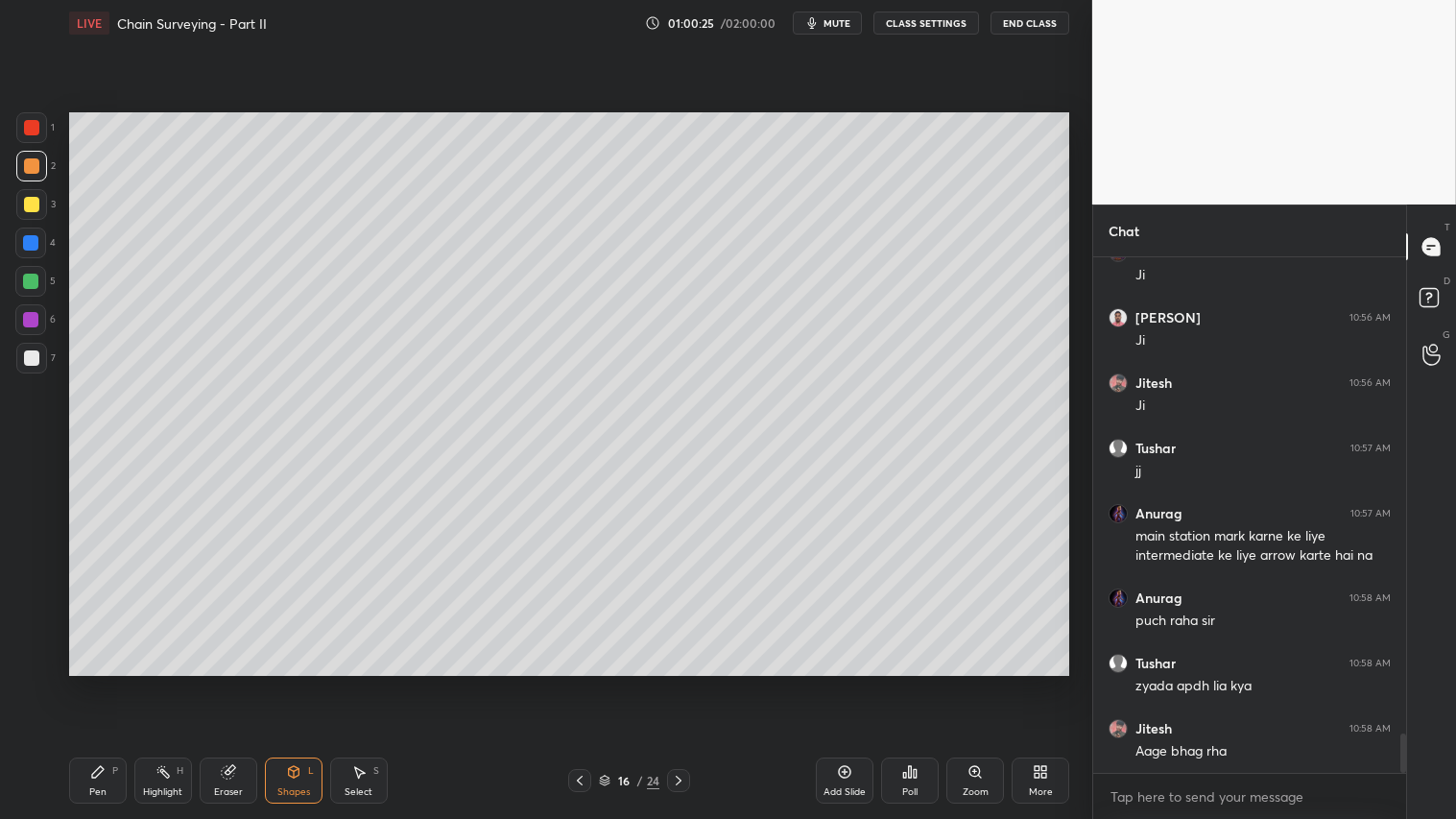 scroll, scrollTop: 6367, scrollLeft: 0, axis: vertical 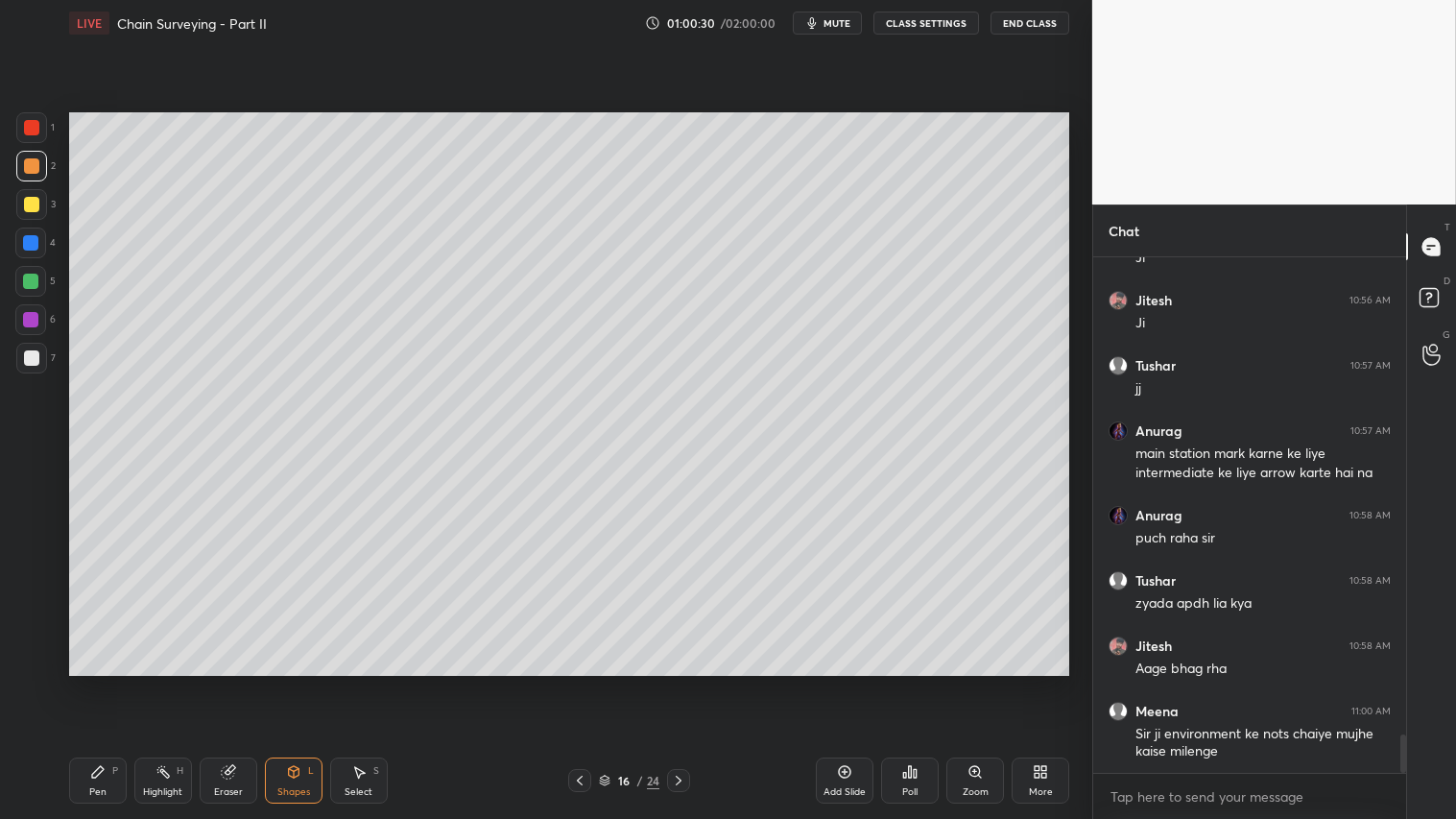click 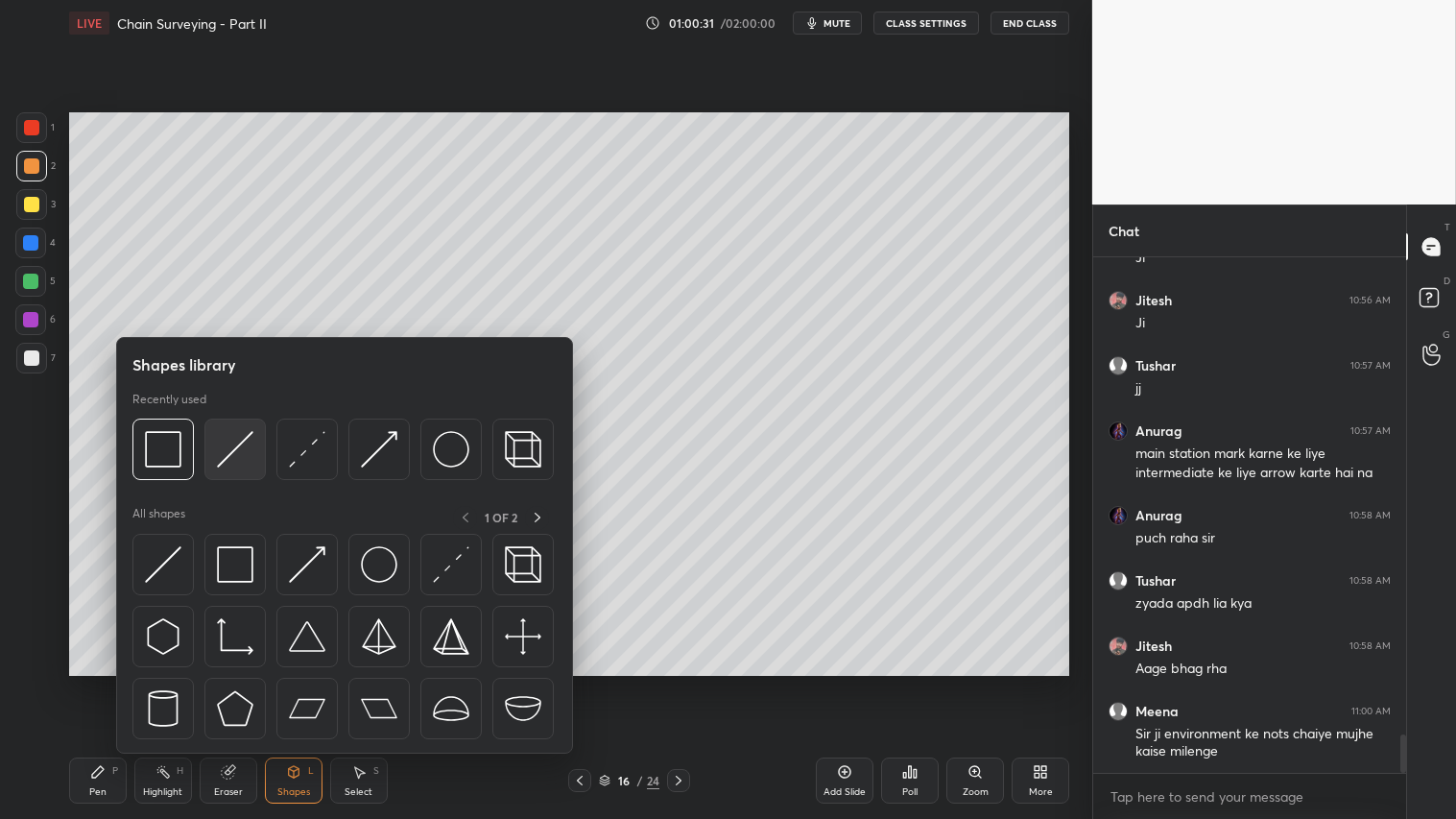 click at bounding box center (235, 449) 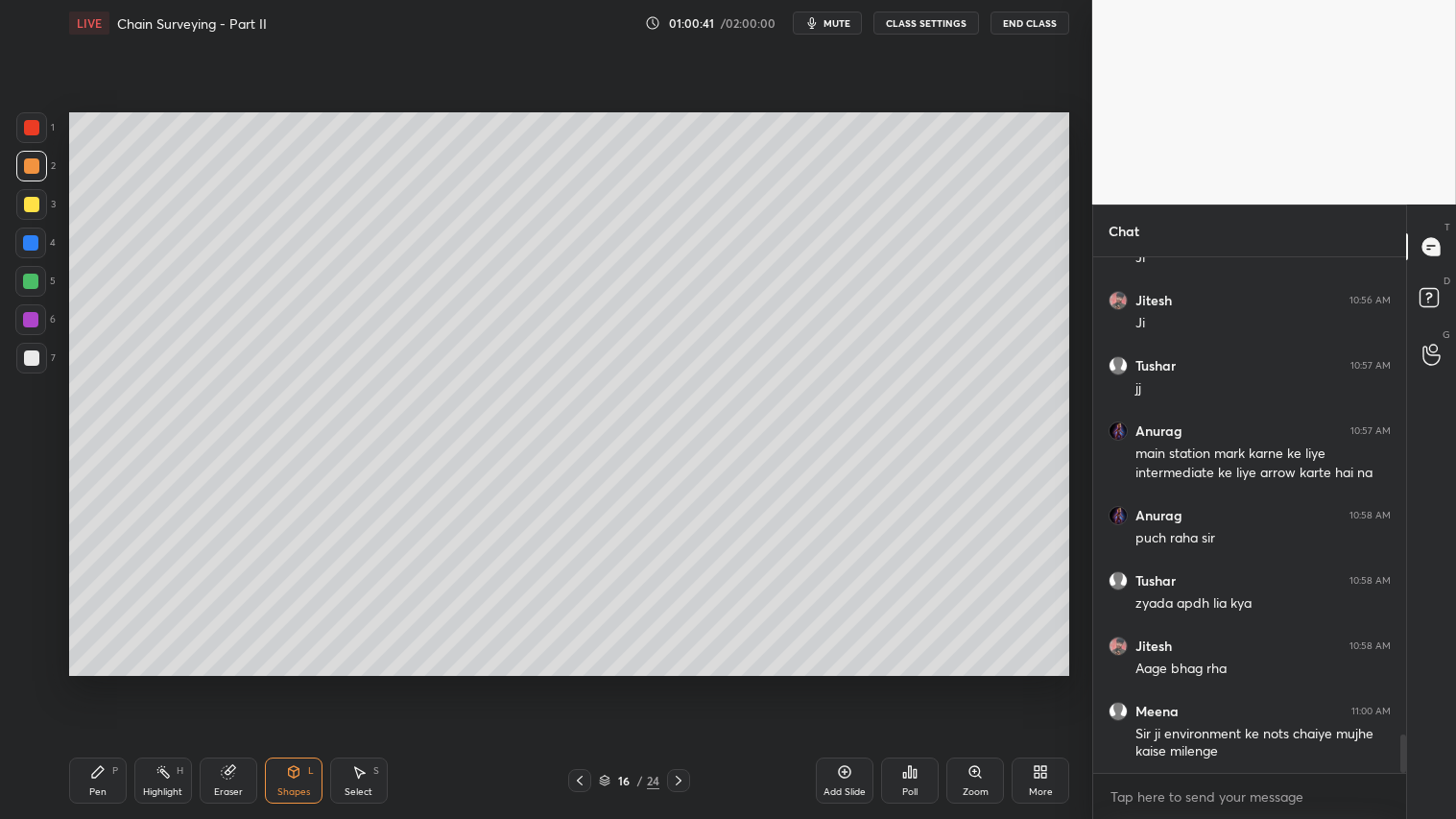 drag, startPoint x: 241, startPoint y: 785, endPoint x: 294, endPoint y: 711, distance: 91.02198 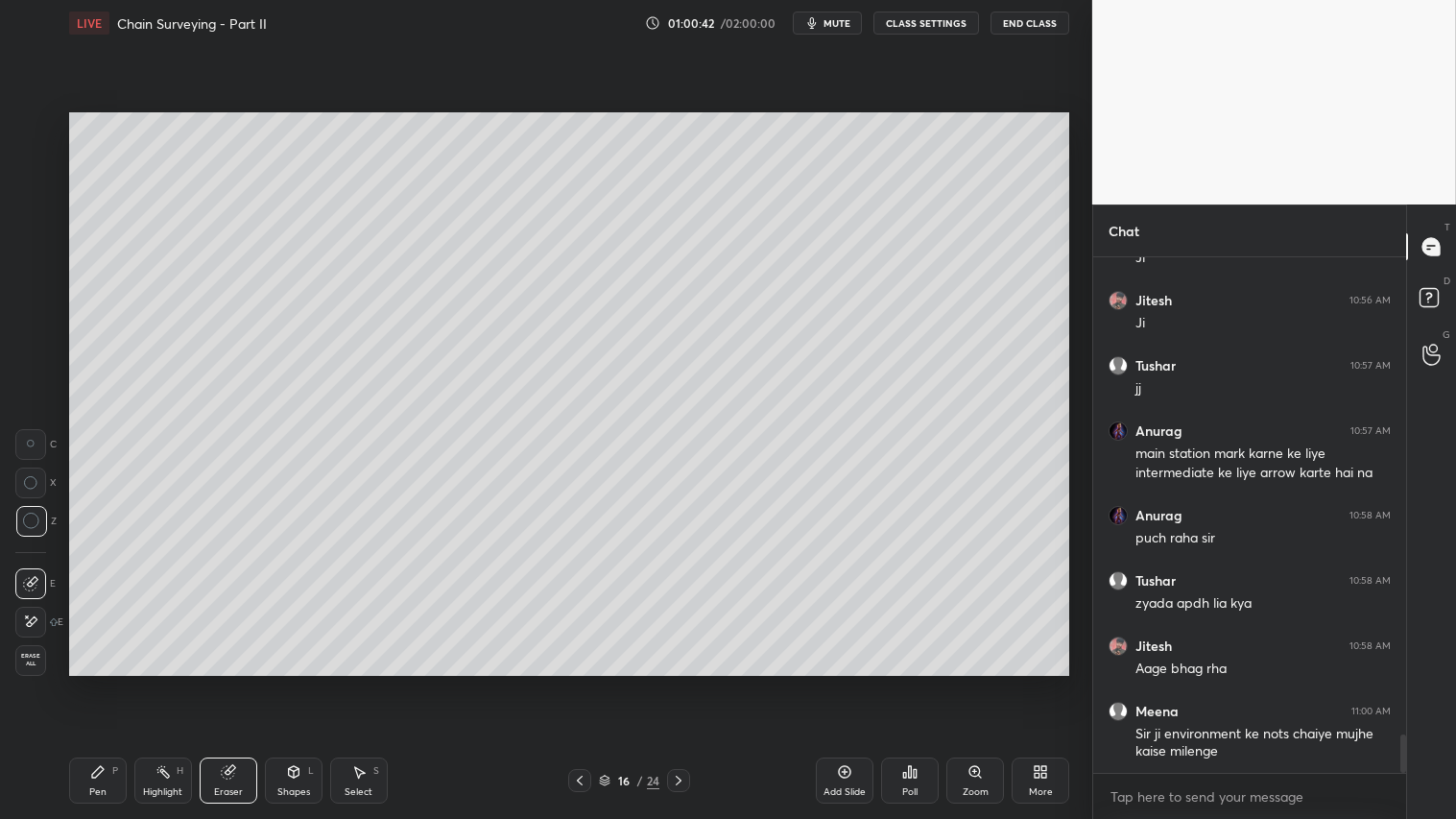 click at bounding box center (31, 445) 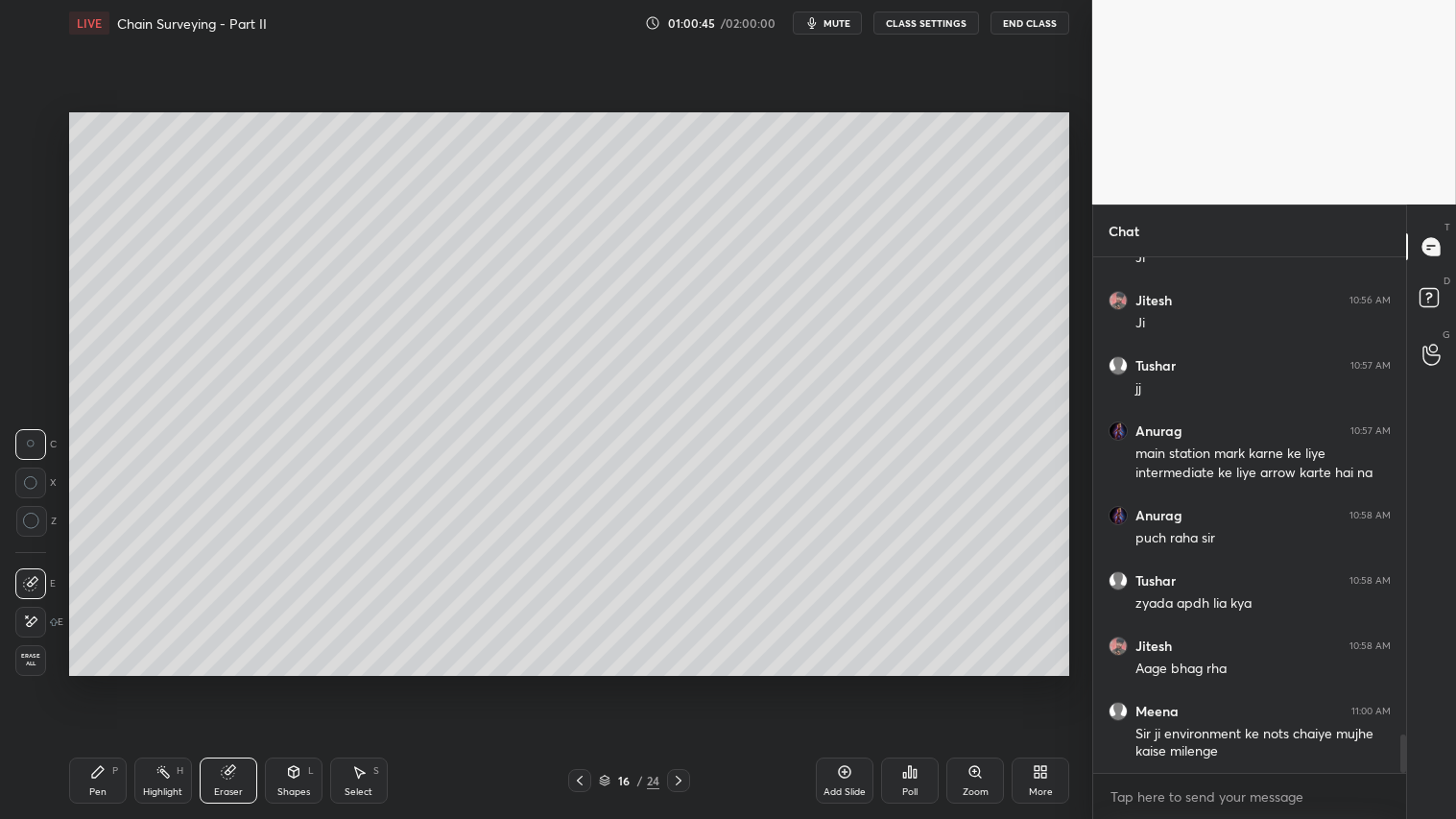 drag, startPoint x: 310, startPoint y: 775, endPoint x: 311, endPoint y: 764, distance: 11.045361 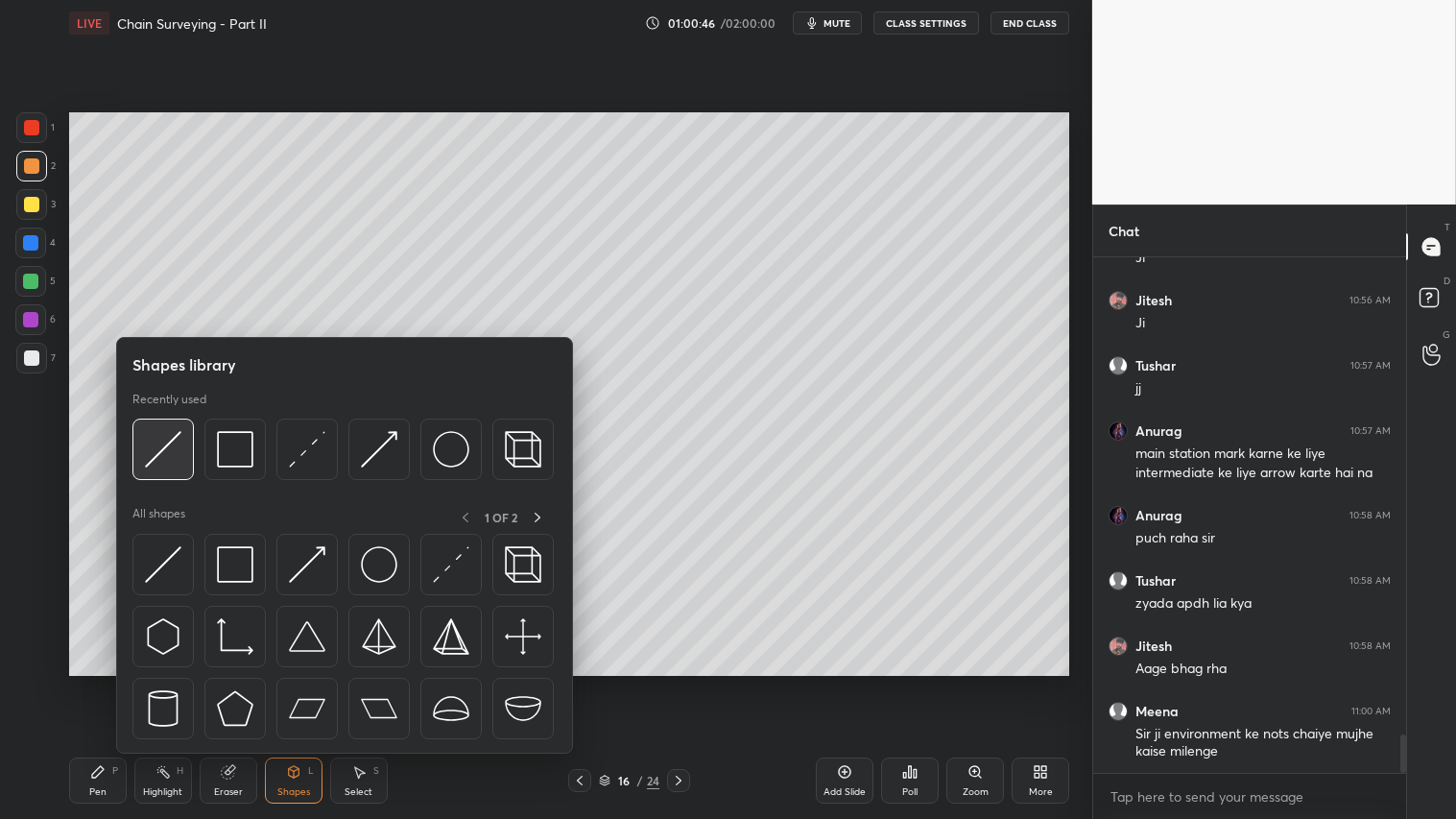 click at bounding box center [163, 449] 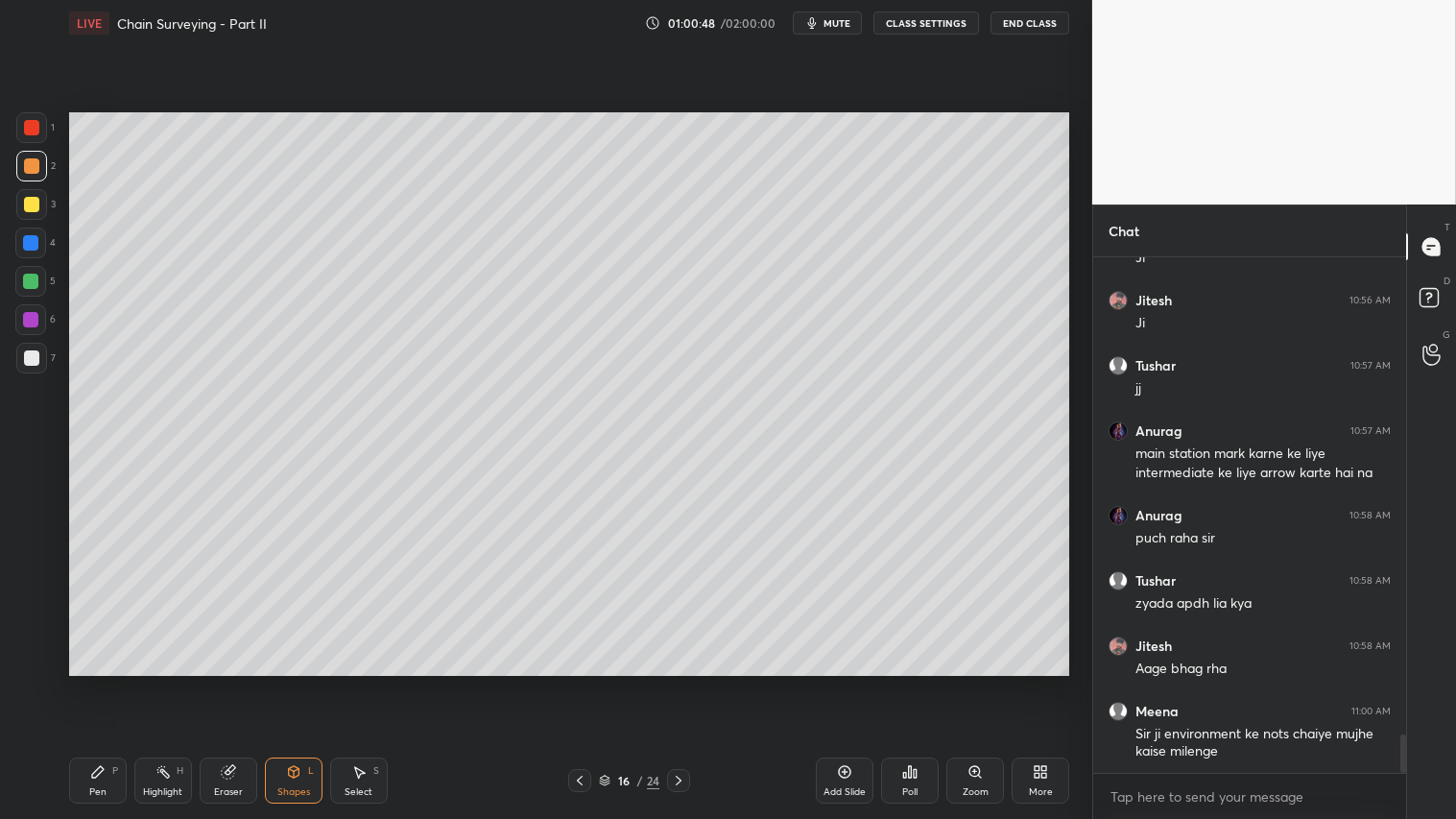 click at bounding box center [32, 205] 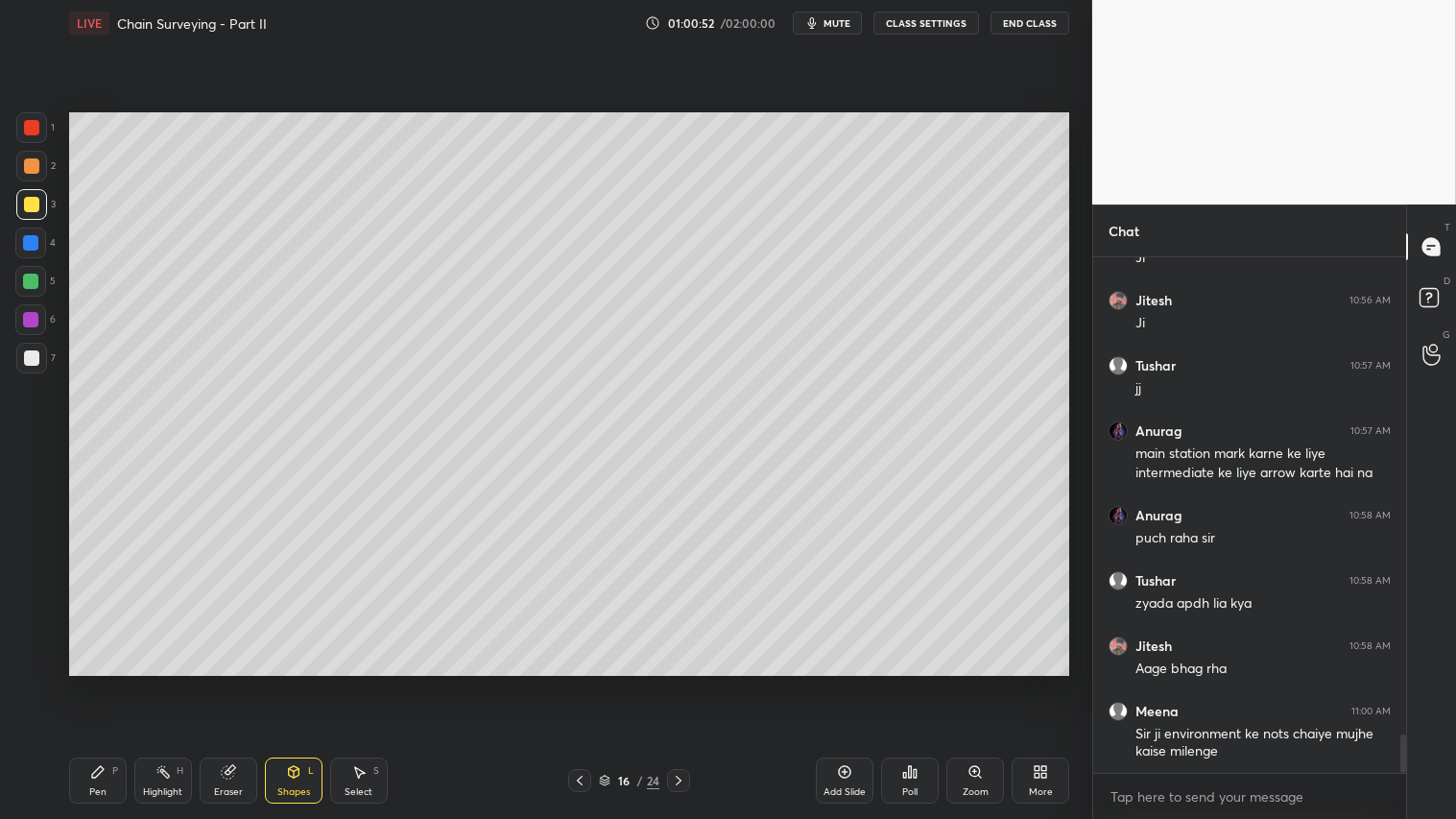 drag, startPoint x: 116, startPoint y: 779, endPoint x: 121, endPoint y: 769, distance: 11.18034 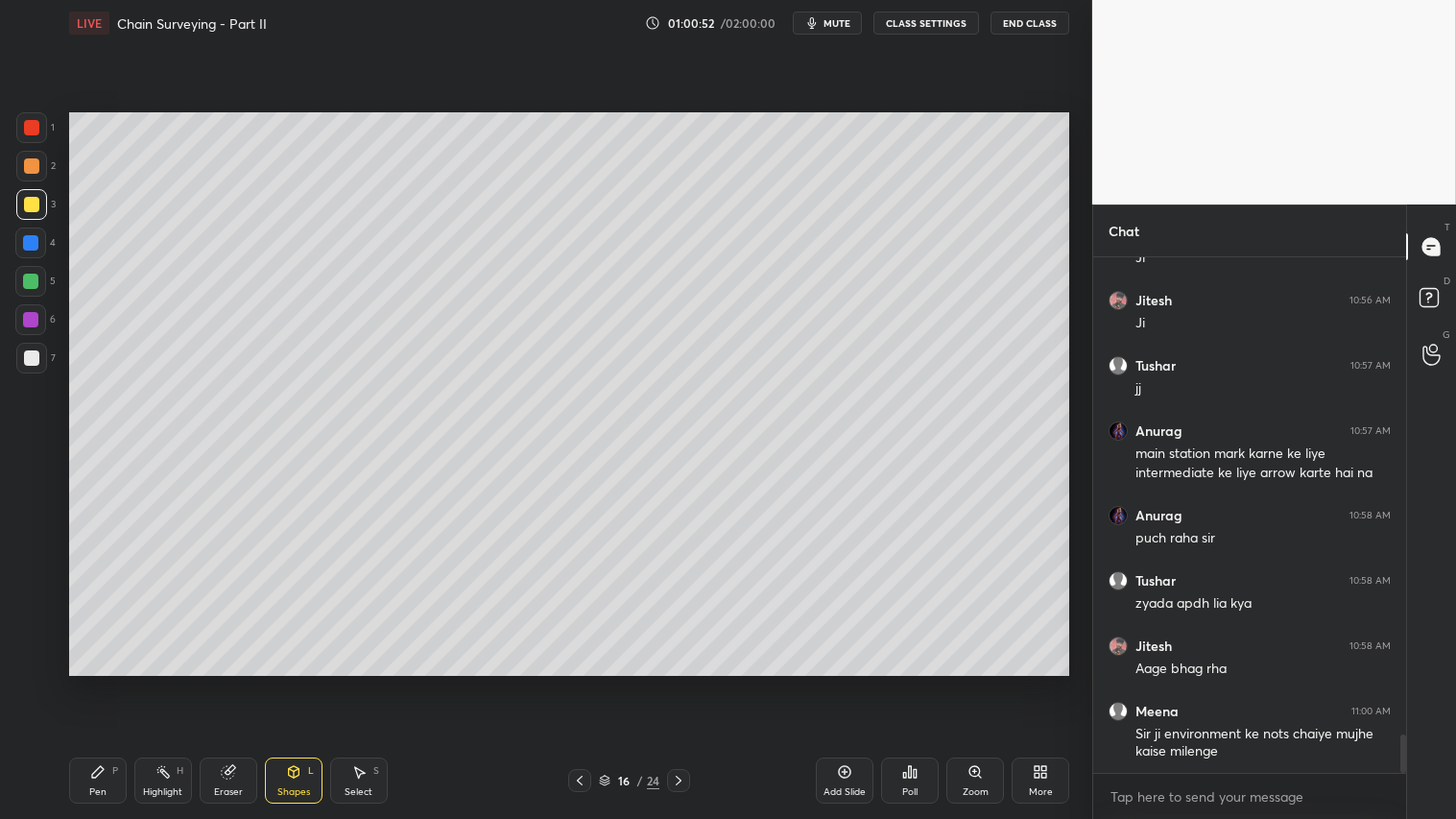 click on "Pen P" at bounding box center [98, 781] 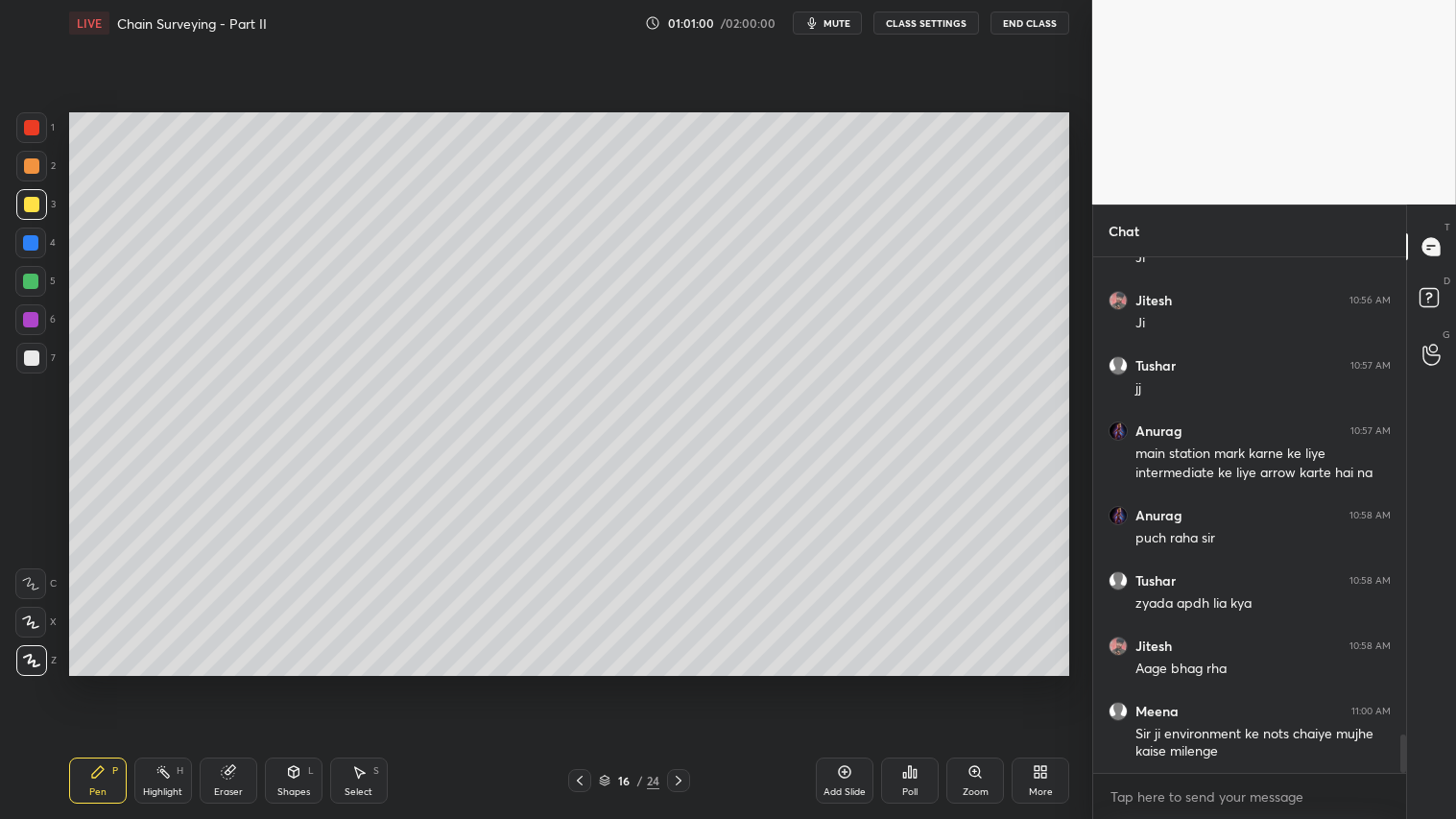 click on "Shapes L" at bounding box center (294, 781) 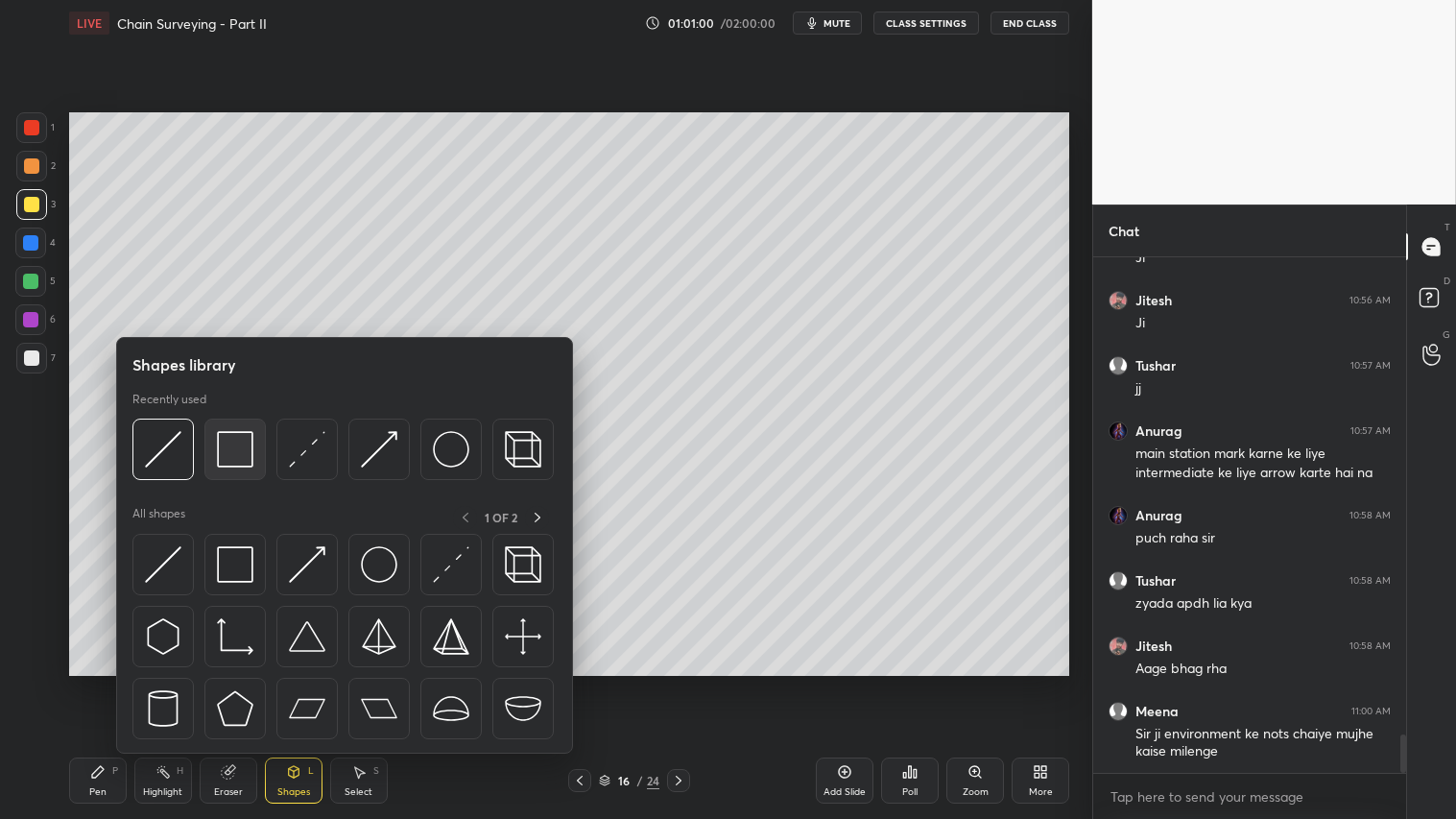 scroll, scrollTop: 6448, scrollLeft: 0, axis: vertical 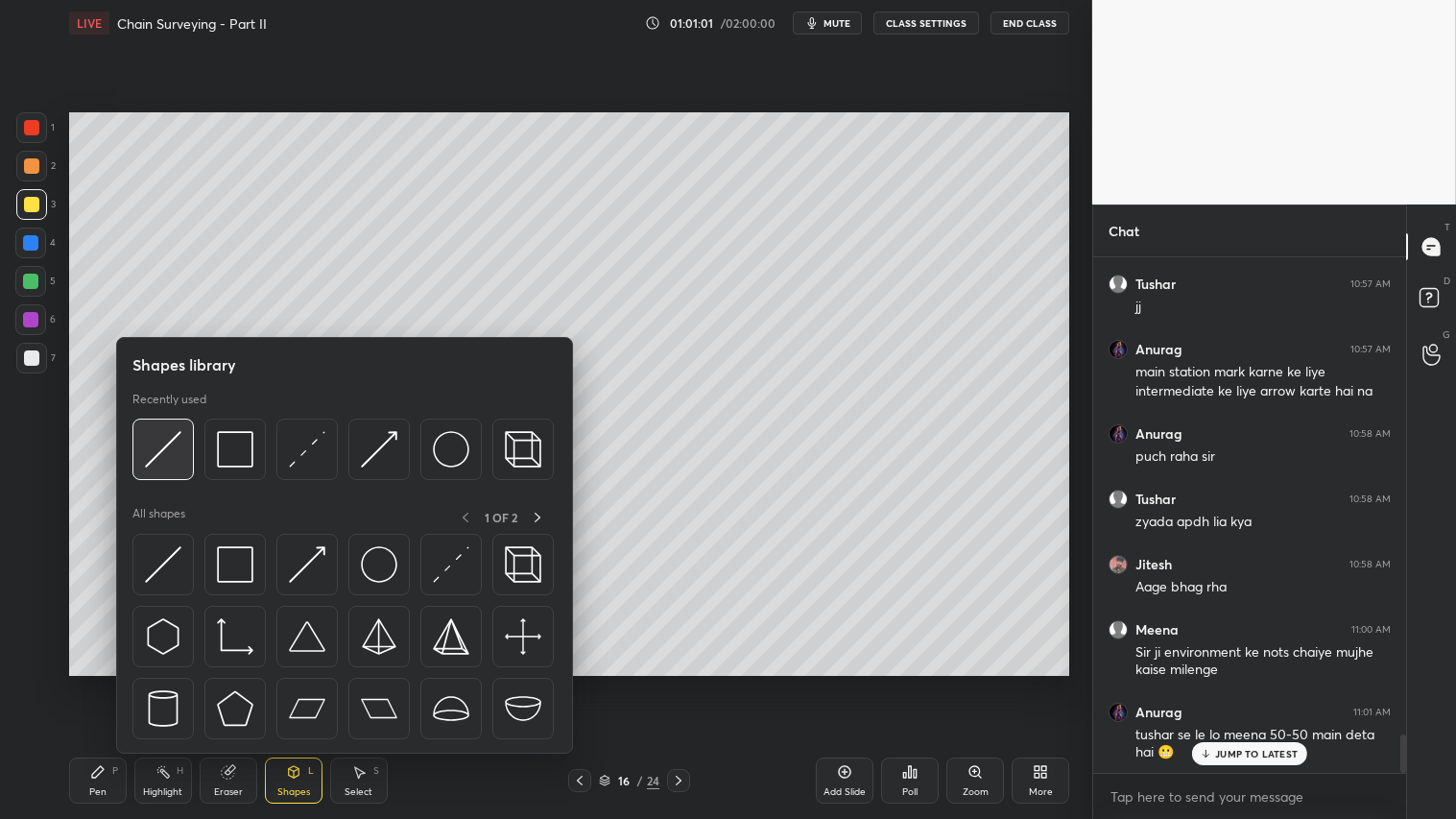 click at bounding box center (163, 449) 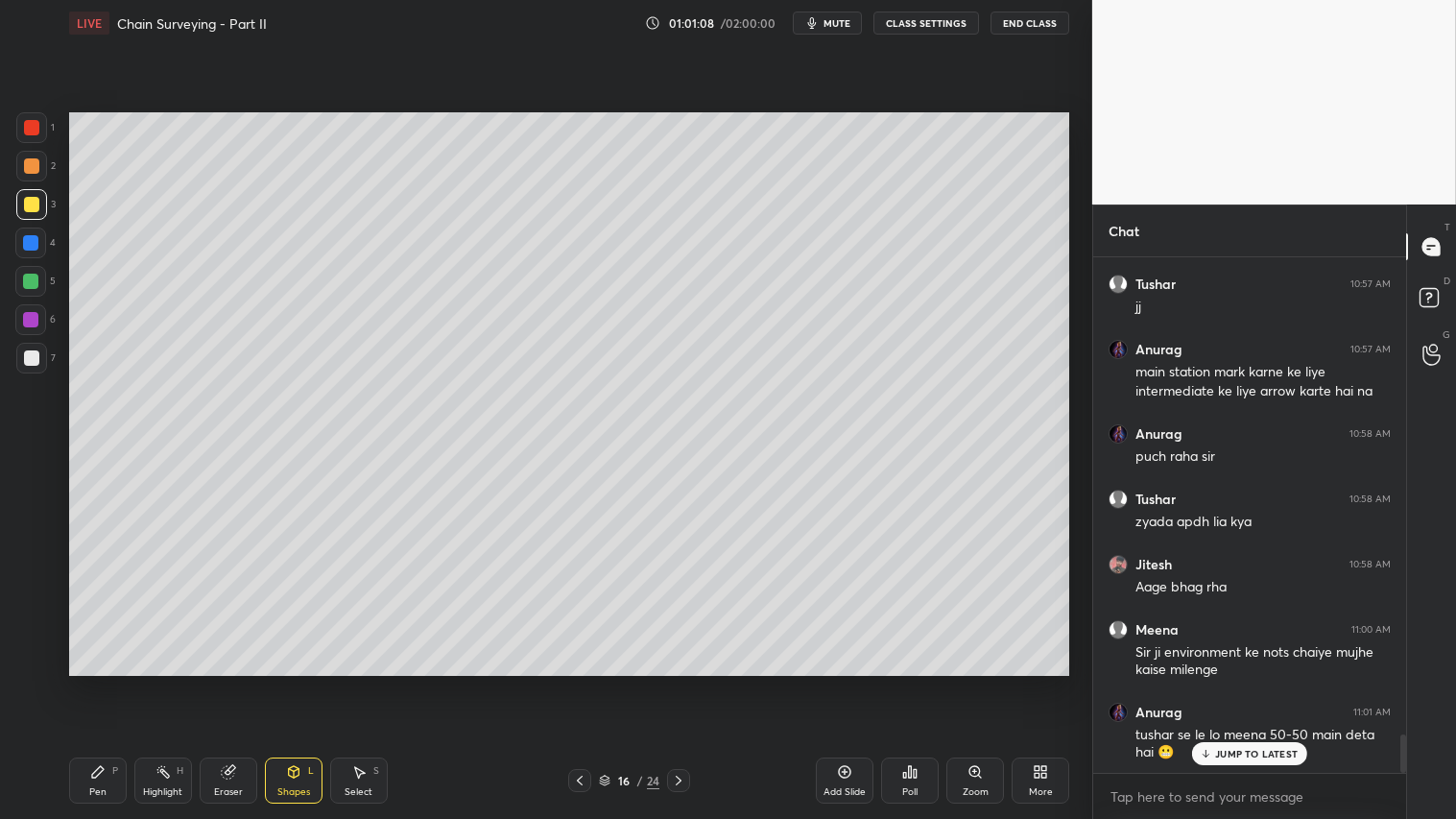 click on "Pen P" at bounding box center (98, 781) 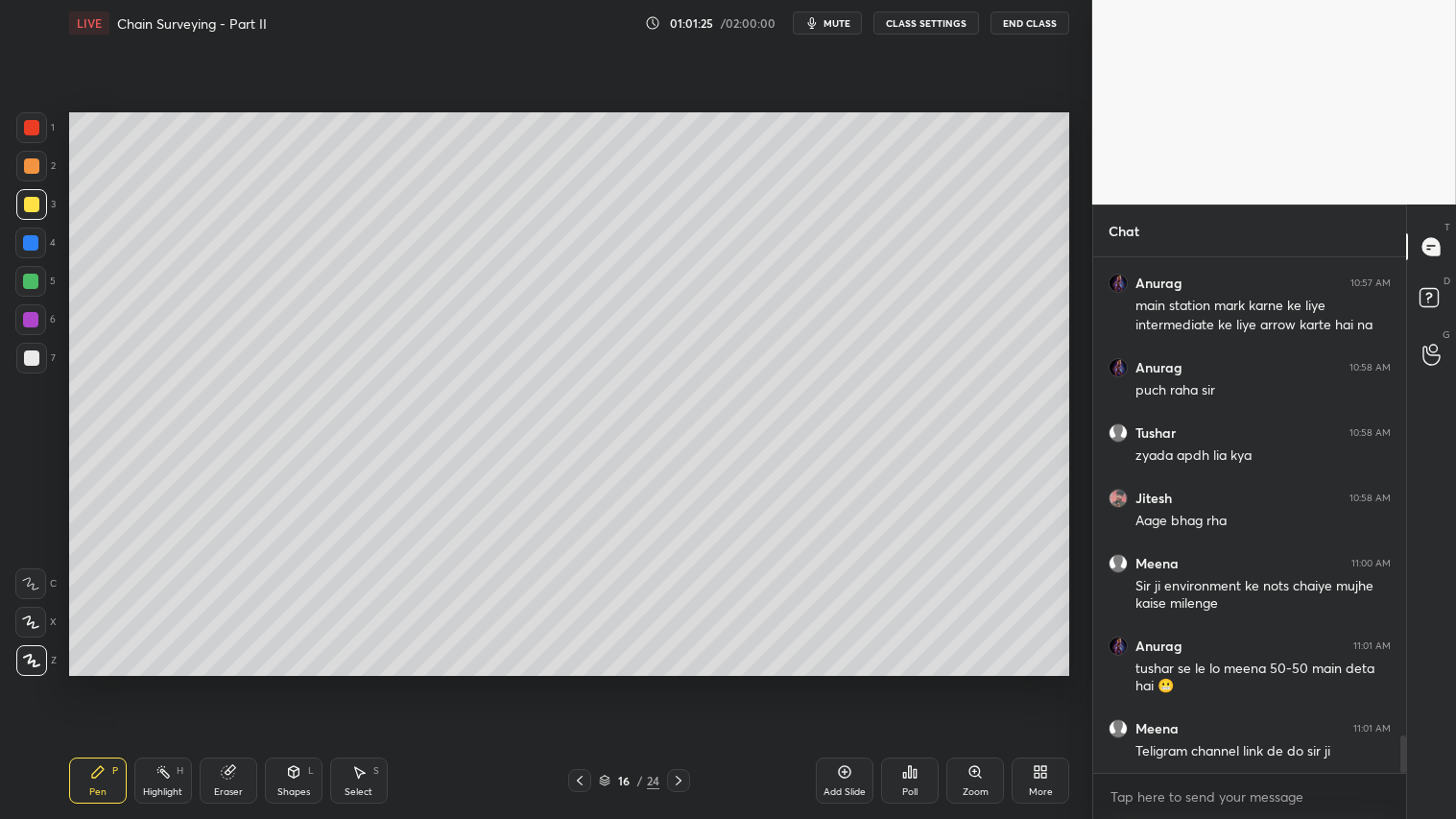 scroll, scrollTop: 6580, scrollLeft: 0, axis: vertical 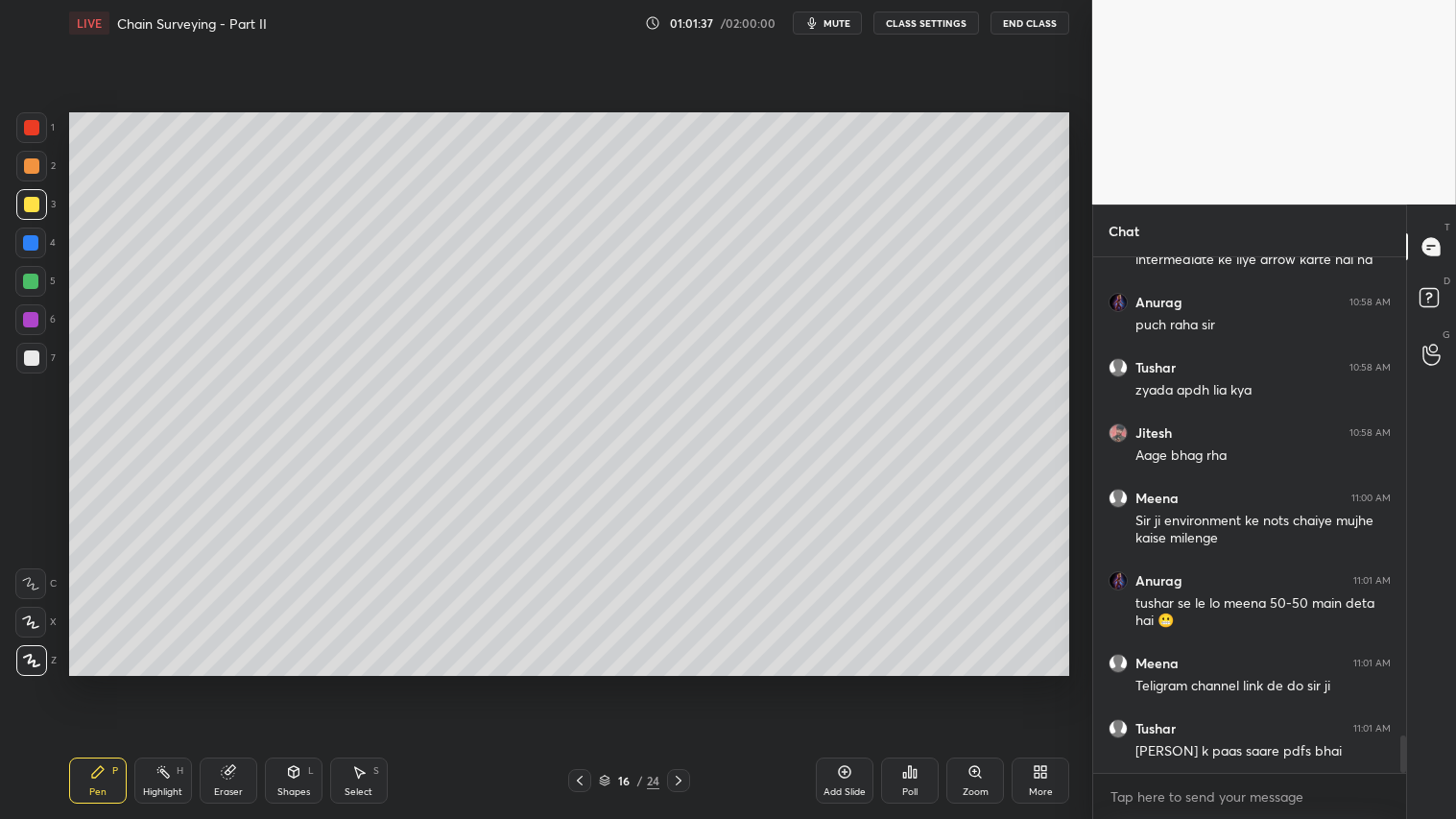 click 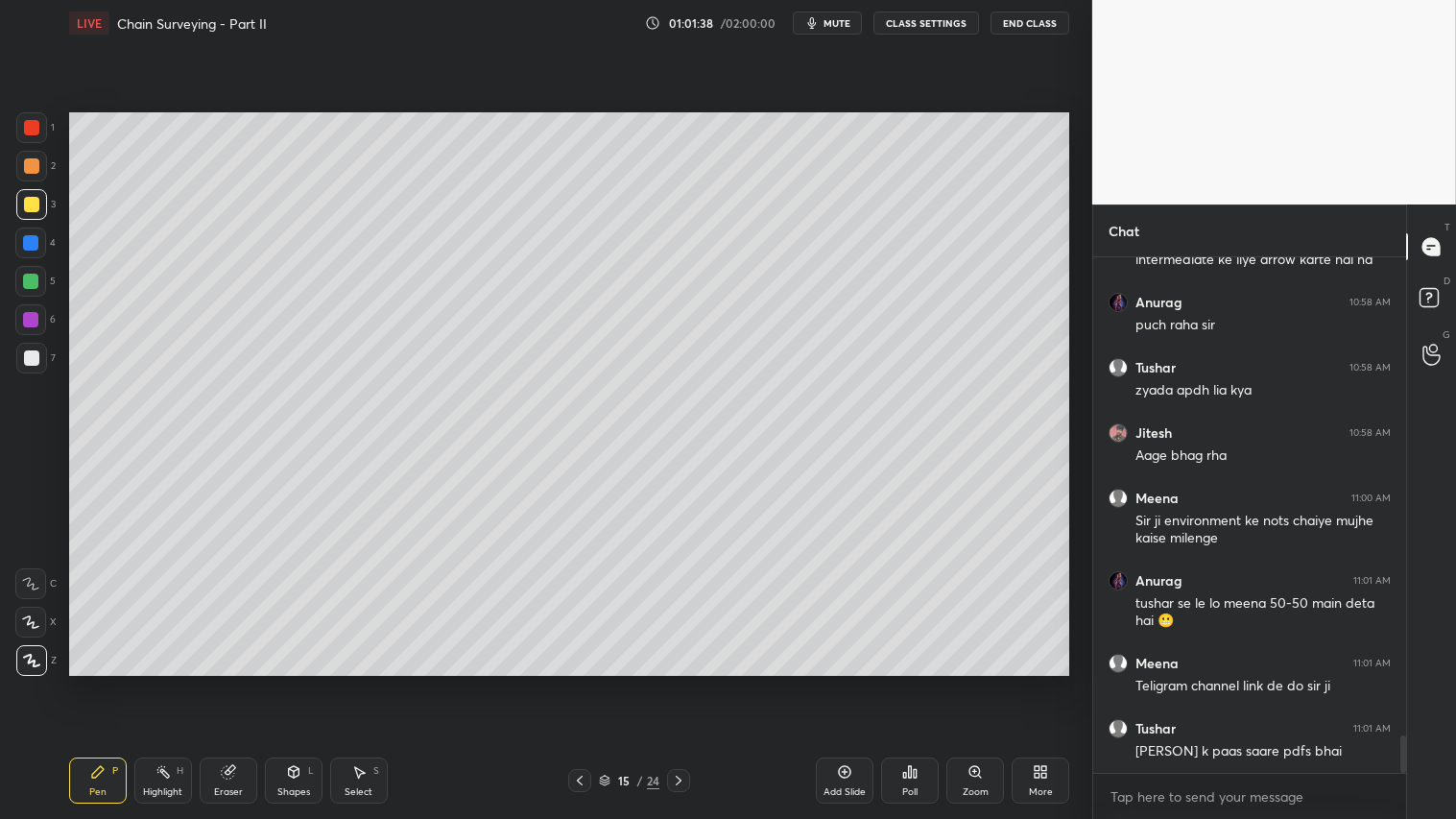 click 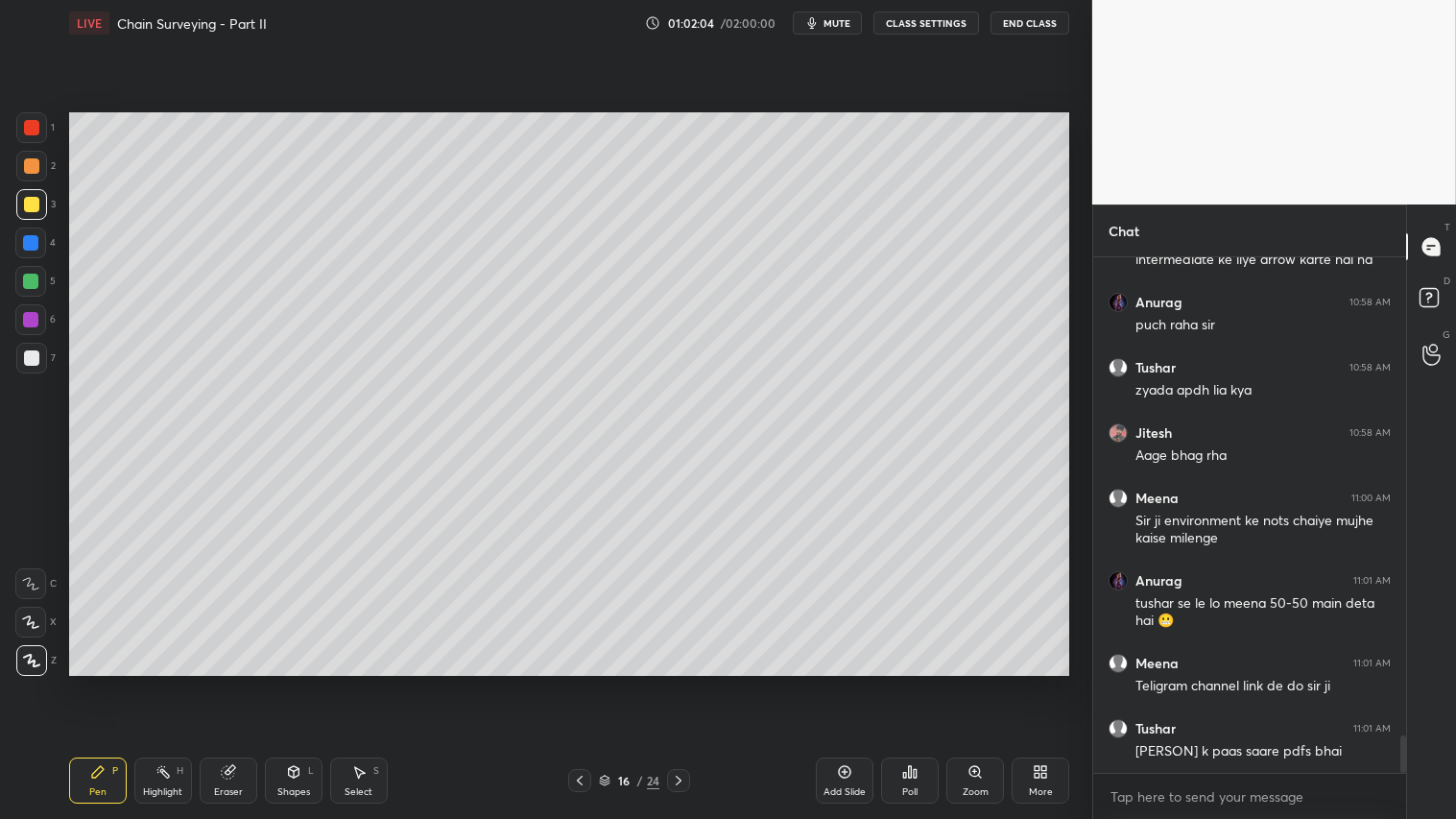 scroll, scrollTop: 6645, scrollLeft: 0, axis: vertical 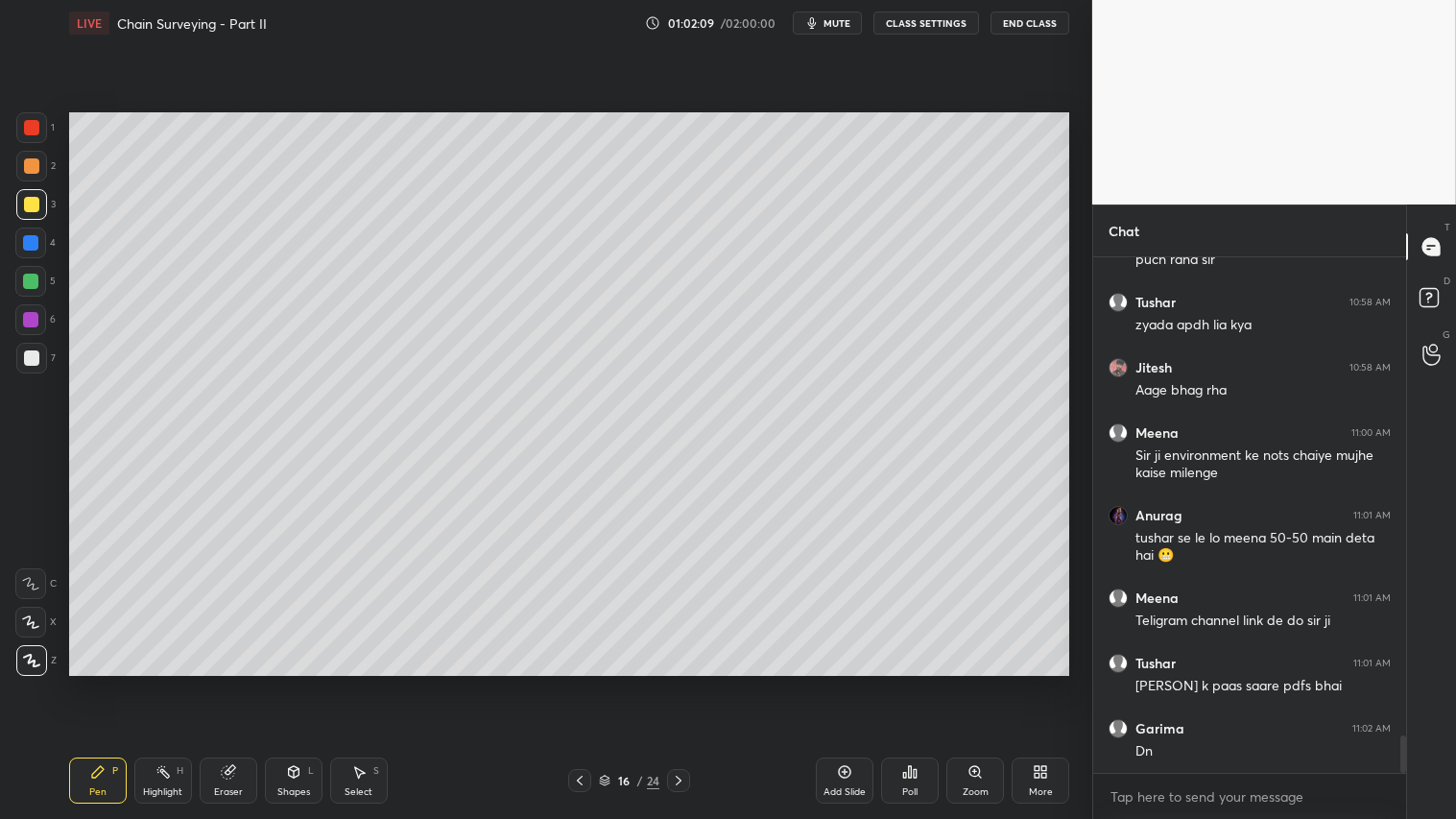 click 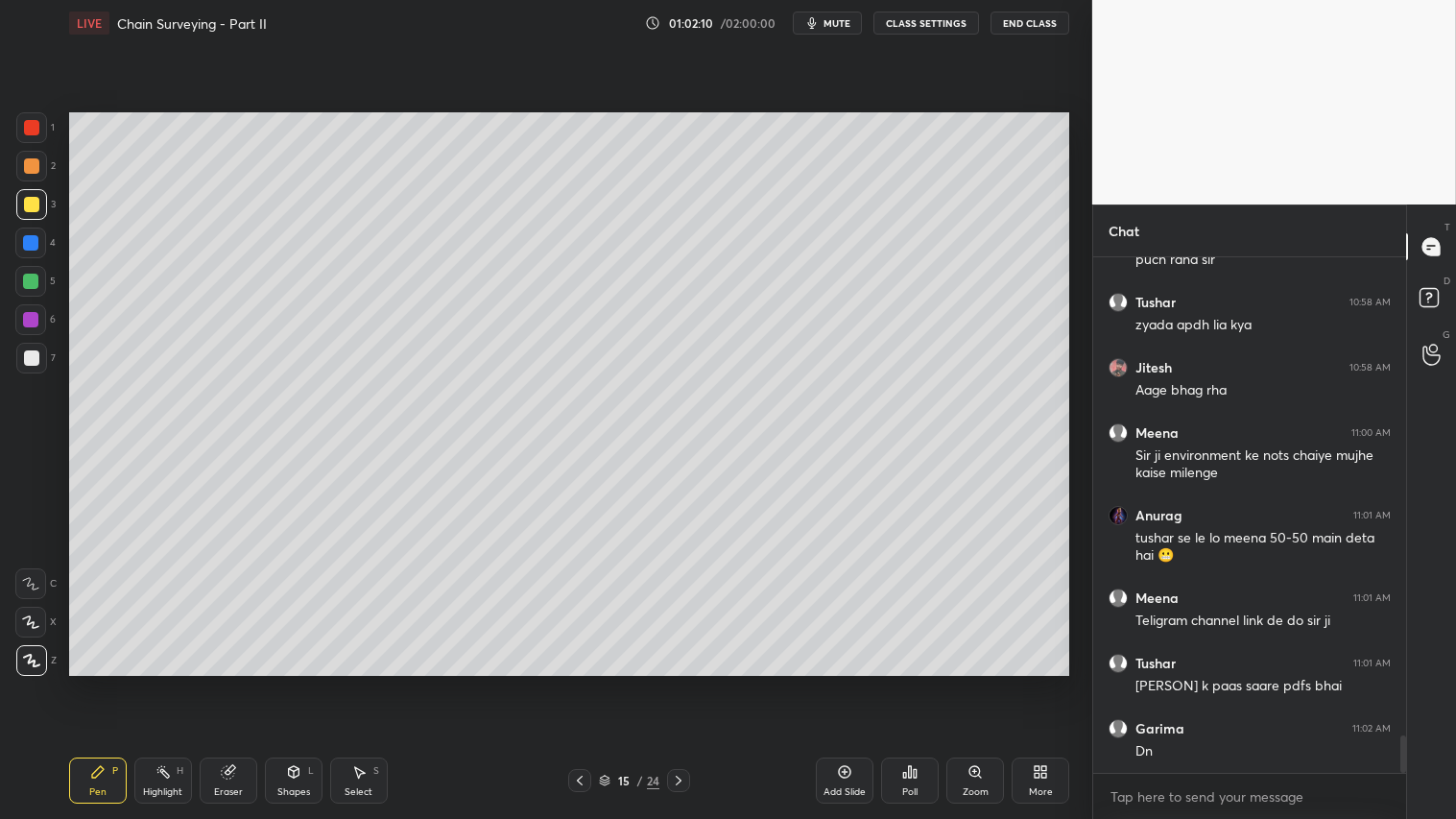 click 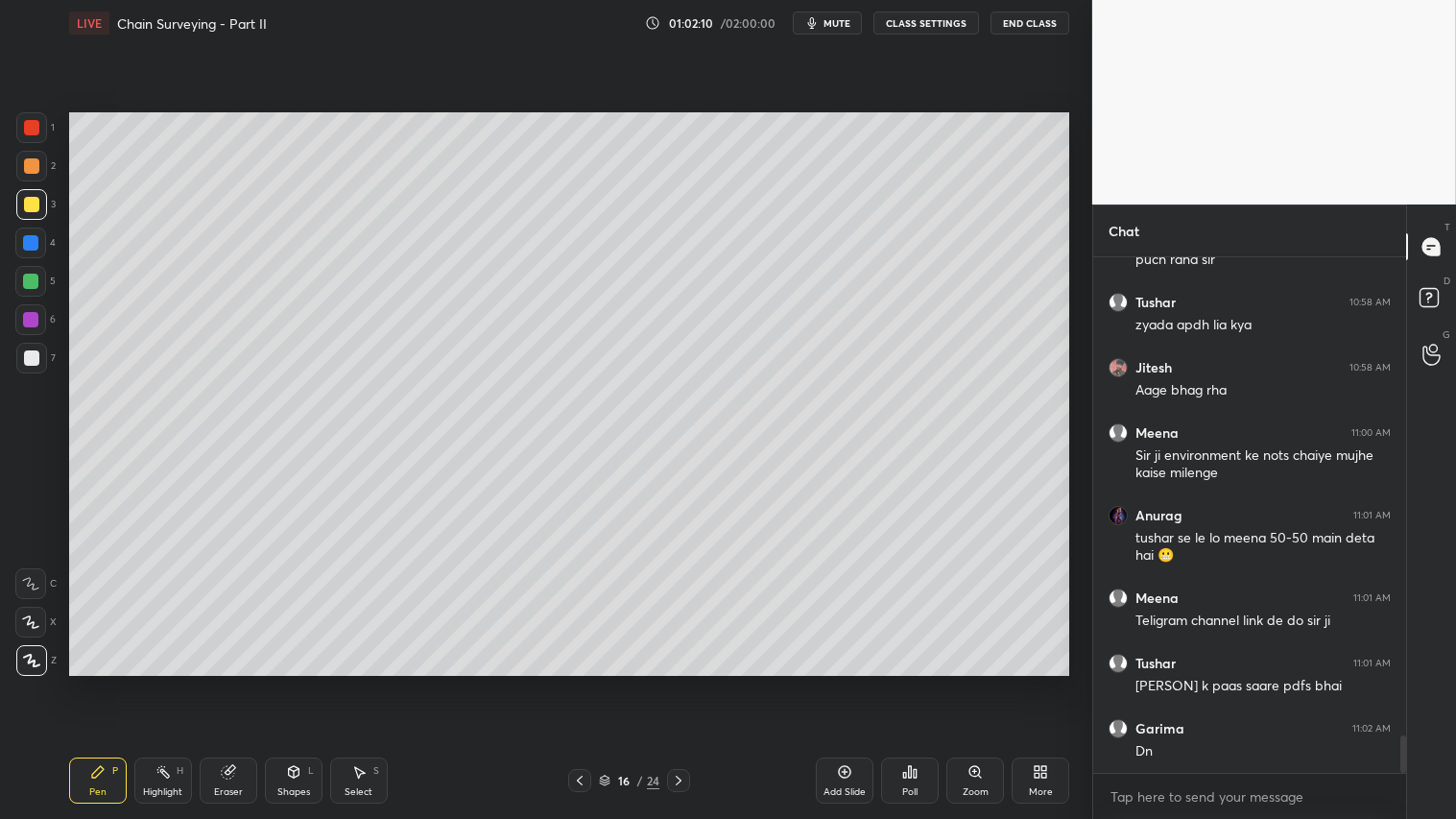 click 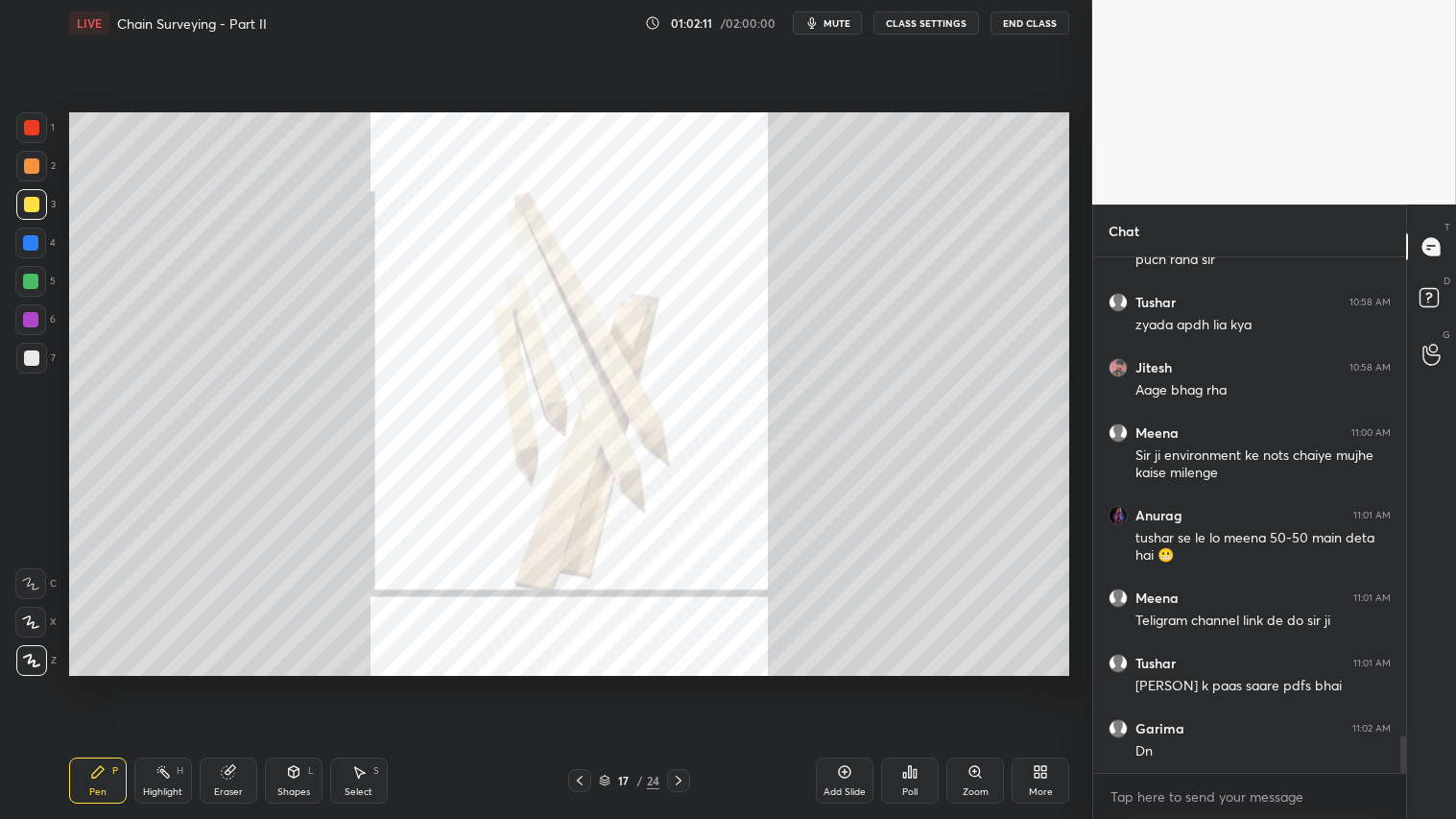click 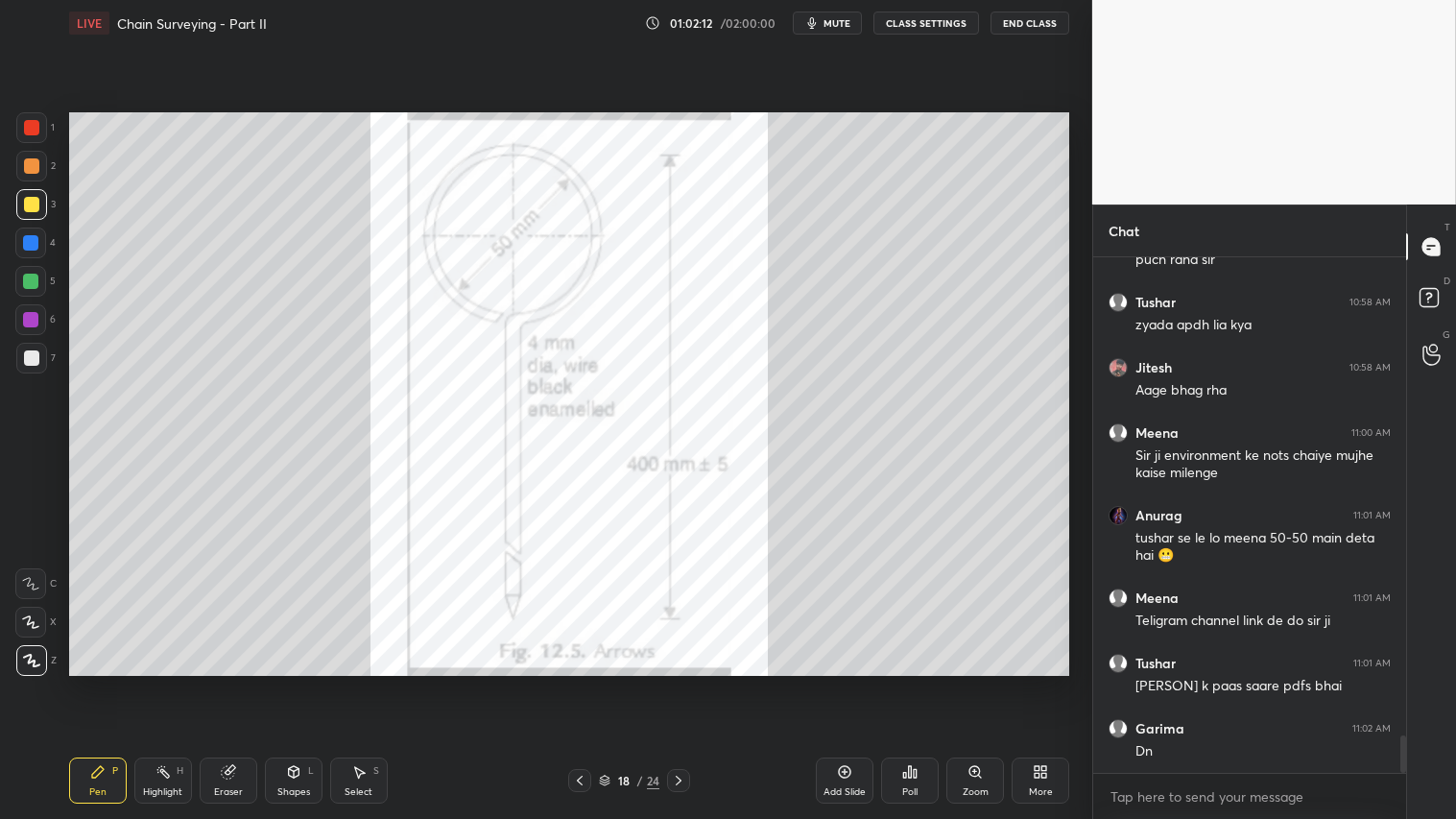 click 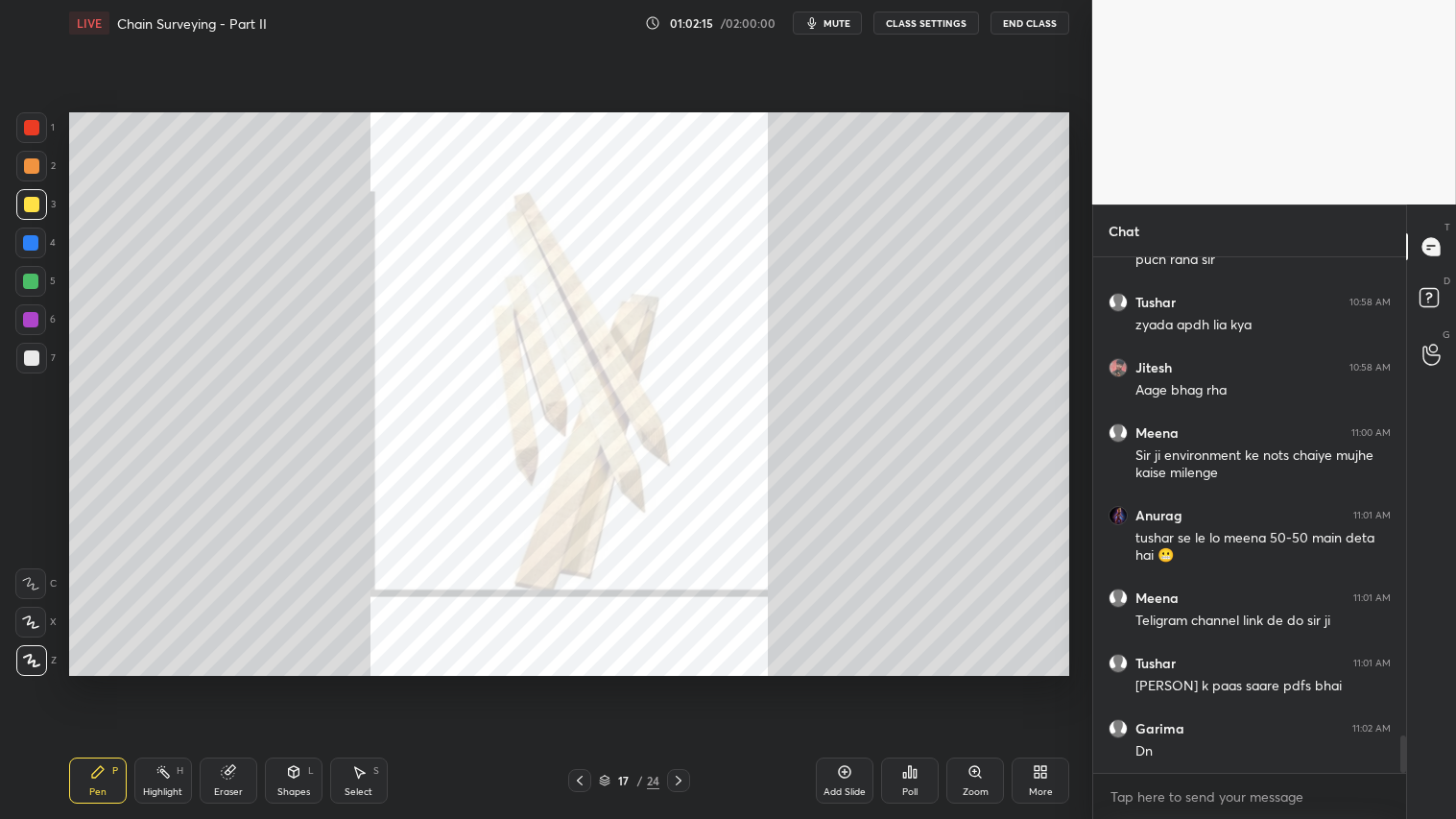 click 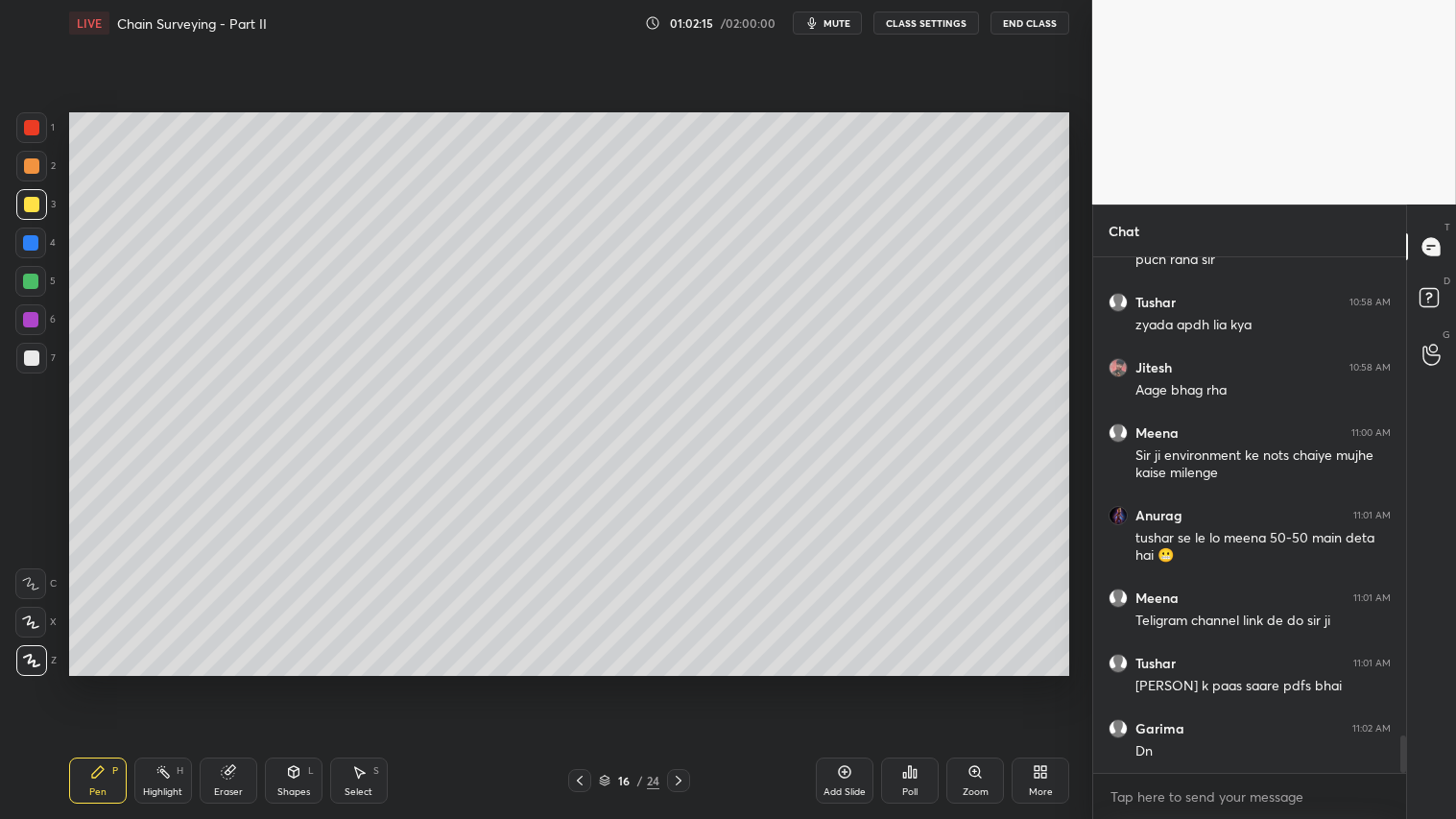 click 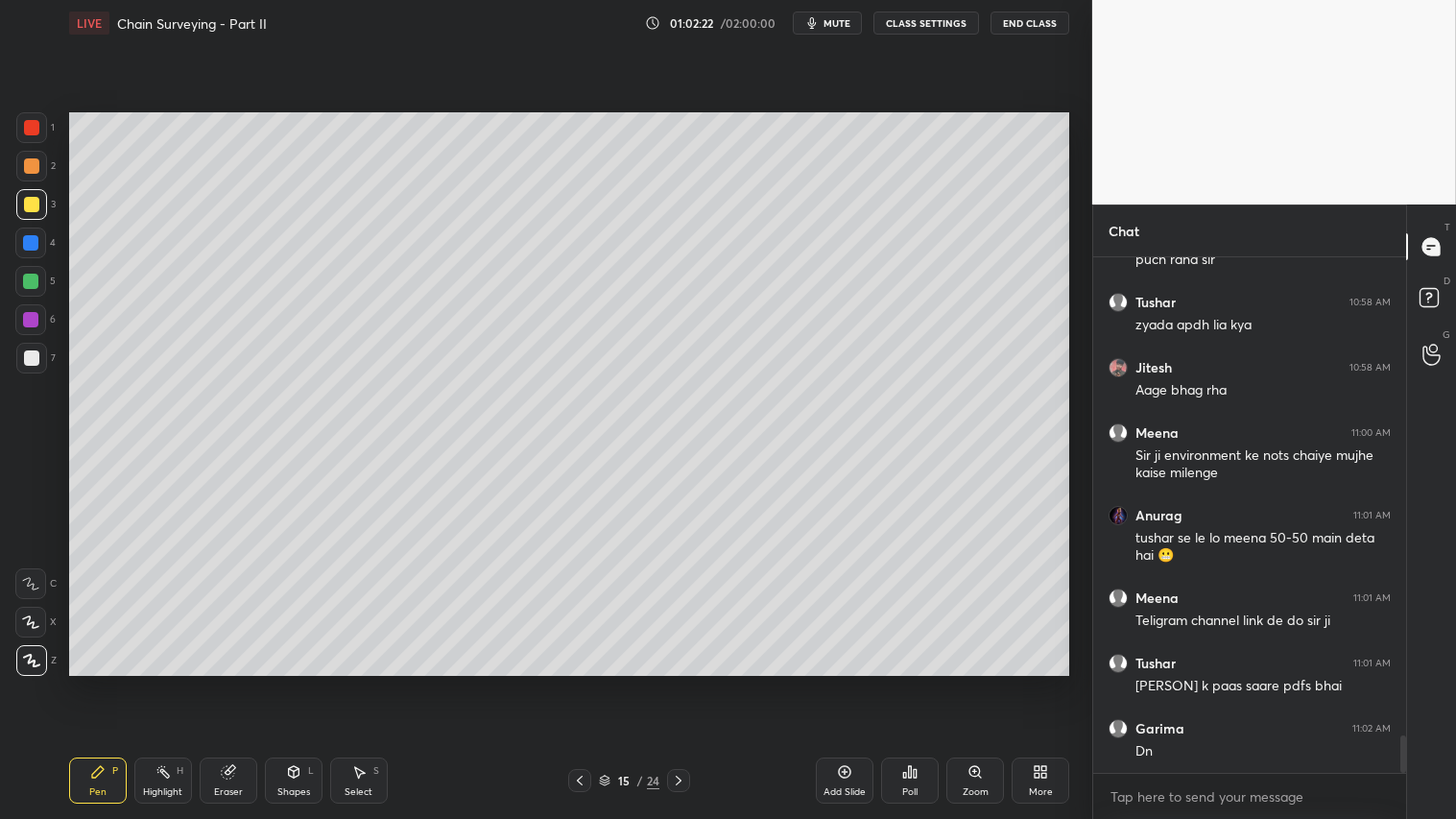 click 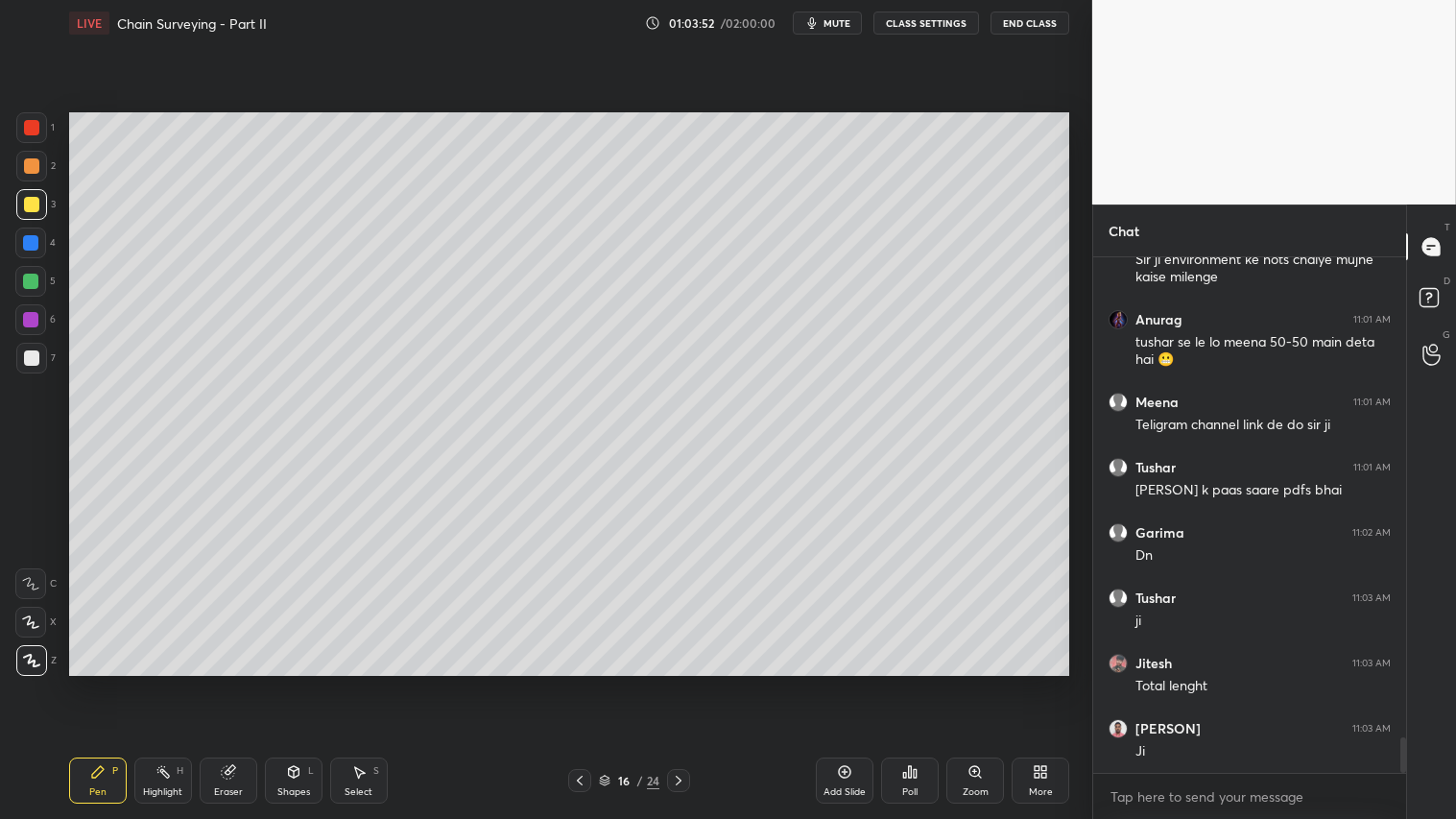 scroll, scrollTop: 6906, scrollLeft: 0, axis: vertical 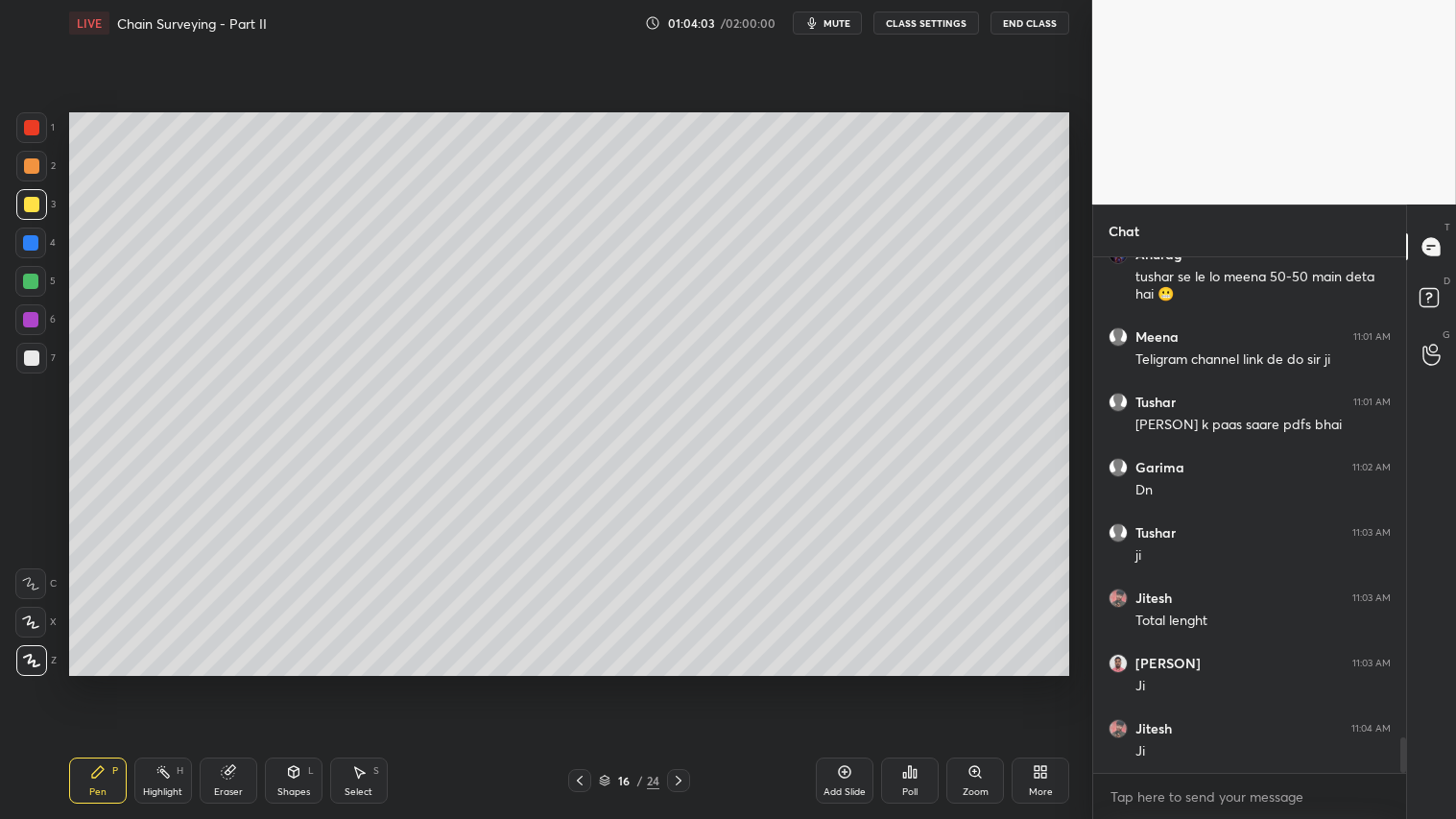 drag, startPoint x: 221, startPoint y: 776, endPoint x: 232, endPoint y: 753, distance: 25.495098 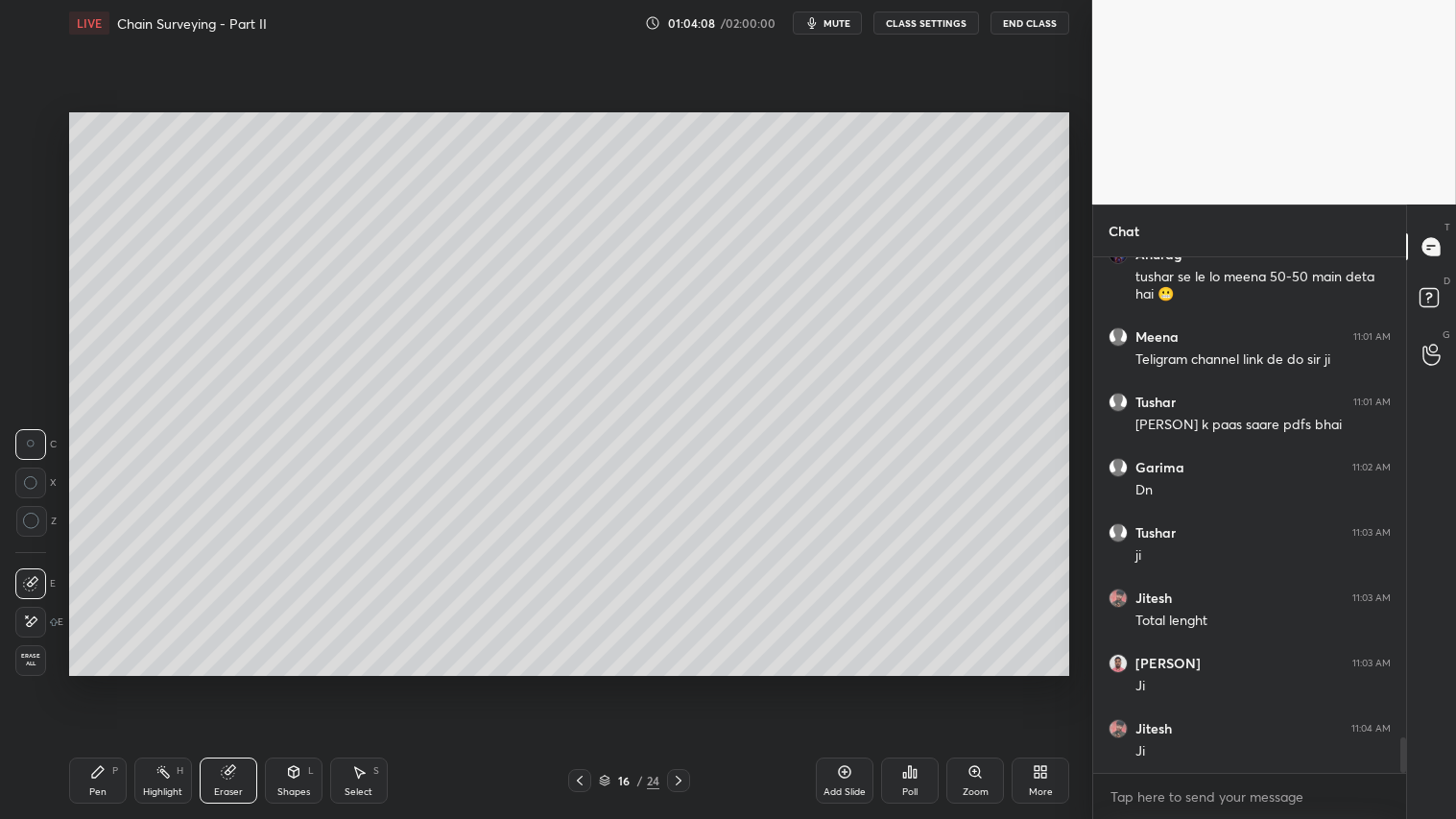 scroll, scrollTop: 6972, scrollLeft: 0, axis: vertical 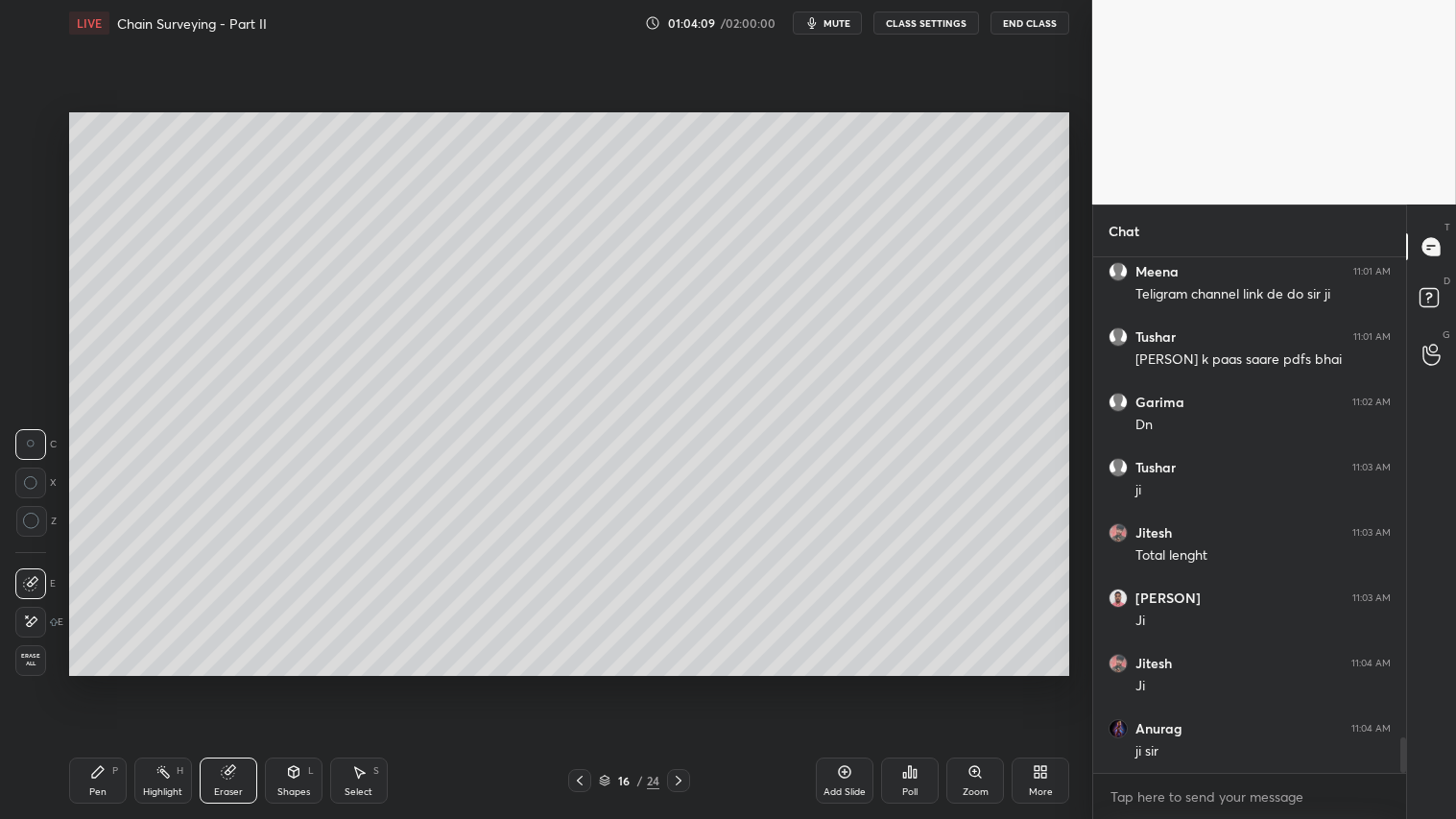 click on "Pen P" at bounding box center [98, 781] 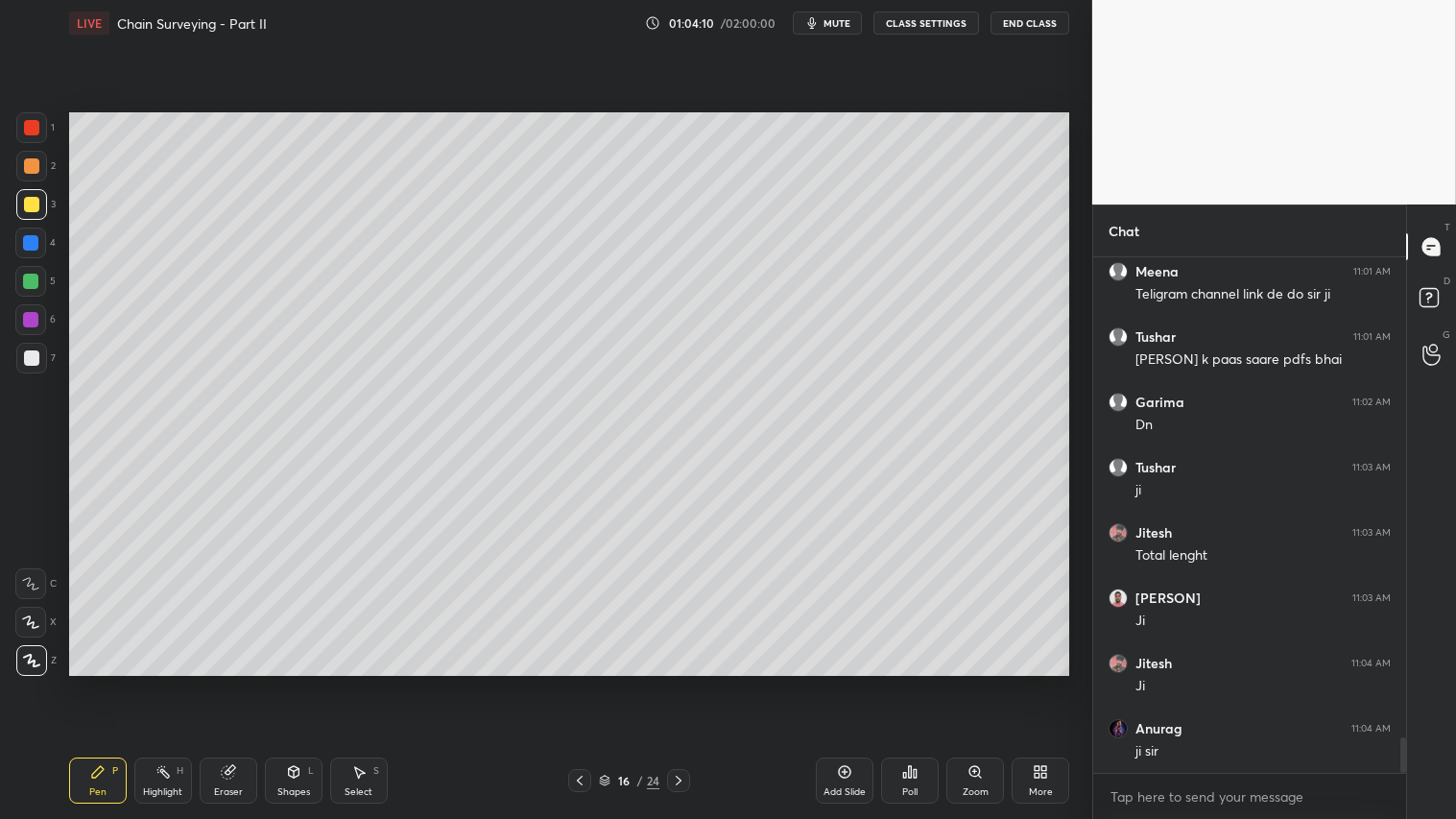 click 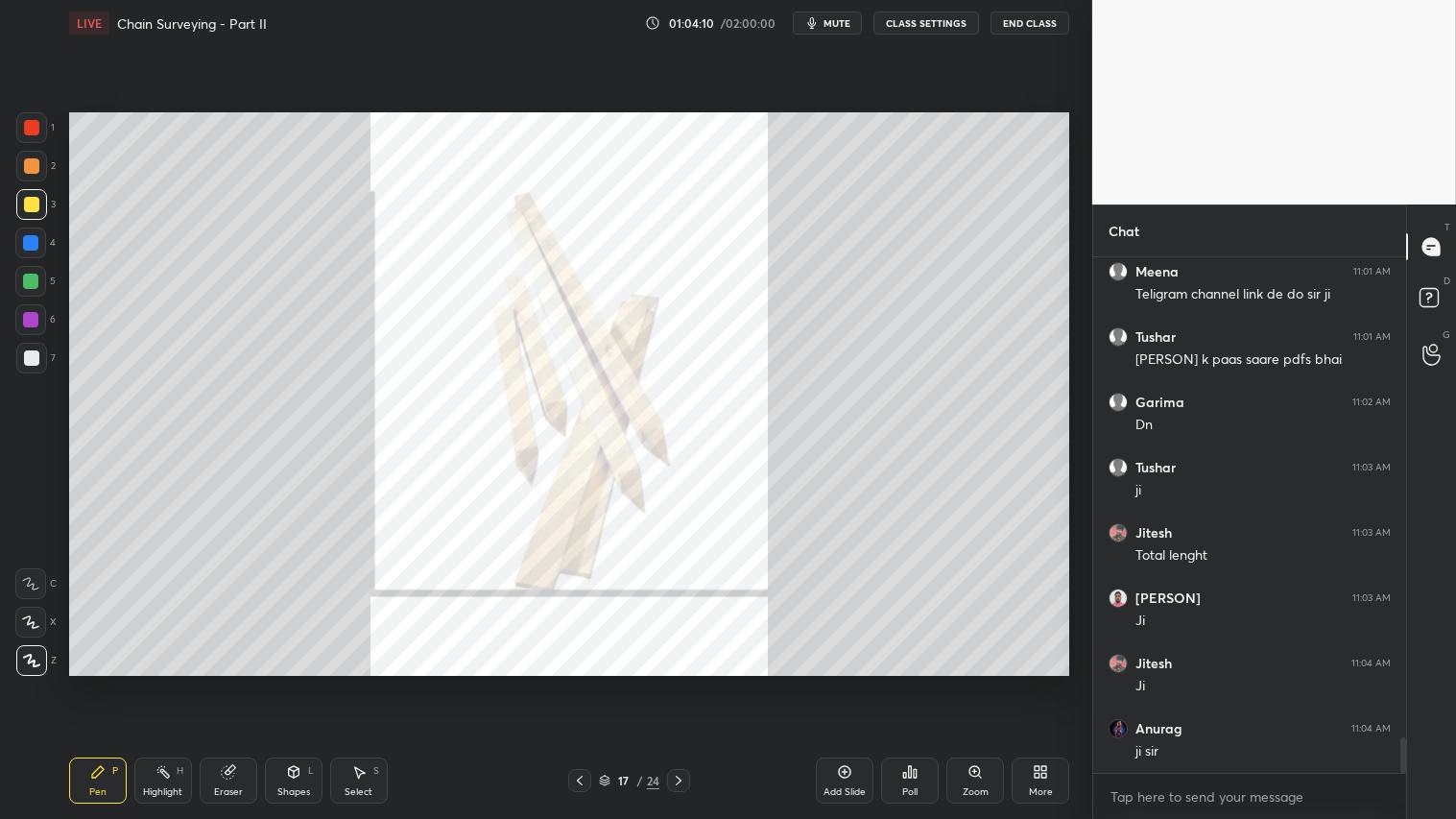 click 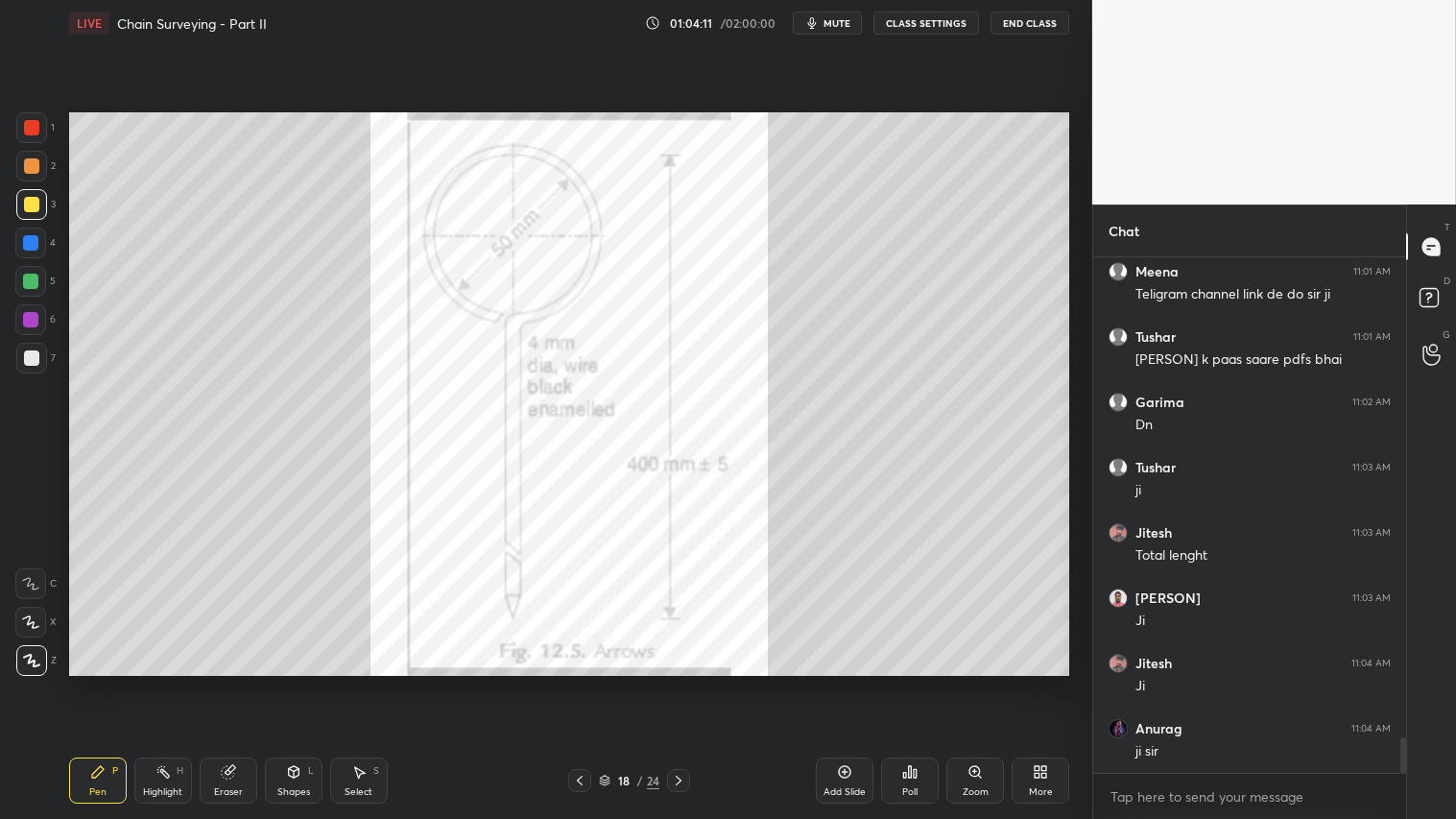 click 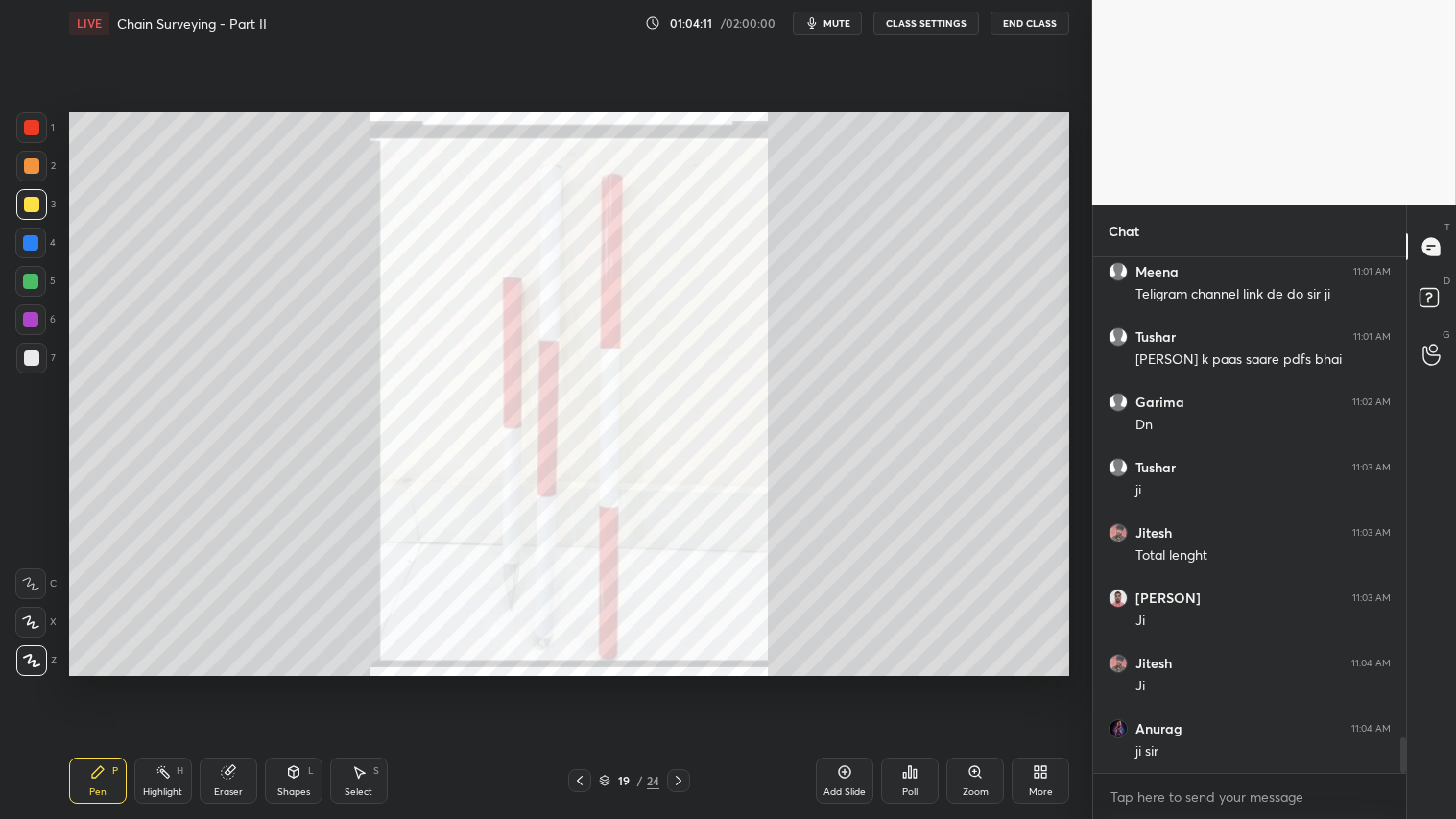 click at bounding box center (580, 781) 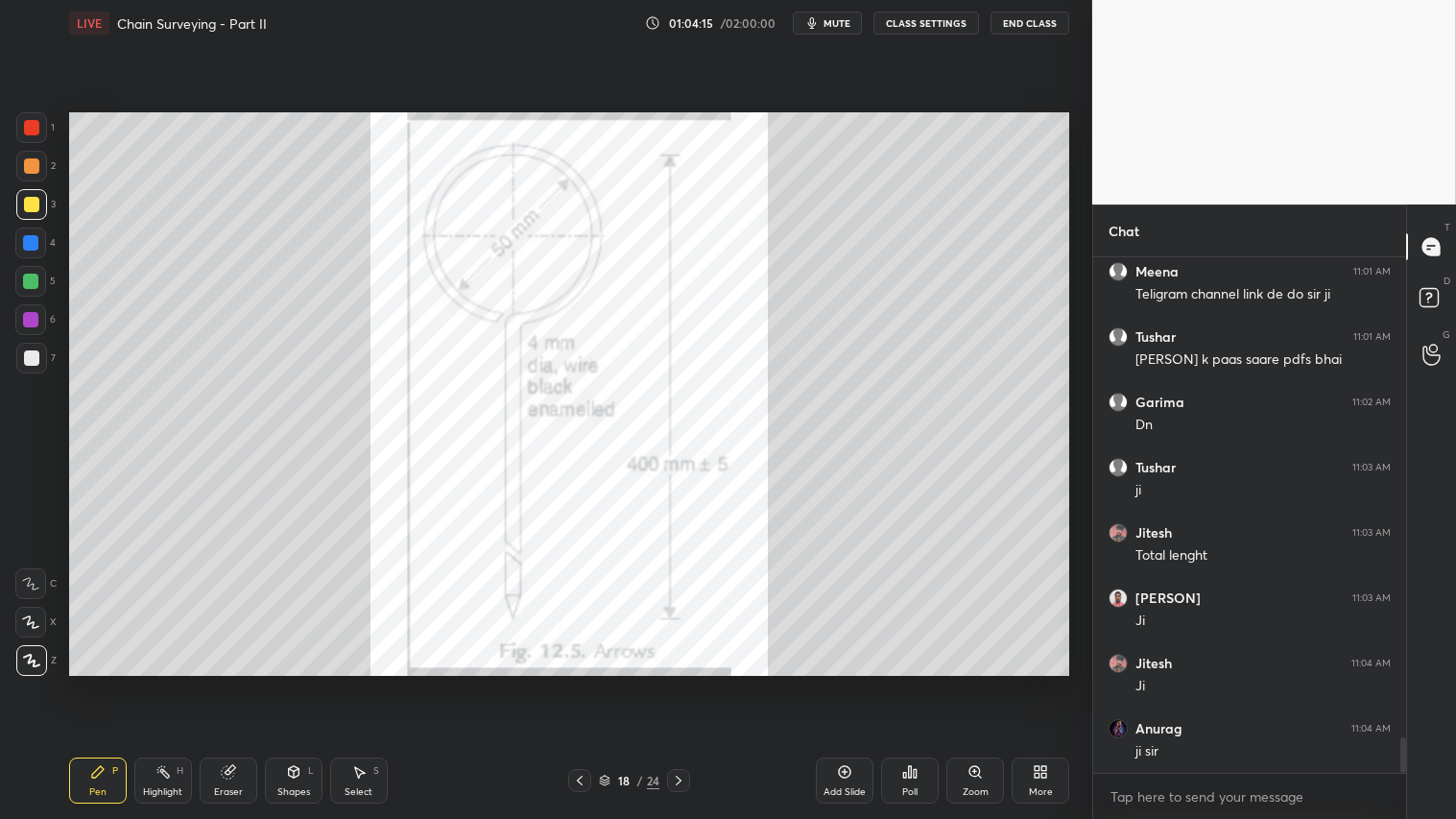 click 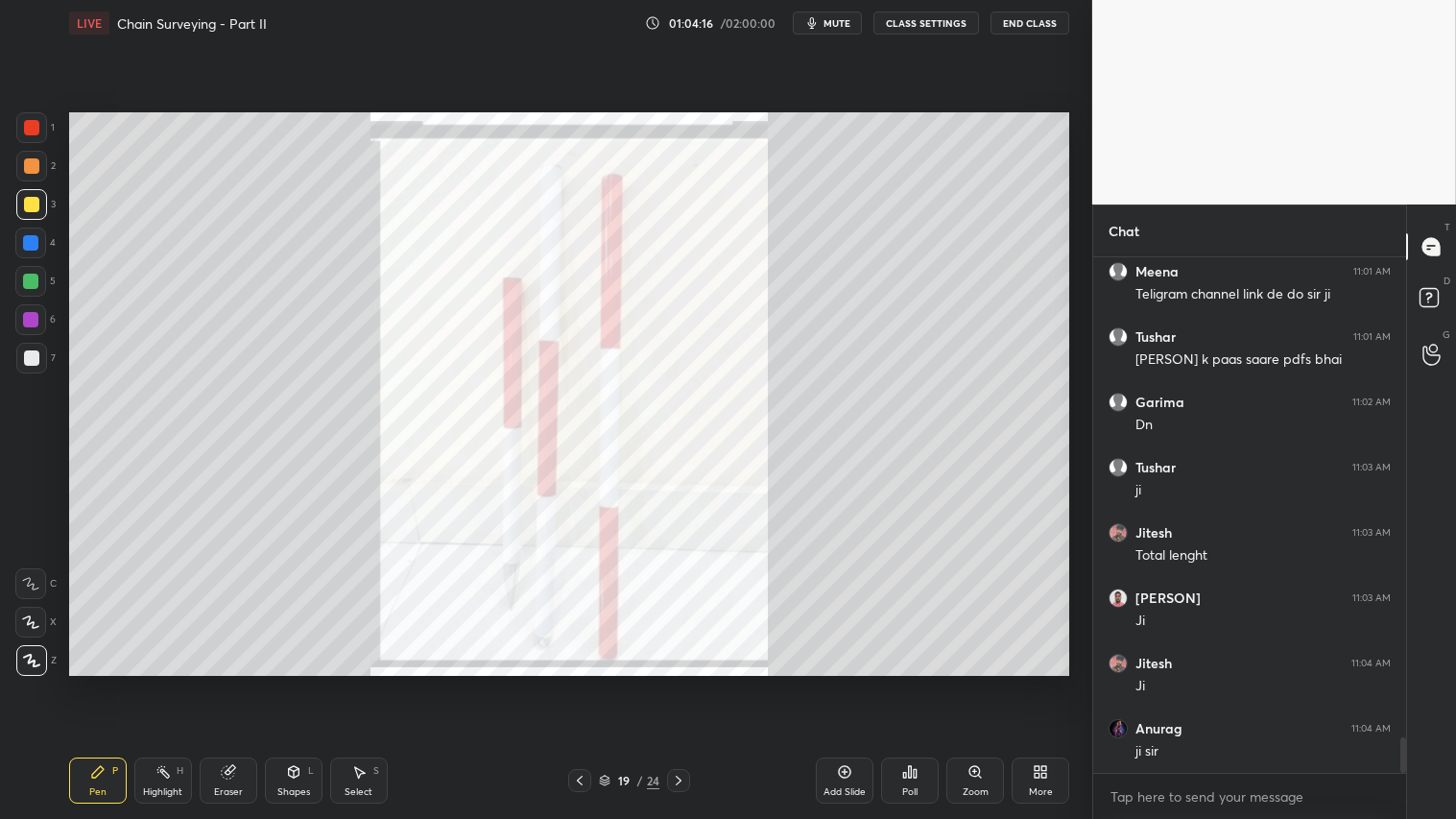 click 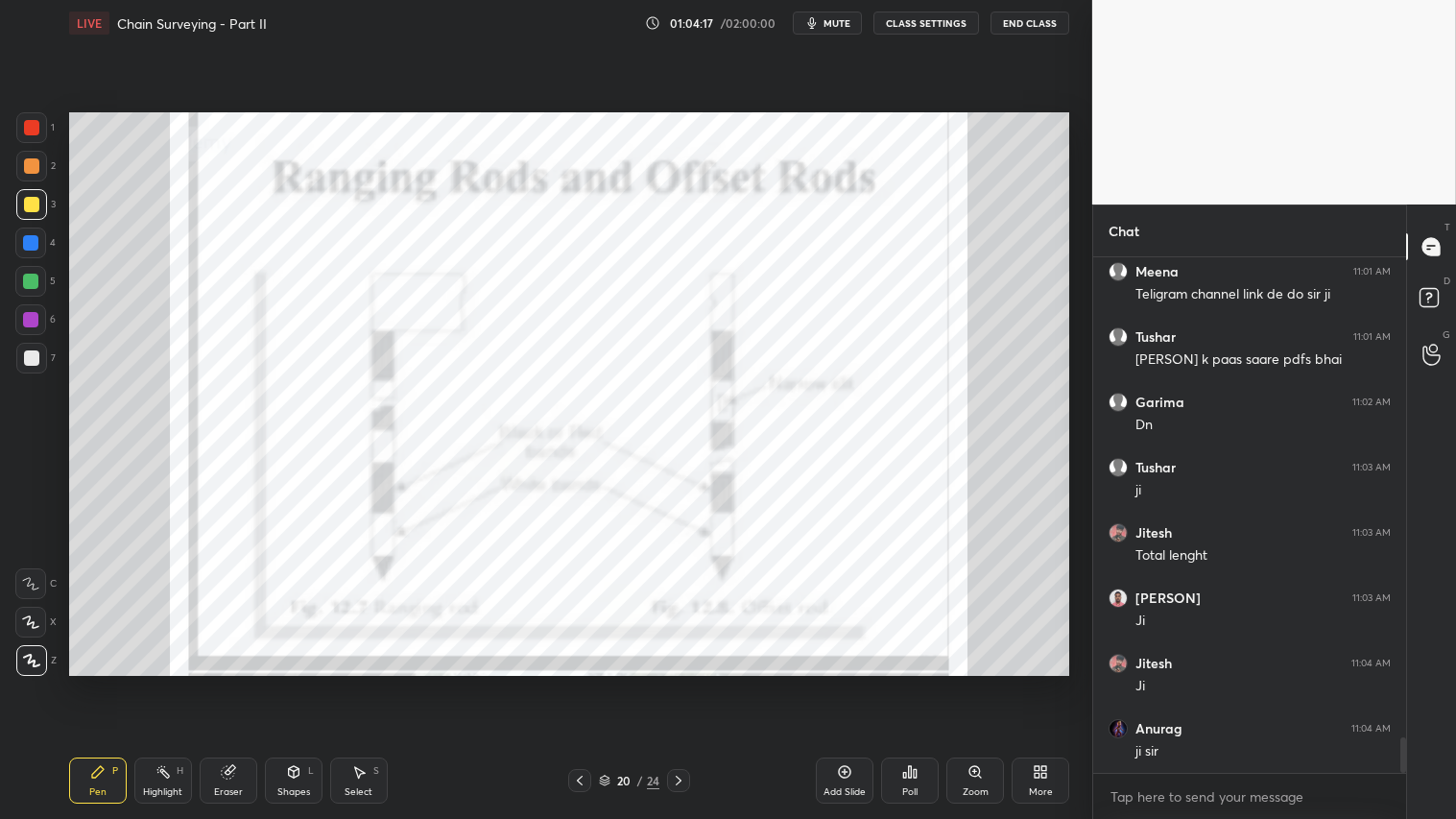 click 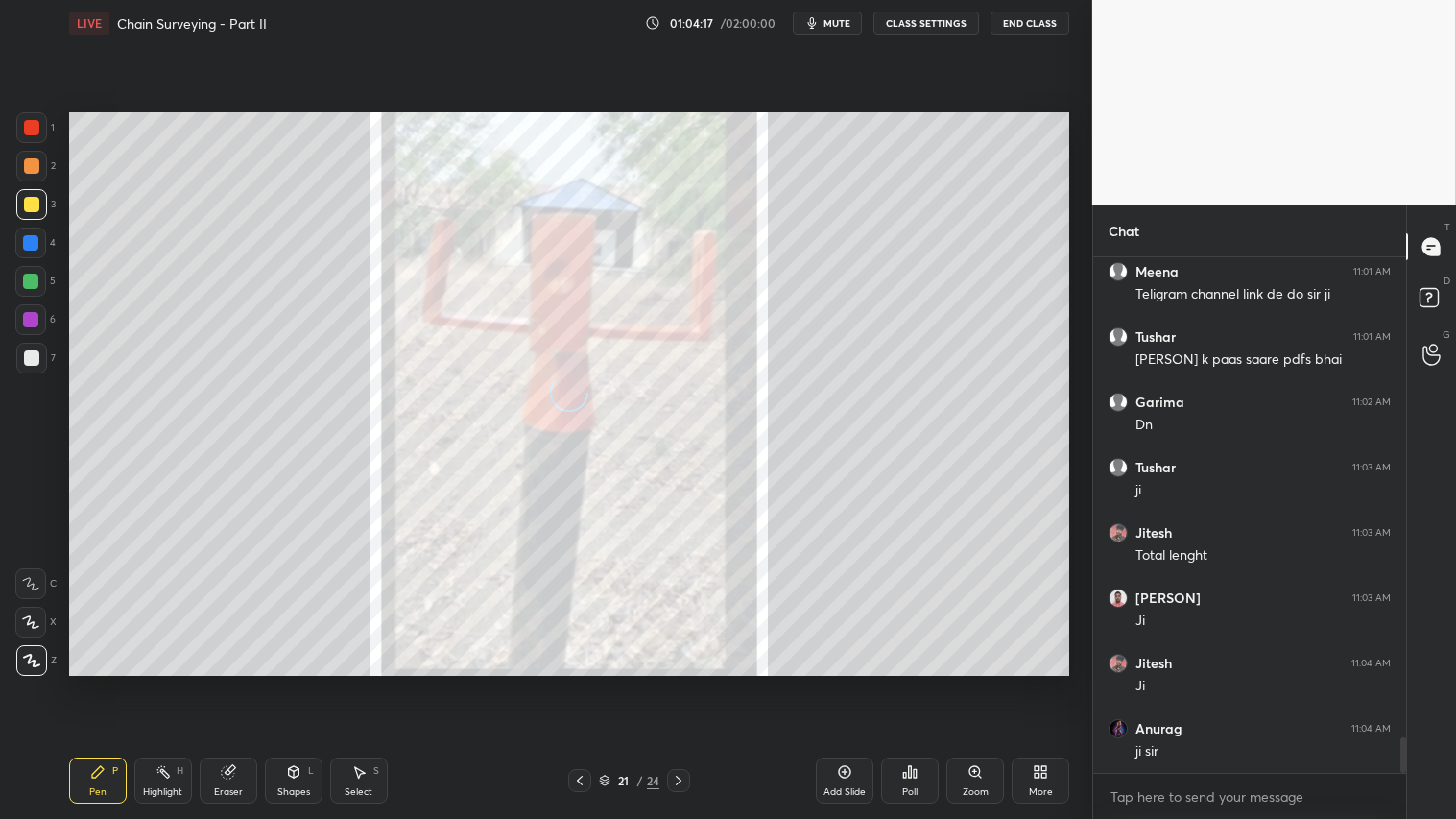 click 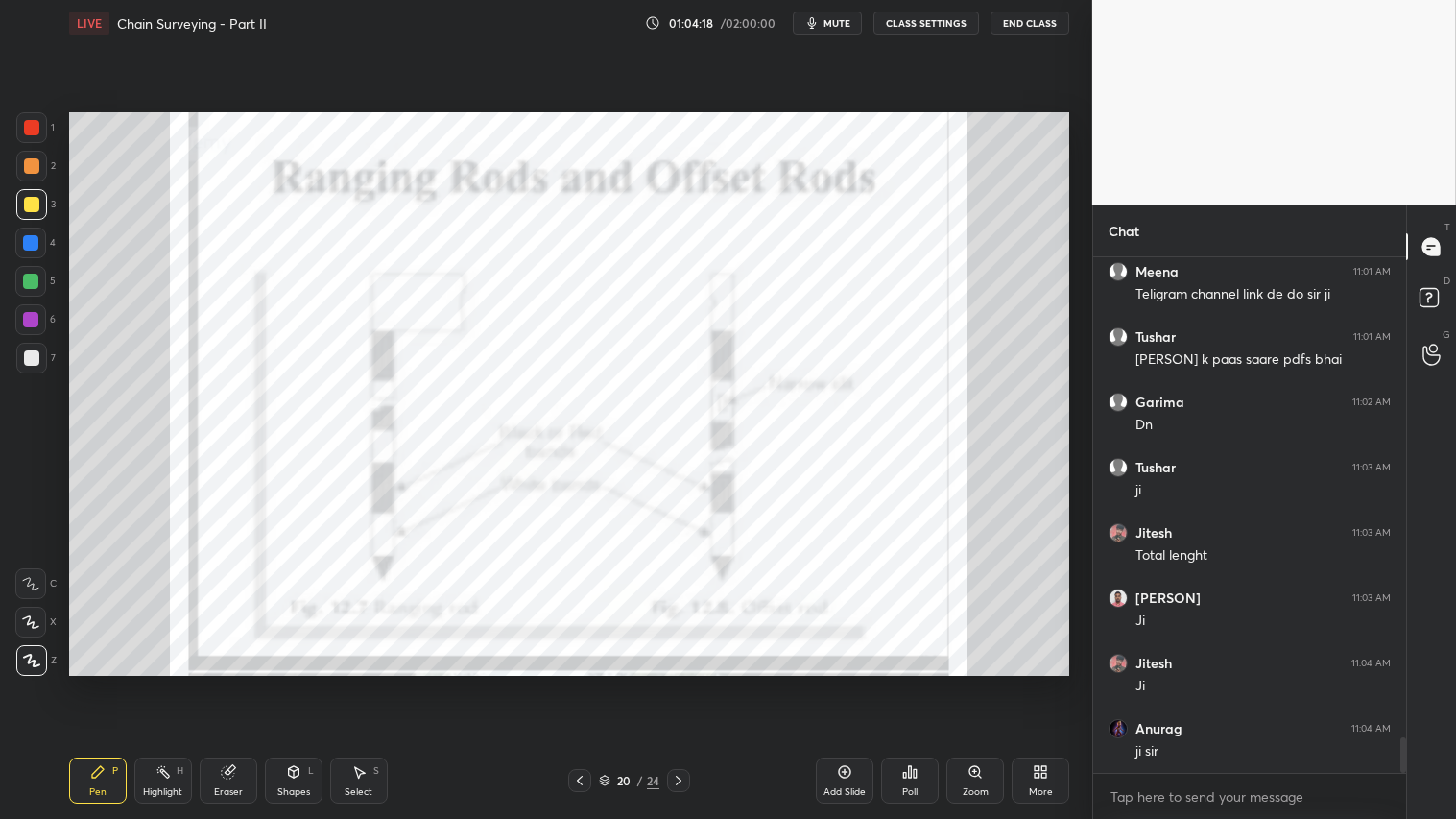 click 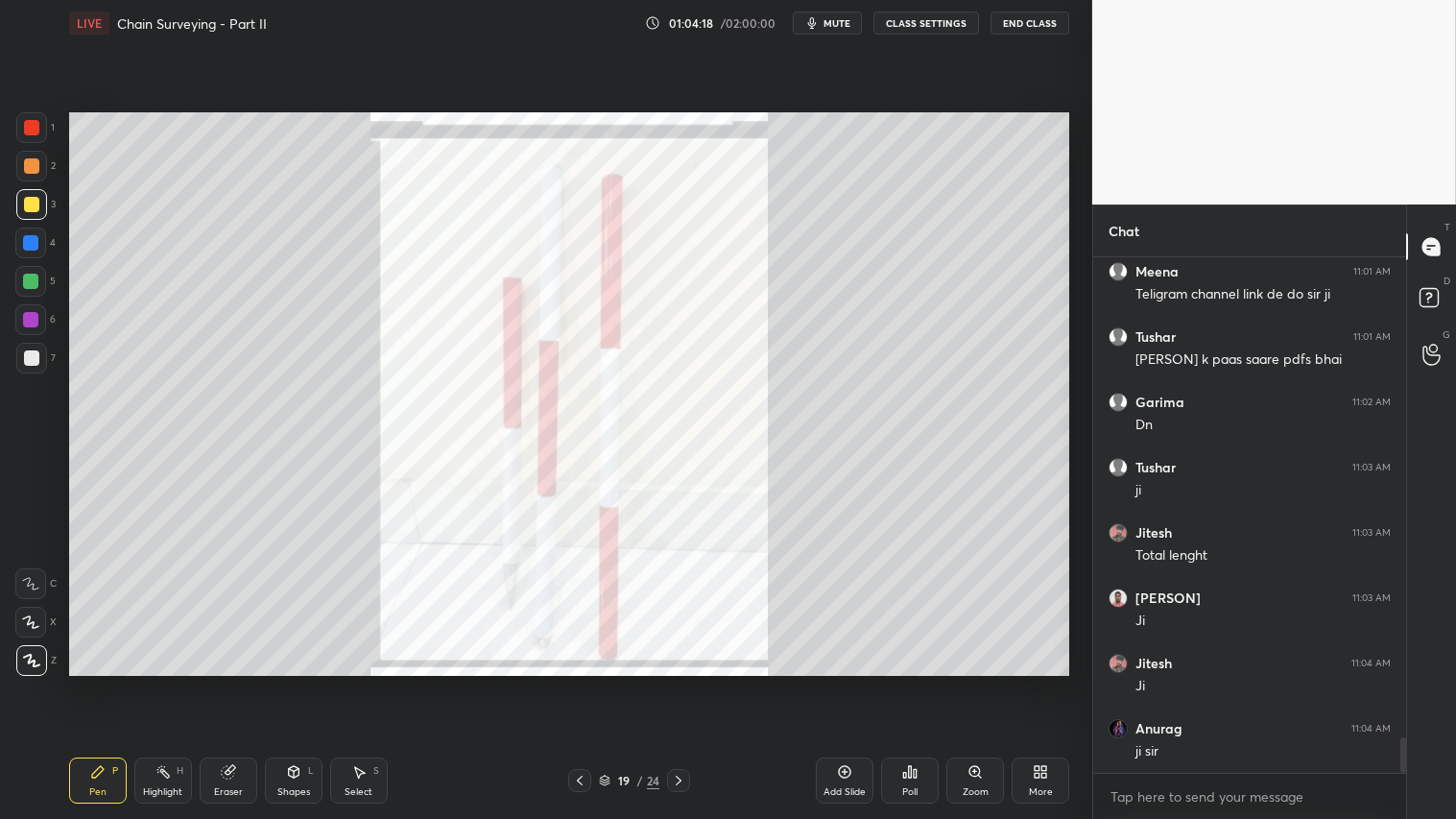 click 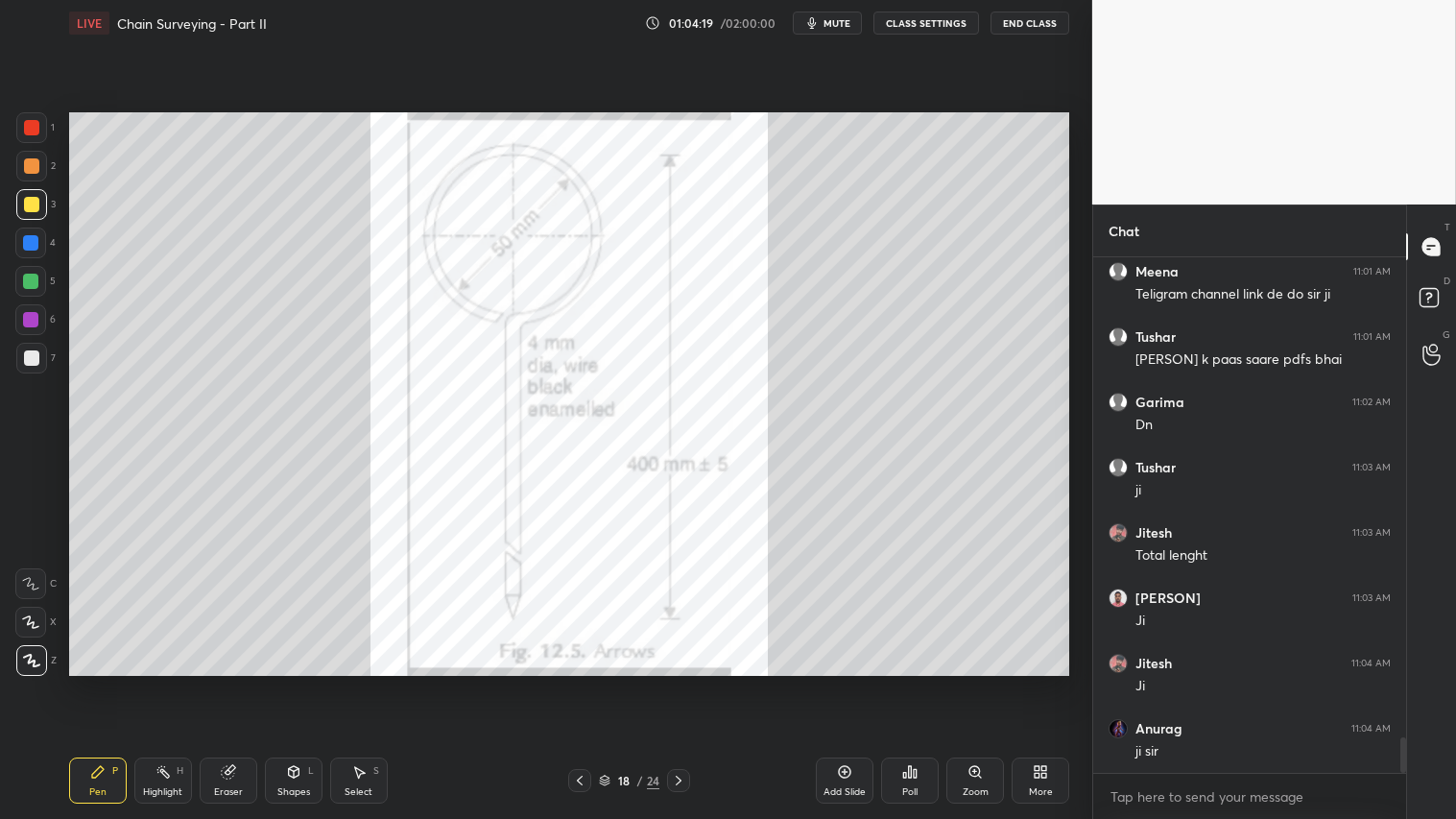 click 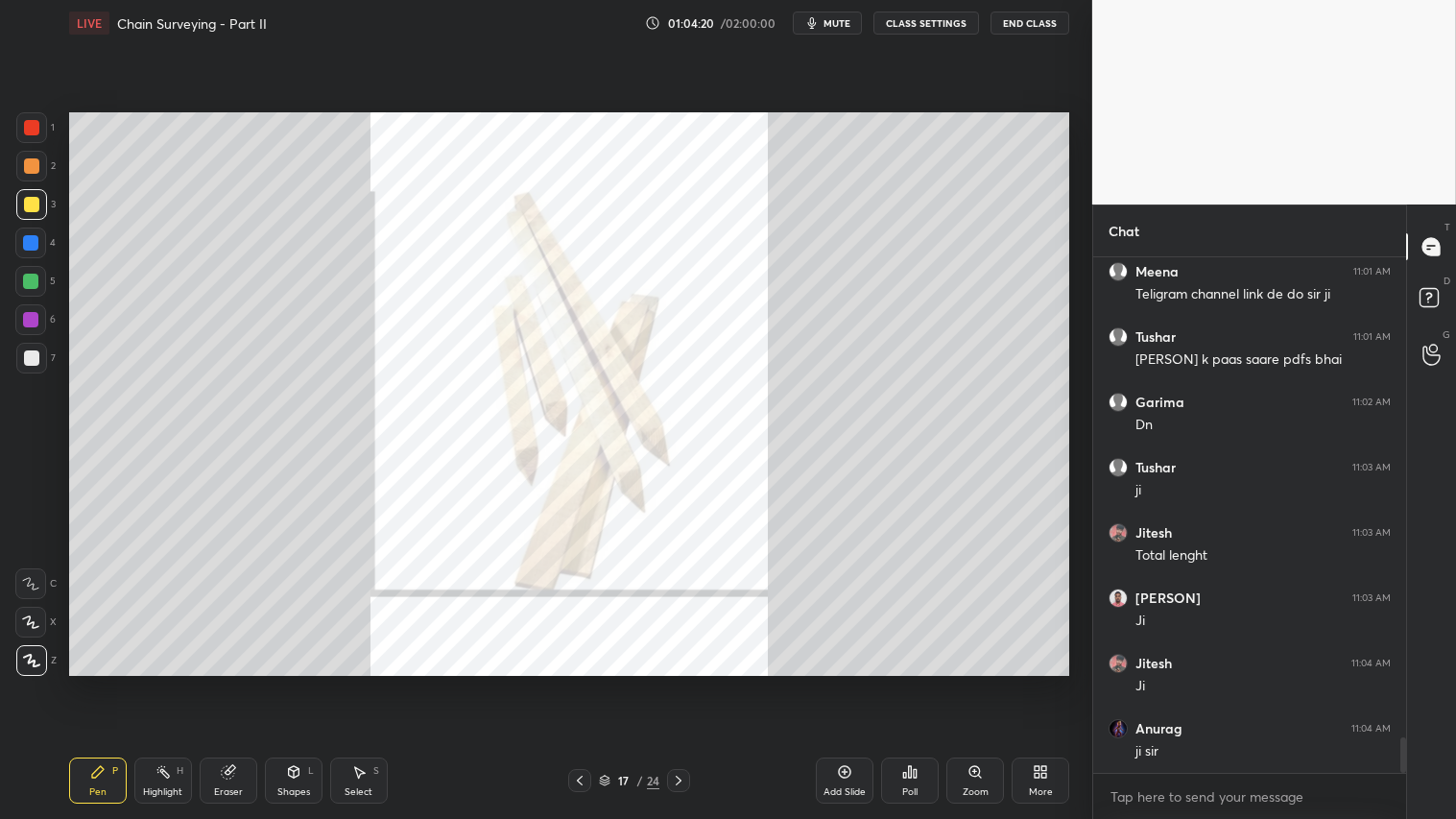 drag, startPoint x: 680, startPoint y: 781, endPoint x: 668, endPoint y: 779, distance: 12.165525 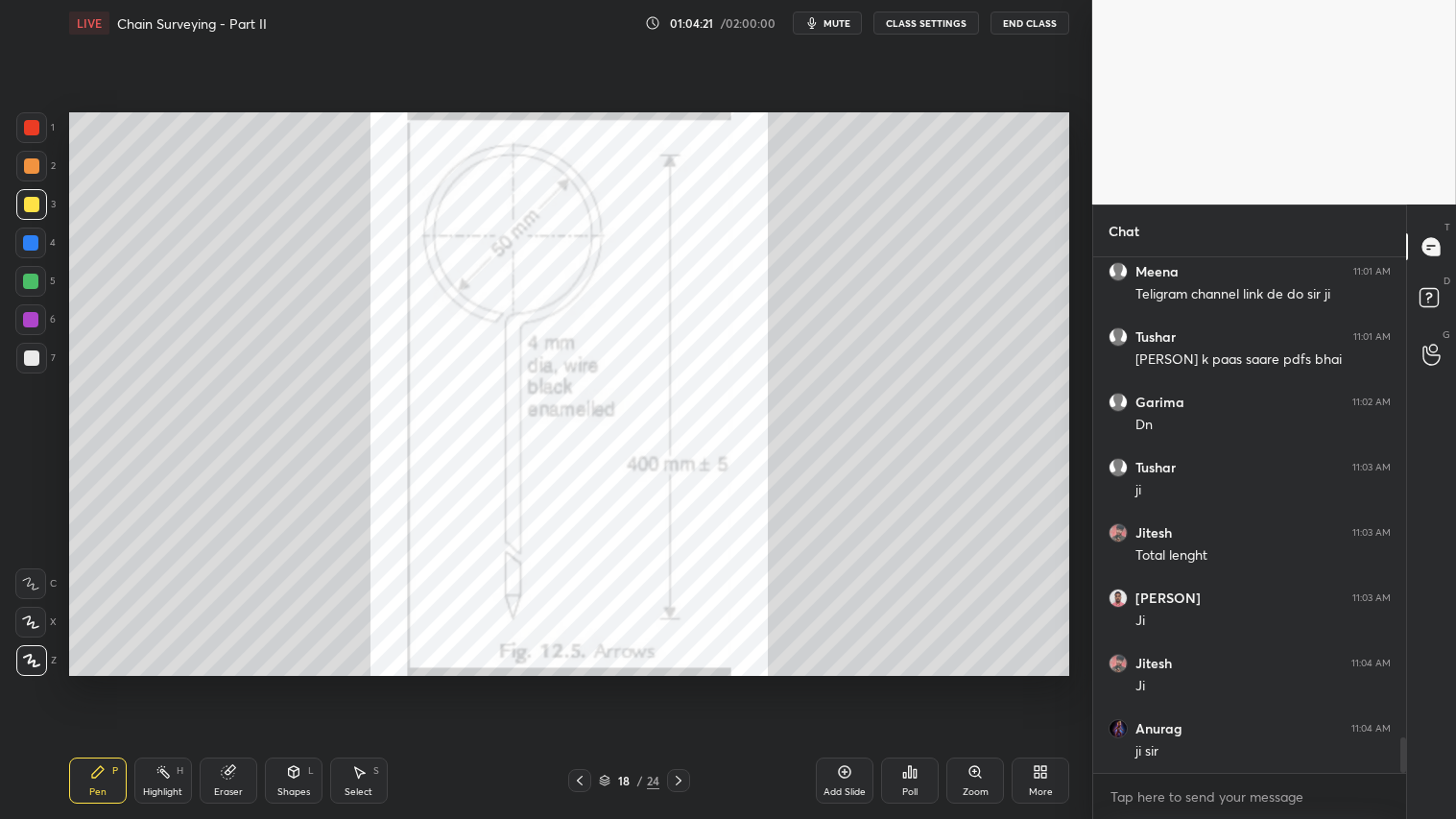 click 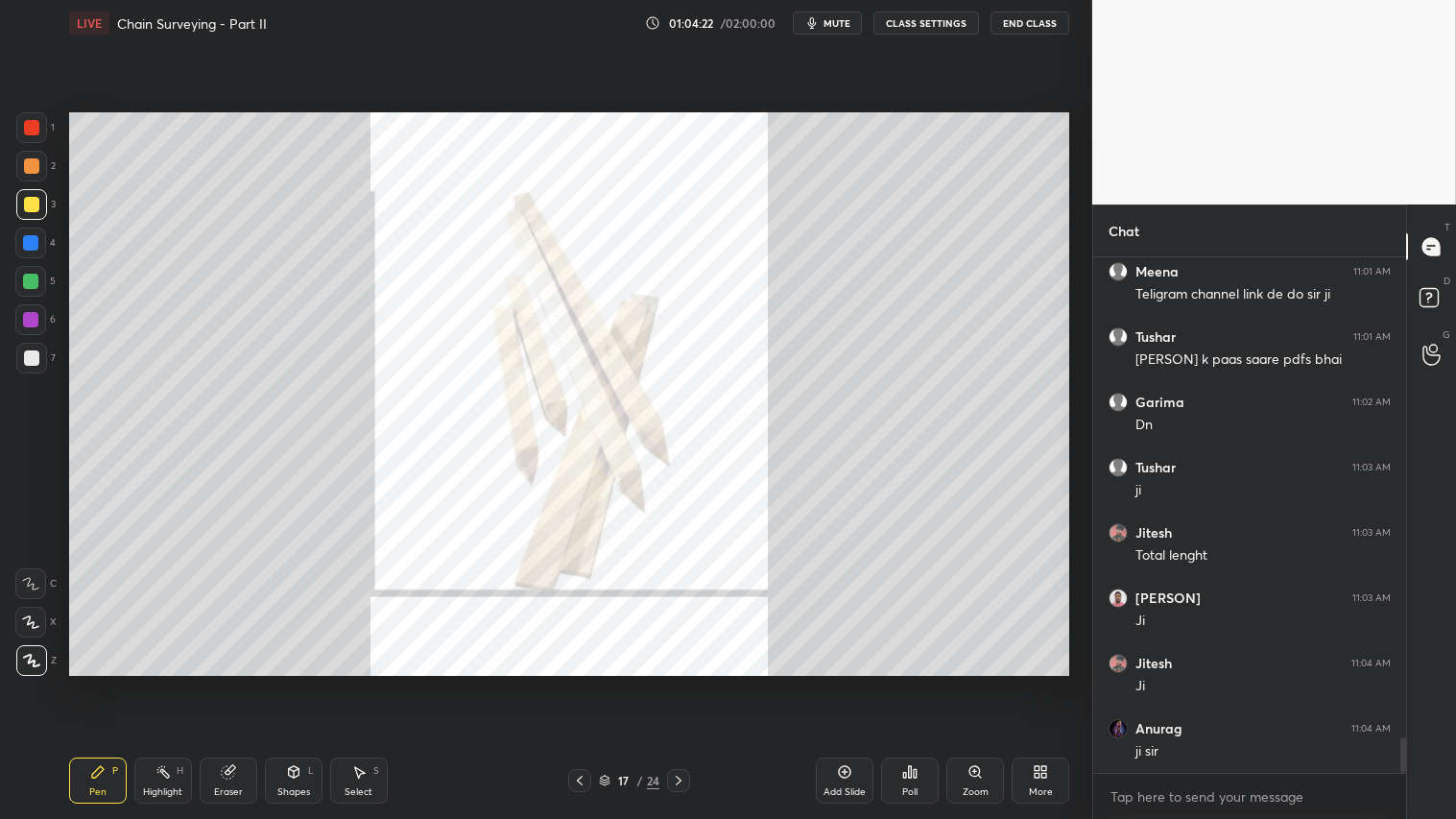 click 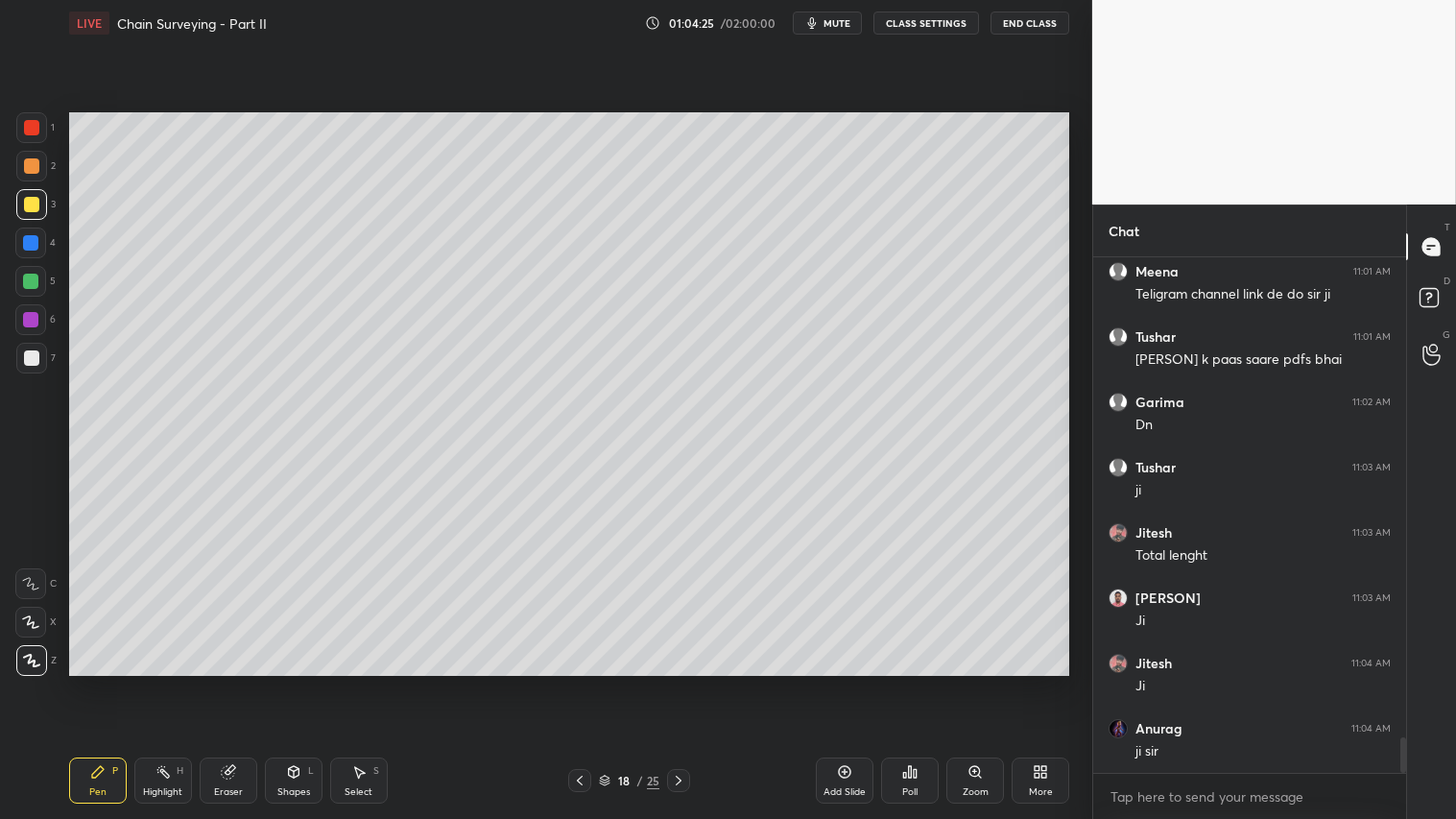 drag, startPoint x: 19, startPoint y: 198, endPoint x: 55, endPoint y: 387, distance: 192.398 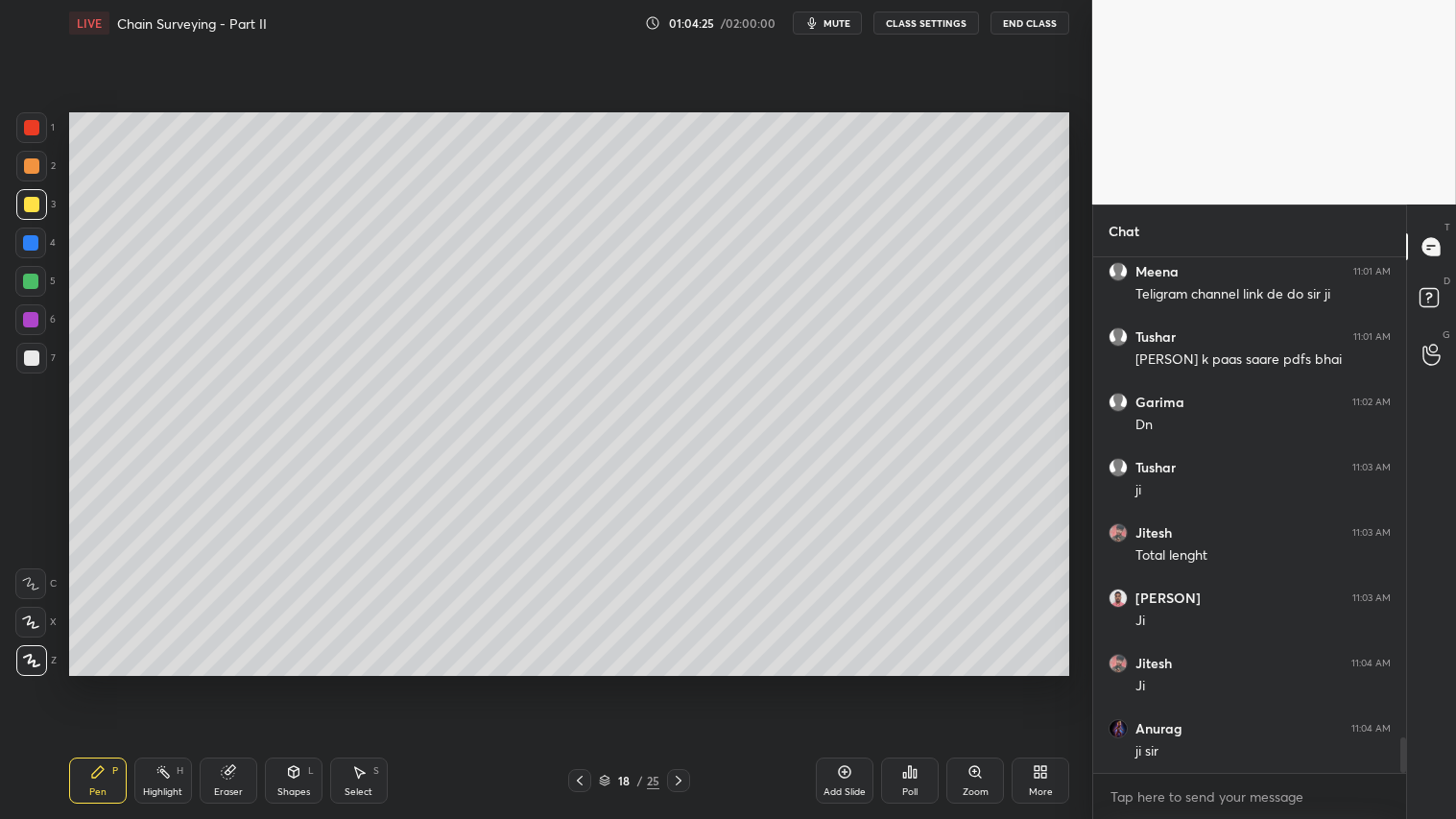 click at bounding box center [32, 205] 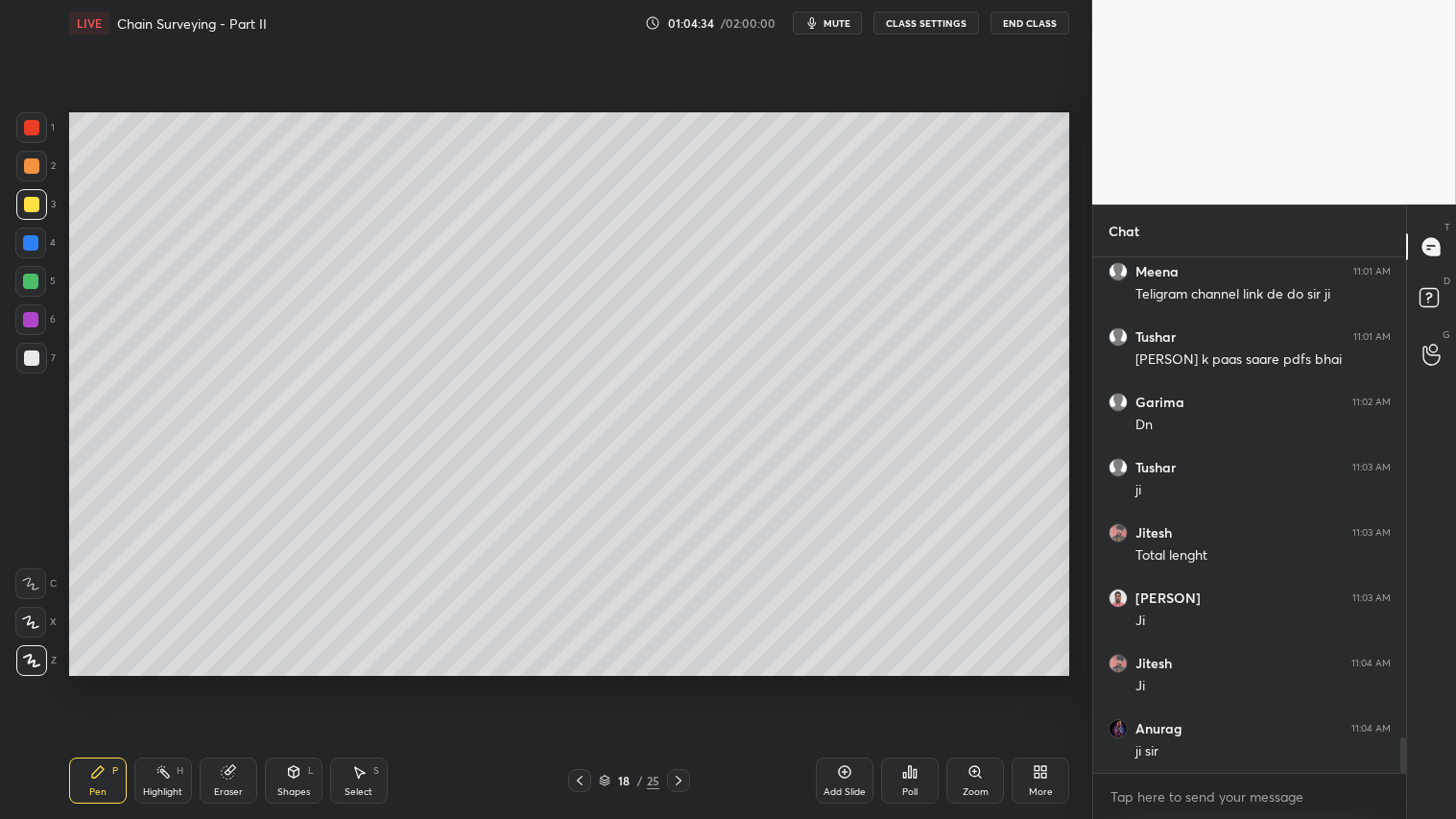 click on "Shapes" at bounding box center (294, 792) 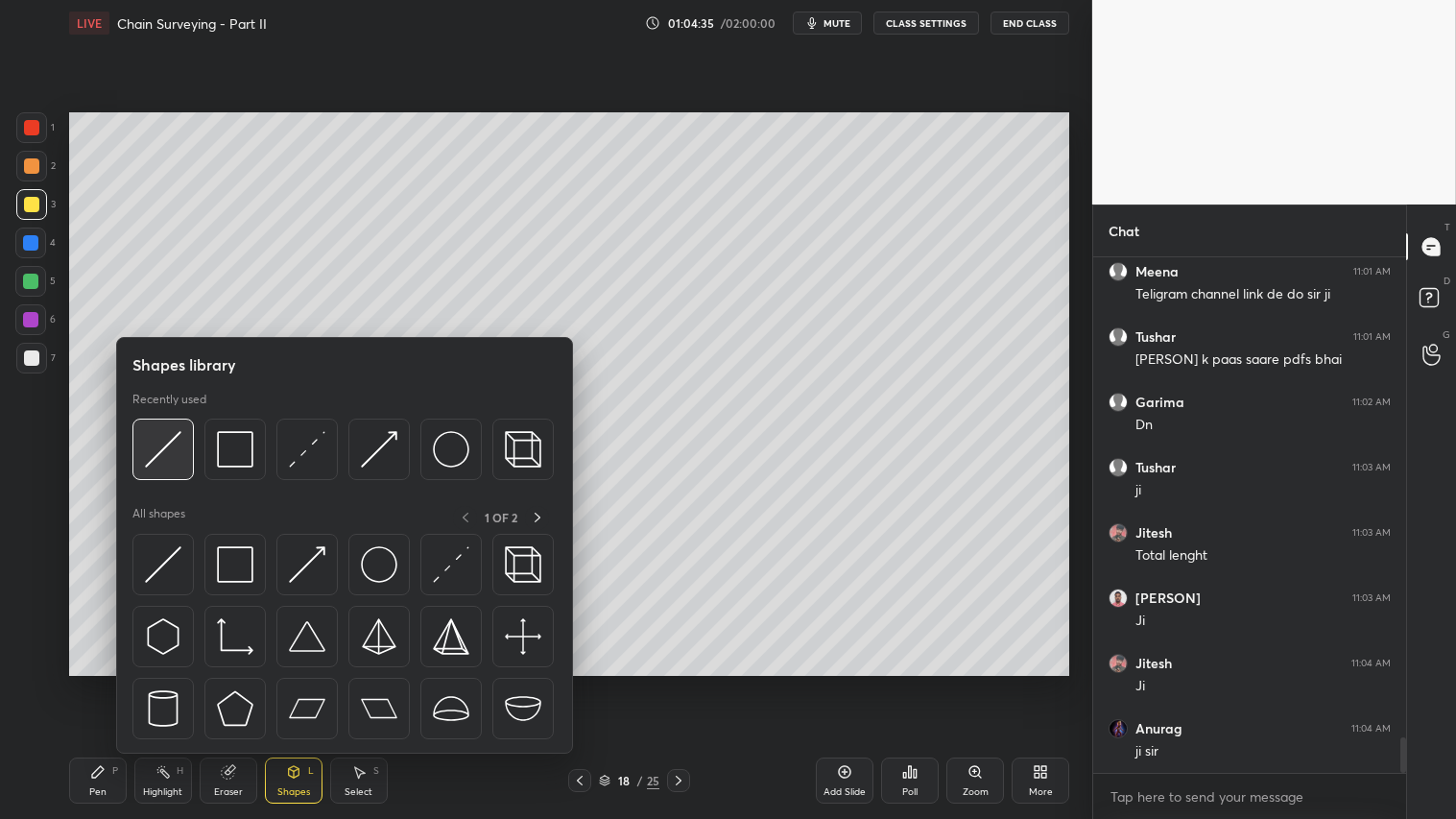 click at bounding box center (163, 449) 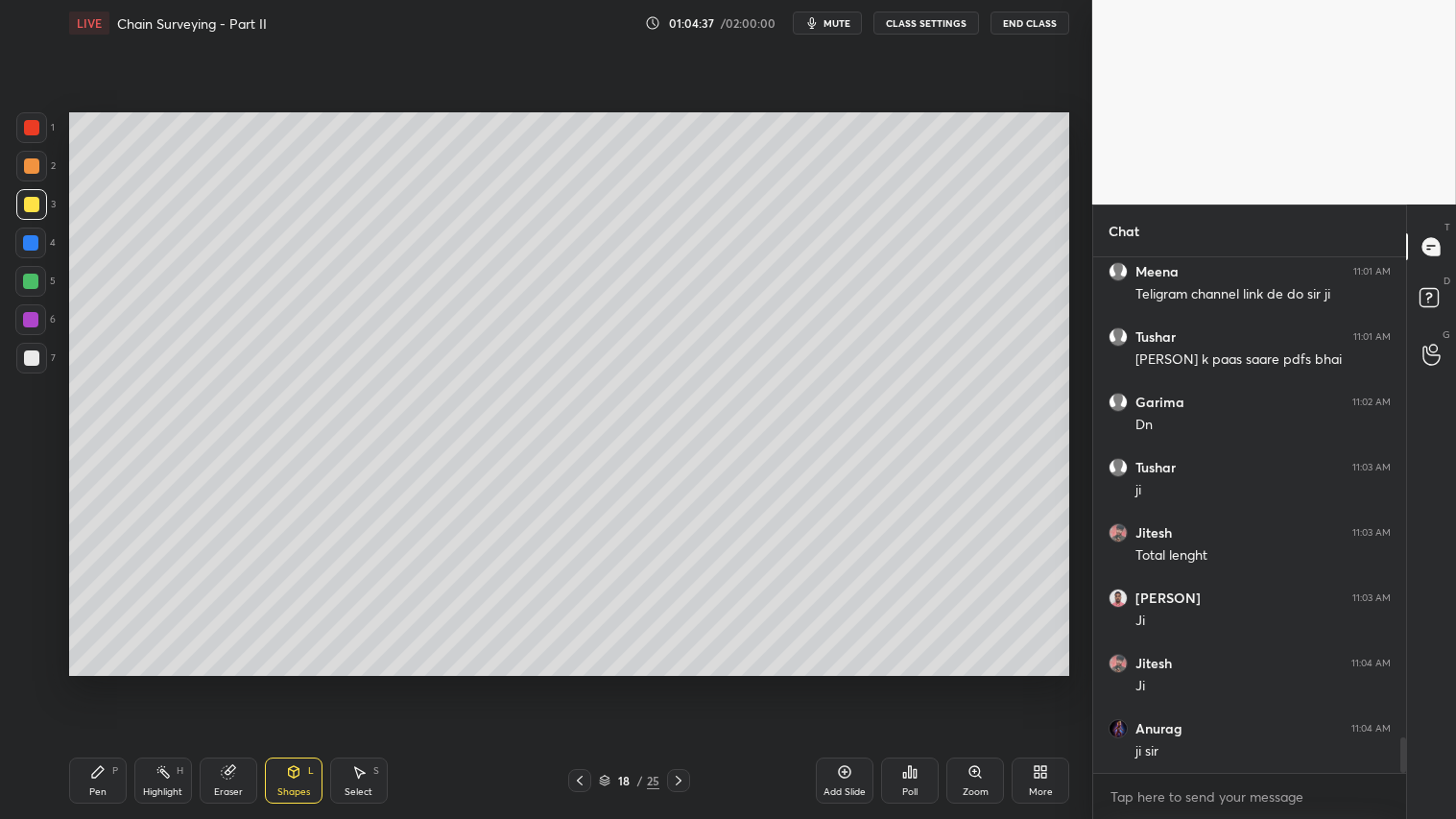 click at bounding box center [32, 166] 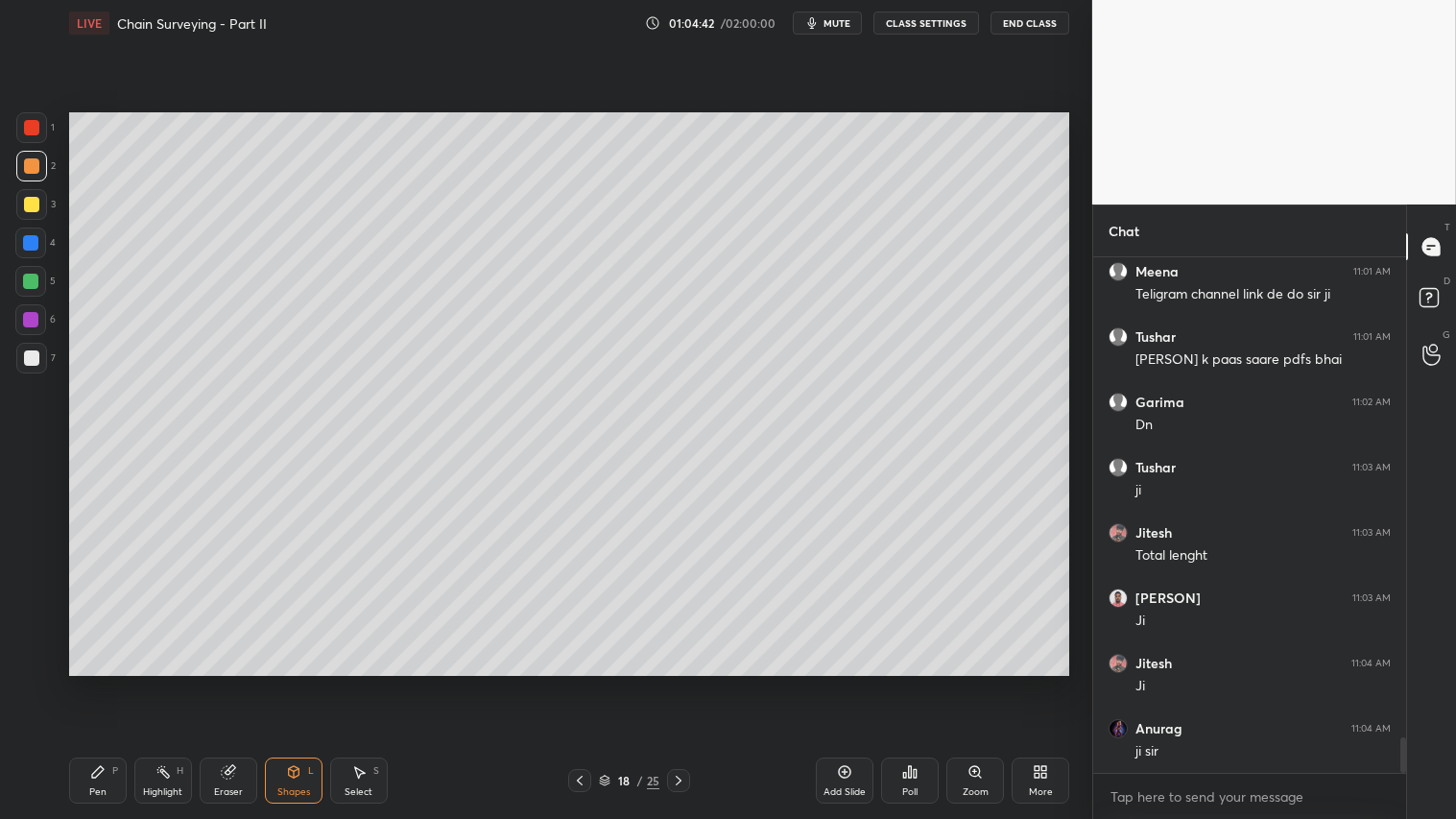 drag, startPoint x: 33, startPoint y: 164, endPoint x: 25, endPoint y: 151, distance: 15.264338 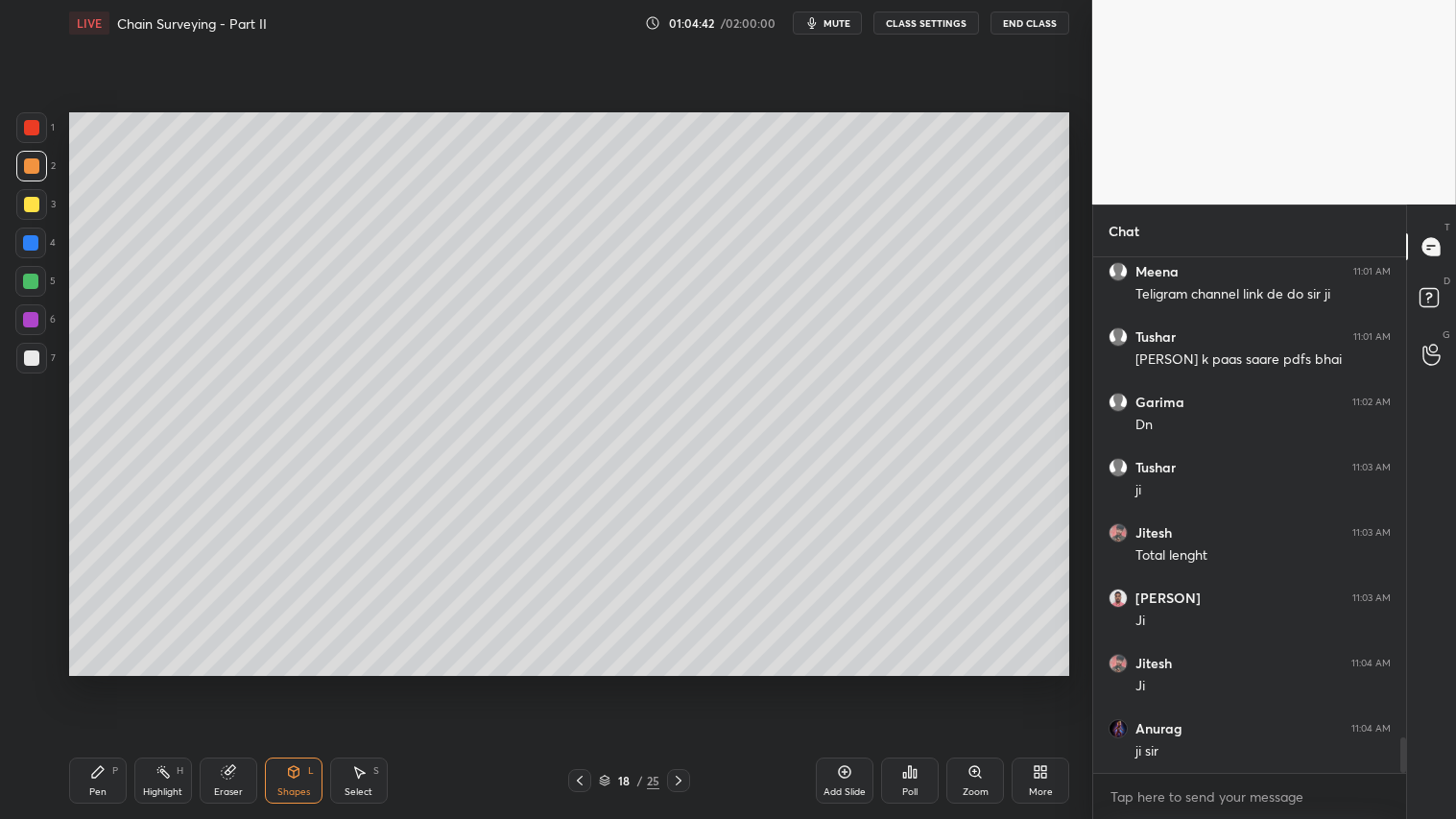 click at bounding box center (32, 166) 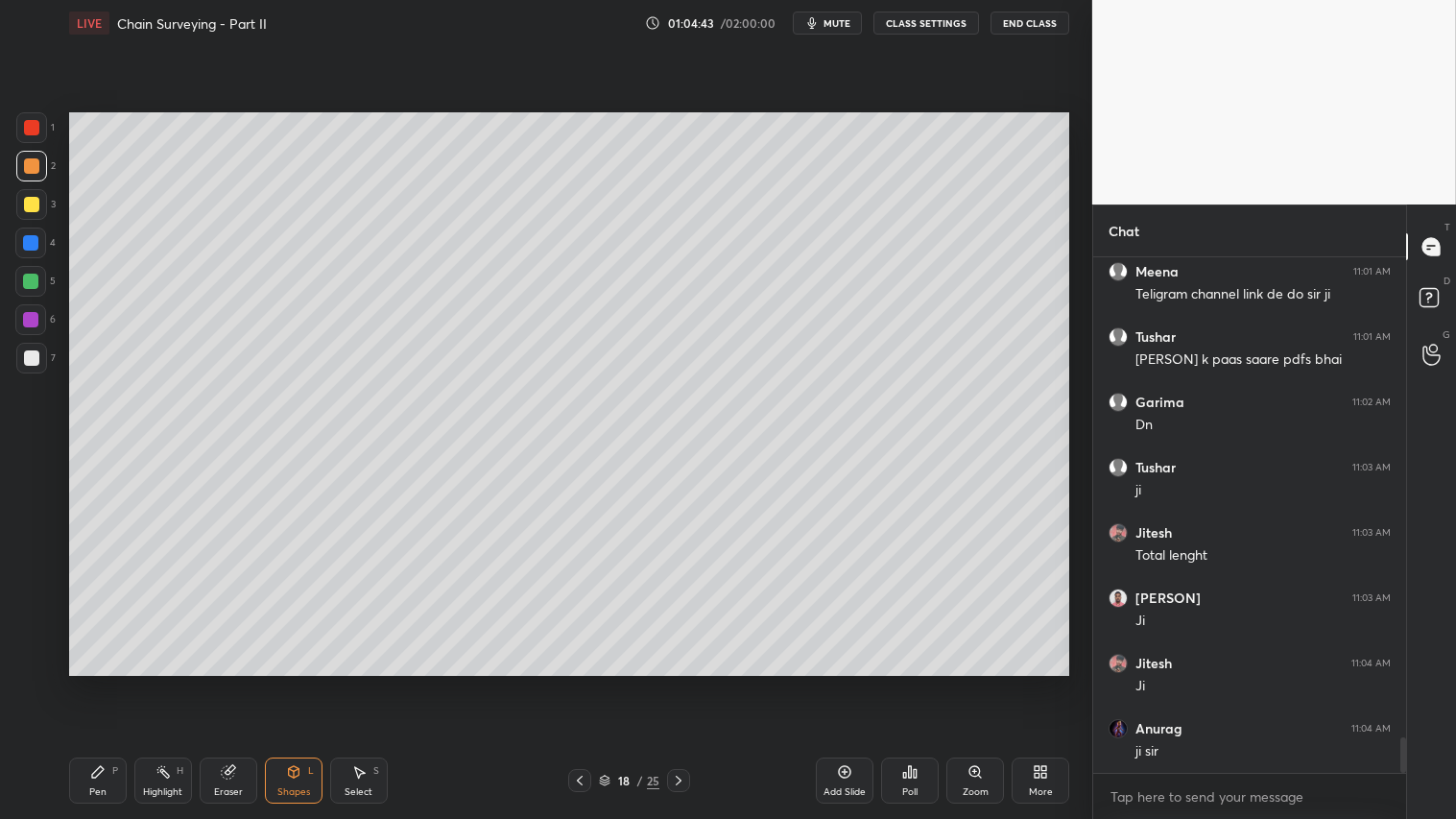 click on "Pen P" at bounding box center [98, 781] 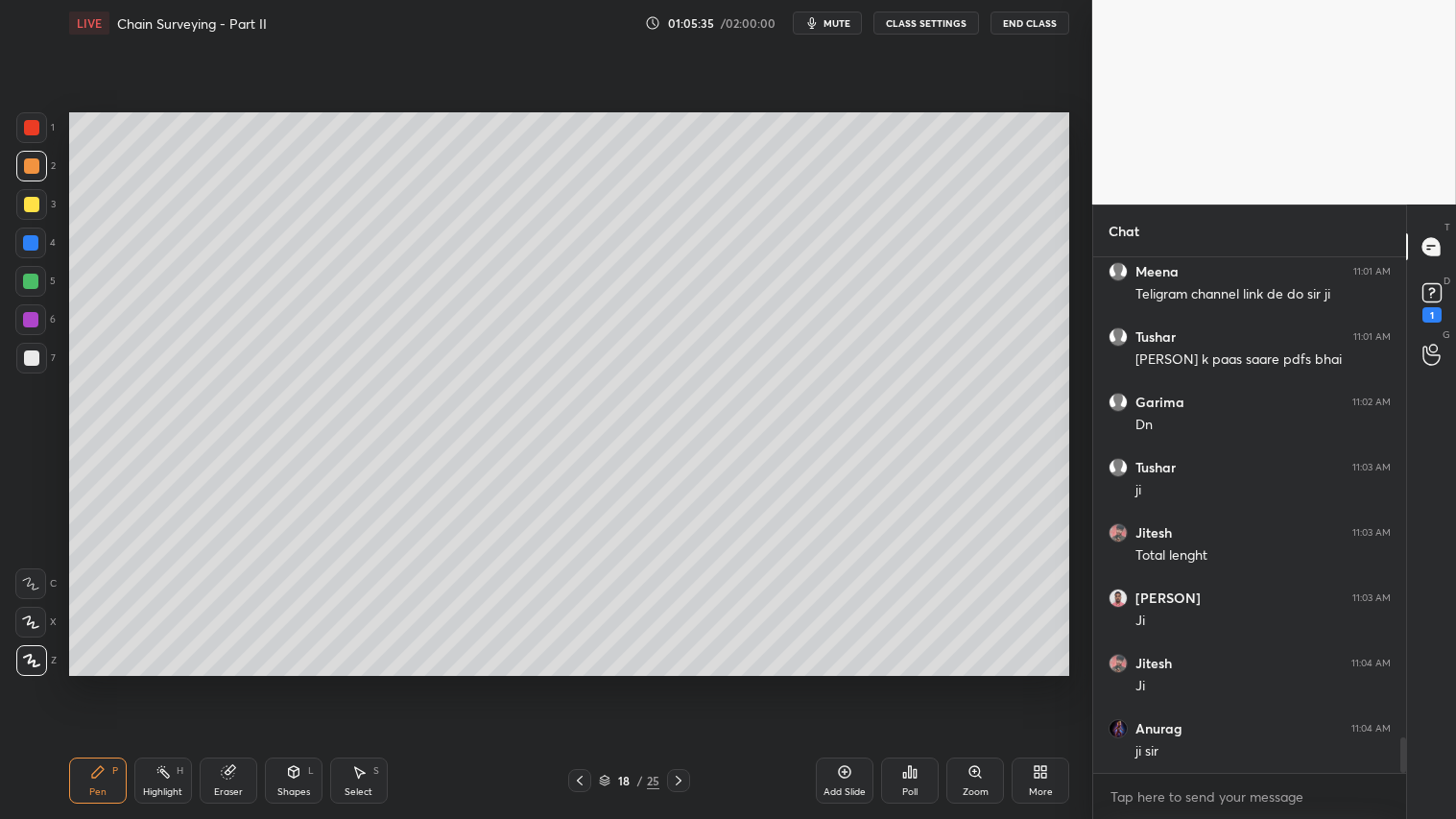 scroll, scrollTop: 7053, scrollLeft: 0, axis: vertical 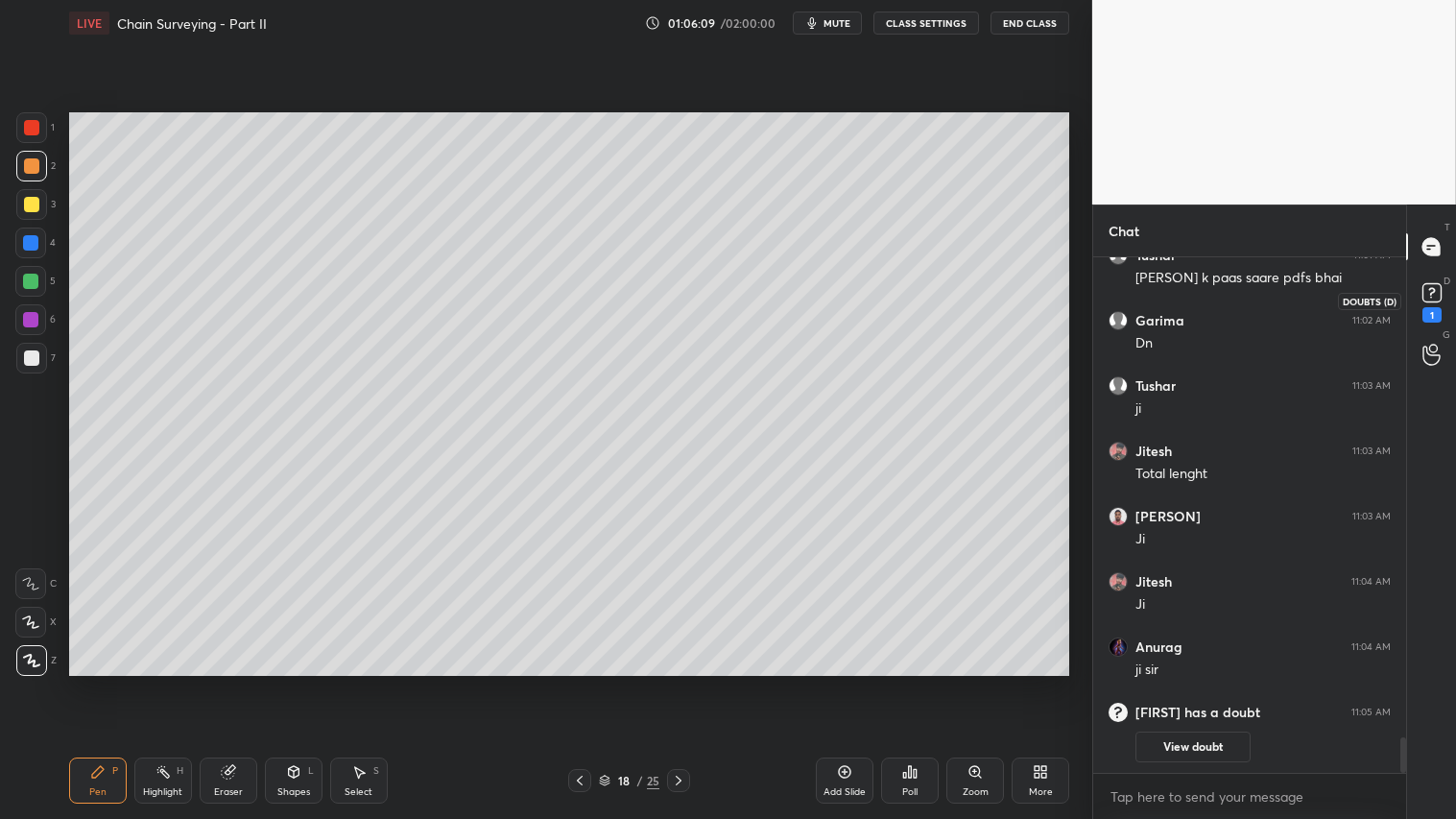 click 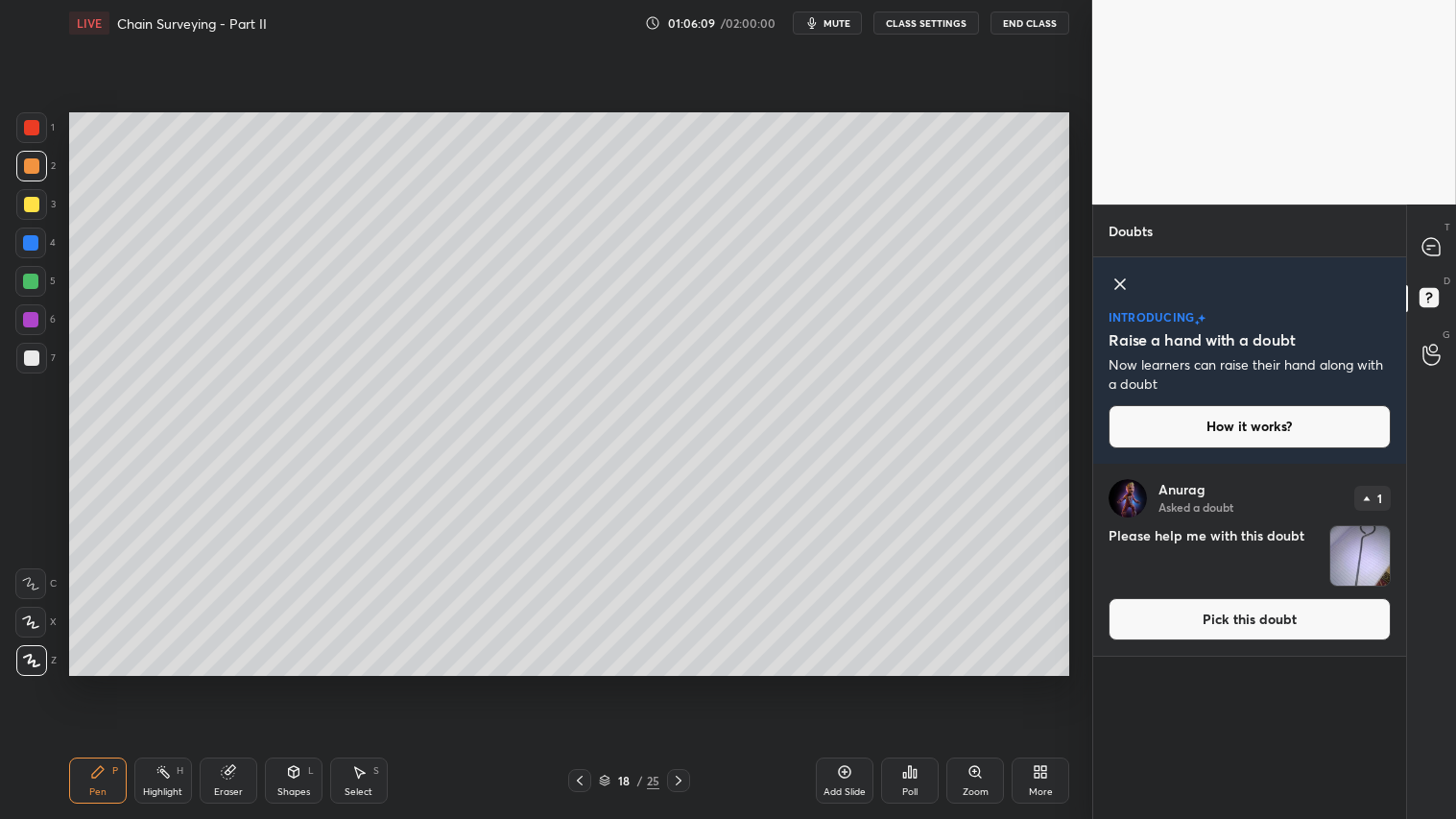 click at bounding box center (1360, 556) 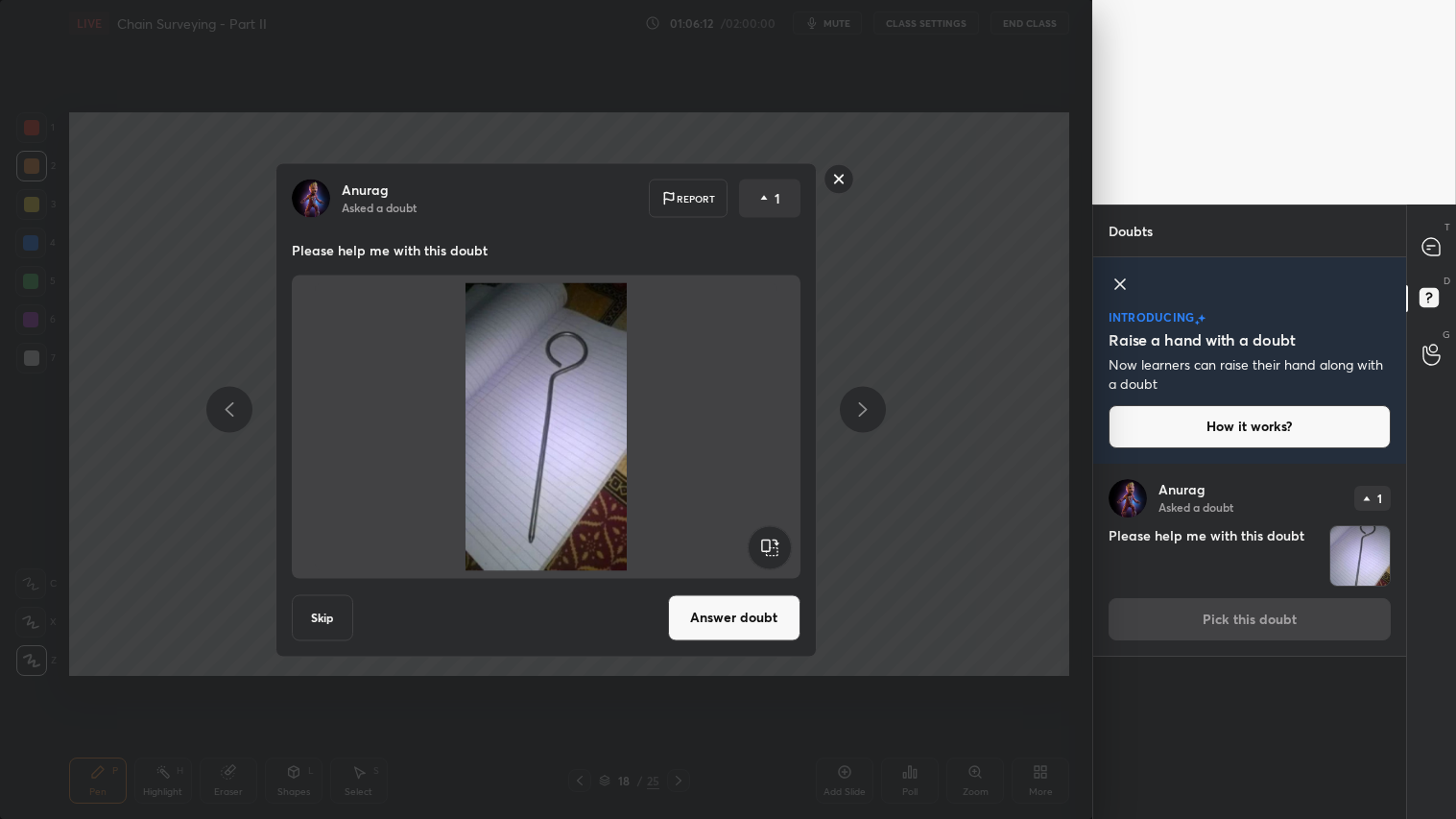 click on "Answer doubt" at bounding box center [734, 617] 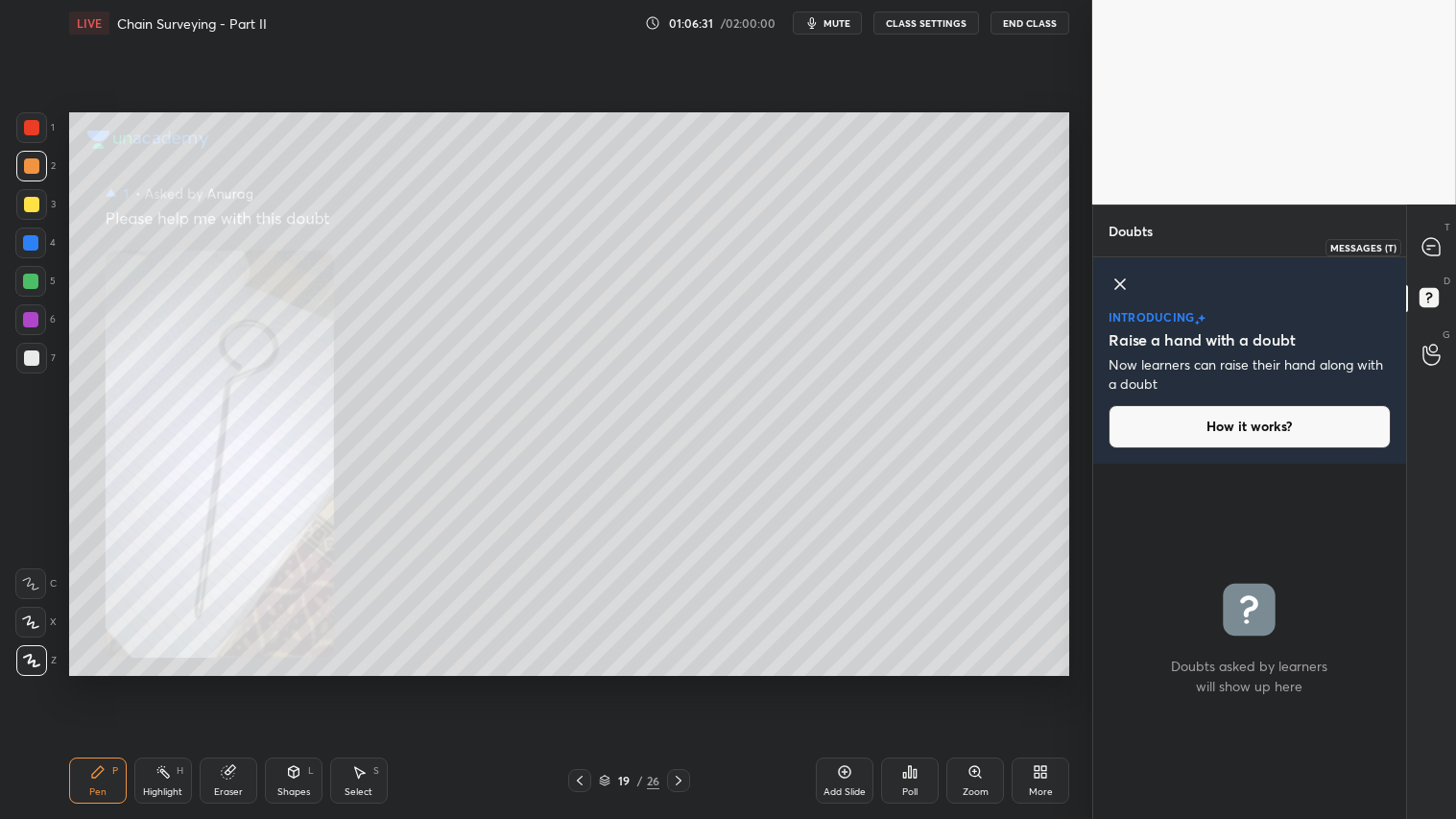 click 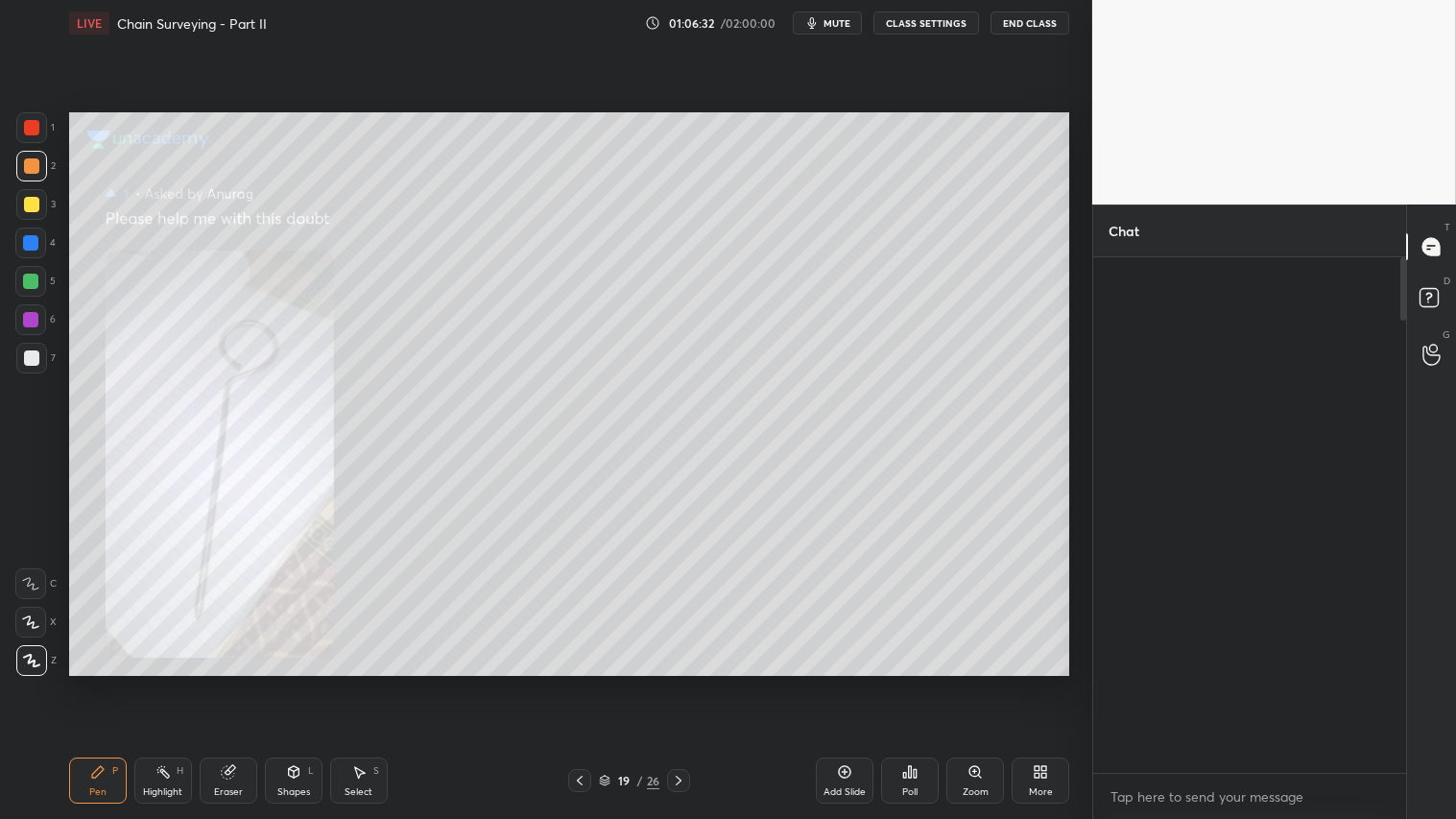 scroll, scrollTop: 5841, scrollLeft: 0, axis: vertical 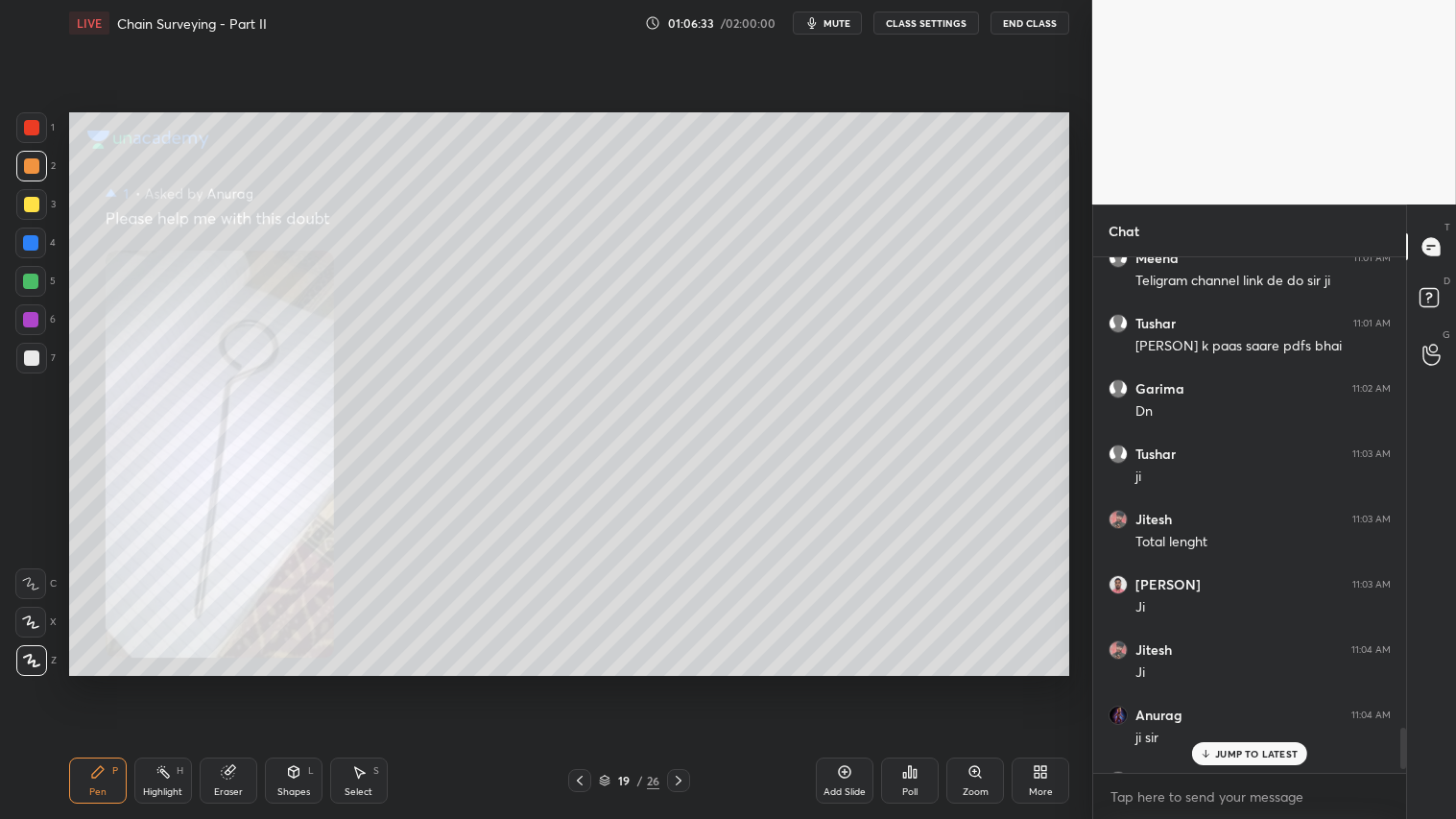 click on "JUMP TO LATEST" at bounding box center (1256, 754) 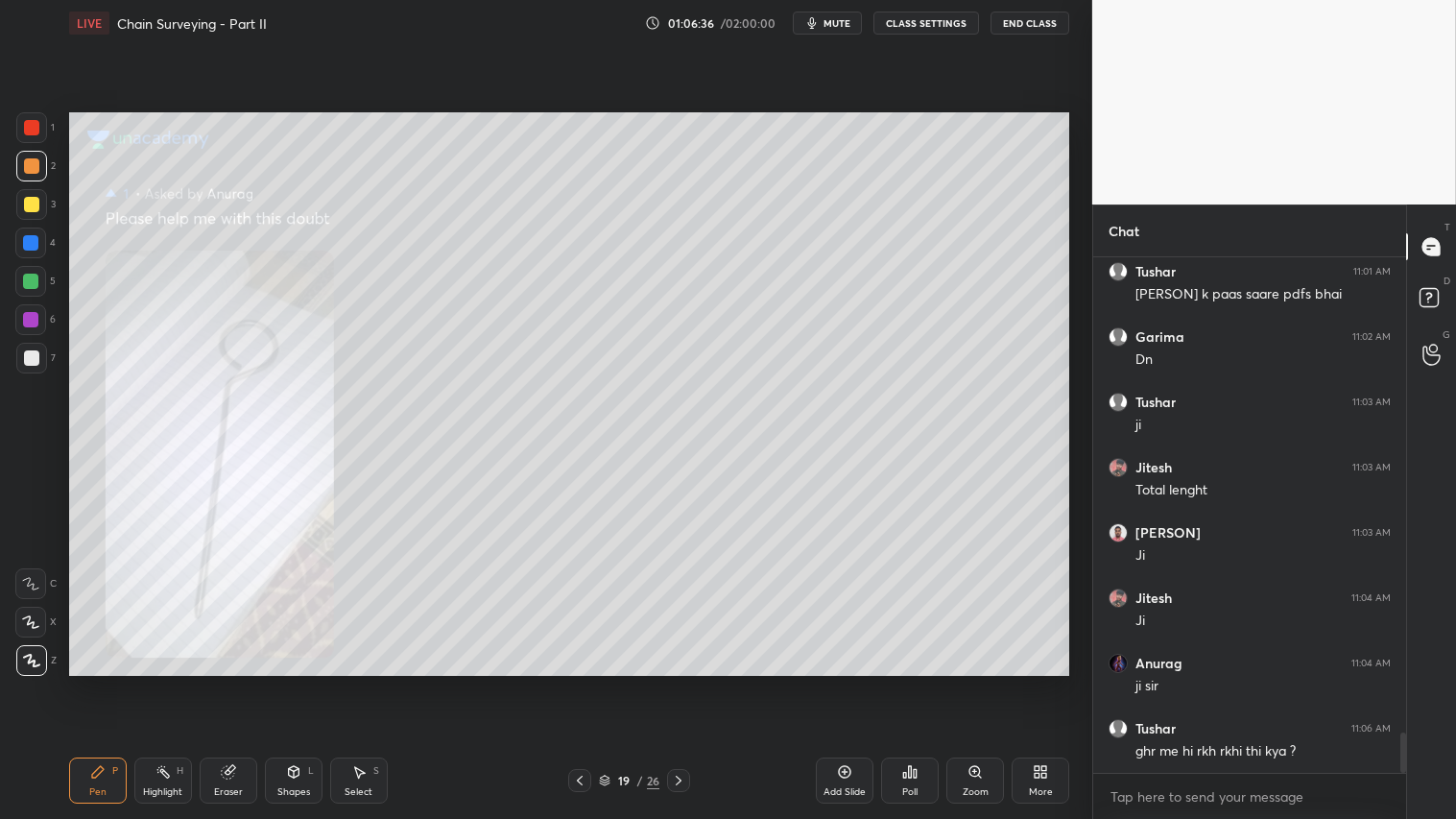 scroll, scrollTop: 6184, scrollLeft: 0, axis: vertical 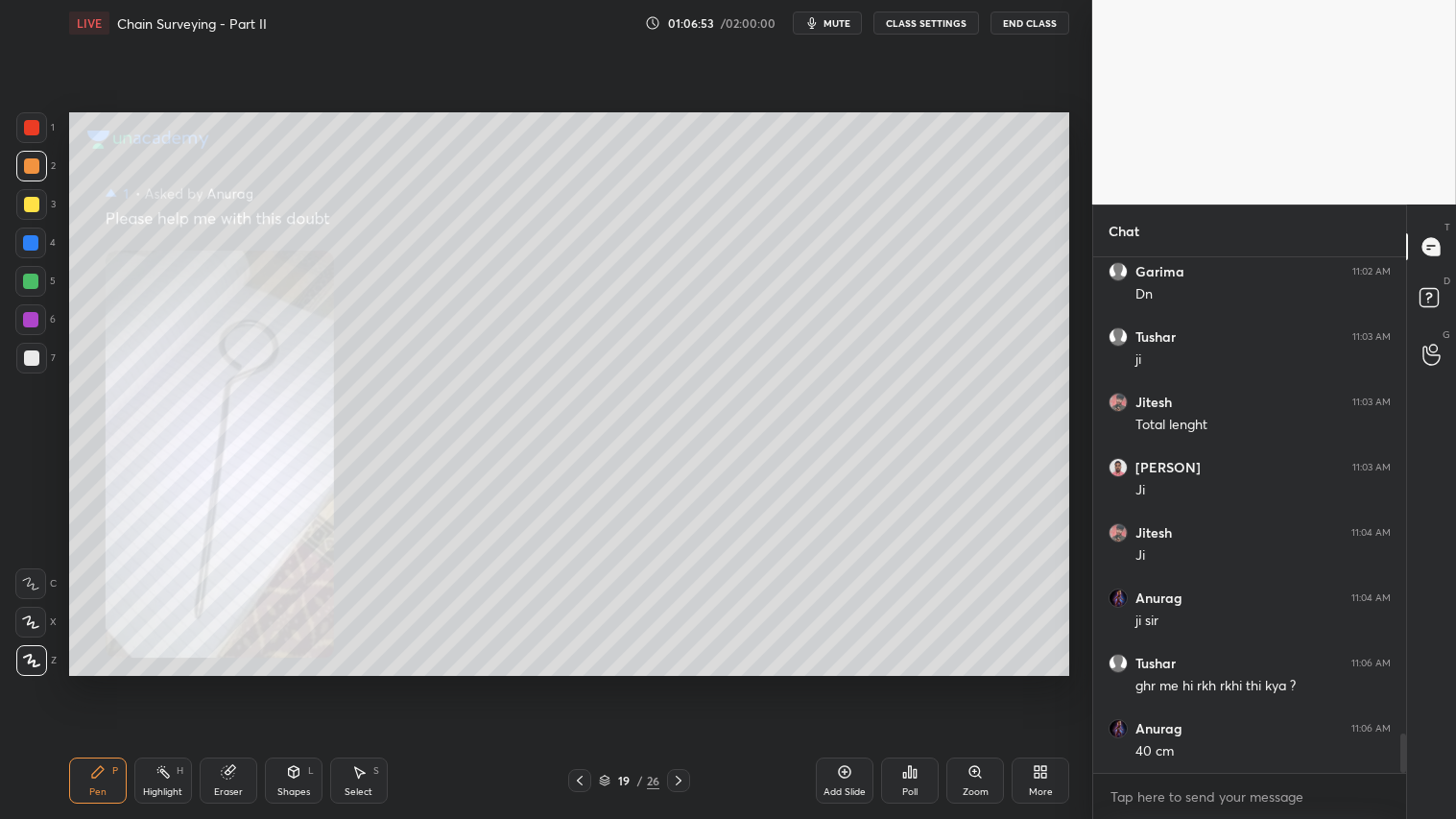 click at bounding box center (32, 166) 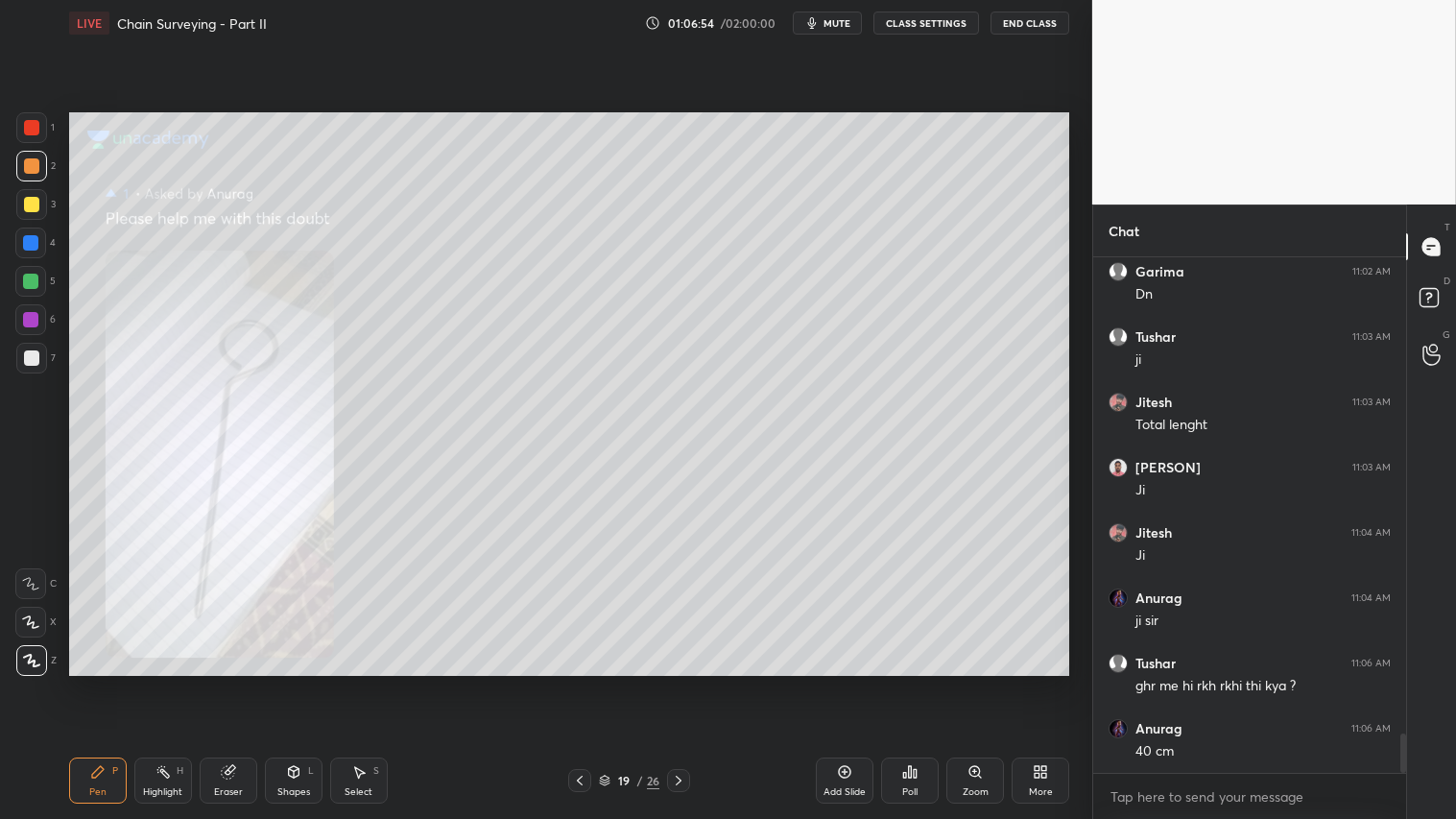 click 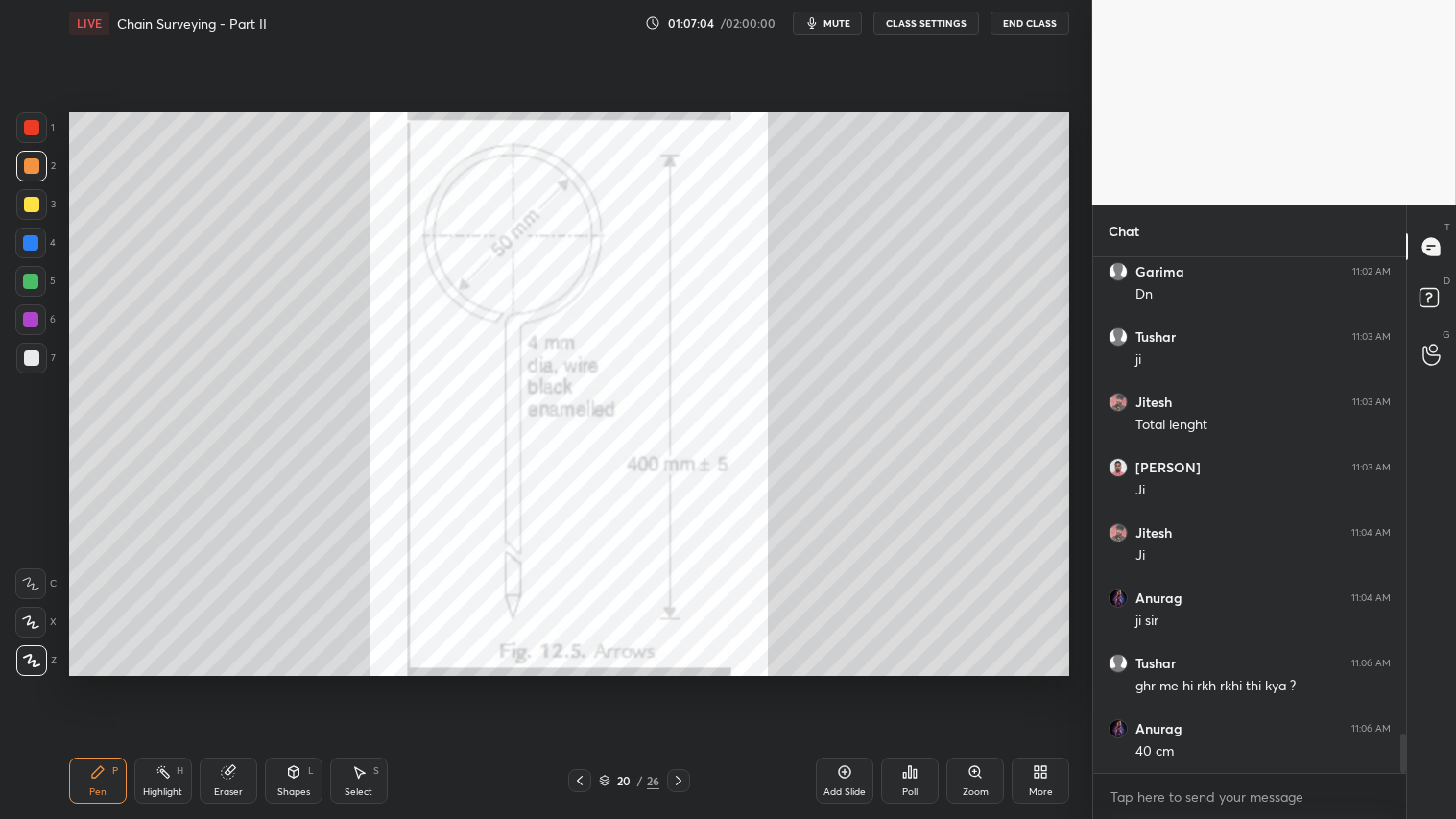 scroll, scrollTop: 6249, scrollLeft: 0, axis: vertical 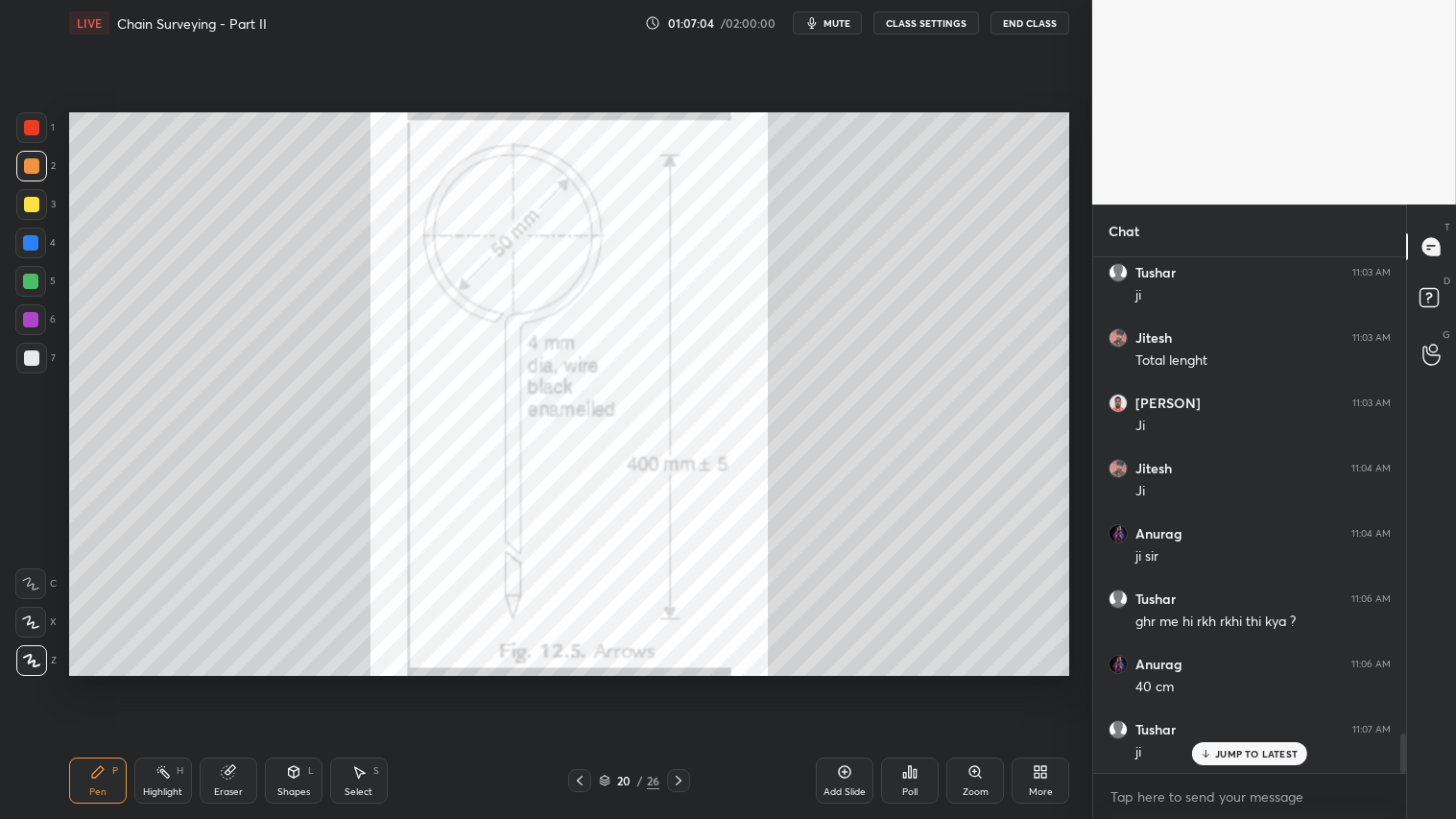 click 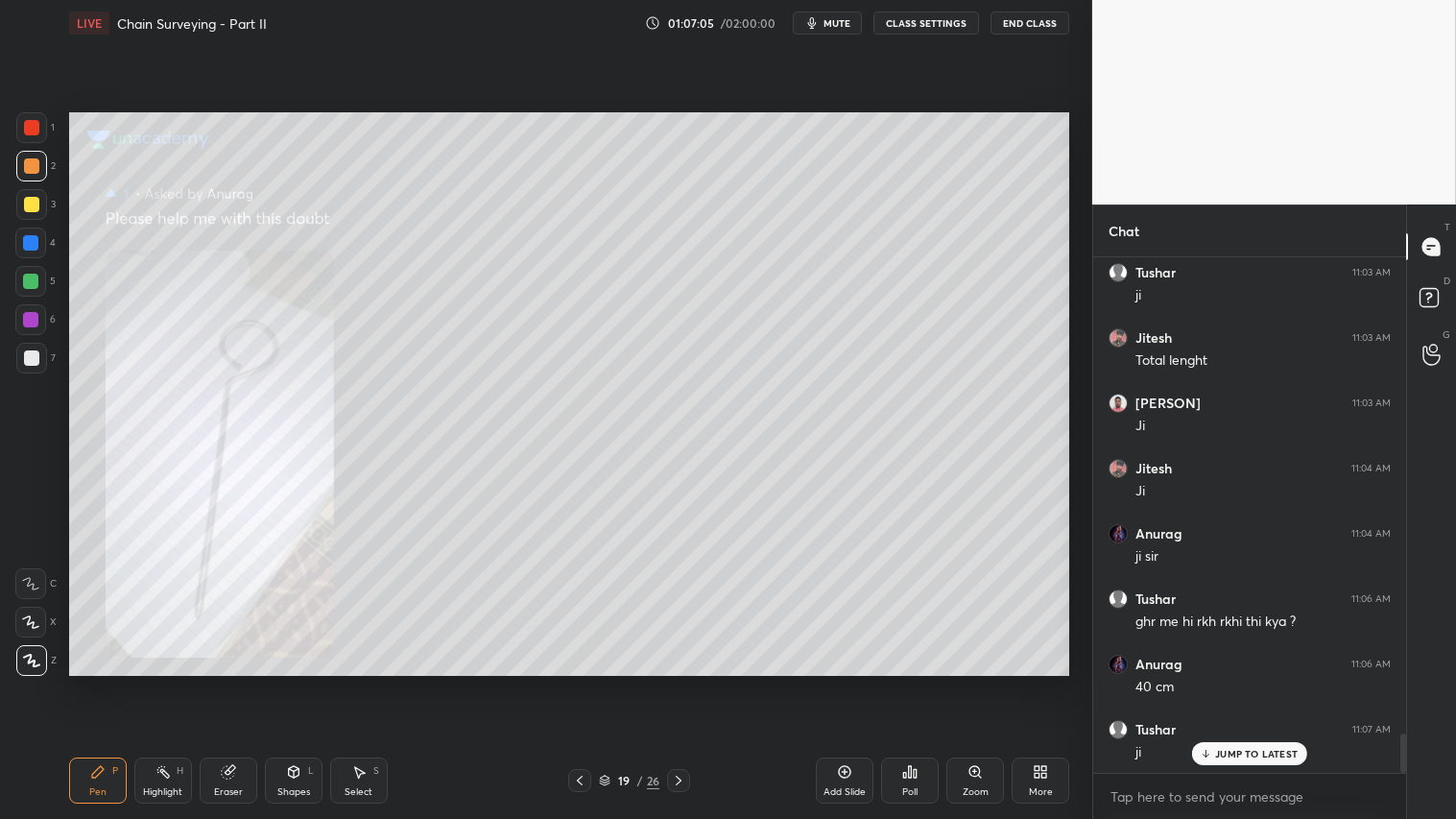 click 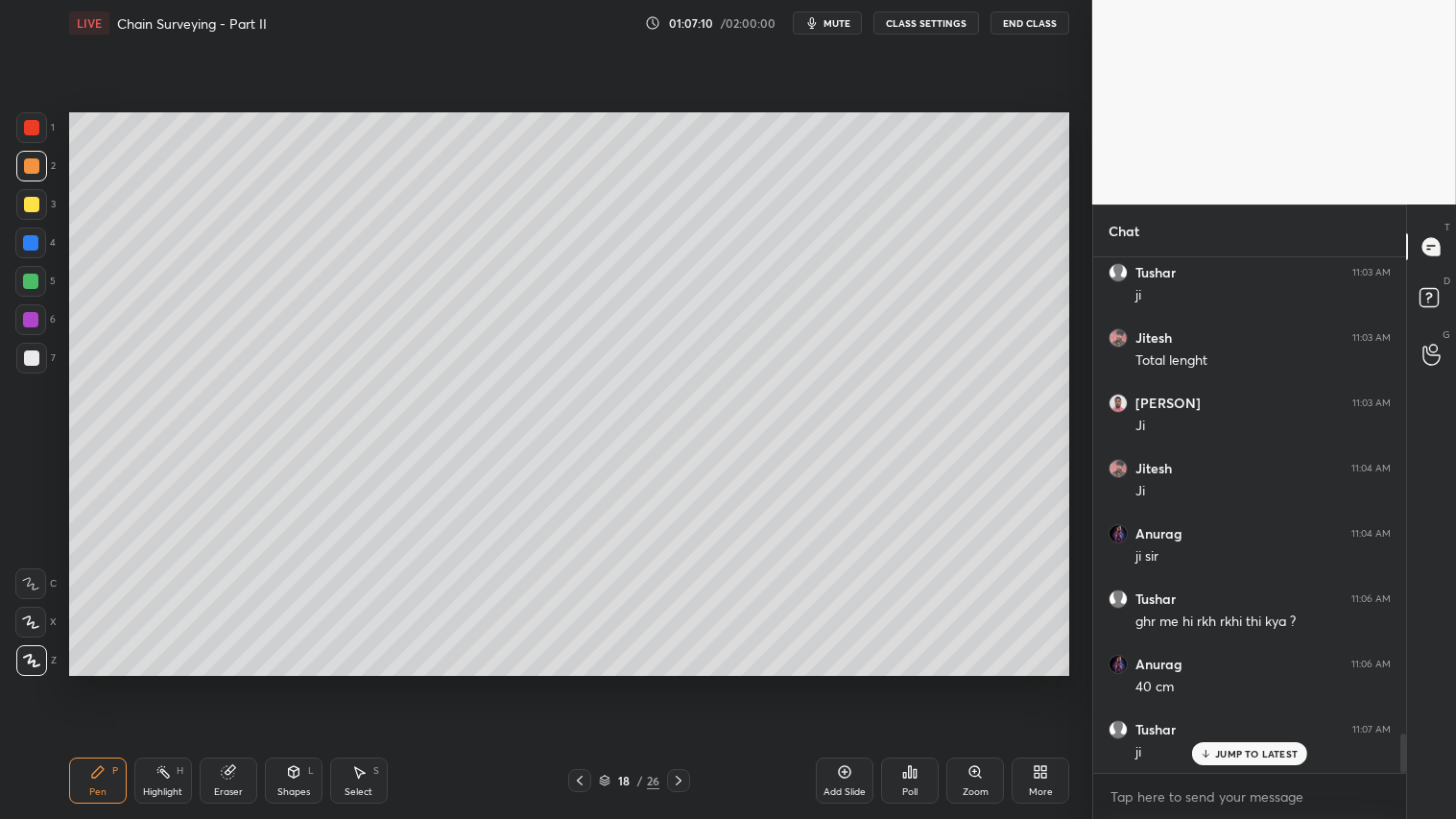 click on "Shapes L" at bounding box center [294, 781] 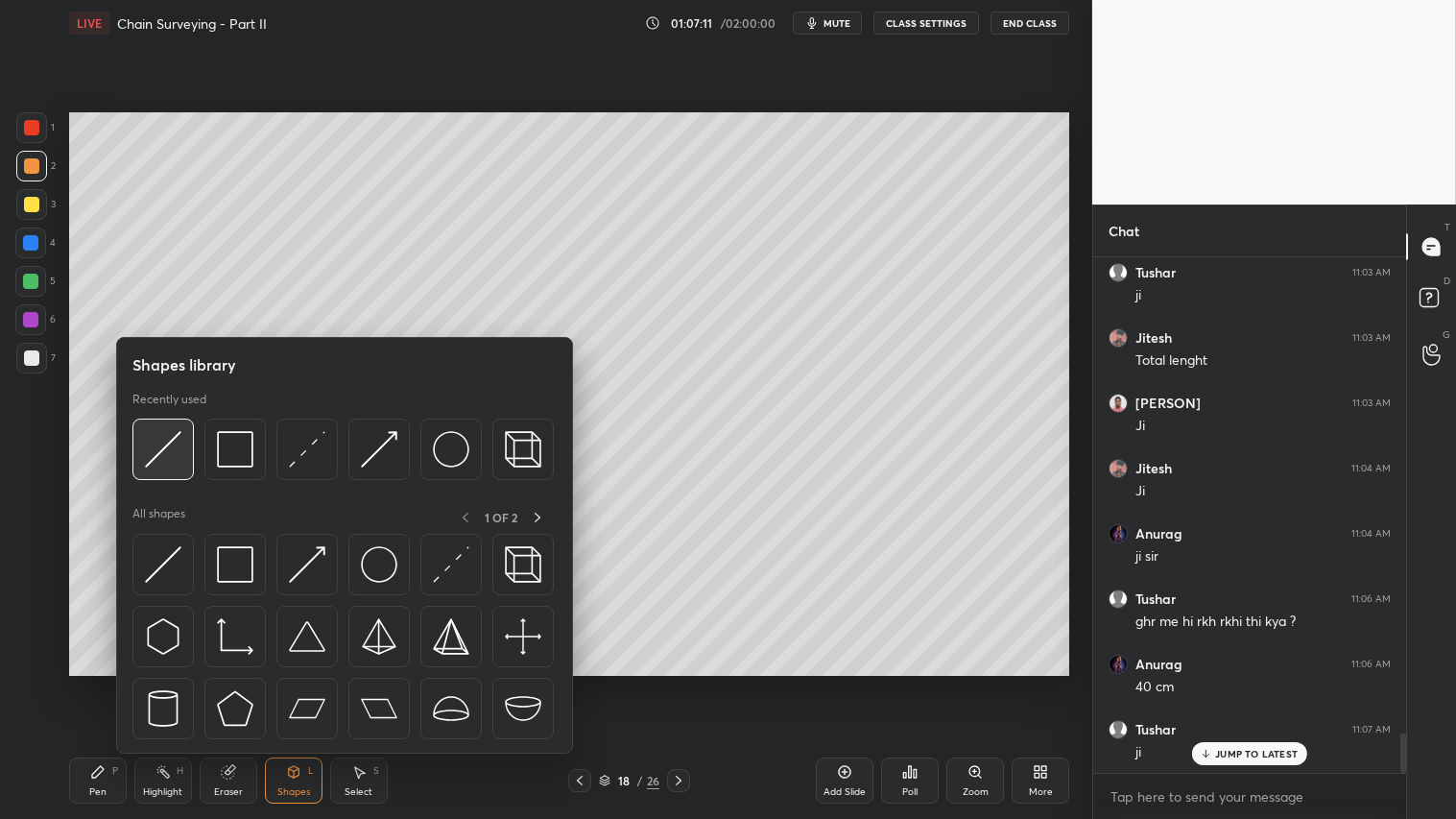 click at bounding box center [163, 449] 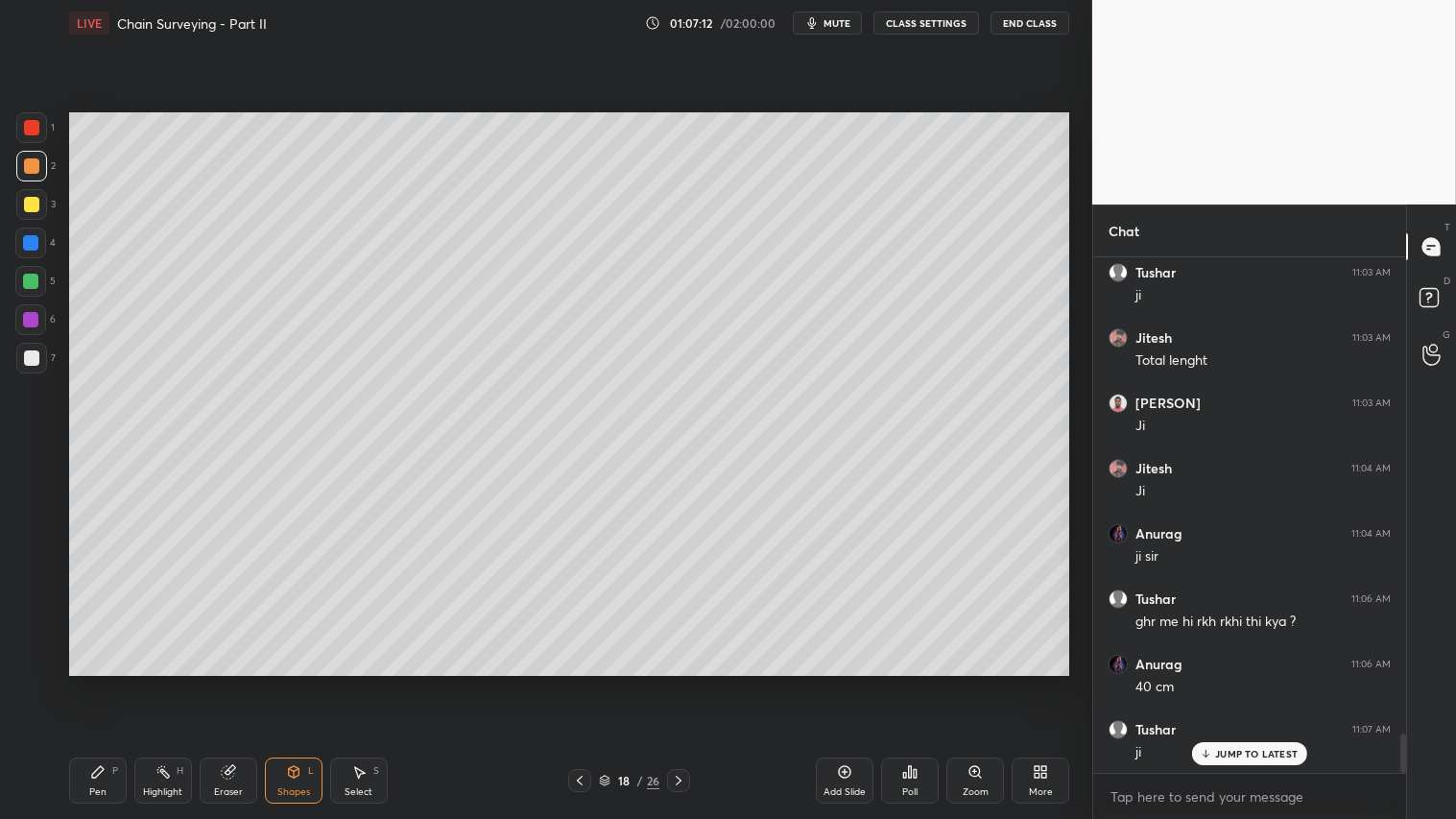 click on "1" at bounding box center [36, 132] 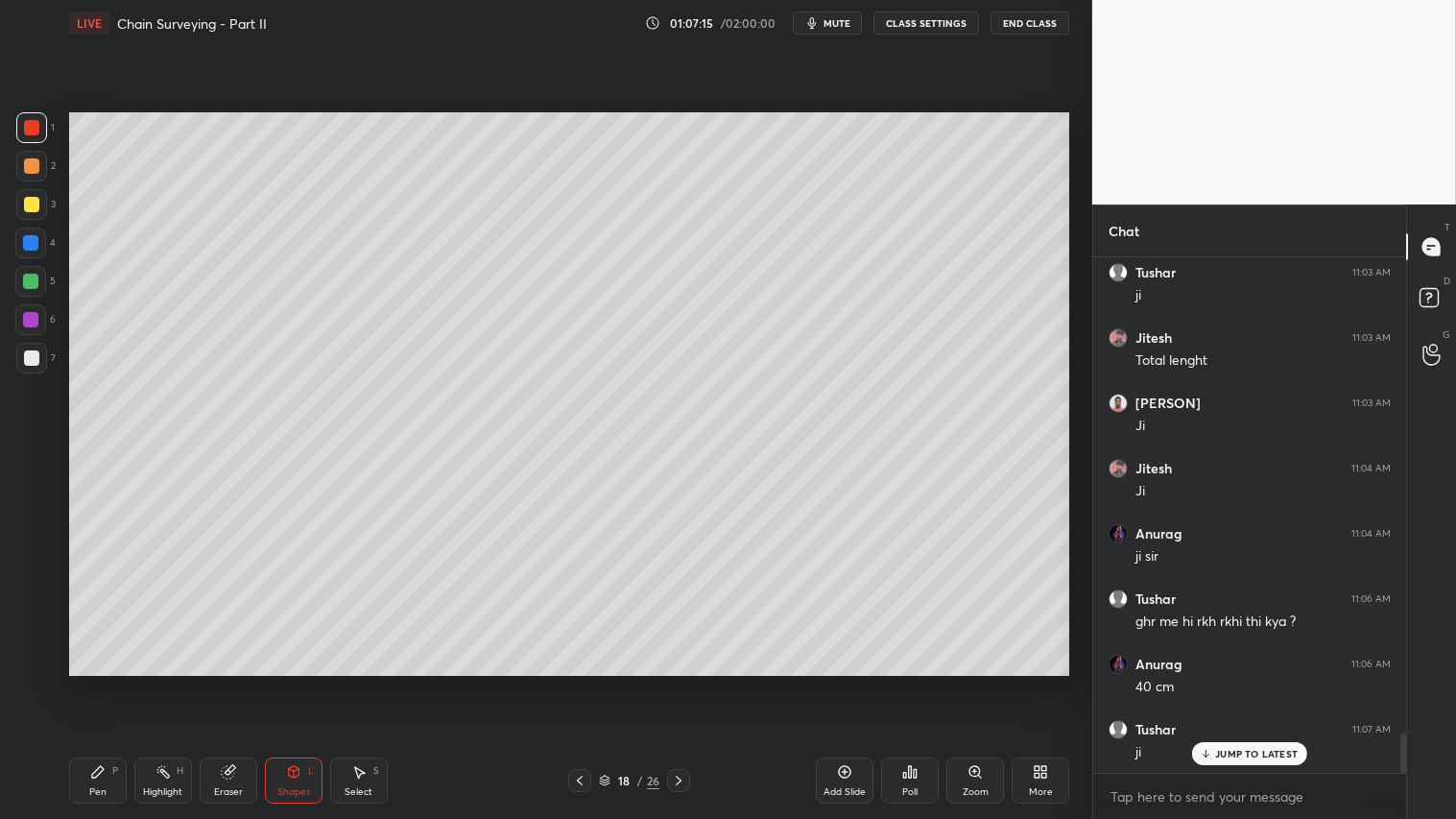 drag, startPoint x: 32, startPoint y: 166, endPoint x: 58, endPoint y: 198, distance: 41.231056 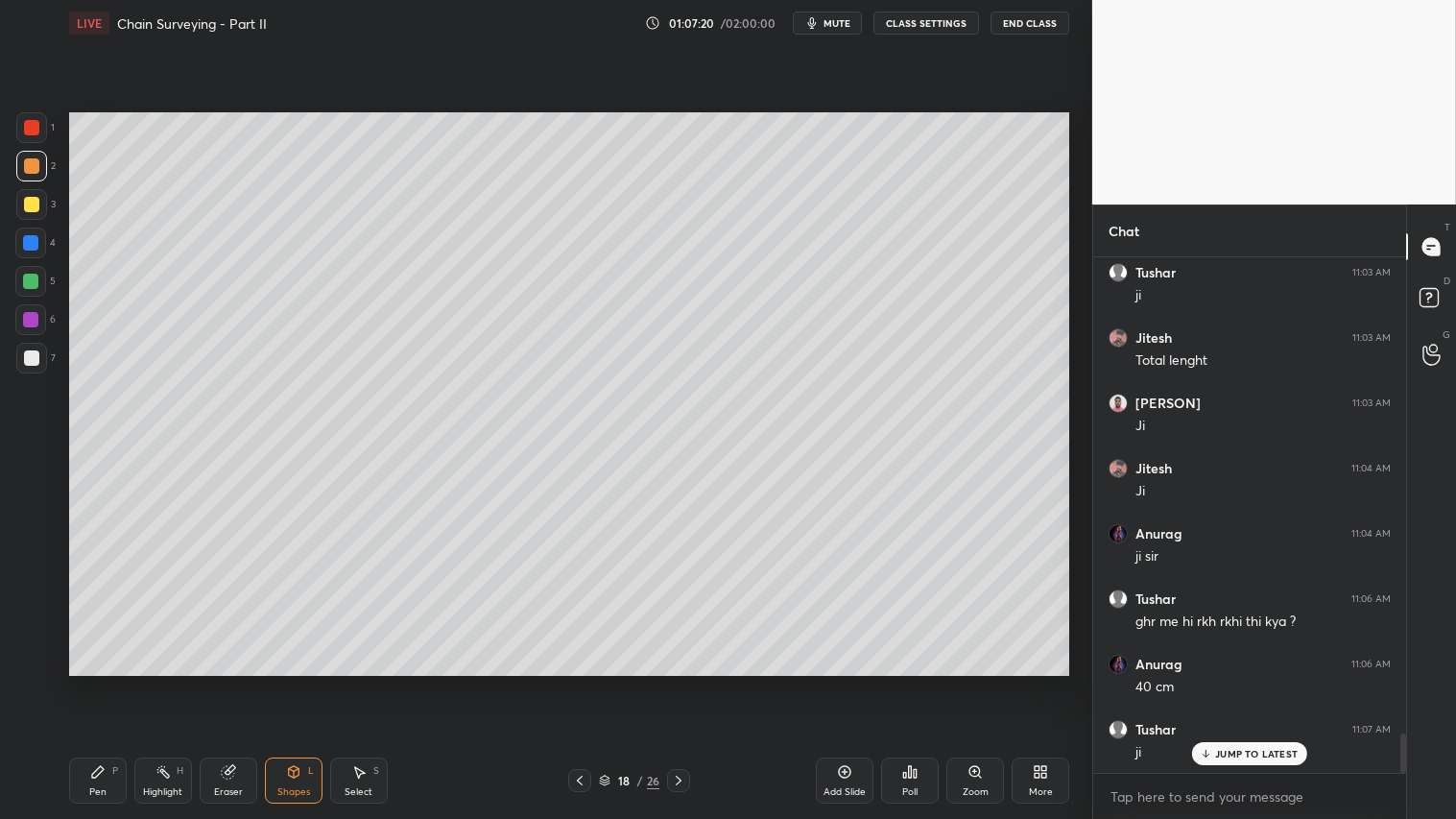 drag, startPoint x: 32, startPoint y: 200, endPoint x: 41, endPoint y: 221, distance: 22.847319 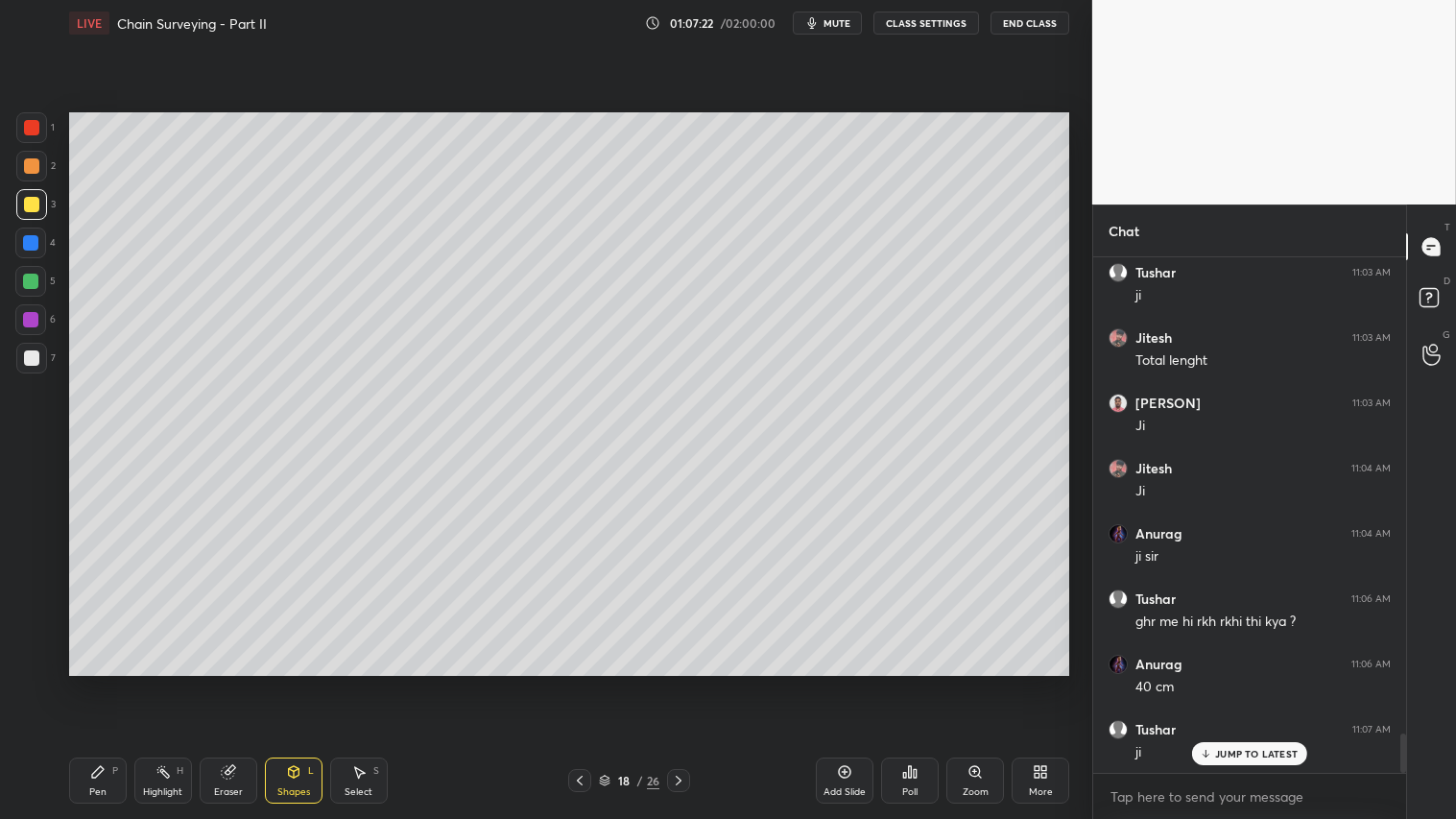 click on "Shapes L" at bounding box center (294, 781) 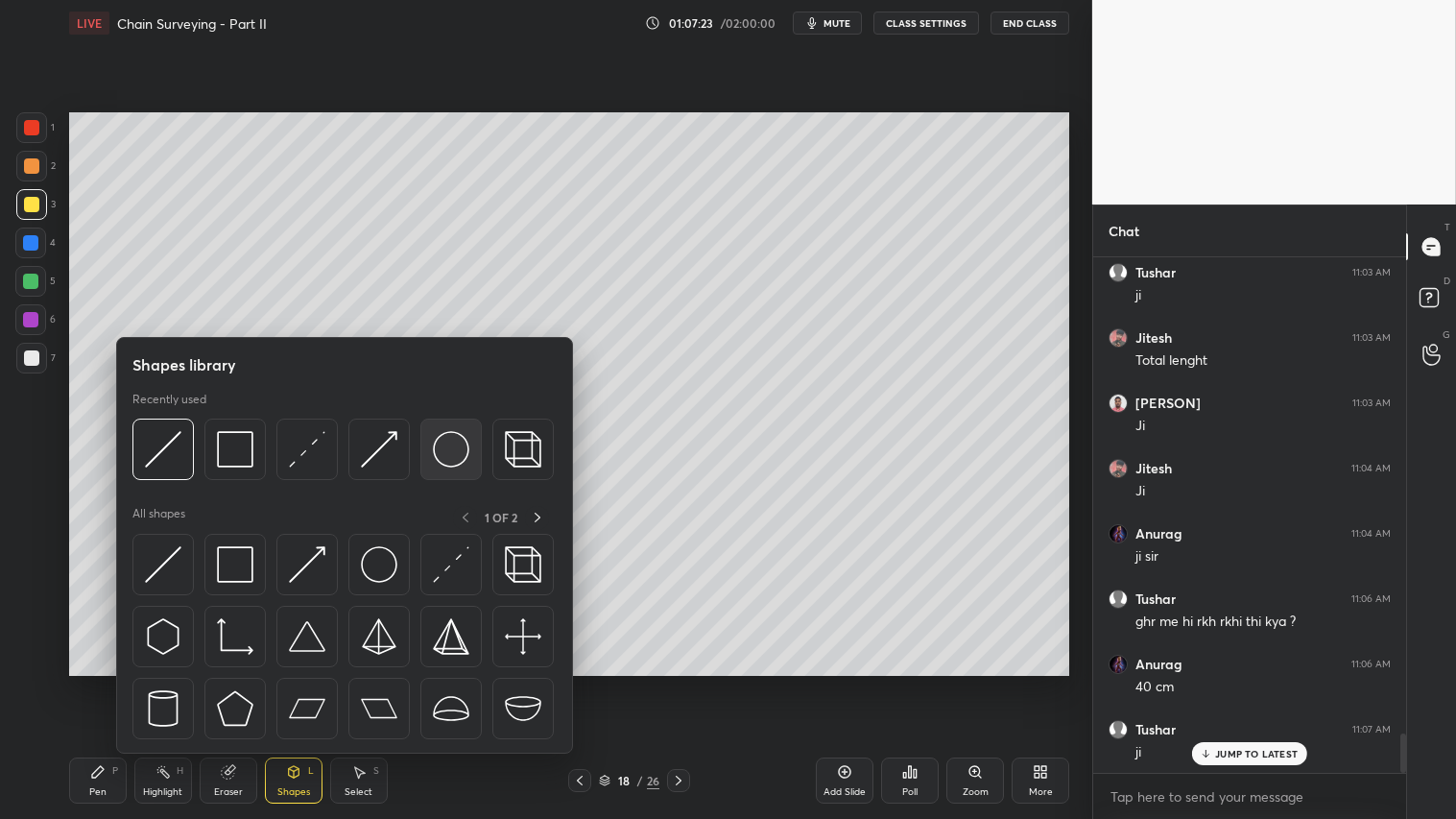 click at bounding box center [451, 449] 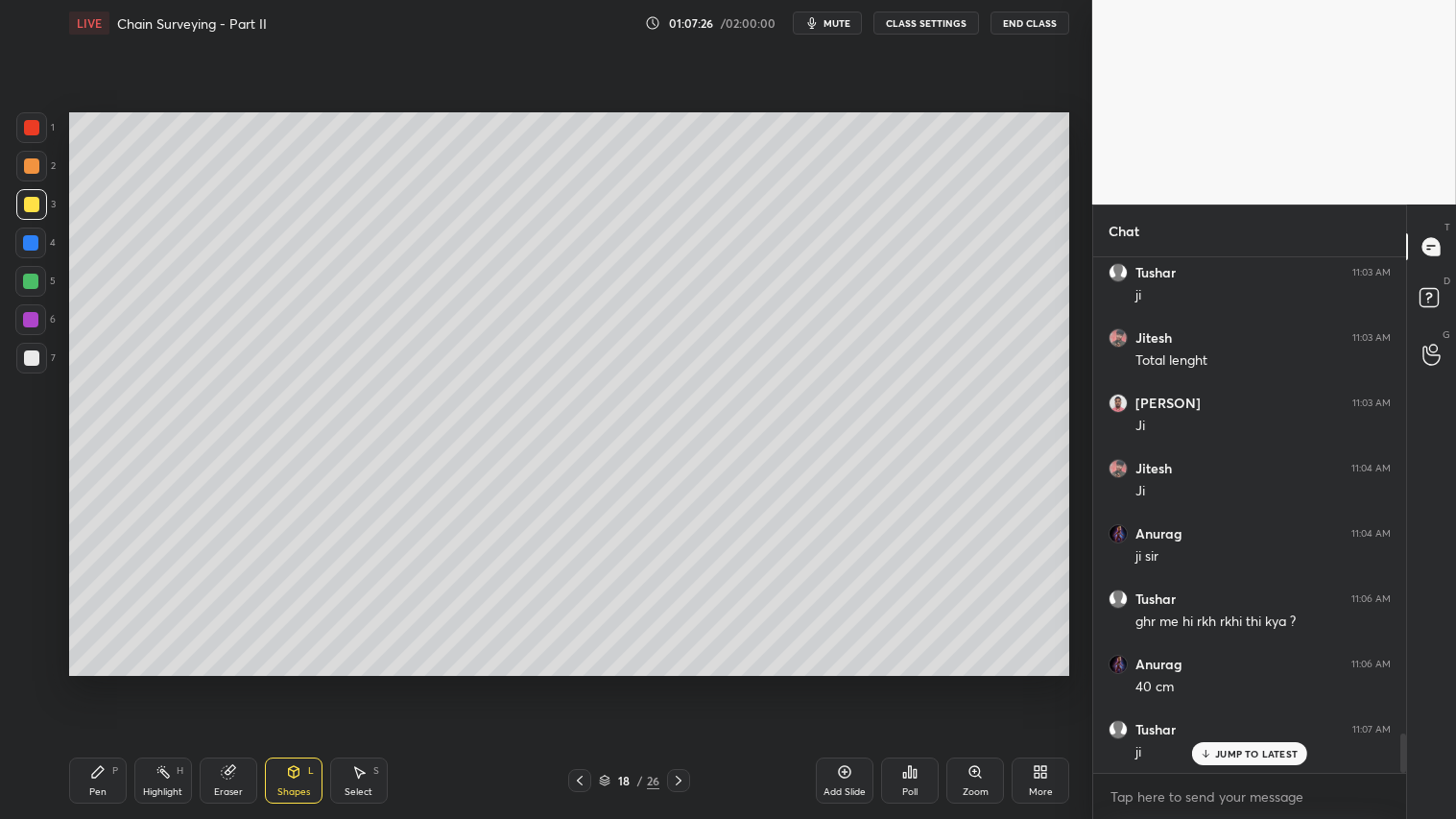 drag, startPoint x: 294, startPoint y: 795, endPoint x: 293, endPoint y: 781, distance: 14.035669 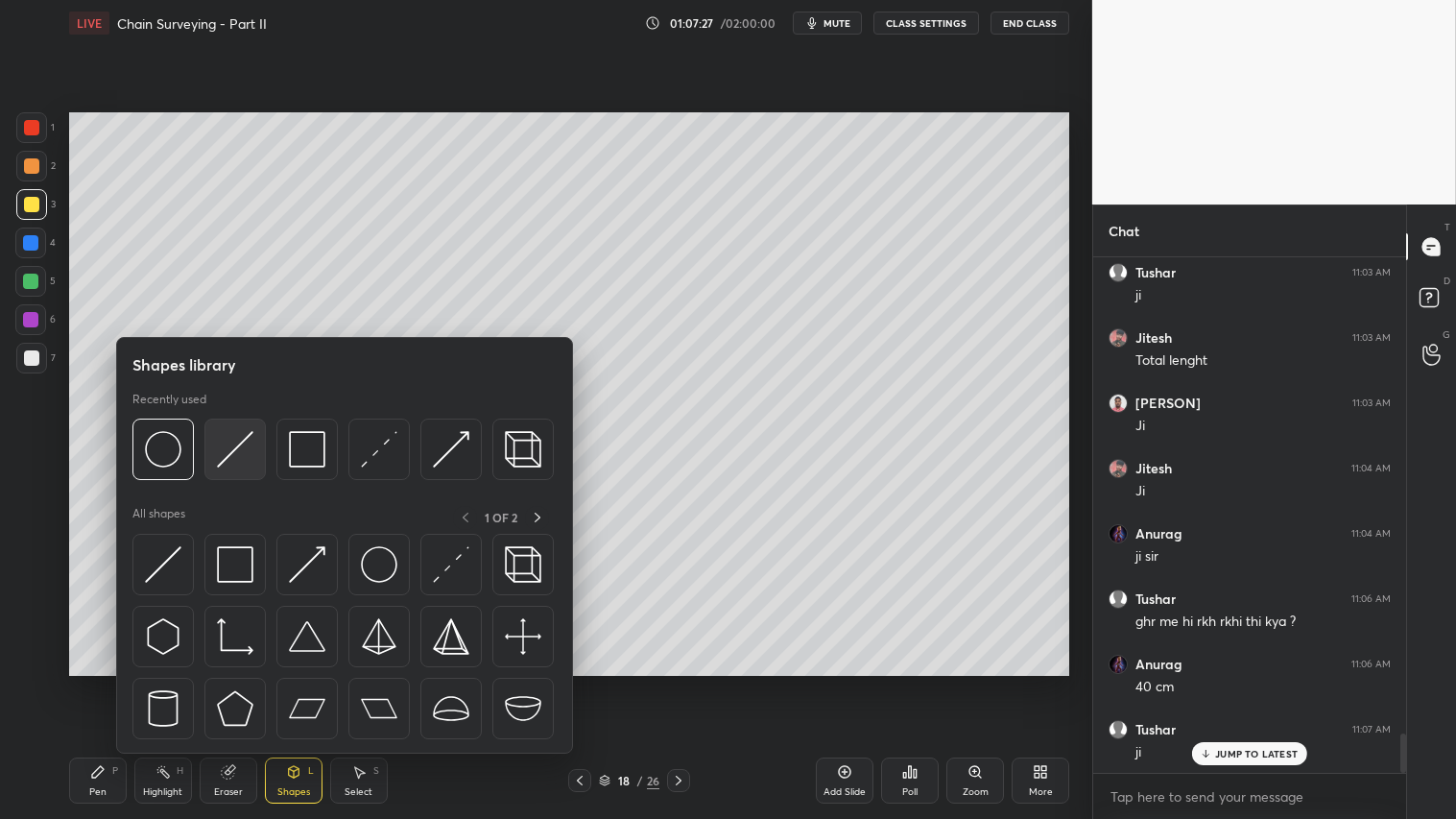 click at bounding box center (235, 449) 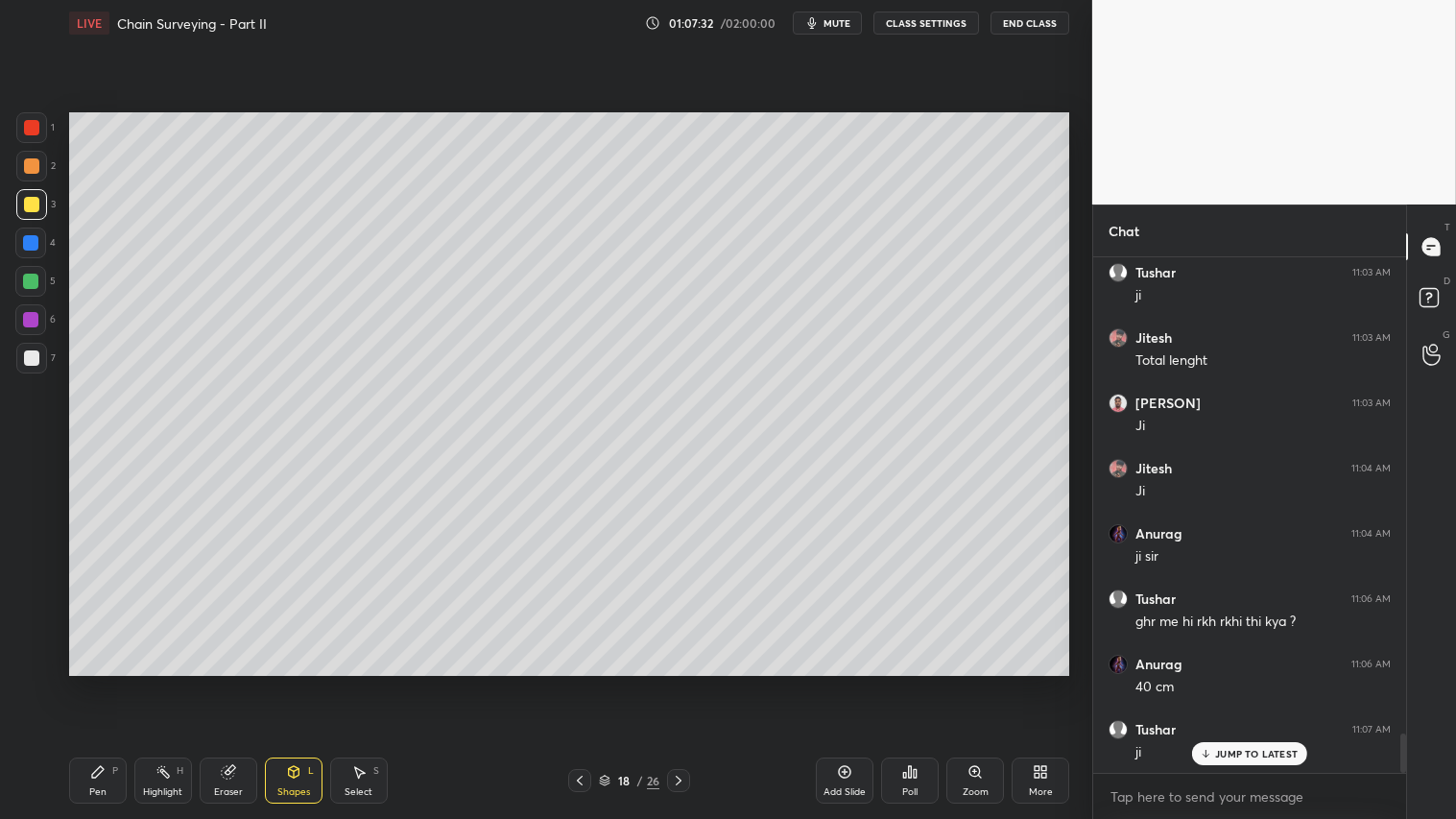 click 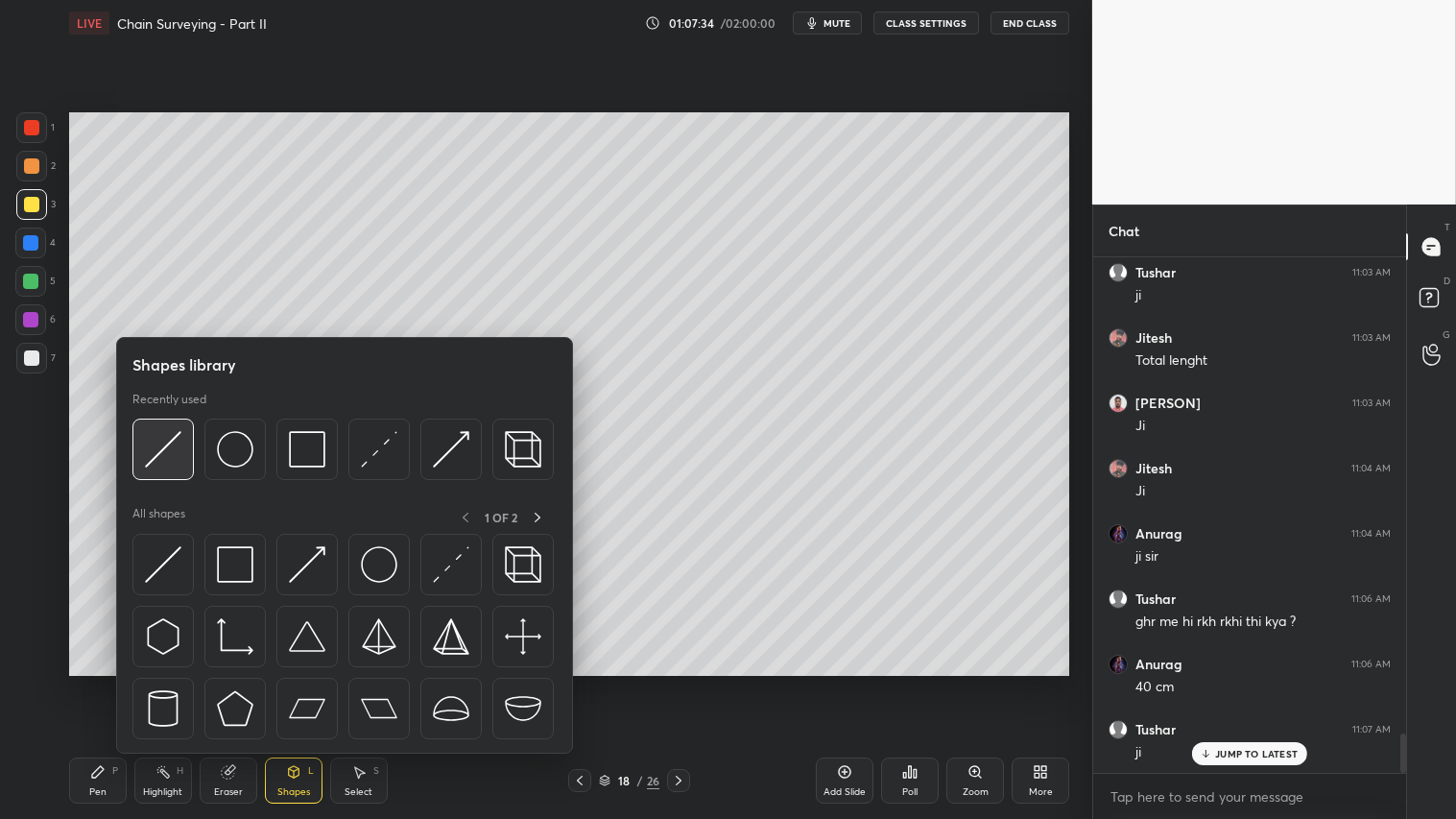 click at bounding box center (163, 449) 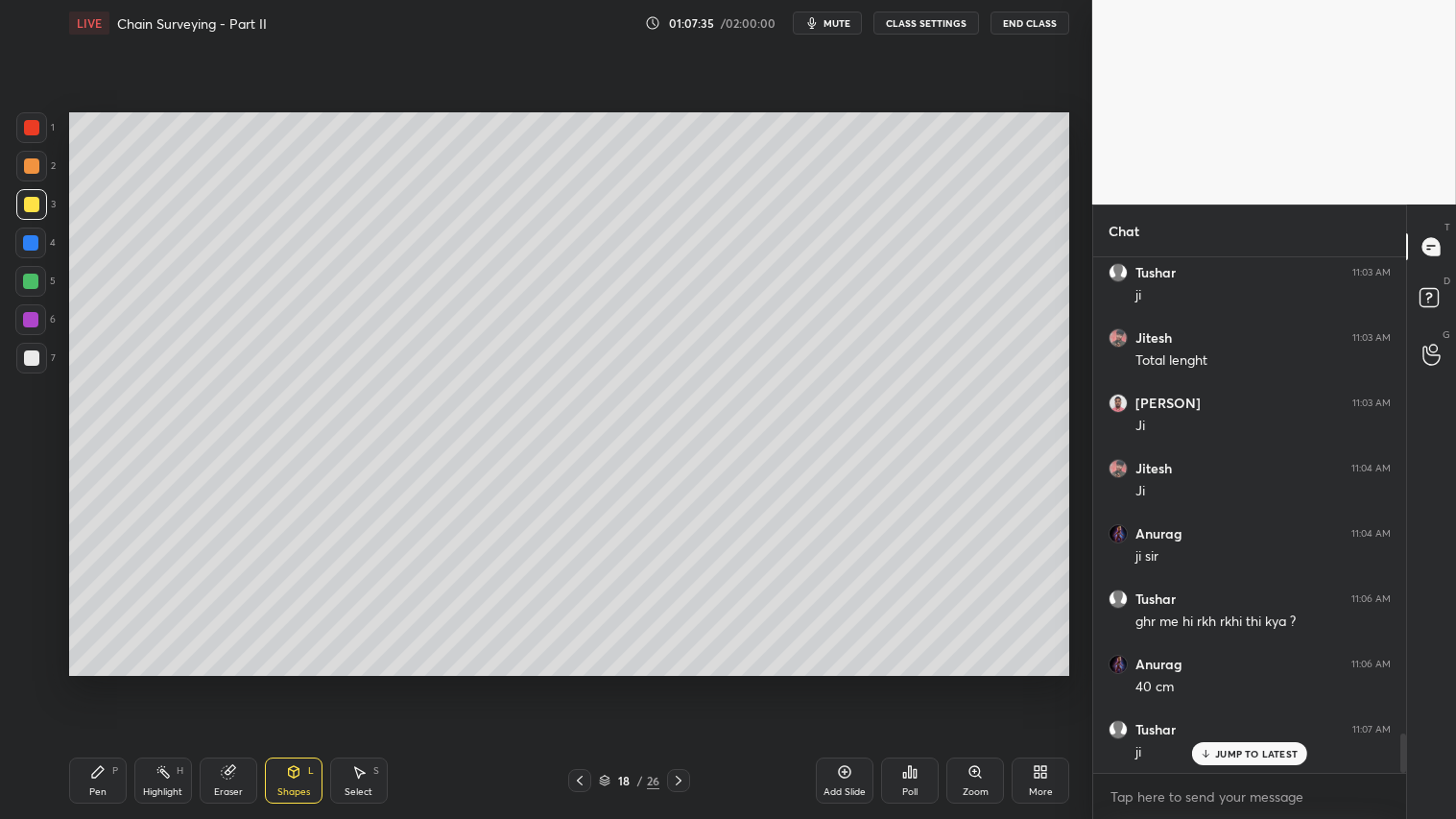 click at bounding box center (32, 128) 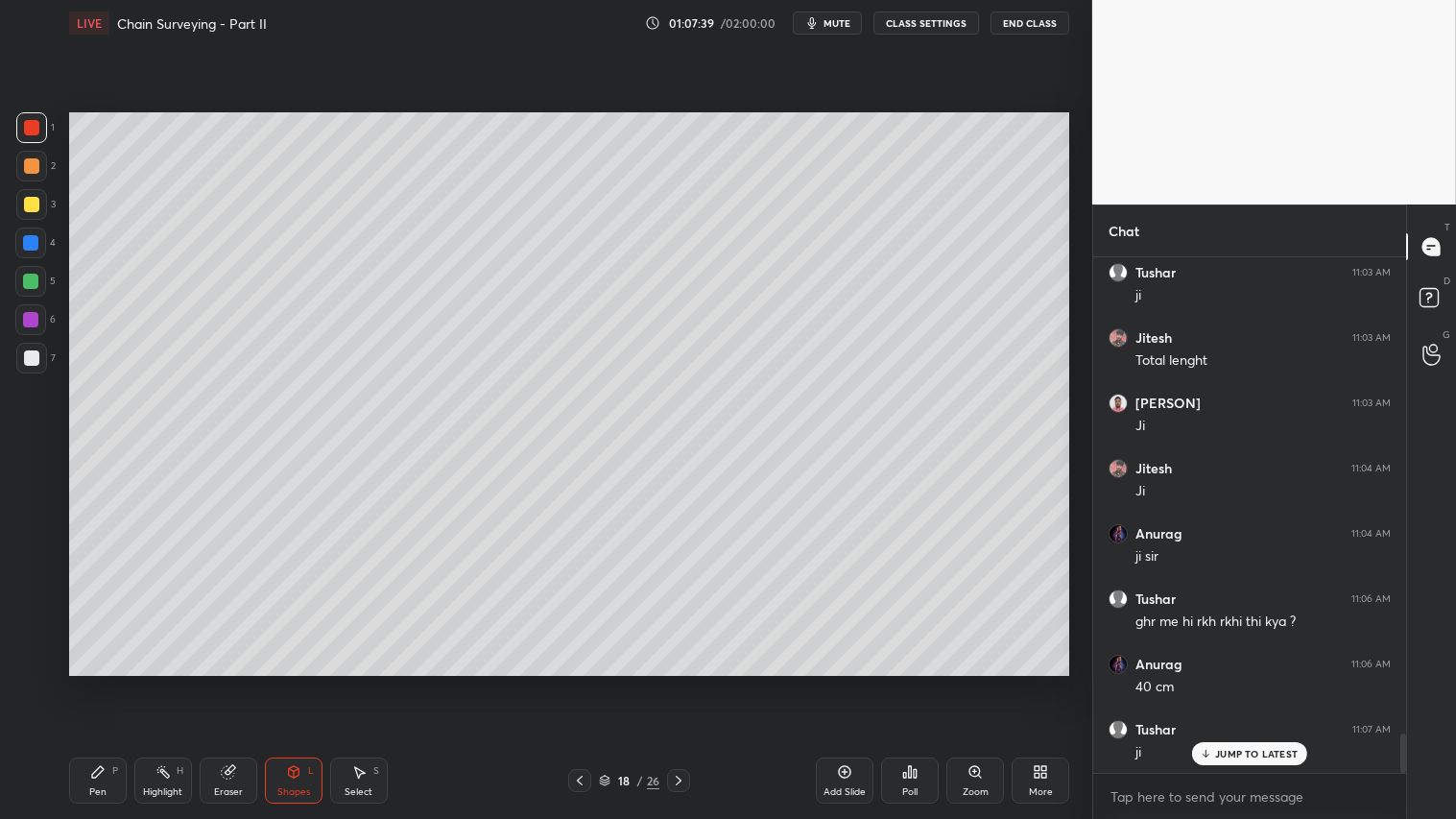 drag, startPoint x: 99, startPoint y: 779, endPoint x: 251, endPoint y: 680, distance: 181.39735 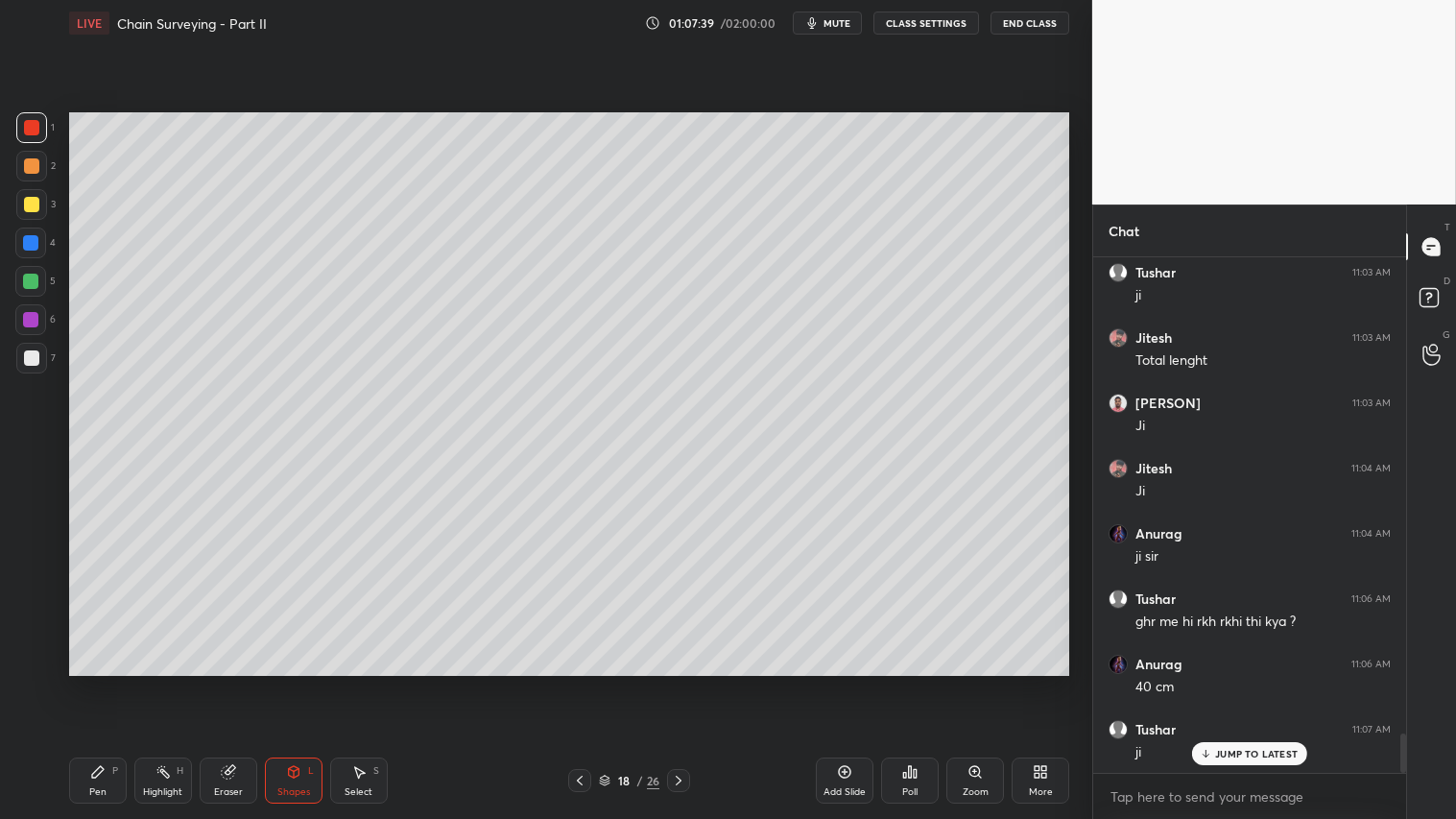 click 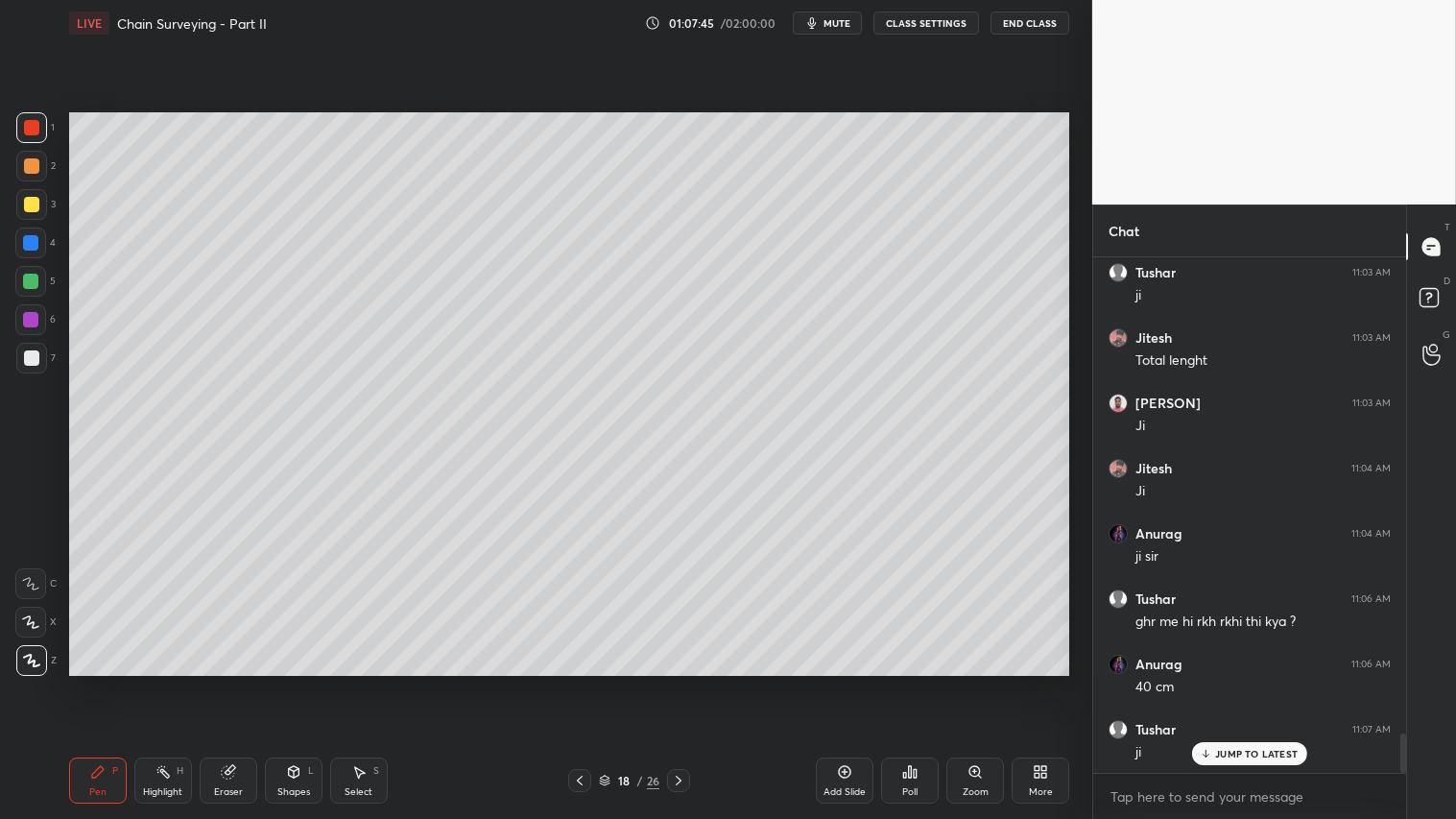 drag, startPoint x: 292, startPoint y: 795, endPoint x: 305, endPoint y: 757, distance: 40.162171 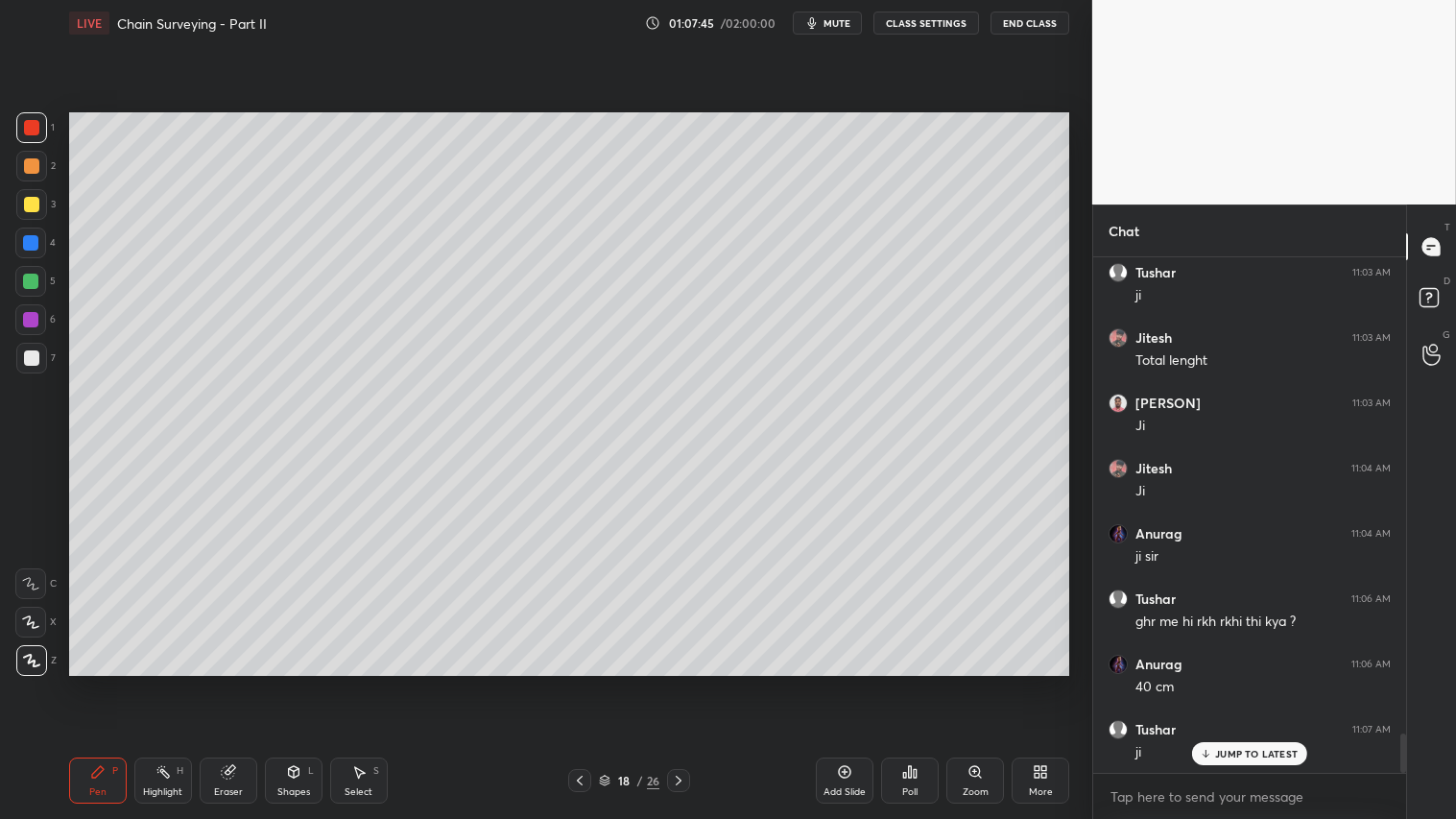 click on "Shapes" at bounding box center (294, 792) 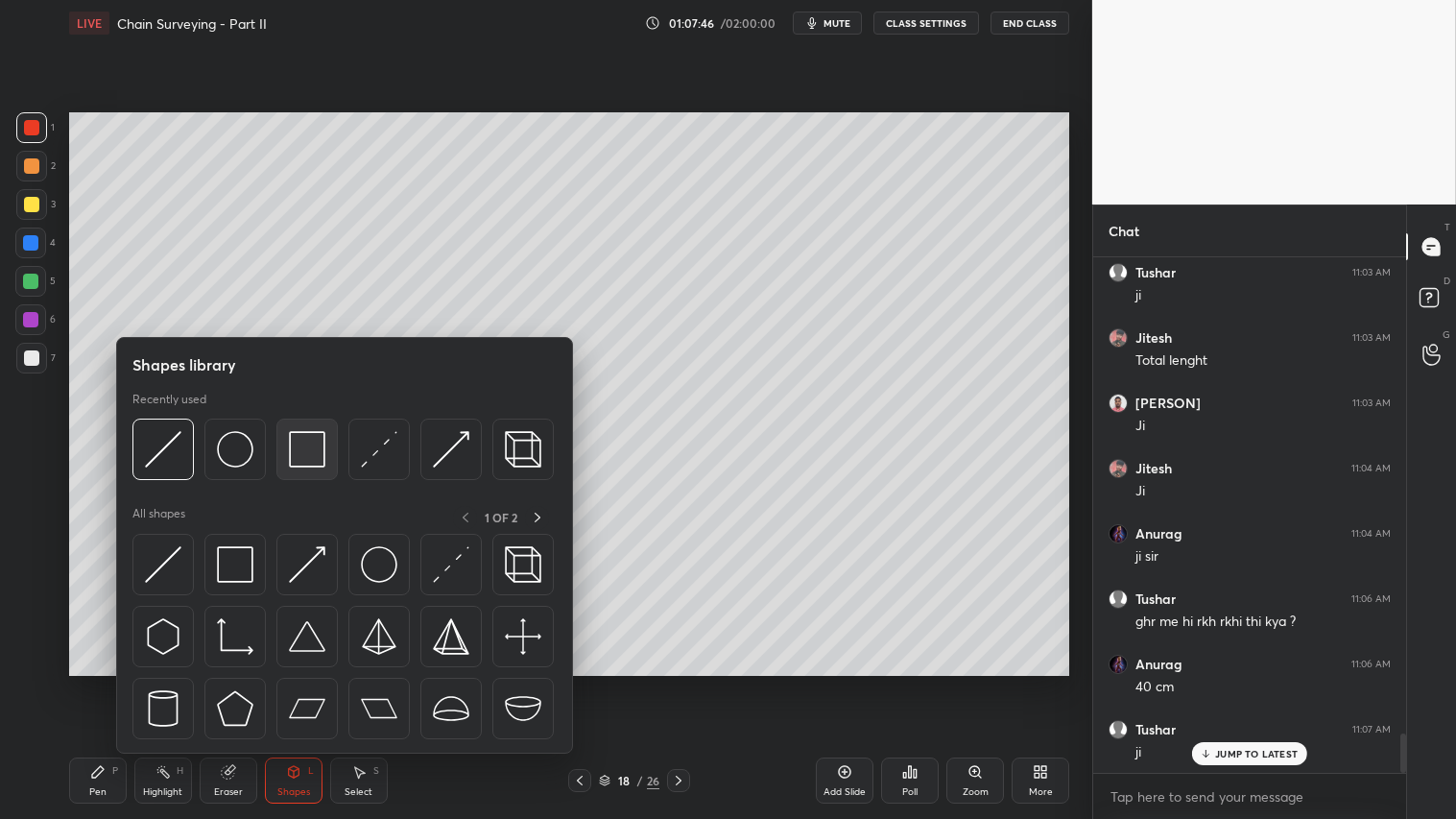 click at bounding box center [307, 449] 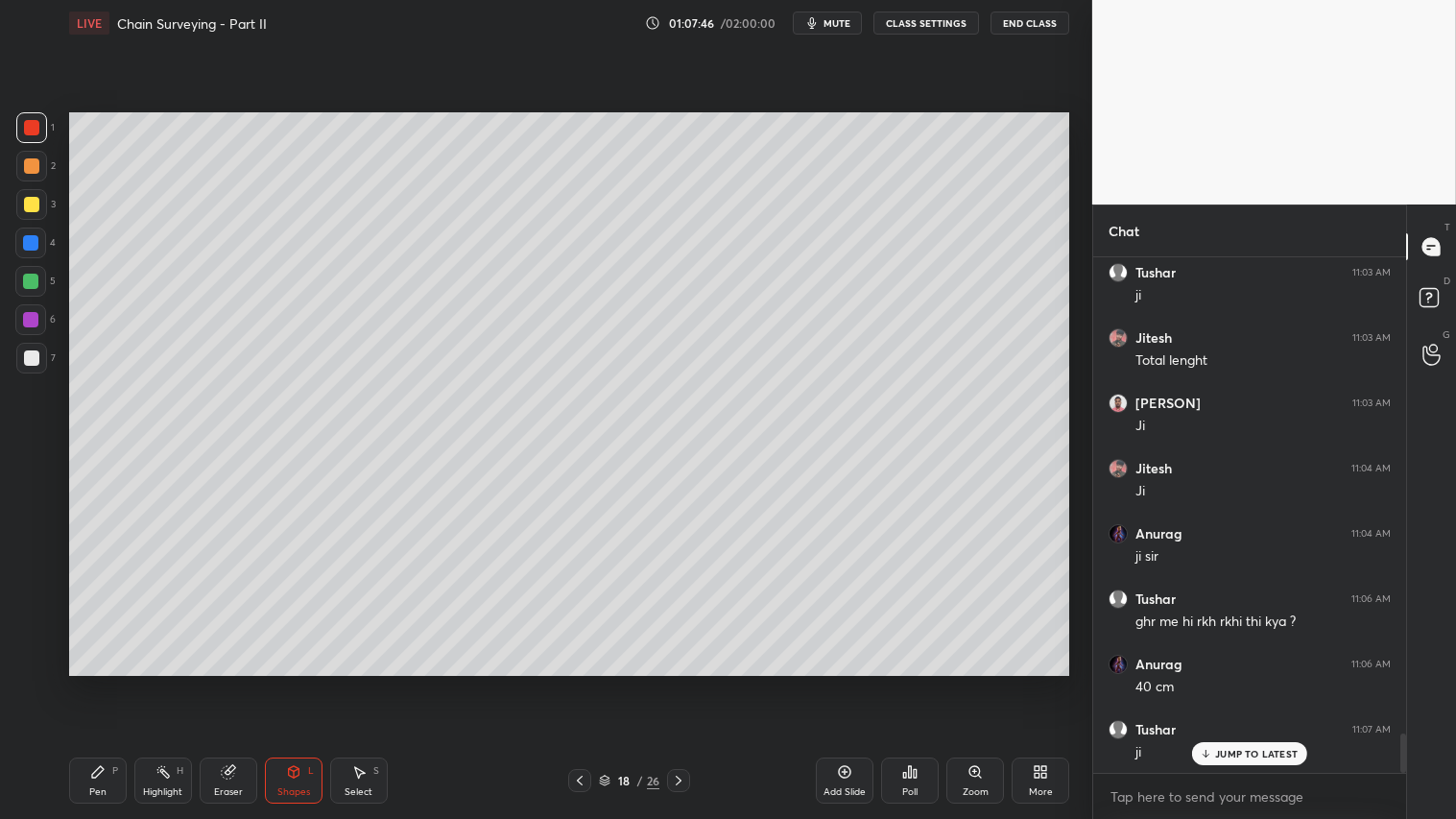 click at bounding box center [32, 358] 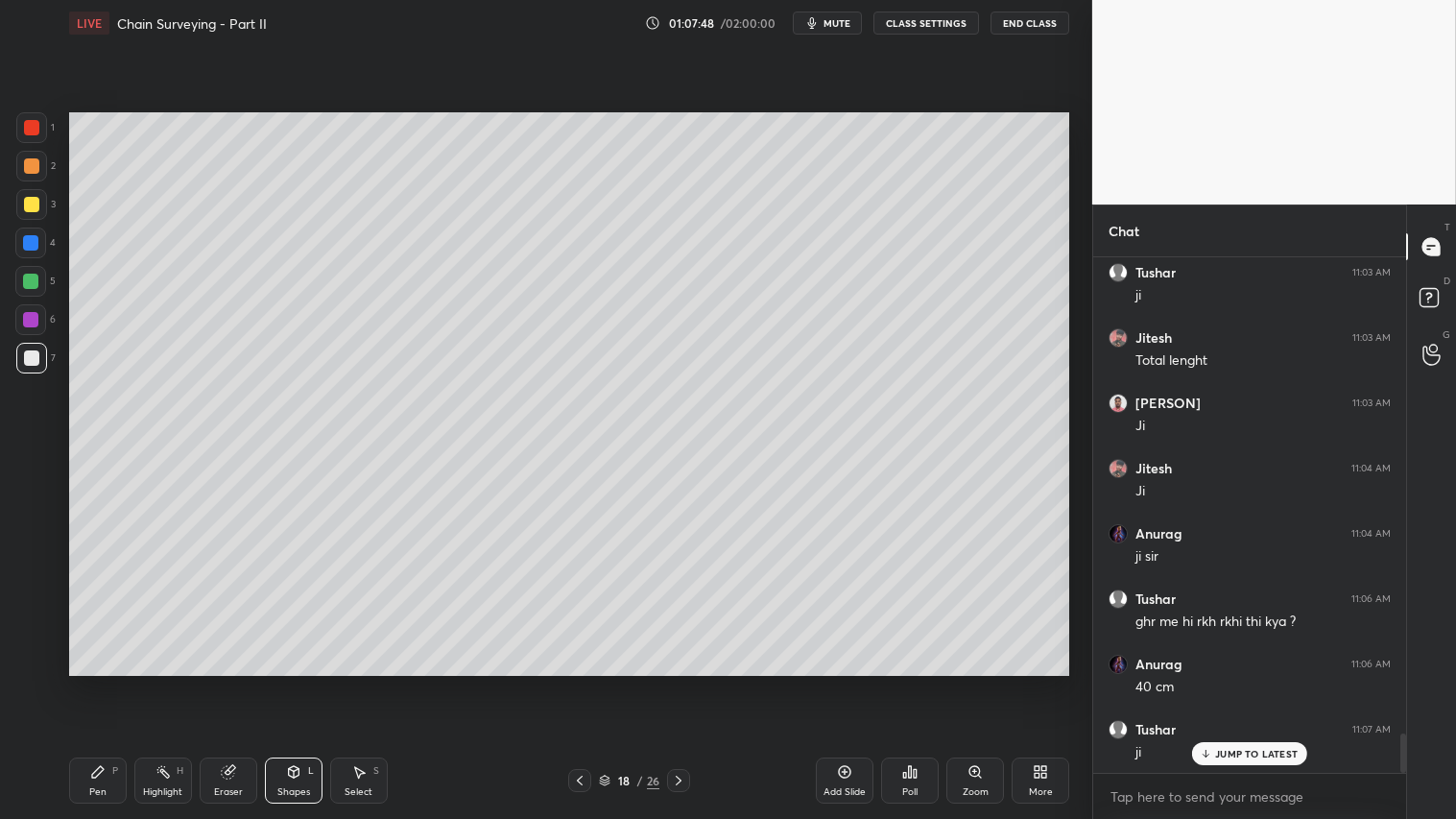 drag, startPoint x: 31, startPoint y: 198, endPoint x: 65, endPoint y: 231, distance: 47.38143 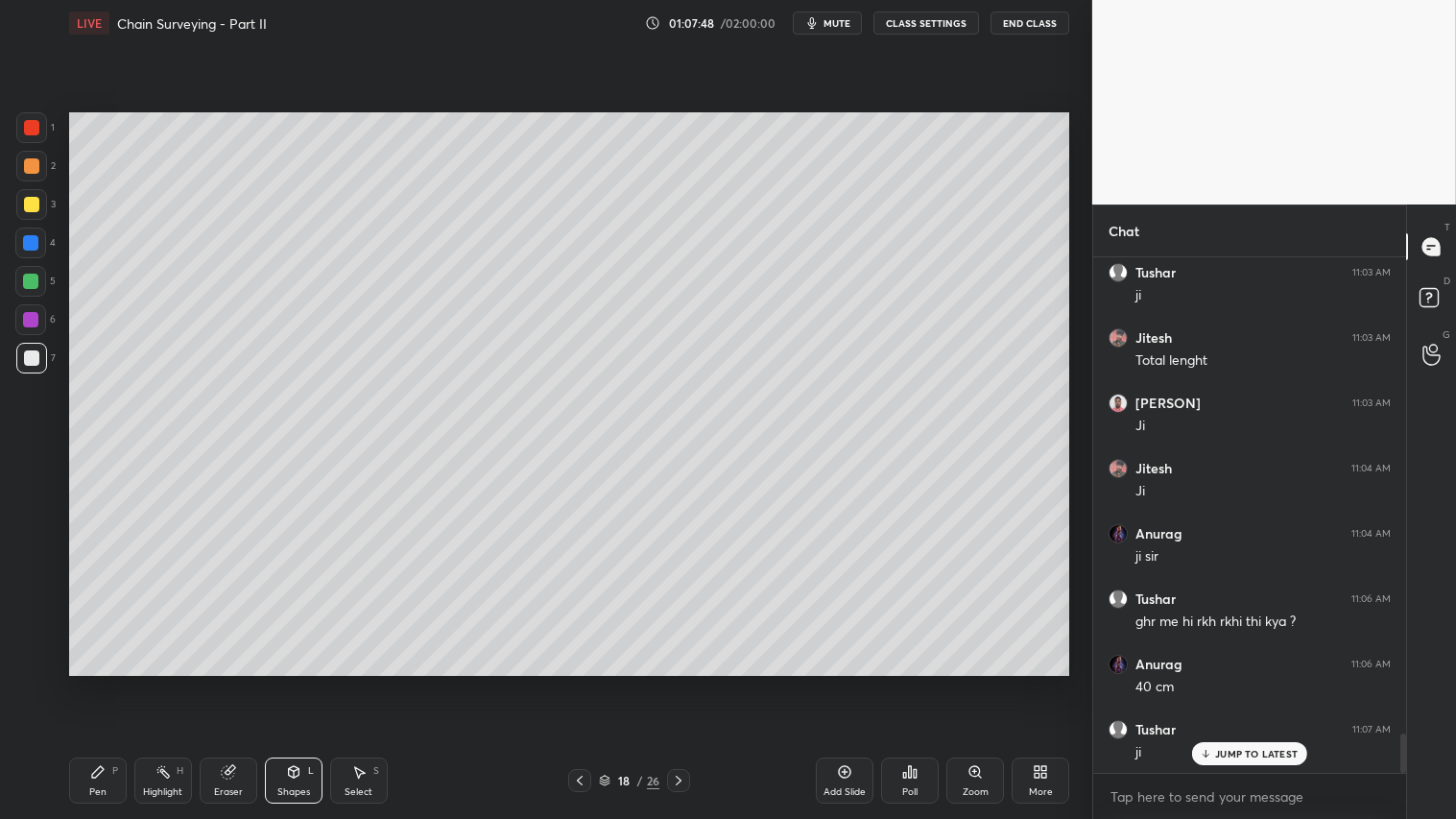 click at bounding box center (32, 205) 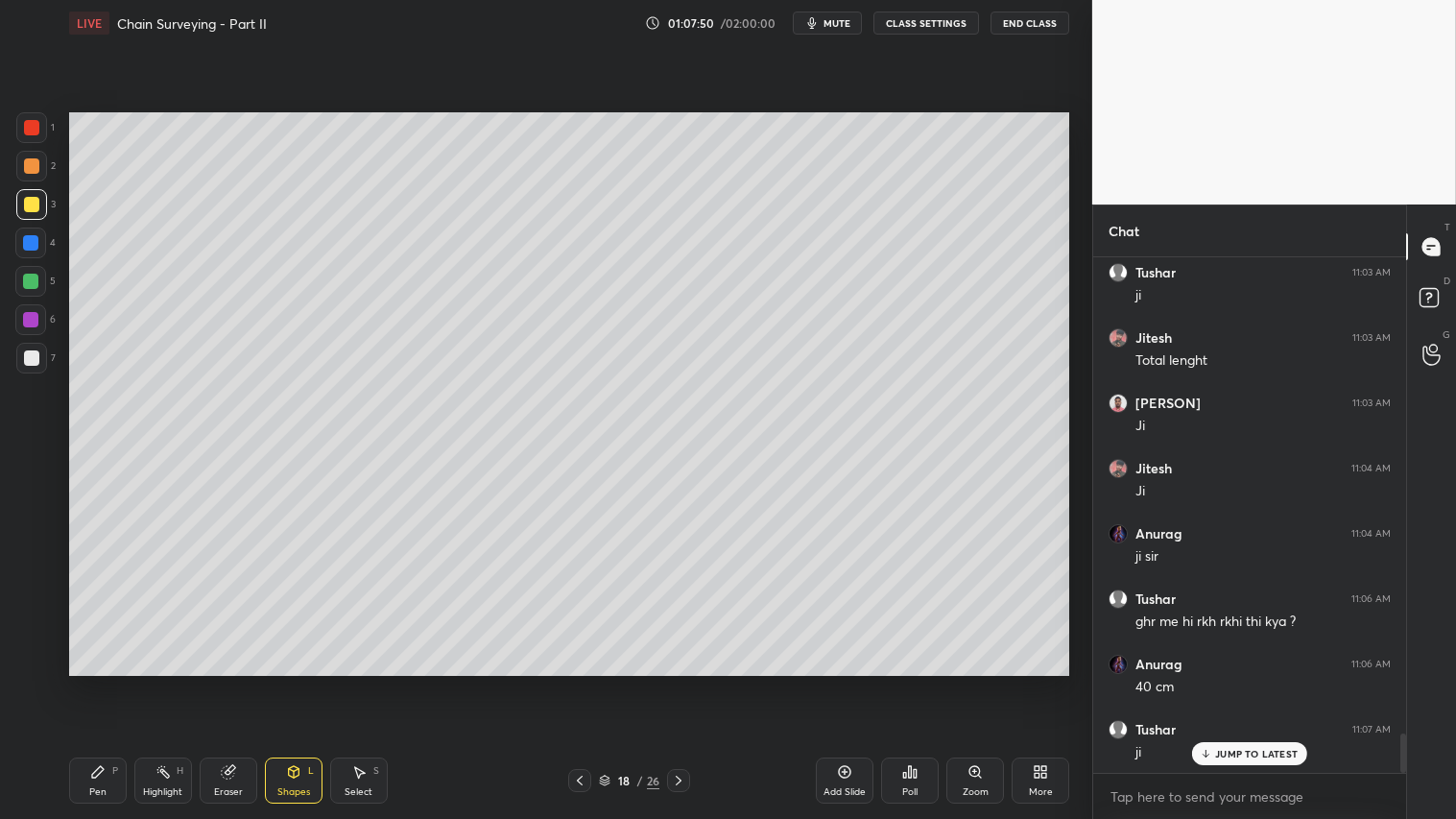 click on "Shapes L" at bounding box center [294, 781] 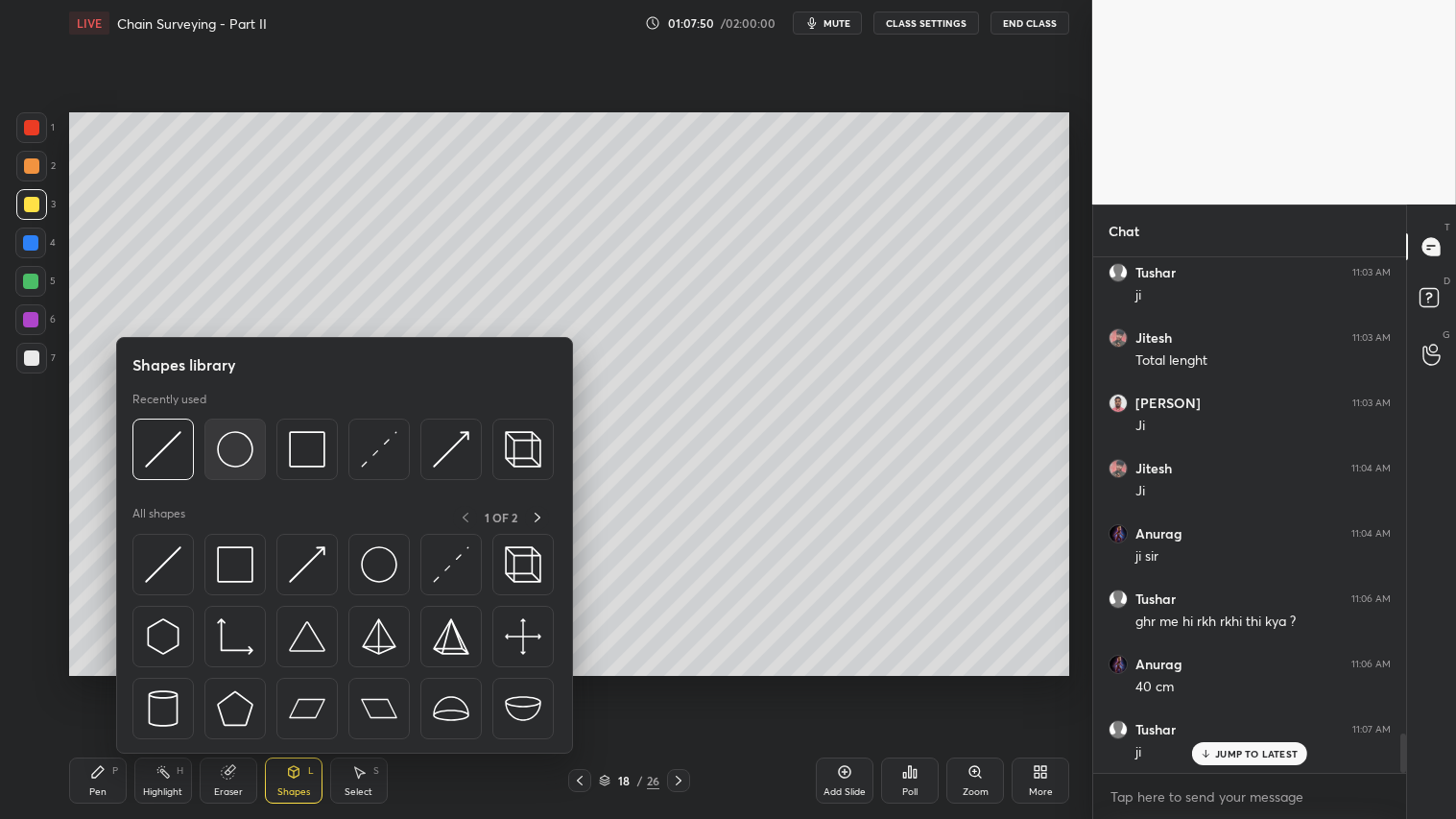 click at bounding box center (235, 449) 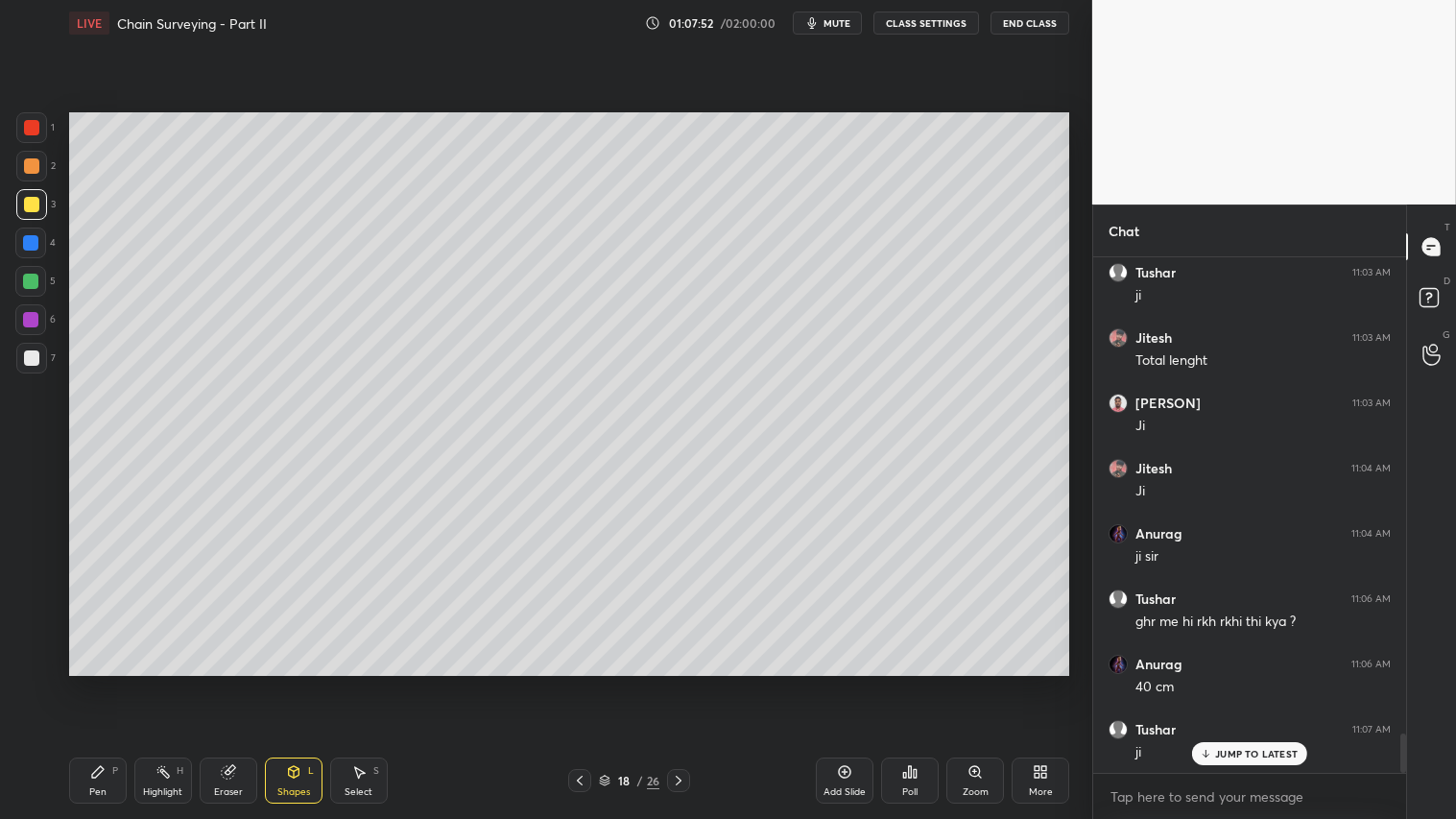 click at bounding box center (32, 358) 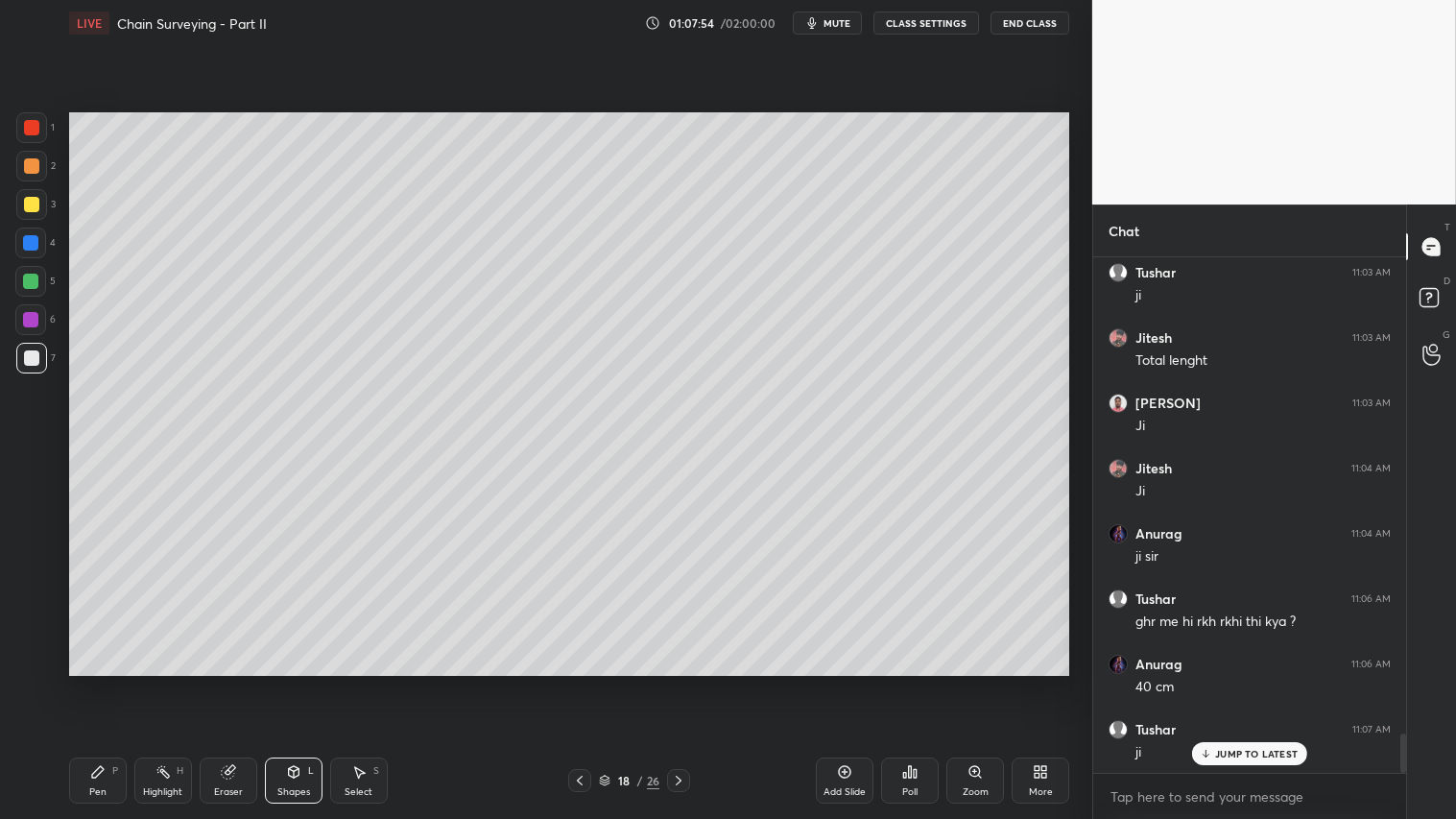 drag, startPoint x: 291, startPoint y: 778, endPoint x: 292, endPoint y: 764, distance: 14.035669 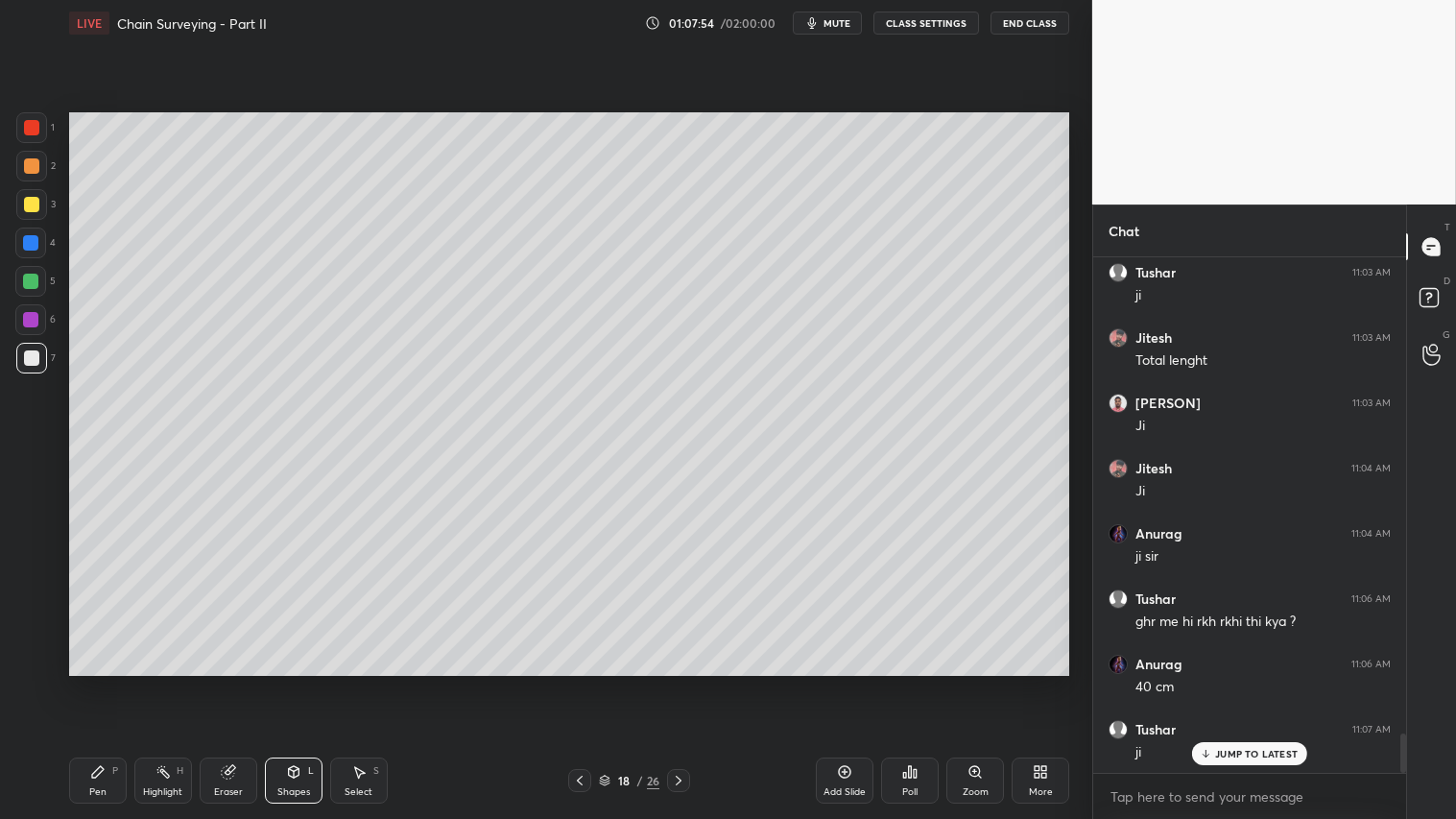 click 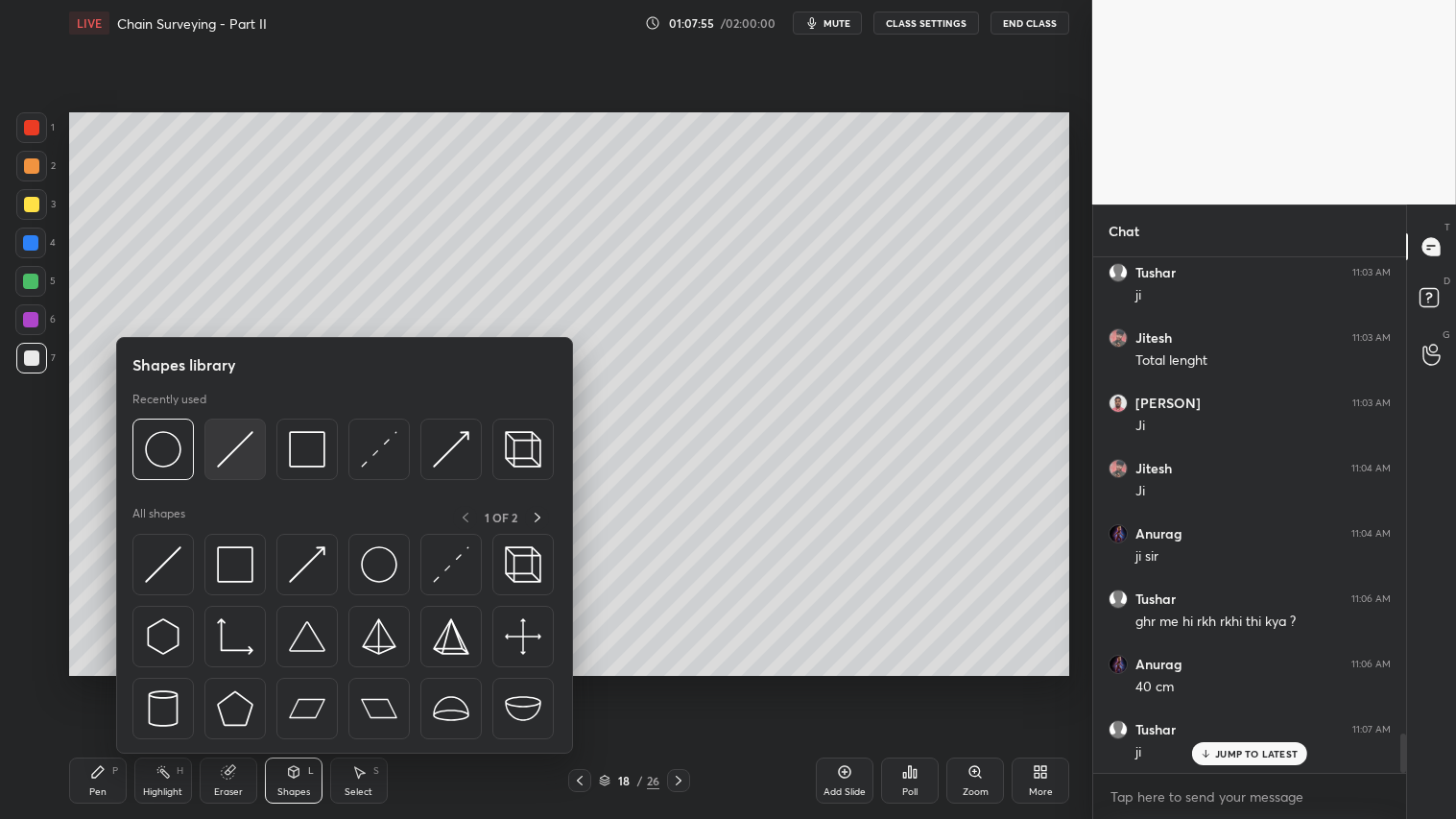 click at bounding box center (235, 449) 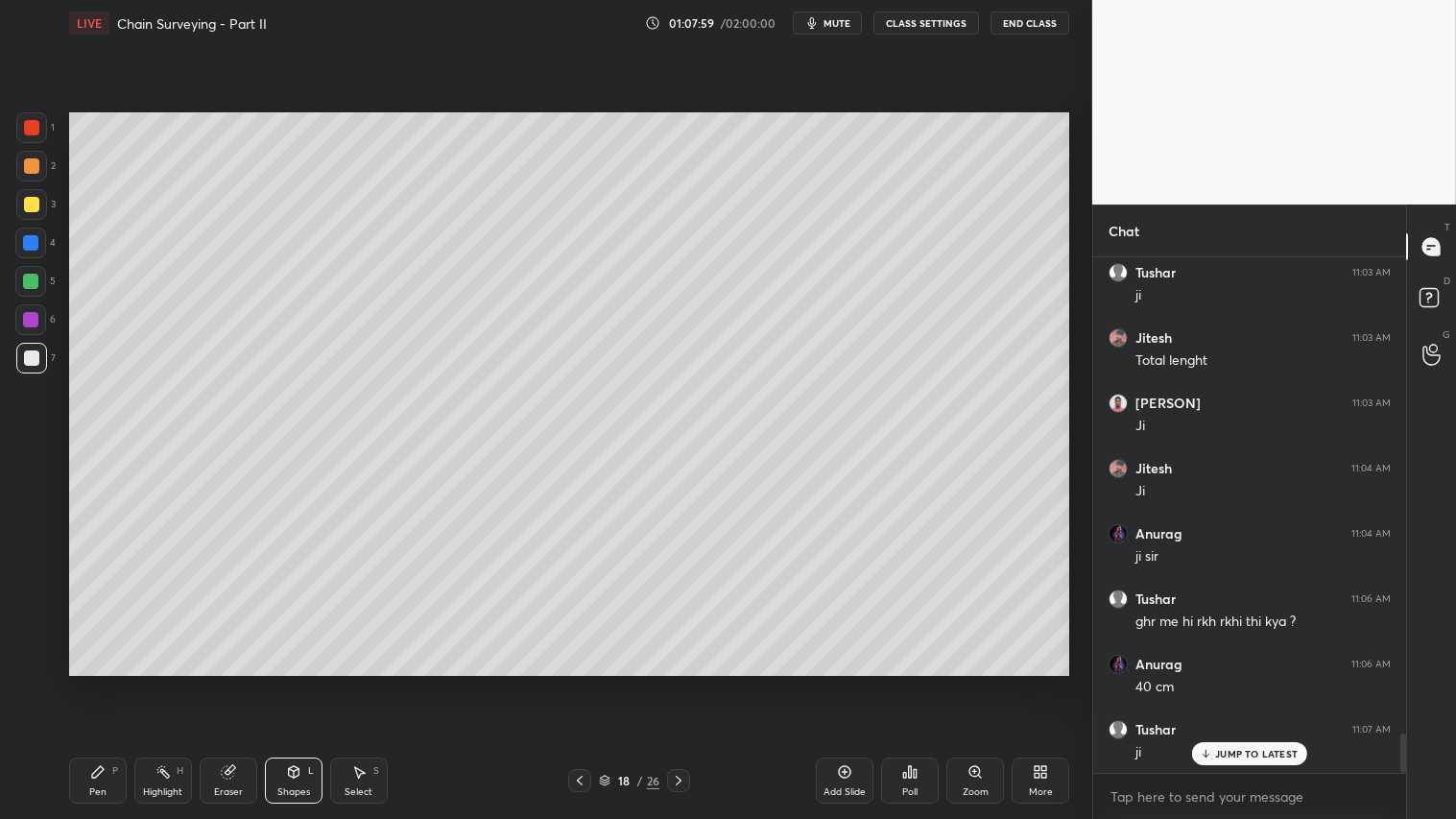click on "Pen" at bounding box center [98, 792] 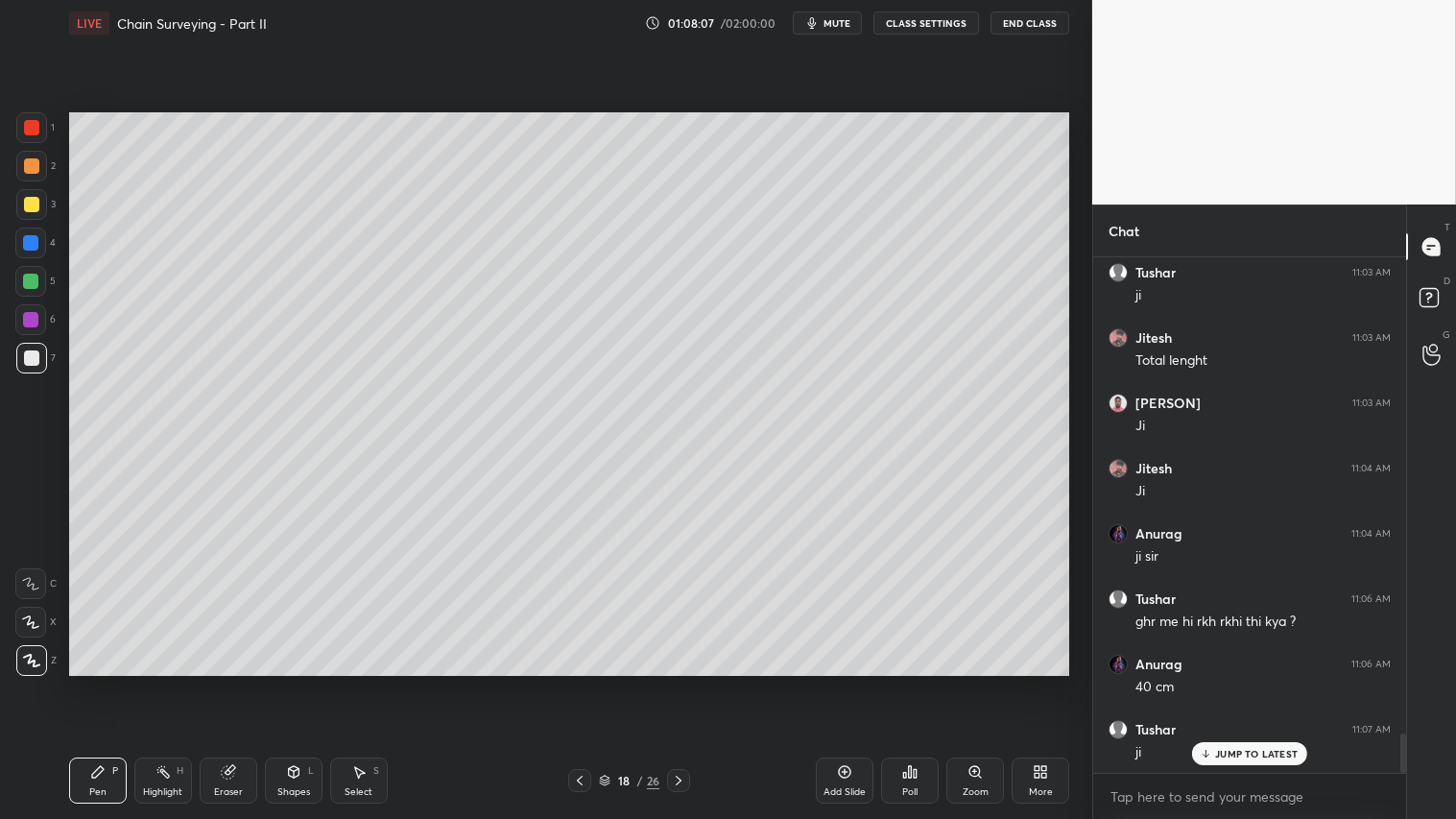 click at bounding box center (32, 166) 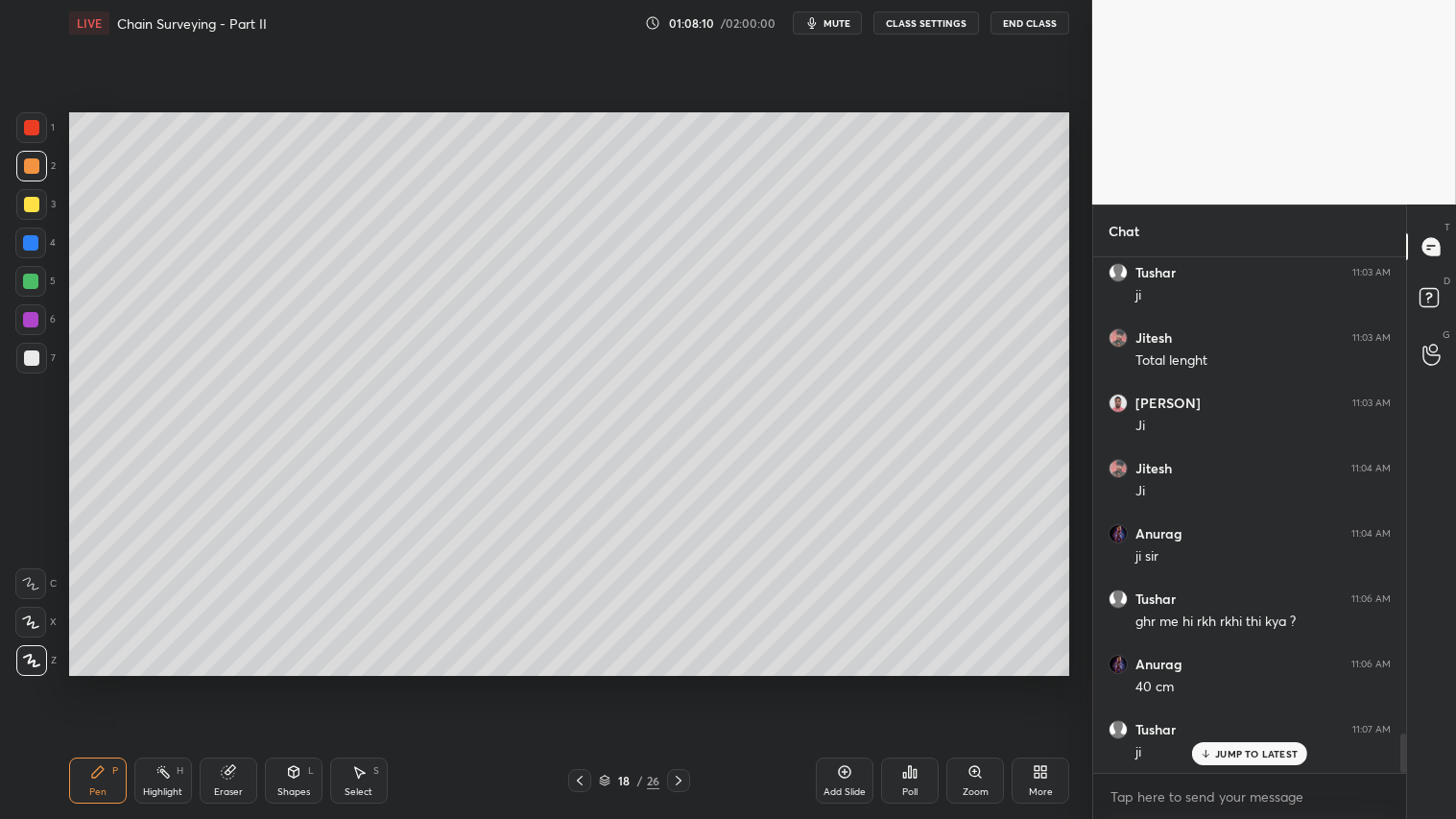 click at bounding box center (32, 205) 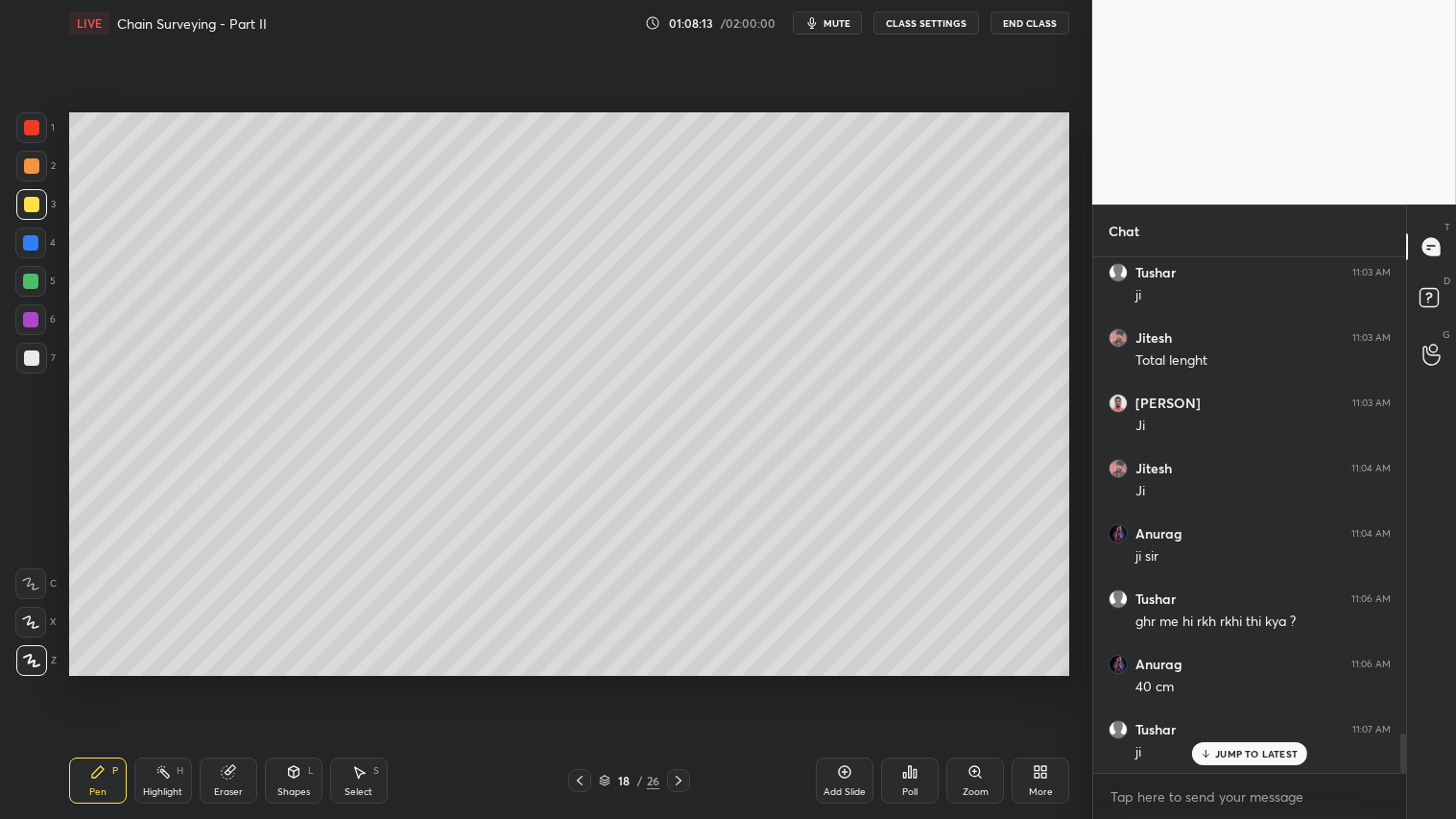 click at bounding box center (32, 358) 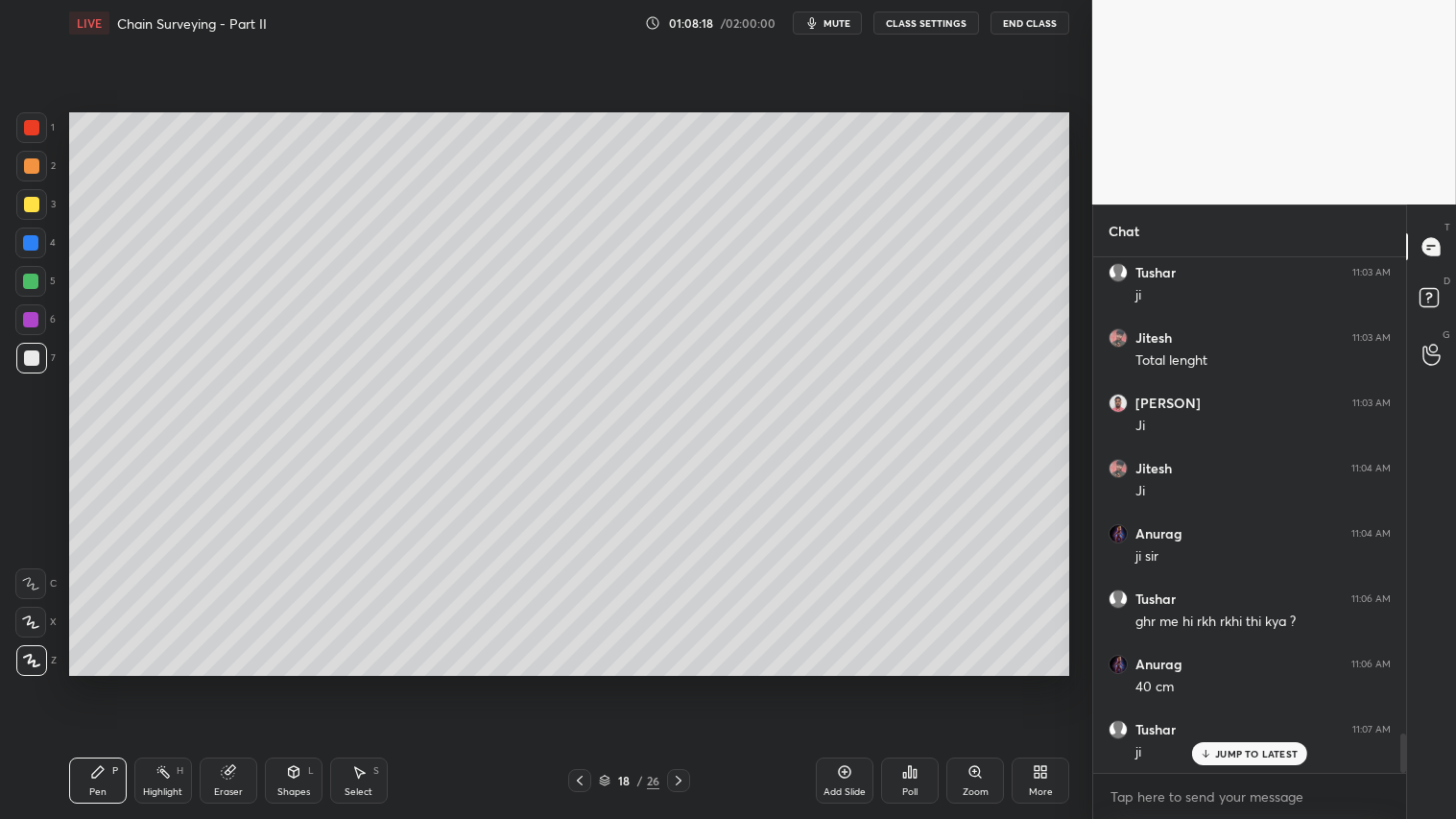 click at bounding box center (32, 166) 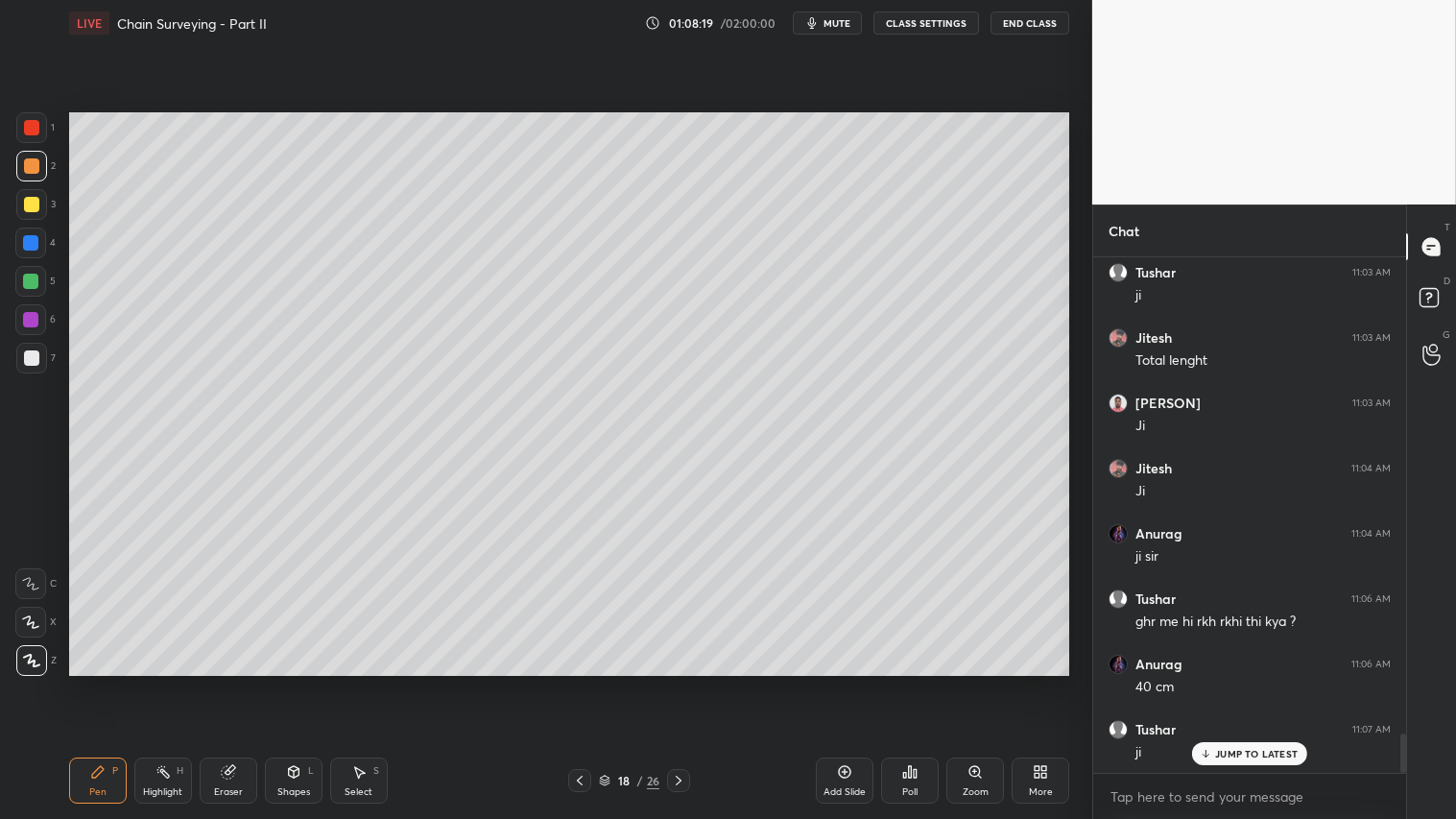 click on "Pen P" at bounding box center [98, 781] 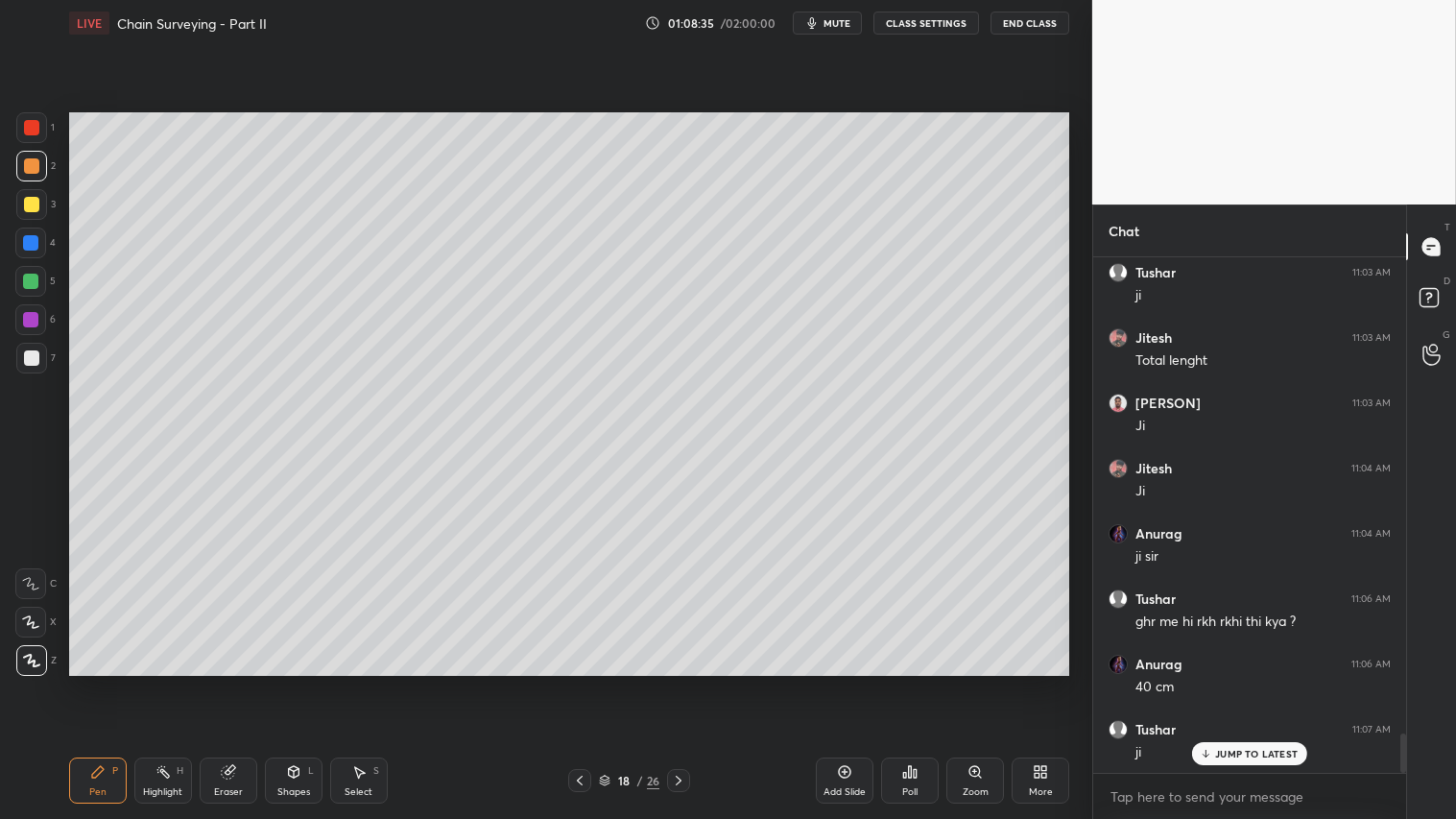 click at bounding box center [32, 166] 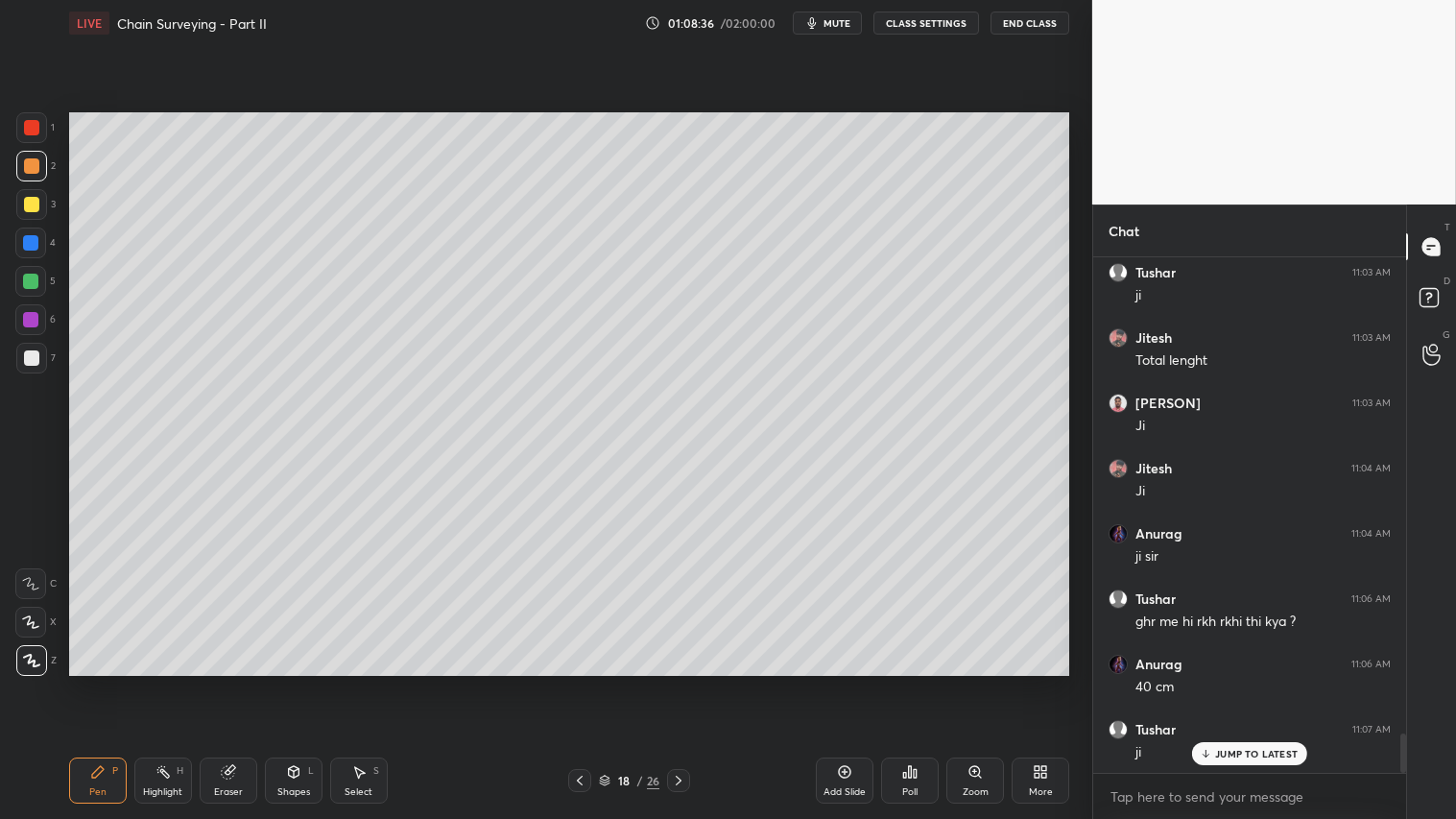 click at bounding box center (32, 166) 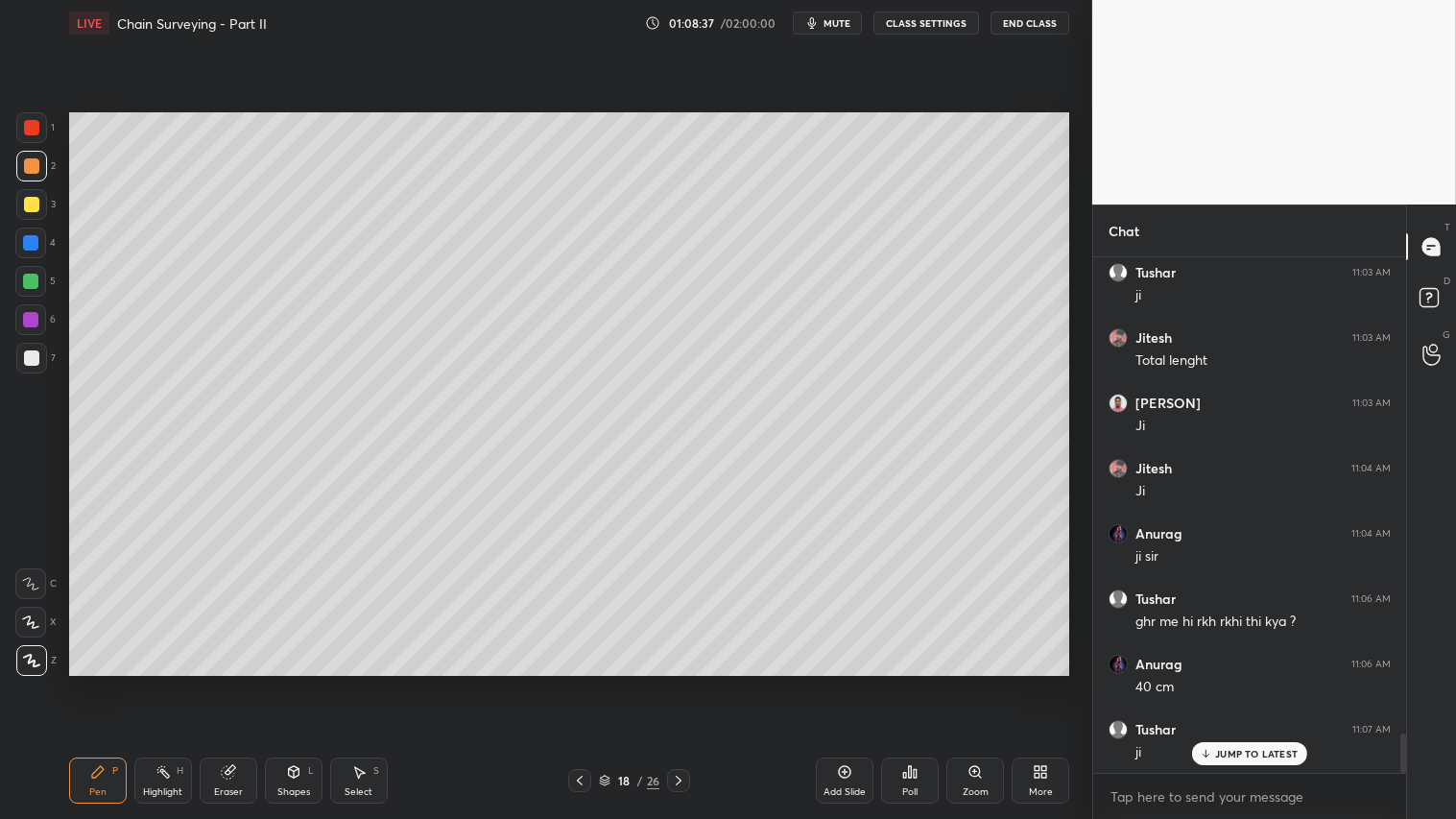 click 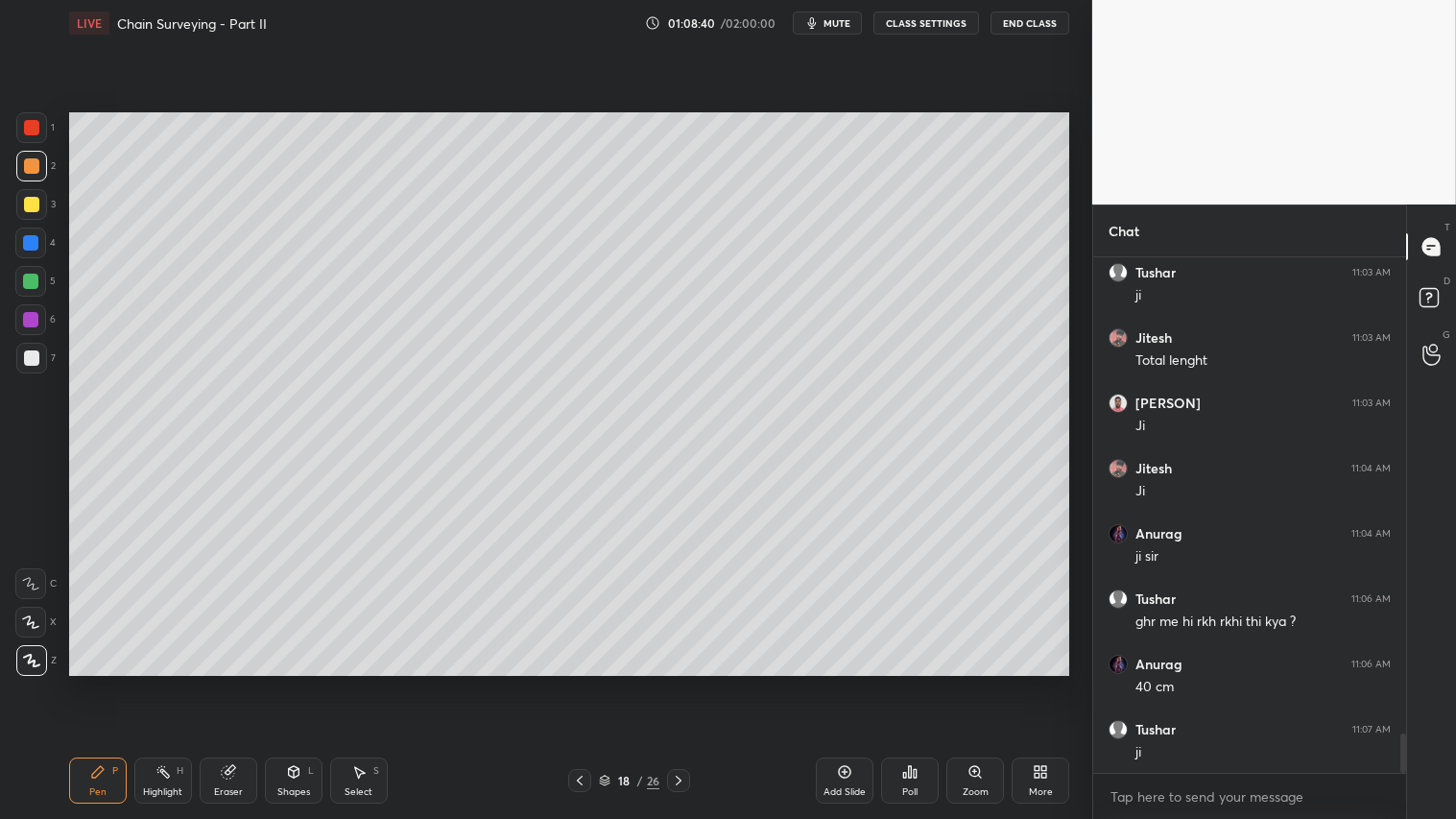 scroll, scrollTop: 6319, scrollLeft: 0, axis: vertical 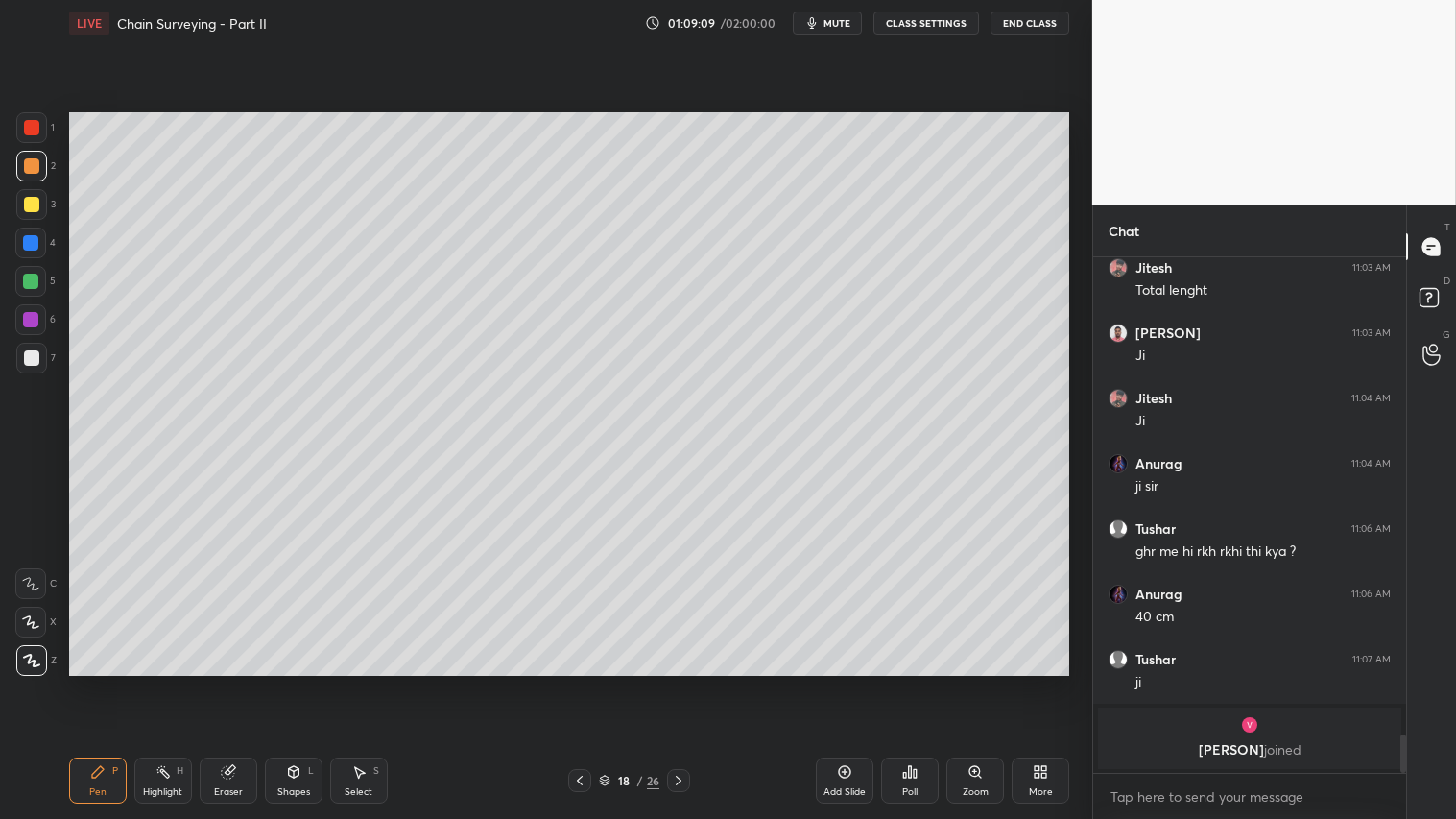 click at bounding box center [32, 166] 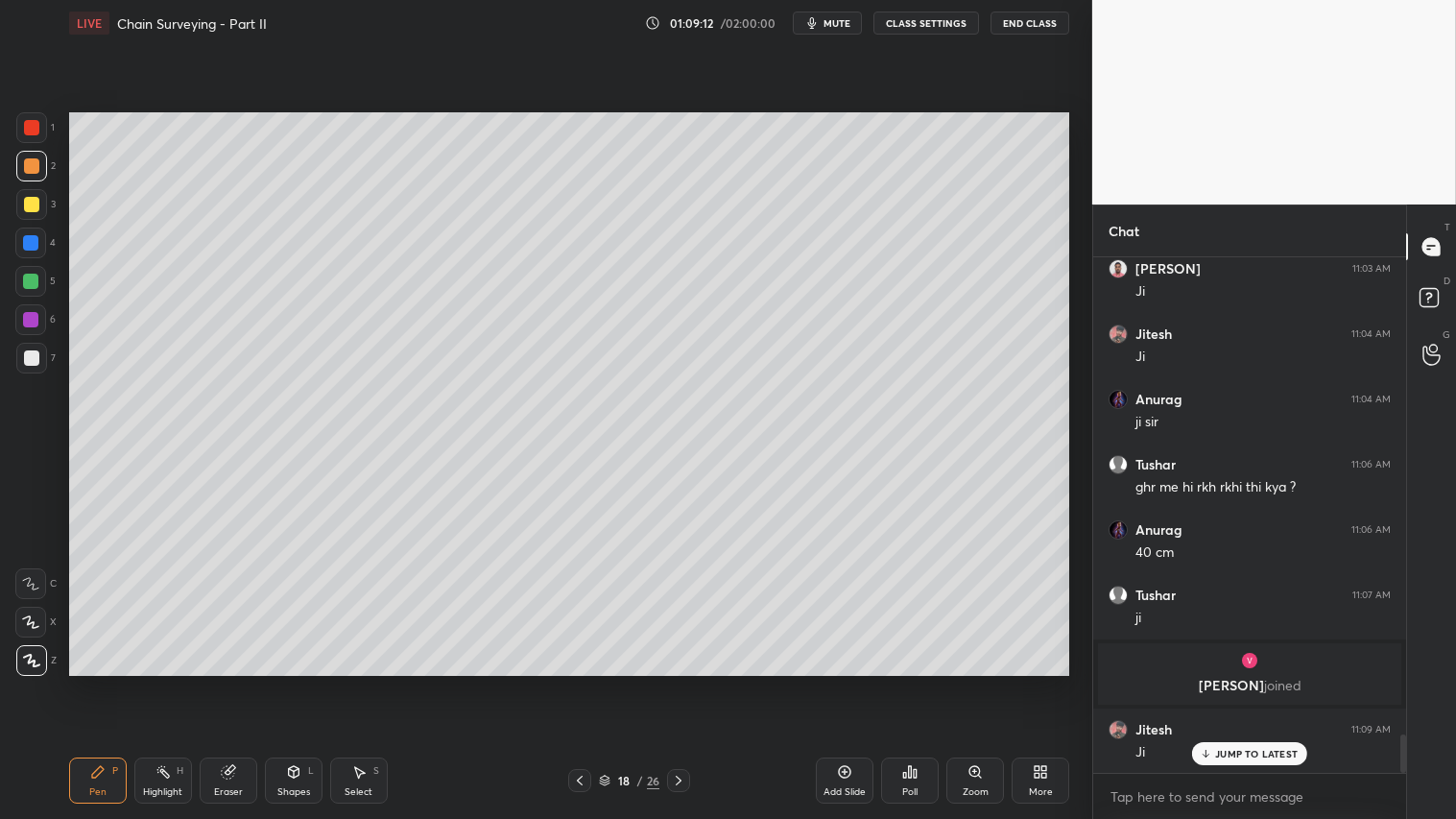 scroll, scrollTop: 6448, scrollLeft: 0, axis: vertical 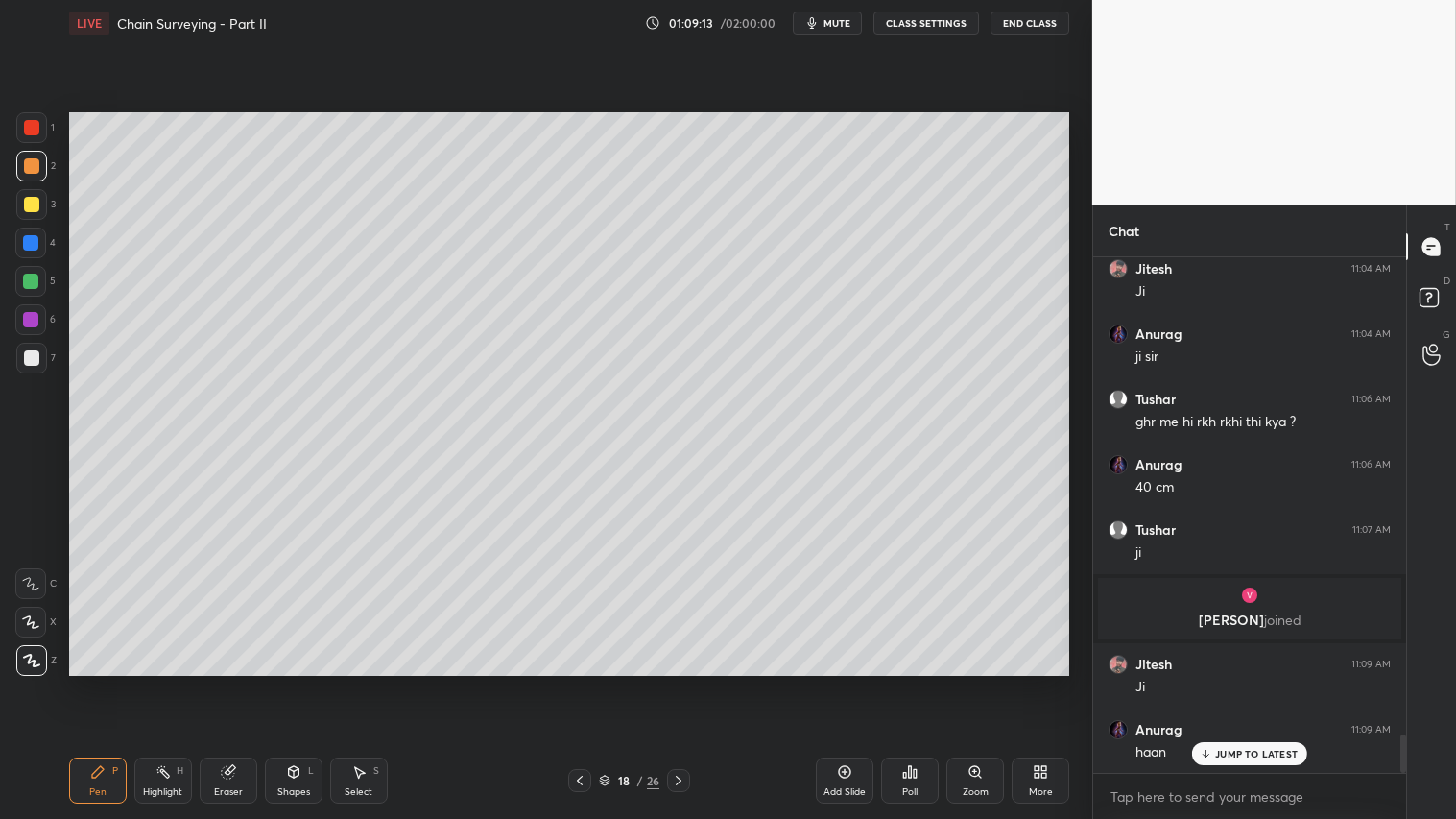 click on "Pen P" at bounding box center [98, 781] 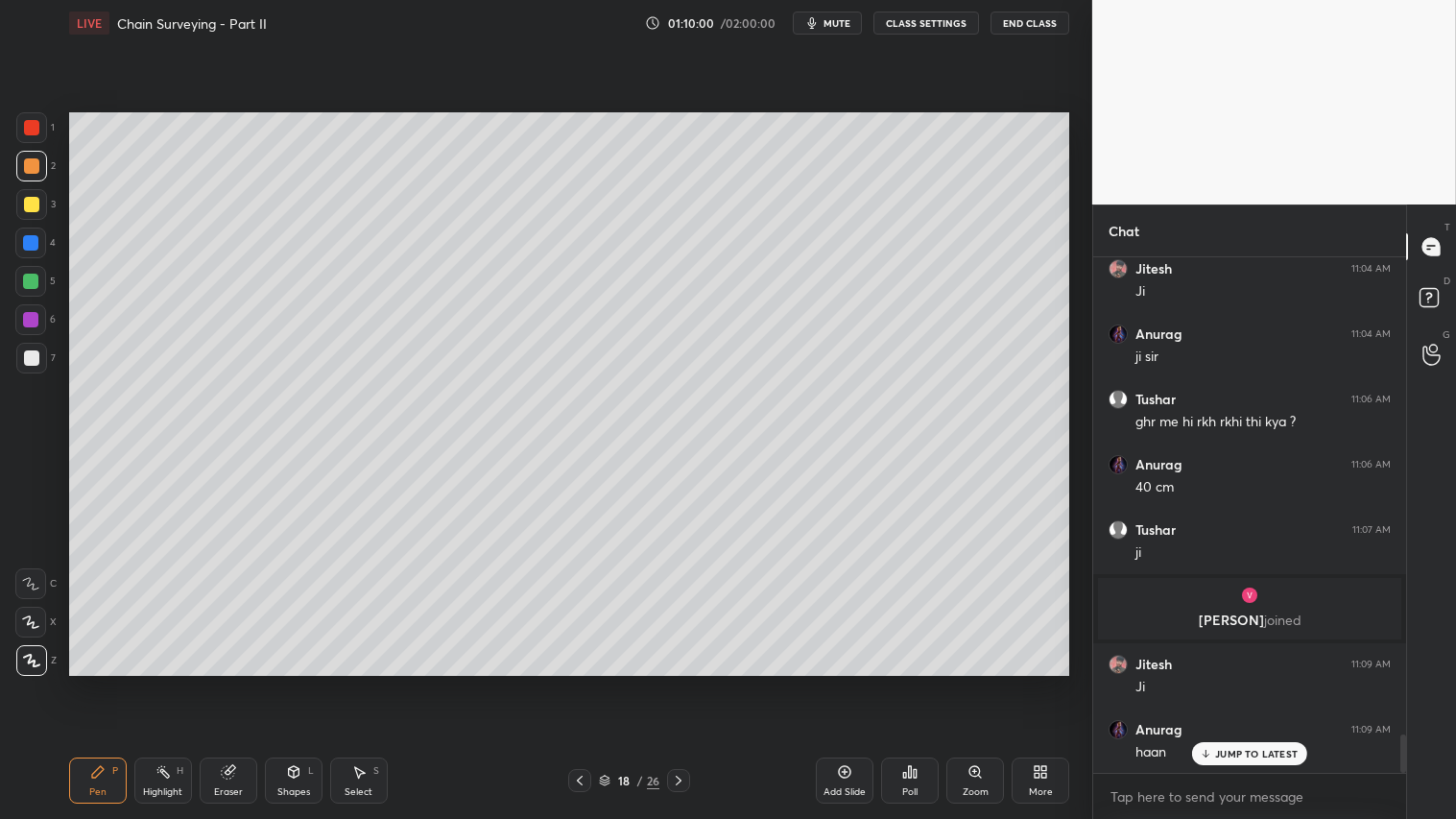 click on "Eraser" at bounding box center (228, 781) 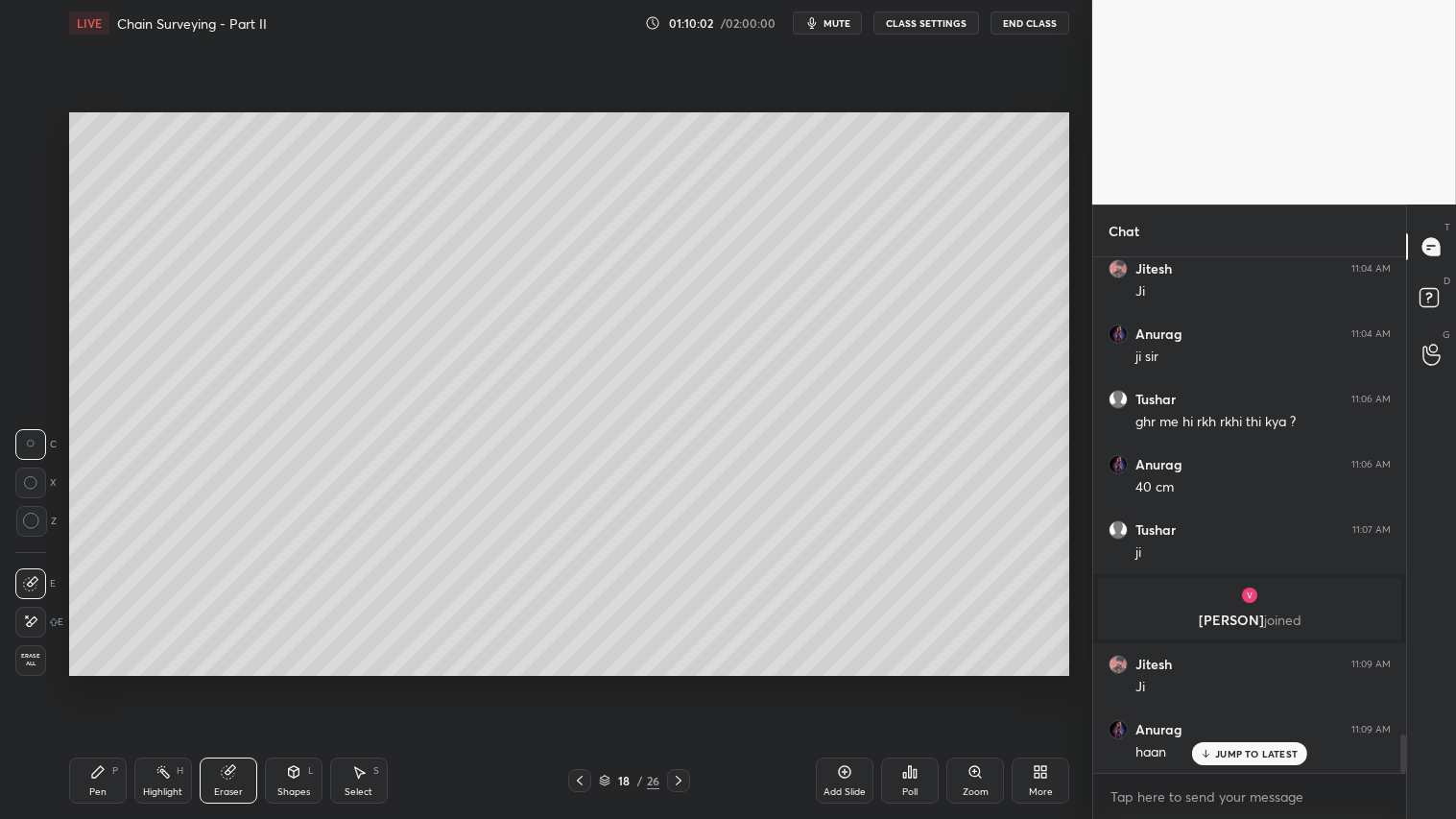 drag, startPoint x: 88, startPoint y: 784, endPoint x: 145, endPoint y: 754, distance: 64.41273 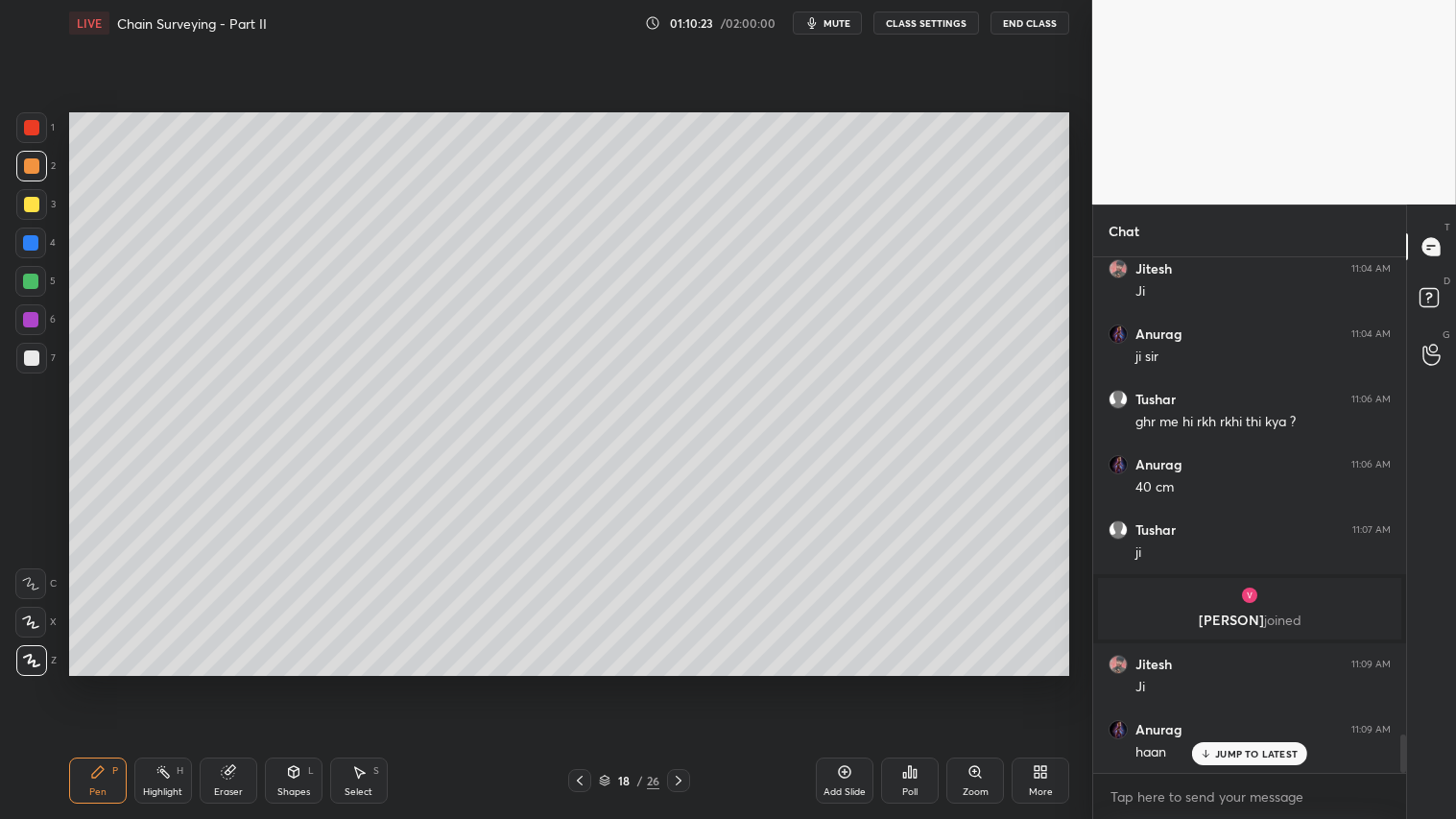 click on "Add Slide" at bounding box center (845, 781) 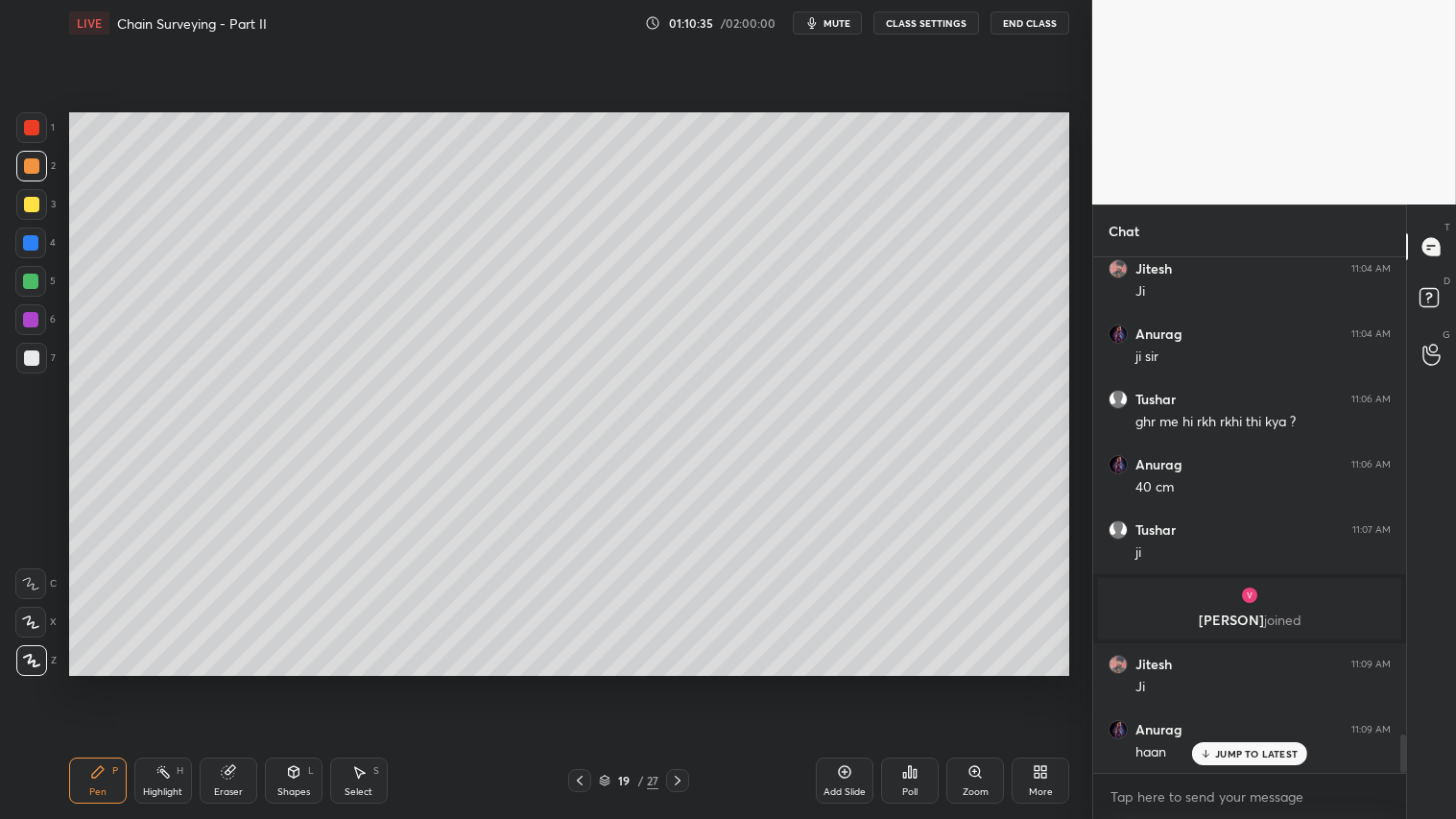drag, startPoint x: 572, startPoint y: 781, endPoint x: 580, endPoint y: 772, distance: 12.0415946 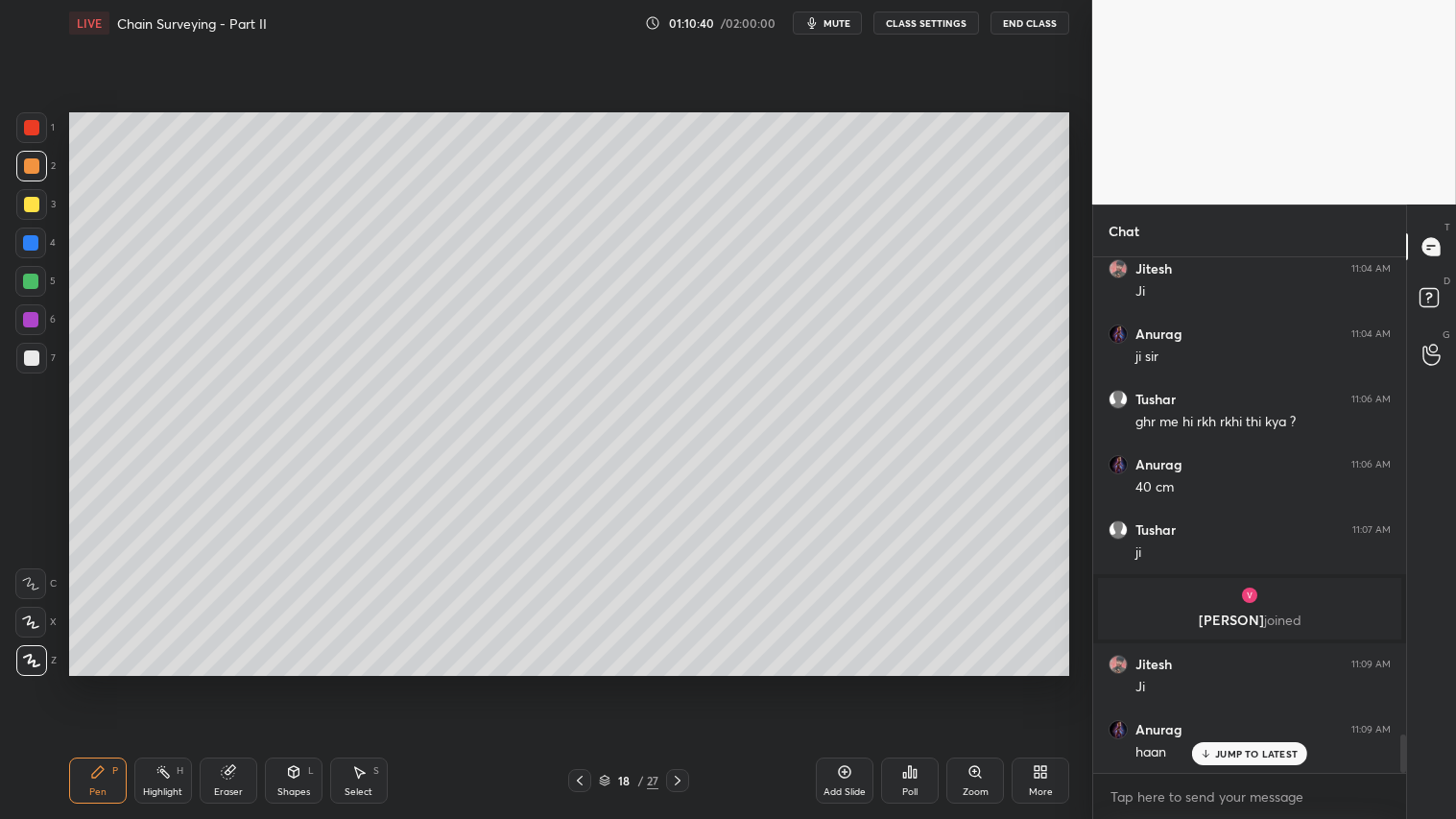 click 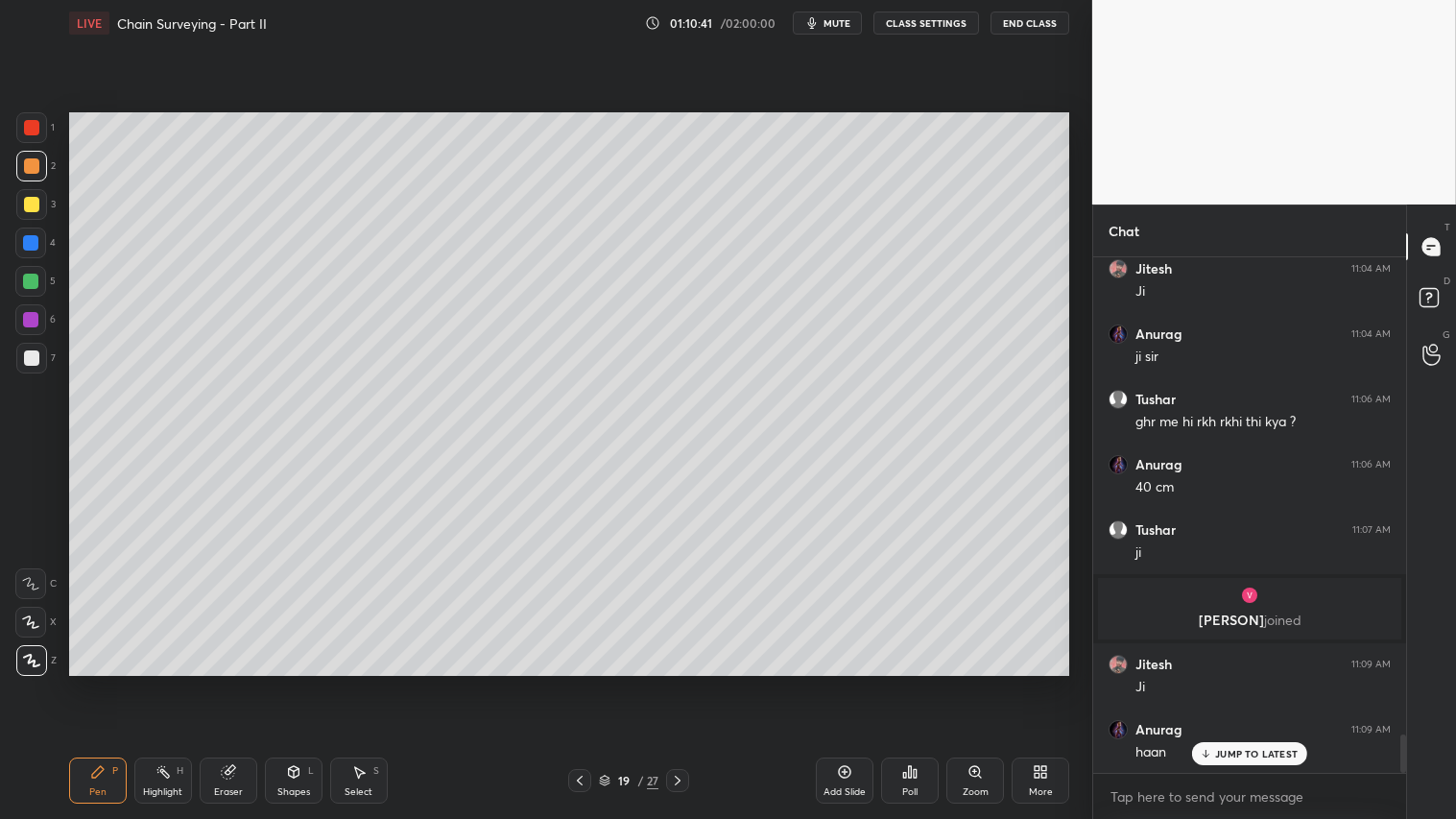 click 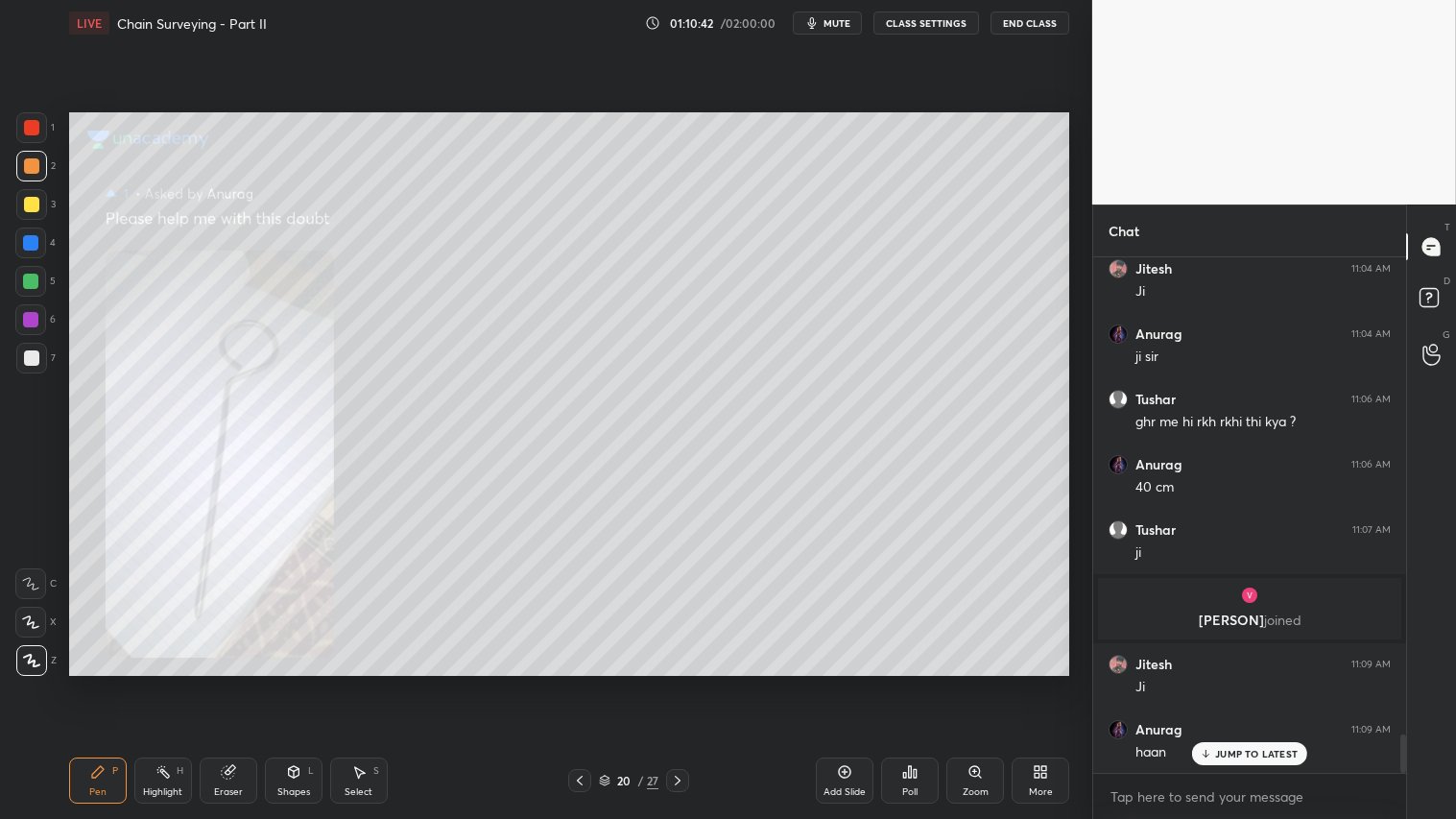 click 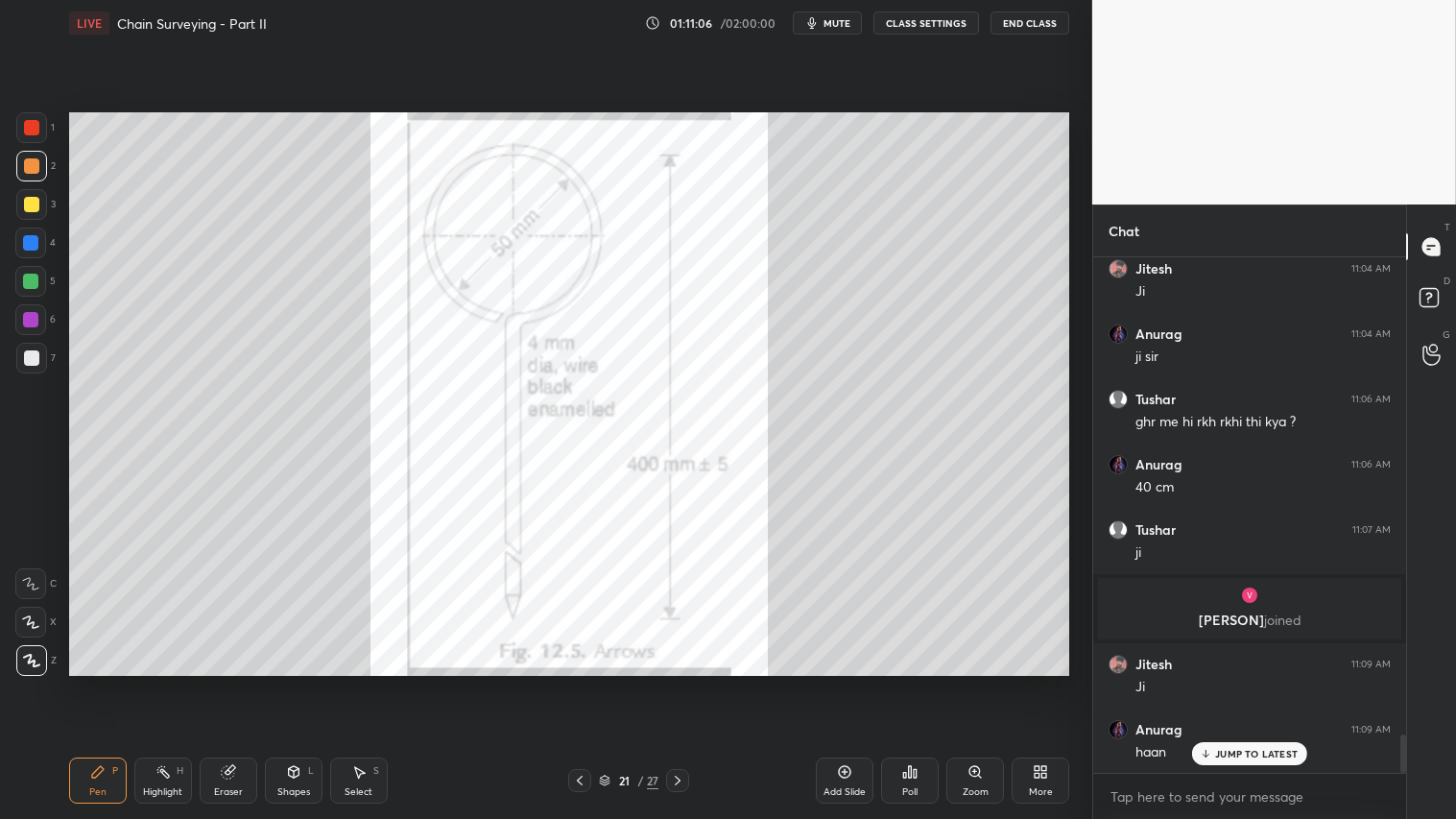 click 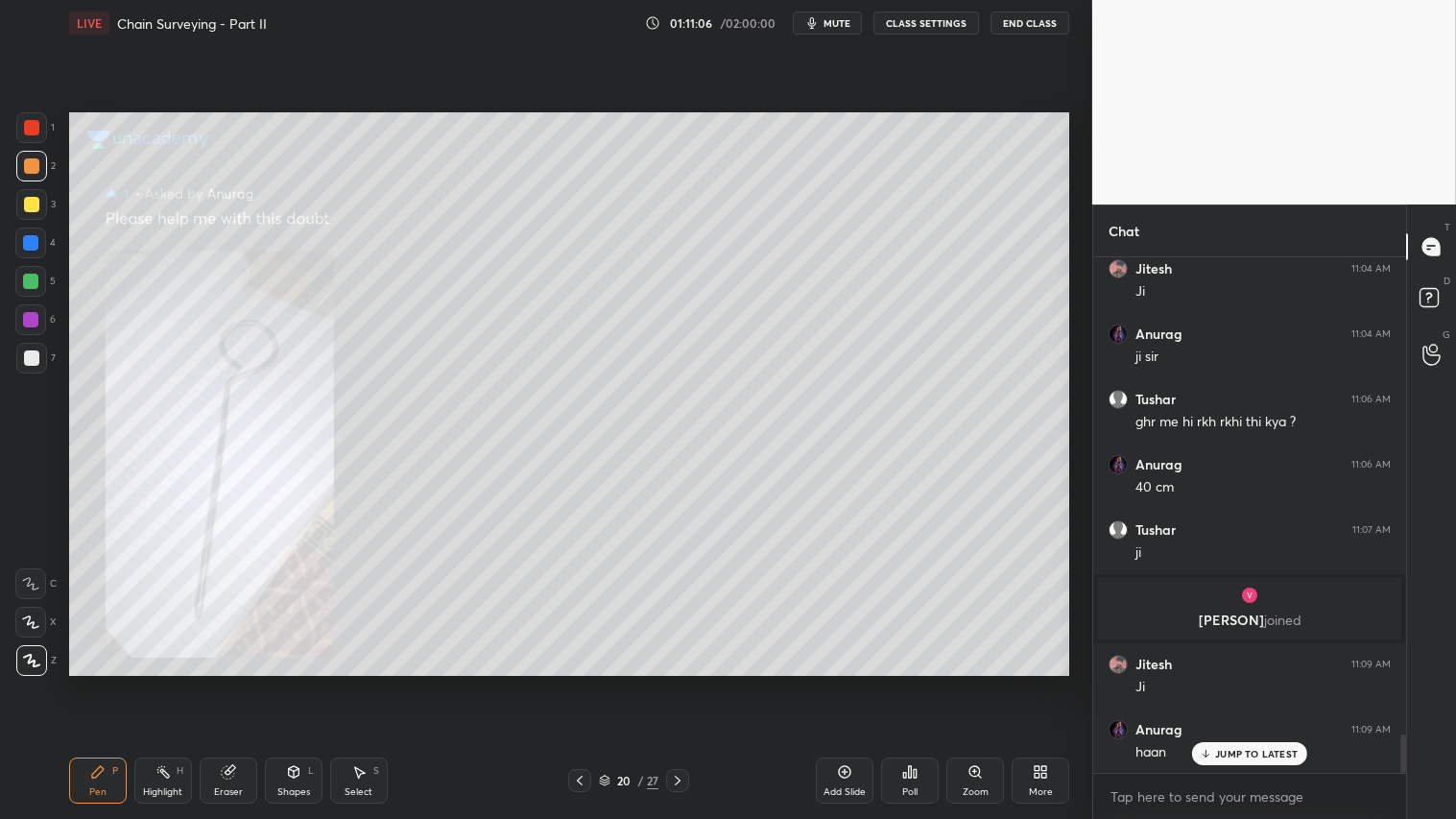 click 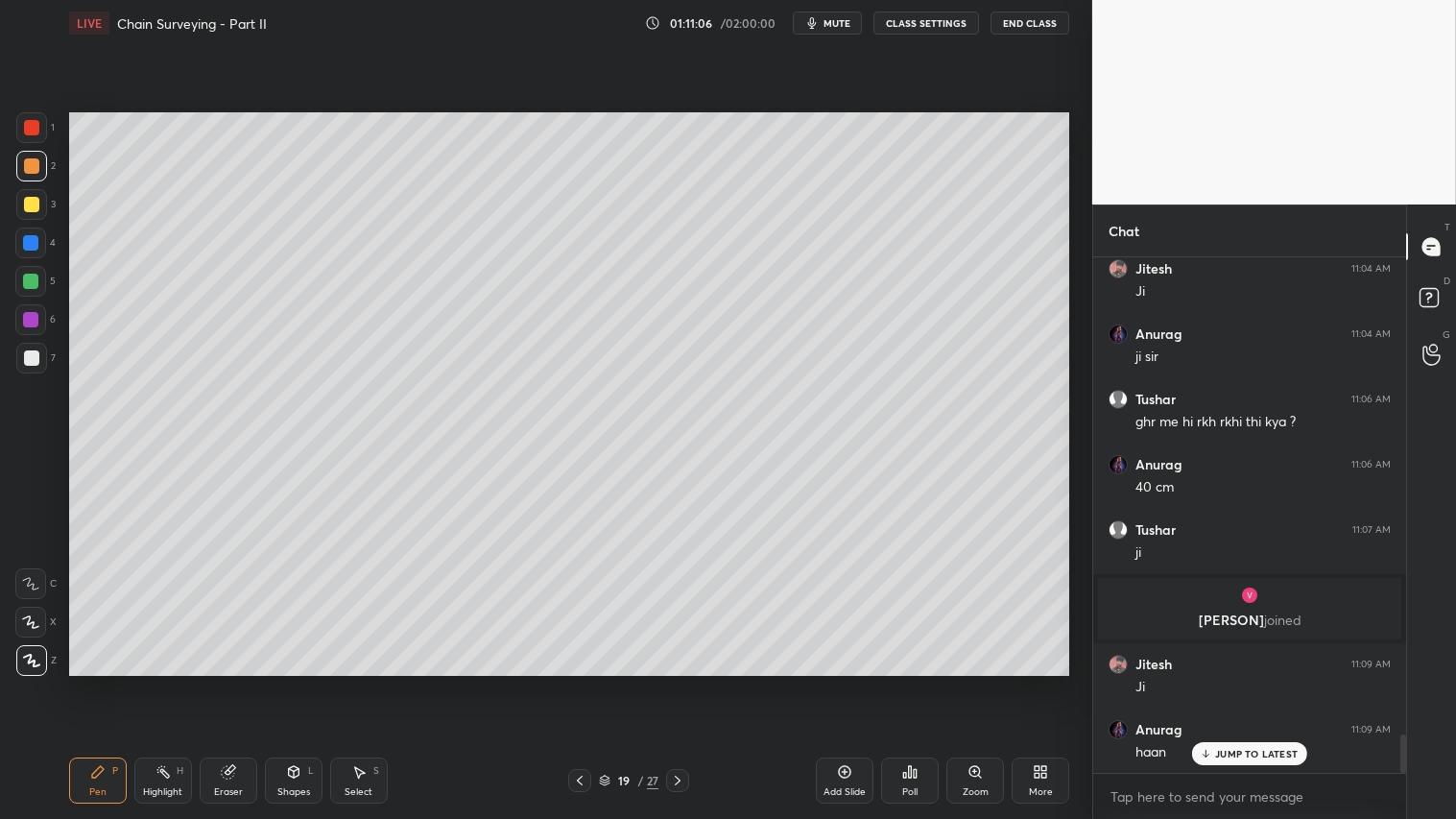 click 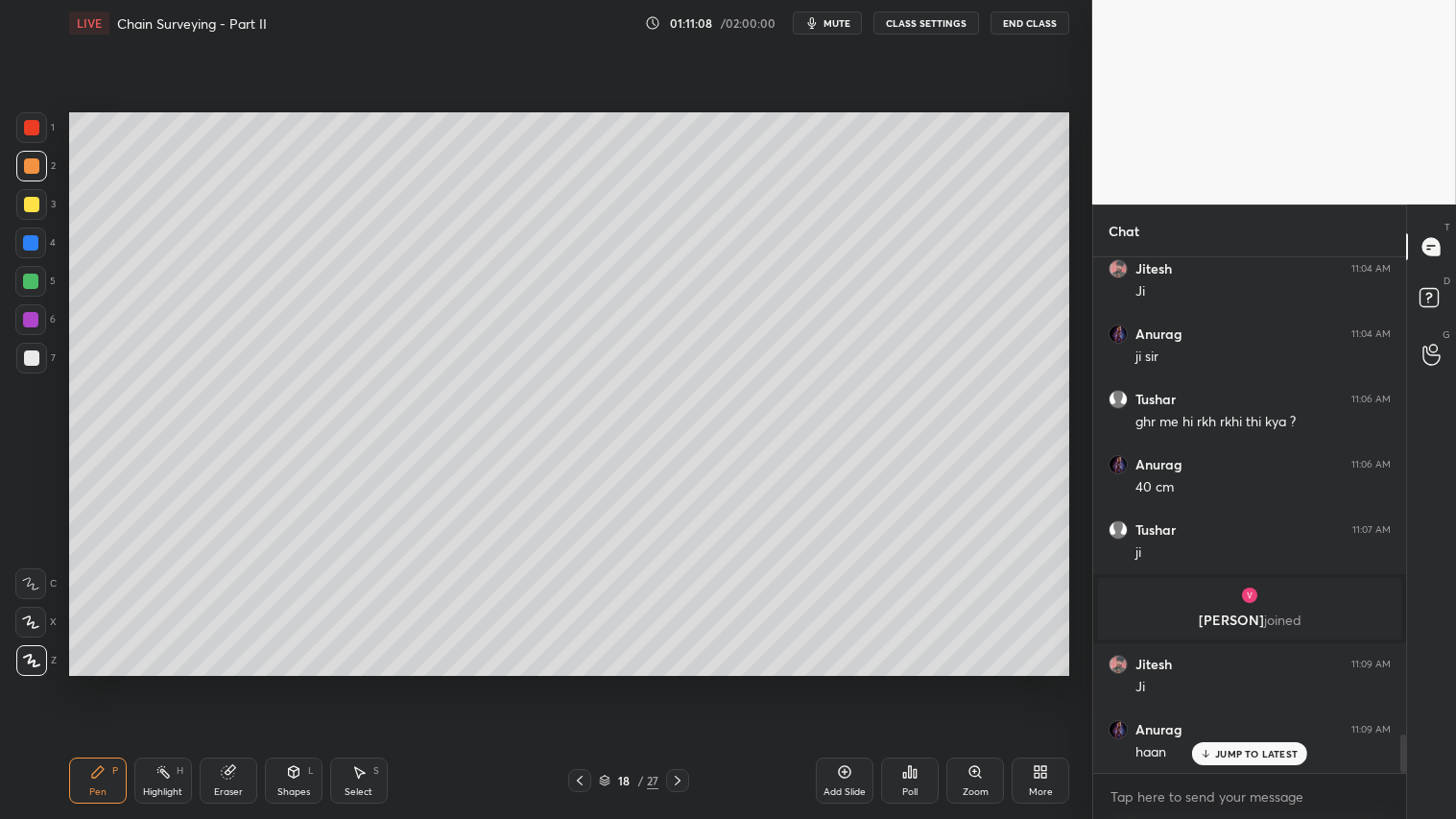 click 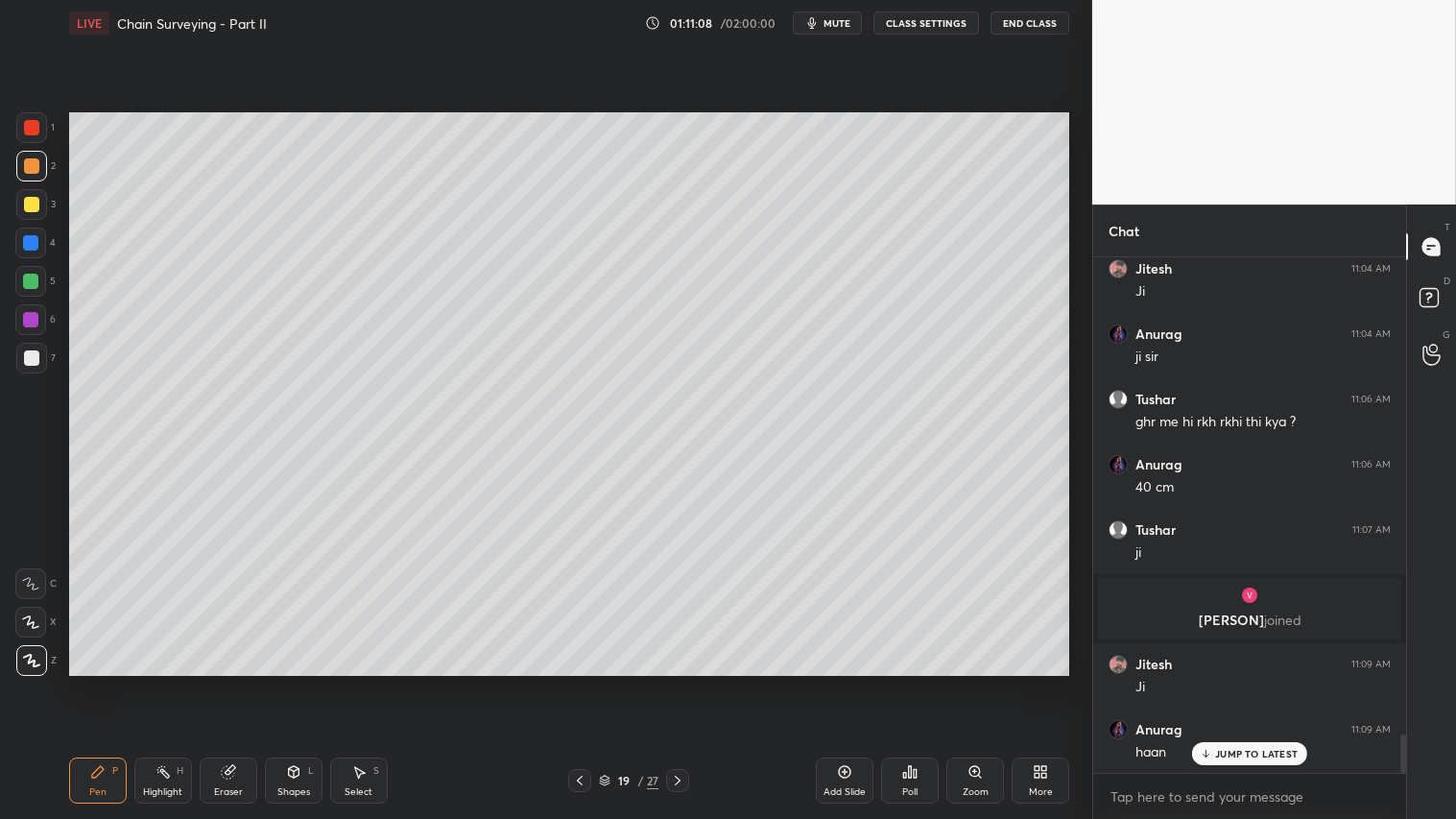 click 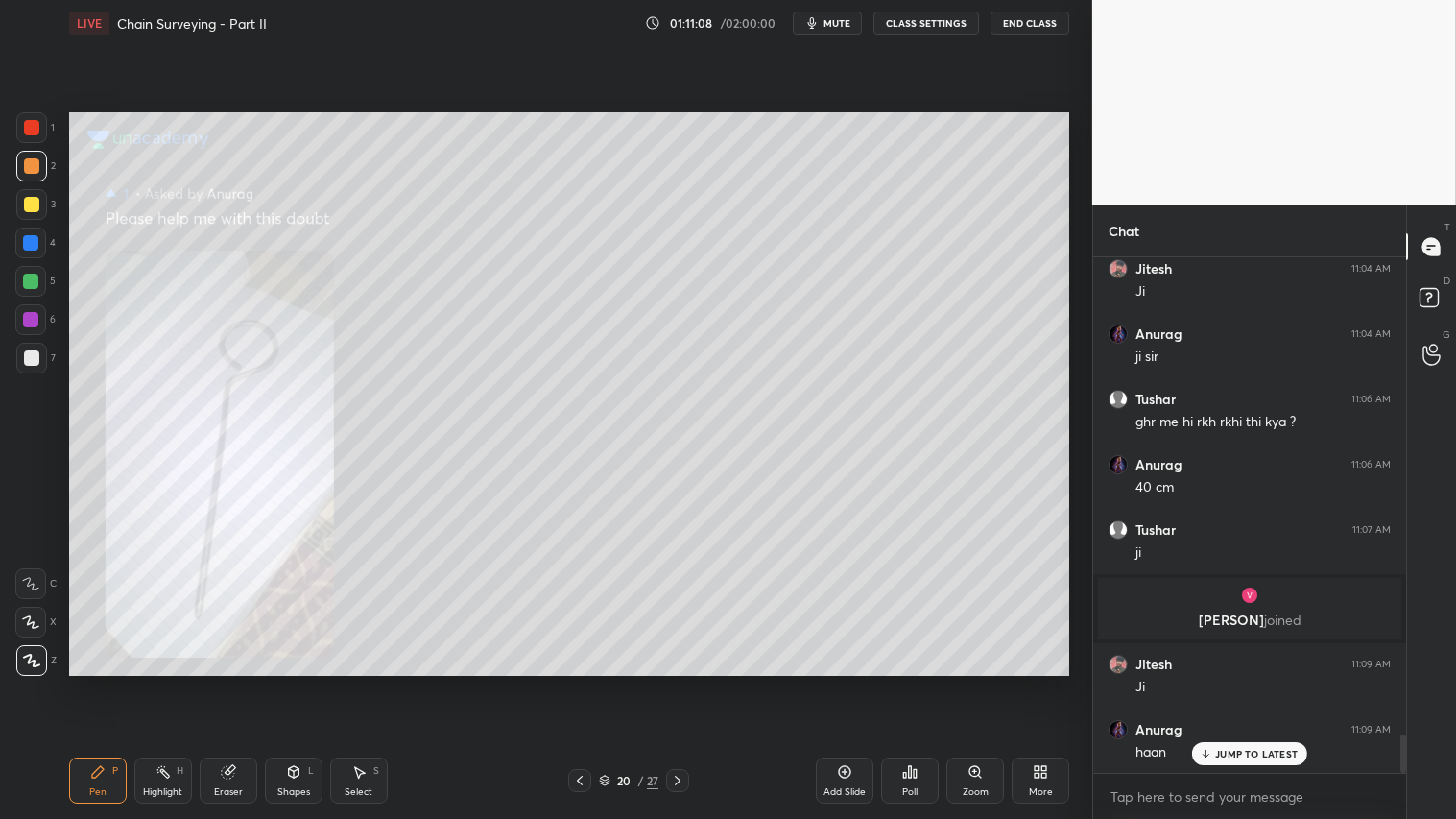 click 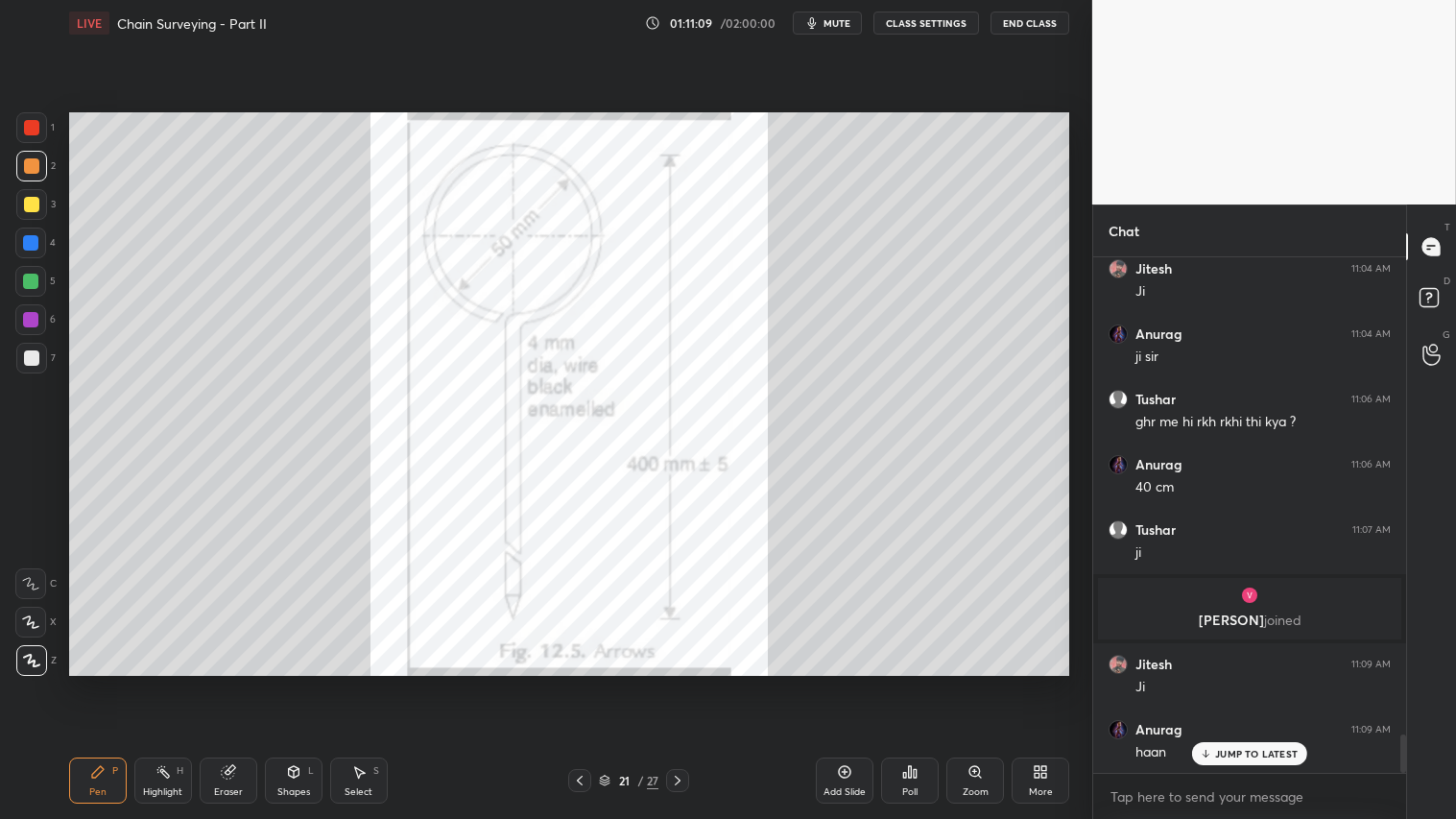 click 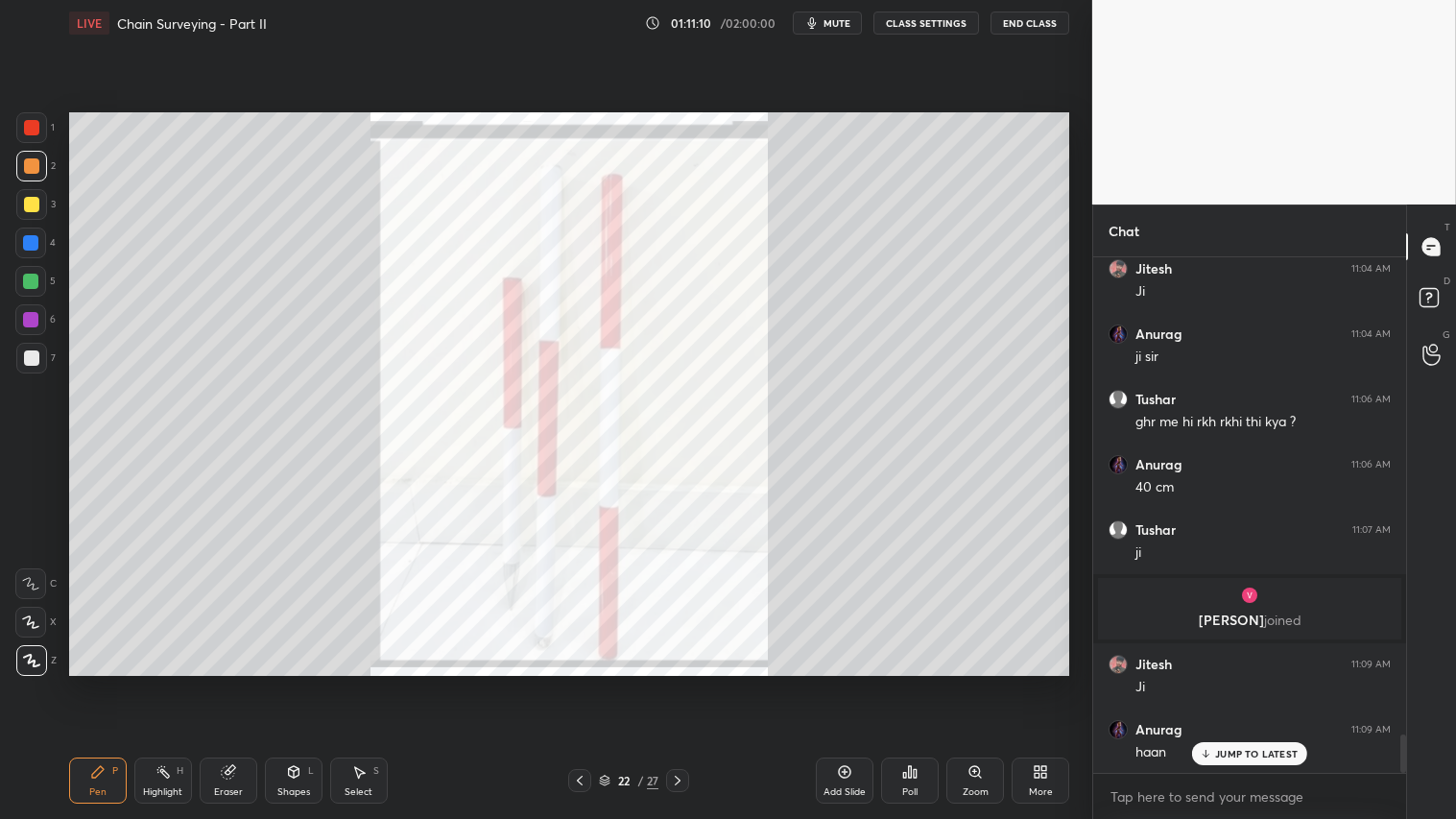click 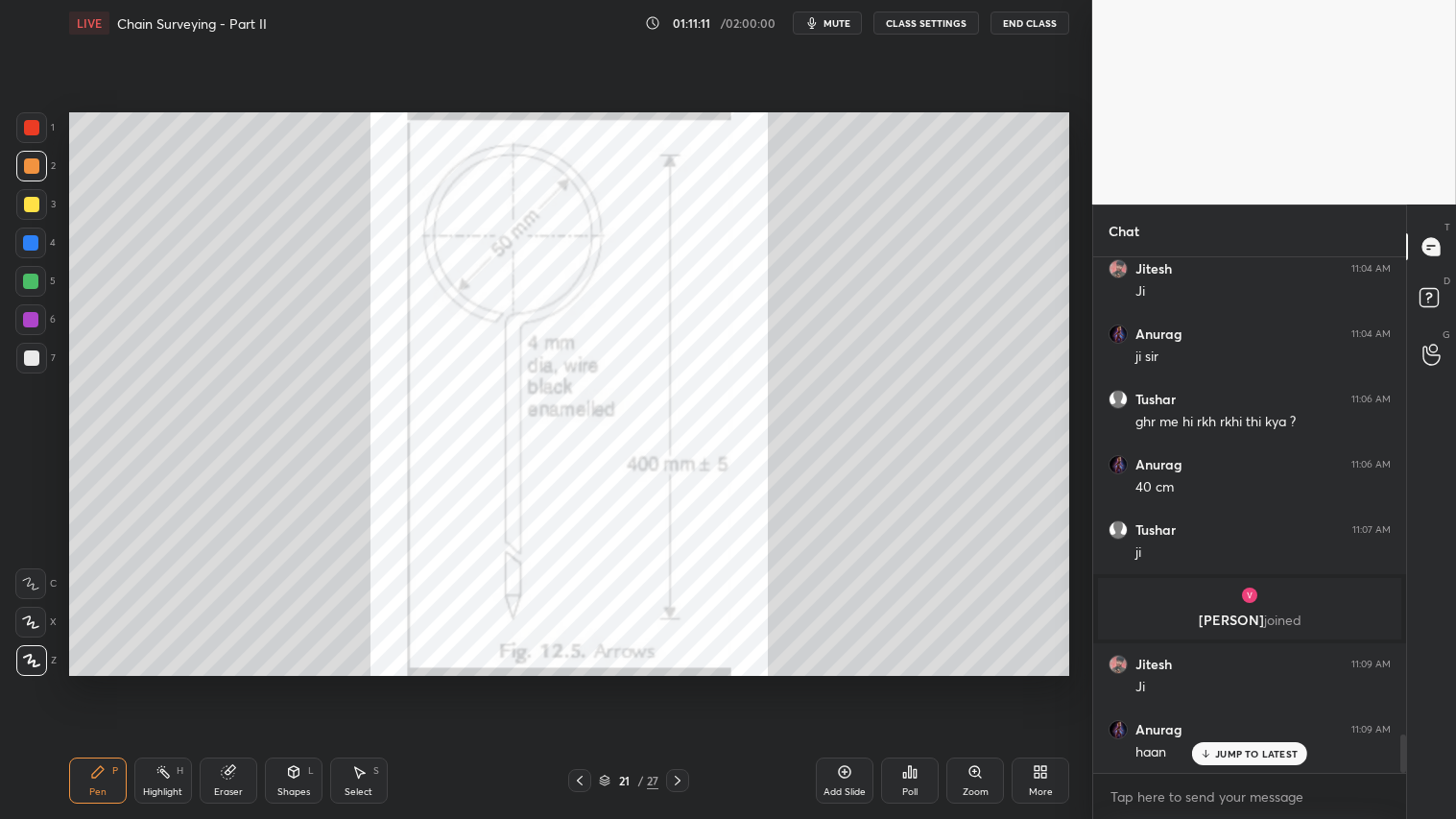drag, startPoint x: 839, startPoint y: 775, endPoint x: 828, endPoint y: 769, distance: 12.529964 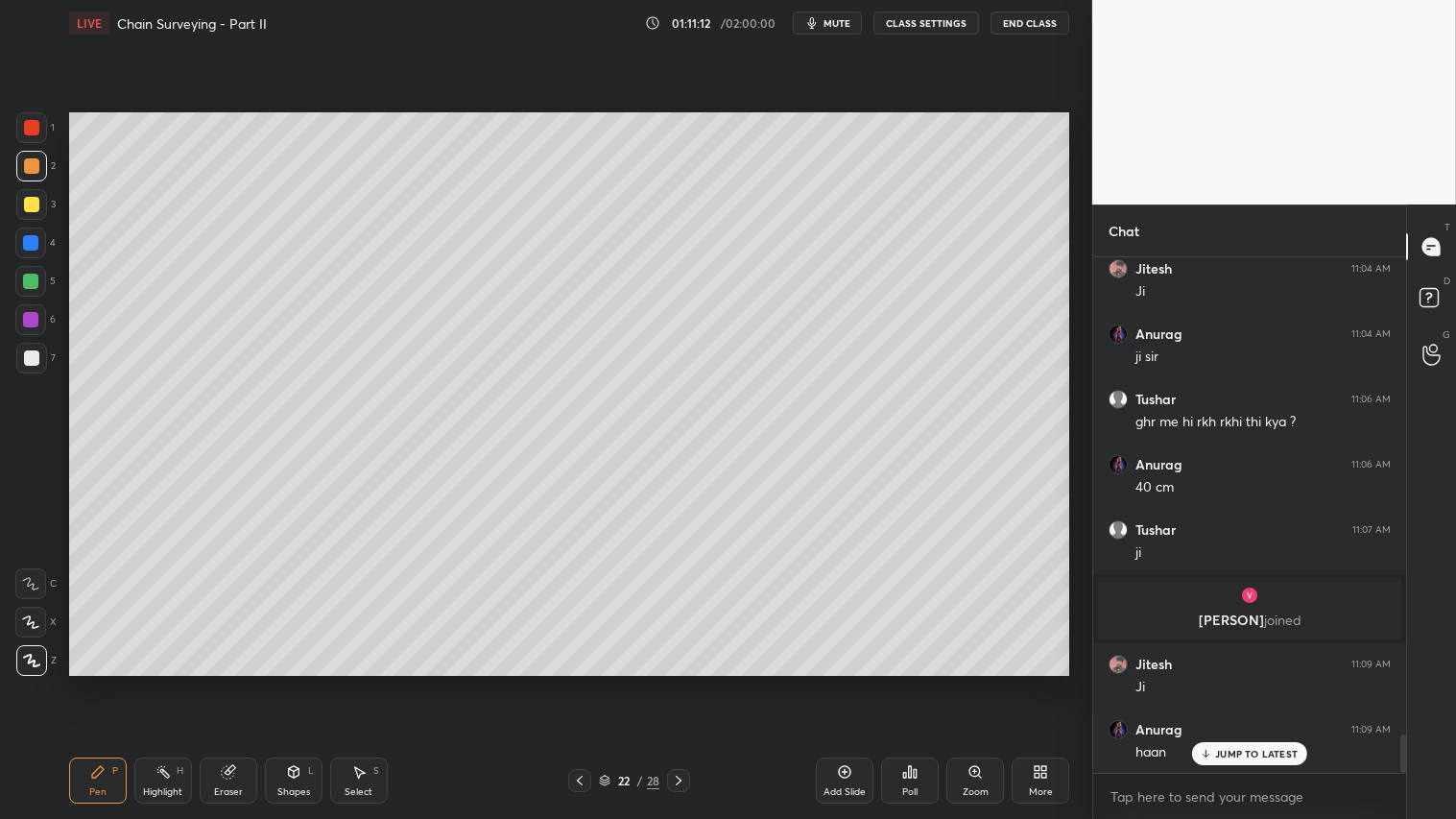 click at bounding box center (32, 205) 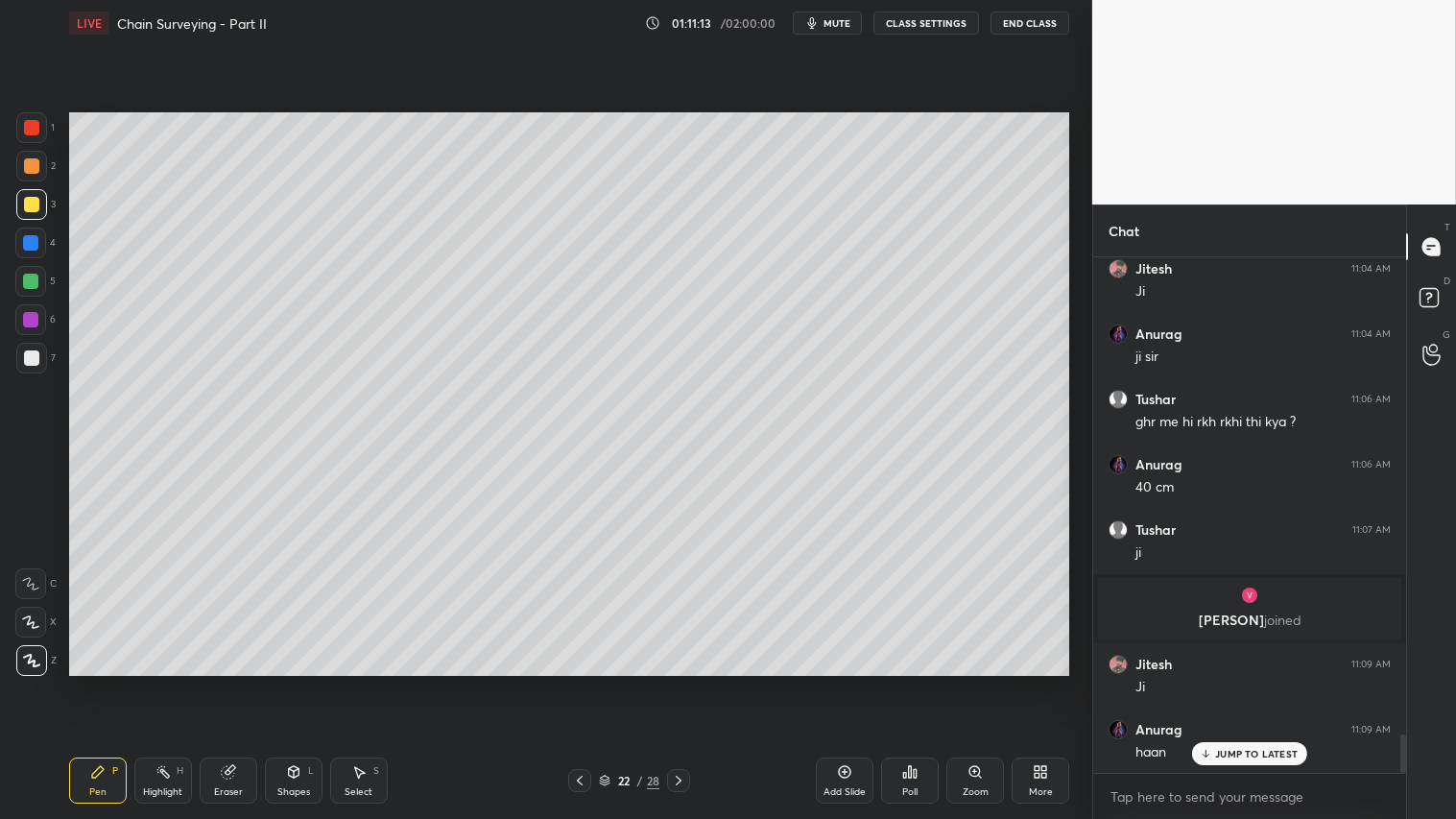 click 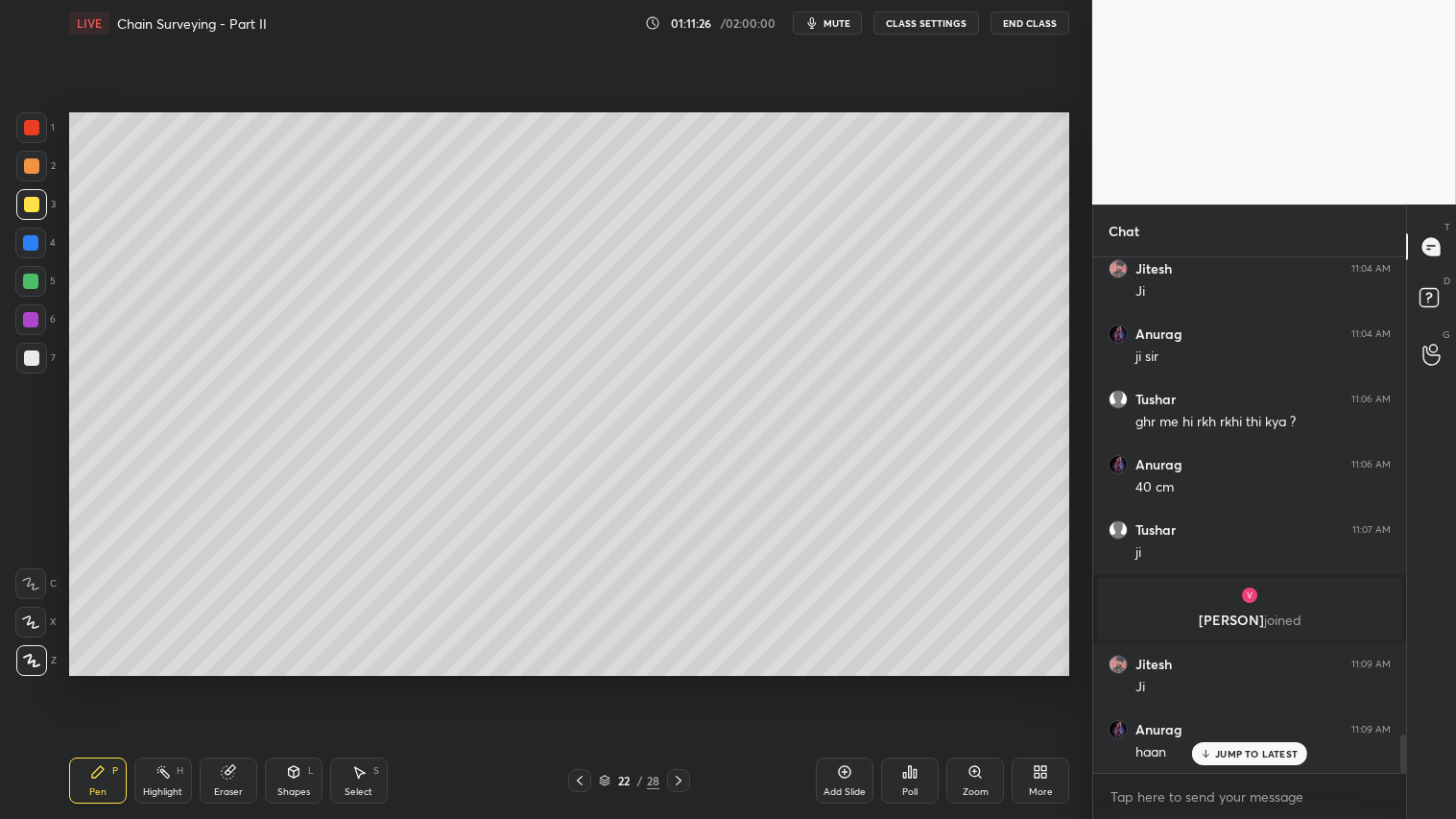 drag, startPoint x: 293, startPoint y: 789, endPoint x: 298, endPoint y: 759, distance: 30.41381 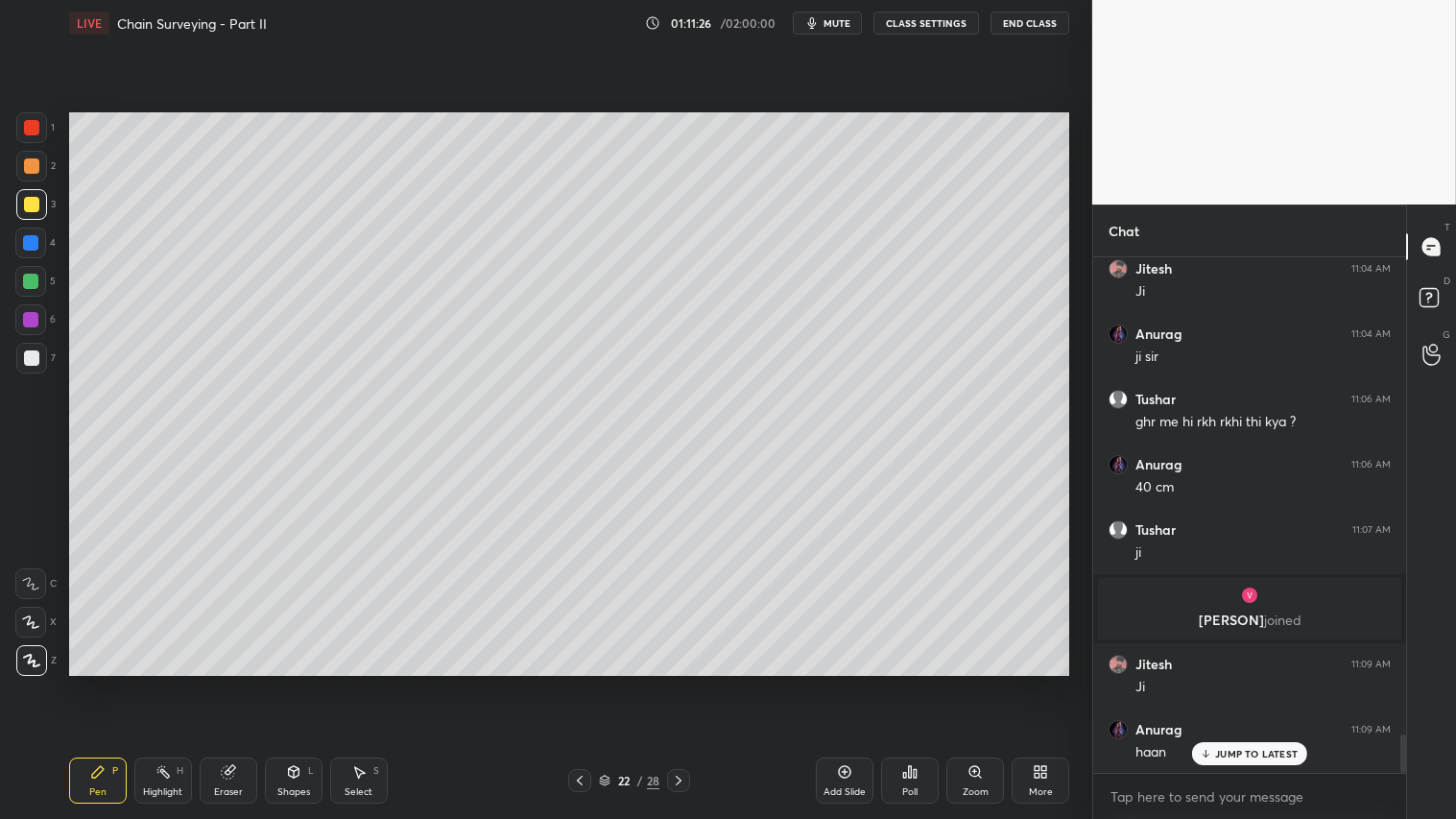 click on "Shapes" at bounding box center [294, 792] 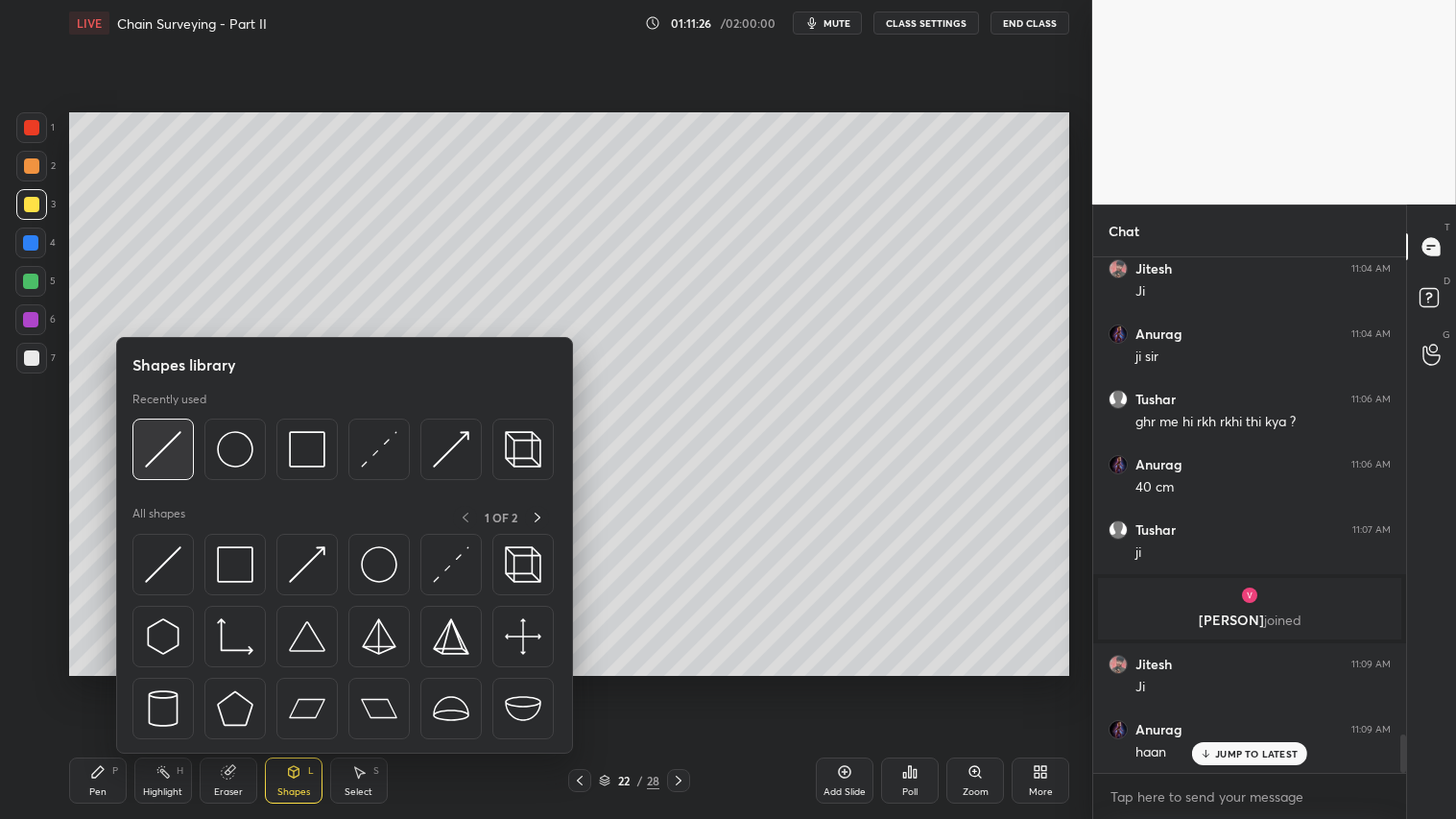 click at bounding box center (163, 449) 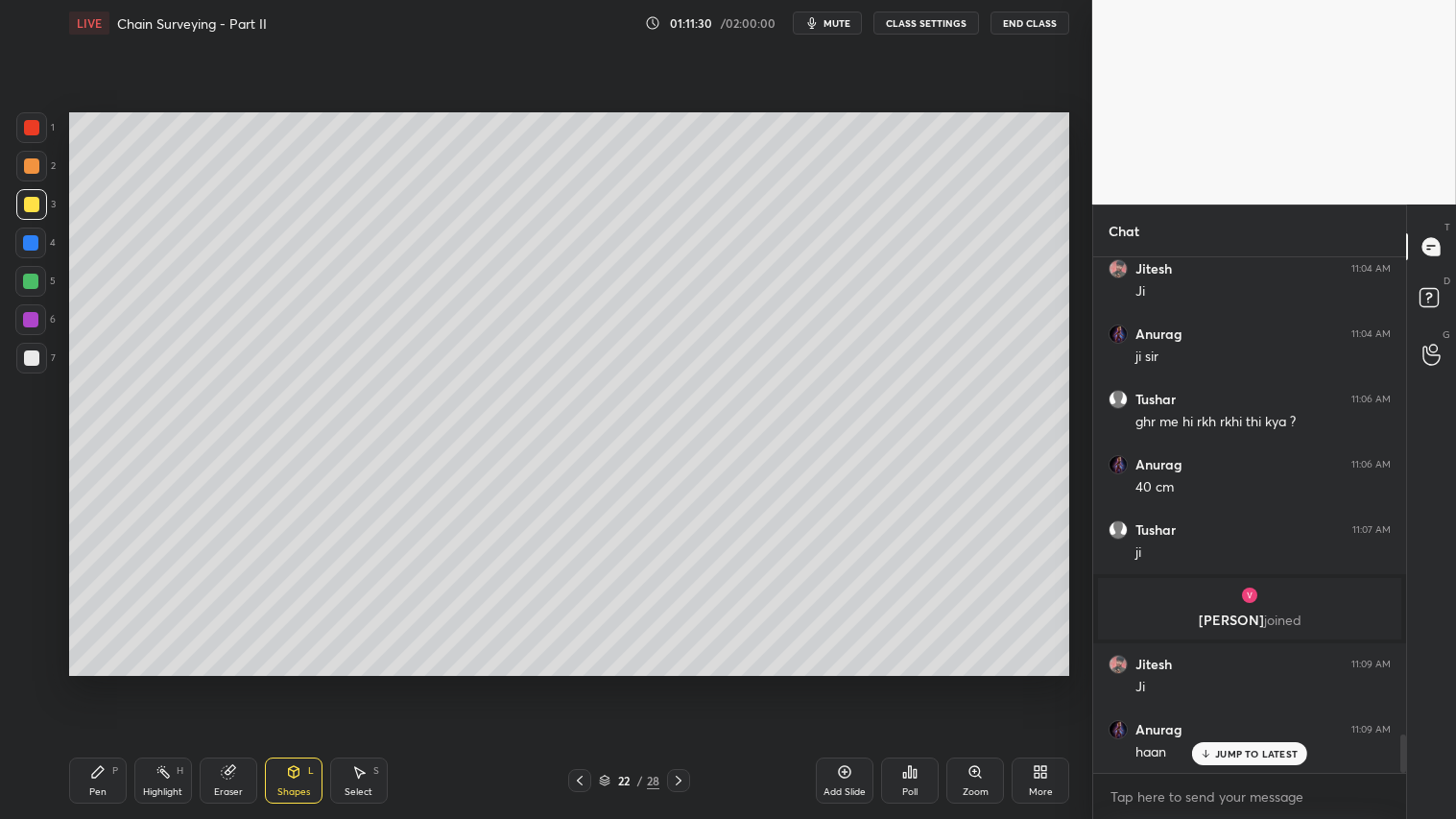 click on "Pen P" at bounding box center [98, 781] 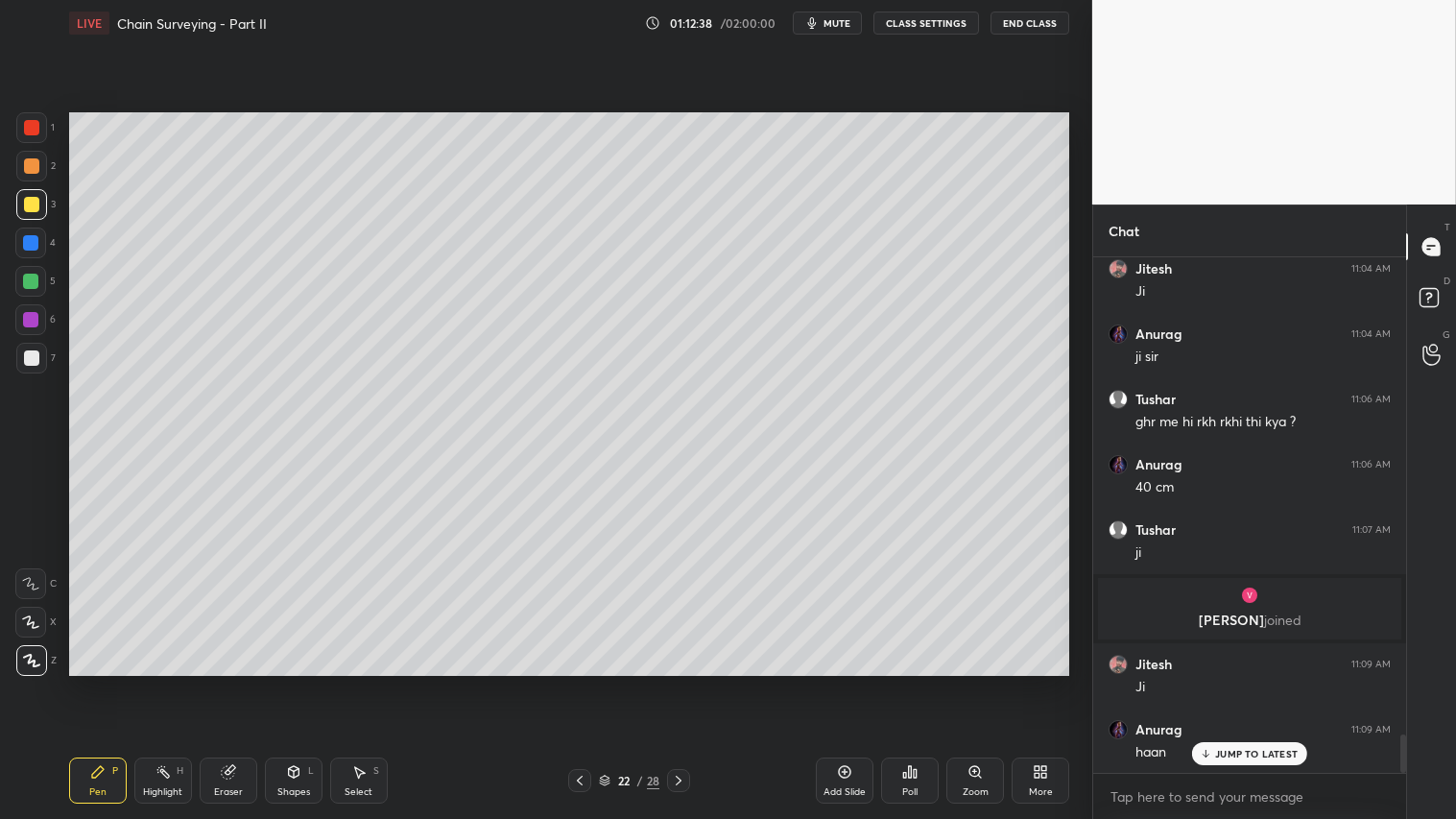 click 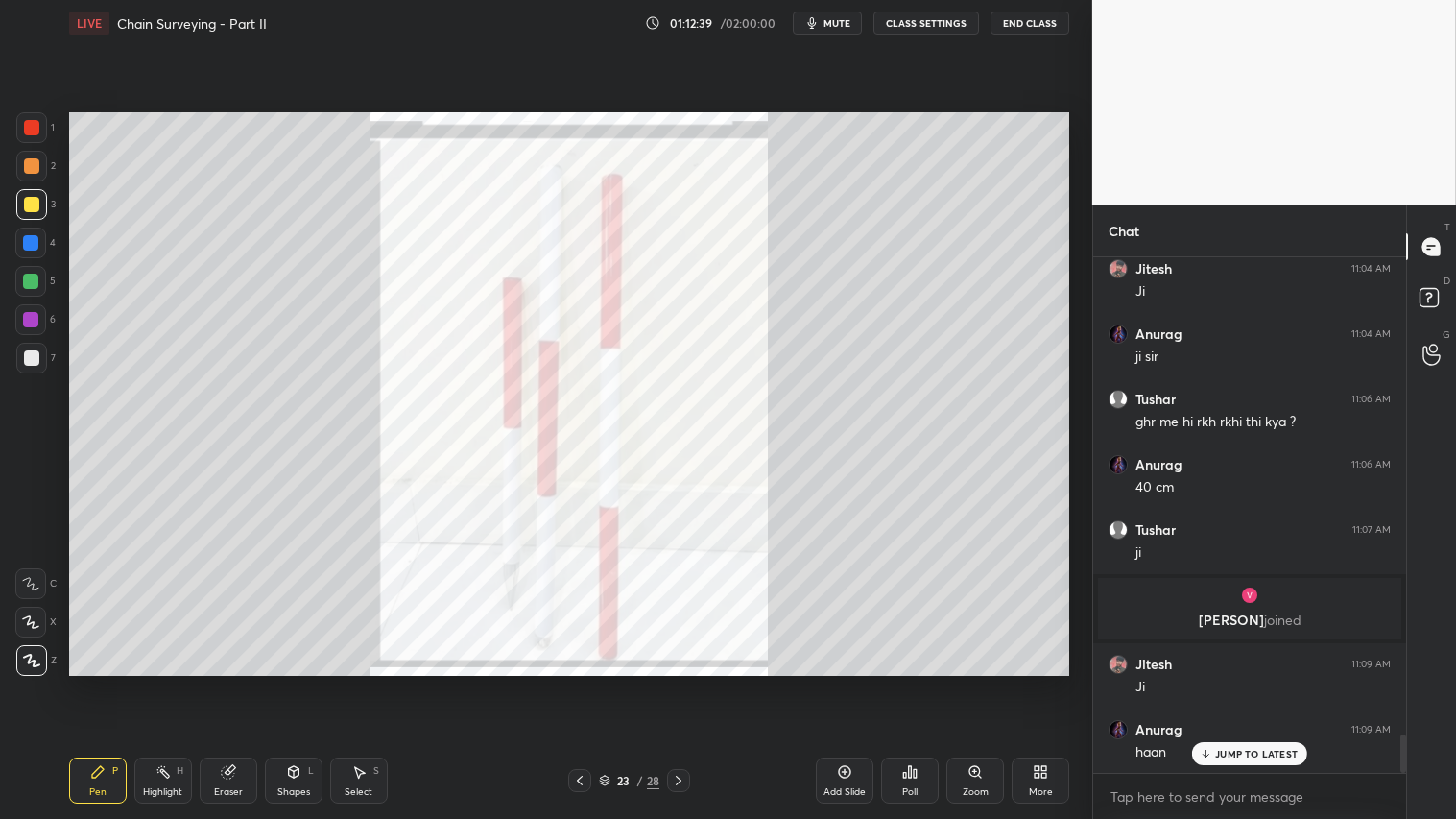 click 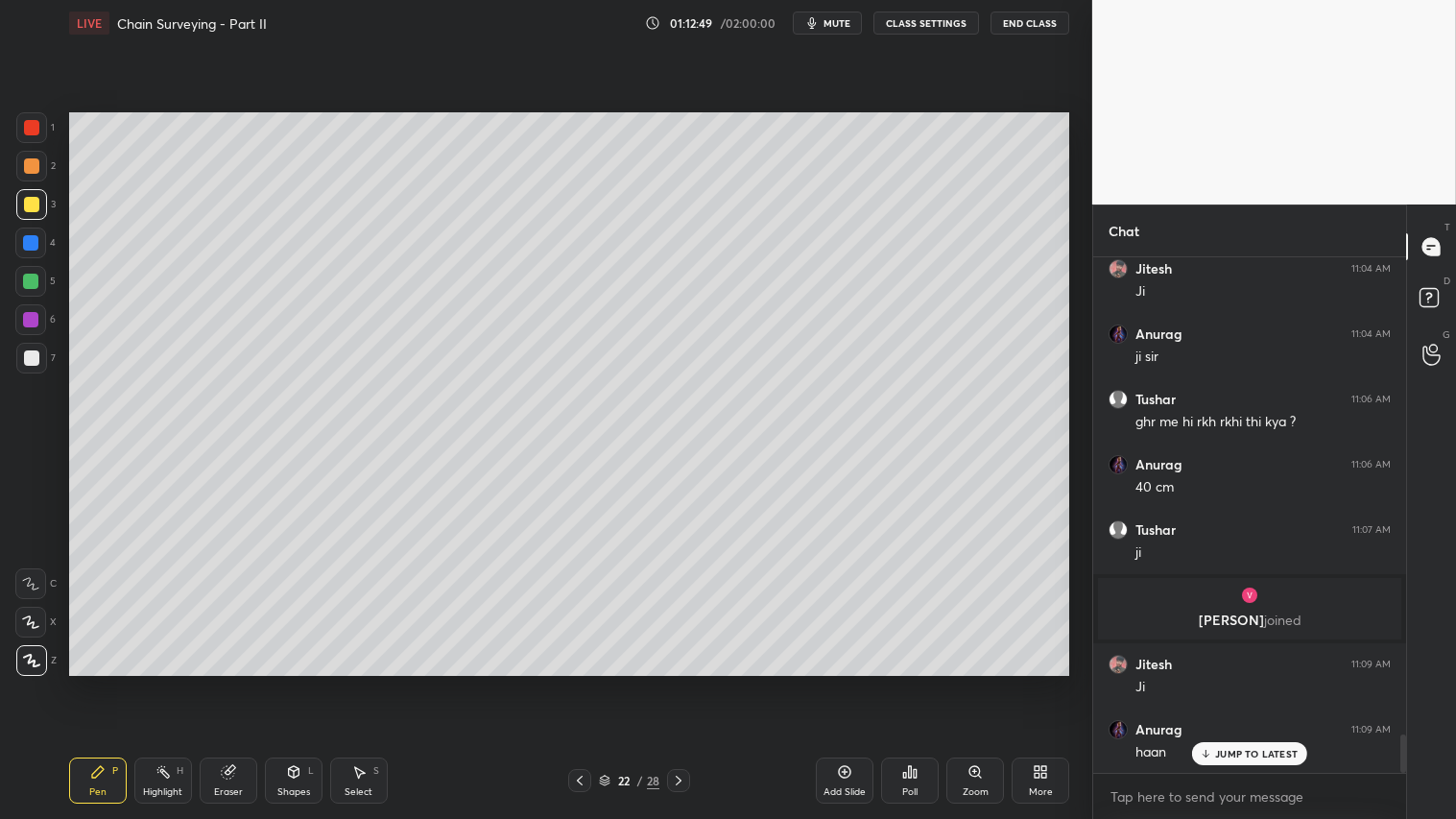 click 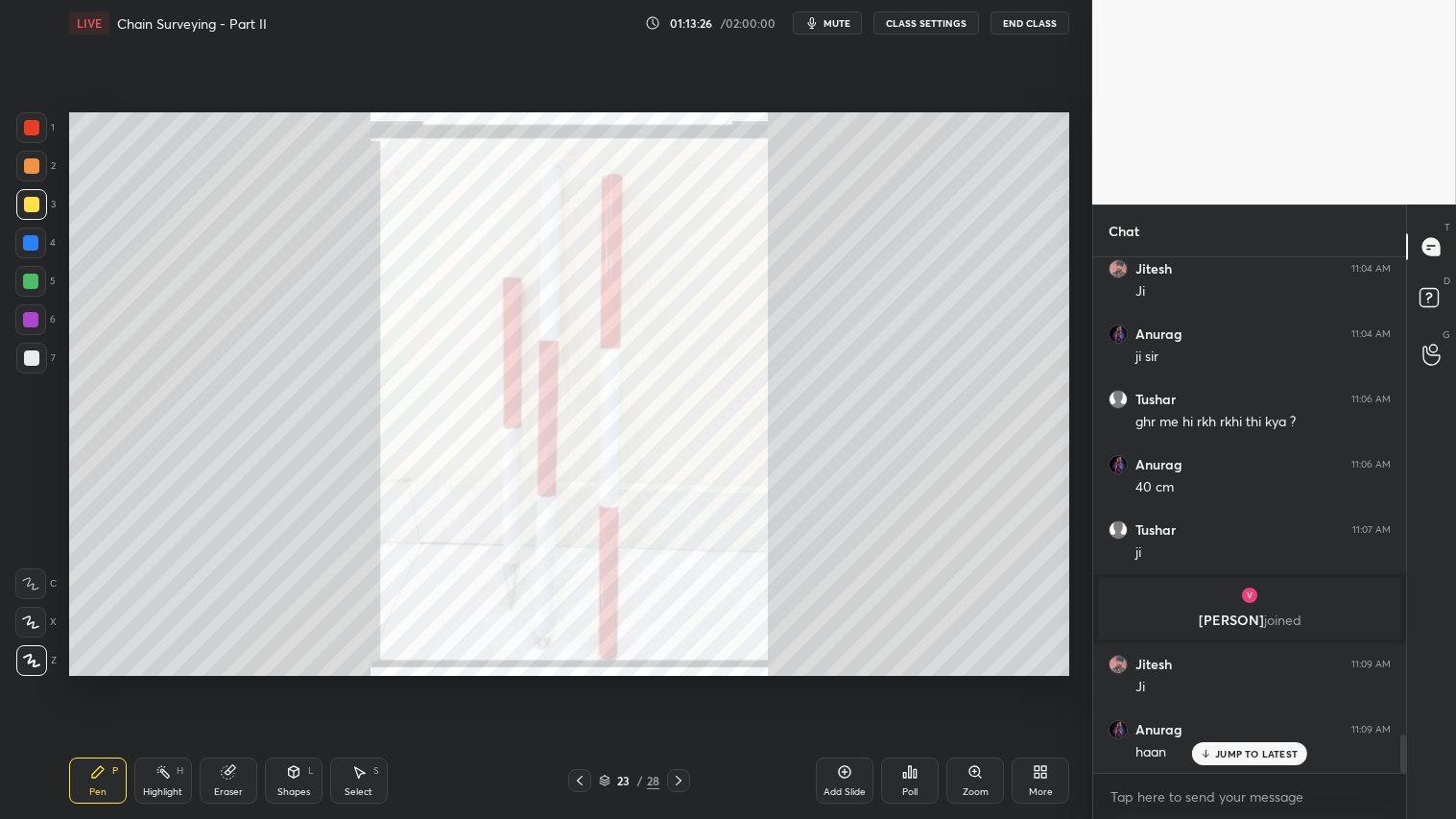 click on "Eraser" at bounding box center [228, 781] 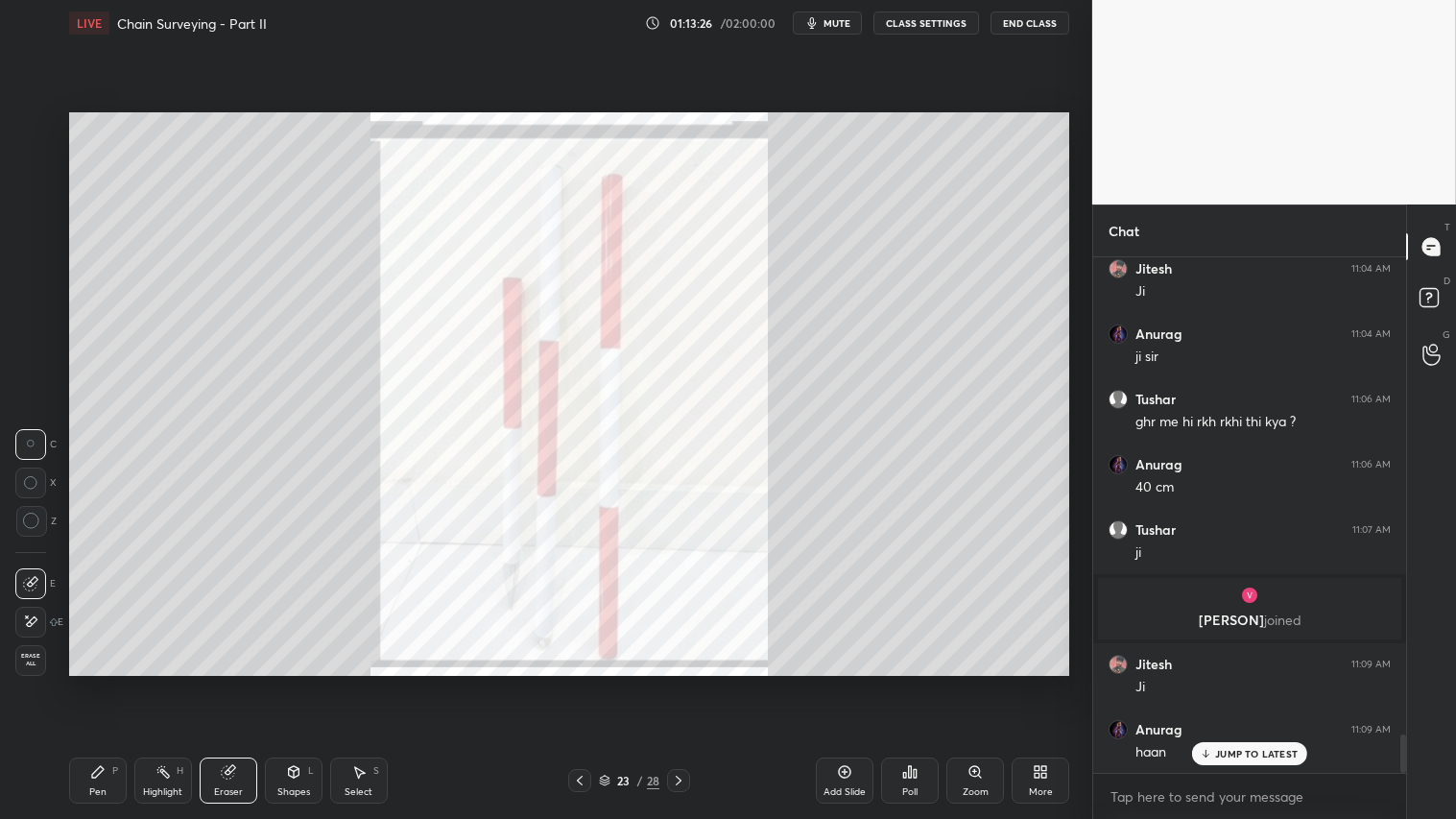 click on "Erase all" at bounding box center (31, 660) 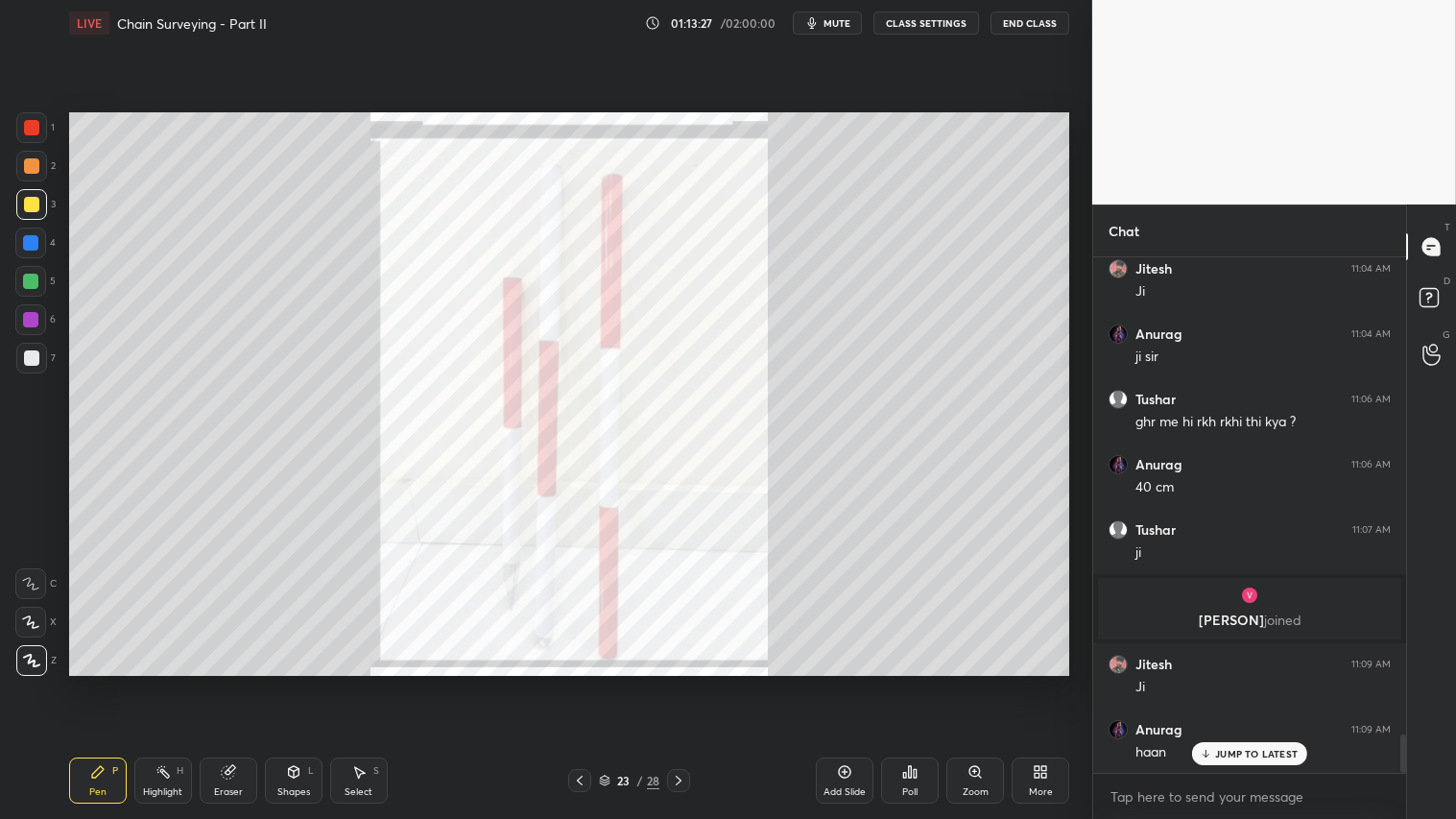 click on "Pen P" at bounding box center [98, 781] 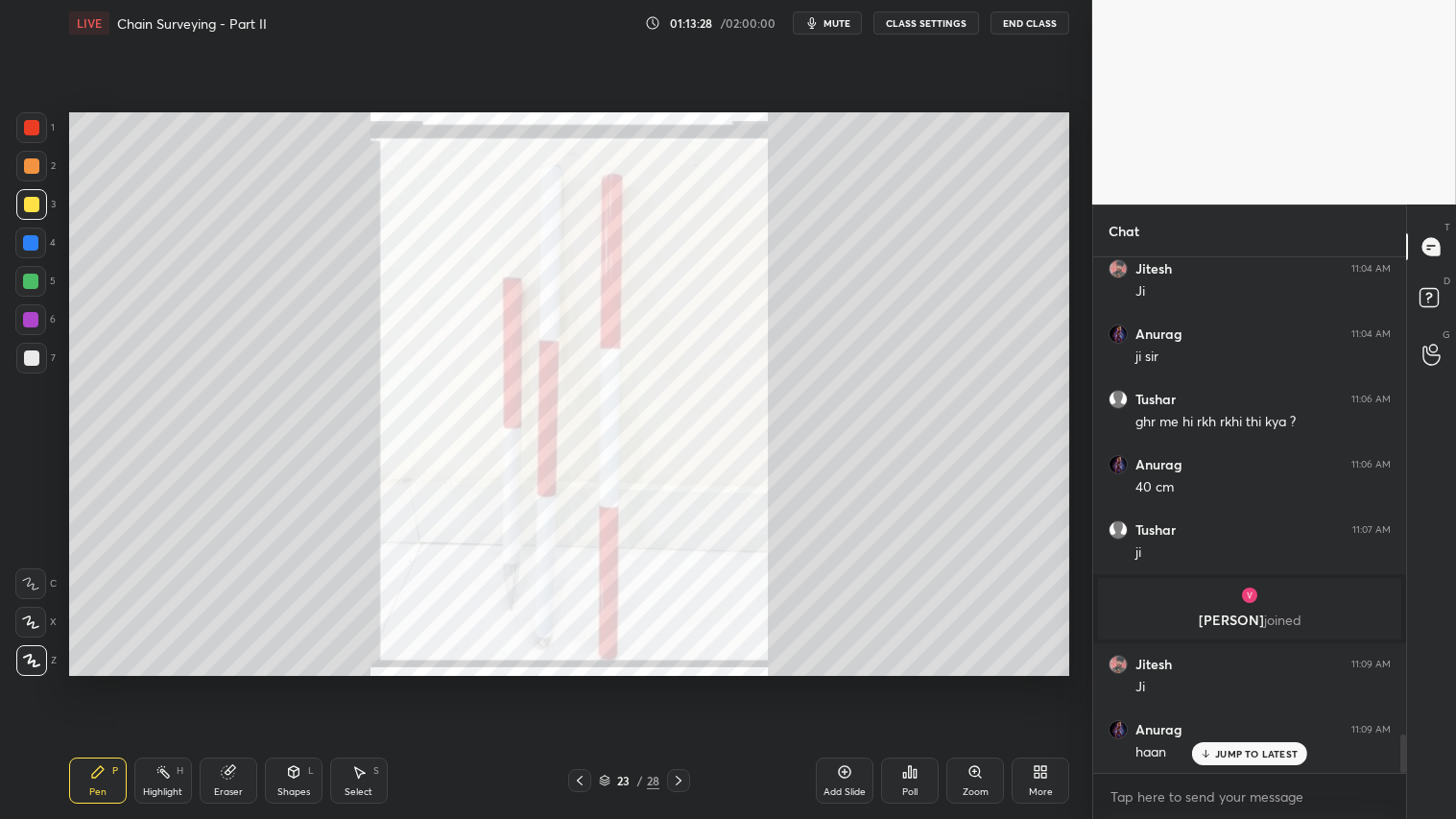 click at bounding box center [31, 243] 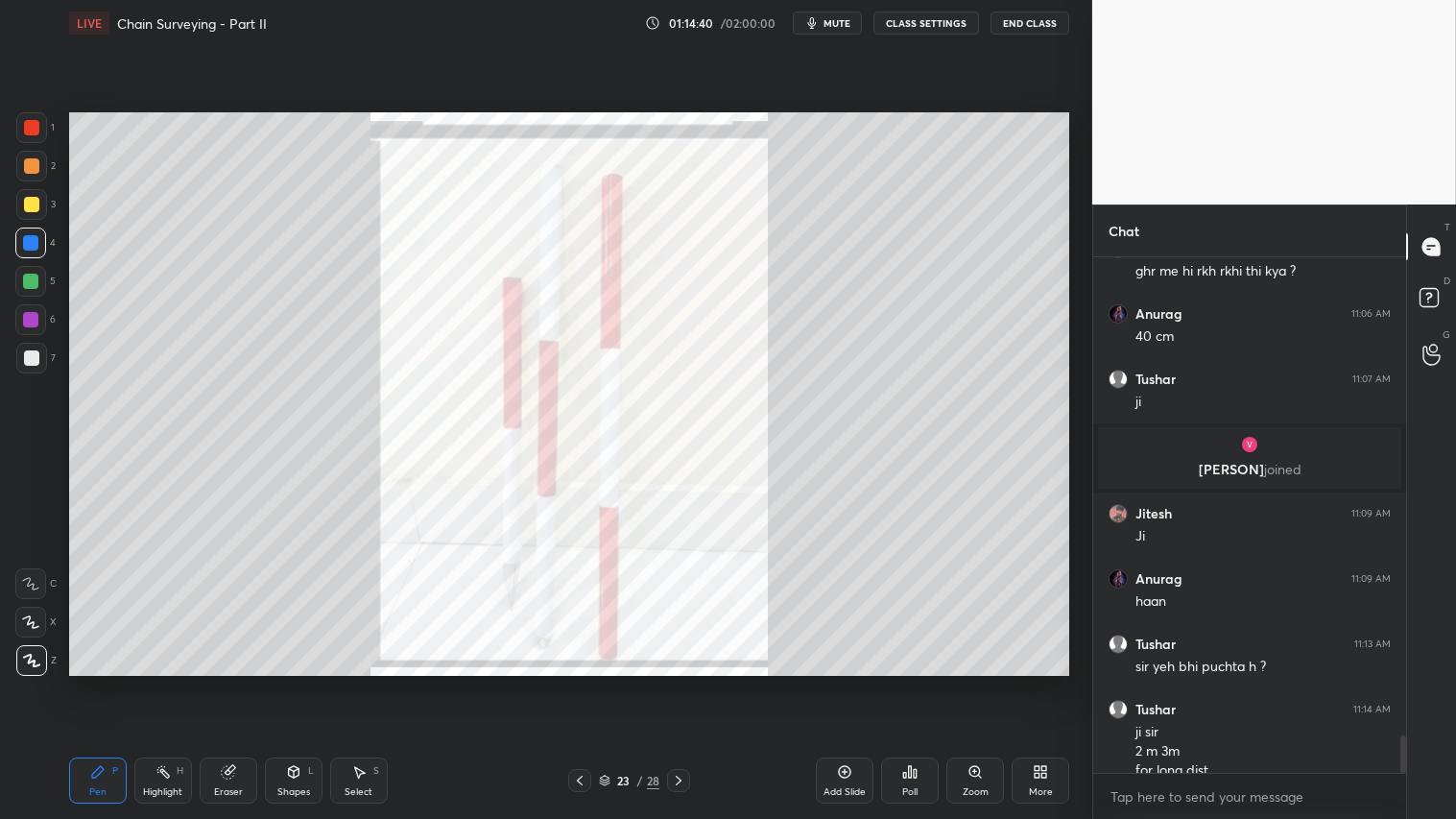 scroll, scrollTop: 6618, scrollLeft: 0, axis: vertical 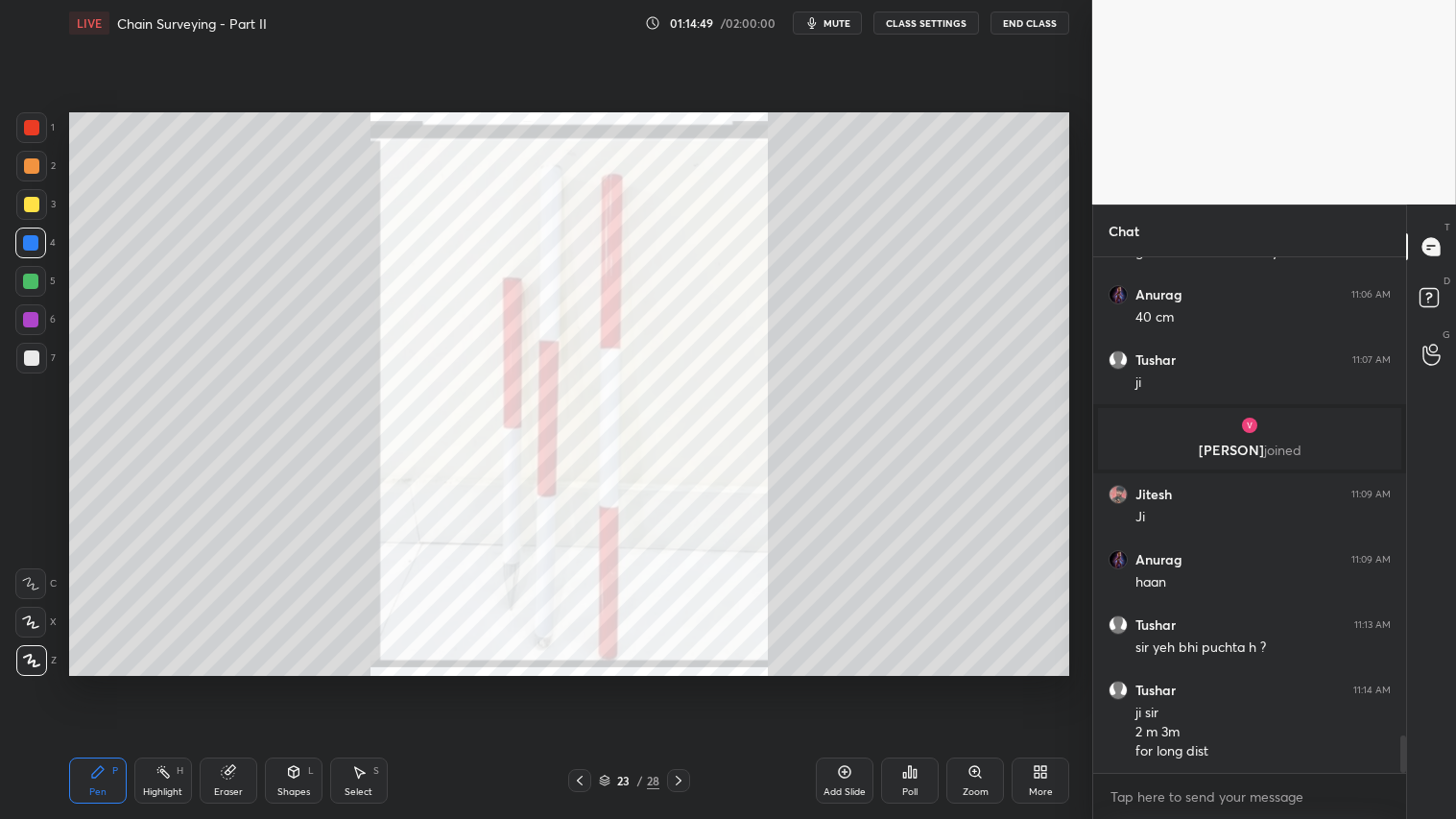 drag, startPoint x: 225, startPoint y: 785, endPoint x: 108, endPoint y: 703, distance: 142.87407 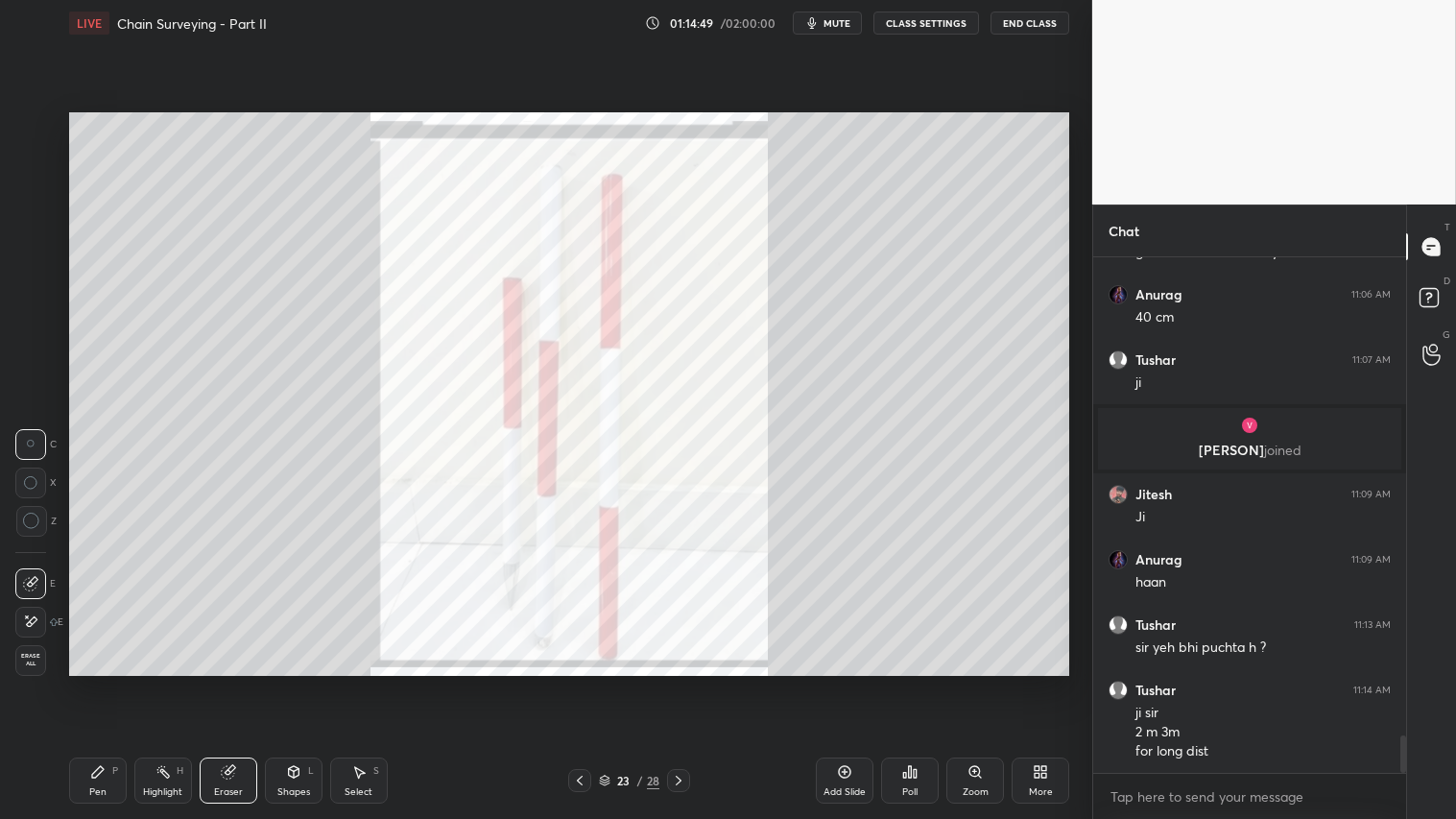 click on "Erase all" at bounding box center (31, 660) 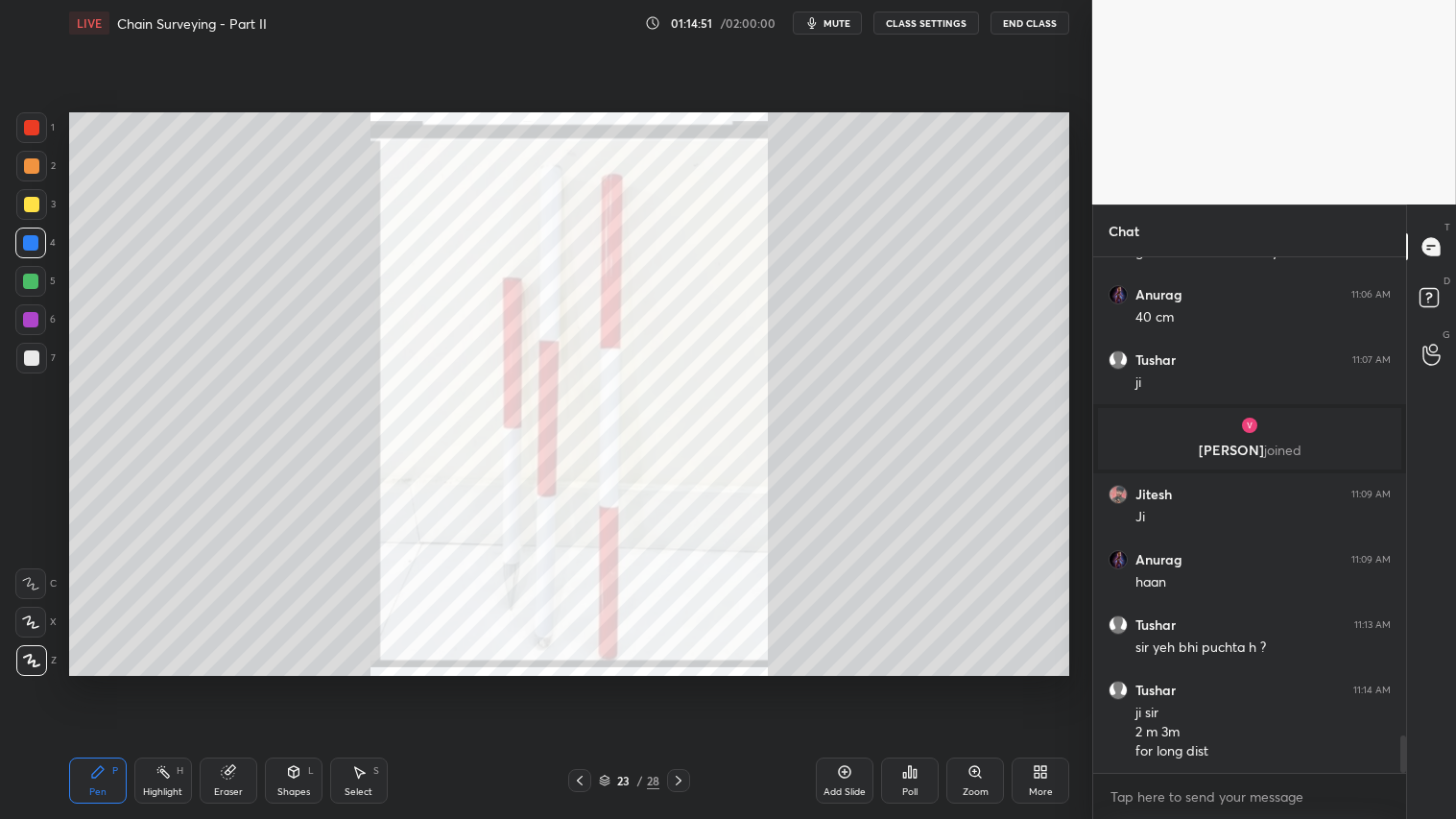 click 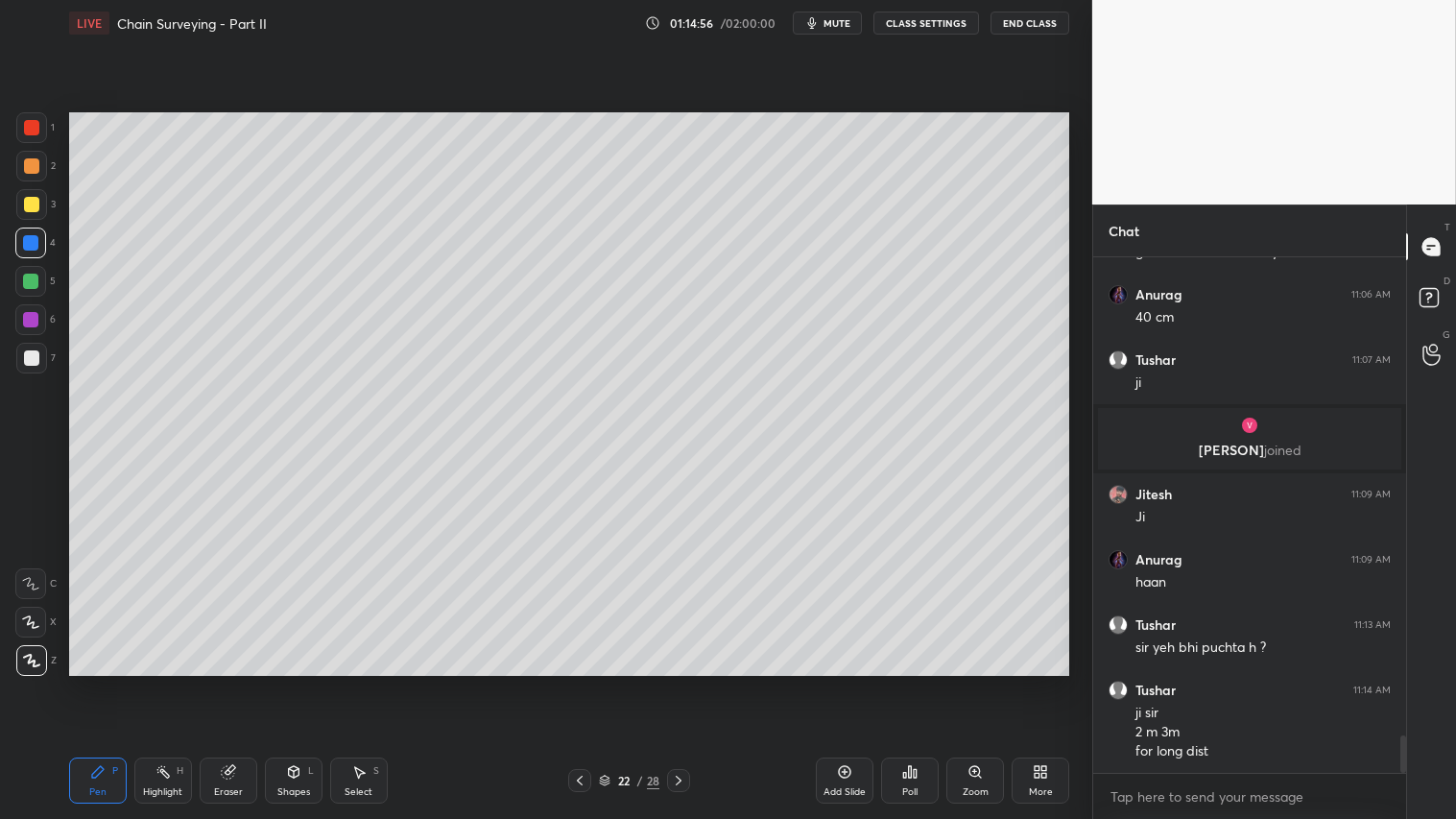 drag, startPoint x: 34, startPoint y: 358, endPoint x: 40, endPoint y: 370, distance: 13.416408 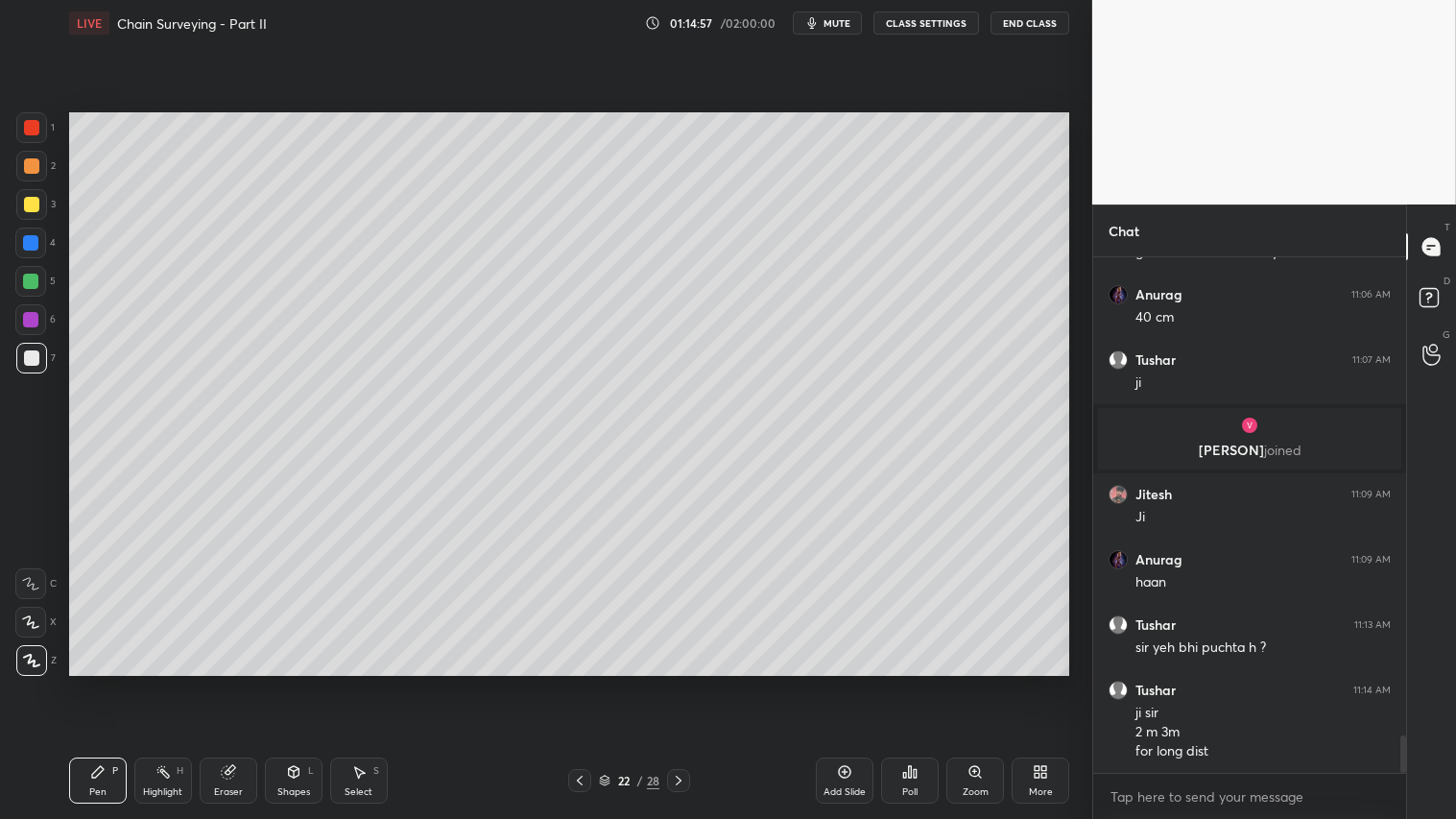click at bounding box center (32, 166) 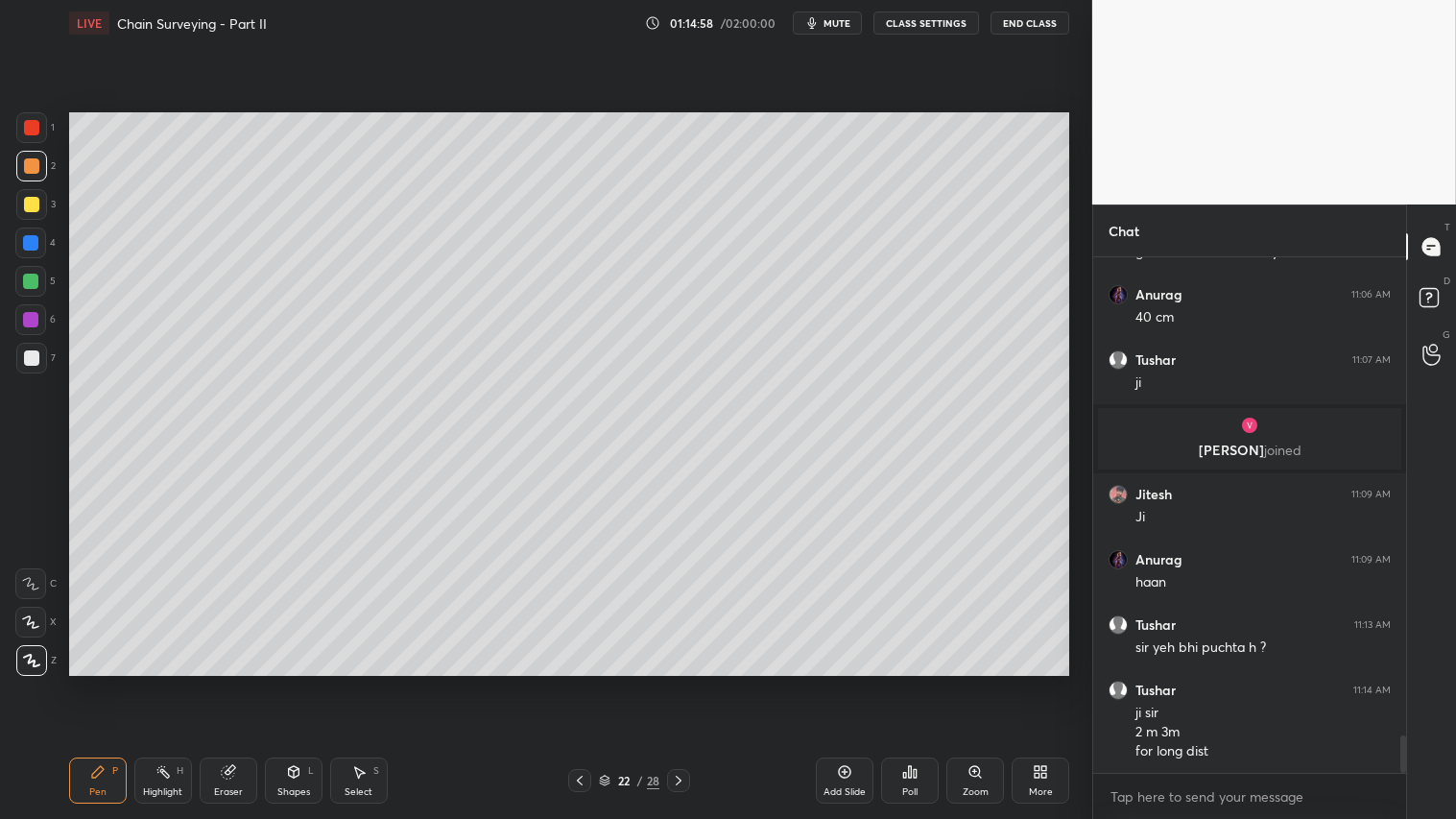 click on "P" at bounding box center (115, 771) 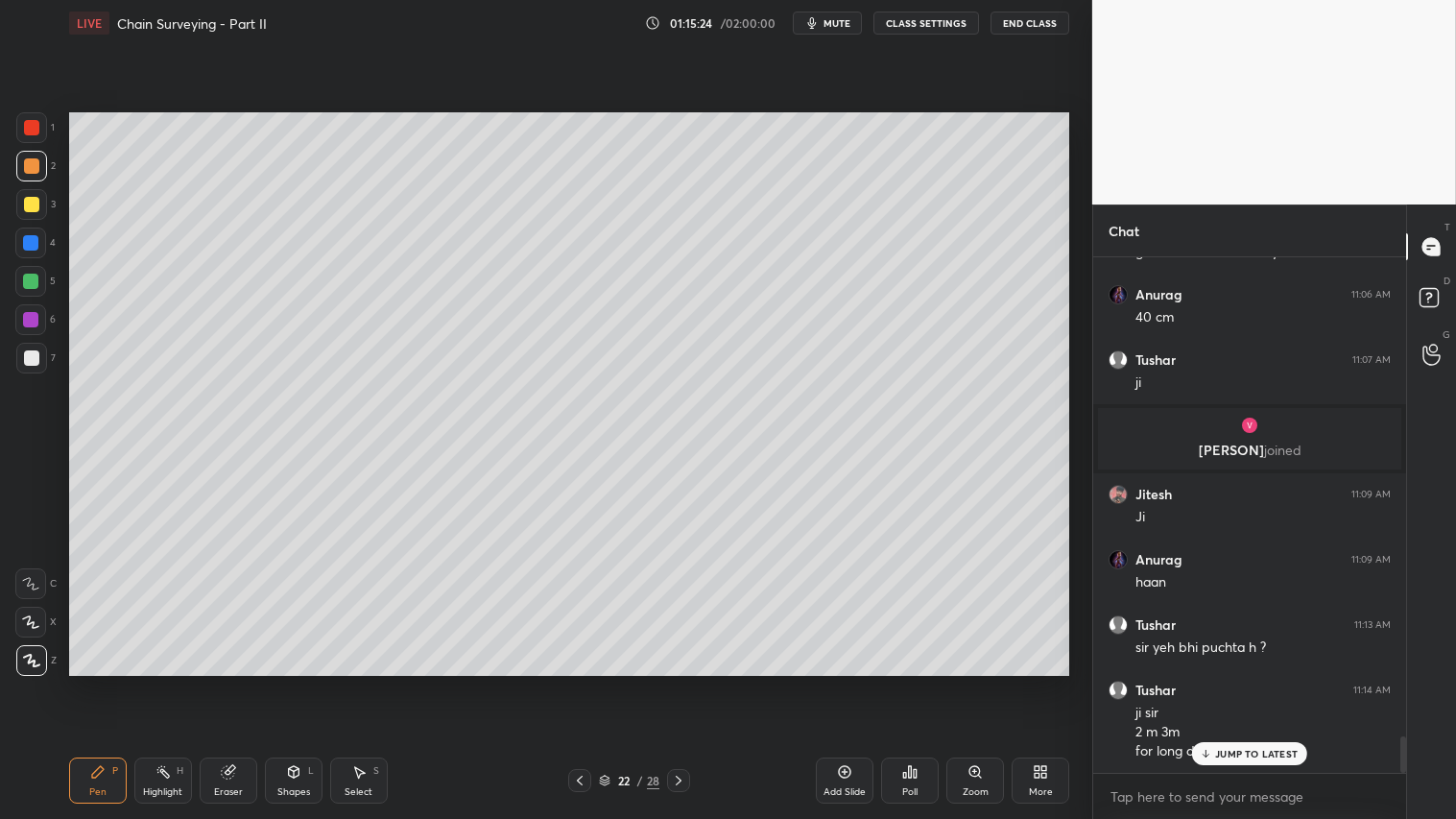 scroll, scrollTop: 6700, scrollLeft: 0, axis: vertical 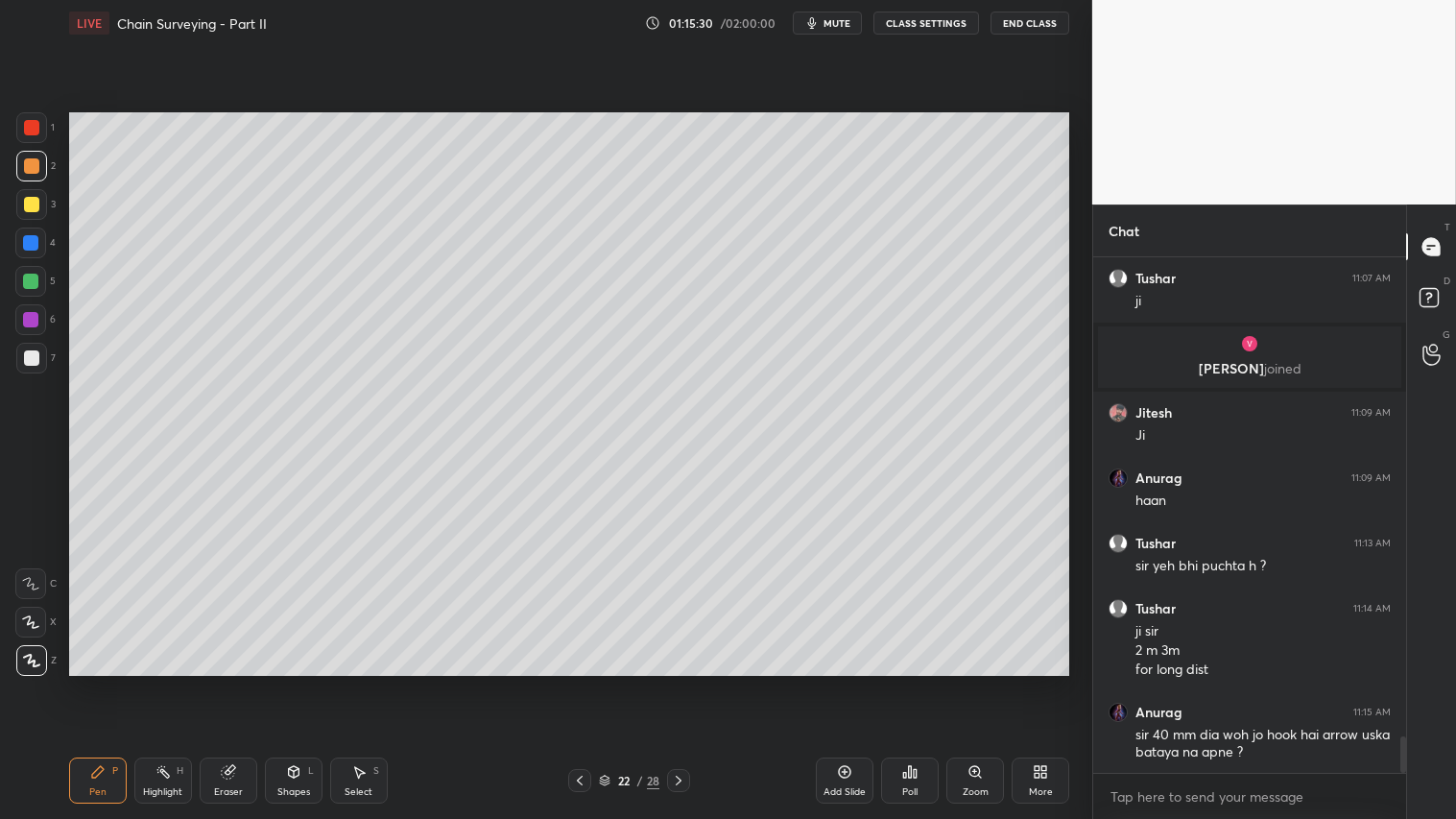click 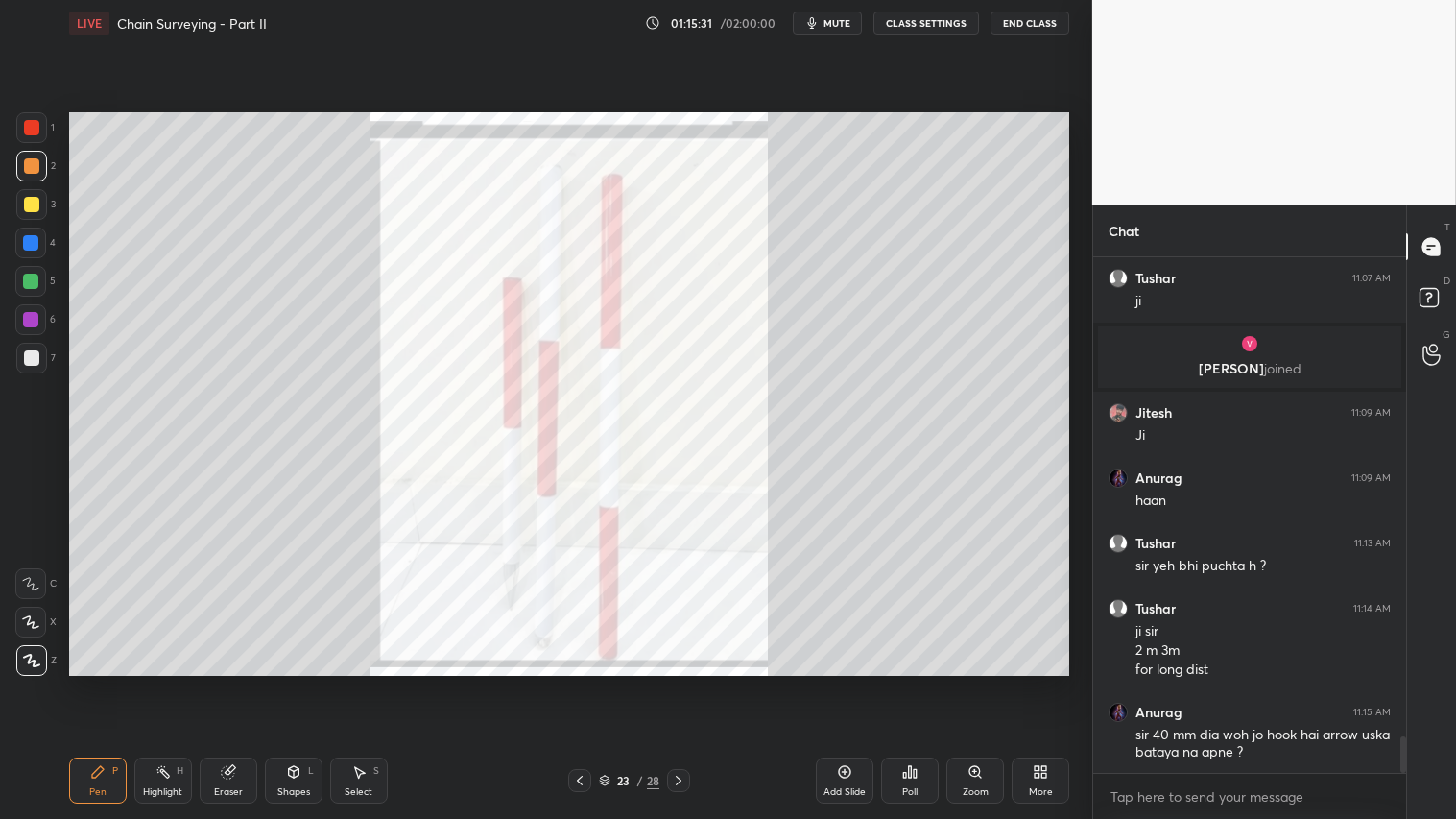 click 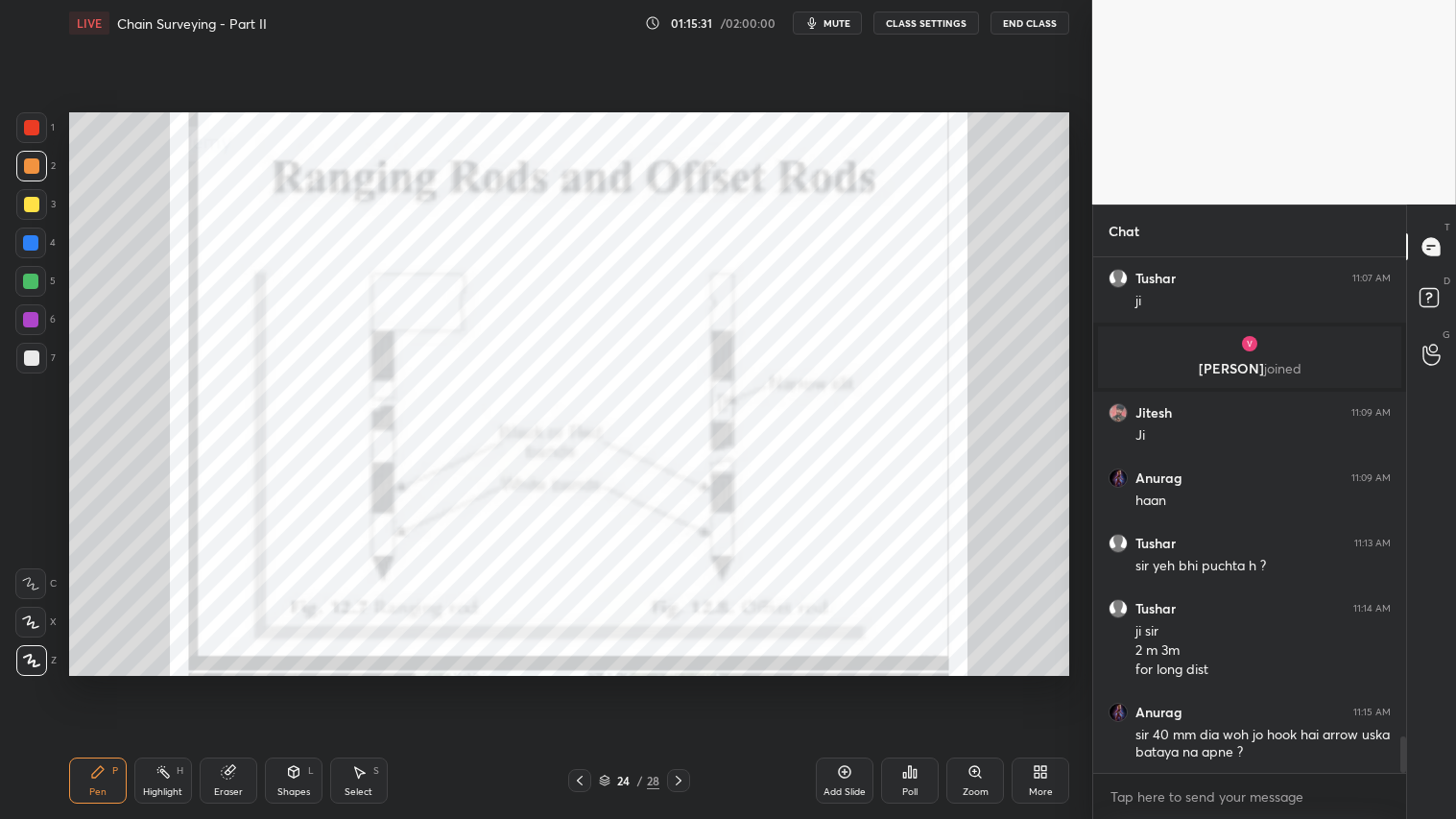 click 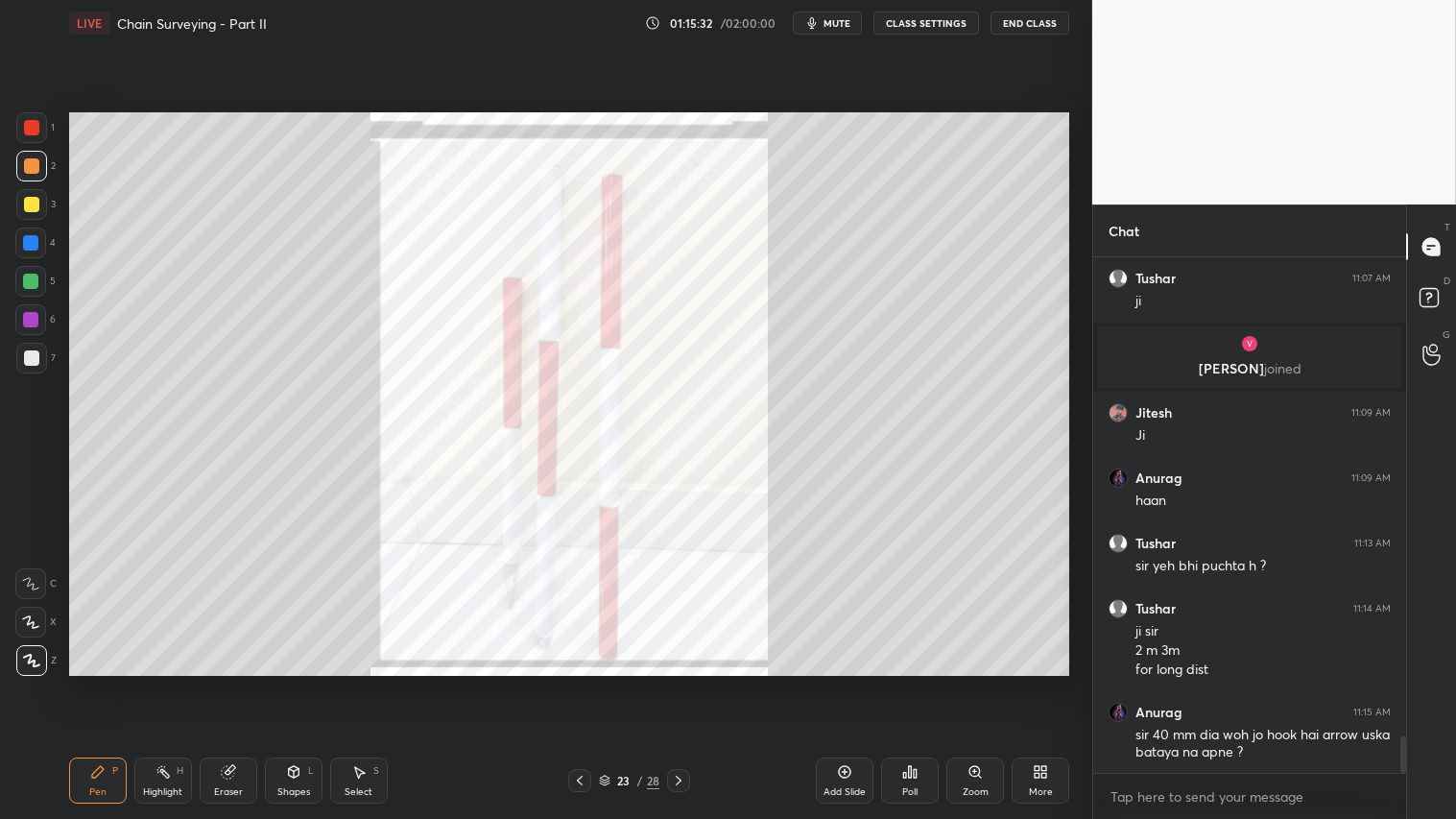 click 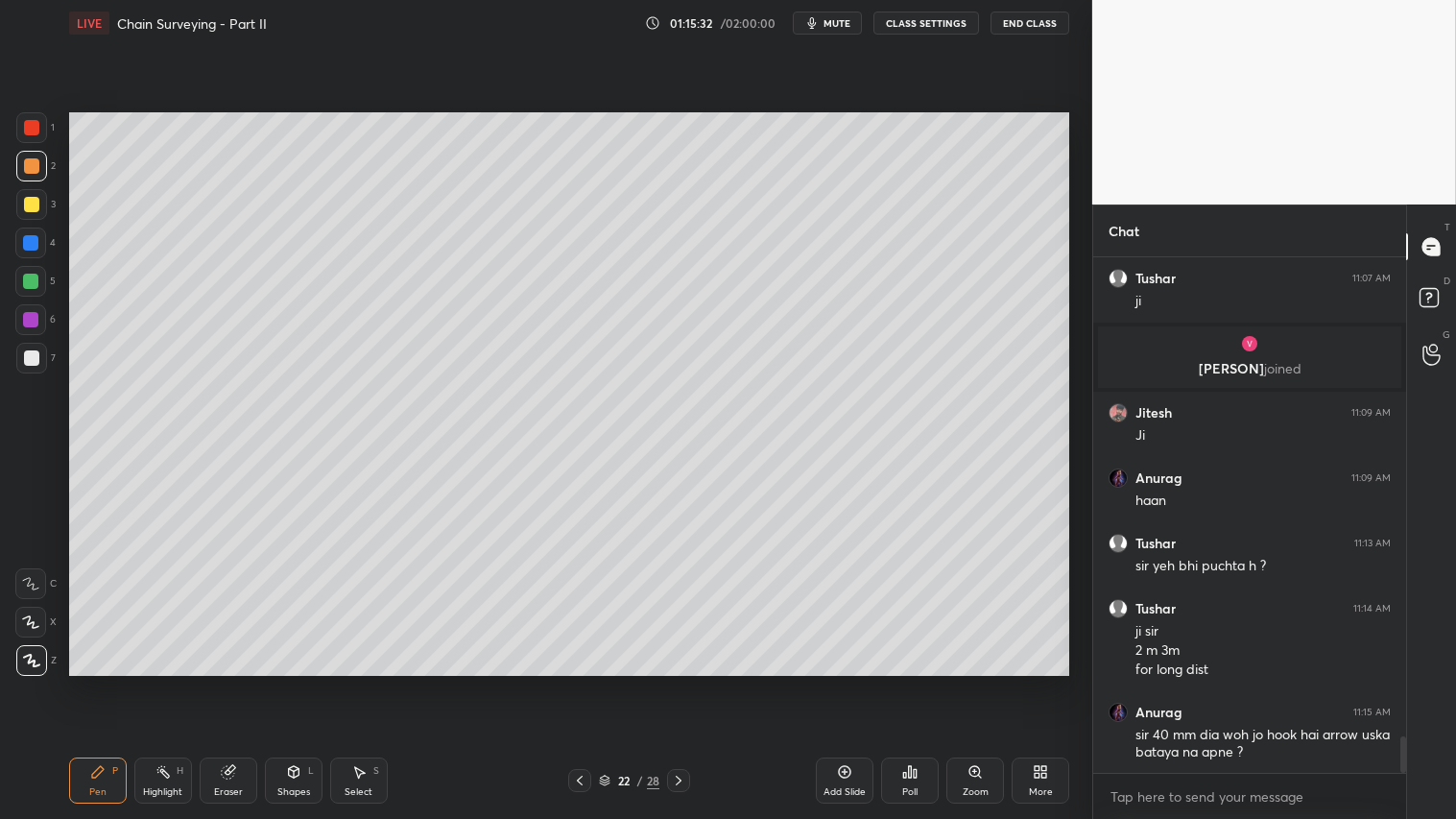 scroll, scrollTop: 6719, scrollLeft: 0, axis: vertical 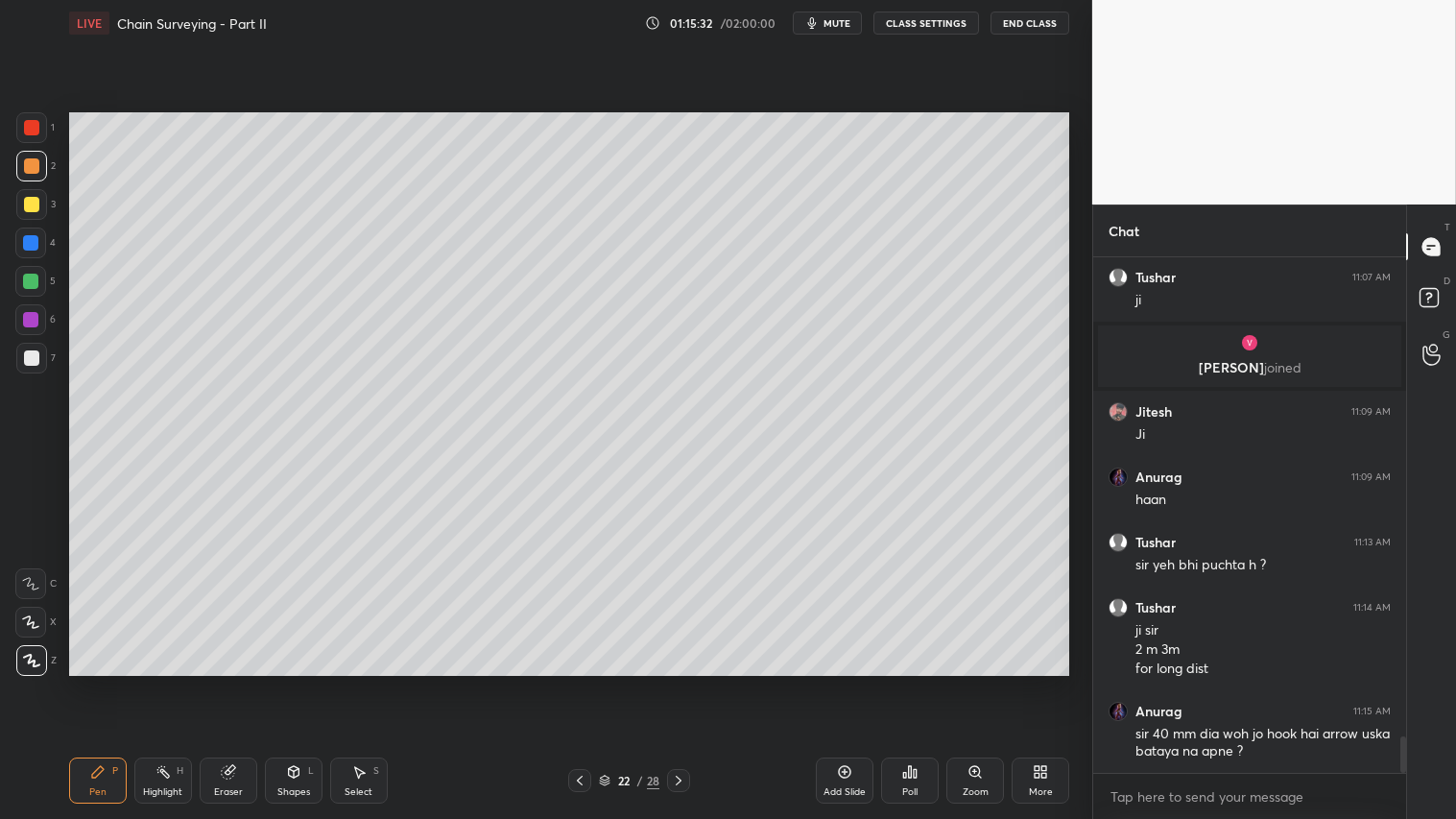 click 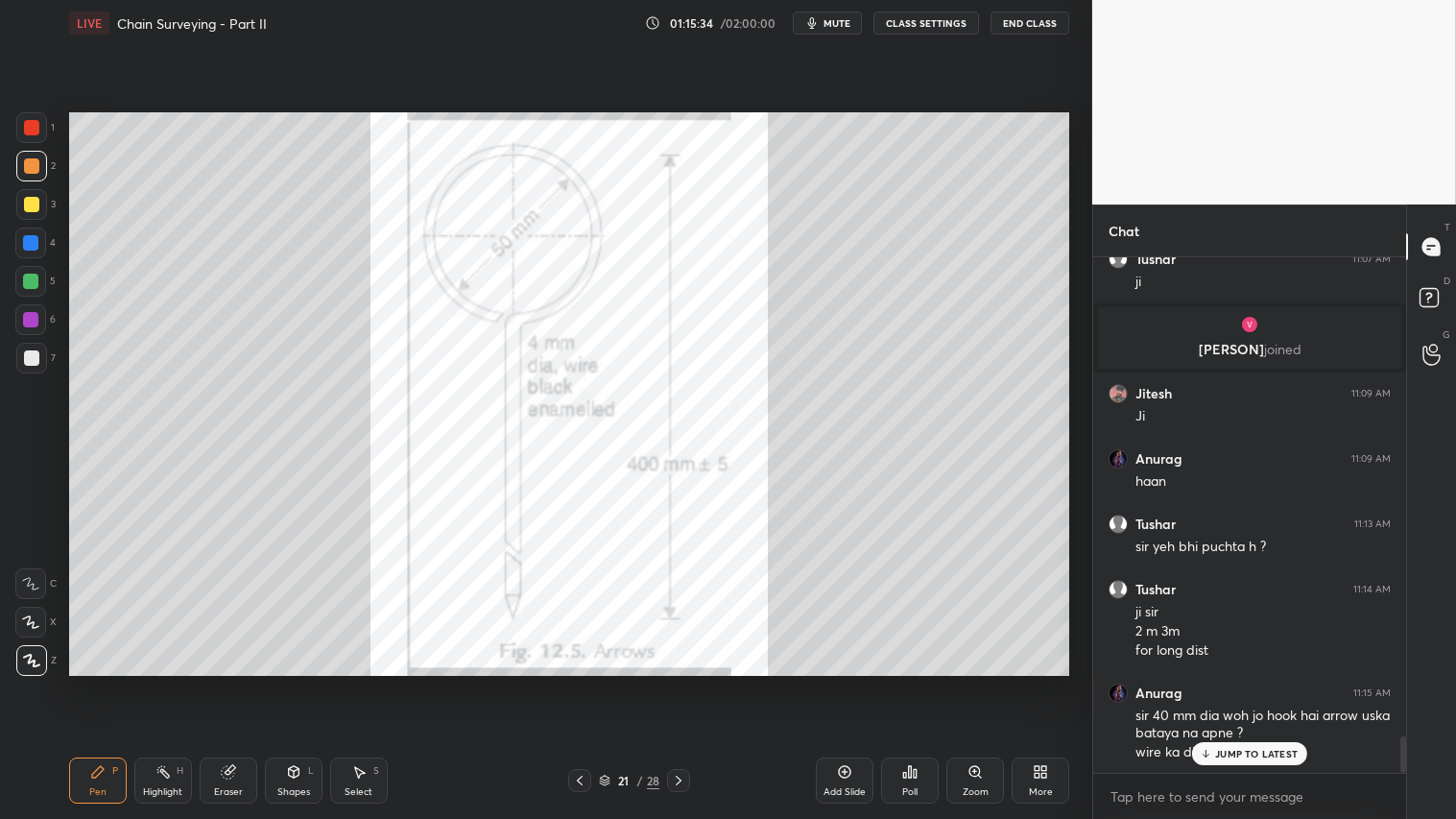 click on "JUMP TO LATEST" at bounding box center (1256, 754) 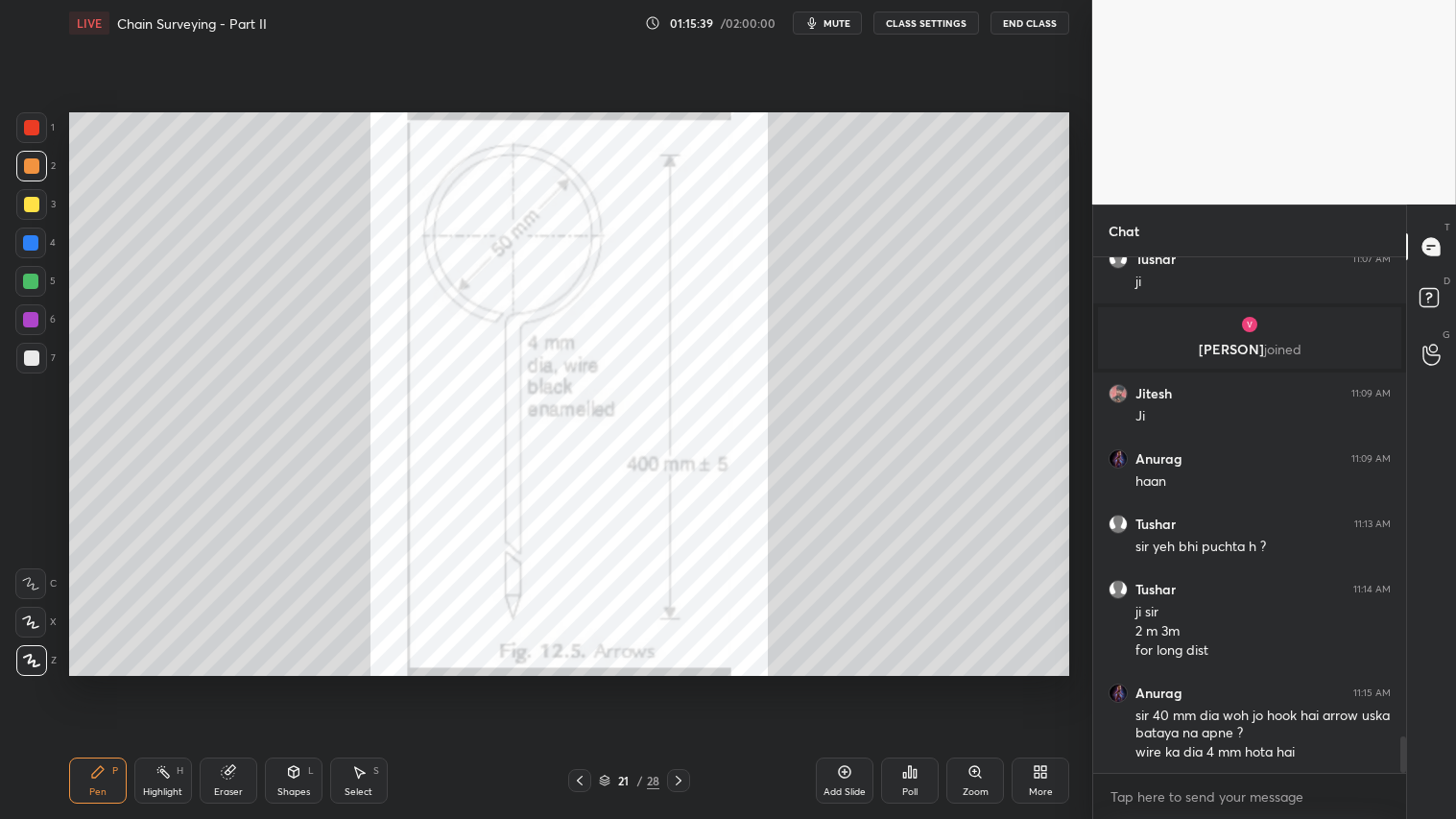 click 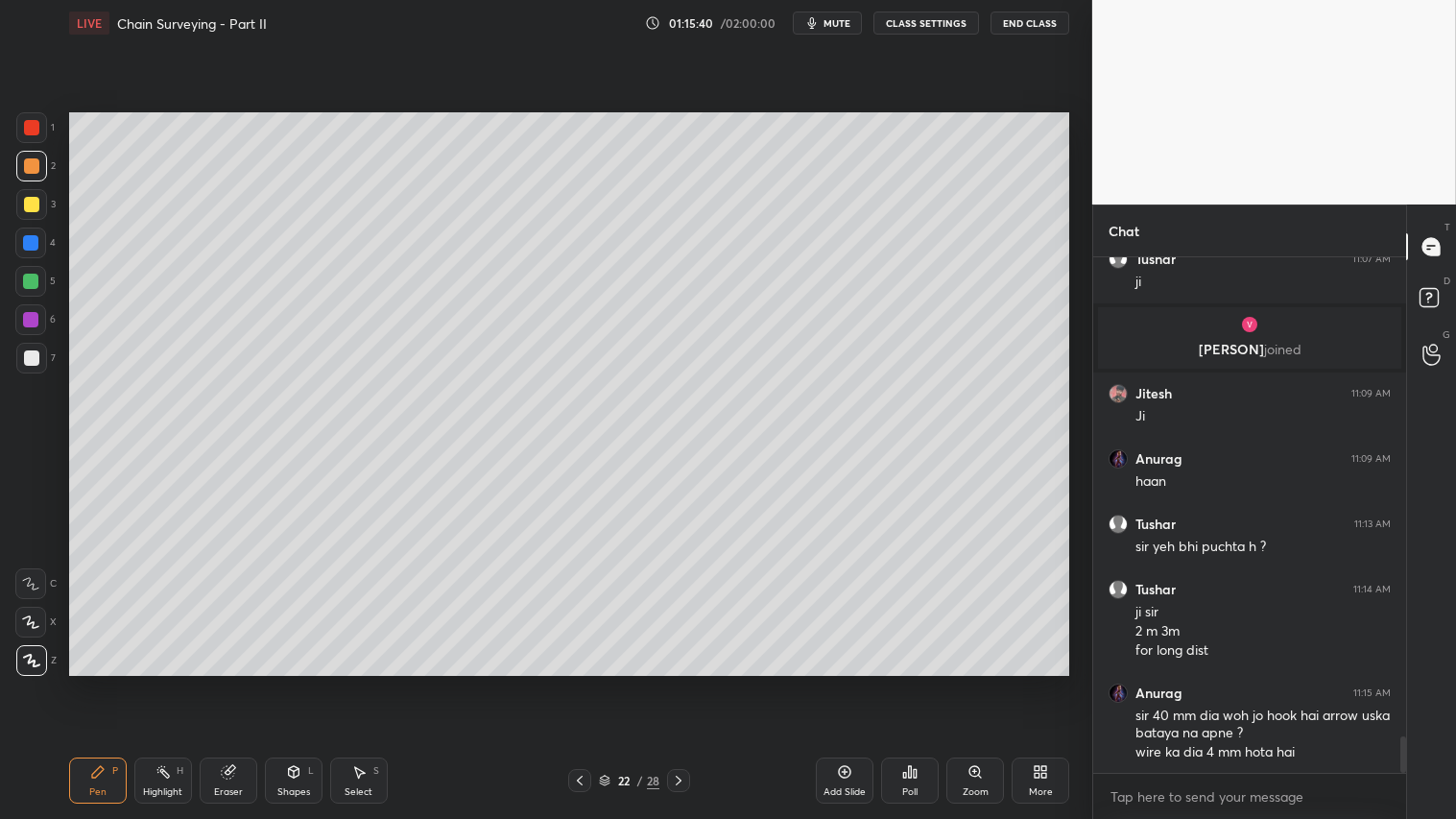 click 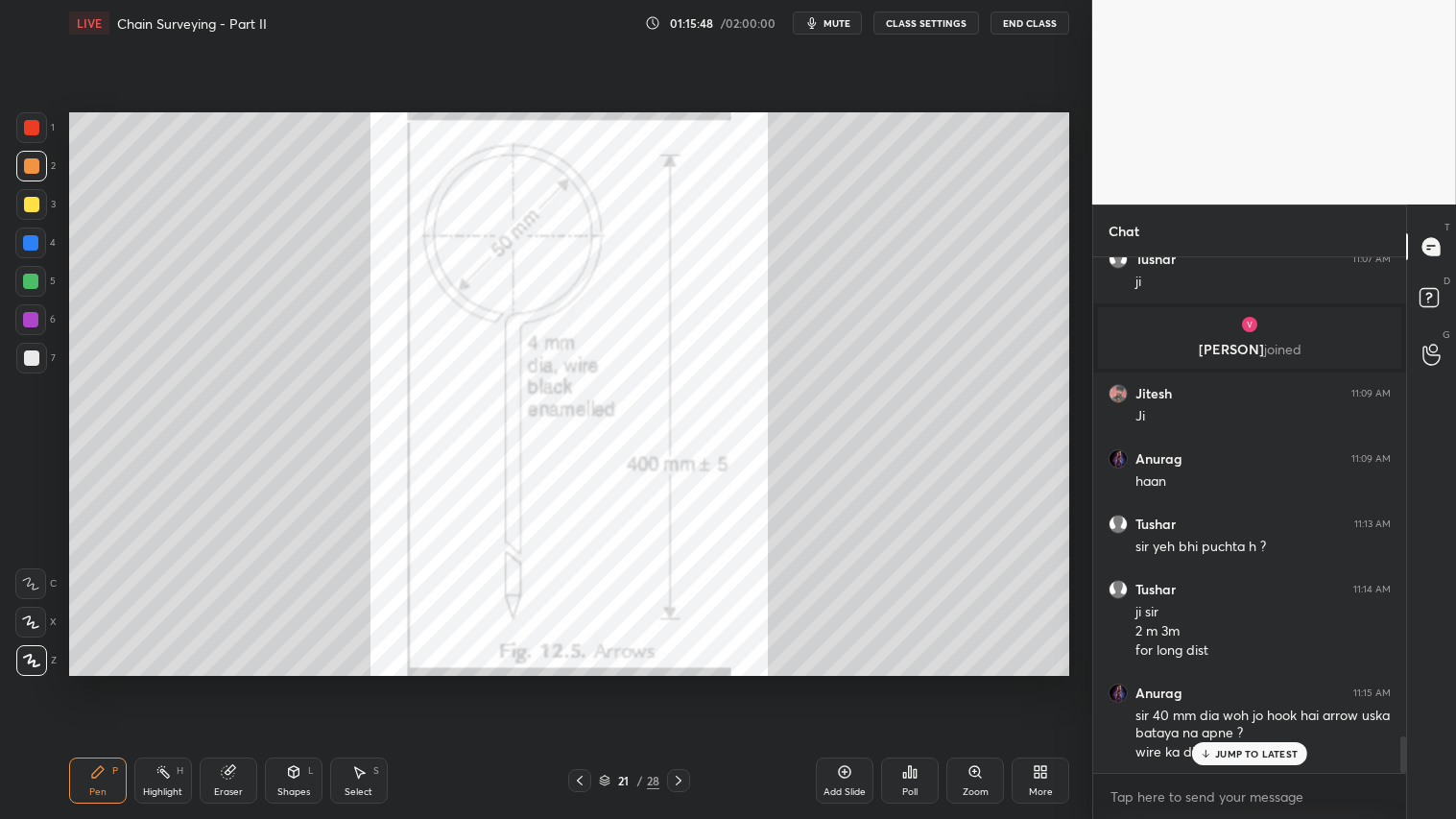scroll, scrollTop: 6784, scrollLeft: 0, axis: vertical 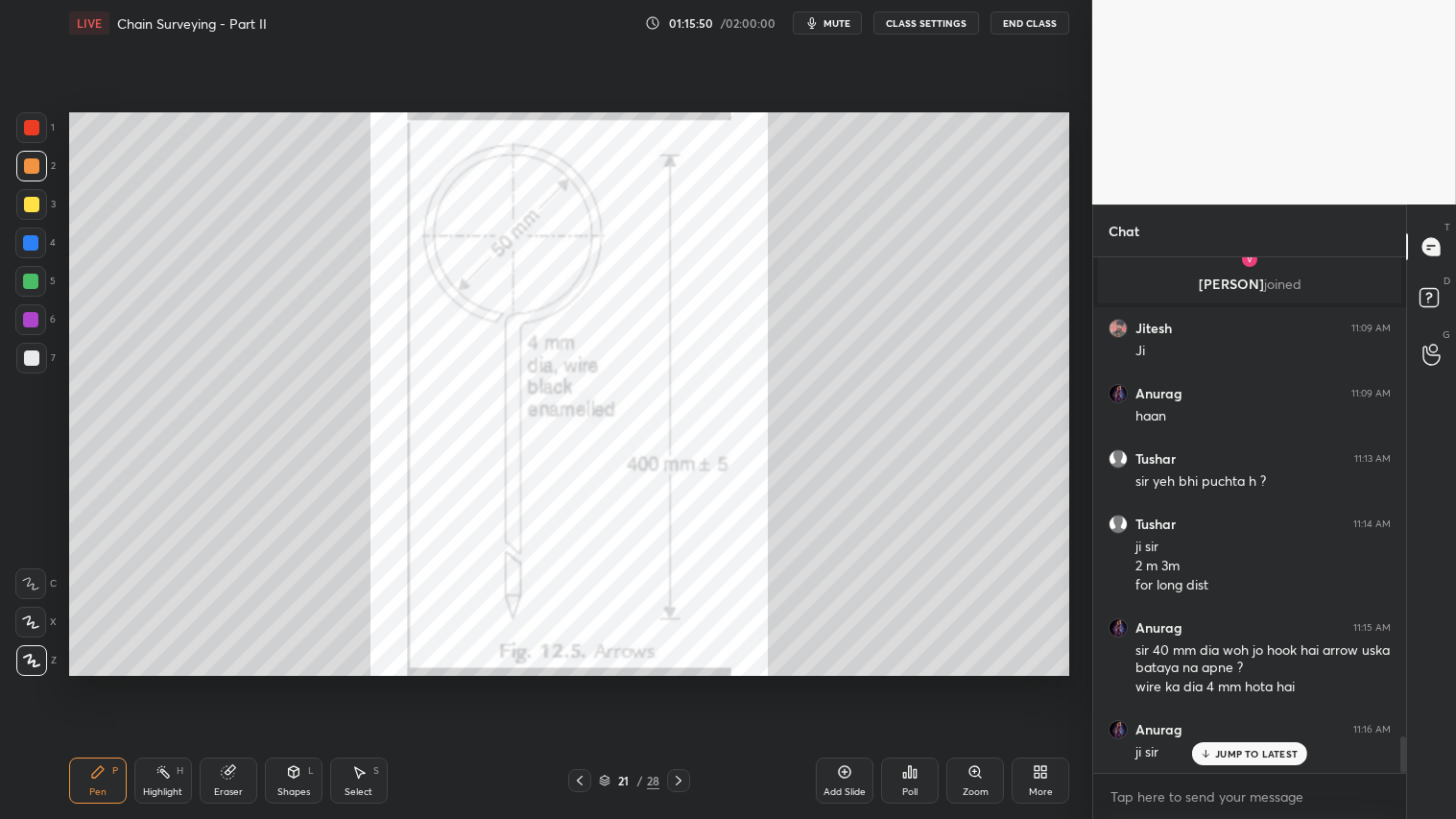 click at bounding box center (32, 128) 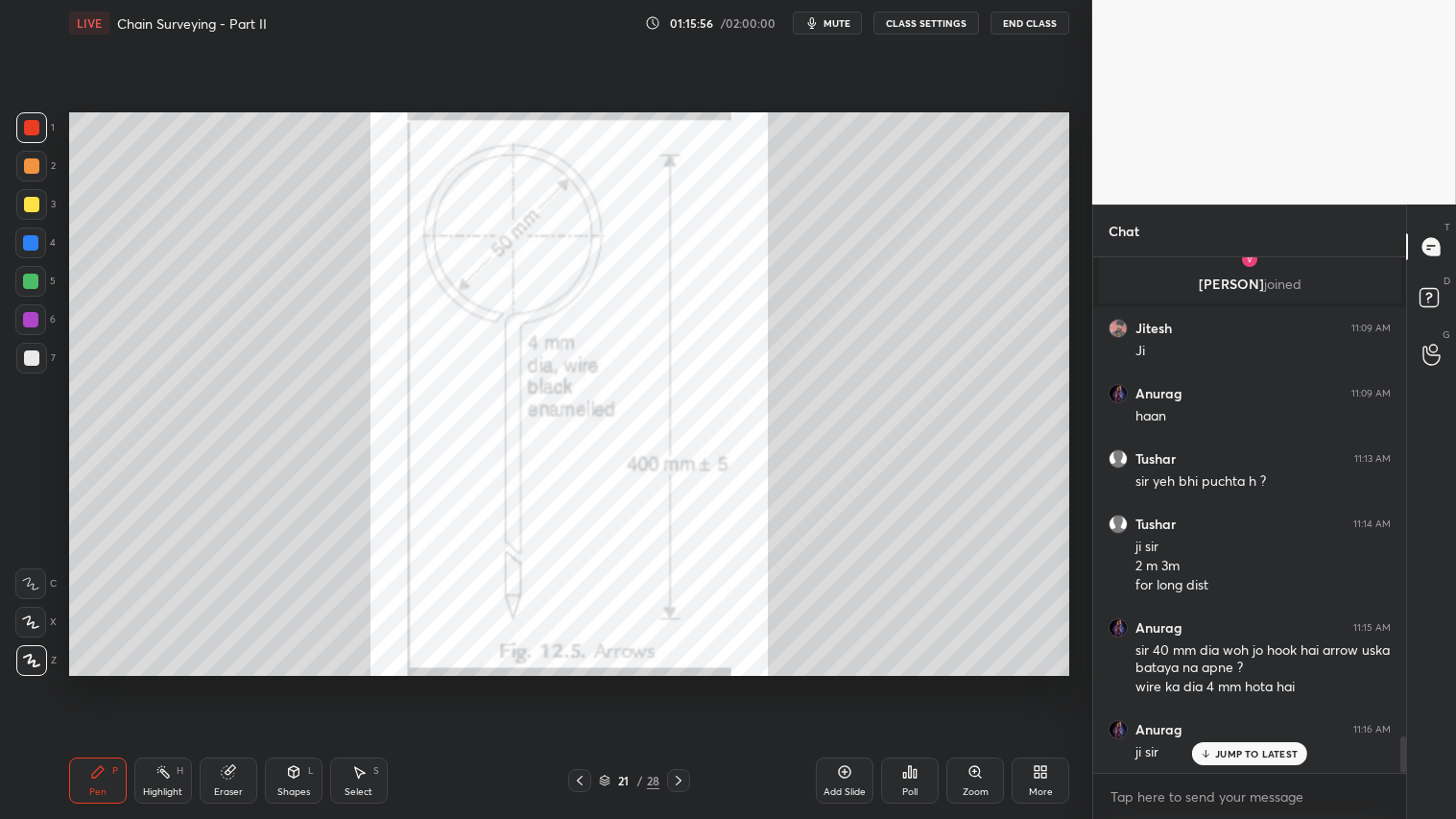 scroll, scrollTop: 6804, scrollLeft: 0, axis: vertical 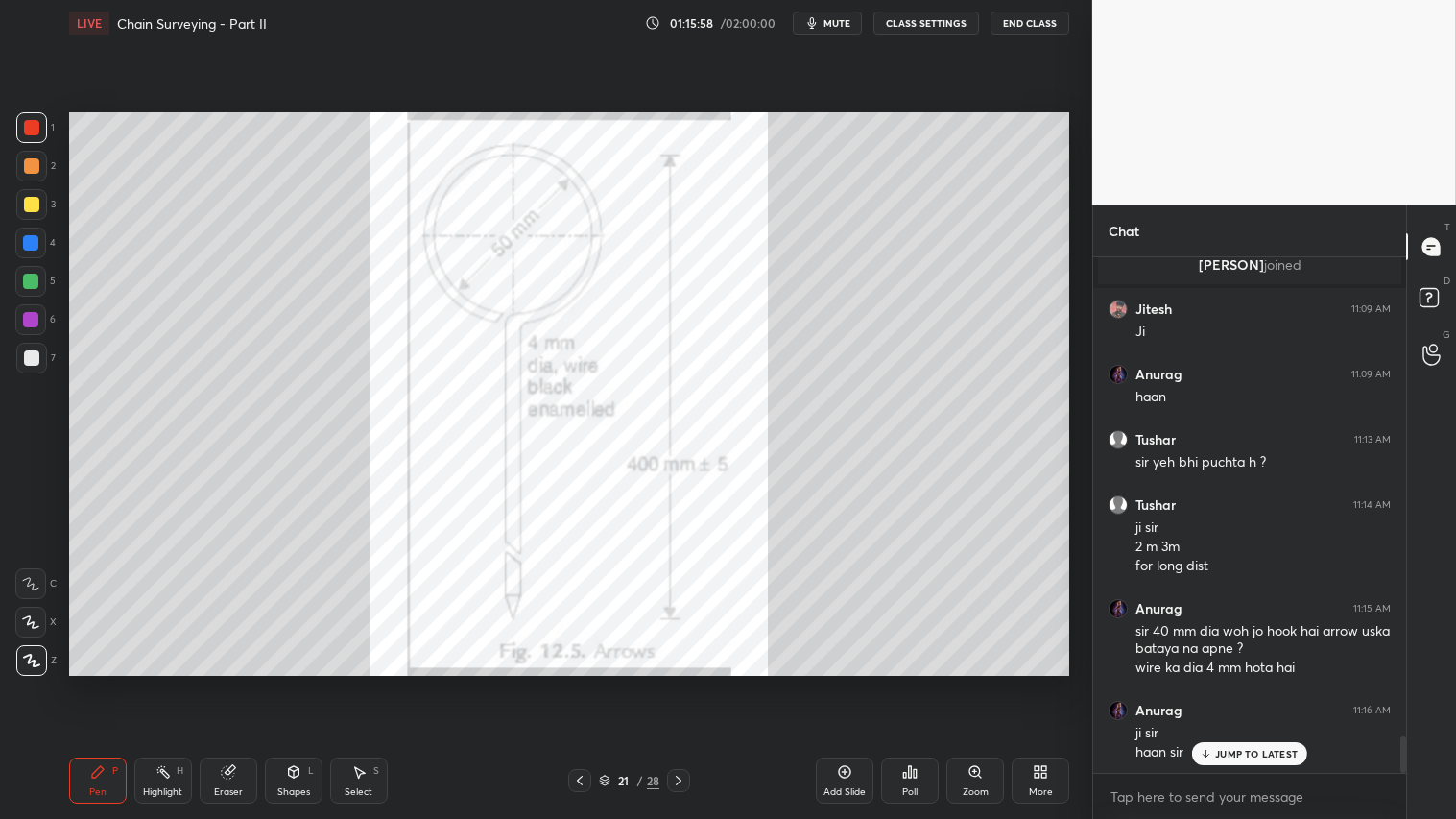 click on "Eraser" at bounding box center [228, 792] 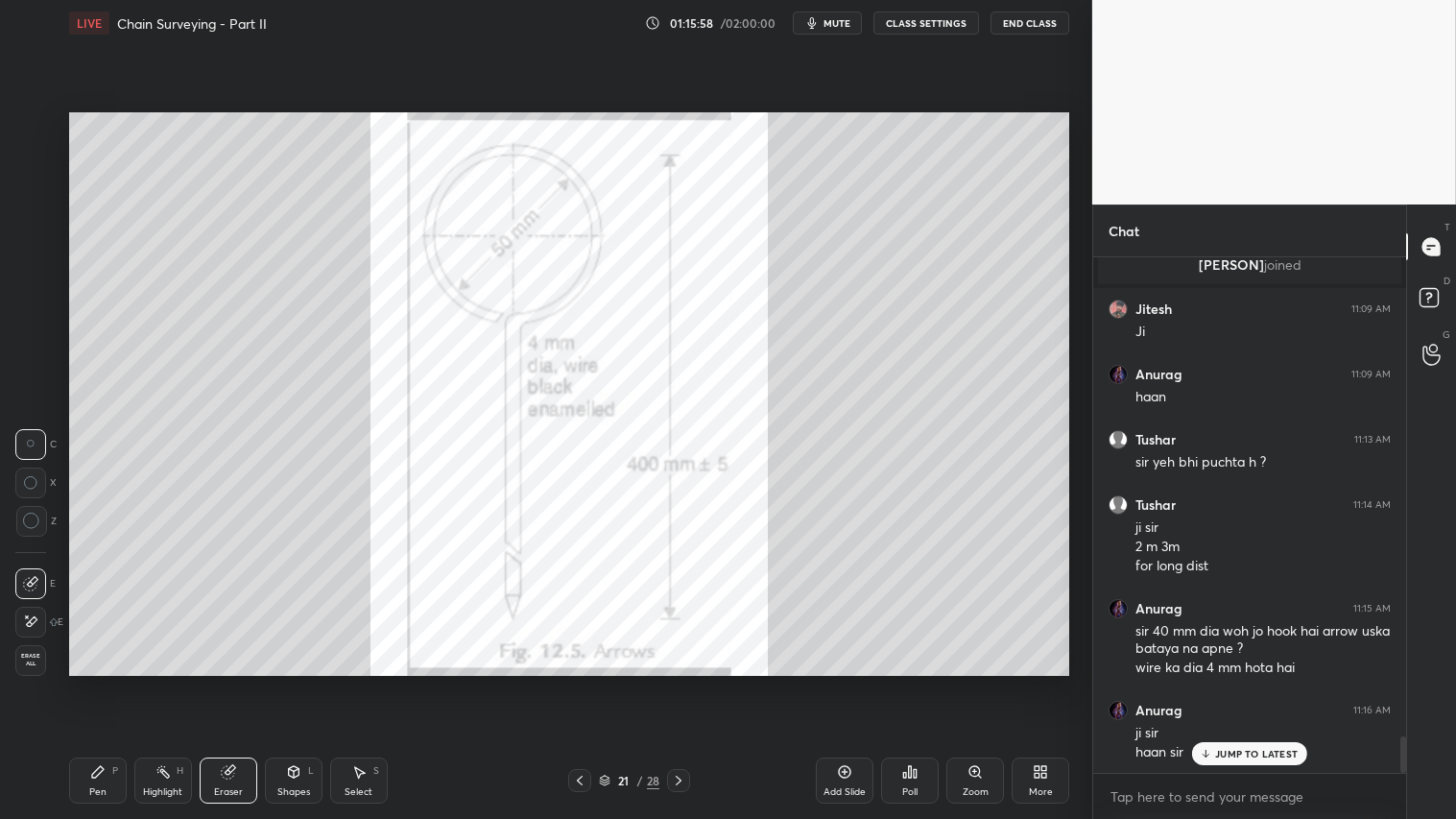 click on "Erase all" at bounding box center (31, 660) 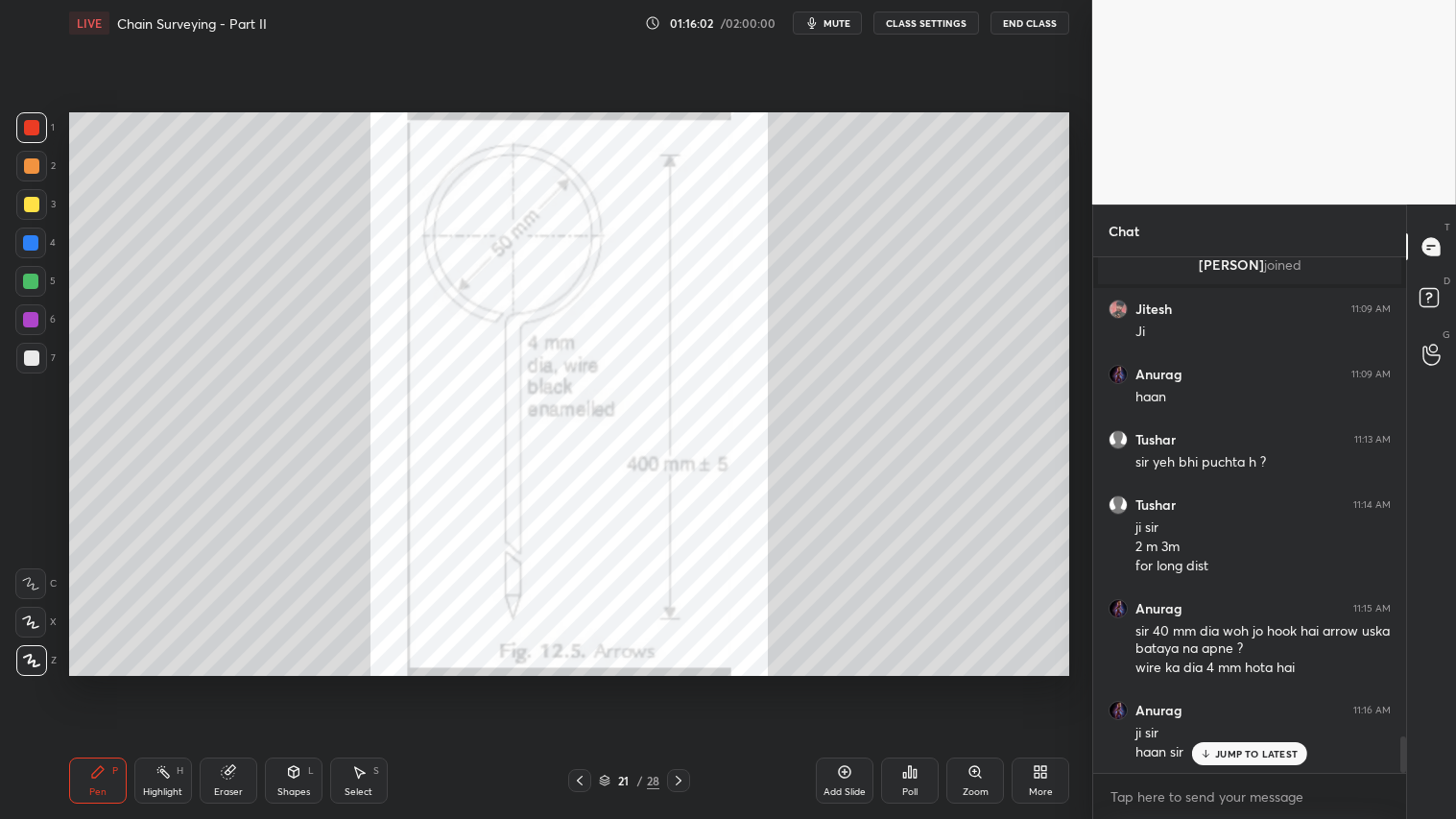 click 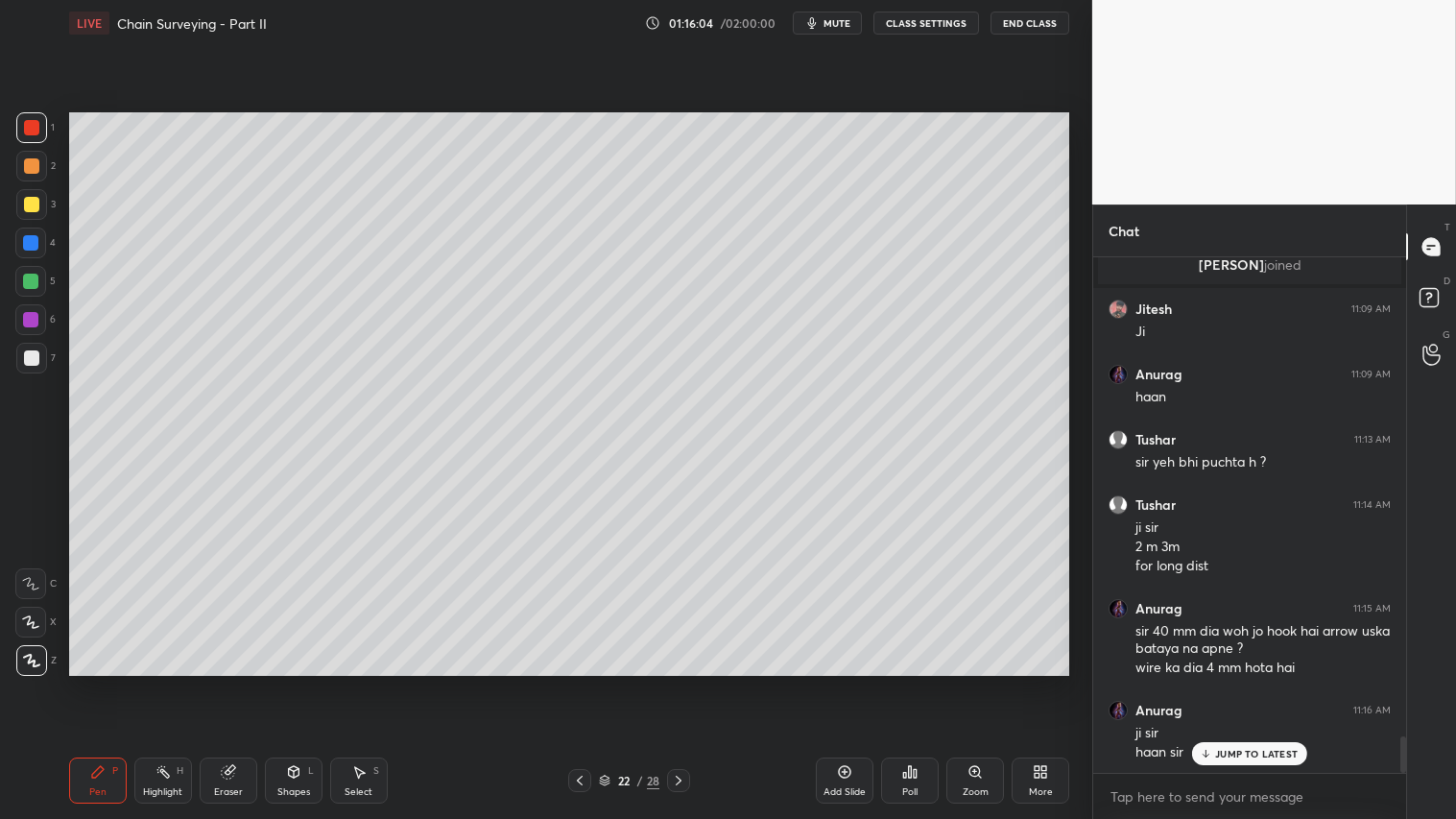 click at bounding box center [32, 166] 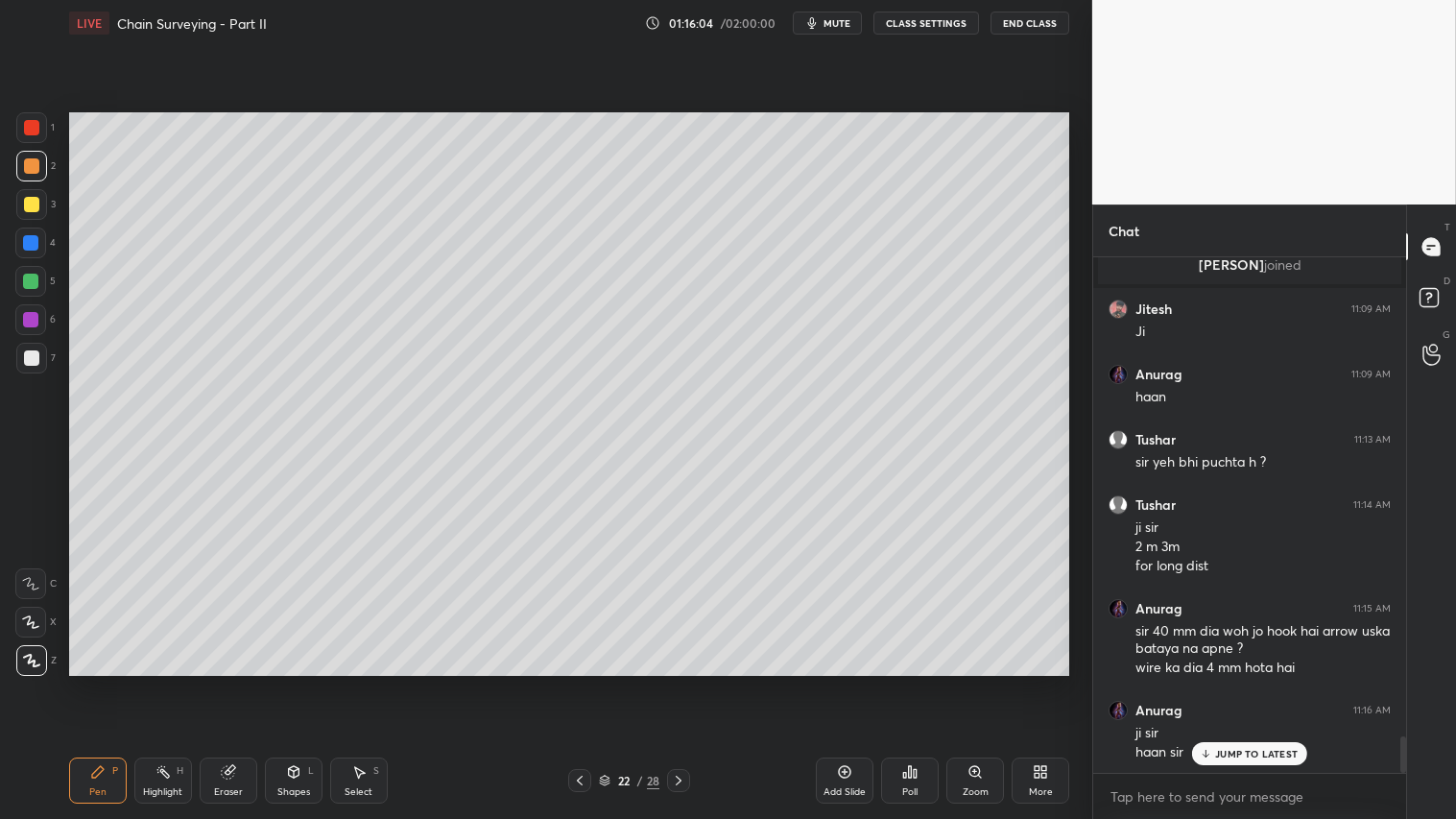 click on "Pen P" at bounding box center [98, 781] 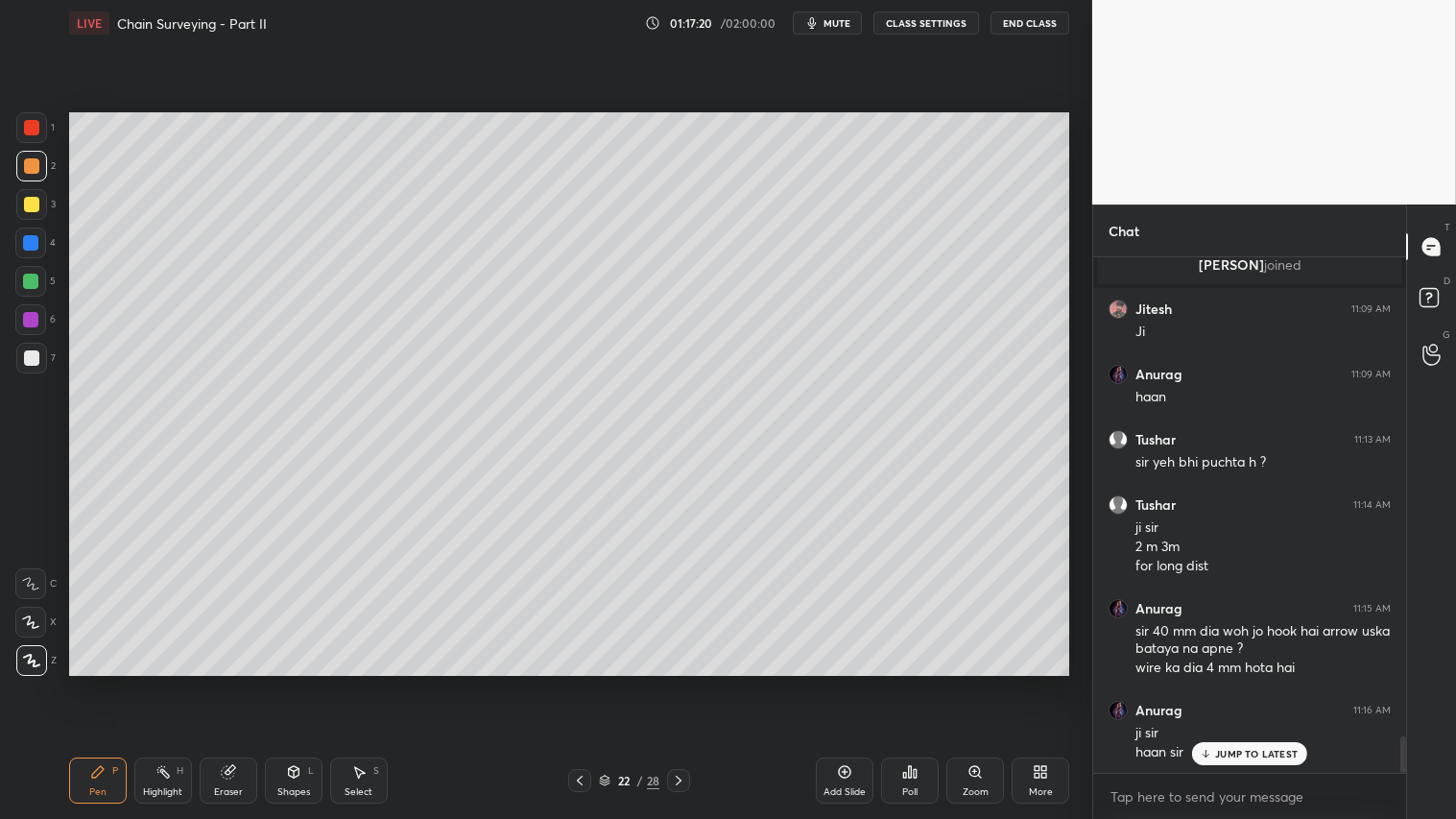 click on "Shapes L" at bounding box center [294, 781] 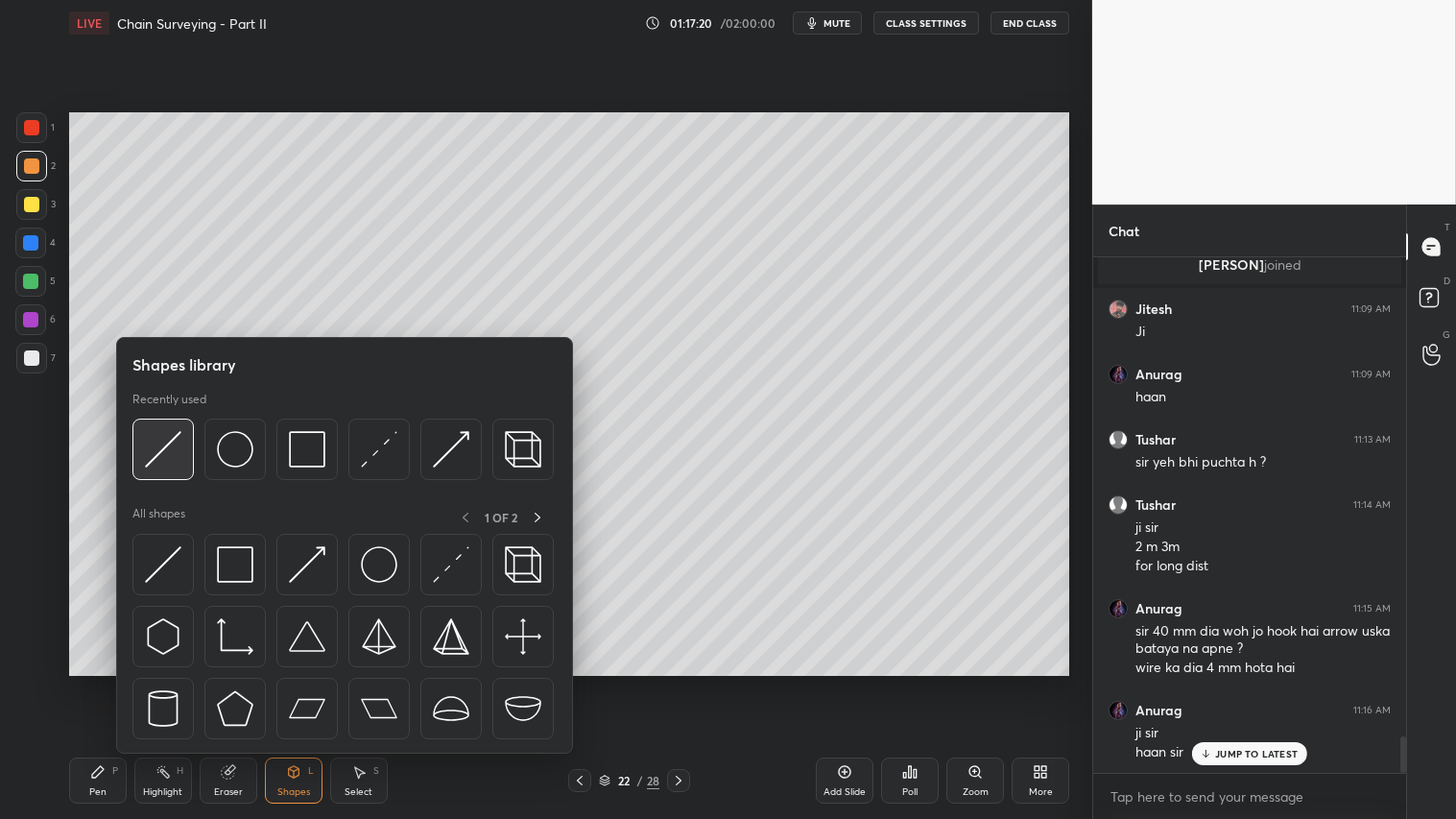 click at bounding box center (163, 449) 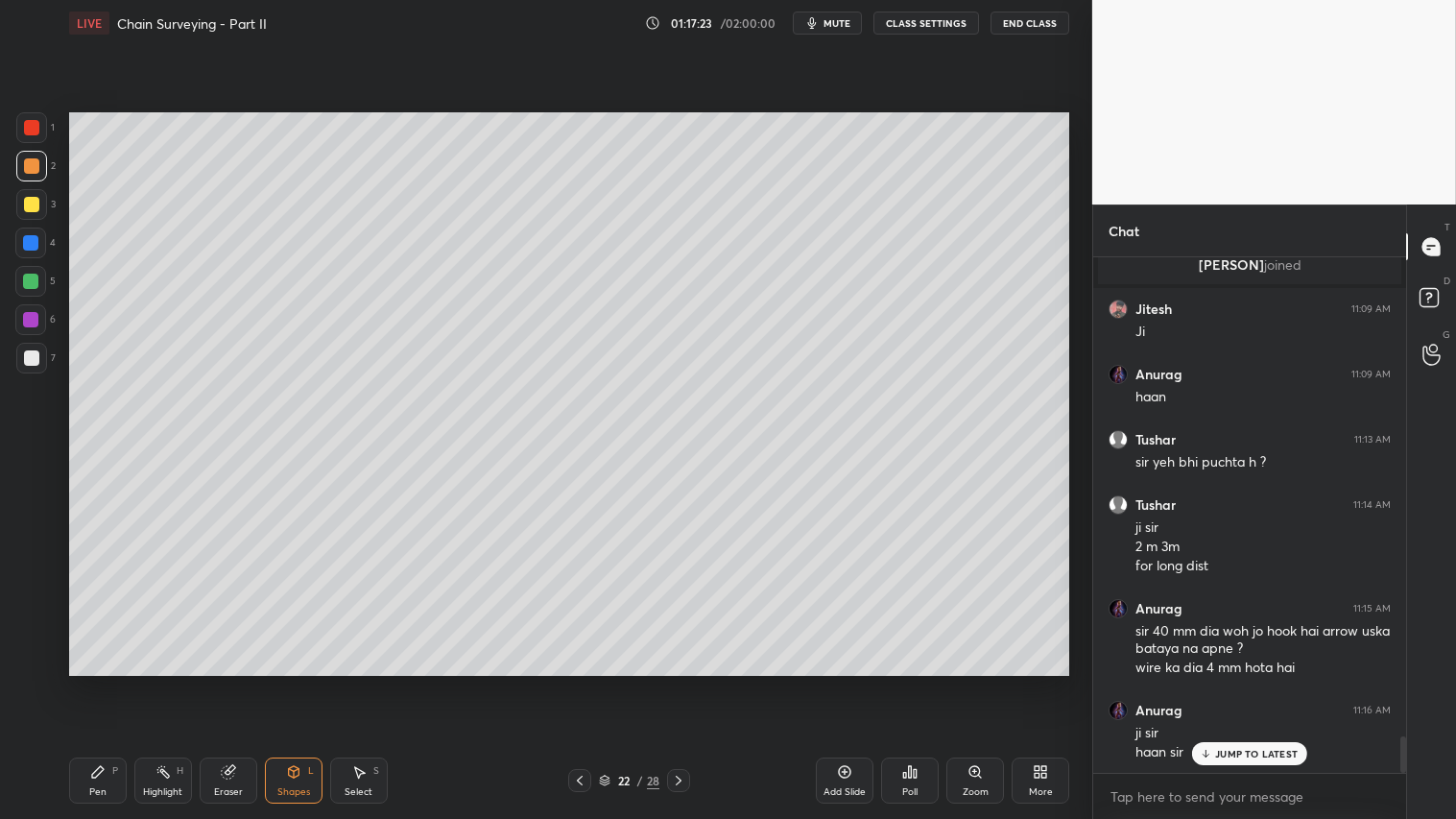 click on "Pen P" at bounding box center [98, 781] 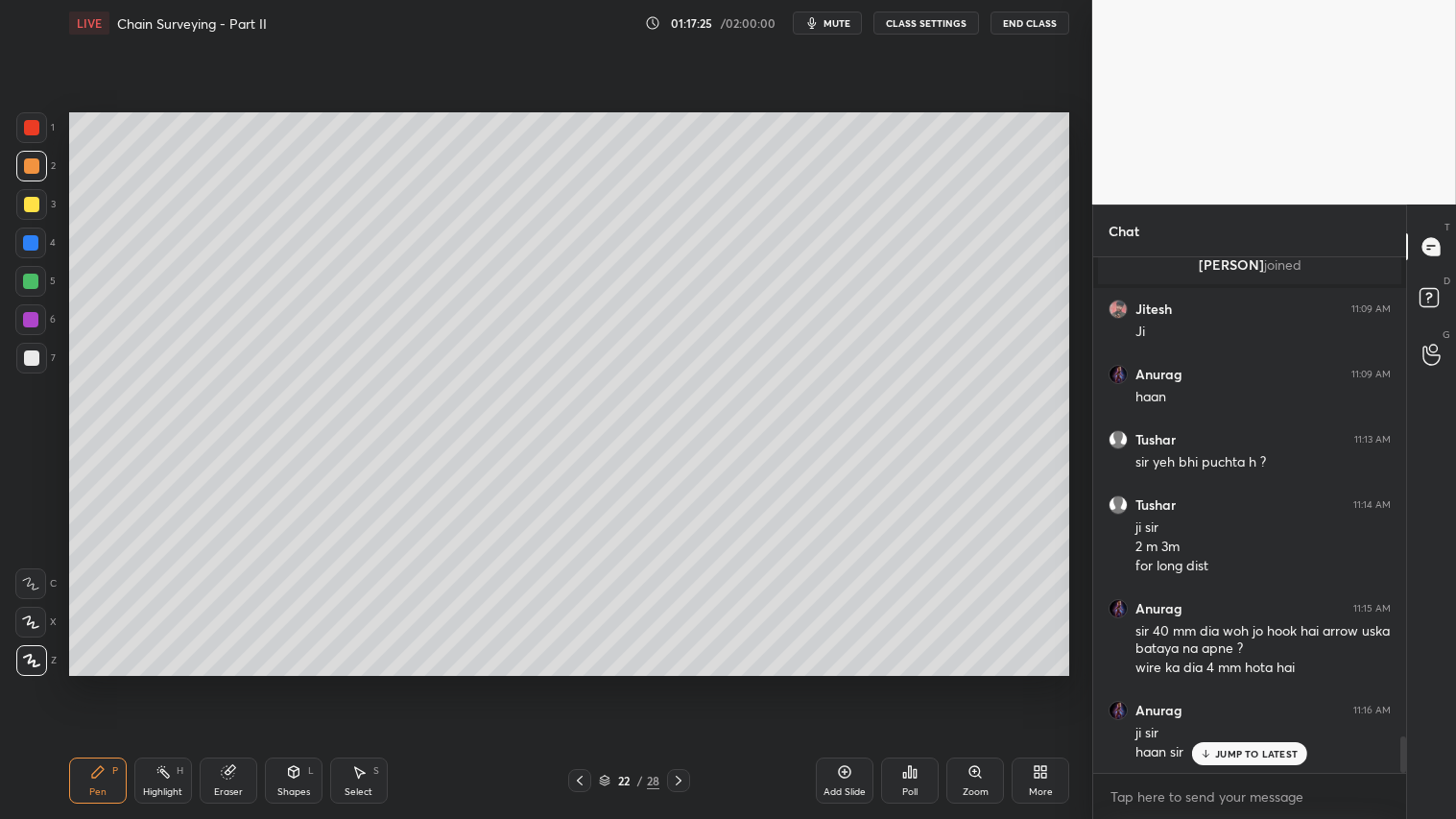 click at bounding box center (32, 166) 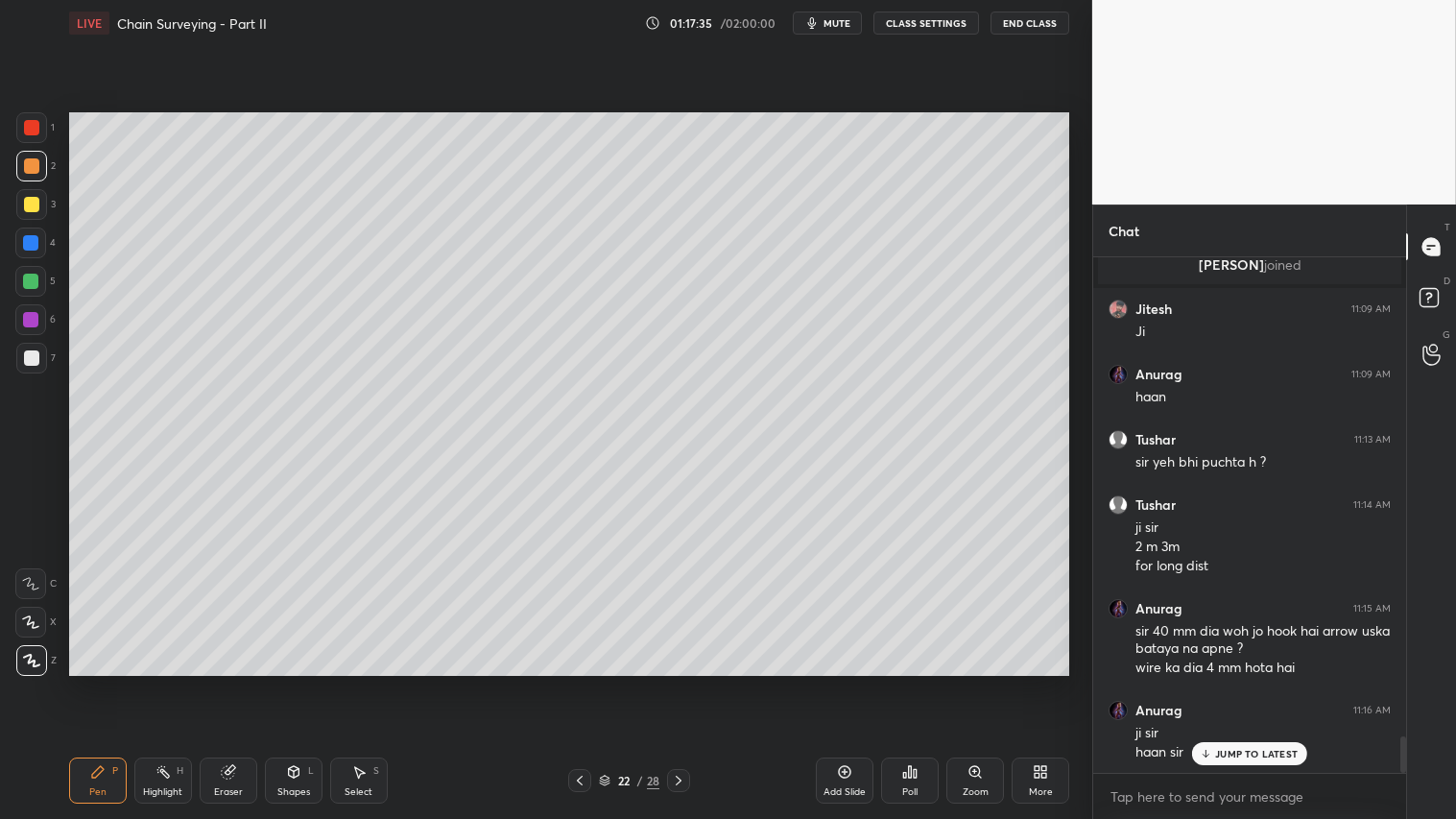 click on "Shapes L" at bounding box center [294, 781] 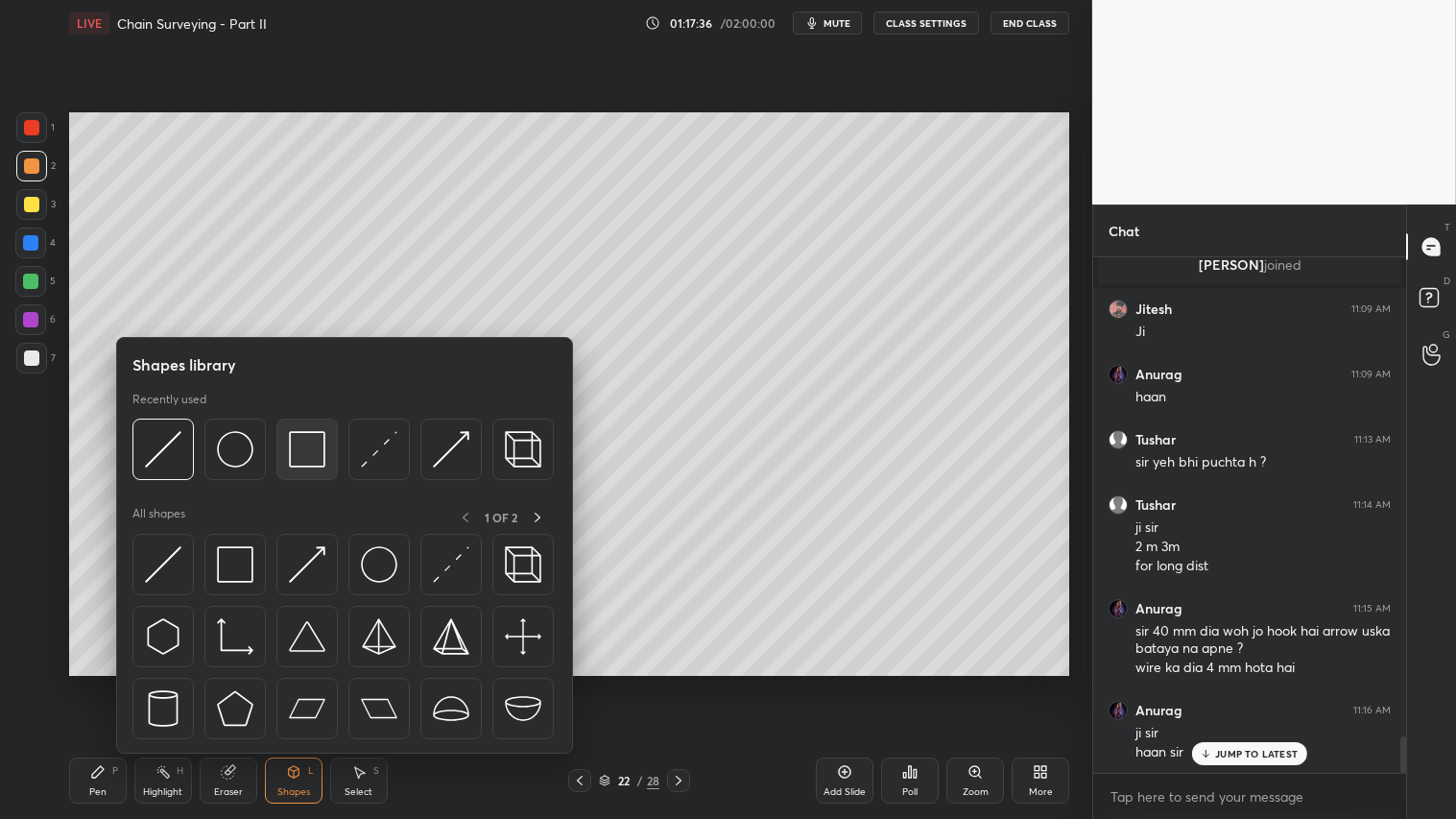 click at bounding box center (307, 449) 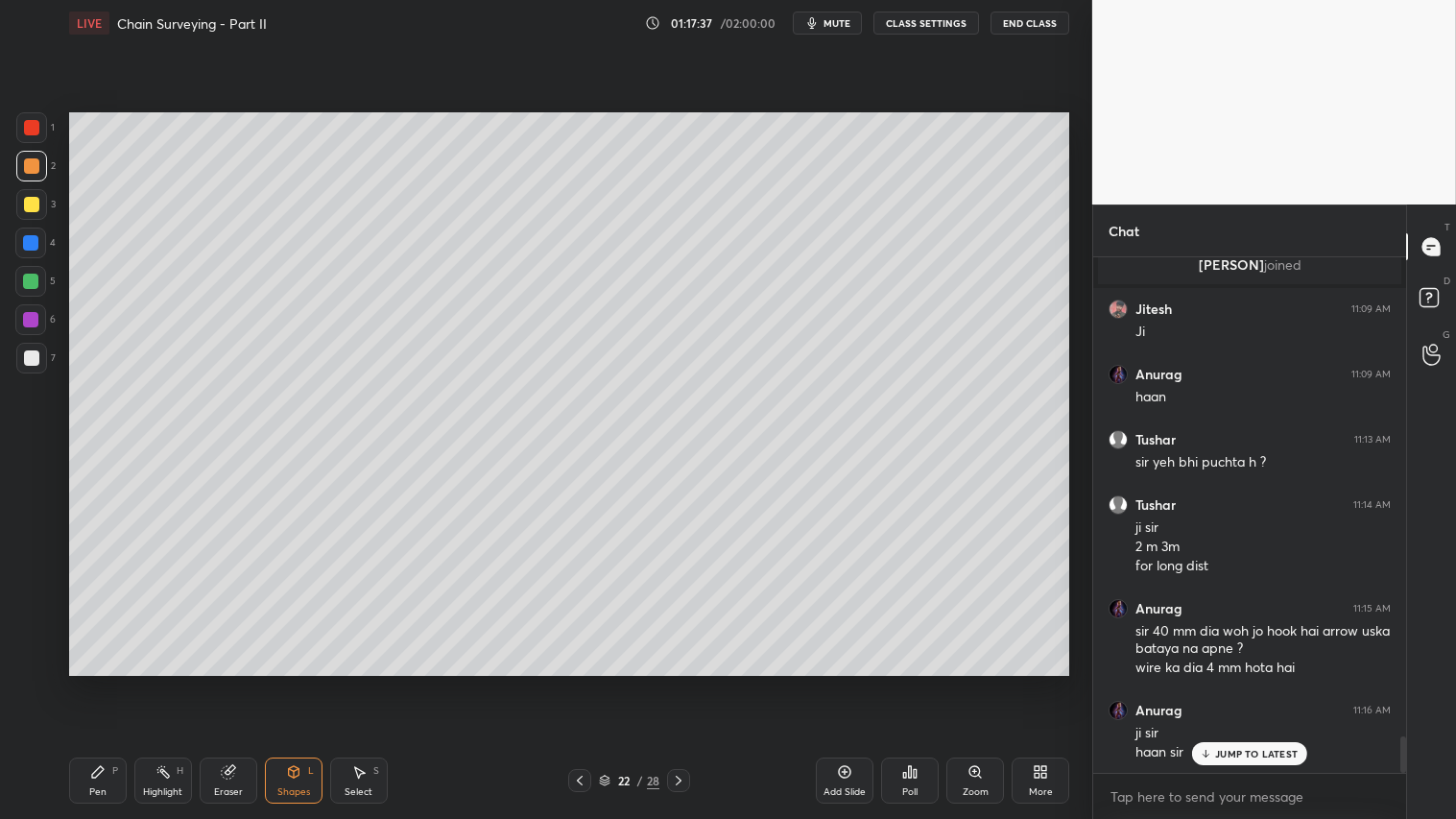 click at bounding box center (32, 358) 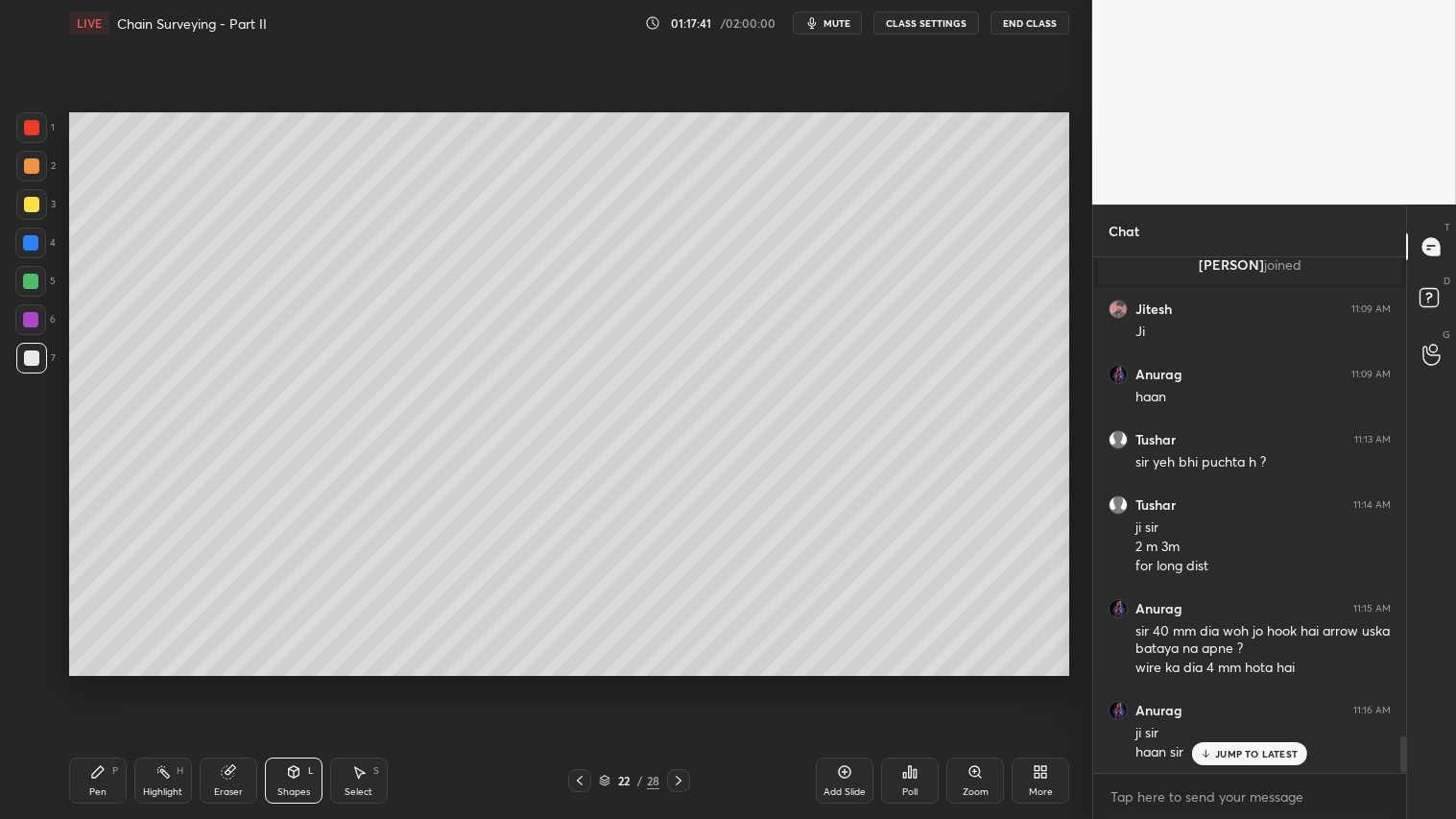 click at bounding box center (32, 166) 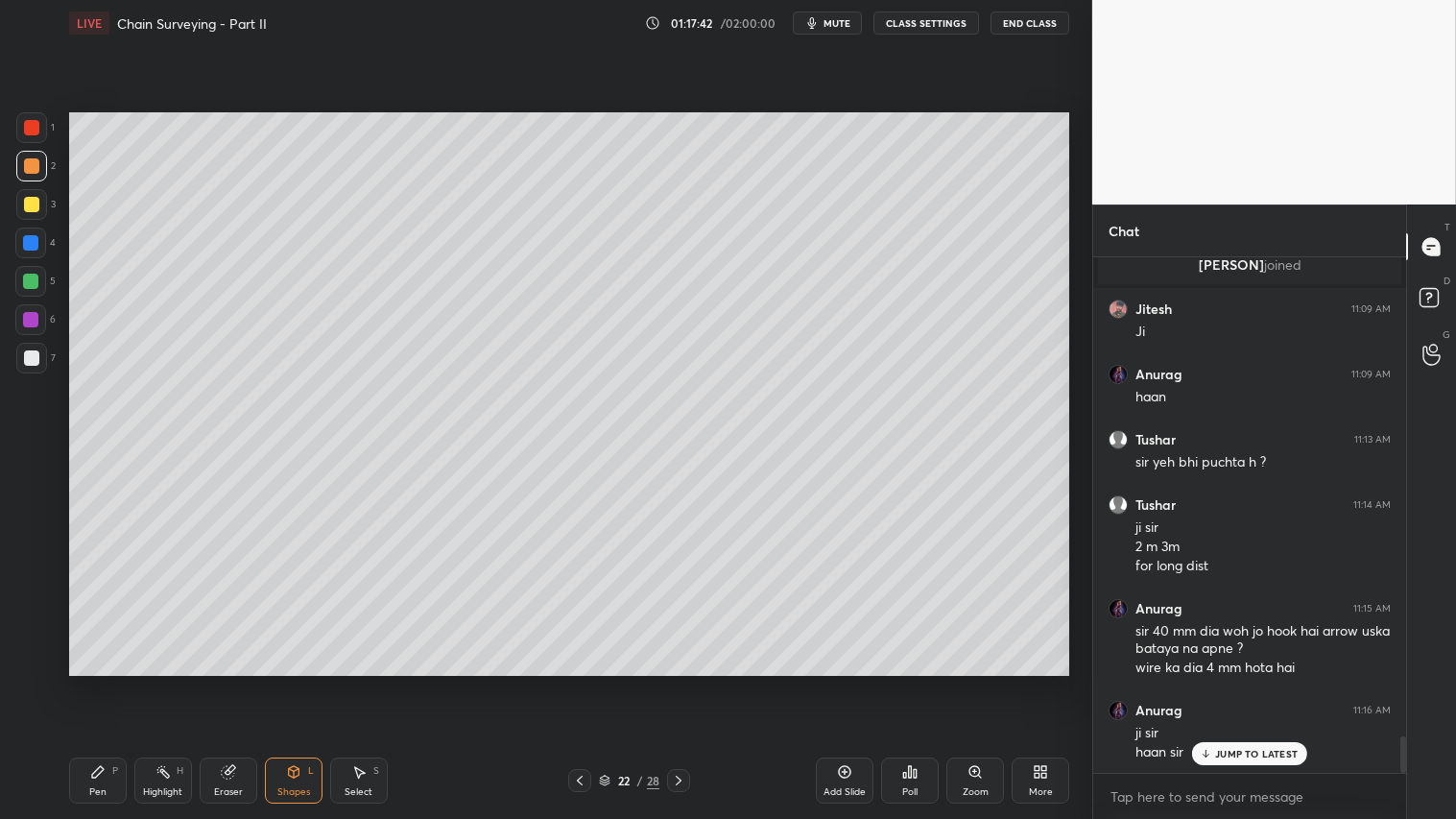 click on "Pen P" at bounding box center [98, 781] 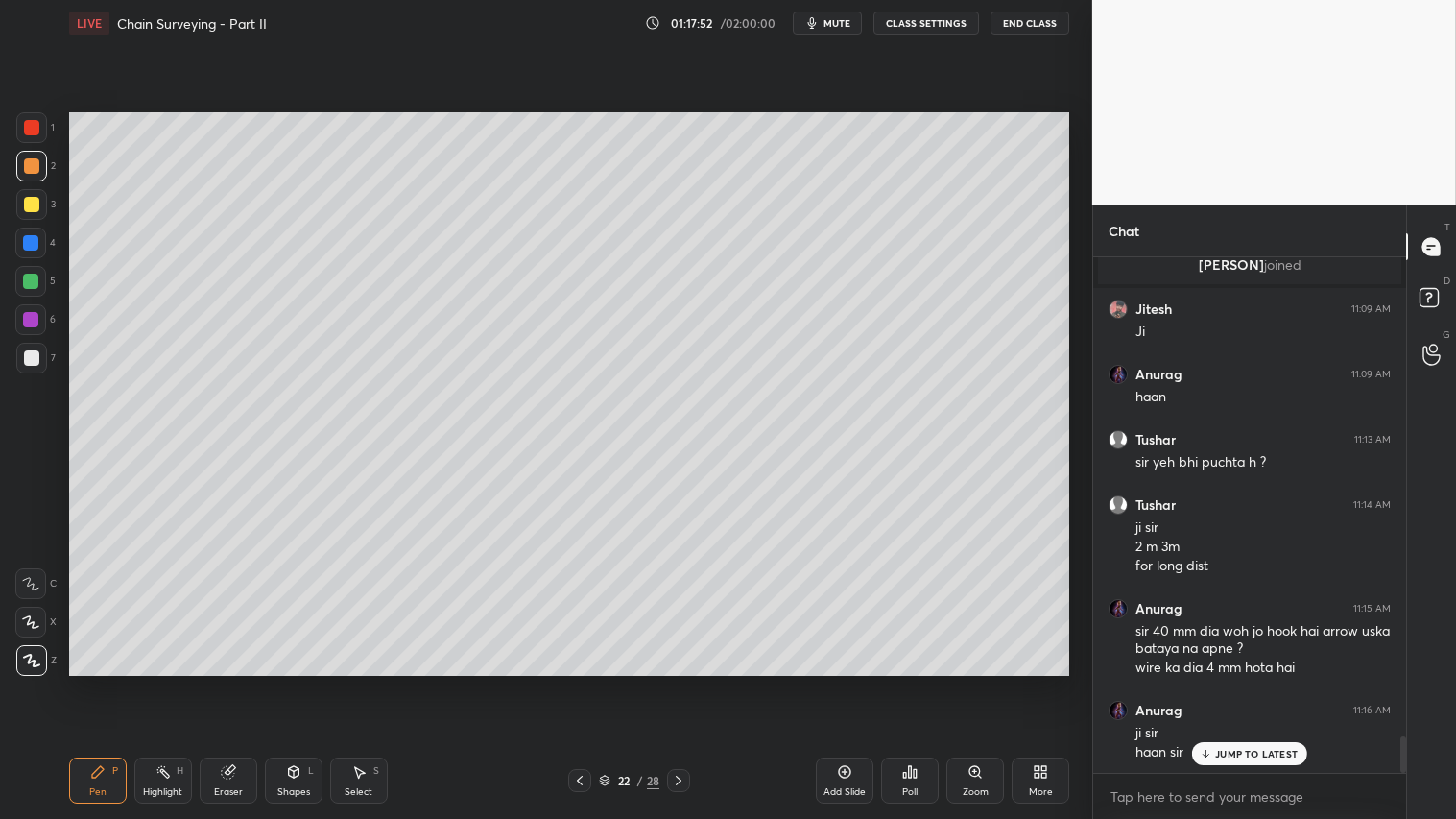 click on "Shapes" at bounding box center [294, 792] 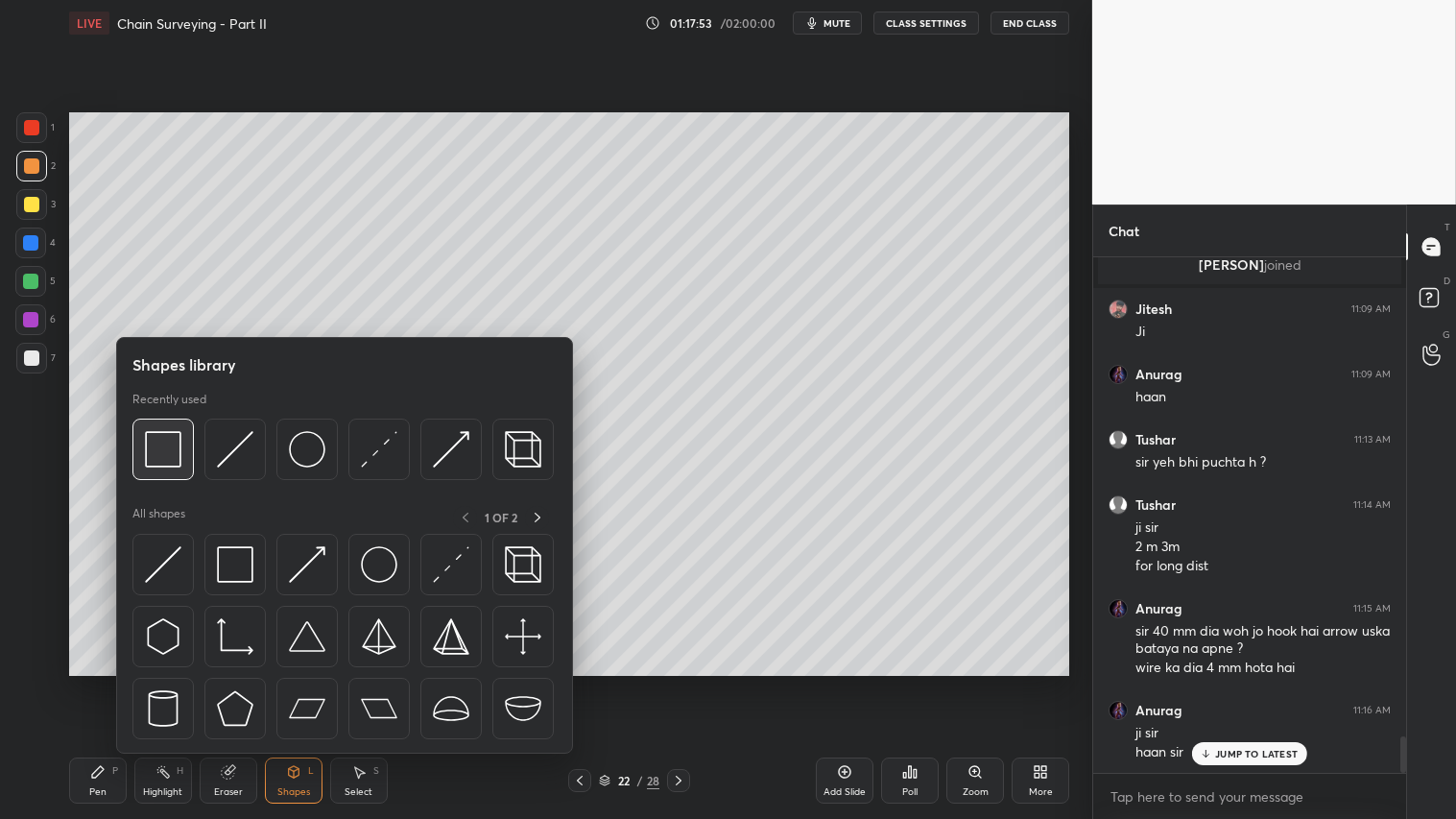 click at bounding box center [163, 449] 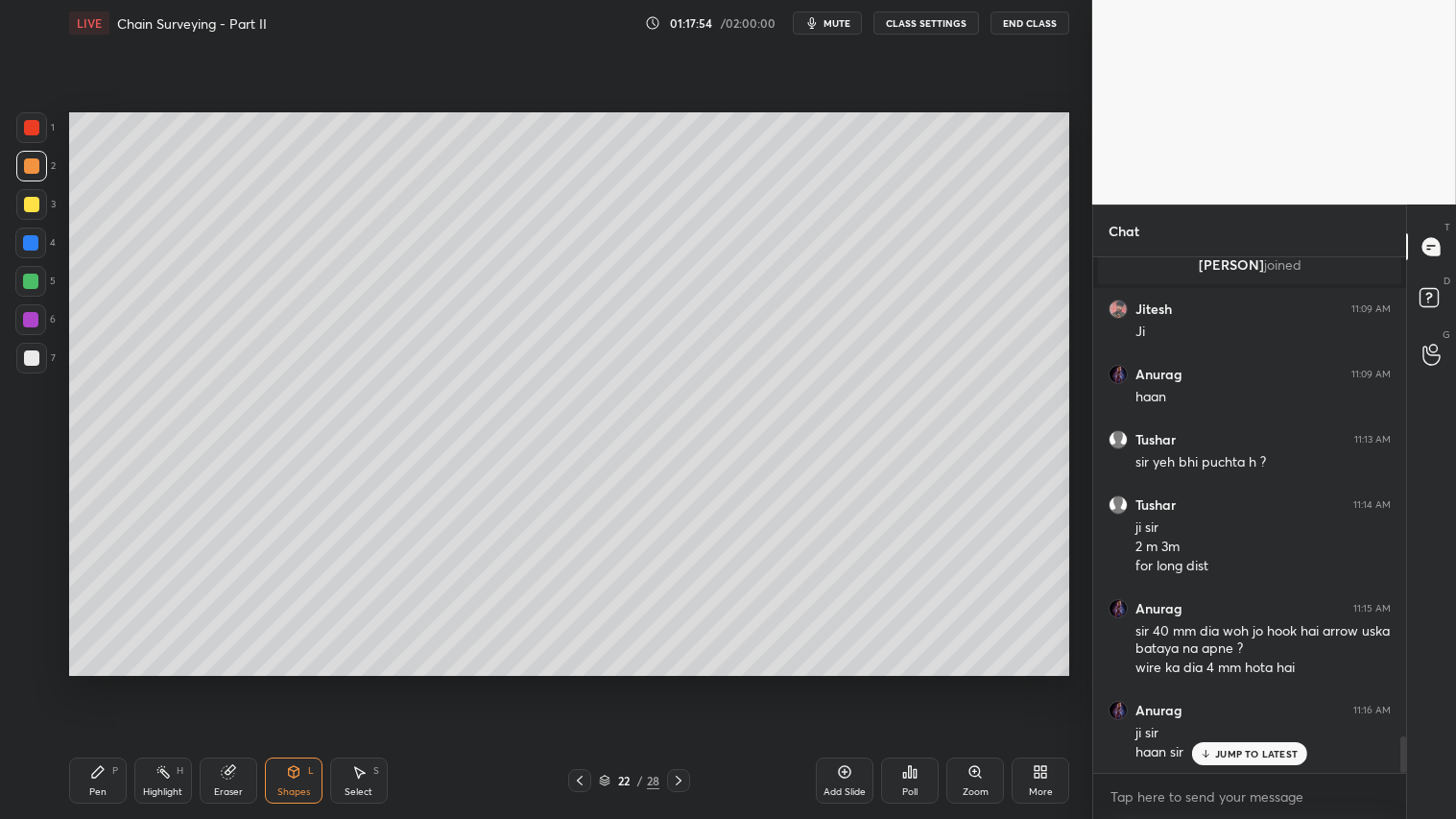 drag, startPoint x: 36, startPoint y: 349, endPoint x: 53, endPoint y: 351, distance: 17.117243 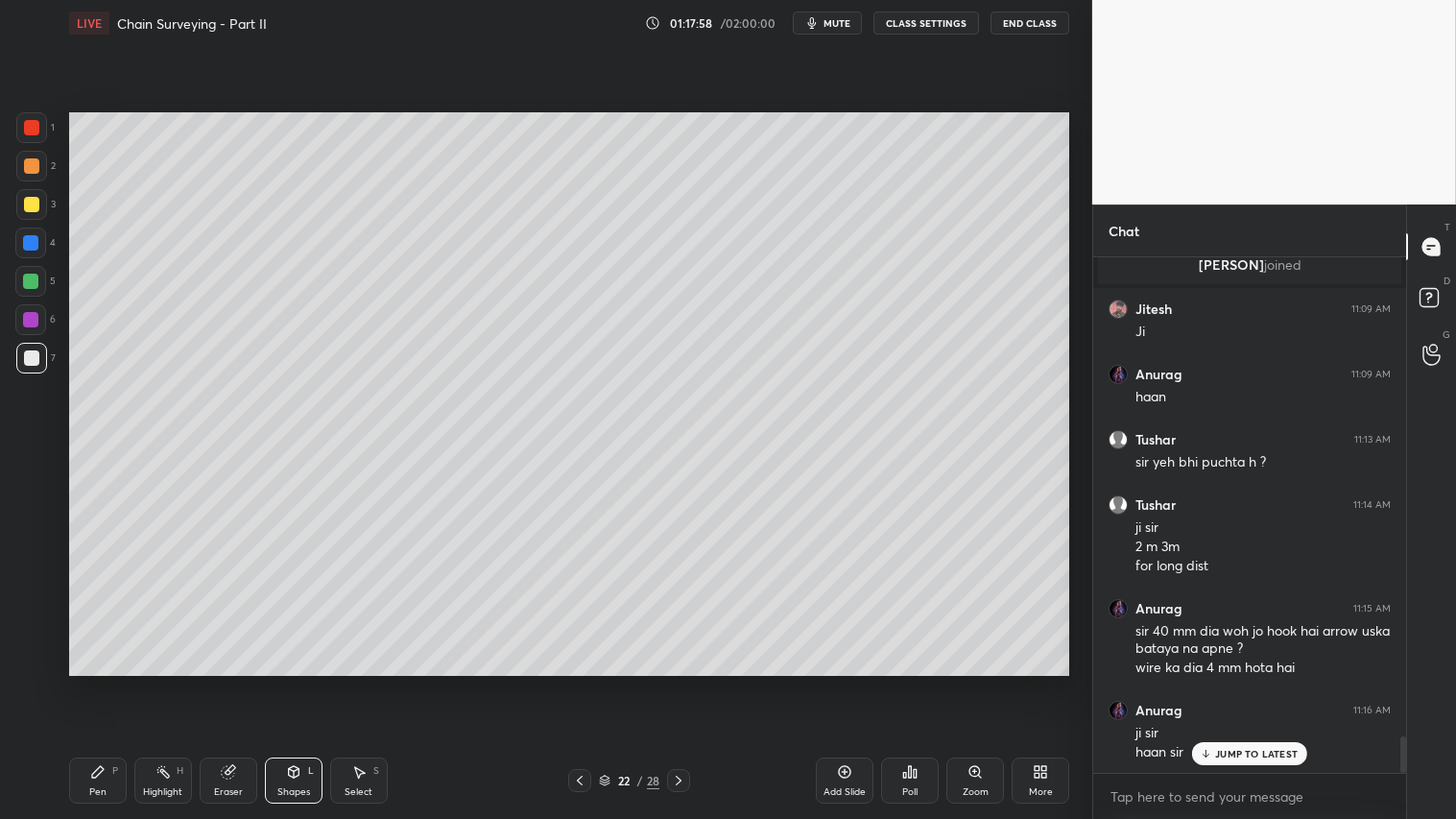click at bounding box center [32, 166] 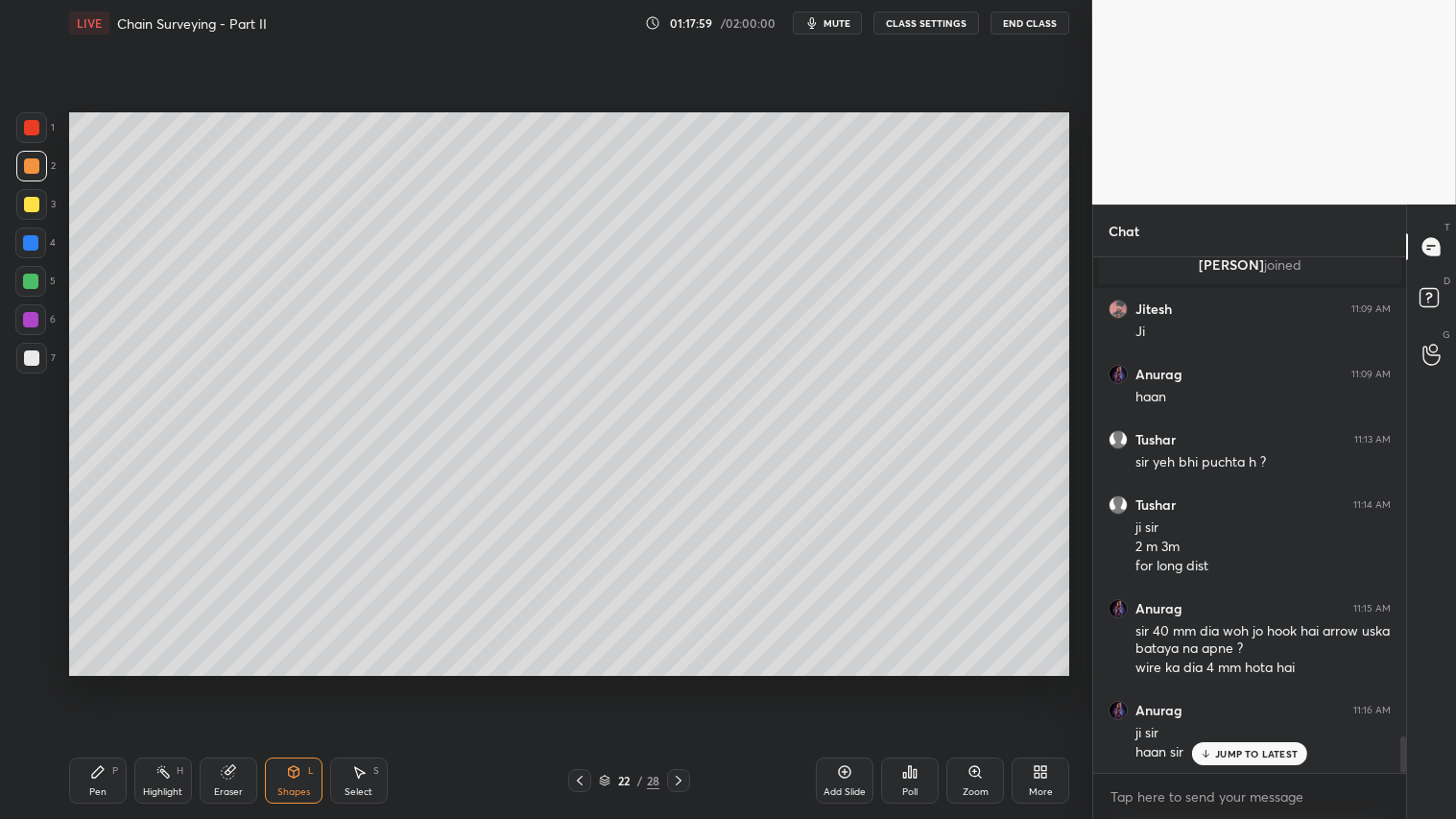 click on "Pen P" at bounding box center (98, 781) 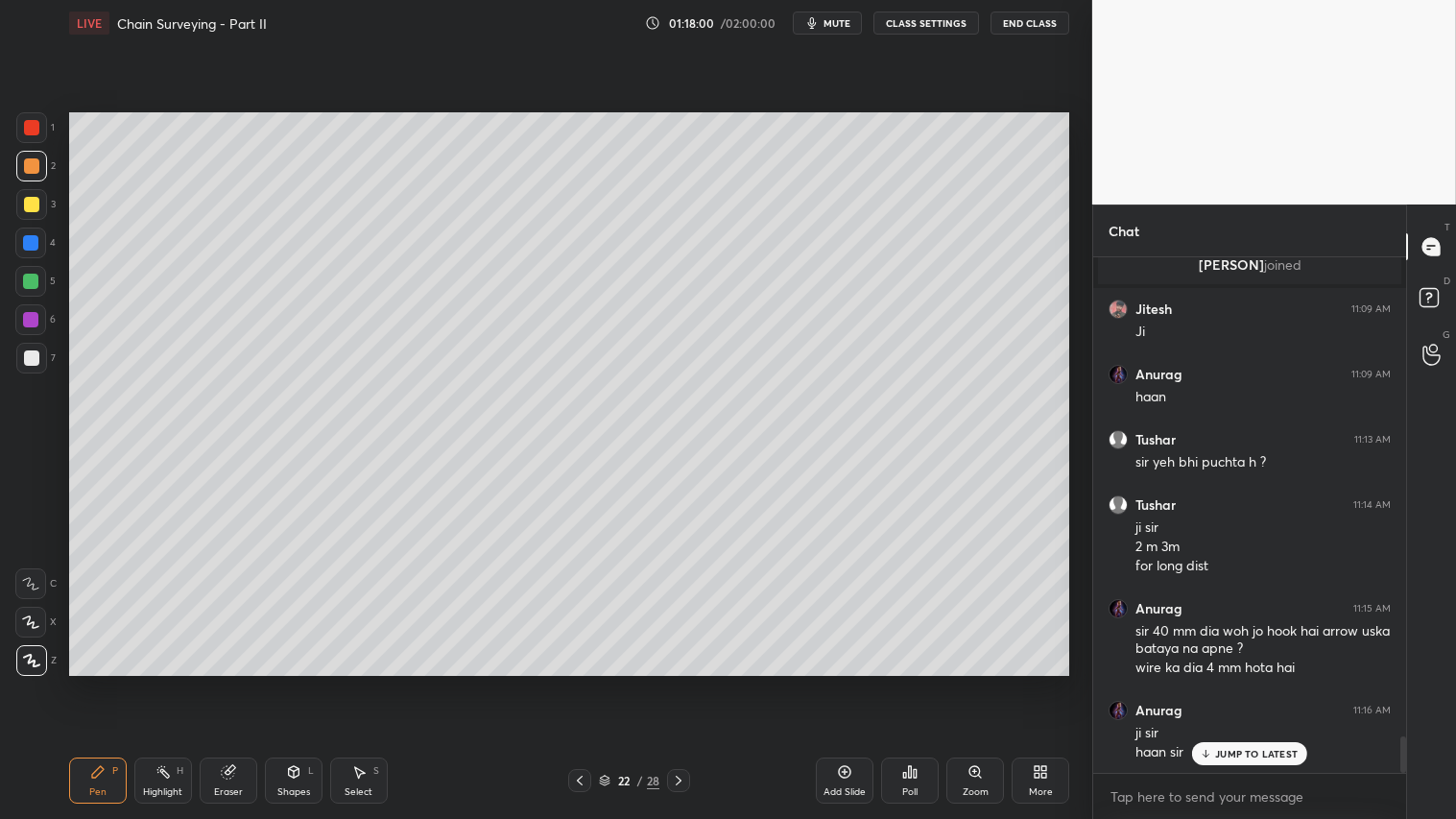 click at bounding box center [679, 781] 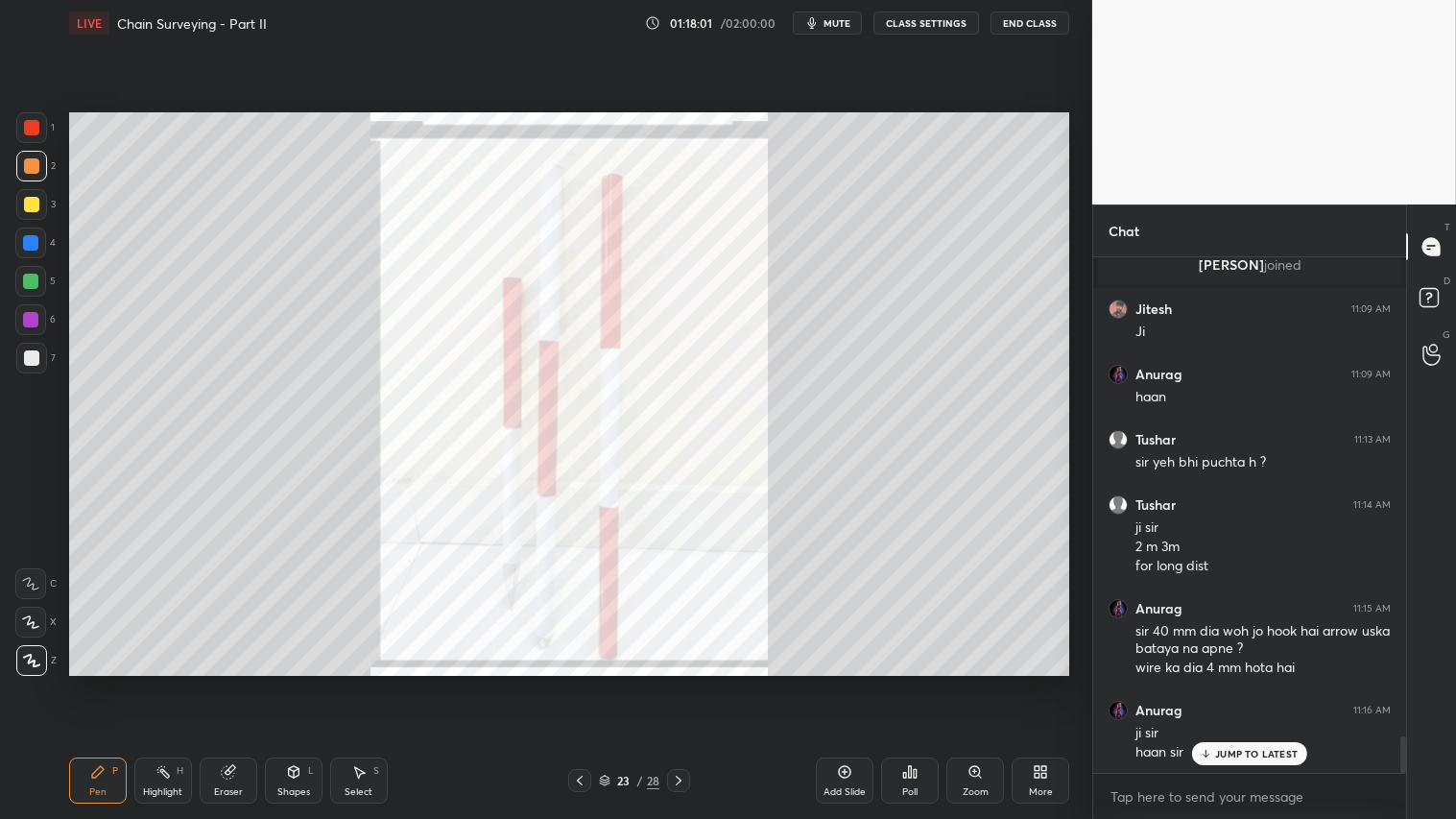 drag, startPoint x: 576, startPoint y: 778, endPoint x: 606, endPoint y: 779, distance: 30.016662 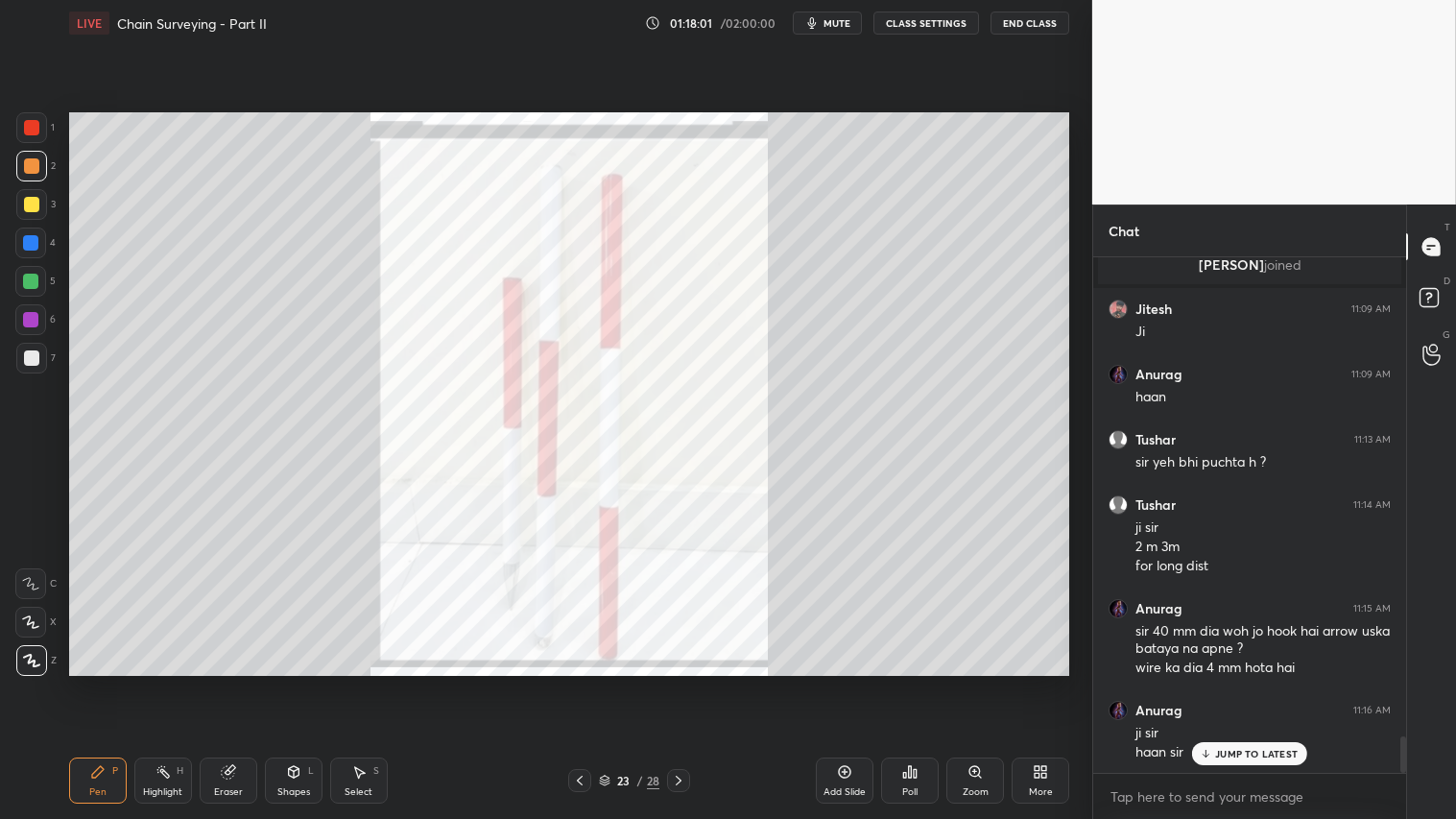 click 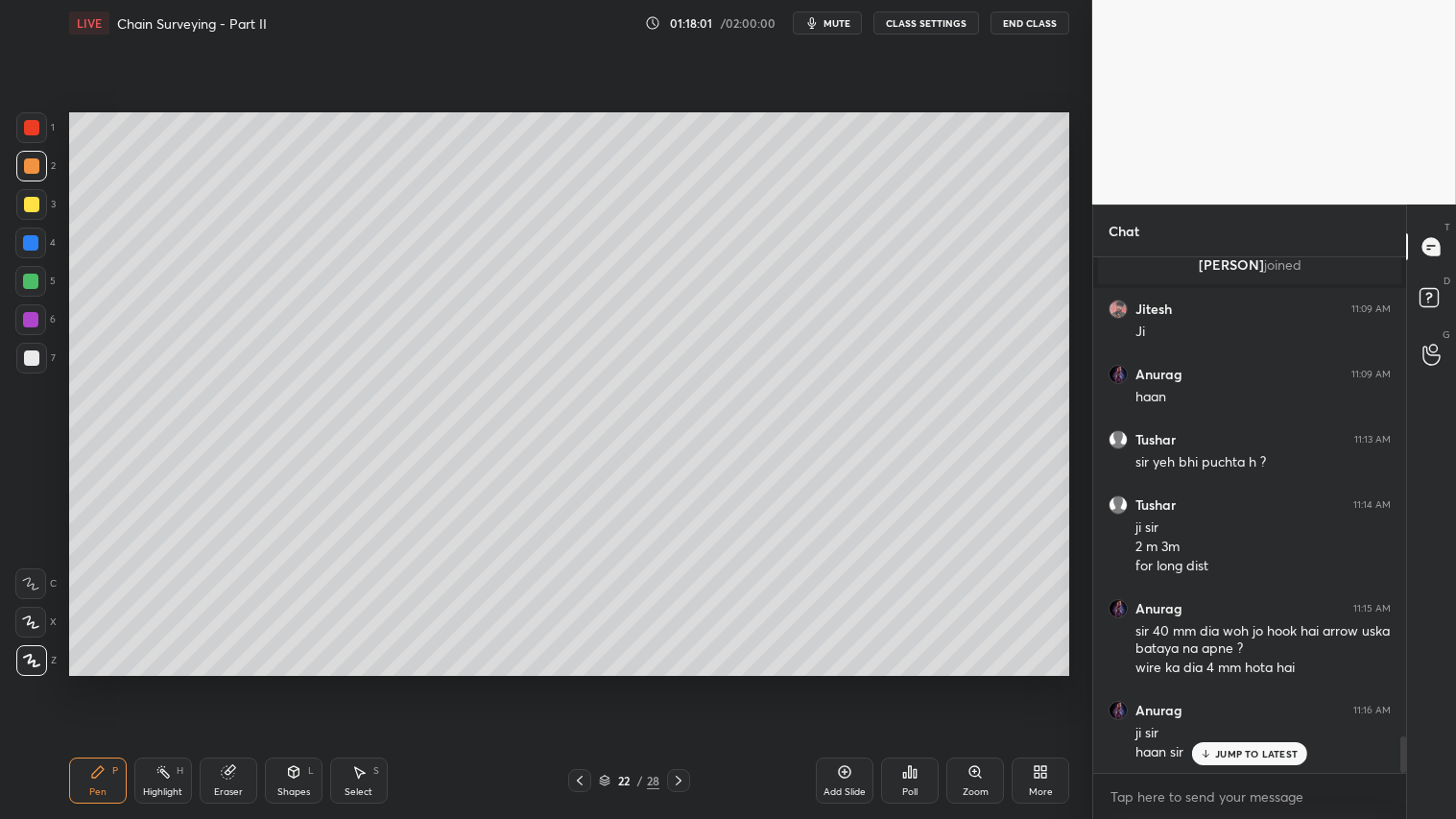 click on "Add Slide" at bounding box center [845, 792] 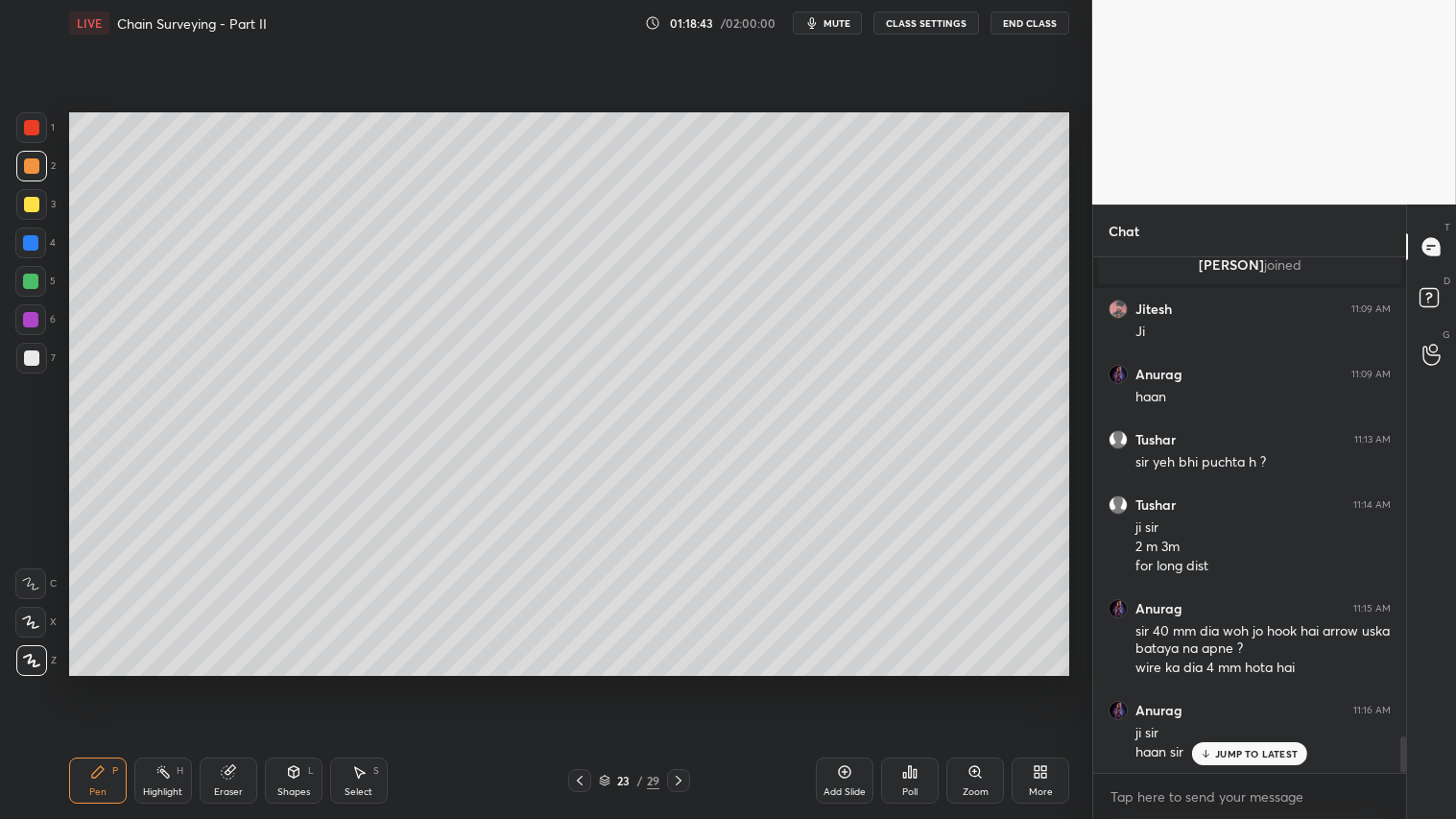 click on "Shapes L" at bounding box center (294, 781) 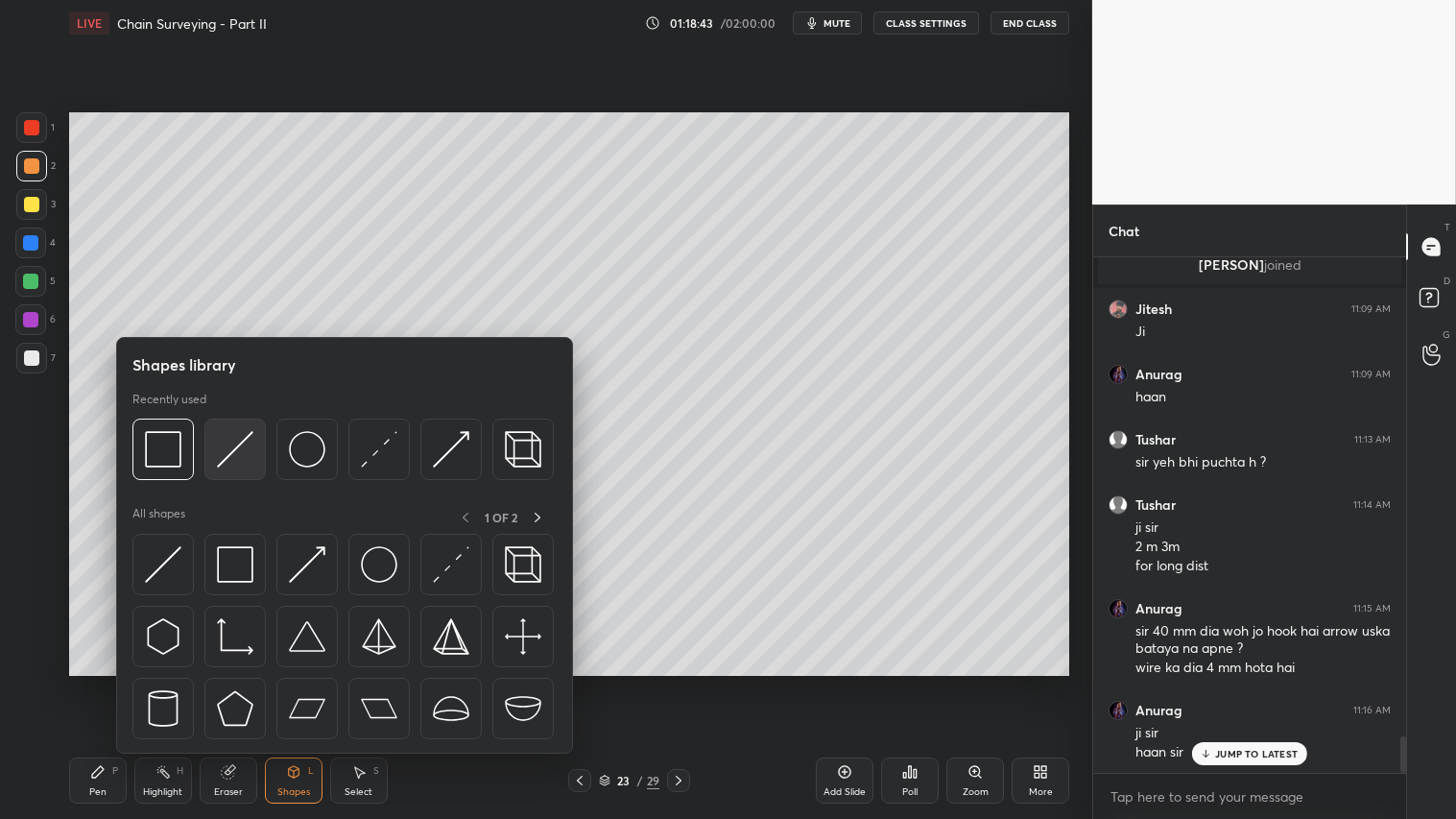 click at bounding box center [235, 449] 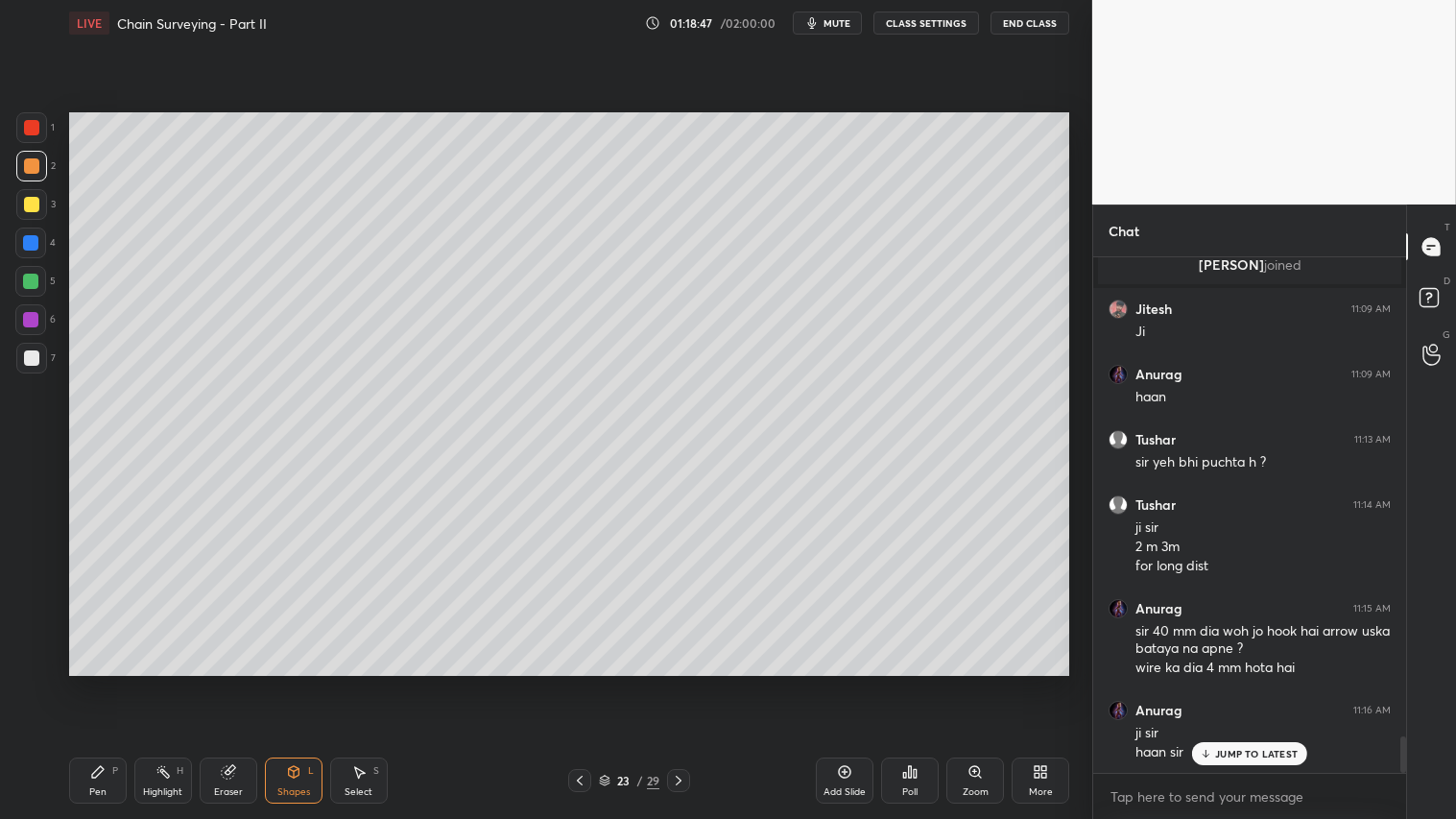 click on "Pen P" at bounding box center (98, 781) 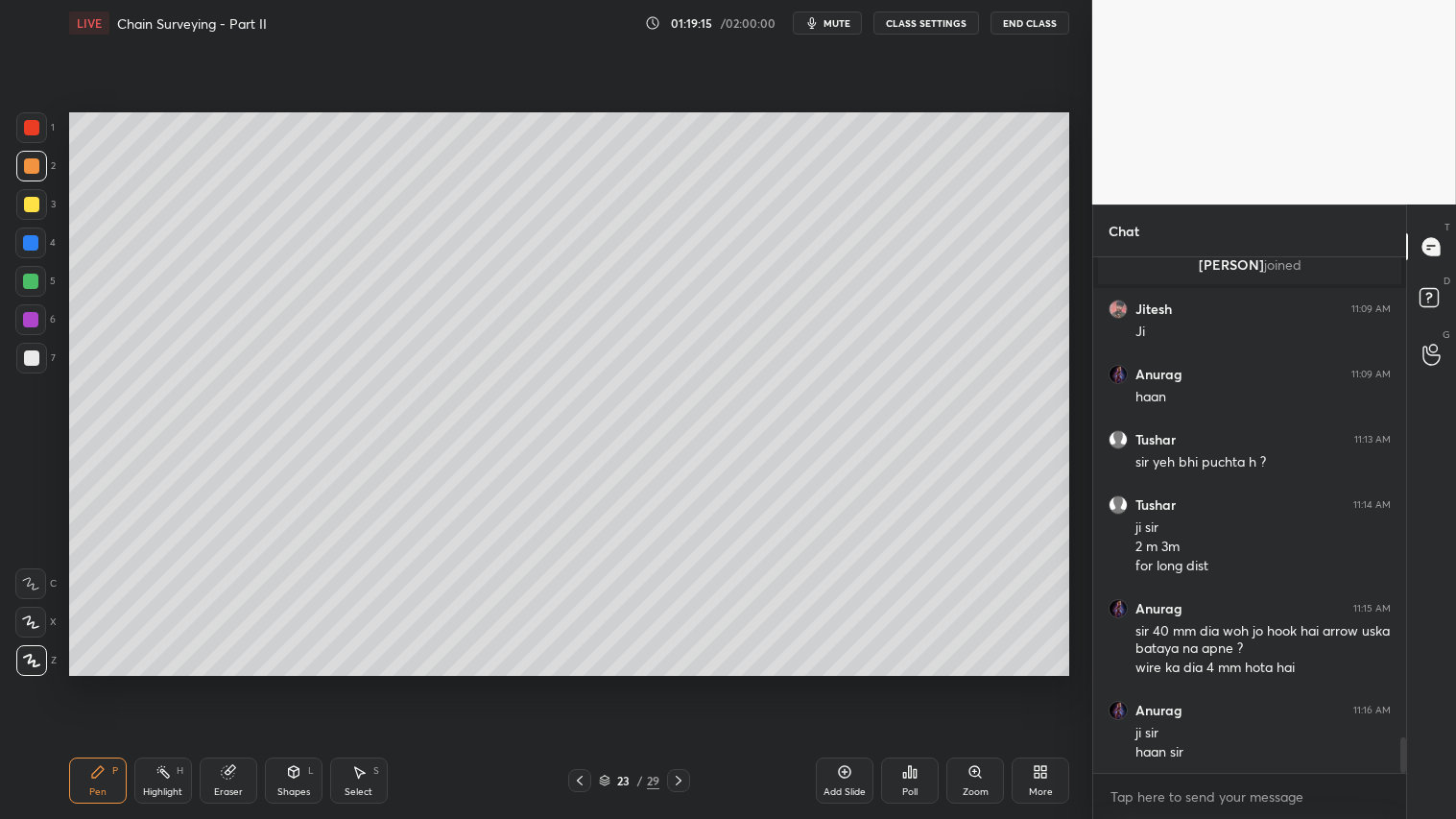 scroll, scrollTop: 6870, scrollLeft: 0, axis: vertical 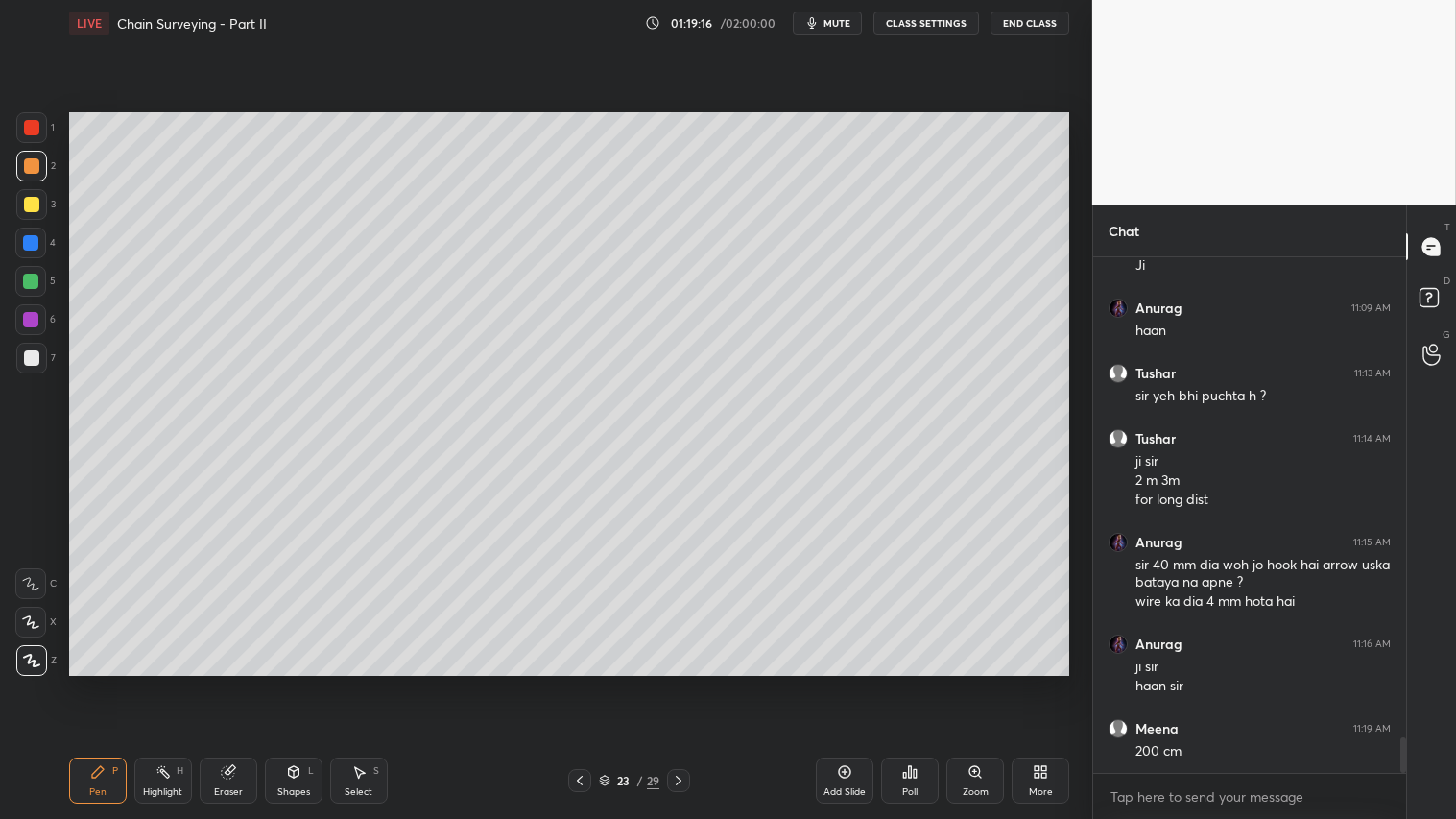 click on "Shapes L" at bounding box center [294, 781] 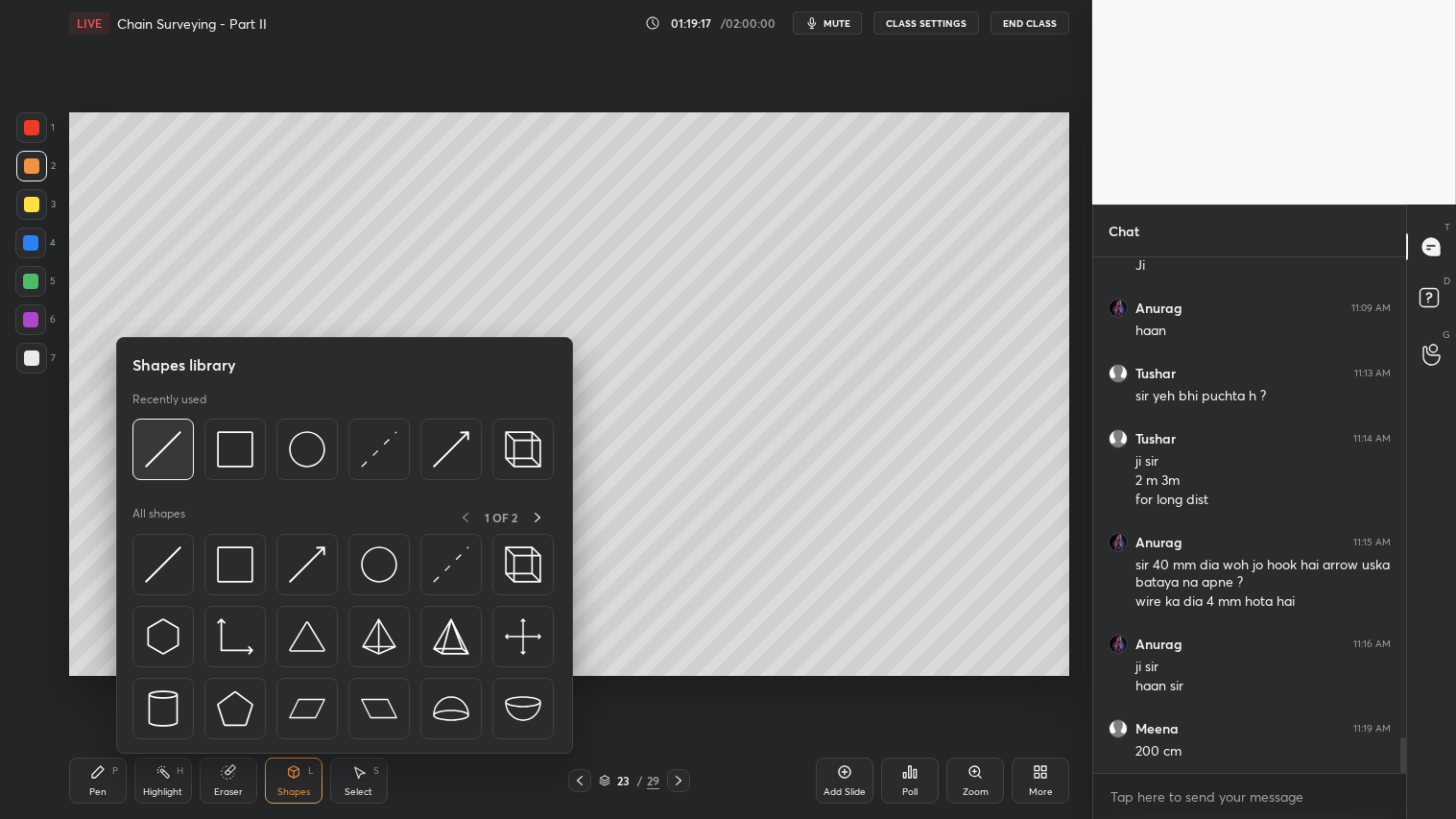 click at bounding box center (163, 449) 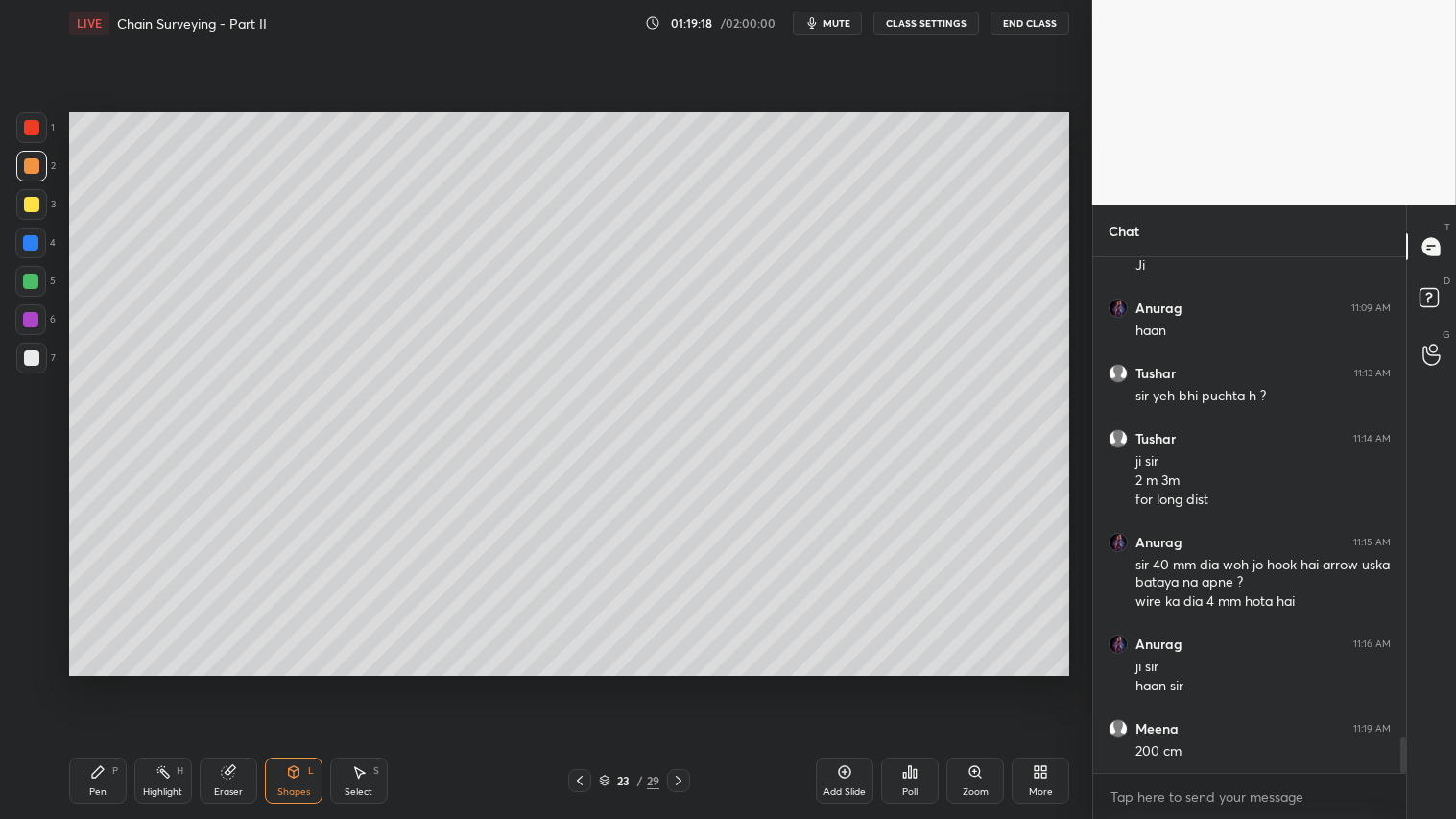 click at bounding box center (32, 358) 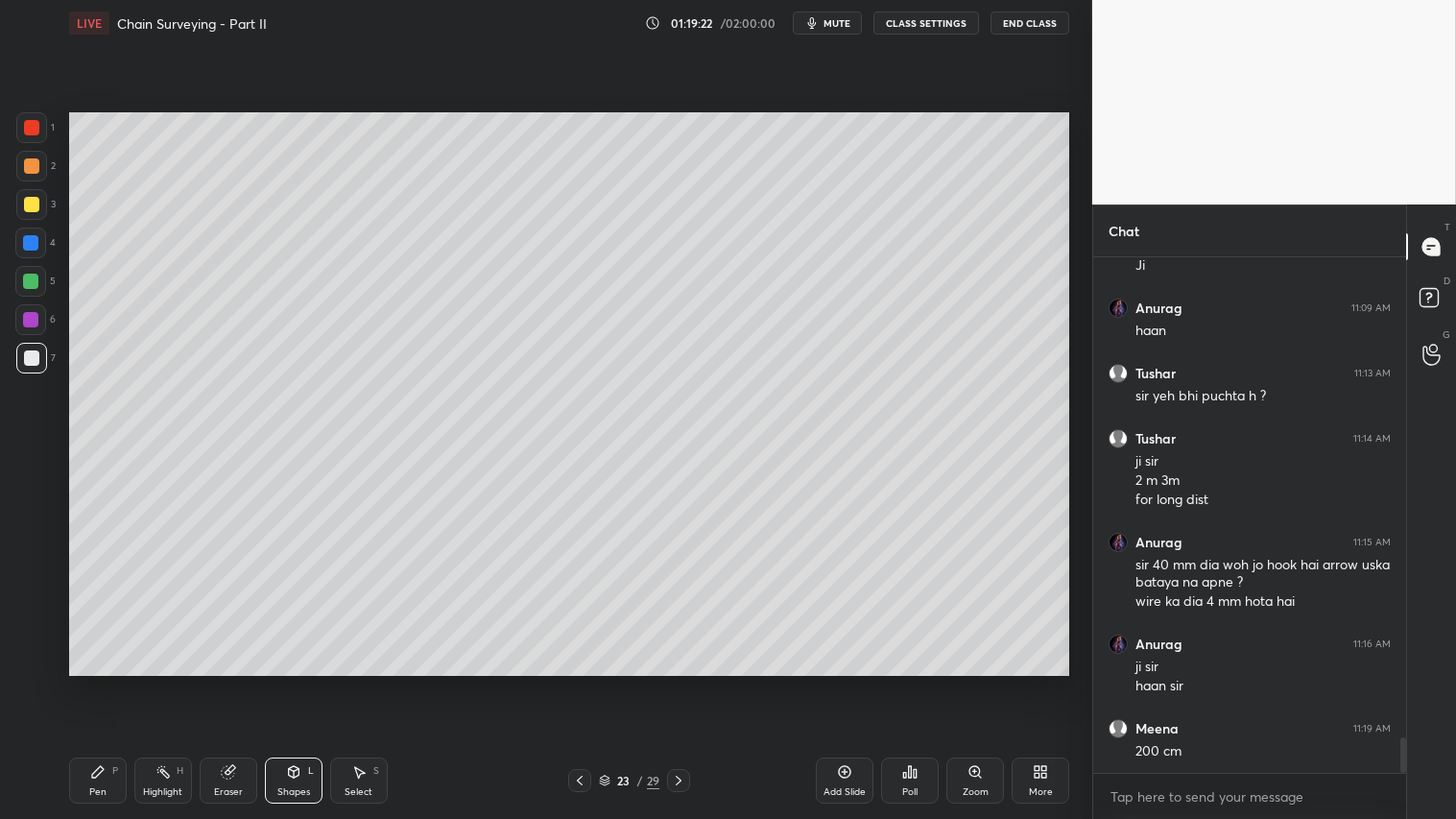 click on "mute" at bounding box center [837, 23] 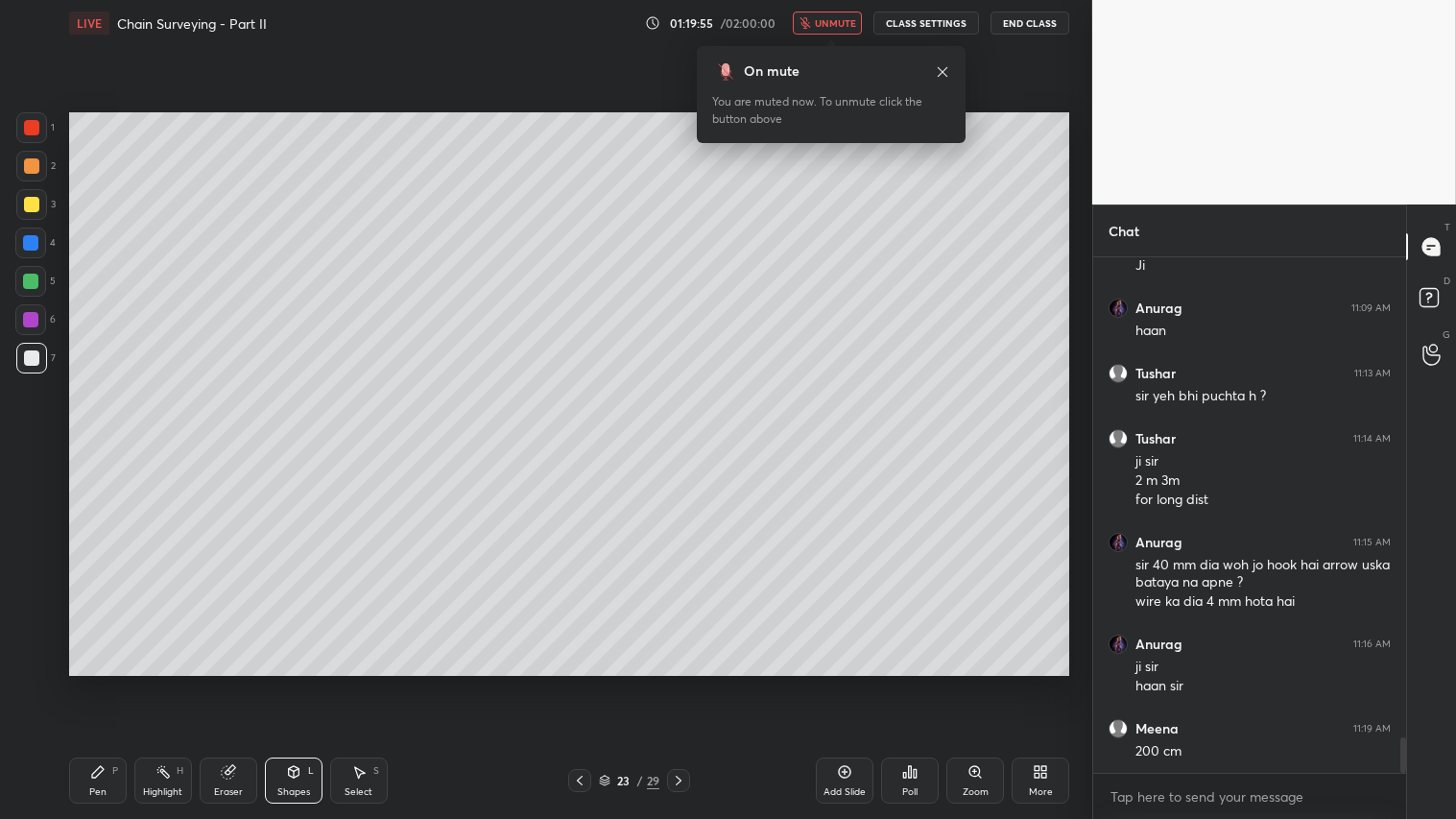 scroll, scrollTop: 6935, scrollLeft: 0, axis: vertical 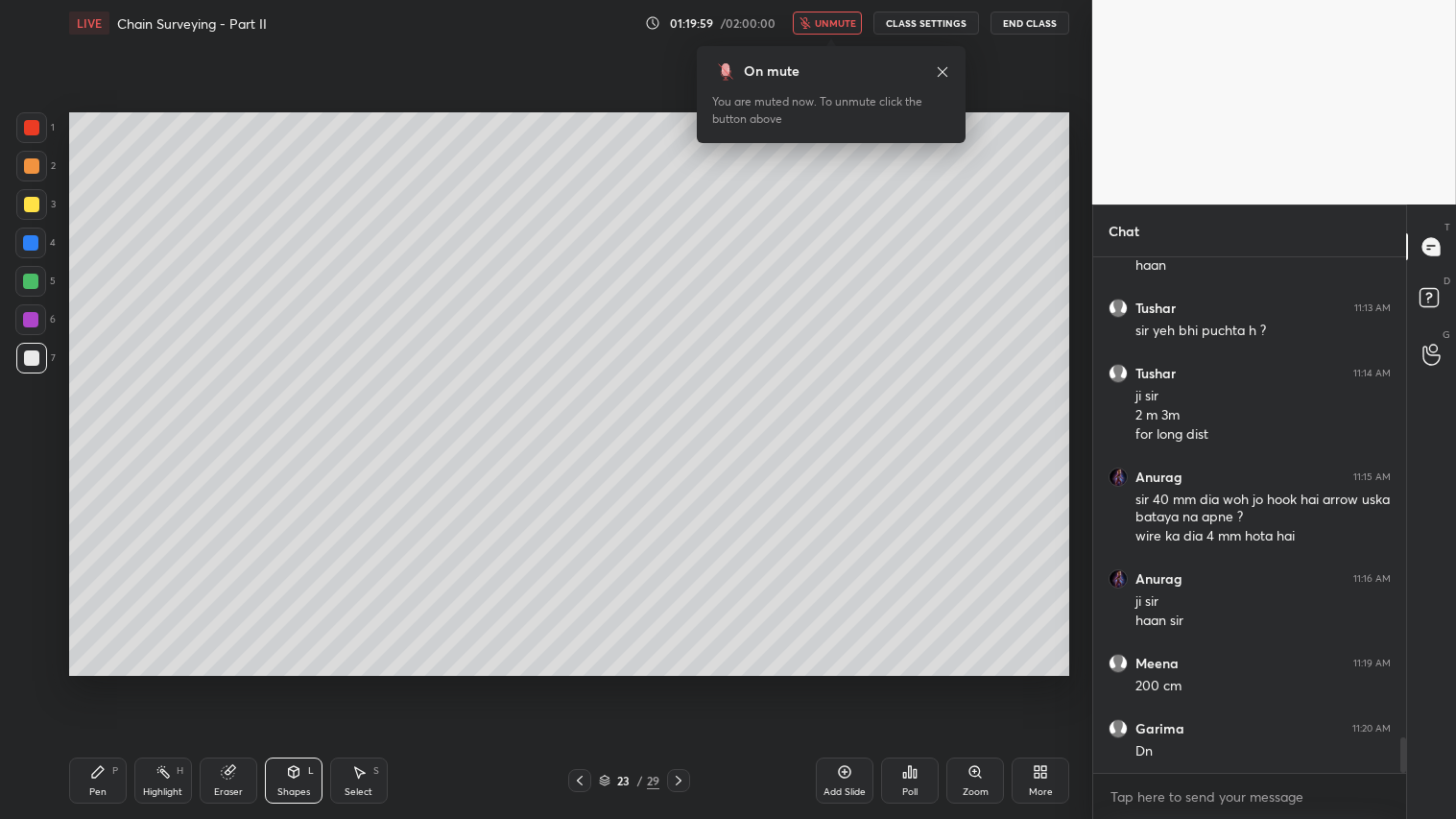 click on "unmute" at bounding box center [835, 23] 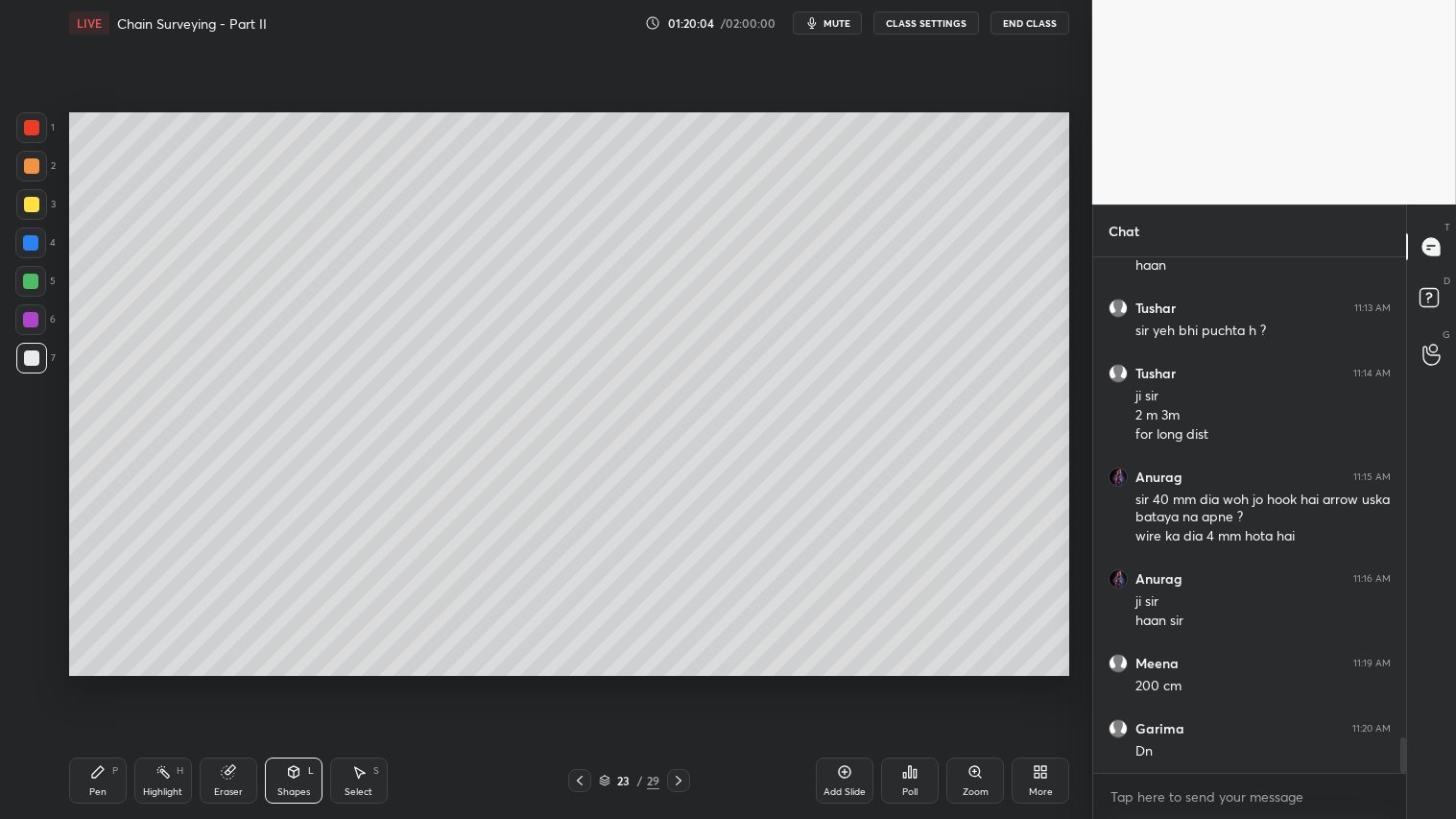 click 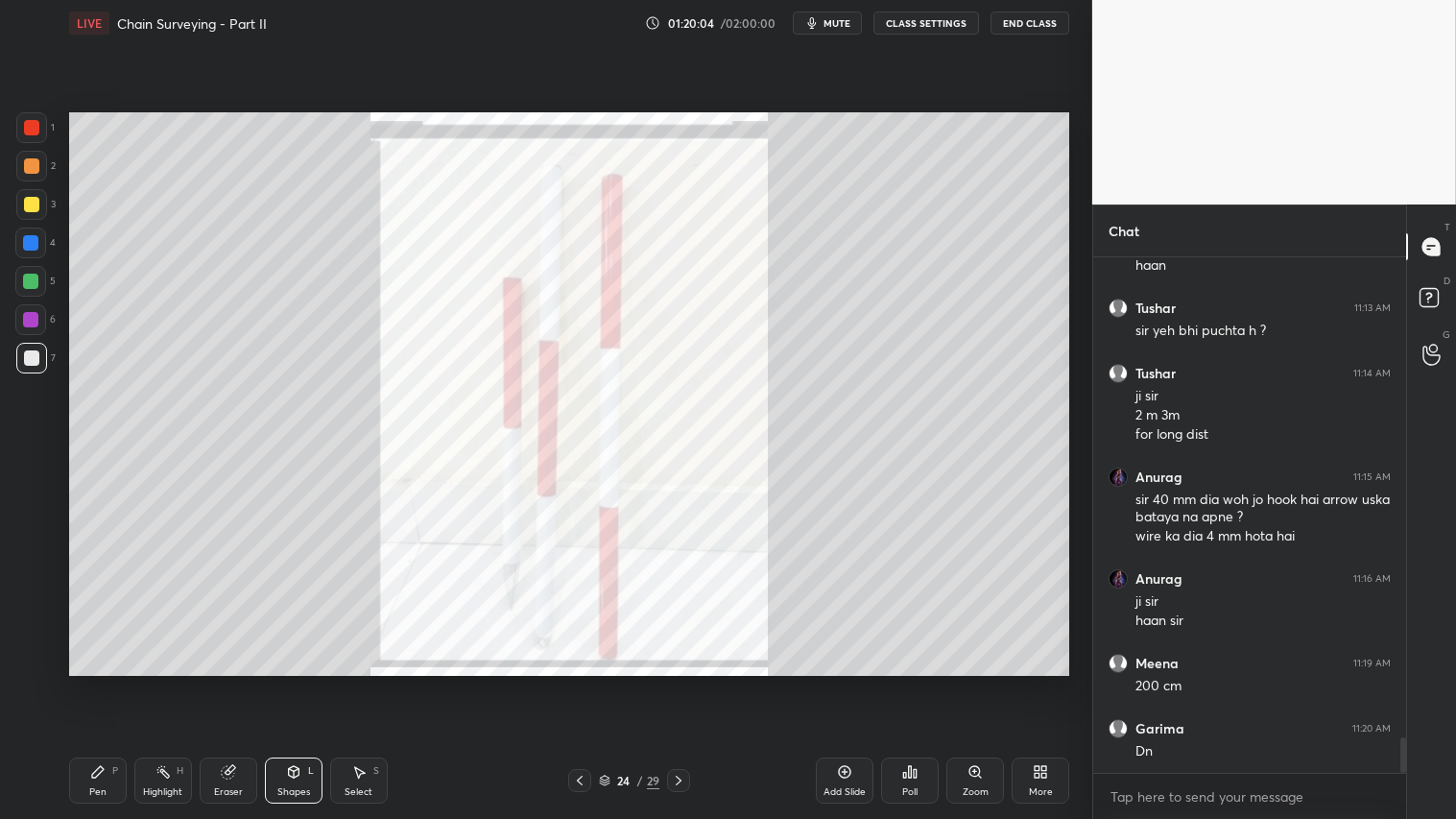 click 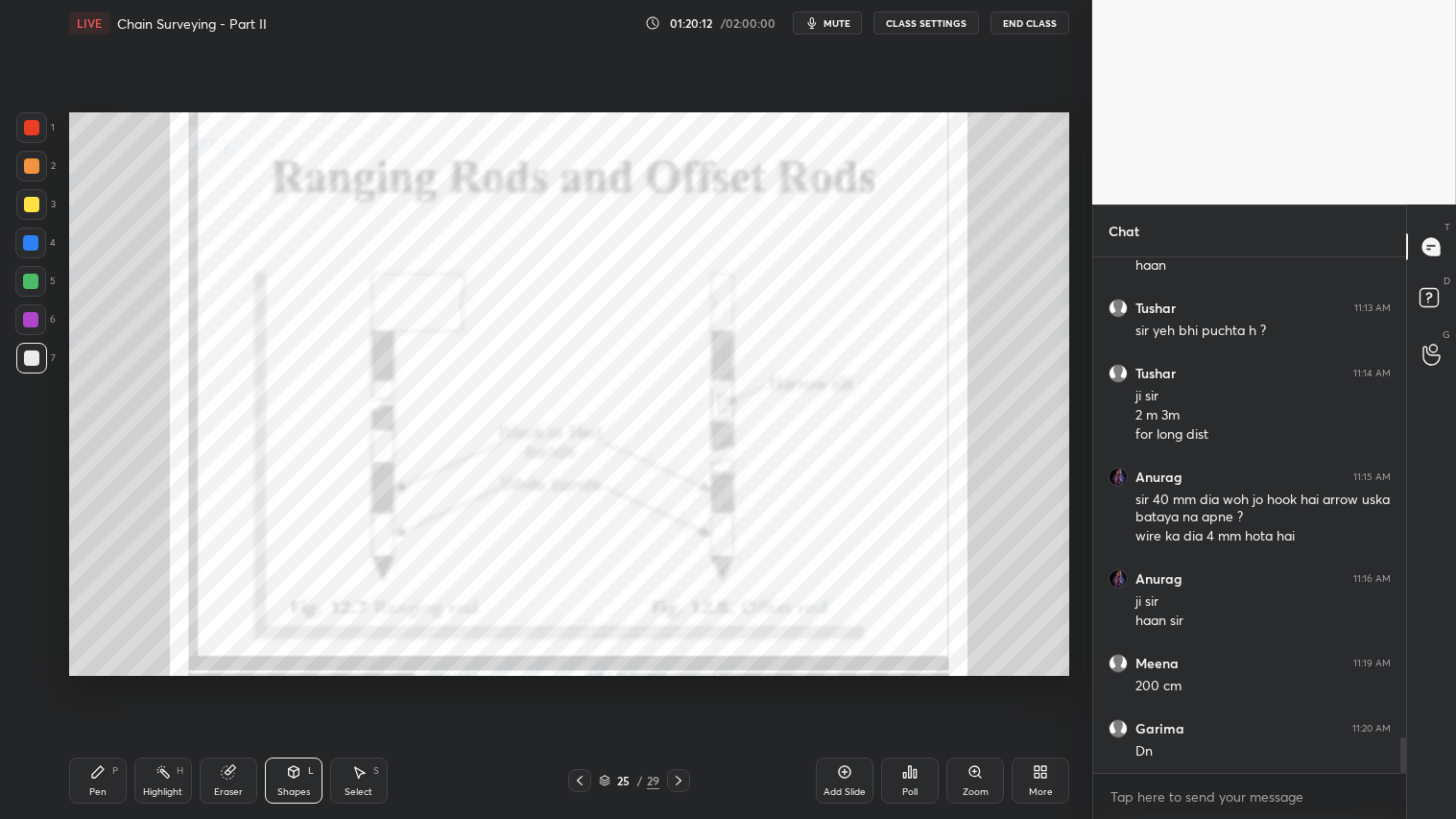 click at bounding box center [32, 128] 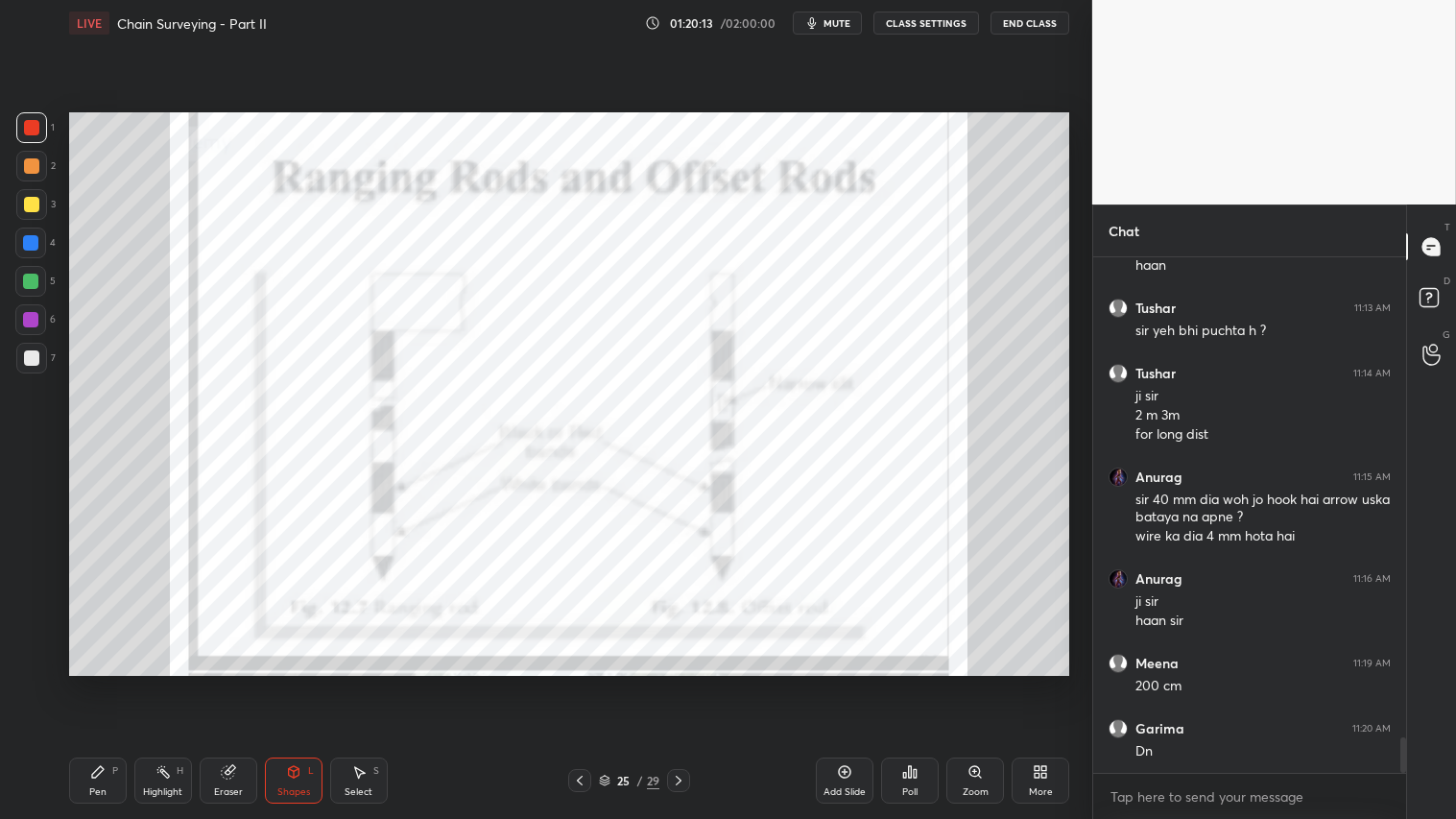 drag, startPoint x: 285, startPoint y: 788, endPoint x: 285, endPoint y: 776, distance: 12 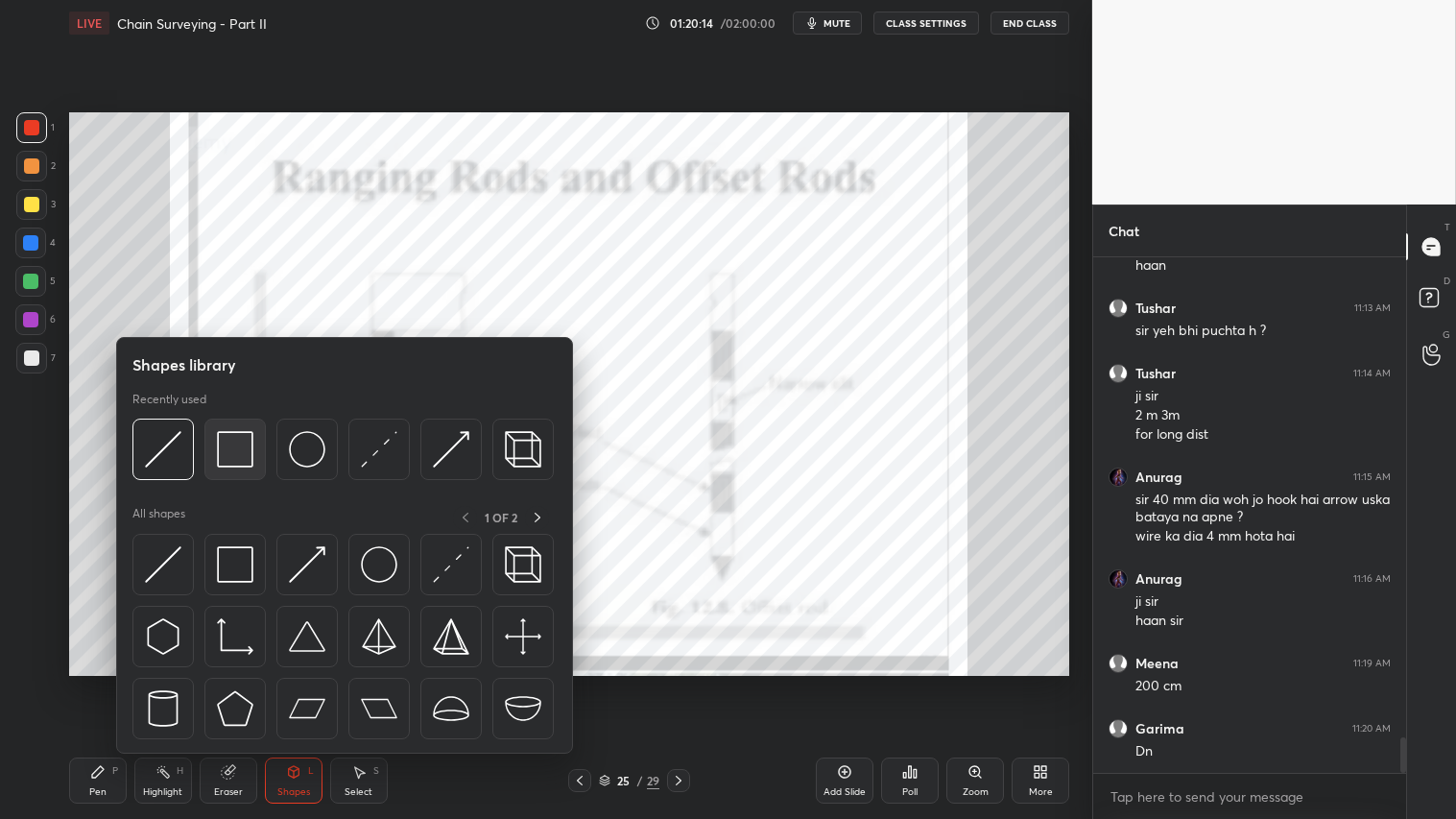 click at bounding box center [235, 449] 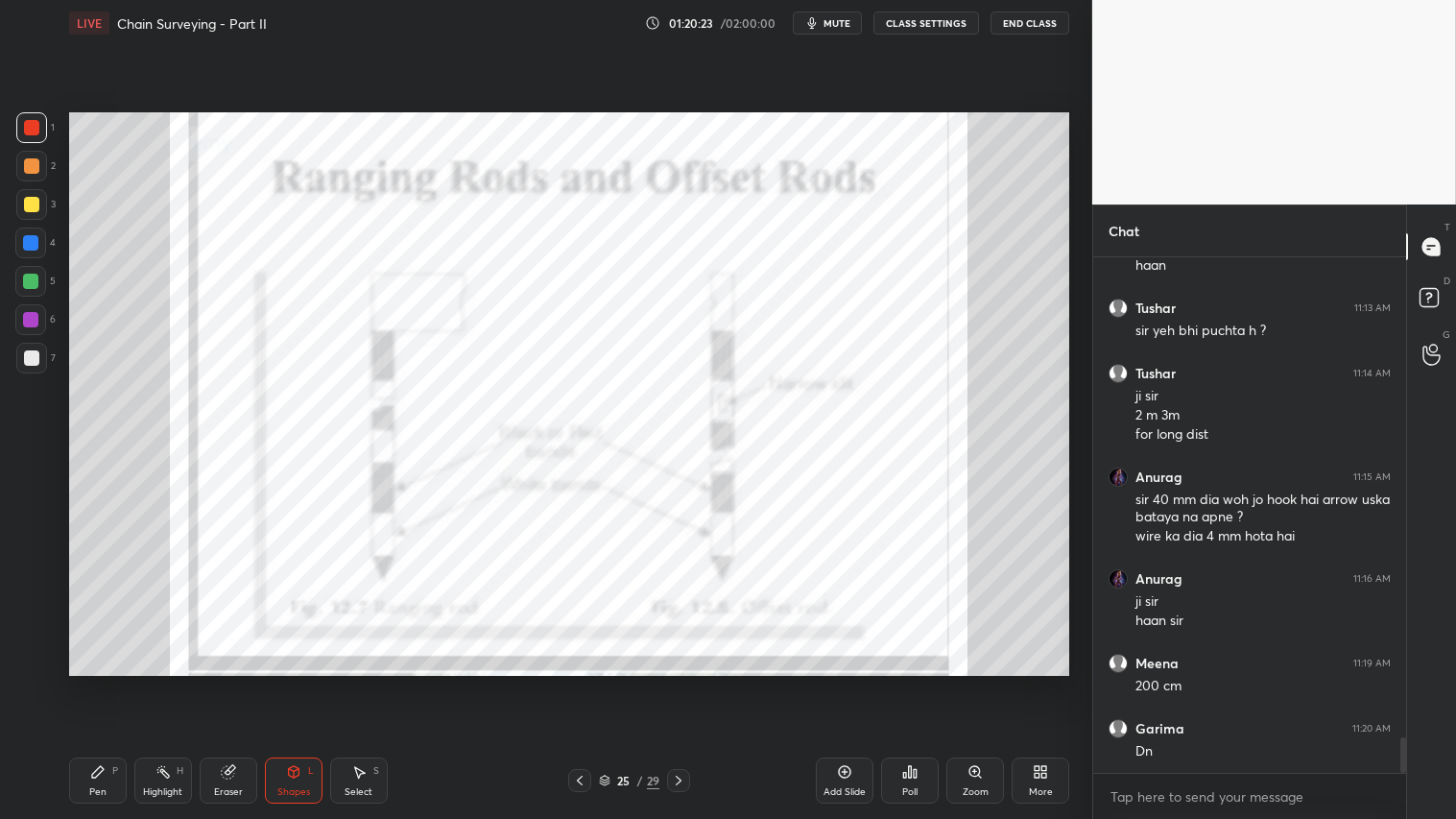 click on "mute" at bounding box center (837, 23) 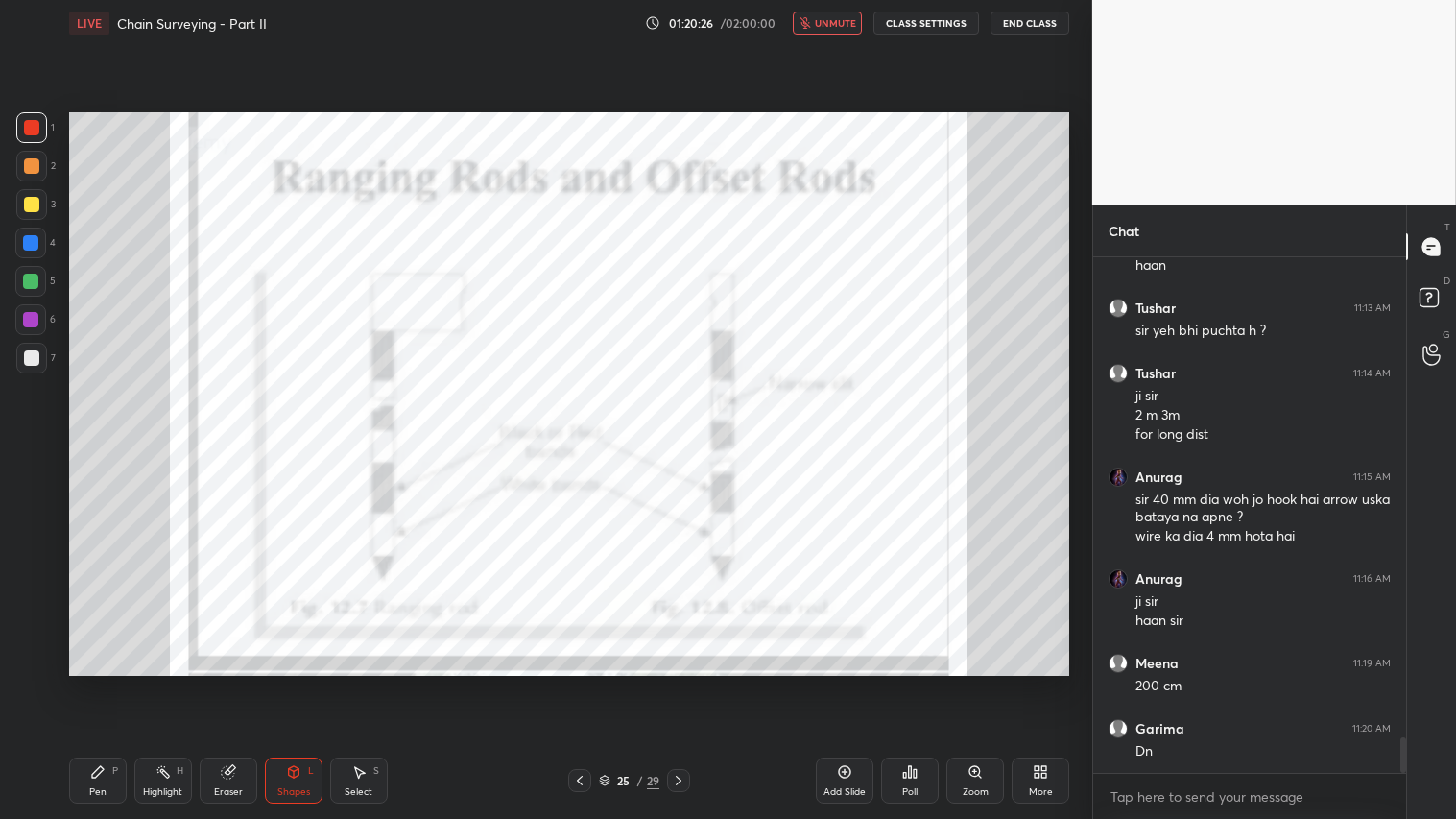 click at bounding box center [32, 128] 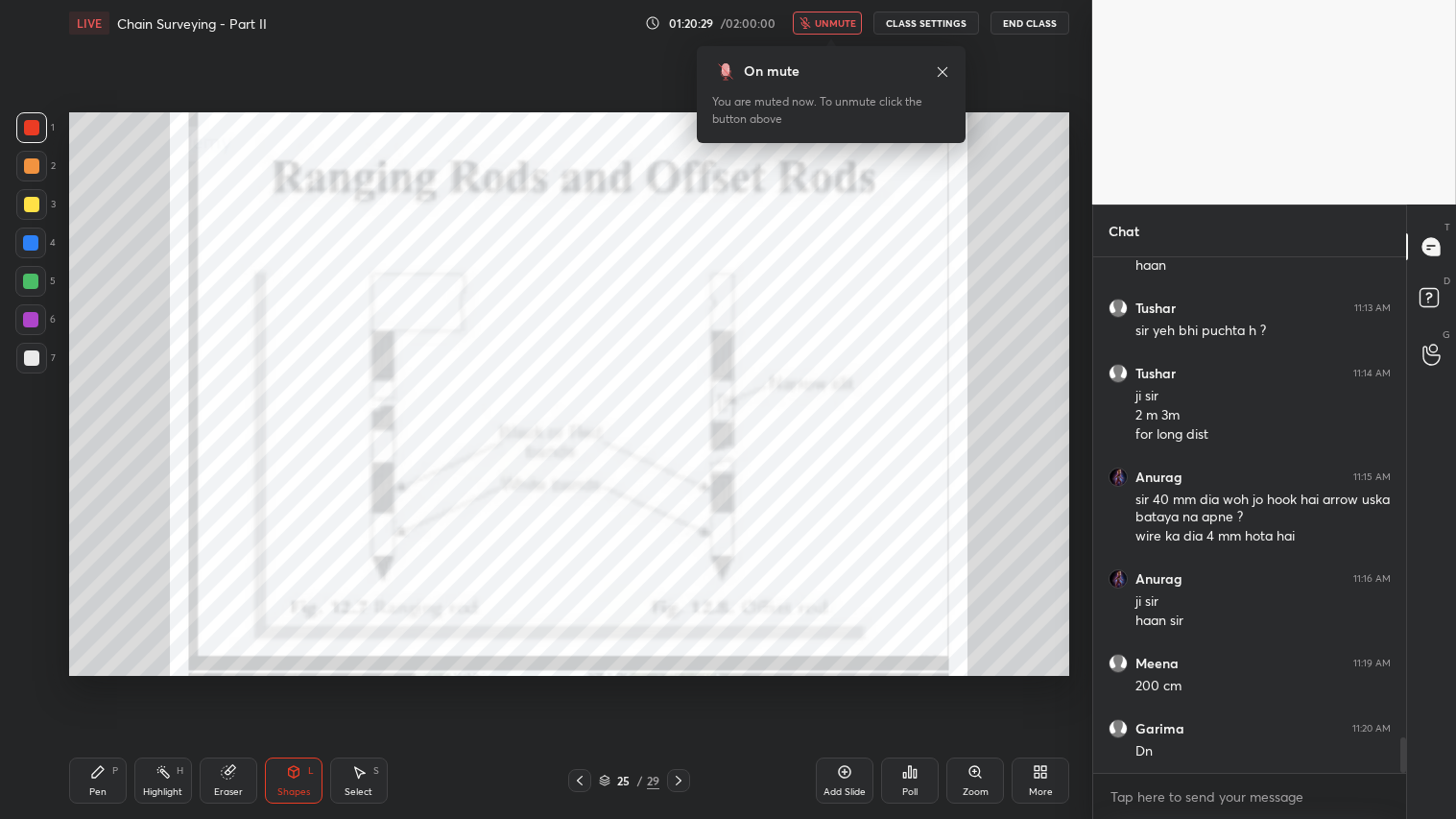 click 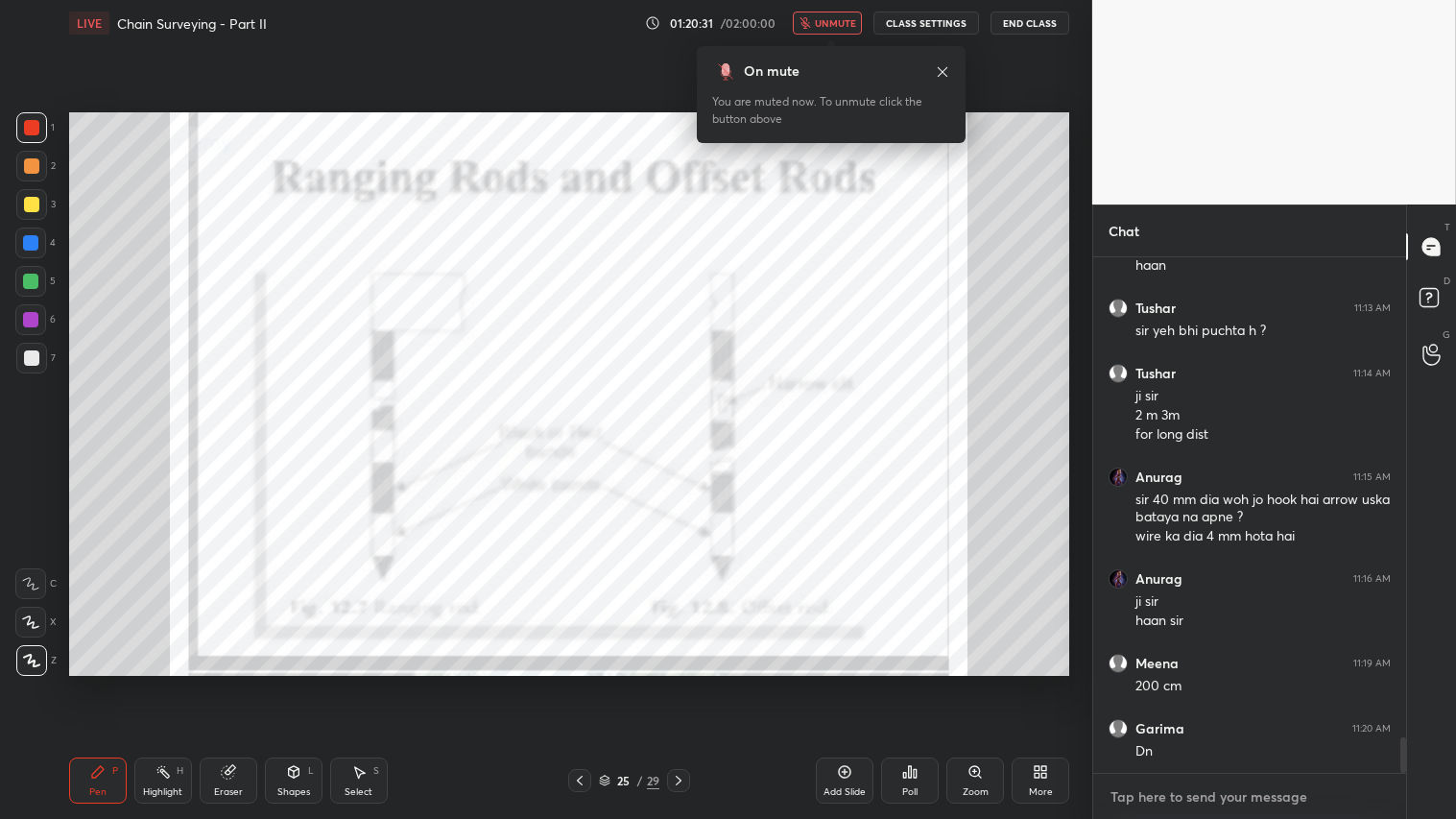 click at bounding box center (1250, 797) 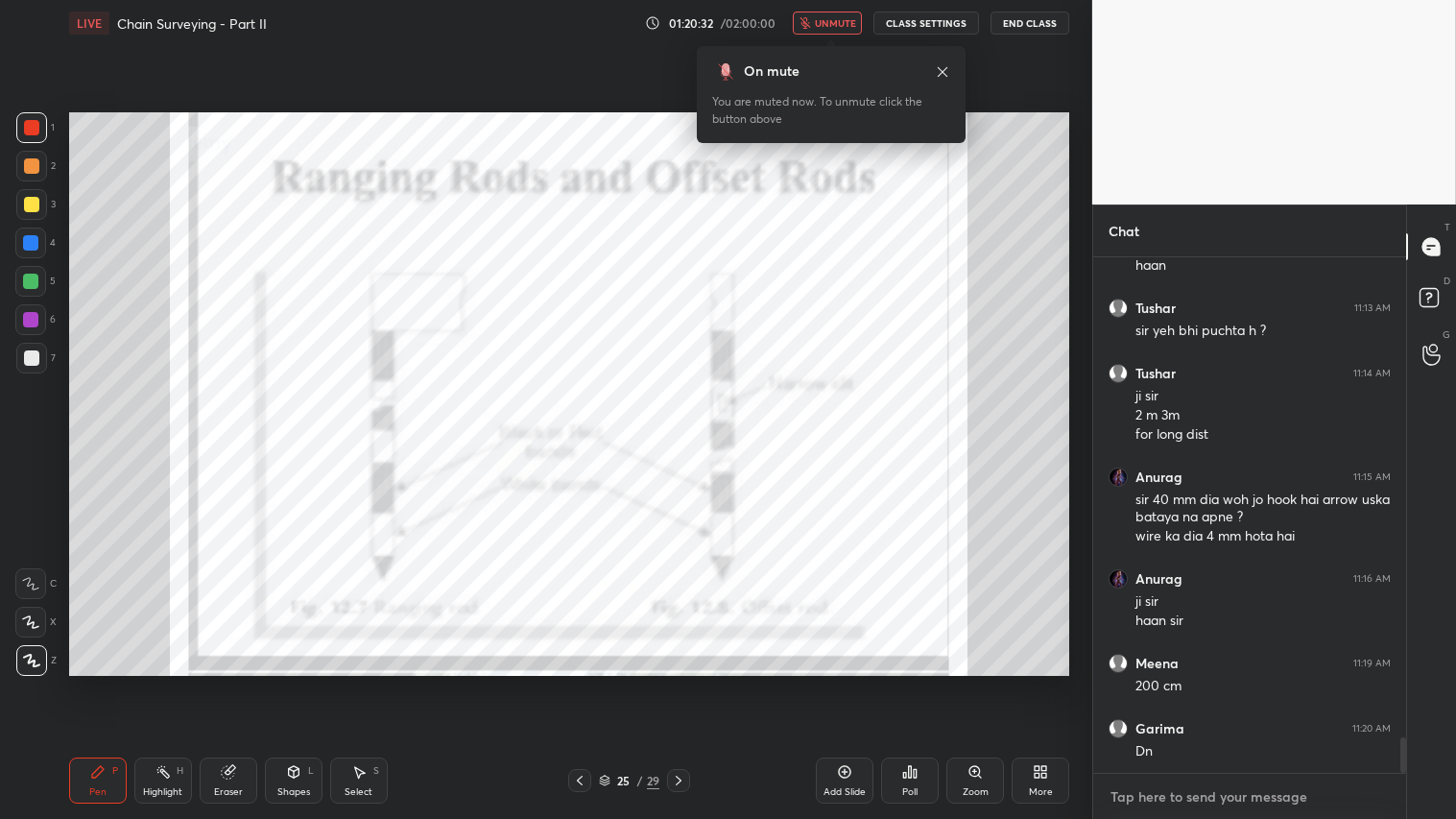 type on "j" 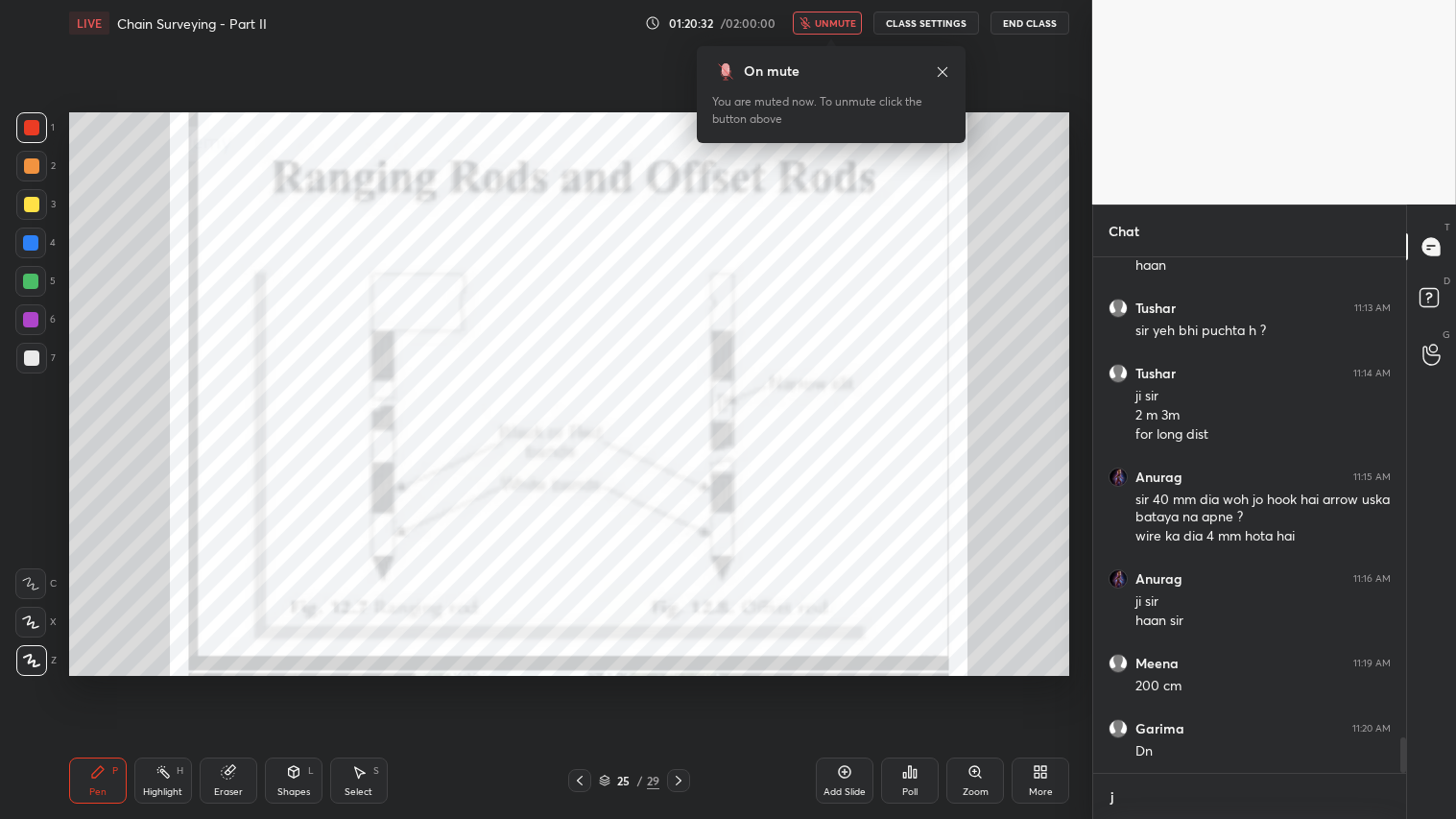 scroll, scrollTop: 504, scrollLeft: 307, axis: both 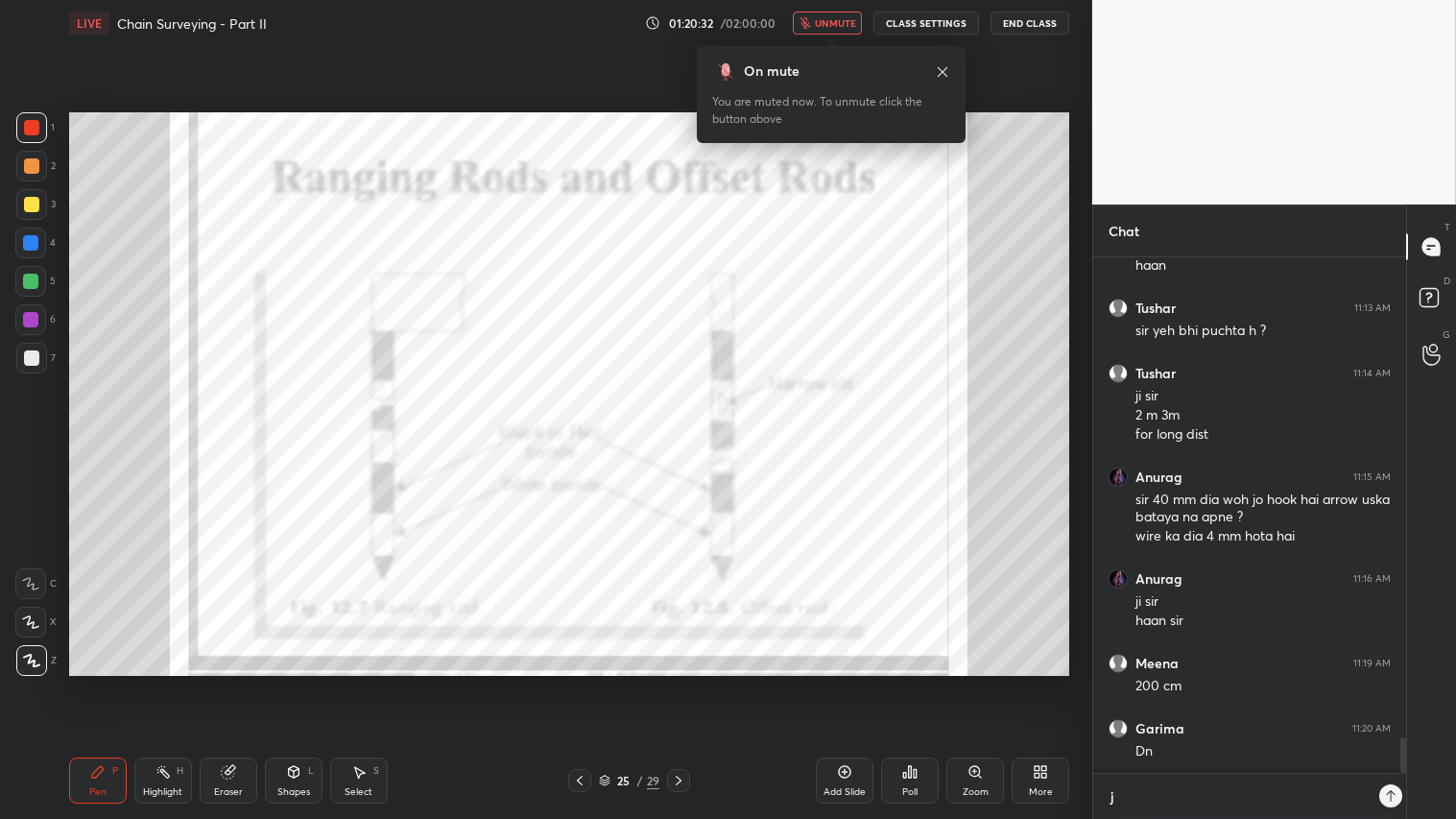 type on "ju" 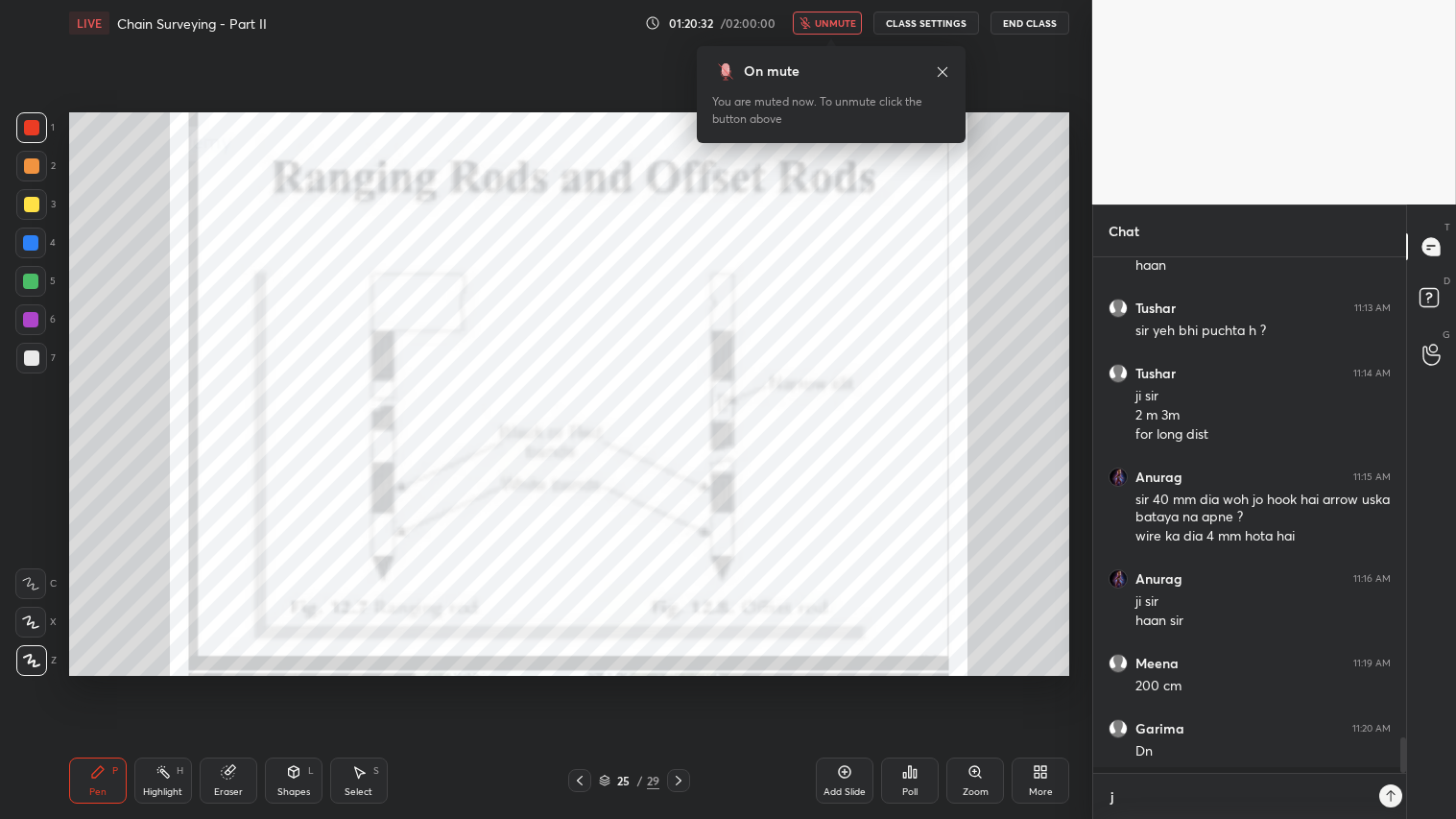 type on "x" 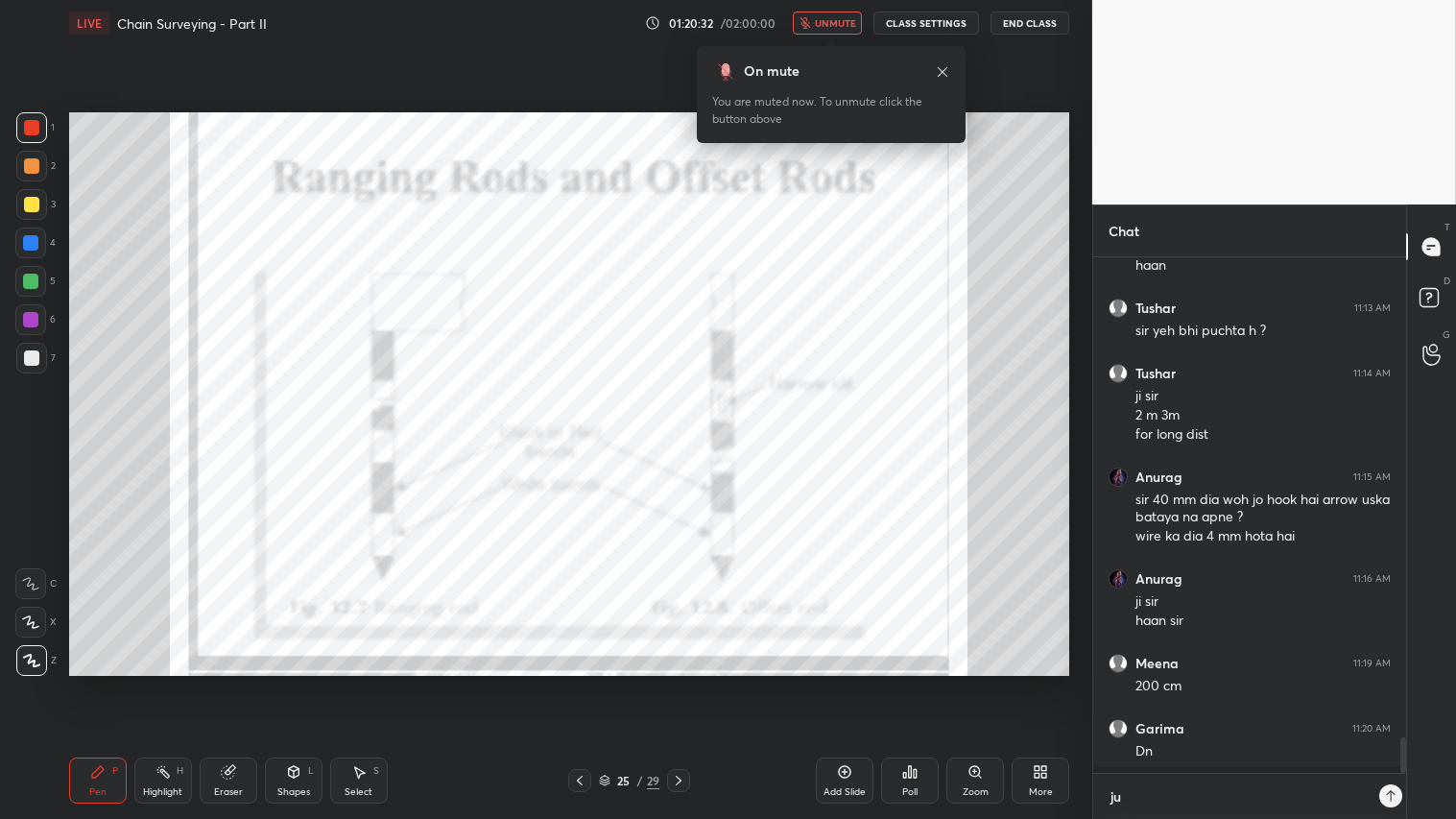 scroll, scrollTop: 6, scrollLeft: 5, axis: both 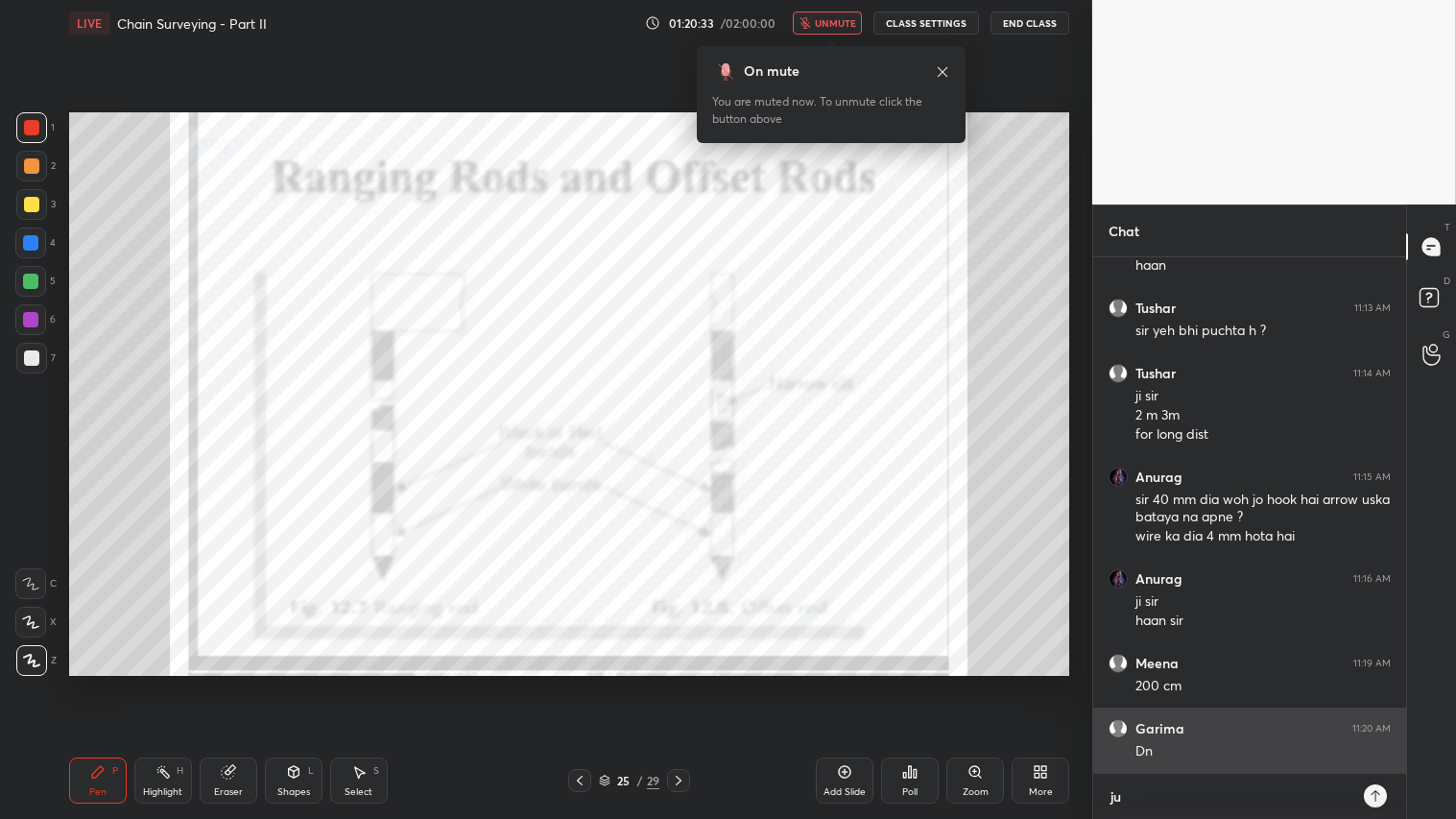 type on "jus" 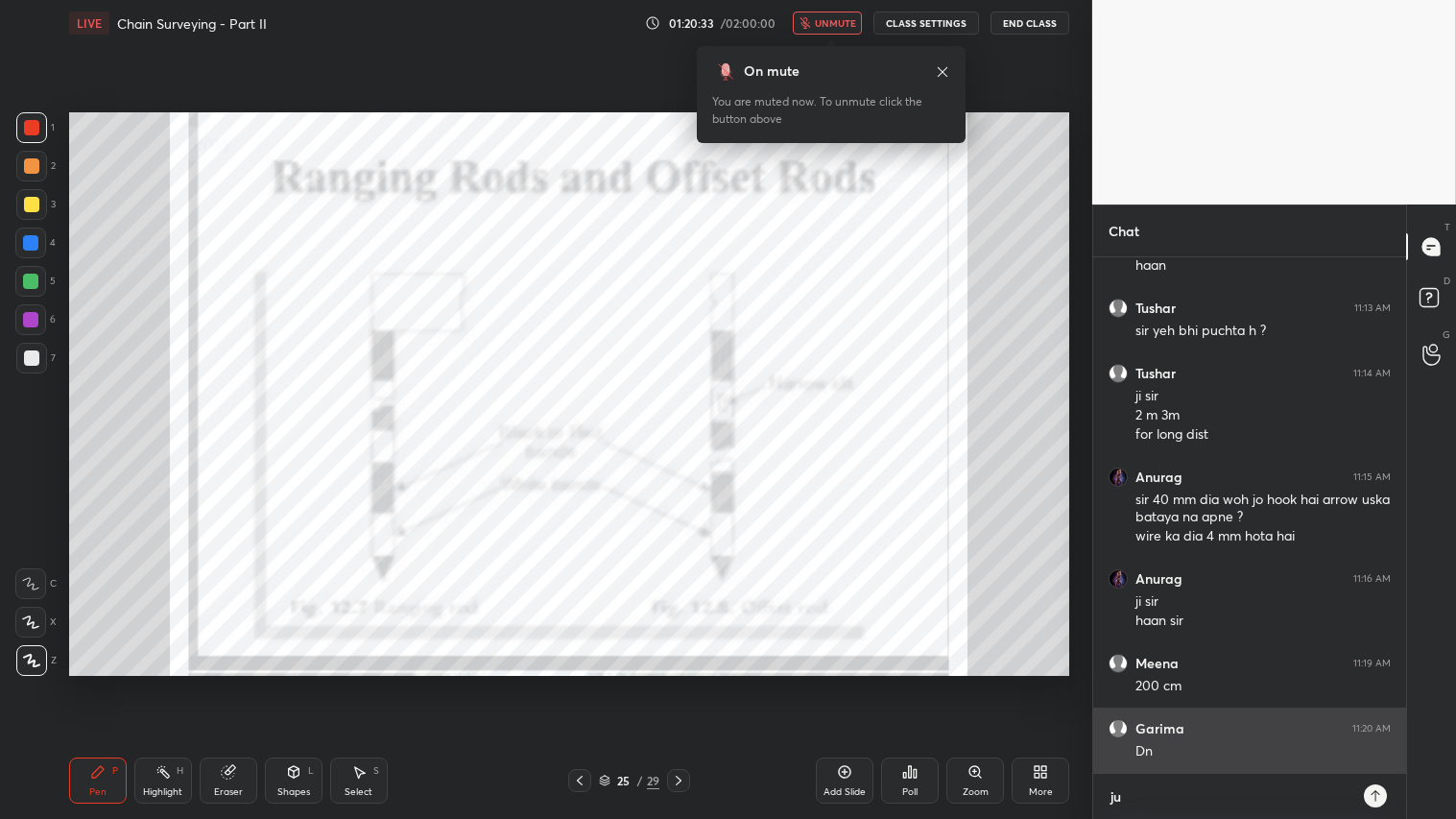 type on "x" 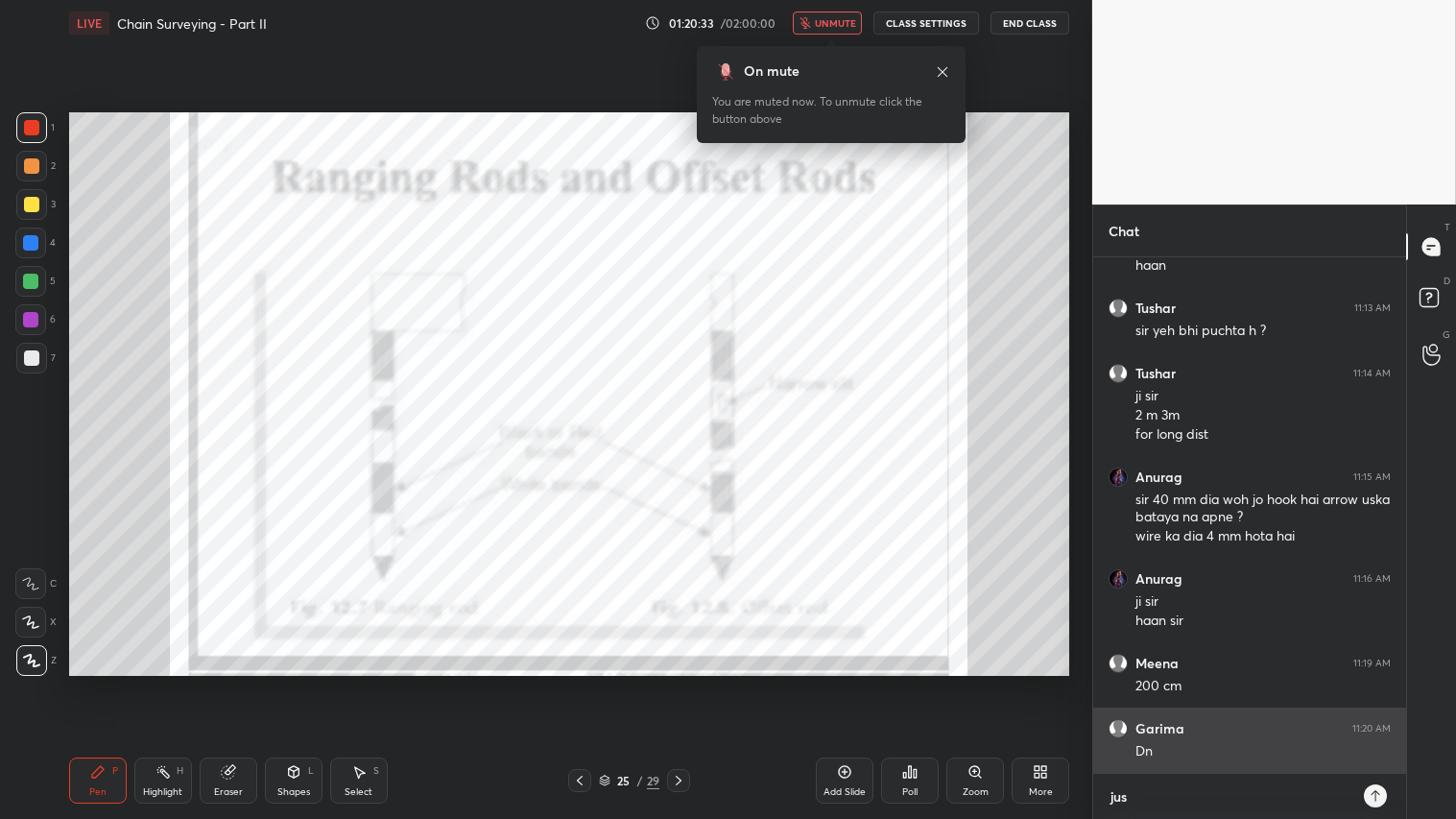 type on "just" 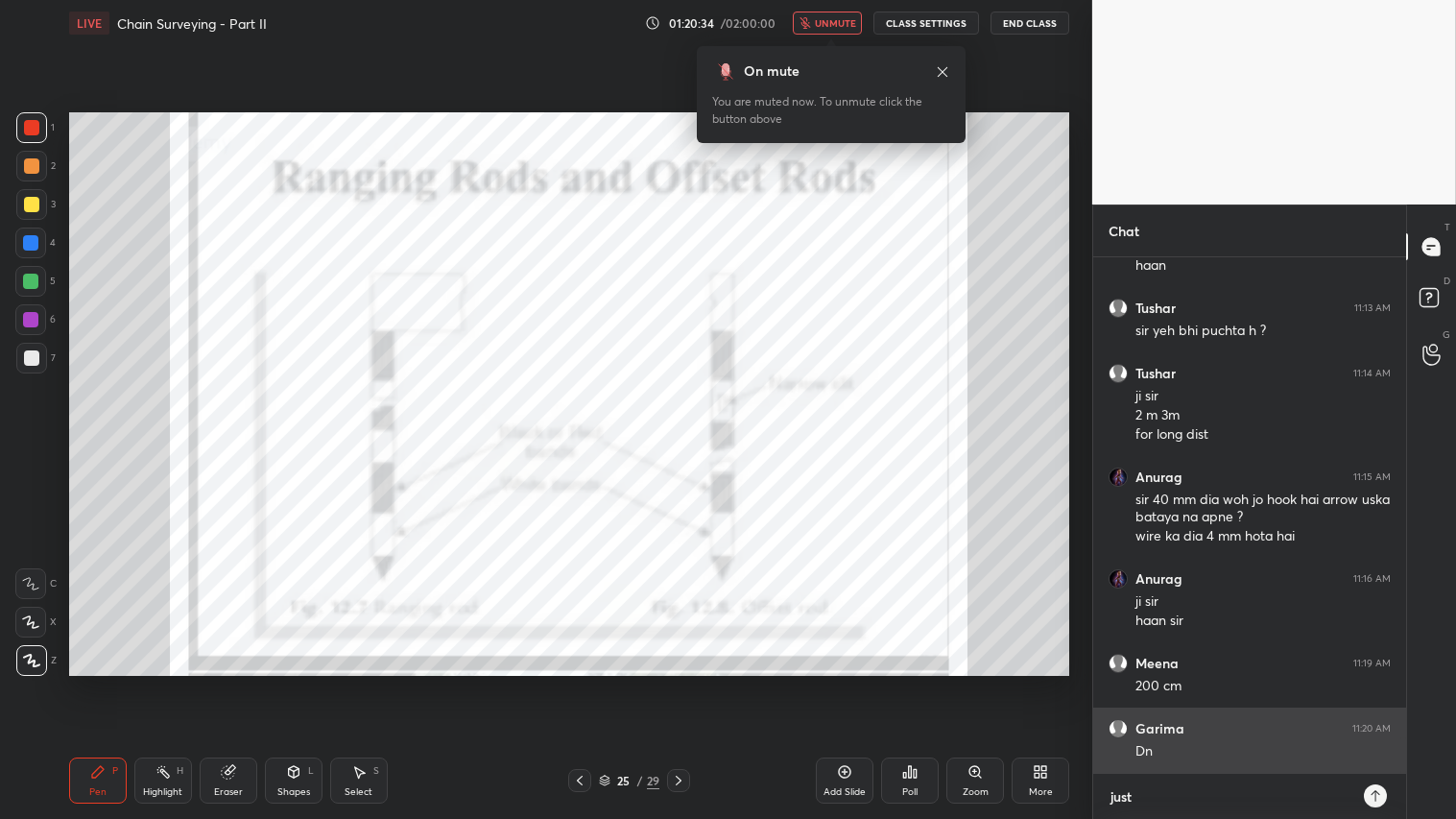 type on "just" 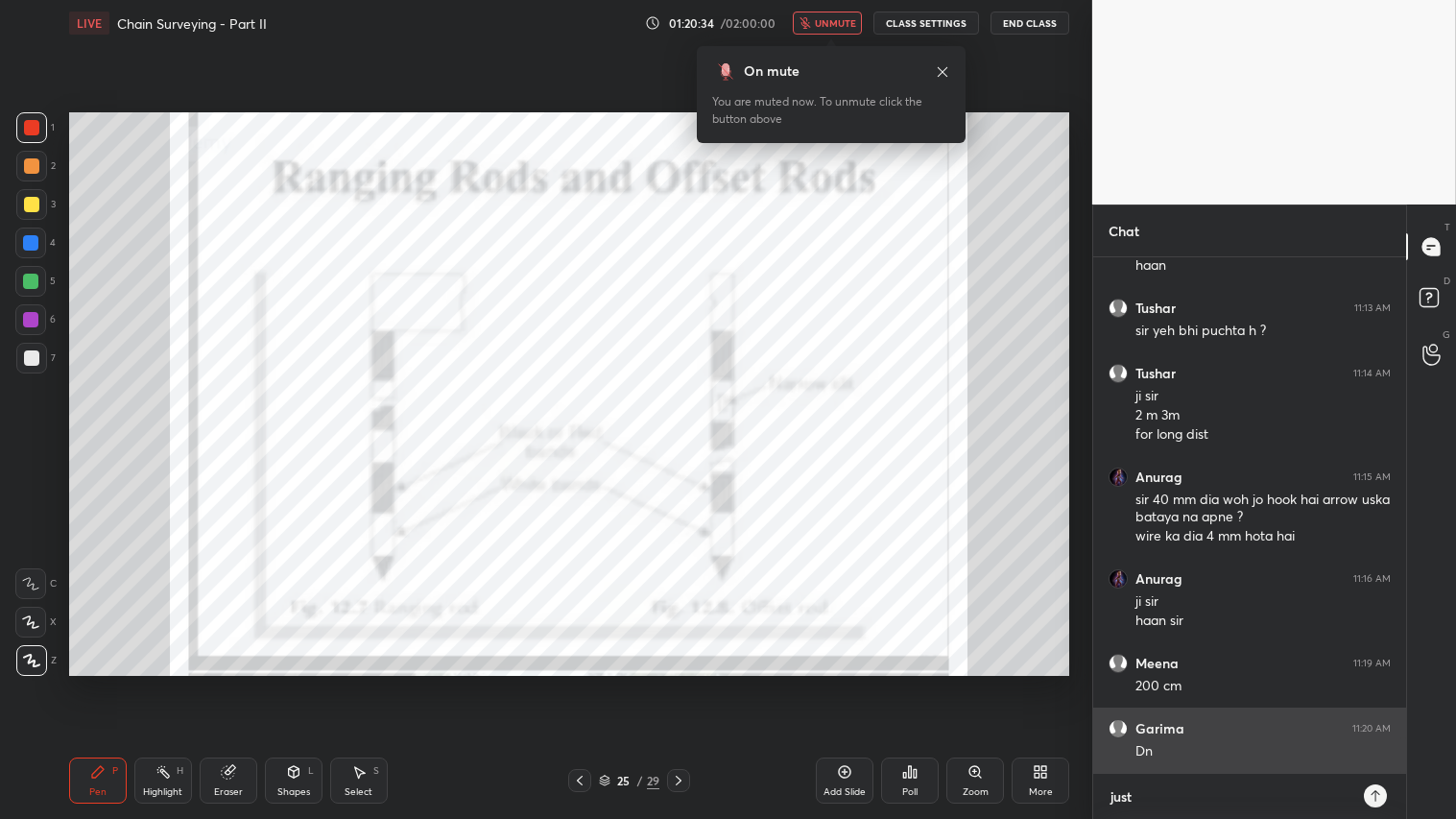 type on "x" 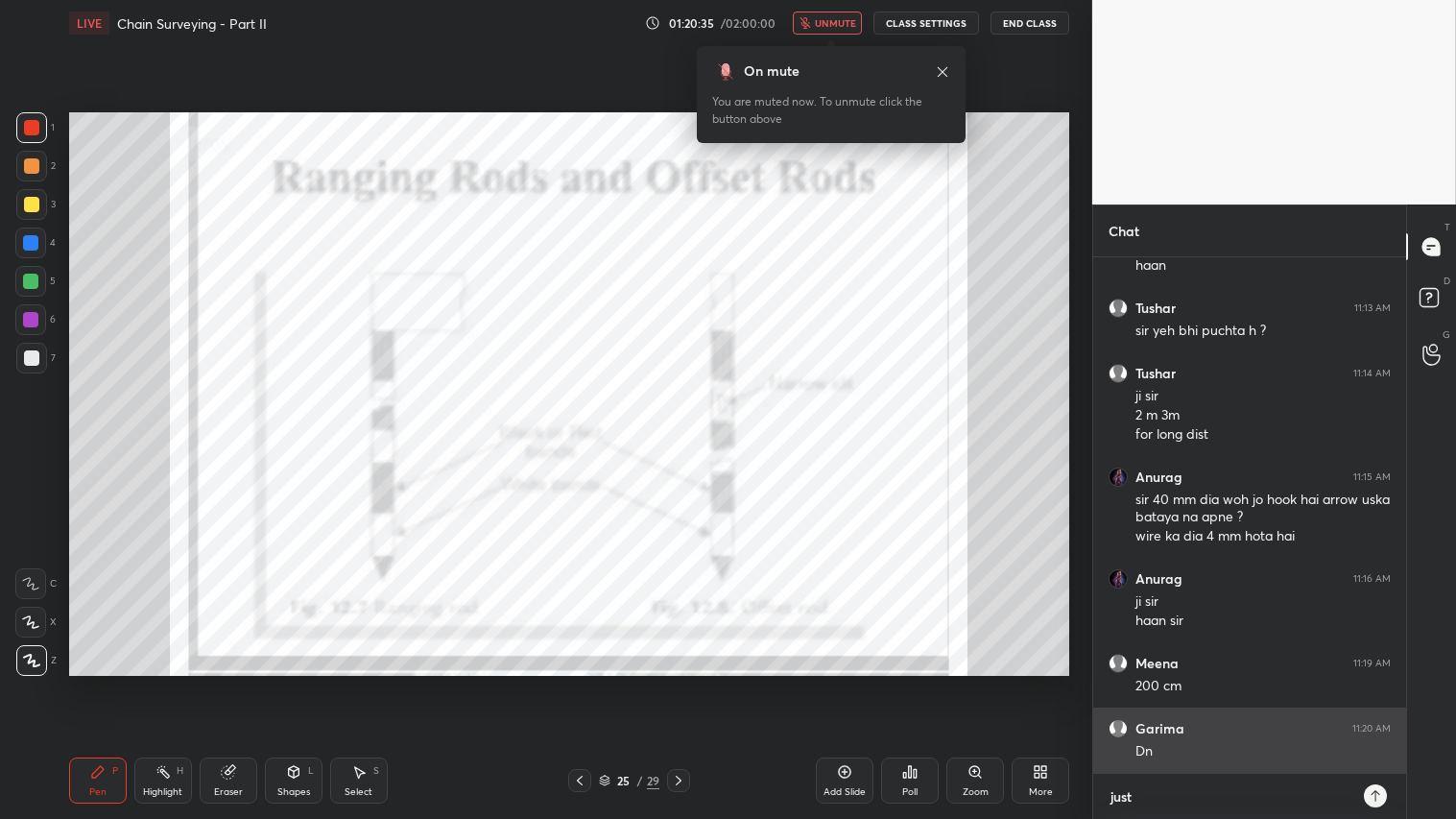 type on "just 1" 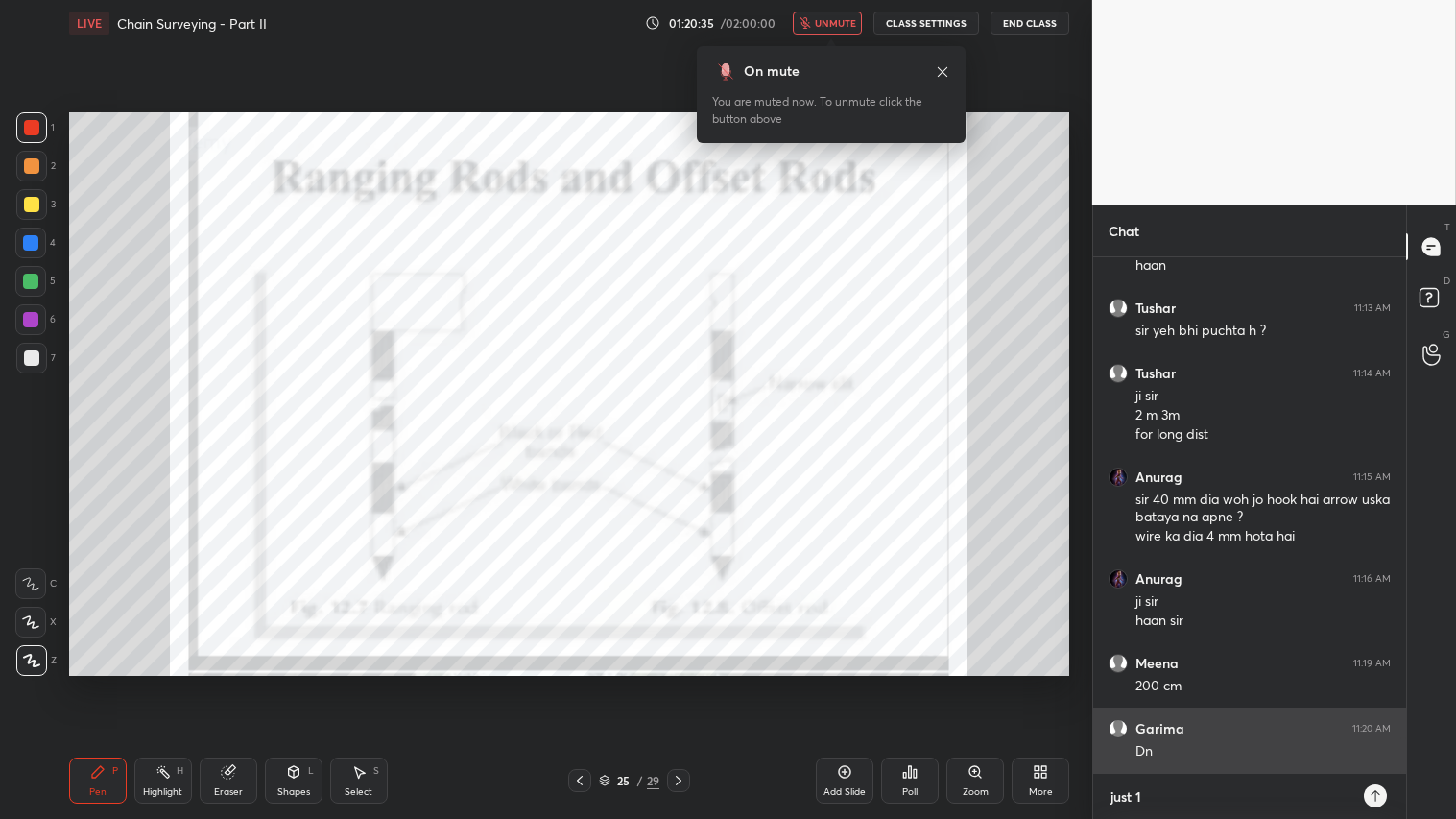 type on "x" 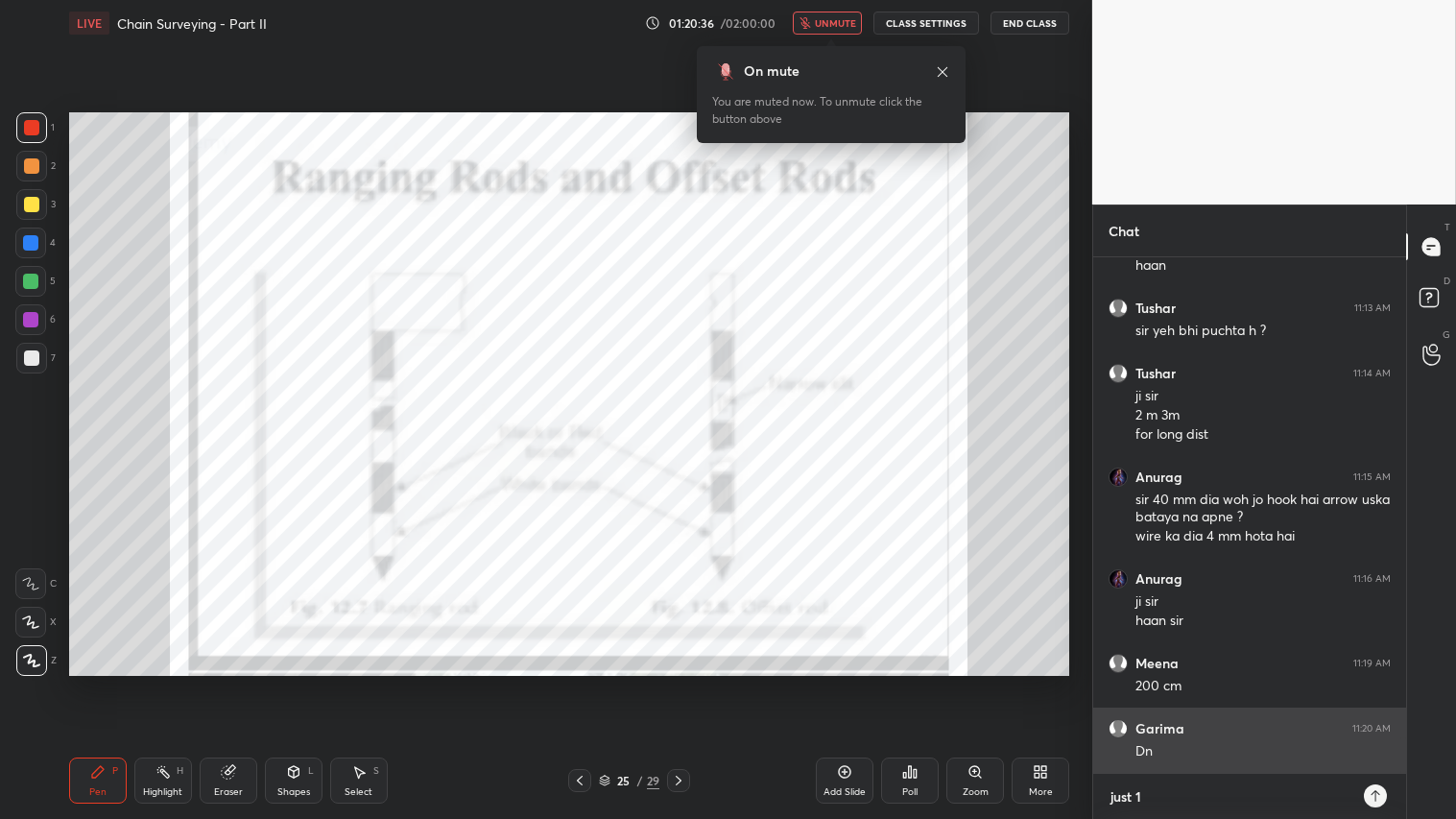 type on "just 1 m" 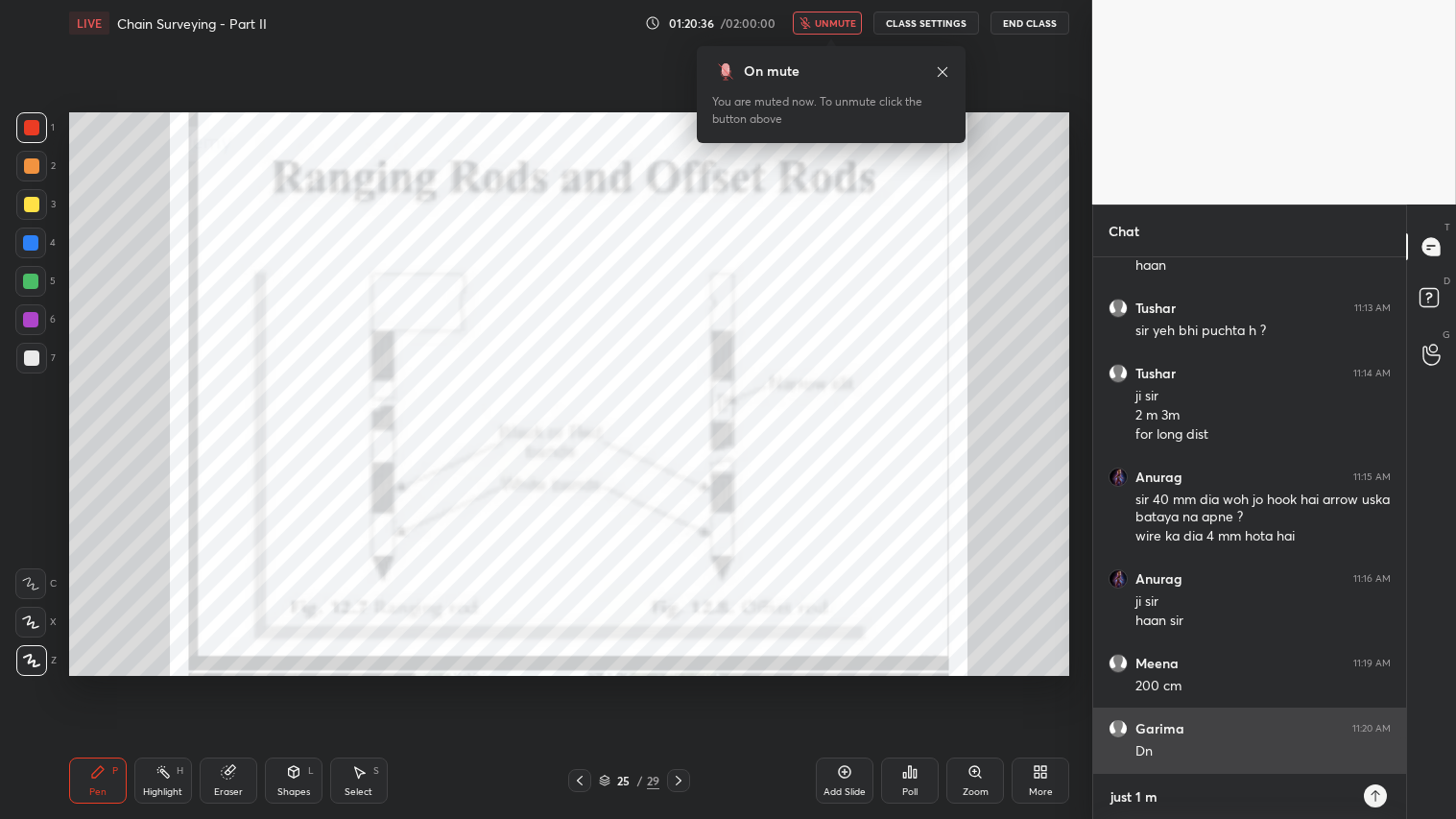 type on "just 1 mi" 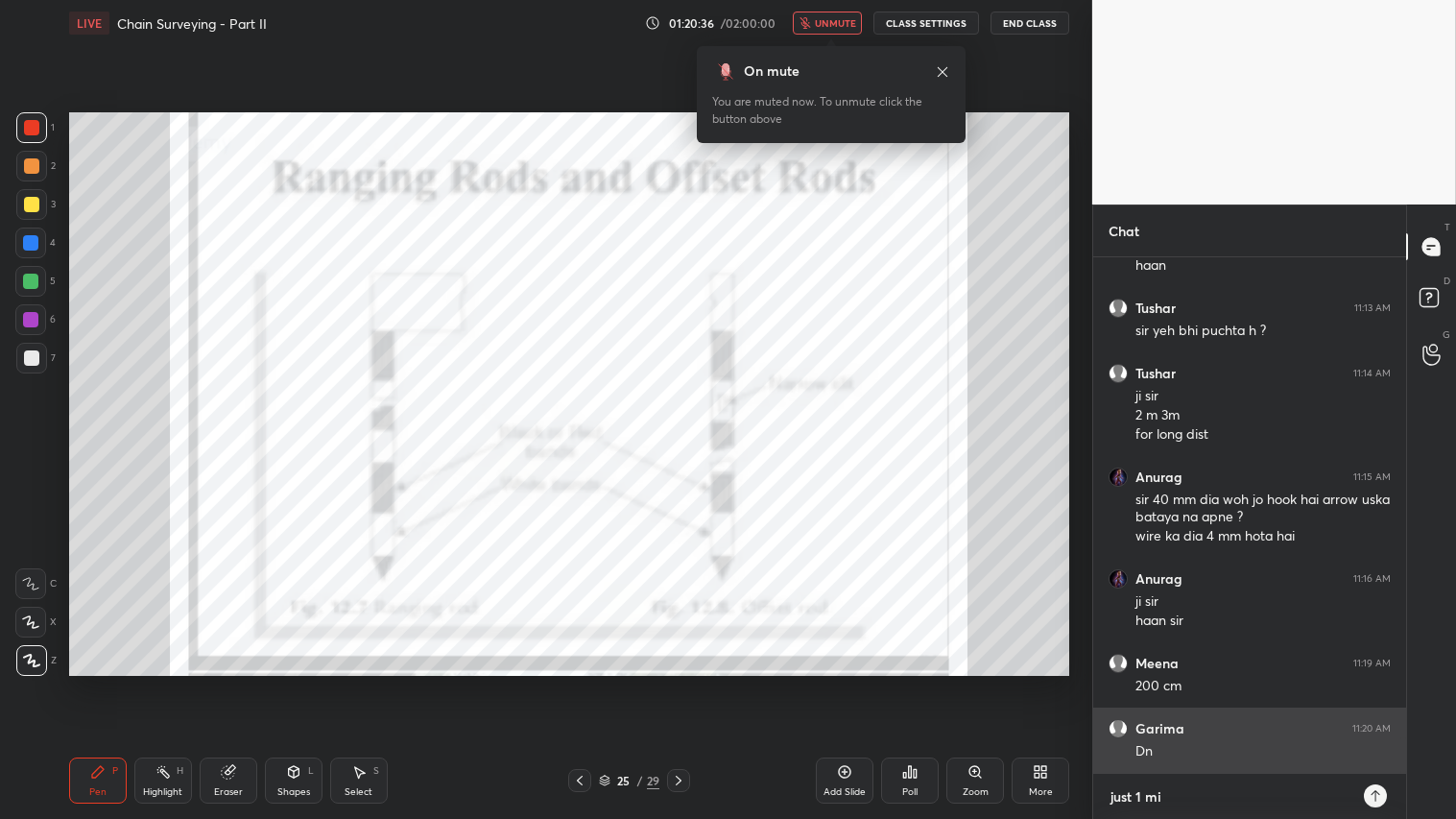 type on "just 1 min" 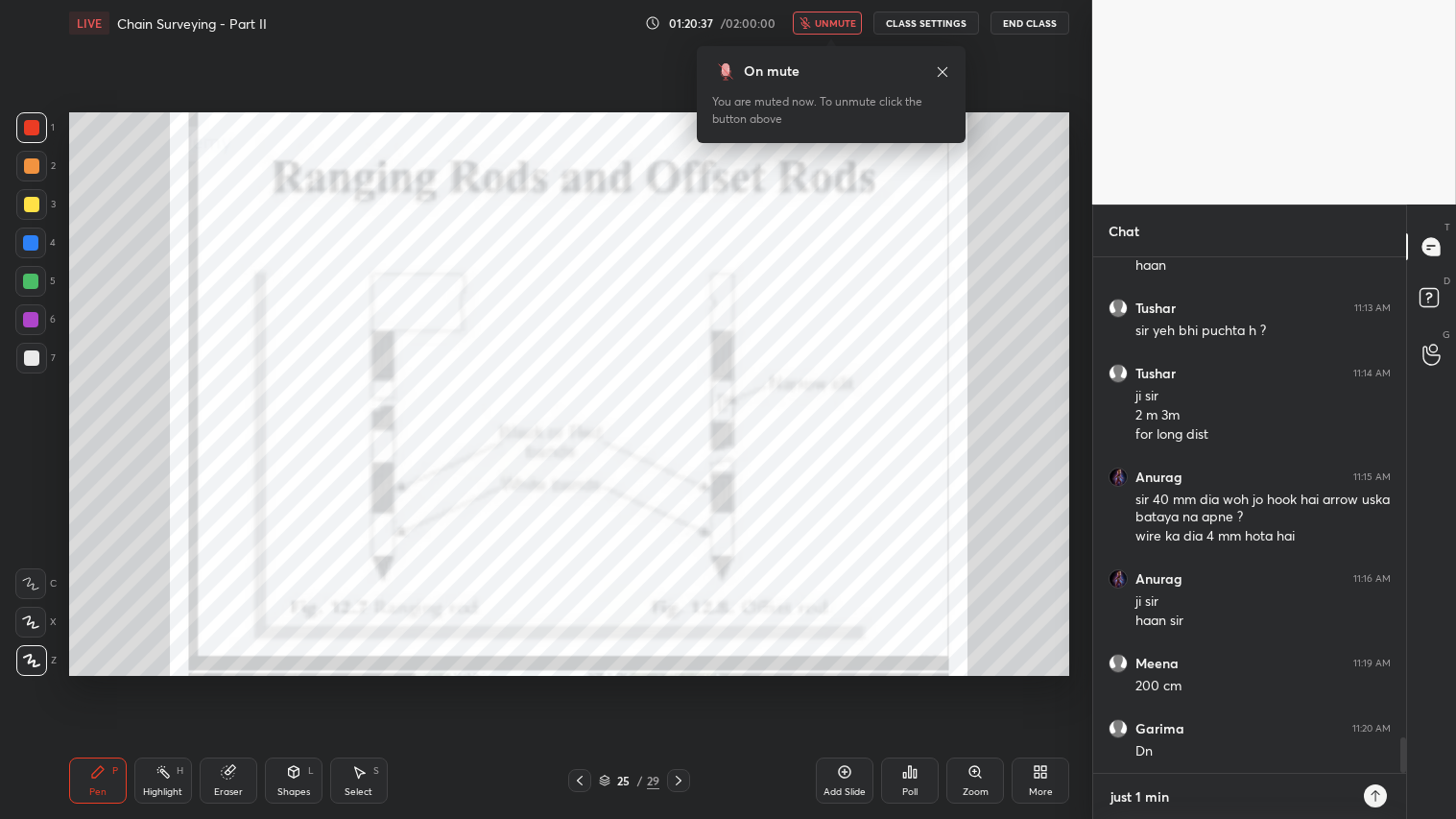 type on "just 1 min" 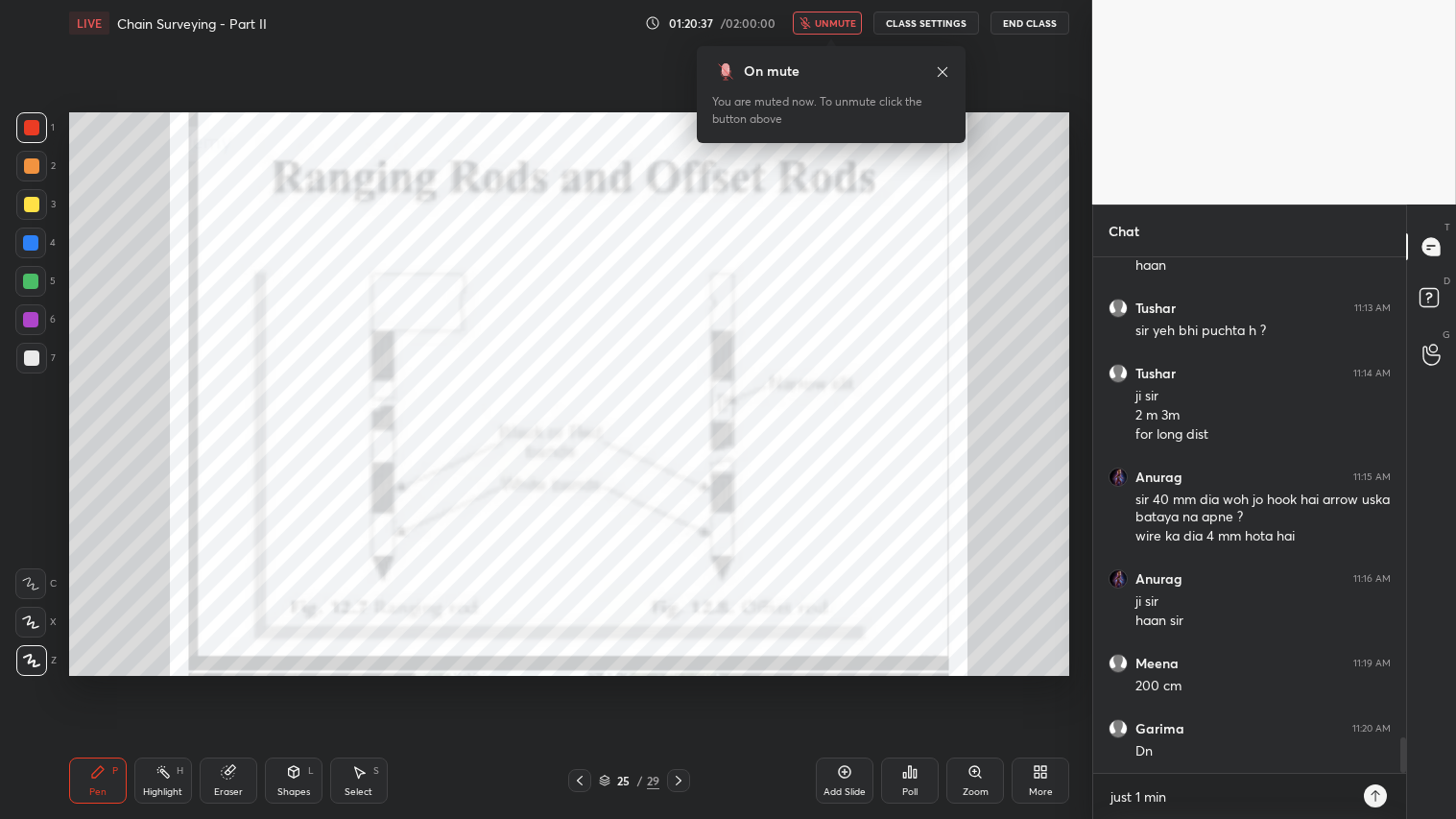 click 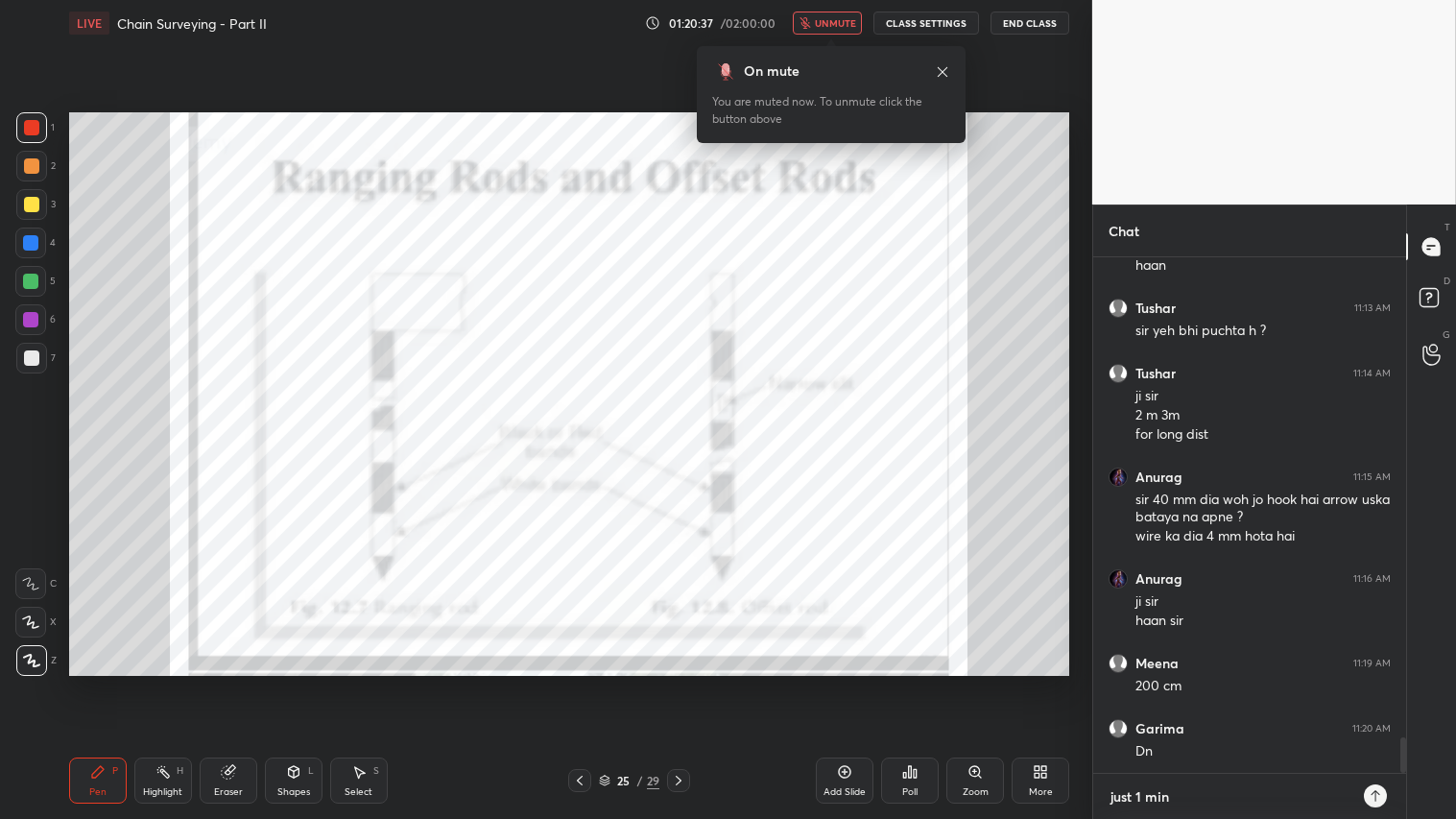 type 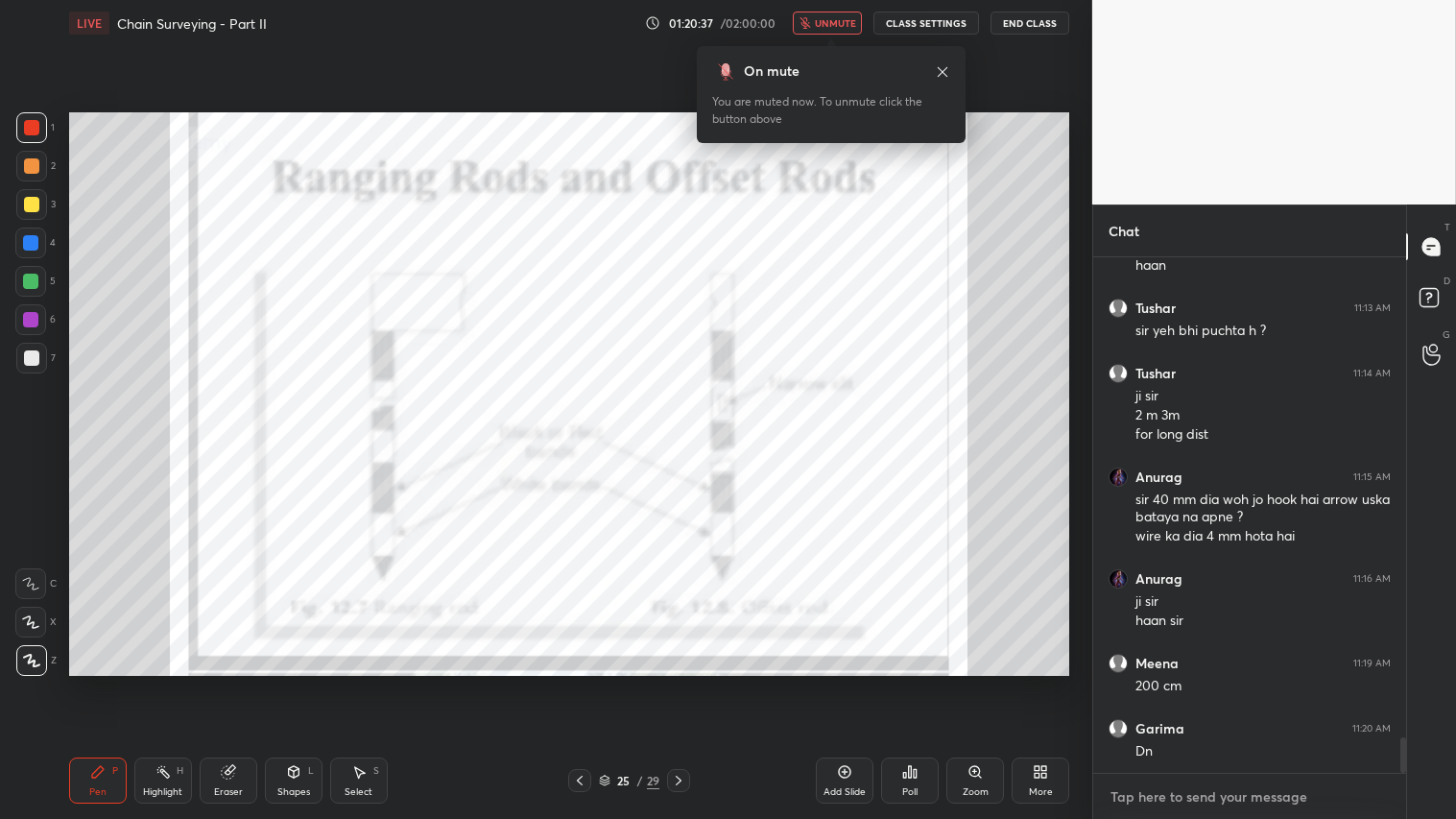 scroll, scrollTop: 7043, scrollLeft: 0, axis: vertical 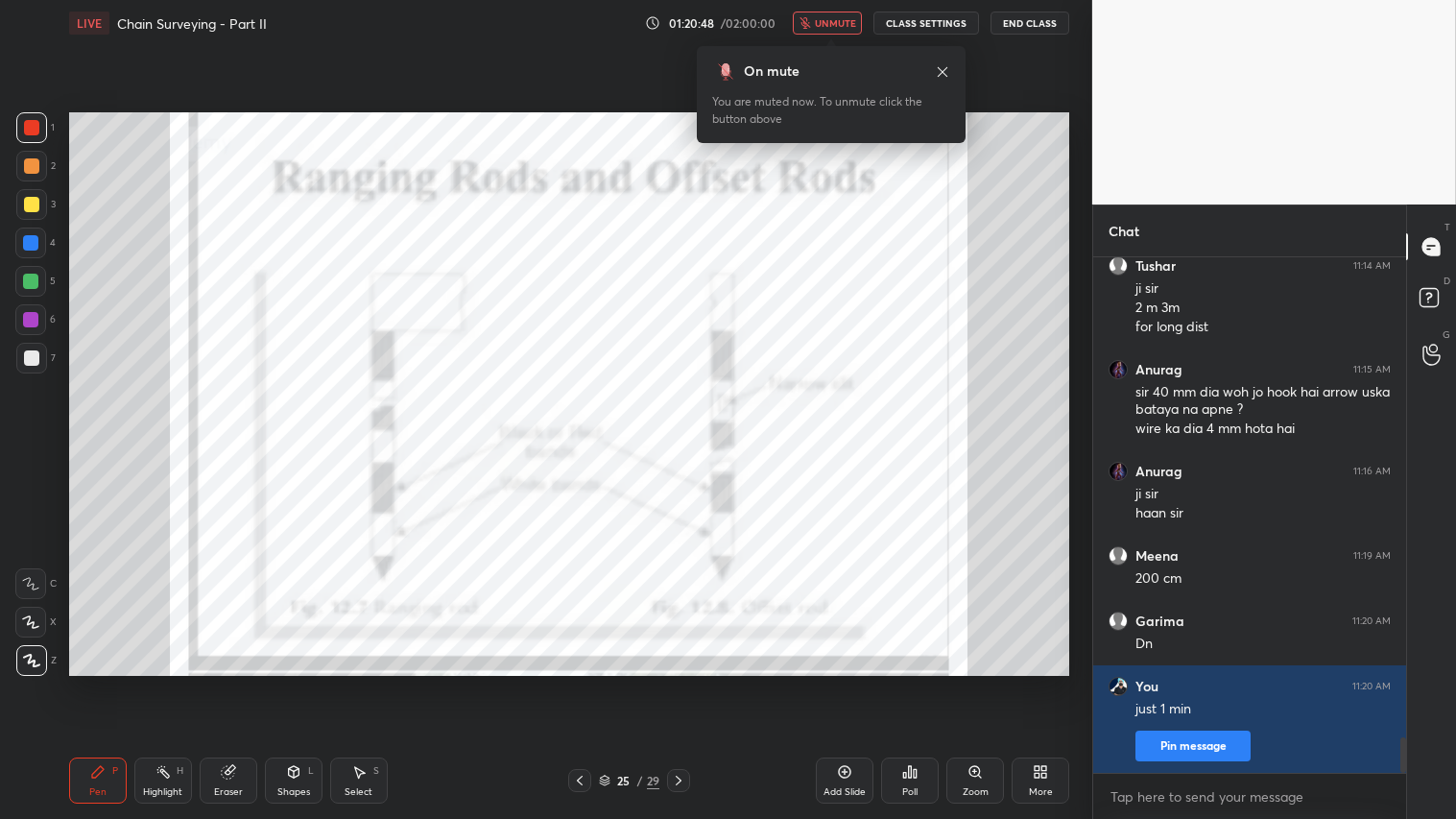 click on "Eraser" at bounding box center (228, 781) 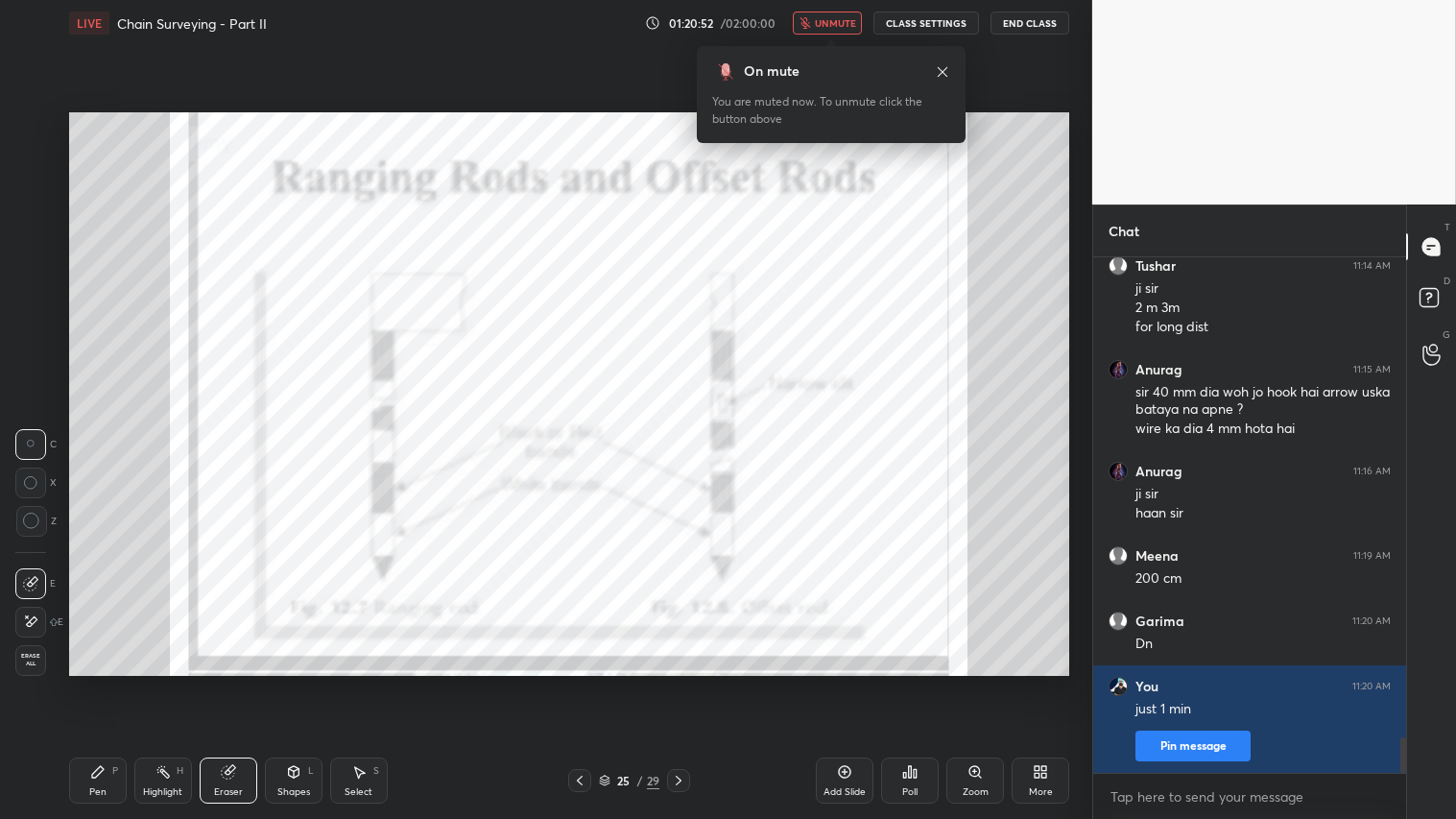 click 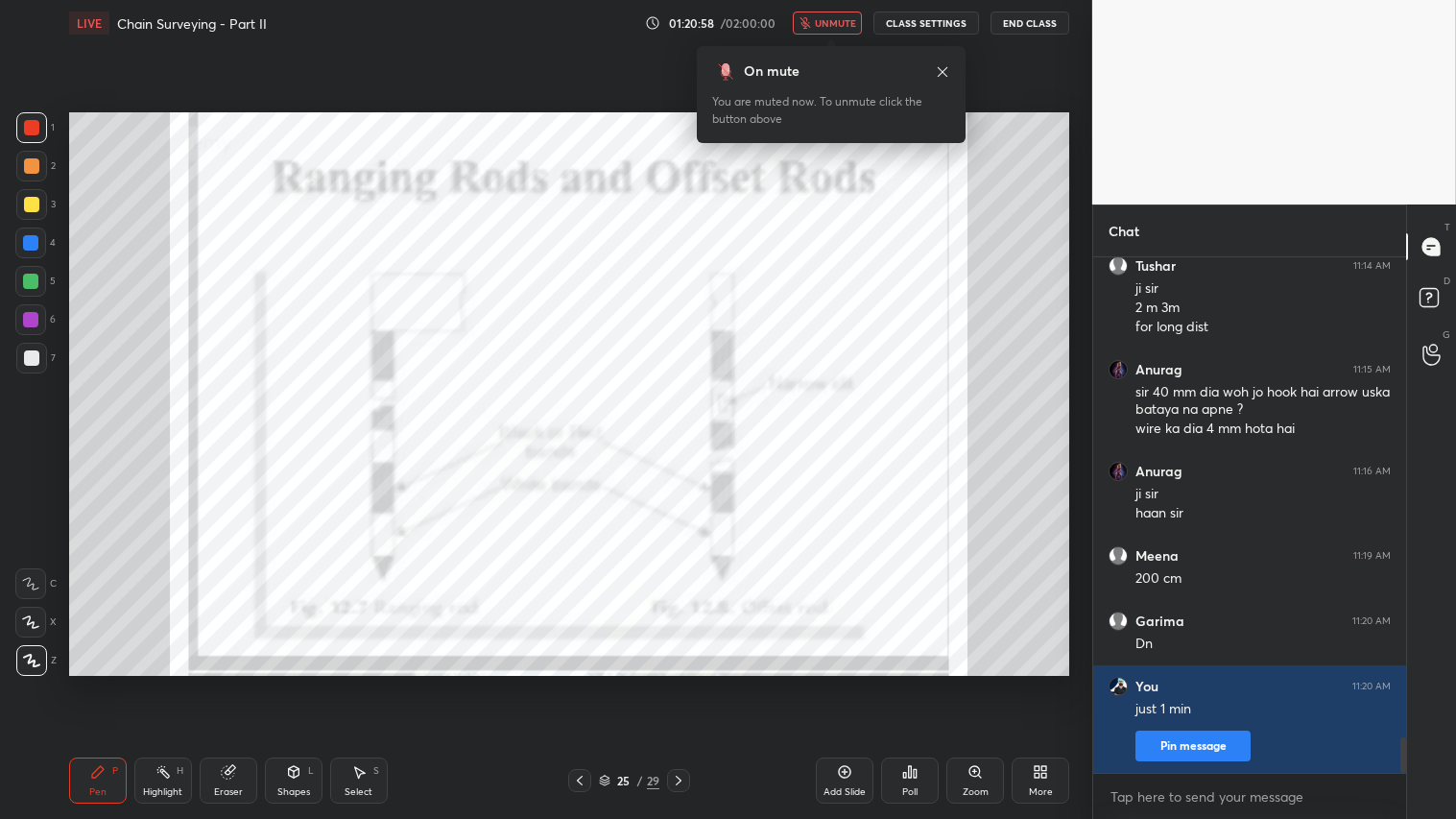 drag, startPoint x: 567, startPoint y: 782, endPoint x: 579, endPoint y: 782, distance: 12 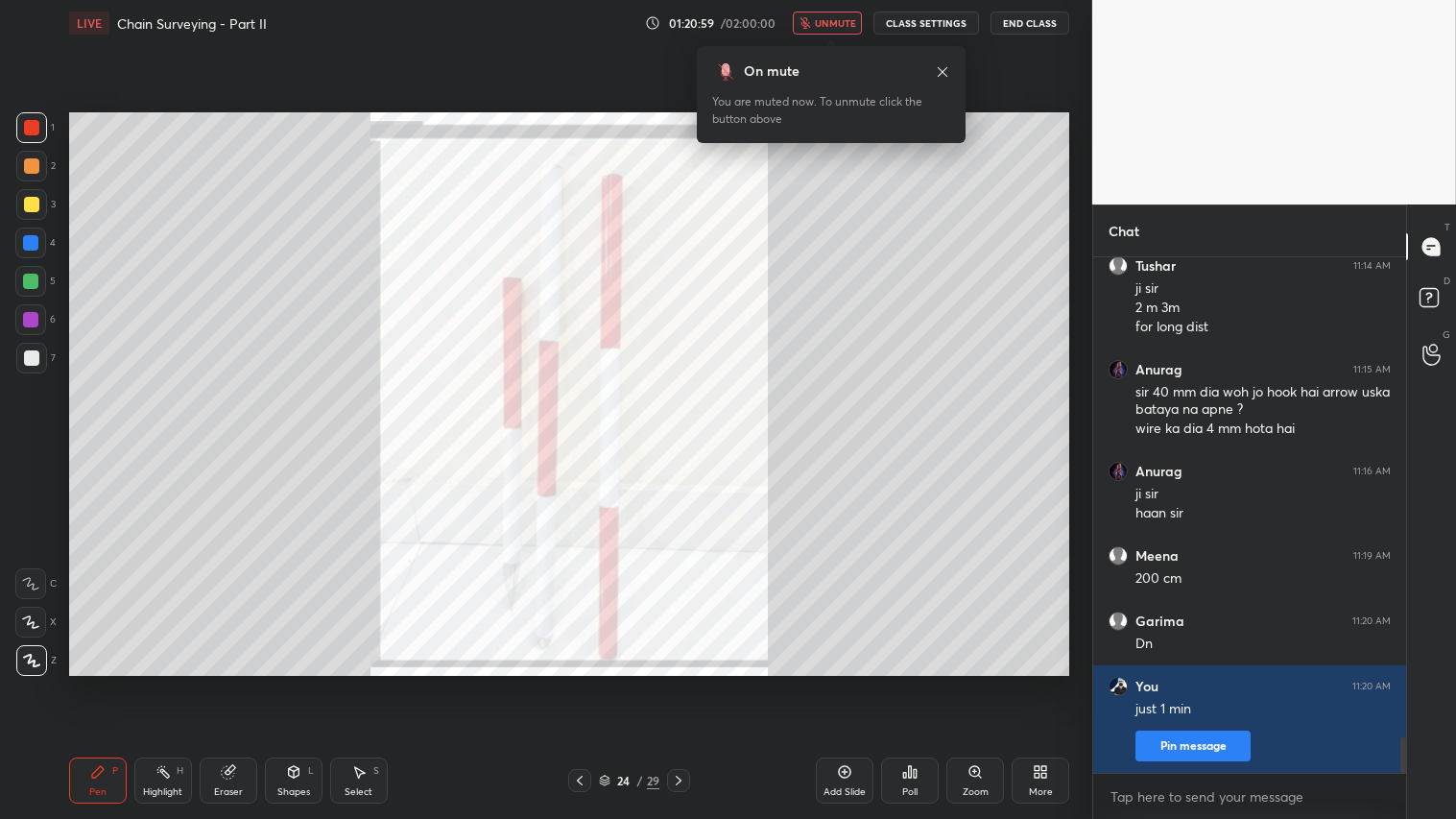 click 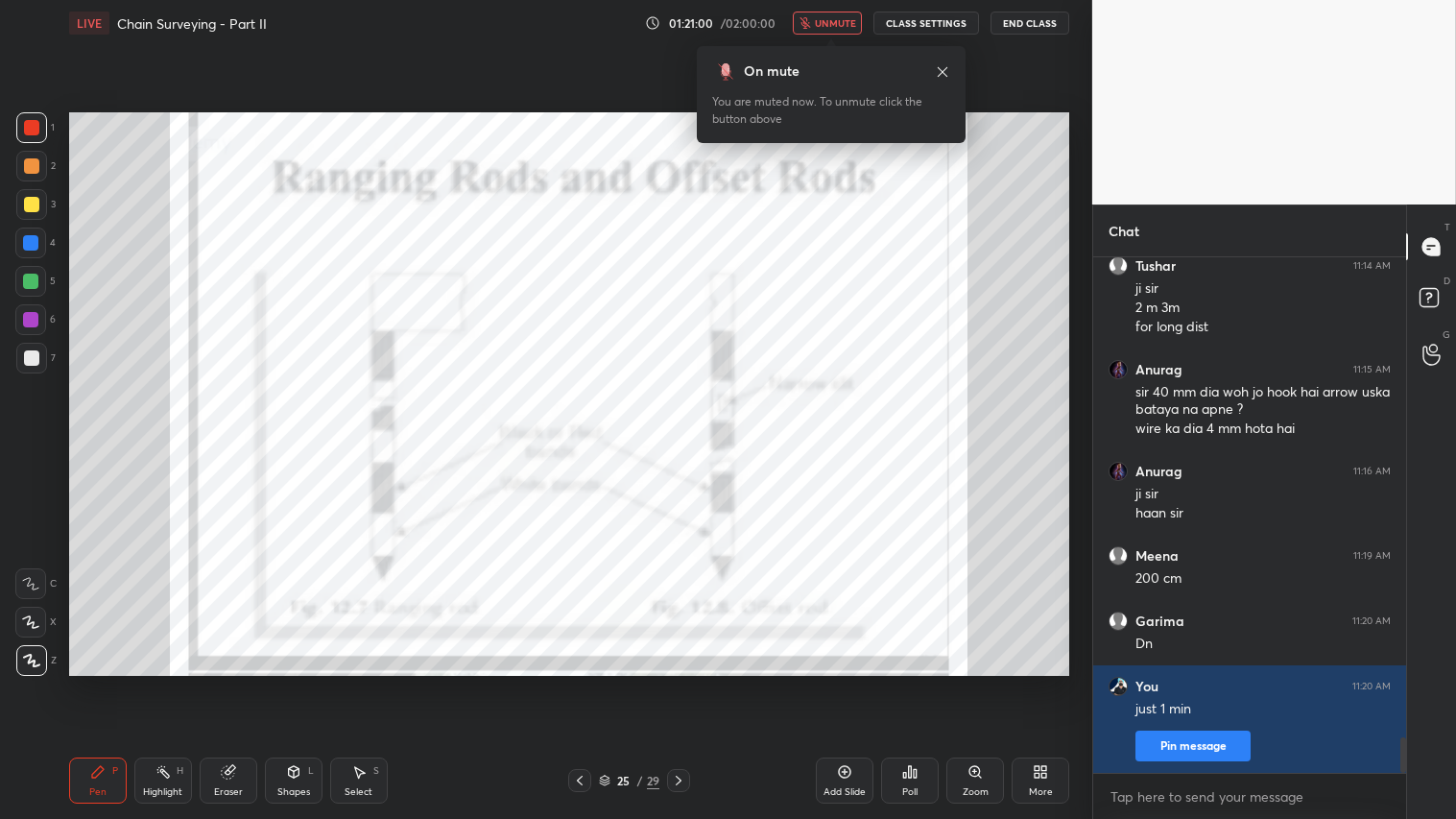 click on "unmute" at bounding box center (835, 23) 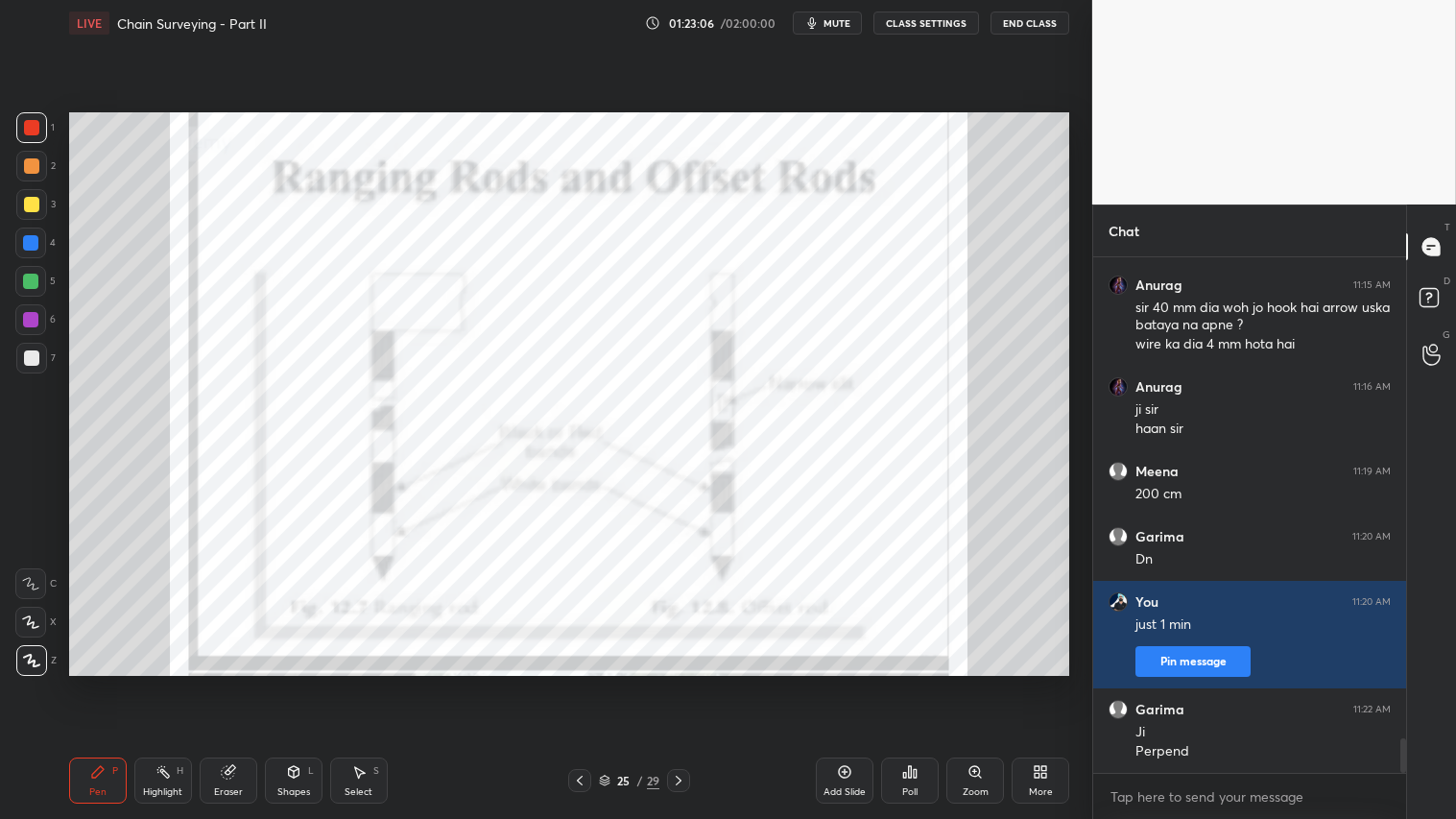 scroll, scrollTop: 7192, scrollLeft: 0, axis: vertical 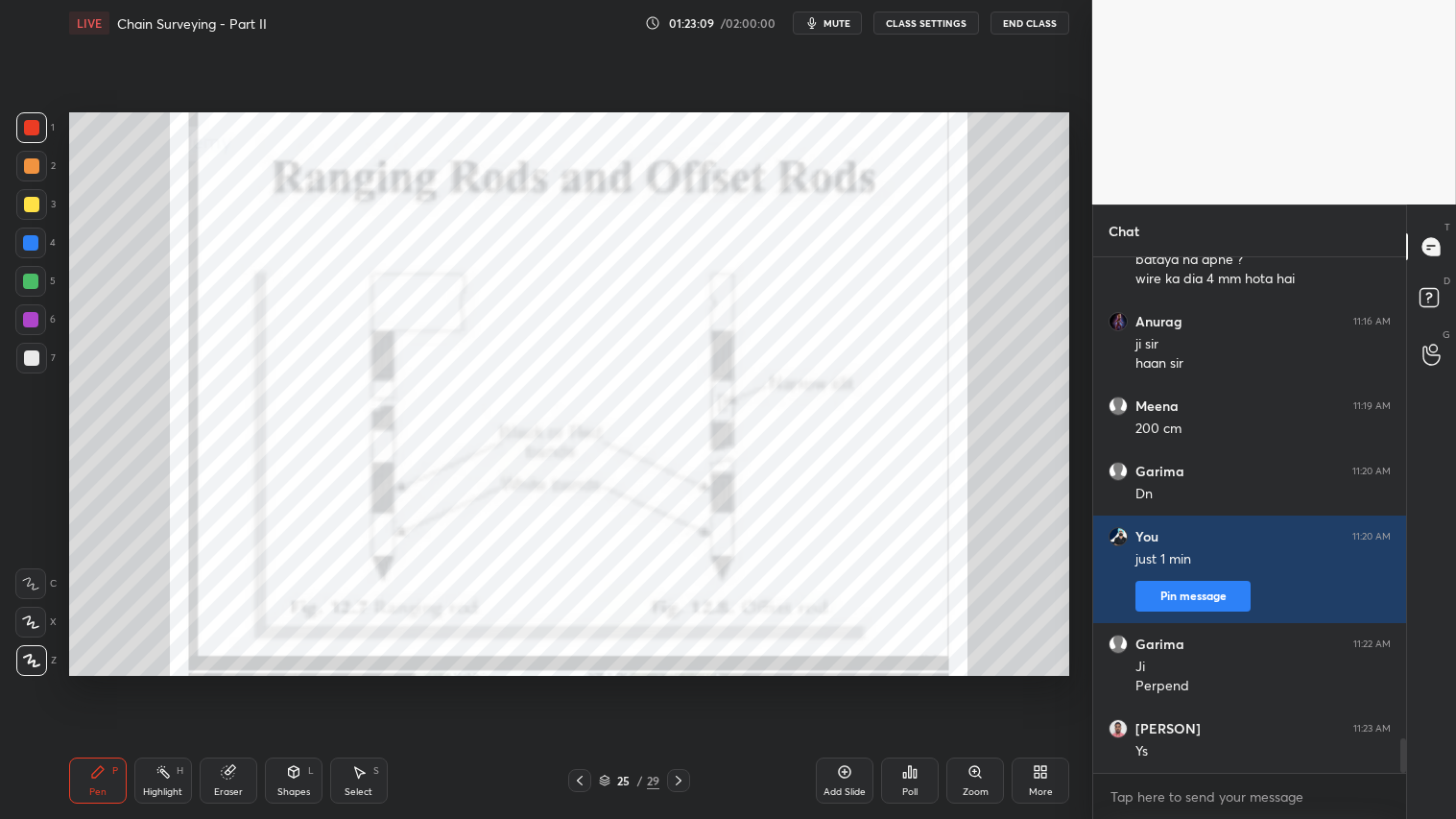 click 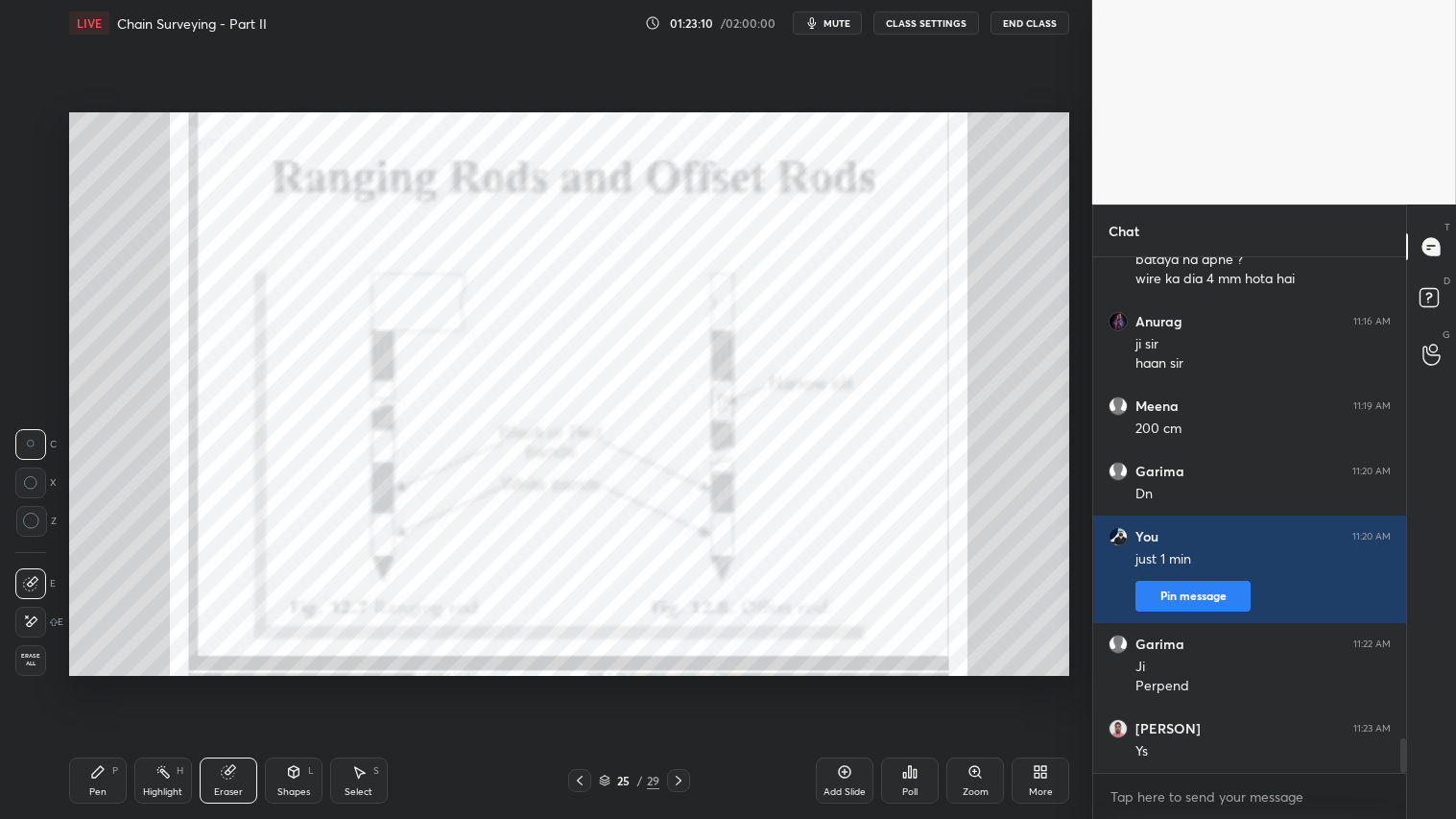 click on "Erase all" at bounding box center [31, 660] 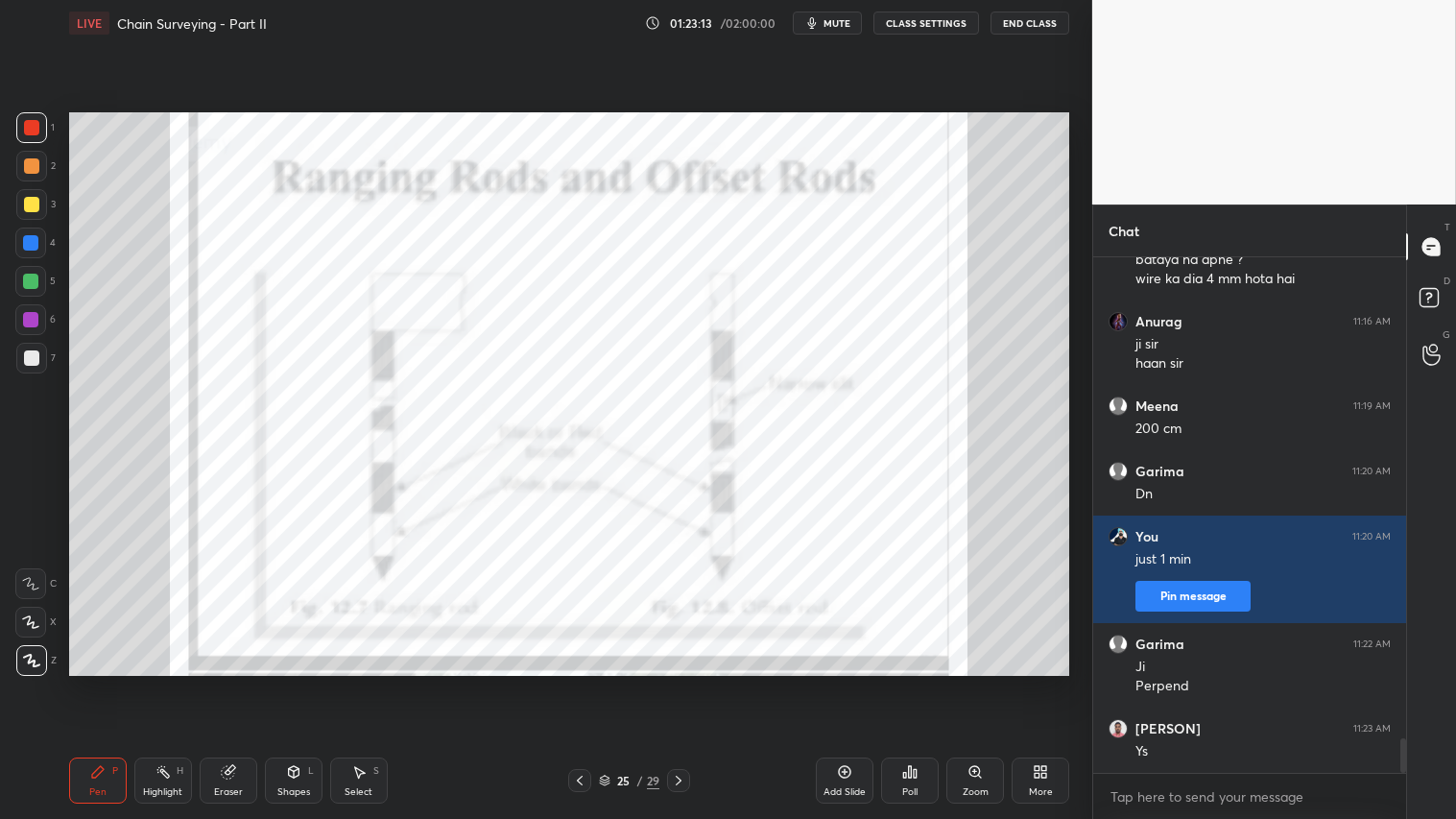 click 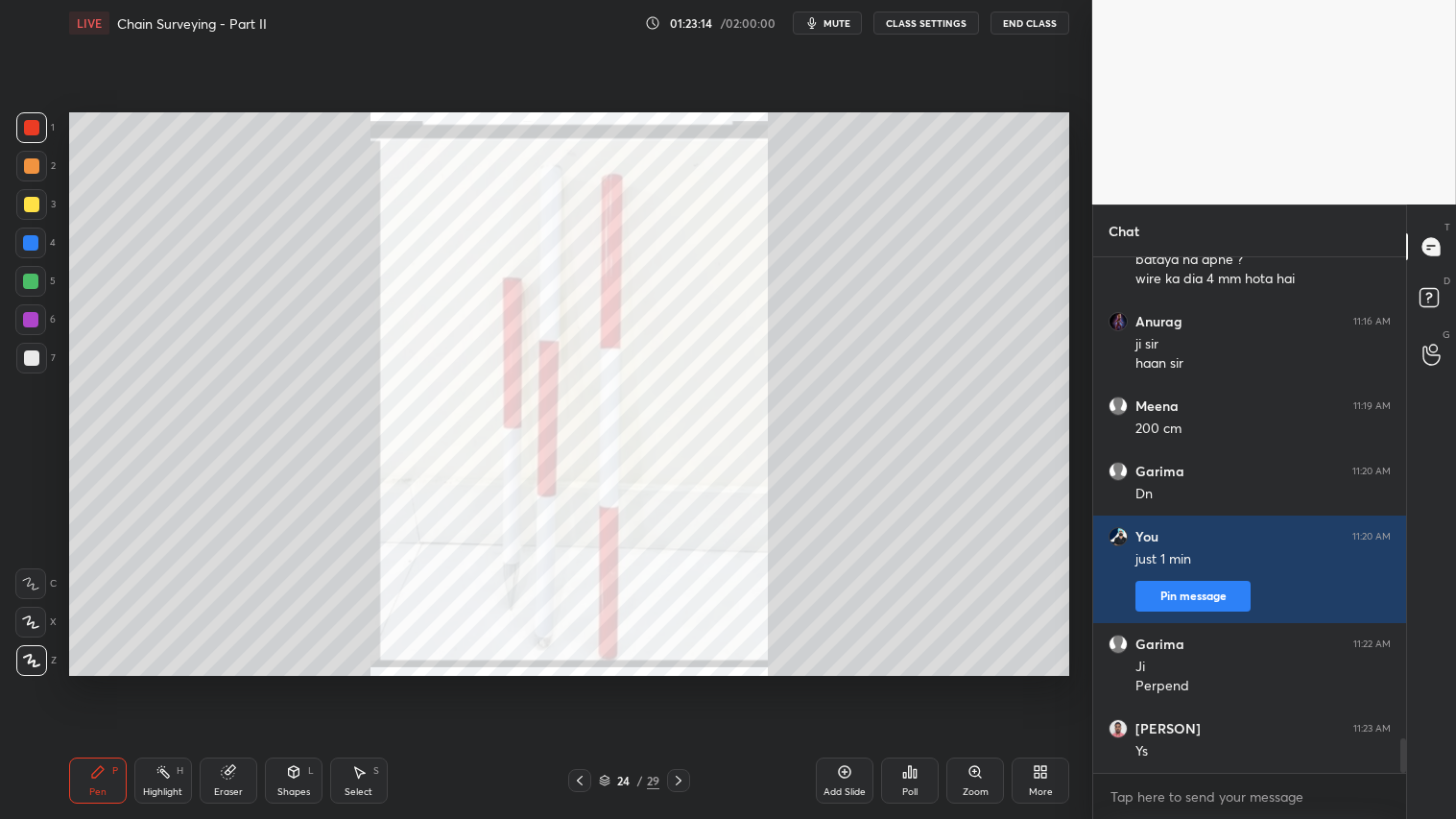 click 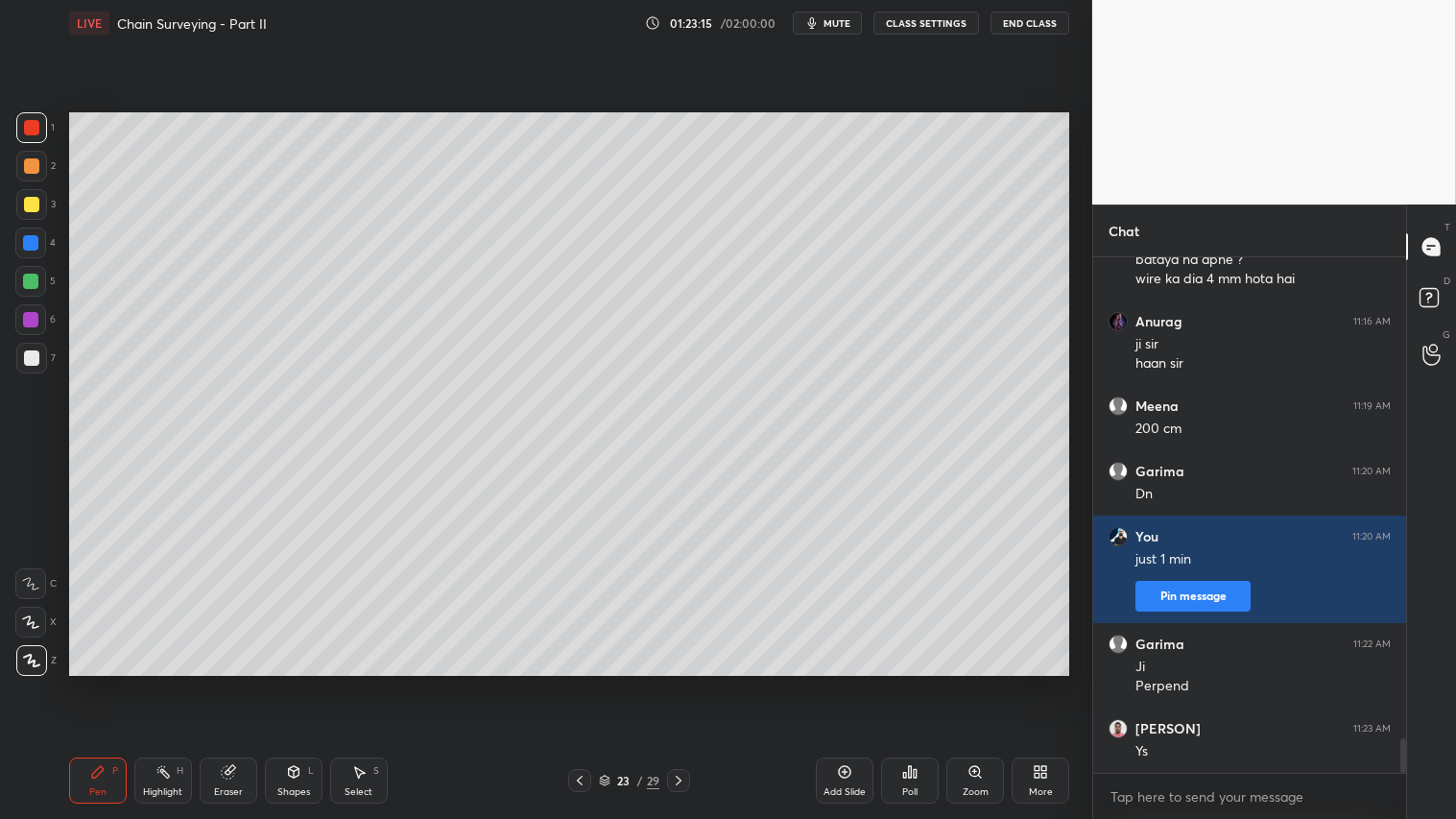 click 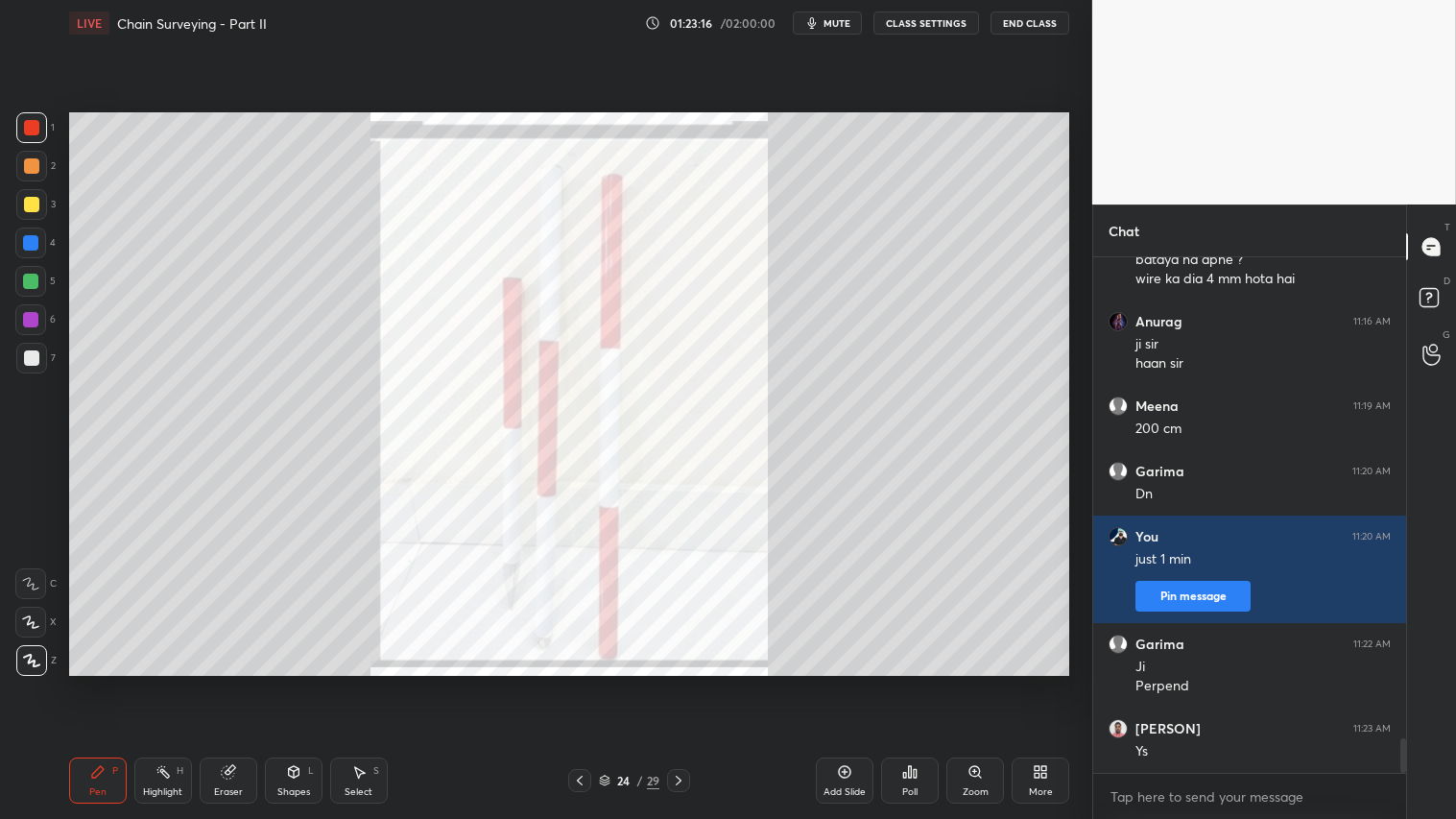 click at bounding box center (580, 781) 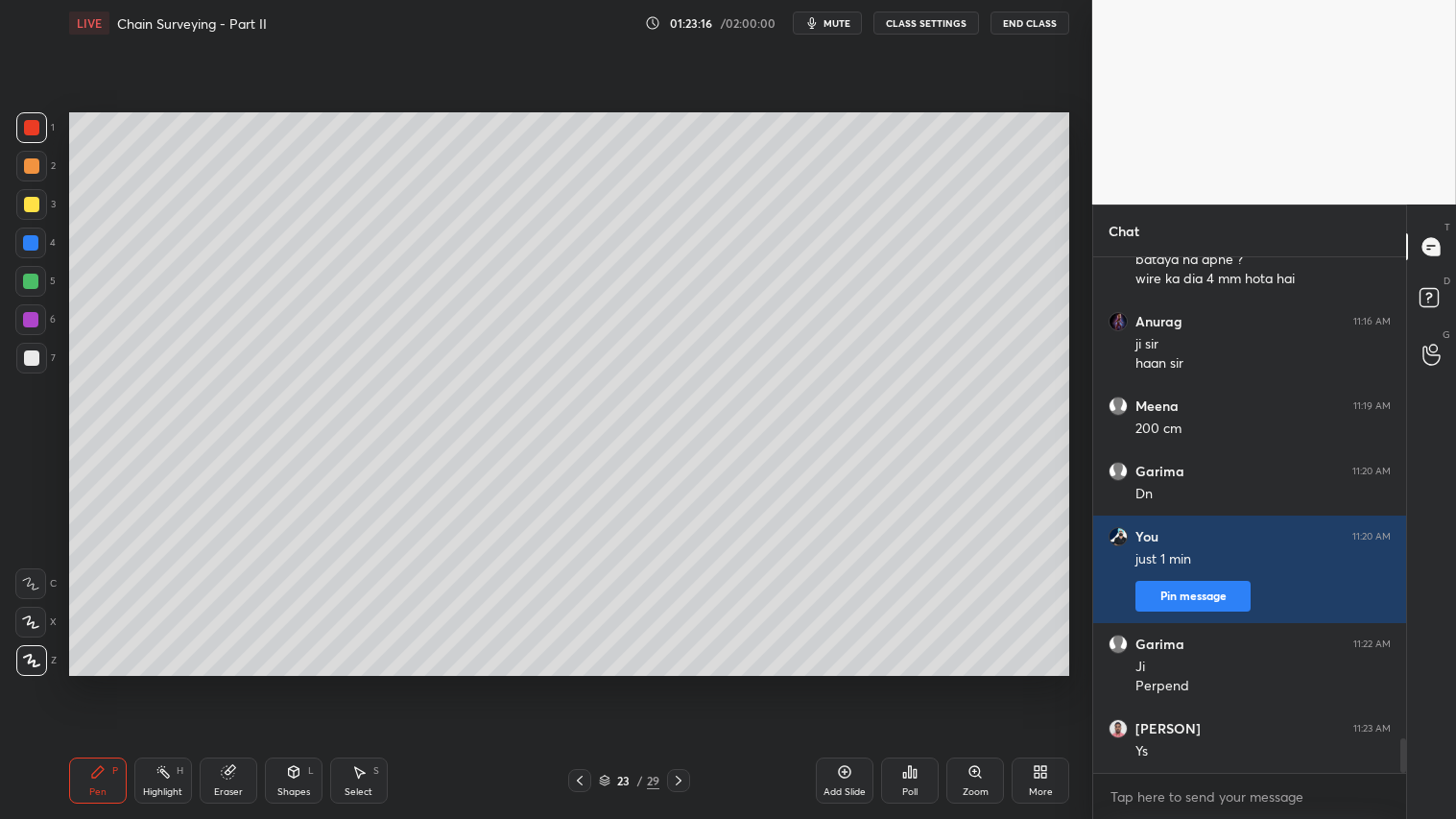 click 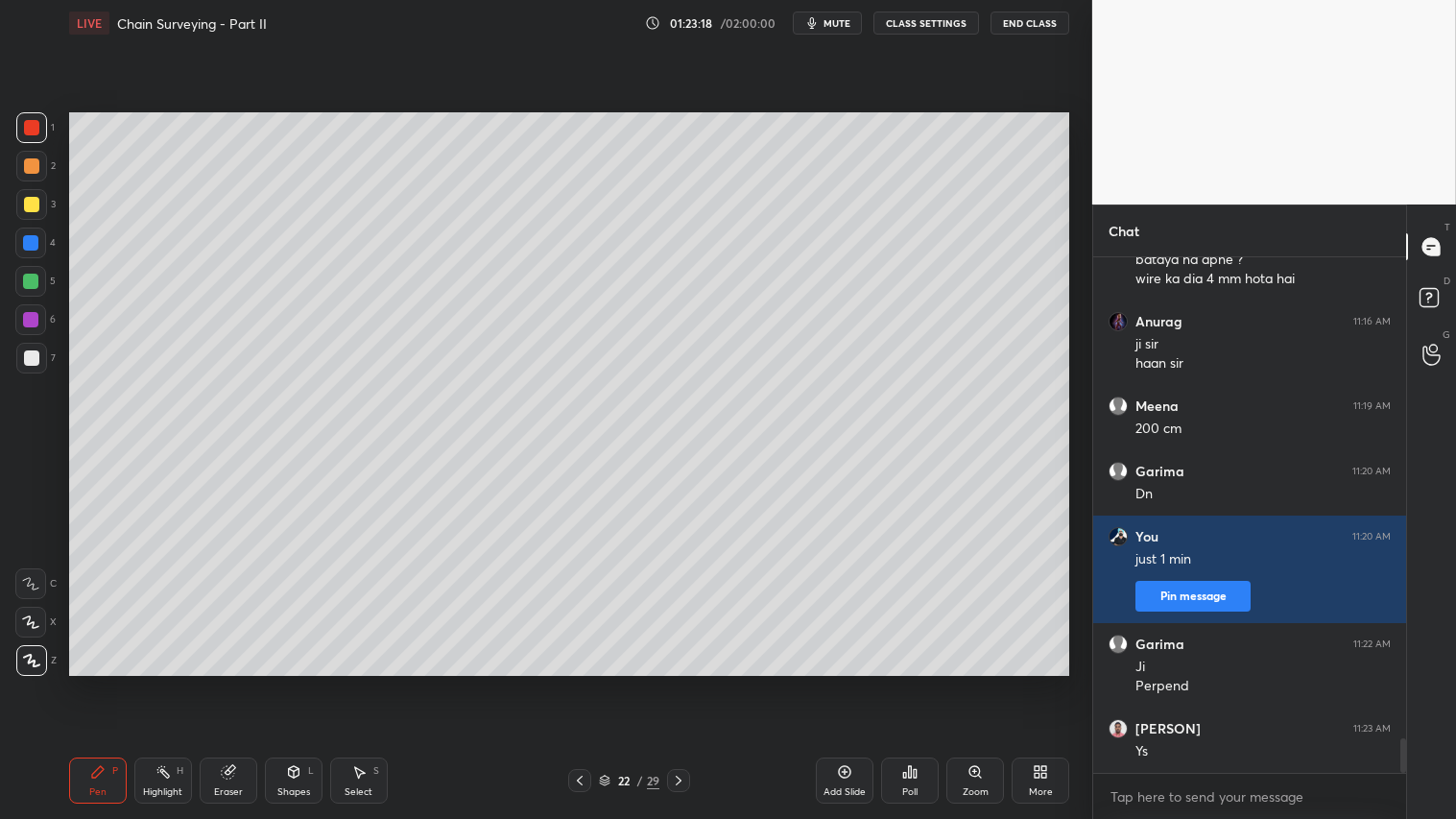 click on "22 / 29" at bounding box center (629, 781) 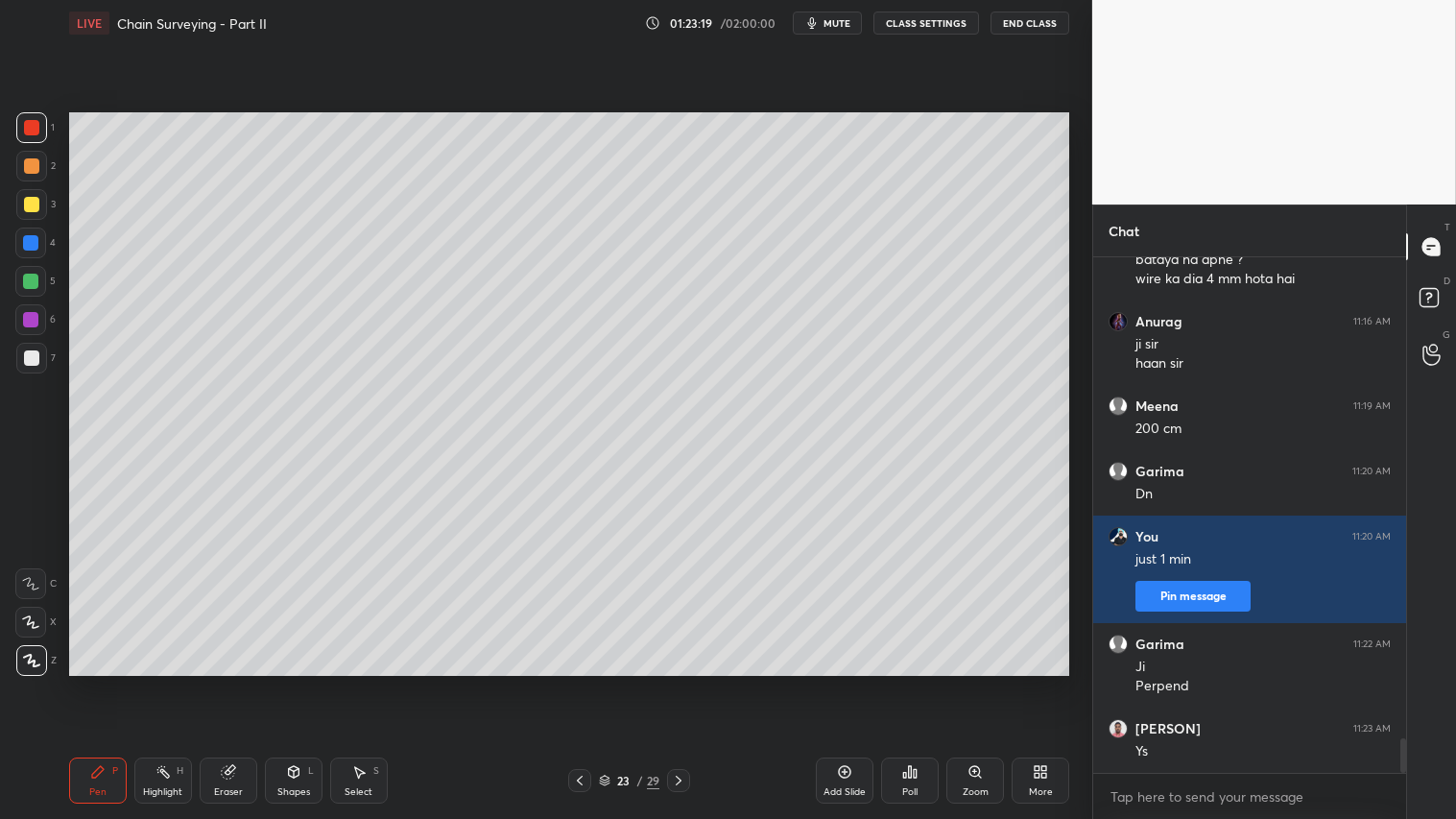 click 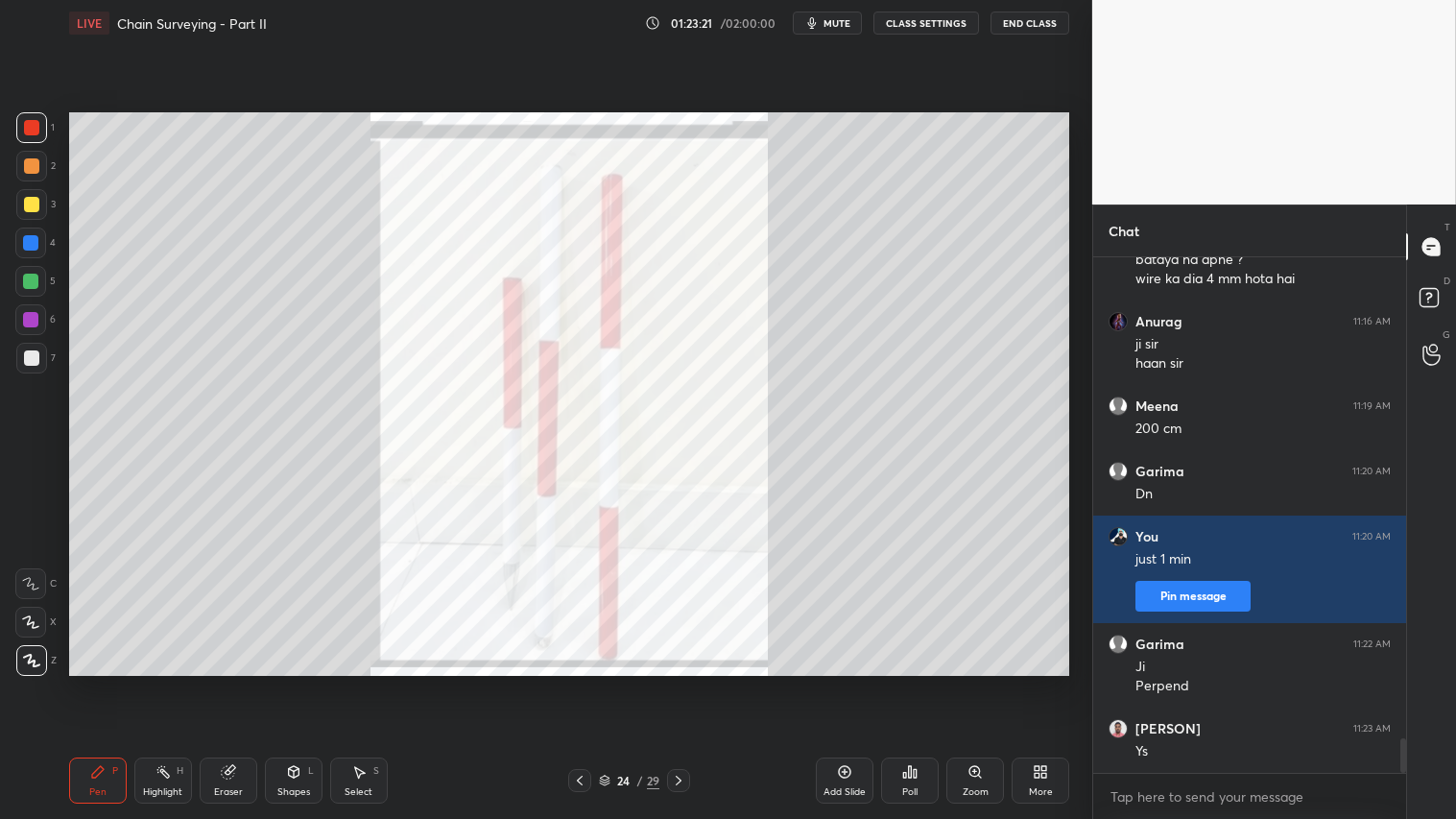 click 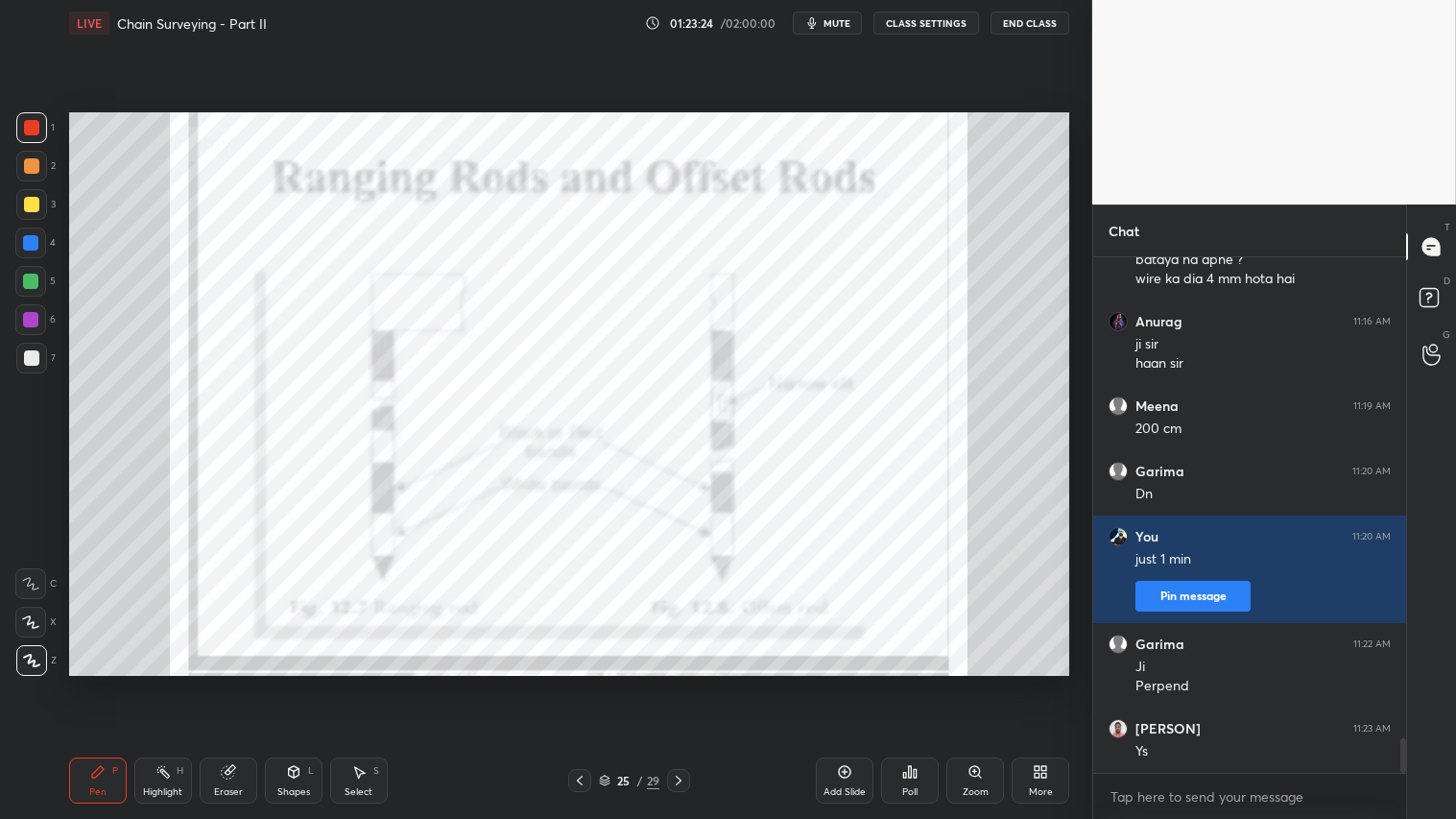 drag, startPoint x: 581, startPoint y: 779, endPoint x: 866, endPoint y: 782, distance: 285.01579 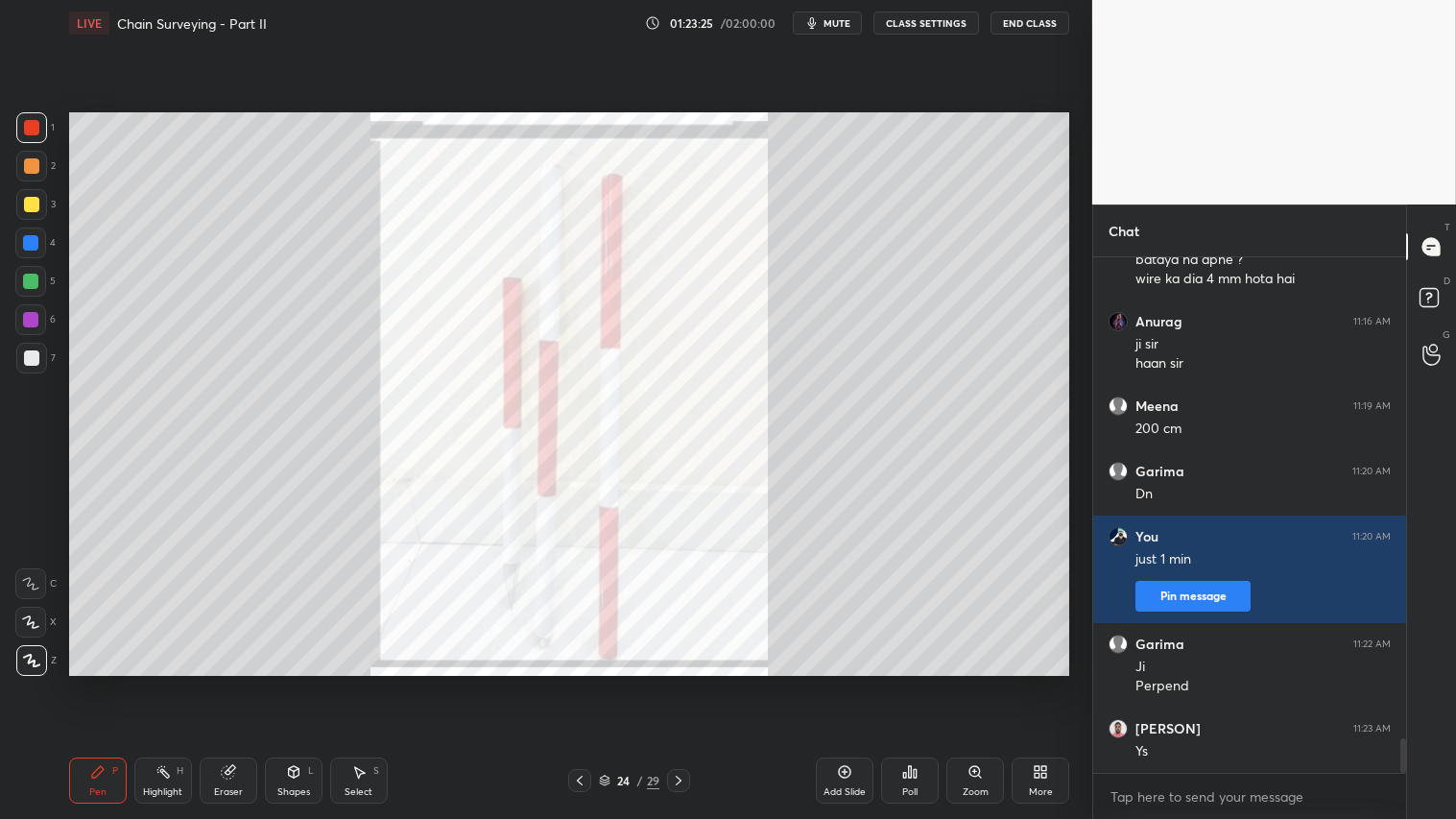 click on "Add Slide" at bounding box center (845, 781) 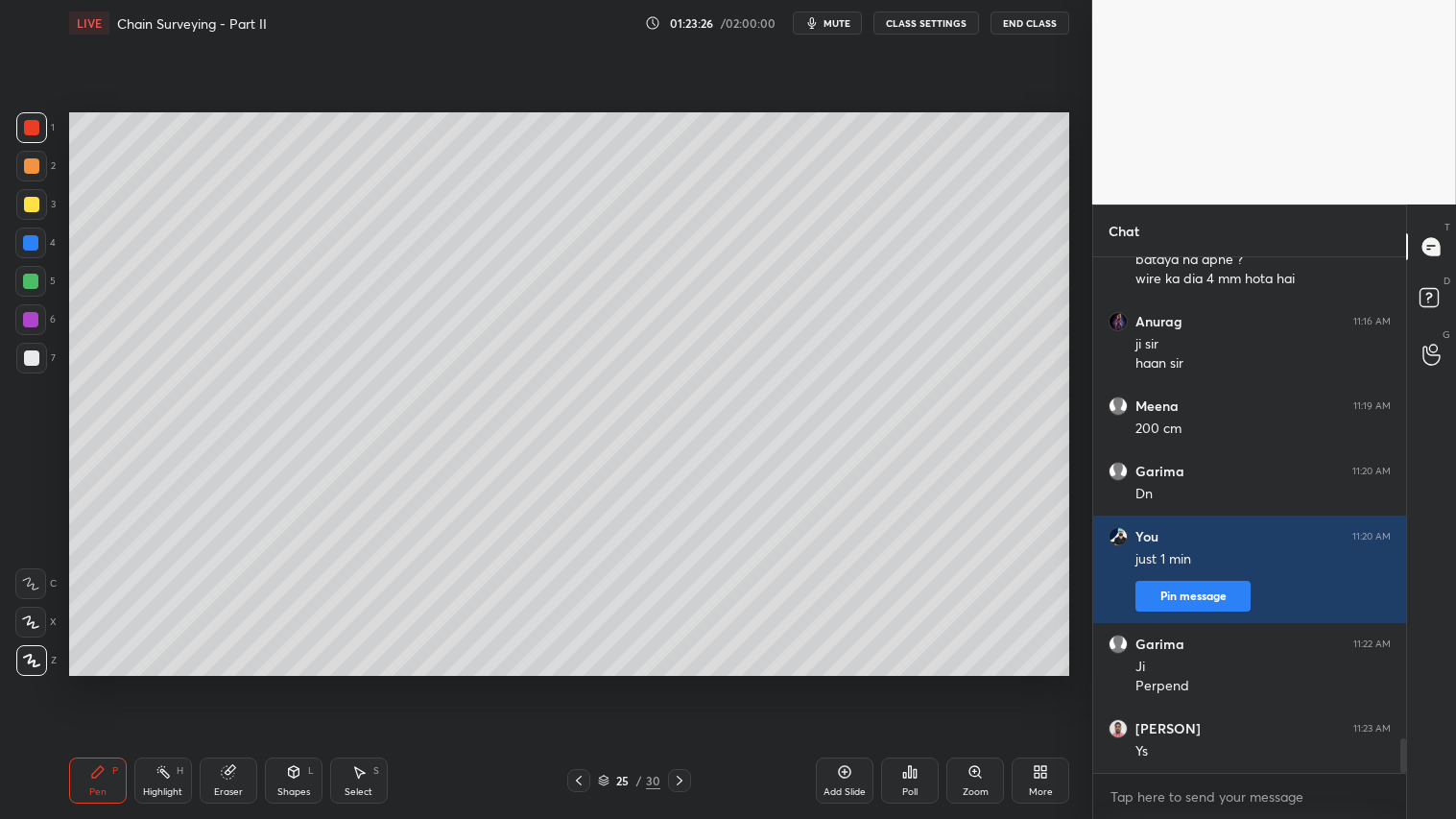 click at bounding box center (32, 205) 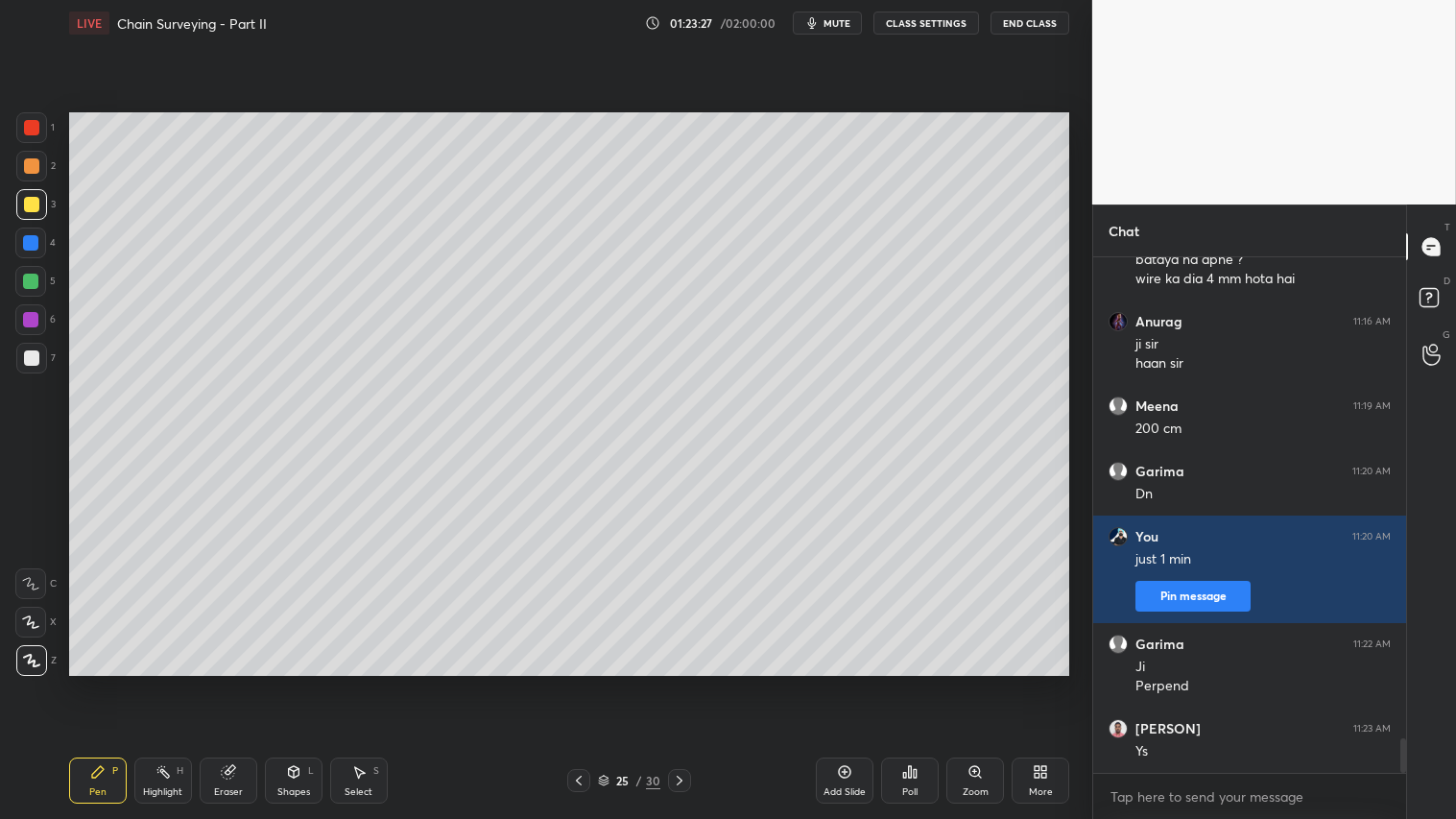 click on "Pen" at bounding box center [98, 792] 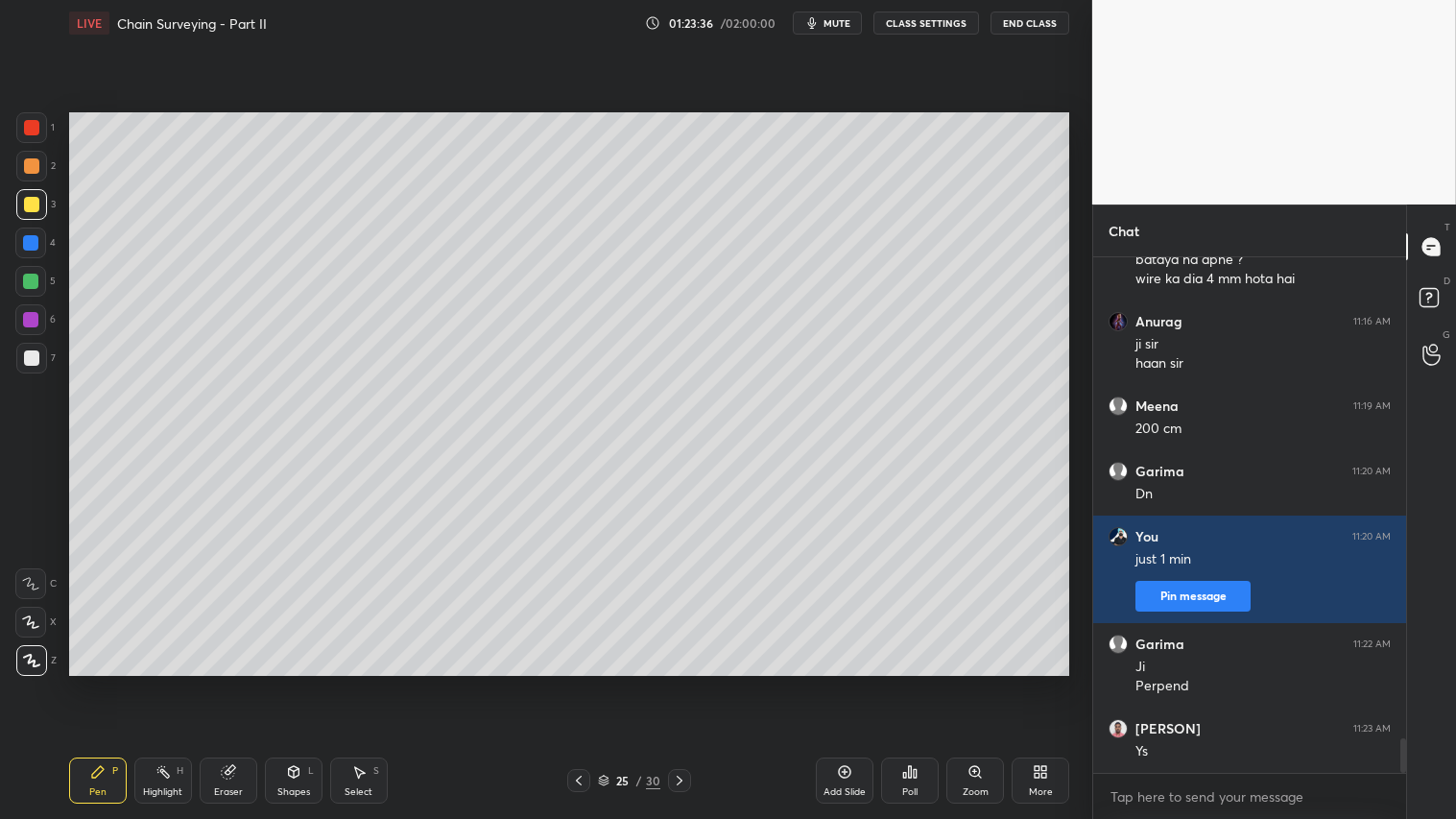 click on "Shapes L" at bounding box center [294, 781] 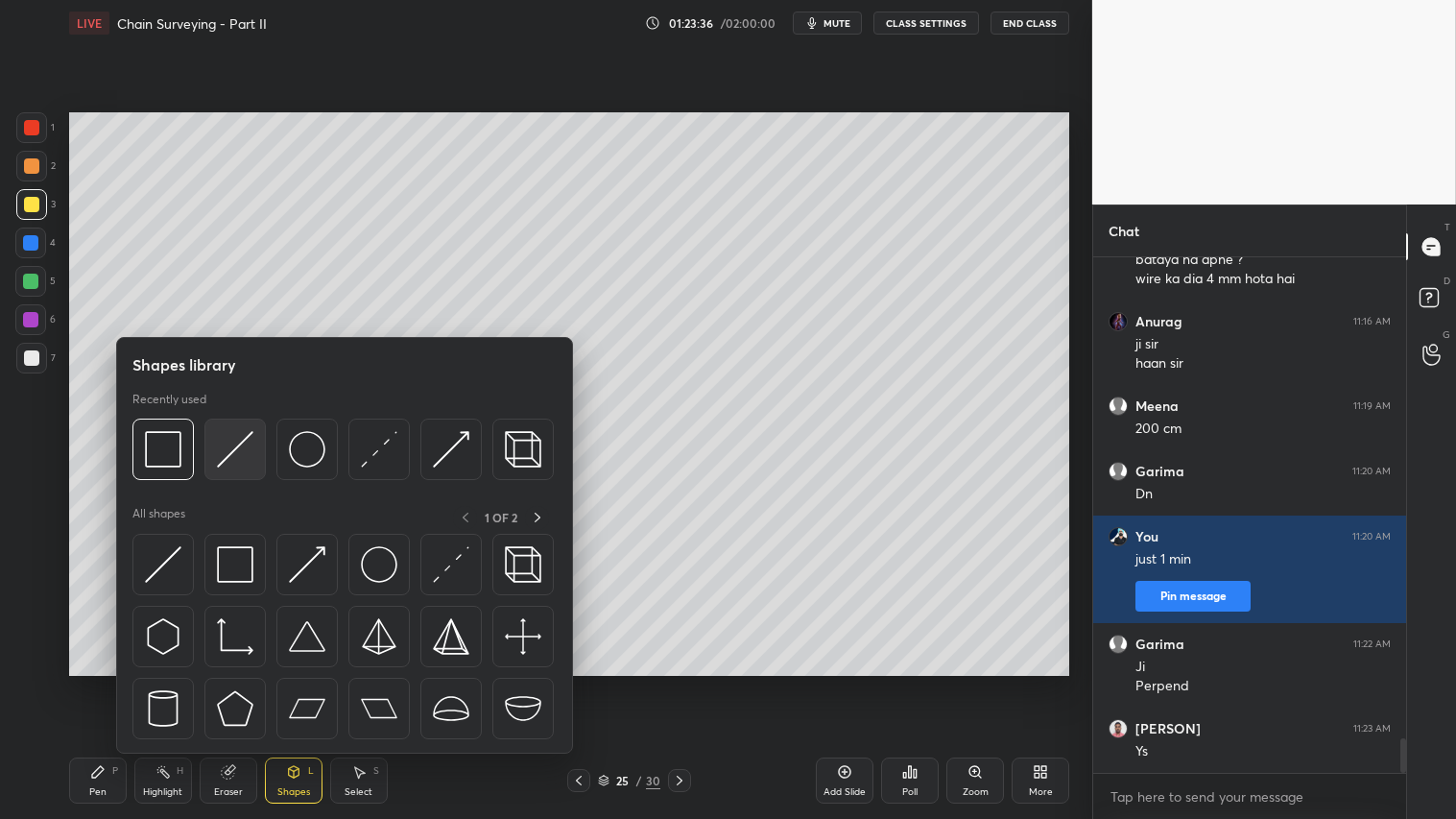 click at bounding box center [235, 449] 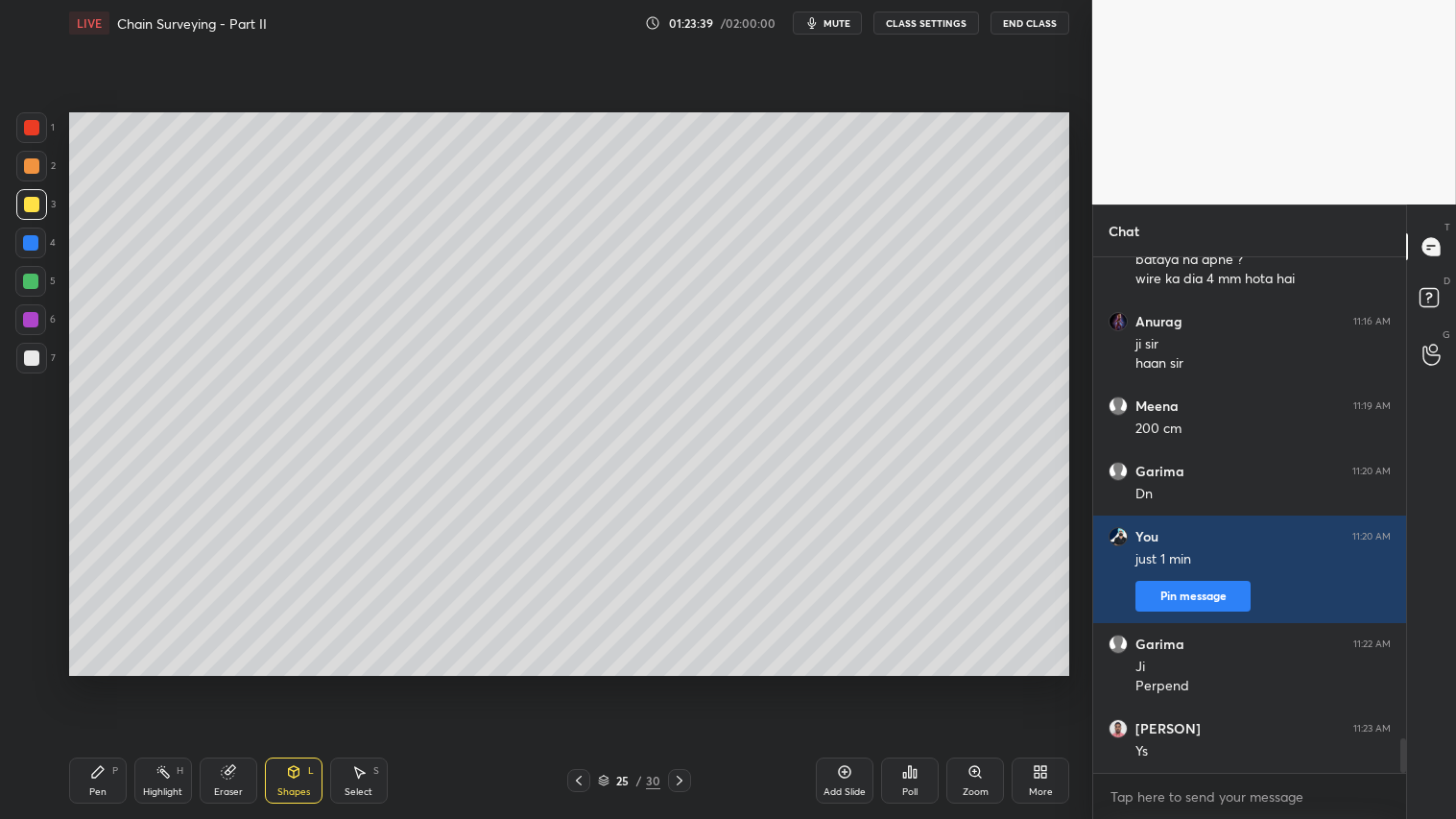 click on "Pen P" at bounding box center (98, 781) 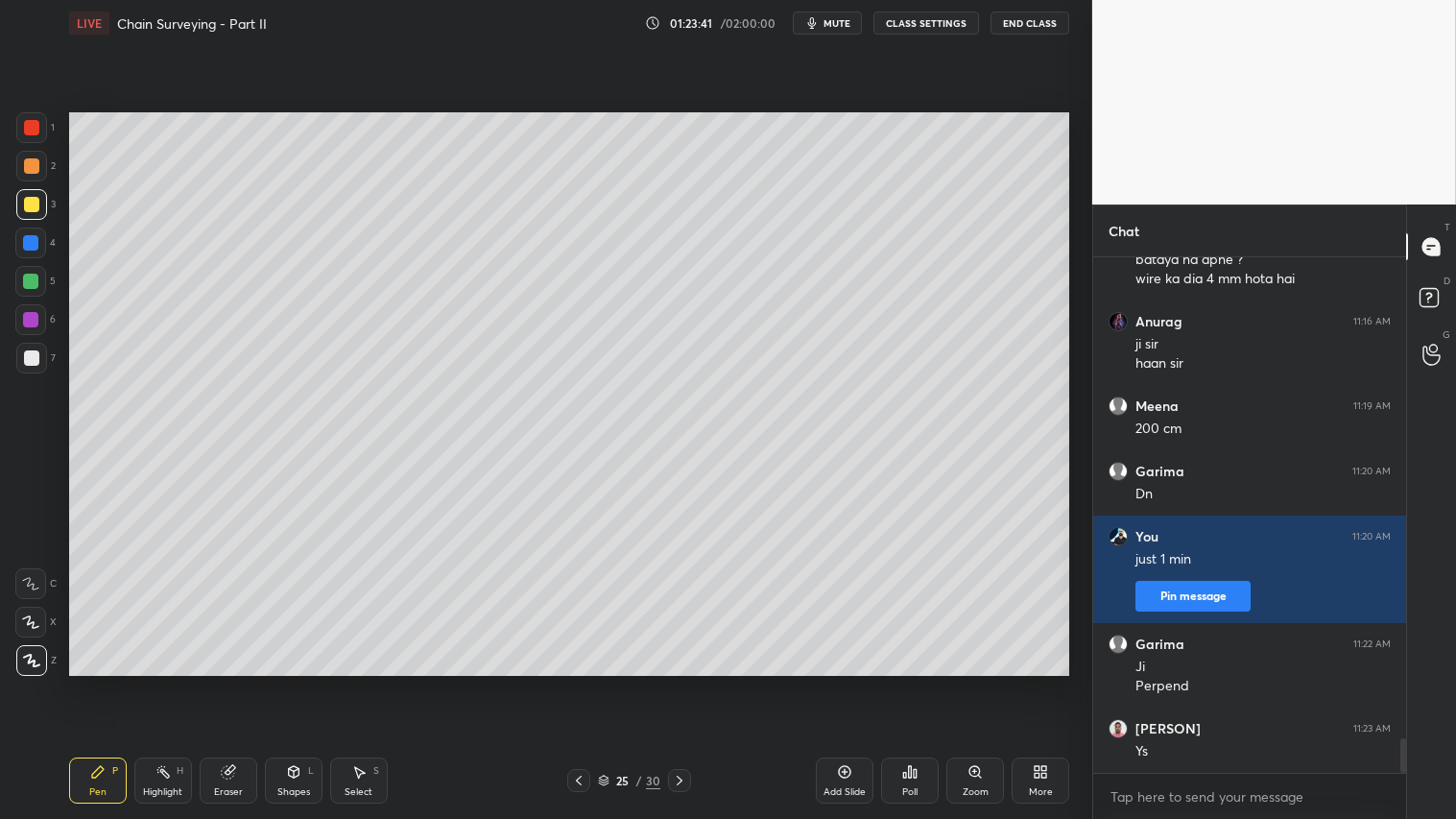 click at bounding box center [32, 166] 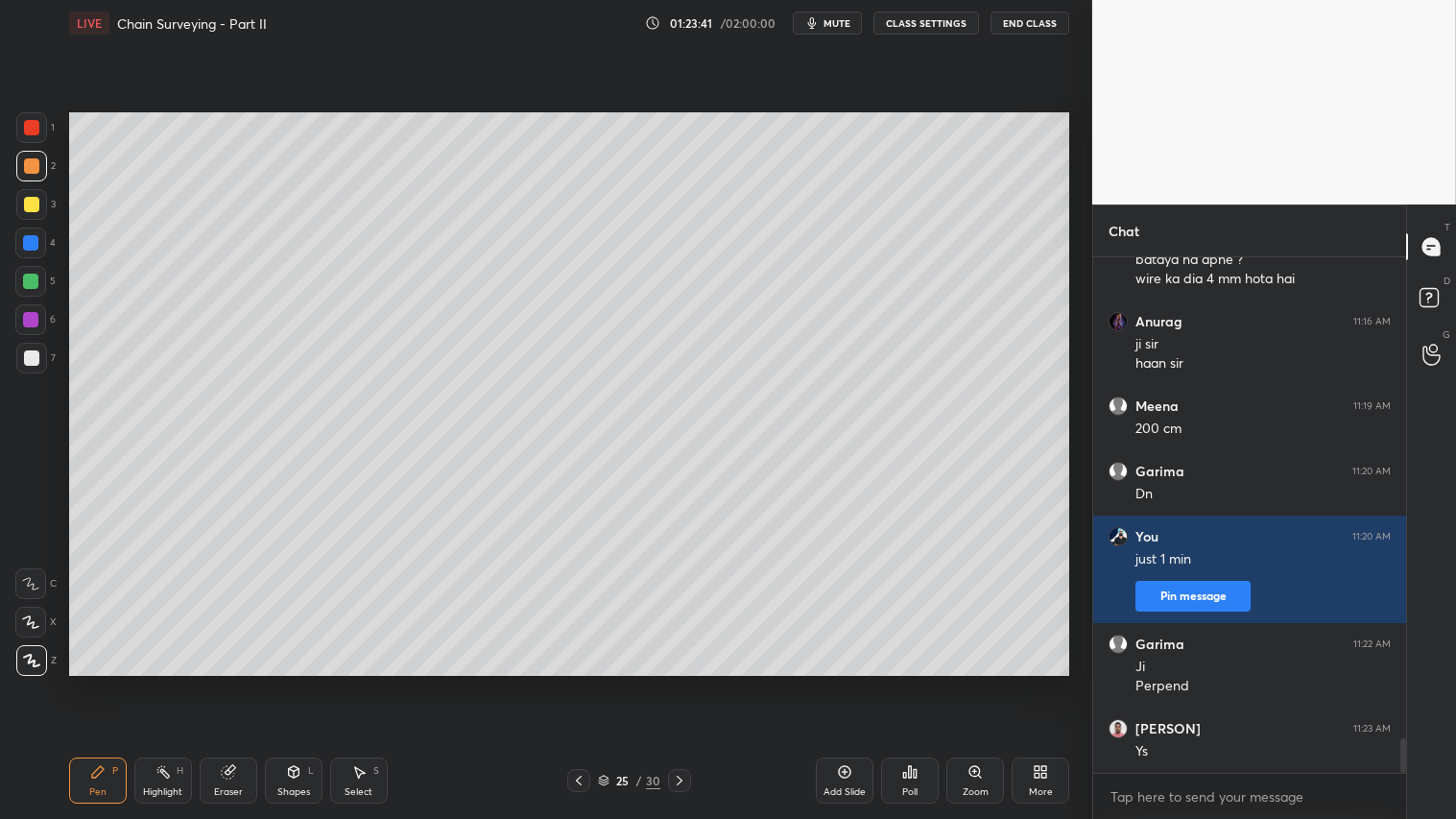 click 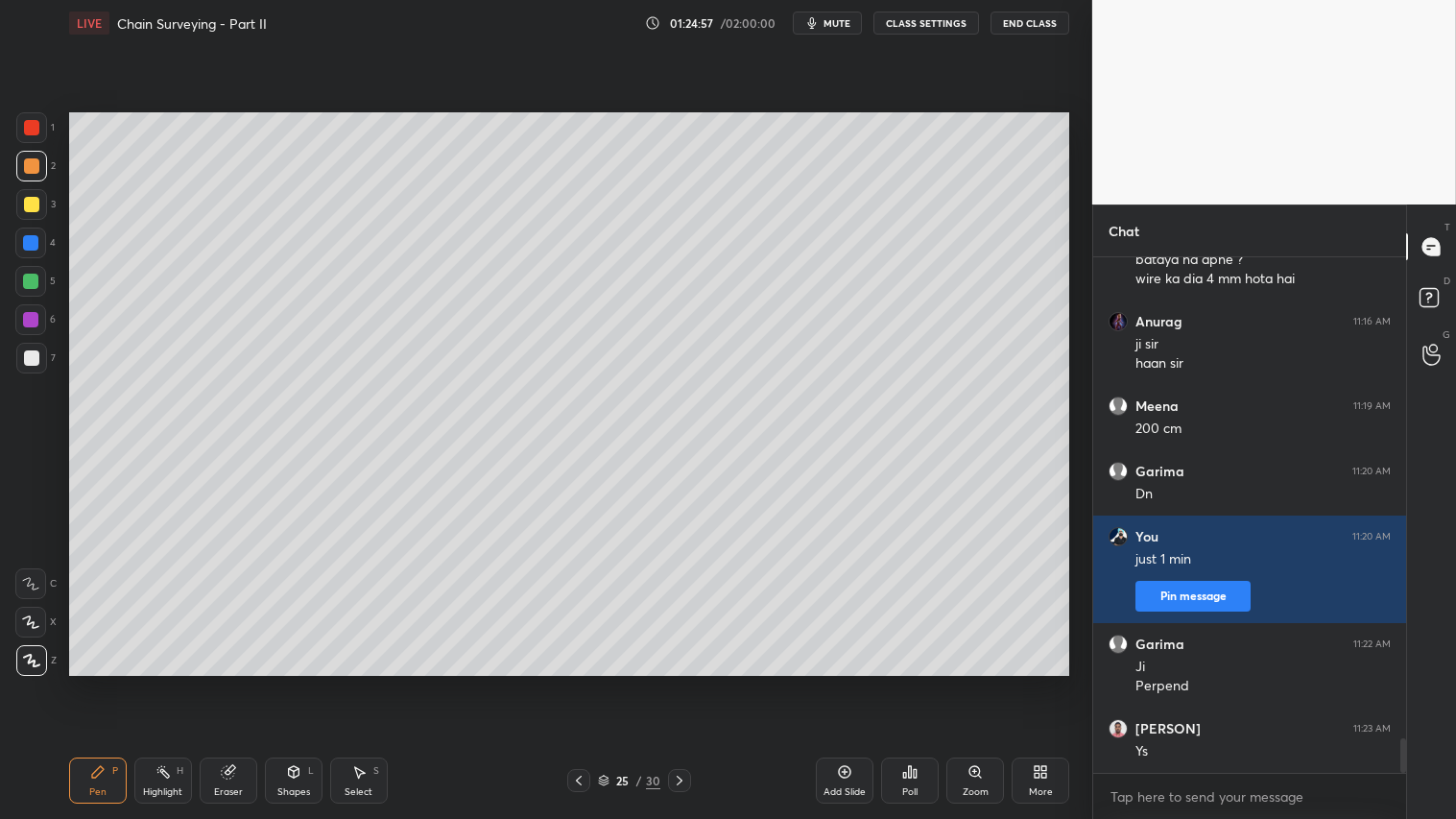 click on "Shapes" at bounding box center [294, 792] 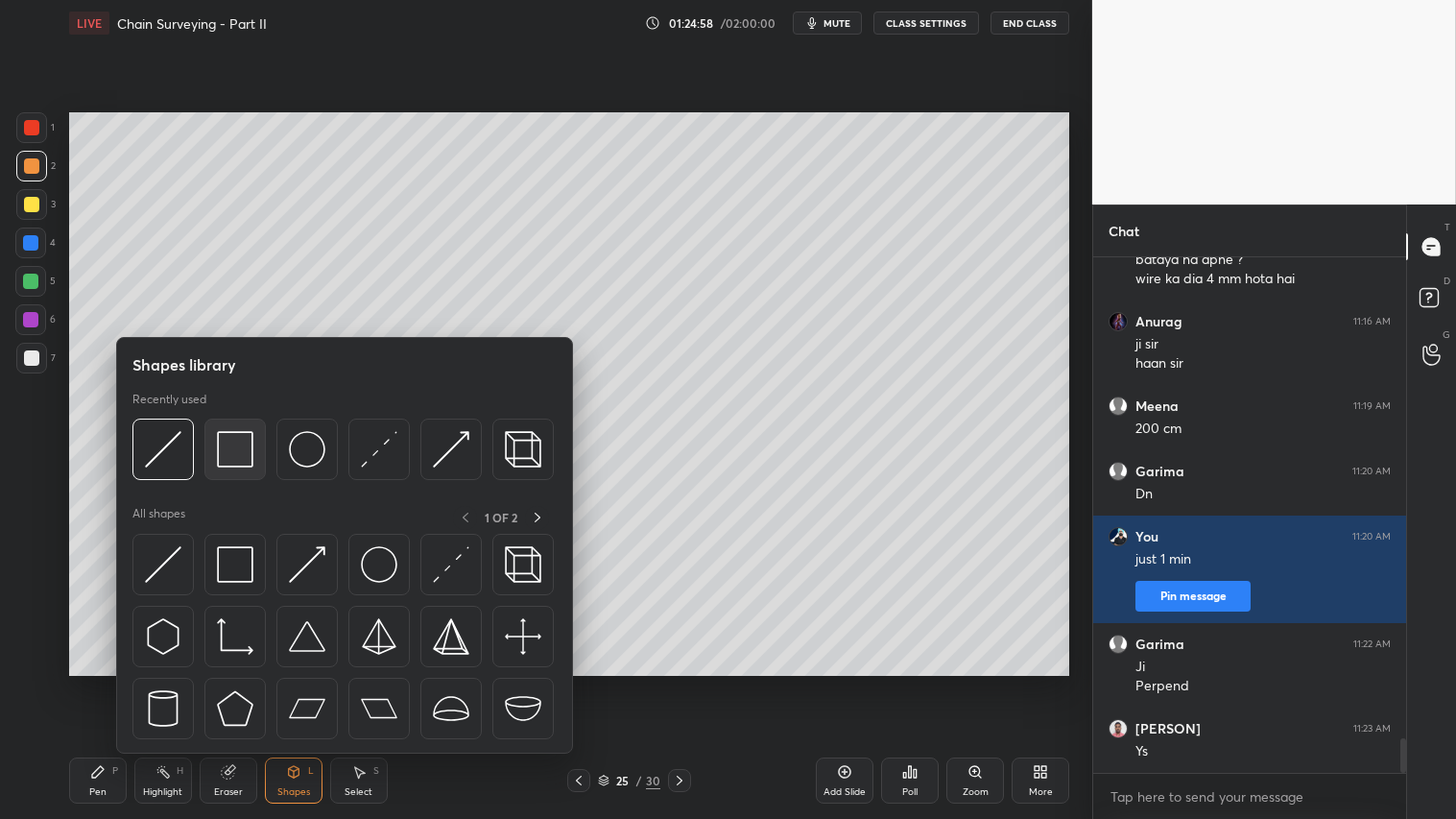 click at bounding box center [235, 449] 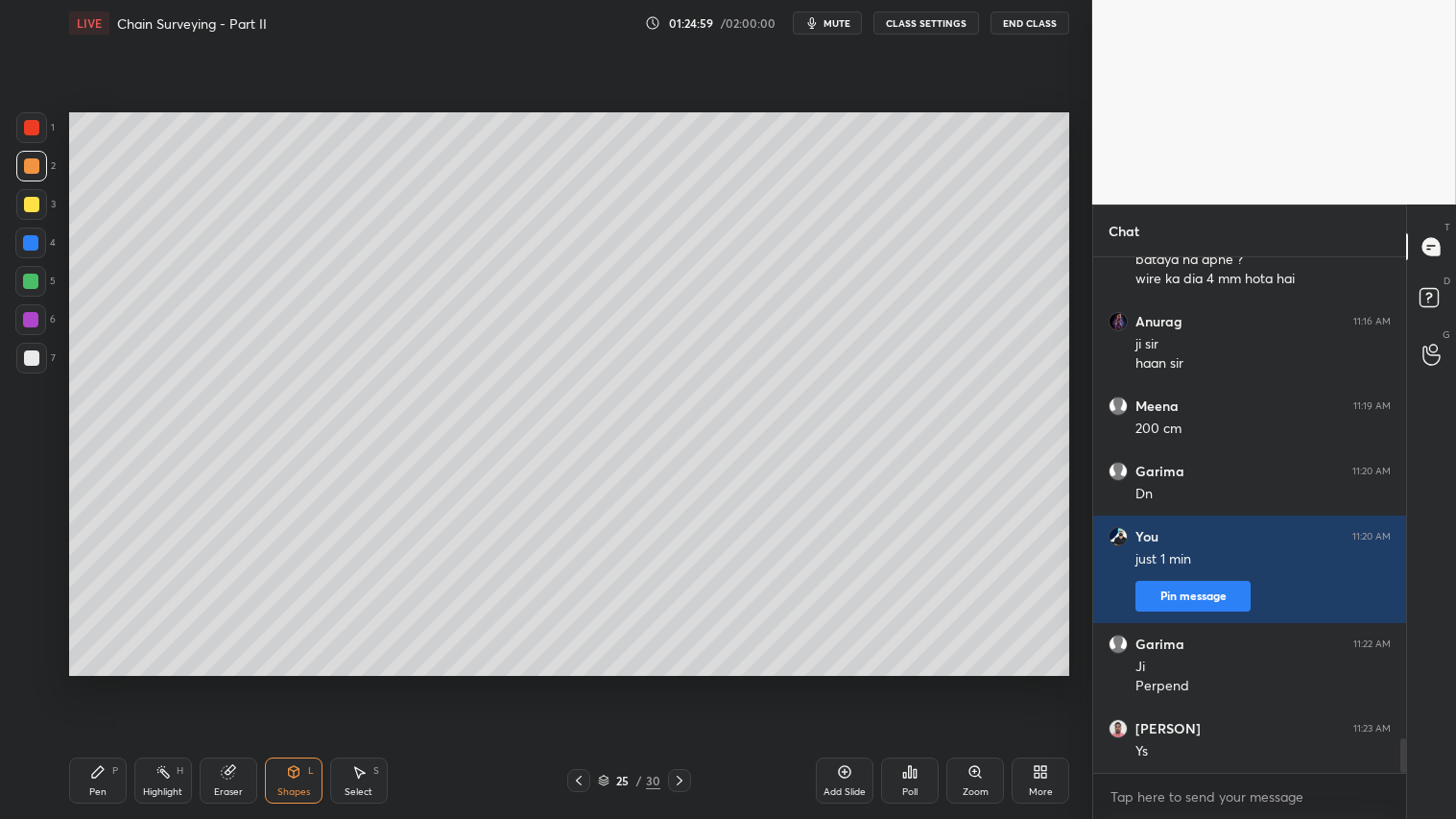 click at bounding box center (32, 128) 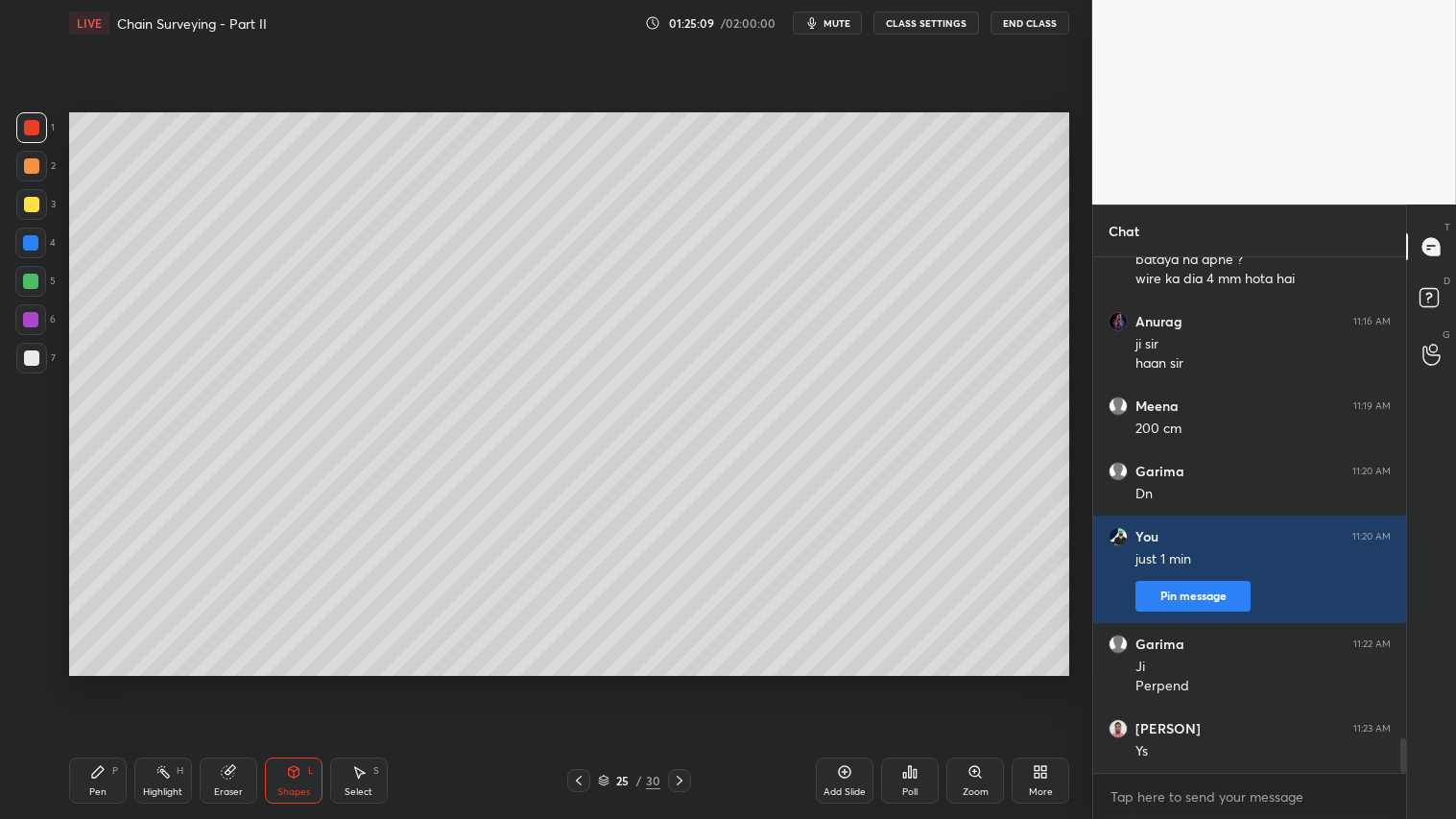 click 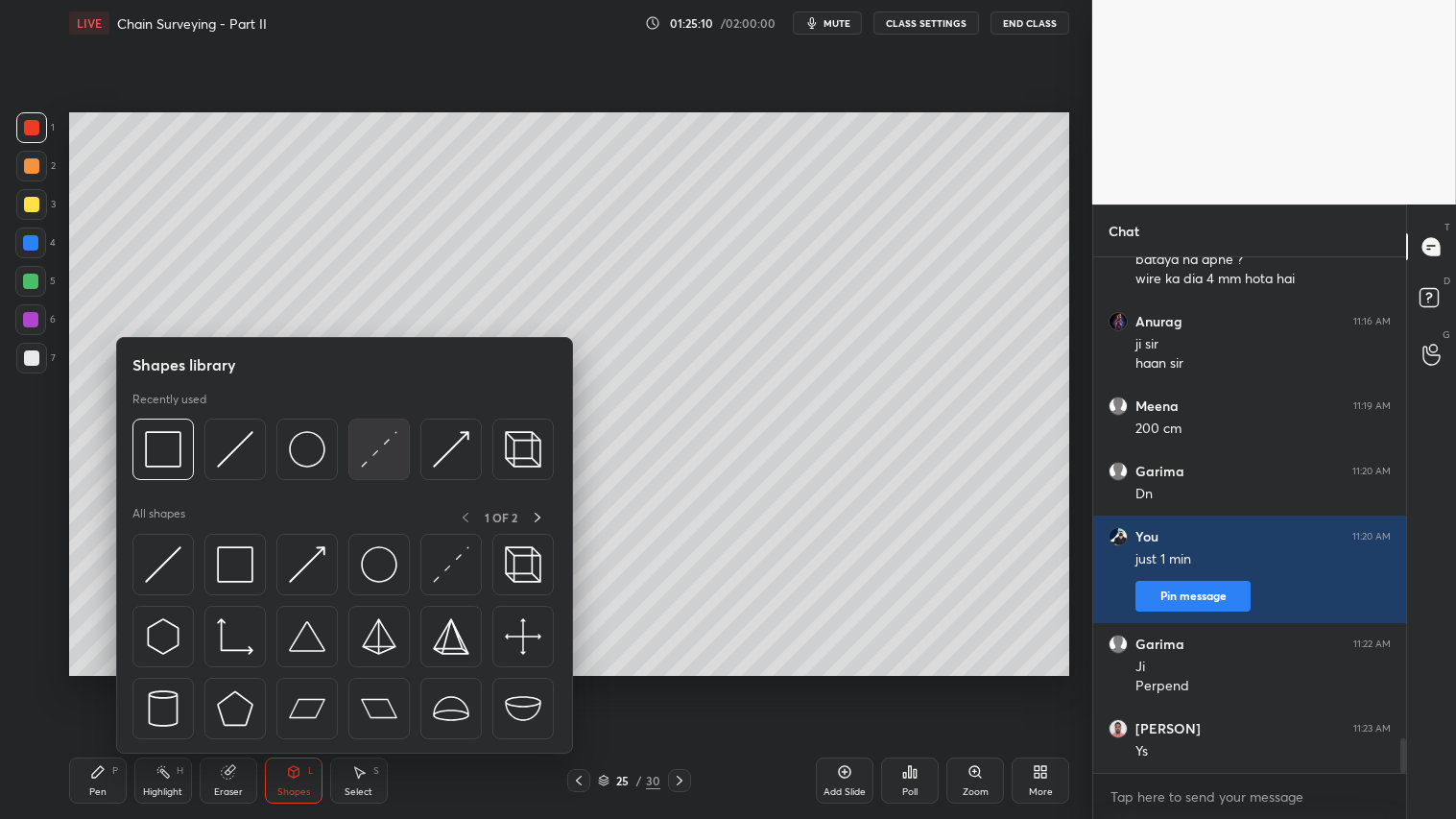 click at bounding box center (379, 449) 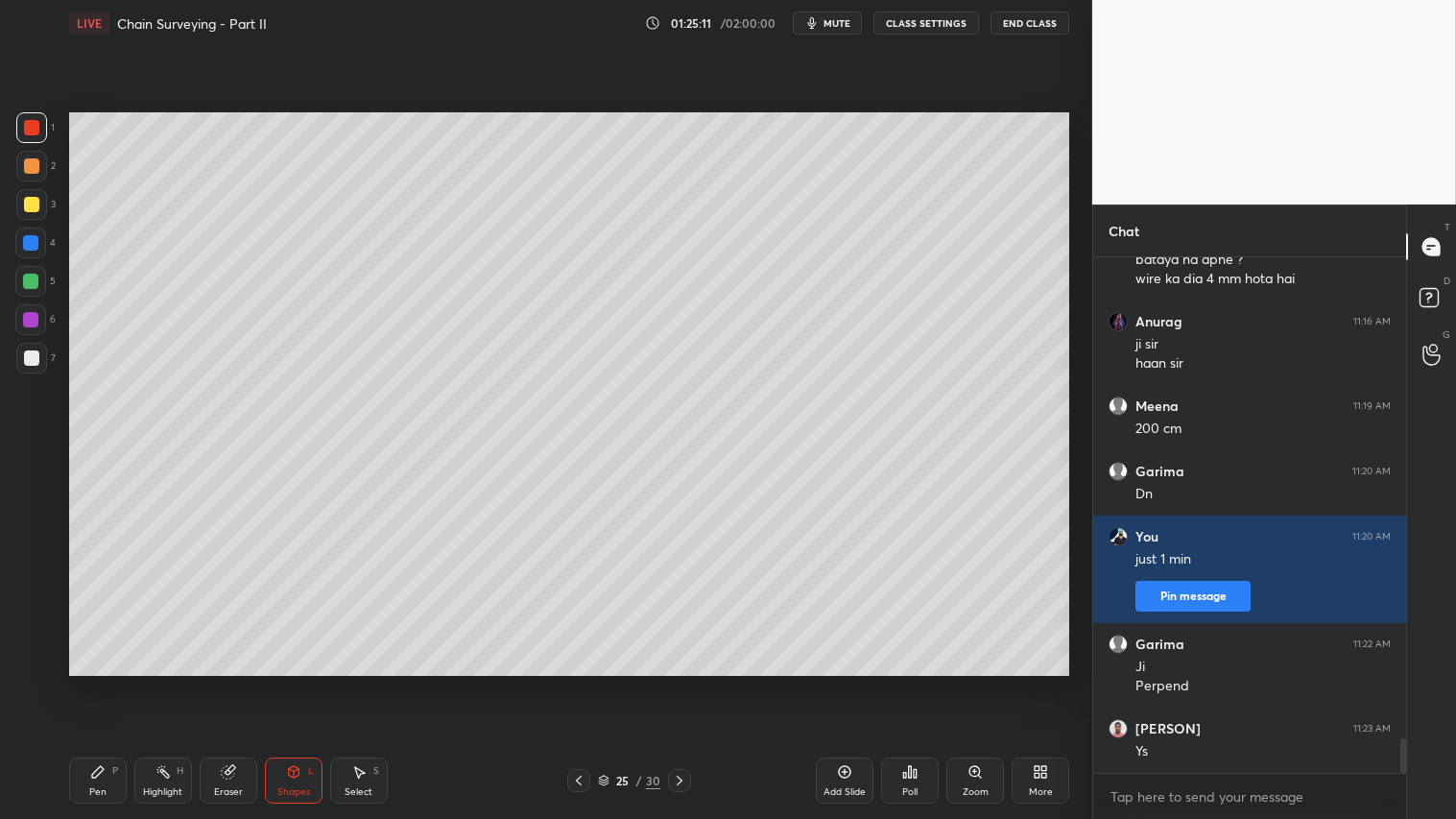 click at bounding box center [32, 358] 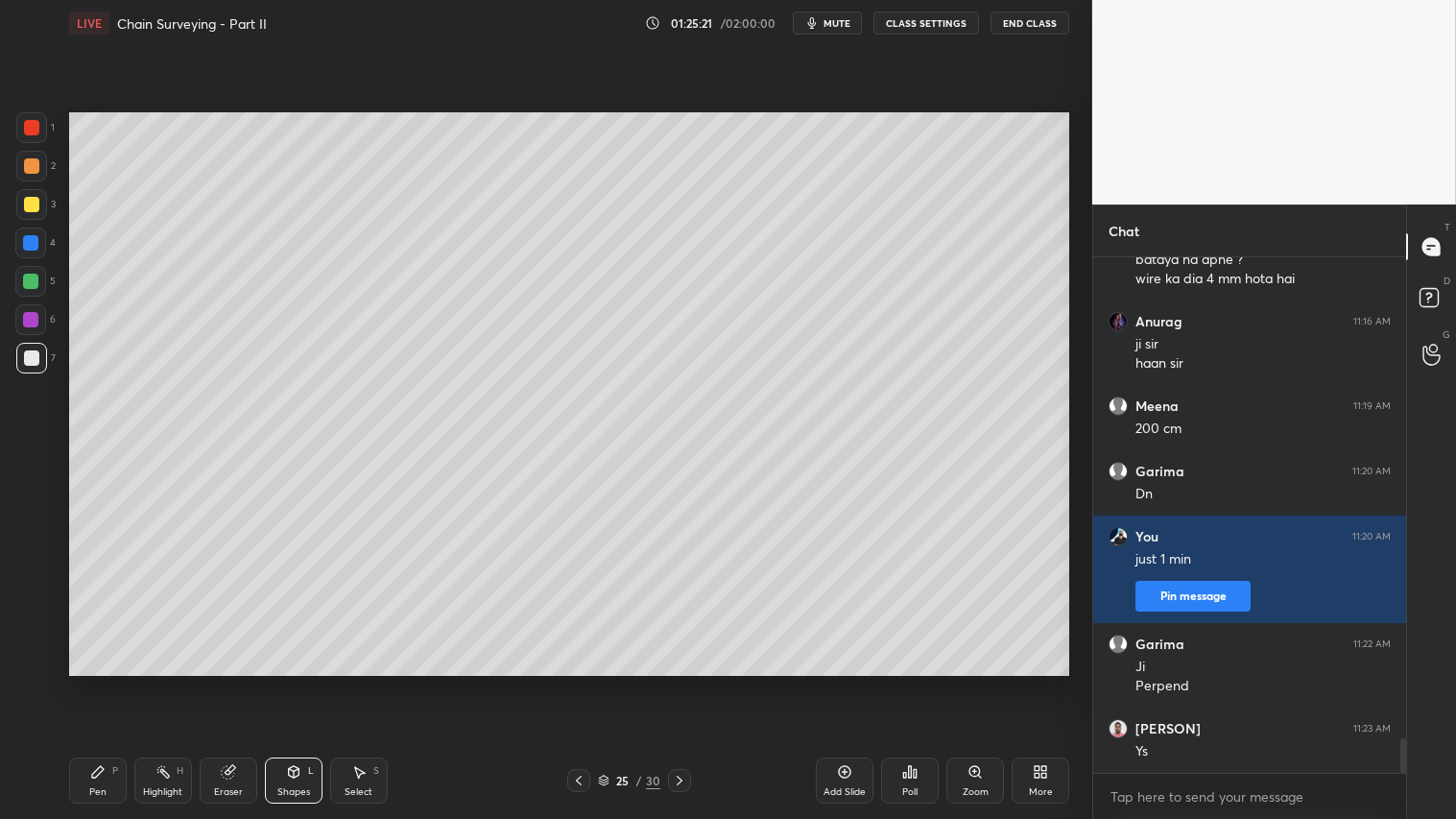 click on "Pen P" at bounding box center (98, 781) 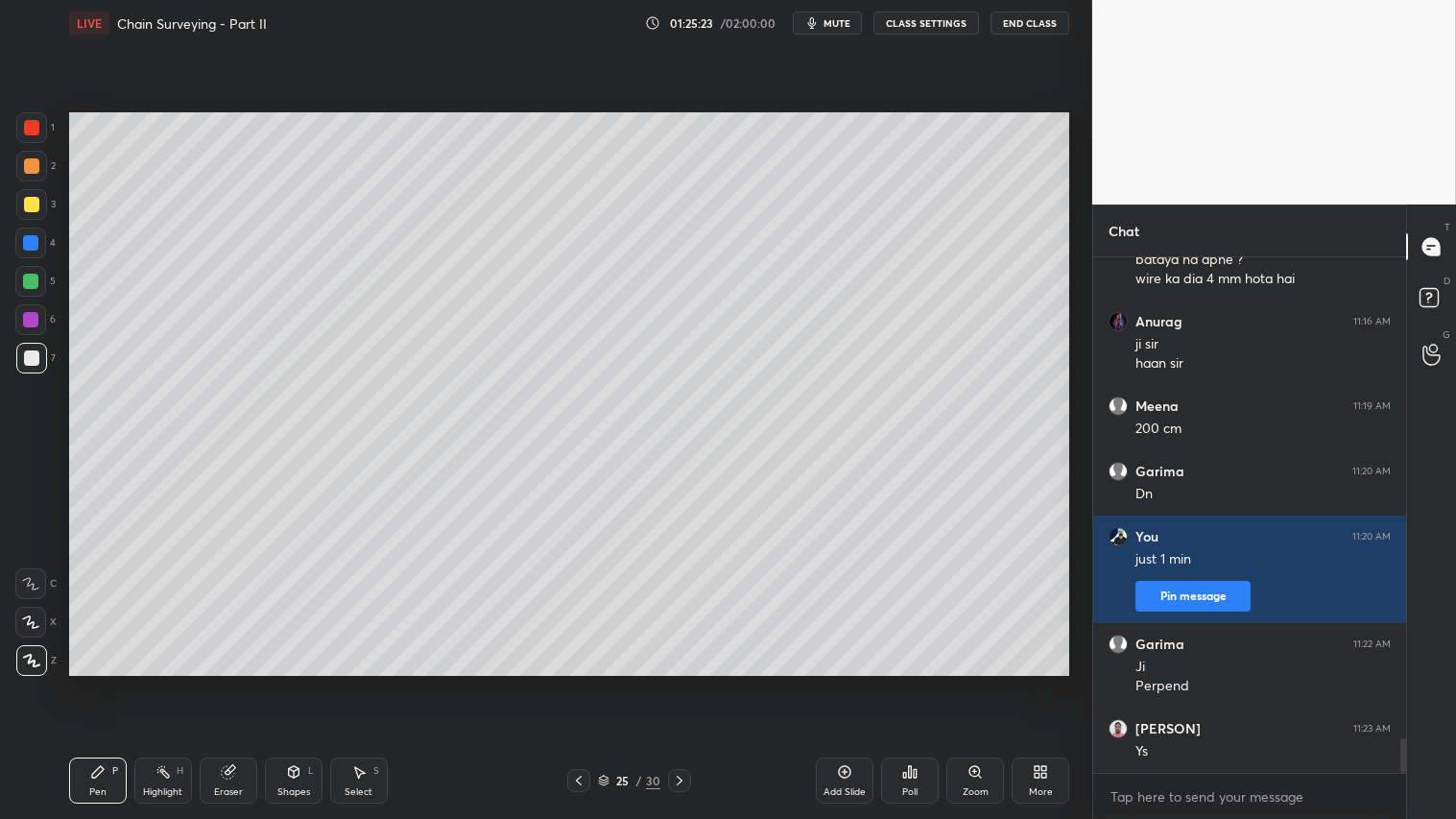 scroll, scrollTop: 7257, scrollLeft: 0, axis: vertical 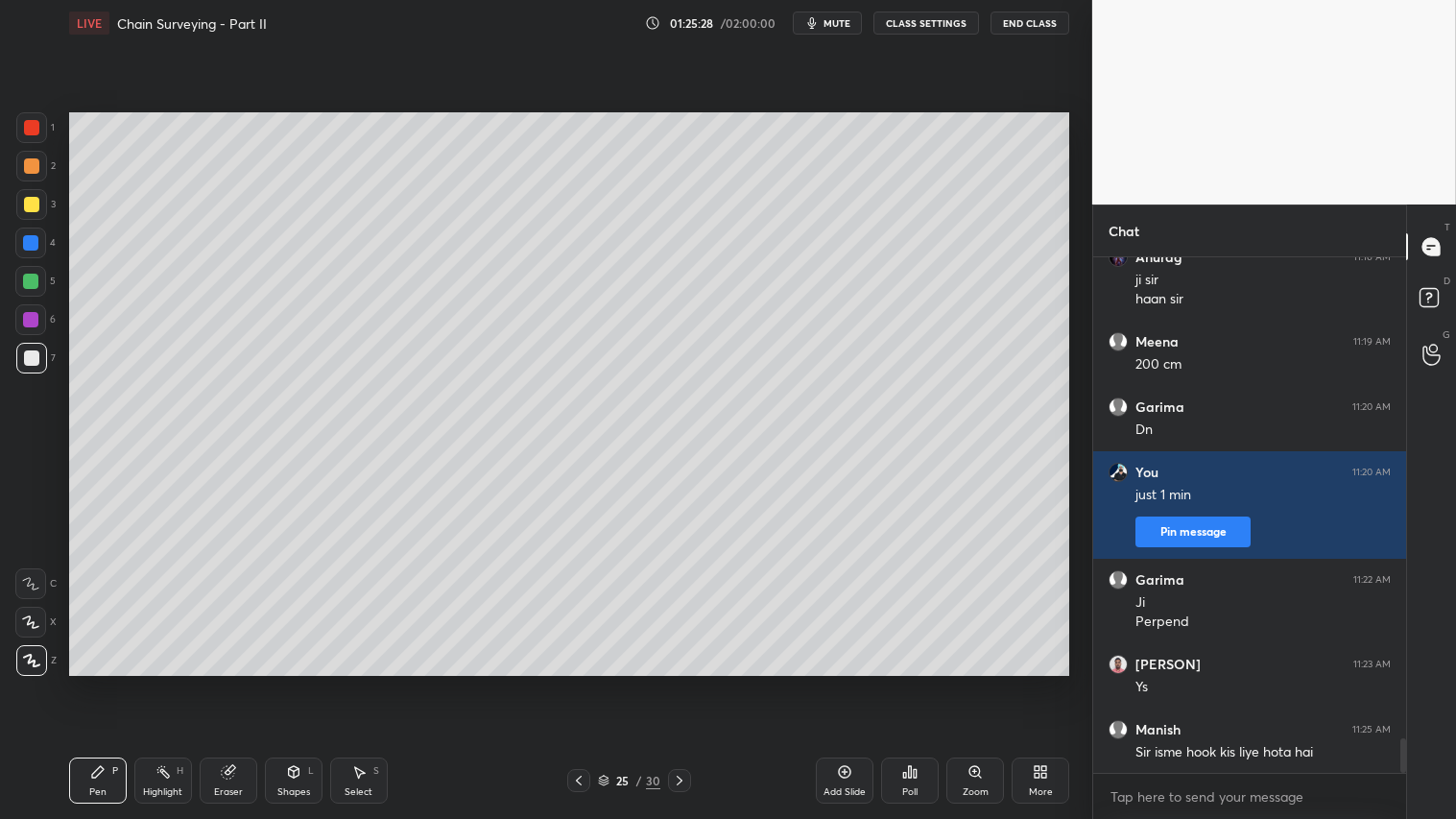click at bounding box center (32, 166) 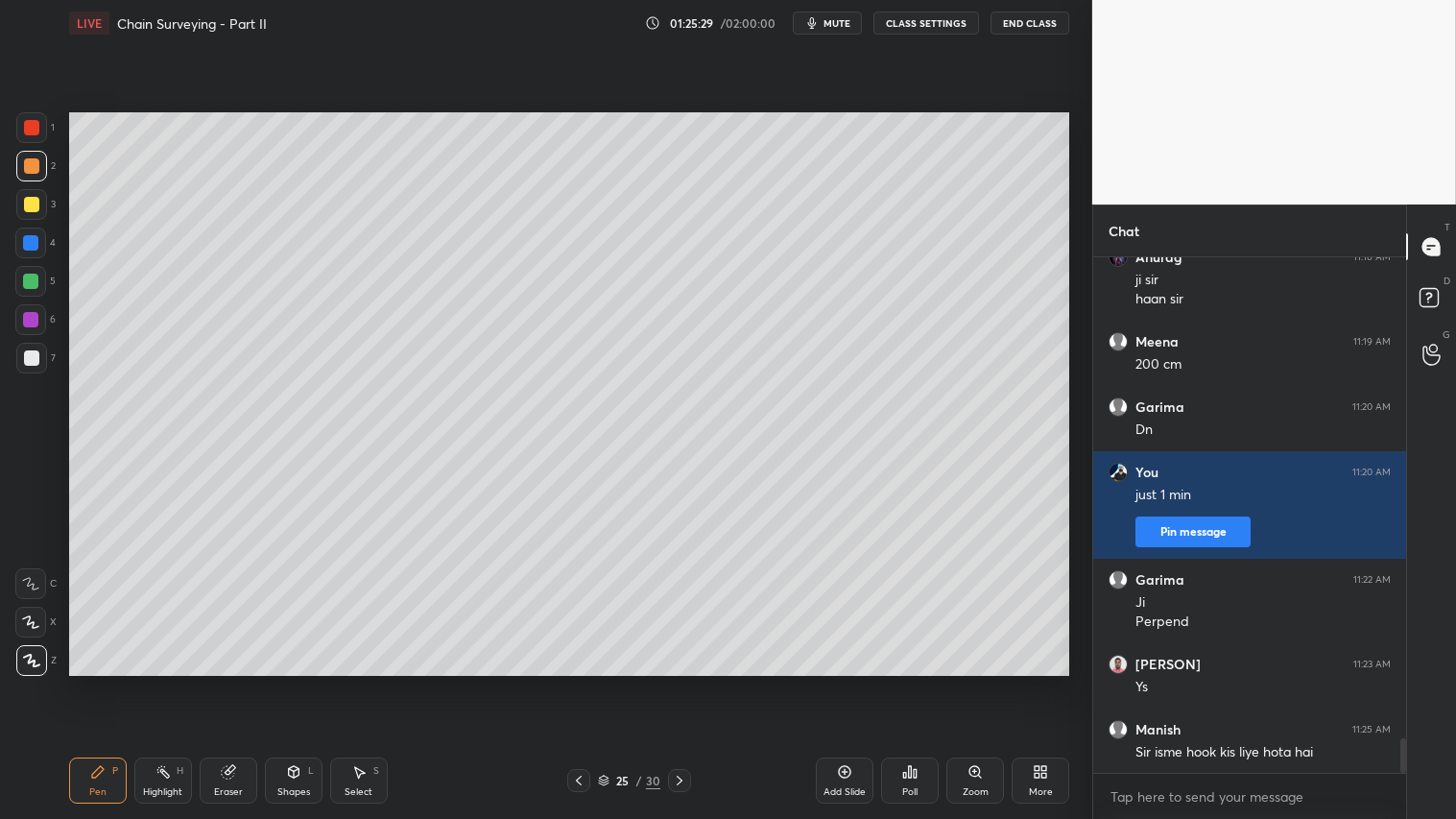 click 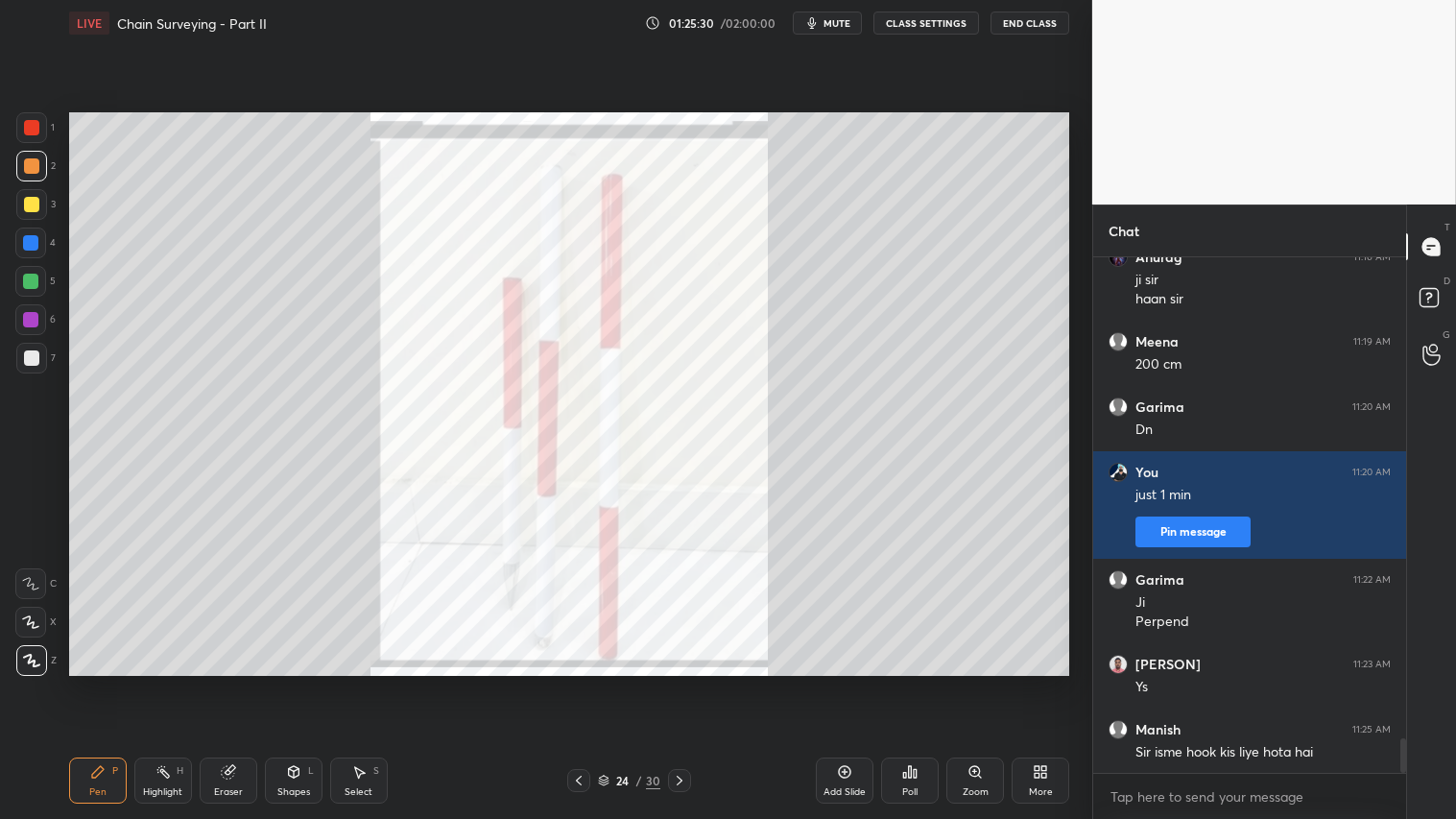click 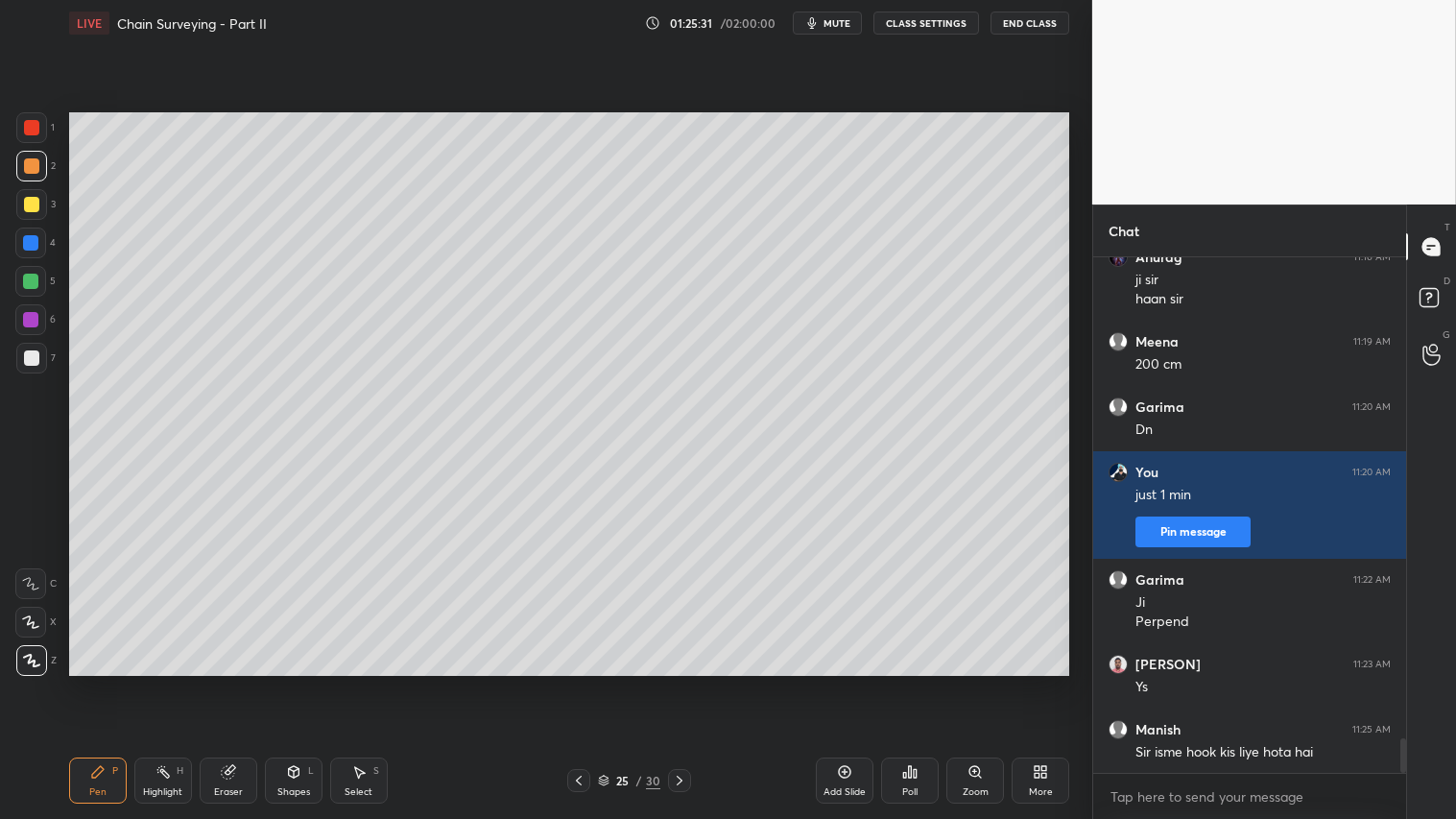 click 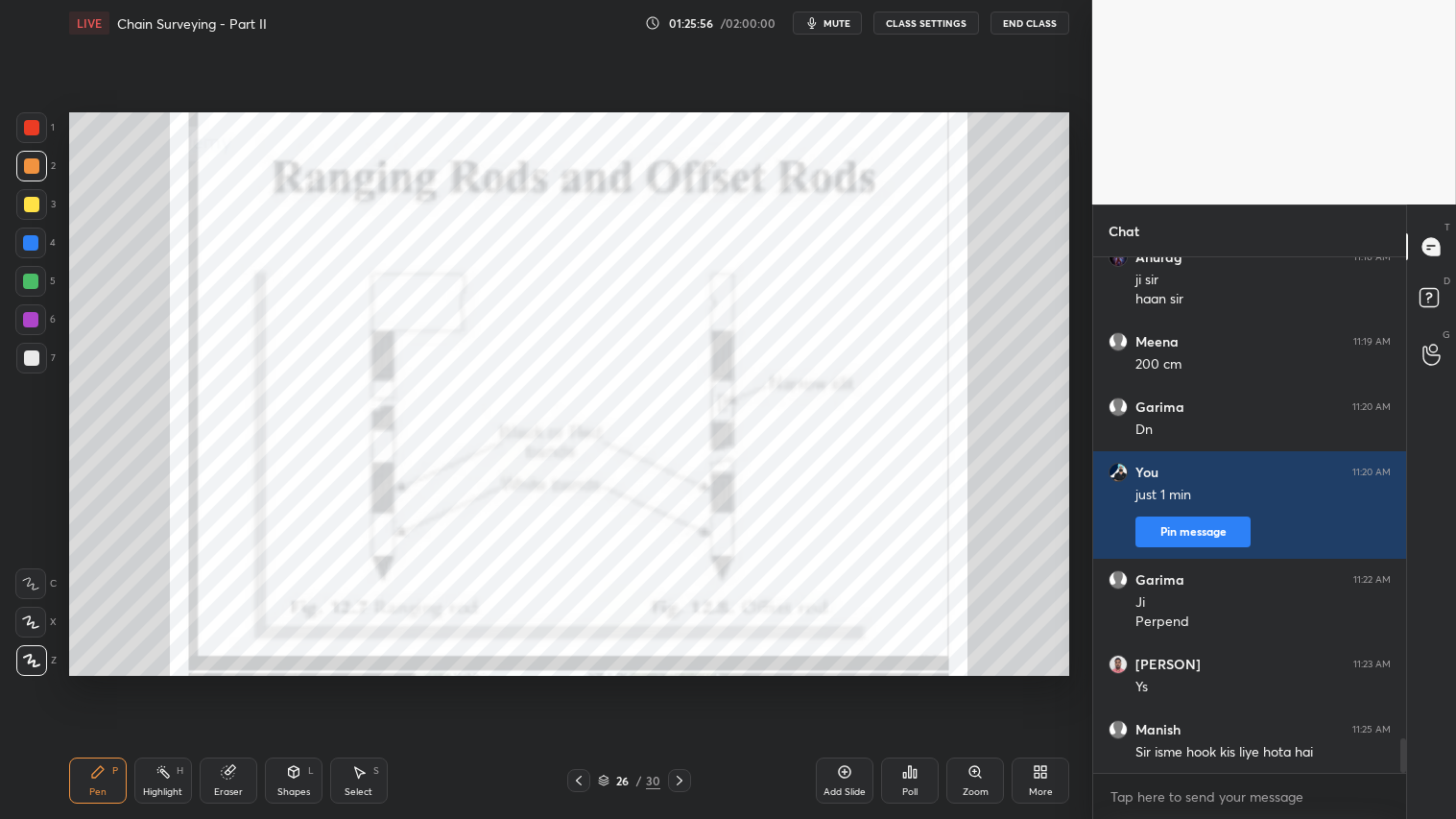 click on "Eraser" at bounding box center (228, 781) 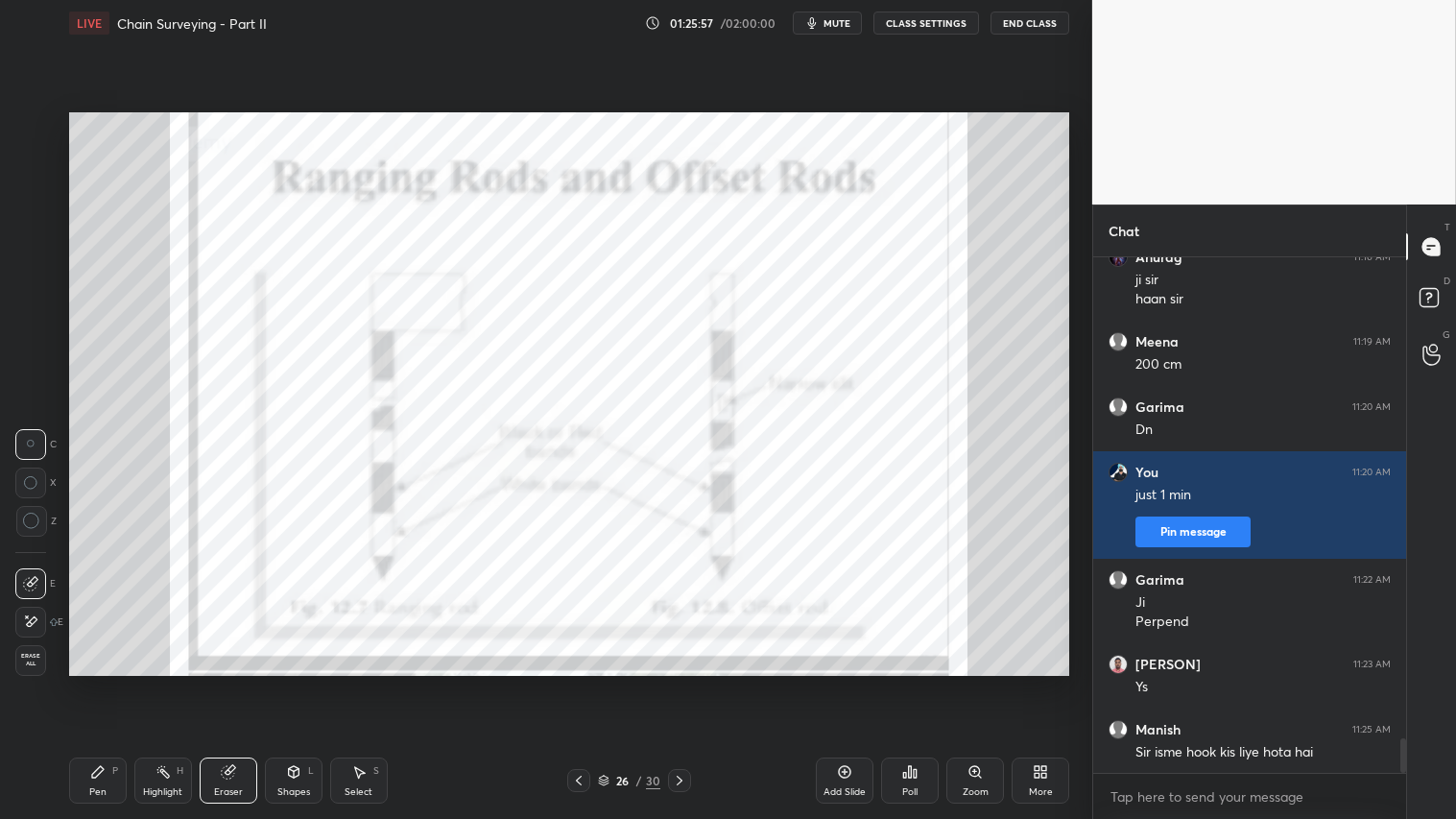 drag, startPoint x: 34, startPoint y: 660, endPoint x: 36, endPoint y: 647, distance: 13.152946 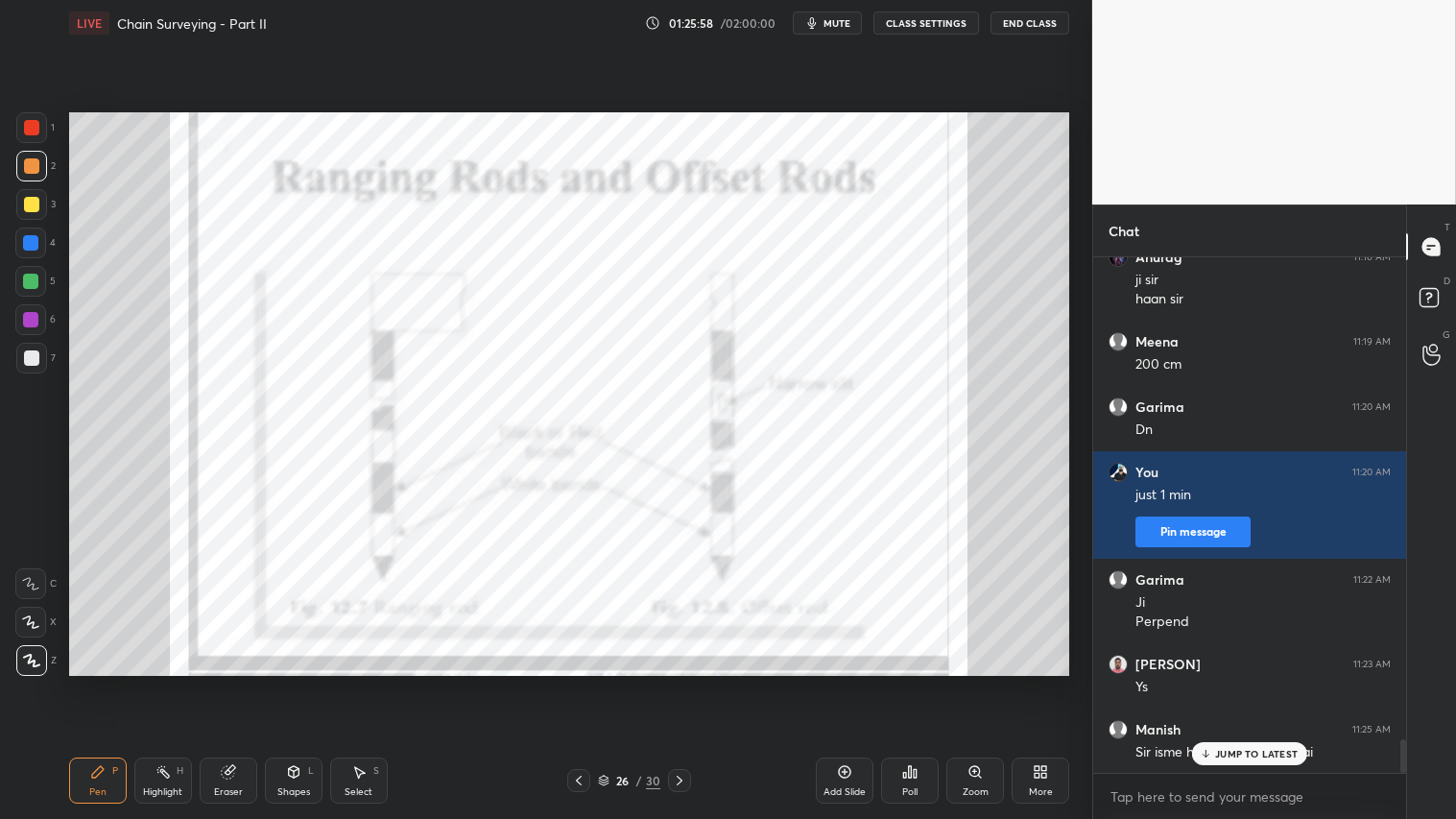 scroll, scrollTop: 7322, scrollLeft: 0, axis: vertical 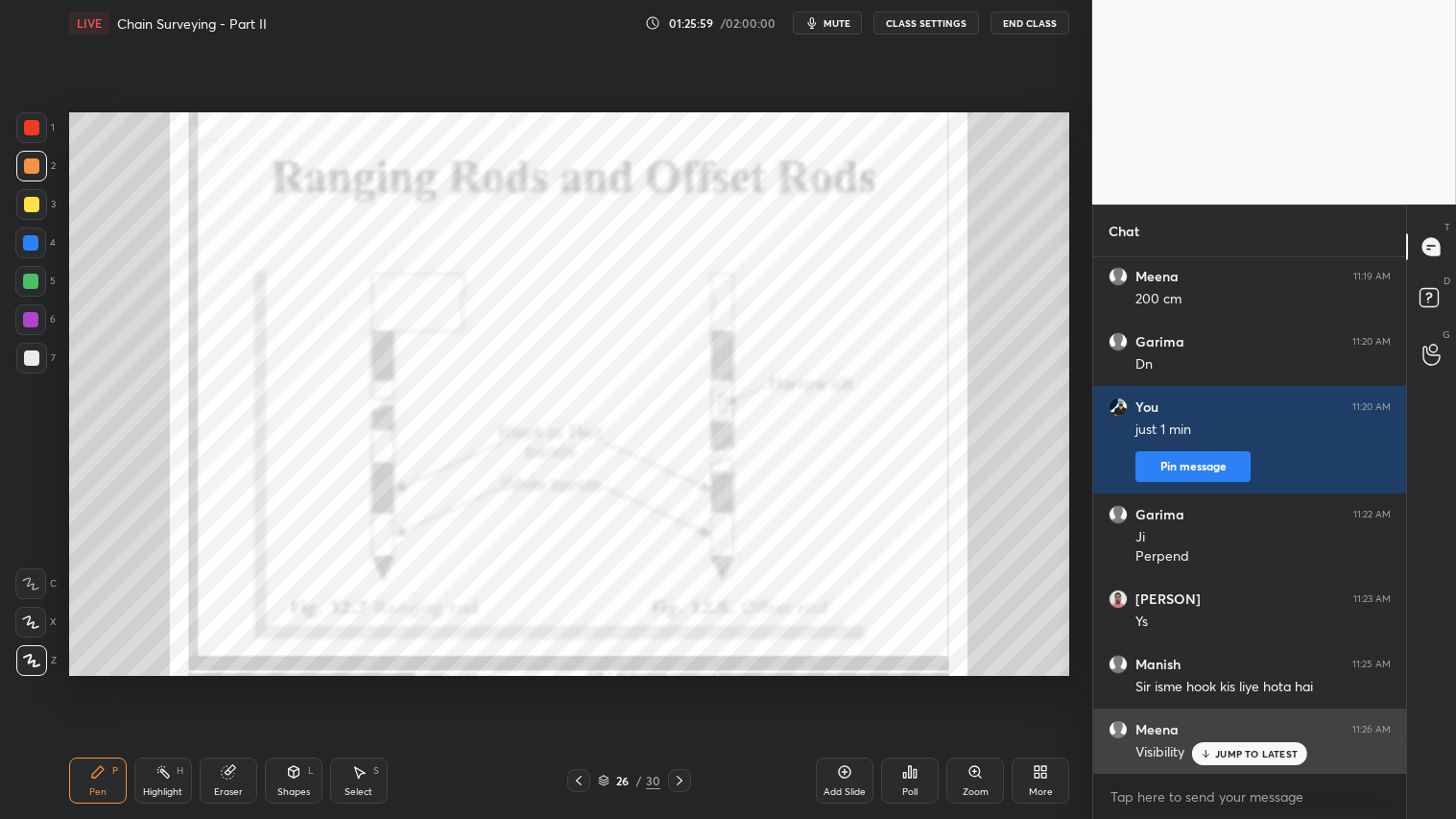 drag, startPoint x: 1244, startPoint y: 751, endPoint x: 1235, endPoint y: 746, distance: 10.29563 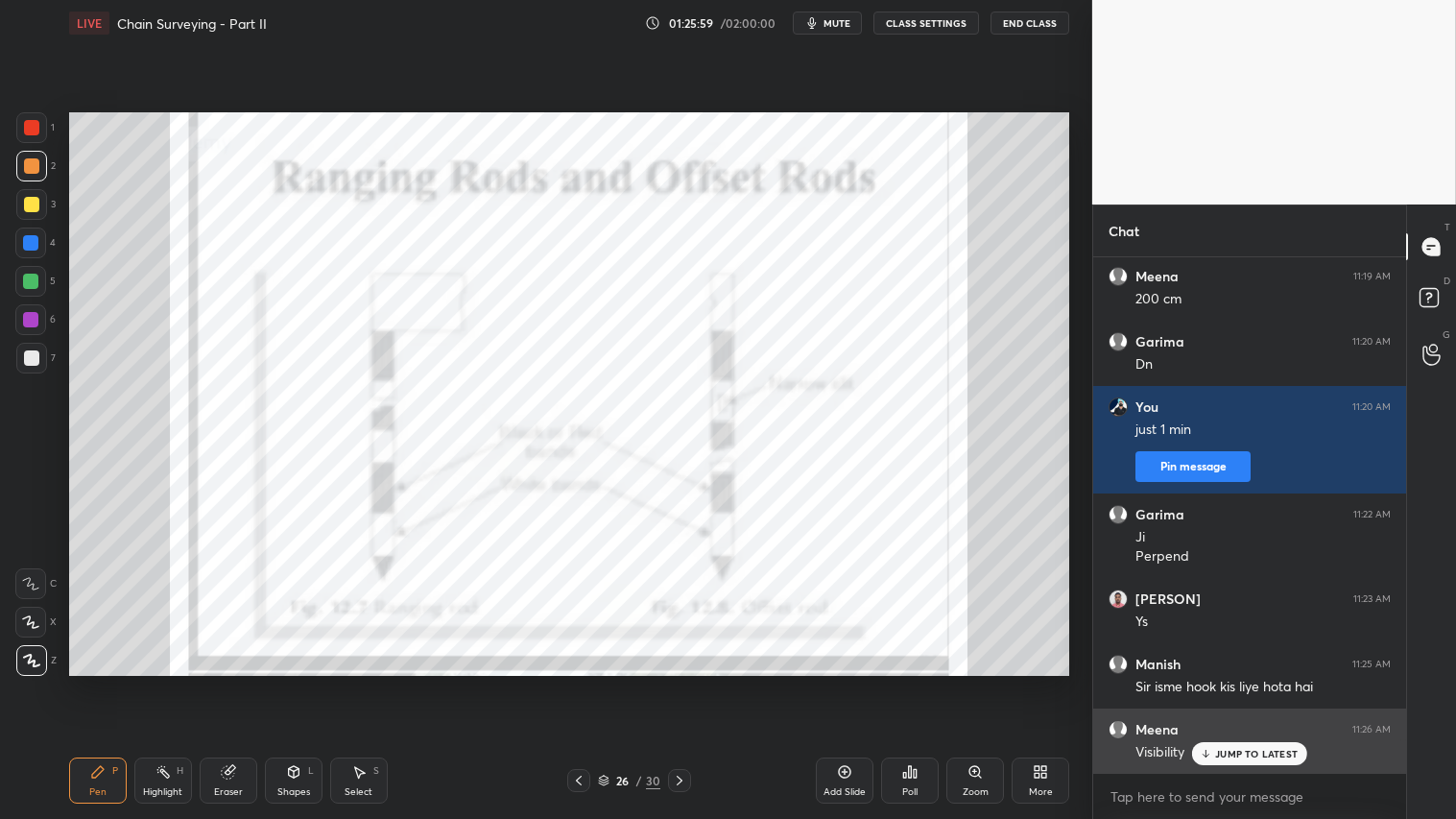 click on "JUMP TO LATEST" at bounding box center (1256, 754) 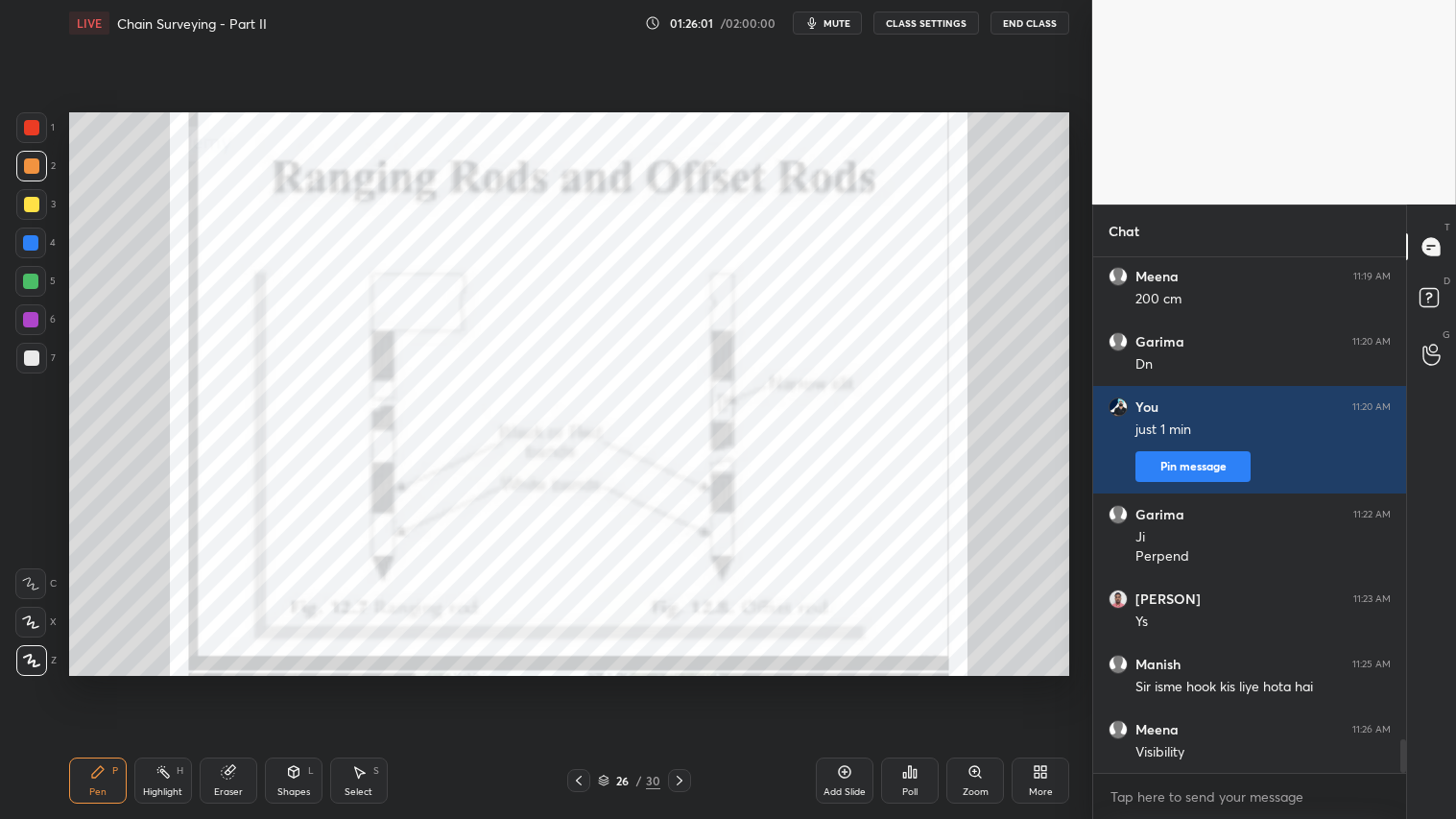 click 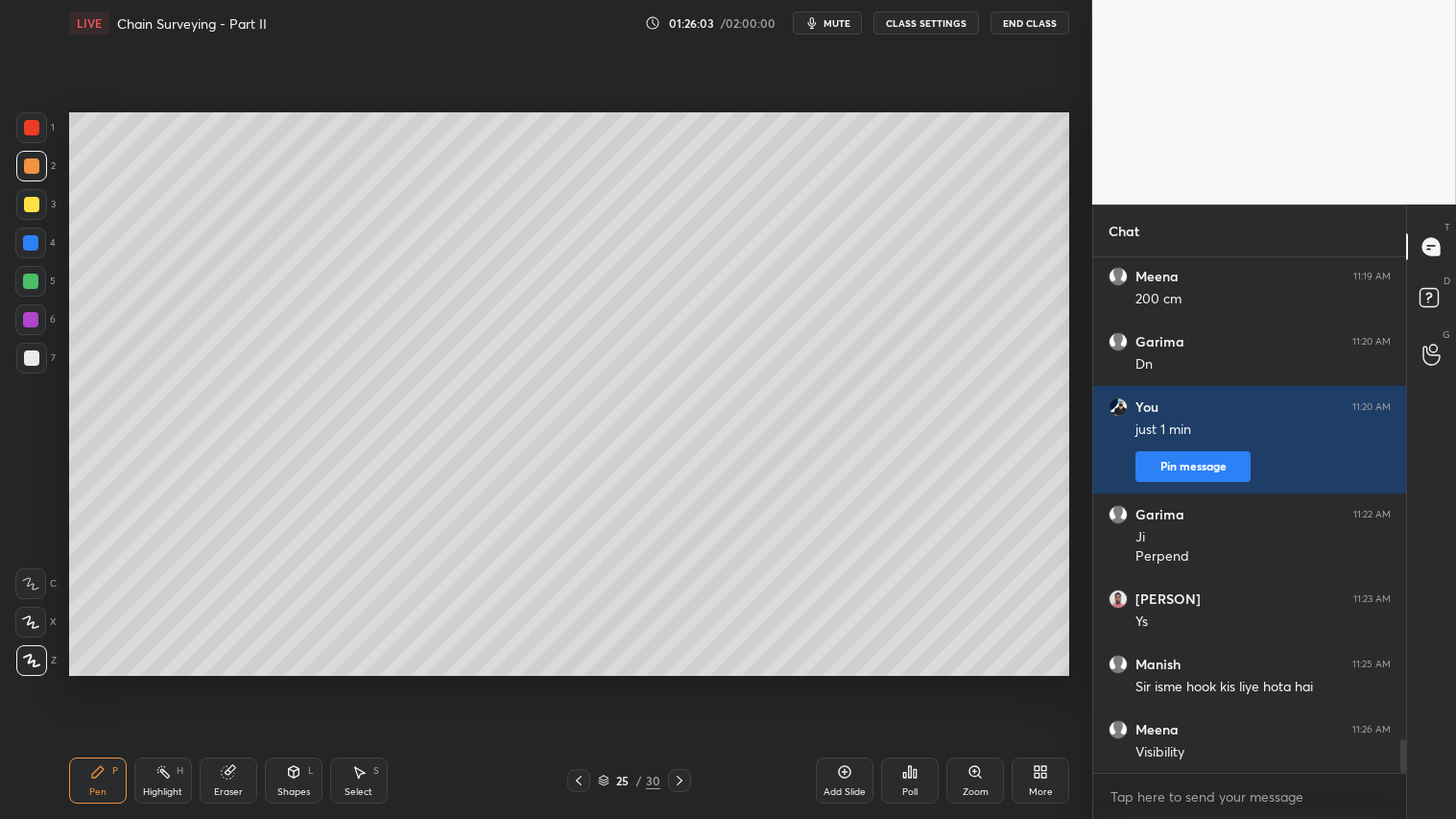 click at bounding box center [32, 166] 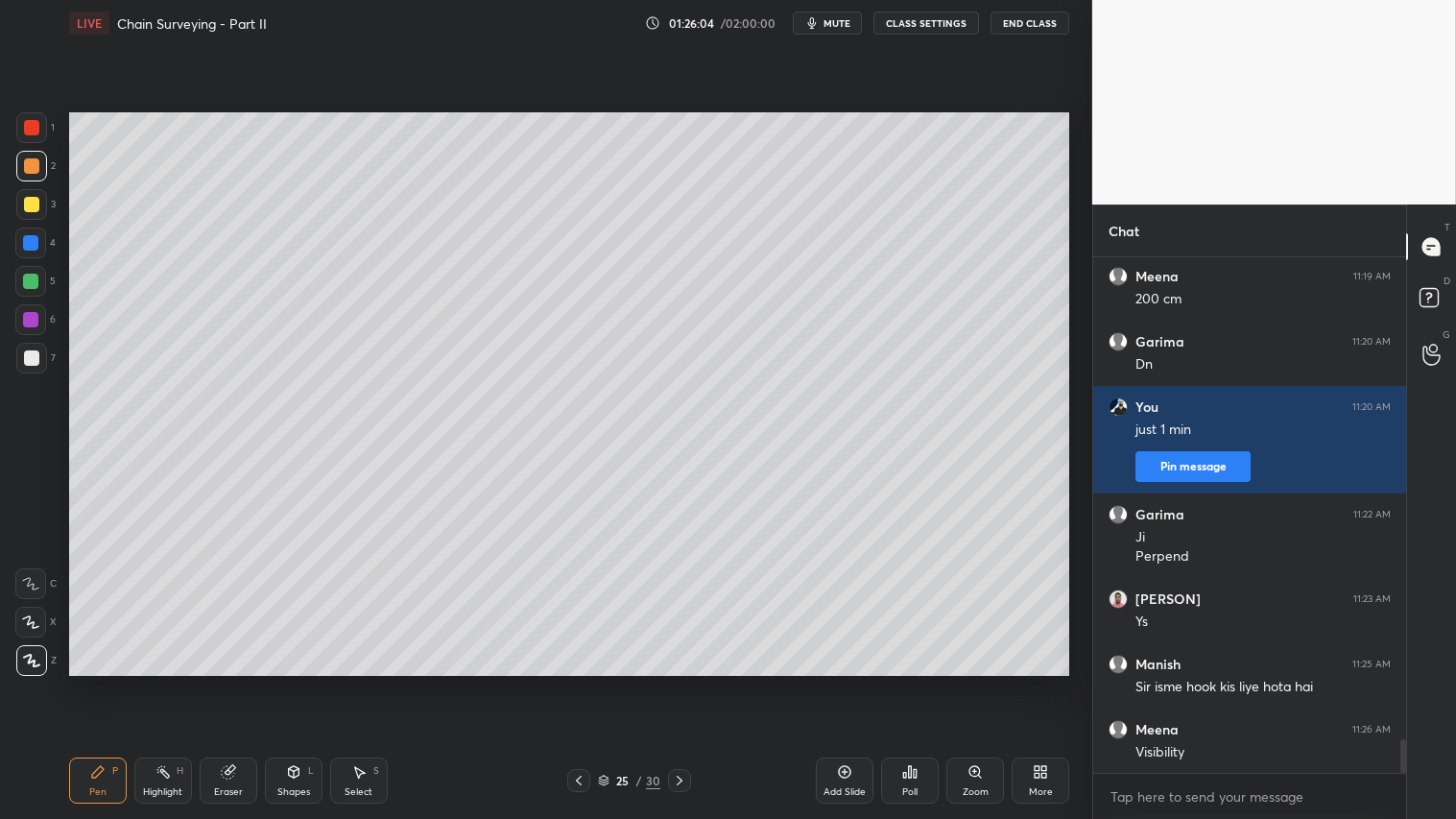 drag, startPoint x: 225, startPoint y: 785, endPoint x: 266, endPoint y: 685, distance: 108.07868 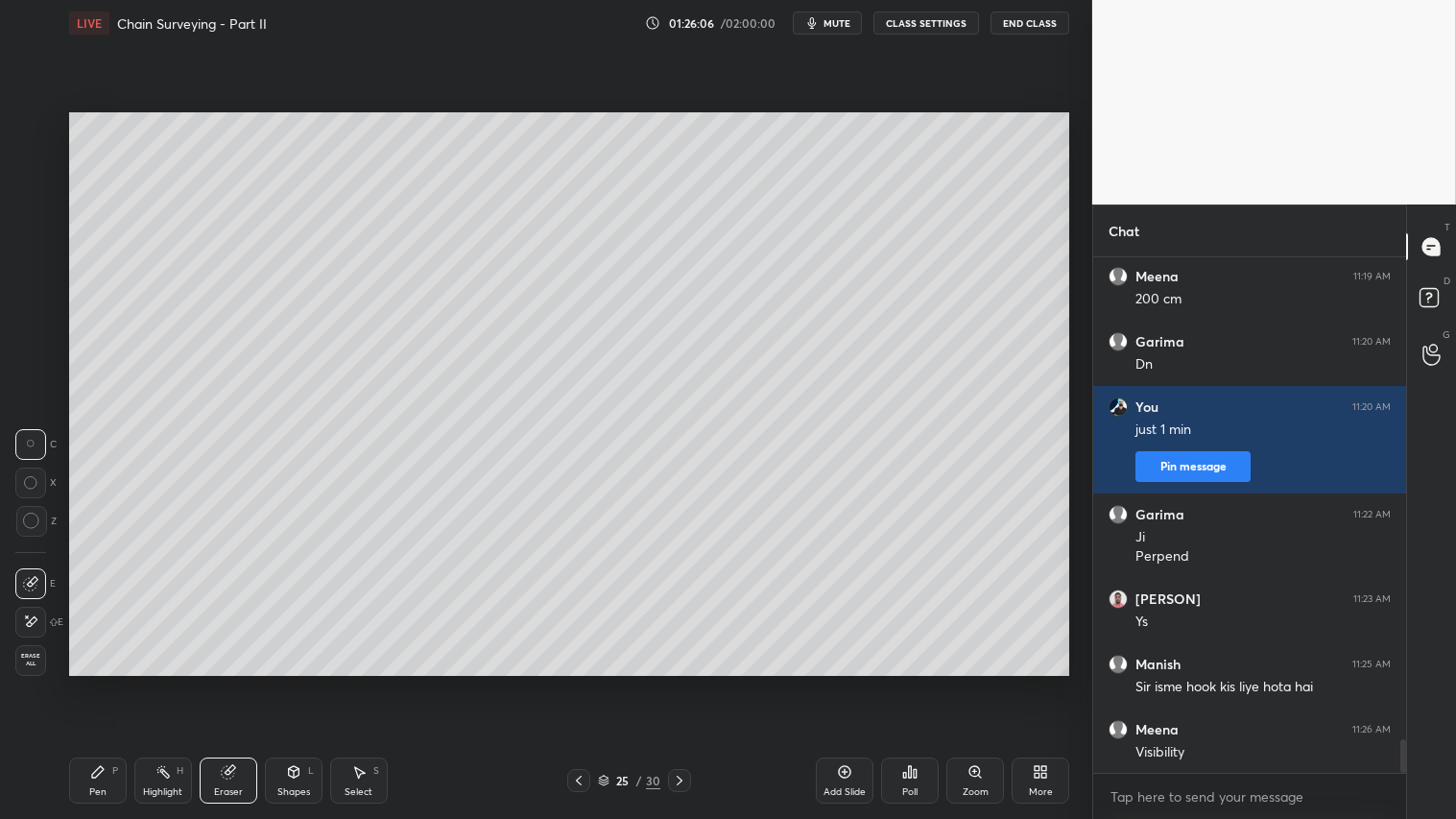 click on "Pen P" at bounding box center [98, 781] 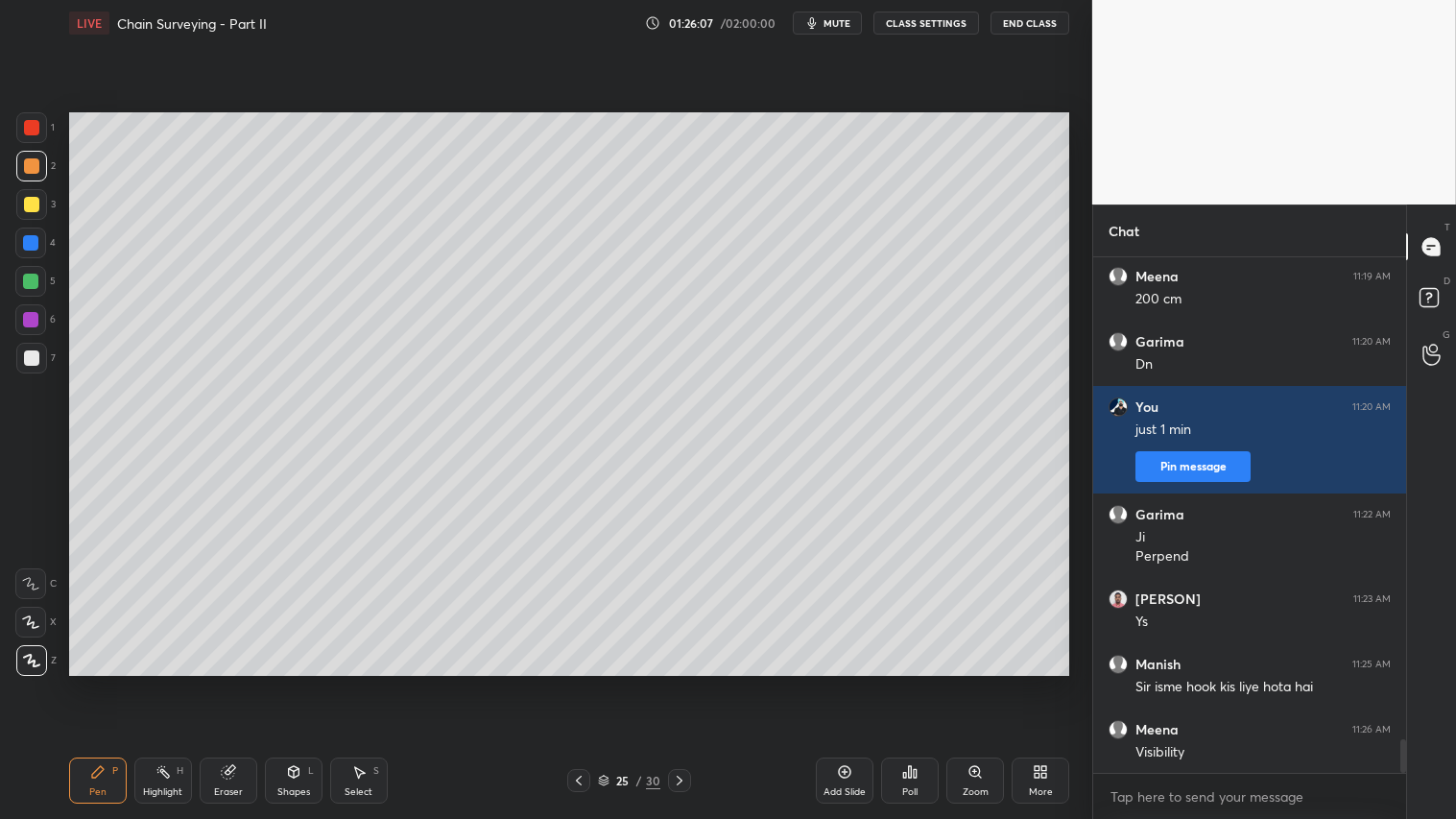 drag, startPoint x: 35, startPoint y: 165, endPoint x: 51, endPoint y: 185, distance: 25.612497 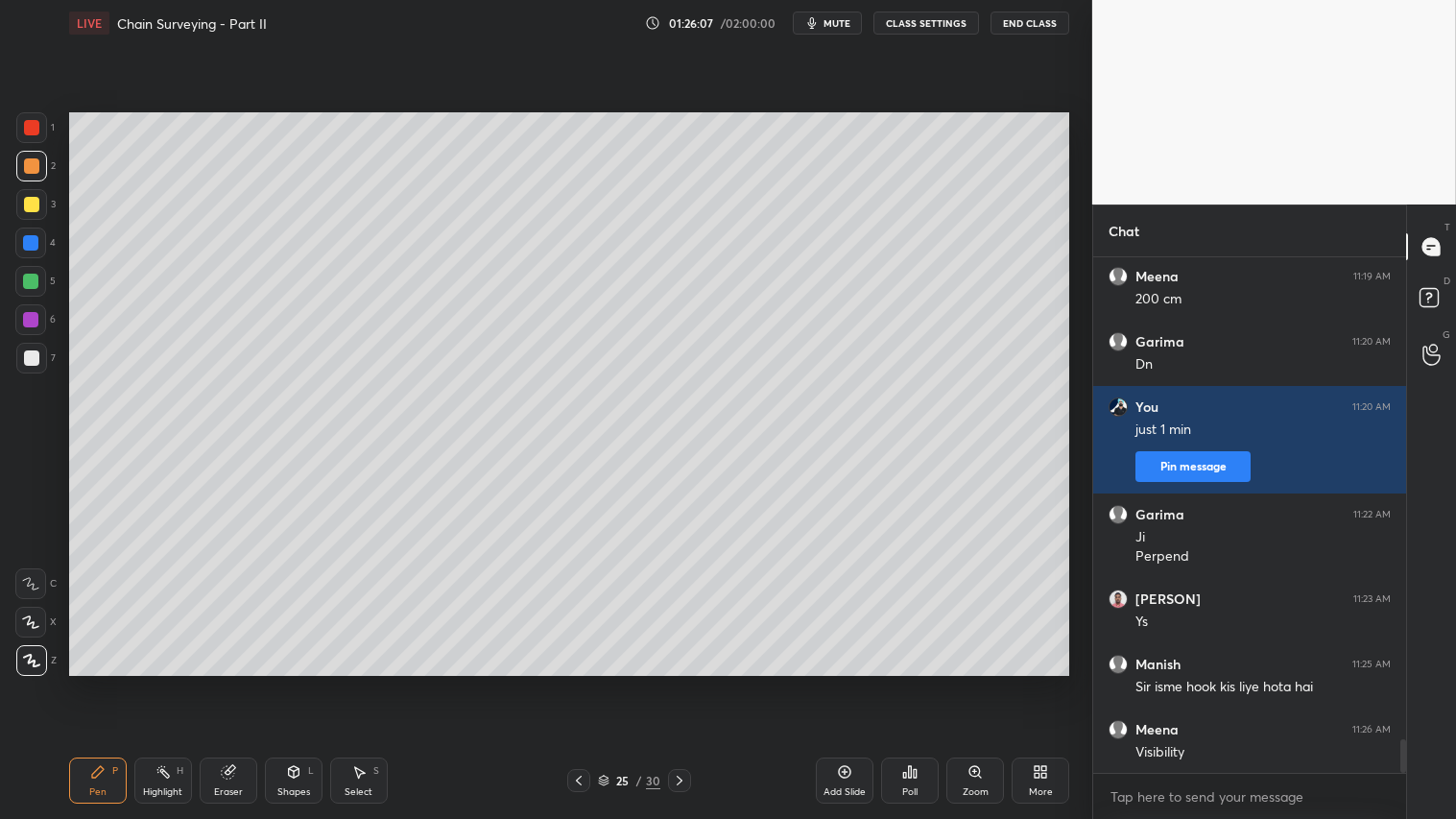 click at bounding box center (32, 166) 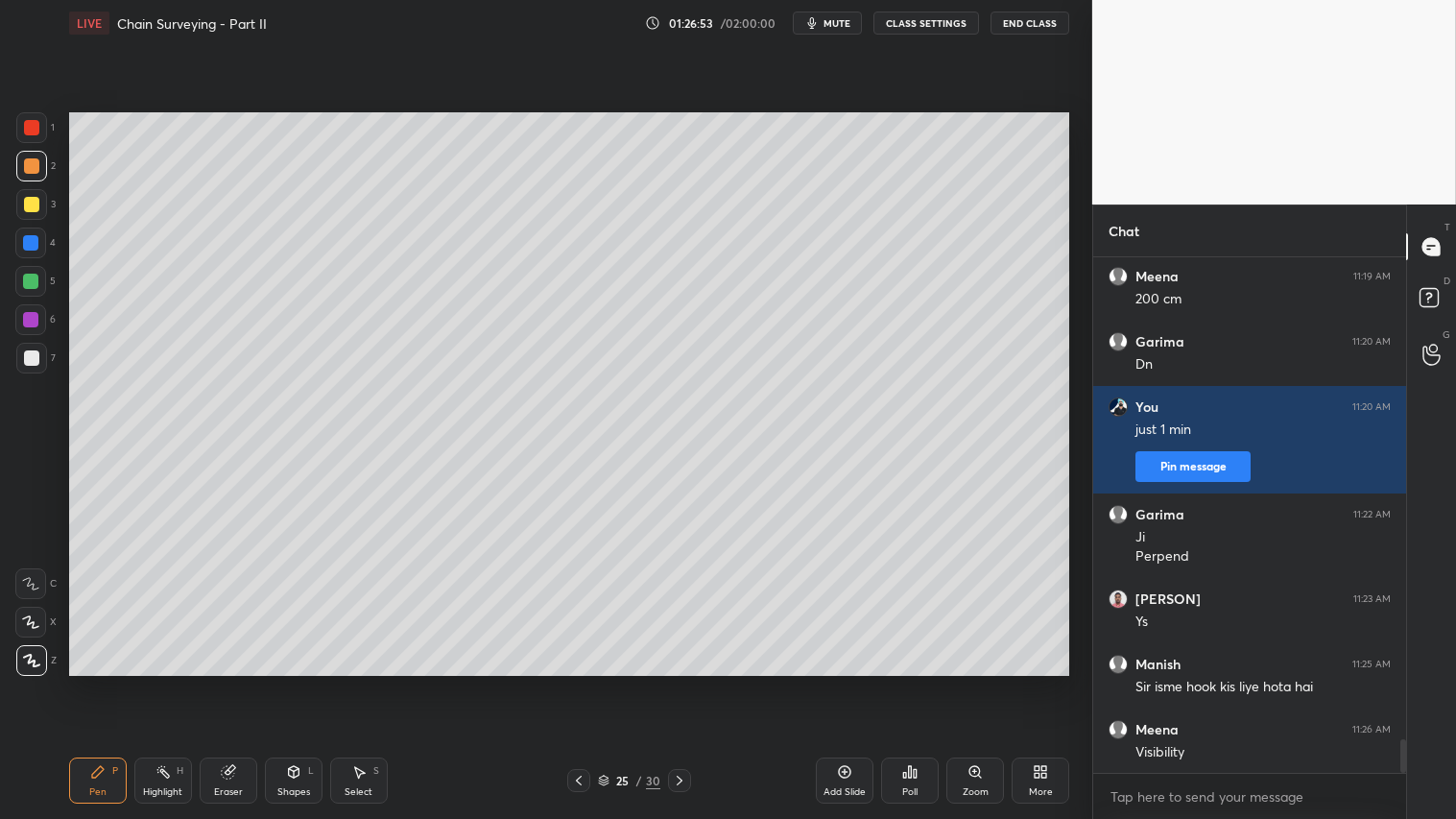 click 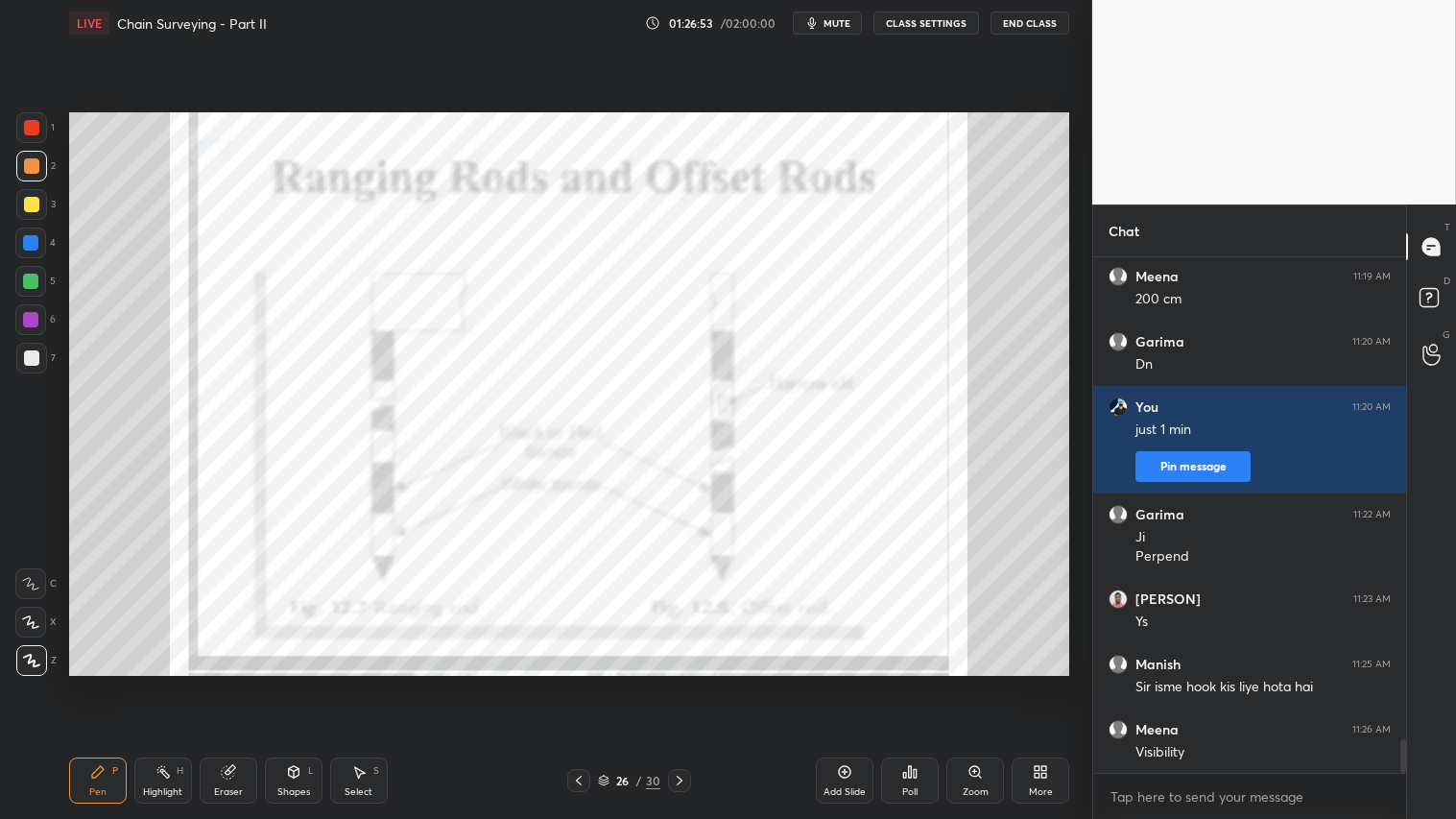 click 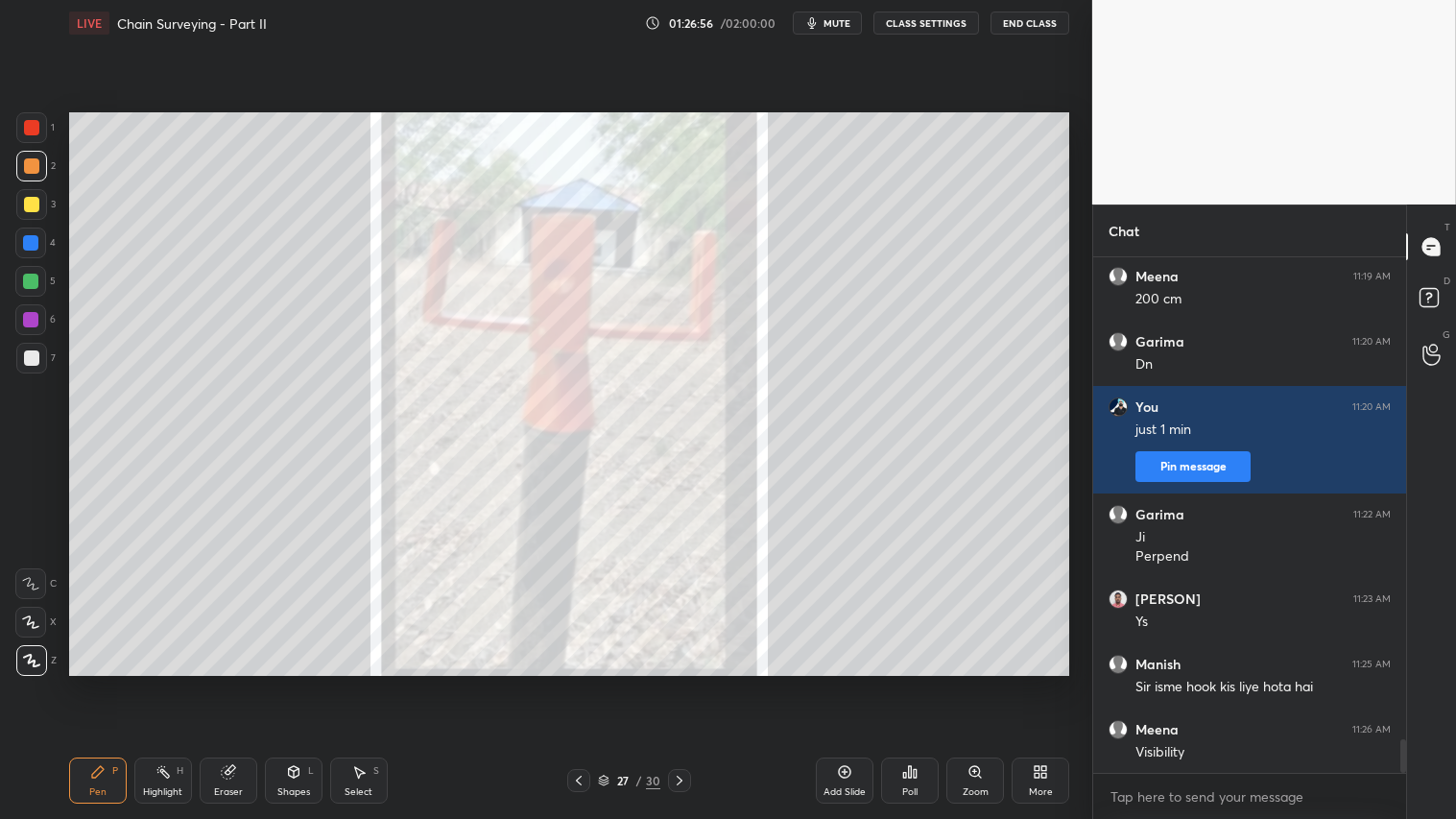 click 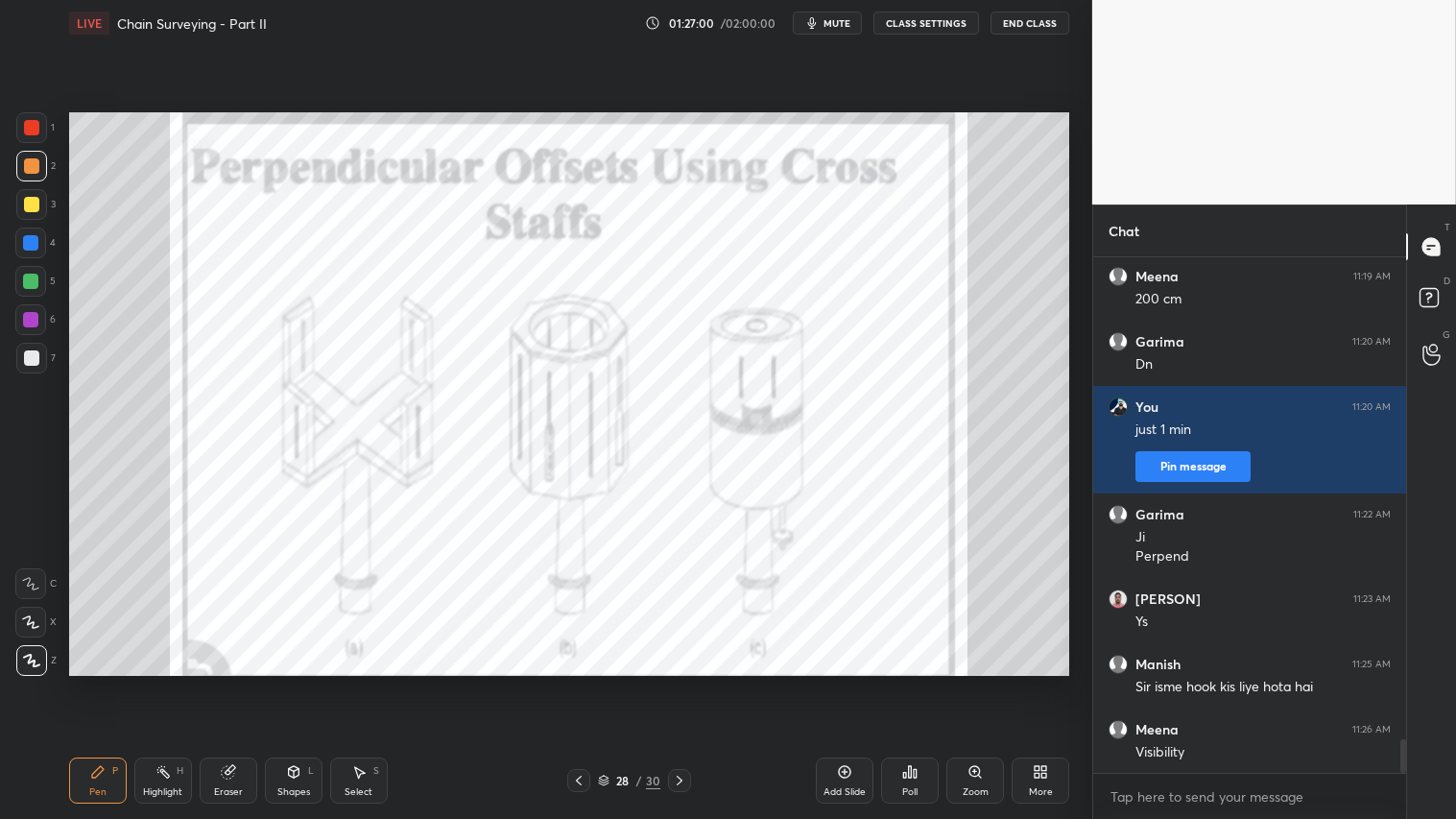 drag, startPoint x: 31, startPoint y: 123, endPoint x: 41, endPoint y: 178, distance: 55.9017 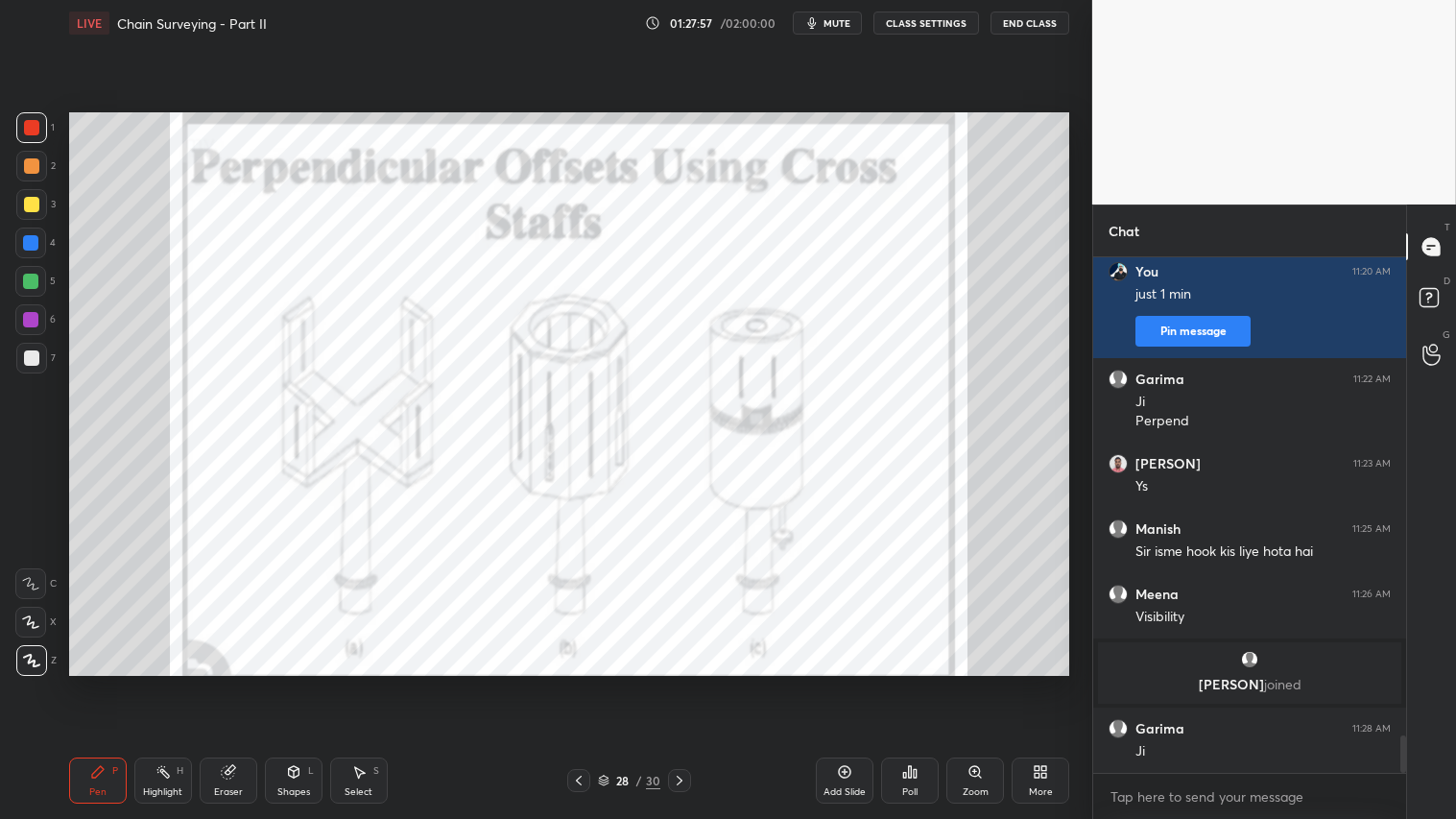 scroll, scrollTop: 6631, scrollLeft: 0, axis: vertical 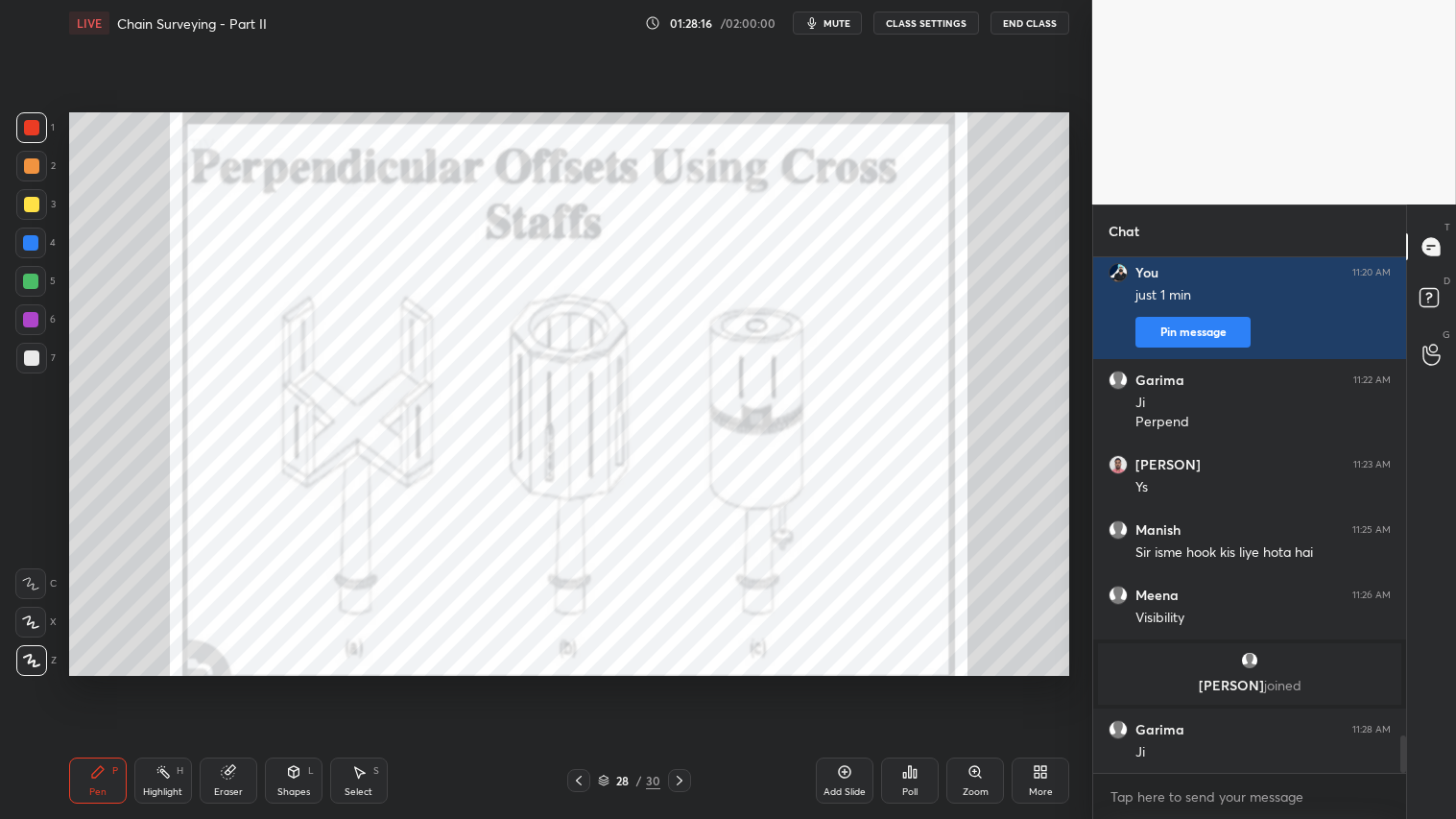 click on "Shapes" at bounding box center [294, 792] 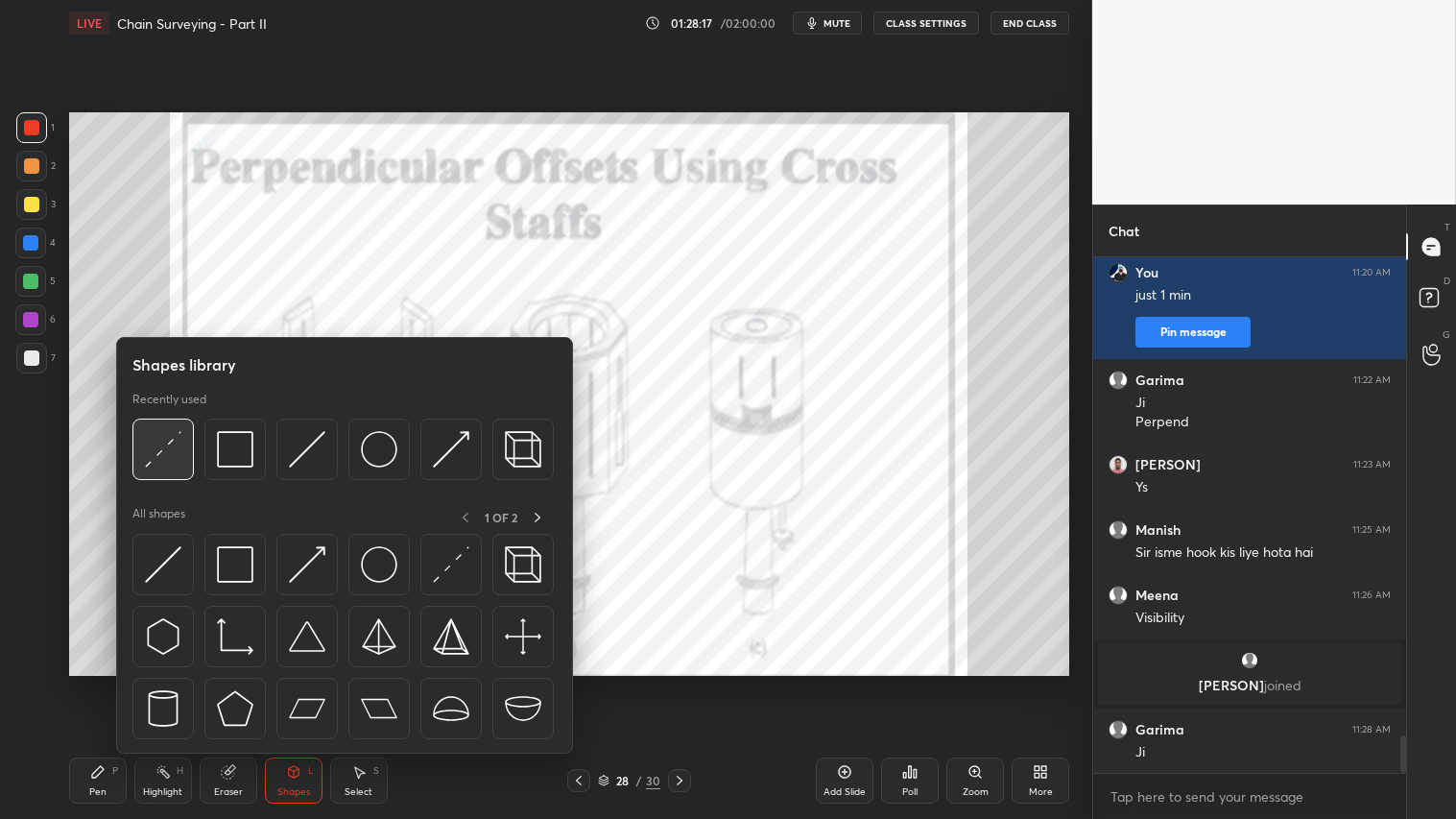 click at bounding box center [163, 449] 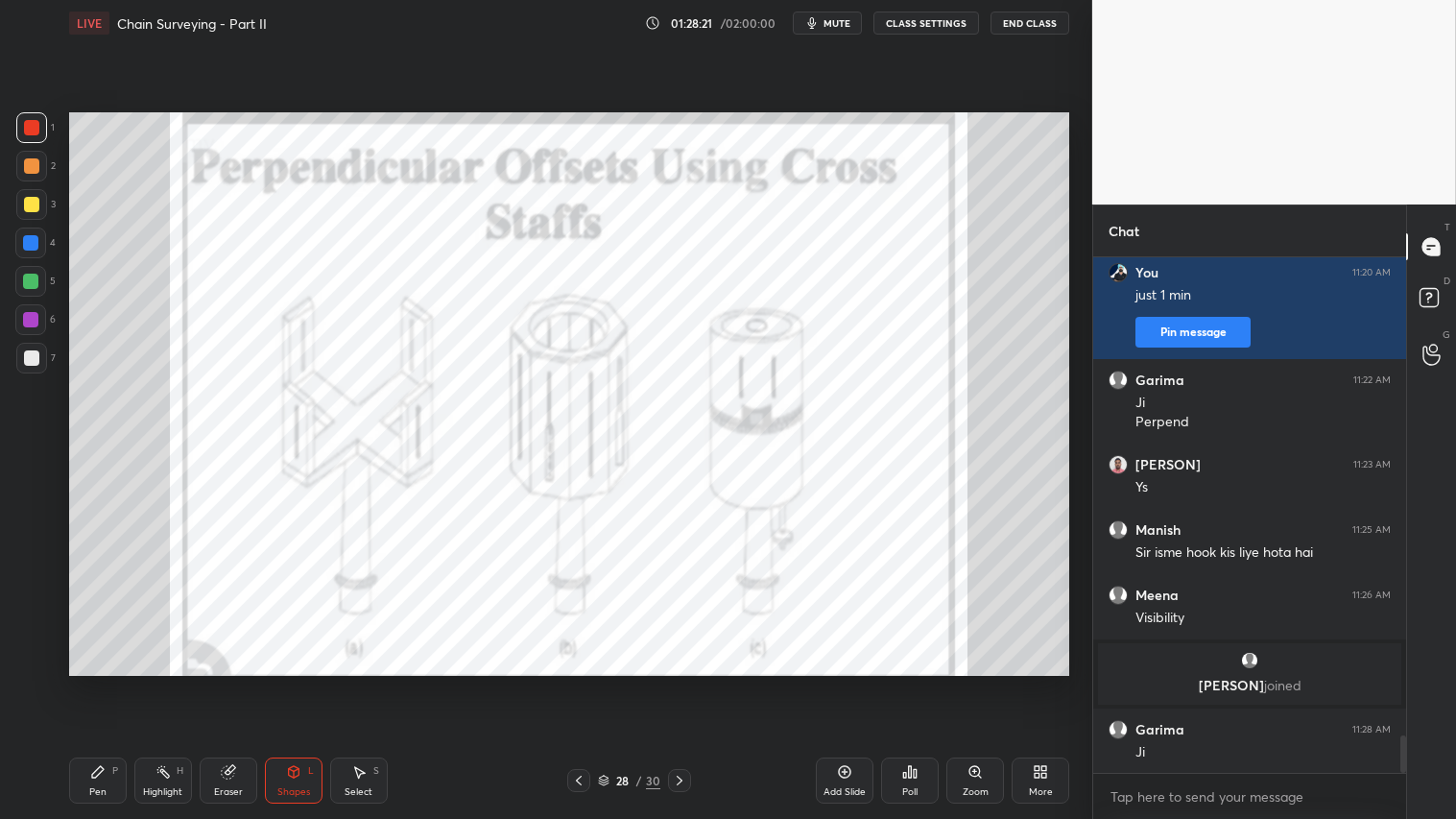 drag, startPoint x: 91, startPoint y: 788, endPoint x: 140, endPoint y: 705, distance: 96.38465 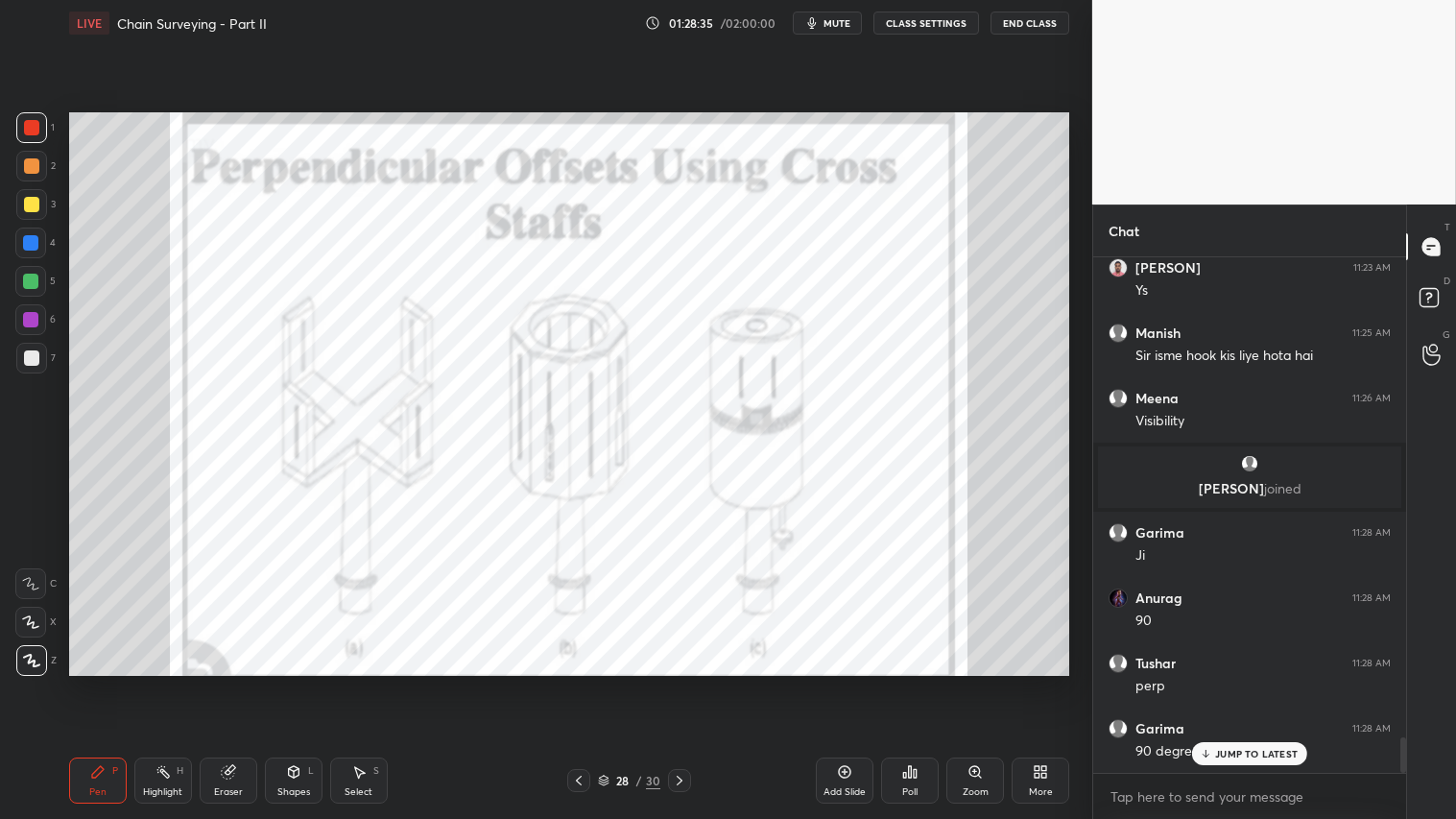 scroll, scrollTop: 6892, scrollLeft: 0, axis: vertical 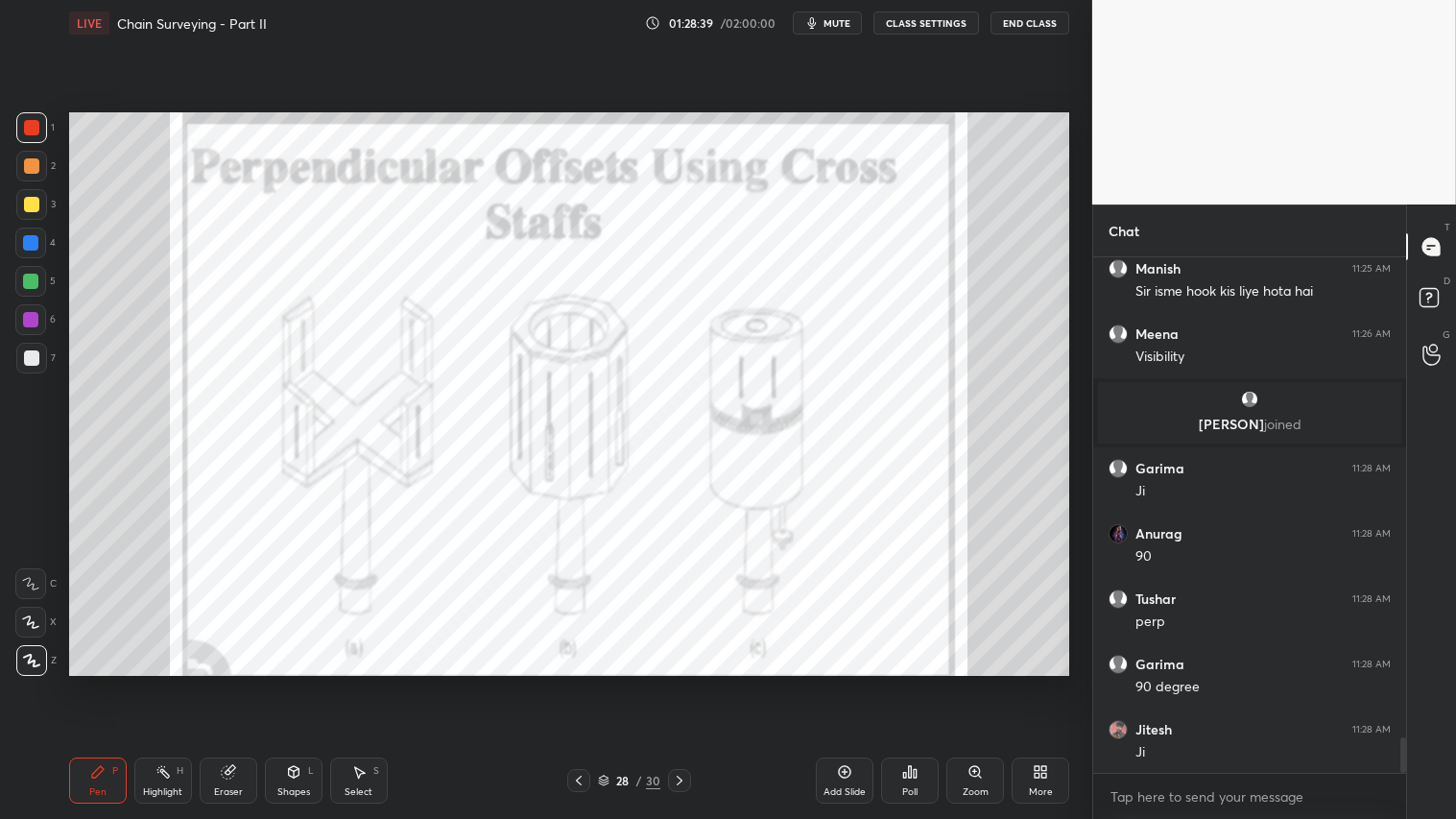 click on "LIVE Chain Surveying - Part II 01:28:39 /  02:00:00 mute CLASS SETTINGS End Class Setting up your live class Poll for   secs No correct answer Start poll Back Chain Surveying - Part II • L9 of Comprehensive Course On Surveying Paran Raj Bhatia Pen P Highlight H Eraser Shapes L Select S 28 / 30 Add Slide Poll Zoom More" at bounding box center [569, 409] 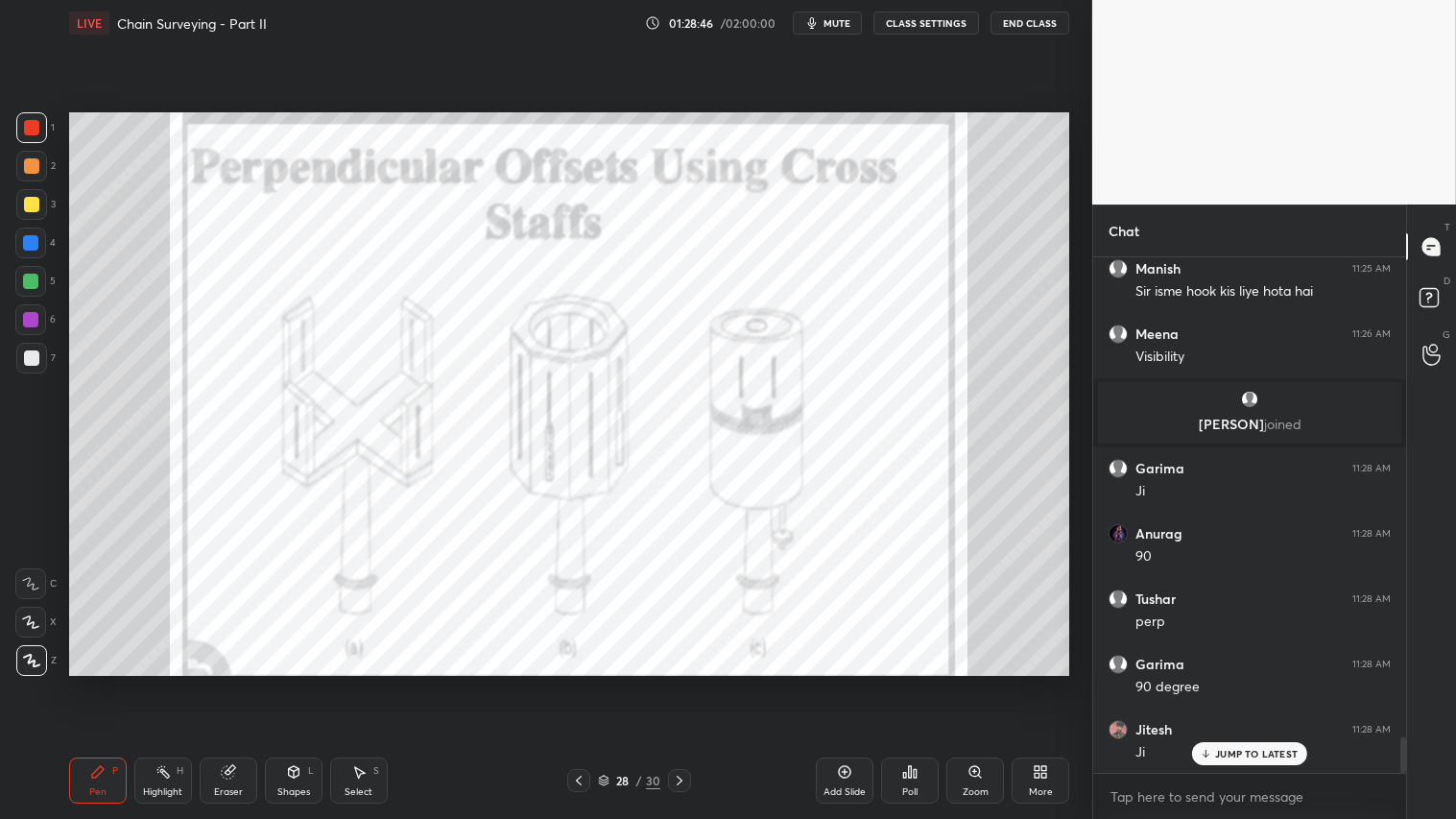 scroll, scrollTop: 6957, scrollLeft: 0, axis: vertical 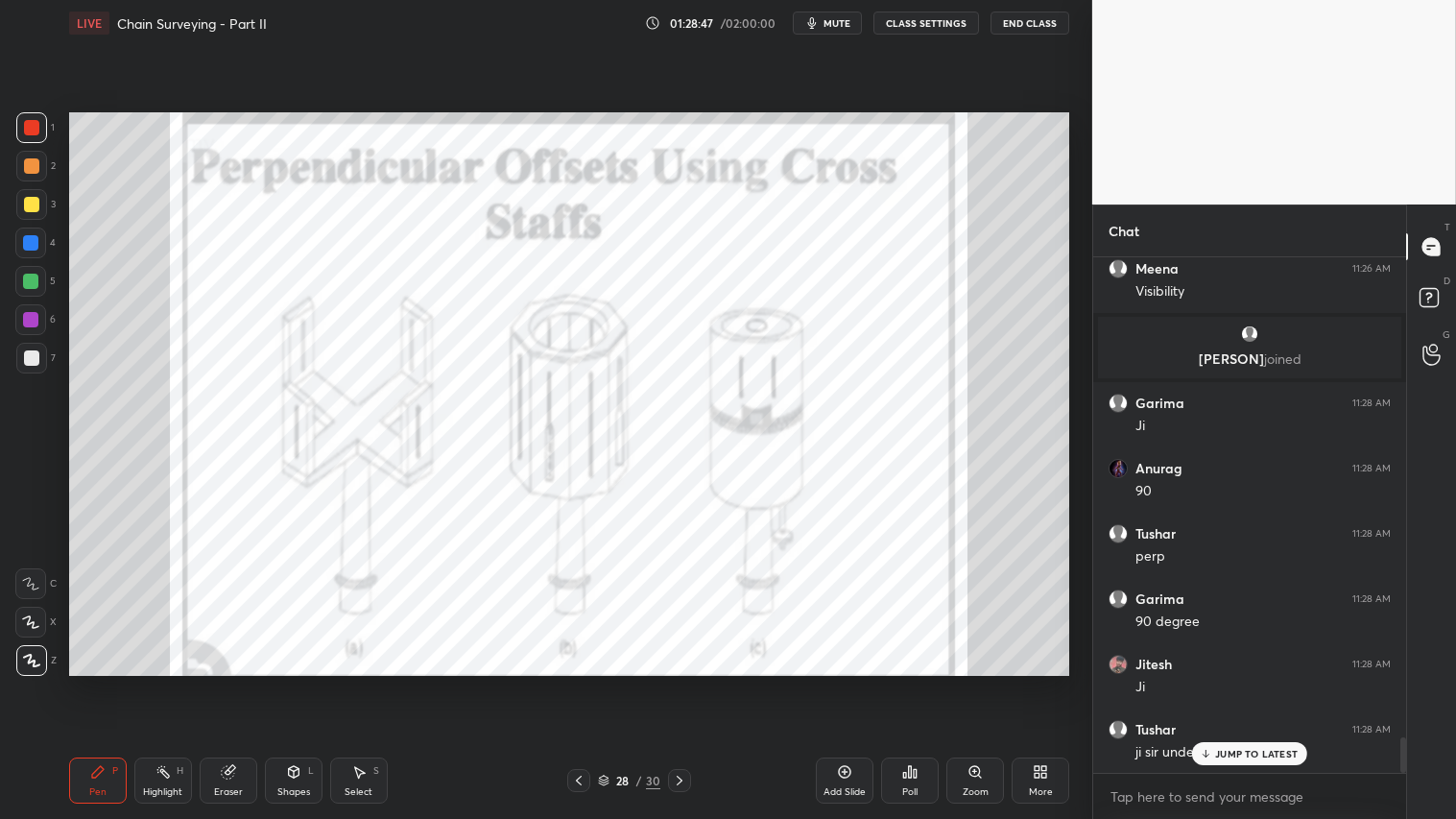 click 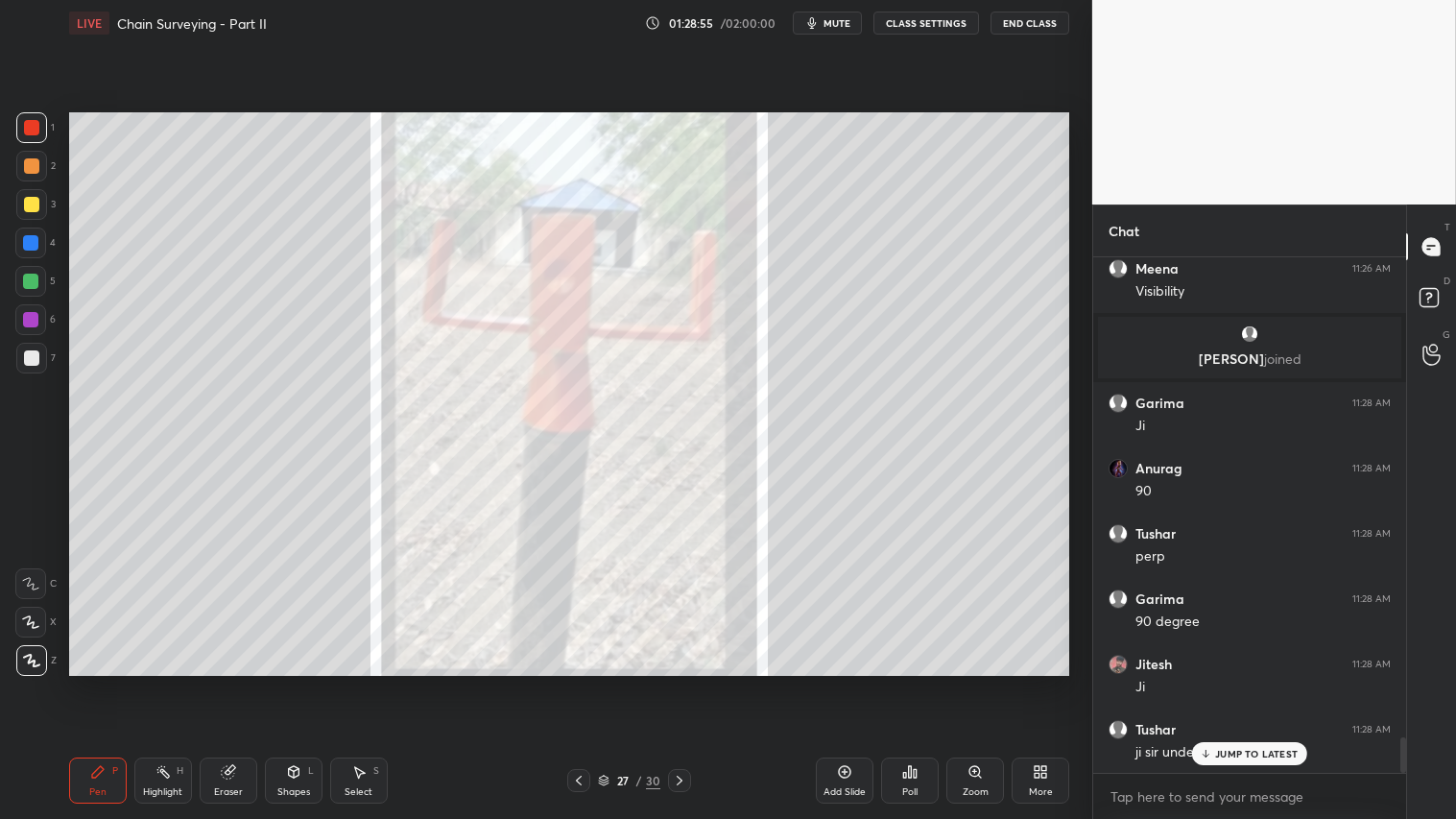 click 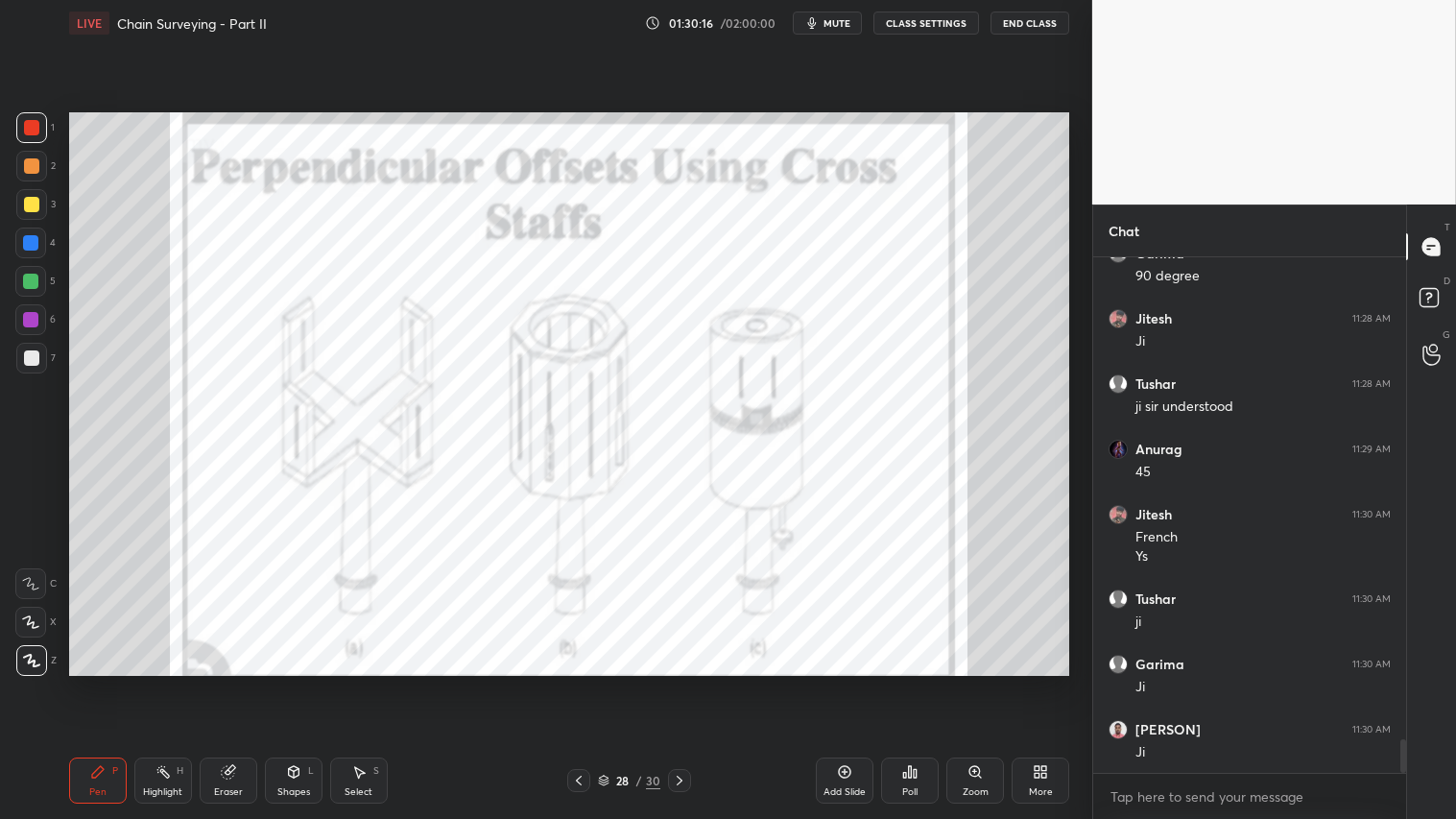 scroll, scrollTop: 7369, scrollLeft: 0, axis: vertical 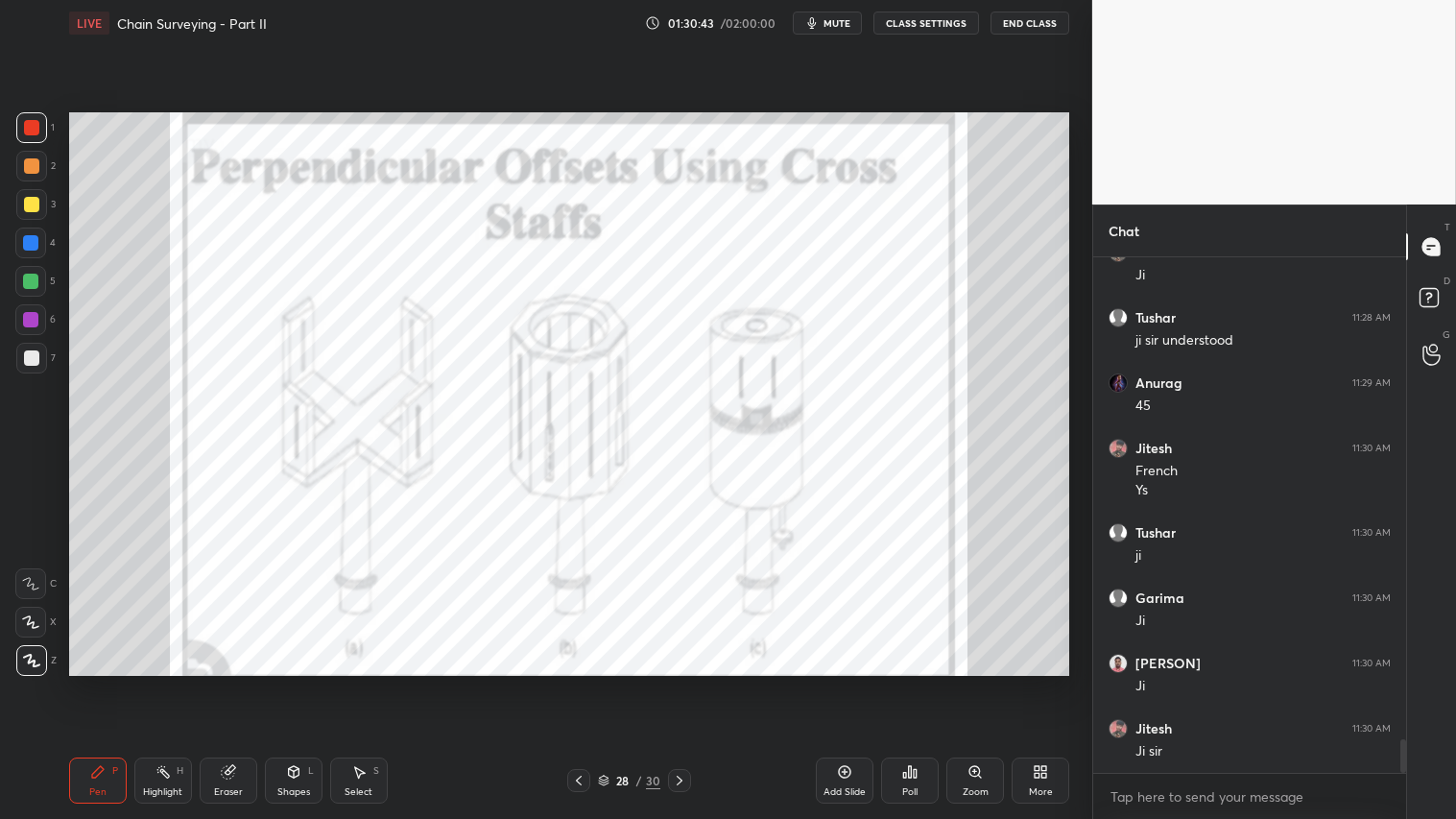 click on "Pen P Highlight H Eraser Shapes L Select S 28 / 30 Add Slide Poll Zoom More" at bounding box center [569, 781] 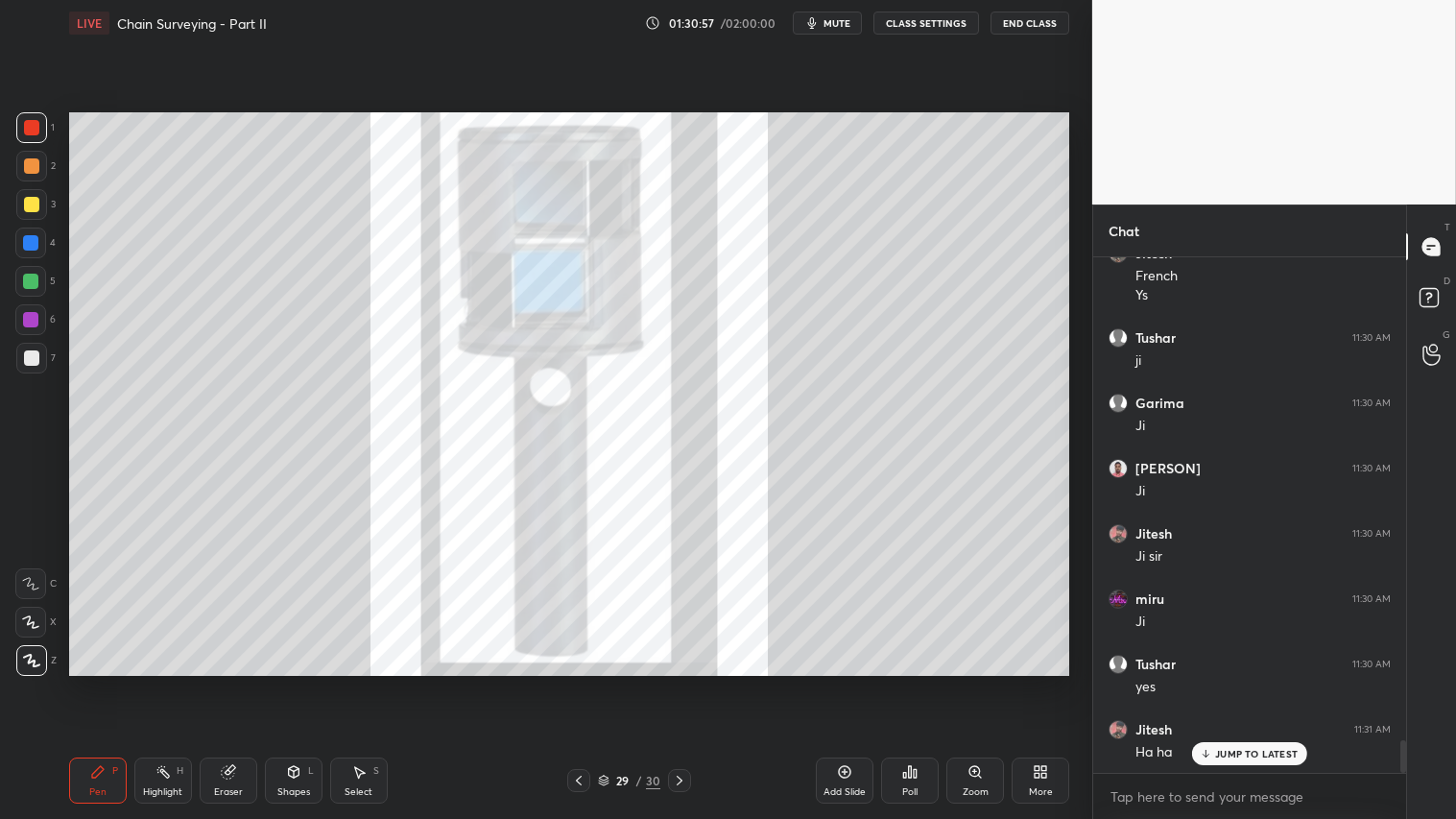 scroll, scrollTop: 7629, scrollLeft: 0, axis: vertical 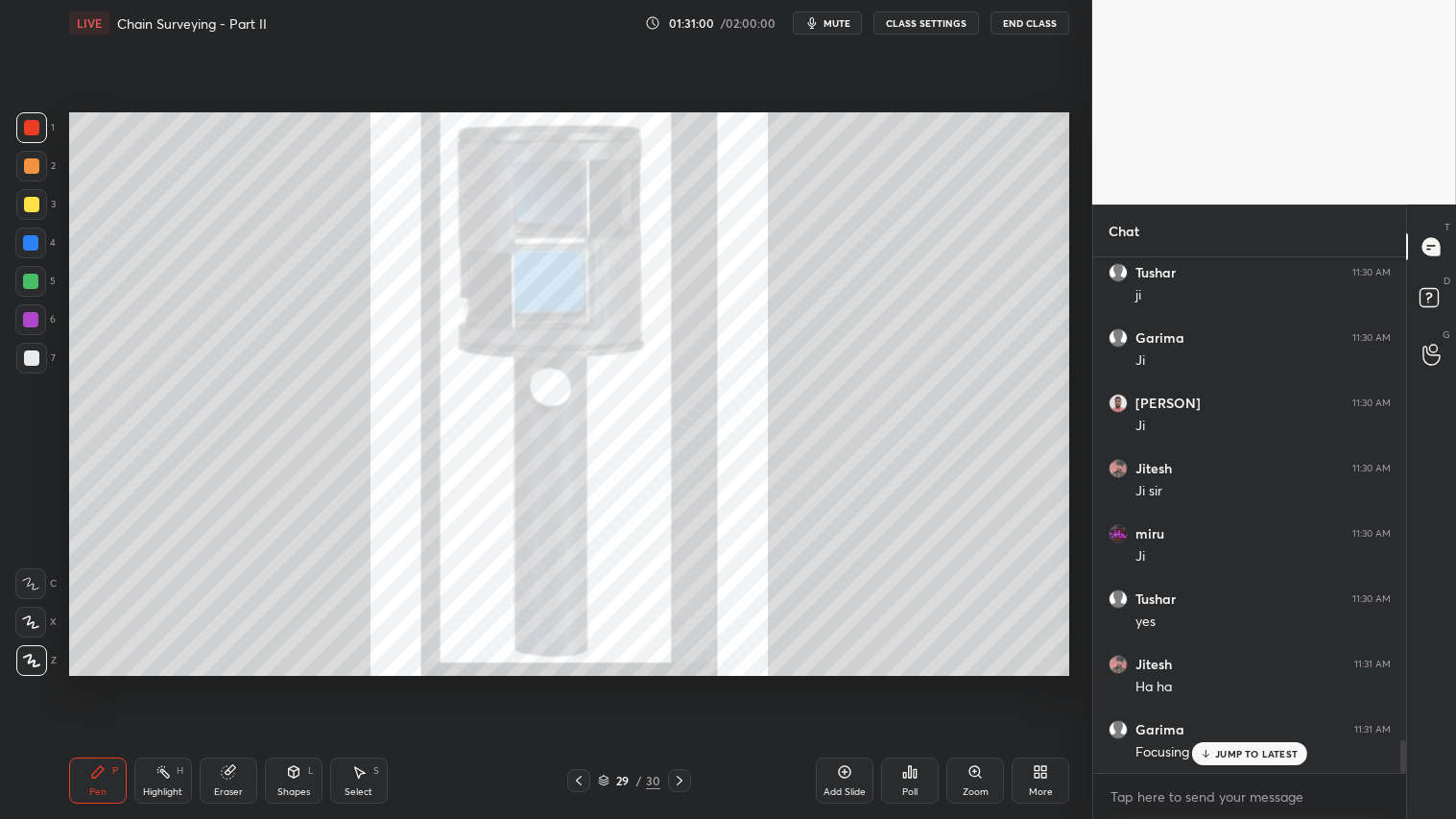 click 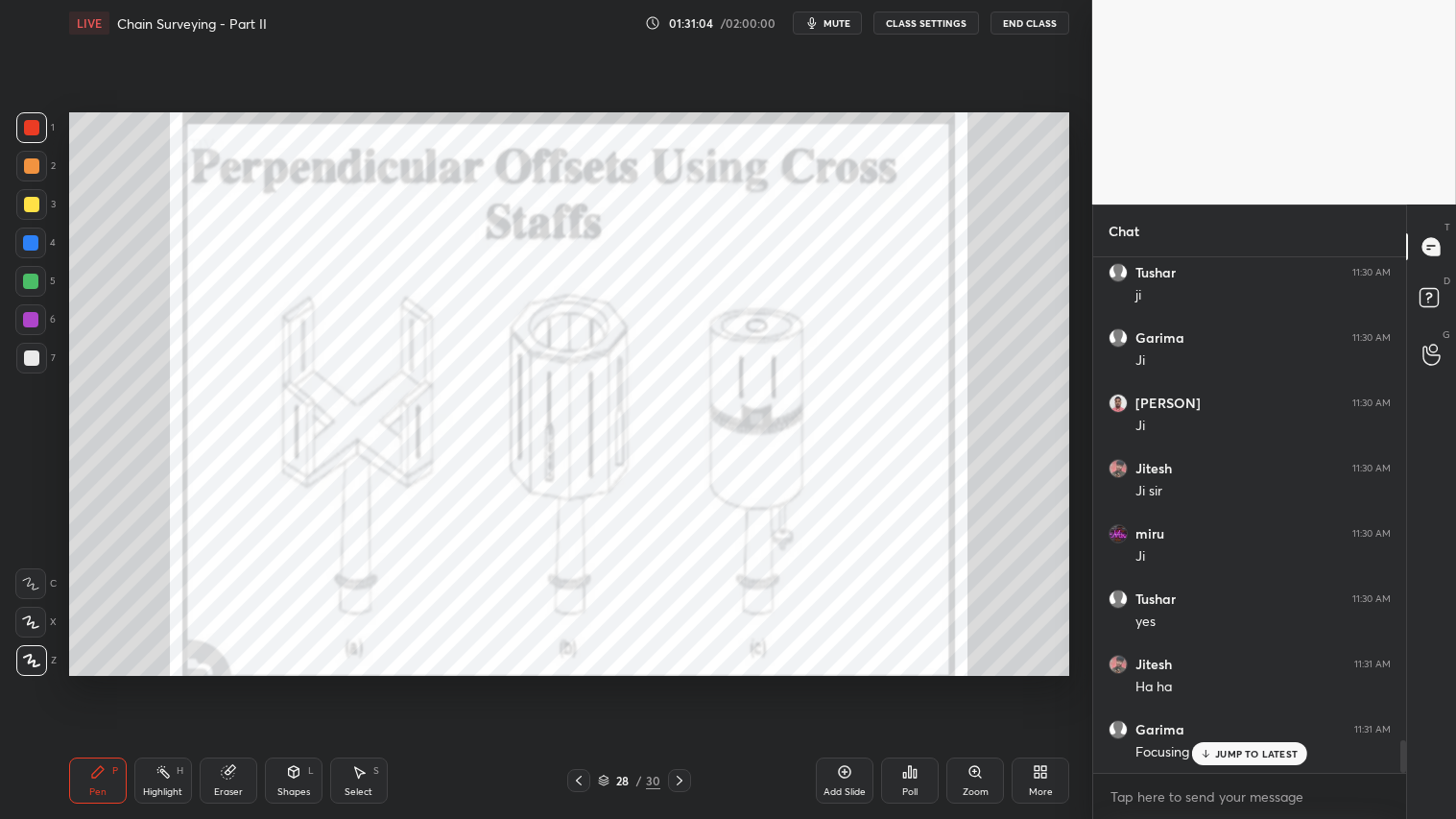 click 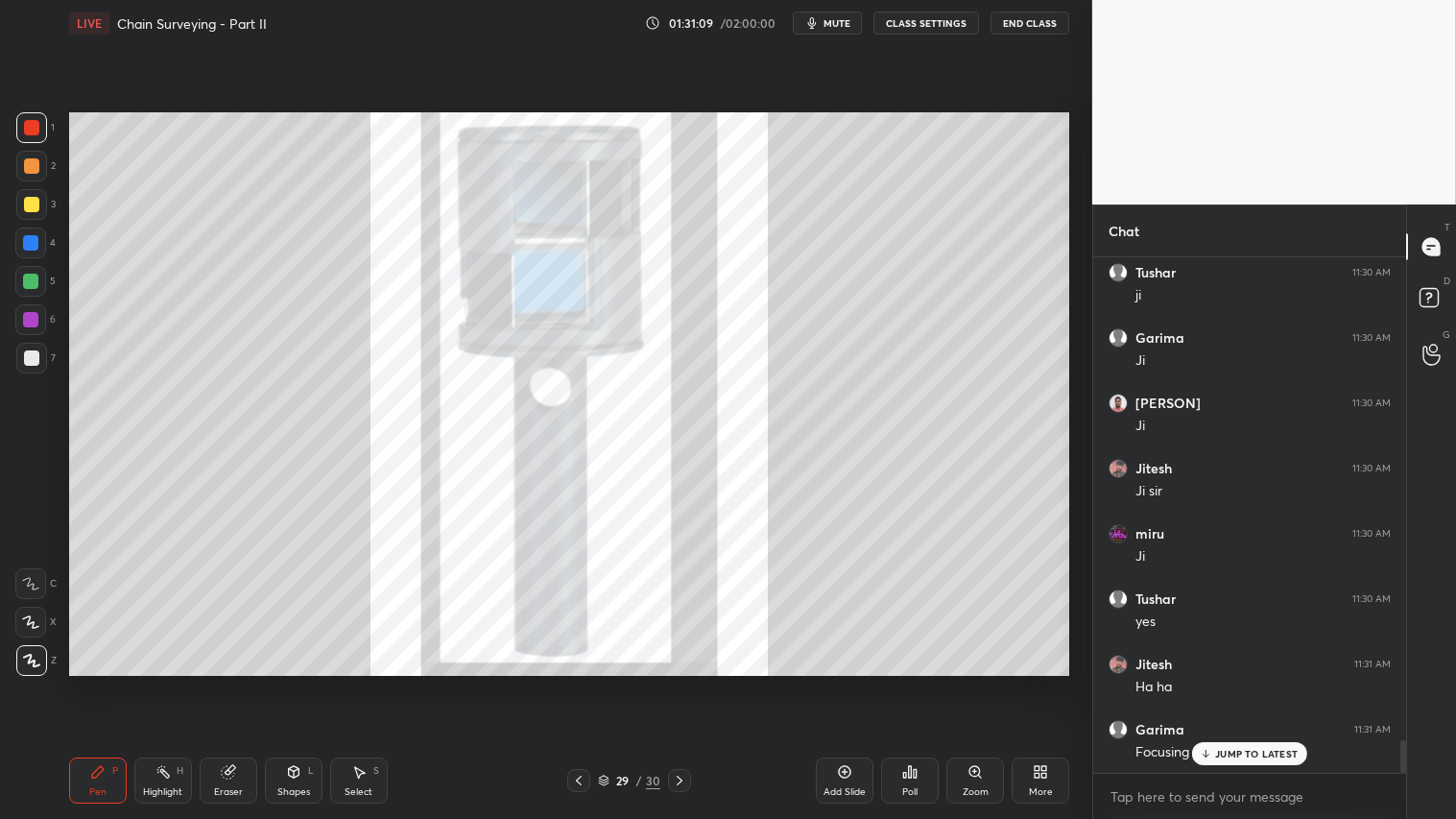 click 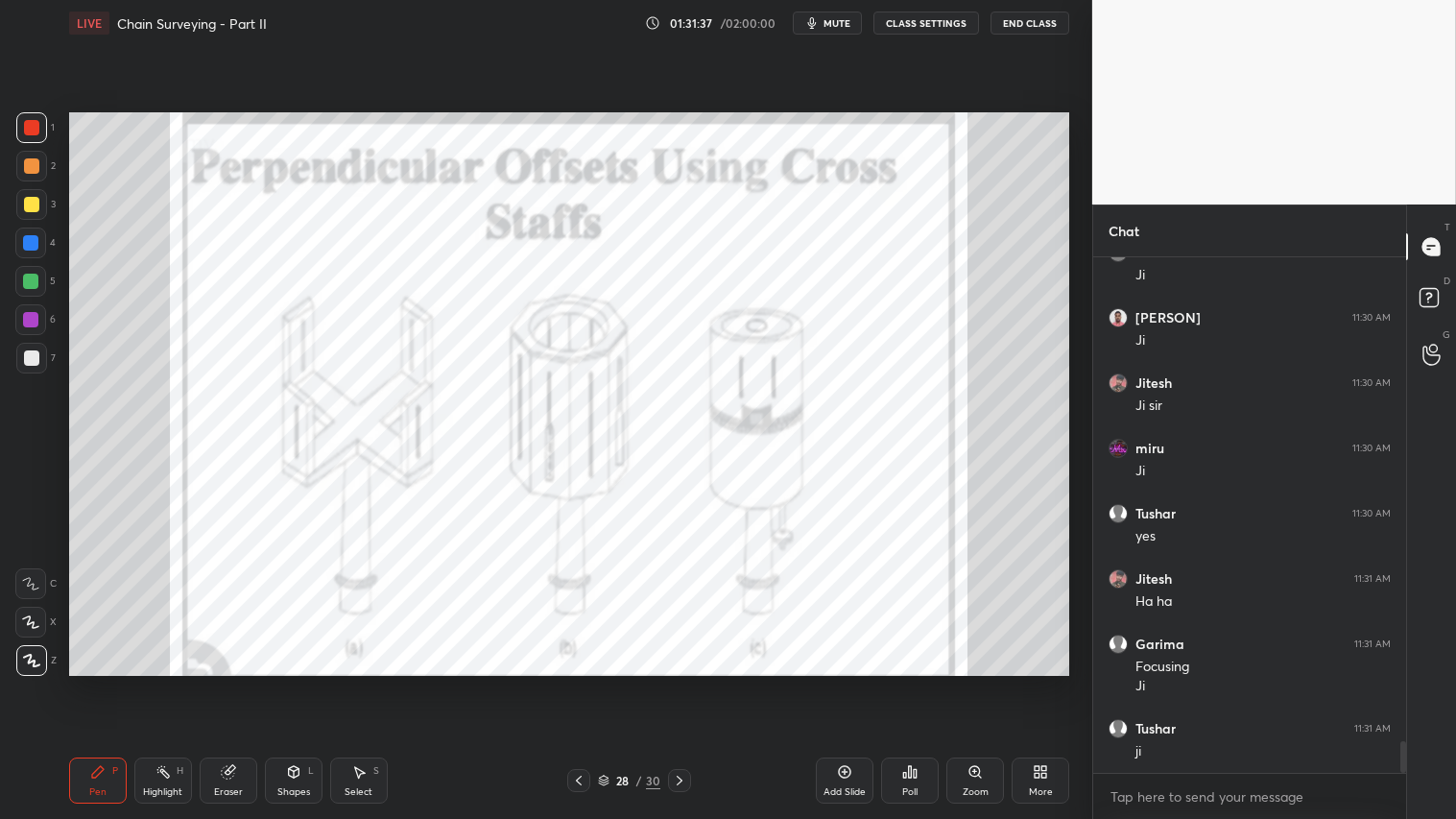 scroll, scrollTop: 7780, scrollLeft: 0, axis: vertical 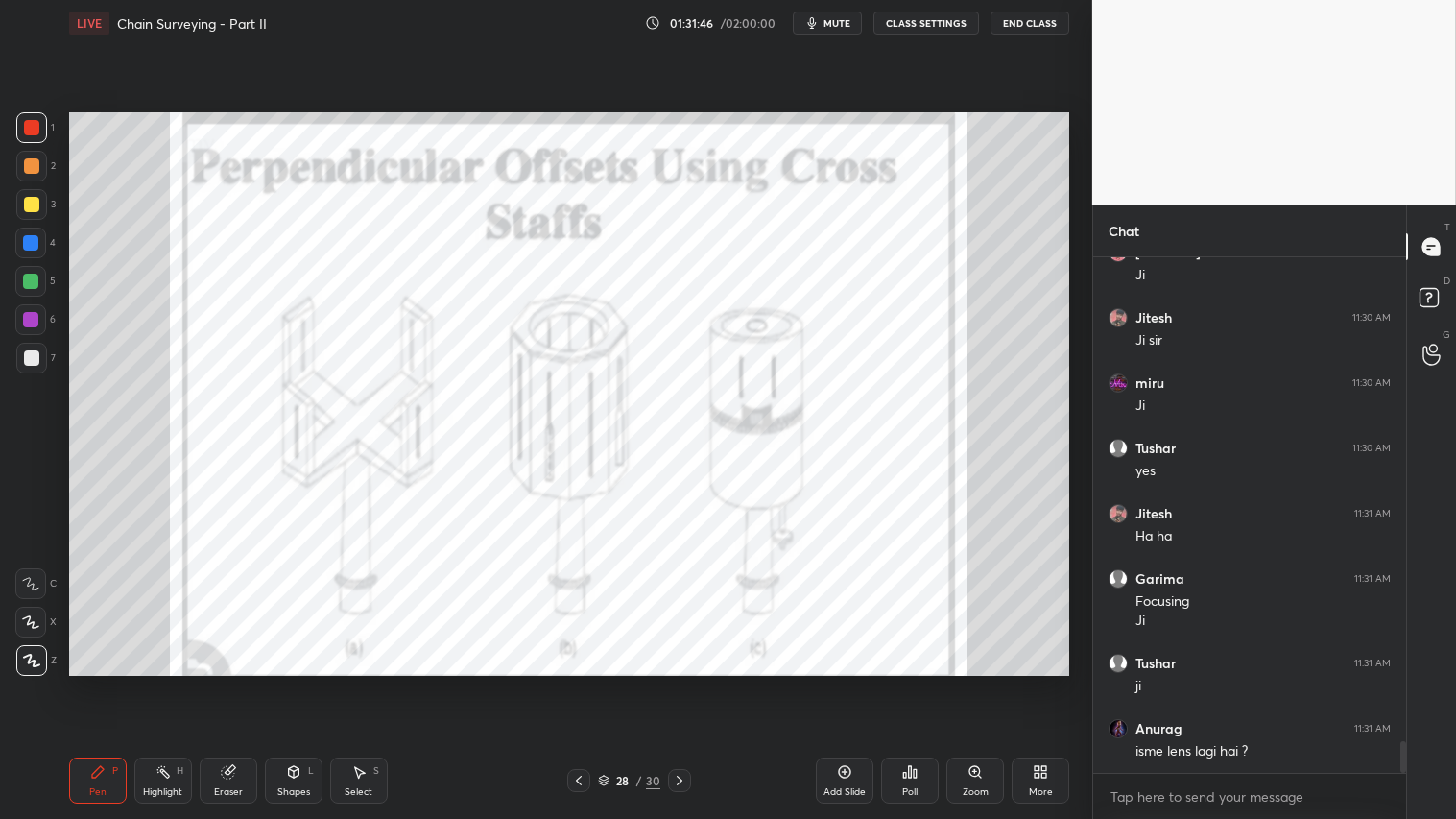 click 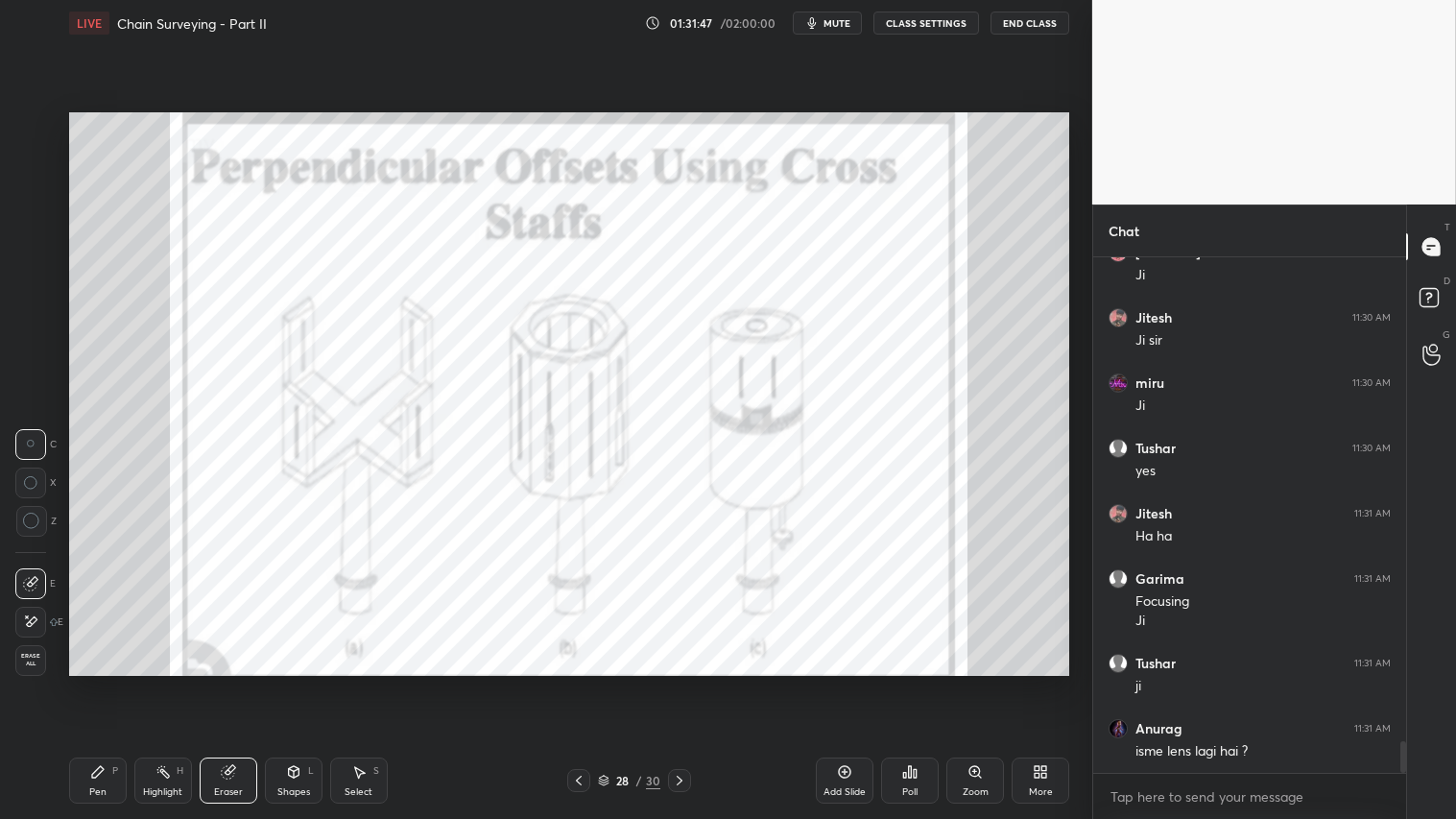 drag, startPoint x: 26, startPoint y: 657, endPoint x: 30, endPoint y: 647, distance: 10.77033 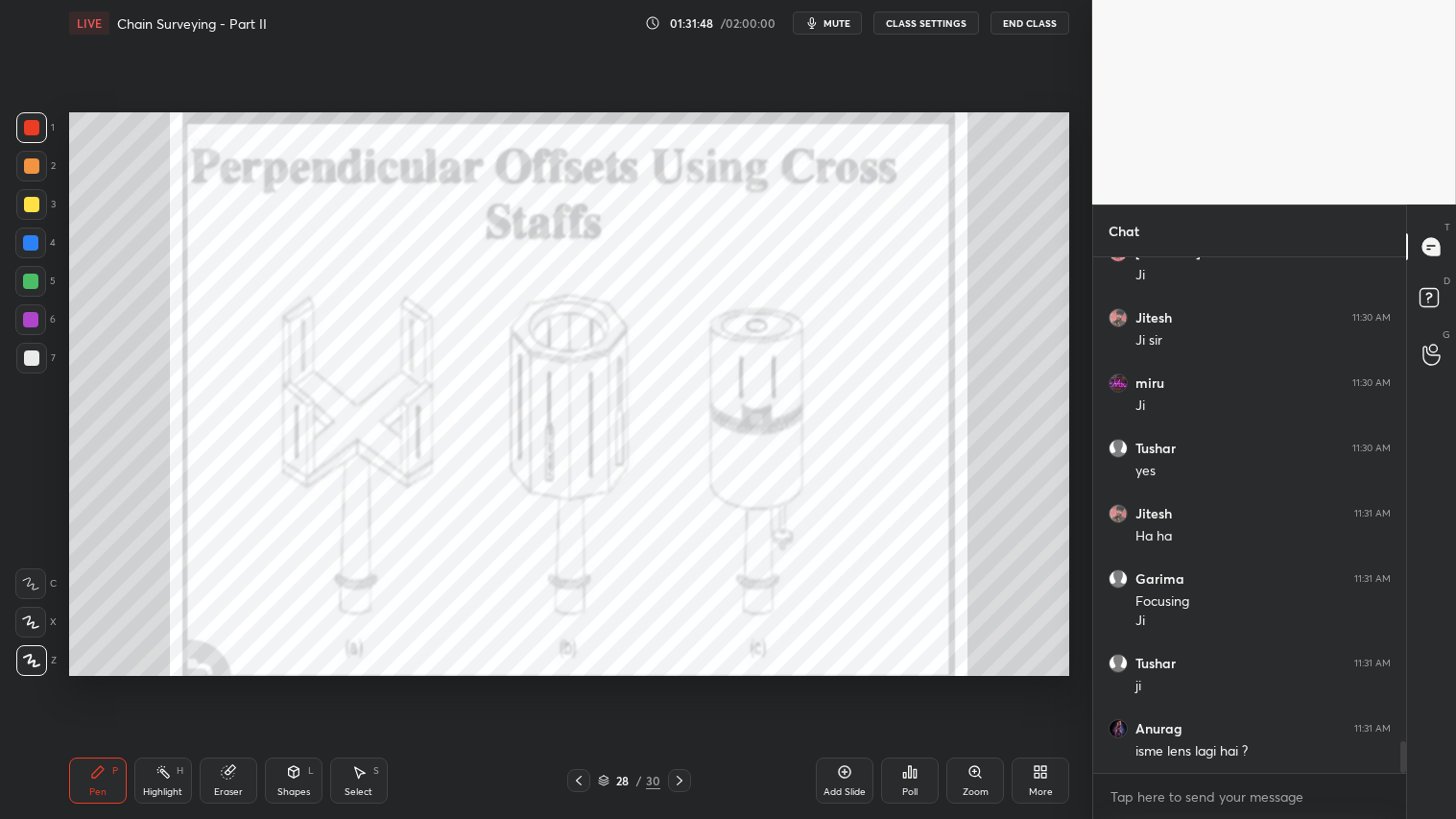 click on "Zoom" at bounding box center (975, 781) 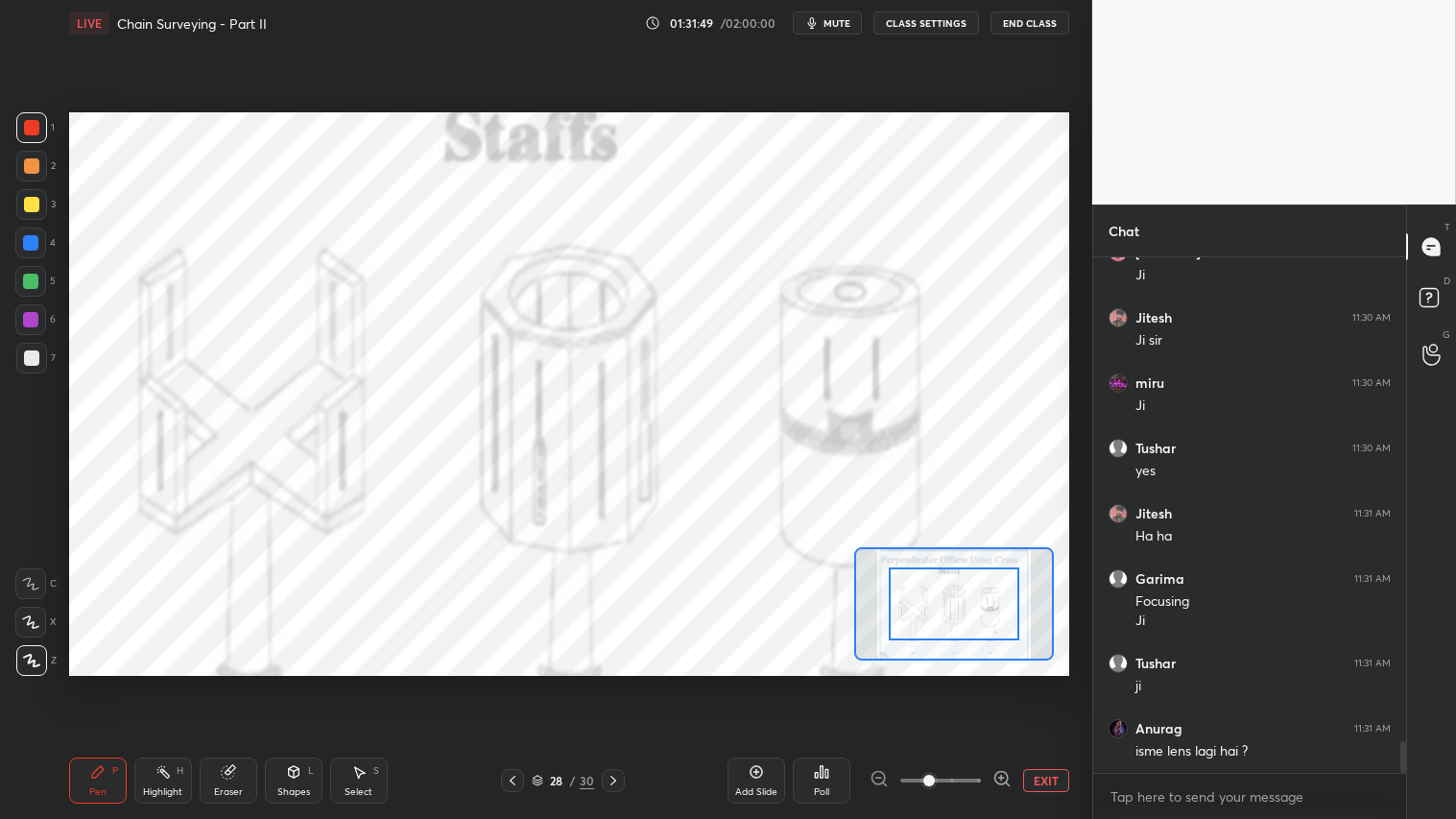 click at bounding box center [941, 781] 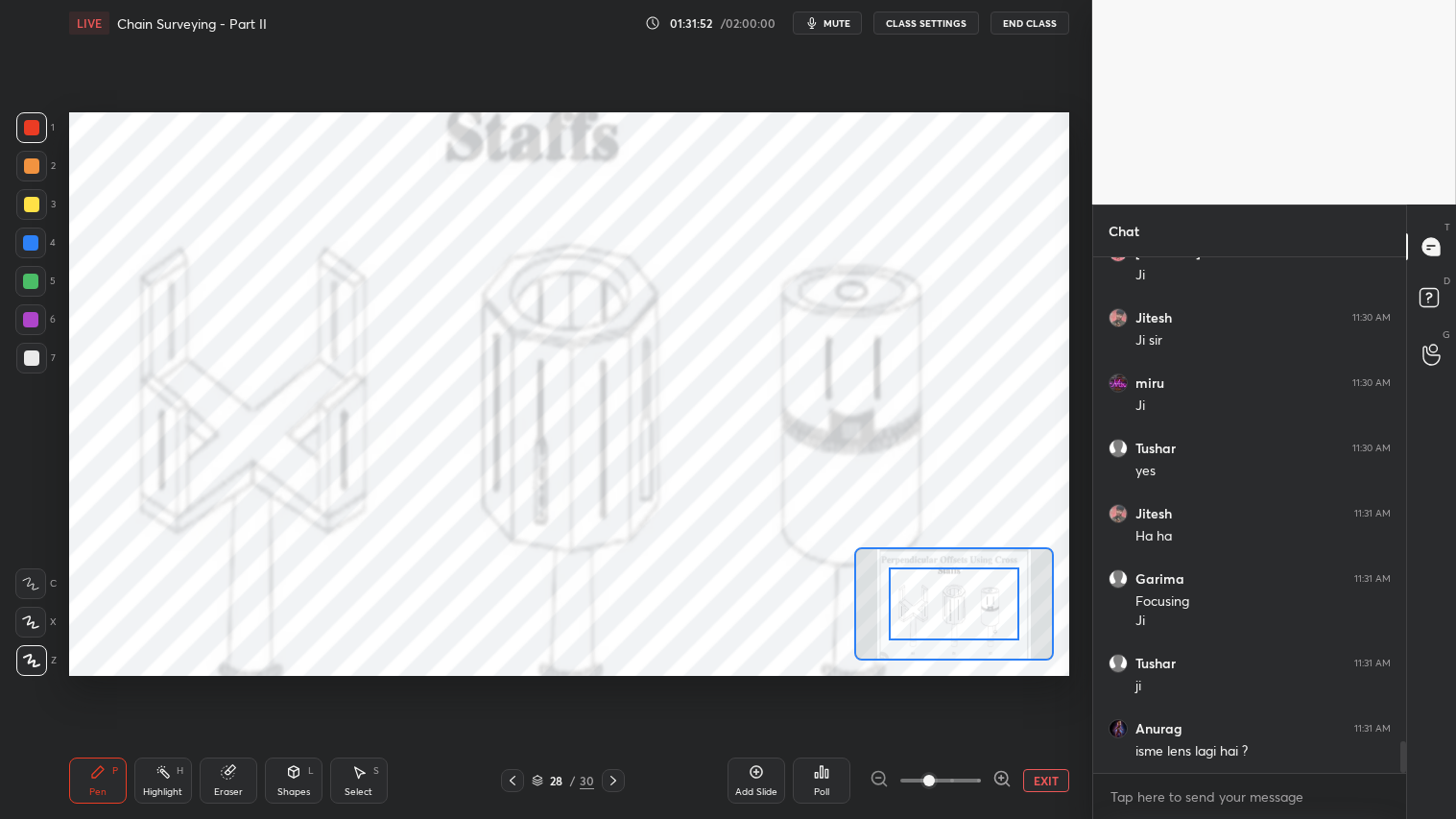 click 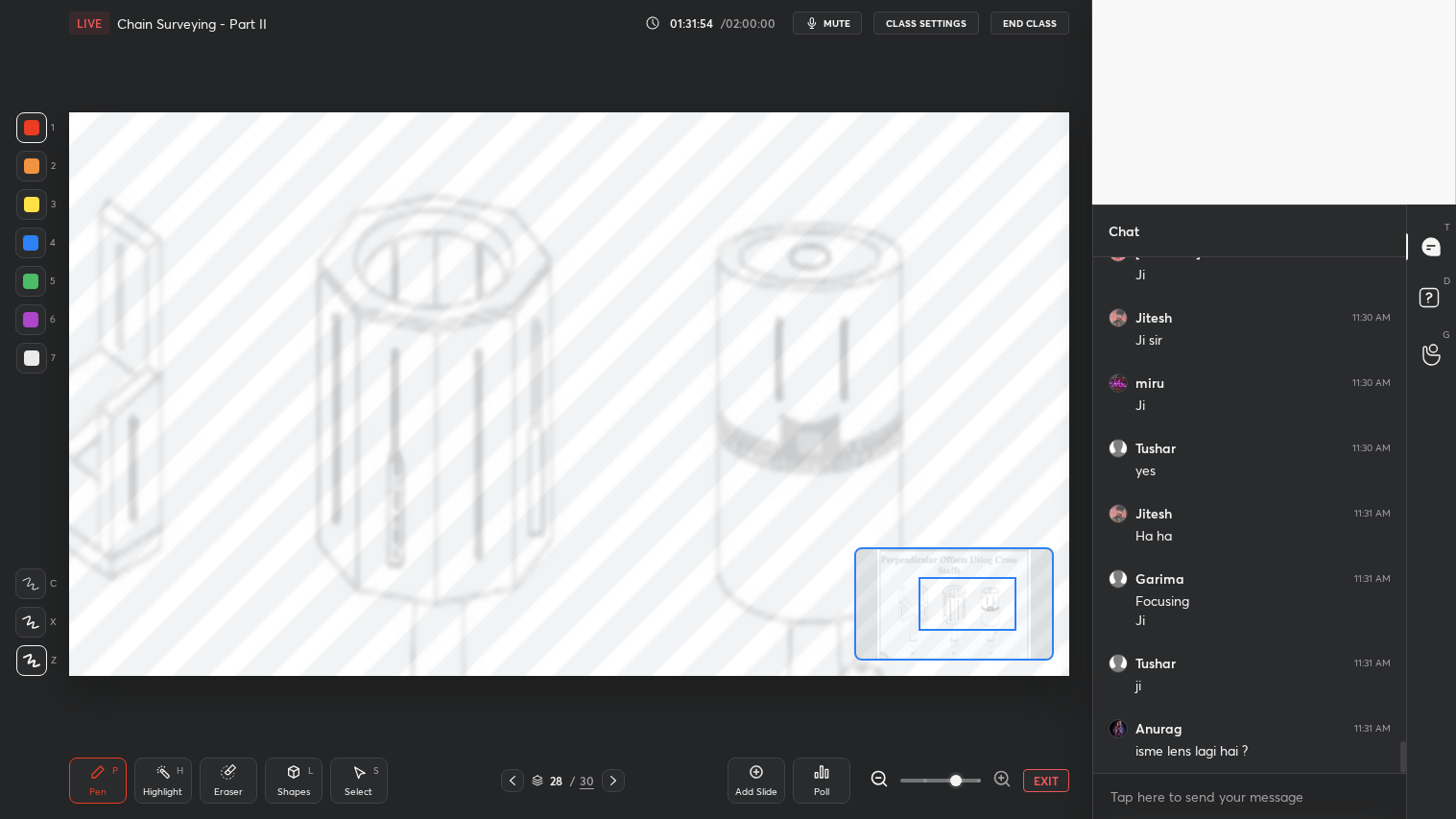 click at bounding box center (967, 604) 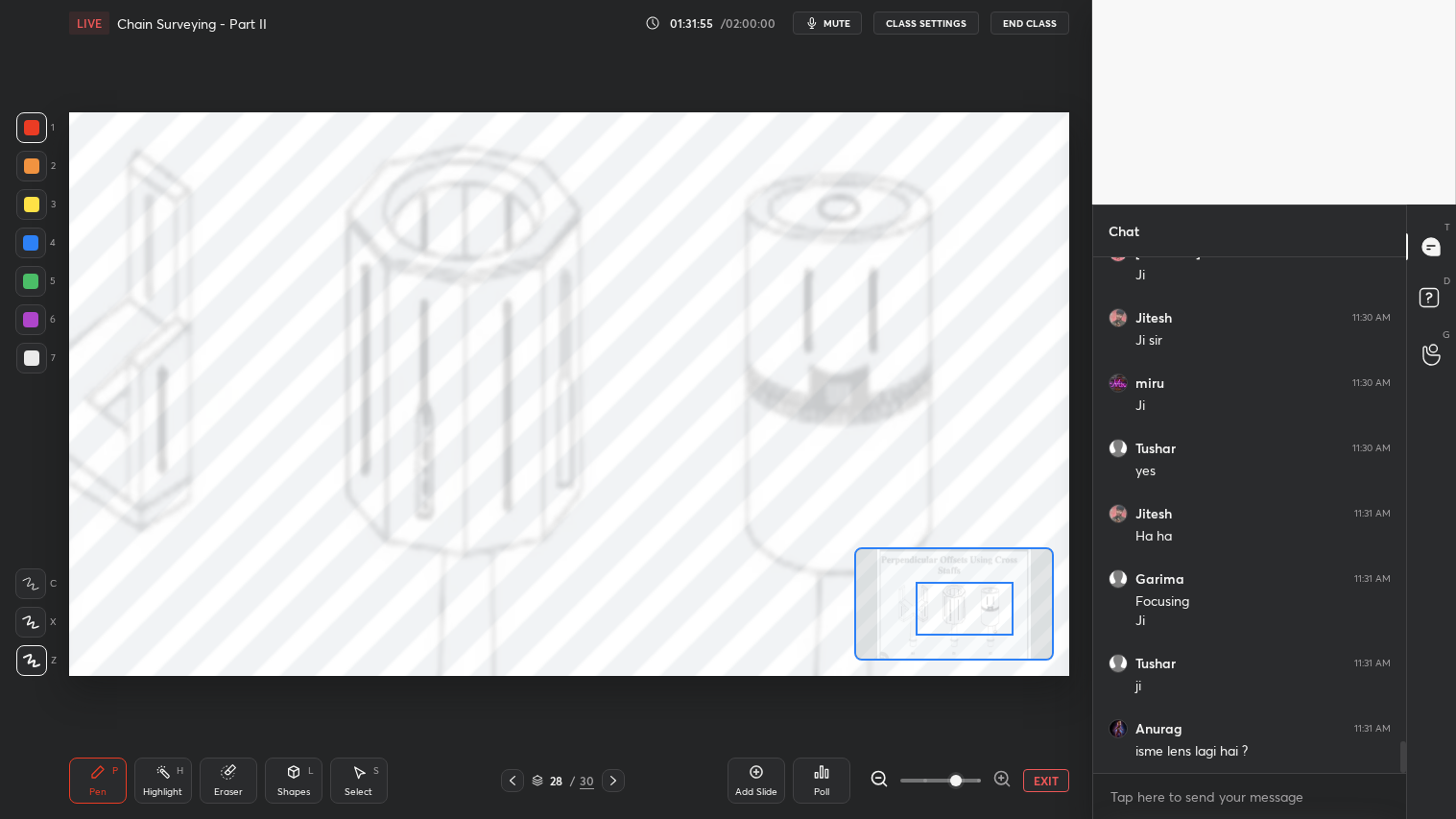 click on "1 2 3 4 5 6 7 C X Z C X Z E E Erase all   H H LIVE Chain Surveying - Part II 01:31:55 /  02:00:00 mute CLASS SETTINGS End Class Setting up your live class Poll for   secs No correct answer Start poll Back Chain Surveying - Part II • L9 of Comprehensive Course On Surveying [FIRST] [LAST] Pen P Highlight H Eraser Shapes L Select S 28 / 30 Add Slide Poll EXIT" at bounding box center [538, 409] 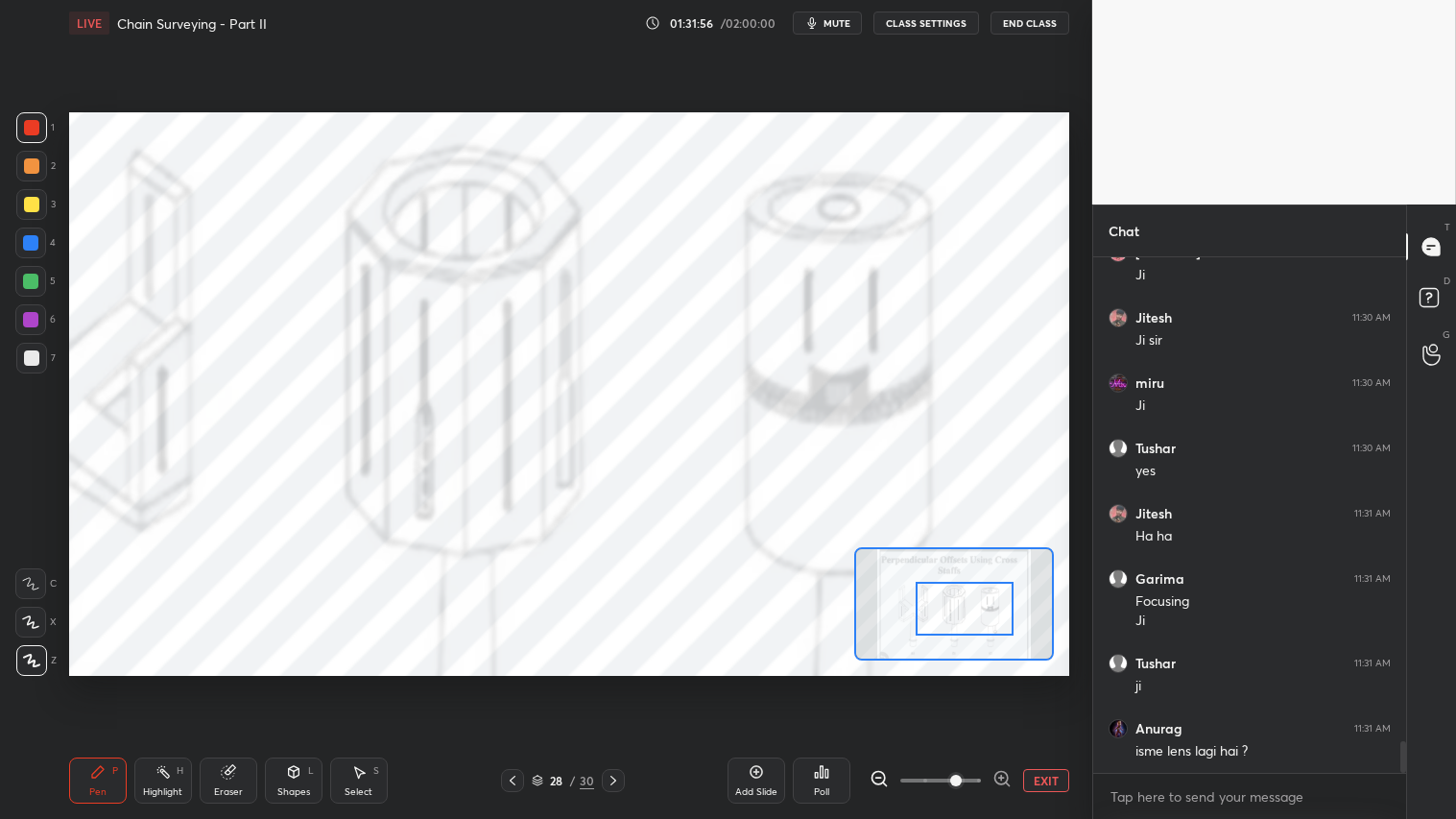 click at bounding box center [32, 128] 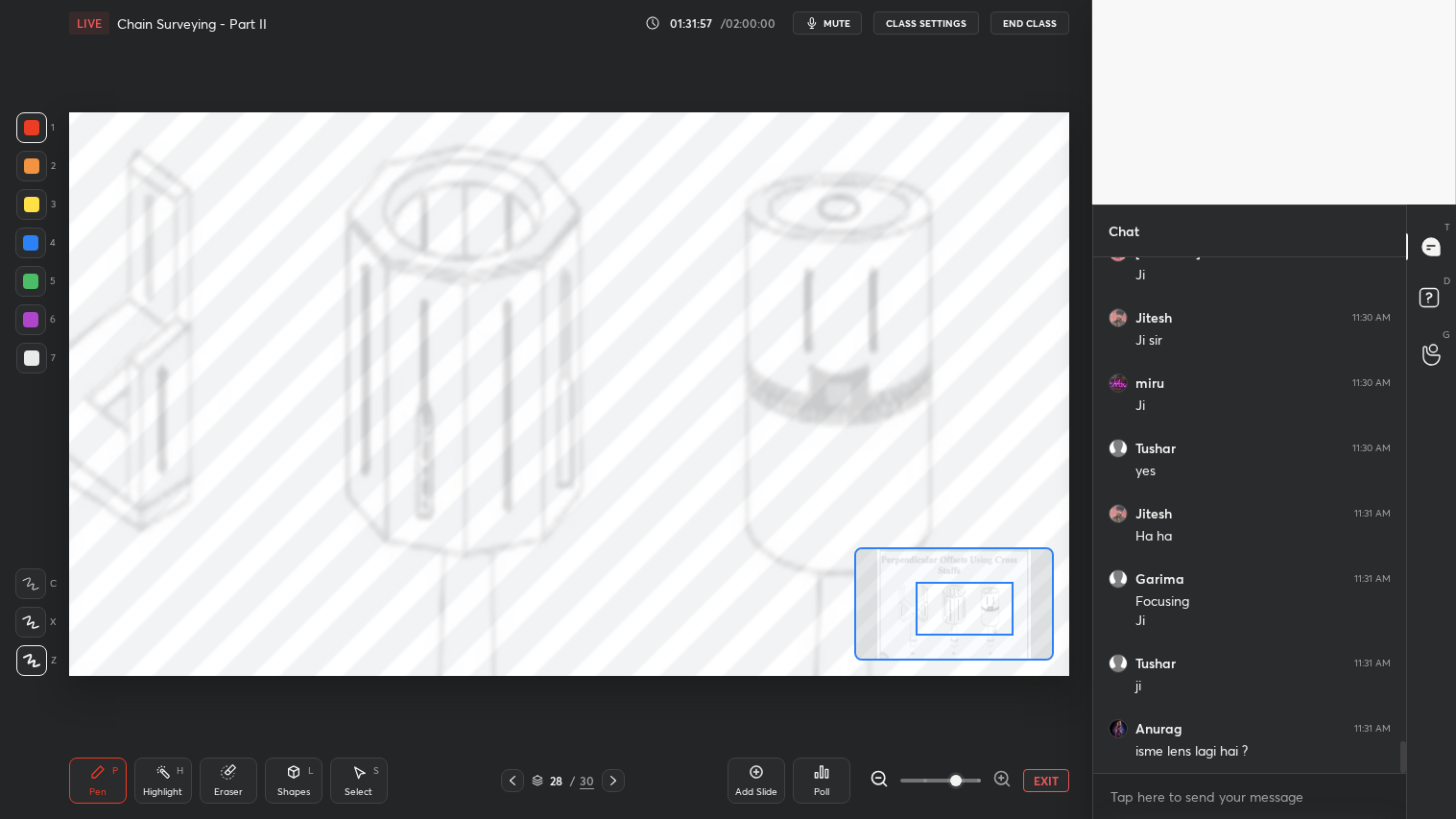 drag, startPoint x: 35, startPoint y: 219, endPoint x: 38, endPoint y: 391, distance: 172.0262 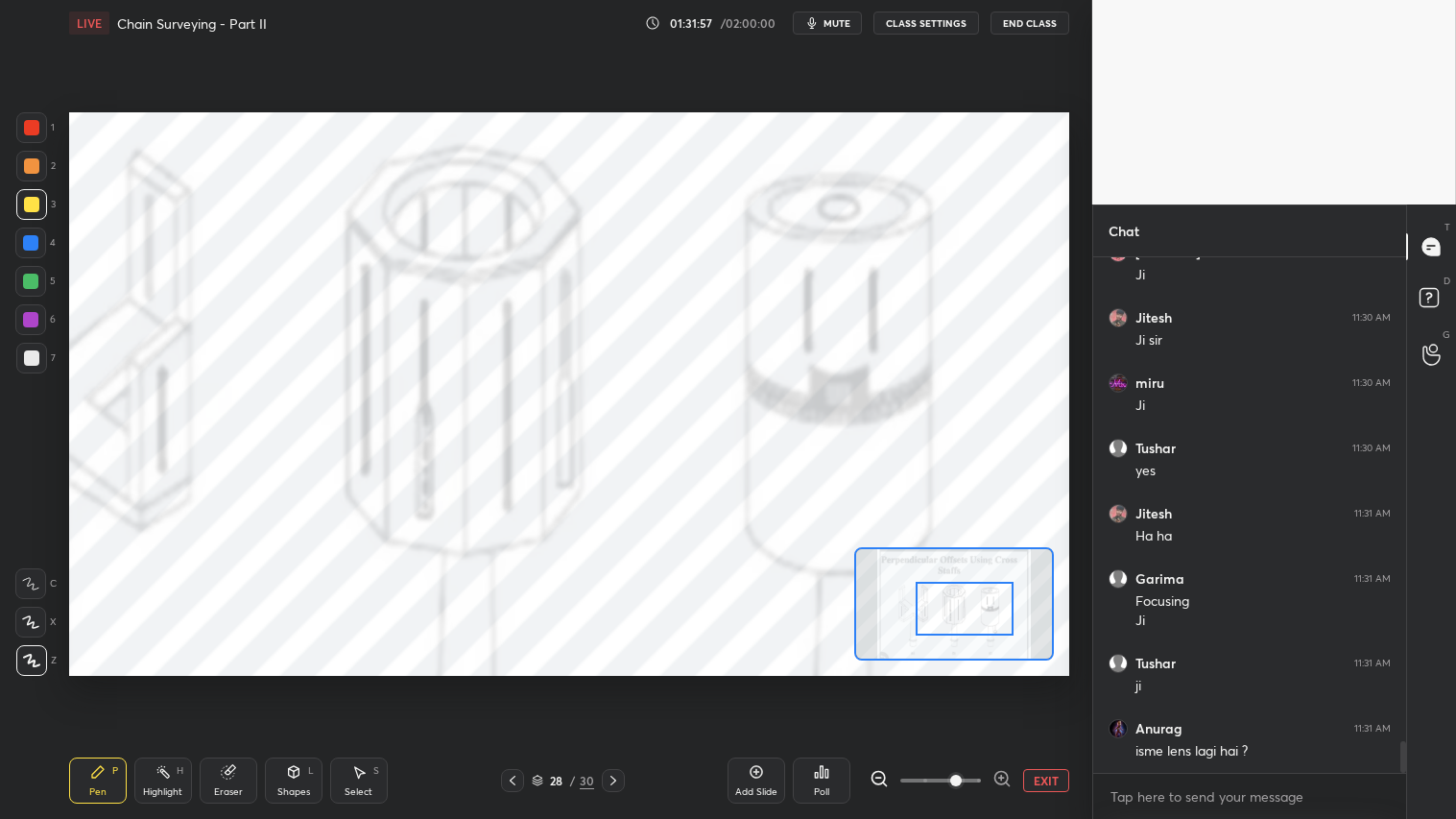 drag, startPoint x: 36, startPoint y: 579, endPoint x: 30, endPoint y: 647, distance: 68.26419 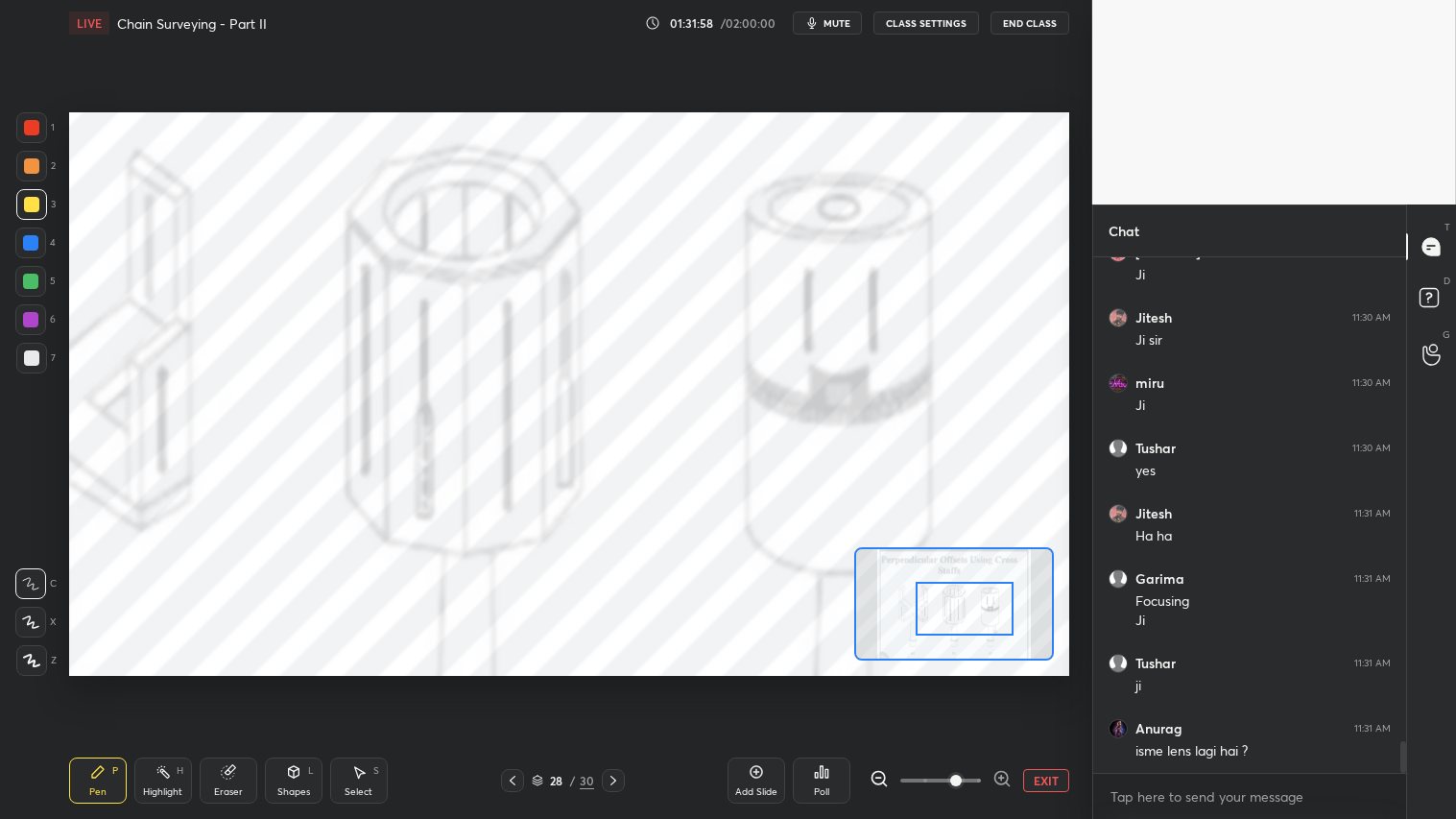 click on "Pen P Highlight H Eraser Shapes L Select S 28 / 30 Add Slide Poll EXIT" at bounding box center (569, 781) 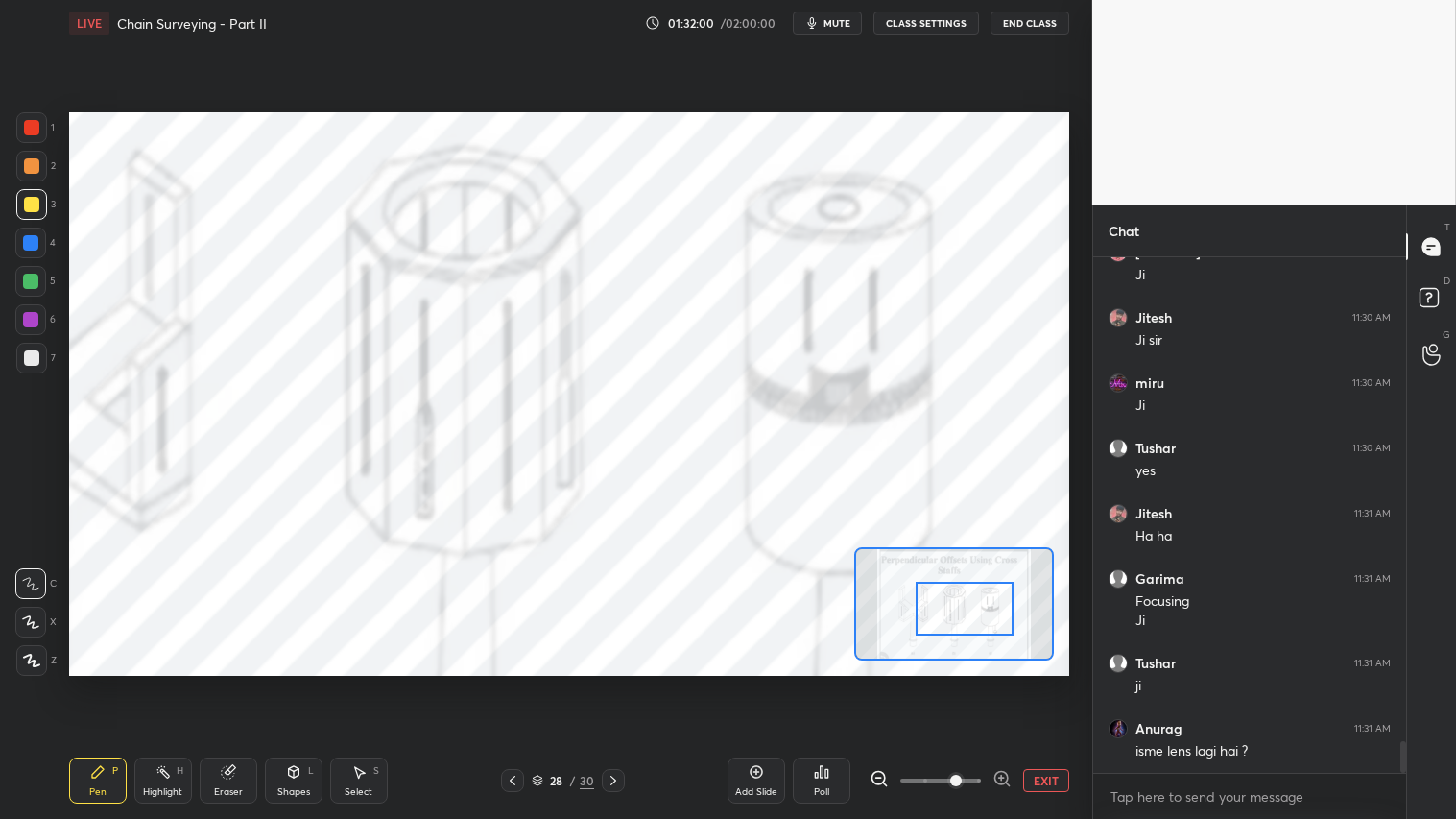 drag, startPoint x: 33, startPoint y: 128, endPoint x: 36, endPoint y: 141, distance: 13.34166 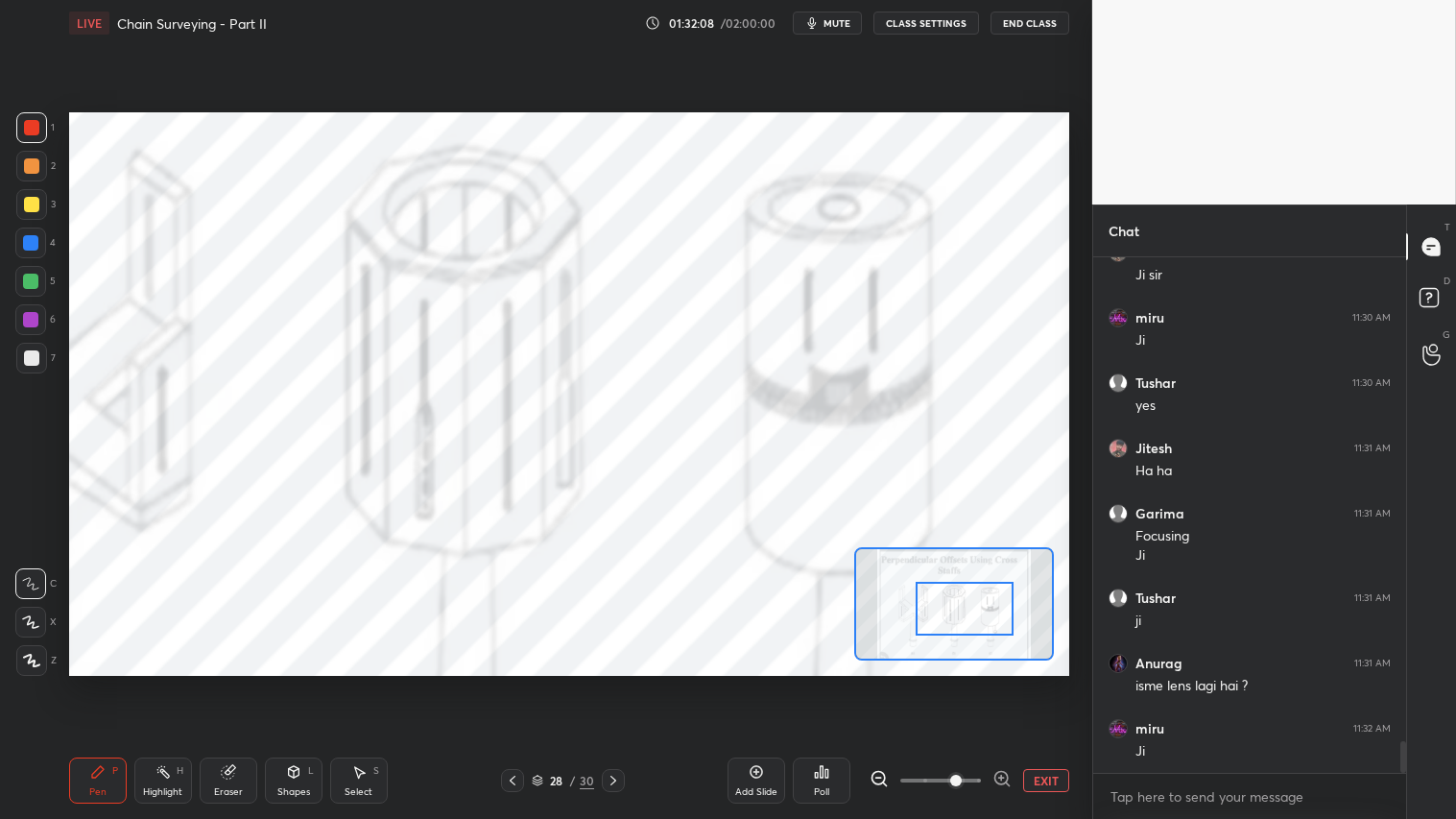 scroll, scrollTop: 7910, scrollLeft: 0, axis: vertical 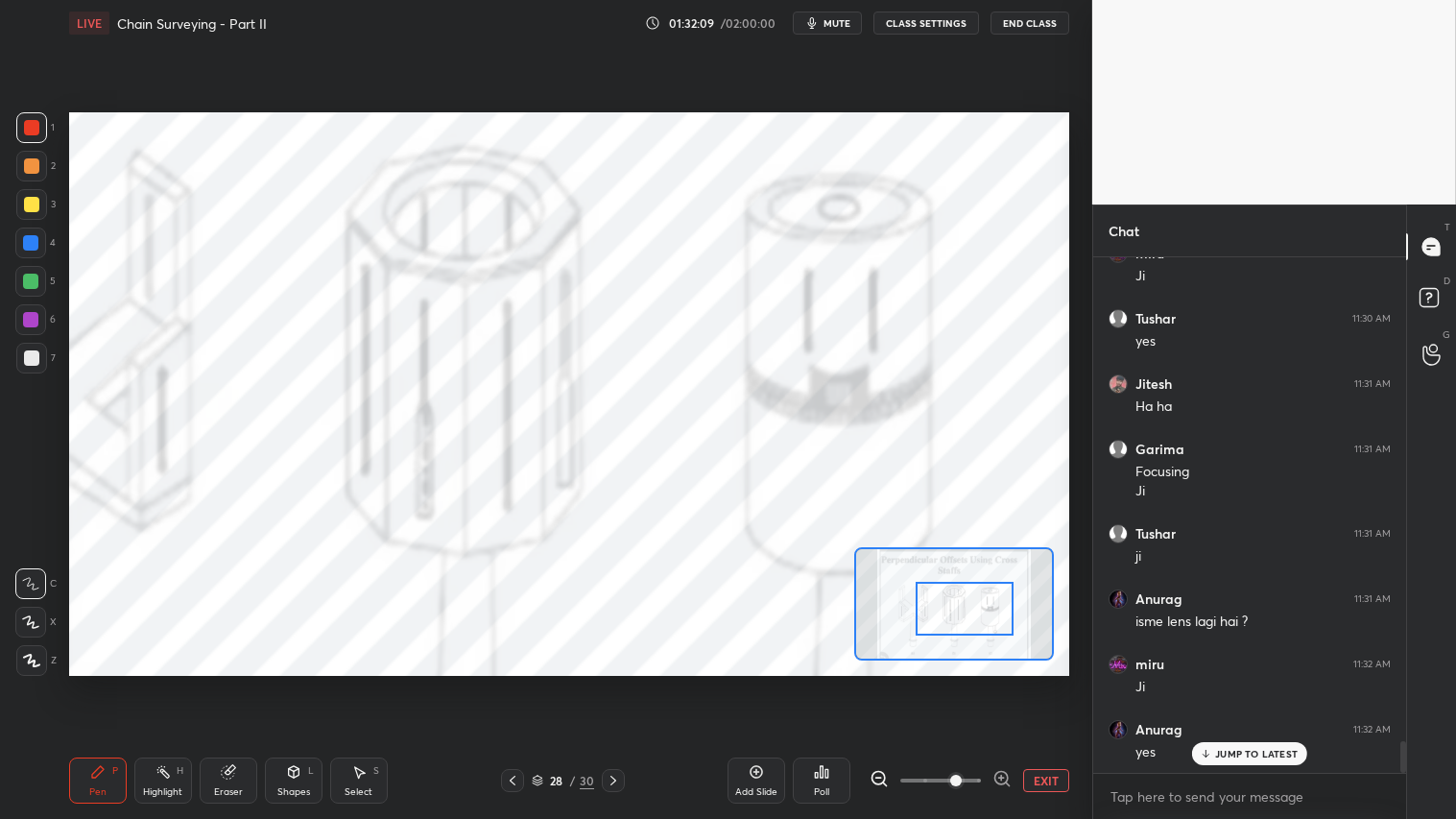 click at bounding box center [31, 243] 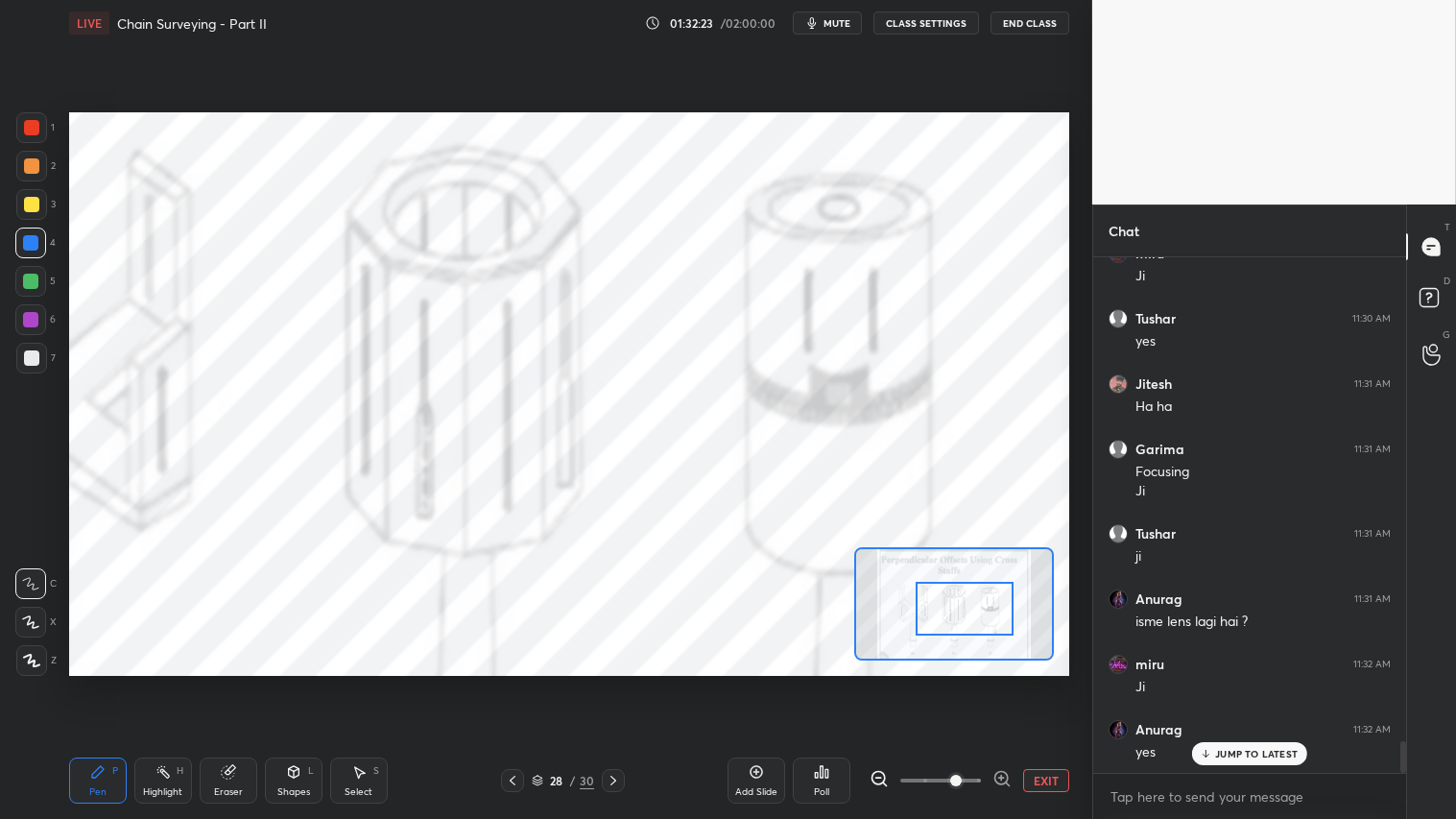 drag, startPoint x: 33, startPoint y: 122, endPoint x: 67, endPoint y: 138, distance: 37.576588 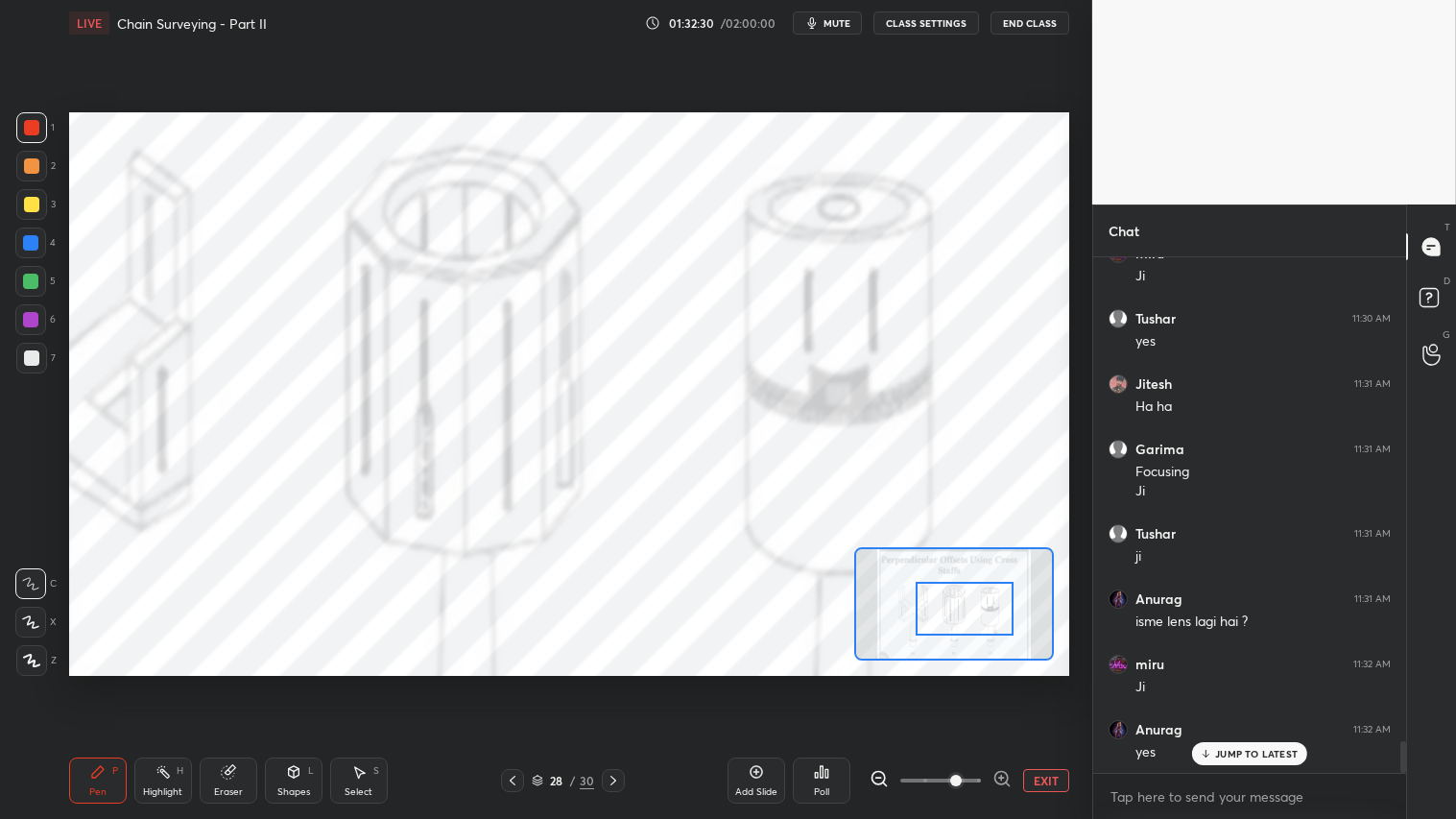 click at bounding box center (31, 320) 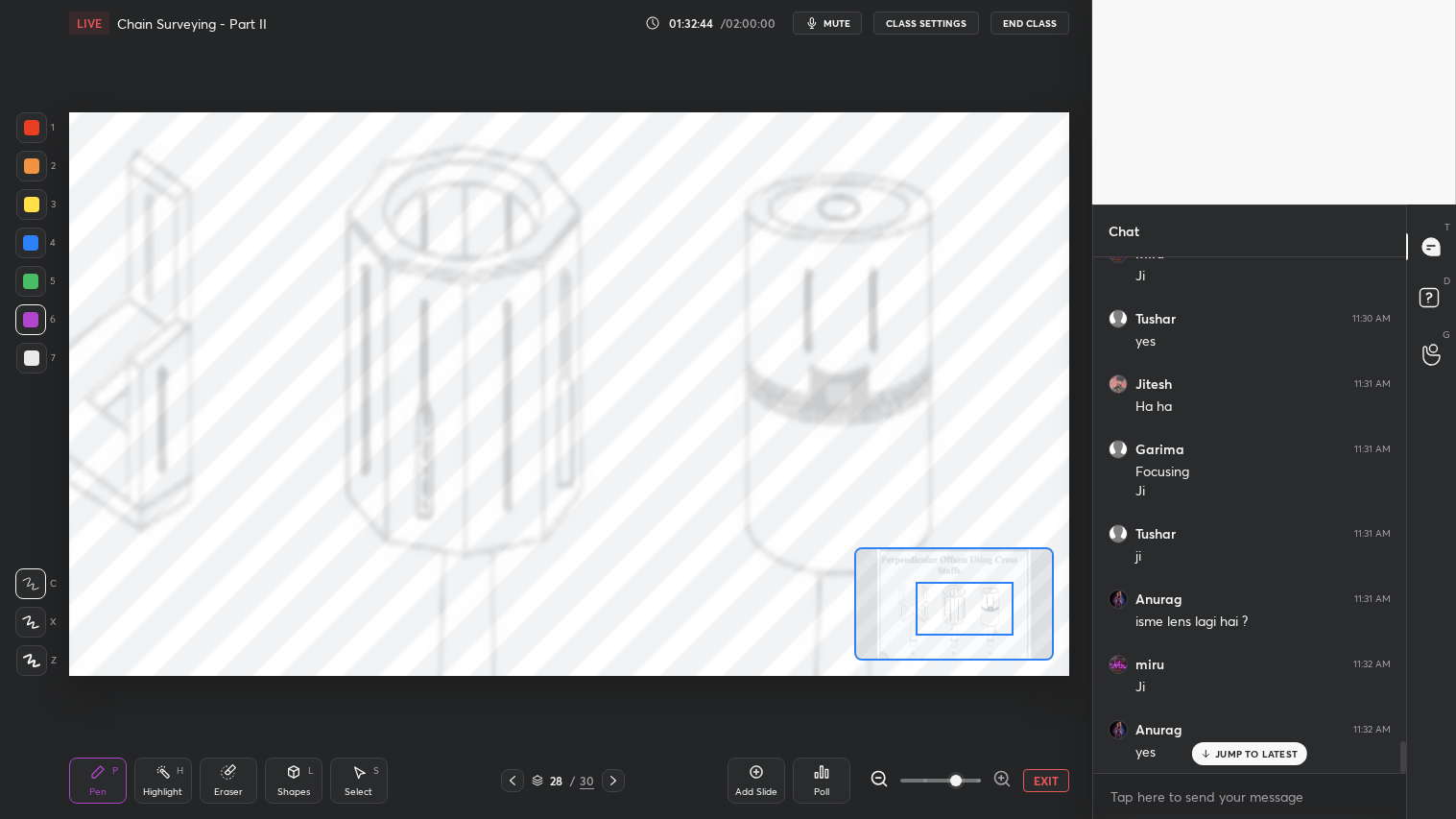 scroll, scrollTop: 7975, scrollLeft: 0, axis: vertical 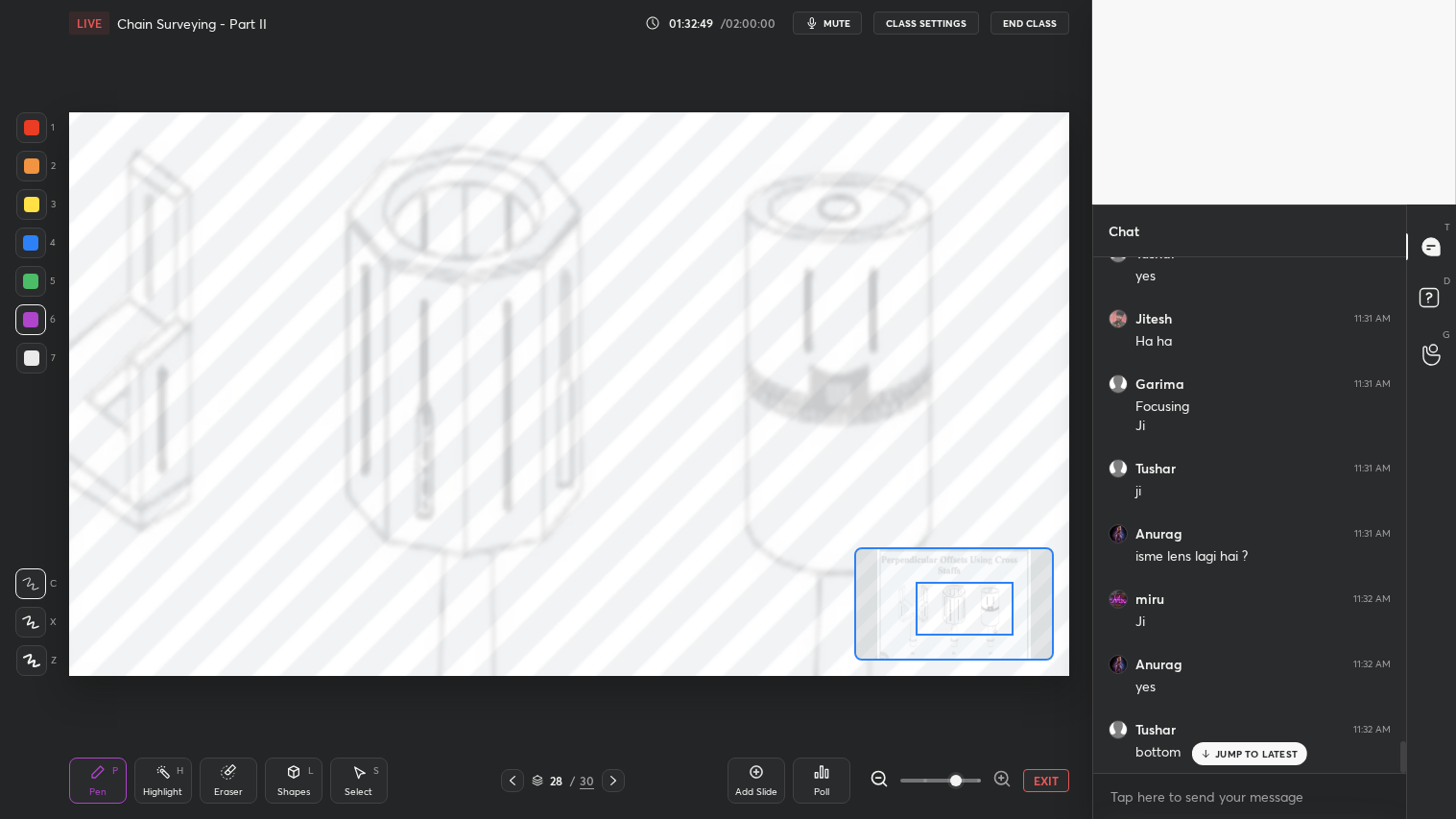 click 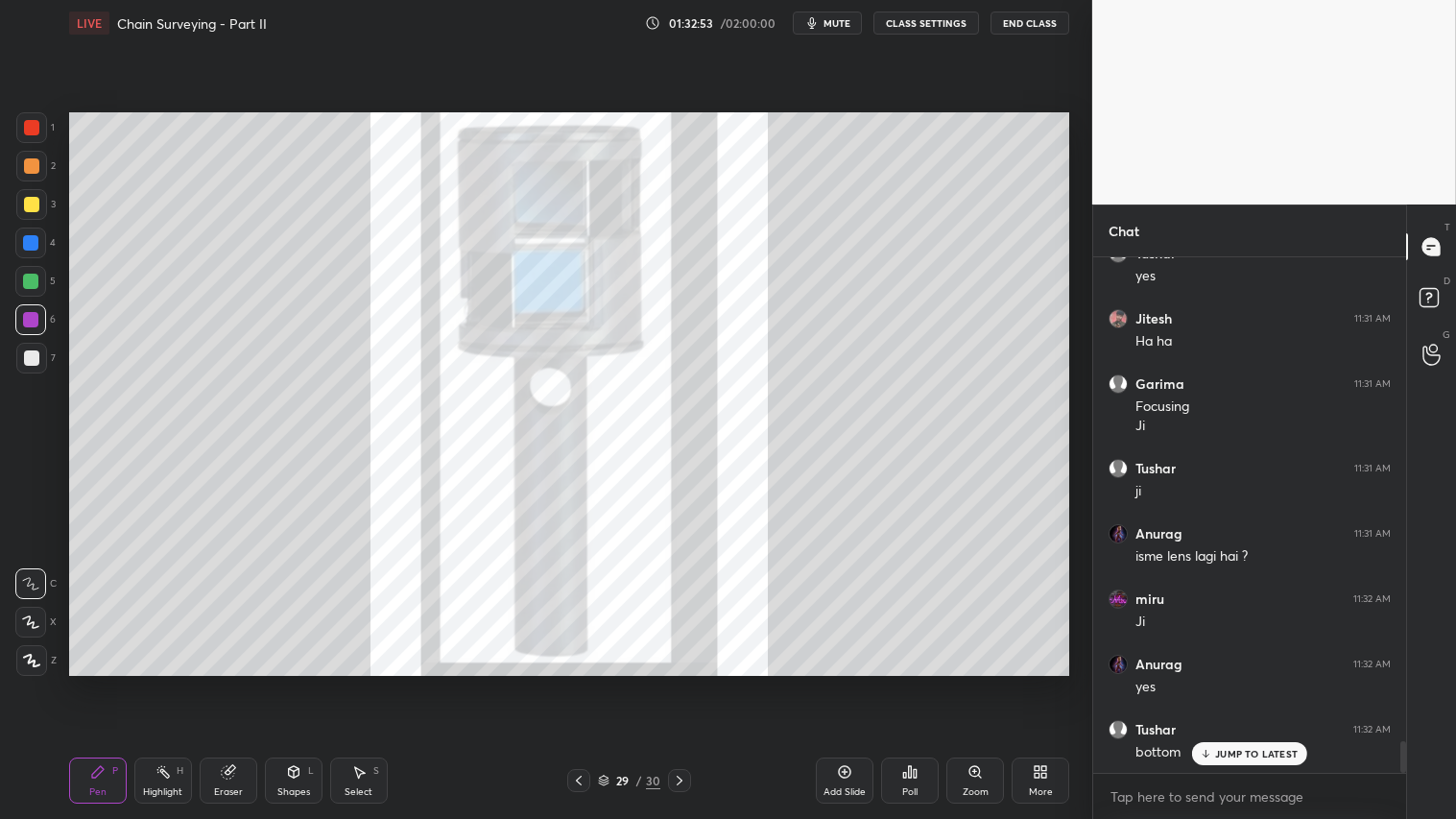 click at bounding box center [579, 781] 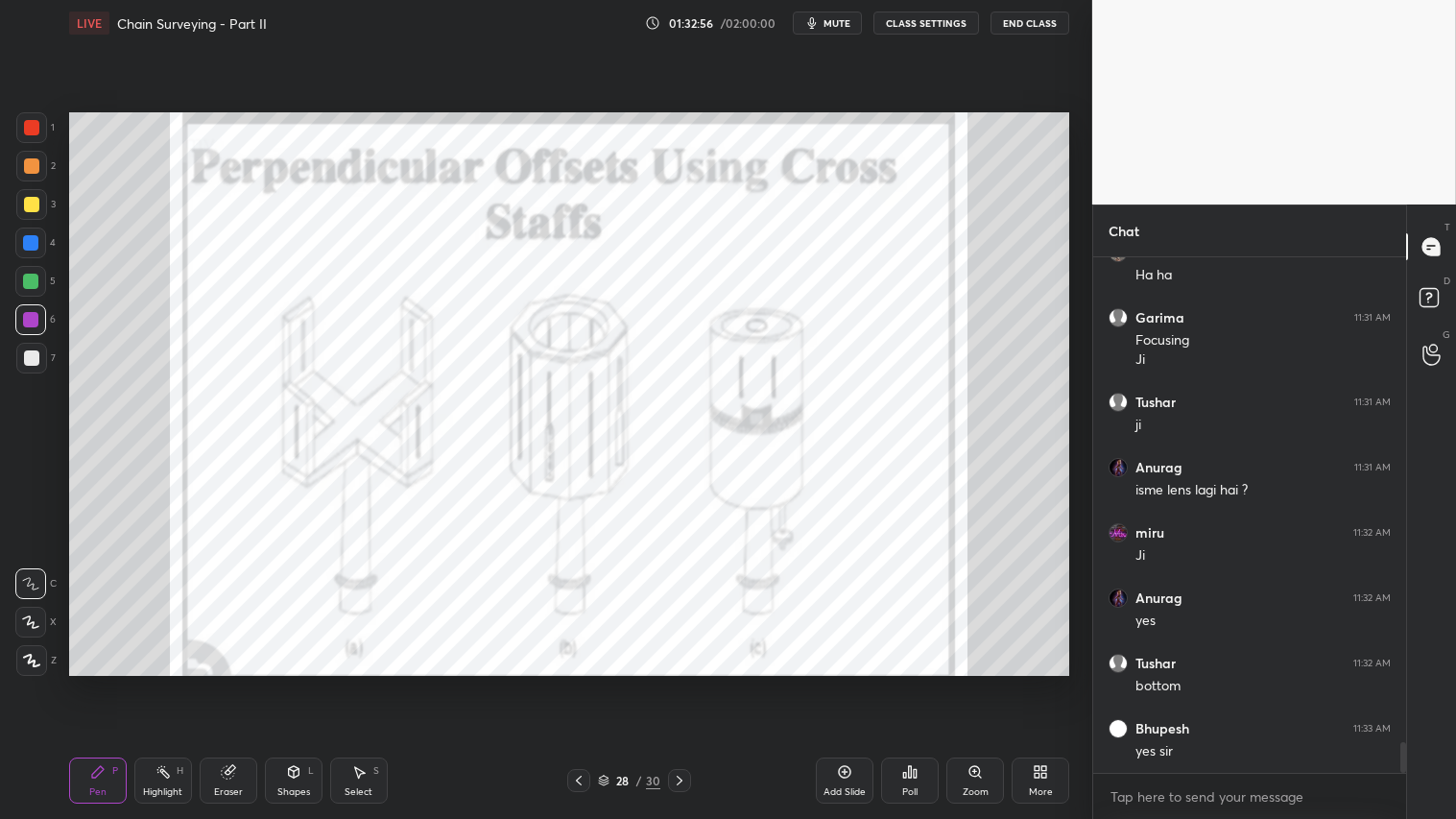 scroll, scrollTop: 8106, scrollLeft: 0, axis: vertical 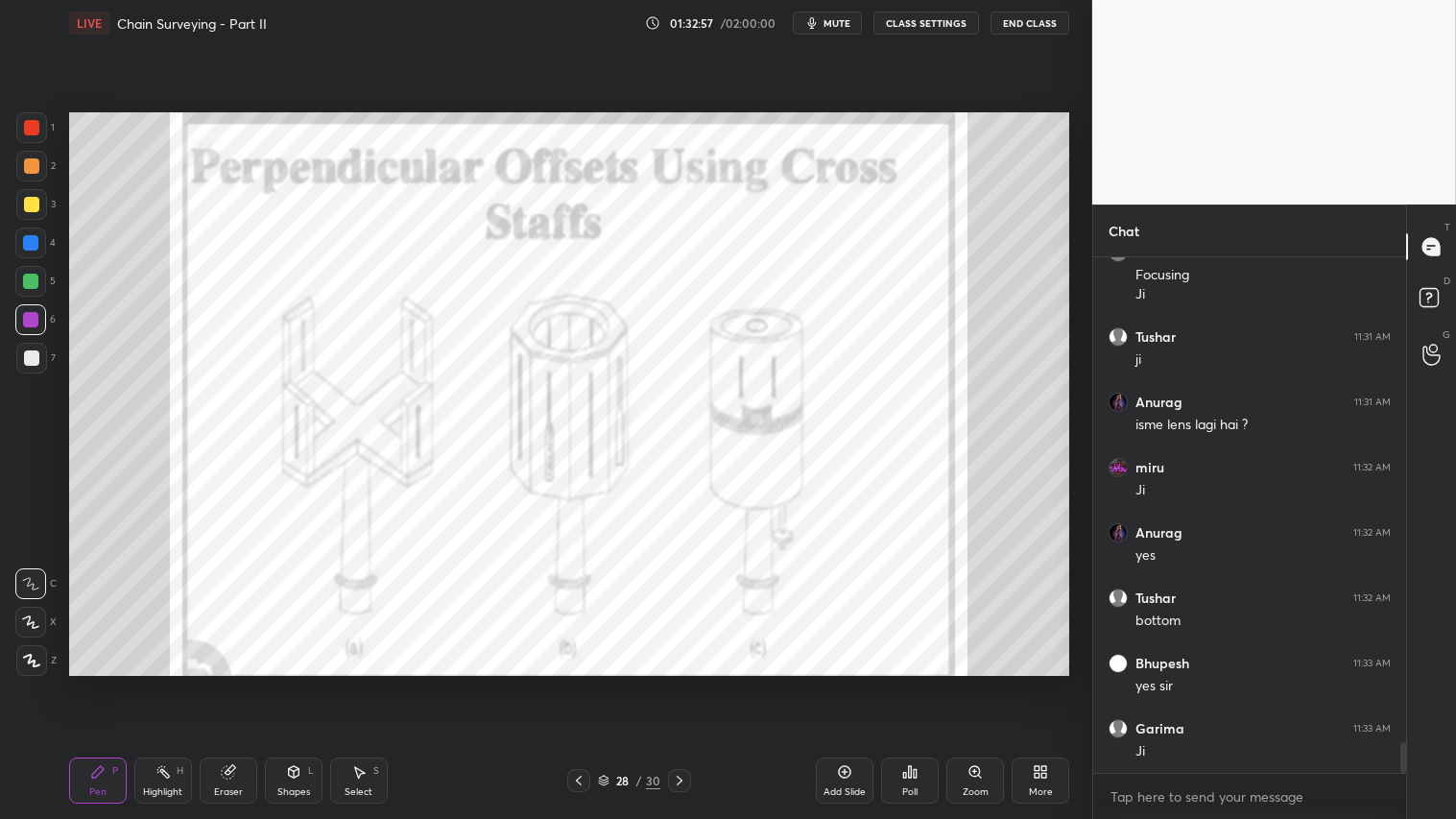 click 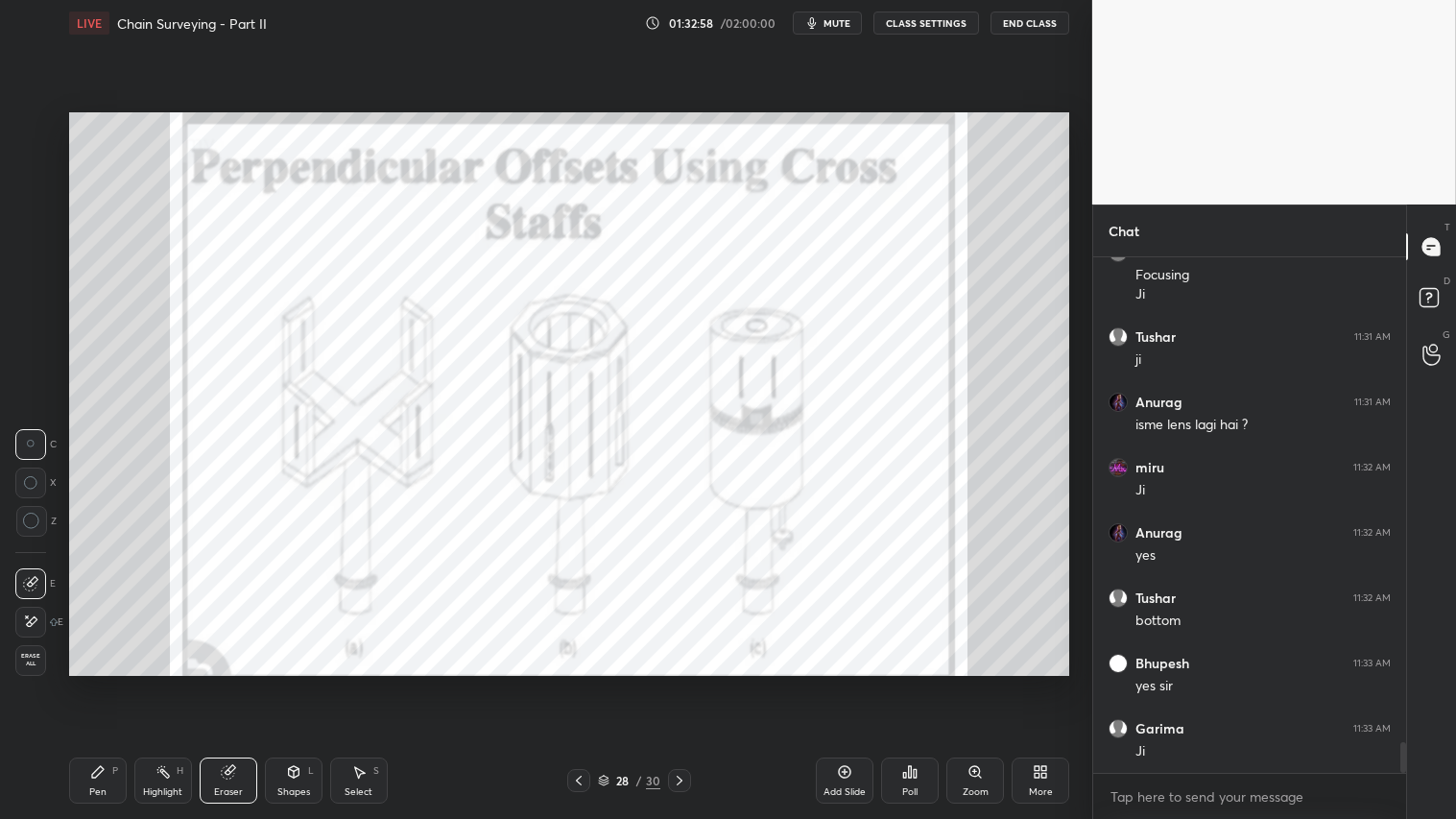 click on "Erase all" at bounding box center [31, 660] 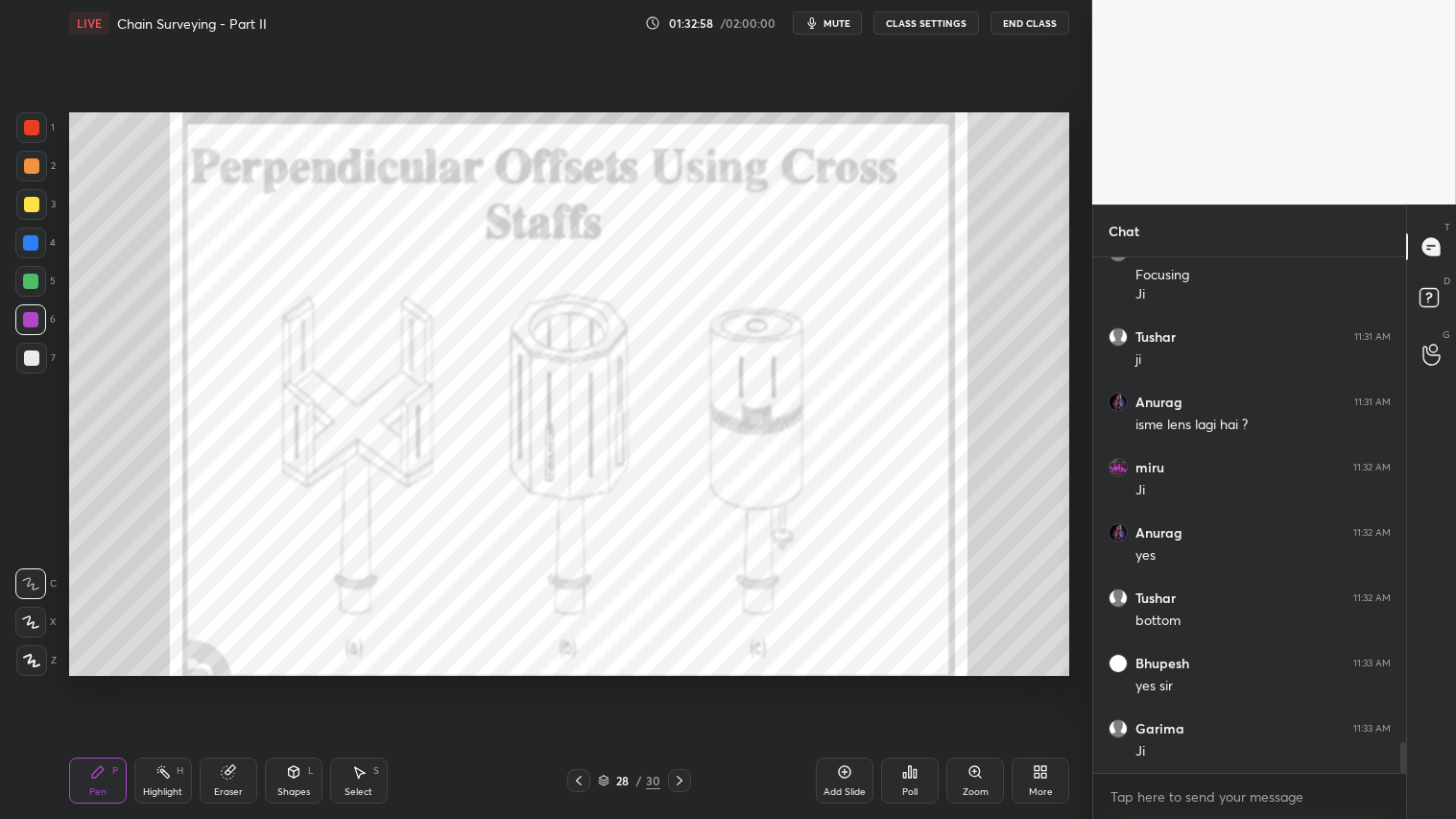 click on "Pen P" at bounding box center (98, 781) 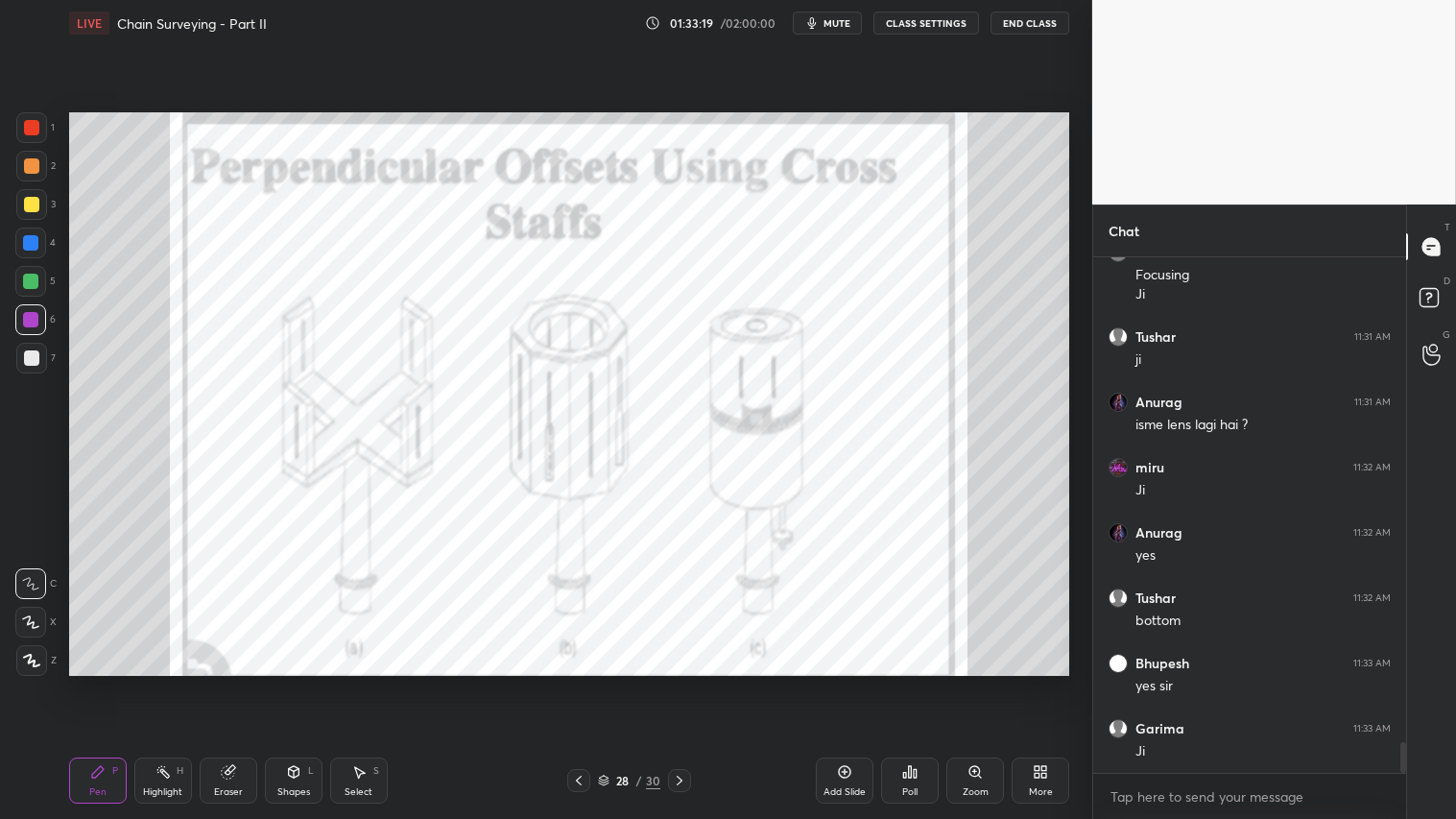 scroll, scrollTop: 8172, scrollLeft: 0, axis: vertical 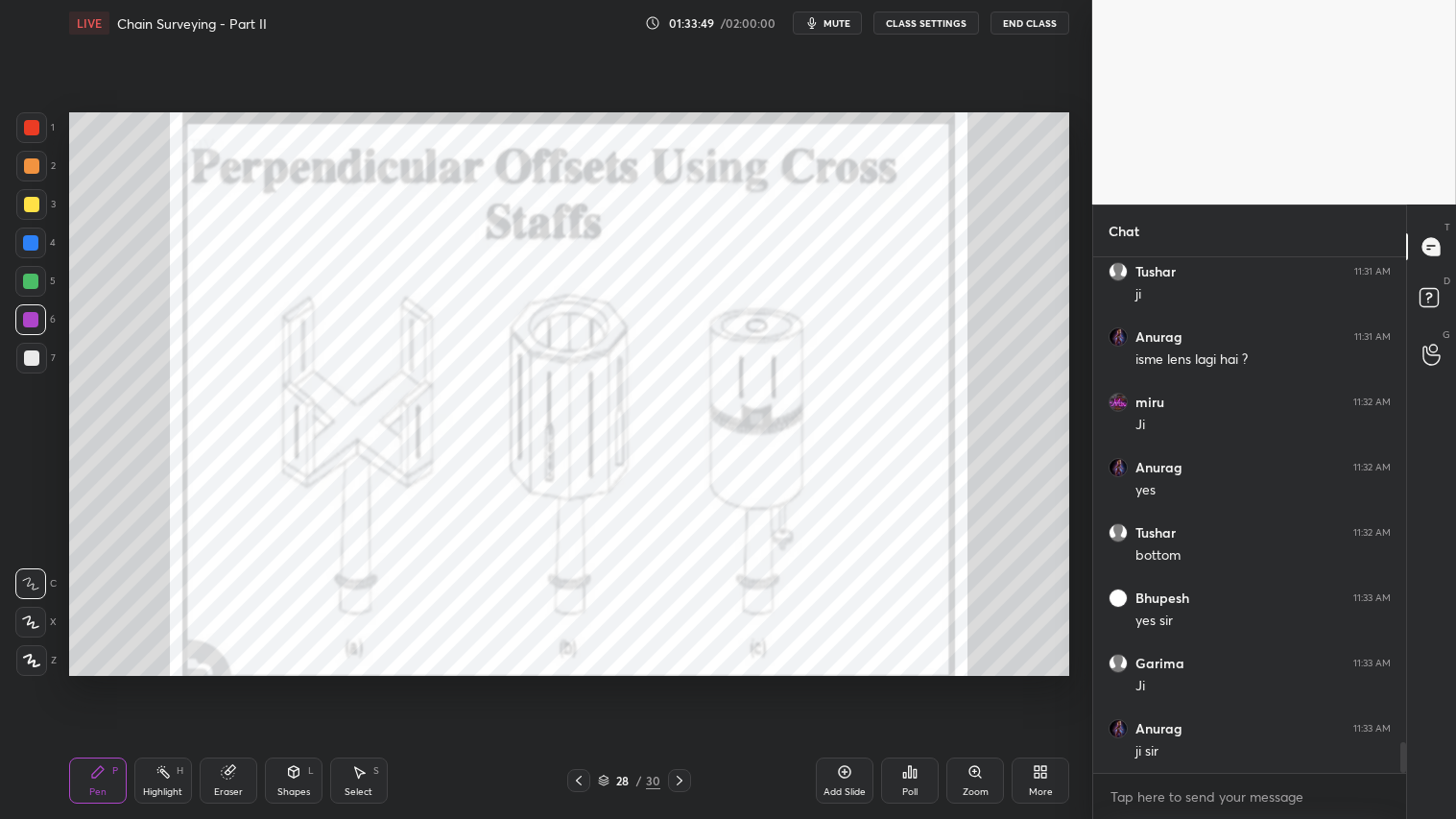 click at bounding box center [32, 166] 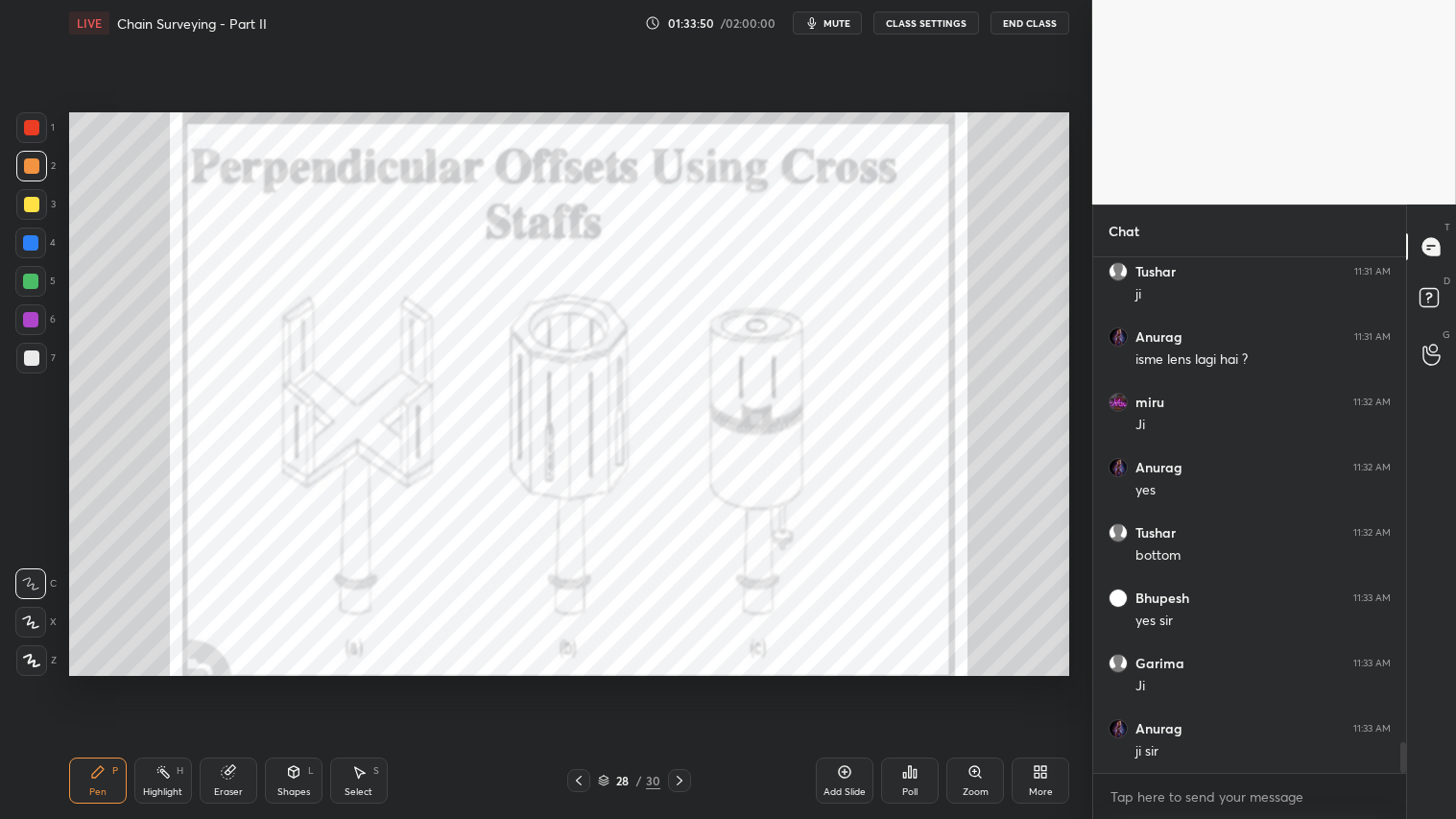 drag, startPoint x: 579, startPoint y: 769, endPoint x: 588, endPoint y: 774, distance: 10.29563 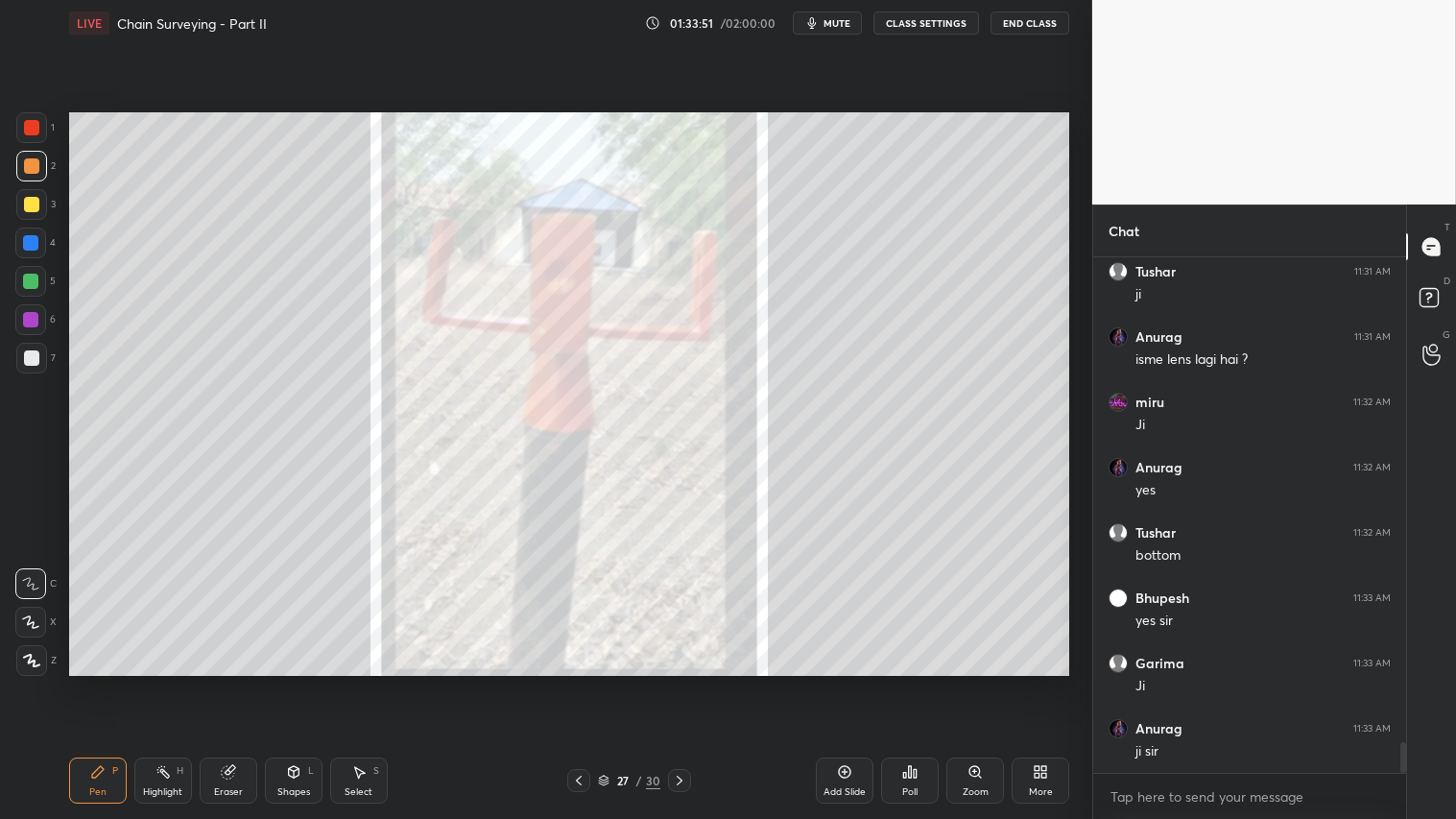click 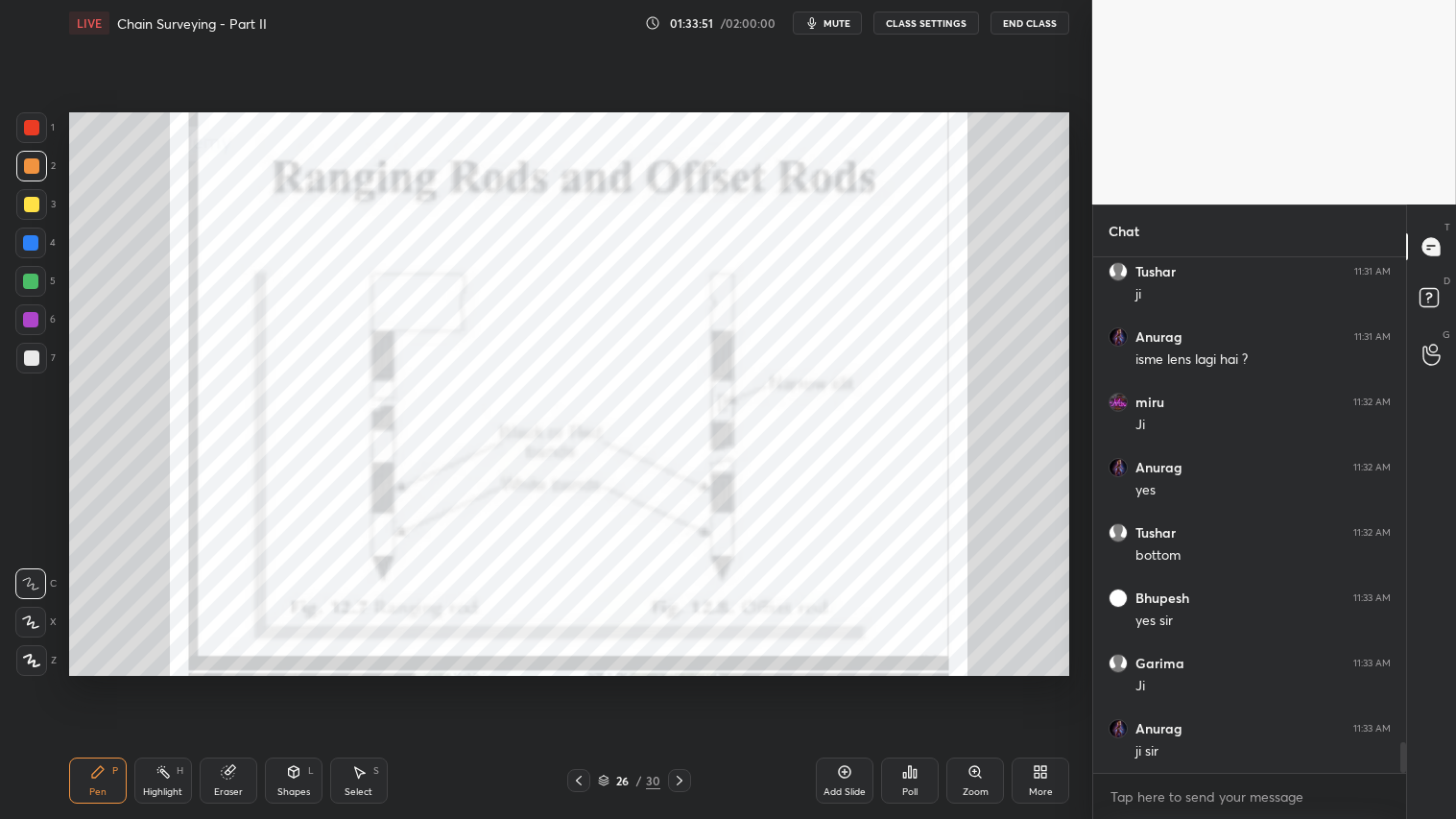 click 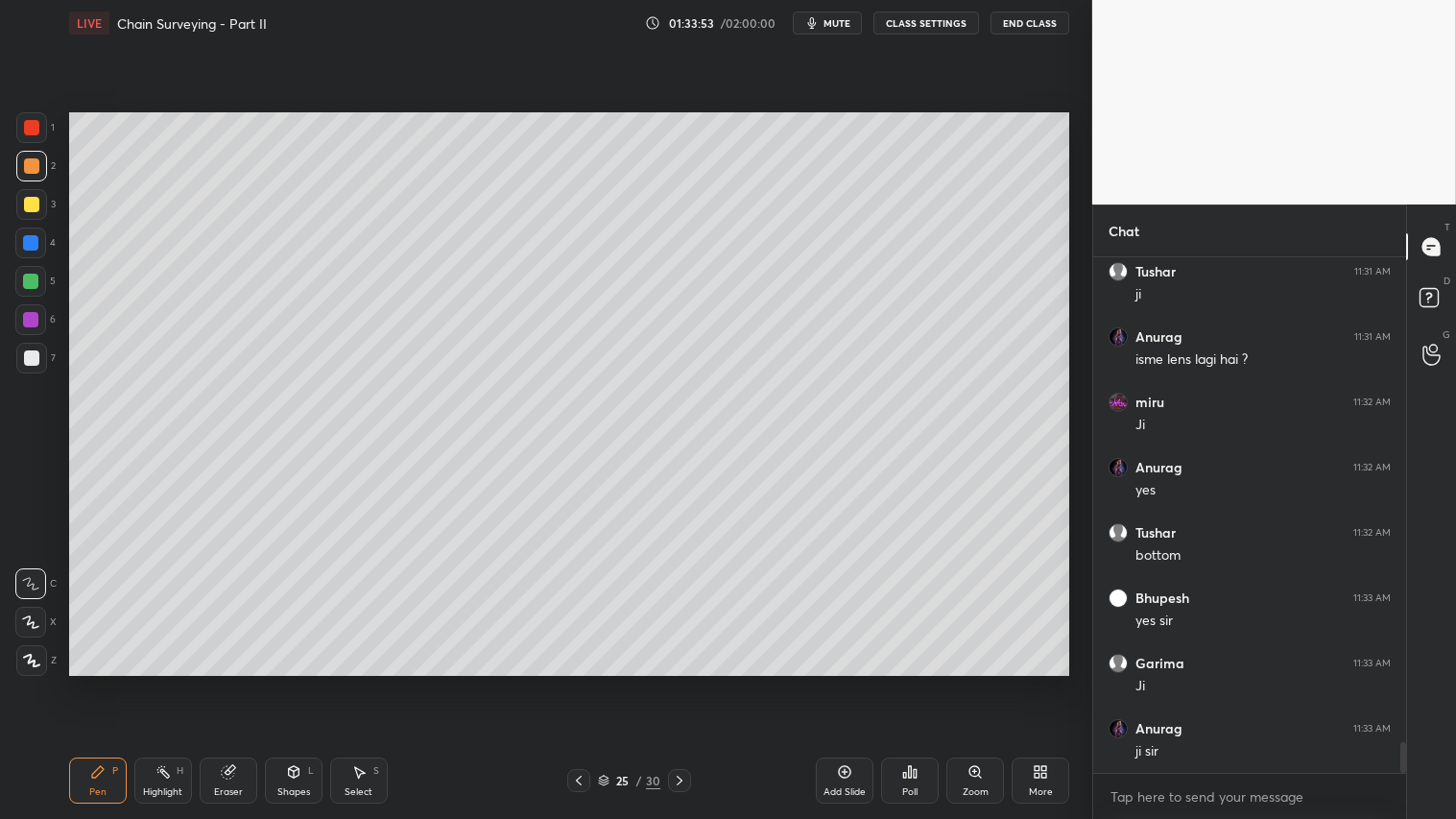 click 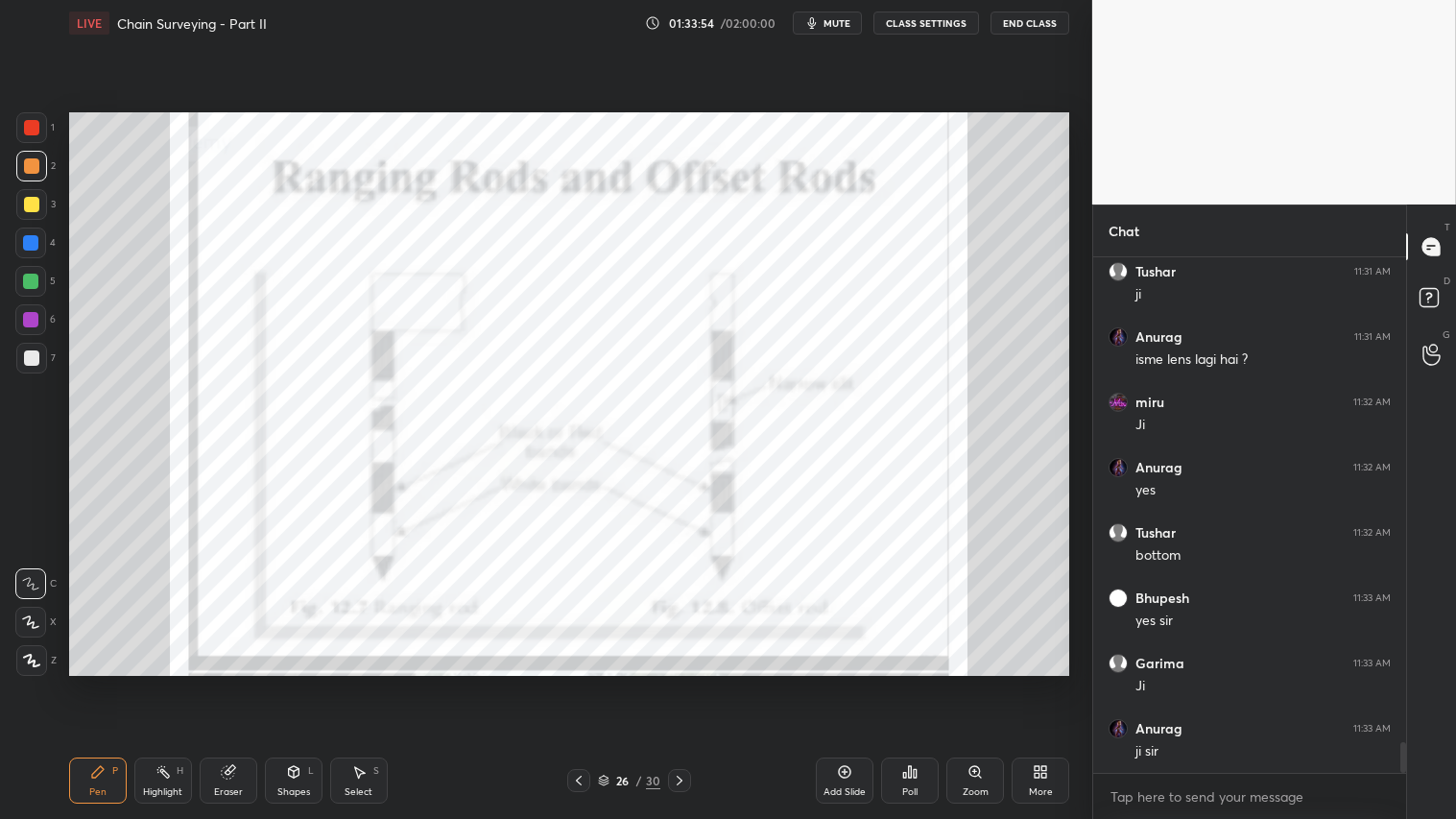 click at bounding box center [680, 781] 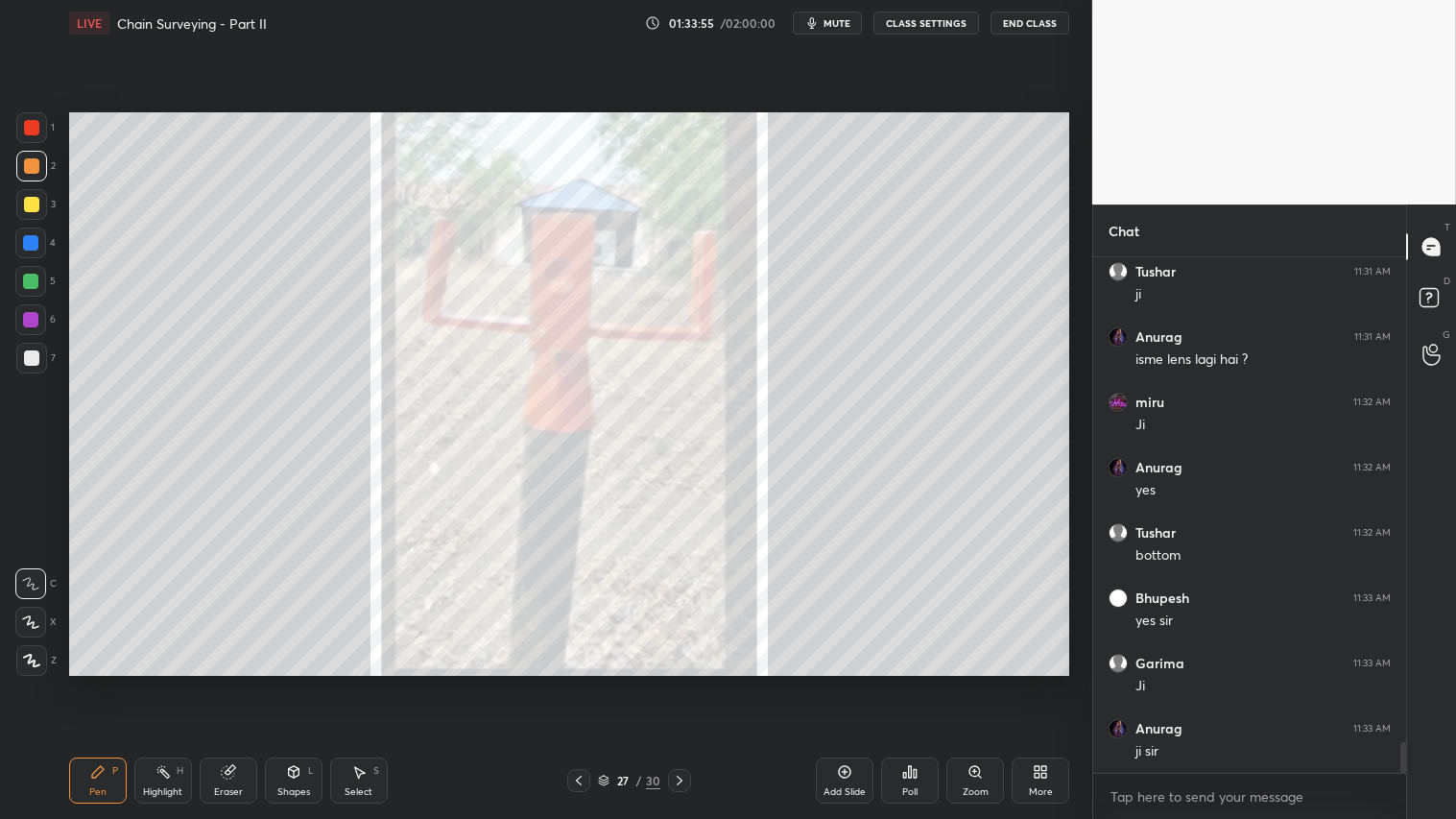 drag, startPoint x: 573, startPoint y: 776, endPoint x: 626, endPoint y: 779, distance: 53.084838 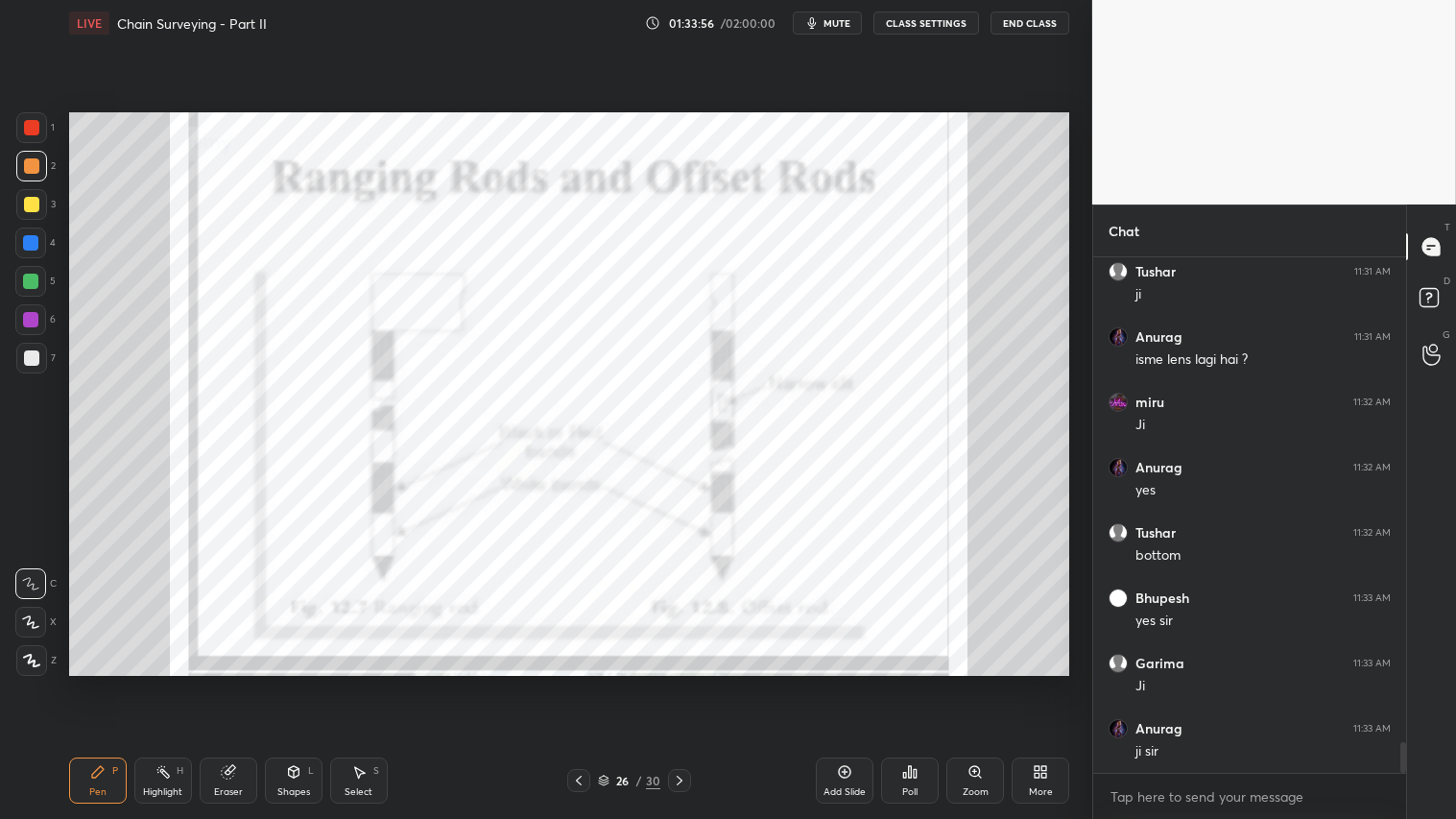 drag, startPoint x: 854, startPoint y: 783, endPoint x: 842, endPoint y: 774, distance: 15 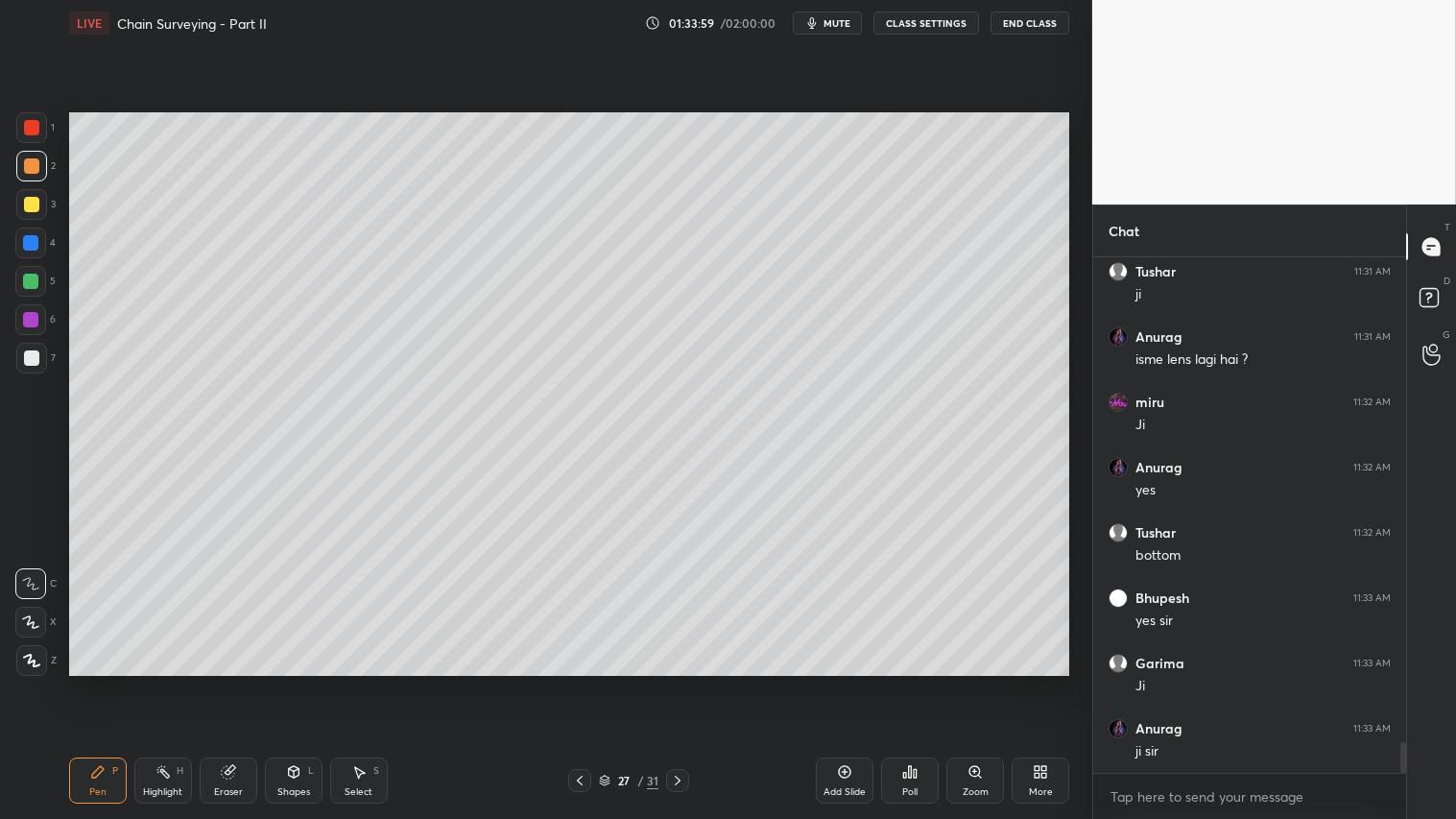 drag, startPoint x: 25, startPoint y: 202, endPoint x: 48, endPoint y: 264, distance: 66.128662 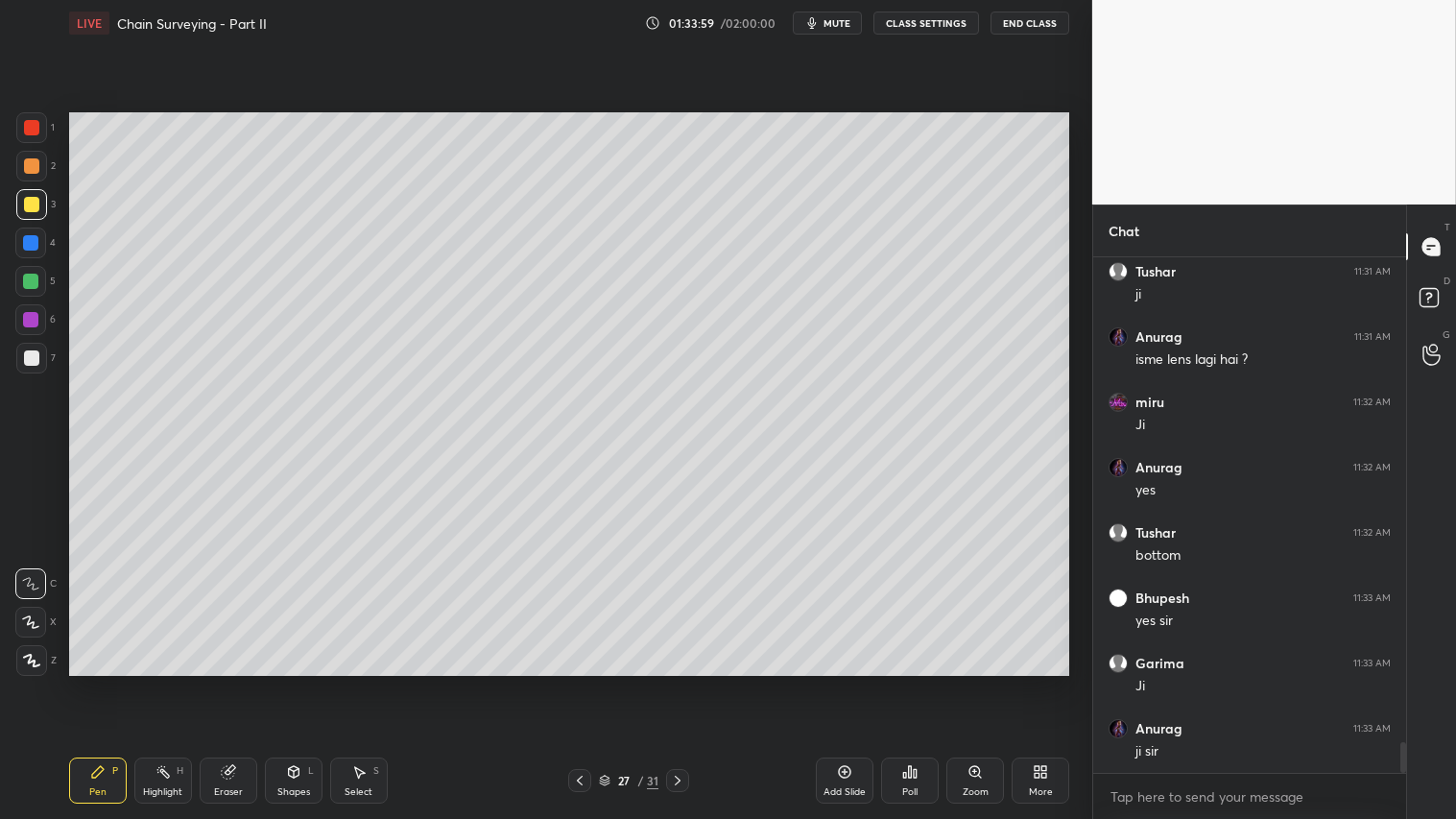 click 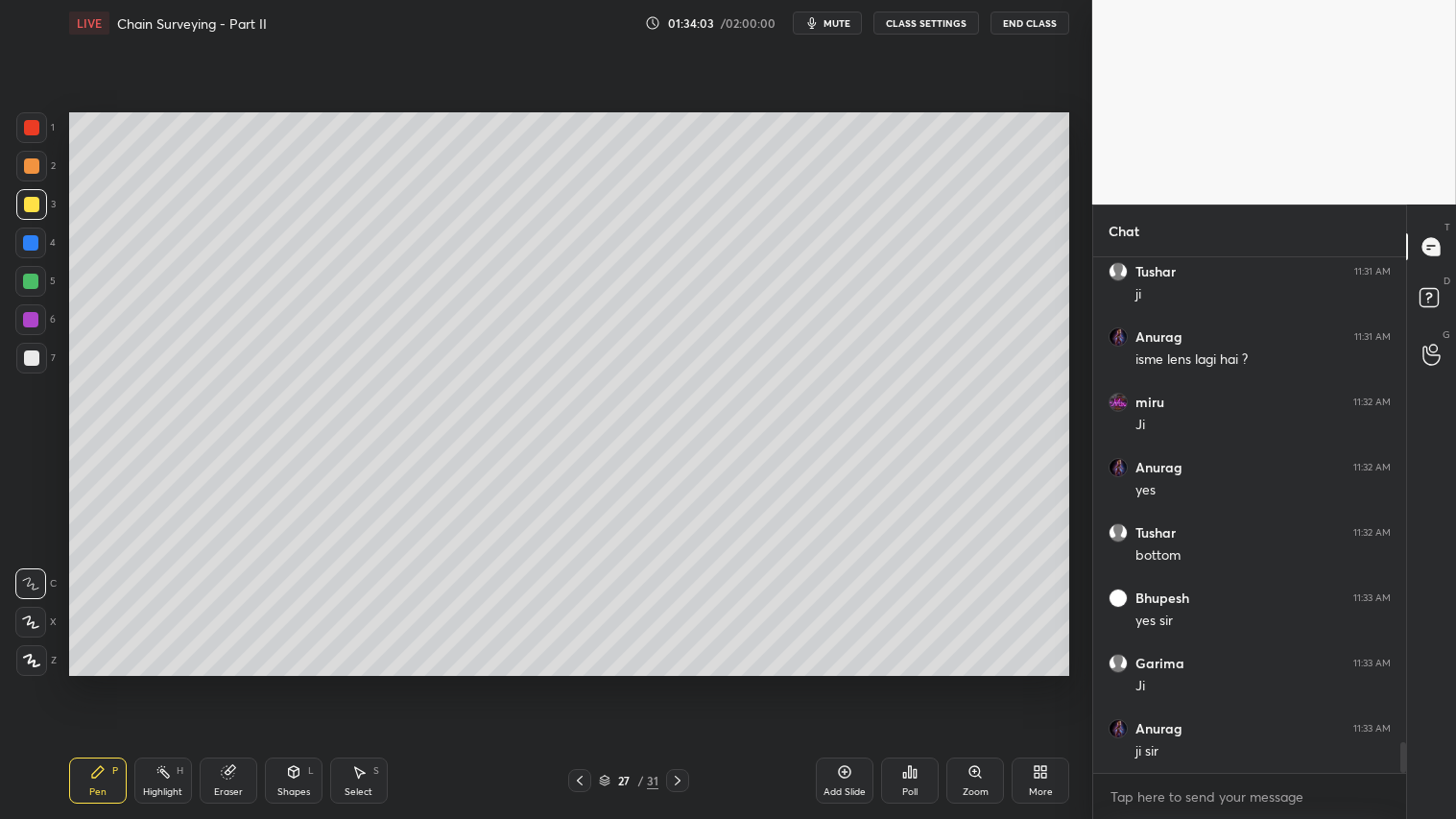 click 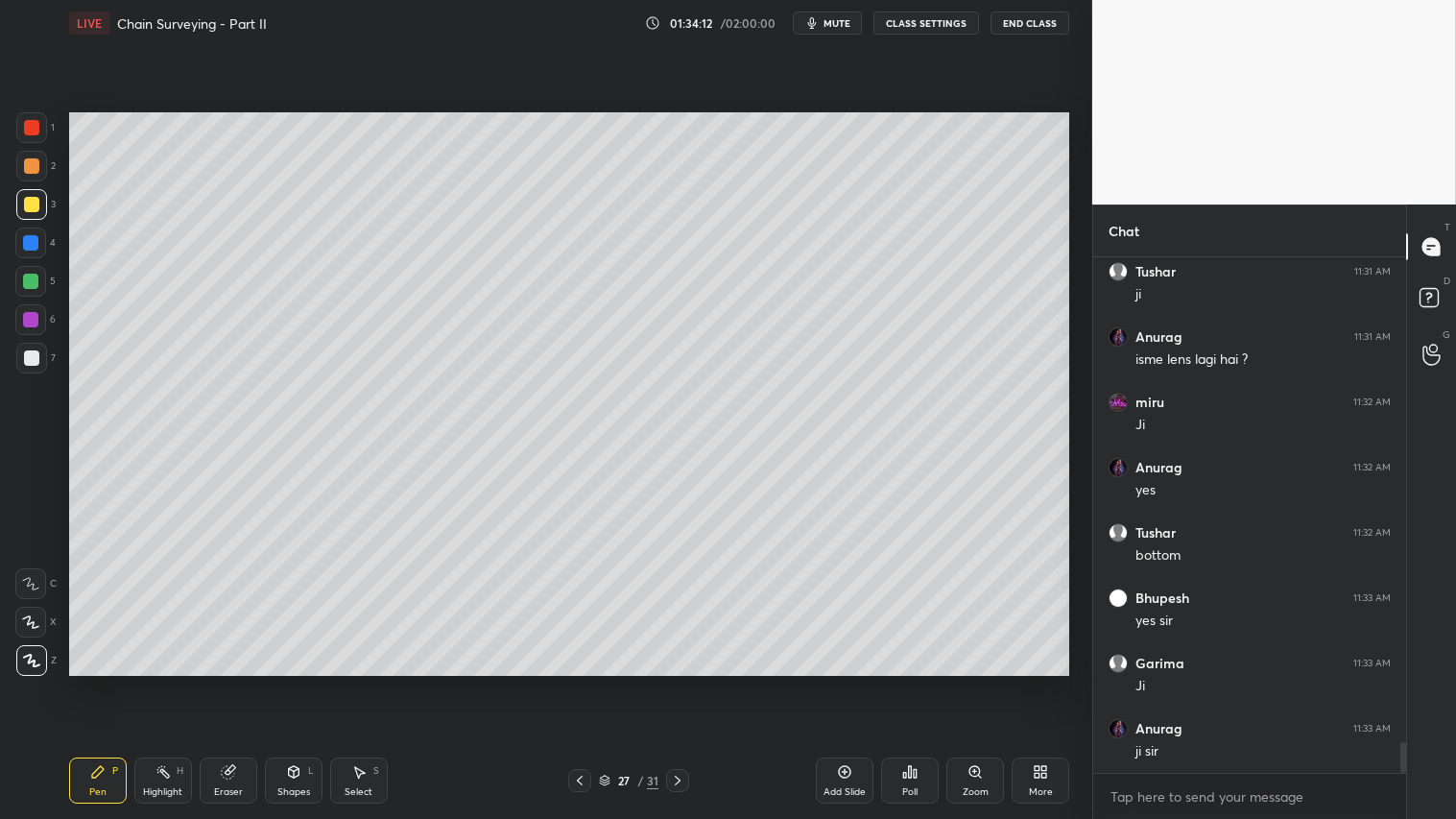 click on "Shapes L" at bounding box center (294, 781) 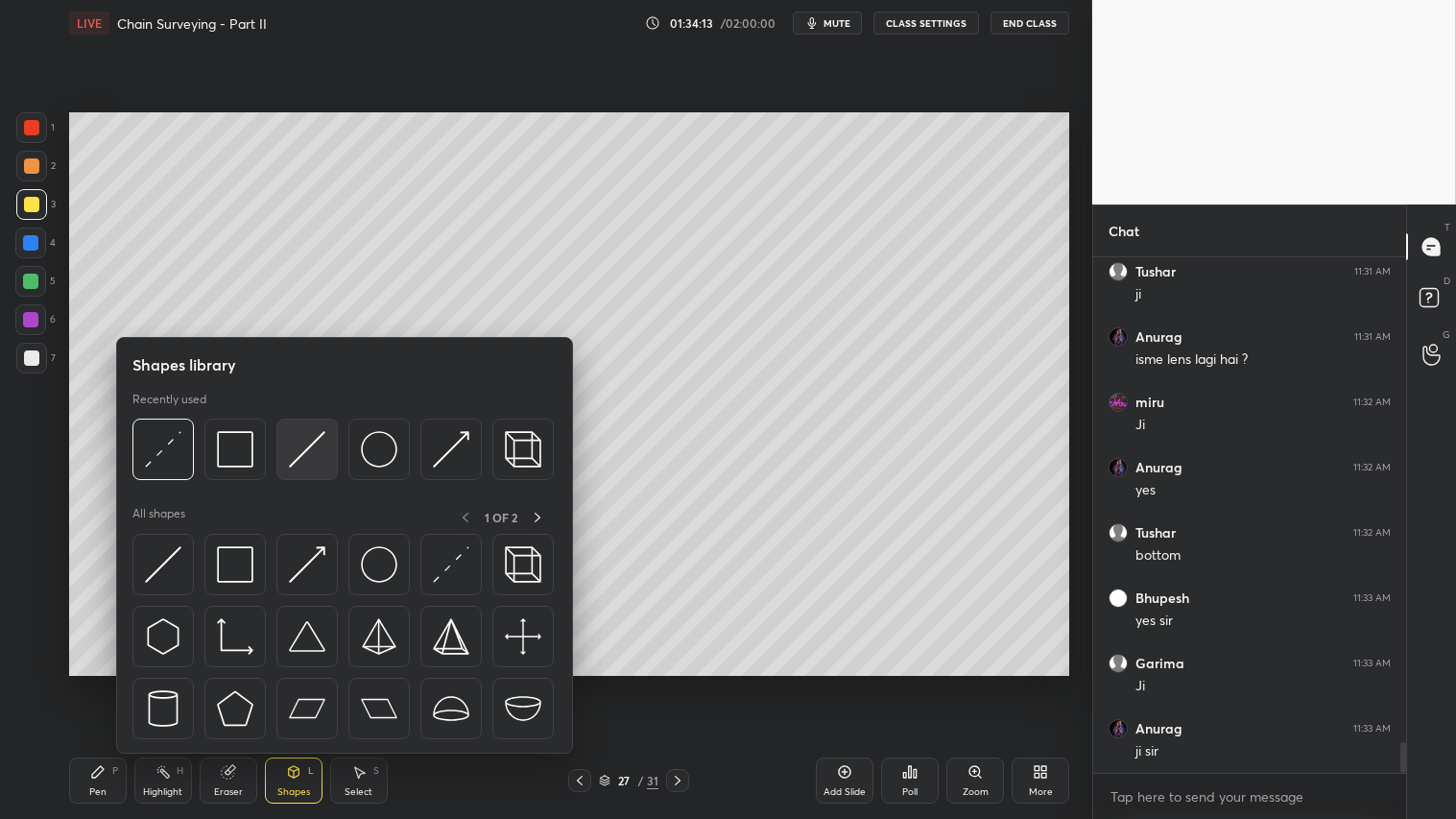 click at bounding box center [307, 449] 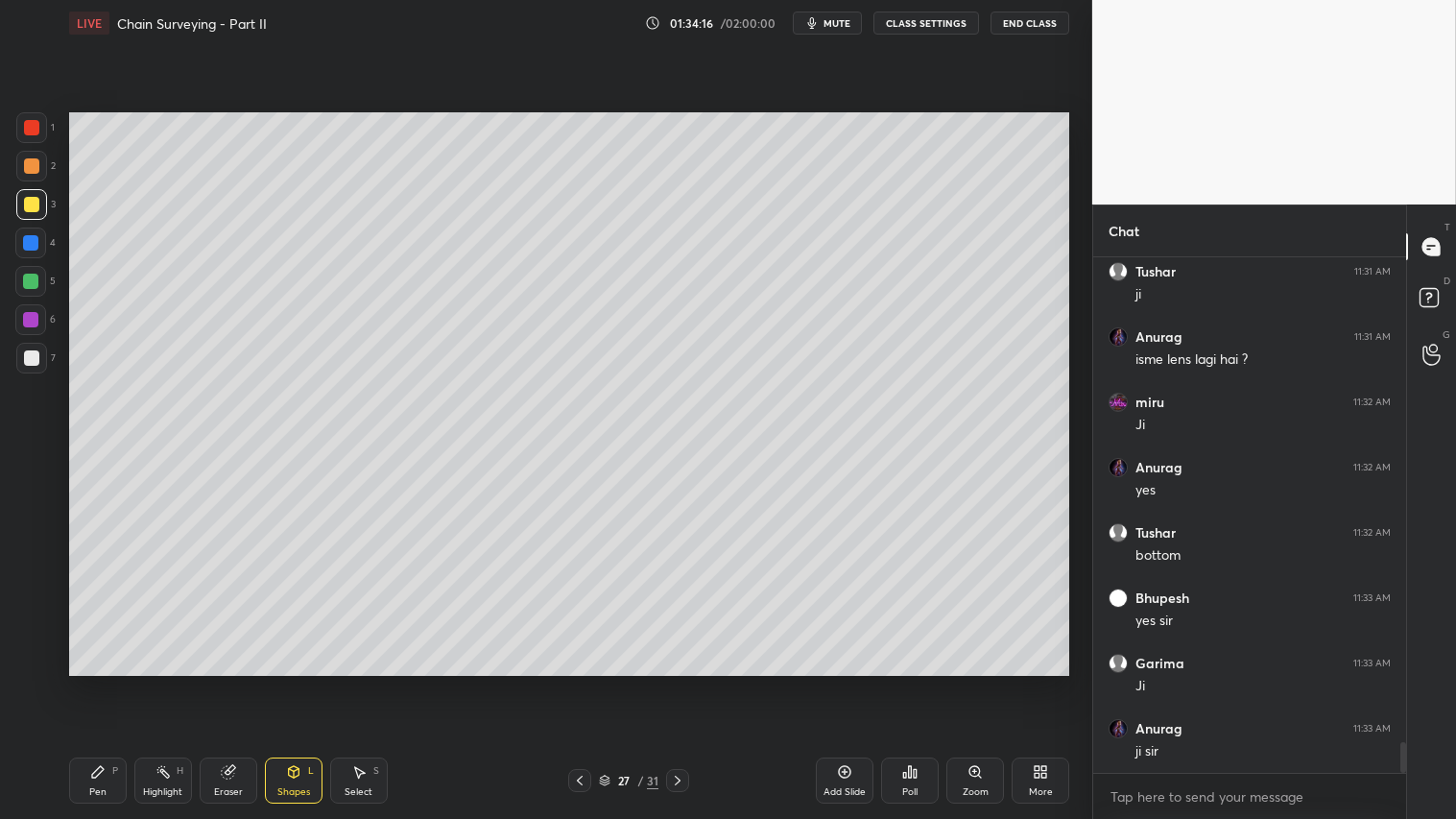 drag, startPoint x: 21, startPoint y: 167, endPoint x: 25, endPoint y: 180, distance: 13.601471 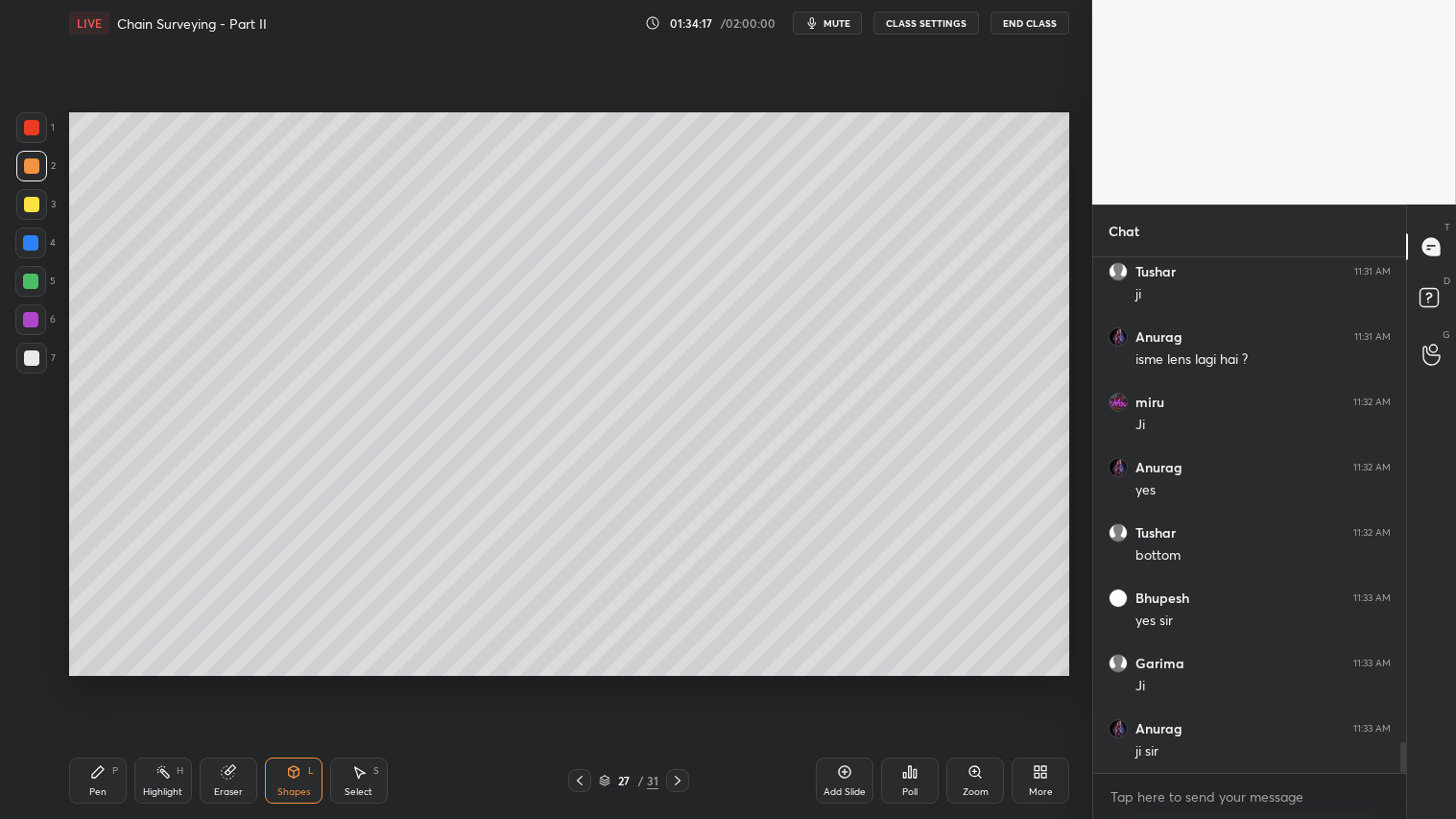 click 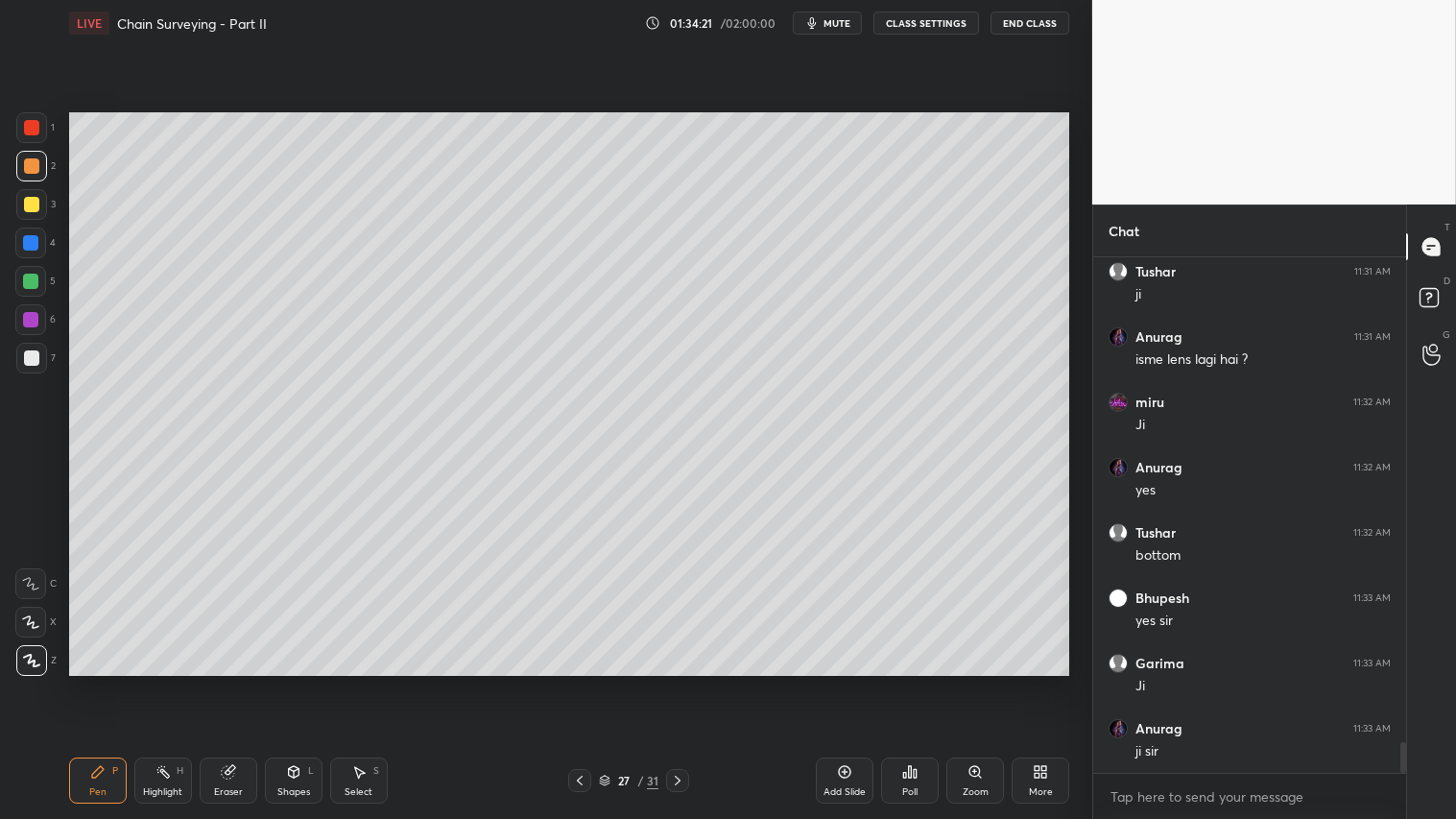 scroll, scrollTop: 8241, scrollLeft: 0, axis: vertical 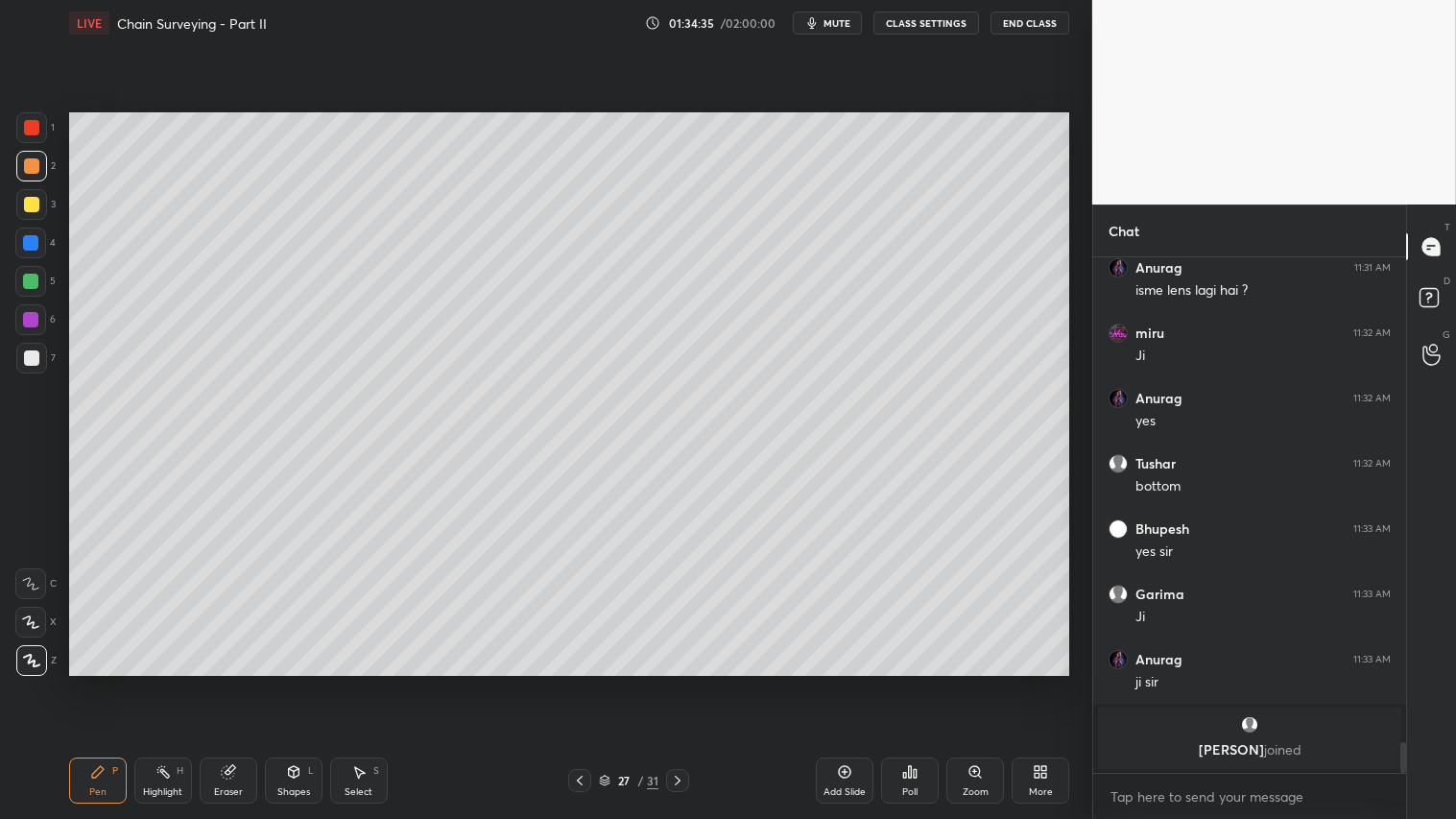 click on "Eraser" at bounding box center [228, 781] 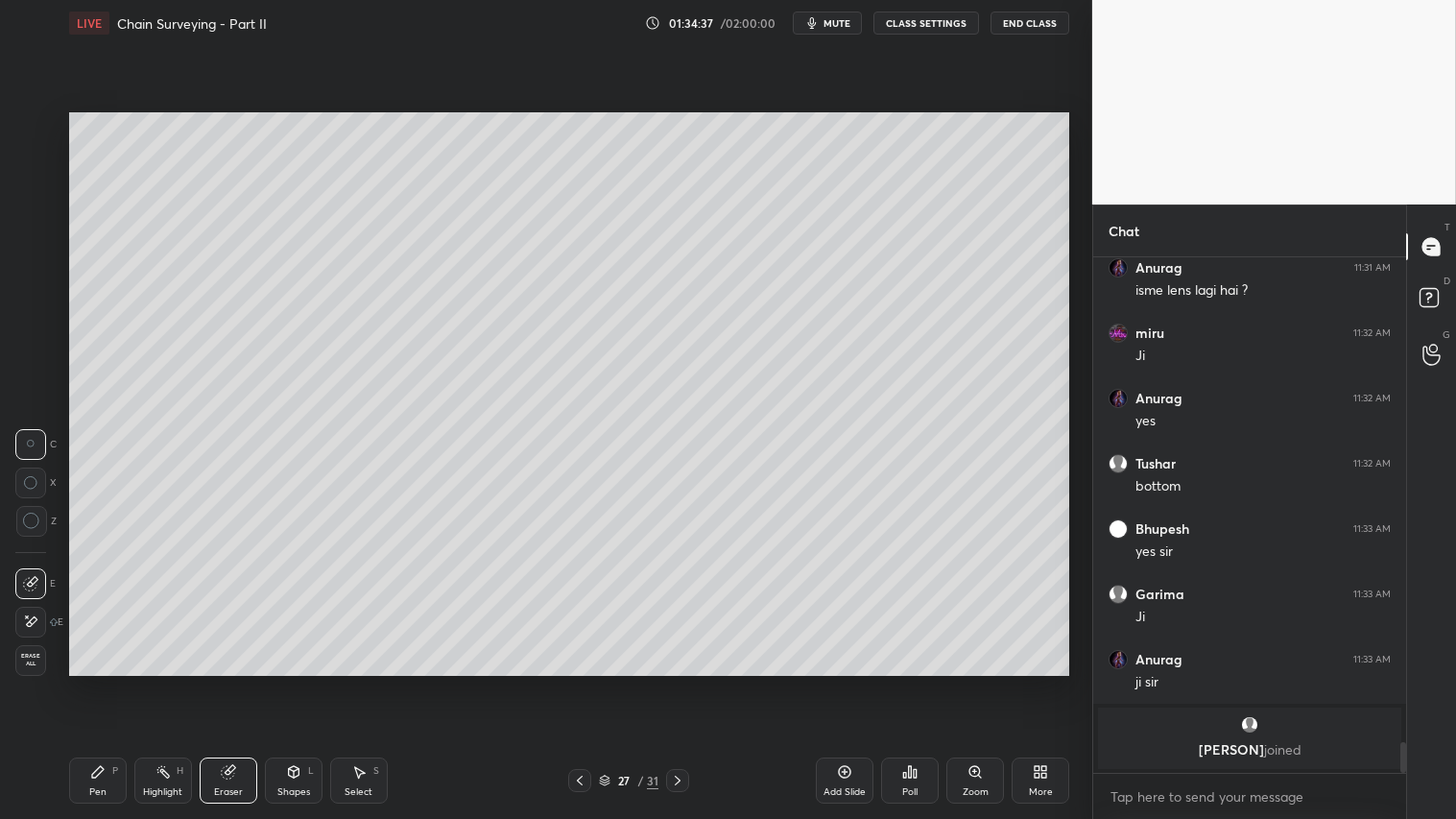 click on "Pen P" at bounding box center (98, 781) 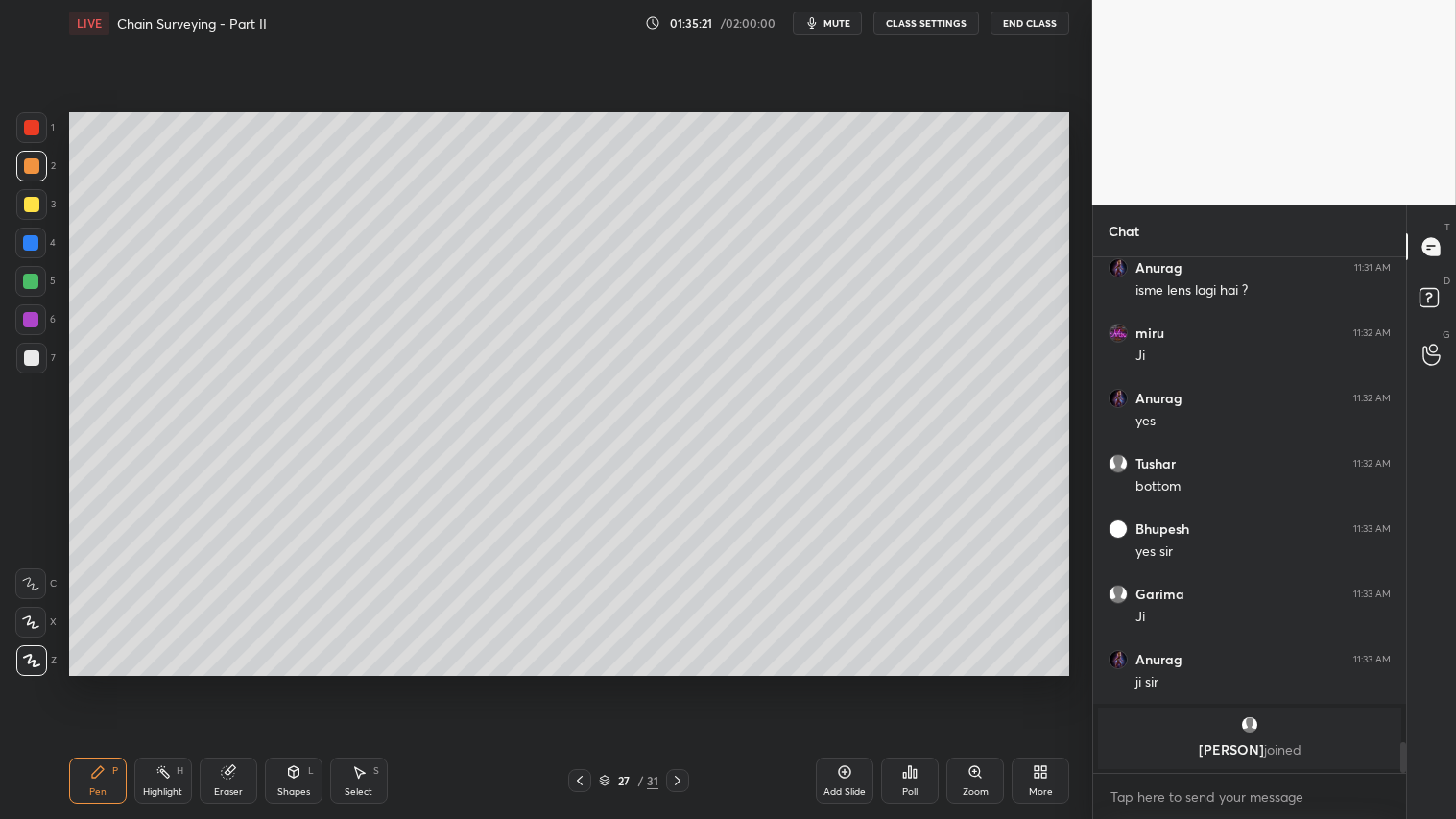 click 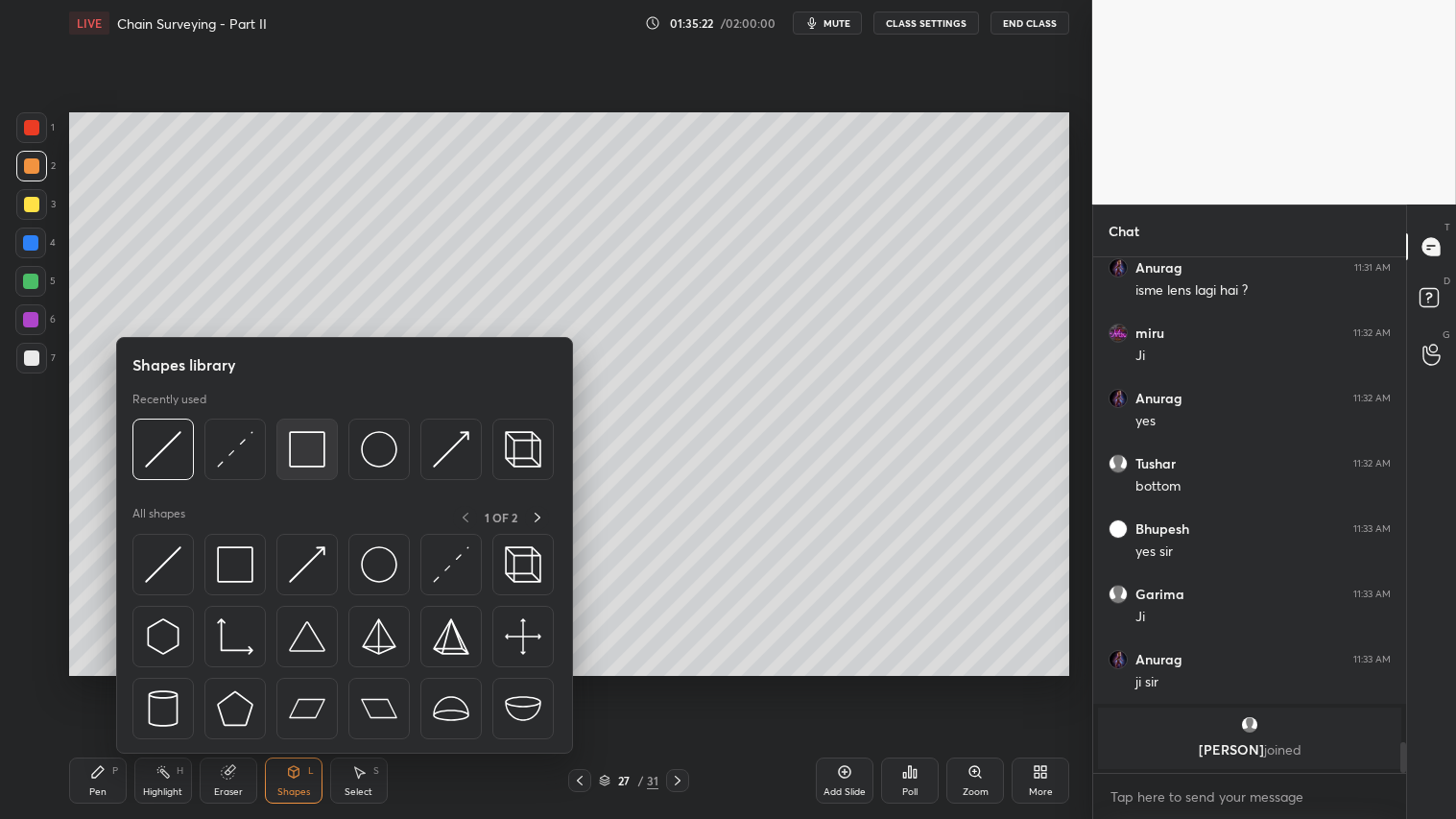 click at bounding box center [307, 449] 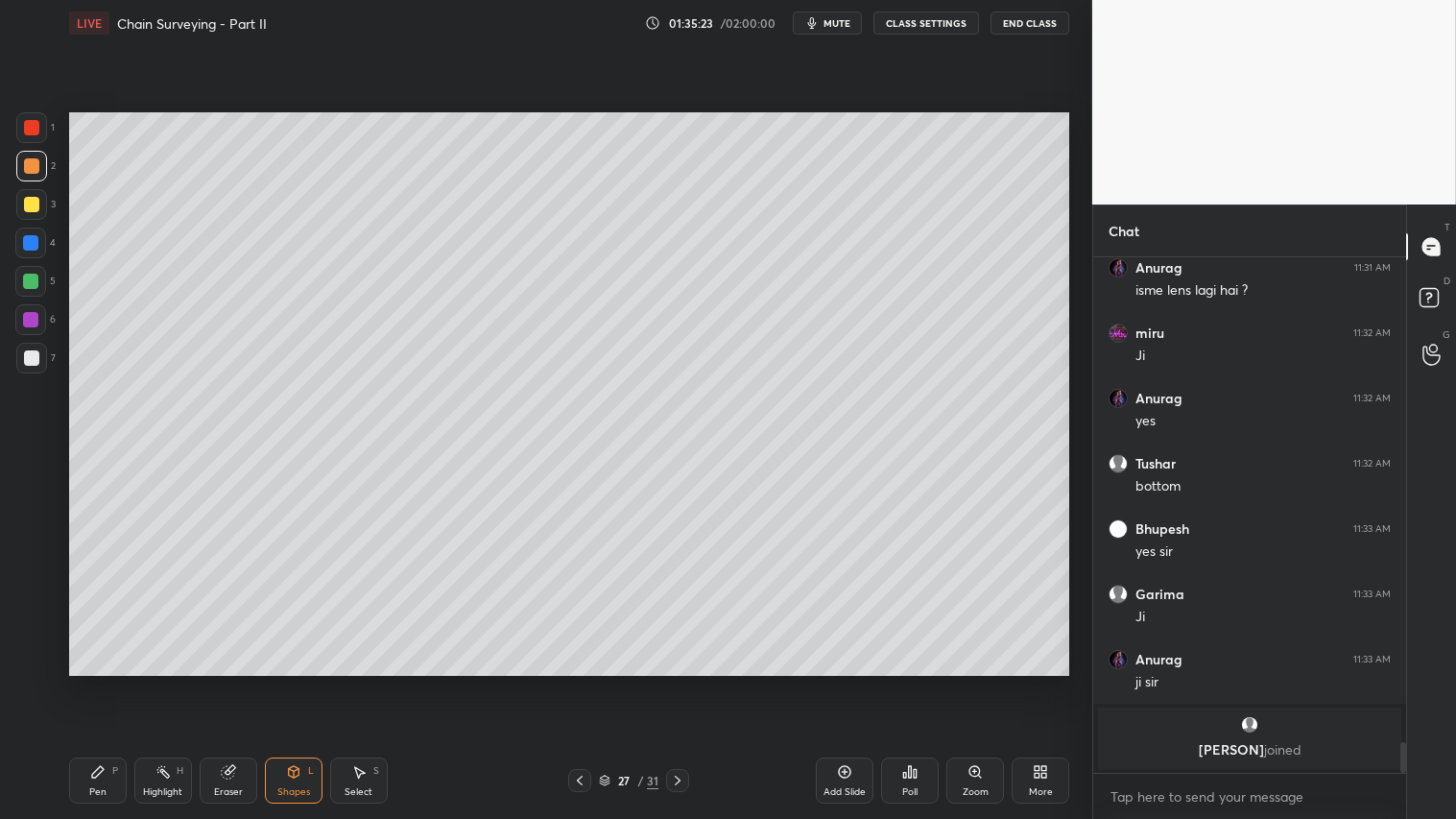 drag, startPoint x: 34, startPoint y: 357, endPoint x: 65, endPoint y: 353, distance: 31.257 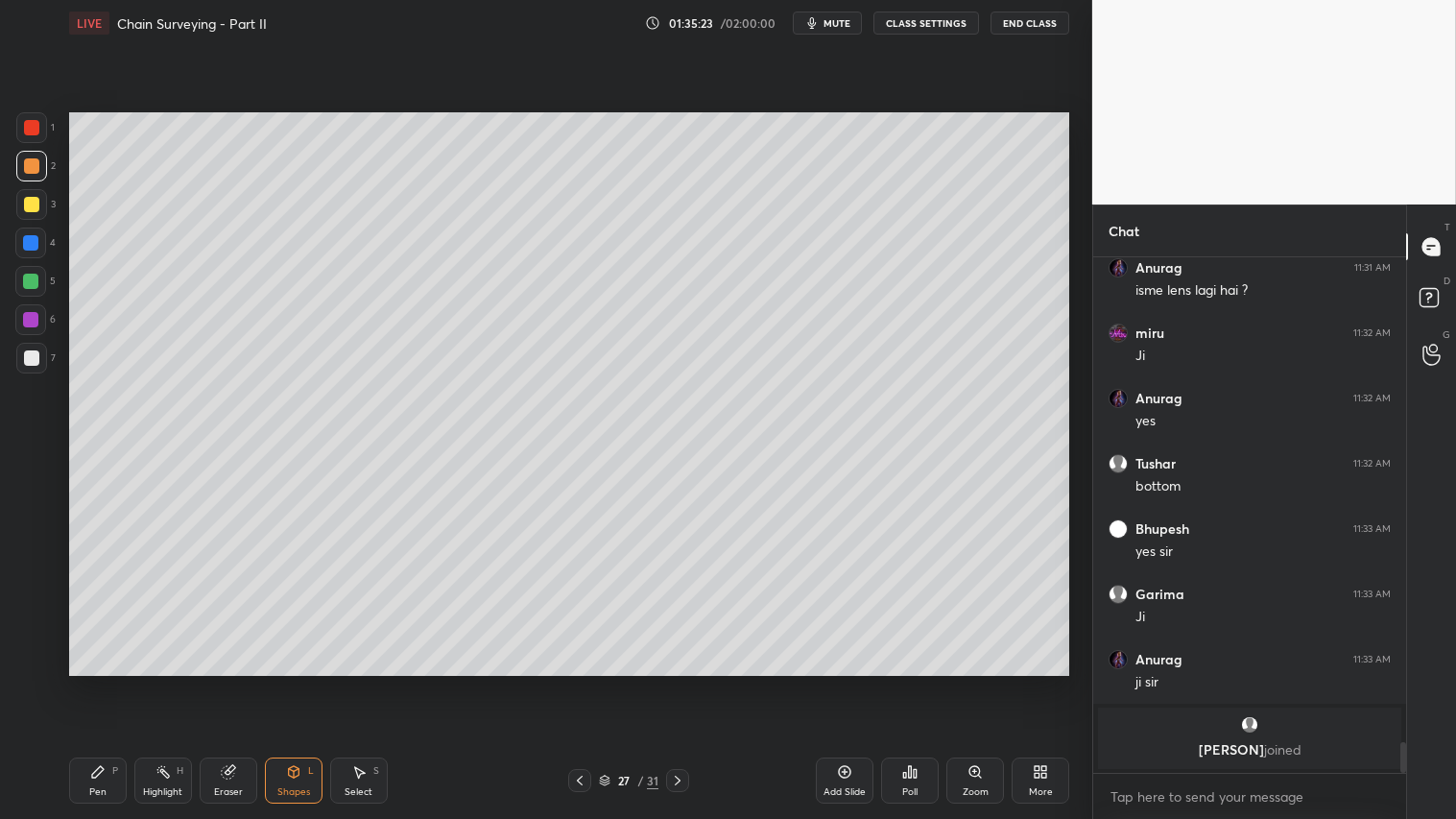 click at bounding box center [32, 358] 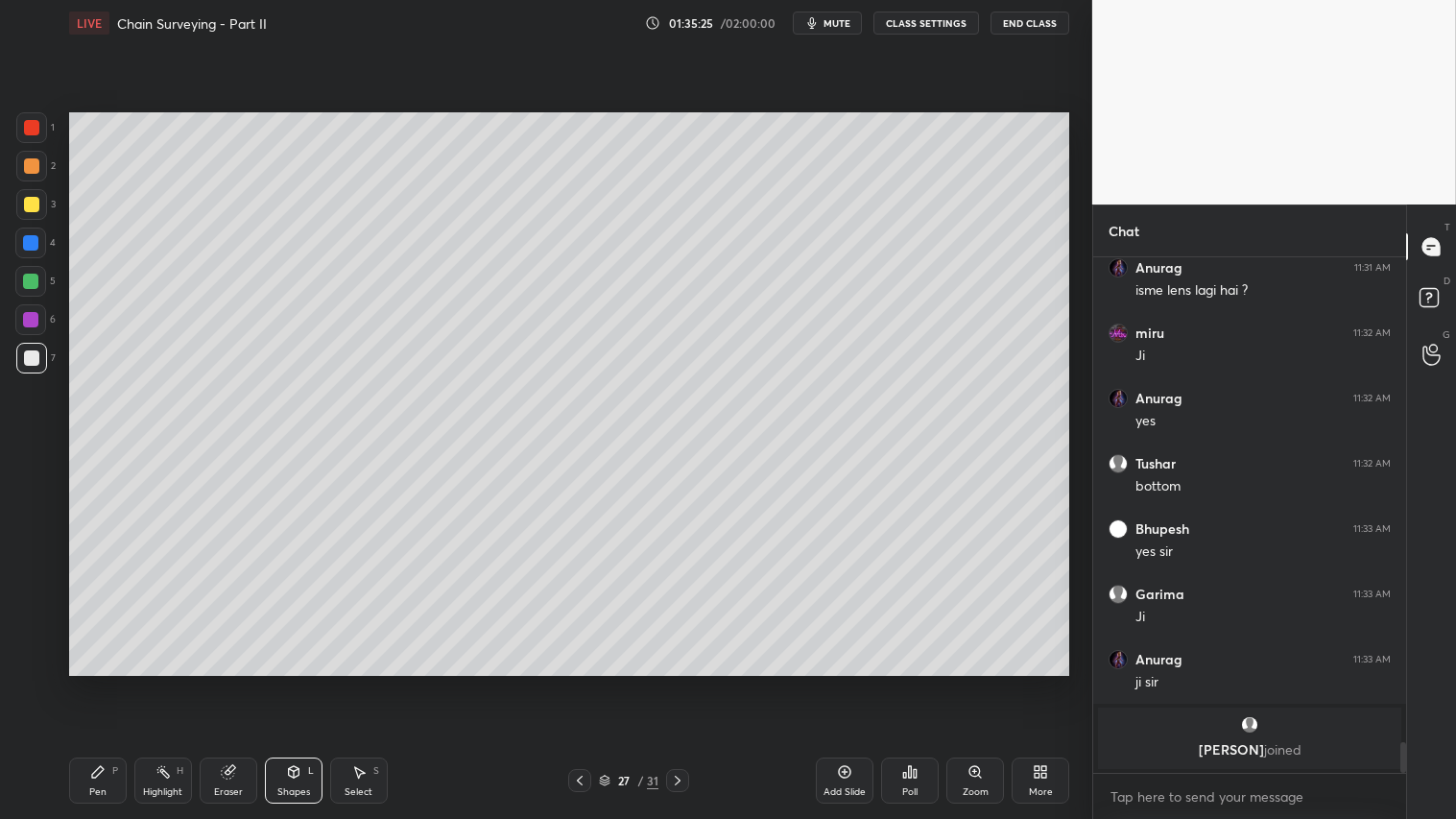 drag, startPoint x: 27, startPoint y: 158, endPoint x: 27, endPoint y: 169, distance: 11 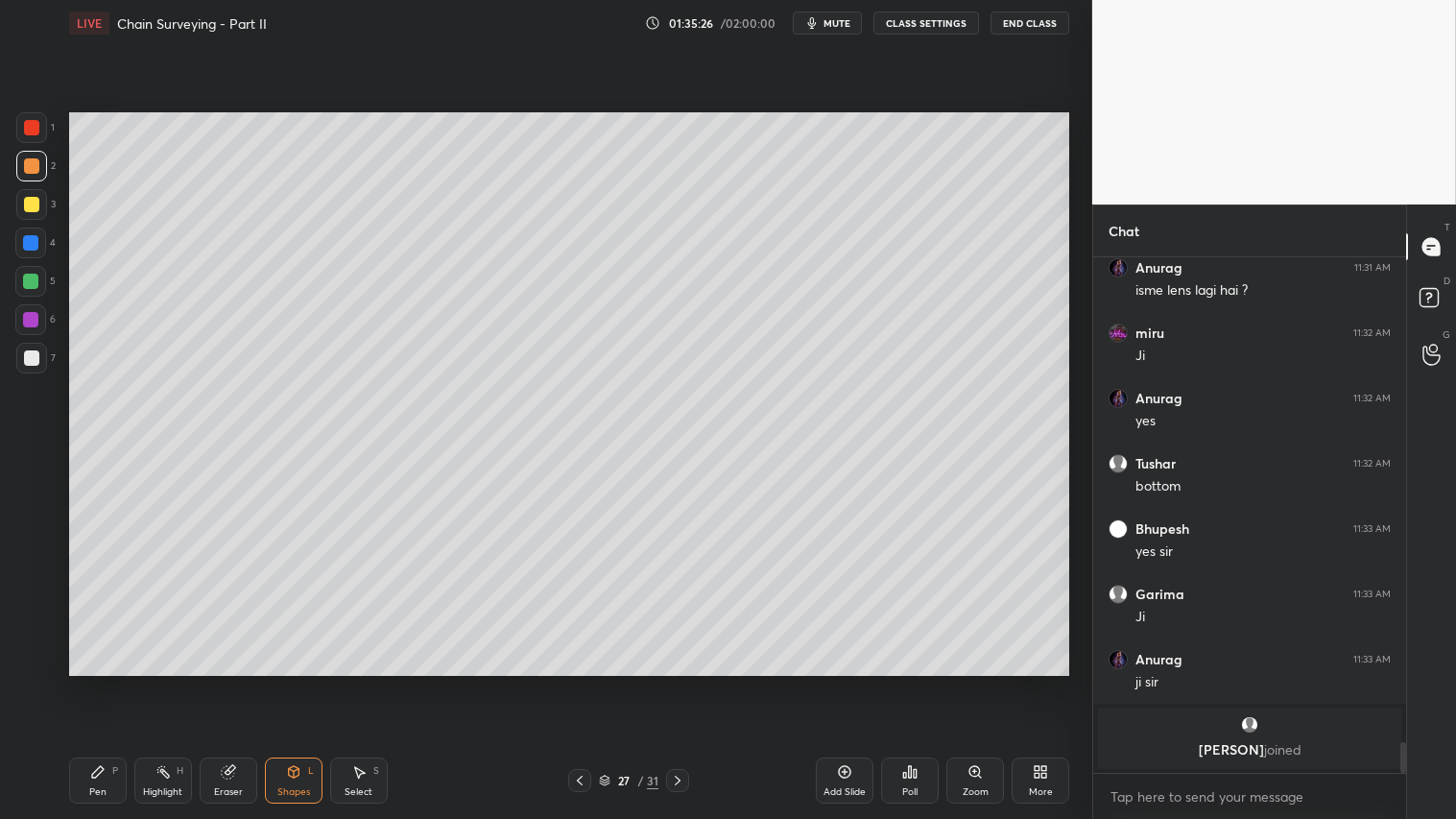 drag, startPoint x: 98, startPoint y: 802, endPoint x: 55, endPoint y: 736, distance: 78.7718 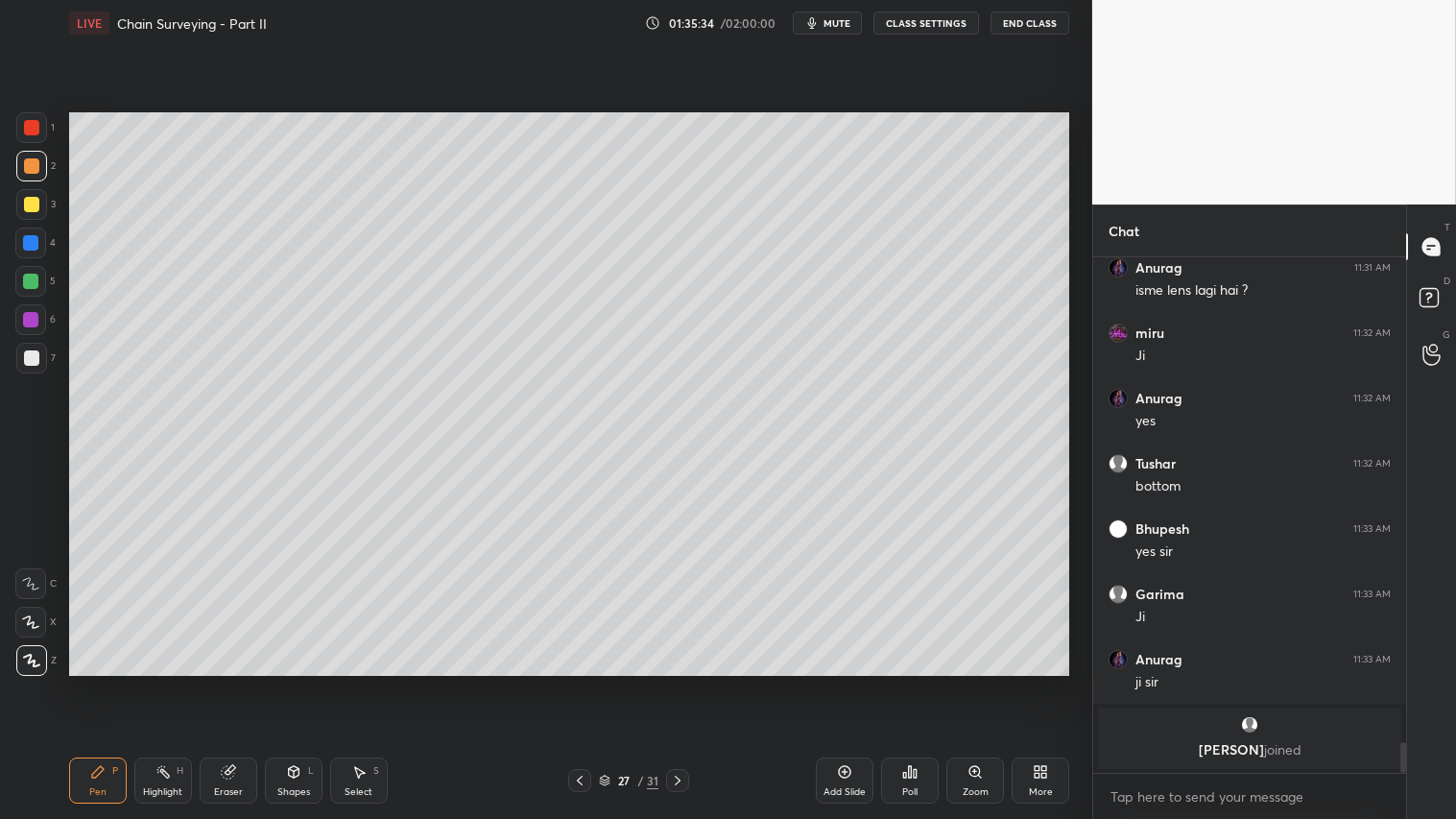 click on "mute" at bounding box center (837, 23) 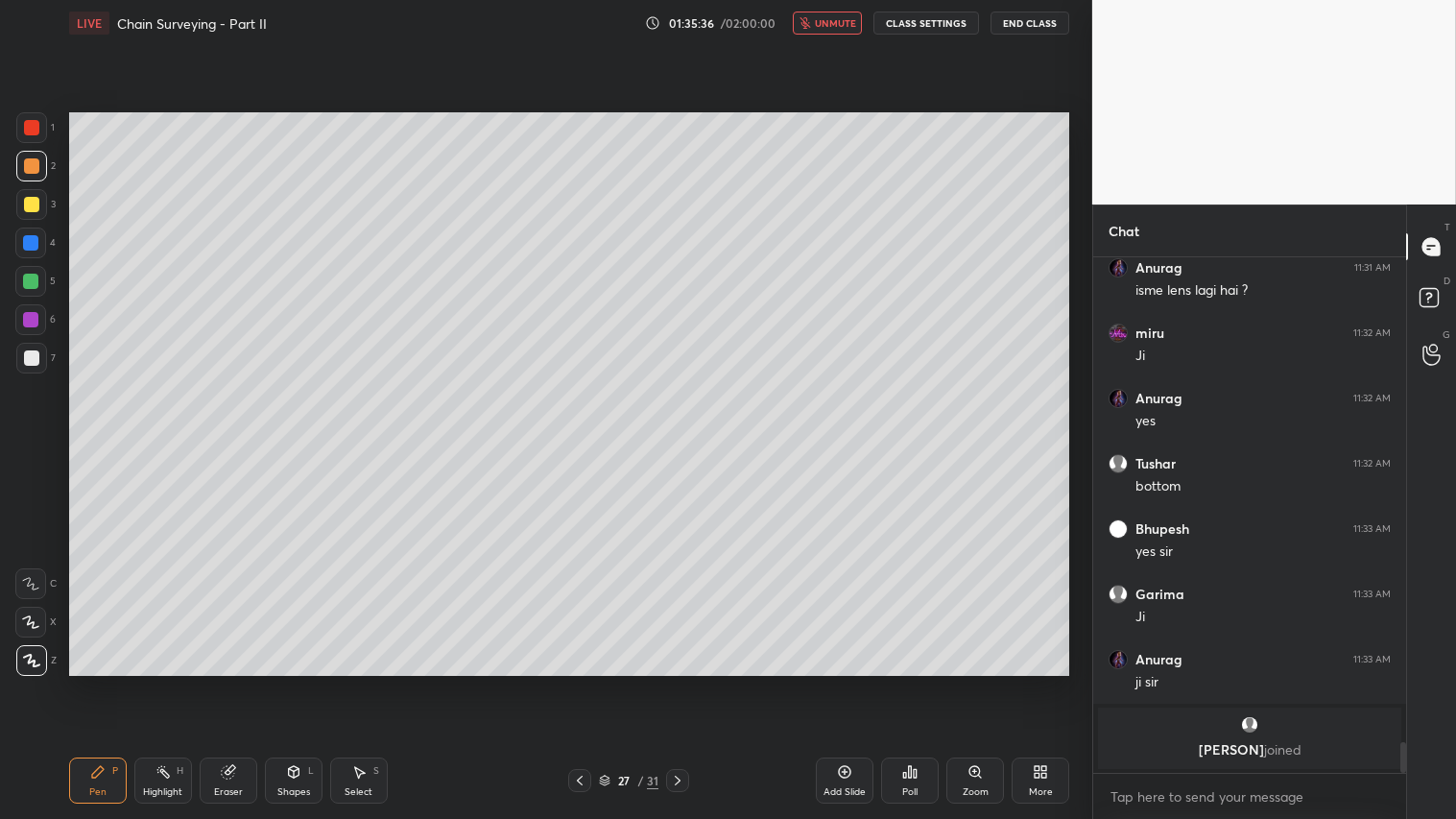 click on "Eraser" at bounding box center (228, 781) 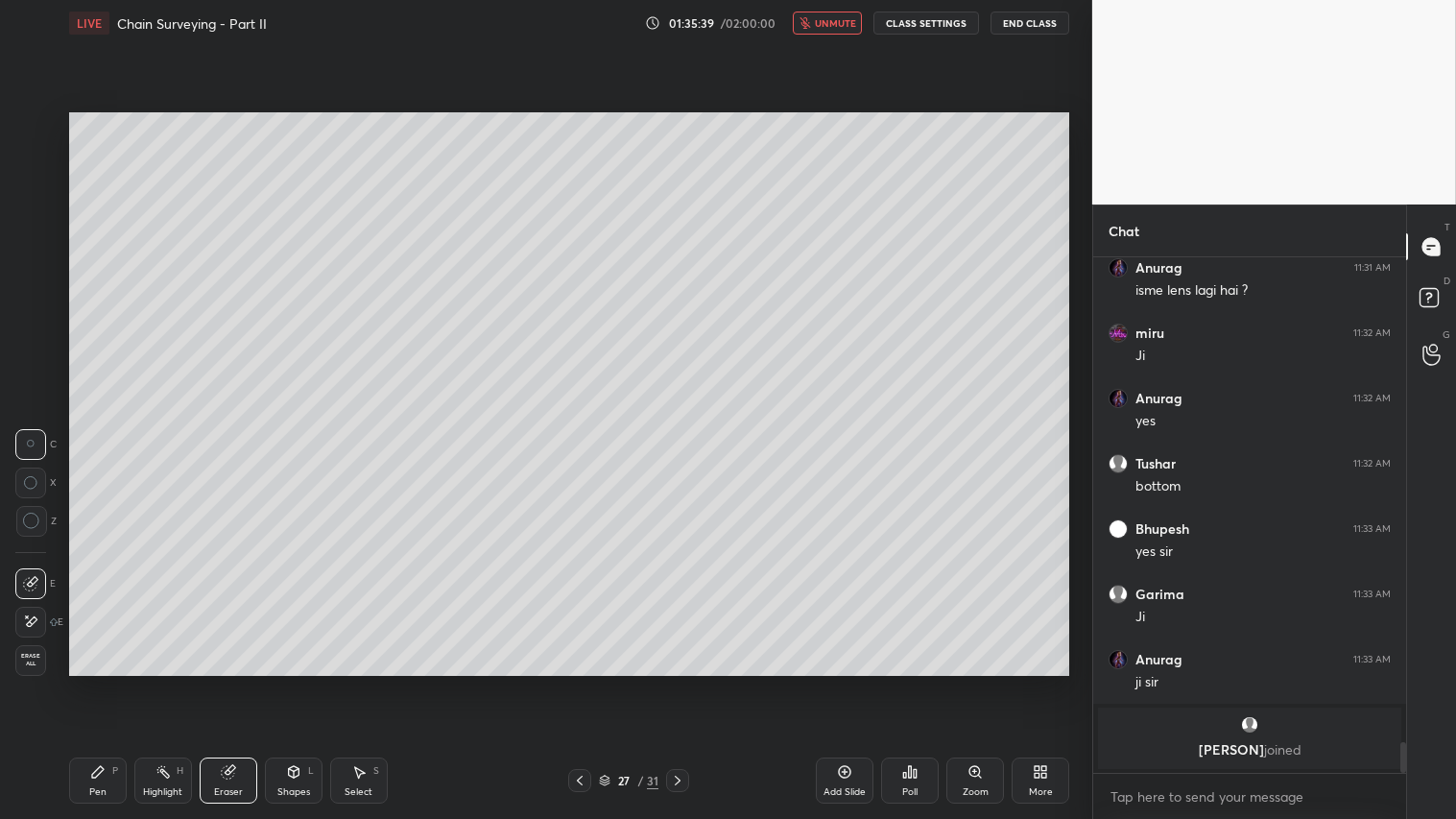 click on "Pen P" at bounding box center (98, 781) 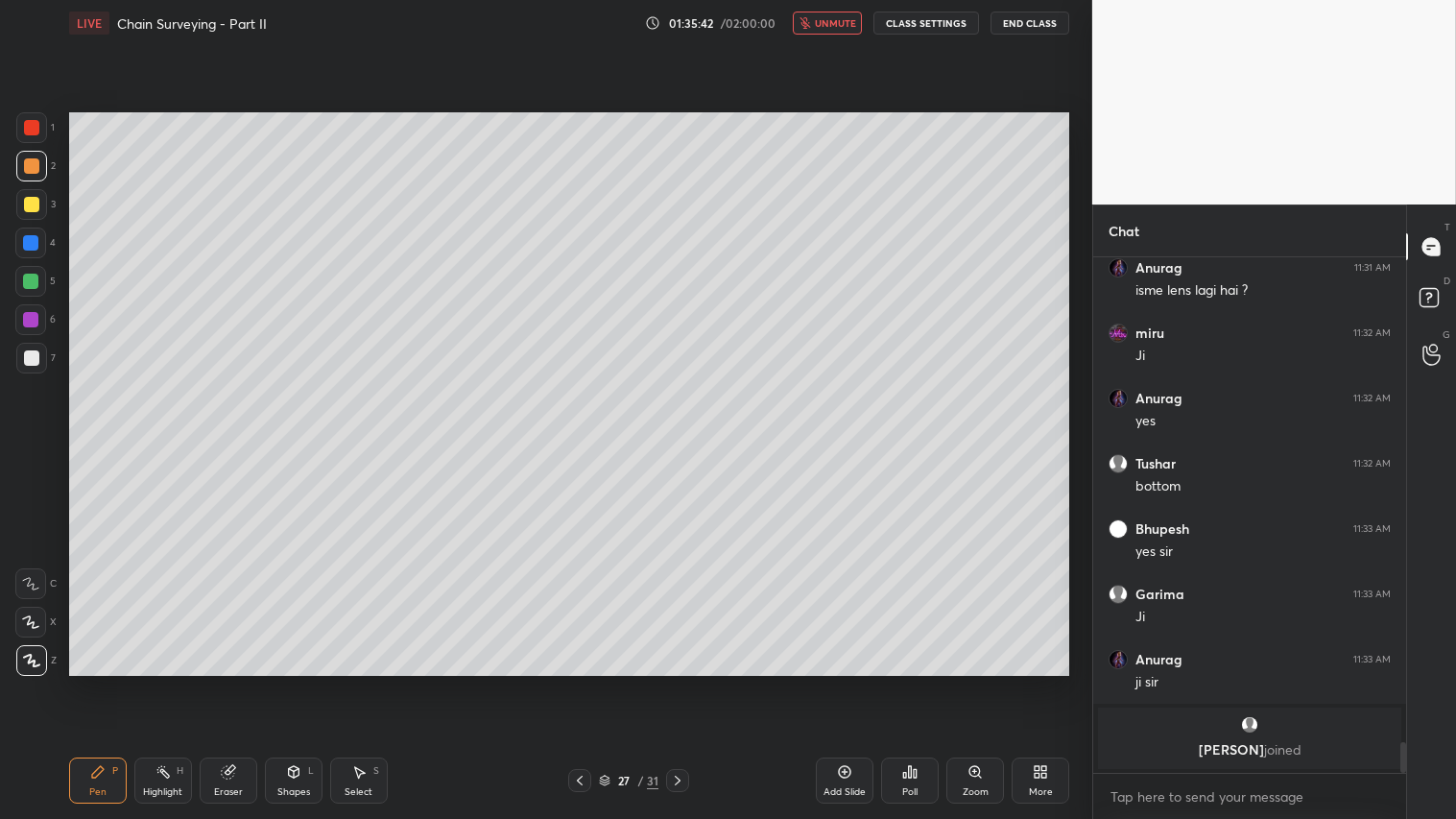 click on "unmute" at bounding box center [835, 23] 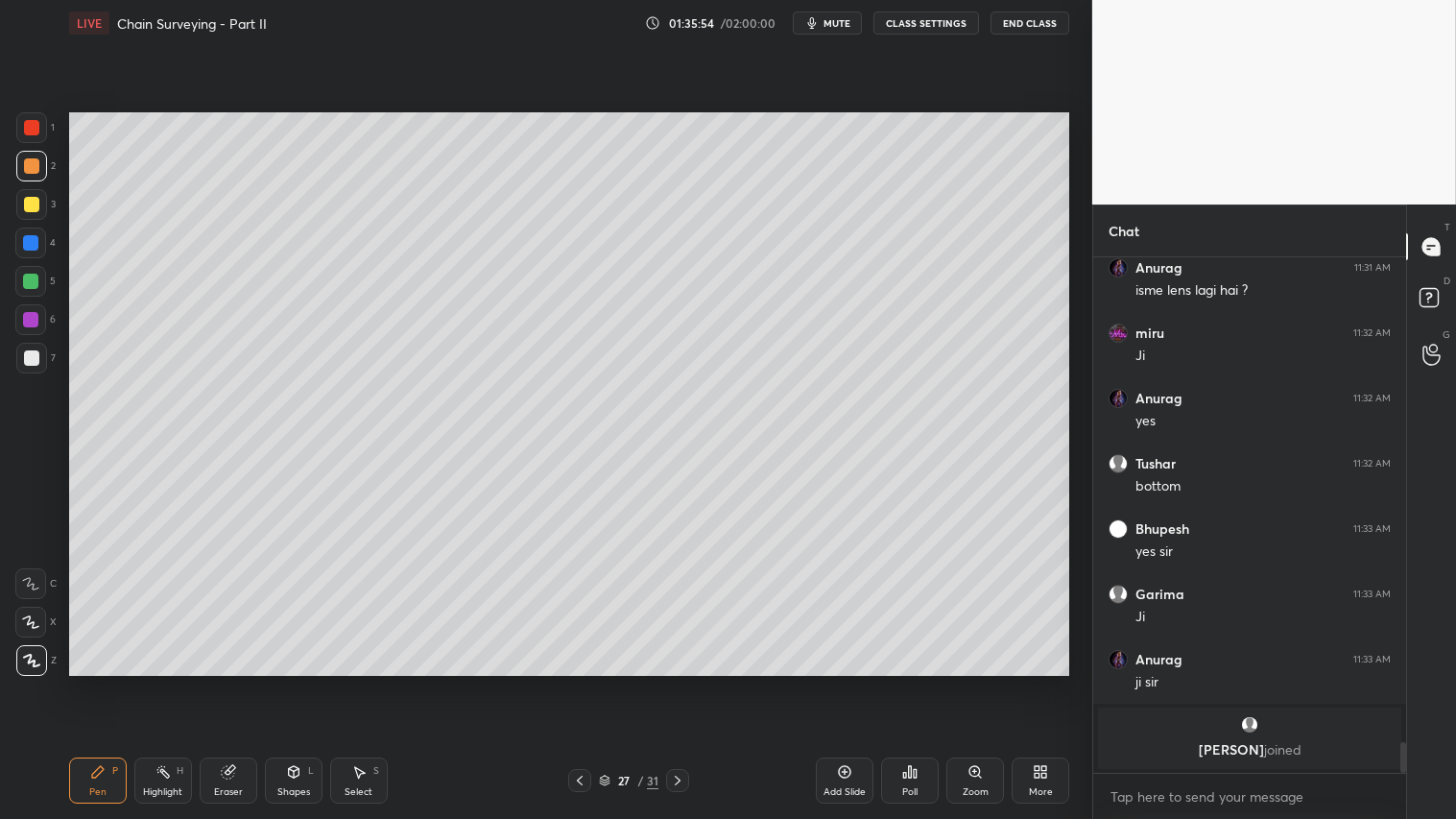 click at bounding box center (32, 166) 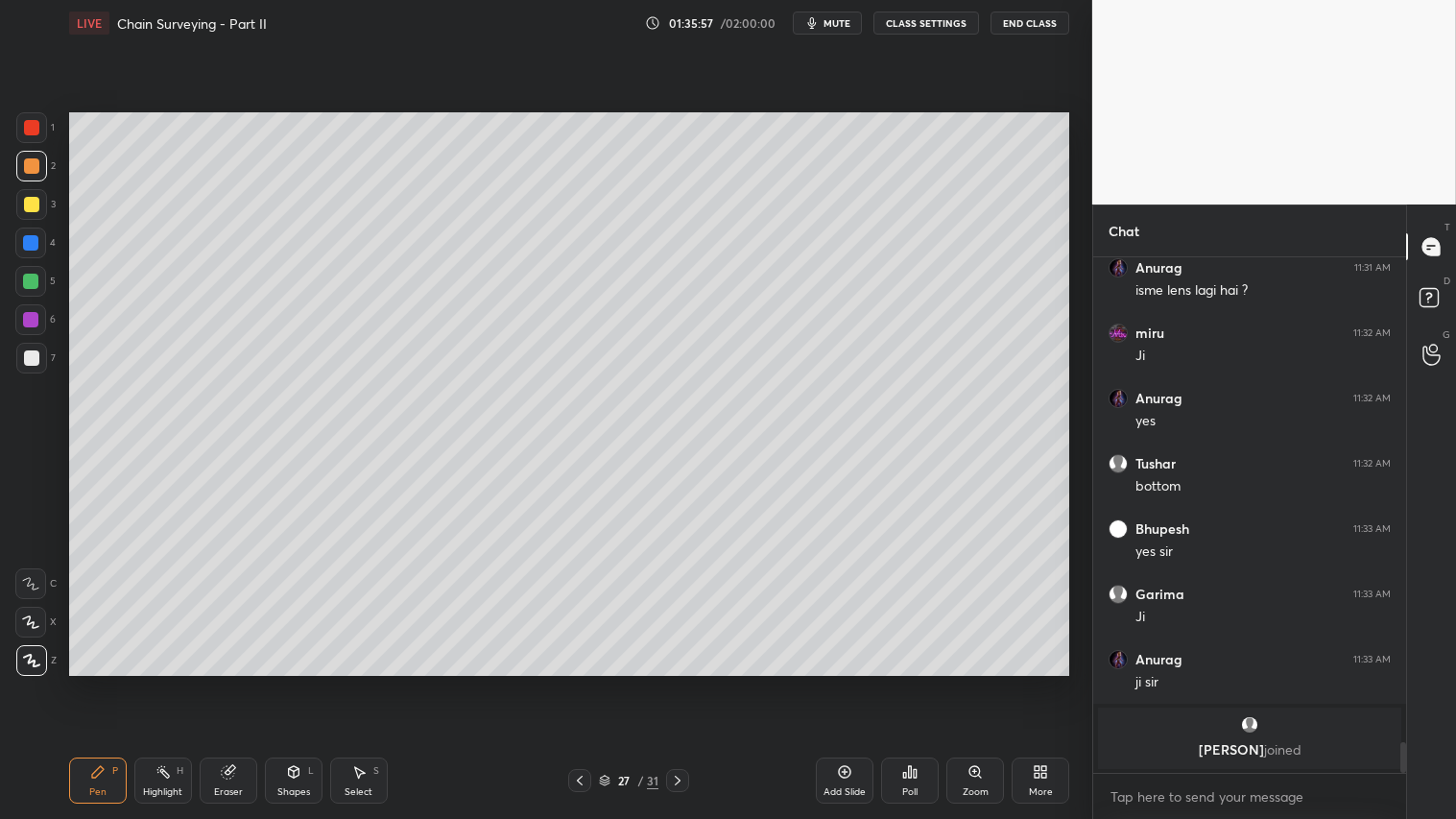 drag, startPoint x: 29, startPoint y: 280, endPoint x: 58, endPoint y: 522, distance: 243.73141 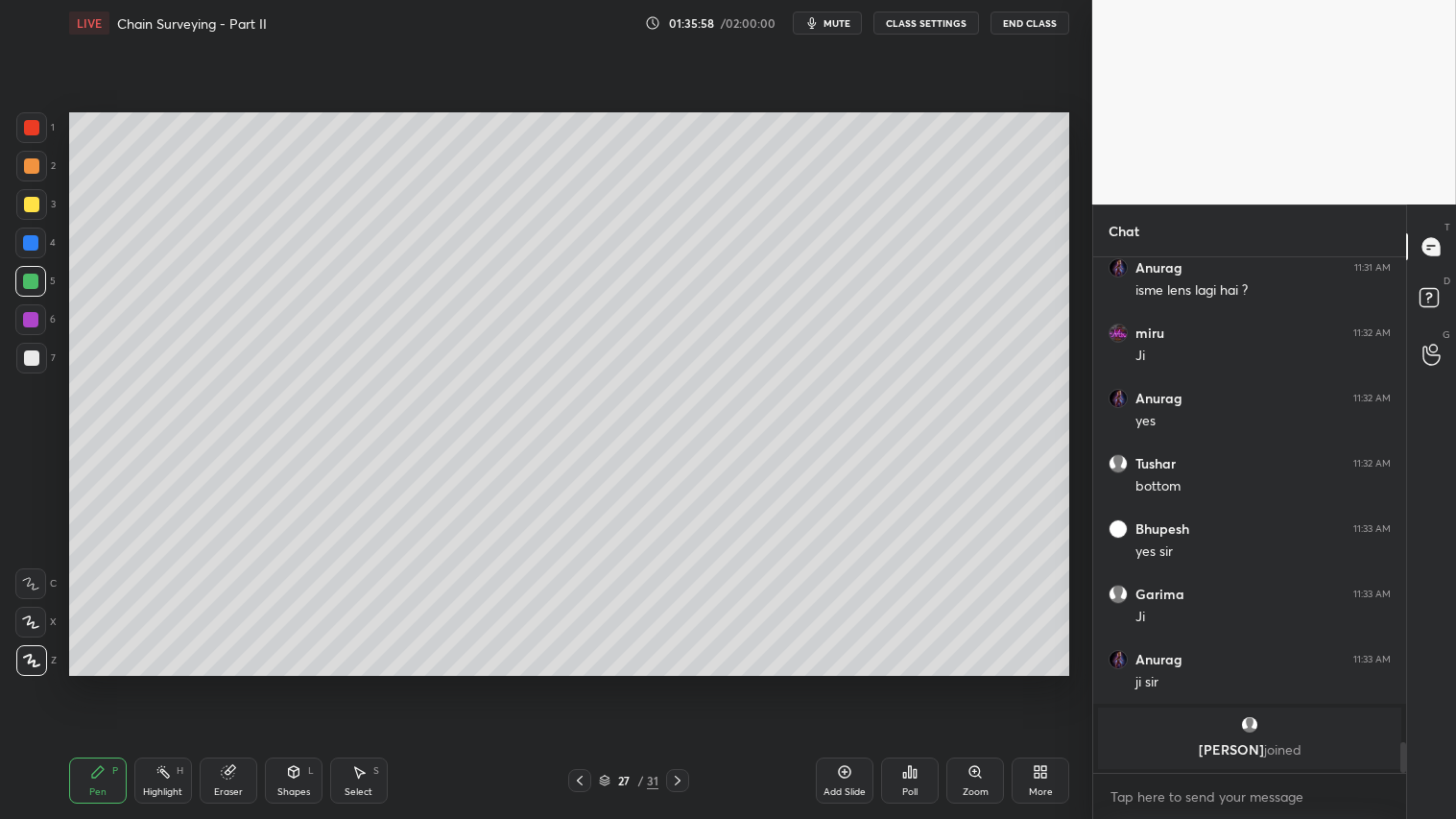 click 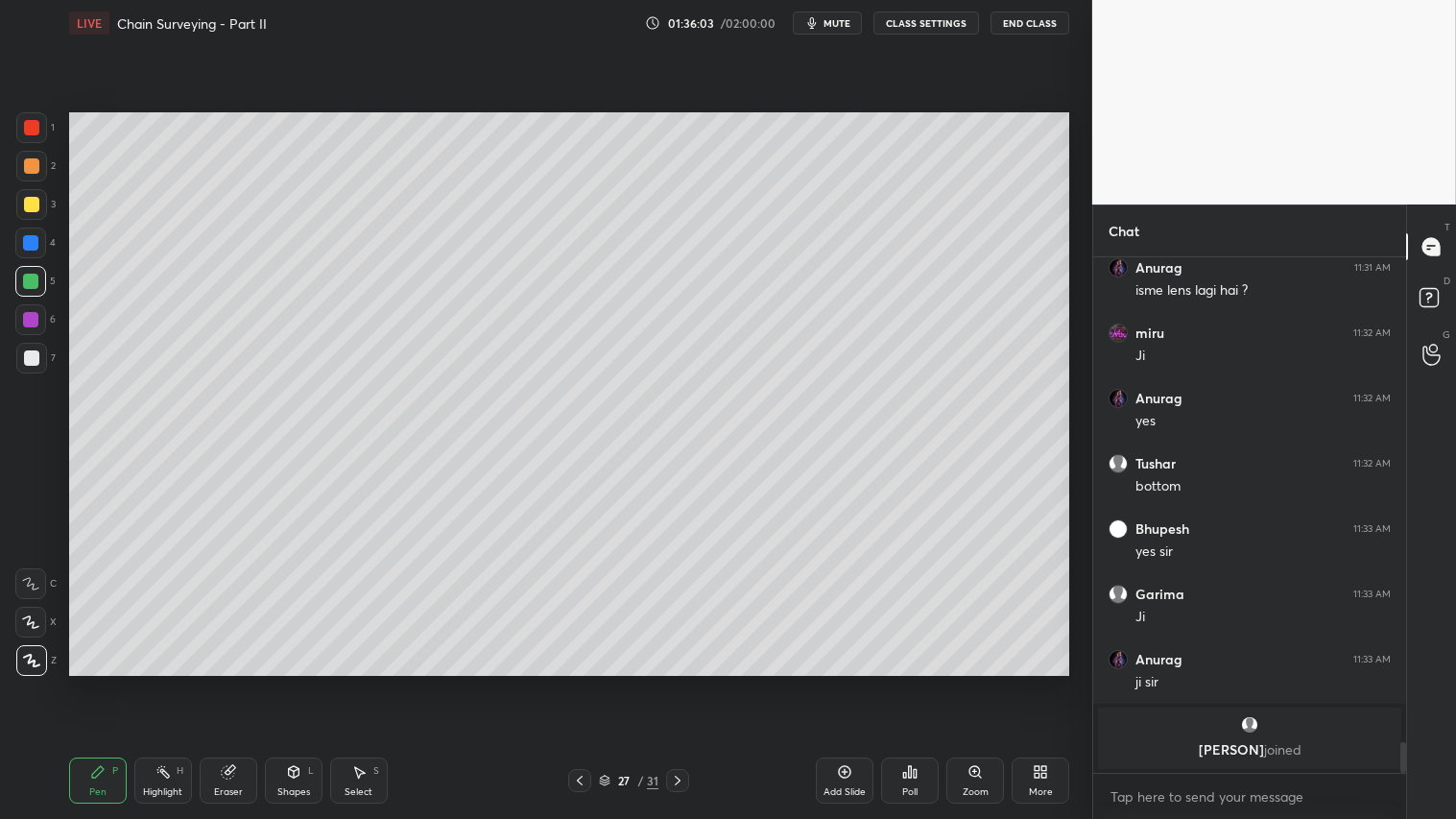 drag, startPoint x: 304, startPoint y: 783, endPoint x: 308, endPoint y: 756, distance: 27.294688 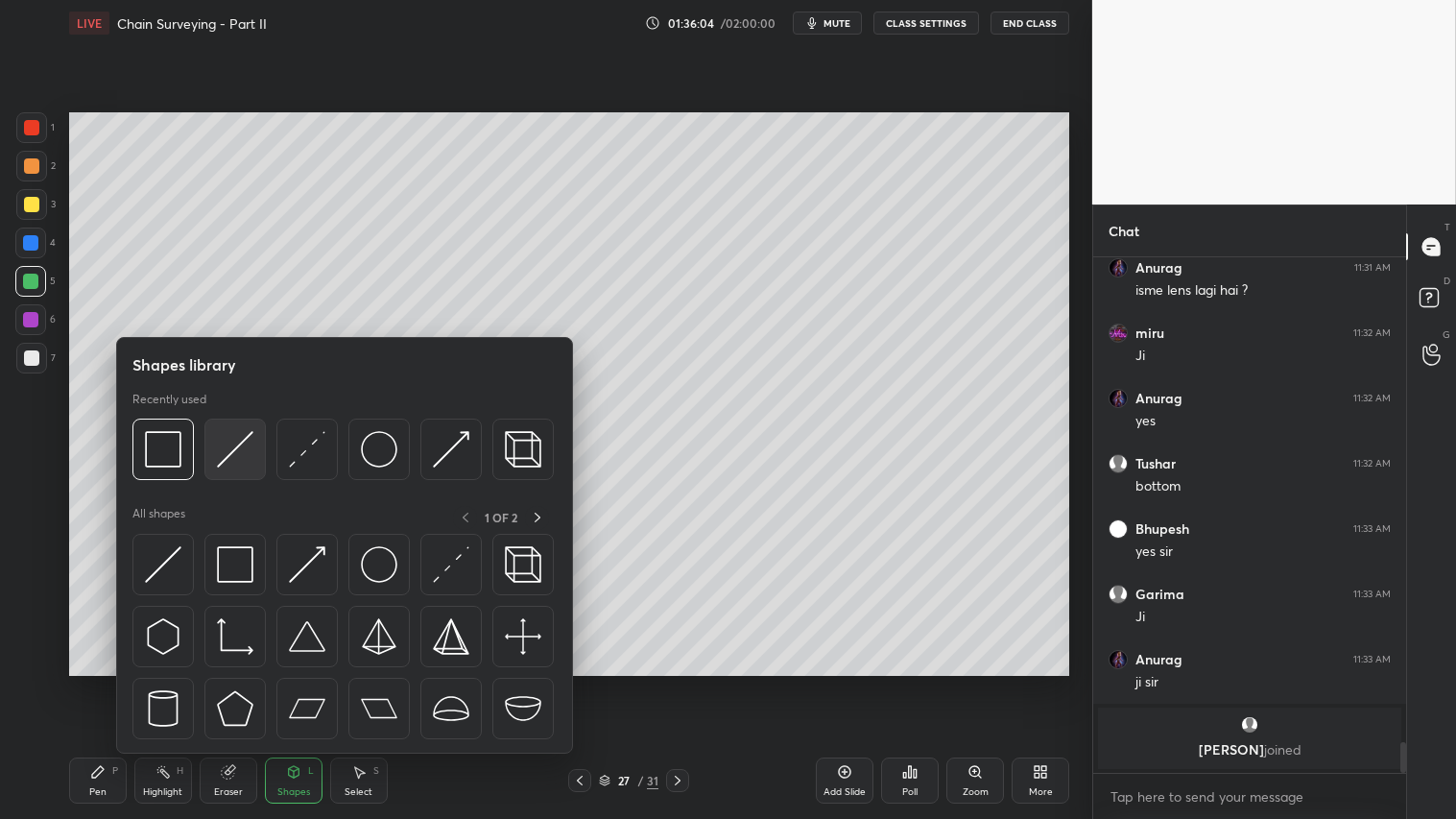 click at bounding box center [235, 449] 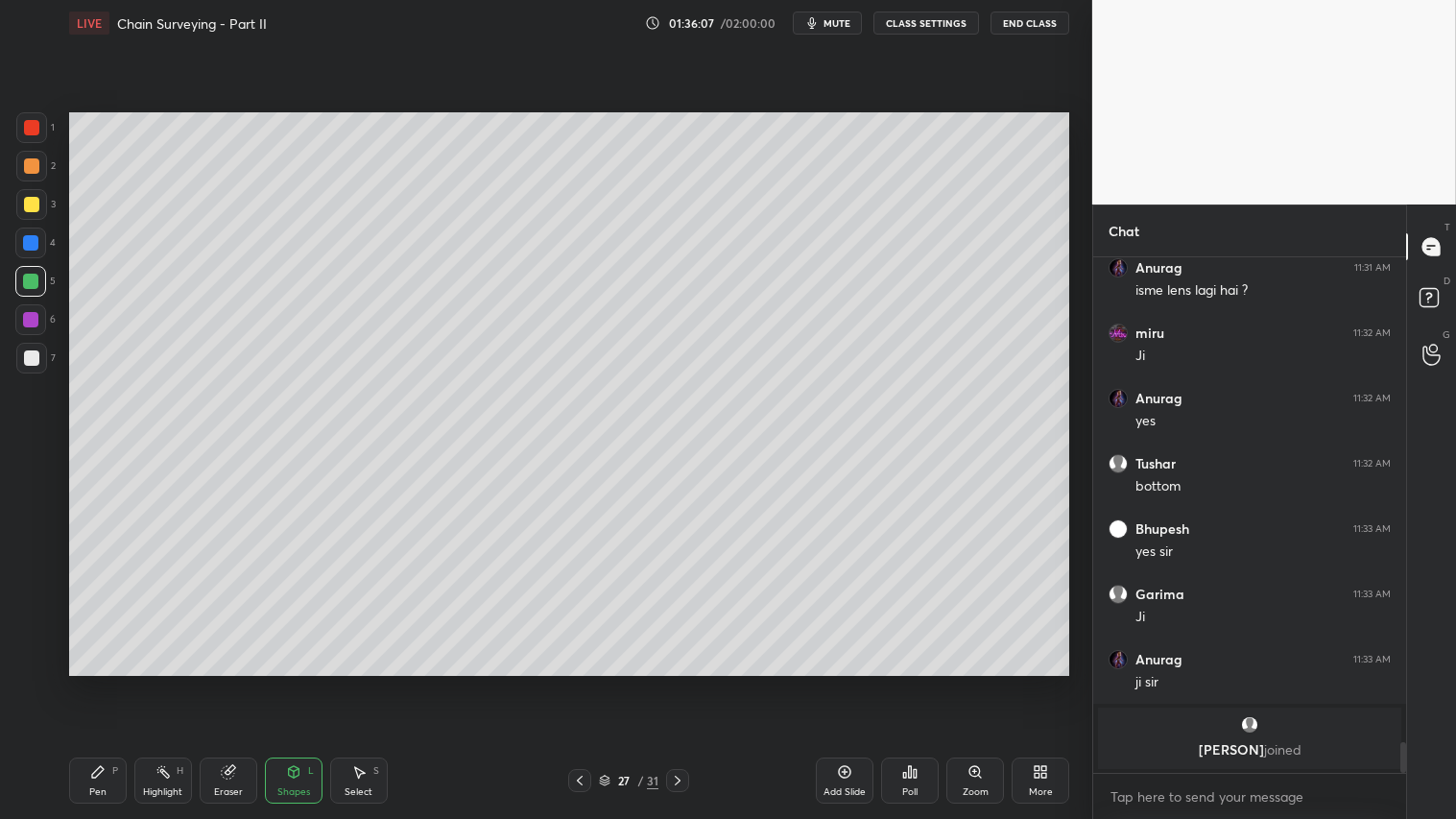 click at bounding box center [32, 166] 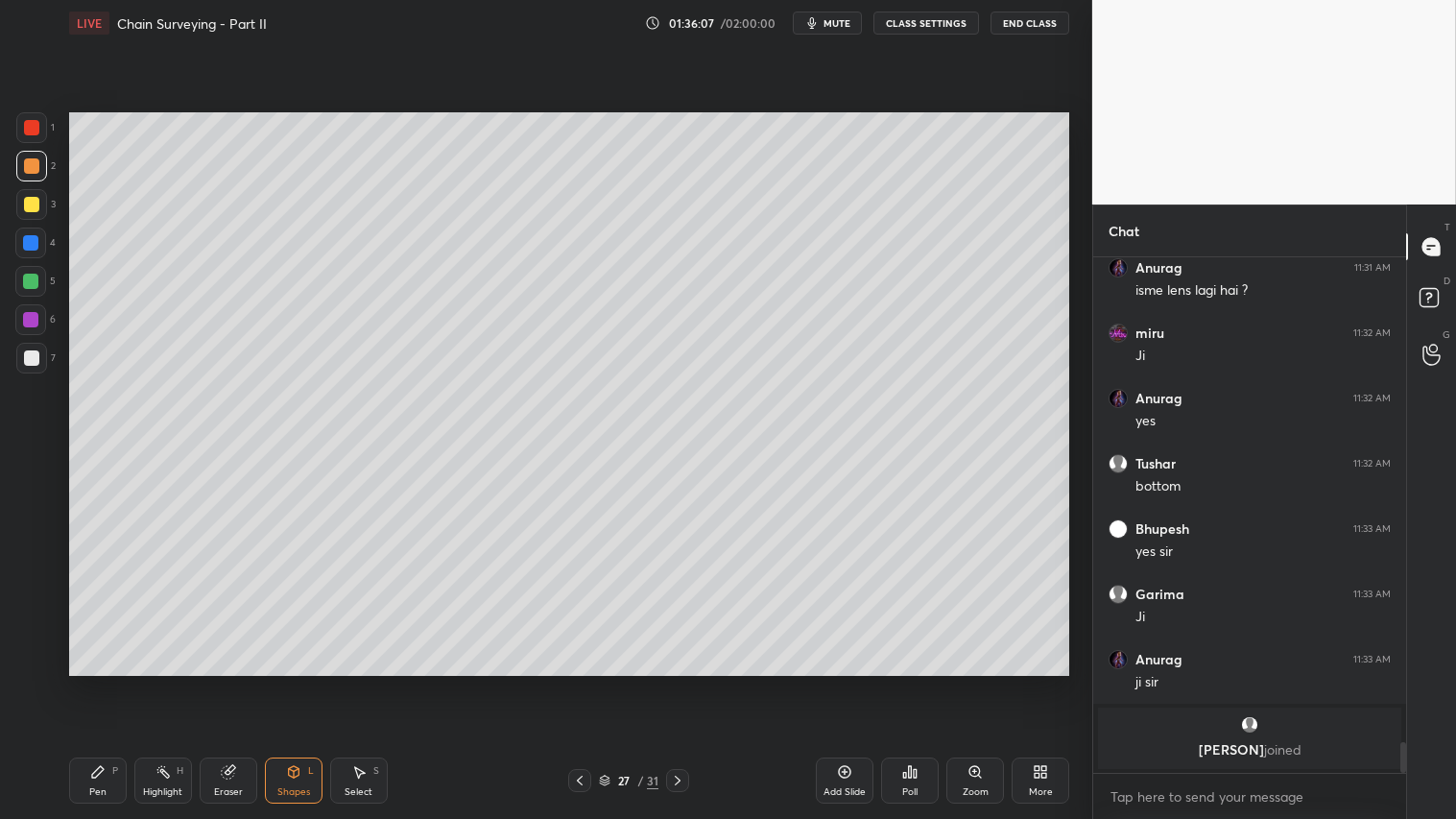 click on "Pen P" at bounding box center [98, 781] 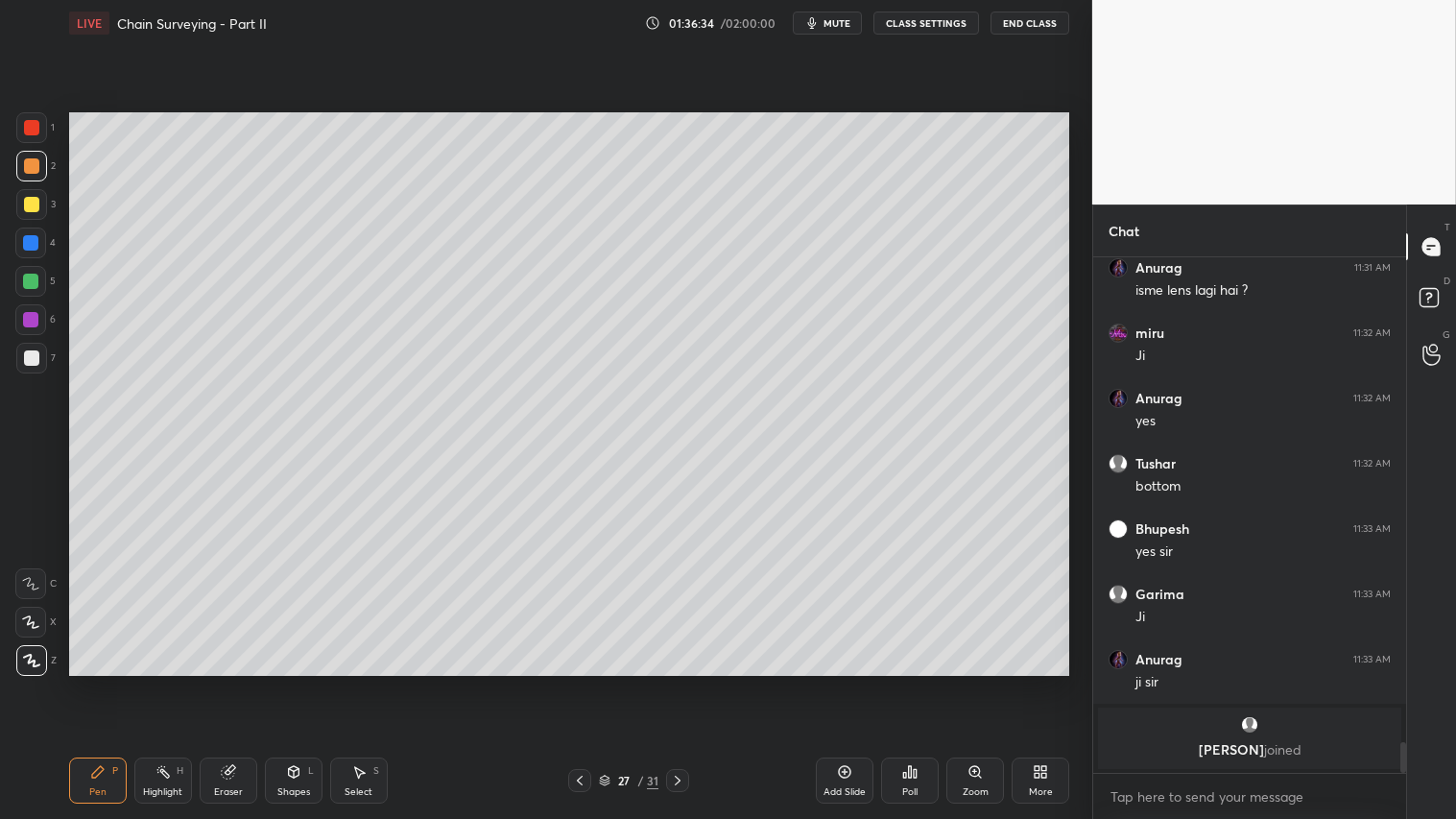 click on "Shapes L" at bounding box center (294, 781) 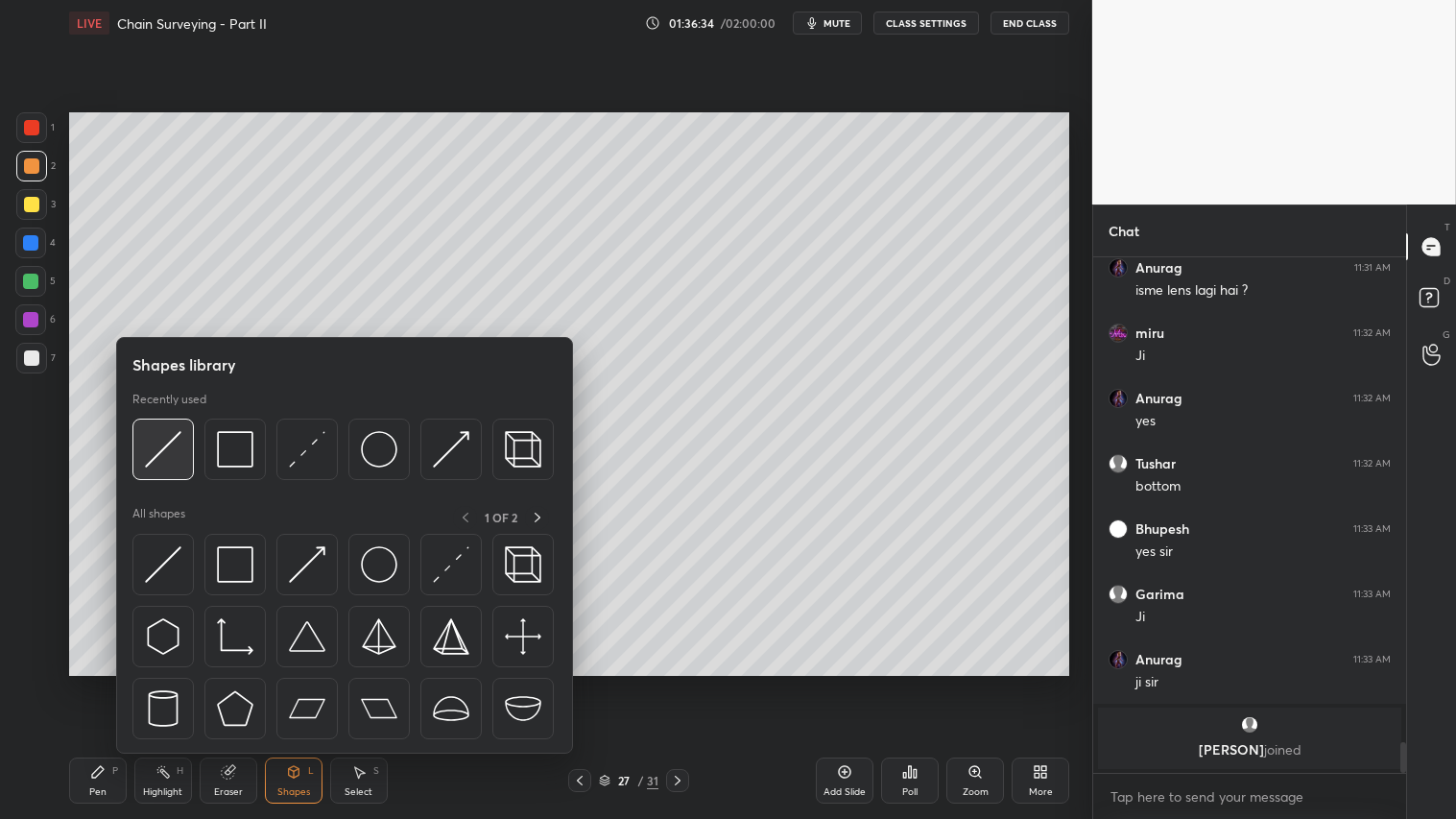 click at bounding box center [163, 449] 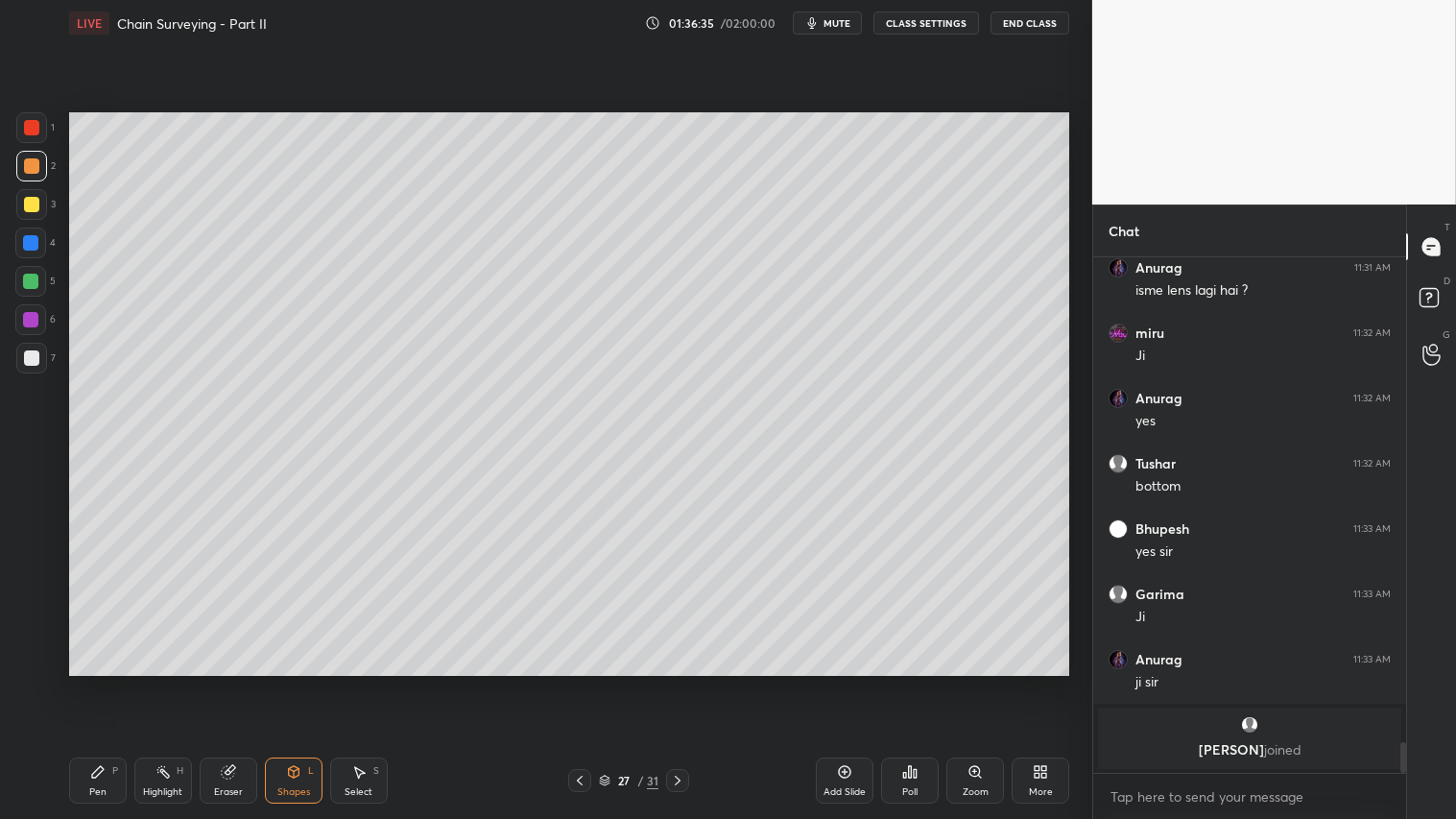 click at bounding box center (32, 358) 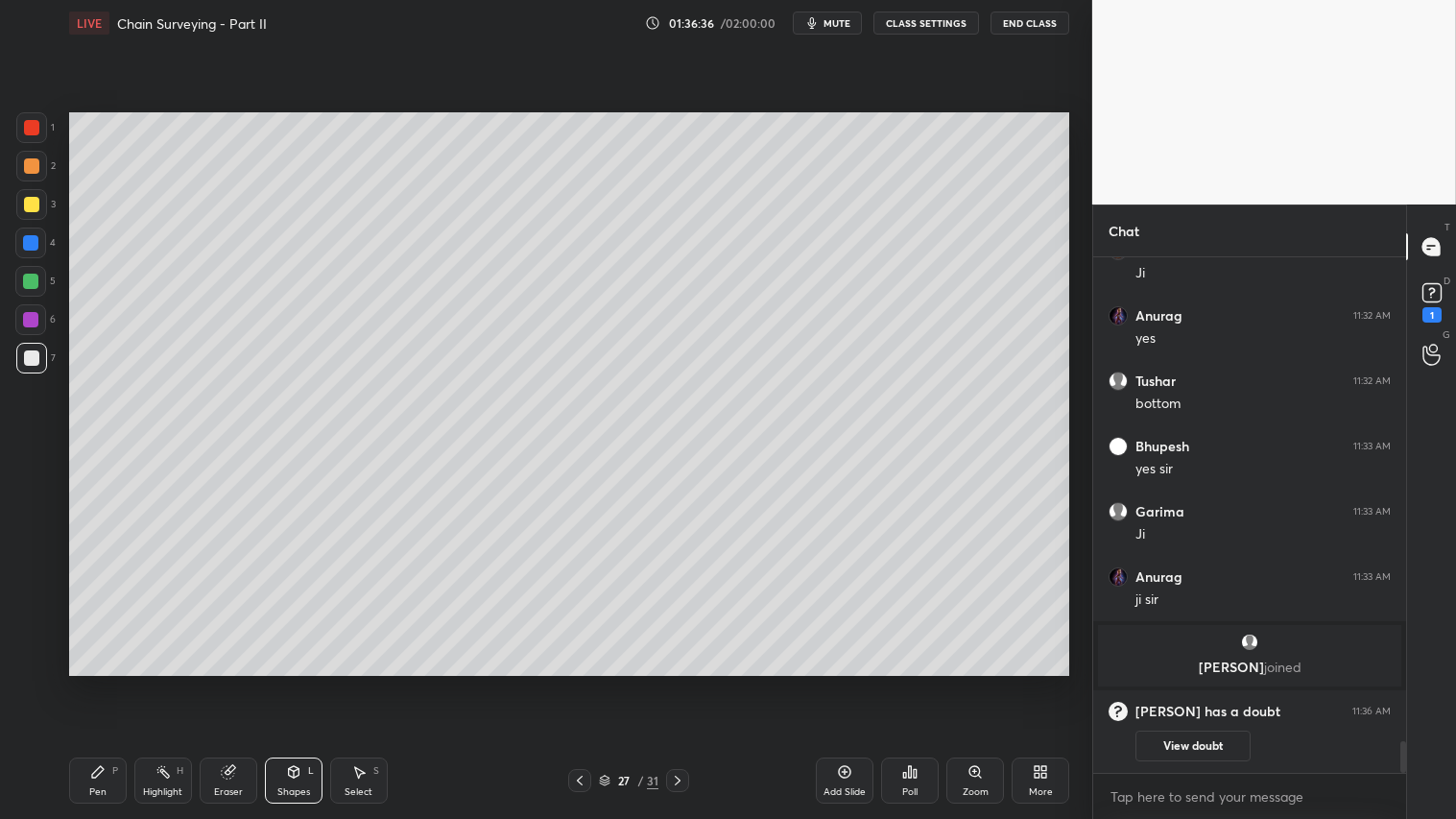 scroll, scrollTop: 7797, scrollLeft: 0, axis: vertical 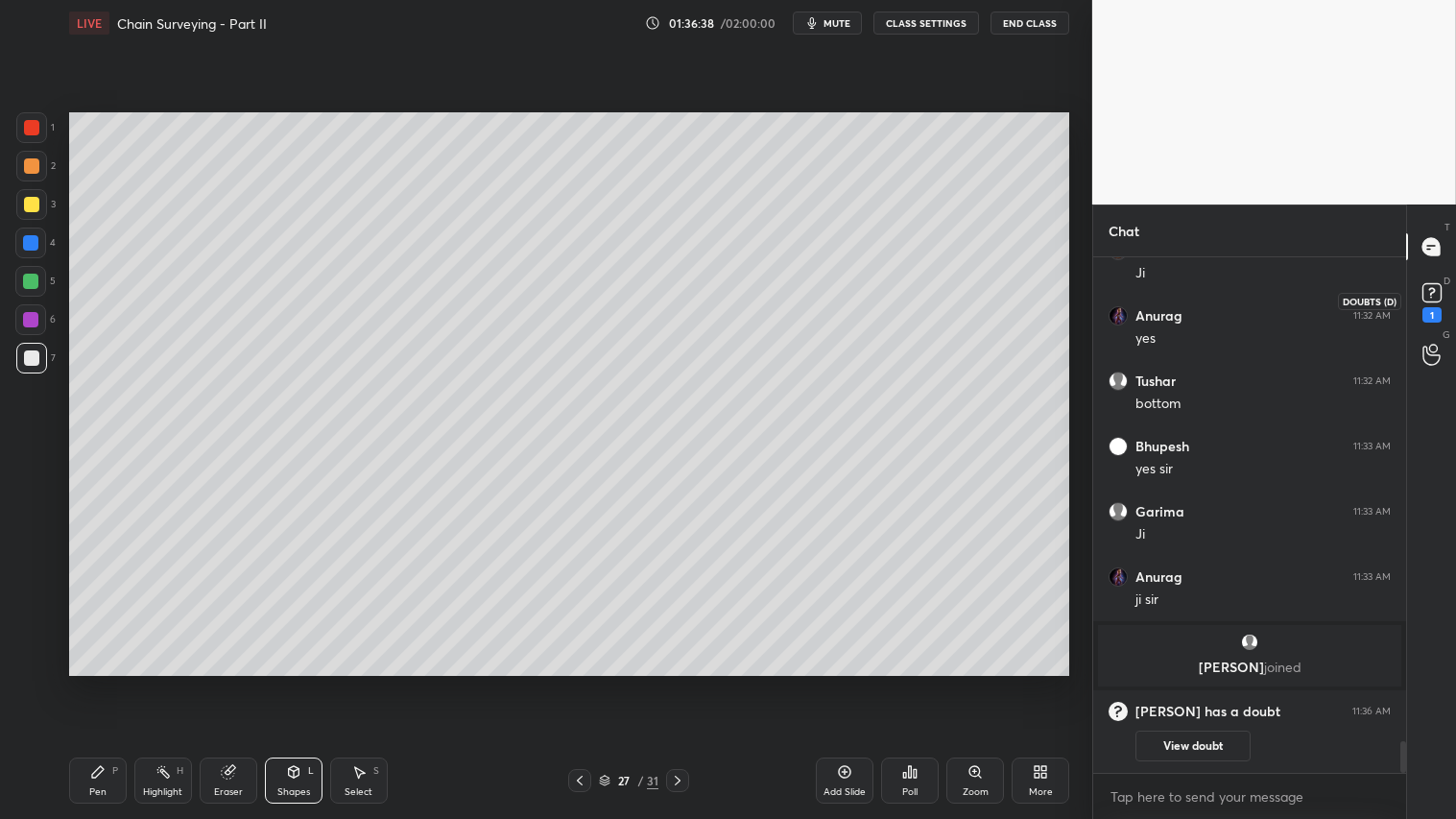click 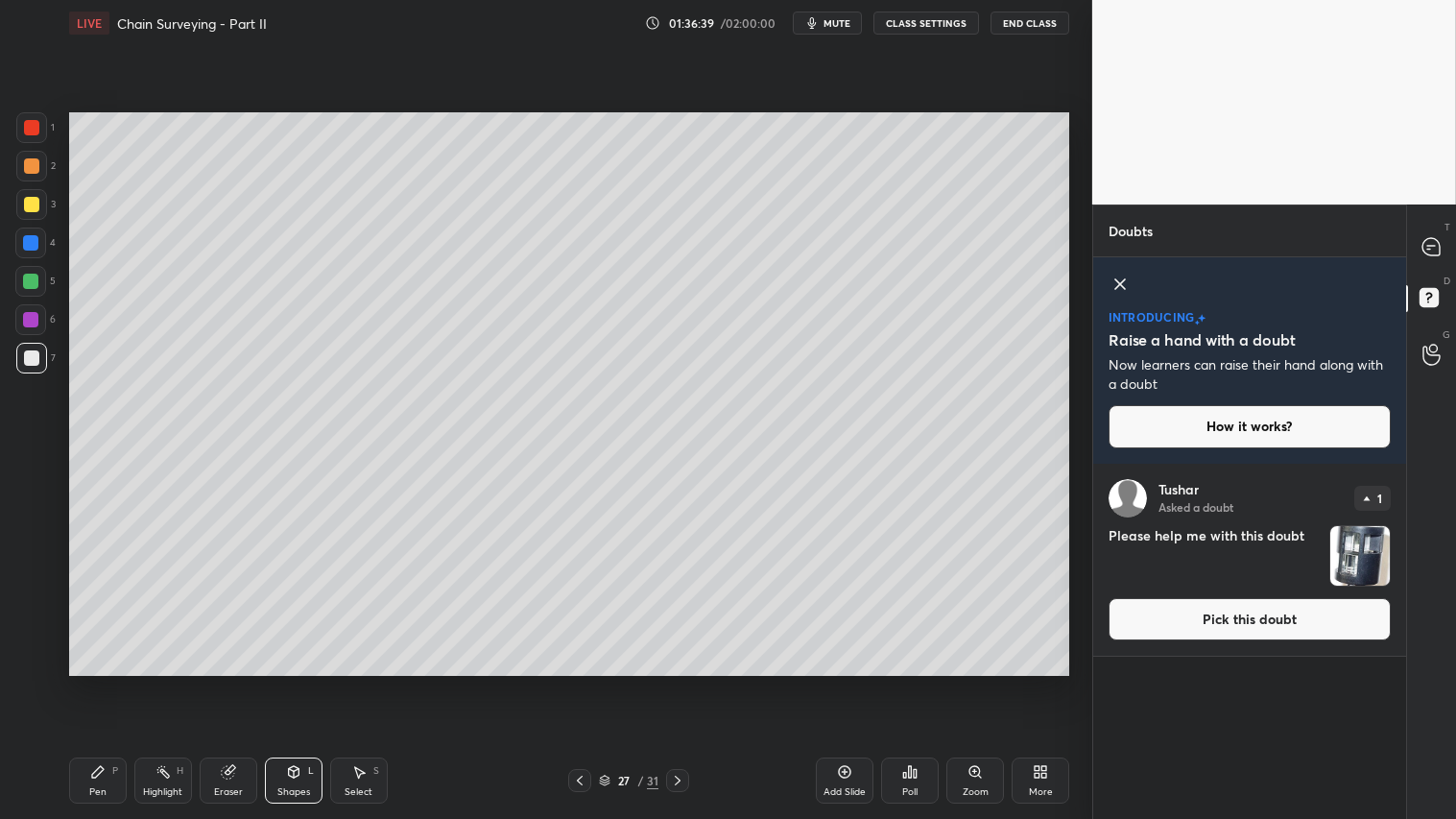 click at bounding box center [1360, 556] 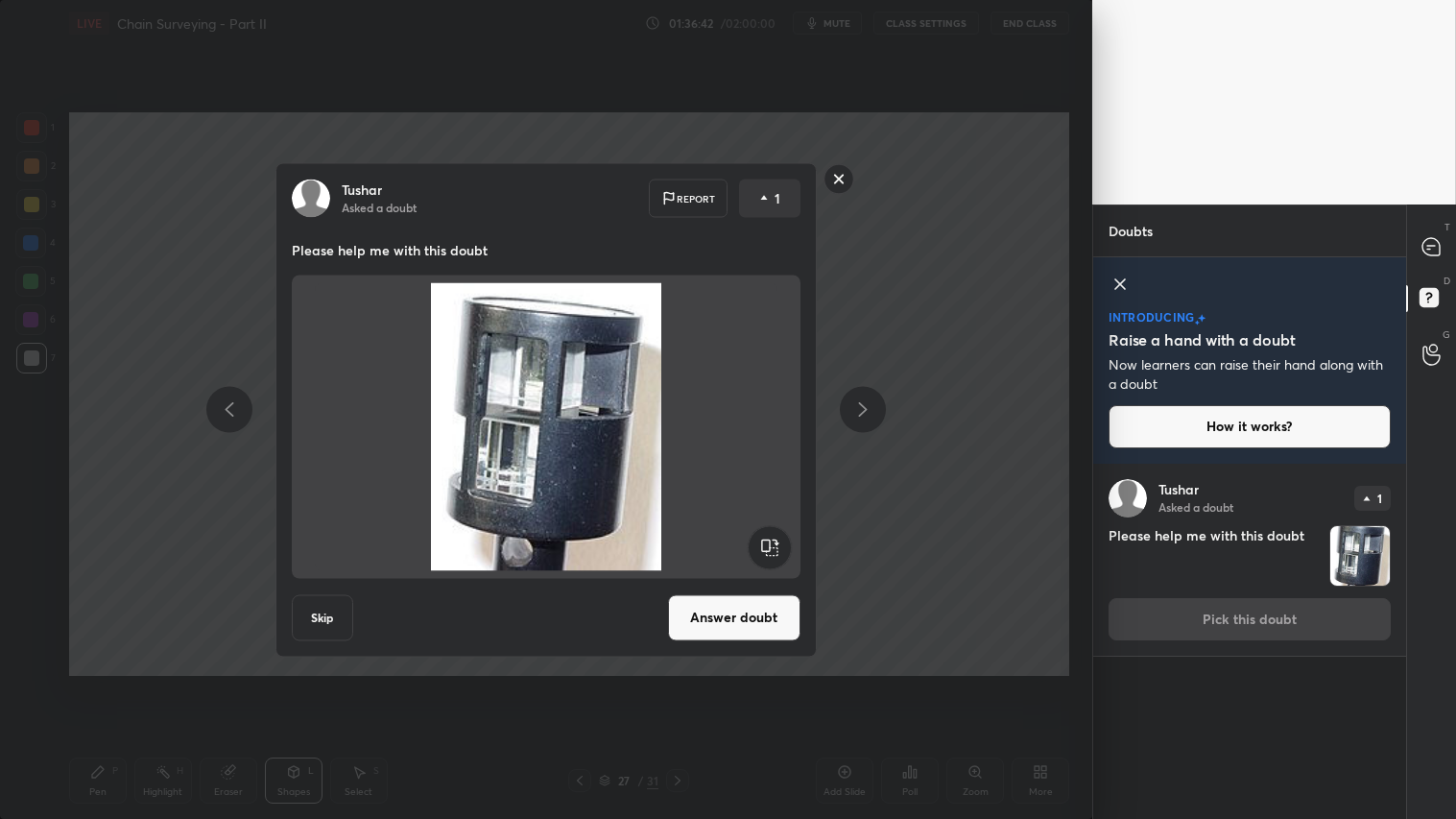 click 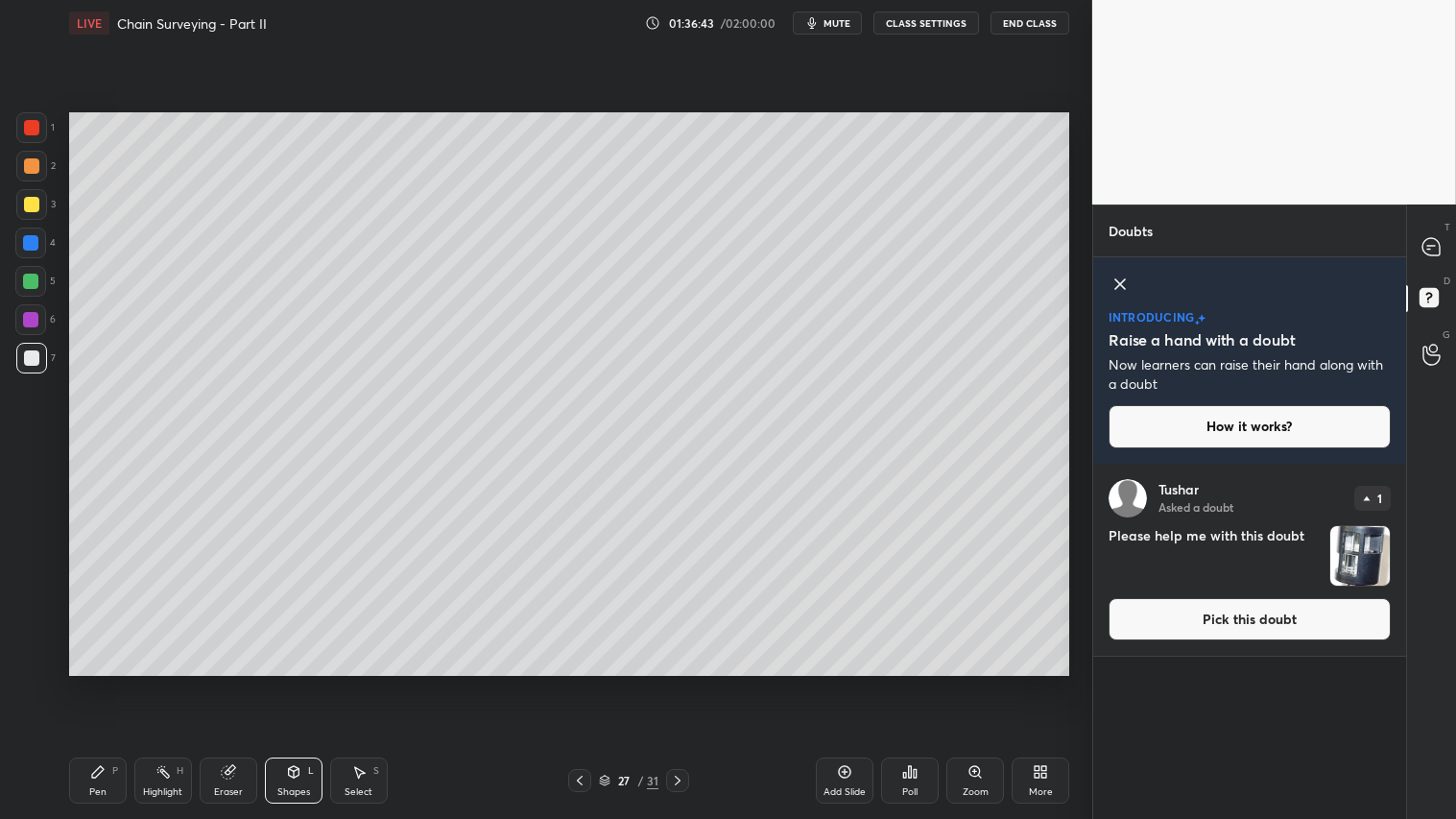 click 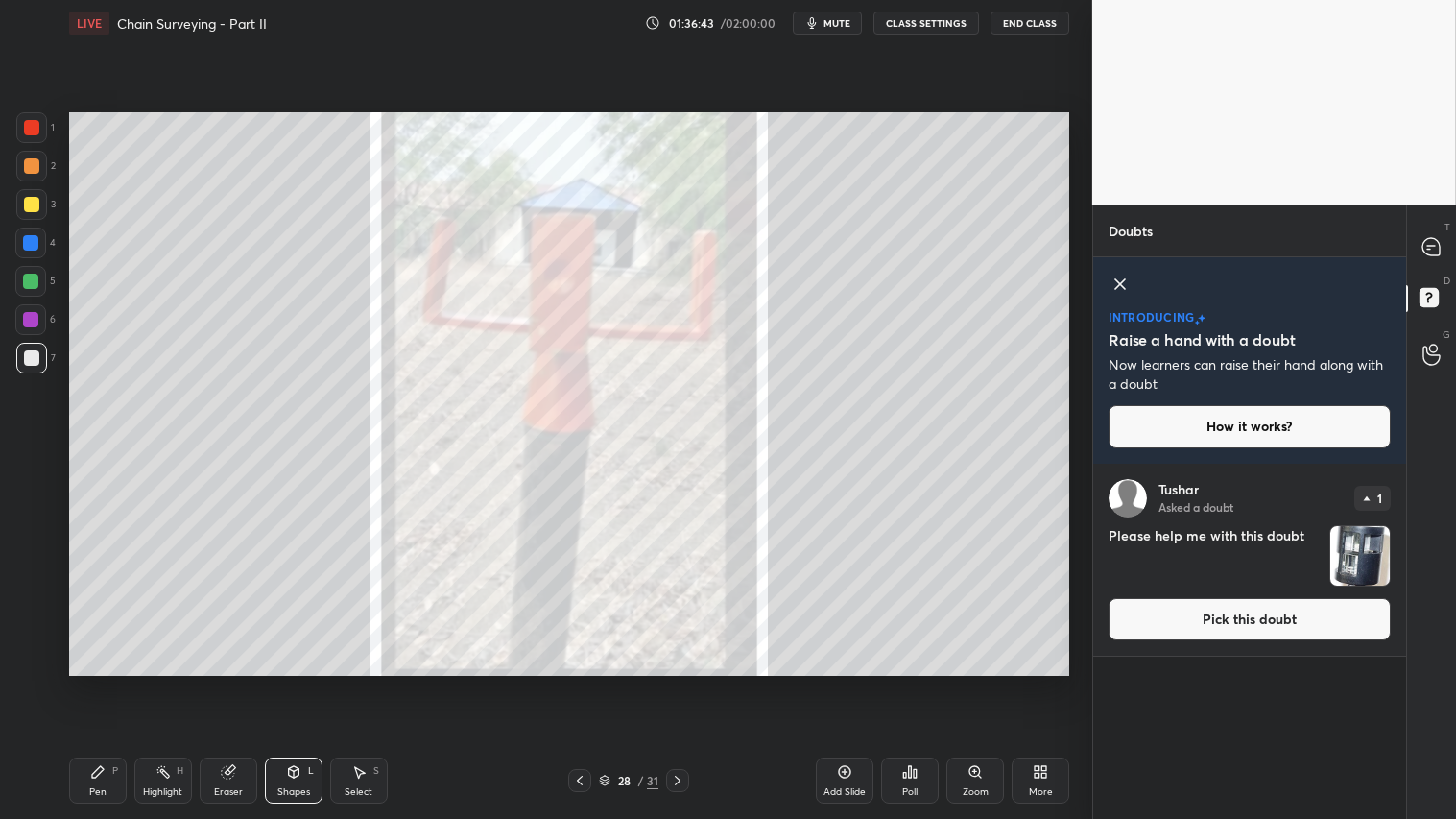 click at bounding box center (678, 781) 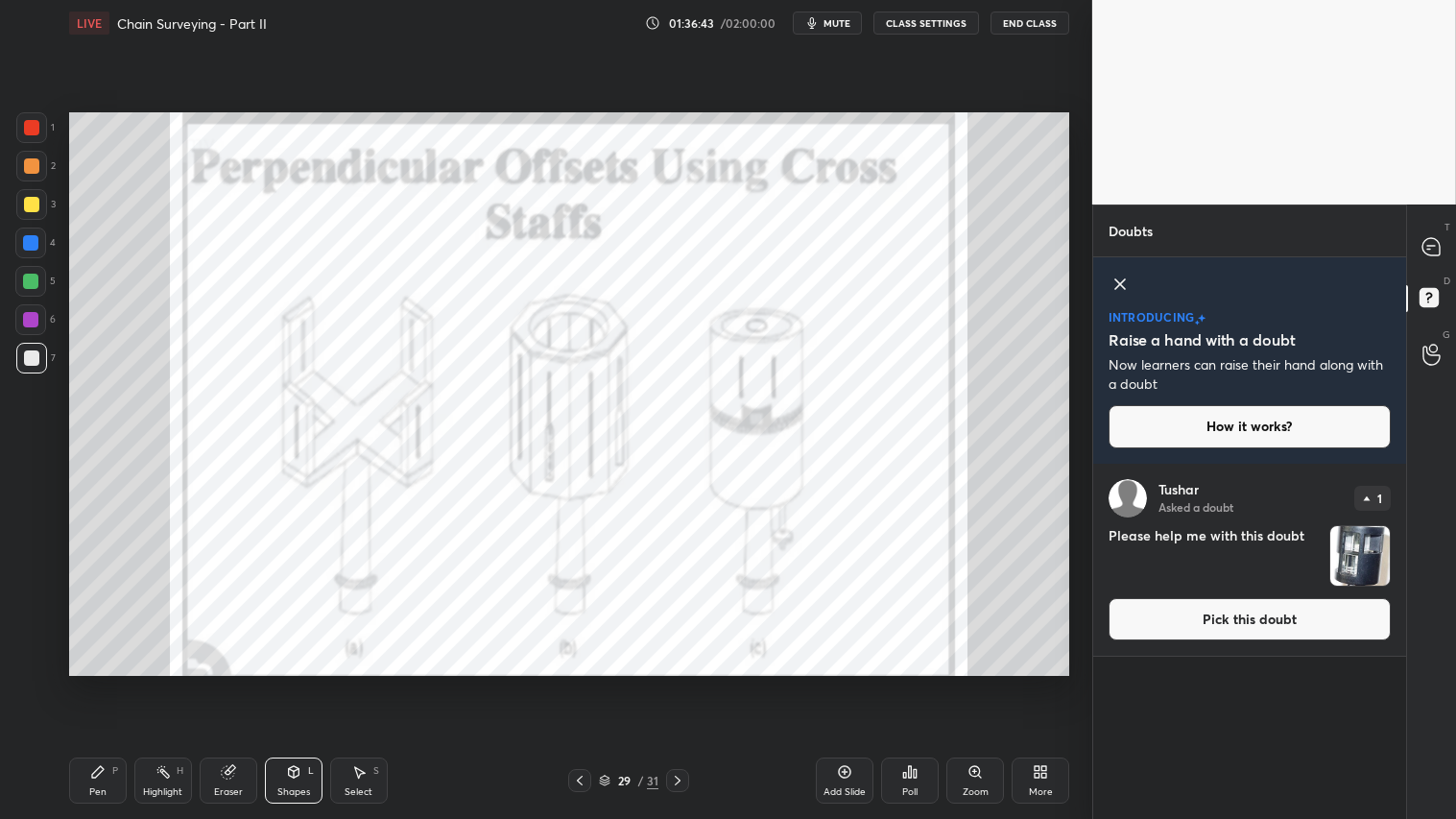click on "29 / 31" at bounding box center [629, 781] 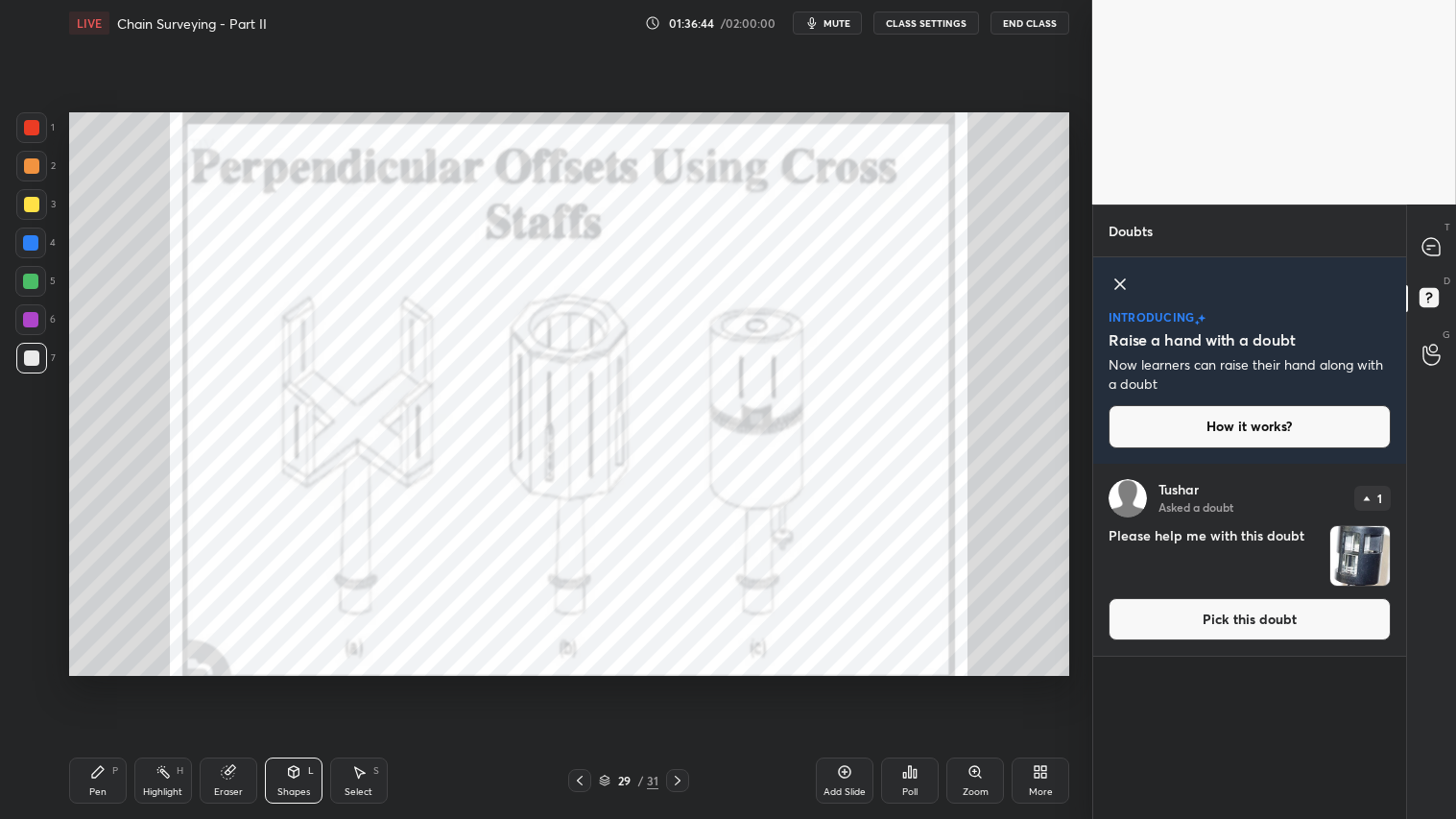 click on "29 / 31" at bounding box center [629, 781] 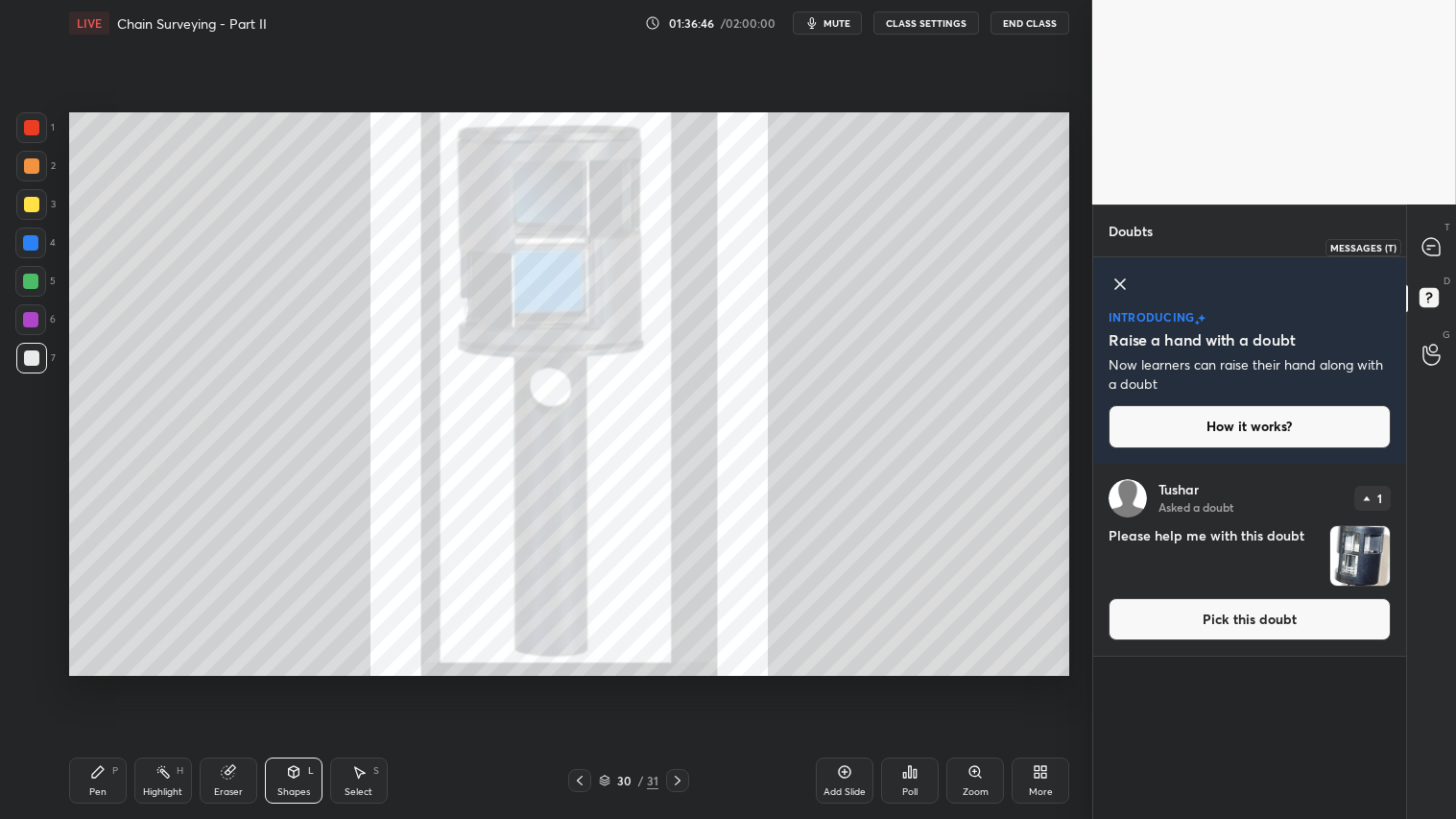 click at bounding box center (1432, 247) 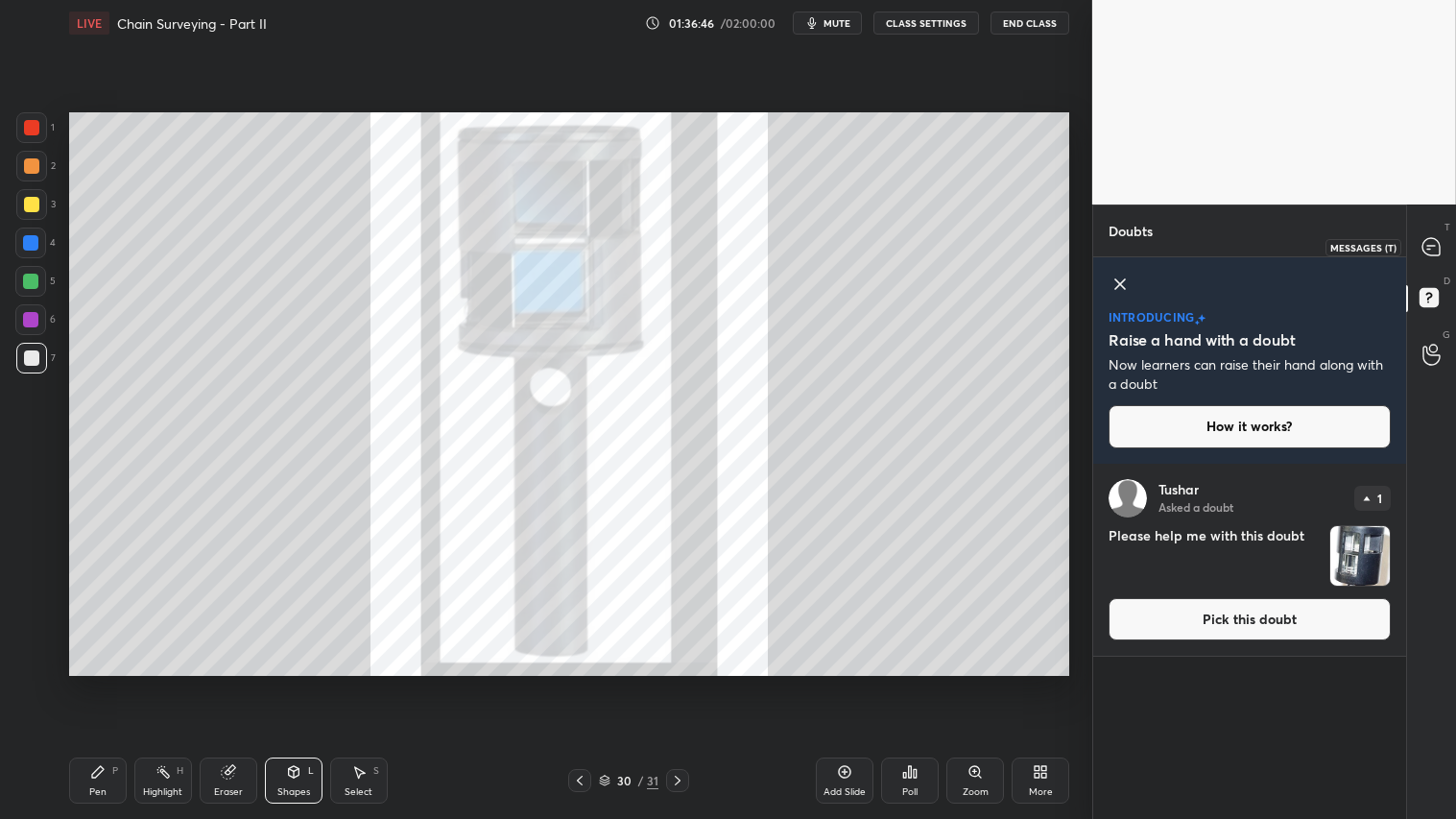 type on "x" 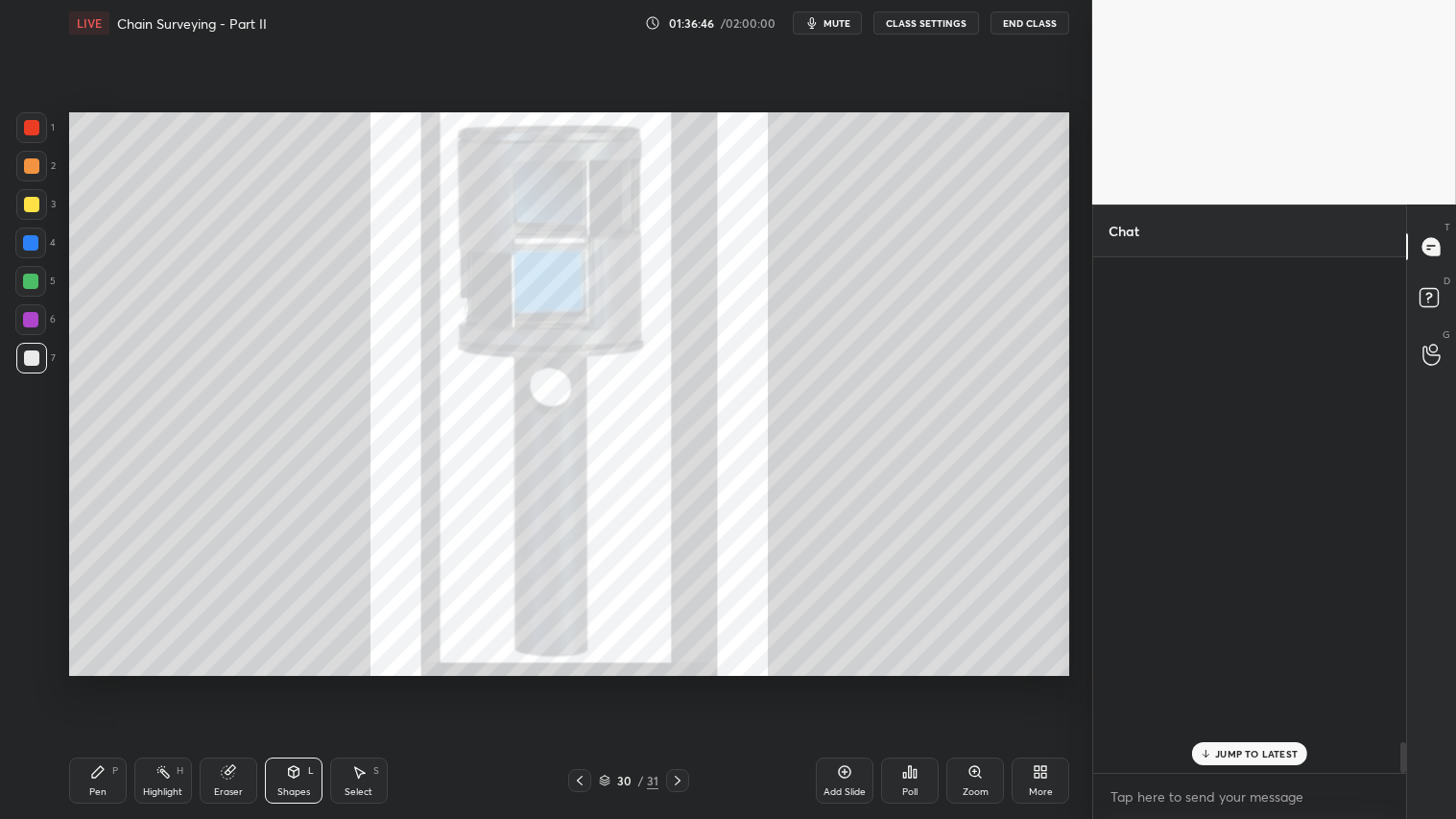 scroll, scrollTop: 8205, scrollLeft: 0, axis: vertical 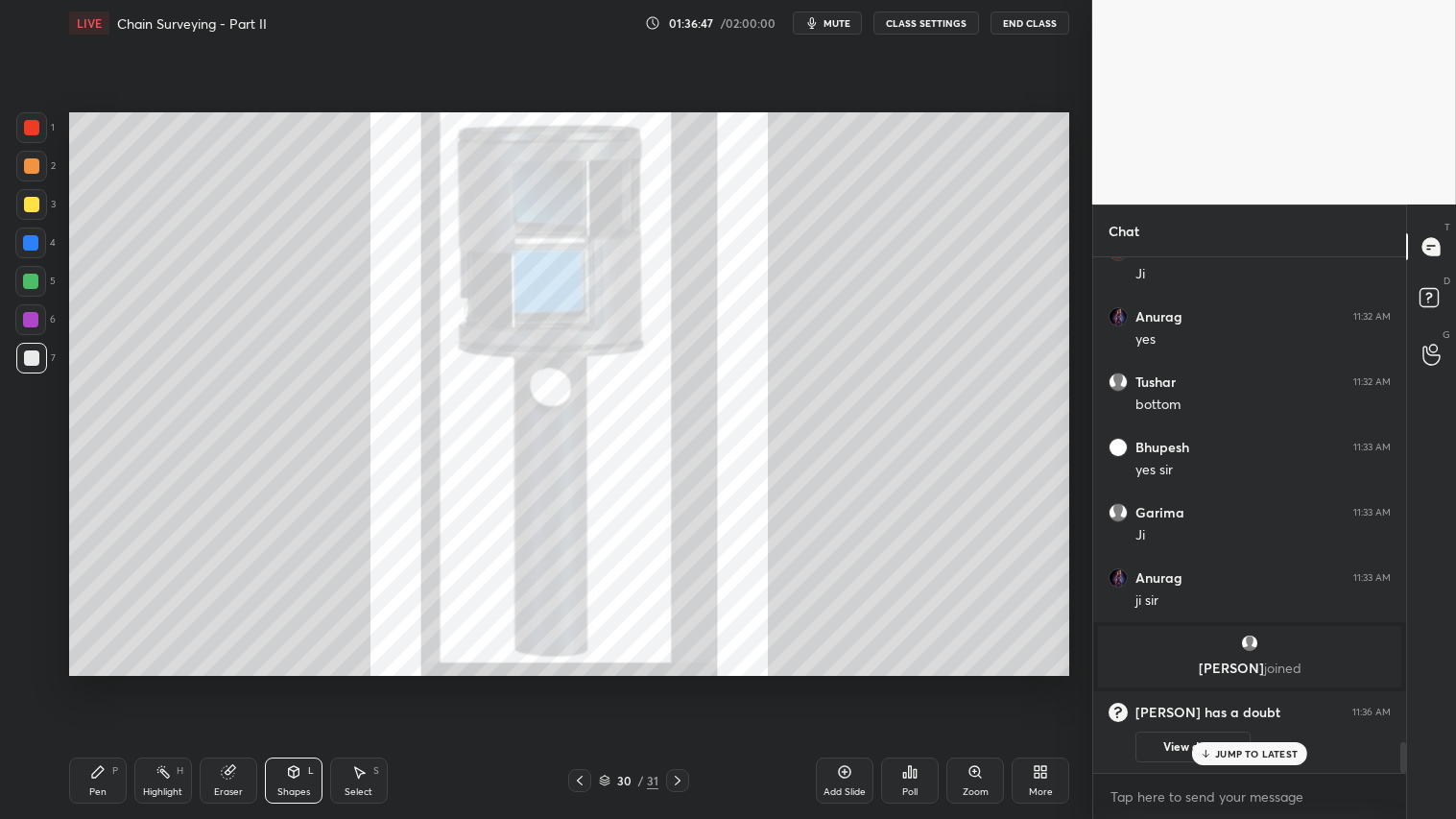 click 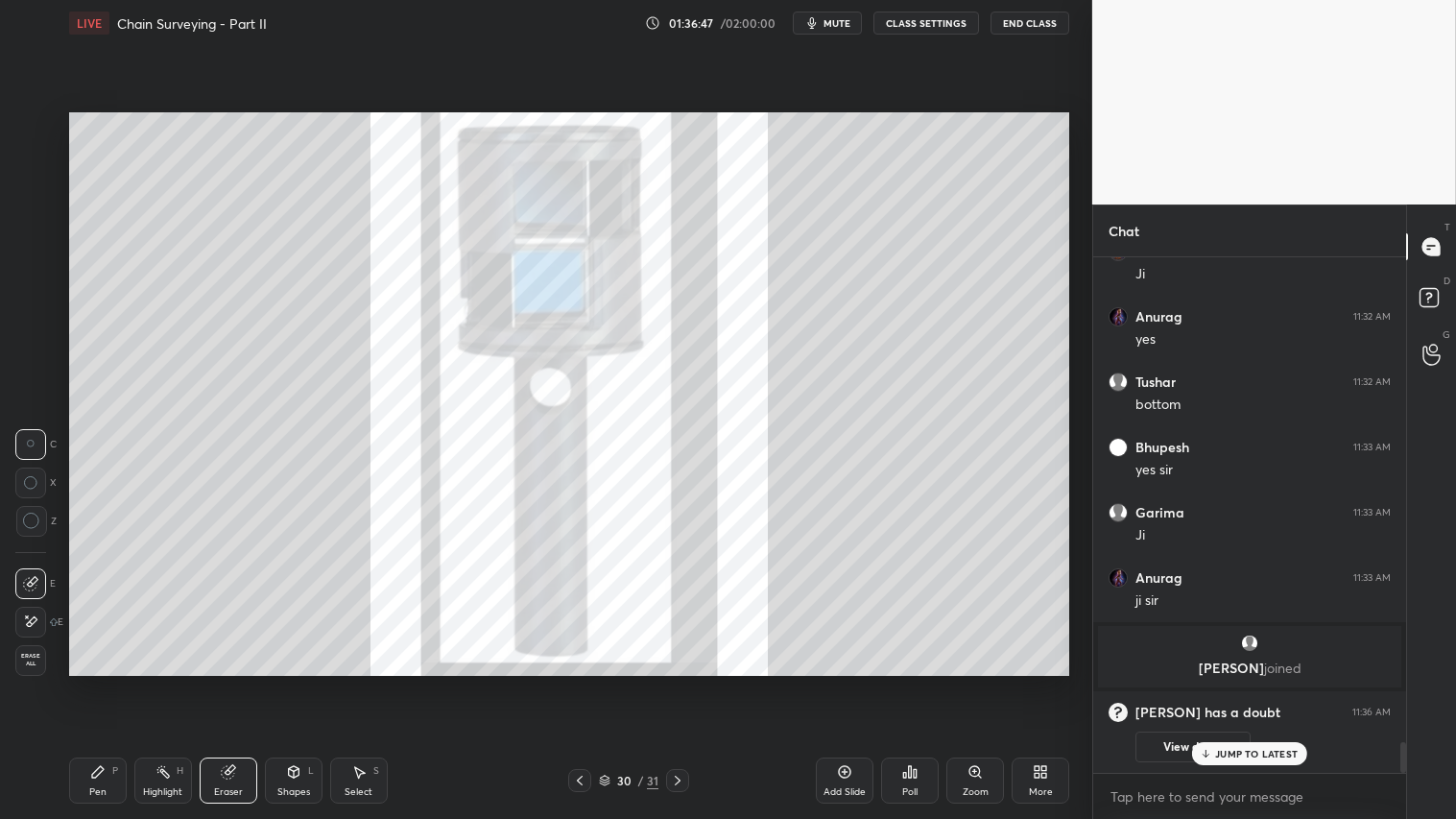 click on "Erase all" at bounding box center [31, 661] 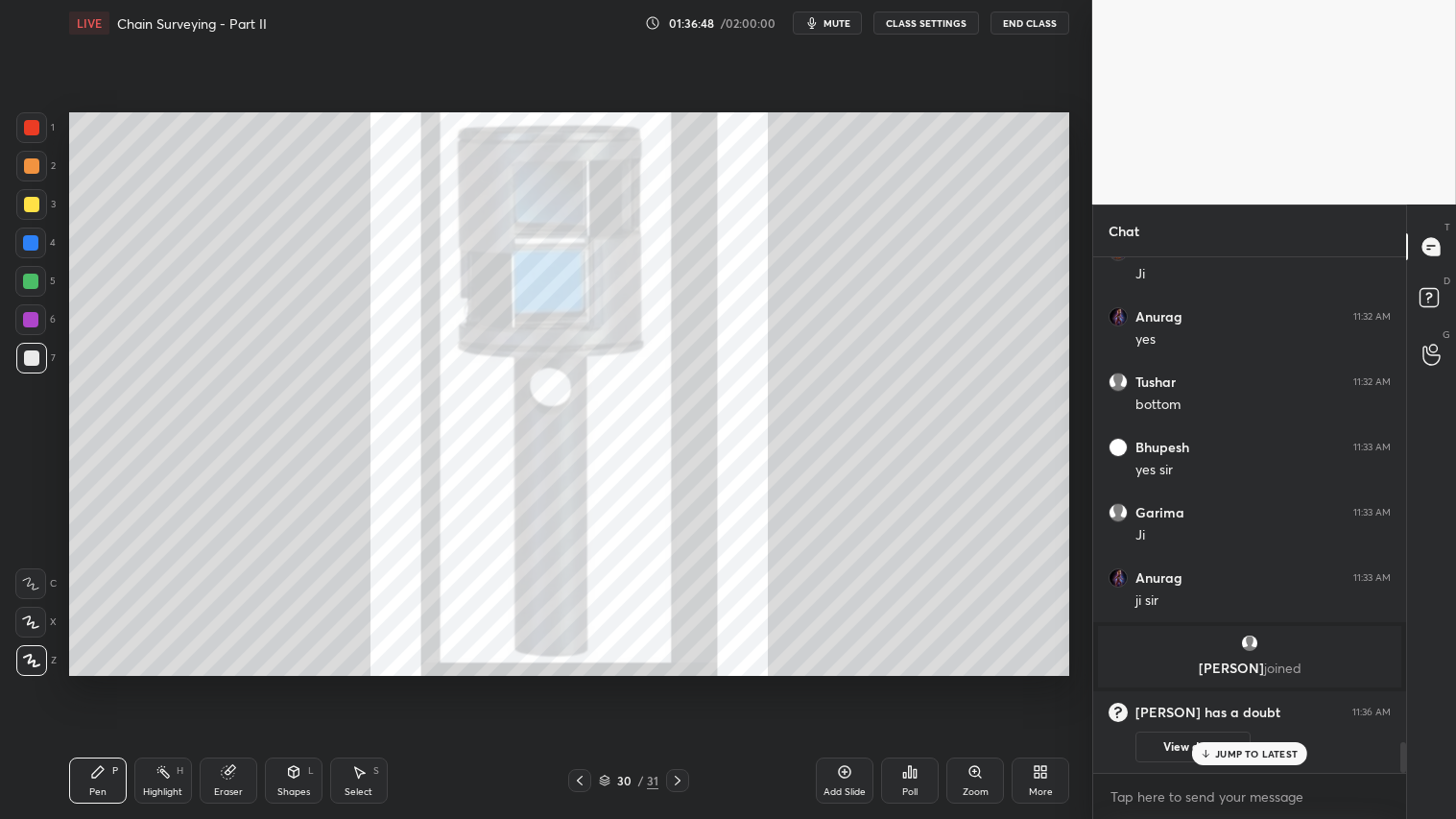 click on "JUMP TO LATEST" at bounding box center [1256, 754] 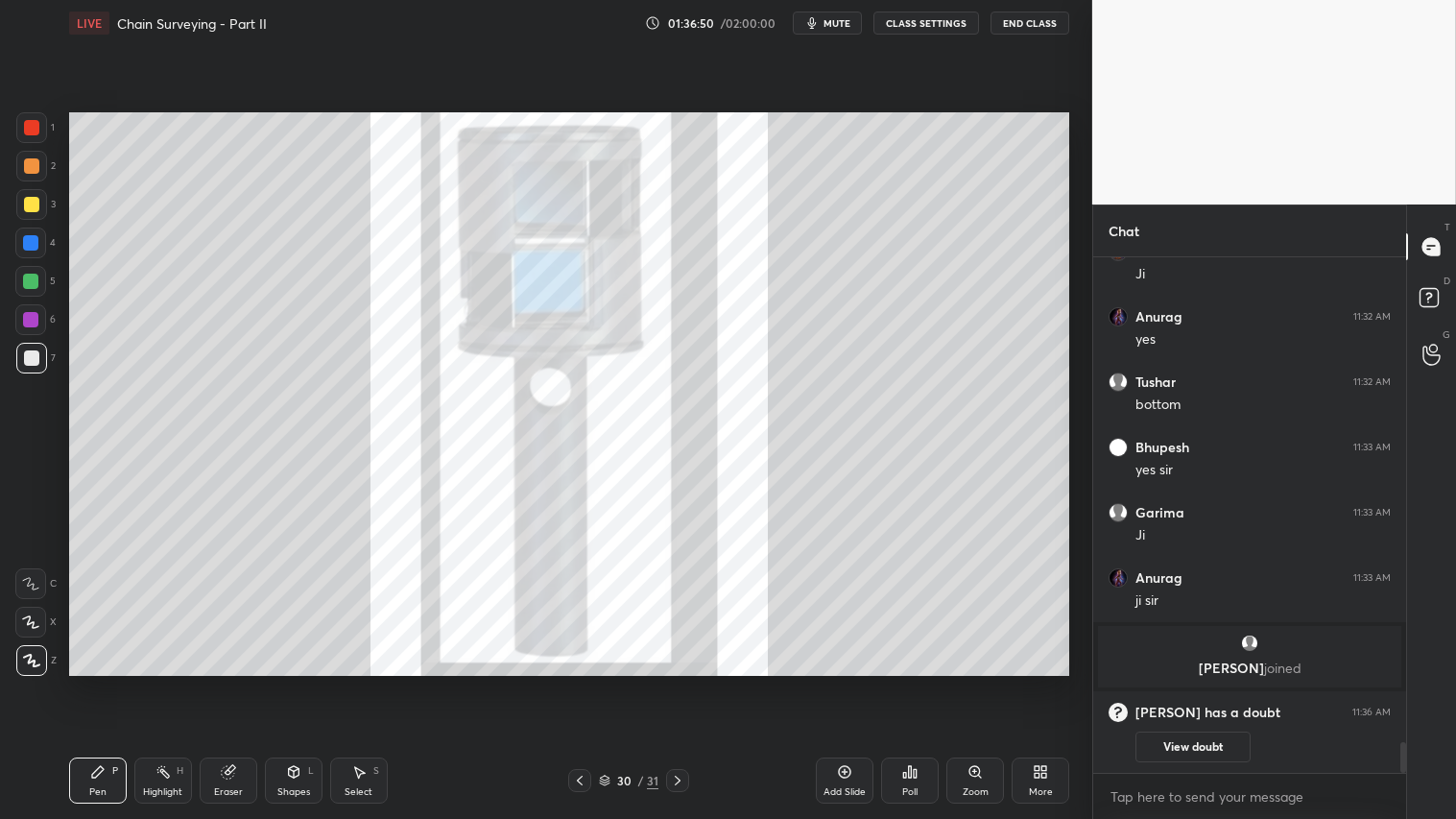 click at bounding box center (32, 166) 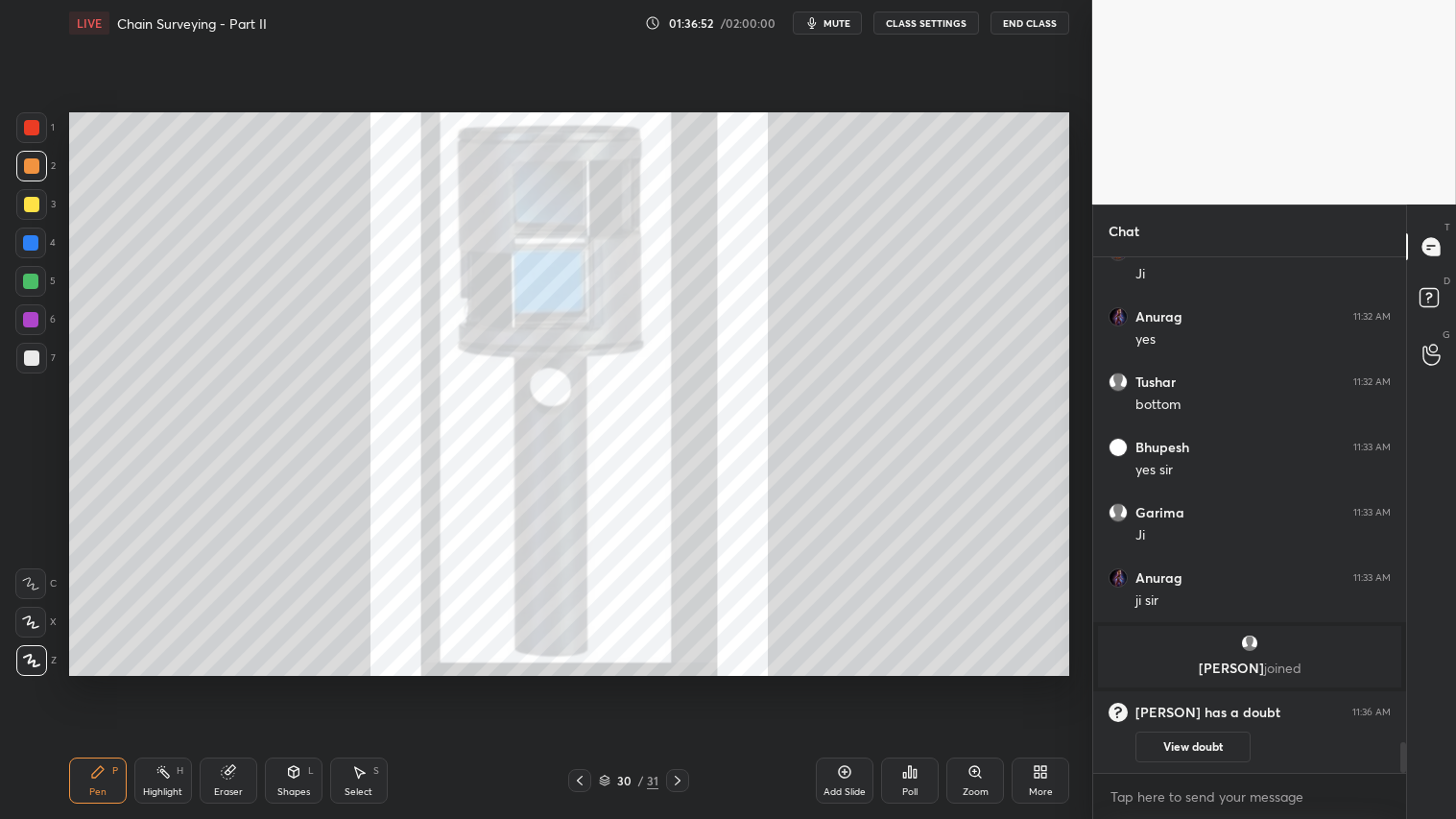 click 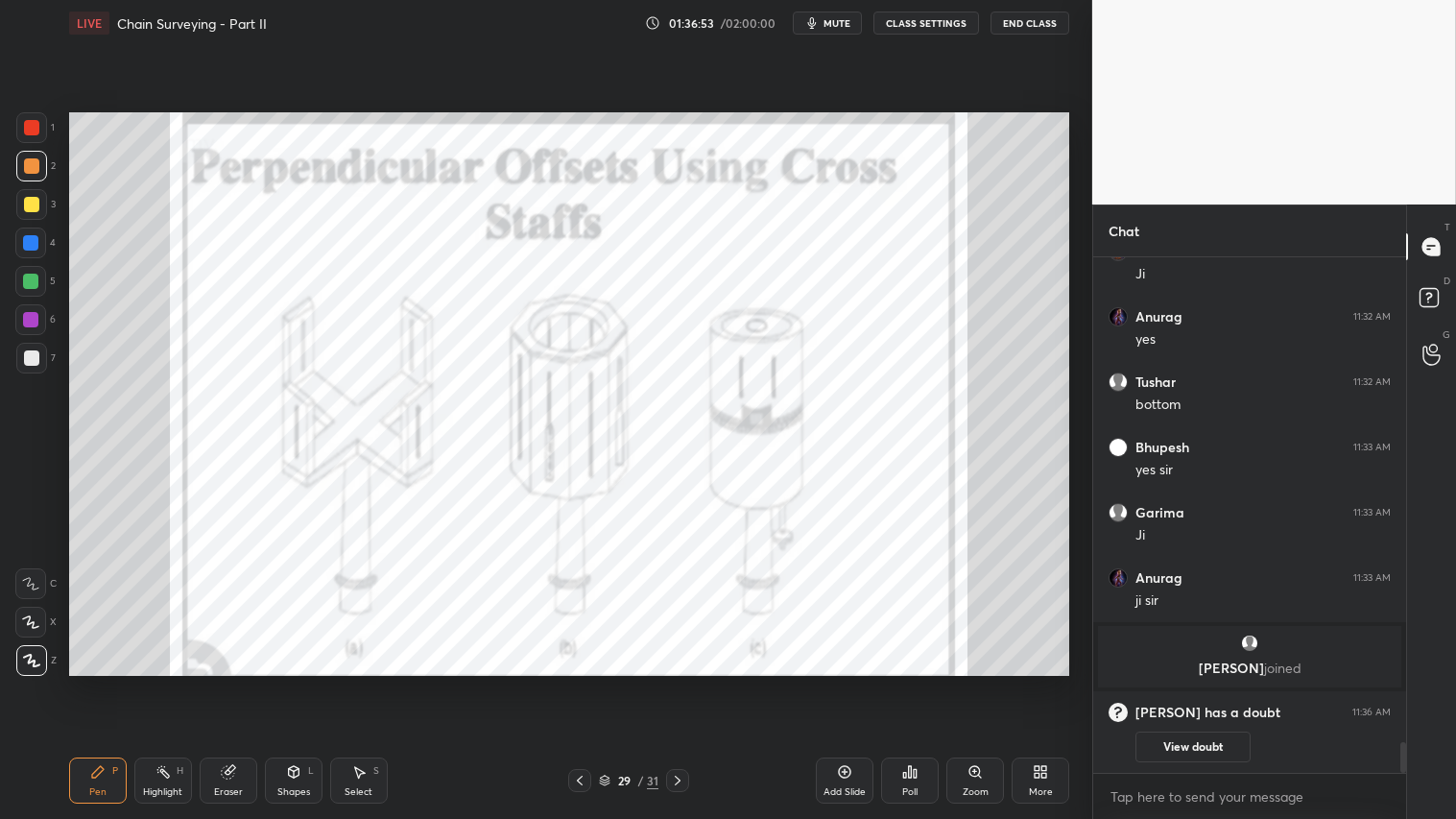 click 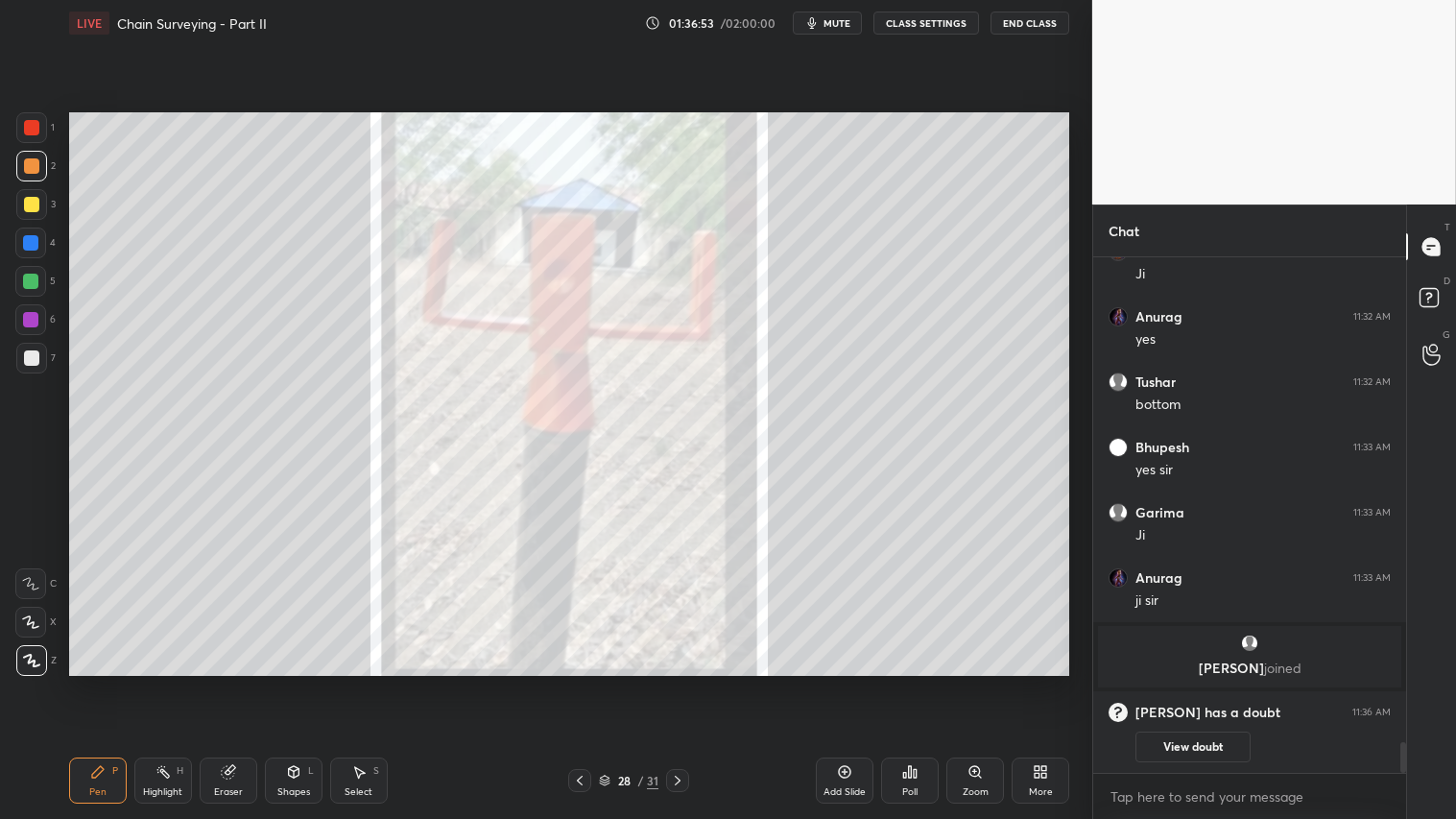 click at bounding box center (580, 781) 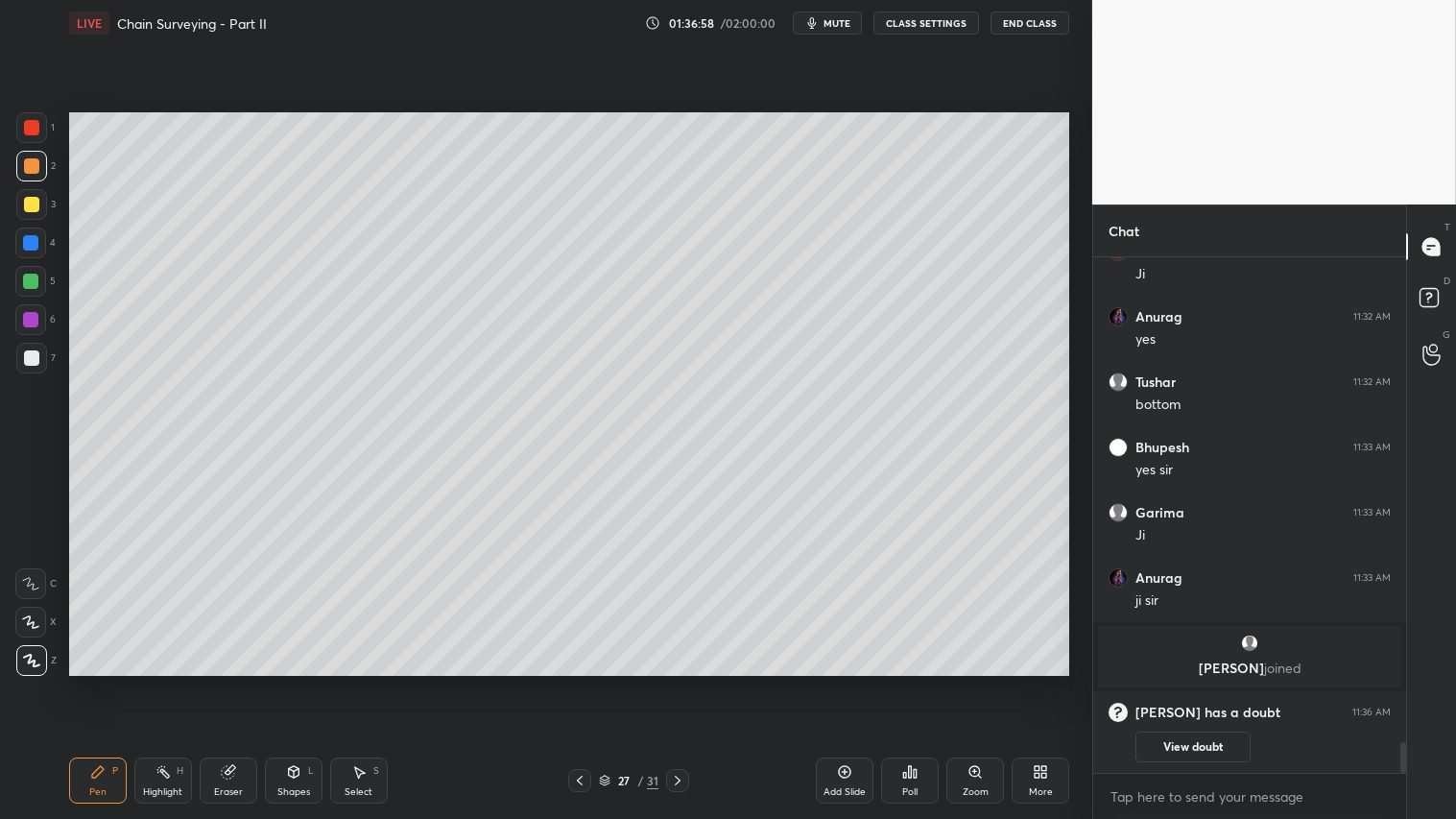 click at bounding box center [32, 166] 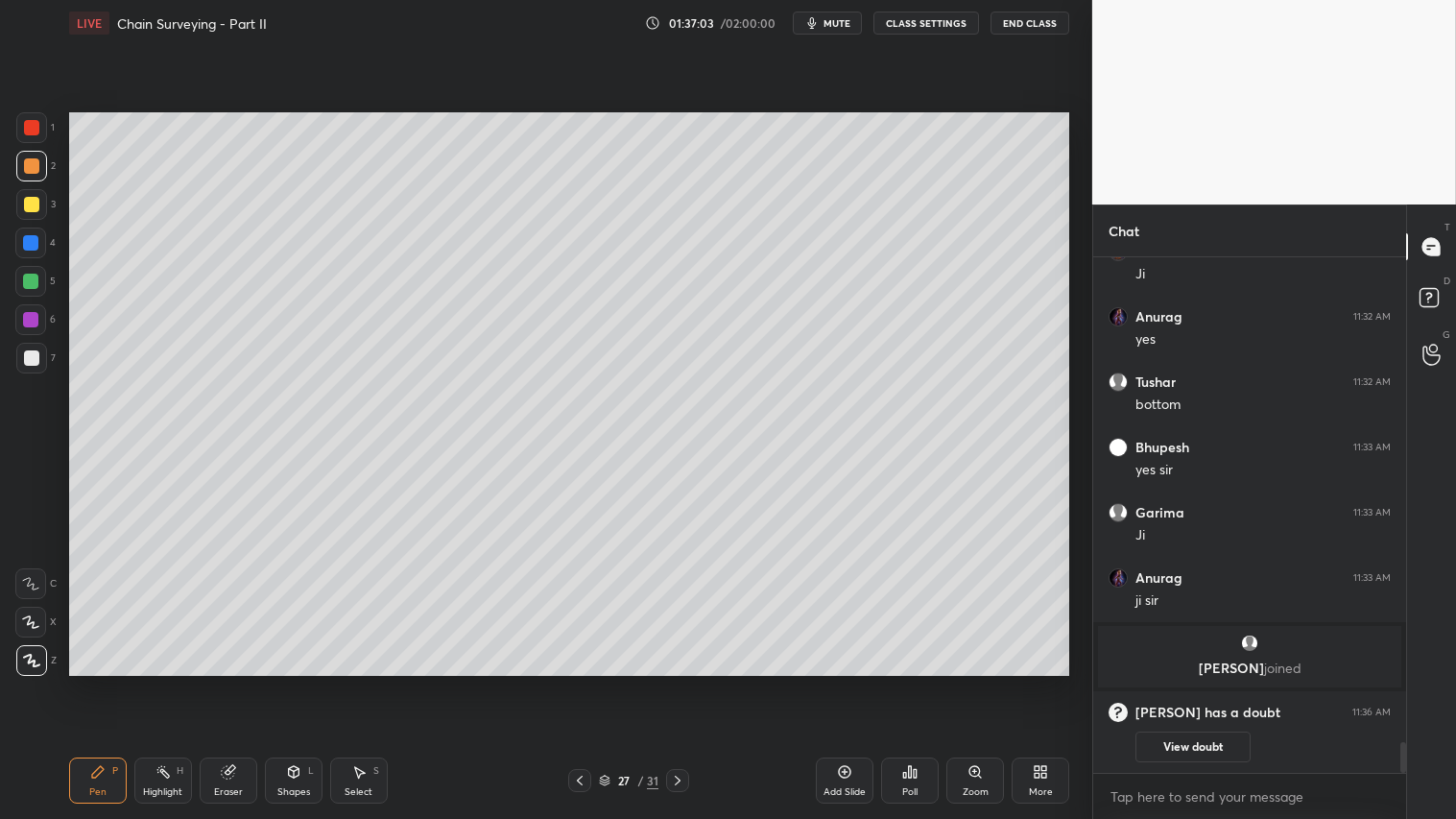 drag, startPoint x: 35, startPoint y: 166, endPoint x: 35, endPoint y: 149, distance: 17 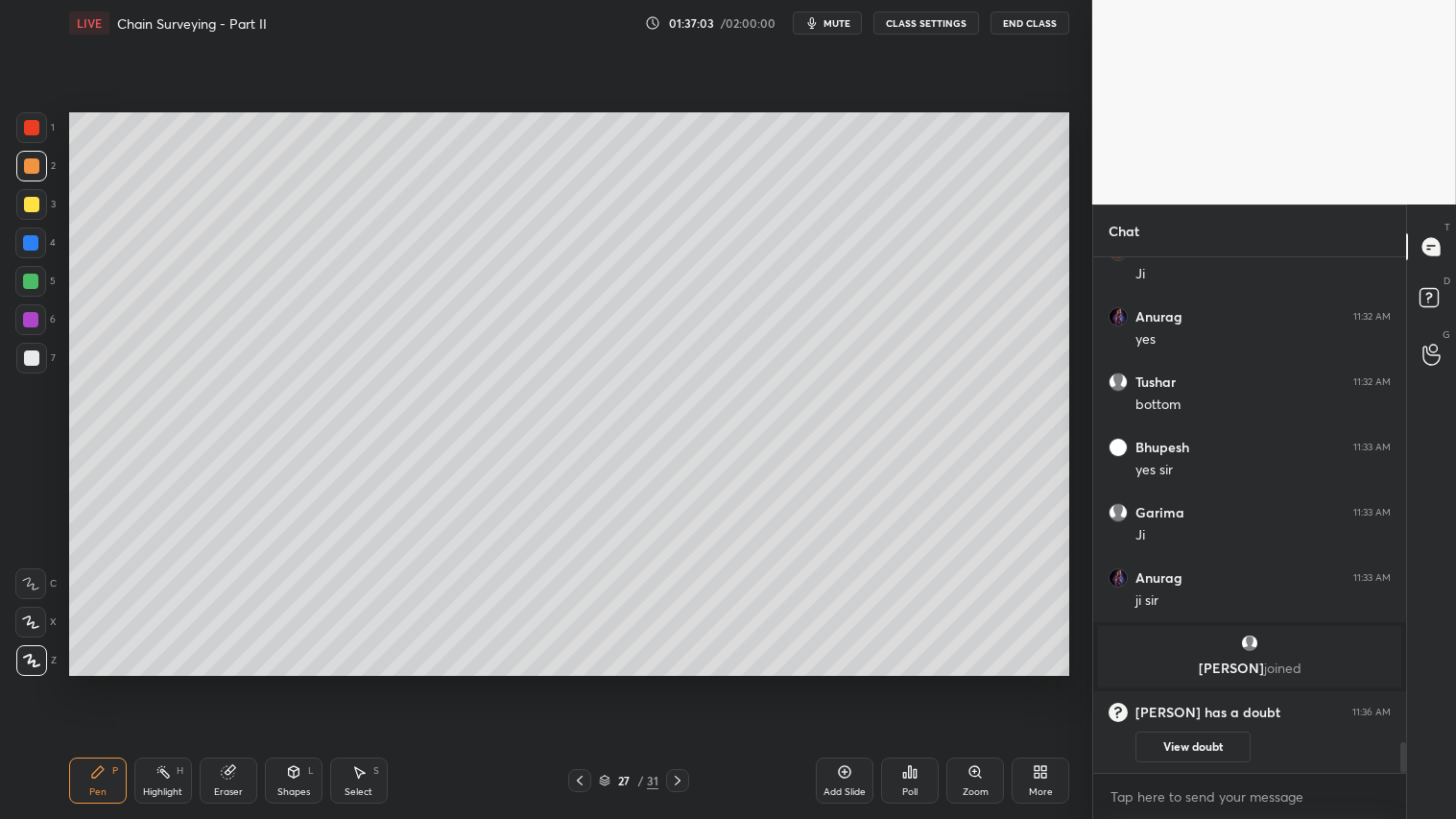 click at bounding box center (32, 166) 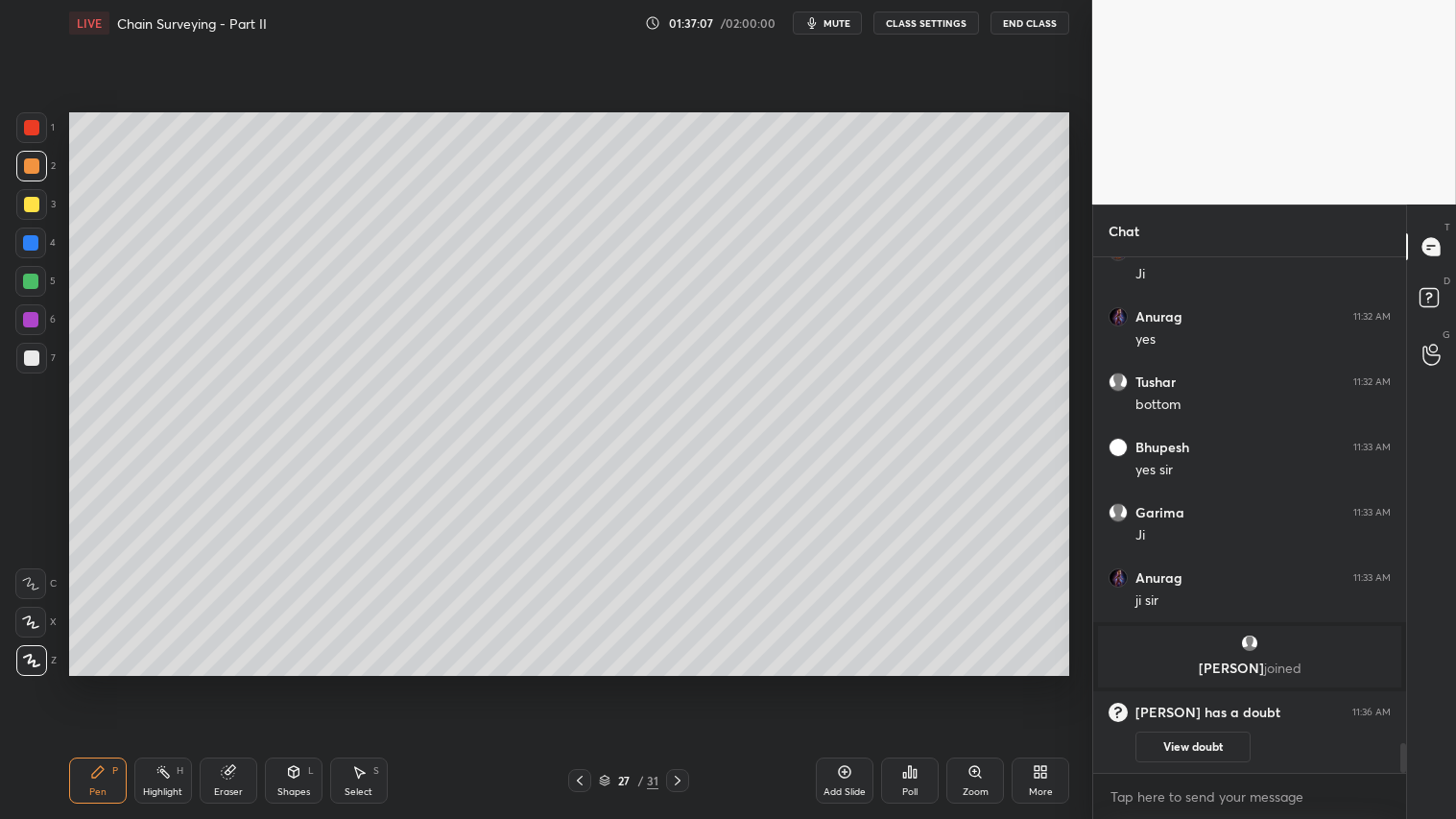 scroll, scrollTop: 8272, scrollLeft: 0, axis: vertical 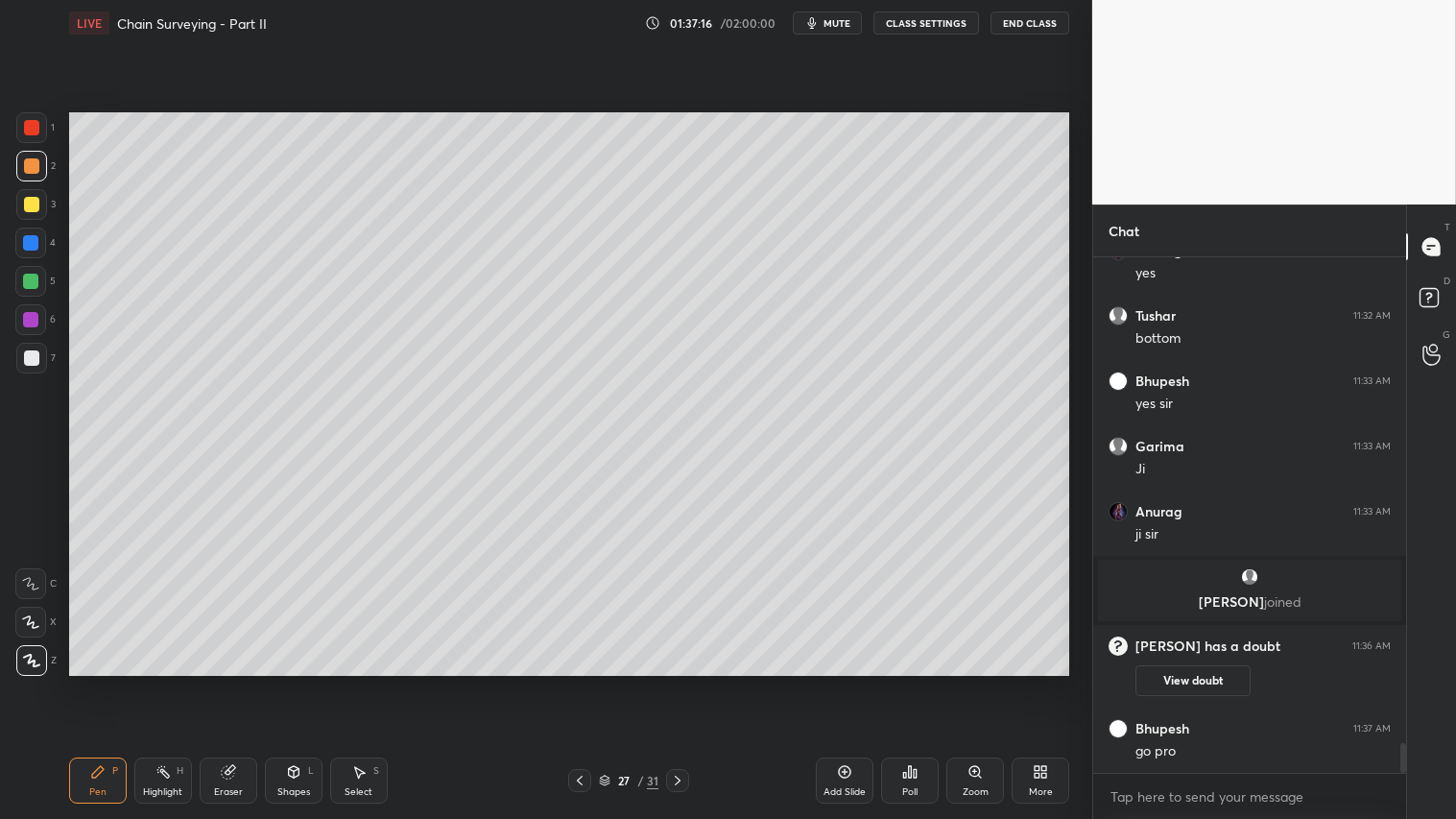 drag, startPoint x: 235, startPoint y: 766, endPoint x: 235, endPoint y: 755, distance: 11 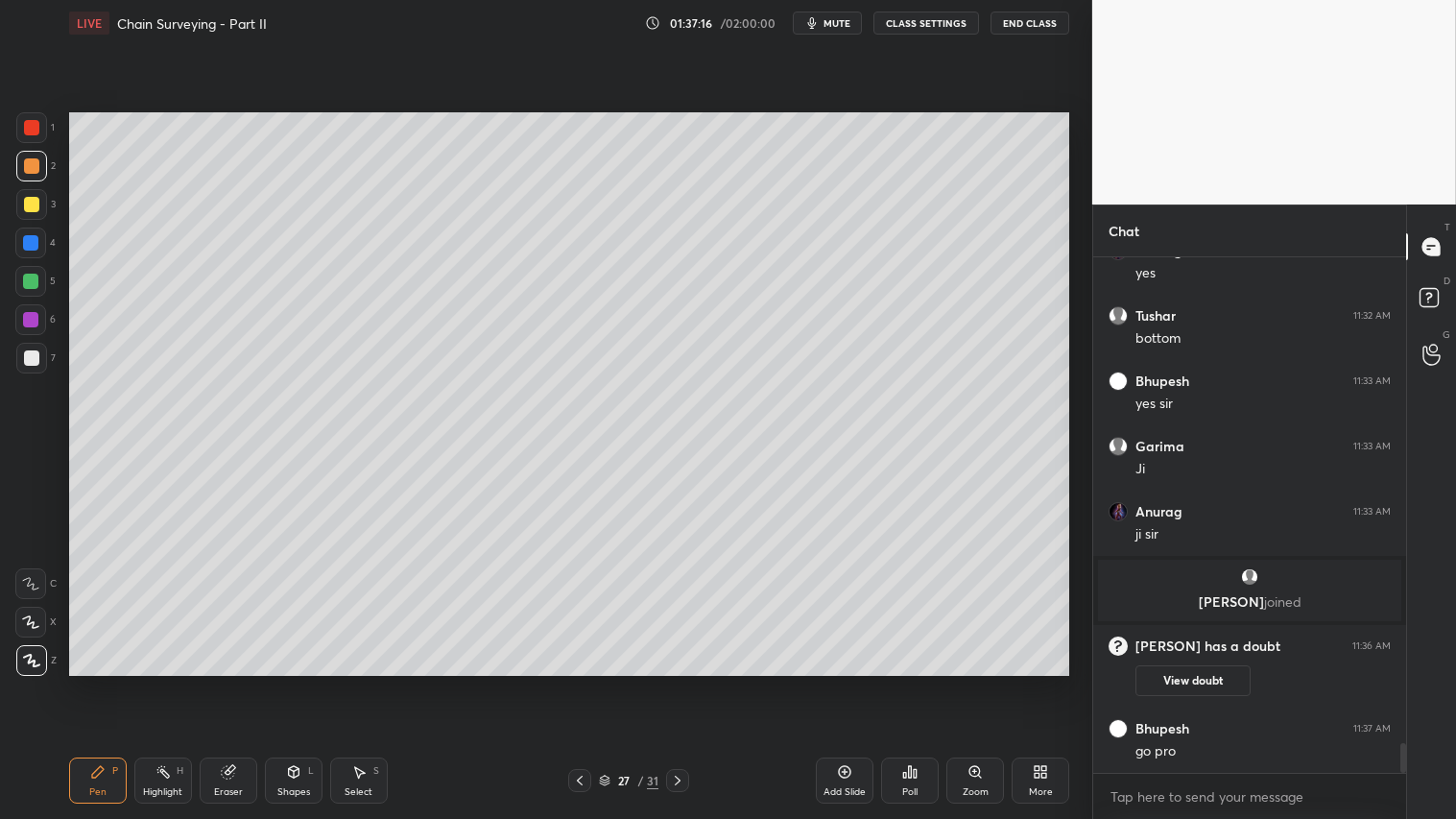 click on "Pen P Highlight H Eraser Shapes L Select S 27 / 31 Add Slide Poll Zoom More" at bounding box center (569, 781) 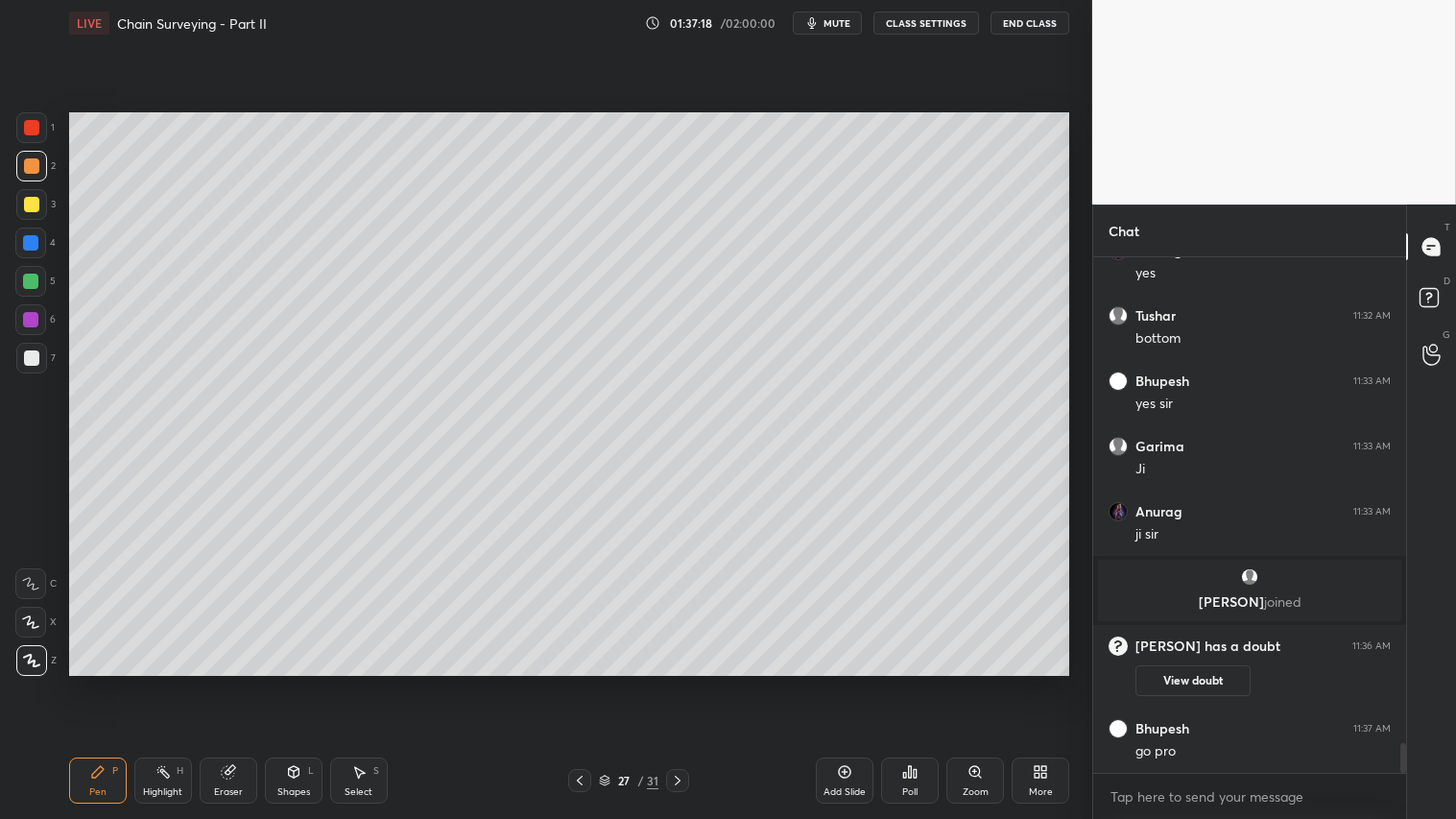 drag, startPoint x: 225, startPoint y: 770, endPoint x: 221, endPoint y: 725, distance: 45.177428 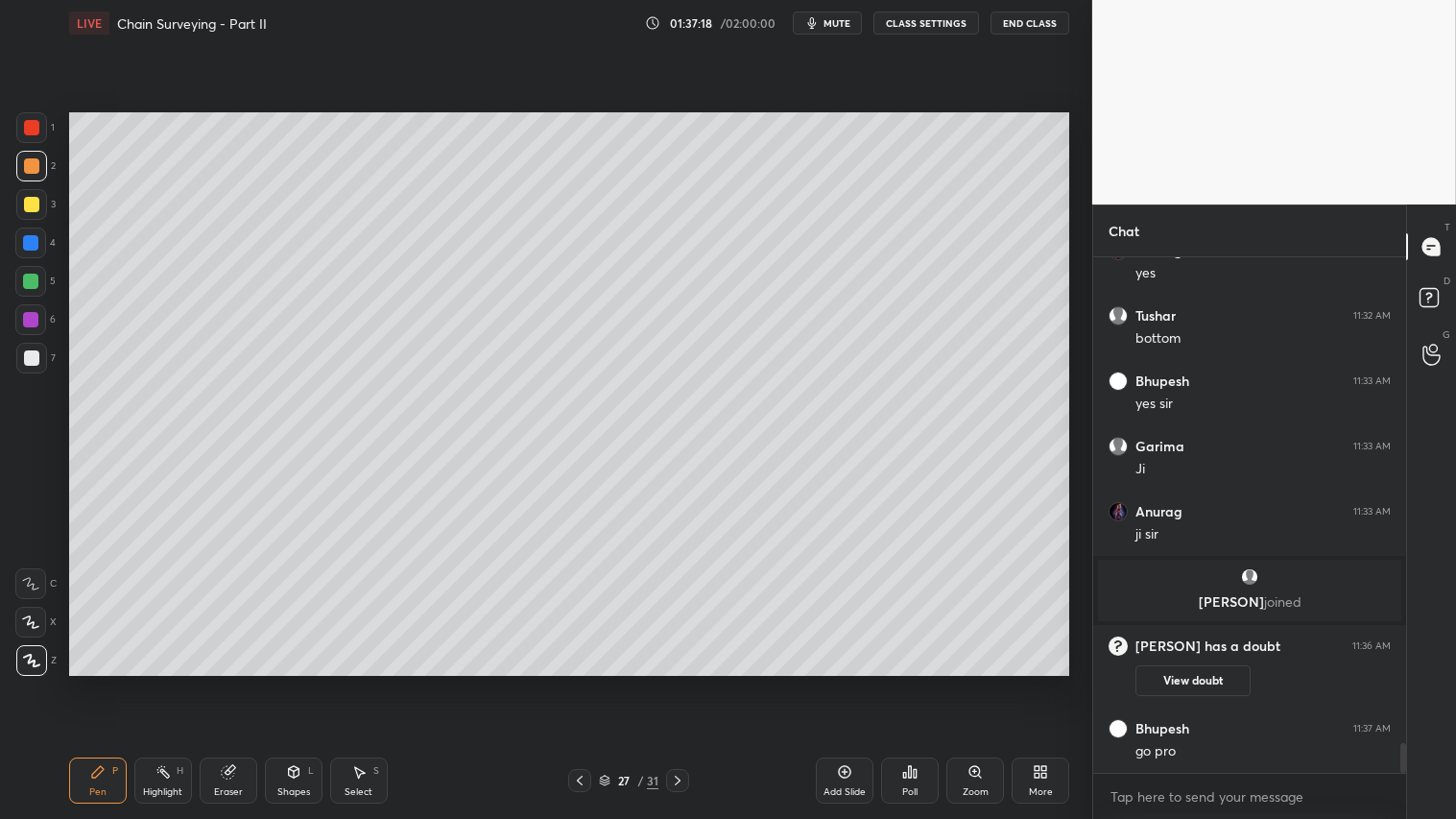 click 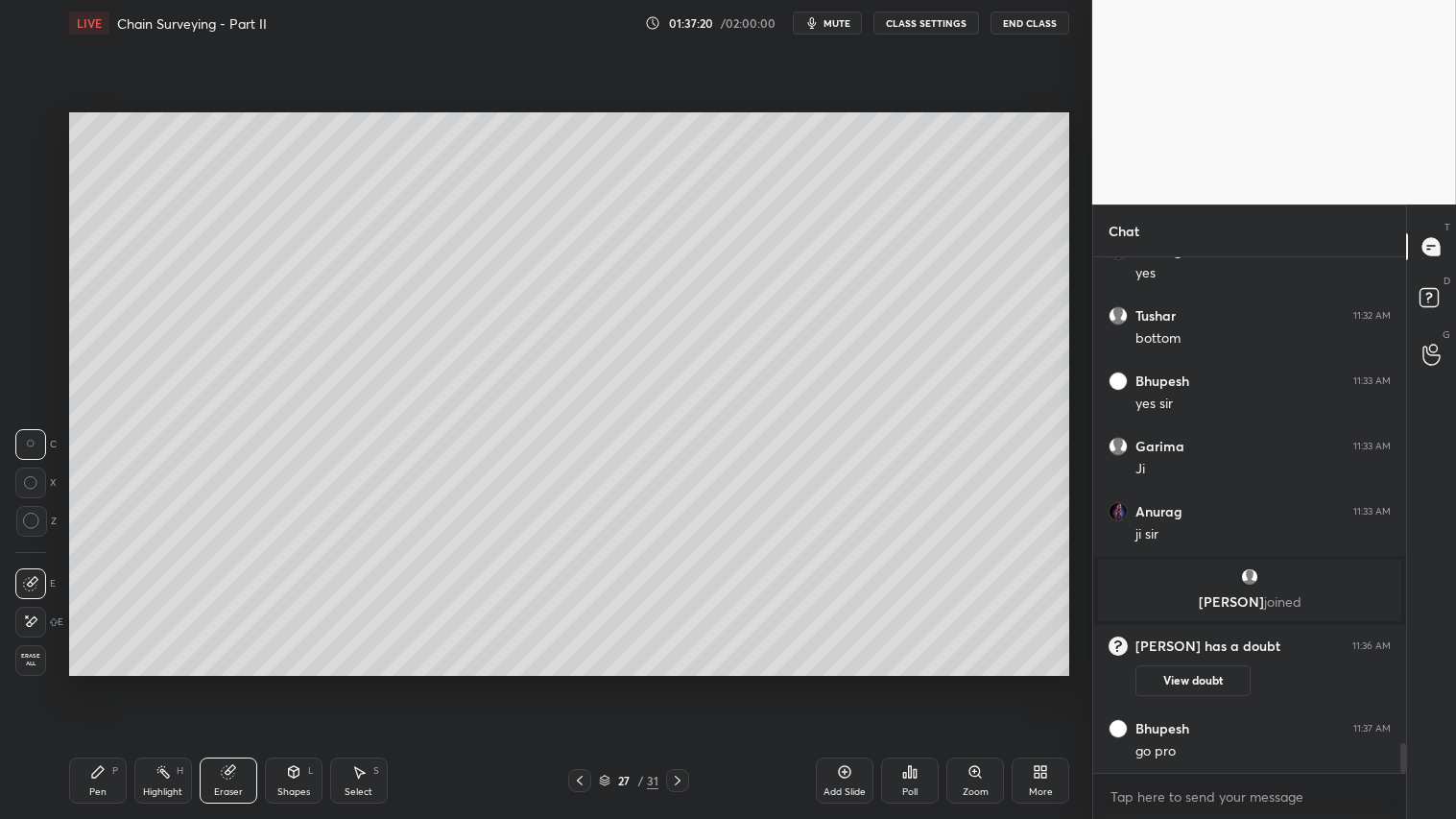 click on "Pen P" at bounding box center (98, 781) 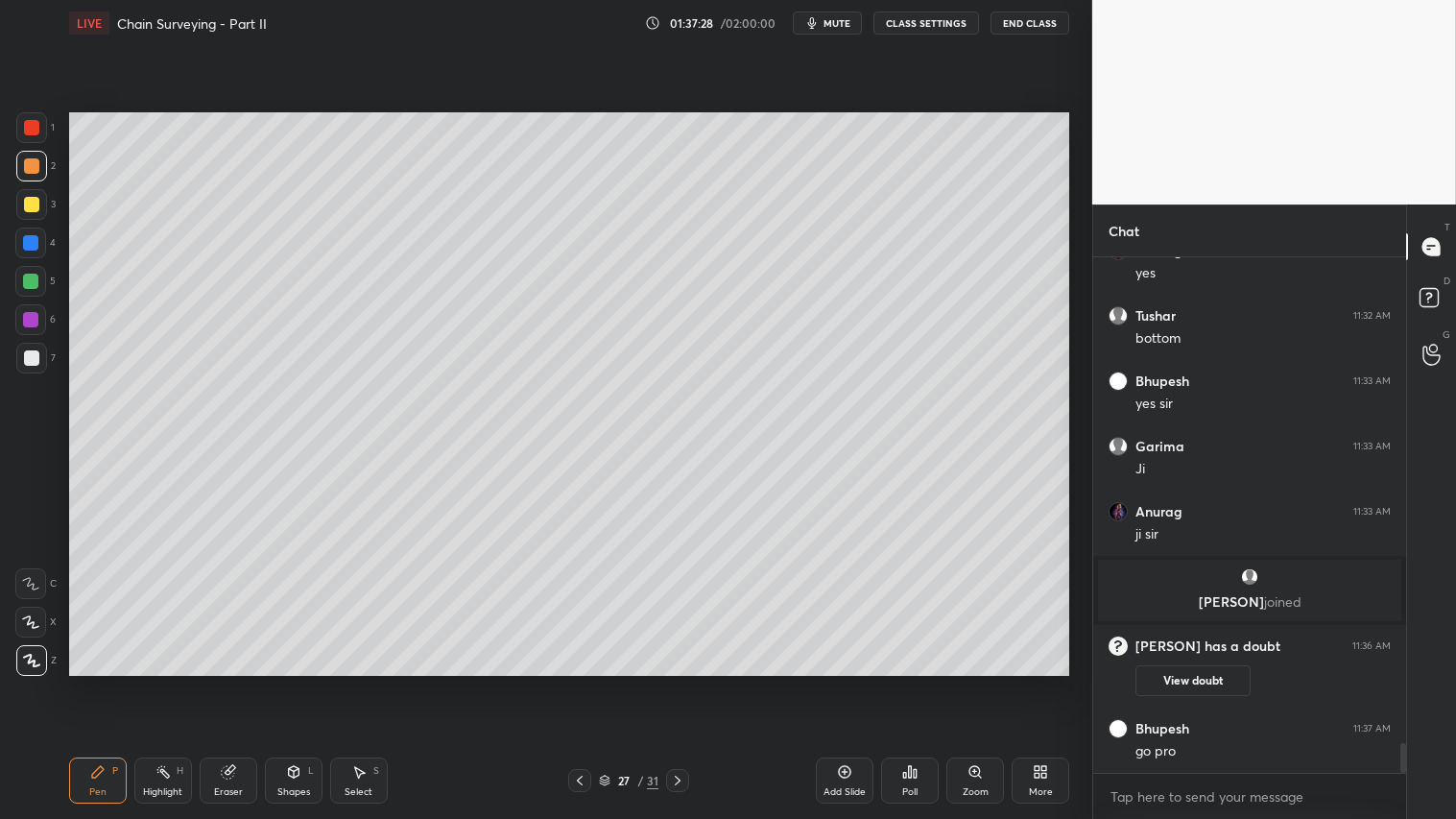 click 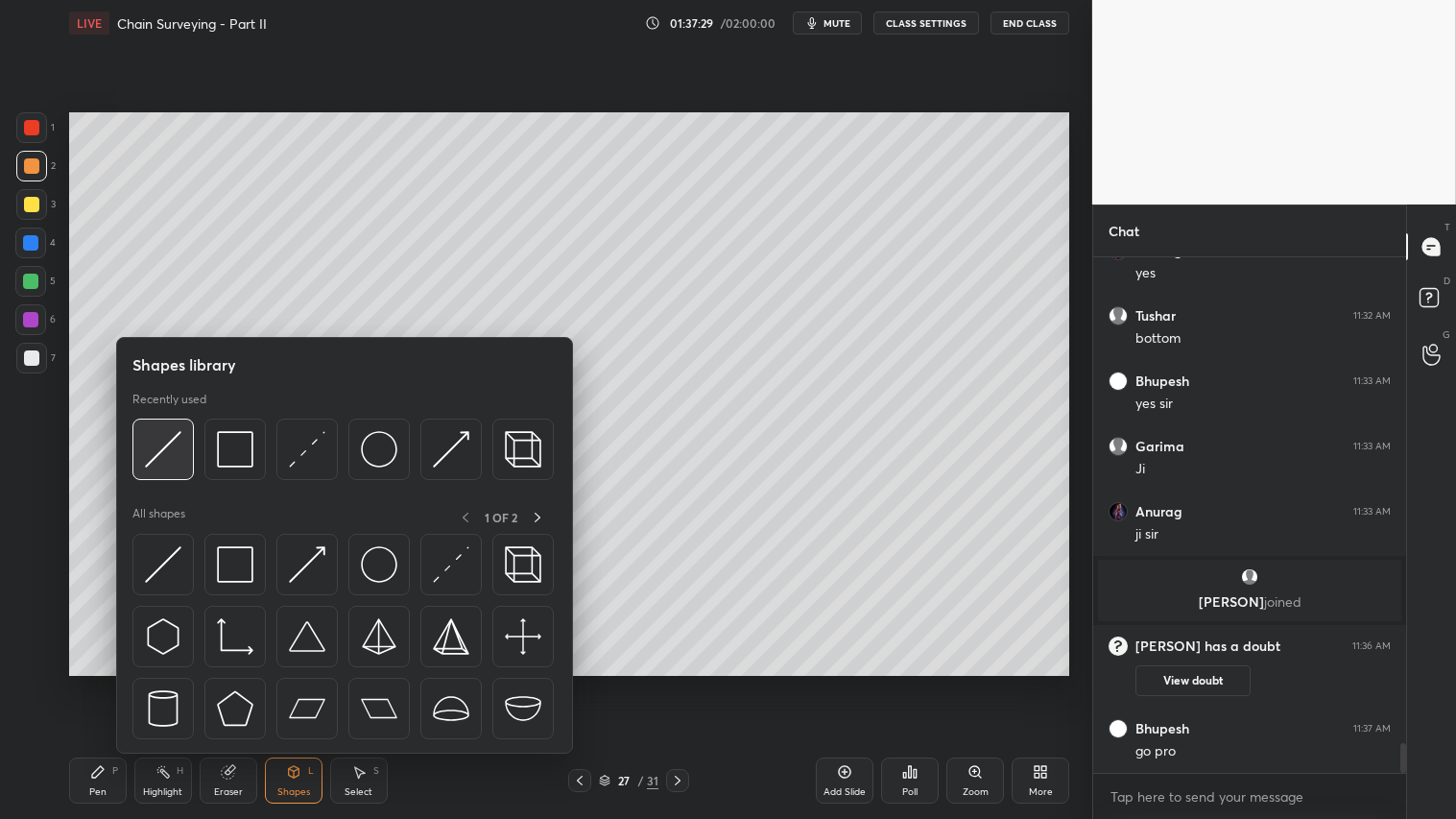 click at bounding box center [163, 449] 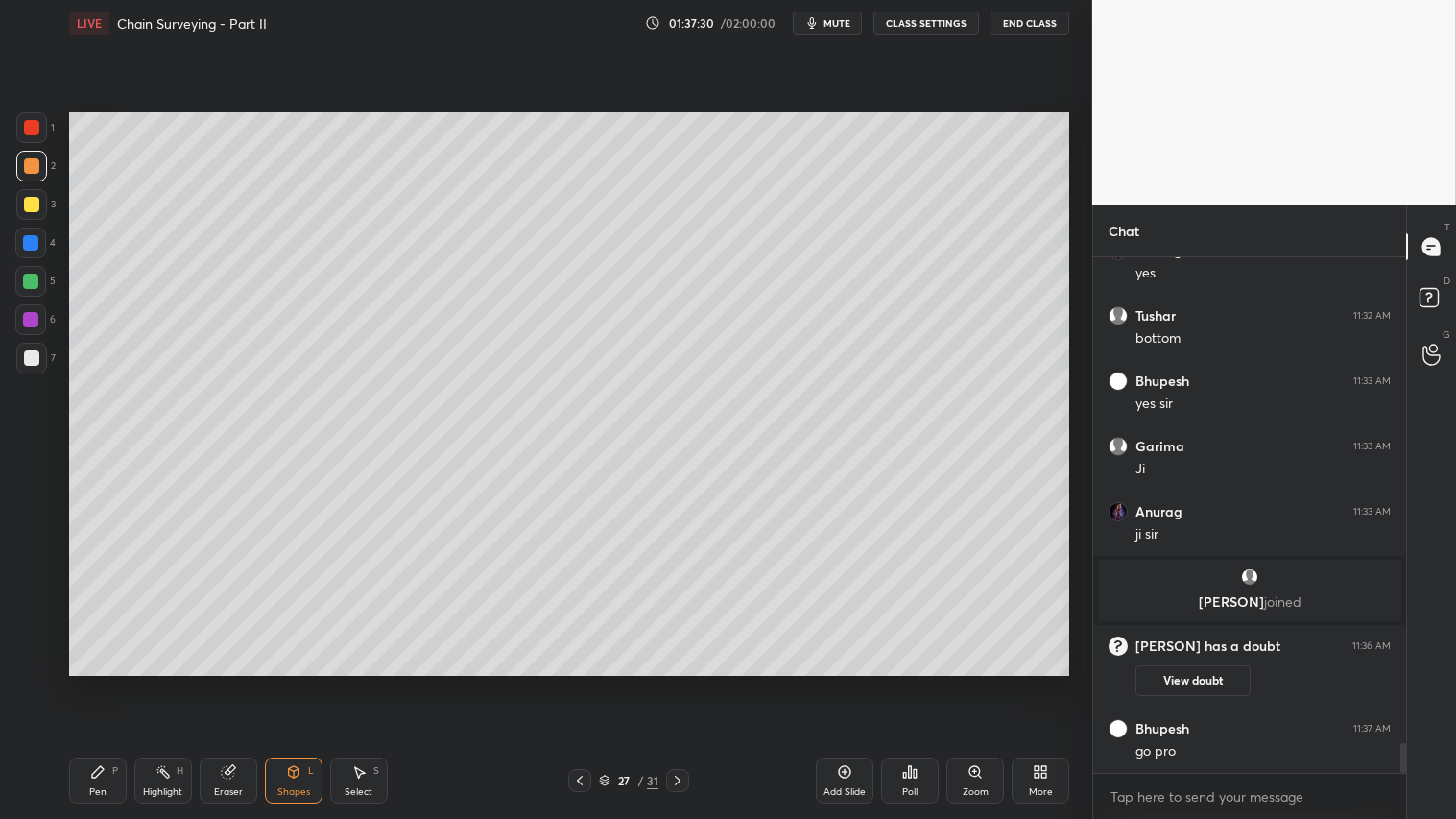 click at bounding box center (32, 358) 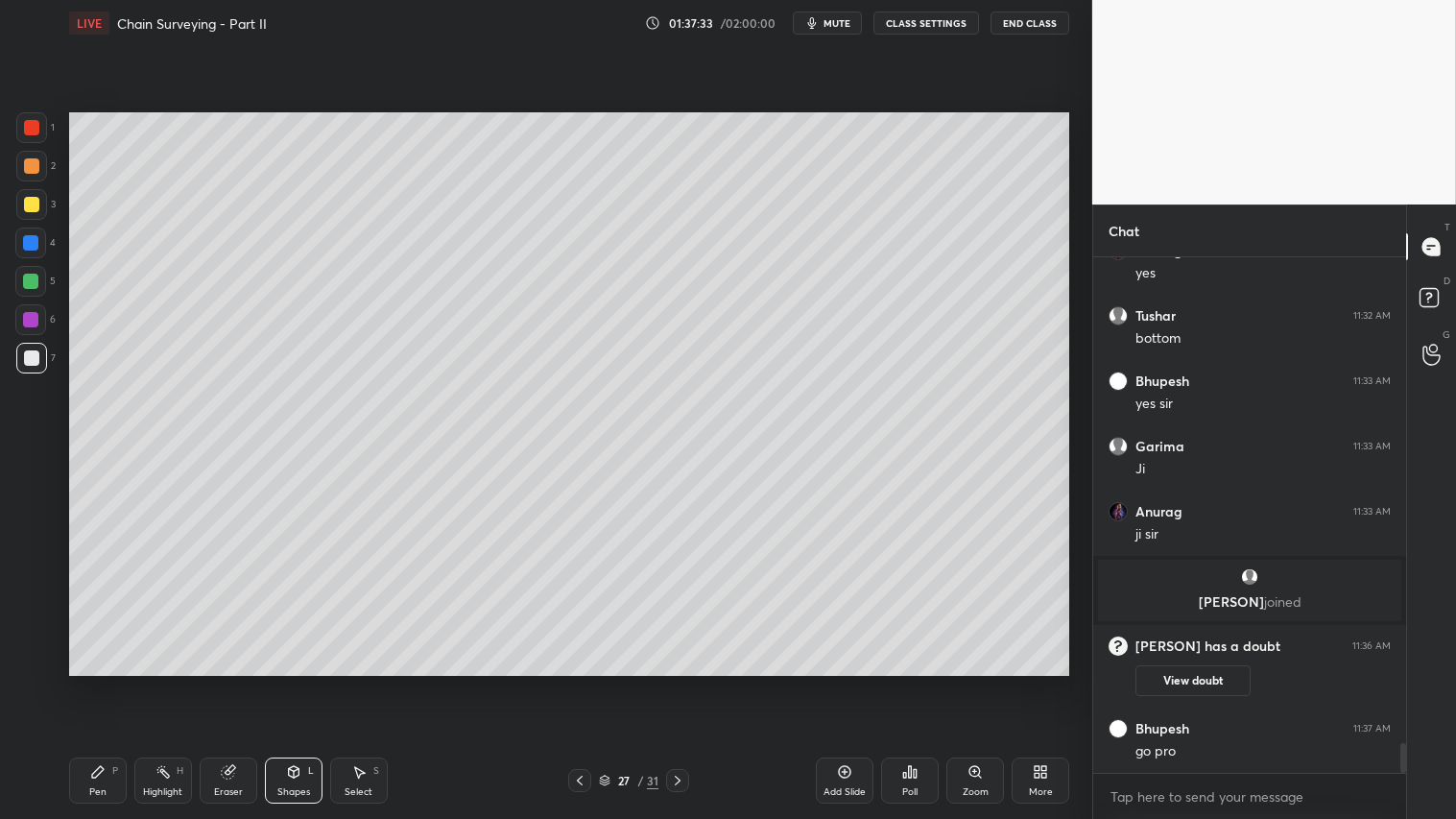 click at bounding box center [32, 166] 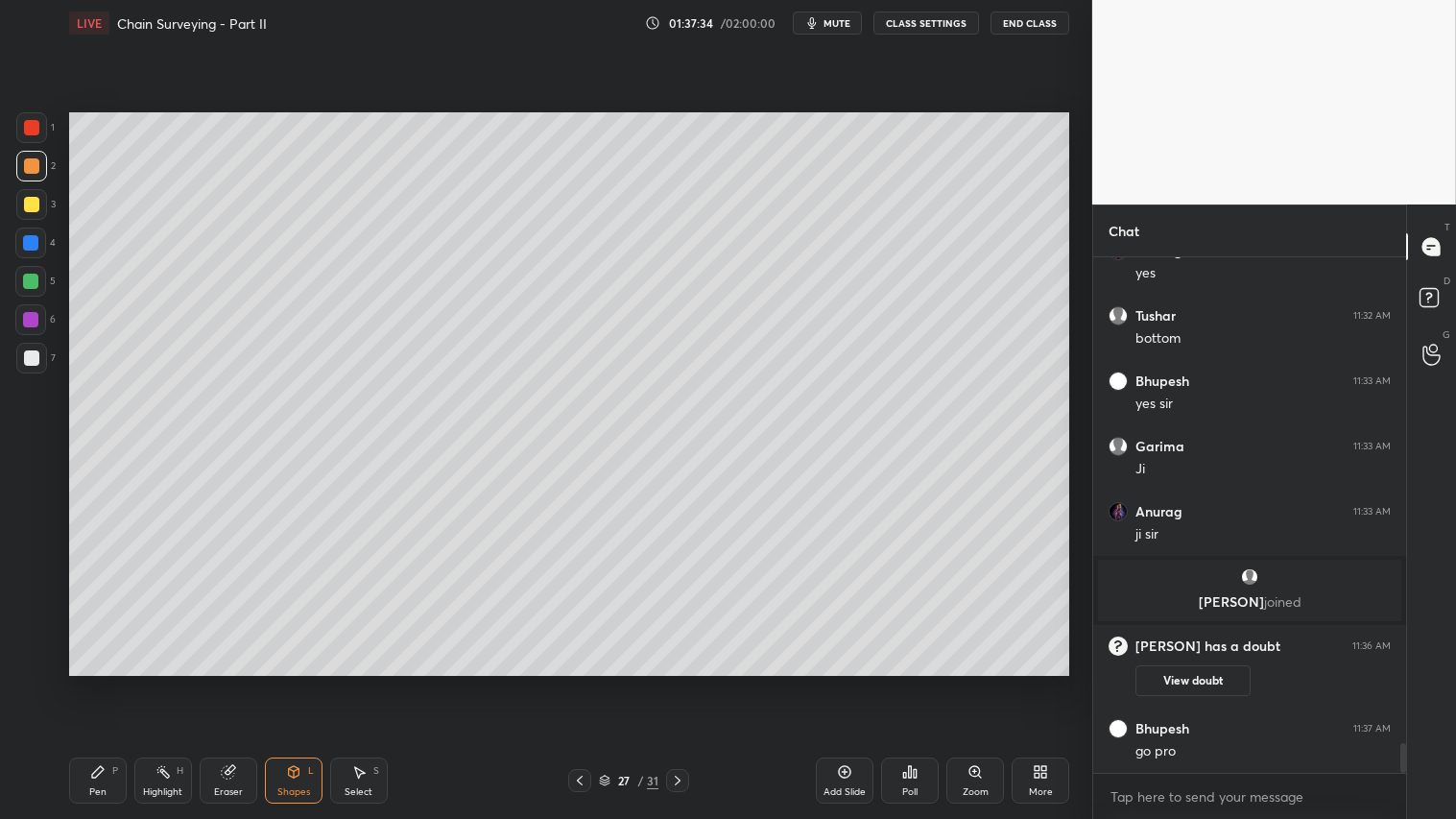 click on "Pen P" at bounding box center [98, 781] 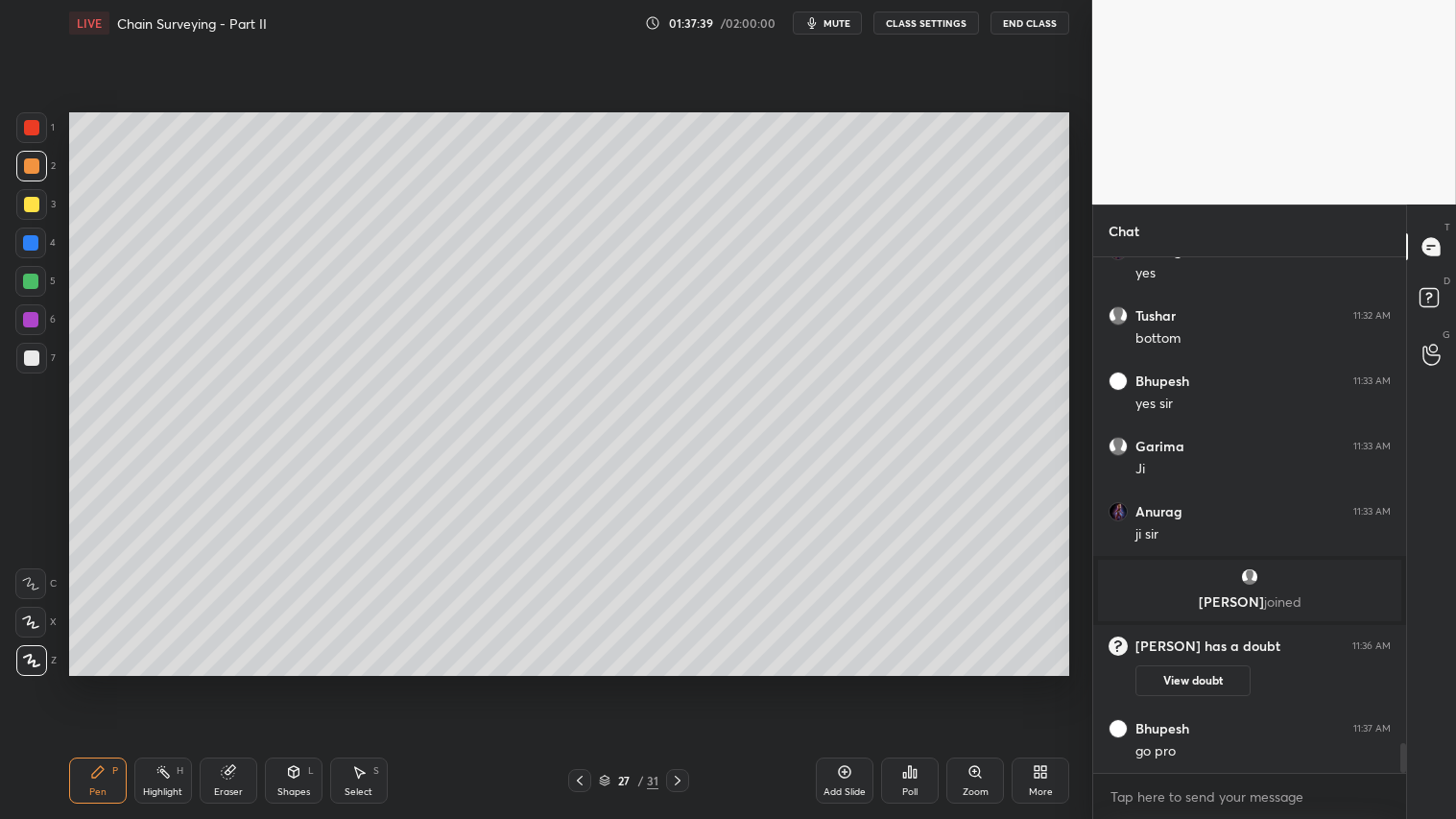 scroll, scrollTop: 8337, scrollLeft: 0, axis: vertical 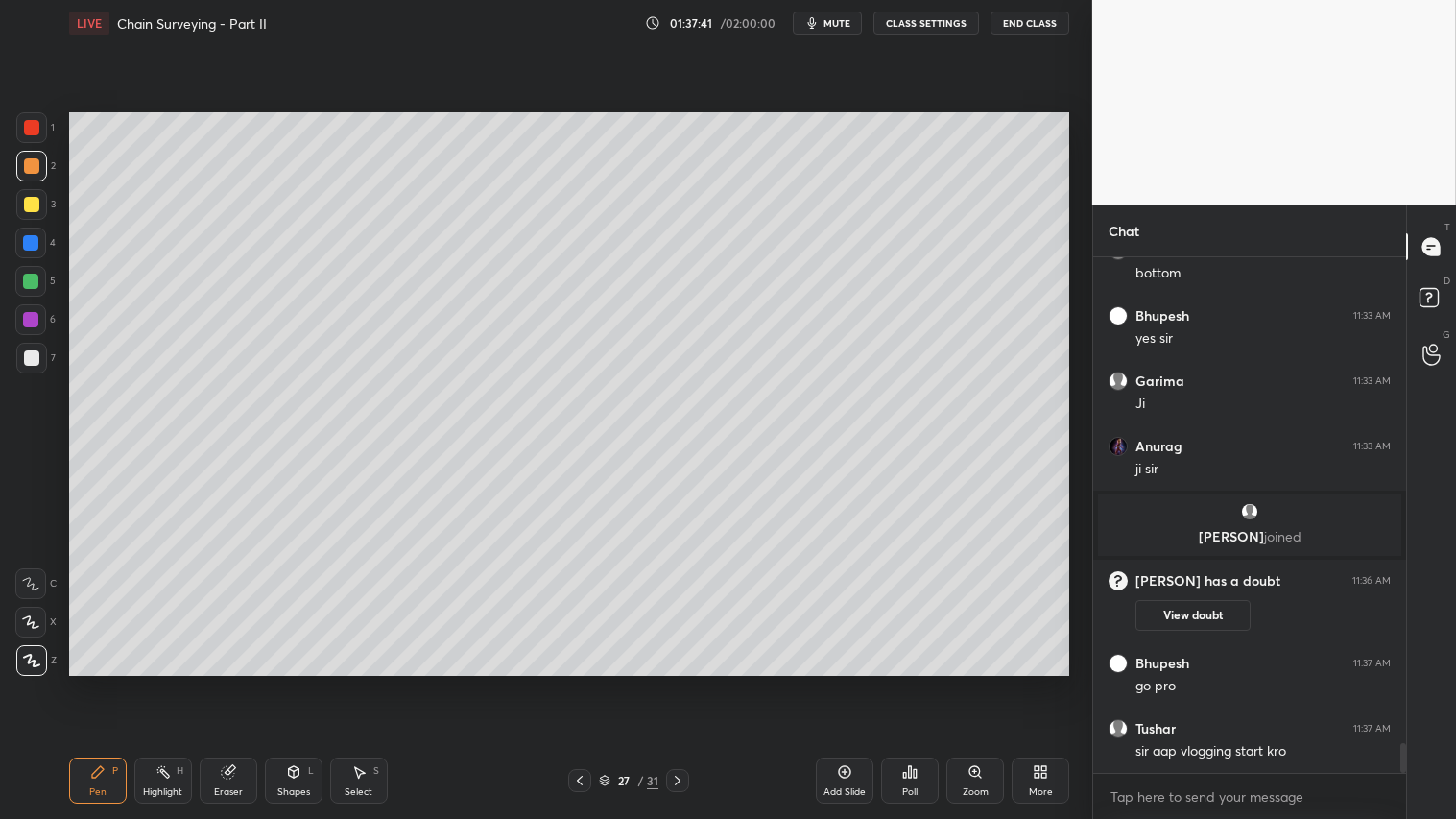 click at bounding box center [32, 166] 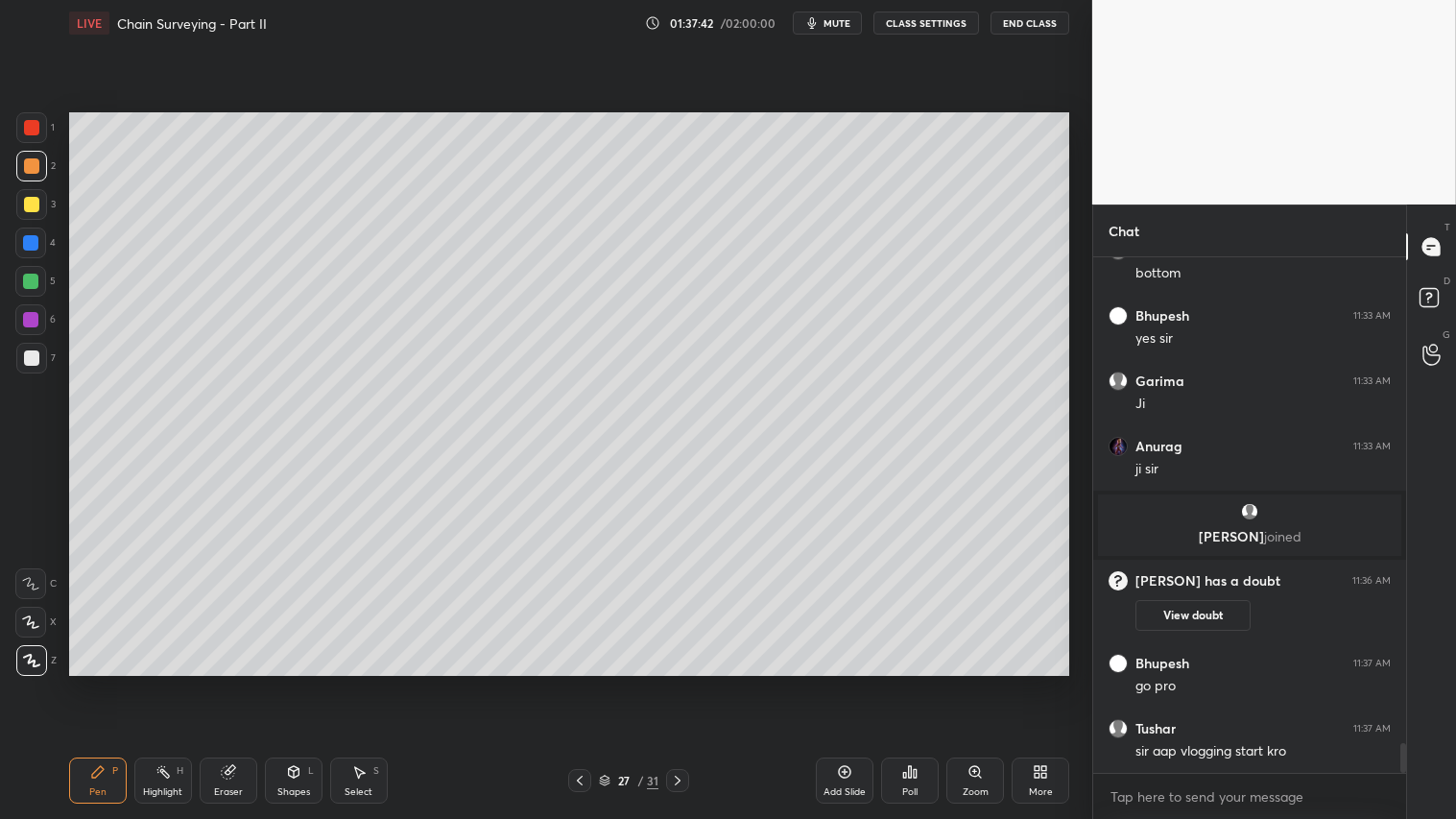click on "Pen P" at bounding box center (98, 781) 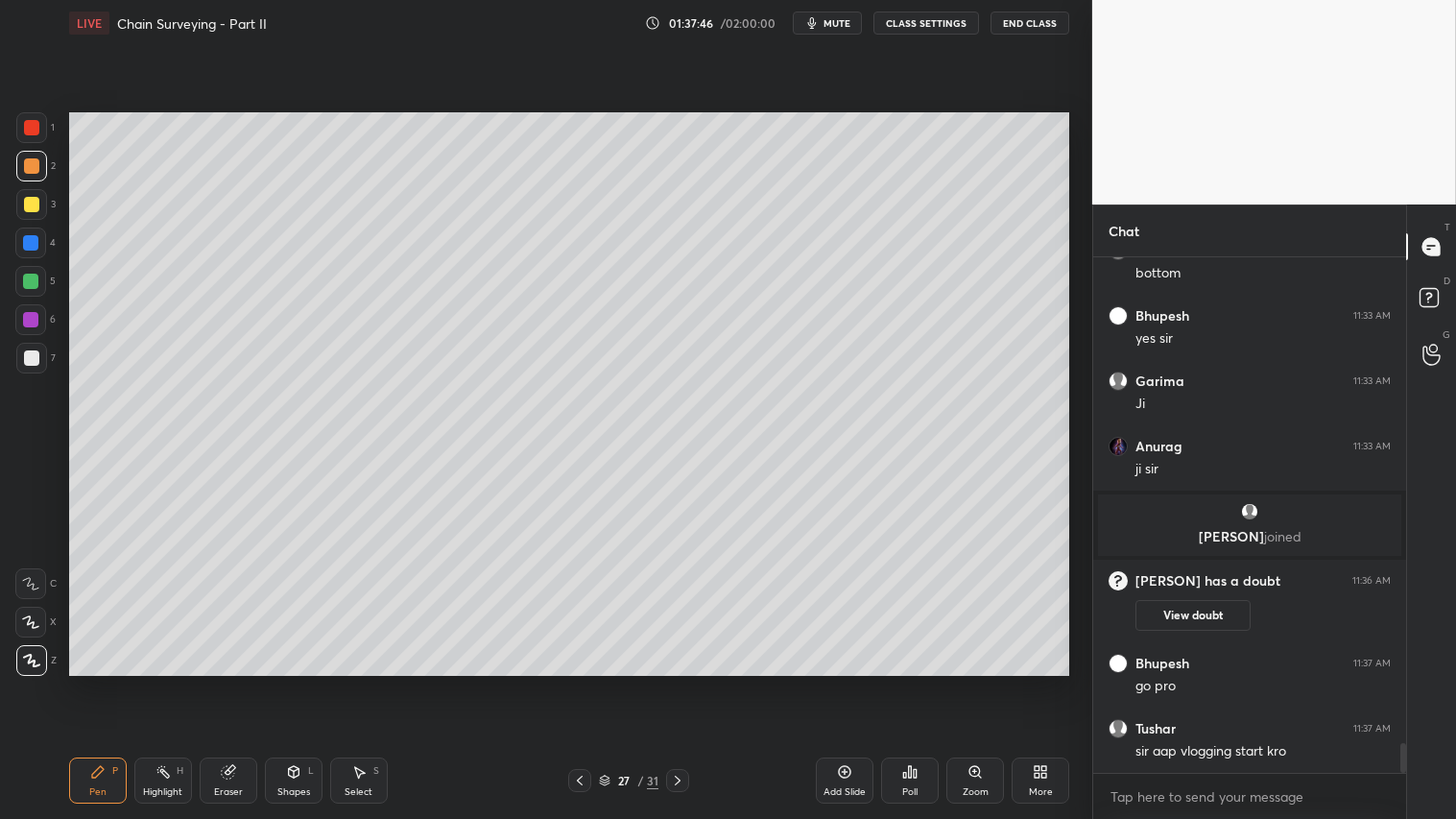 drag, startPoint x: 579, startPoint y: 778, endPoint x: 620, endPoint y: 779, distance: 41.012193 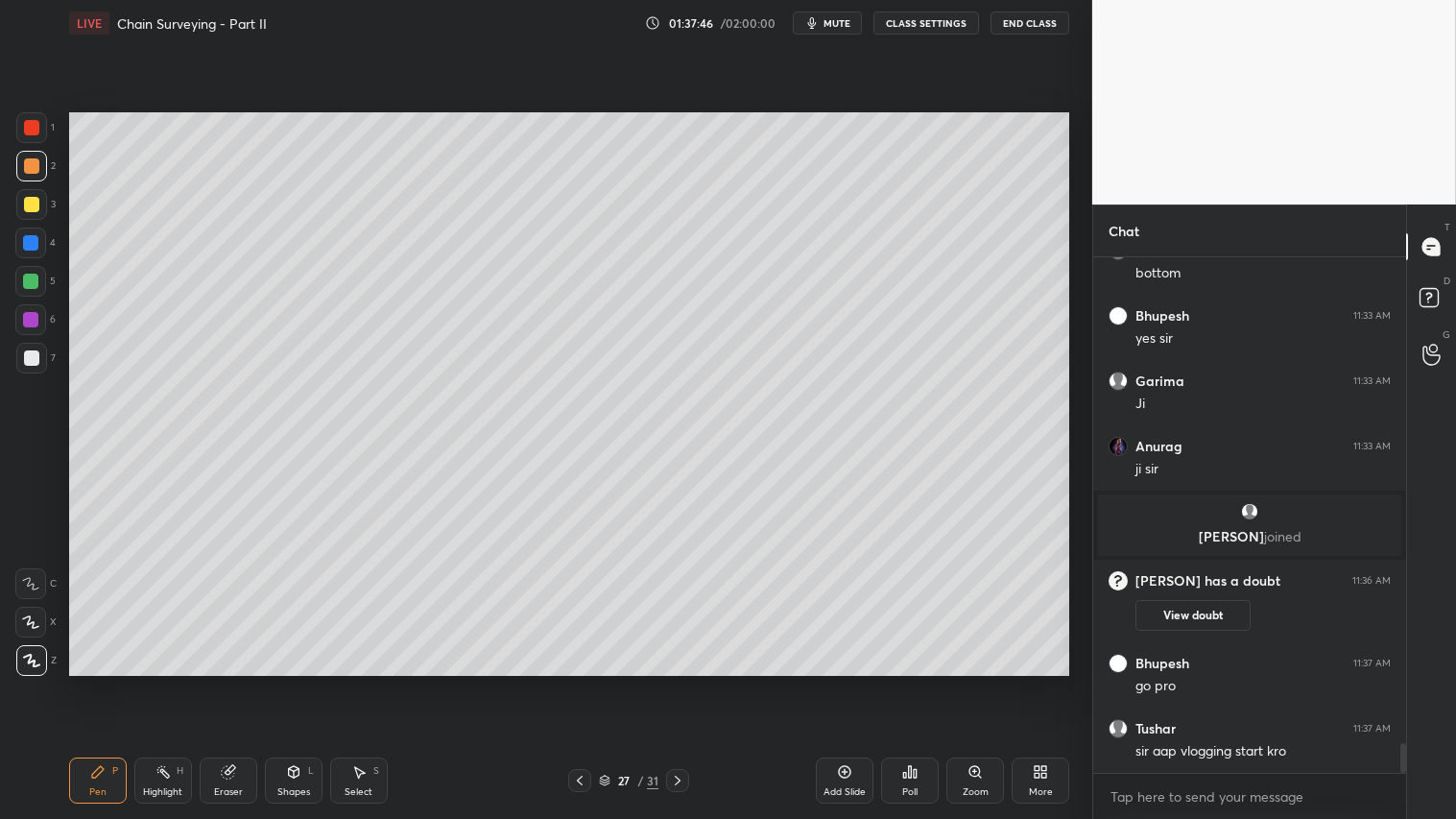 click 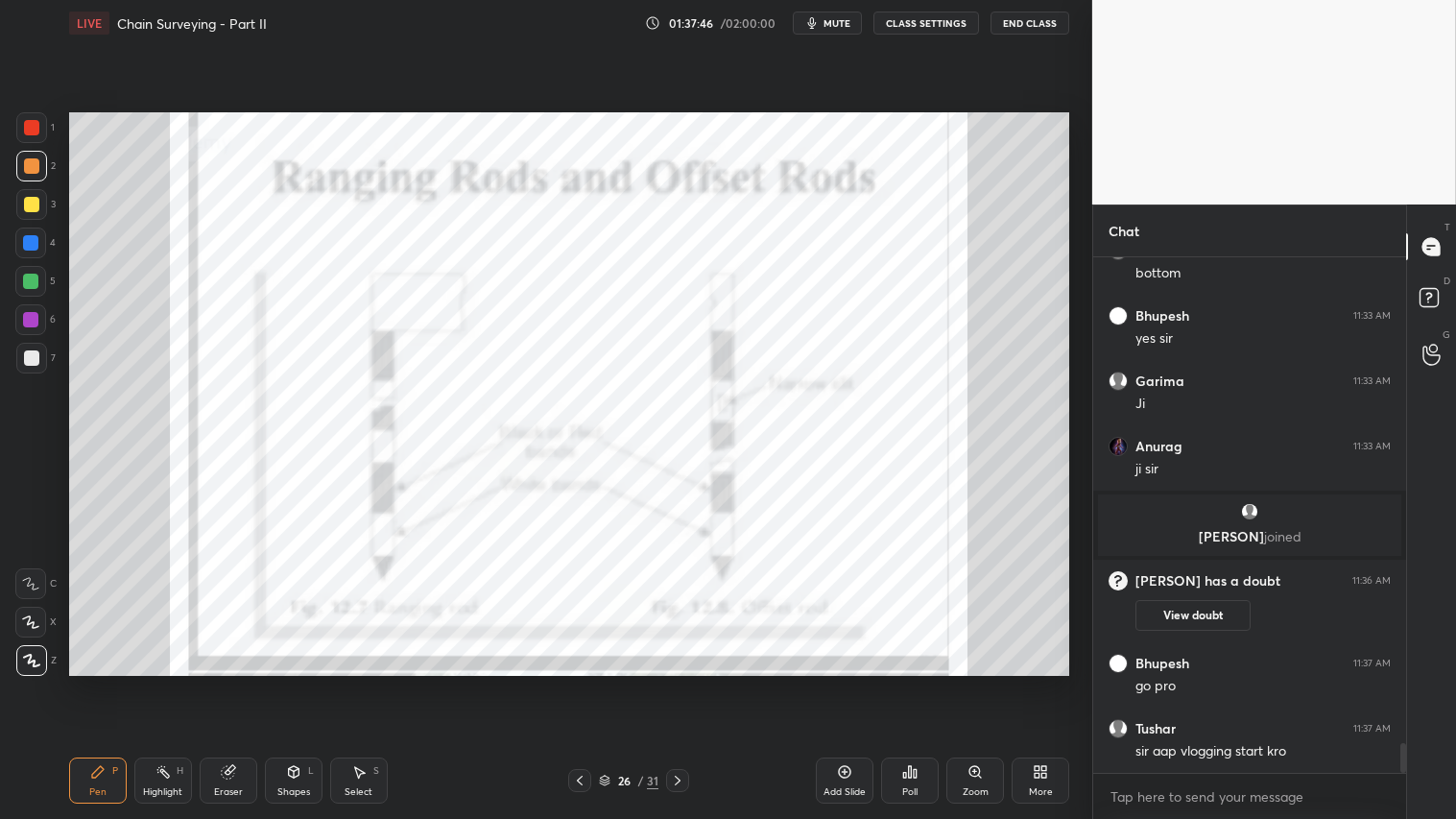 click 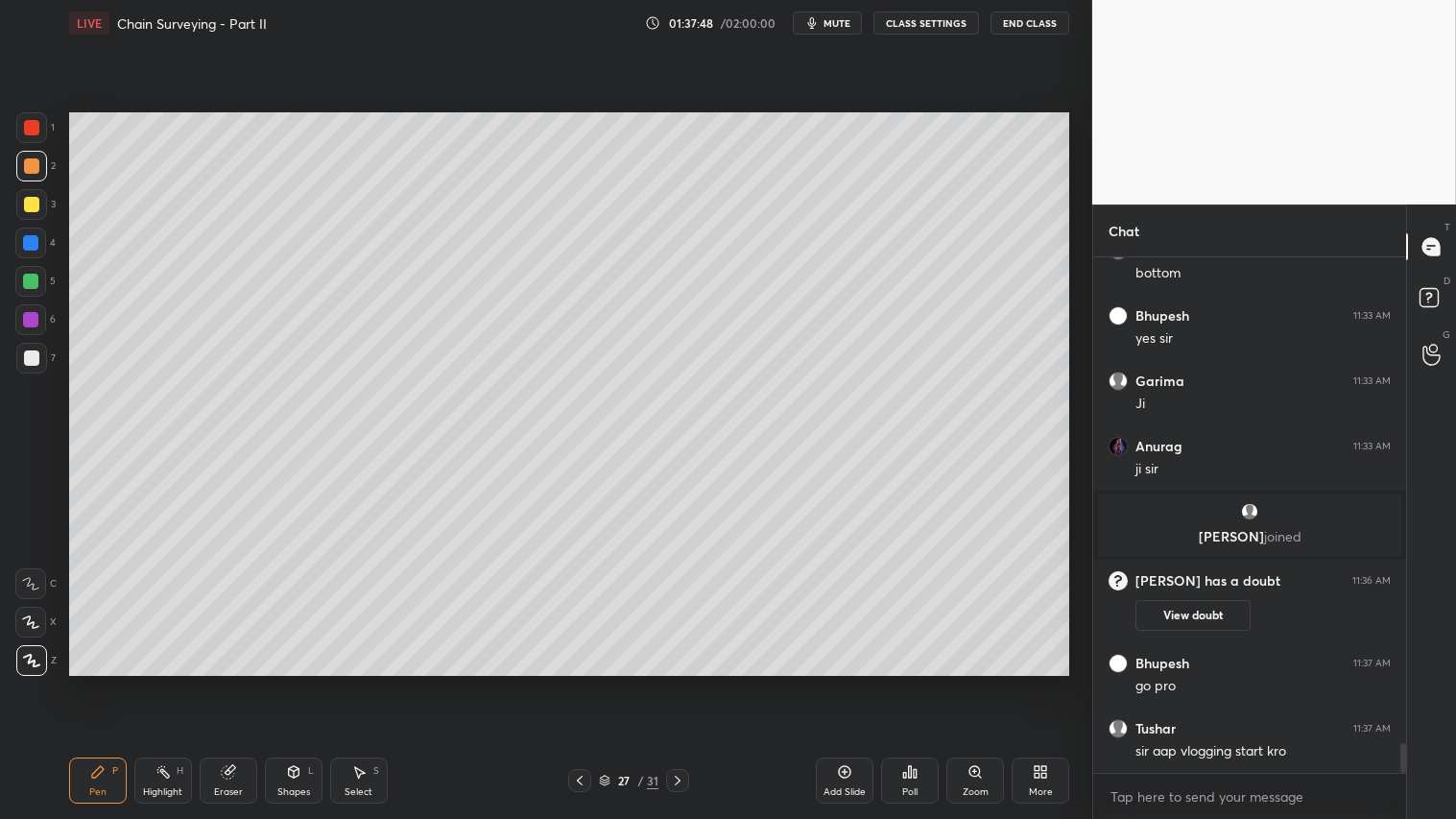 scroll, scrollTop: 8402, scrollLeft: 0, axis: vertical 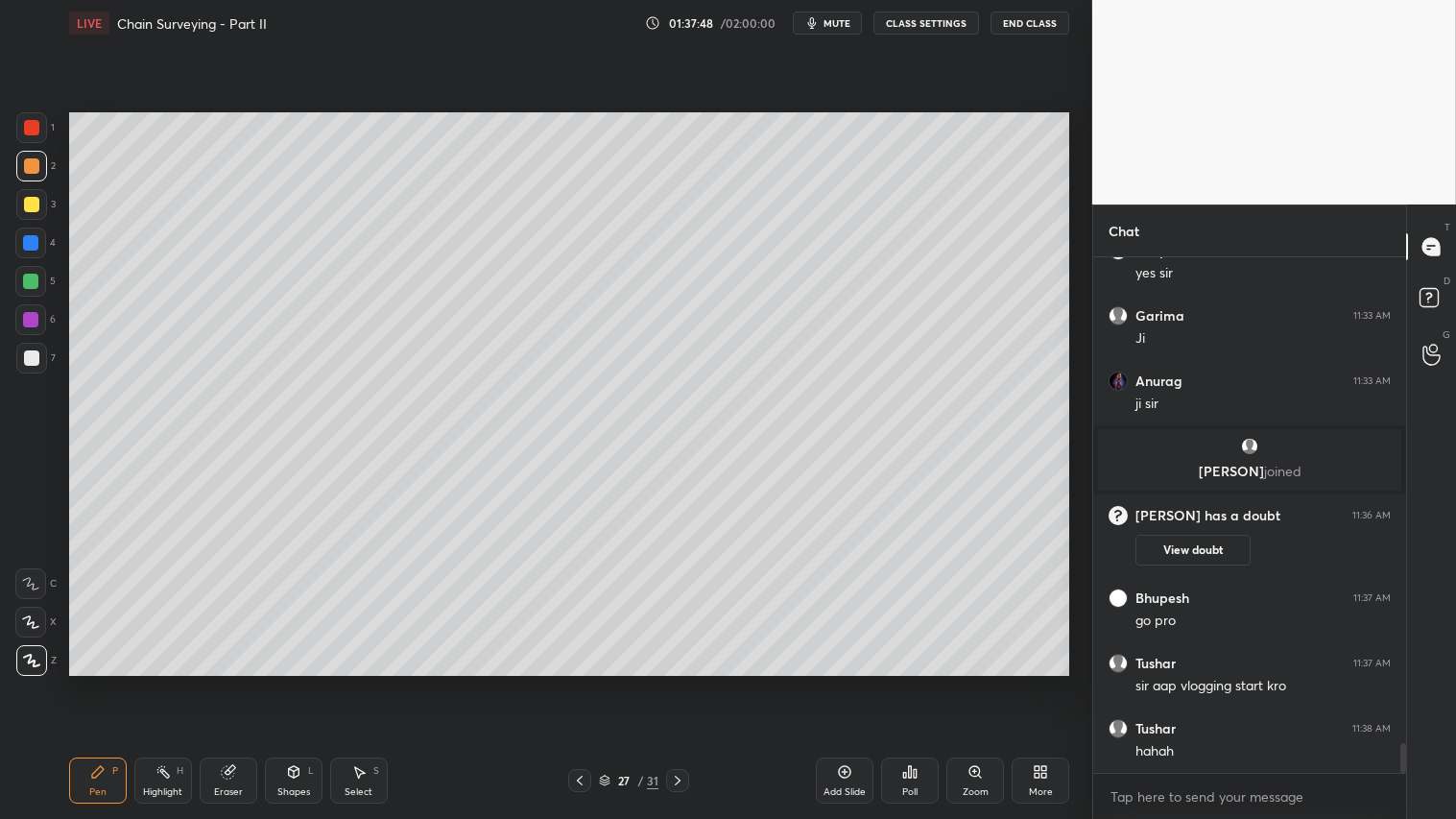 click at bounding box center (32, 166) 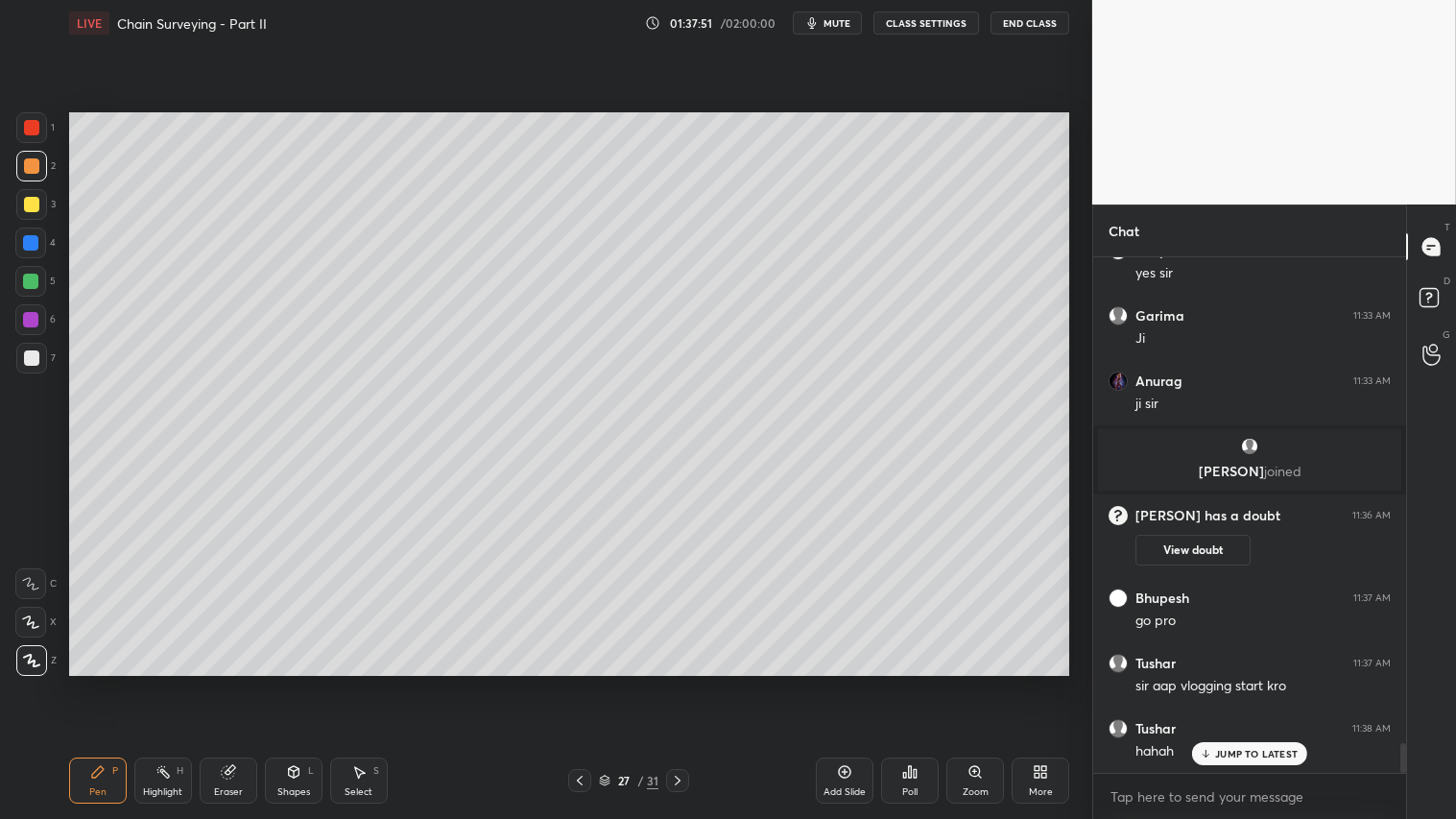 scroll, scrollTop: 8467, scrollLeft: 0, axis: vertical 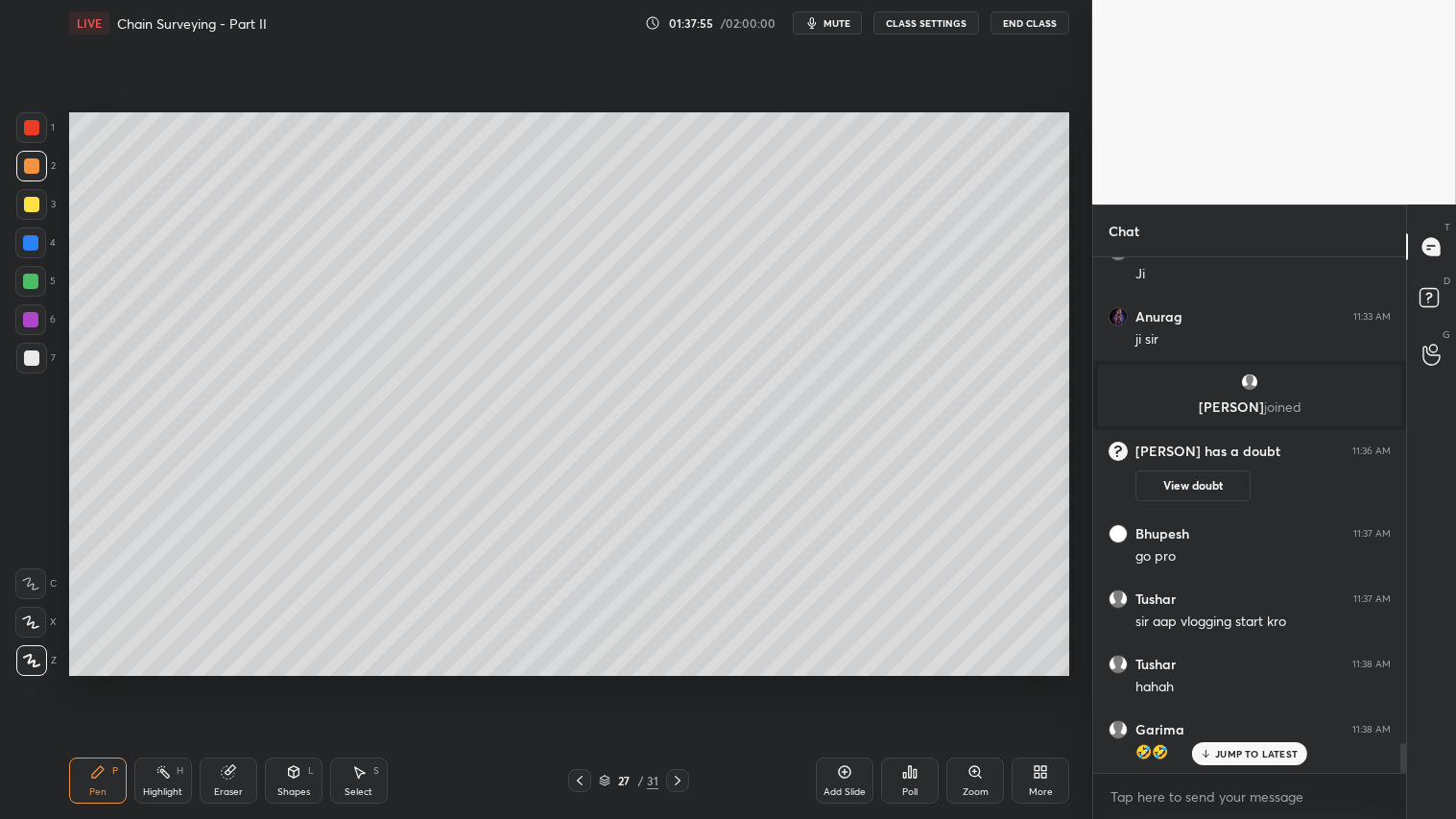 click at bounding box center [32, 166] 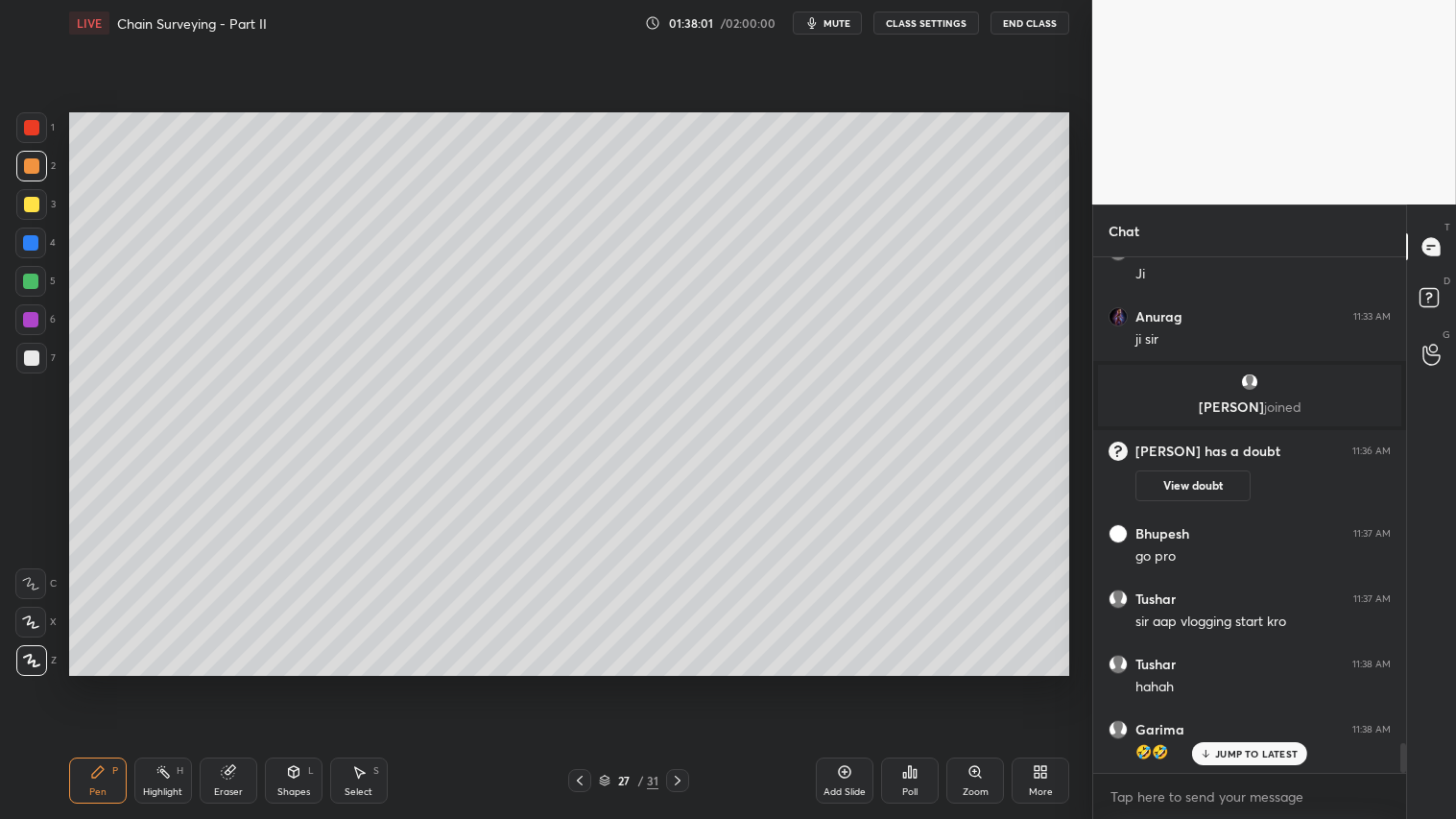 click 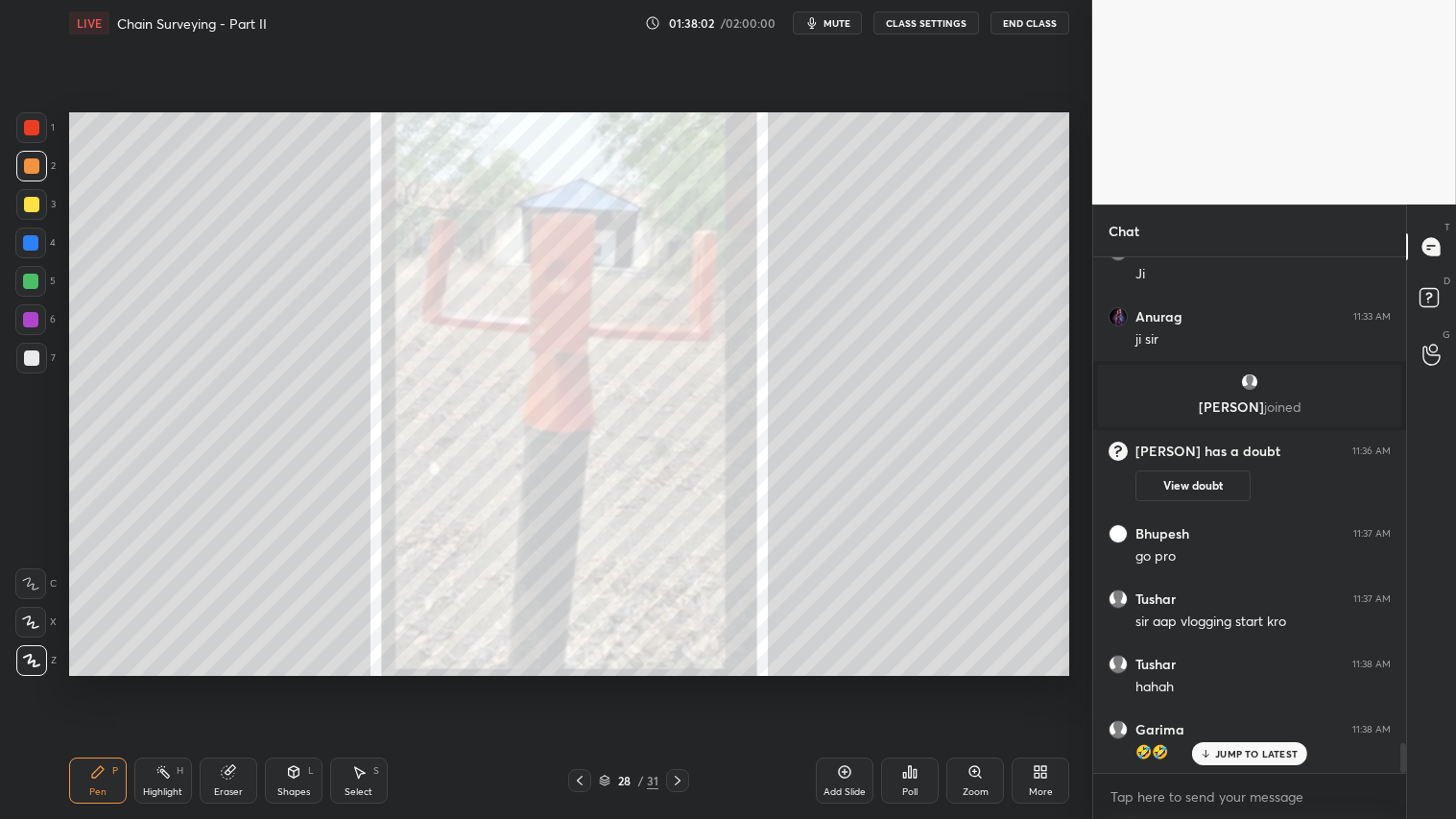 click 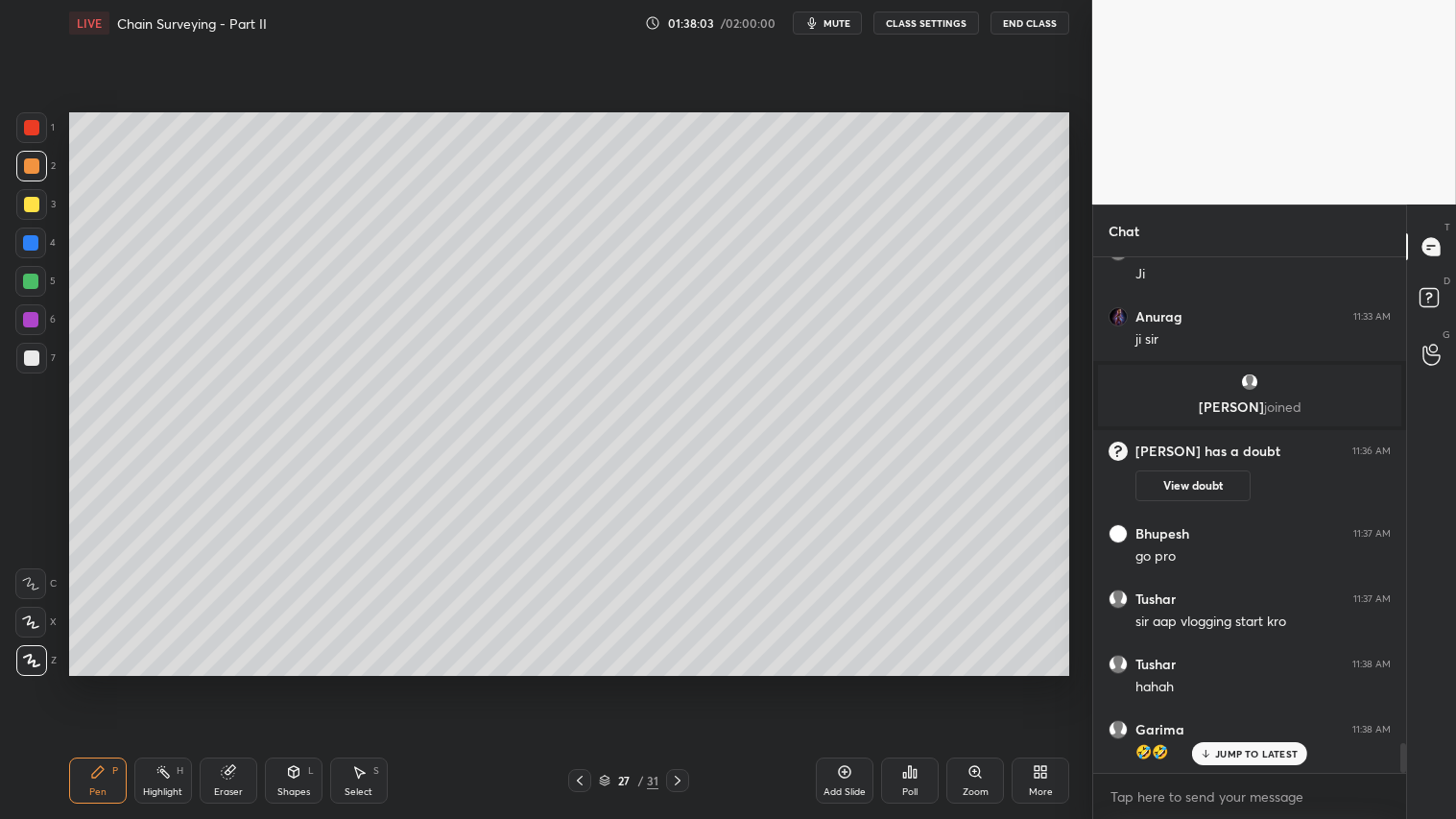drag, startPoint x: 820, startPoint y: 788, endPoint x: 793, endPoint y: 774, distance: 30.413813 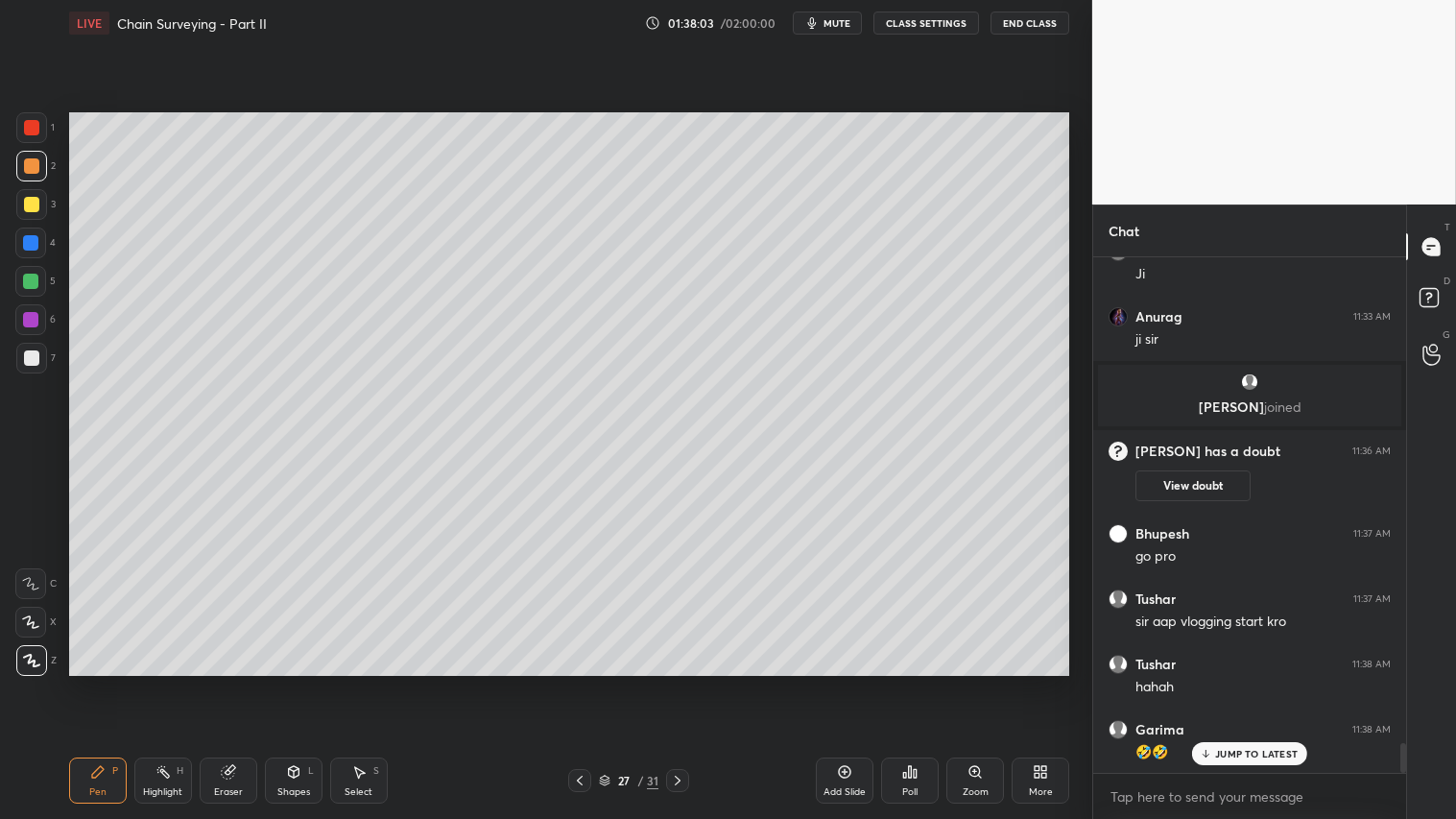 click on "Pen P Highlight H Eraser Shapes L Select S 27 / 31 Add Slide Poll Zoom More" at bounding box center [569, 781] 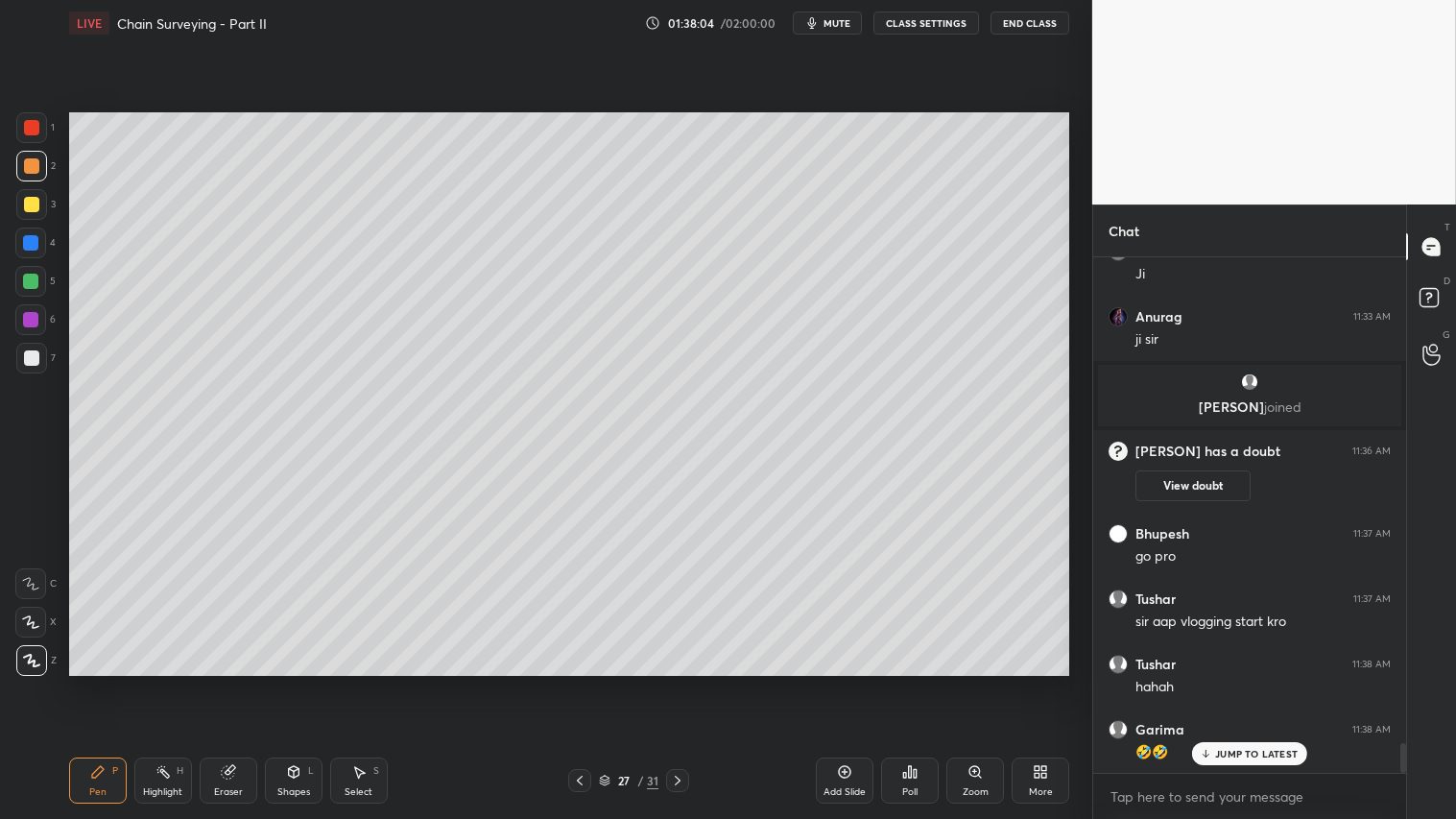 click on "Add Slide" at bounding box center (845, 792) 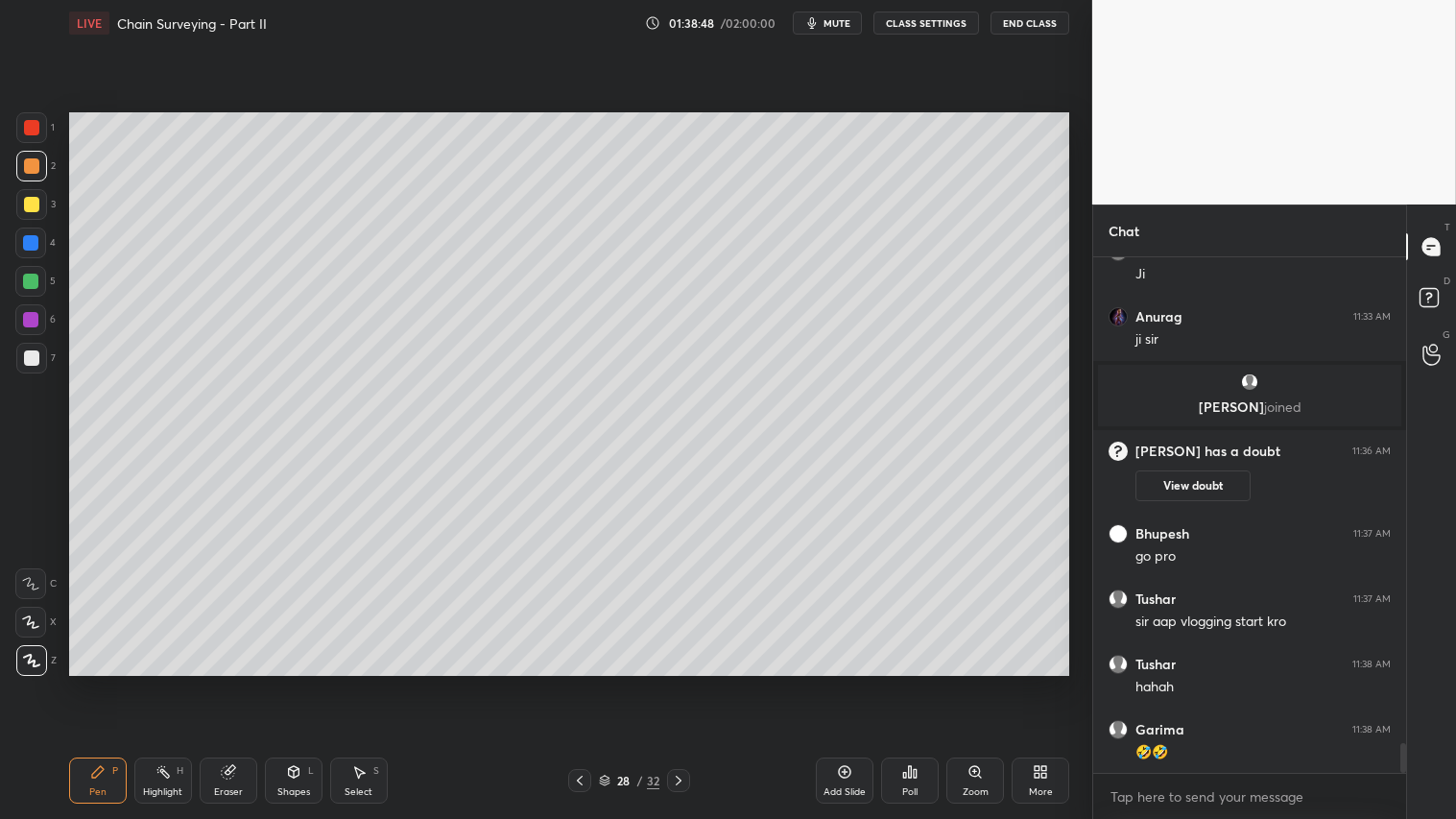 scroll, scrollTop: 8550, scrollLeft: 0, axis: vertical 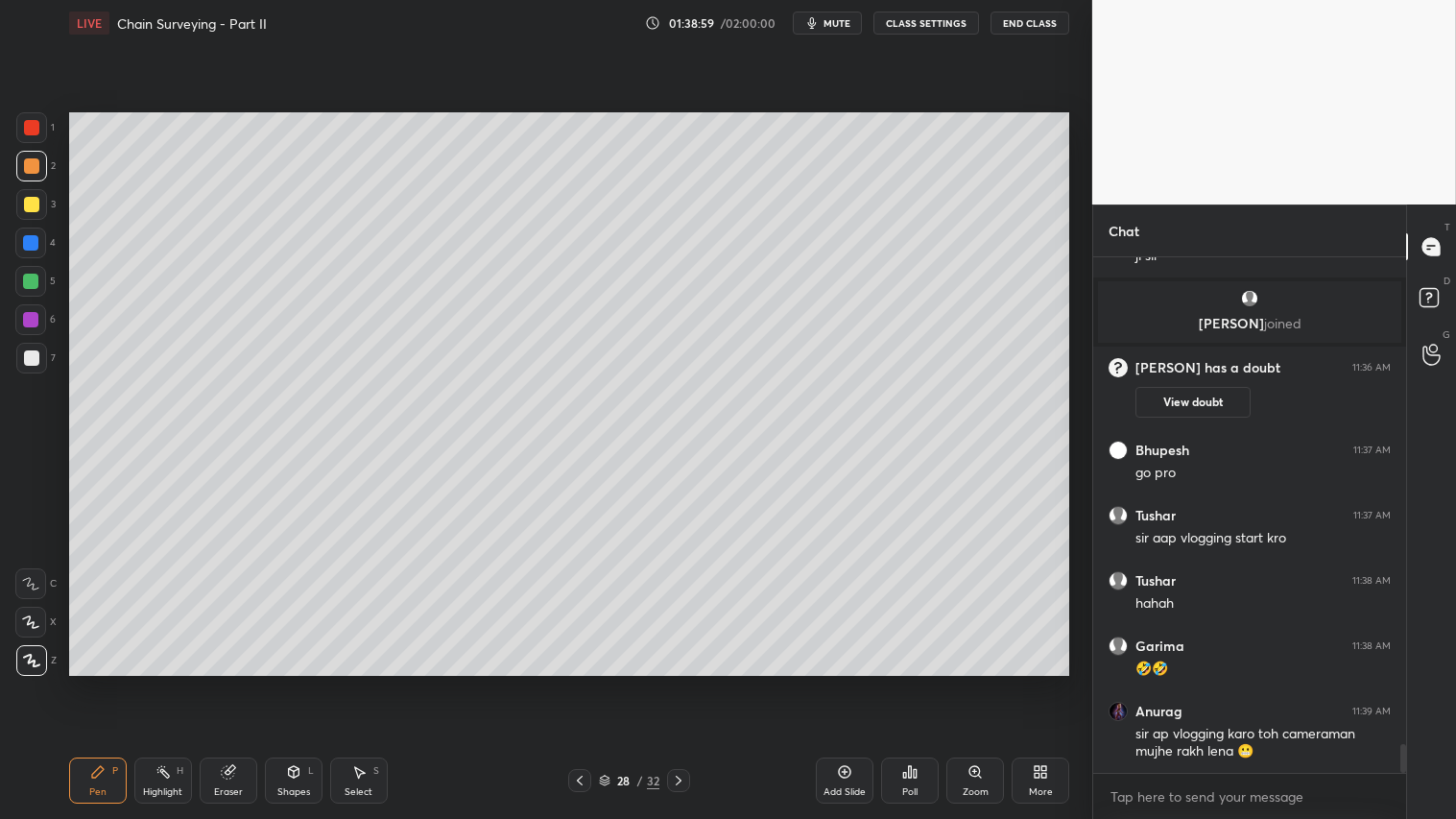 click 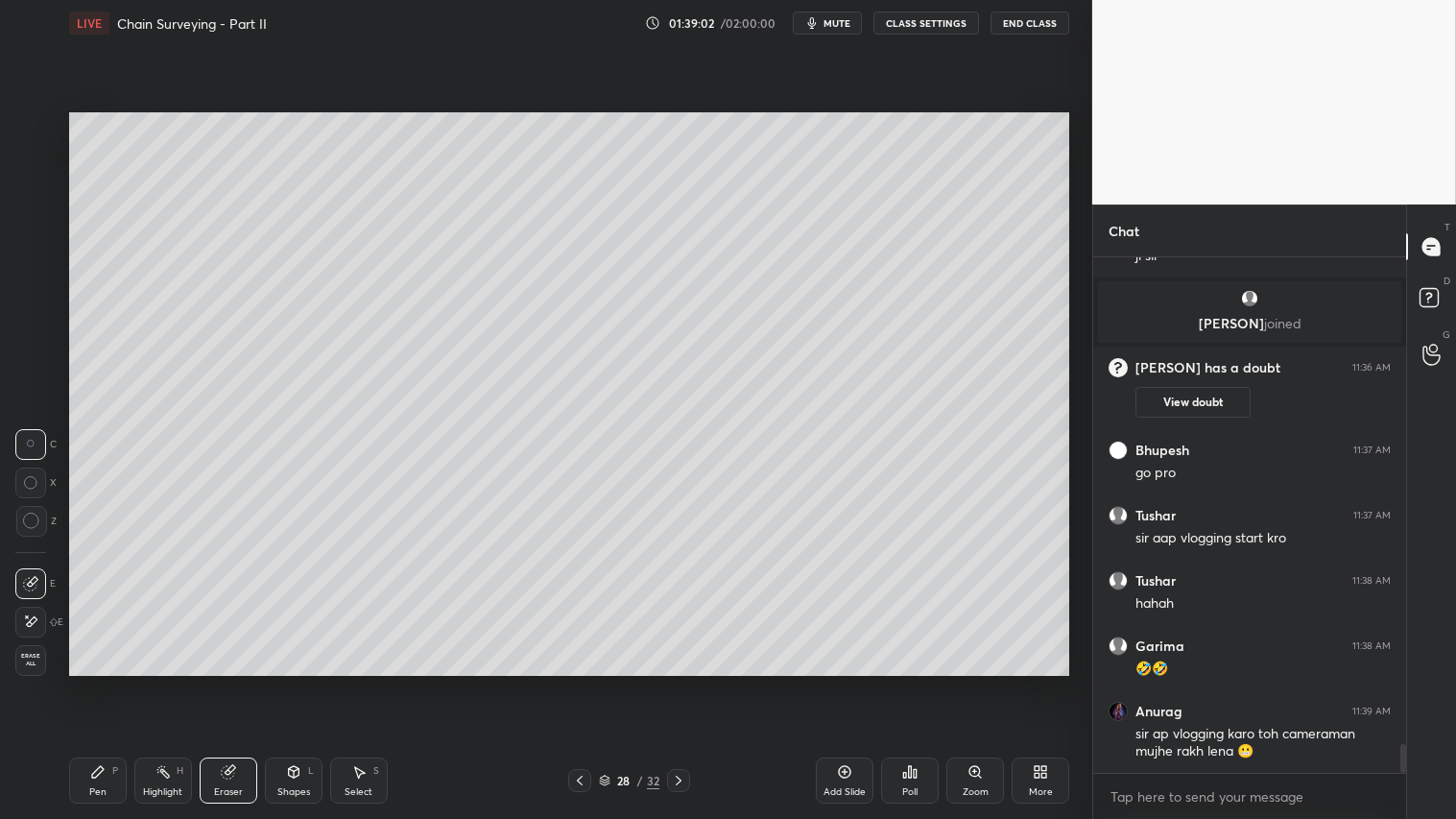 click on "Pen P" at bounding box center [98, 781] 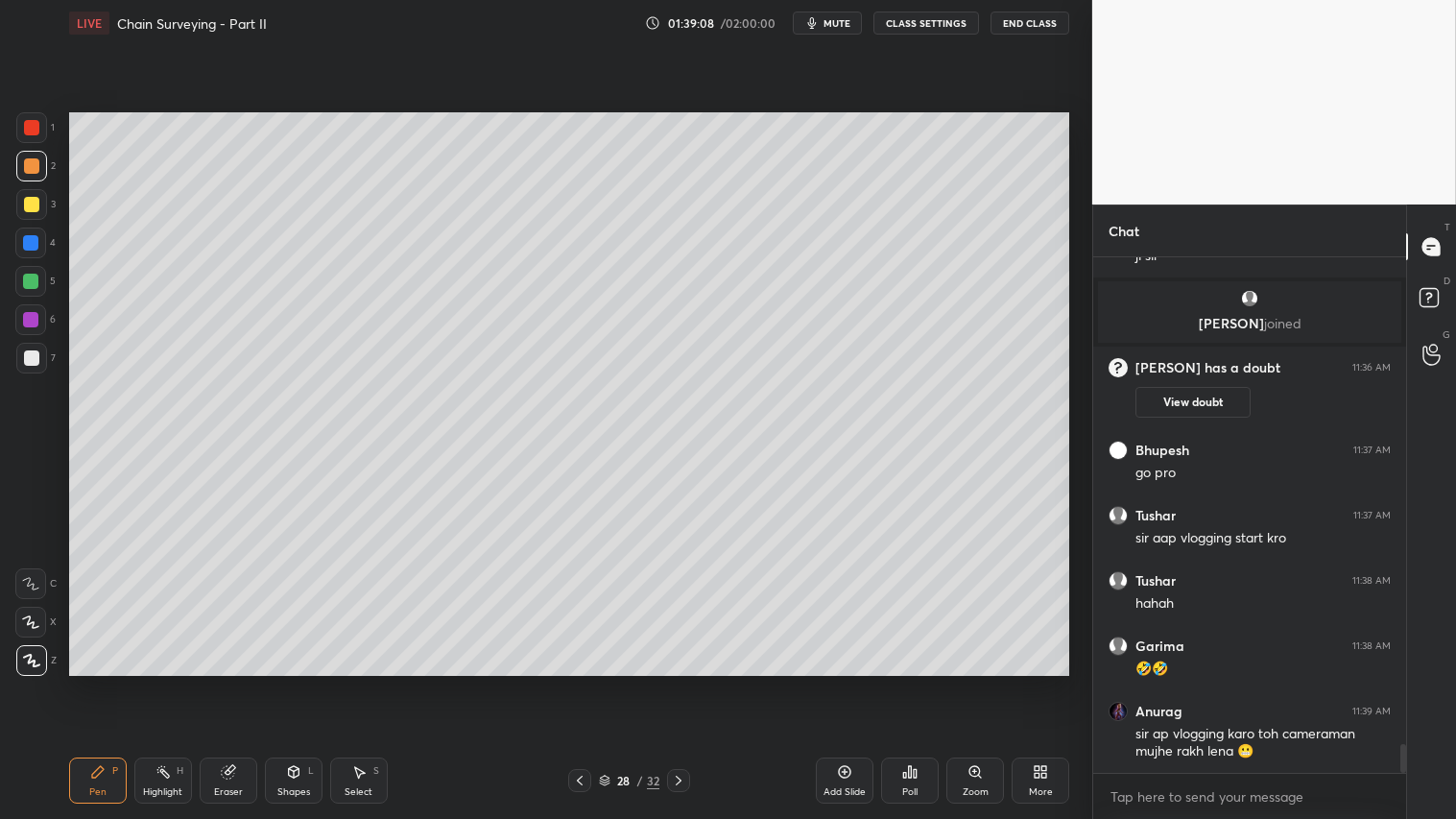 click on "Pen" at bounding box center (98, 792) 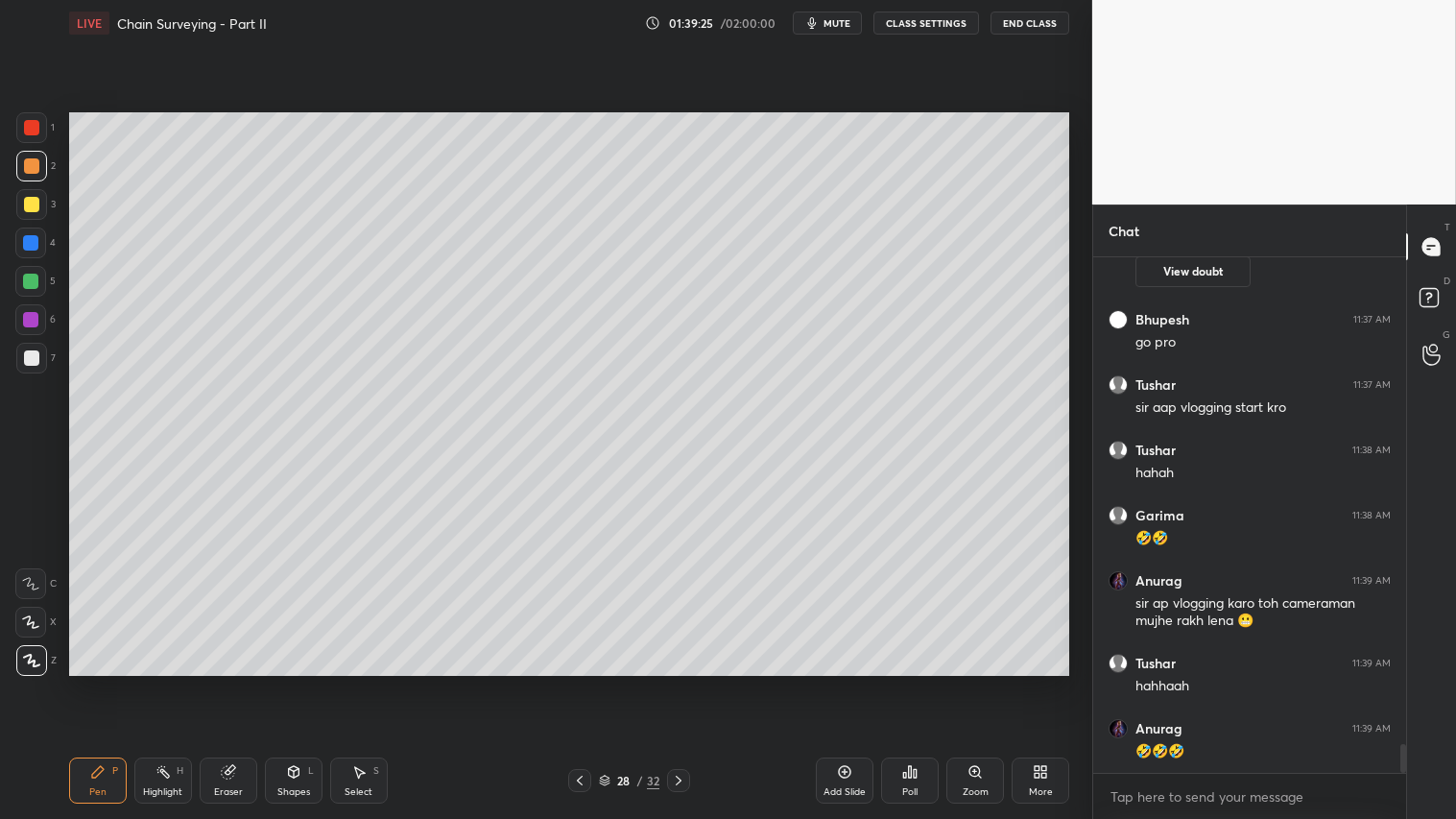 scroll, scrollTop: 8780, scrollLeft: 0, axis: vertical 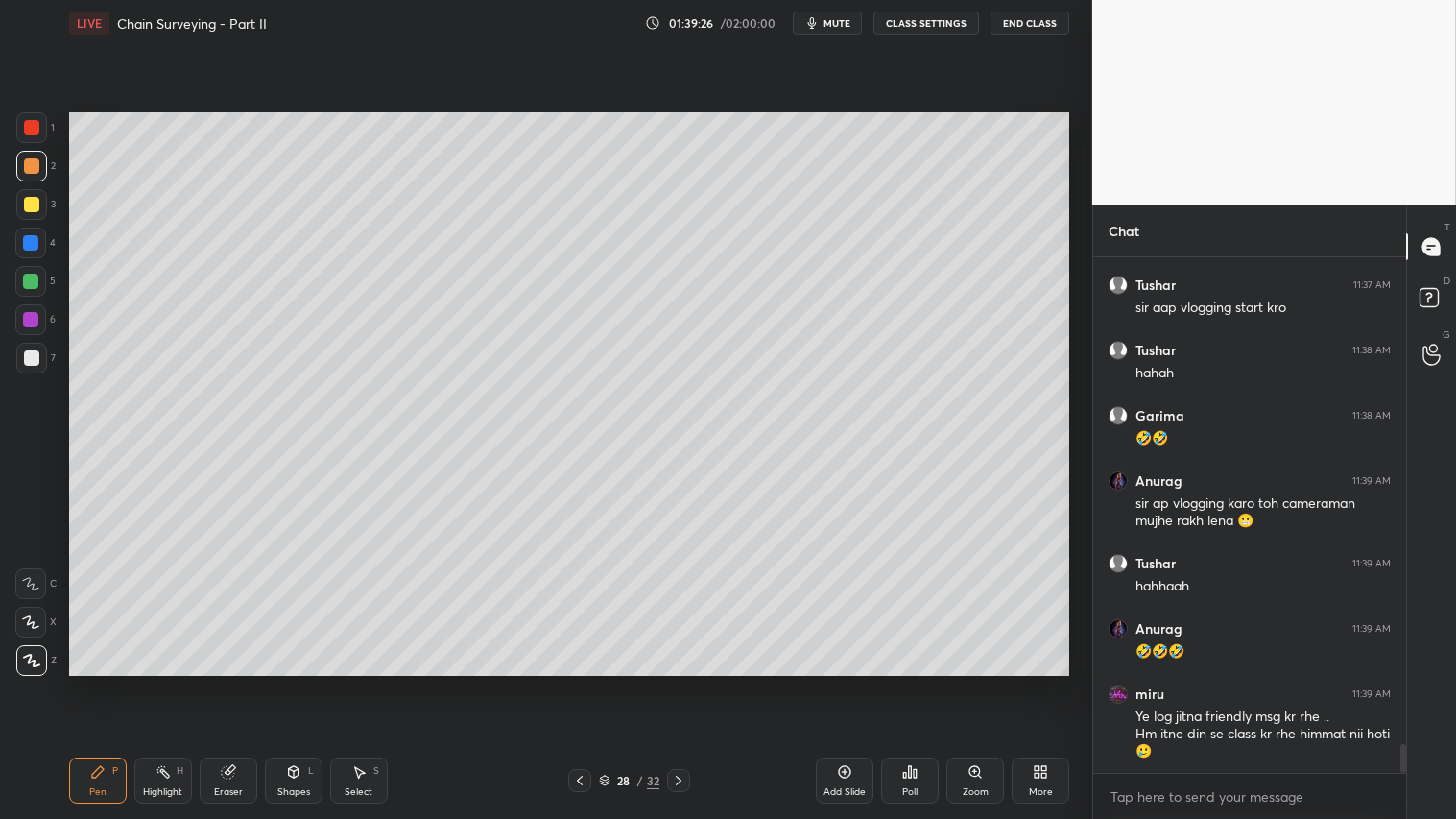 click on "Shapes L" at bounding box center (294, 781) 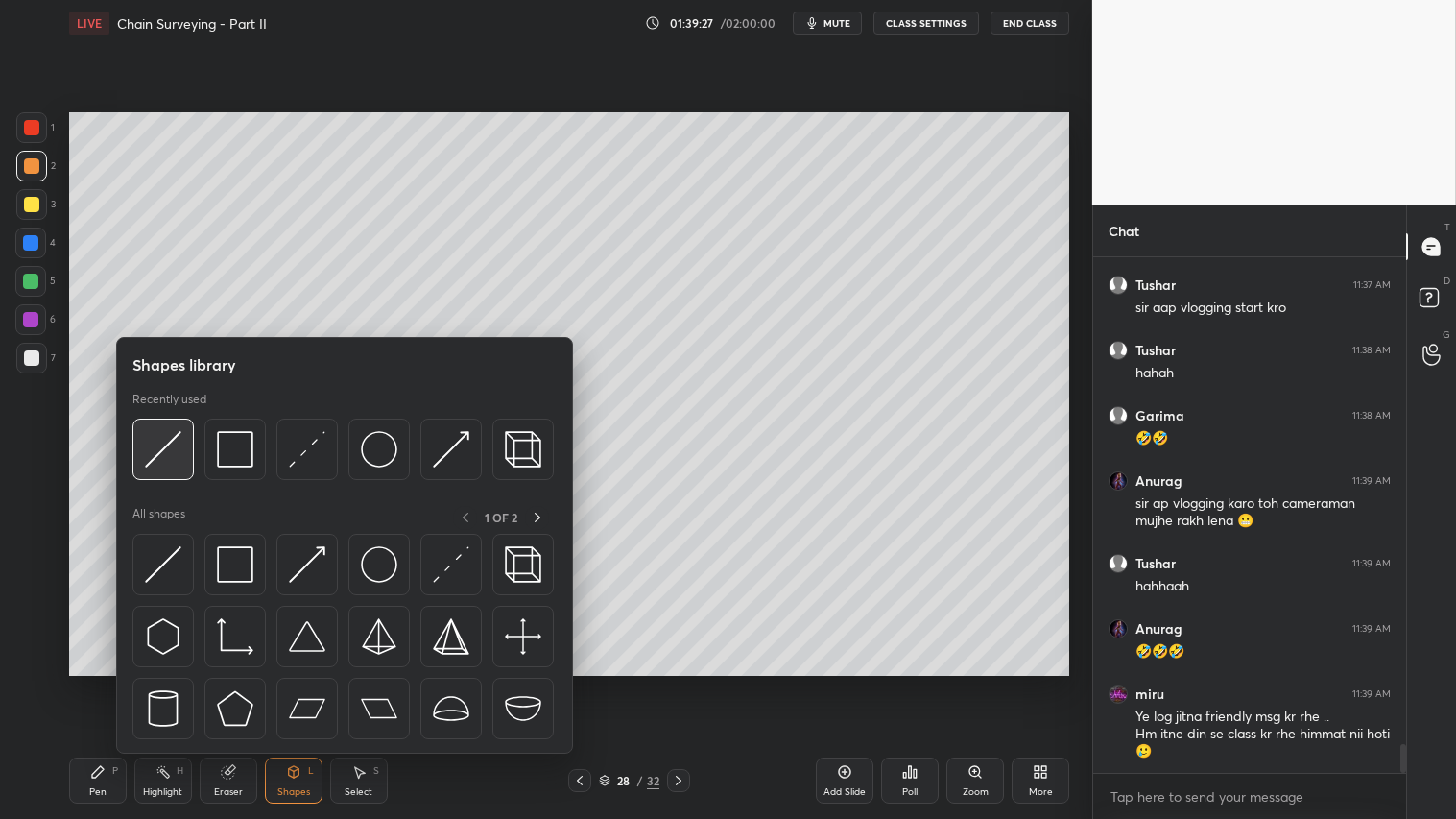 click at bounding box center (163, 449) 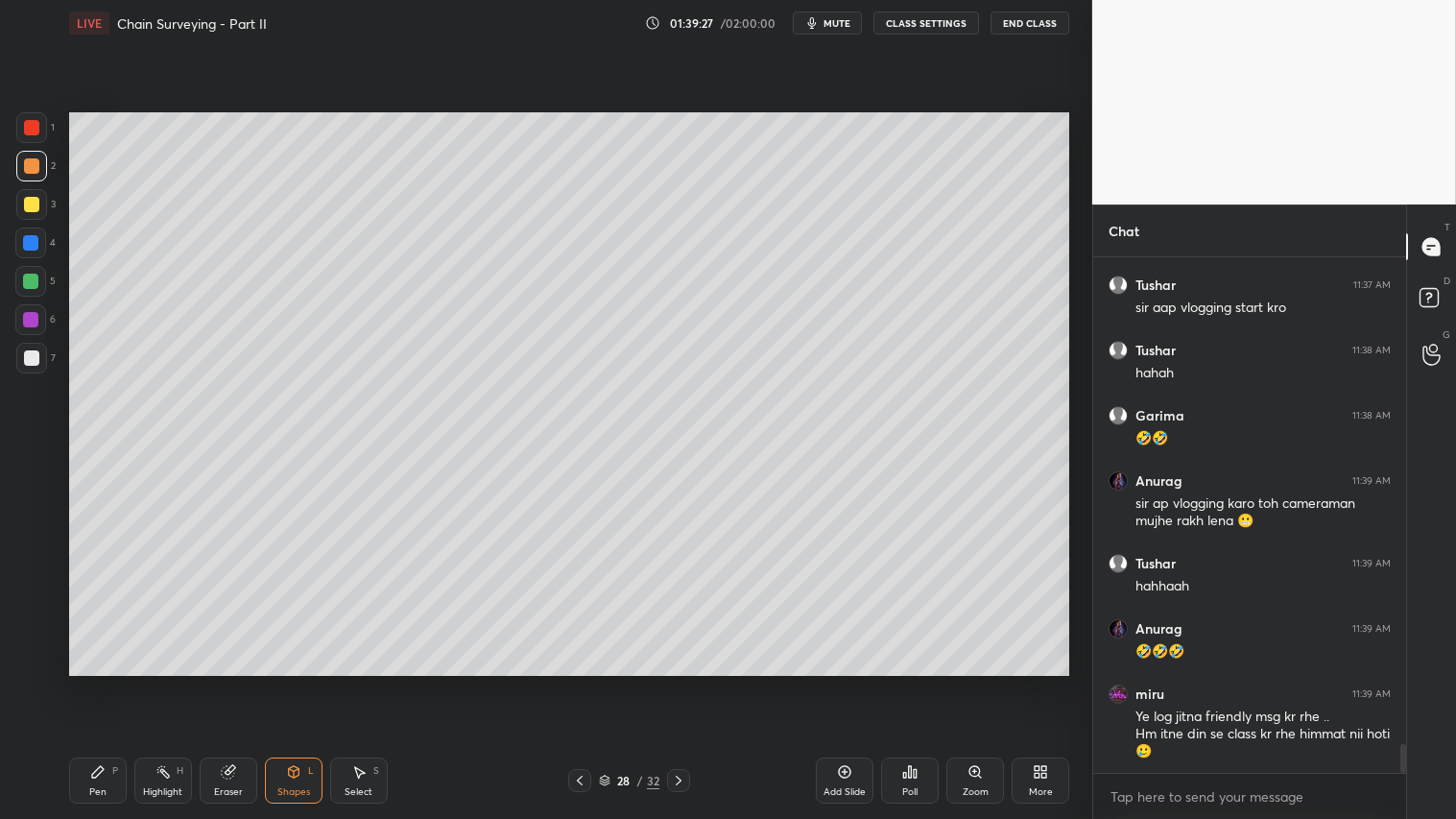 click at bounding box center (32, 358) 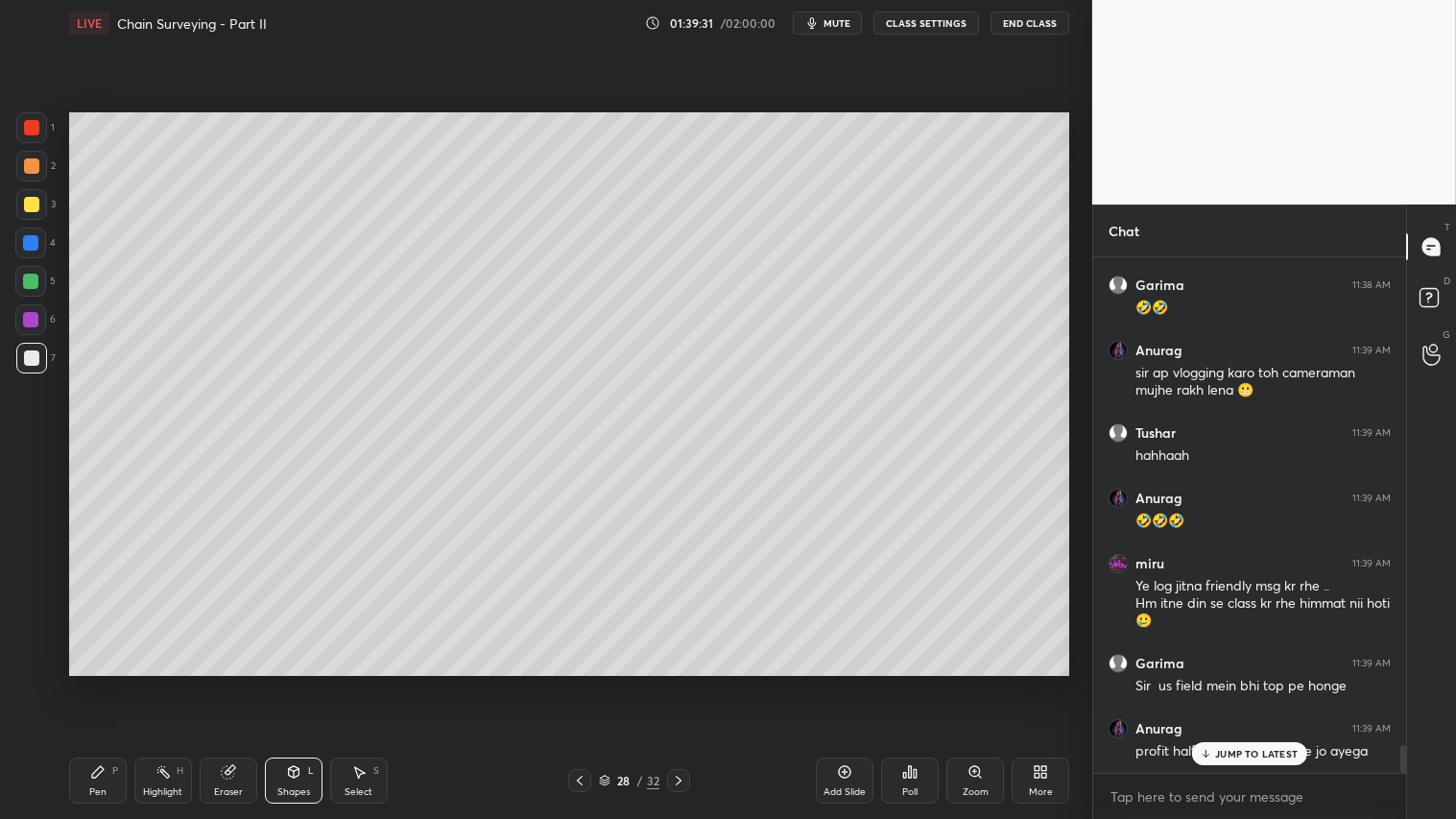scroll, scrollTop: 8975, scrollLeft: 0, axis: vertical 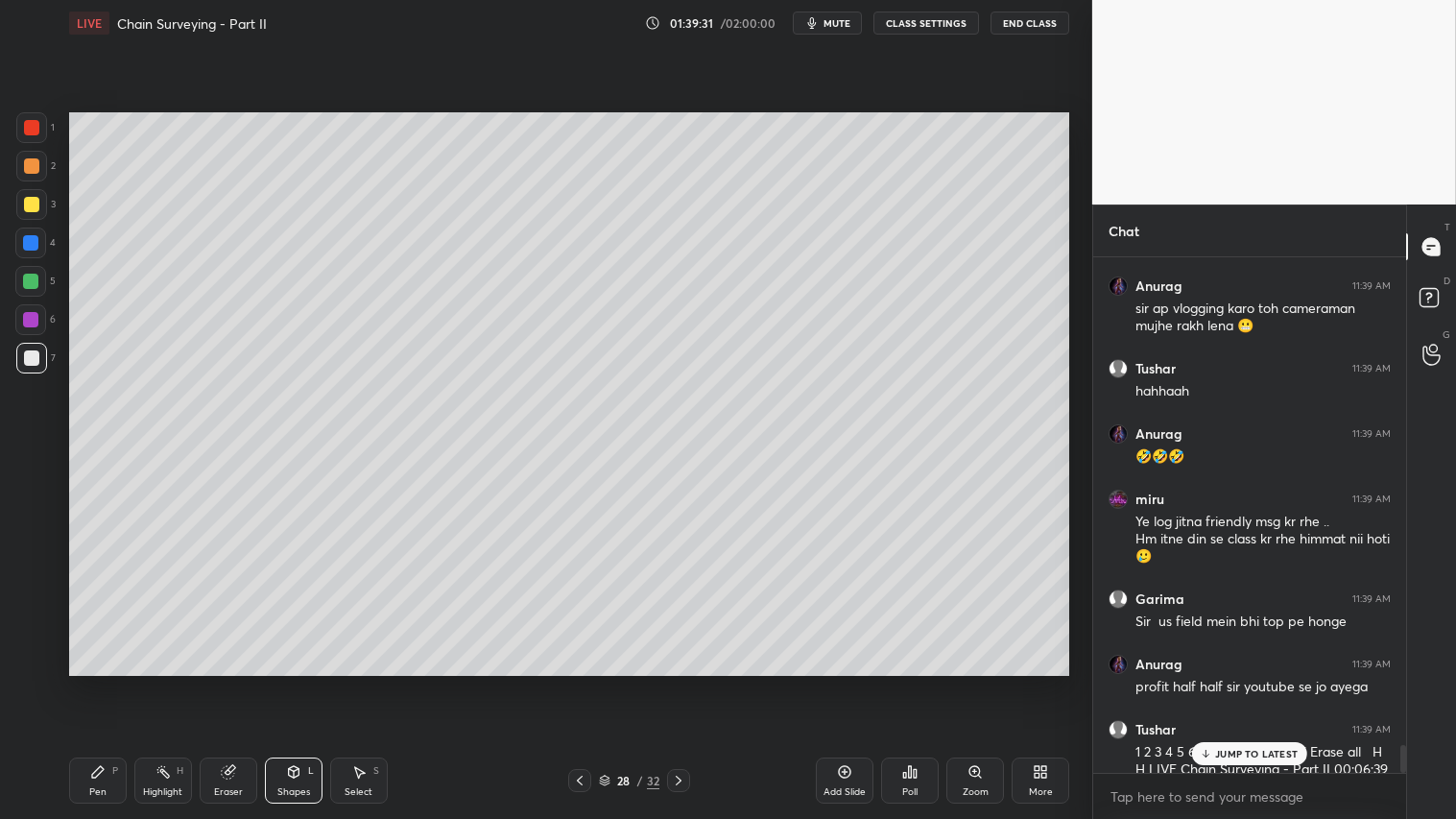 drag, startPoint x: 41, startPoint y: 352, endPoint x: 55, endPoint y: 352, distance: 14 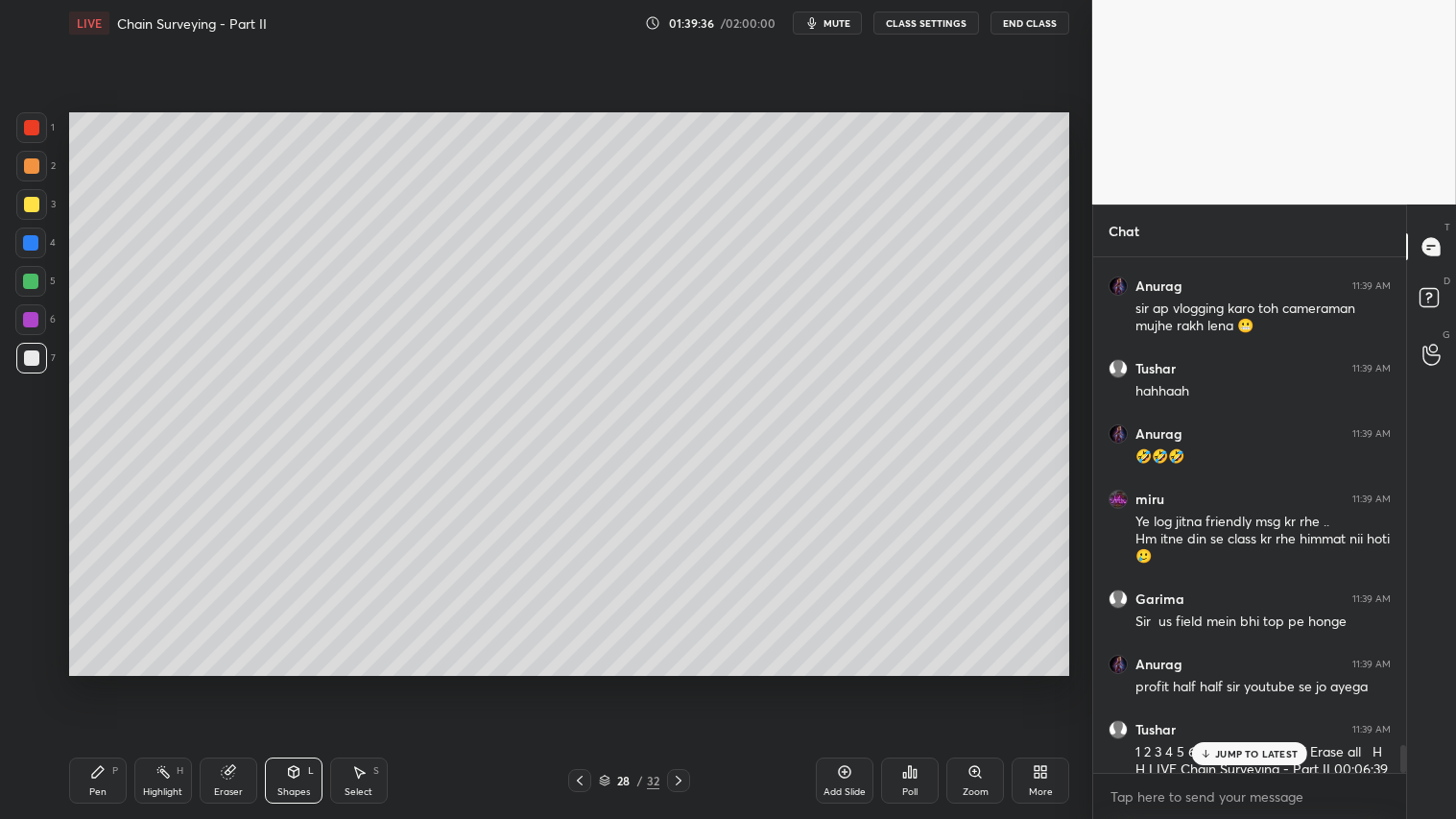 click at bounding box center [32, 166] 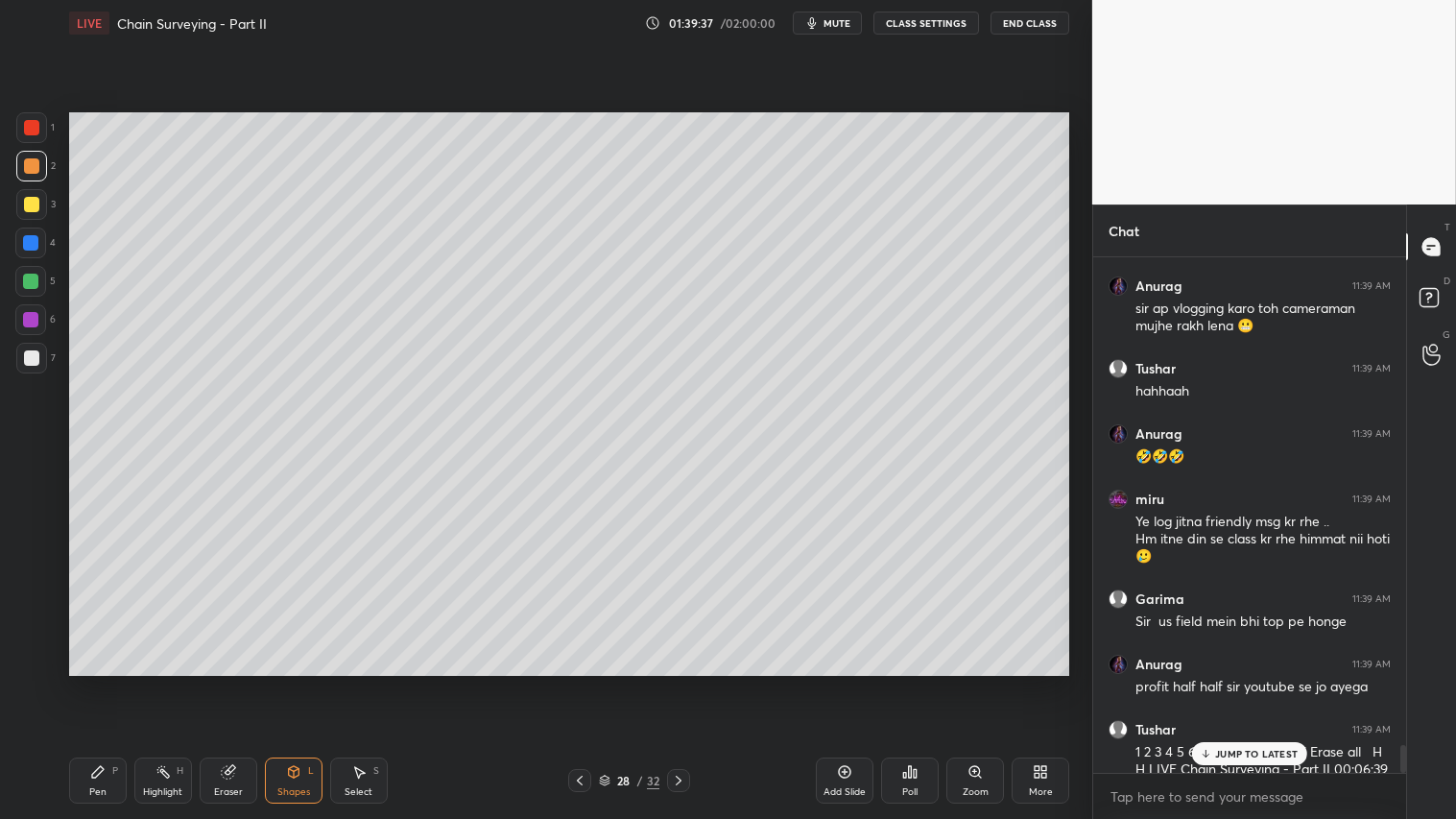 click 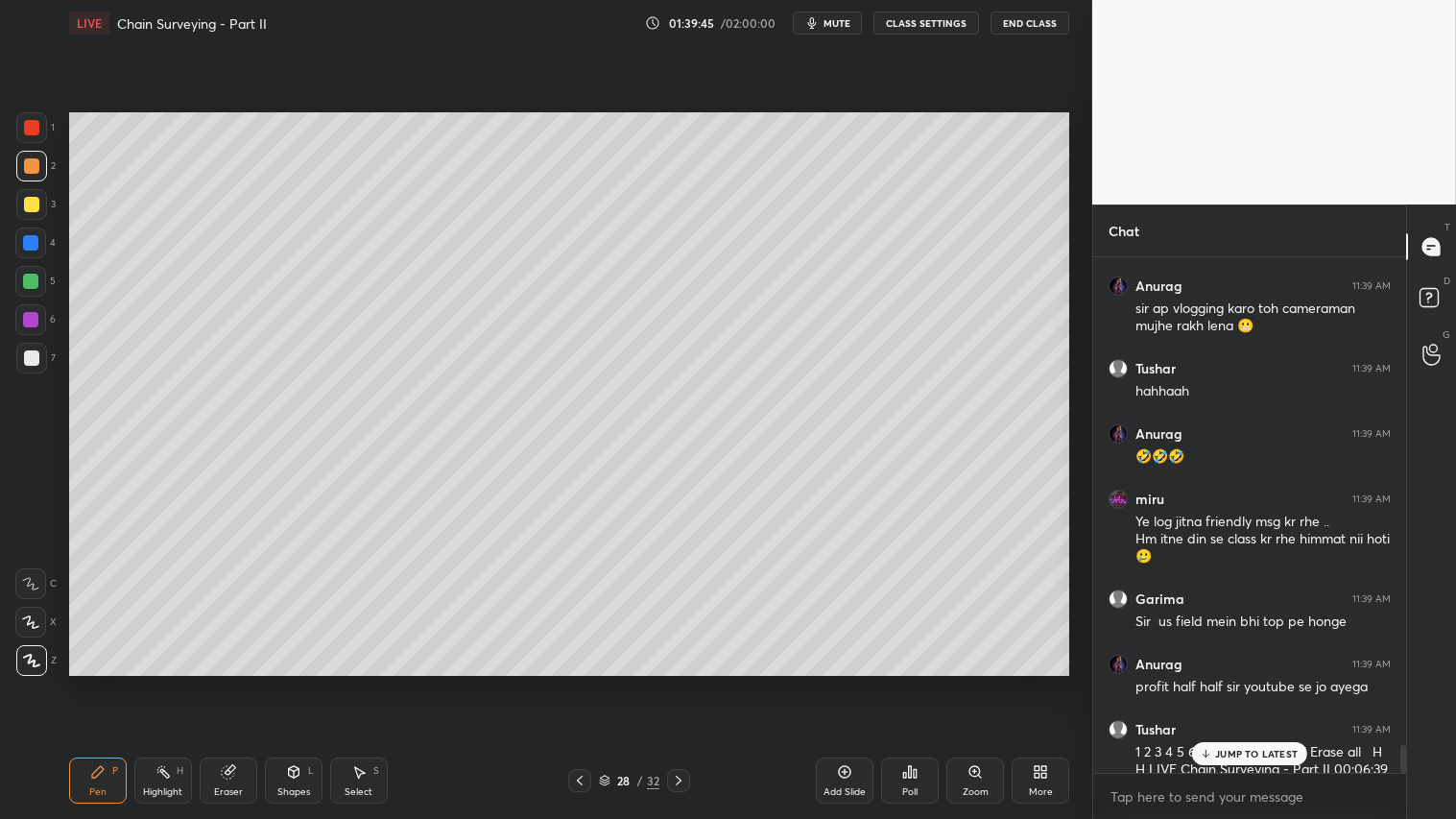 click 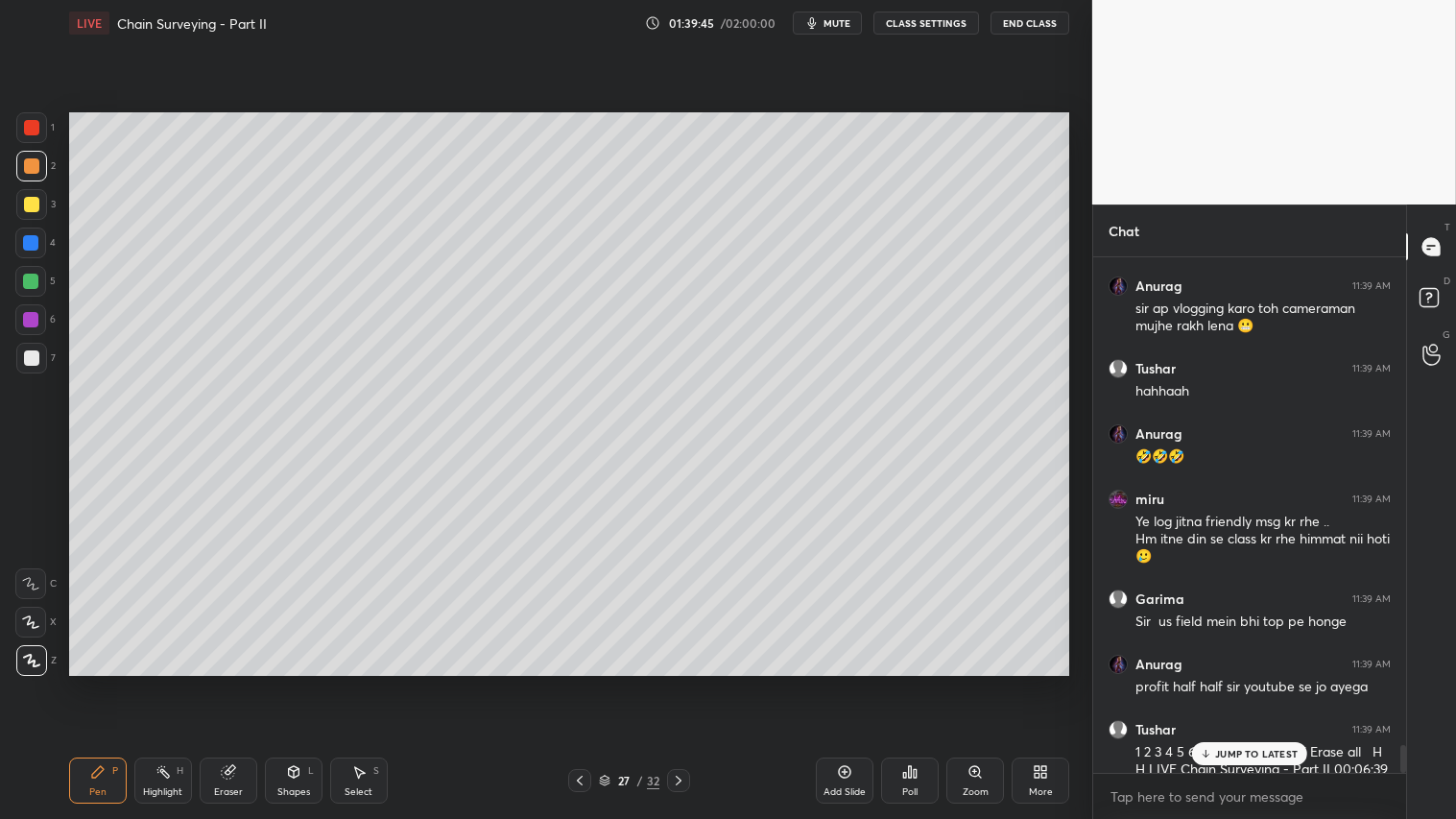 click at bounding box center (679, 781) 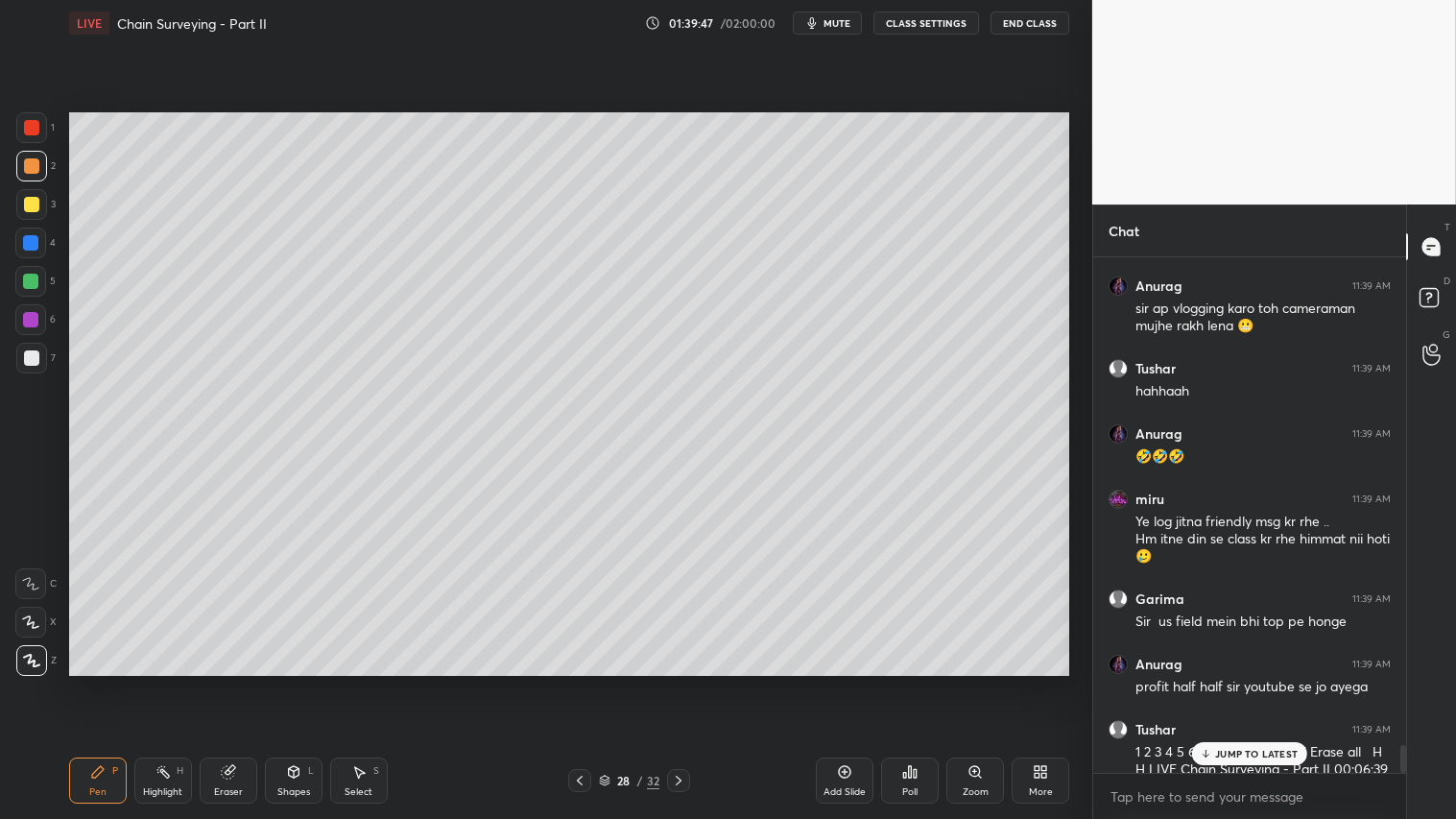click on "Pen" at bounding box center (98, 792) 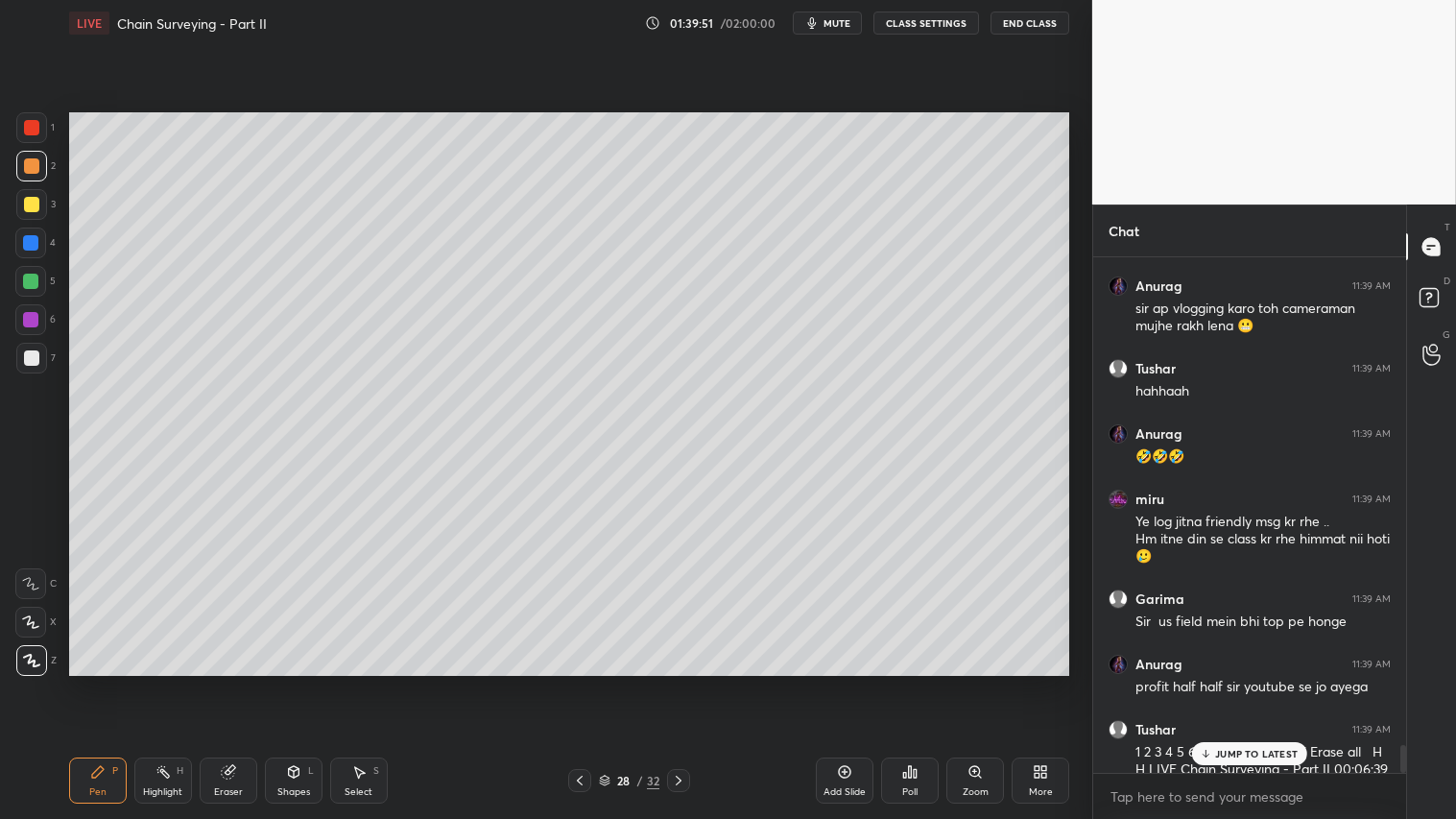 click 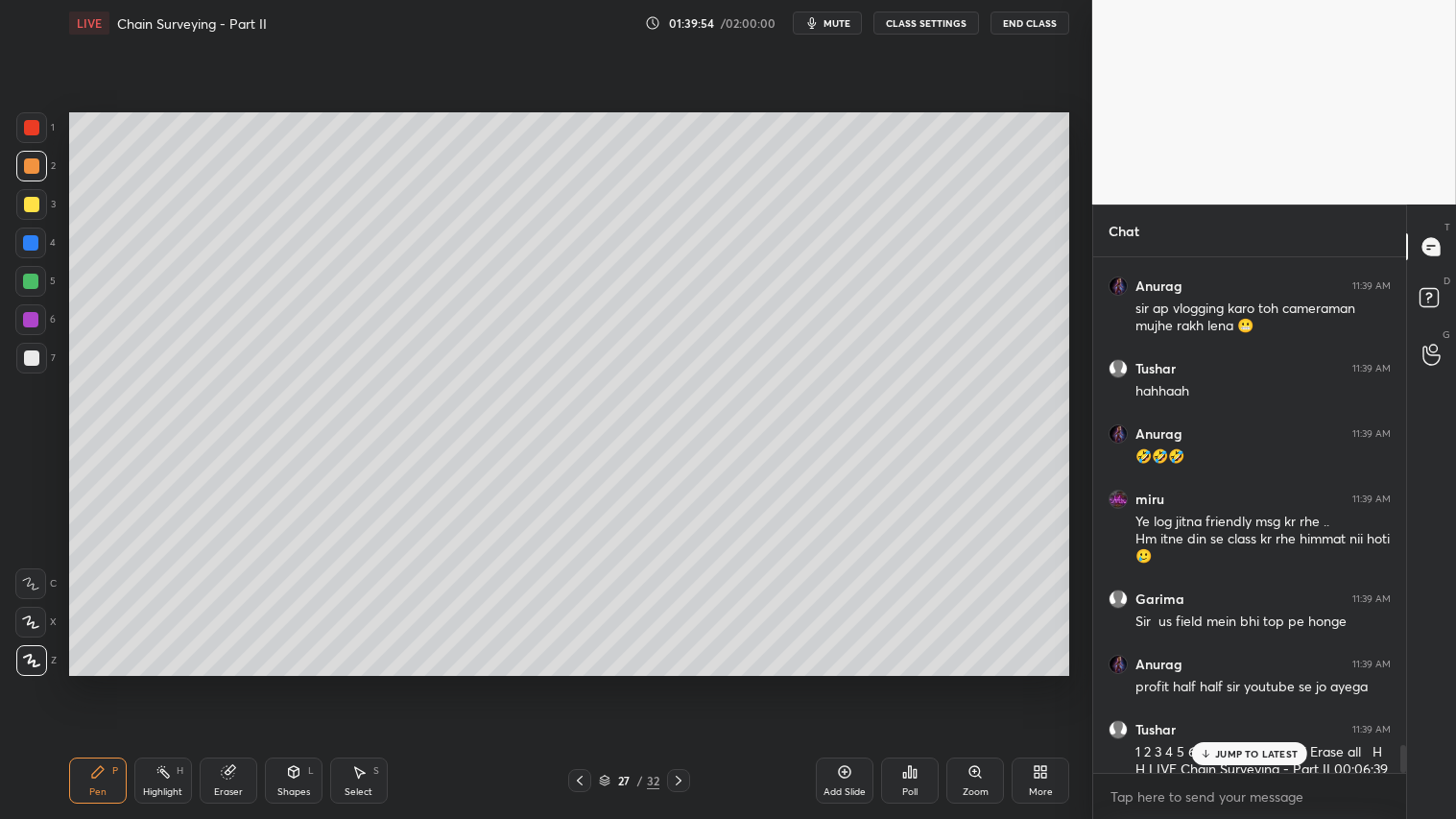 click 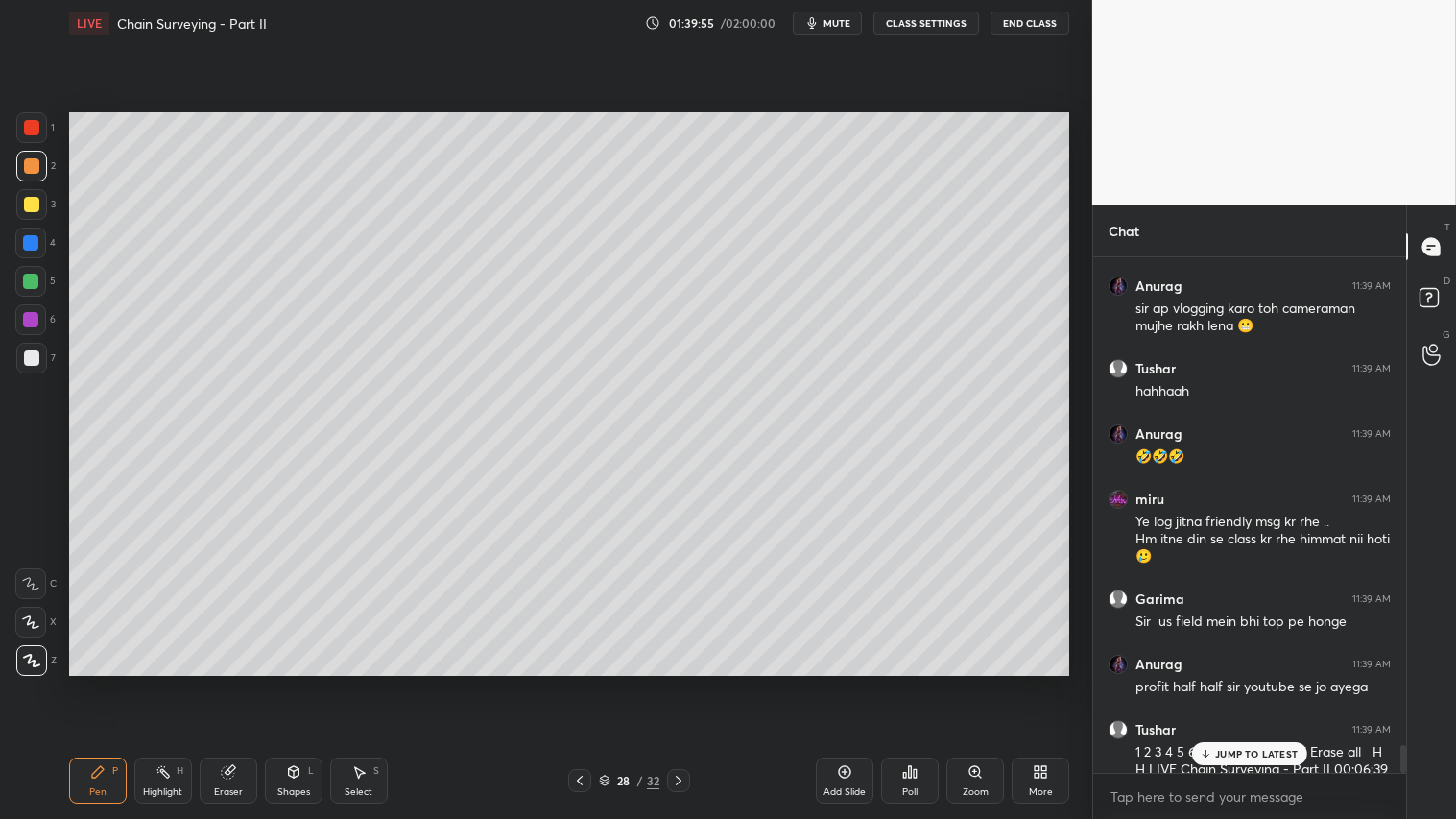 scroll, scrollTop: 9041, scrollLeft: 0, axis: vertical 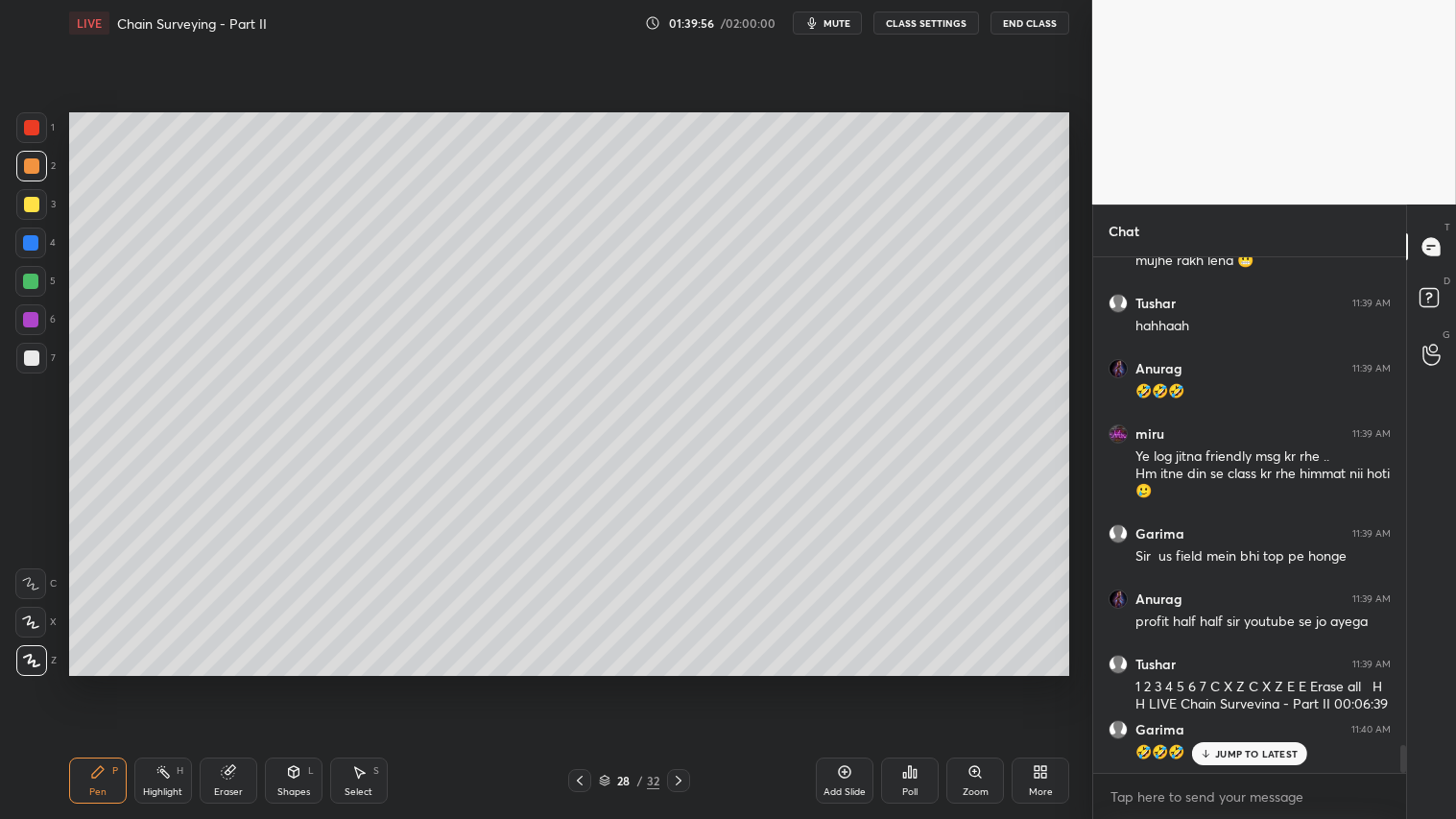 click at bounding box center (32, 166) 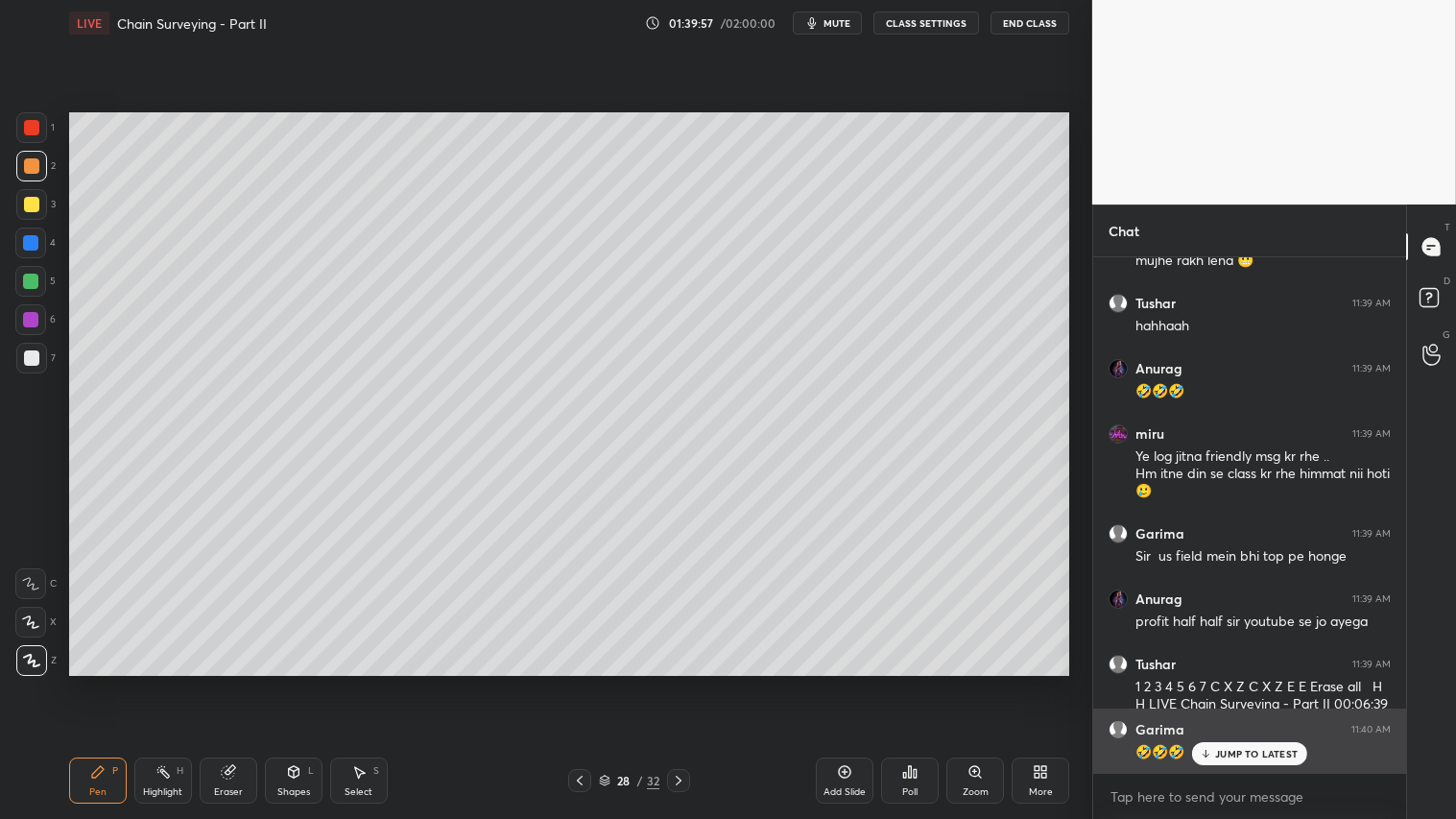 click on "JUMP TO LATEST" at bounding box center [1256, 754] 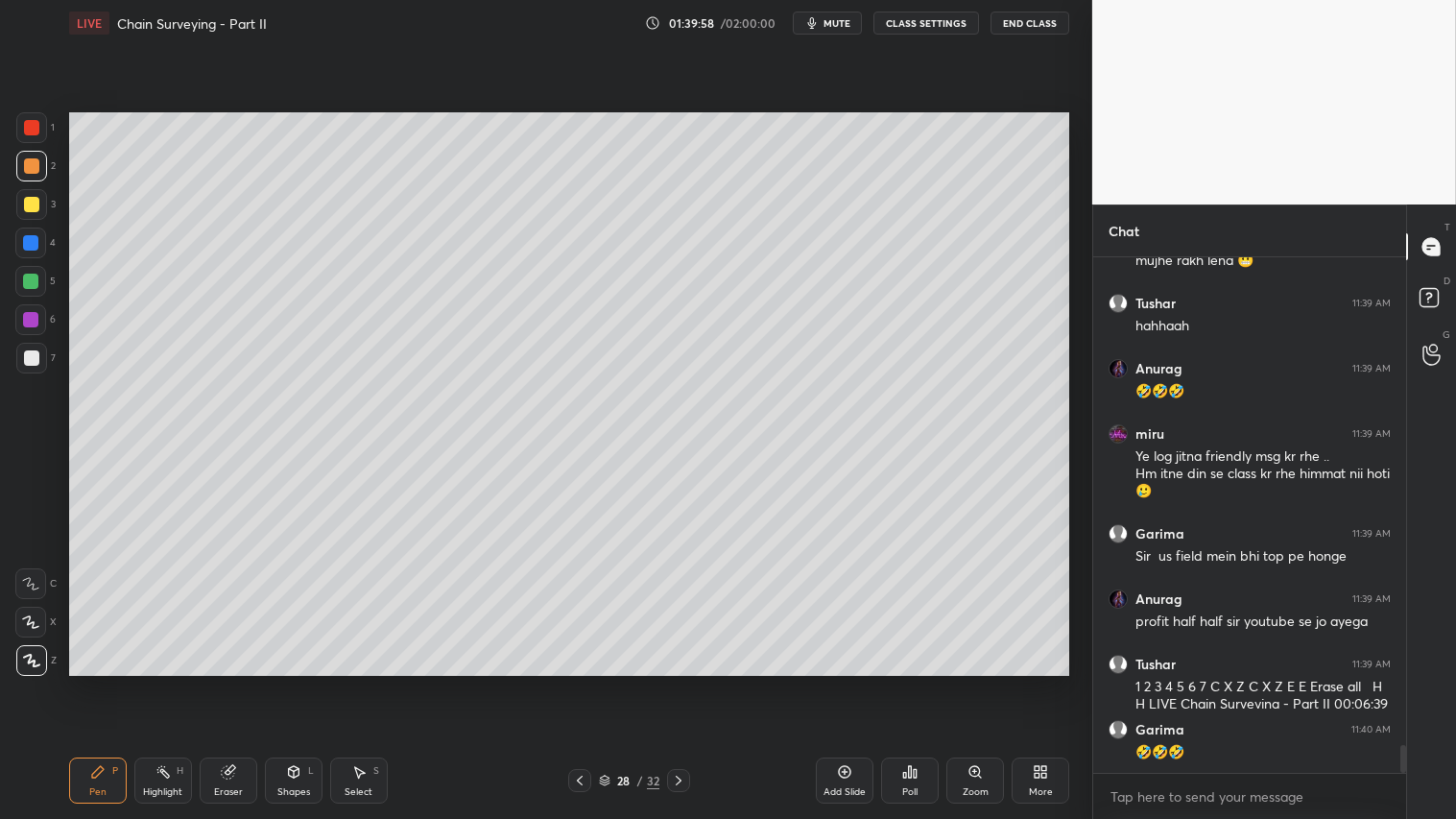 click at bounding box center (32, 166) 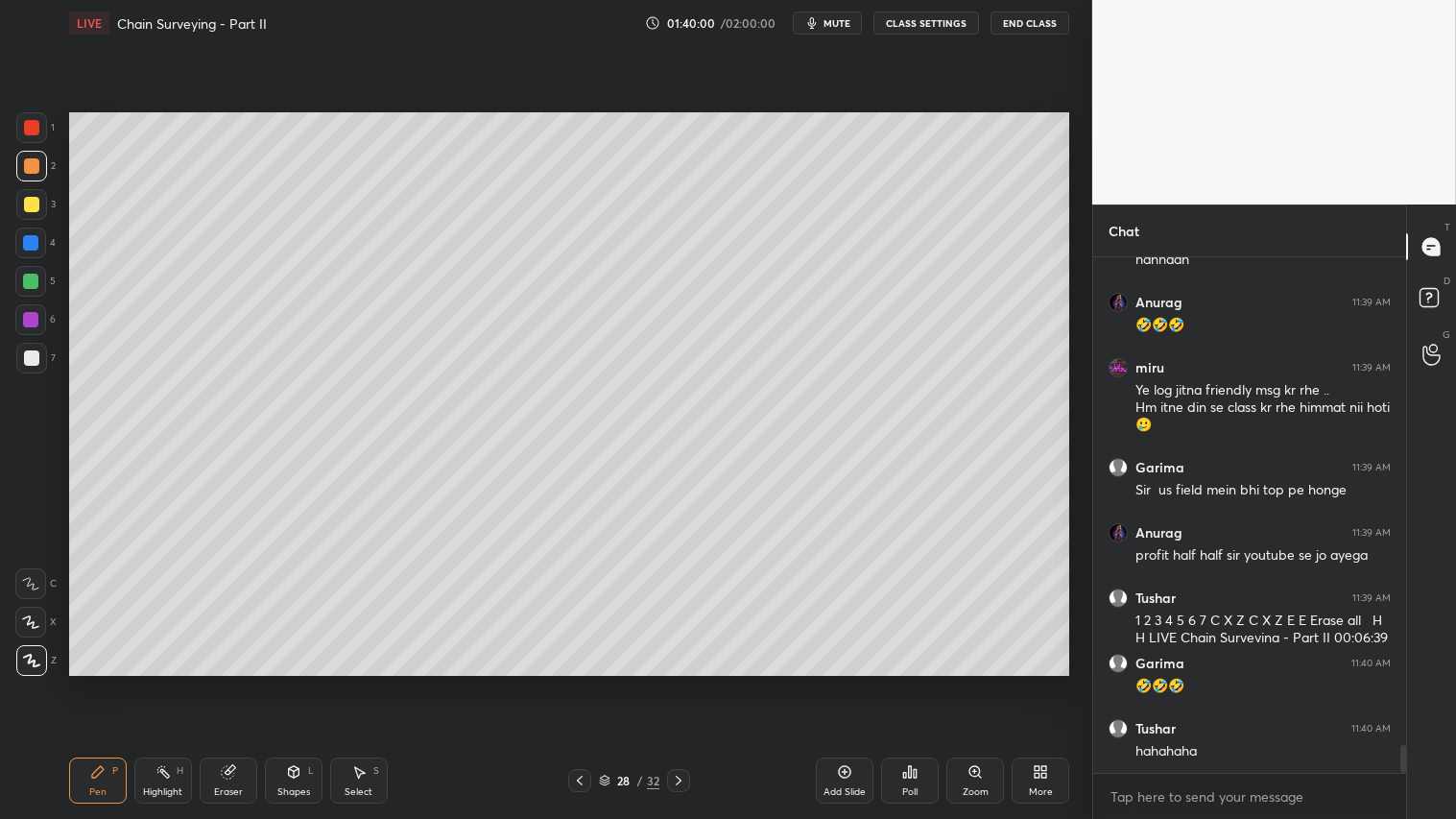 scroll, scrollTop: 9238, scrollLeft: 0, axis: vertical 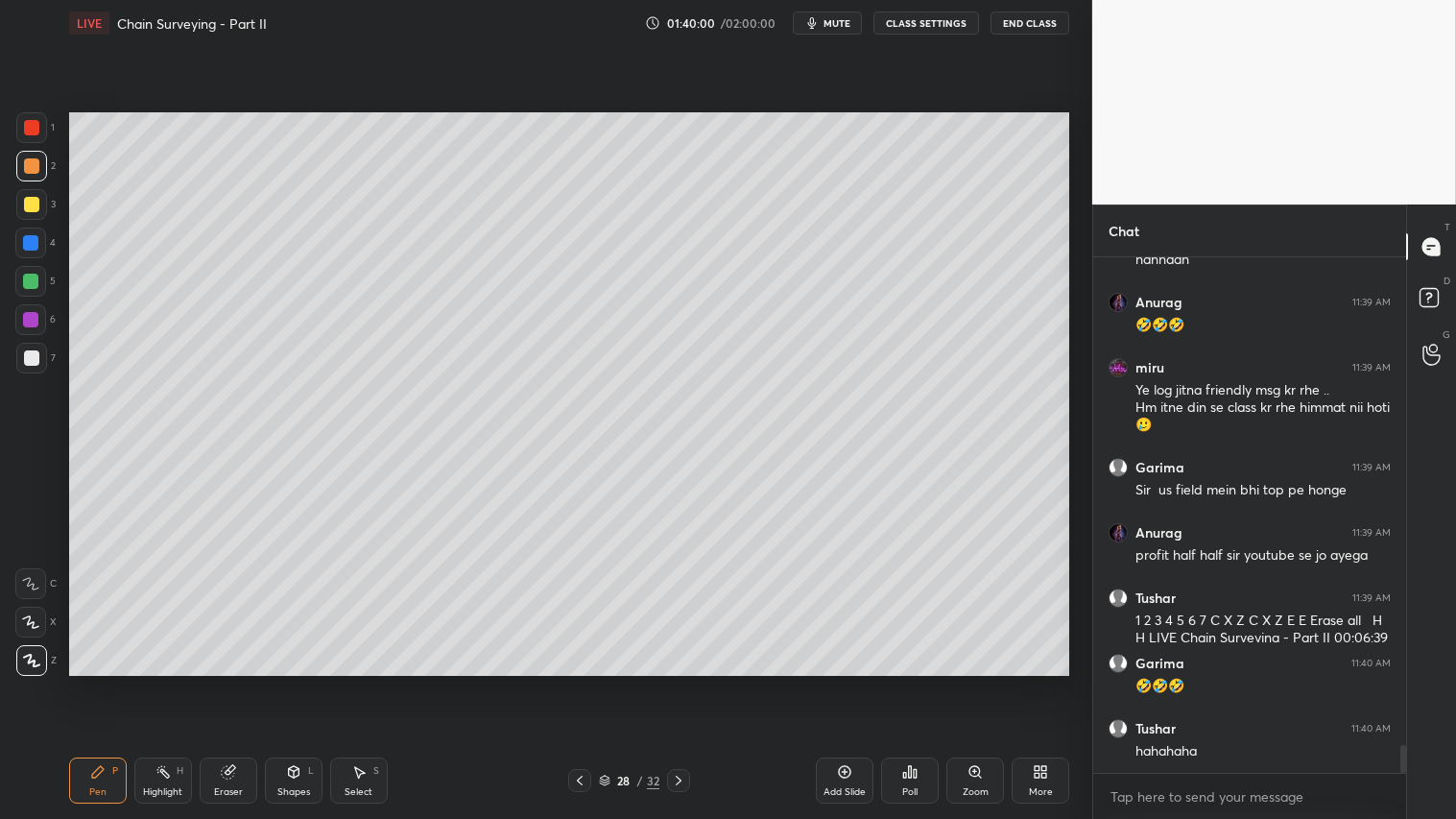 click 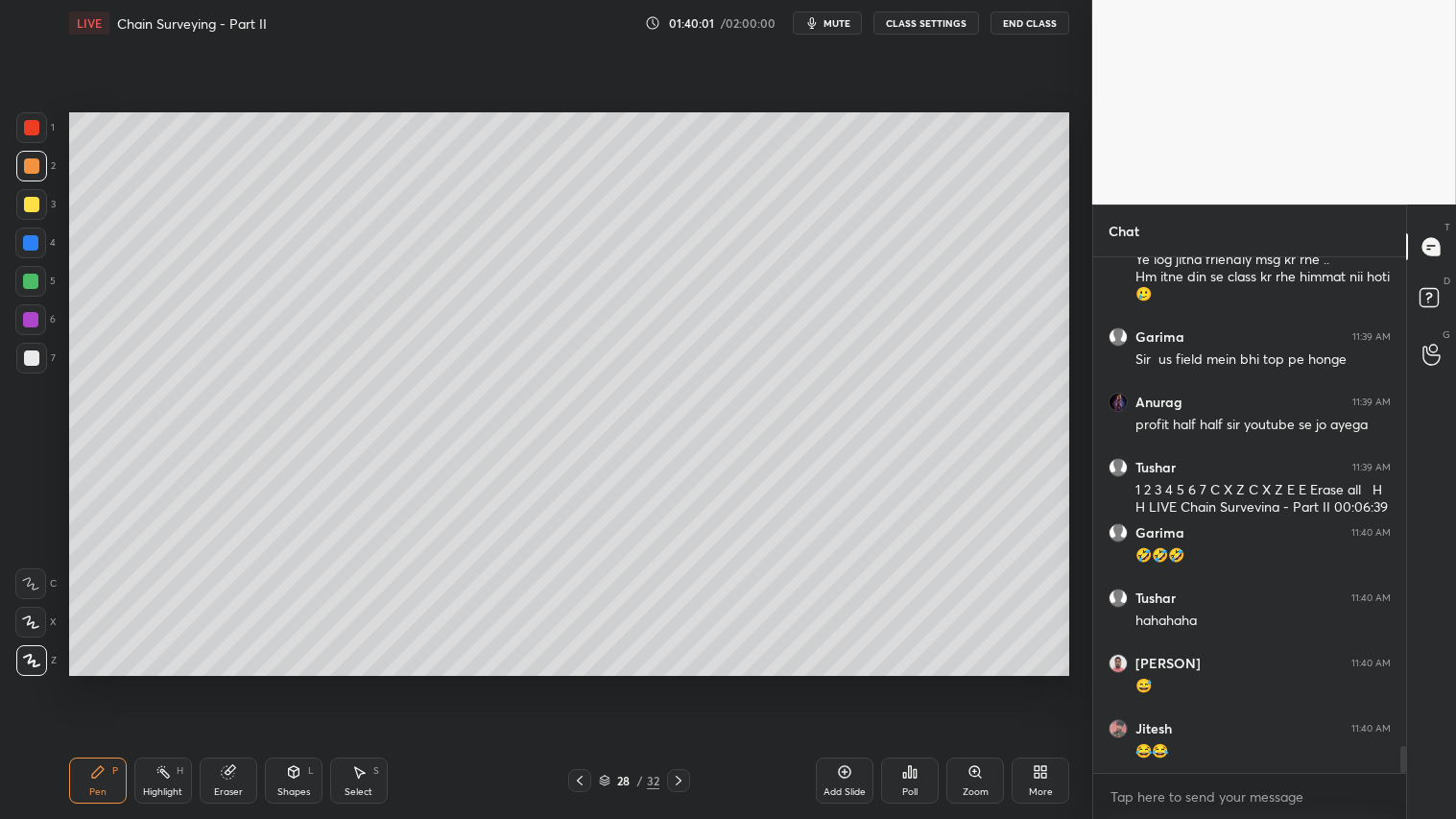 scroll, scrollTop: 9302, scrollLeft: 0, axis: vertical 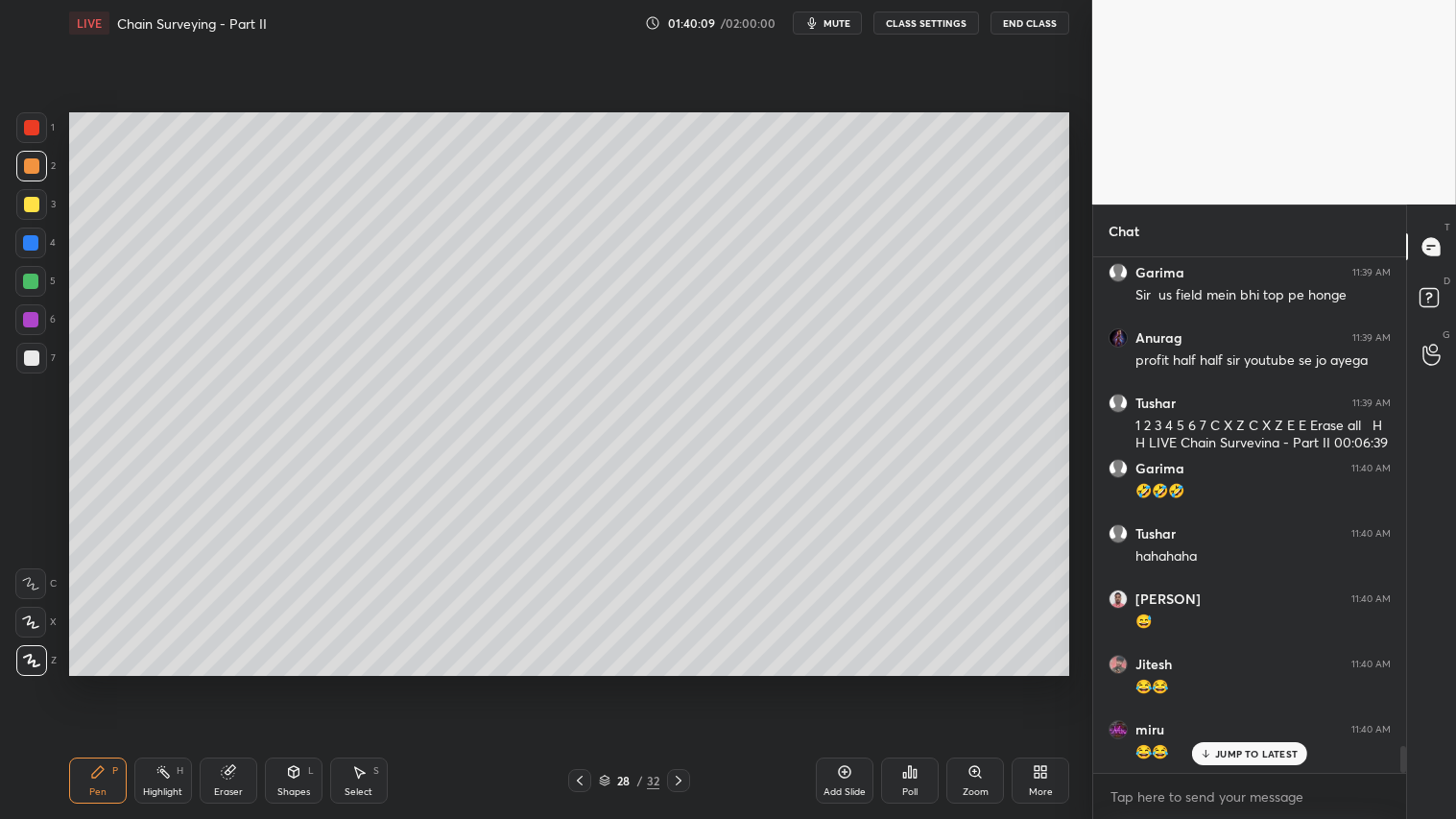 click at bounding box center (32, 166) 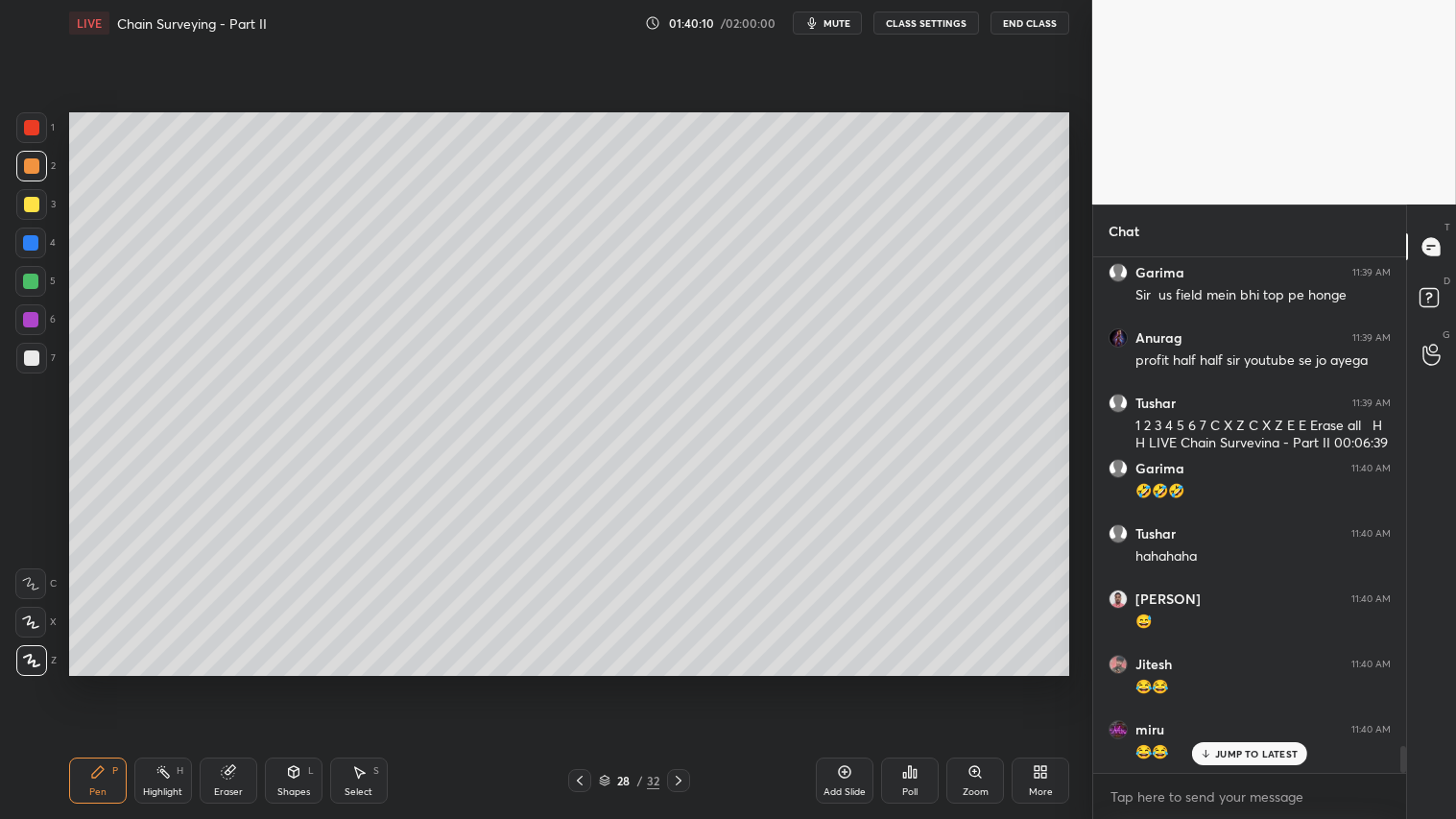 click on "Pen P" at bounding box center (98, 781) 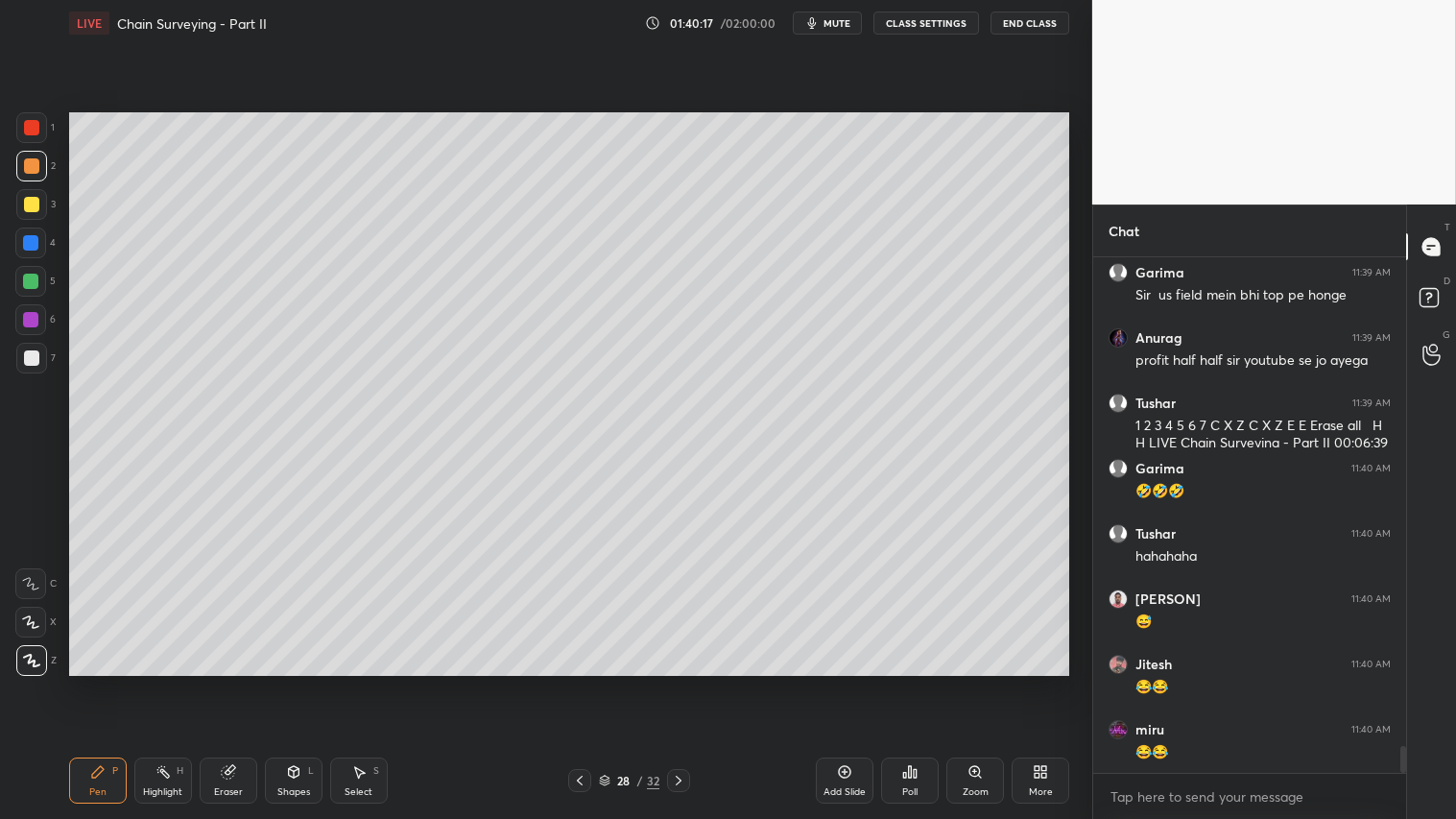 scroll, scrollTop: 9367, scrollLeft: 0, axis: vertical 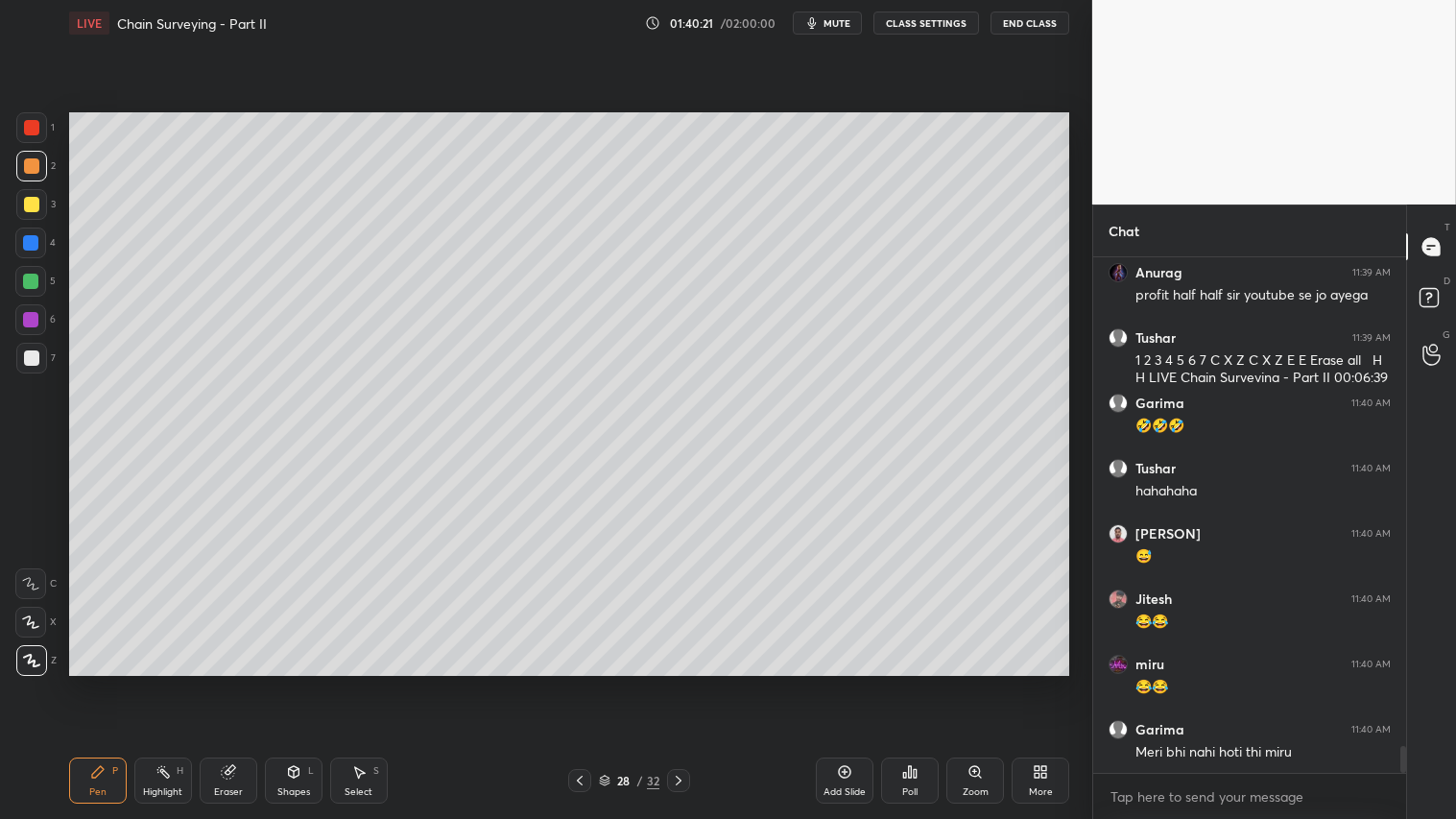click 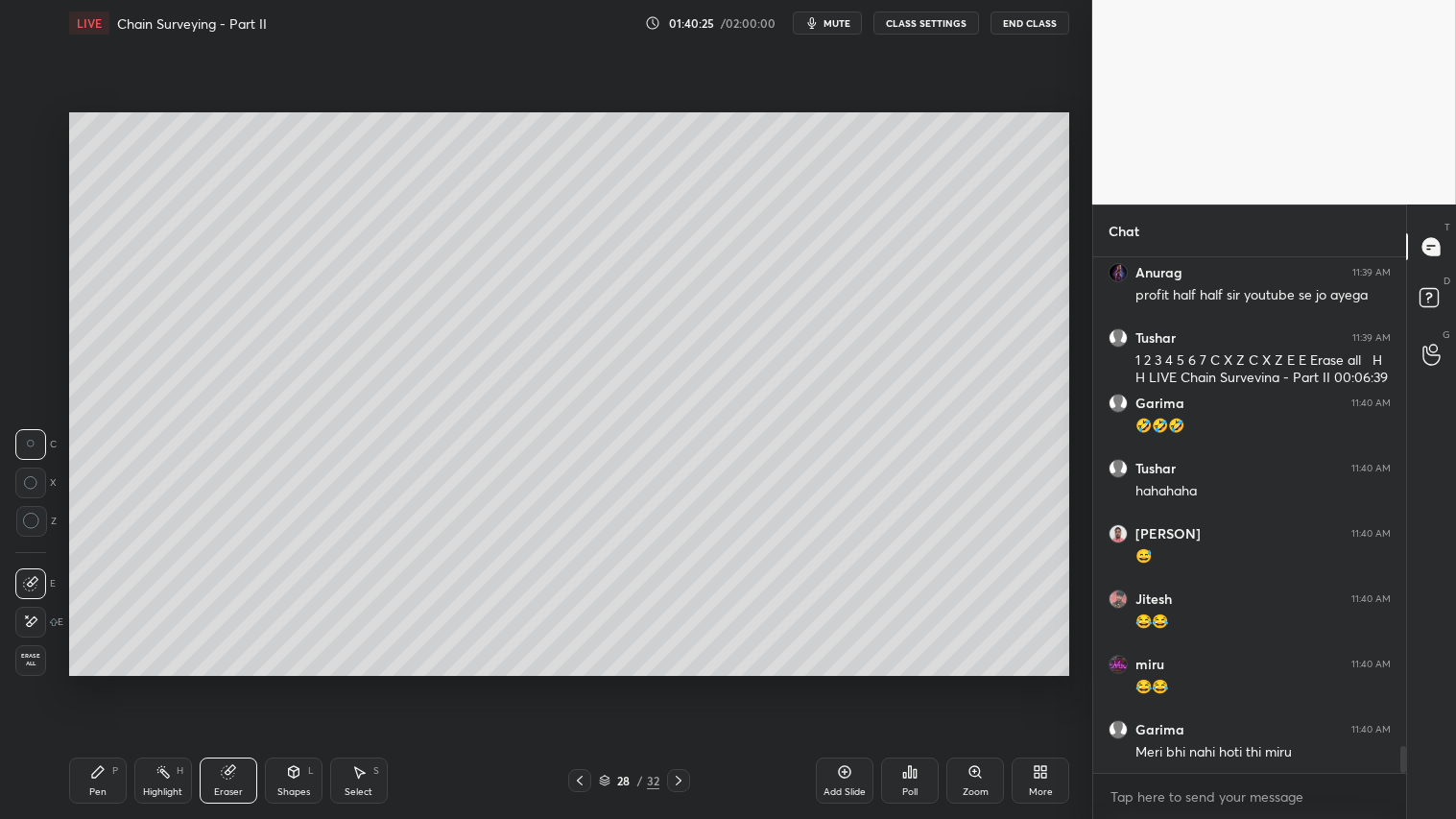 drag, startPoint x: 98, startPoint y: 782, endPoint x: 126, endPoint y: 697, distance: 89.49302 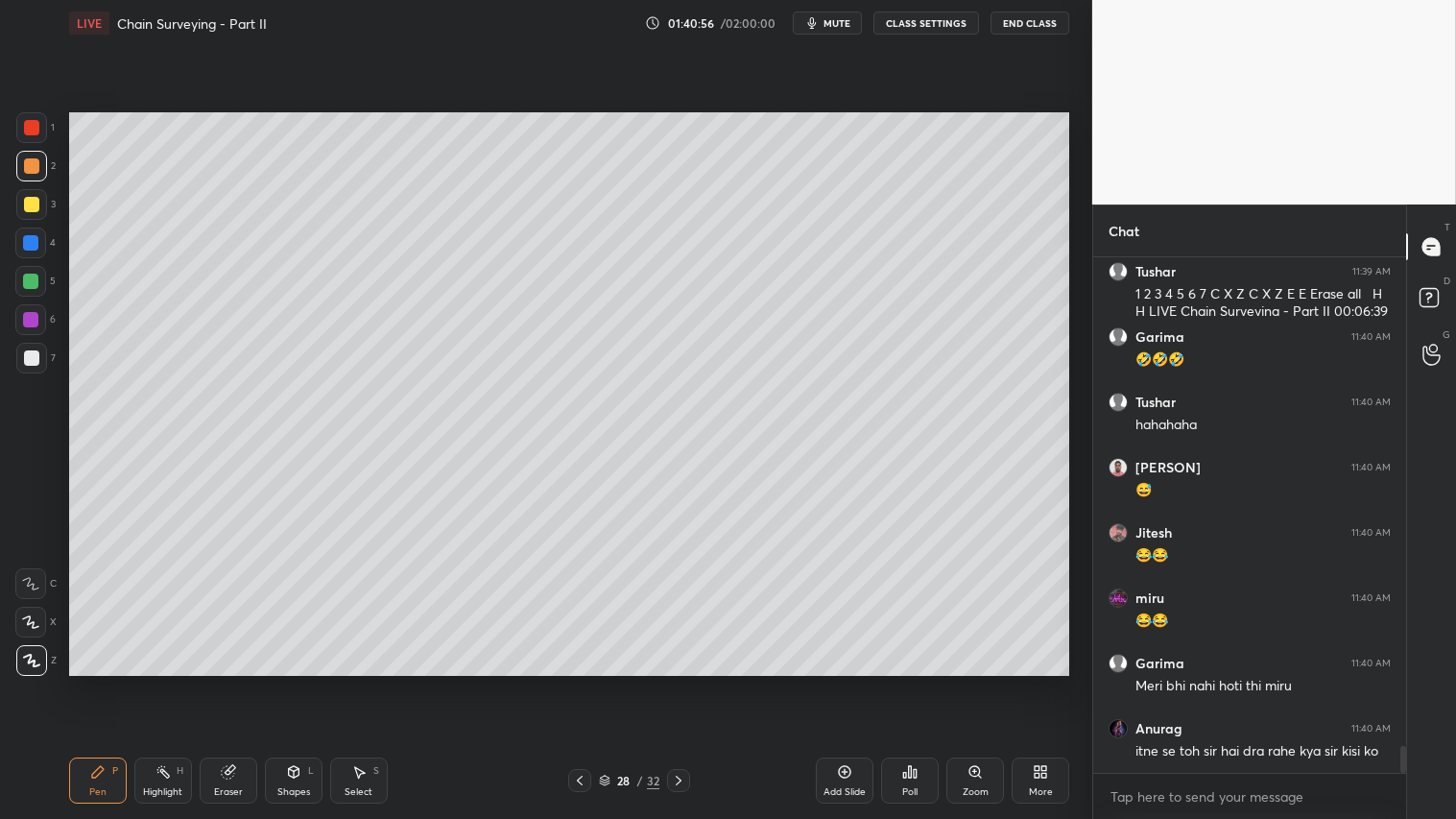 scroll, scrollTop: 9499, scrollLeft: 0, axis: vertical 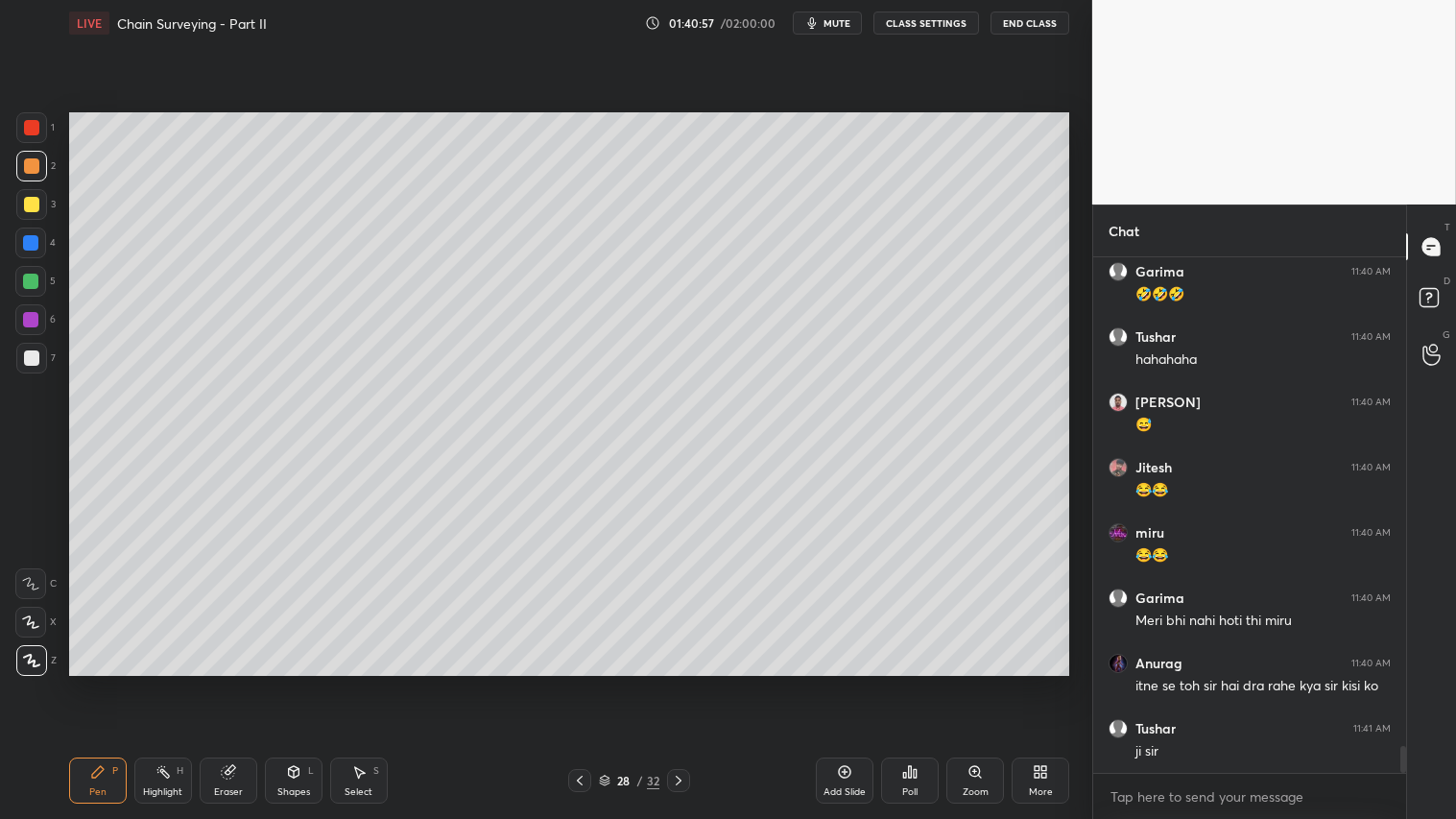 click at bounding box center [32, 166] 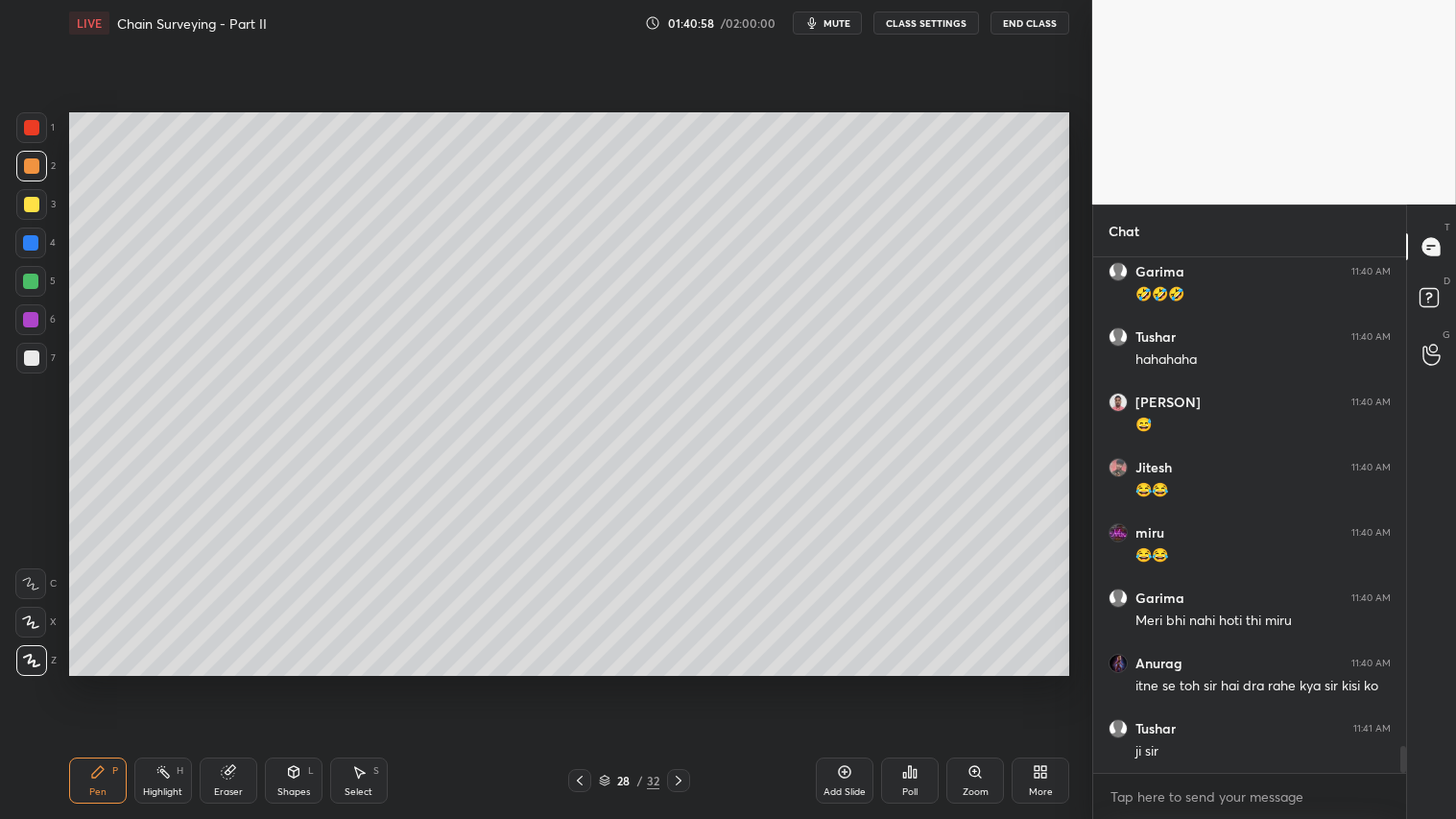 click on "Shapes" at bounding box center [294, 792] 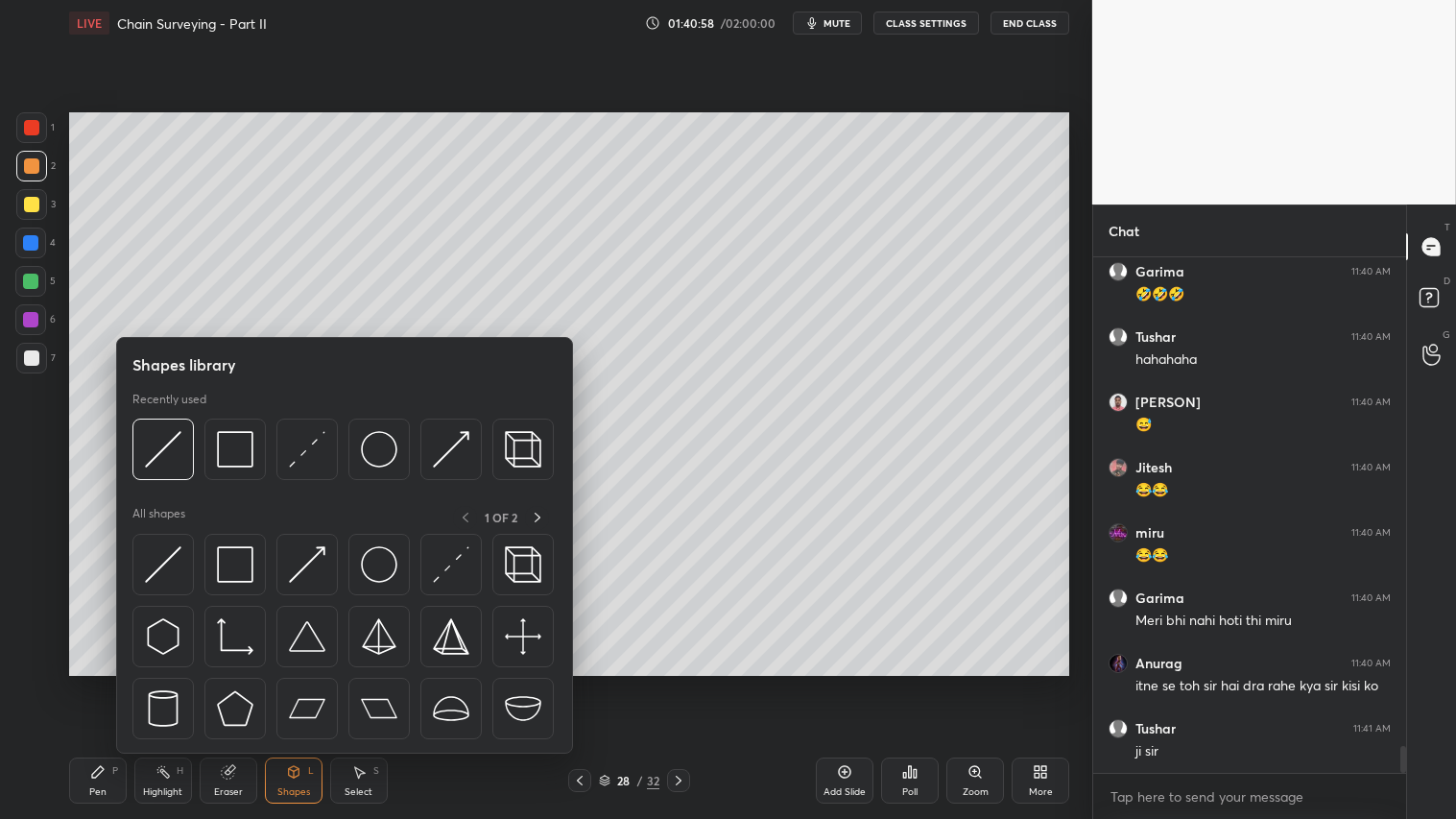 drag, startPoint x: 302, startPoint y: 787, endPoint x: 298, endPoint y: 771, distance: 16.492423 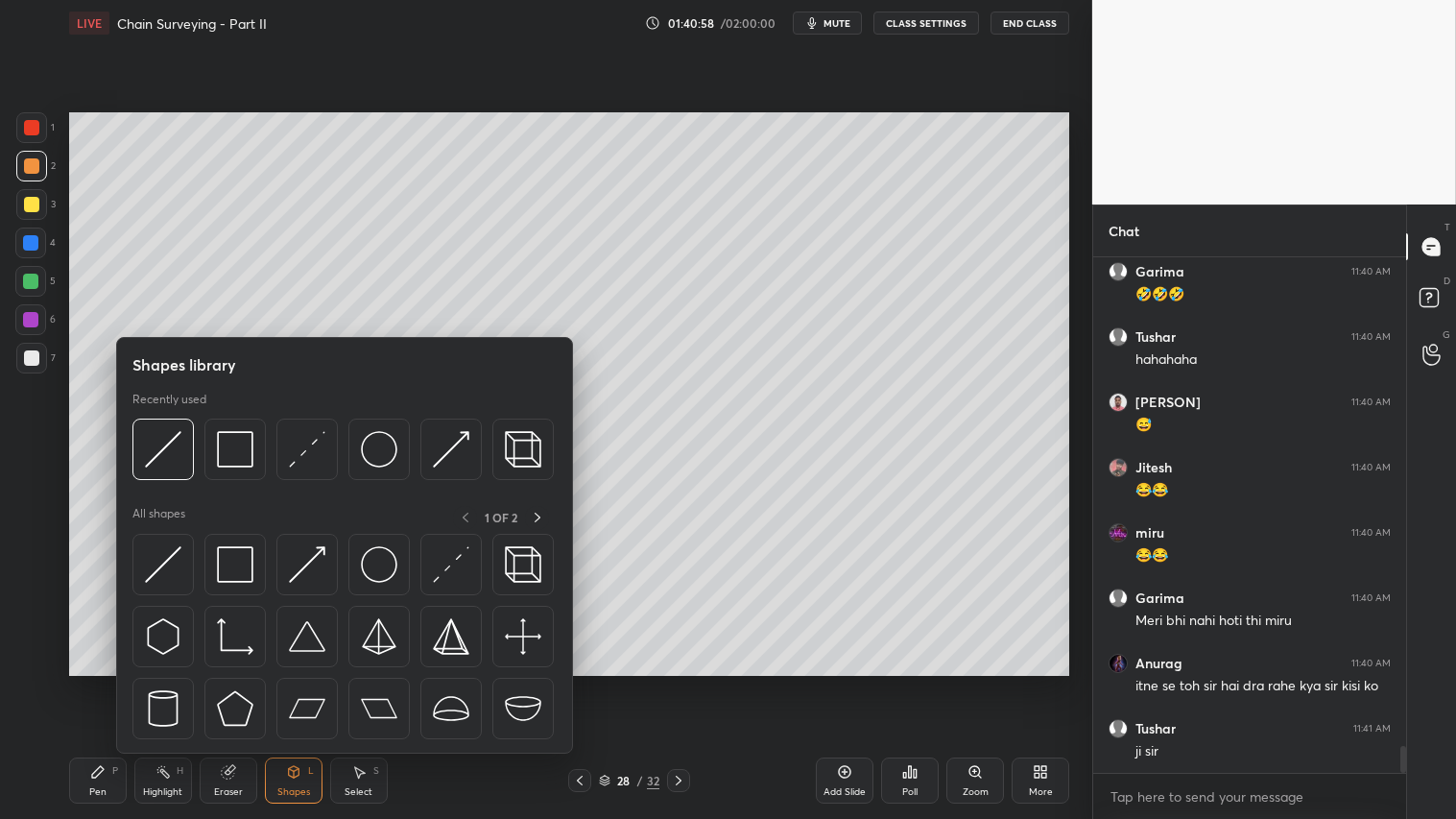 click on "Shapes" at bounding box center [294, 792] 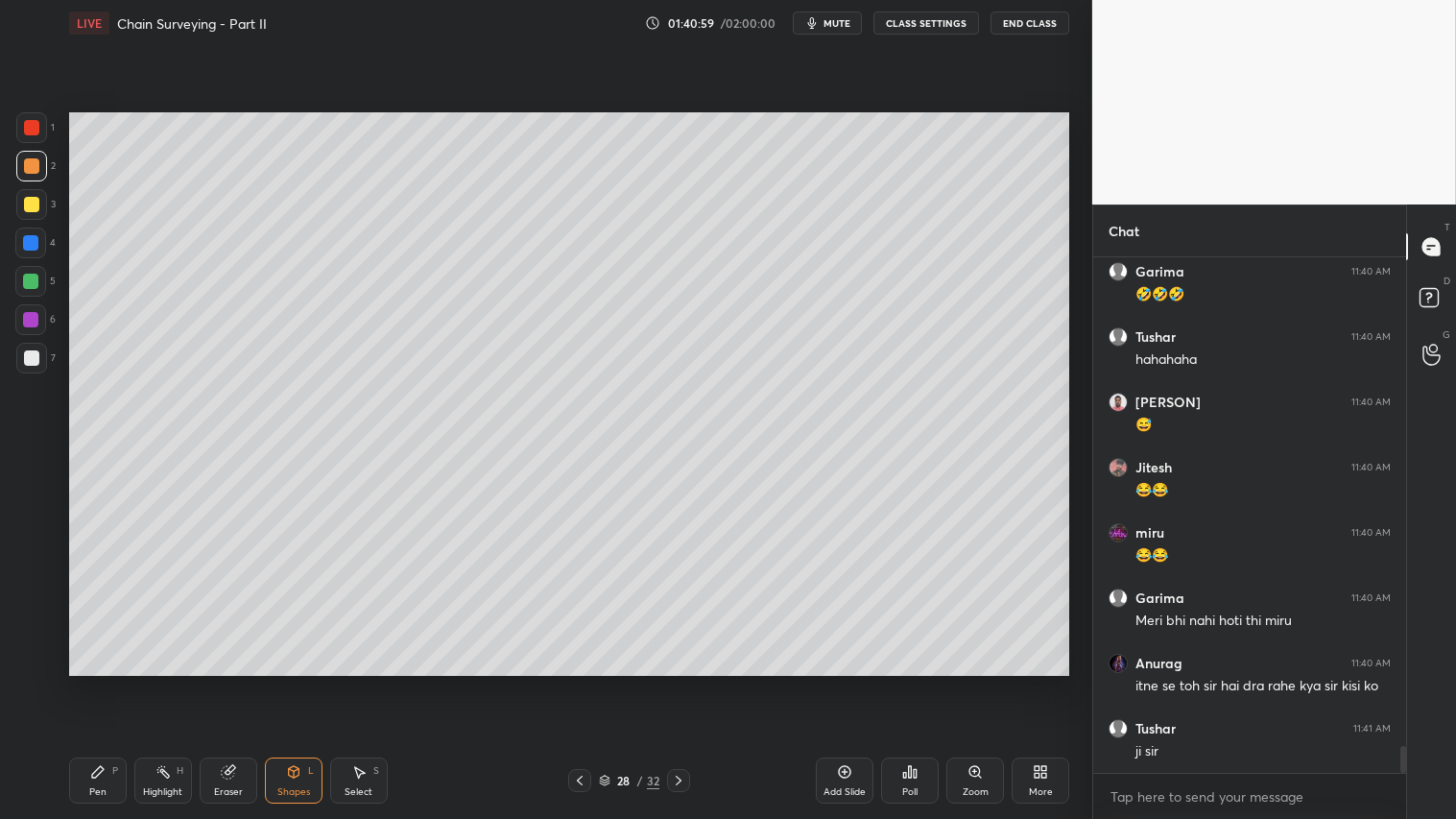 click 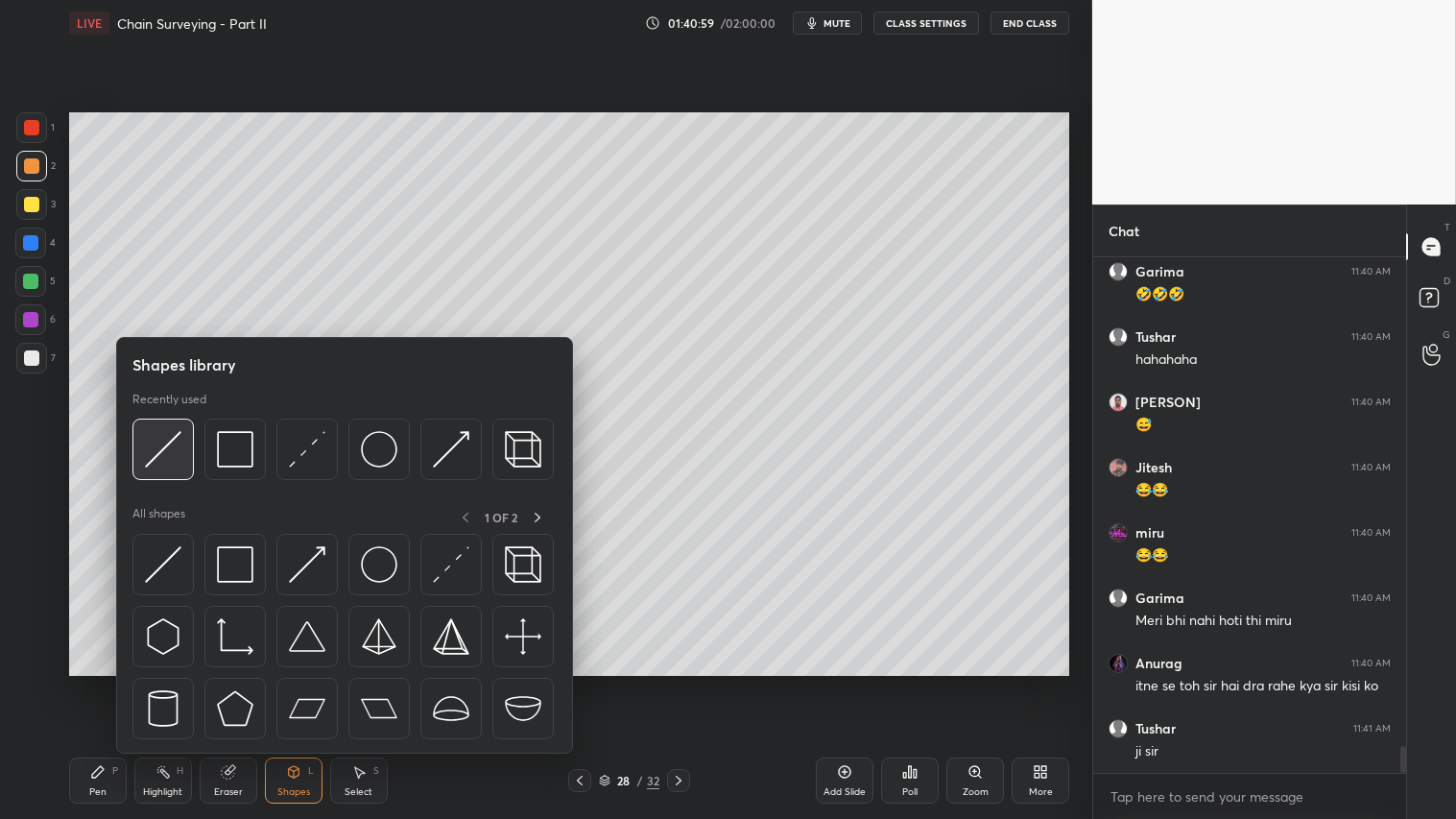 click at bounding box center (163, 449) 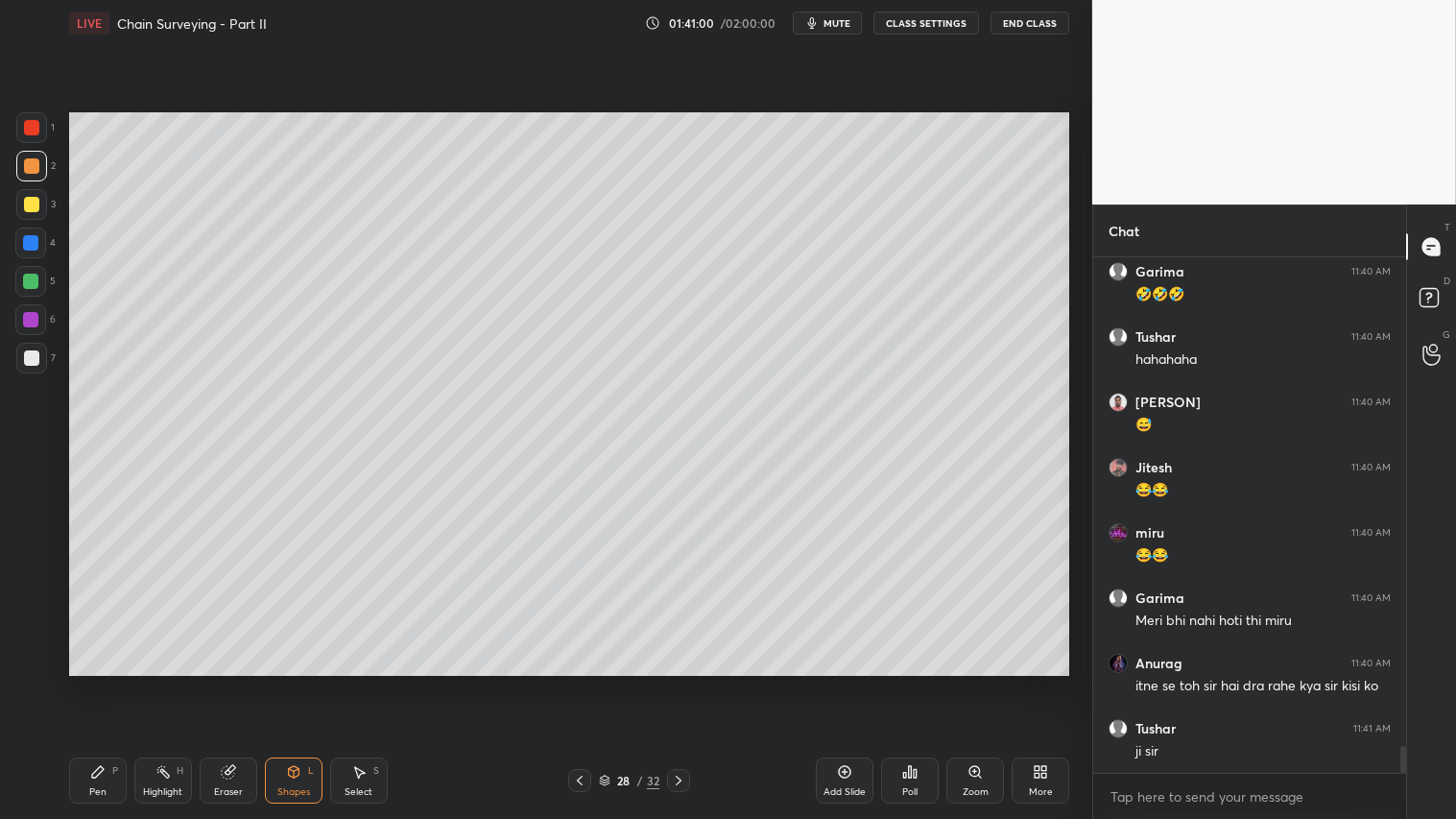 click at bounding box center (32, 358) 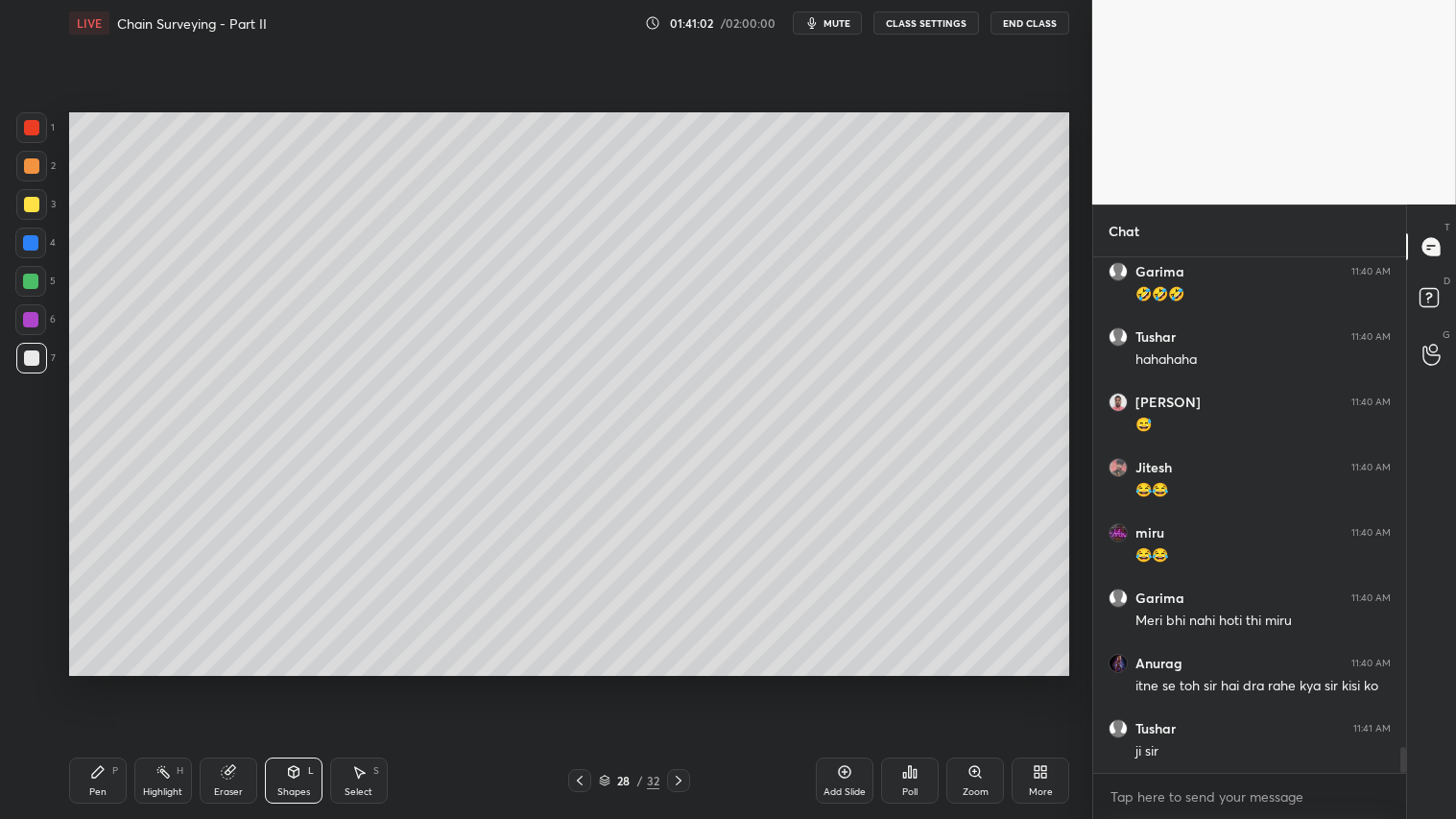 scroll, scrollTop: 9564, scrollLeft: 0, axis: vertical 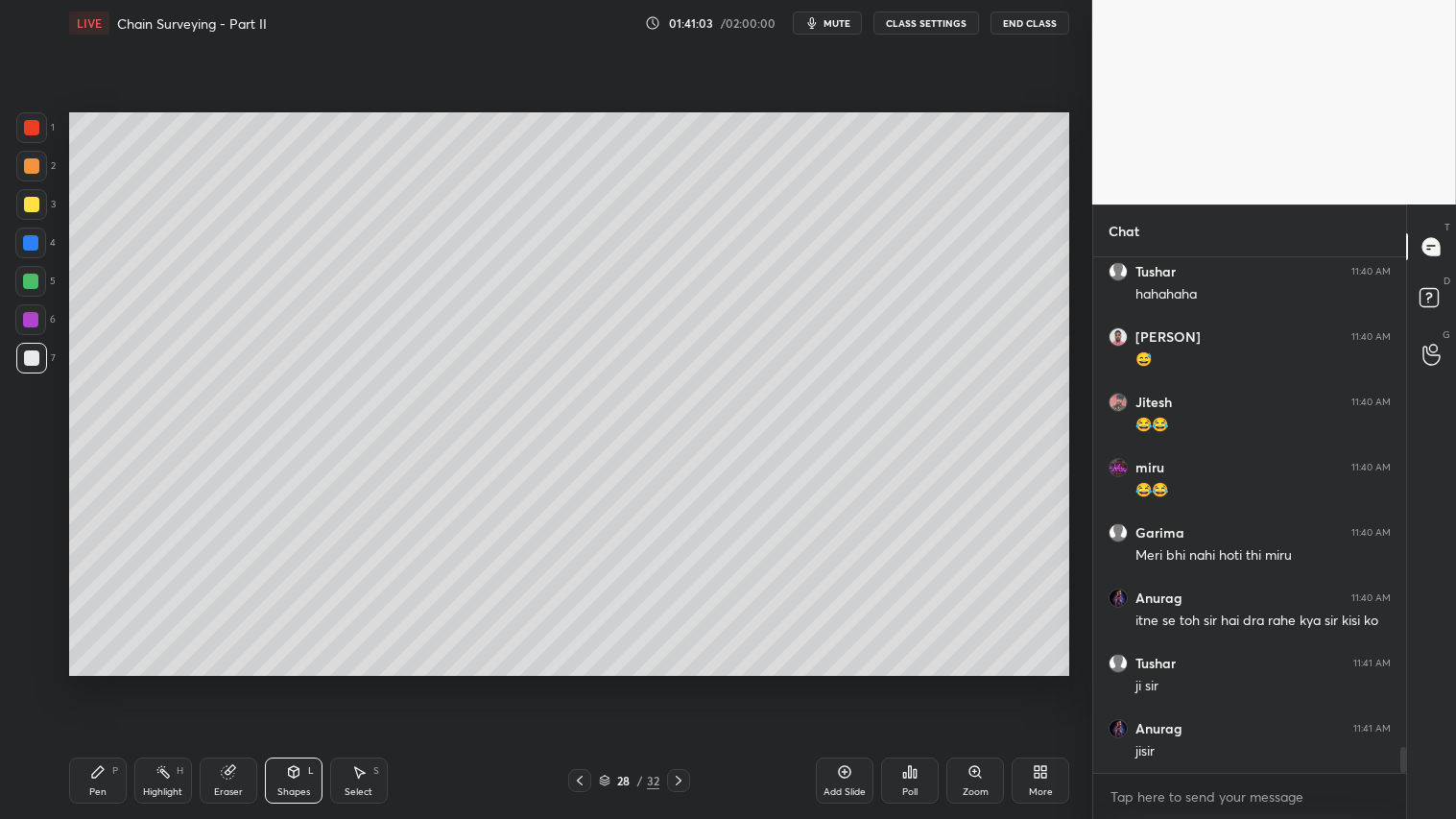 click at bounding box center [32, 166] 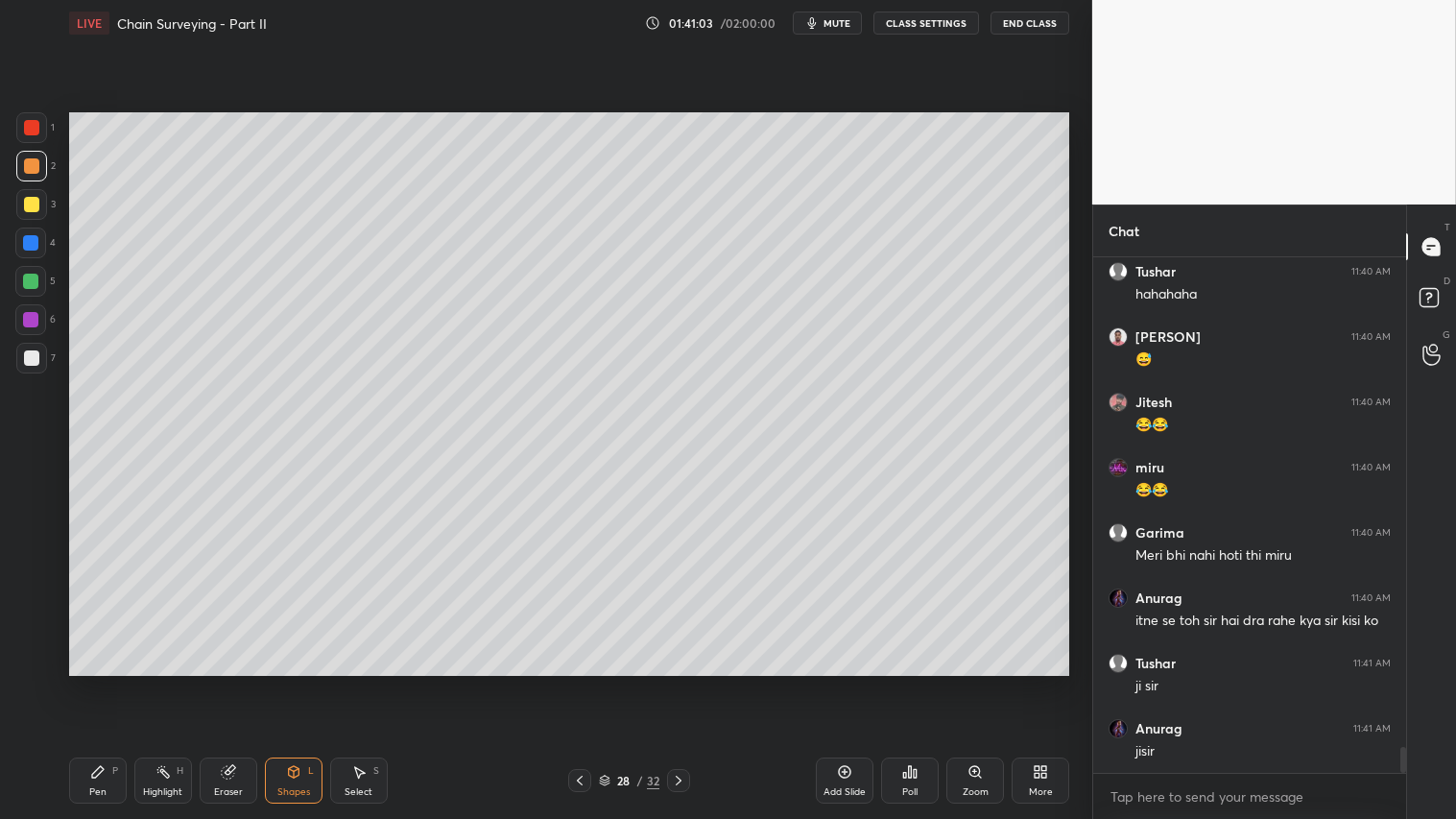 click on "Pen P" at bounding box center [98, 781] 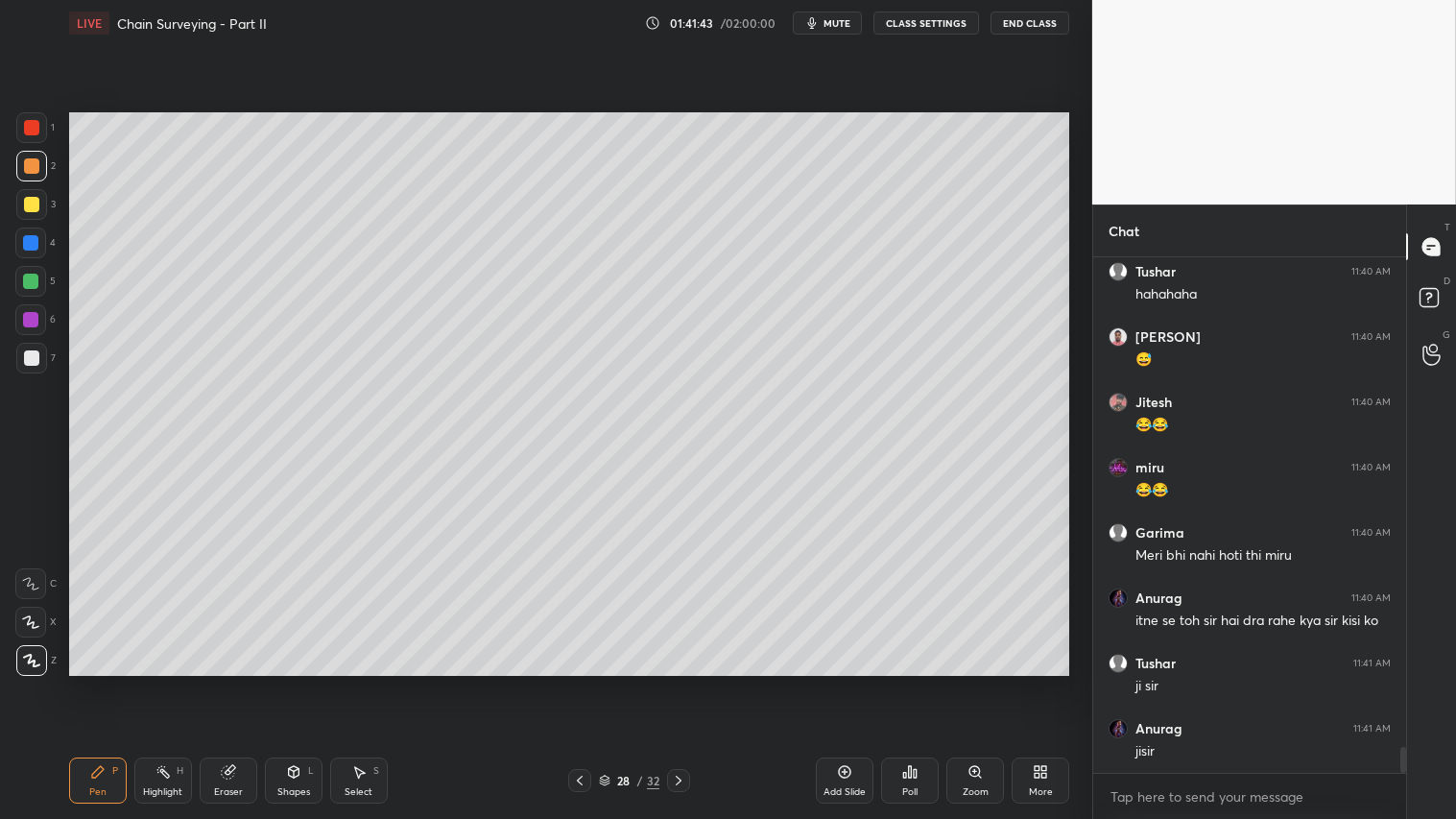 scroll, scrollTop: 9628, scrollLeft: 0, axis: vertical 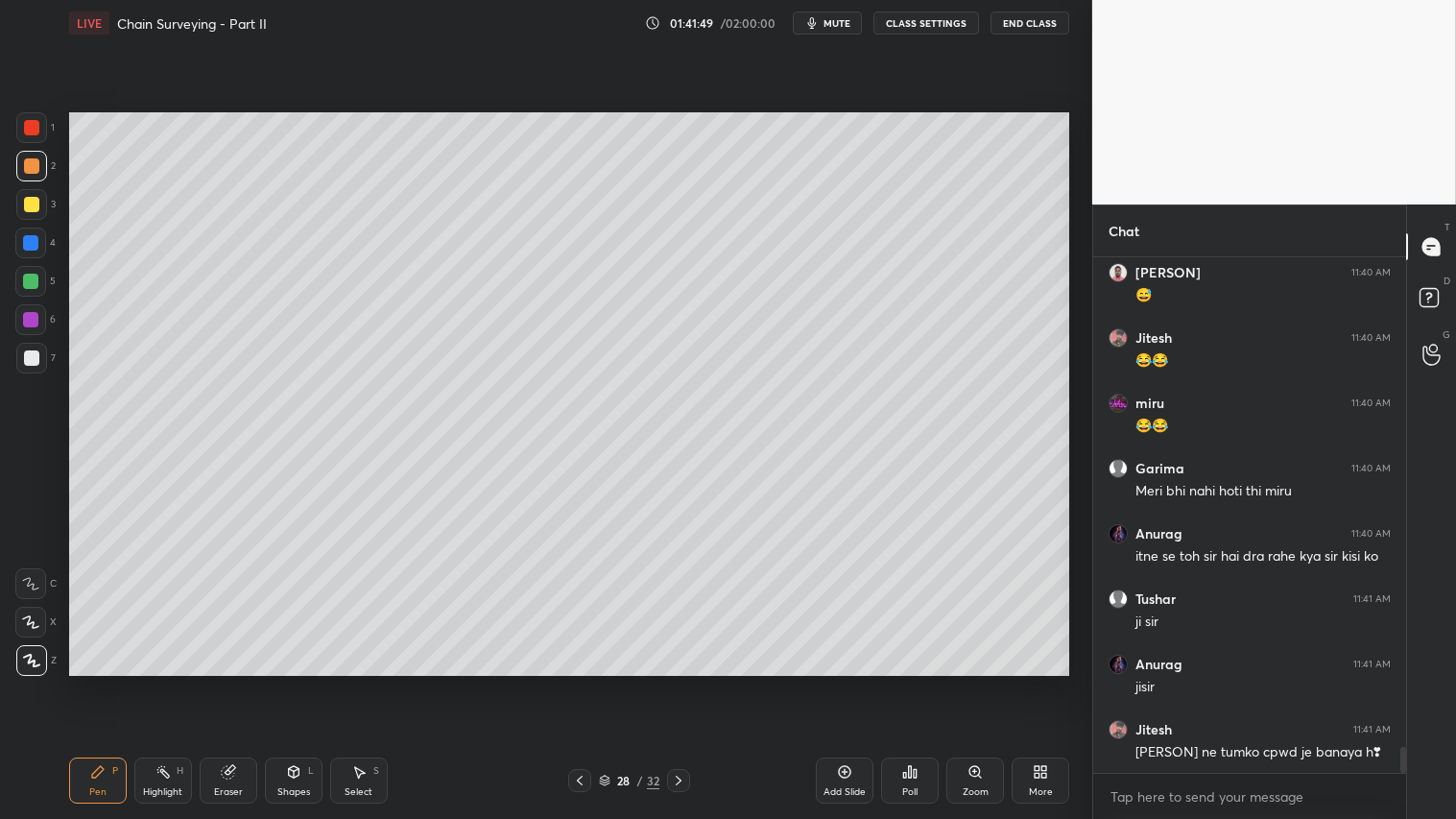click on "Pen P" at bounding box center [98, 781] 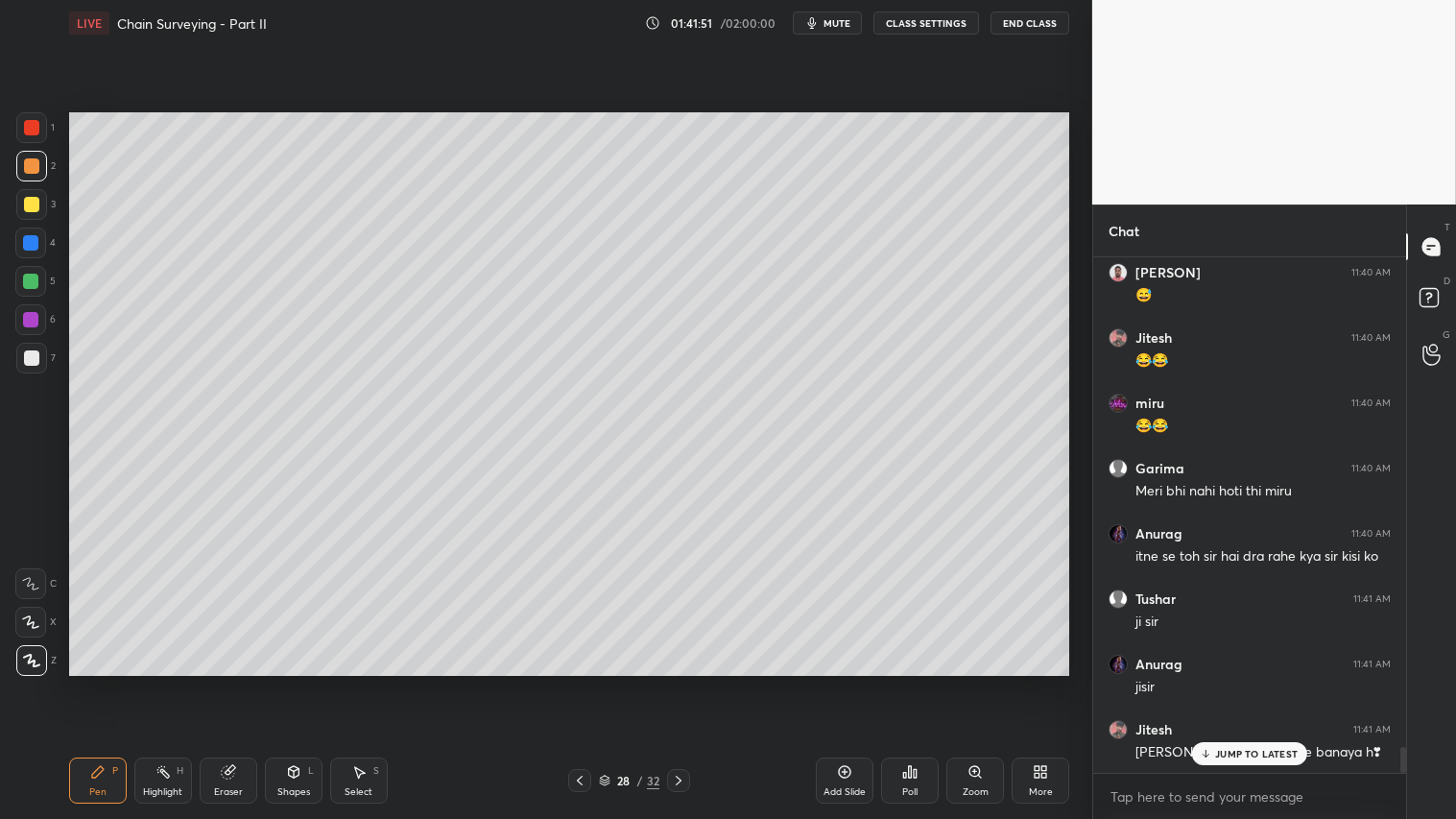 scroll, scrollTop: 9694, scrollLeft: 0, axis: vertical 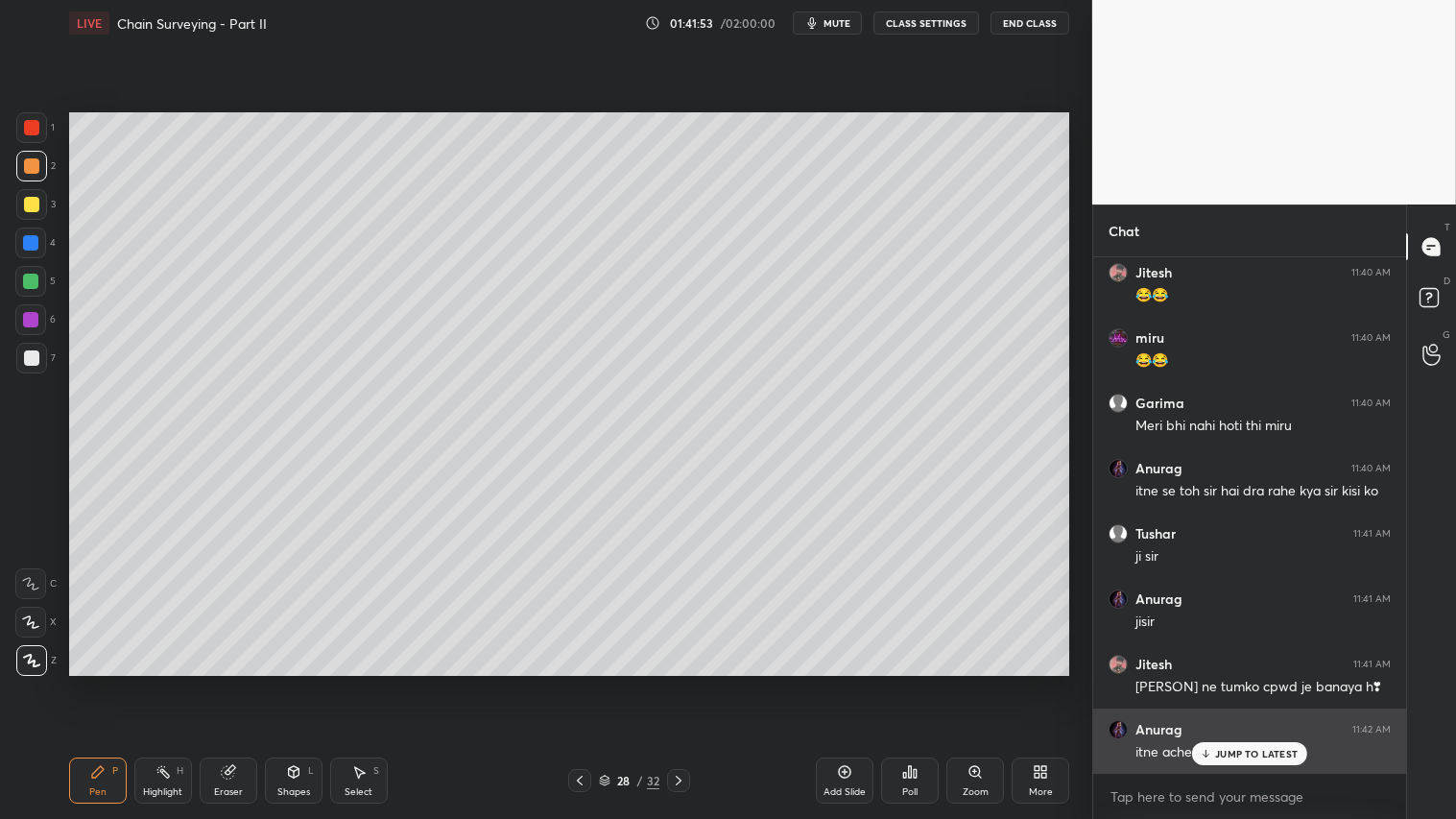 click on "JUMP TO LATEST" at bounding box center (1256, 754) 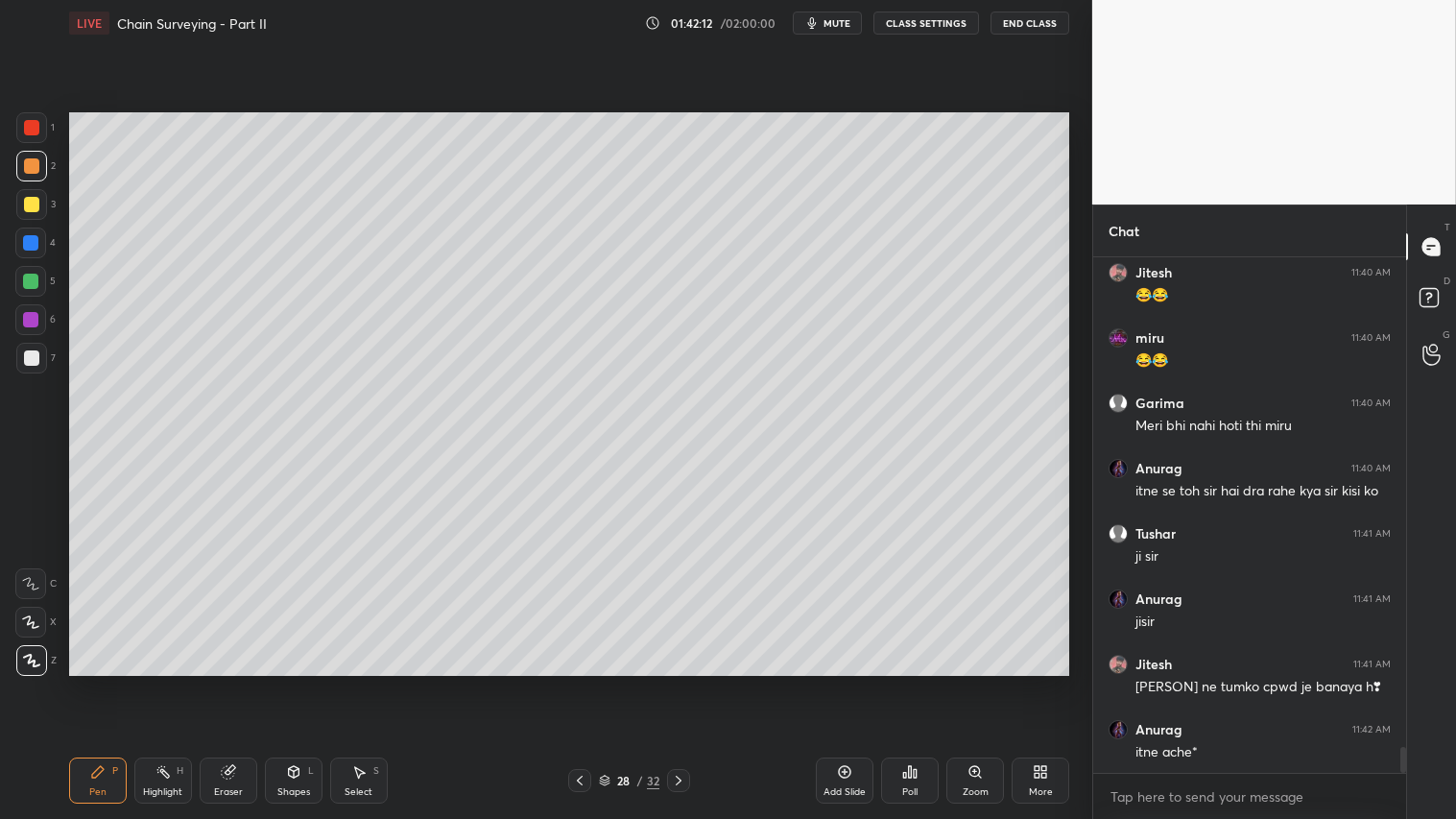 click at bounding box center [32, 166] 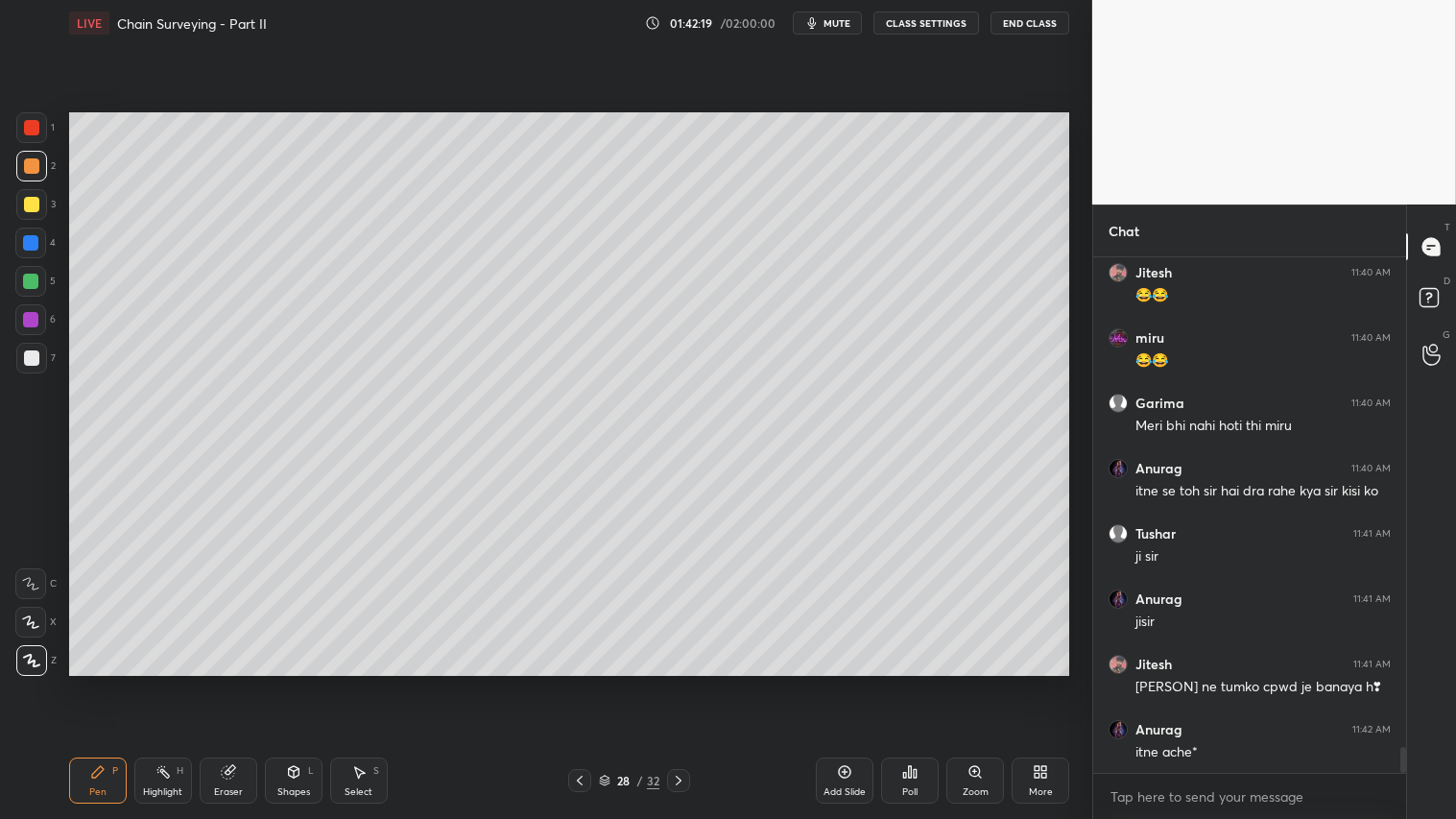 click 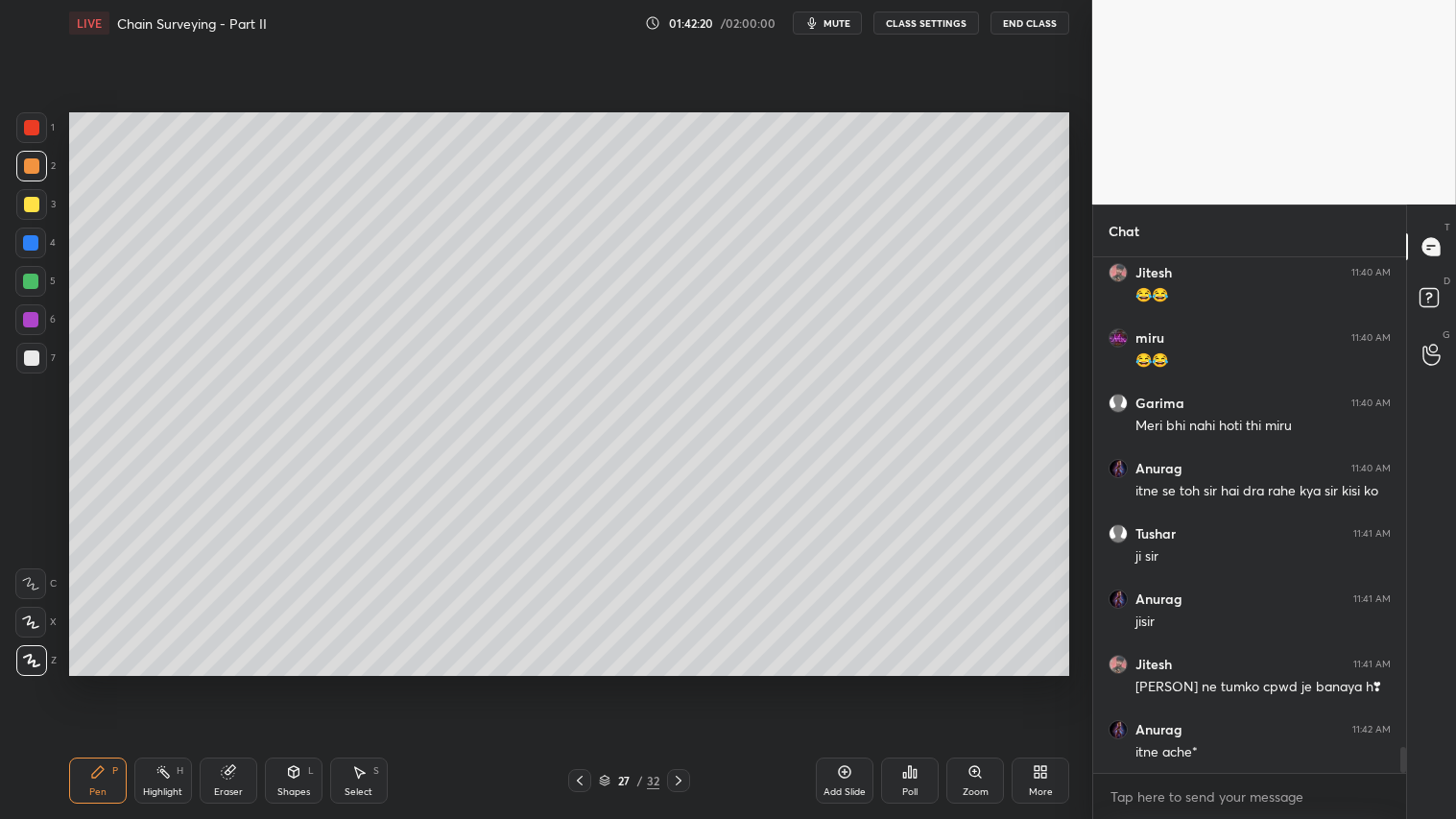 click 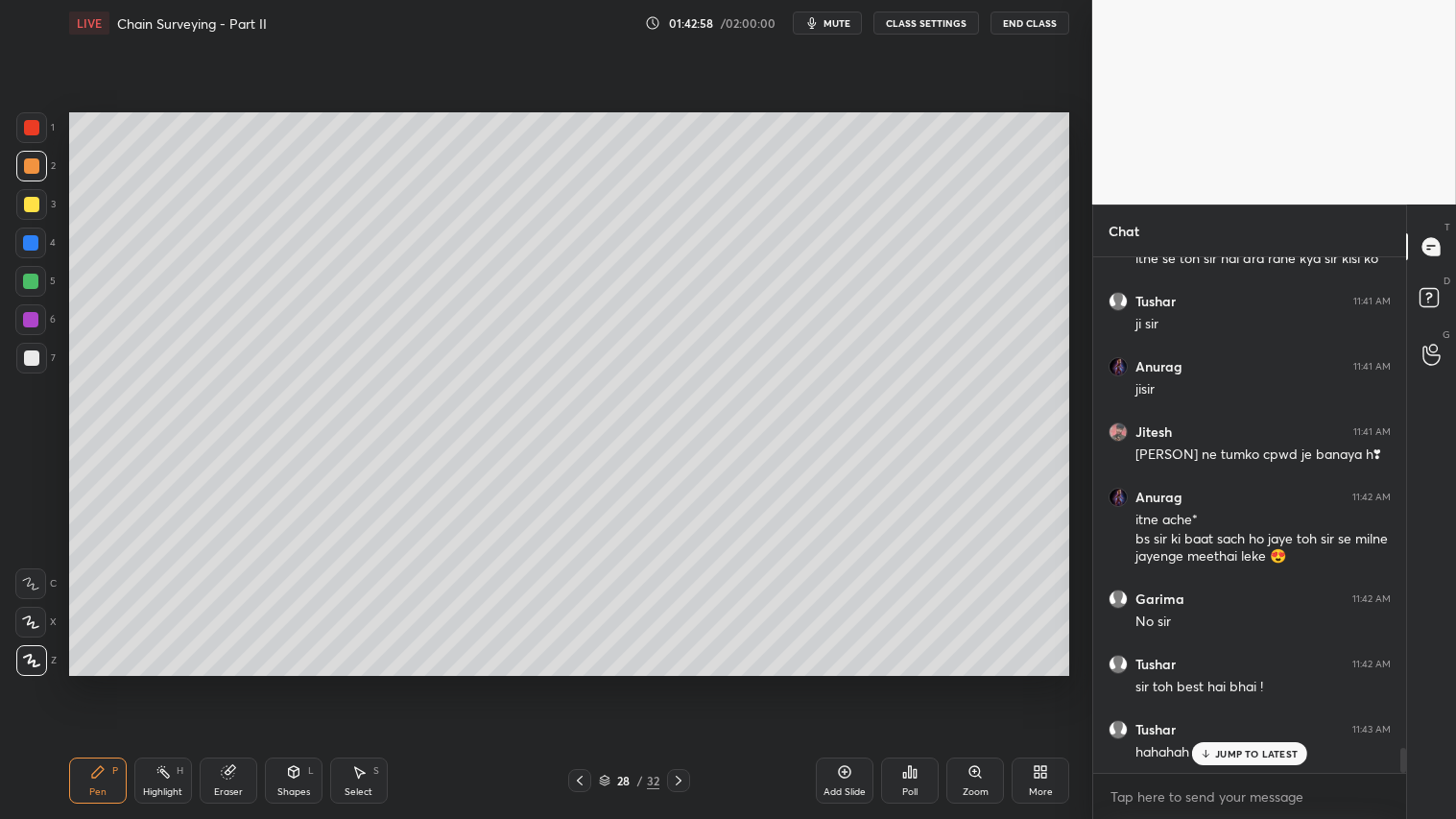 scroll, scrollTop: 9991, scrollLeft: 0, axis: vertical 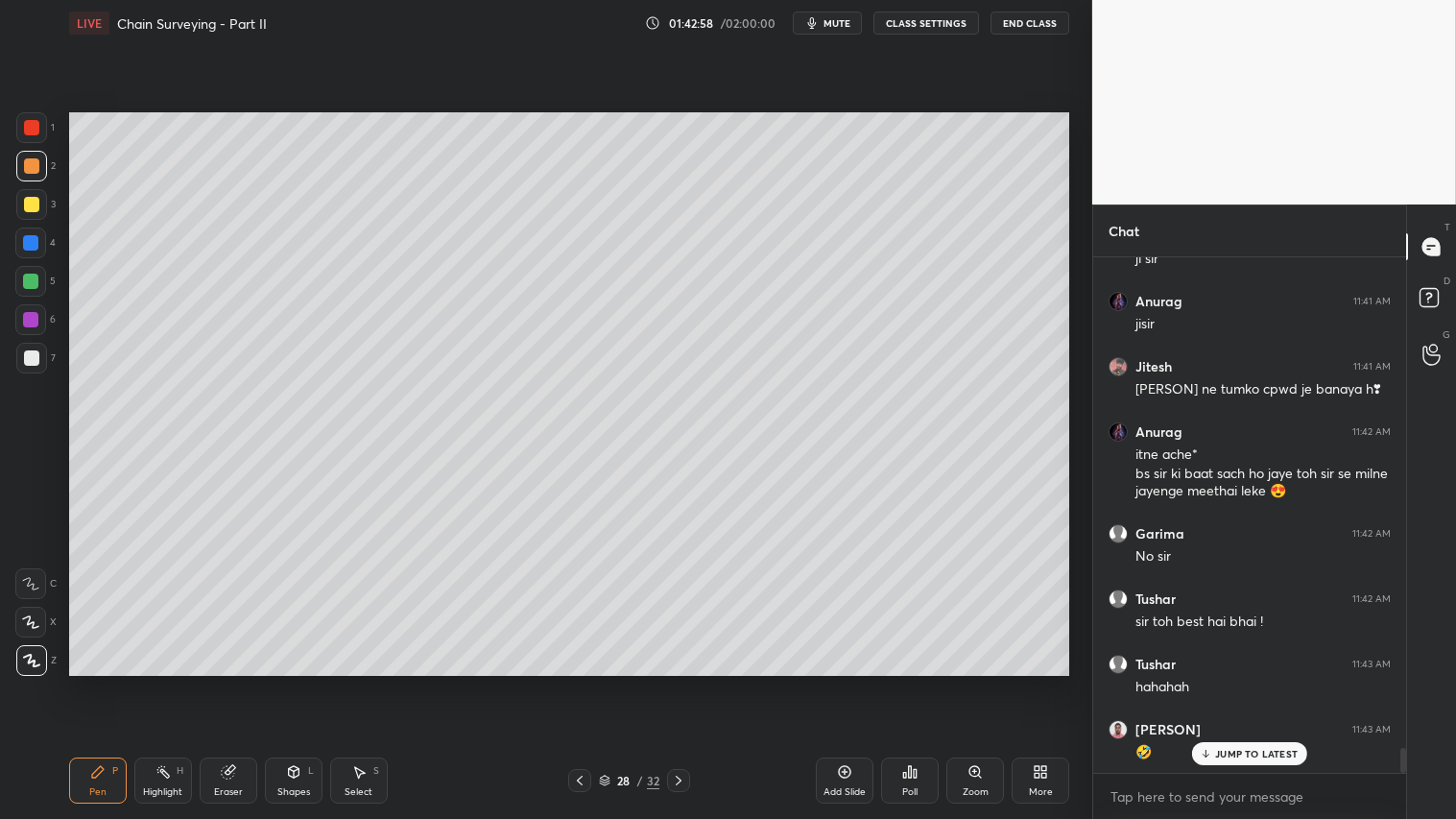 click at bounding box center (32, 166) 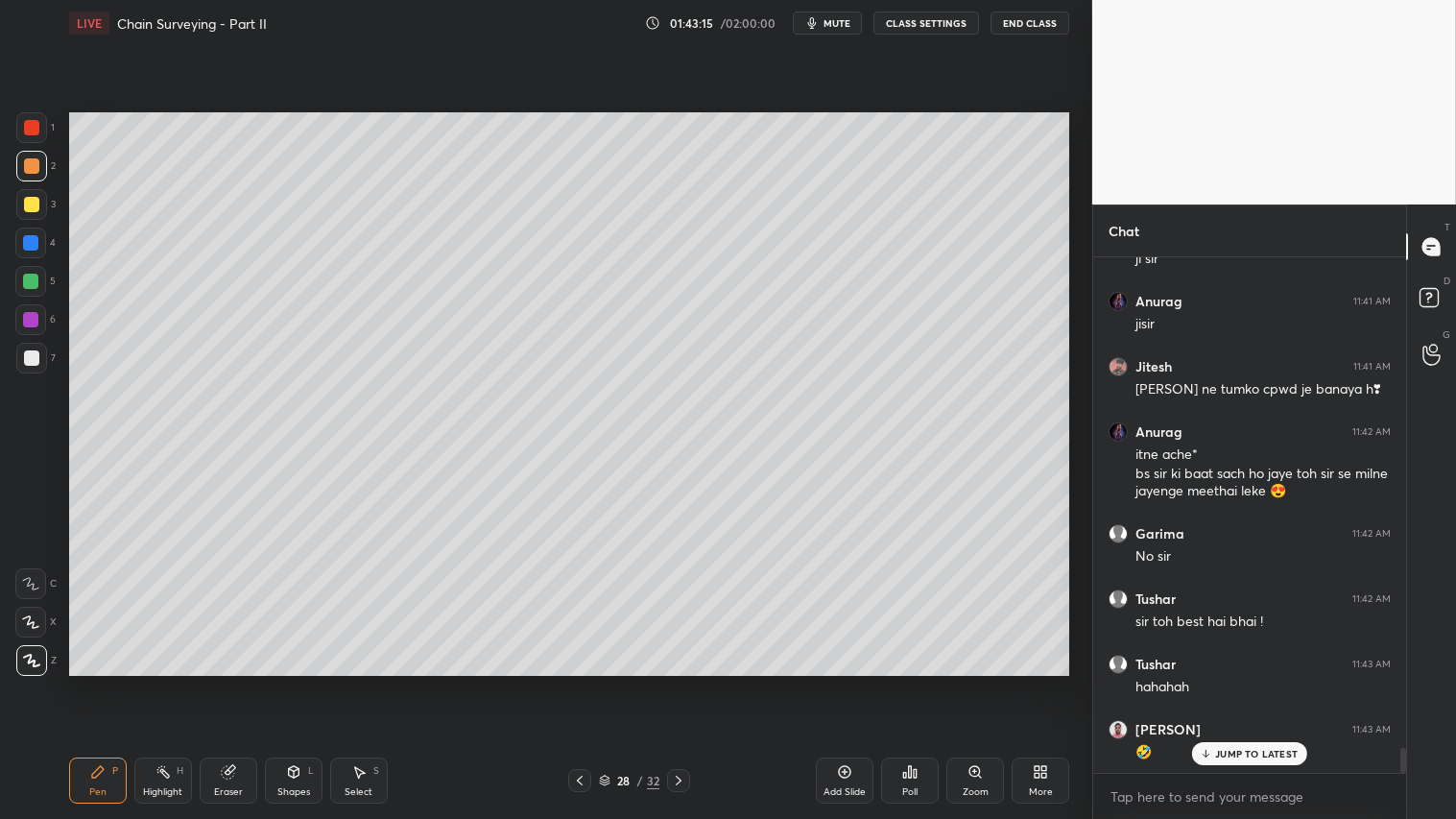 scroll, scrollTop: 10057, scrollLeft: 0, axis: vertical 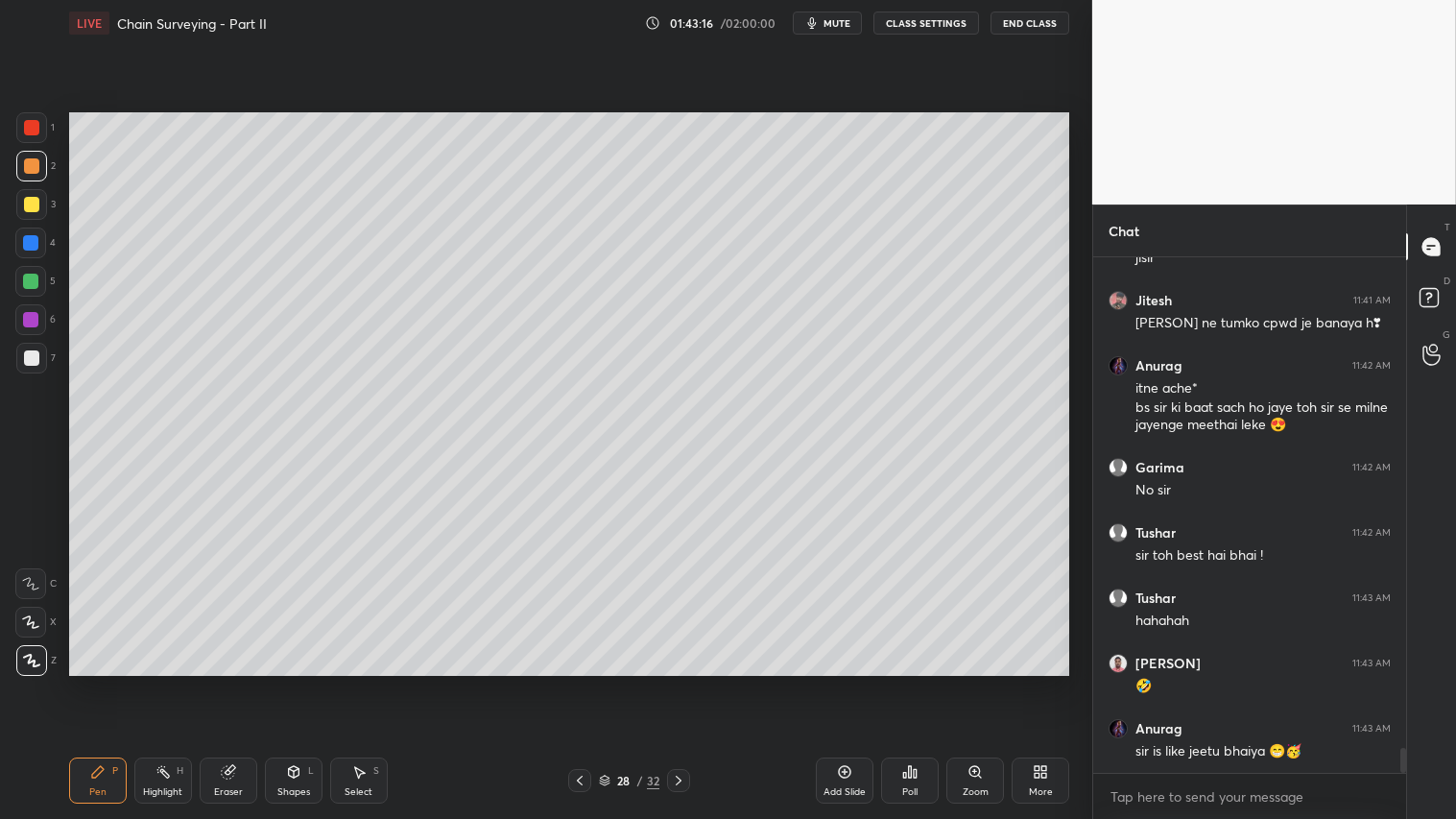 click at bounding box center [32, 166] 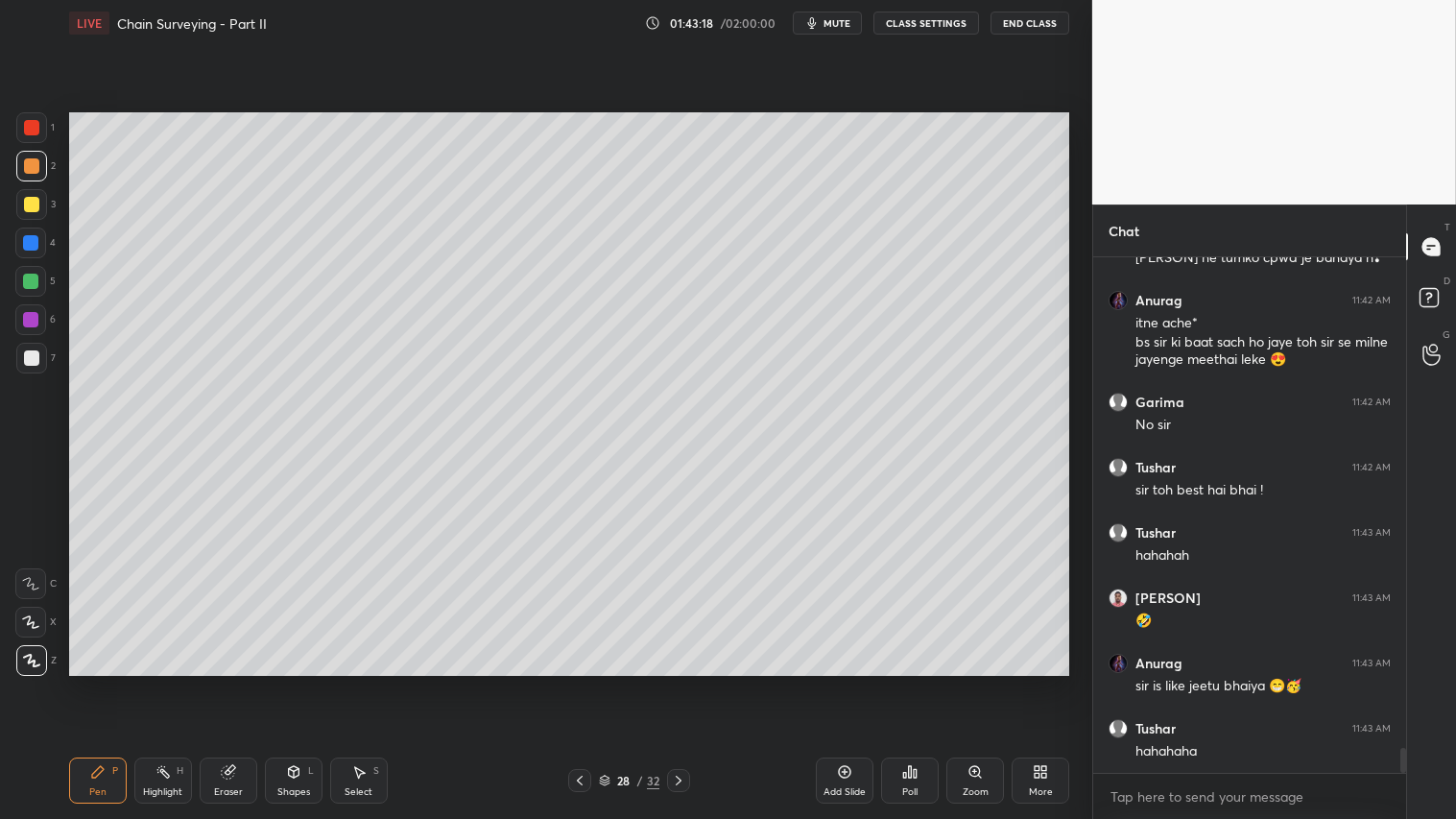 scroll, scrollTop: 10188, scrollLeft: 0, axis: vertical 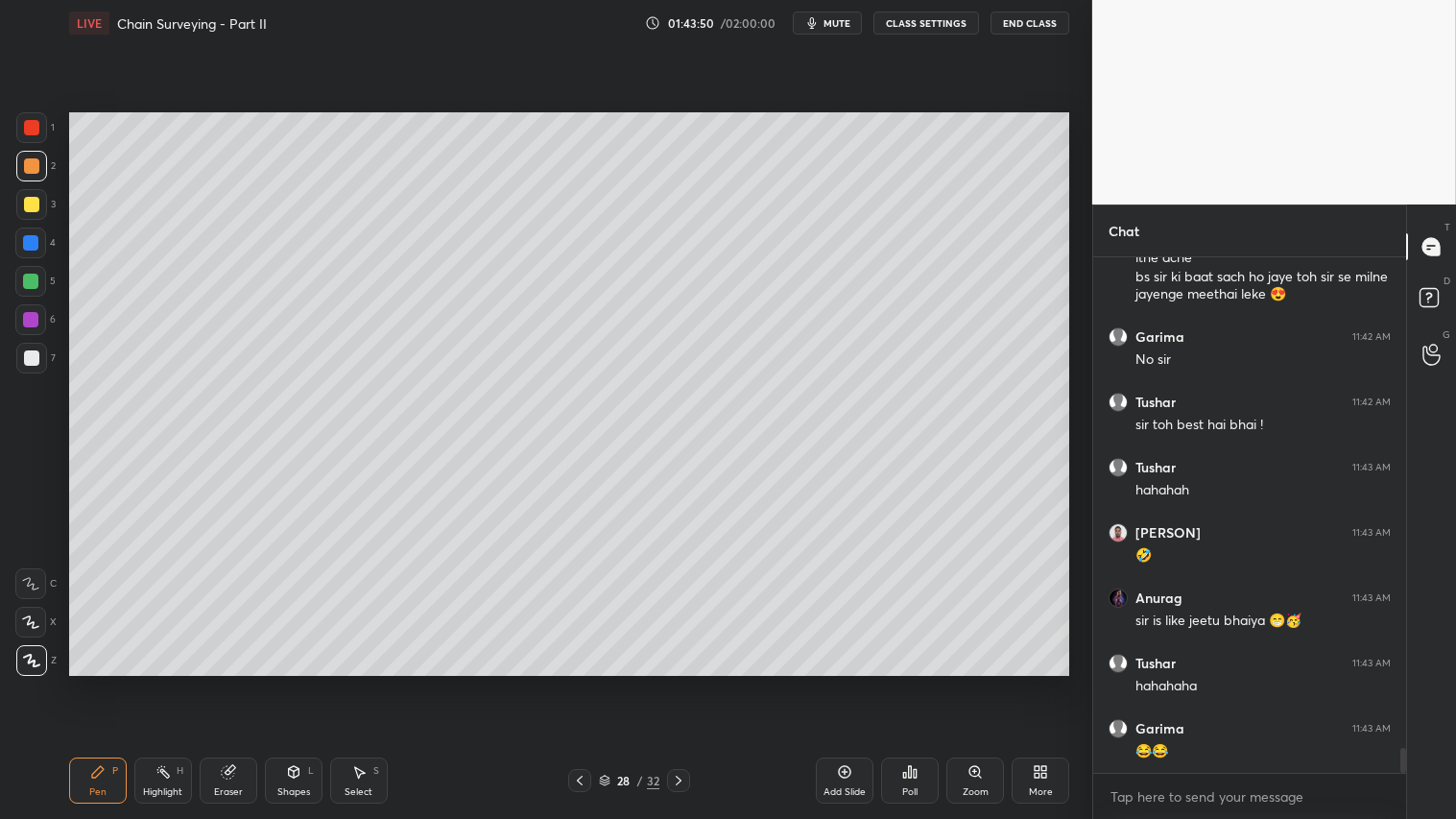 click at bounding box center [32, 166] 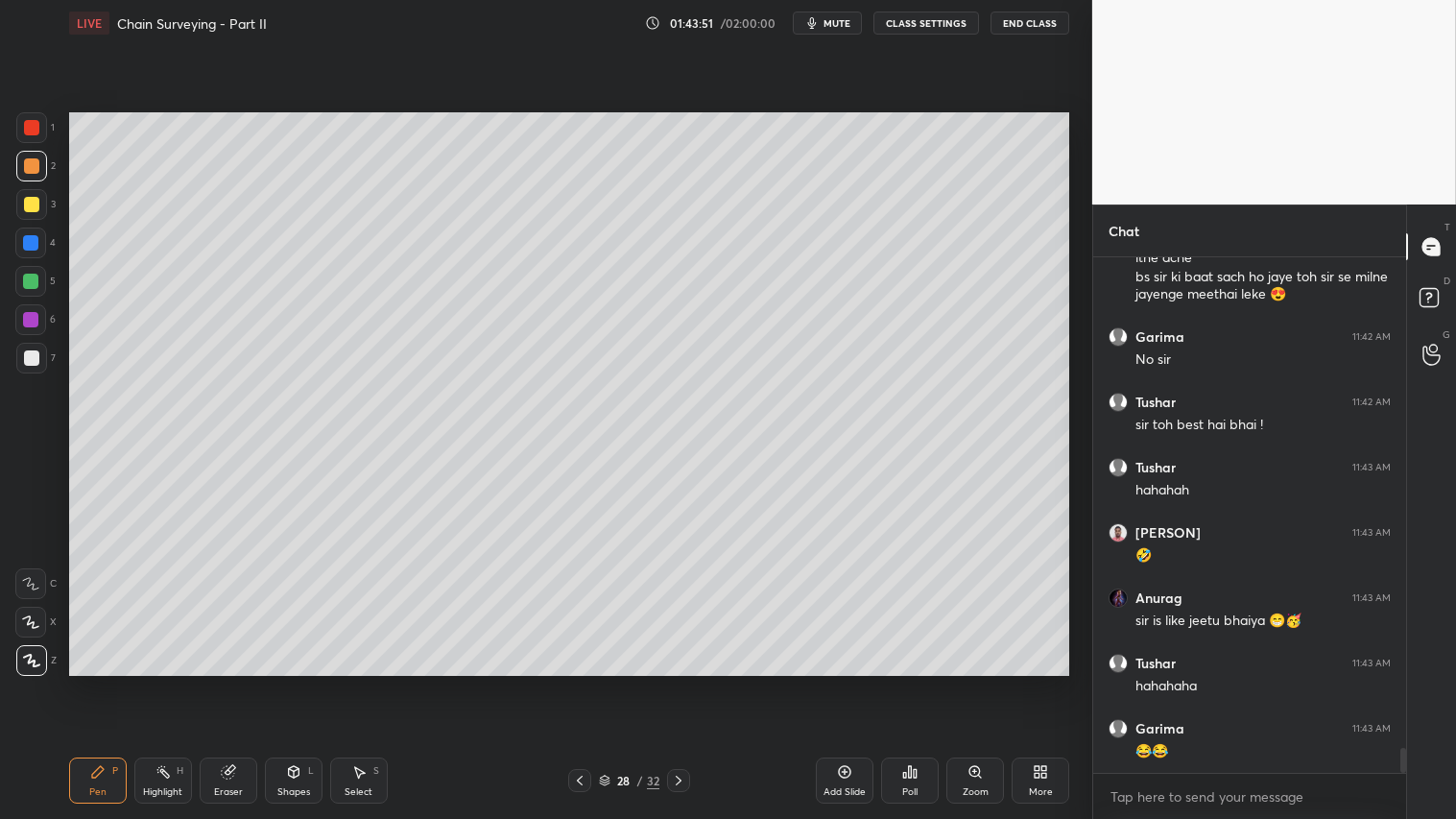 click at bounding box center [32, 166] 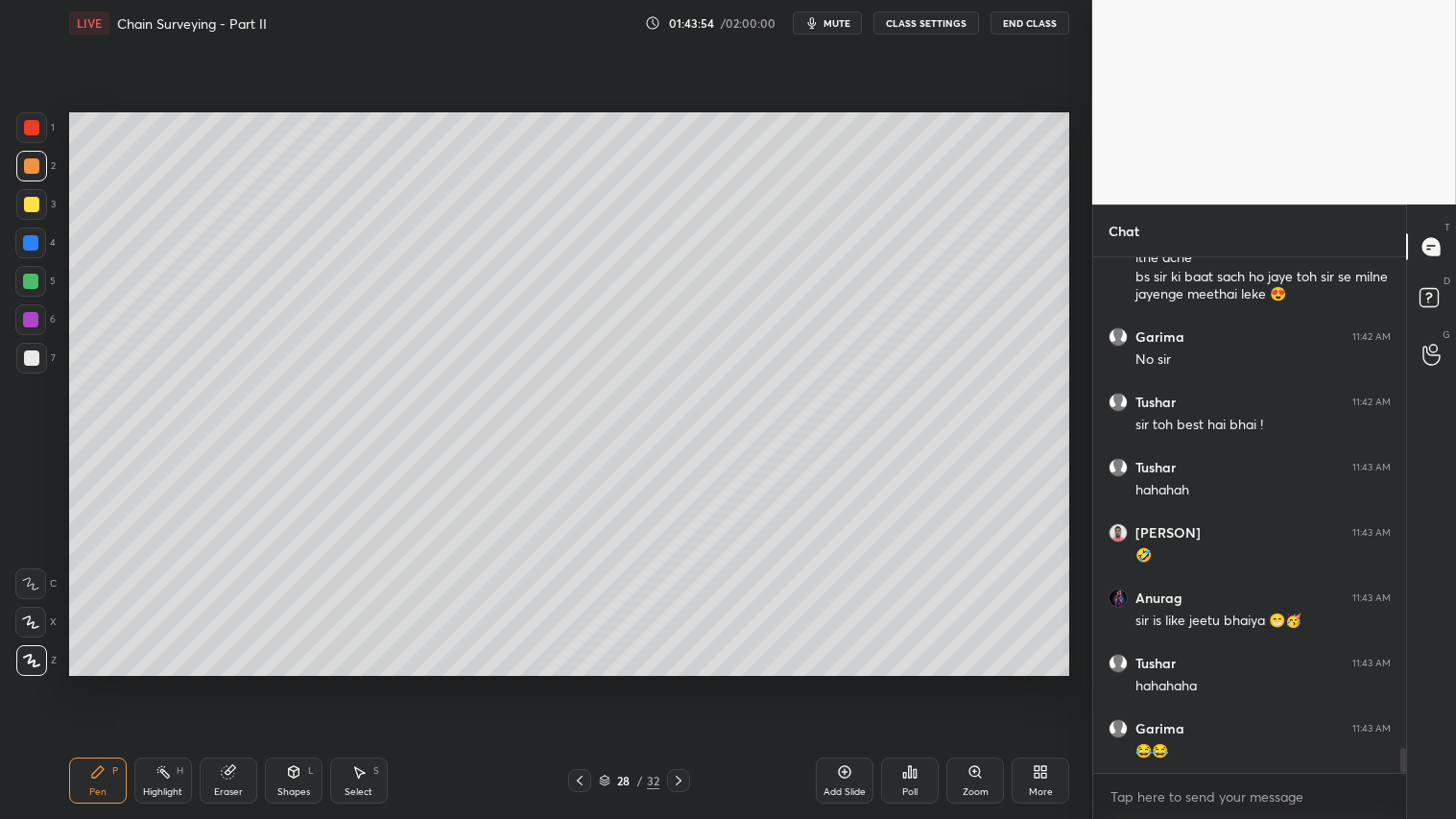 click at bounding box center (32, 166) 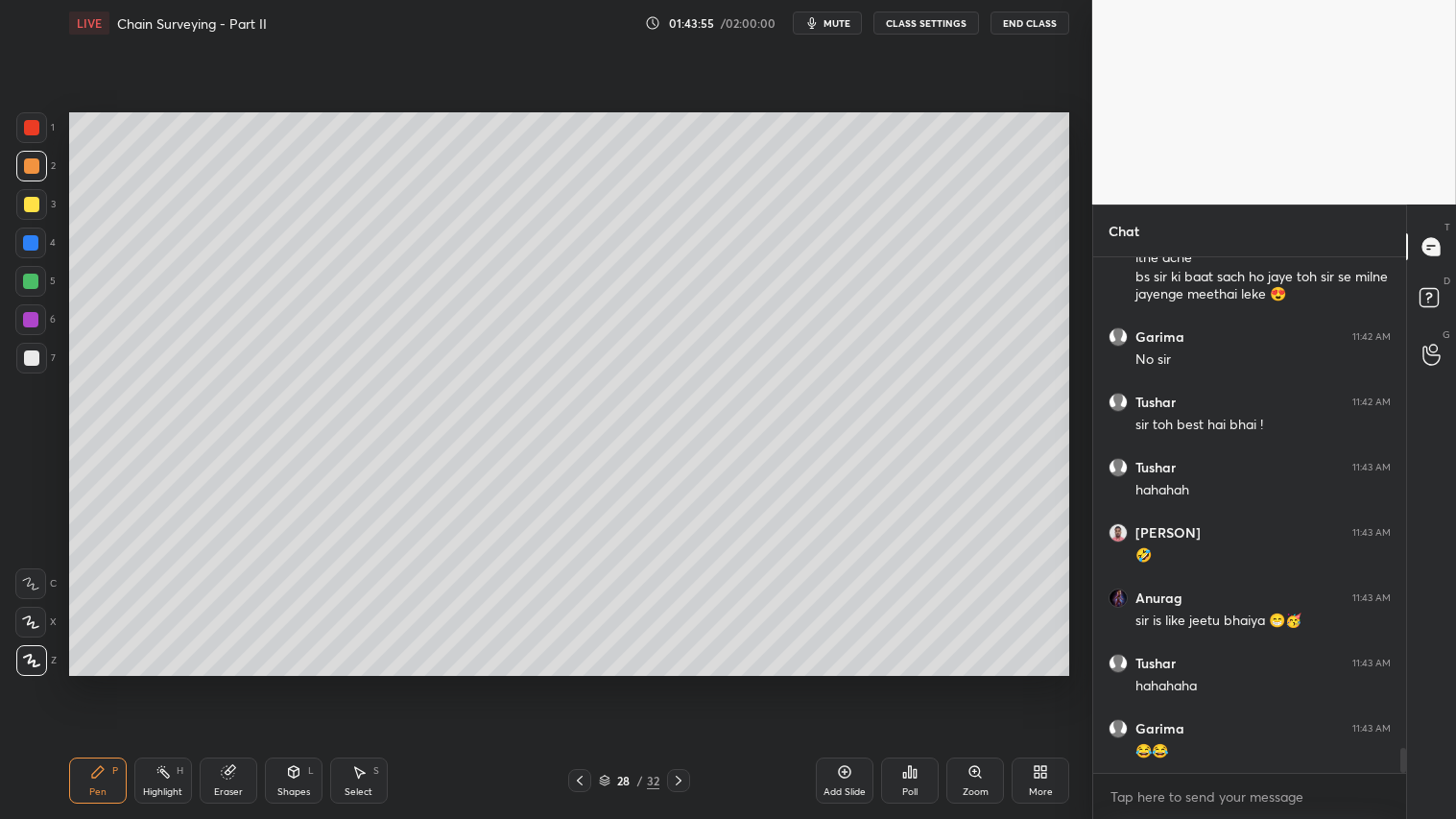 click 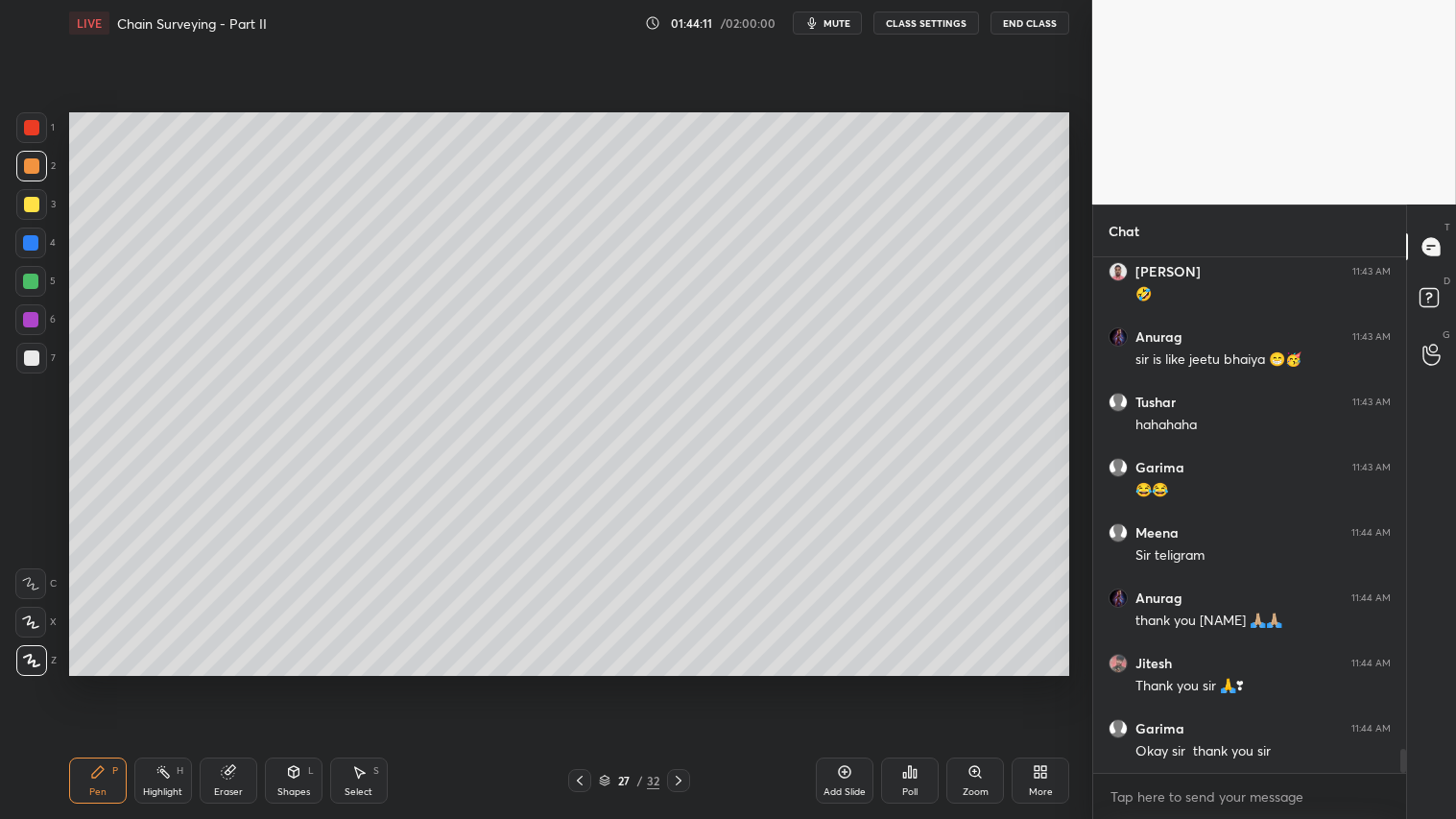 scroll, scrollTop: 10515, scrollLeft: 0, axis: vertical 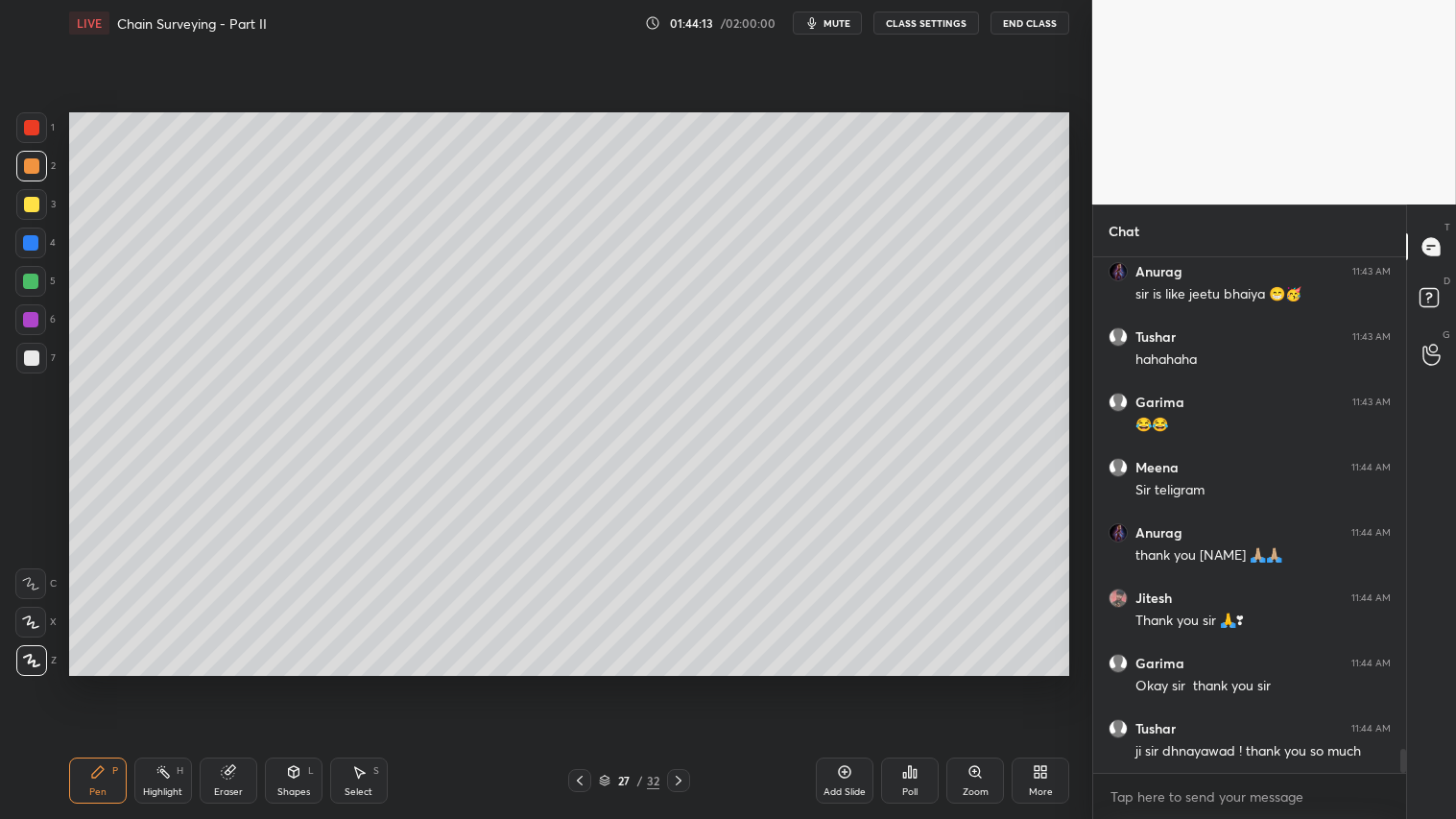 click on "mute" at bounding box center (837, 23) 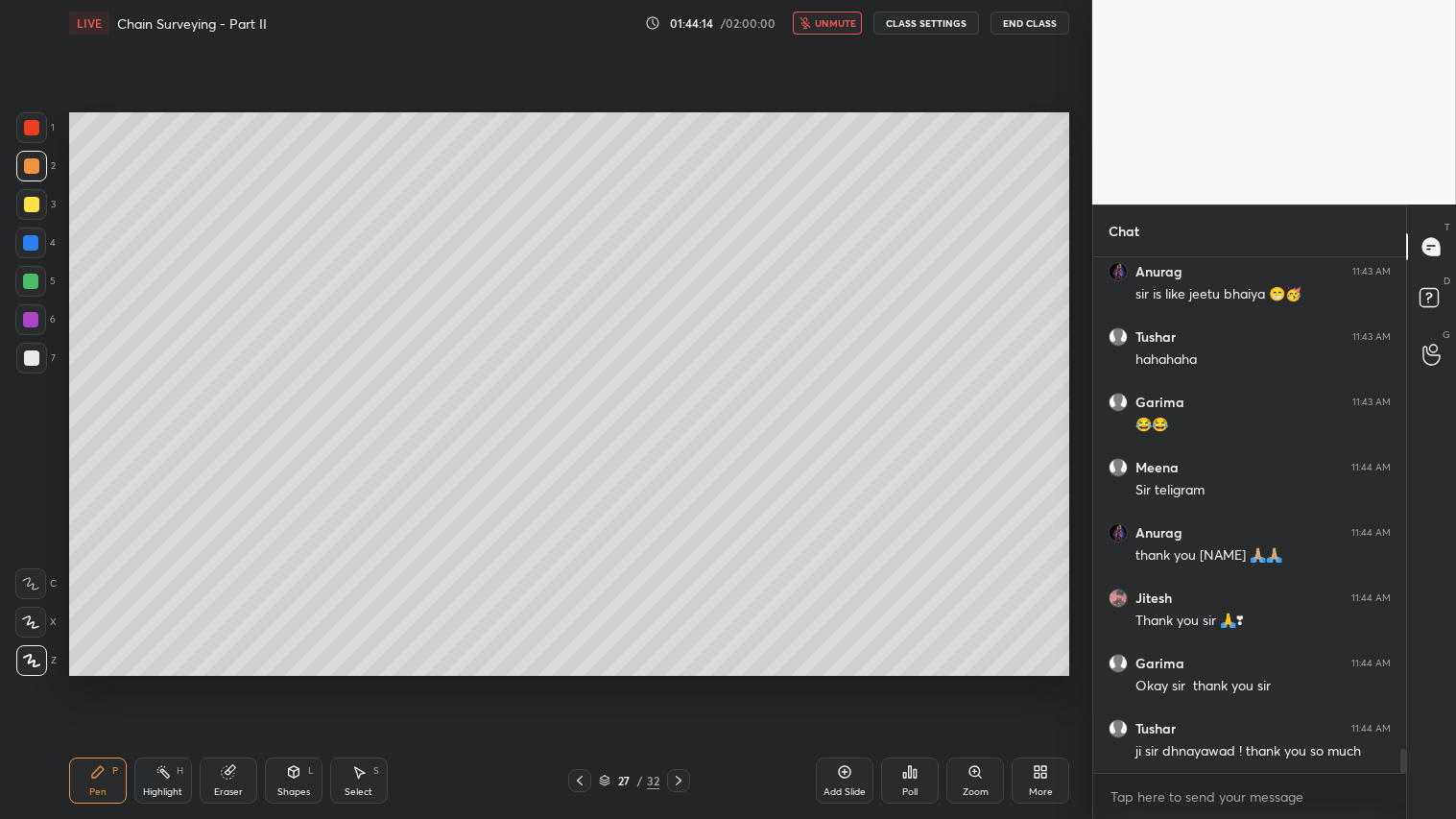 click on "CLASS SETTINGS" at bounding box center [926, 23] 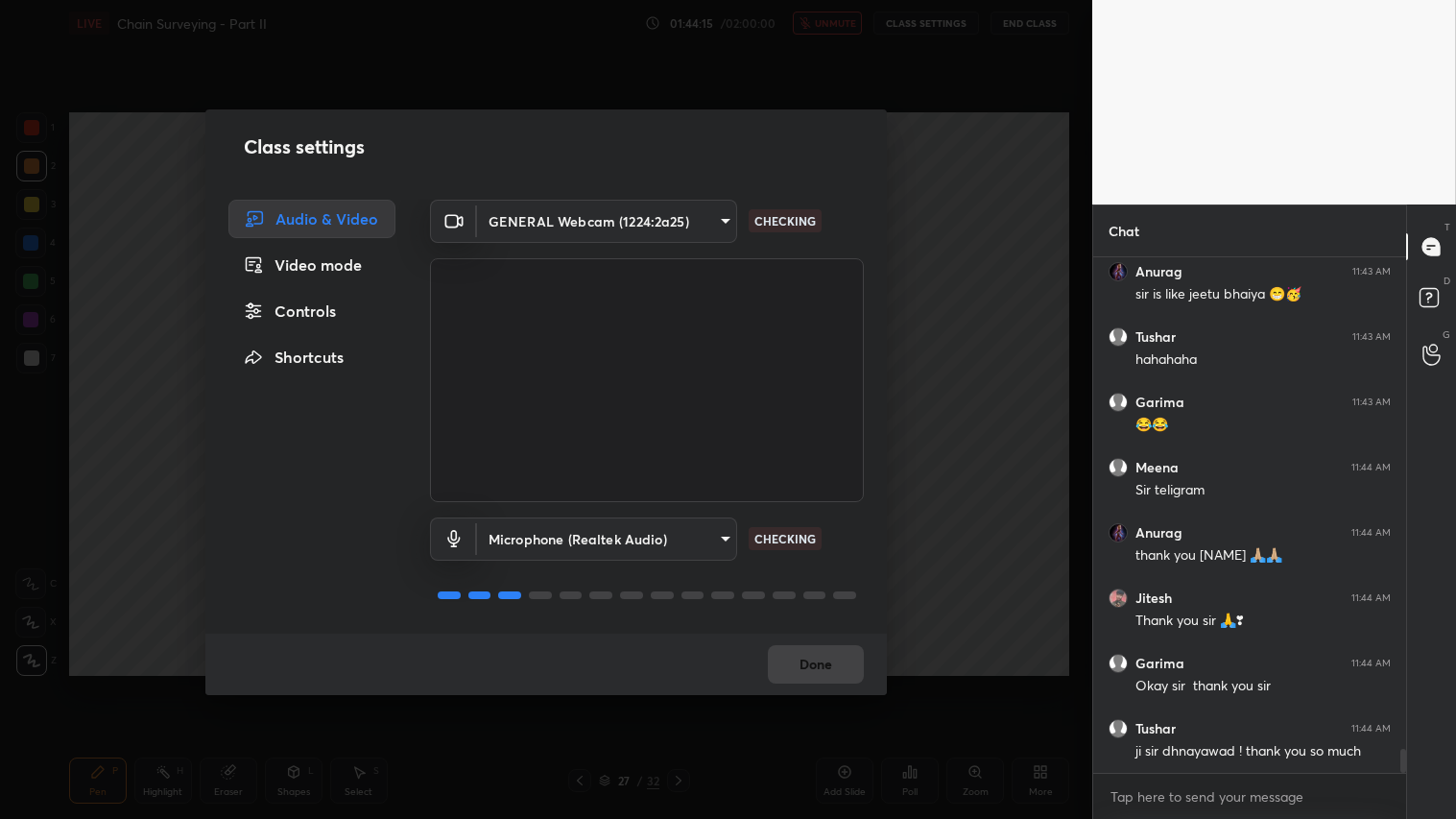 click on "1 2 3 4 5 6 7 C X Z C X Z E E Erase all   H H LIVE Chain Surveying - Part II 01:44:15 /  02:00:00 unmute CLASS SETTINGS End Class Setting up your live class Poll for   secs No correct answer Start poll Back Chain Surveying - Part II • L9 of Comprehensive Course On Surveying [FIRST] [LAST] Pen P Highlight H Eraser Shapes L Select S 27 / 32 Add Slide Poll Zoom More Chat [USER] 11:43 AM sir is like jeetu bhaiya 😁🥳 [USER] 11:43 AM hahahaha [USER] 11:43 AM 😂😂 [USER] 11:44 AM Sir teligram [USER] 11:44 AM thank you sir 🙏🏼🙏🏼 [USER] 11:44 AM Thank you sir 🙏❣ [USER] 11:44 AM Okay sir  thank you sir [USER] 11:44 AM ji sir dhnayawad ! thank you so much JUMP TO LATEST Enable hand raising Enable raise hand to speak to learners. Once enabled, chat will be turned off temporarily. Enable x   introducing Raise a hand with a doubt Now learners can raise their hand along with a doubt  How it works? [USER] Asked a doubt 1 Please help me with this doubt Pick this doubt Got it T" at bounding box center (728, 409) 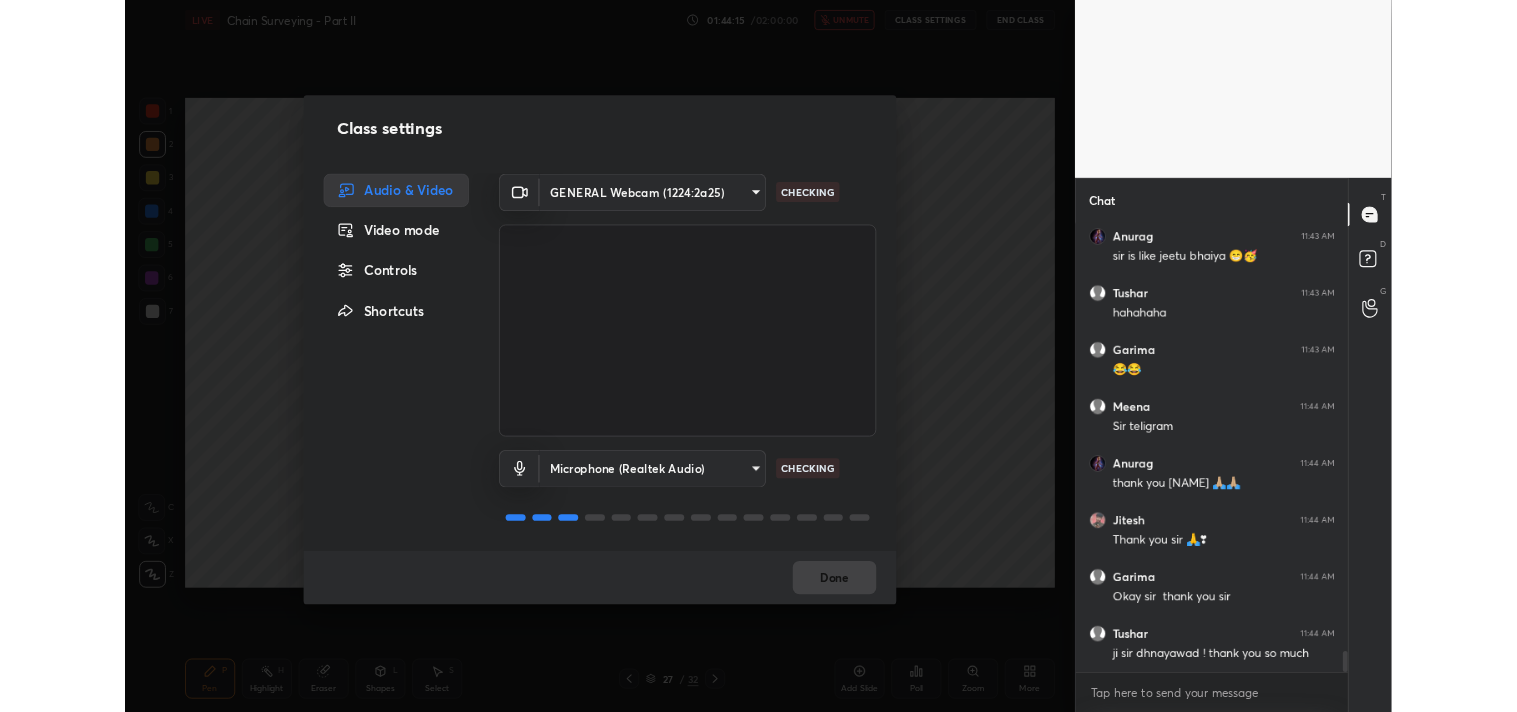 scroll, scrollTop: 11018, scrollLeft: 0, axis: vertical 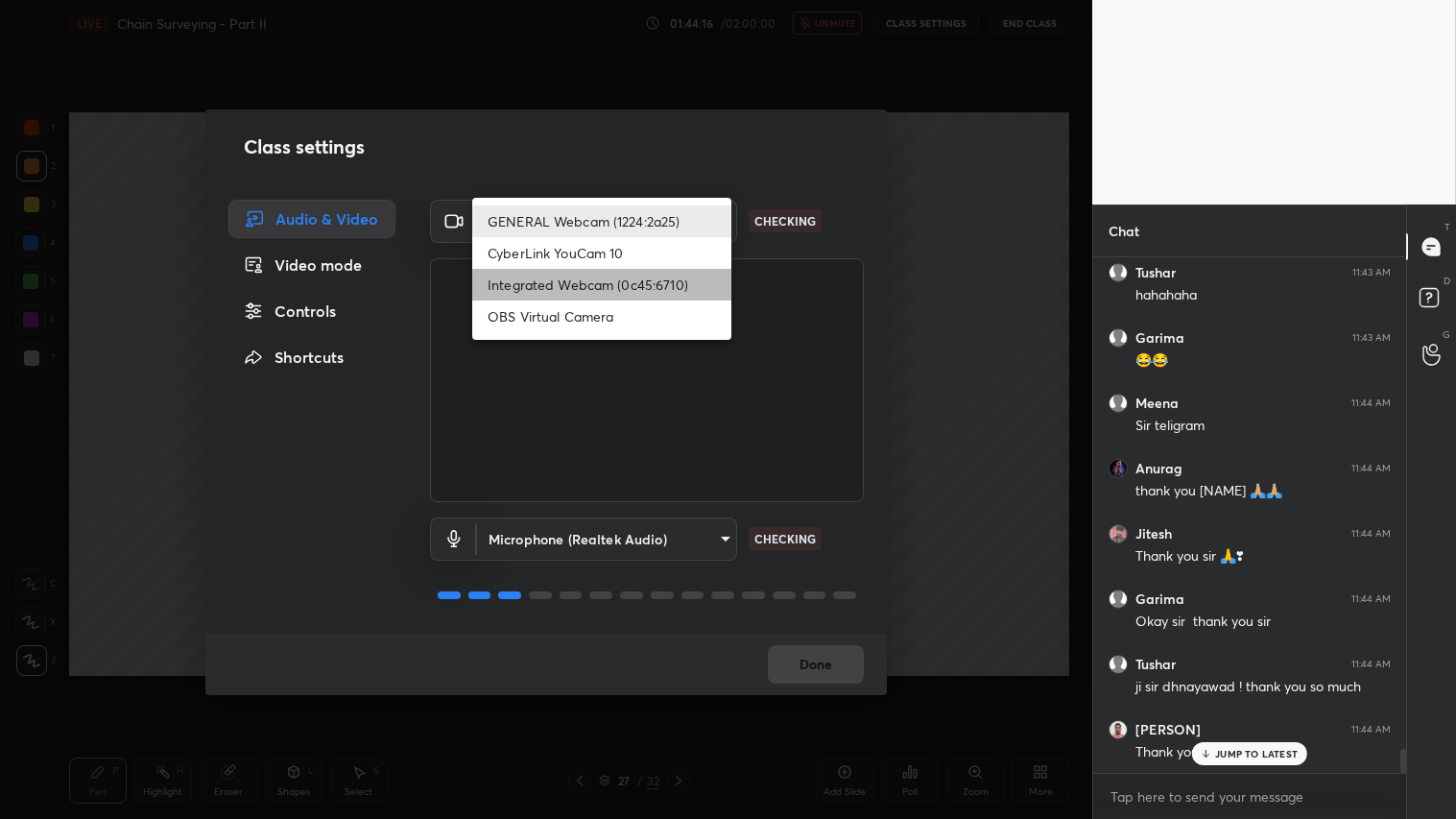 click on "Integrated Webcam (0c45:6710)" at bounding box center (602, 284) 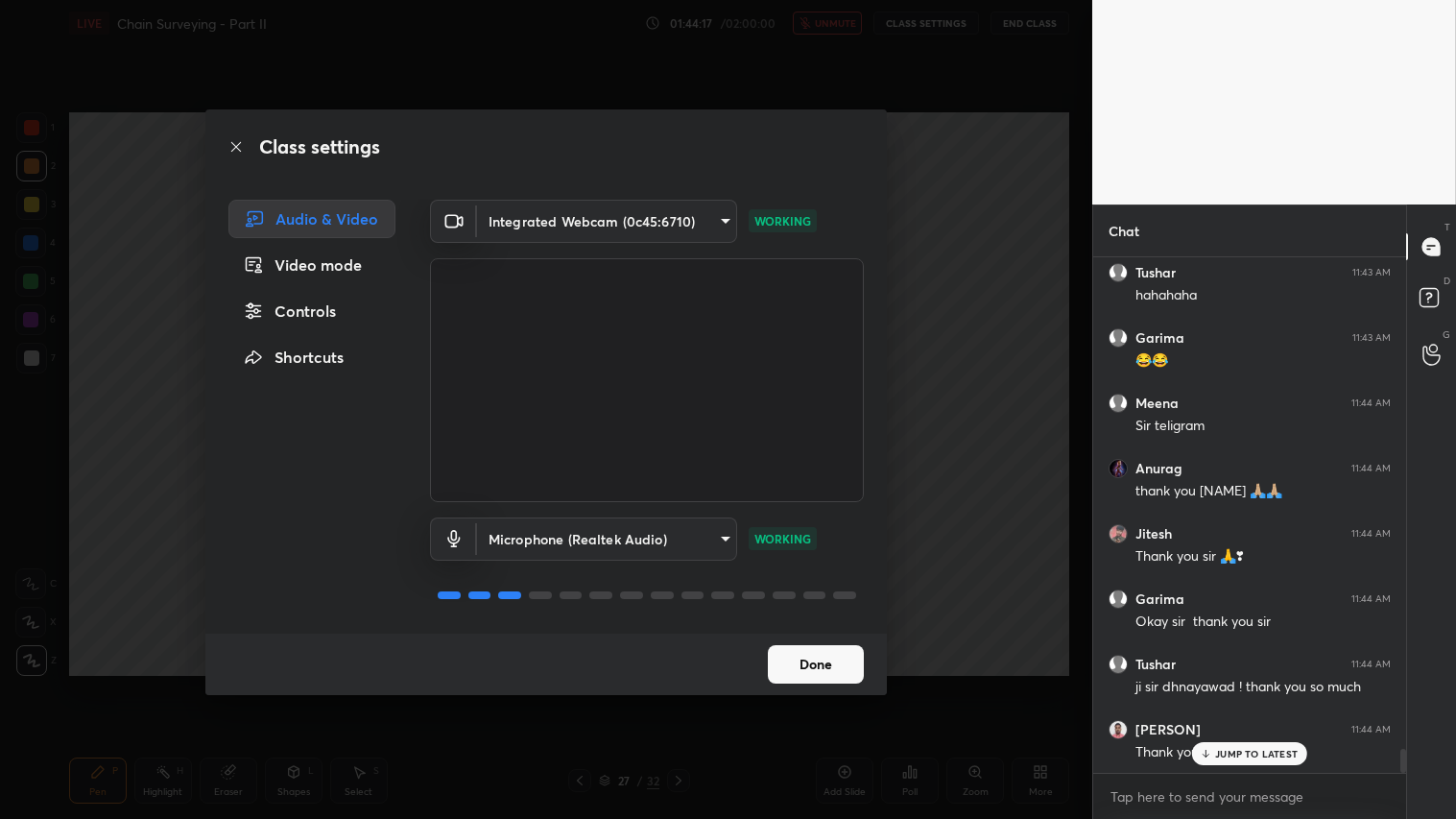 click on "Done" at bounding box center [816, 664] 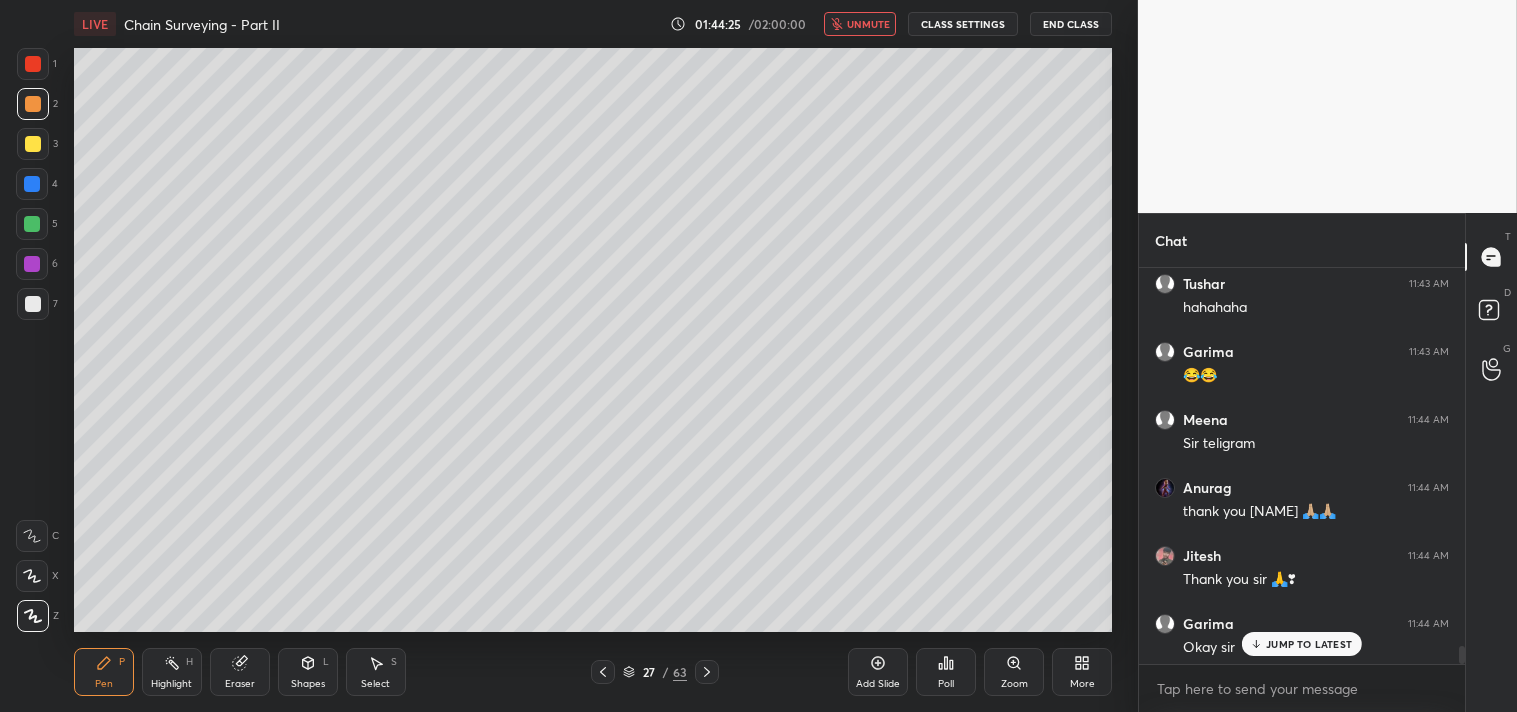 scroll, scrollTop: 584, scrollLeft: 1057, axis: both 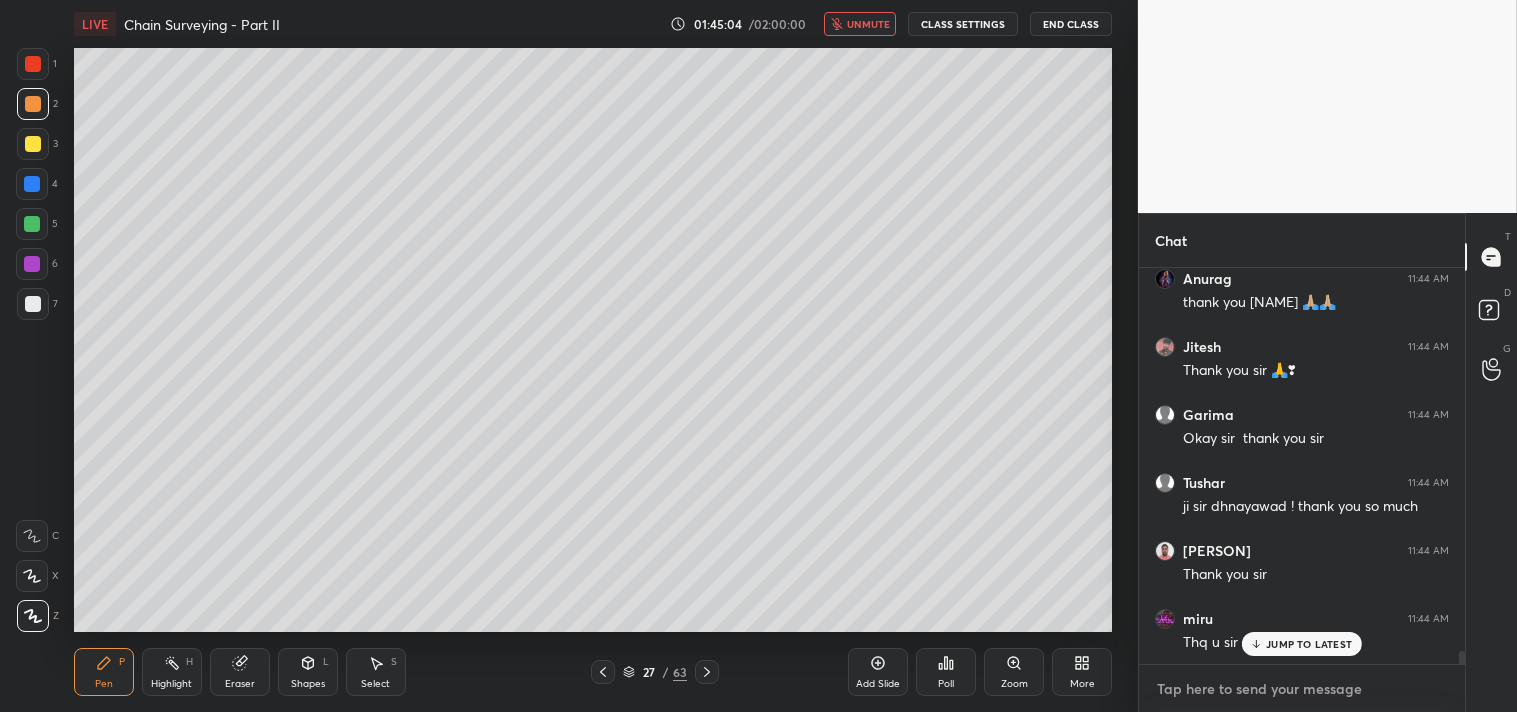 type on "x" 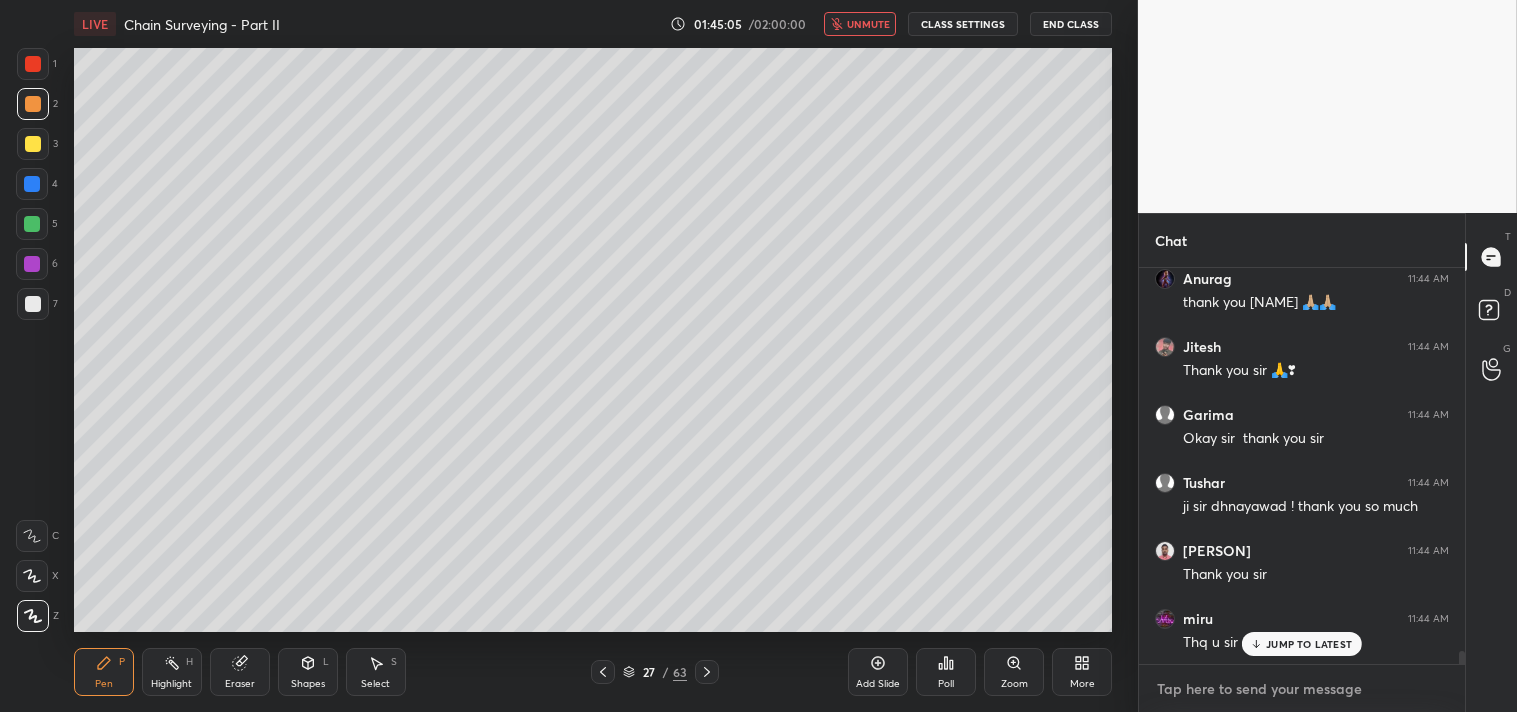 paste on "https://t.me/+4r9qPy_Vp2I1N2Jl," 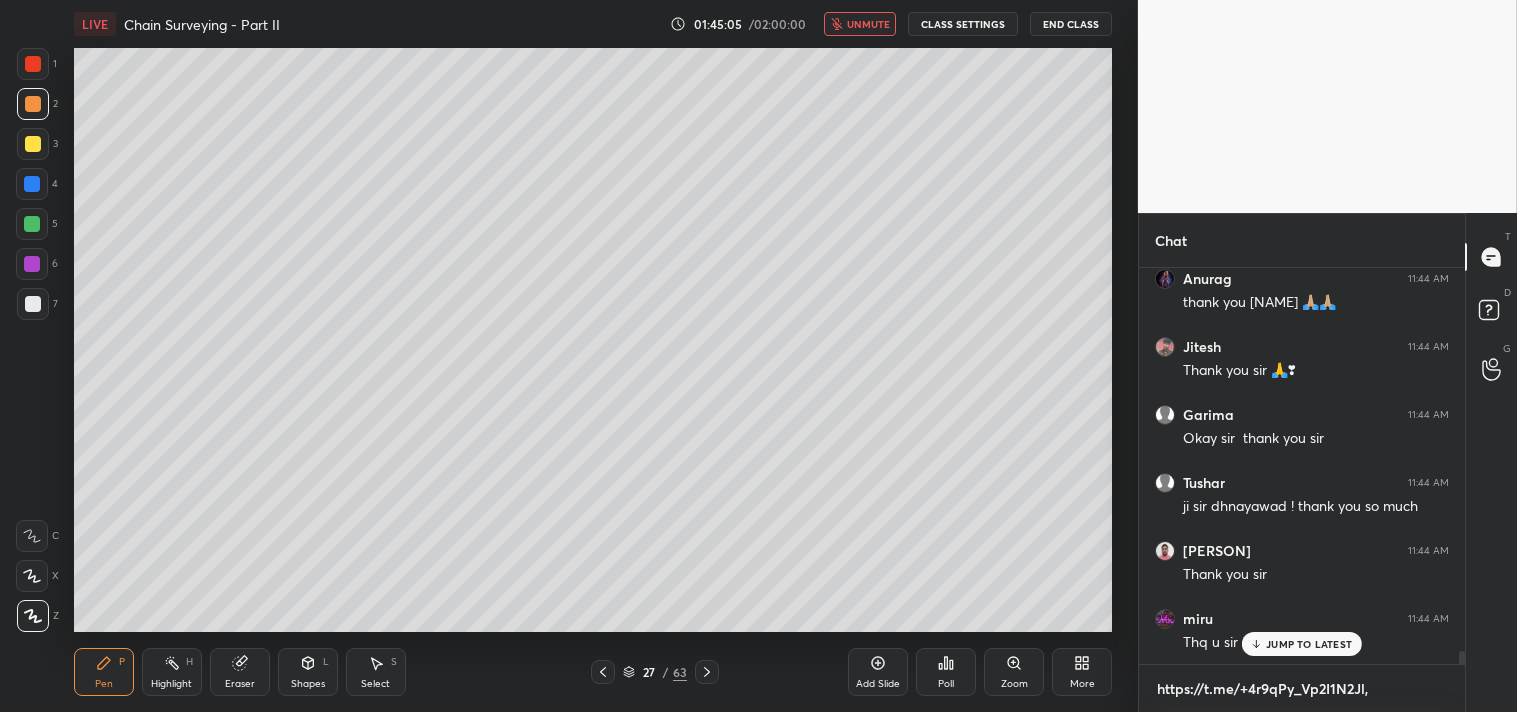 scroll, scrollTop: 384, scrollLeft: 320, axis: both 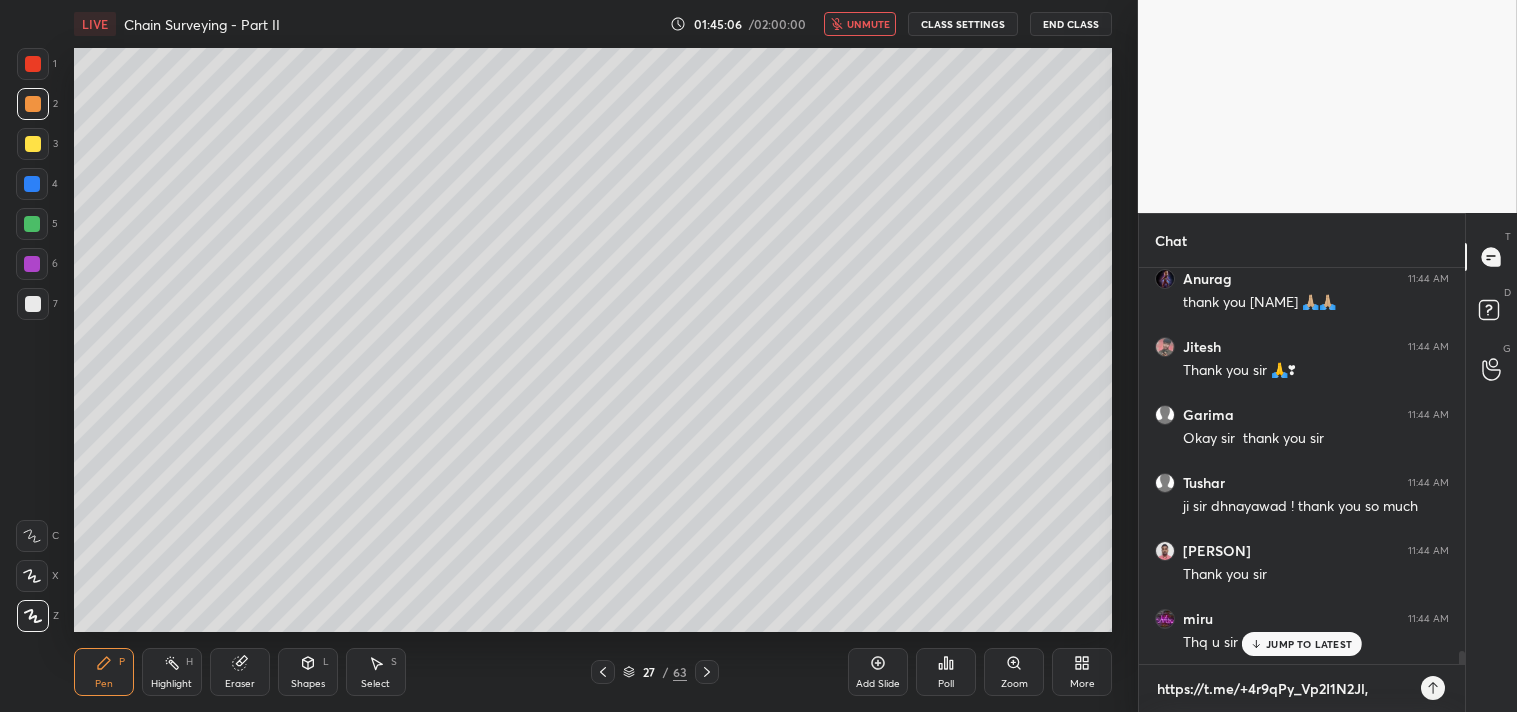 type on "https://t.me/+4r9qPy_Vp2I1N2Jl" 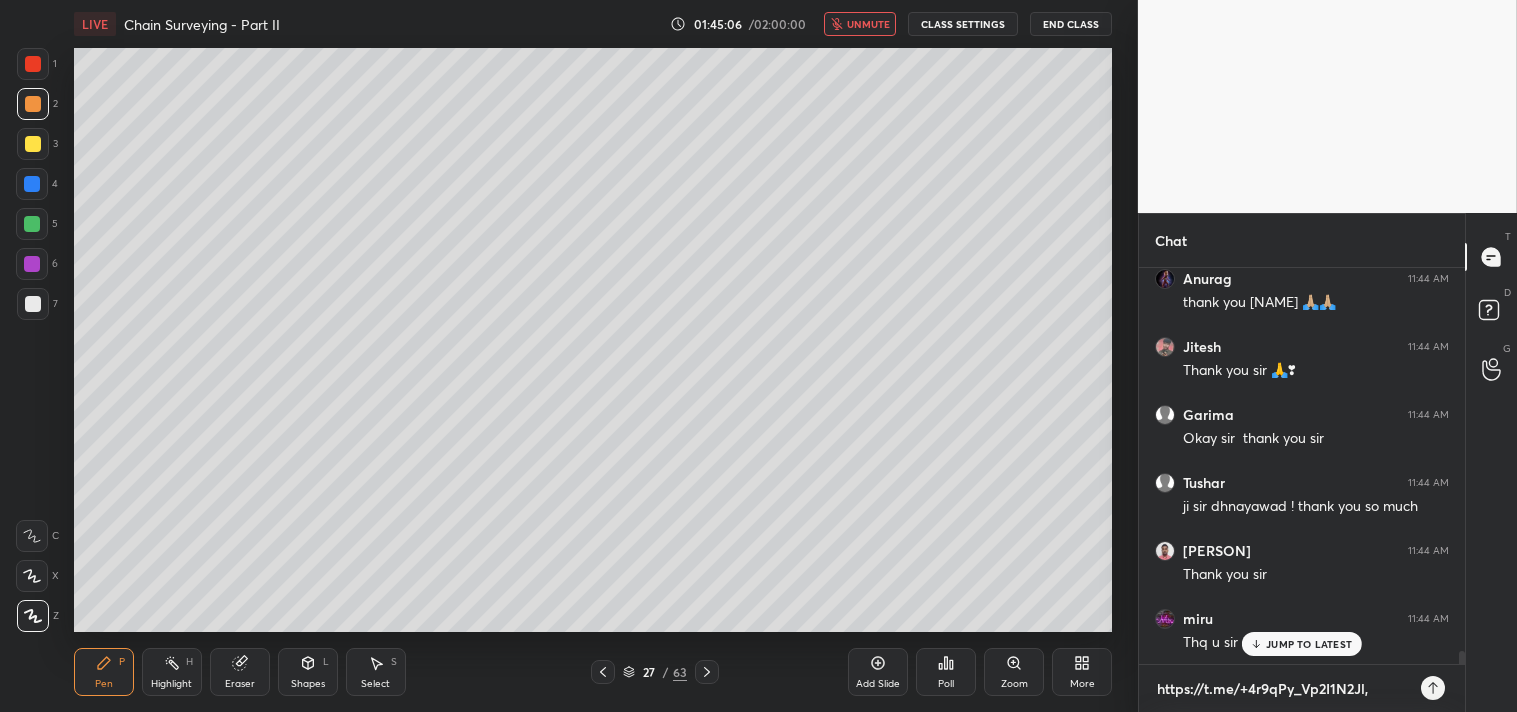 type on "x" 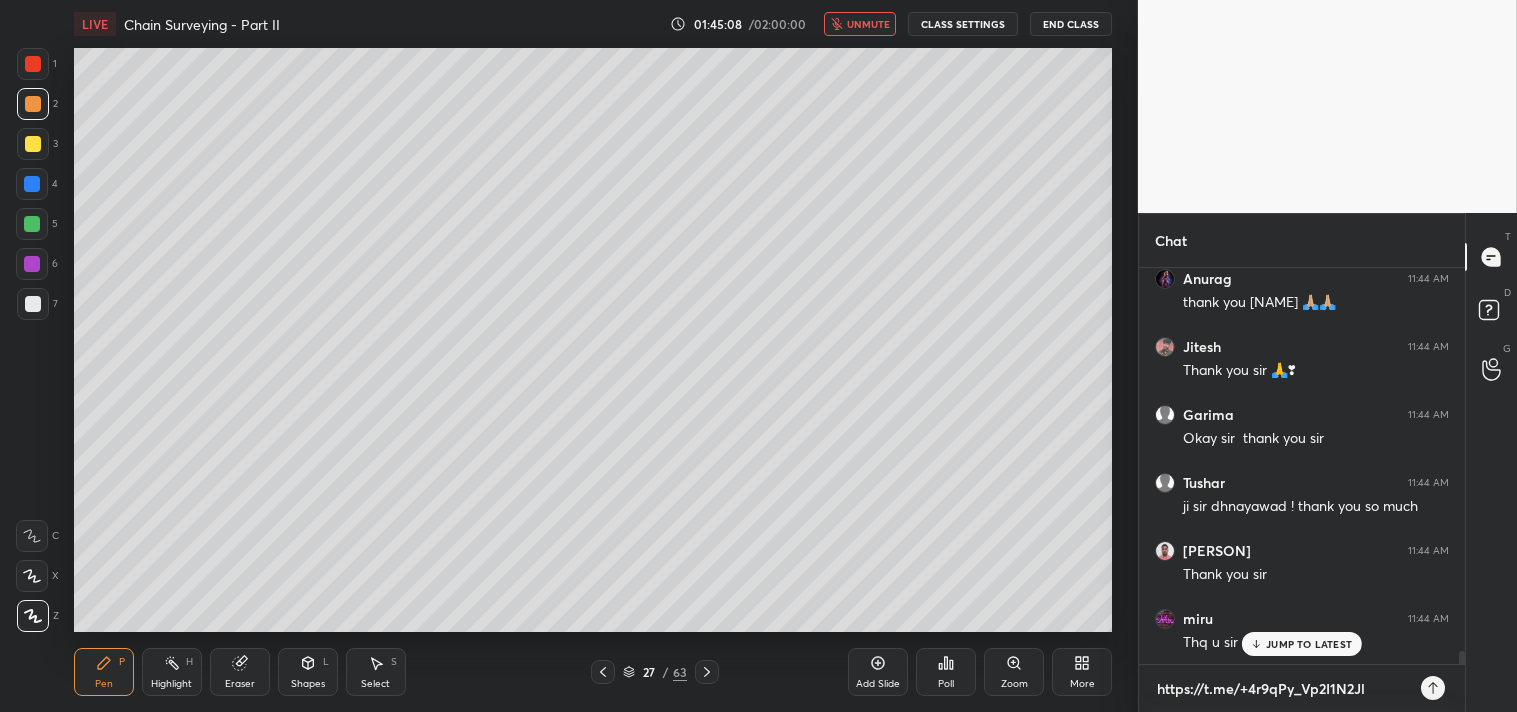 type on "https://t.me/+4r9qPy_Vp2I1N2Jl" 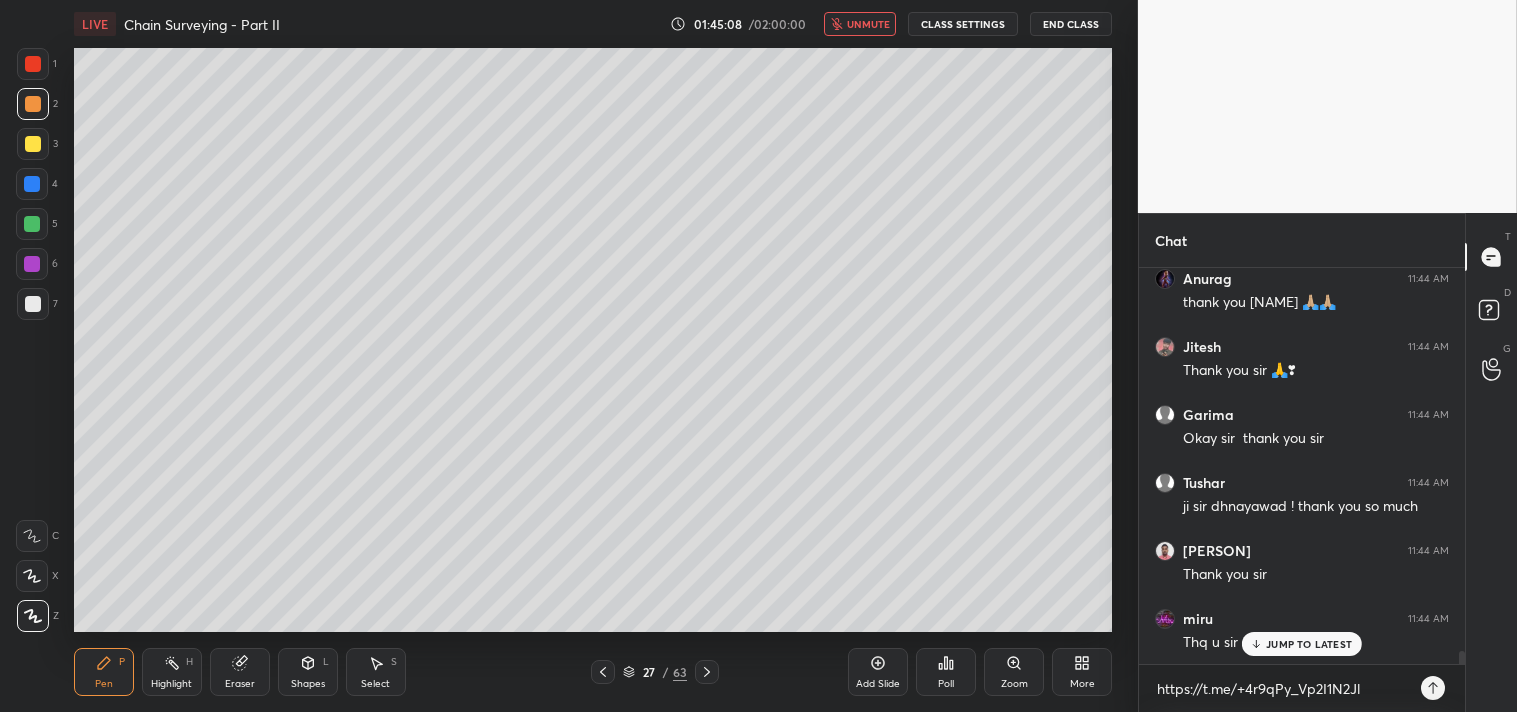 type on "x" 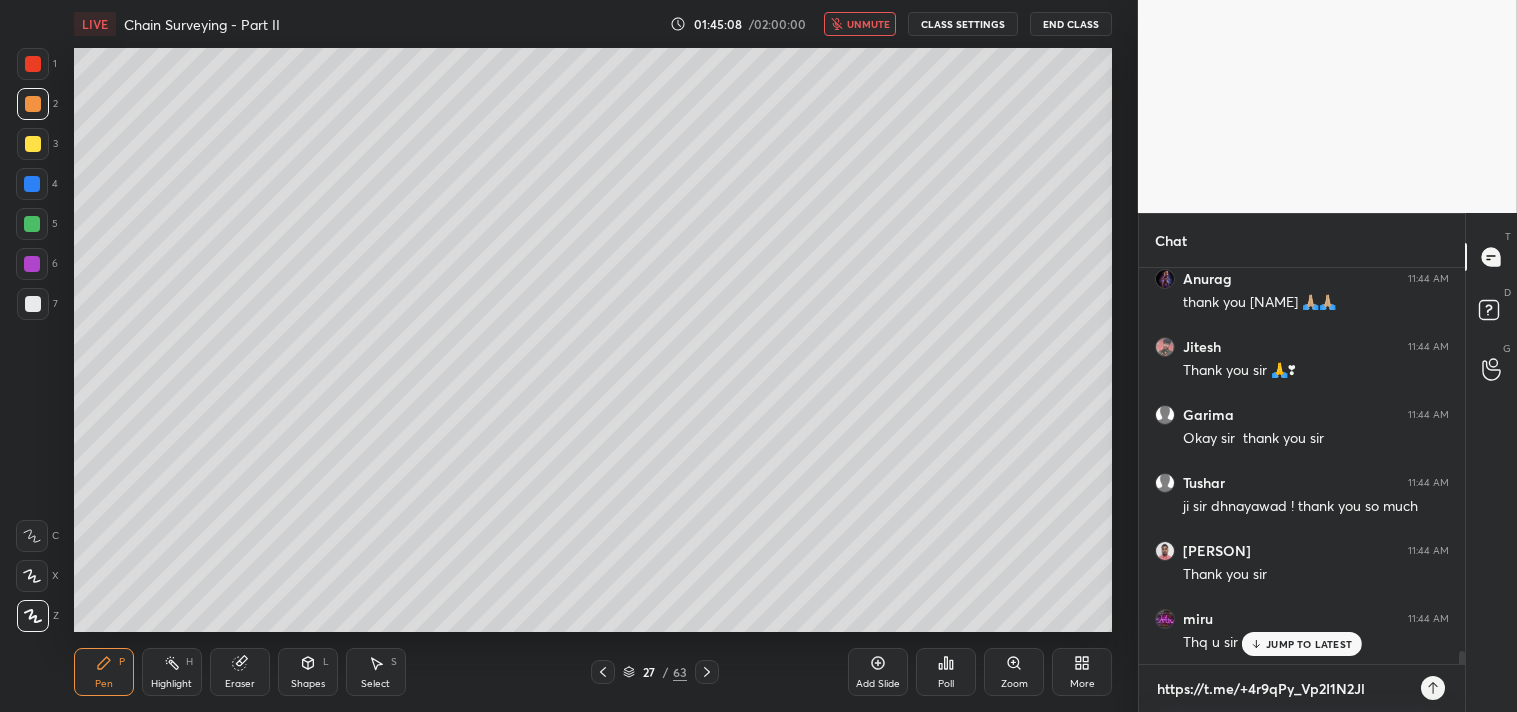 type 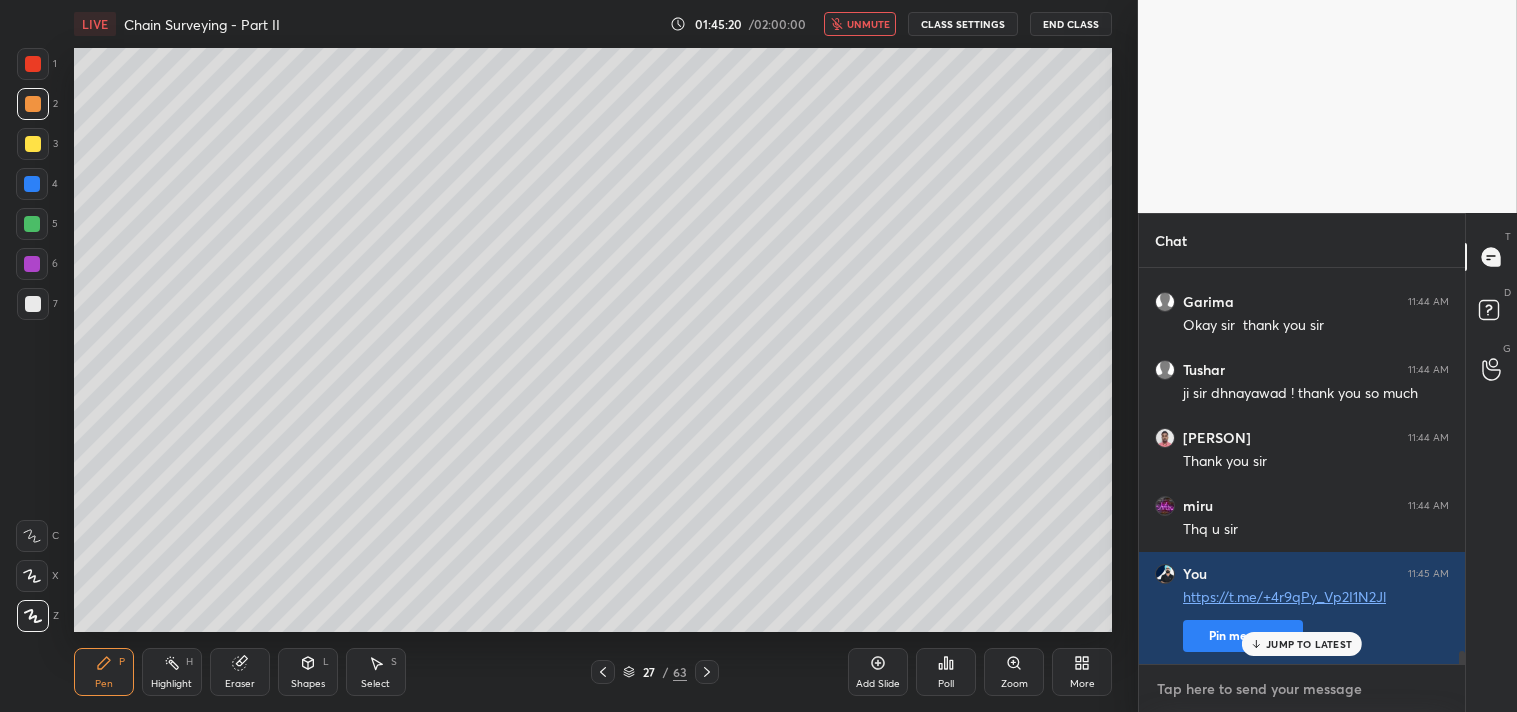scroll, scrollTop: 11407, scrollLeft: 0, axis: vertical 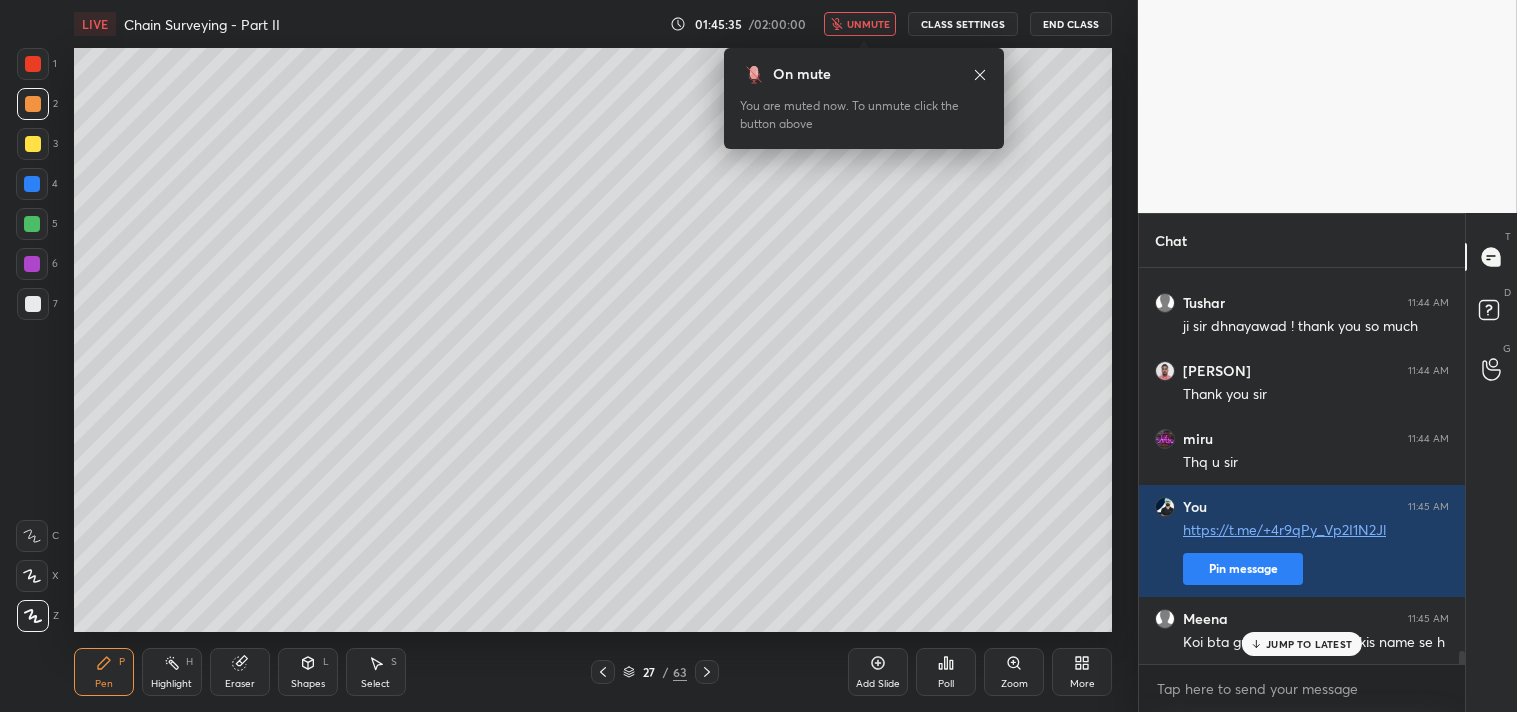 type on "x" 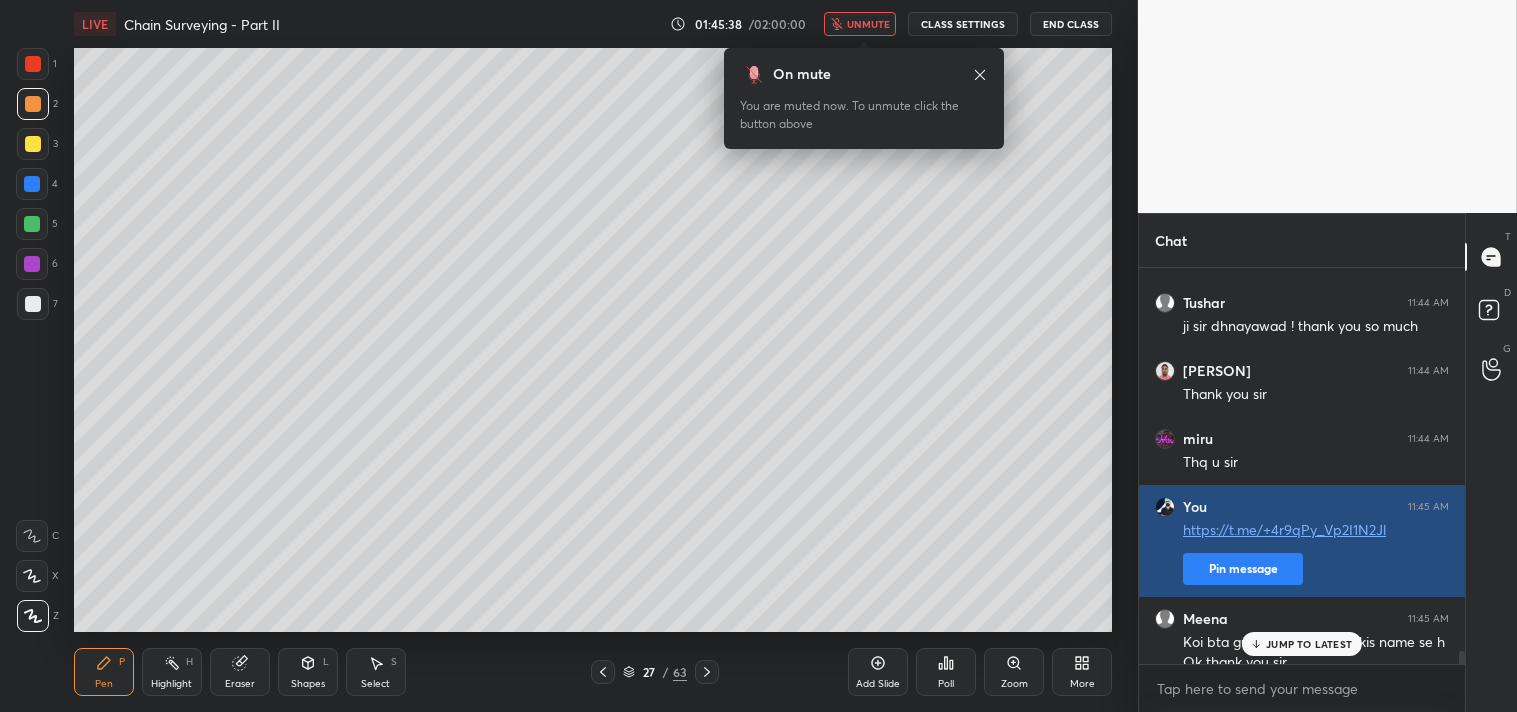scroll, scrollTop: 11427, scrollLeft: 0, axis: vertical 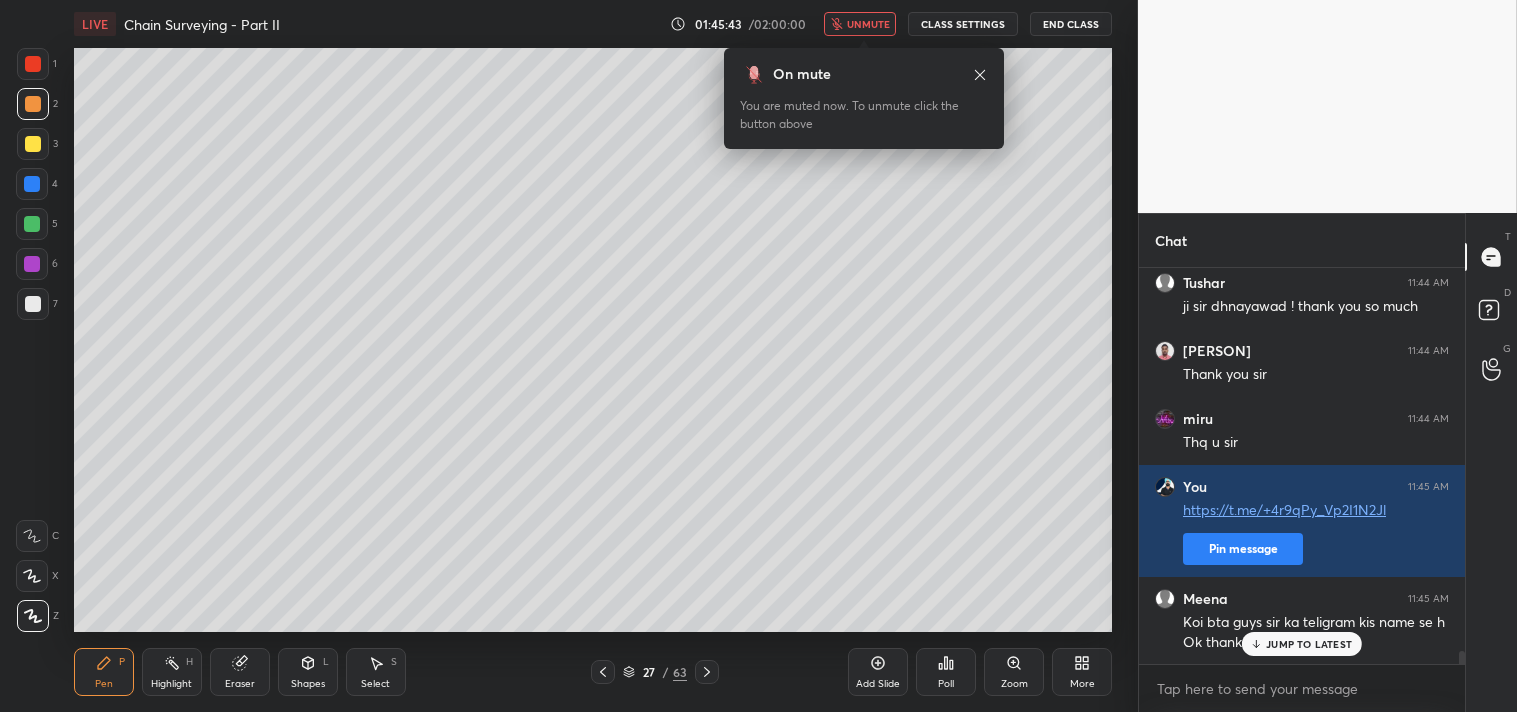 click on "JUMP TO LATEST" at bounding box center [1309, 644] 